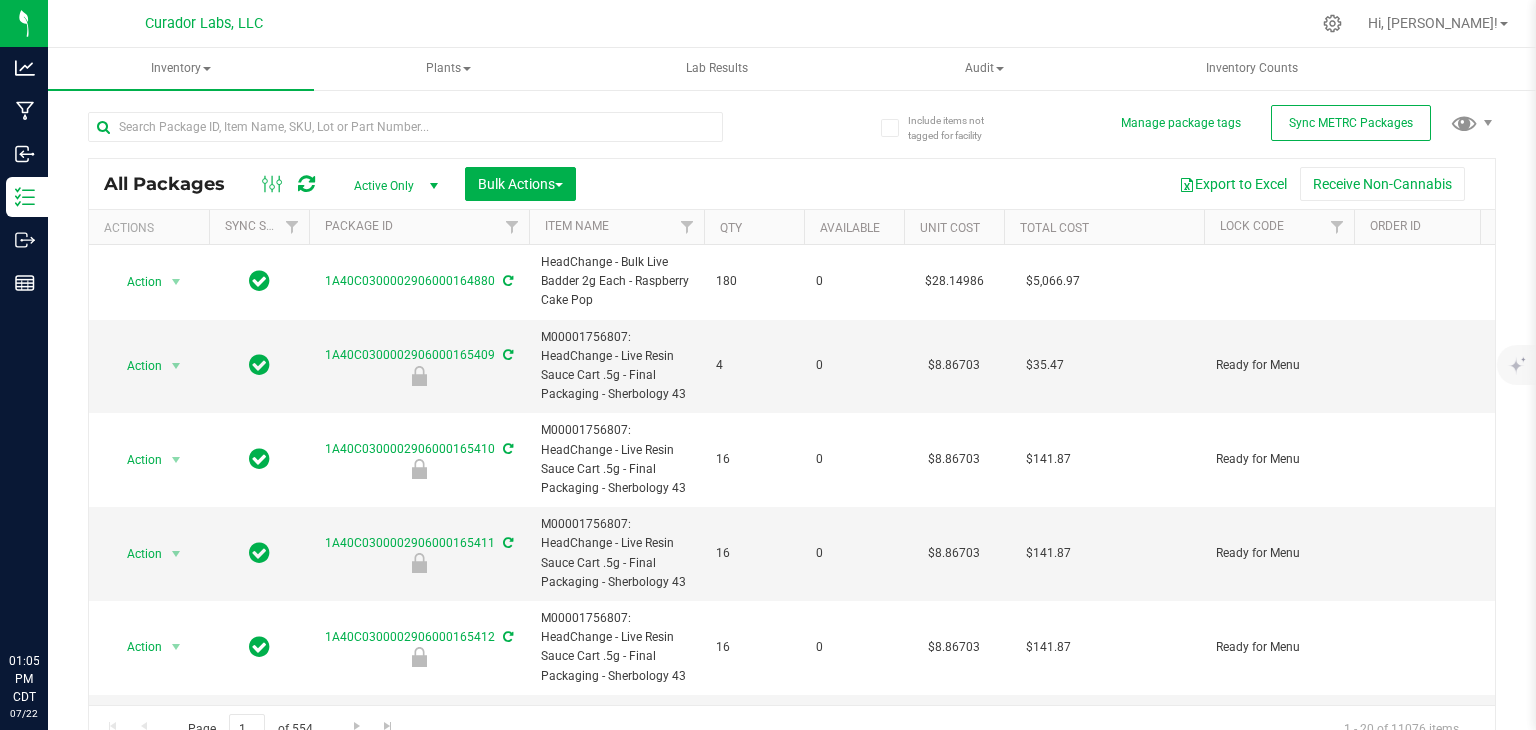 scroll, scrollTop: 0, scrollLeft: 0, axis: both 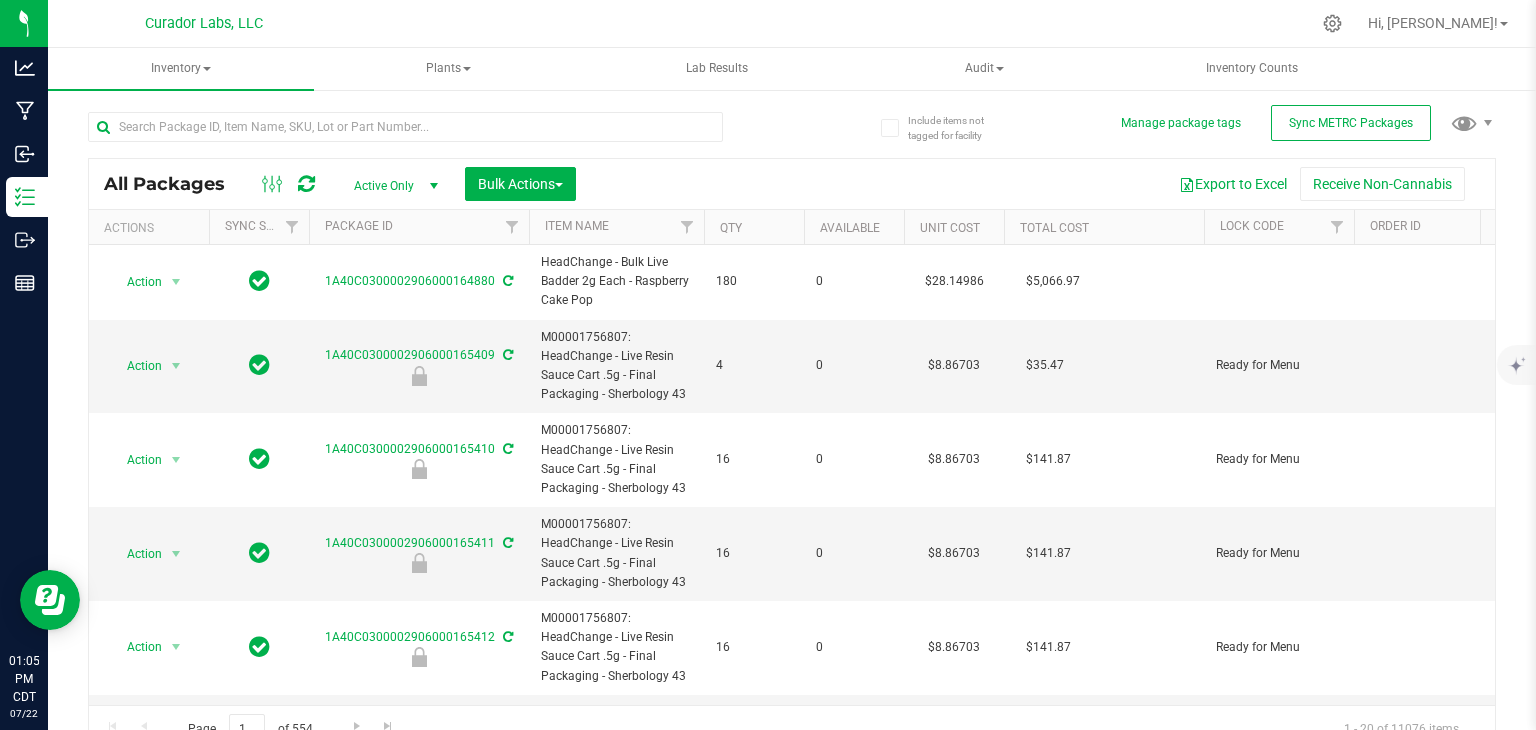 click at bounding box center [405, 135] 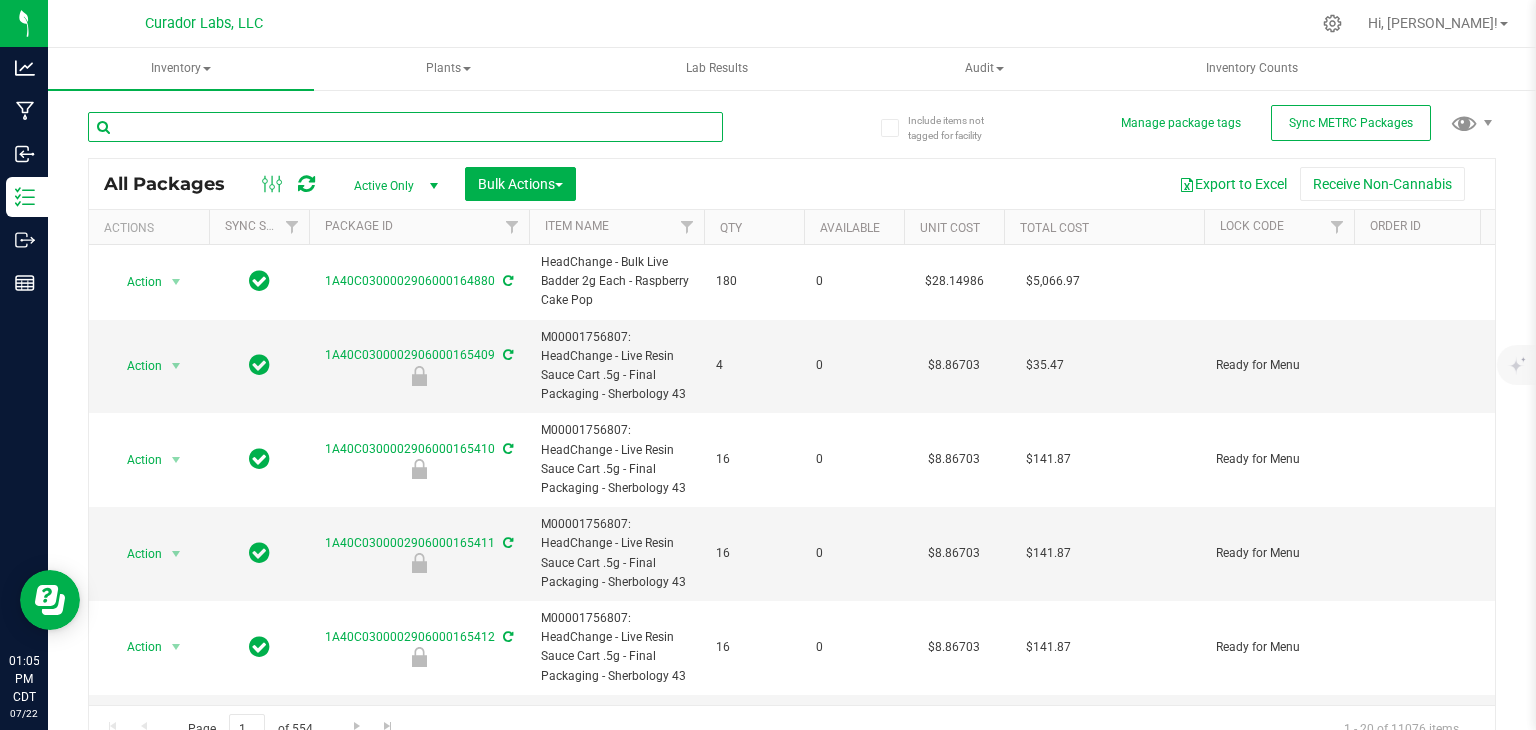 click at bounding box center (405, 127) 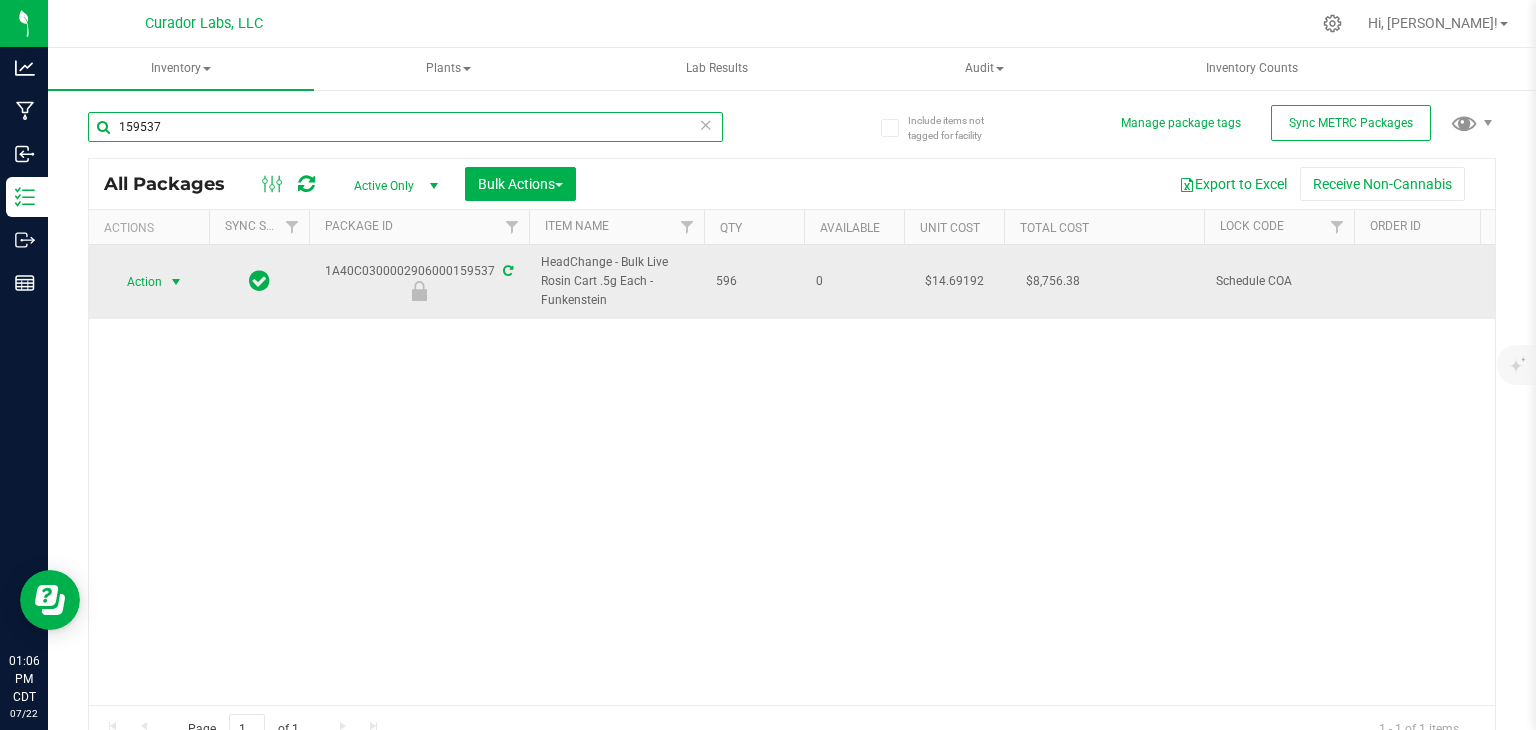 type on "159537" 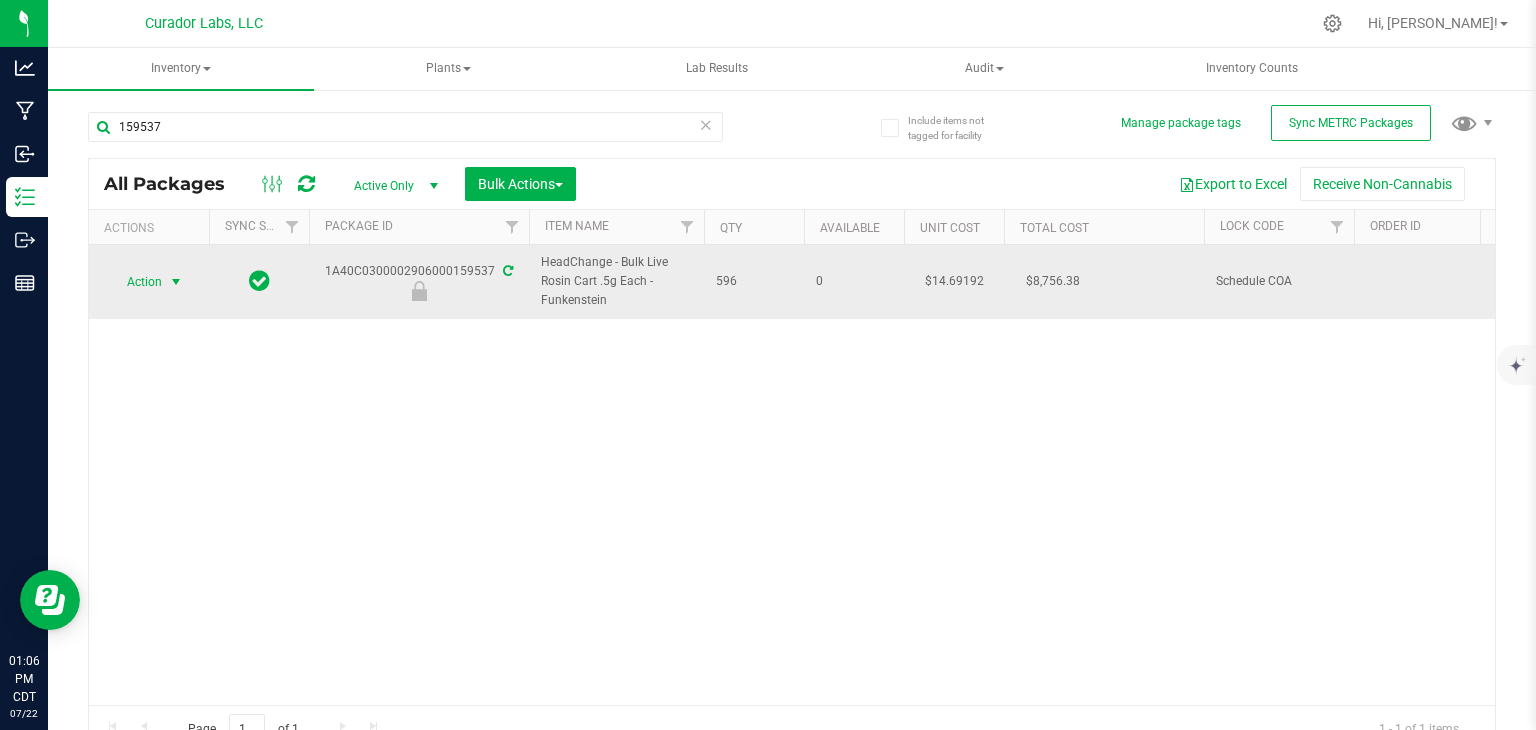 click at bounding box center [176, 282] 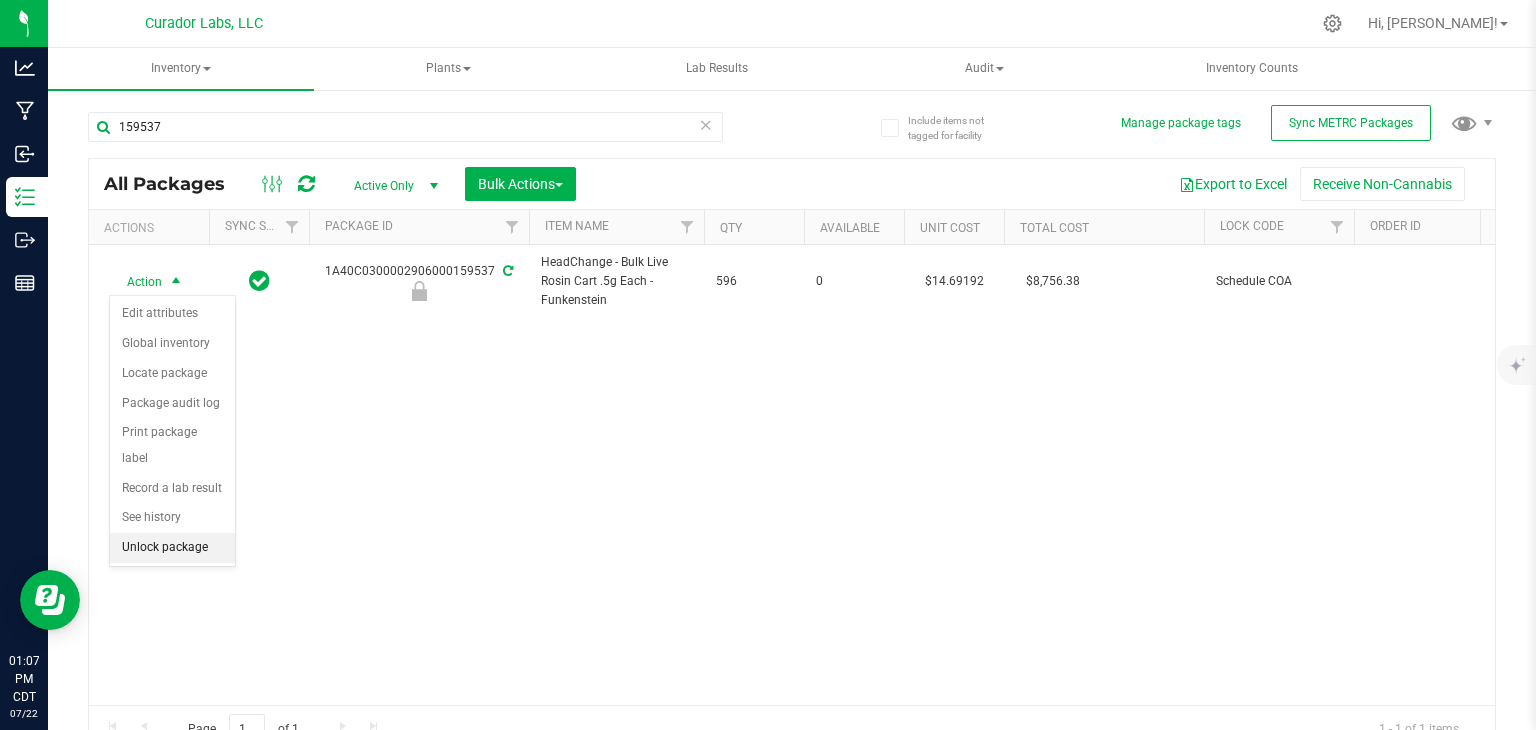click on "Unlock package" at bounding box center [172, 548] 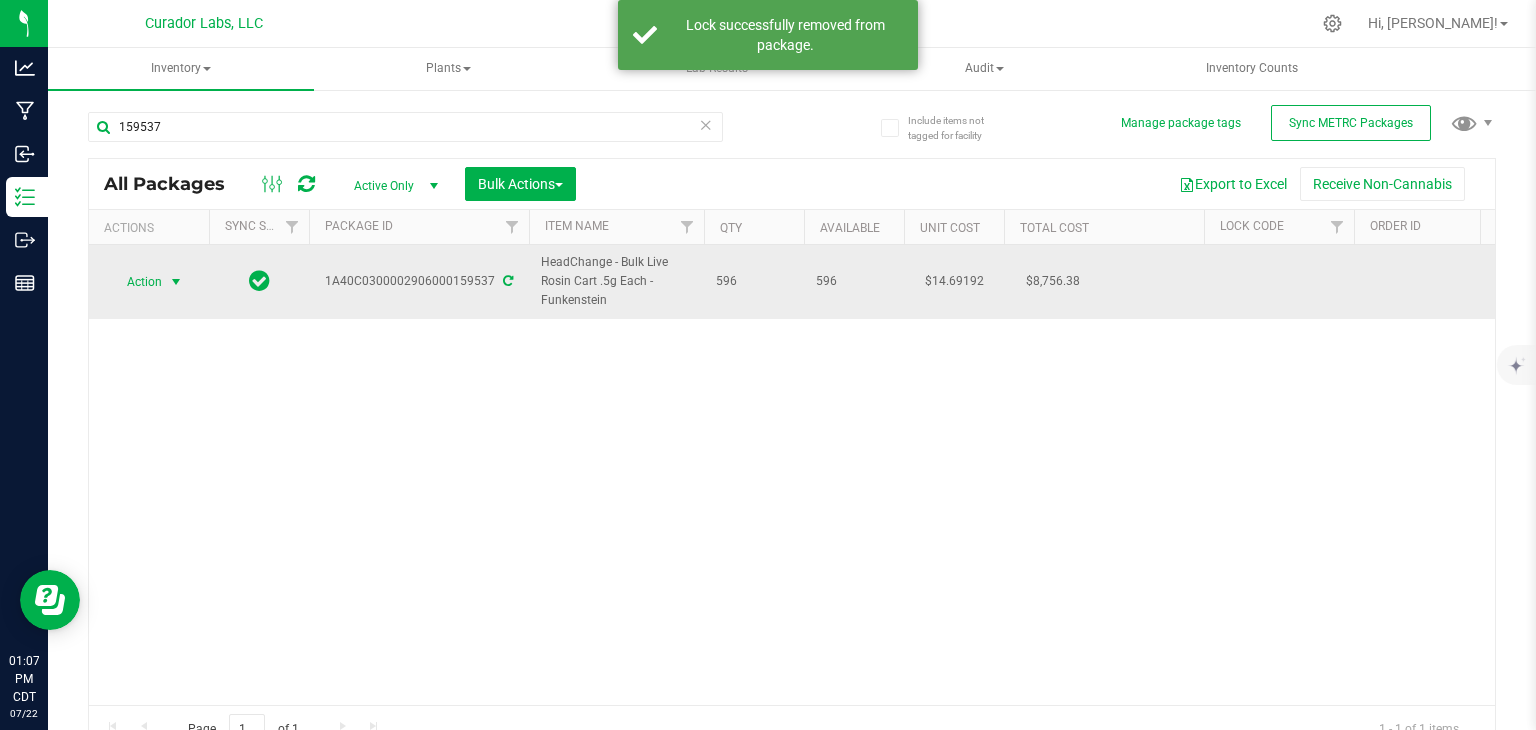 click at bounding box center [176, 282] 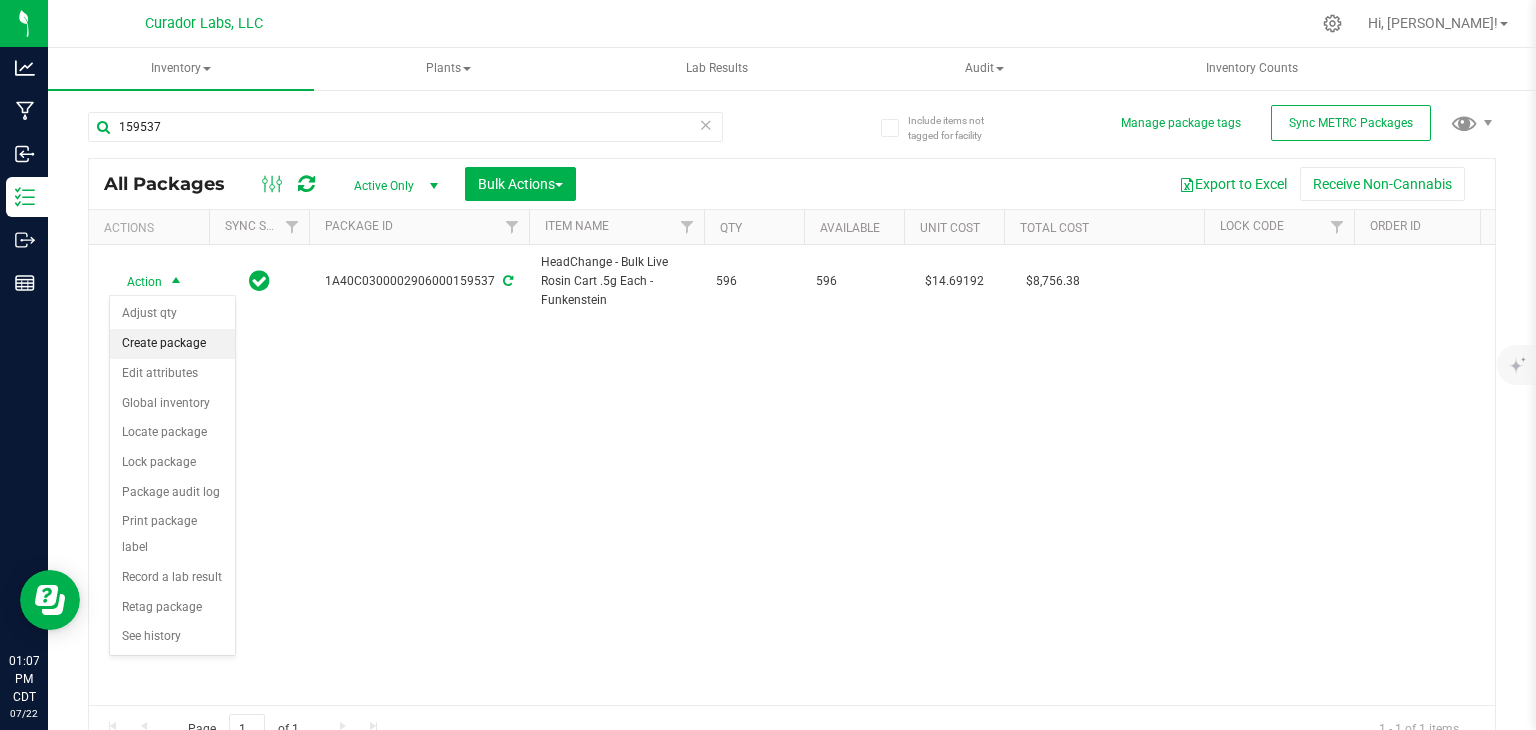 click on "Create package" at bounding box center [172, 344] 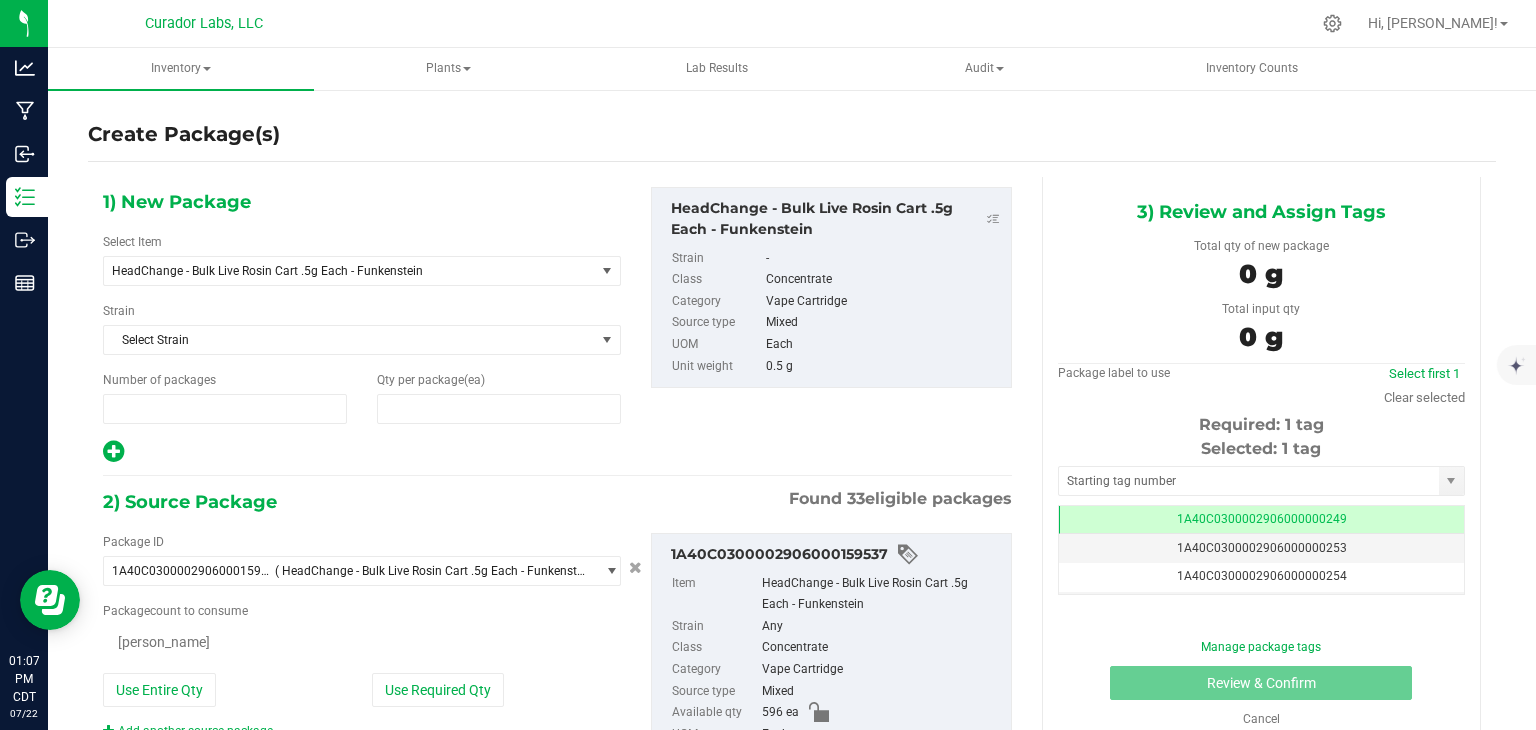 type on "1" 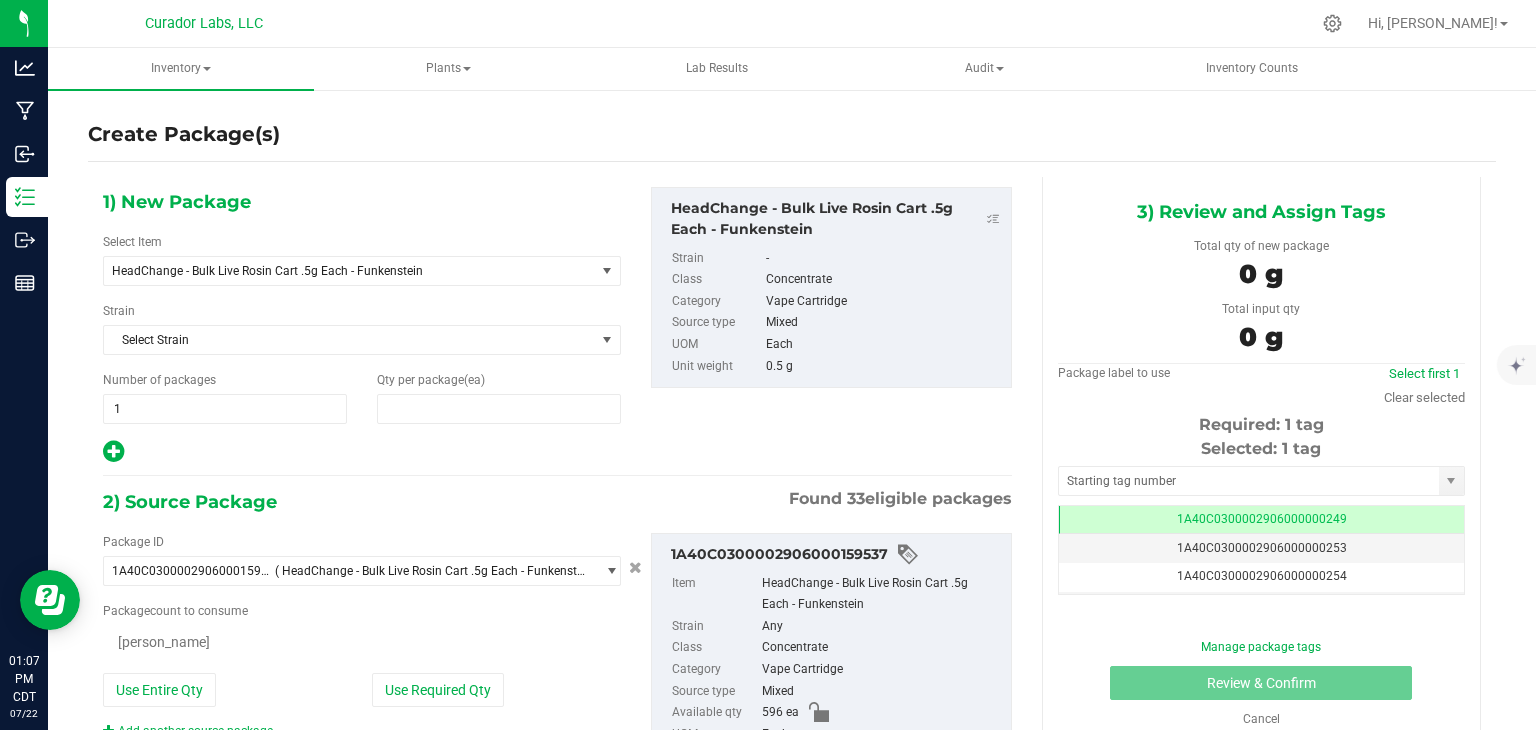type on "0" 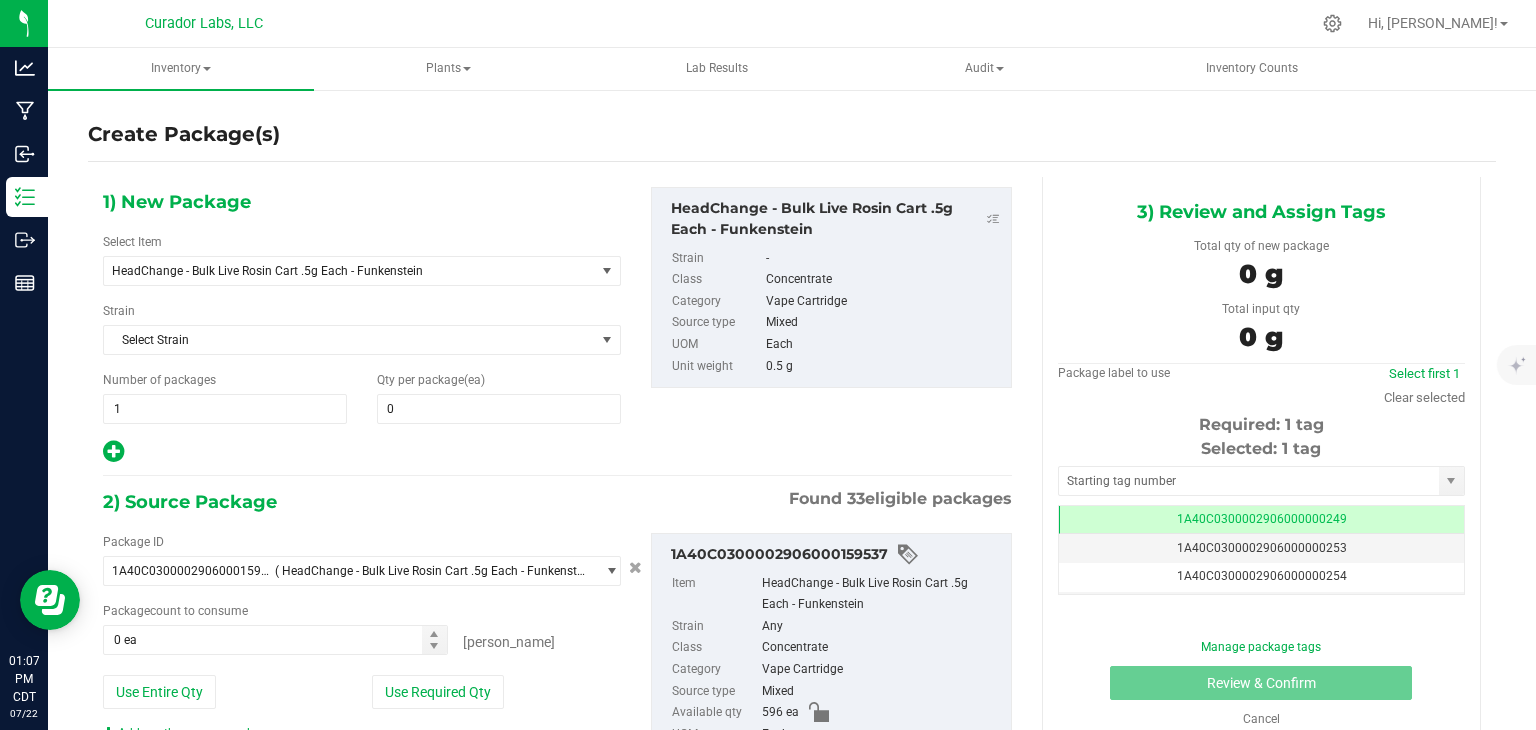 scroll, scrollTop: 0, scrollLeft: 0, axis: both 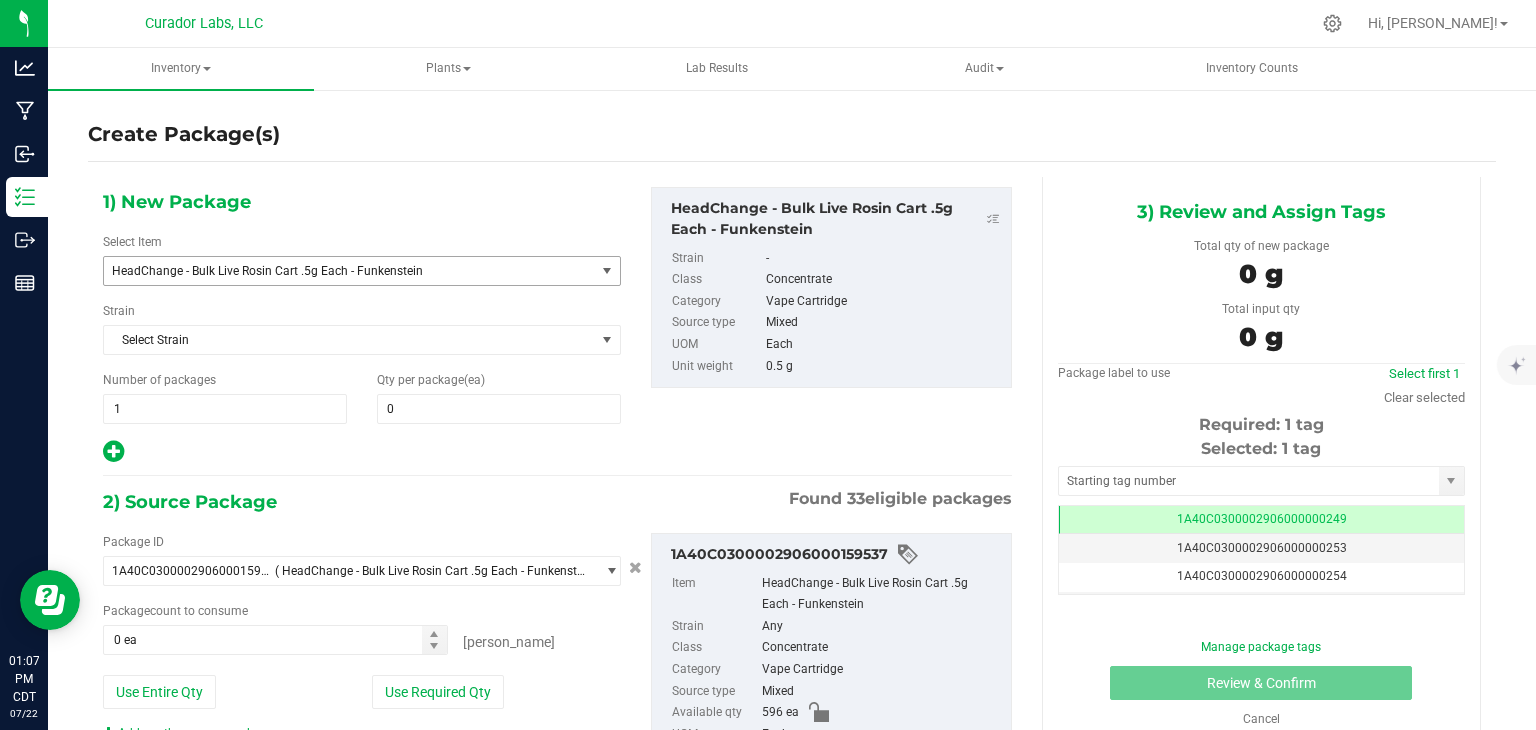 click on "HeadChange - Bulk Live Rosin Cart .5g Each - Funkenstein" at bounding box center [340, 271] 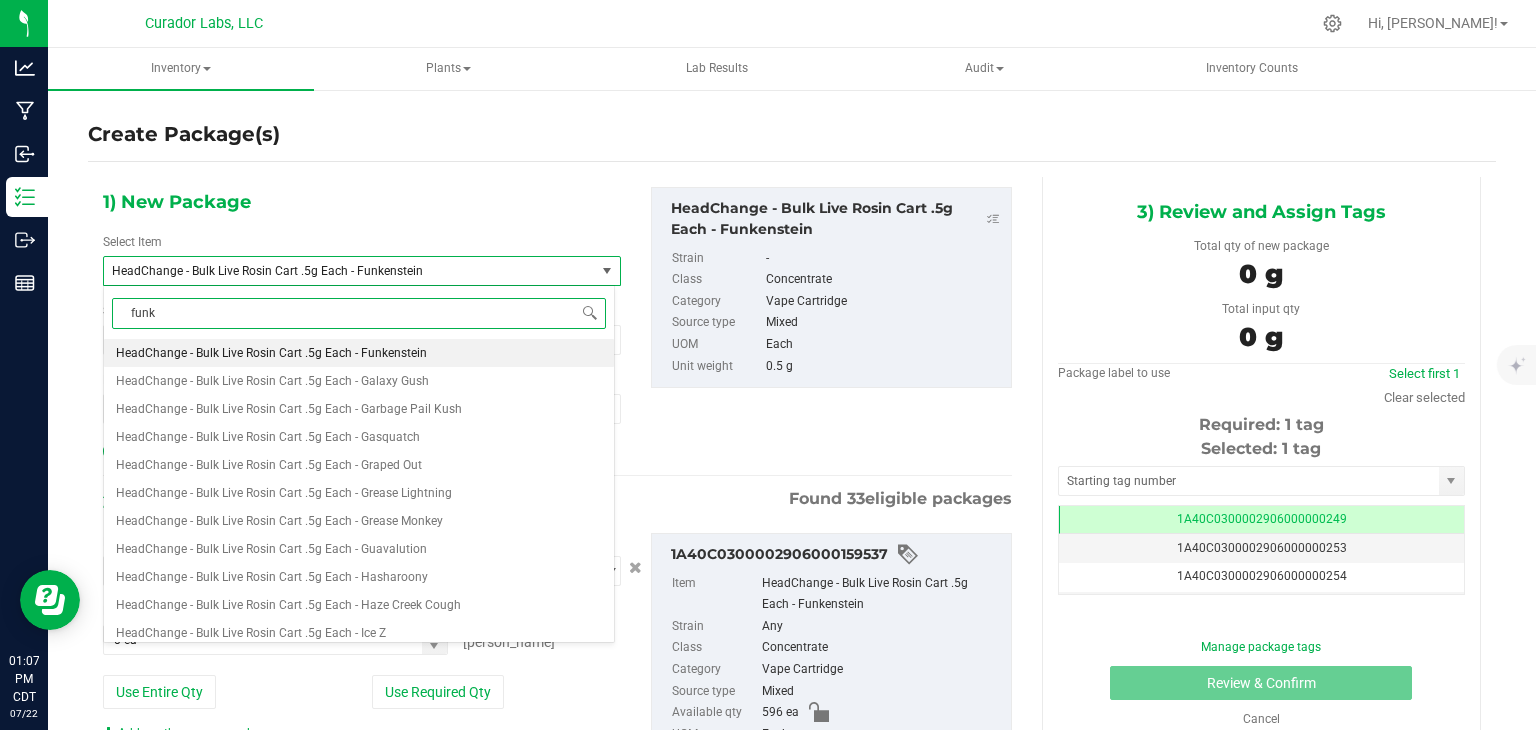 scroll, scrollTop: 0, scrollLeft: 0, axis: both 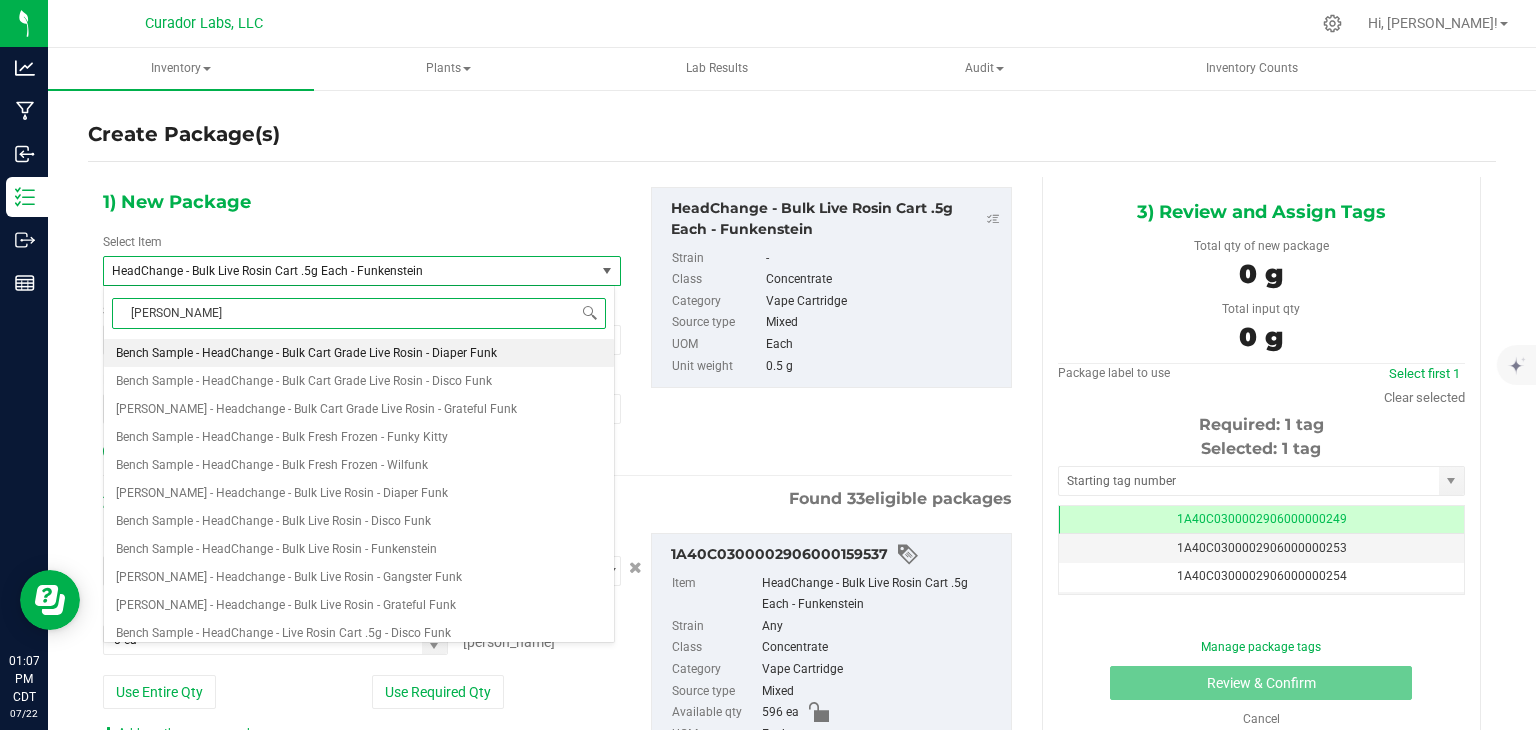 type on "funken" 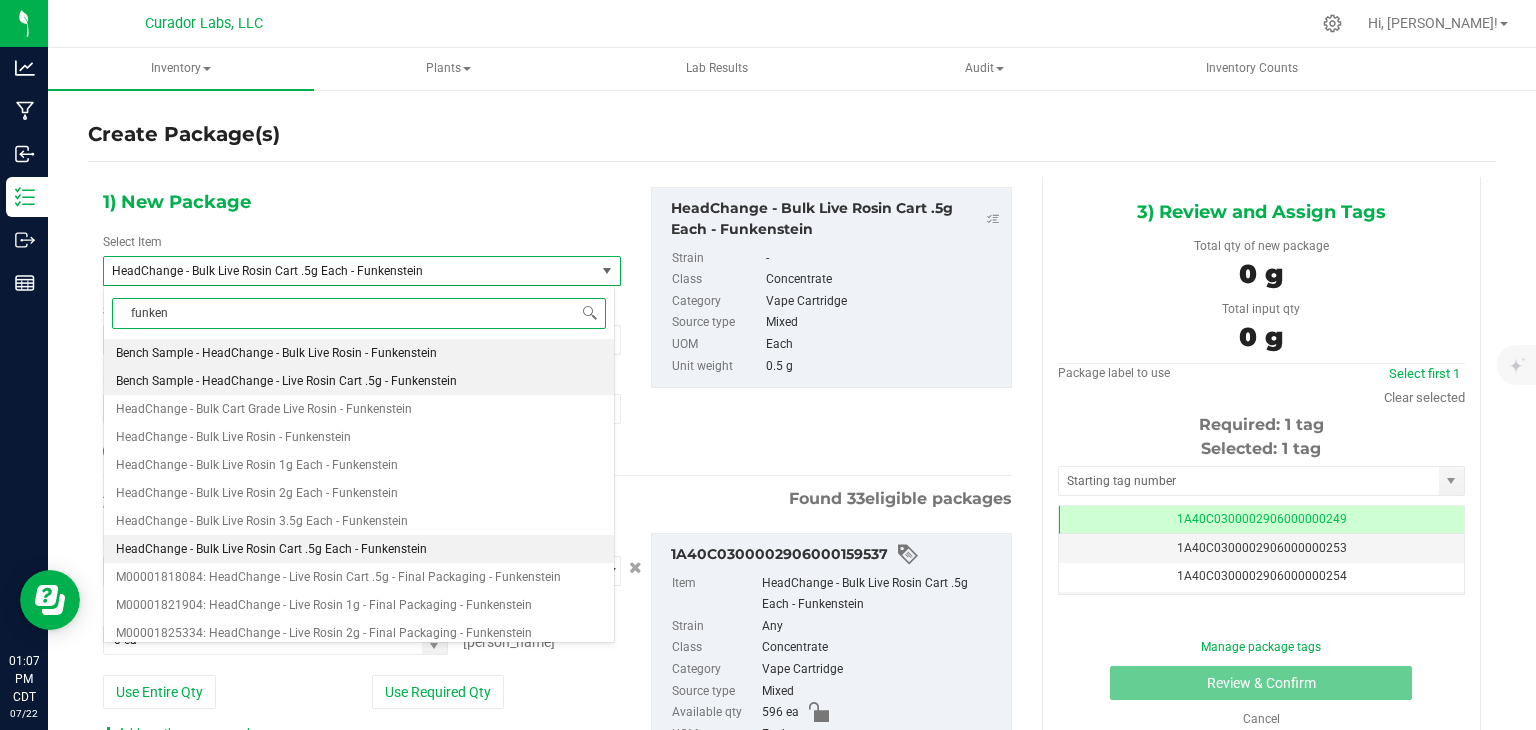 click on "Bench Sample - HeadChange - Live Rosin Cart .5g - Funkenstein" at bounding box center (286, 381) 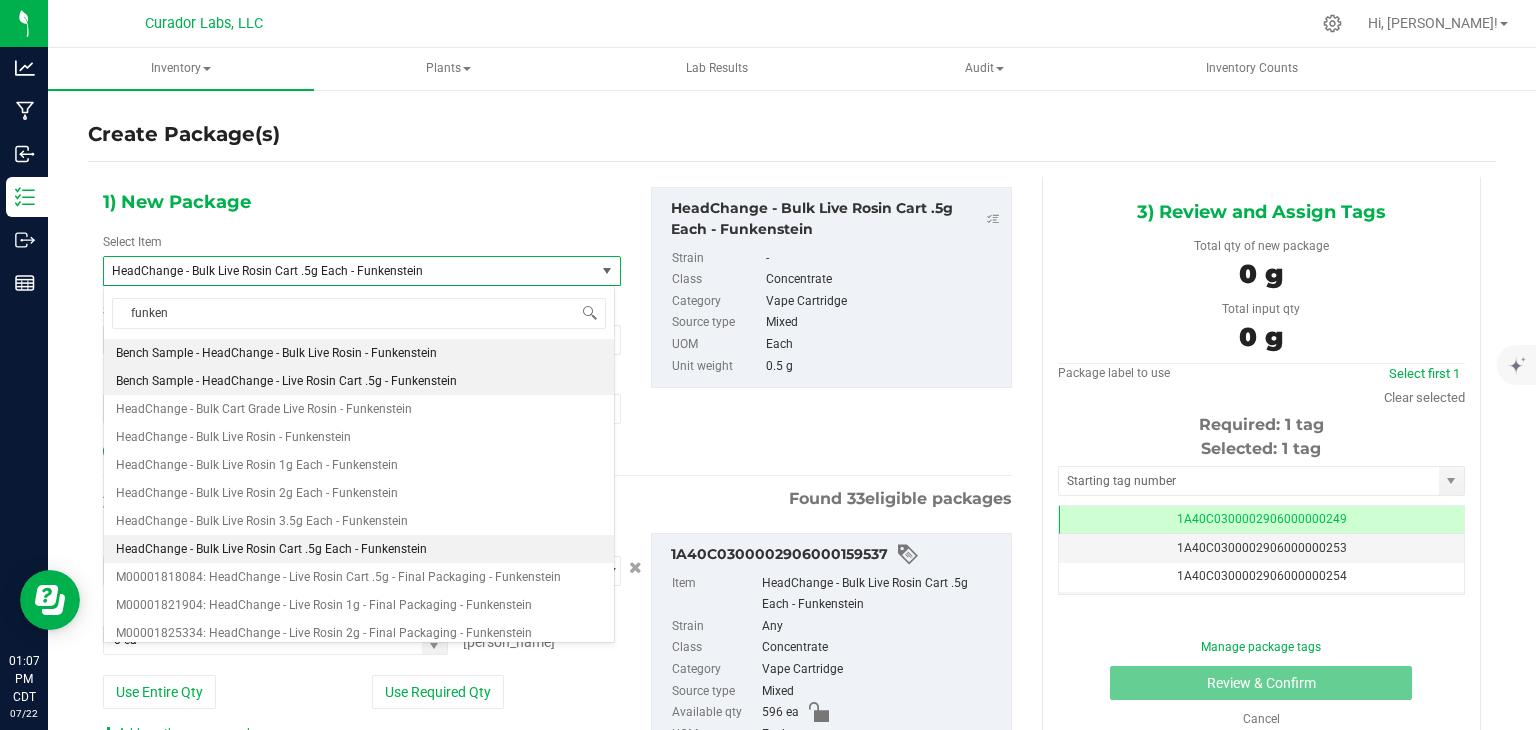 type 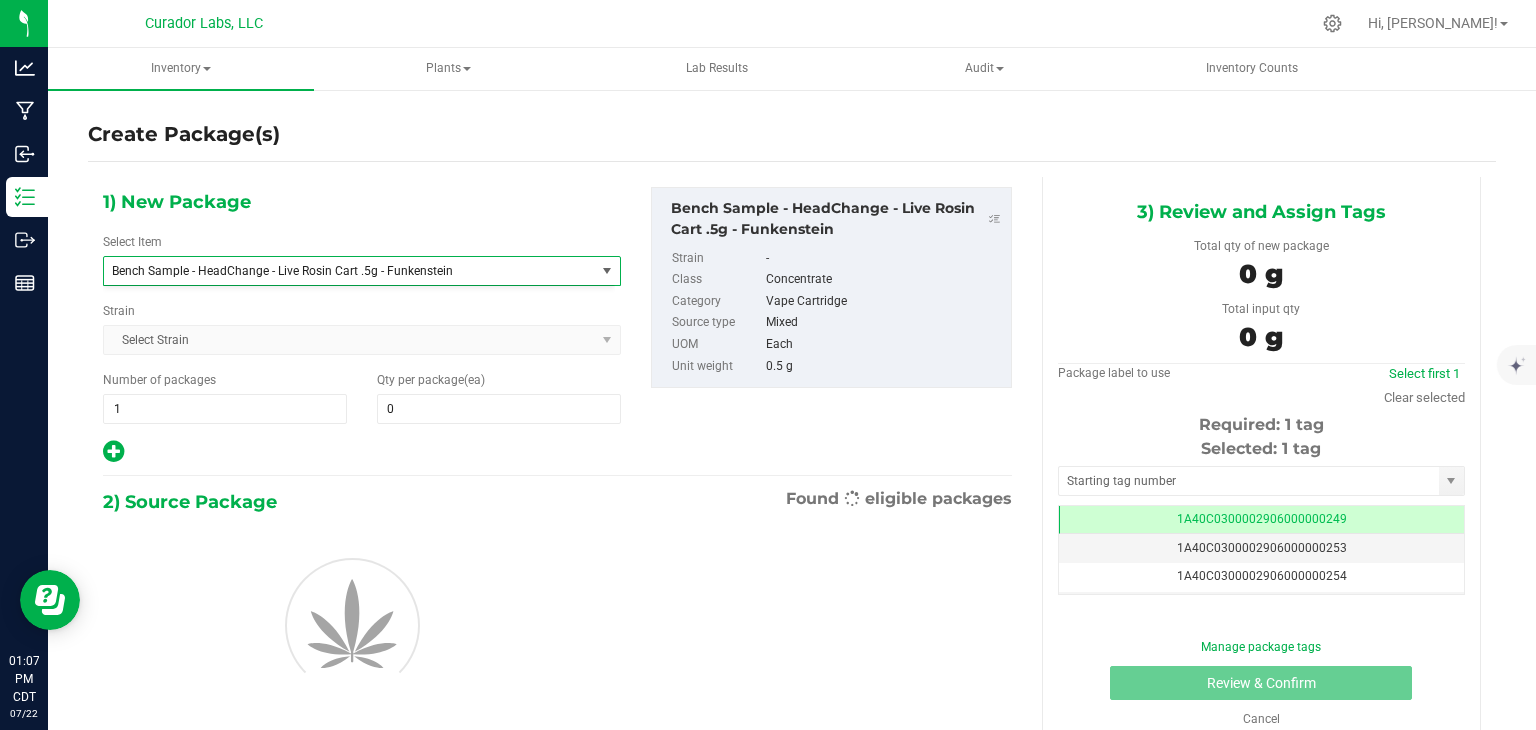 type on "0" 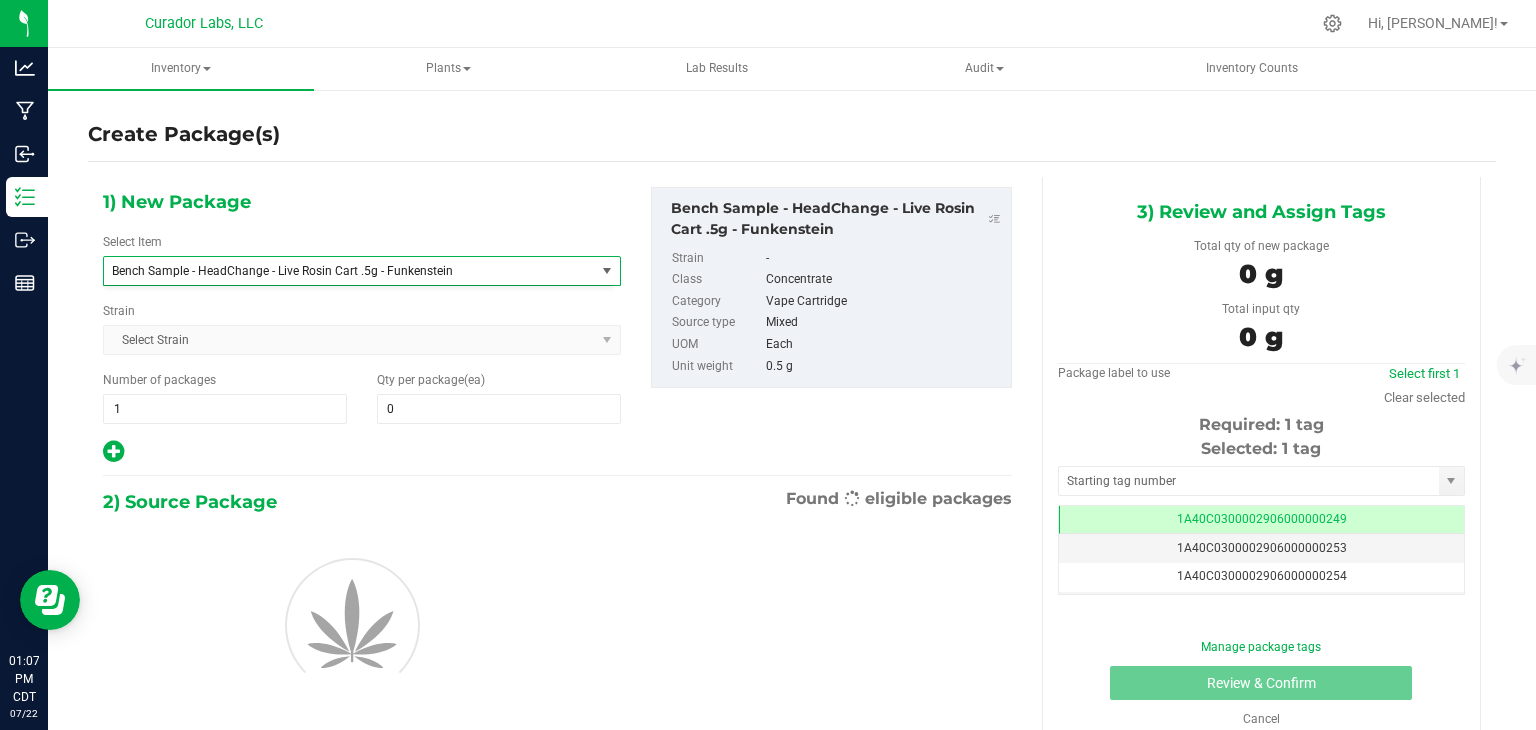 scroll, scrollTop: 31276, scrollLeft: 0, axis: vertical 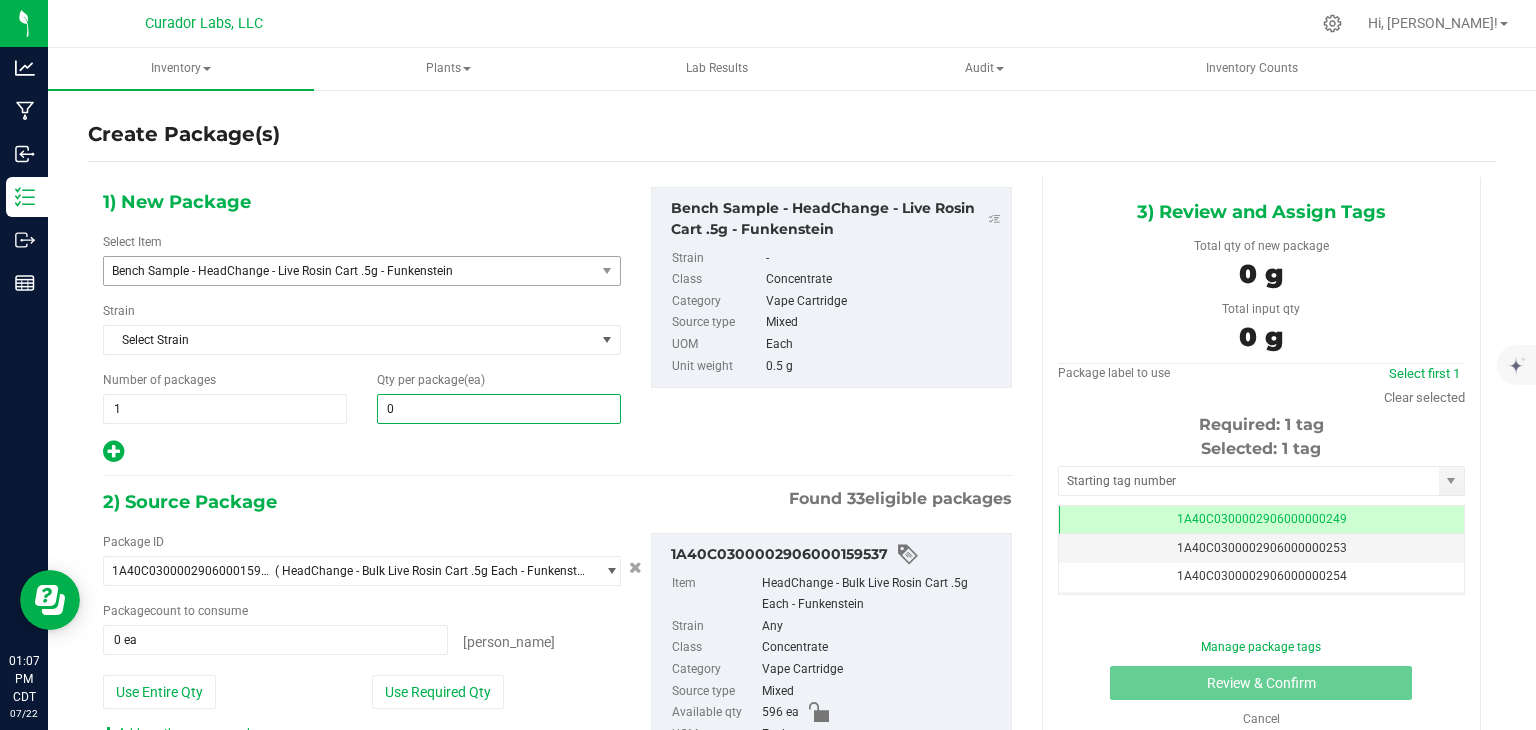 type 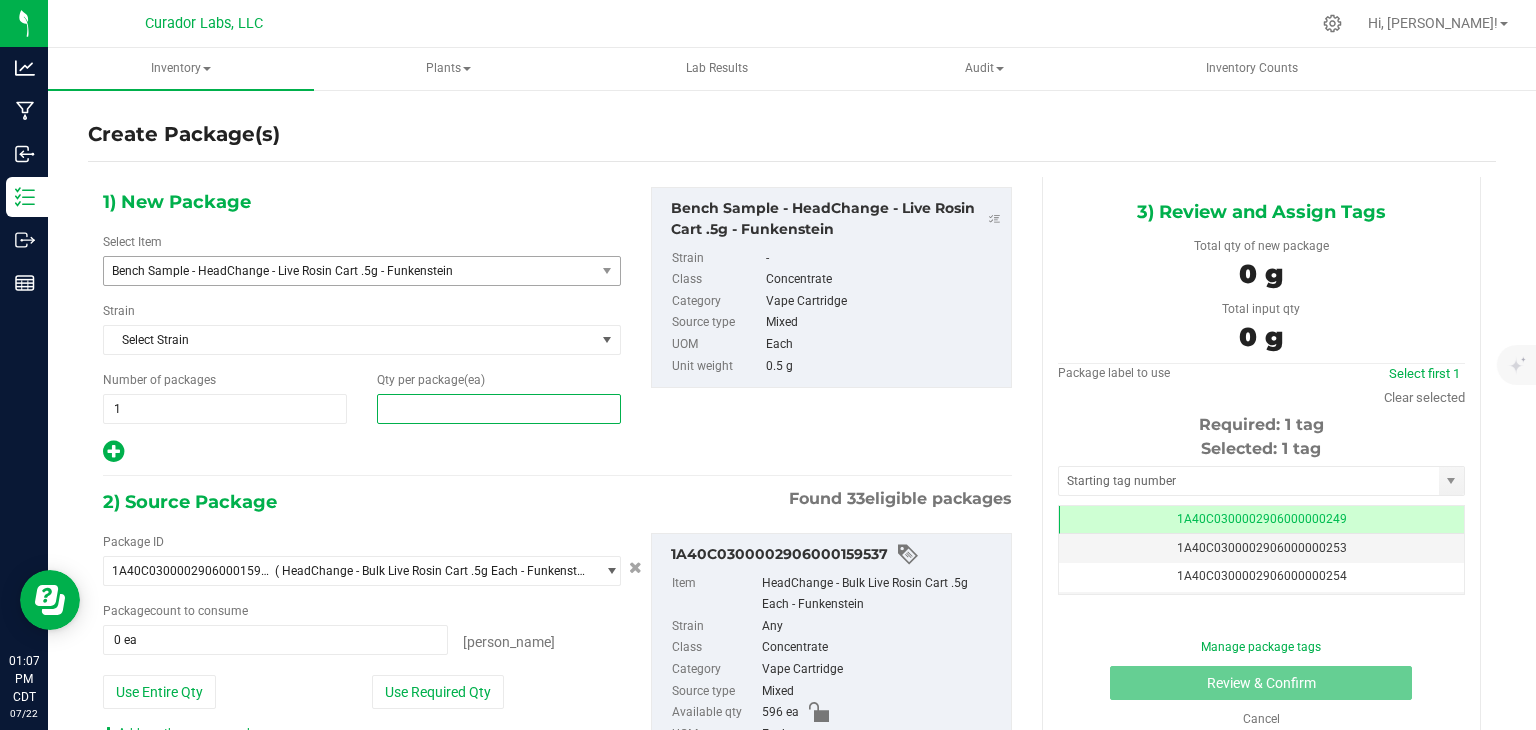 click at bounding box center [499, 409] 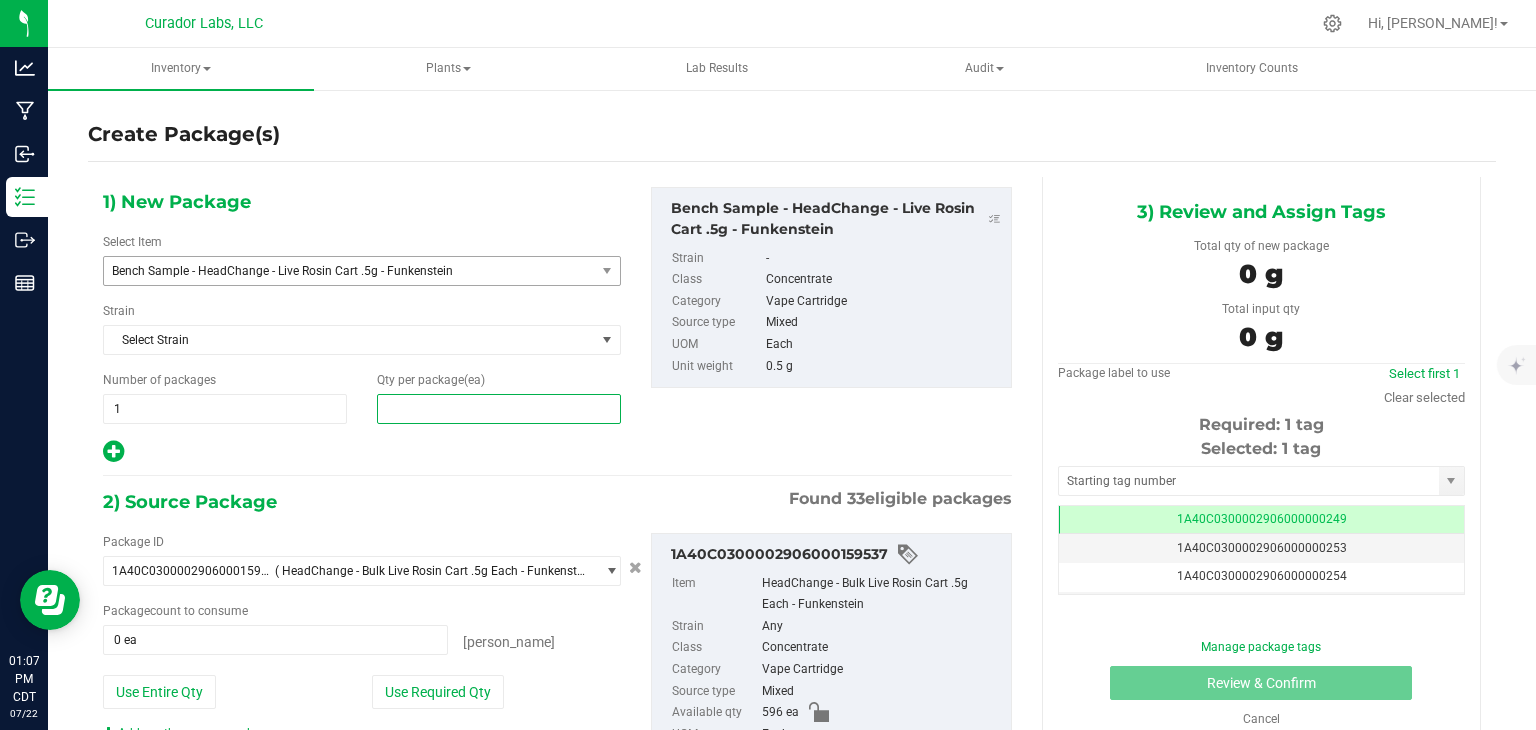 type on "4" 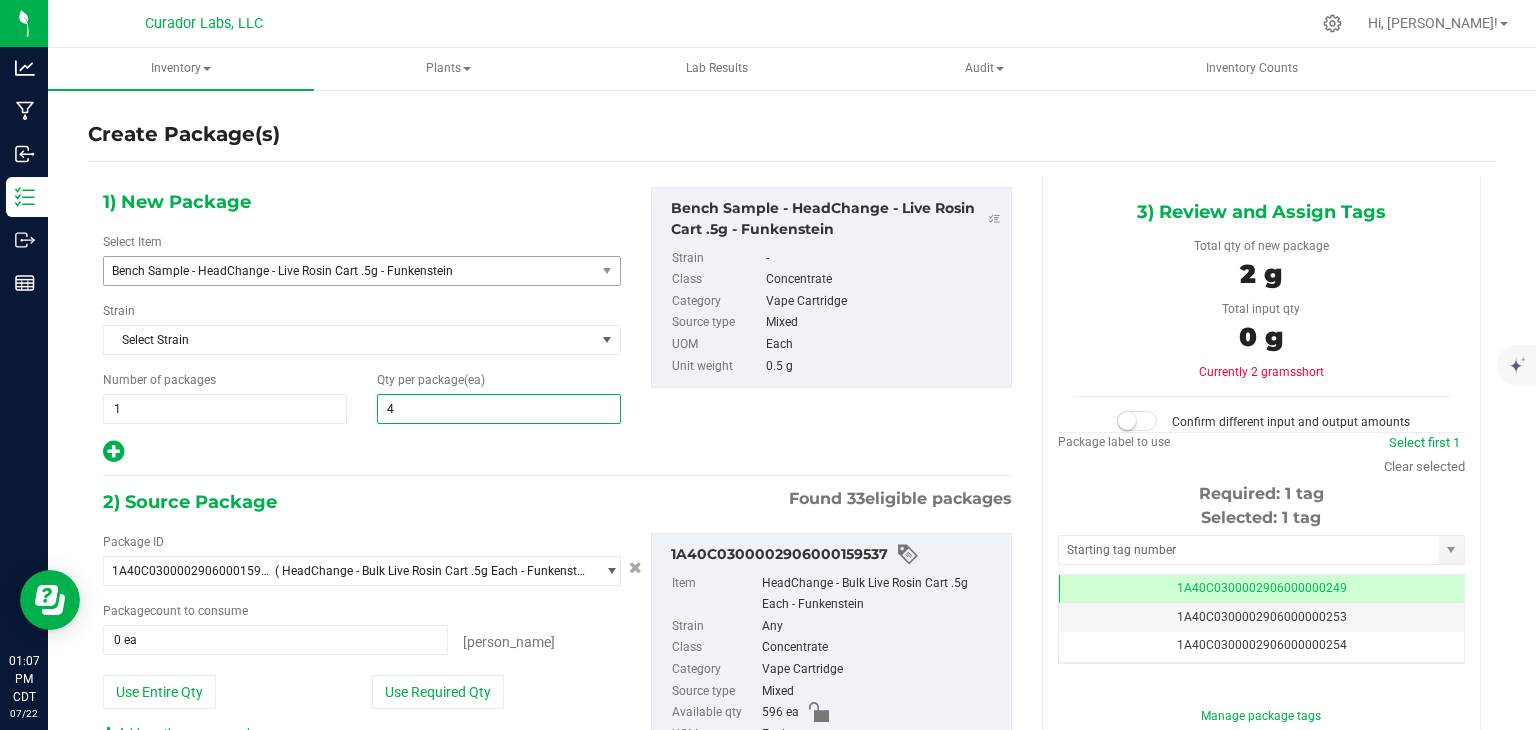 type on "4" 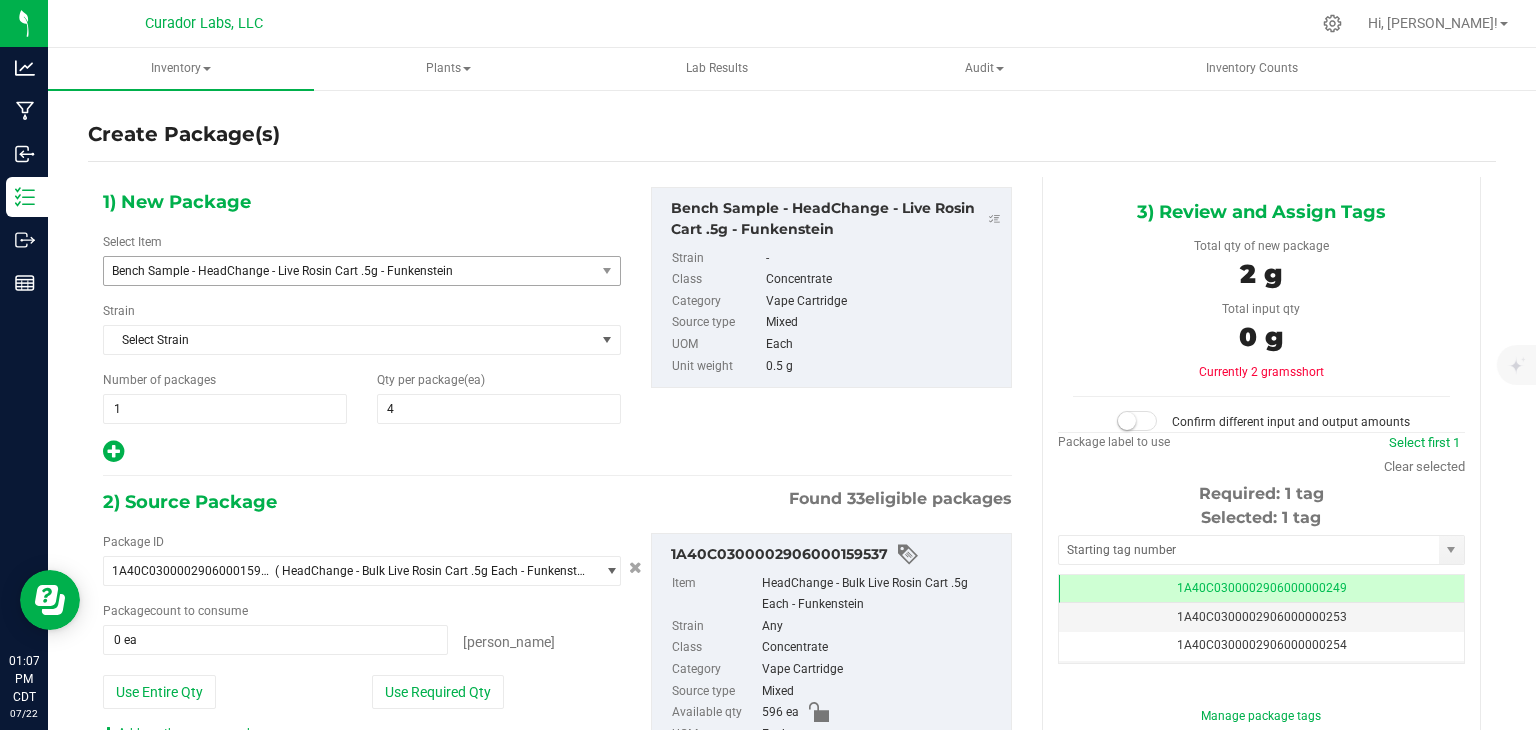 click at bounding box center [362, 452] 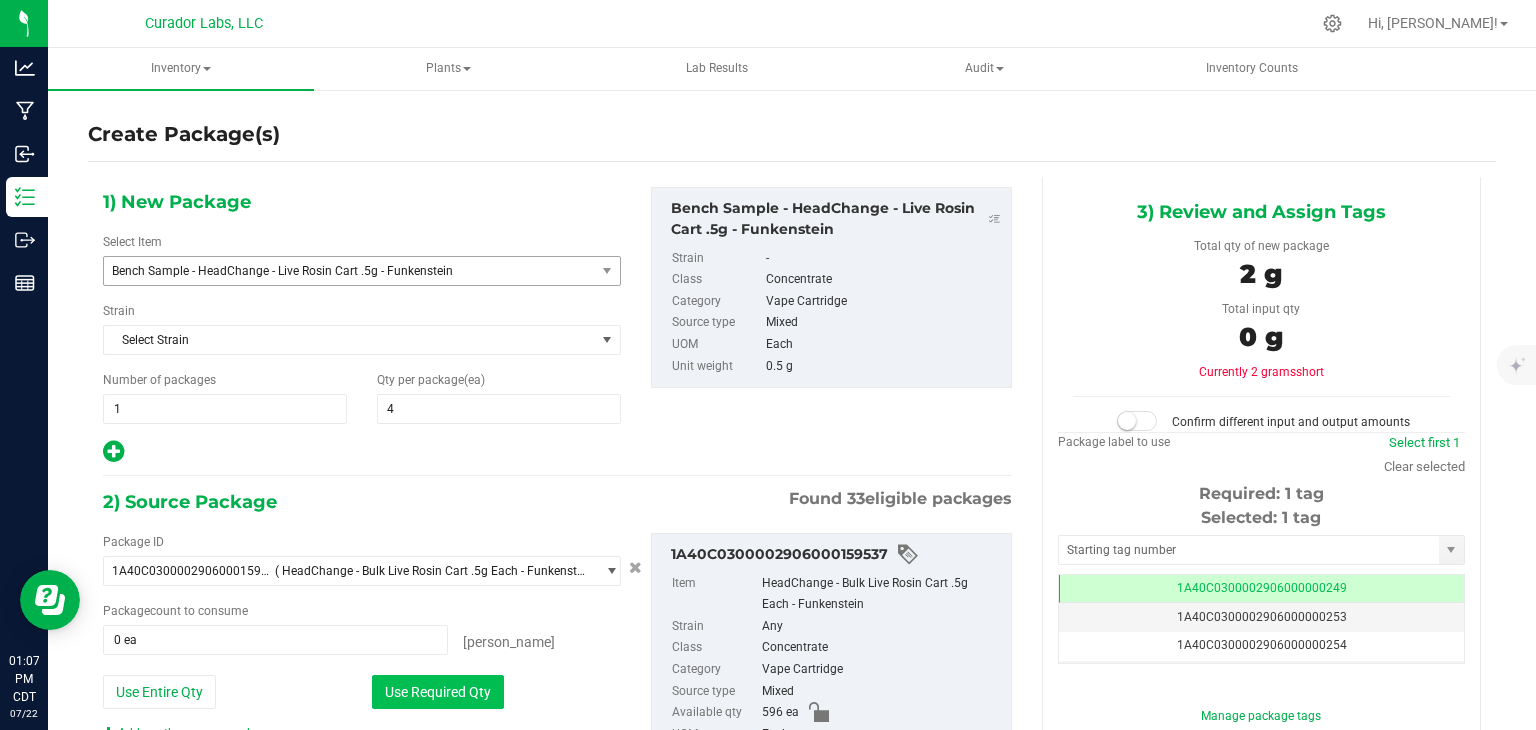 click on "Use Required Qty" at bounding box center (438, 692) 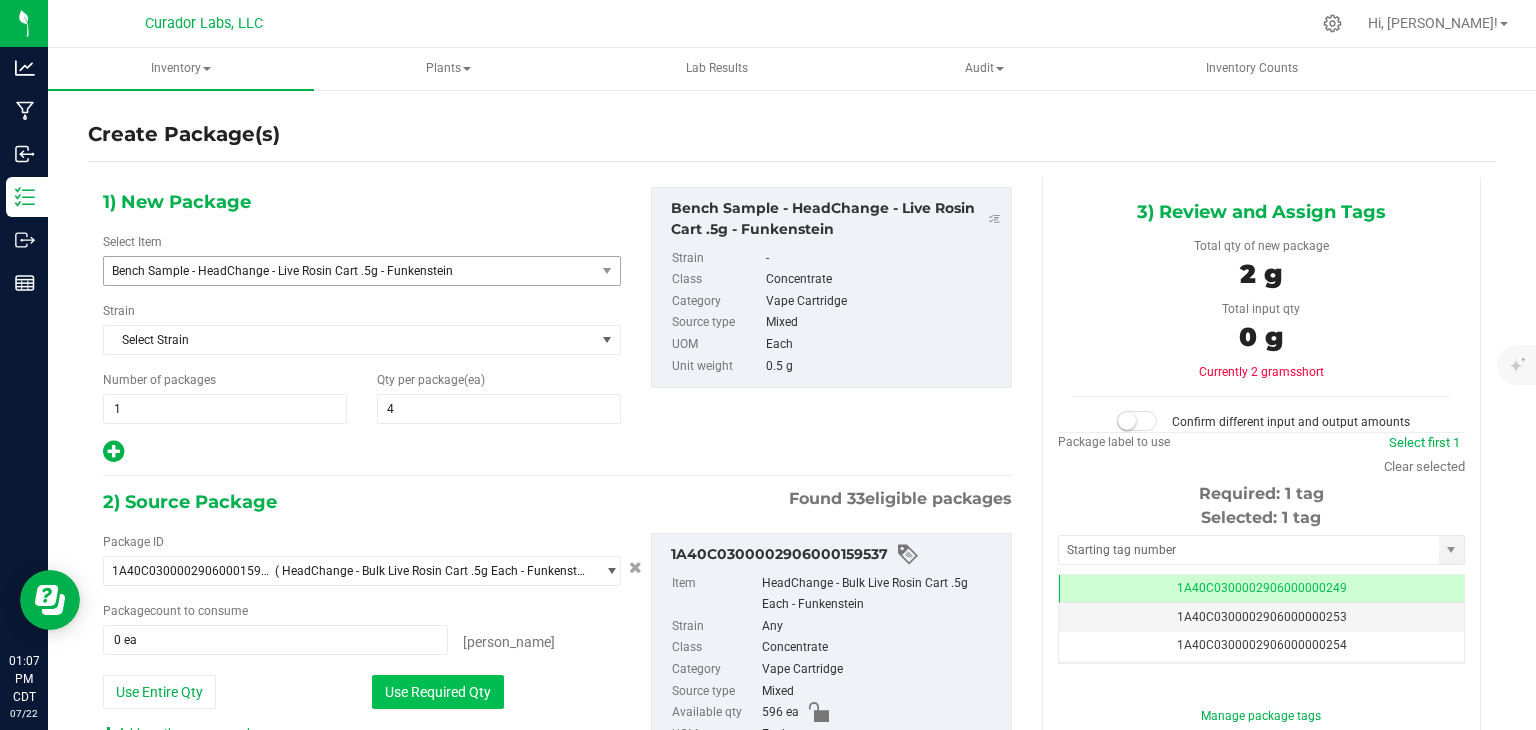 type on "4 ea" 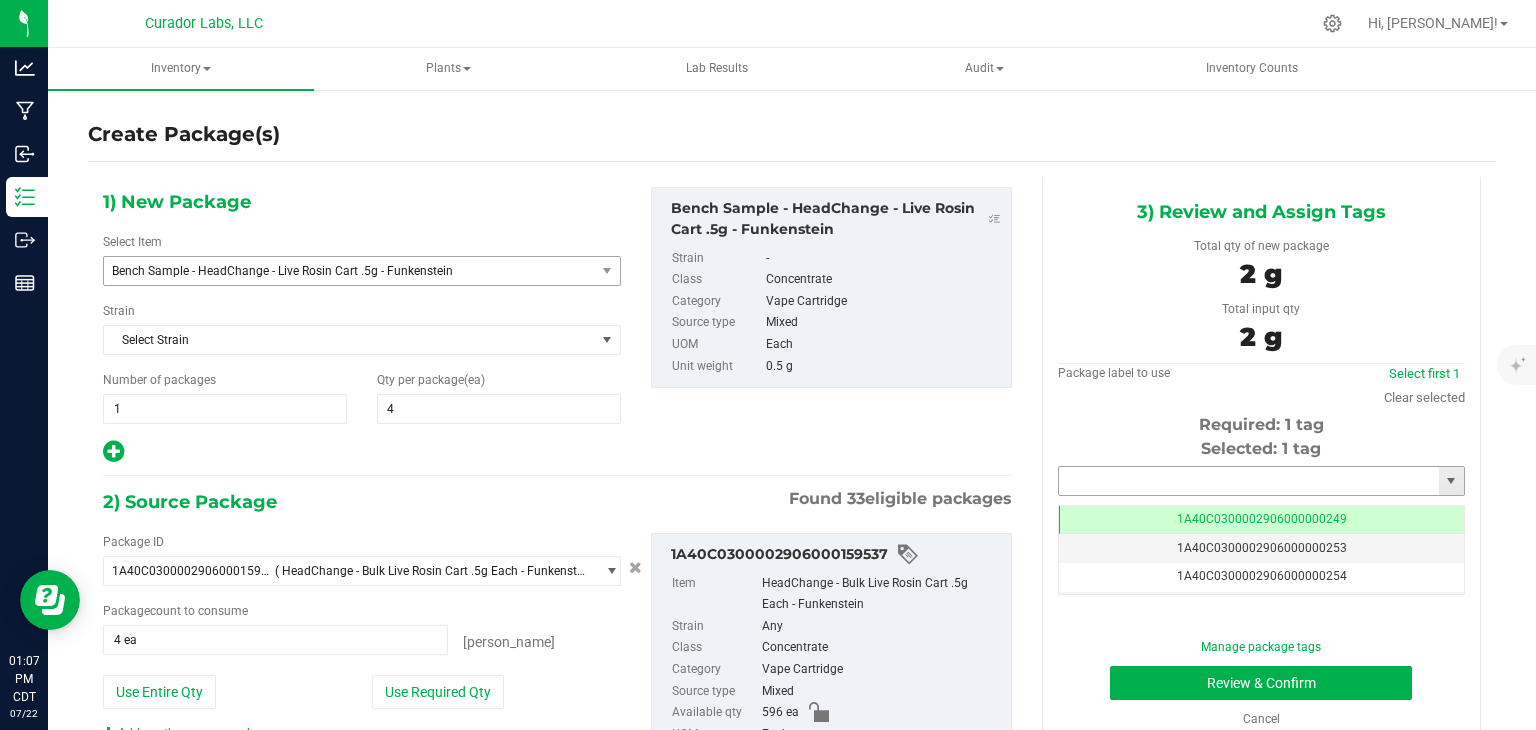 click at bounding box center (1249, 481) 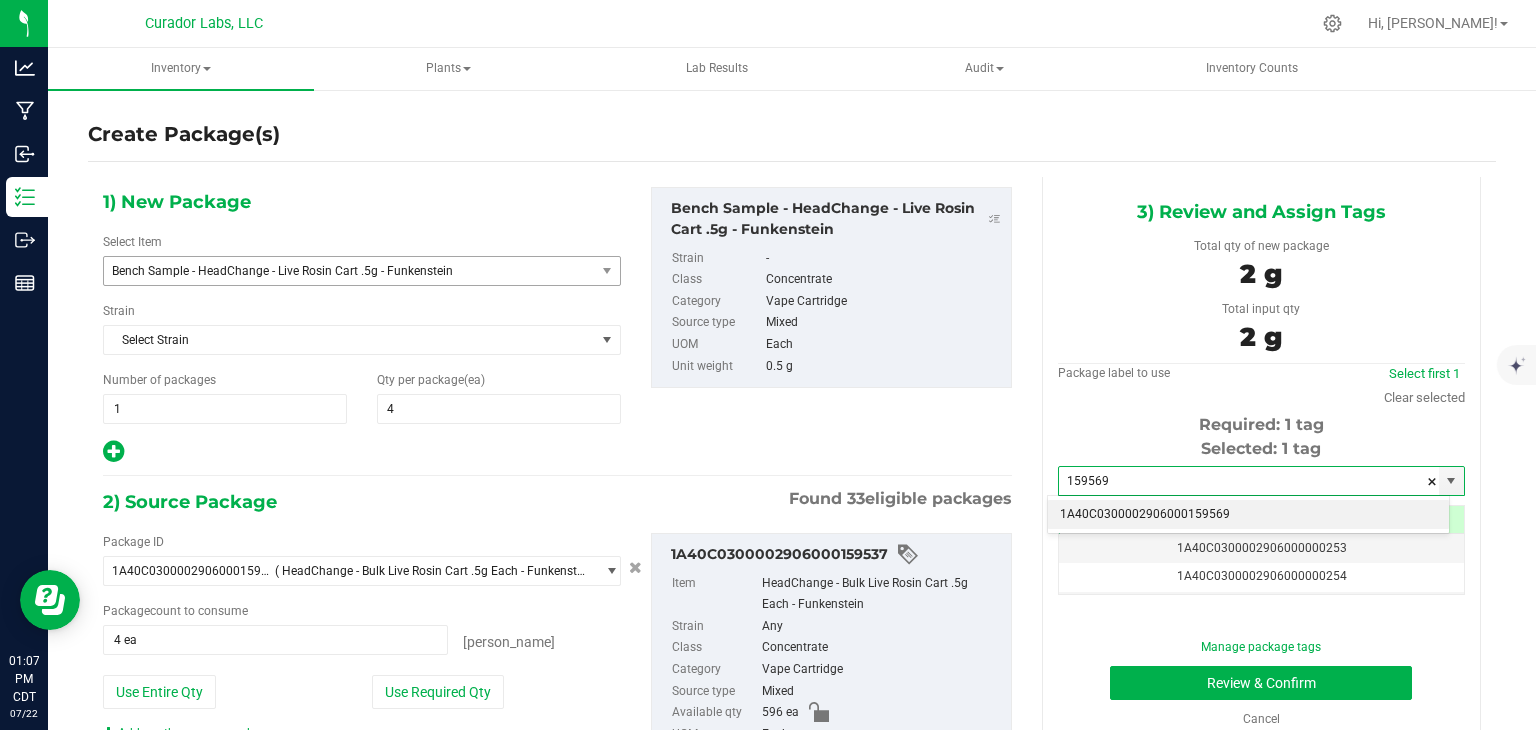 click on "1A40C0300002906000159569" at bounding box center (1248, 515) 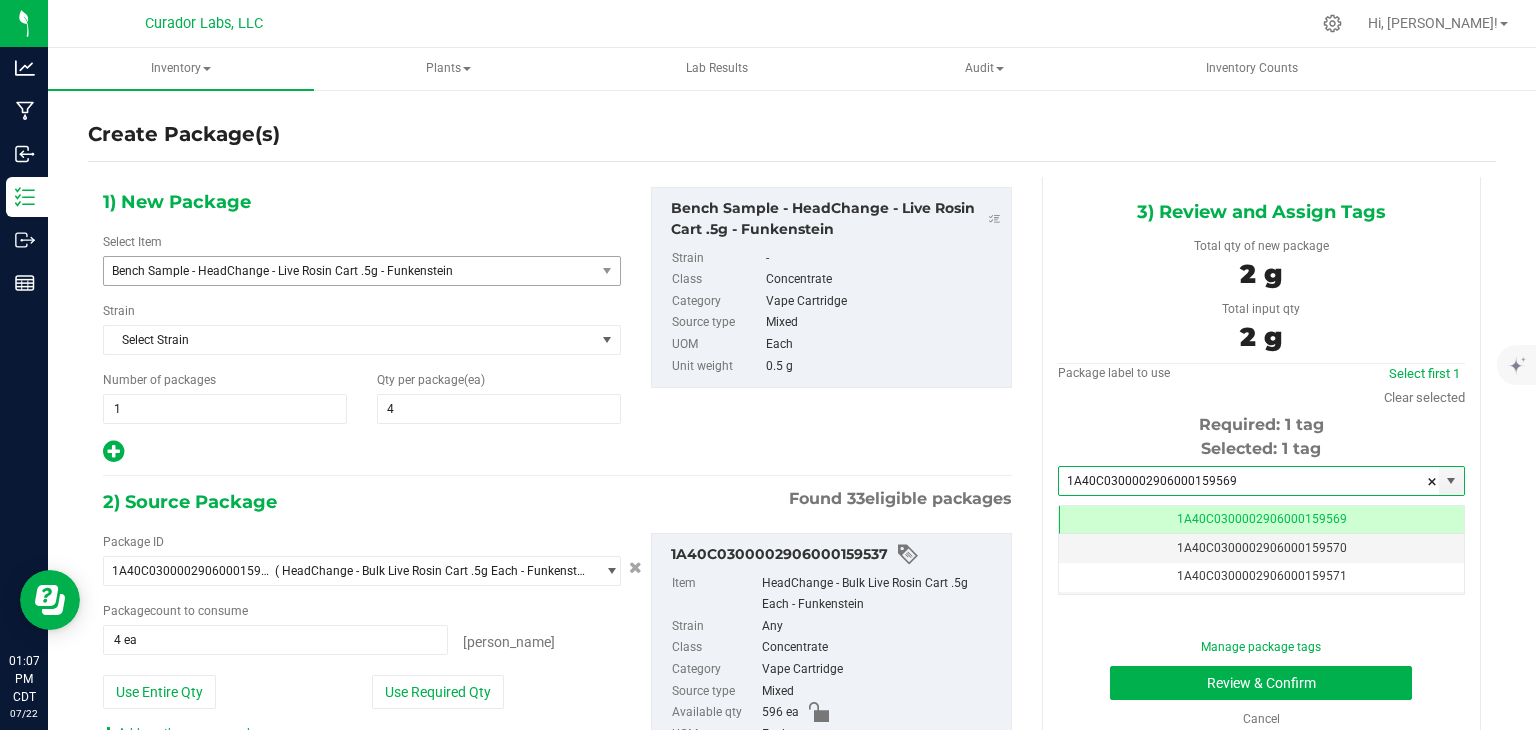 scroll, scrollTop: 0, scrollLeft: 0, axis: both 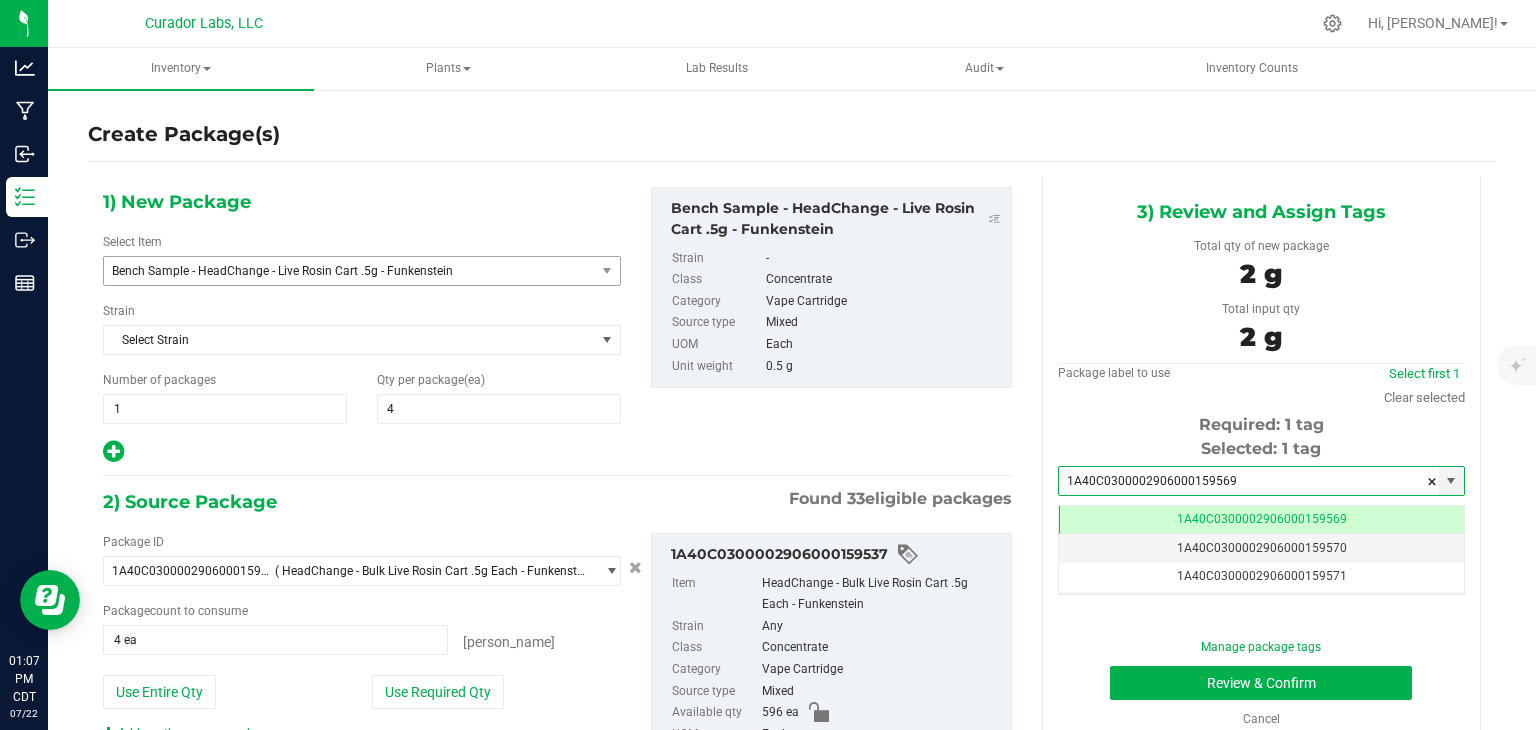 type on "1A40C0300002906000159569" 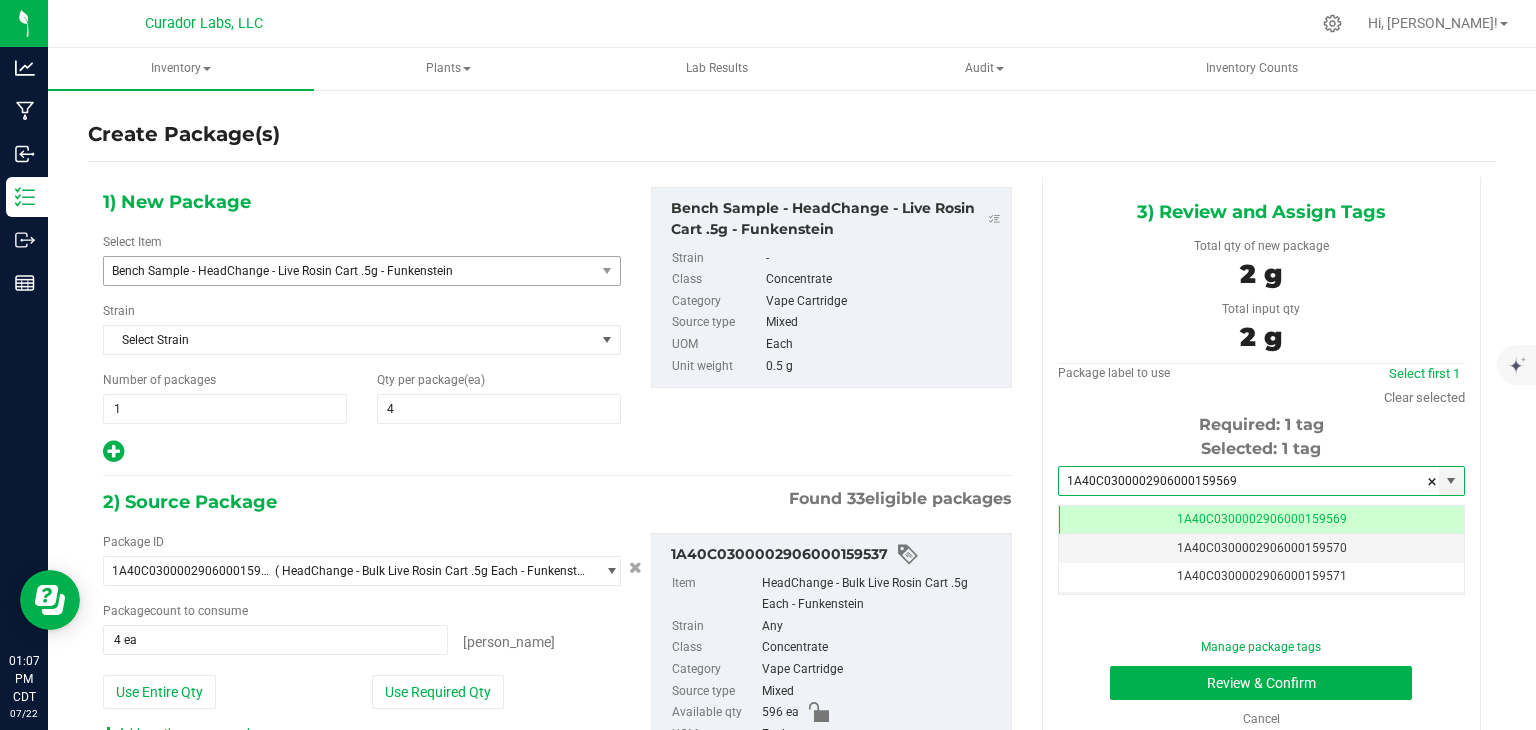 click on "Package label to use" at bounding box center [1114, 373] 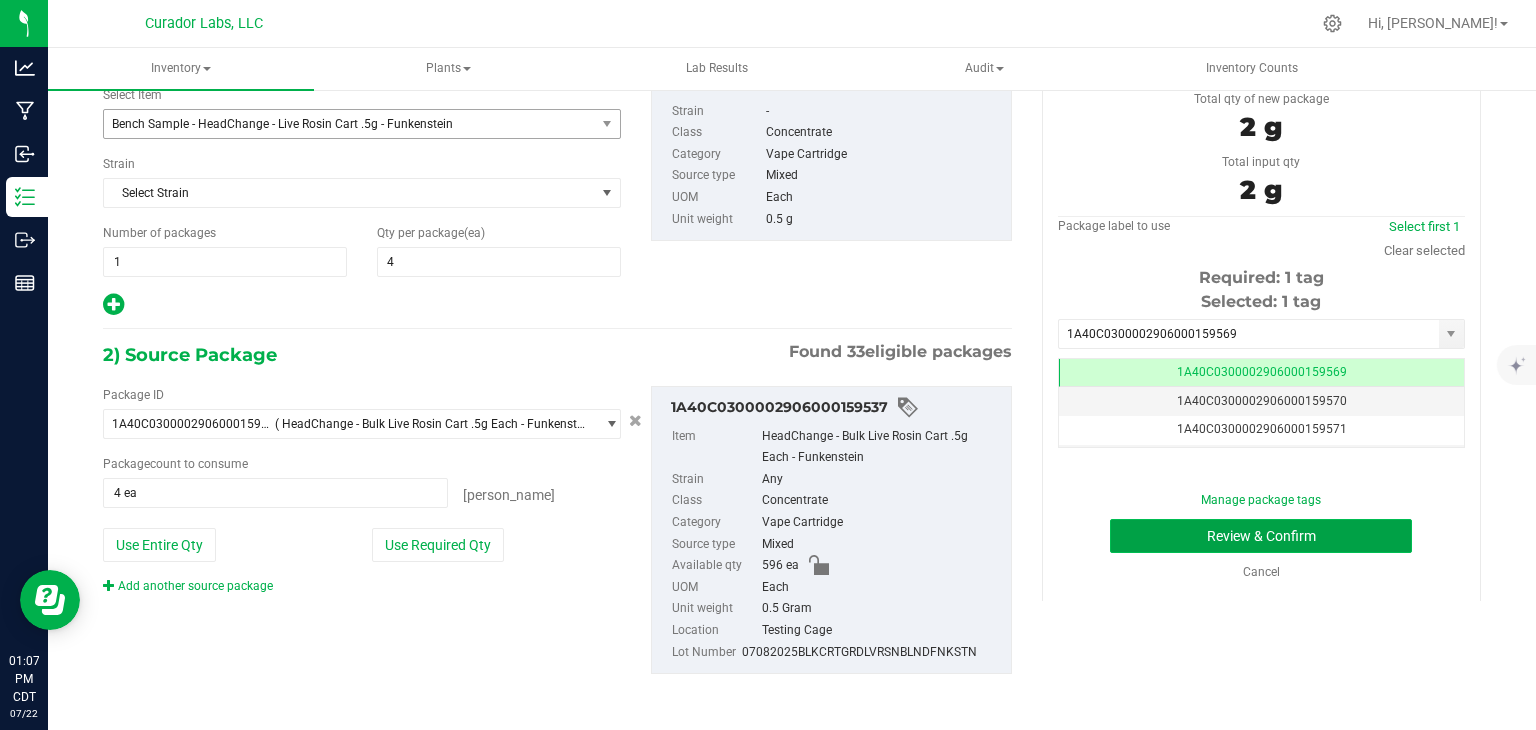 click on "Review & Confirm" at bounding box center [1261, 536] 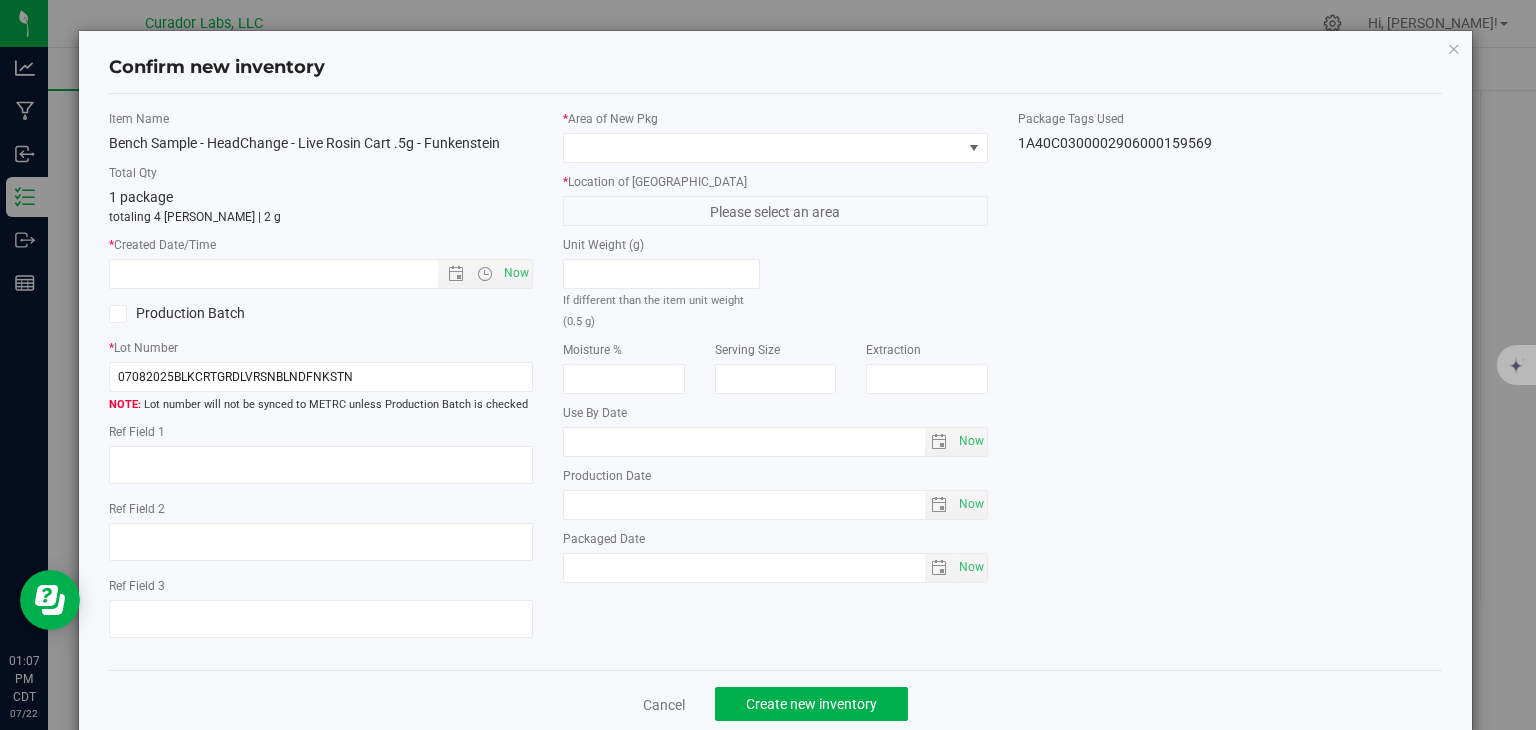 type on "2025-07-22" 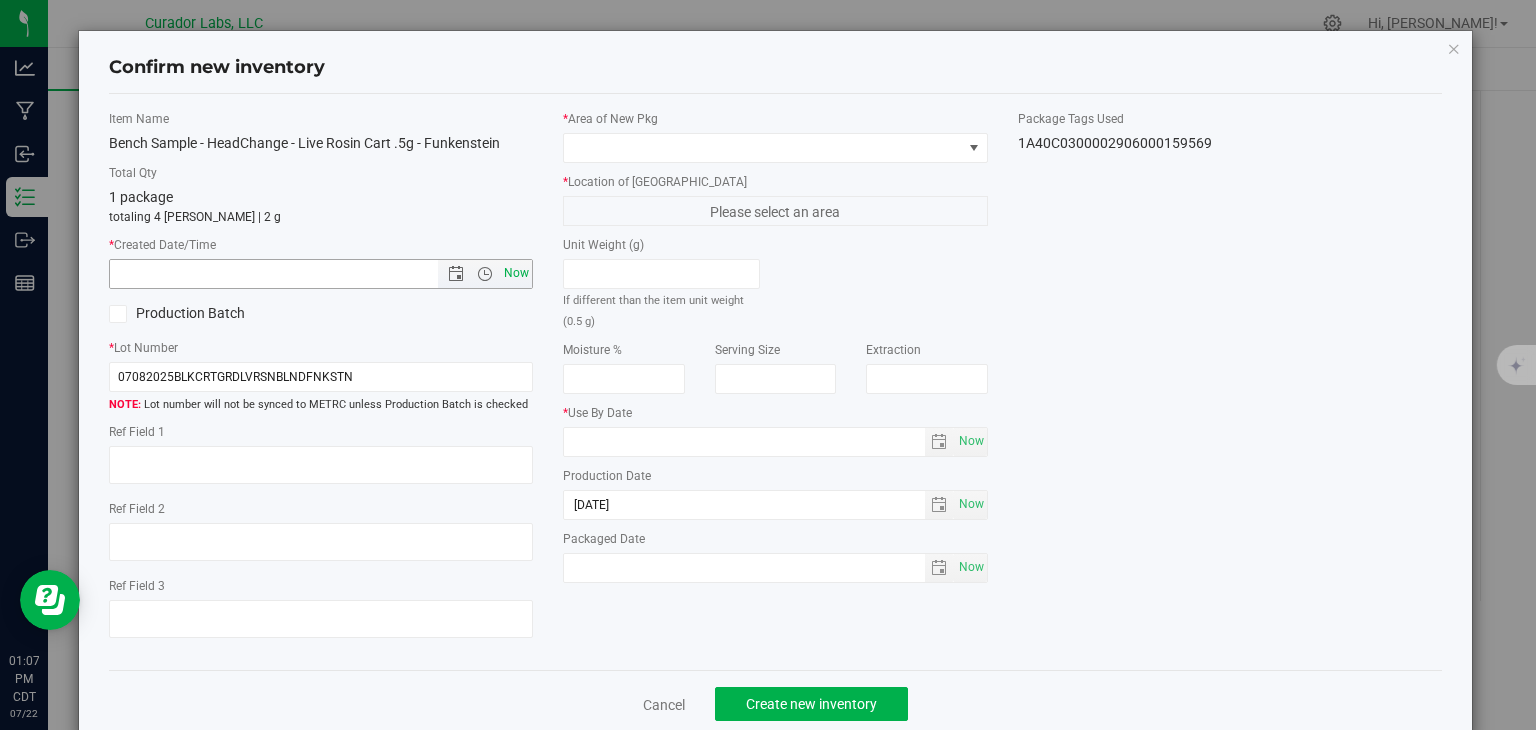 click on "Now" at bounding box center (517, 273) 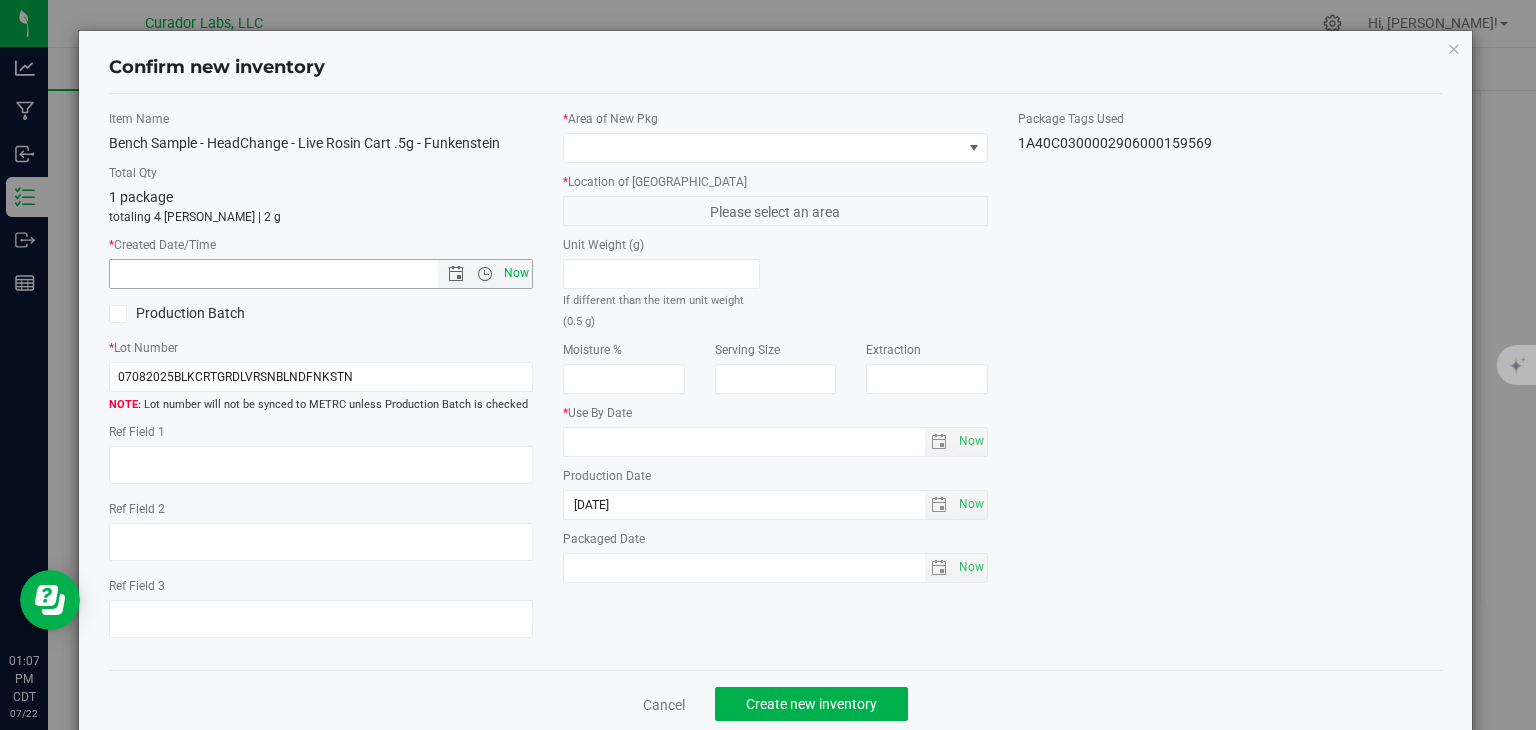type on "7/22/2025 1:07 PM" 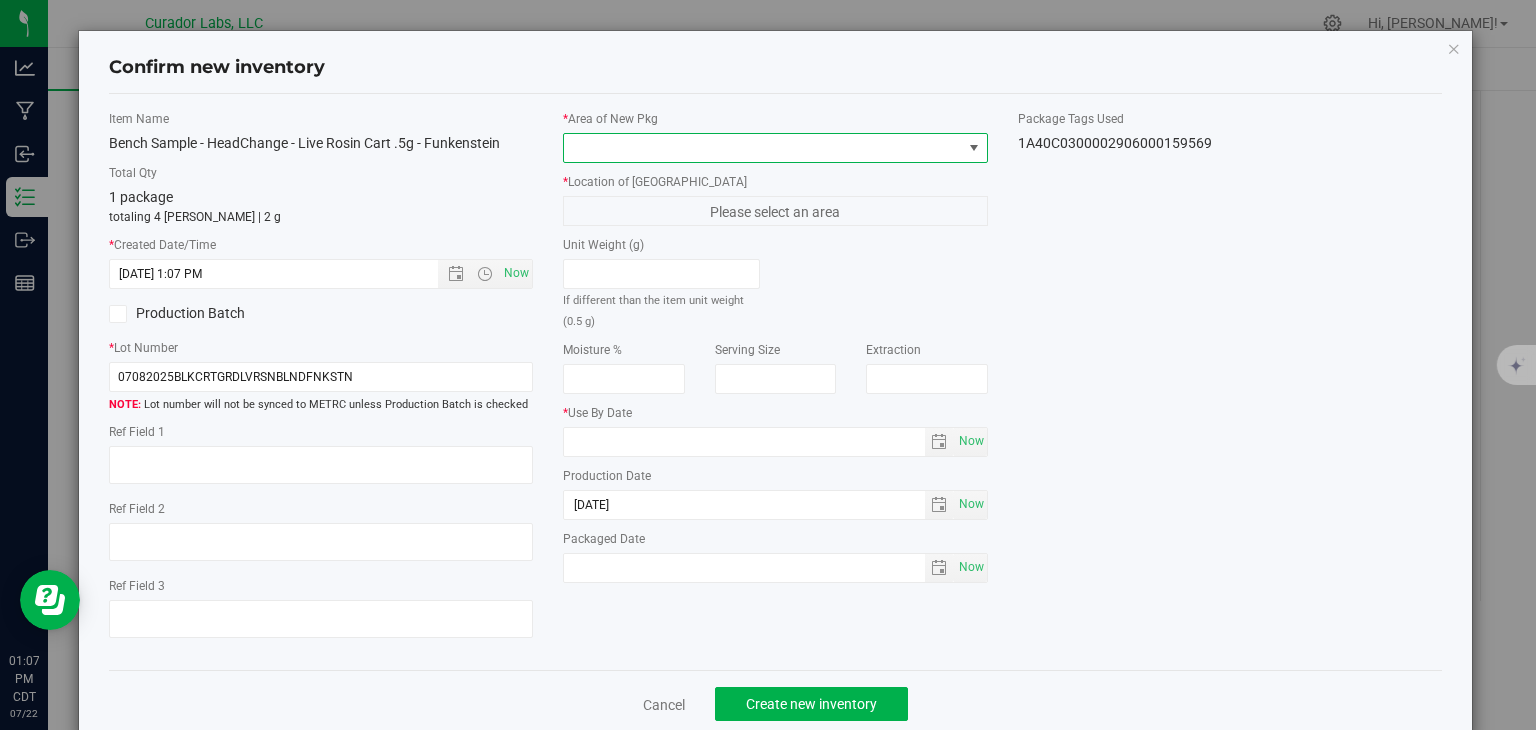 click at bounding box center [763, 148] 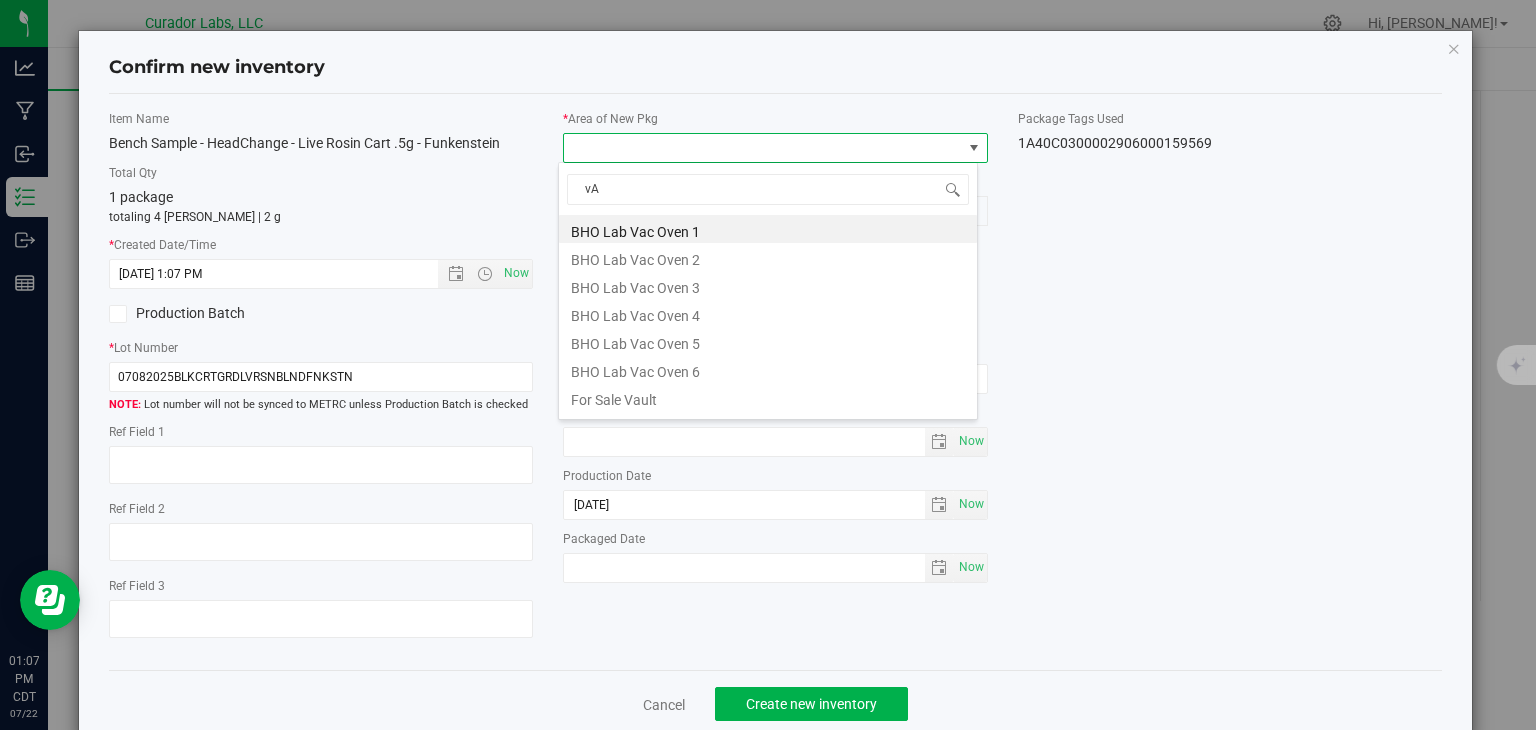 type on "vAU" 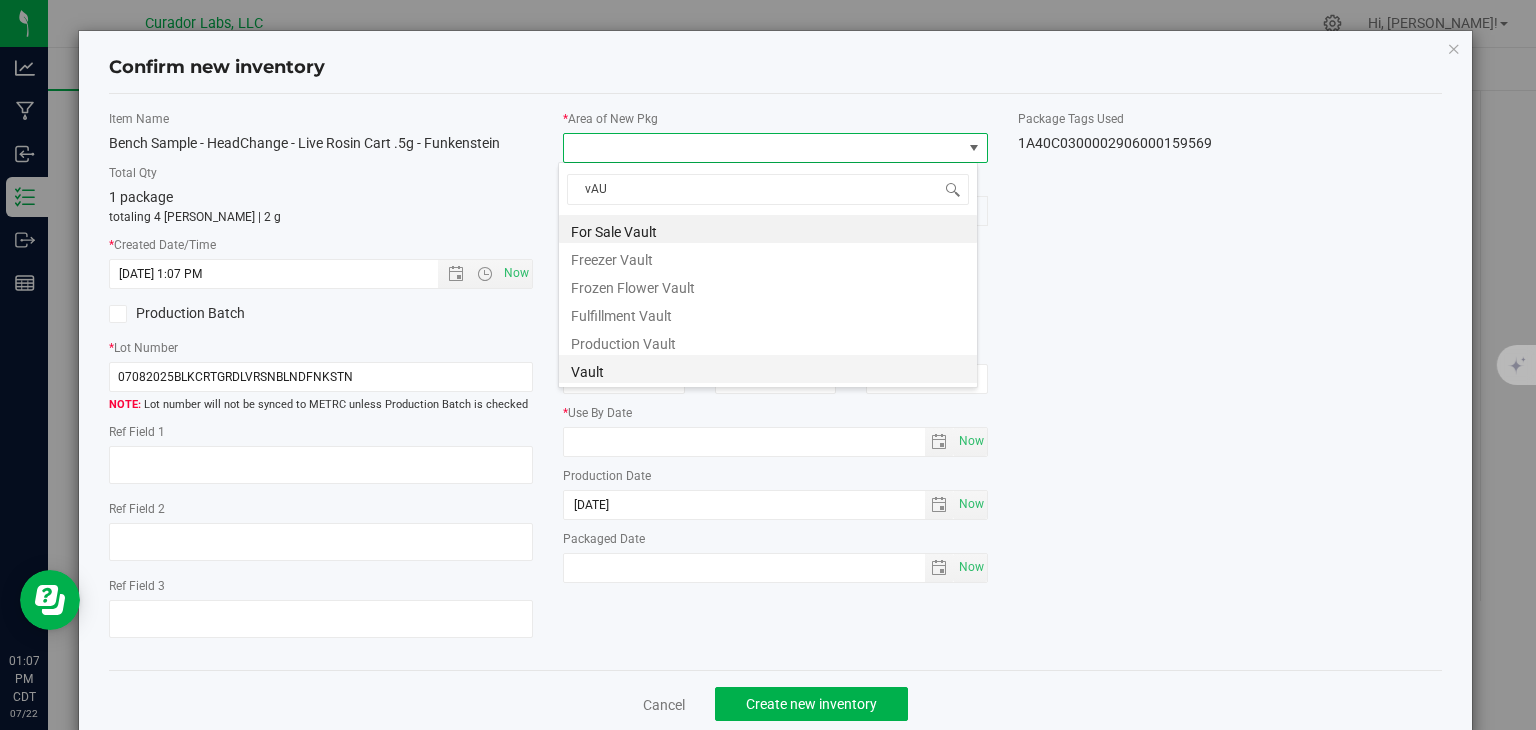 click on "Vault" at bounding box center [768, 369] 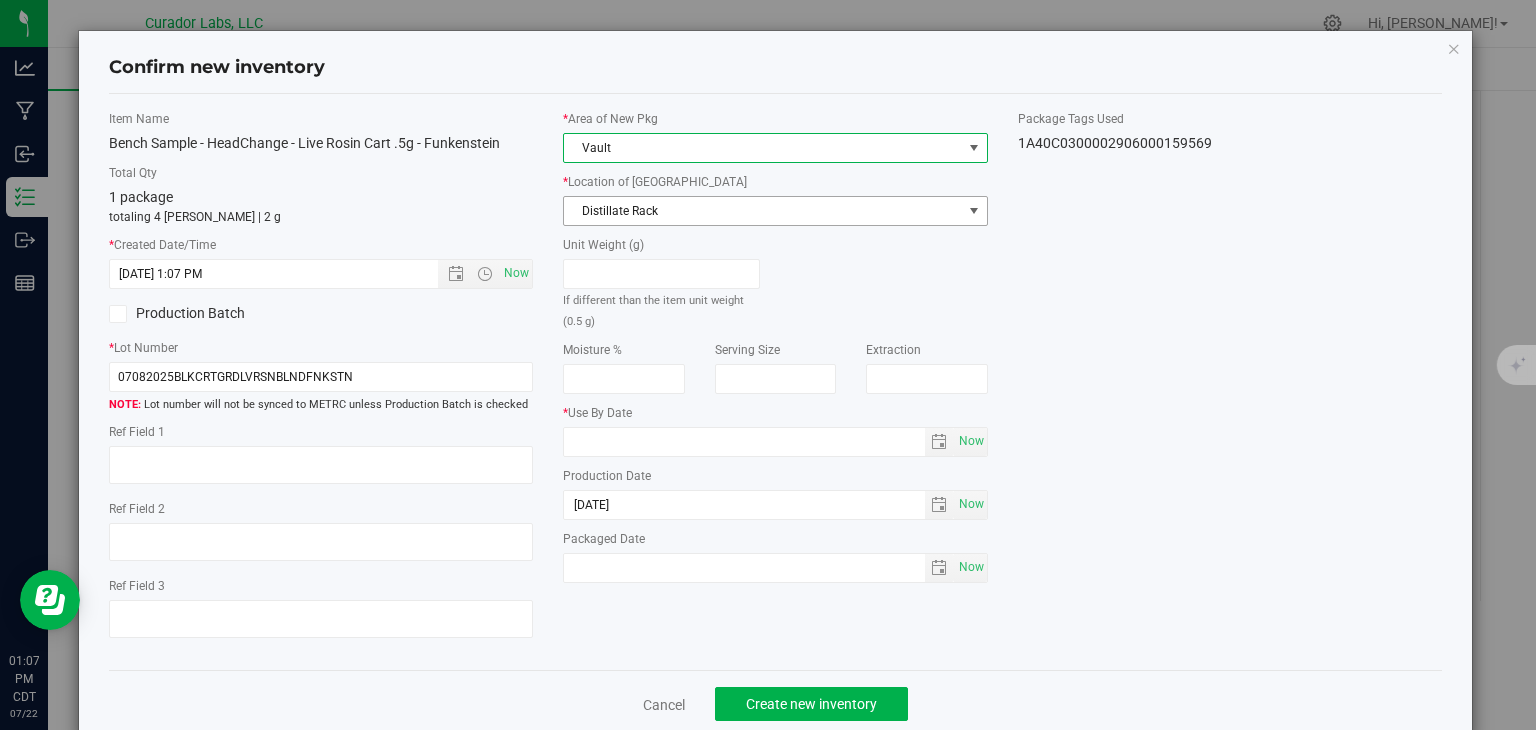 click on "Distillate Rack" at bounding box center [763, 211] 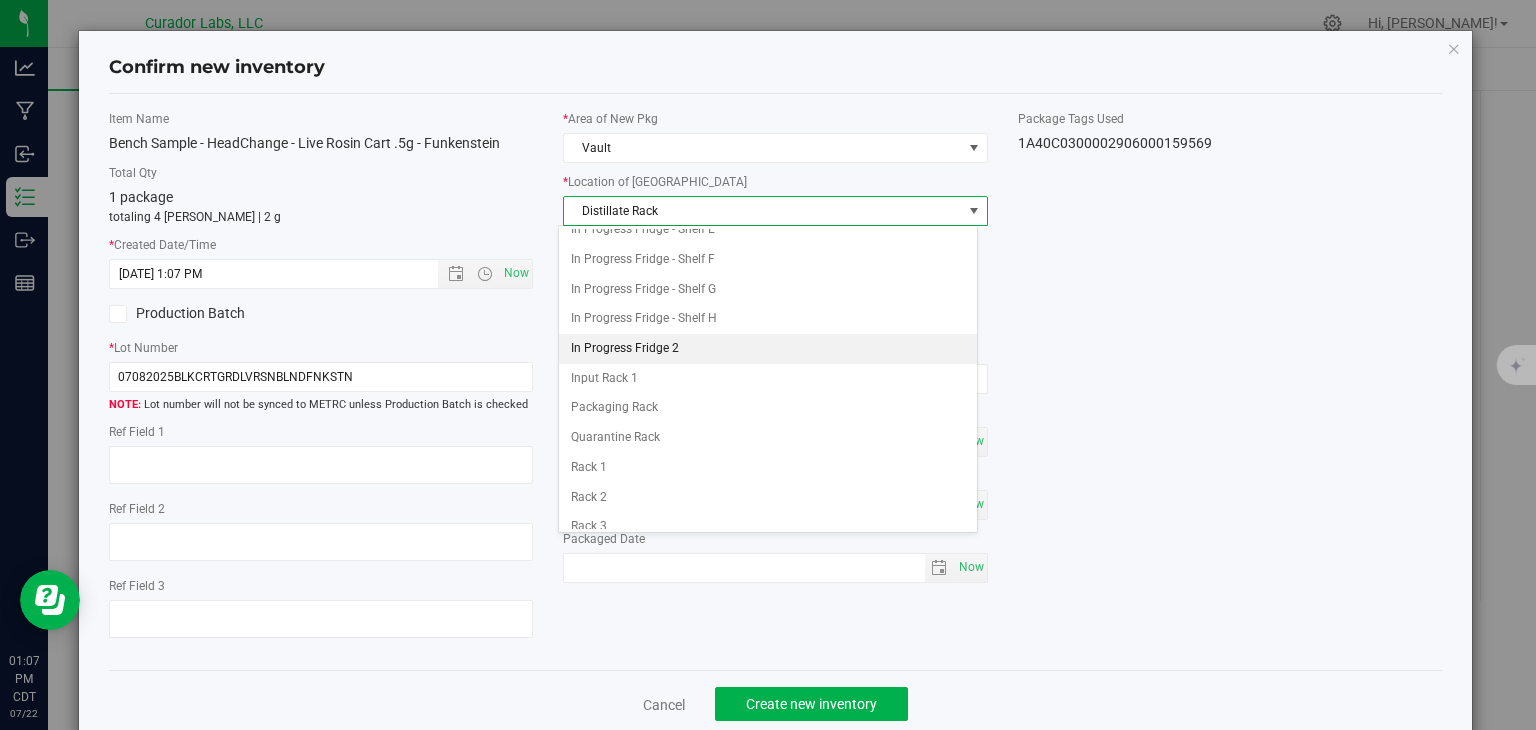 click on "In Progress Fridge 2" at bounding box center [768, 349] 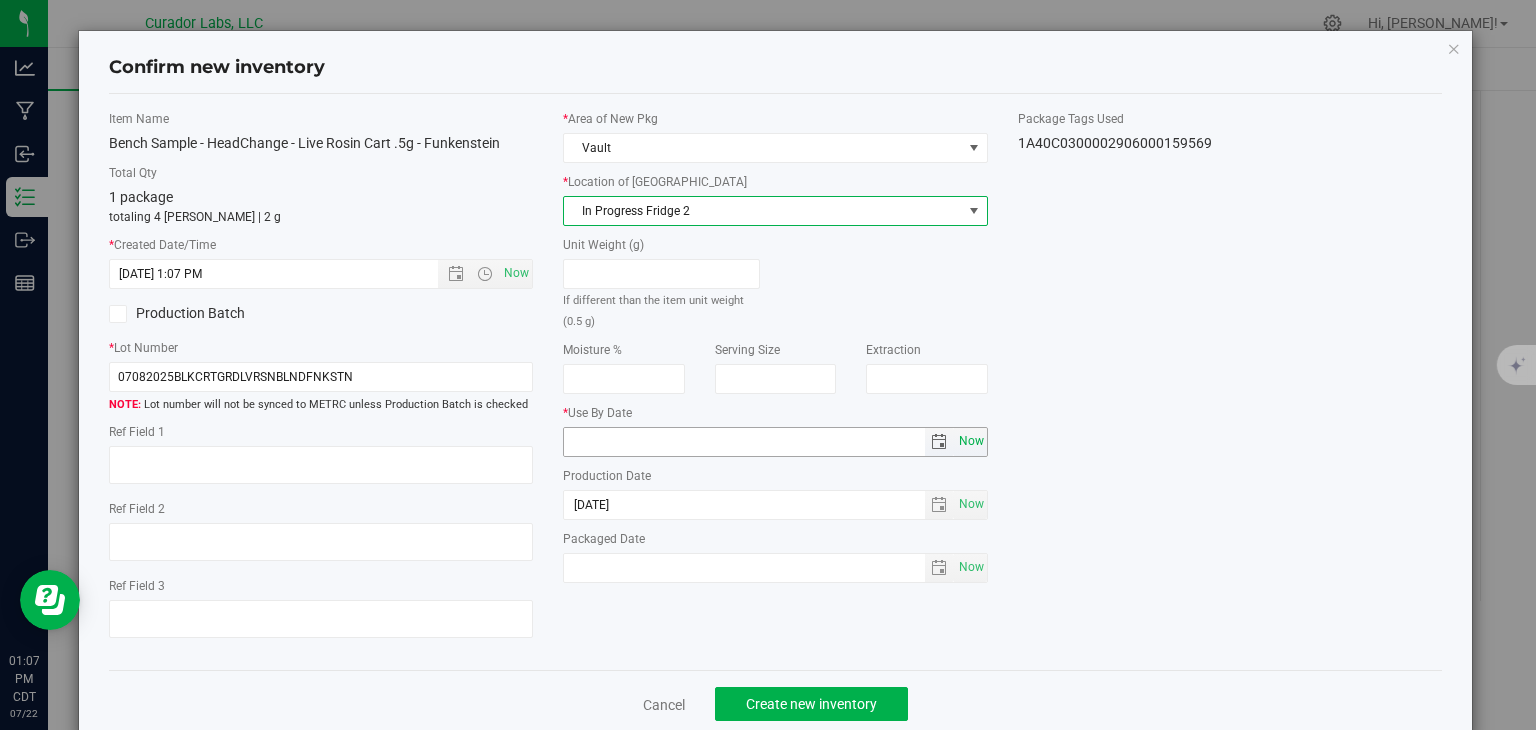 click on "Now" at bounding box center [971, 441] 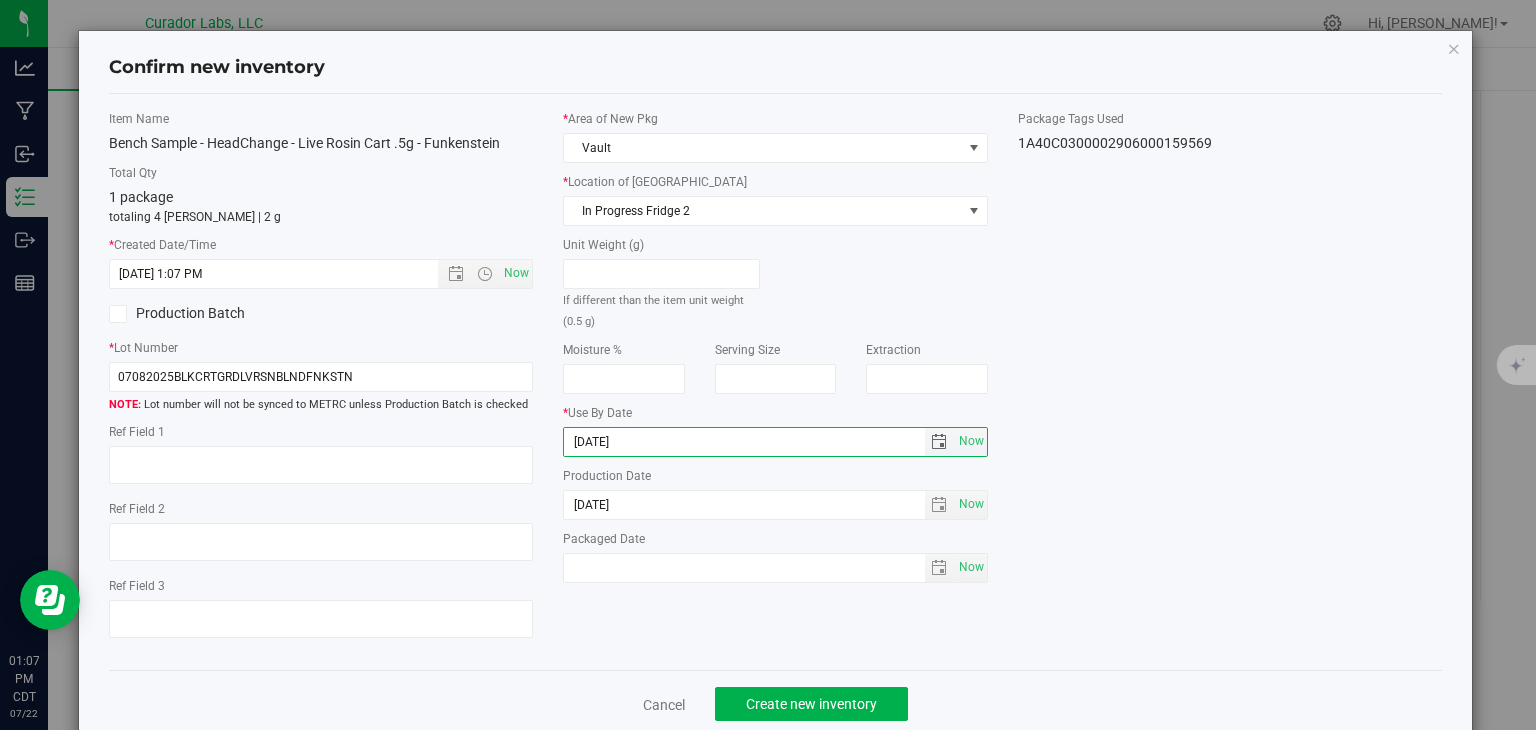 click on "2025-07-22" at bounding box center [744, 442] 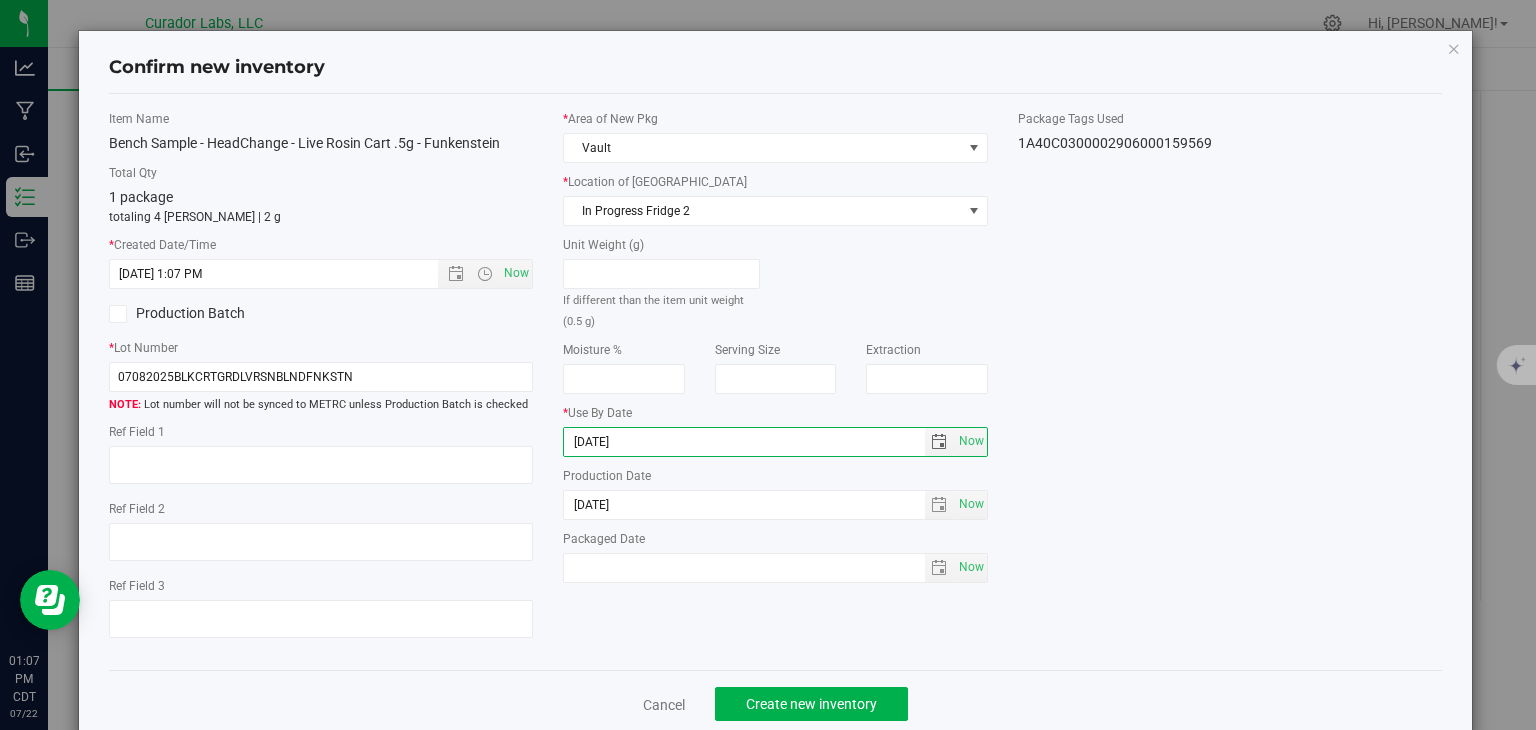 type on "2026-07-22" 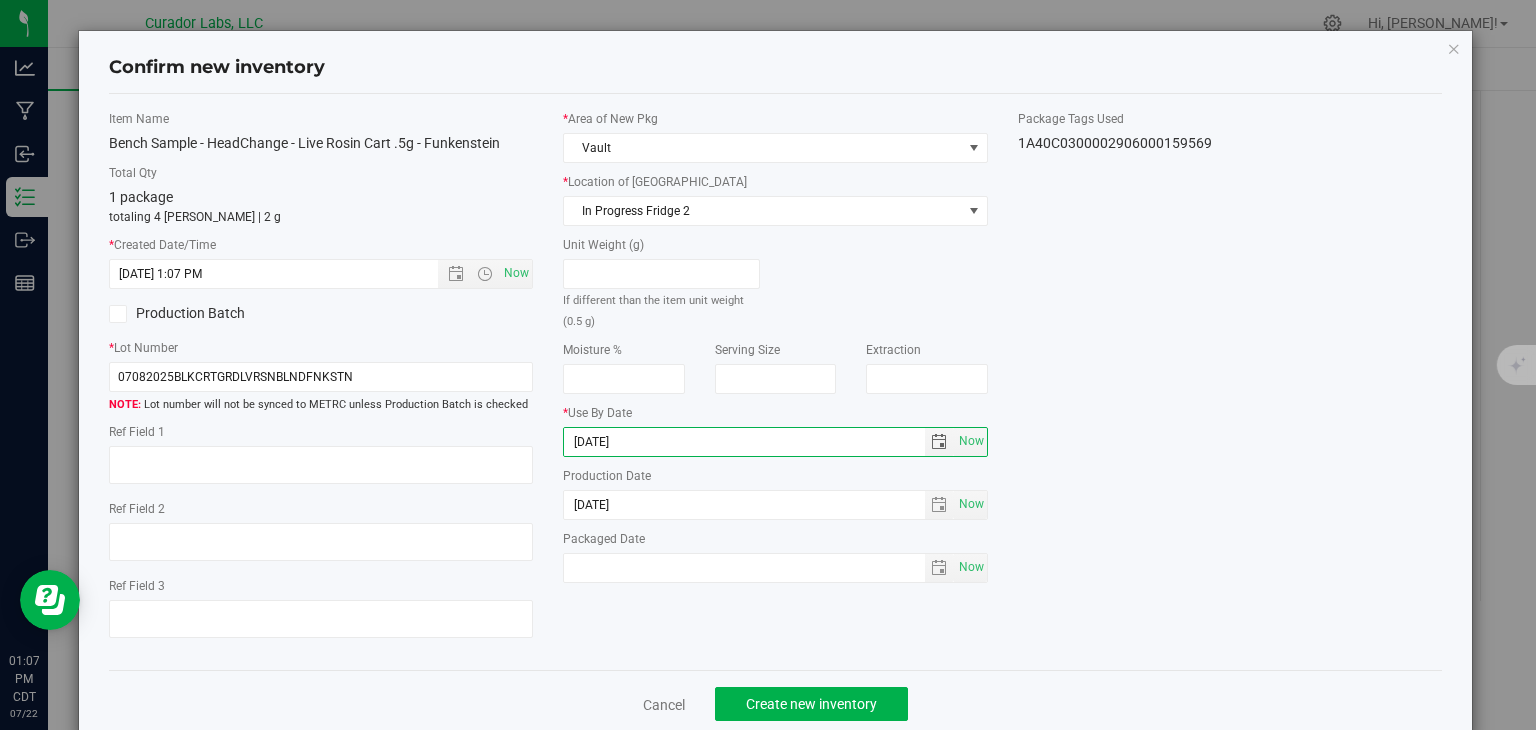 click on "Item Name
Bench Sample - HeadChange - Live Rosin Cart .5g - Funkenstein
Total Qty
1 package  totaling 4 eaches | 2 g
*
Created Date/Time
7/22/2025 1:07 PM
Now
Production Batch
*
Lot Number
07082025BLKCRTGRDLVRSNBLNDFNKSTN Vault" at bounding box center (776, 382) 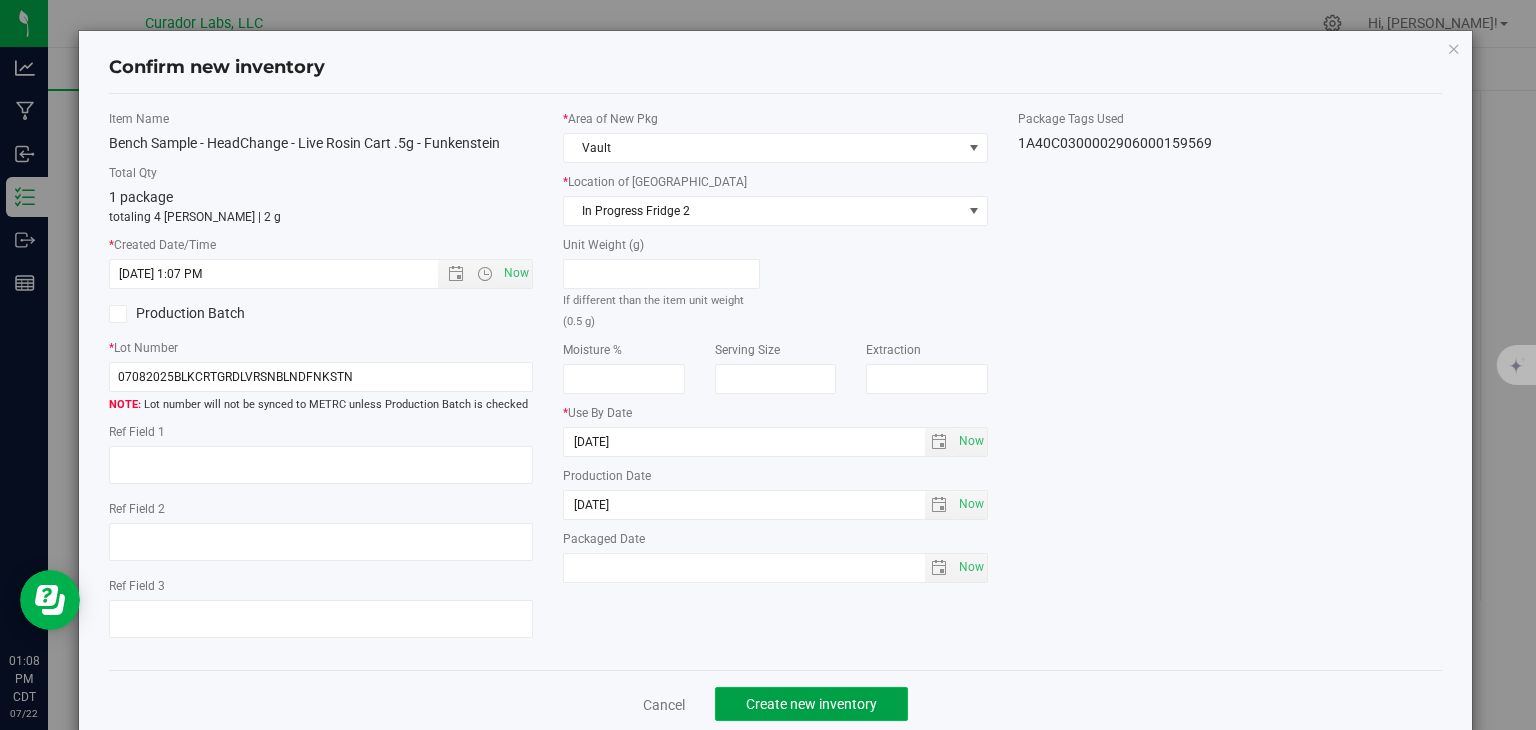 click on "Create new inventory" 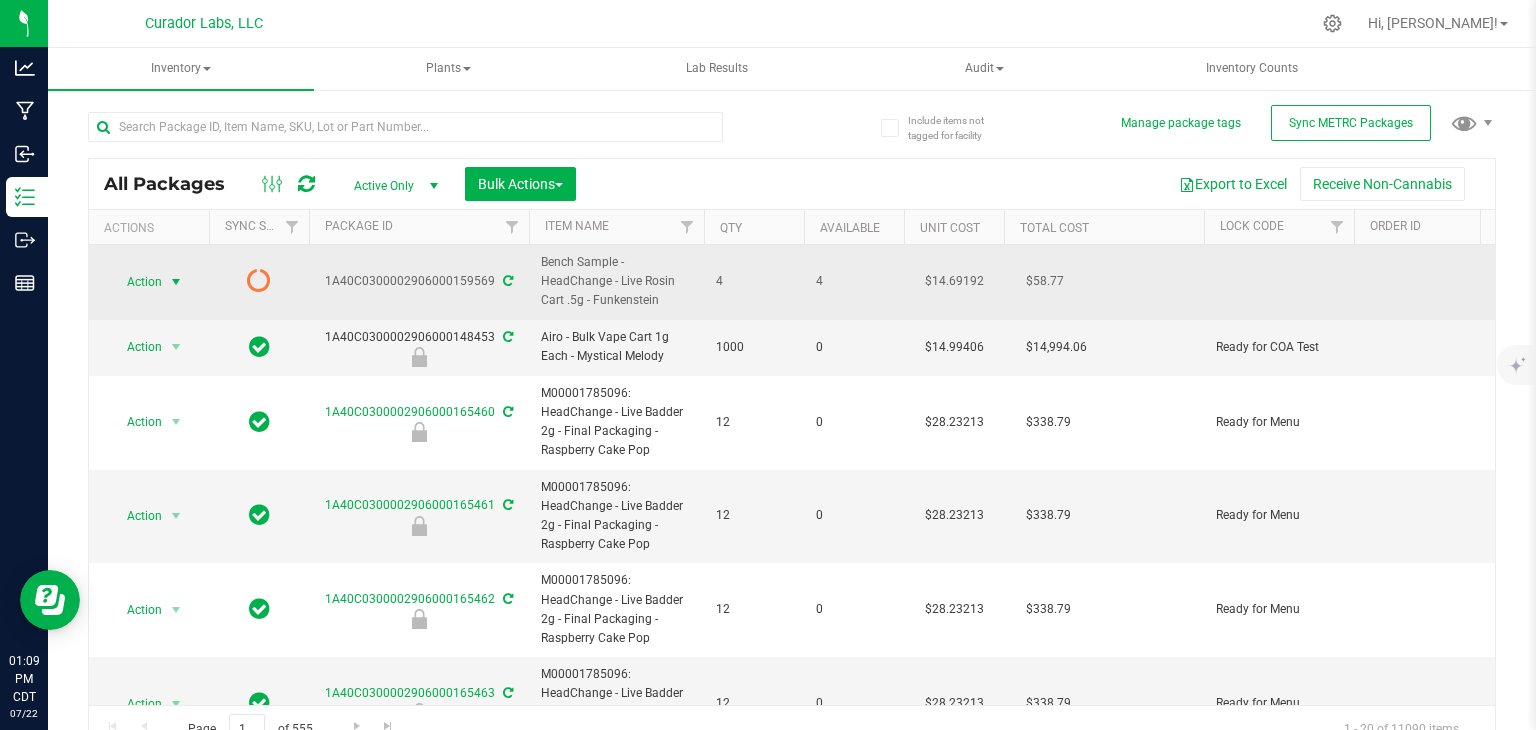 click on "Action" at bounding box center [136, 282] 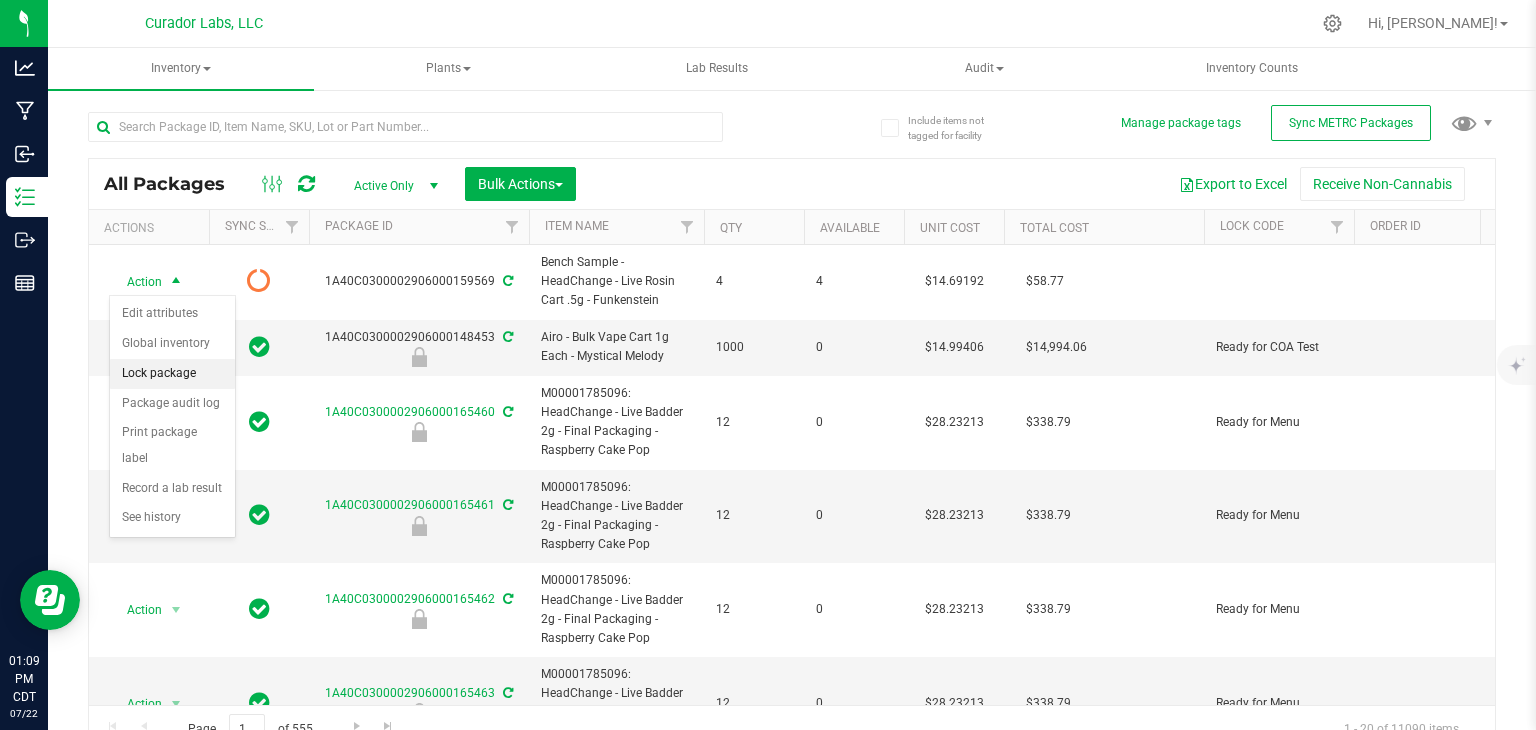 click on "Lock package" at bounding box center [172, 374] 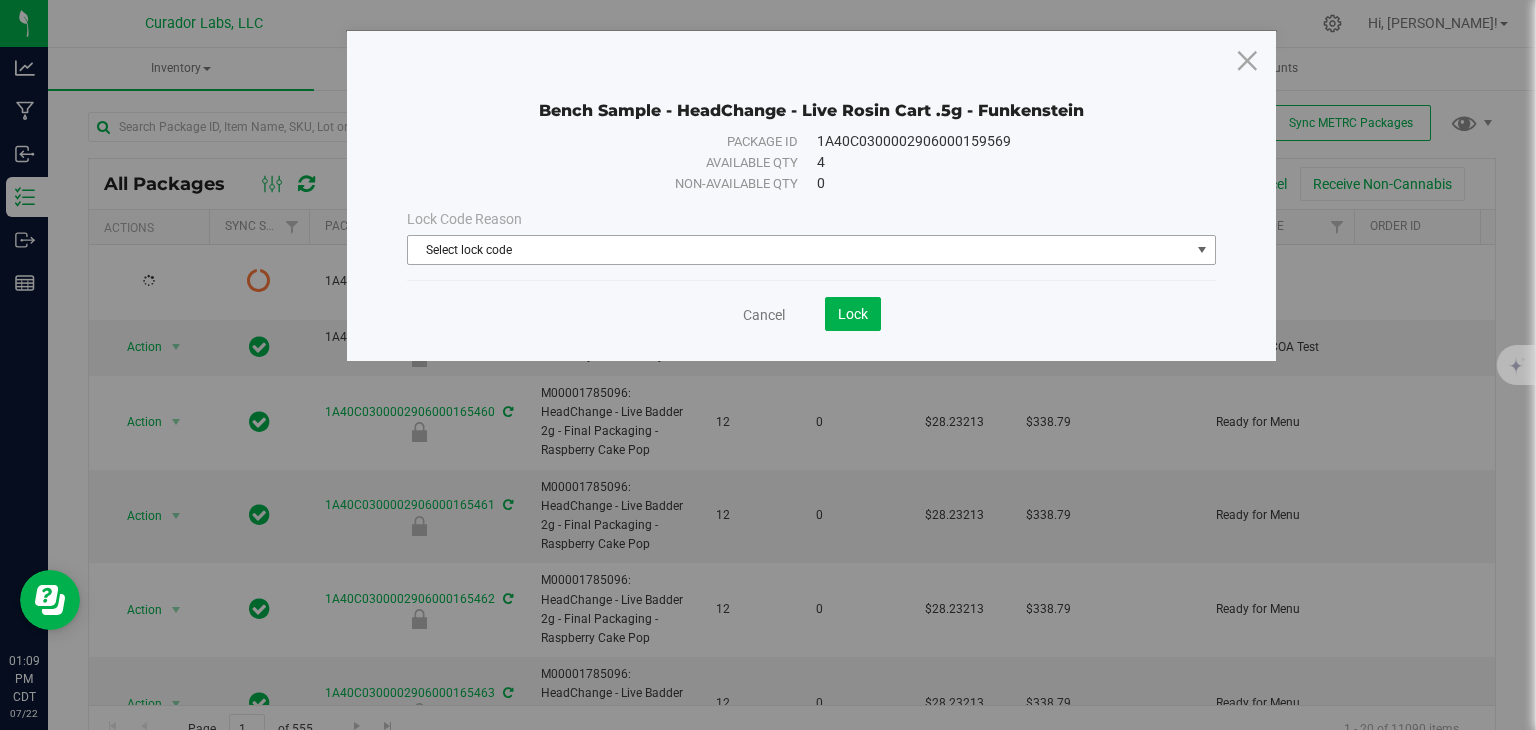 click on "Select lock code" at bounding box center [799, 250] 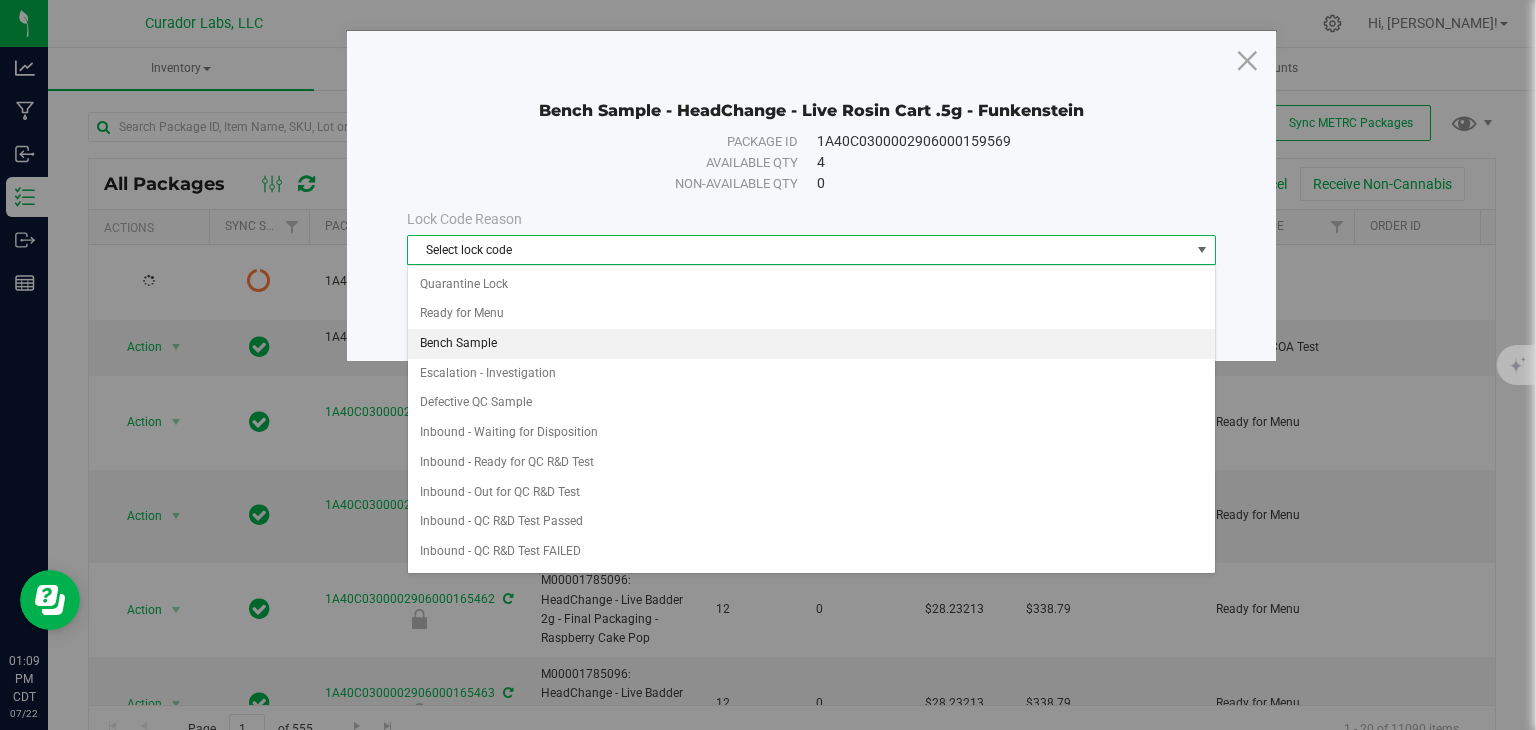 click on "Bench Sample" at bounding box center [811, 344] 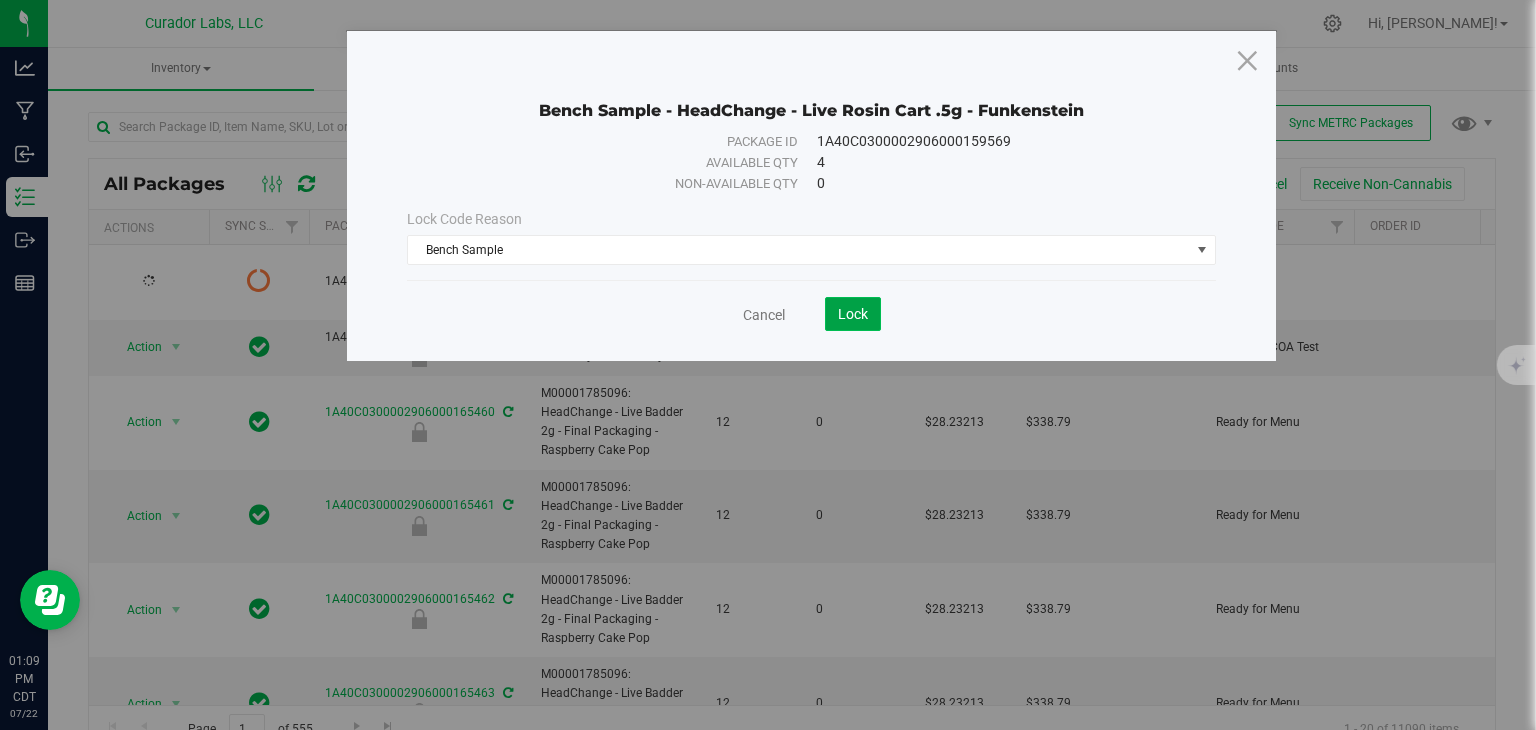click on "Lock" 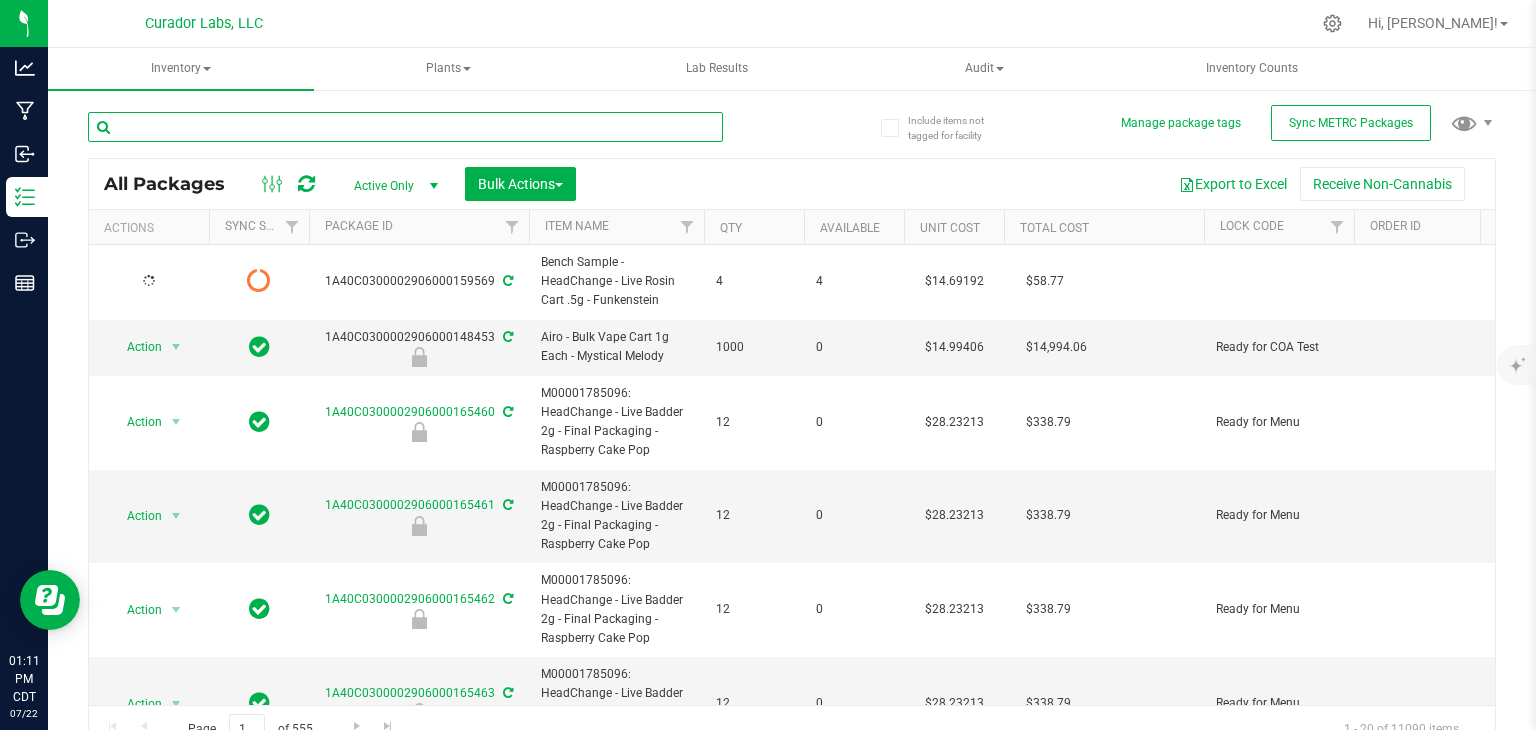 click at bounding box center [405, 127] 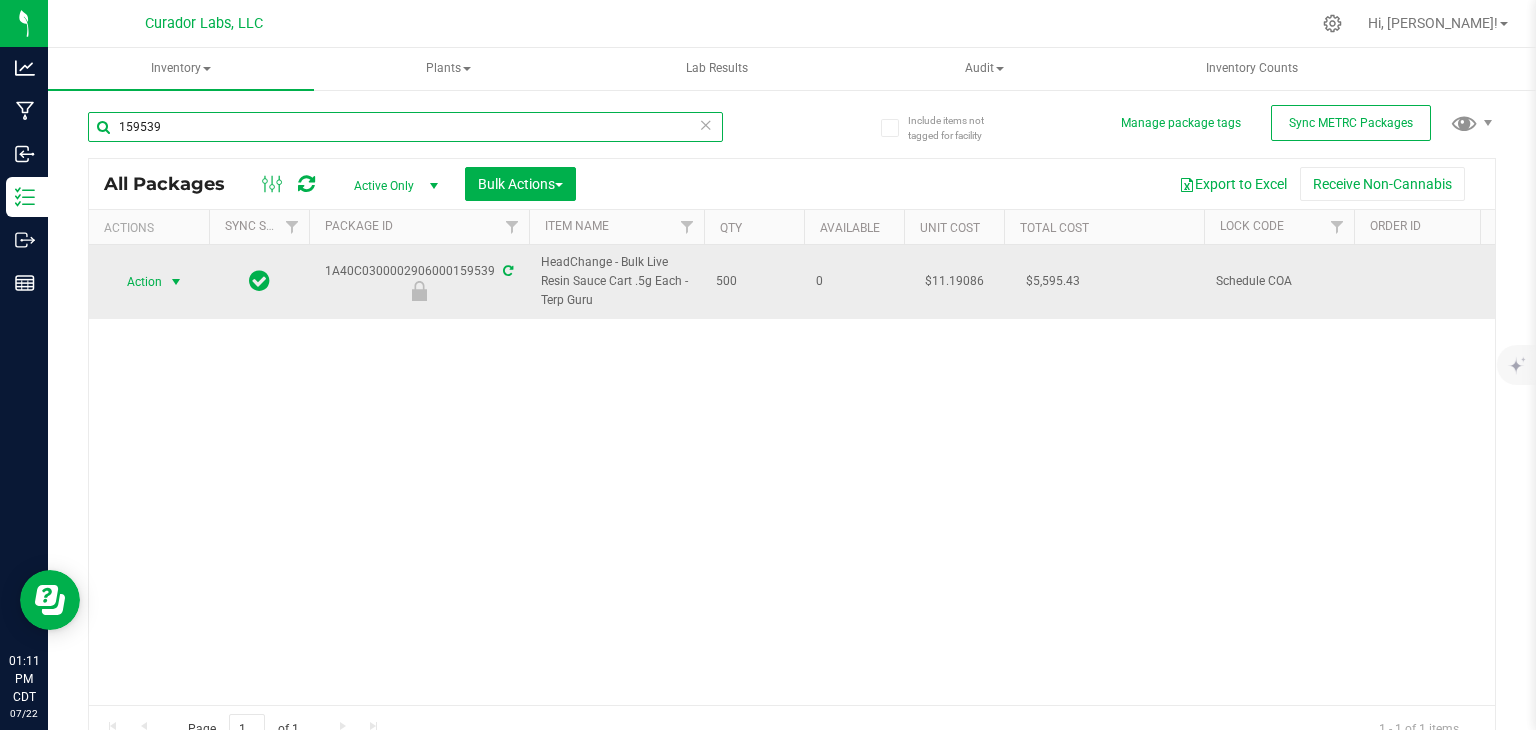 type on "159539" 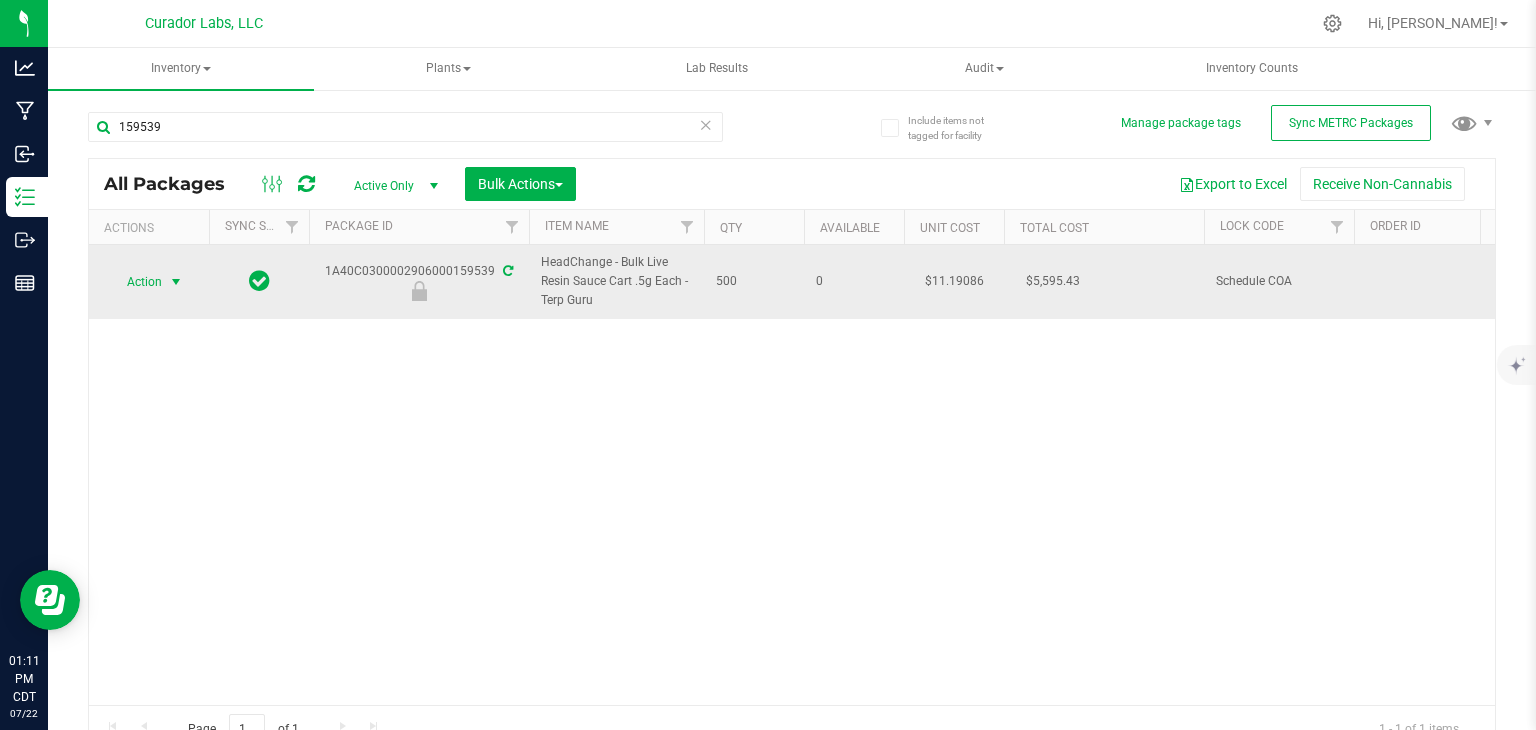 click on "Action" at bounding box center (136, 282) 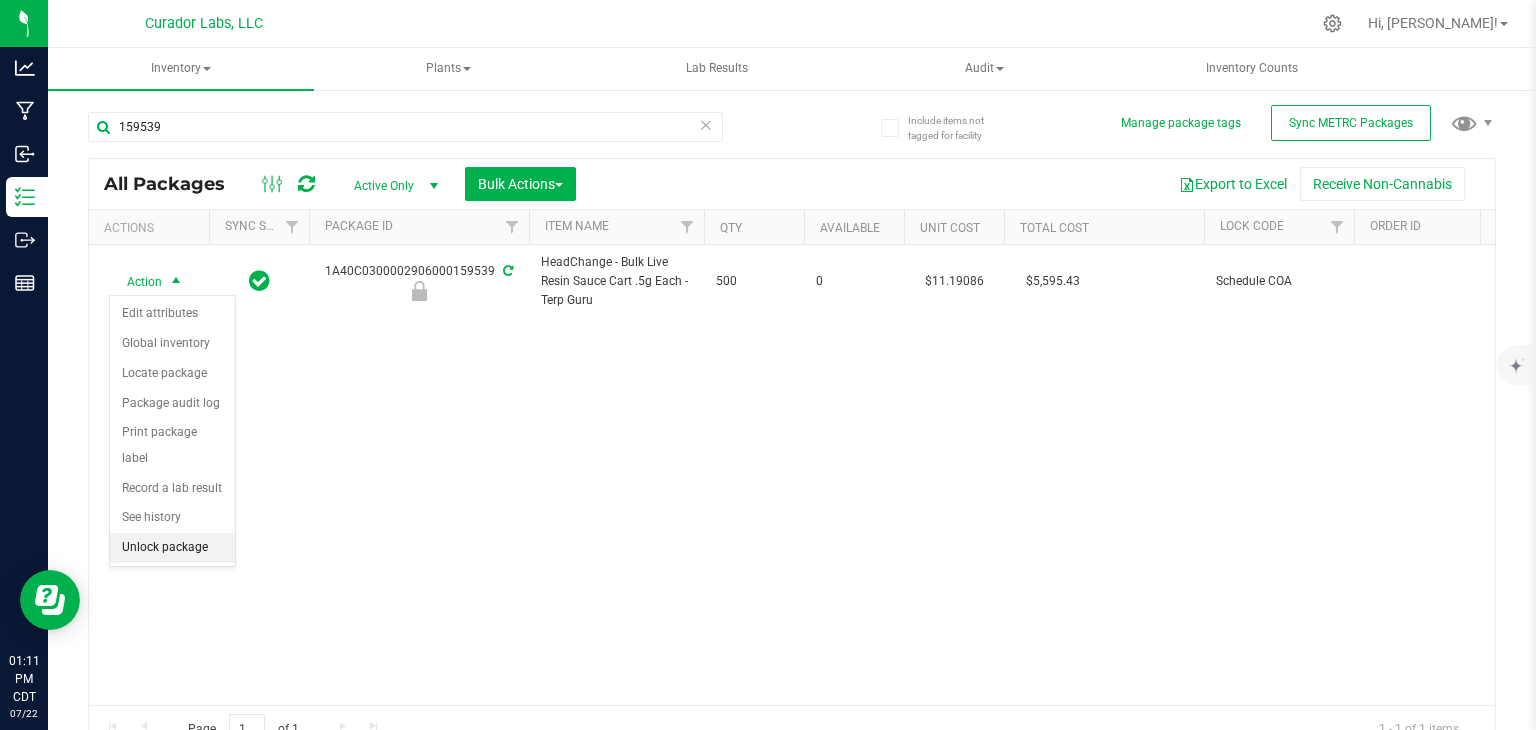 click on "Unlock package" at bounding box center (172, 548) 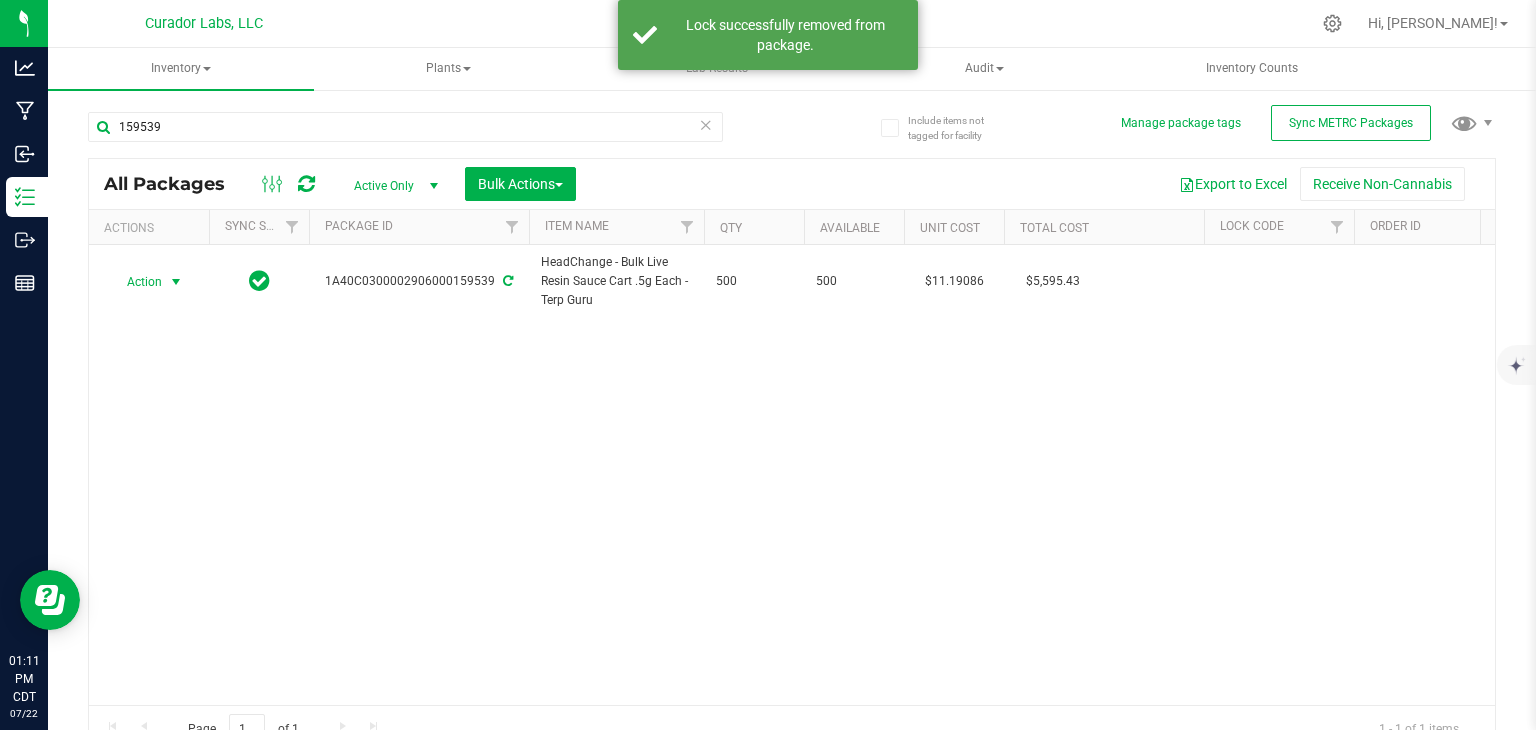 click at bounding box center [176, 282] 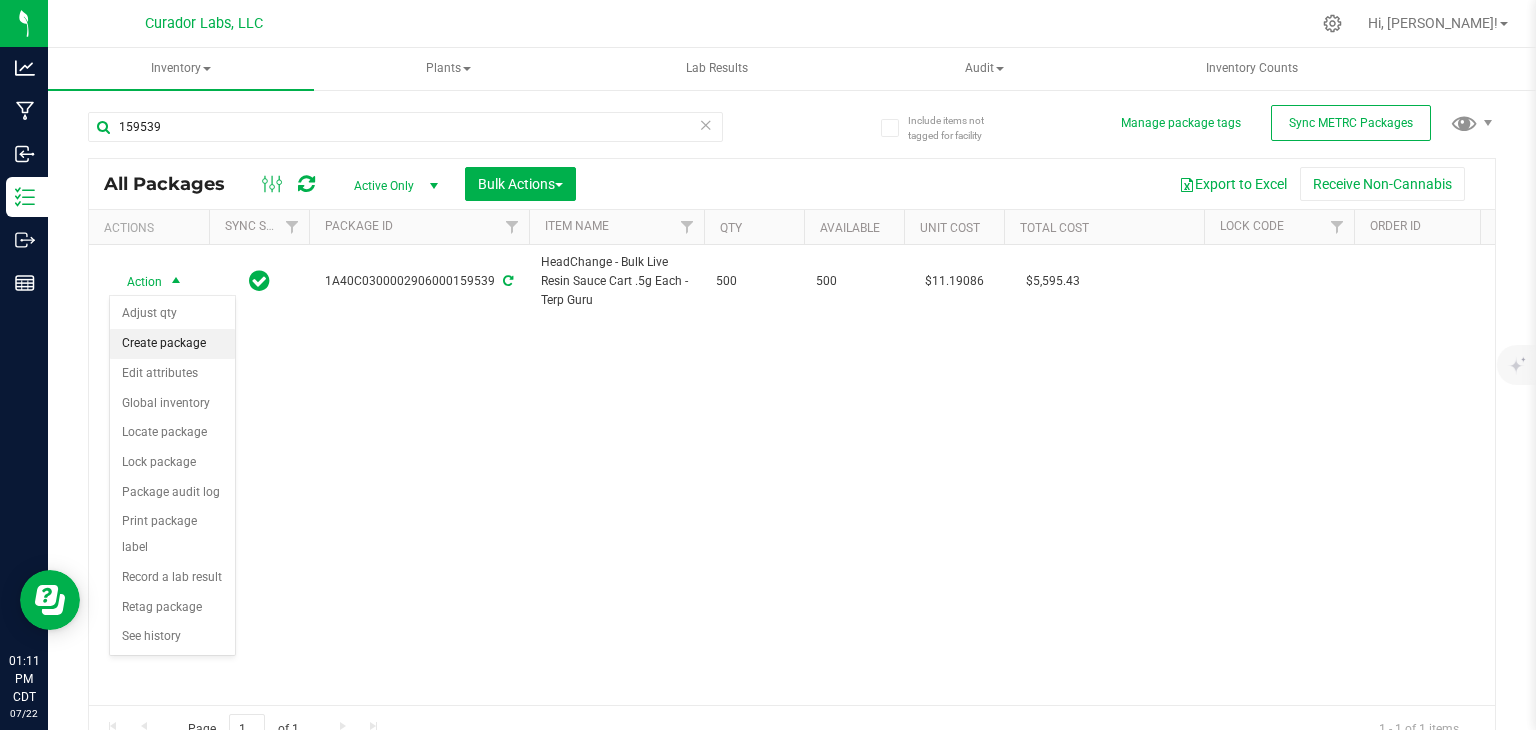 click on "Create package" at bounding box center [172, 344] 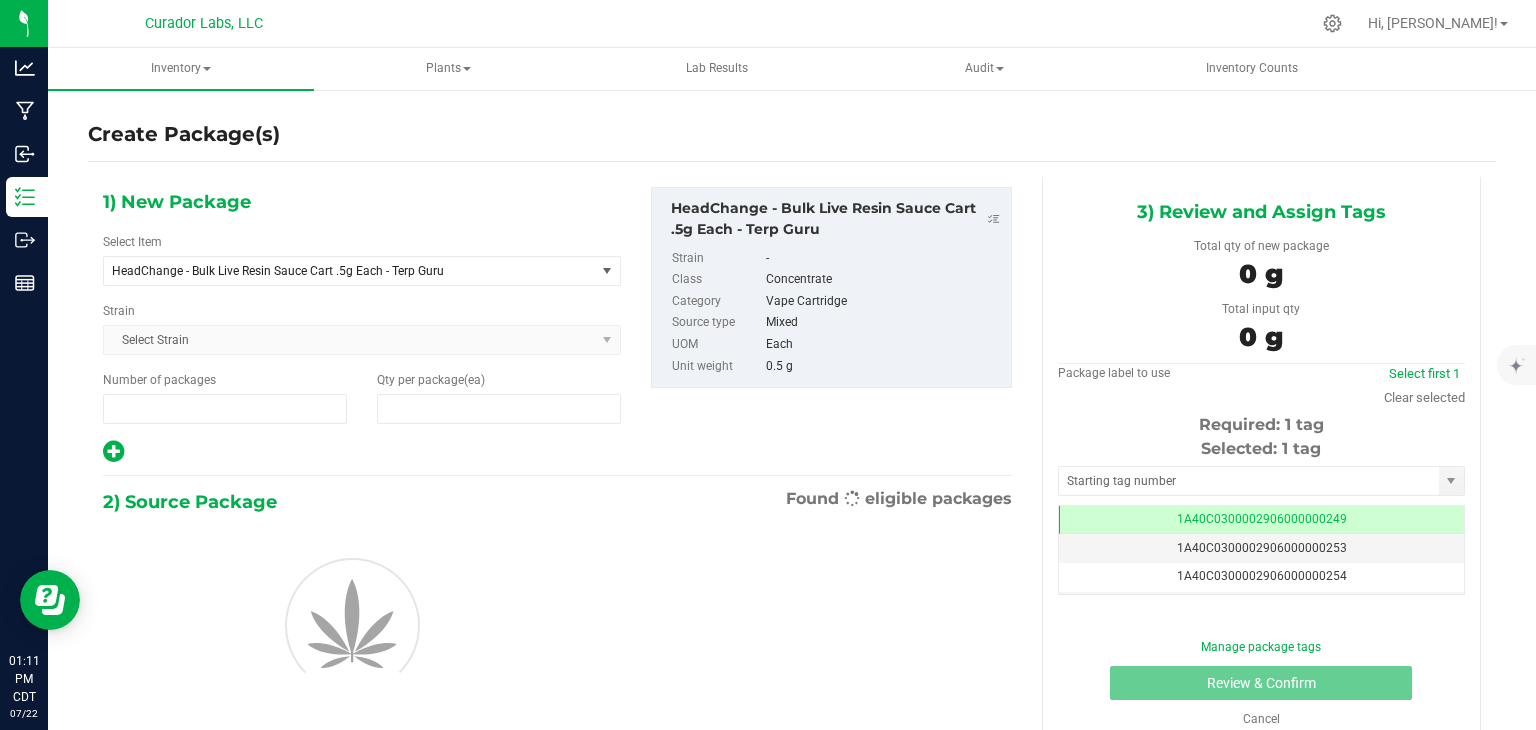 type on "1" 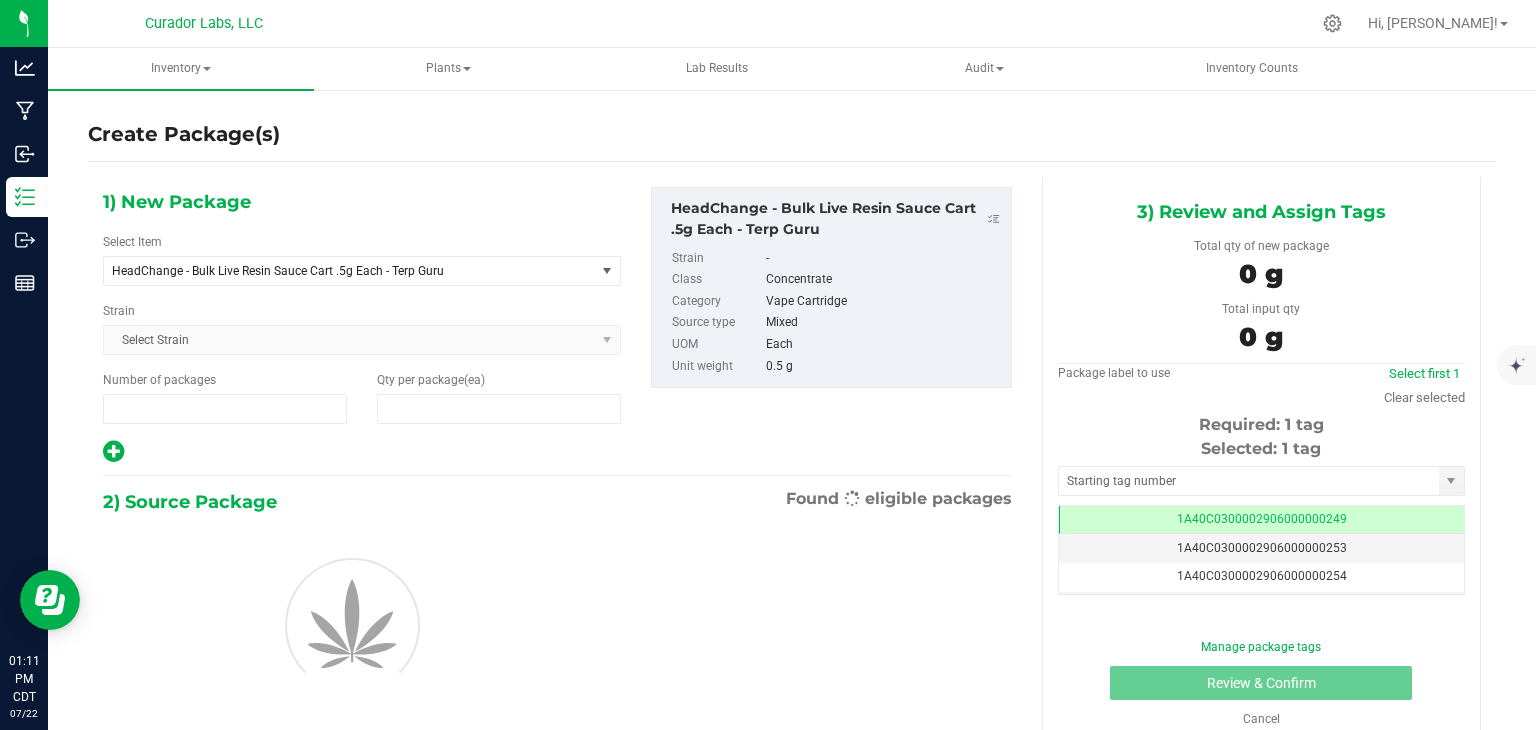 type on "0" 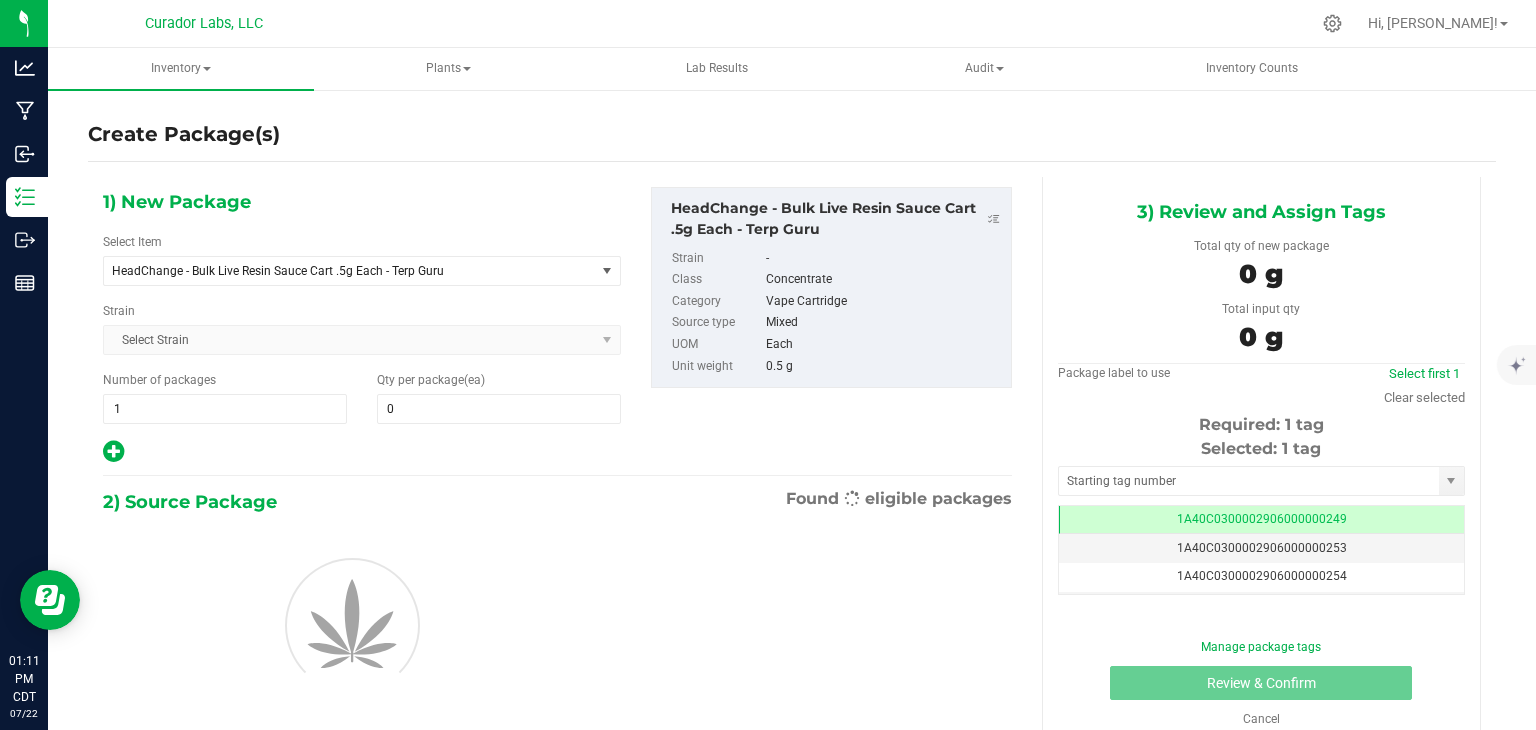 scroll, scrollTop: 0, scrollLeft: 0, axis: both 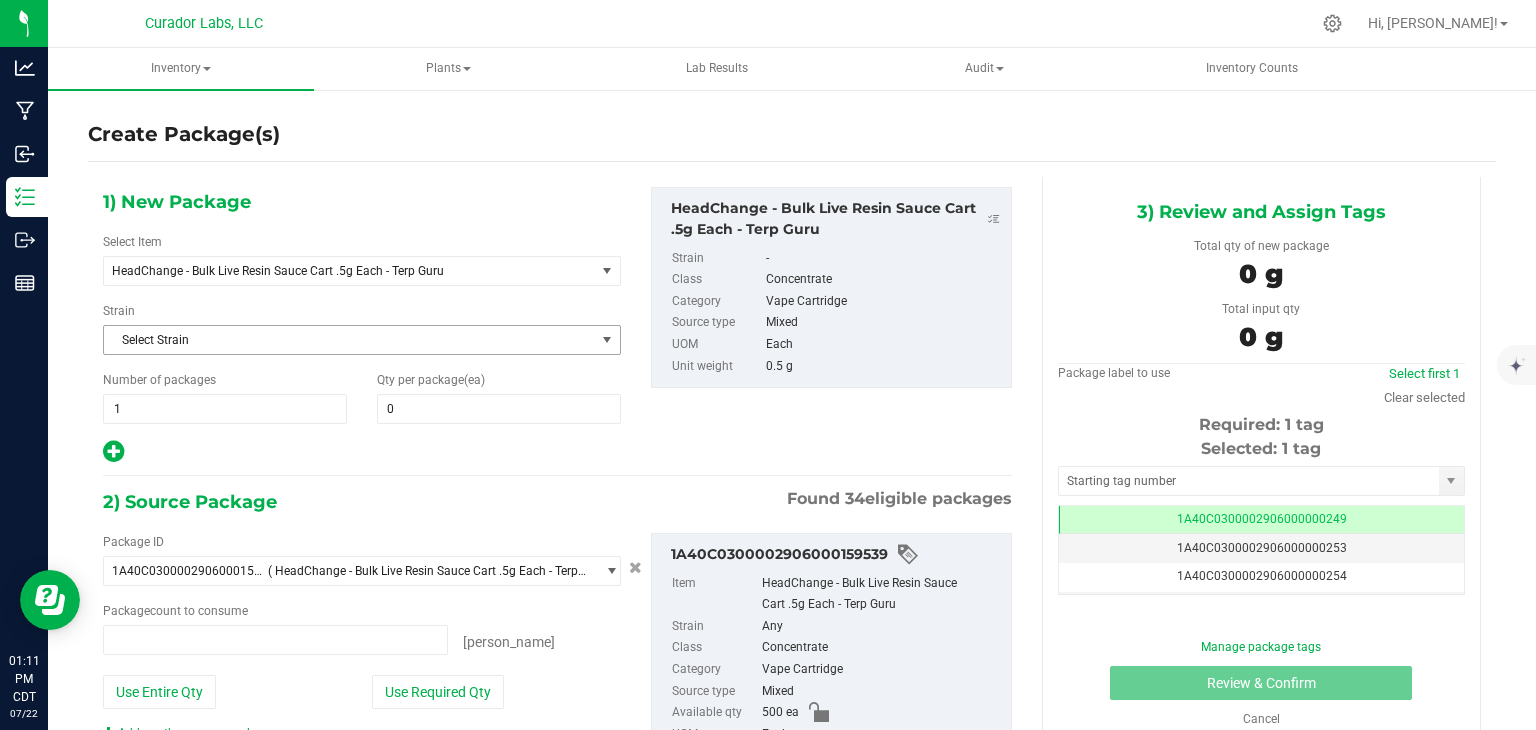 type on "0 ea" 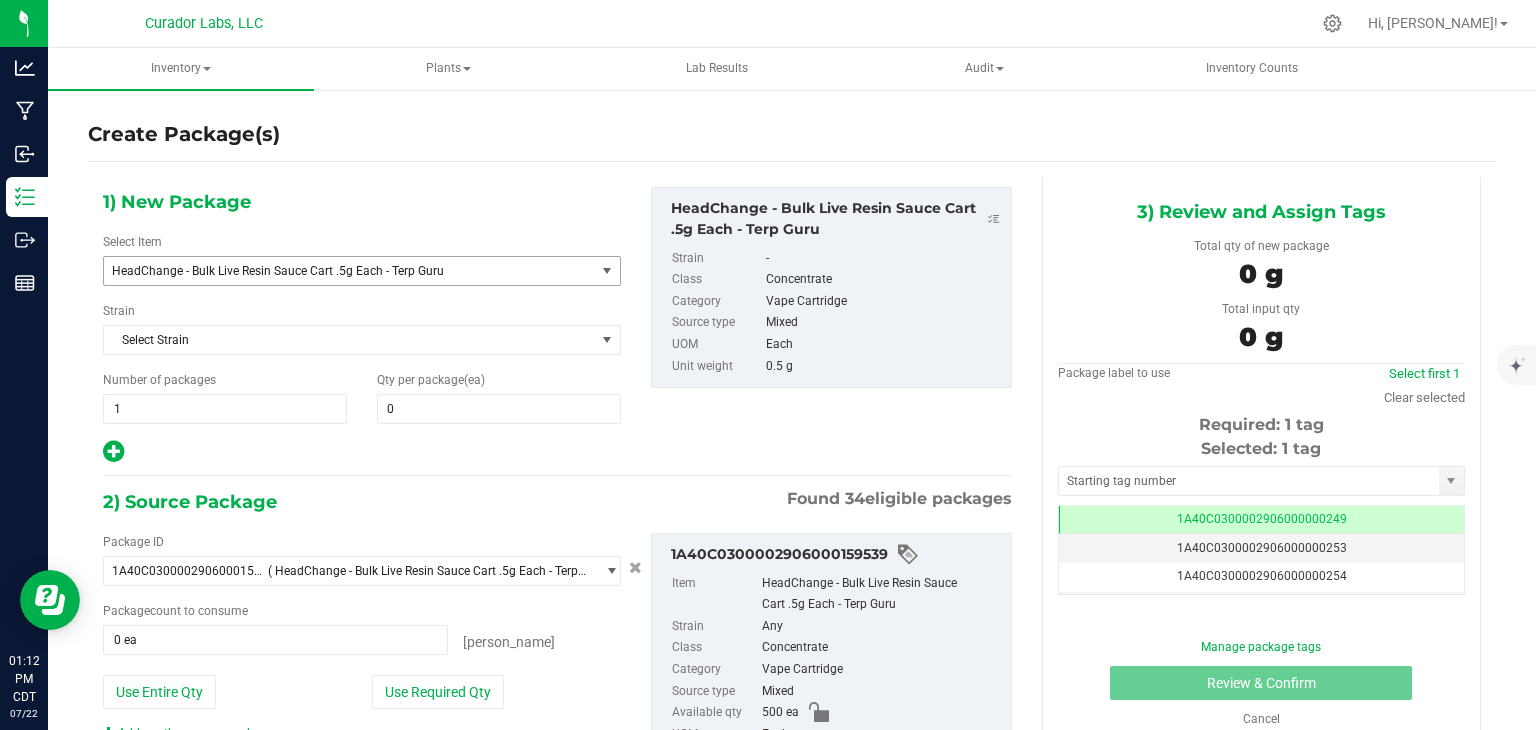 click on "HeadChange - Bulk Live Resin Sauce Cart .5g Each - Terp Guru" at bounding box center (340, 271) 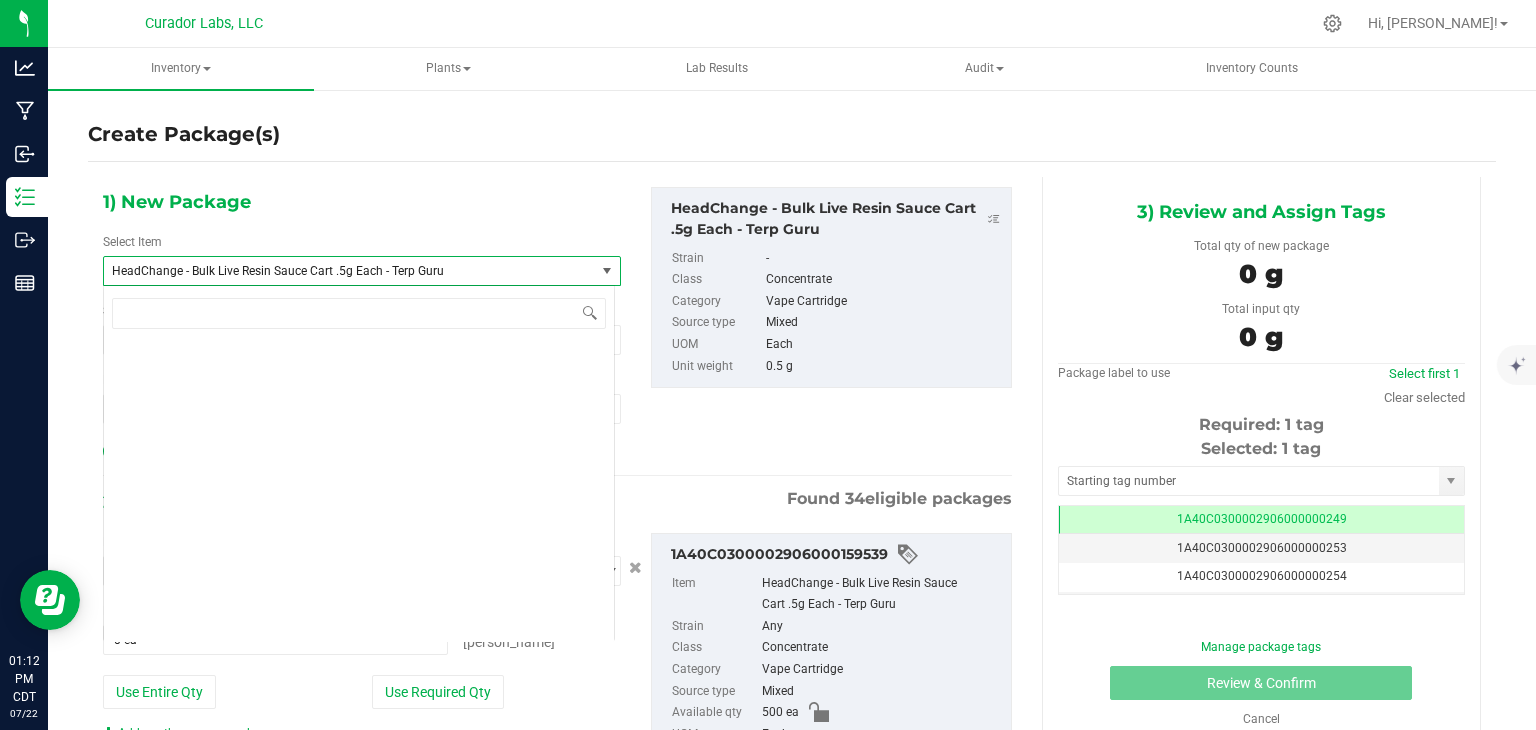 scroll, scrollTop: 88564, scrollLeft: 0, axis: vertical 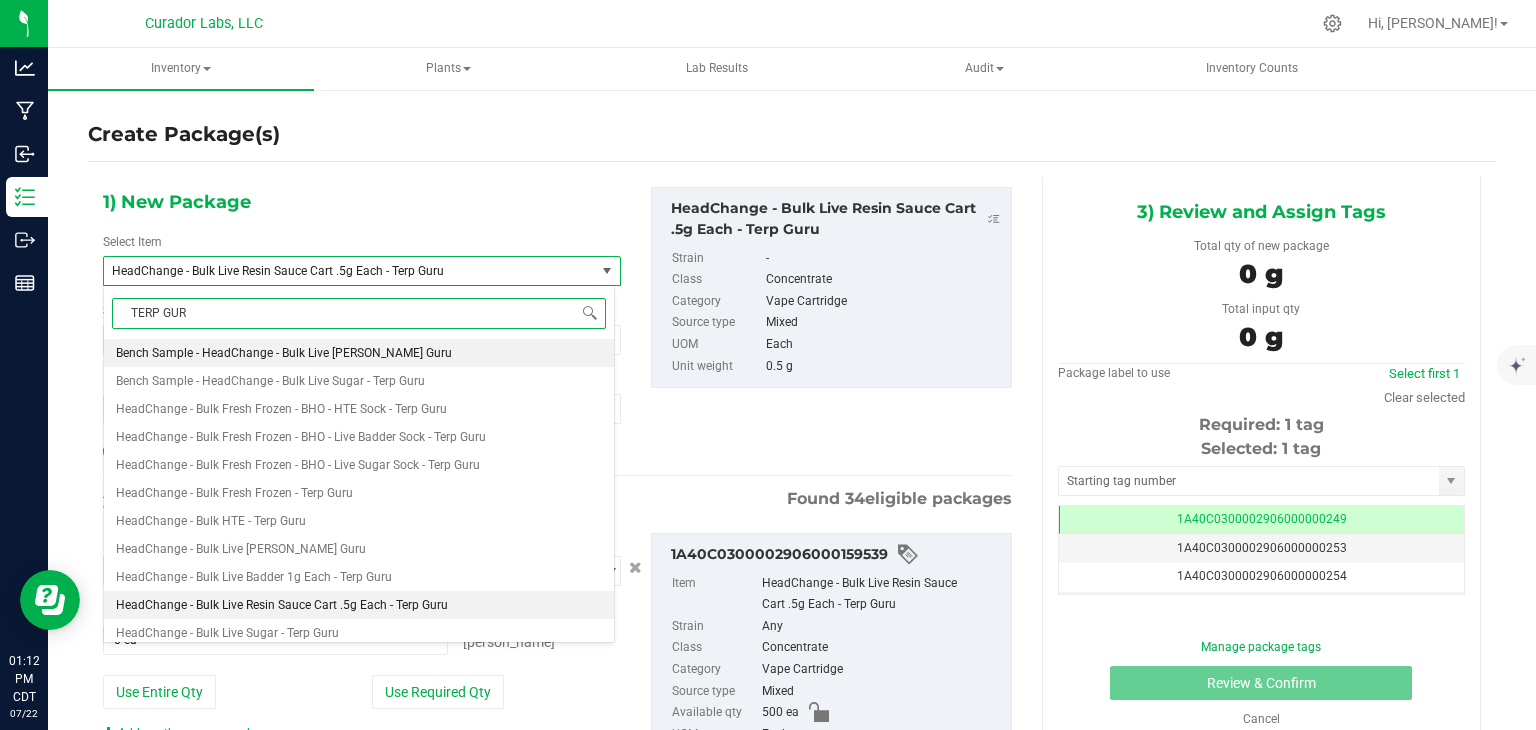type on "TERP GUR" 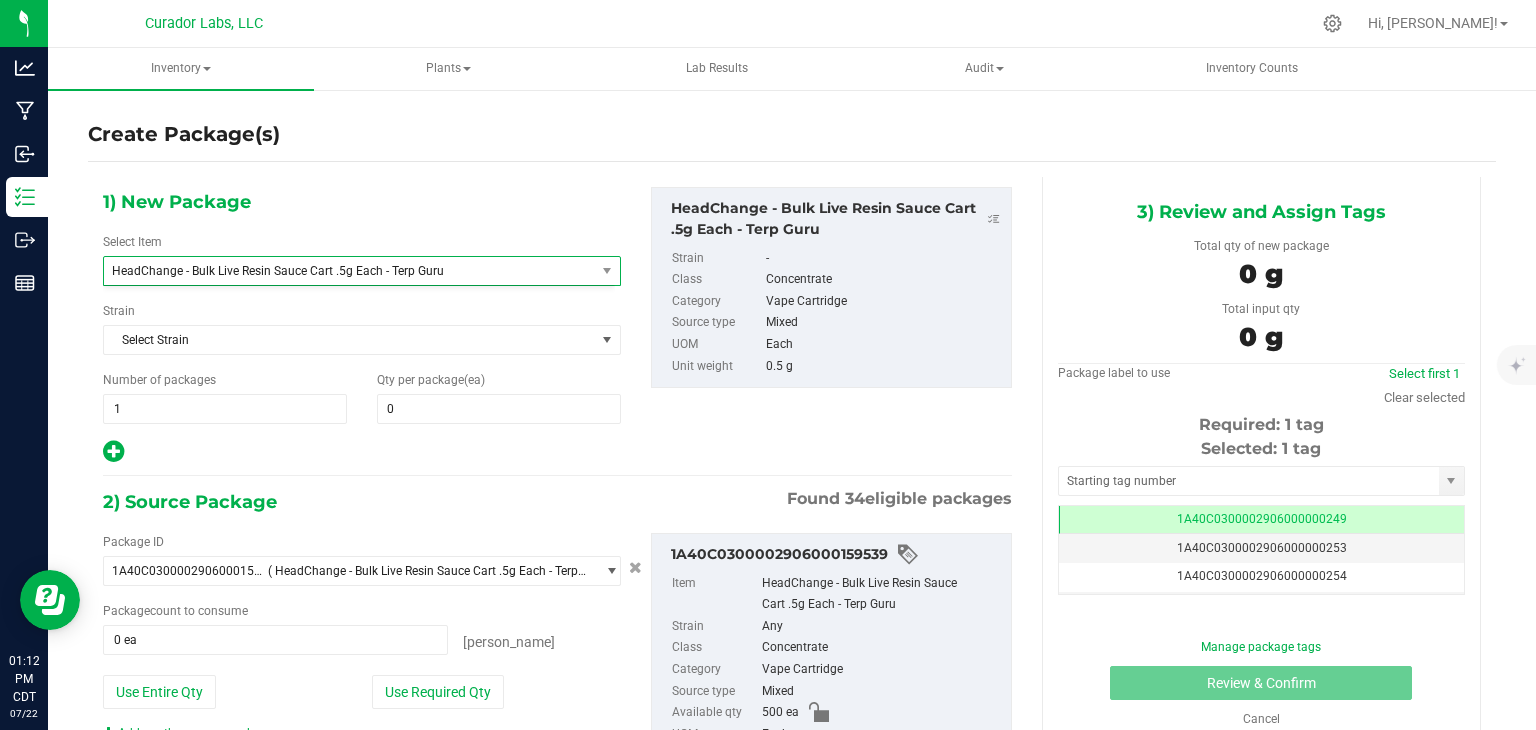 click on "1) New Package
Select Item
HeadChange - Bulk Live Resin Sauce Cart .5g Each - Terp Guru
Bench Sample - HeadChange - Bulk Live Badder - Terp Guru Bench Sample - HeadChange - Bulk Live Sugar - Terp Guru HeadChange - Bulk Fresh Frozen - BHO - HTE Sock - Terp Guru HeadChange - Bulk Fresh Frozen - BHO - Live Badder Sock - Terp Guru HeadChange - Bulk Fresh Frozen - BHO - Live Sugar Sock - Terp Guru HeadChange - Bulk Fresh Frozen - Terp Guru HeadChange - Bulk HTE - Terp Guru HeadChange - Bulk Live Badder - Terp Guru HeadChange - Bulk Live Badder 1g Each - Terp Guru HeadChange - Bulk Live Resin Sauce Cart .5g Each - Terp Guru HeadChange - Bulk Live Sugar - Terp Guru" at bounding box center [362, 326] 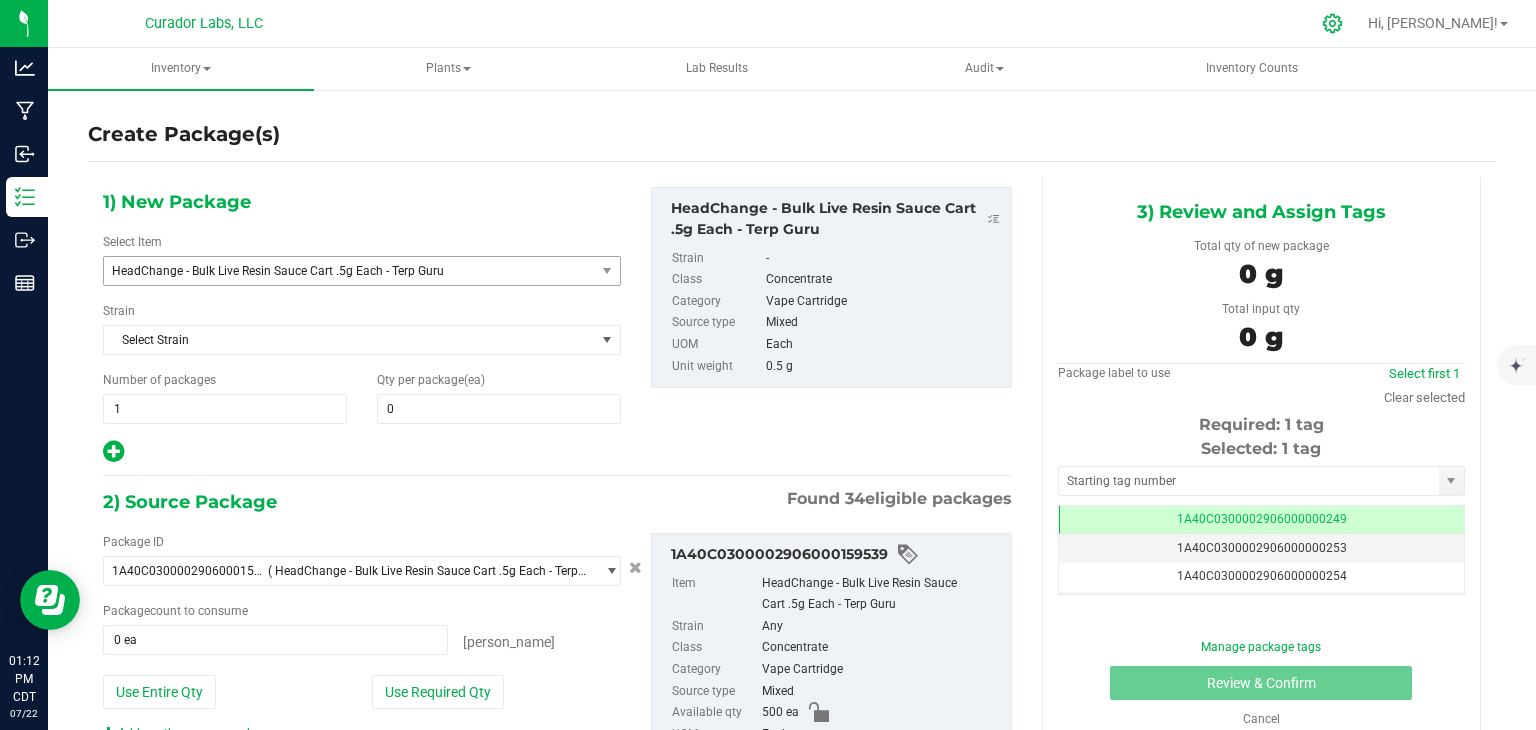 click at bounding box center (1333, 23) 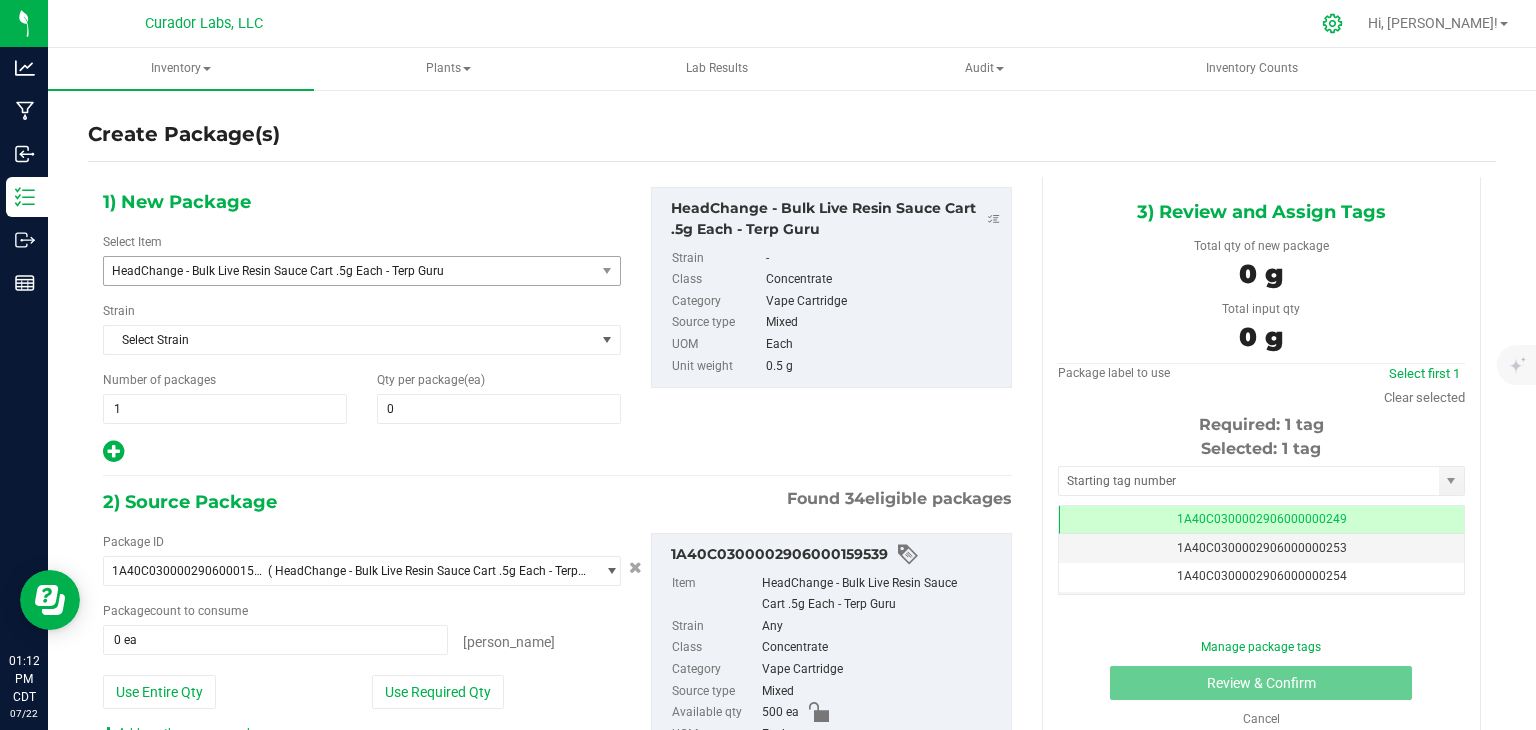 click 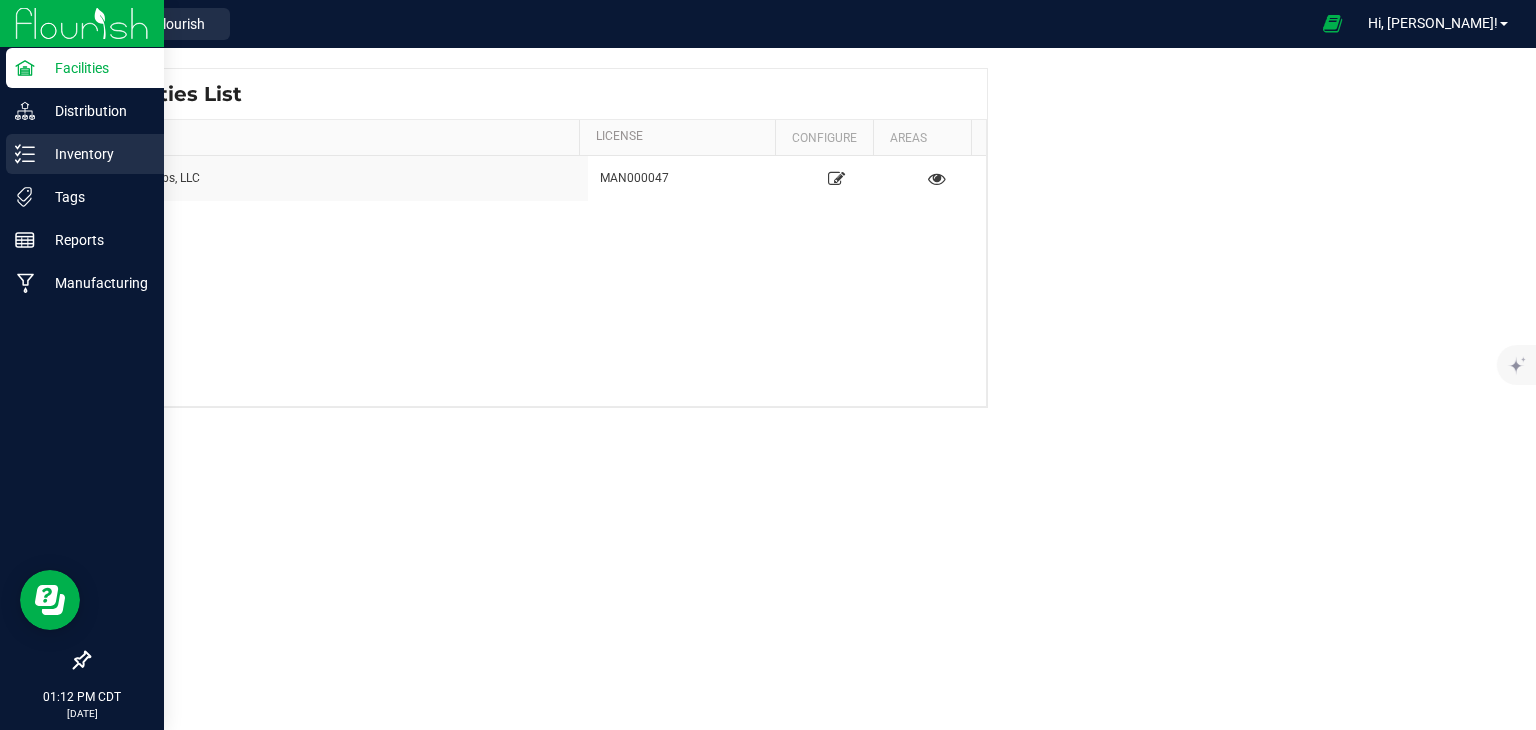 click on "Inventory" at bounding box center [95, 154] 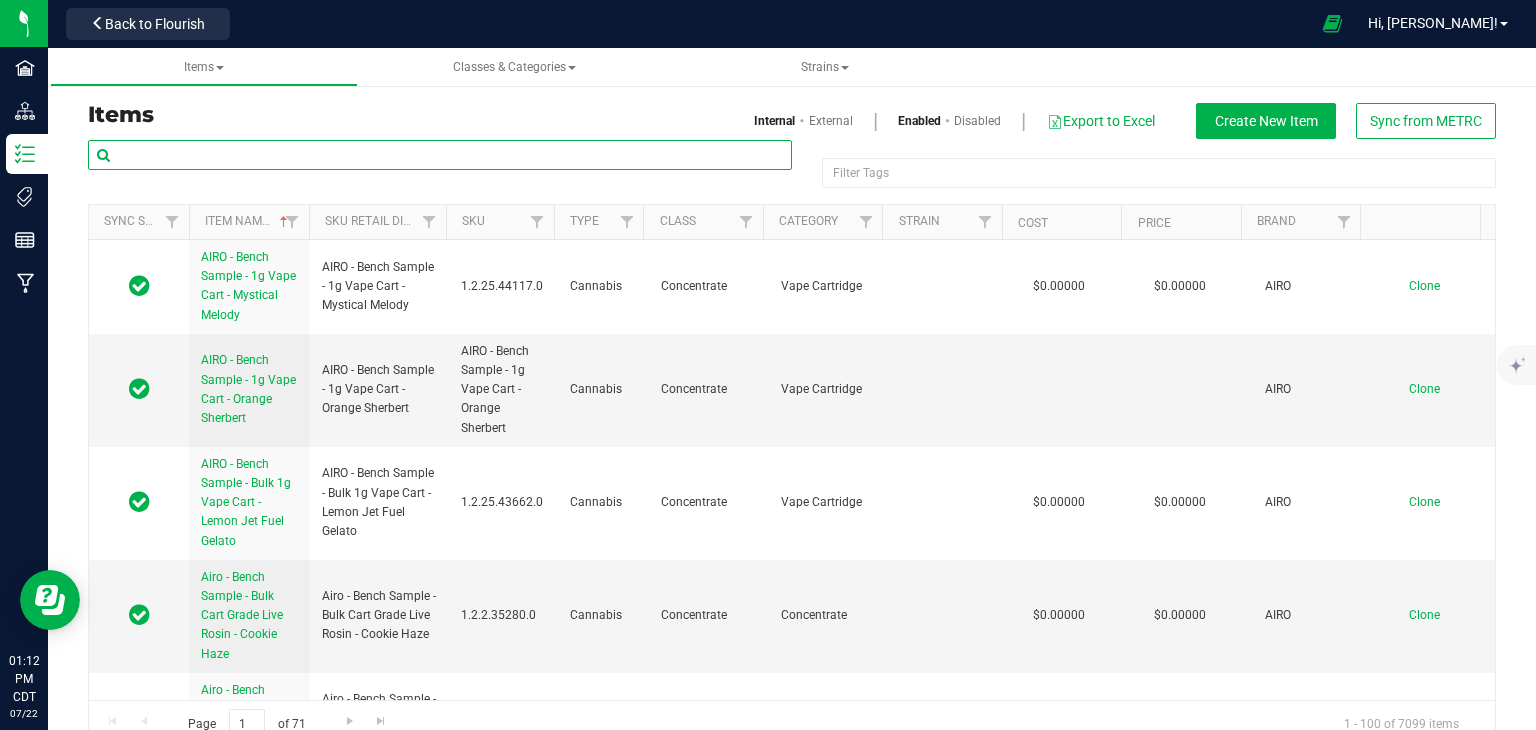 click at bounding box center [440, 155] 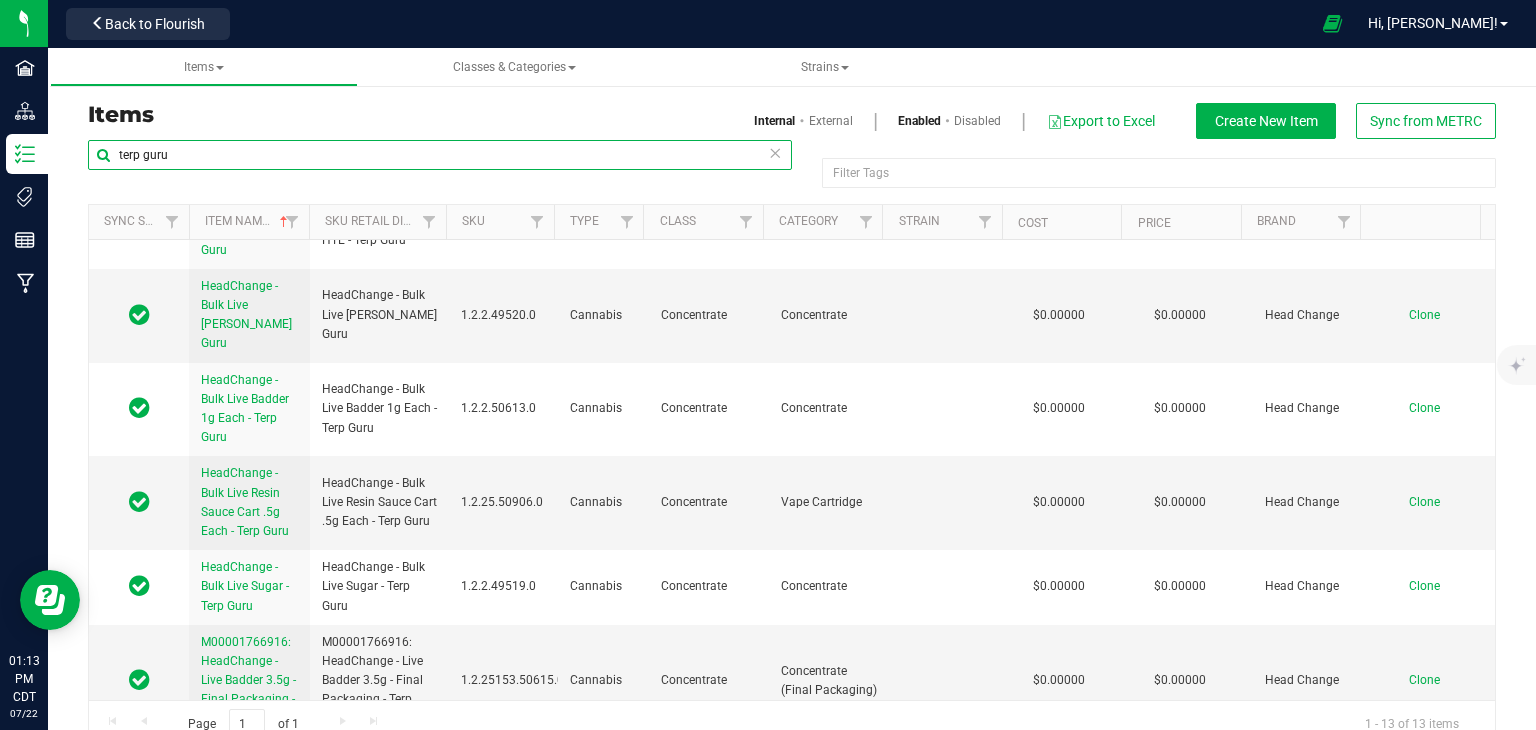 scroll, scrollTop: 630, scrollLeft: 0, axis: vertical 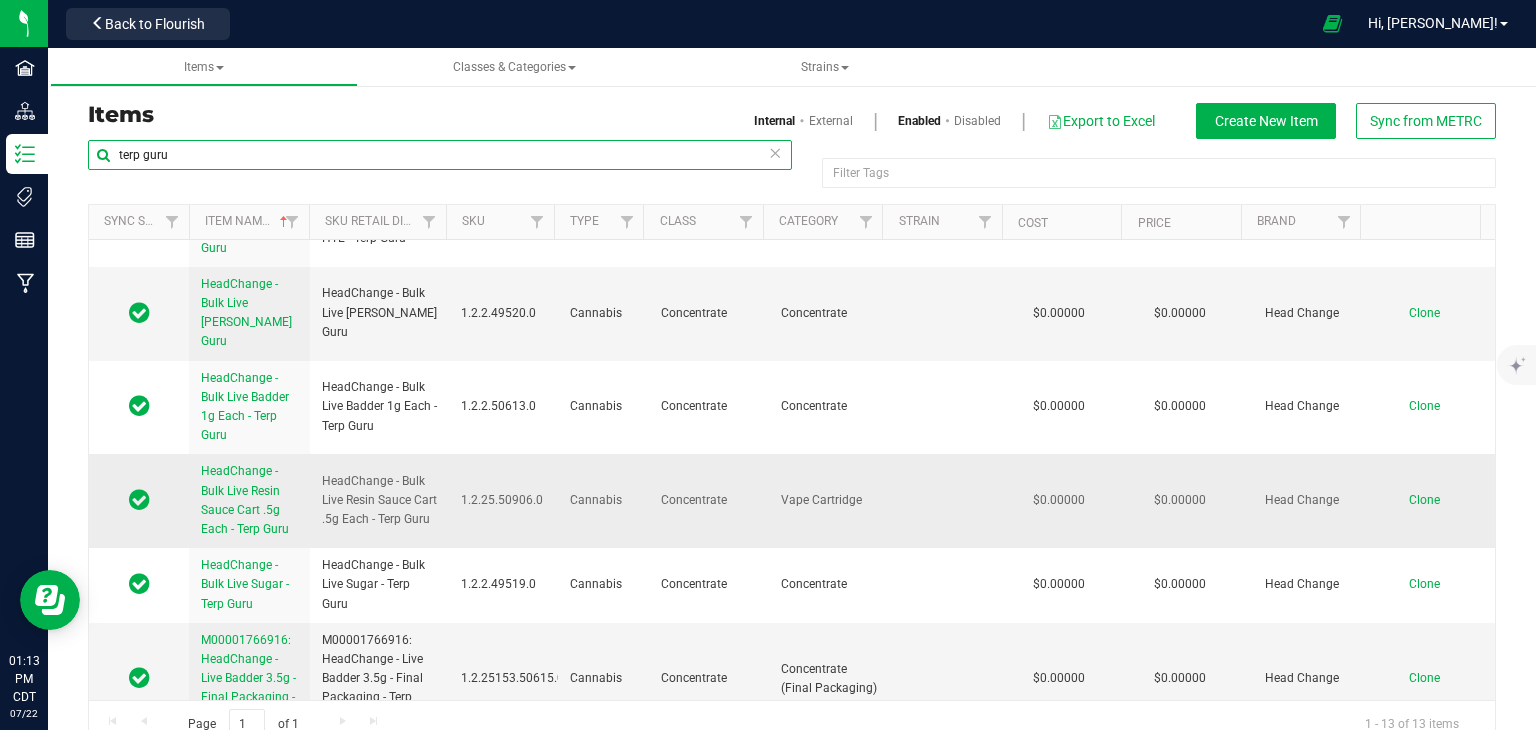 type on "terp guru" 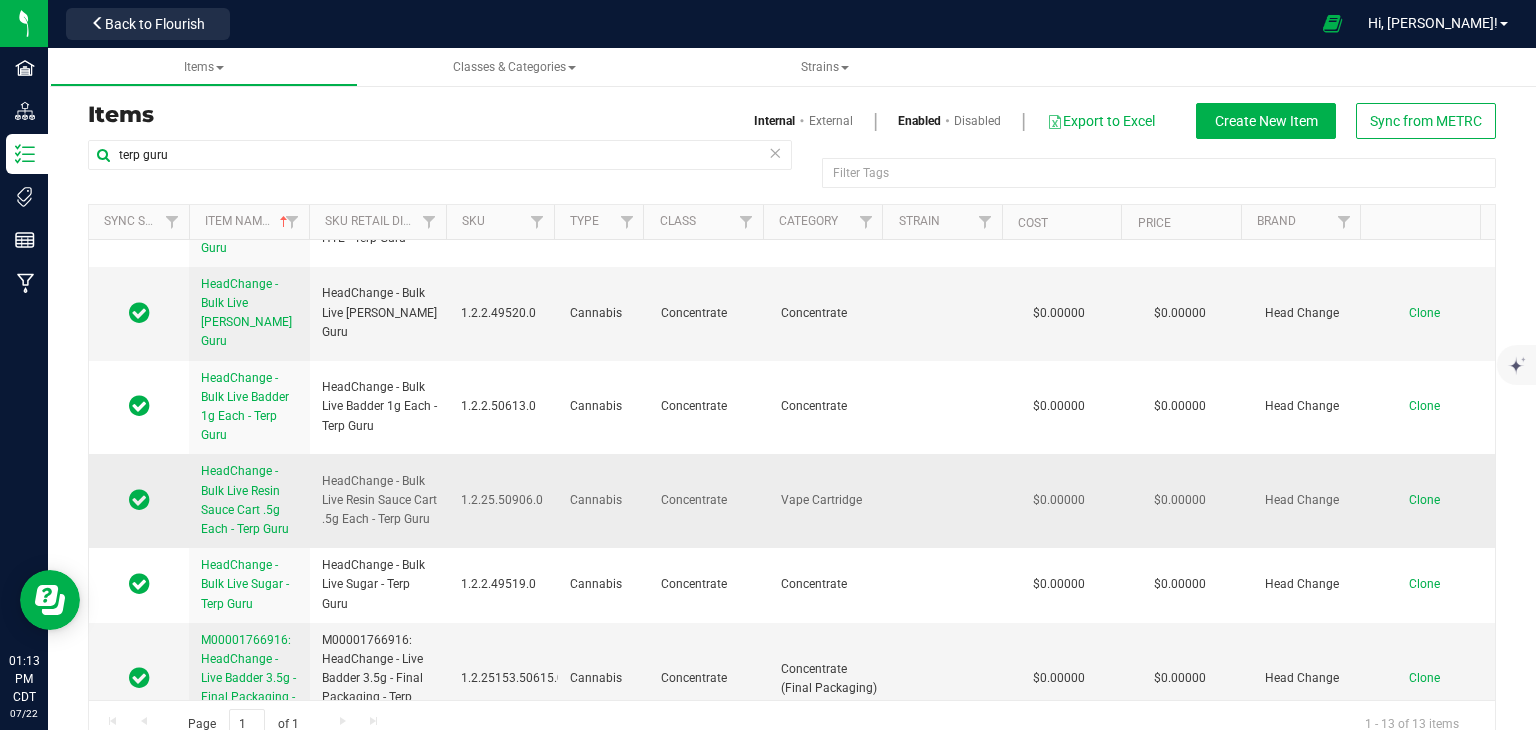 drag, startPoint x: 352, startPoint y: 549, endPoint x: 301, endPoint y: 473, distance: 91.525955 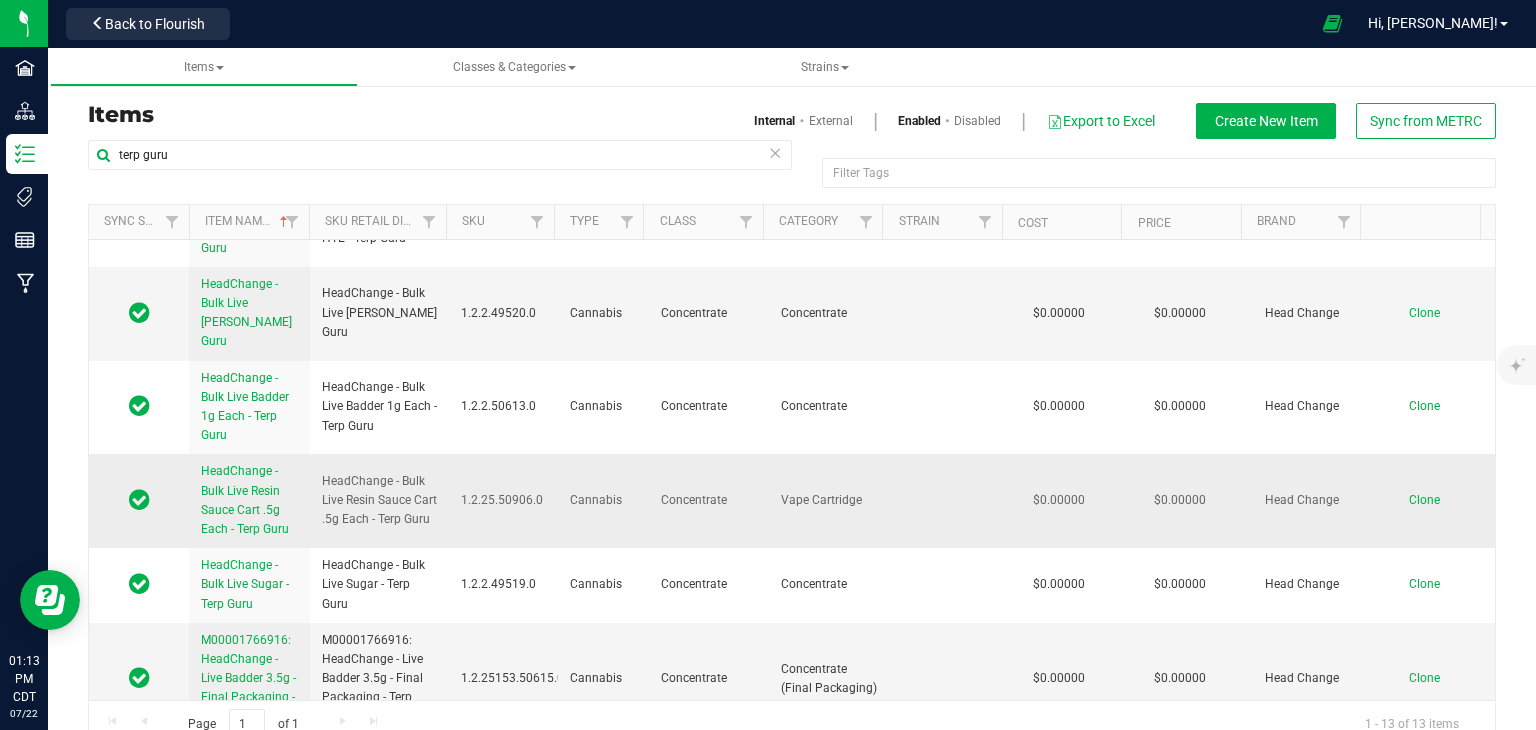 click on "HeadChange - Bulk Live Resin Sauce Cart .5g Each - Terp Guru
HeadChange - Bulk Live Resin Sauce Cart .5g Each - Terp Guru
1.2.25.50906.0
Cannabis
Concentrate
Vape Cartridge
$0.00000 $0.00000
Head Change
50906 Each Mixed 0 kaleb@curadorbrands.com 2025-07-22T14:01:49Z kaleb@curadorbrands.com 2025-07-22T14:01:51Z Clone" at bounding box center (792, 501) 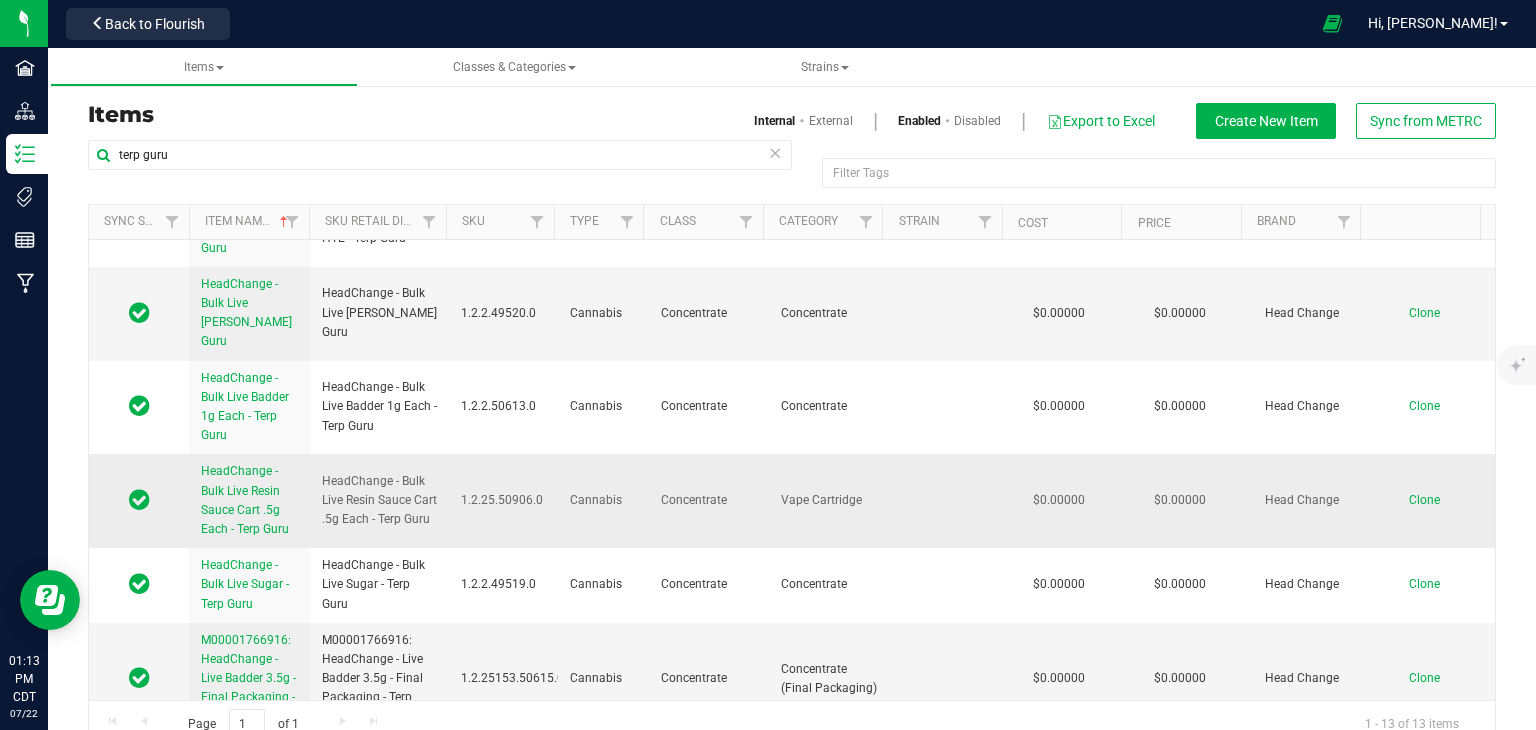 copy on "HeadChange - Bulk Live Resin Sauce Cart .5g Each - Terp Guru" 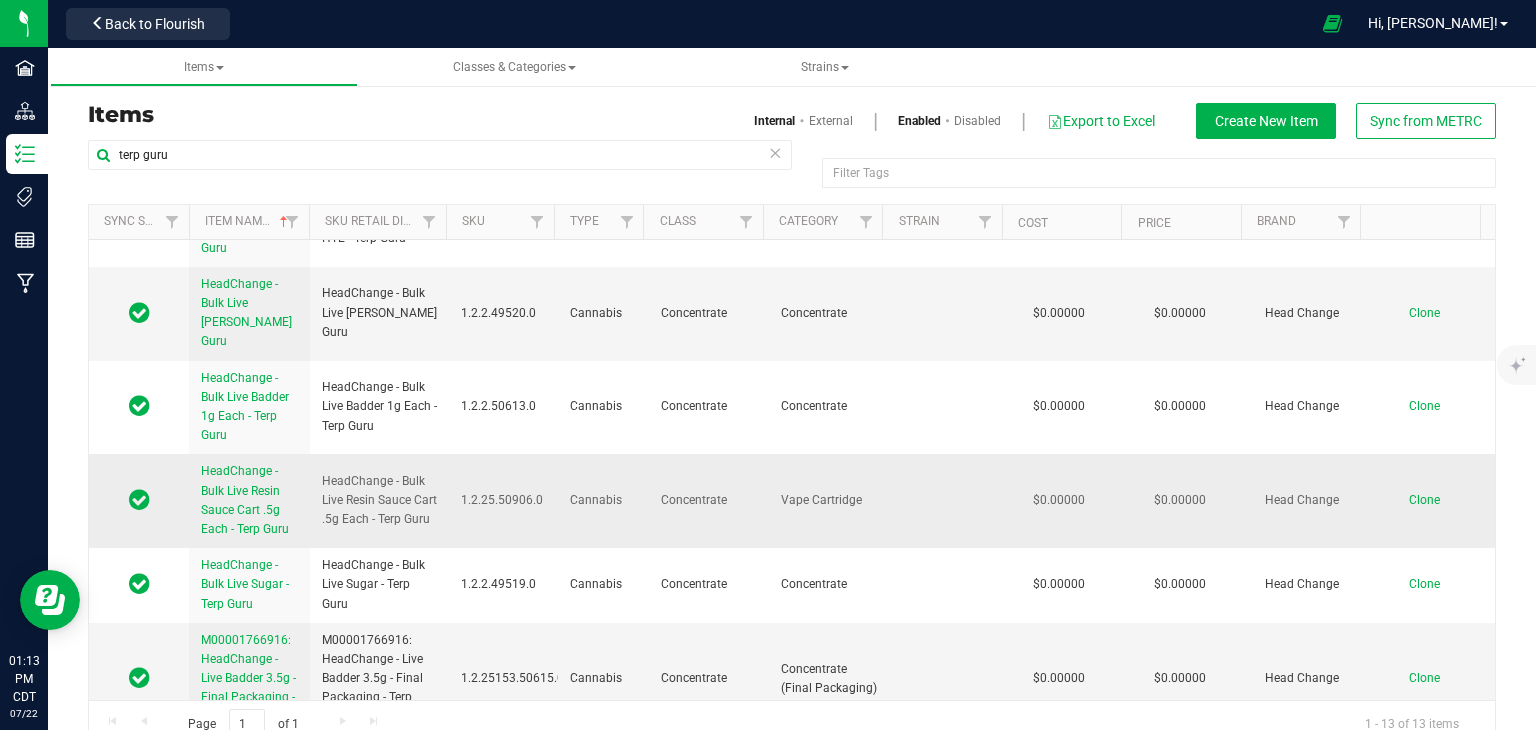 click on "Clone" at bounding box center [1424, 500] 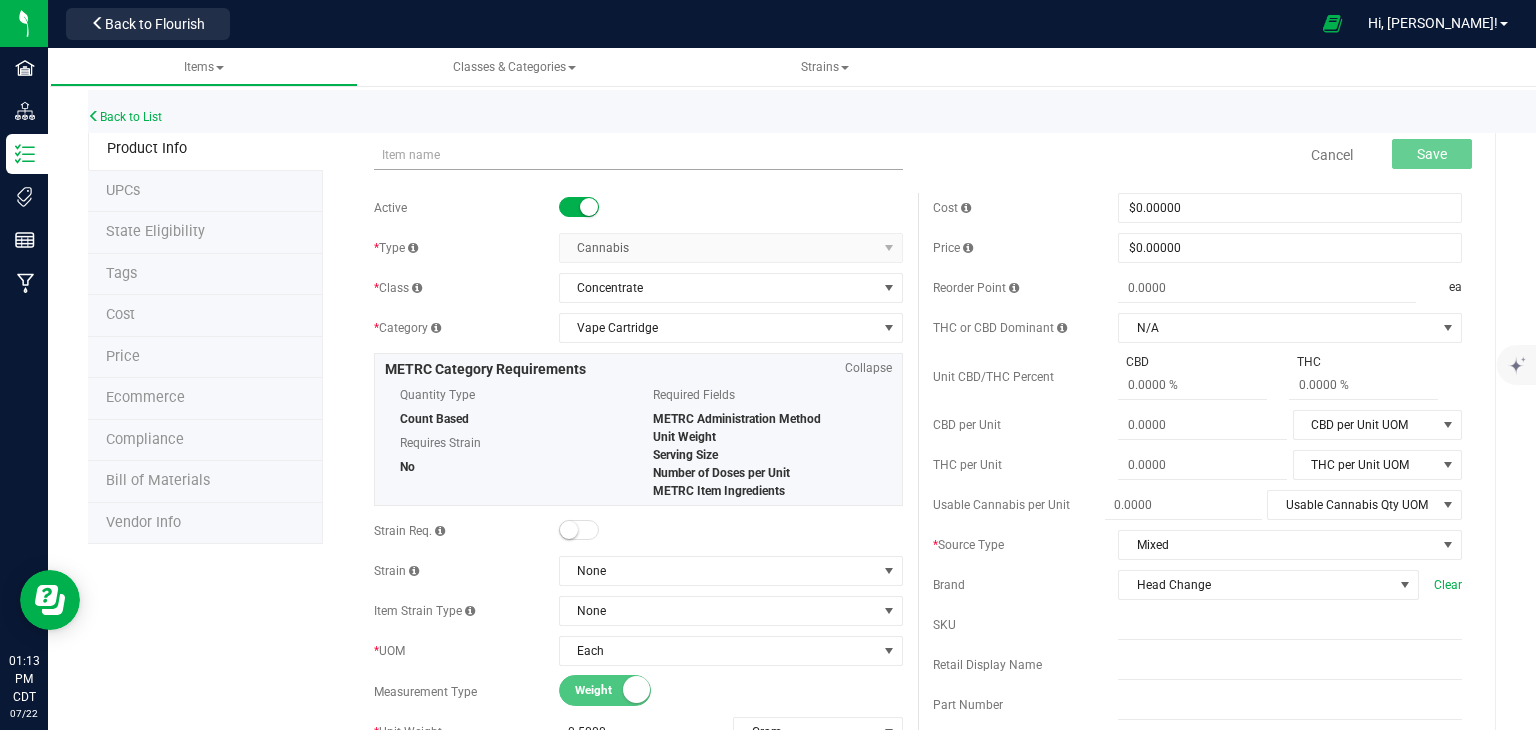 click at bounding box center [638, 155] 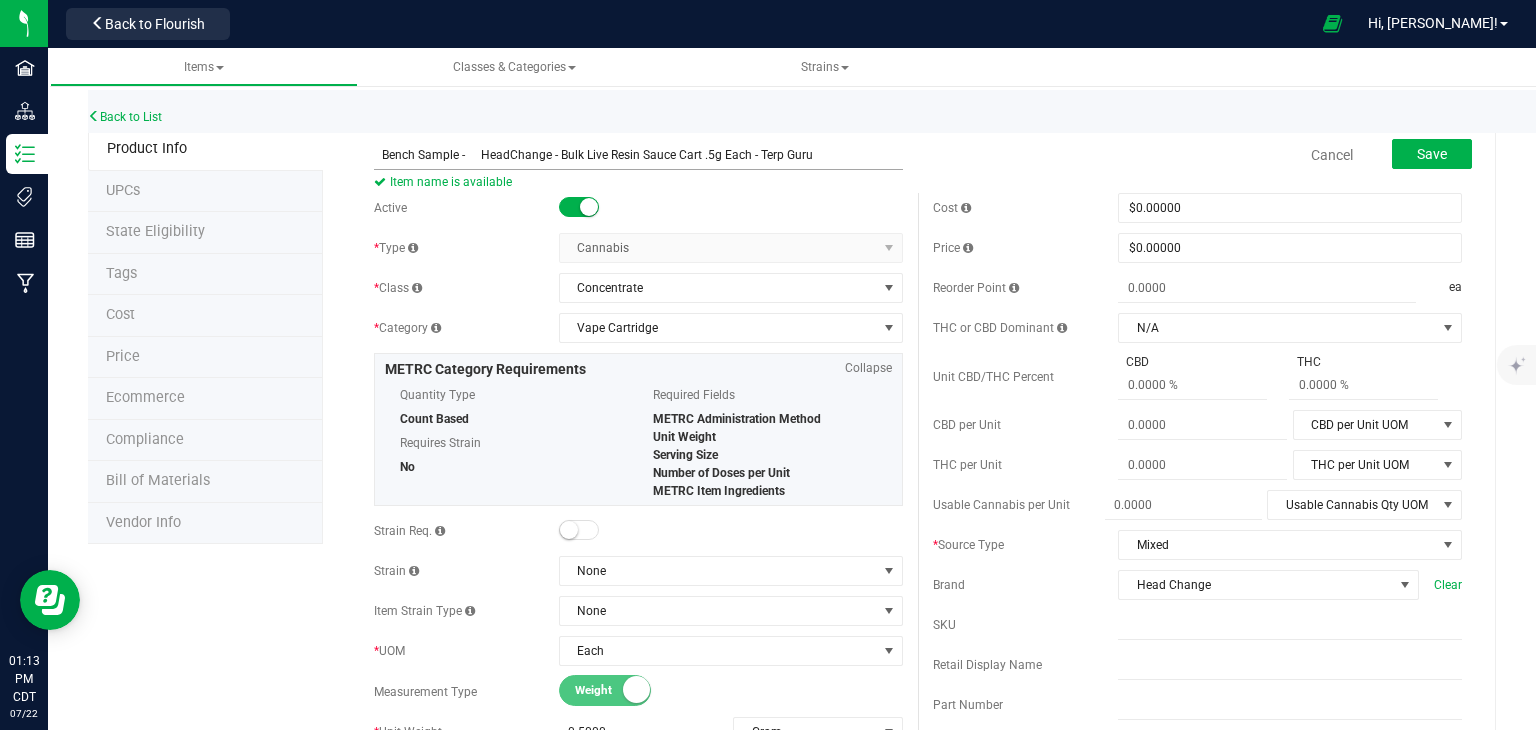 click on "Bench Sample - 	 HeadChange - Bulk Live Resin Sauce Cart .5g Each - Terp Guru" at bounding box center (638, 155) 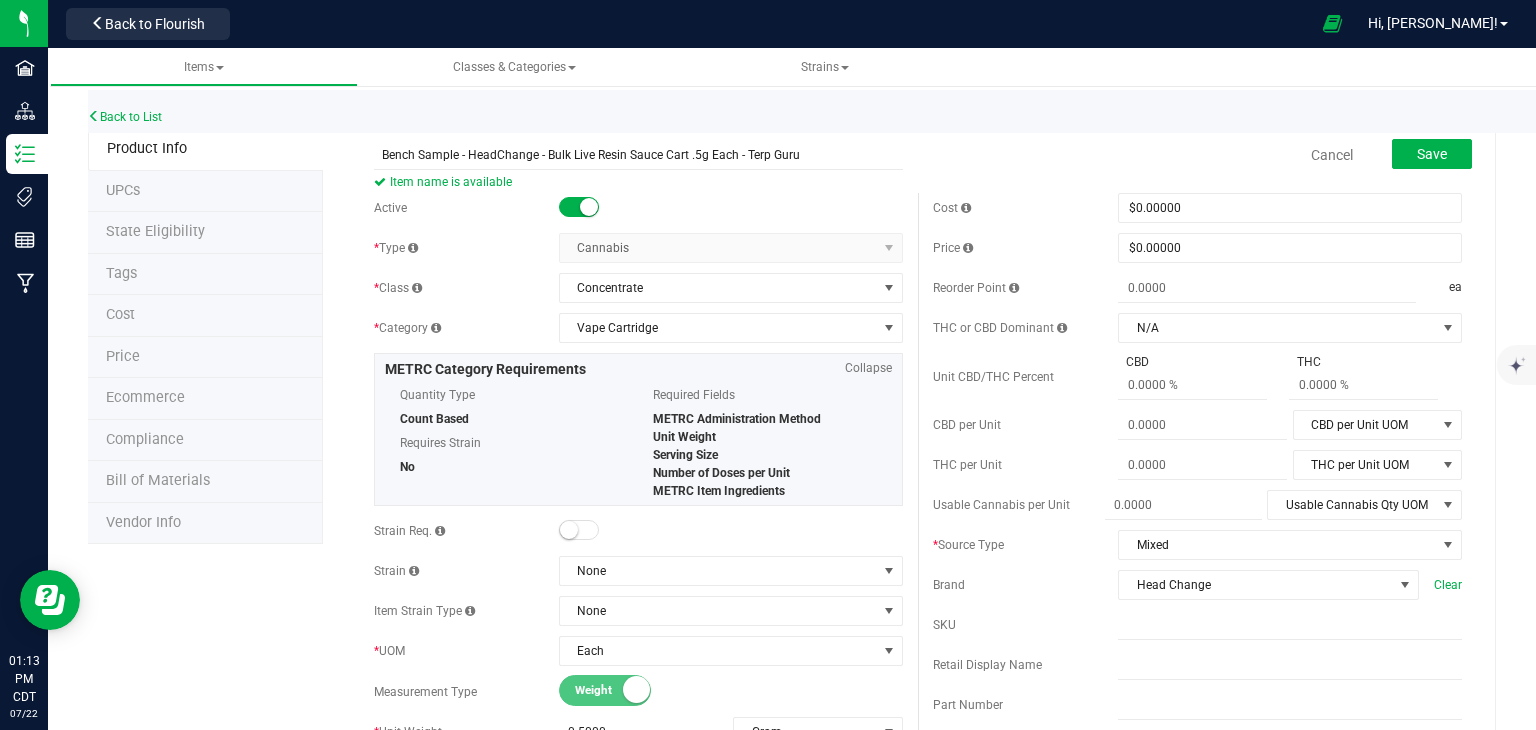 type on "Bench Sample - HeadChange - Bulk Live Resin Sauce Cart .5g Each - Terp Guru" 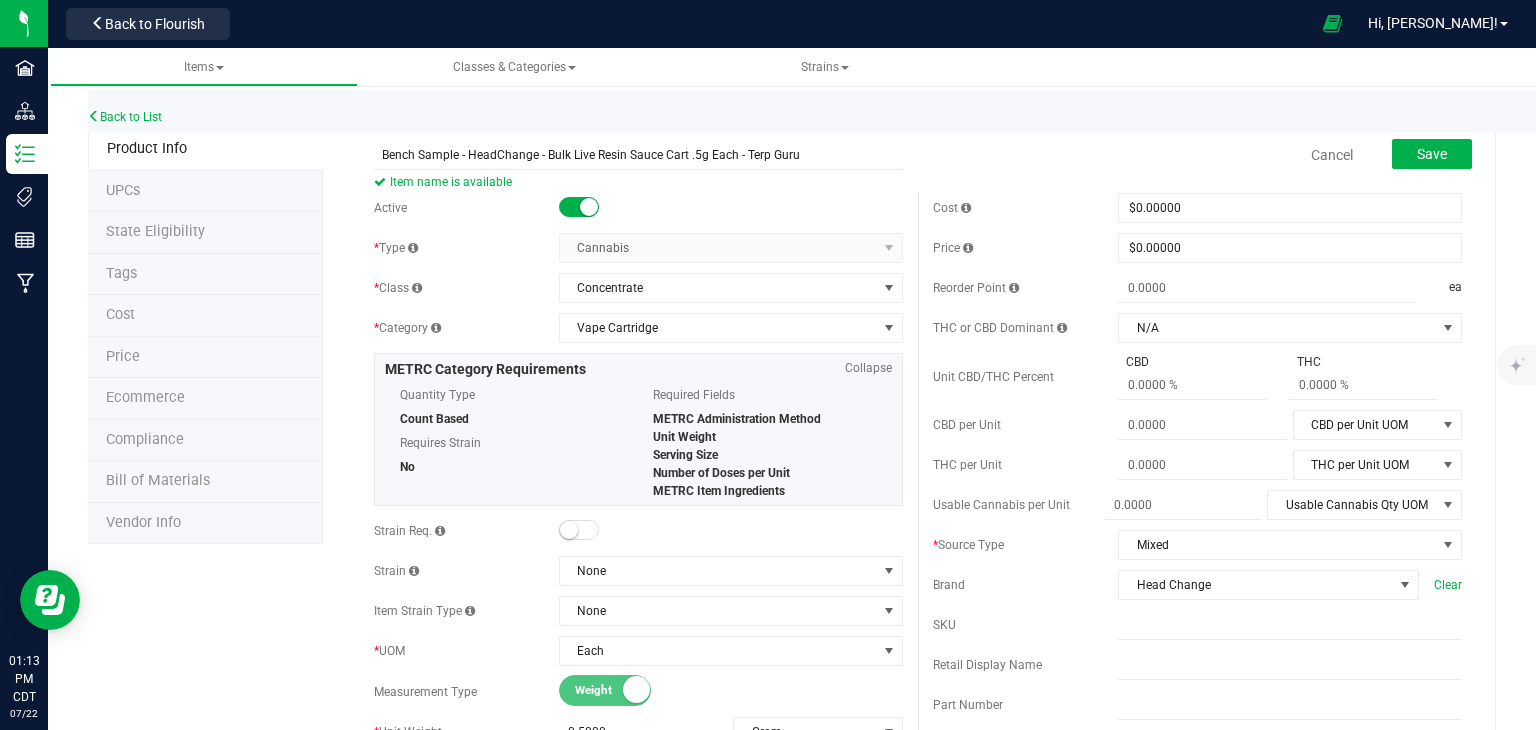 click on "Cancel
Save" at bounding box center (1197, 155) 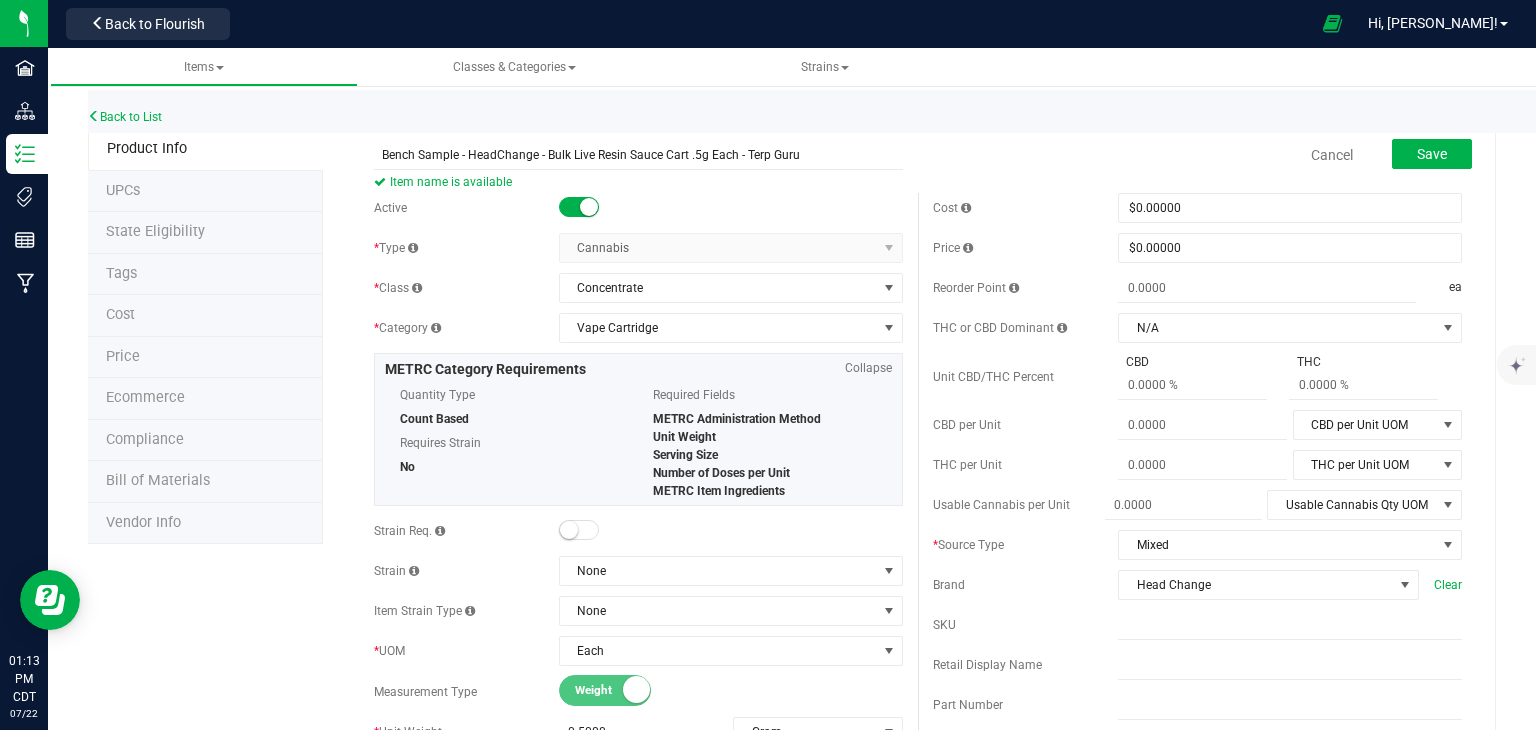 click on "Back to List" at bounding box center (856, 111) 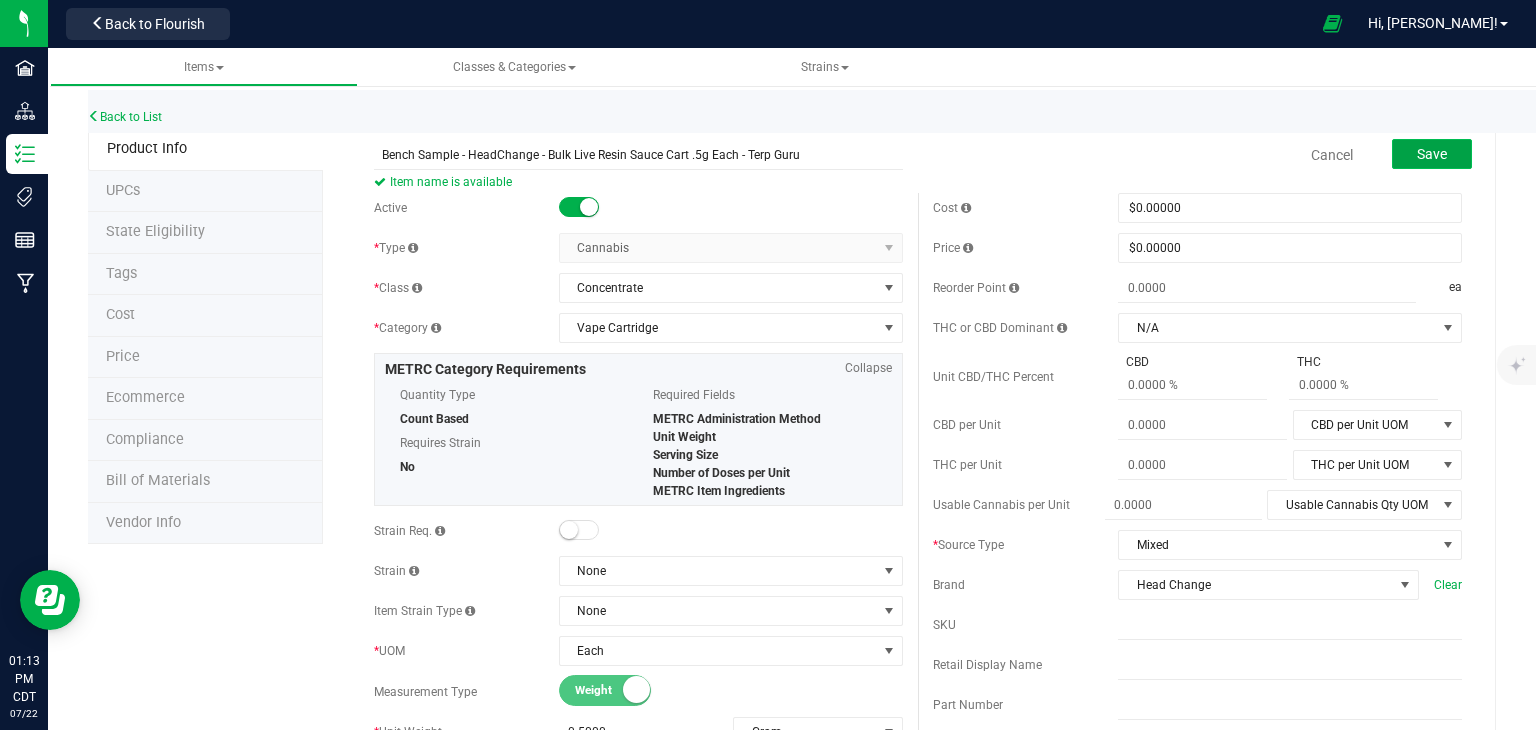 click on "Save" at bounding box center [1432, 154] 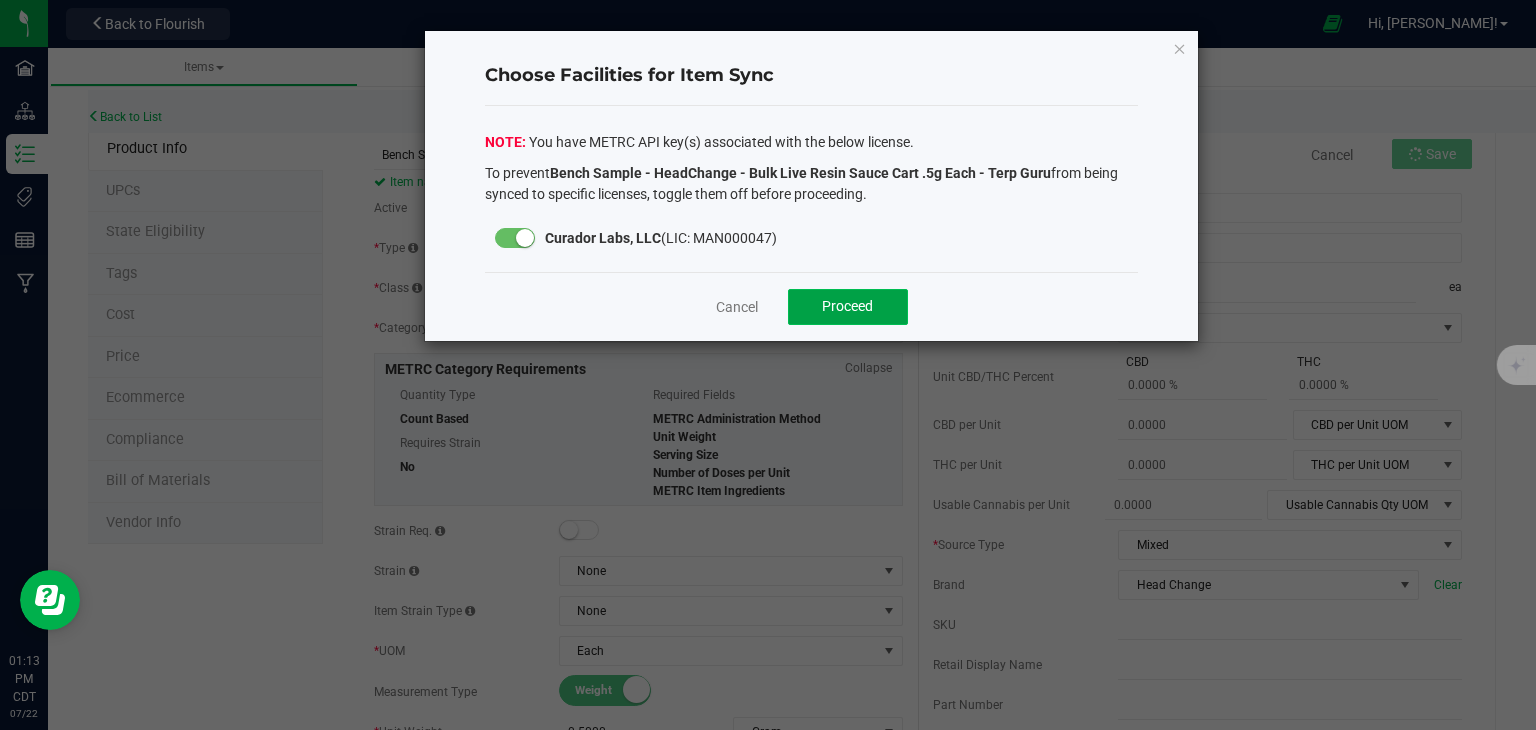 click on "Proceed" 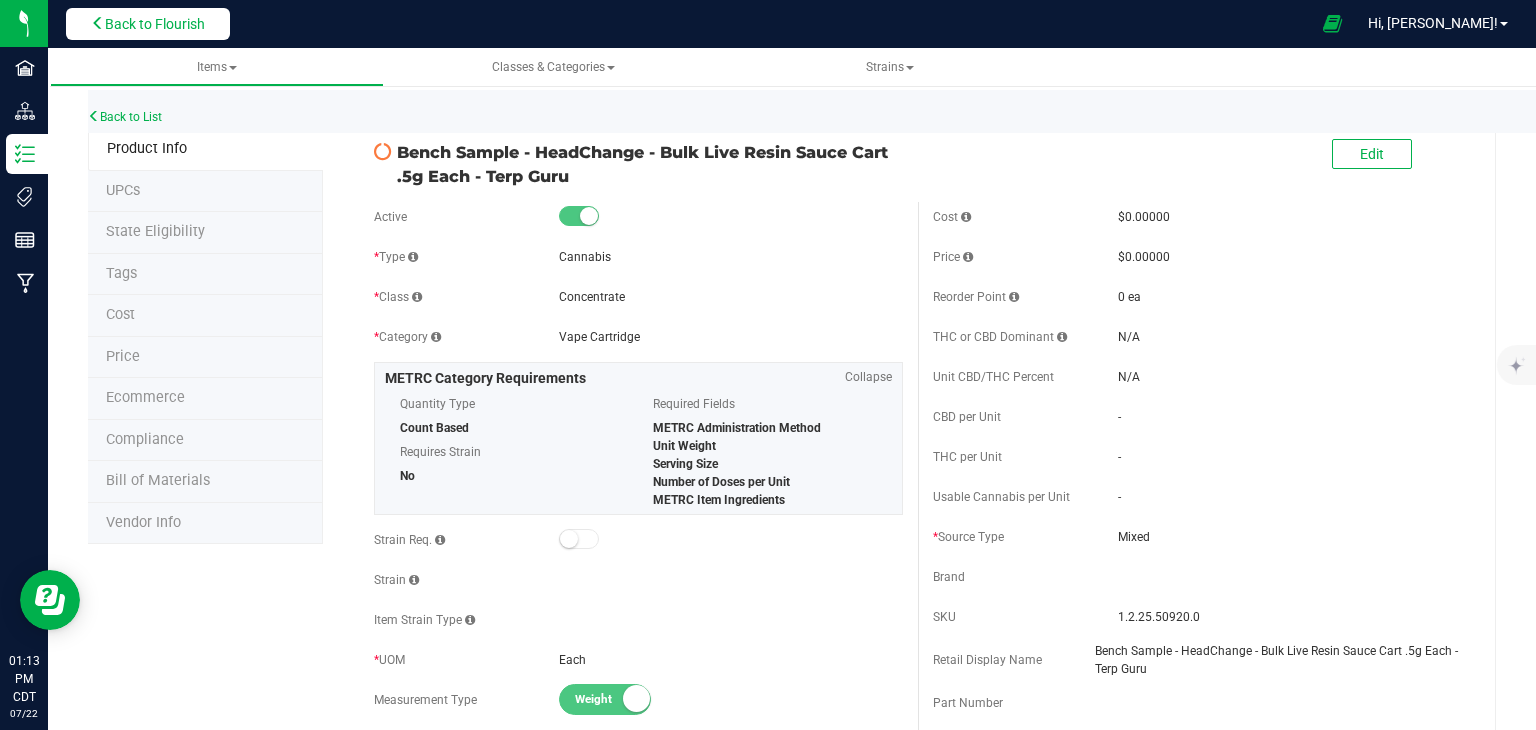 click on "Back to Flourish" at bounding box center [148, 24] 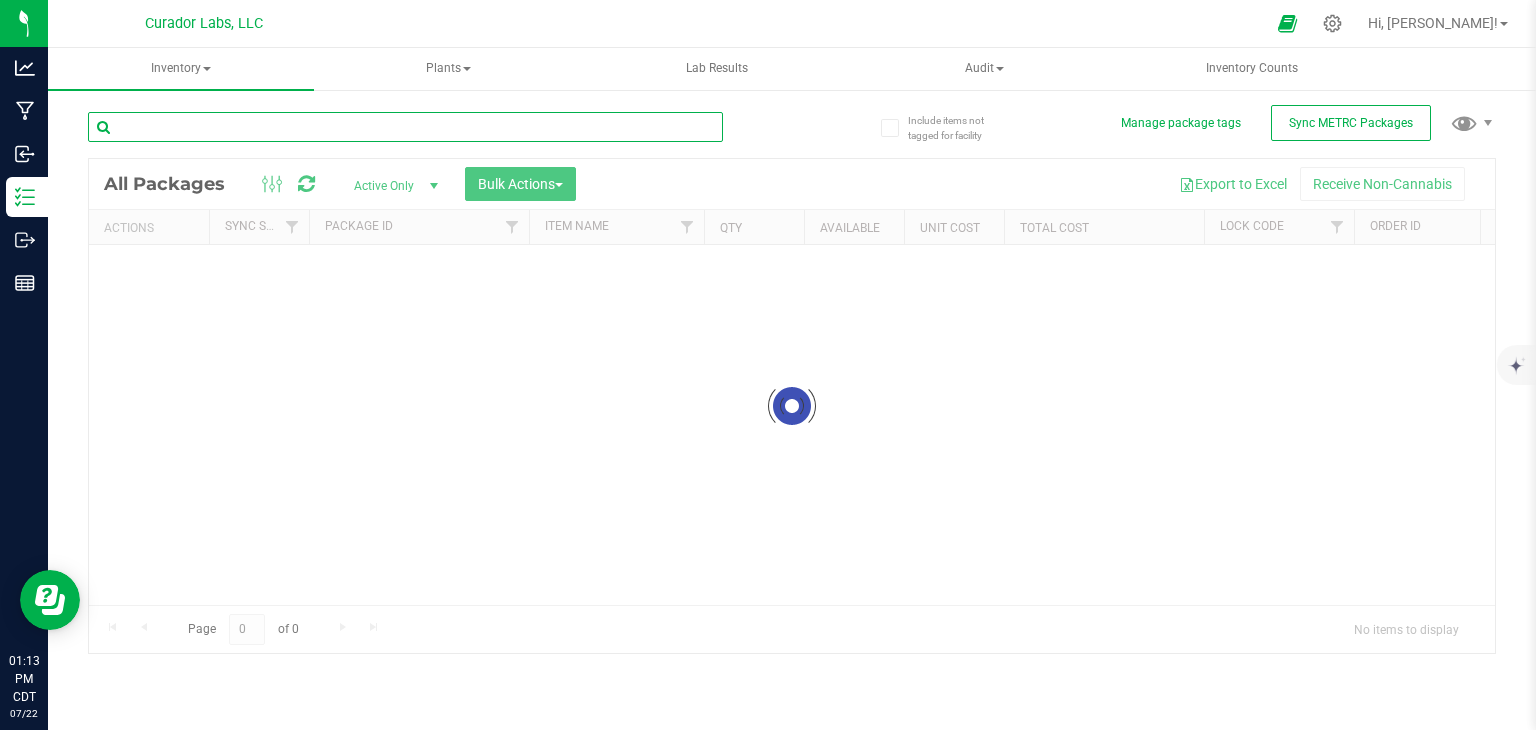 click at bounding box center (405, 127) 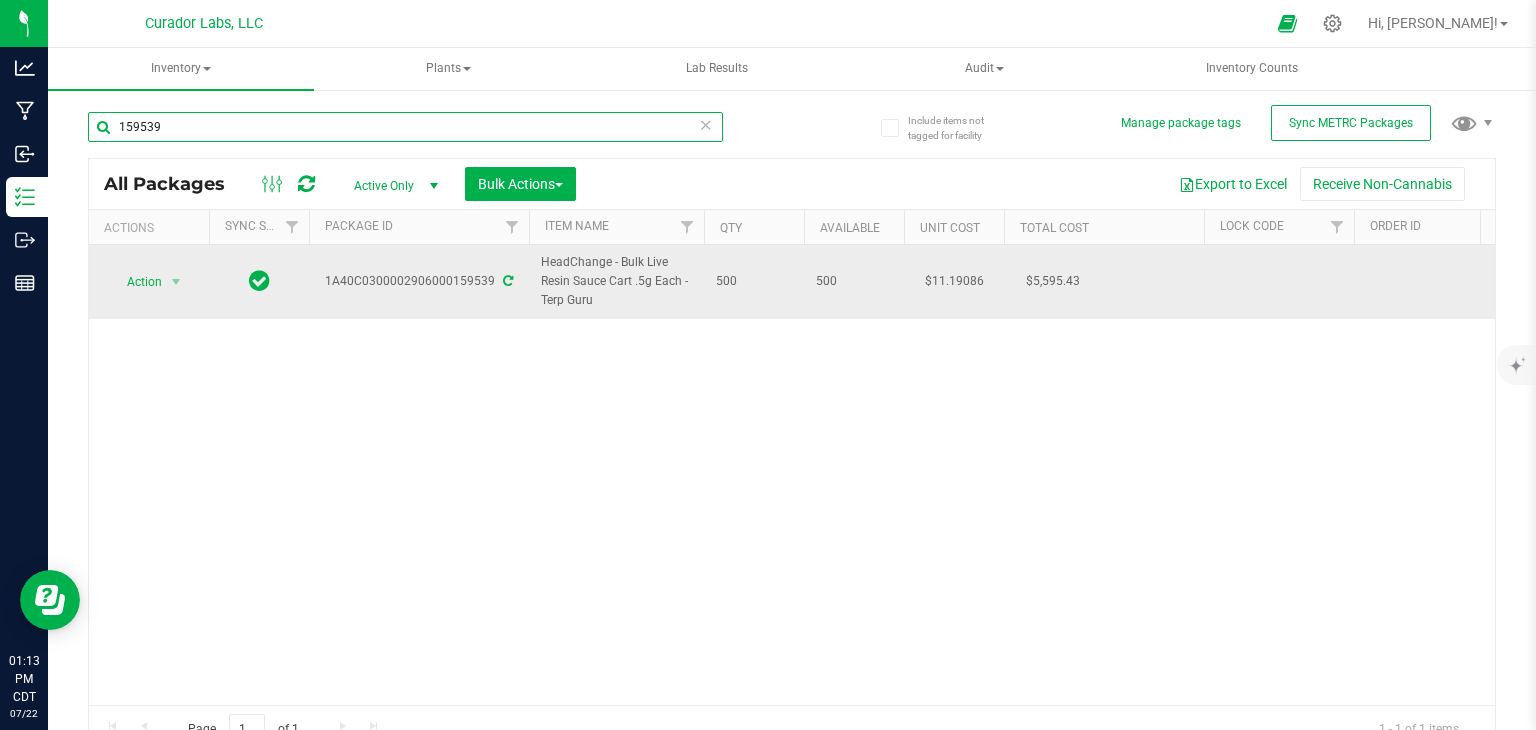 type on "159539" 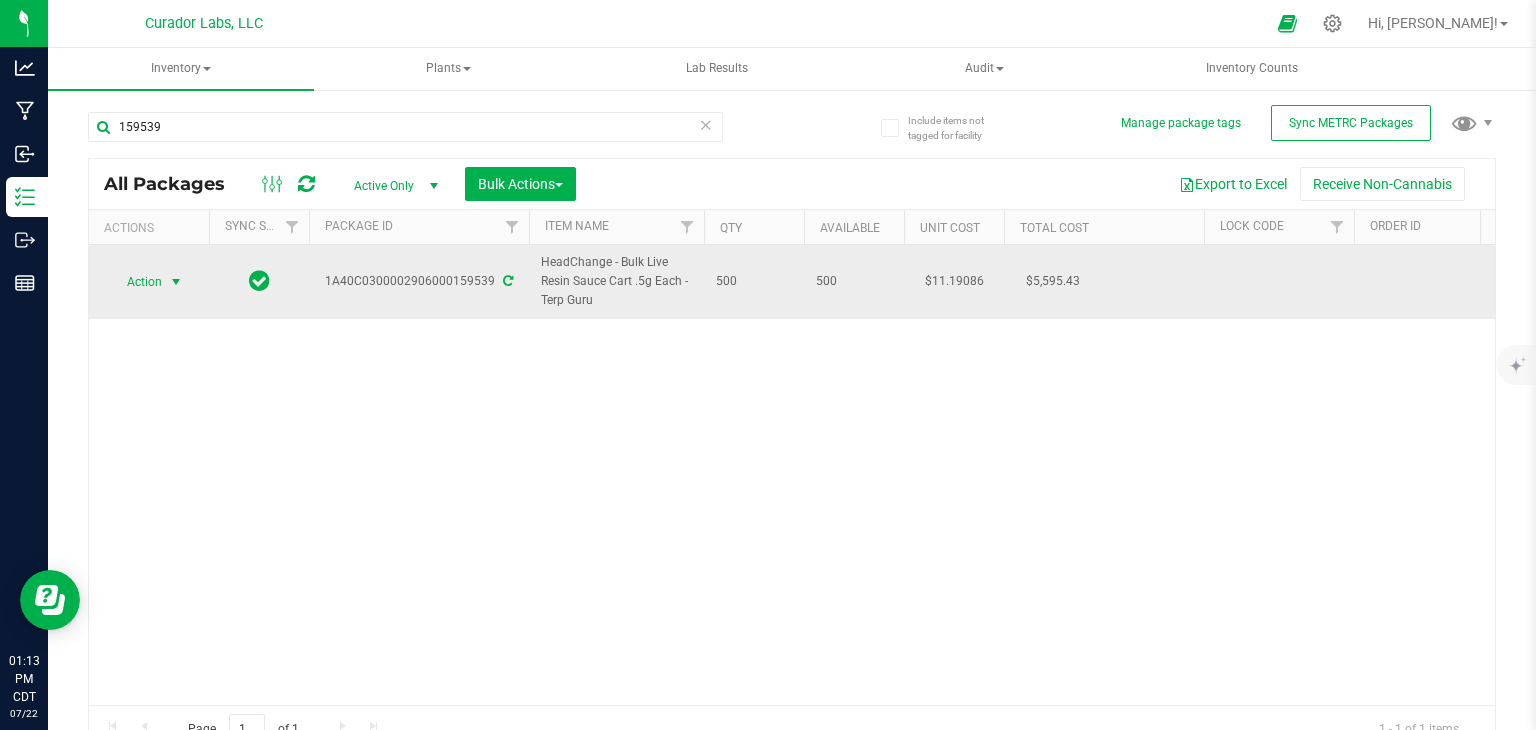 click on "Action" at bounding box center [136, 282] 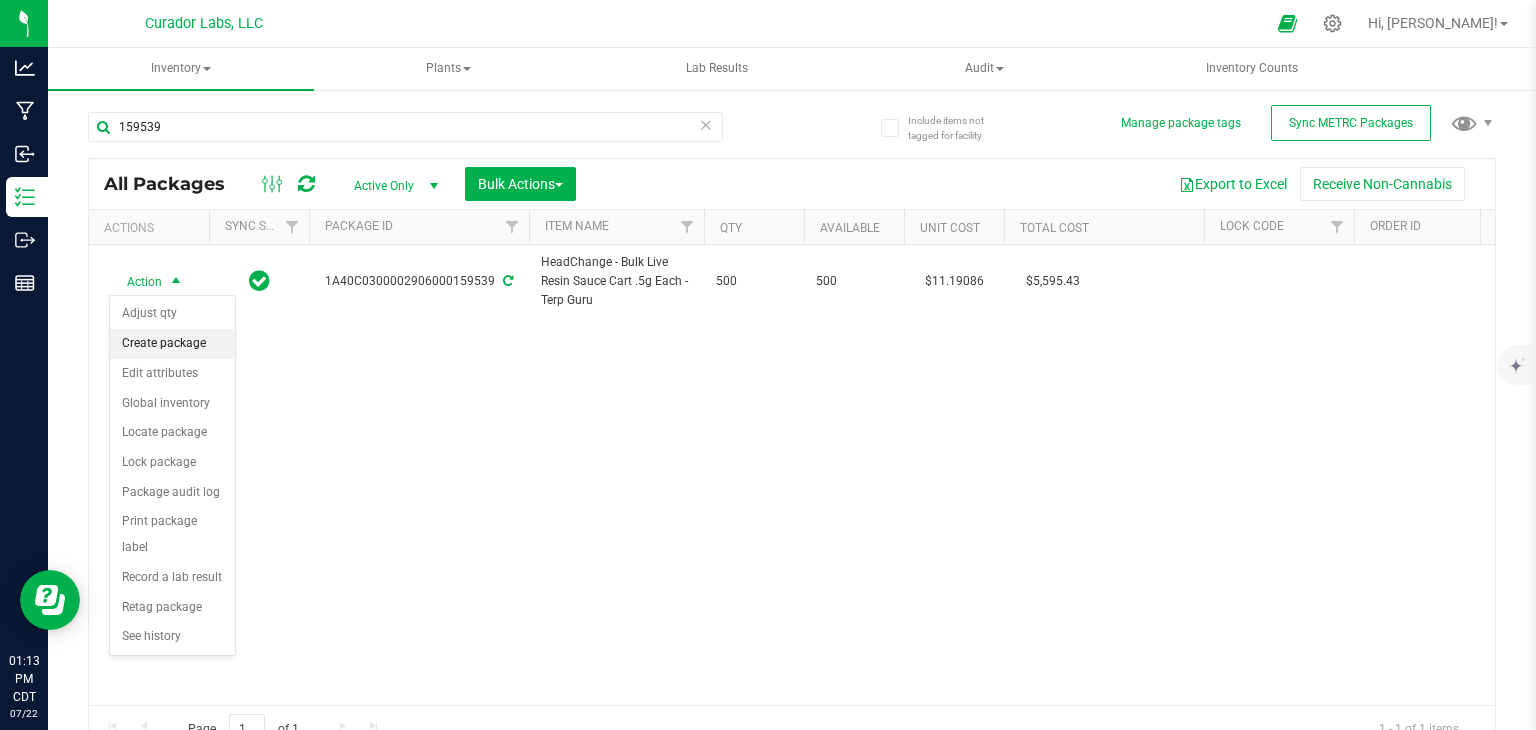 click on "Create package" at bounding box center [172, 344] 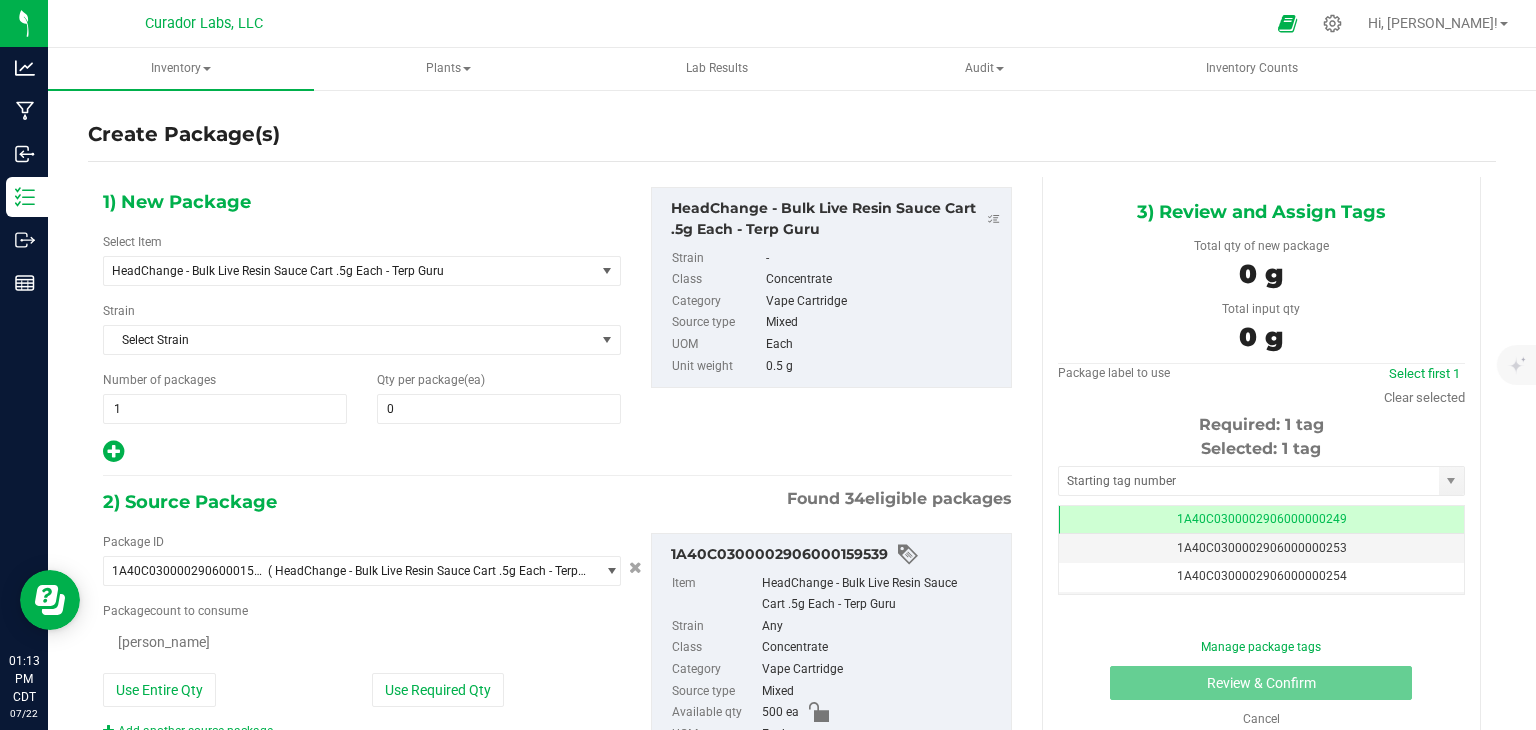 type on "0" 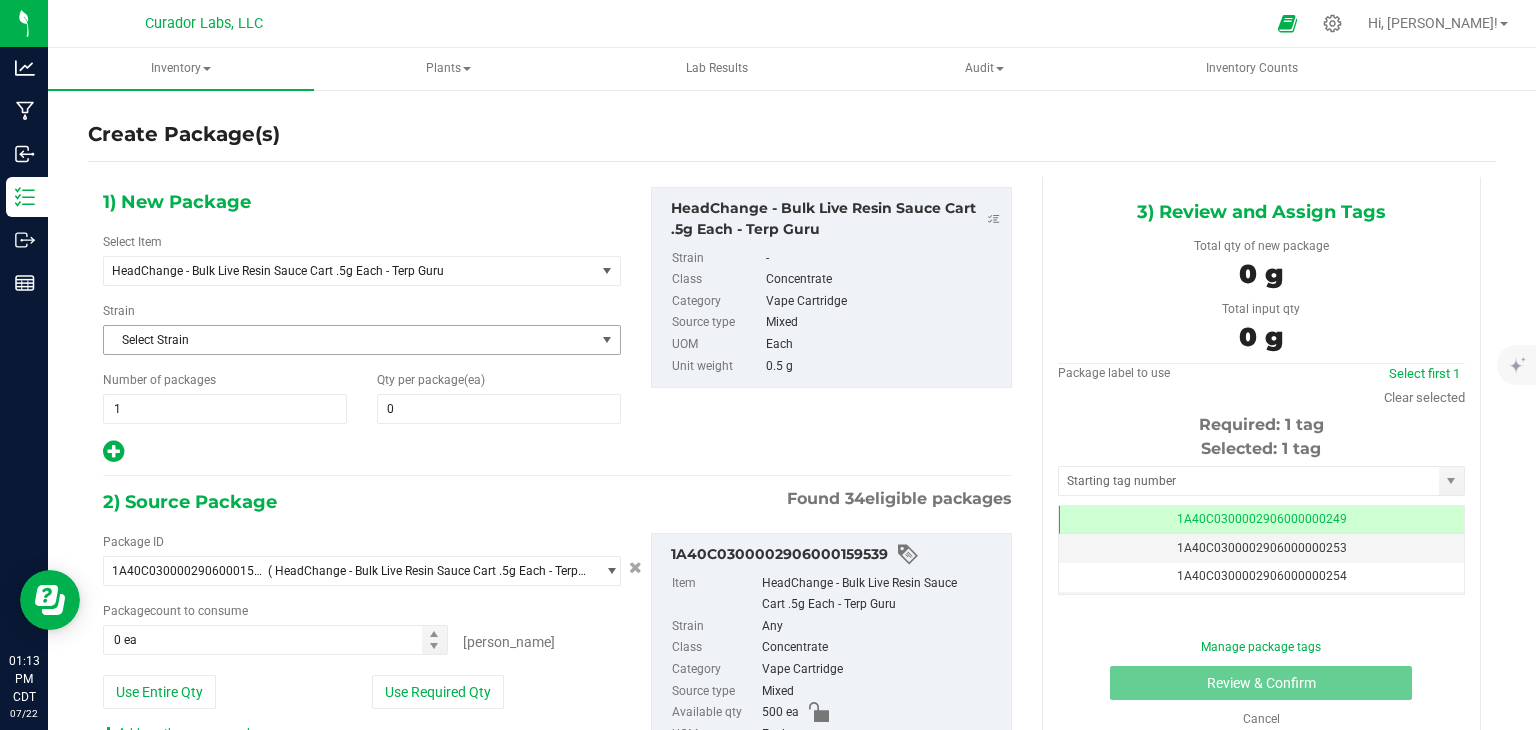 scroll, scrollTop: 0, scrollLeft: 0, axis: both 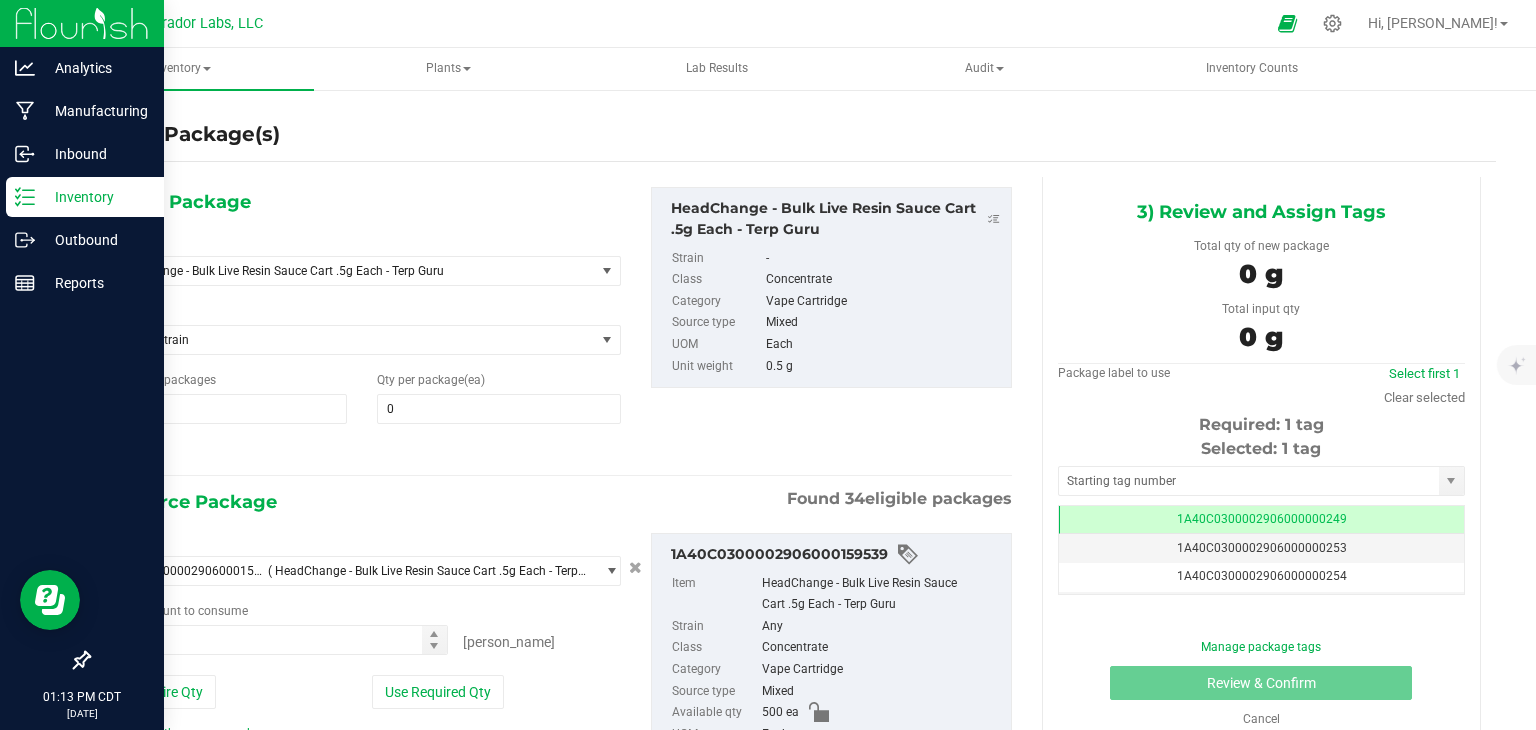 click 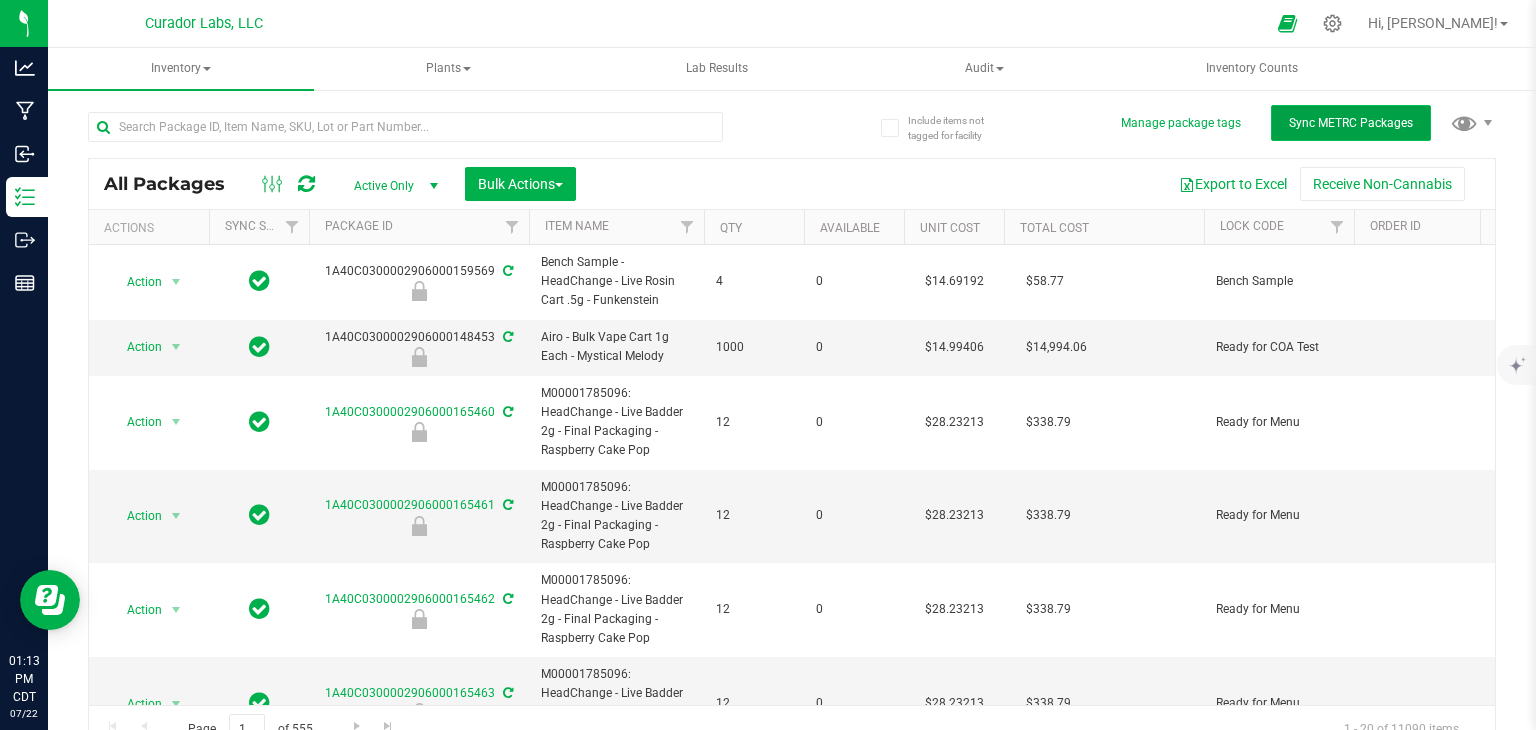 click on "Sync METRC Packages" at bounding box center (1351, 123) 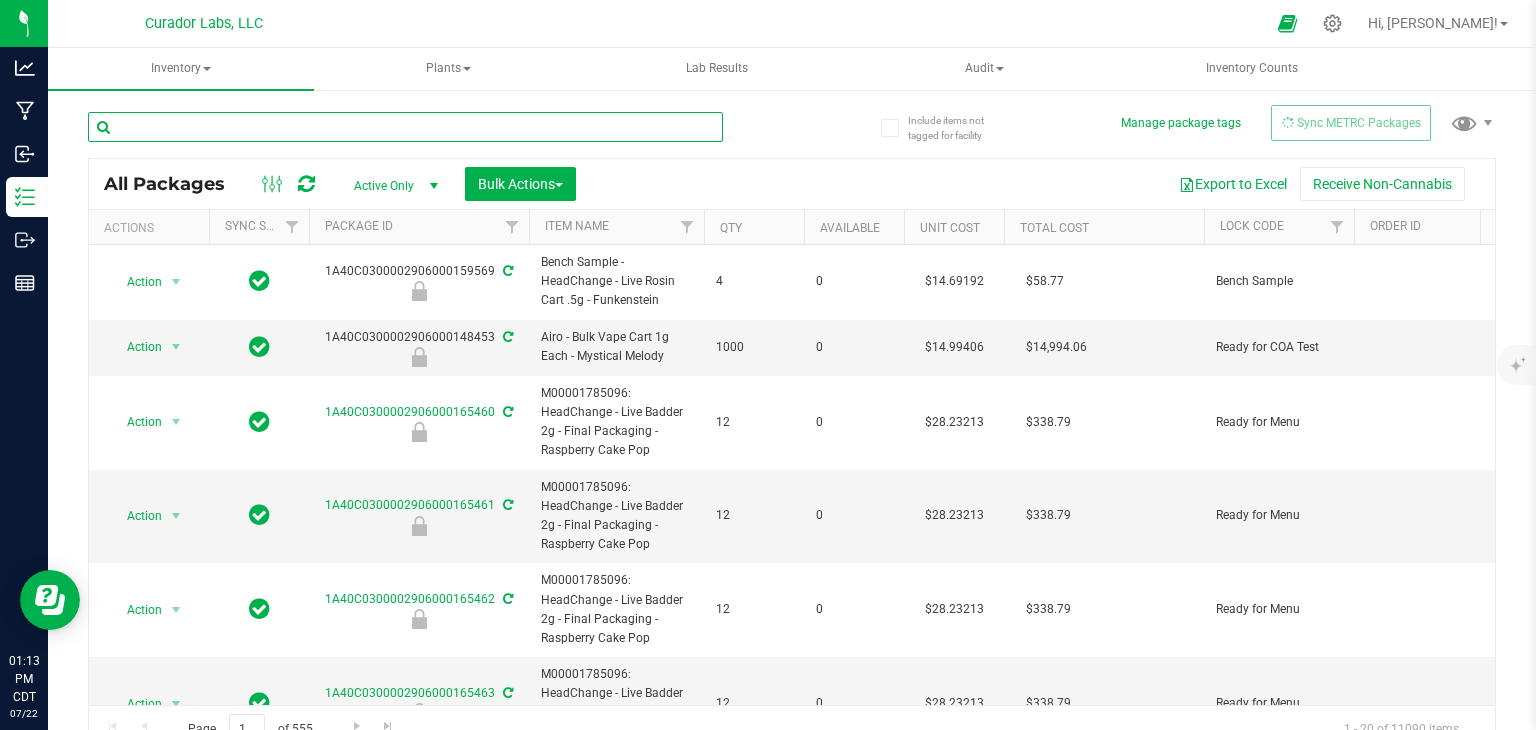 click at bounding box center (405, 127) 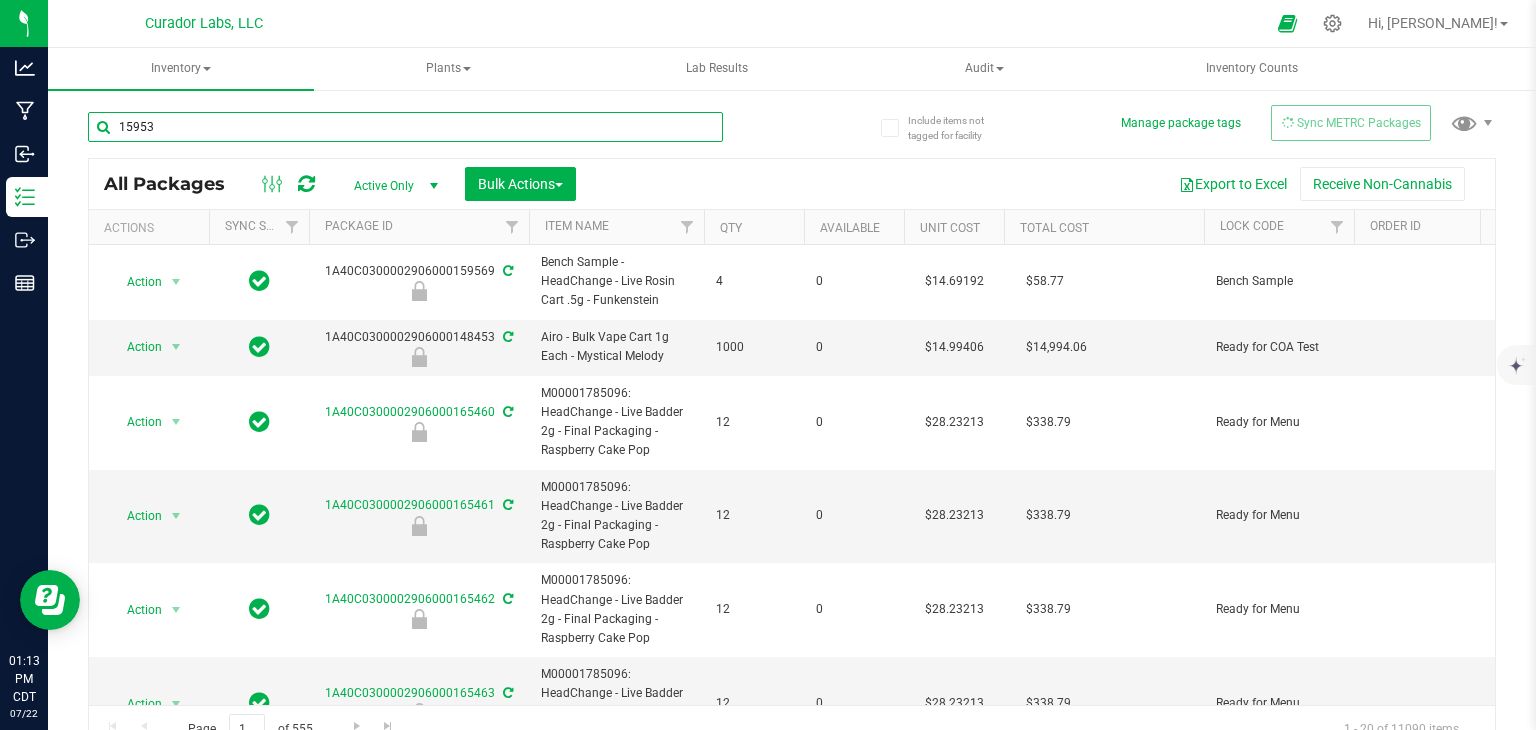 type on "159539" 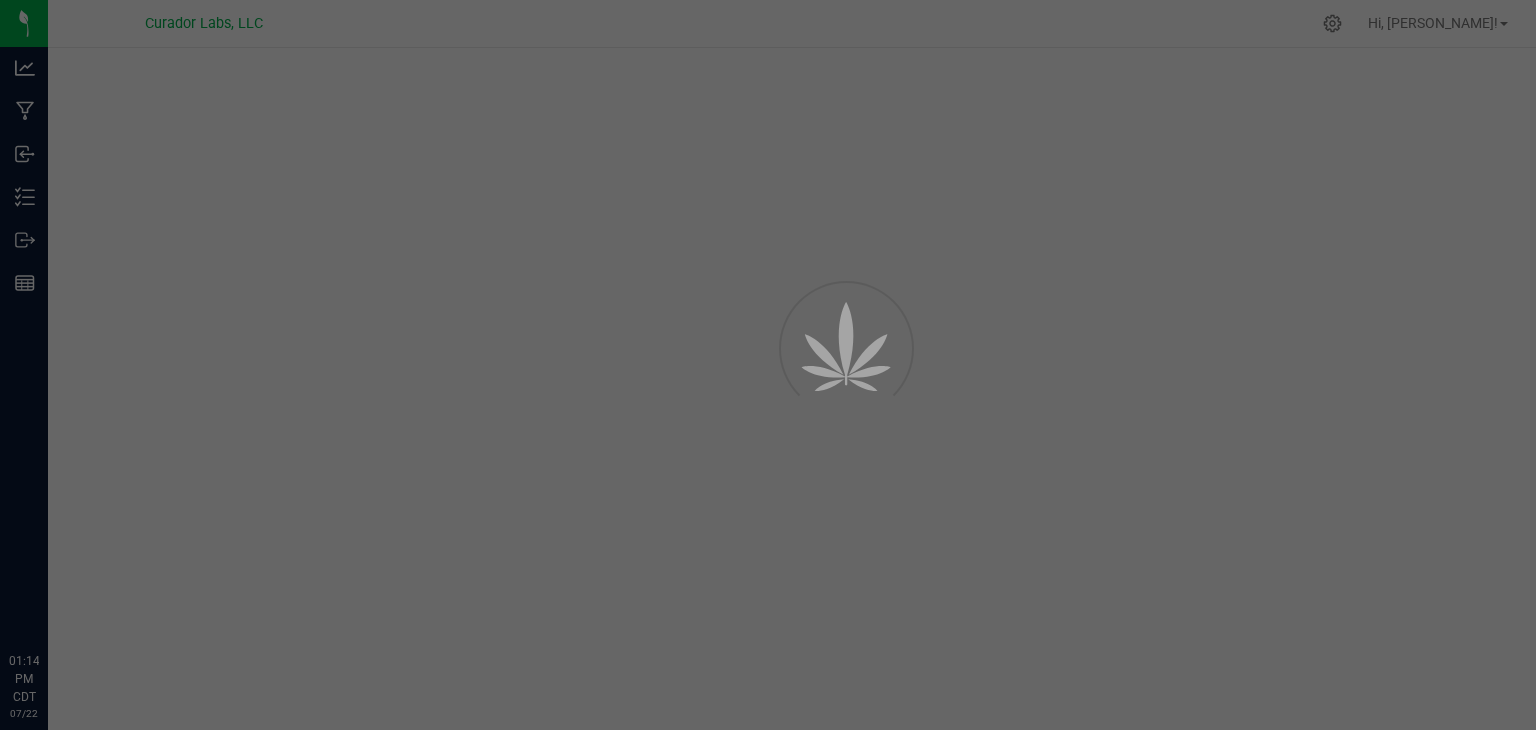 scroll, scrollTop: 0, scrollLeft: 0, axis: both 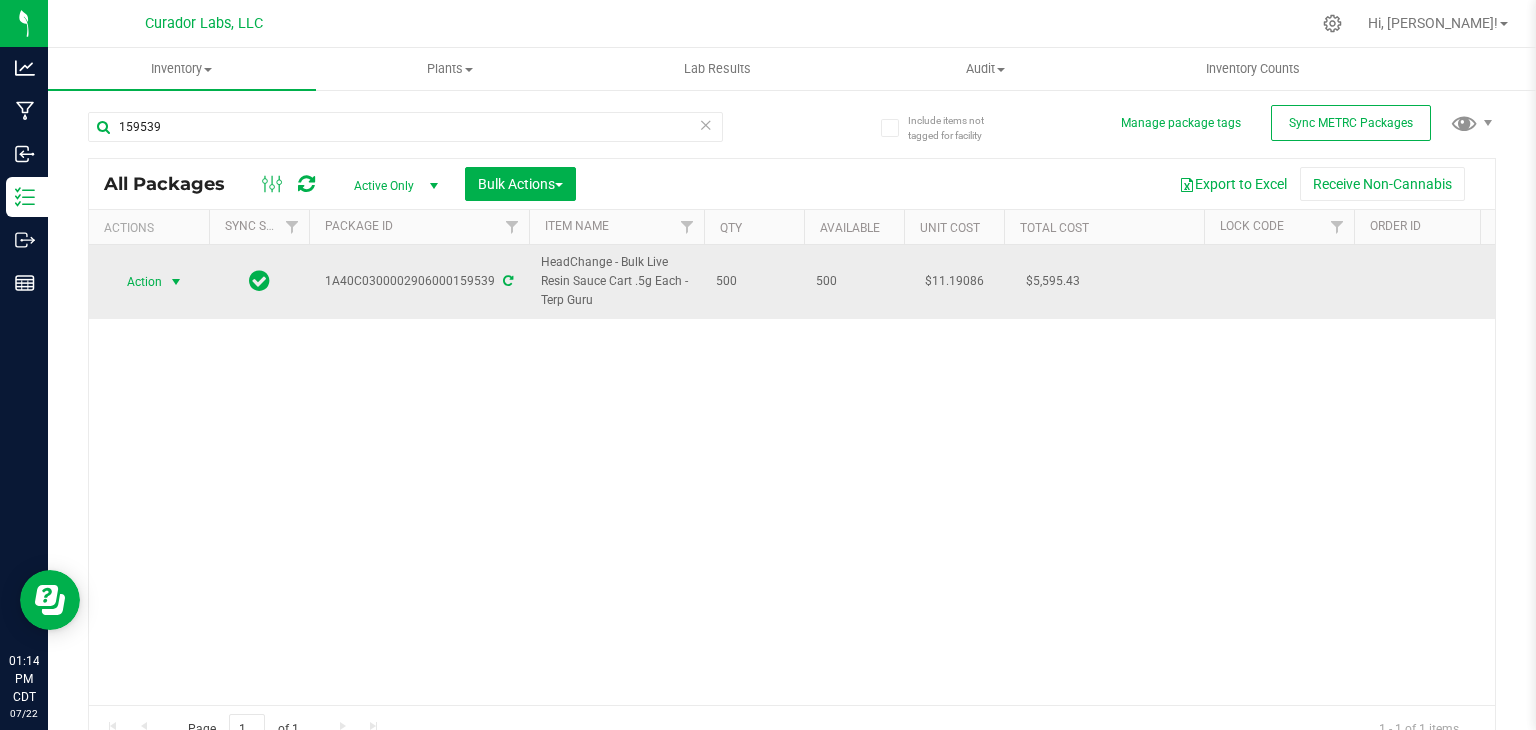click at bounding box center [176, 282] 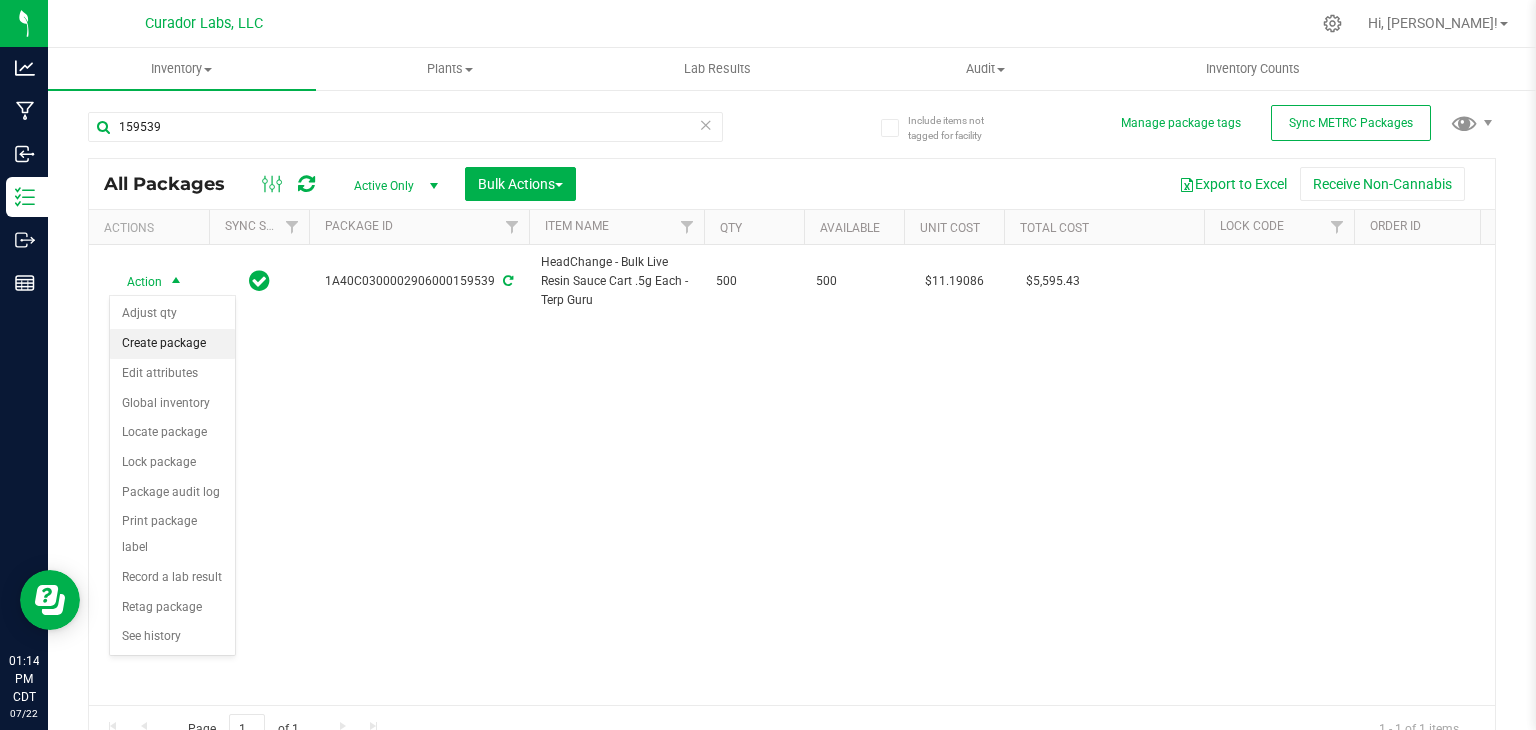 click on "Create package" at bounding box center [172, 344] 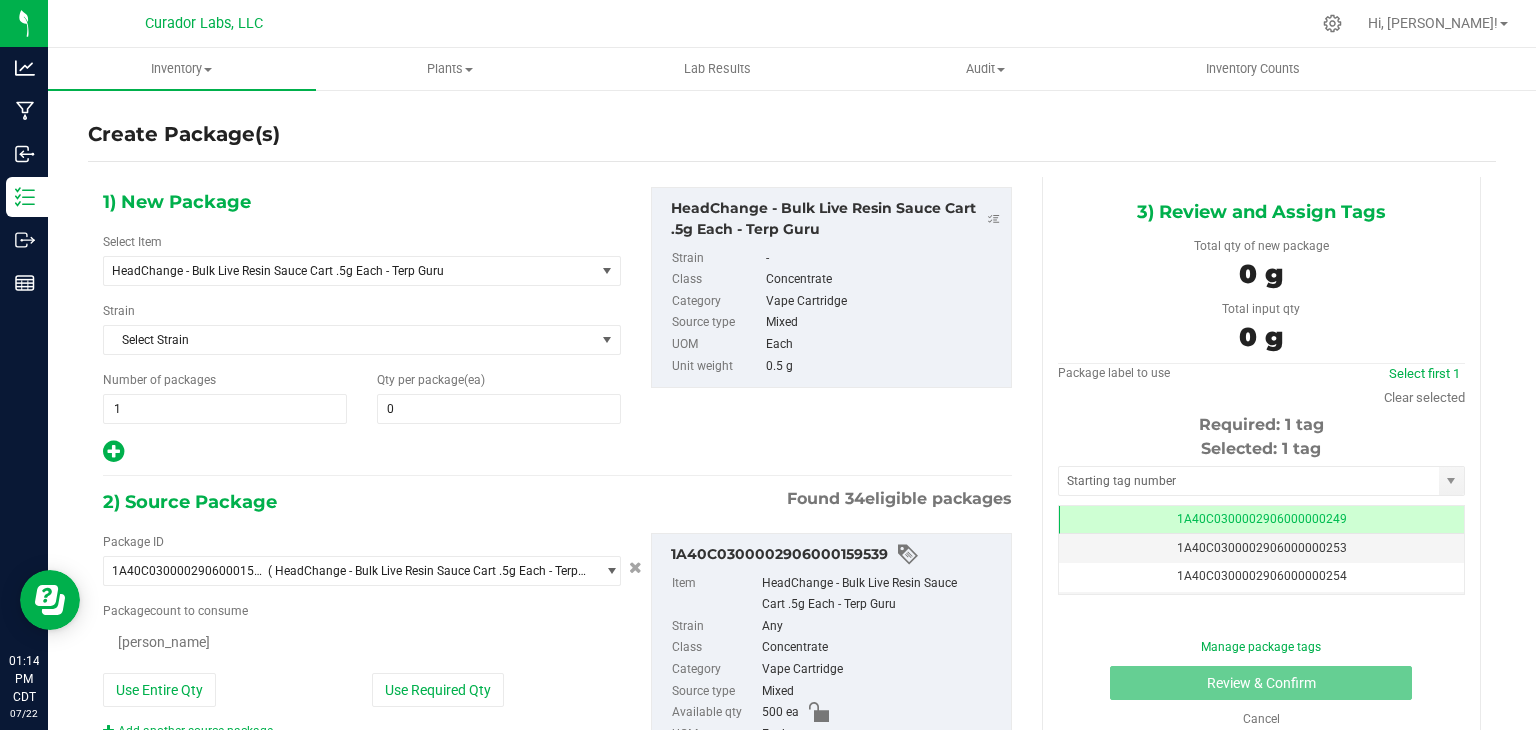 type on "0" 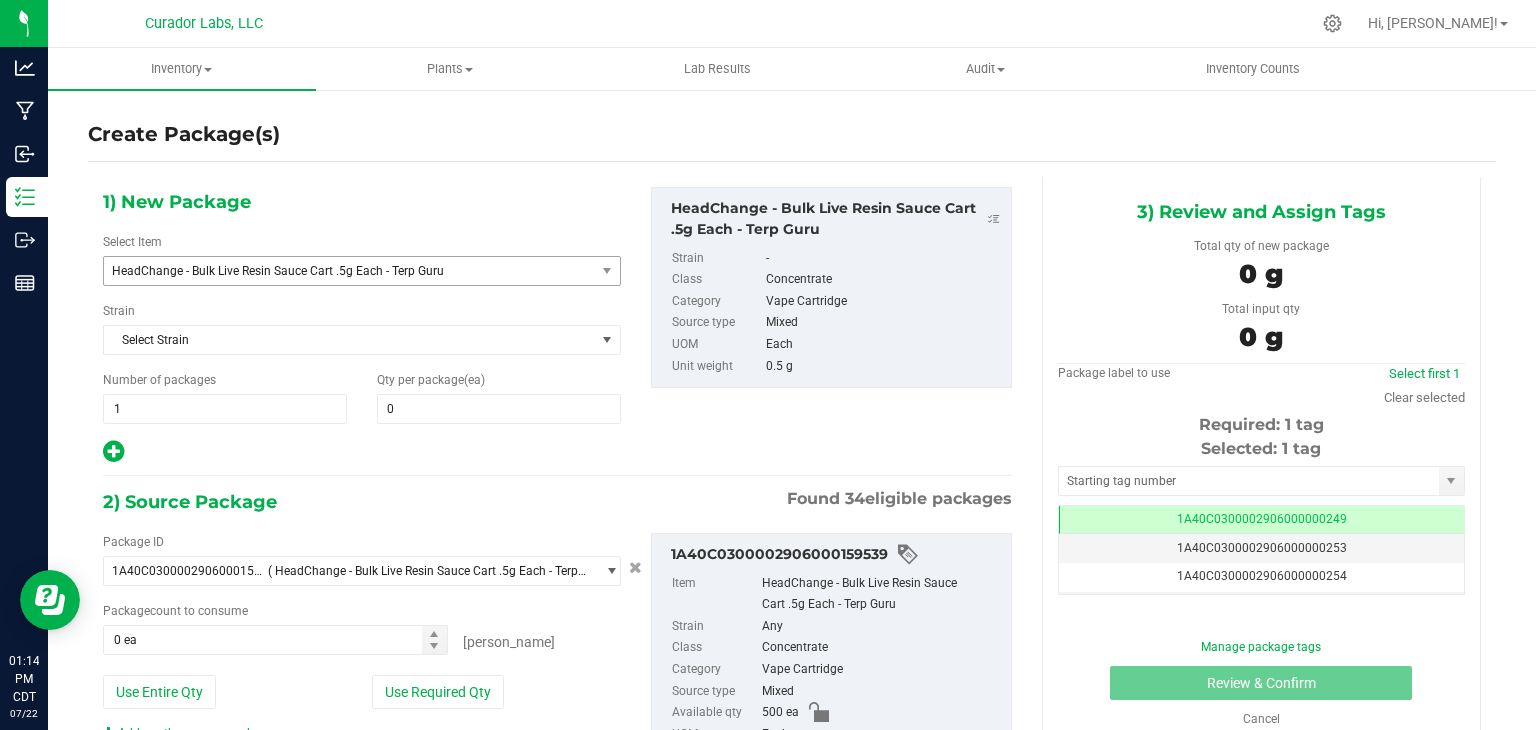 scroll, scrollTop: 0, scrollLeft: 0, axis: both 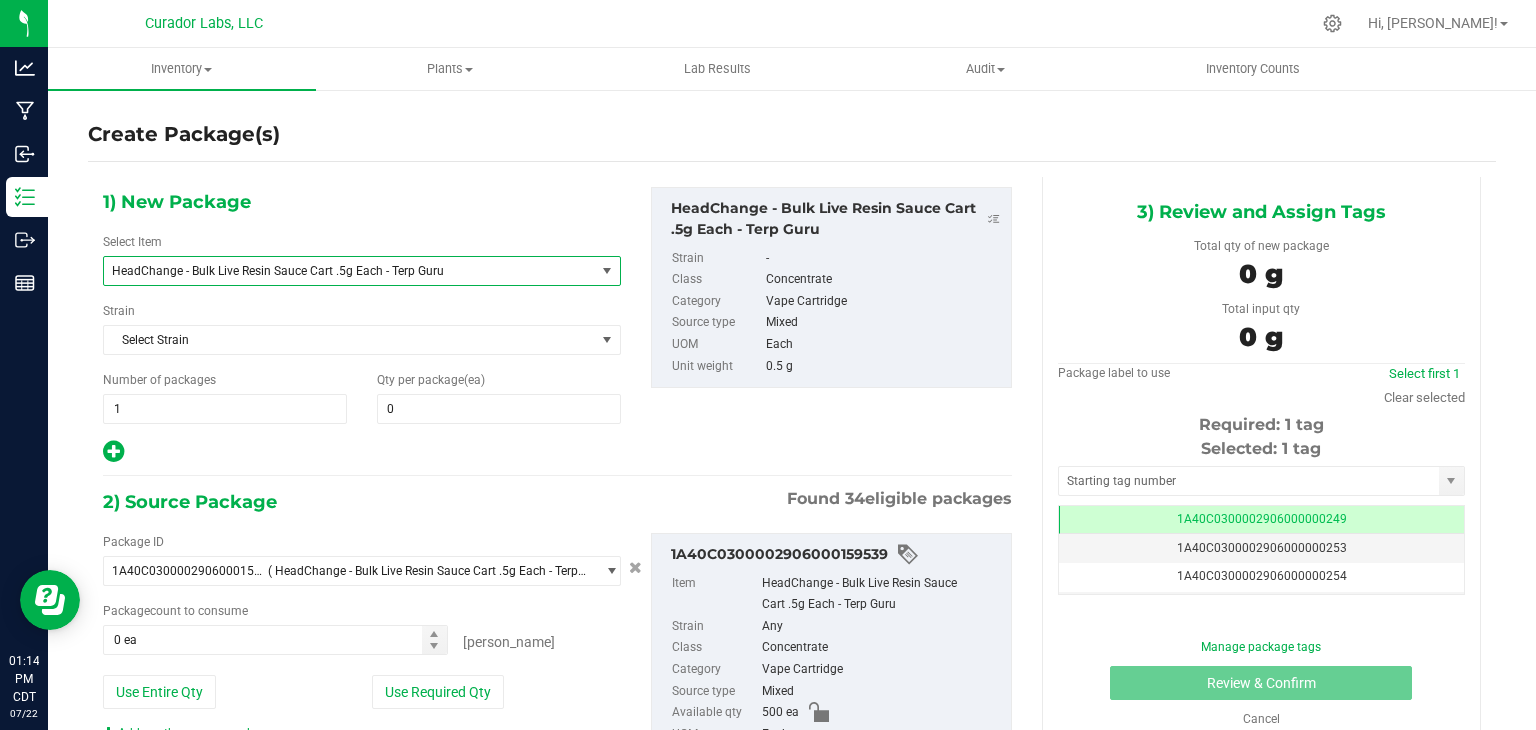 click on "HeadChange - Bulk Live Resin Sauce Cart .5g Each - Terp Guru" at bounding box center [340, 271] 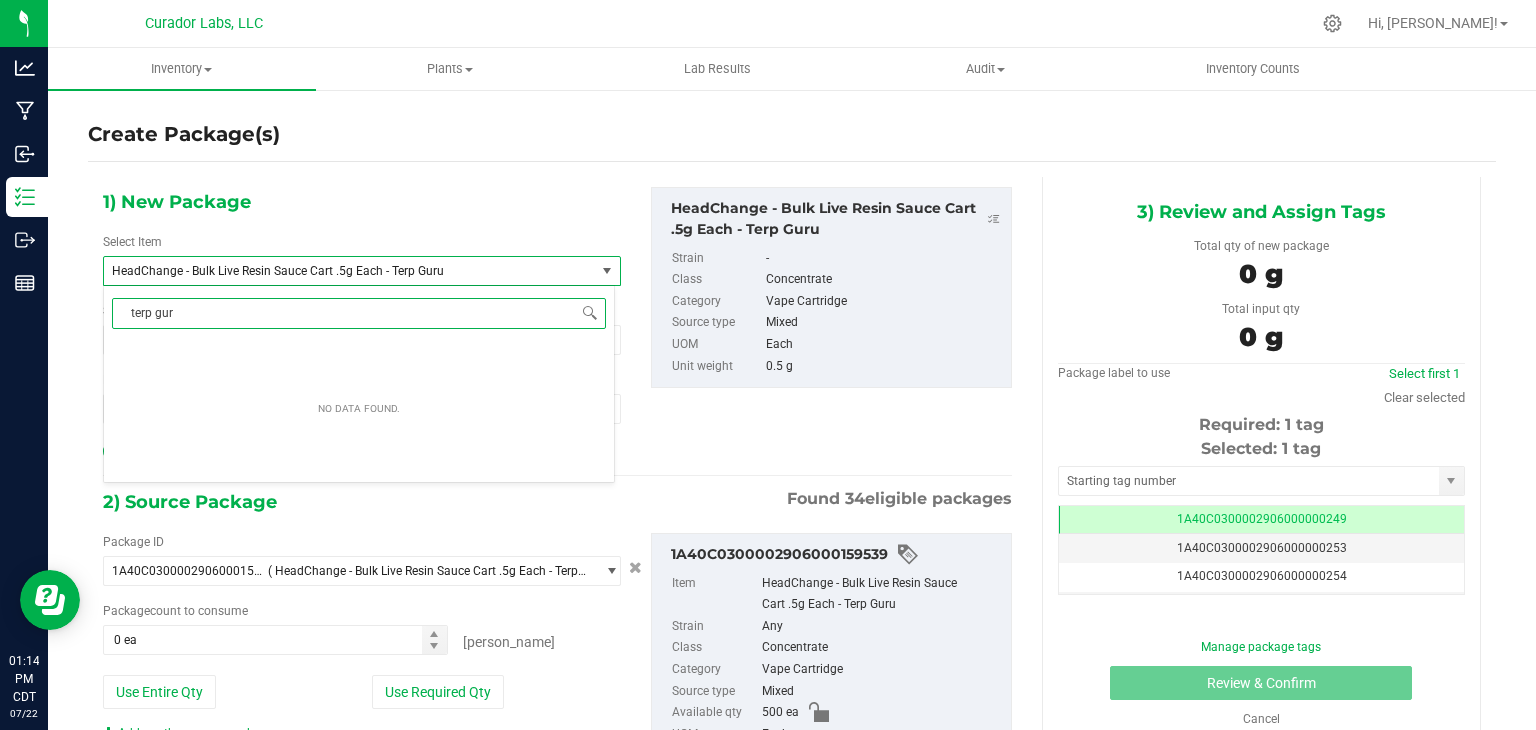 type on "terp guru" 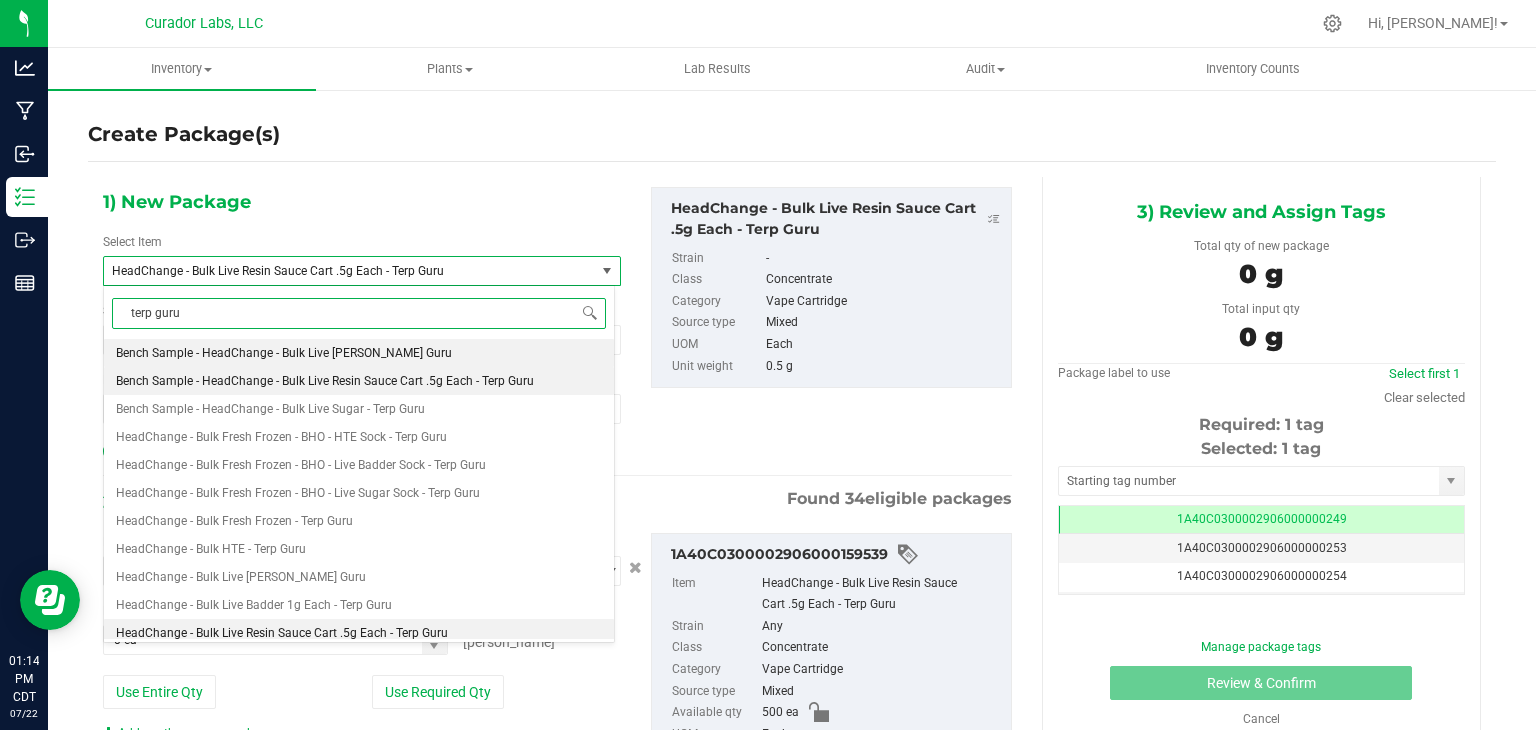 click on "Bench Sample - HeadChange - Bulk Live Resin Sauce Cart .5g Each - Terp Guru" at bounding box center (359, 381) 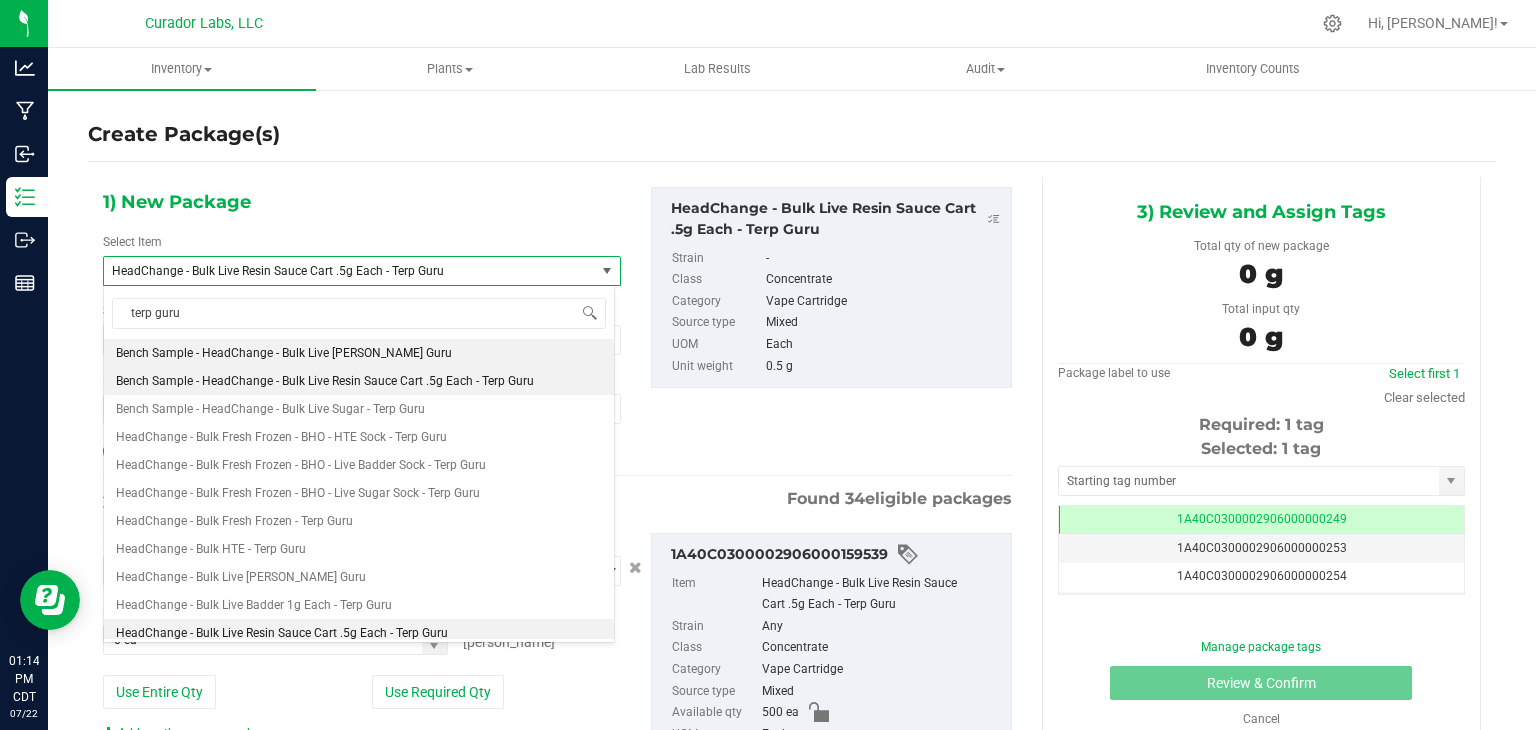 type 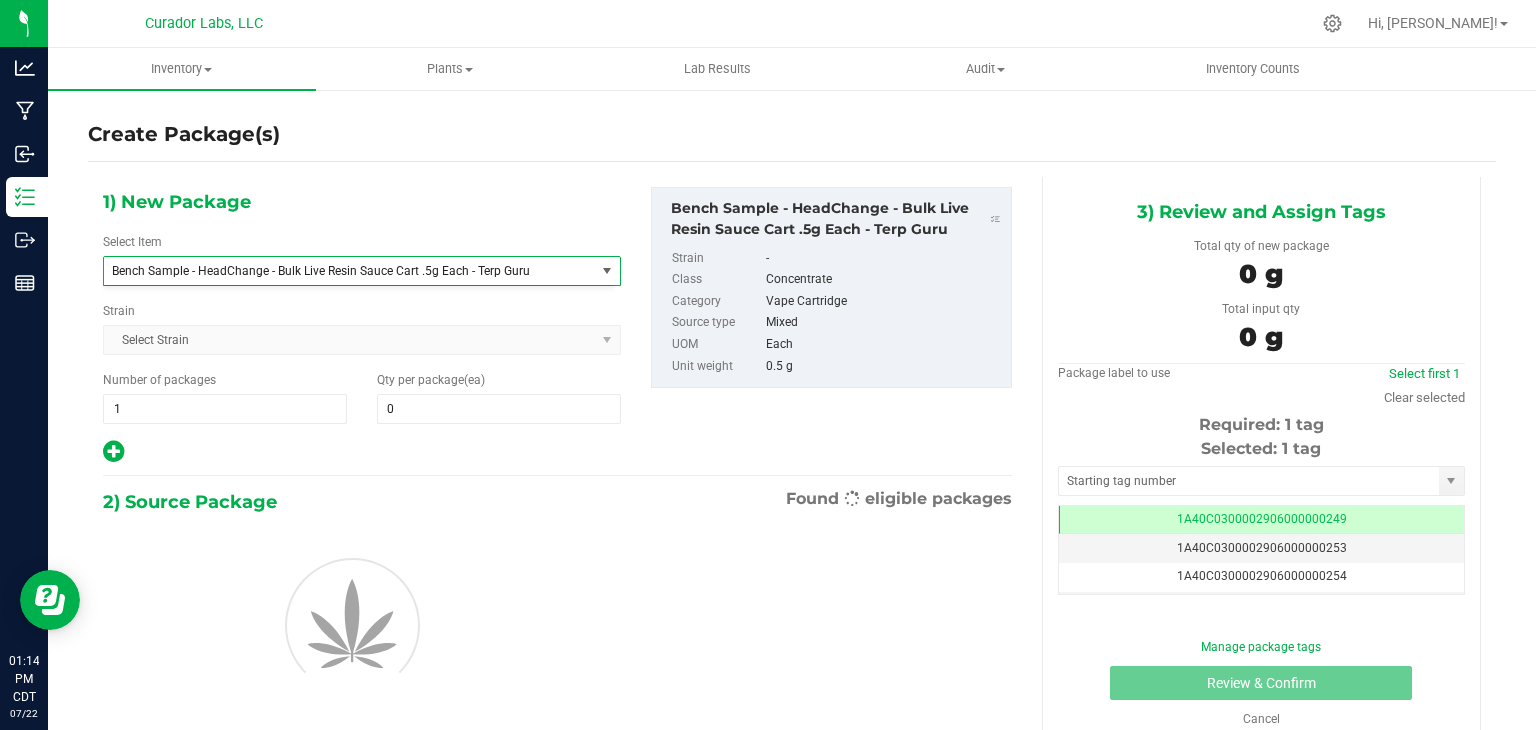 type on "0" 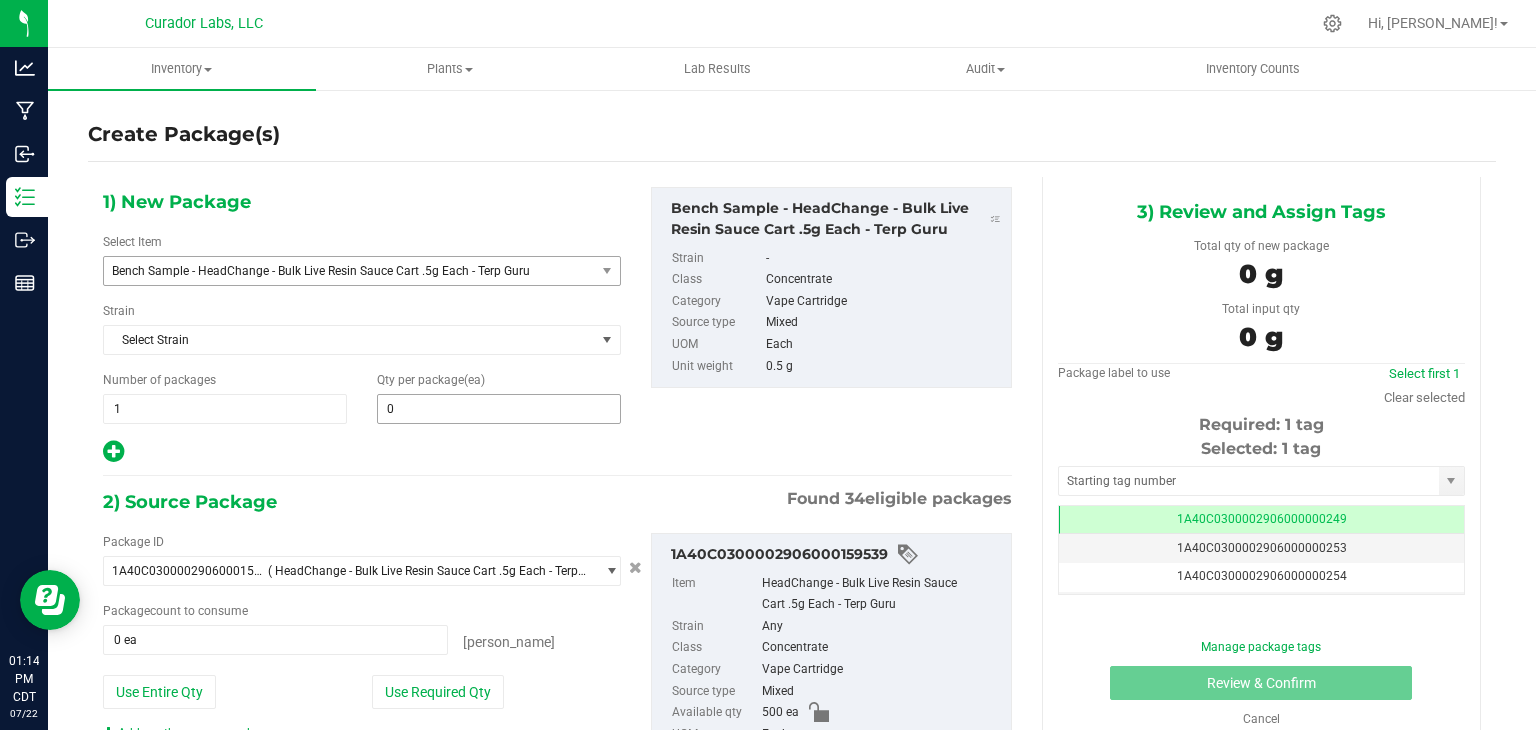 click on "0 0" at bounding box center (499, 409) 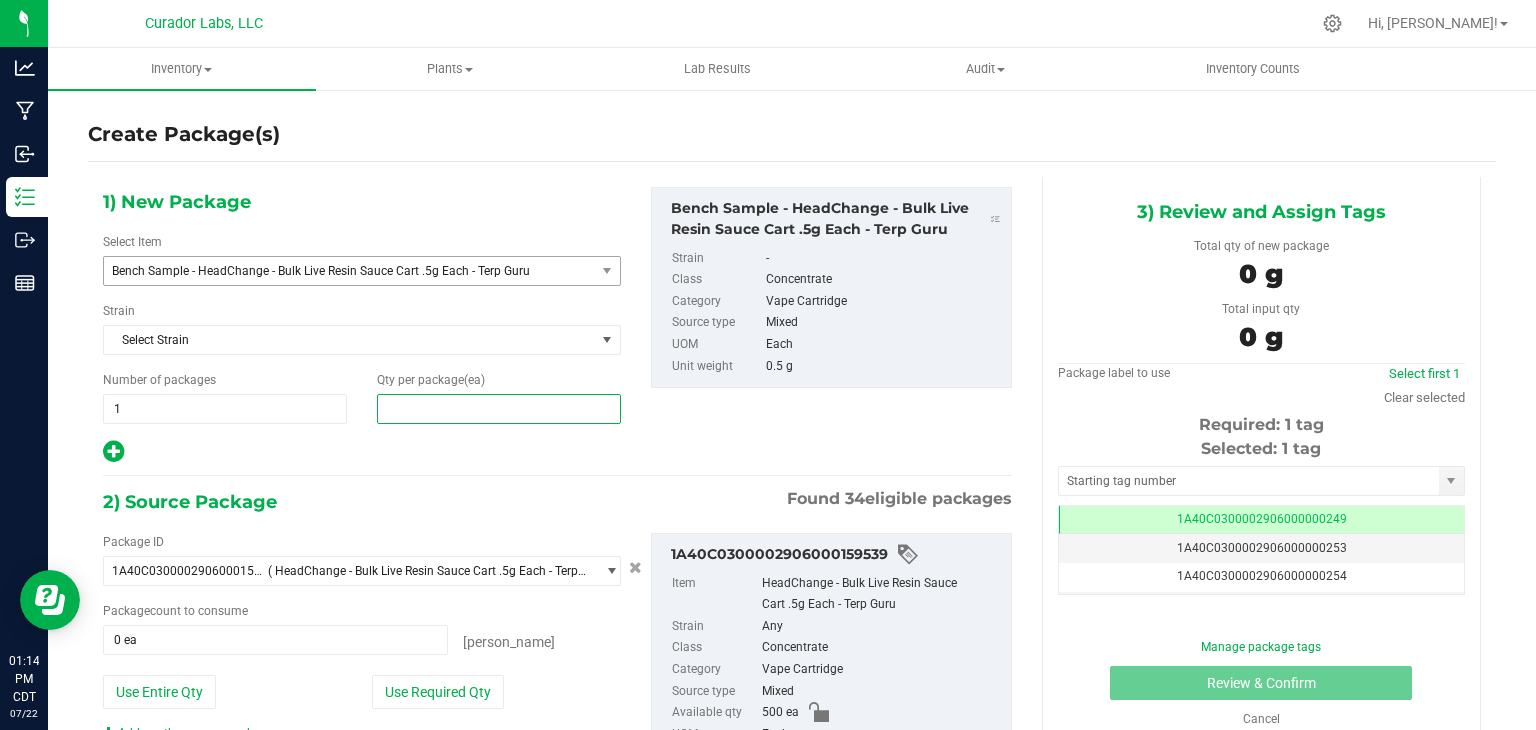 click at bounding box center [499, 409] 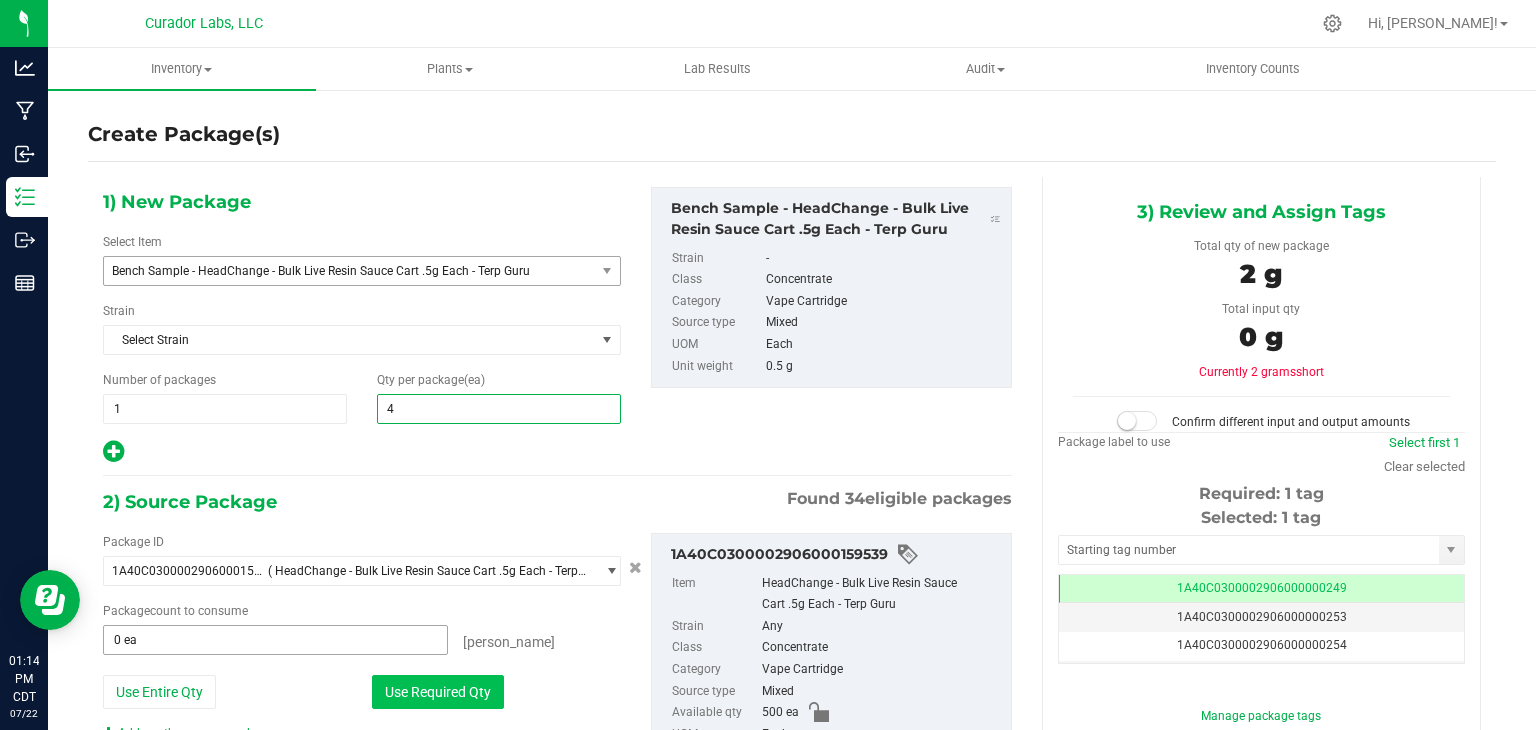 type on "4" 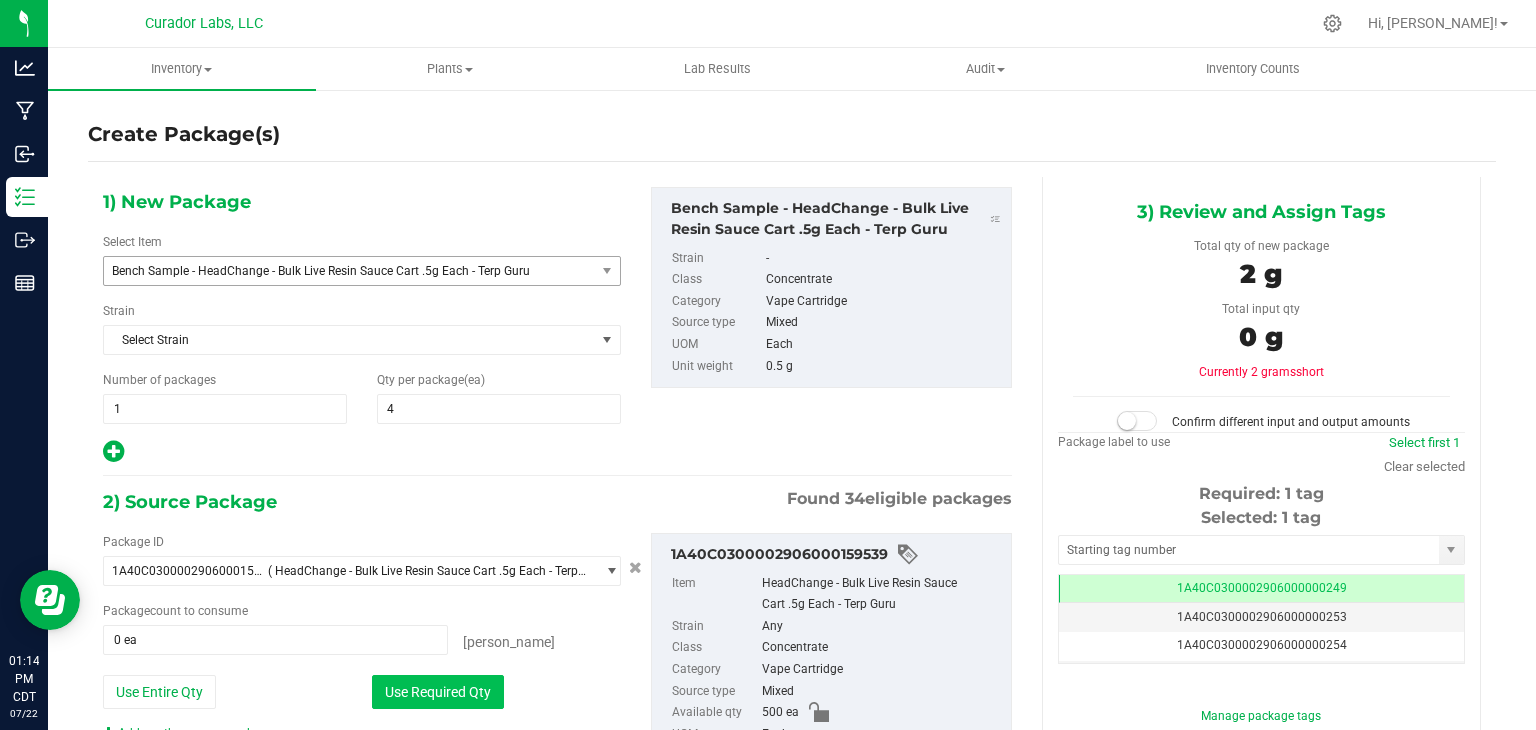 click on "Use Required Qty" at bounding box center (438, 692) 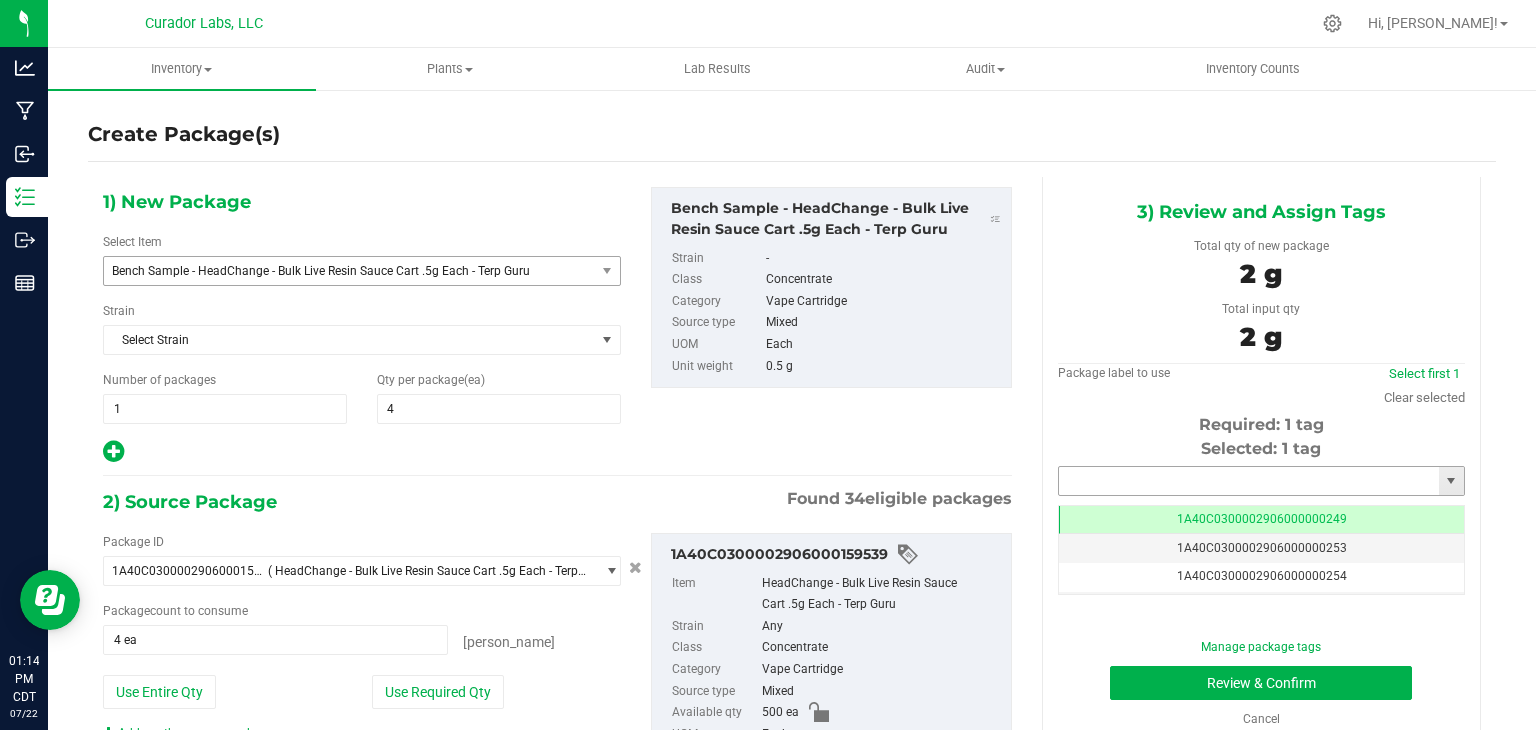 click at bounding box center [1249, 481] 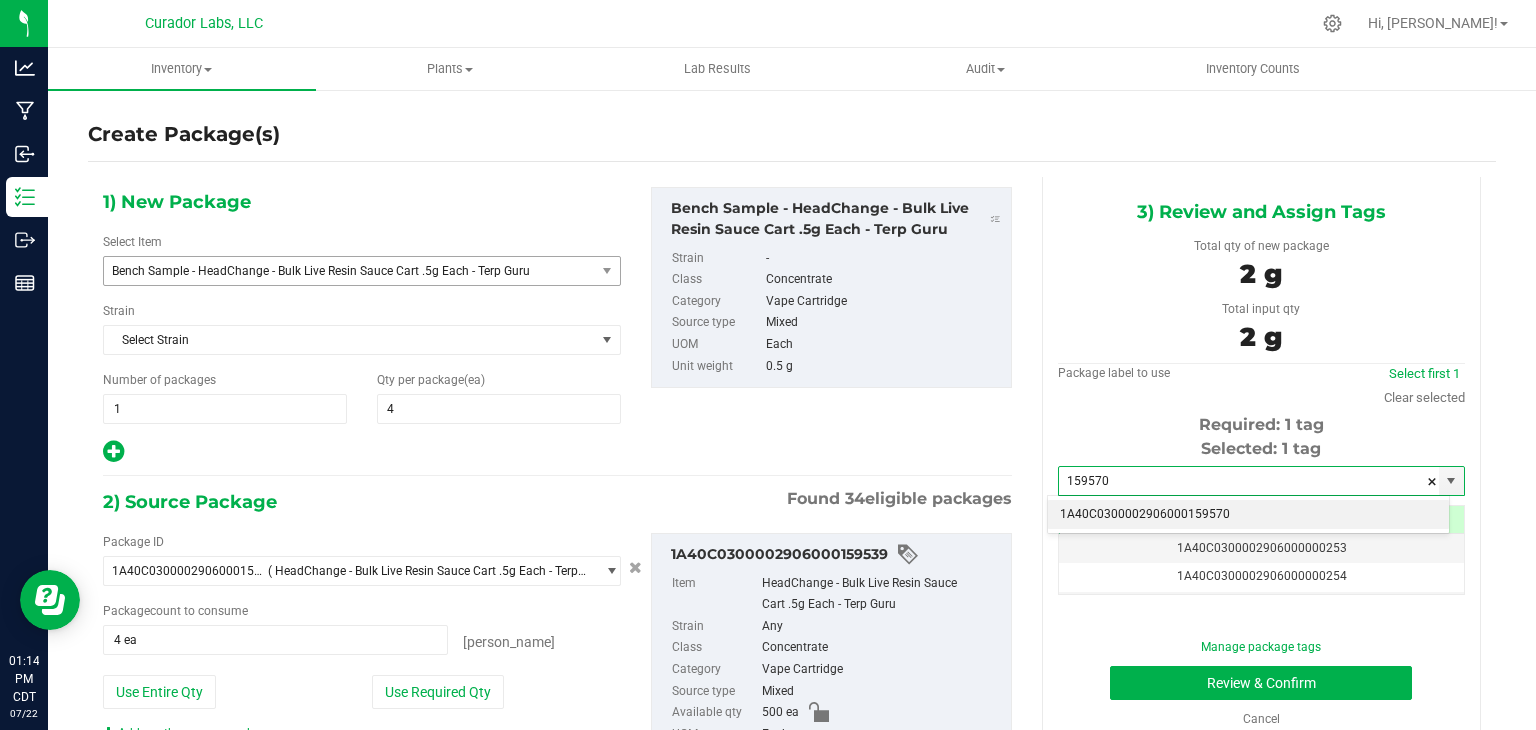 click on "1A40C0300002906000159570" at bounding box center (1248, 515) 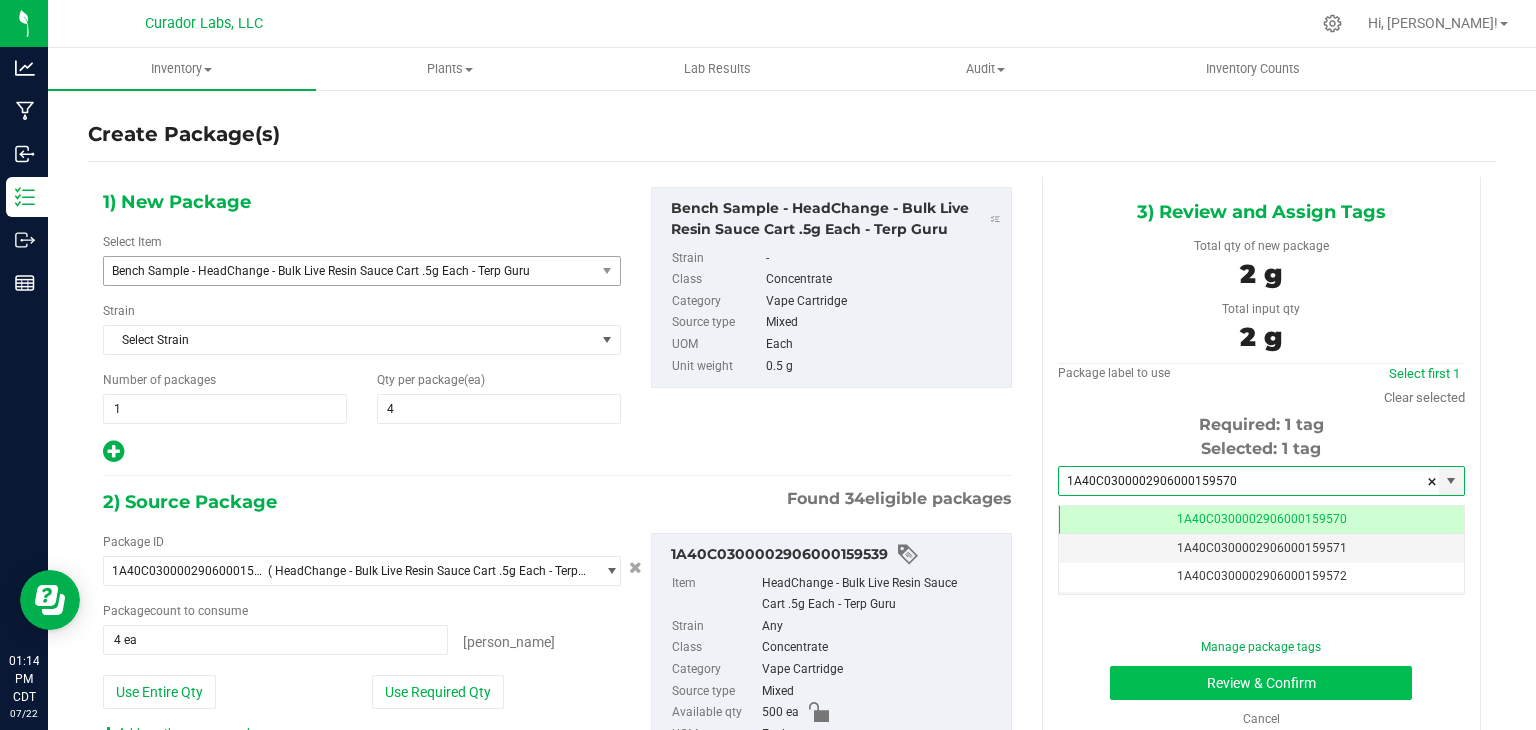 type on "1A40C0300002906000159570" 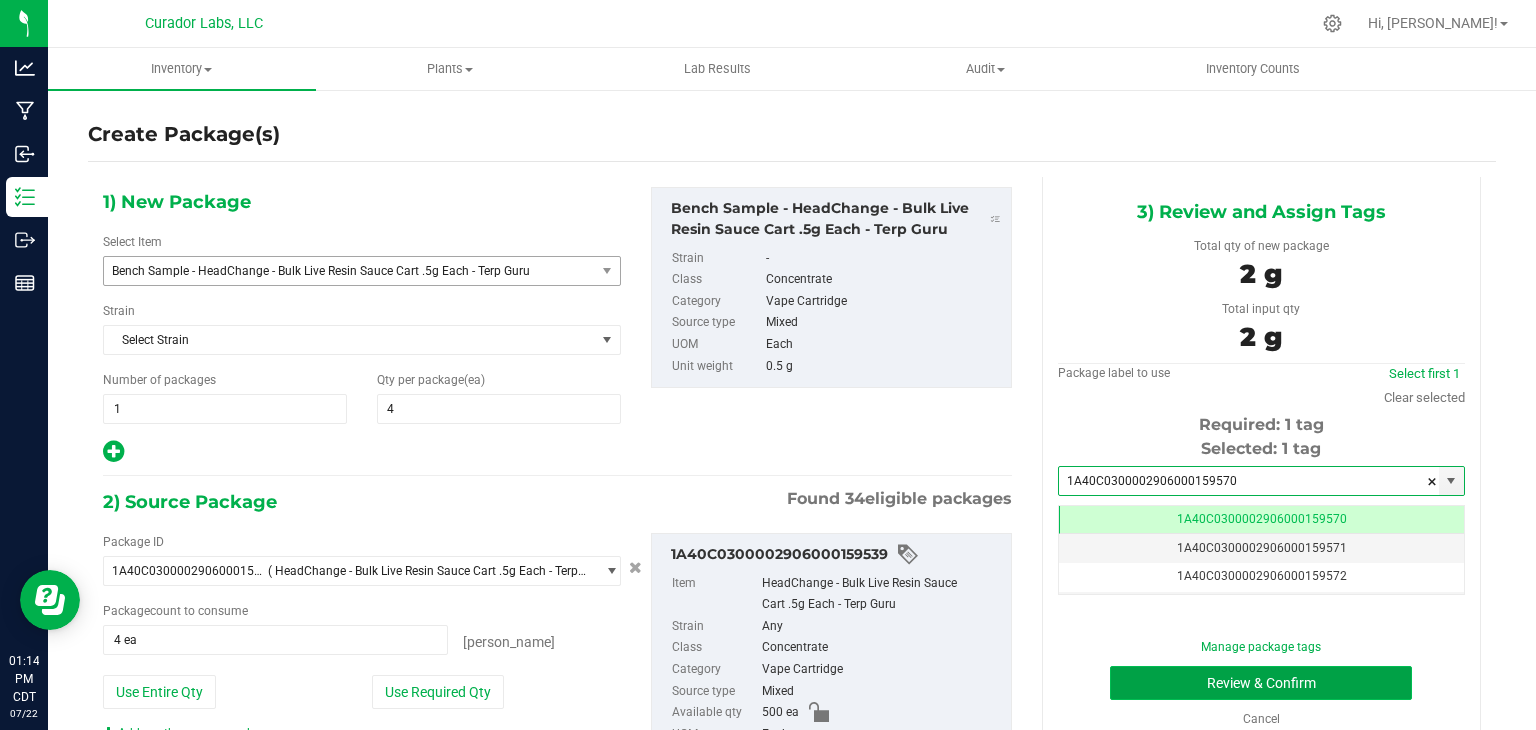 click on "Review & Confirm" at bounding box center (1261, 683) 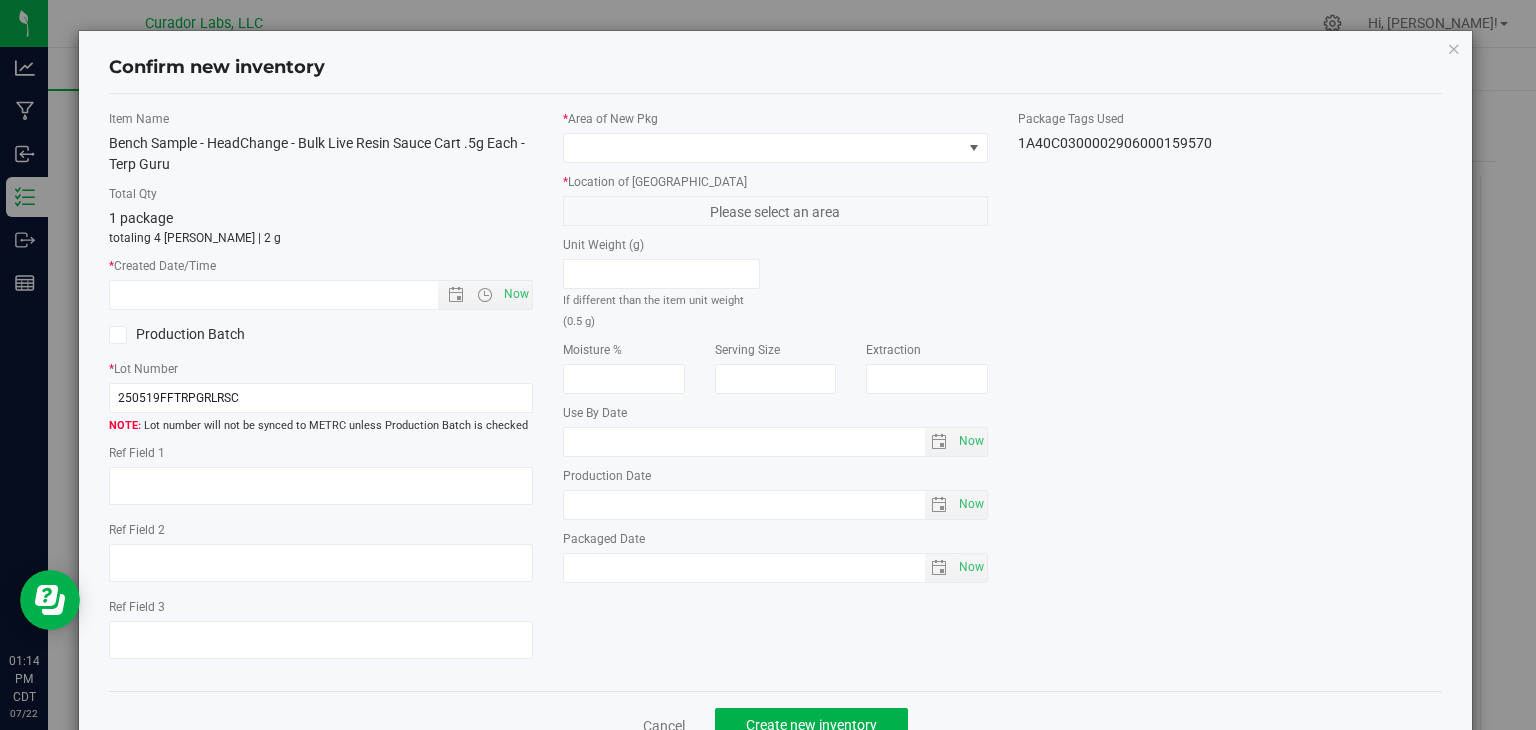type on "[DATE]" 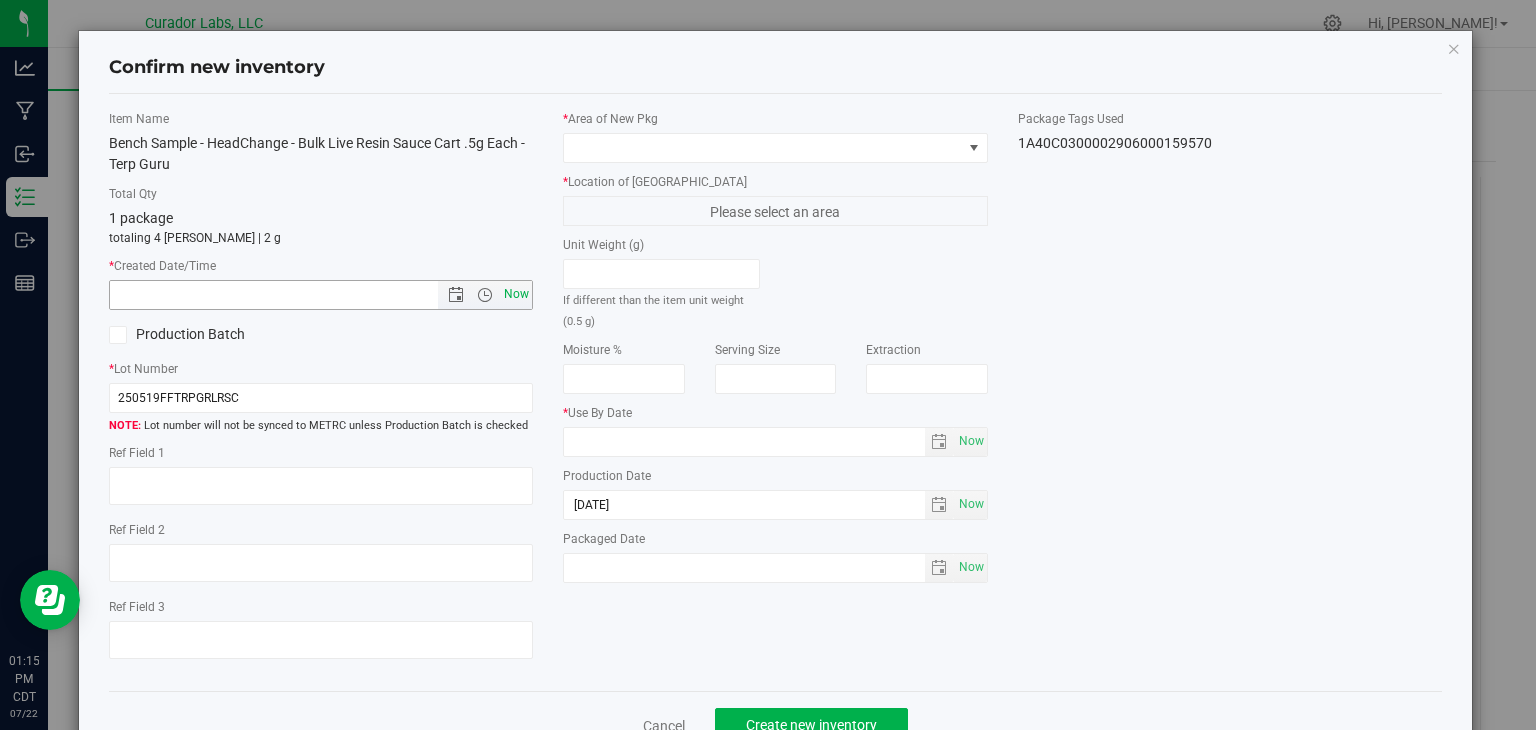 click on "Now" at bounding box center (517, 294) 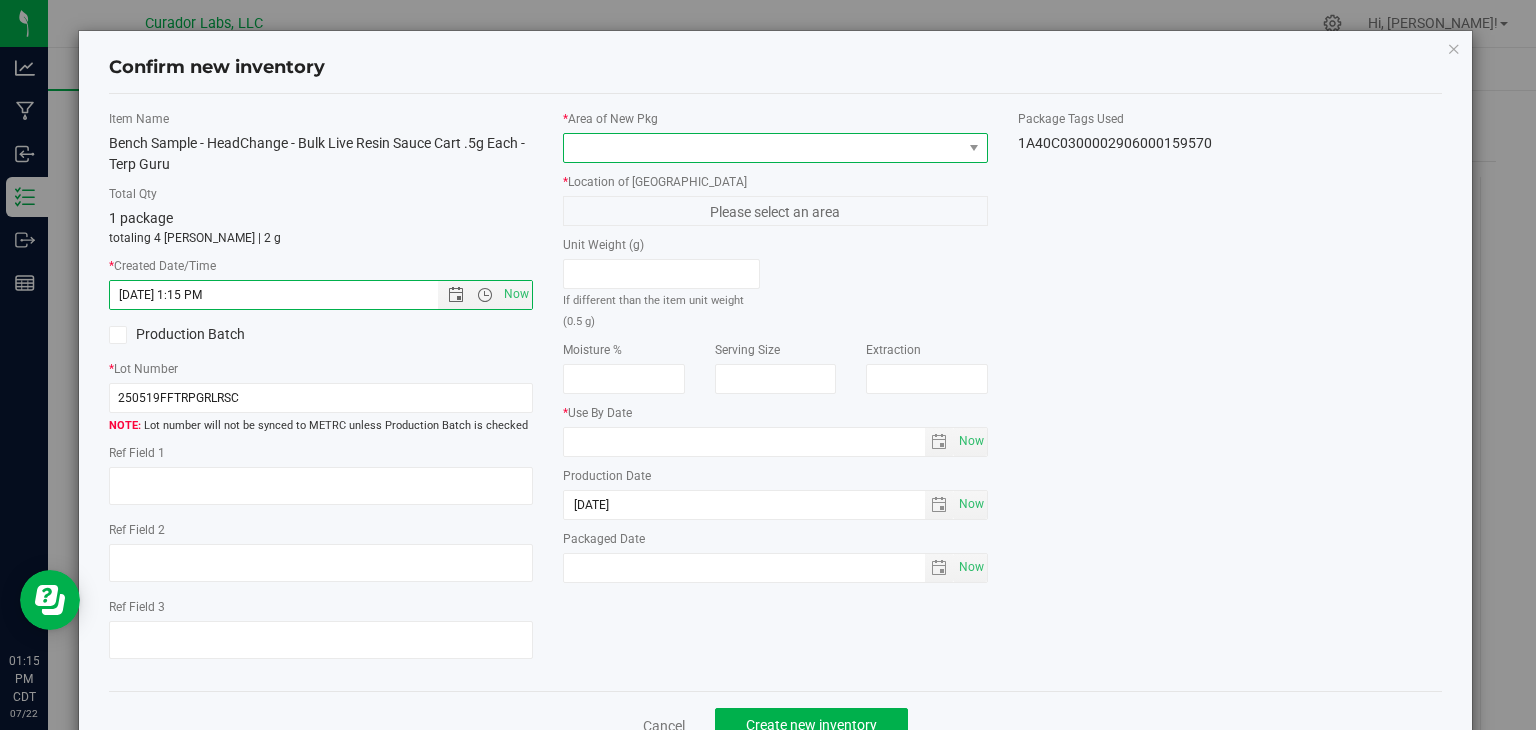 click at bounding box center (763, 148) 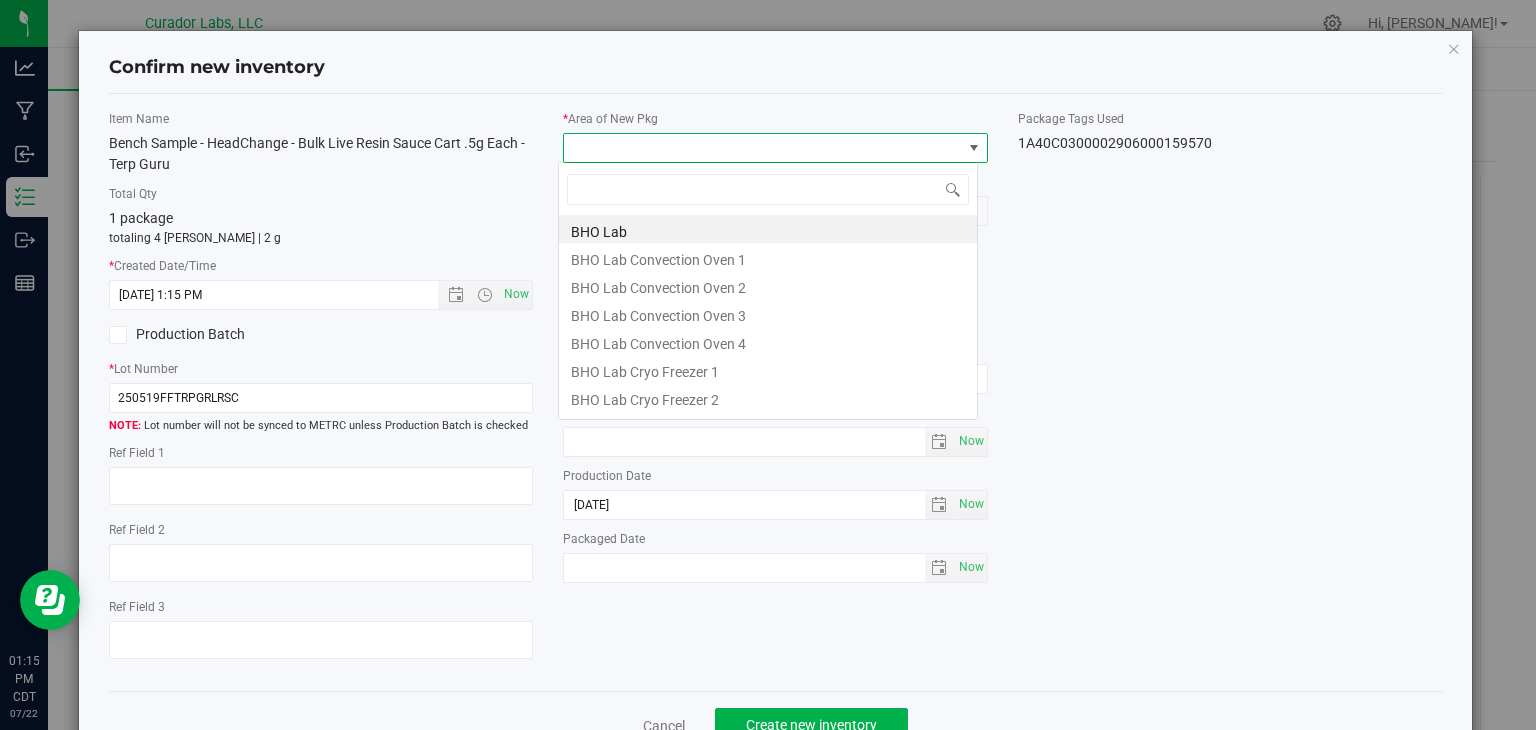 scroll, scrollTop: 99970, scrollLeft: 99580, axis: both 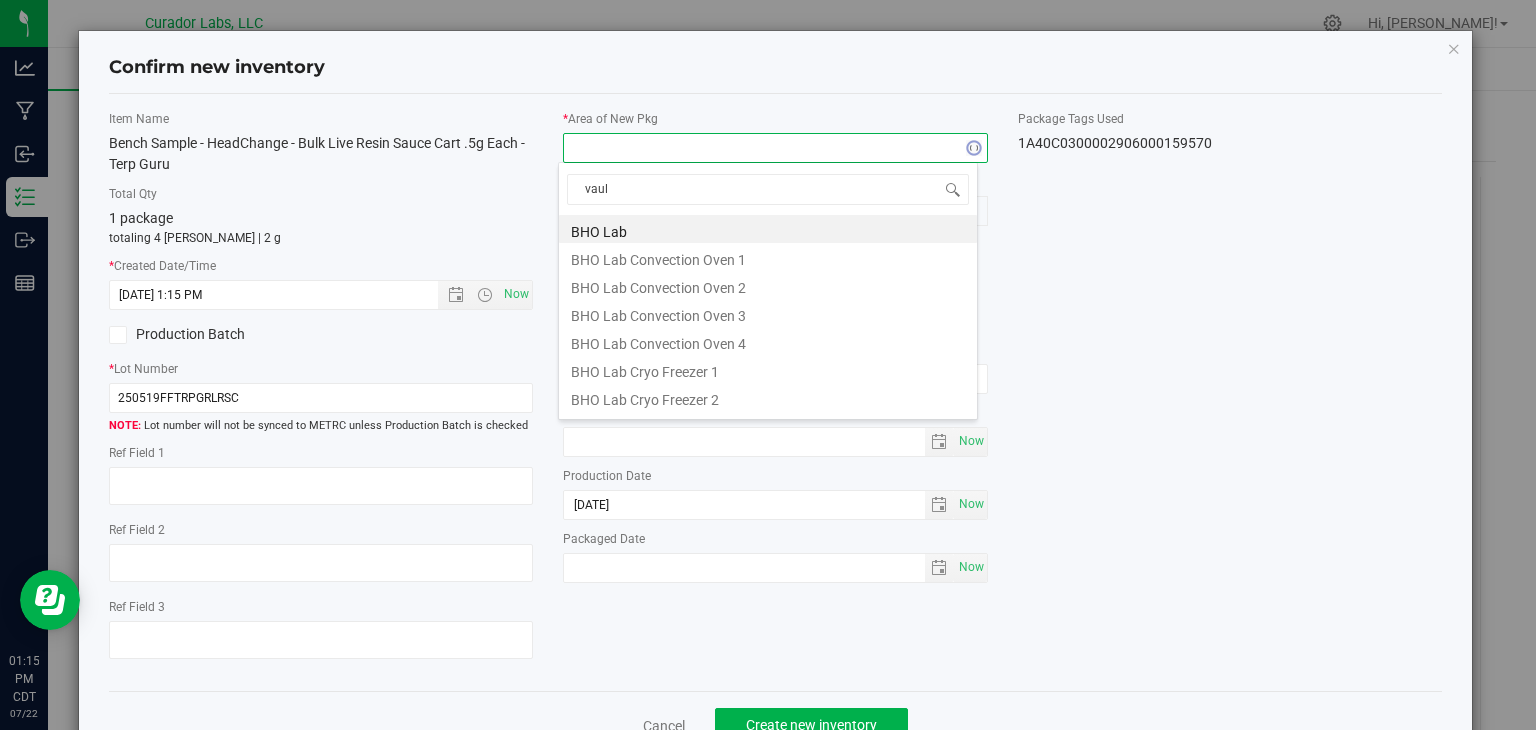 type on "vault" 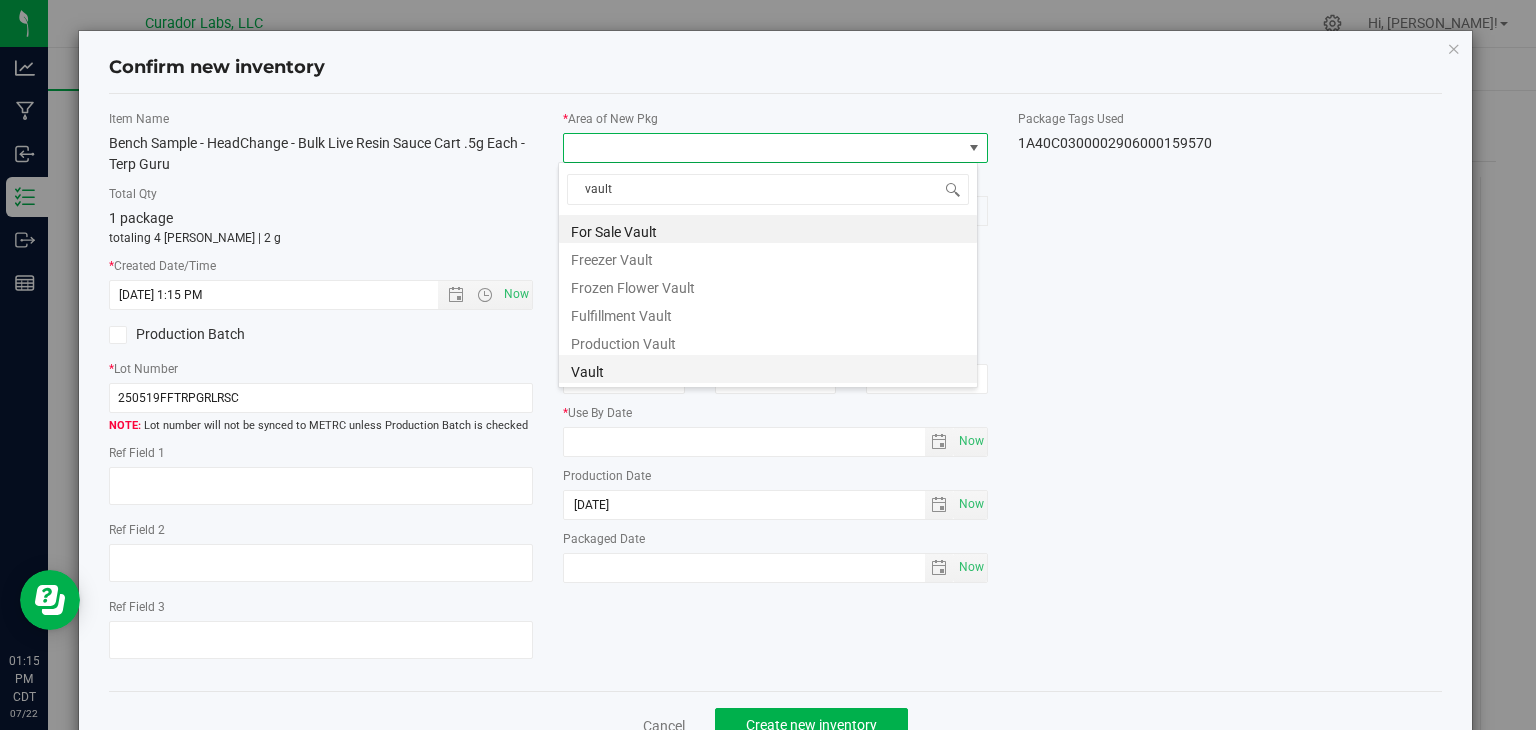 click on "Vault" at bounding box center [768, 369] 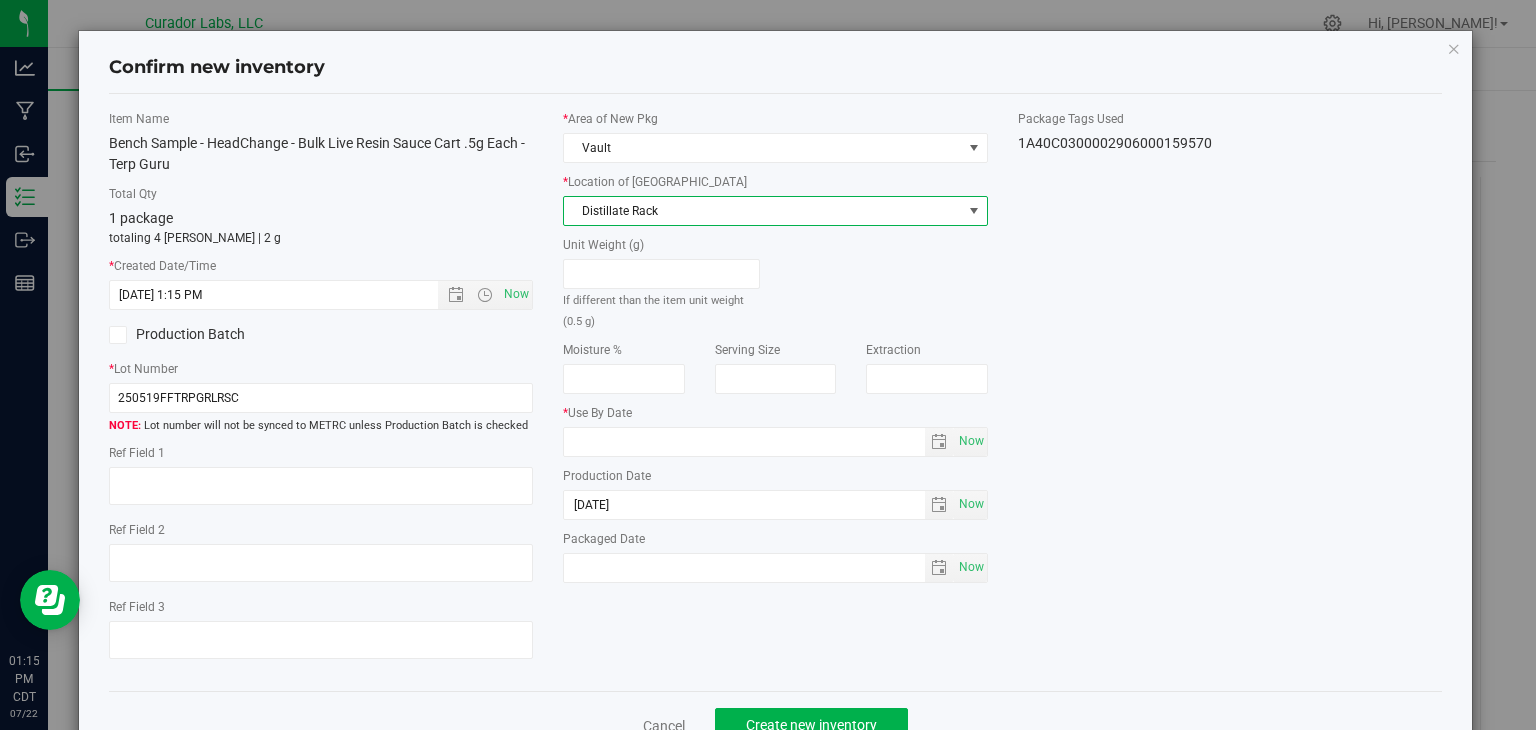 click on "Distillate Rack" at bounding box center [763, 211] 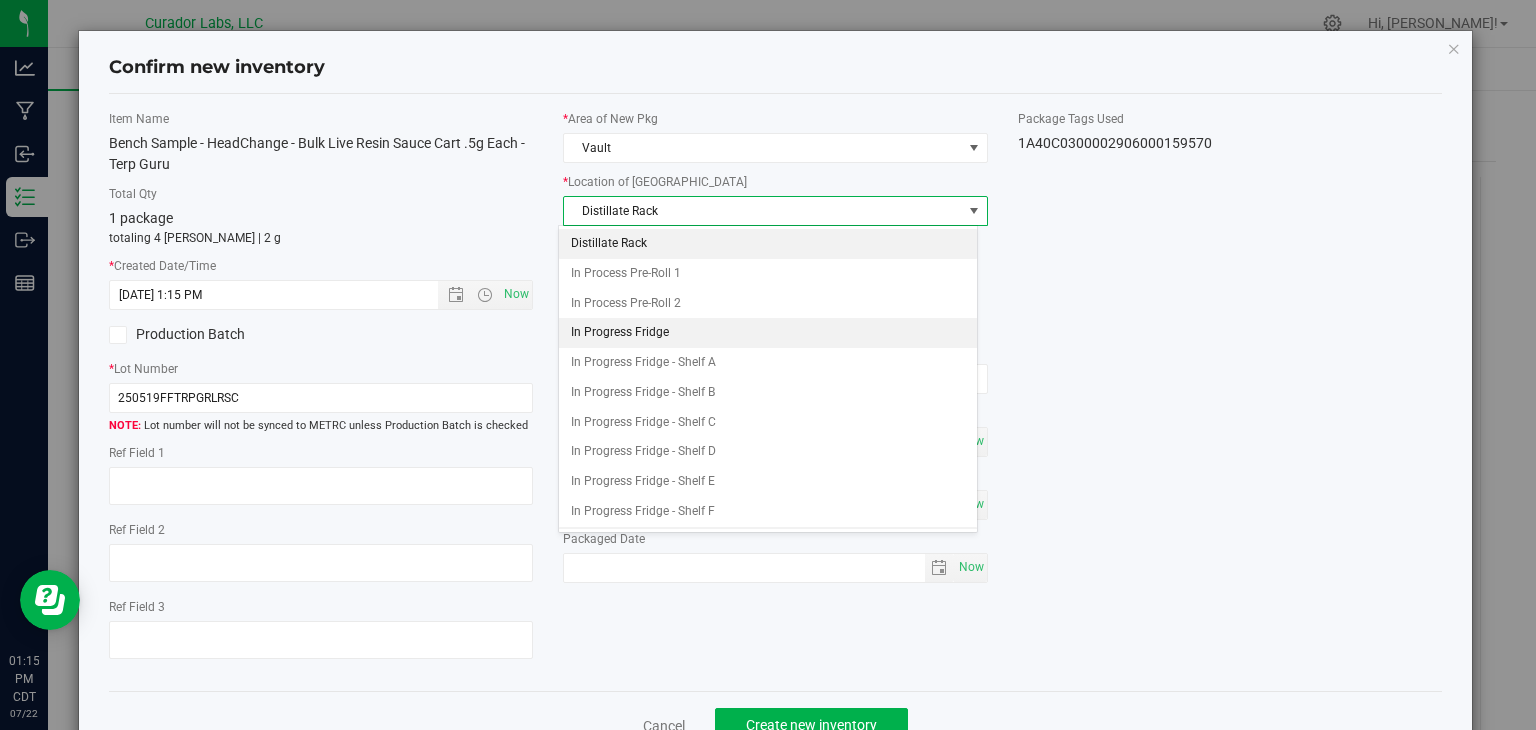 scroll, scrollTop: 210, scrollLeft: 0, axis: vertical 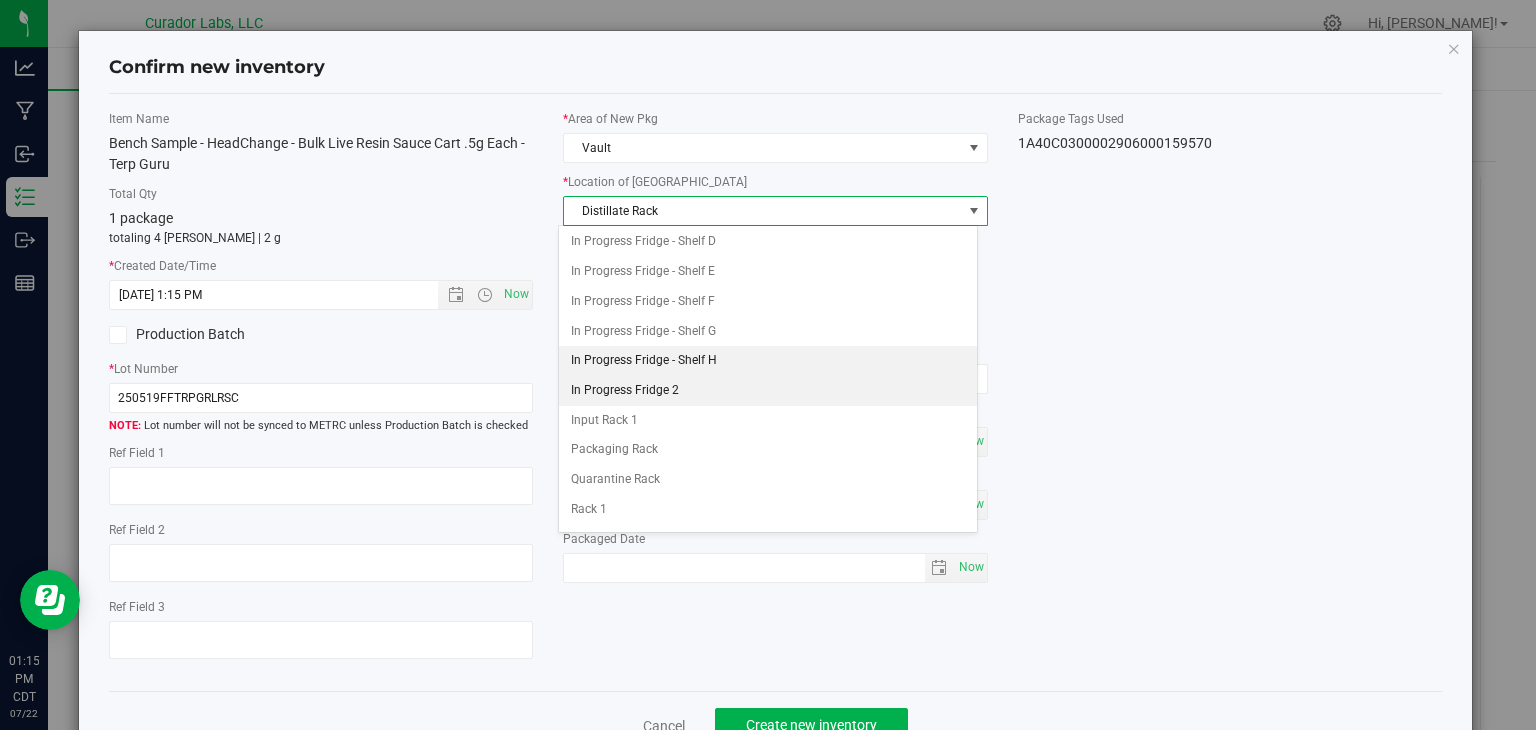click on "In Progress Fridge 2" at bounding box center [768, 391] 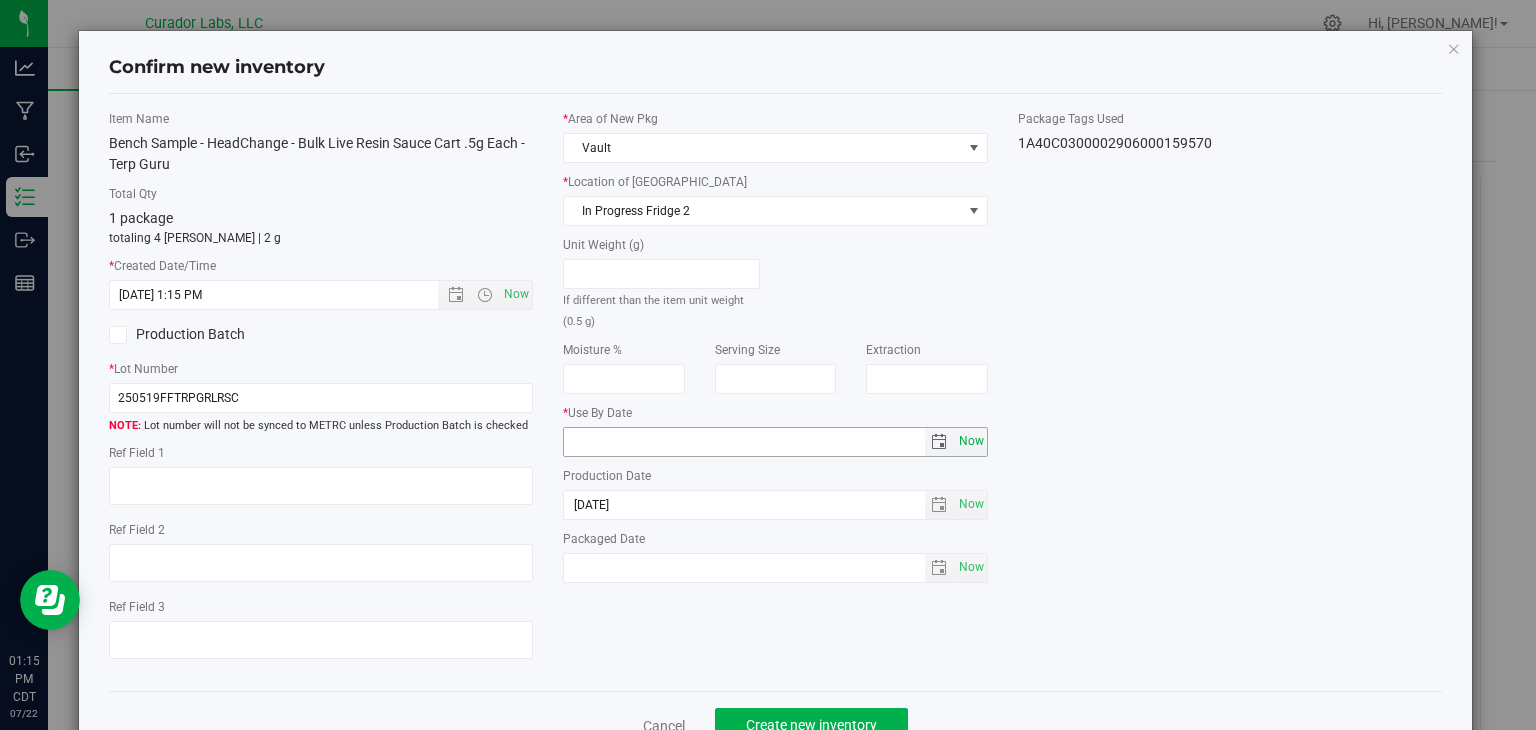 click on "Now" at bounding box center [971, 441] 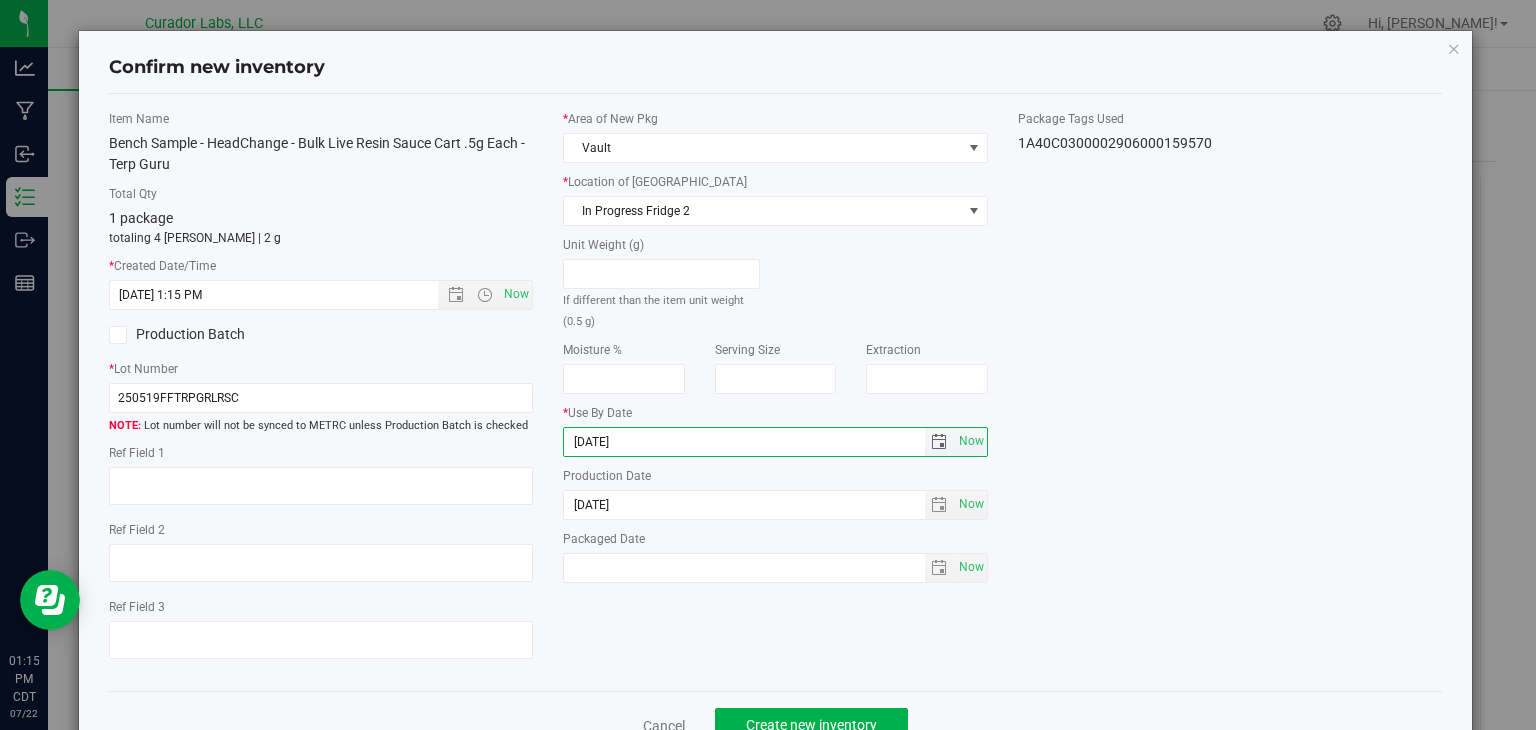 click on "[DATE]" at bounding box center [744, 442] 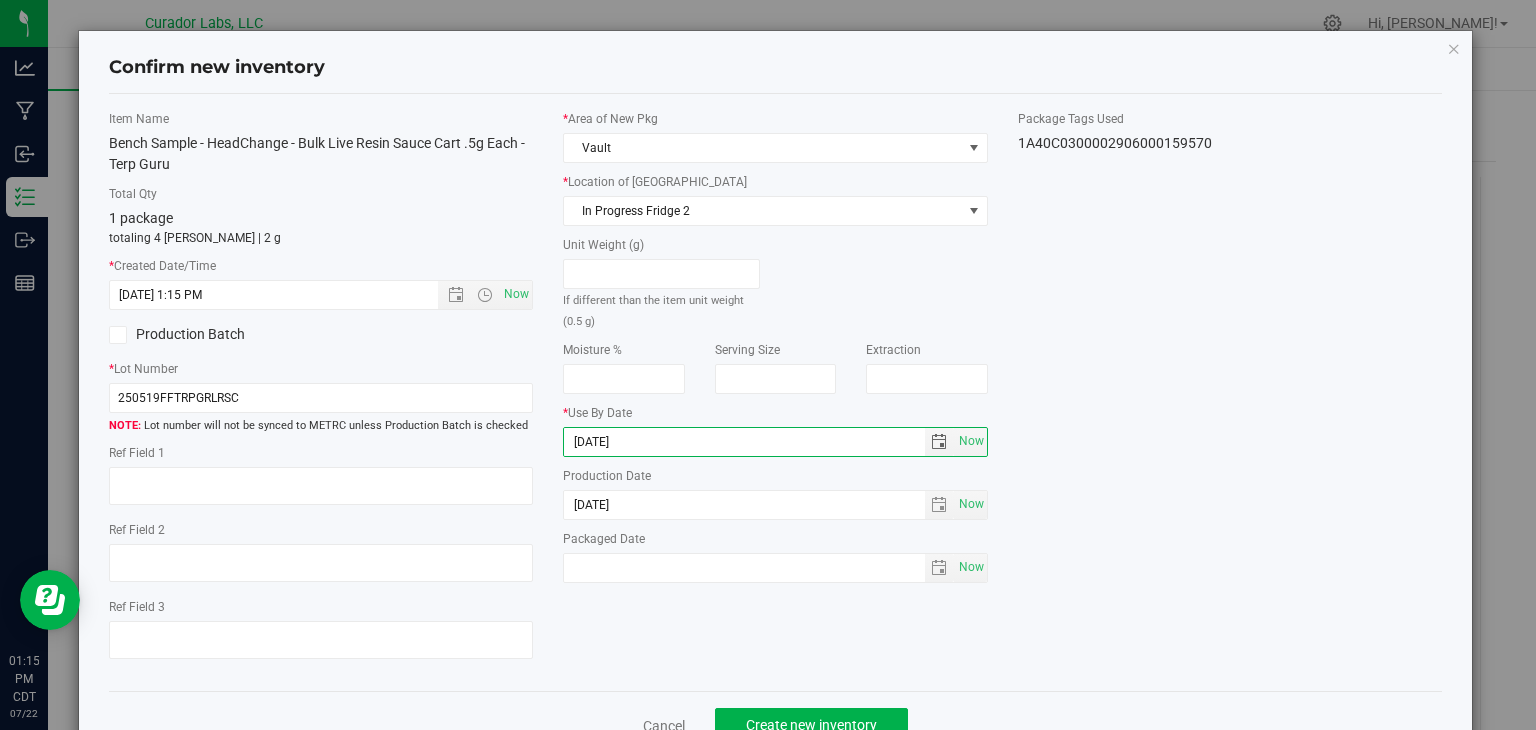 type on "[DATE]" 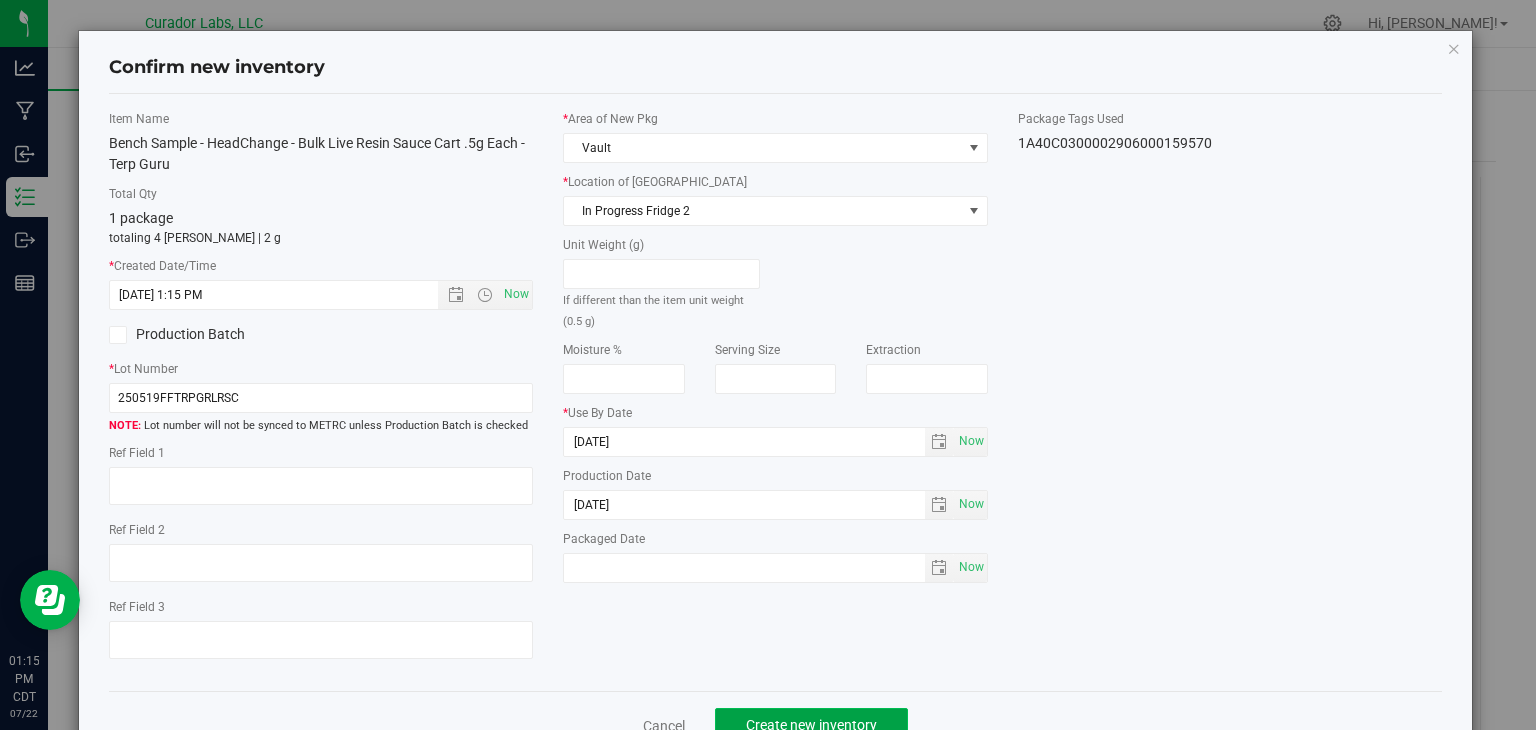 click on "Create new inventory" 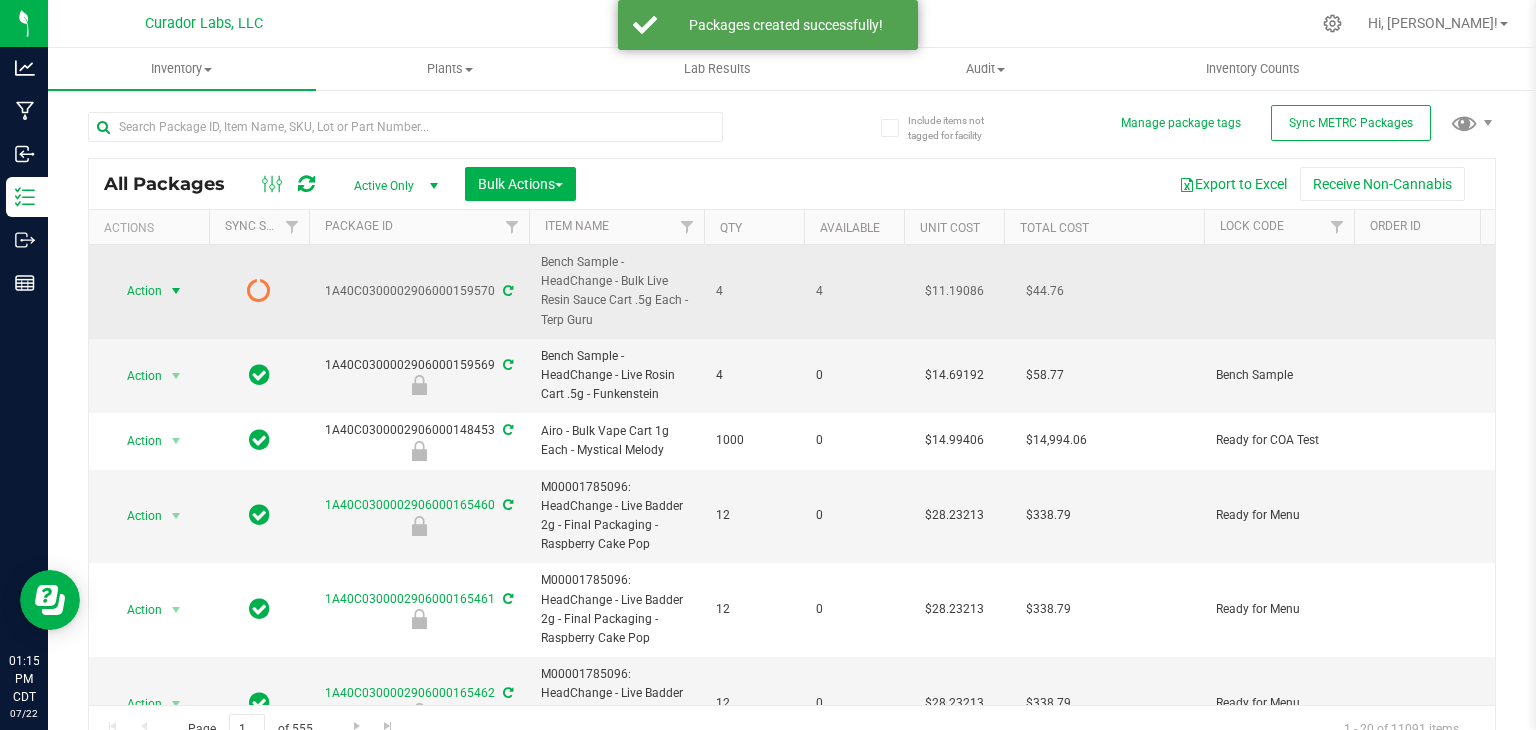 click on "Action" at bounding box center [136, 291] 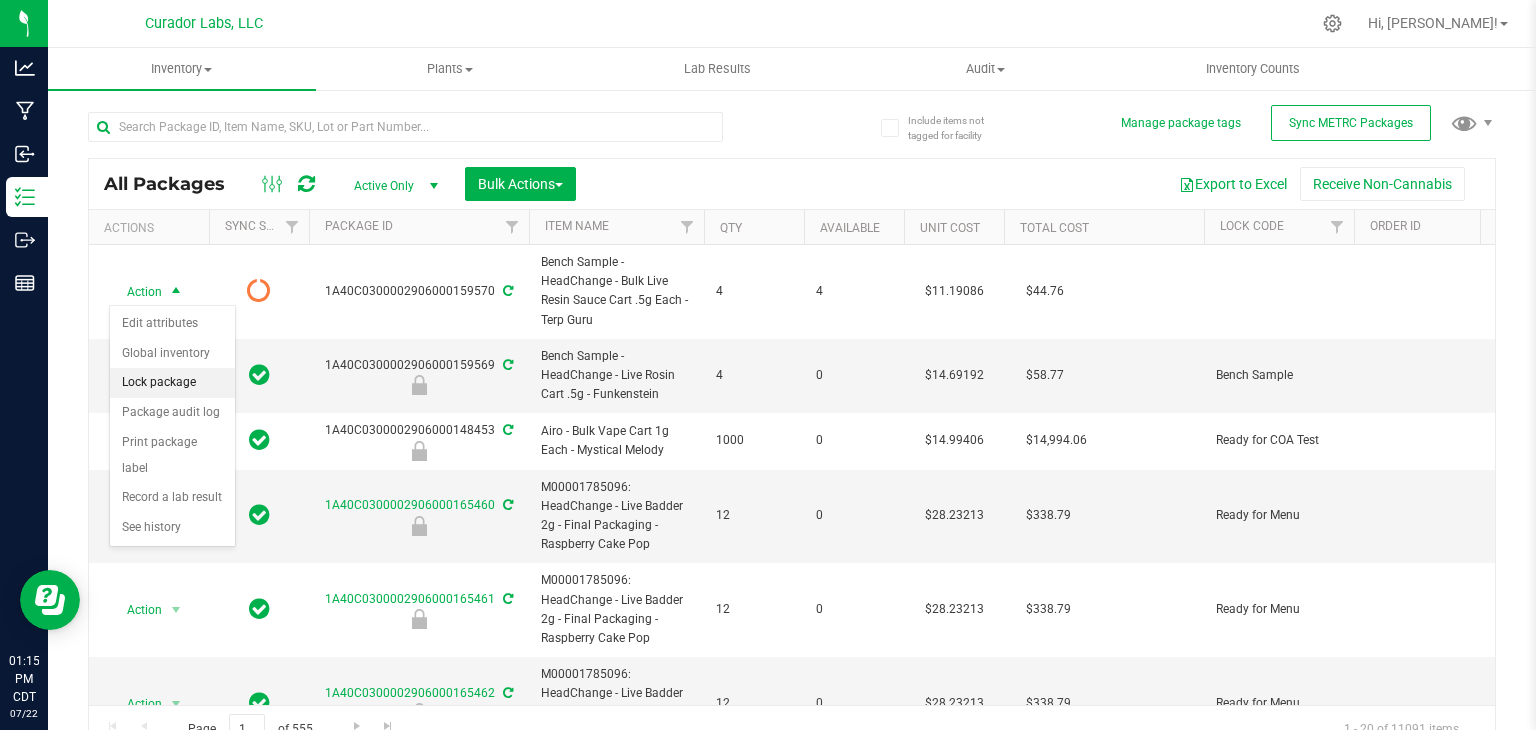 click on "Lock package" at bounding box center [172, 383] 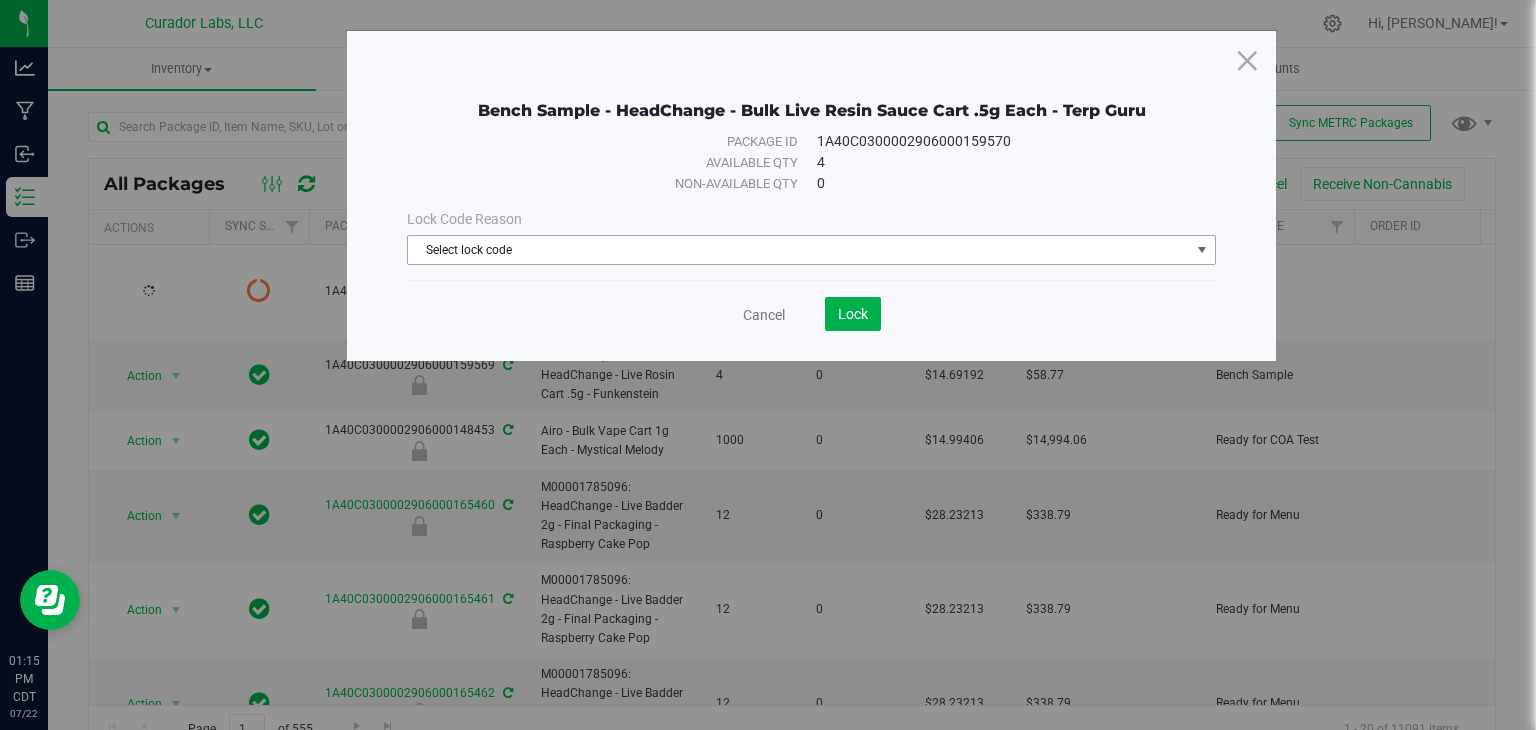 click on "Select lock code" at bounding box center (799, 250) 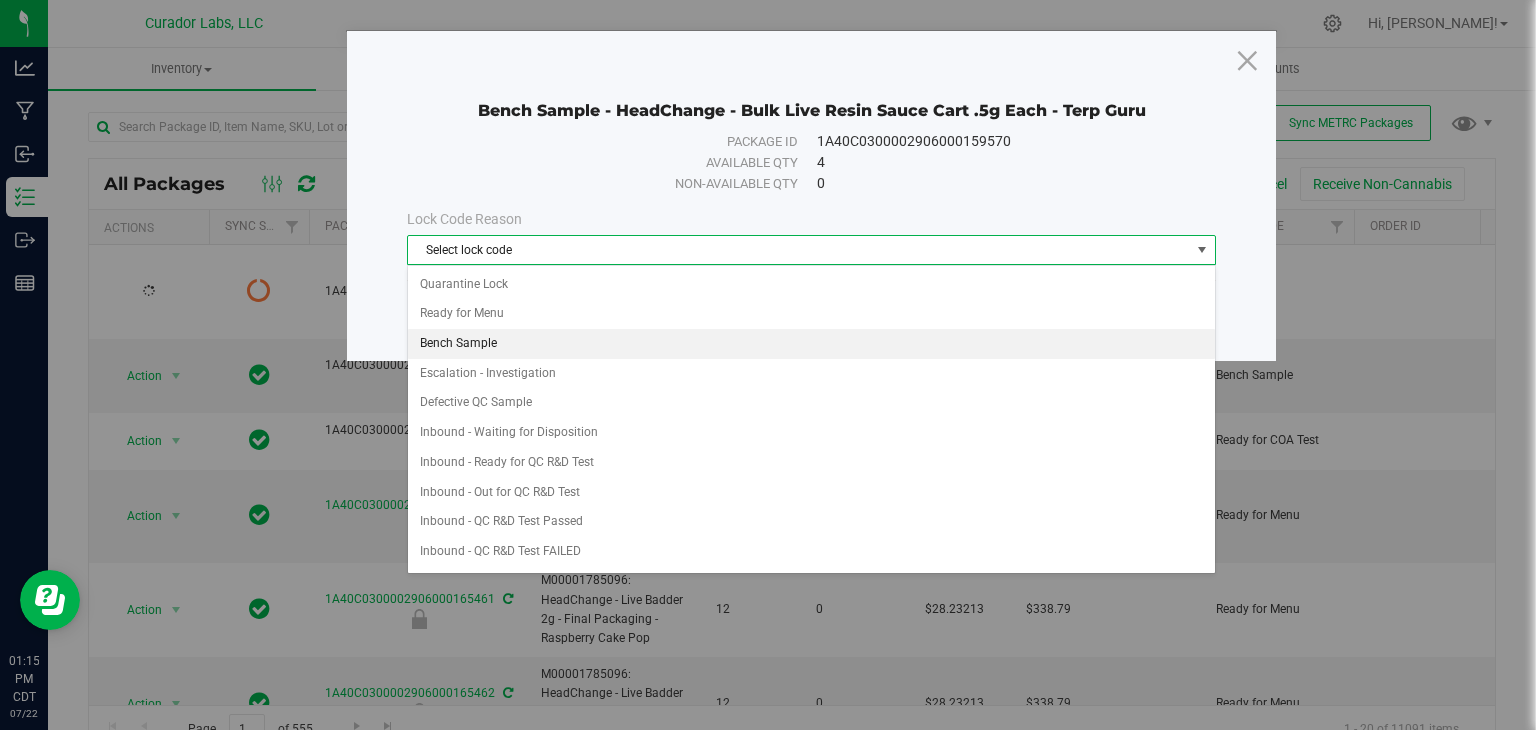 click on "Bench Sample" at bounding box center [811, 344] 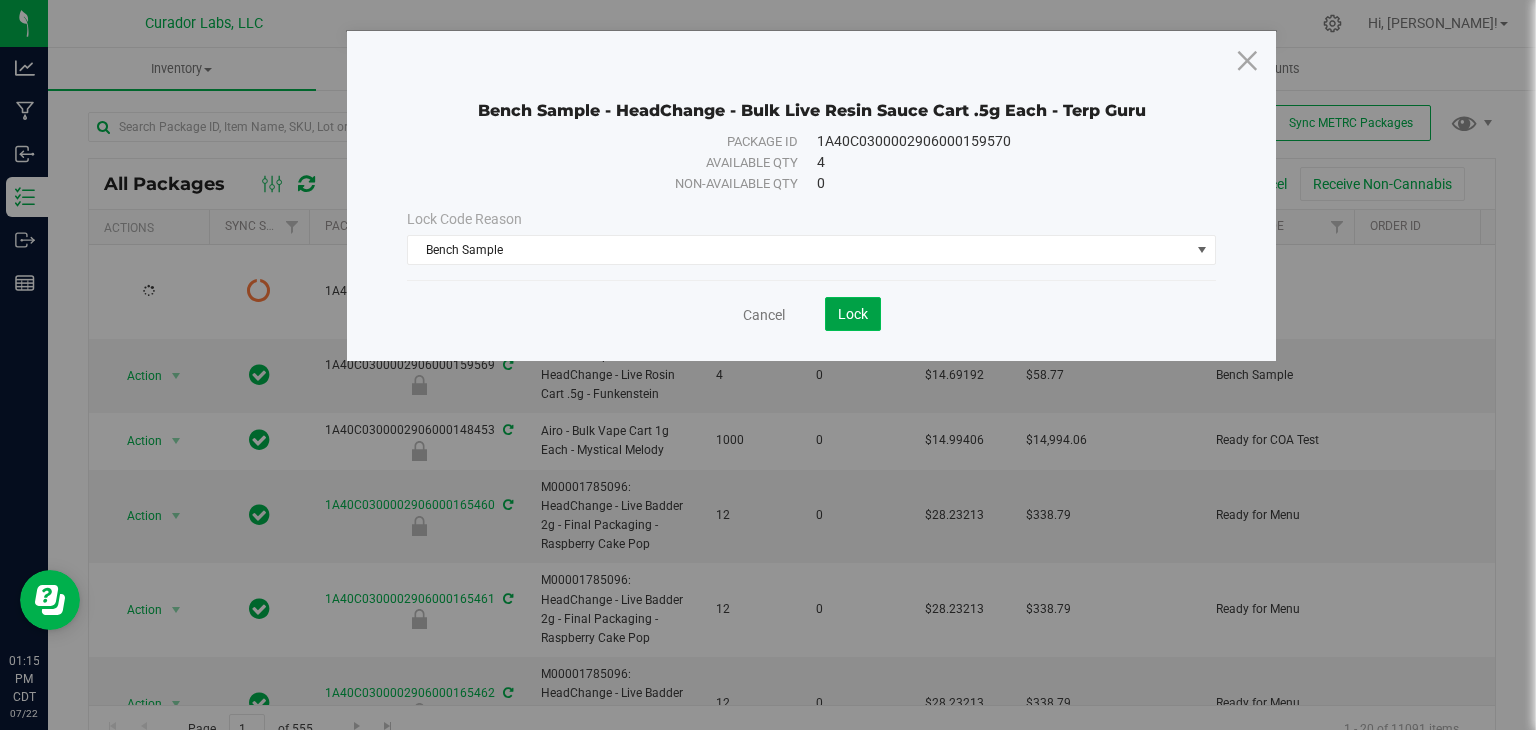 click on "Lock" 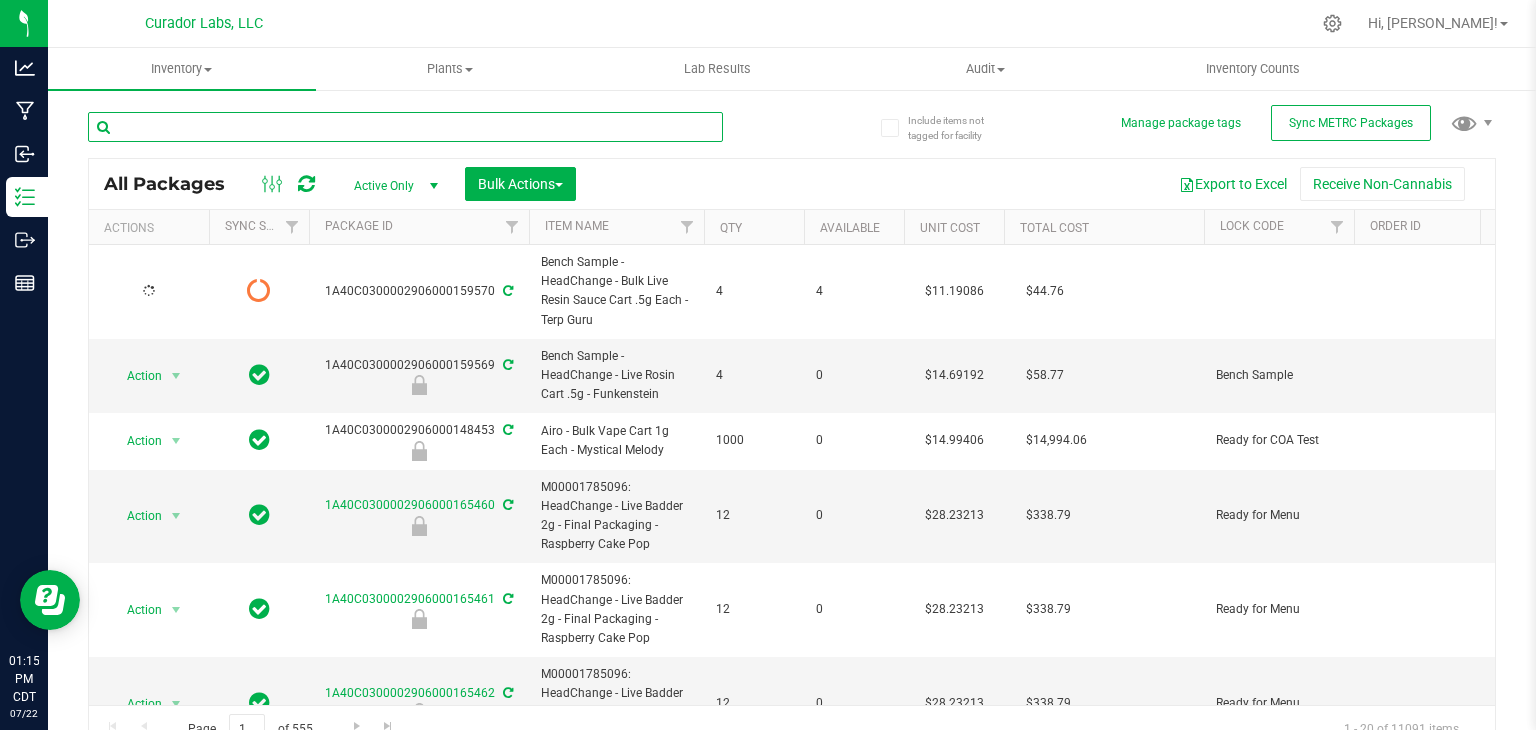 click at bounding box center (405, 127) 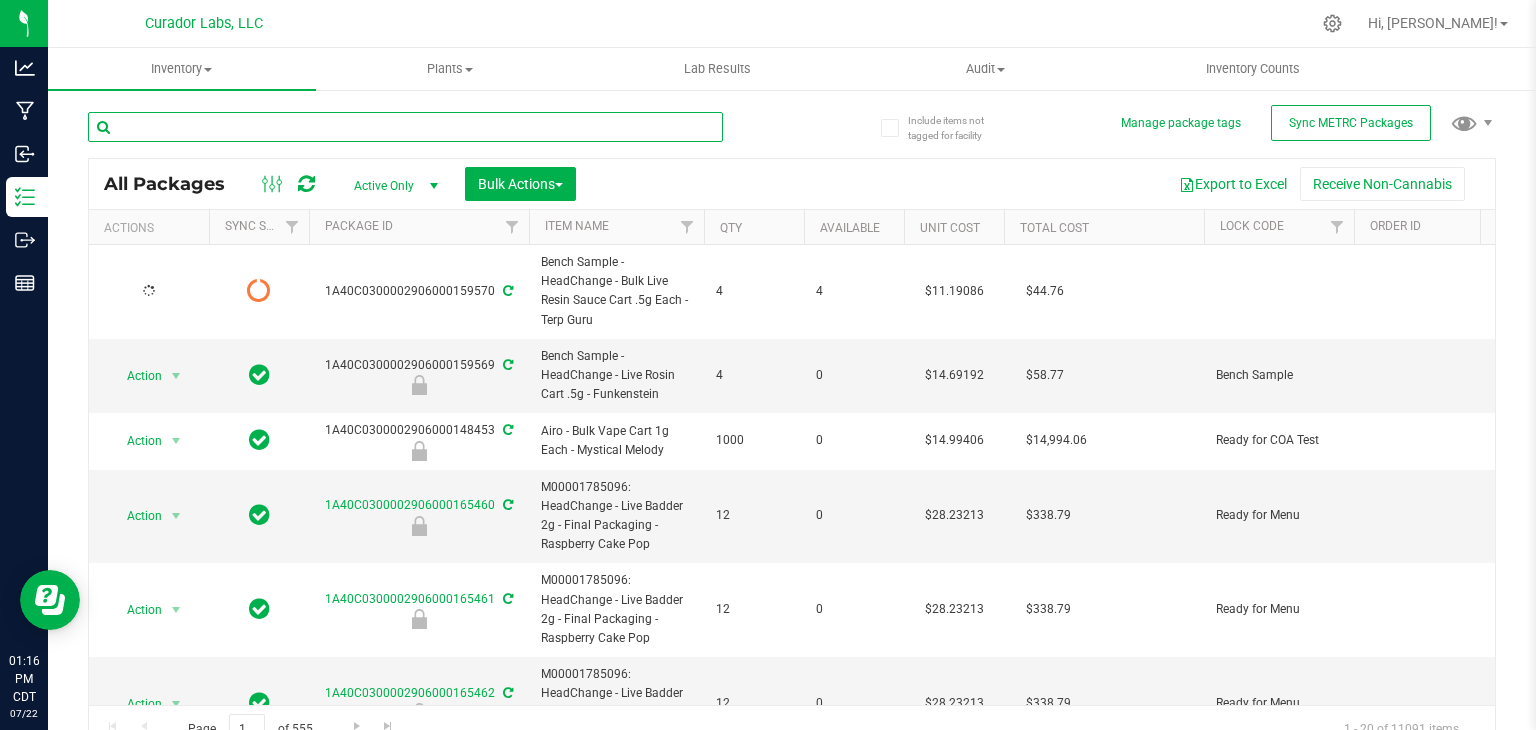 click at bounding box center (405, 127) 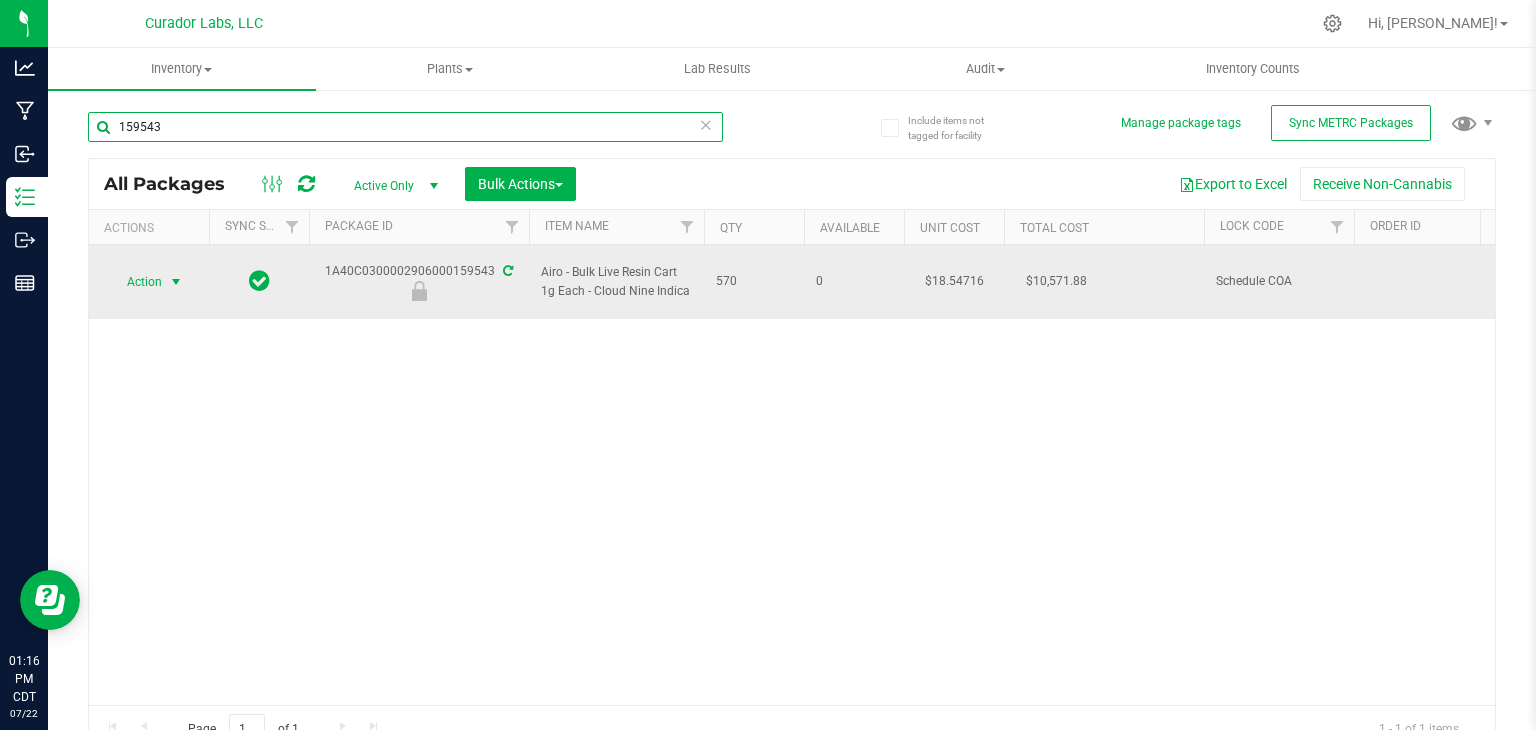 type on "159543" 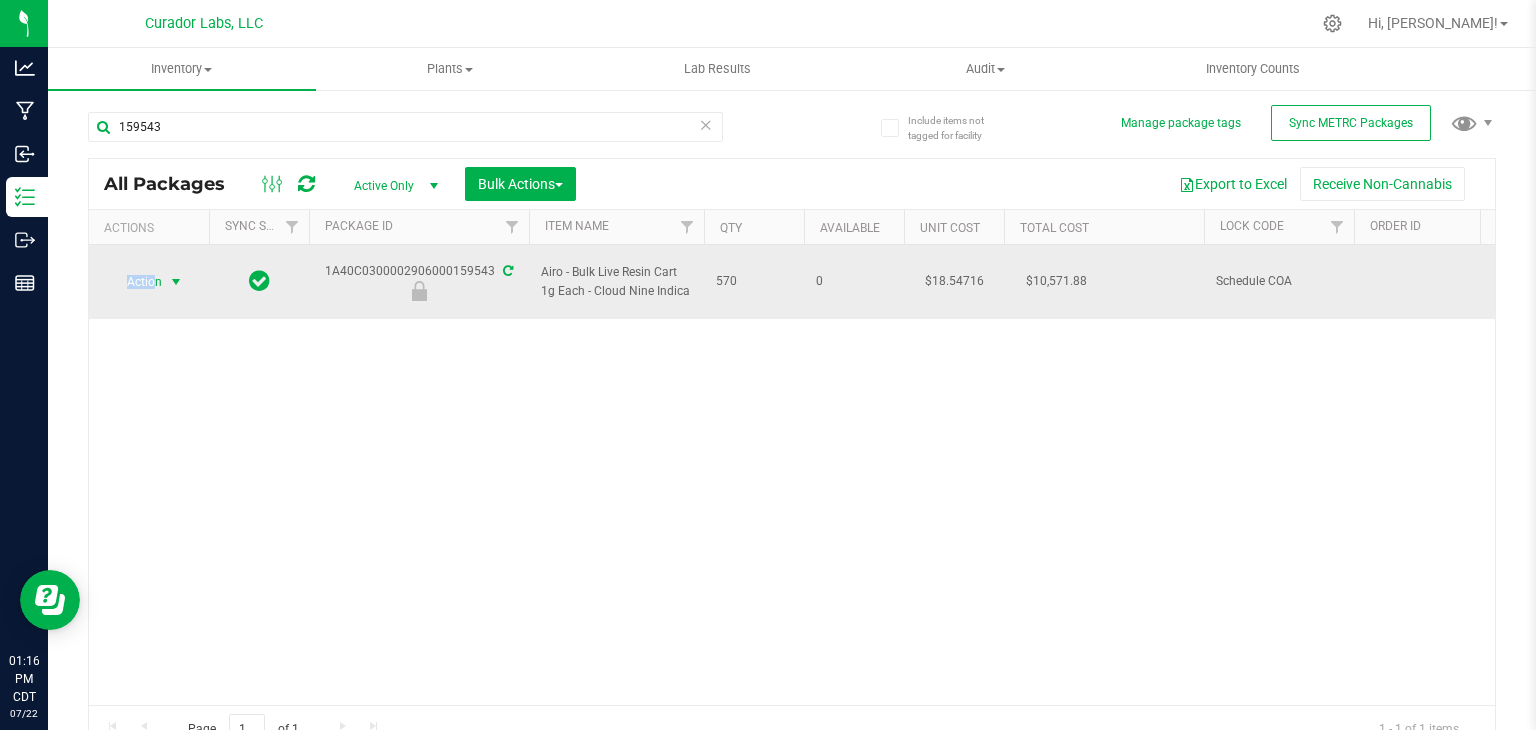 click on "Action Action Edit attributes Global inventory Locate package Package audit log Print package label Record a lab result See history Unlock package" at bounding box center [149, 282] 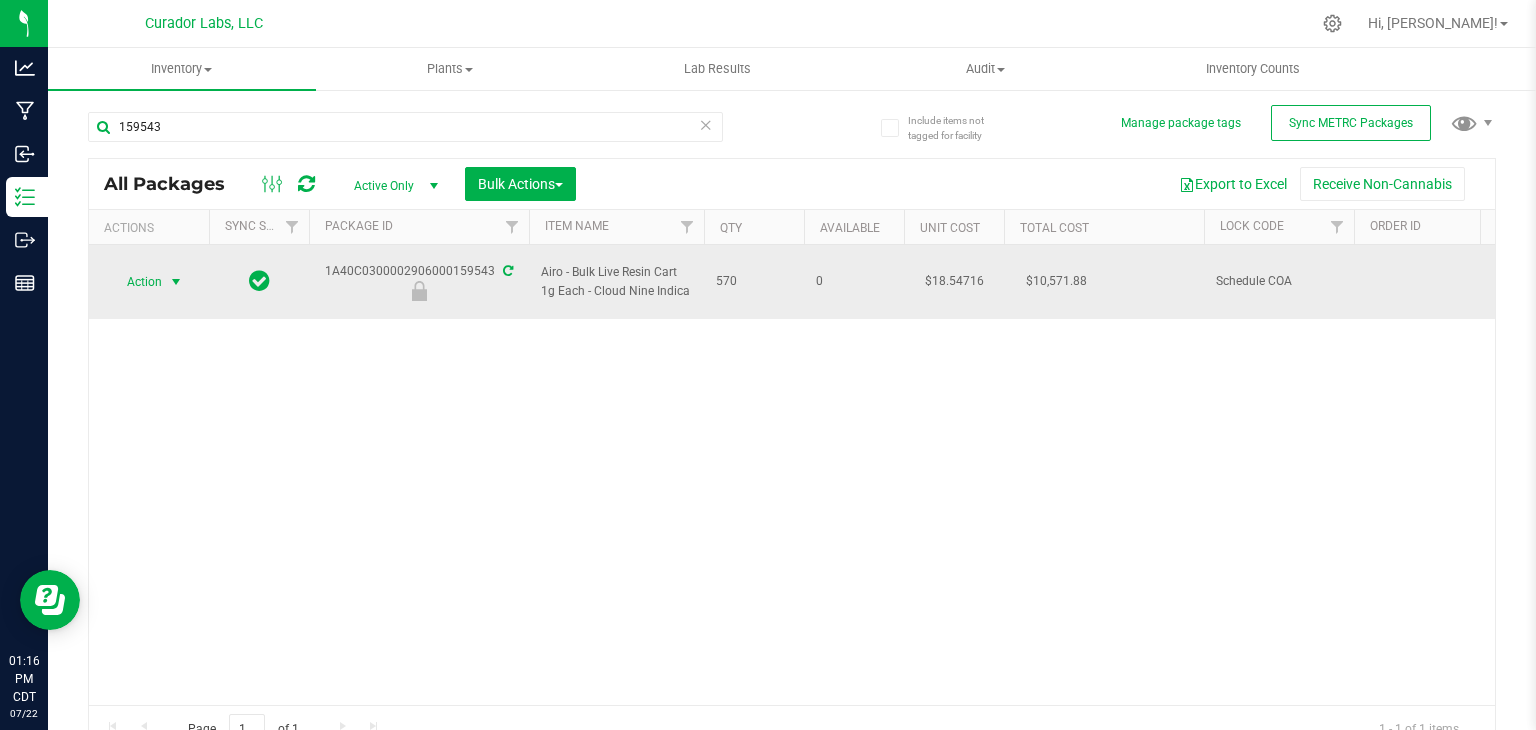 click at bounding box center [176, 282] 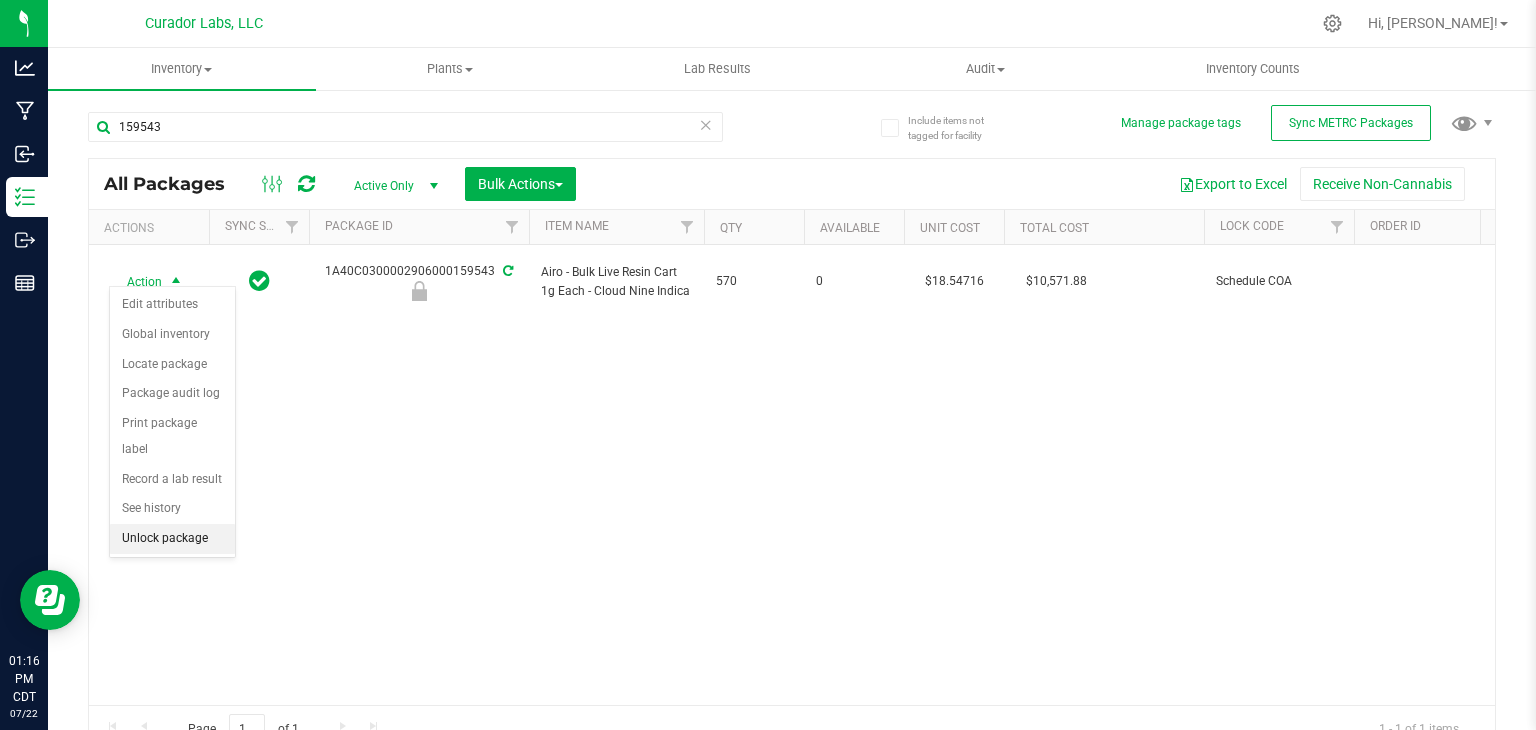click on "Unlock package" at bounding box center [172, 539] 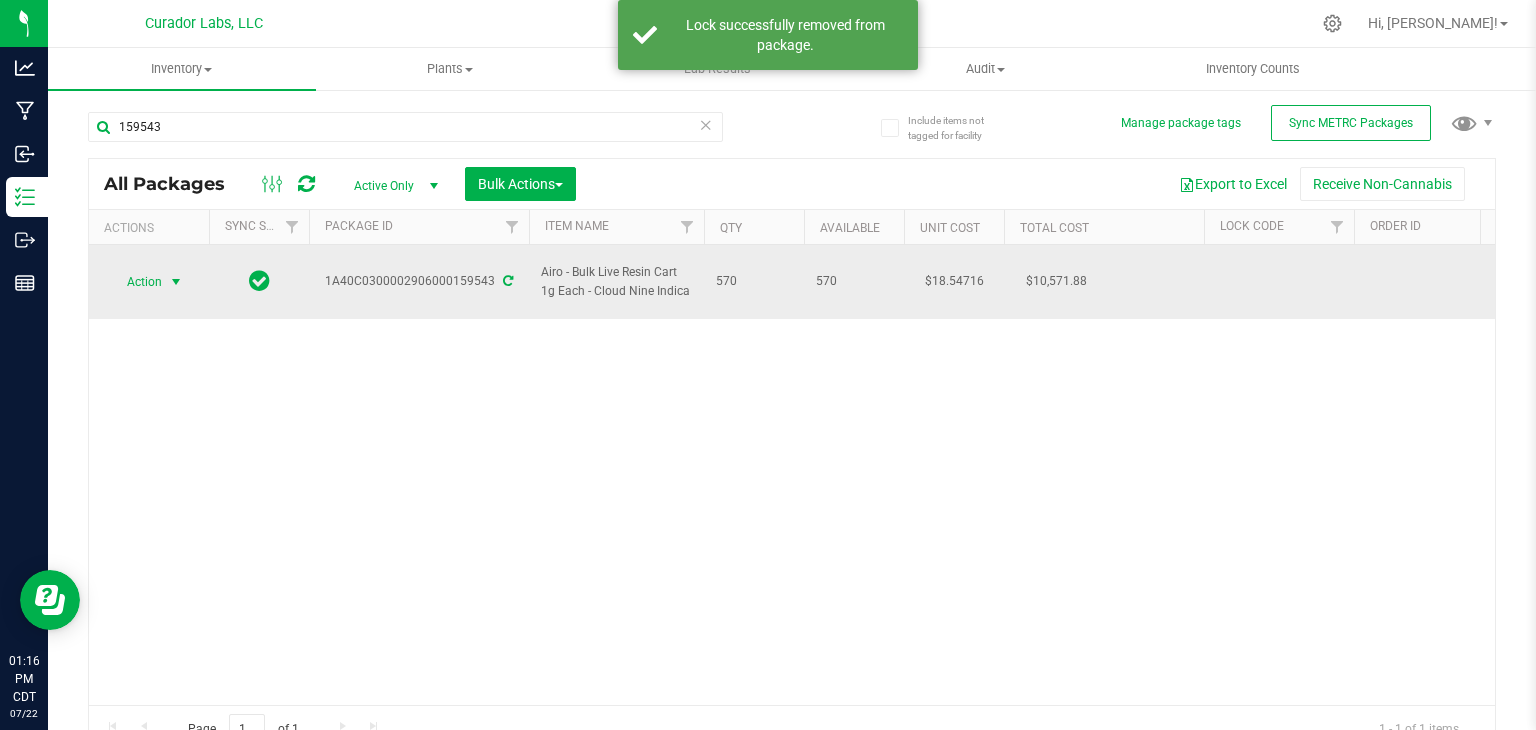 click at bounding box center (176, 282) 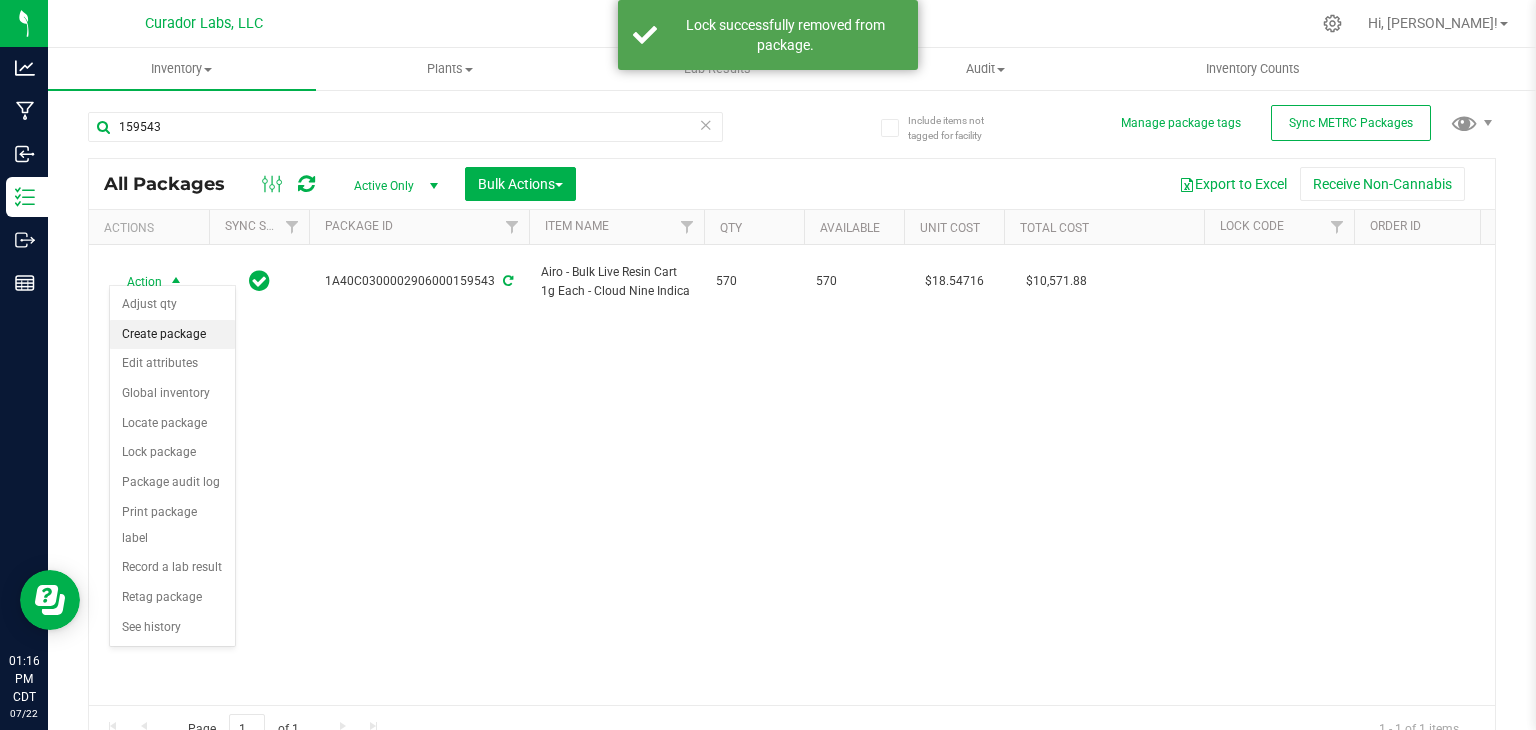 click on "Create package" at bounding box center [172, 335] 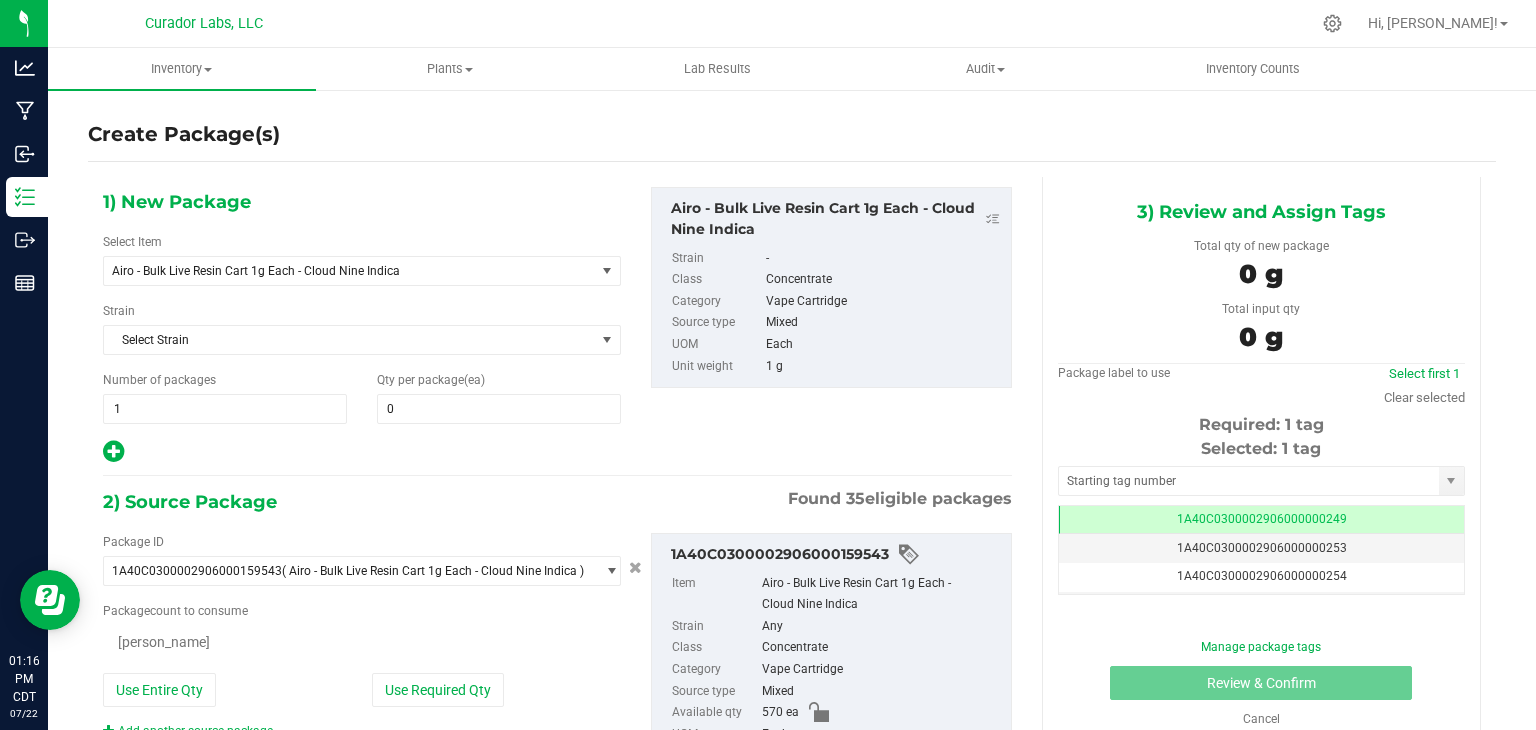 type on "0" 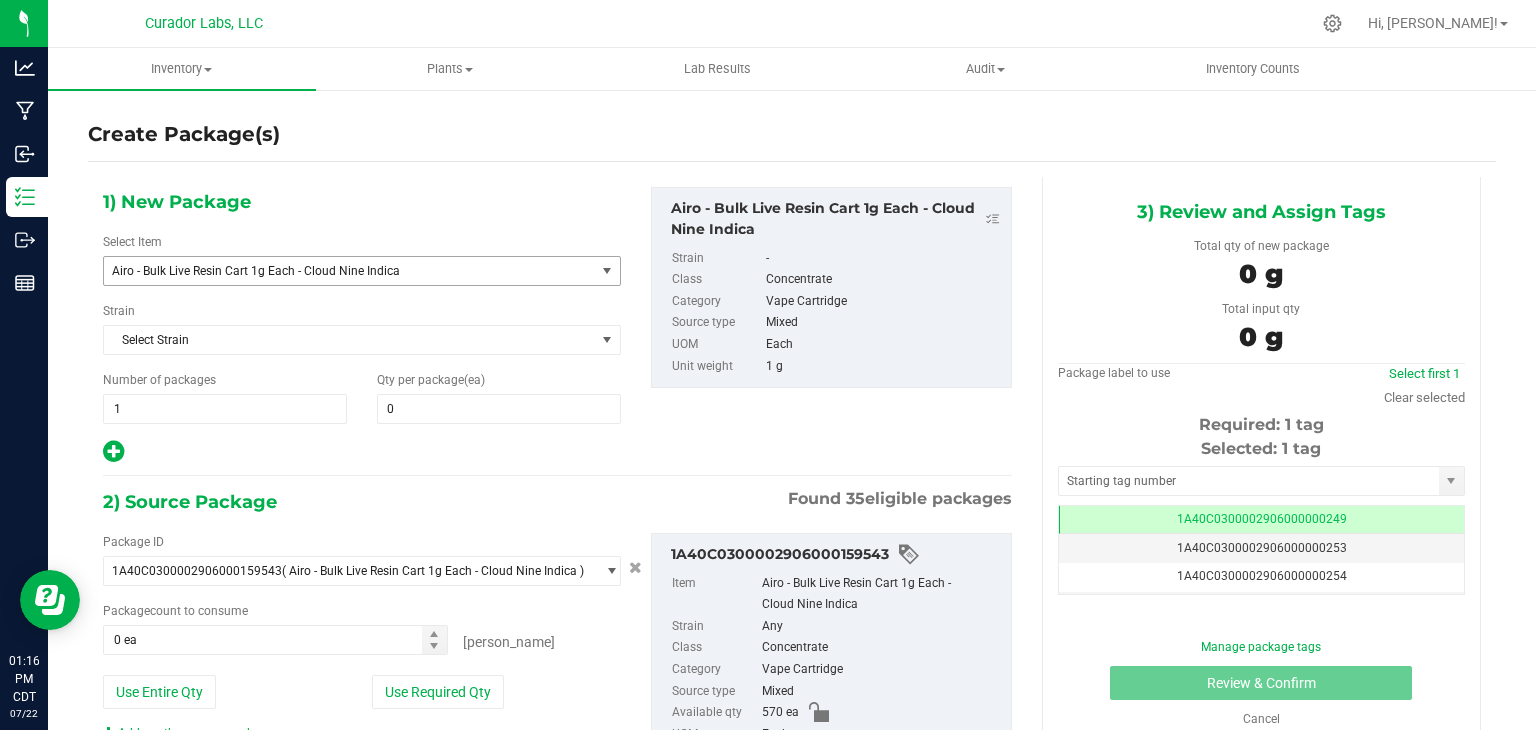 click on "Airo - Bulk Live Resin Cart 1g Each - Cloud Nine Indica" at bounding box center (340, 271) 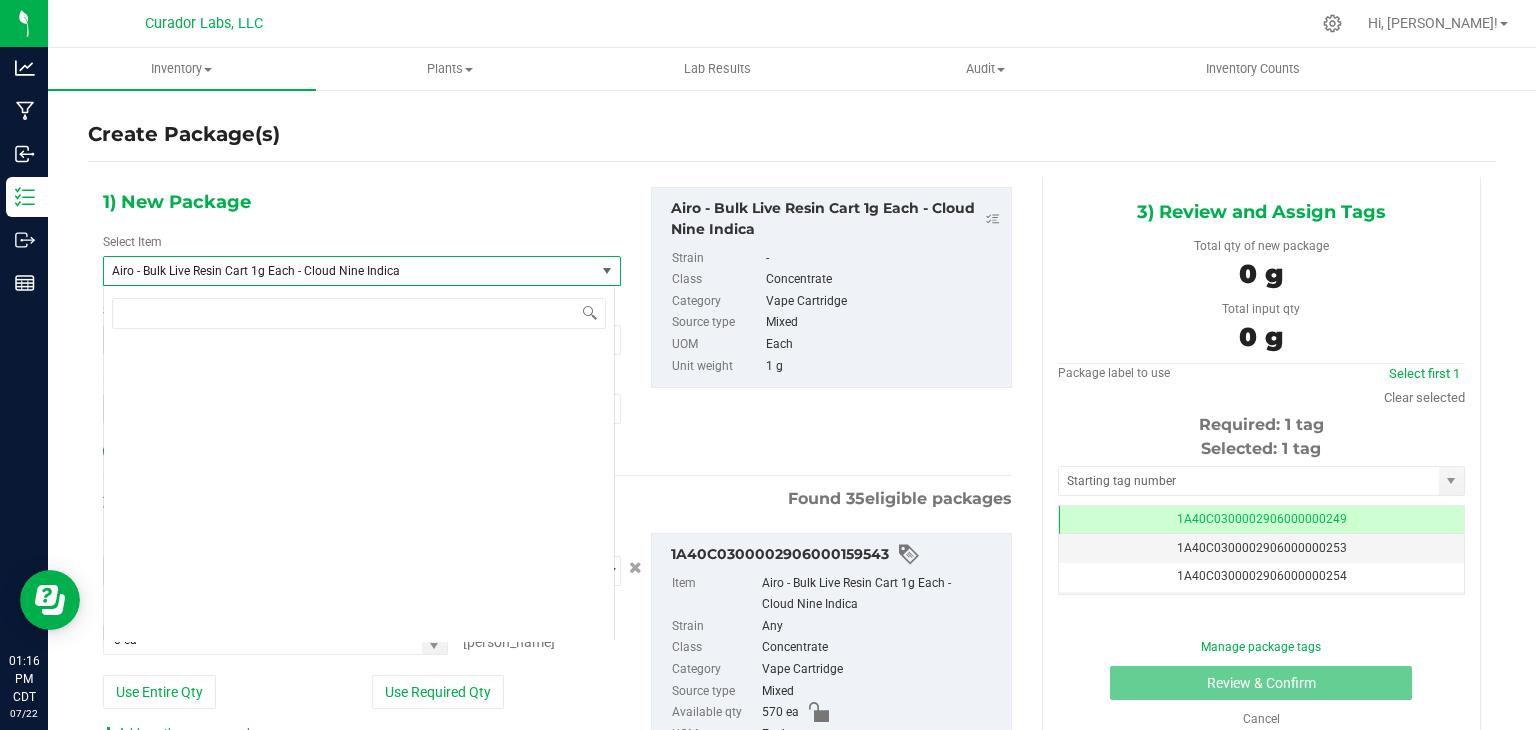 scroll, scrollTop: 3668, scrollLeft: 0, axis: vertical 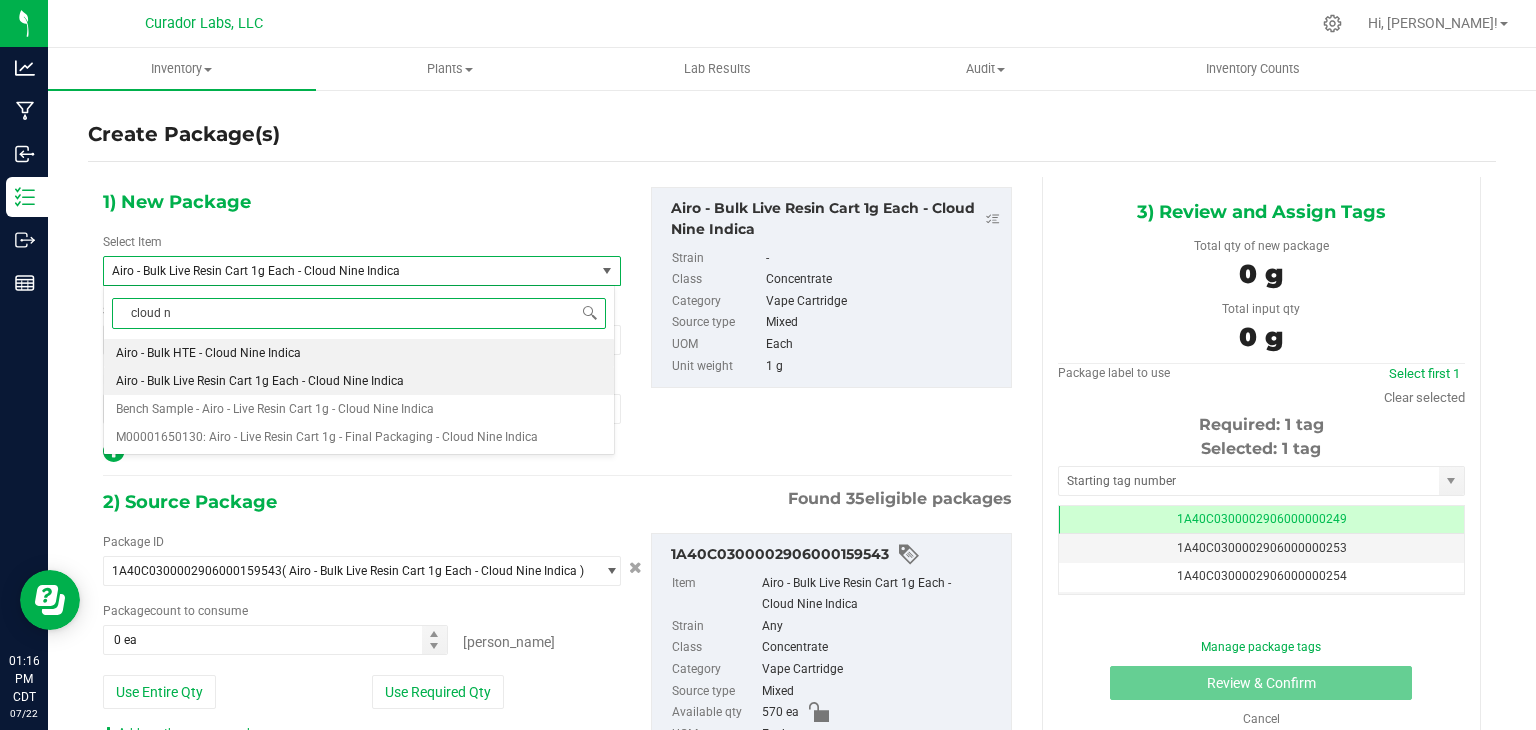 type on "cloud ni" 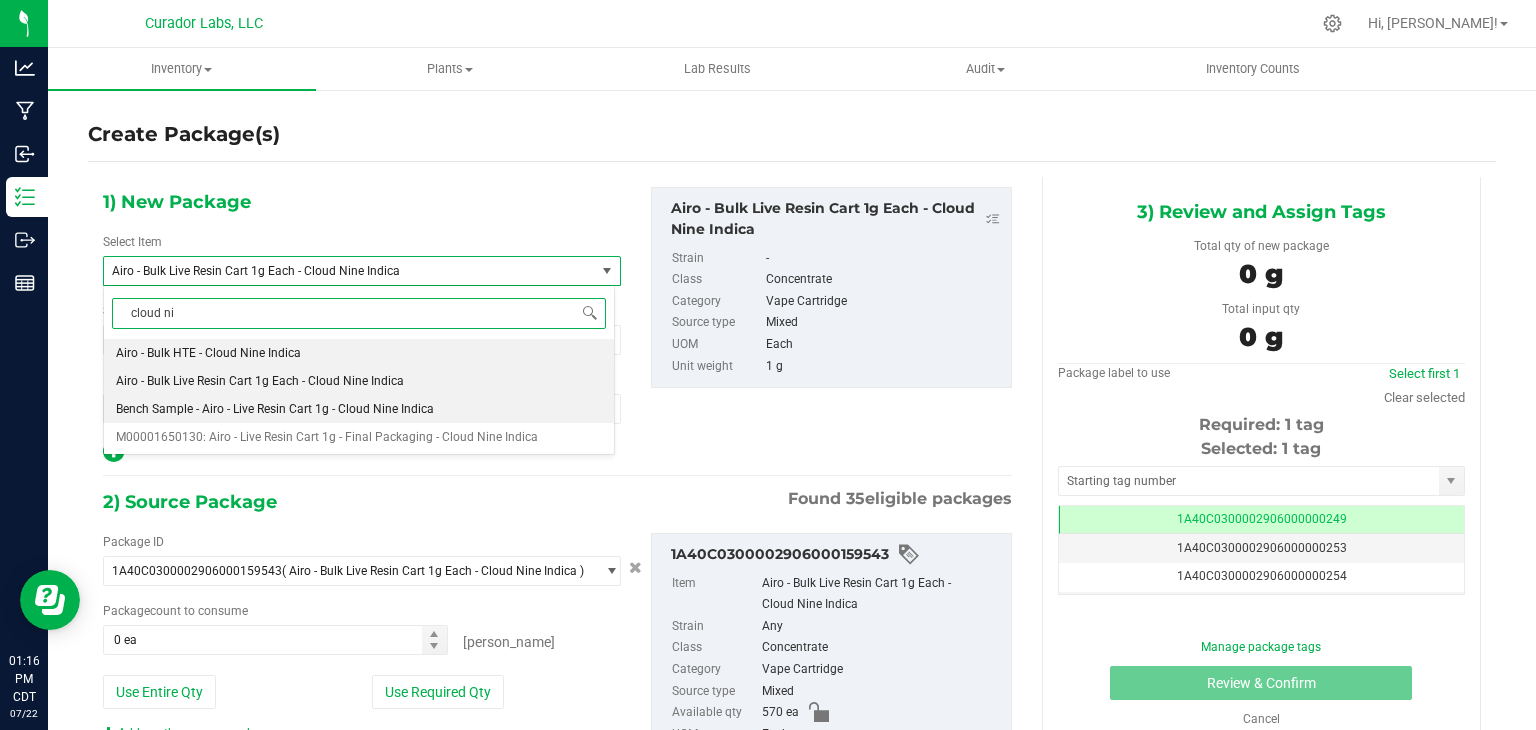 click on "Bench Sample - Airo - Live Resin Cart 1g - Cloud Nine Indica" at bounding box center [275, 409] 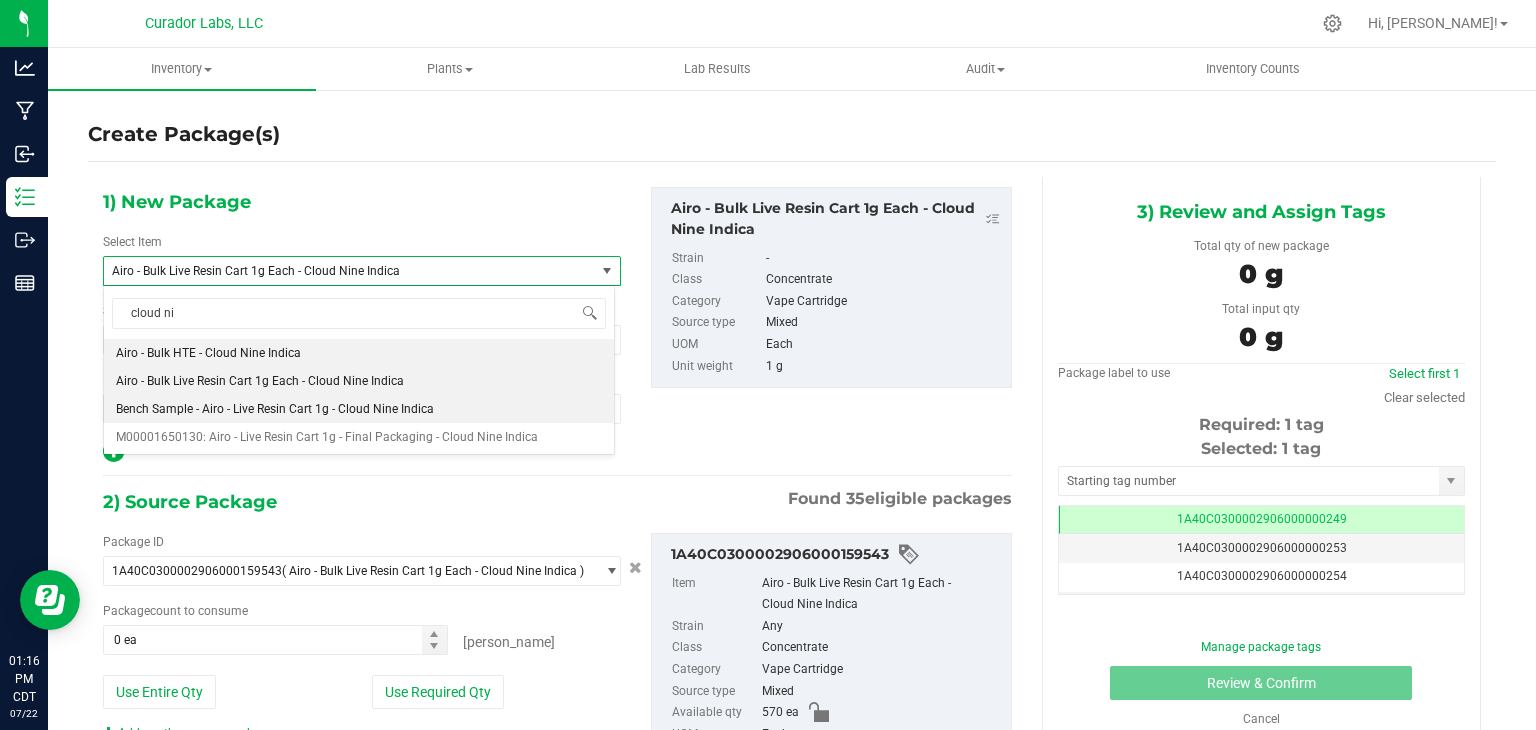 type 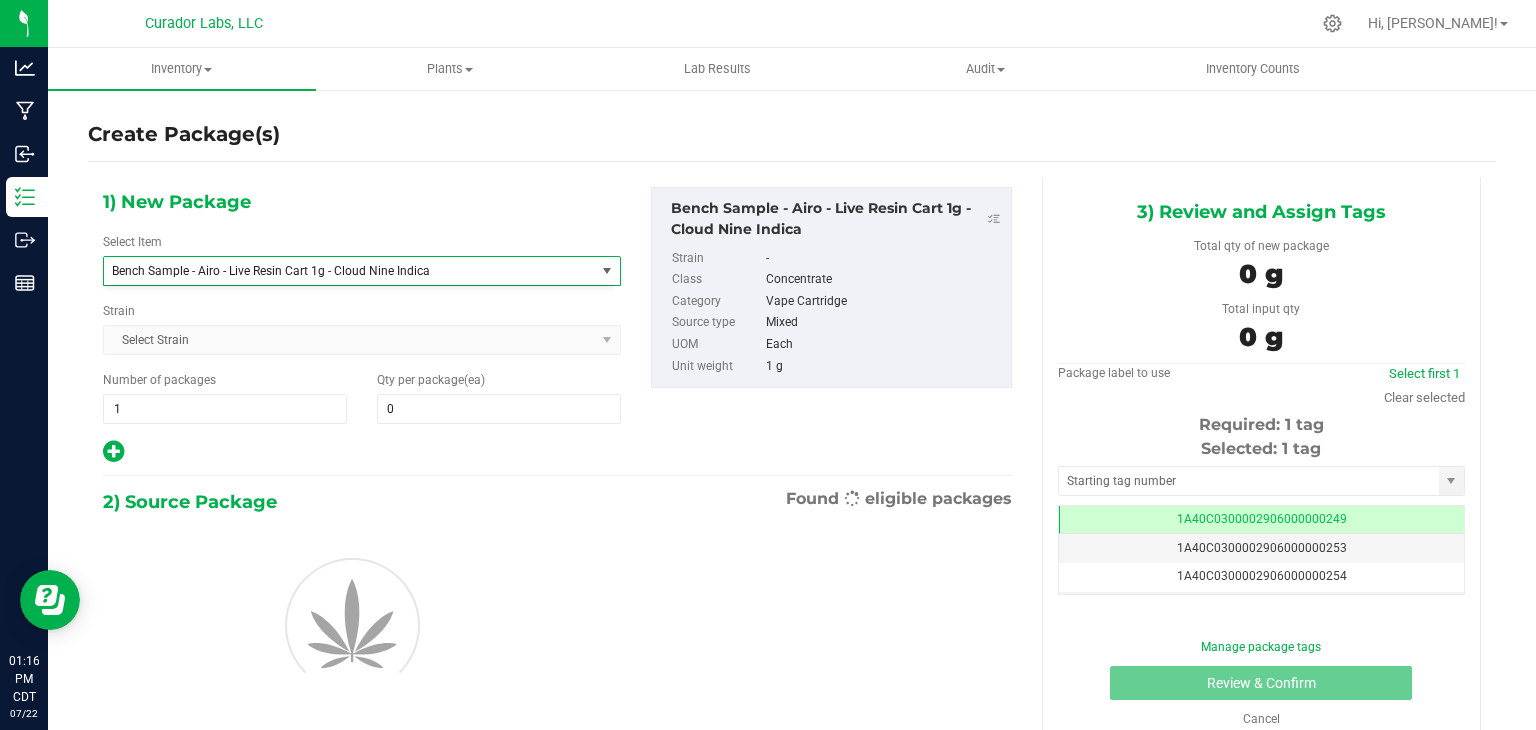 type on "0" 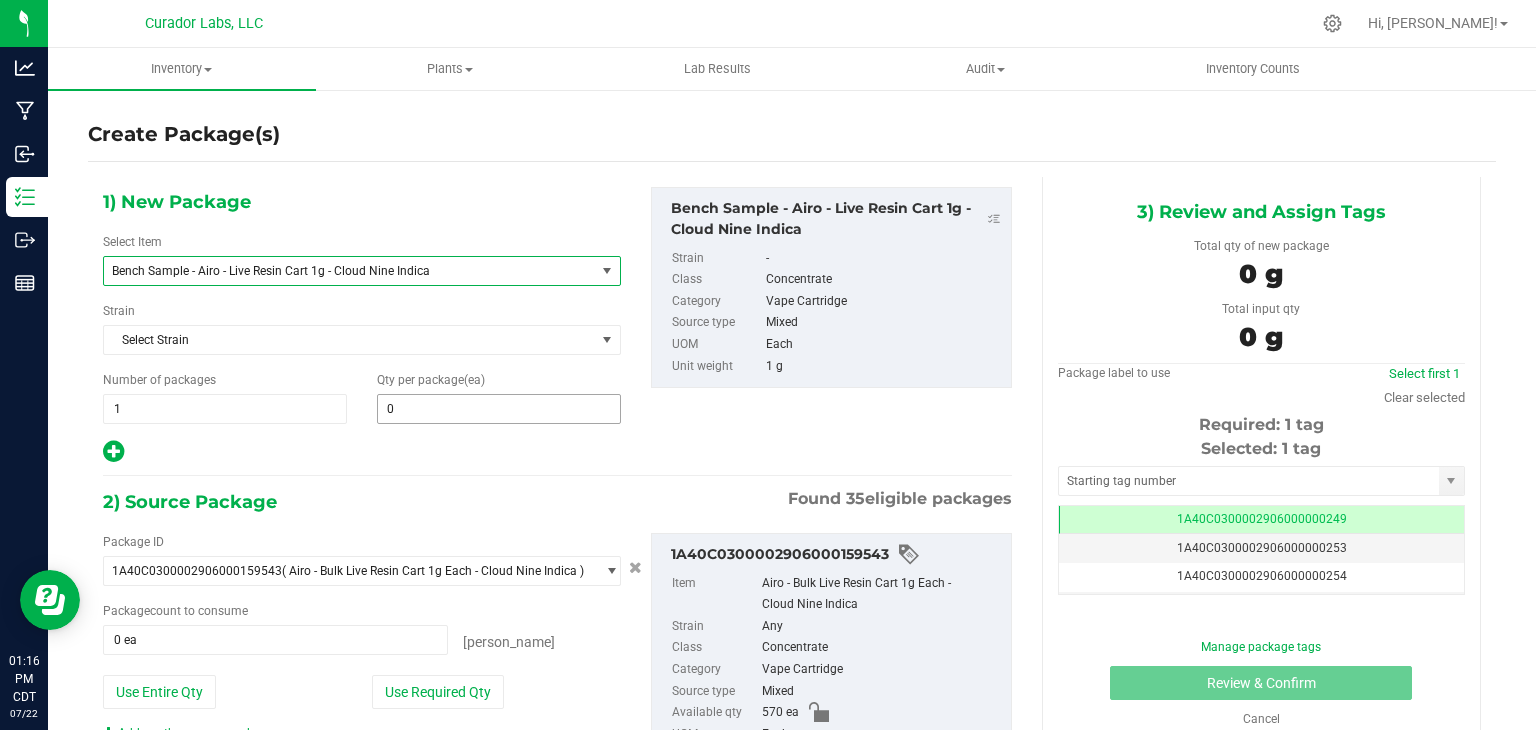type 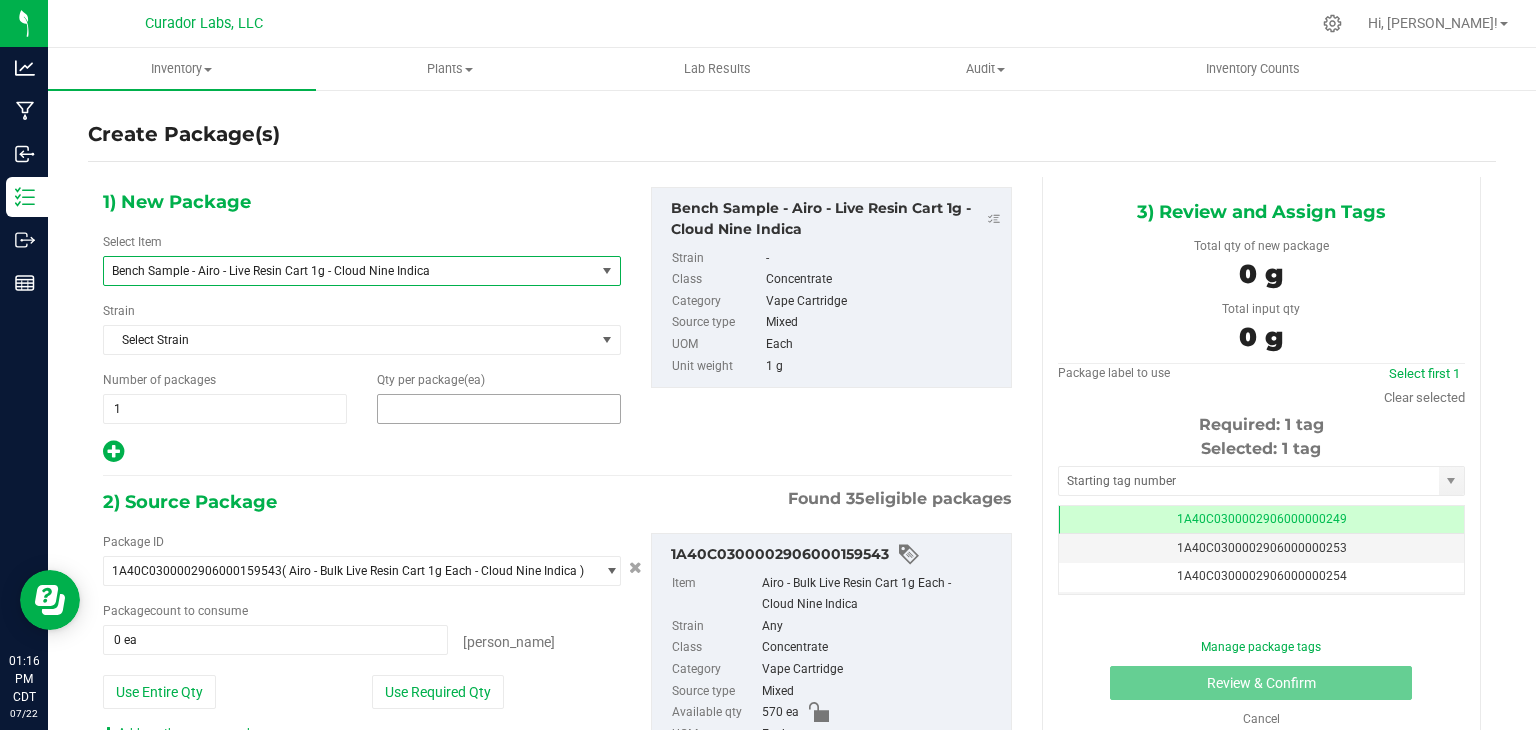click at bounding box center (499, 409) 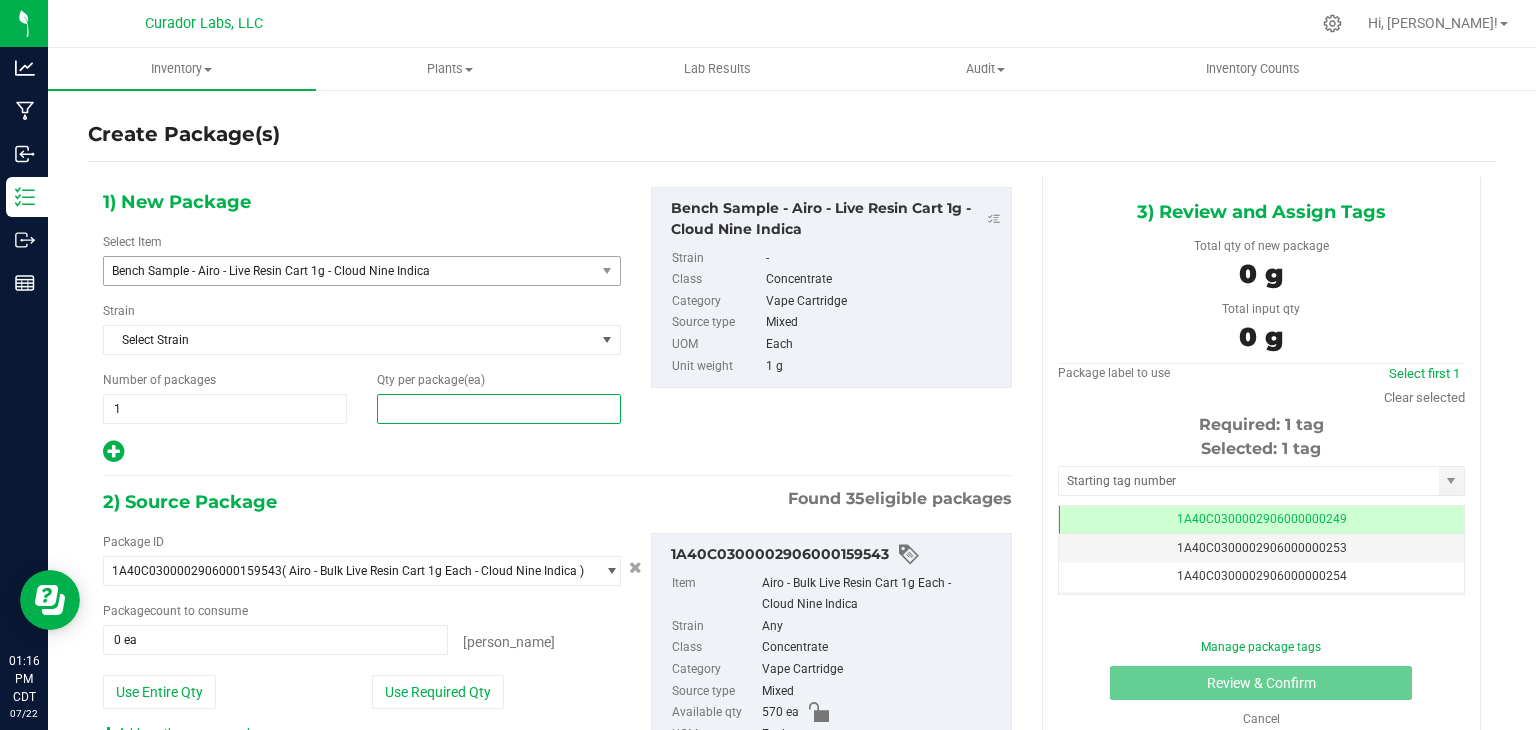 type on "2" 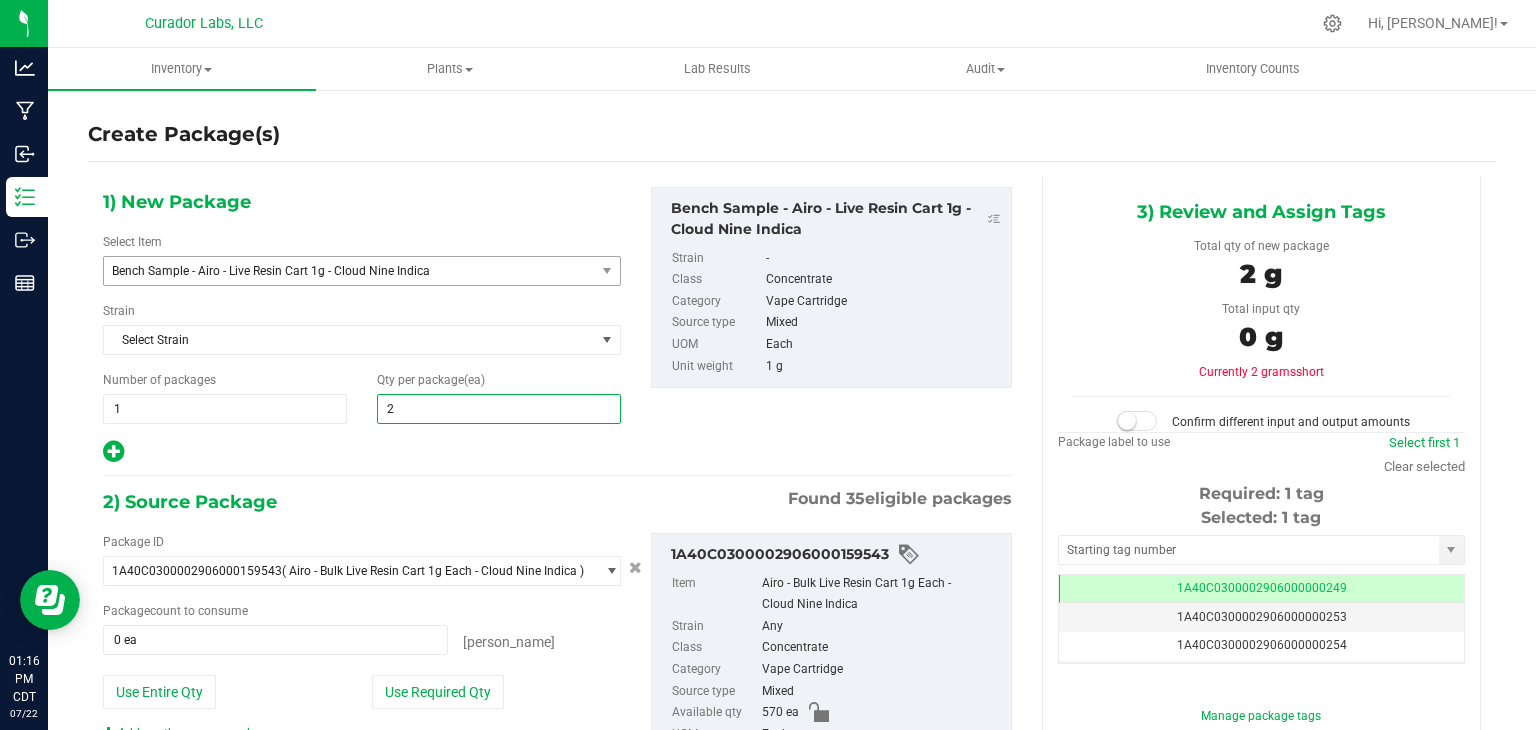 type on "2" 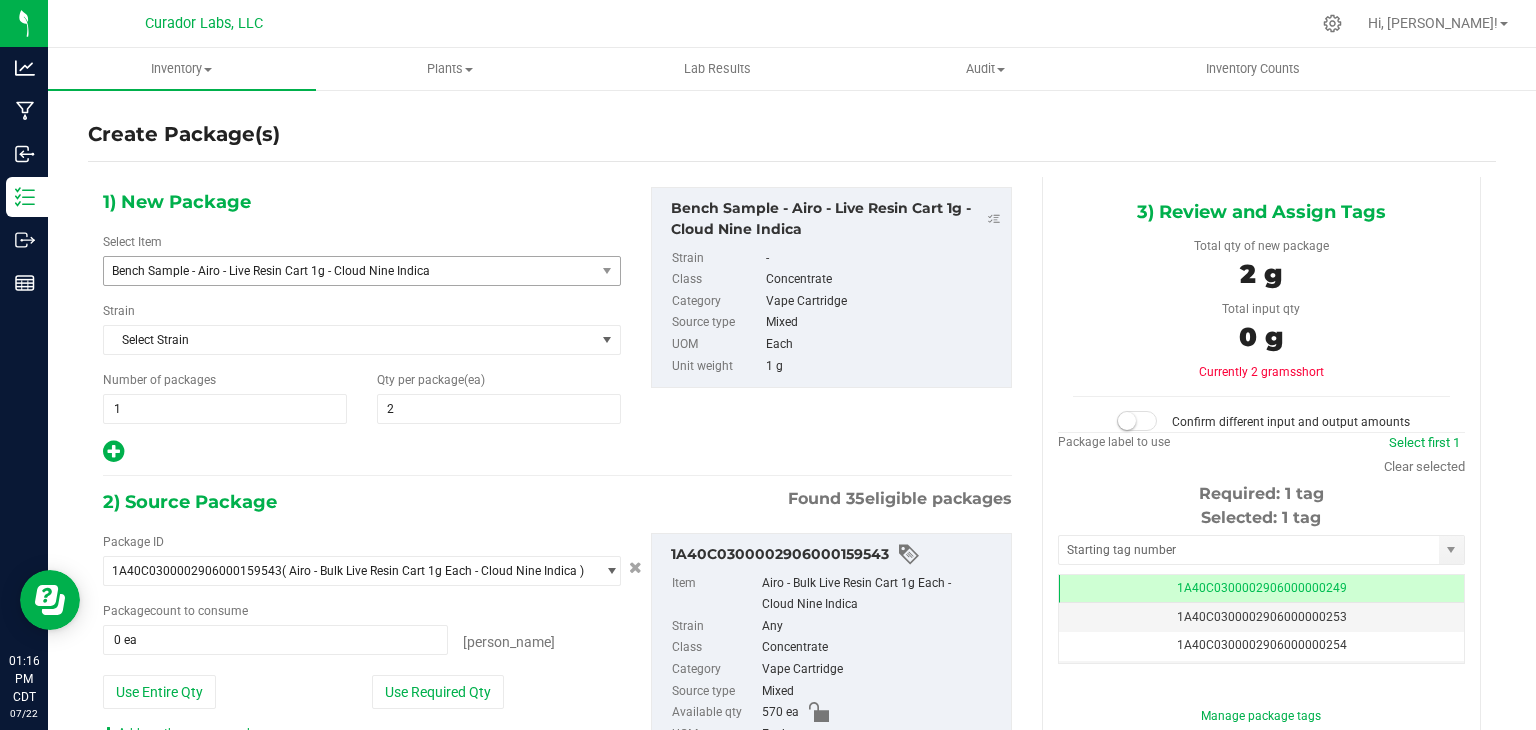 click on "1) New Package
Select Item
Bench Sample - Airo - Live Resin Cart 1g - Cloud Nine Indica
Bench Sample - Airo - Bulk Vape Cart 1g Each - Jack Fruit Bench Sample - Airo - Bulk Vape Cart 1g Each - Layer Cake Bench Sample - Airo - Bulk Vape Cart 1g Each - Lemon Cherry Gelato Bench Sample - Airo - Bulk Vape Cart 1g Each - Mystical Melody Bench Sample - Airo - Bulk Vape Cart 1g Each - Pink Pineapple Gasolina Bench Sample - Airo - Disposable Vape Cart 1g - Cherry AK Bench Sample - Airo - Live Resin Cart .5g - FLO Bench Sample - Airo - Live Resin Cart .5g - Grape-Adellic Kush Bench Sample - Airo - Live Resin Cart .5g - Orange Orbit Bench Sample - Airo - Vape Cart 1g - GSC" at bounding box center [557, 326] 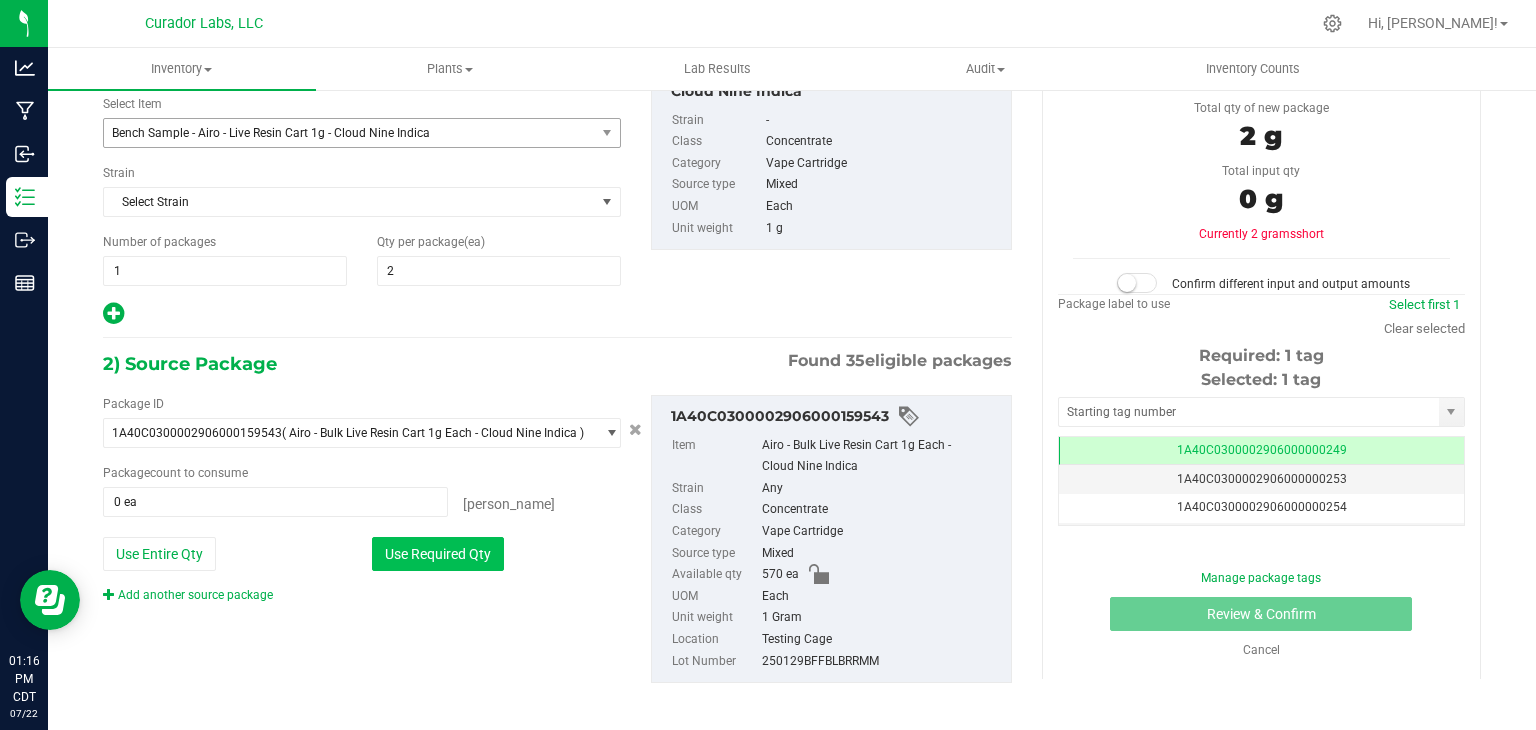click on "Use Required Qty" at bounding box center [438, 554] 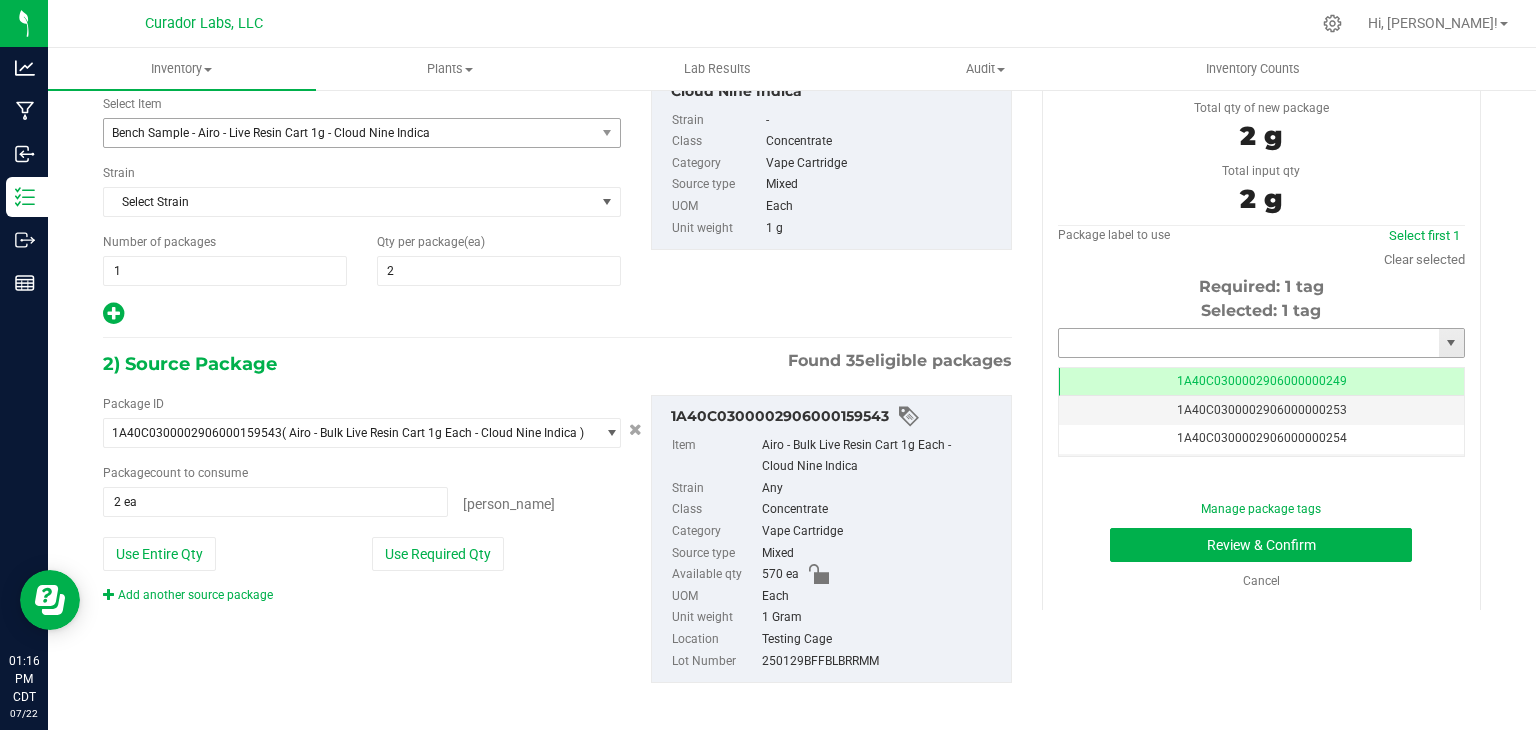 click at bounding box center [1249, 343] 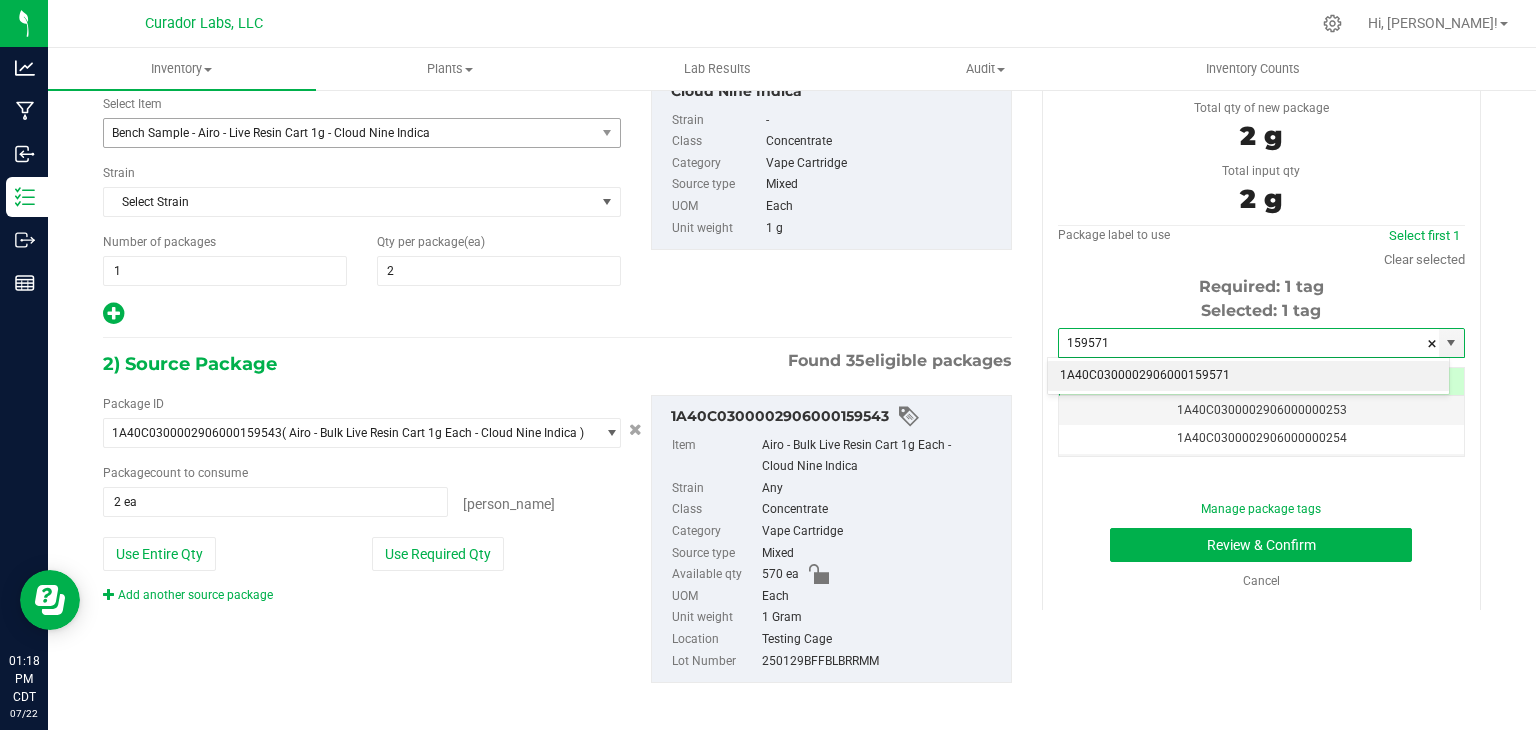 click on "1A40C0300002906000159571" at bounding box center (1248, 376) 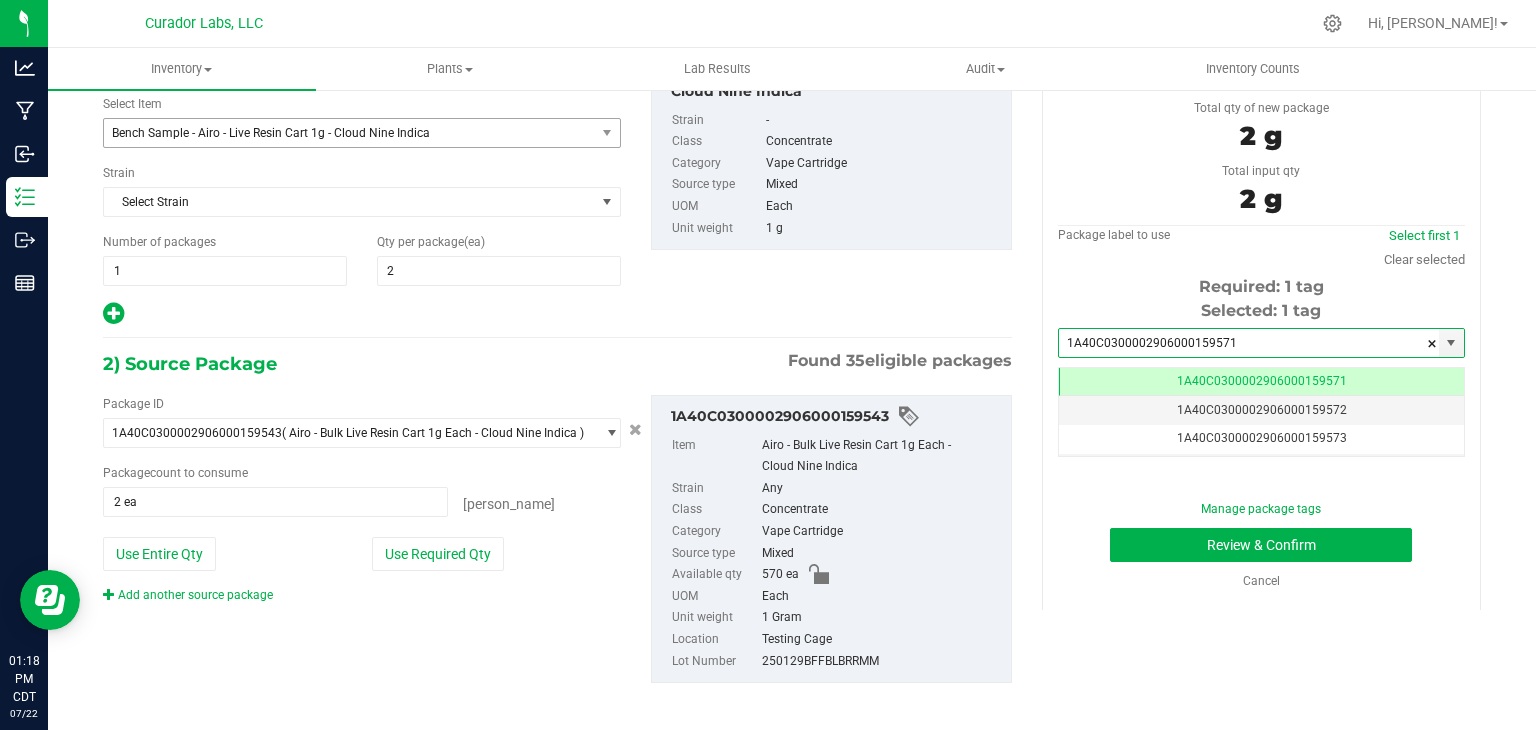 scroll, scrollTop: 0, scrollLeft: 0, axis: both 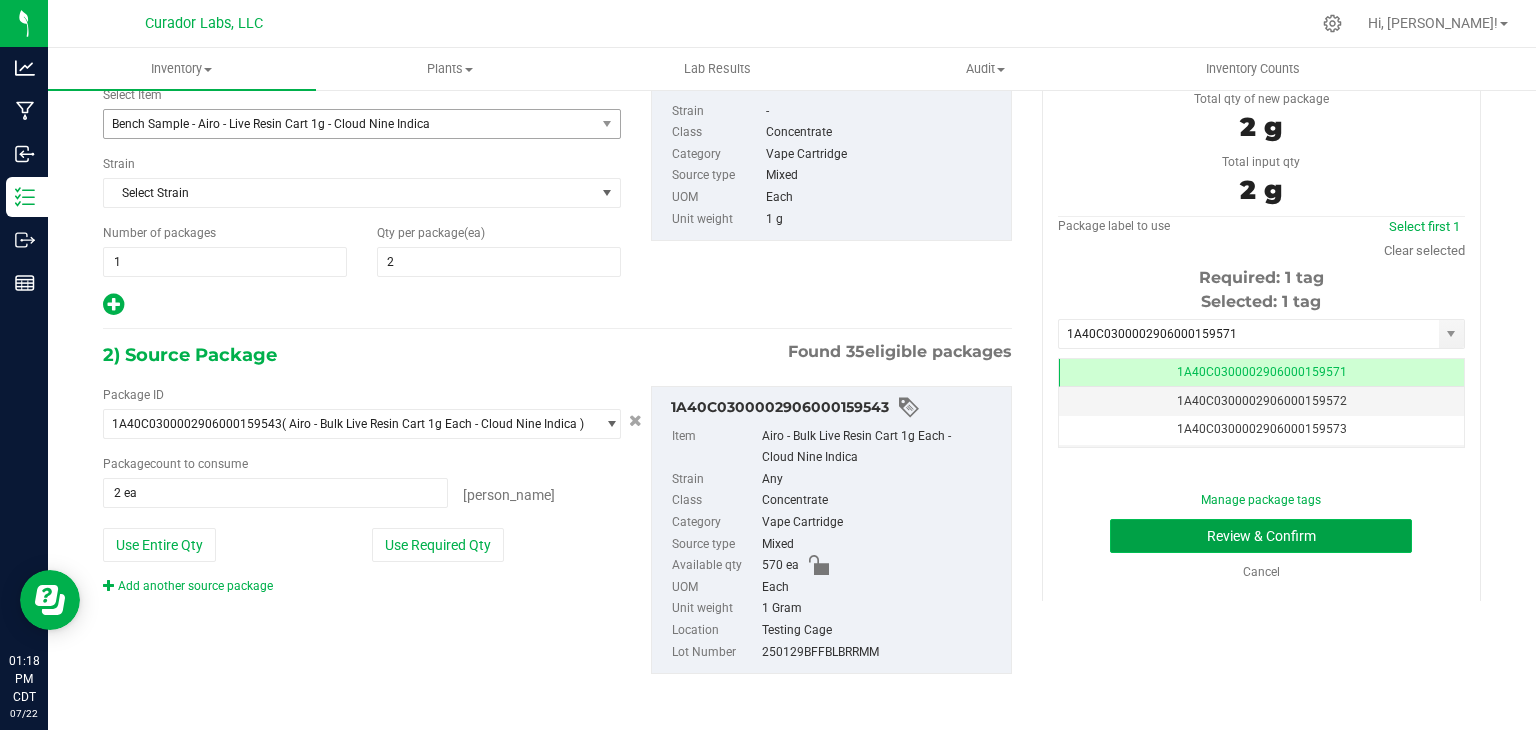 click on "Review & Confirm" at bounding box center (1261, 536) 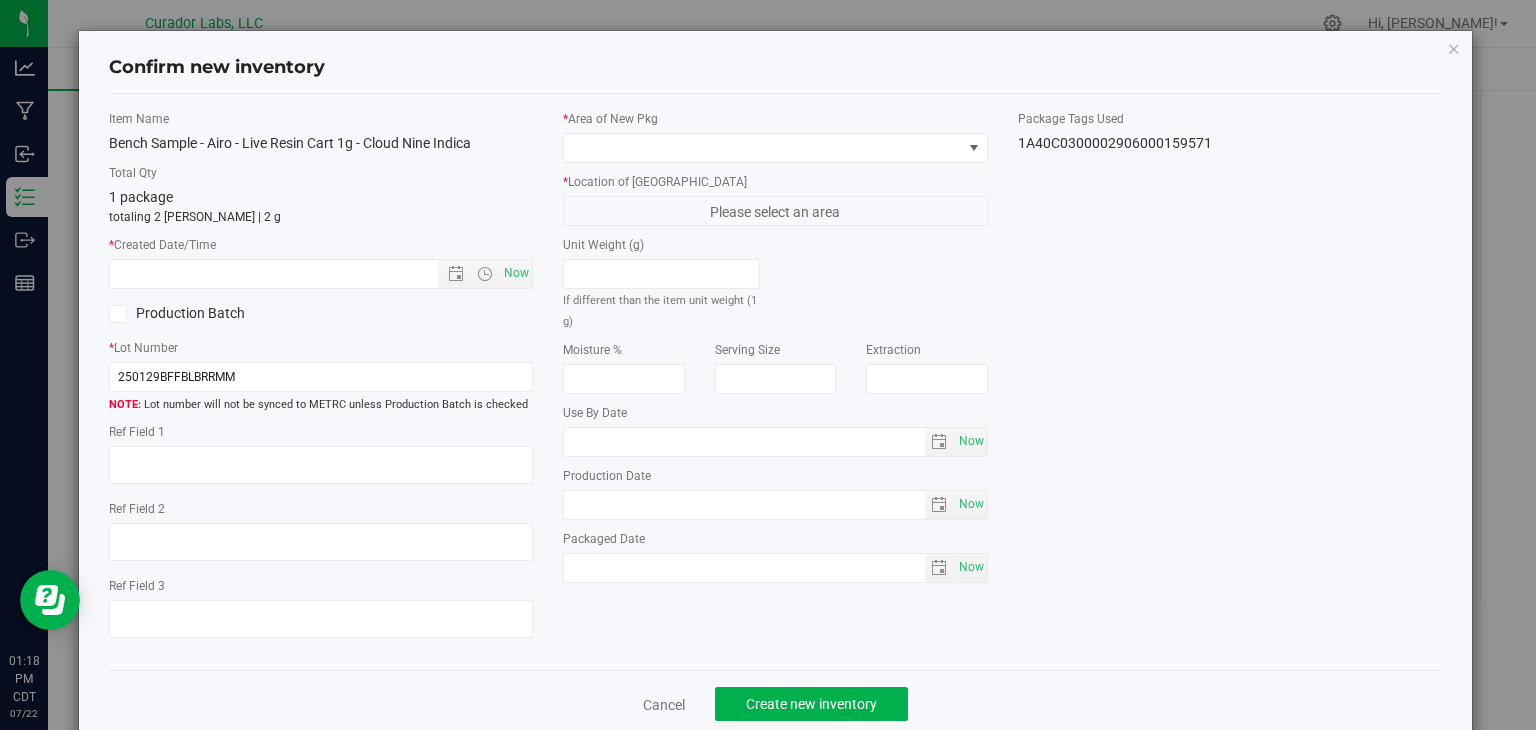 type on "2025-07-22" 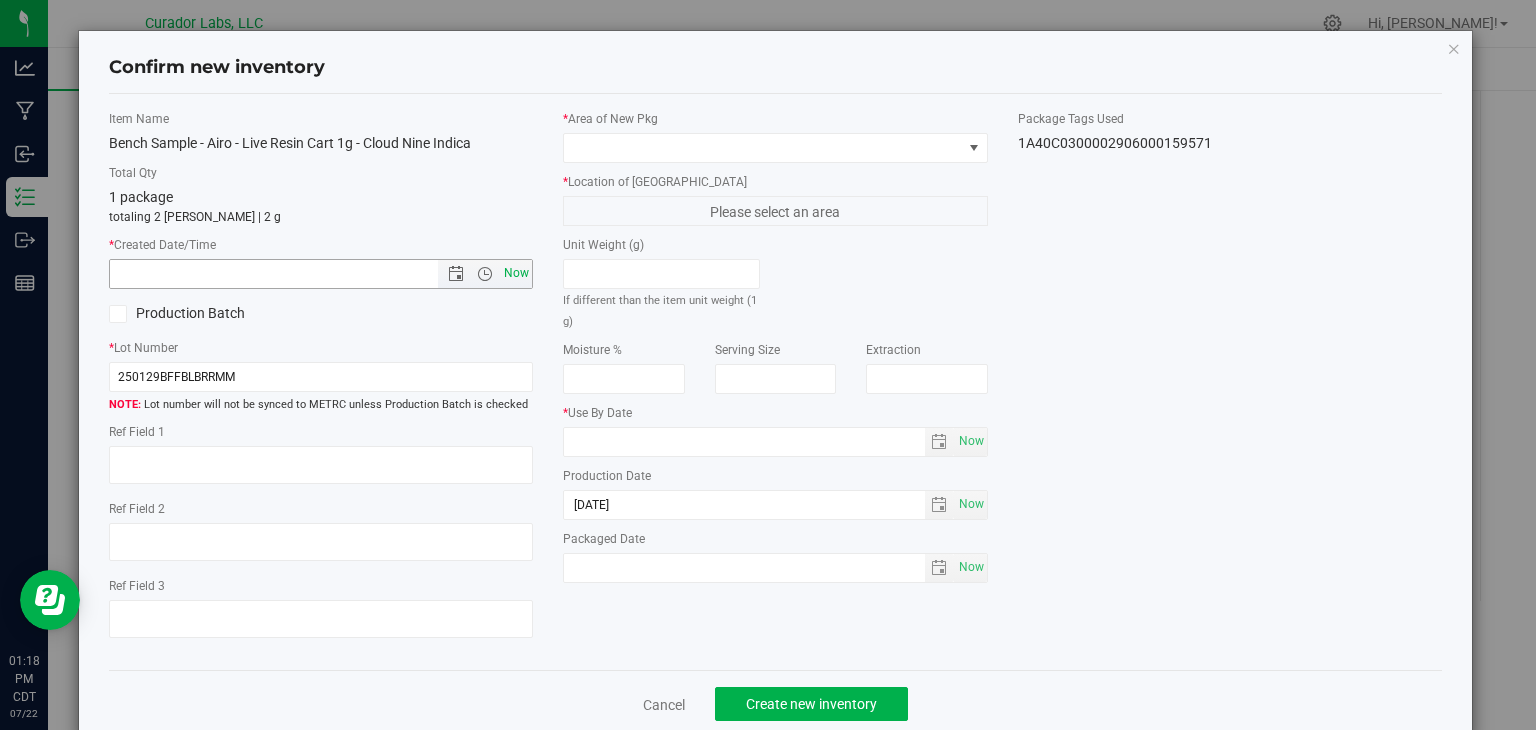 click on "Now" at bounding box center [517, 273] 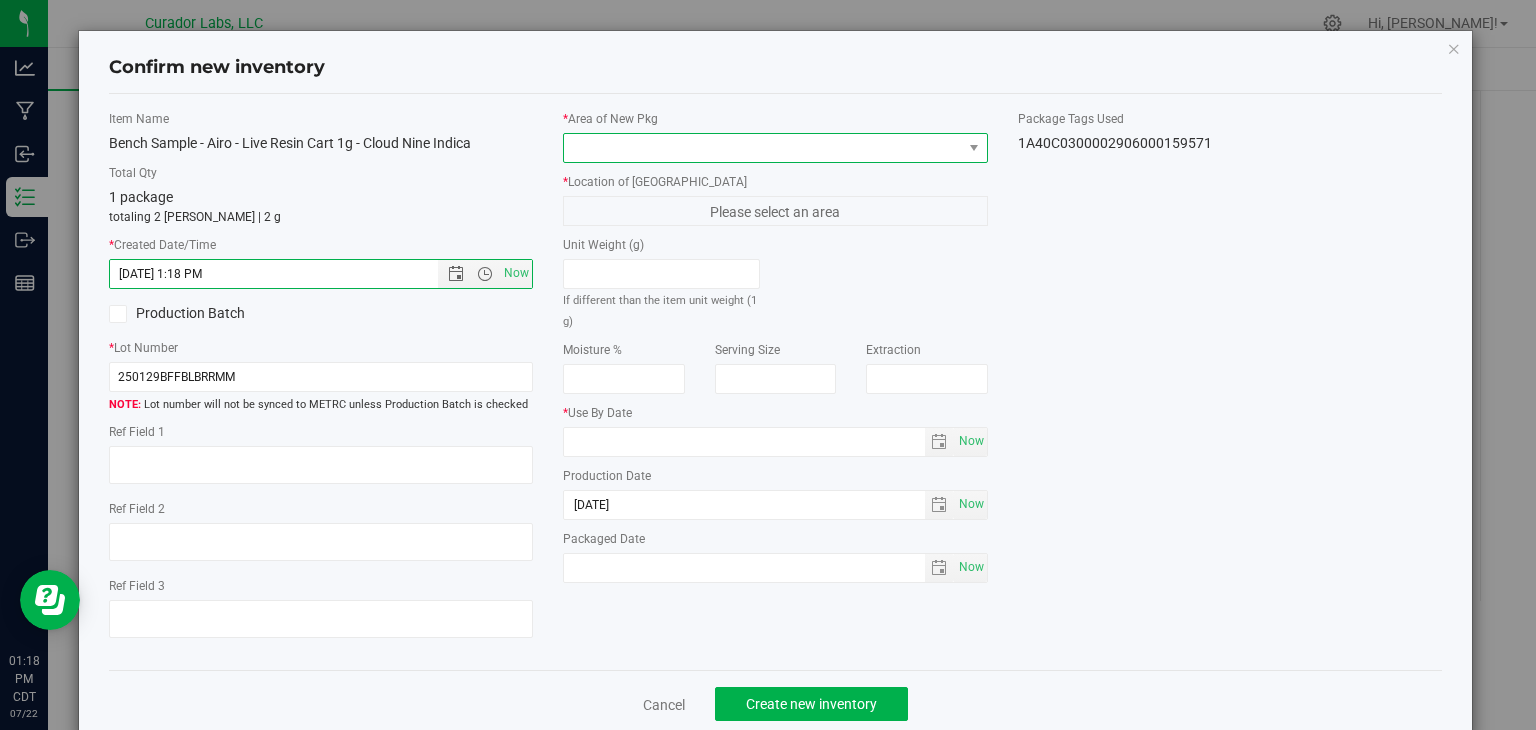 click at bounding box center (763, 148) 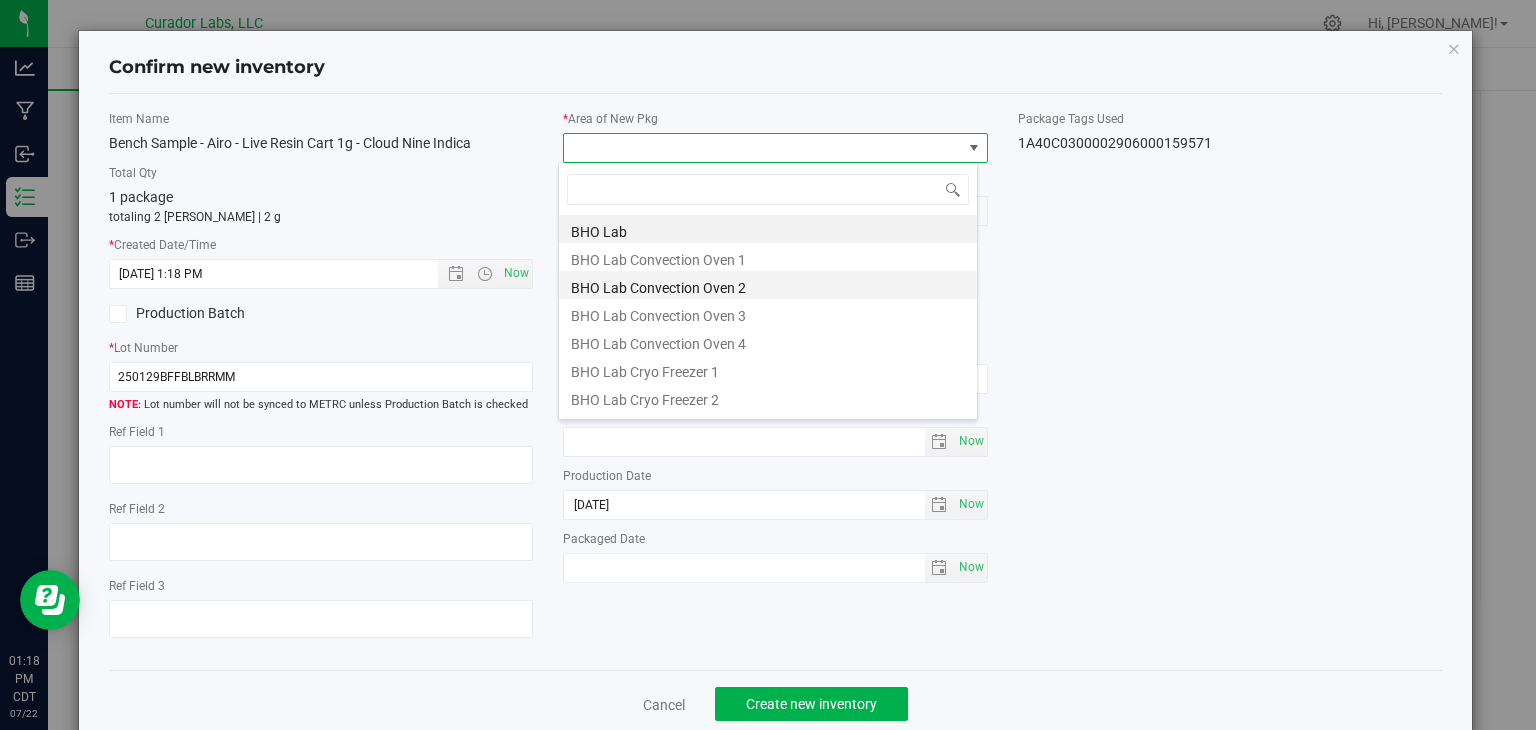 scroll, scrollTop: 99970, scrollLeft: 99580, axis: both 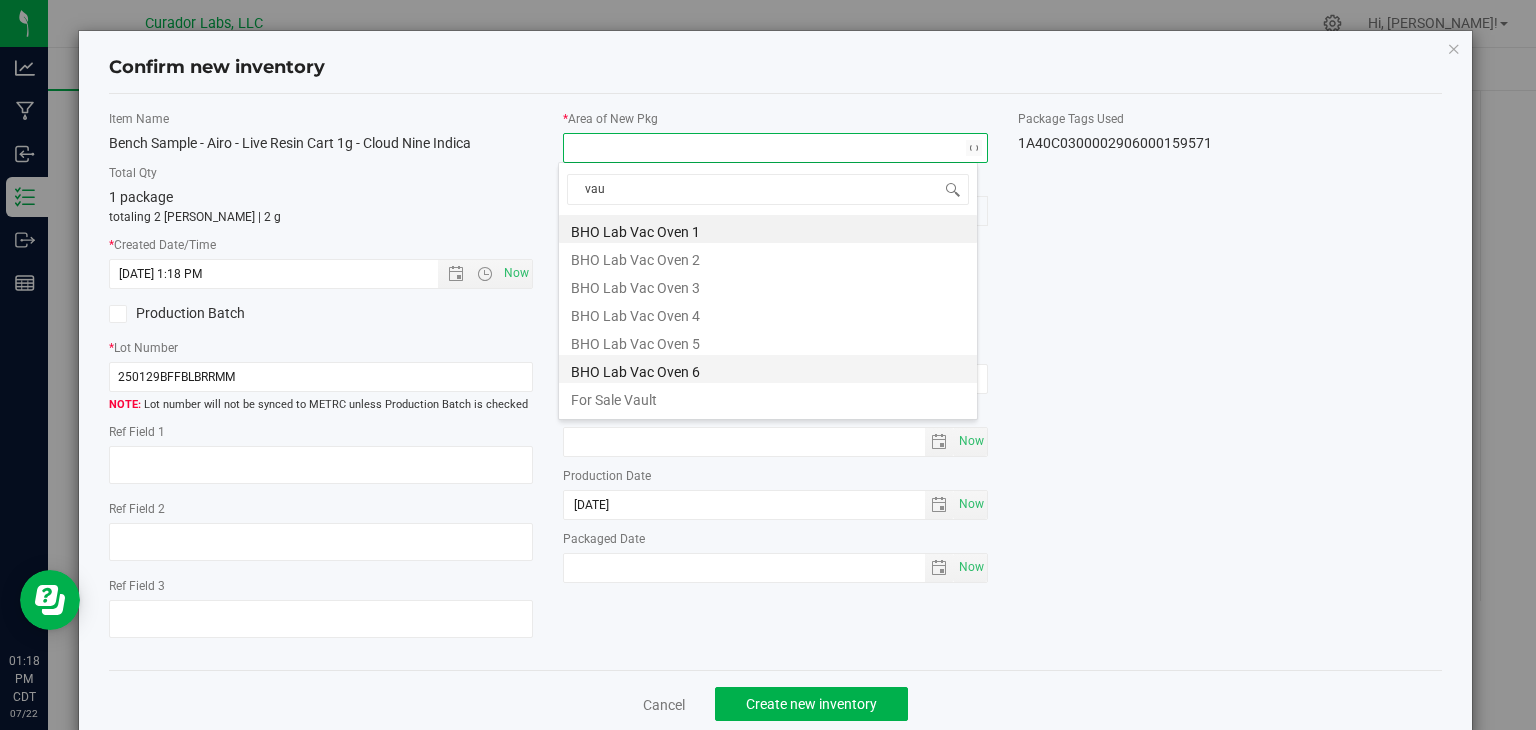type on "vaul" 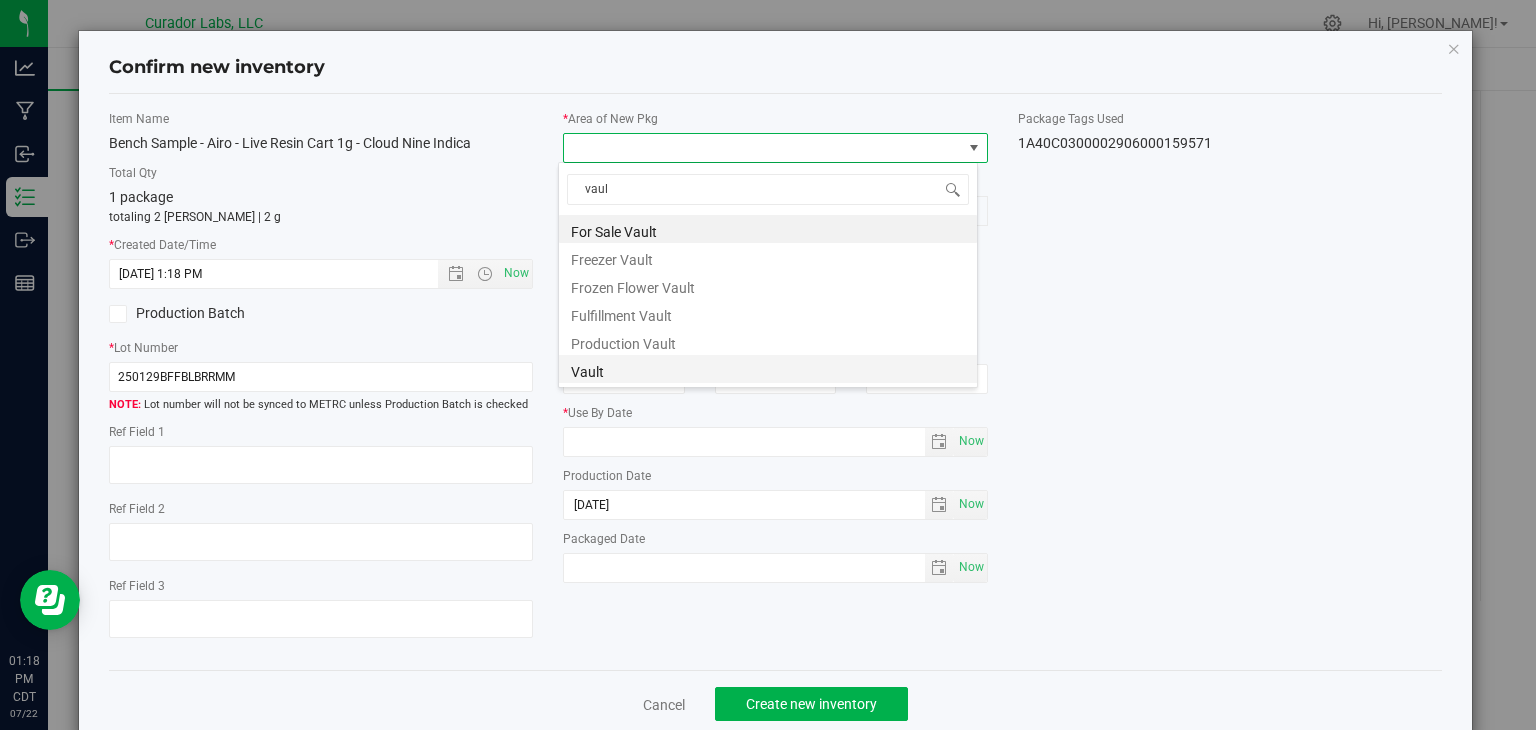 click on "Vault" at bounding box center (768, 369) 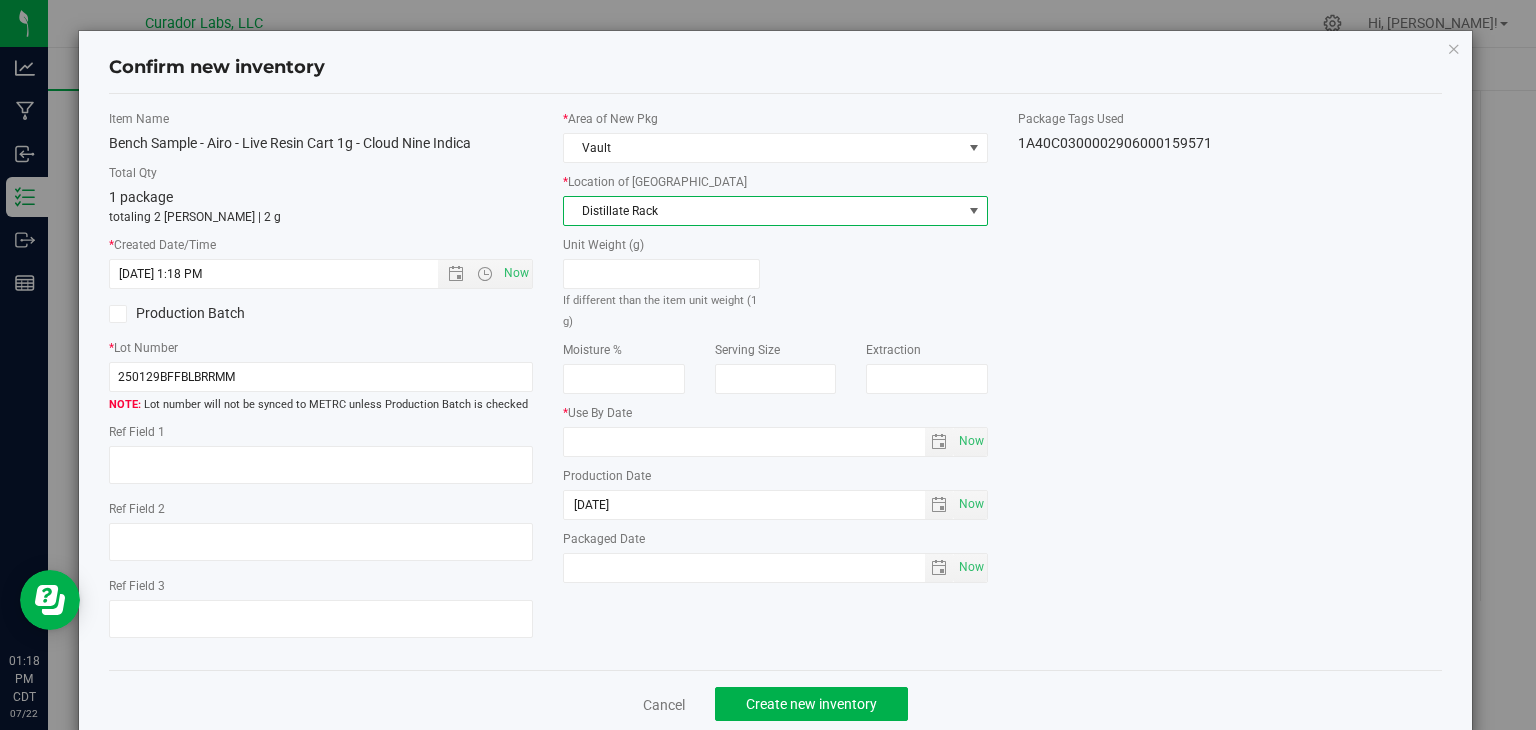 click on "Distillate Rack" at bounding box center (763, 211) 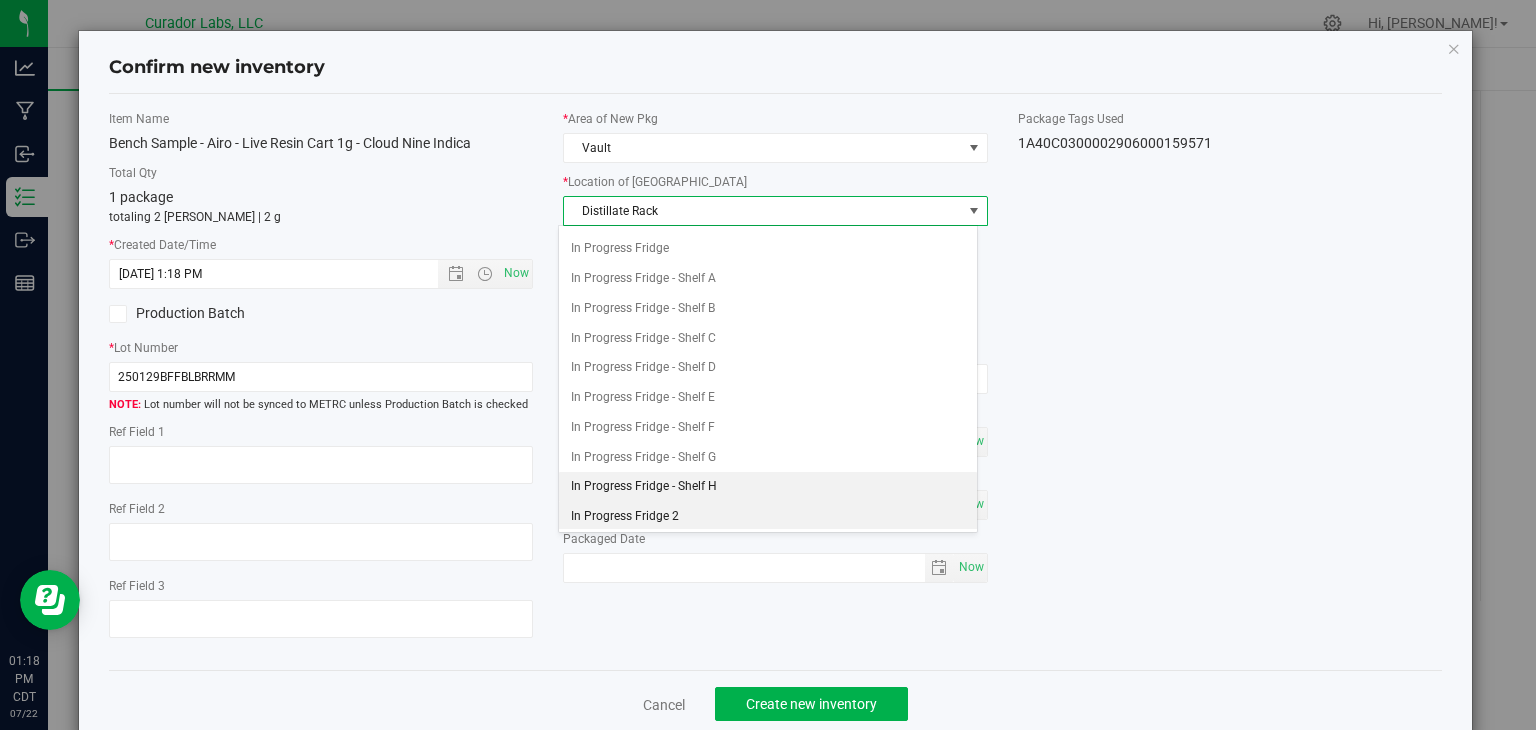 click on "In Progress Fridge 2" at bounding box center (768, 517) 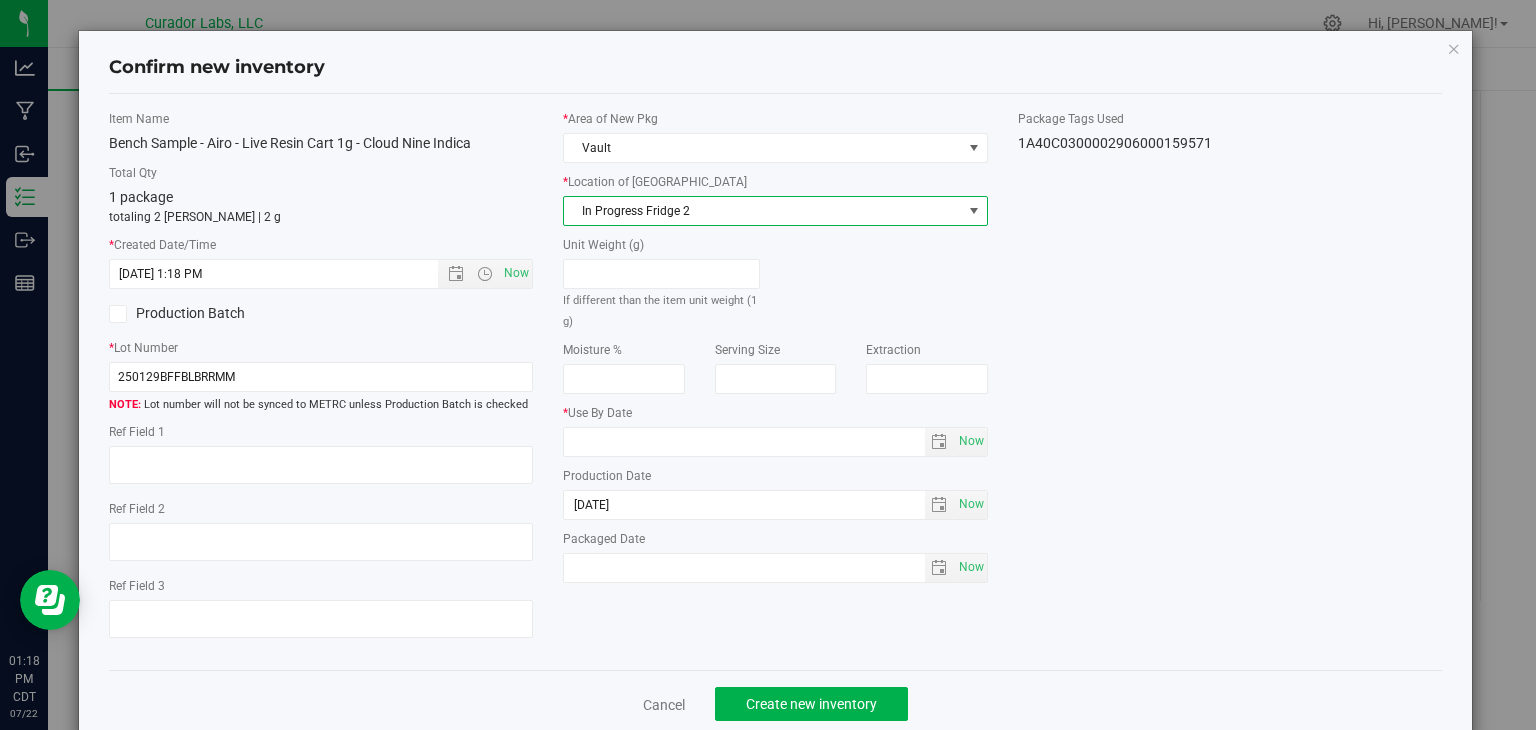 click on "Item Name
Bench Sample - Airo - Live Resin Cart 1g - Cloud Nine Indica
Total Qty
1 package  totaling 2 eaches | 2 g
*
Created Date/Time
7/22/2025 1:18 PM
Now
Production Batch
*
Lot Number
250129BFFBLBRRMM
Vault" at bounding box center [776, 382] 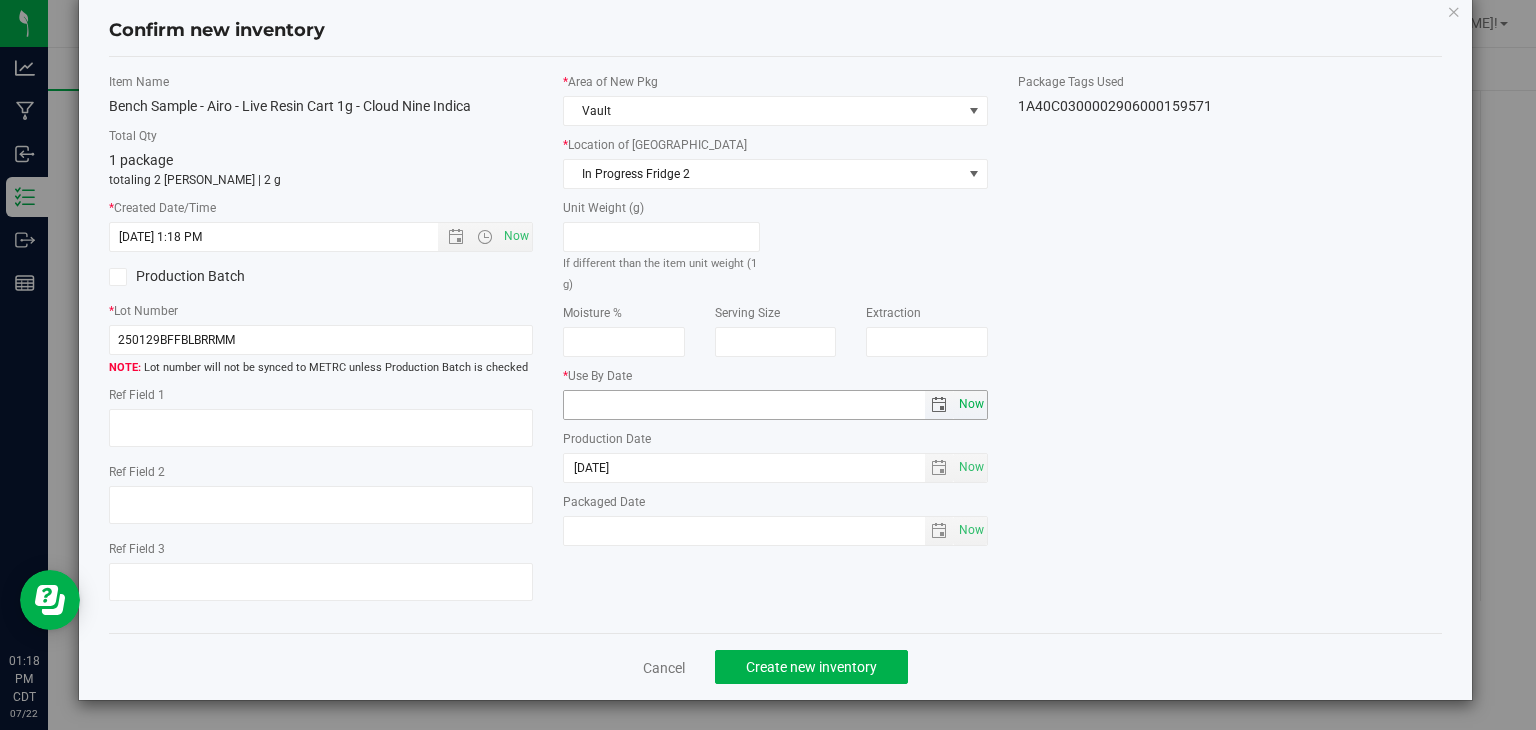 click on "Now" at bounding box center [971, 404] 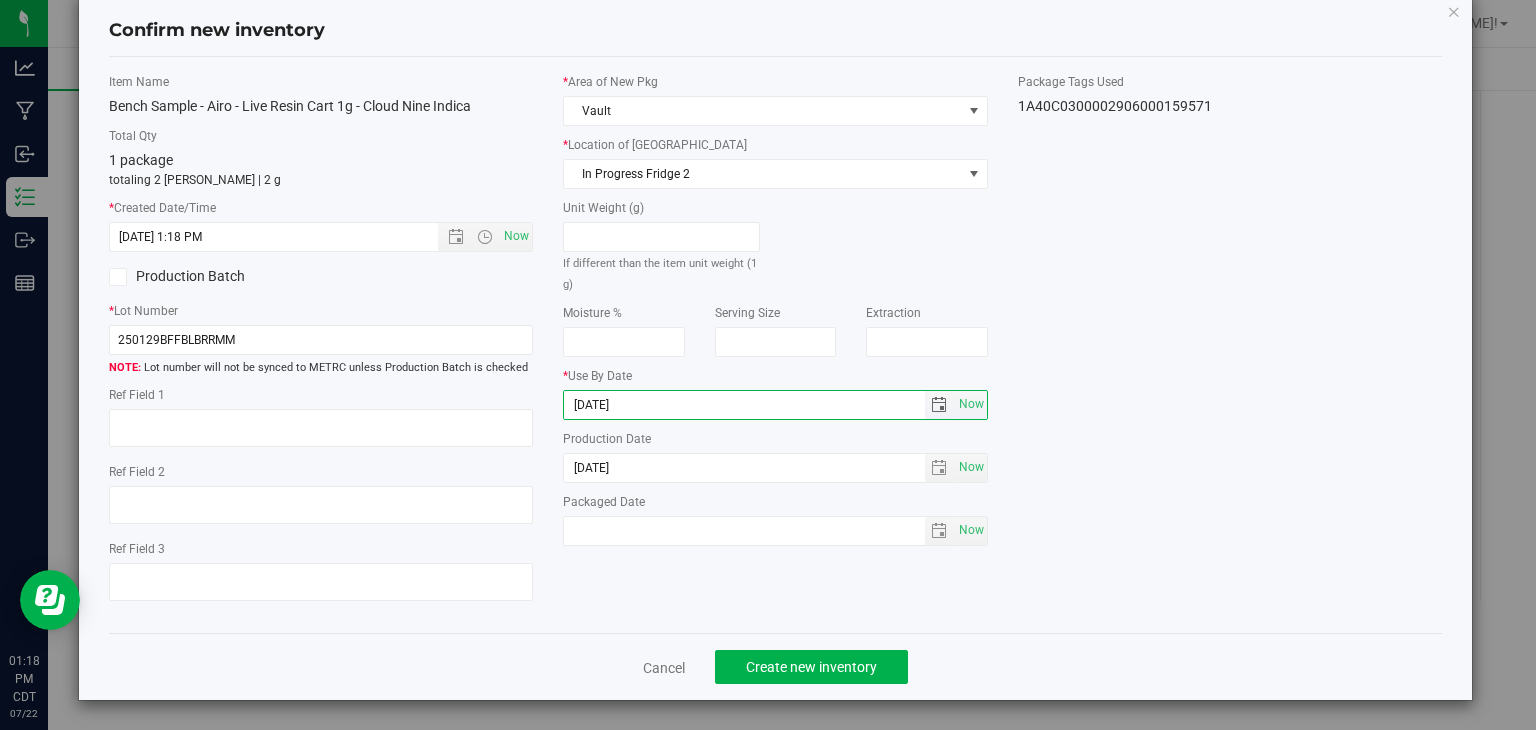 click on "2025-07-22" at bounding box center [744, 405] 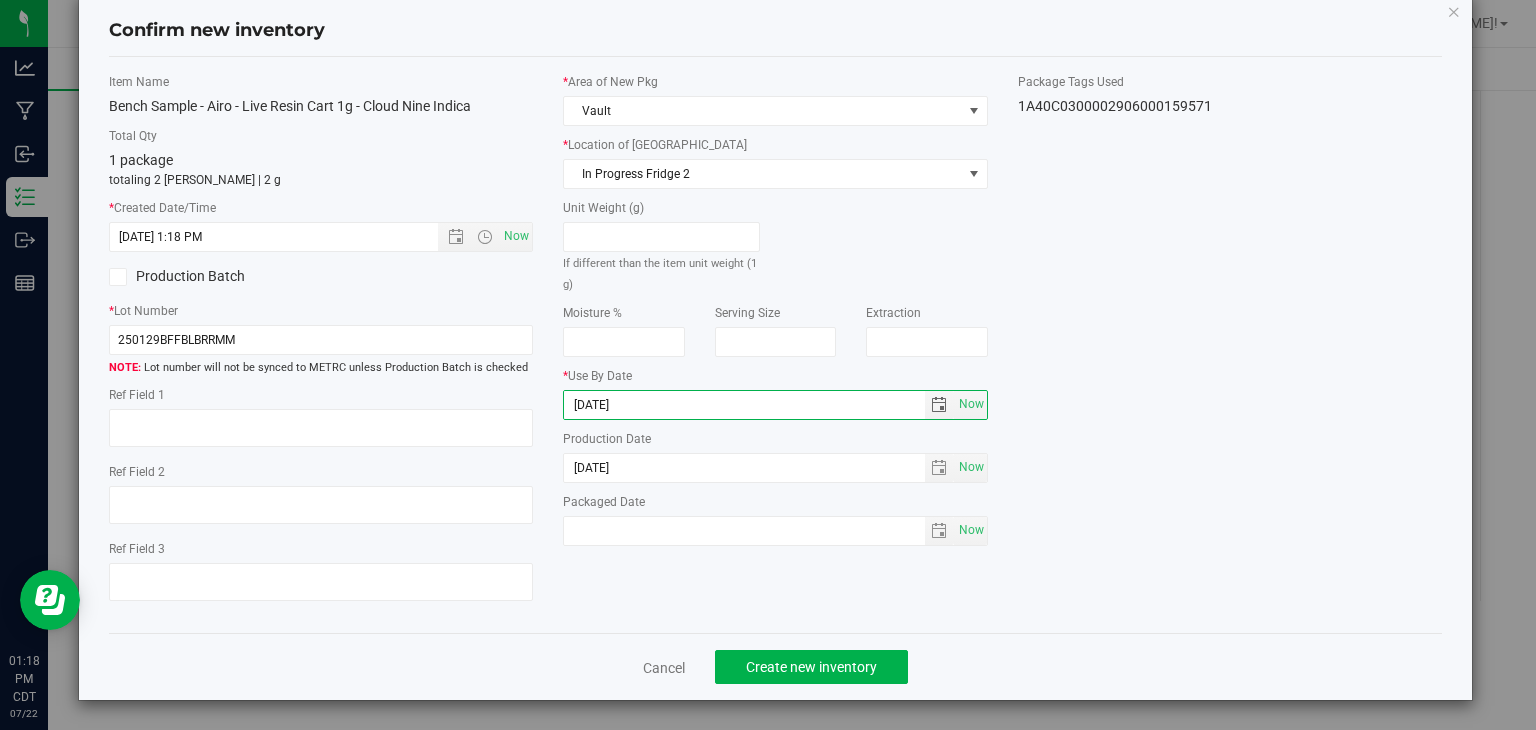 type on "[DATE]" 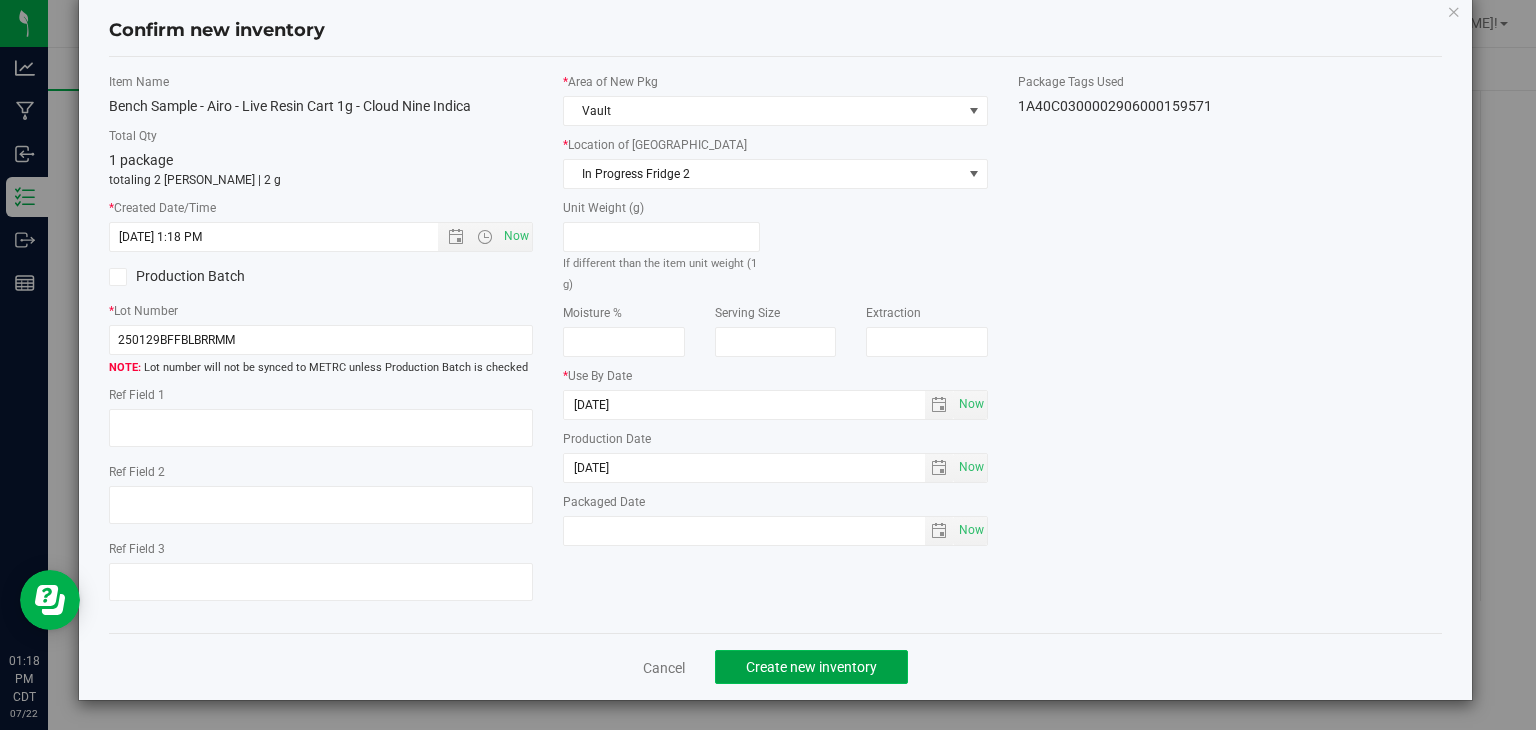 click on "Create new inventory" 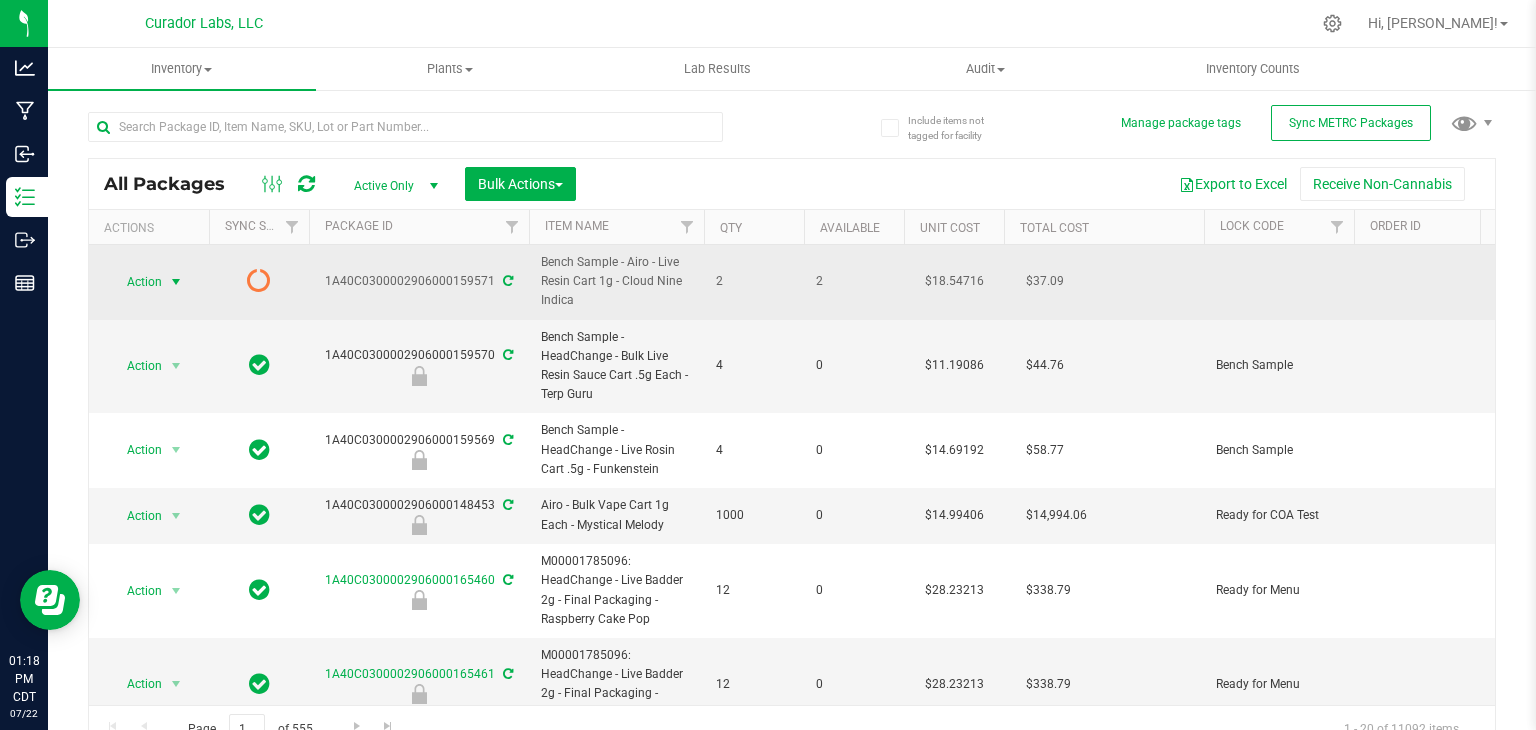 click at bounding box center (176, 282) 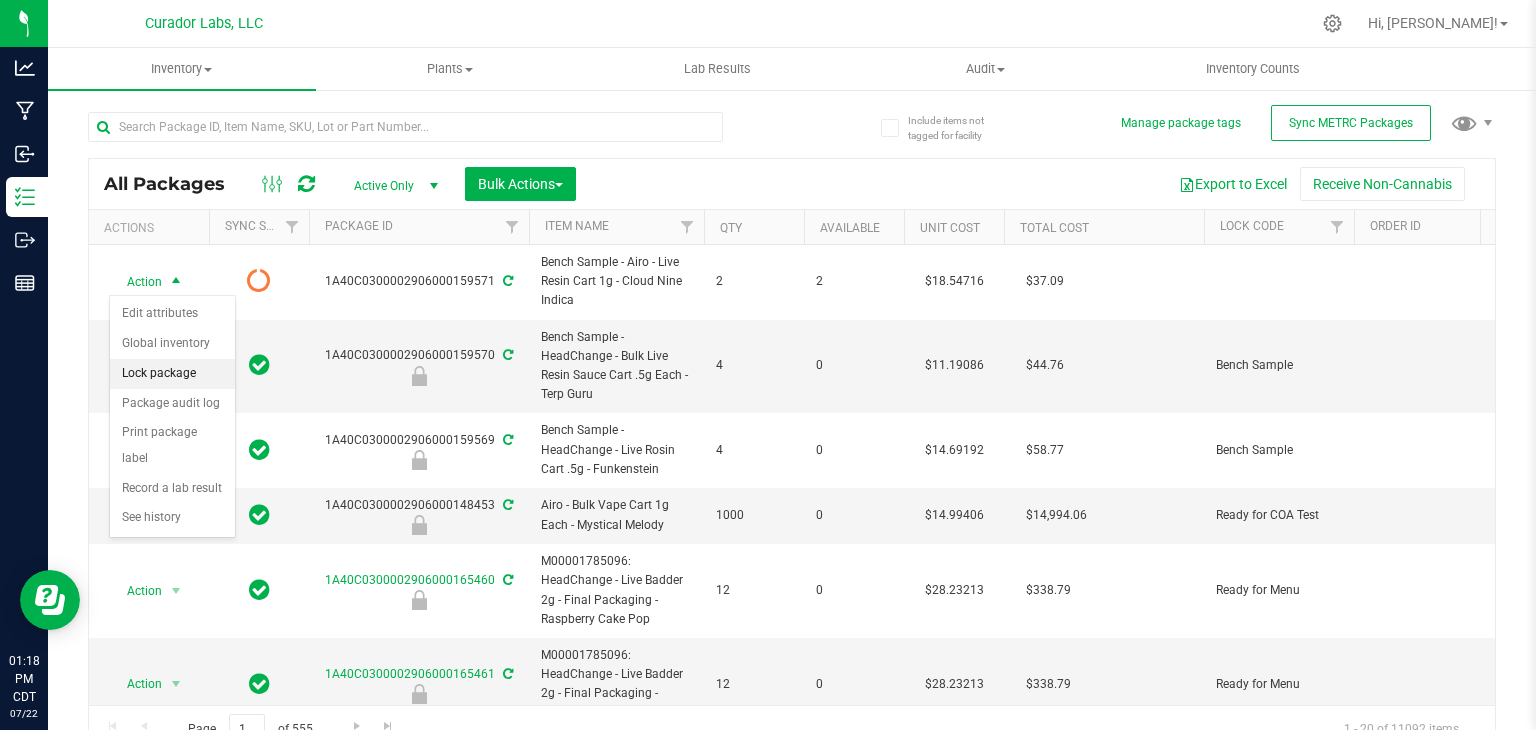click on "Lock package" at bounding box center (172, 374) 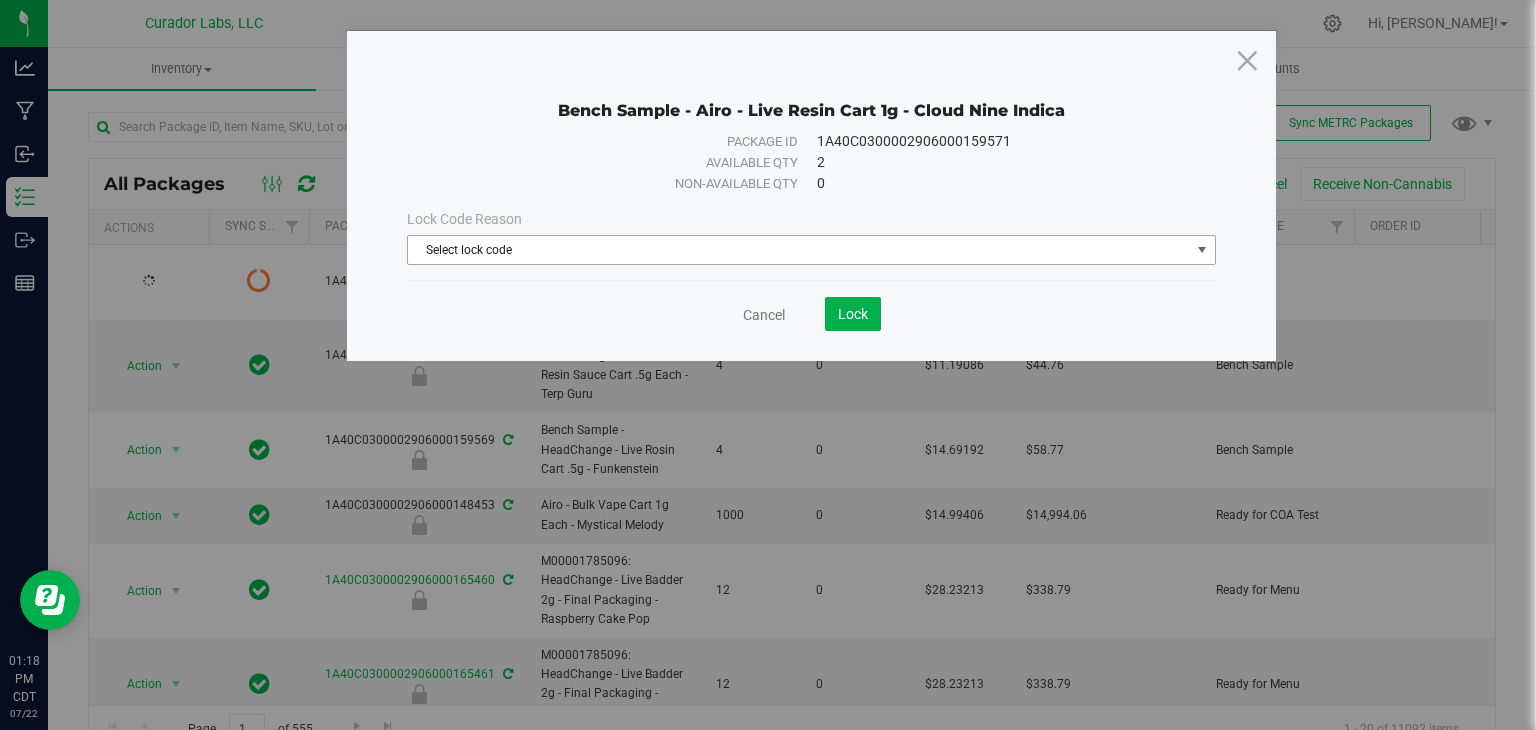 click on "Select lock code" at bounding box center (799, 250) 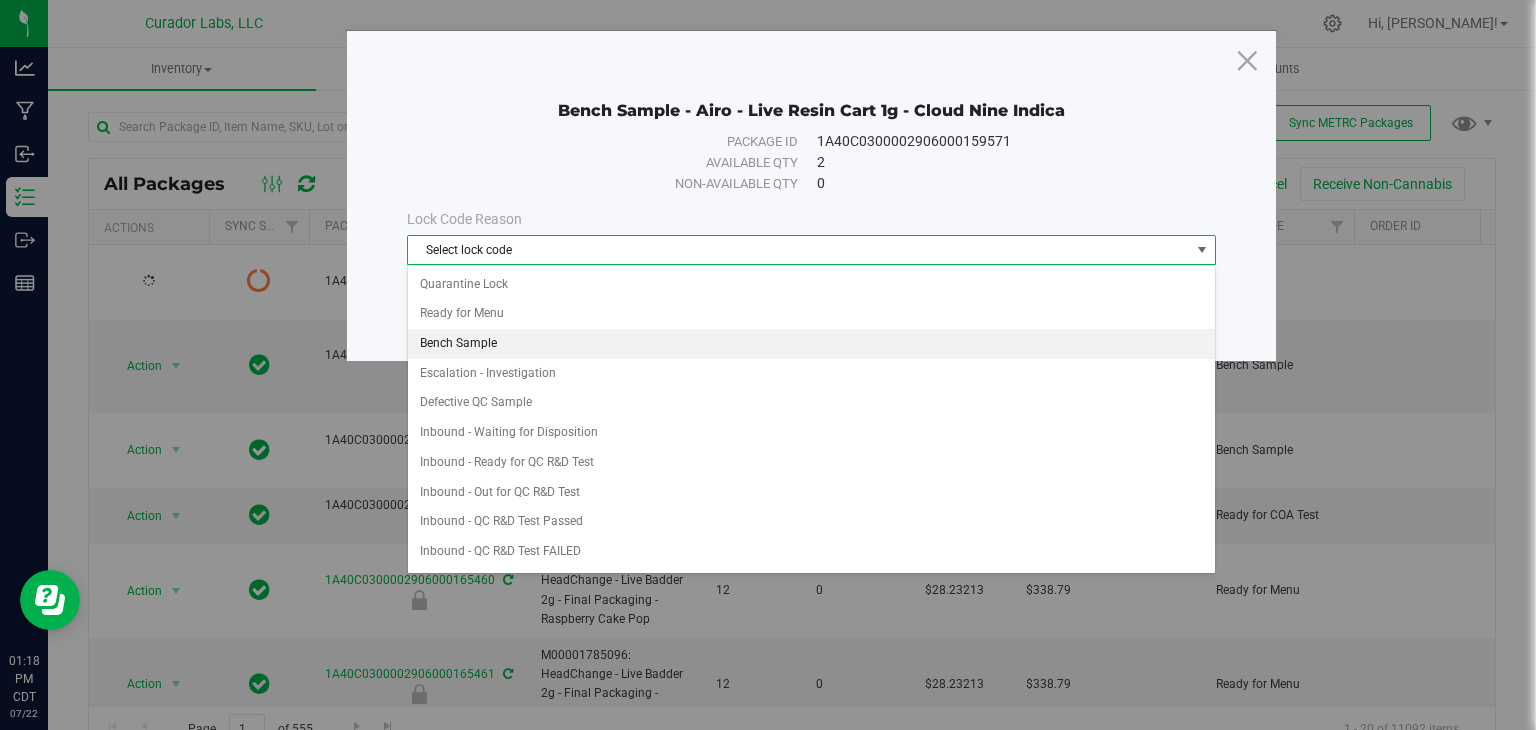click on "Bench Sample" at bounding box center [811, 344] 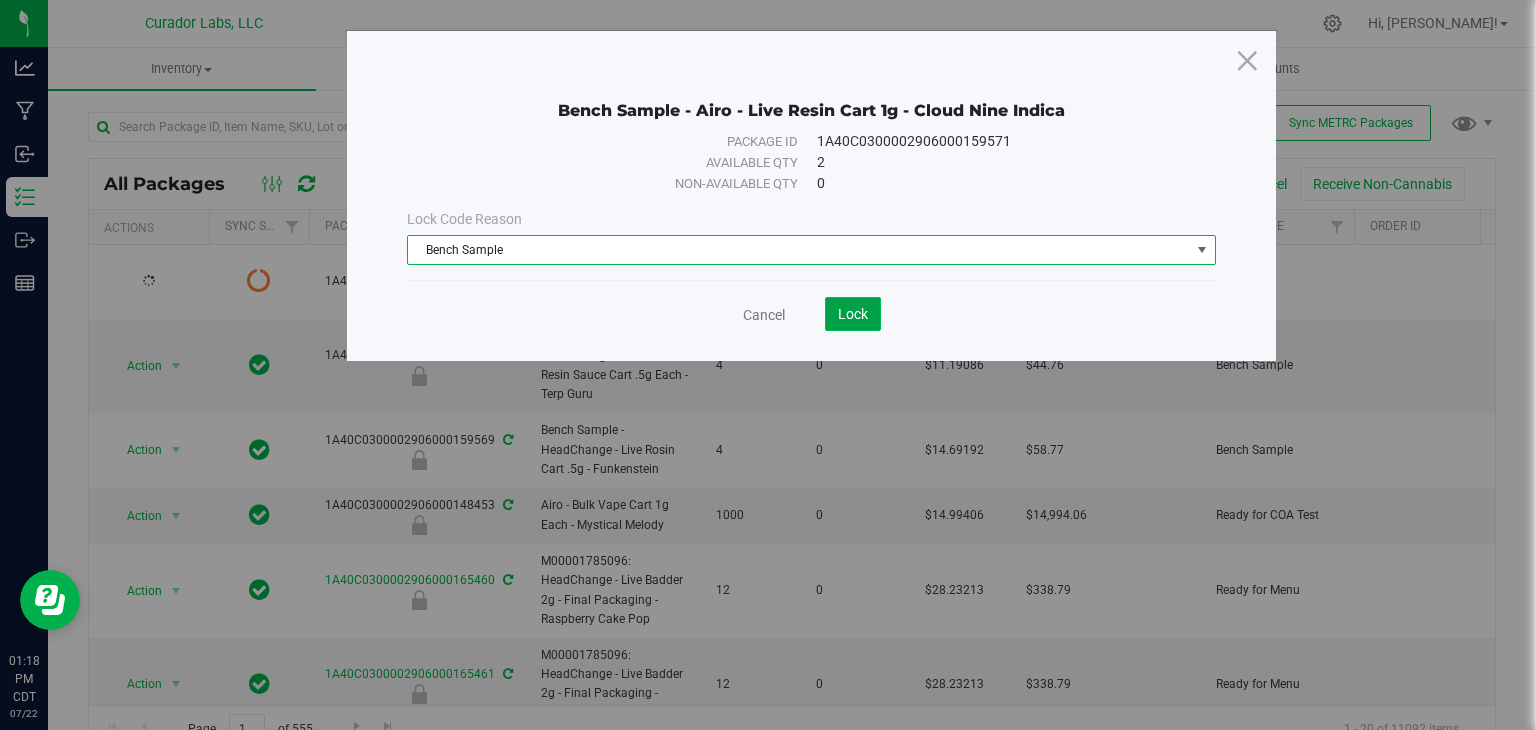 click on "Lock" 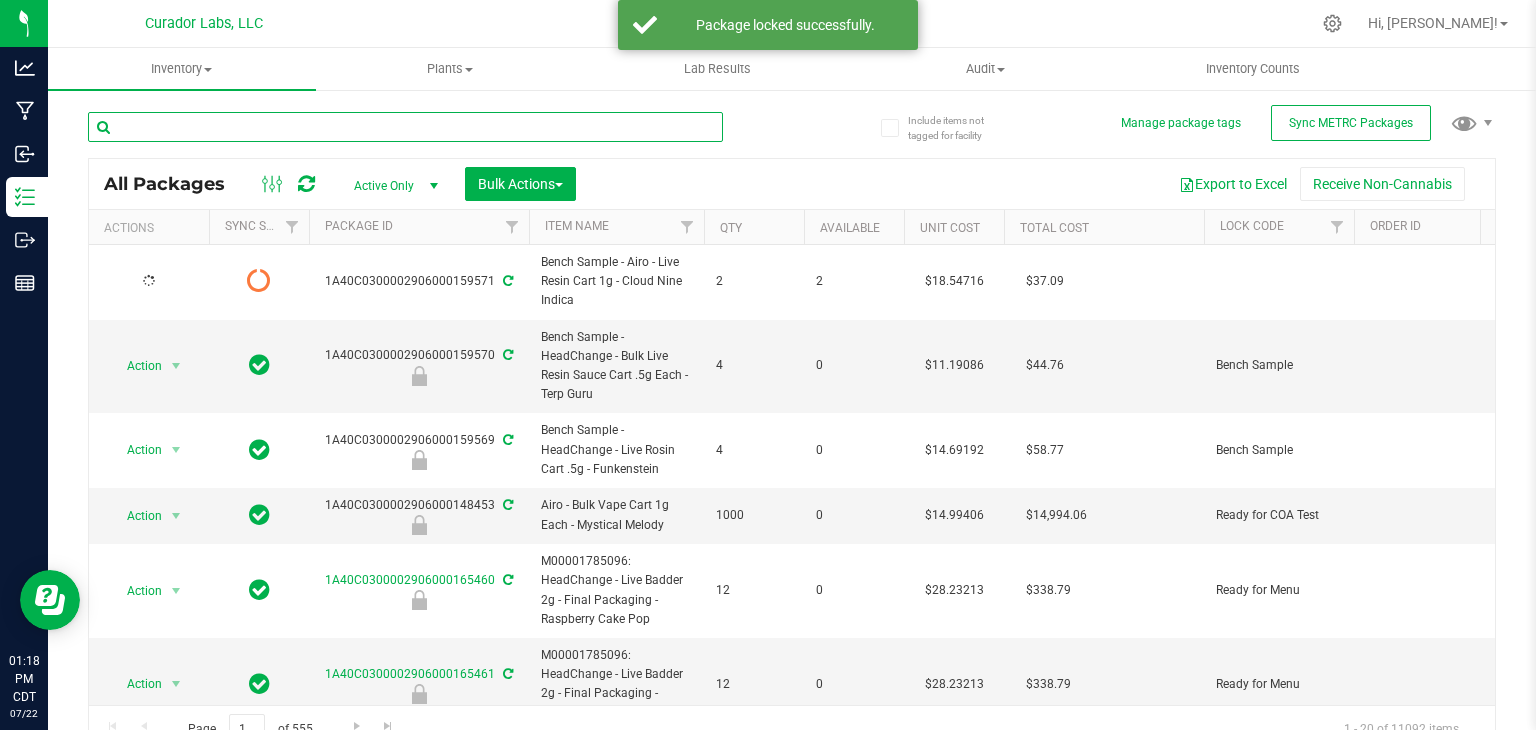click at bounding box center (405, 127) 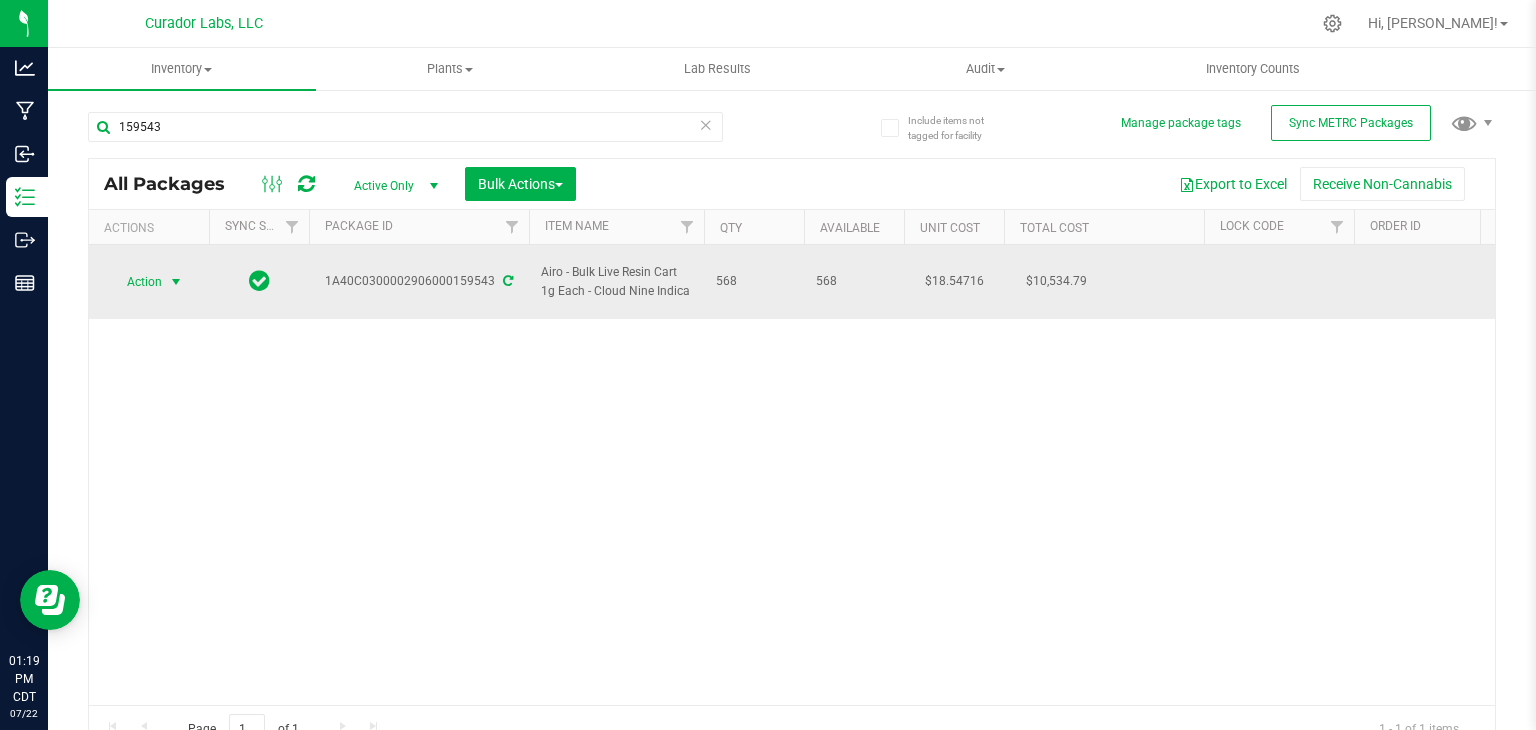 click at bounding box center [176, 282] 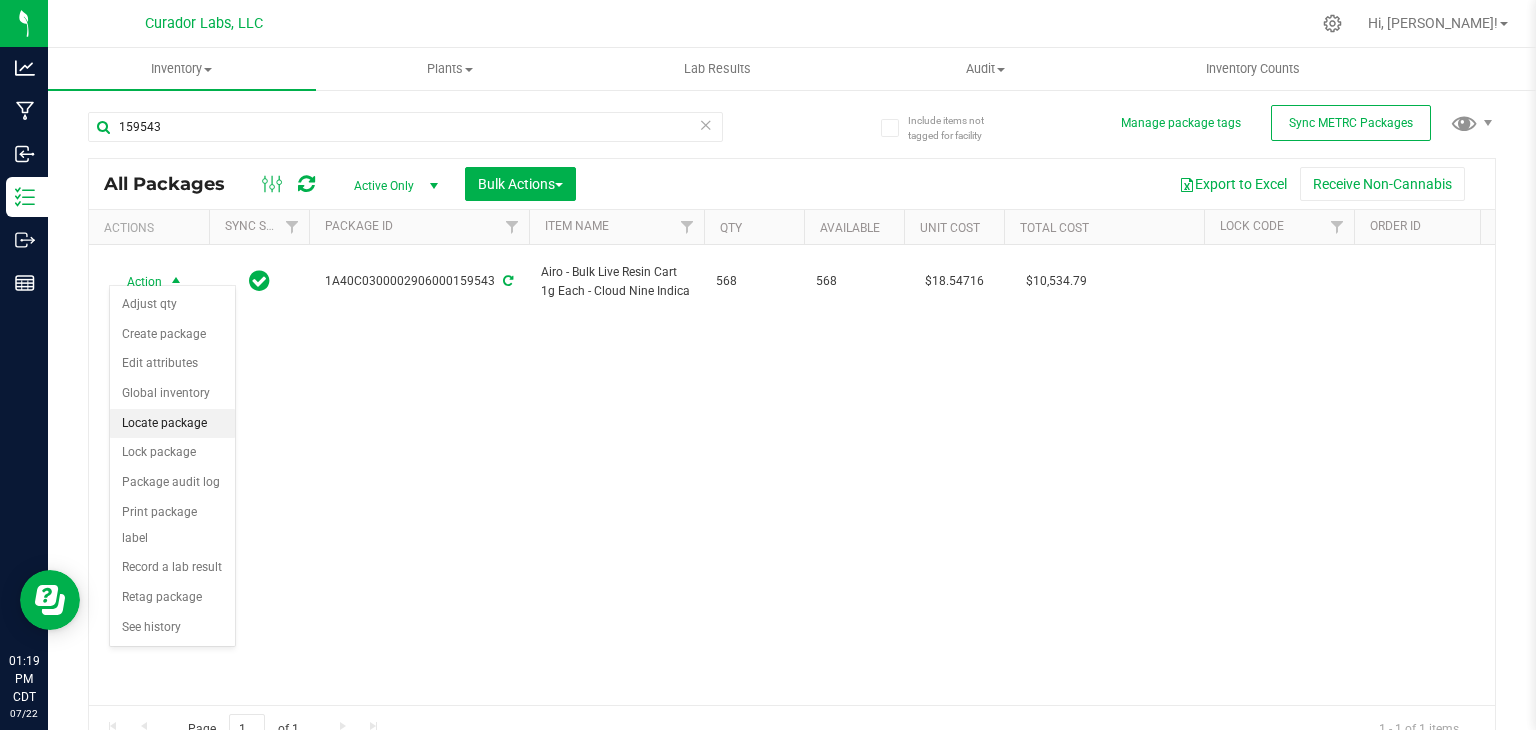 click on "Locate package" at bounding box center (172, 424) 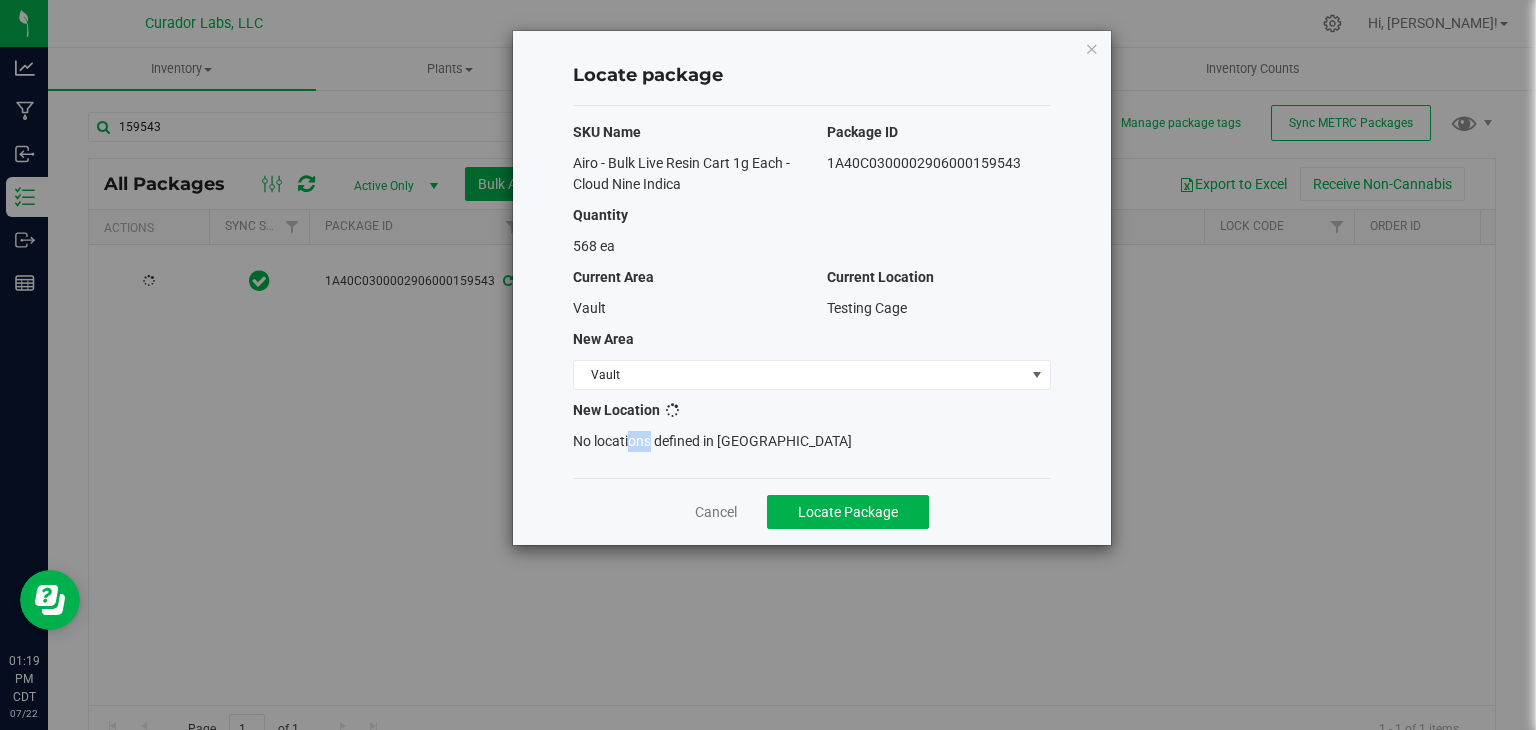 click on "Locate package
SKU Name
Package ID
Airo - Bulk Live Resin Cart 1g Each - Cloud Nine Indica
1A40C0300002906000159543
Quantity
568 ea
Current Area
Current Location
Vault
Testing Cage
New Area
Vault Select area BHO Lab BHO Lab Convection Oven 1 BHO Lab Convection Oven 2 BHO Lab Convection Oven 3 BHO Lab Convection Oven 4 BHO Lab Cryo Freezer 1 BHO Lab Cryo Freezer 2 BHO Lab Cryo Freezer 3 Cannatrol" at bounding box center [775, 365] 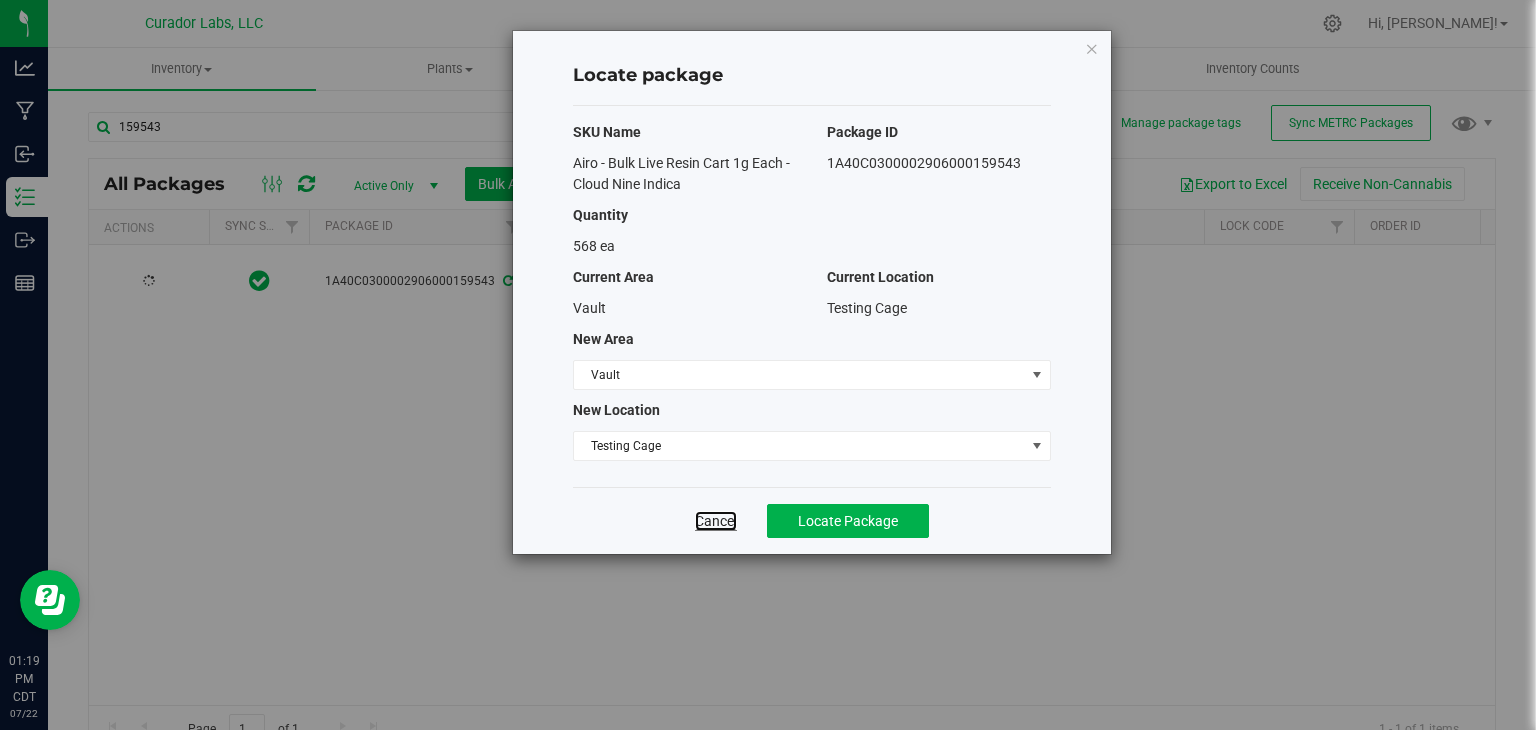 click on "Cancel" at bounding box center (716, 521) 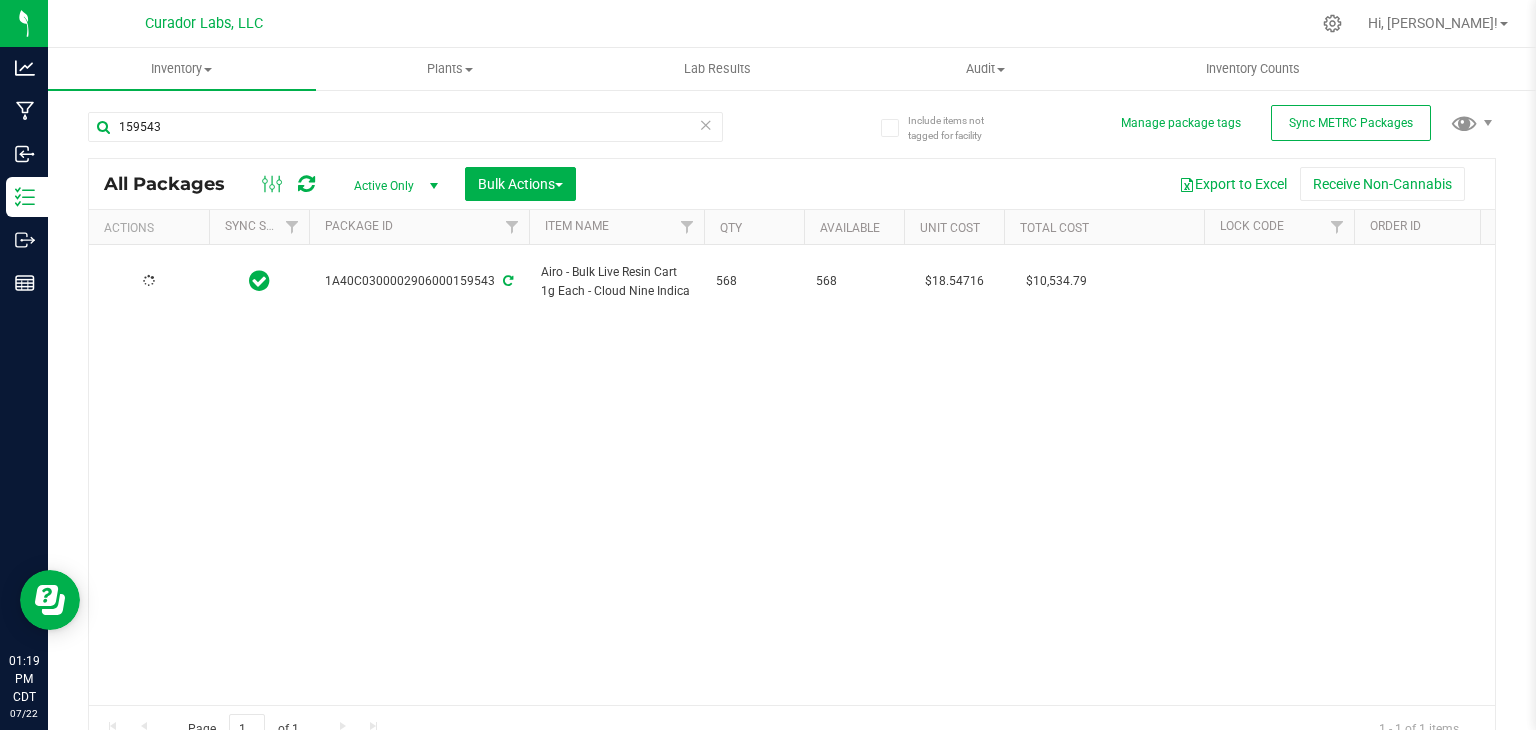 click at bounding box center (306, 184) 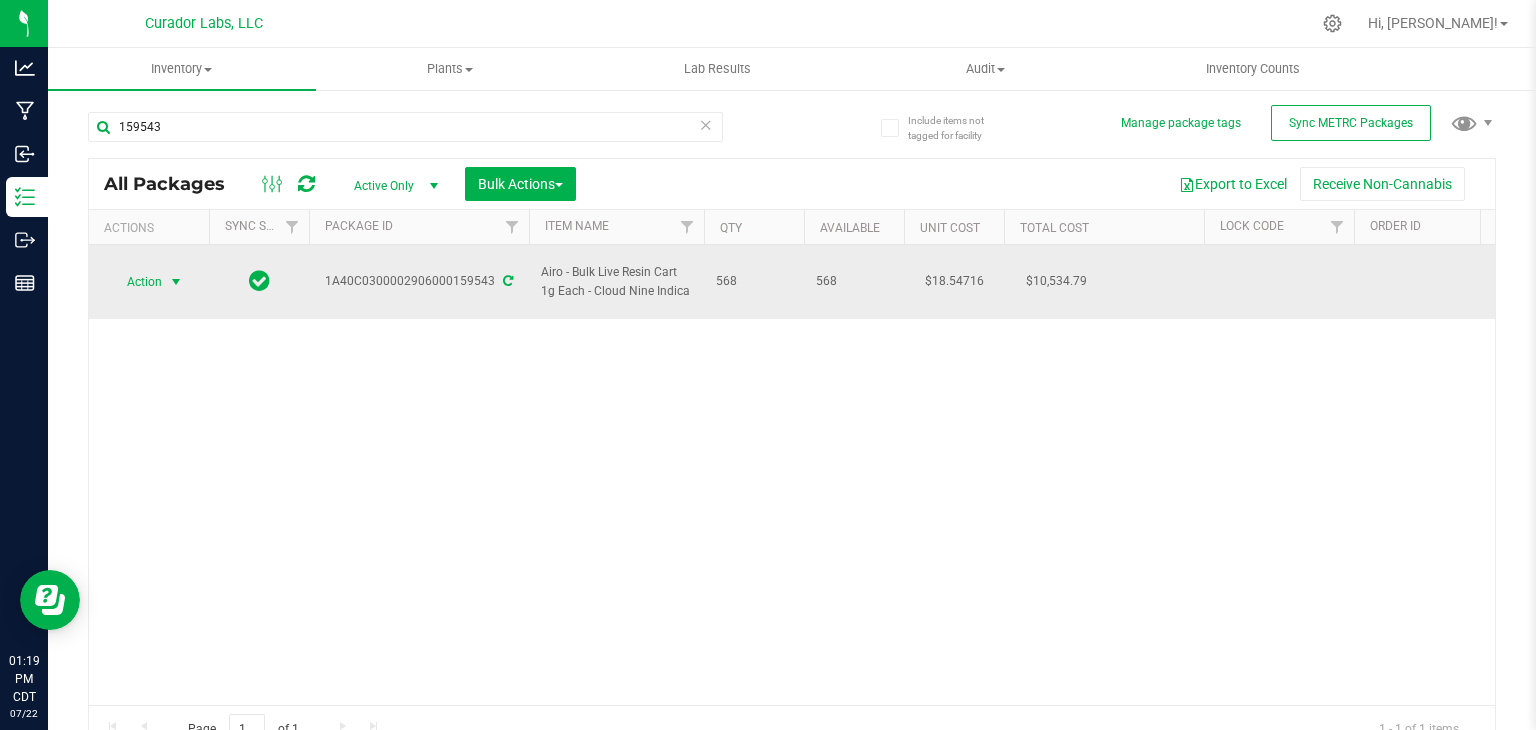 click at bounding box center (176, 282) 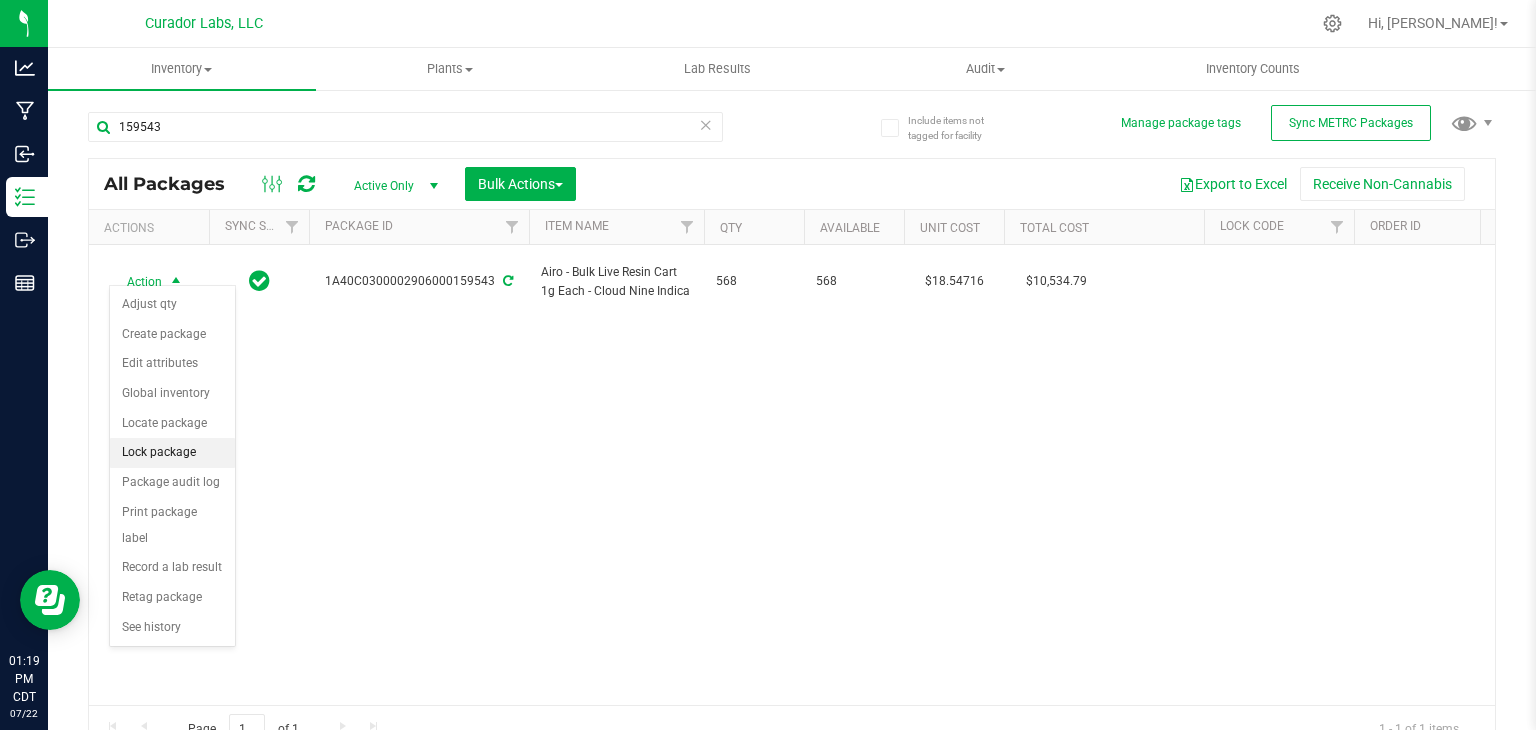 click on "Lock package" at bounding box center [172, 453] 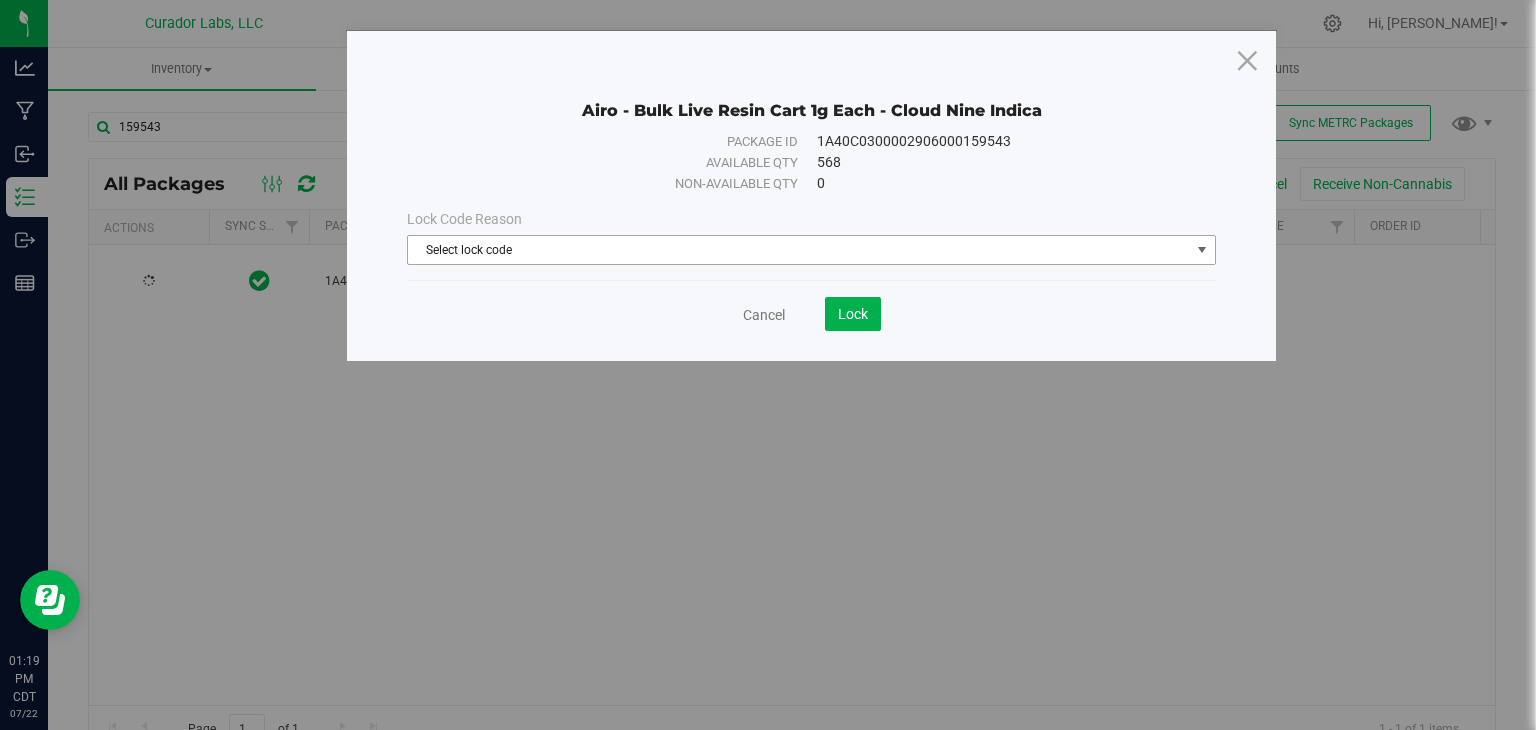 click on "Select lock code" at bounding box center (799, 250) 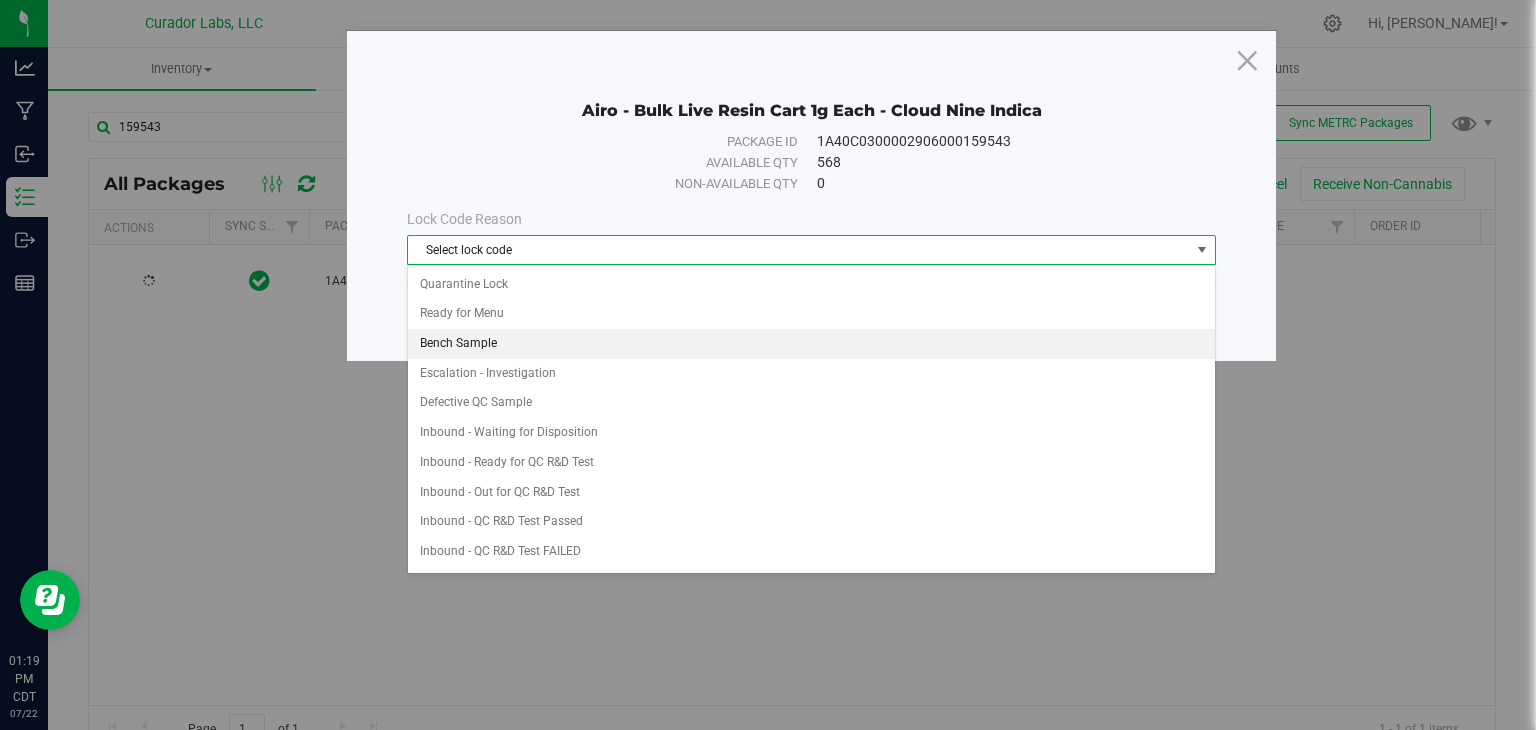 click on "Bench Sample" at bounding box center [811, 344] 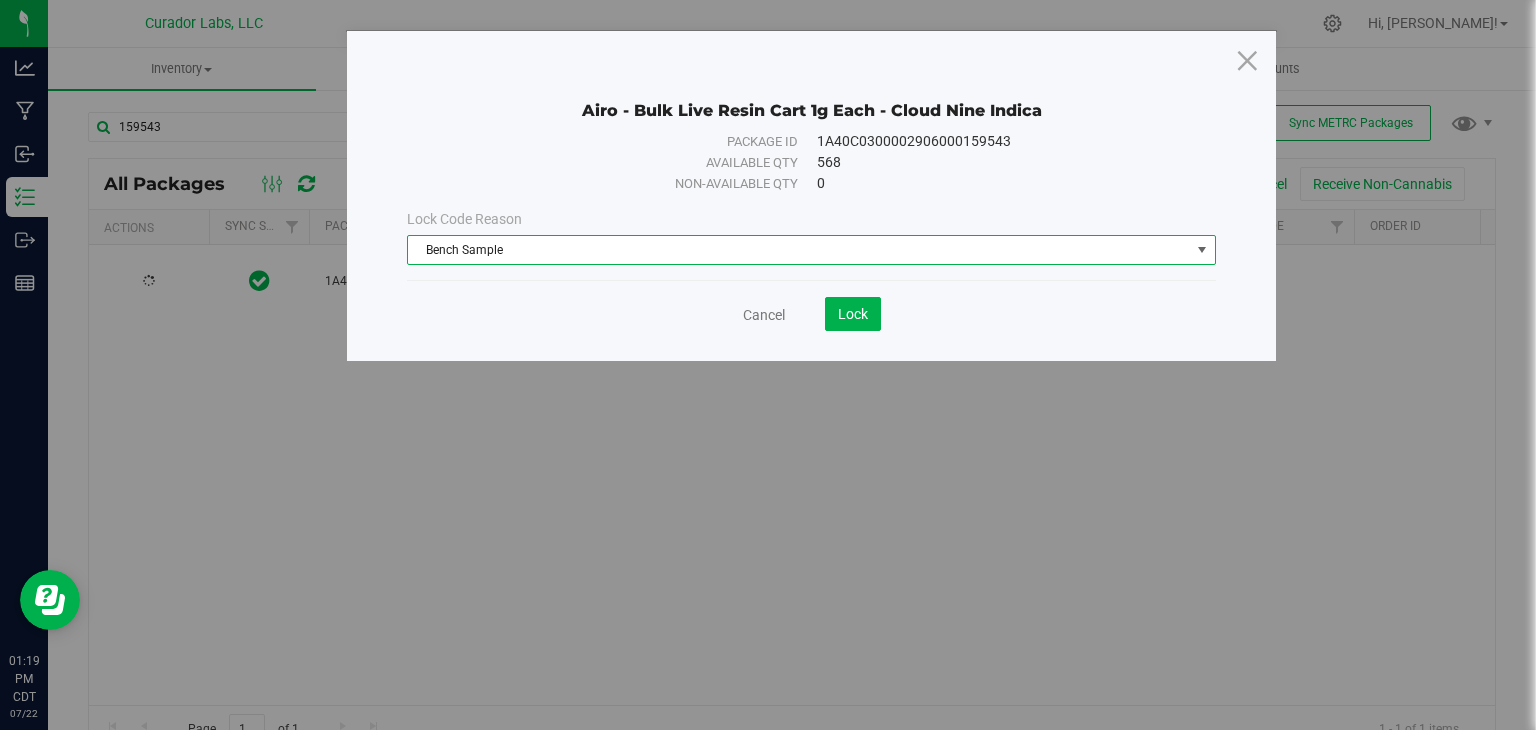 click on "Bench Sample" at bounding box center [799, 250] 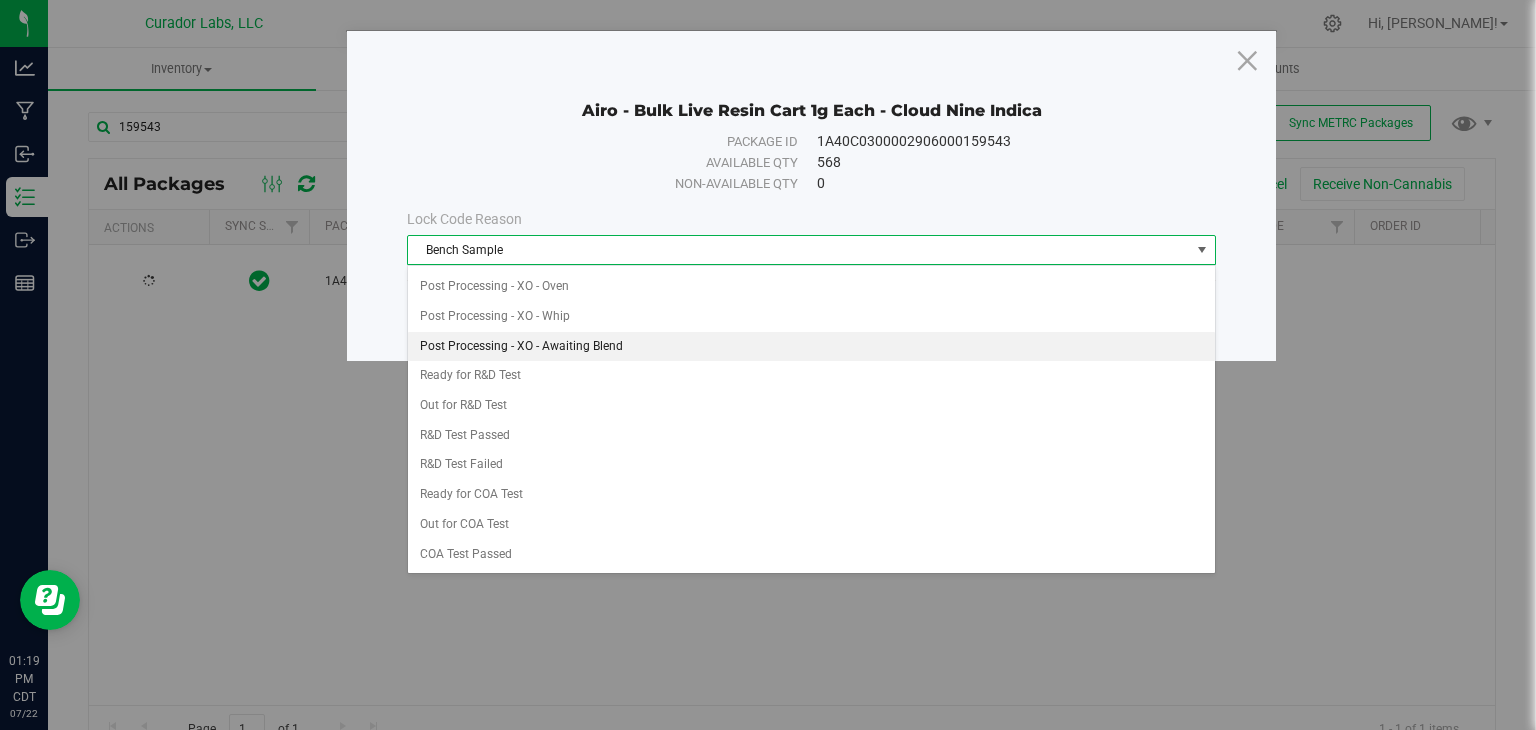 scroll, scrollTop: 590, scrollLeft: 0, axis: vertical 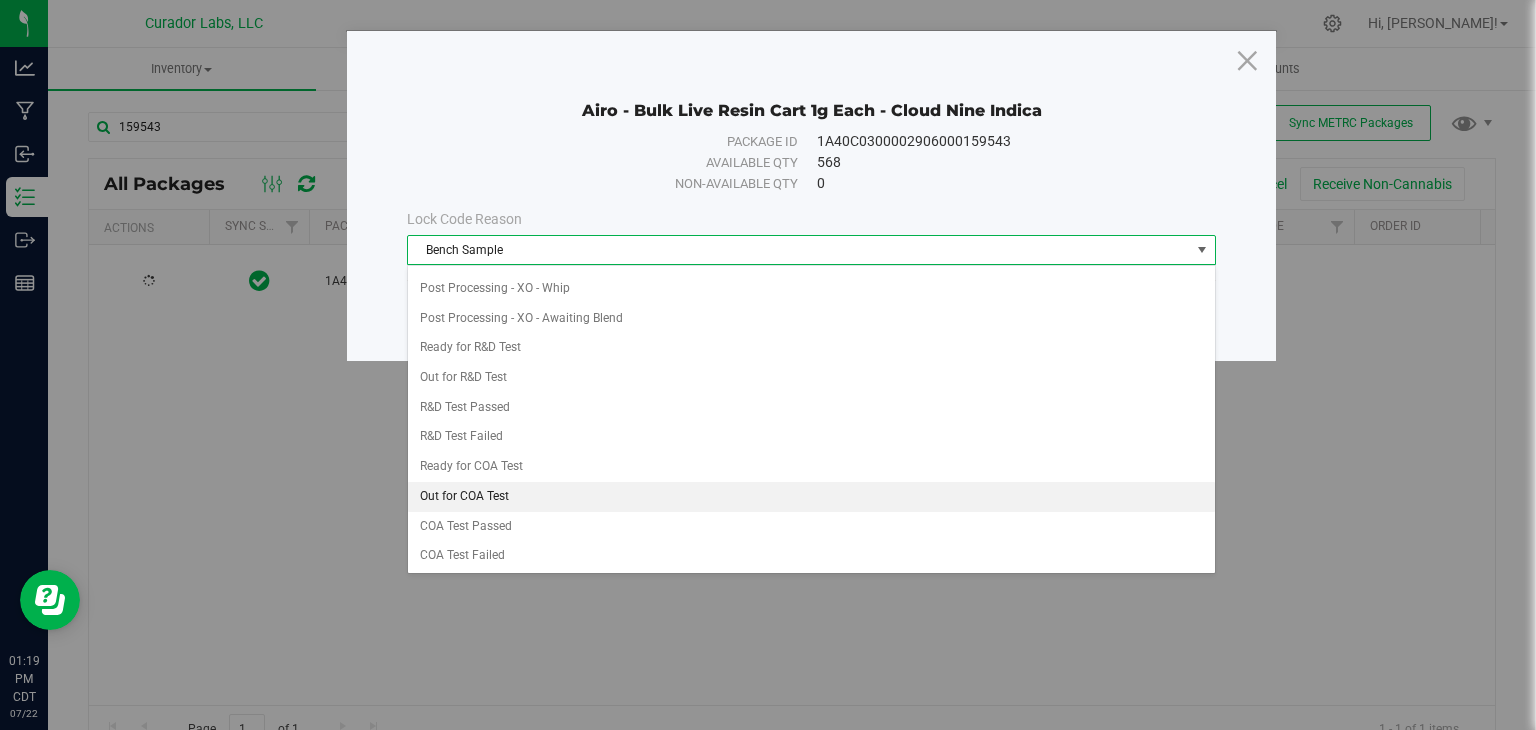 click on "Out for COA Test" at bounding box center (811, 497) 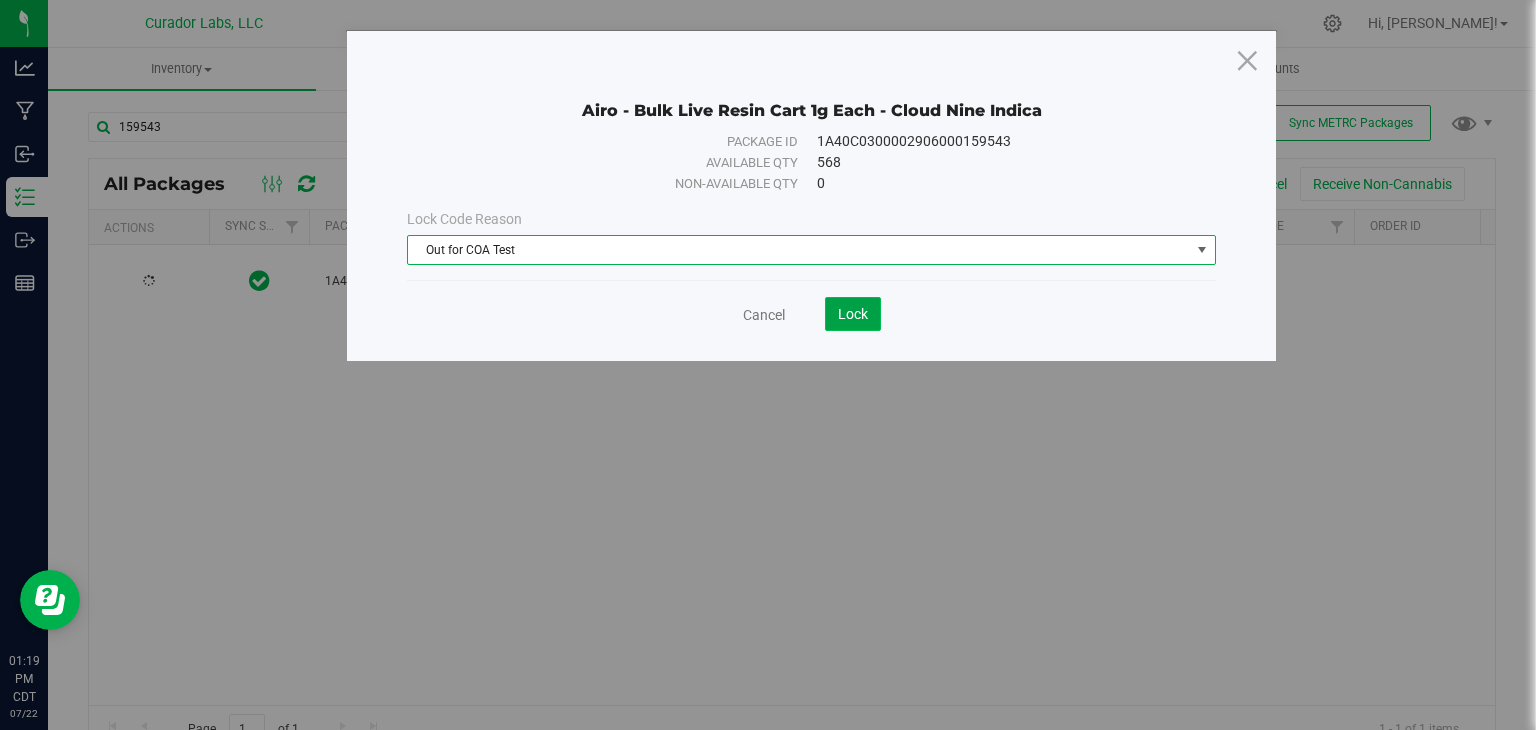 click on "Lock" 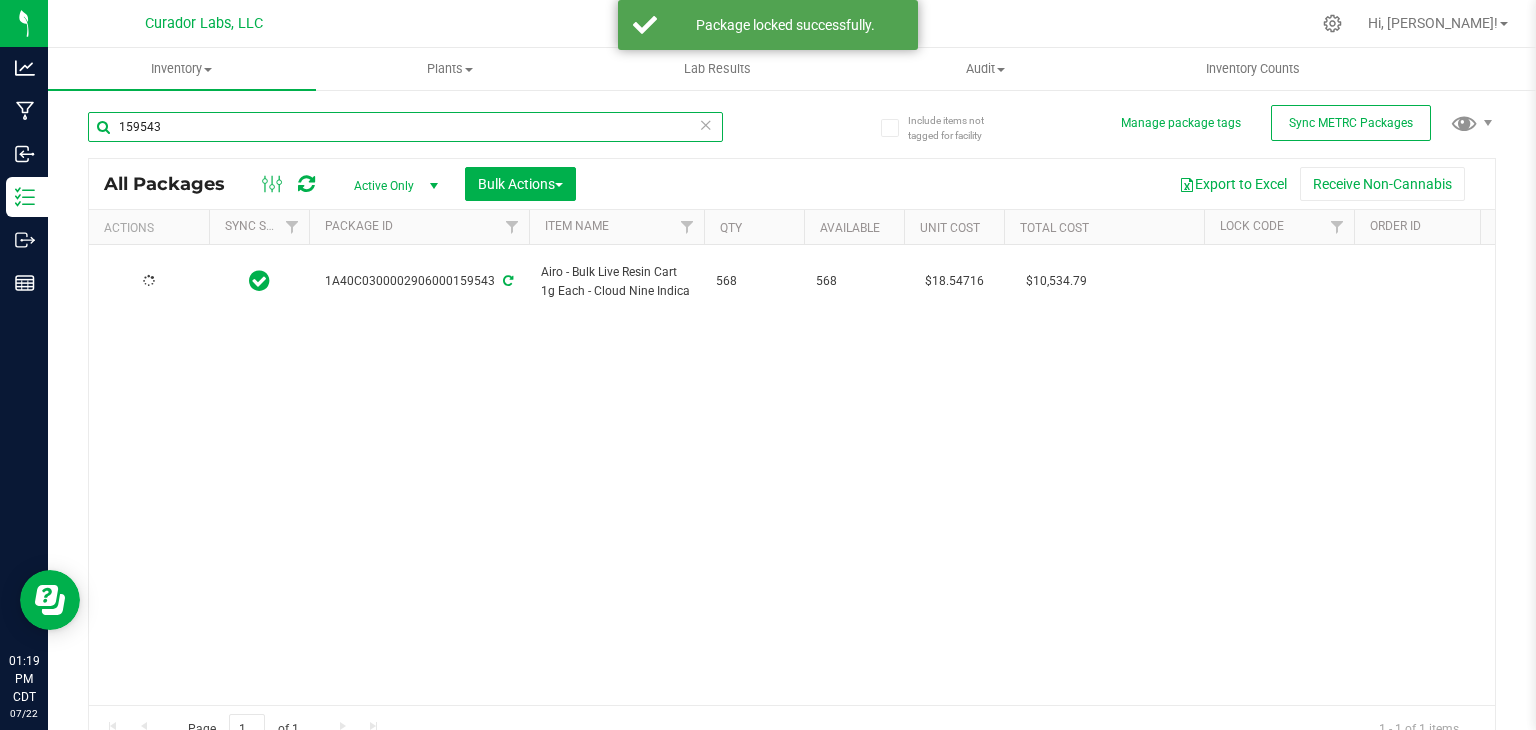 click on "159543" at bounding box center [405, 127] 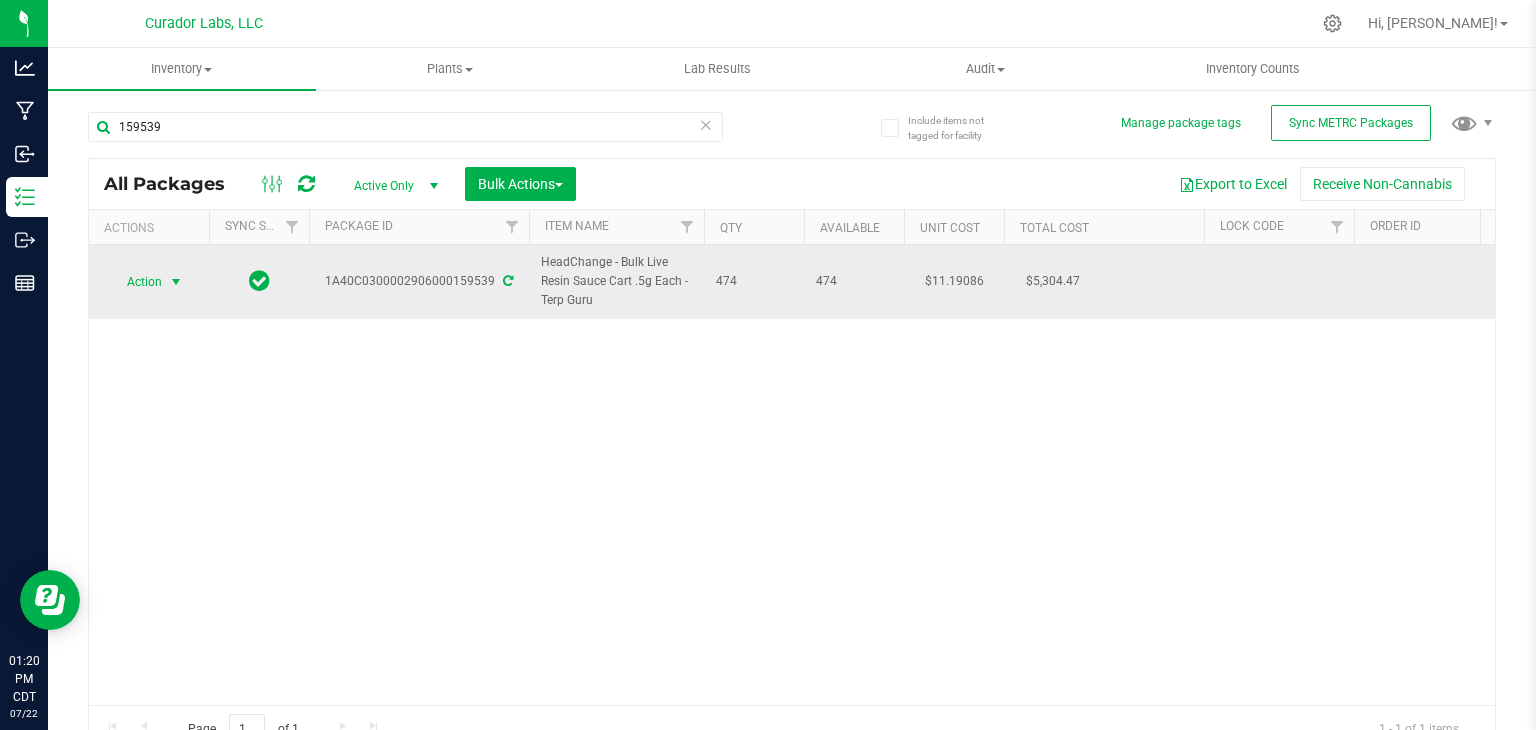 click at bounding box center [176, 282] 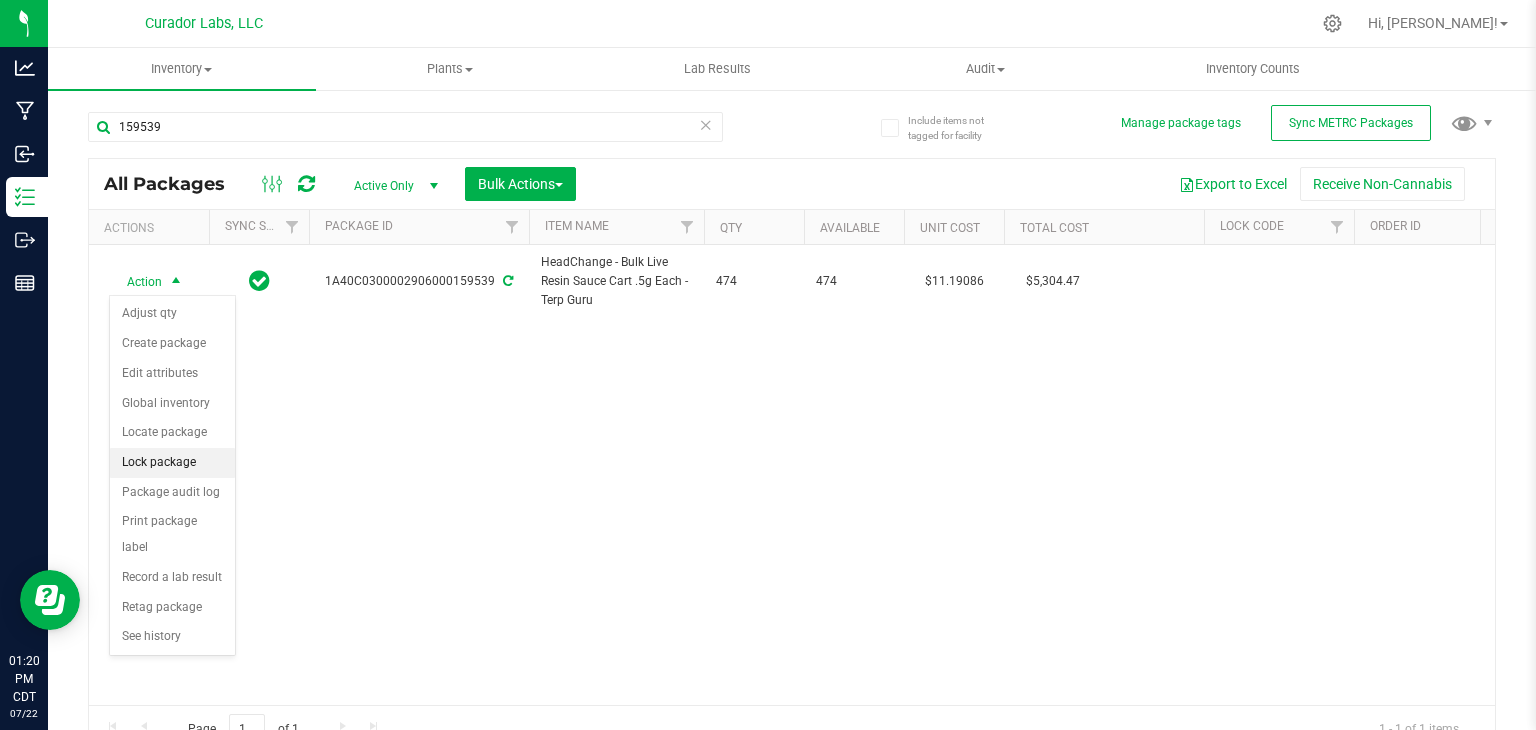 click on "Lock package" at bounding box center (172, 463) 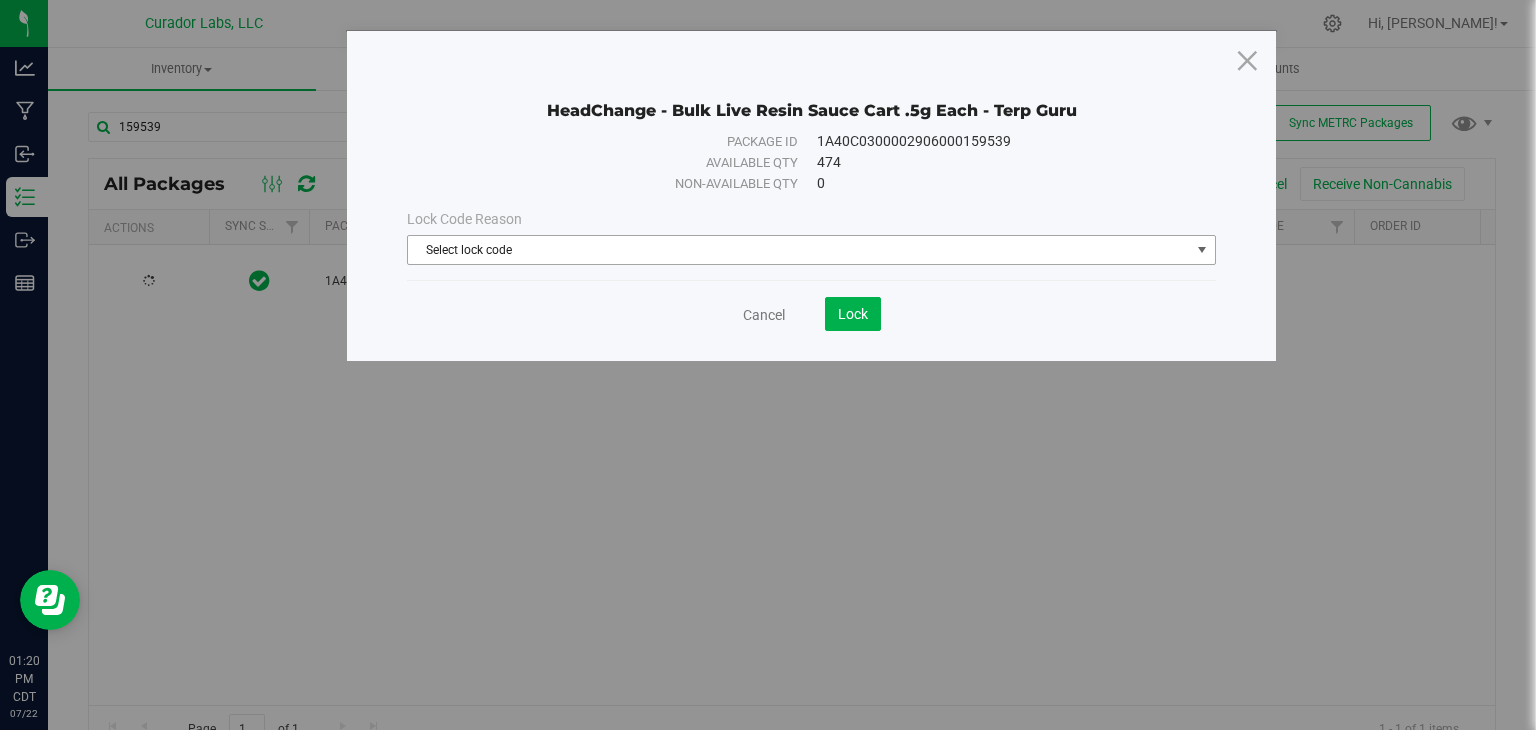 click on "Select lock code" at bounding box center [799, 250] 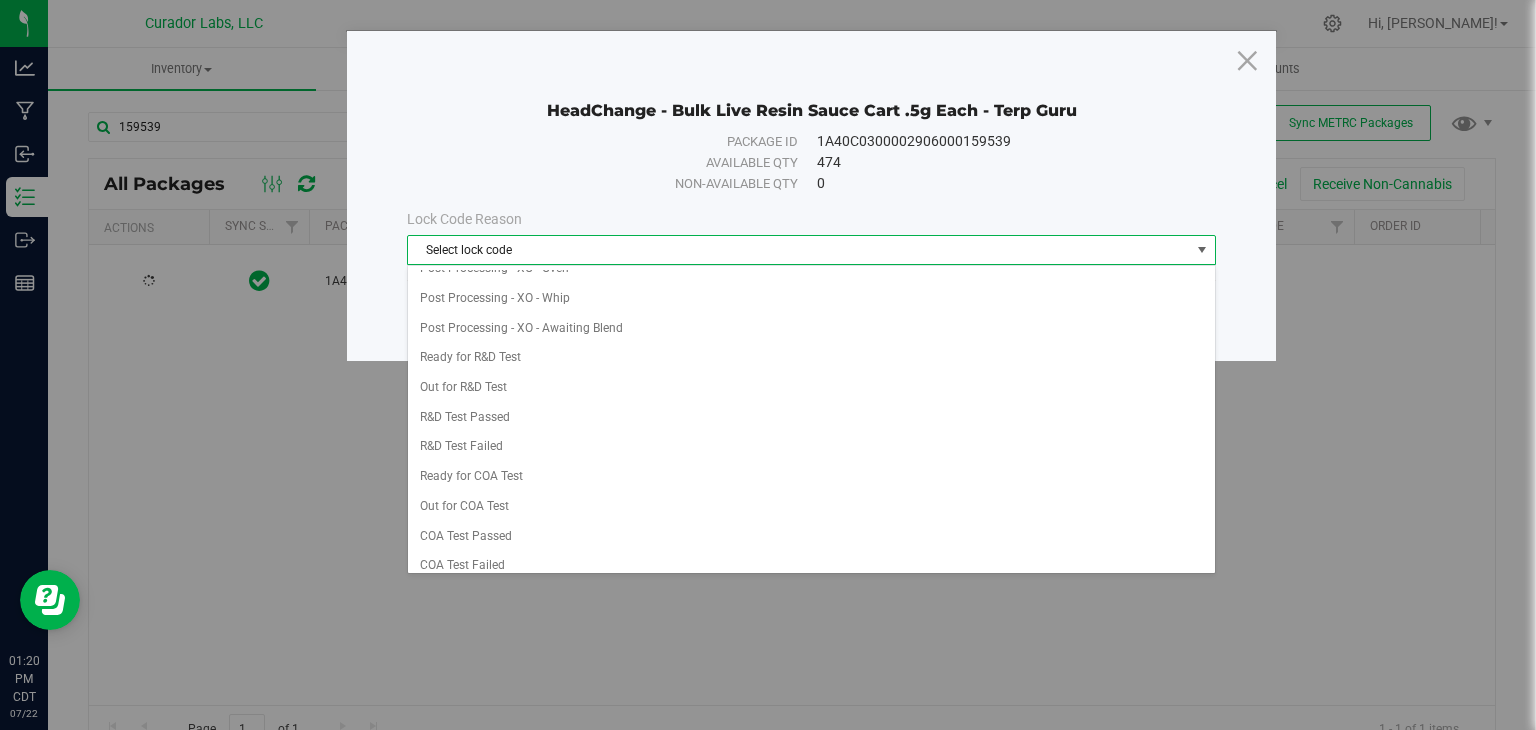 scroll, scrollTop: 603, scrollLeft: 0, axis: vertical 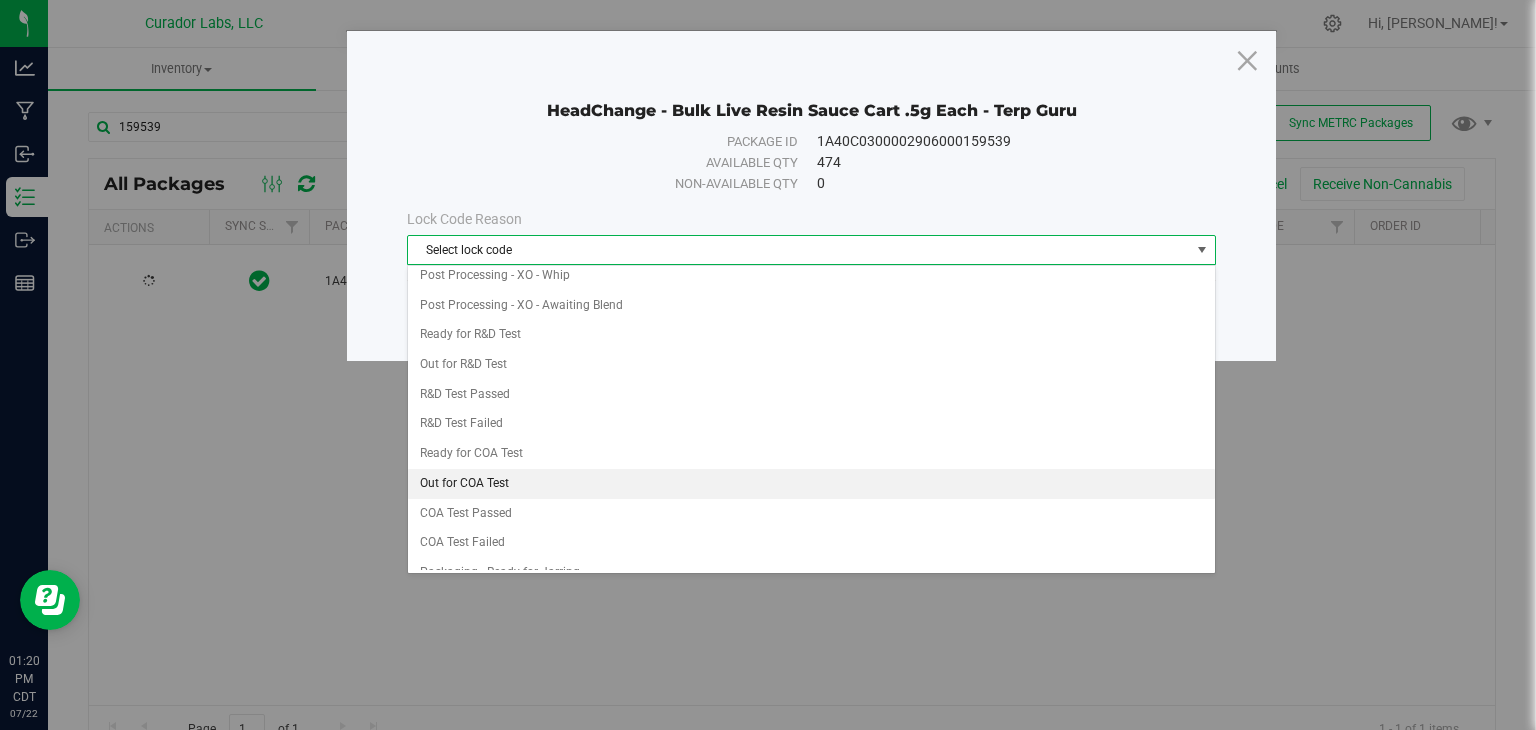drag, startPoint x: 551, startPoint y: 477, endPoint x: 492, endPoint y: 466, distance: 60.016663 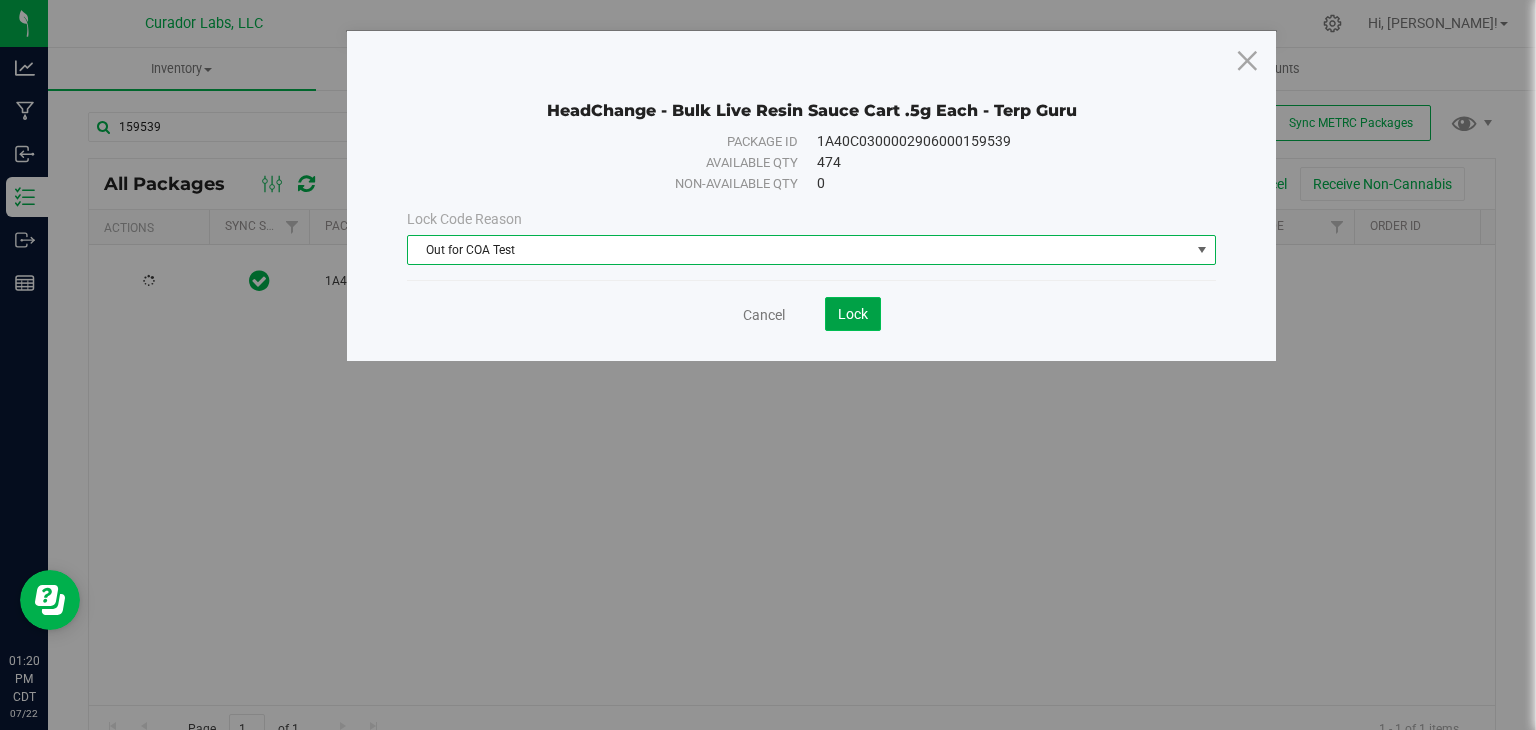 click on "Lock" 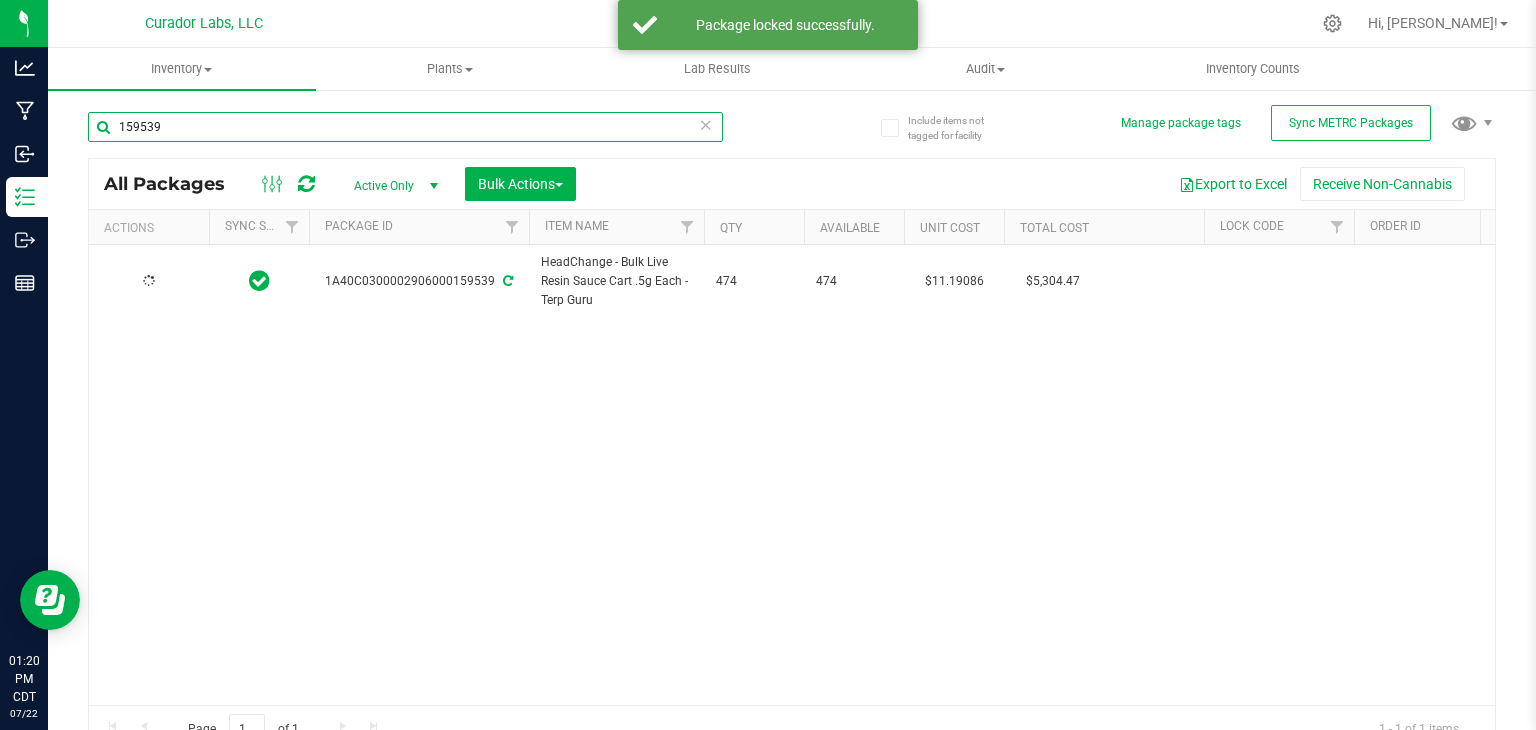 click on "159539" at bounding box center [405, 127] 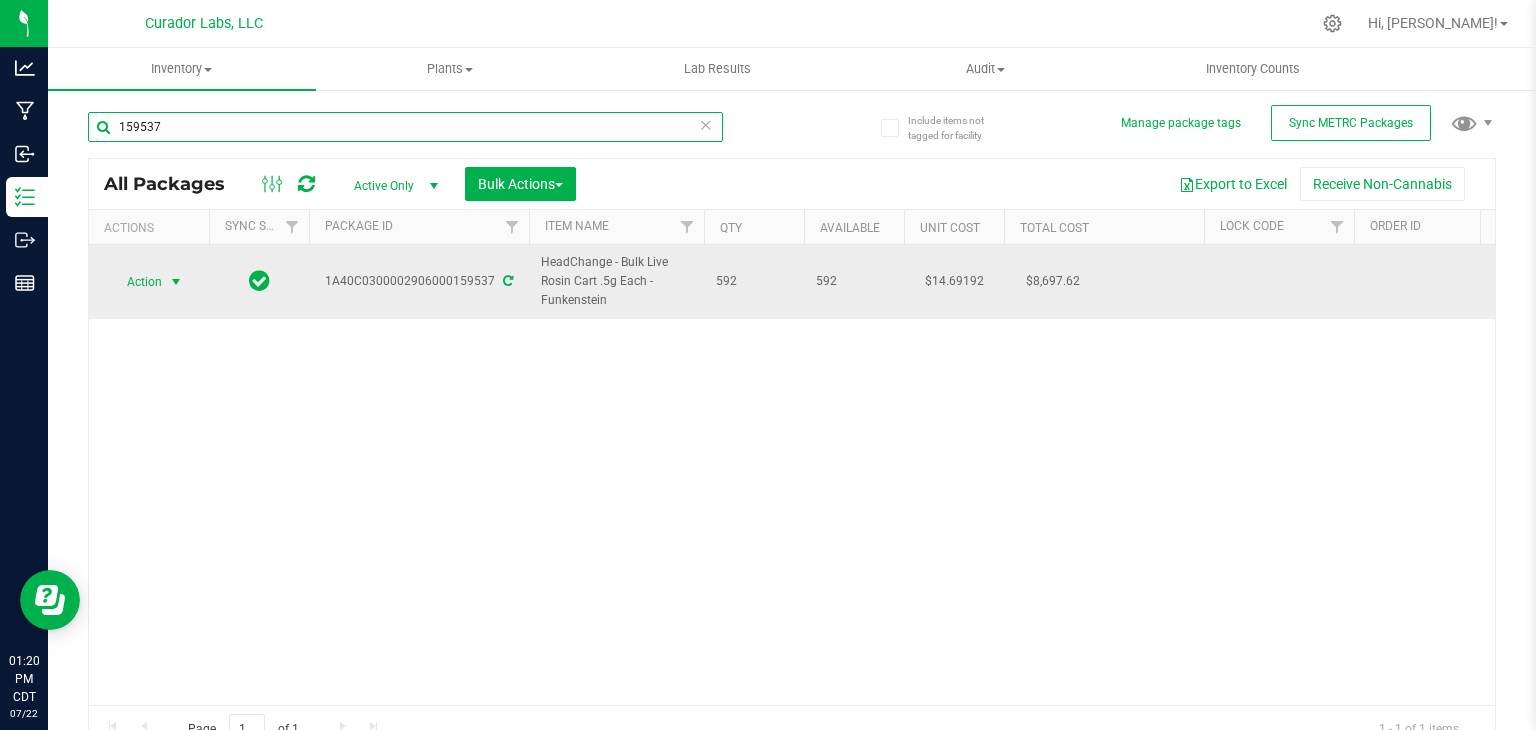 type on "159537" 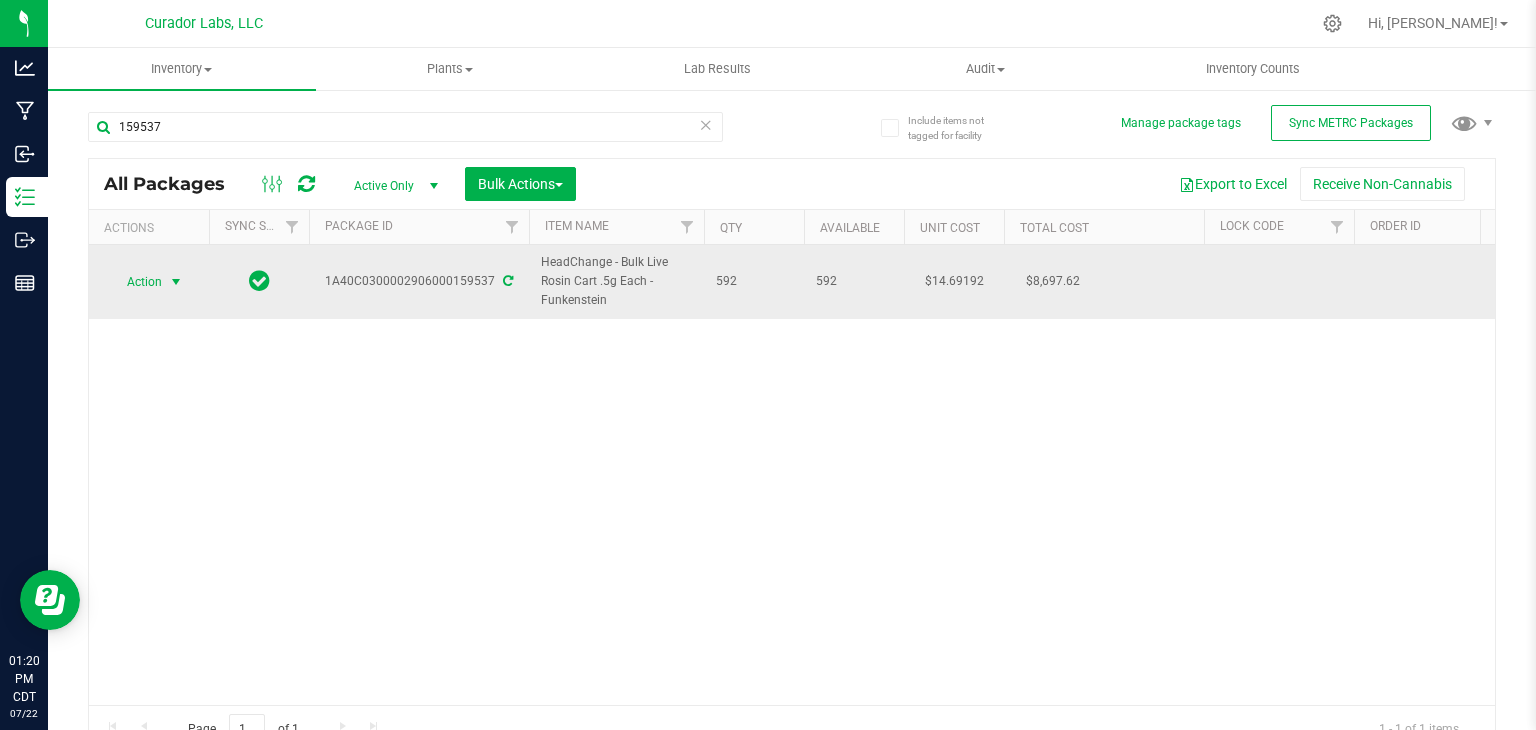 click on "Action" at bounding box center [136, 282] 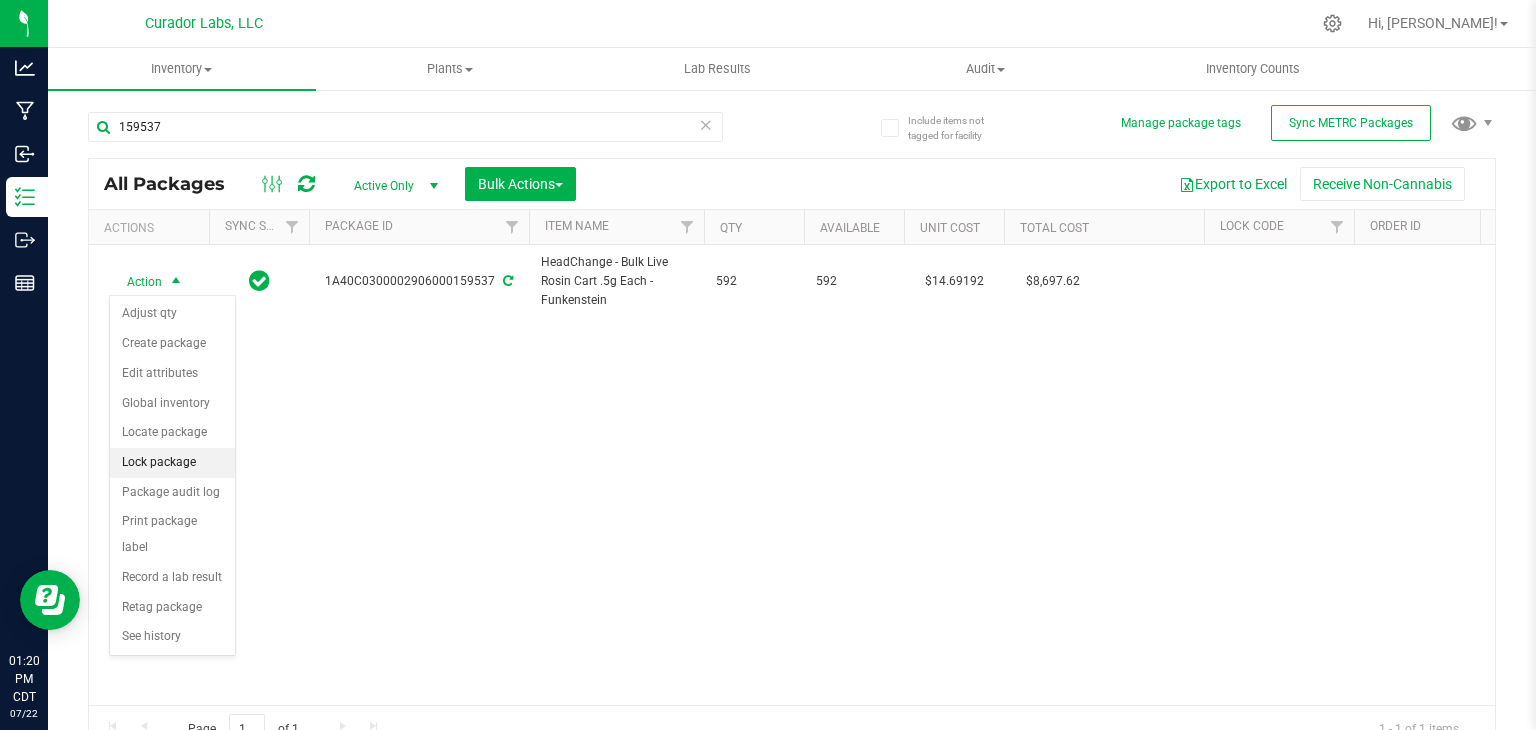 drag, startPoint x: 185, startPoint y: 455, endPoint x: 124, endPoint y: 456, distance: 61.008198 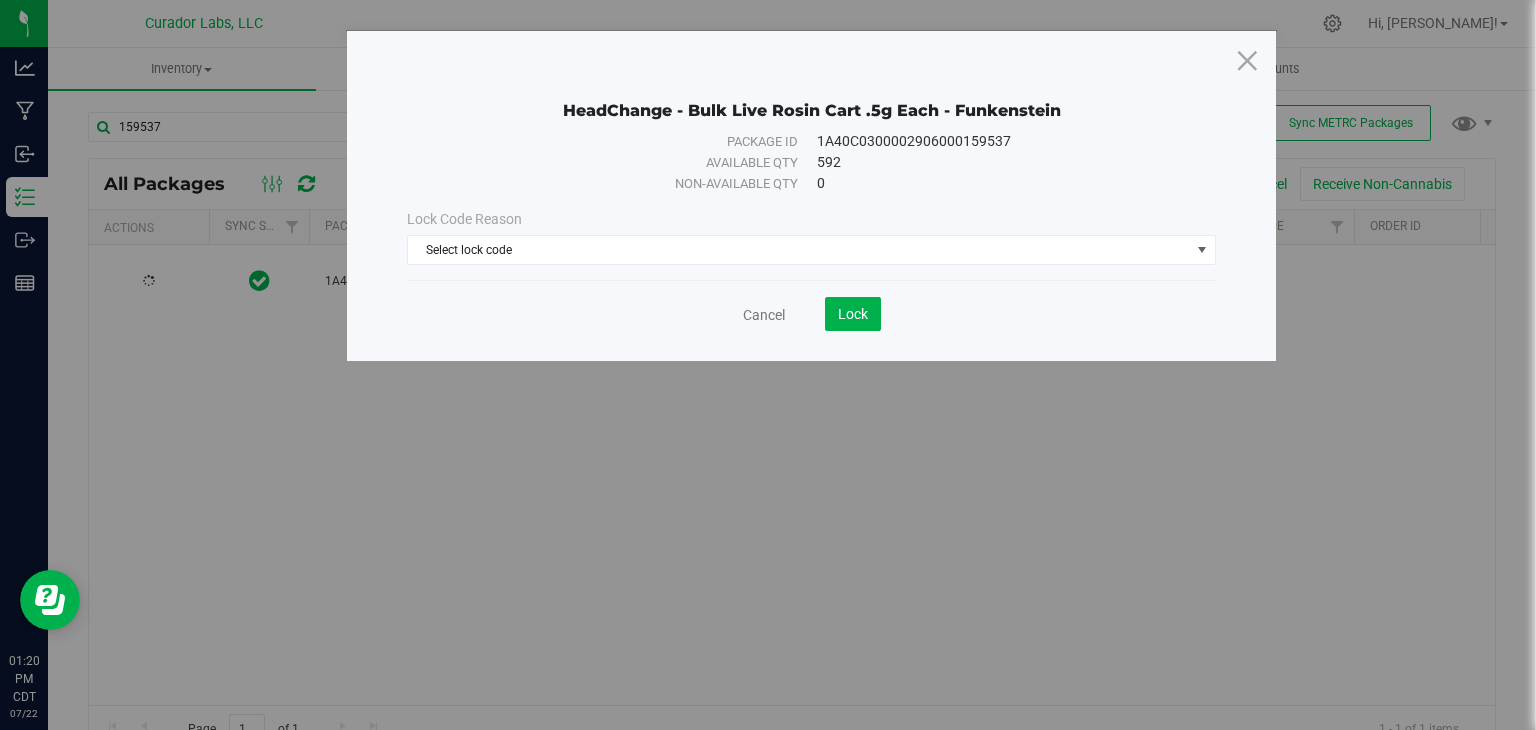 click on "Lock Code Reason
Select lock code Select lock code Quarantine Lock Ready for Menu Bench Sample Escalation - Investigation Defective QC Sample Inbound - Waiting for Disposition Inbound - Ready for QC R&D Test Inbound - Out for QC R&D Test Inbound - QC R&D Test Passed Inbound - QC R&D Test FAILED Inbound - Ready for Production Production - BHO - Socked Post Processing - BHO - Crash Tech Post Processing - BHO - Whip Post Processing - BHO - Oven Tech Production - XO - Sublimation Production - XO - Sifted Production - XO - Bagged Post Processing - XO - Curing Post Processing - XO - Oven Post Processing - XO - Whip Post Processing - XO - Awaiting Blend Ready for R&D Test Out for R&D Test R&D Test Passed R&D Test Failed Ready for COA Test Out for COA Test COA Test Passed COA Test Failed For Sale" at bounding box center [811, 237] 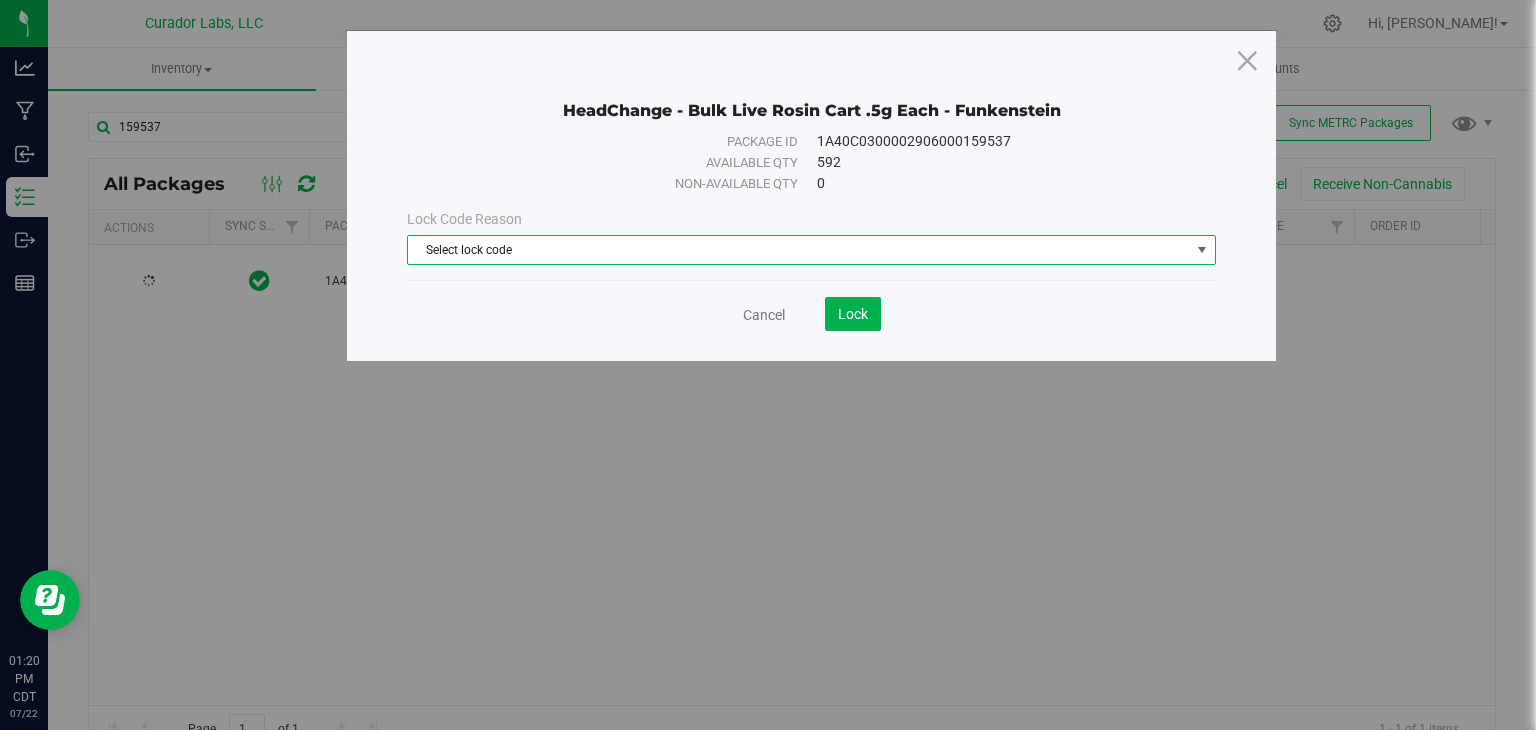 click on "Select lock code" at bounding box center (799, 250) 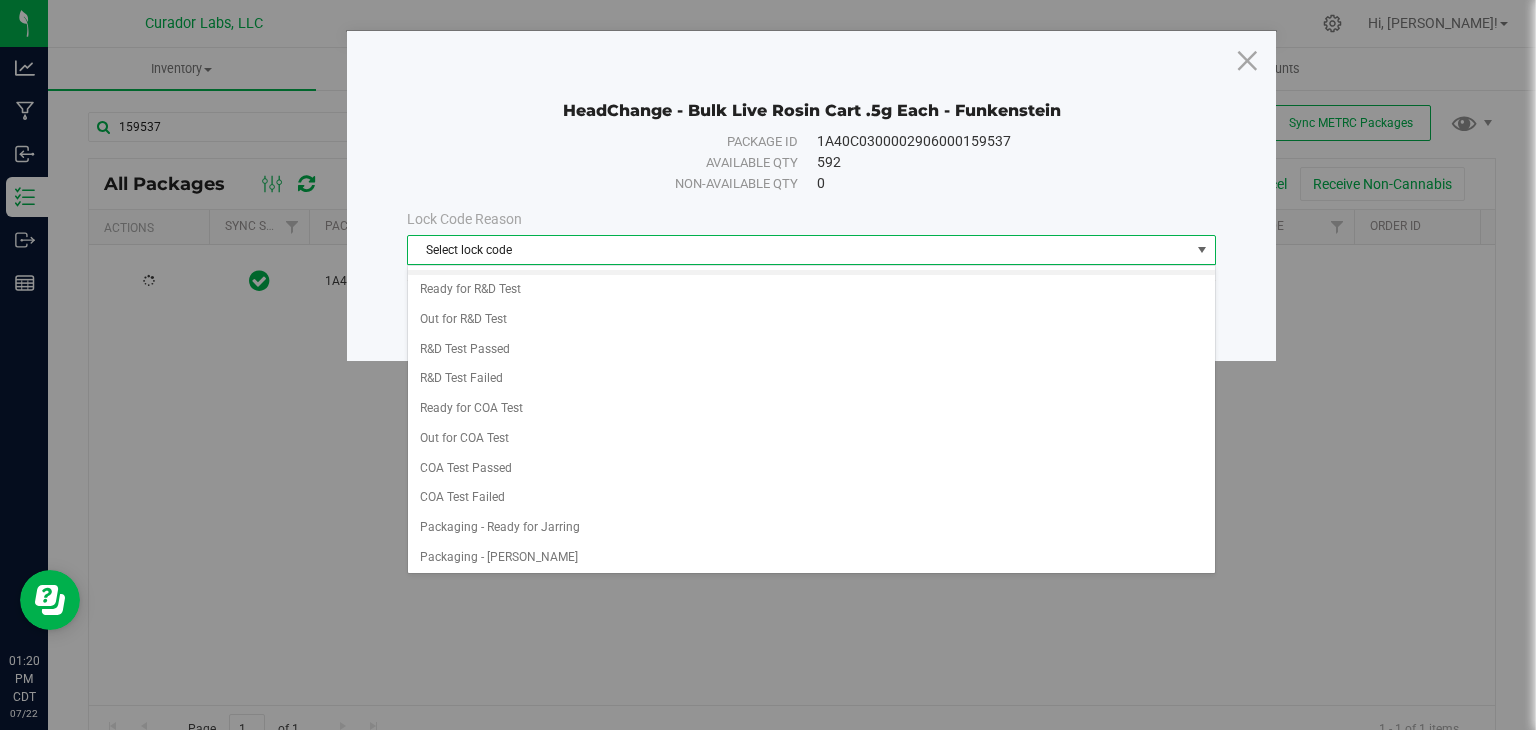 scroll, scrollTop: 648, scrollLeft: 0, axis: vertical 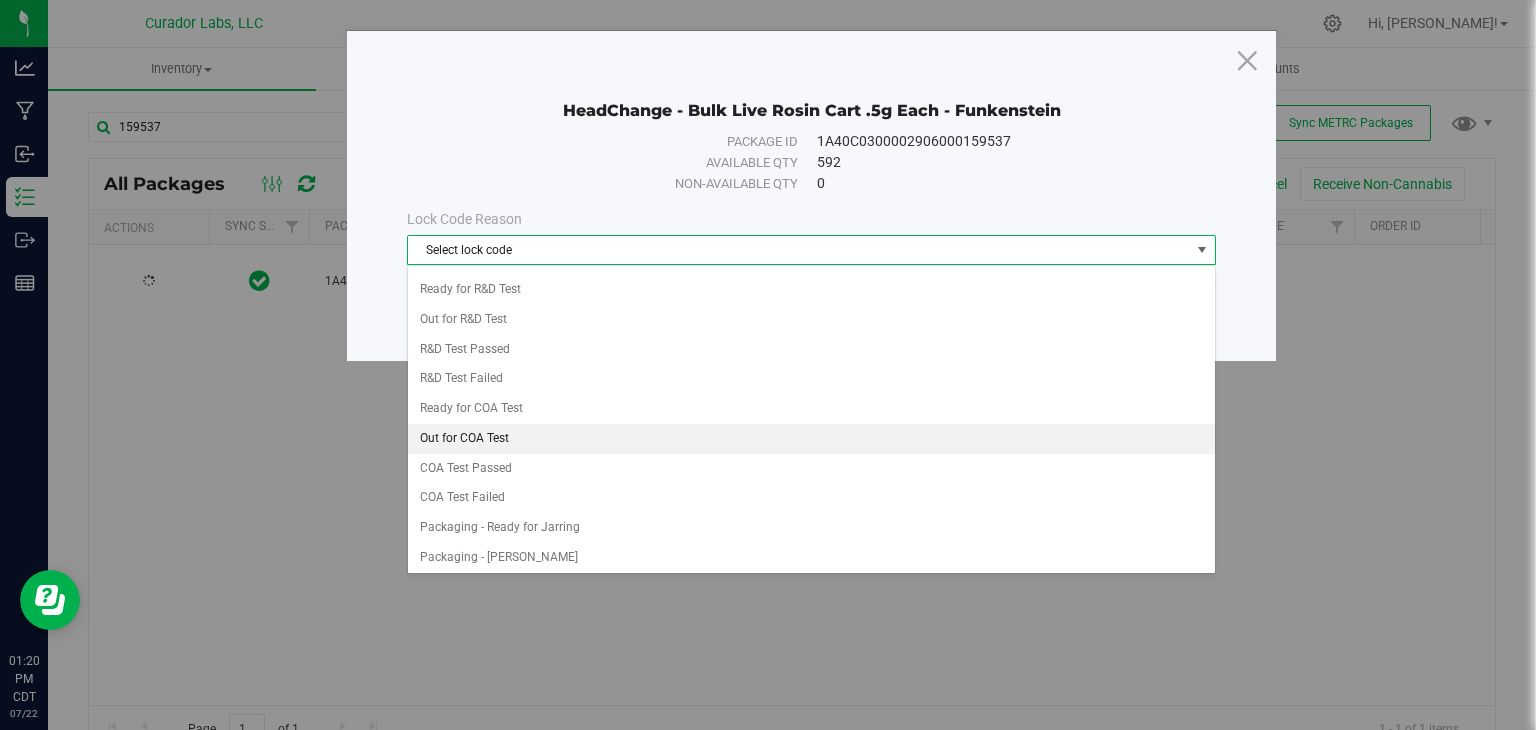 click on "Out for COA Test" at bounding box center (811, 439) 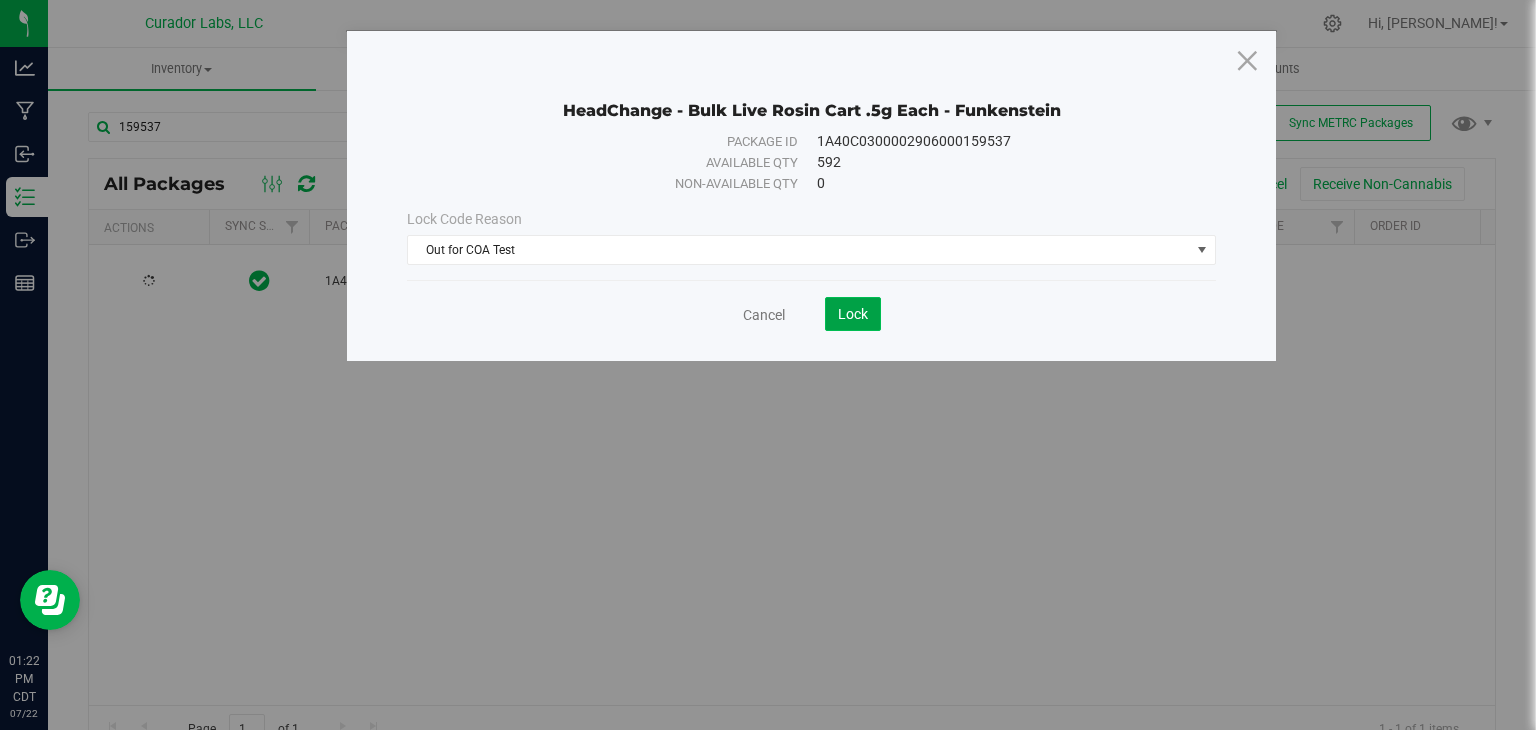 drag, startPoint x: 864, startPoint y: 303, endPoint x: 840, endPoint y: 317, distance: 27.784887 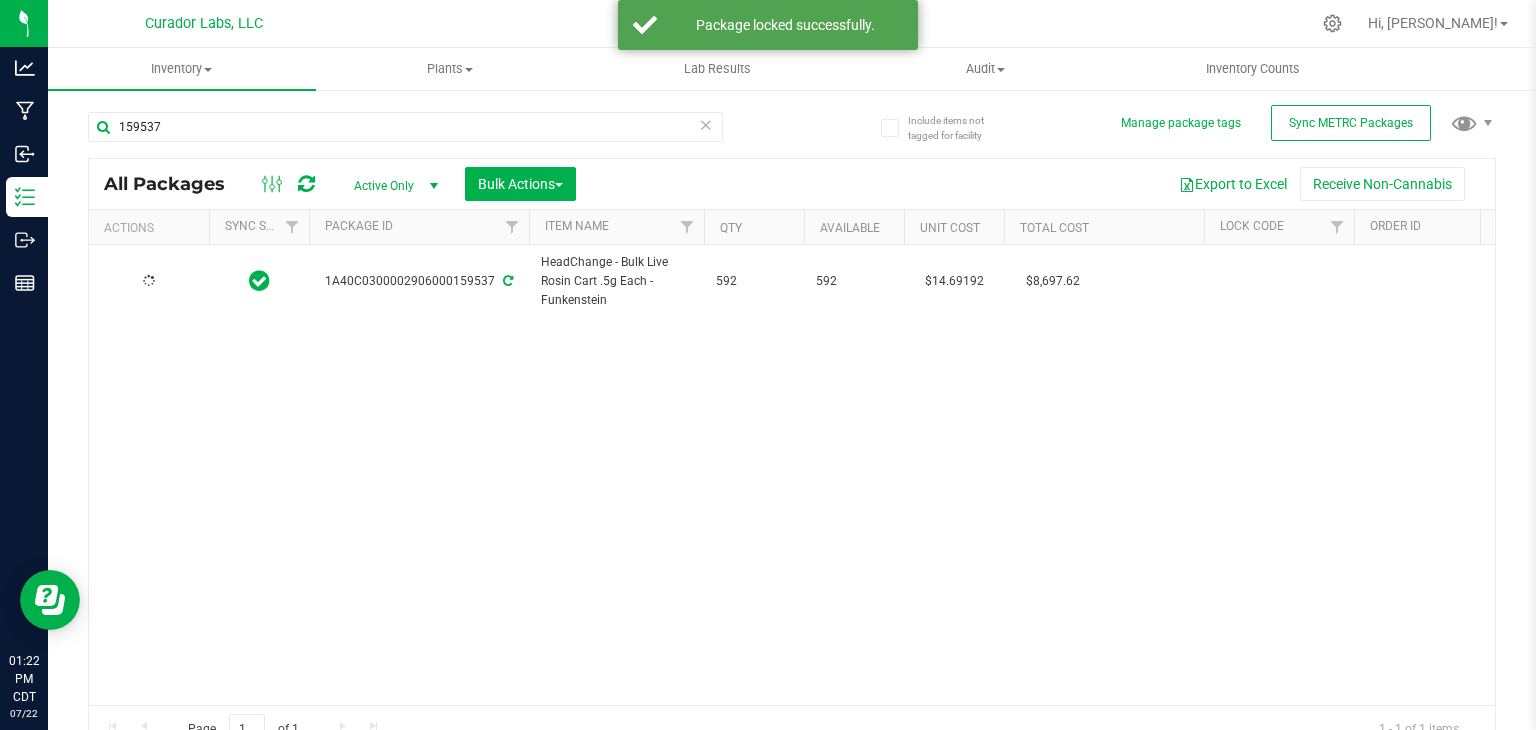 click at bounding box center [433, 186] 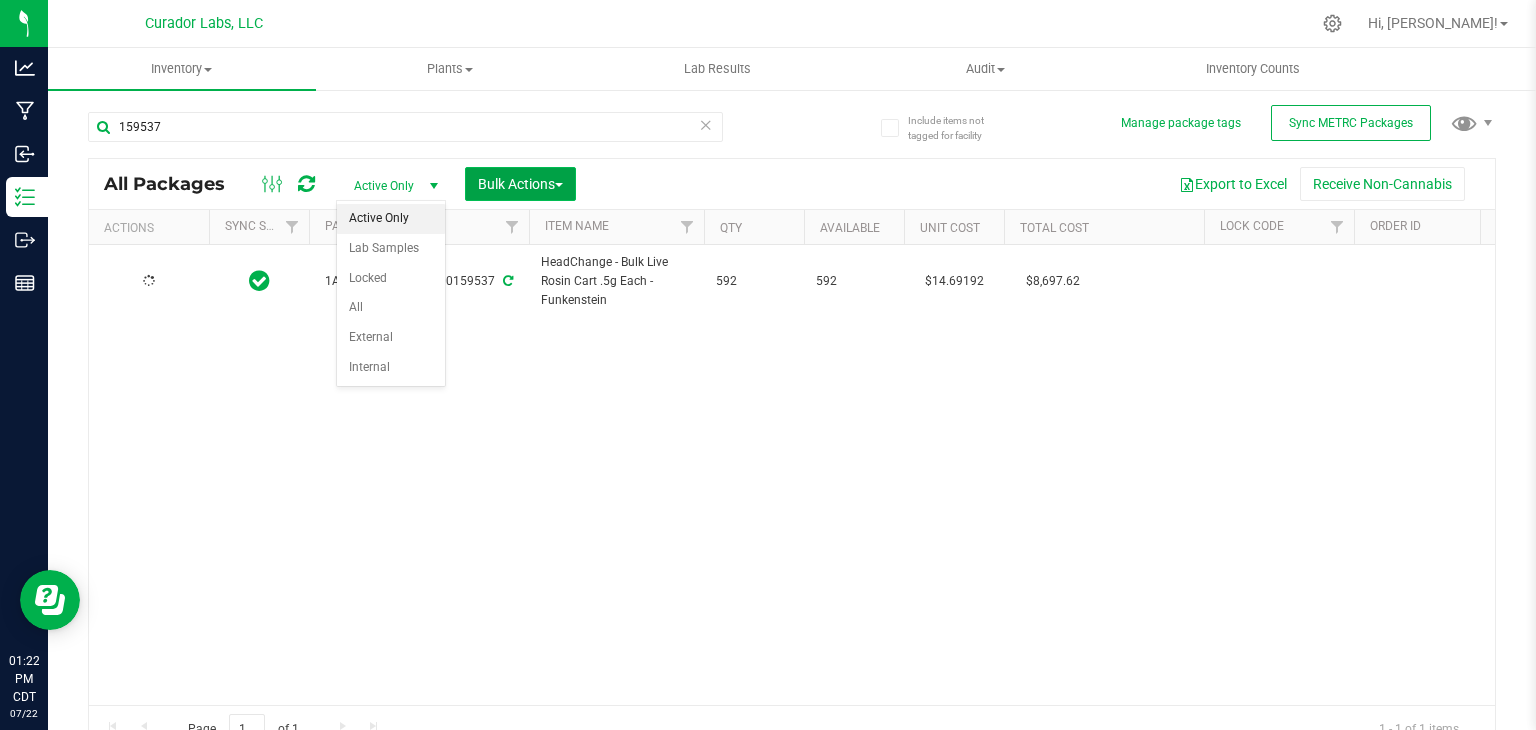 click on "Bulk Actions" at bounding box center [520, 184] 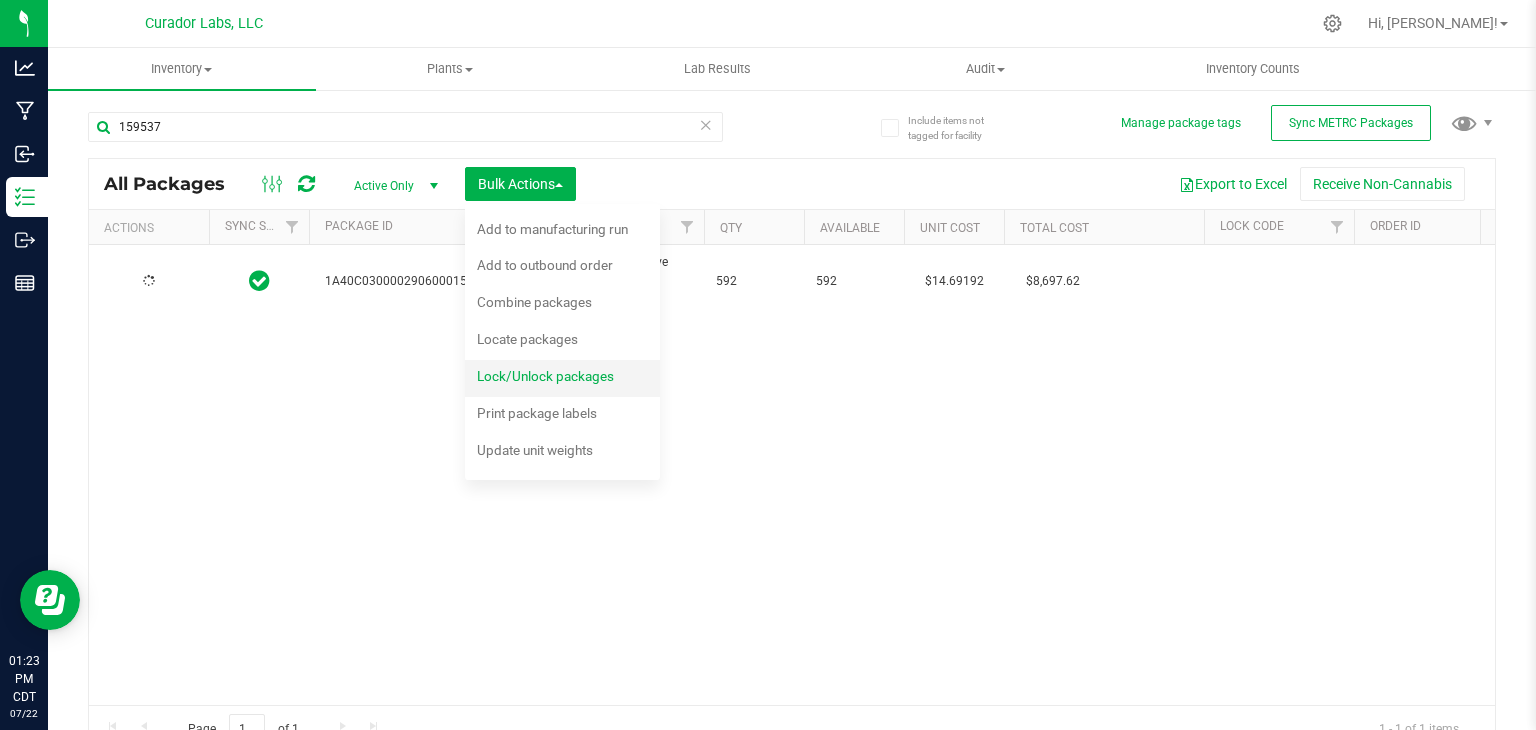 click on "Lock/Unlock packages" at bounding box center [545, 376] 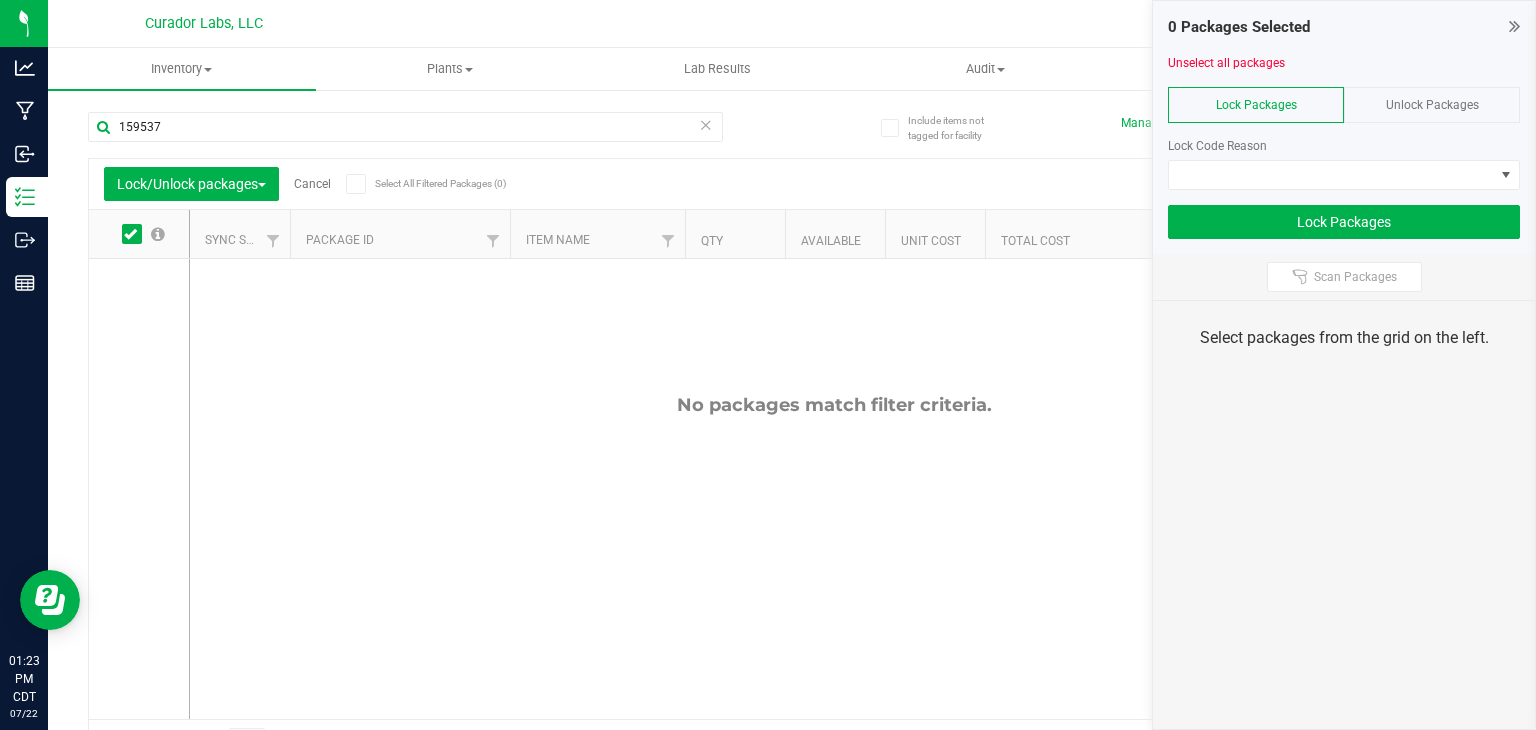 click at bounding box center (706, 124) 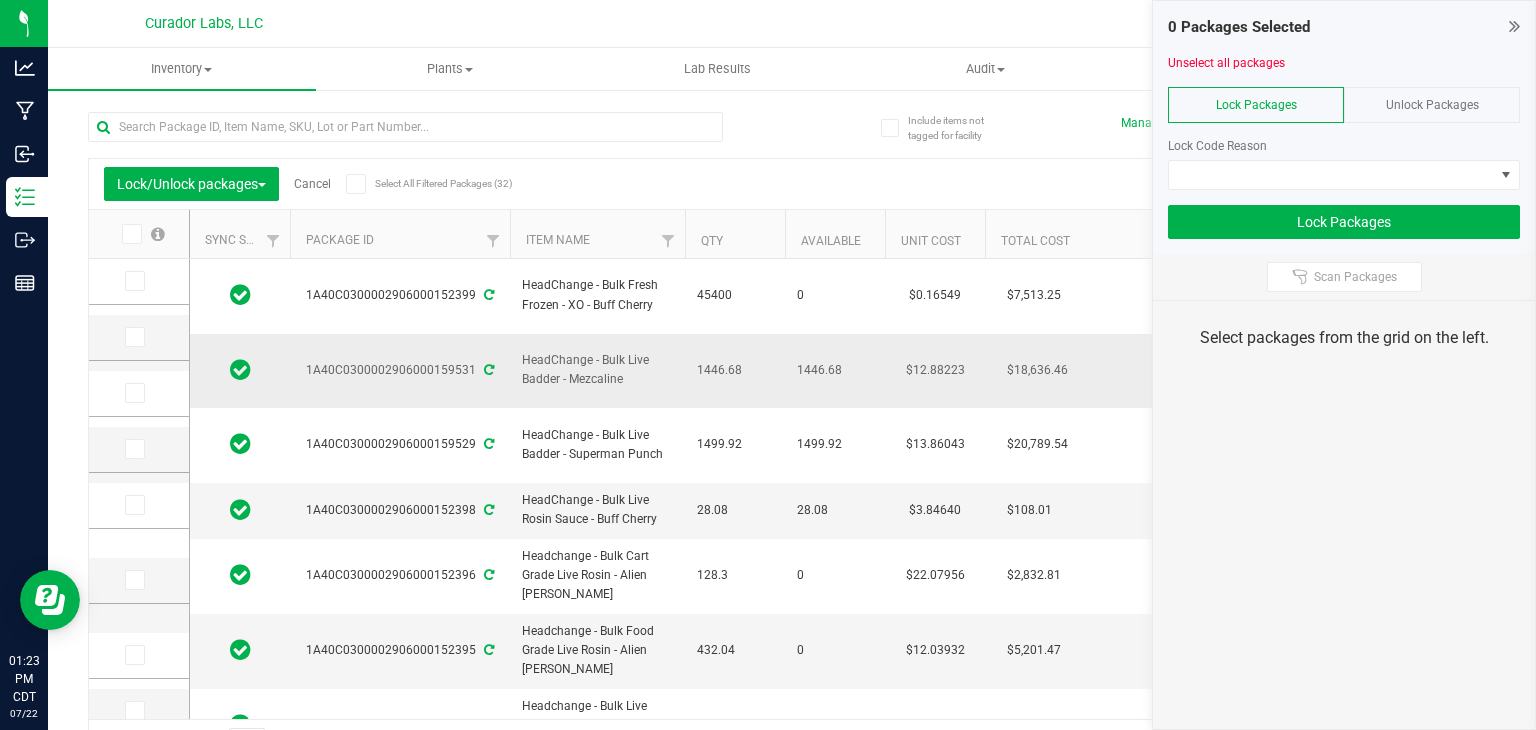 scroll, scrollTop: 30, scrollLeft: 0, axis: vertical 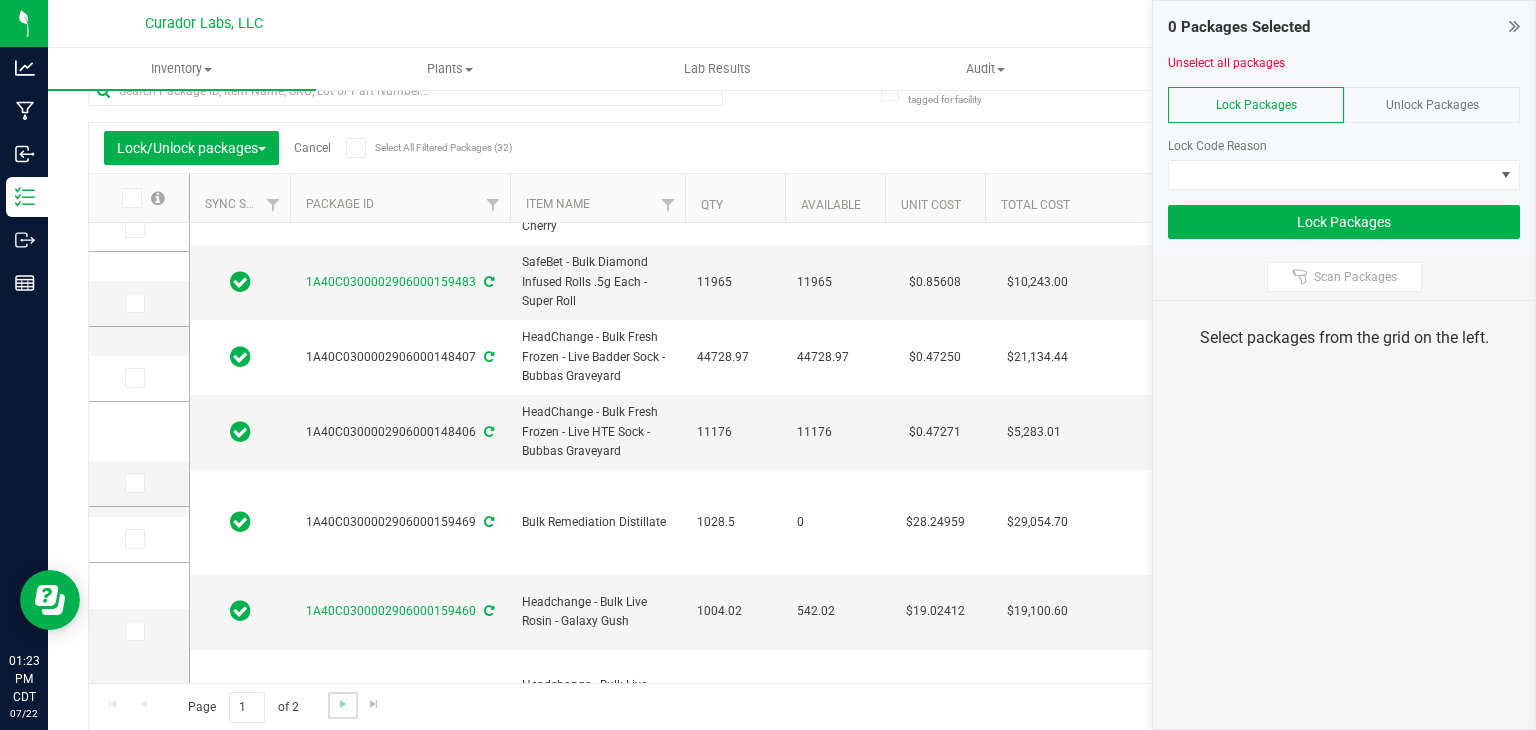 click at bounding box center [342, 705] 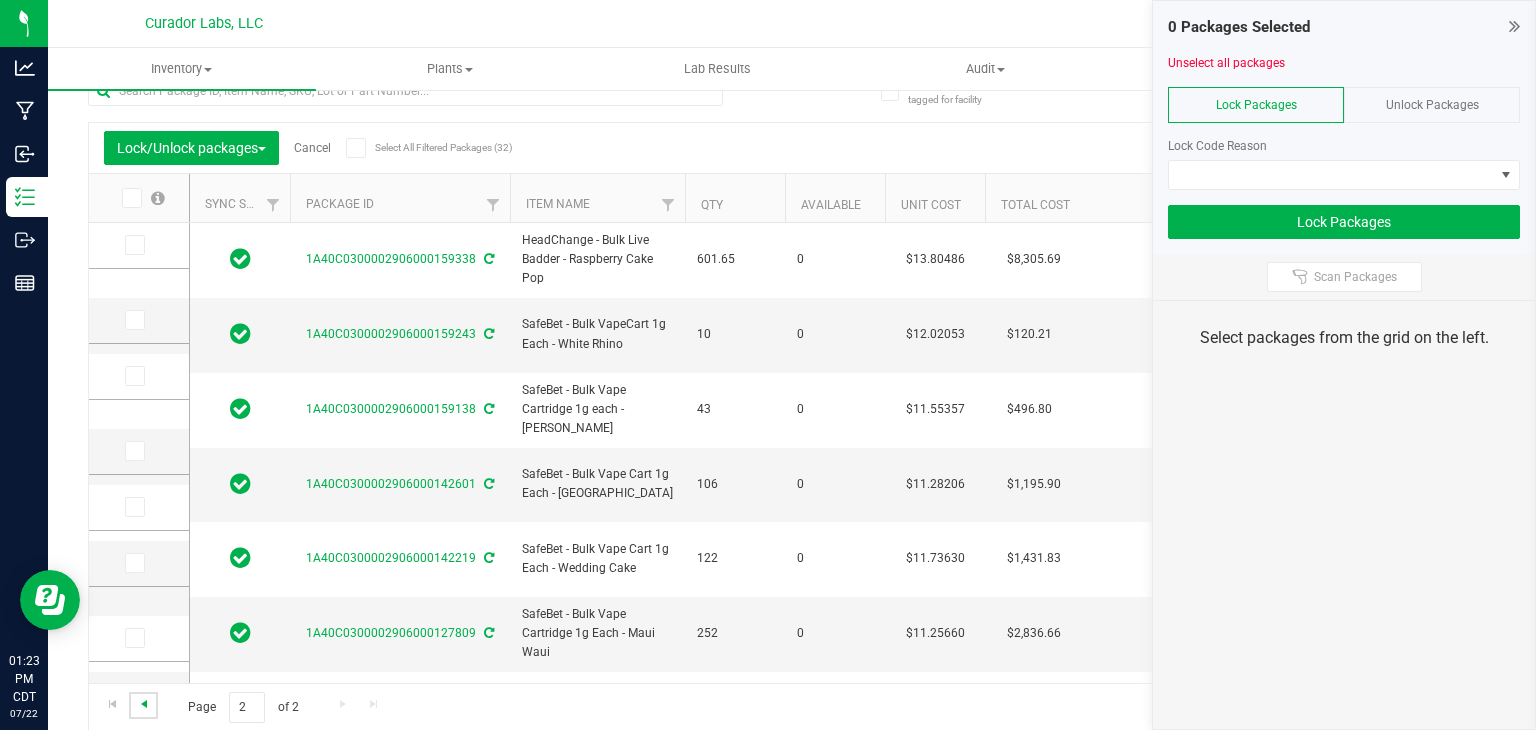 click at bounding box center [144, 704] 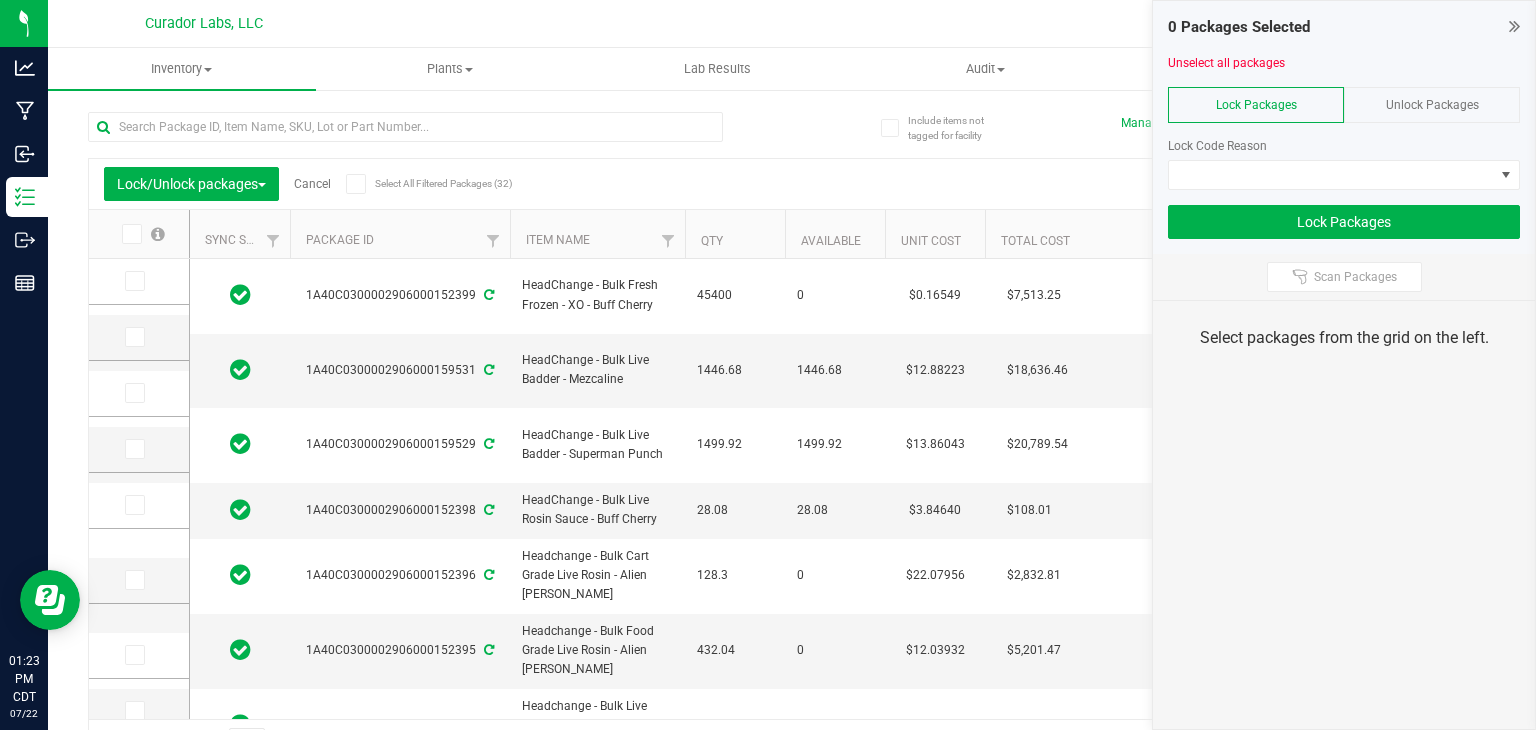 click on "Lock/Unlock packages
Cancel
Select All Filtered Packages (32)" at bounding box center (289, 184) 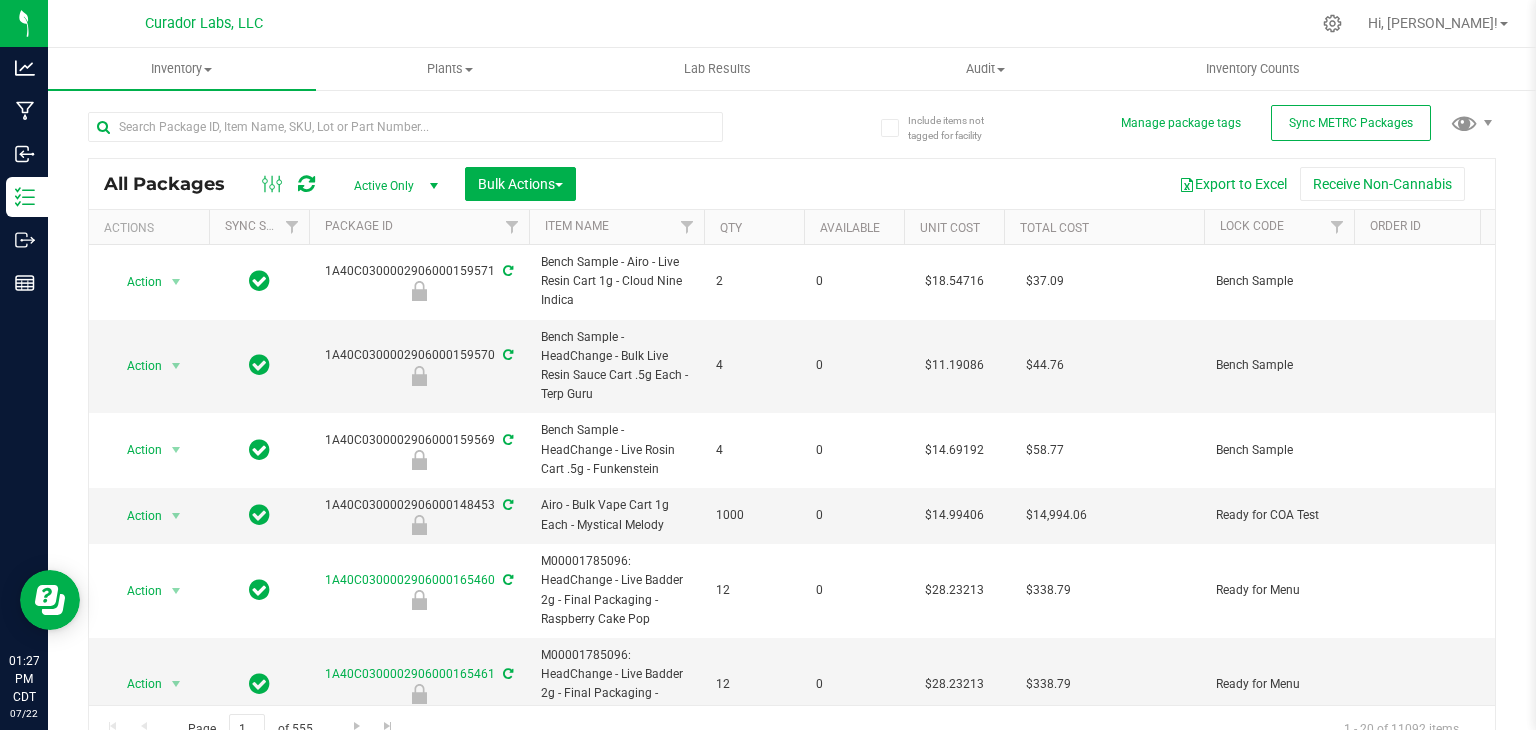 click on "Export to Excel
Receive Non-Cannabis" at bounding box center [1035, 184] 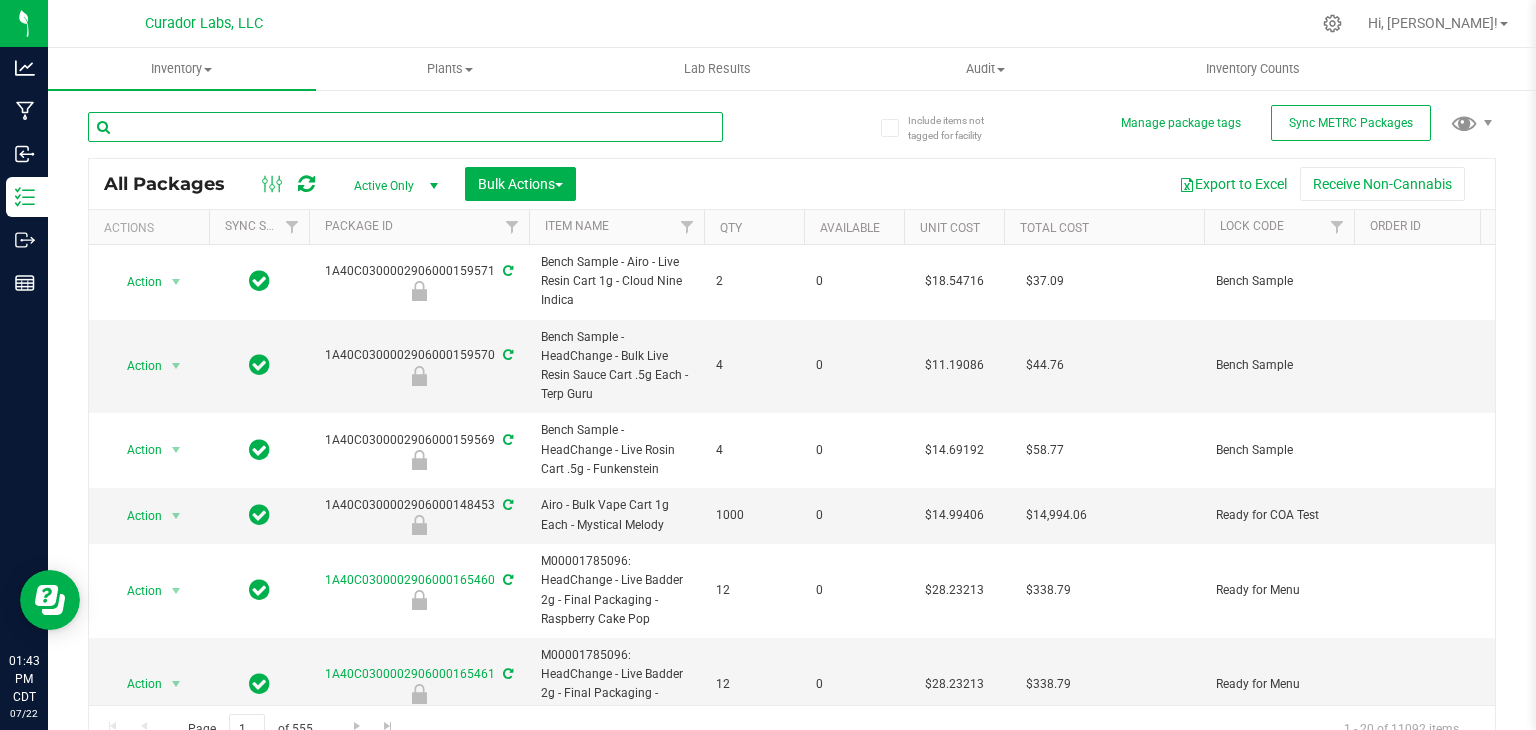 click at bounding box center [405, 127] 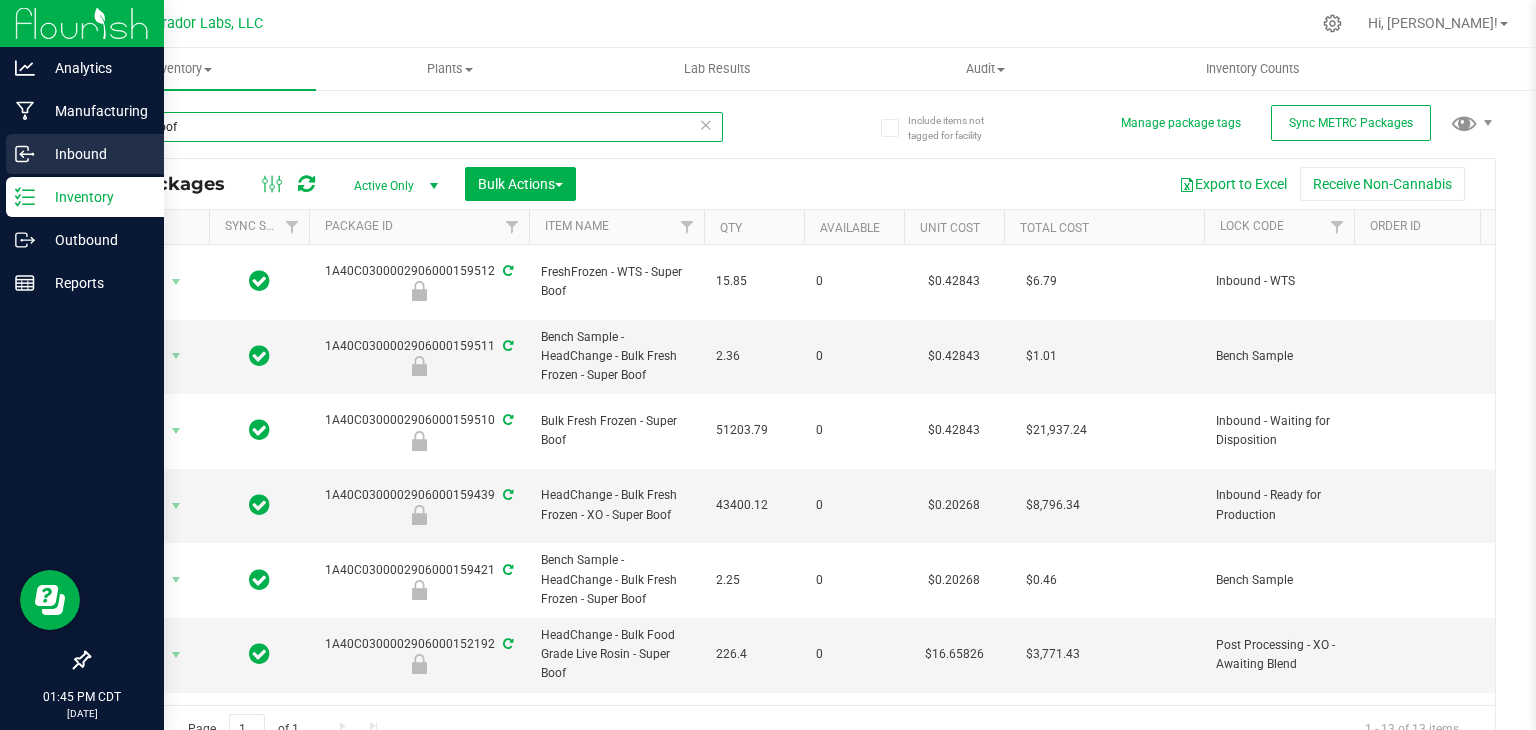type on "super boof" 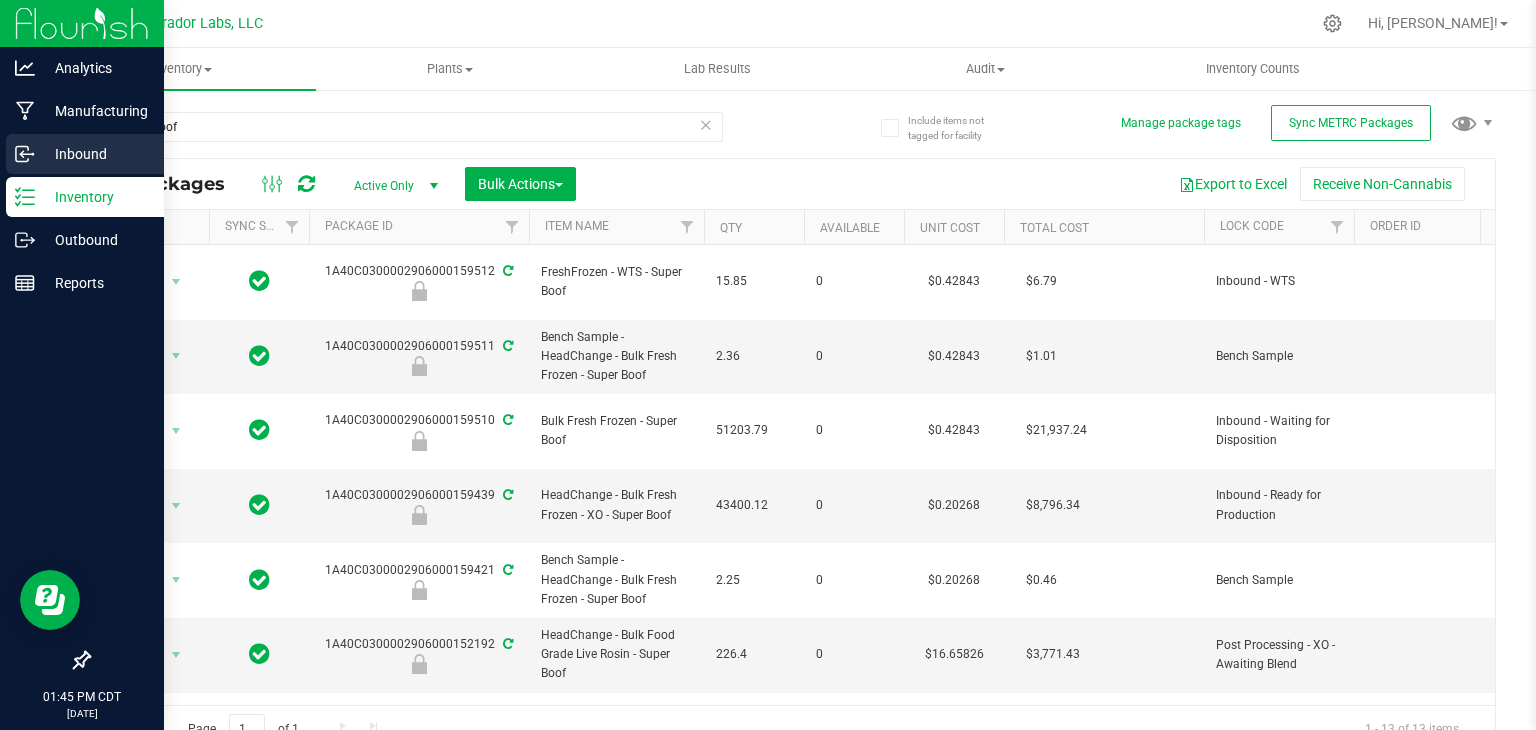 click on "Inbound" at bounding box center [95, 154] 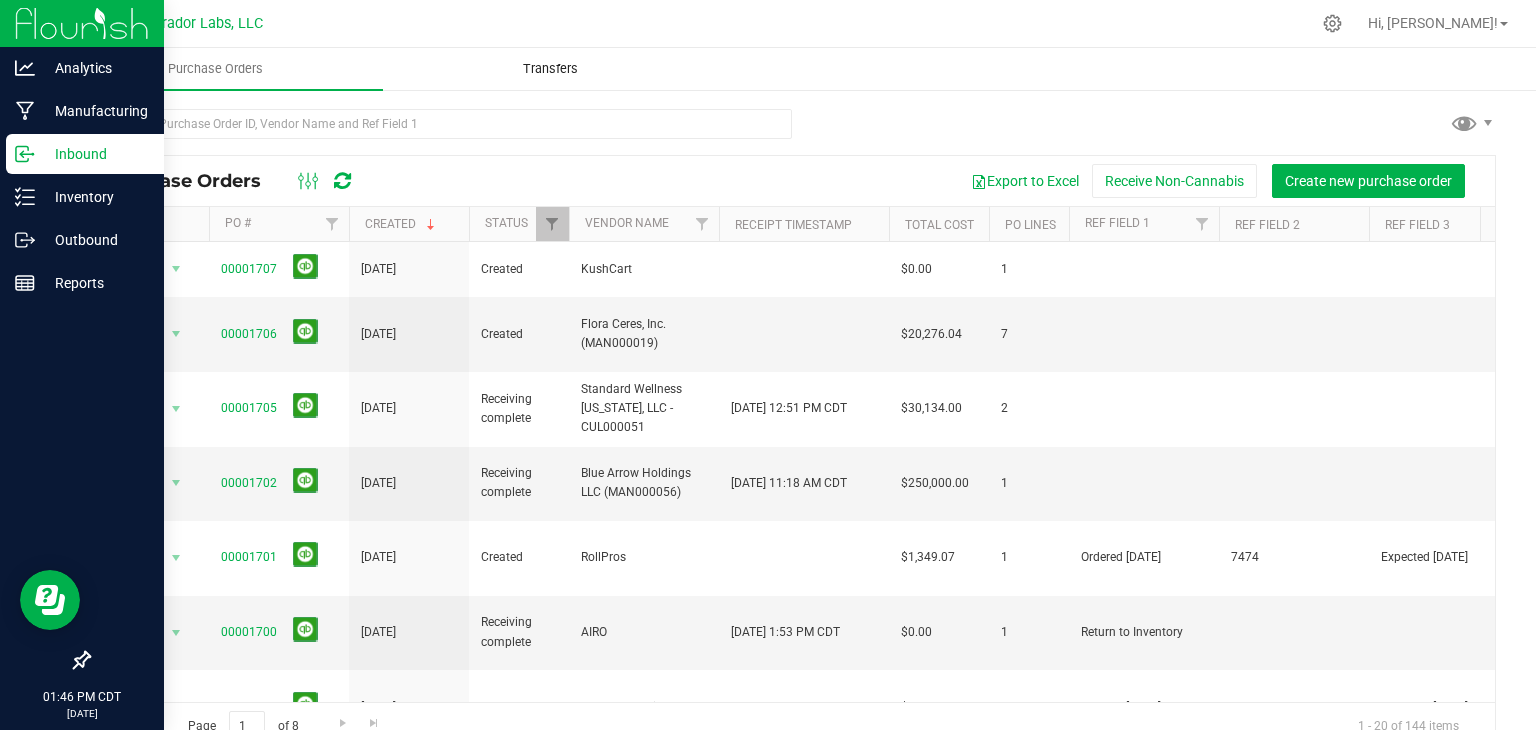 click on "Transfers" at bounding box center [550, 69] 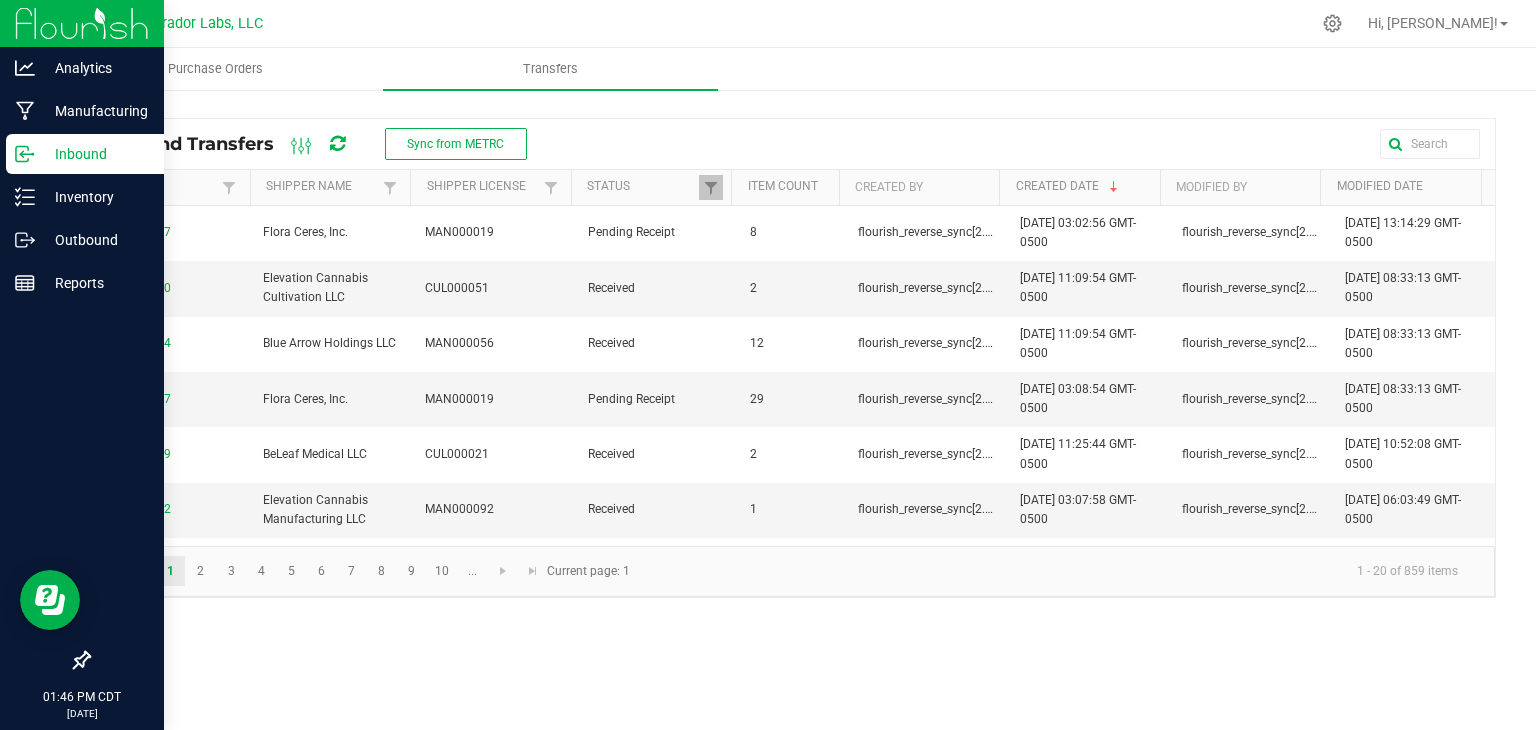 click on "Inbound Transfers   Sync from METRC" at bounding box center [323, 144] 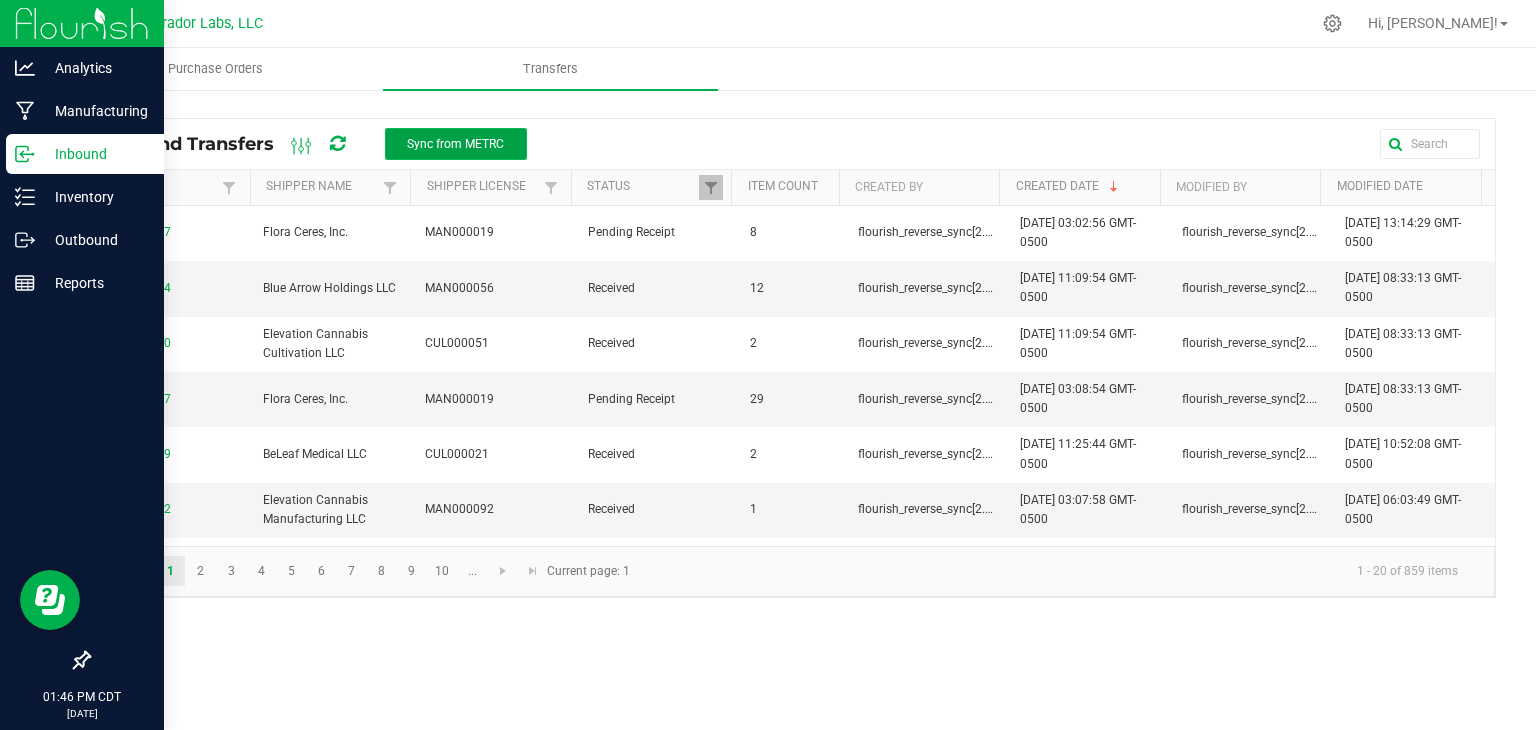 click on "Sync from METRC" at bounding box center [455, 144] 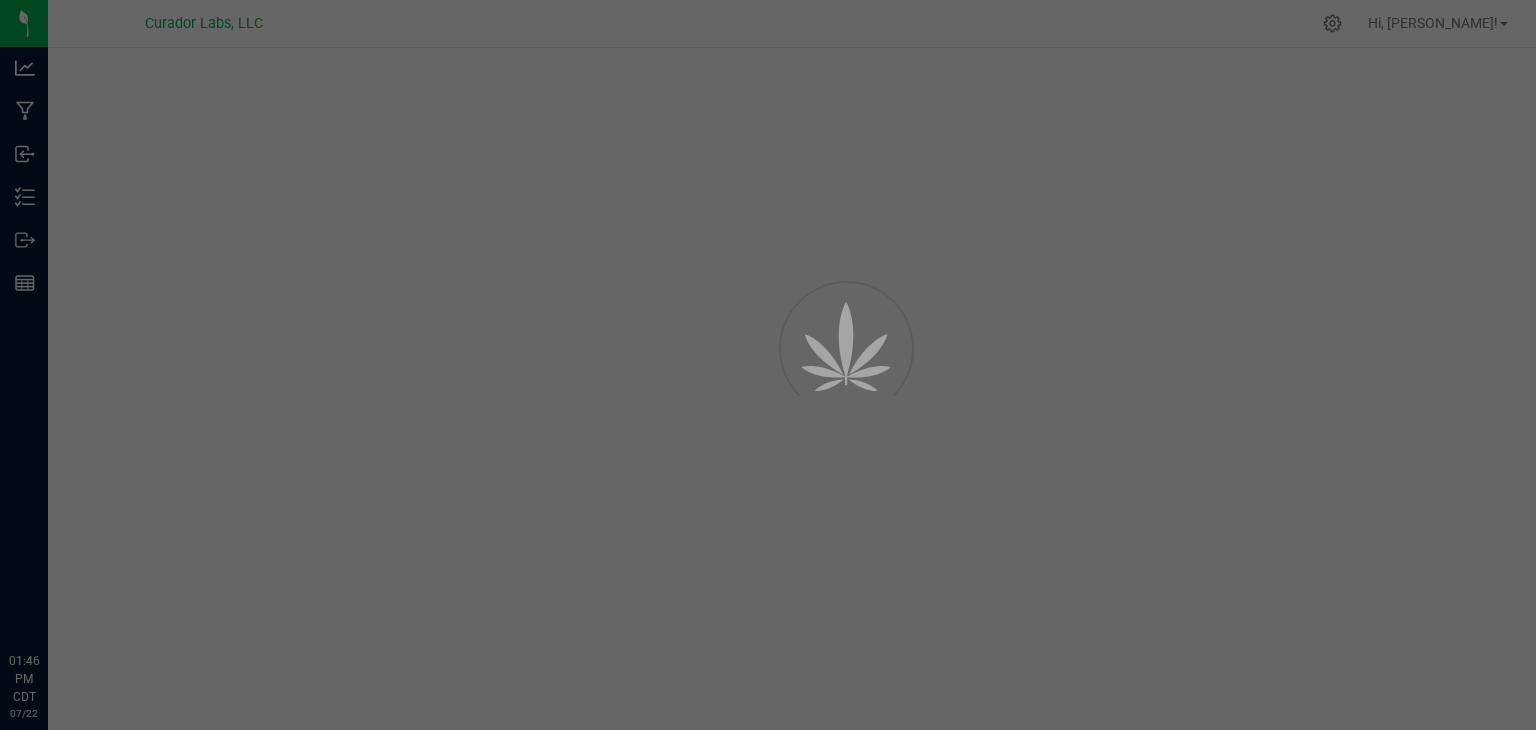 scroll, scrollTop: 0, scrollLeft: 0, axis: both 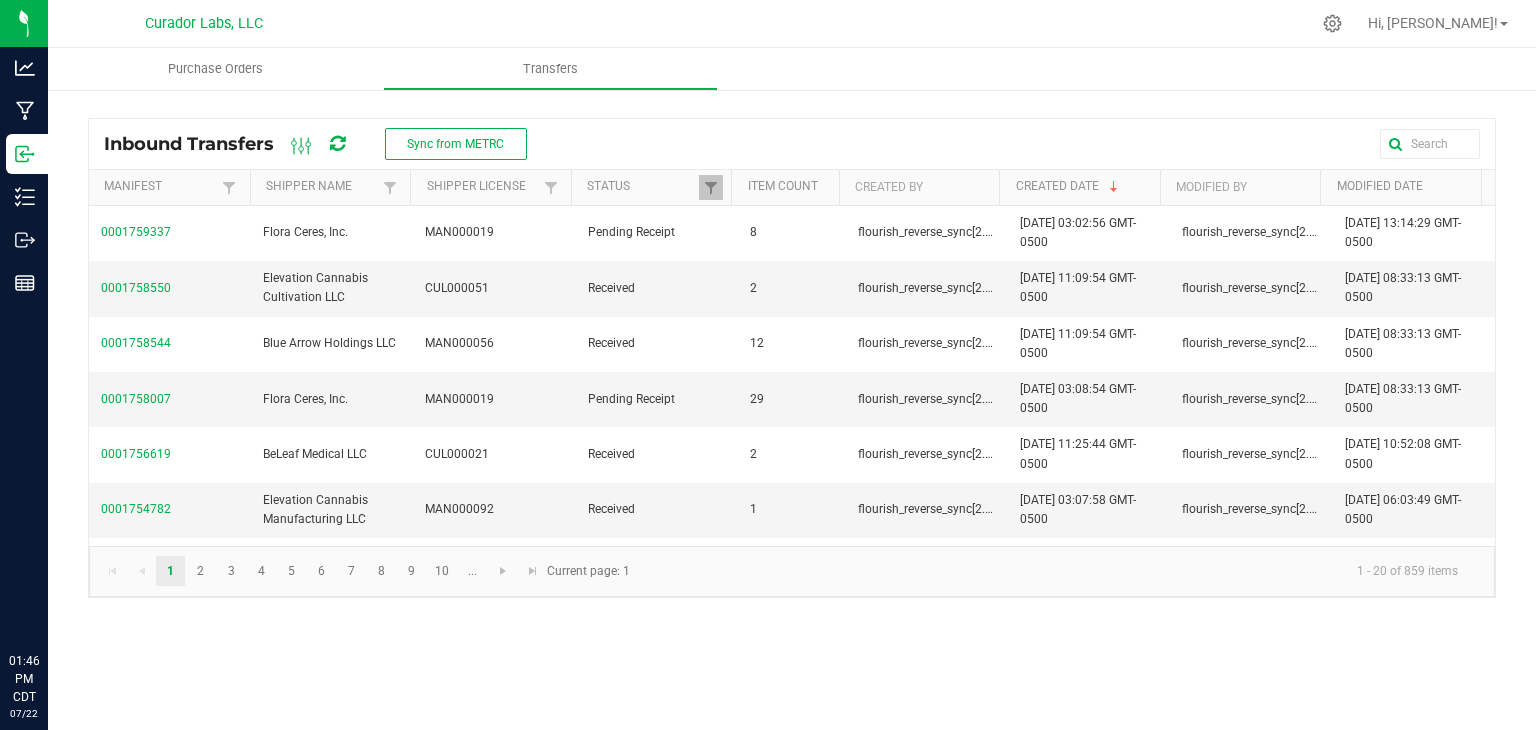 click at bounding box center (337, 144) 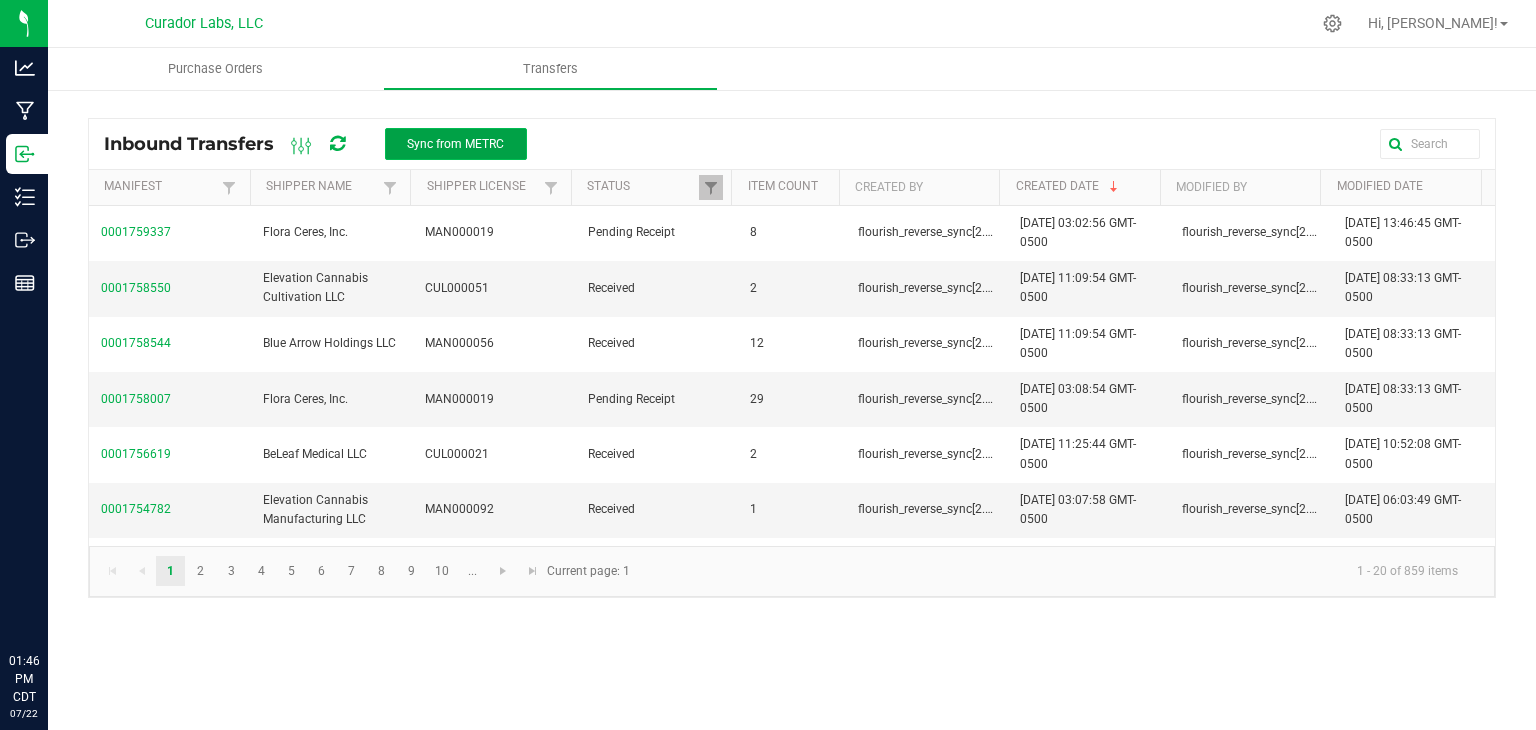 click on "Sync from METRC" at bounding box center [455, 144] 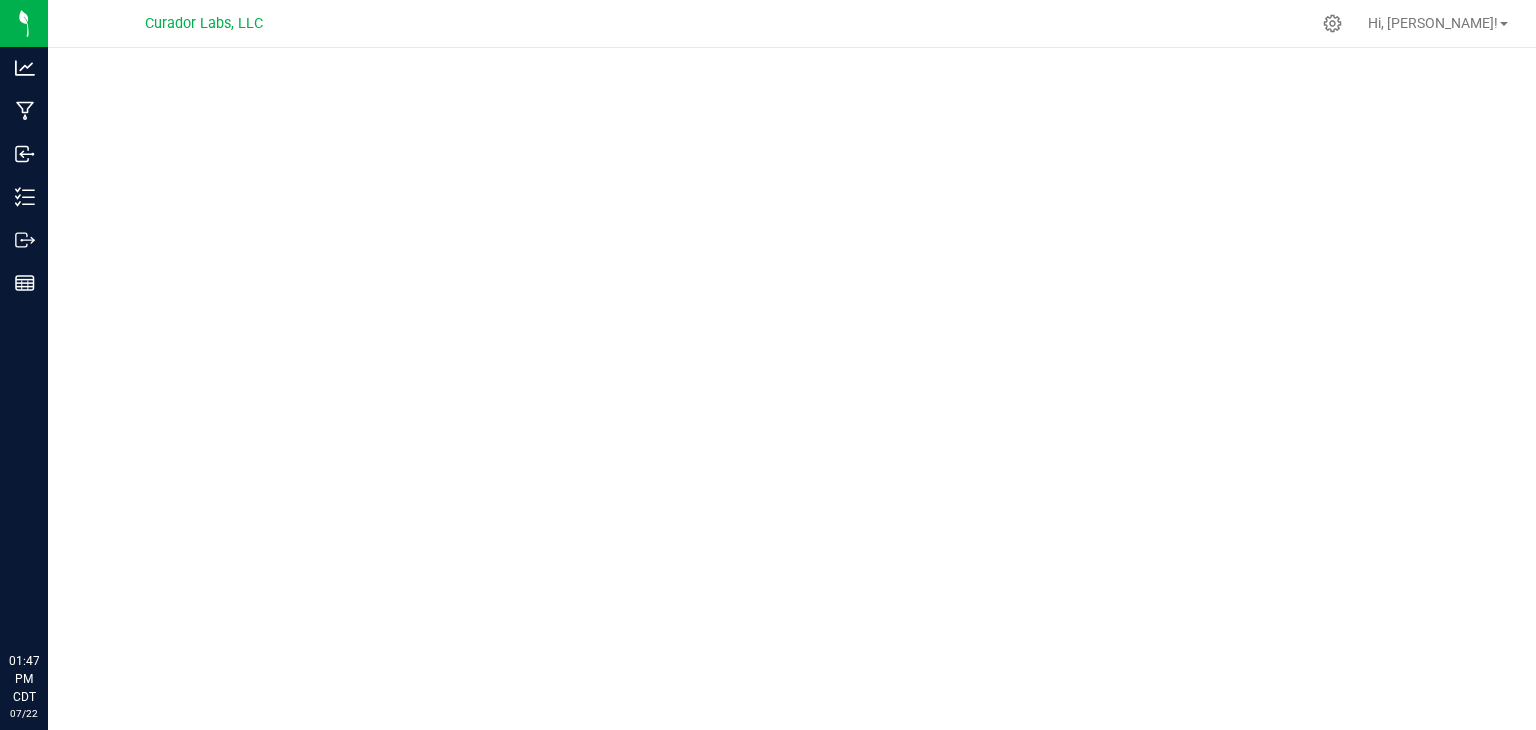 scroll, scrollTop: 0, scrollLeft: 0, axis: both 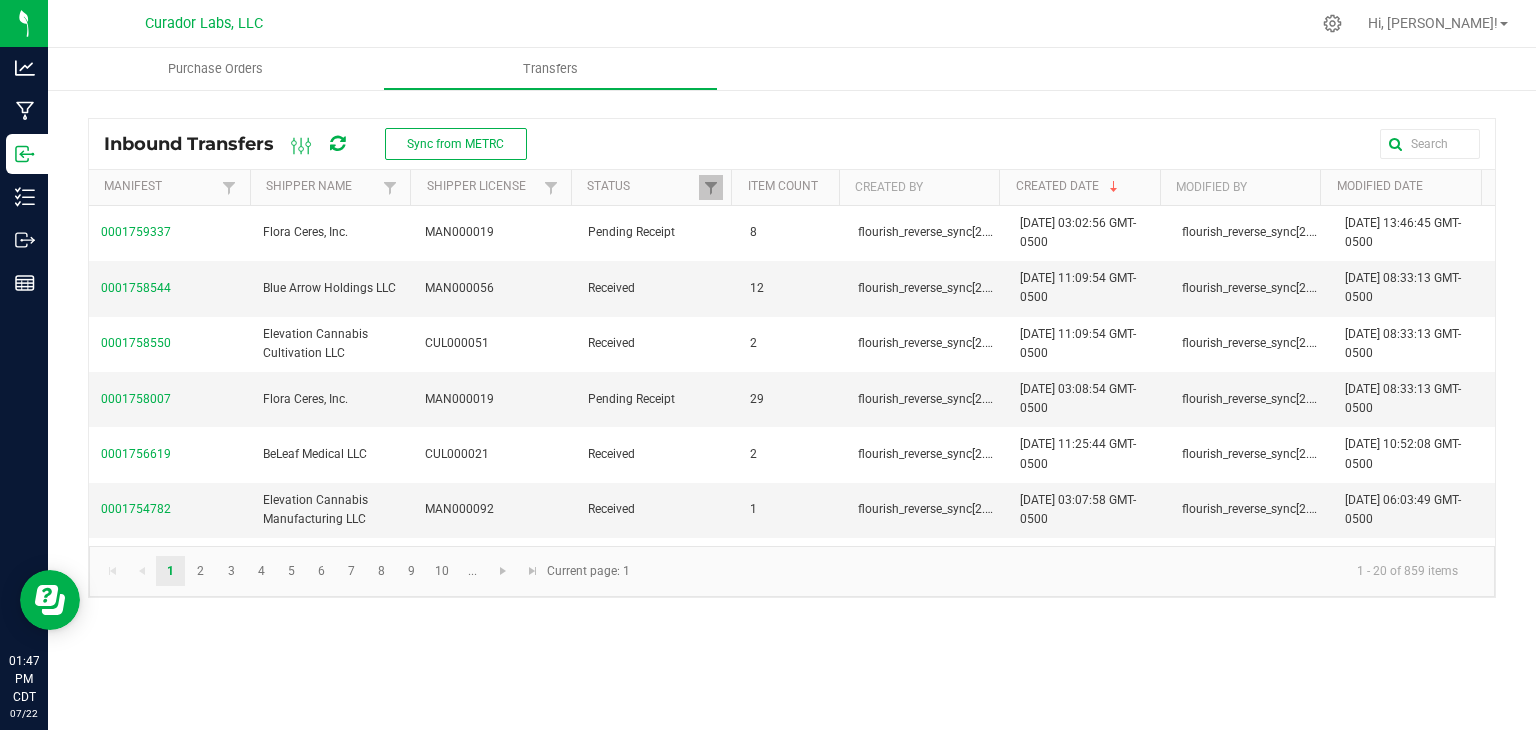 click at bounding box center (337, 144) 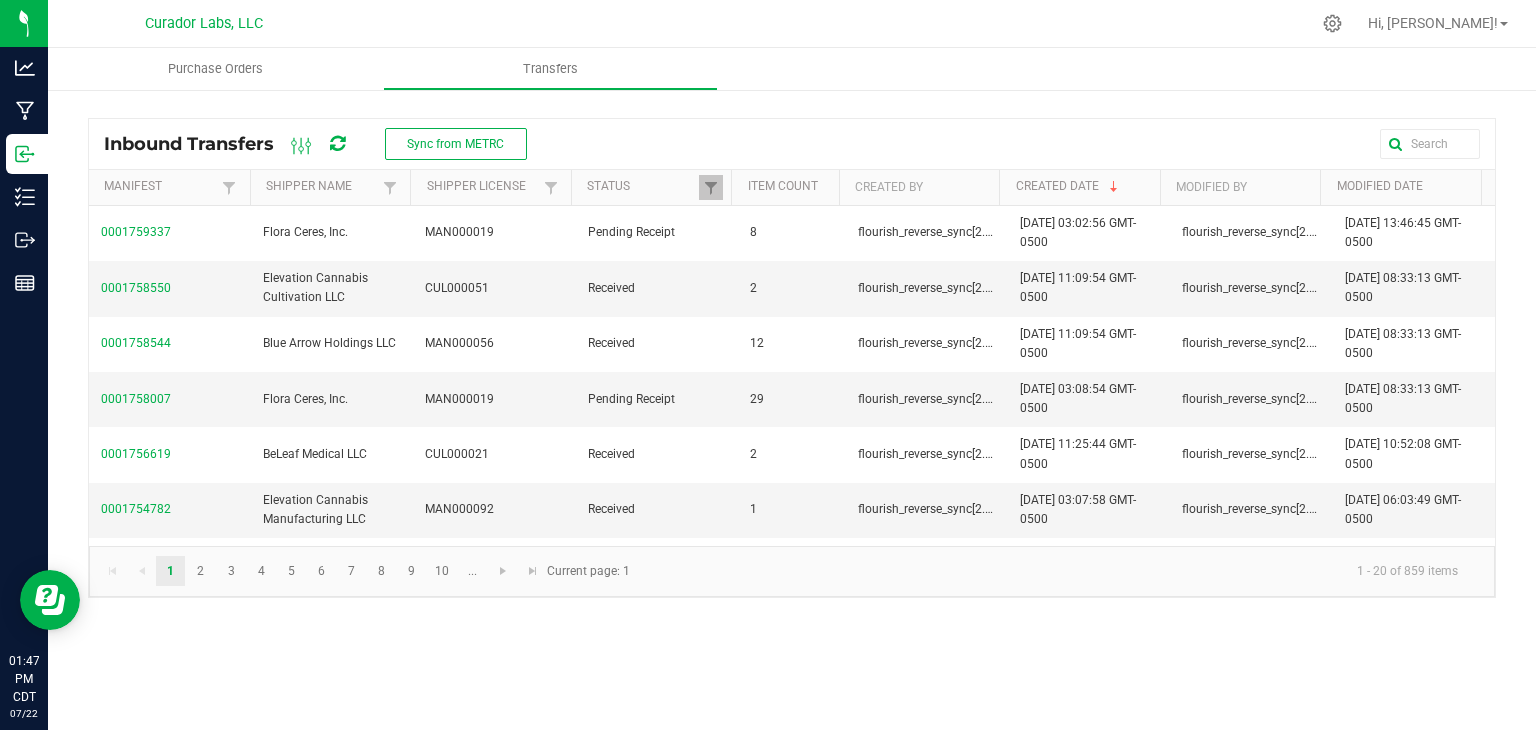 click at bounding box center [337, 144] 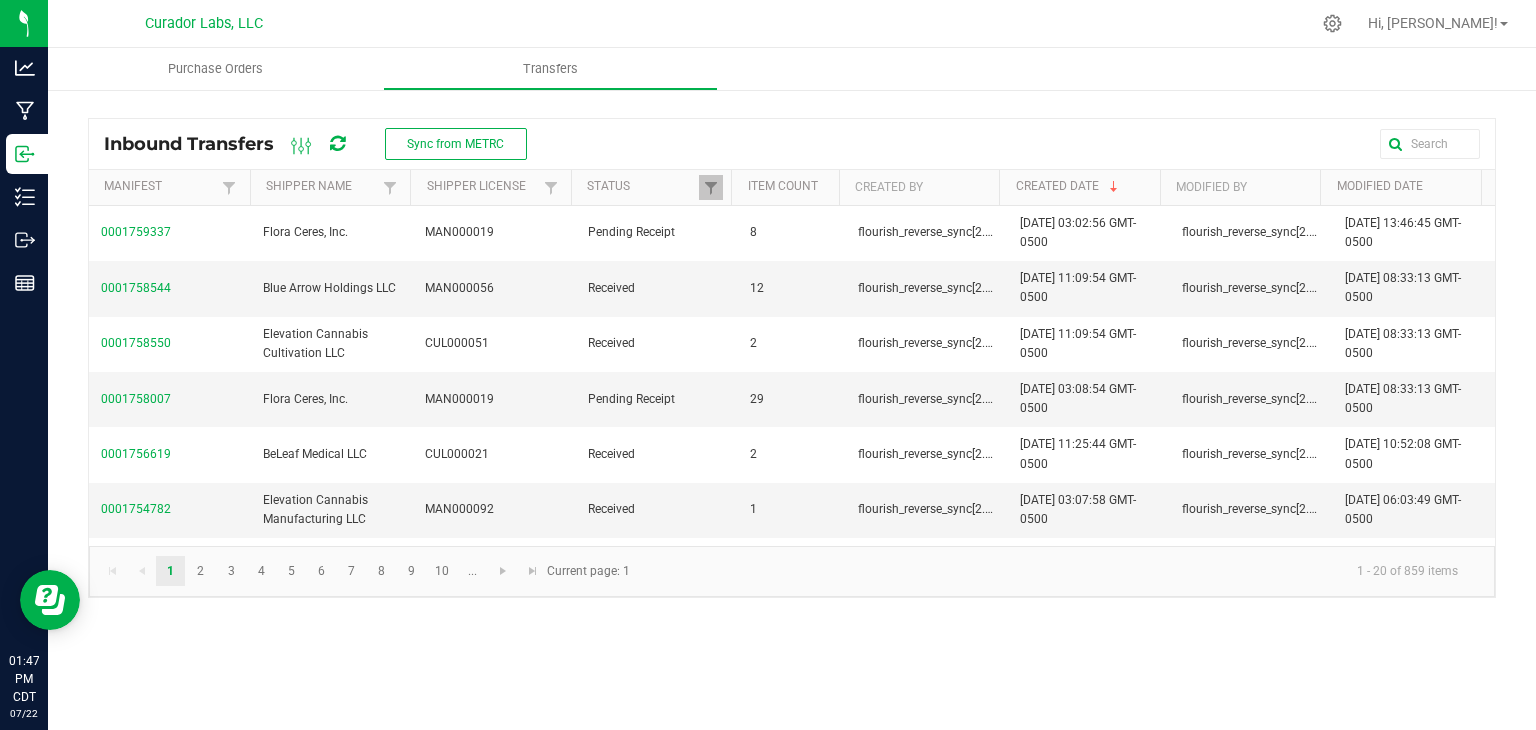 click at bounding box center [337, 144] 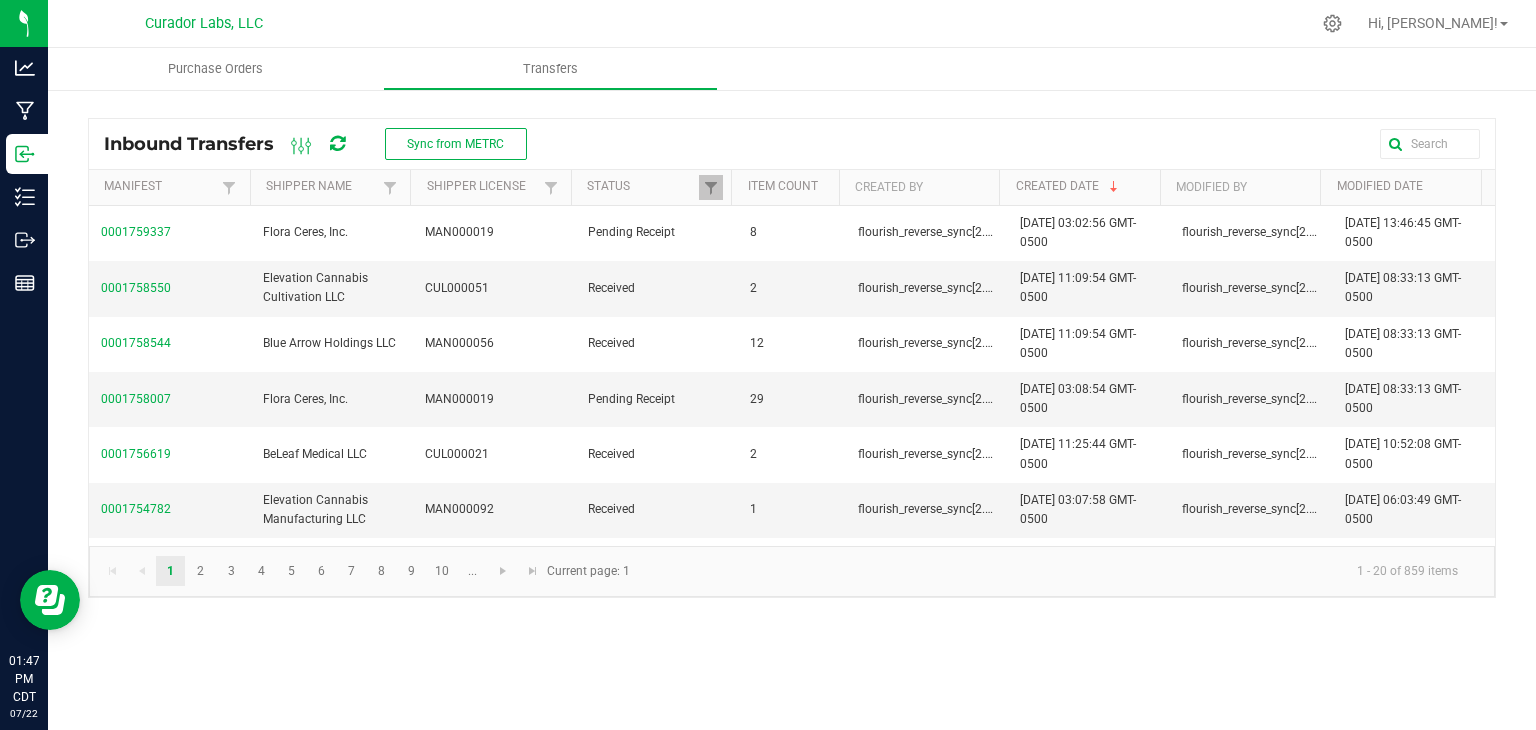 click at bounding box center (337, 143) 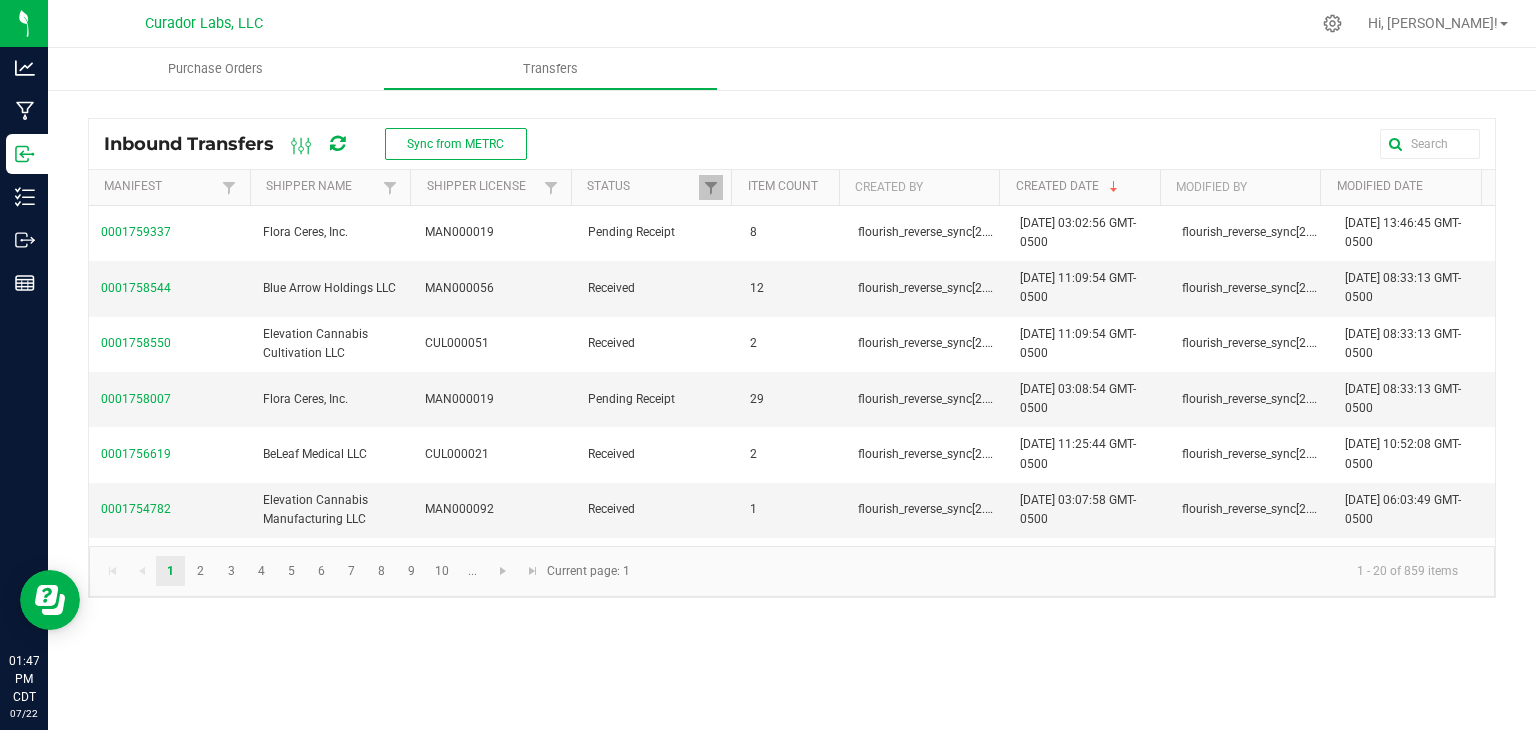click at bounding box center (337, 143) 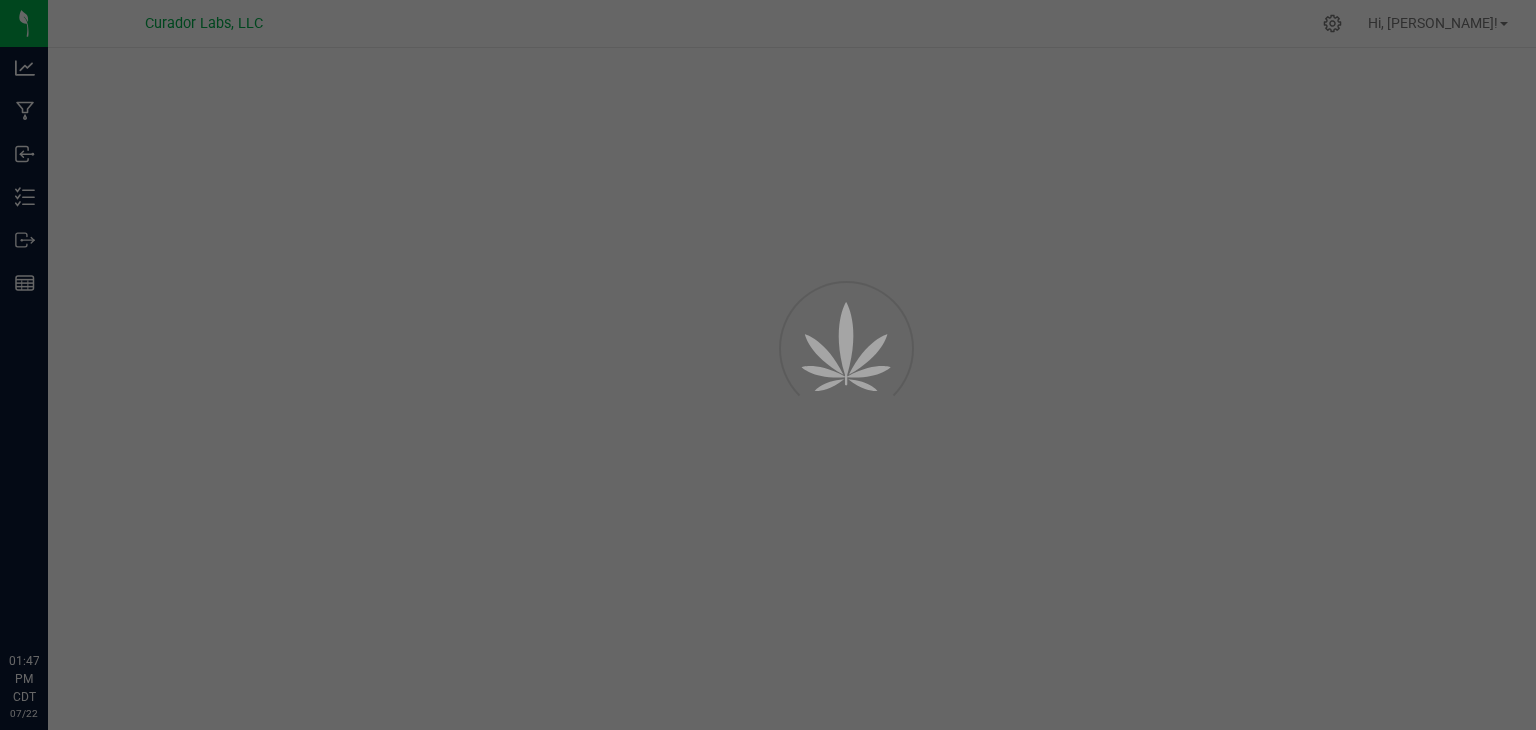 scroll, scrollTop: 0, scrollLeft: 0, axis: both 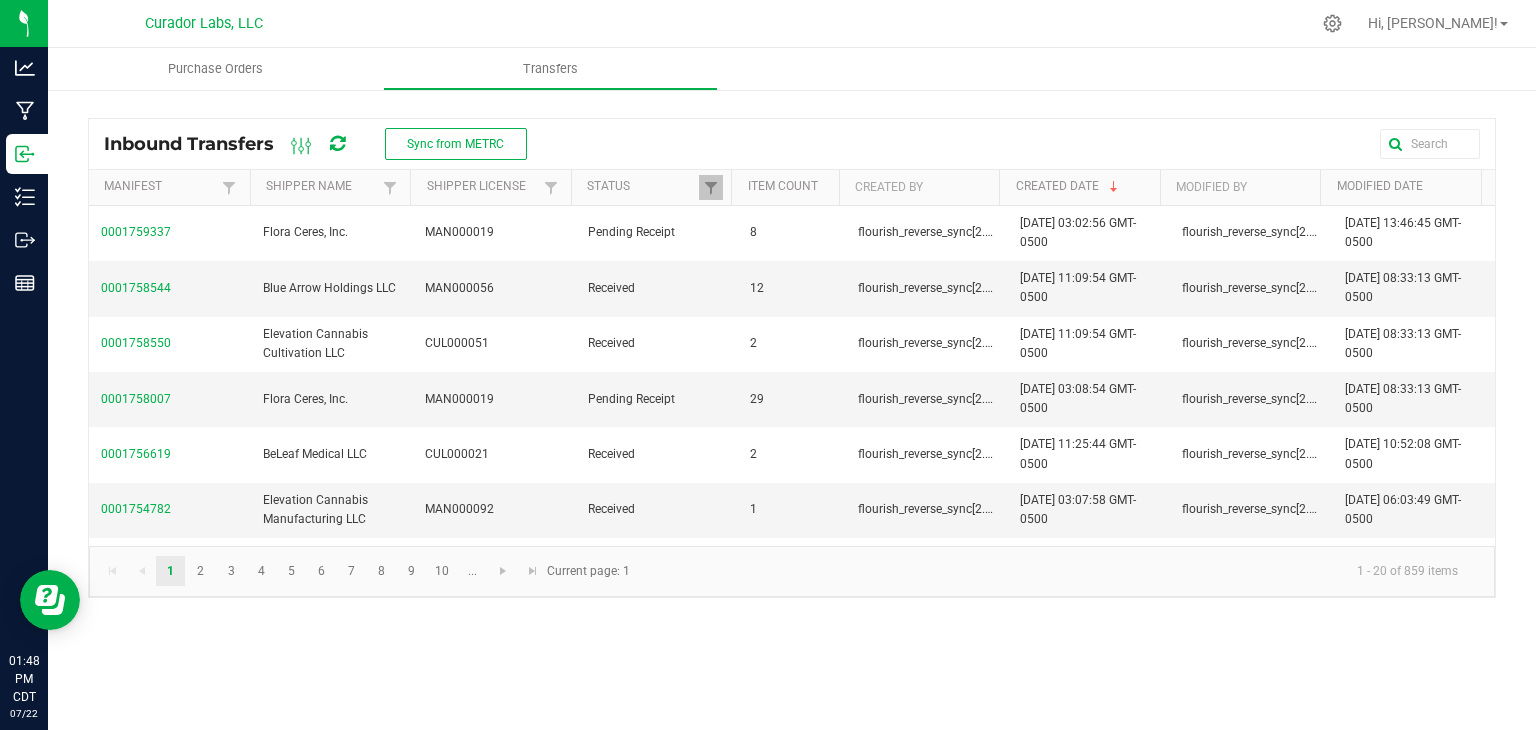 click at bounding box center [337, 144] 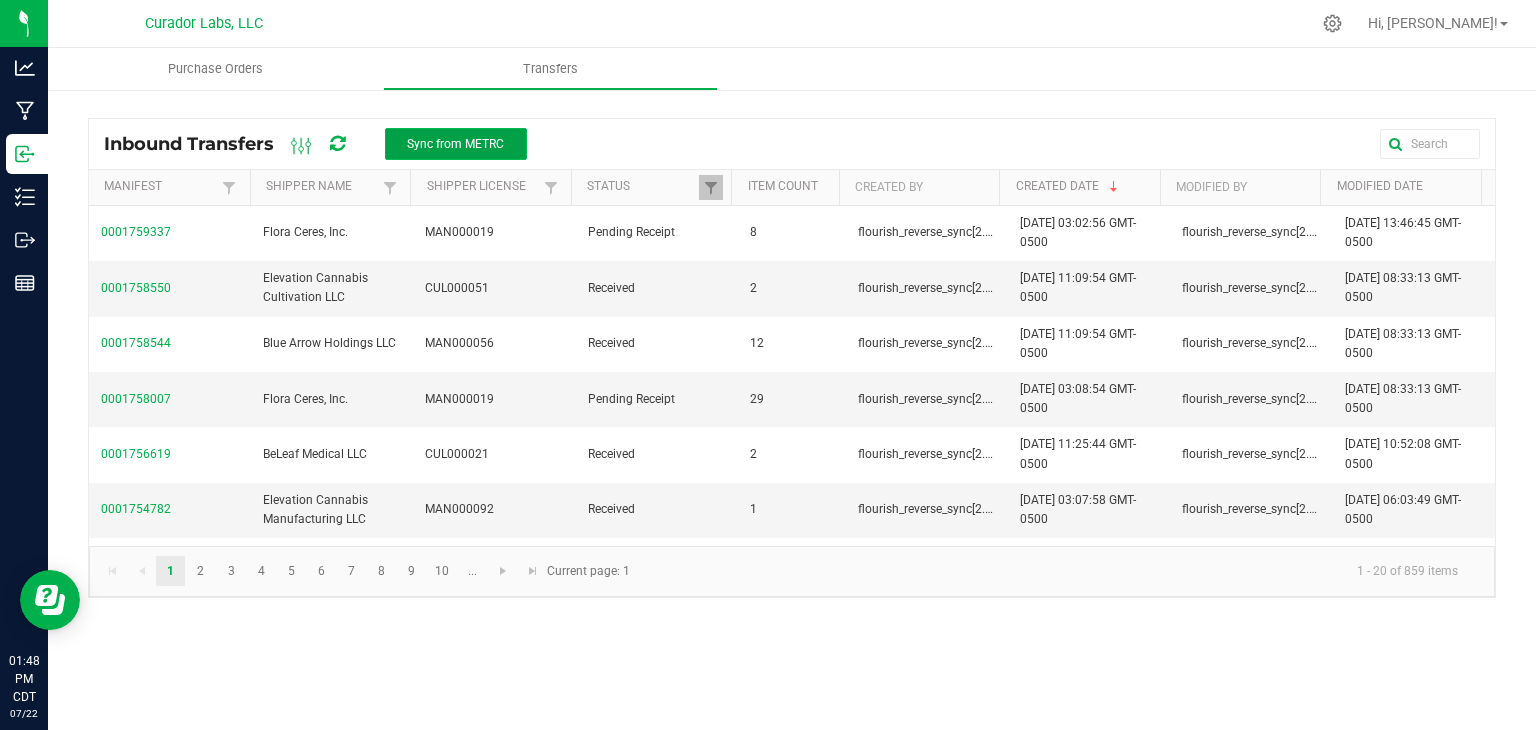 click on "Sync from METRC" at bounding box center (455, 144) 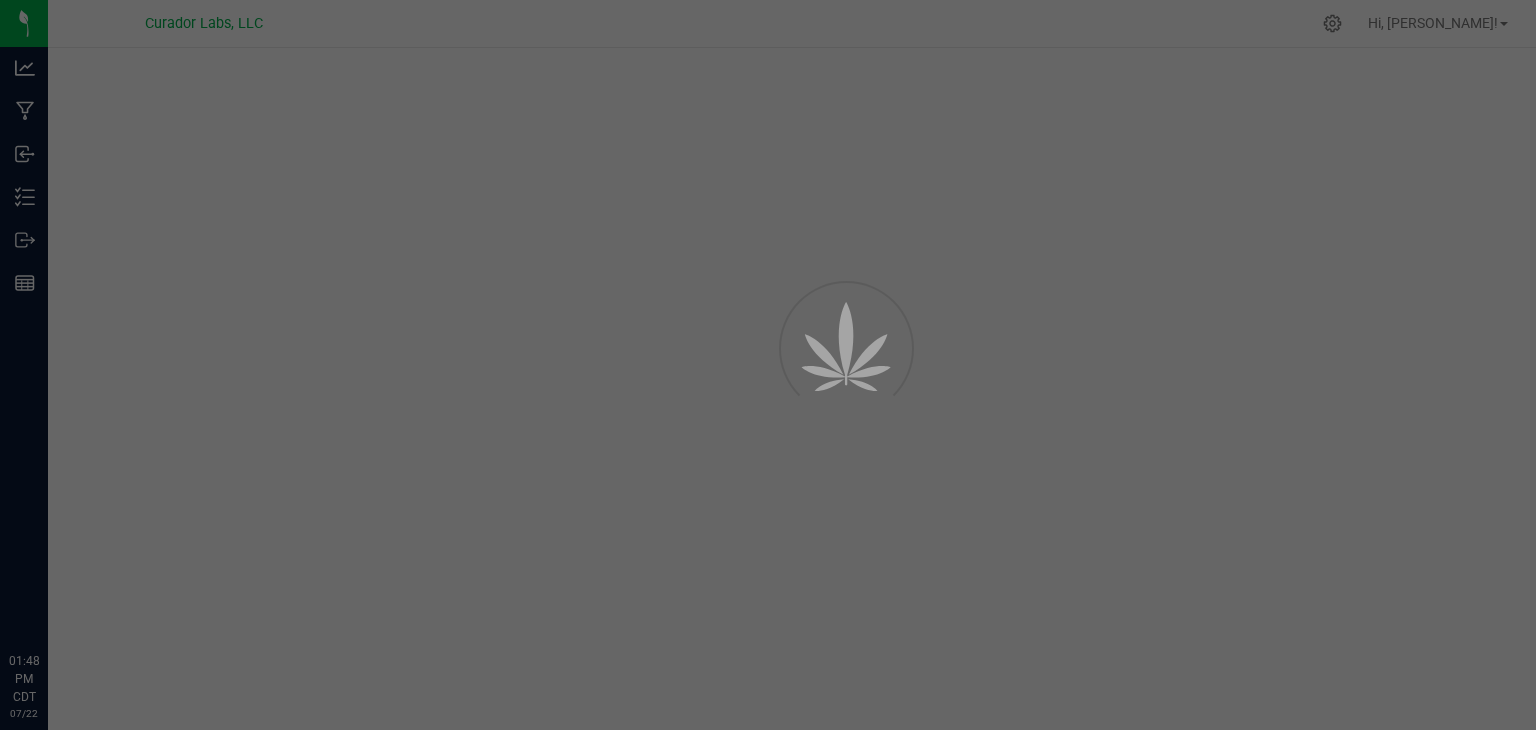 scroll, scrollTop: 0, scrollLeft: 0, axis: both 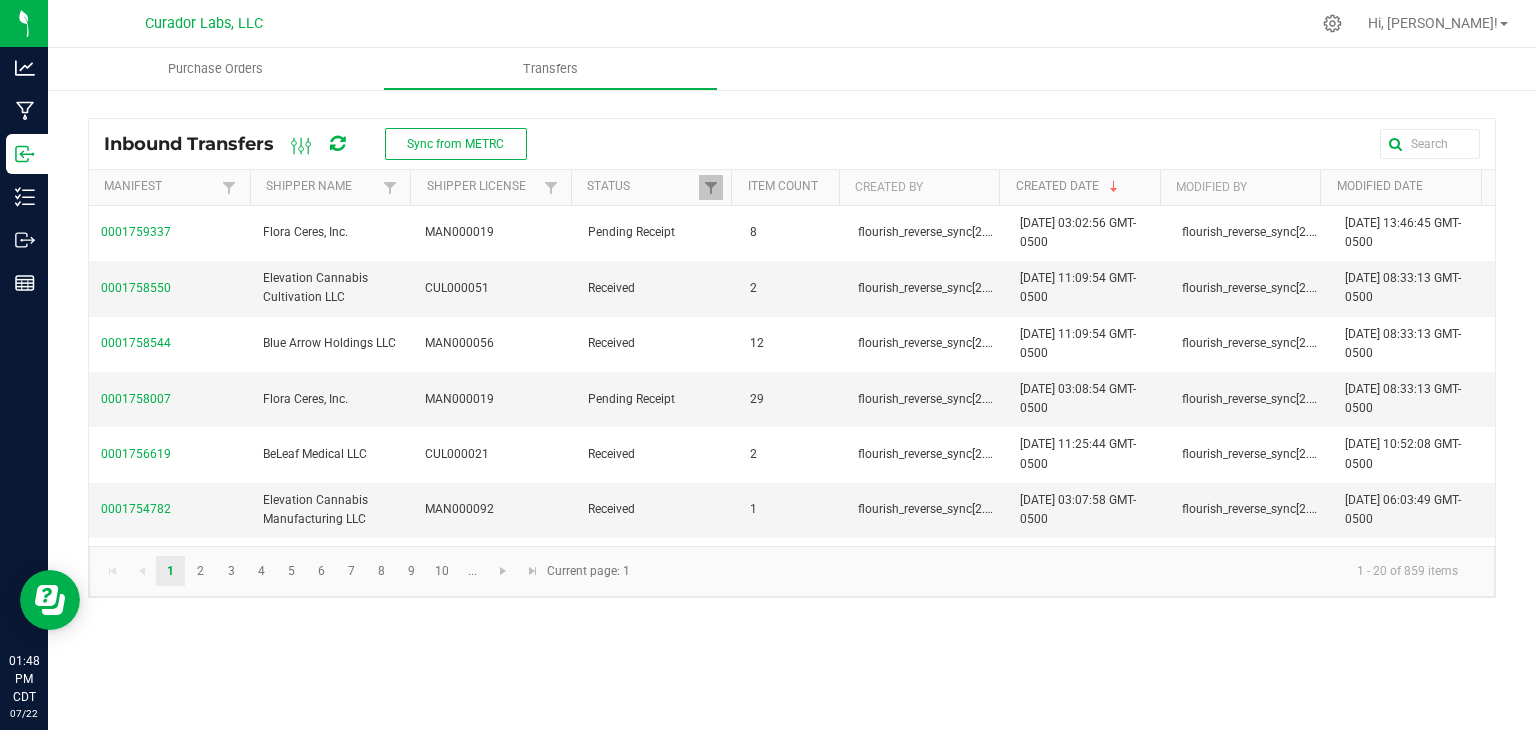 click at bounding box center (337, 144) 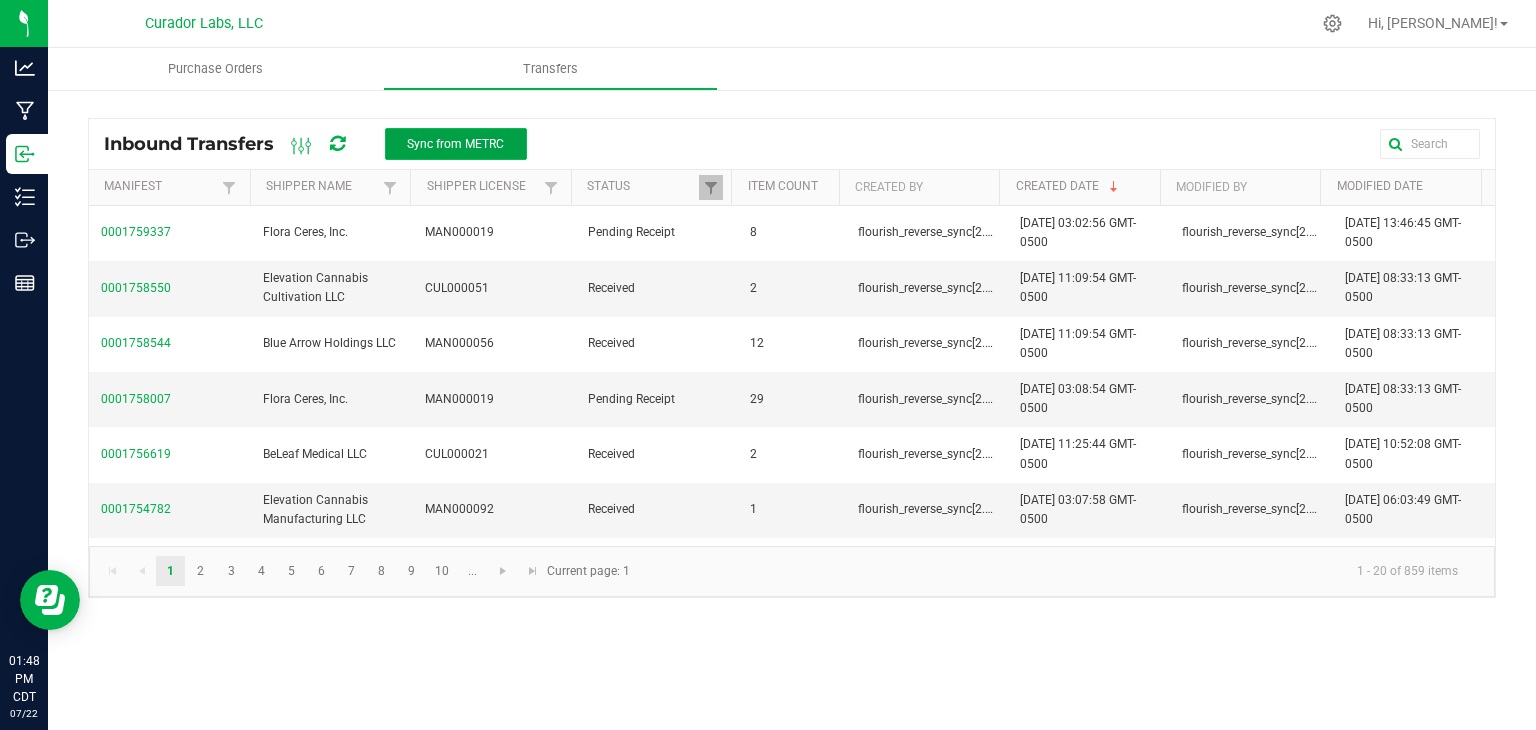 click on "Sync from METRC" at bounding box center (455, 144) 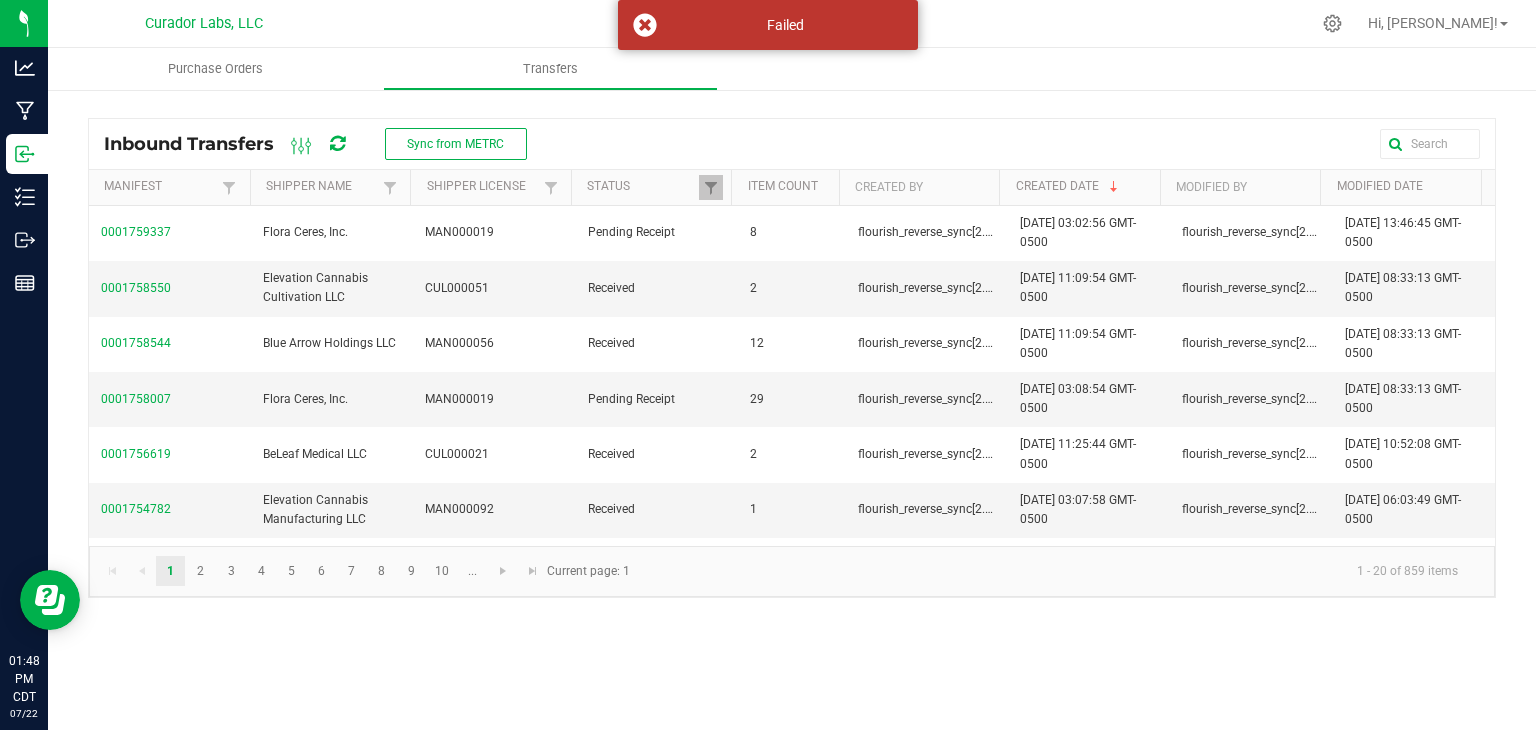 click at bounding box center [337, 144] 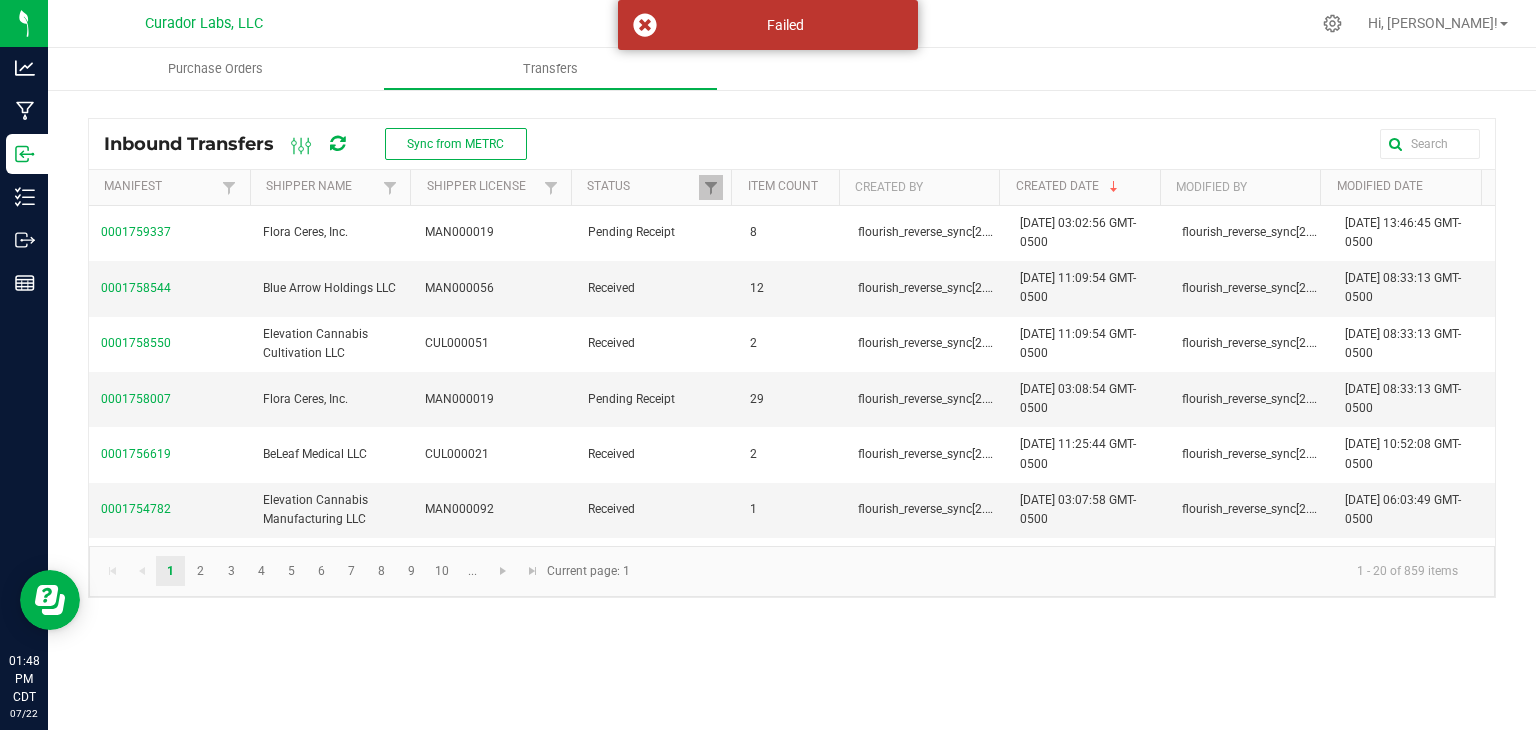 click at bounding box center [337, 144] 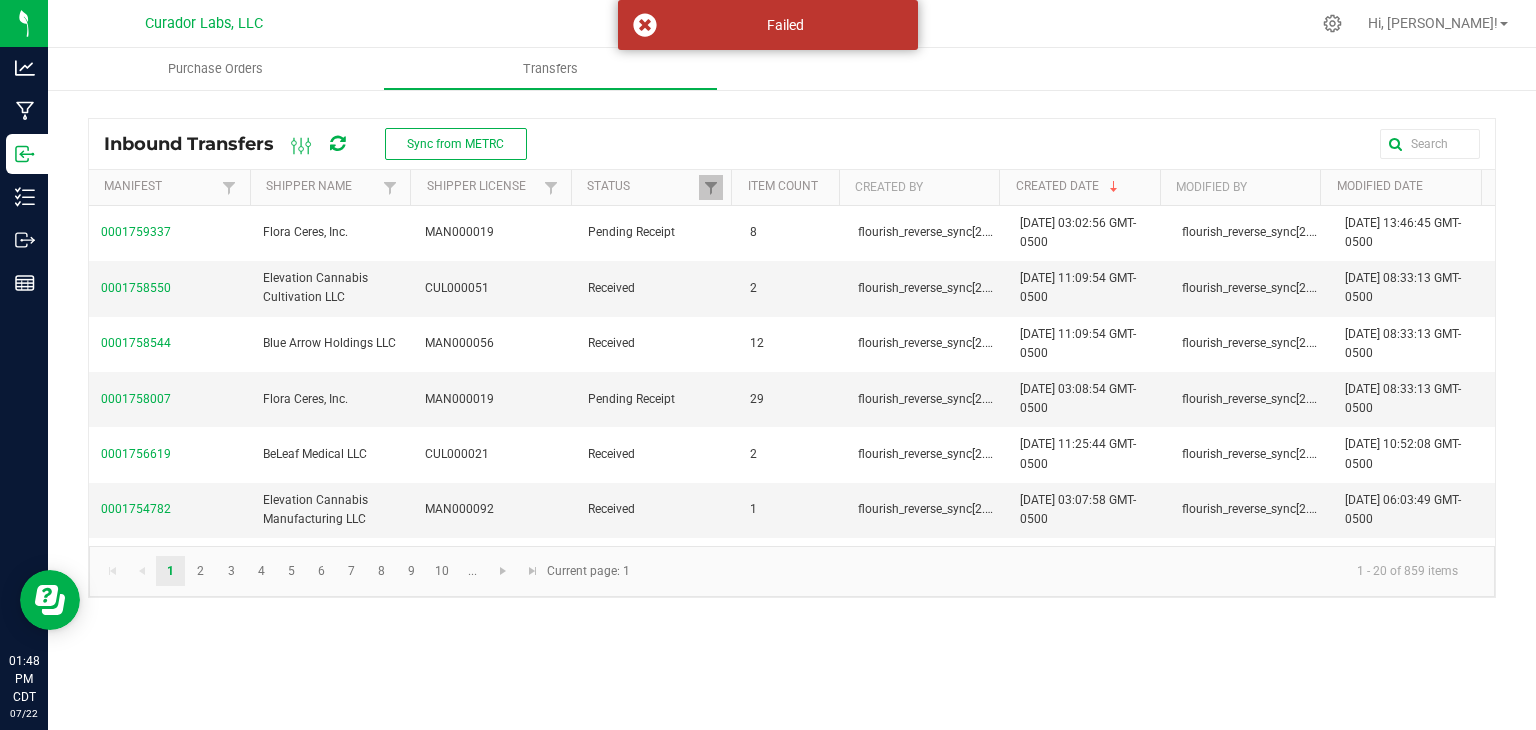 click at bounding box center [336, 144] 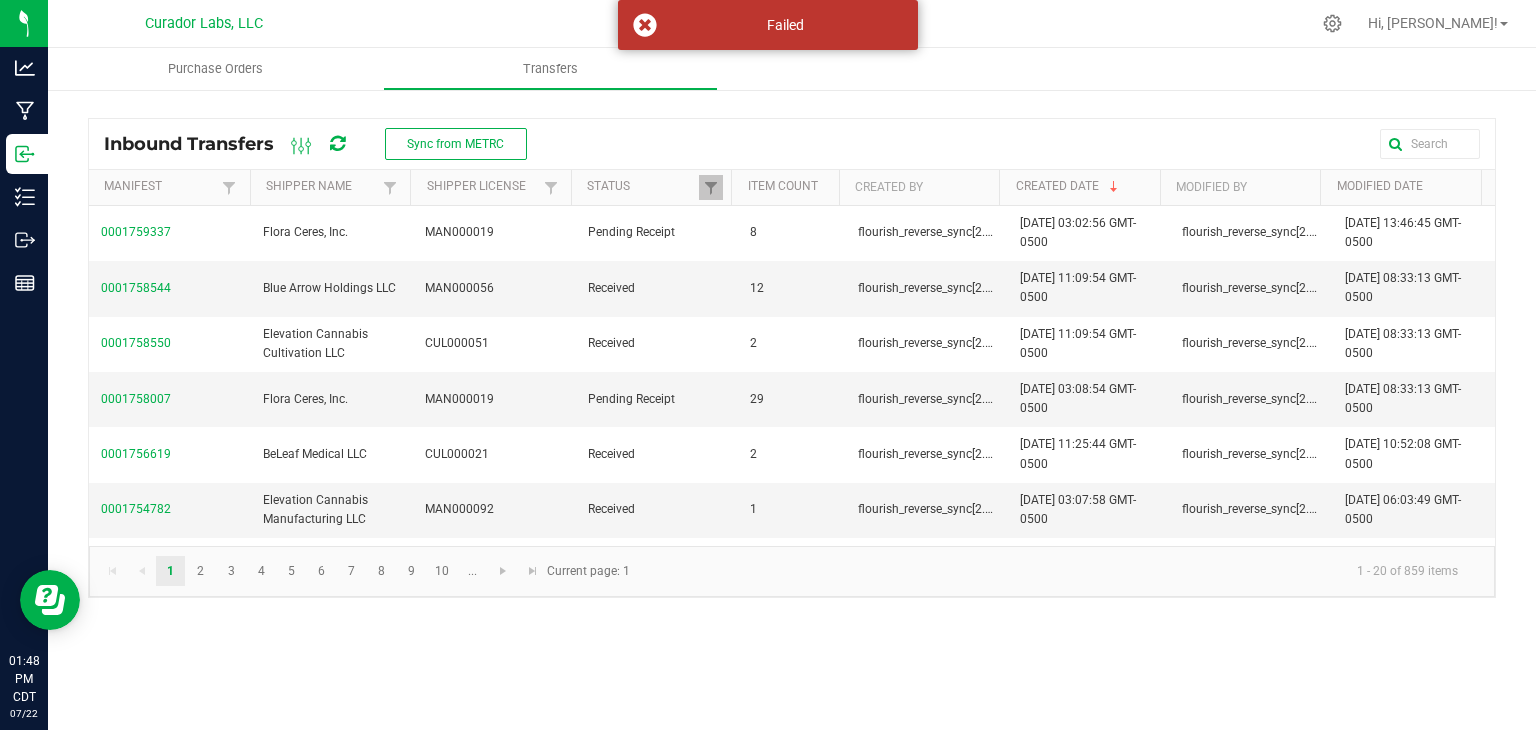 click at bounding box center (336, 143) 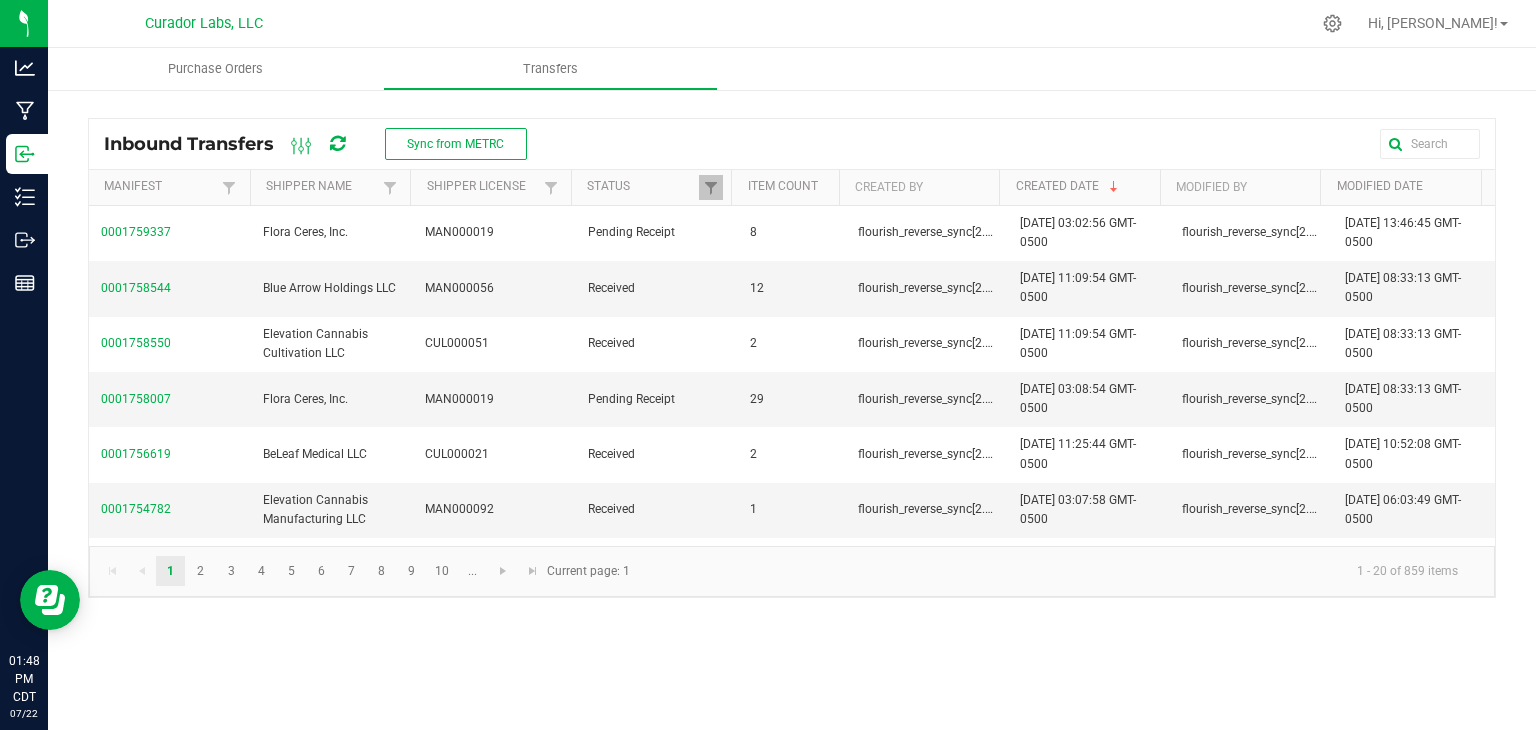 click at bounding box center (336, 144) 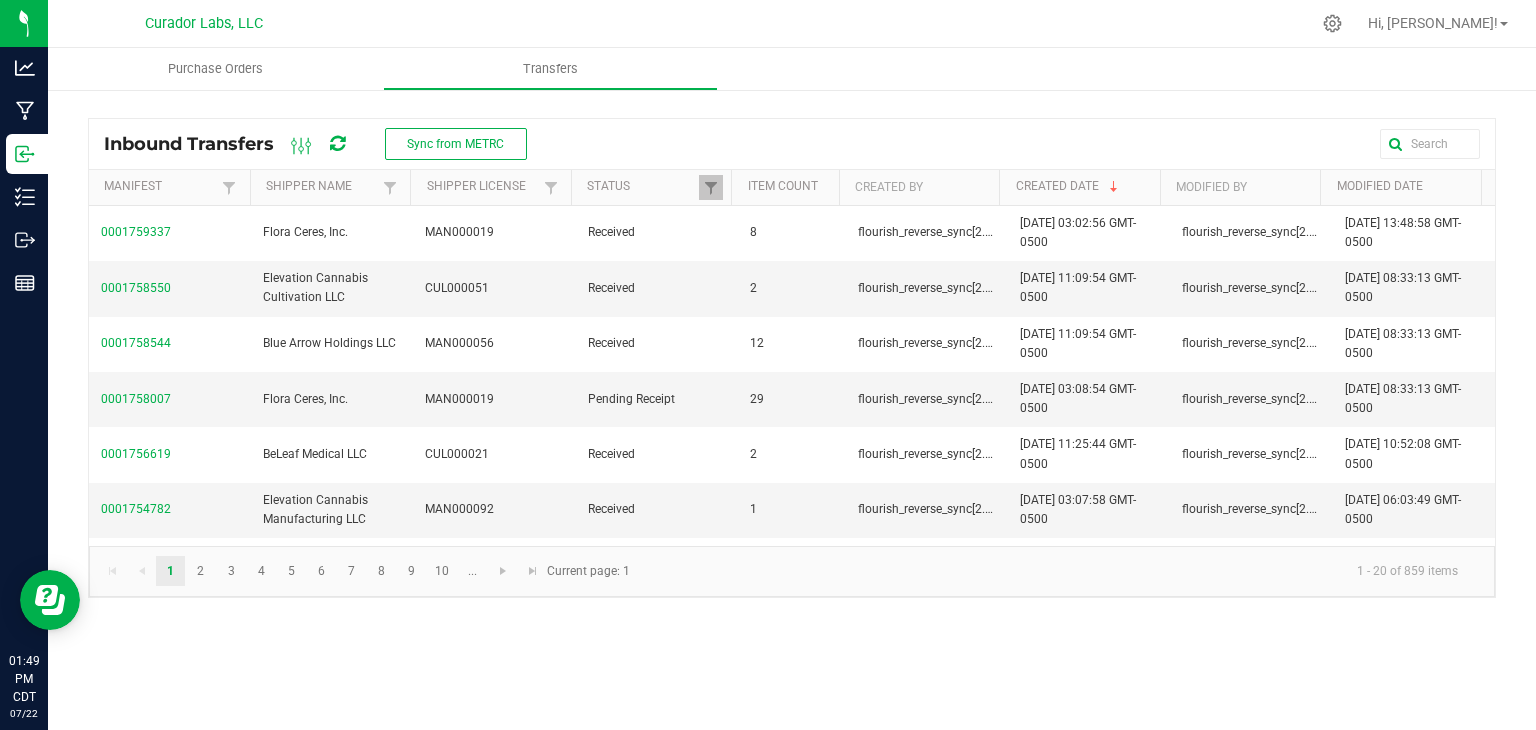 click at bounding box center (337, 144) 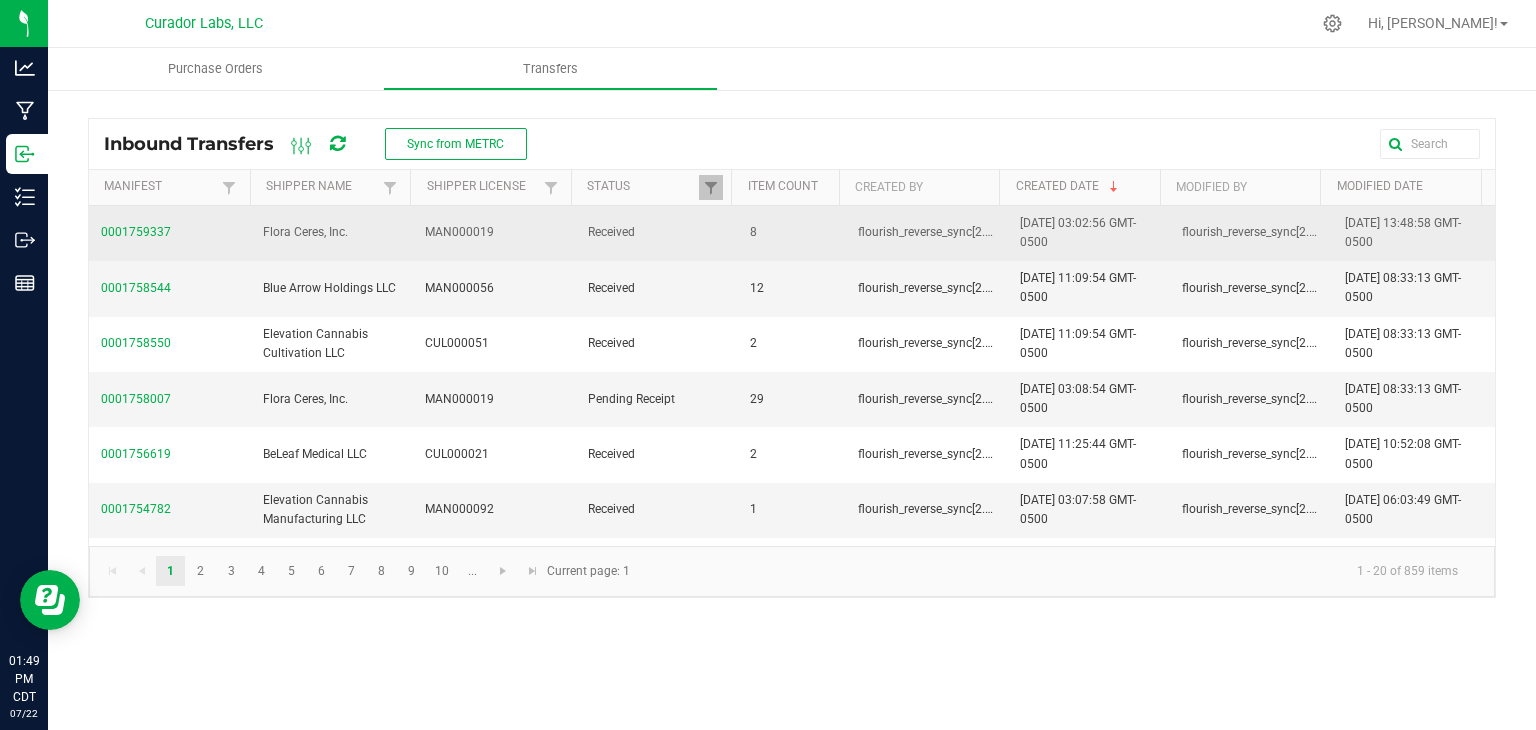 click on "0001759337" at bounding box center (136, 232) 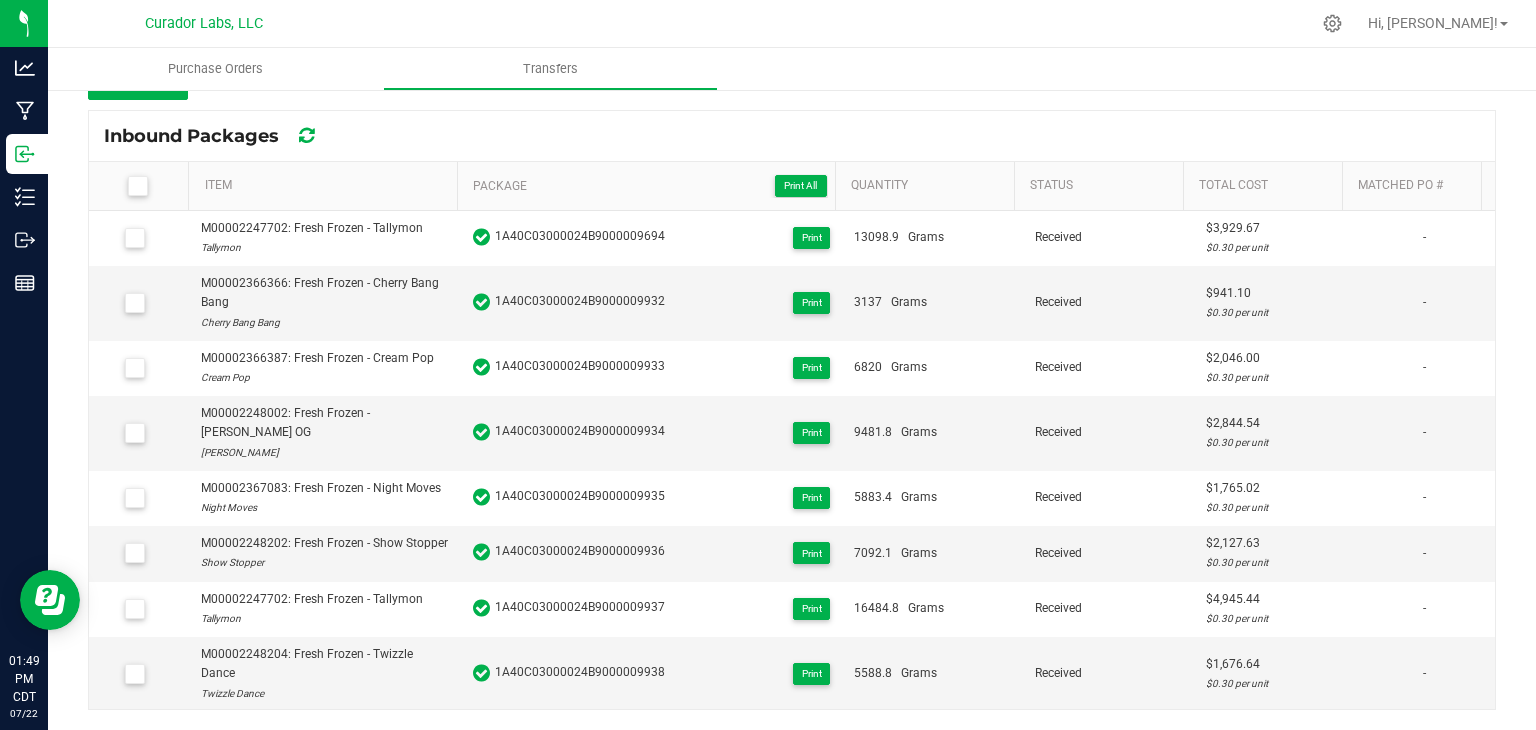 scroll, scrollTop: 270, scrollLeft: 0, axis: vertical 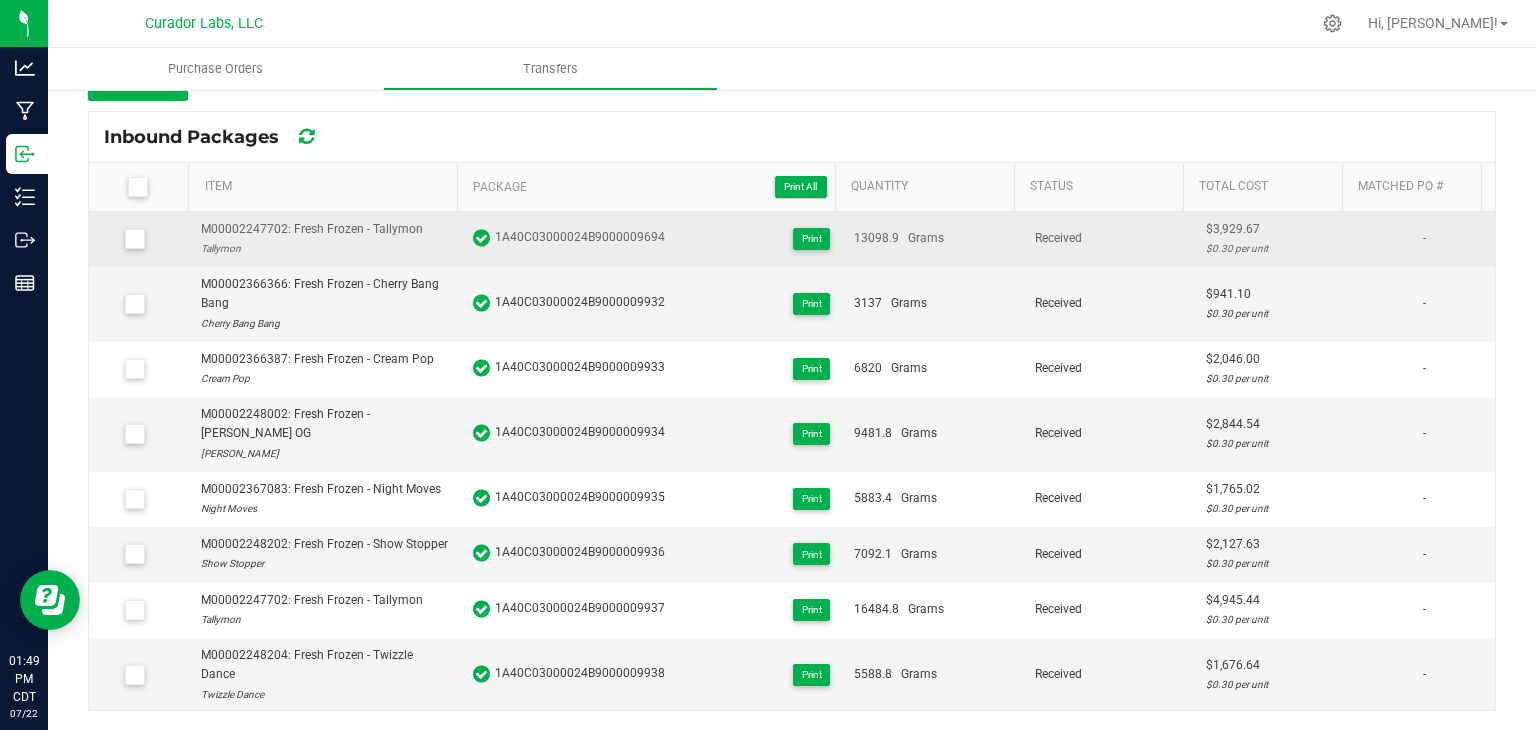 click at bounding box center [134, 239] 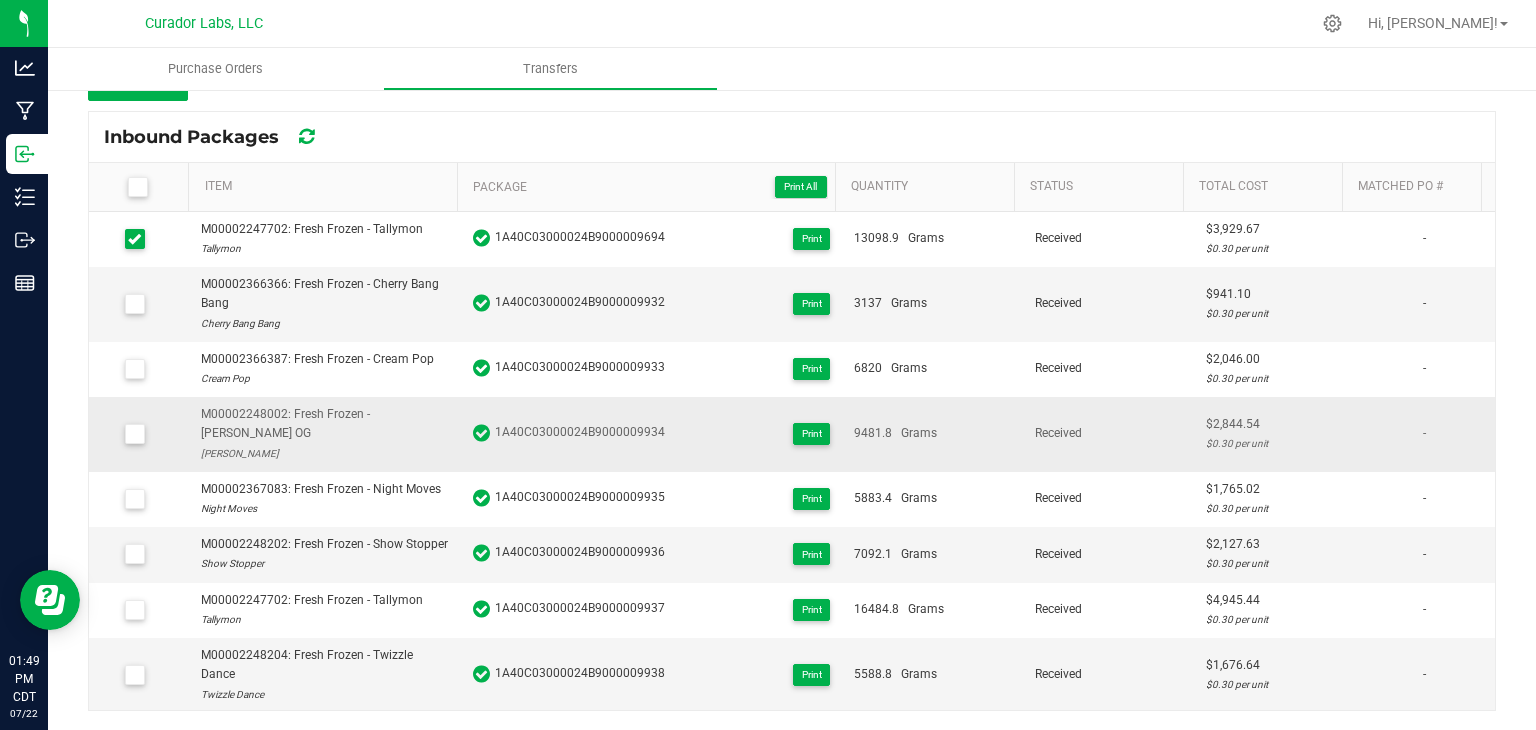 scroll, scrollTop: 271, scrollLeft: 0, axis: vertical 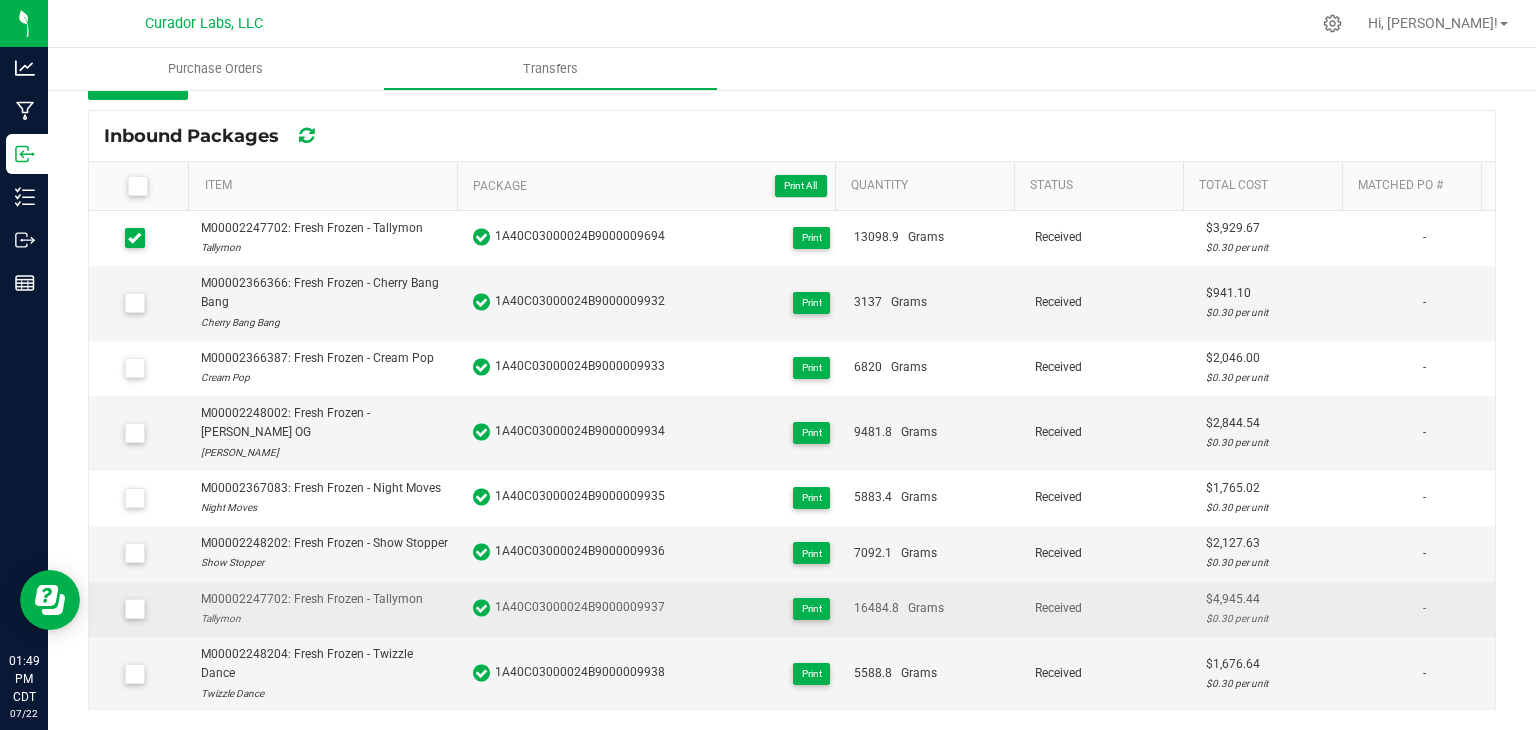 click at bounding box center [135, 609] 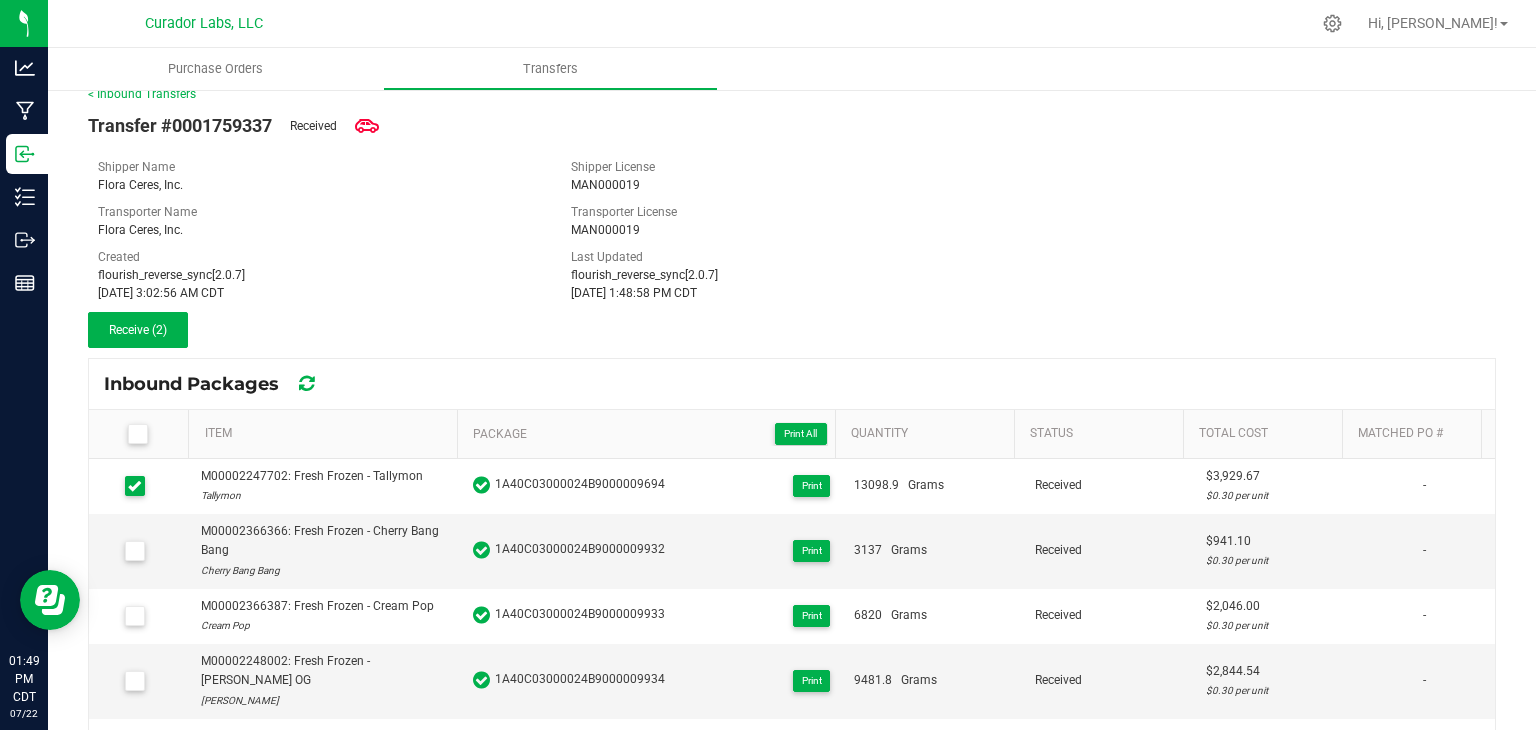 scroll, scrollTop: 0, scrollLeft: 0, axis: both 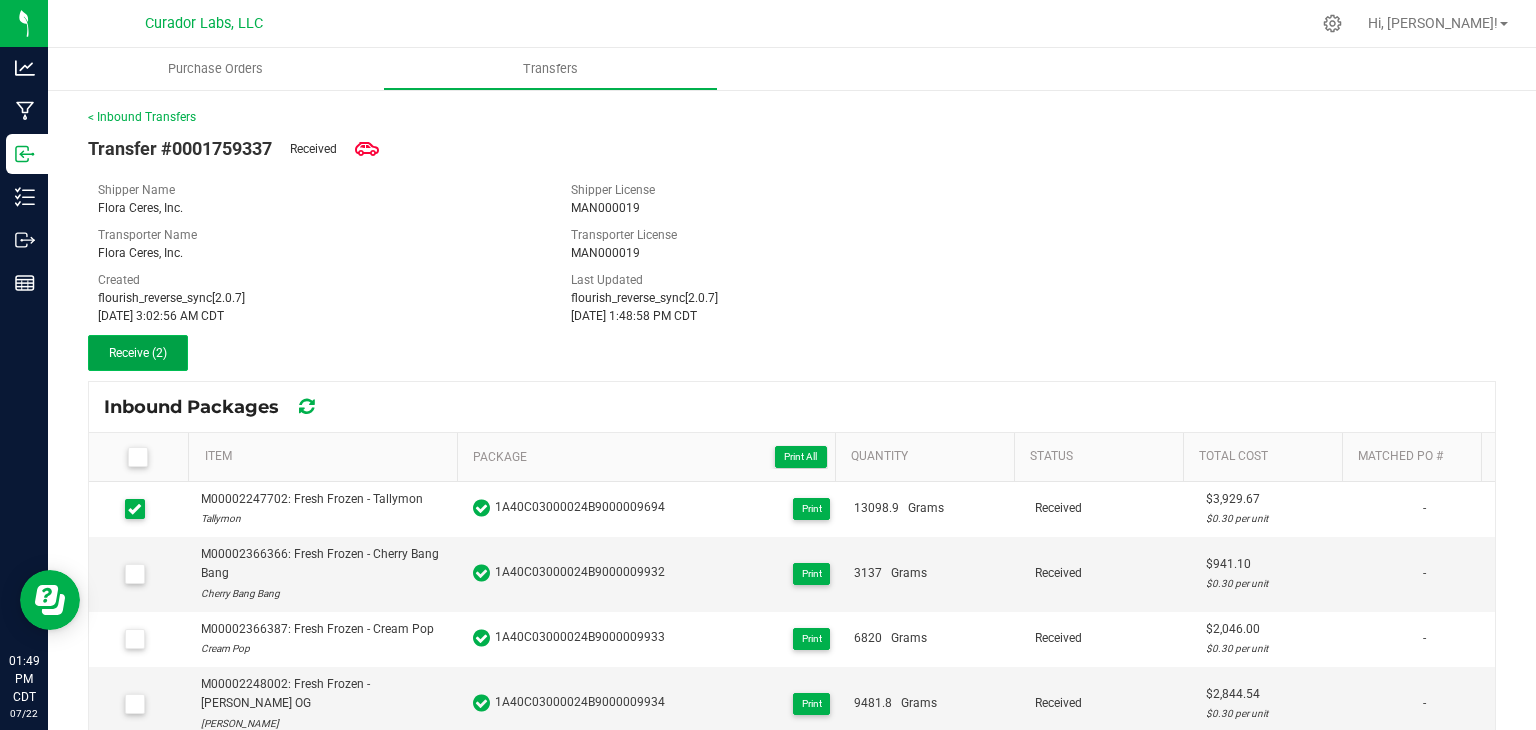 click on "Receive (2)" at bounding box center [138, 353] 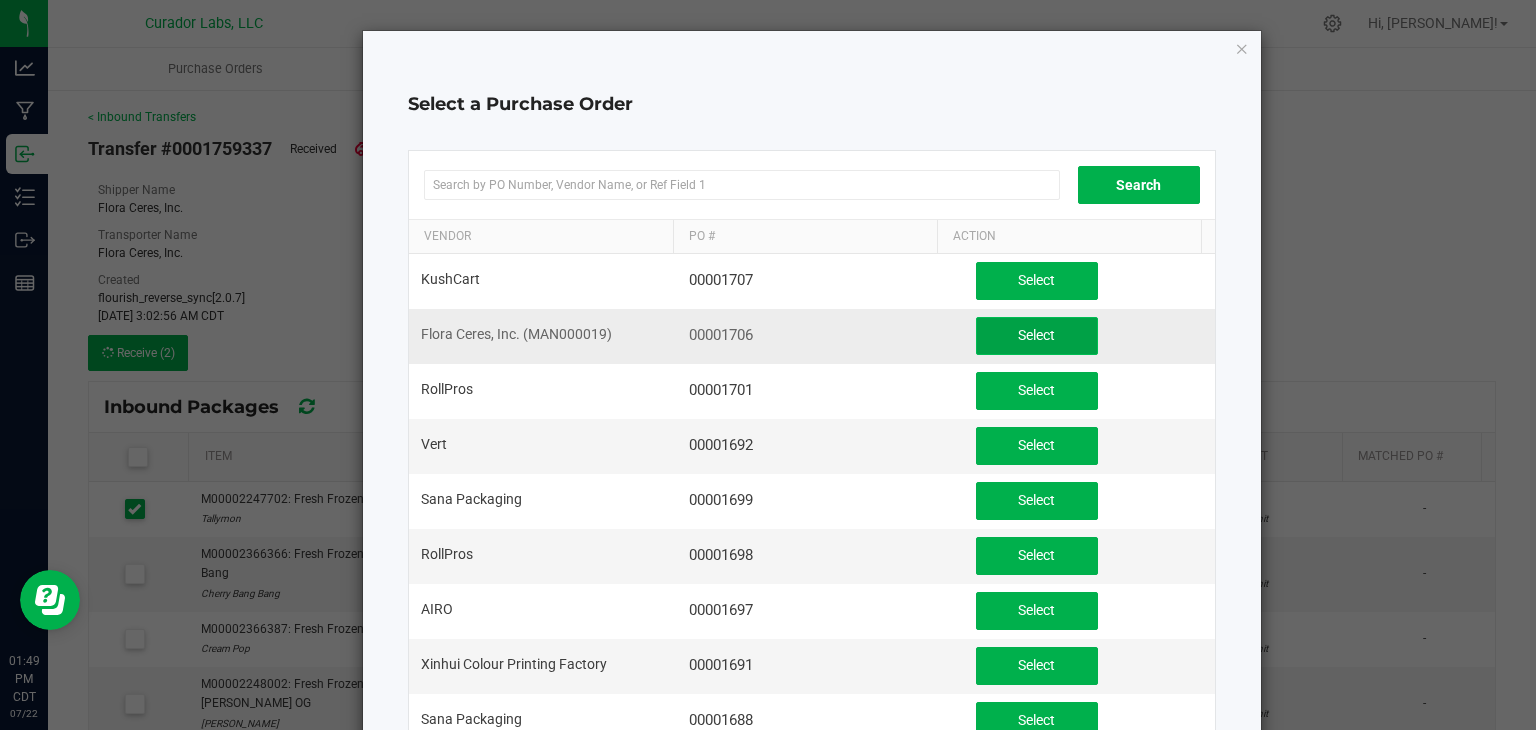 click on "Select" 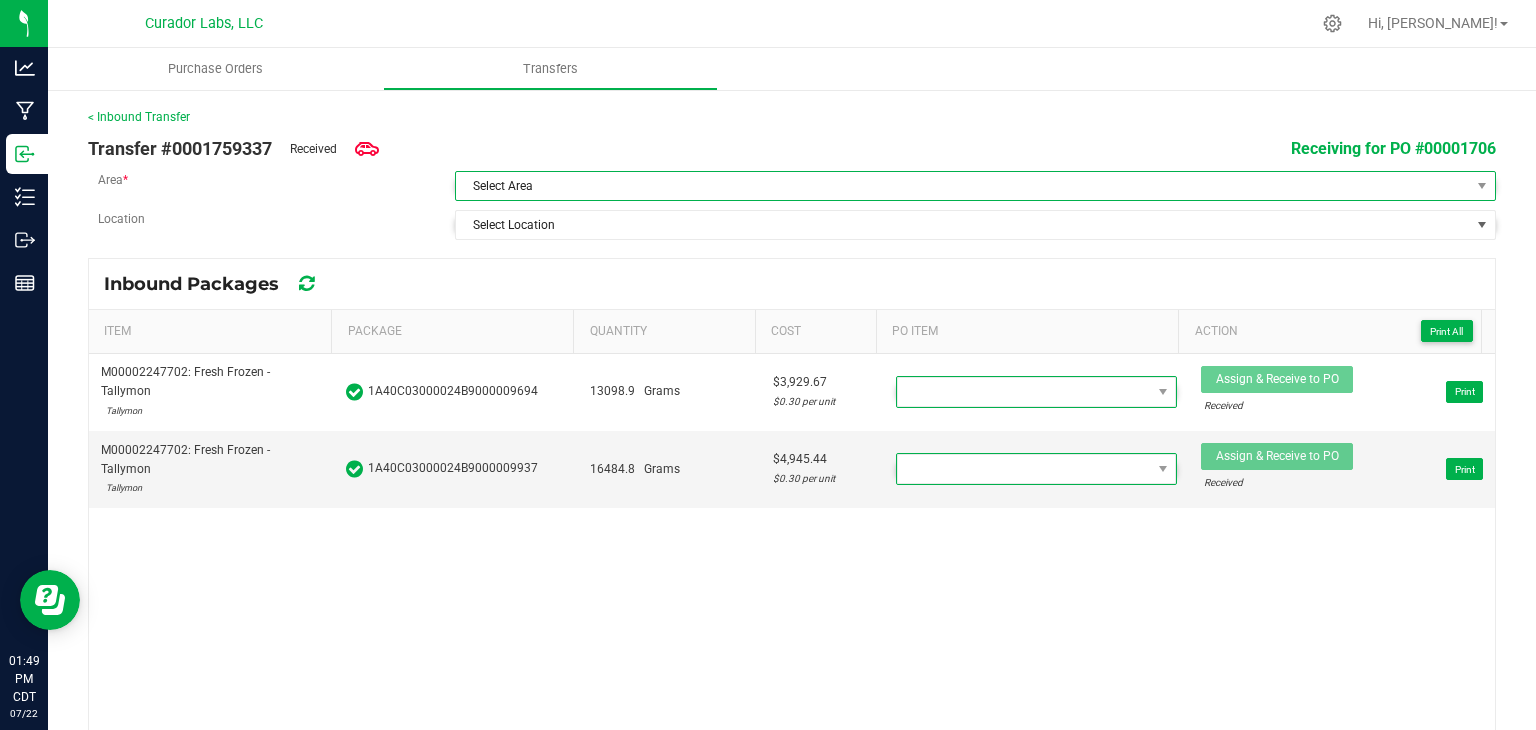 click on "Select Area" at bounding box center [963, 186] 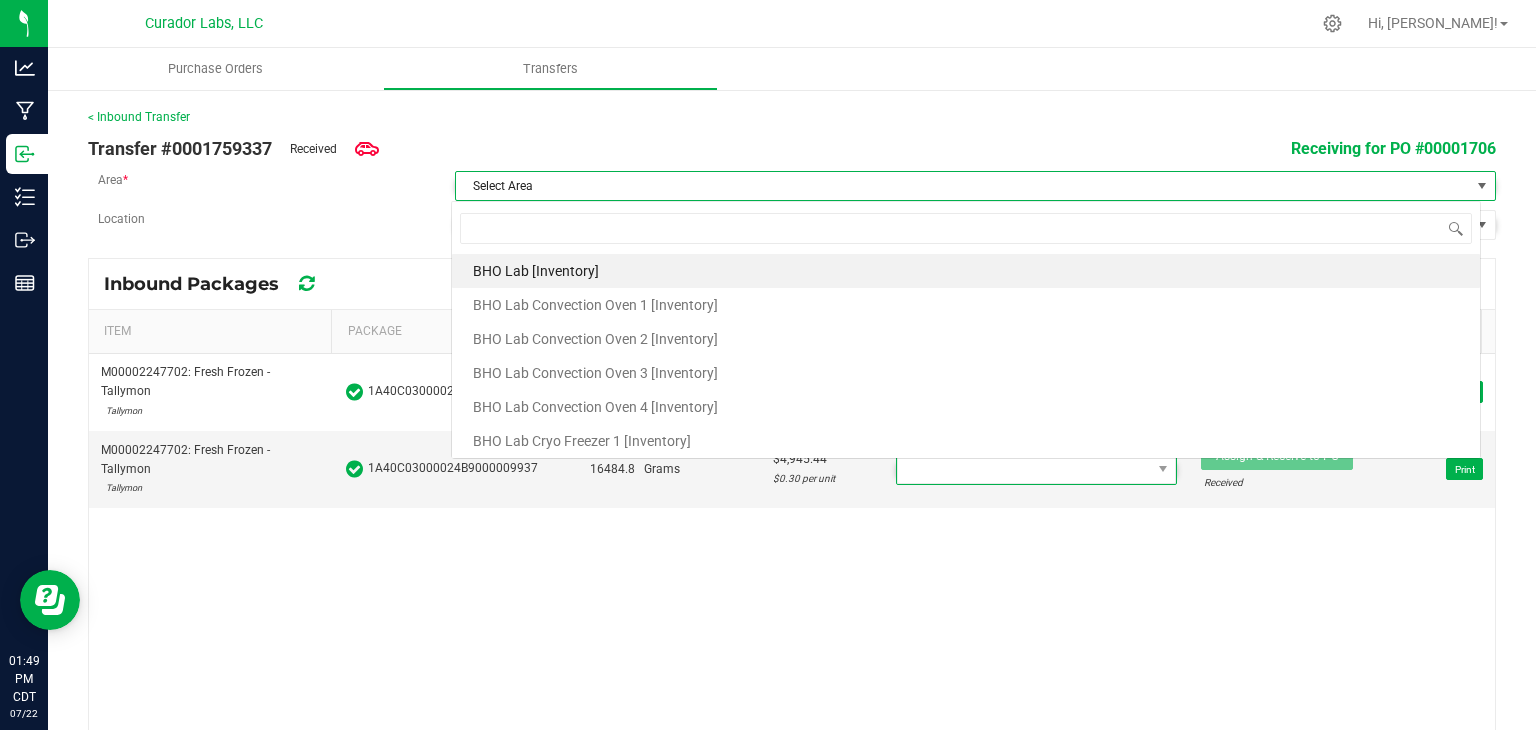 scroll, scrollTop: 99970, scrollLeft: 98970, axis: both 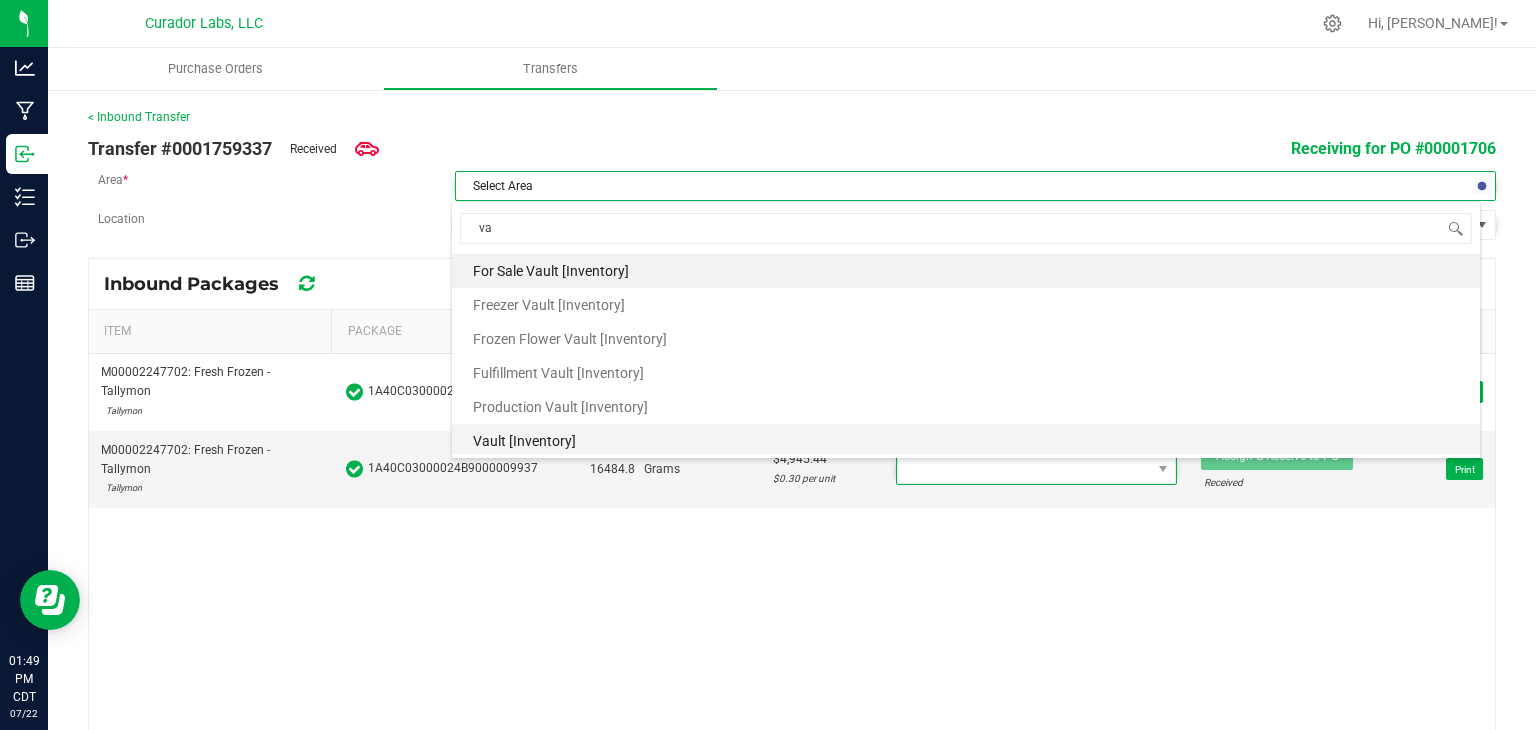 type on "v" 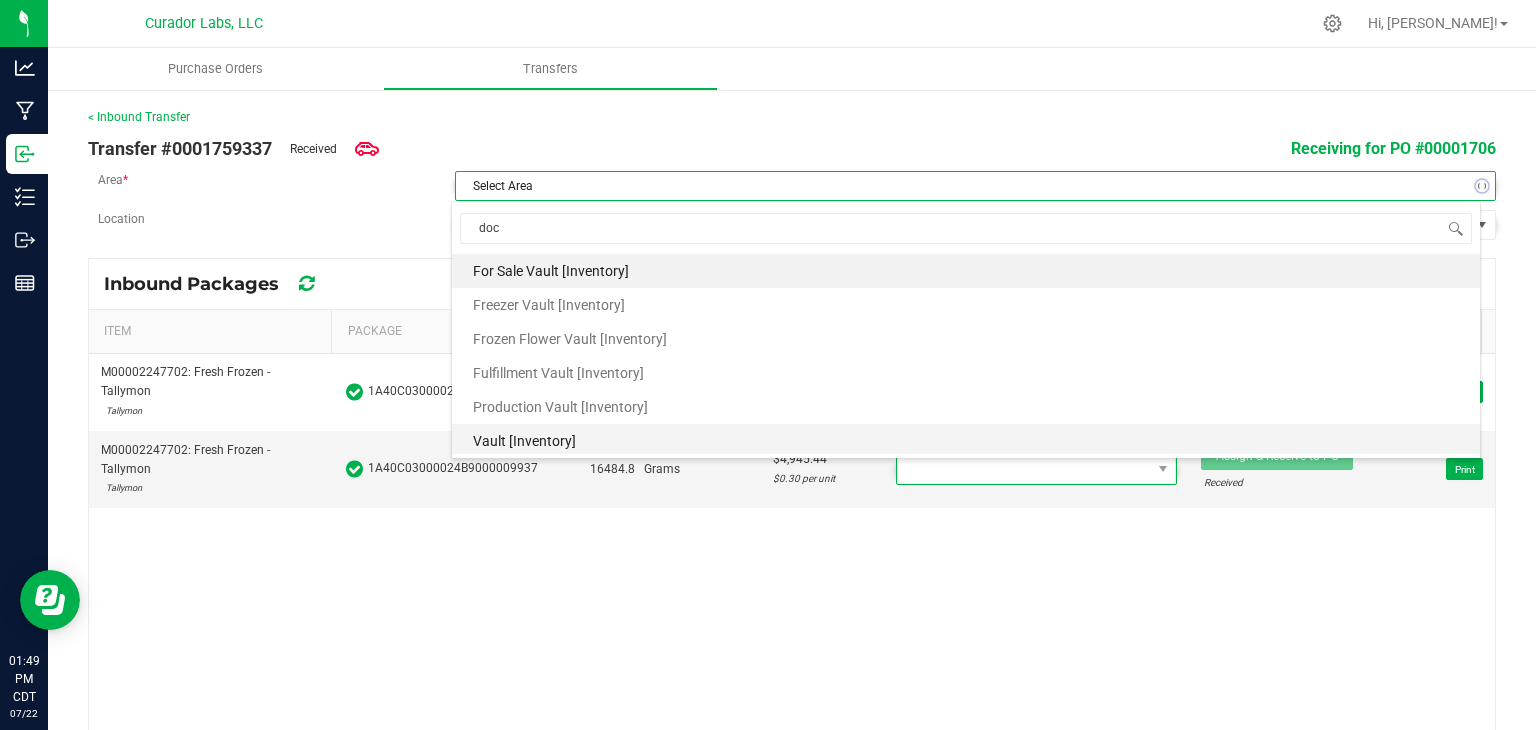 type on "dock" 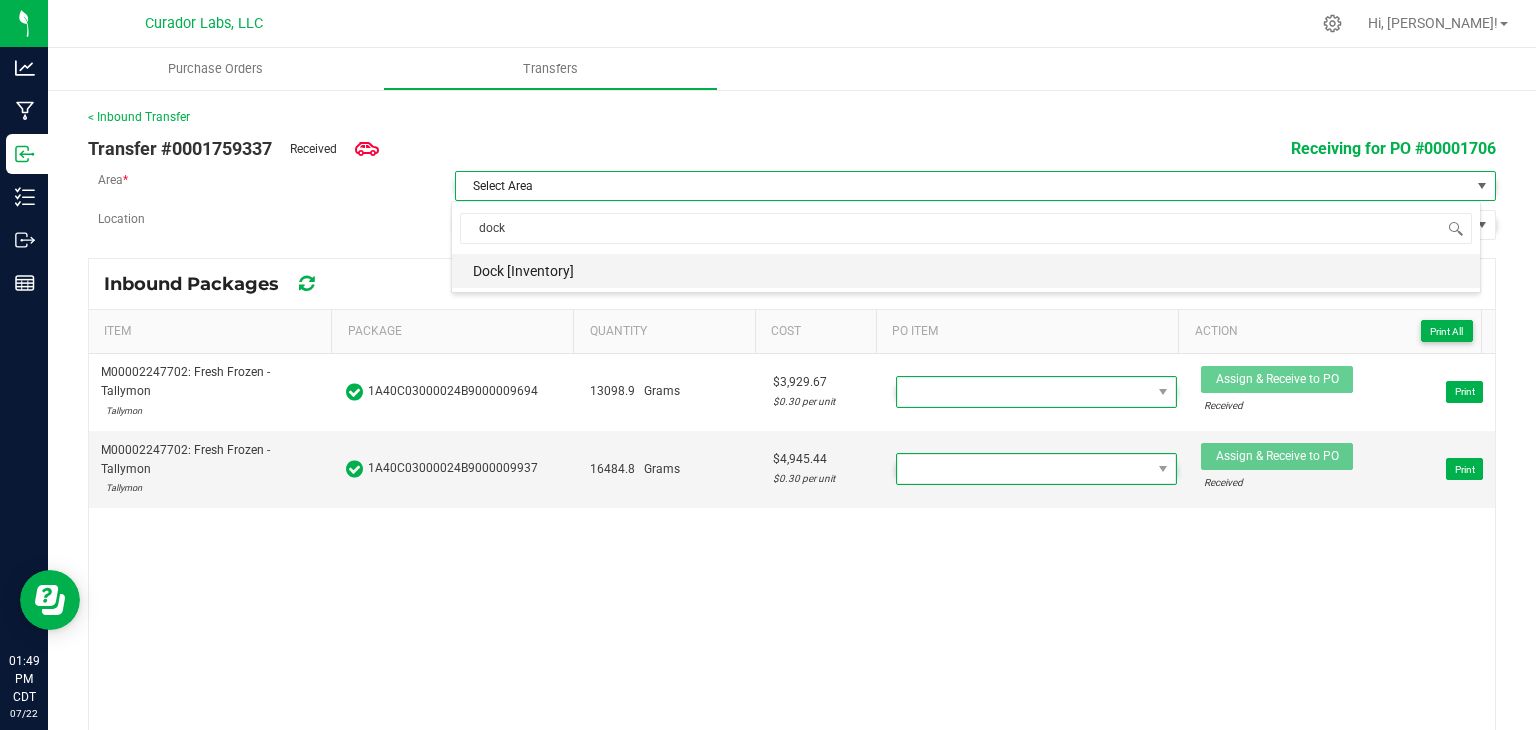 click on "Dock [Inventory]" at bounding box center (966, 271) 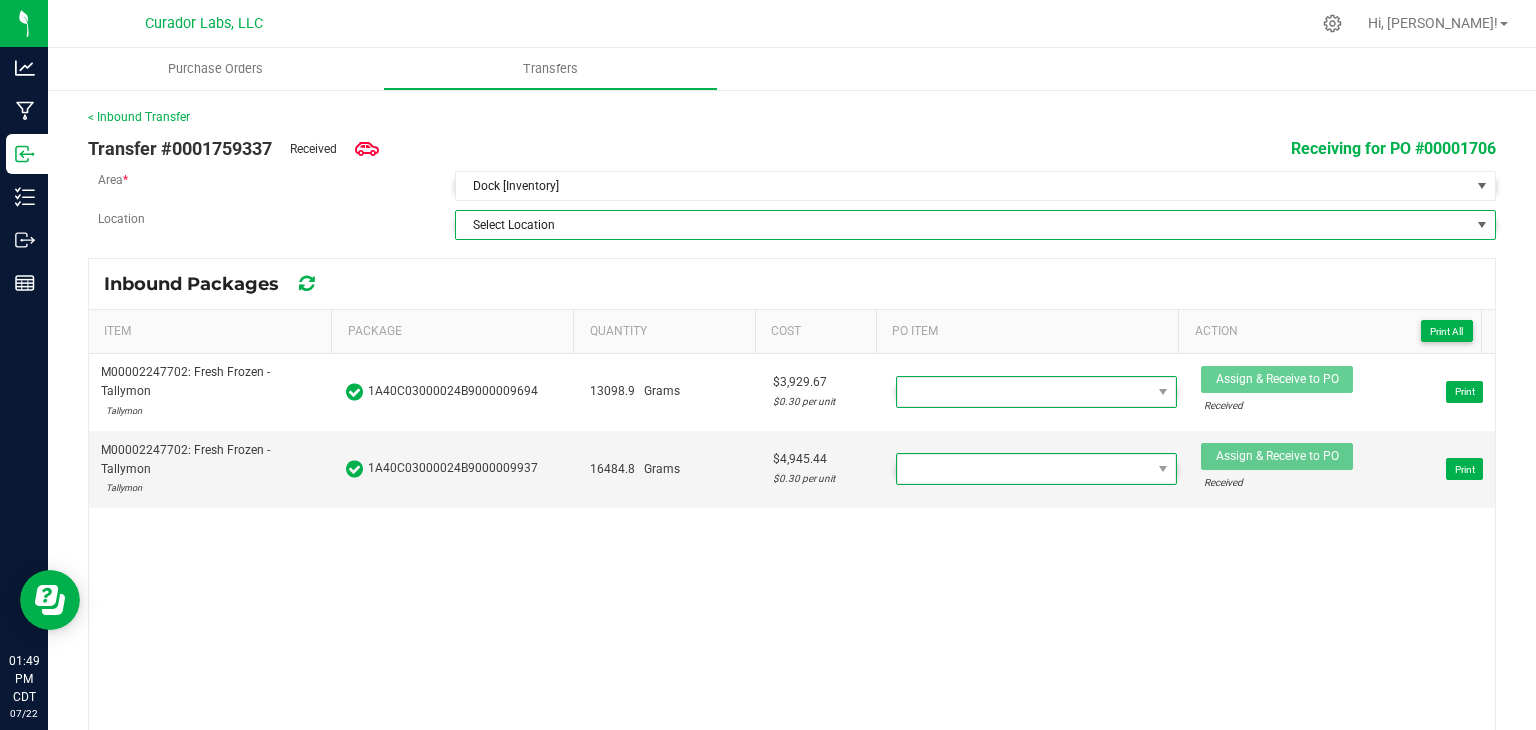 click on "Select Location" at bounding box center [963, 225] 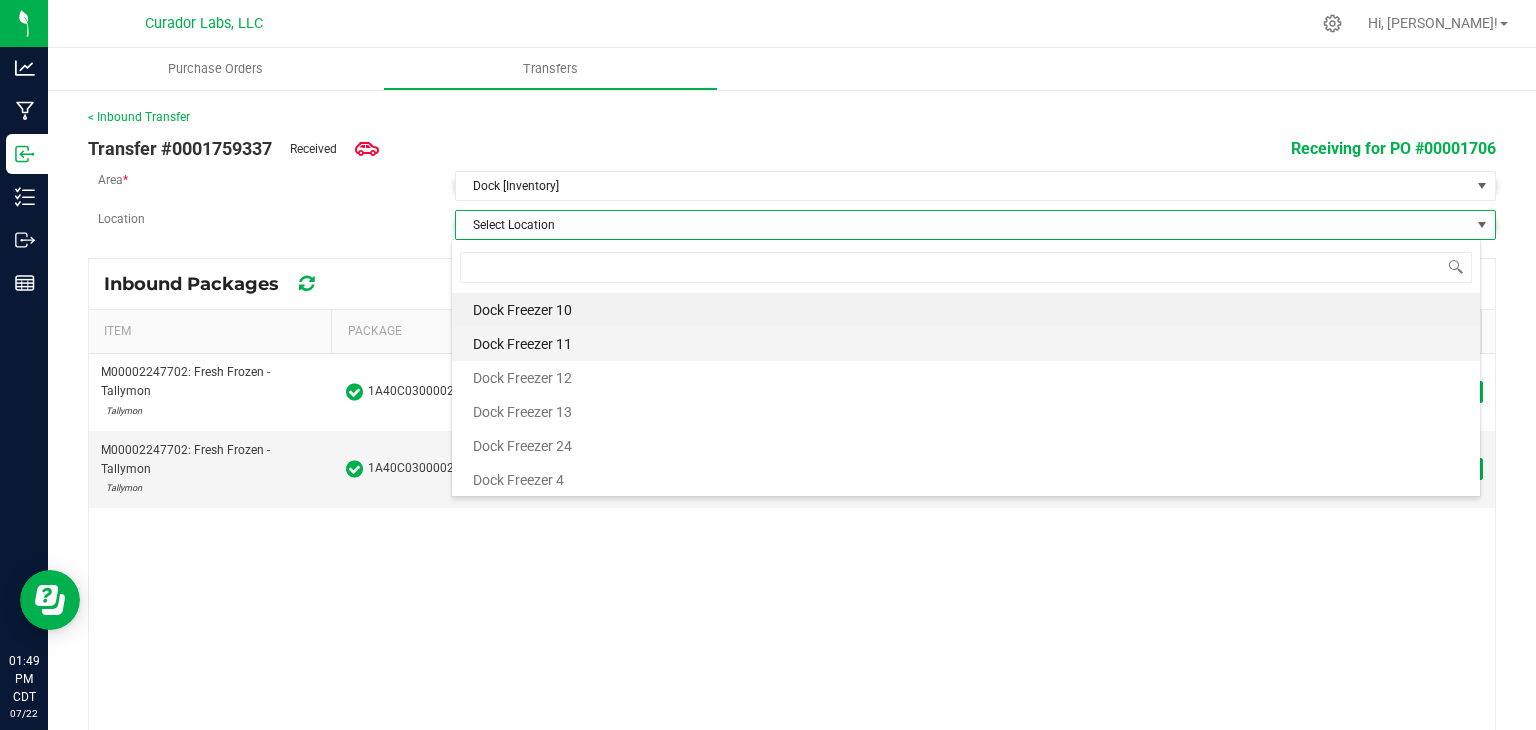 scroll, scrollTop: 99970, scrollLeft: 98970, axis: both 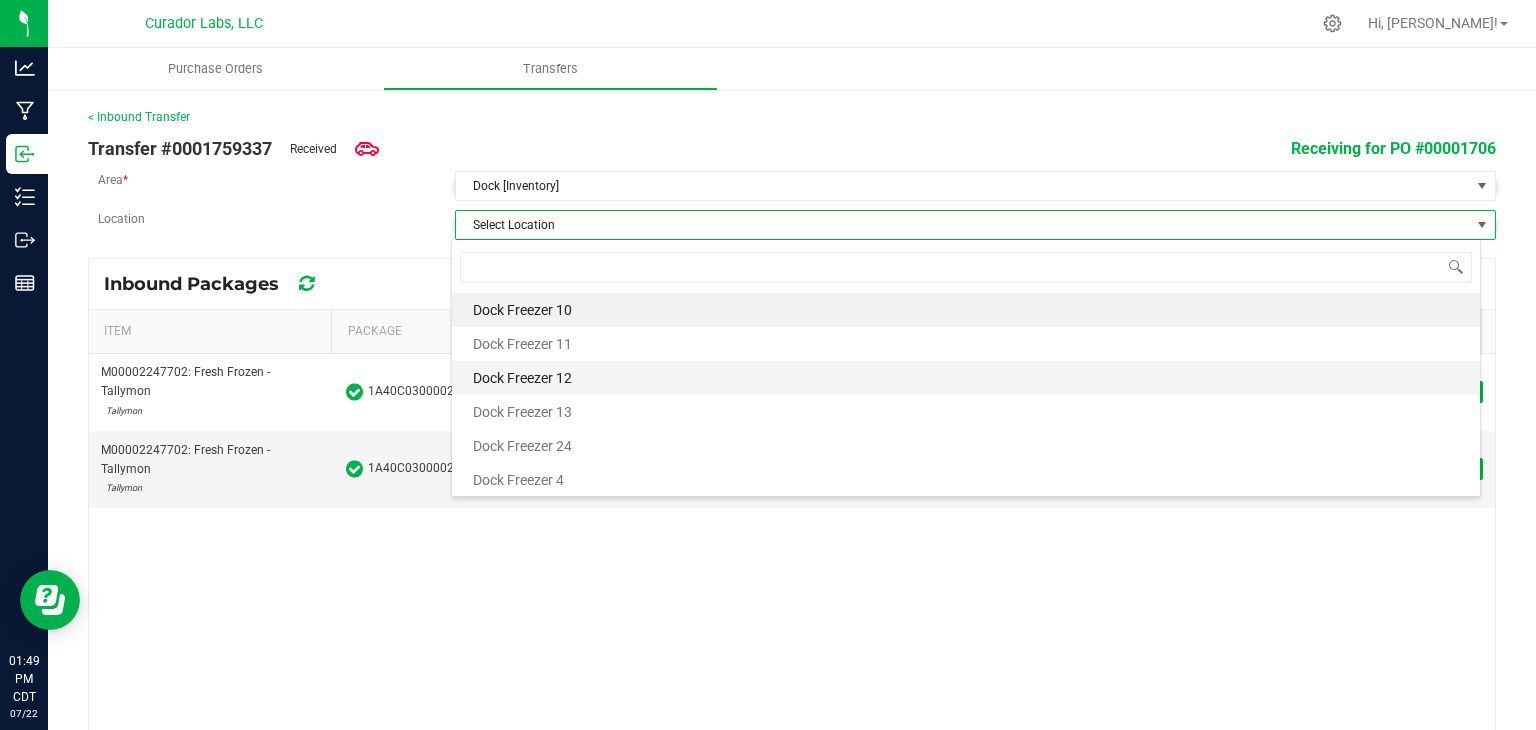 click on "Dock Freezer 12" at bounding box center [966, 378] 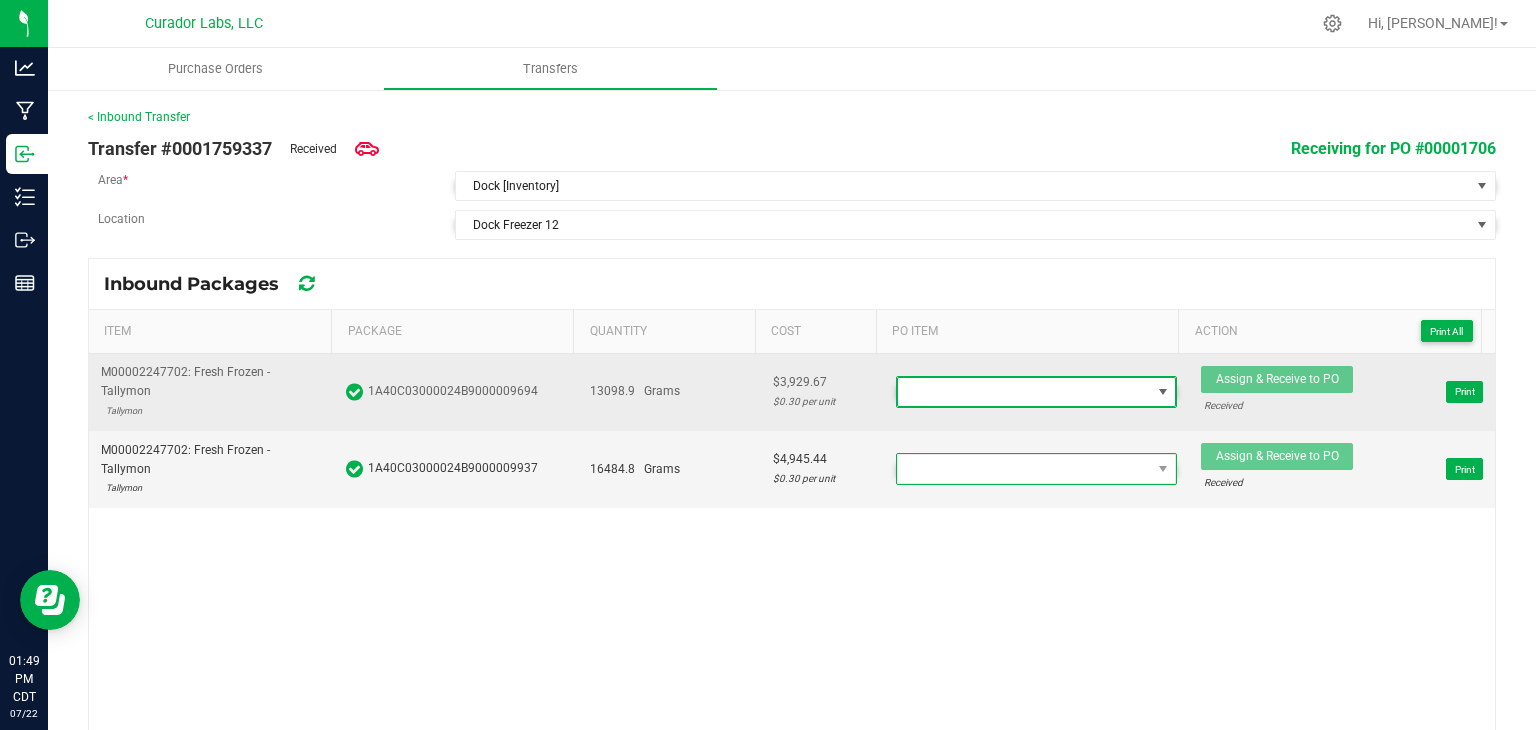 click at bounding box center (1024, 392) 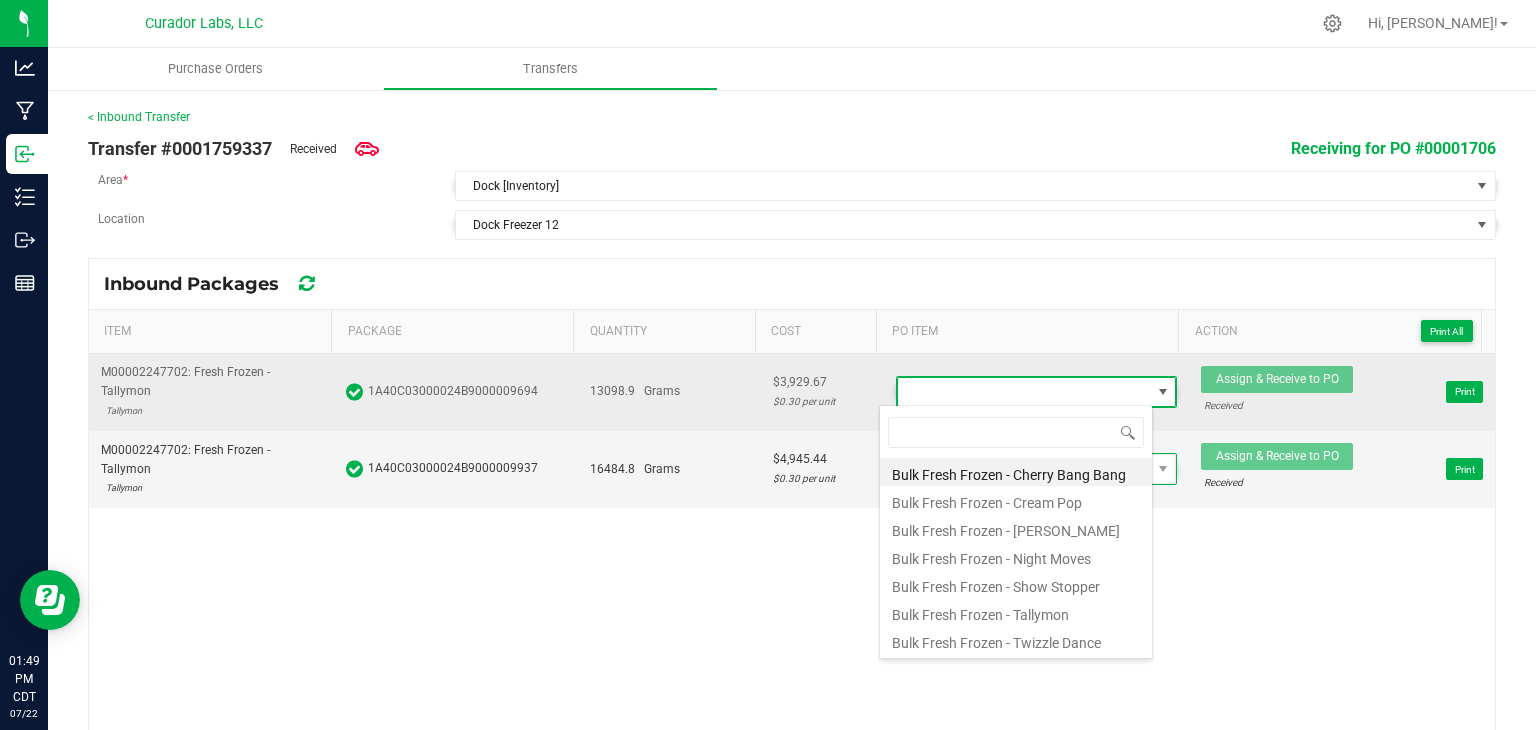 scroll, scrollTop: 99970, scrollLeft: 99726, axis: both 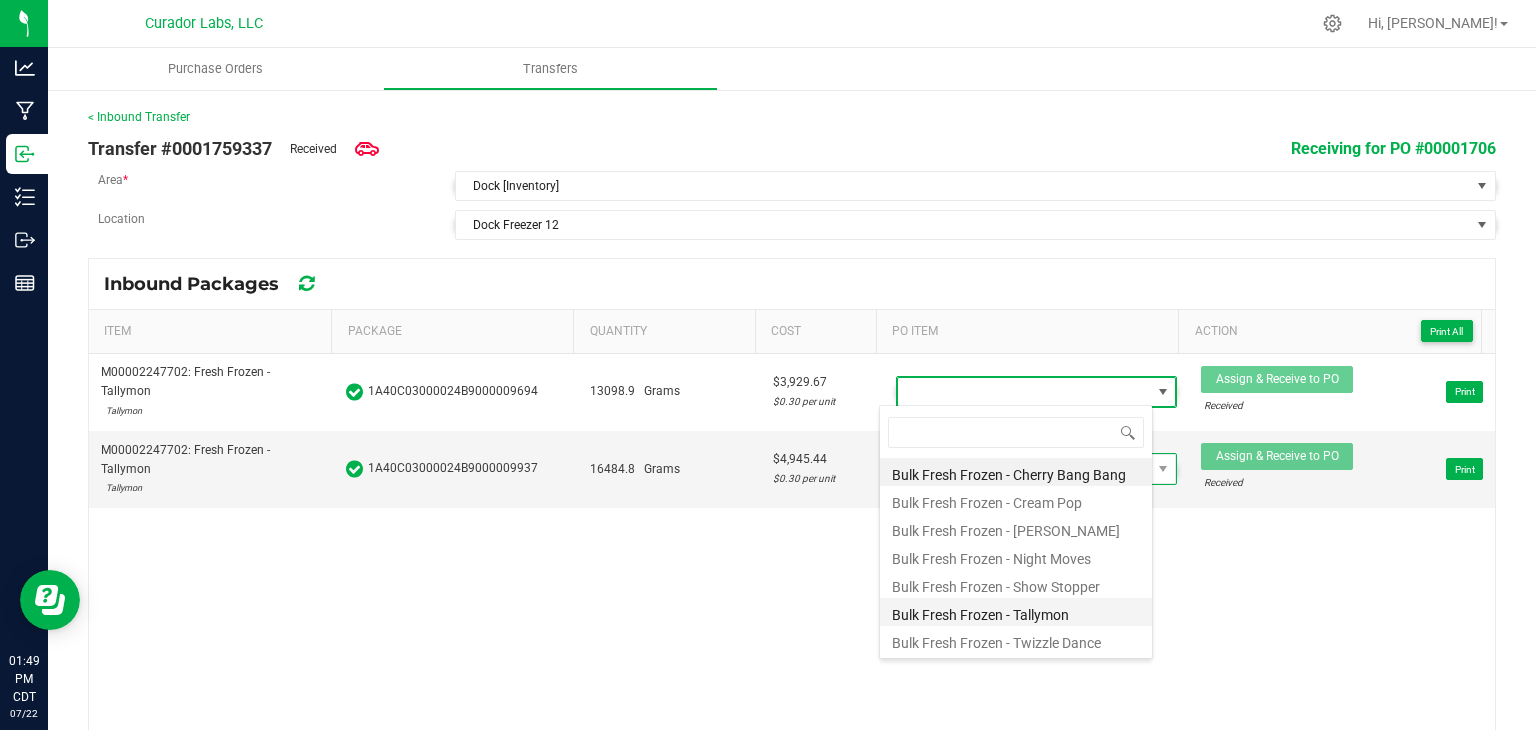 click on "Bulk Fresh Frozen - Tallymon" at bounding box center [1016, 612] 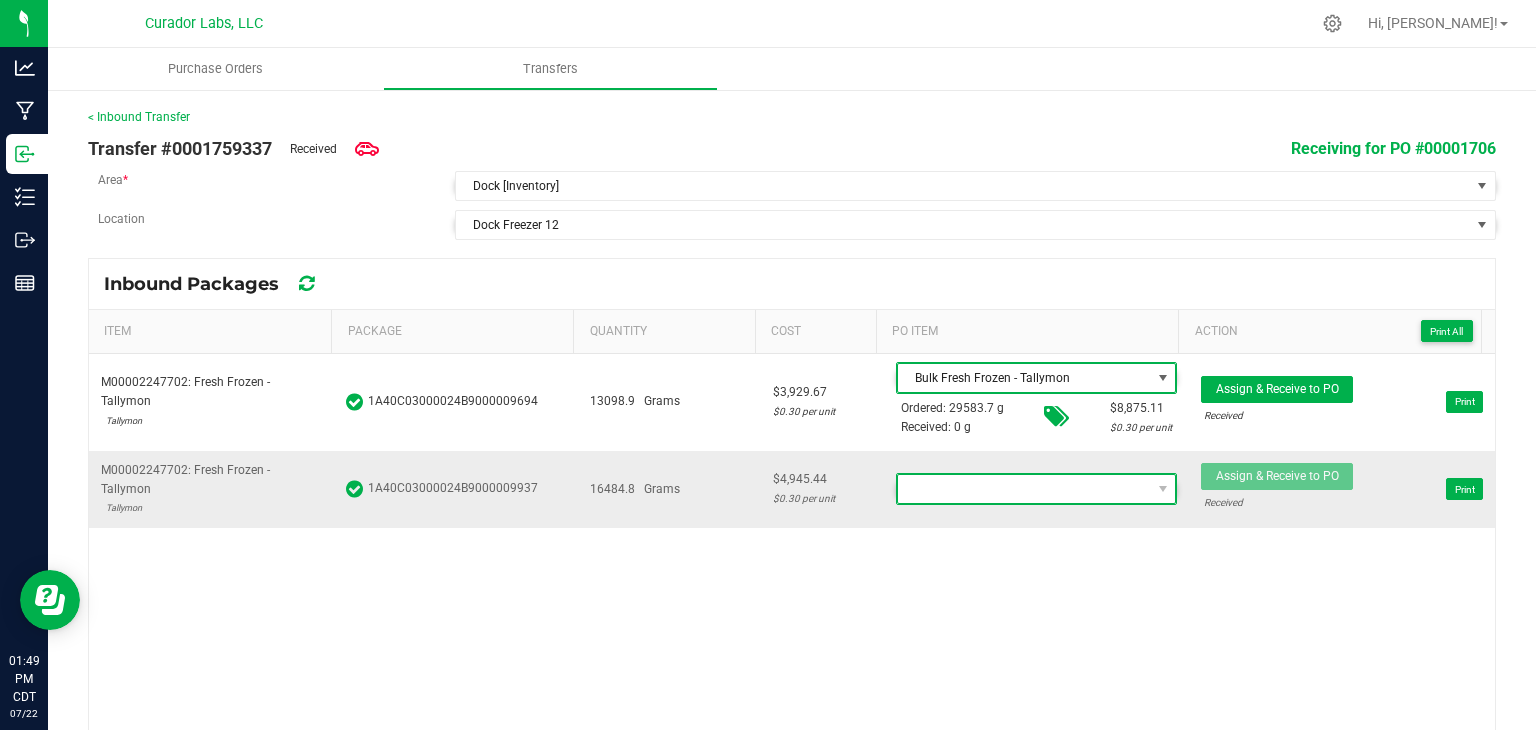click at bounding box center (1024, 489) 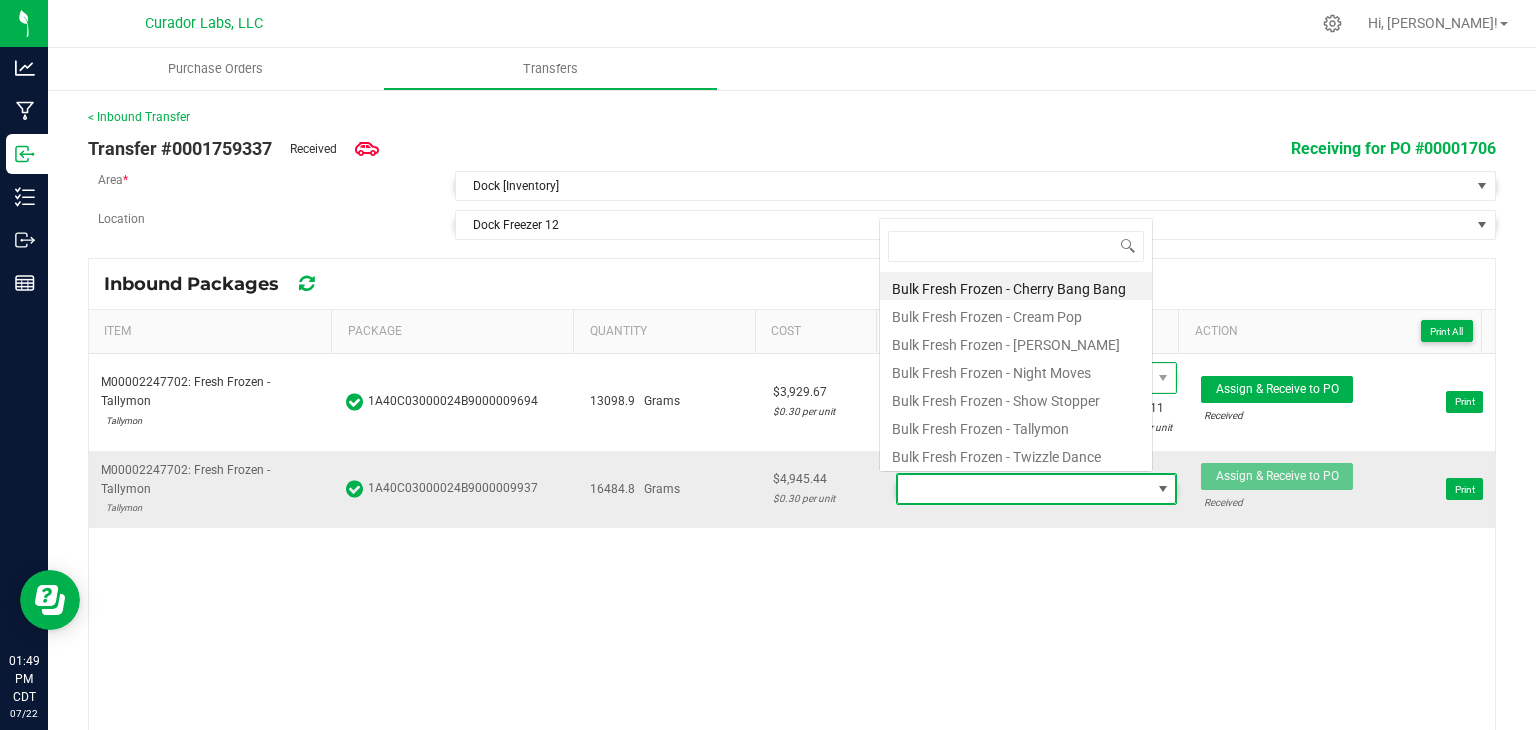 scroll, scrollTop: 0, scrollLeft: 0, axis: both 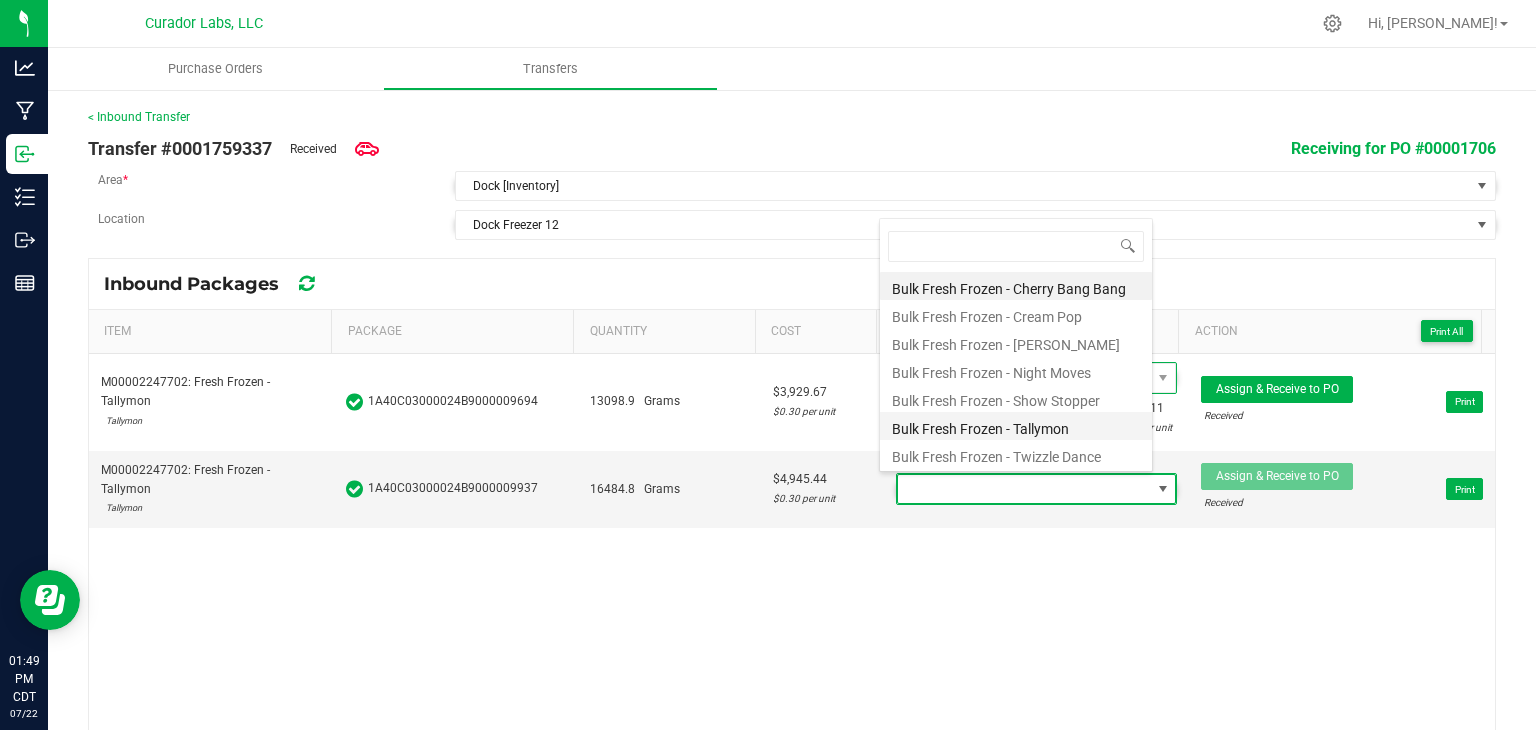 click on "Bulk Fresh Frozen - Tallymon" at bounding box center [1016, 426] 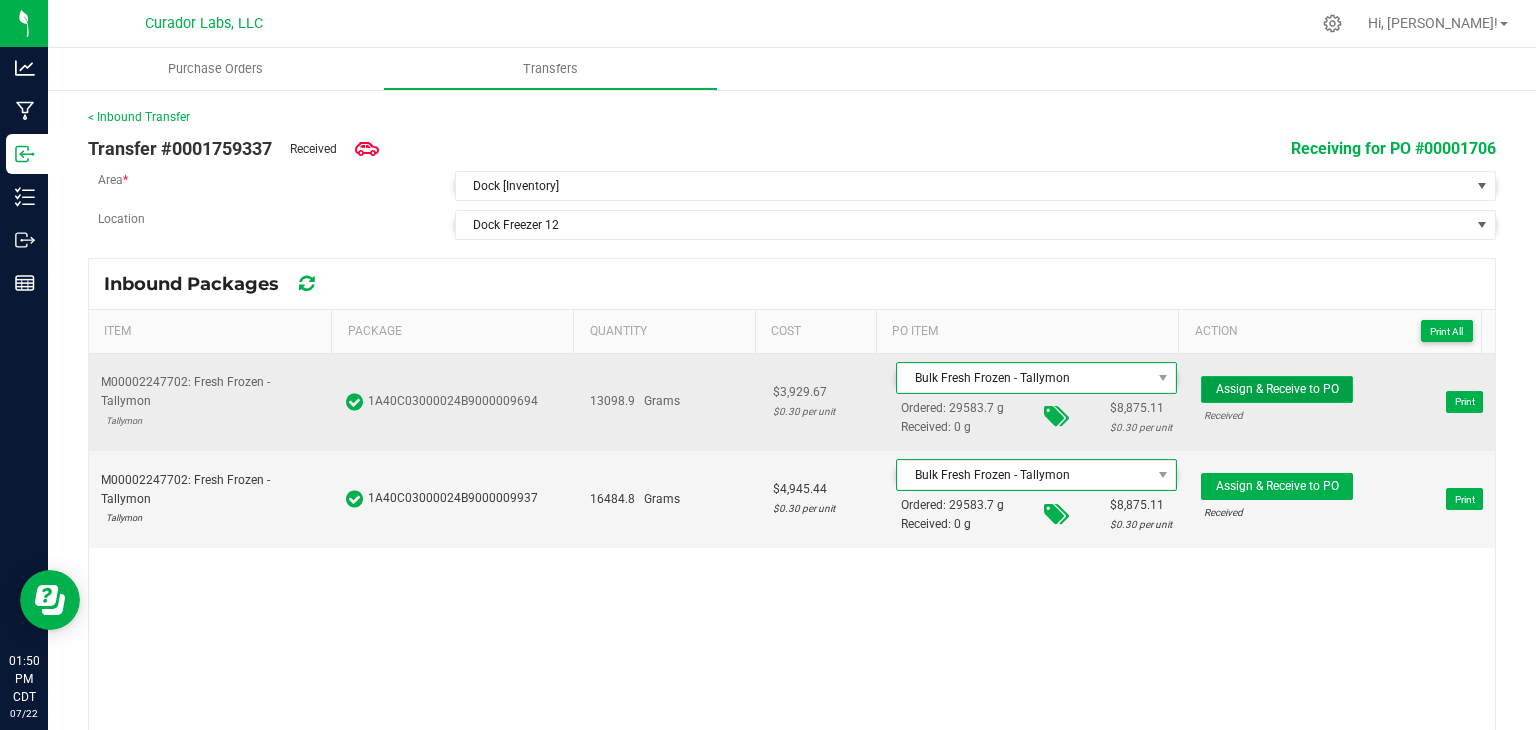 click on "Assign & Receive to PO" at bounding box center [1277, 389] 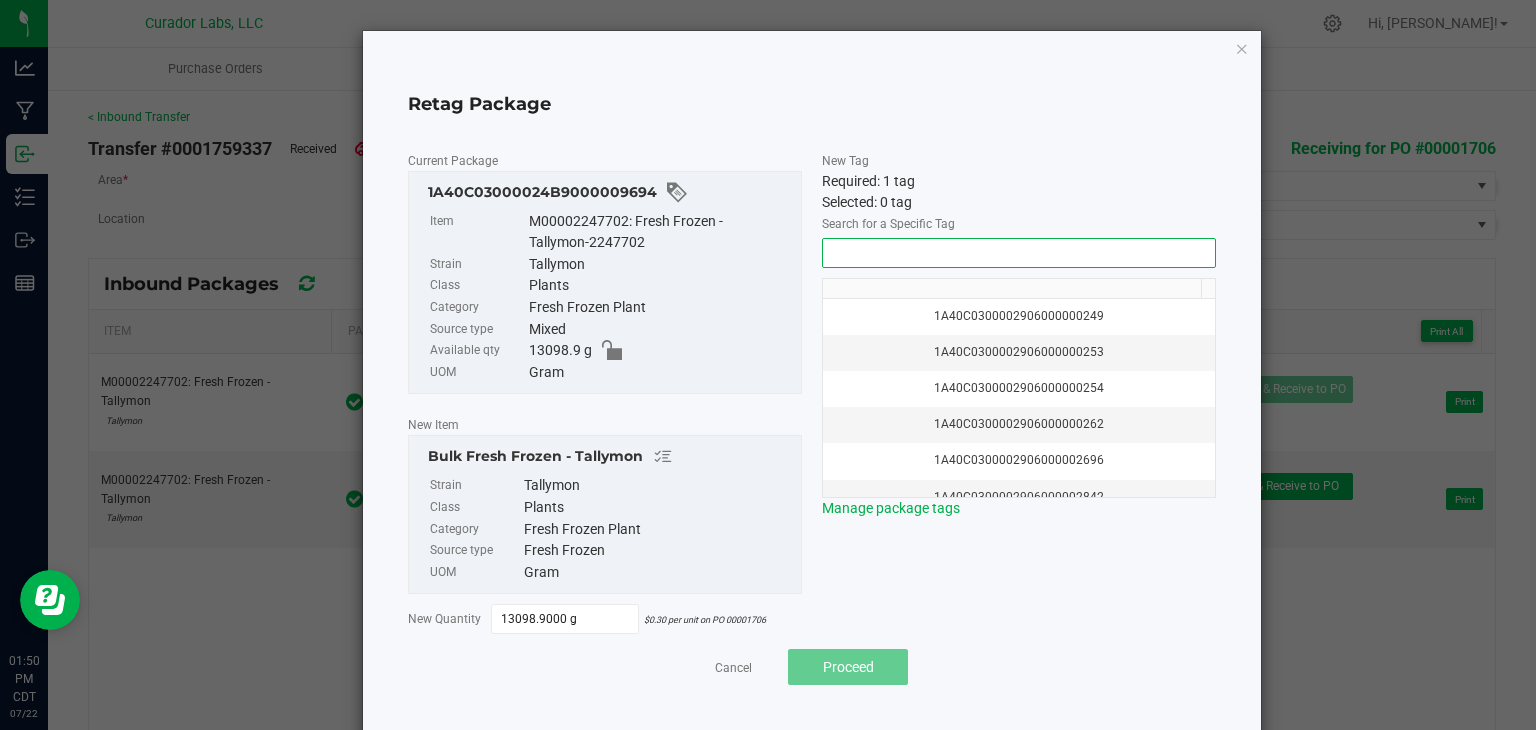 click at bounding box center [1019, 253] 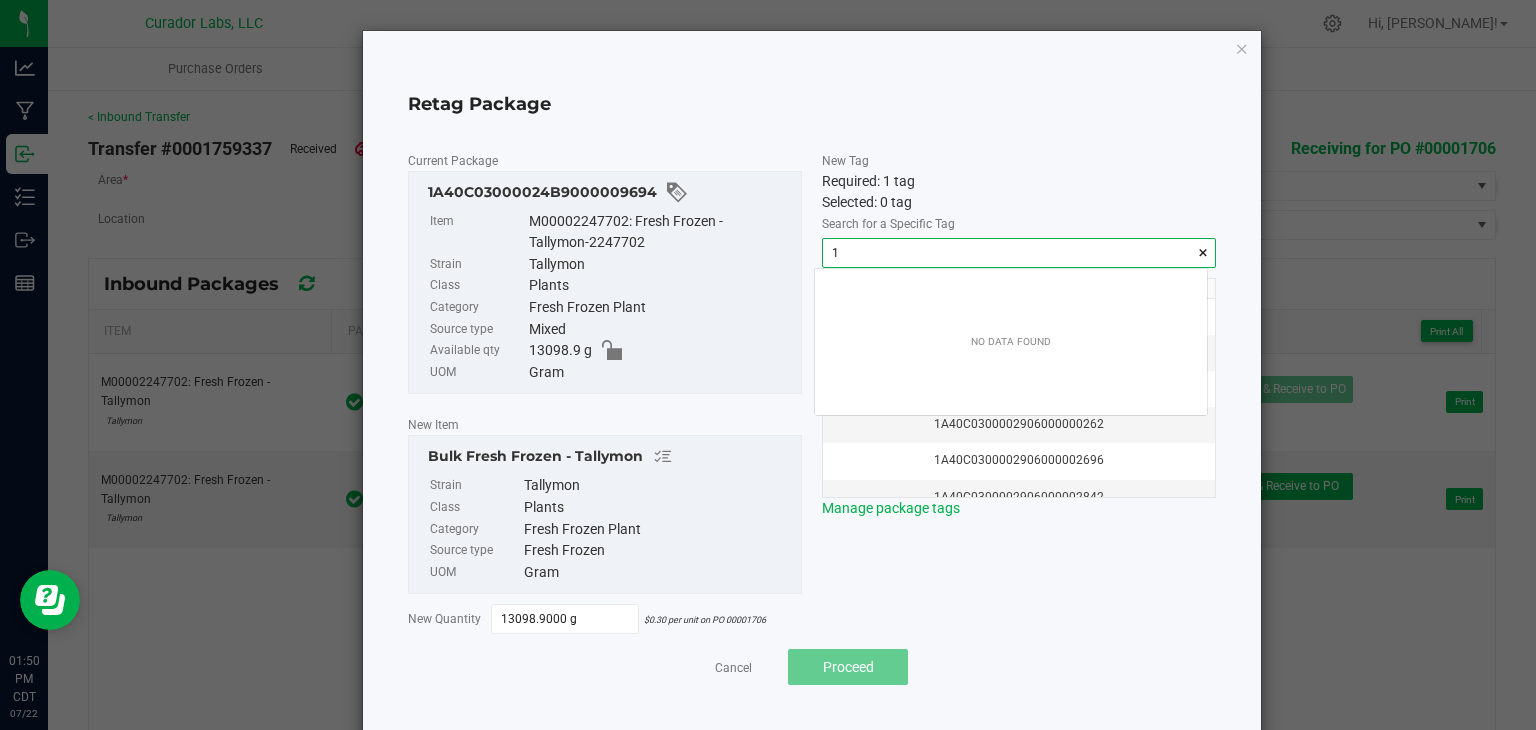 scroll, scrollTop: 99972, scrollLeft: 99607, axis: both 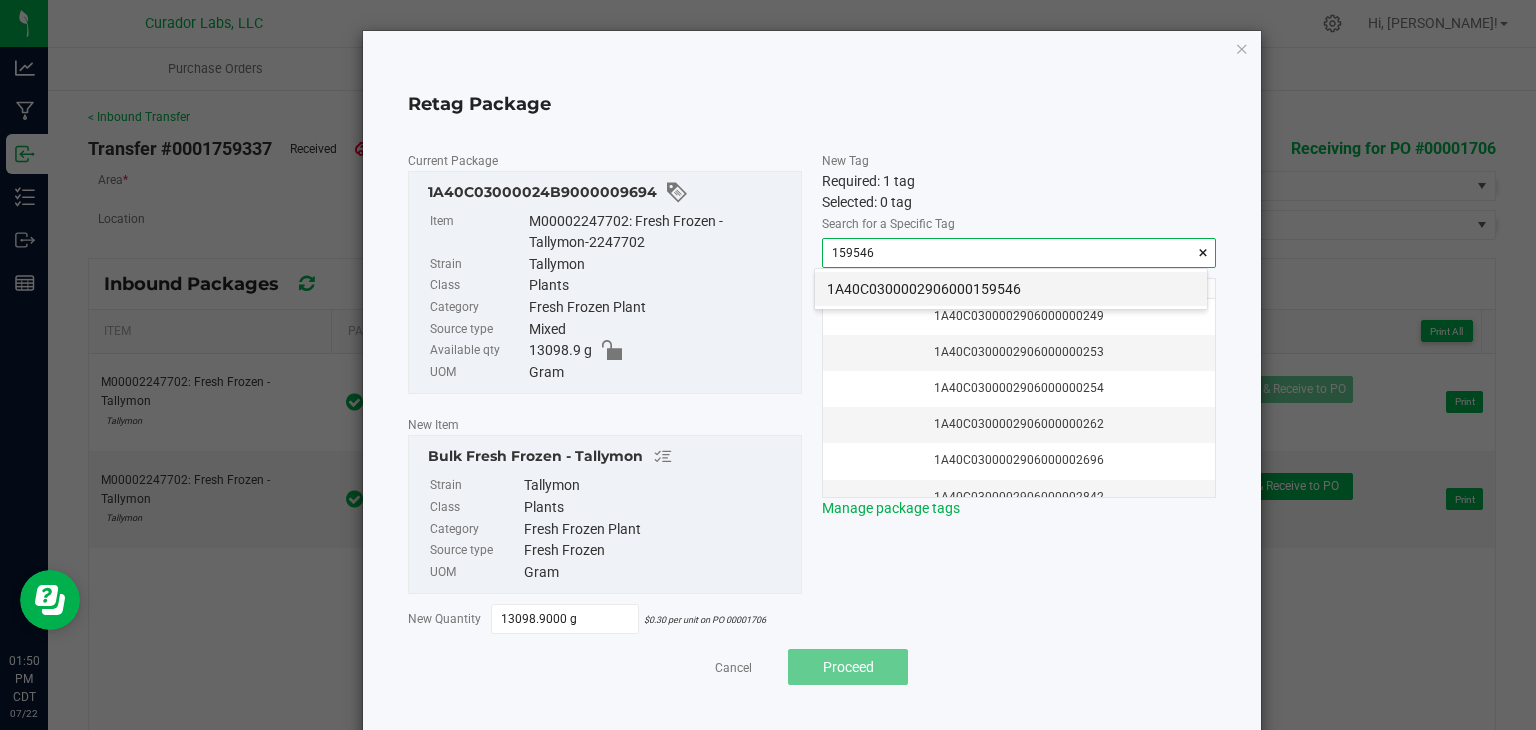 click on "1A40C0300002906000159546" at bounding box center (1011, 289) 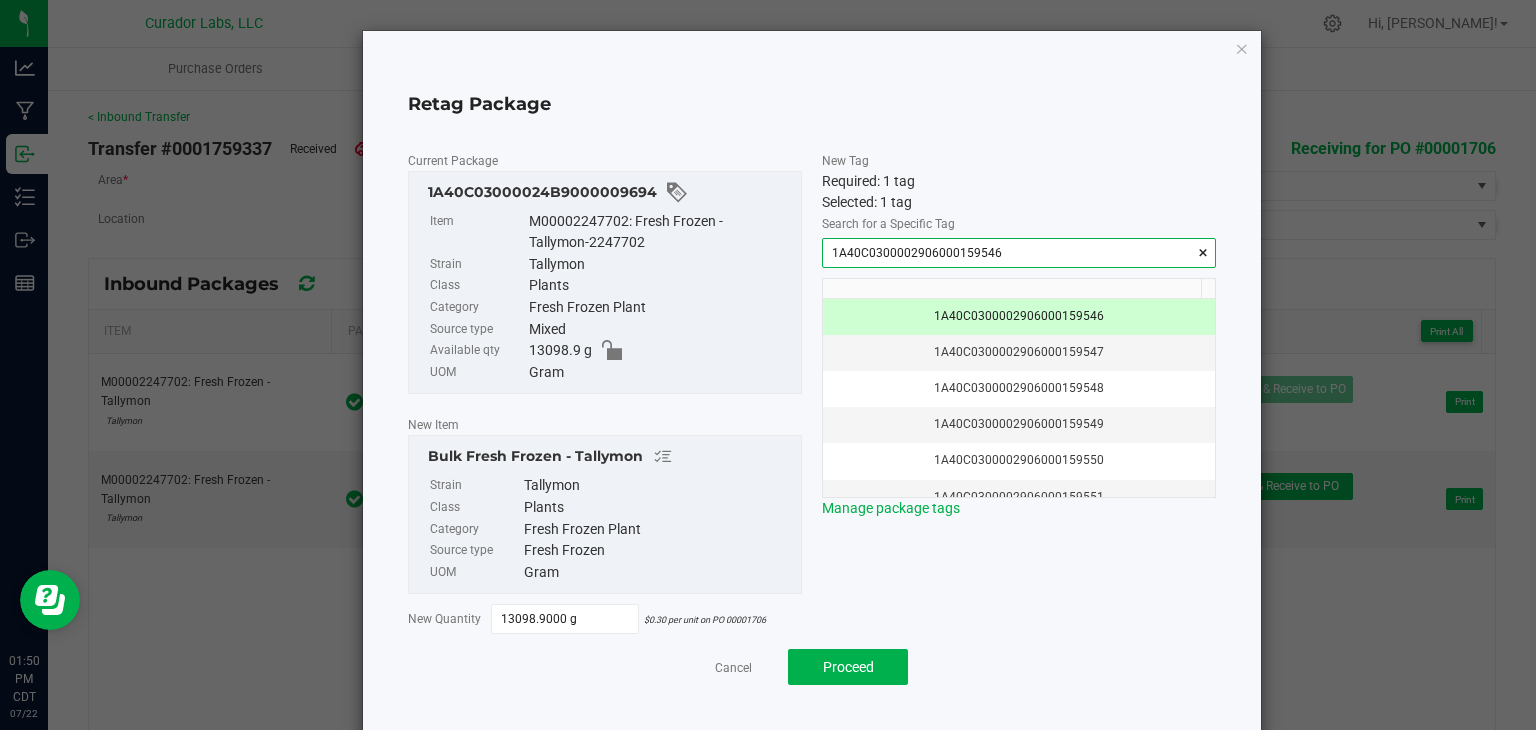click on "1A40C0300002906000159546" at bounding box center [1019, 253] 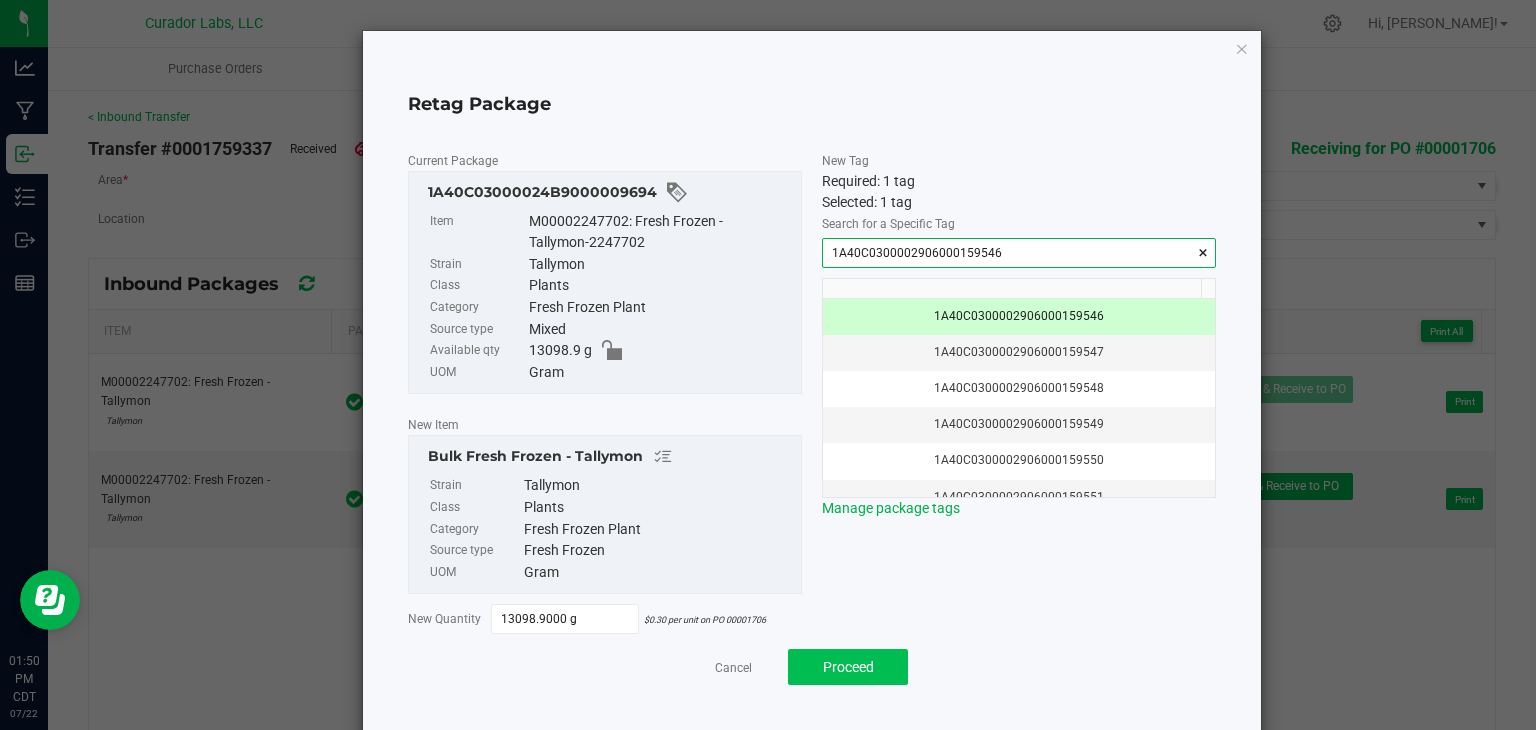 type on "1A40C0300002906000159546" 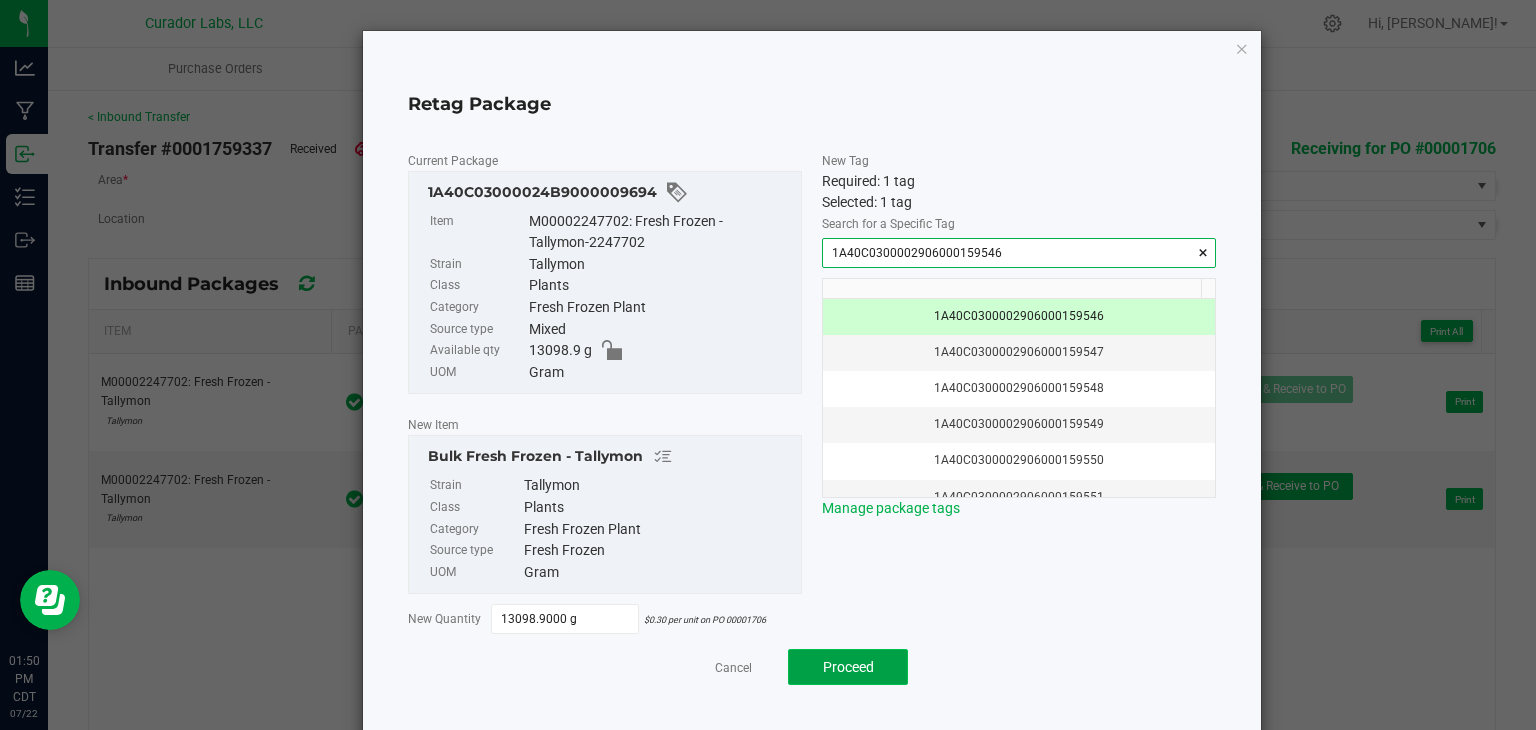click on "Proceed" 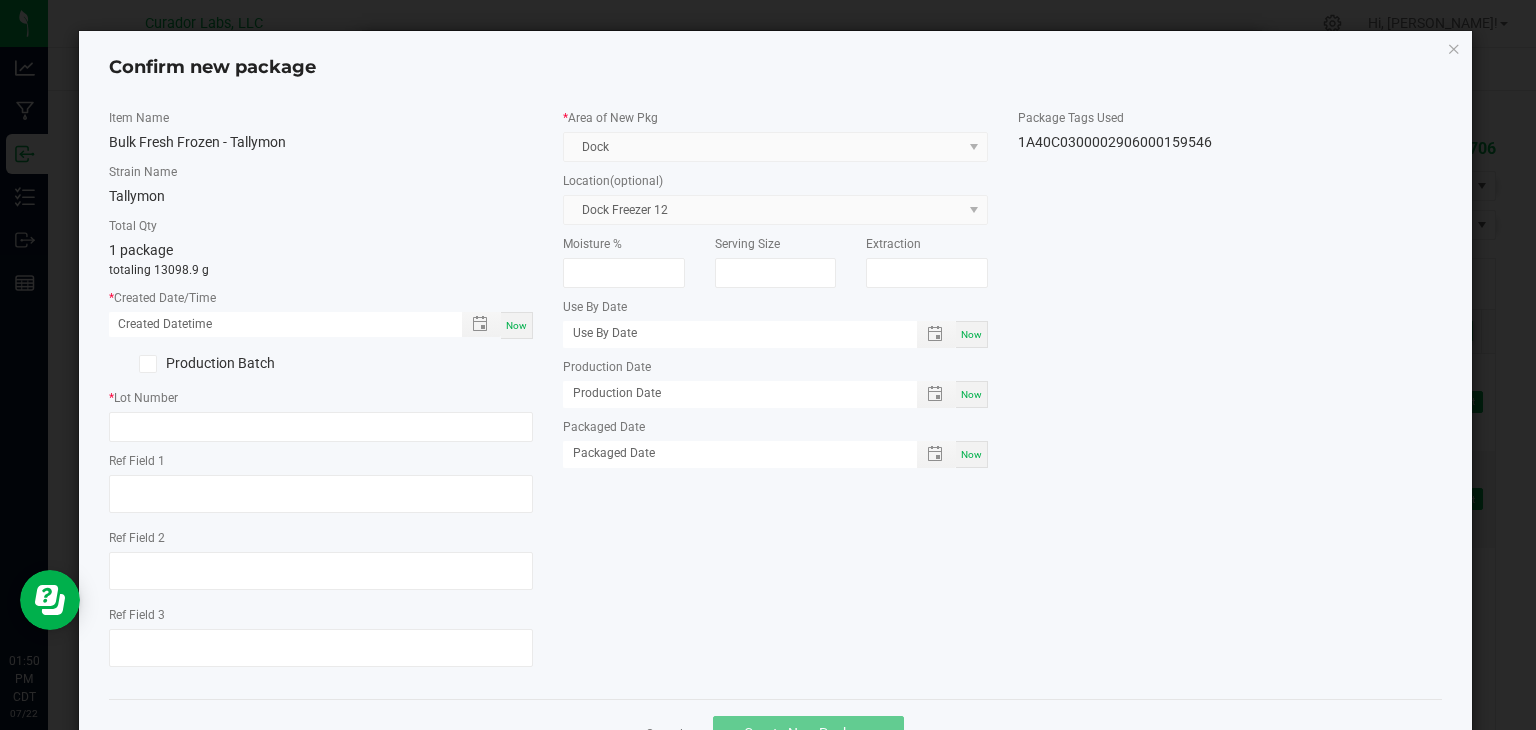 click on "Now" at bounding box center [516, 325] 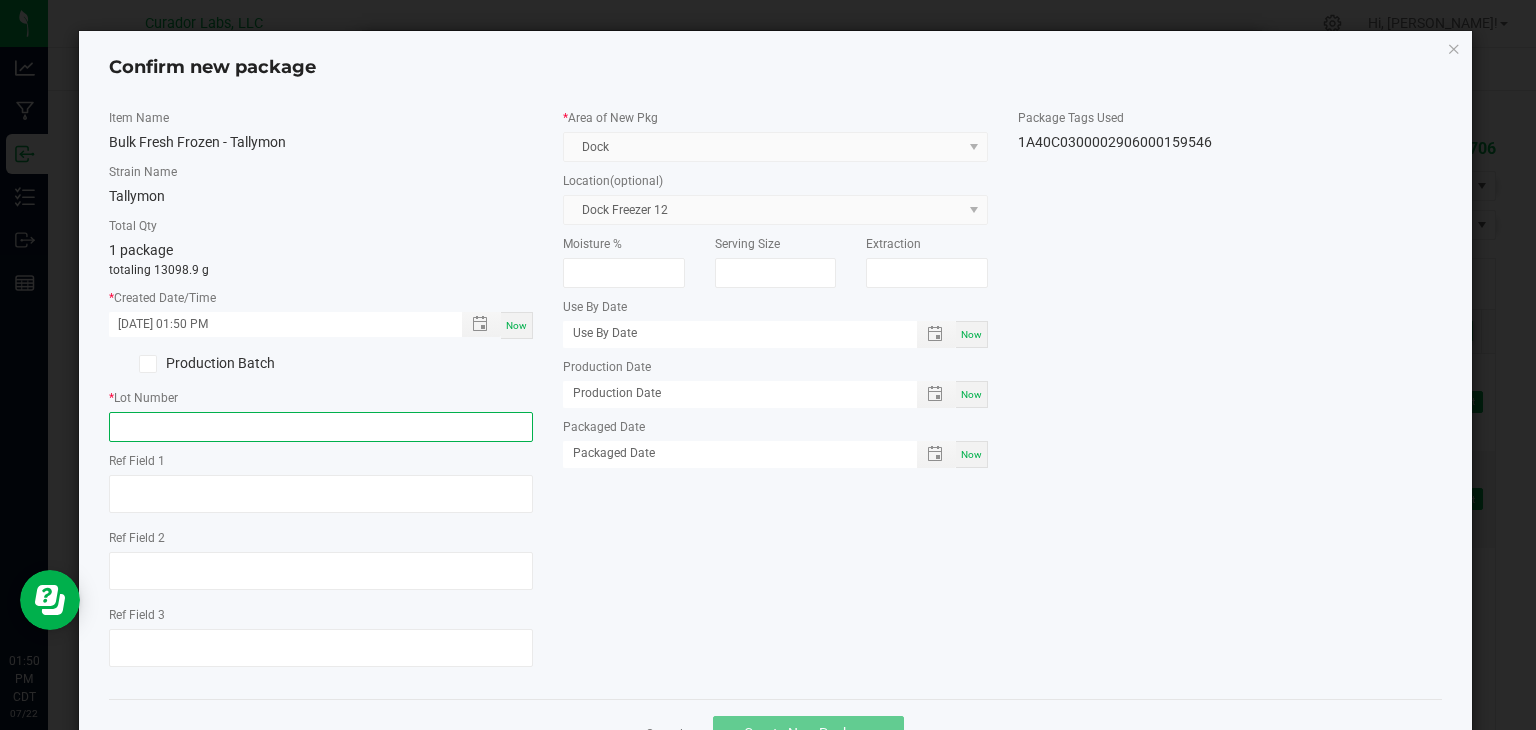 click at bounding box center (321, 427) 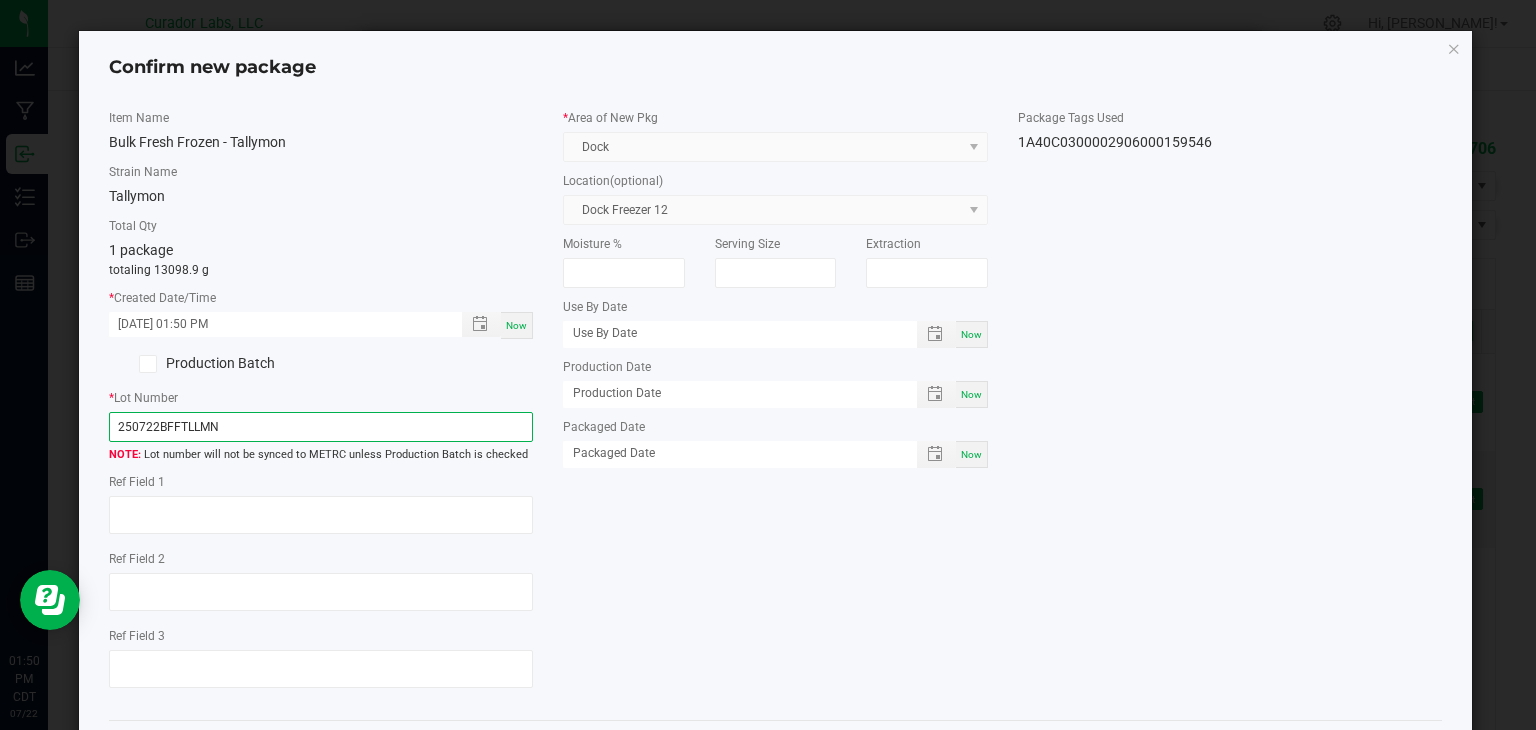 type on "250722BFFTLLMN" 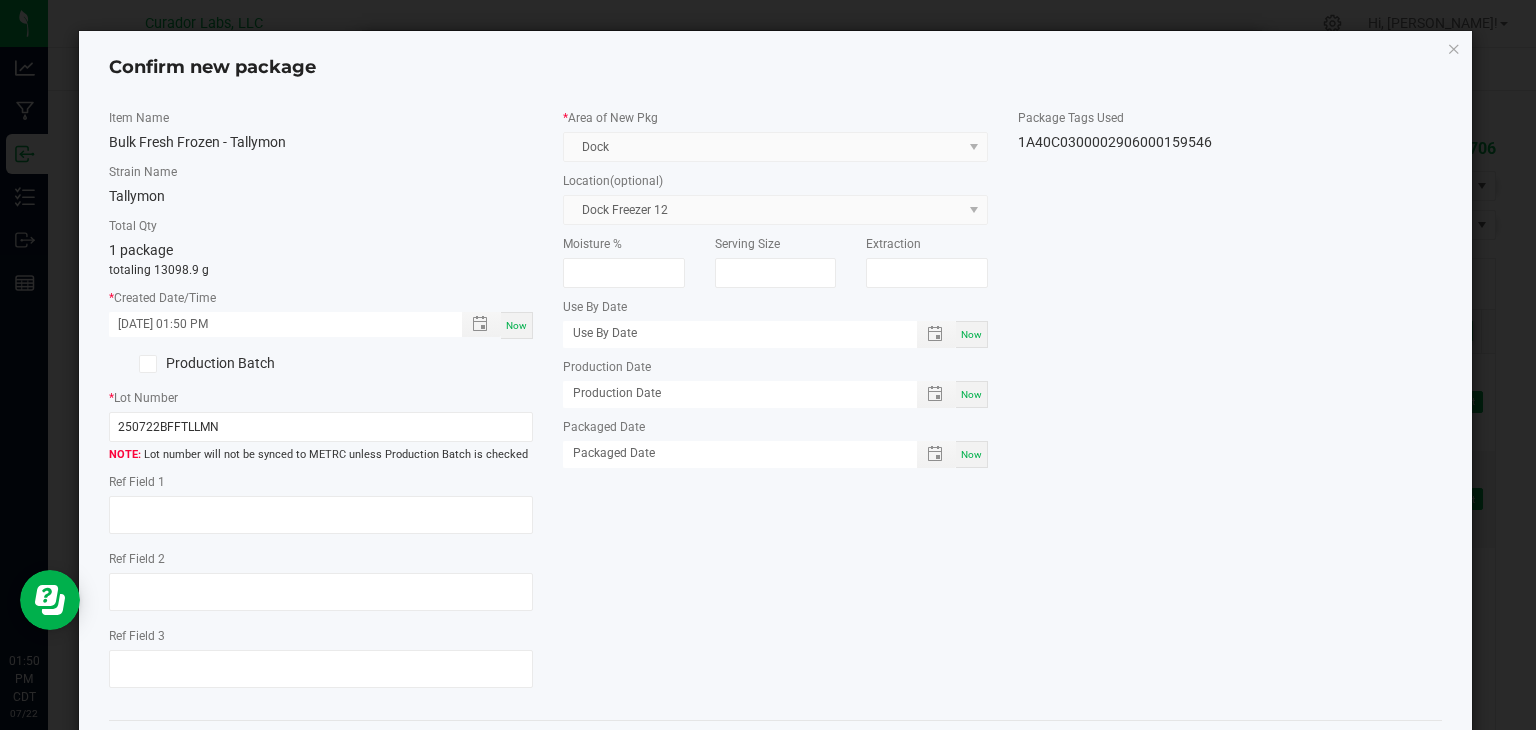 click on "Item Name   Bulk Fresh Frozen - Tallymon   Strain Name   Tallymon   Total Qty  1 package  totaling 13098.9 g  *   Created Date/Time  07/22/2025 01:50 PM Now  Production Batch   *   Lot Number  250722BFFTLLMN  Lot number will not be synced to METRC unless Production Batch is checked   Ref Field 1   Ref Field 2                    Ref Field 3                    *   Area of New Pkg  Dock  Location  (optional) Dock Freezer 12  Moisture %   Serving Size   Extraction   Use By Date  Now  Production Date  Now  Packaged Date  Now  Package Tags Used   1A40C0300002906000159546" 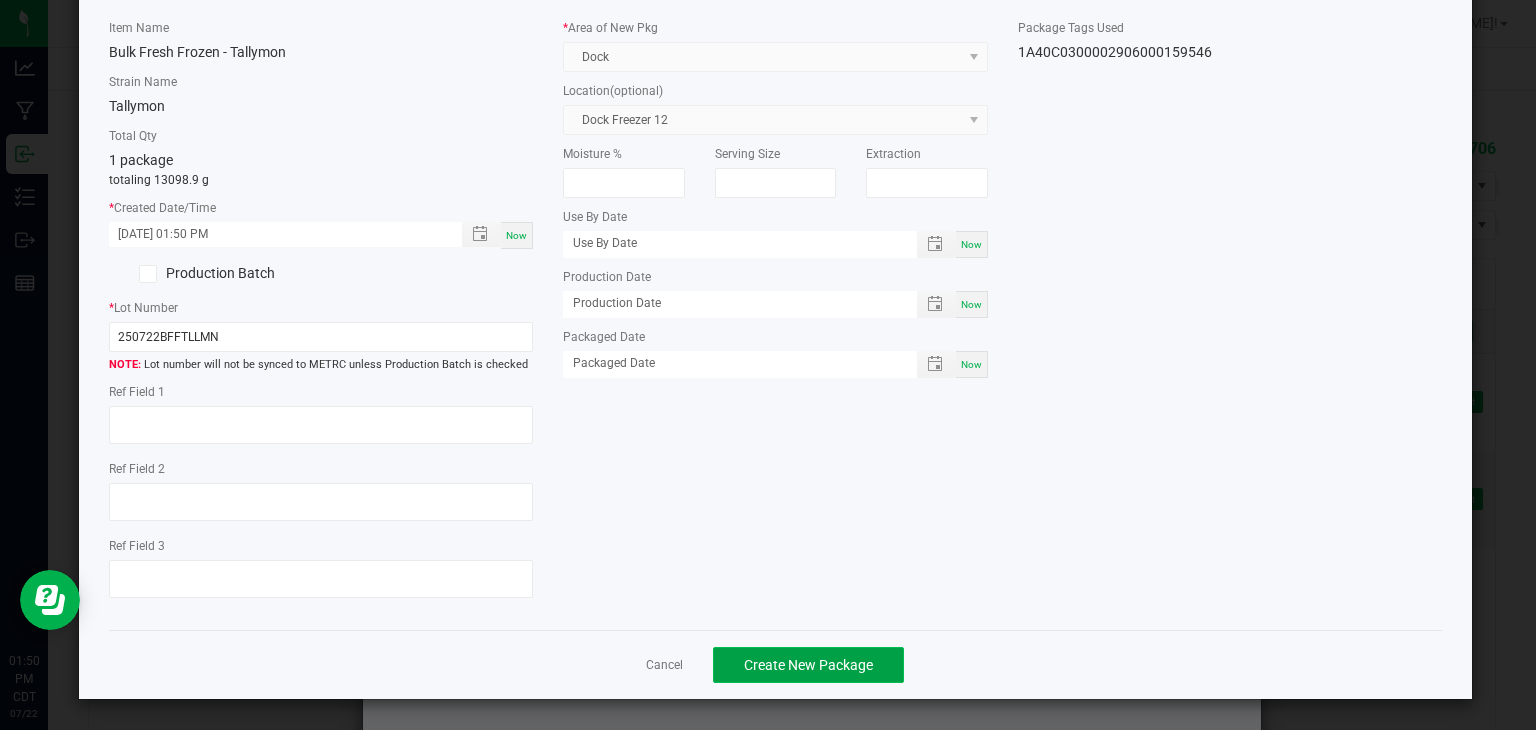 click on "Create New Package" 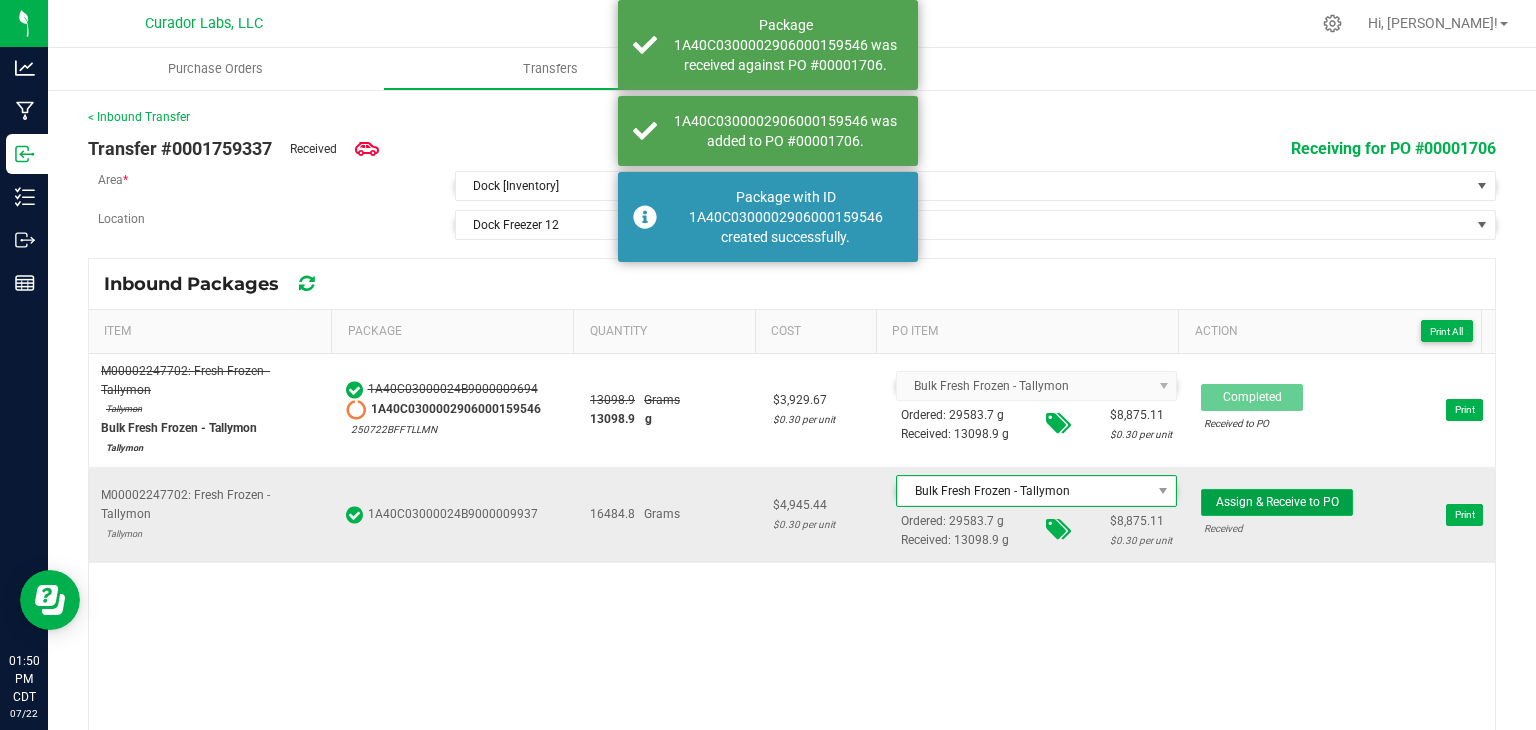 click on "Assign & Receive to PO" at bounding box center [1277, 502] 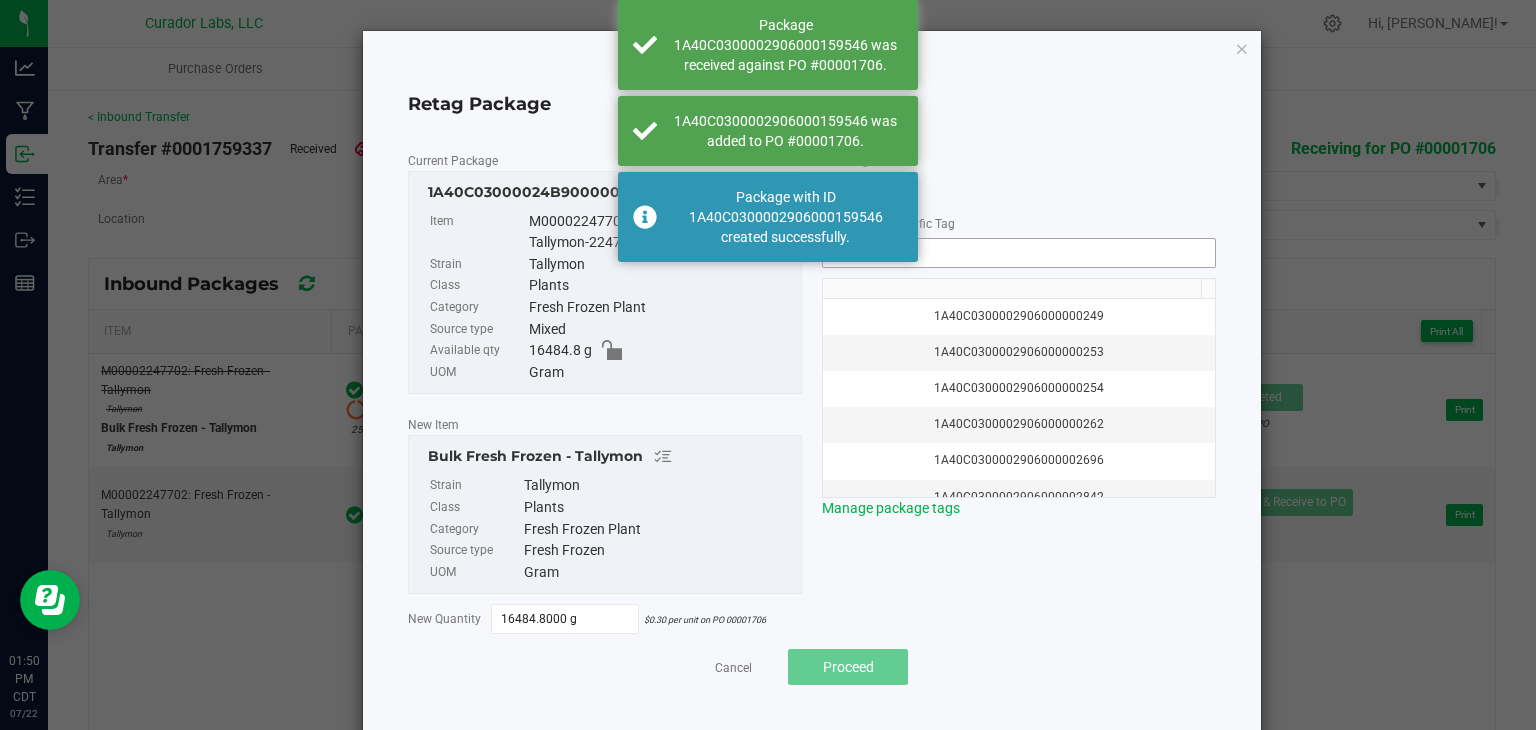 click at bounding box center [1019, 253] 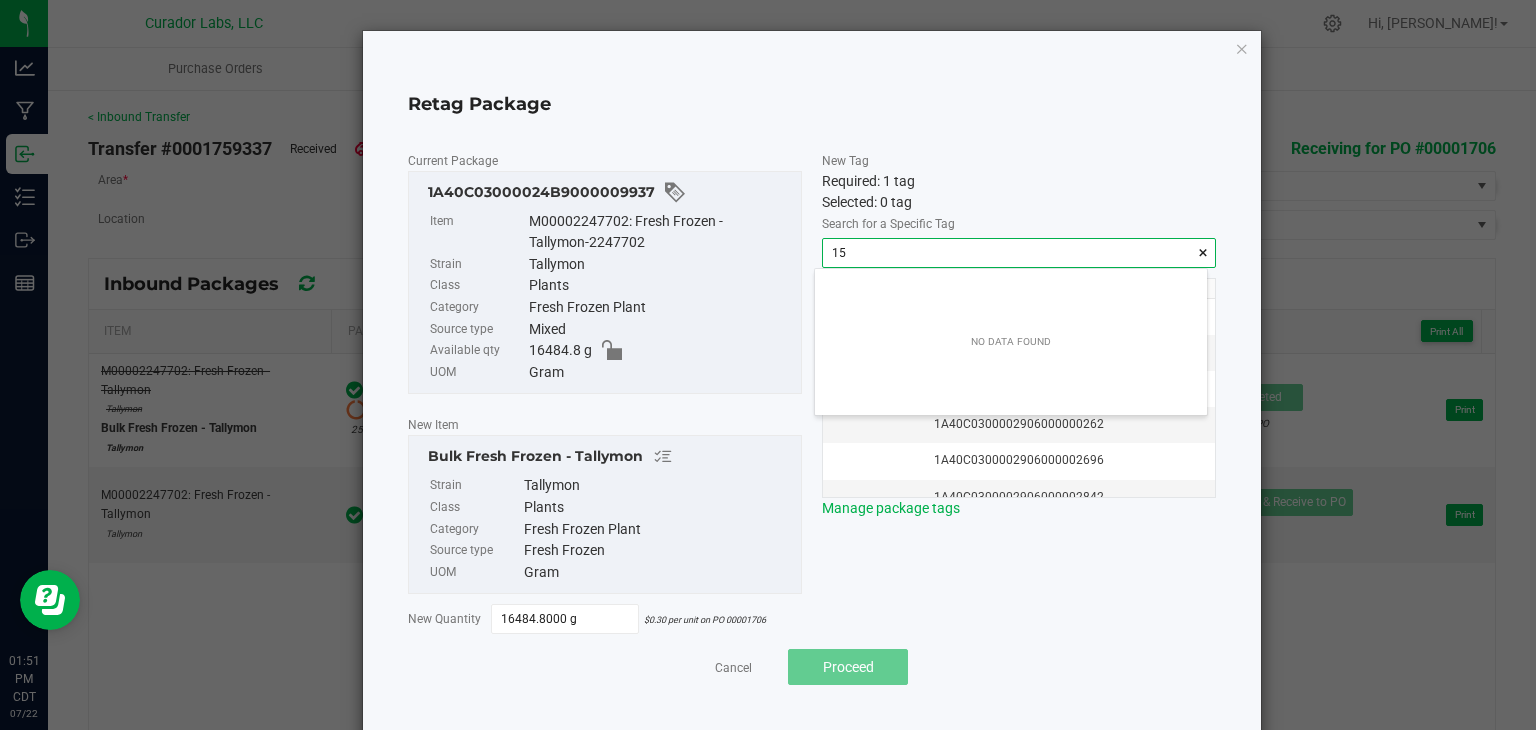 scroll, scrollTop: 99972, scrollLeft: 99607, axis: both 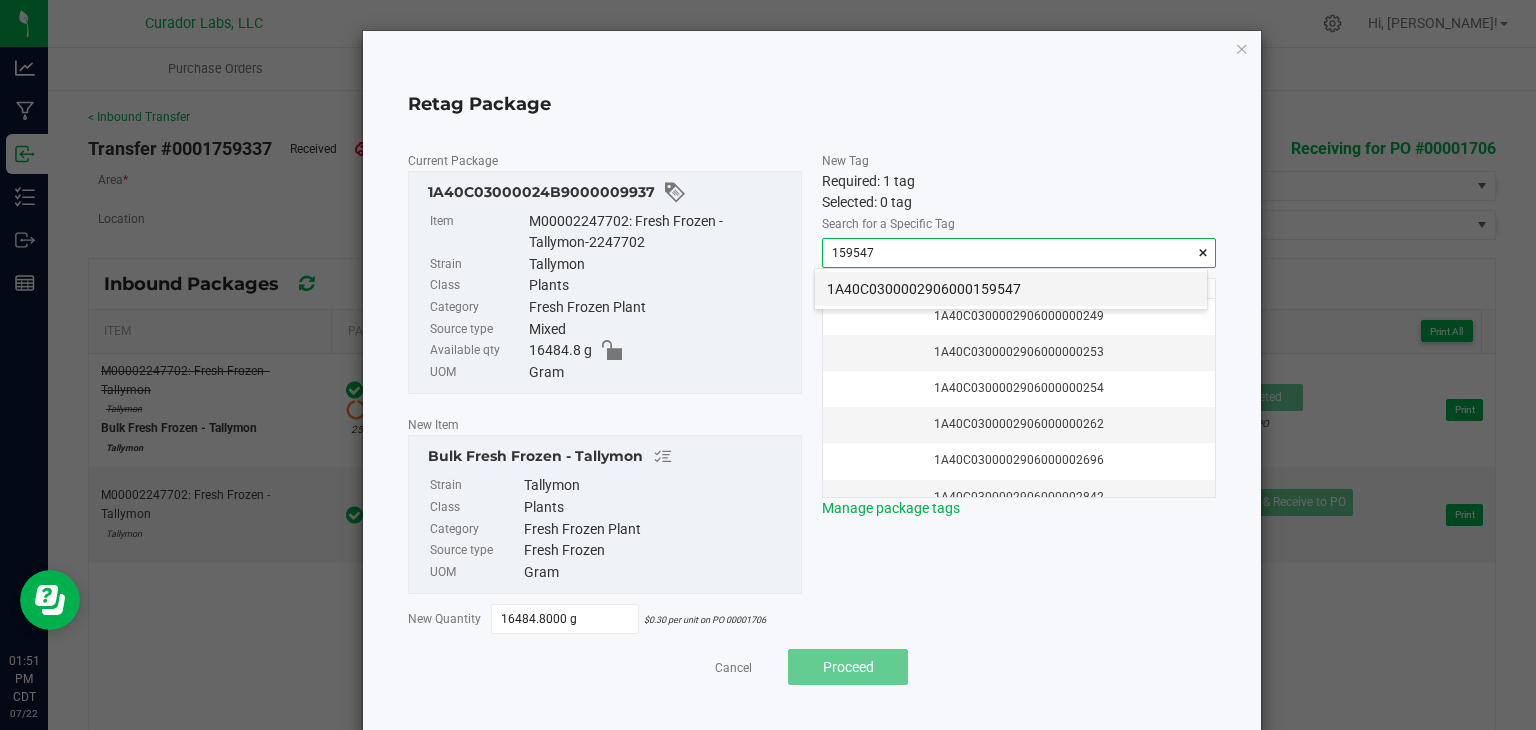 click on "1A40C0300002906000159547" at bounding box center (1011, 289) 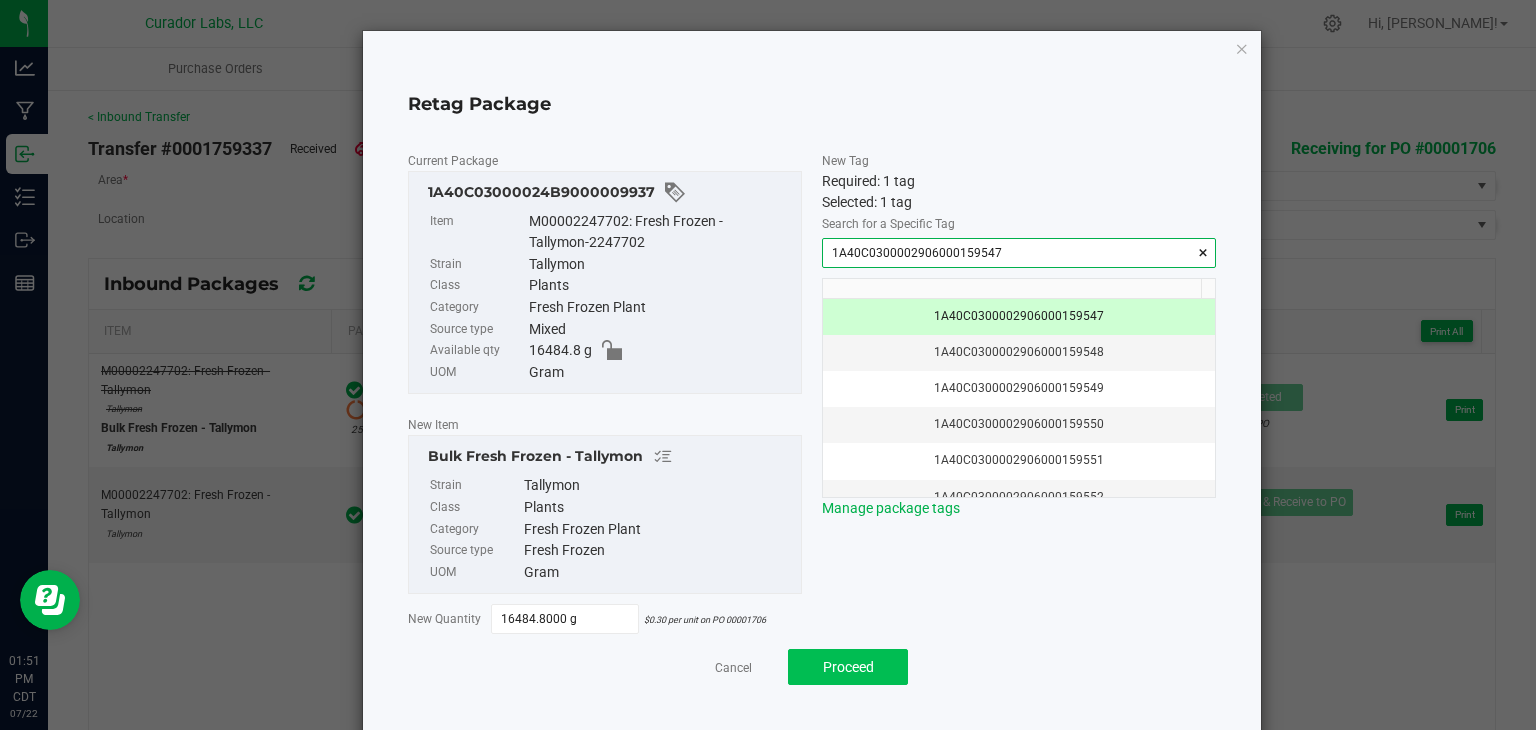 type on "1A40C0300002906000159547" 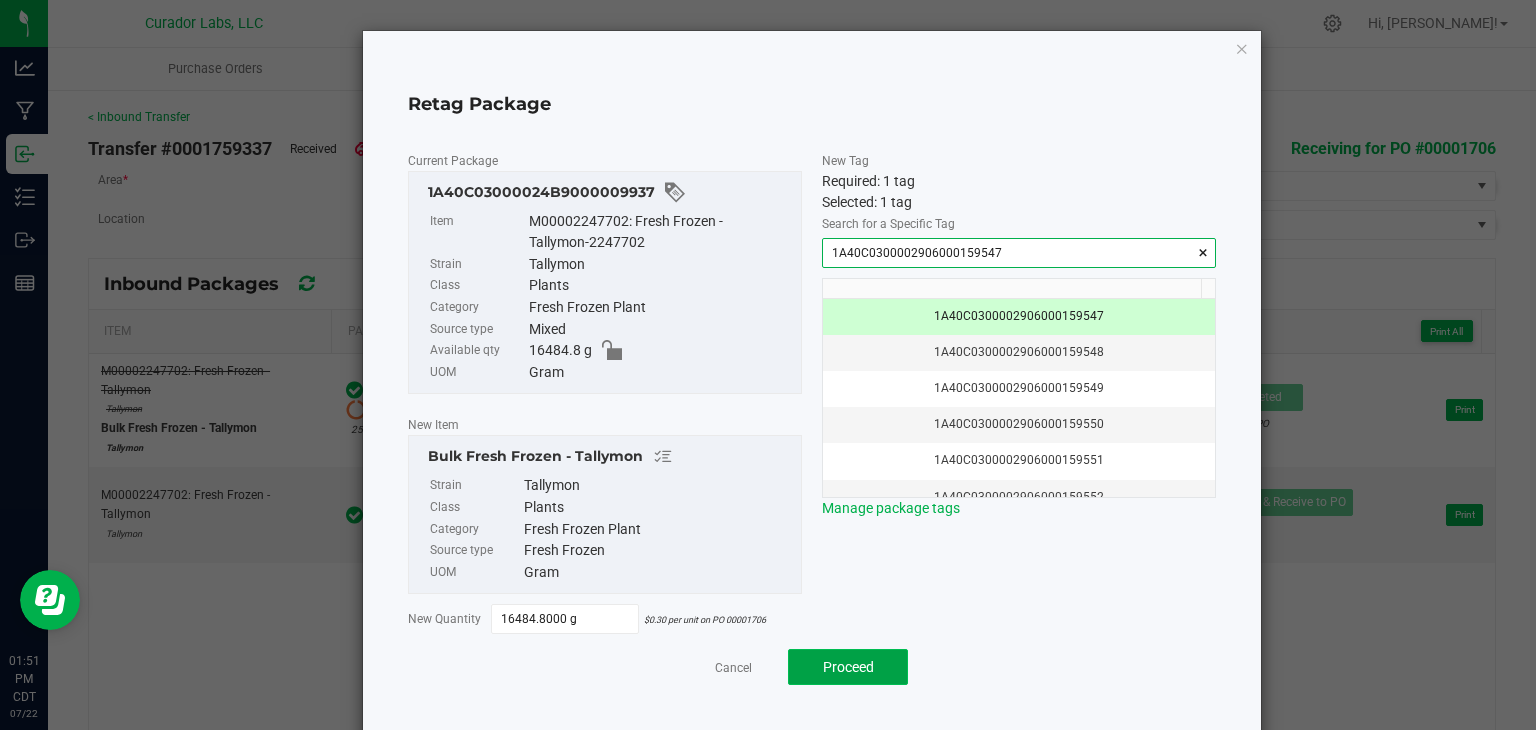click on "Proceed" 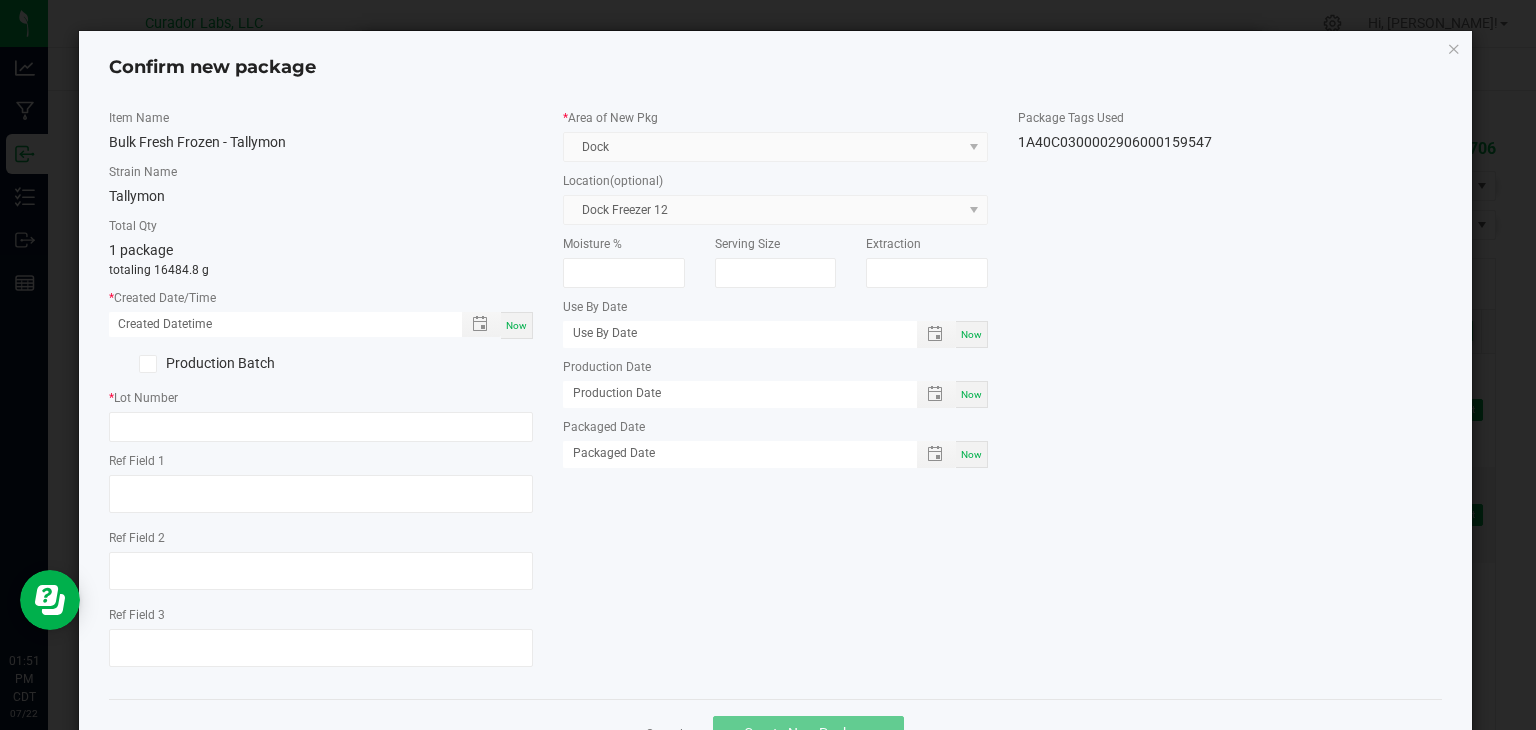 click on "Now" at bounding box center [517, 325] 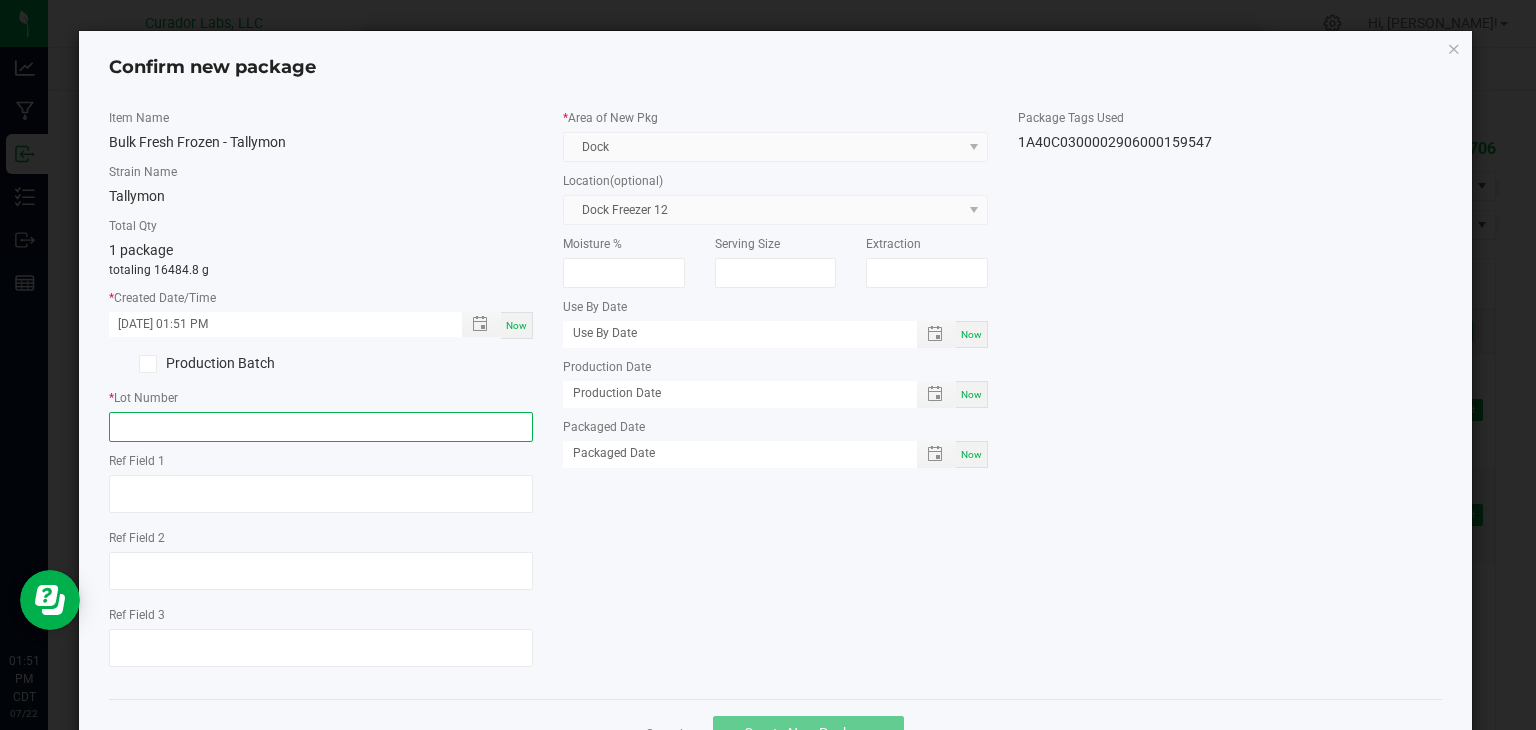 click at bounding box center (321, 427) 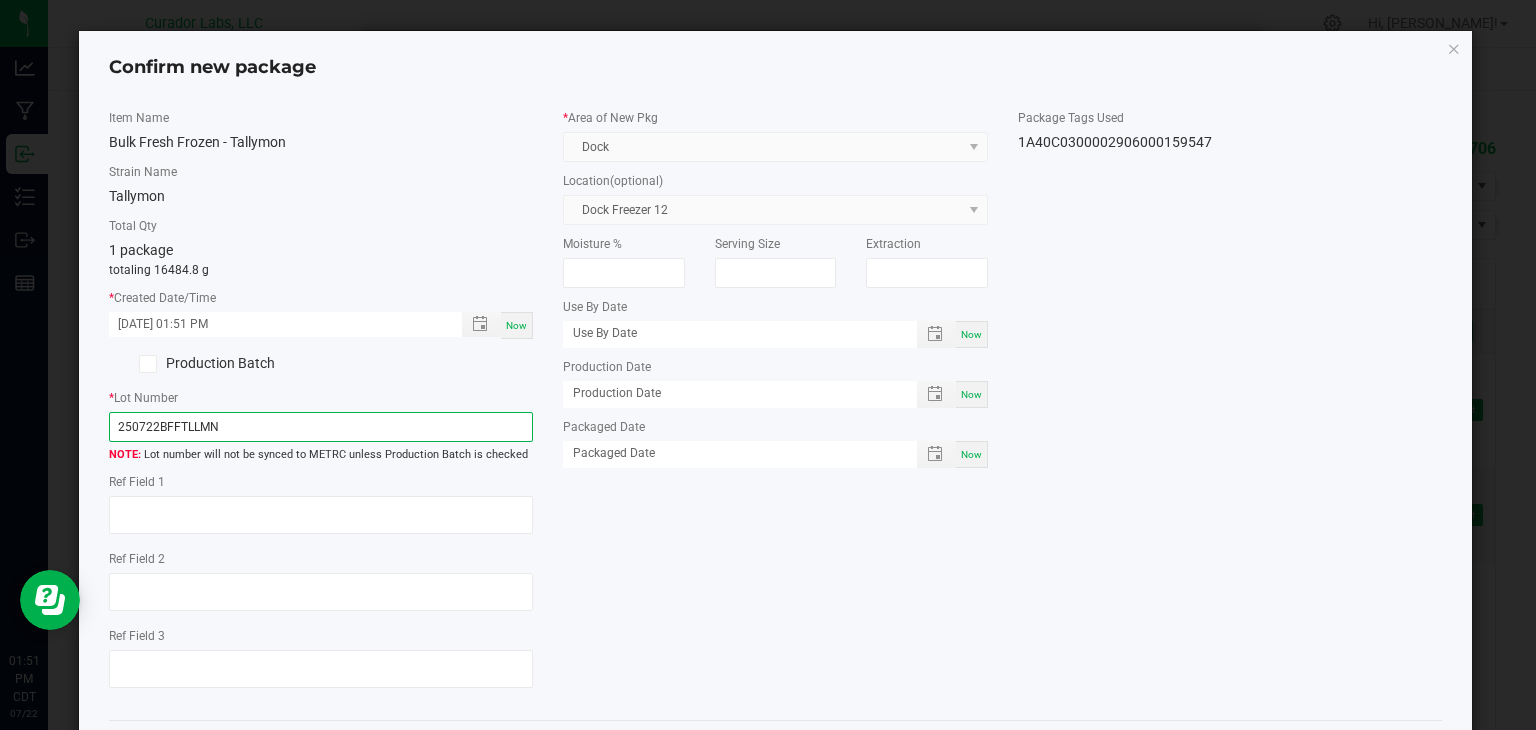 type on "250722BFFTLLMN" 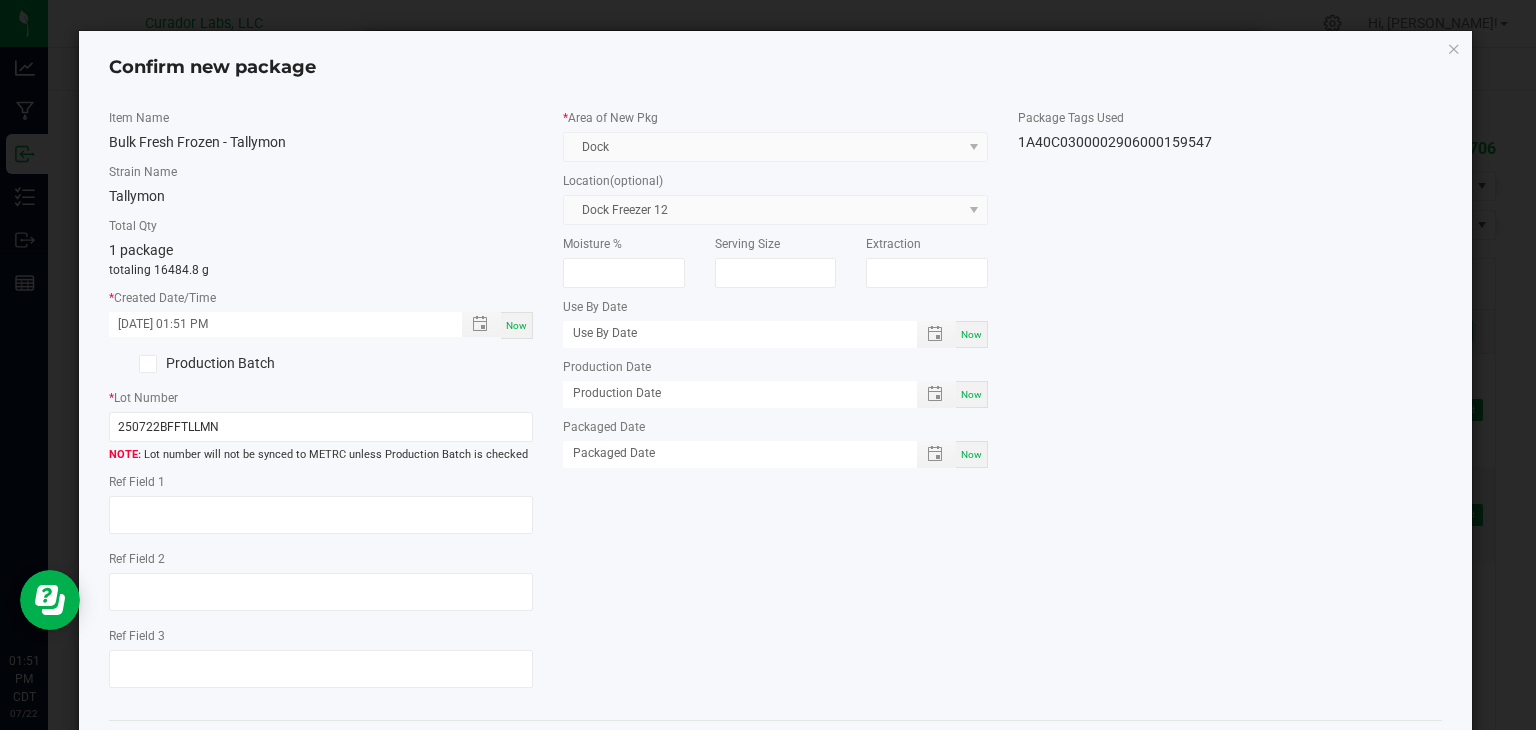 click on "Item Name   Bulk Fresh Frozen - Tallymon   Strain Name   Tallymon   Total Qty  1 package  totaling 16484.8 g  *   Created Date/Time  07/22/2025 01:51 PM Now  Production Batch   *   Lot Number  250722BFFTLLMN  Lot number will not be synced to METRC unless Production Batch is checked   Ref Field 1   Ref Field 2                    Ref Field 3                    *   Area of New Pkg  Dock  Location  (optional) Dock Freezer 12  Moisture %   Serving Size   Extraction   Use By Date  Now  Production Date  Now  Packaged Date  Now  Package Tags Used   1A40C0300002906000159547" 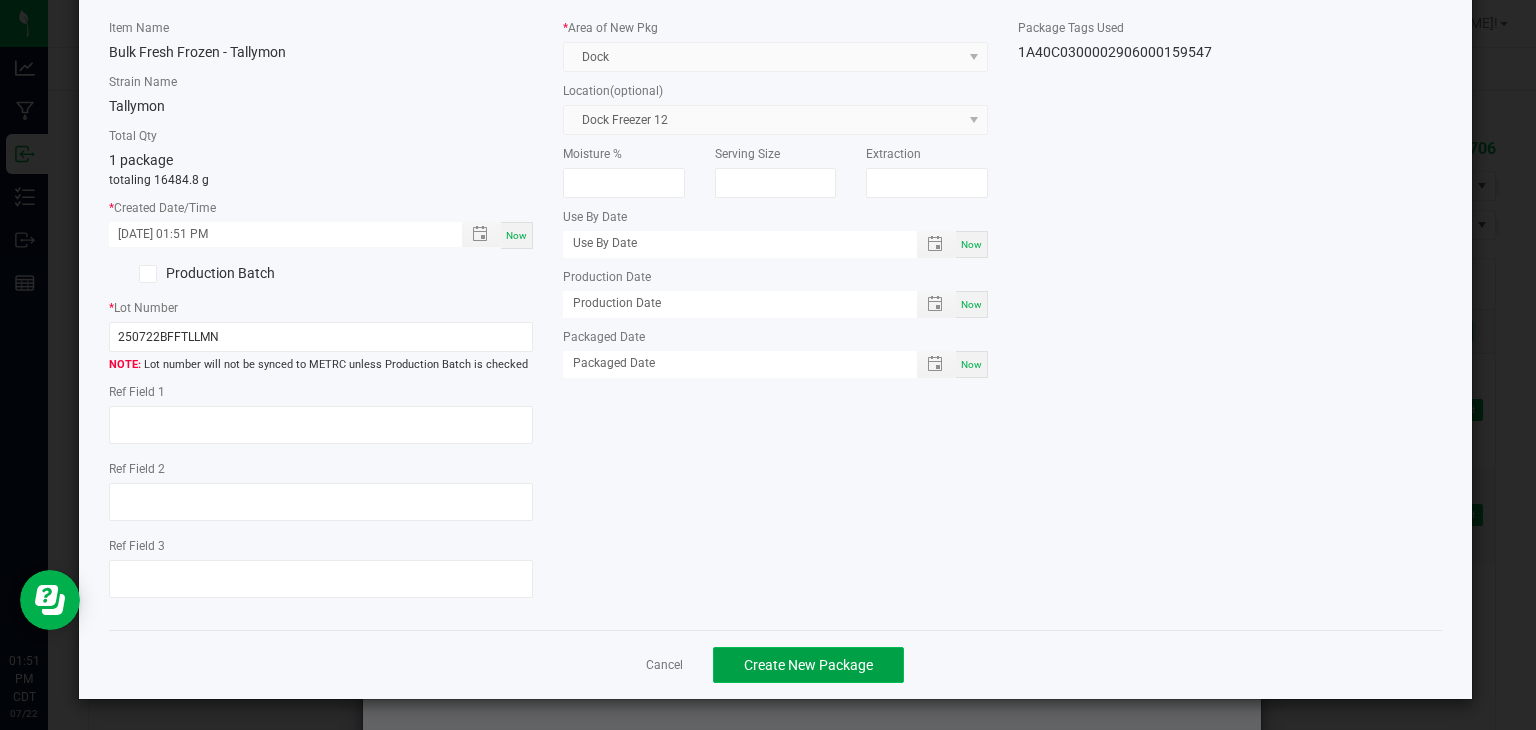 click on "Create New Package" 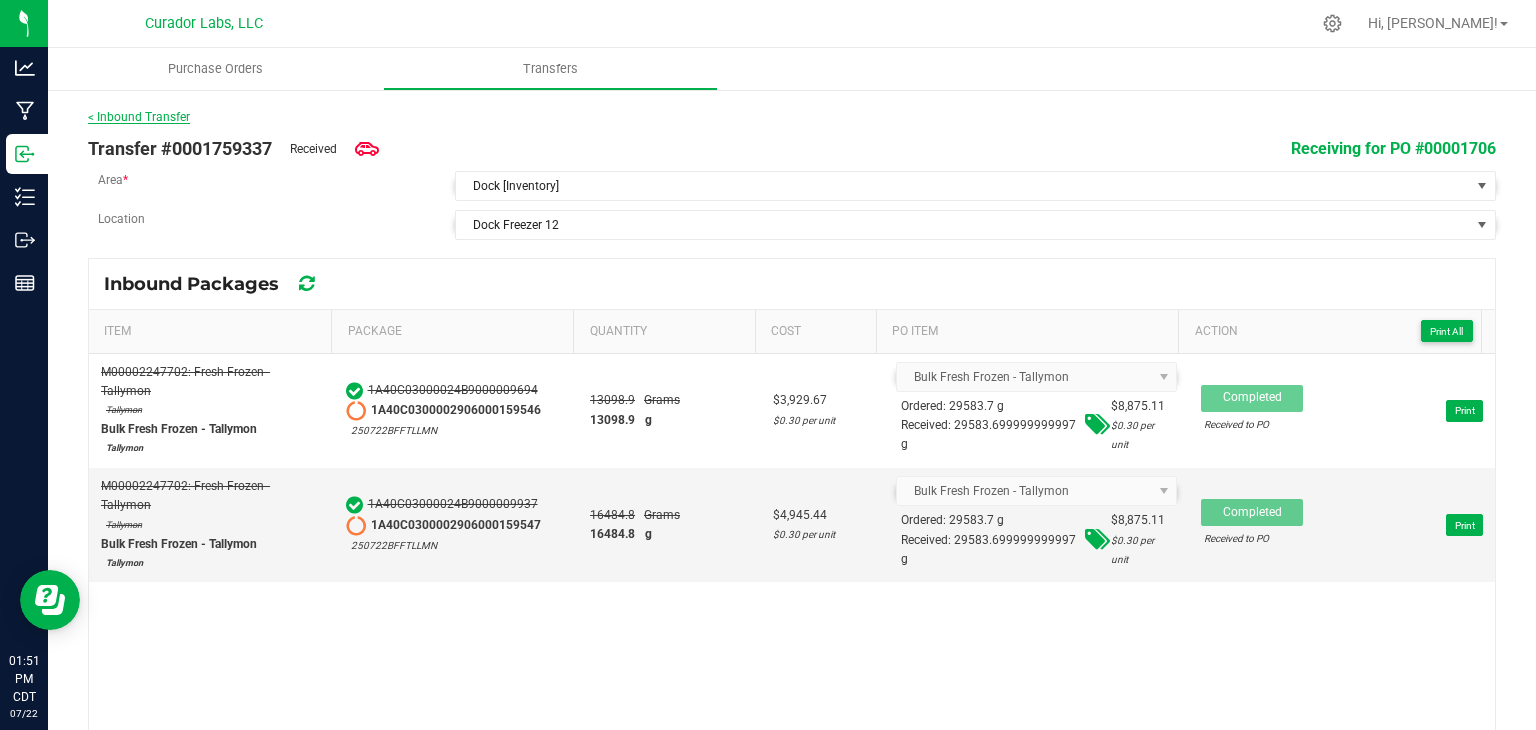 click on "< Inbound Transfer" at bounding box center [139, 117] 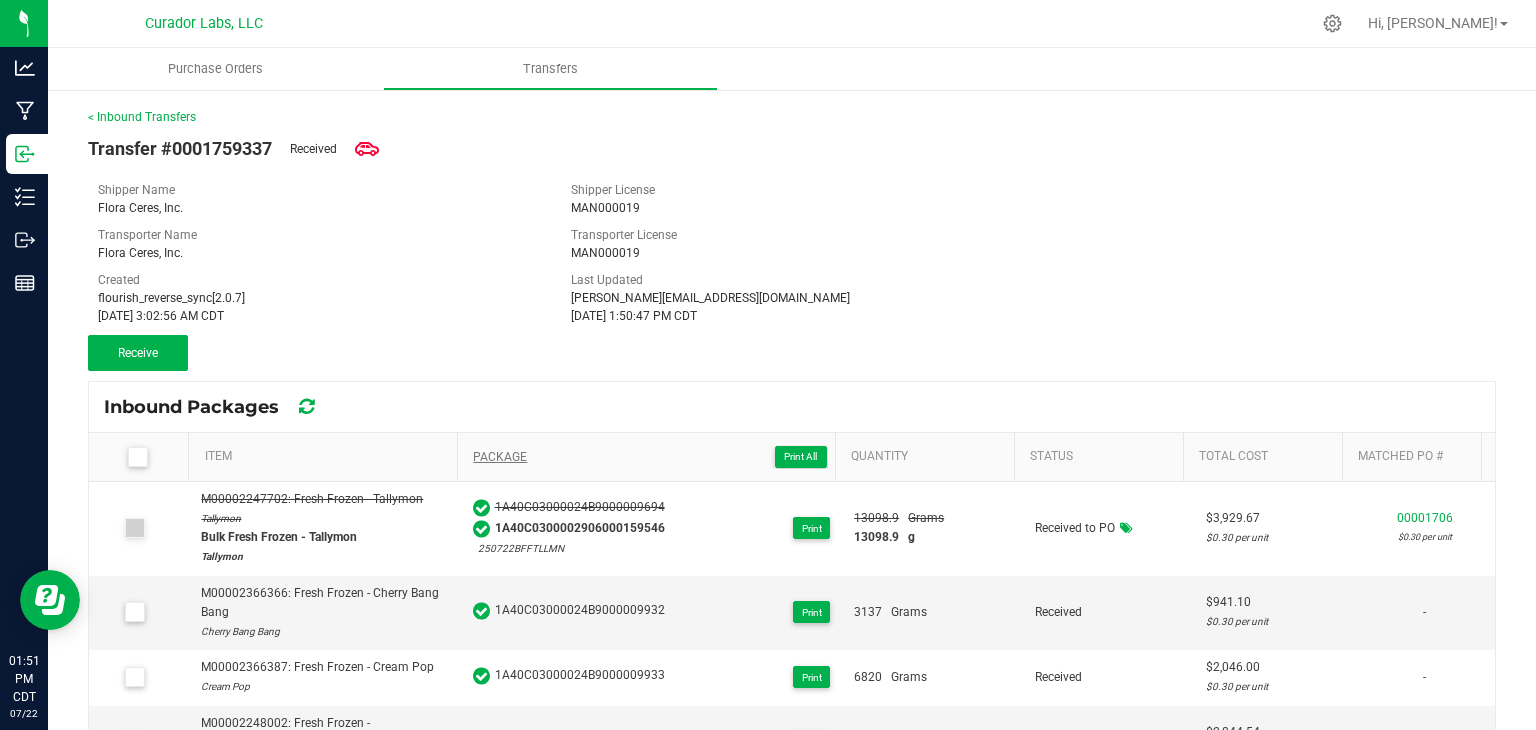 scroll, scrollTop: 151, scrollLeft: 0, axis: vertical 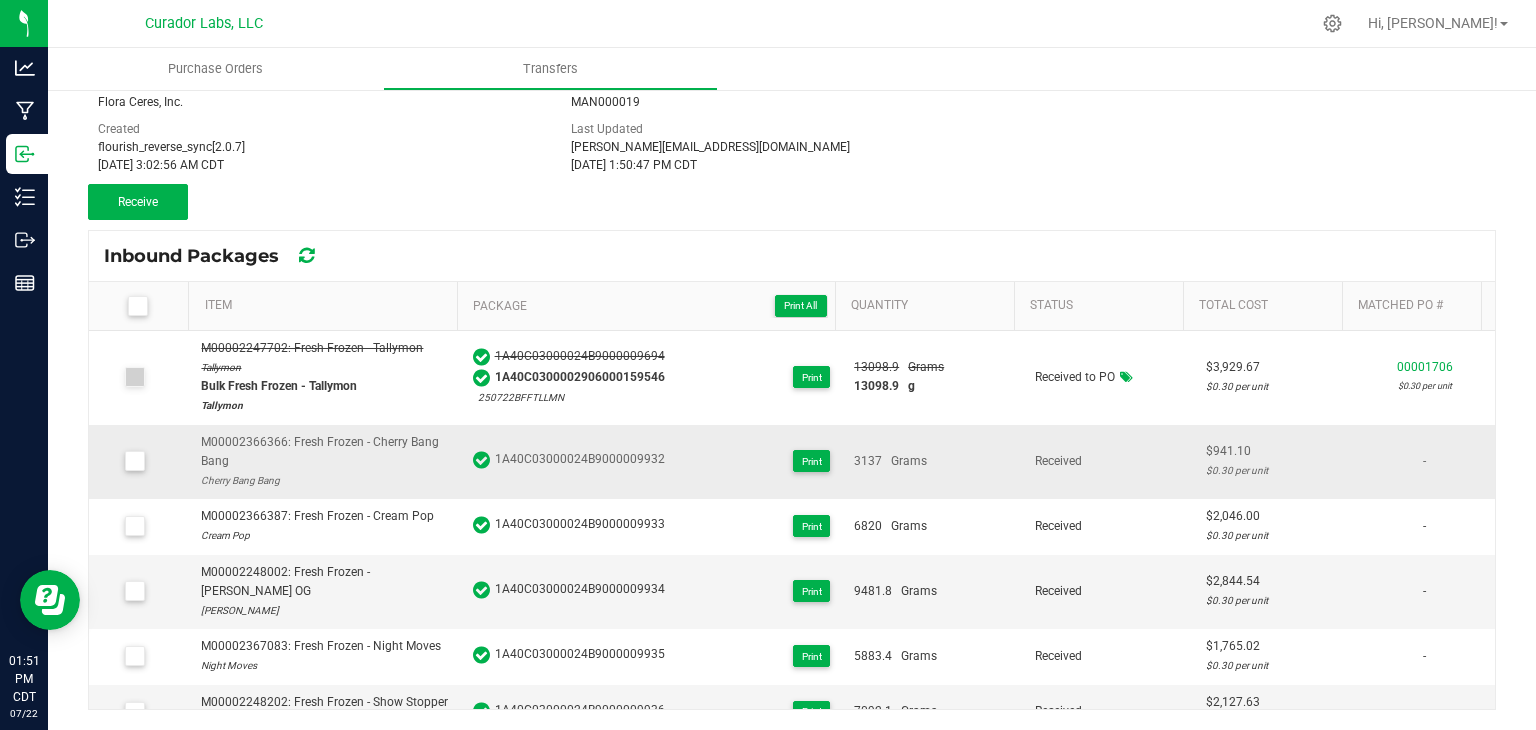 click at bounding box center (134, 461) 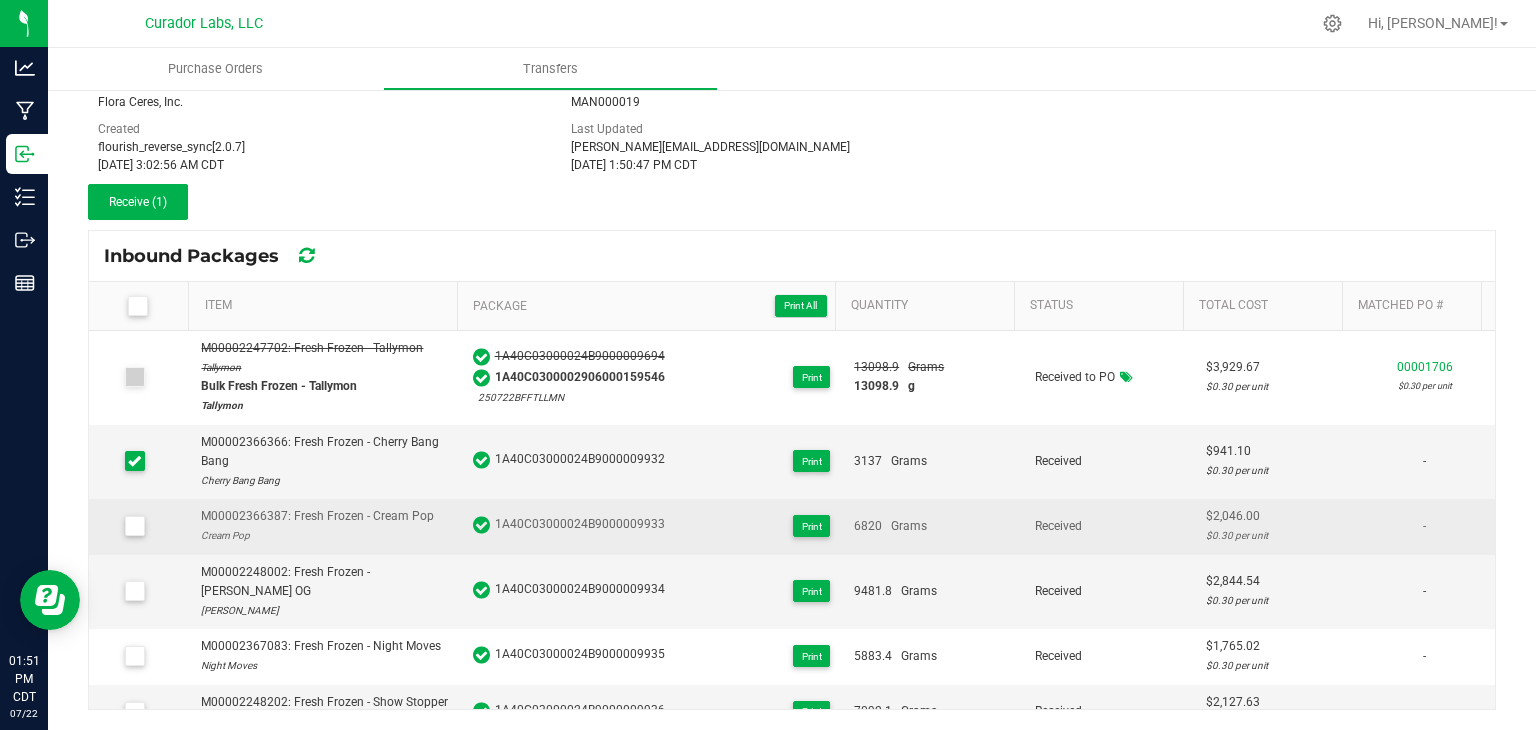 click at bounding box center (134, 526) 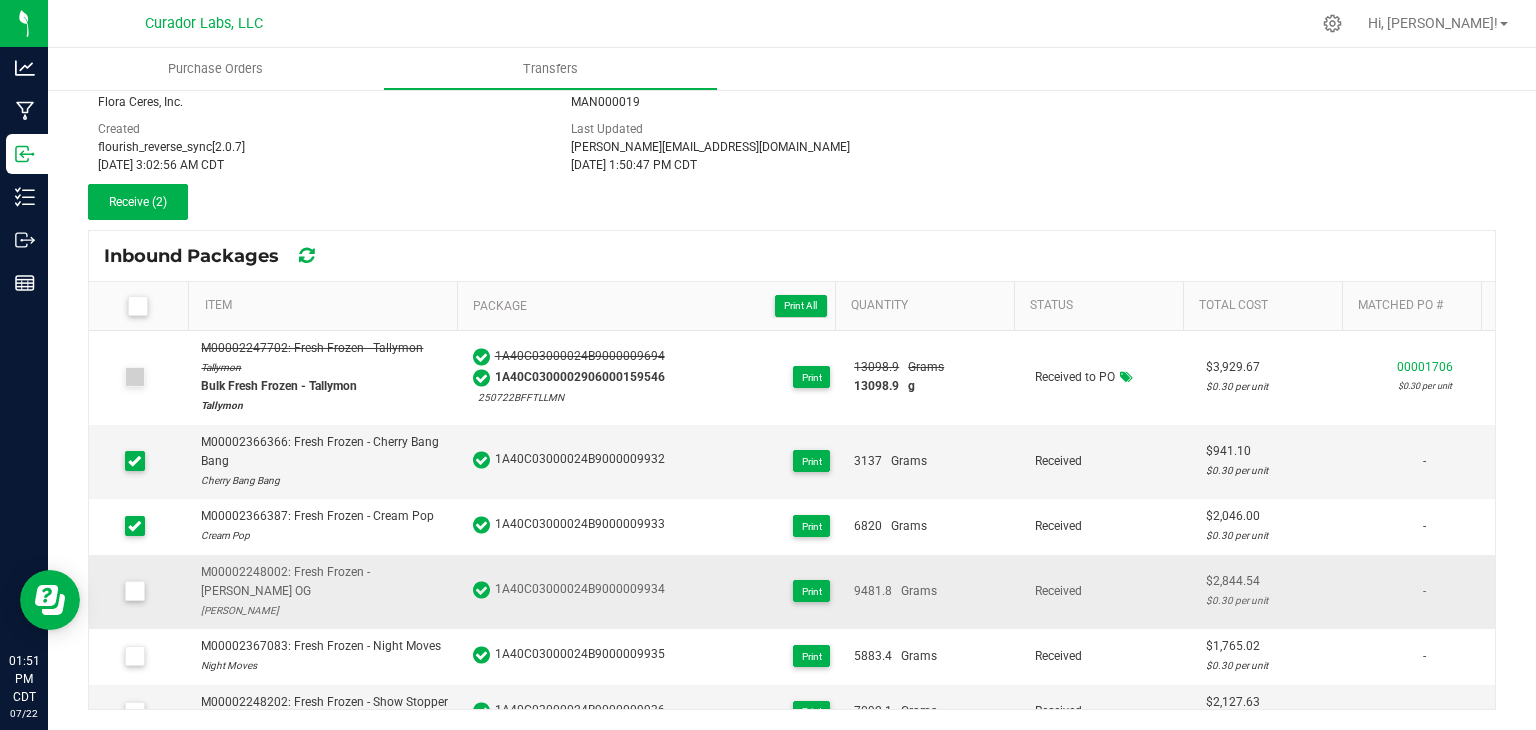click at bounding box center (134, 591) 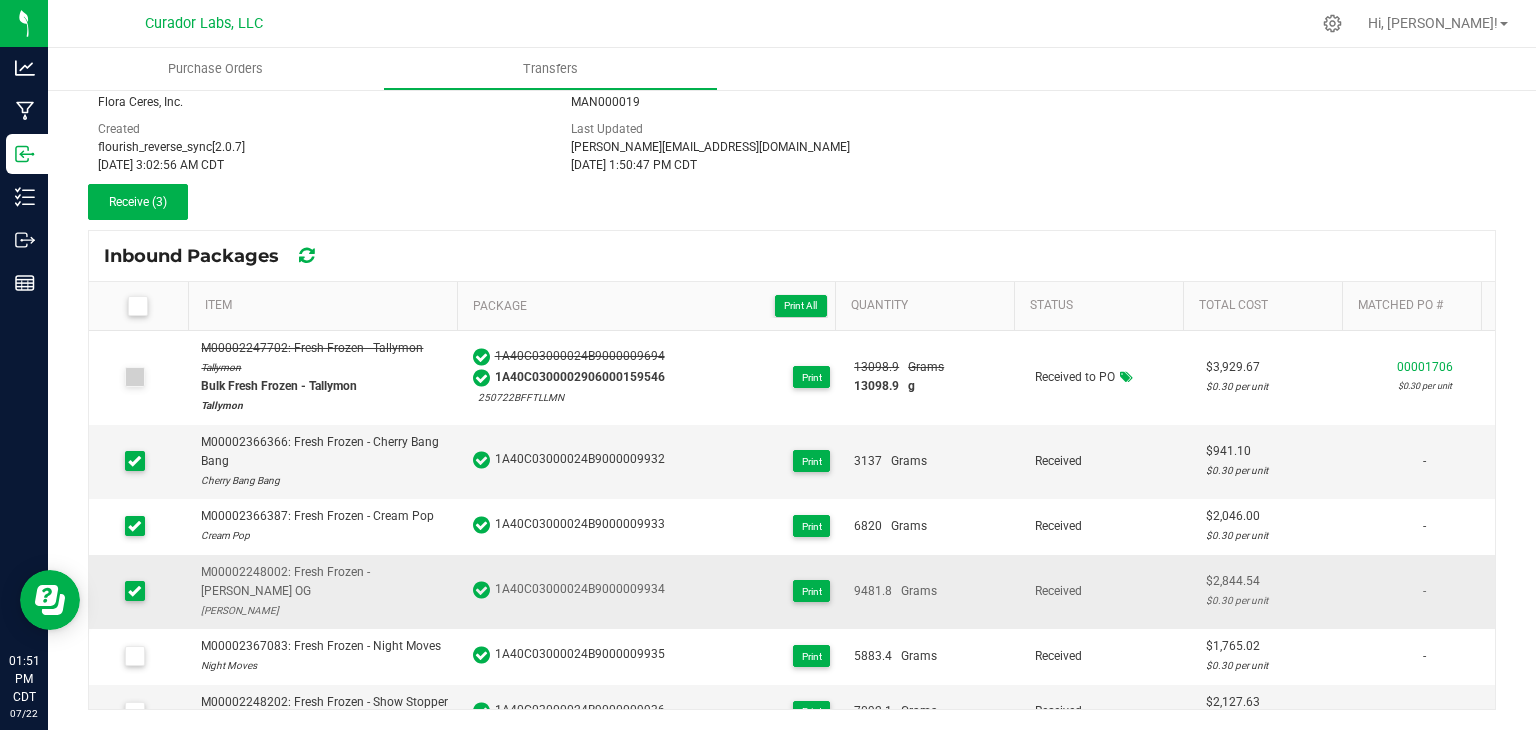 click at bounding box center (139, 592) 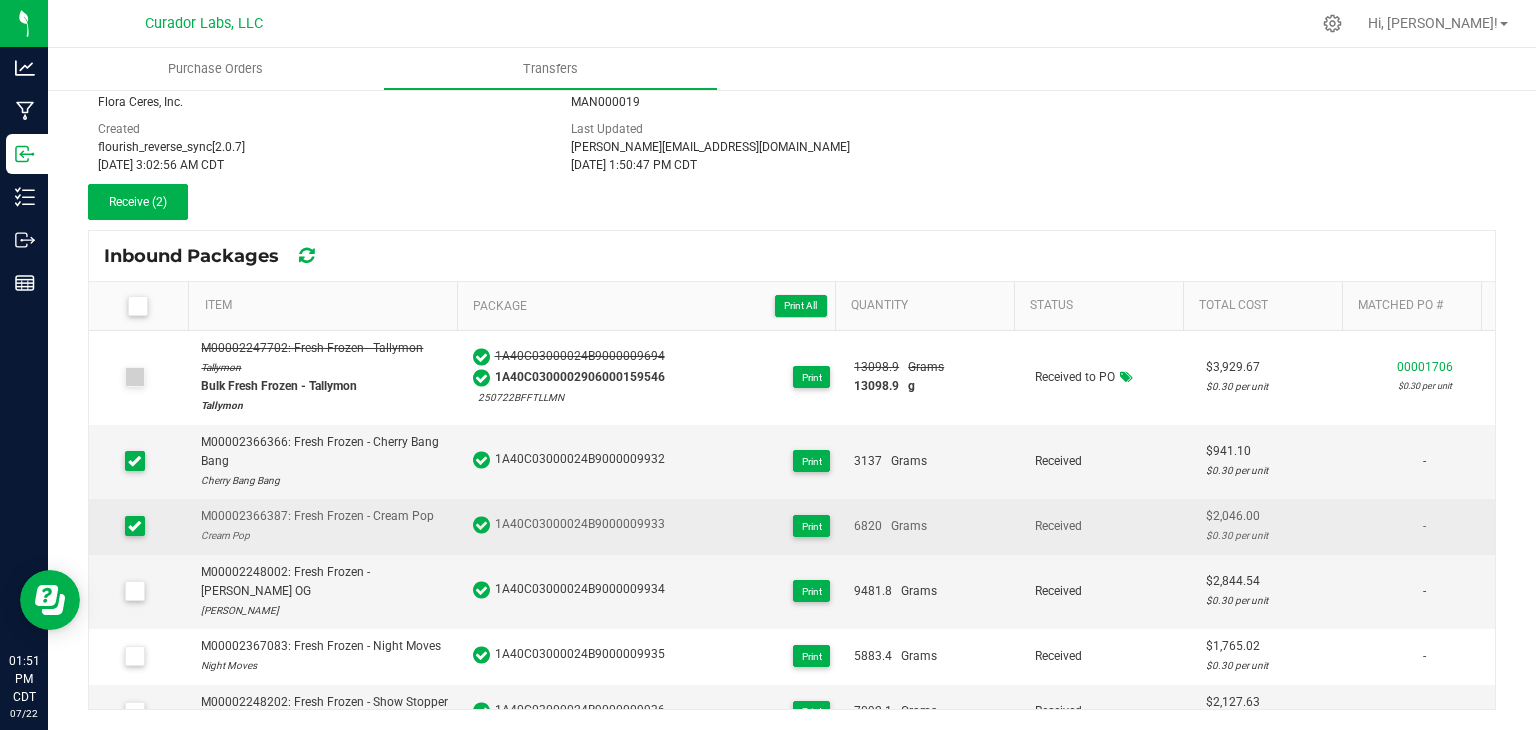 click at bounding box center [134, 526] 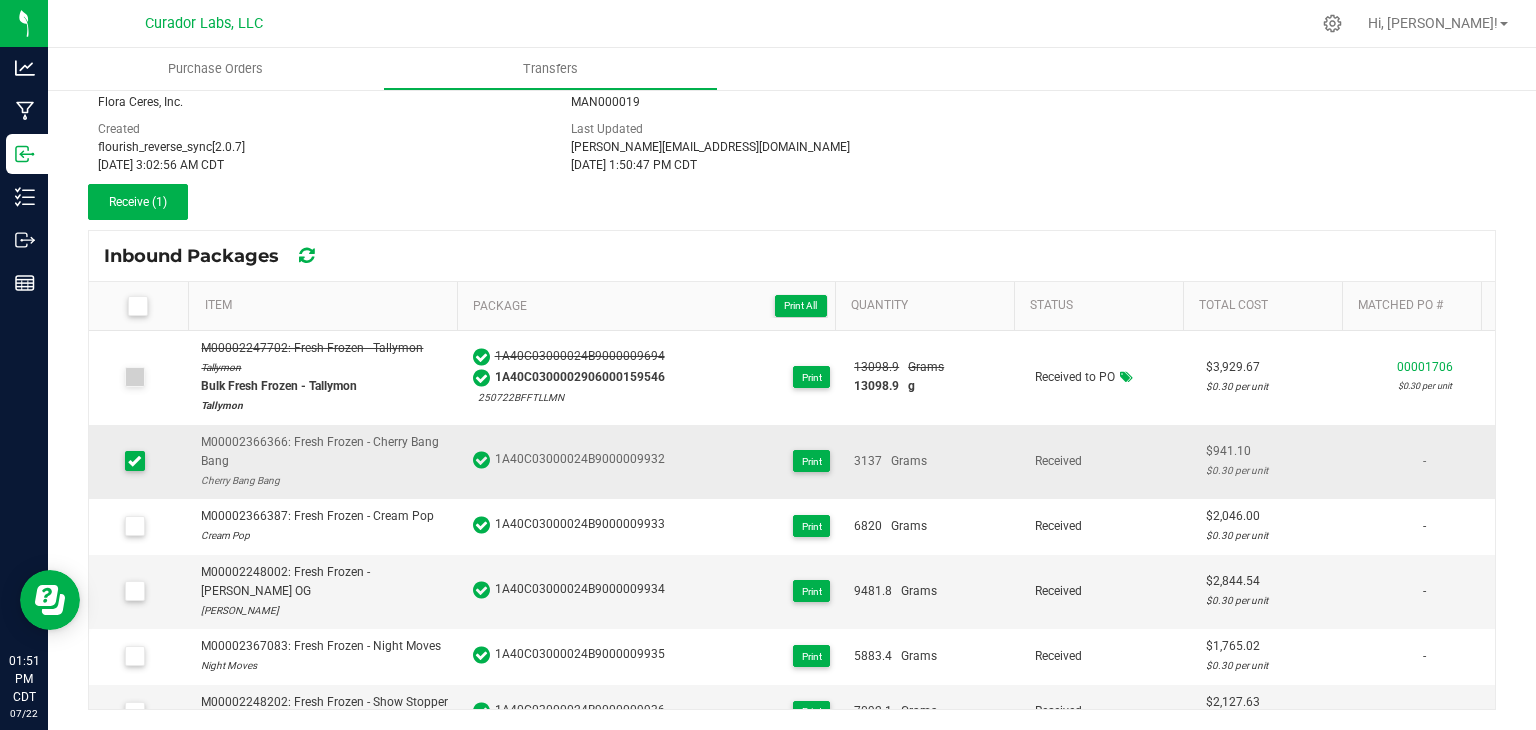 click at bounding box center [134, 461] 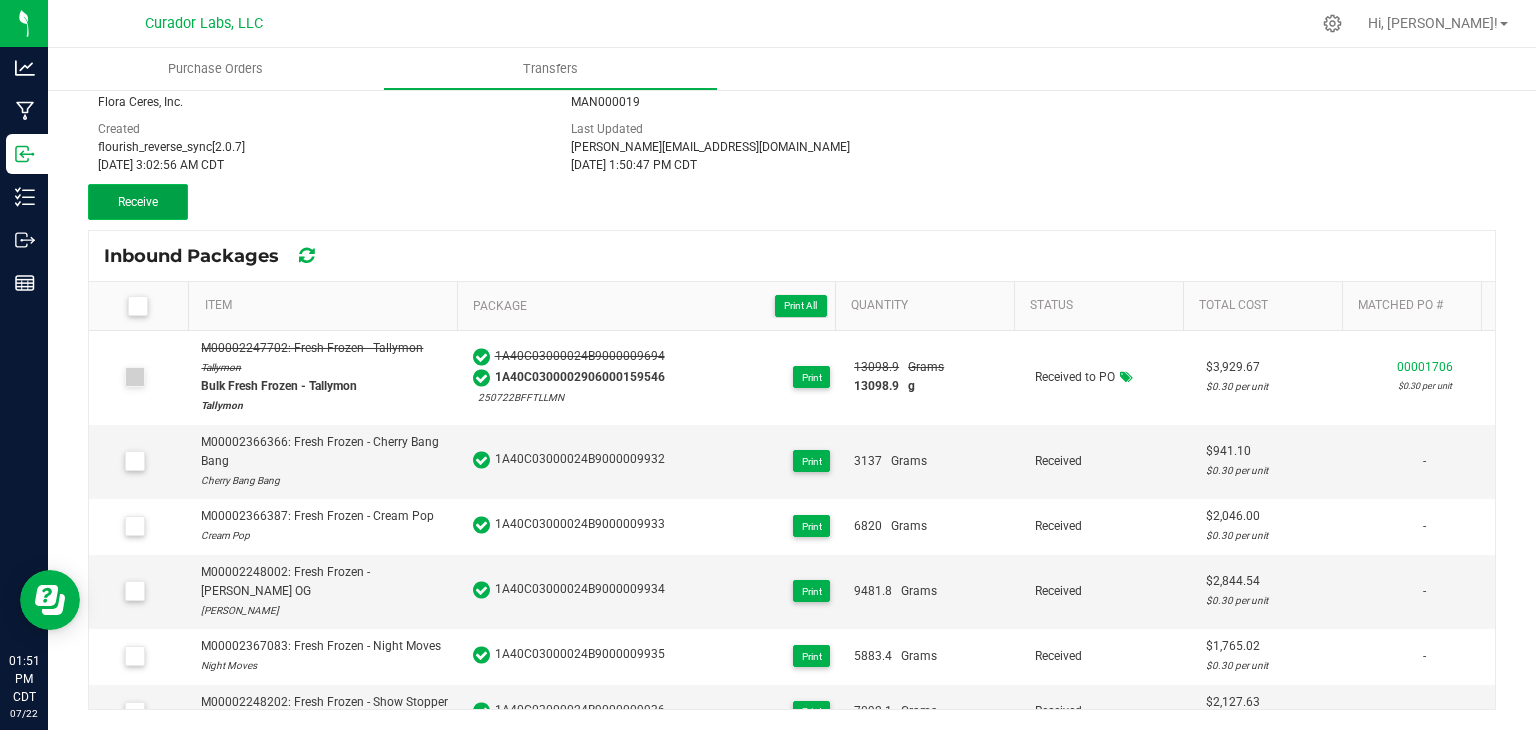 click on "Receive" at bounding box center (138, 202) 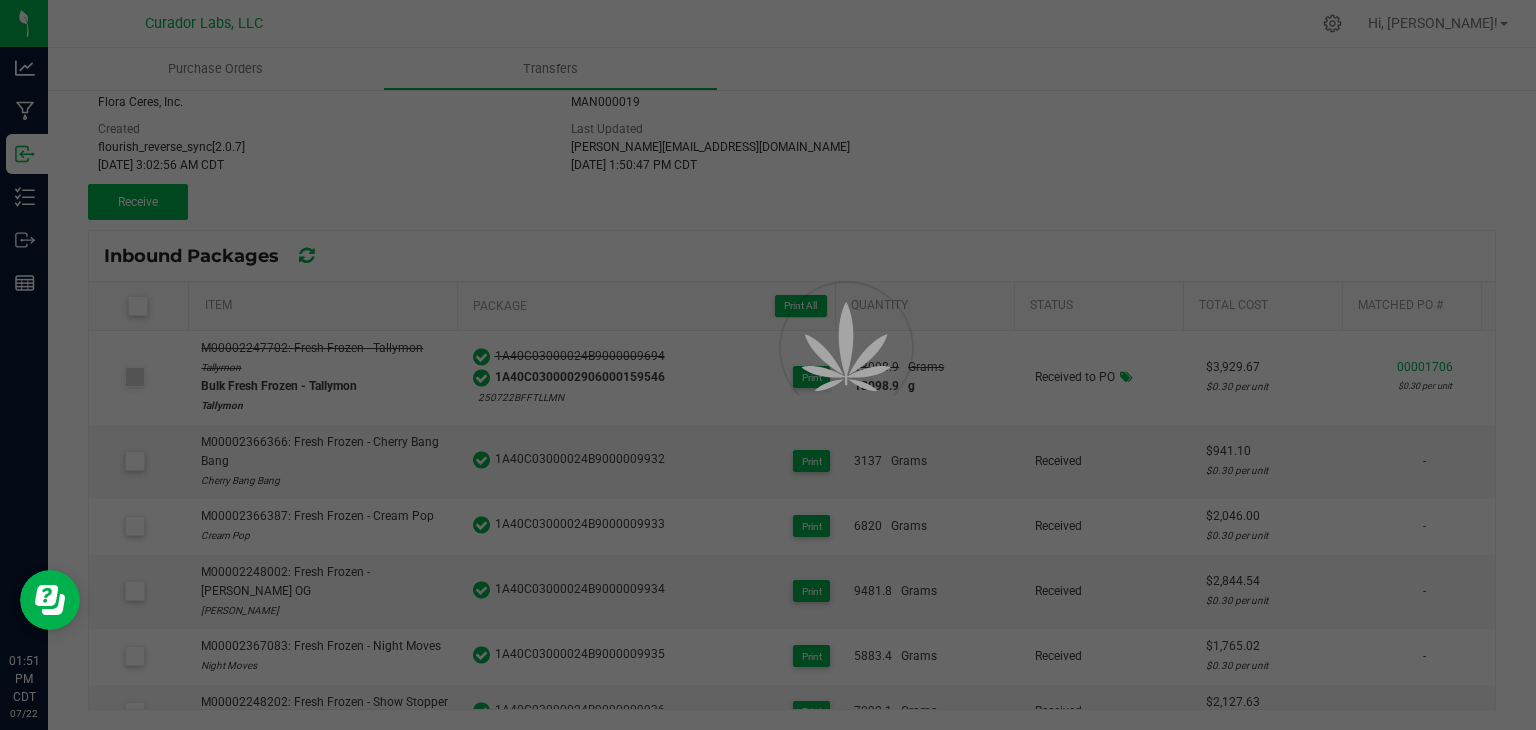 click at bounding box center (768, 365) 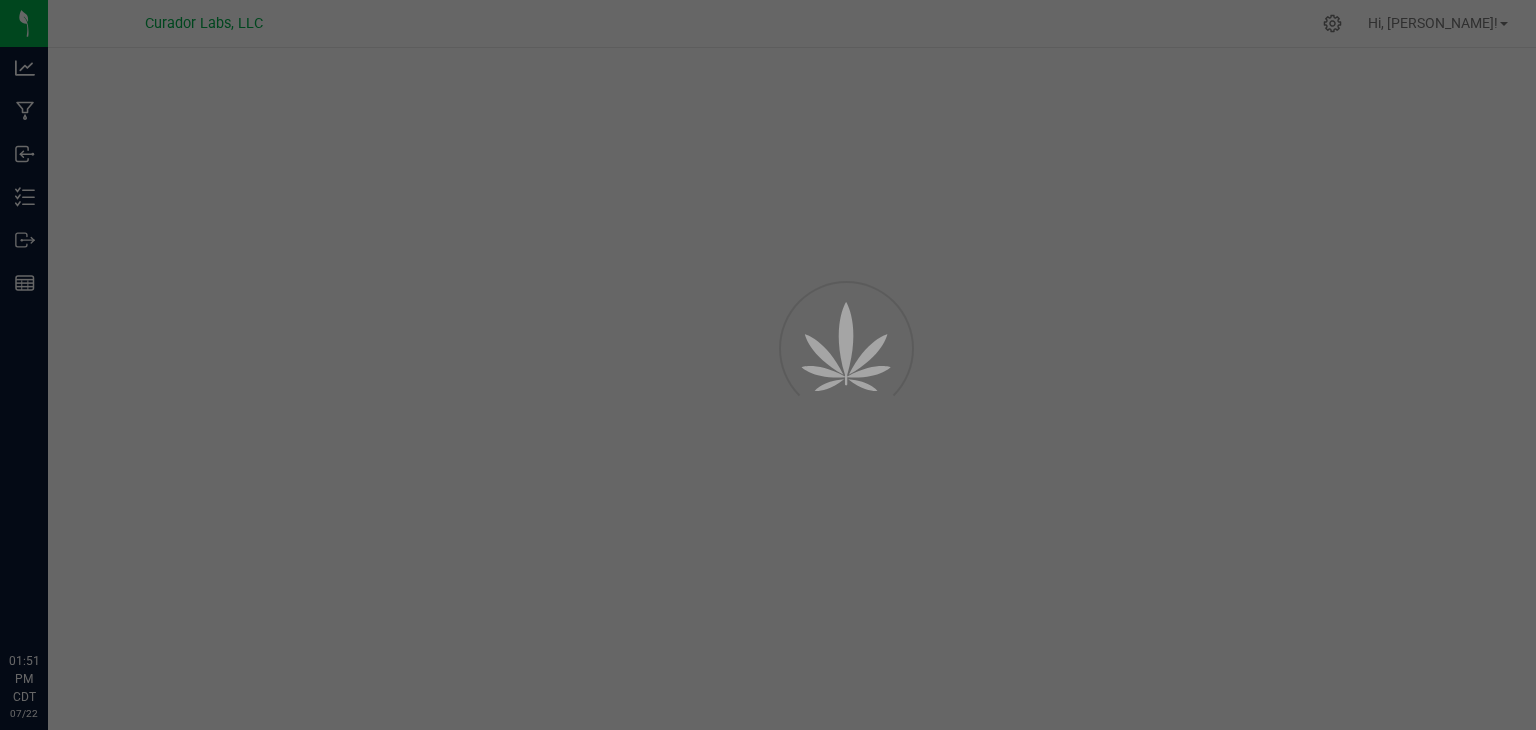 scroll, scrollTop: 0, scrollLeft: 0, axis: both 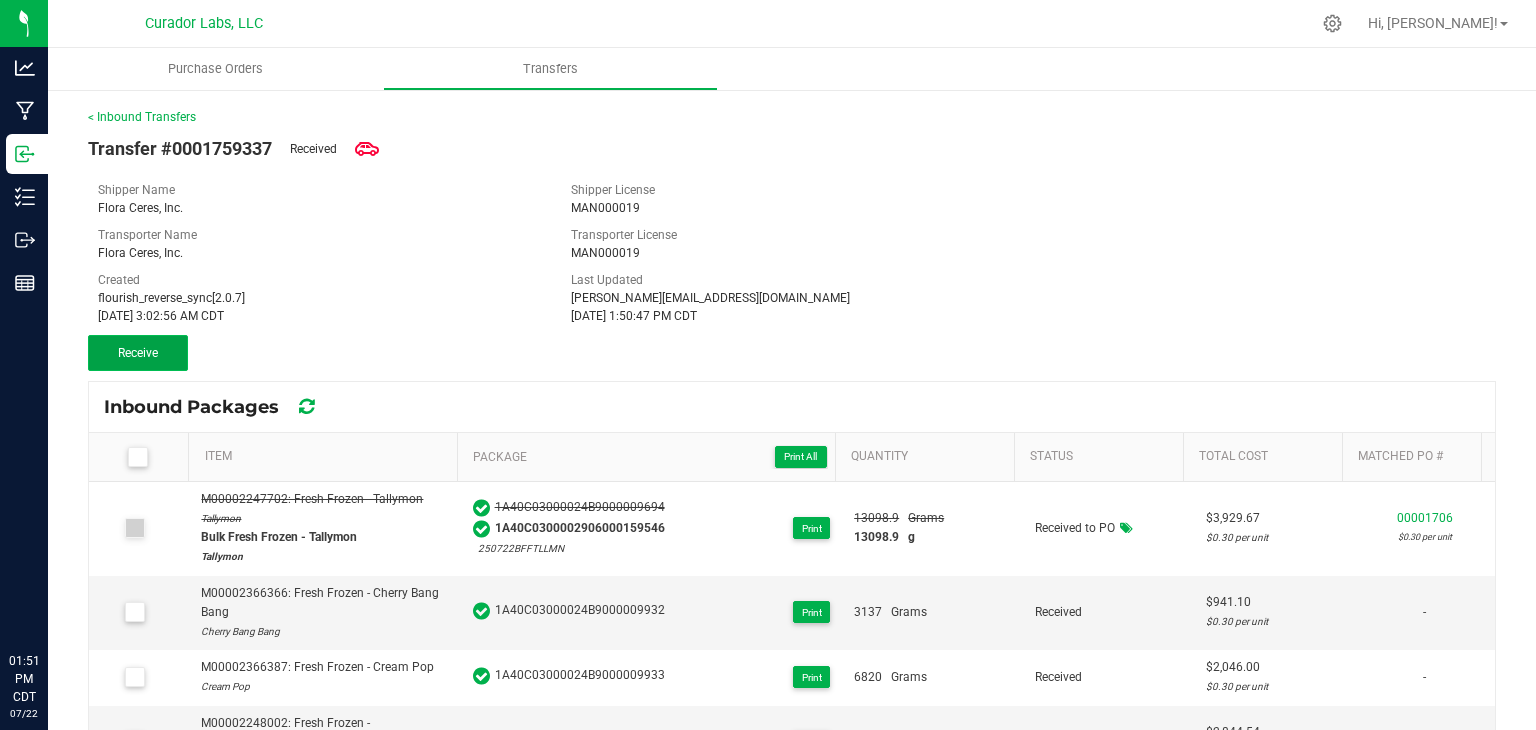 click on "Receive" at bounding box center [138, 353] 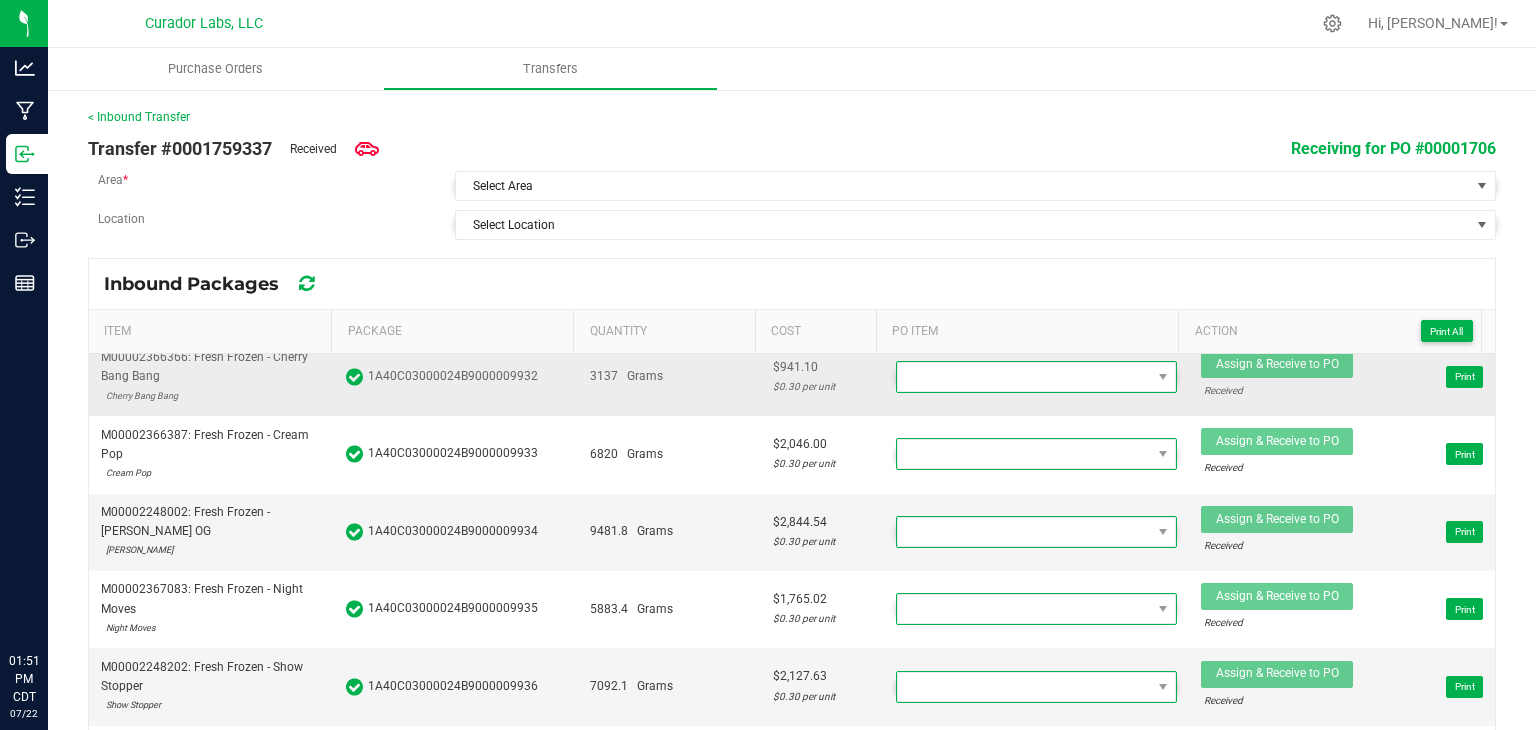 scroll, scrollTop: 128, scrollLeft: 0, axis: vertical 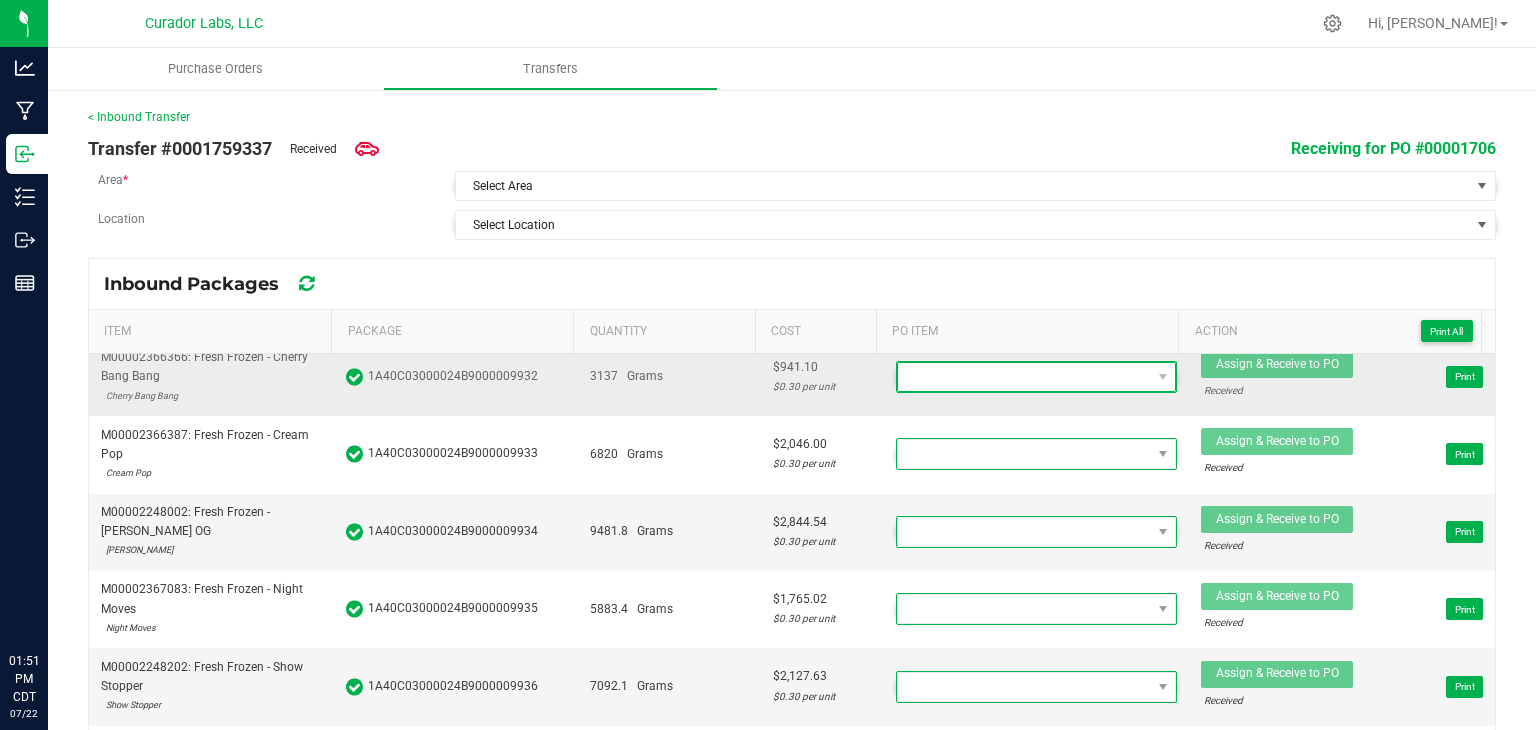 click at bounding box center [1024, 377] 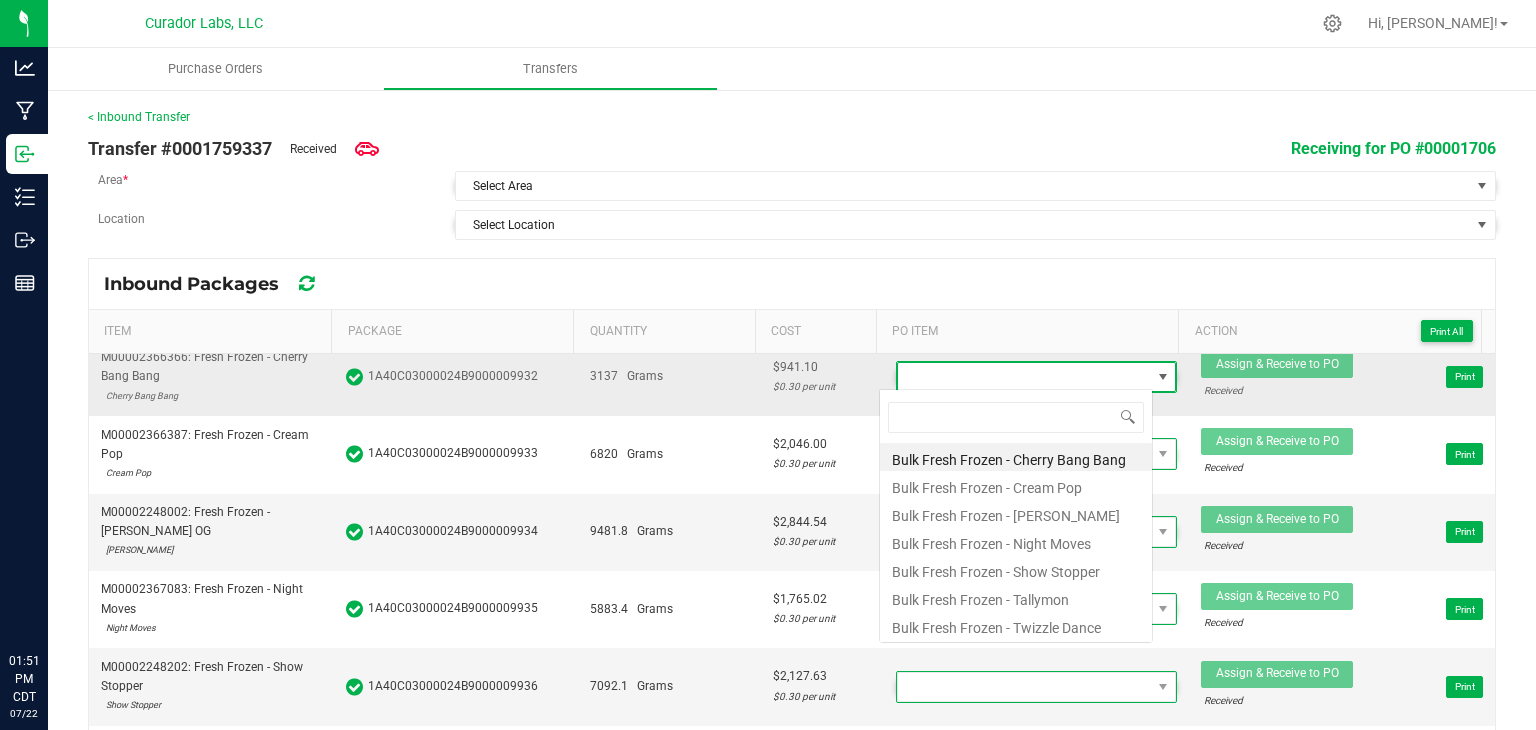 scroll, scrollTop: 99970, scrollLeft: 99726, axis: both 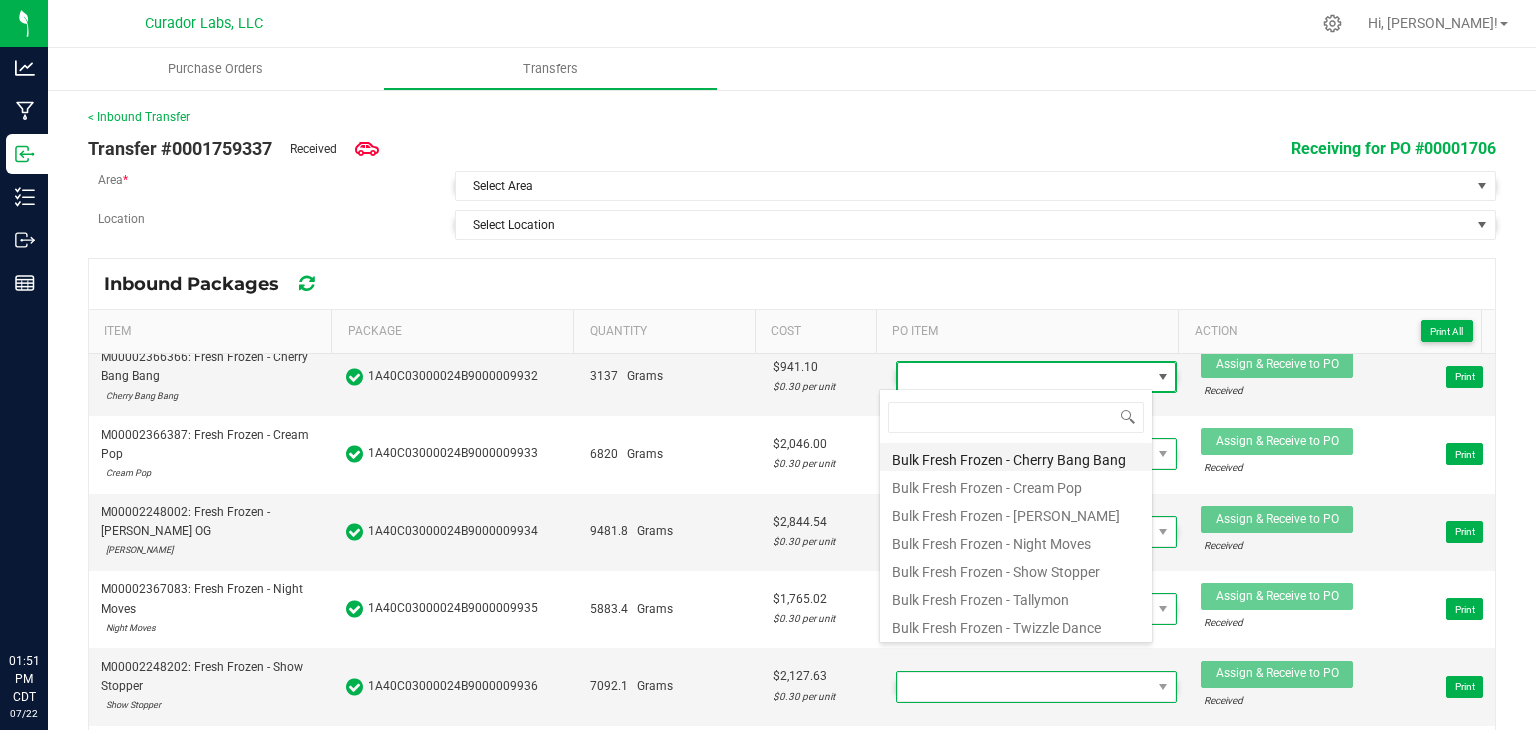 click on "Bulk Fresh Frozen - Cherry Bang Bang" at bounding box center (1016, 457) 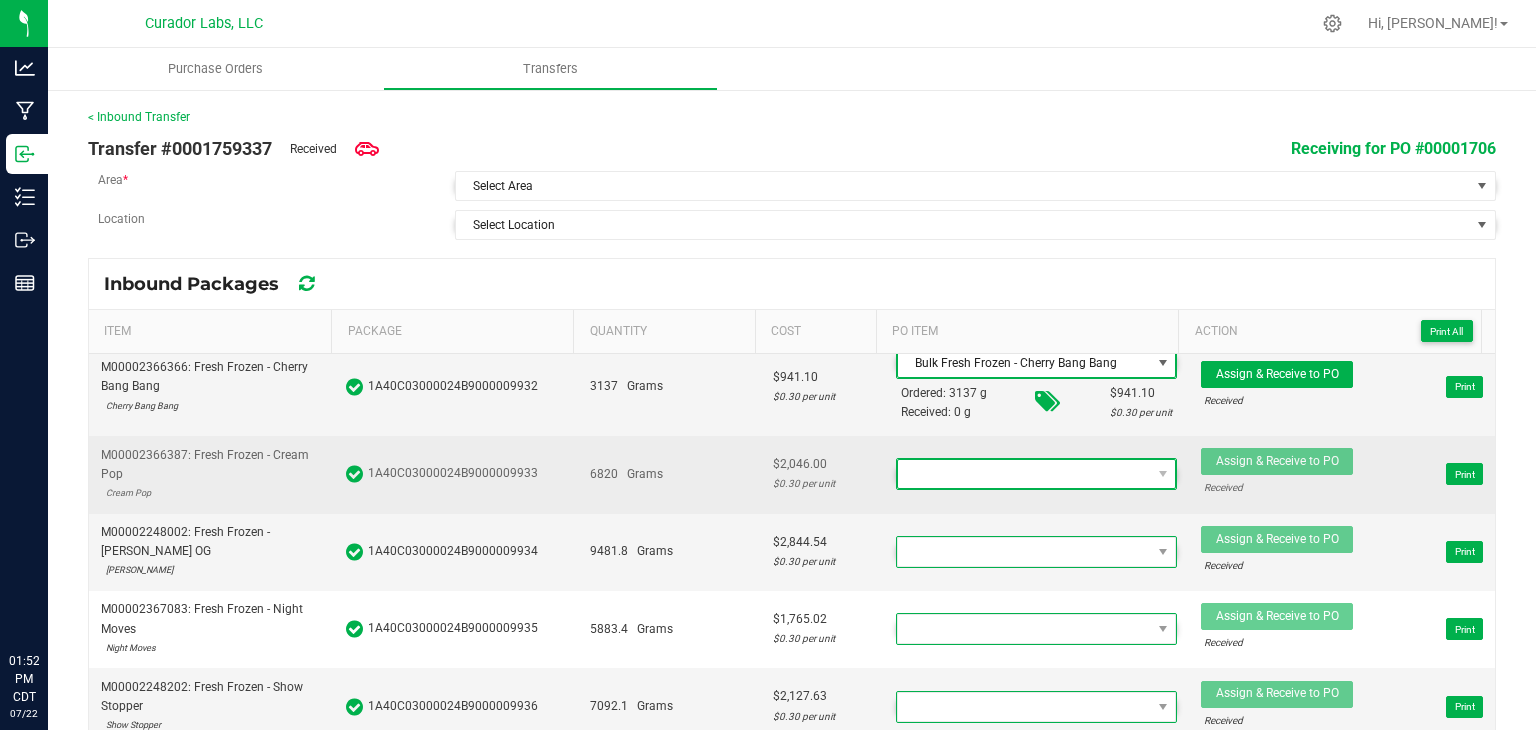 click at bounding box center [1024, 474] 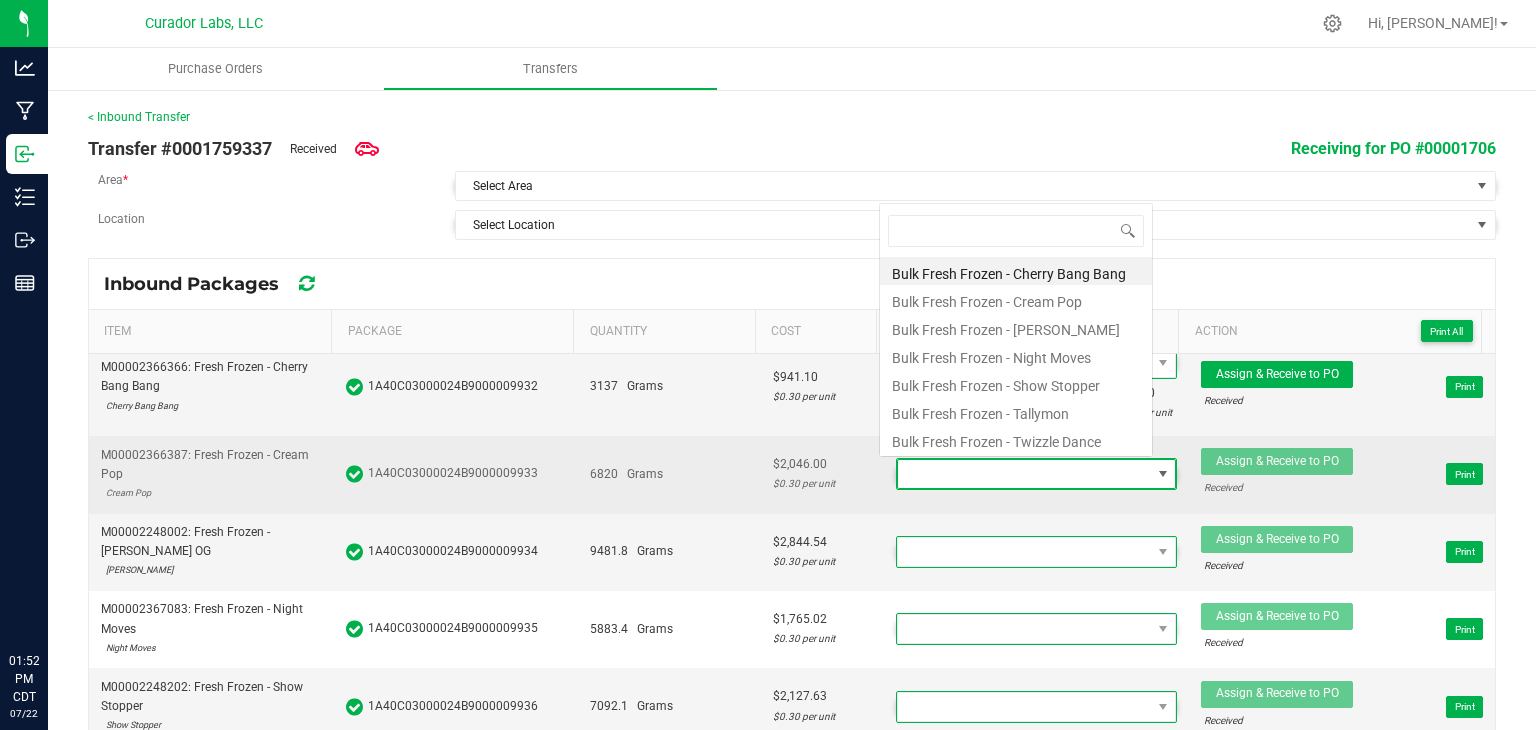 scroll, scrollTop: 0, scrollLeft: 0, axis: both 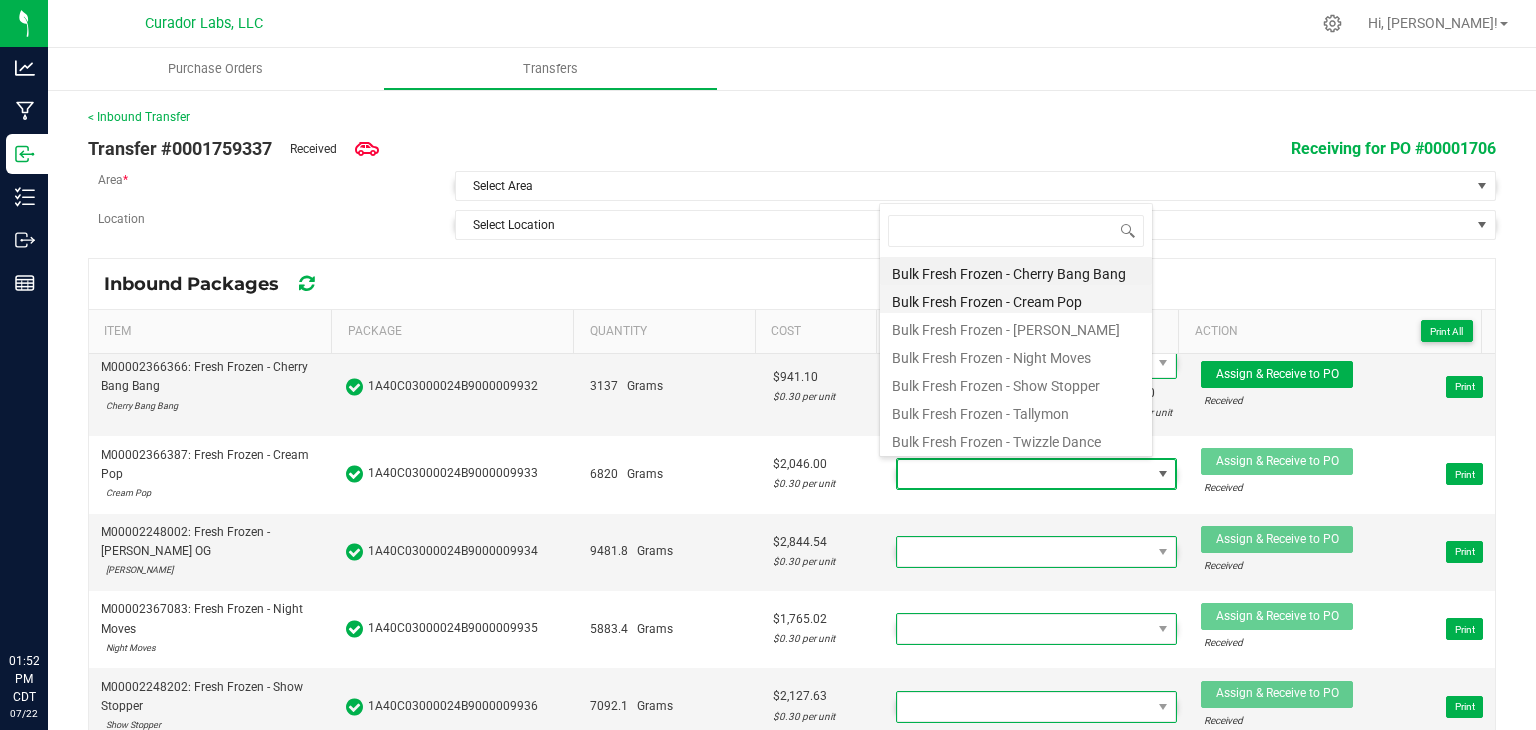 click on "Bulk Fresh Frozen - Cream Pop" at bounding box center [1016, 299] 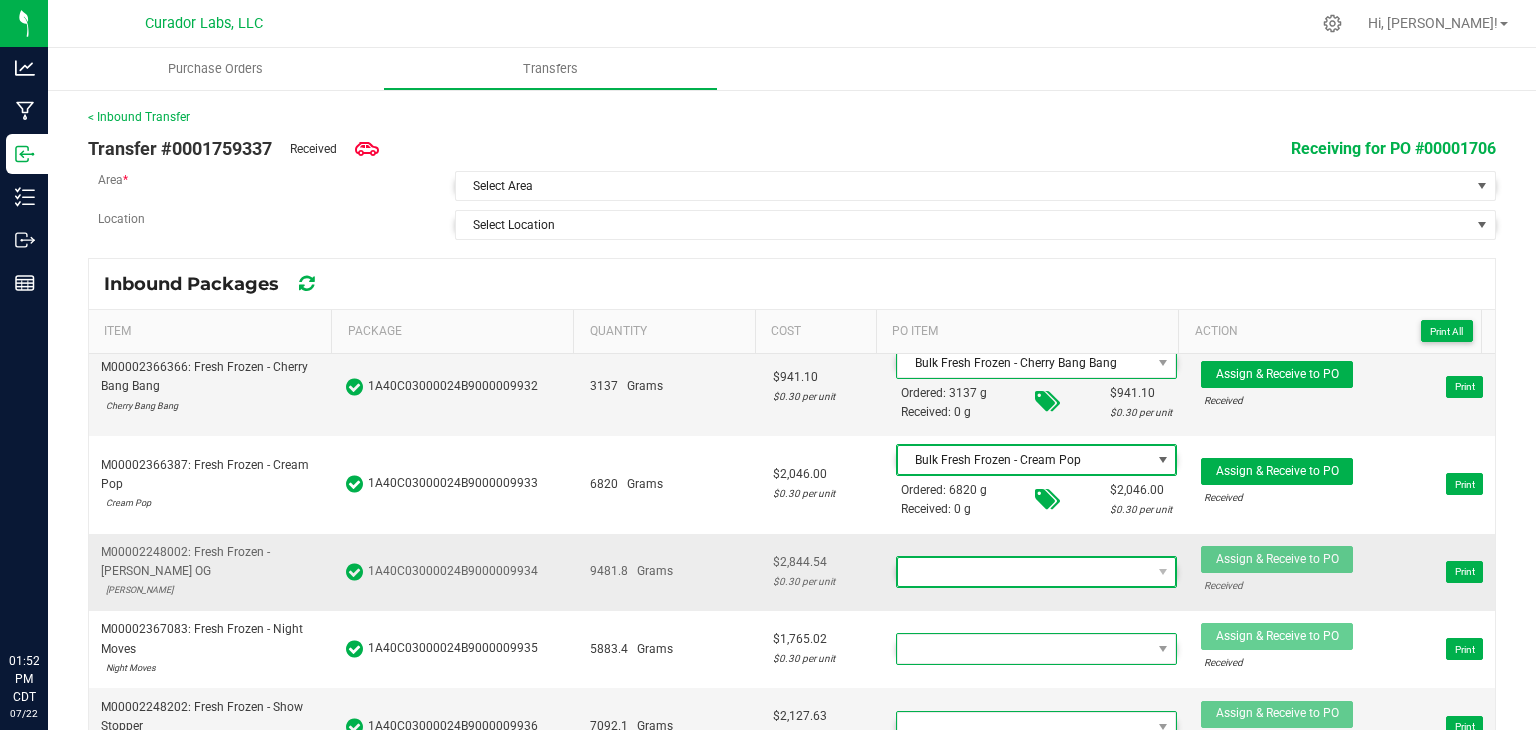 click at bounding box center [1024, 572] 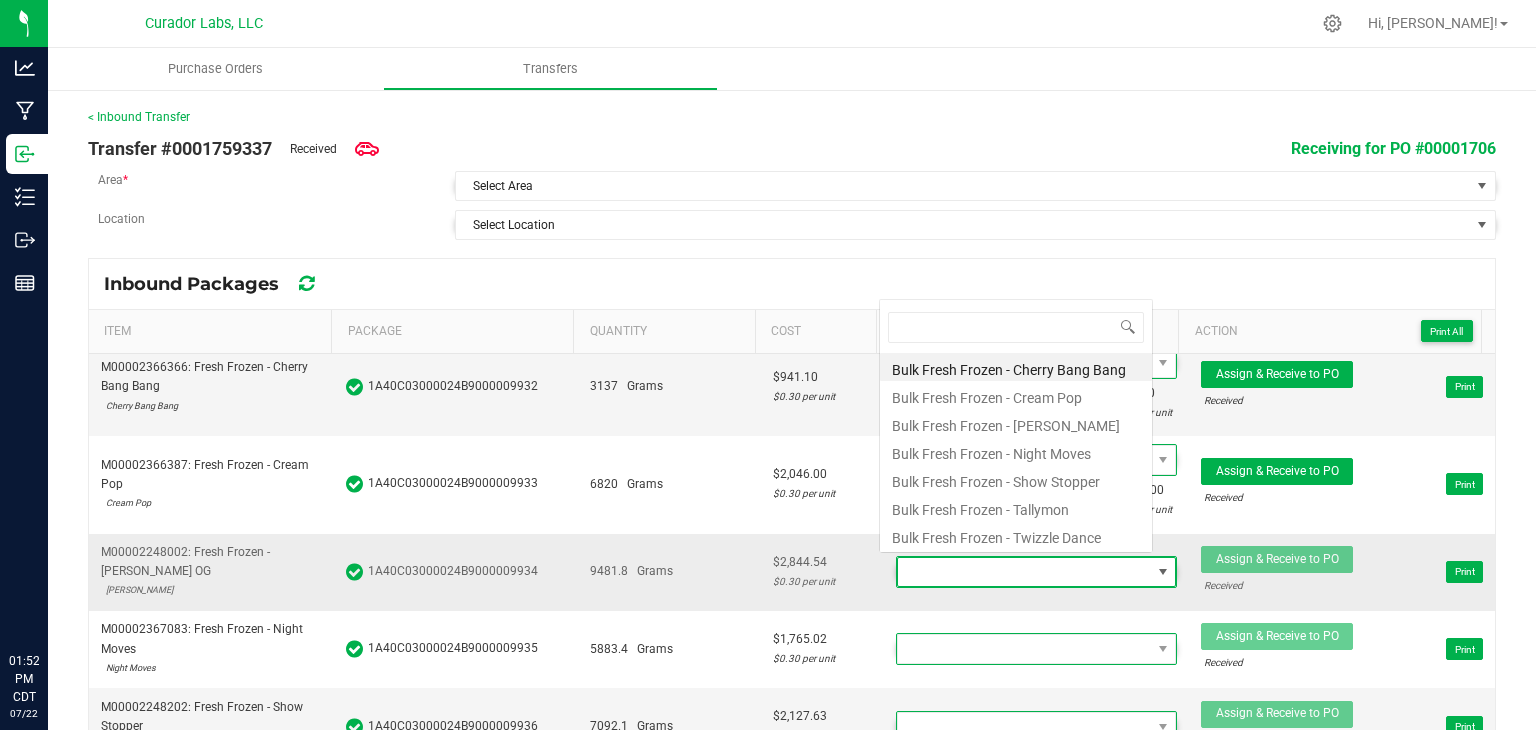 scroll, scrollTop: 0, scrollLeft: 0, axis: both 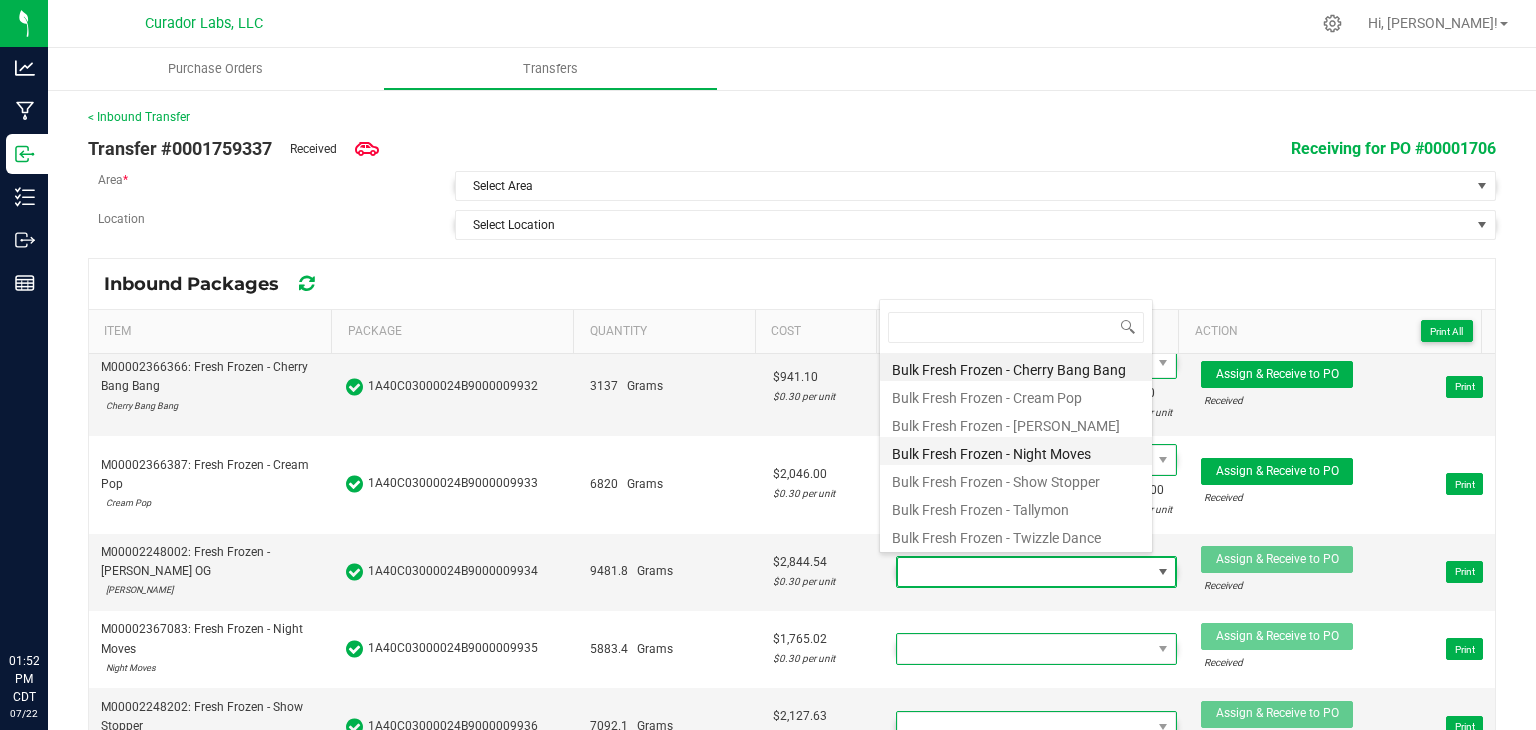 click on "Bulk Fresh Frozen - Night Moves" at bounding box center [1016, 451] 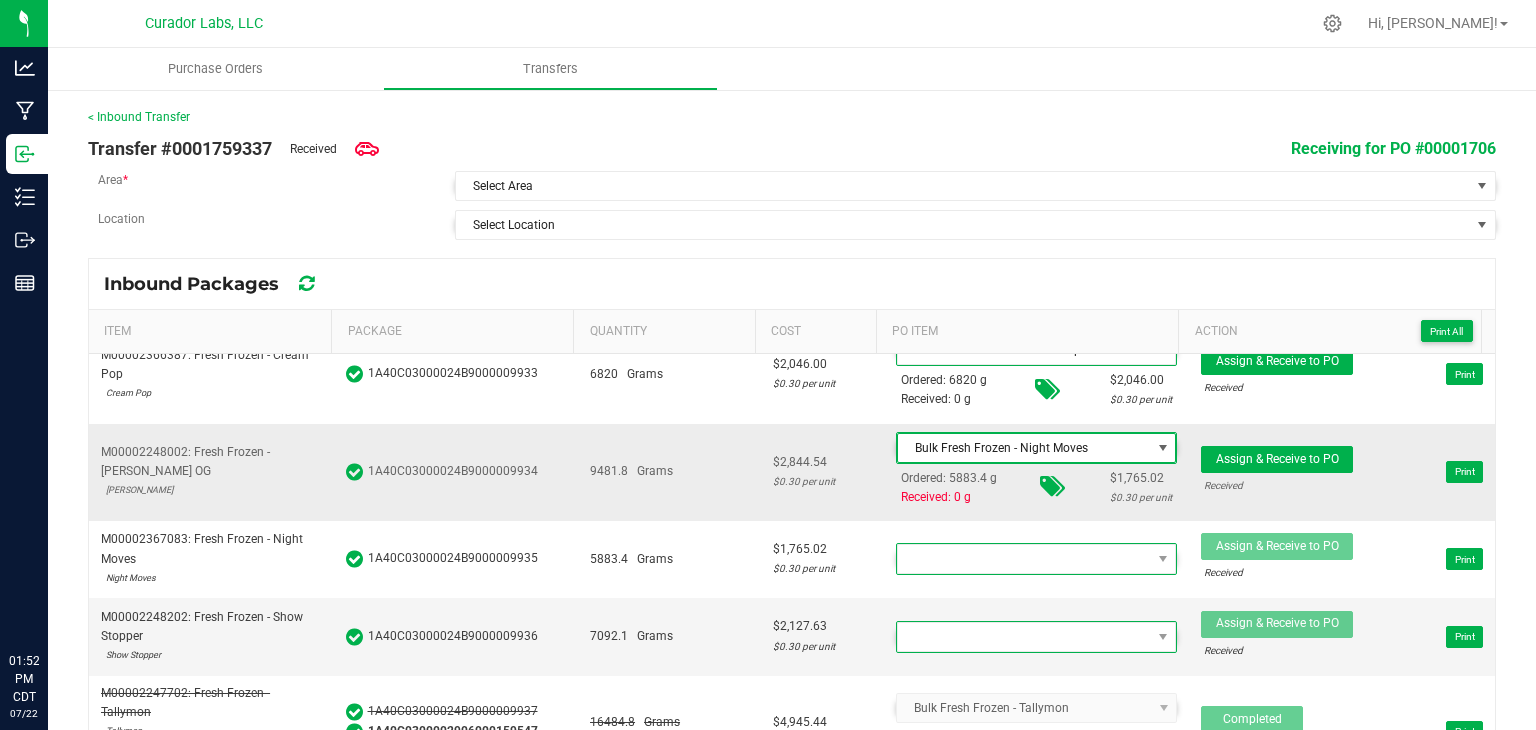 scroll, scrollTop: 242, scrollLeft: 0, axis: vertical 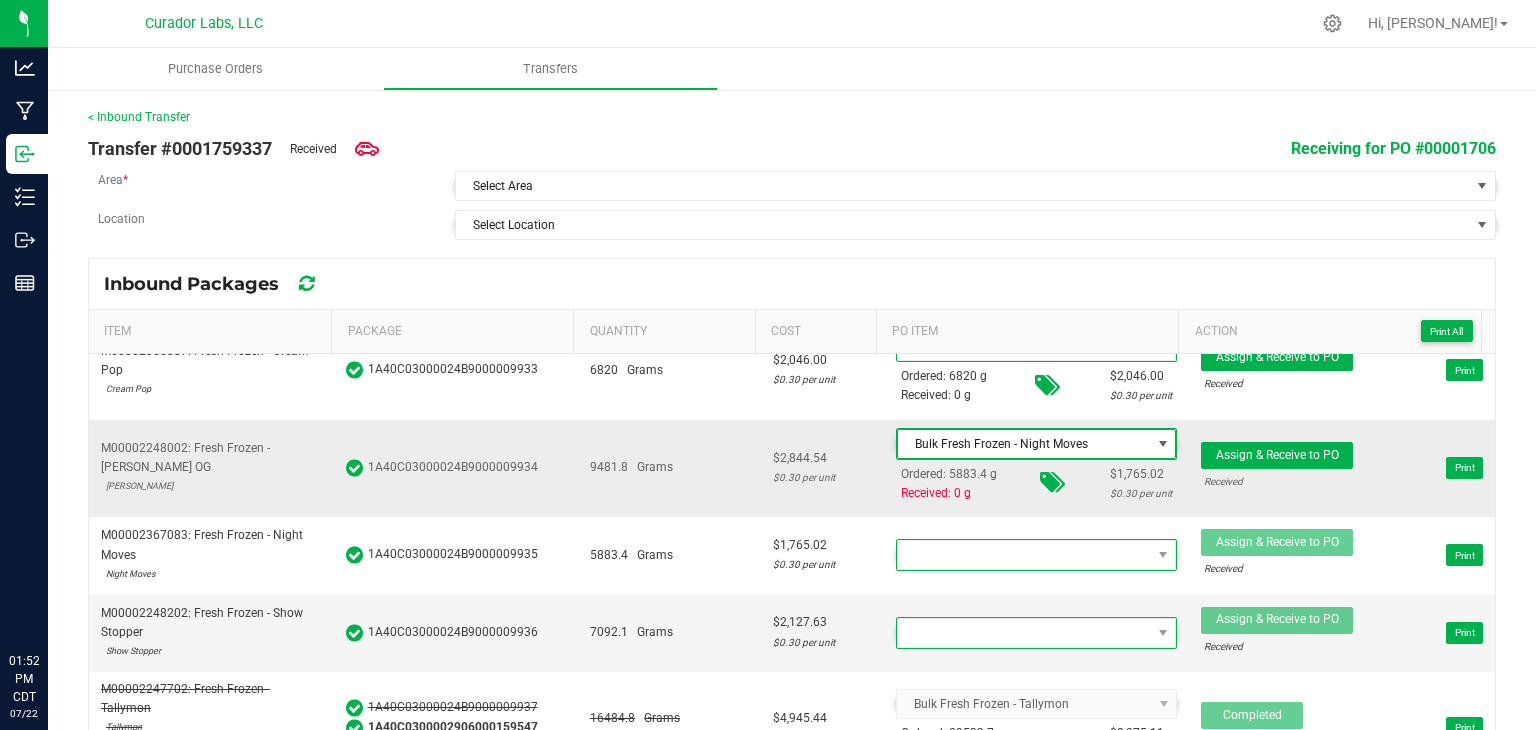 click on "Bulk Fresh Frozen - Night Moves" at bounding box center (1024, 444) 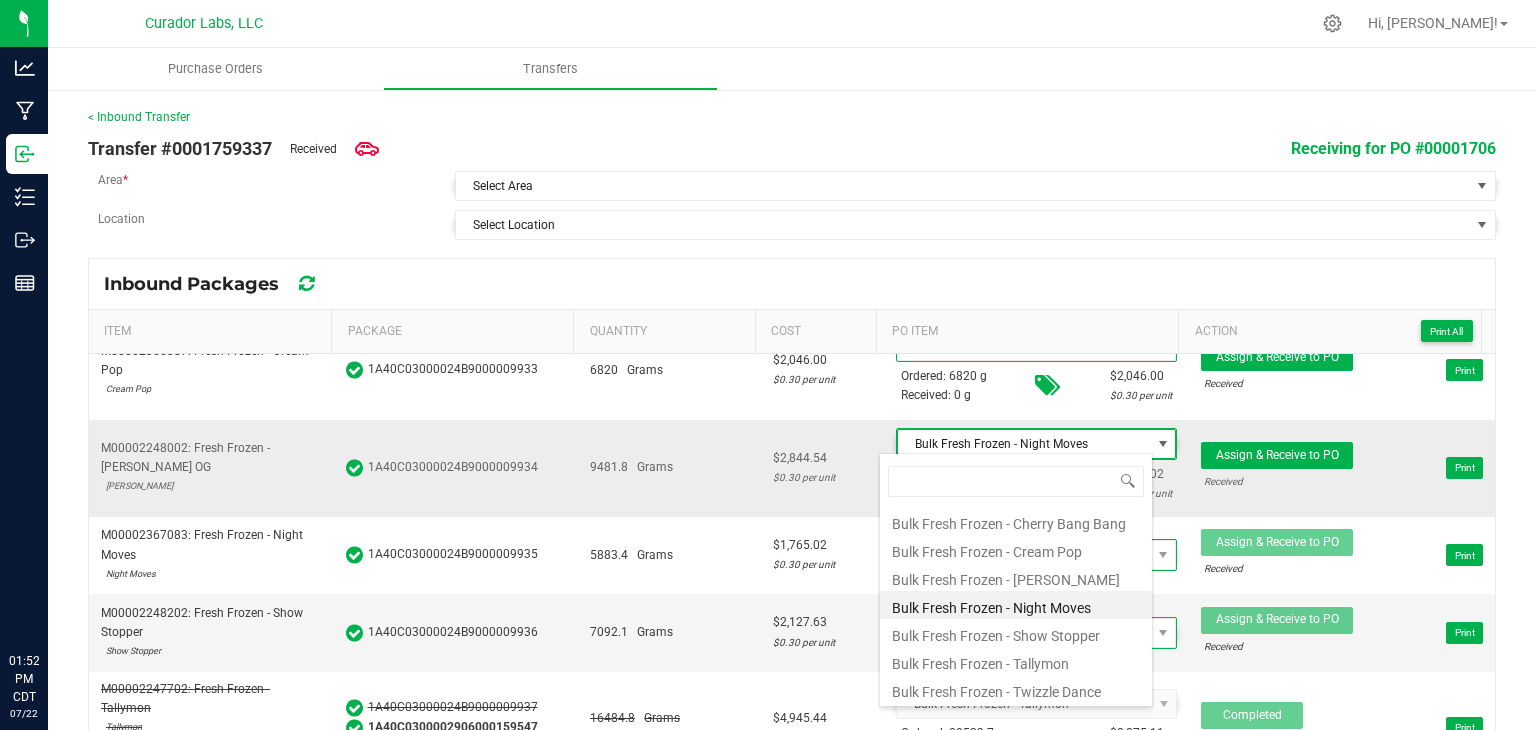 scroll, scrollTop: 99970, scrollLeft: 99726, axis: both 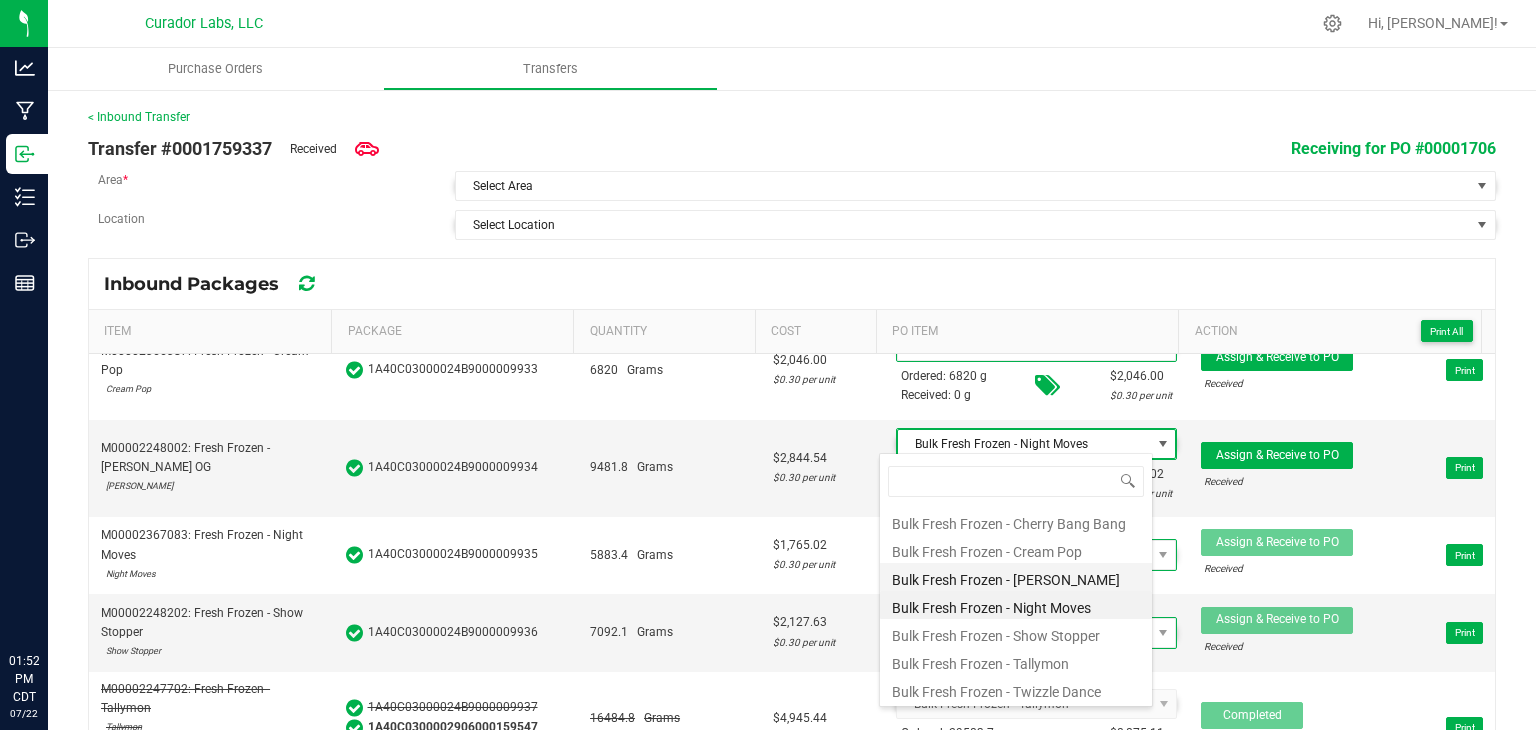 click on "Bulk Fresh Frozen - [PERSON_NAME]" at bounding box center [1016, 577] 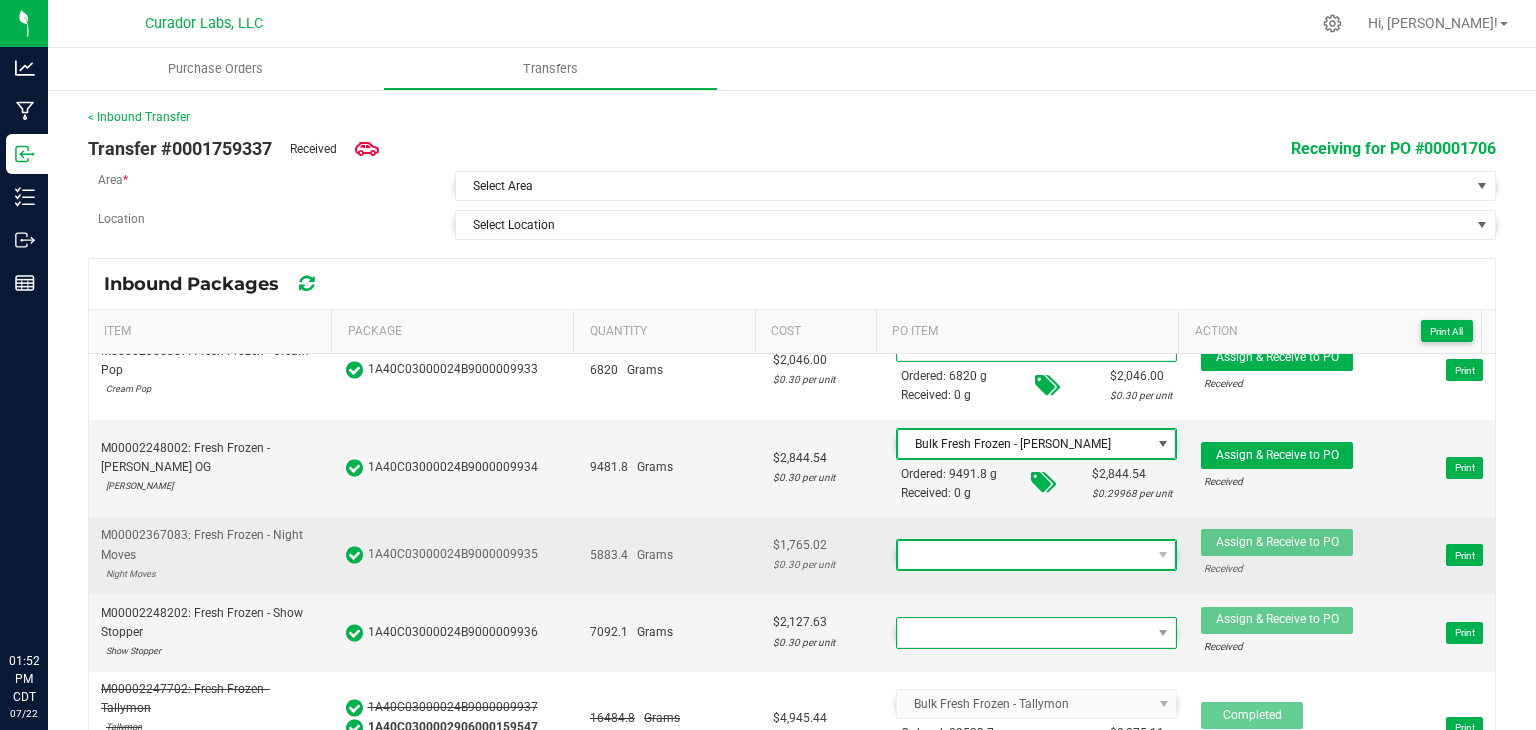 click at bounding box center [1024, 555] 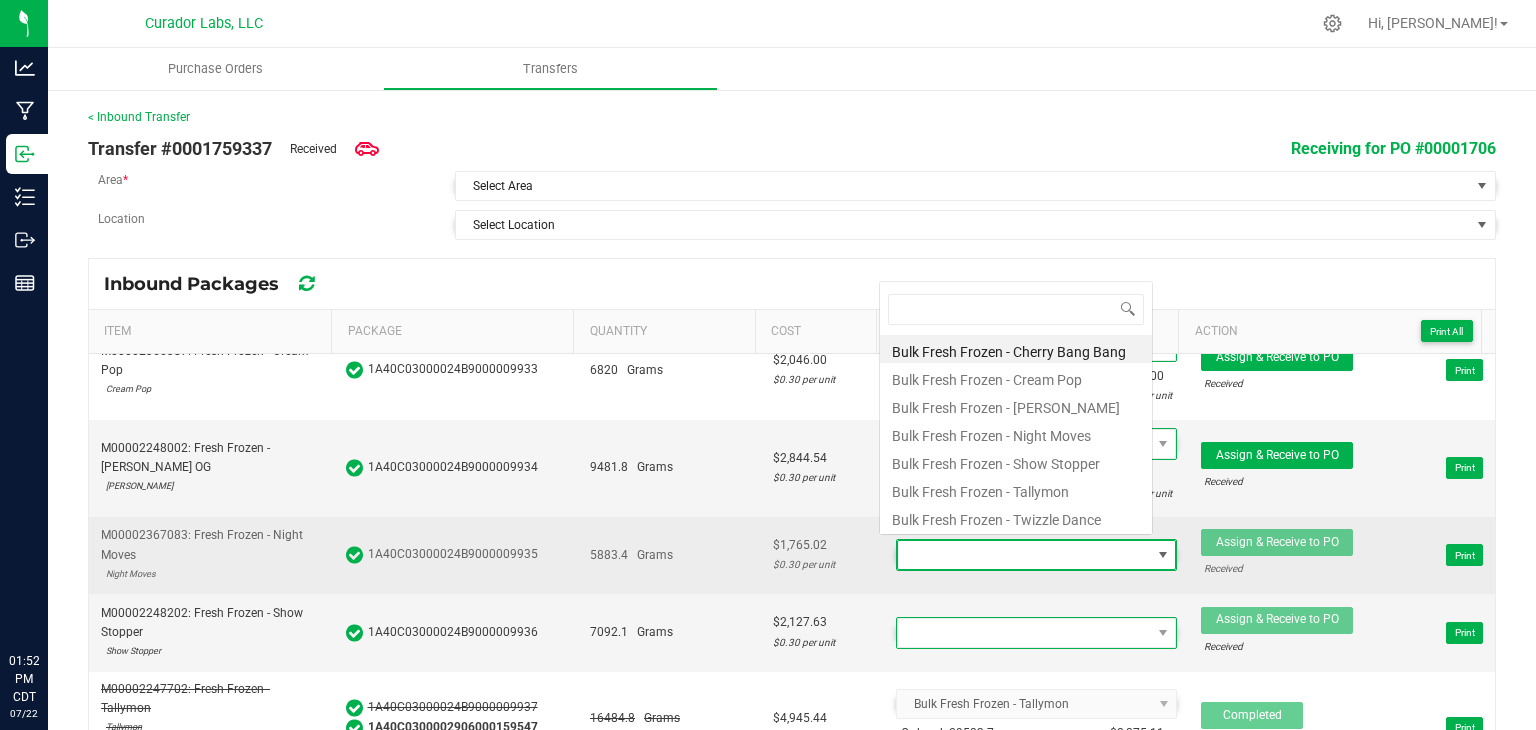 scroll, scrollTop: 0, scrollLeft: 0, axis: both 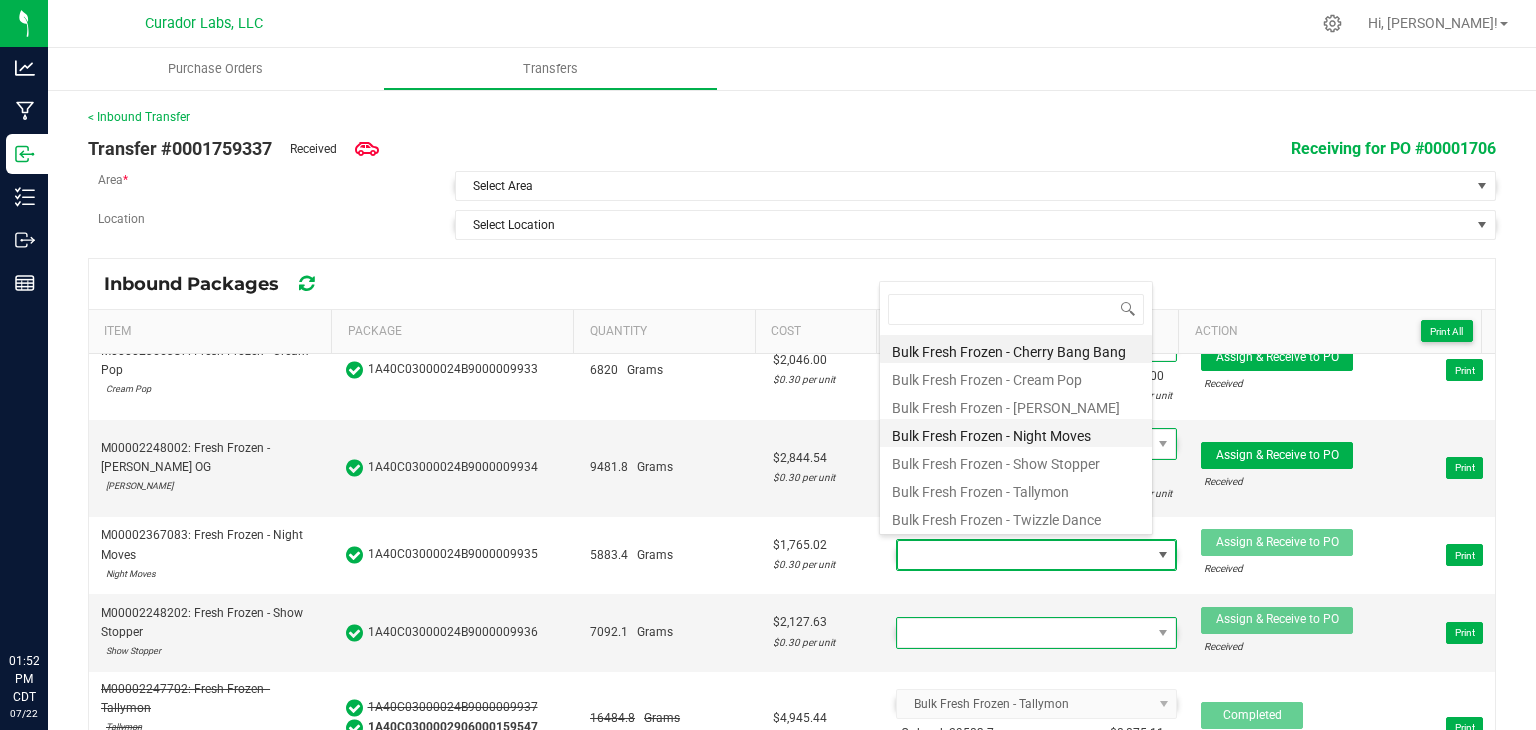 click on "Bulk Fresh Frozen - Night Moves" at bounding box center [1016, 433] 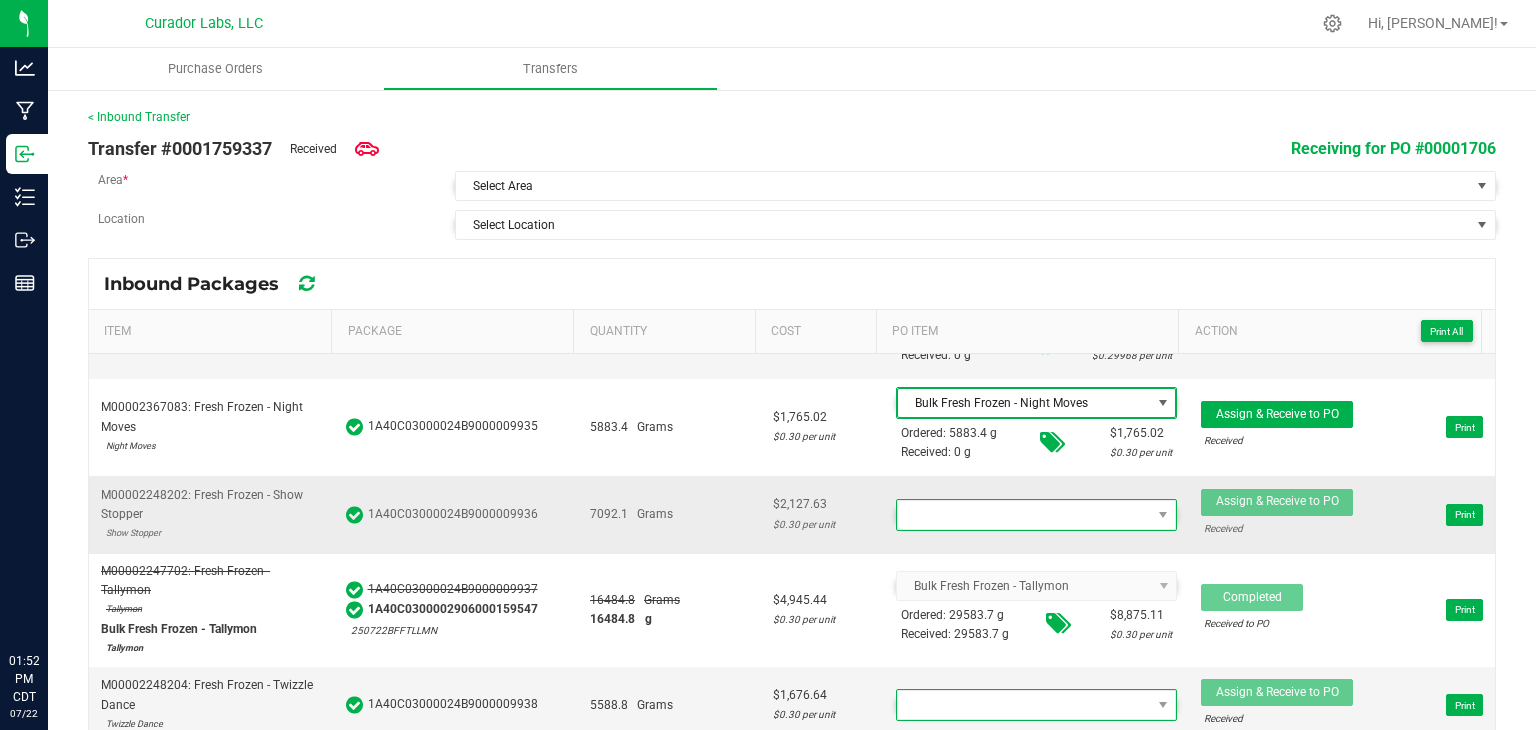 scroll, scrollTop: 379, scrollLeft: 0, axis: vertical 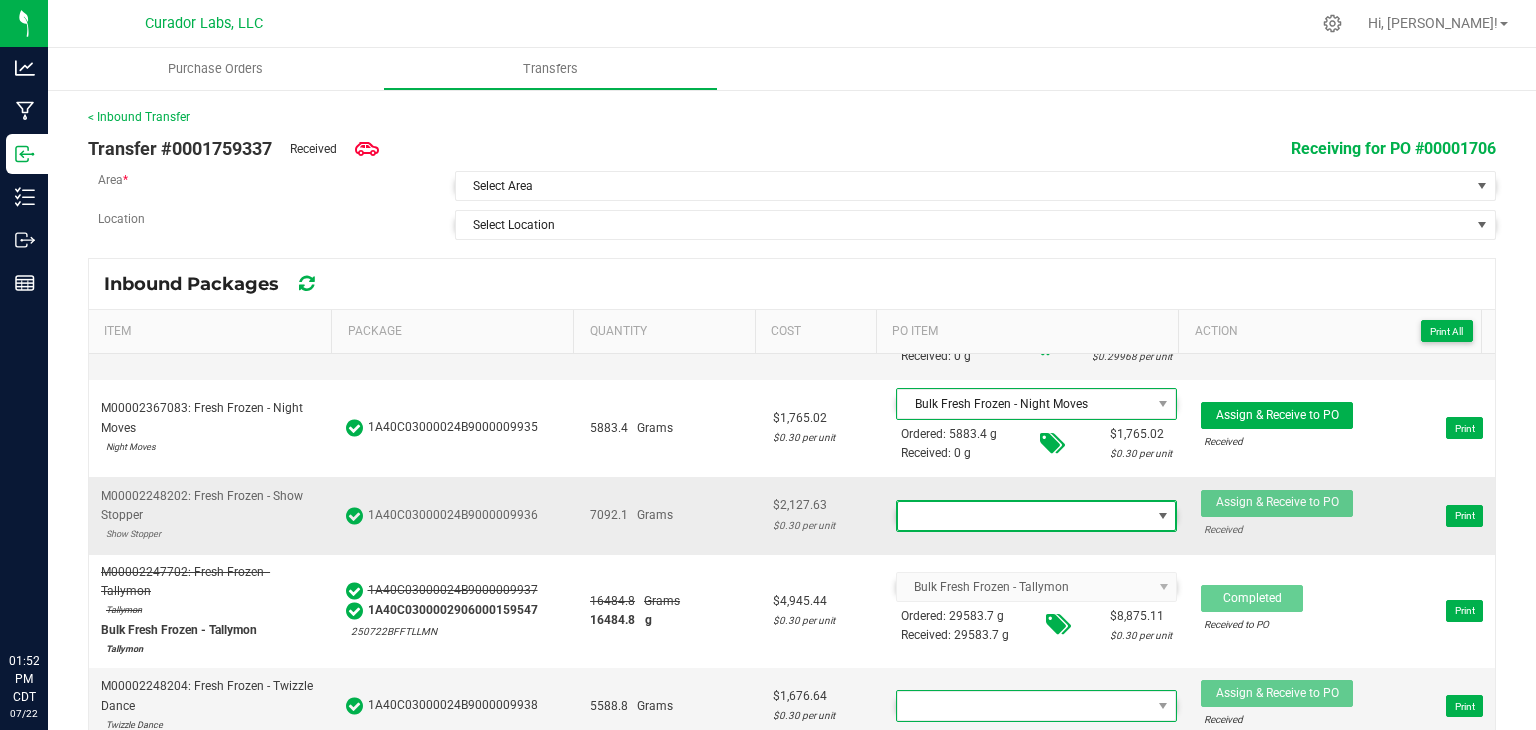 click at bounding box center (1024, 516) 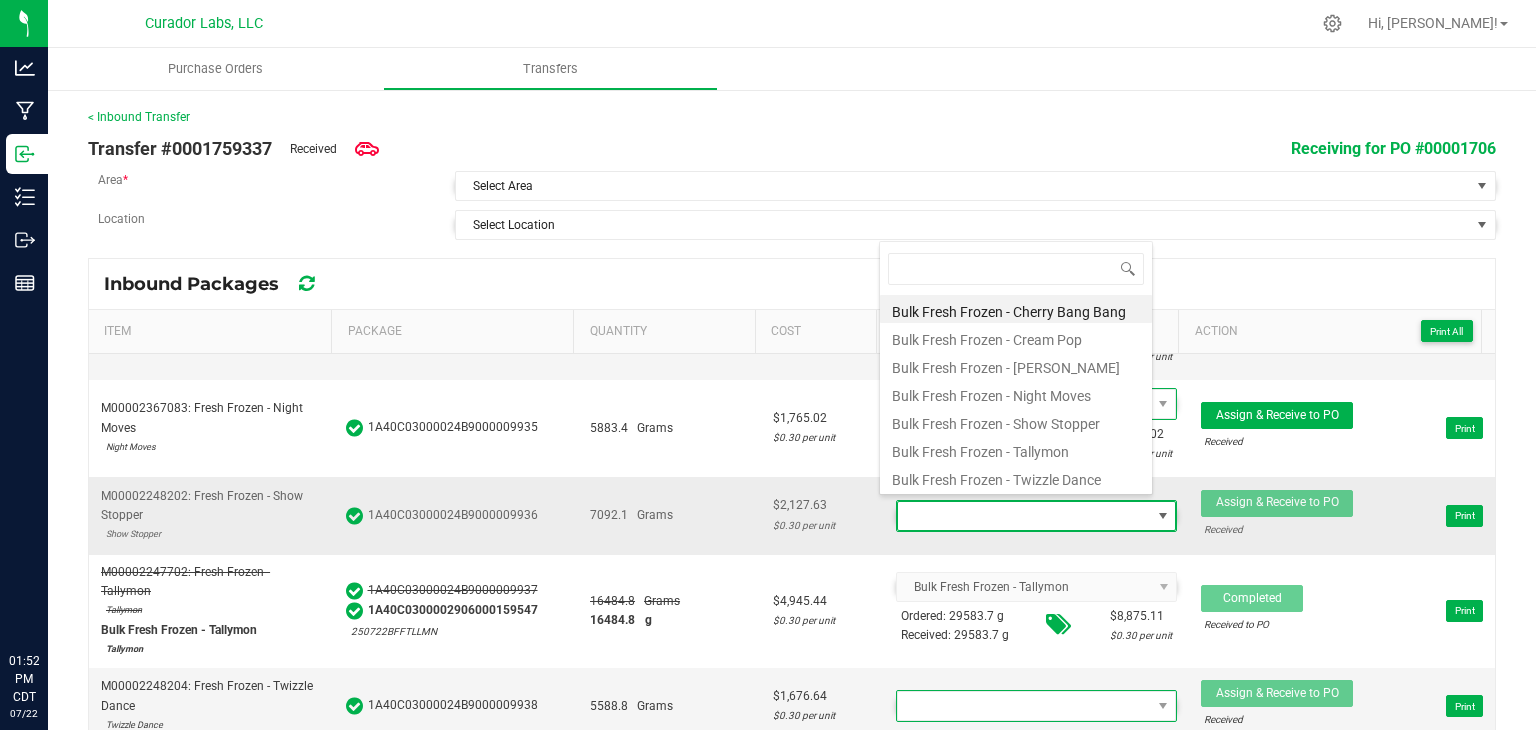 scroll, scrollTop: 99970, scrollLeft: 99726, axis: both 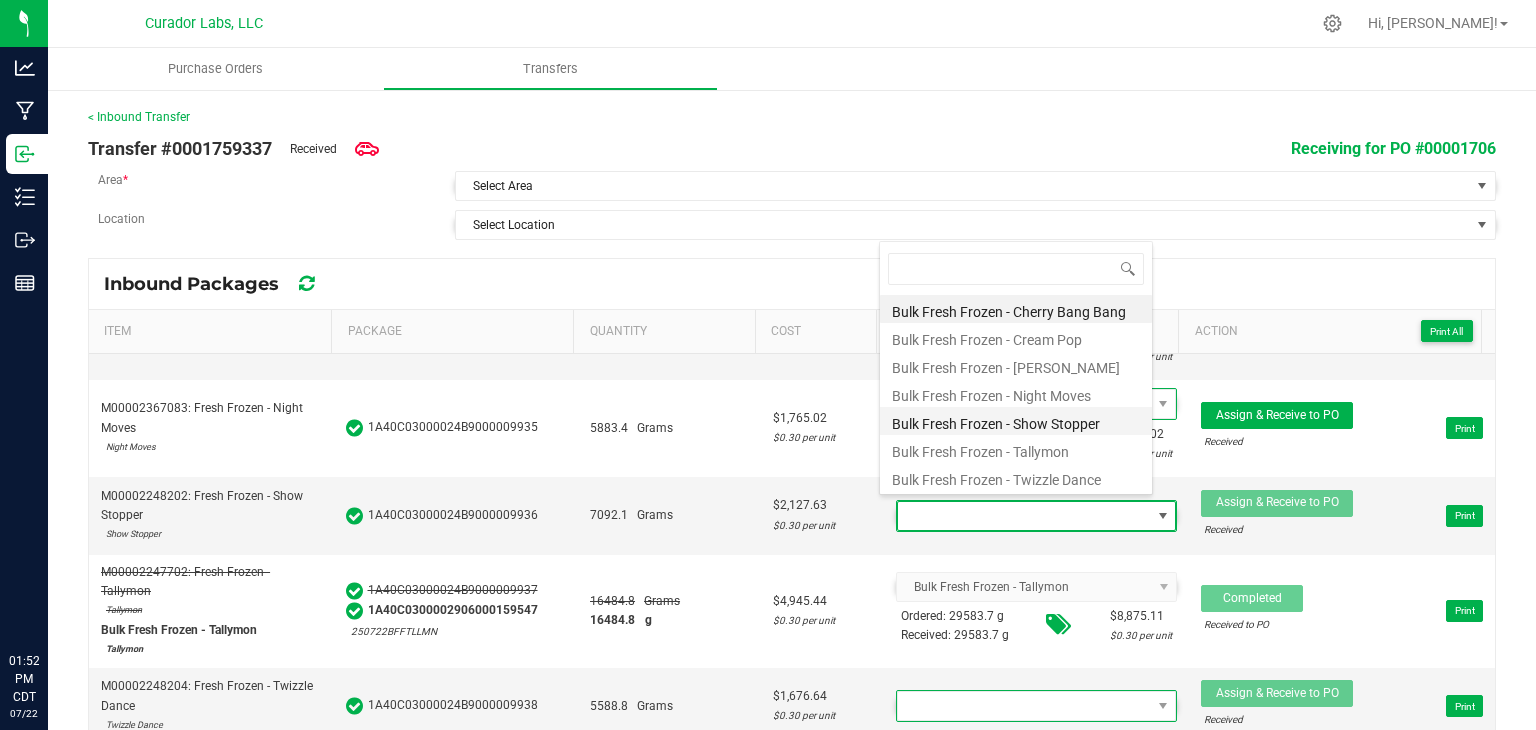 click on "Bulk Fresh Frozen - Show Stopper" at bounding box center [1016, 421] 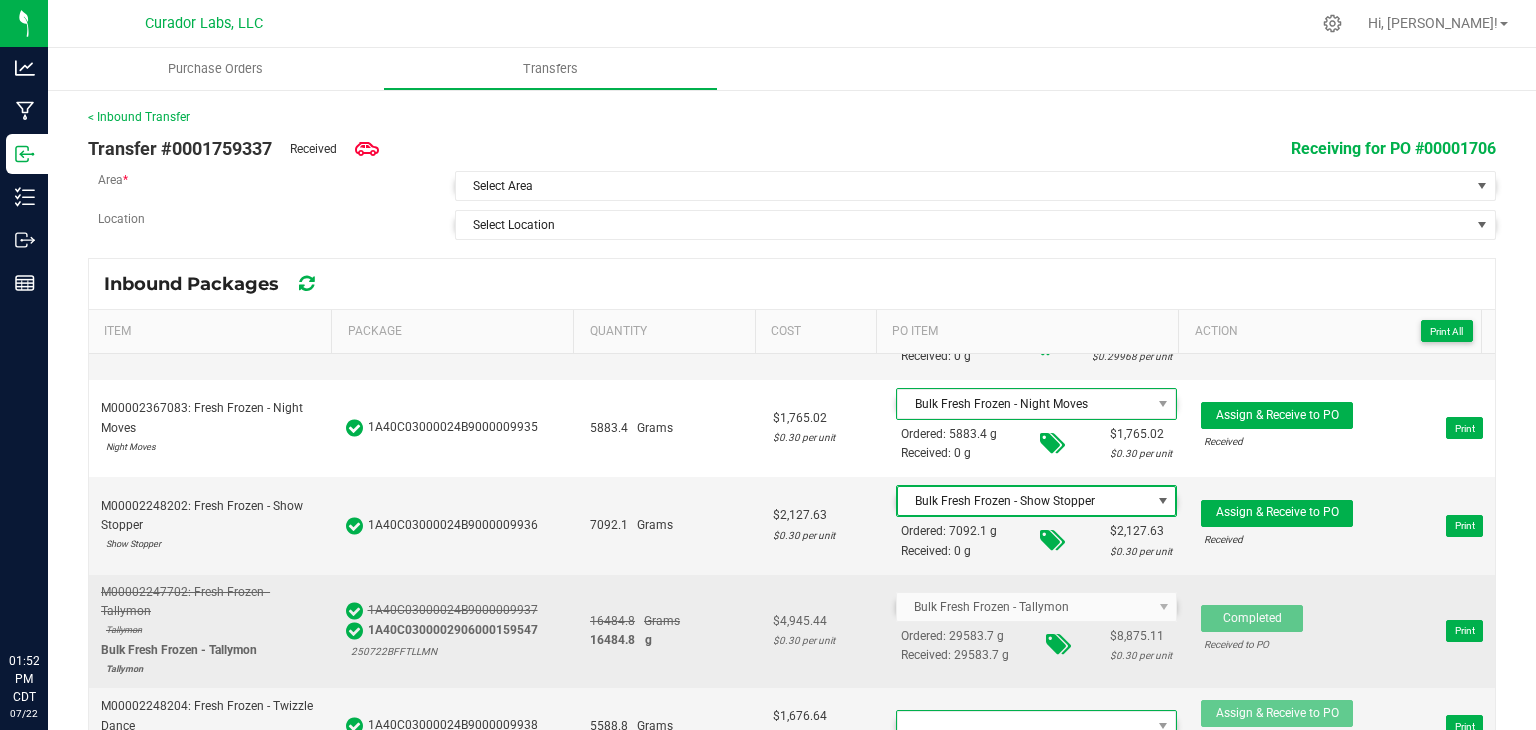 scroll, scrollTop: 399, scrollLeft: 0, axis: vertical 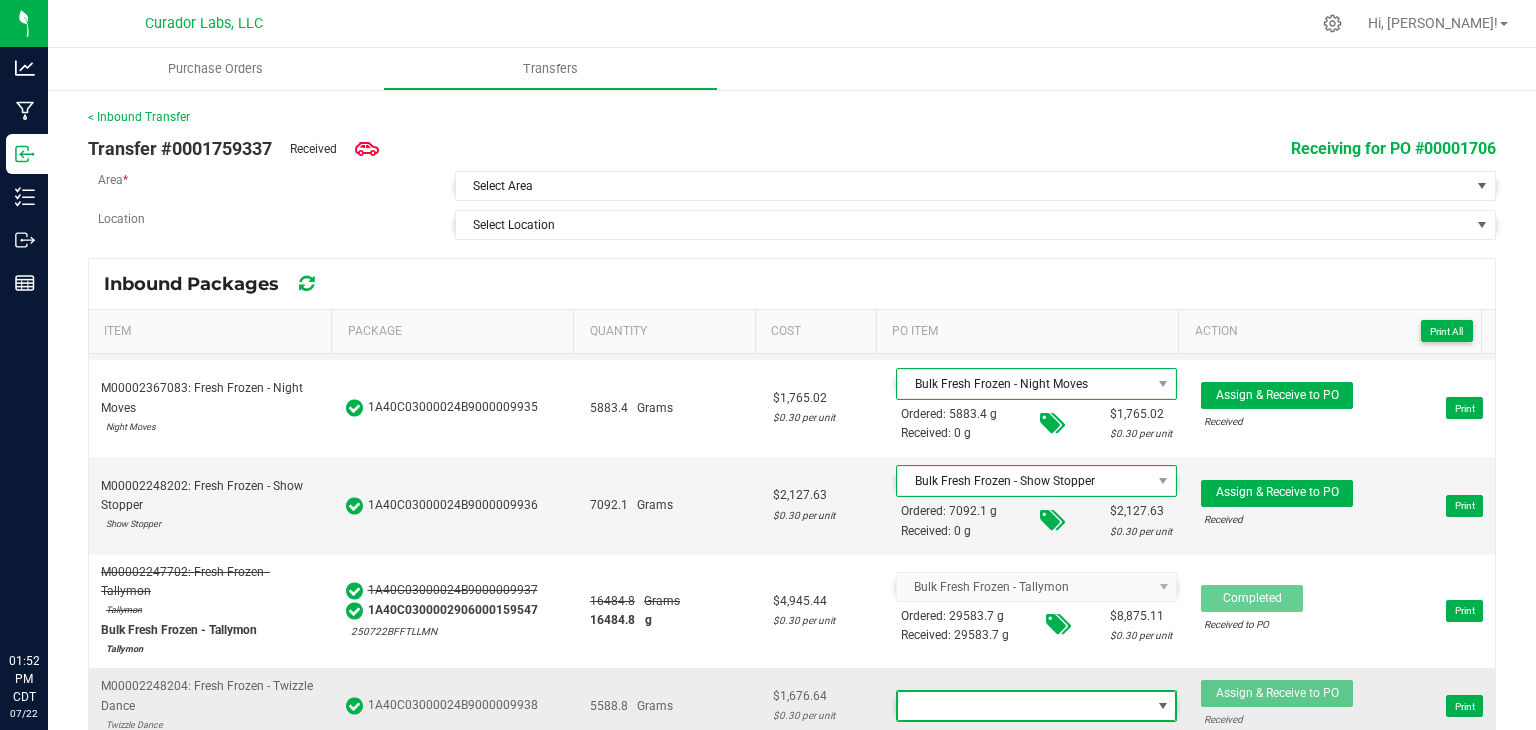 click at bounding box center [1024, 706] 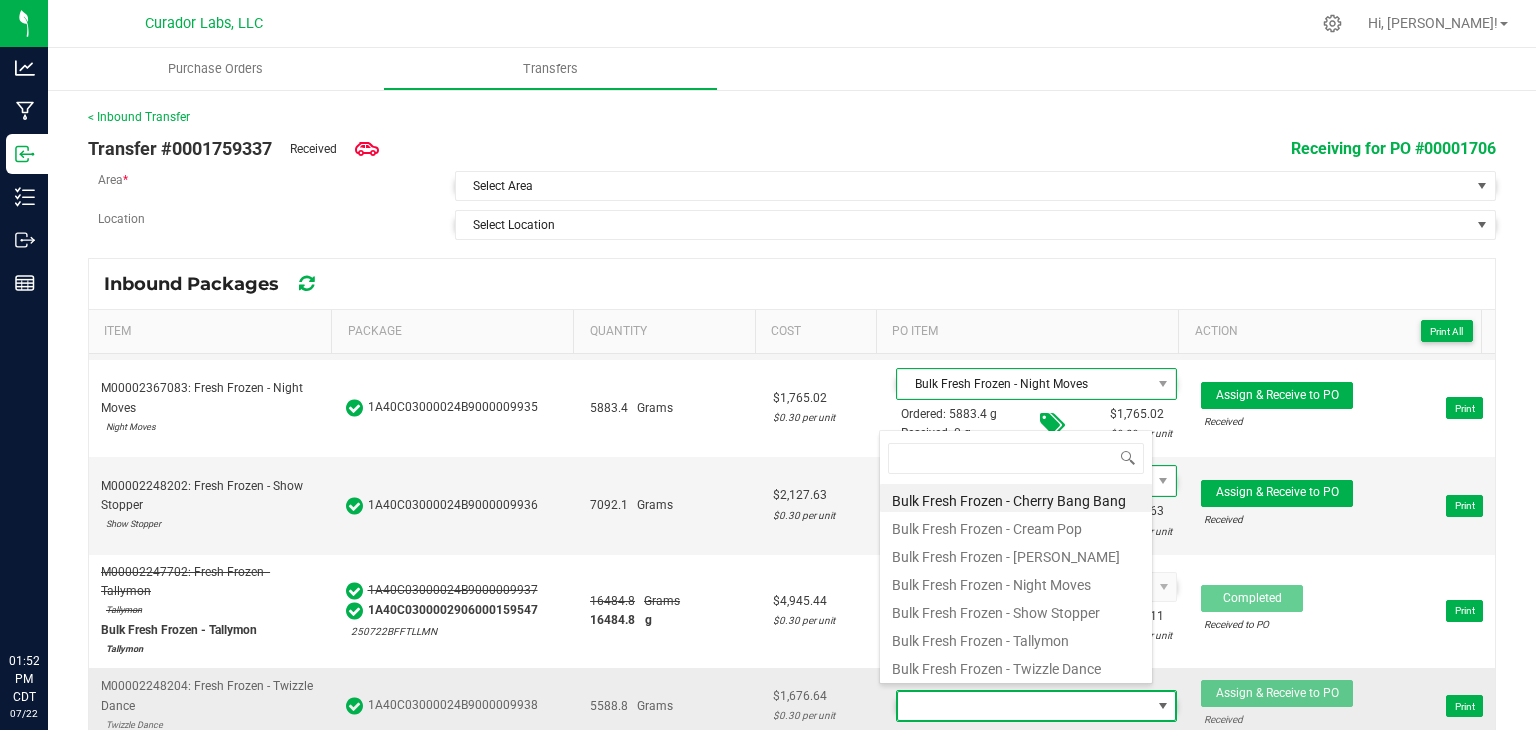 scroll, scrollTop: 99970, scrollLeft: 99726, axis: both 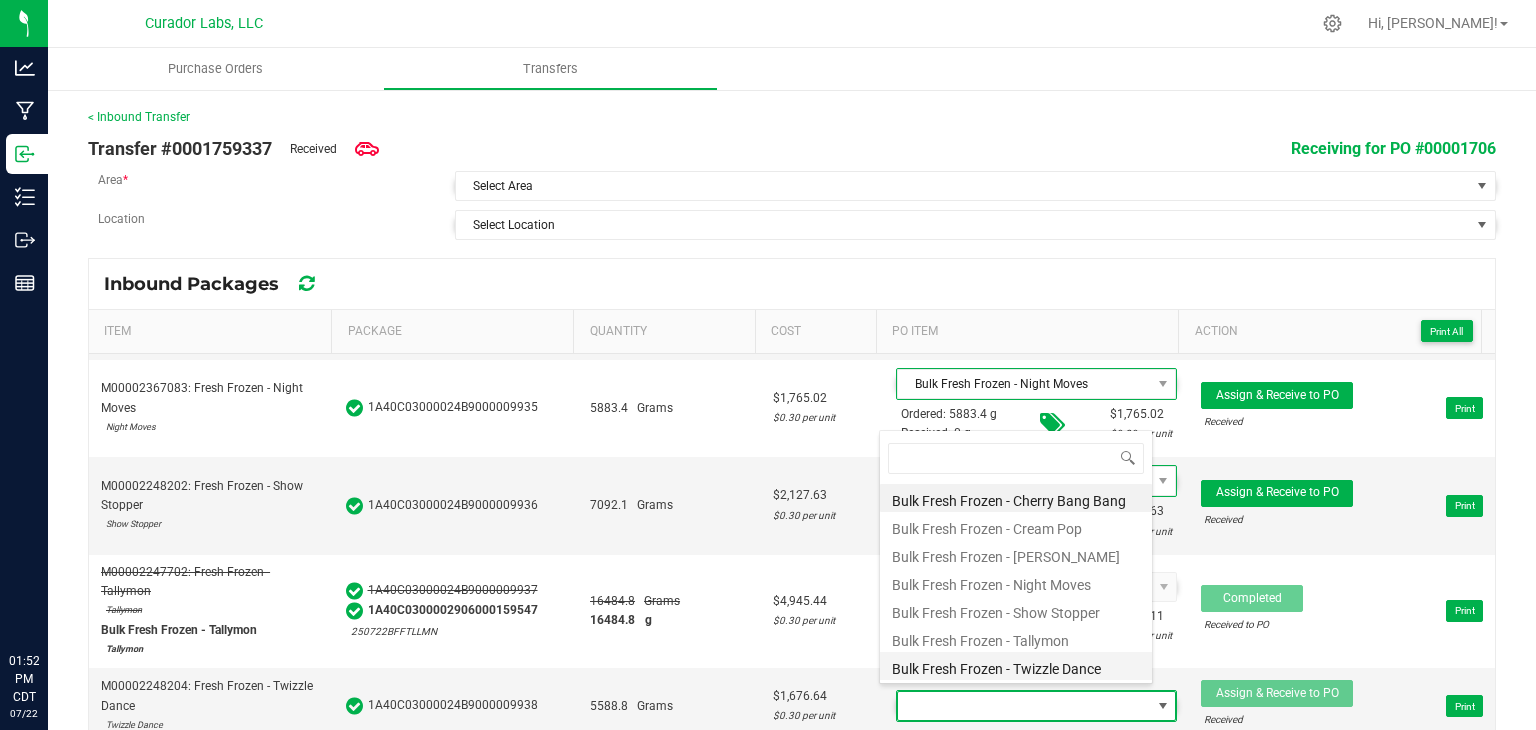 drag, startPoint x: 943, startPoint y: 649, endPoint x: 940, endPoint y: 664, distance: 15.297058 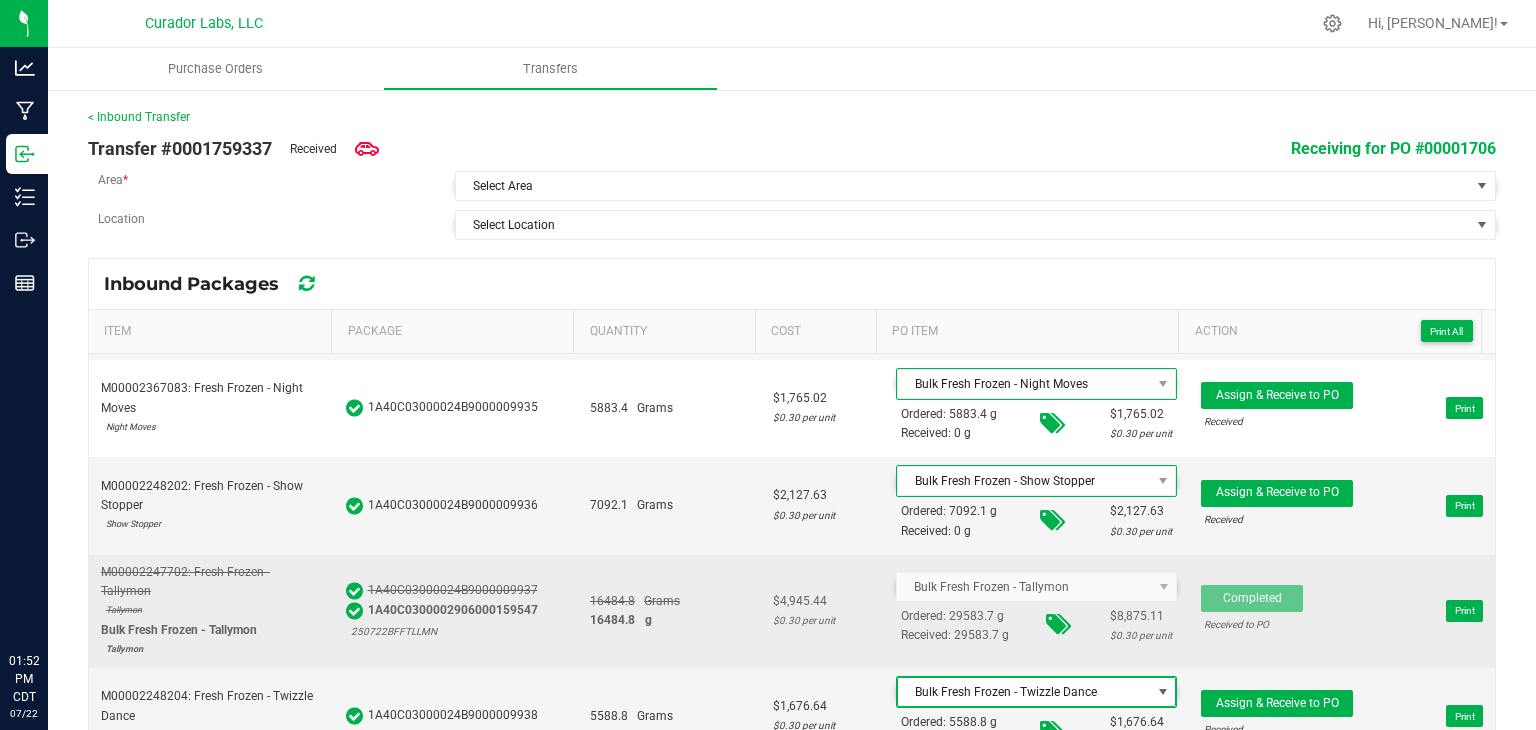 scroll, scrollTop: 0, scrollLeft: 0, axis: both 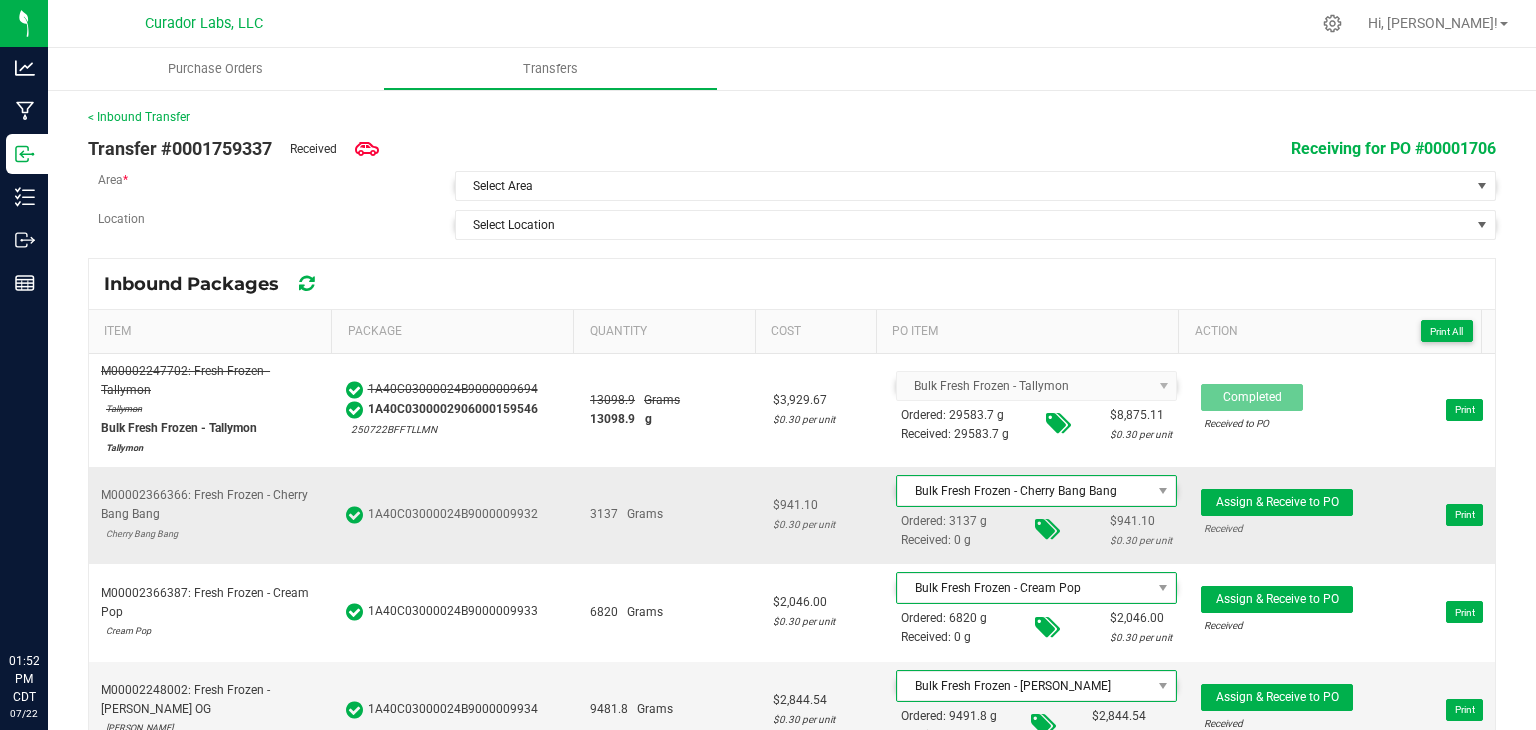 click on "3137   Grams" at bounding box center [669, 515] 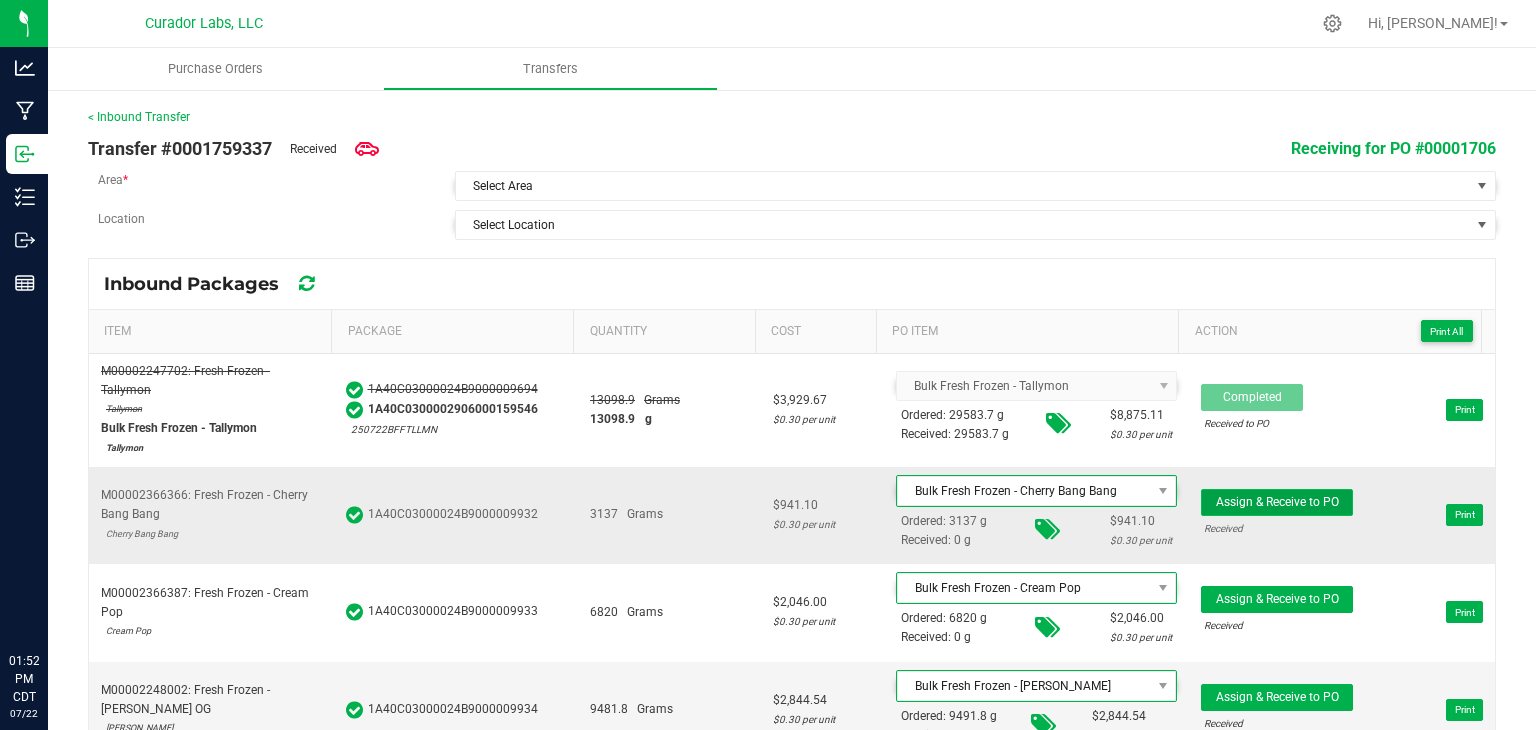 click on "Assign & Receive to PO" at bounding box center [1277, 502] 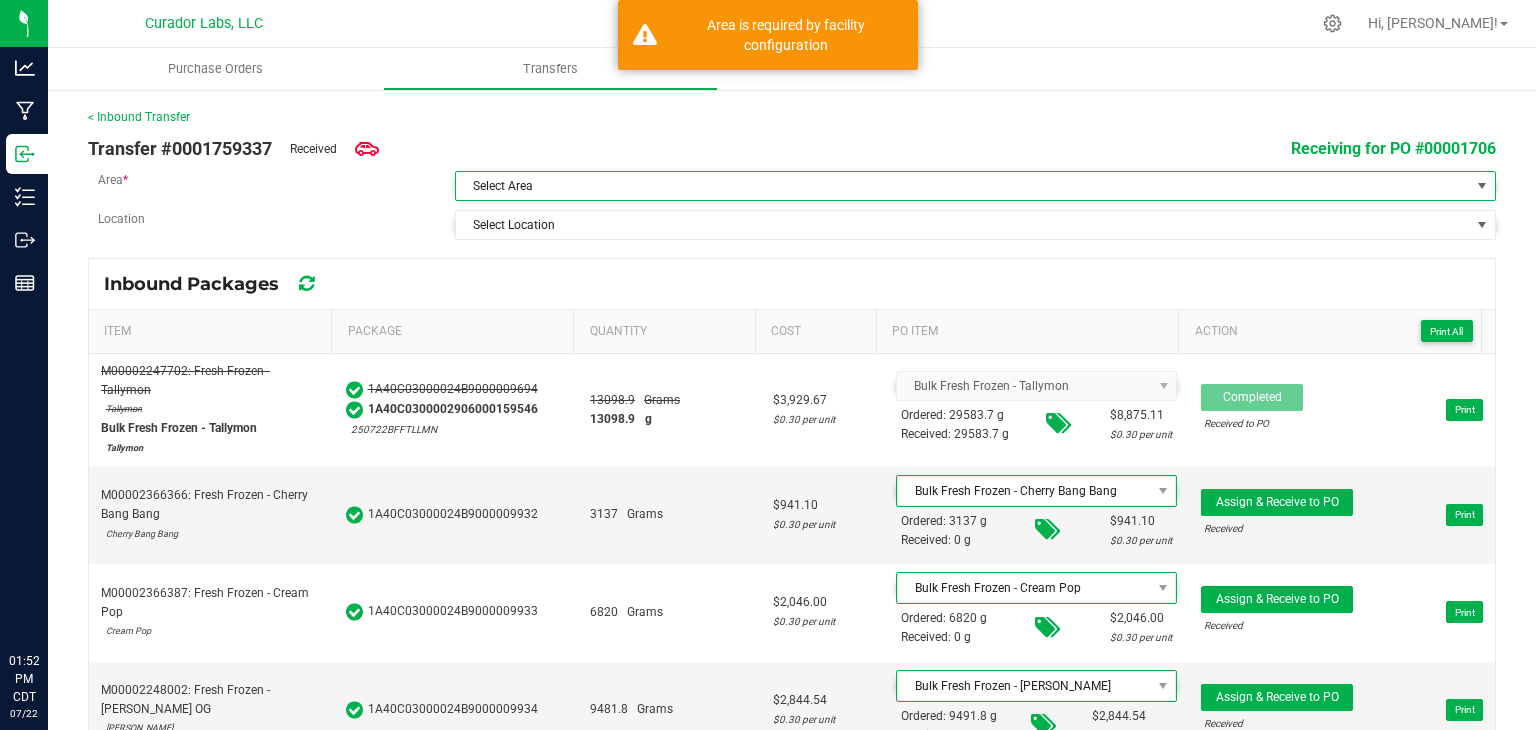 click on "Select Area" at bounding box center (963, 186) 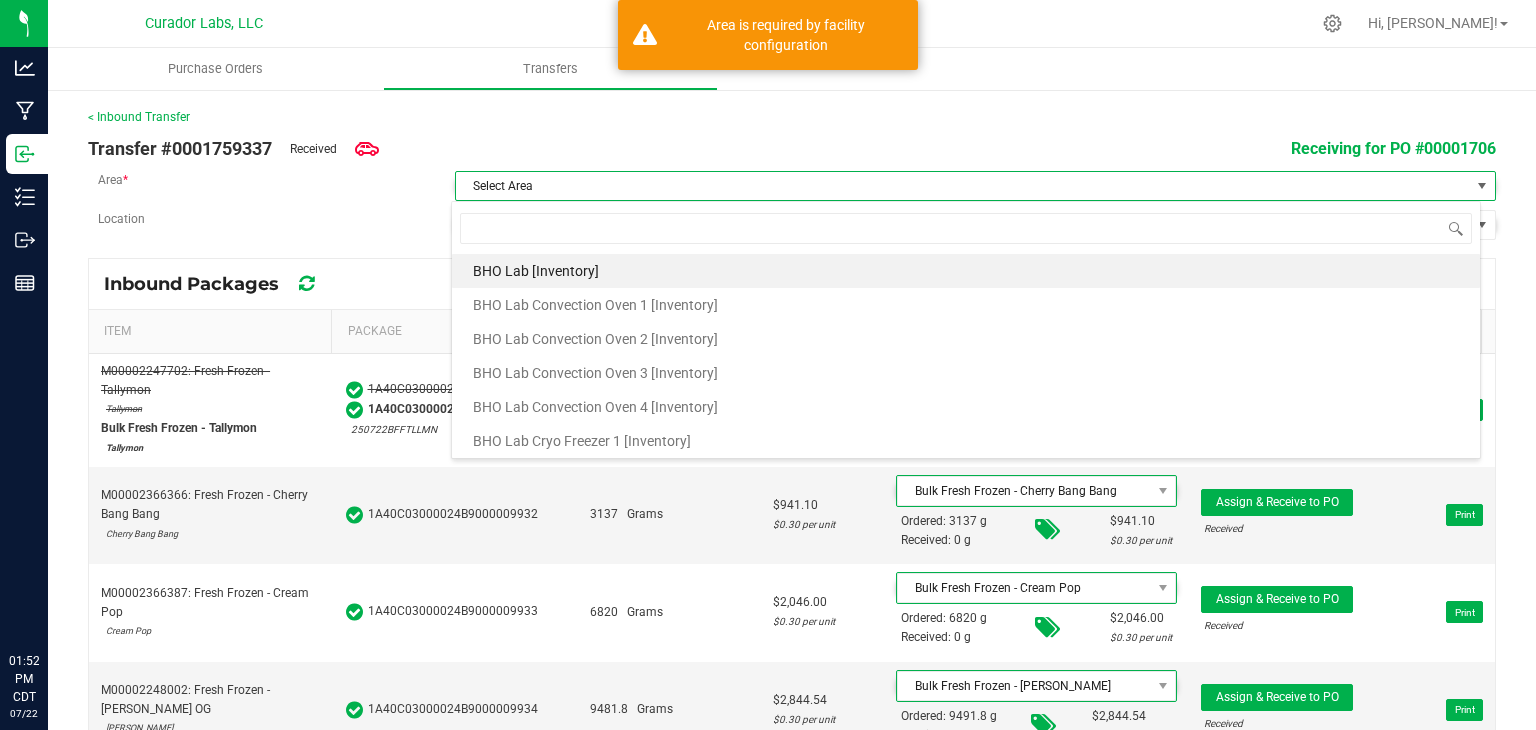 scroll, scrollTop: 99970, scrollLeft: 98970, axis: both 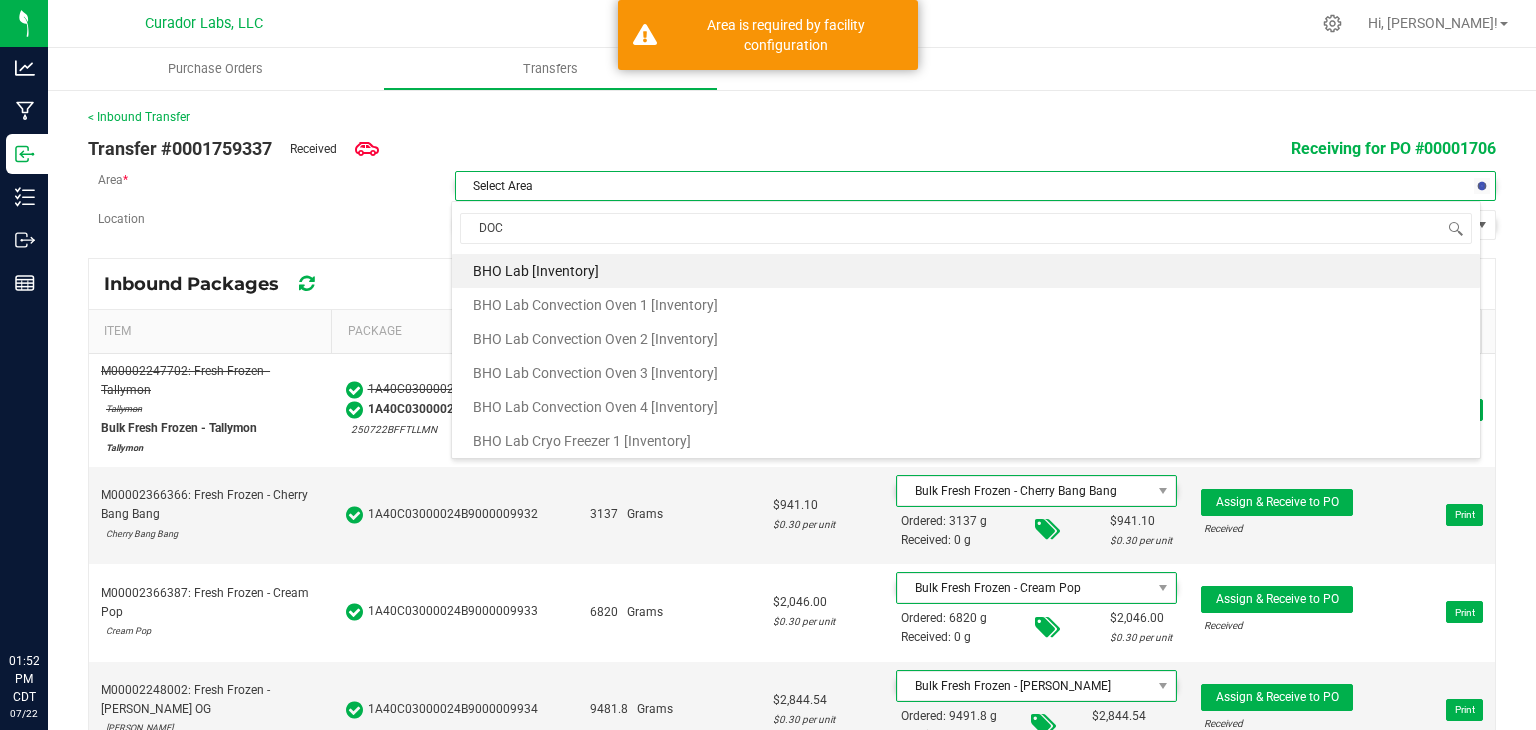 type on "DOCK" 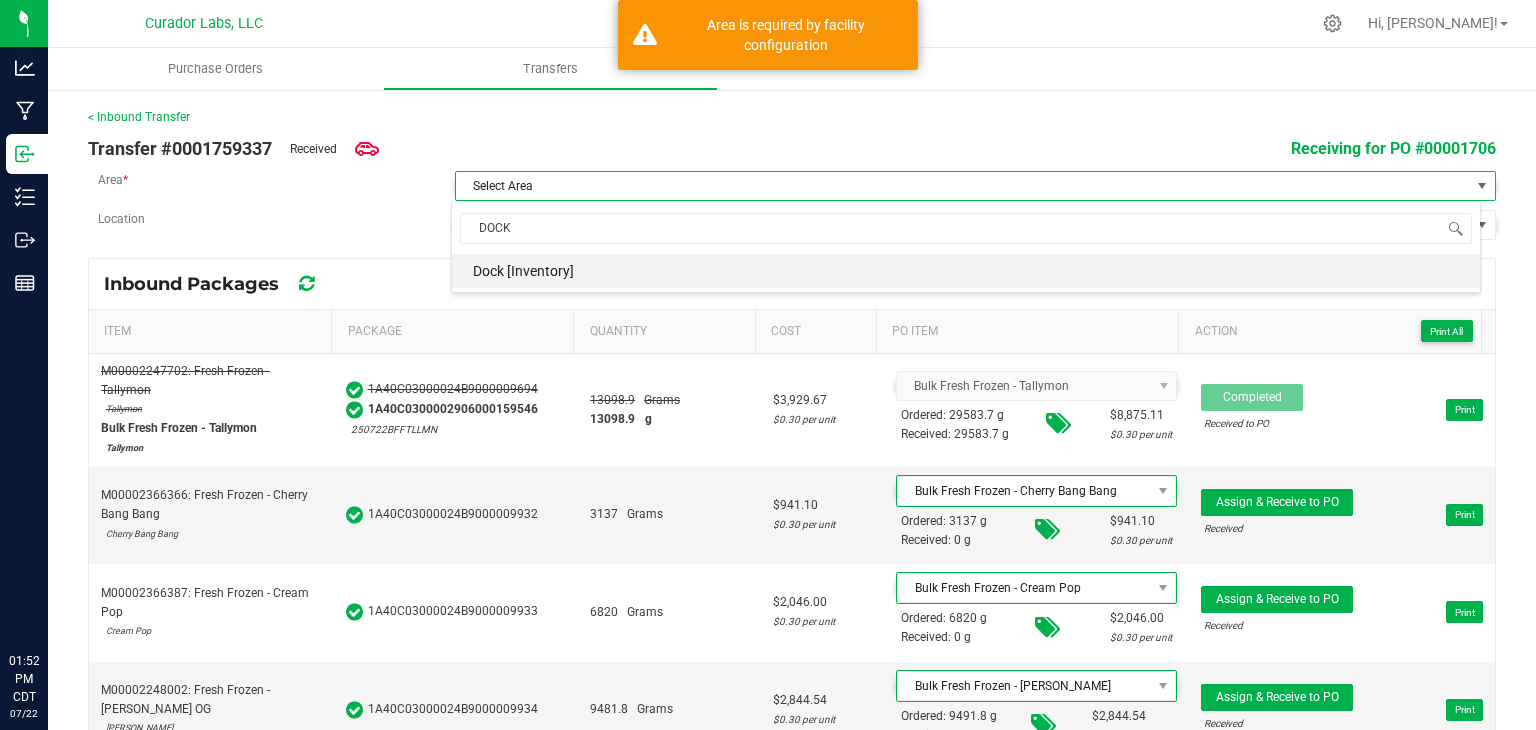 click on "Dock [Inventory]" at bounding box center [966, 271] 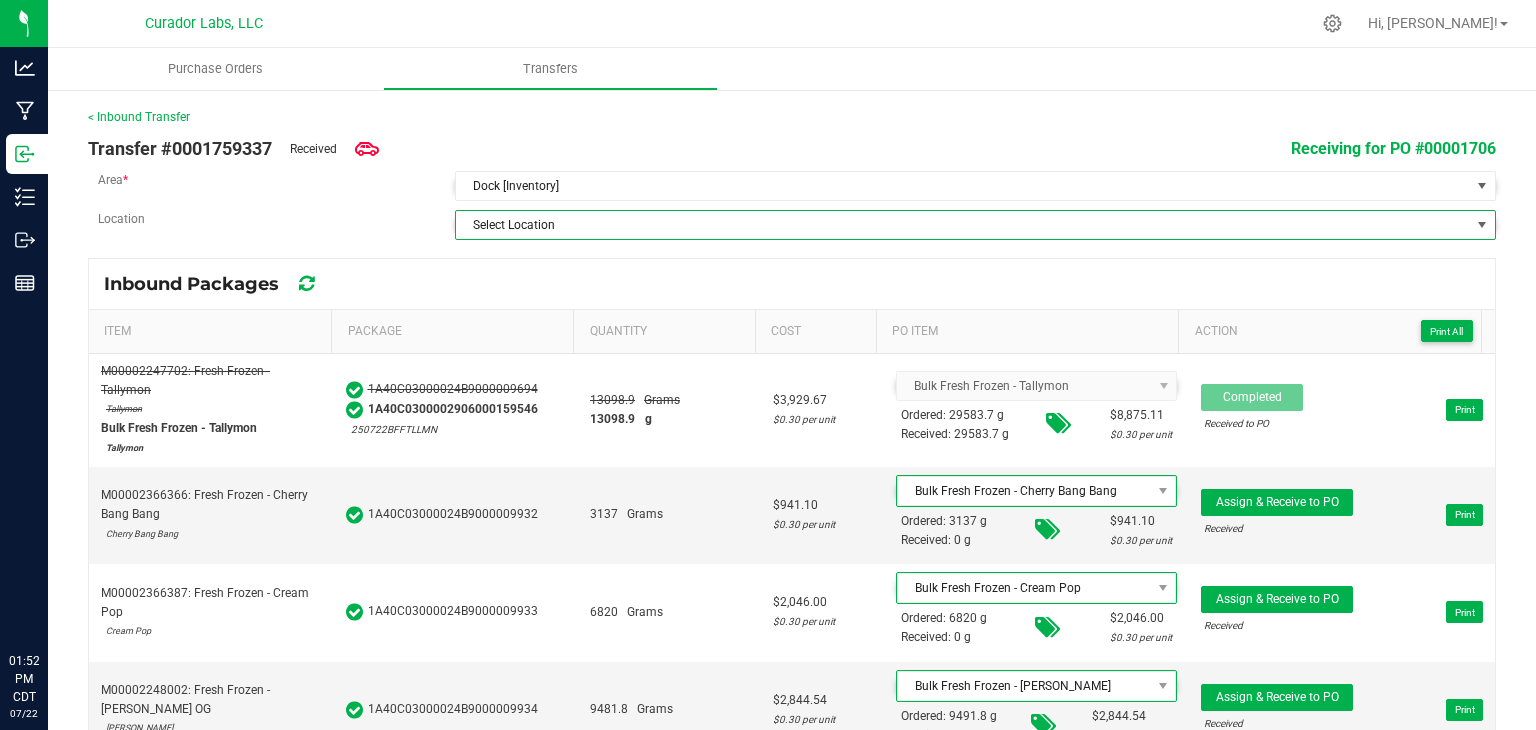 click on "Select Location" at bounding box center (963, 225) 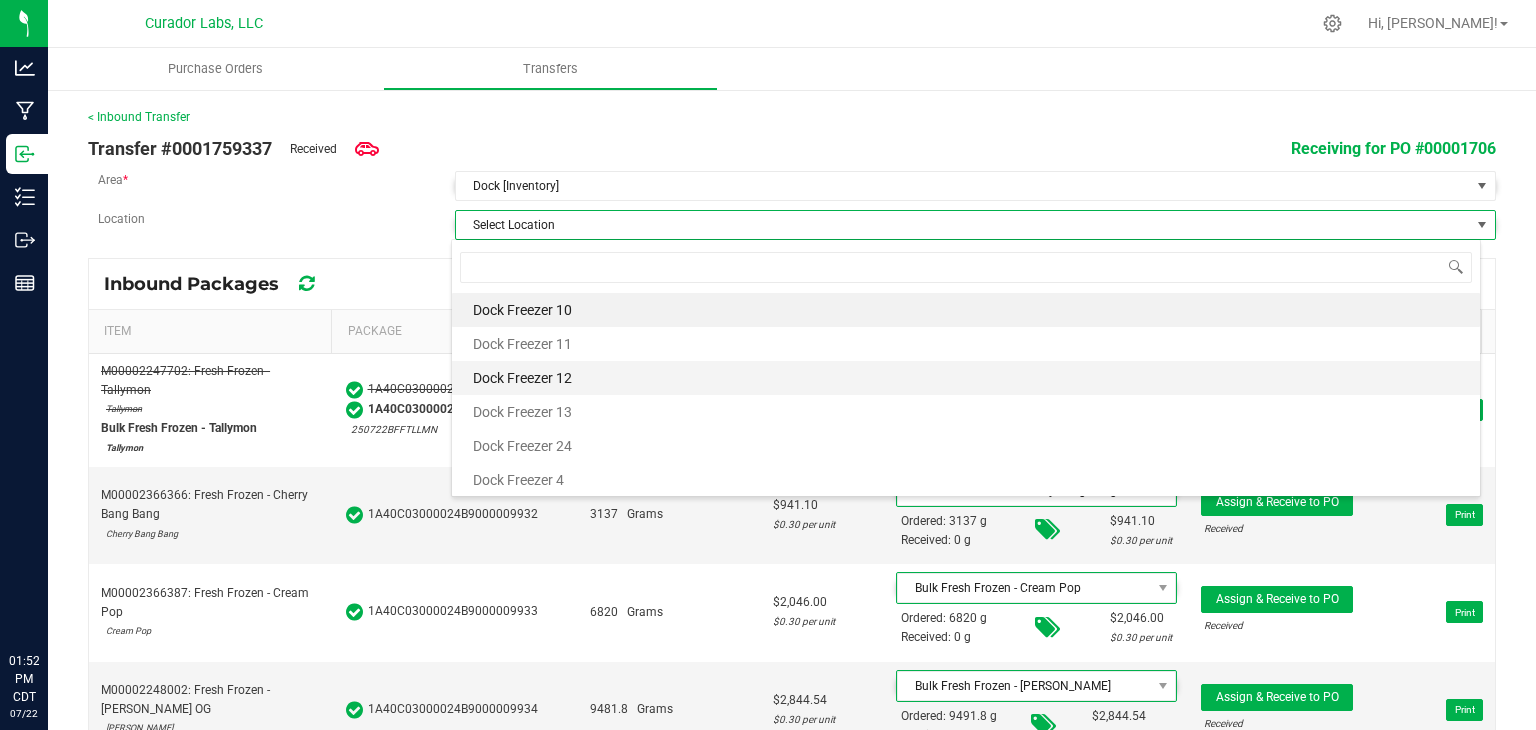 scroll, scrollTop: 99970, scrollLeft: 98970, axis: both 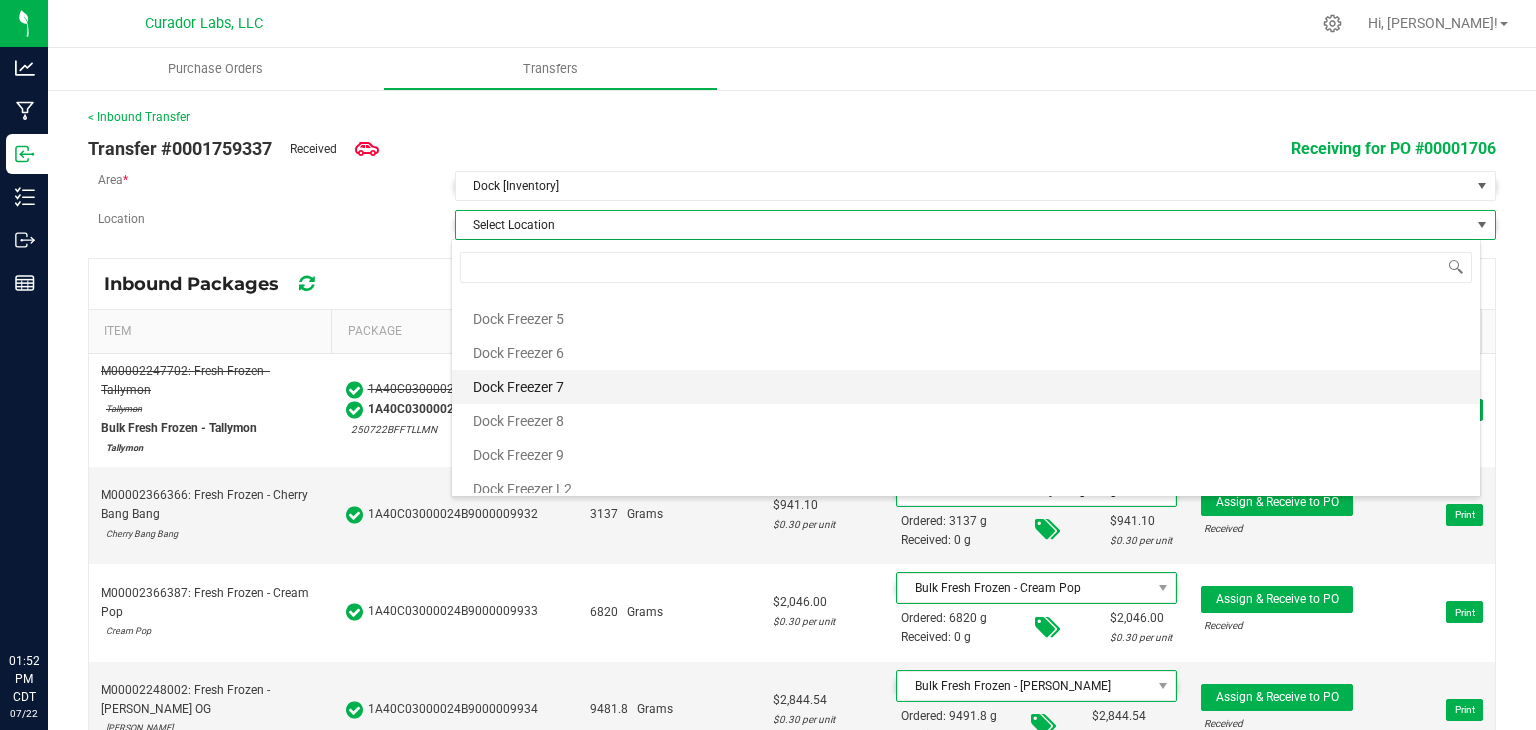 click on "Dock Freezer 7" at bounding box center (966, 387) 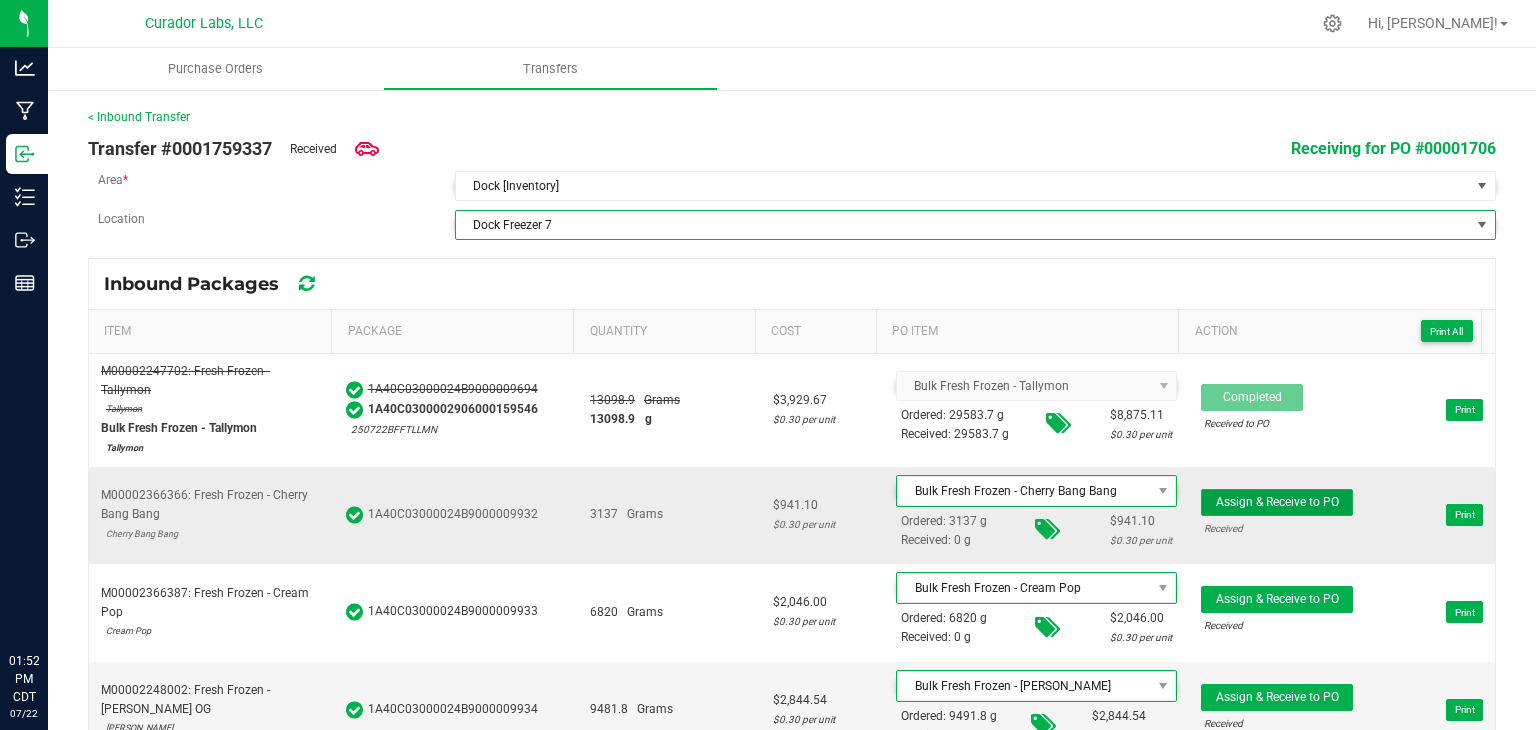 click on "Assign & Receive to PO" at bounding box center [1277, 502] 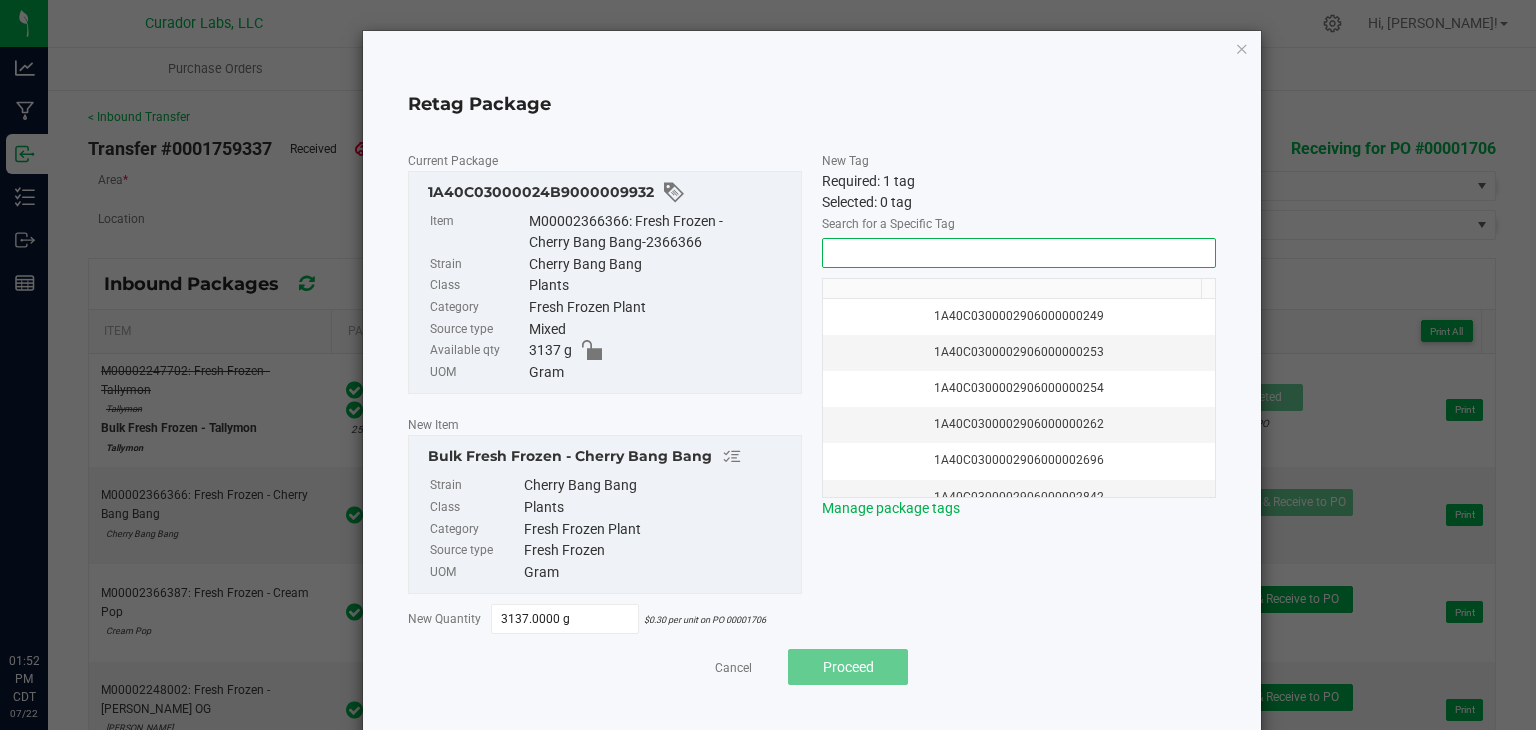 click at bounding box center (1019, 253) 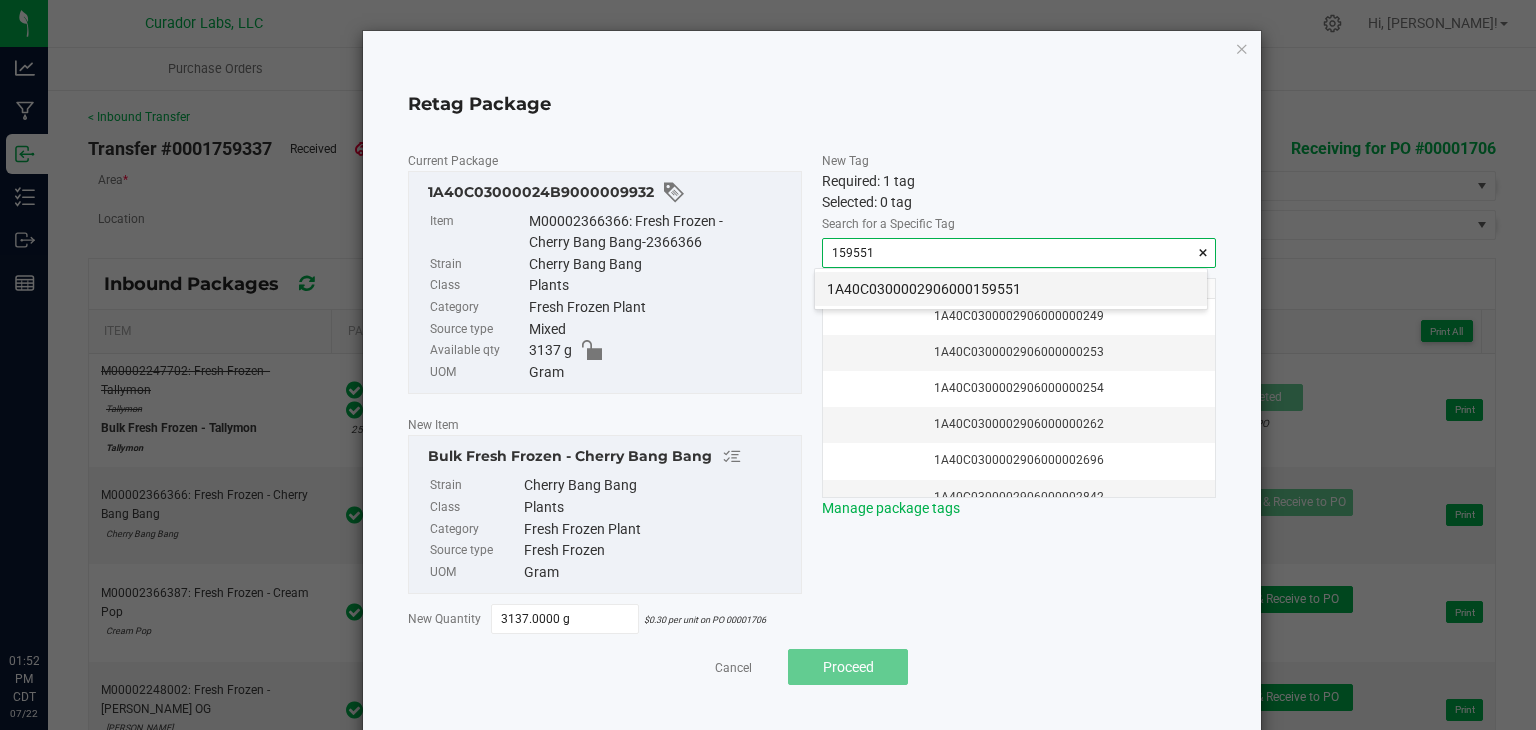 click on "1A40C0300002906000159551" at bounding box center [1011, 289] 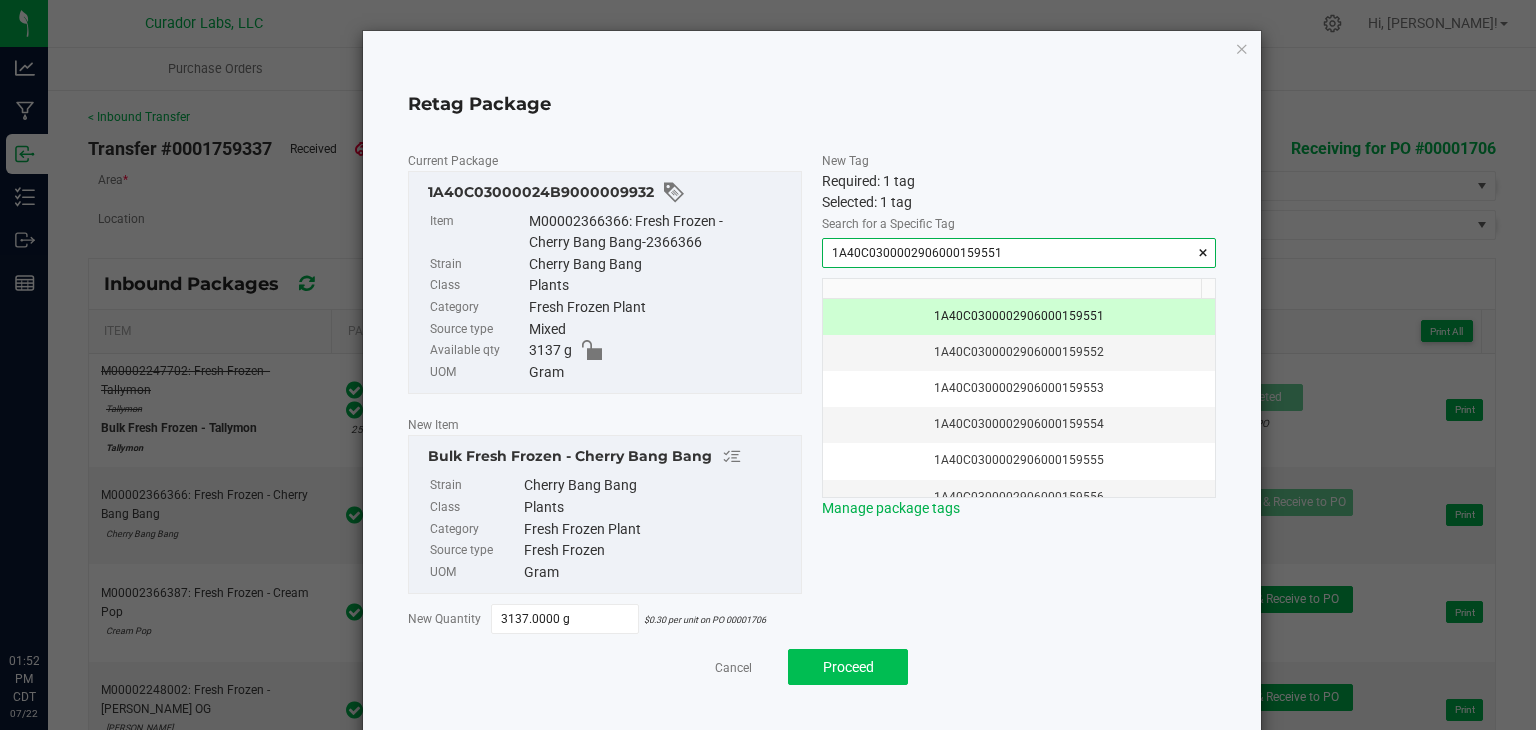 type on "1A40C0300002906000159551" 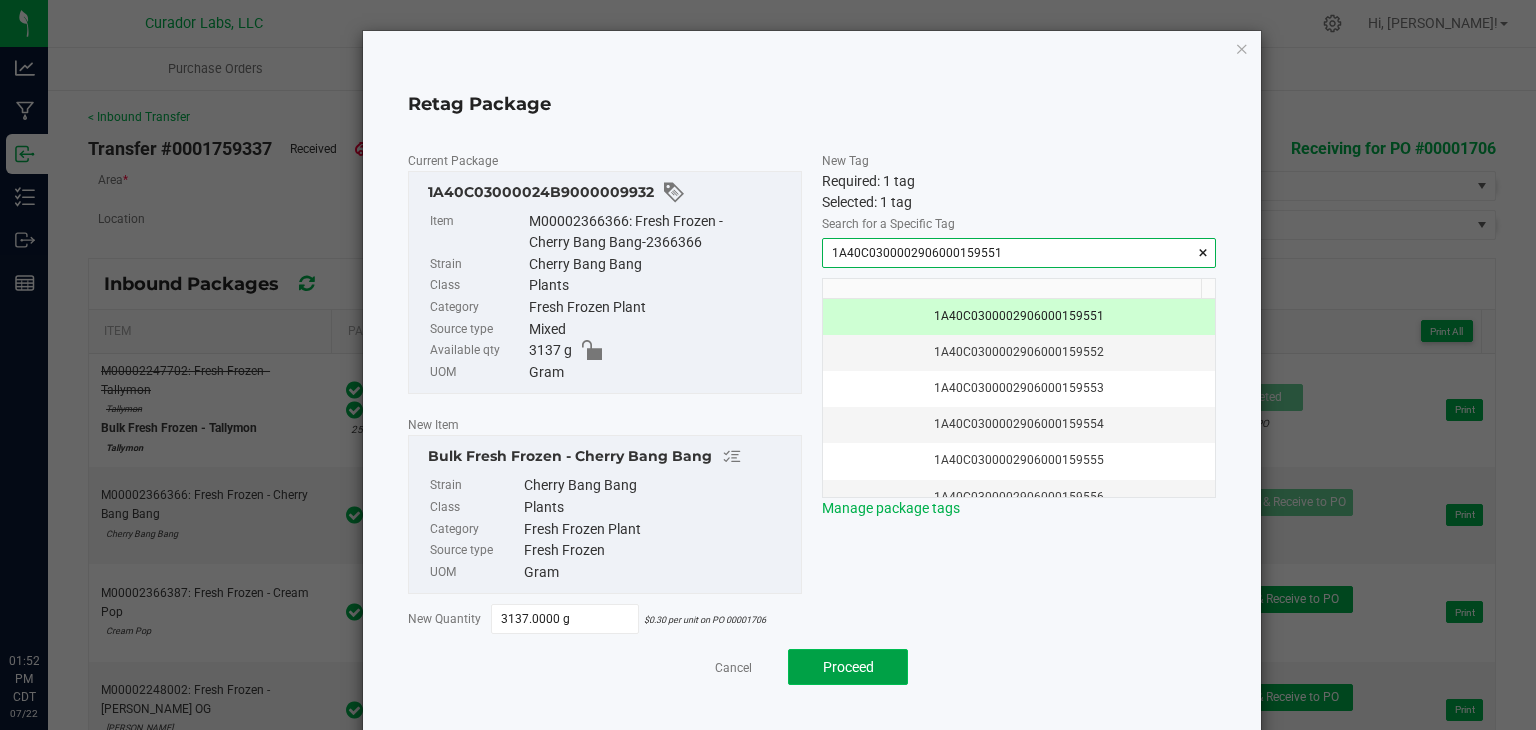 click on "Proceed" 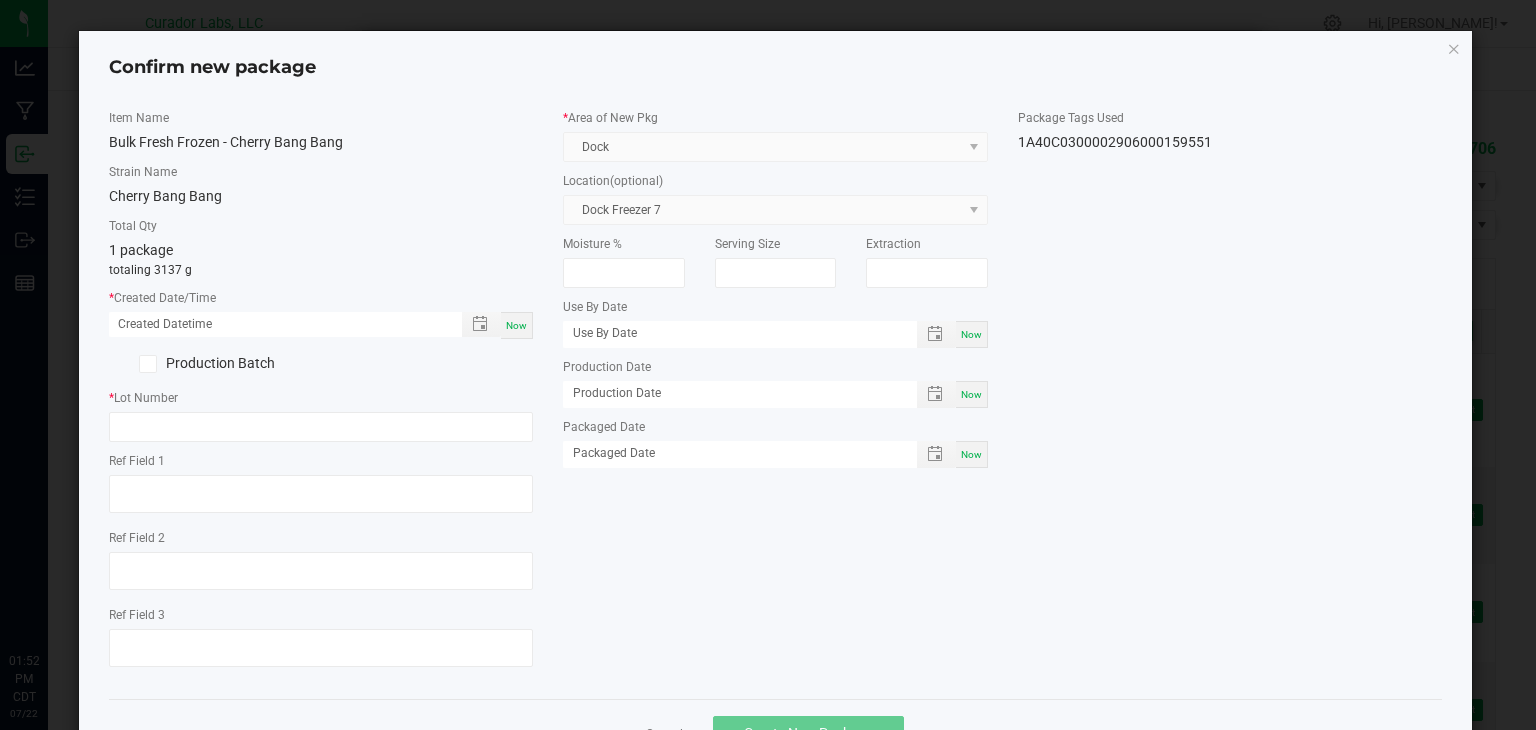 click on "Now" at bounding box center [516, 325] 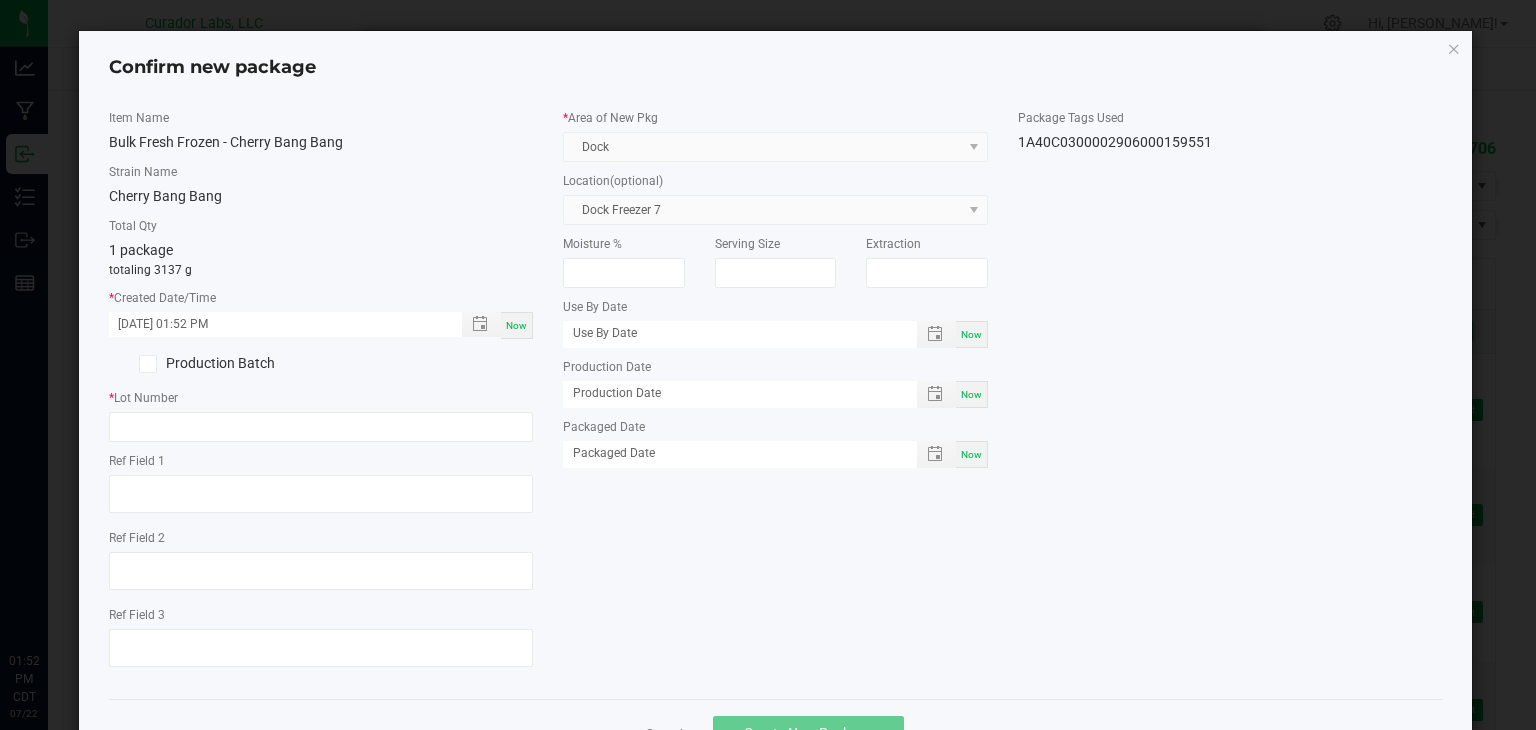 click on "*   Lot Number" 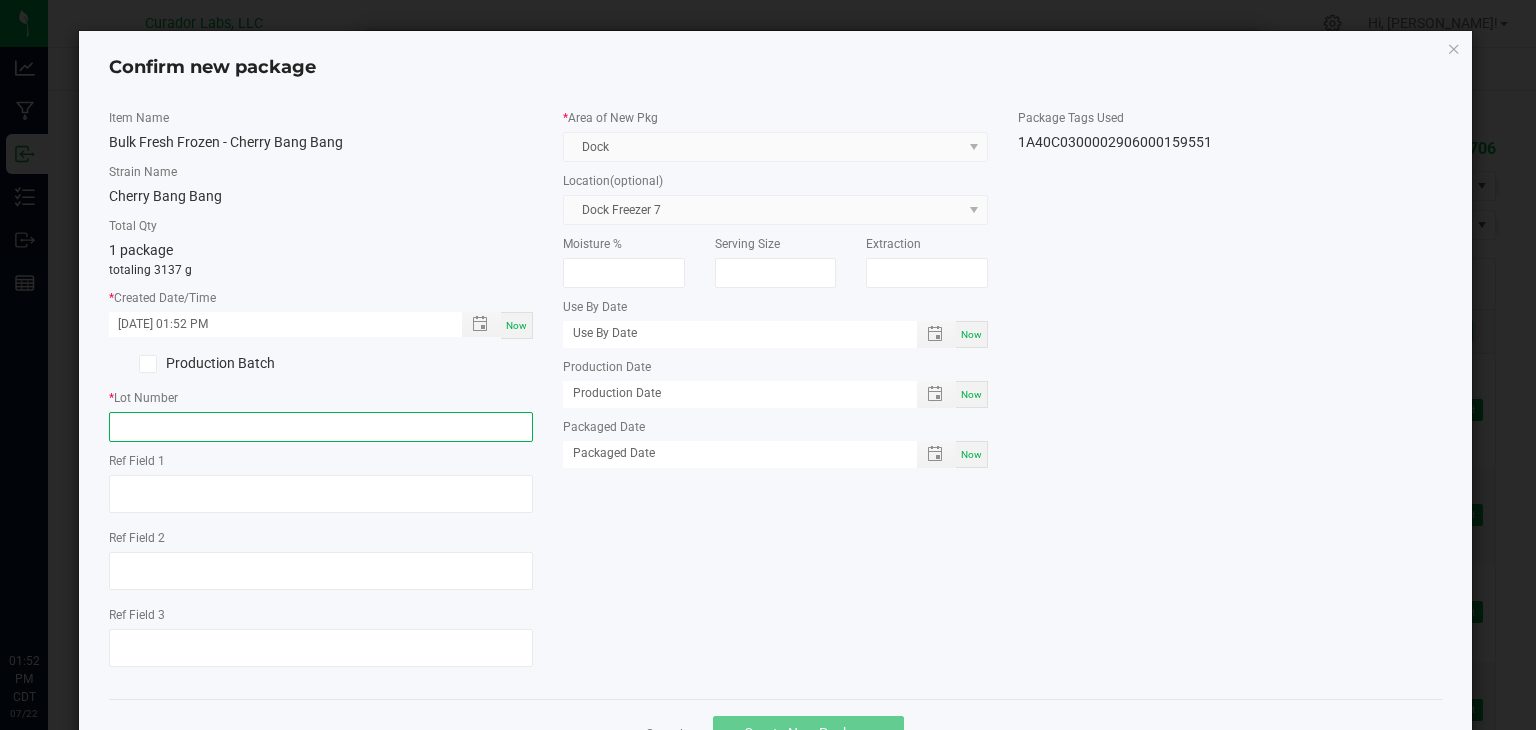 click at bounding box center (321, 427) 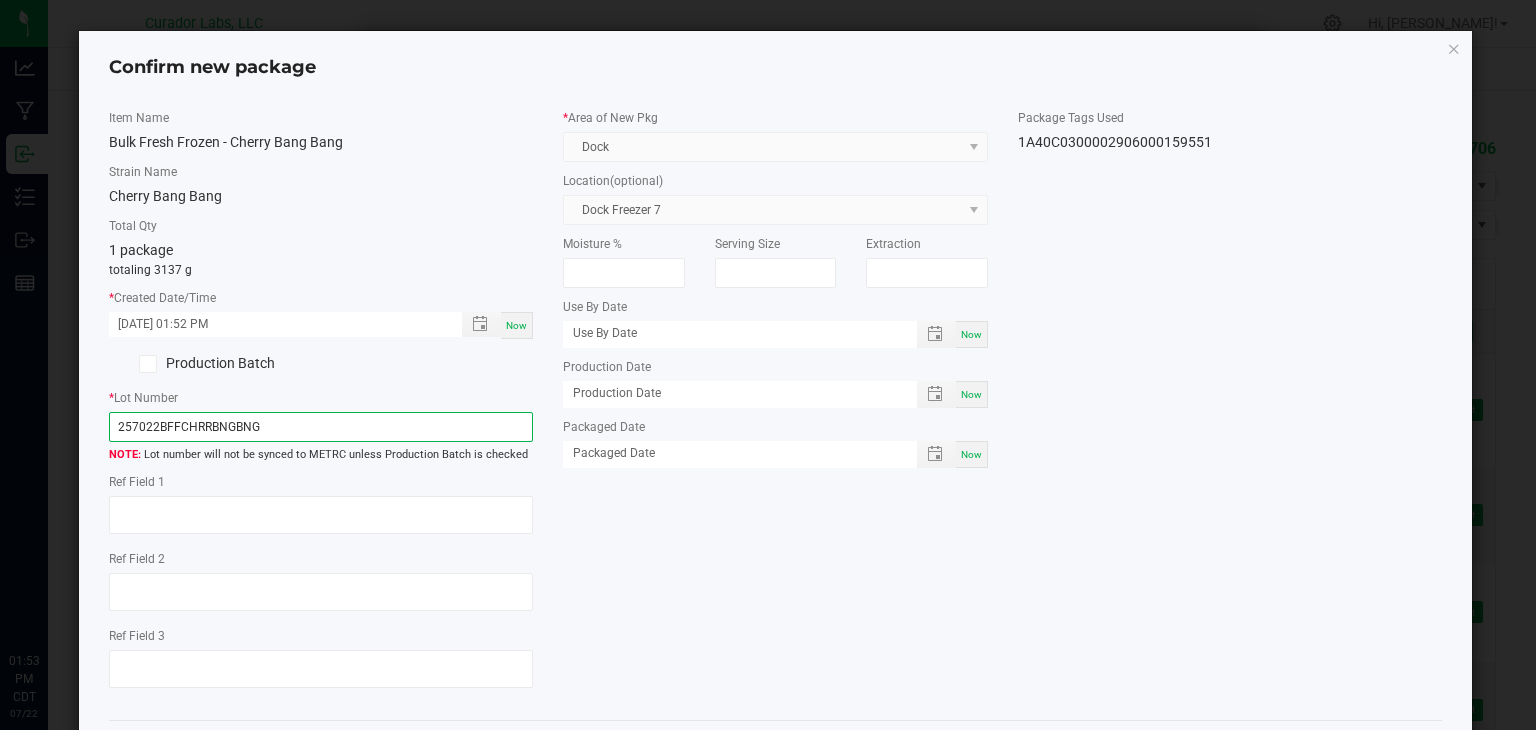 type on "257022BFFCHRRBNGBNG" 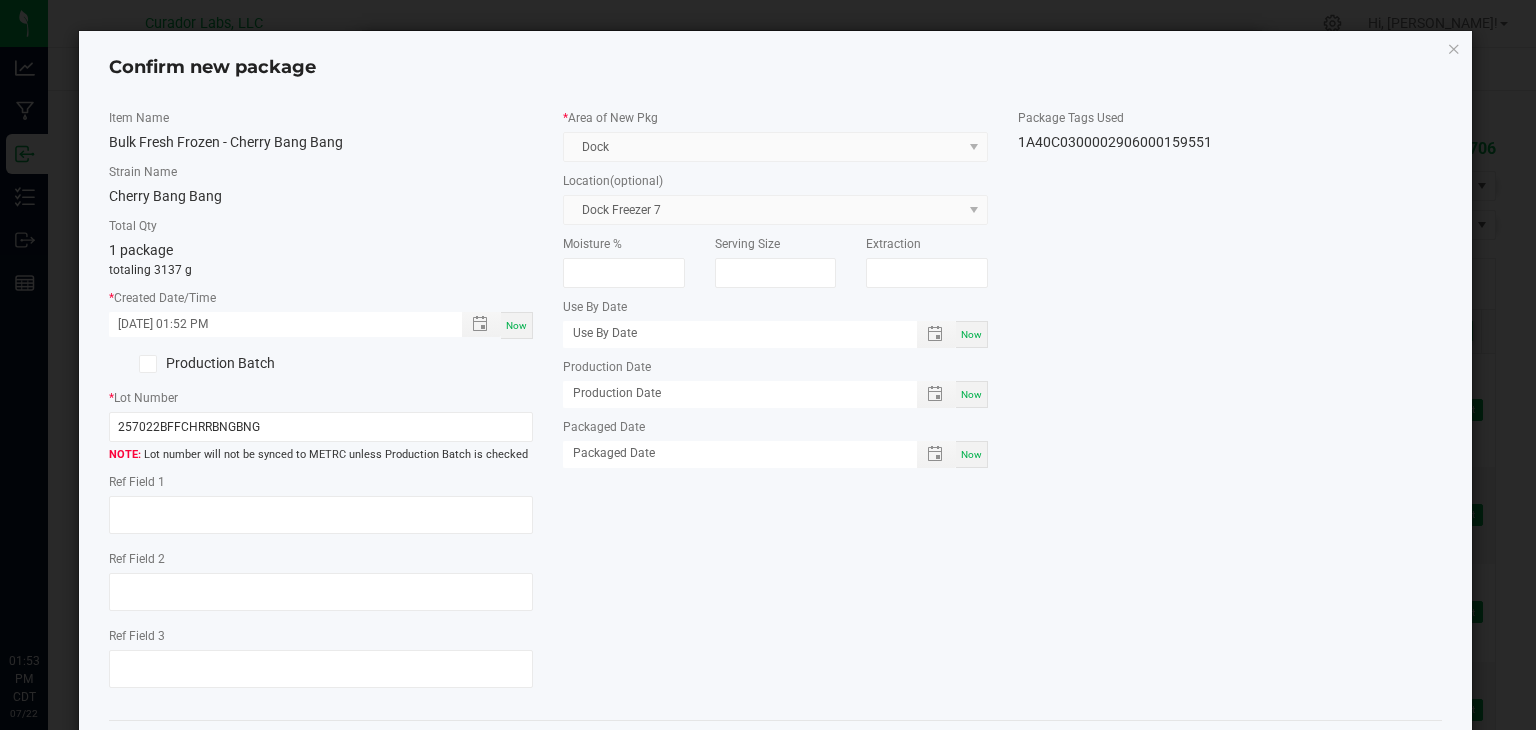 click on "Item Name   Bulk Fresh Frozen - Cherry Bang Bang   Strain Name   Cherry Bang Bang   Total Qty  1 package  totaling 3137 g  *   Created Date/Time  [DATE] 01:52 PM Now  Production Batch   *   Lot Number  257022BFFCHRRBNGBNG  Lot number will not be synced to METRC unless Production Batch is checked   Ref Field 1   Ref Field 2                    Ref Field 3                    *   Area of New Pkg  Dock  Location  (optional) Dock Freezer 7  Moisture %   Serving Size   Extraction   Use By Date  Now  Production Date  Now  Packaged Date  Now  Package Tags Used   1A40C0300002906000159551" 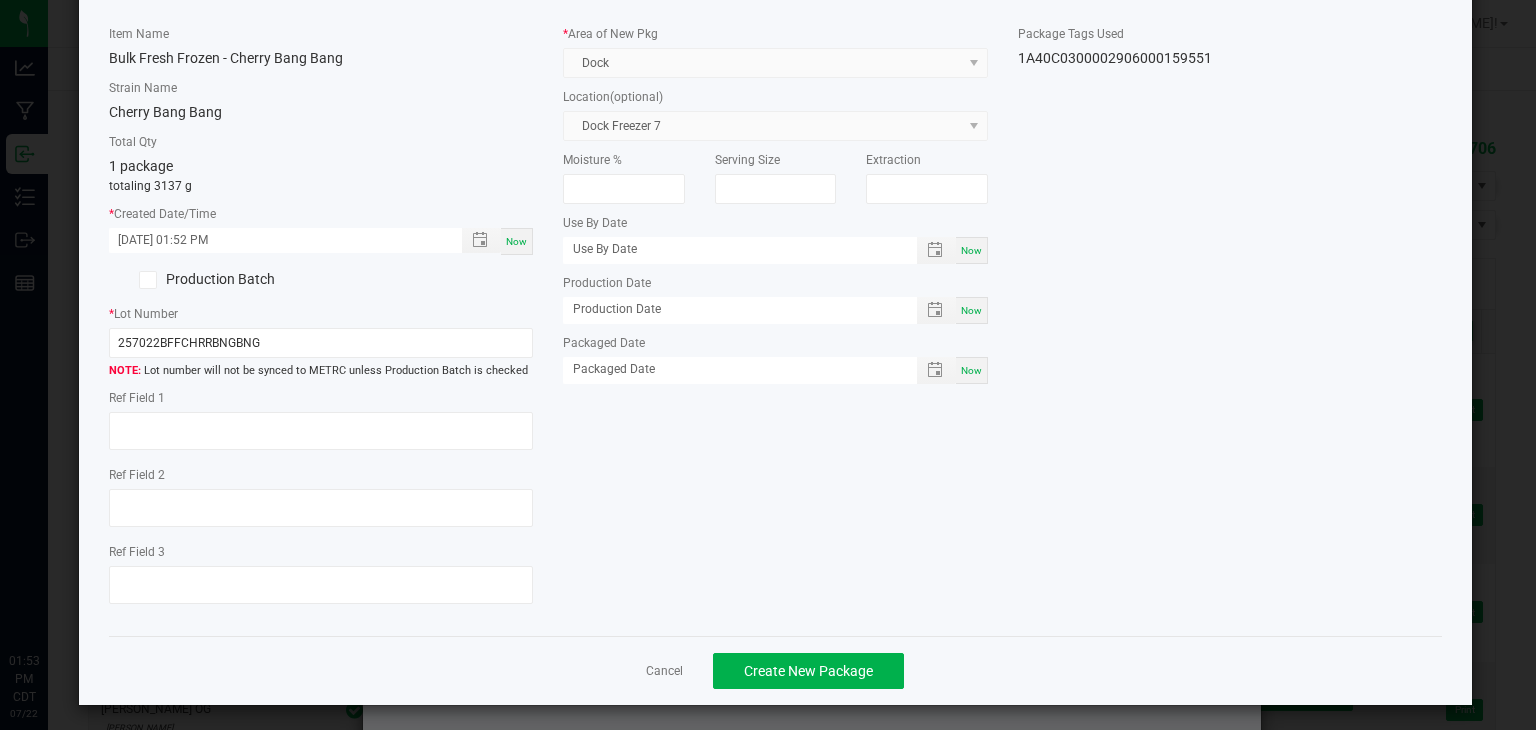 scroll, scrollTop: 87, scrollLeft: 0, axis: vertical 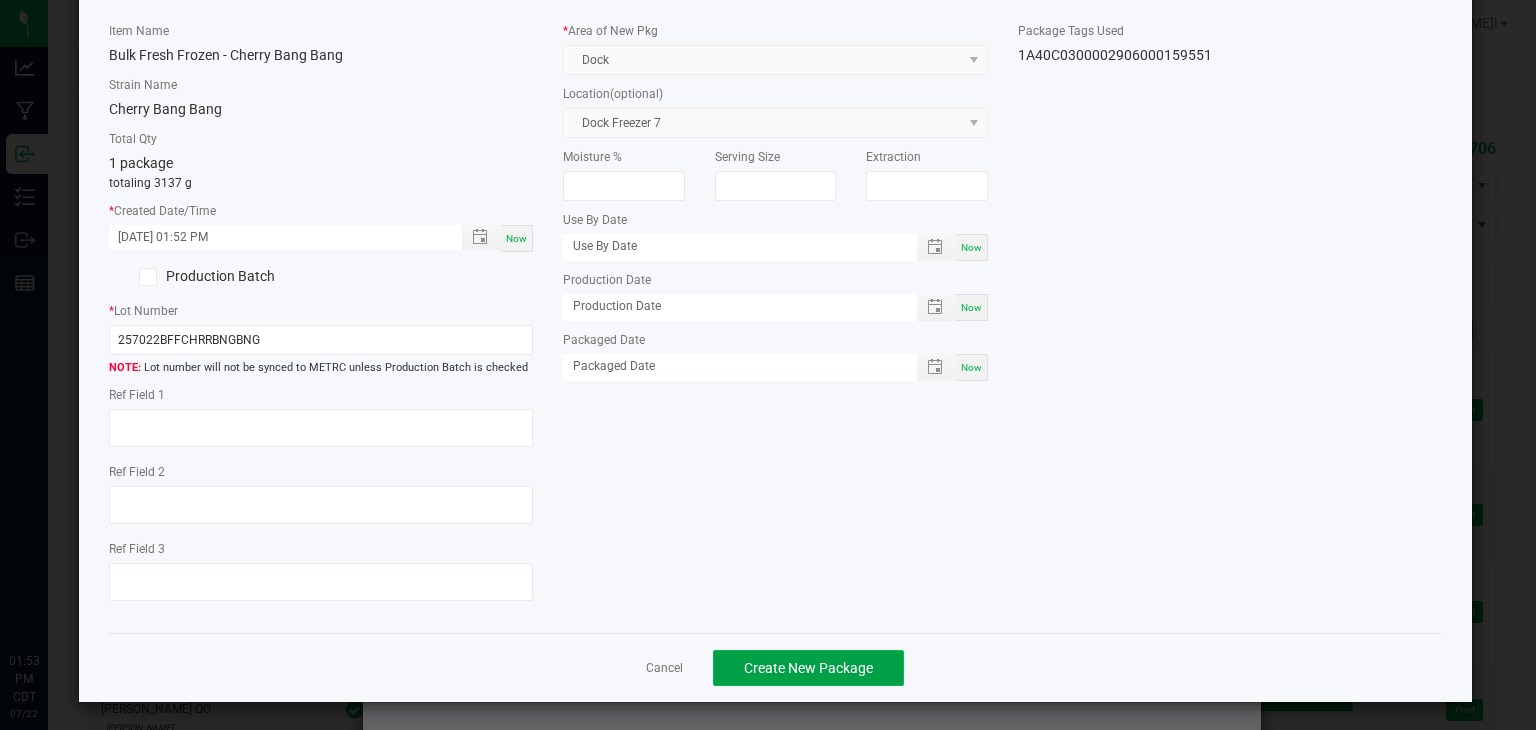 click on "Create New Package" 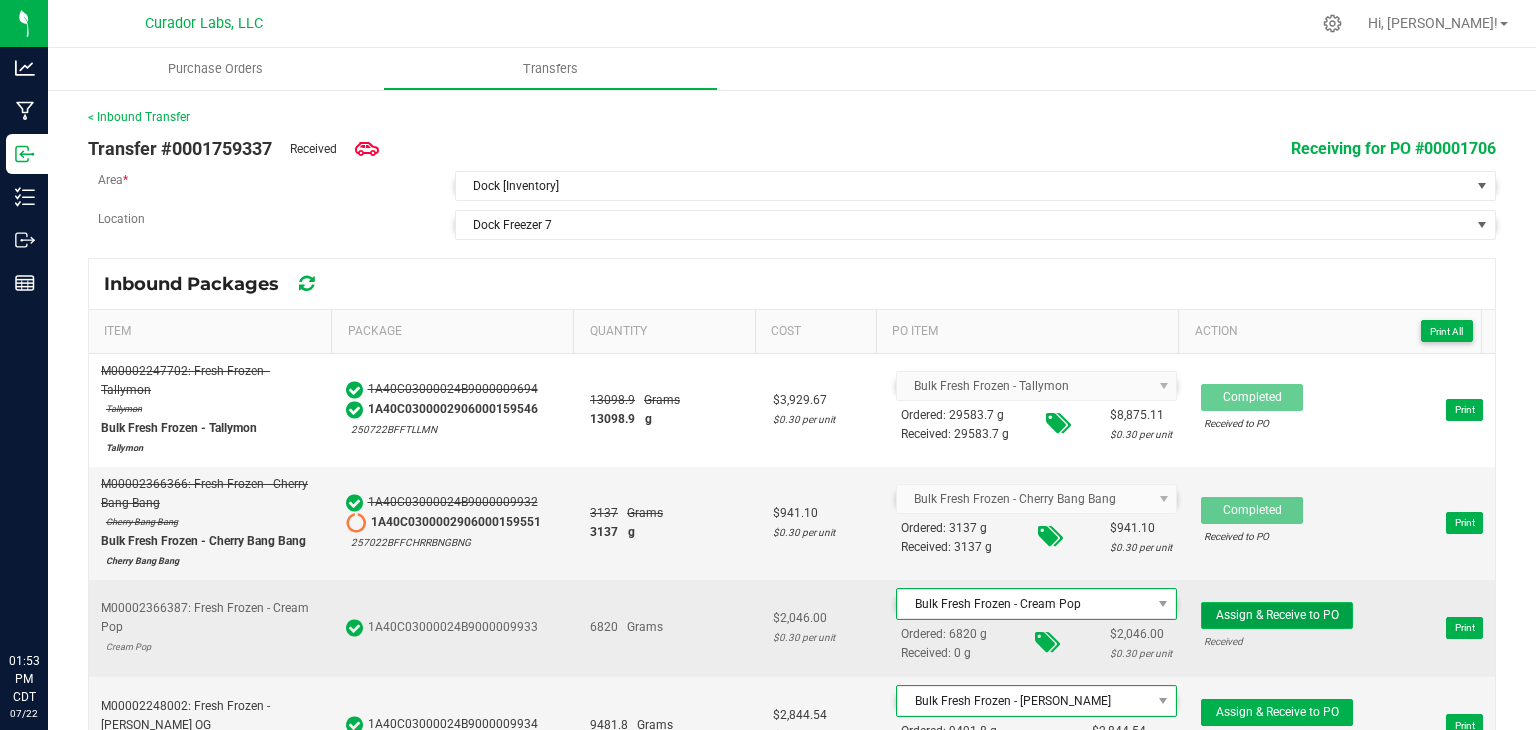 click on "Assign & Receive to PO" at bounding box center [1277, 615] 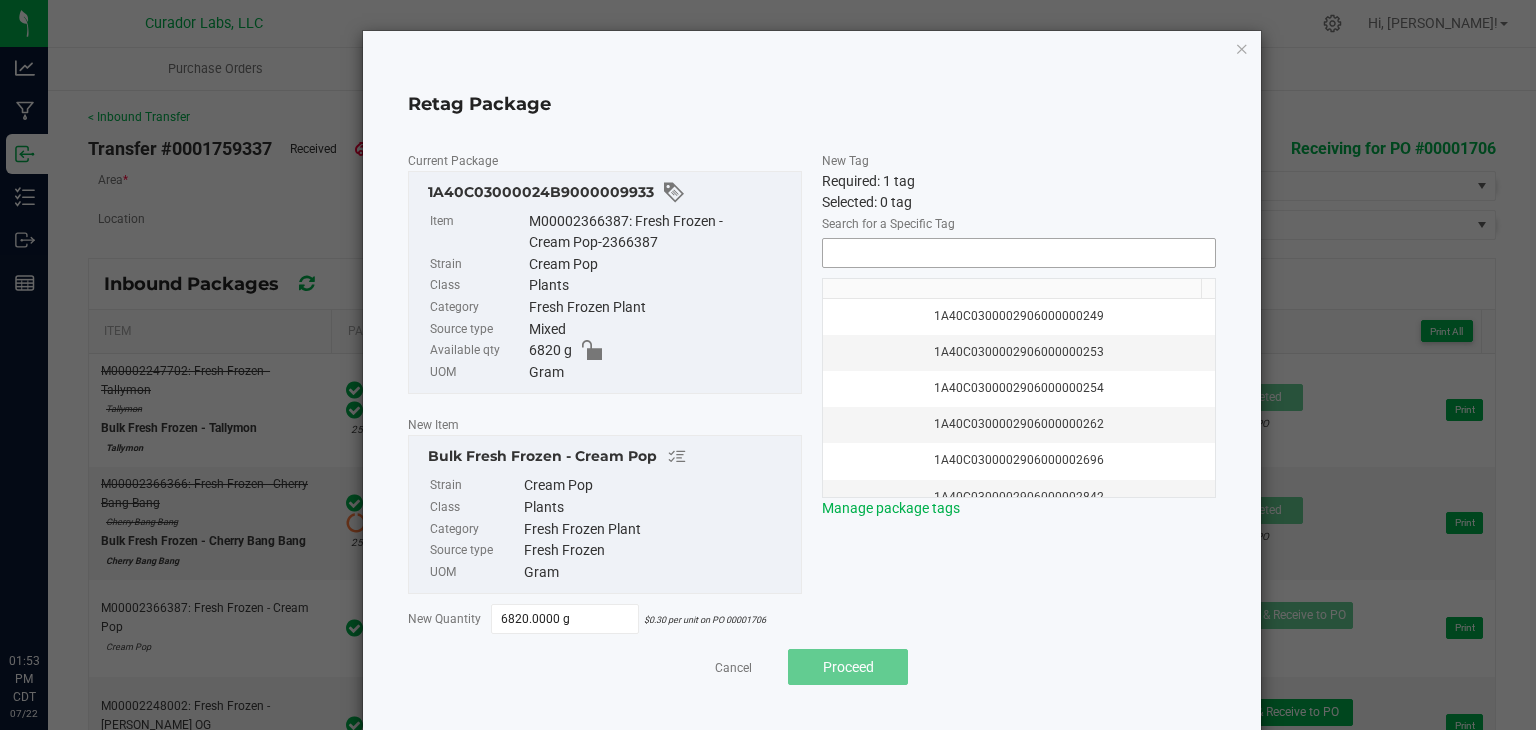 click at bounding box center [1019, 253] 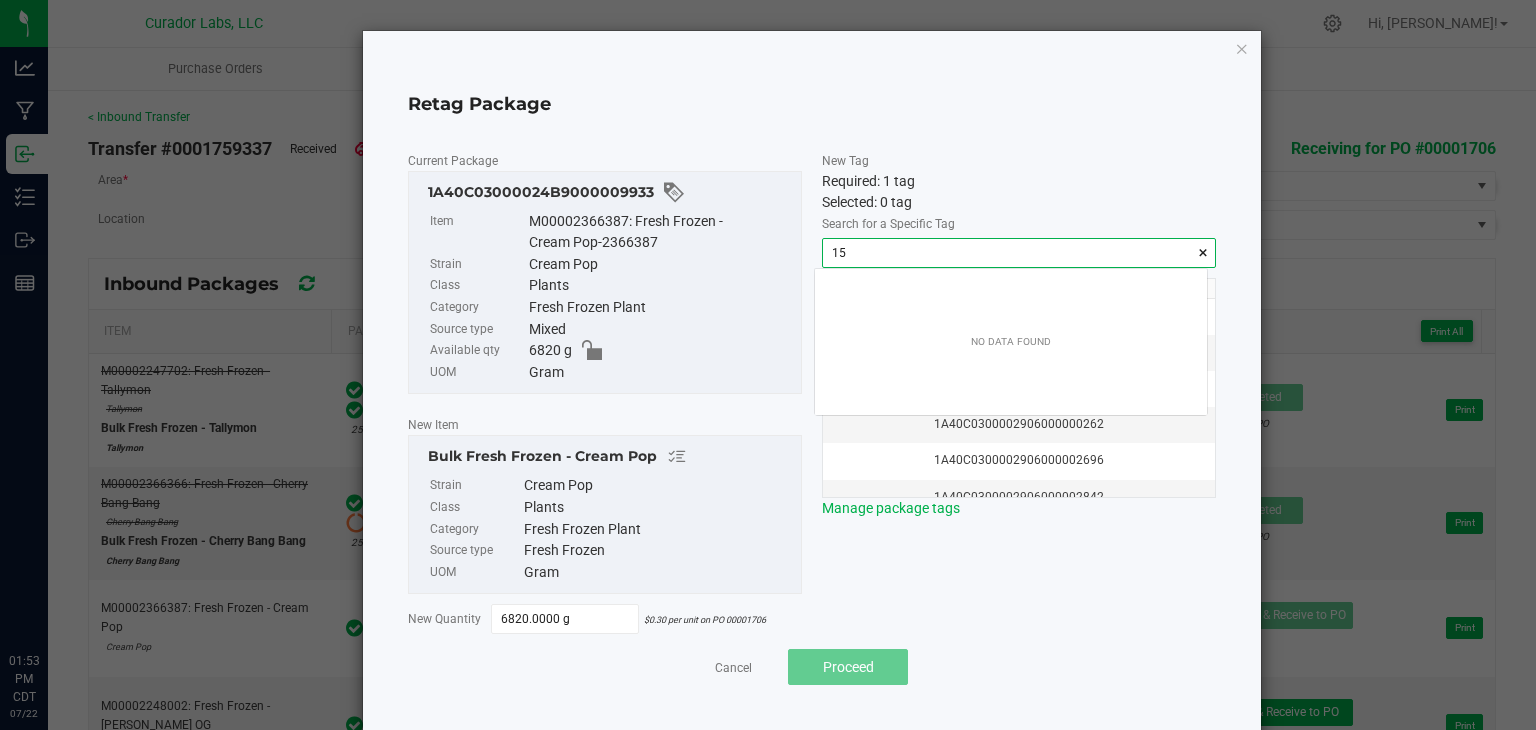 scroll, scrollTop: 99972, scrollLeft: 99607, axis: both 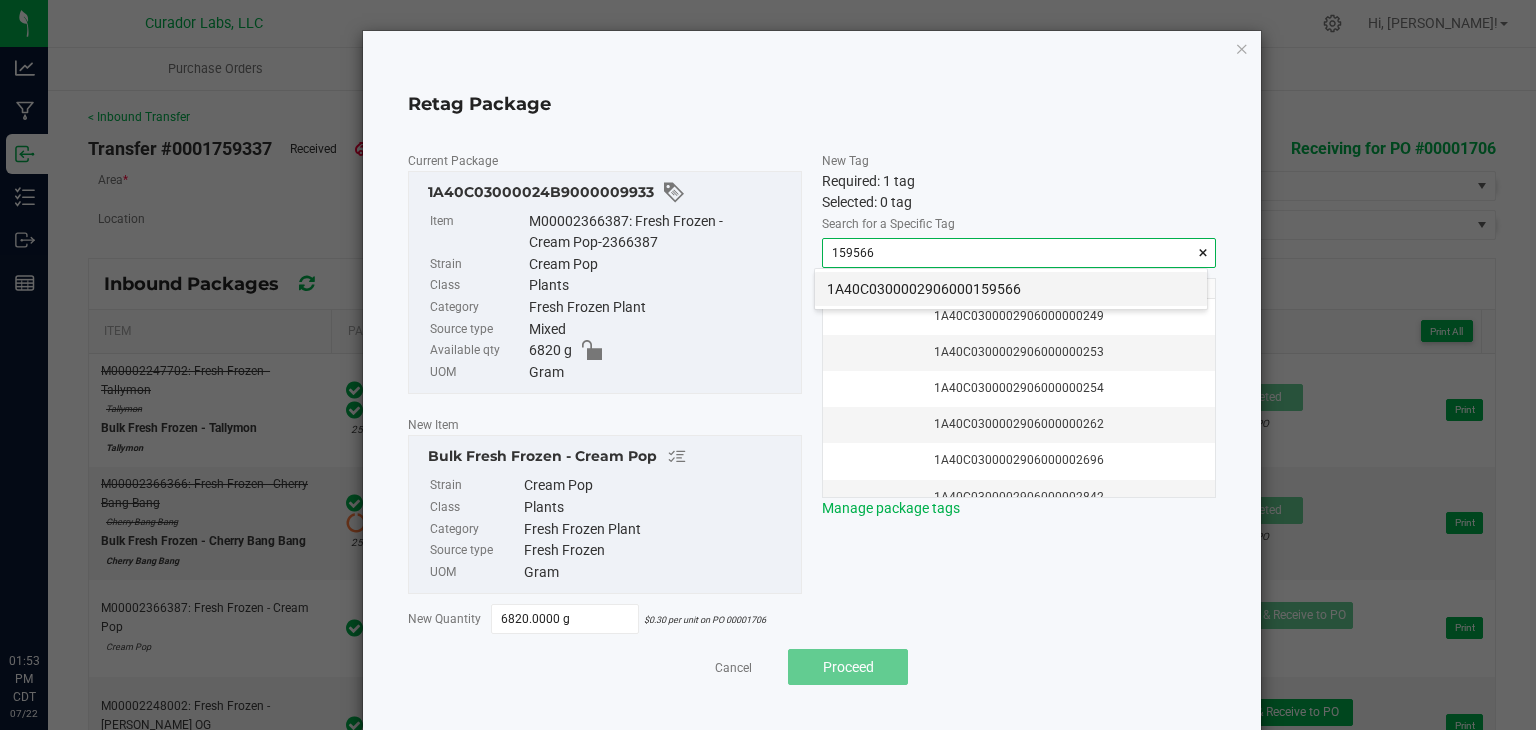 click on "1A40C0300002906000159566" at bounding box center (1011, 289) 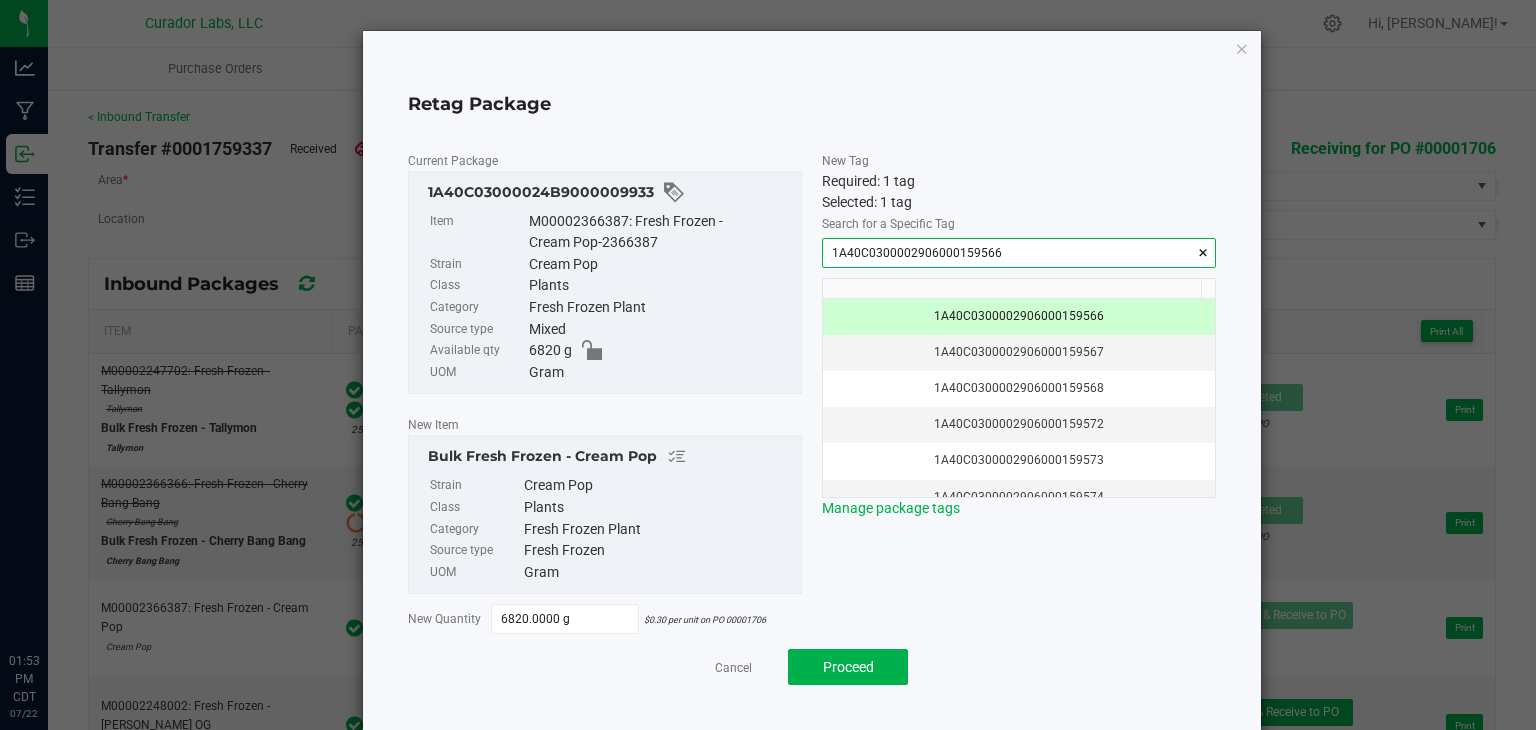 type on "1A40C0300002906000159566" 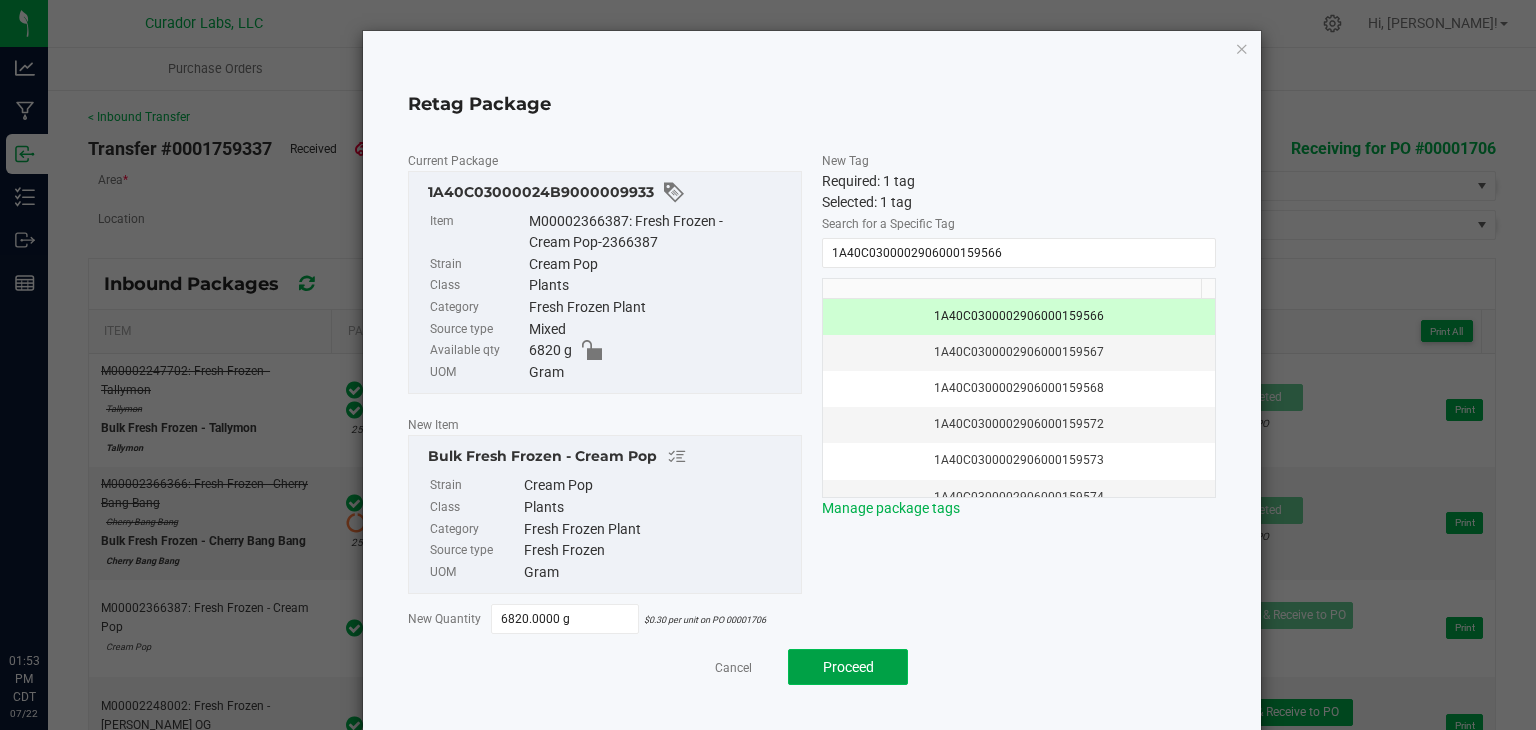 click on "Proceed" 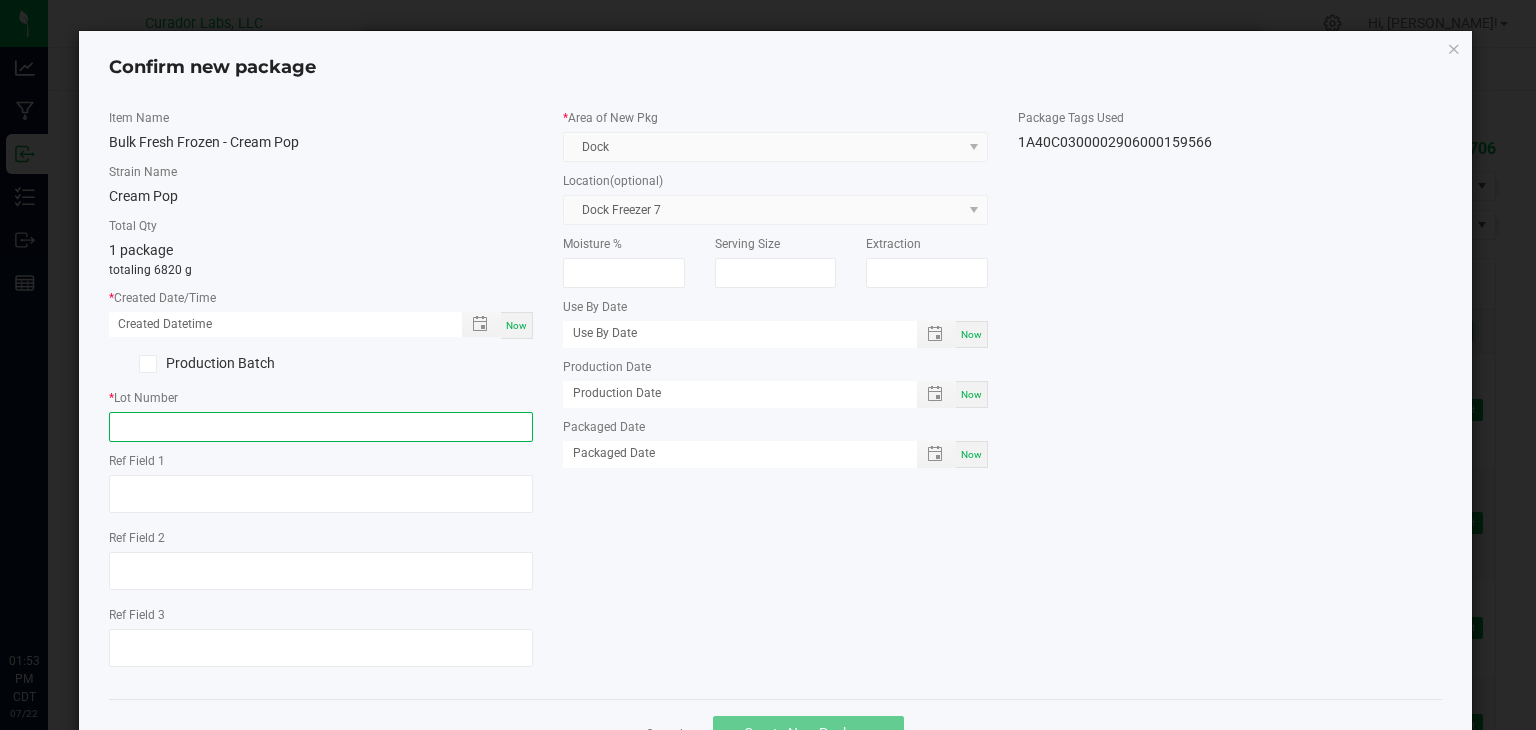 click at bounding box center [321, 427] 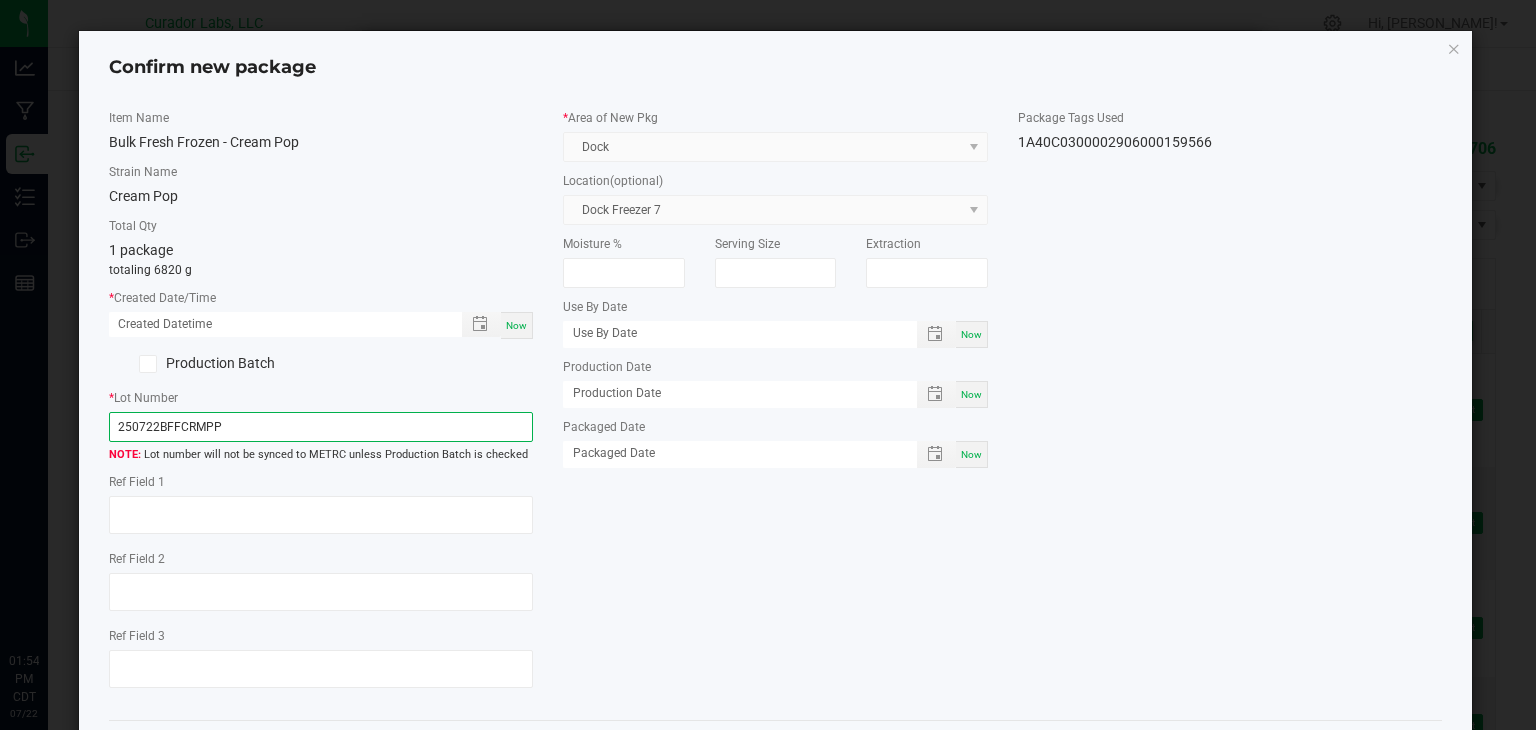 type on "250722BFFCRMPP" 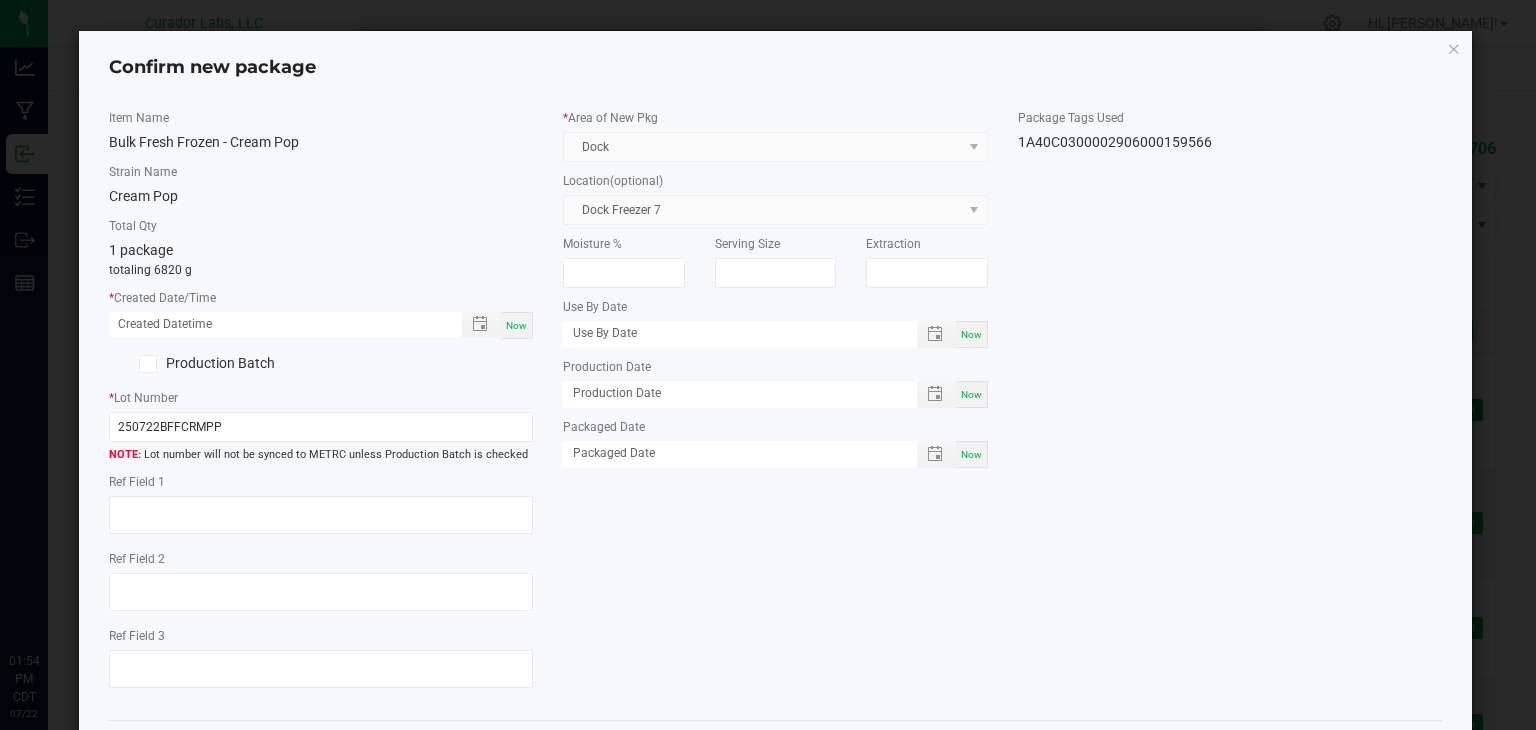 click on "Item Name   Bulk Fresh Frozen - Cream Pop   Strain Name   Cream Pop   Total Qty  1 package  totaling 6820 g  *   Created Date/Time  Now  Production Batch   *   Lot Number  250722BFFCRMPP  Lot number will not be synced to METRC unless Production Batch is checked   Ref Field 1   Ref Field 2                    Ref Field 3                    *   Area of New Pkg  Dock  Location  (optional) Dock Freezer 7  Moisture %   Serving Size   Extraction   Use By Date  Now  Production Date  Now  Packaged Date  Now  Package Tags Used   1A40C0300002906000159566" 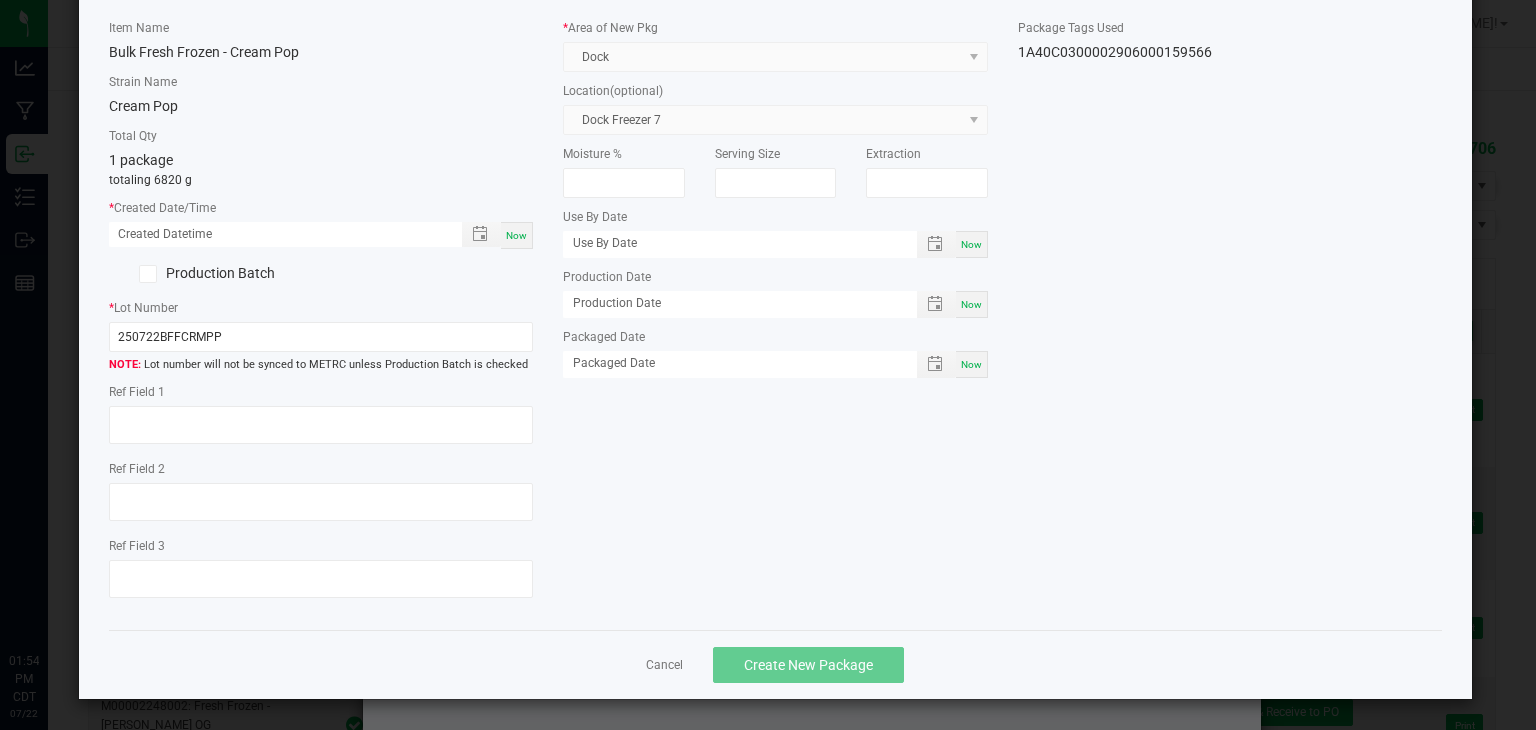 click on "*   Created Date/Time  Now" 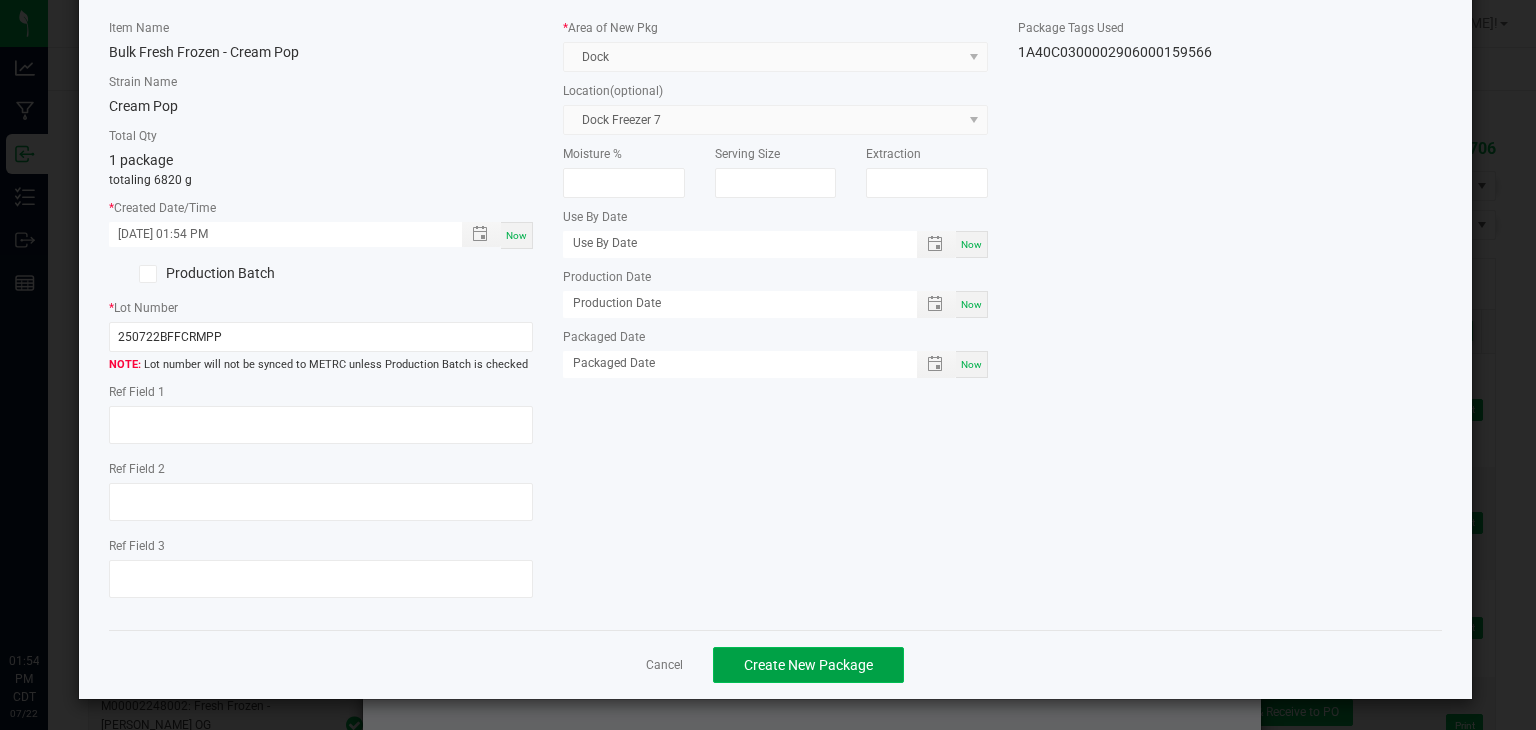 click on "Create New Package" 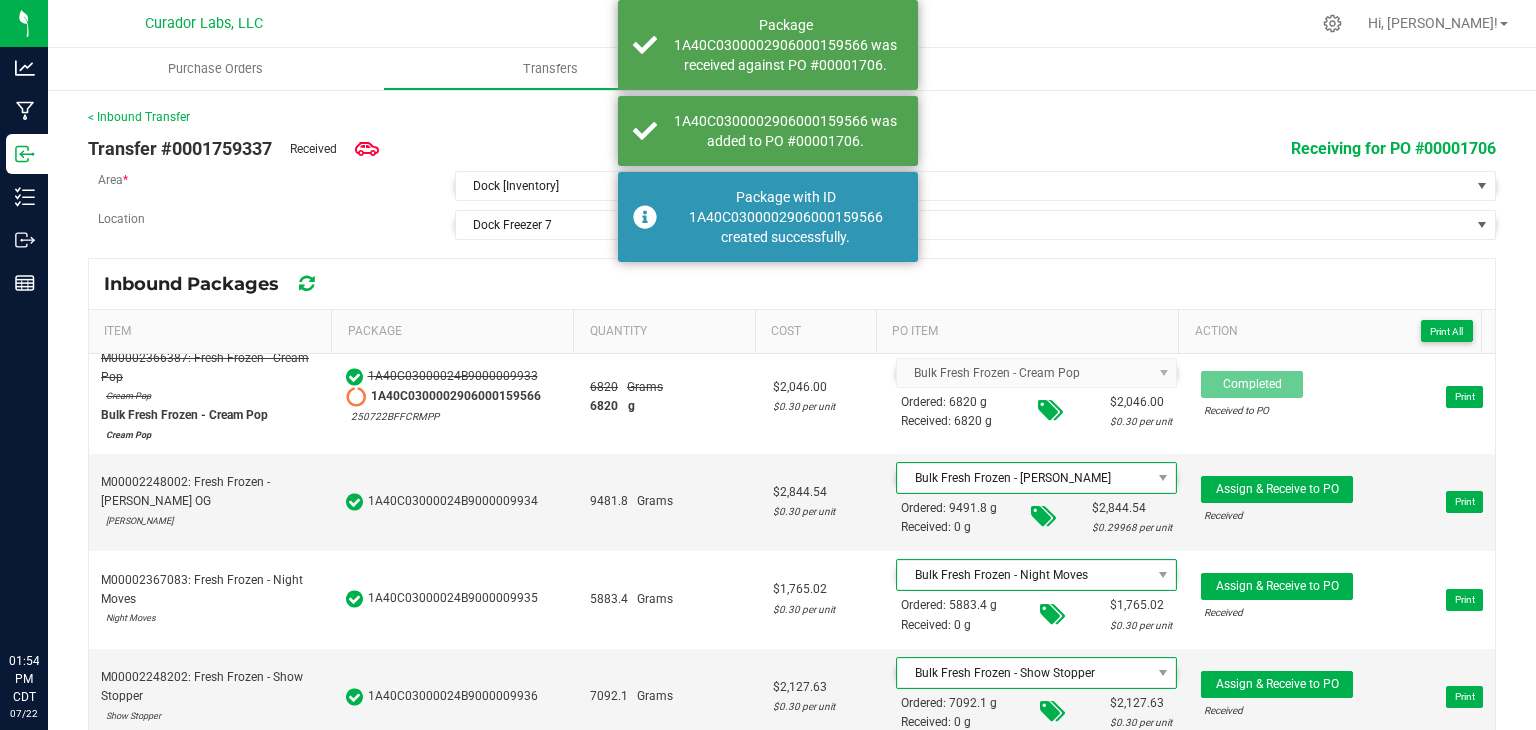 scroll, scrollTop: 240, scrollLeft: 0, axis: vertical 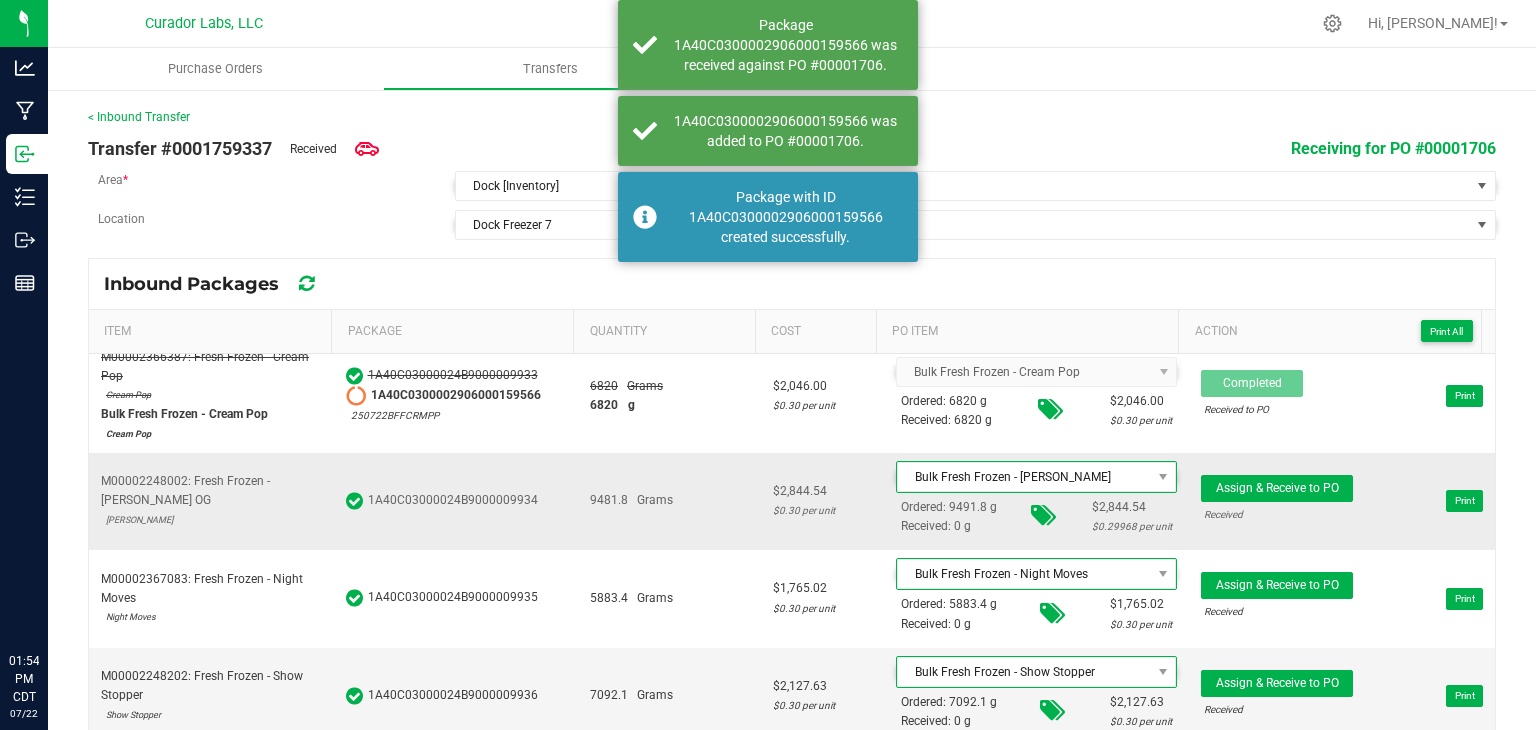 click on "9481.8   Grams" at bounding box center (669, 501) 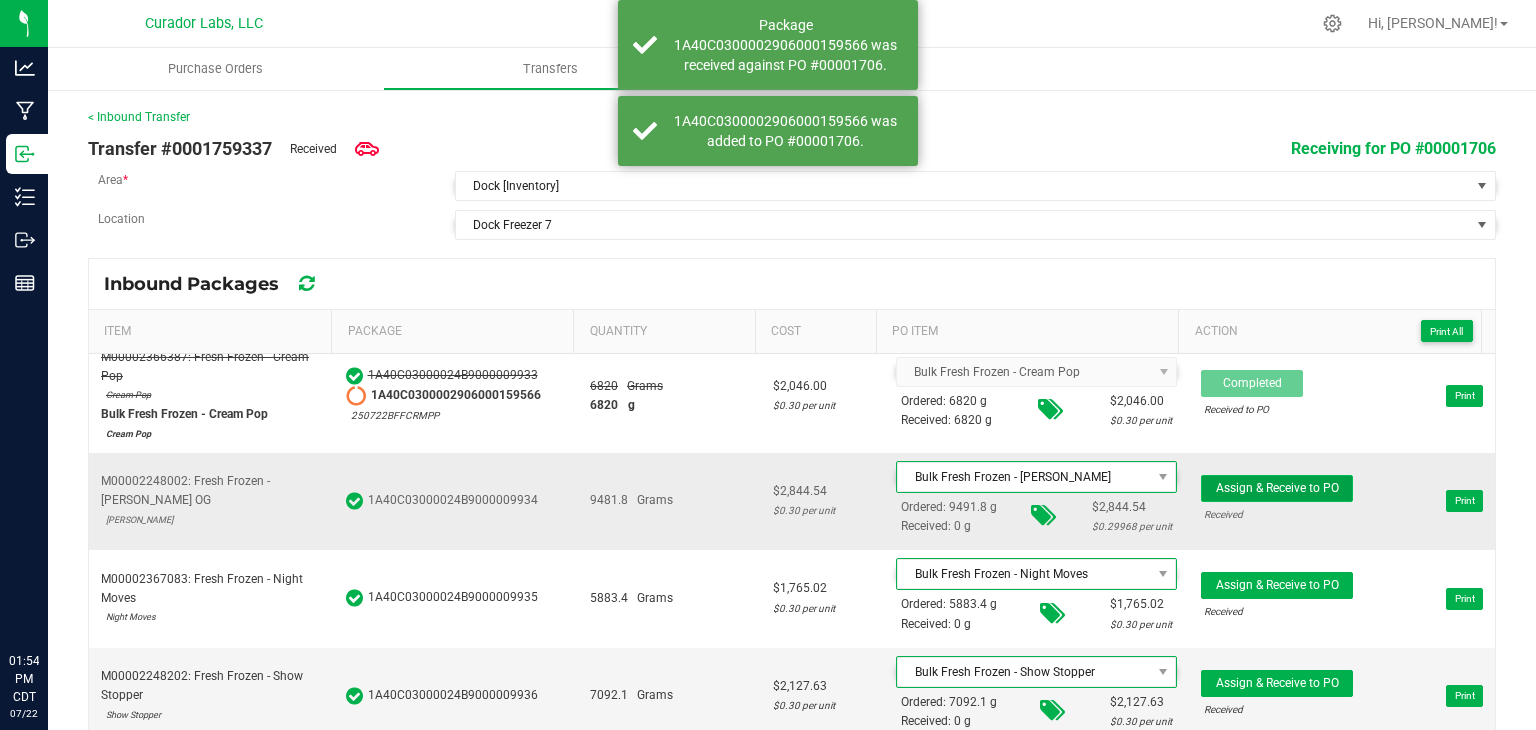 click on "Assign & Receive to PO" at bounding box center (1277, 488) 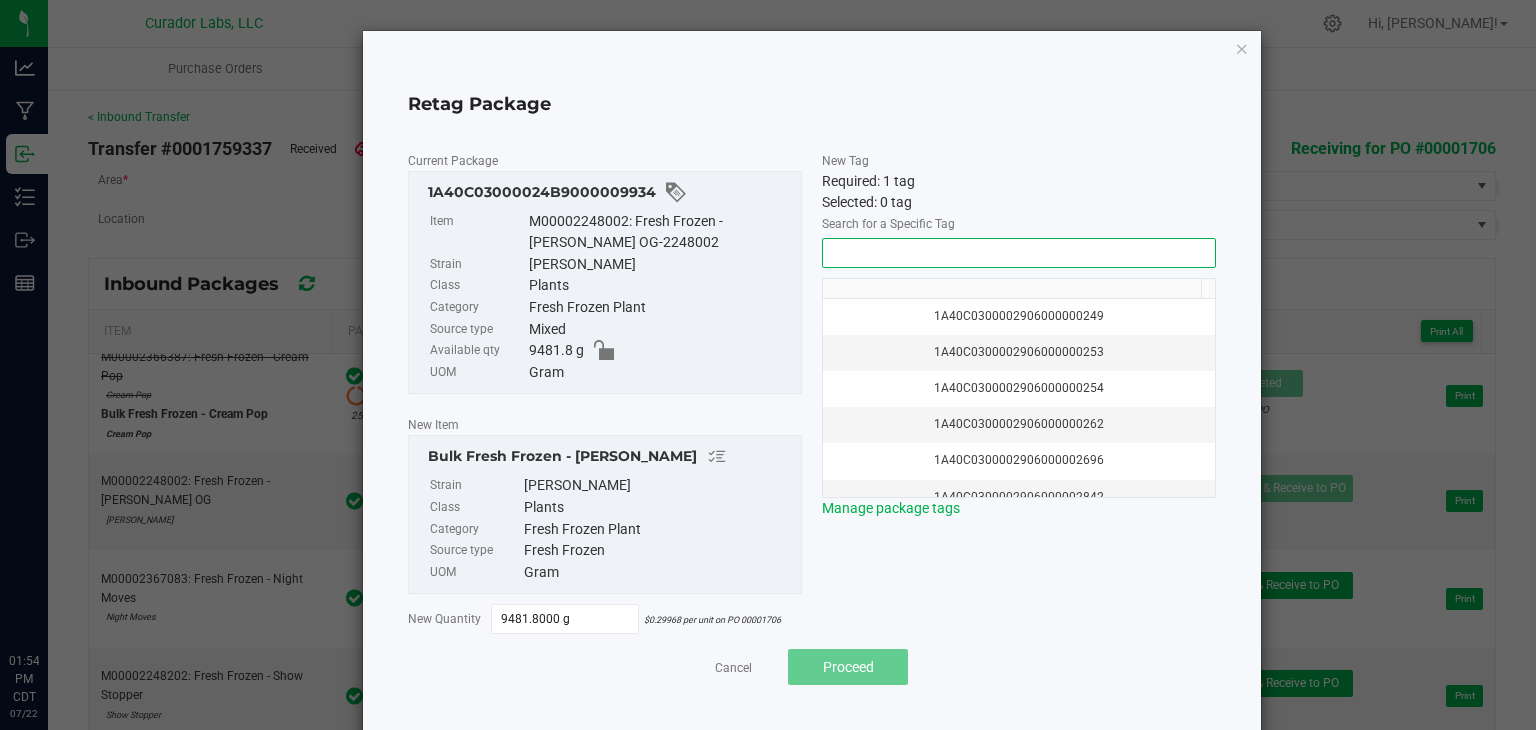 click at bounding box center [1019, 253] 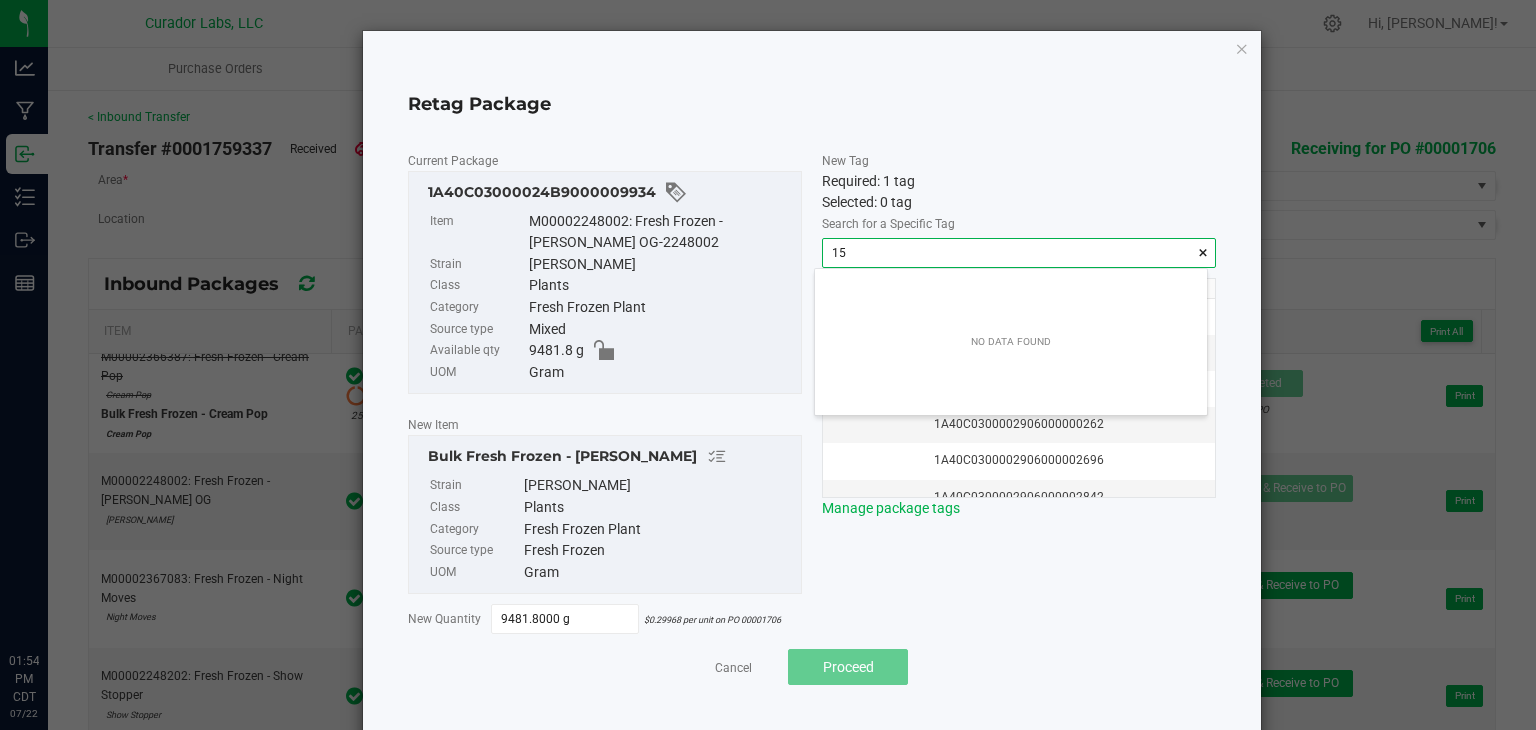 scroll, scrollTop: 99972, scrollLeft: 99607, axis: both 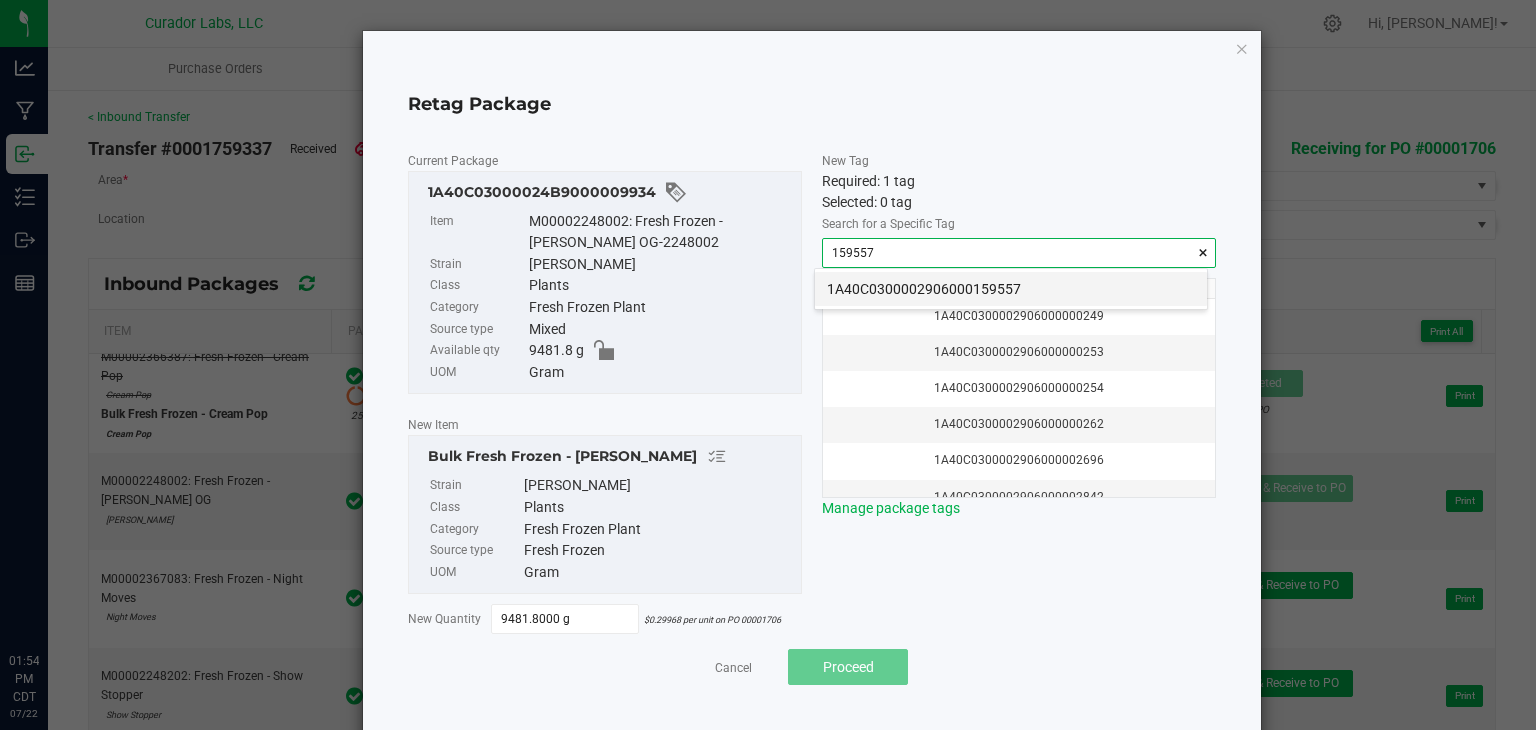 click on "1A40C0300002906000159557" at bounding box center (1011, 289) 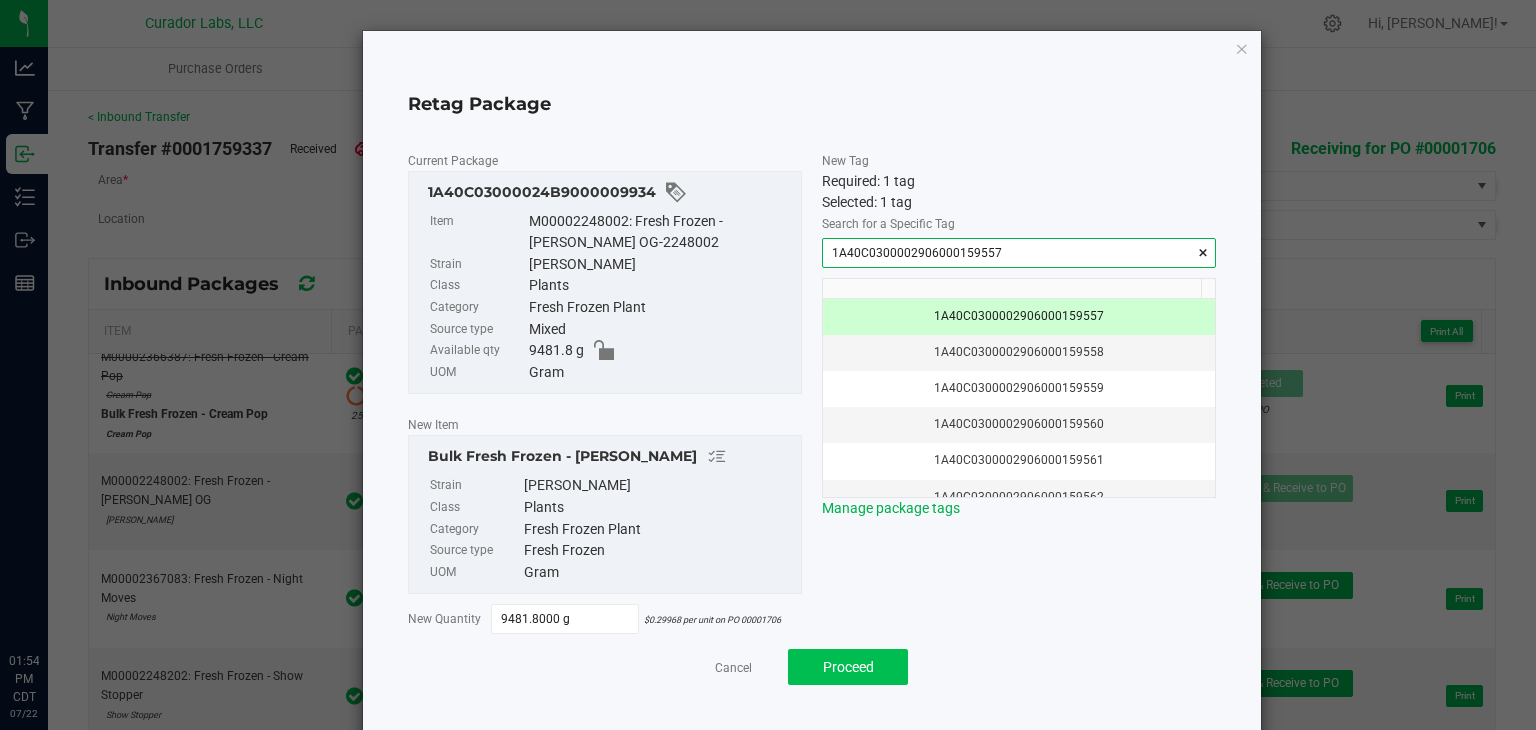 type on "1A40C0300002906000159557" 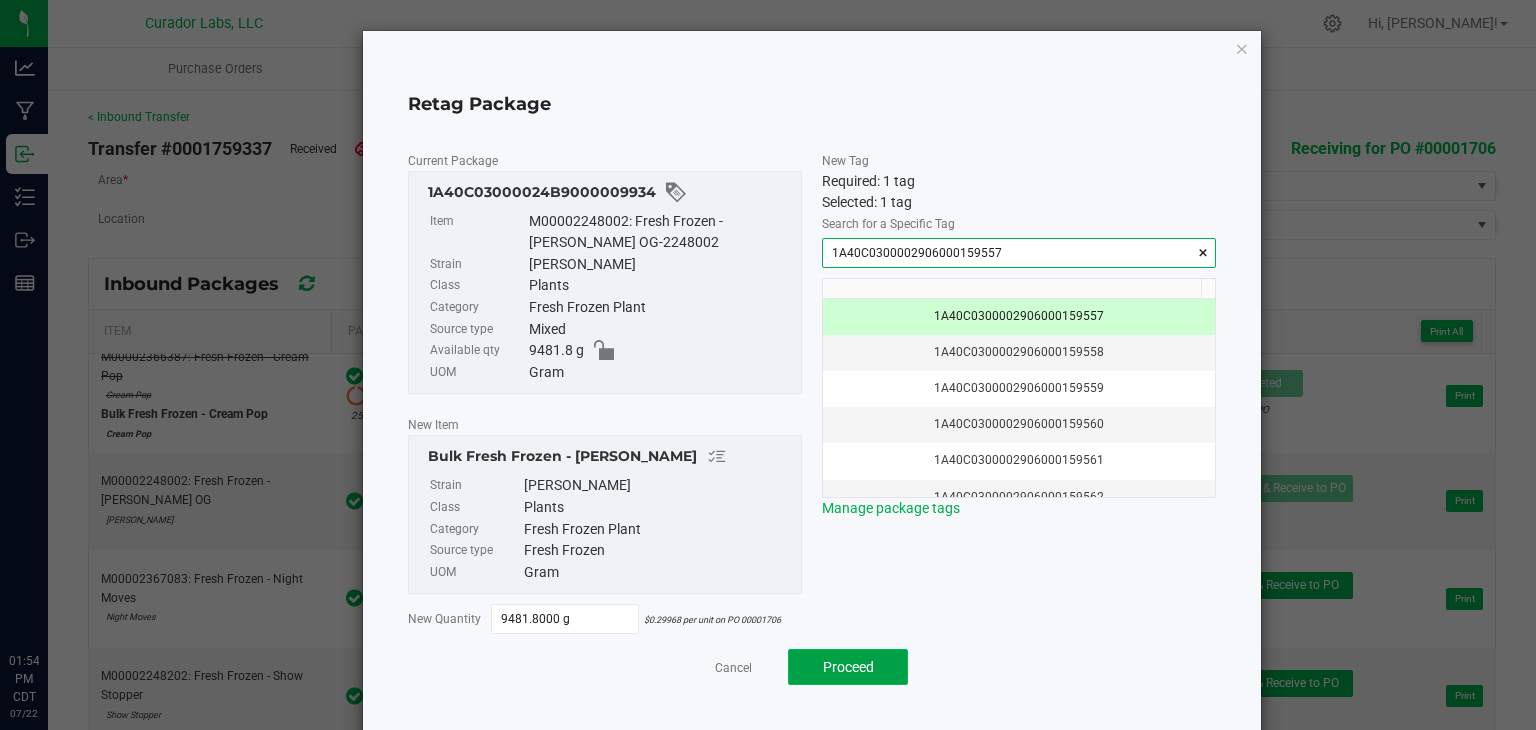 click on "Proceed" 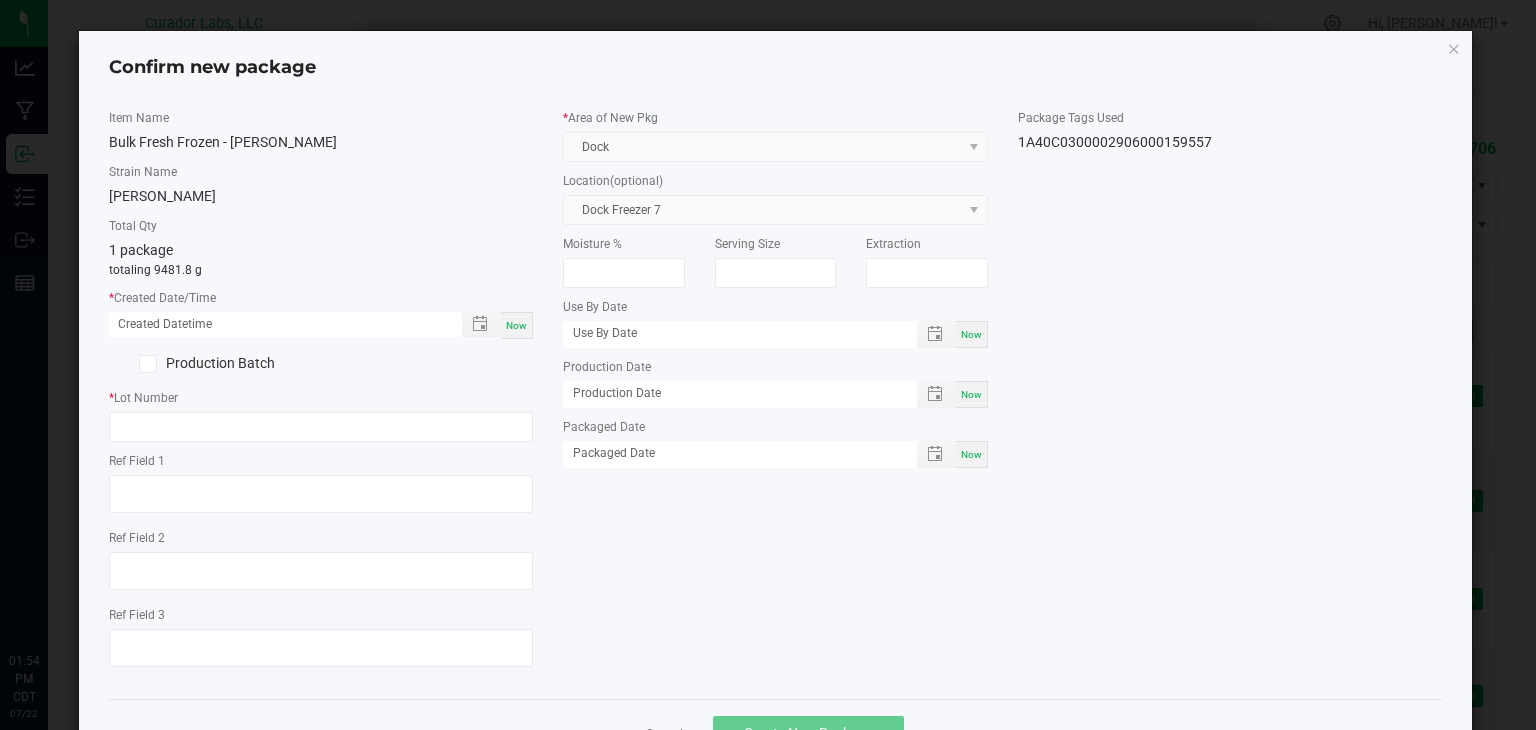 click on "Now" at bounding box center [516, 325] 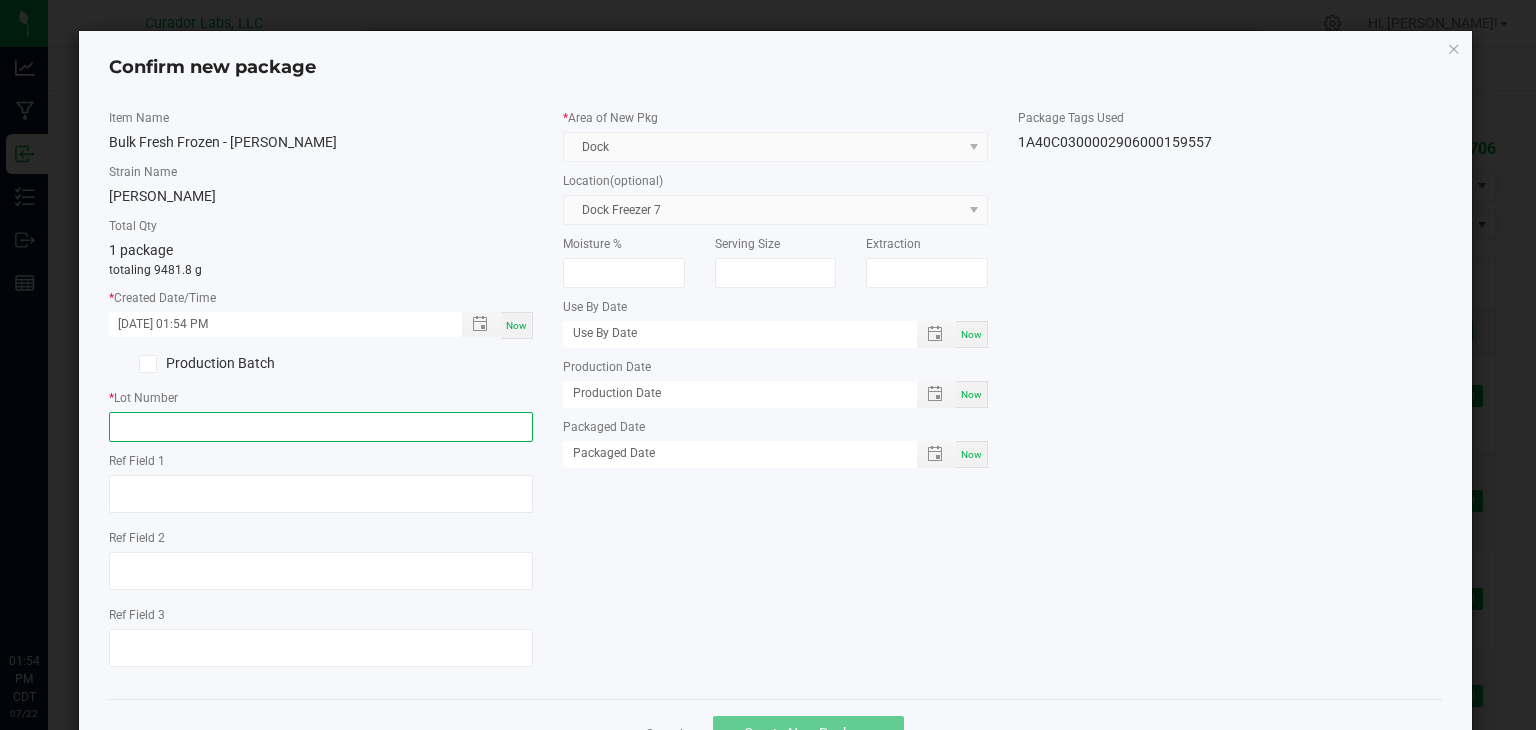 click at bounding box center [321, 427] 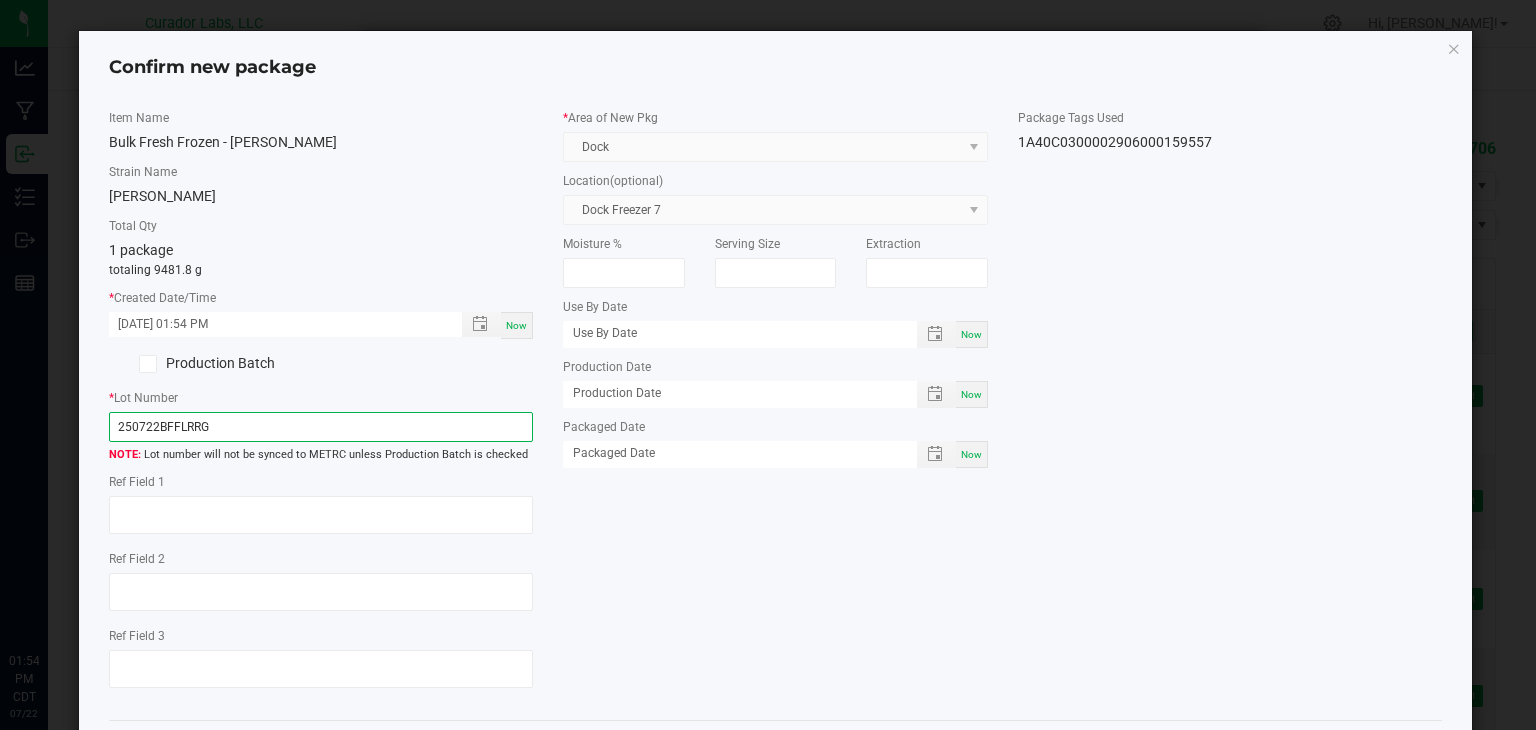 type on "250722BFFLRRG" 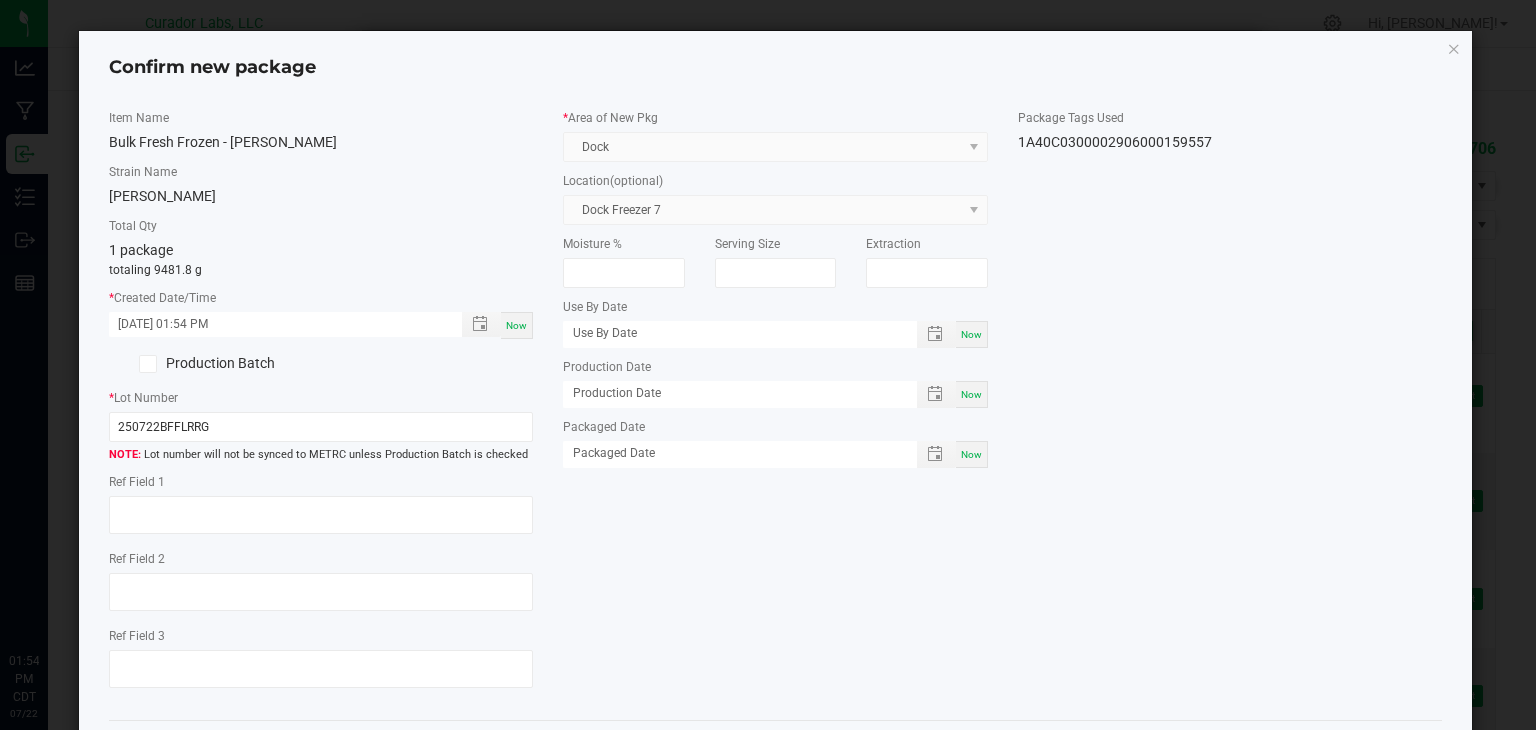 click on "Item Name   Bulk Fresh Frozen - Larry OG   Strain Name   Larry OG   Total Qty  1 package  totaling 9481.8 g  *   Created Date/Time  07/22/2025 01:54 PM Now  Production Batch   *   Lot Number  250722BFFLRRG  Lot number will not be synced to METRC unless Production Batch is checked   Ref Field 1   Ref Field 2                    Ref Field 3                    *   Area of New Pkg  Dock  Location  (optional) Dock Freezer 7  Moisture %   Serving Size   Extraction   Use By Date  Now  Production Date  Now  Packaged Date  Now  Package Tags Used   1A40C0300002906000159557" 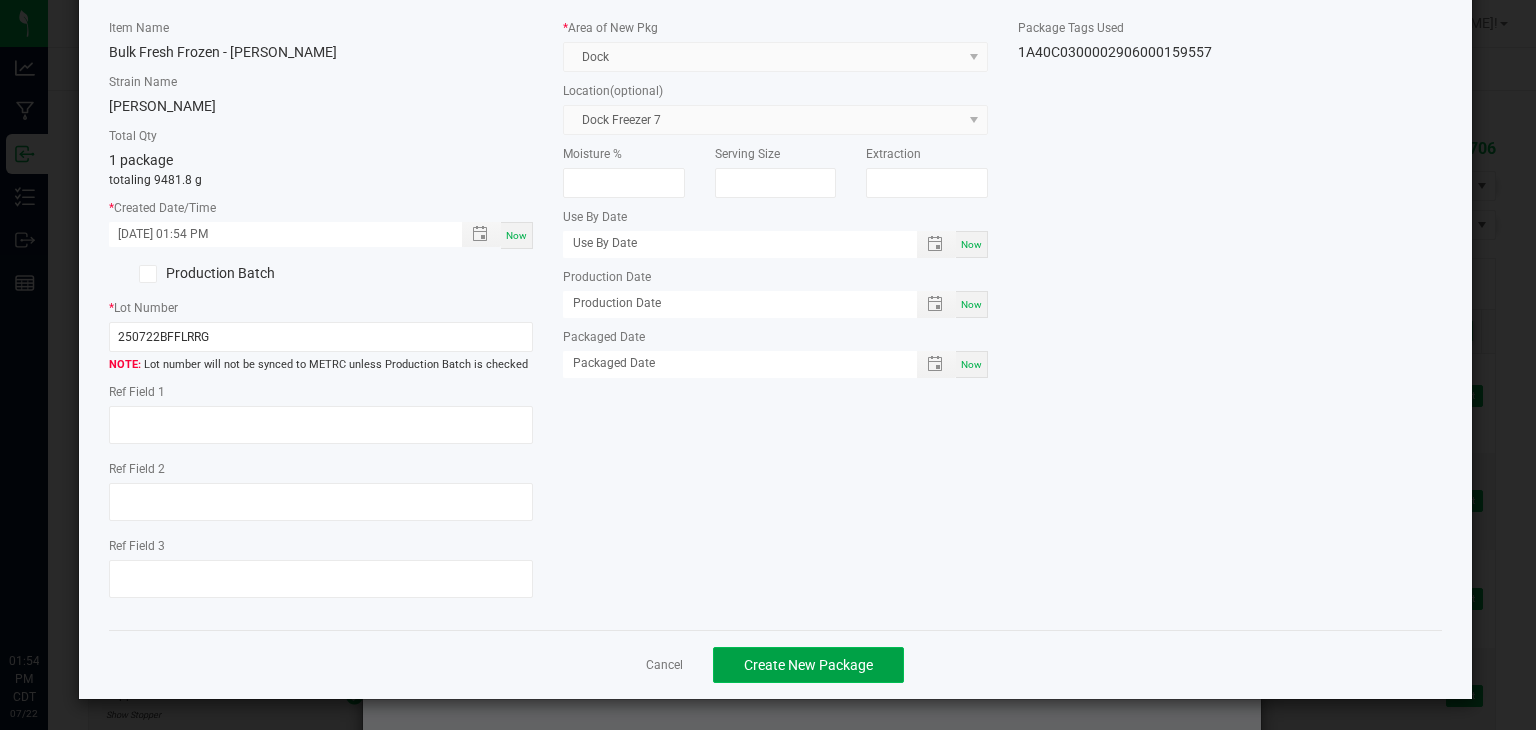 click on "Create New Package" 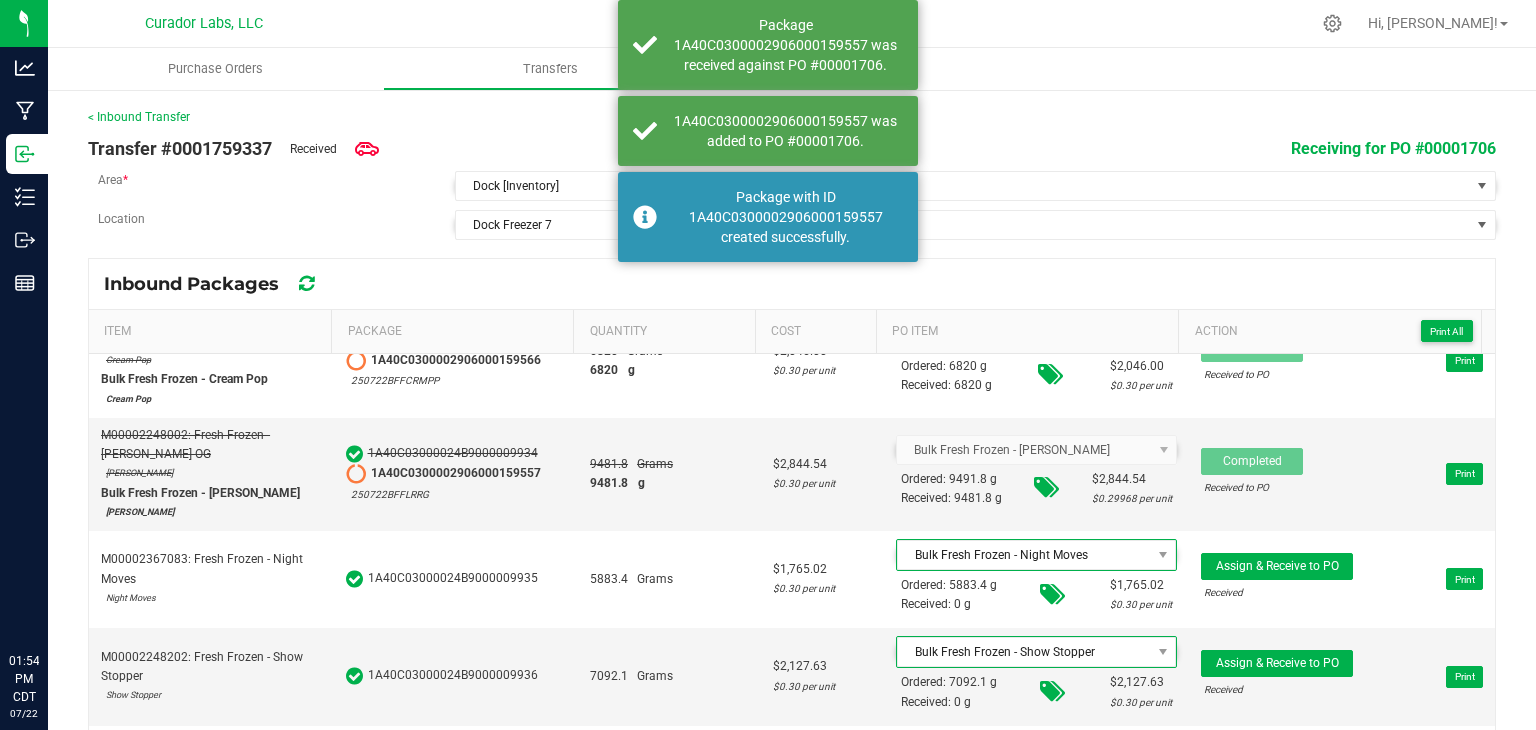 scroll, scrollTop: 276, scrollLeft: 0, axis: vertical 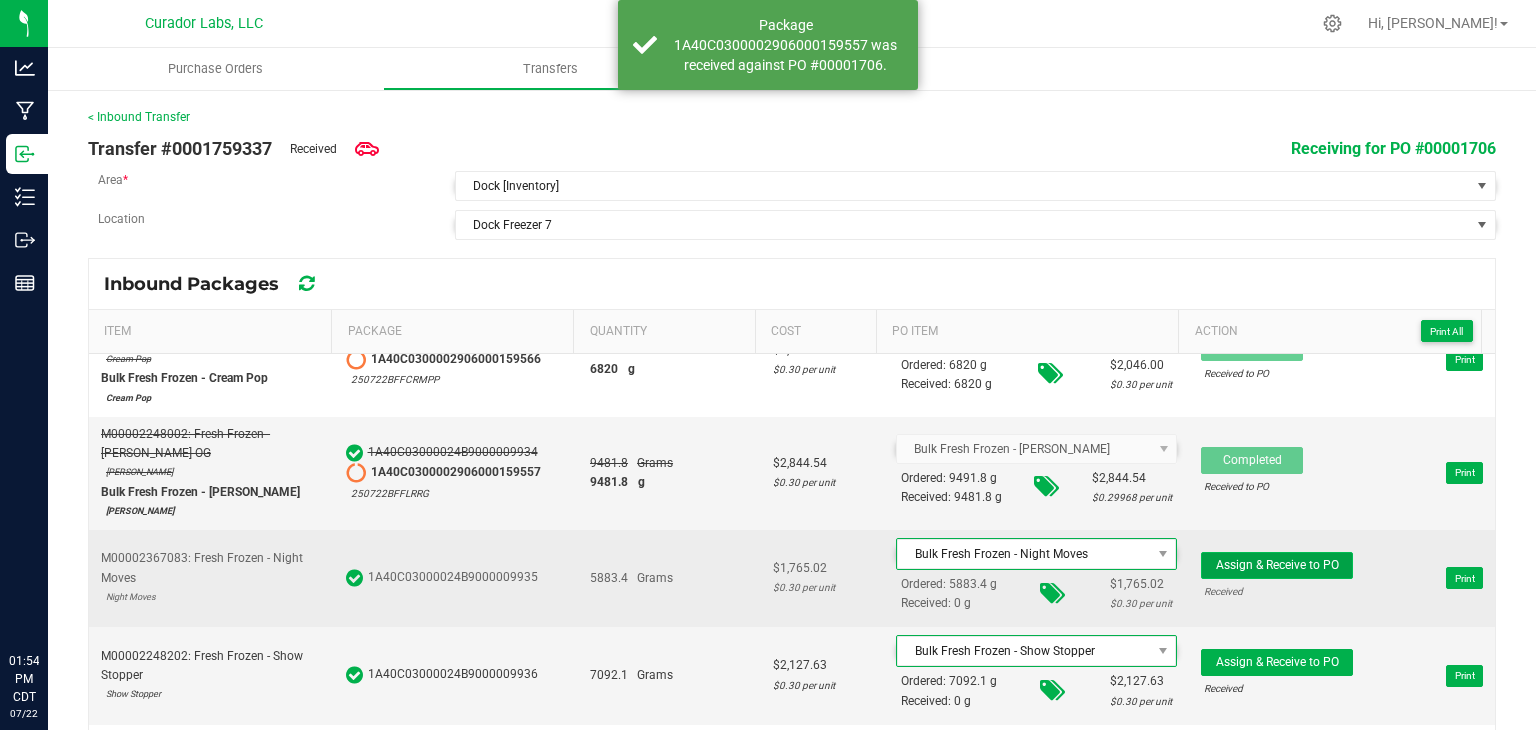 click on "Assign & Receive to PO" at bounding box center (1277, 565) 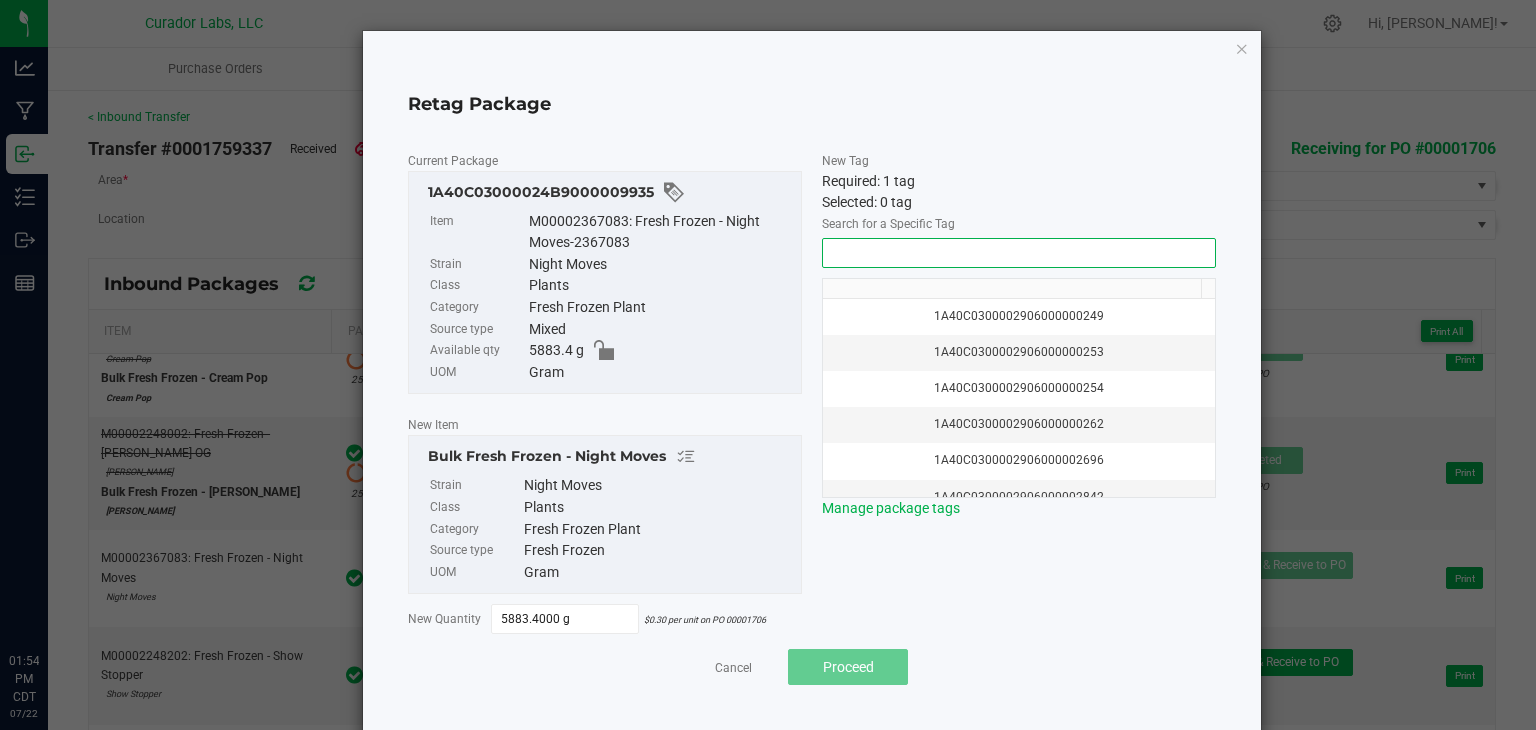 click at bounding box center (1019, 253) 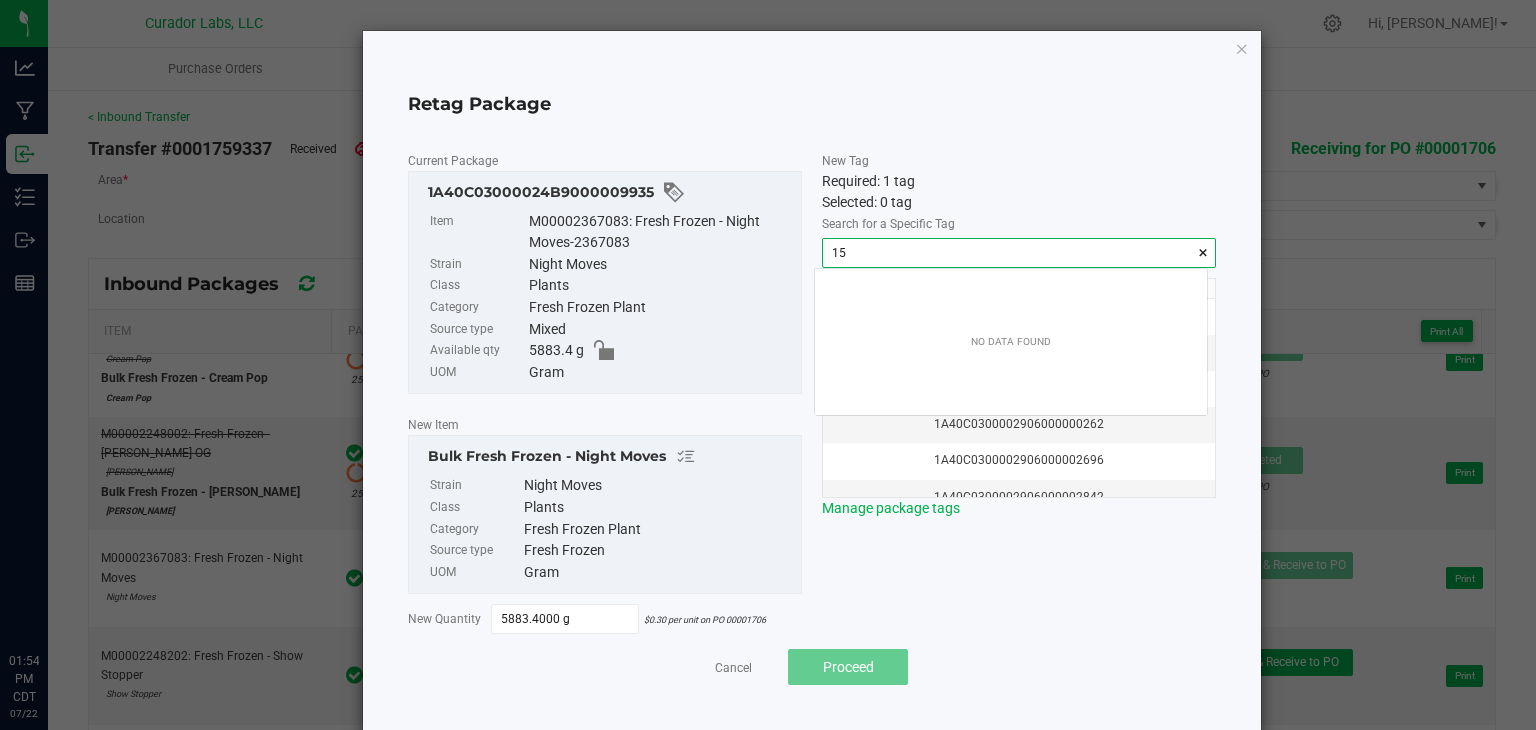 scroll, scrollTop: 99972, scrollLeft: 99607, axis: both 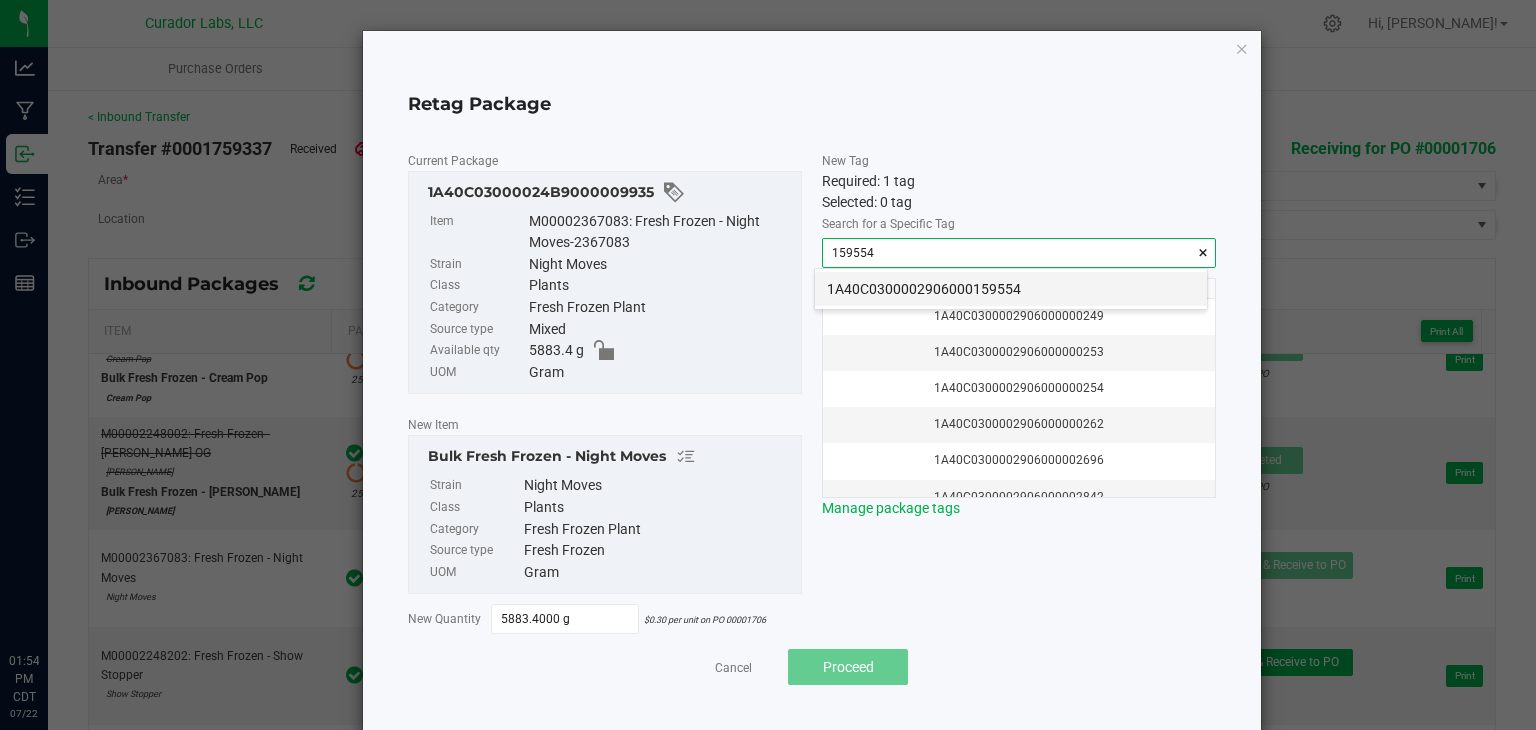 click on "1A40C0300002906000159554" at bounding box center (1011, 289) 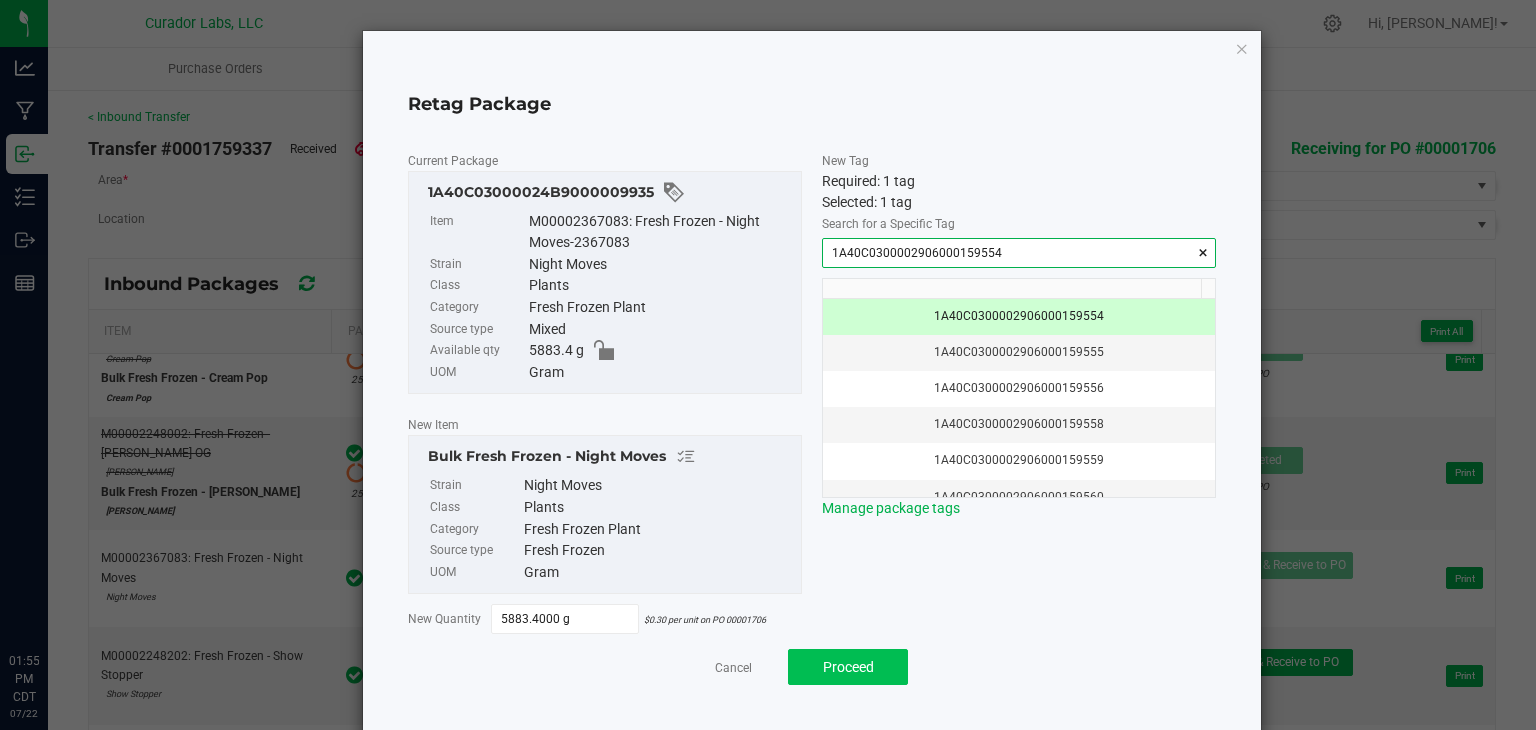 type on "1A40C0300002906000159554" 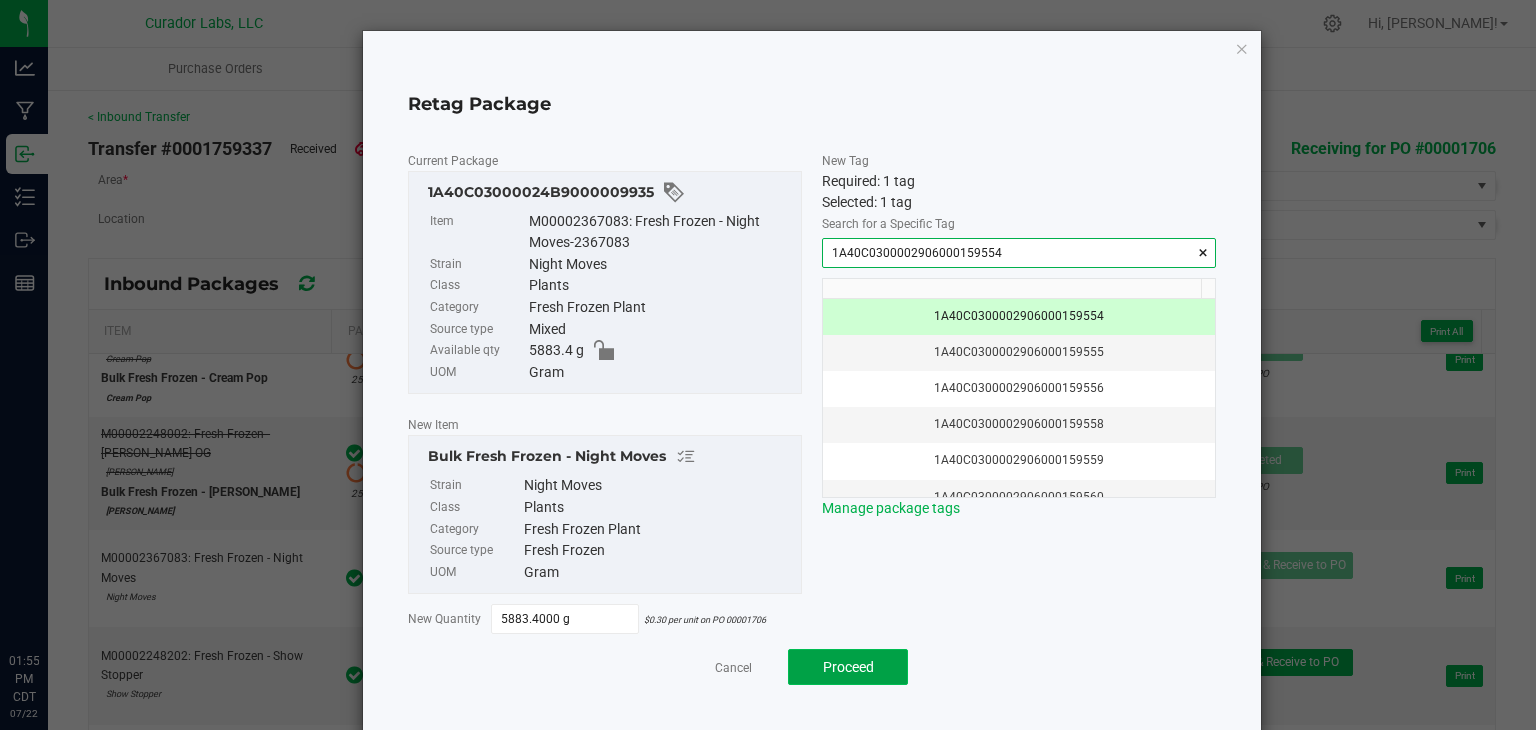click on "Proceed" 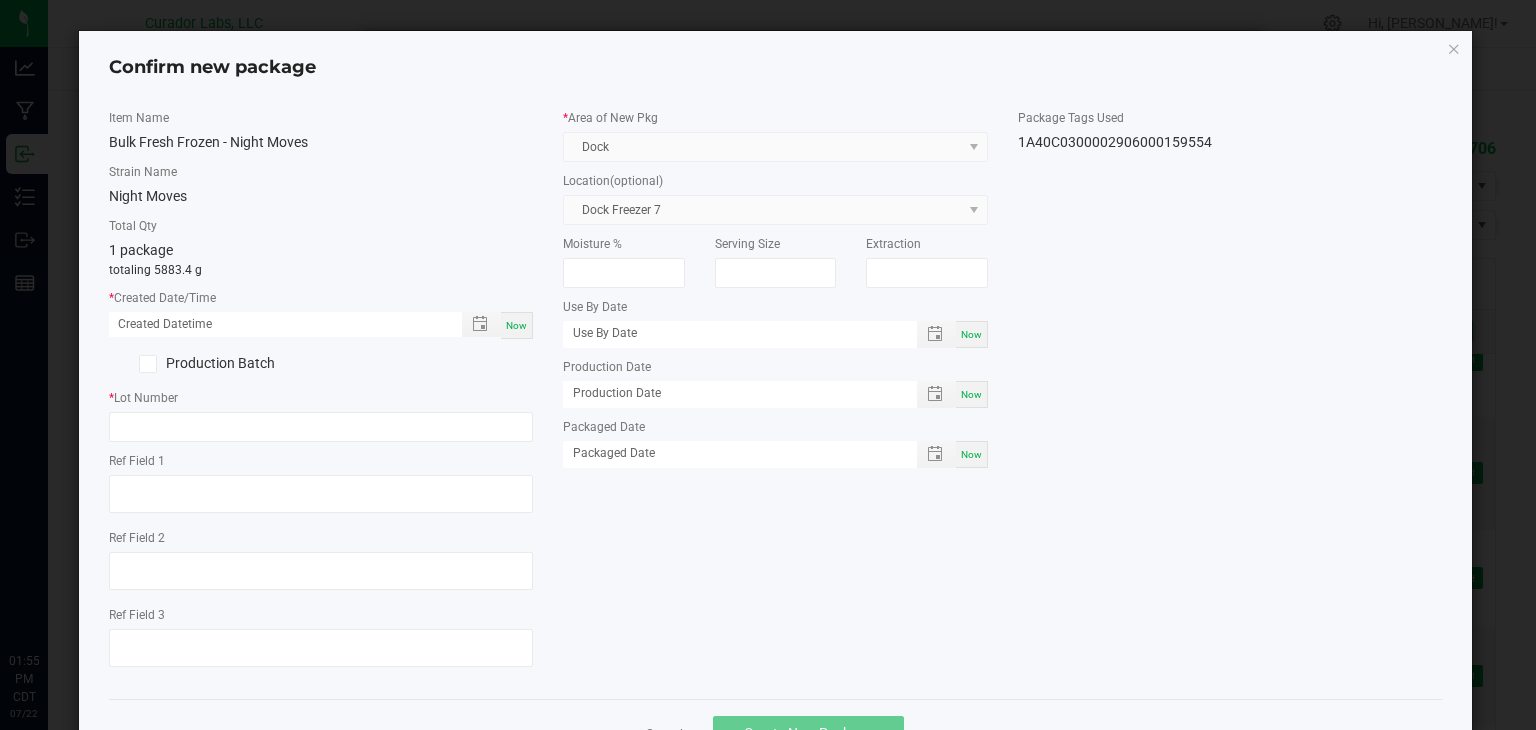 click on "Now" at bounding box center [517, 325] 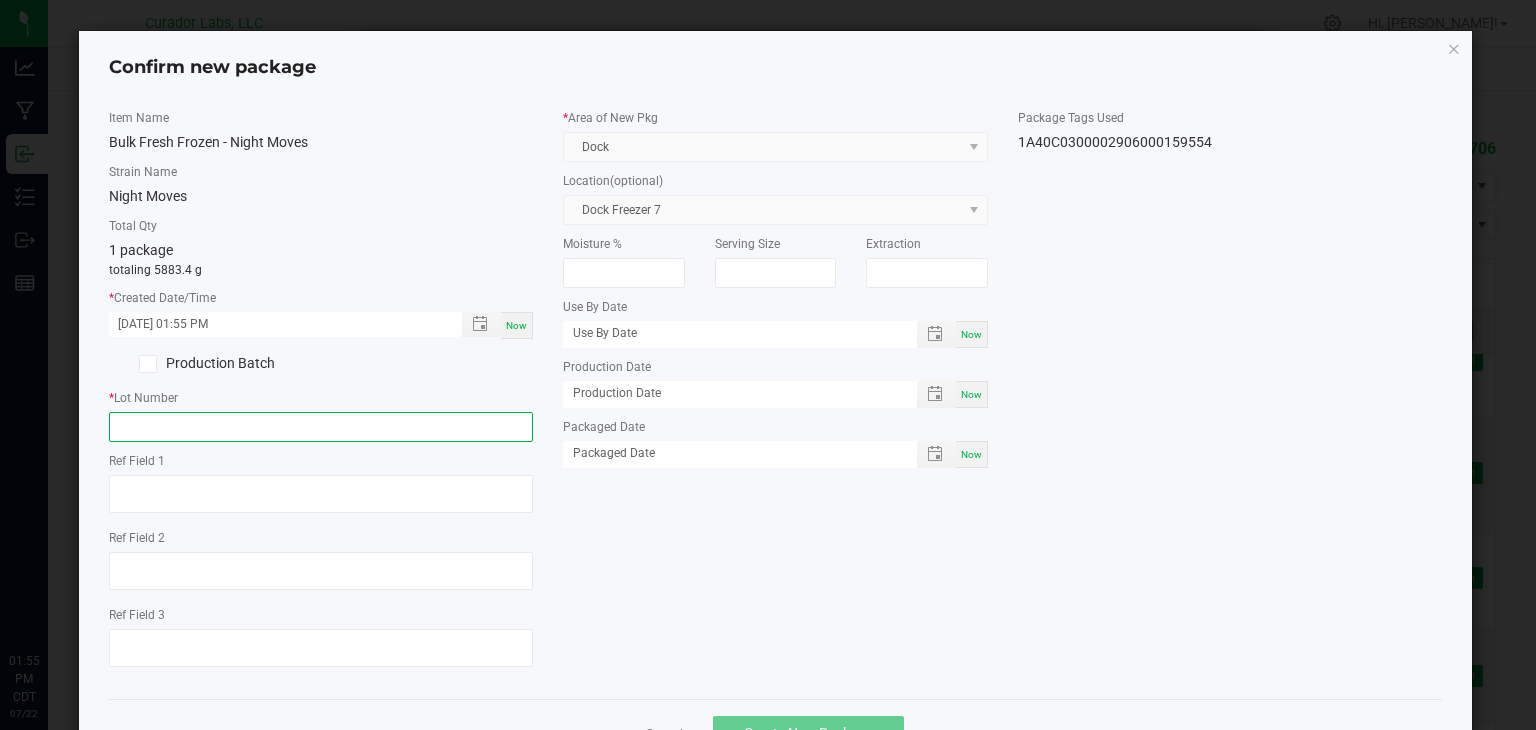 click at bounding box center [321, 427] 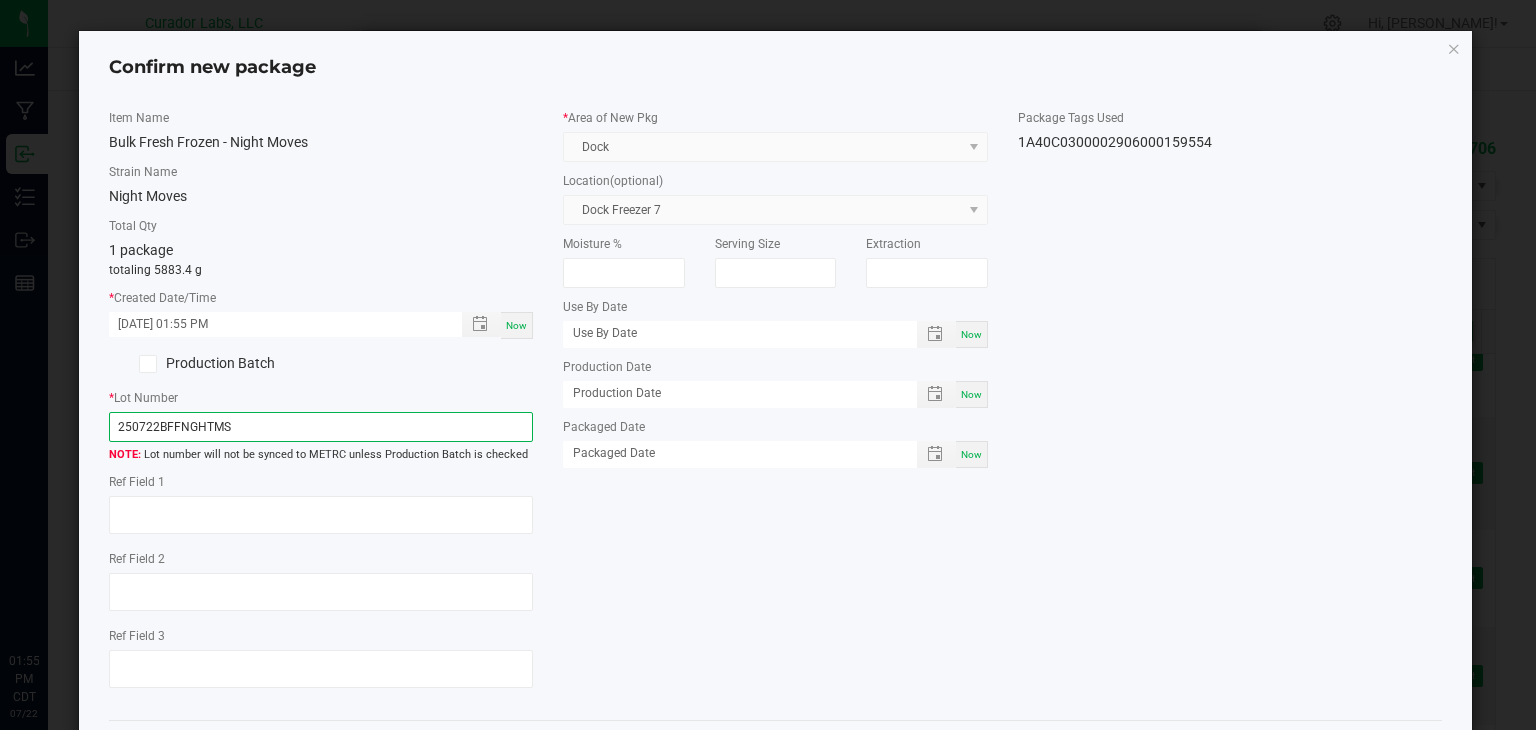 type on "250722BFFNGHTMS" 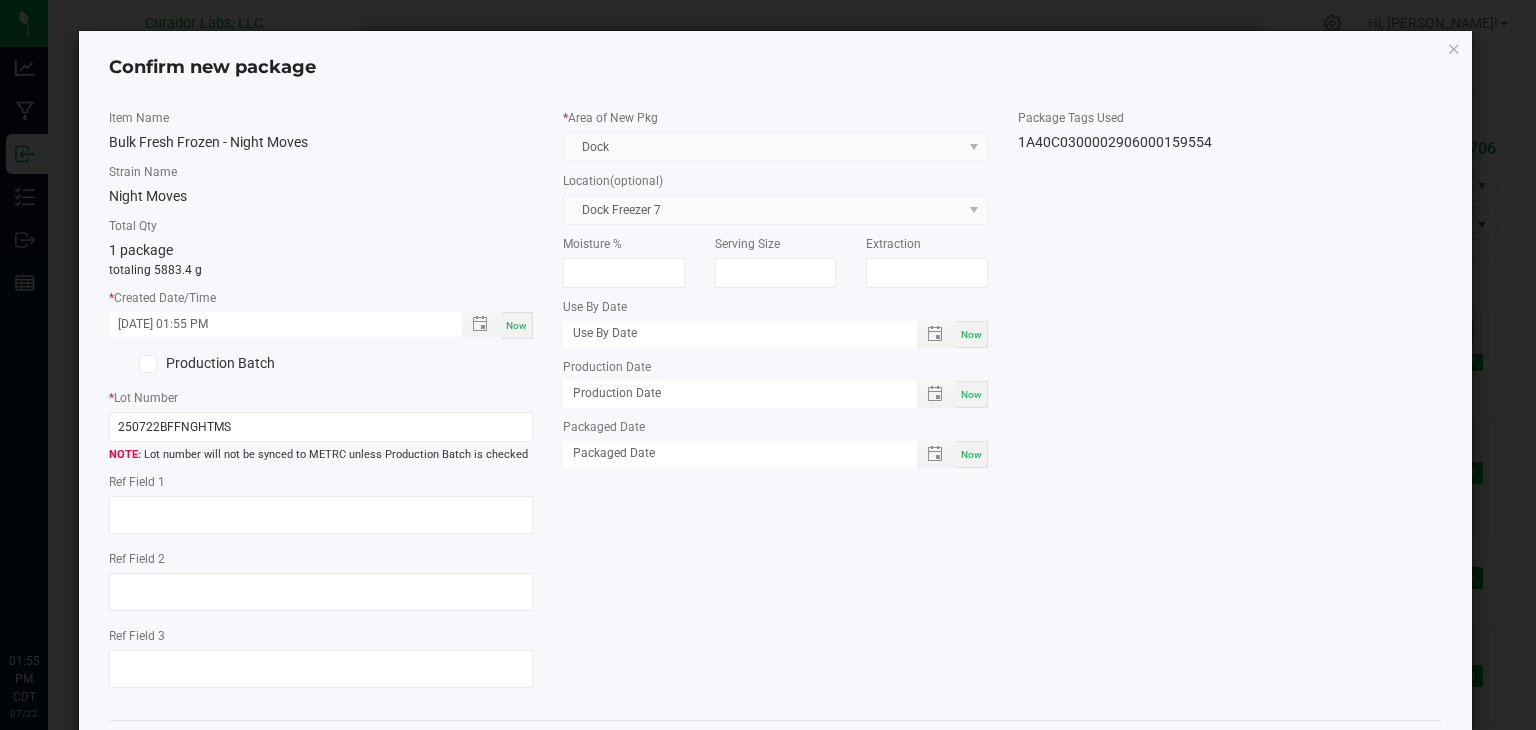 click on "Item Name   Bulk Fresh Frozen - Night Moves   Strain Name   Night Moves   Total Qty  1 package  totaling 5883.4 g  *   Created Date/Time  07/22/2025 01:55 PM Now  Production Batch   *   Lot Number  250722BFFNGHTMS  Lot number will not be synced to METRC unless Production Batch is checked   Ref Field 1   Ref Field 2                    Ref Field 3                    *   Area of New Pkg  Dock  Location  (optional) Dock Freezer 7  Moisture %   Serving Size   Extraction   Use By Date  Now  Production Date  Now  Packaged Date  Now  Package Tags Used   1A40C0300002906000159554" 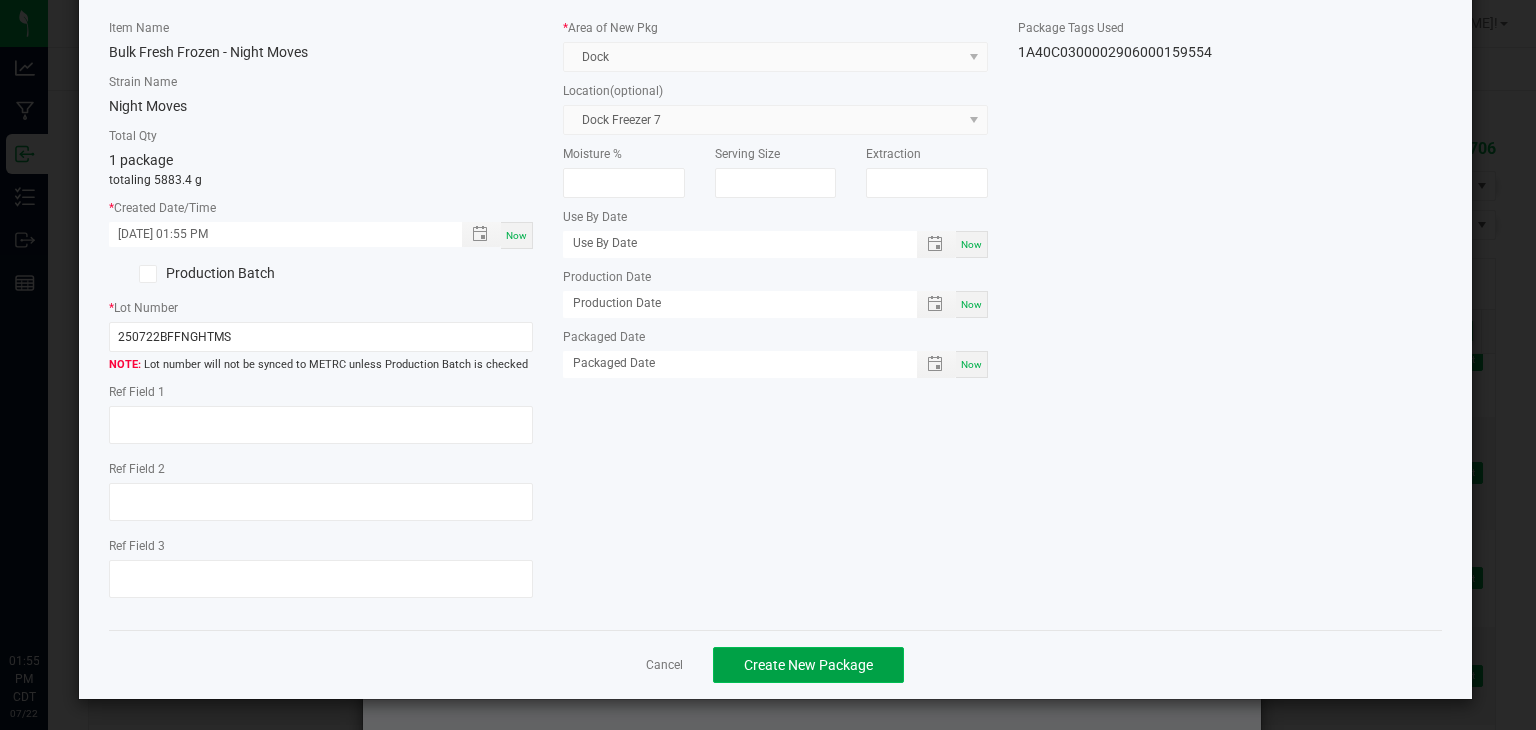 click on "Create New Package" 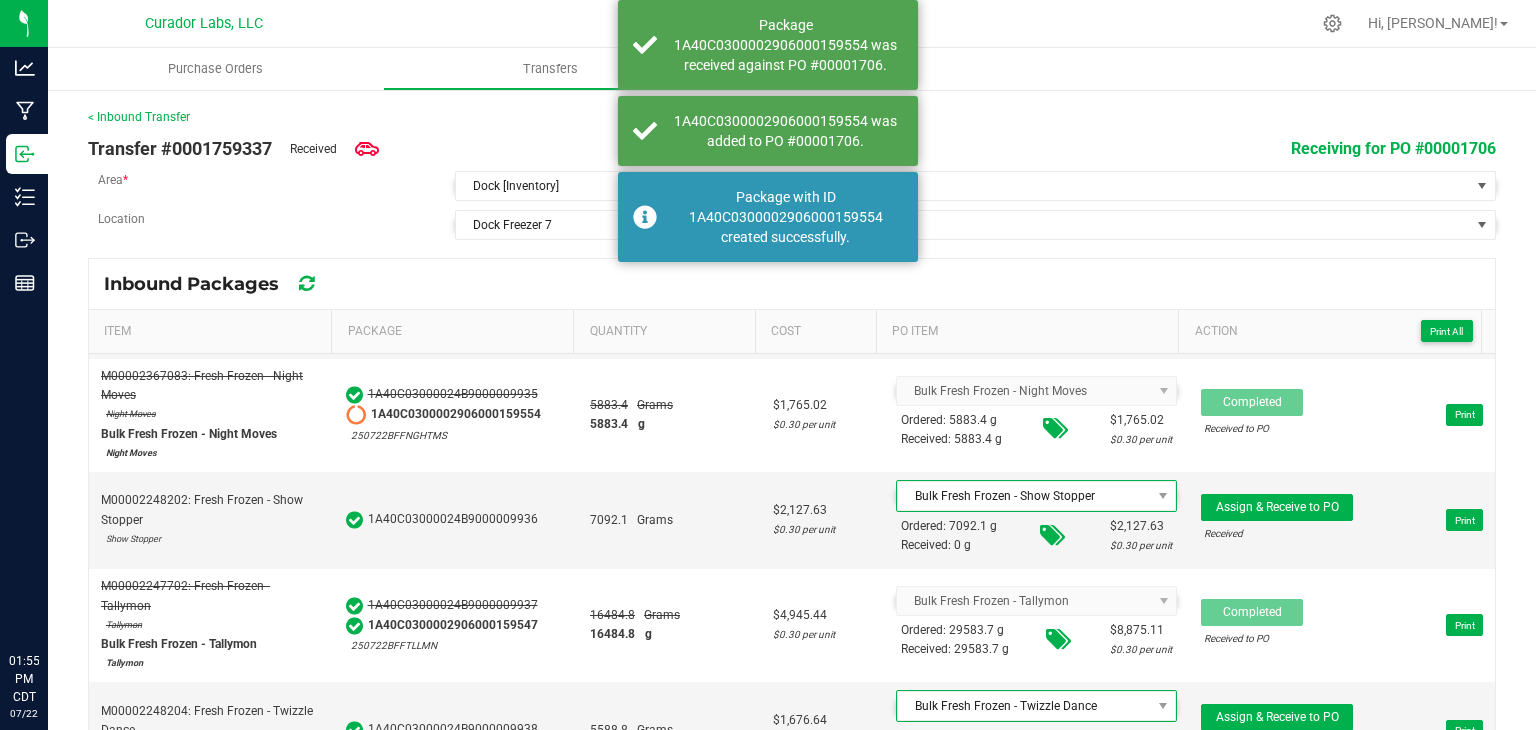 scroll, scrollTop: 466, scrollLeft: 0, axis: vertical 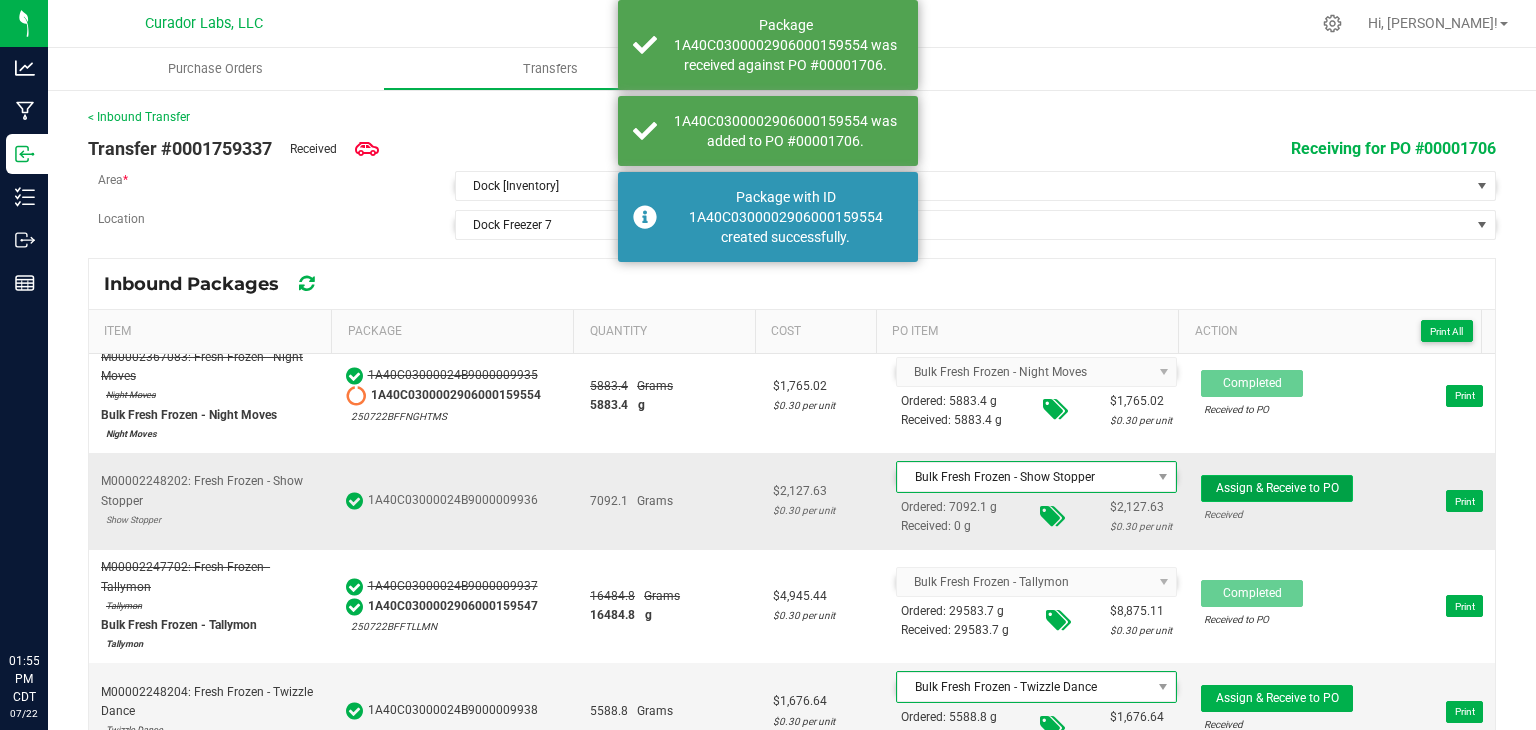 click on "Assign & Receive to PO" at bounding box center (1277, 488) 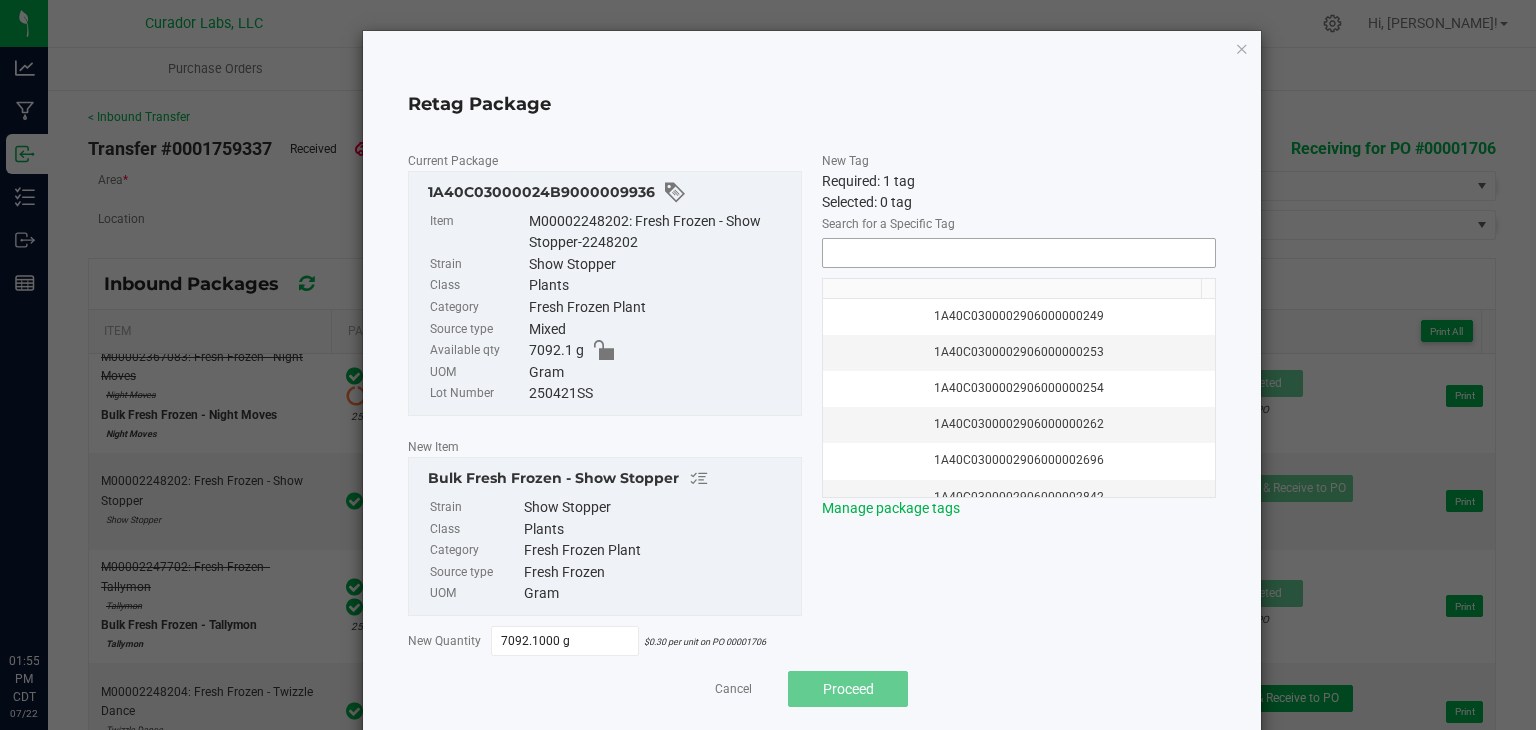 click at bounding box center [1019, 253] 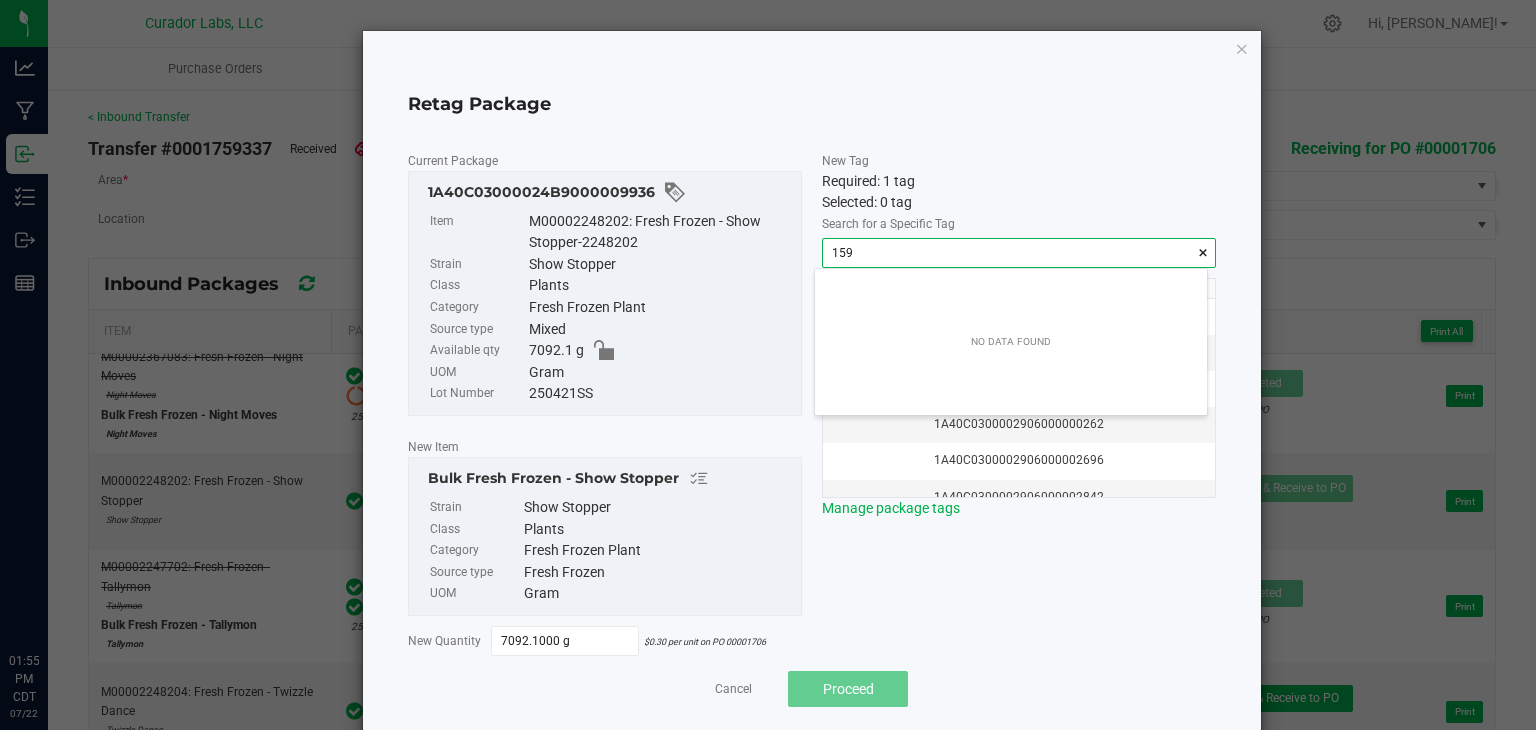 scroll, scrollTop: 99972, scrollLeft: 99607, axis: both 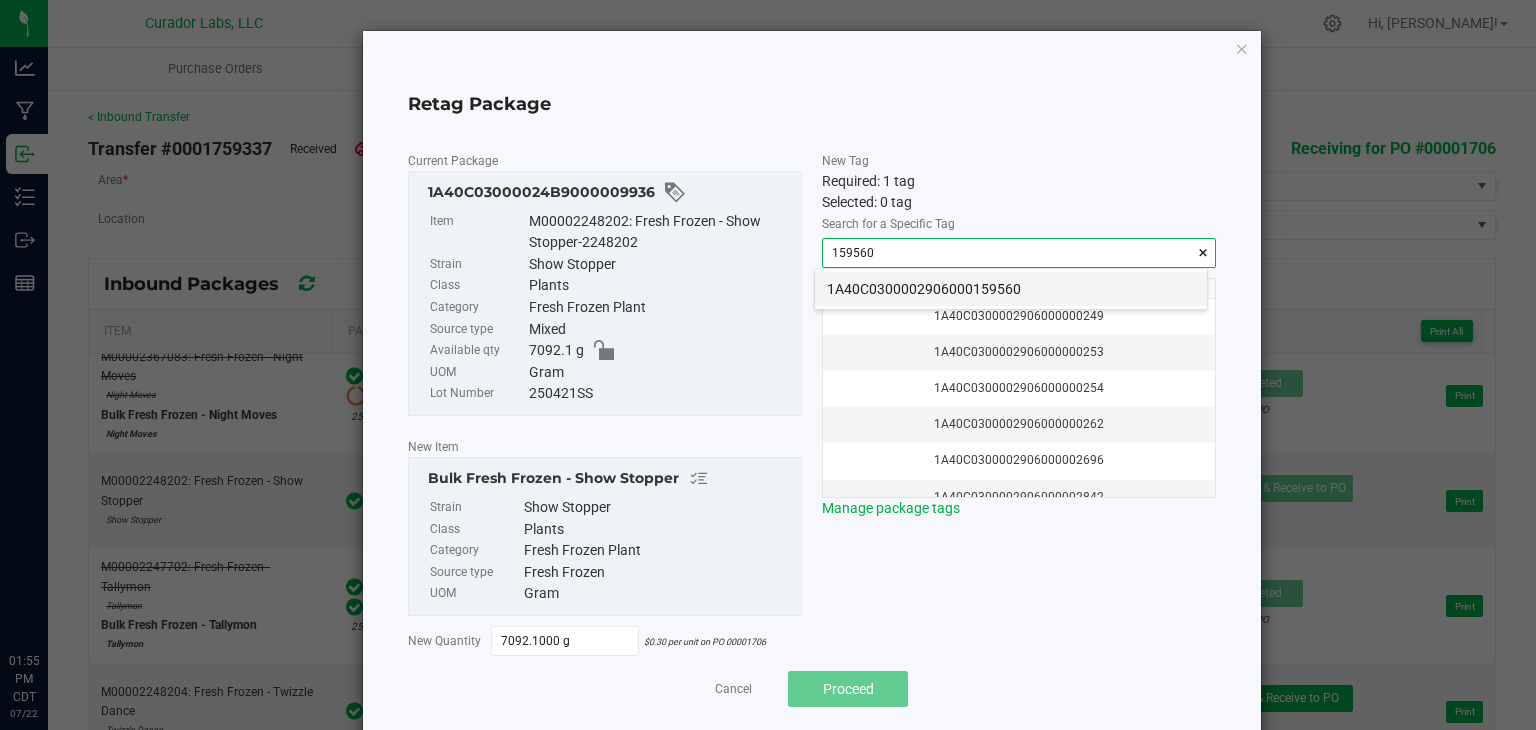 click on "1A40C0300002906000159560" at bounding box center (1011, 289) 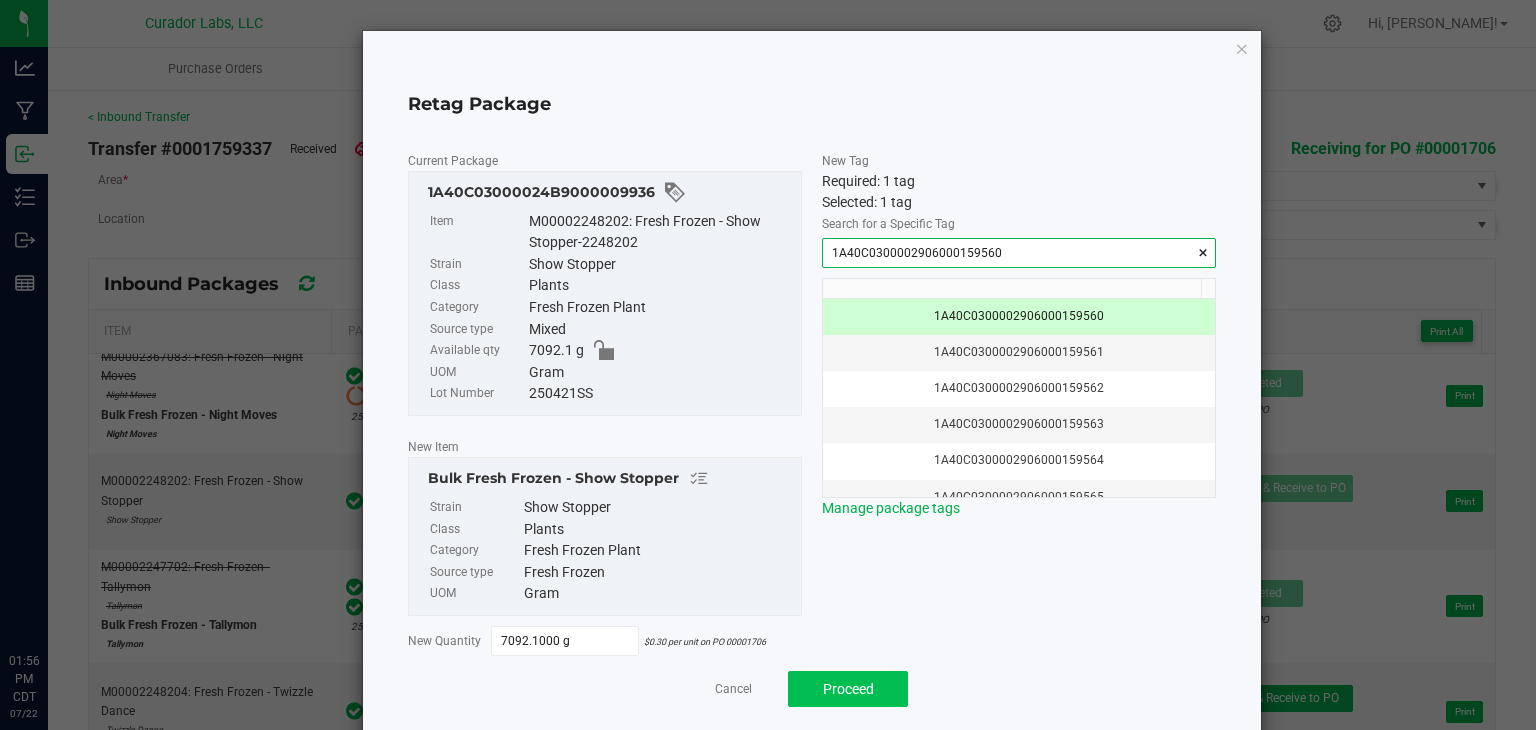 type on "1A40C0300002906000159560" 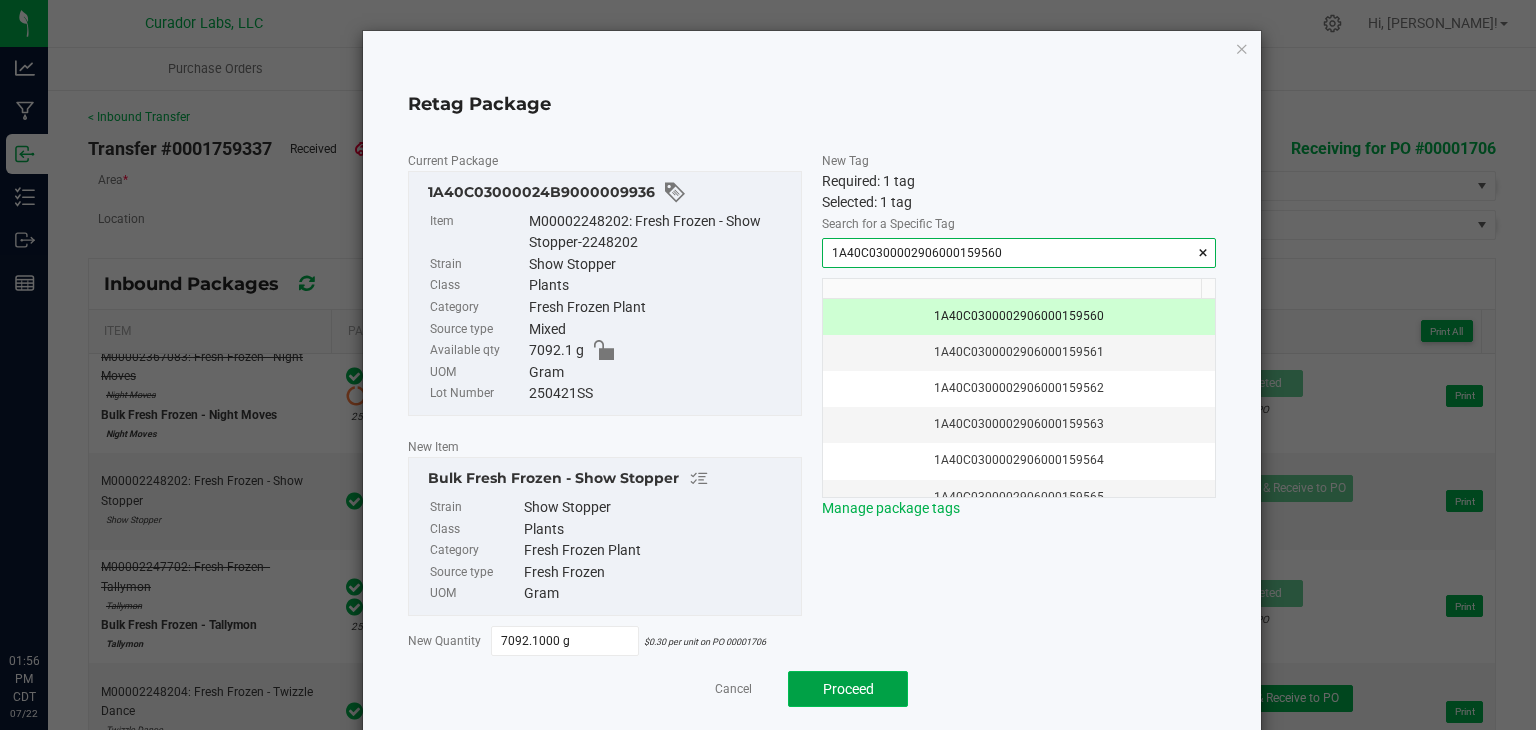 click on "Proceed" 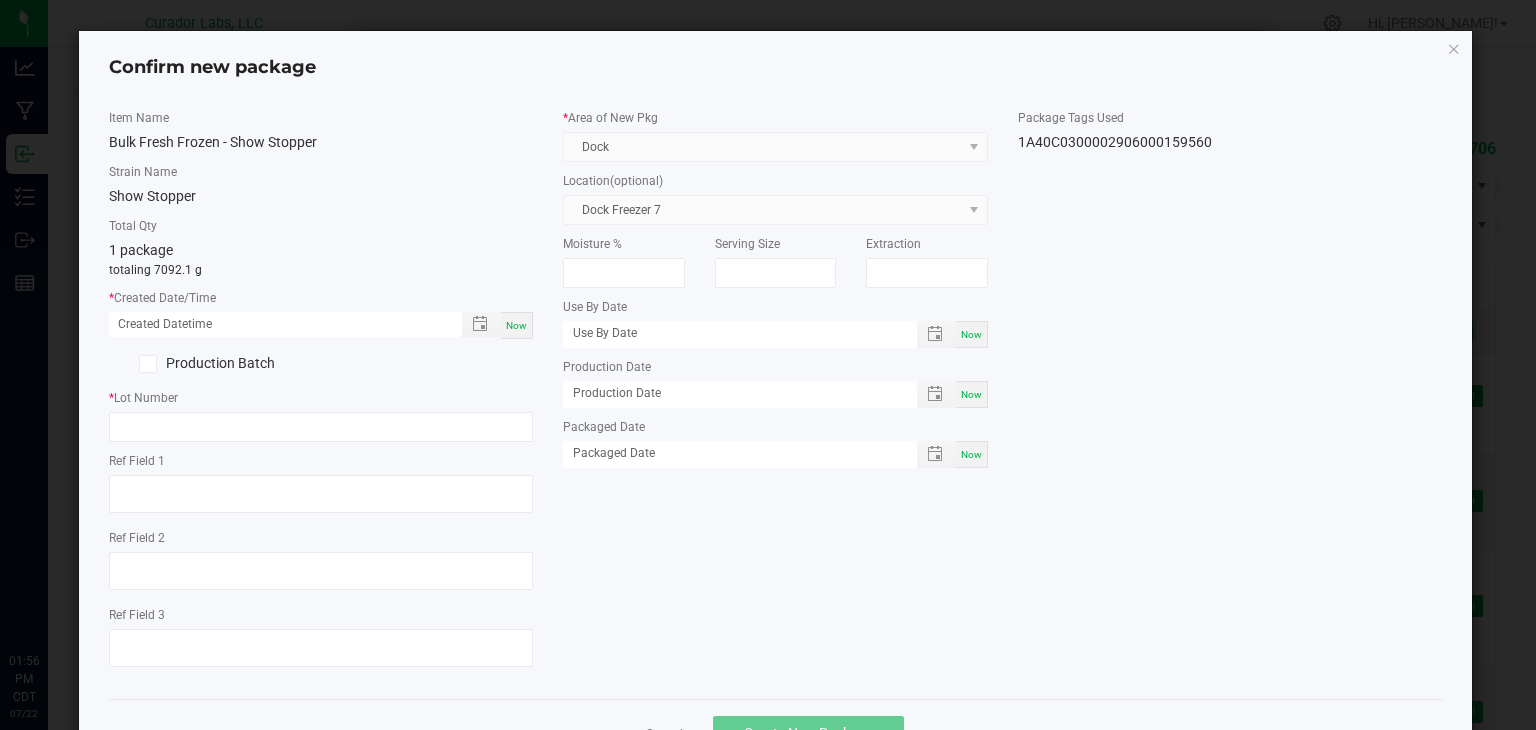 click on "Now" at bounding box center [517, 325] 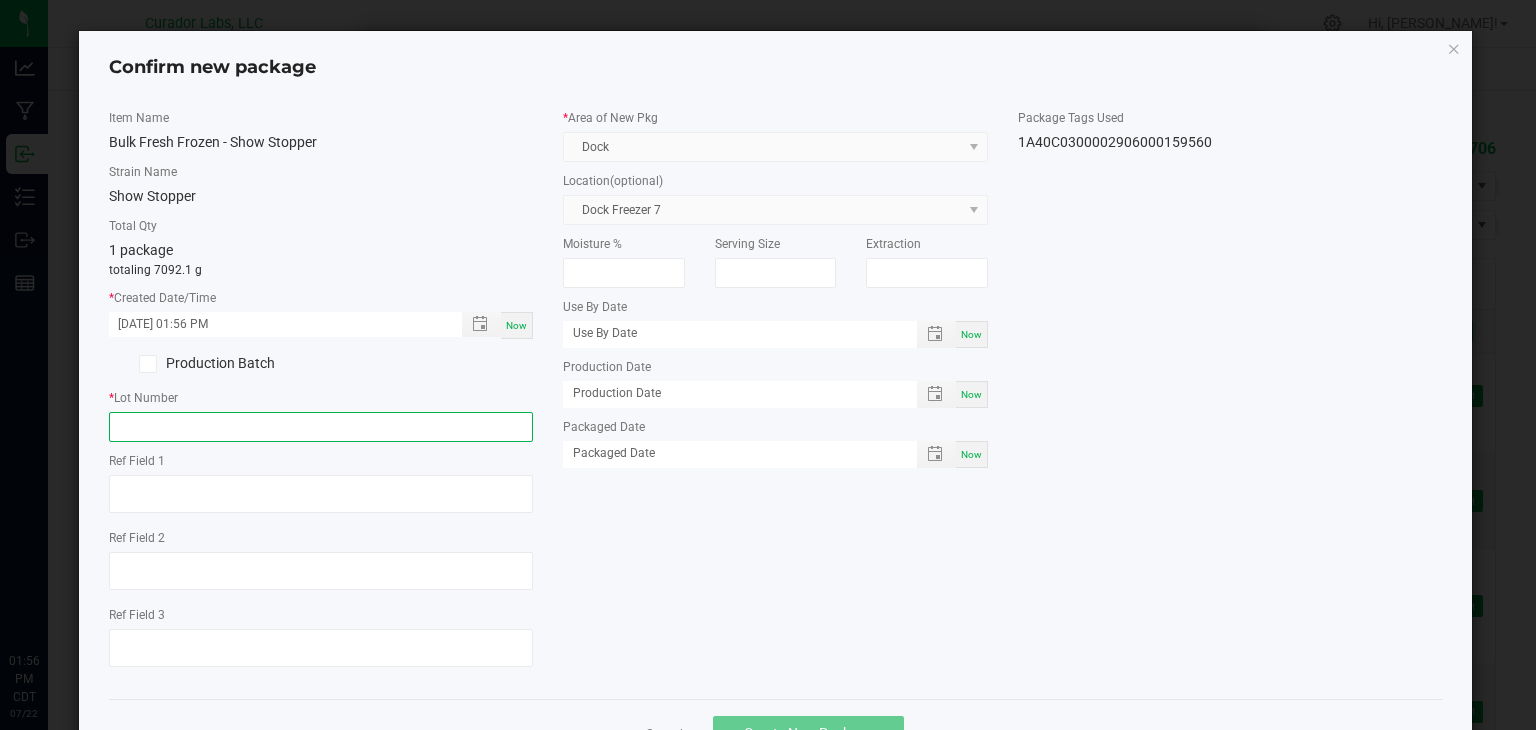 click at bounding box center [321, 427] 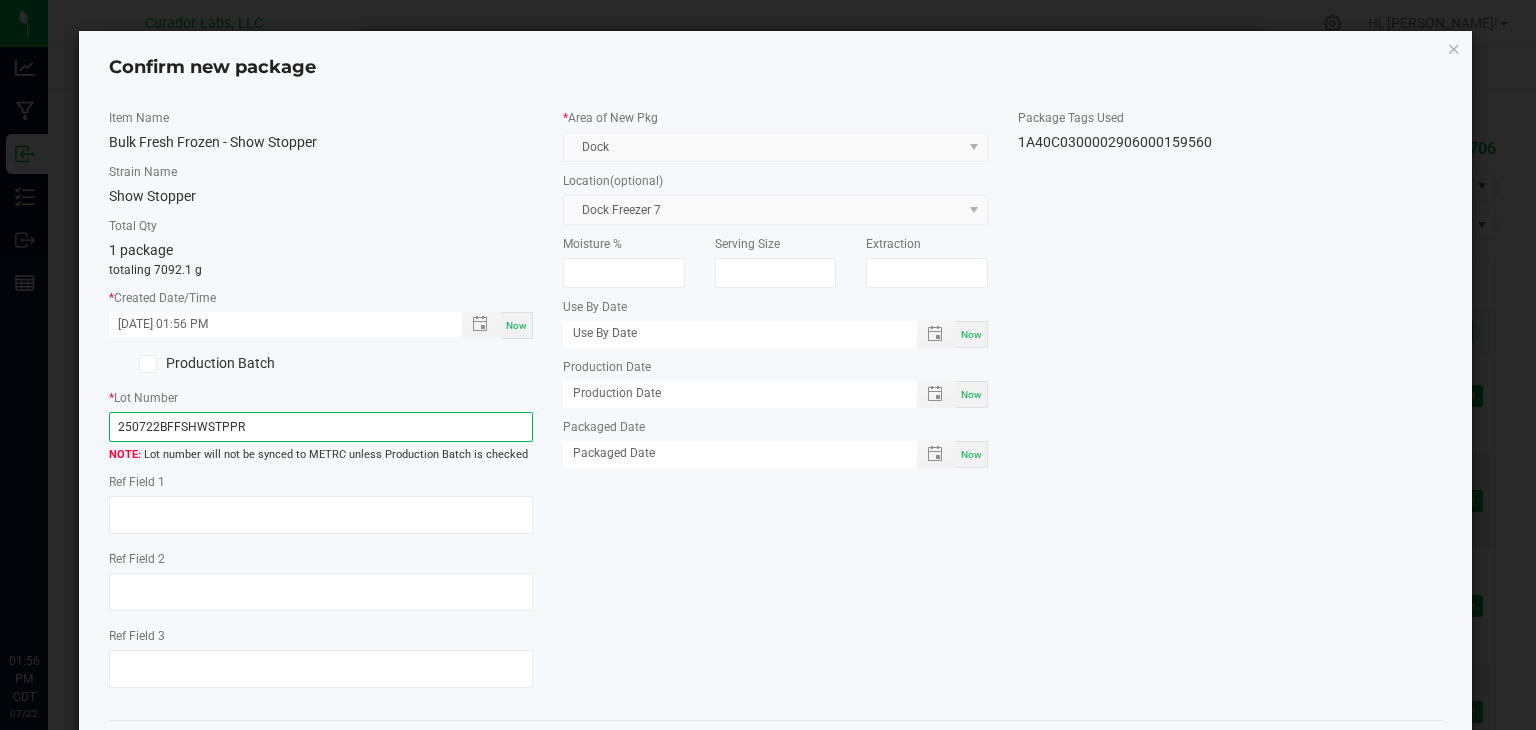 type on "250722BFFSHWSTPPR" 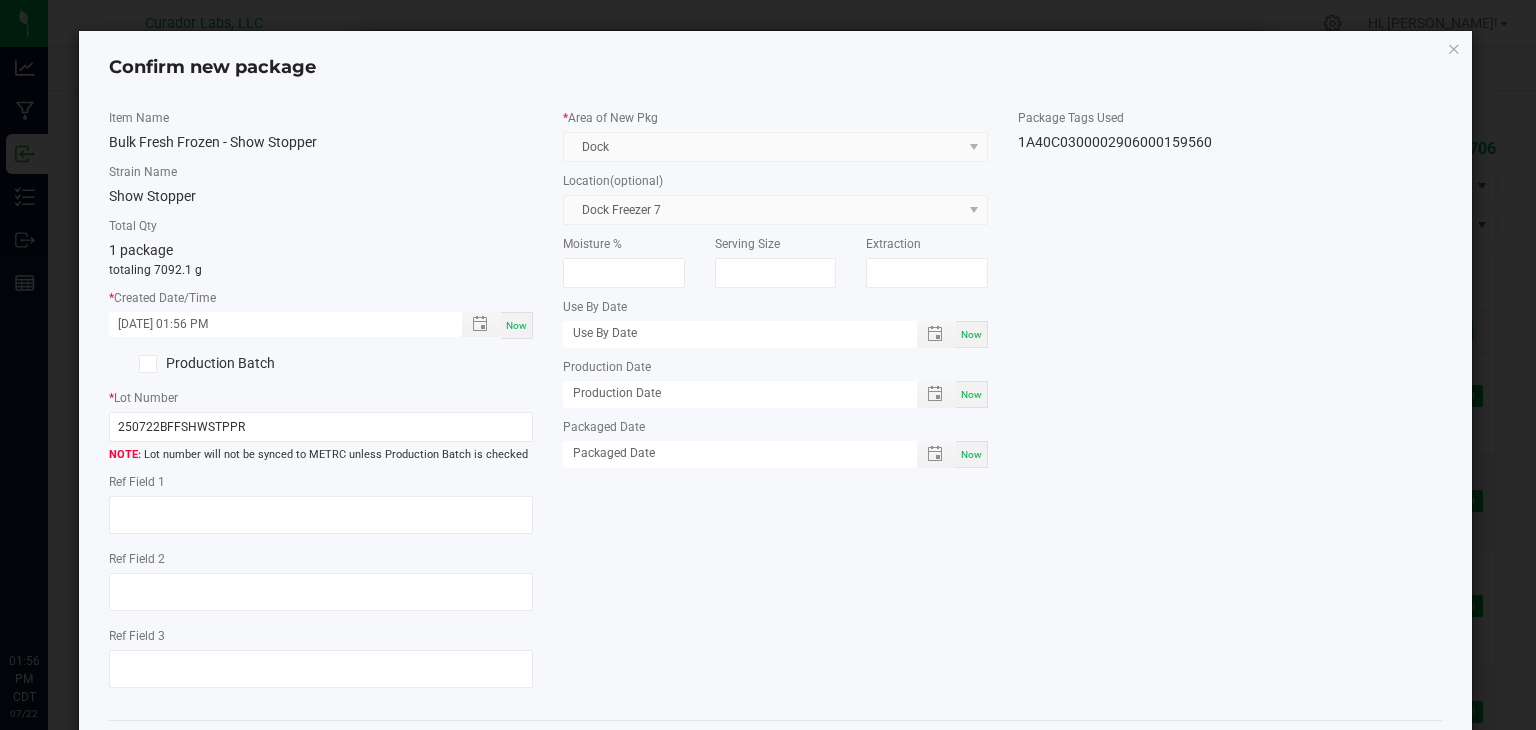 click on "Item Name   Bulk Fresh Frozen - Show Stopper   Strain Name   Show Stopper   Total Qty  1 package  totaling 7092.1 g  *   Created Date/Time  07/22/2025 01:56 PM Now  Production Batch   *   Lot Number  250722BFFSHWSTPPR  Lot number will not be synced to METRC unless Production Batch is checked   Ref Field 1   Ref Field 2                    Ref Field 3                    *   Area of New Pkg  Dock  Location  (optional) Dock Freezer 7  Moisture %   Serving Size   Extraction   Use By Date  Now  Production Date  Now  Packaged Date  Now  Package Tags Used   1A40C0300002906000159560" 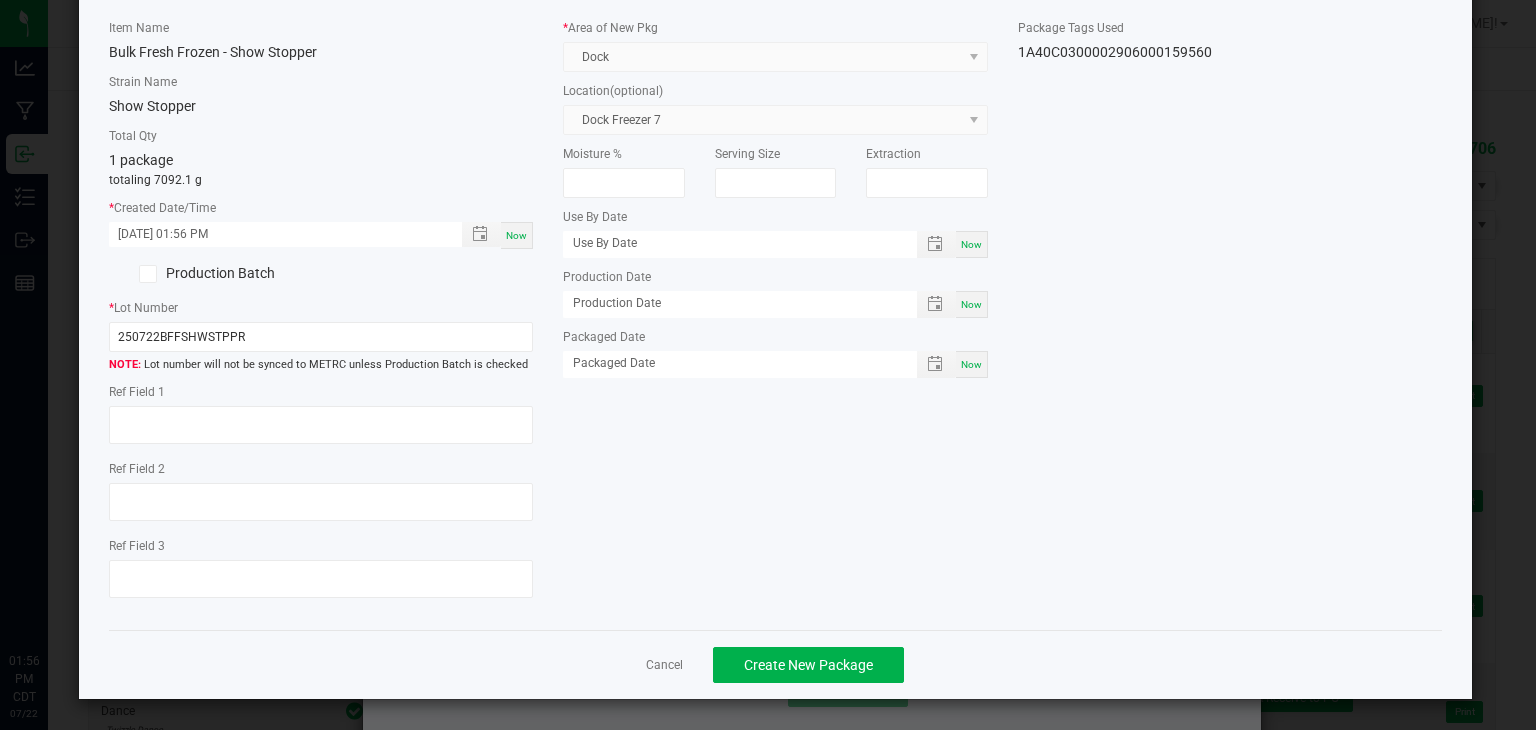 click on "Cancel   Create New Package" 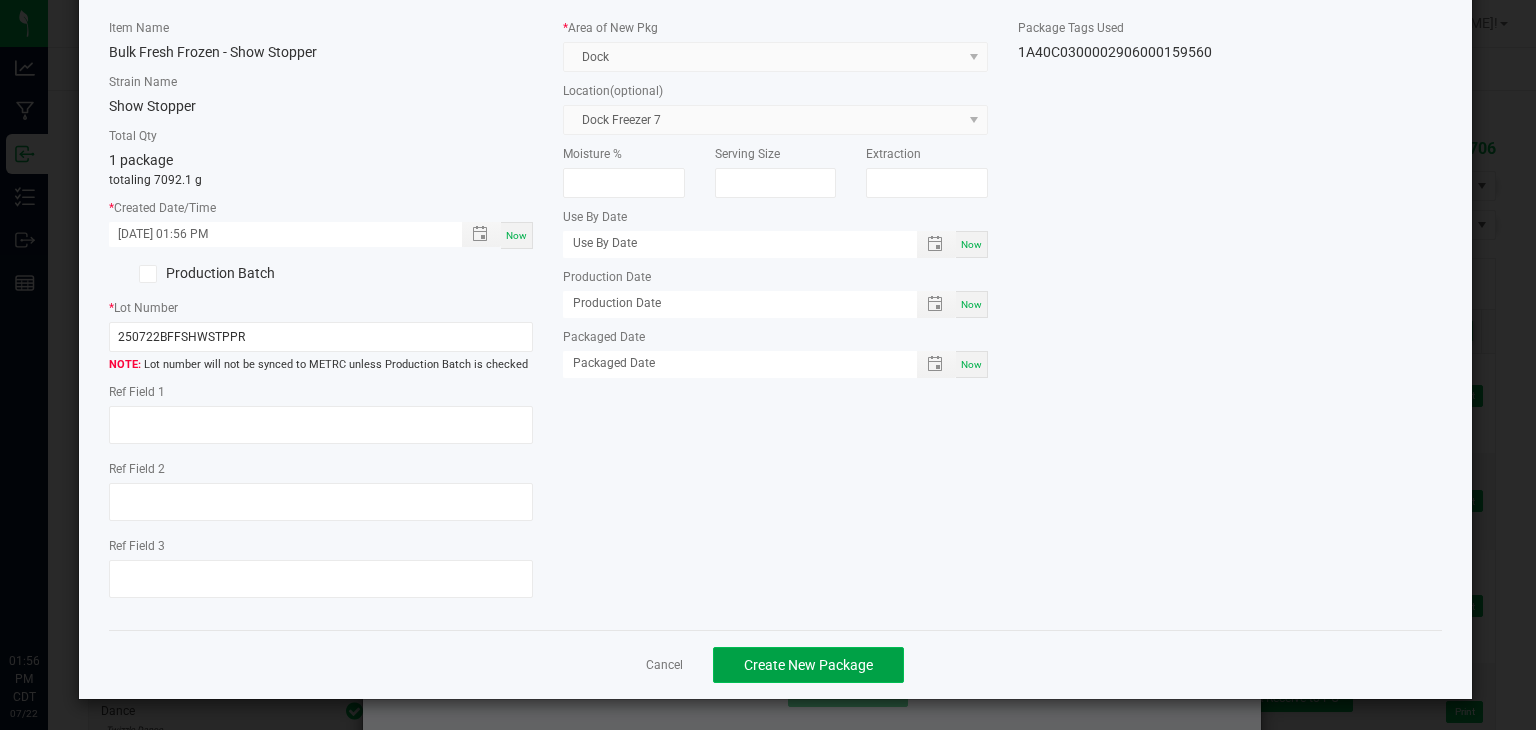click on "Create New Package" 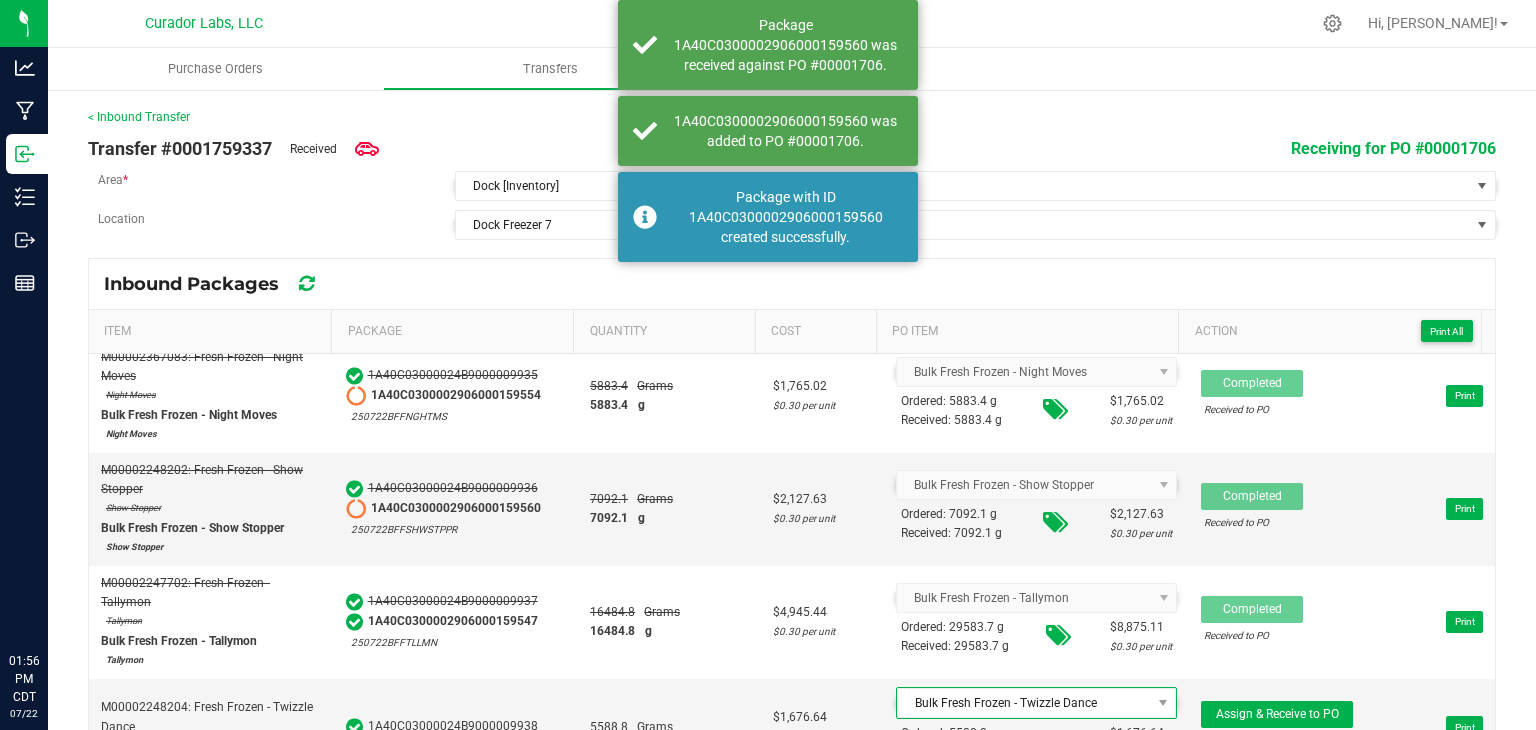 scroll, scrollTop: 483, scrollLeft: 0, axis: vertical 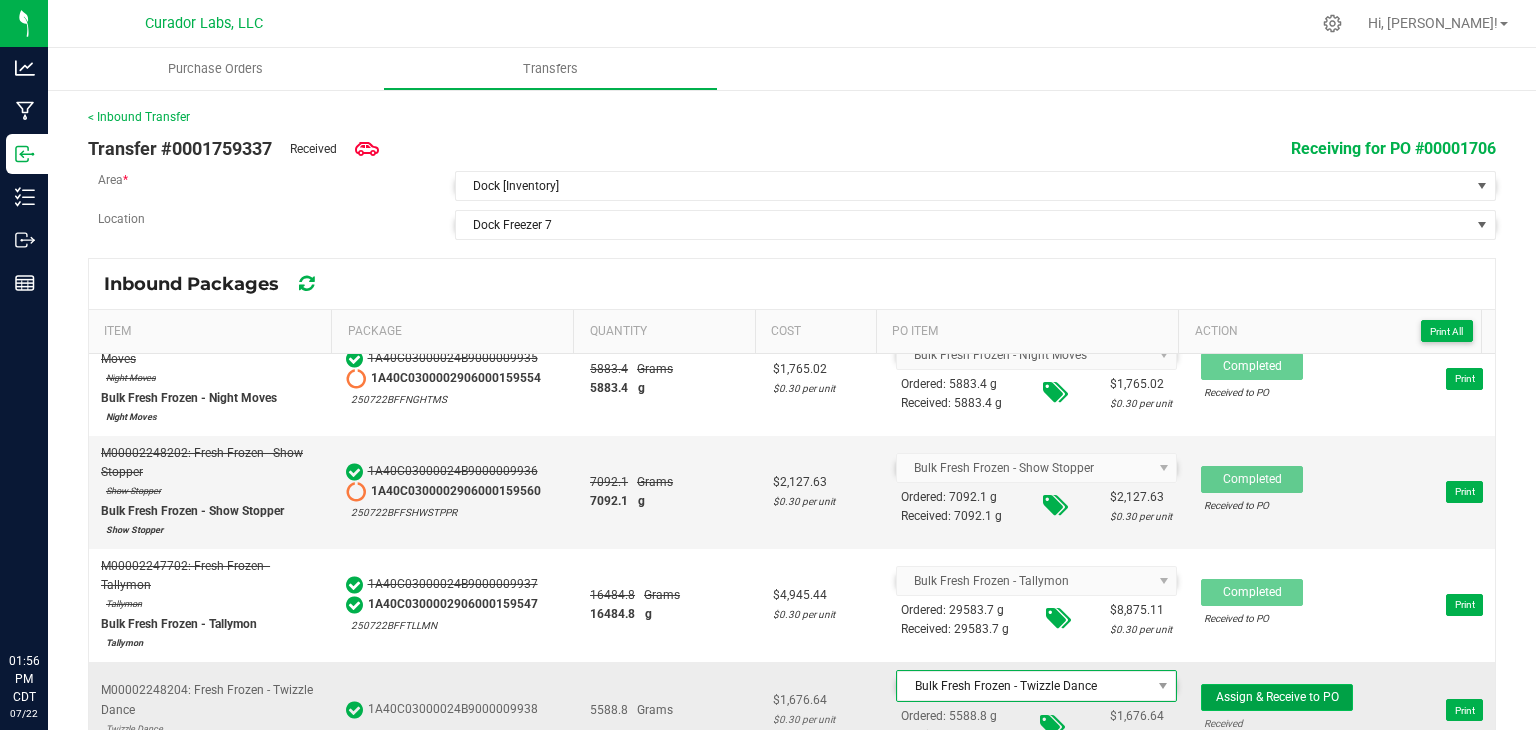 click on "Assign & Receive to PO" at bounding box center (1277, 697) 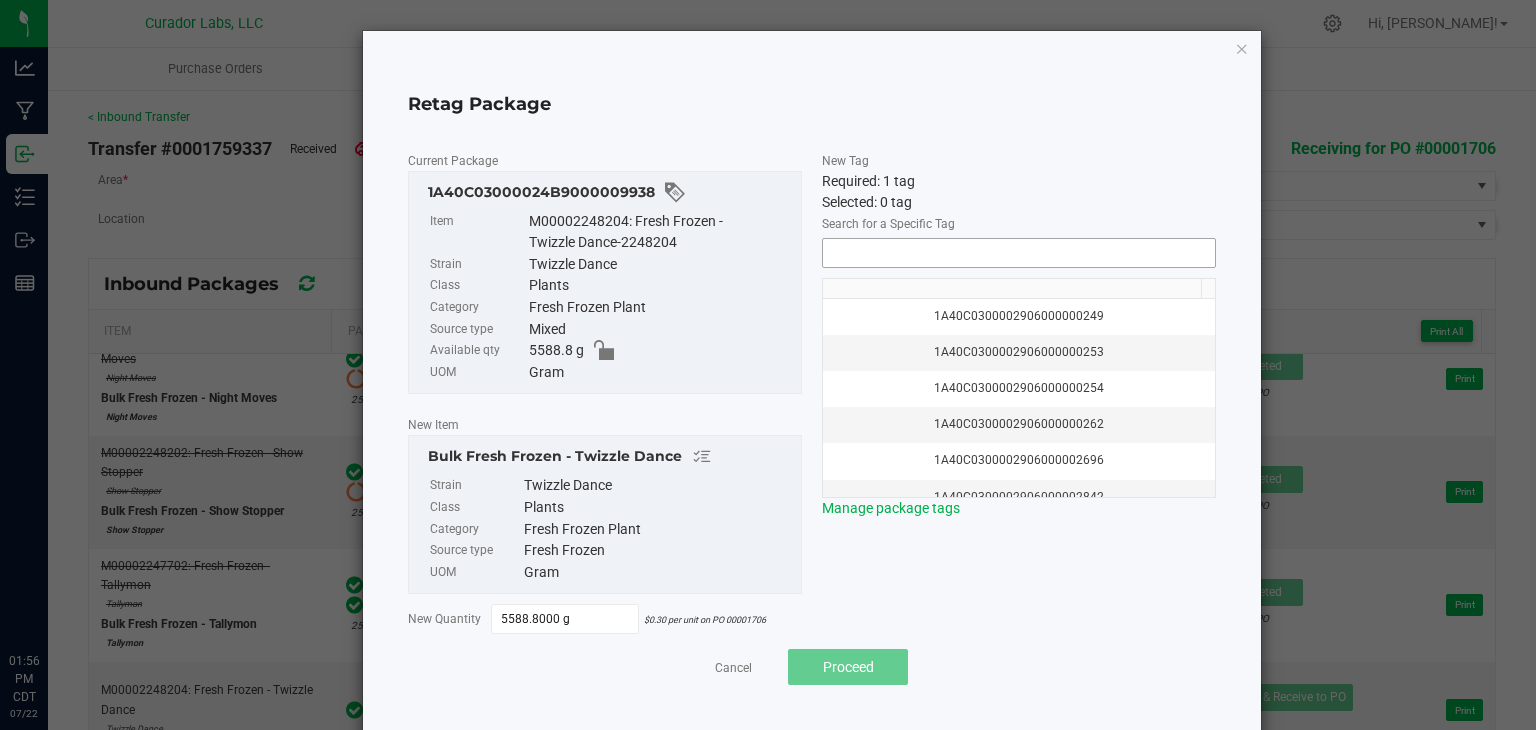 click 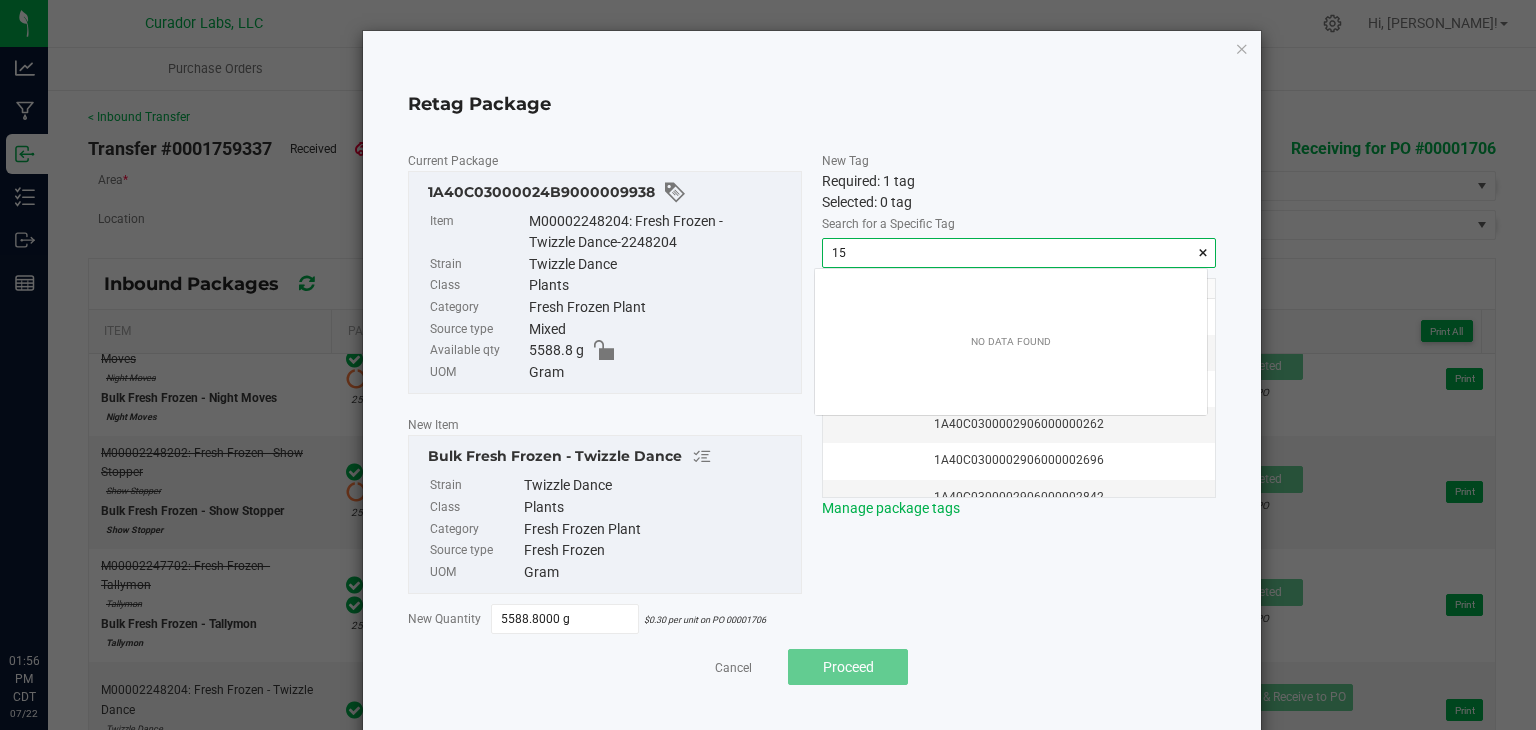 scroll, scrollTop: 99972, scrollLeft: 99607, axis: both 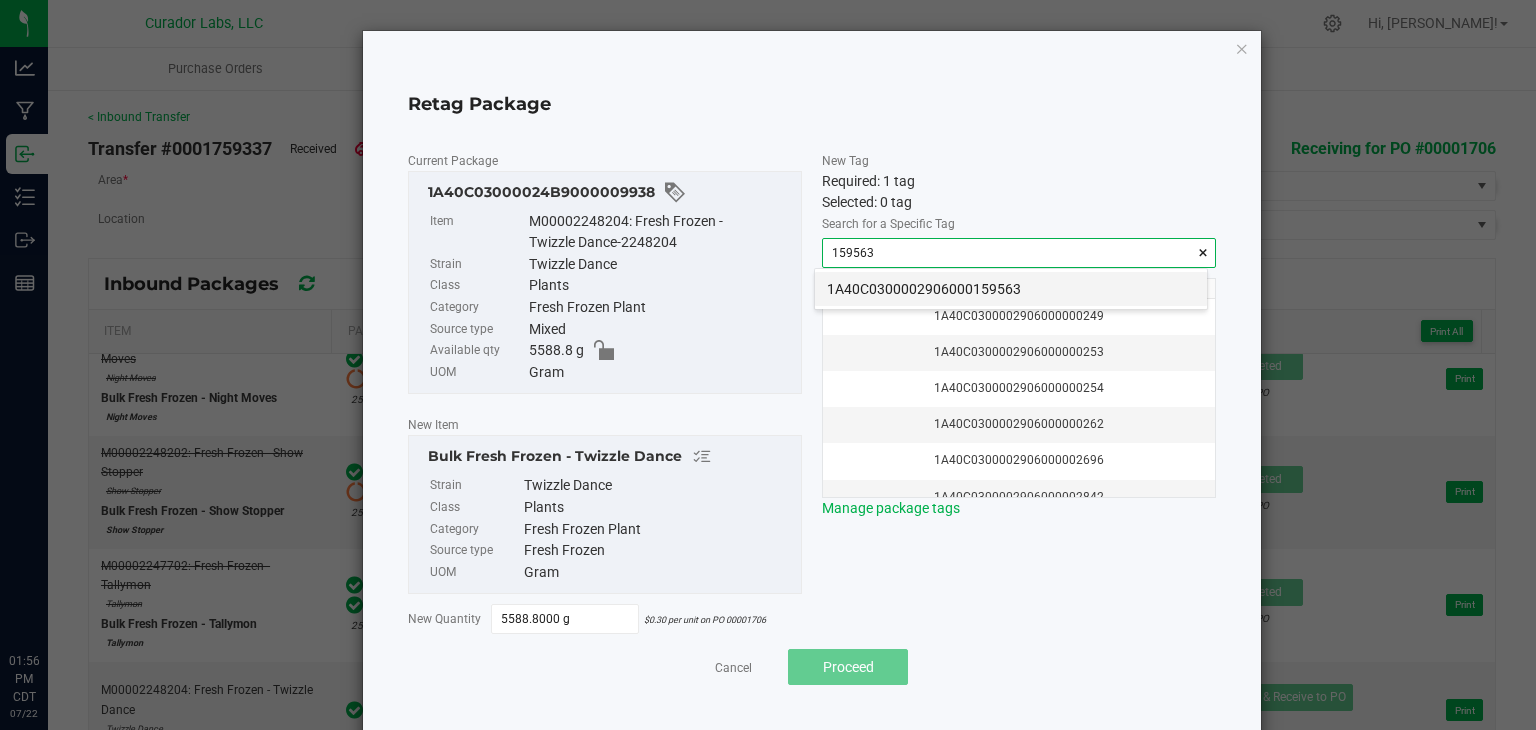 click on "1A40C0300002906000159563" at bounding box center (1011, 289) 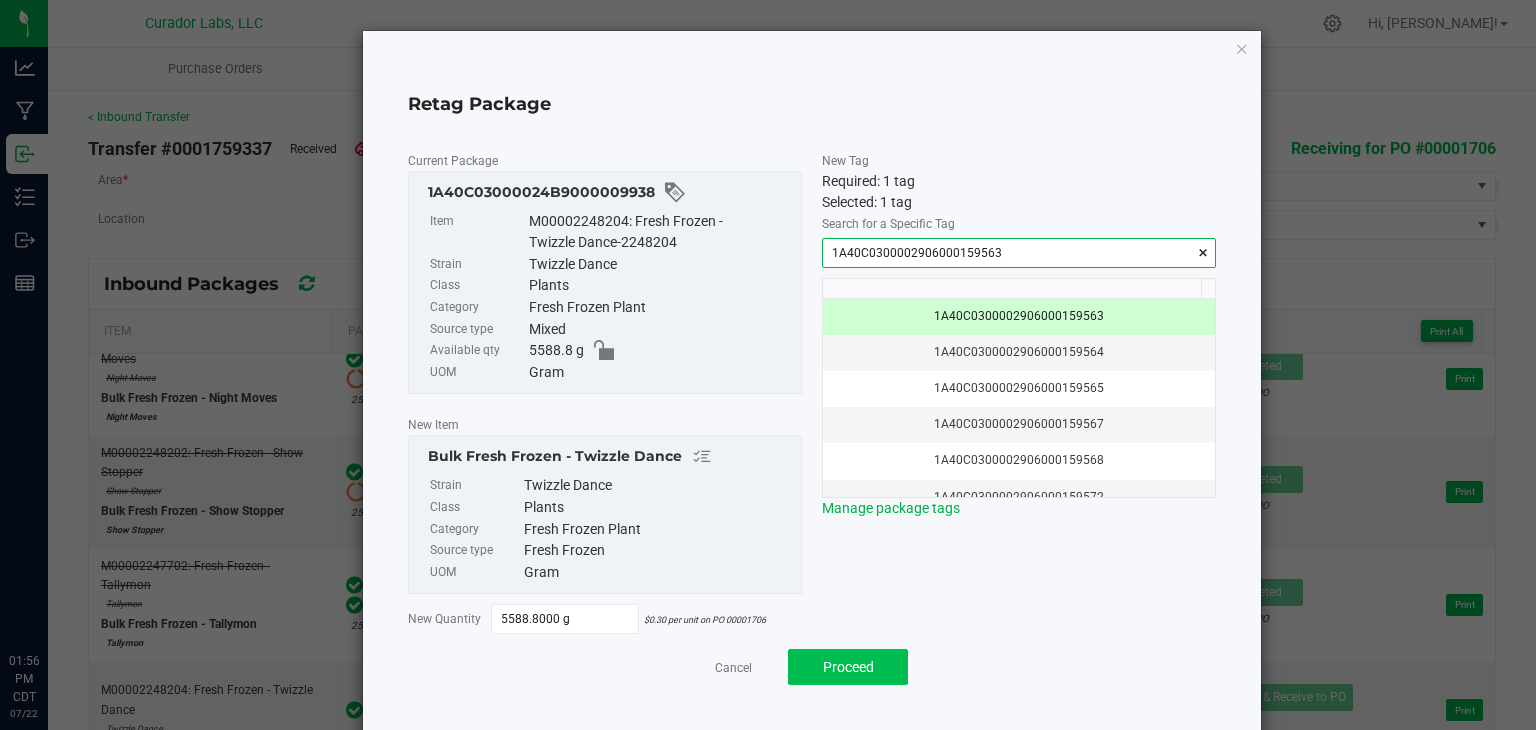 type on "1A40C0300002906000159563" 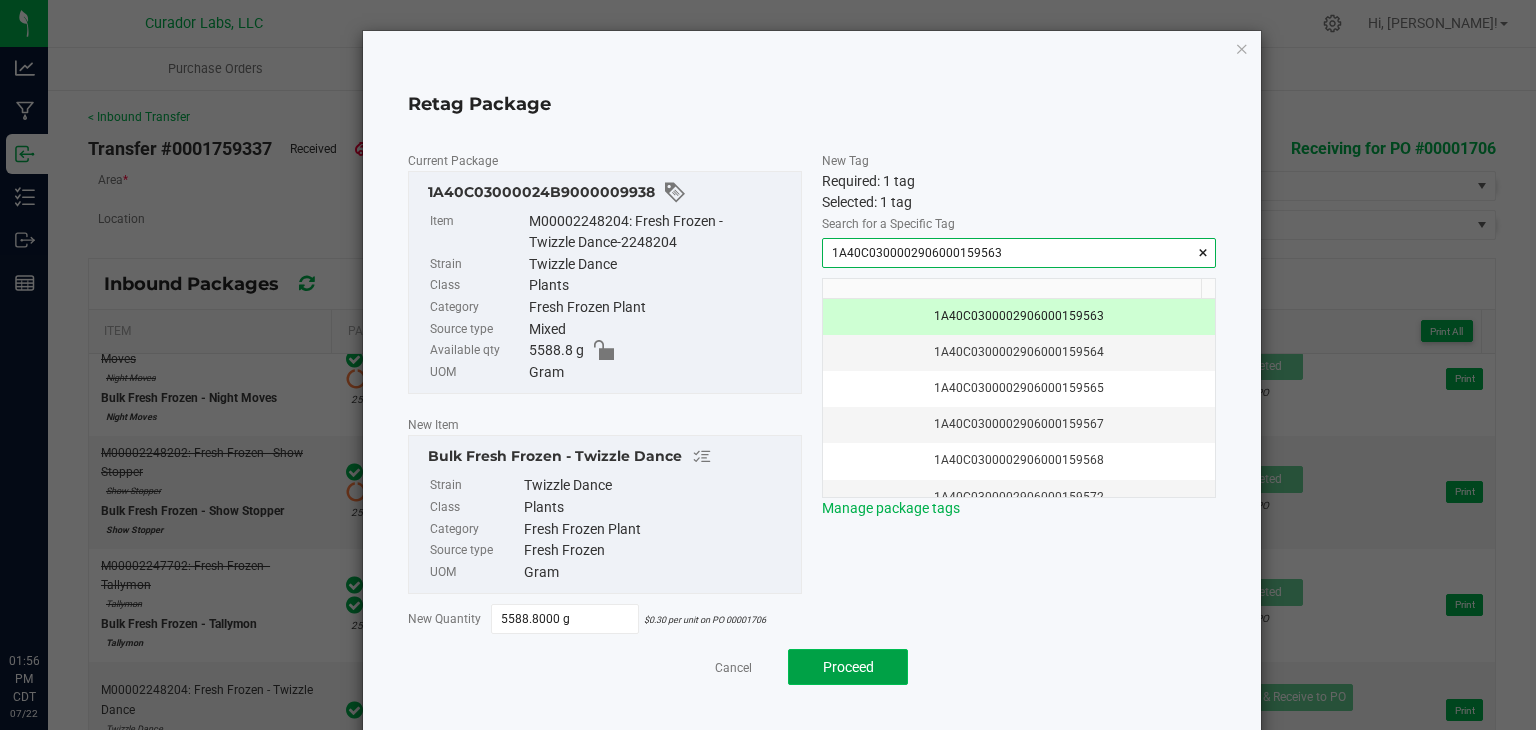 click on "Proceed" 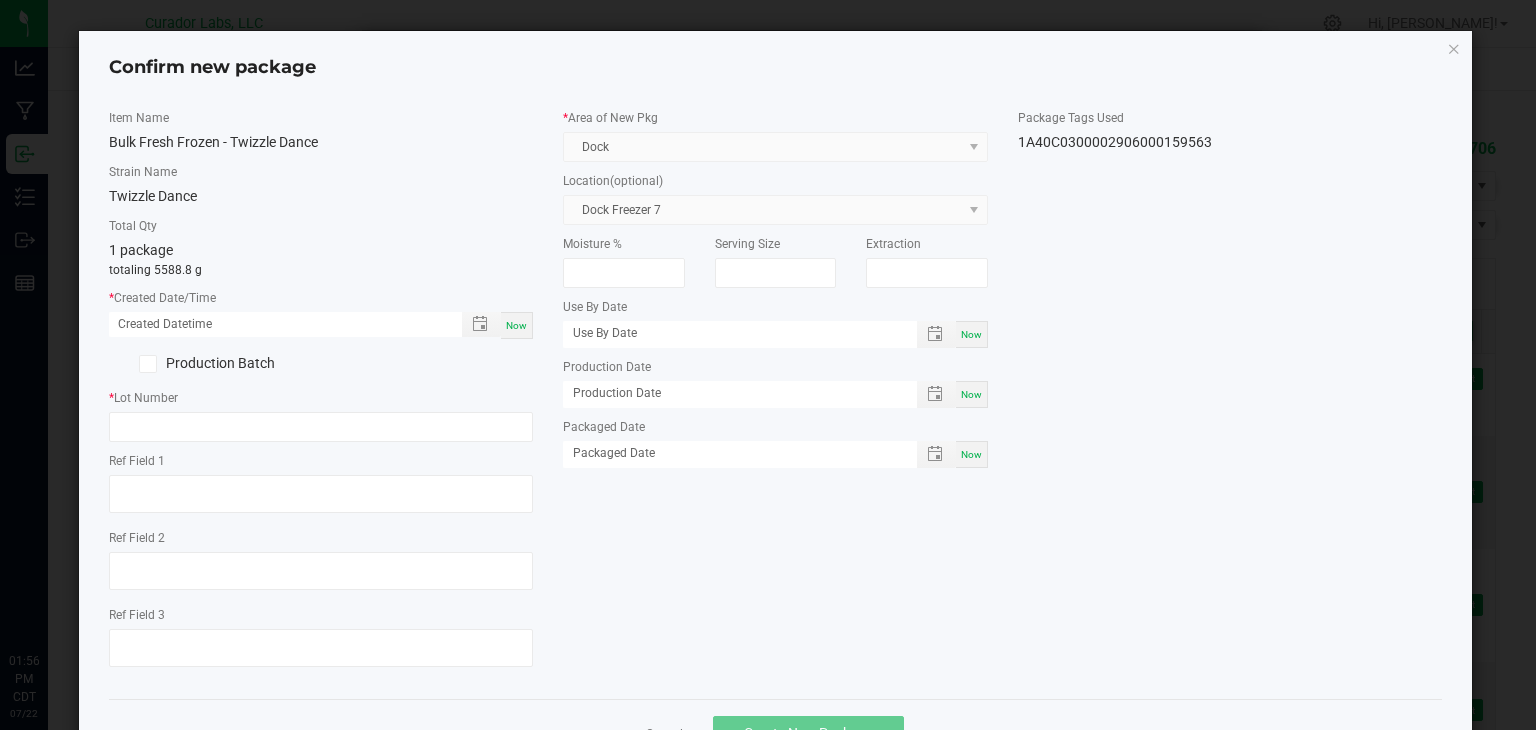 click on "Now" at bounding box center (516, 325) 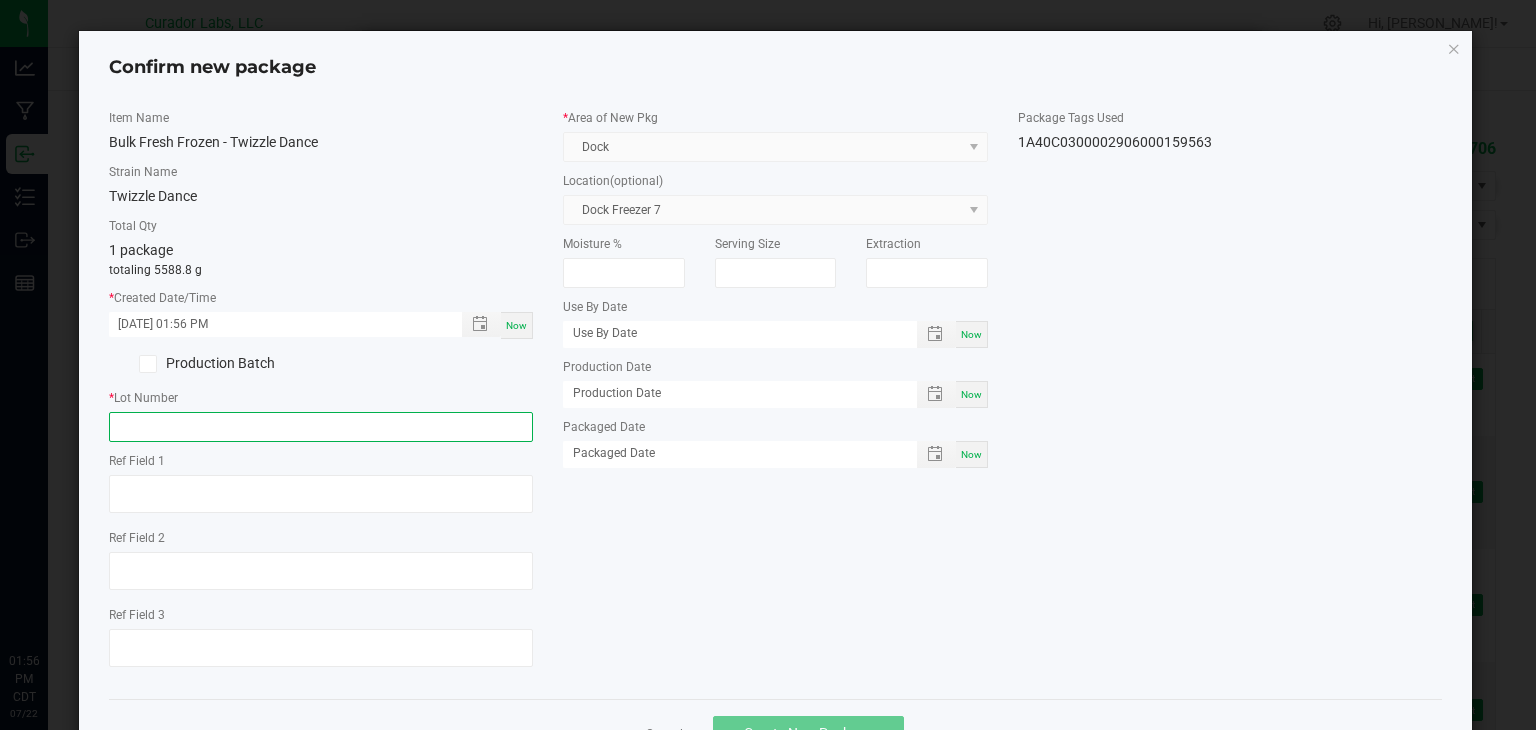 click at bounding box center [321, 427] 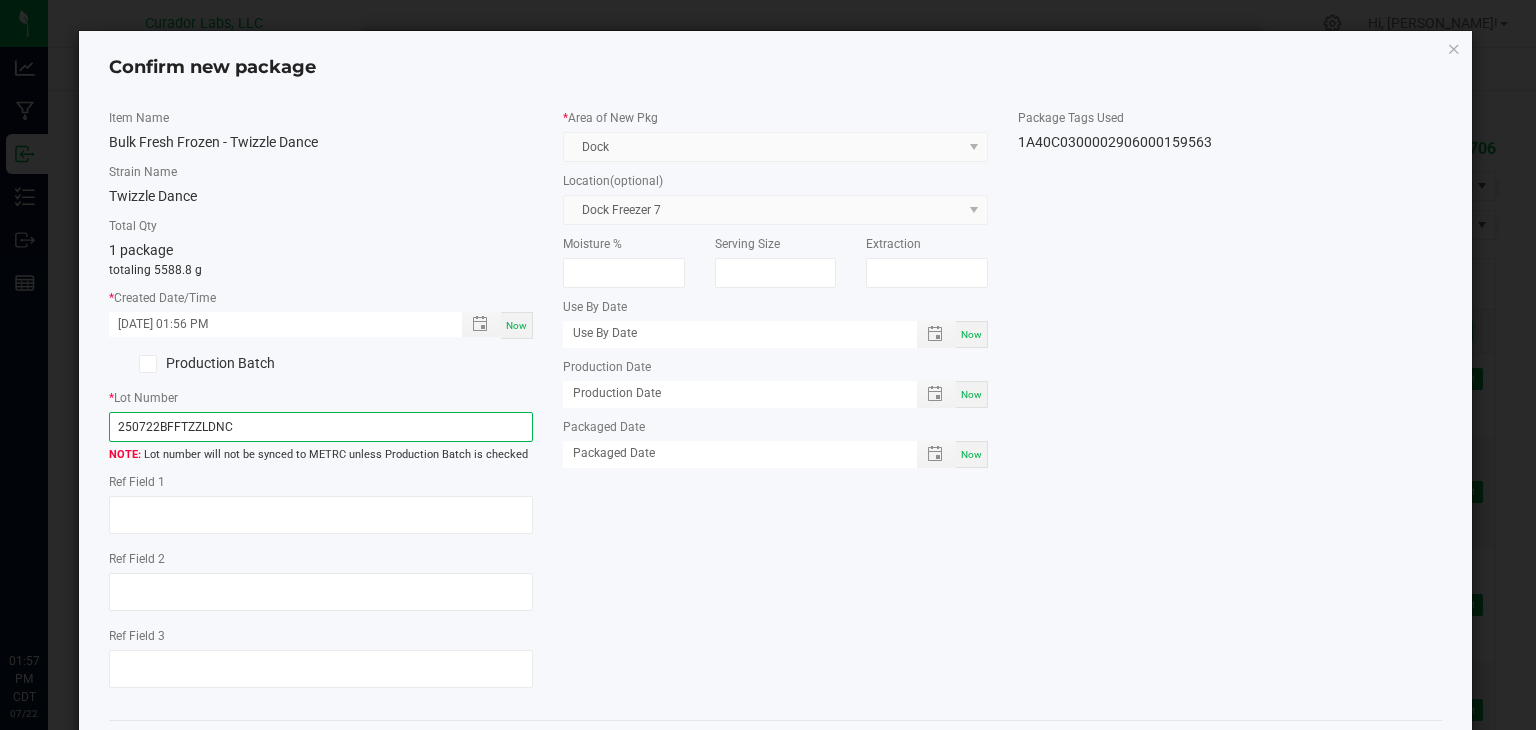 type on "250722BFFTZZLDNC" 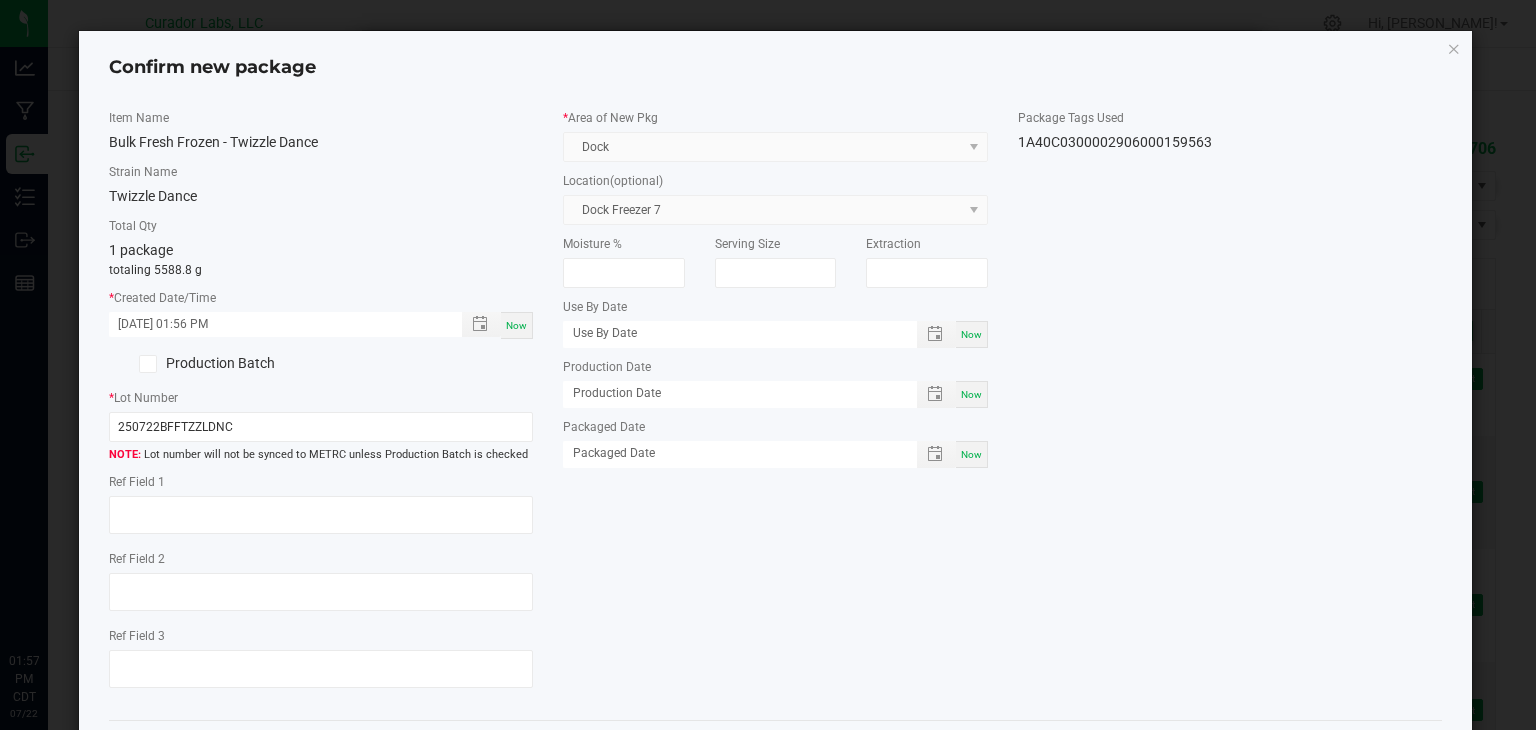 click on "Item Name   Bulk Fresh Frozen - Twizzle Dance   Strain Name   Twizzle Dance   Total Qty  1 package  totaling 5588.8 g  *   Created Date/Time  07/22/2025 01:56 PM Now  Production Batch   *   Lot Number  250722BFFTZZLDNC  Lot number will not be synced to METRC unless Production Batch is checked   Ref Field 1   Ref Field 2                    Ref Field 3                    *   Area of New Pkg  Dock  Location  (optional) Dock Freezer 7  Moisture %   Serving Size   Extraction   Use By Date  Now  Production Date  Now  Packaged Date  Now  Package Tags Used   1A40C0300002906000159563" 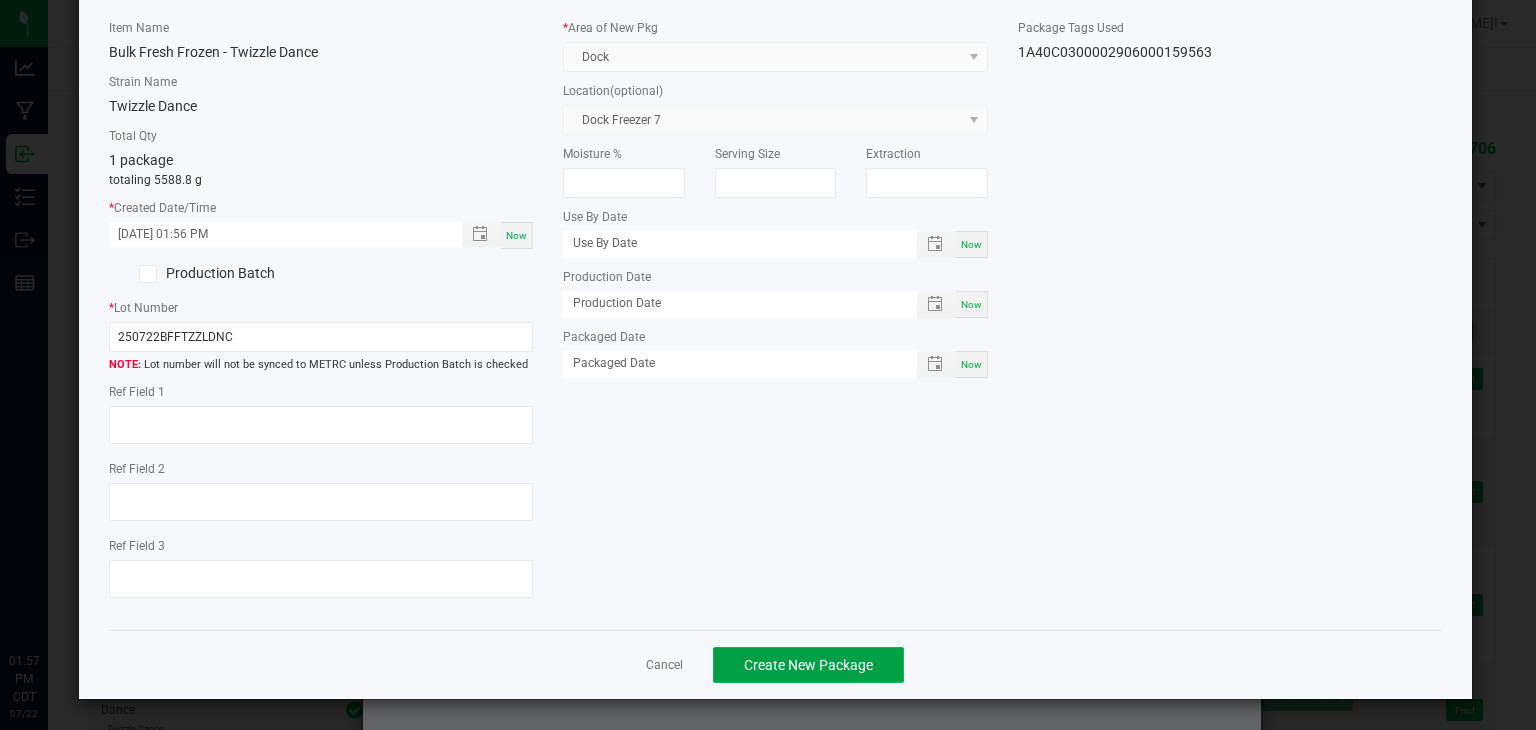 click on "Create New Package" 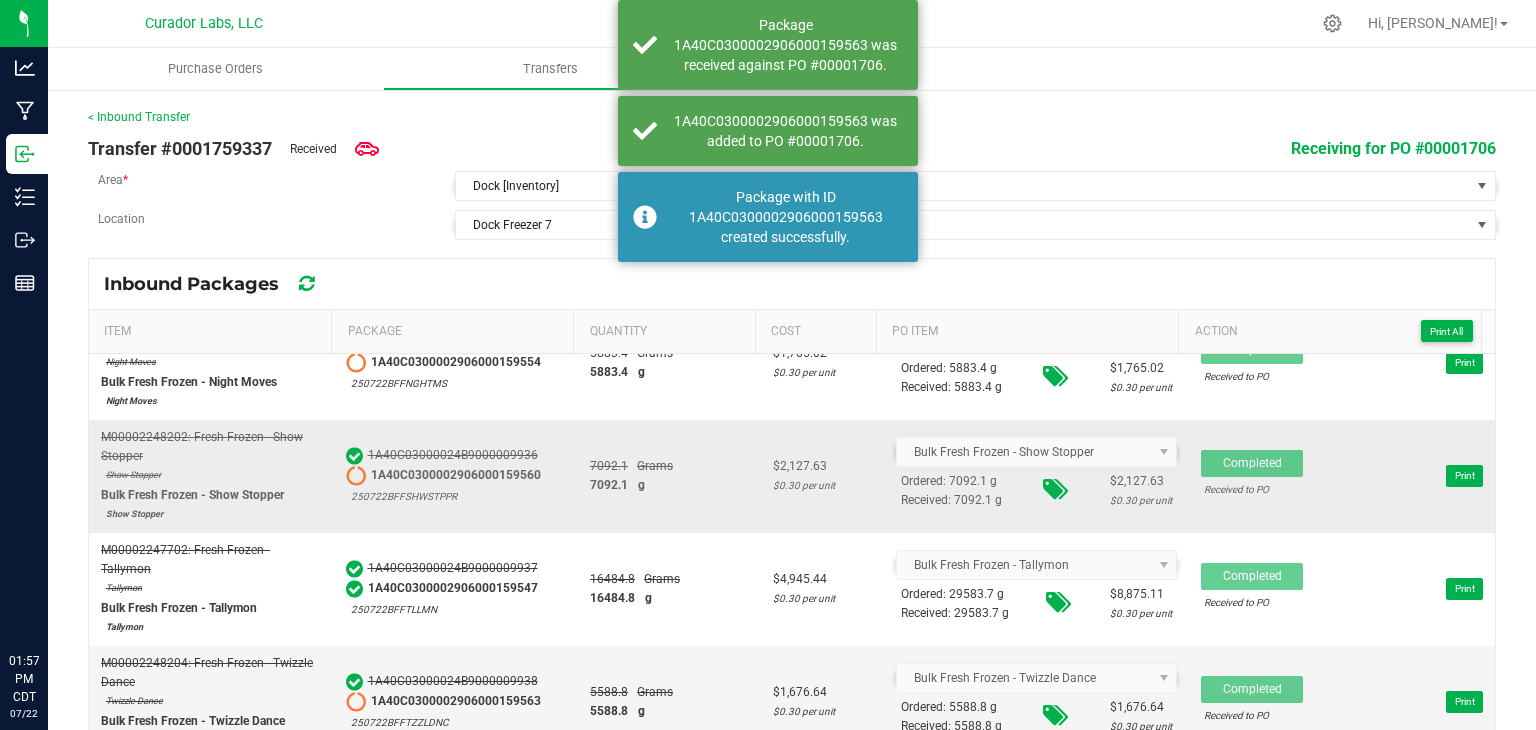 scroll, scrollTop: 0, scrollLeft: 0, axis: both 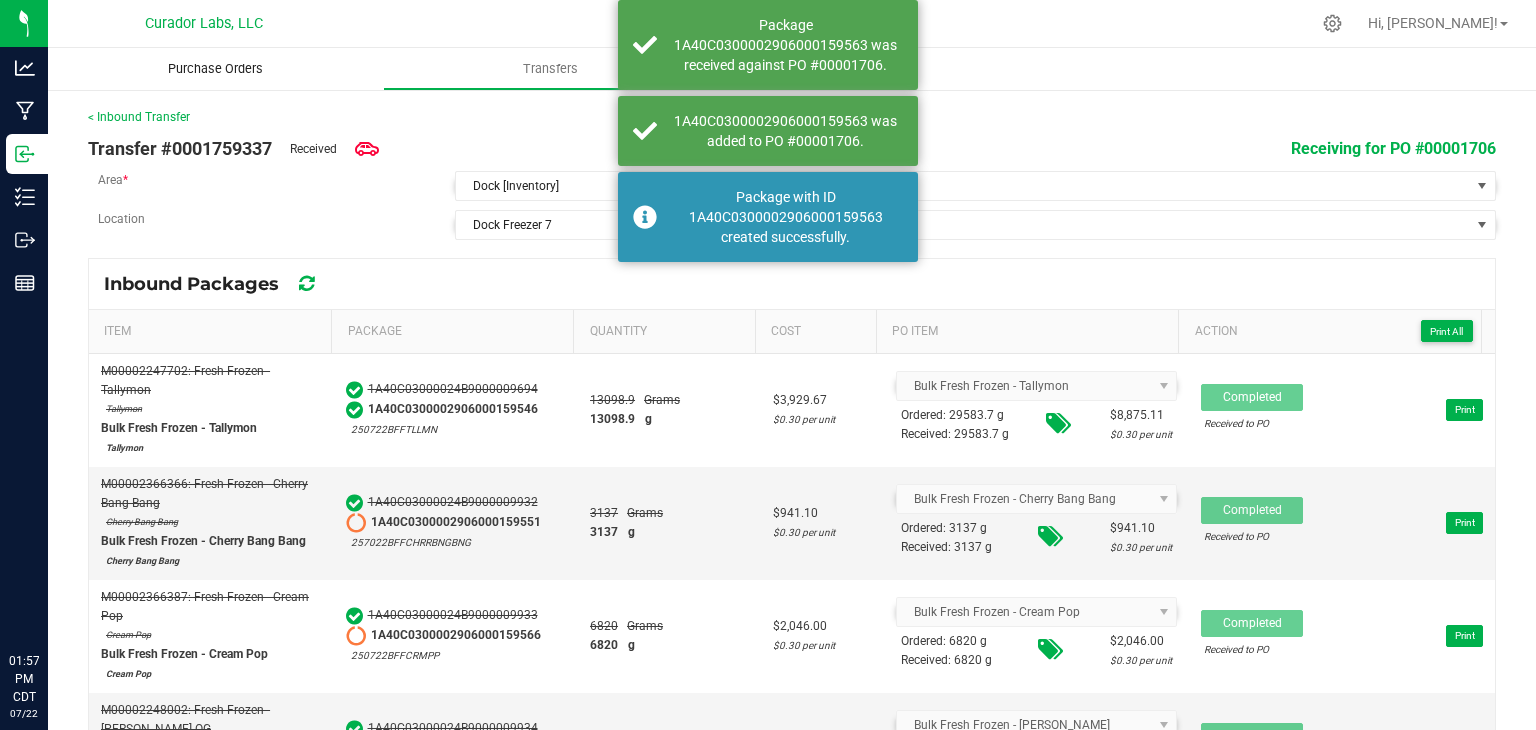 click on "Purchase Orders" at bounding box center [215, 69] 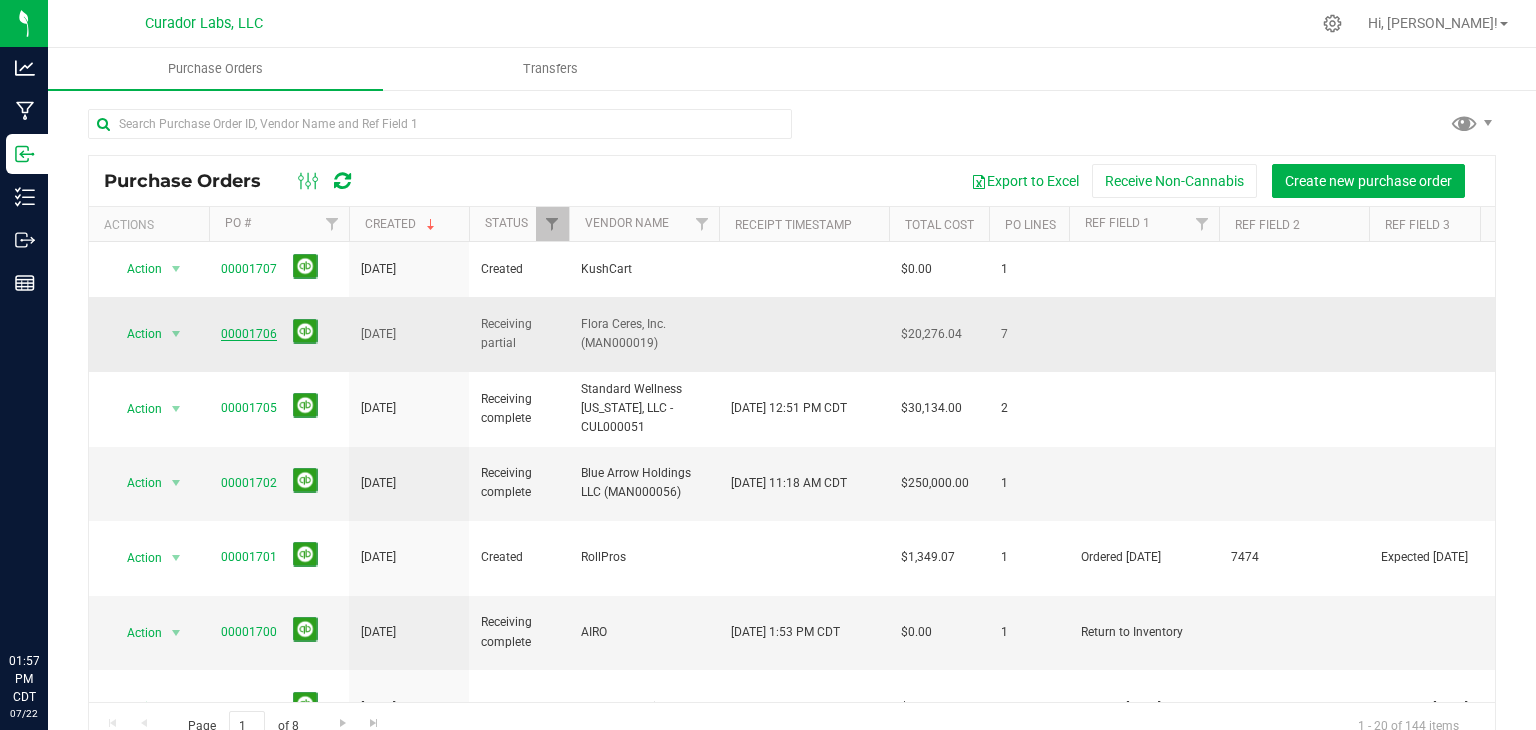 click on "00001706" at bounding box center [249, 334] 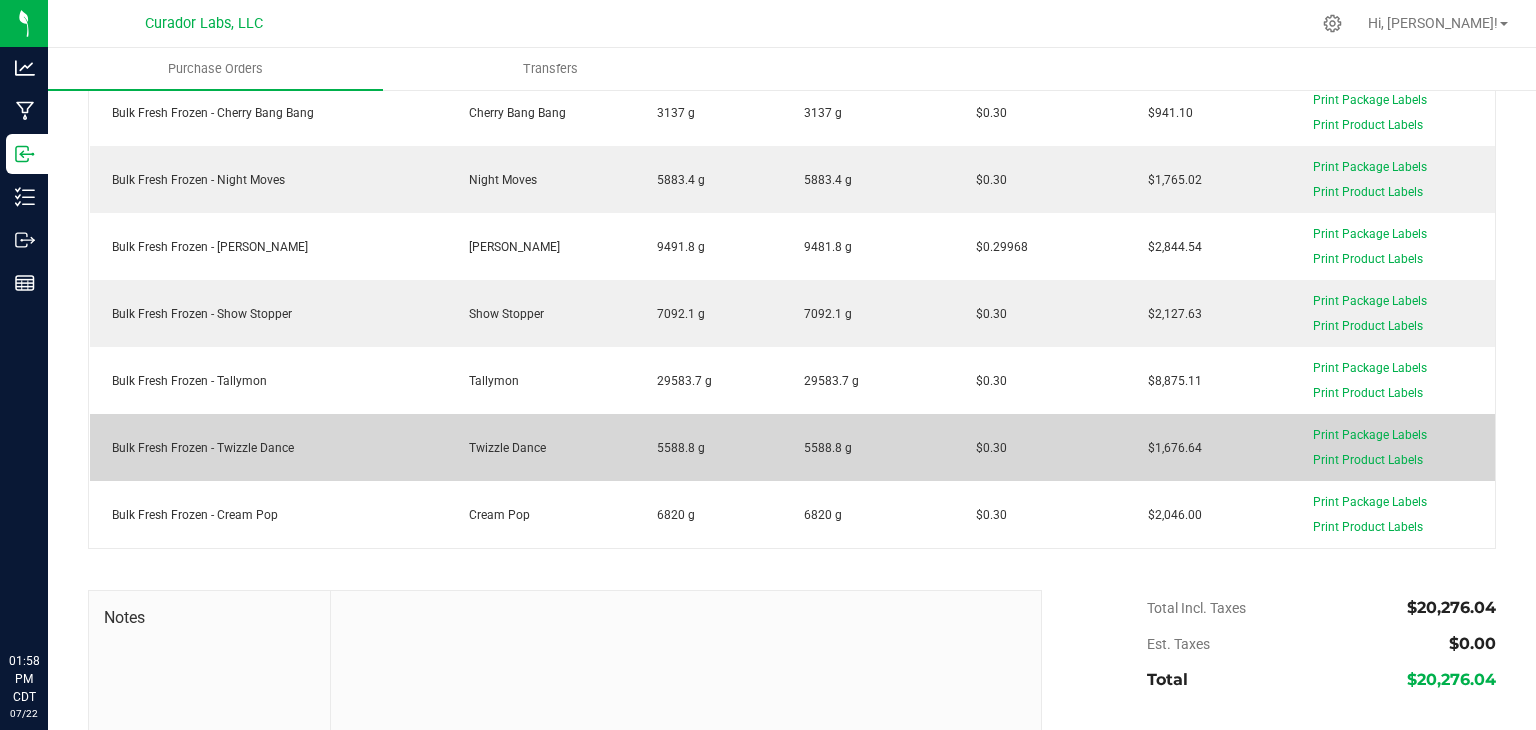 scroll, scrollTop: 308, scrollLeft: 0, axis: vertical 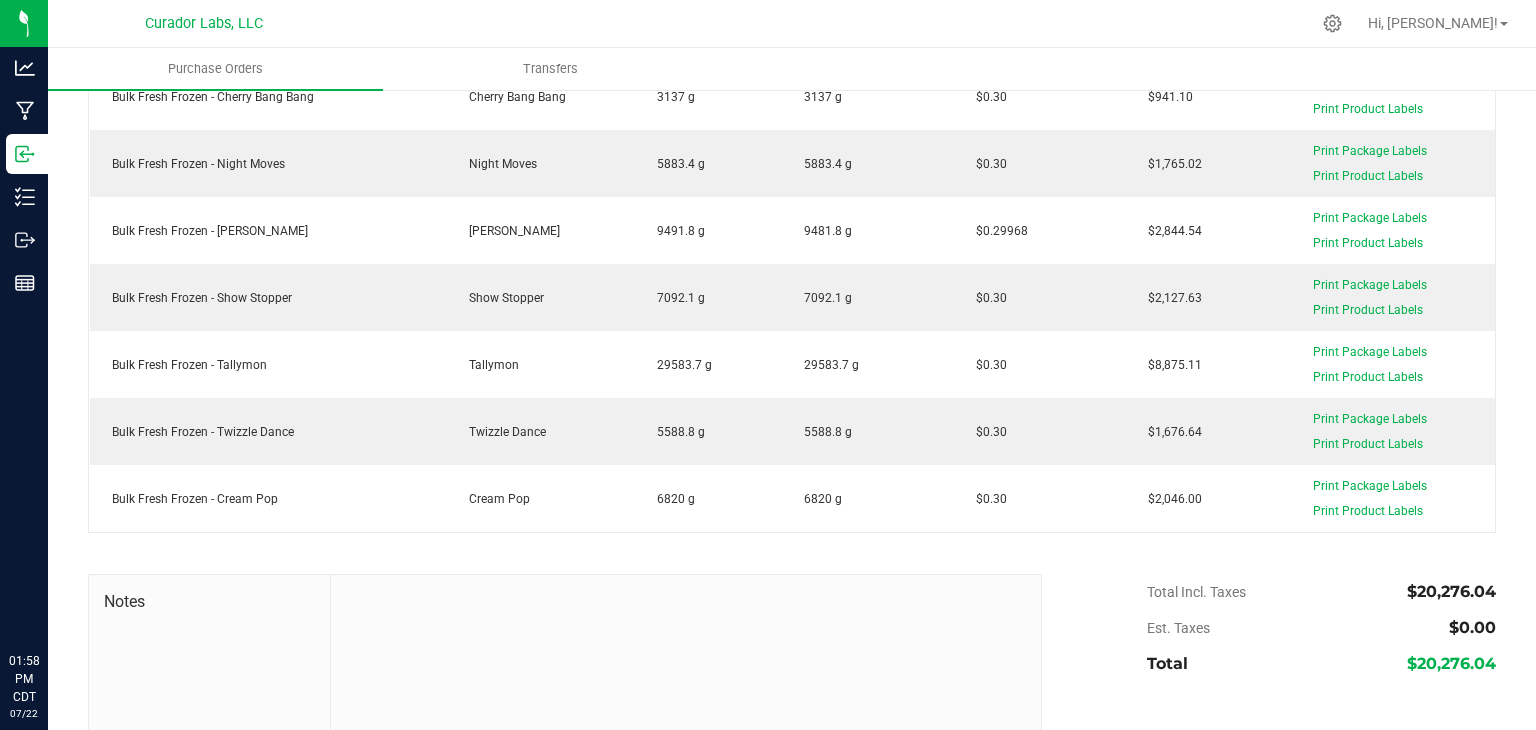 click at bounding box center (686, 709) 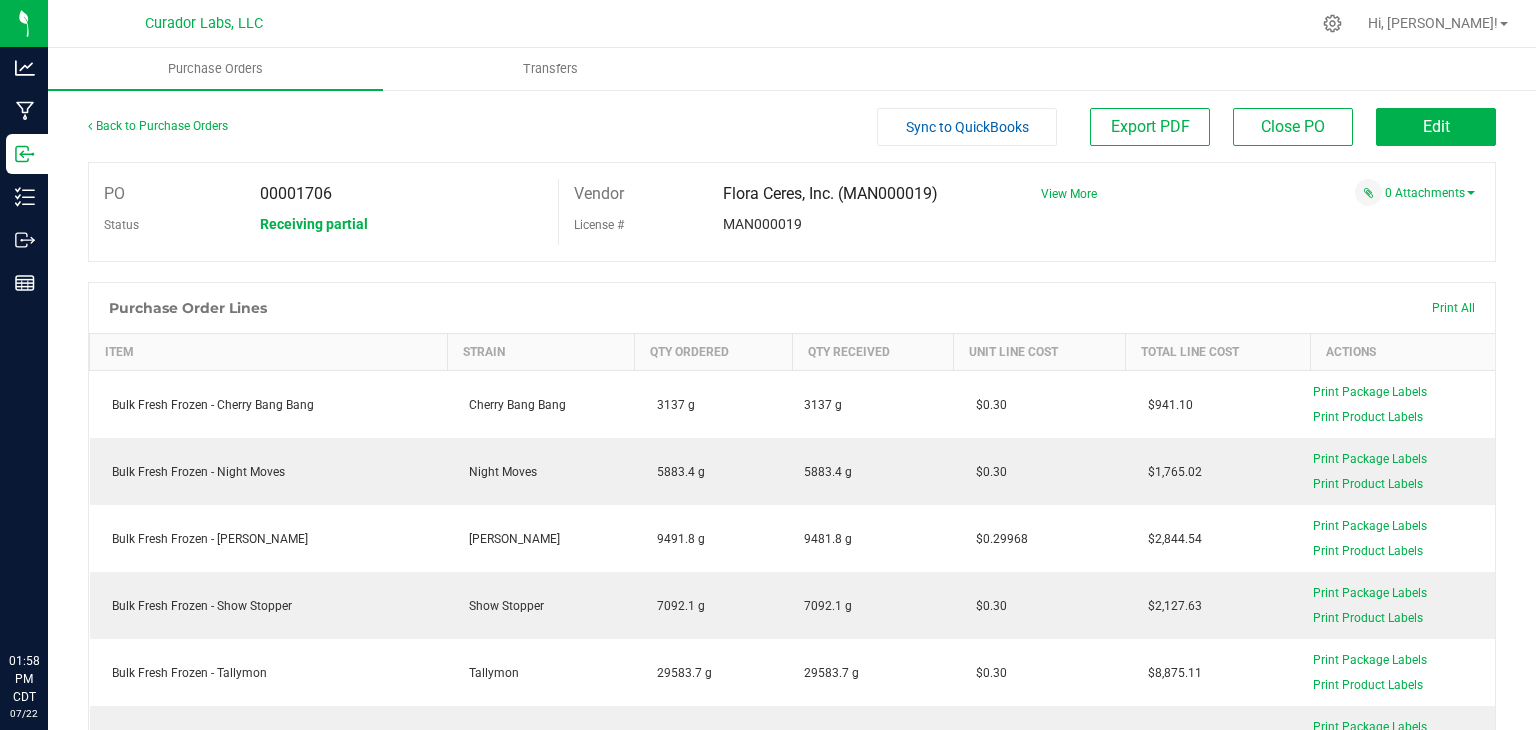 scroll, scrollTop: 0, scrollLeft: 0, axis: both 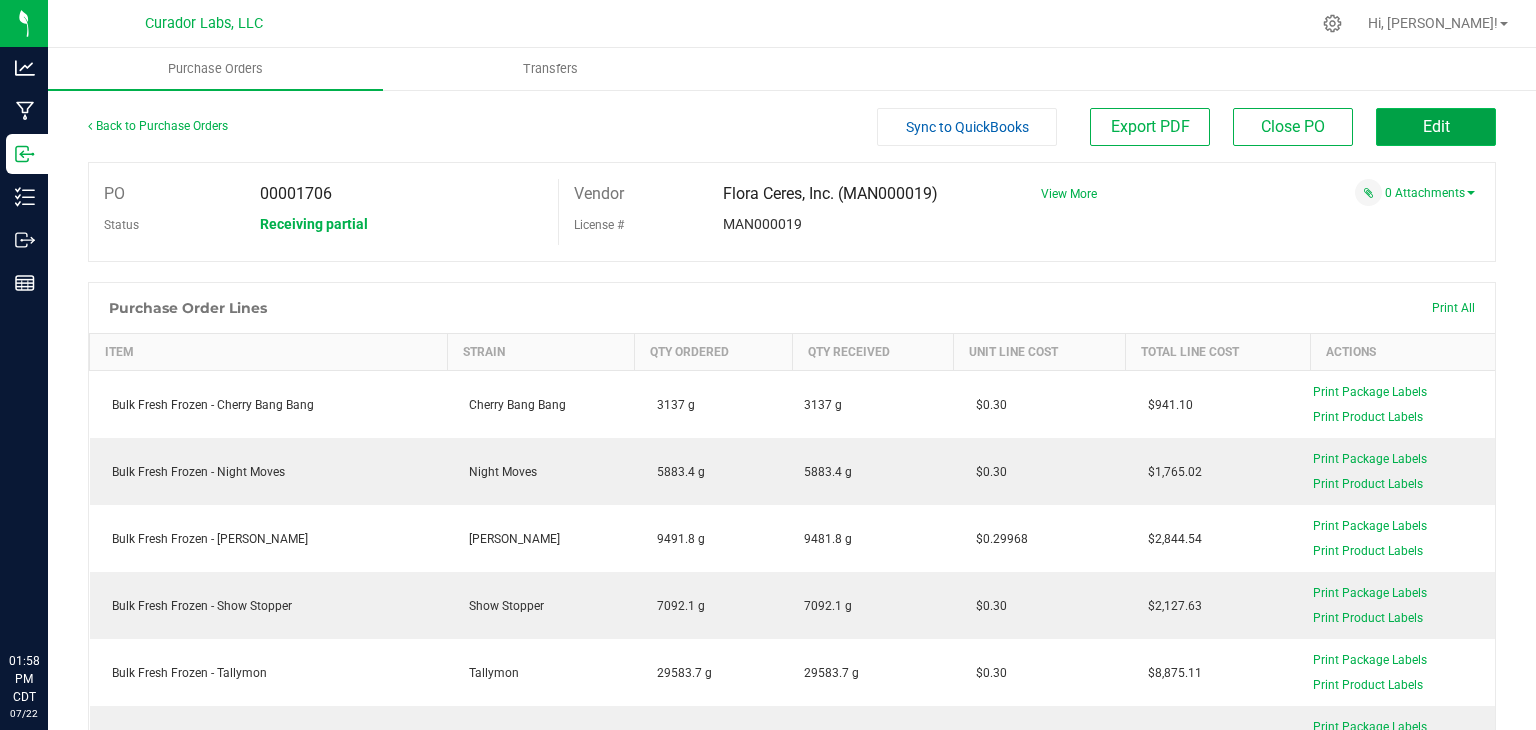 click on "Edit" at bounding box center (1436, 126) 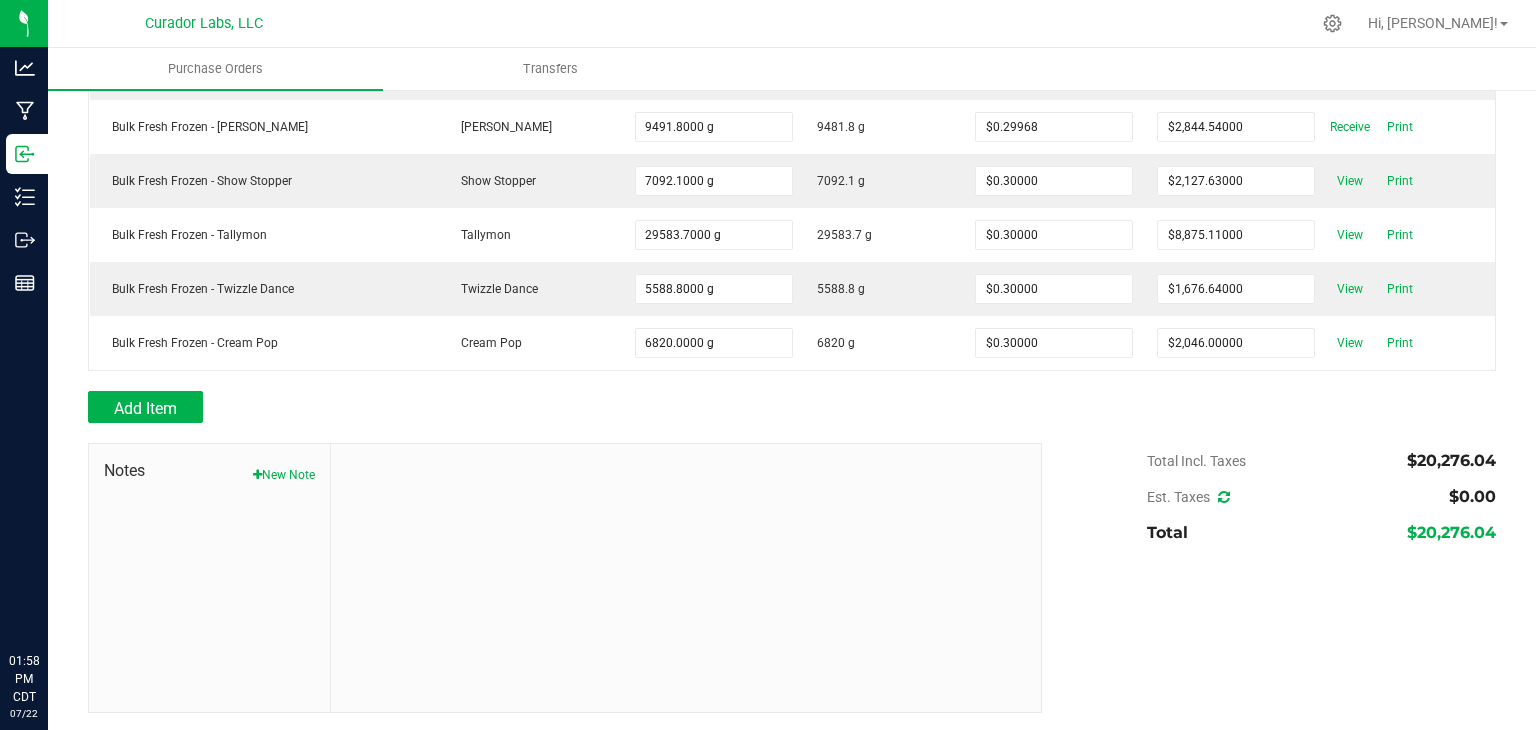 scroll, scrollTop: 380, scrollLeft: 0, axis: vertical 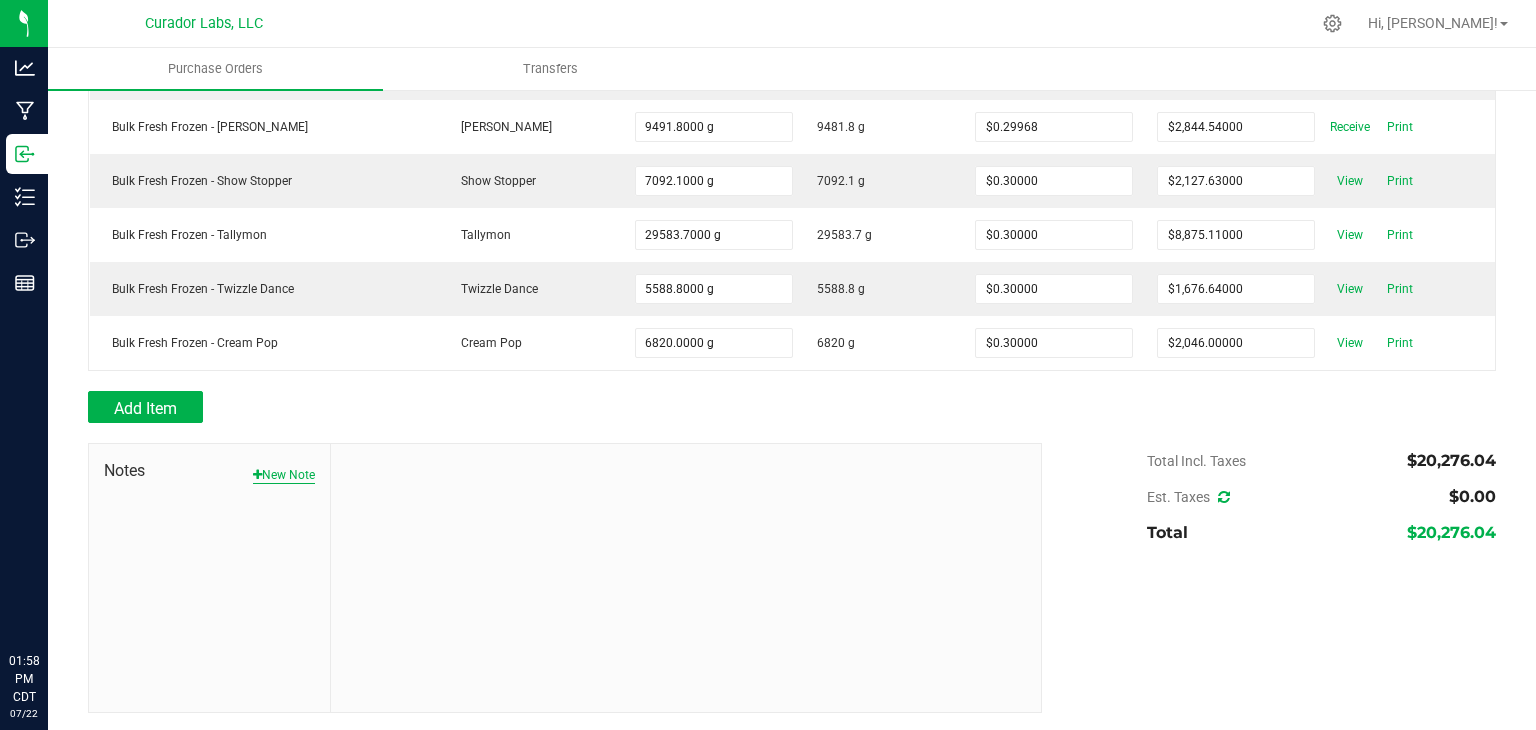 click on "New Note" at bounding box center (284, 475) 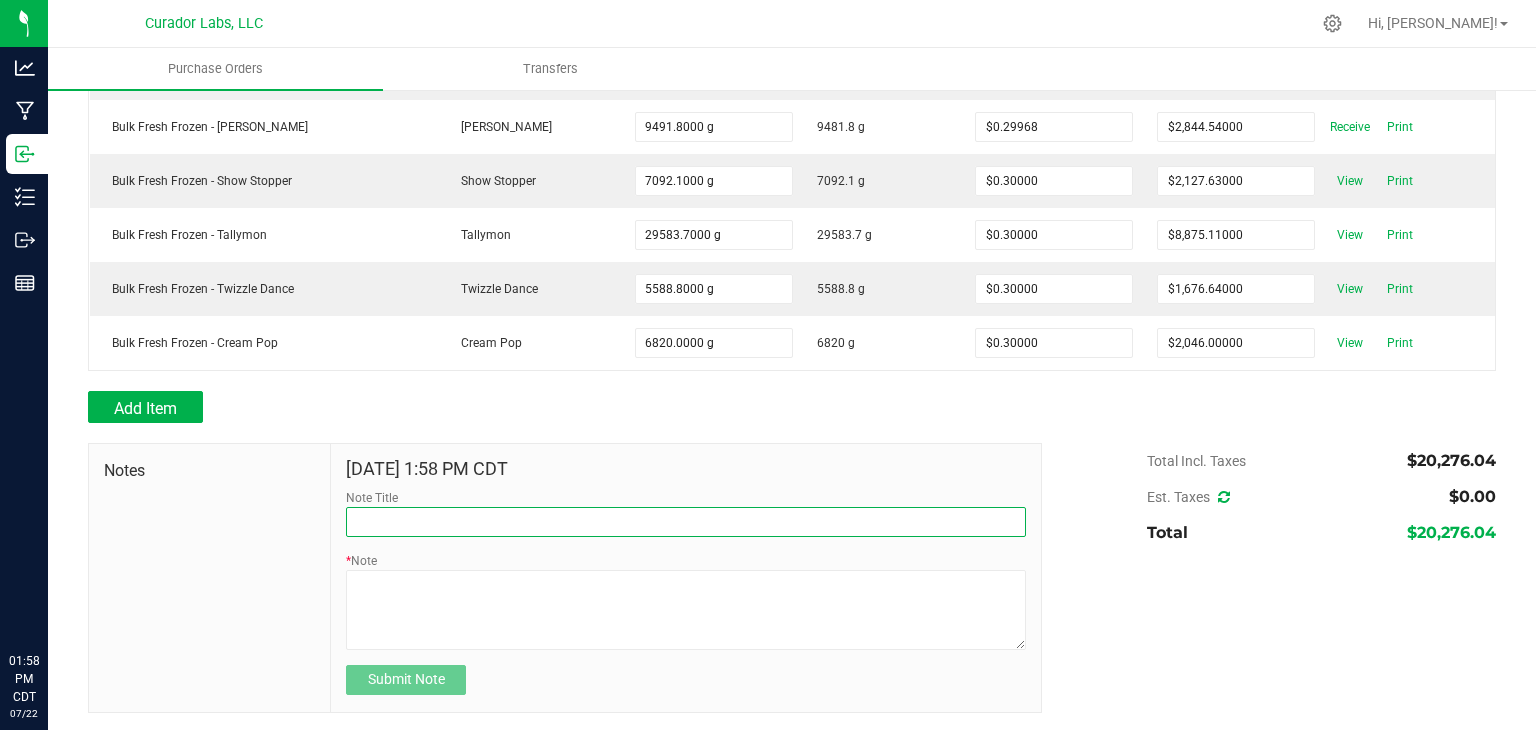 click on "Note Title" at bounding box center [686, 522] 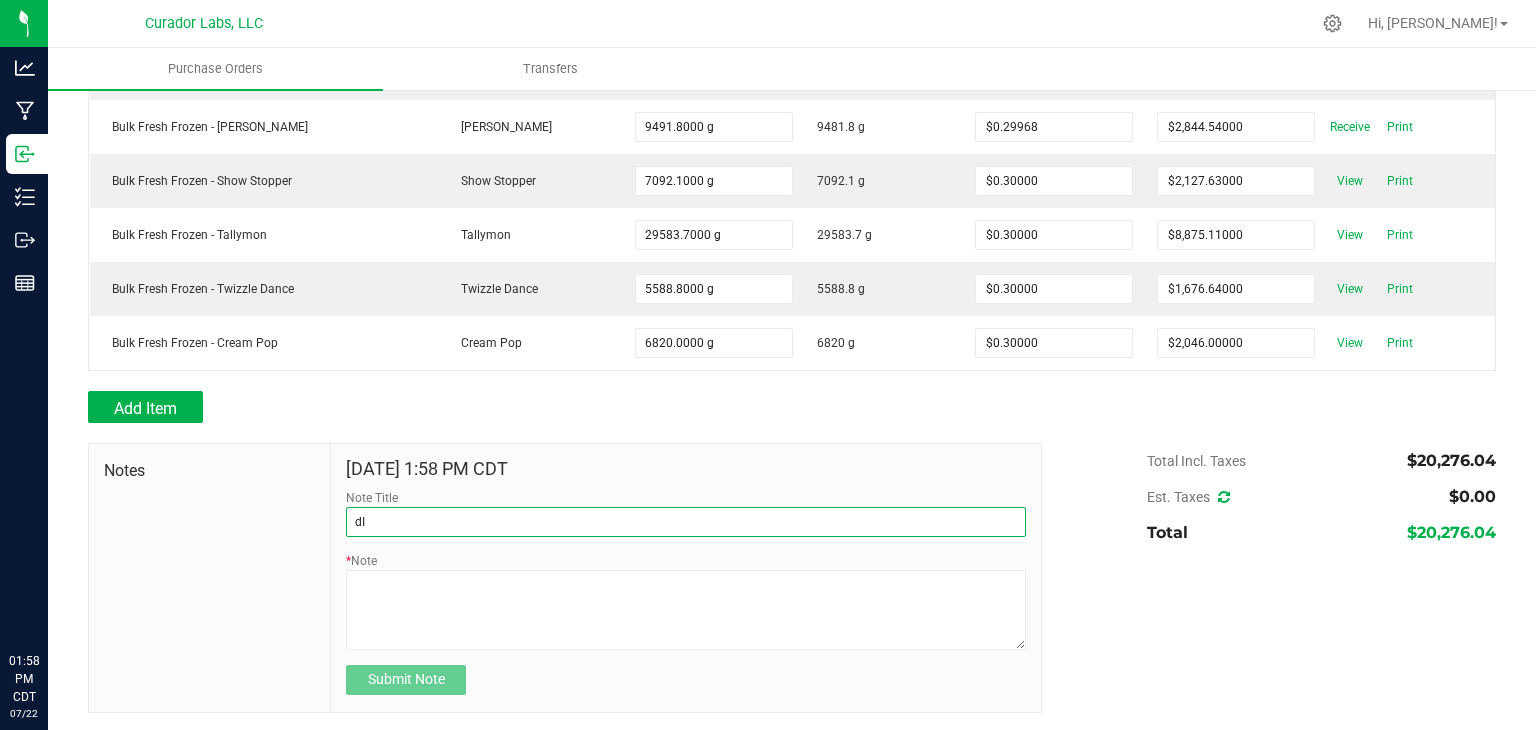 type on "d" 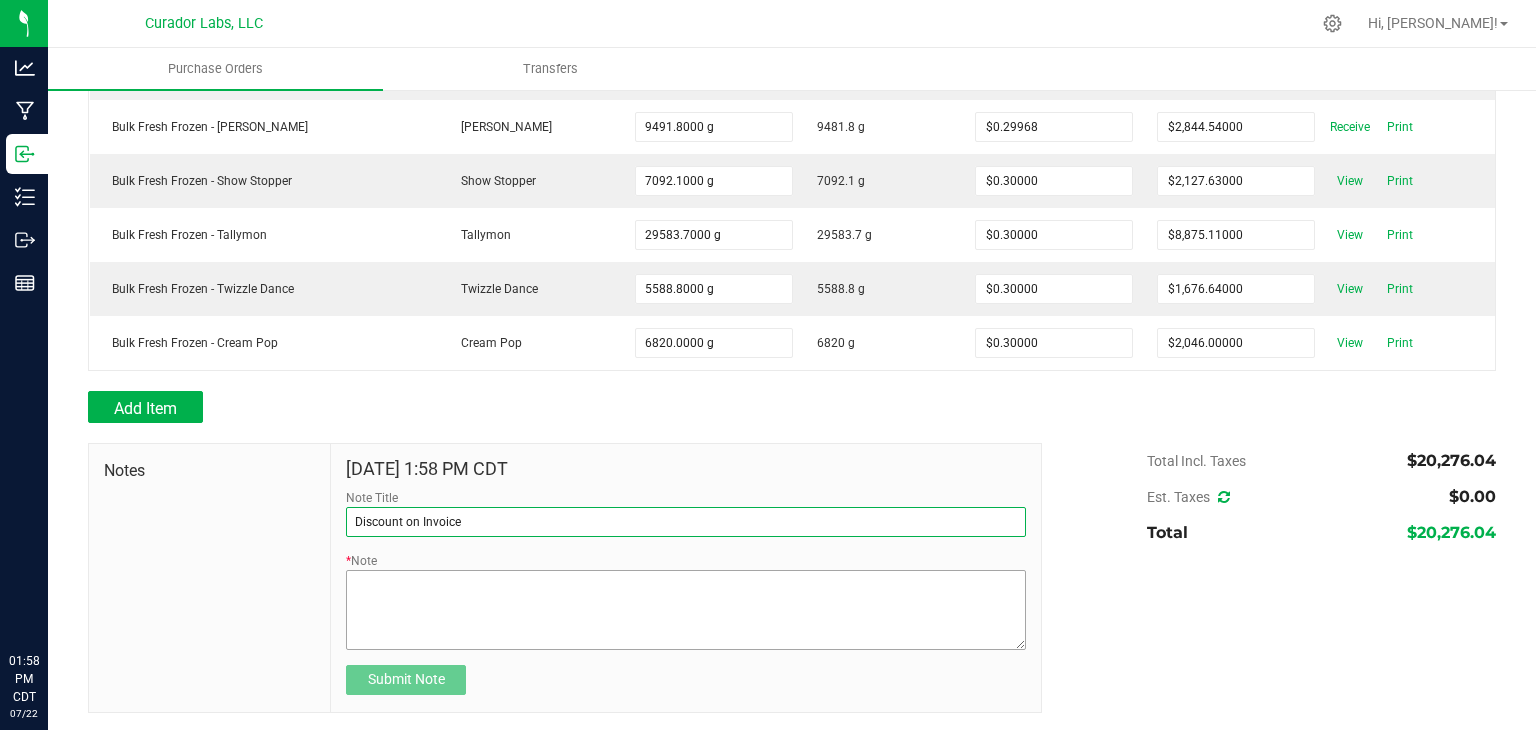 type on "Discount on Invoice" 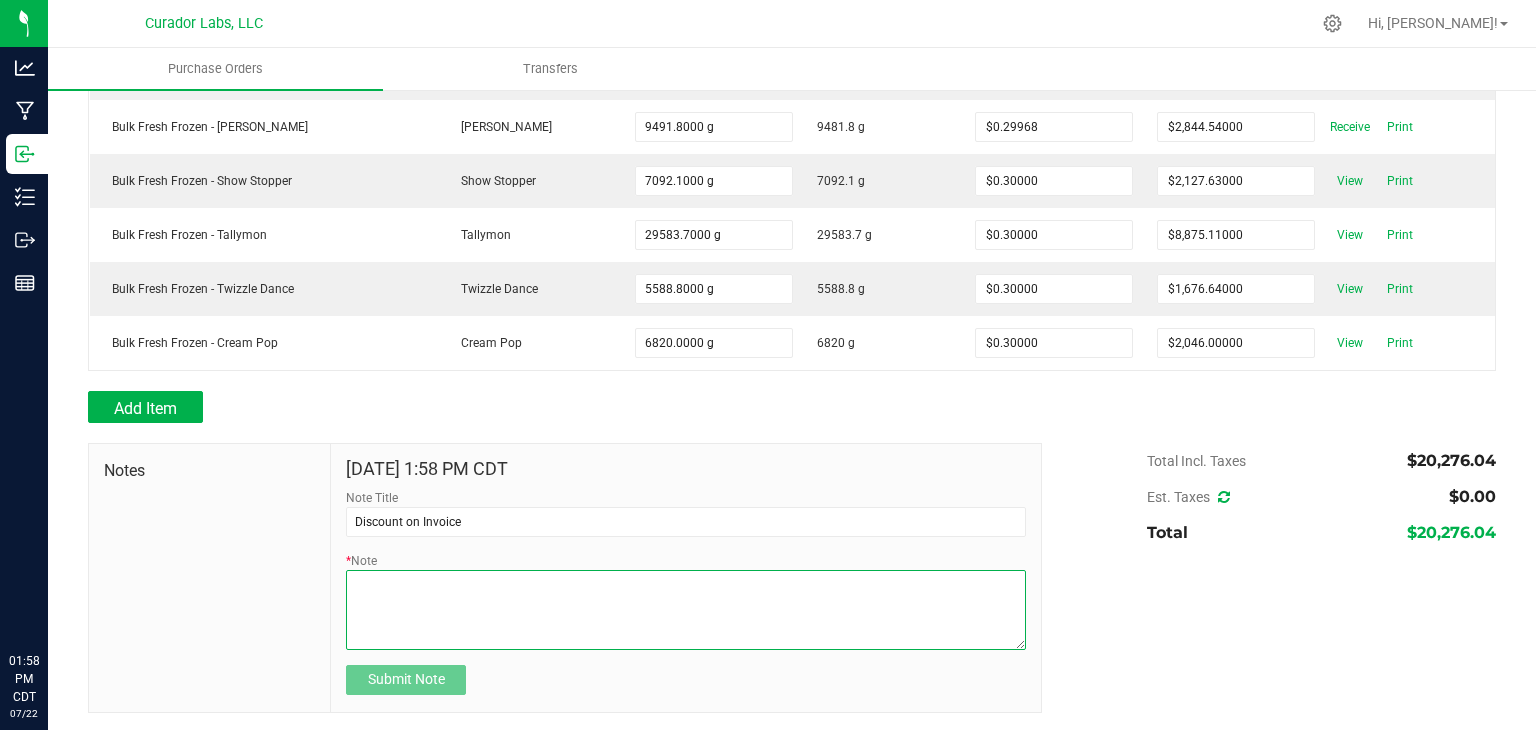 click on "*
Note" at bounding box center (686, 610) 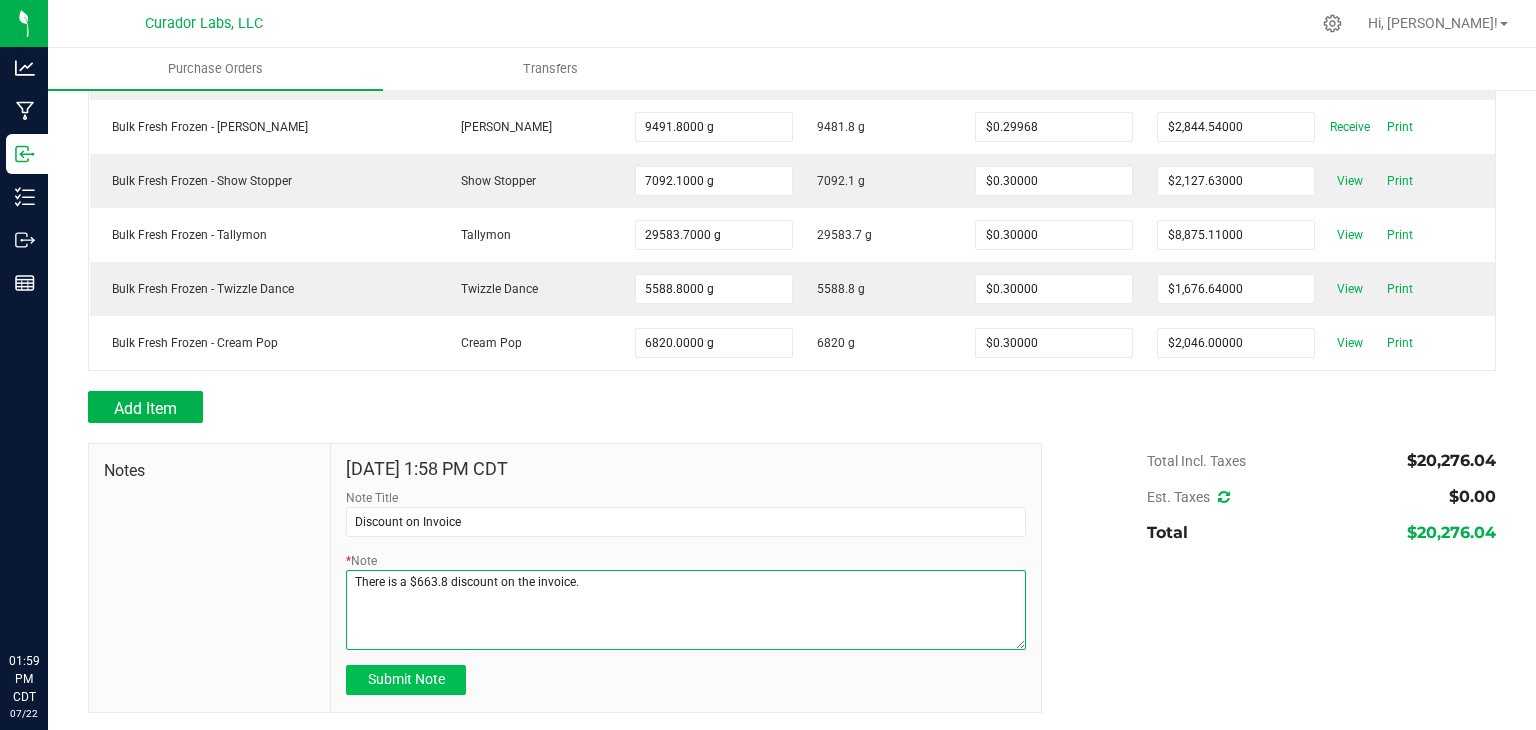 type on "There is a $663.8 discount on the invoice." 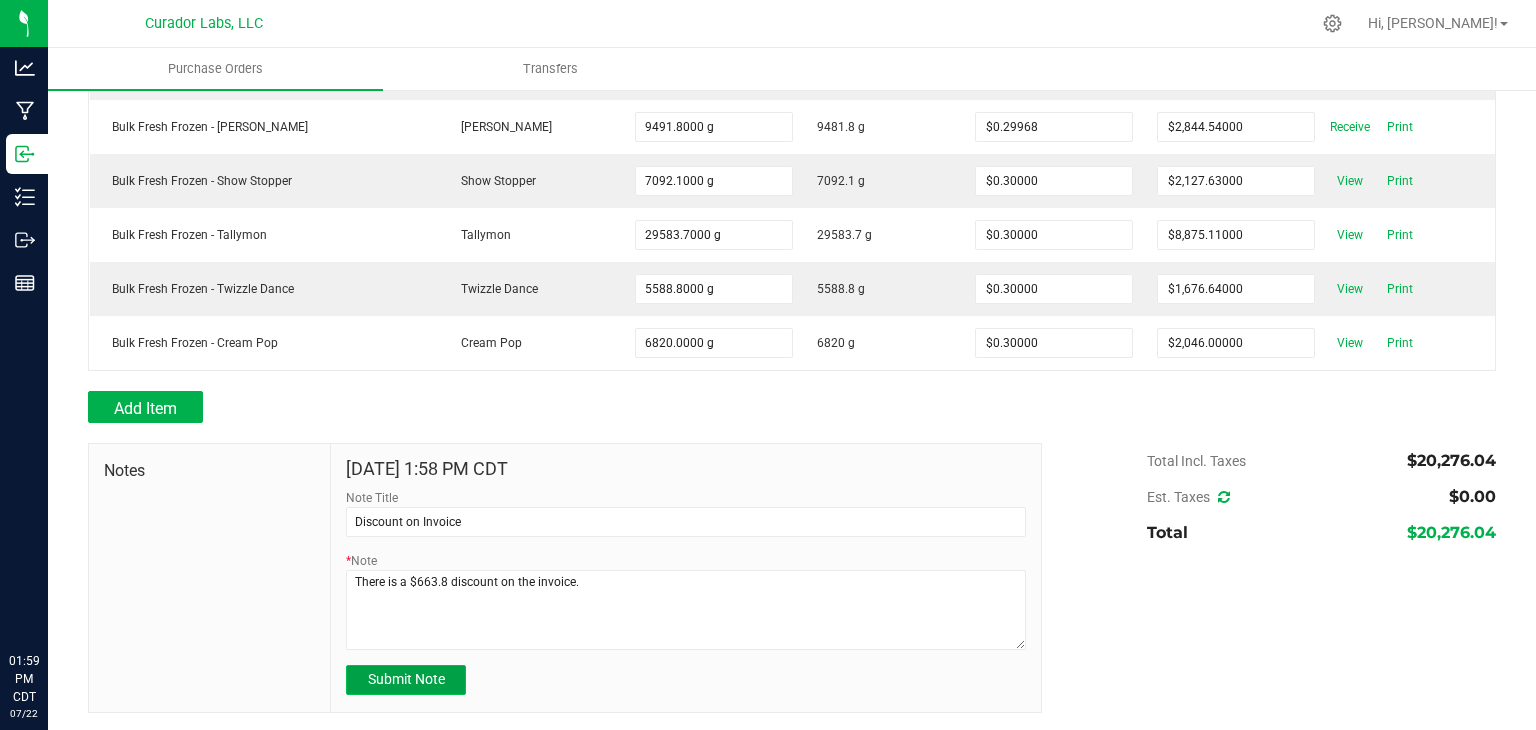 click on "Submit Note" at bounding box center (406, 679) 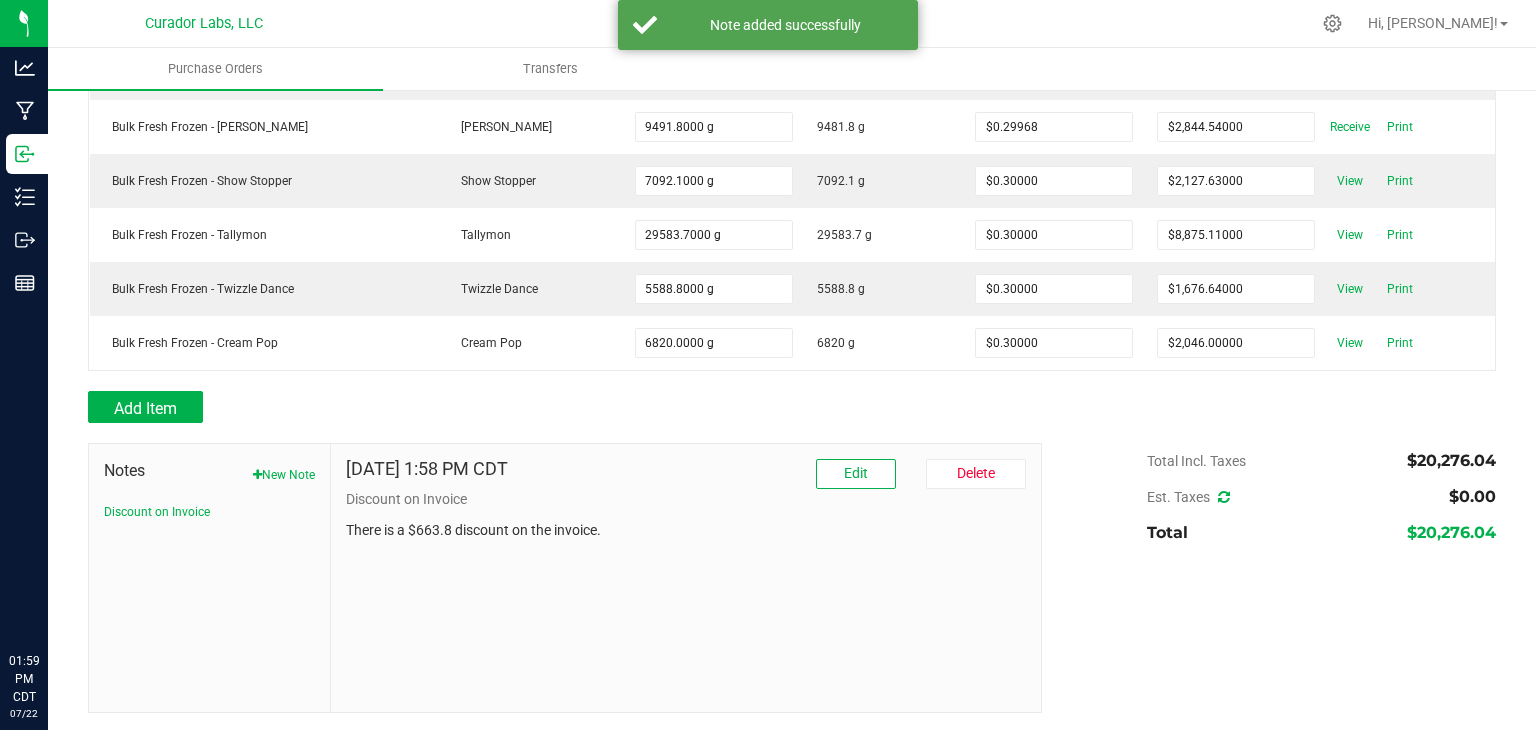 scroll, scrollTop: 0, scrollLeft: 0, axis: both 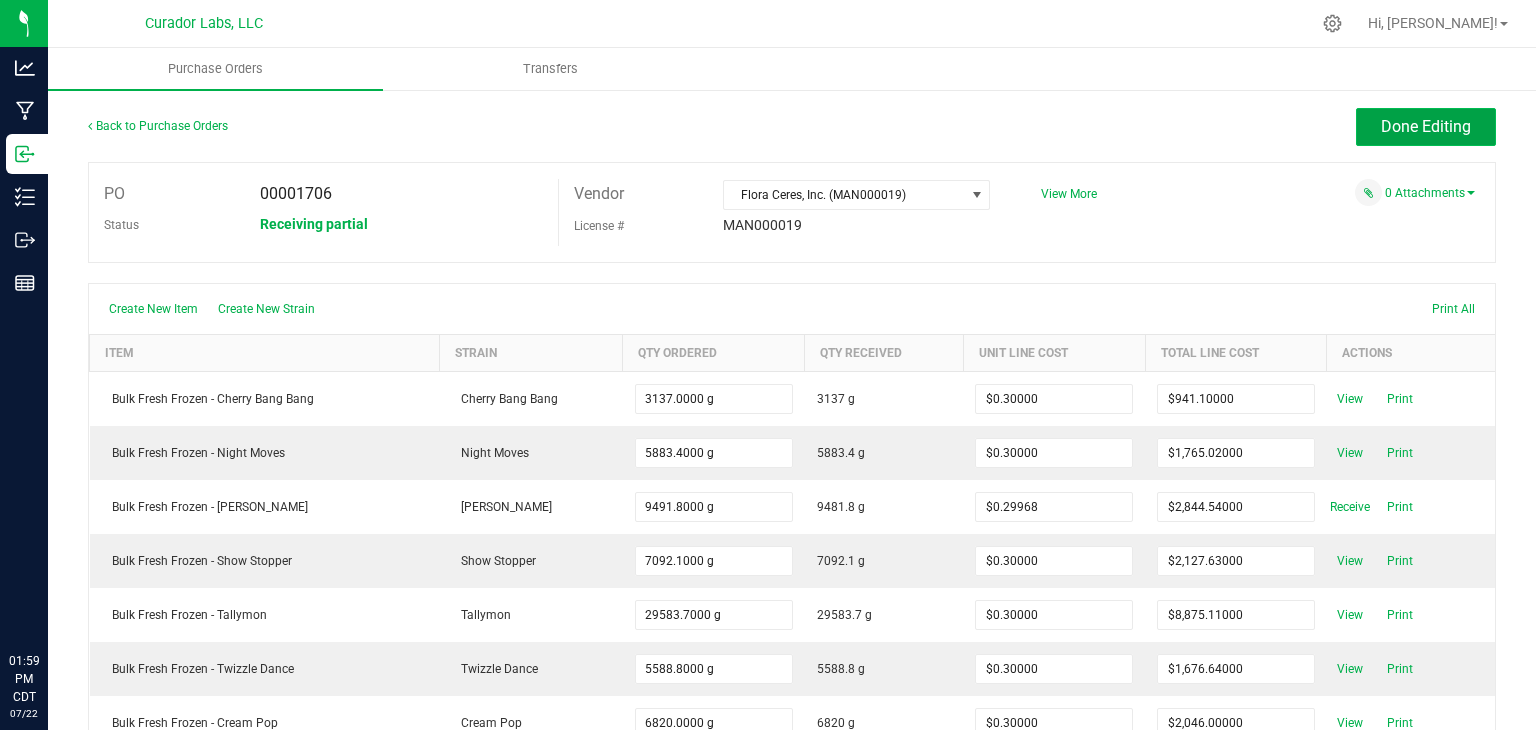 click on "Done Editing" at bounding box center [1426, 127] 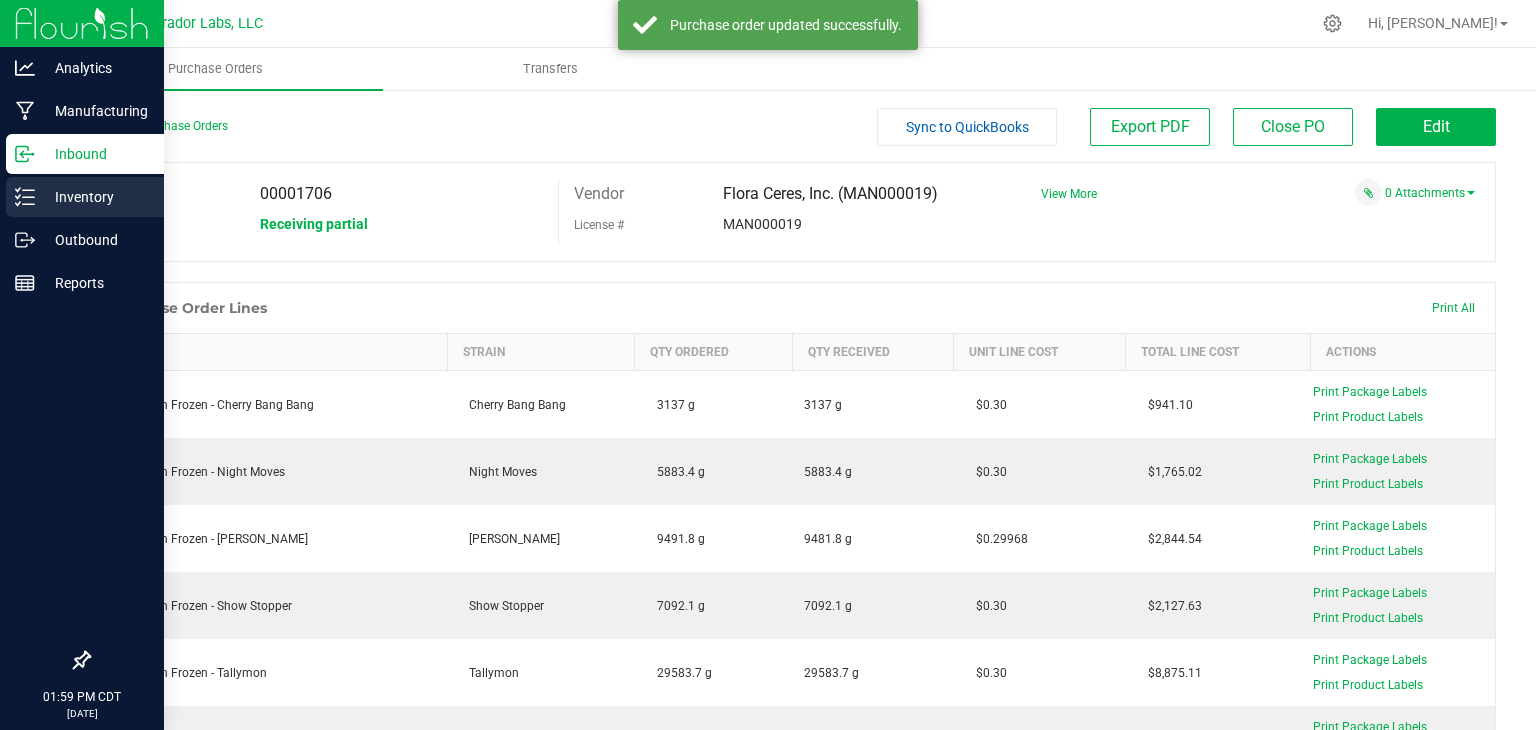click 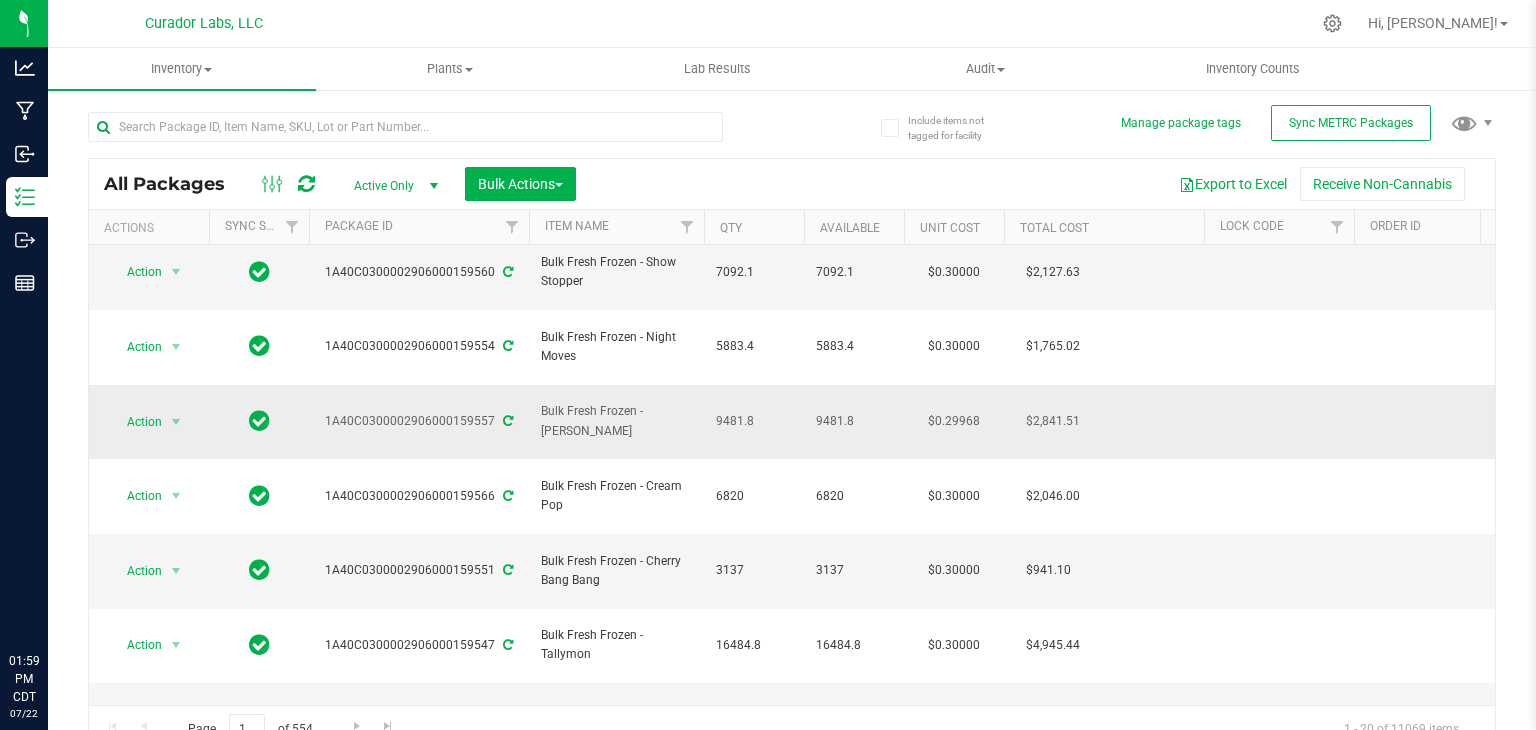 scroll, scrollTop: 86, scrollLeft: 0, axis: vertical 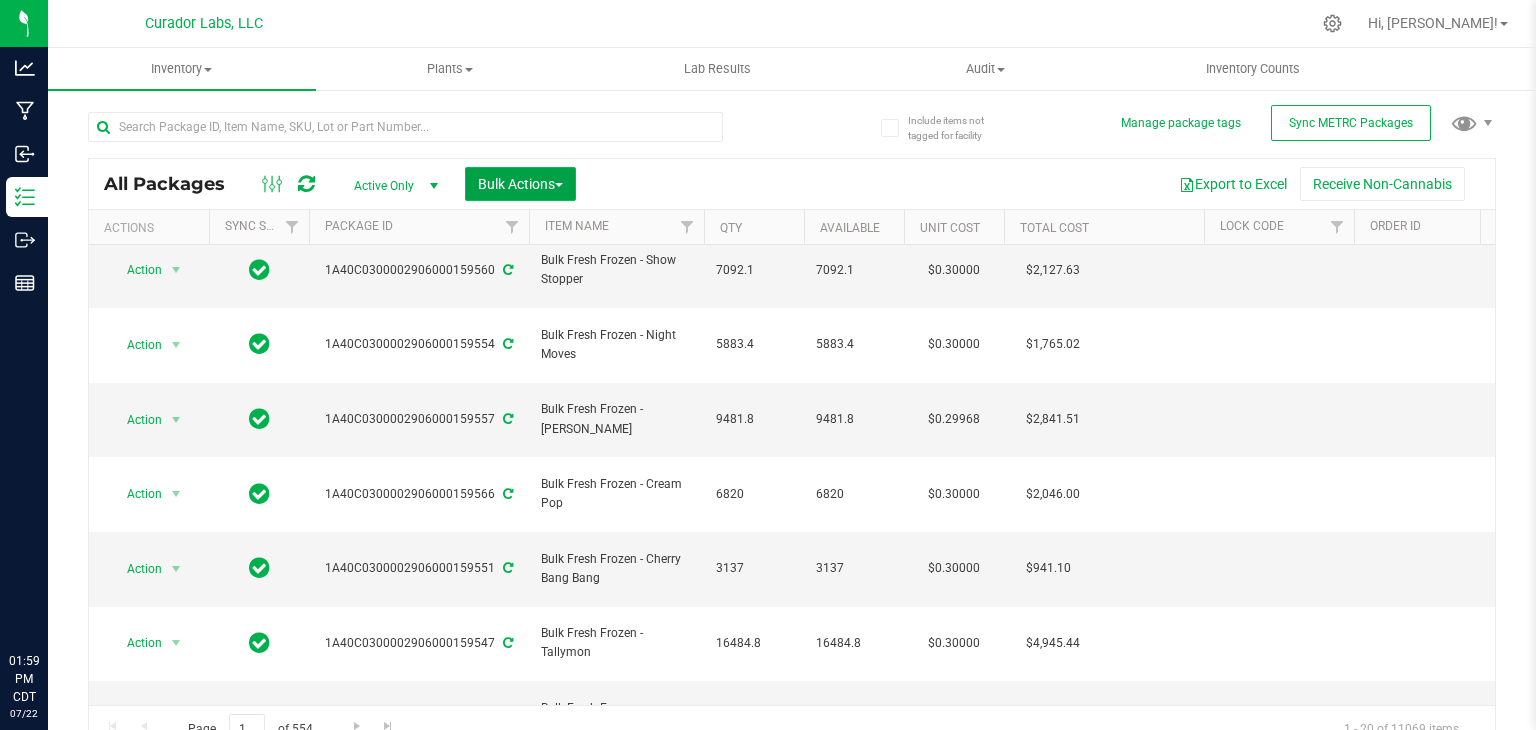 click on "Bulk Actions" at bounding box center [520, 184] 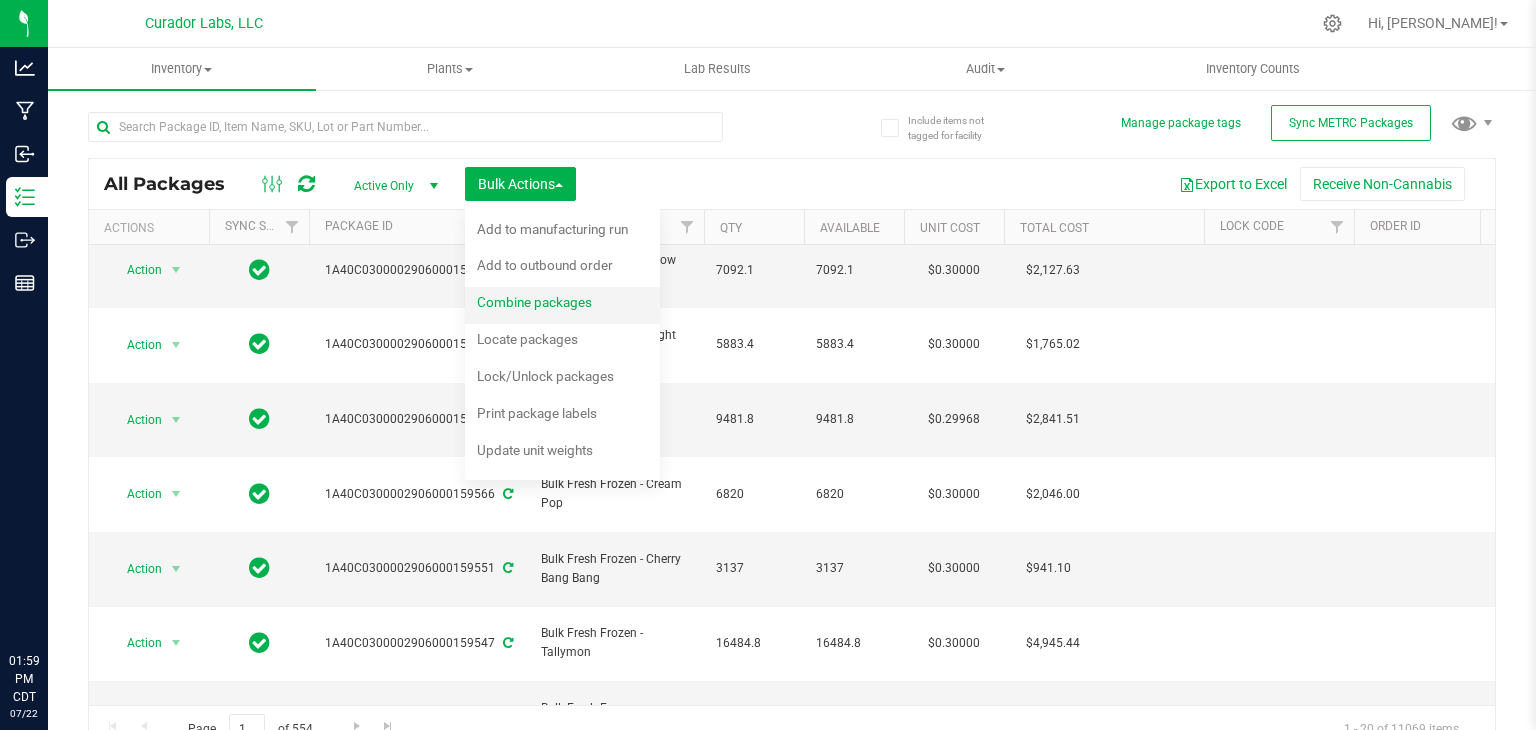 click on "Combine packages" at bounding box center (548, 305) 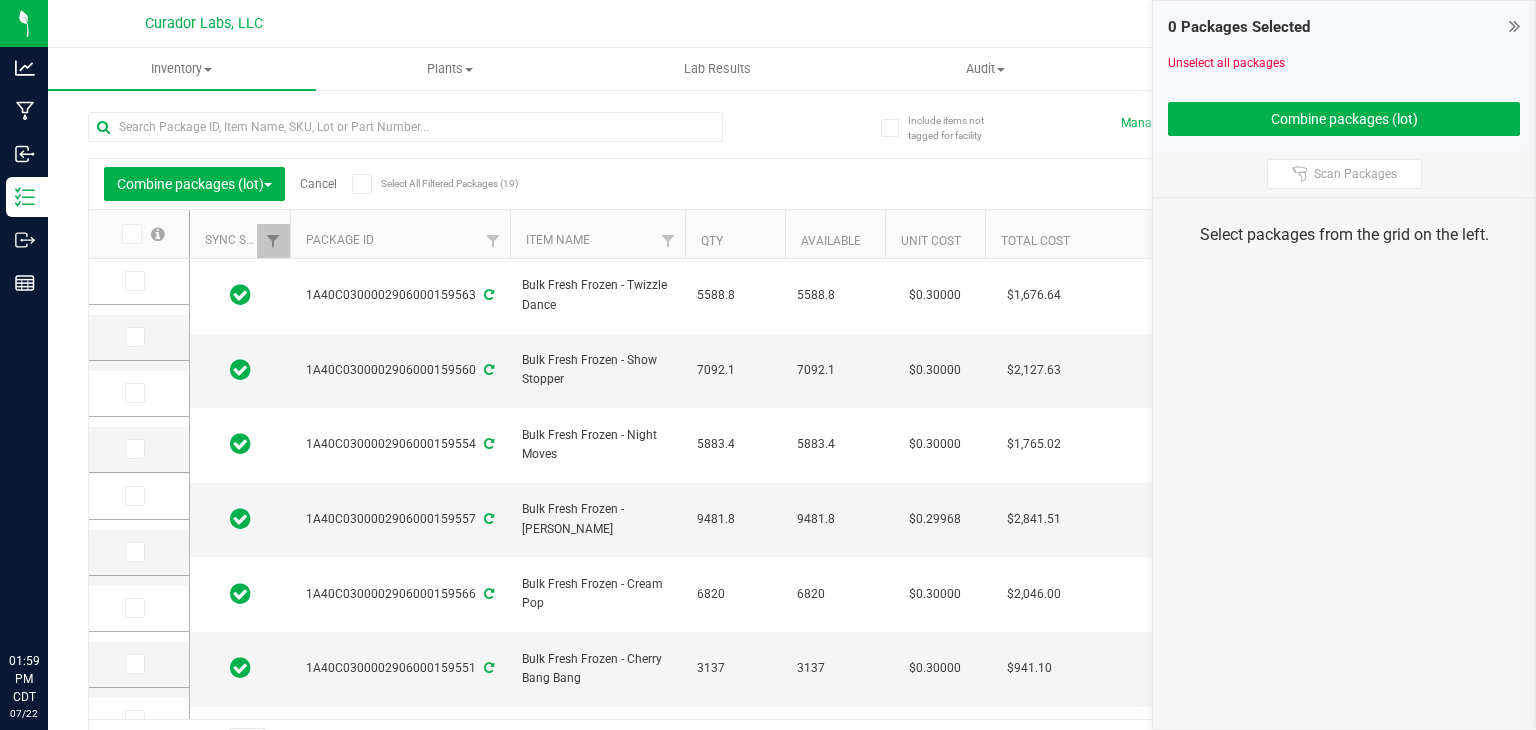 scroll, scrollTop: 50, scrollLeft: 0, axis: vertical 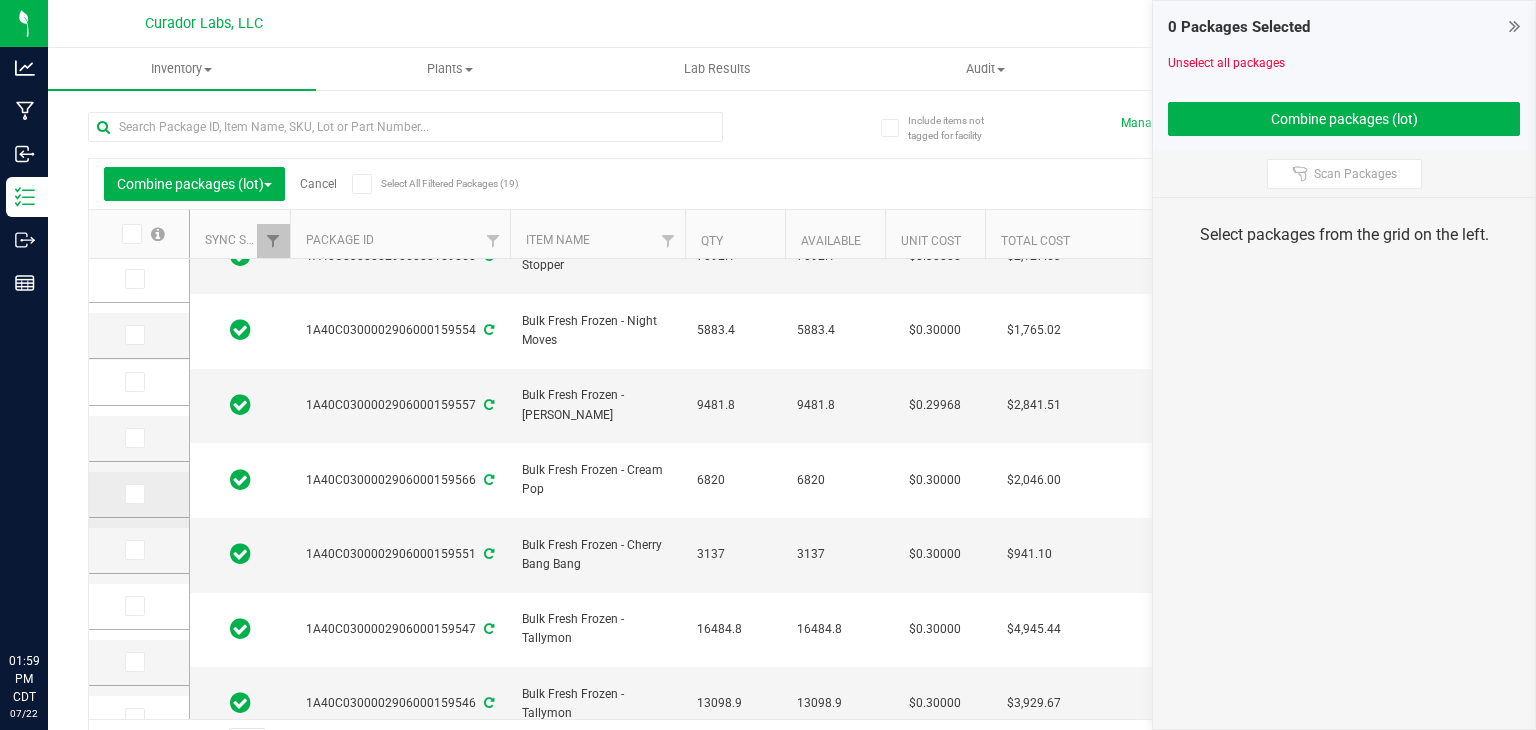 click at bounding box center [135, 494] 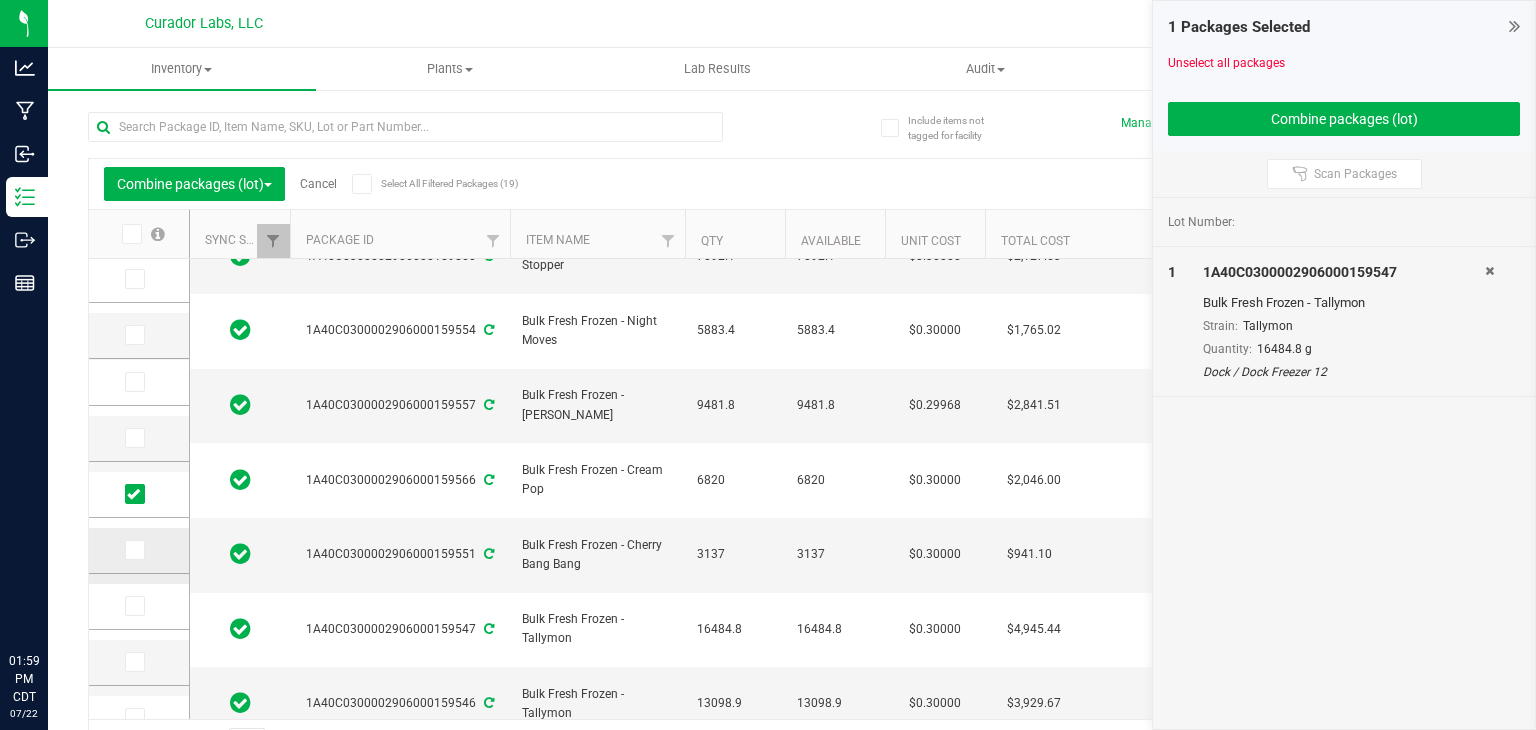 click at bounding box center (135, 550) 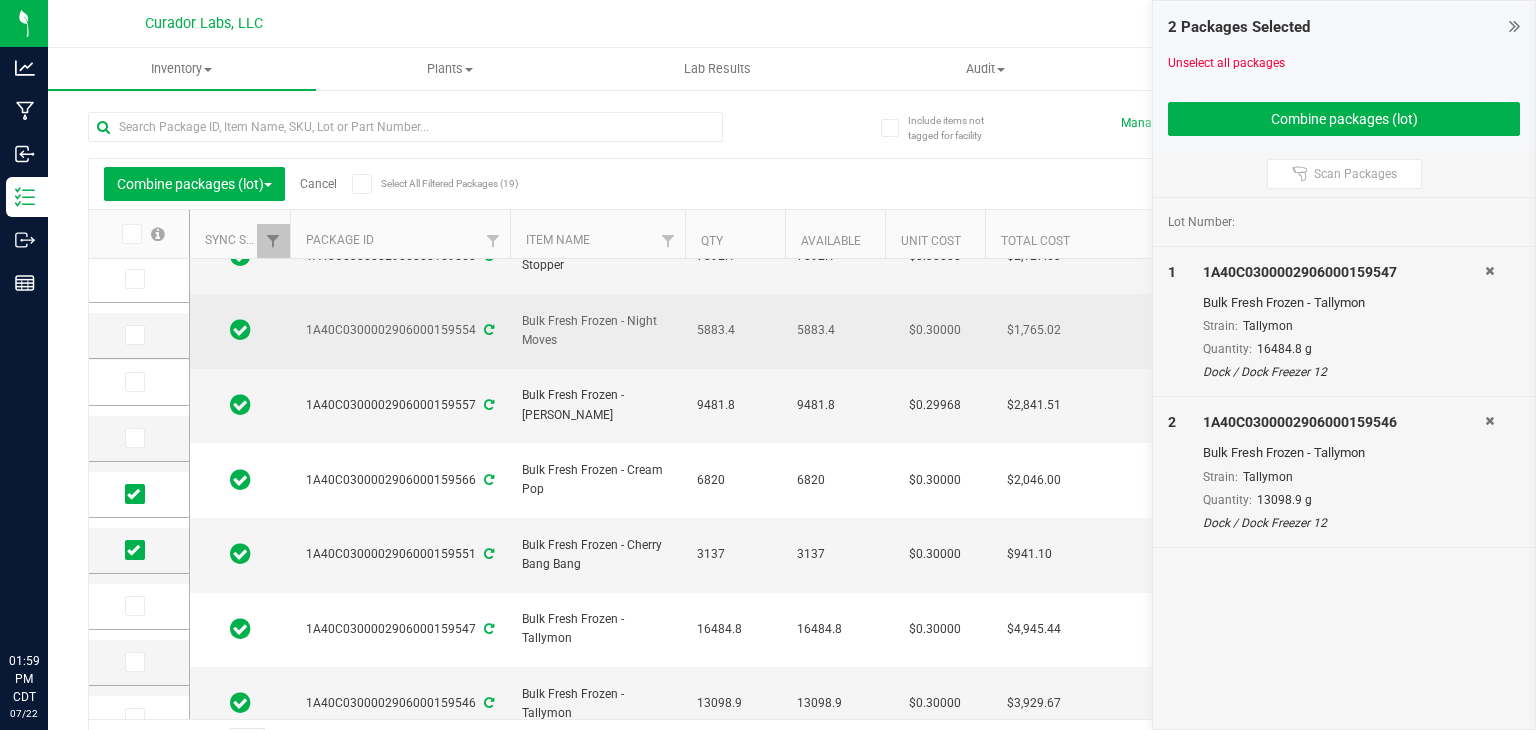scroll, scrollTop: 0, scrollLeft: 0, axis: both 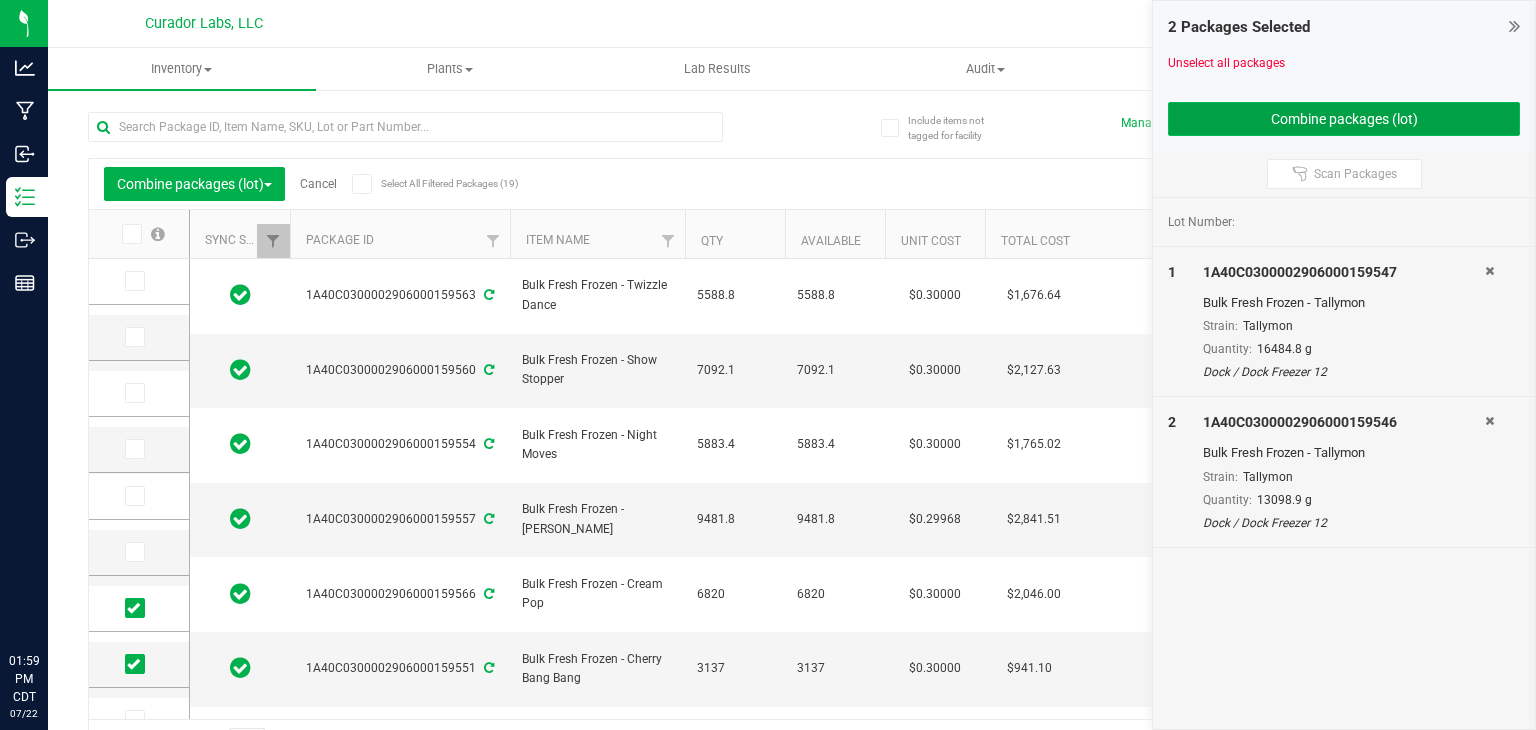 click on "Combine packages (lot)" at bounding box center [1344, 119] 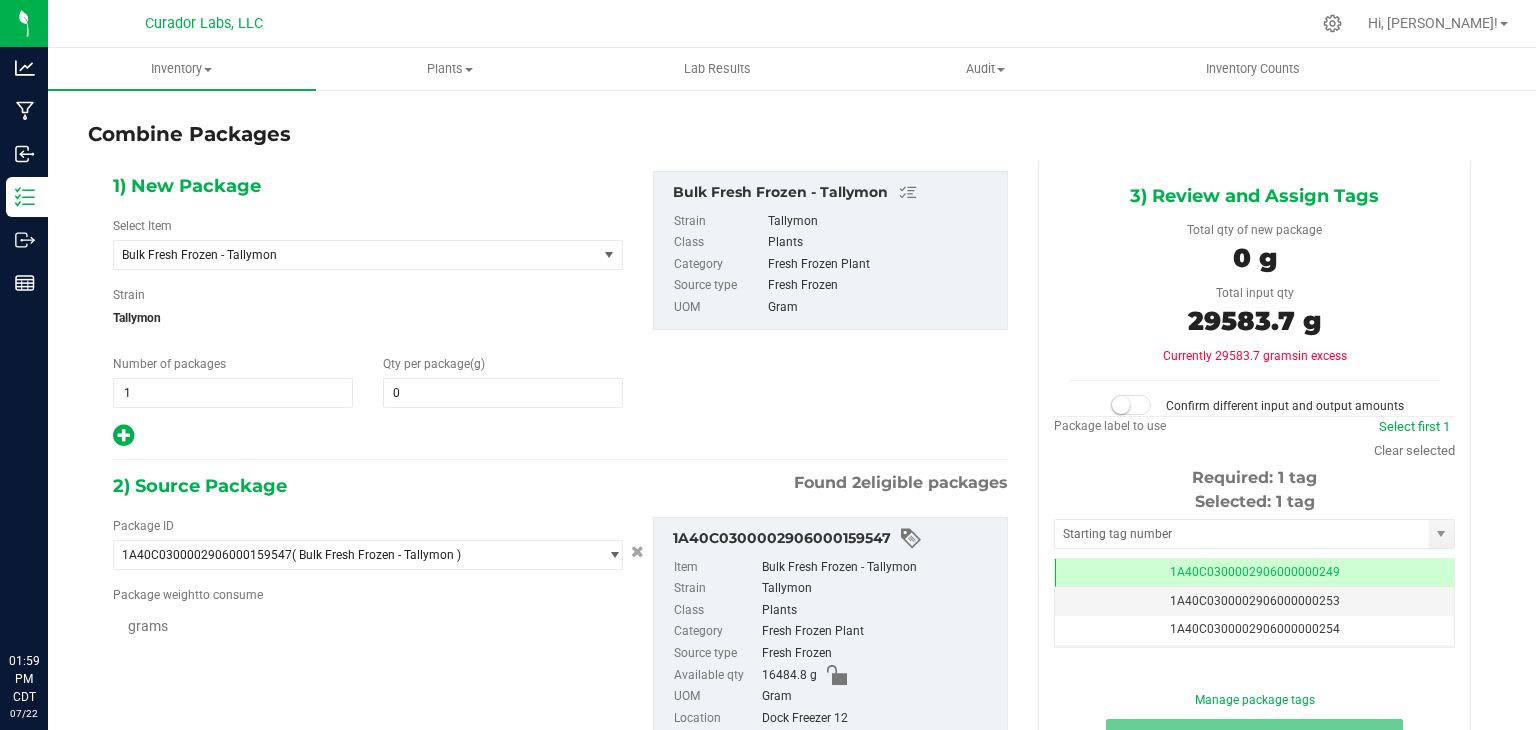 scroll, scrollTop: 0, scrollLeft: 0, axis: both 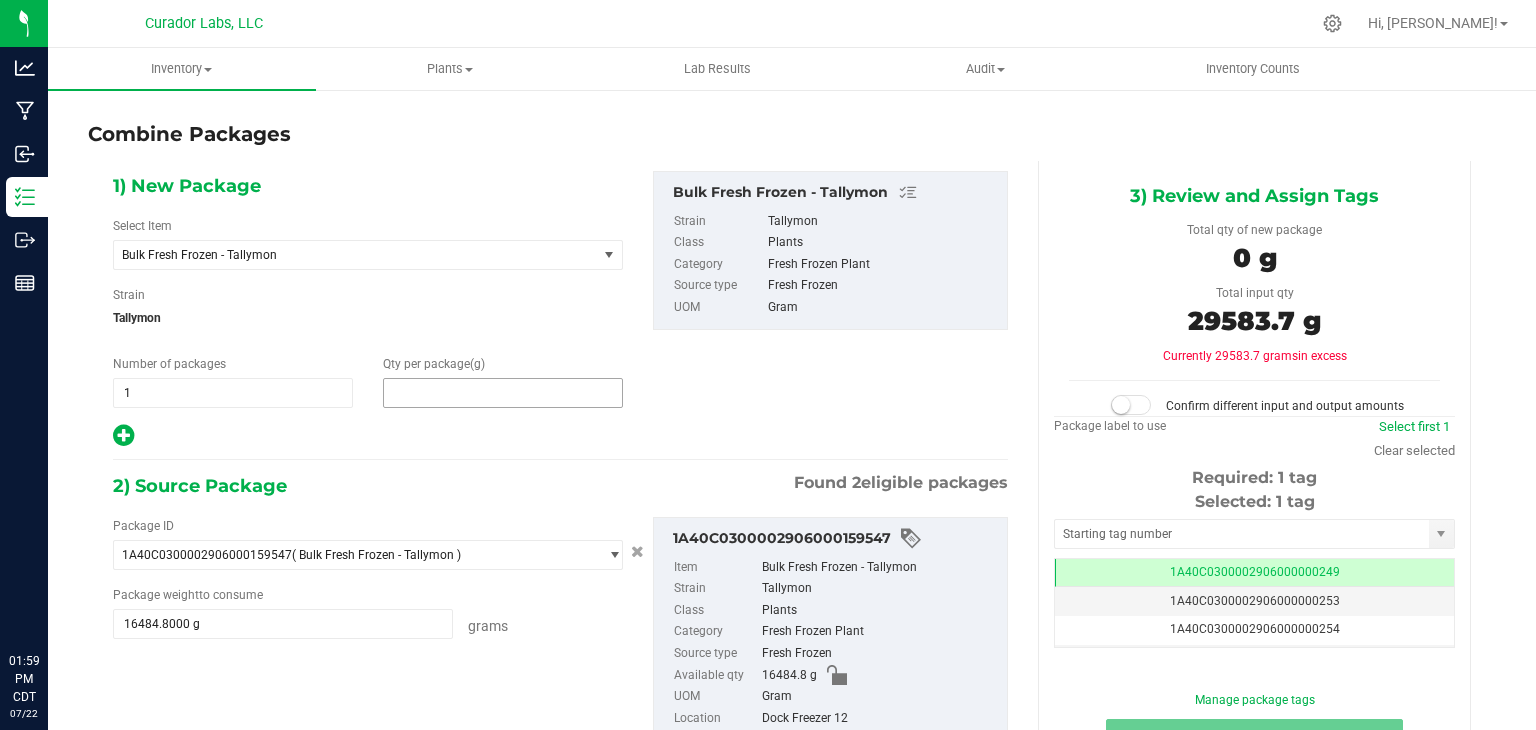 click at bounding box center (503, 393) 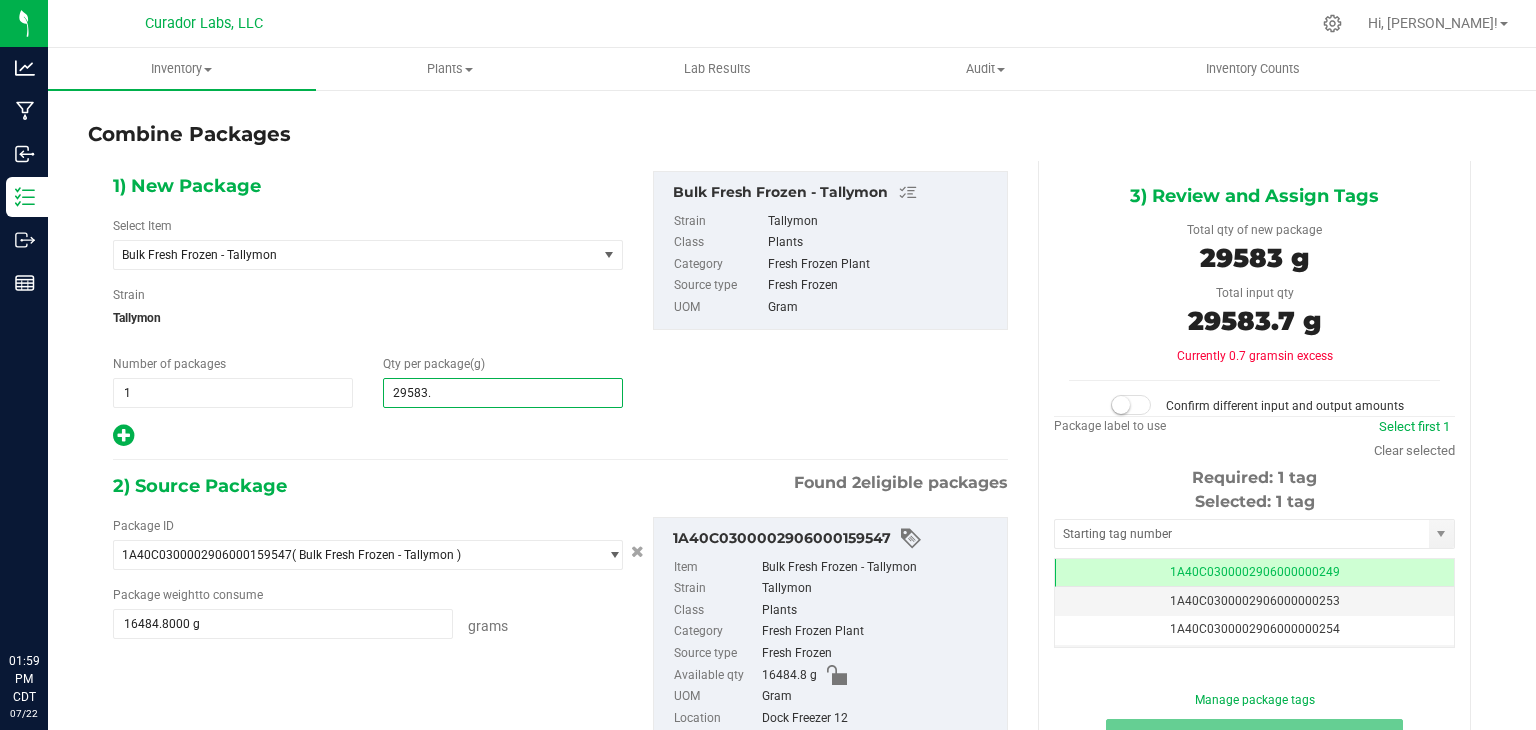 type on "29583.7" 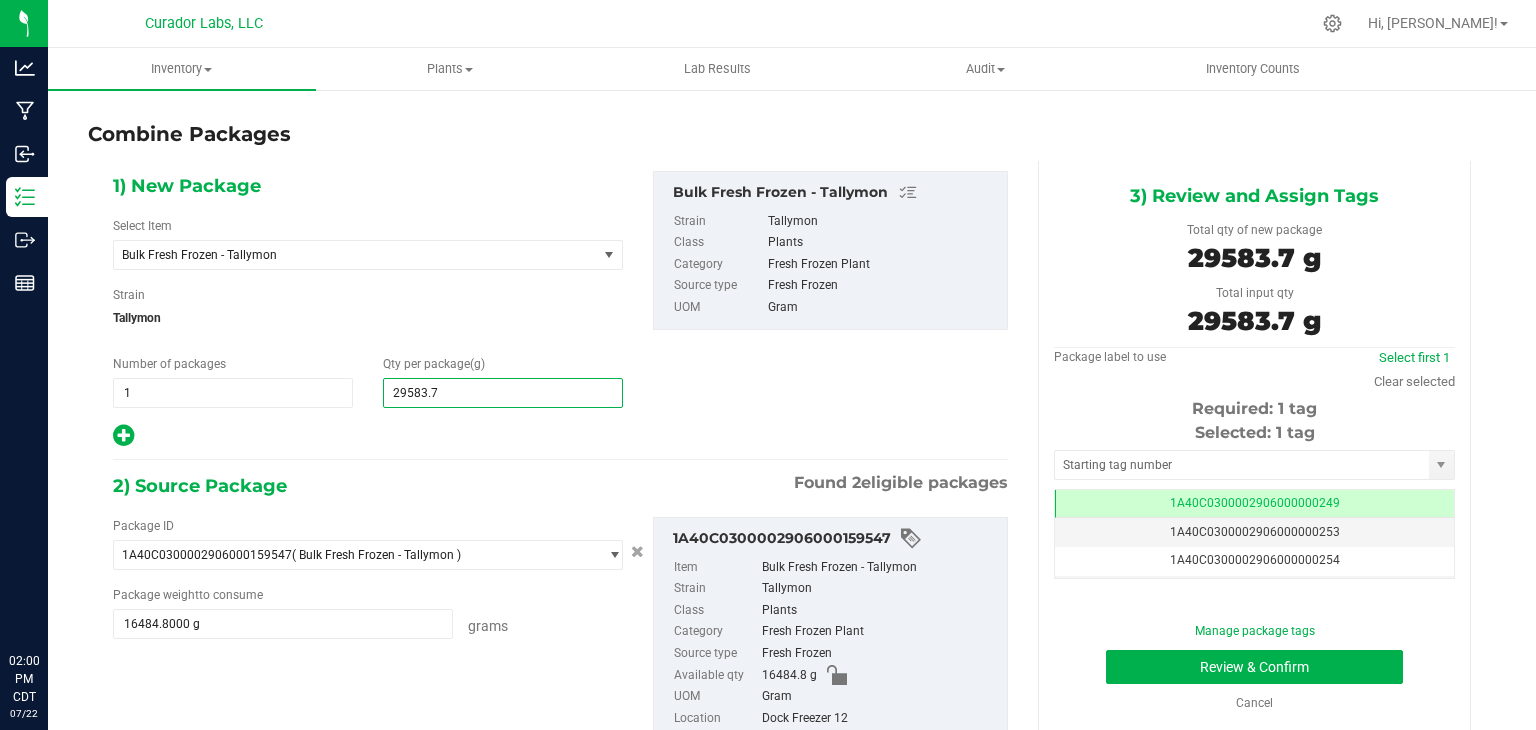 type on "29,584" 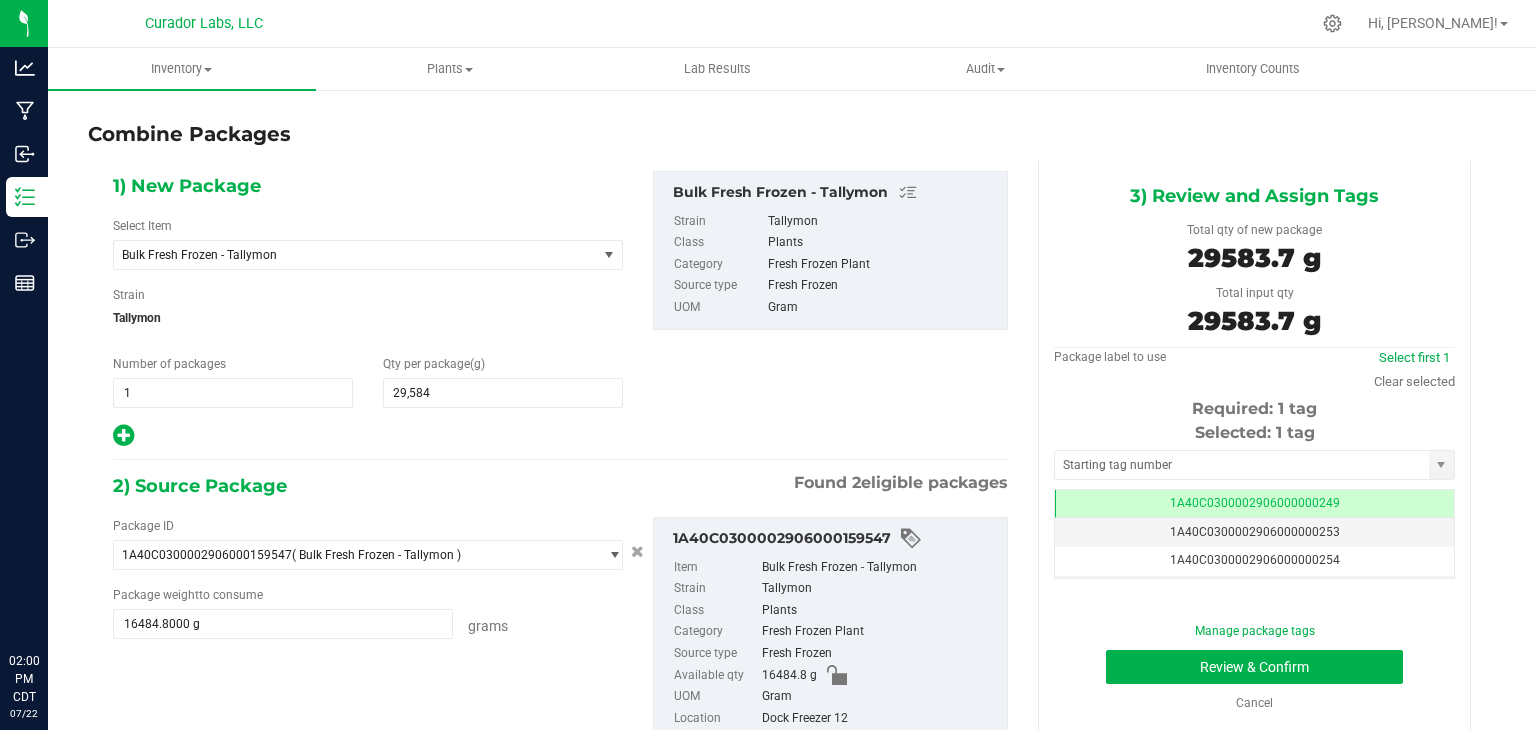 click at bounding box center (368, 436) 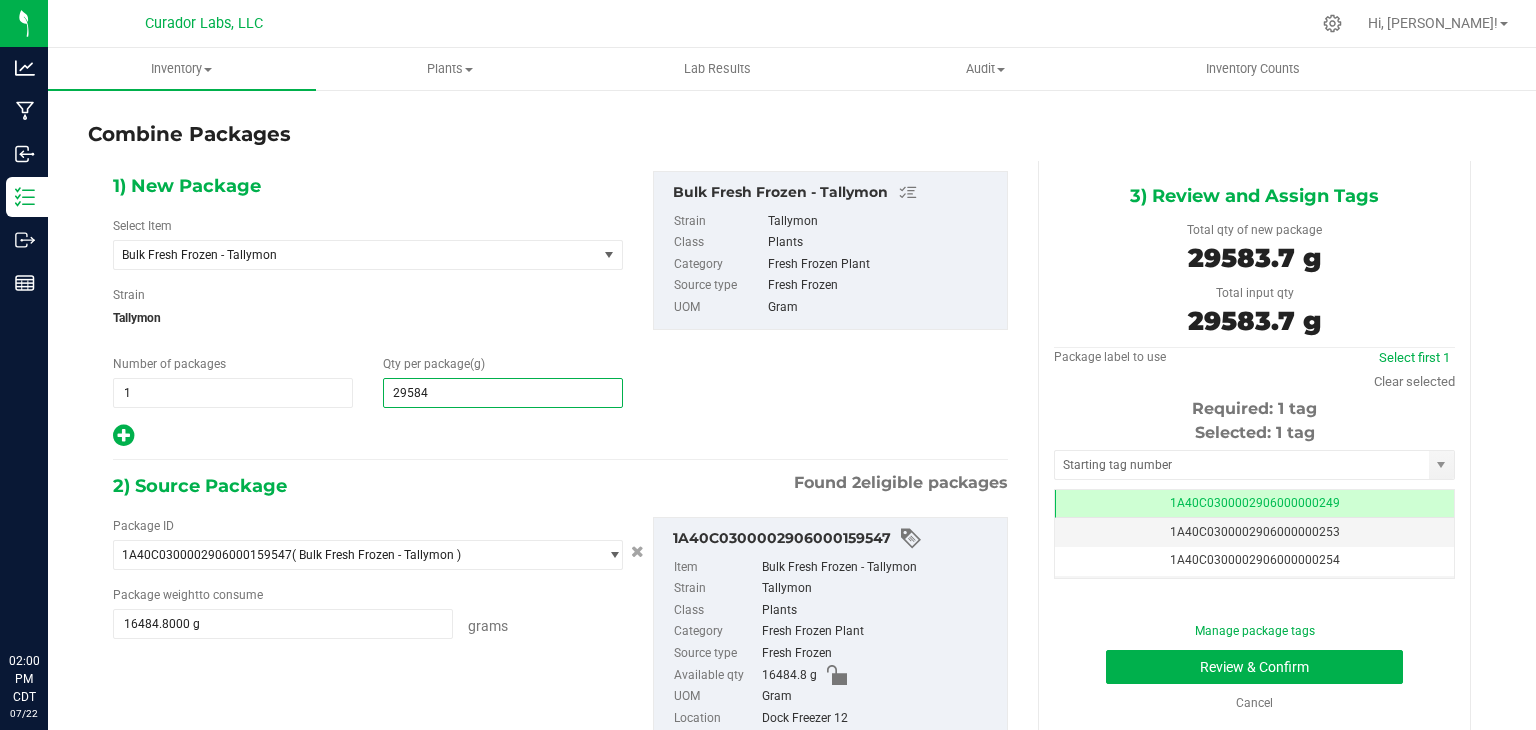 click on "29,584 29584" at bounding box center [503, 393] 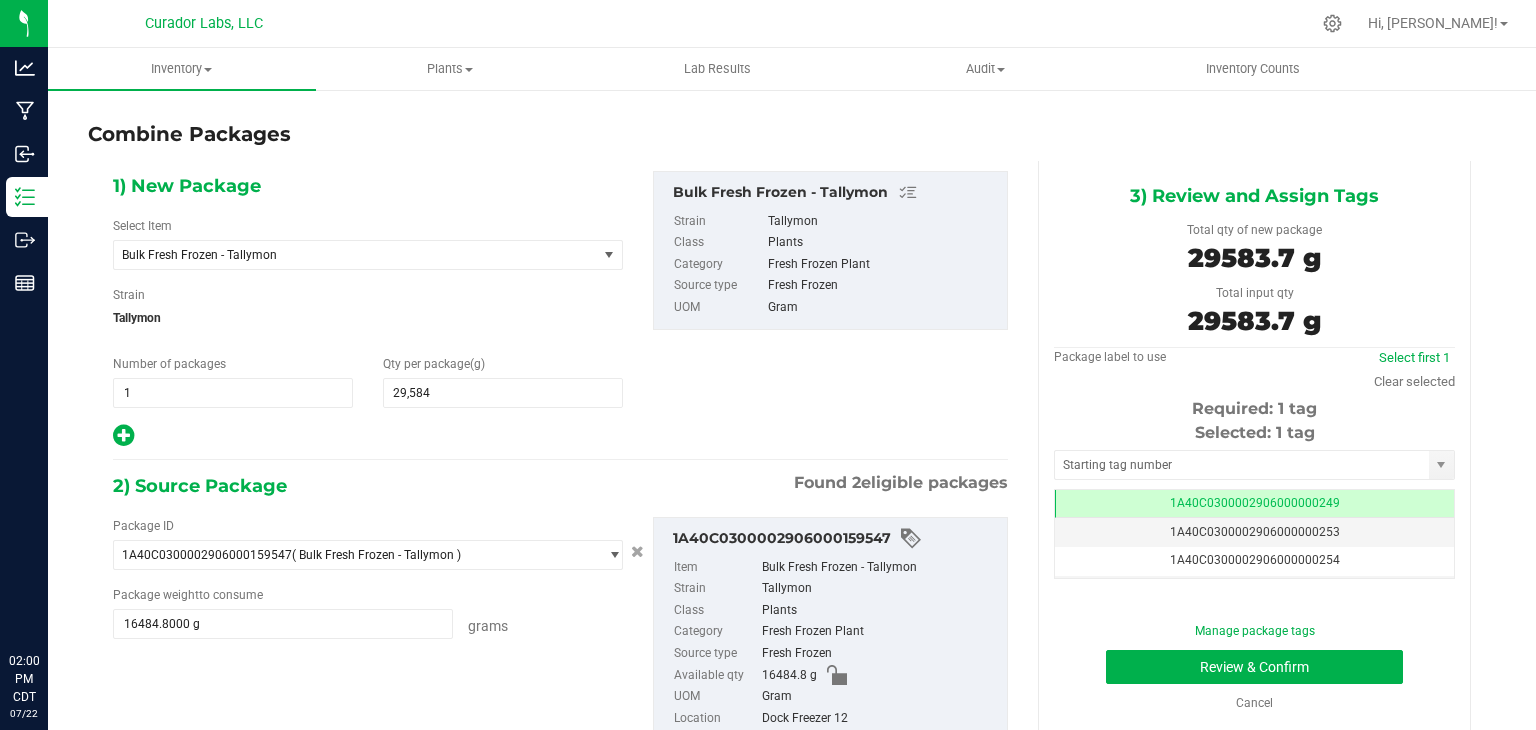 click on "1) New Package
Select Item
Bulk Fresh Frozen - Tallymon
AIRO - Bench Sample - 1g Vape Cart - Mystical Melody AIRO - Bench Sample - 1g Vape Cart - Orange Sherbert AIRO - Bench Sample - Bulk 1g Vape Cart - Lemon Jet Fuel Gelato Airo - Bench Sample - Bulk Cart Grade Live Rosin - Cookie Haze Airo - Bench Sample - Bulk Cart Grade Live Rosin - Gasberry Airo - Bench Sample - Bulk Cart Grade Live Rosin - Purple Kush Airo - Bench Sample - Bulk HTE - GMO Airo - Bench Sample - Vape Cart 1g - Lemon Zest AIRO - Bulk 1g Vape Cart - Orange Sherbert Airo - Bulk Cart Grade Live Rosin - Amber Delight Indica Airo - Bulk Cart Grade Live Rosin - Cherry Thunder Sativa" at bounding box center (560, 629) 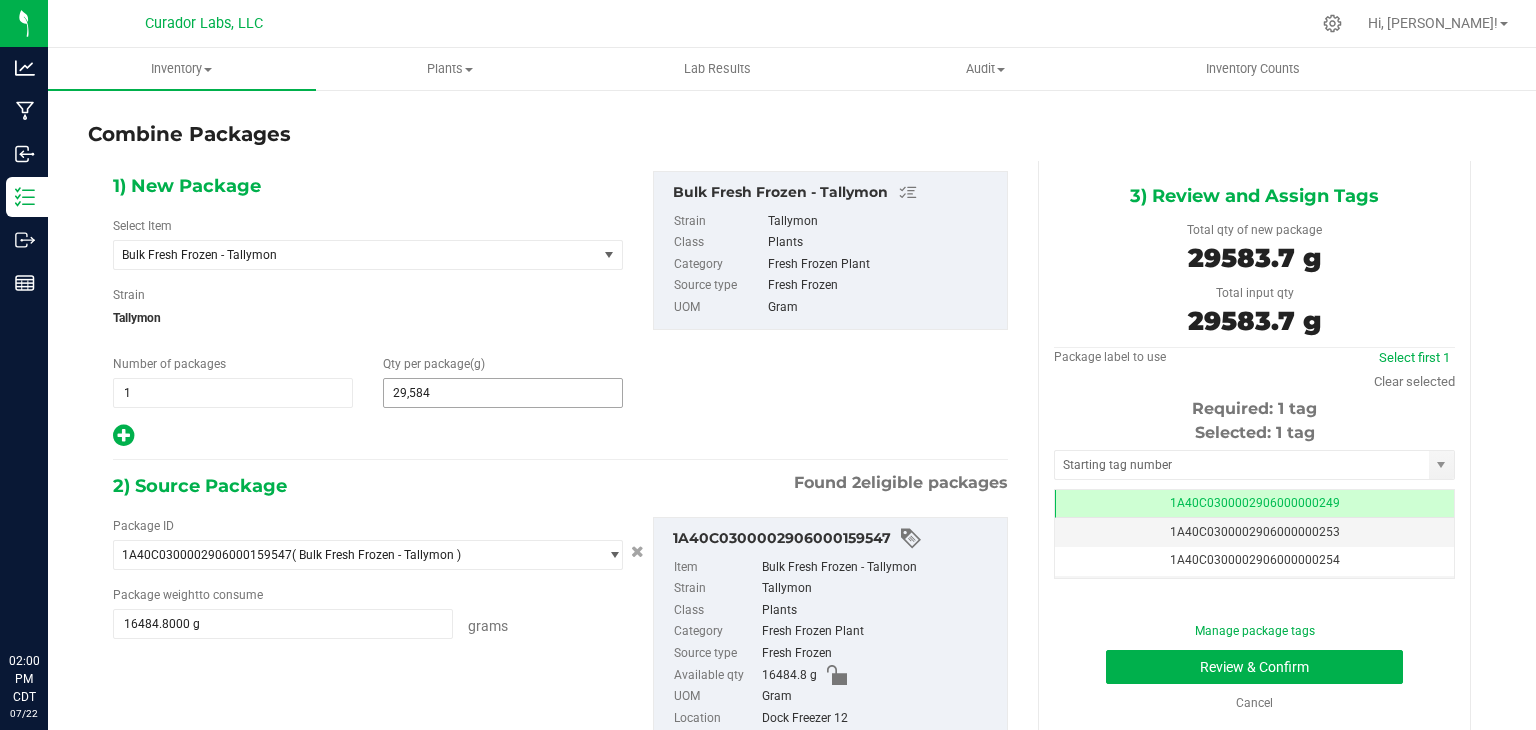 click on "29,584 29584" at bounding box center [503, 393] 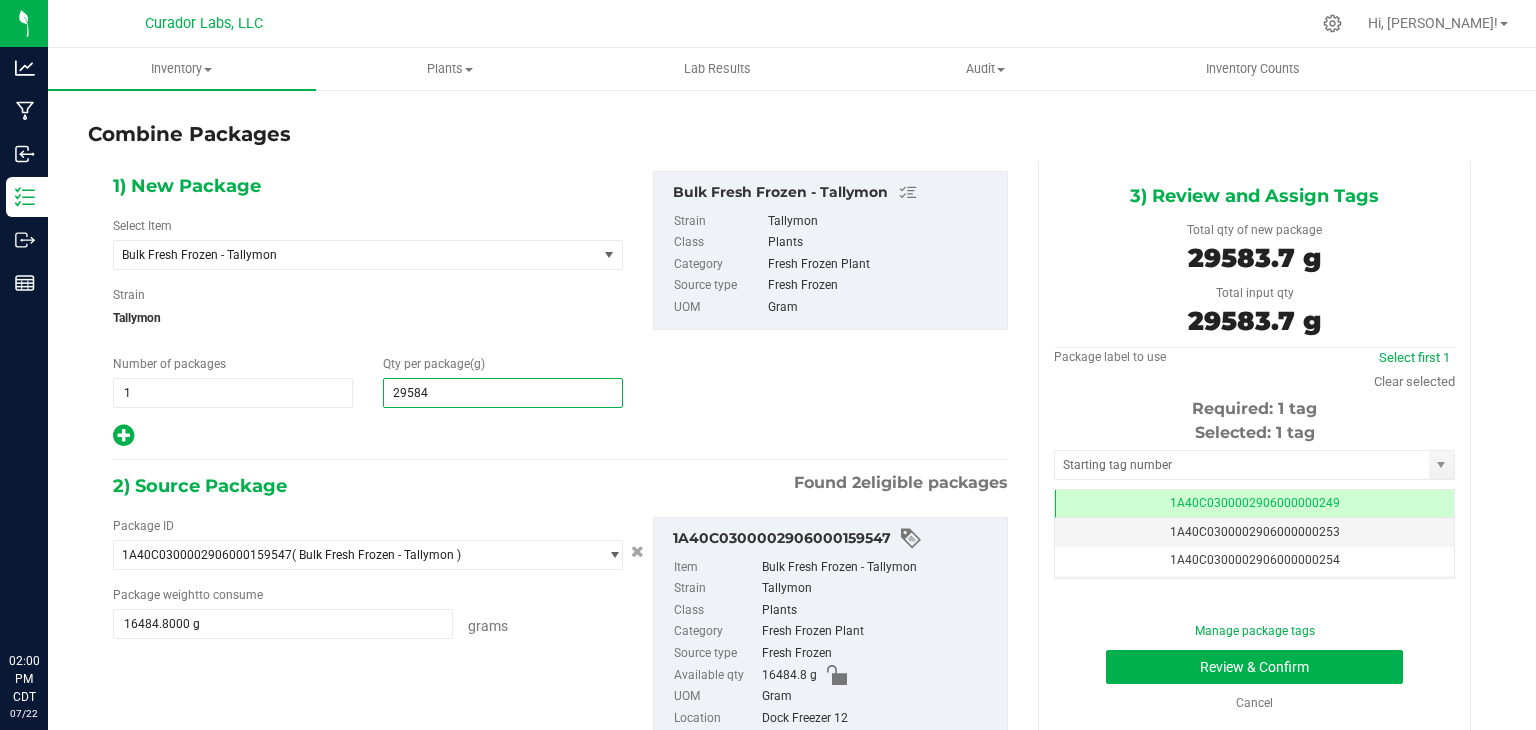 click on "Package ID" at bounding box center [368, 526] 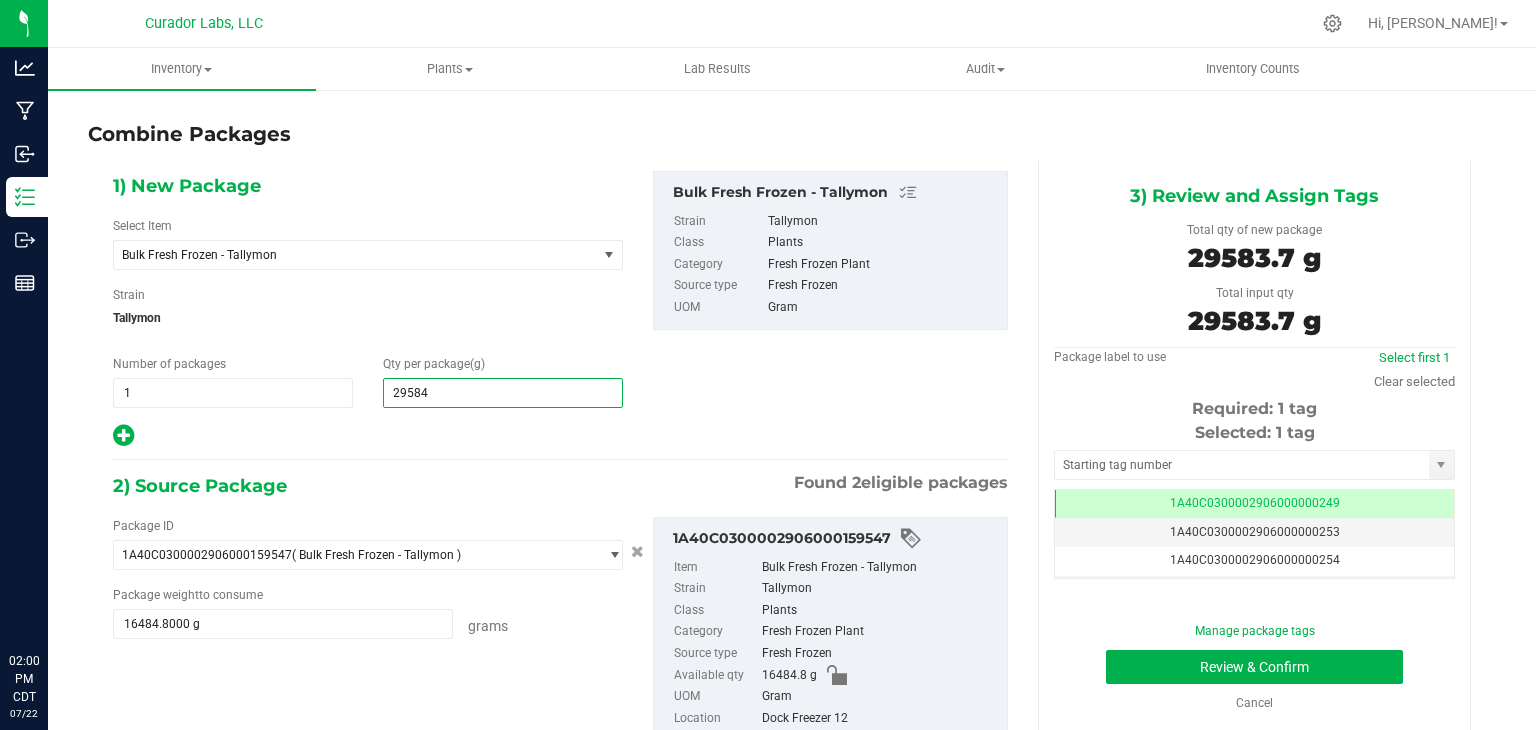 click on "29,584 29584" at bounding box center (503, 393) 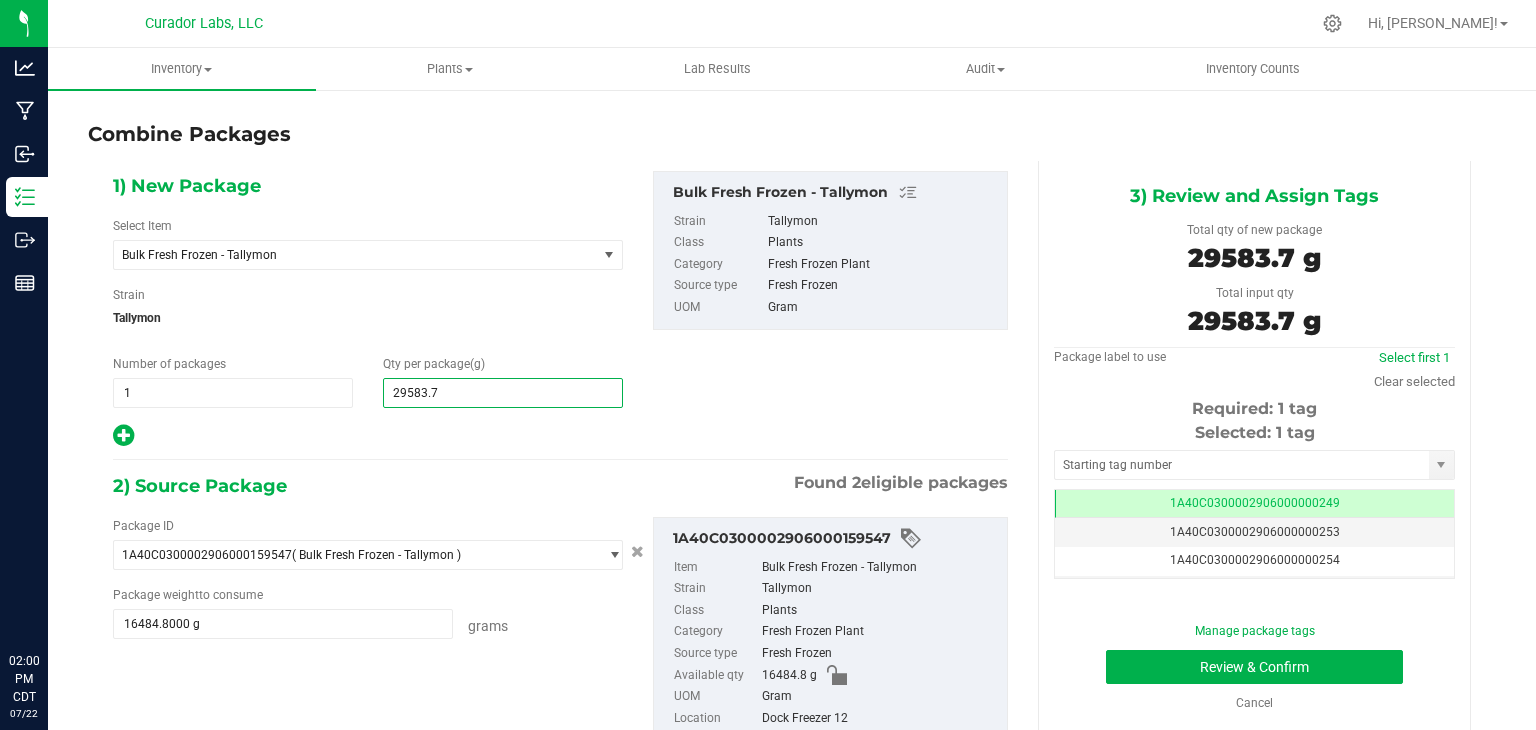 click on "Review & Confirm" at bounding box center [1254, 667] 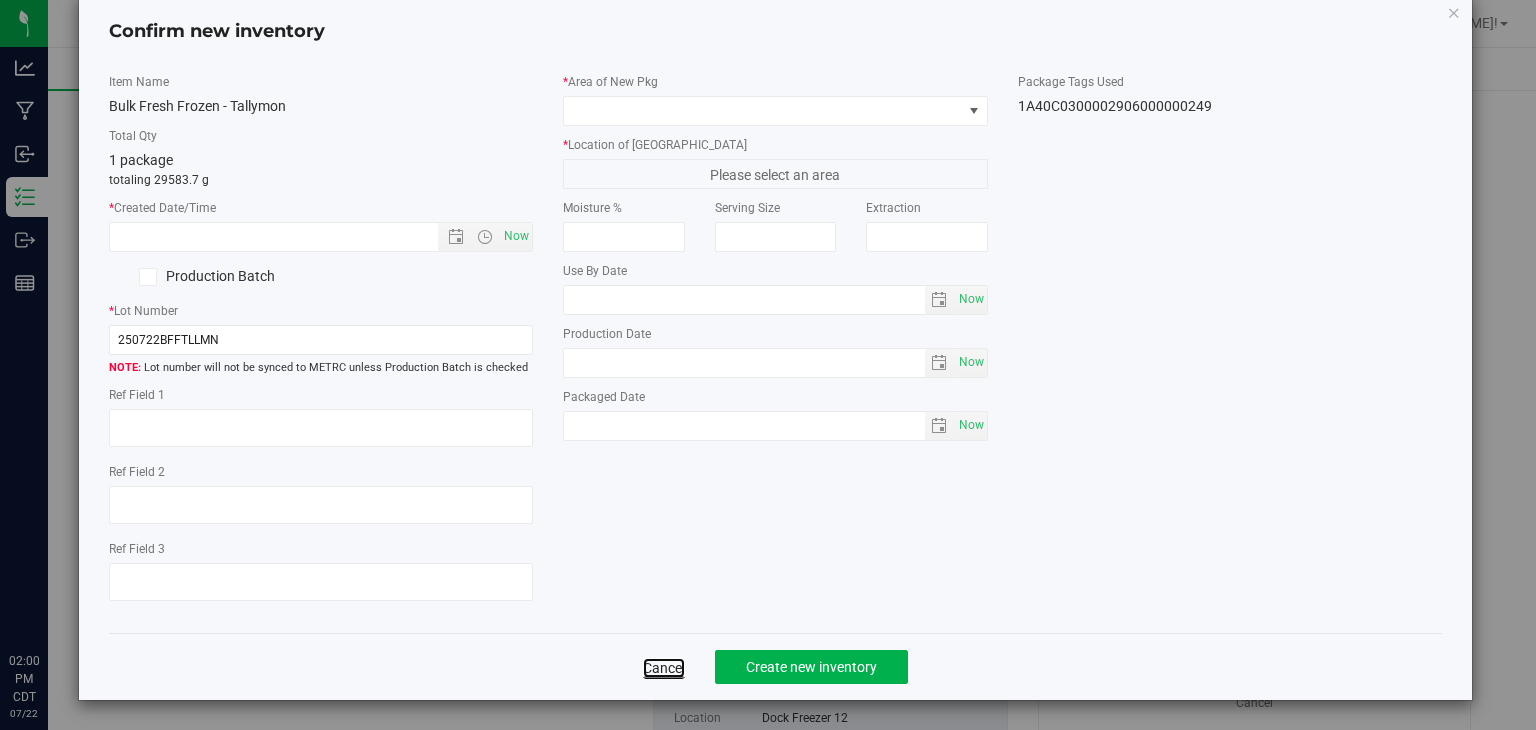 click on "Cancel" at bounding box center (664, 668) 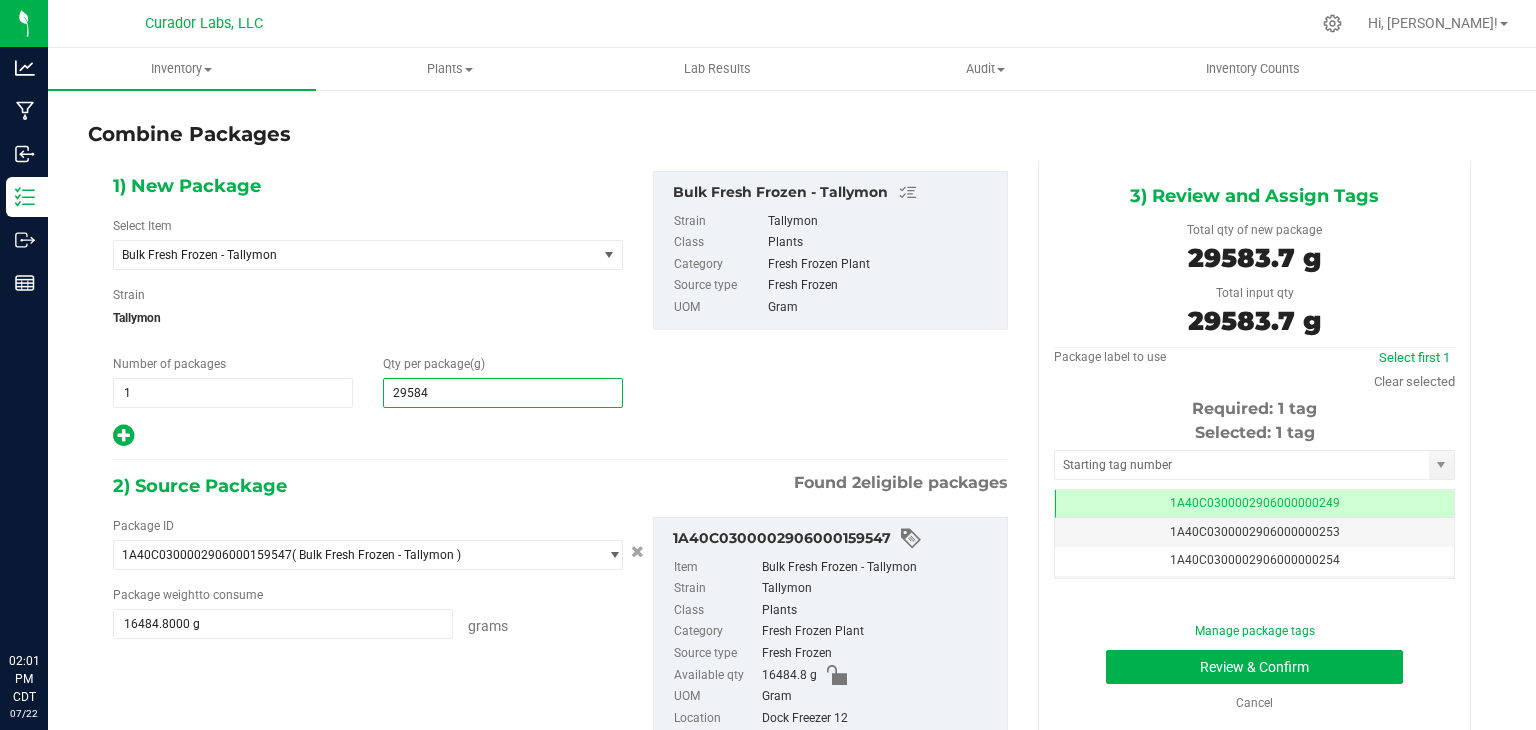 click on "29,584 29584" at bounding box center [503, 393] 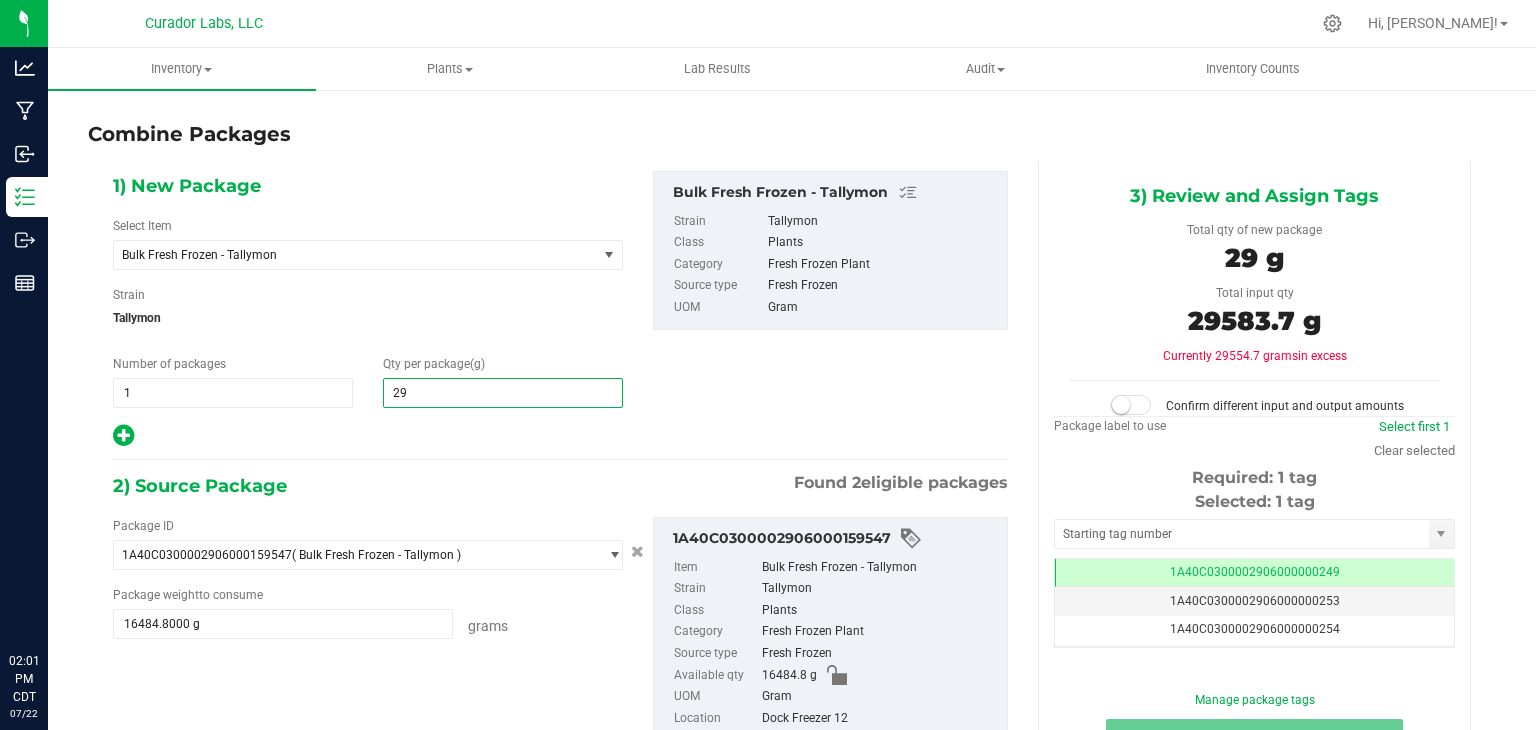 type on "2" 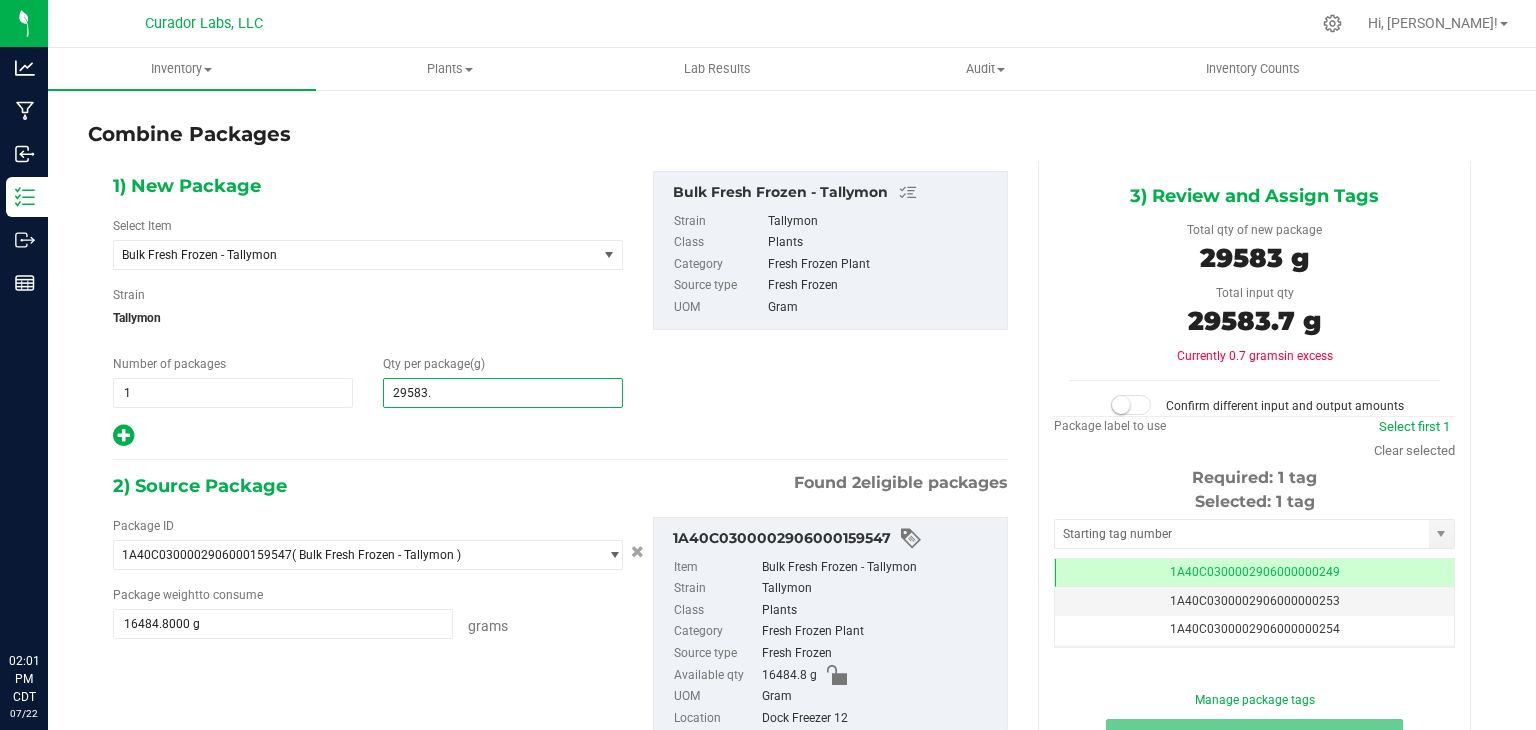 type on "29583.7" 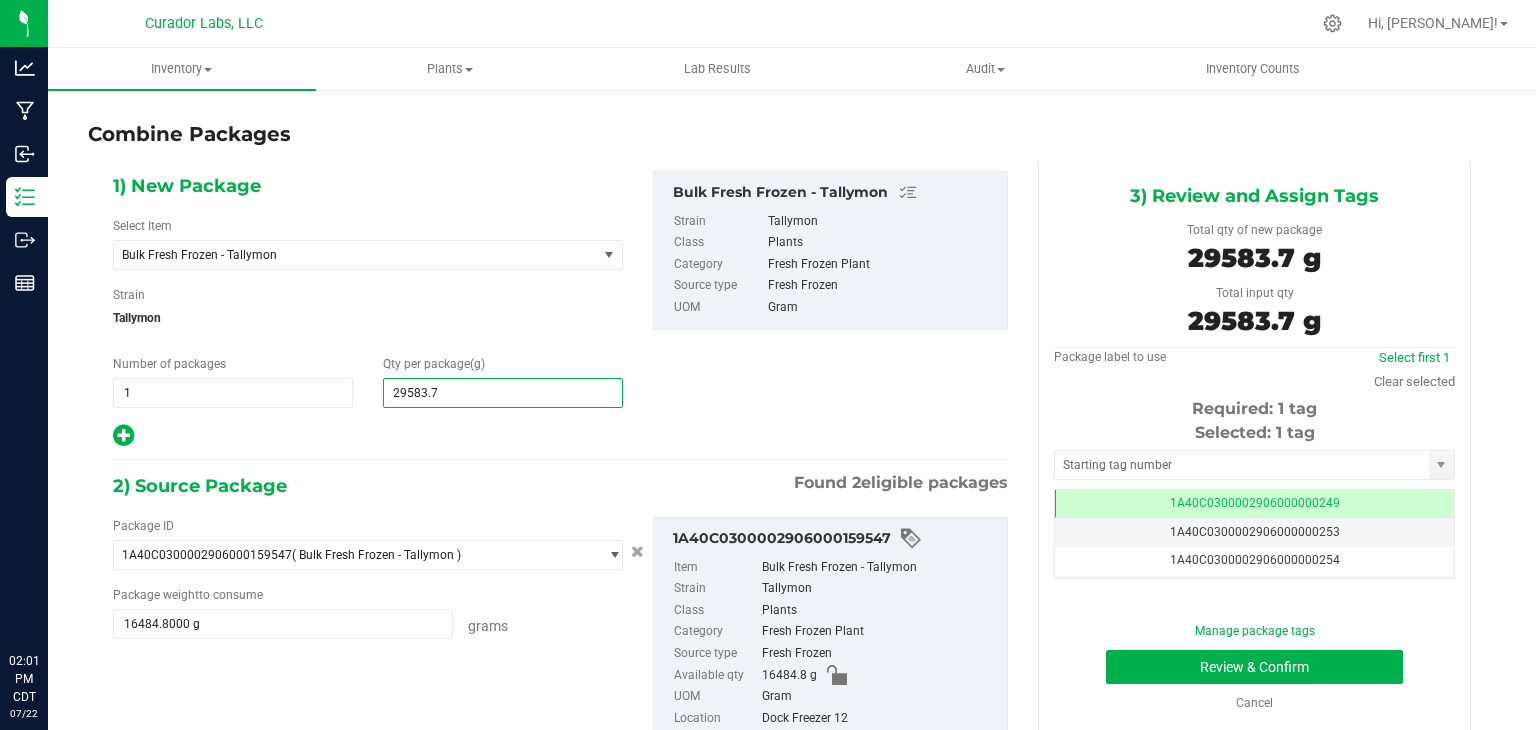 click on "Review & Confirm" at bounding box center (1254, 667) 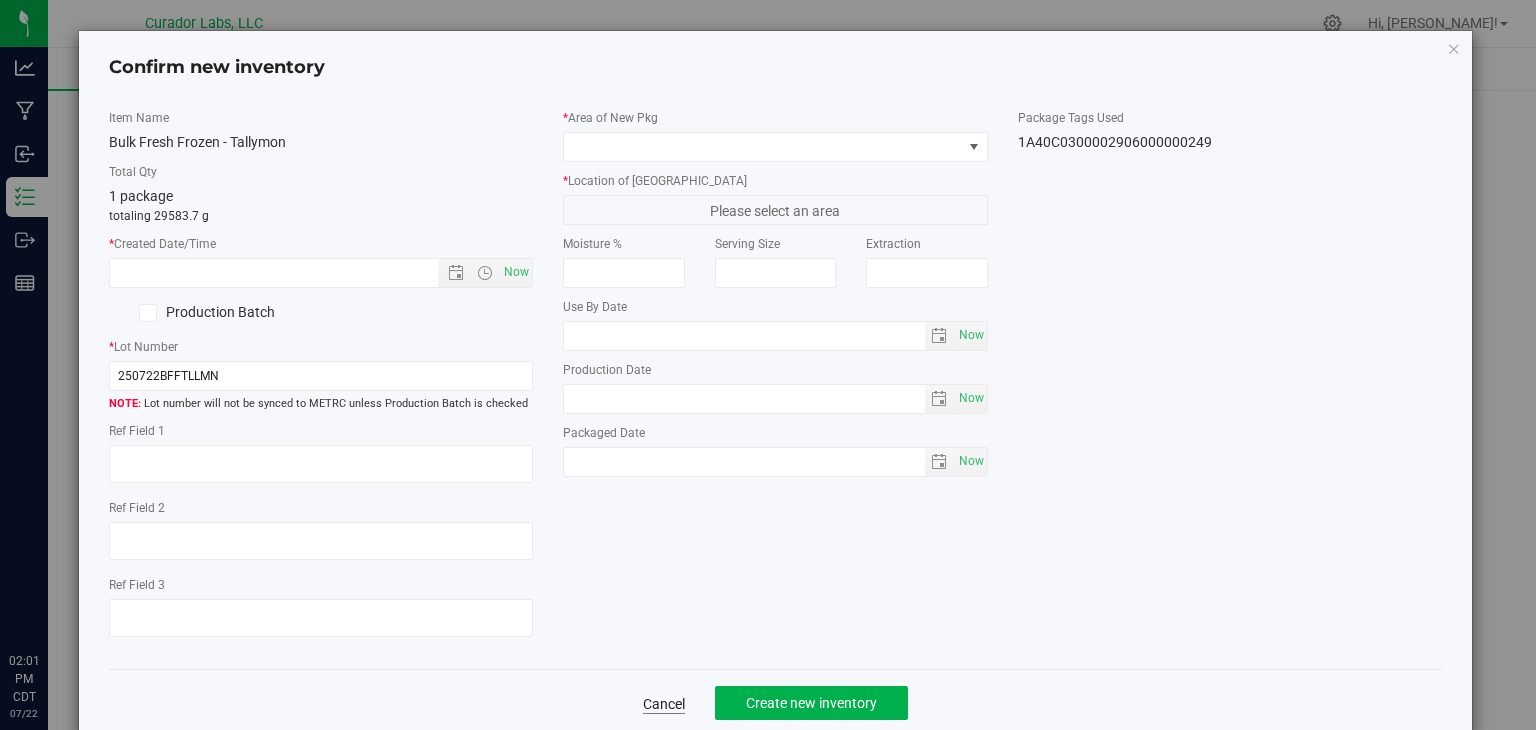 click on "Cancel
Create new inventory" at bounding box center [776, 702] 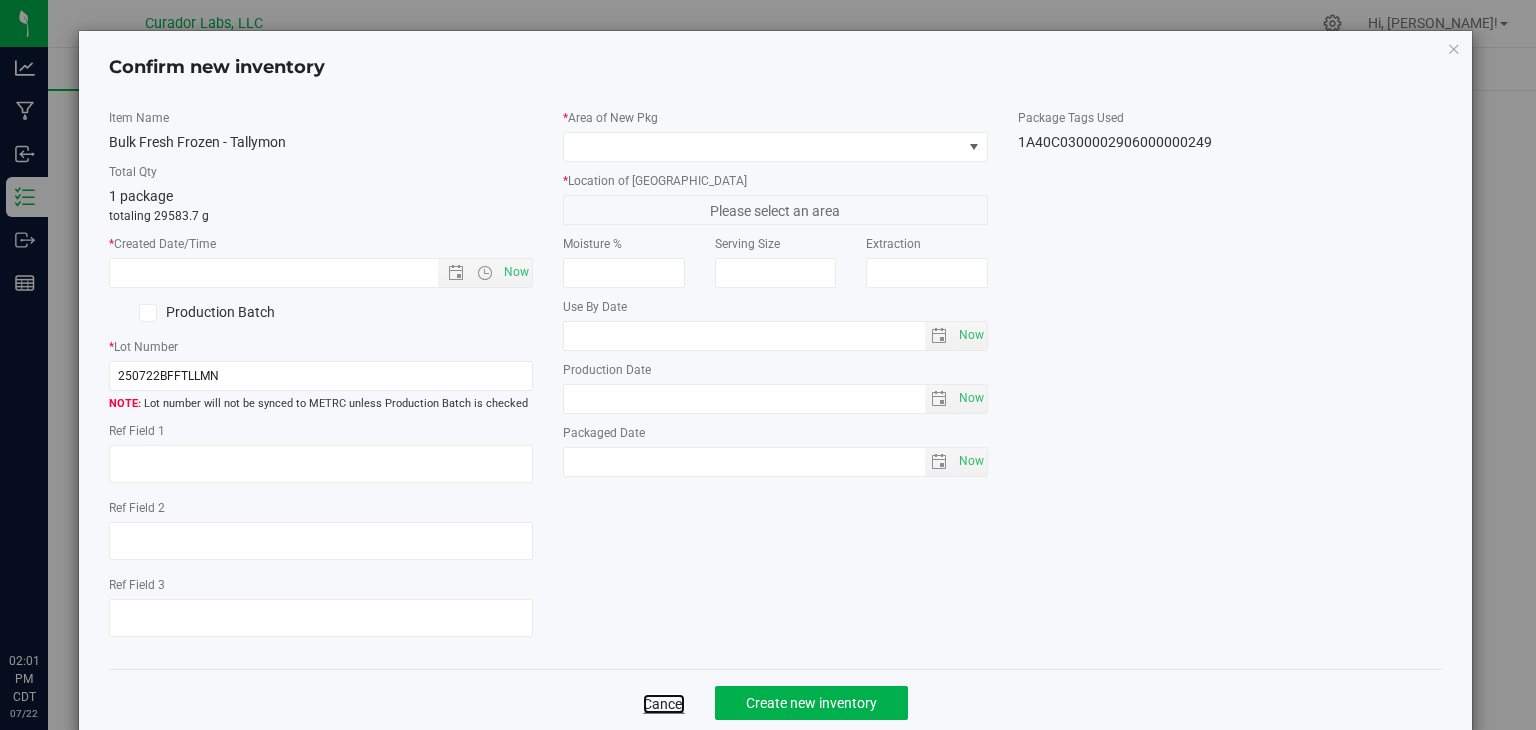 click on "Cancel" at bounding box center [664, 704] 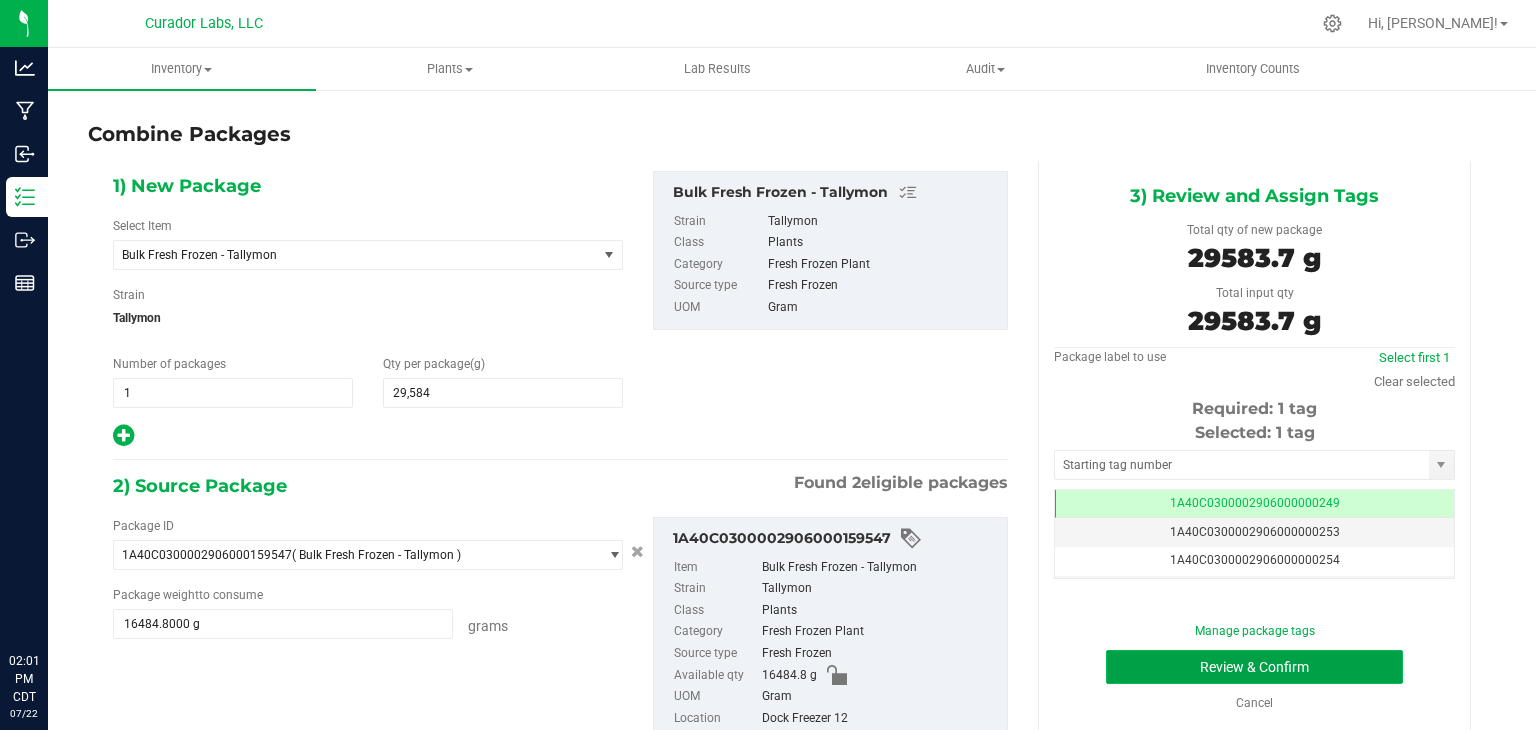 click on "Review & Confirm" at bounding box center (1254, 667) 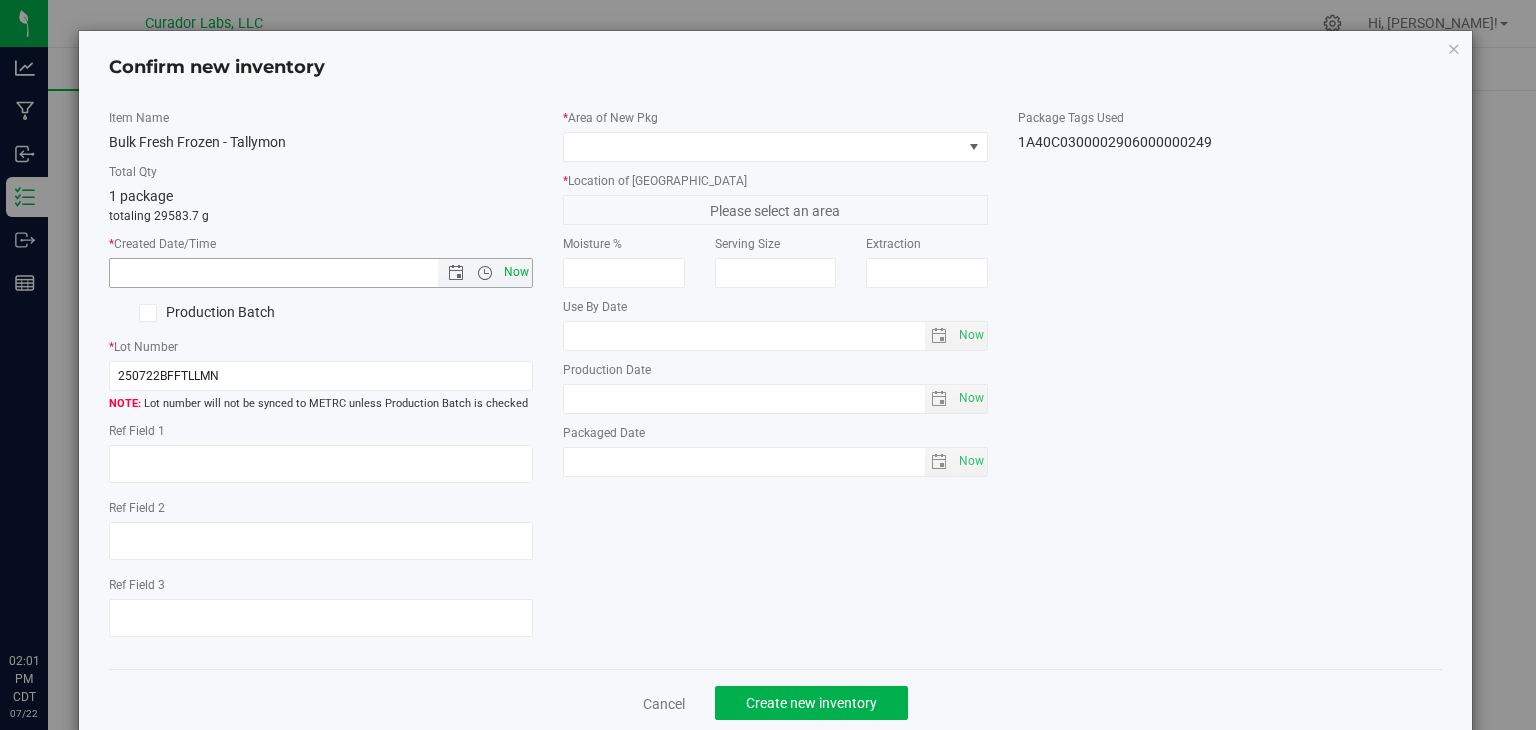 click on "Now" at bounding box center (517, 272) 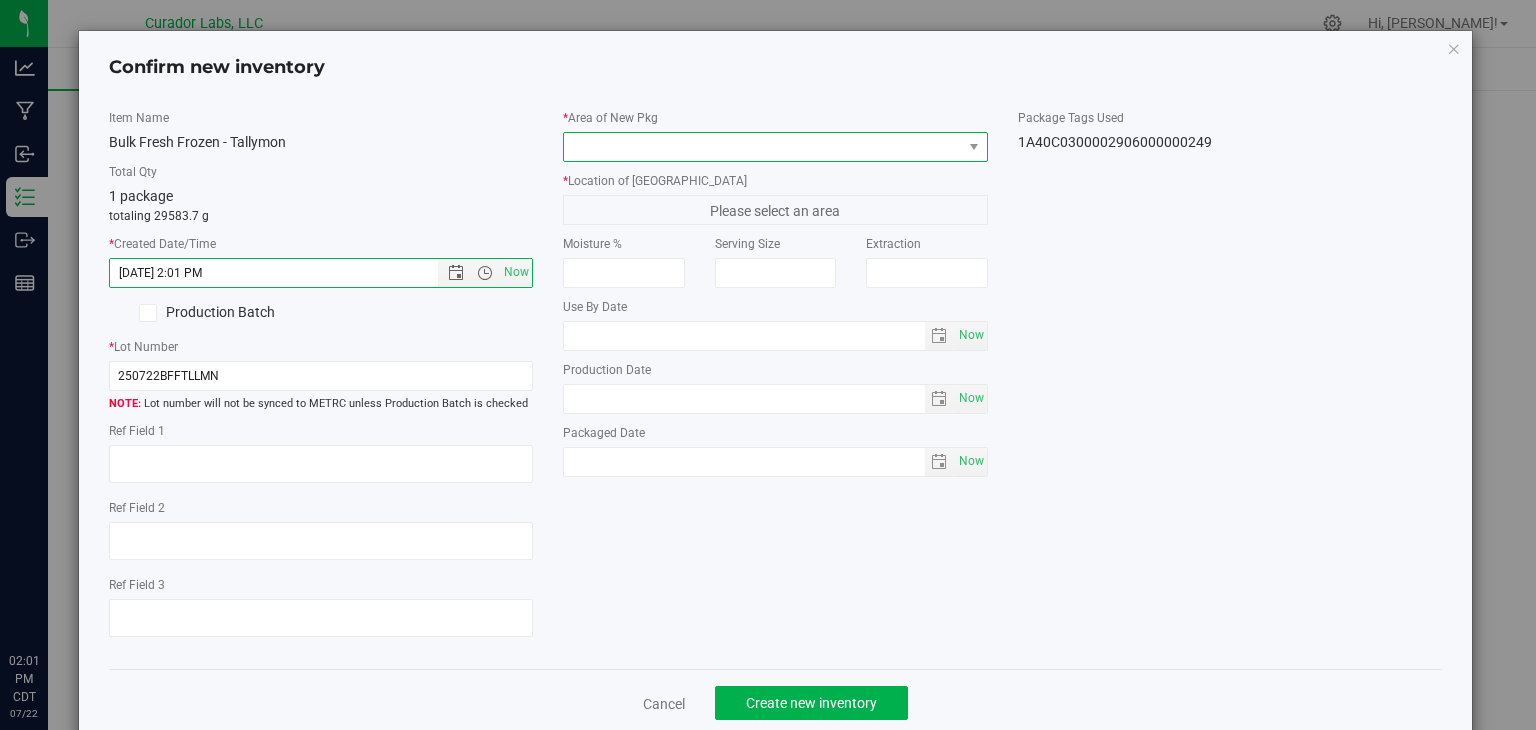 click at bounding box center [763, 147] 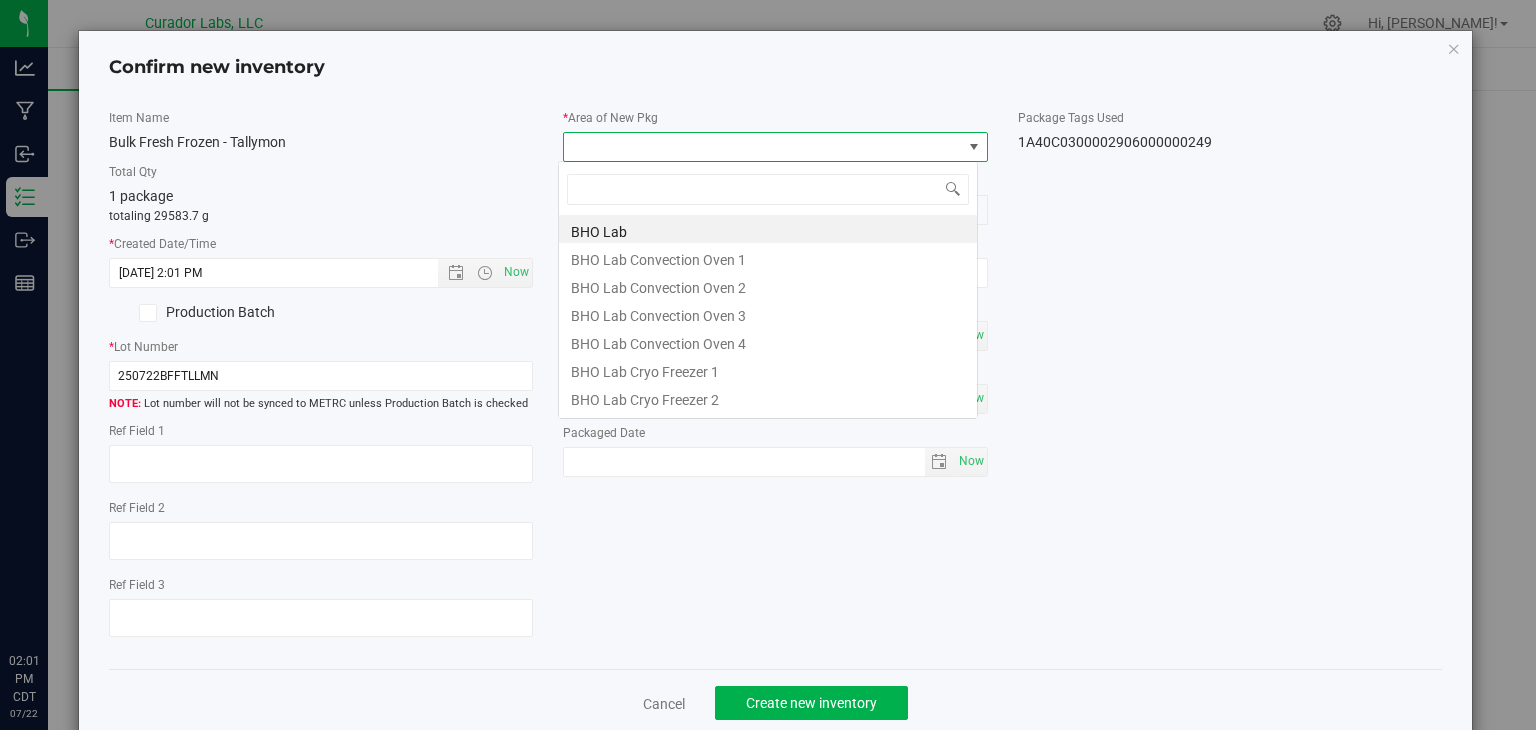 scroll, scrollTop: 99970, scrollLeft: 99580, axis: both 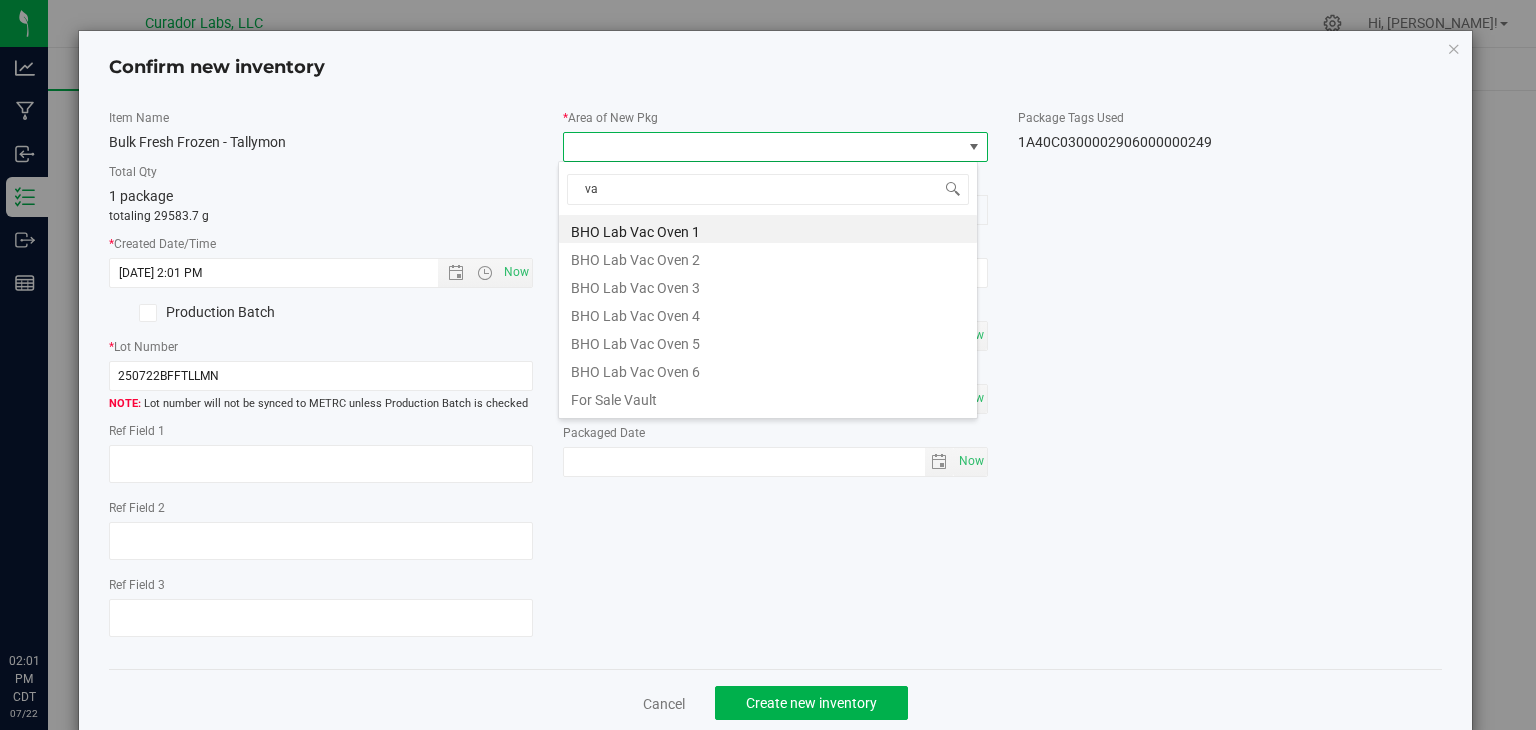 type on "v" 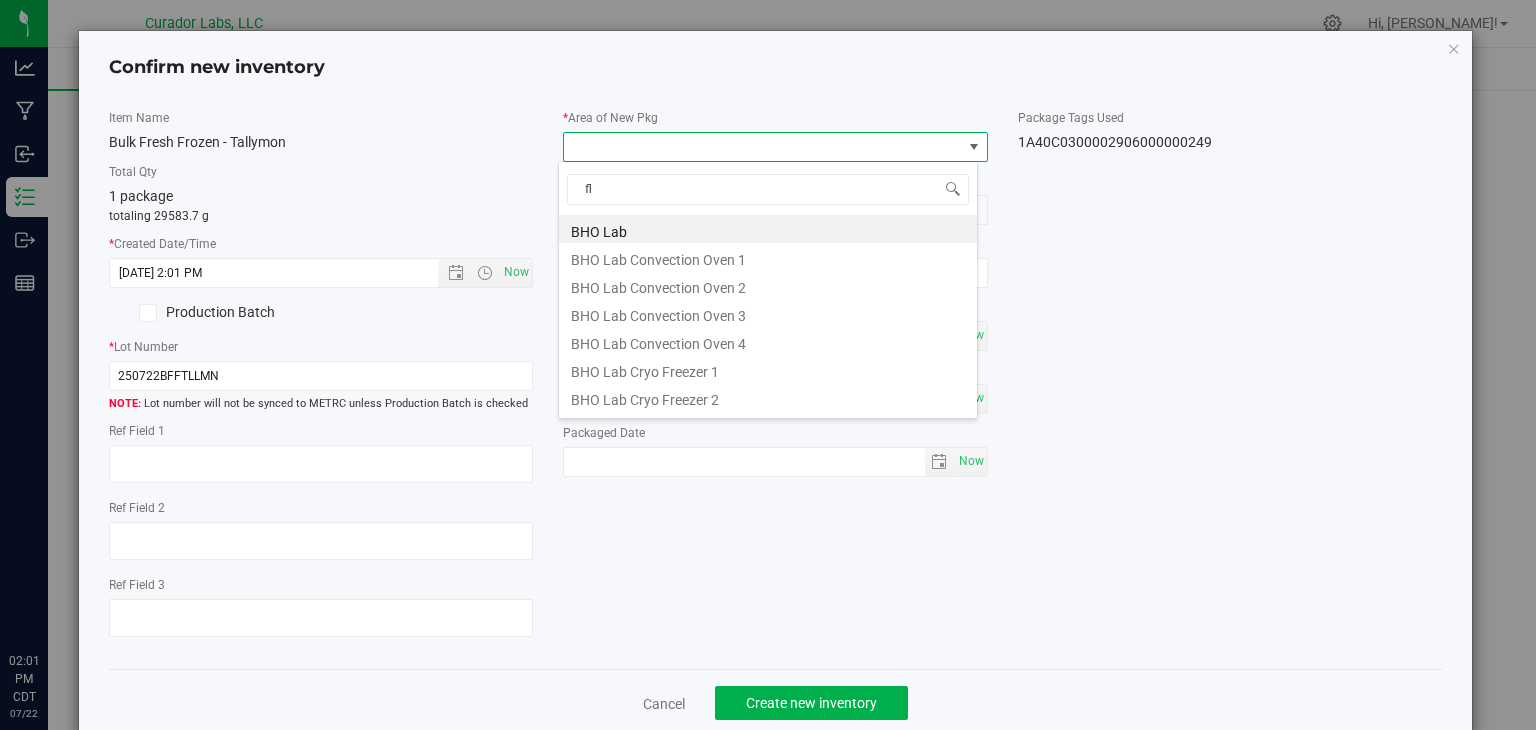 type on "flo" 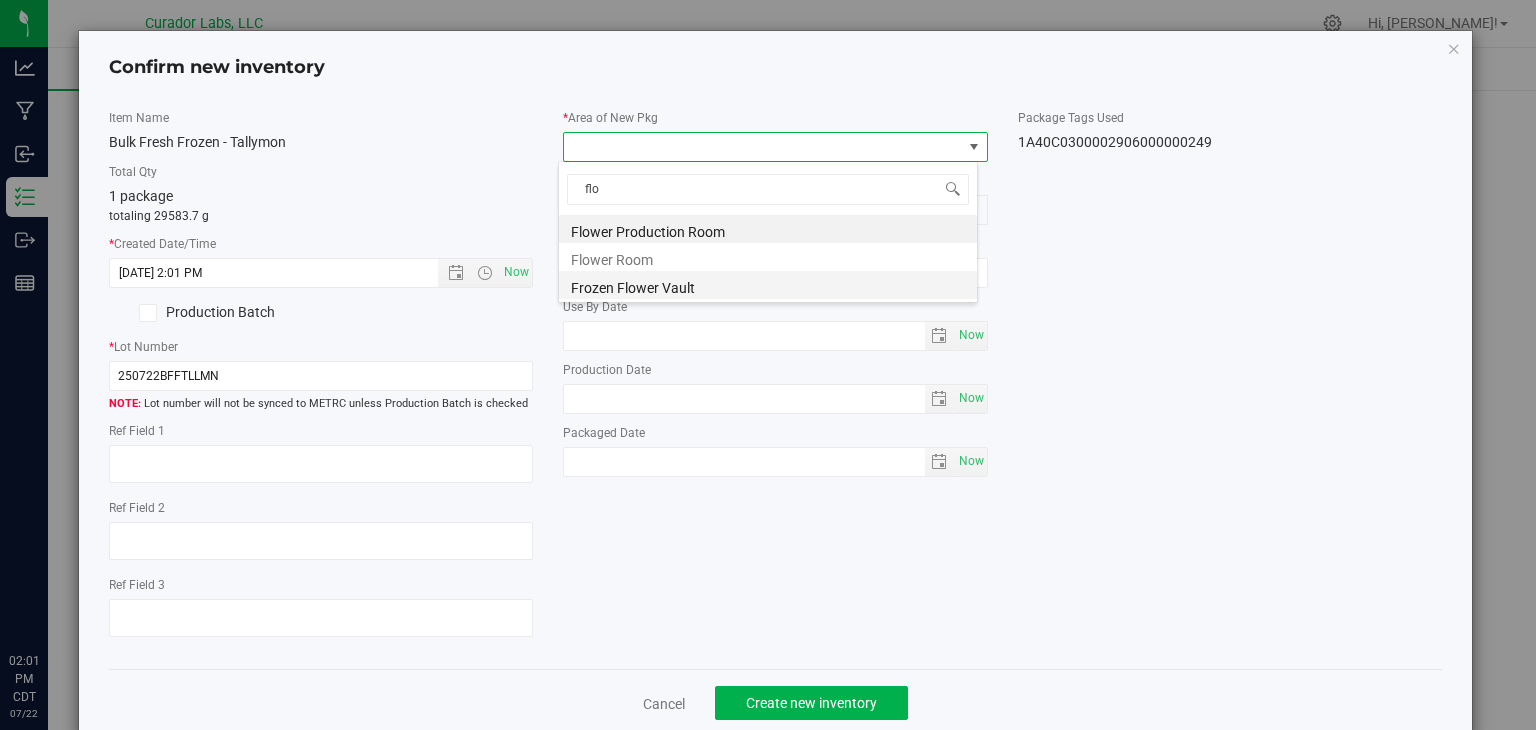 click on "Frozen Flower Vault" at bounding box center [768, 285] 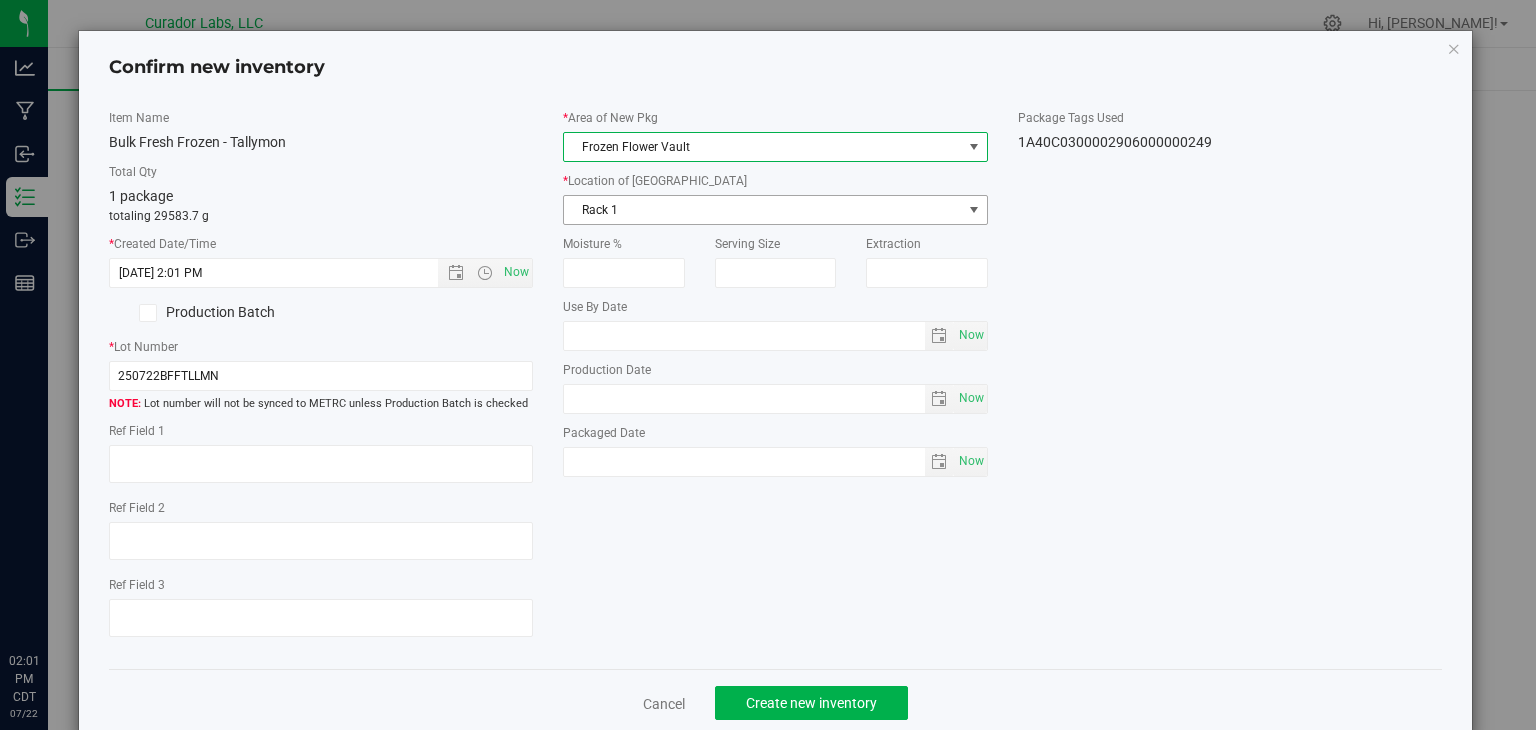 click on "Rack 1" at bounding box center (763, 210) 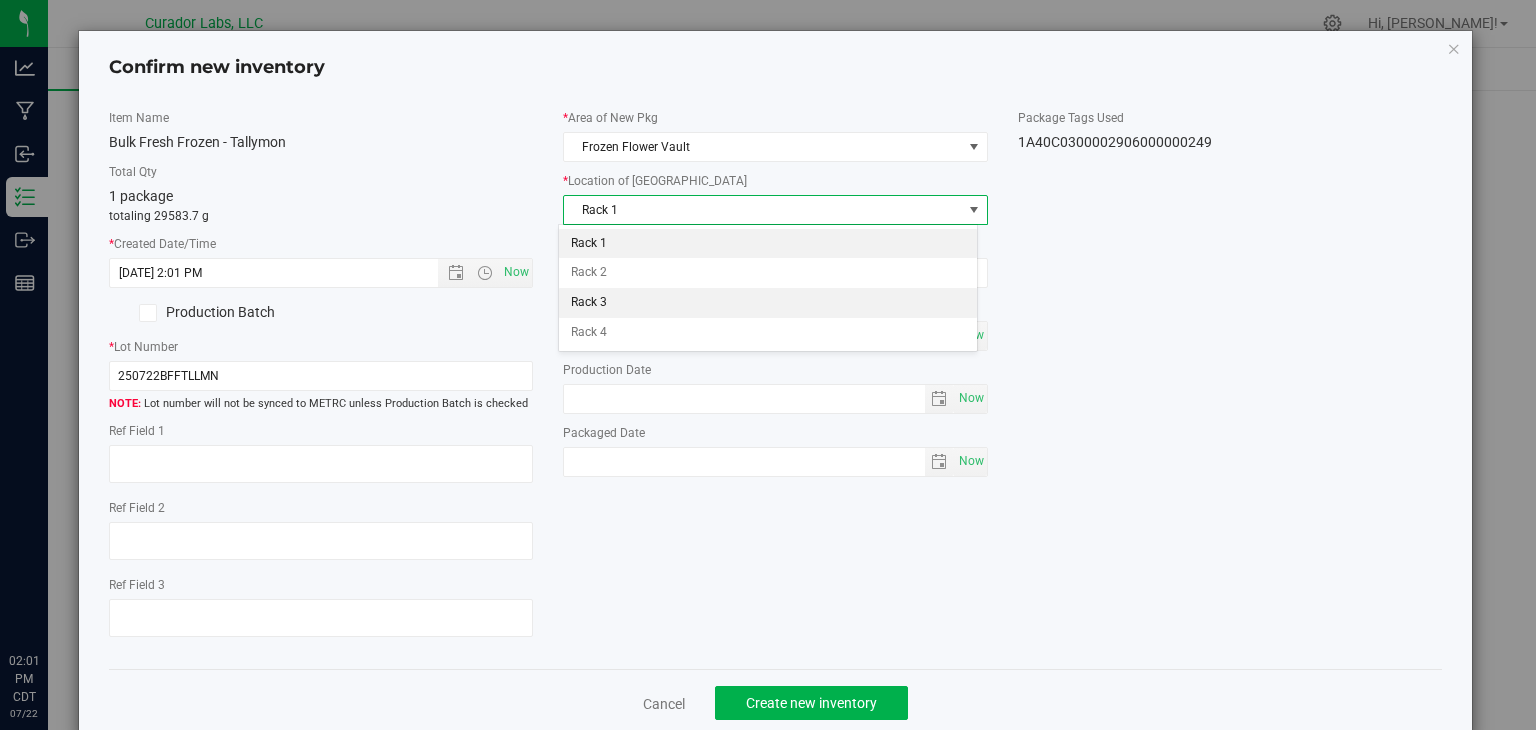 click on "Rack 3" at bounding box center (768, 303) 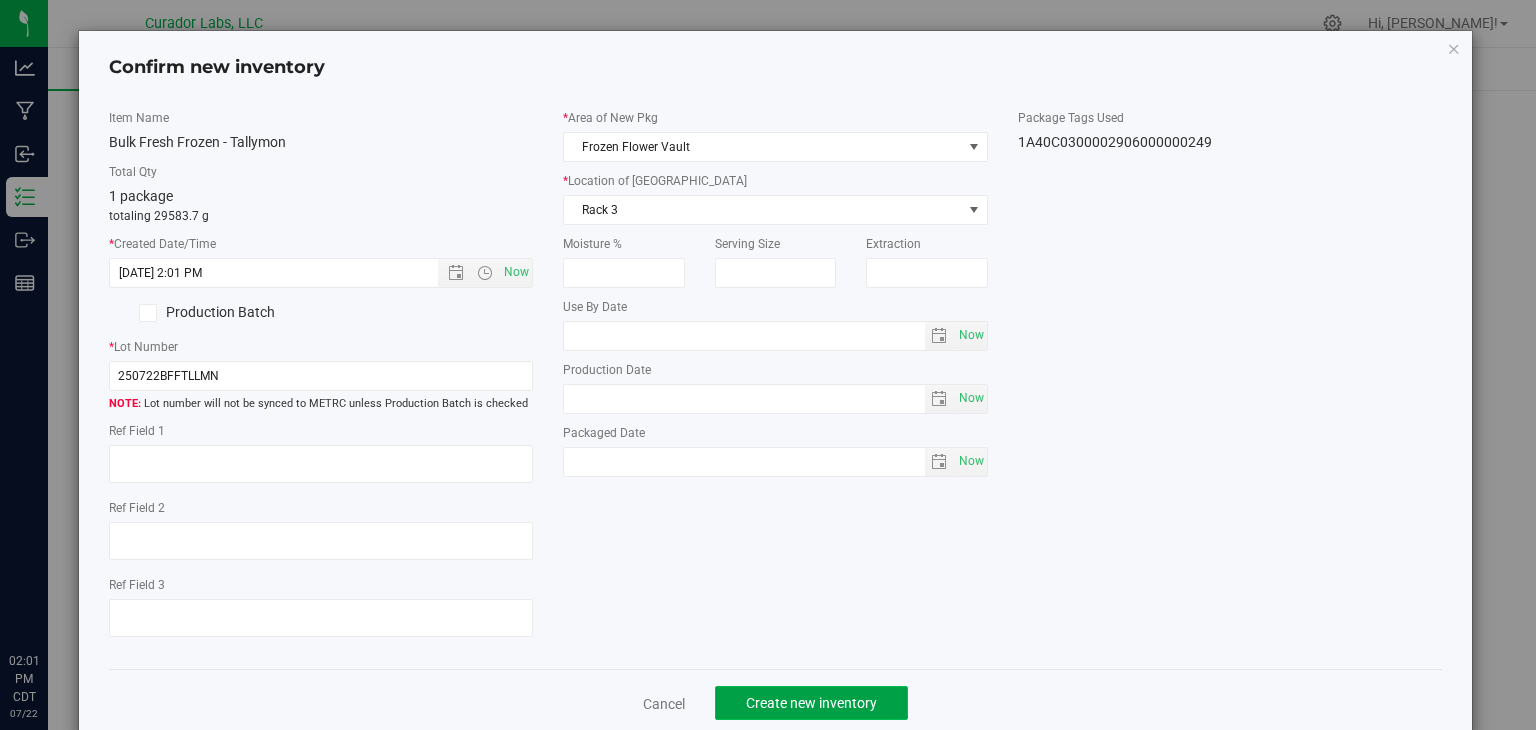 click on "Create new inventory" 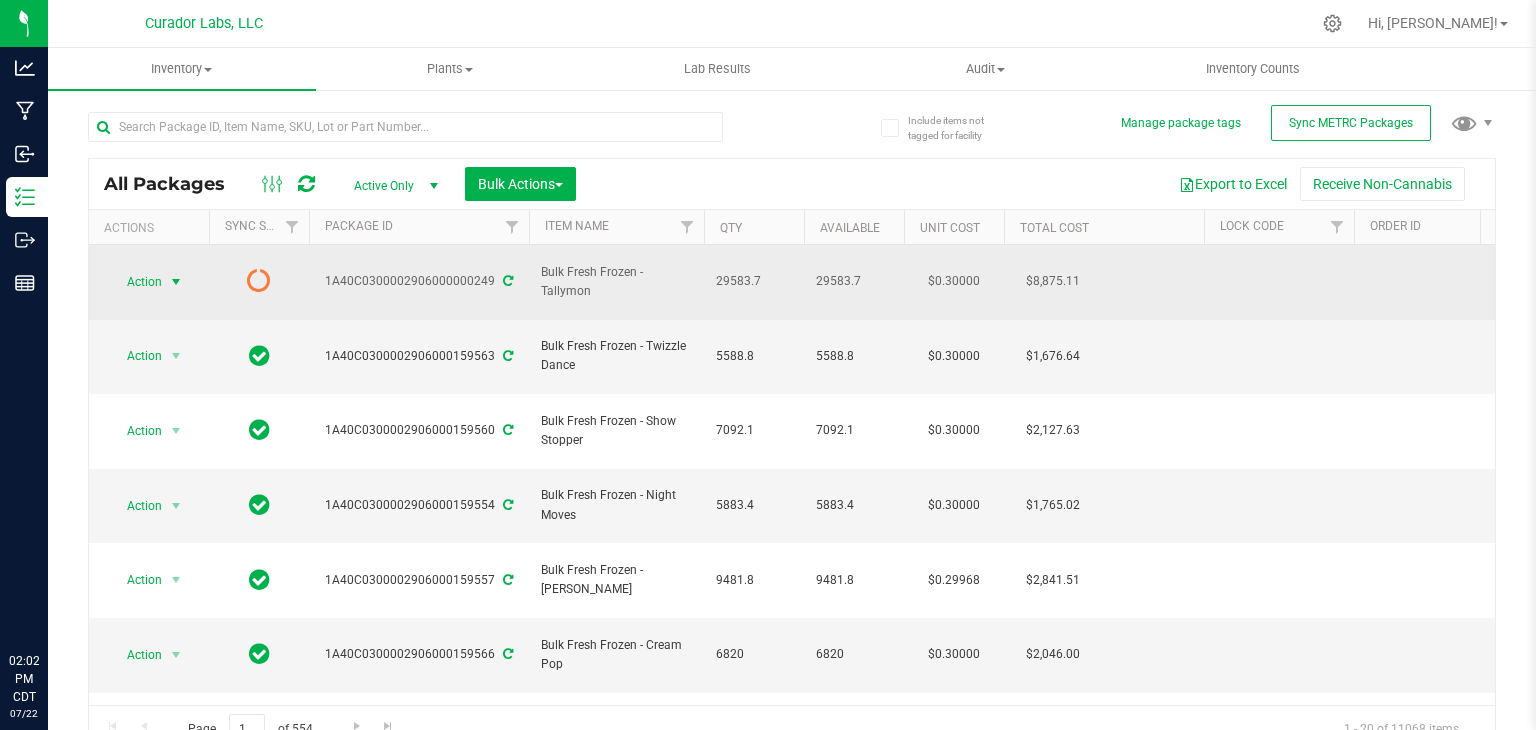 click at bounding box center (176, 282) 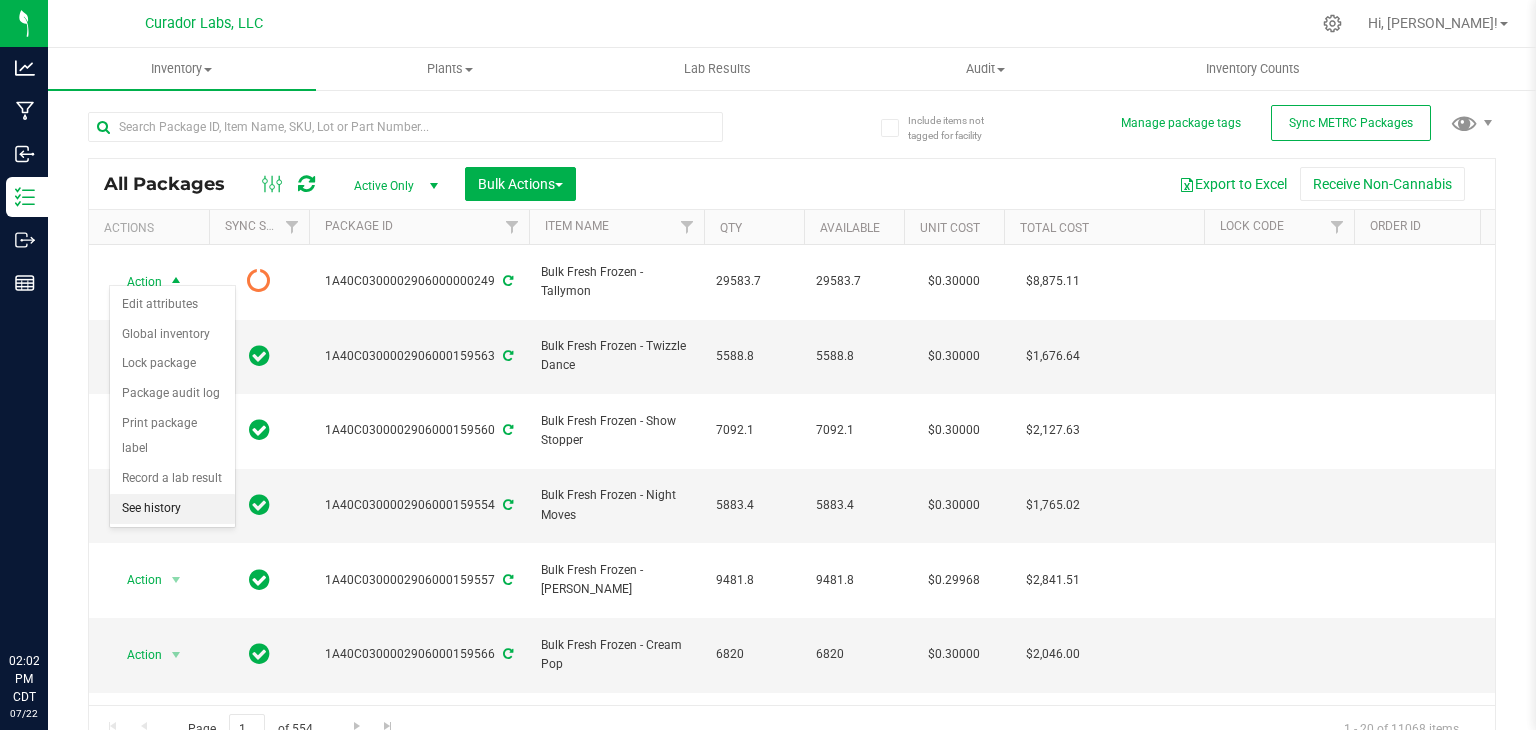 click on "See history" at bounding box center [172, 509] 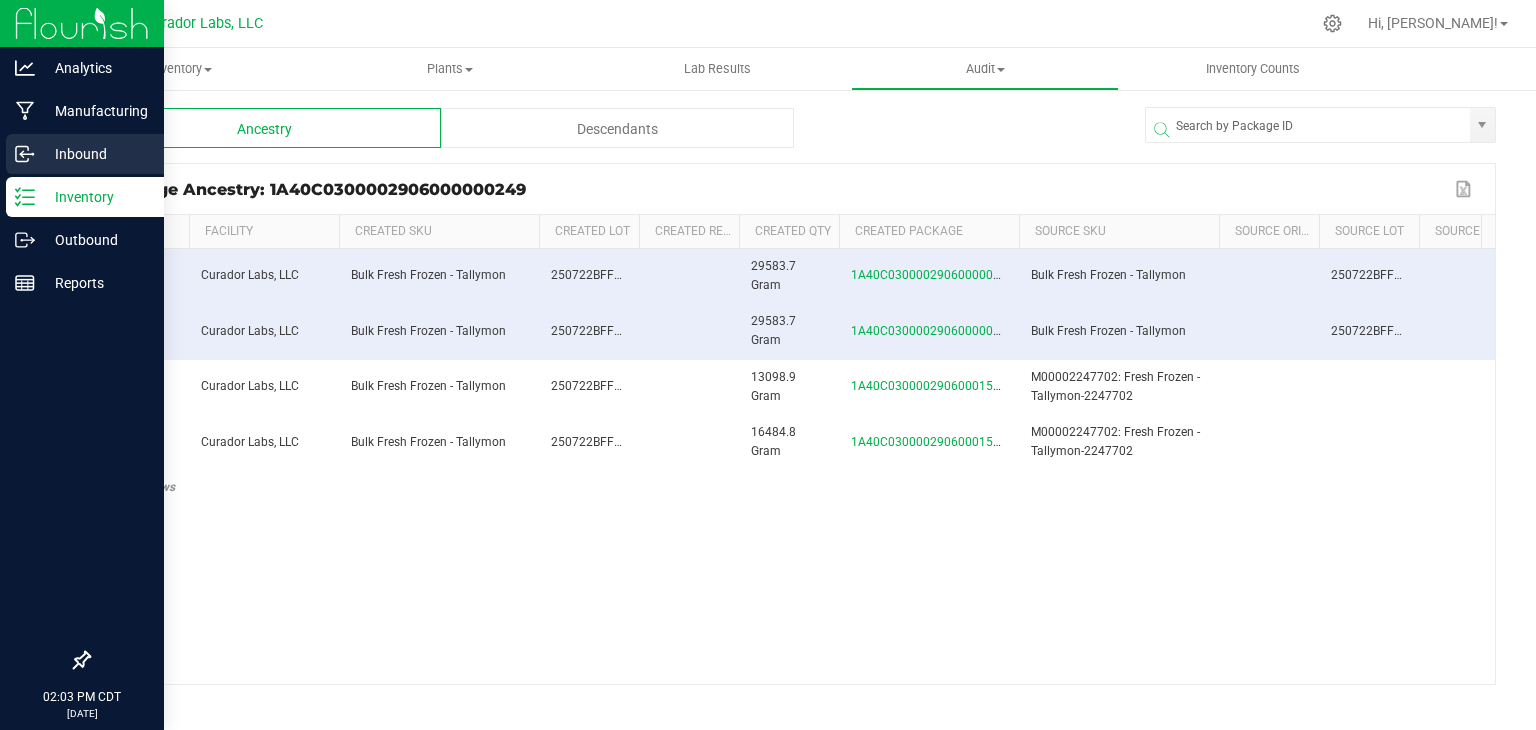 click on "Inbound" at bounding box center (95, 154) 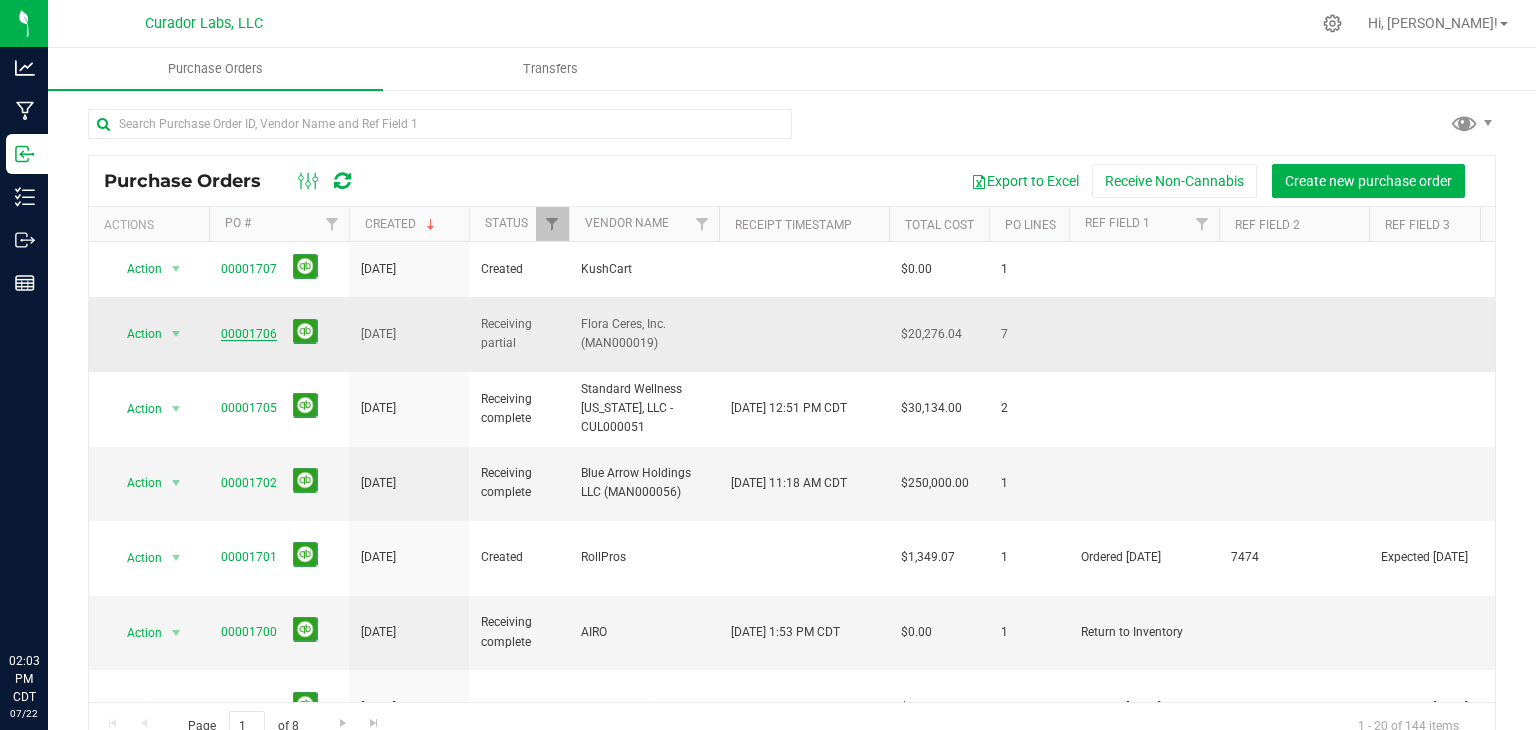 click on "00001706" at bounding box center (249, 334) 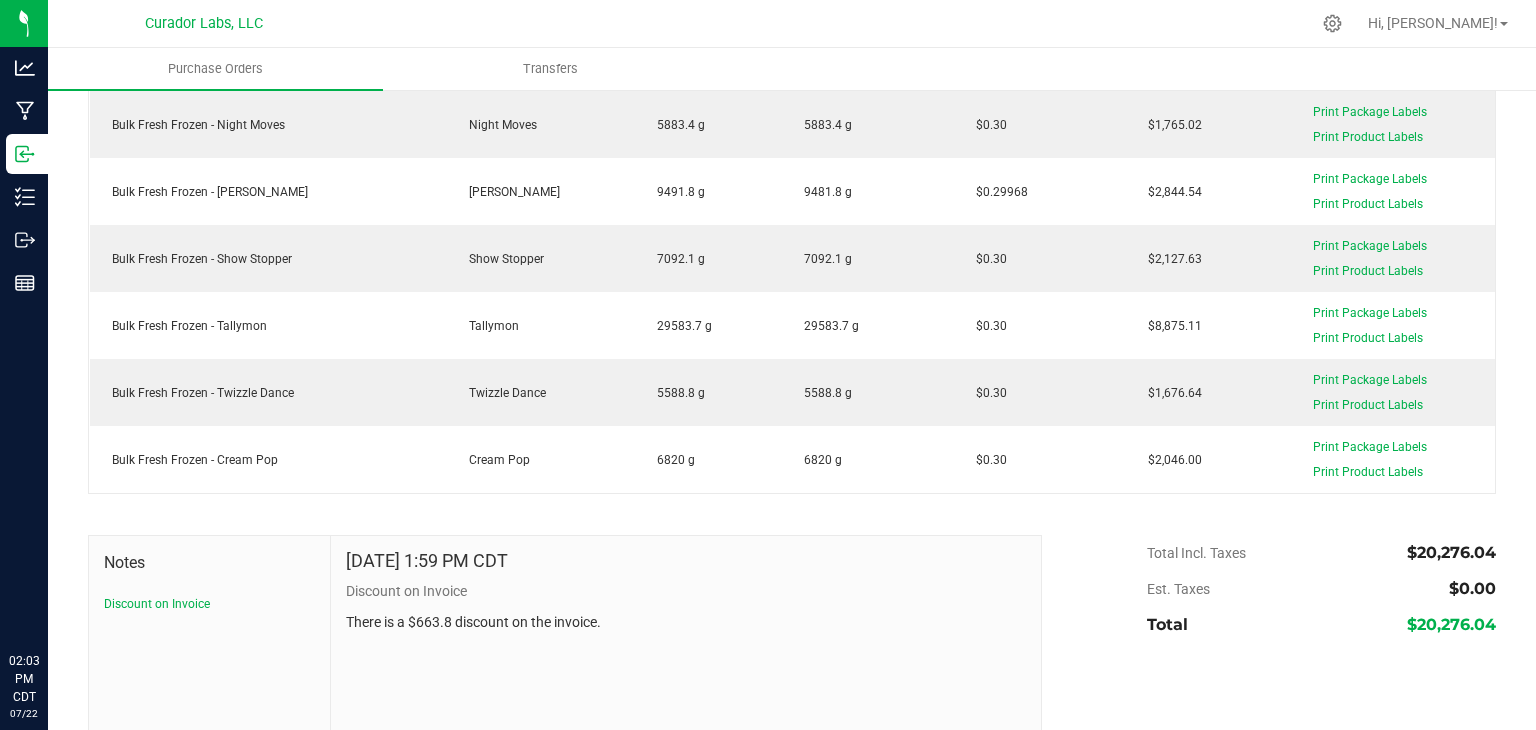 scroll, scrollTop: 0, scrollLeft: 0, axis: both 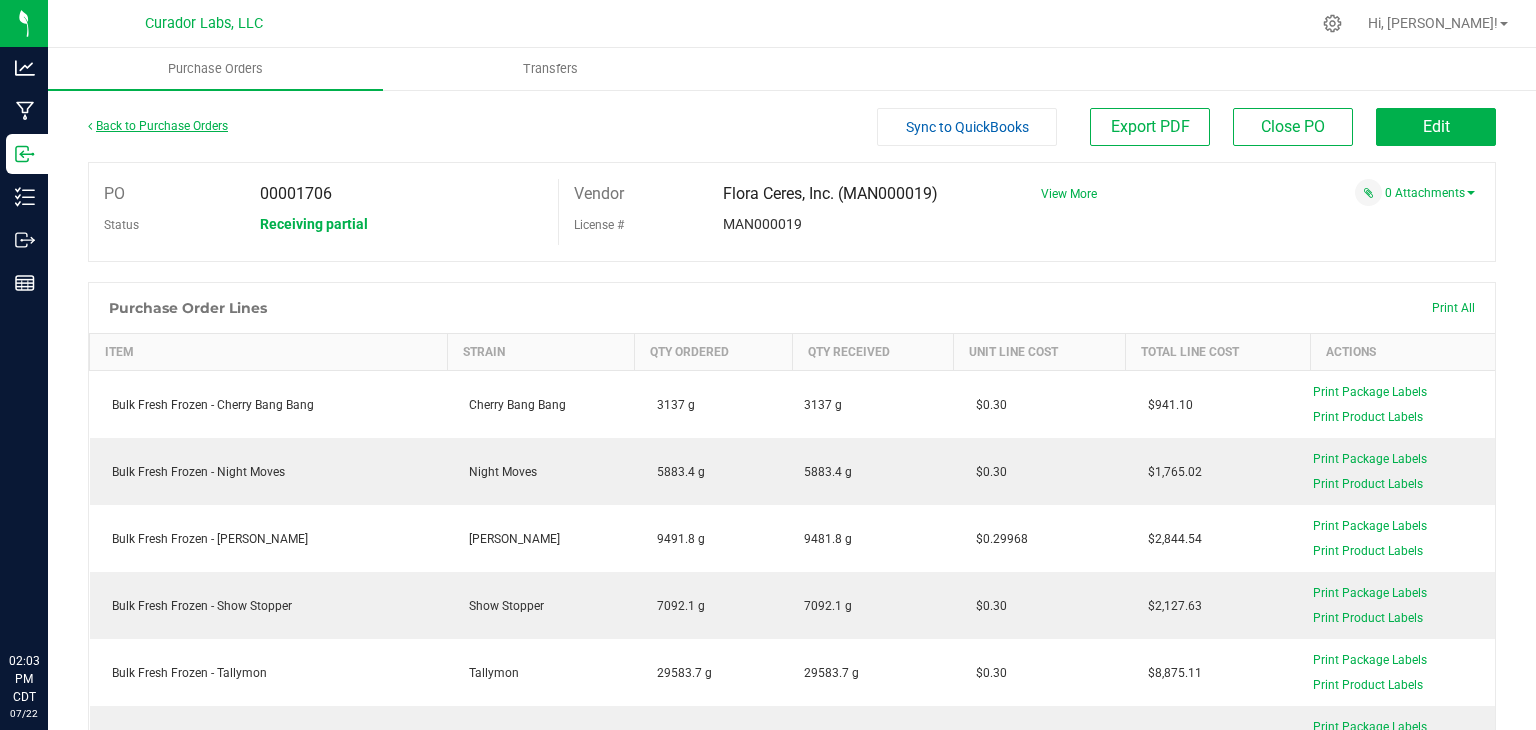 click on "Back to Purchase Orders" at bounding box center (158, 126) 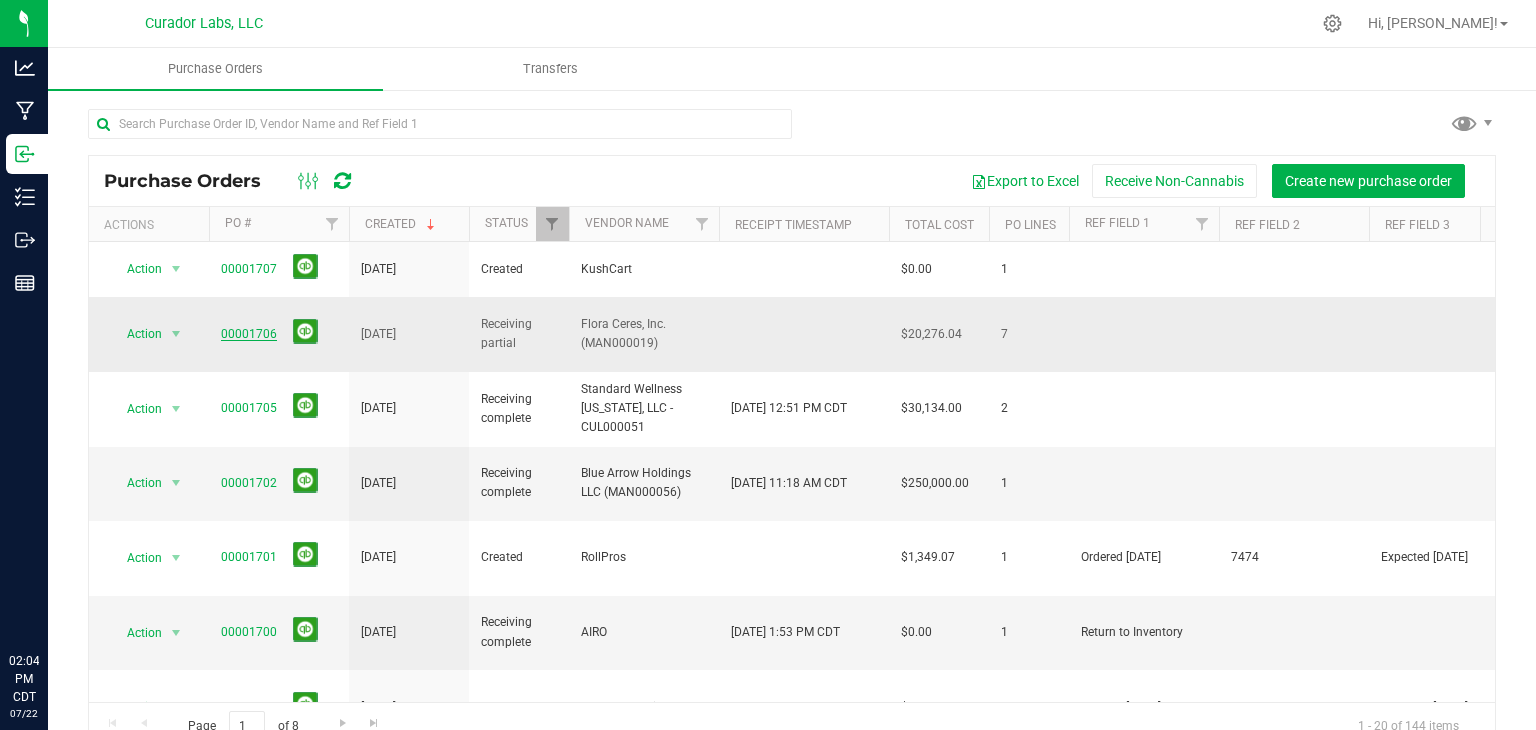 click on "00001706" at bounding box center [249, 334] 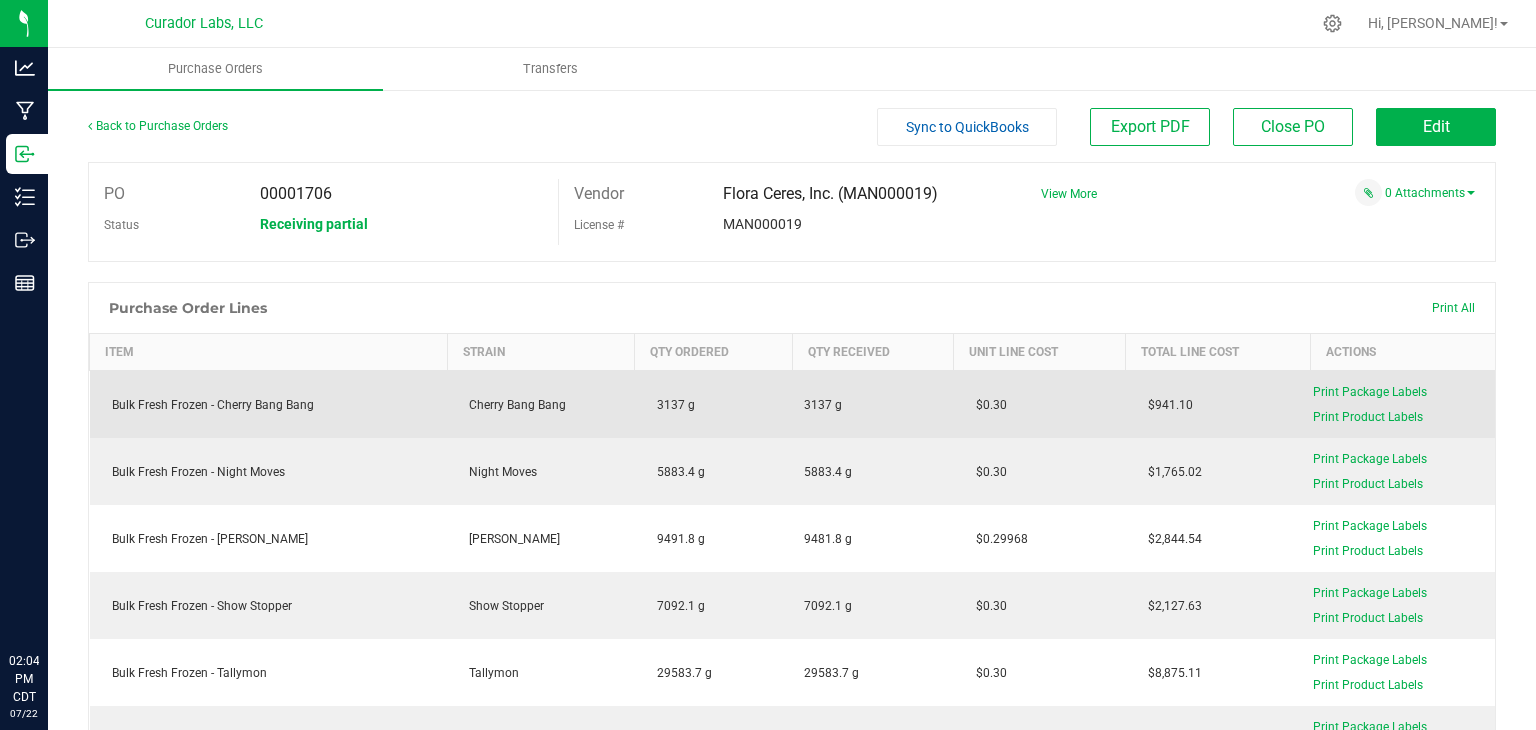 scroll, scrollTop: 2, scrollLeft: 0, axis: vertical 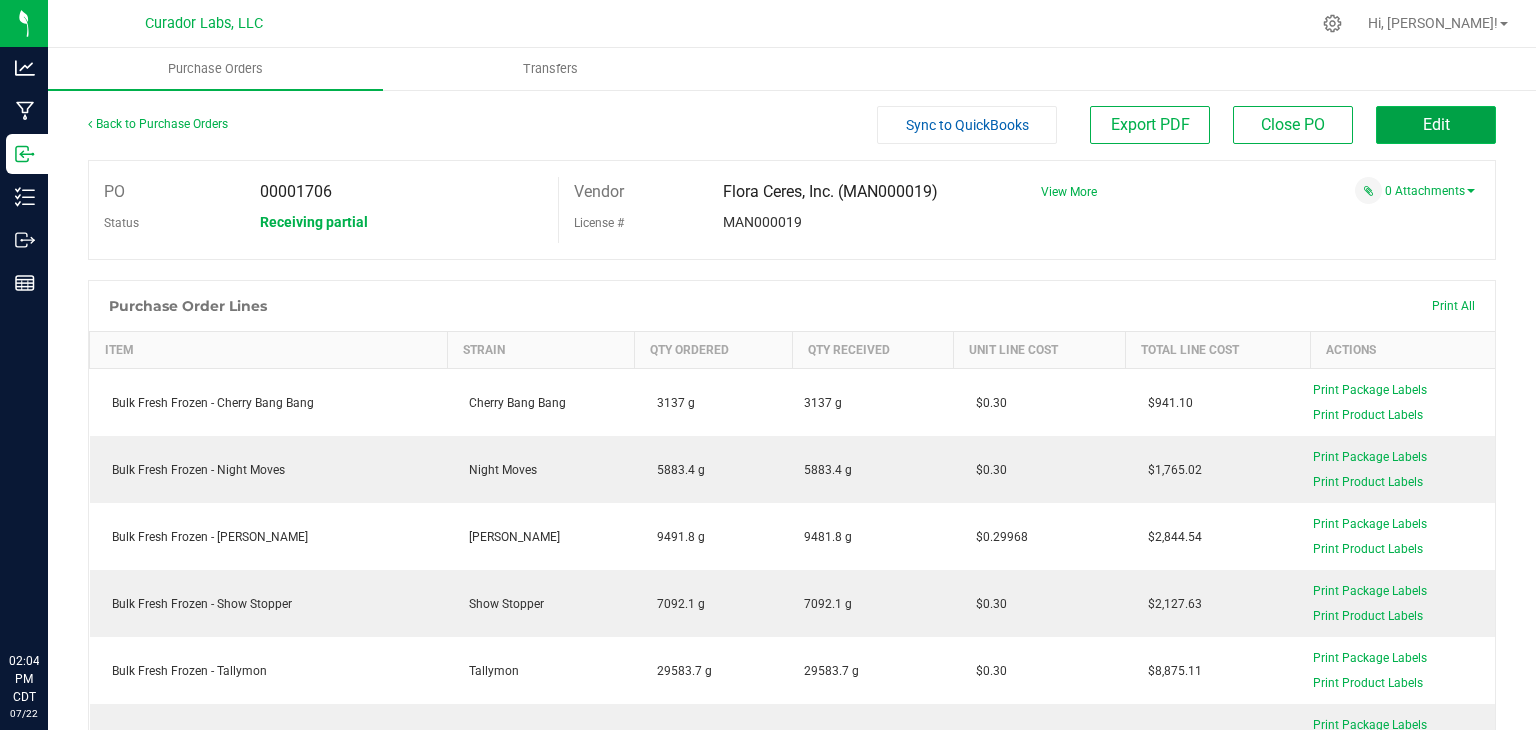 click on "Edit" at bounding box center (1436, 125) 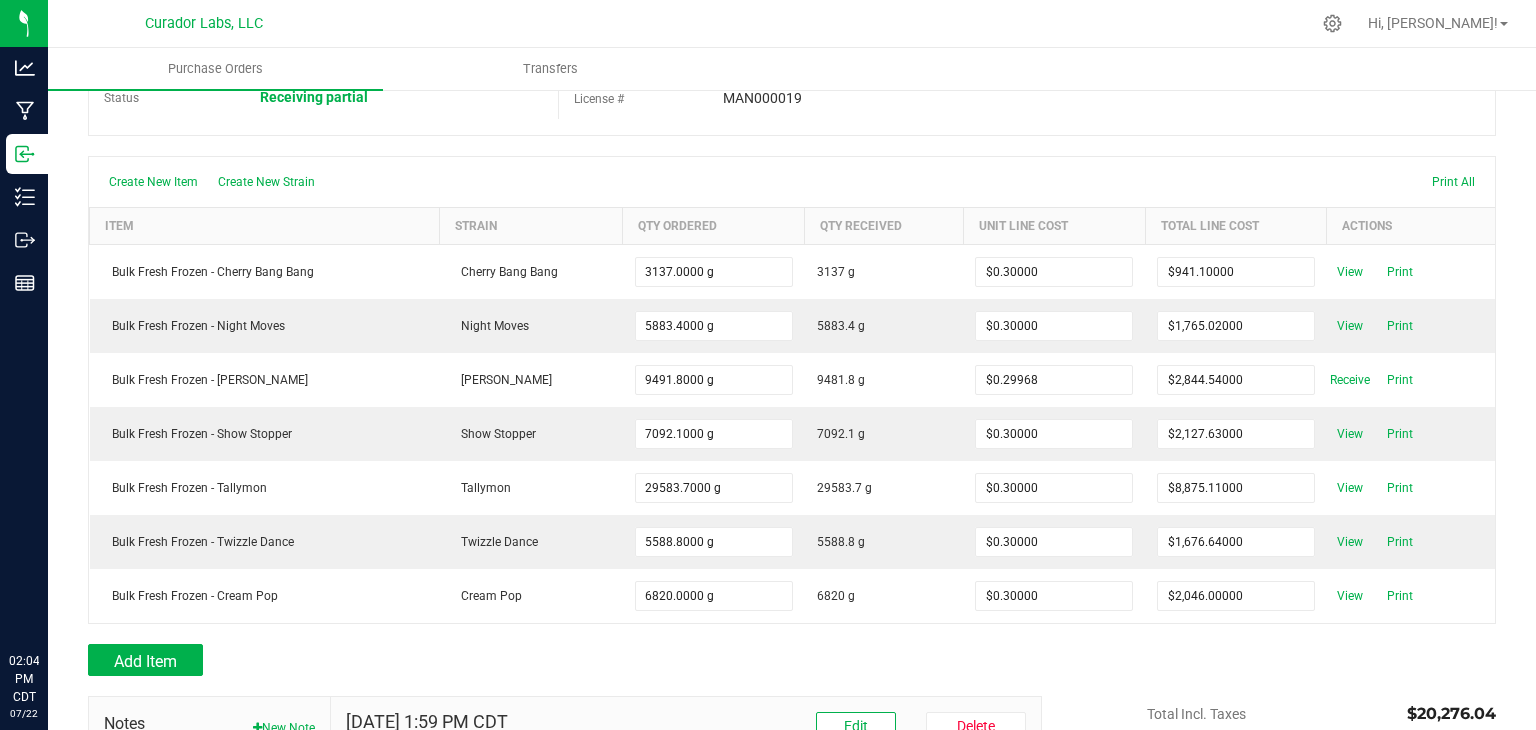 scroll, scrollTop: 128, scrollLeft: 0, axis: vertical 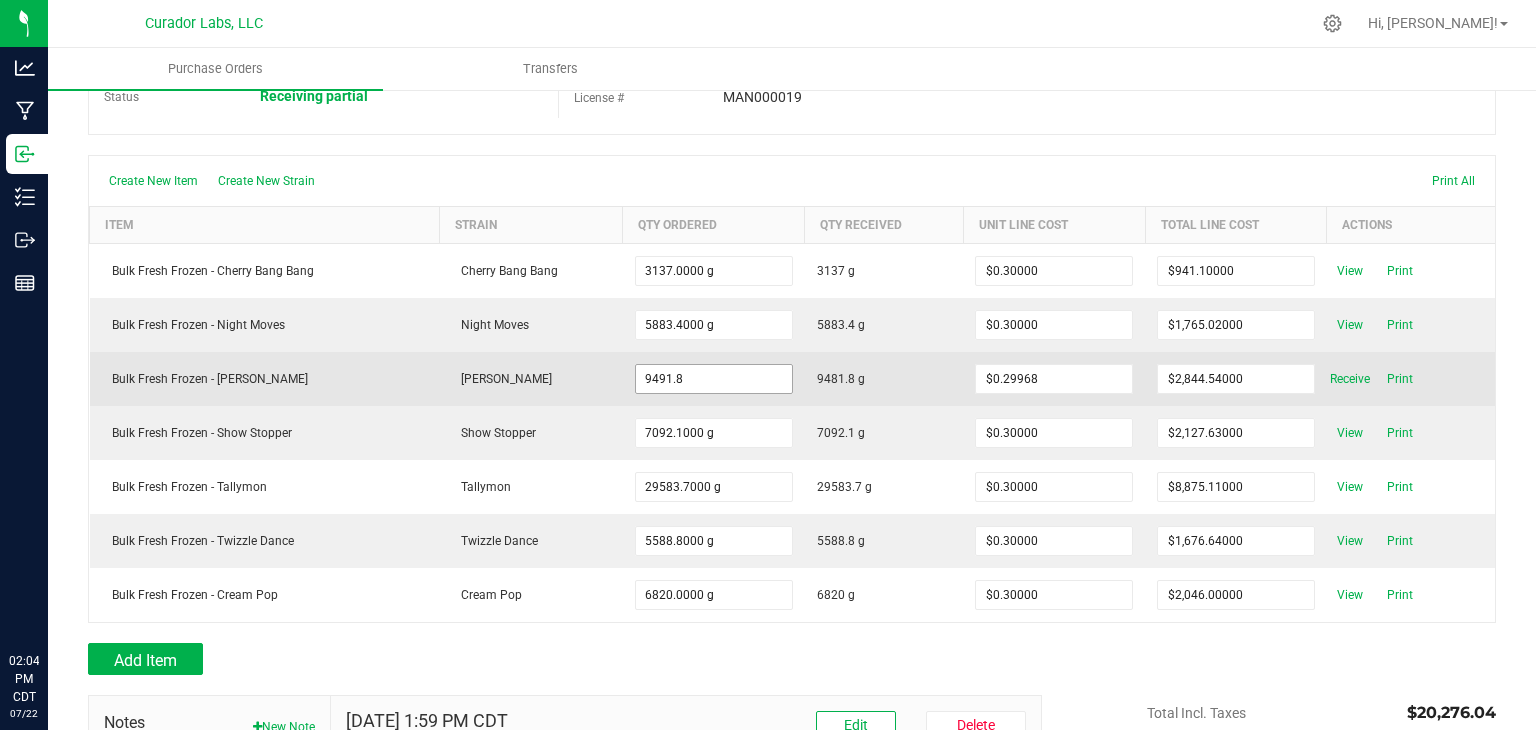 click on "9491.8" at bounding box center (714, 379) 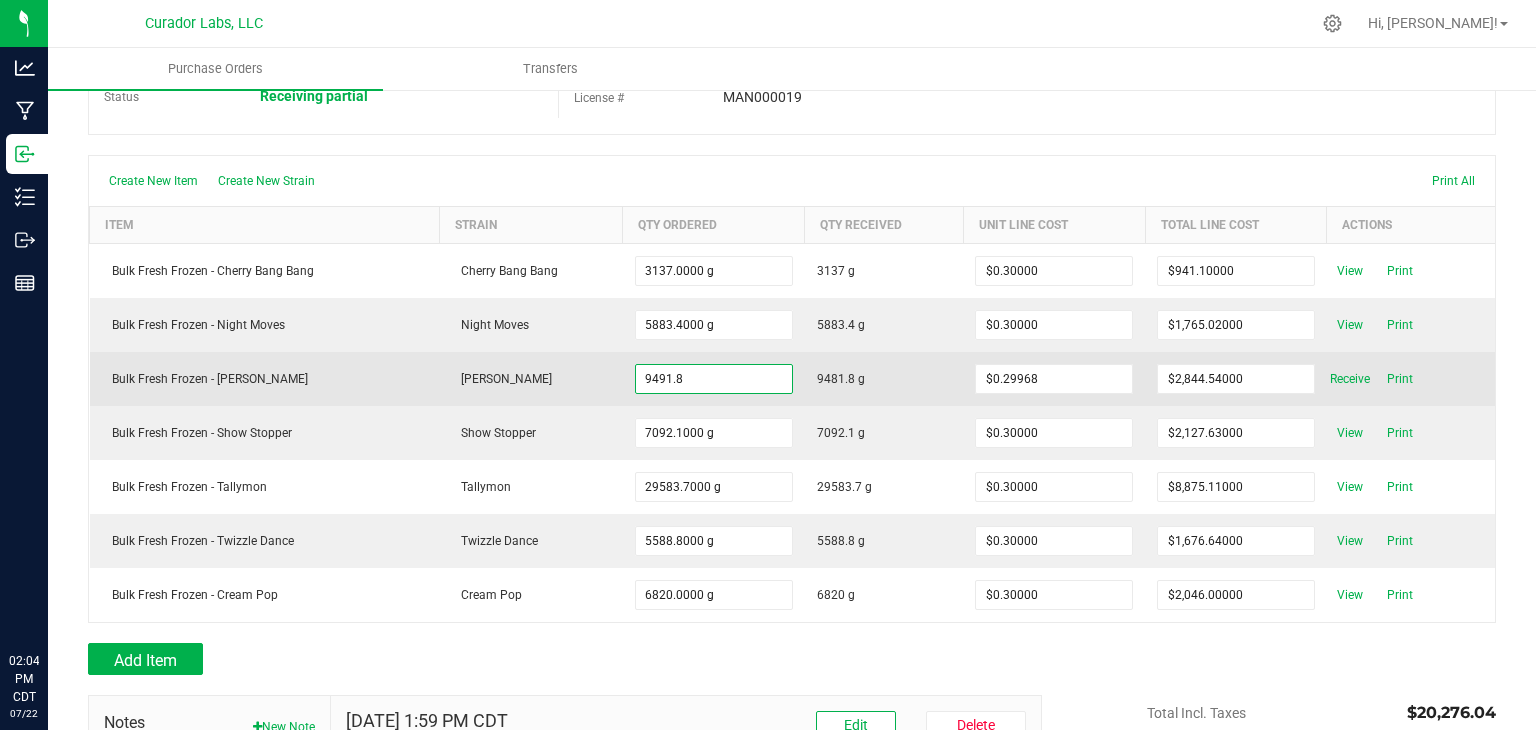 click on "9491.8" at bounding box center (714, 379) 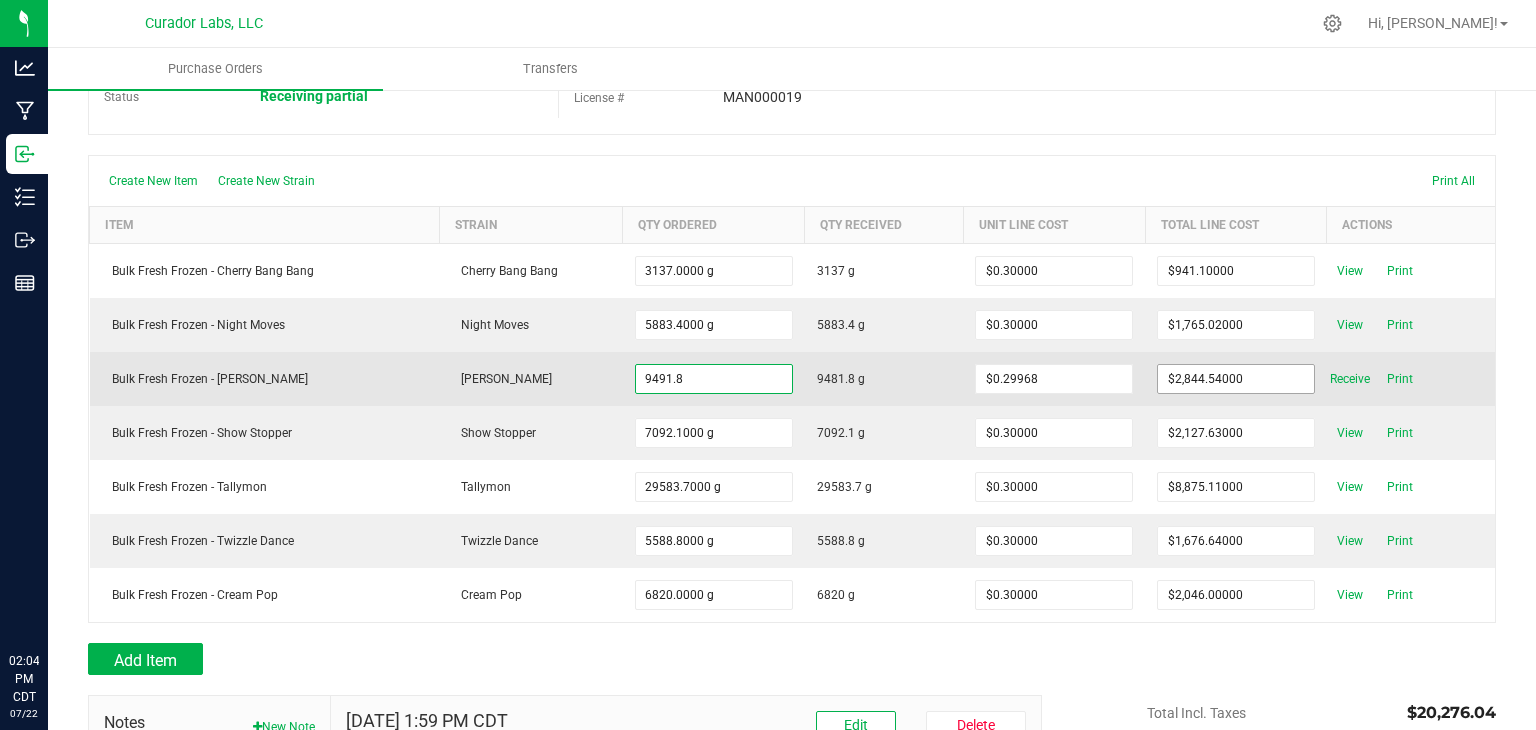 type on "9491.8000 g" 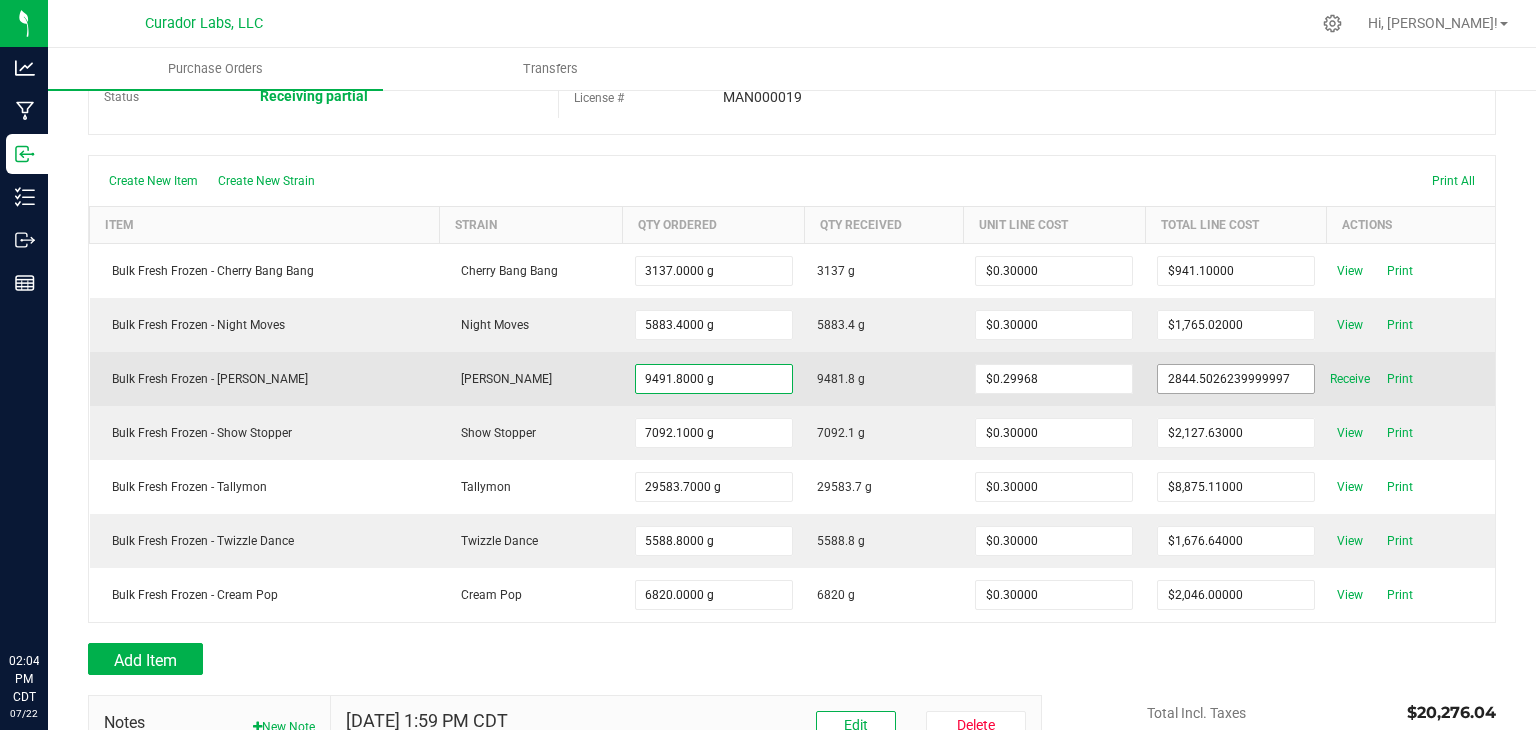 click on "2844.5026239999997" at bounding box center (1236, 379) 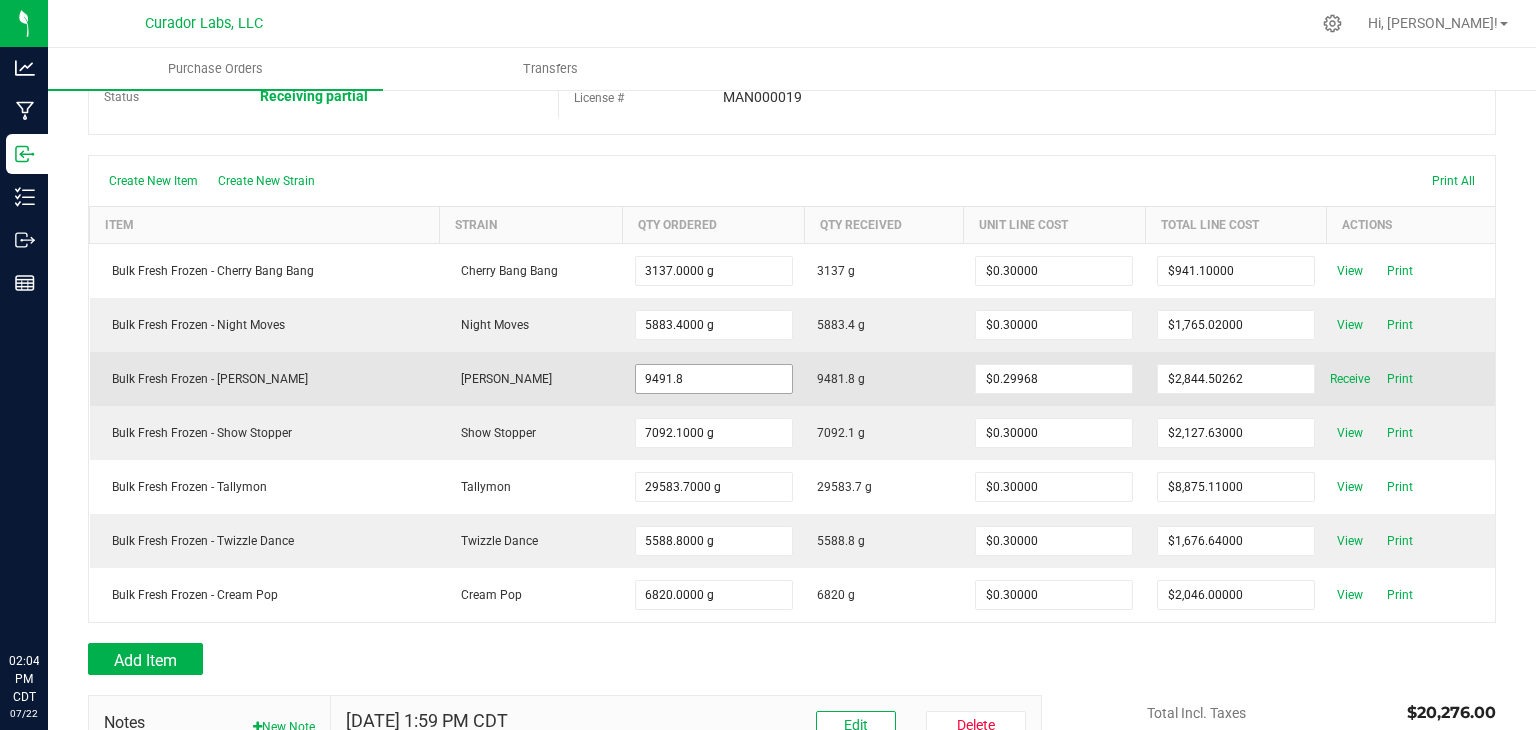 click on "9491.8" at bounding box center (714, 379) 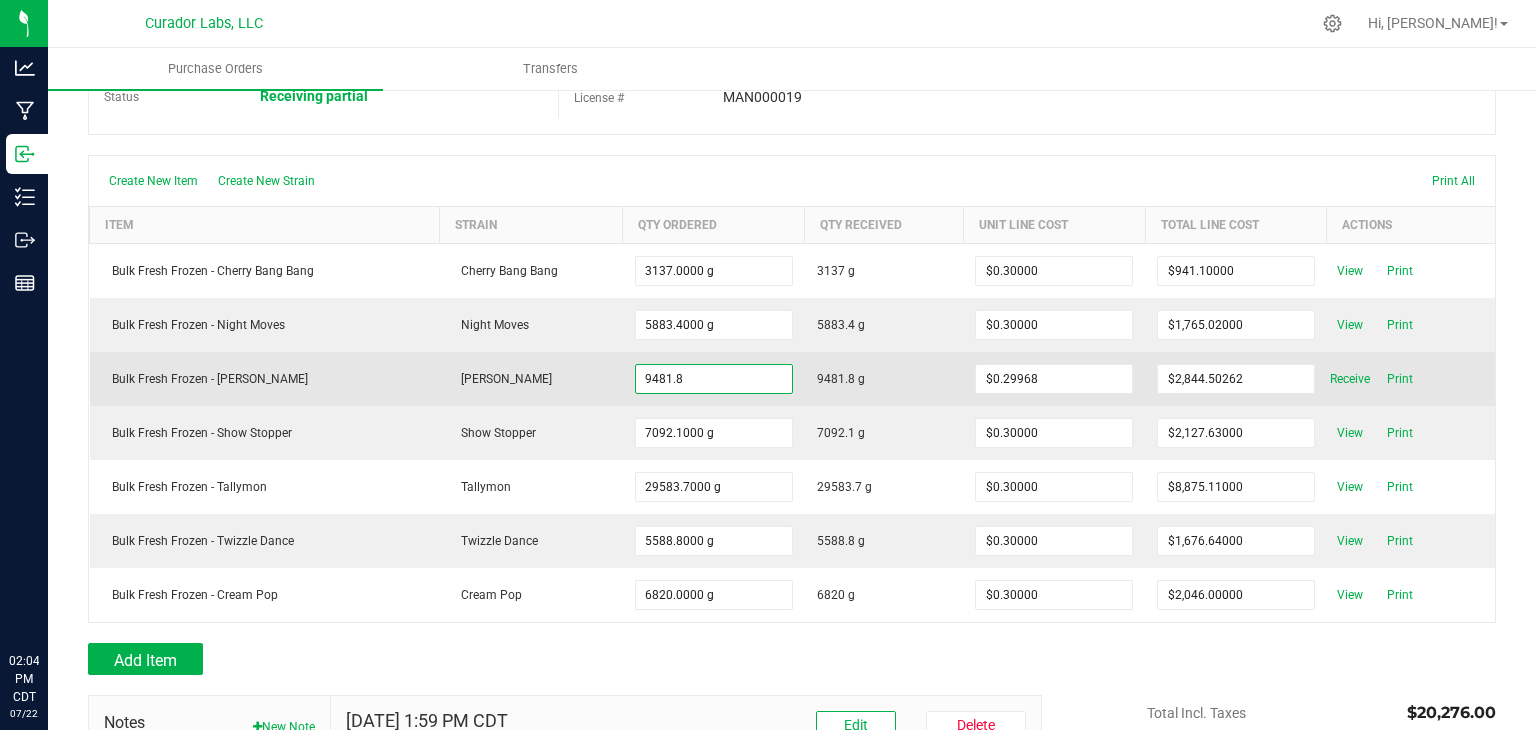 type on "9481.8000 g" 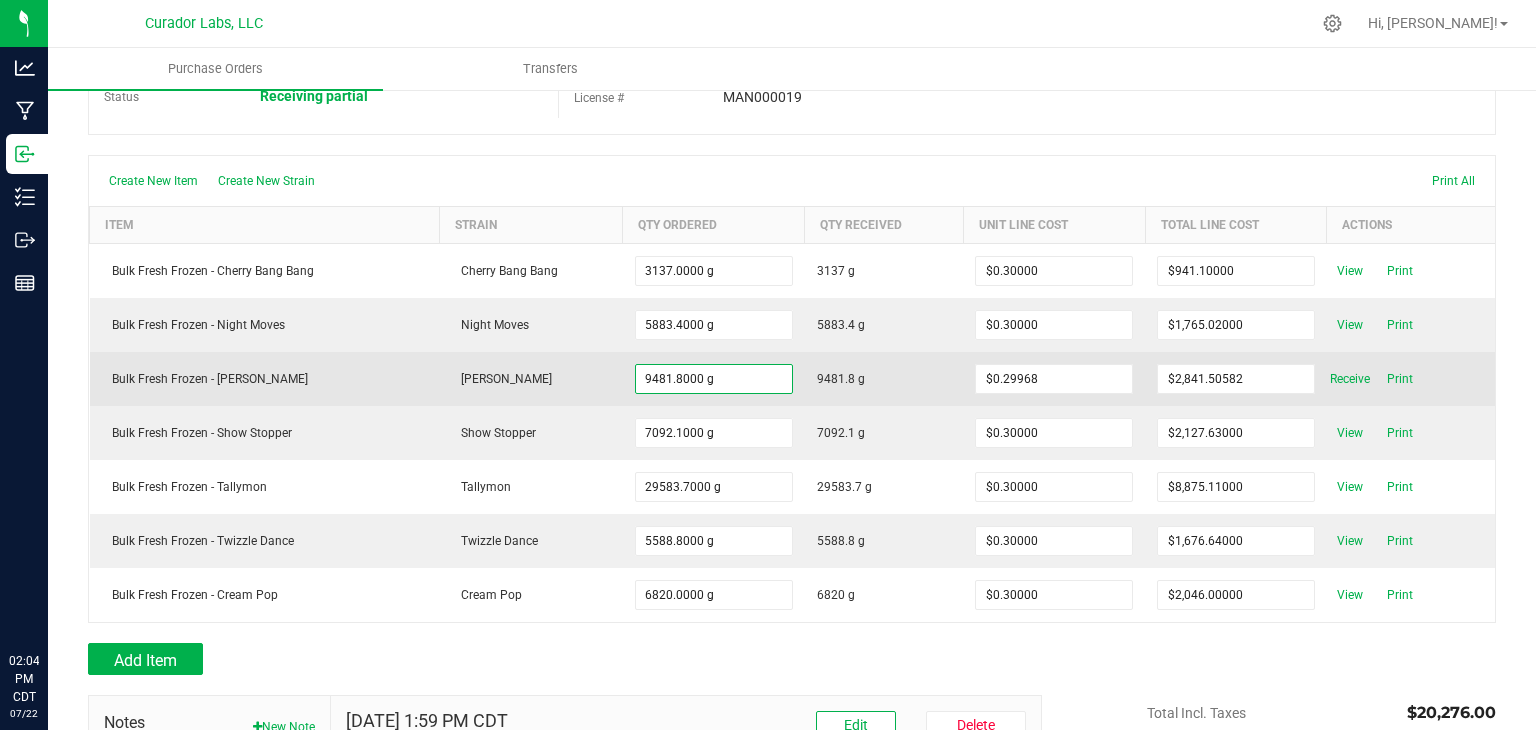 click on "9481.8 g" at bounding box center (884, 379) 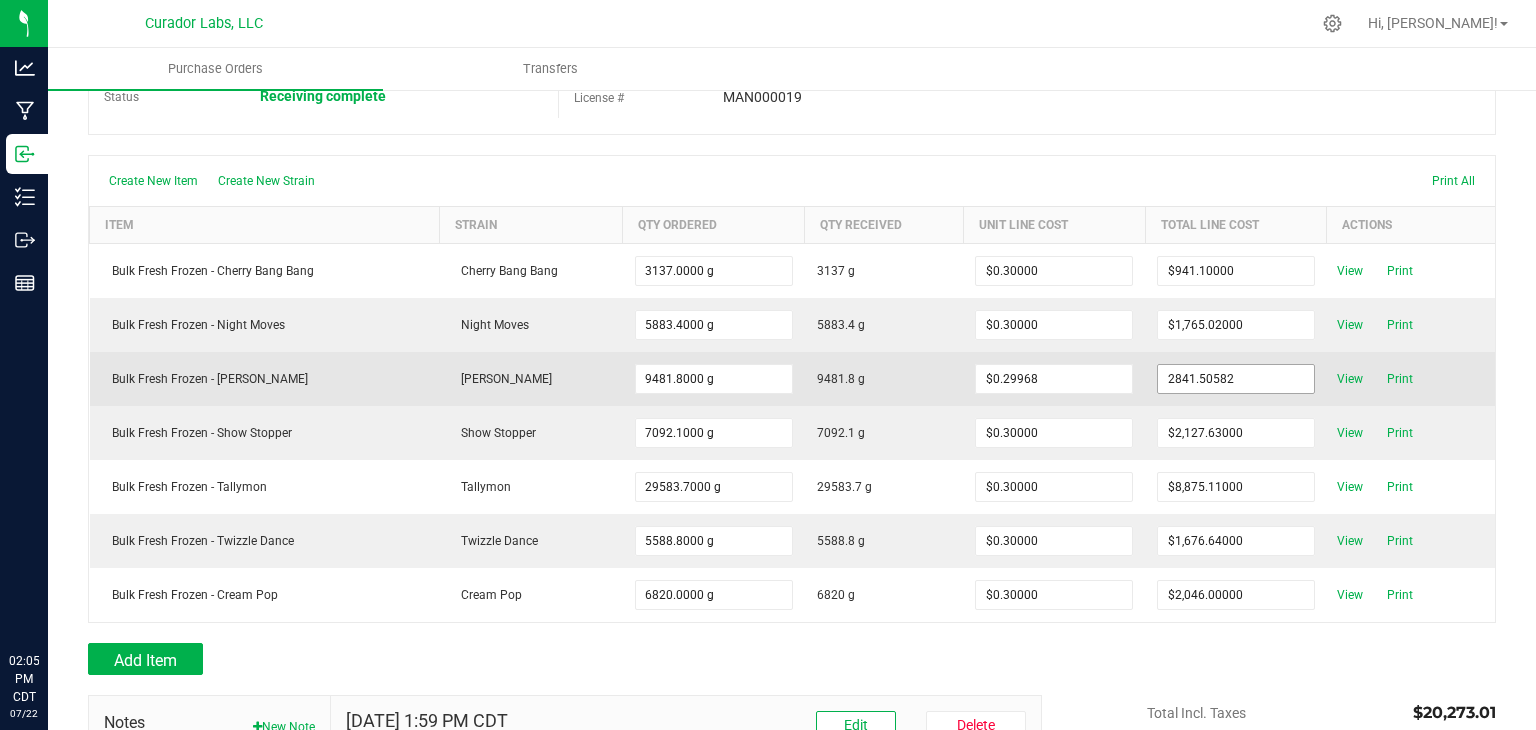 click on "2841.50582" at bounding box center (1236, 379) 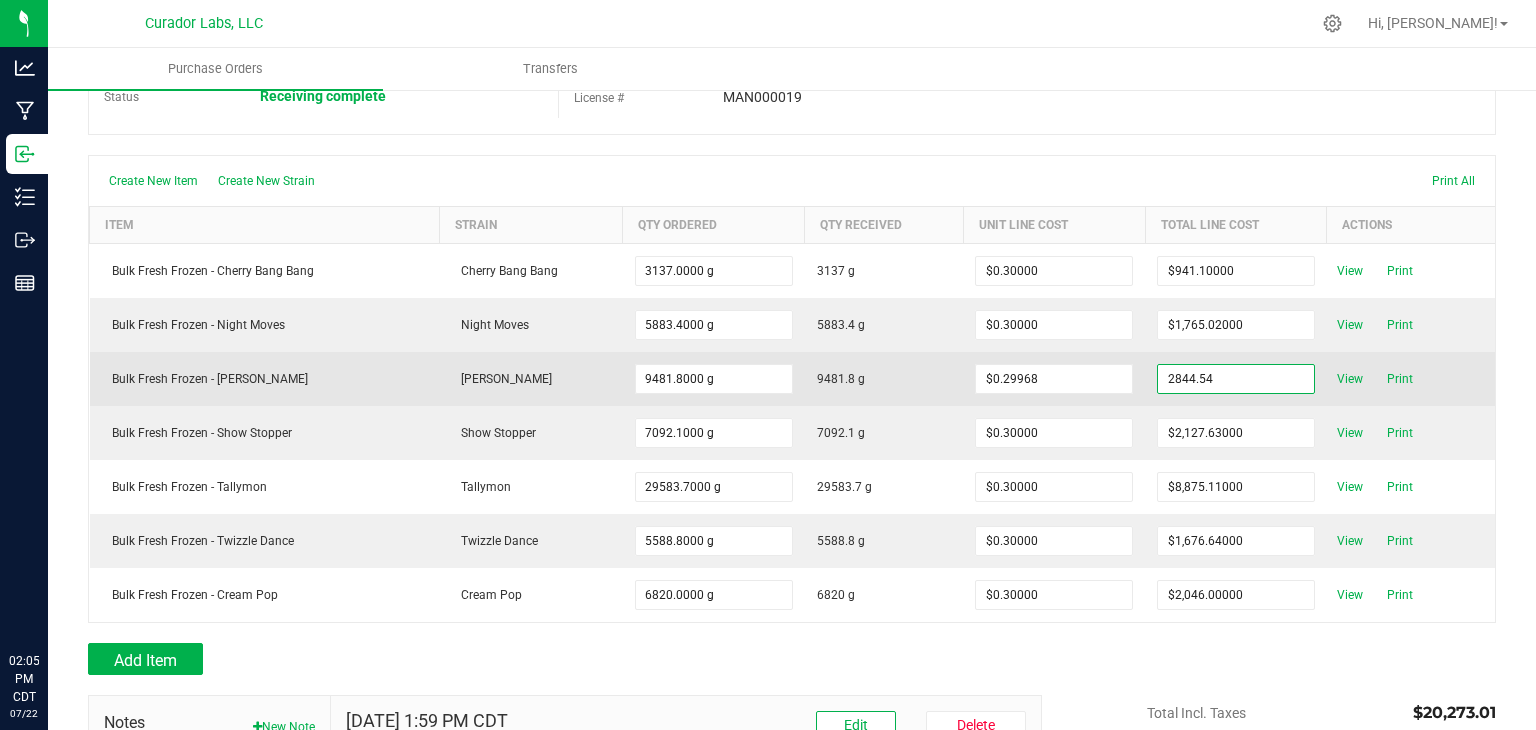 type on "$2,844.54000" 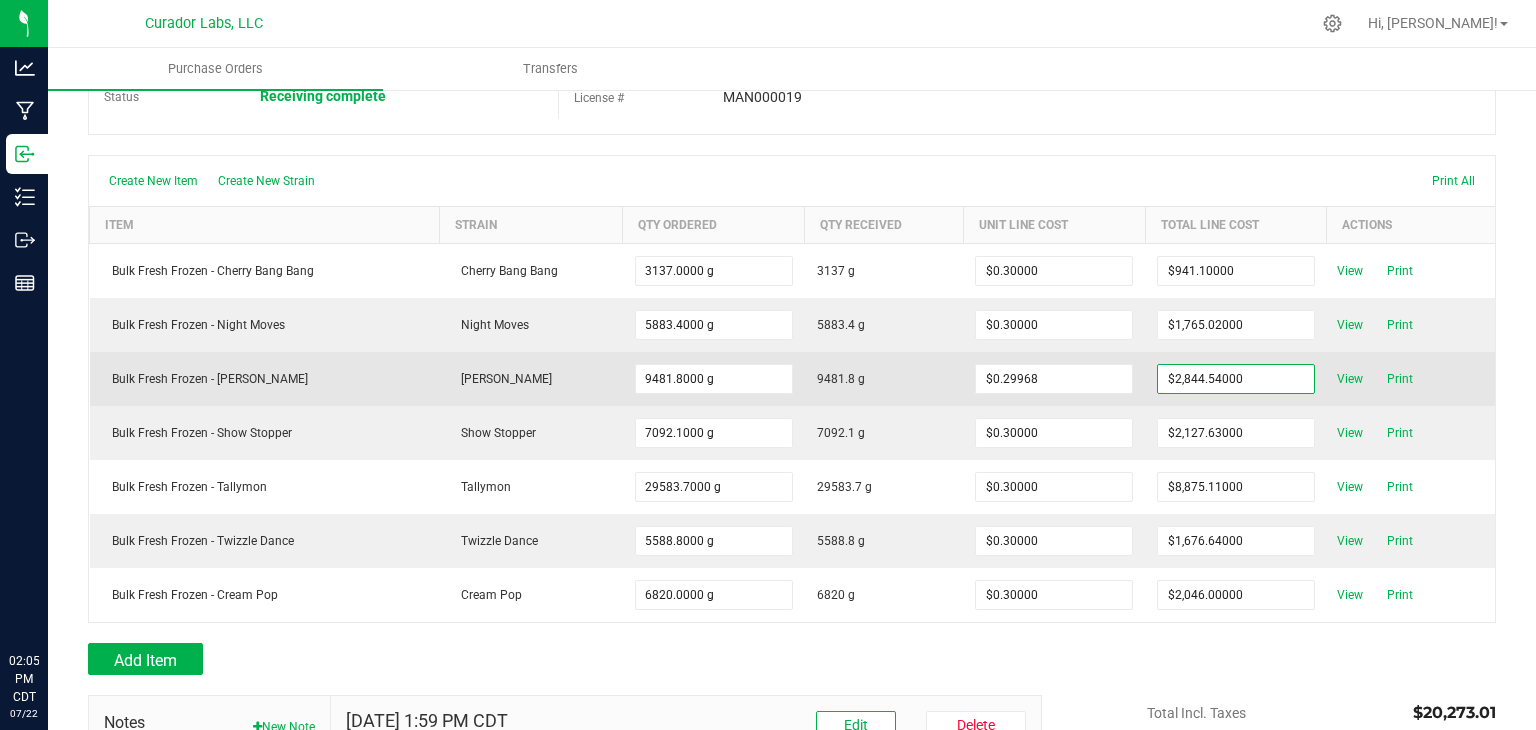click on "Analytics Manufacturing Inbound Inventory Outbound Reports 02:05 PM CDT 07/22/2025  07/22   Curador Labs, LLC   Hi, Stephen!
Purchase Orders
Transfers
Back to Purchase Orders
Done Editing
PO
00001706
Status" at bounding box center (768, 365) 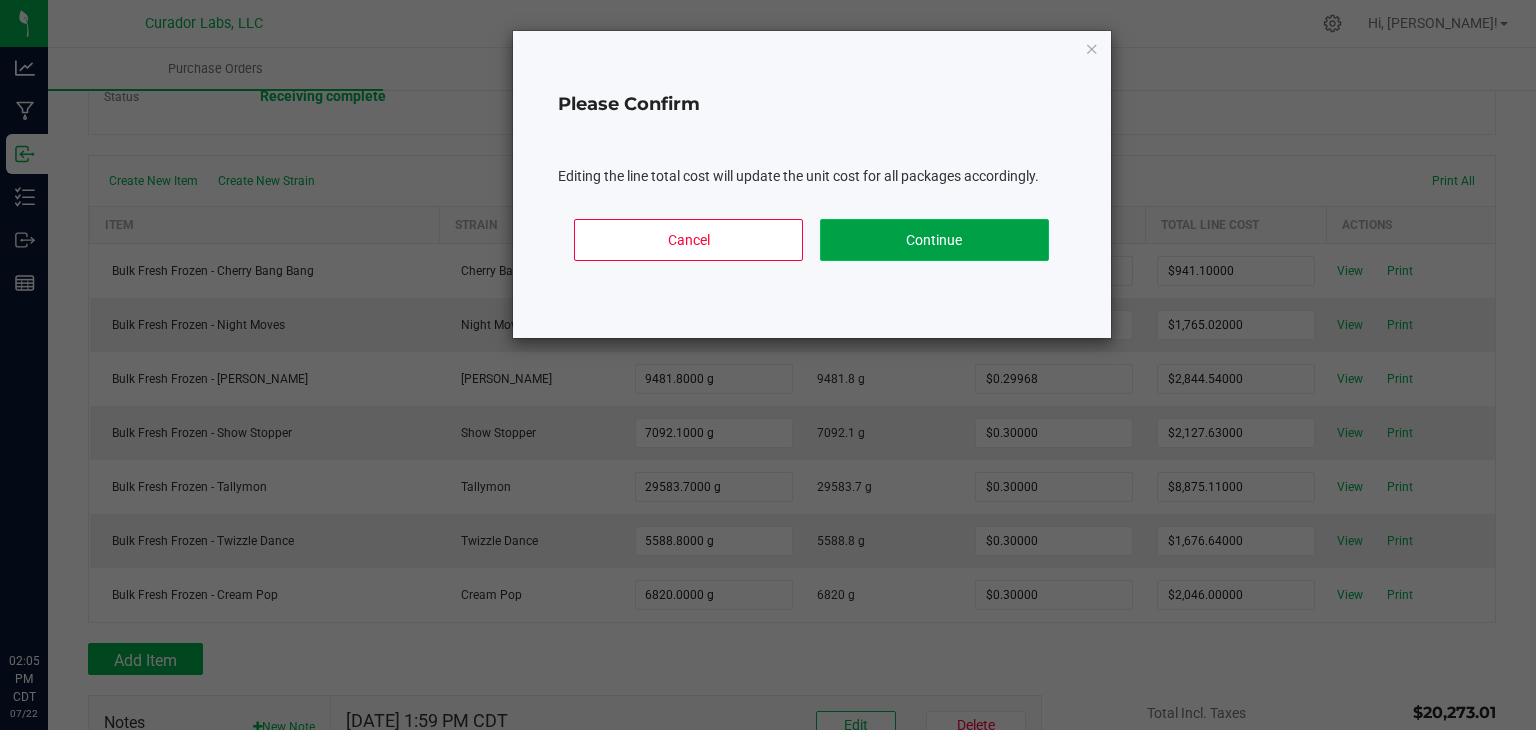 click on "Continue" 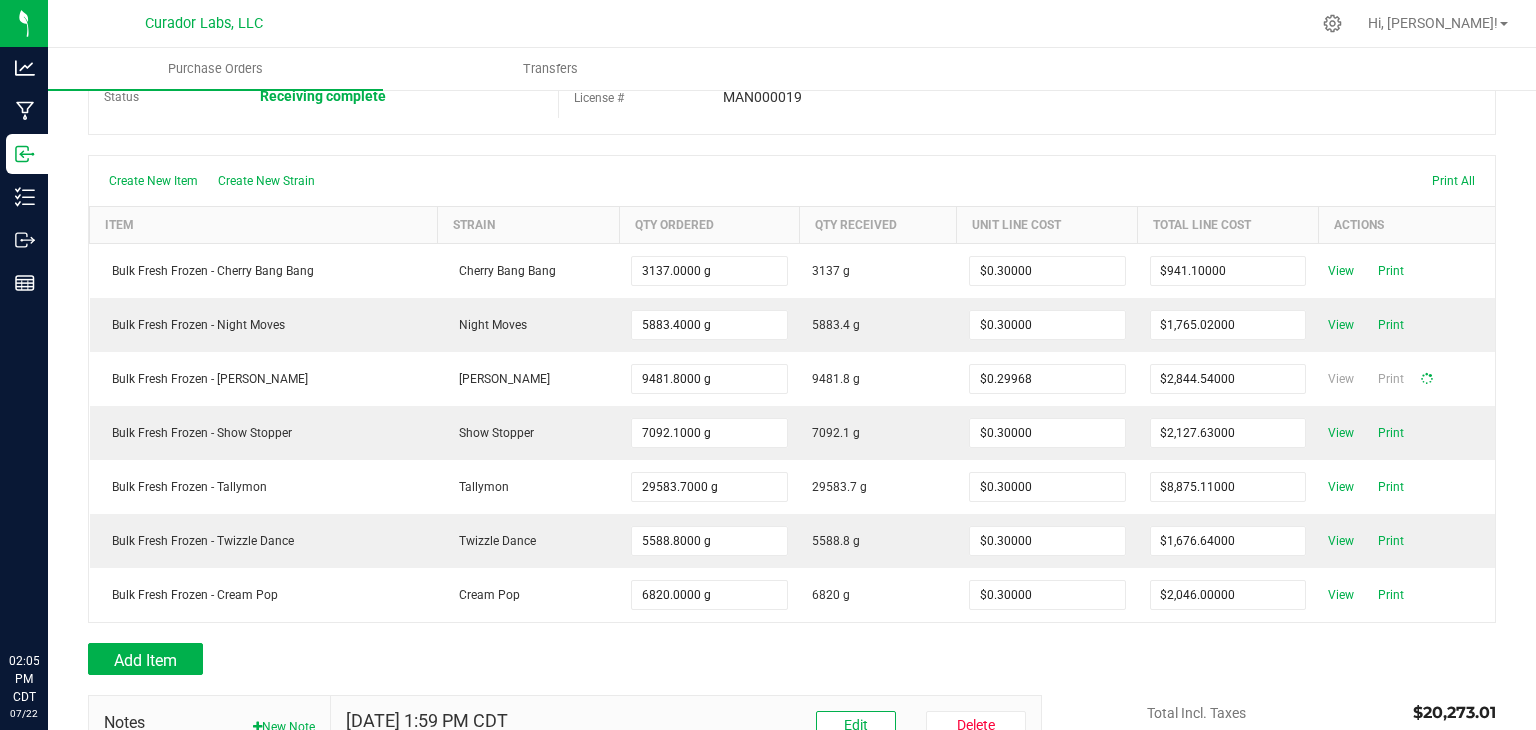 type on "9482" 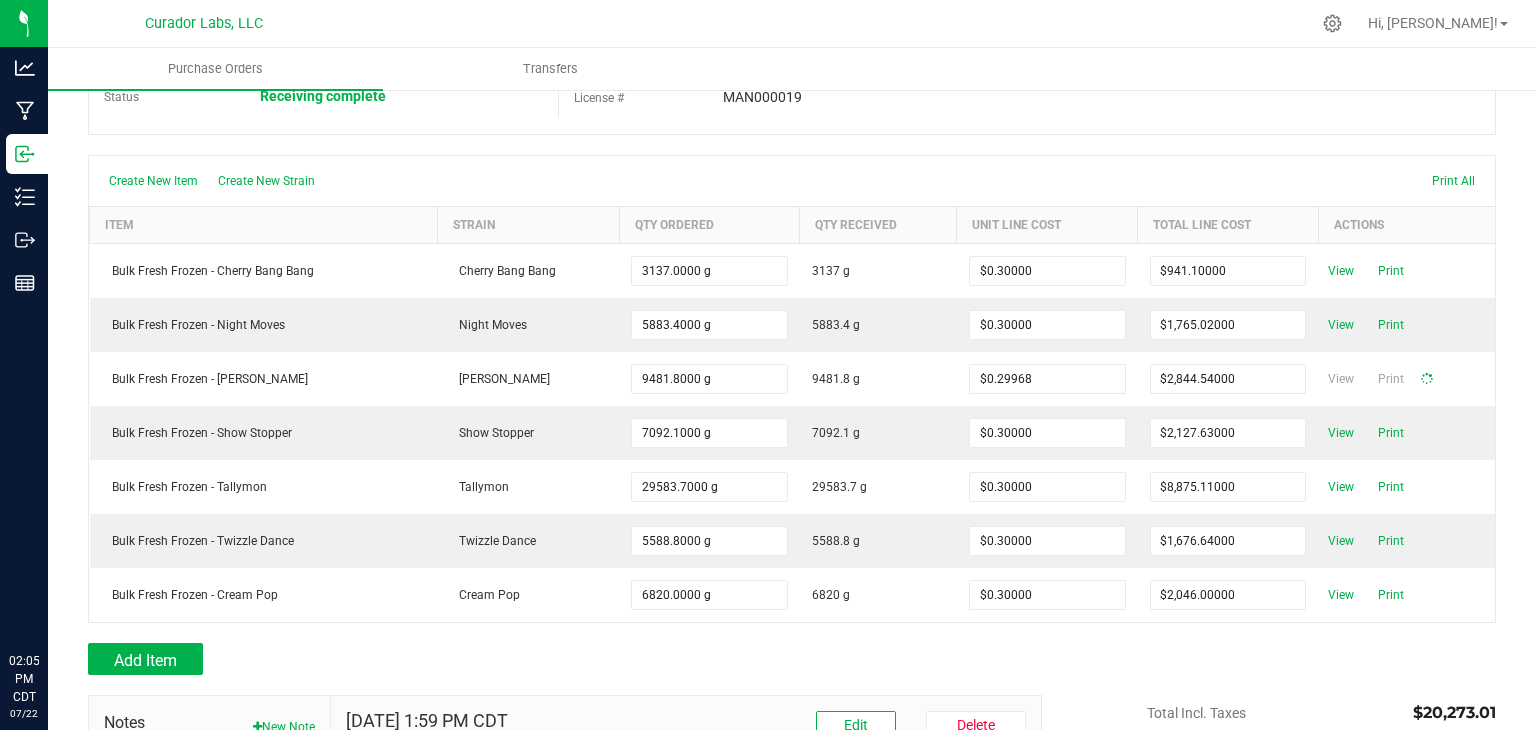 type on "$0.30000" 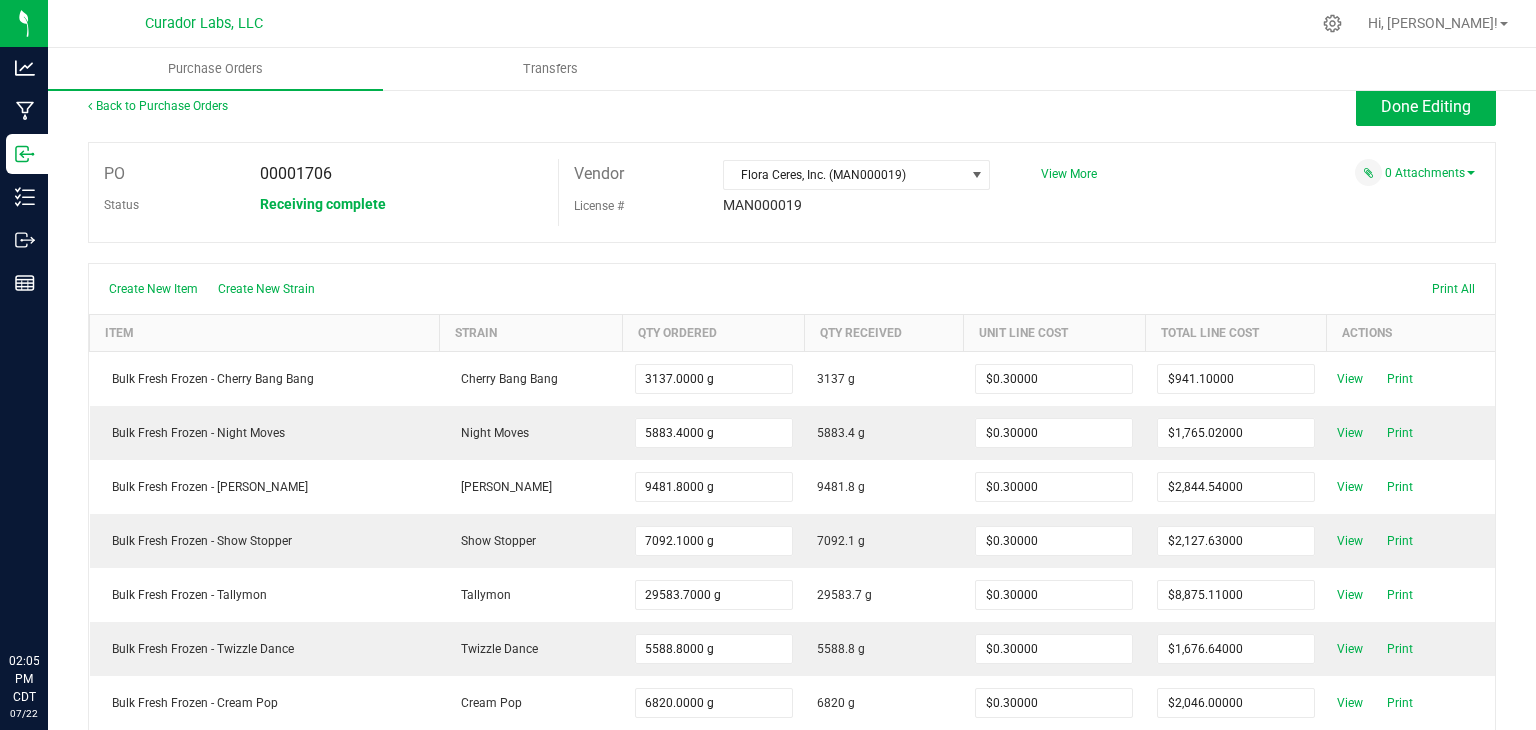 scroll, scrollTop: 20, scrollLeft: 0, axis: vertical 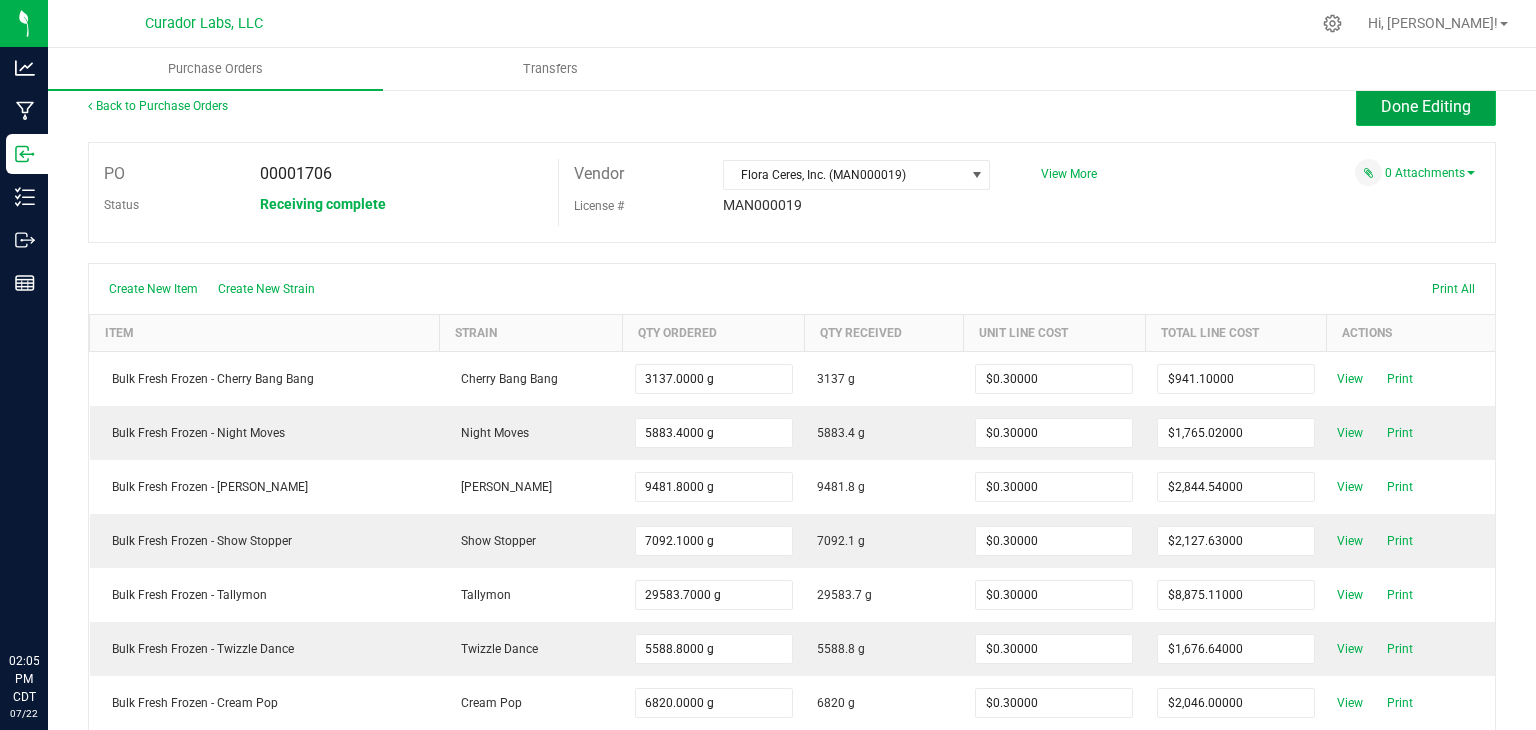 click on "Done Editing" at bounding box center [1426, 107] 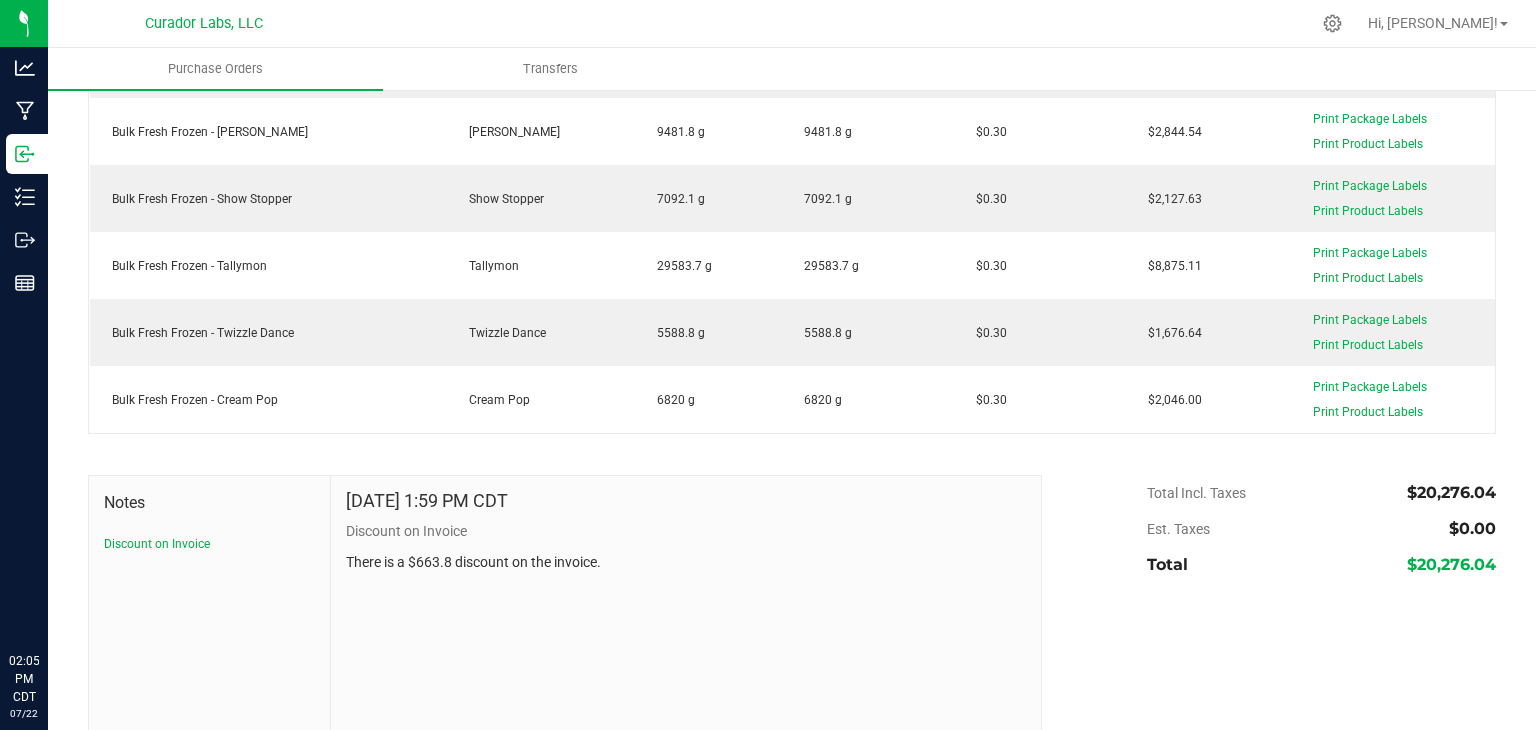 scroll, scrollTop: 0, scrollLeft: 0, axis: both 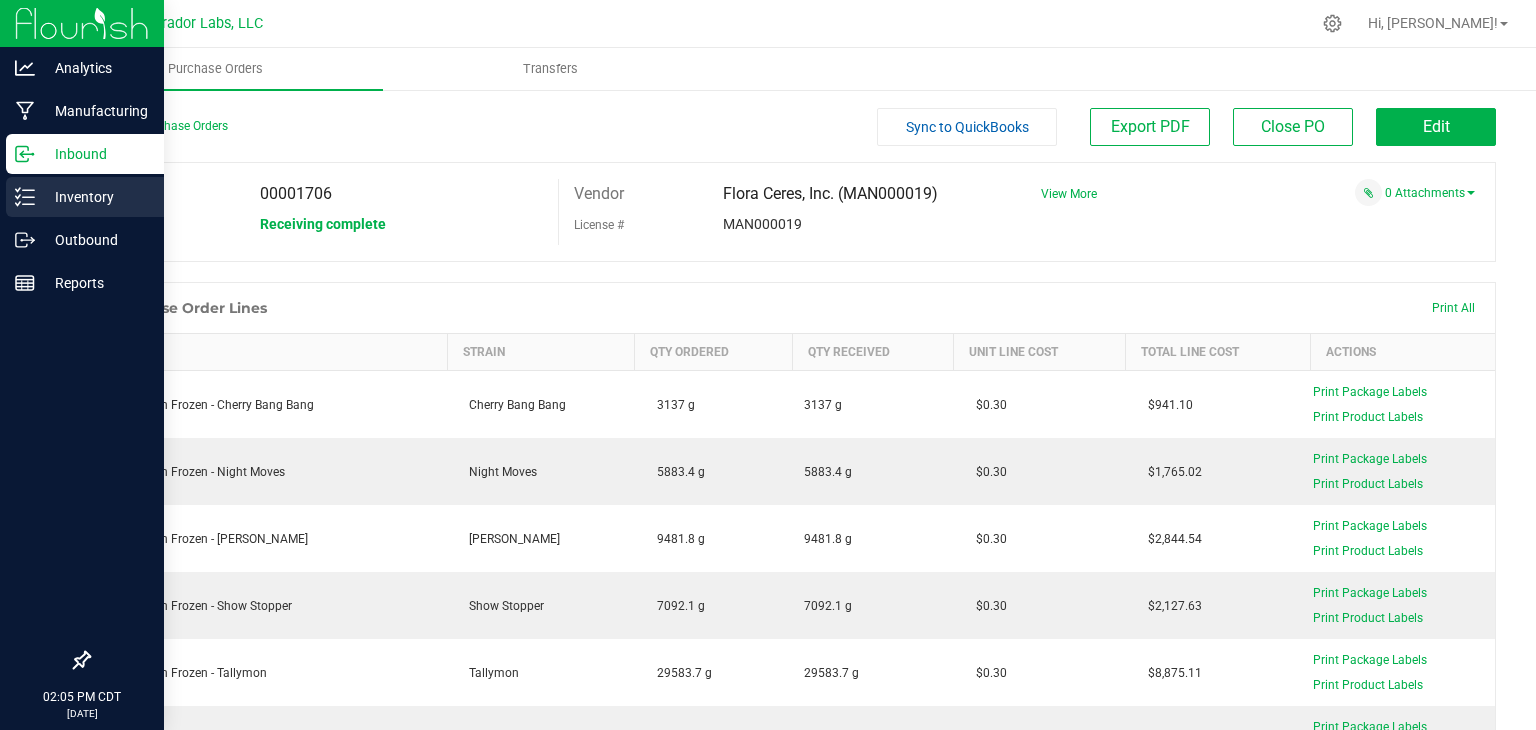 click on "Inventory" at bounding box center [95, 197] 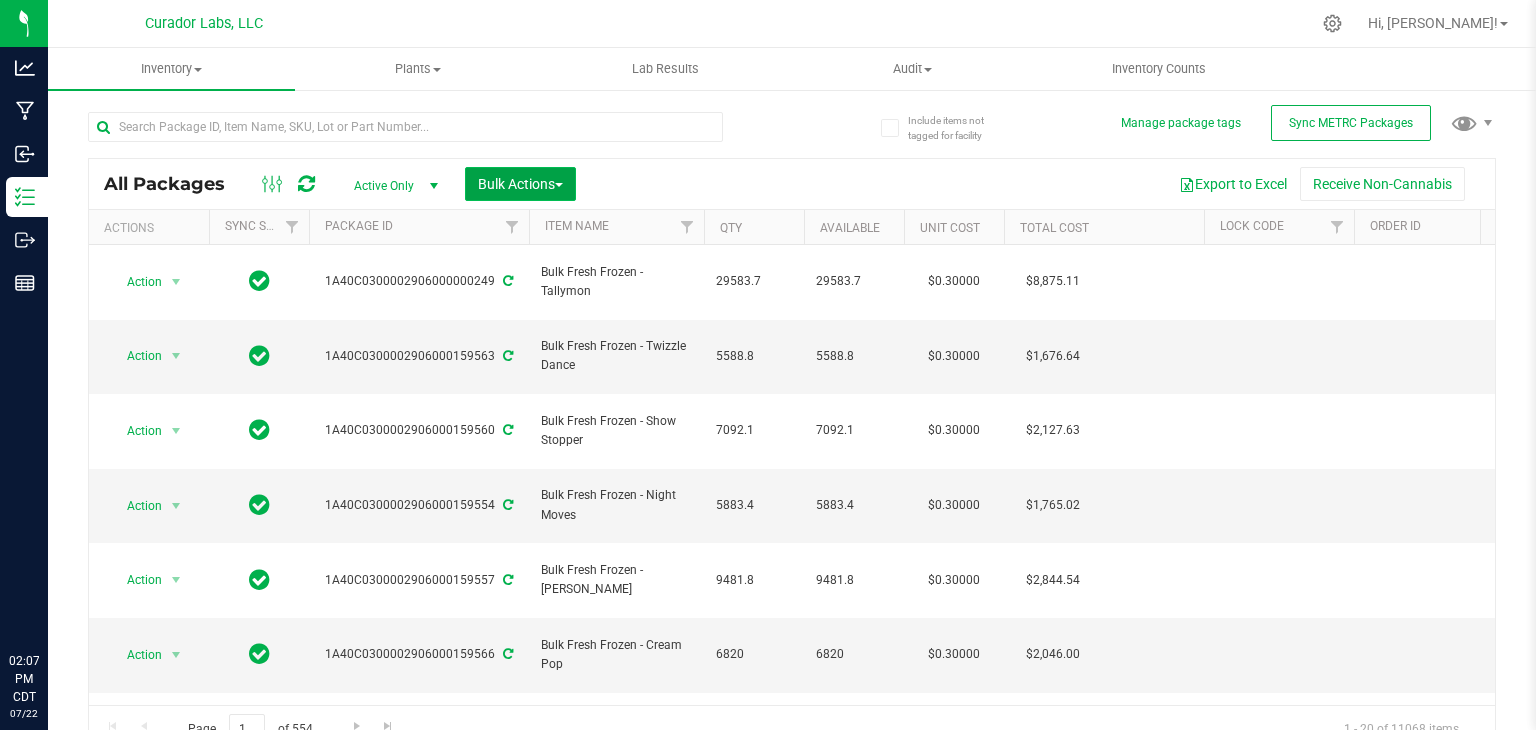 click on "Bulk Actions" at bounding box center (520, 184) 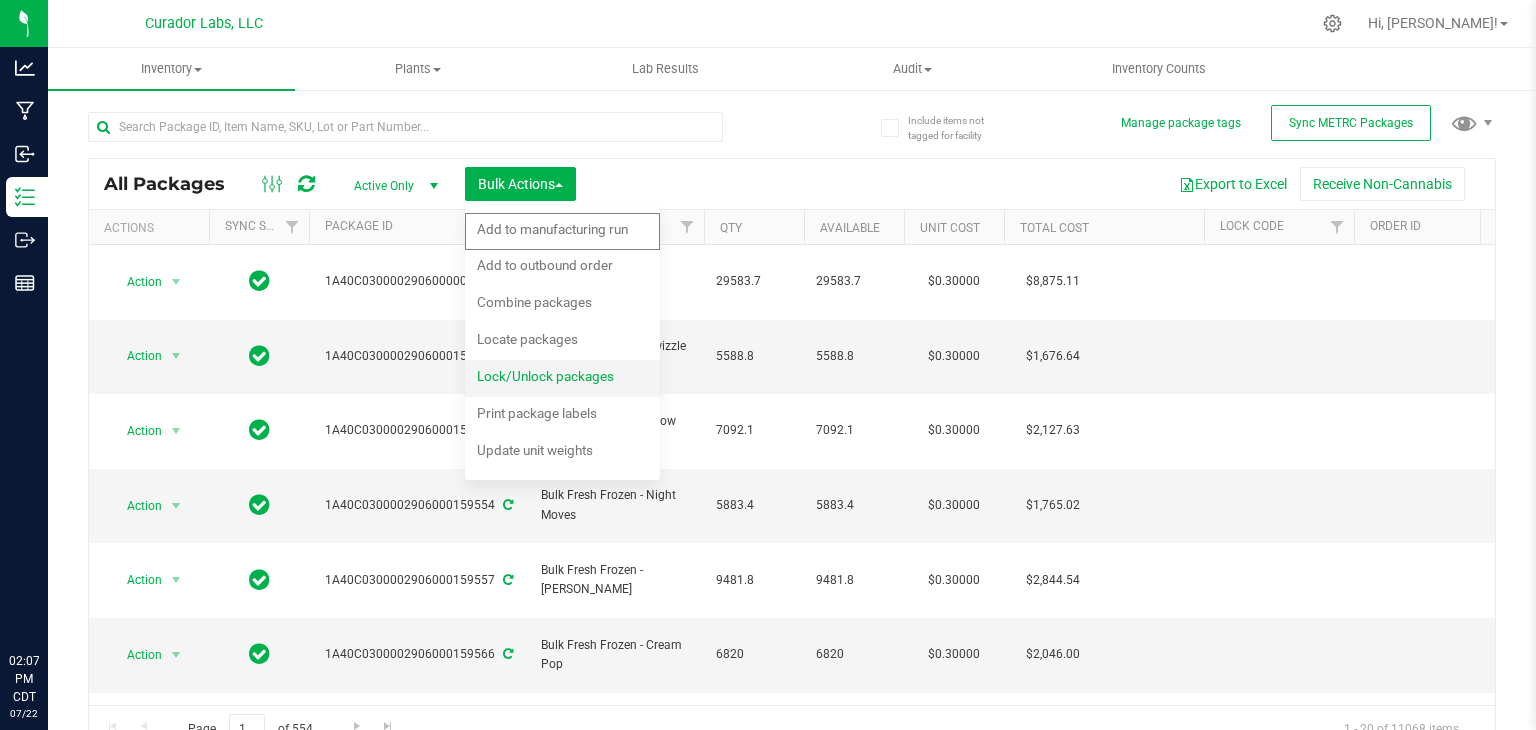 click on "Lock/Unlock packages" at bounding box center (545, 376) 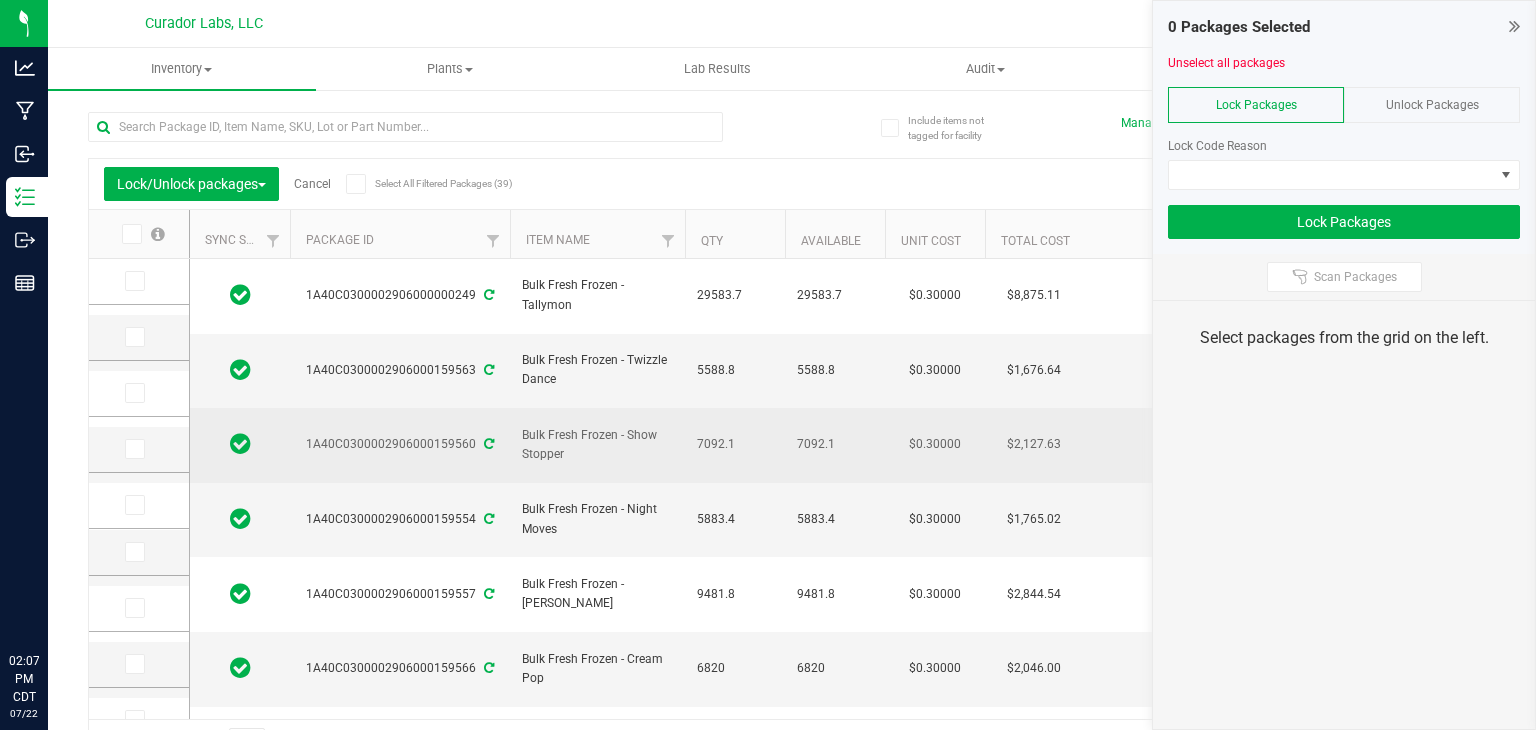 scroll, scrollTop: 160, scrollLeft: 0, axis: vertical 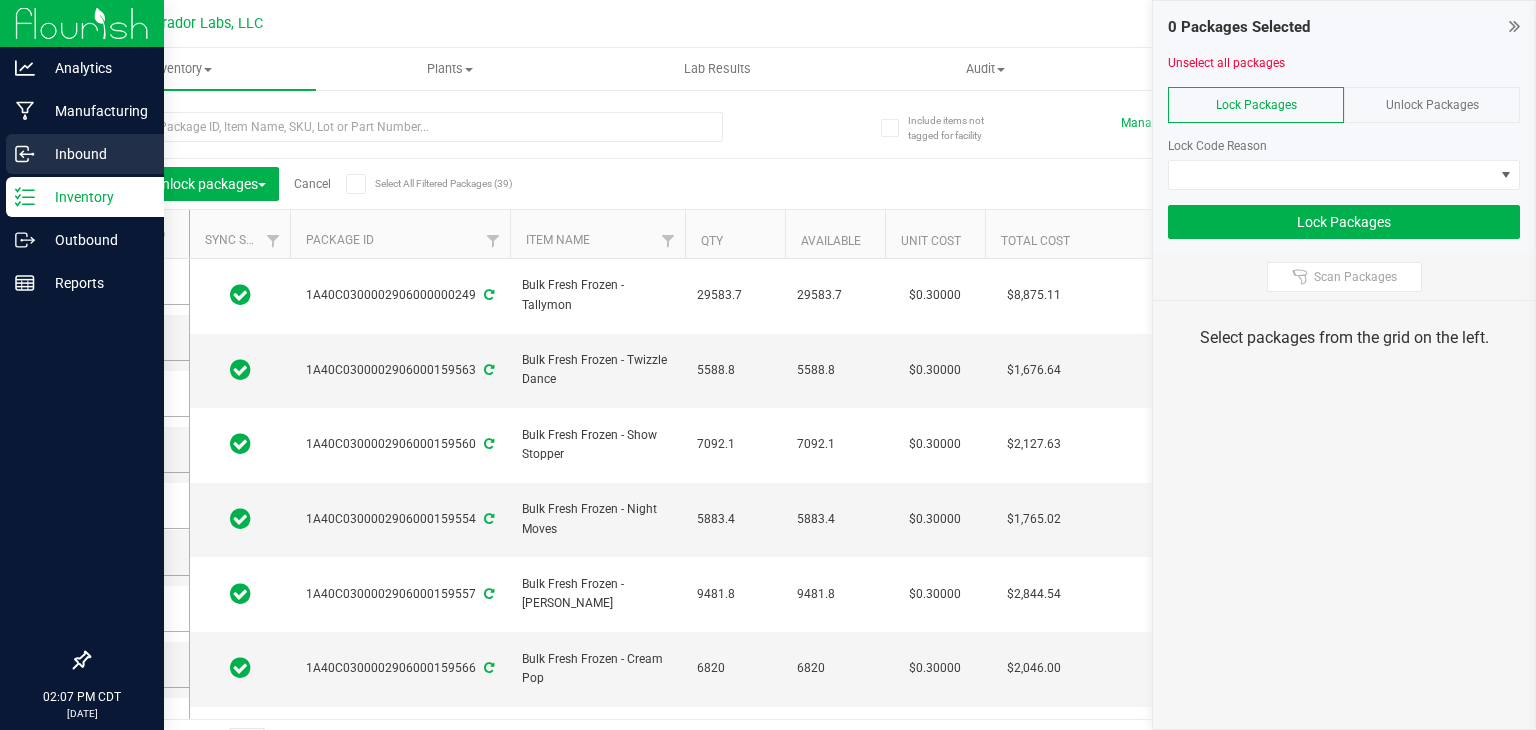 click on "Inbound" at bounding box center [95, 154] 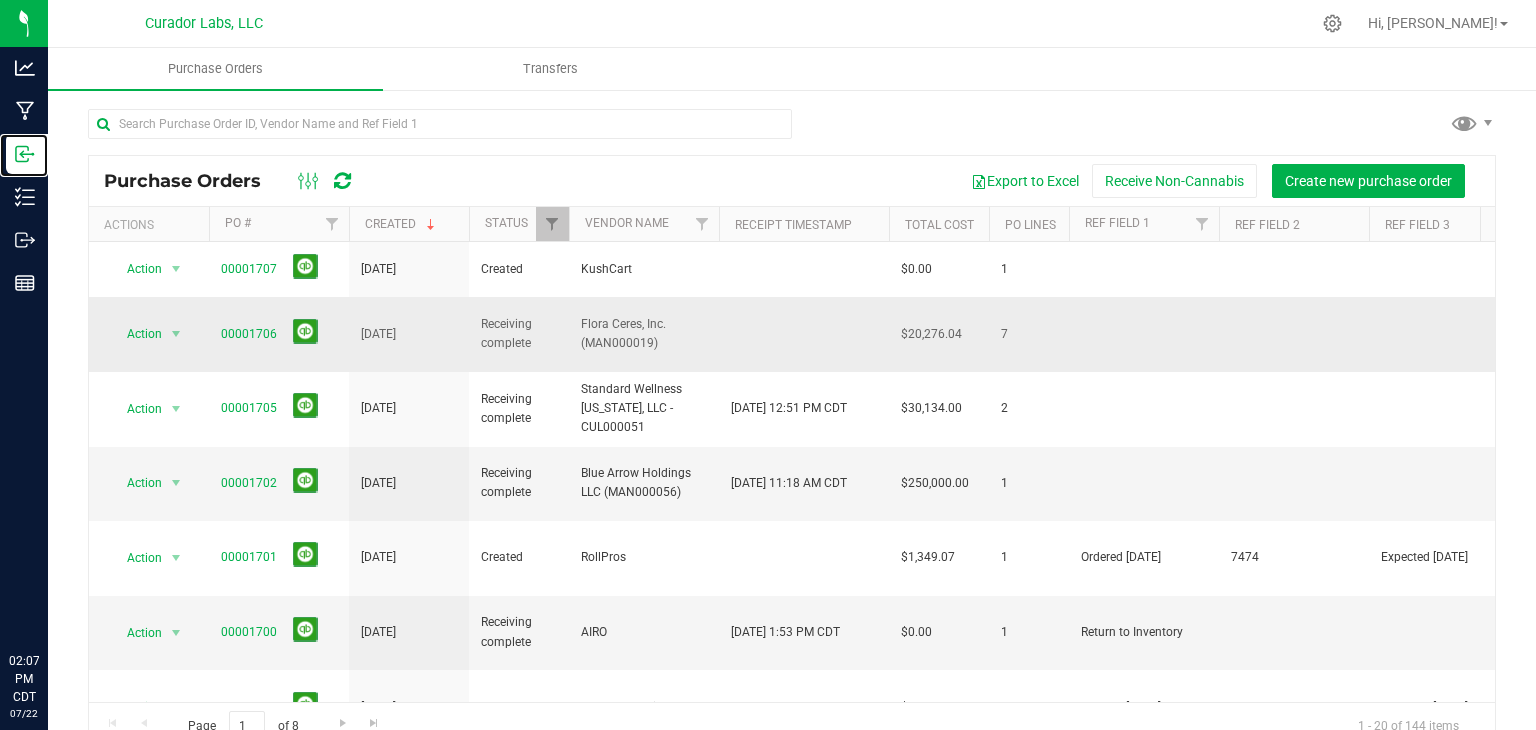 scroll, scrollTop: 4, scrollLeft: 0, axis: vertical 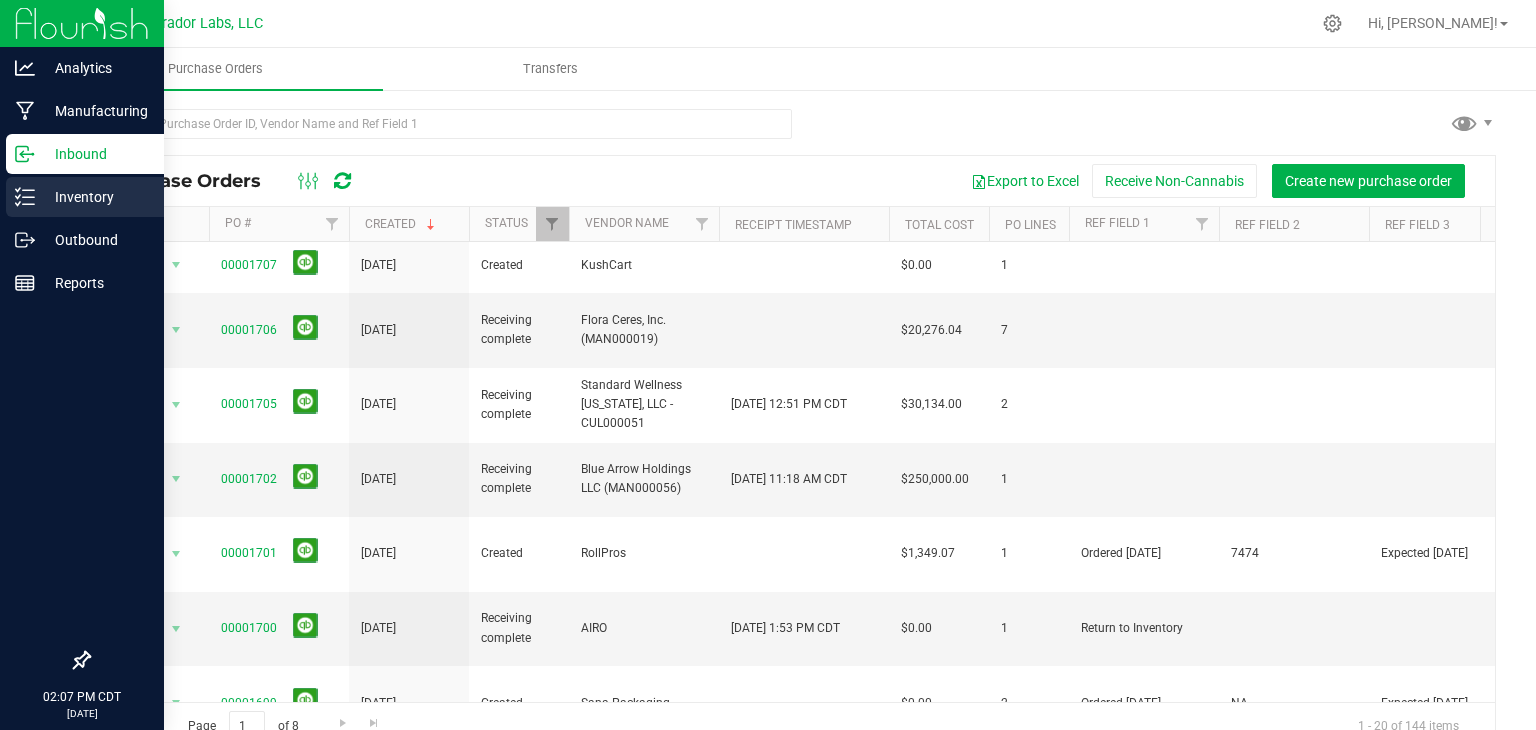 click on "Inventory" at bounding box center (95, 197) 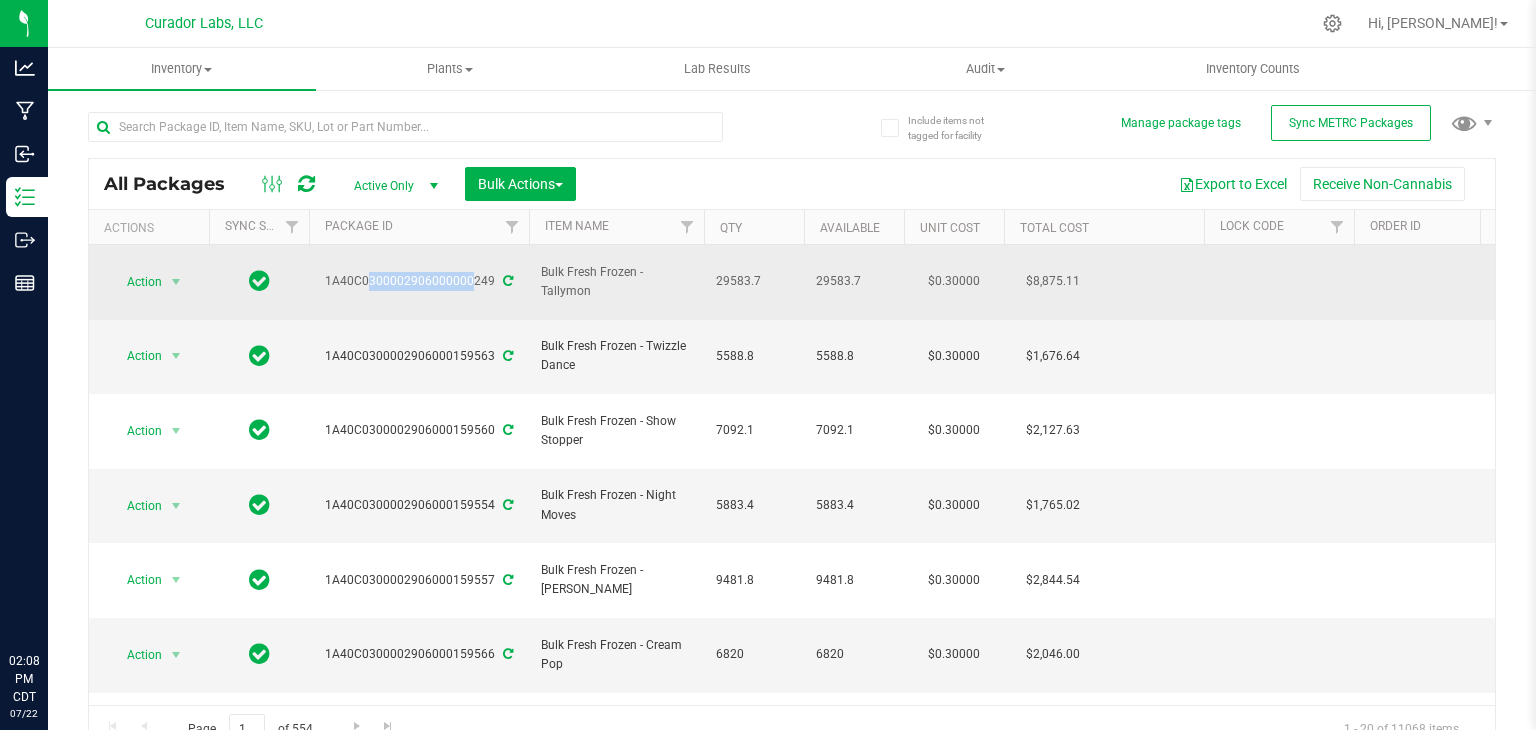 drag, startPoint x: 333, startPoint y: 272, endPoint x: 436, endPoint y: 281, distance: 103.392456 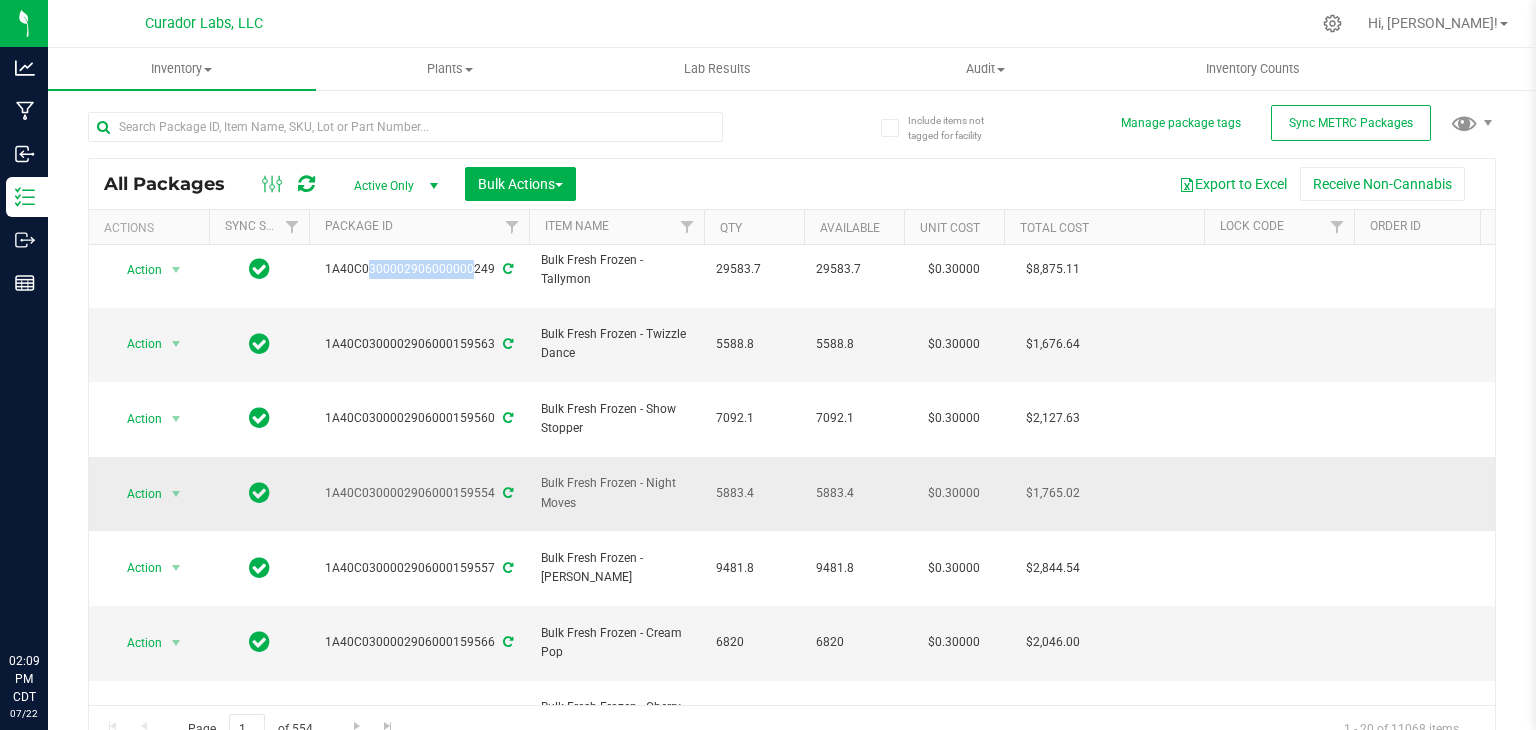 scroll, scrollTop: 18, scrollLeft: 0, axis: vertical 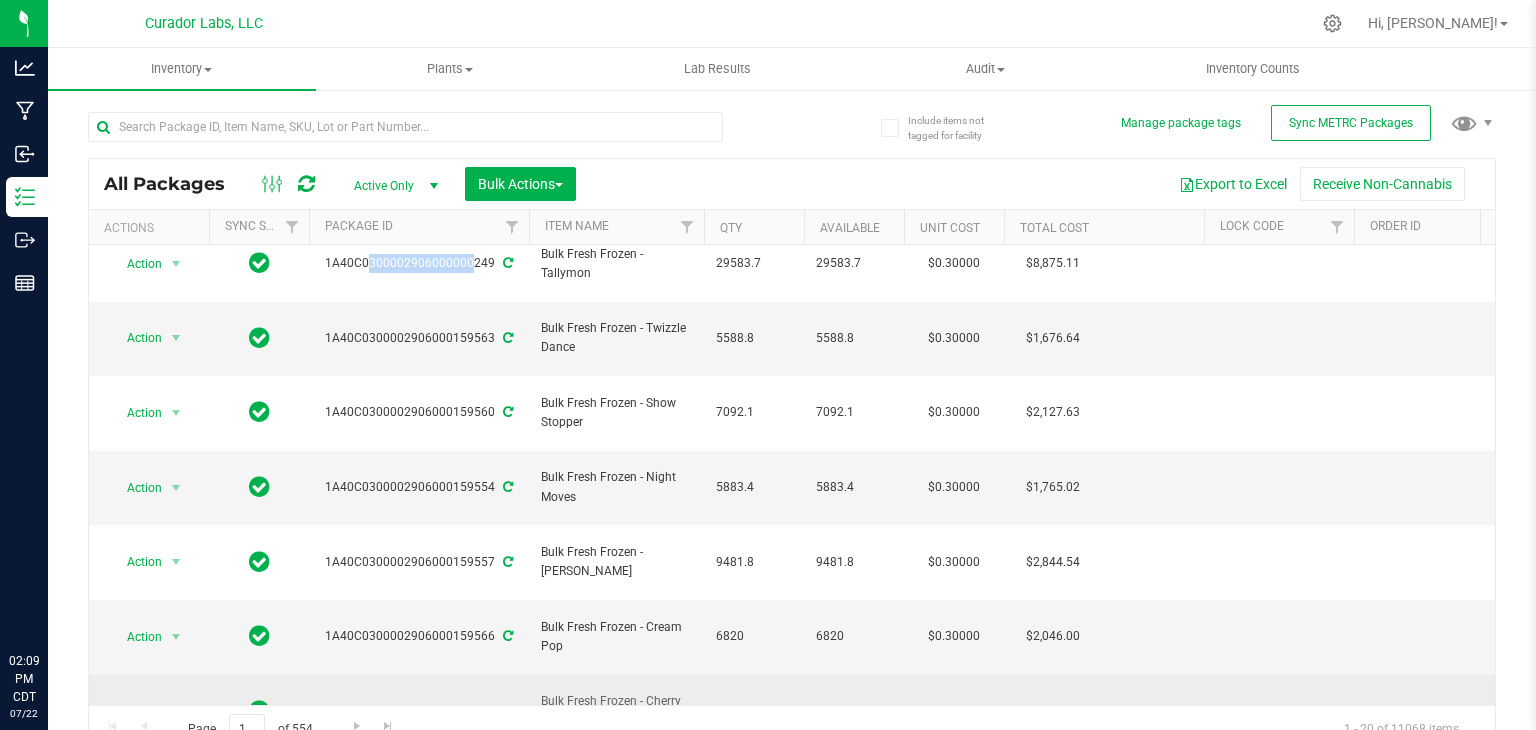drag, startPoint x: 330, startPoint y: 570, endPoint x: 492, endPoint y: 585, distance: 162.69296 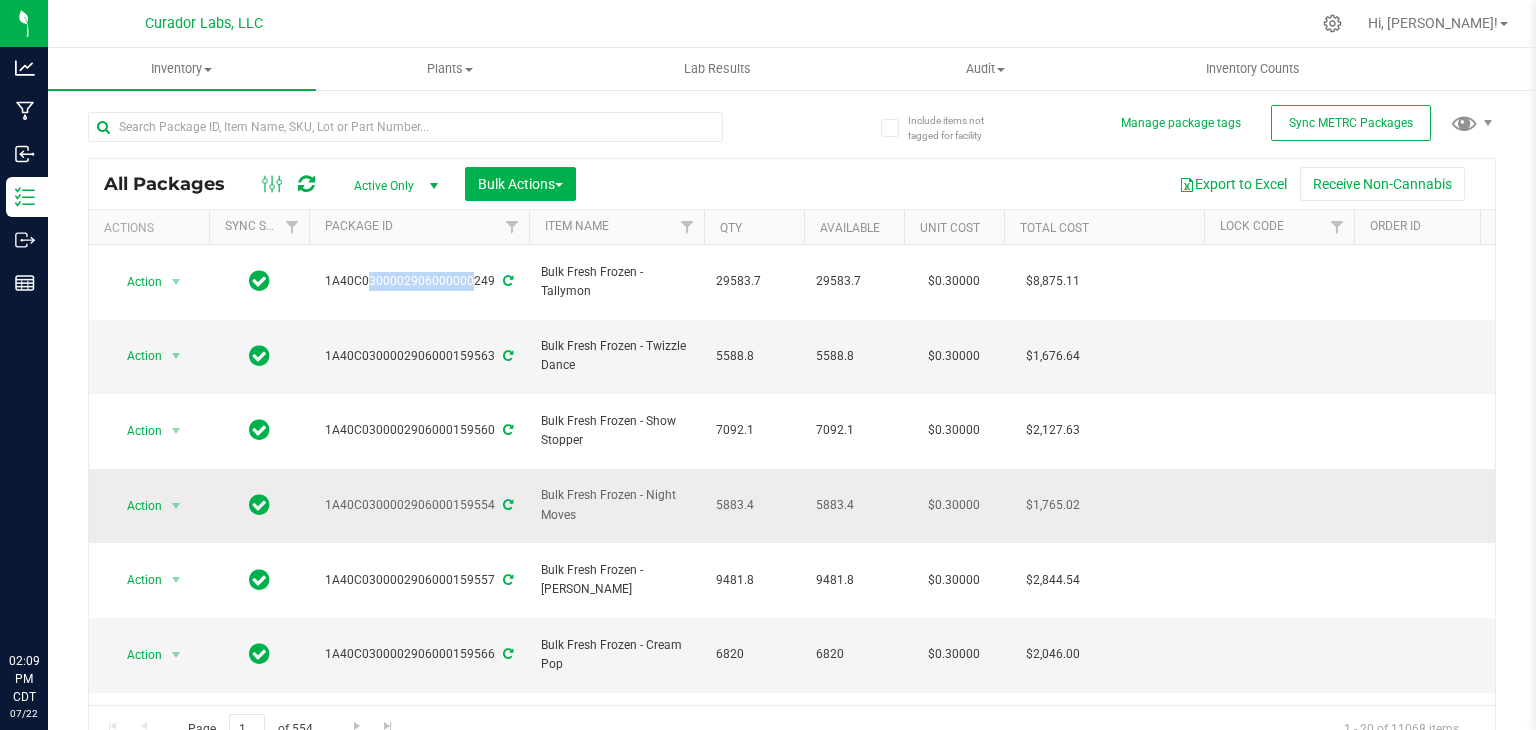 scroll, scrollTop: 0, scrollLeft: 0, axis: both 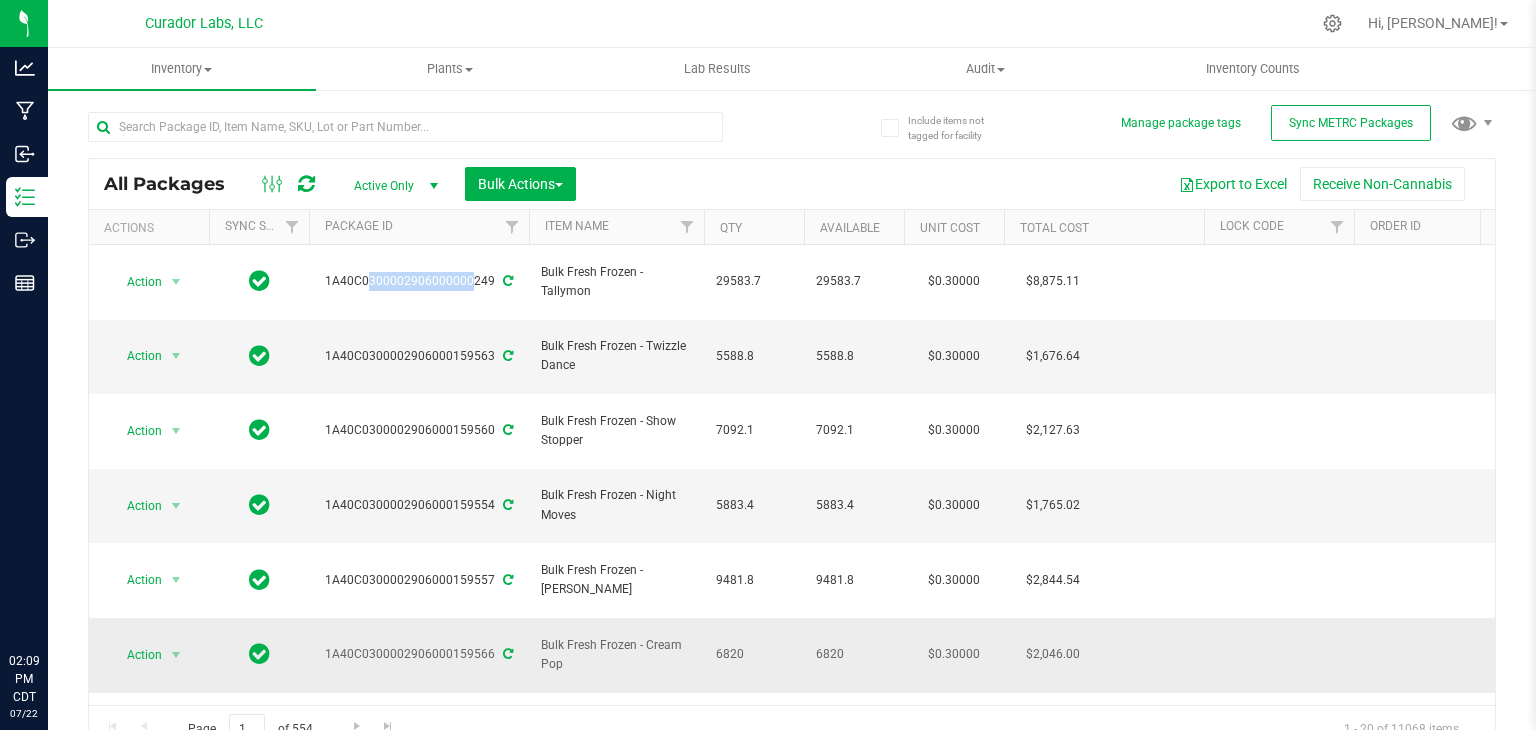 drag, startPoint x: 324, startPoint y: 541, endPoint x: 496, endPoint y: 533, distance: 172.18594 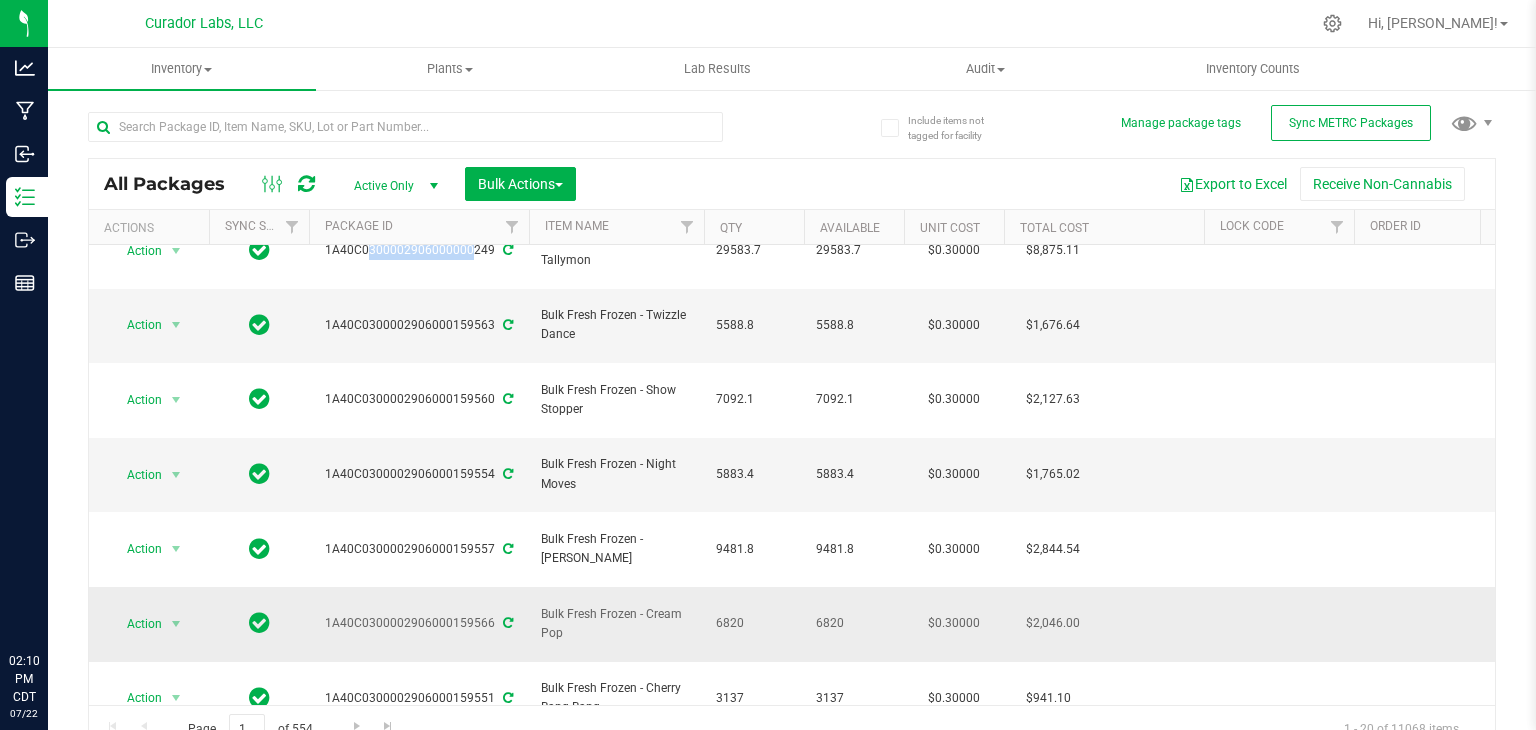 scroll, scrollTop: 0, scrollLeft: 0, axis: both 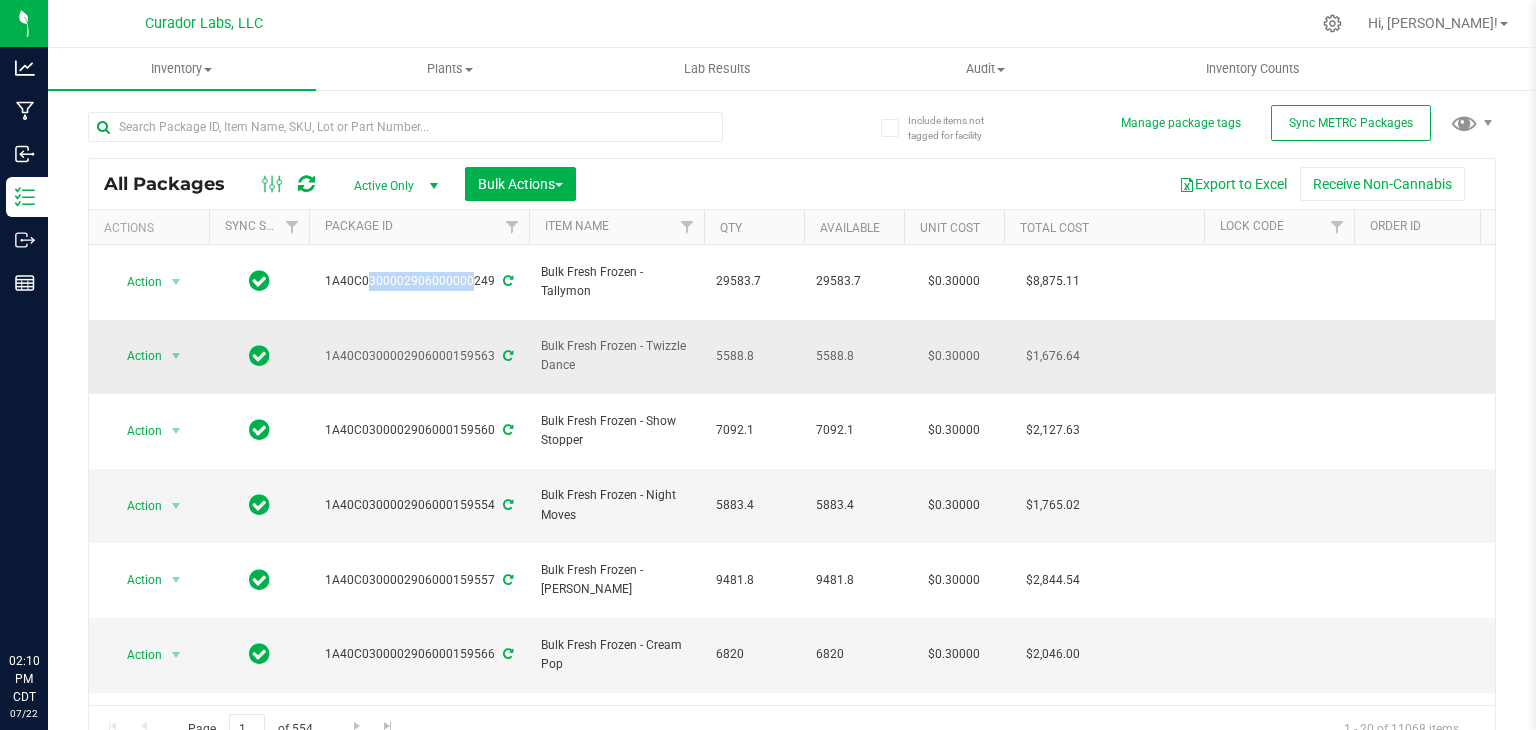 drag, startPoint x: 327, startPoint y: 324, endPoint x: 490, endPoint y: 337, distance: 163.51758 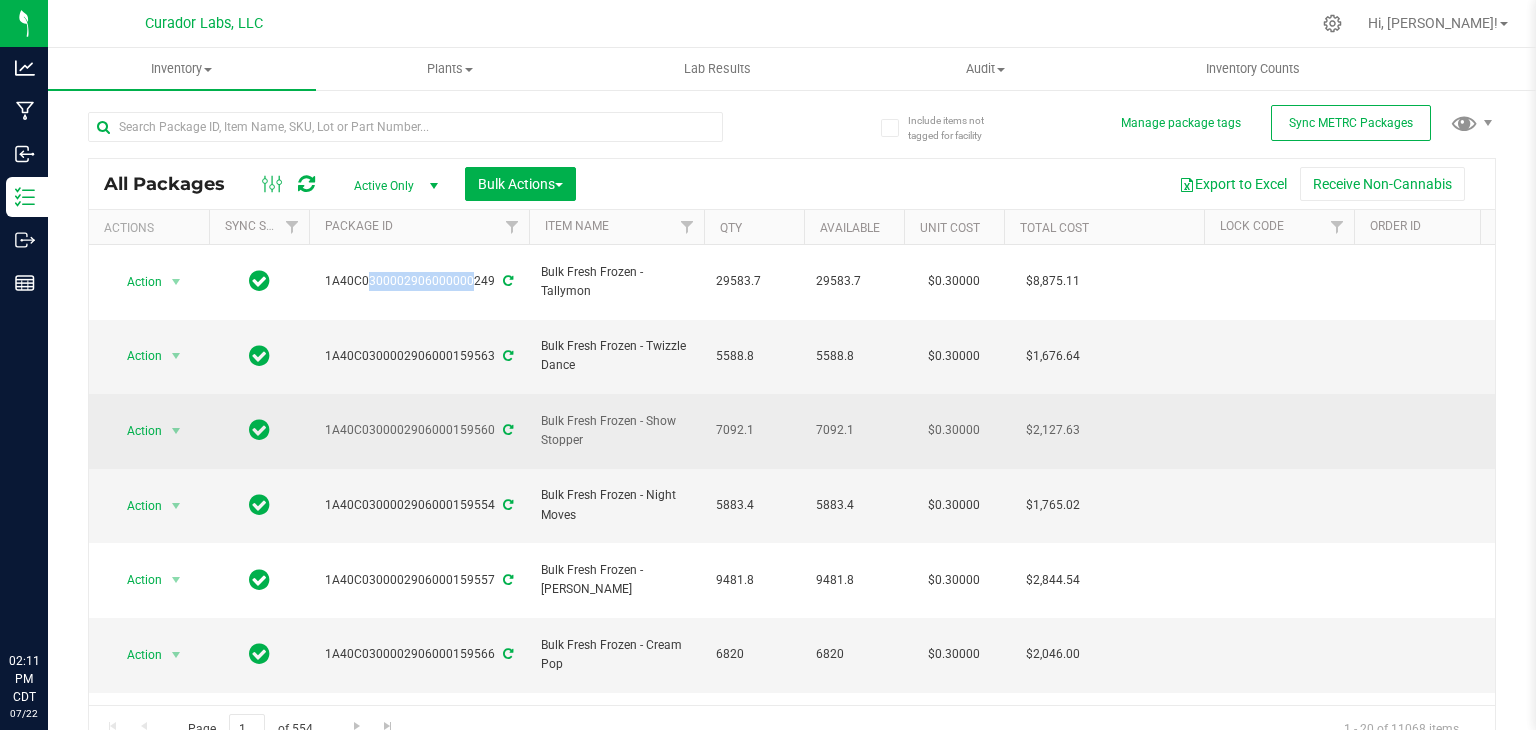 drag, startPoint x: 324, startPoint y: 381, endPoint x: 489, endPoint y: 389, distance: 165.19383 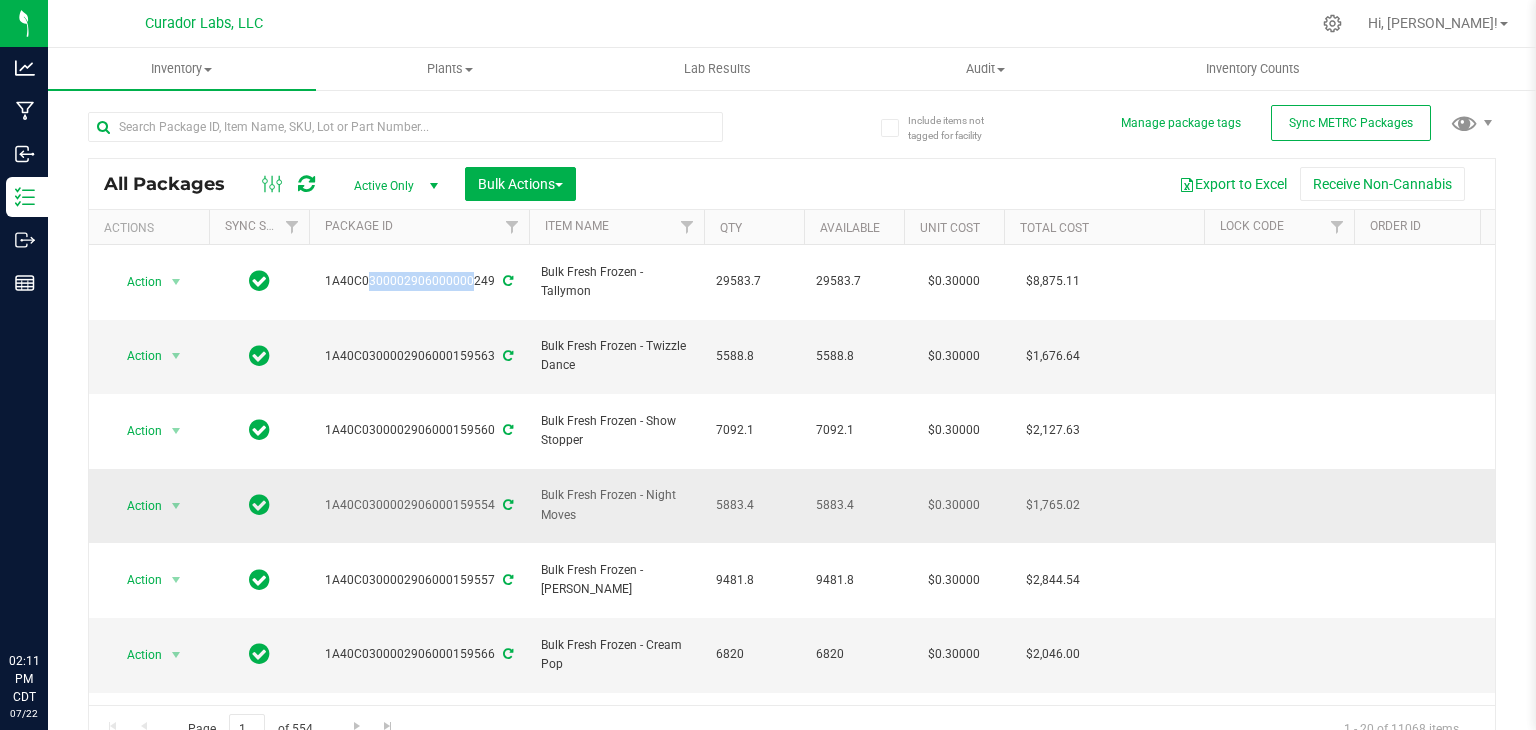 drag, startPoint x: 324, startPoint y: 439, endPoint x: 492, endPoint y: 433, distance: 168.1071 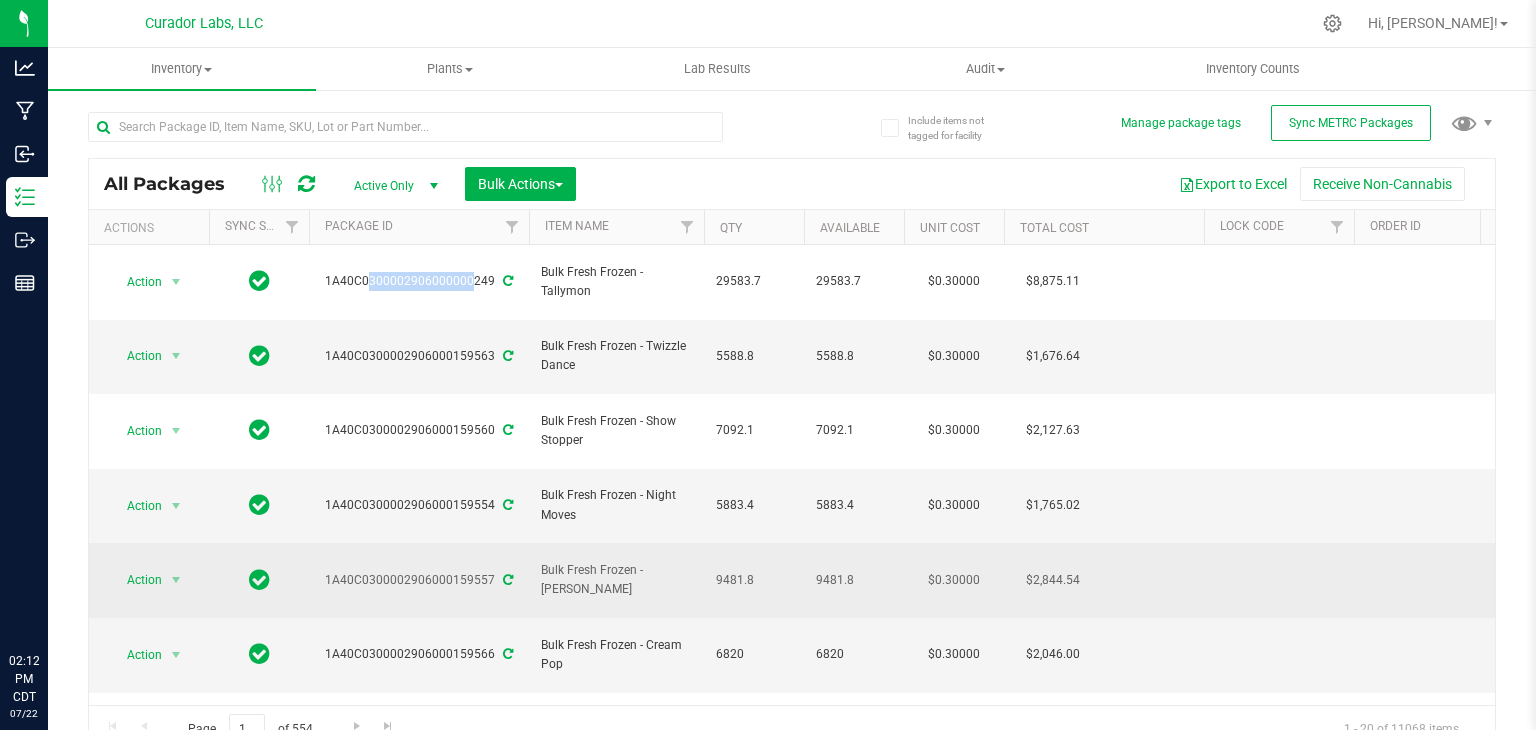 drag, startPoint x: 320, startPoint y: 485, endPoint x: 488, endPoint y: 500, distance: 168.66832 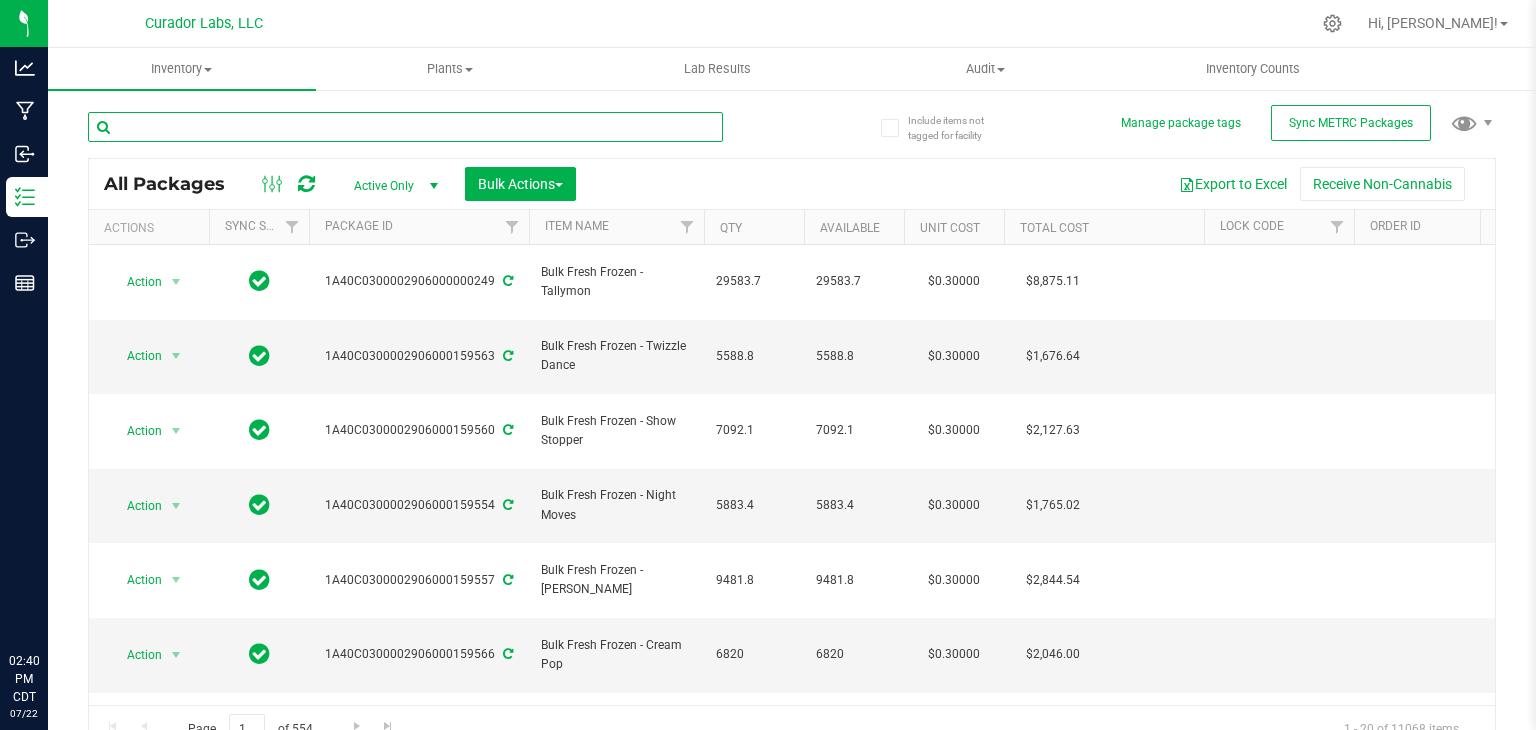 click at bounding box center [405, 127] 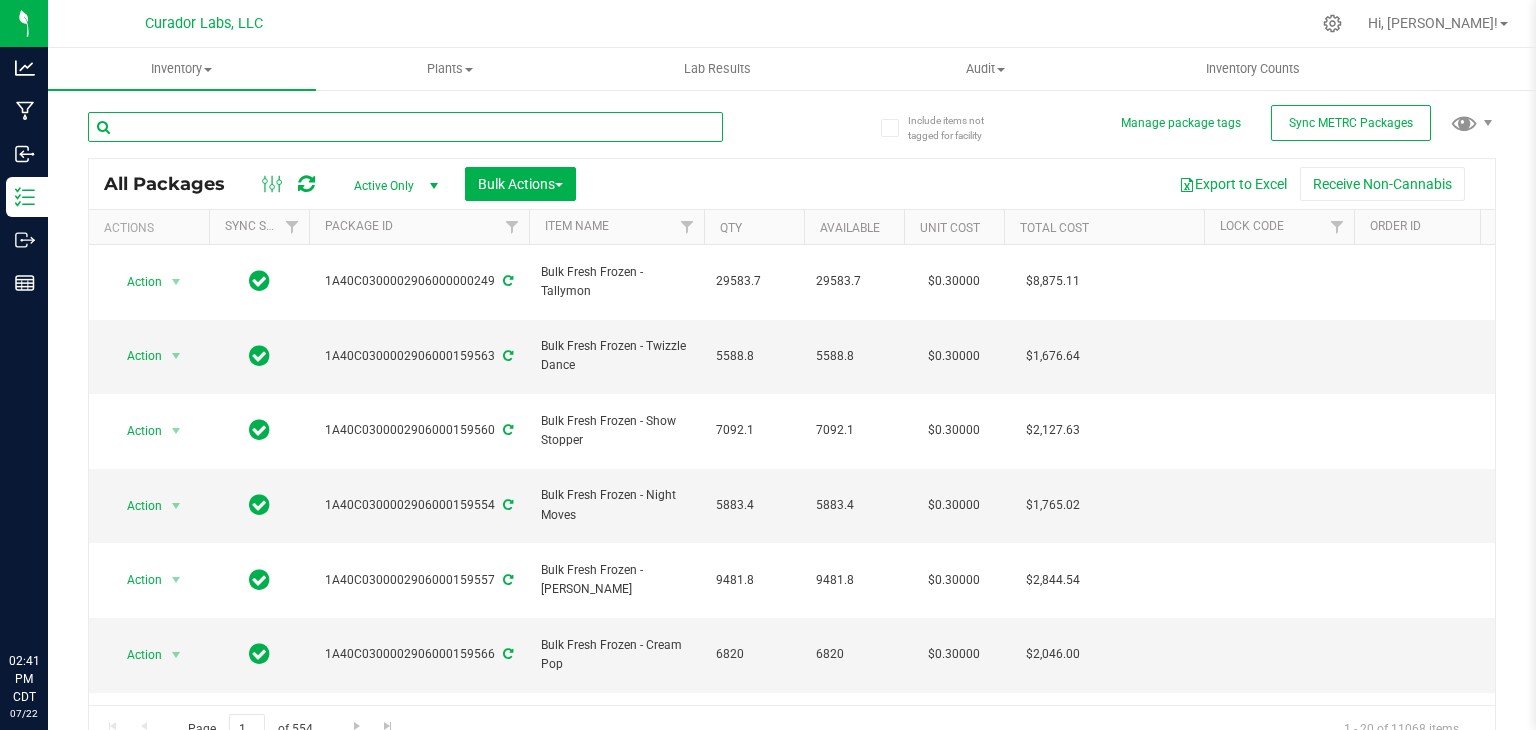 click at bounding box center (405, 127) 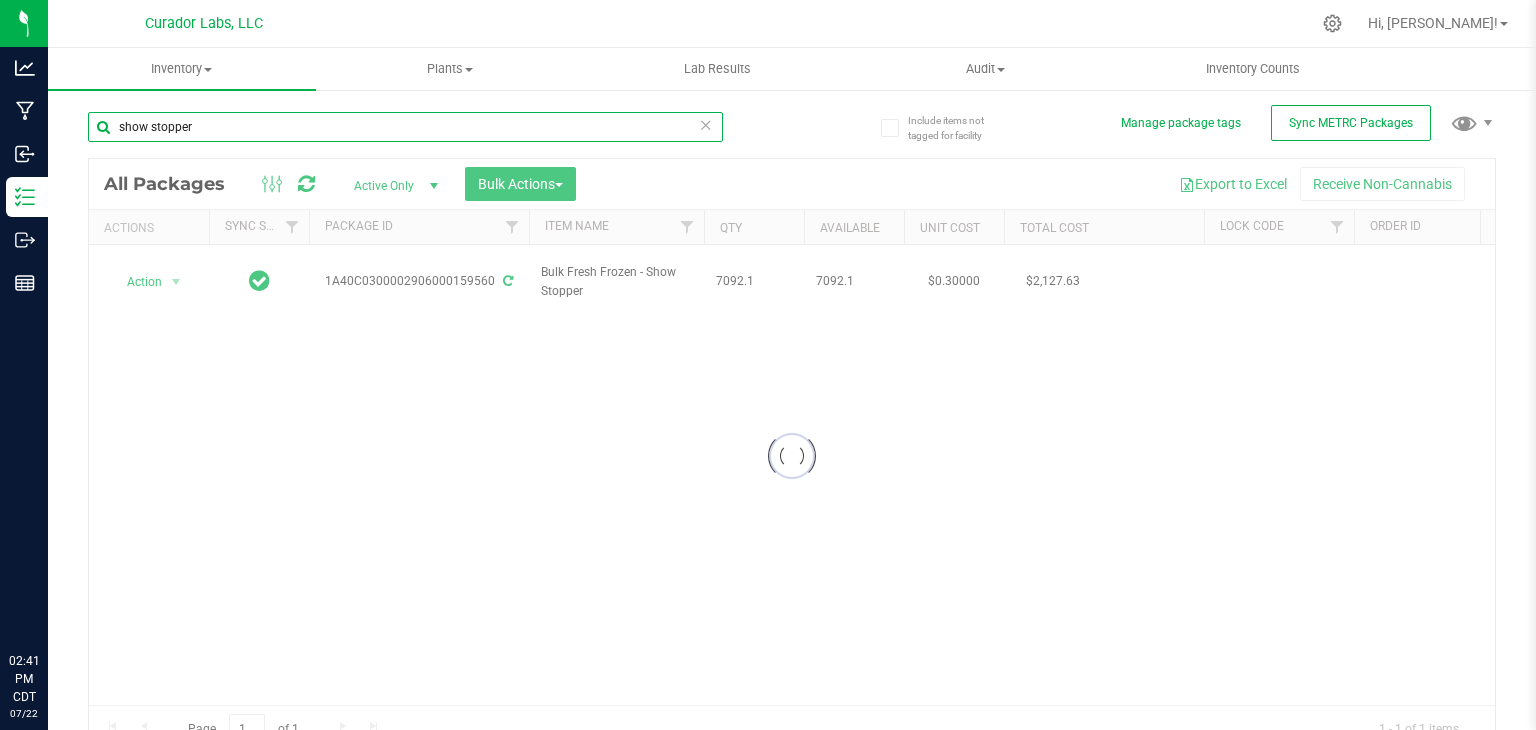type on "show stopper" 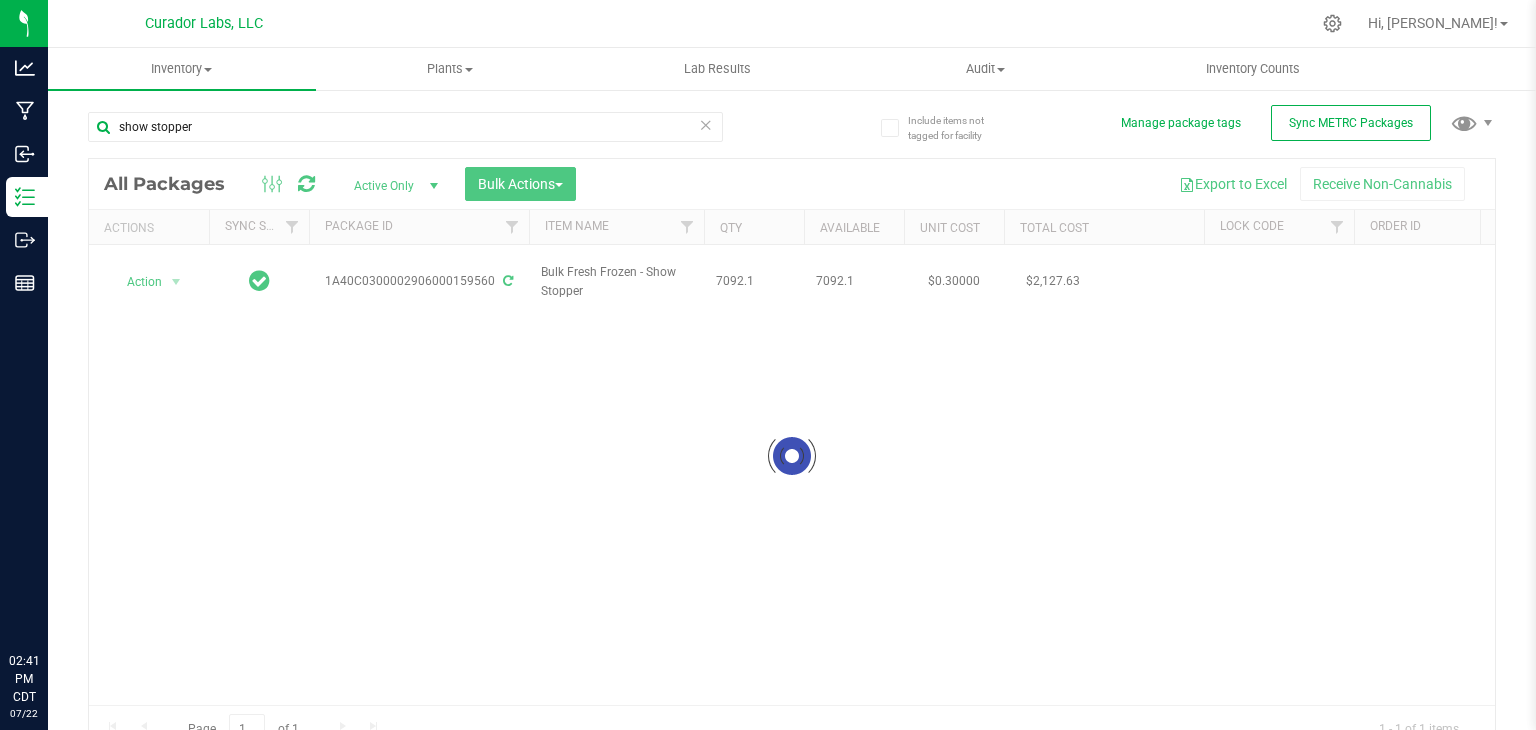 click at bounding box center [792, 456] 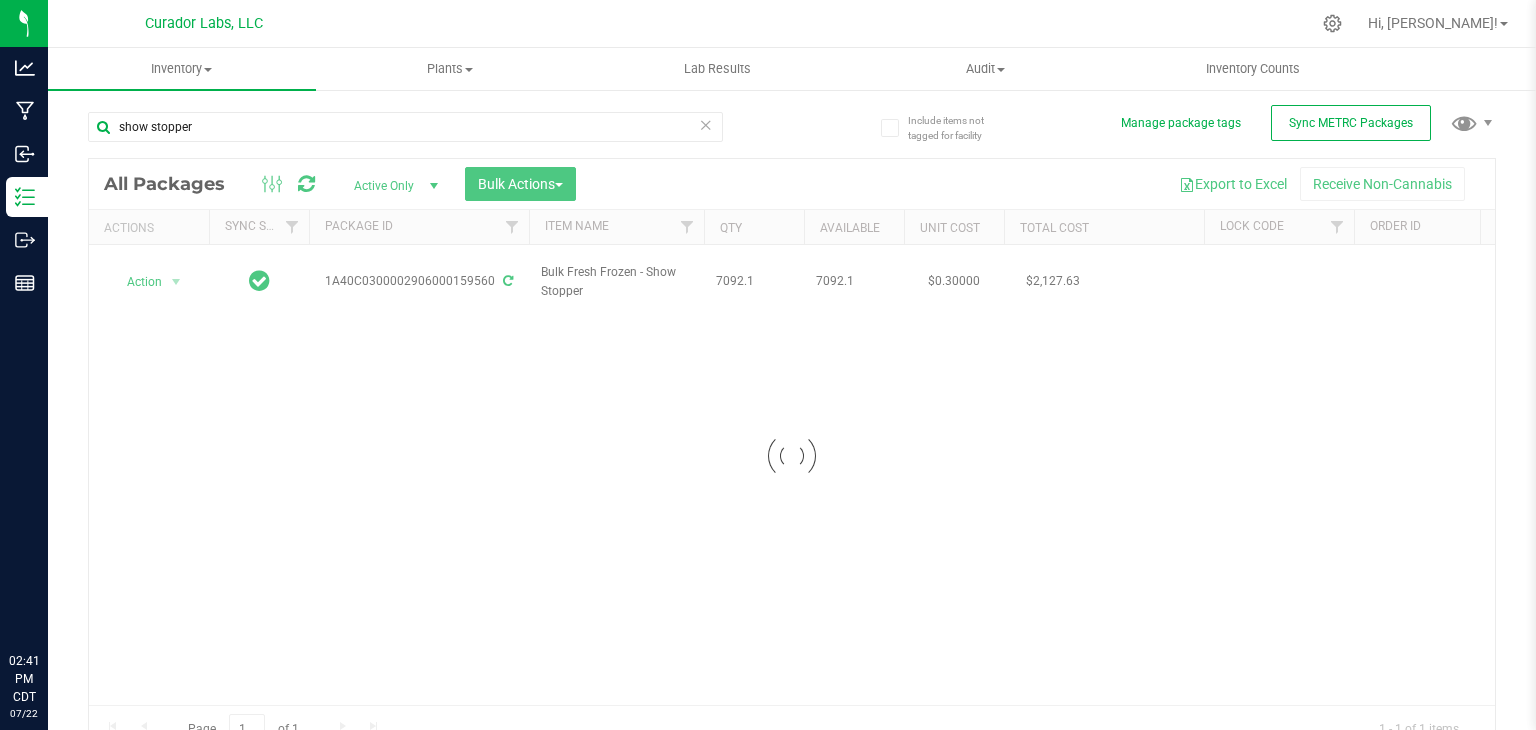 click at bounding box center [792, 456] 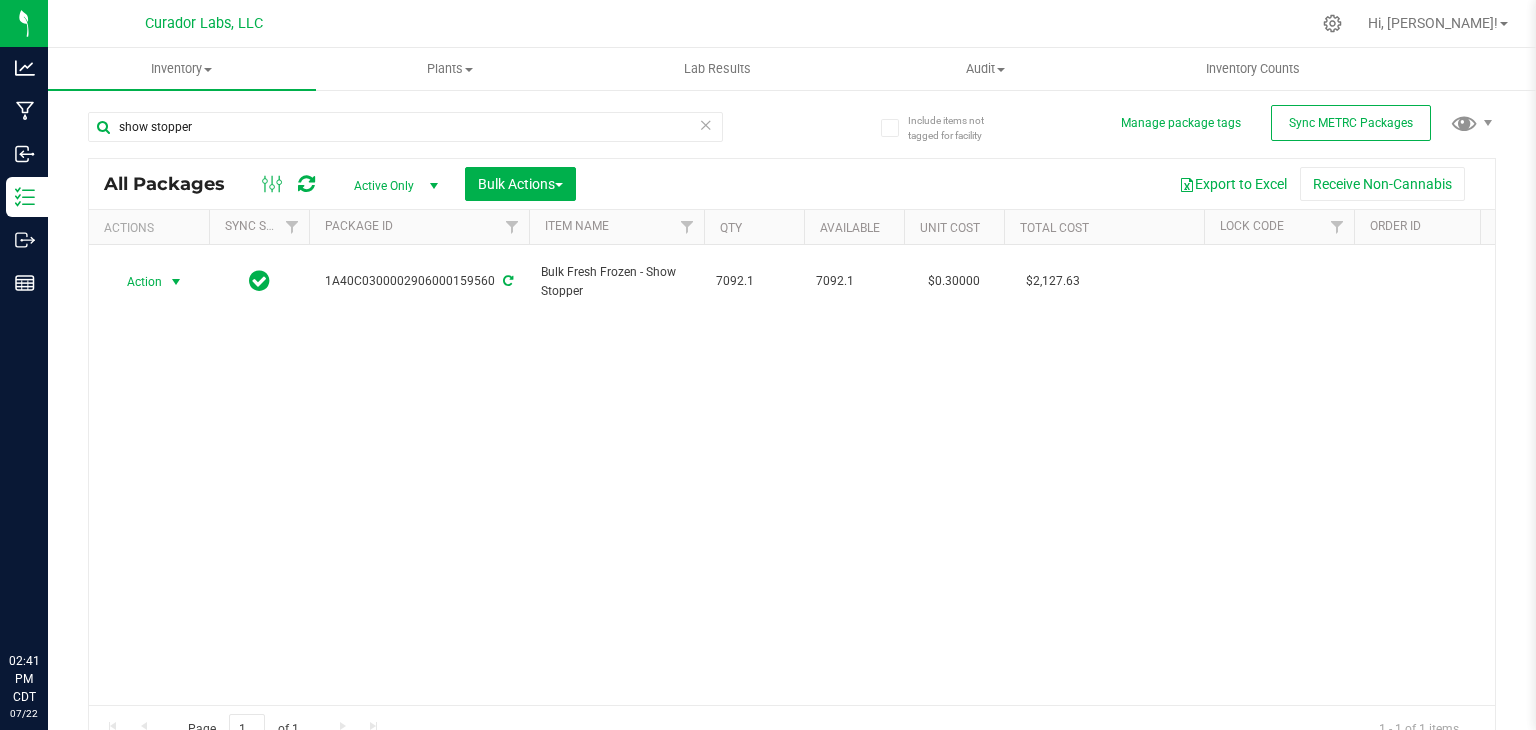 click at bounding box center [176, 282] 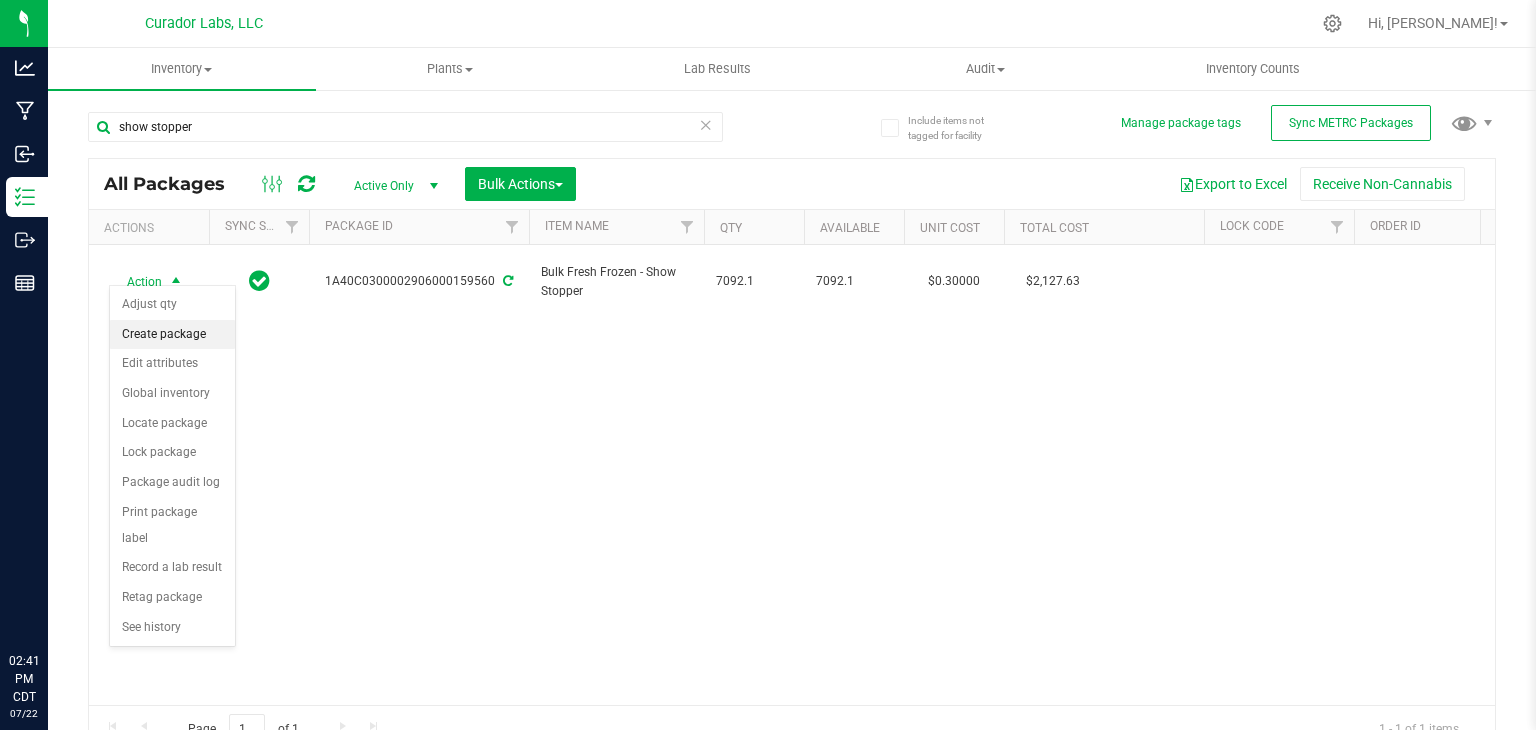 click on "Create package" at bounding box center (172, 335) 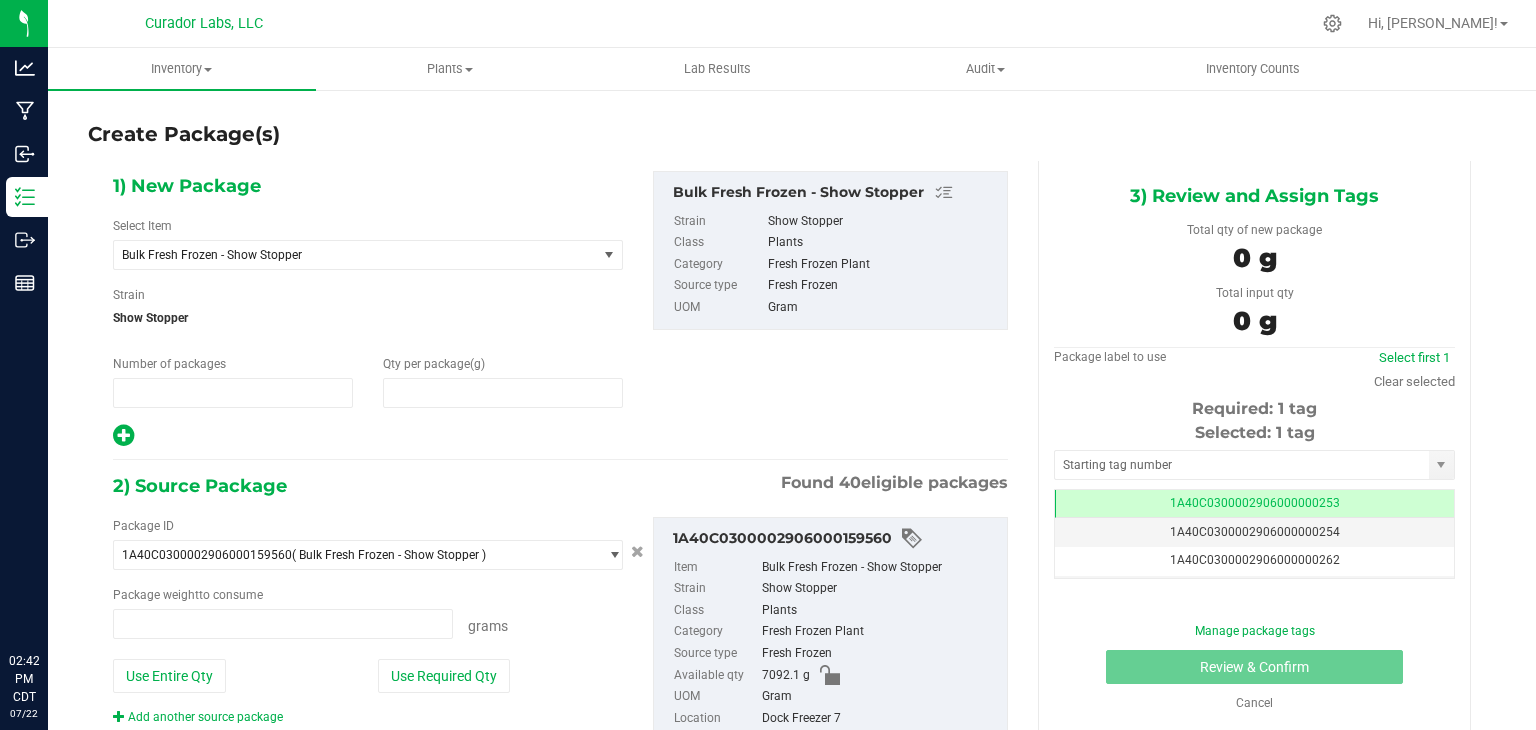 type on "1" 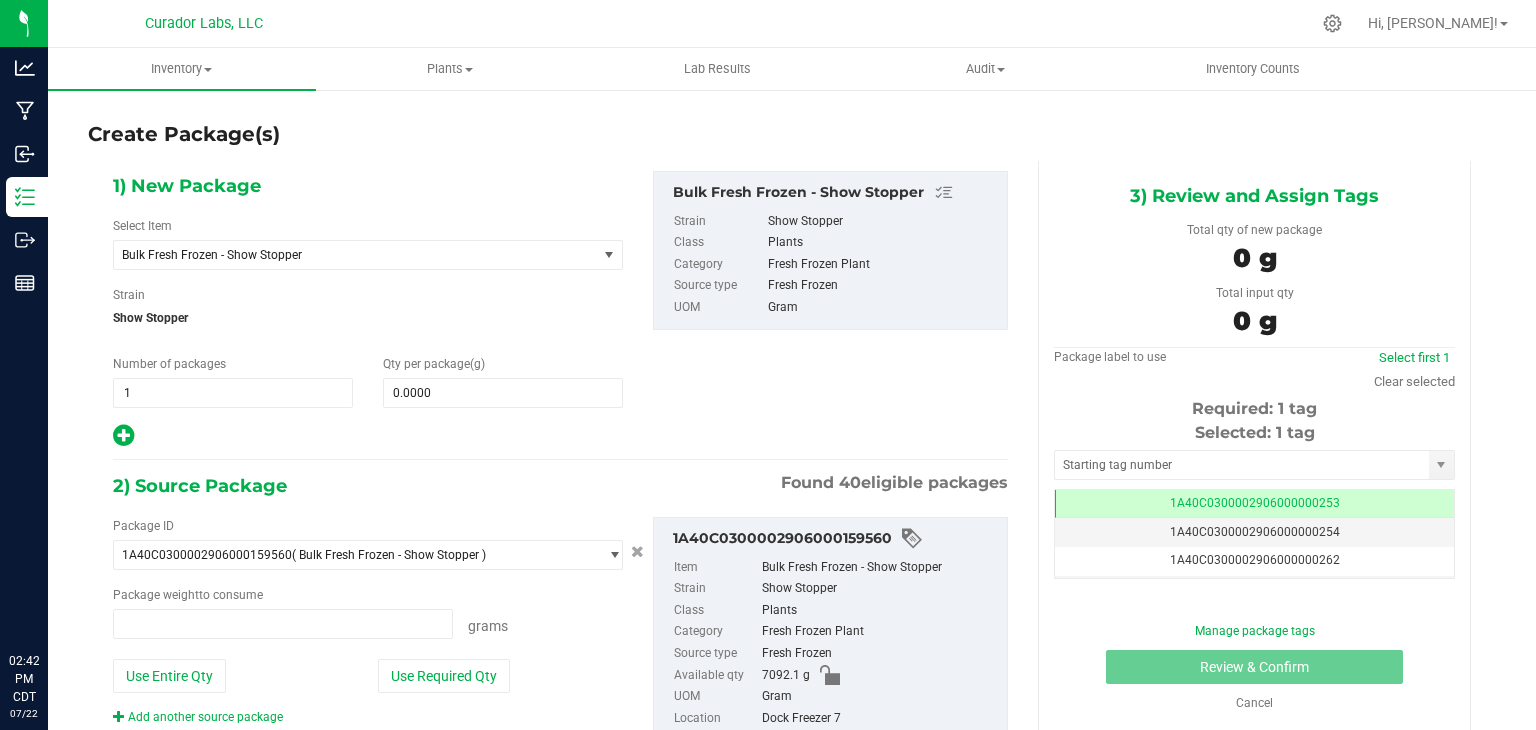 type on "0.0000 g" 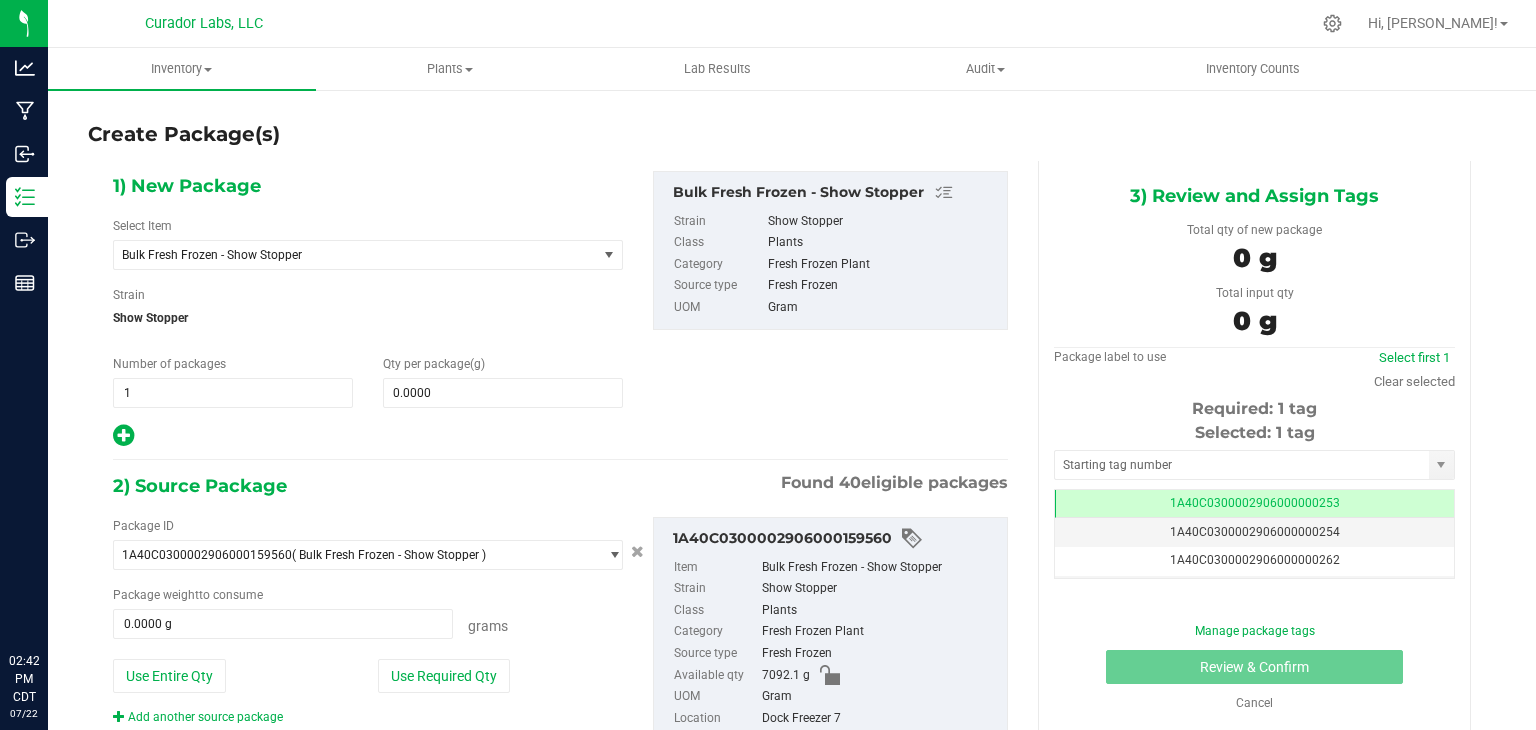 scroll, scrollTop: 0, scrollLeft: 0, axis: both 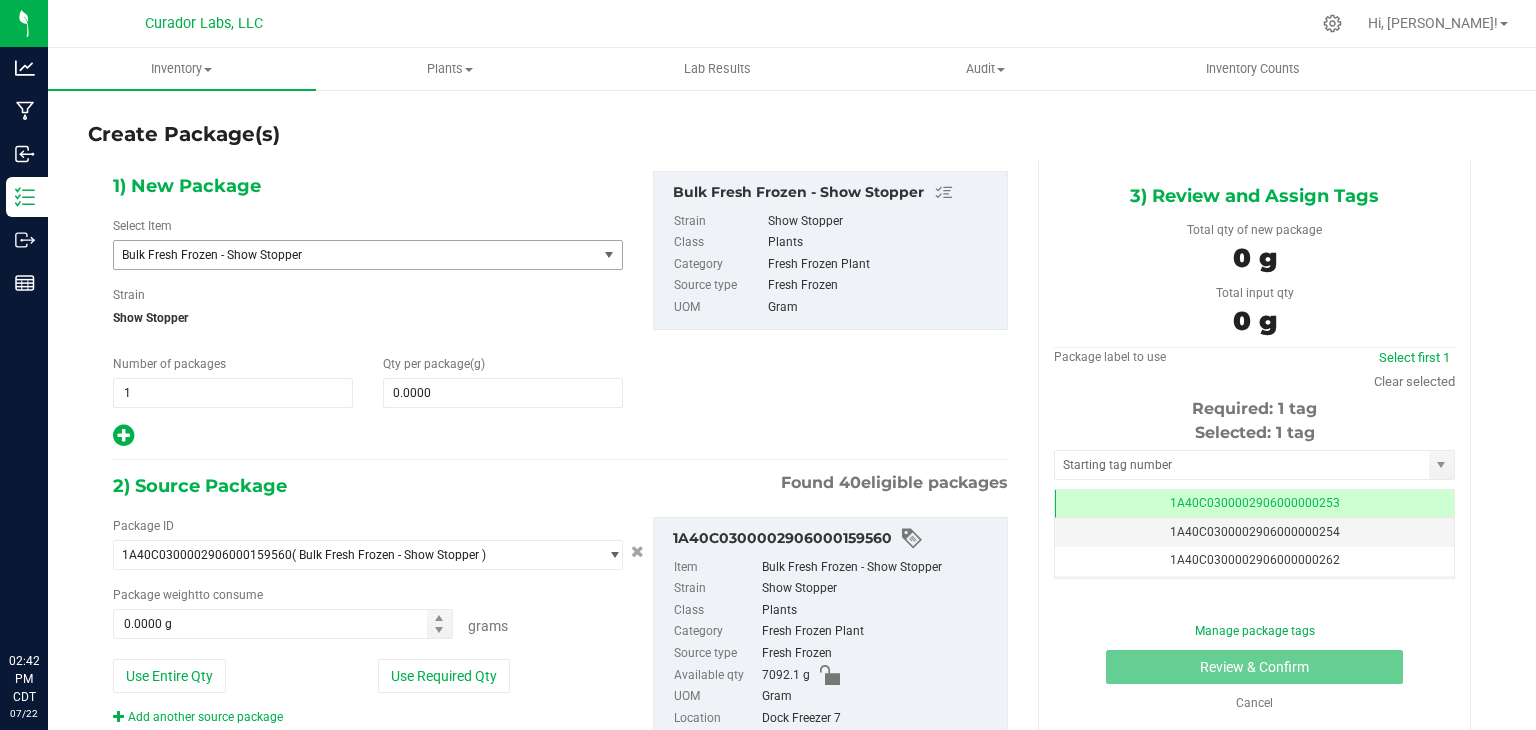 click on "Bulk Fresh Frozen - Show Stopper" at bounding box center (355, 255) 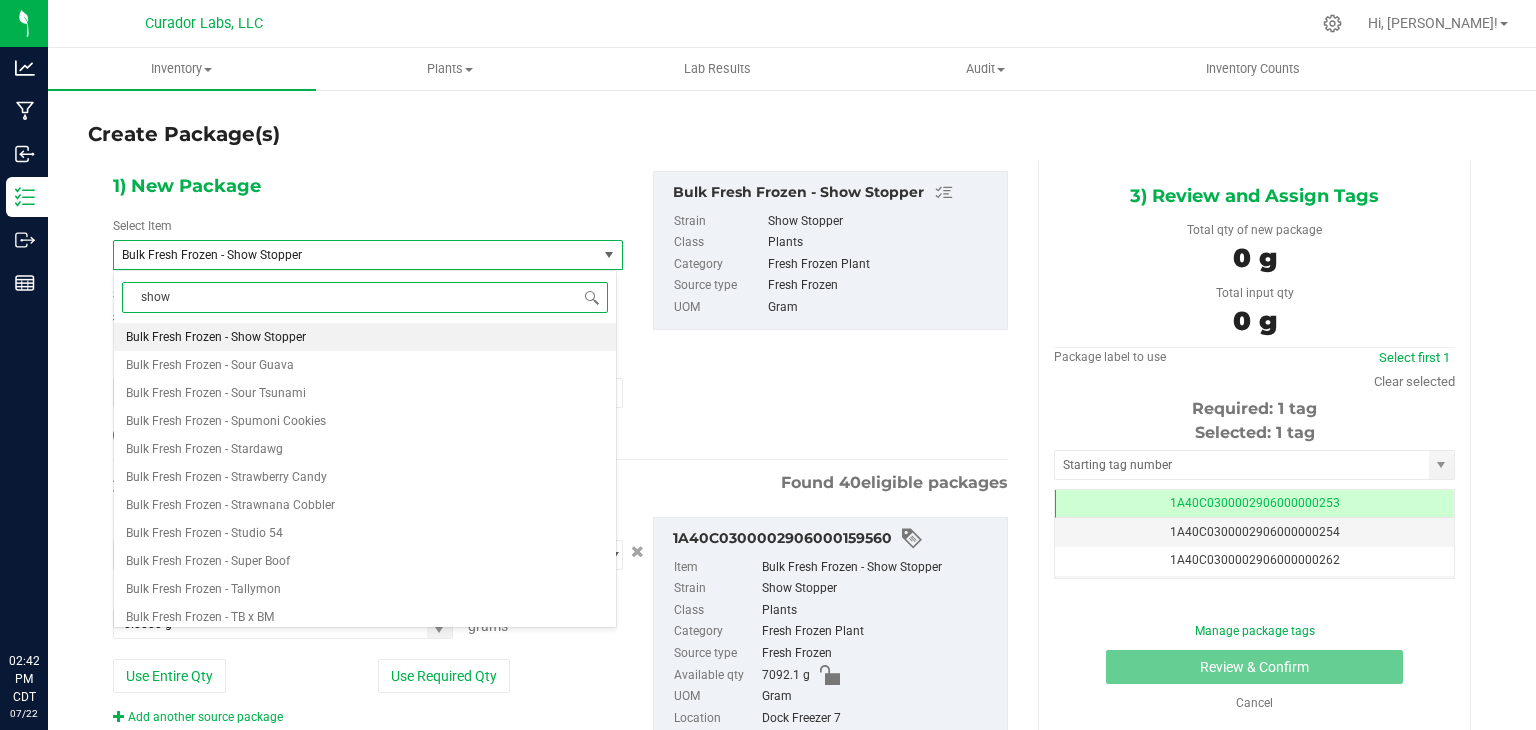 scroll, scrollTop: 0, scrollLeft: 0, axis: both 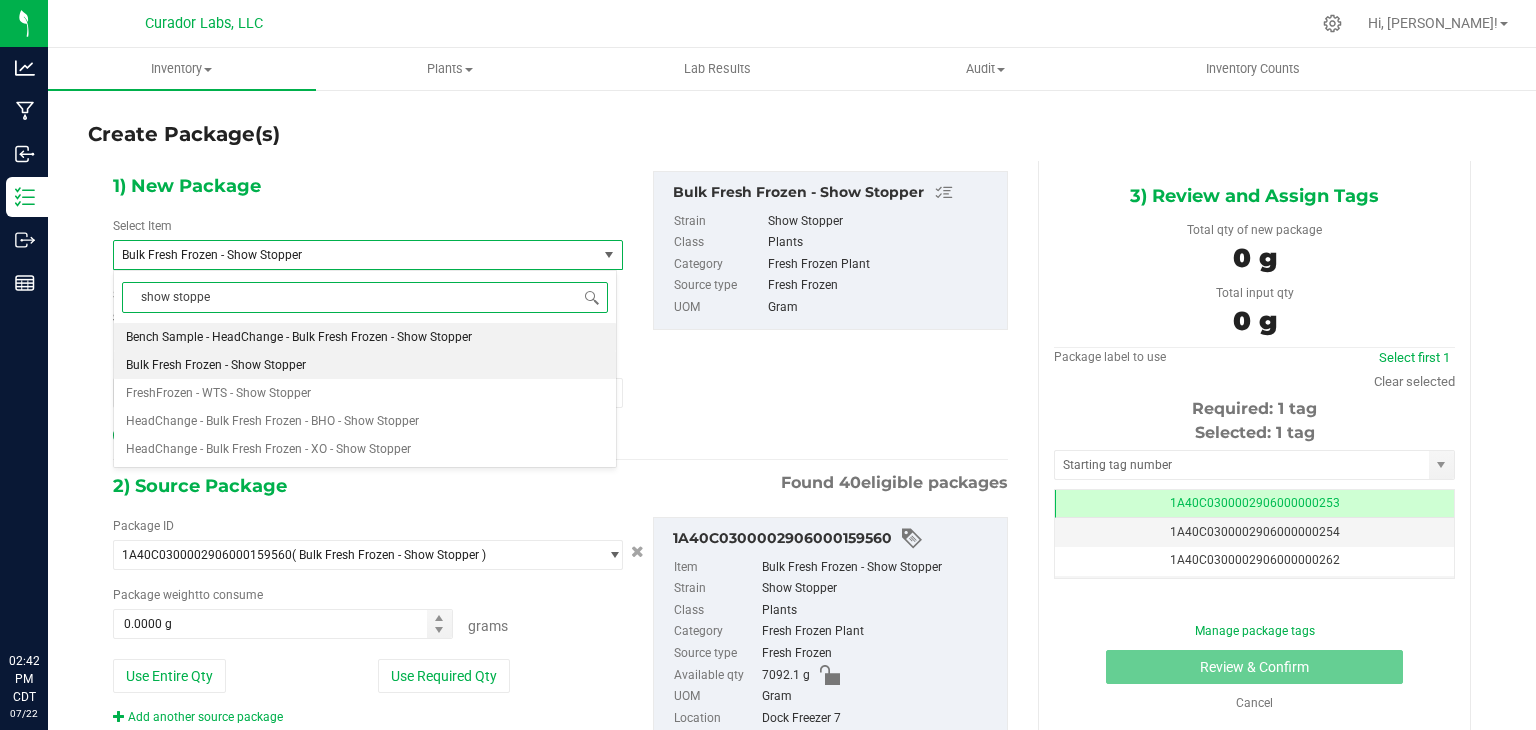 type on "show stopper" 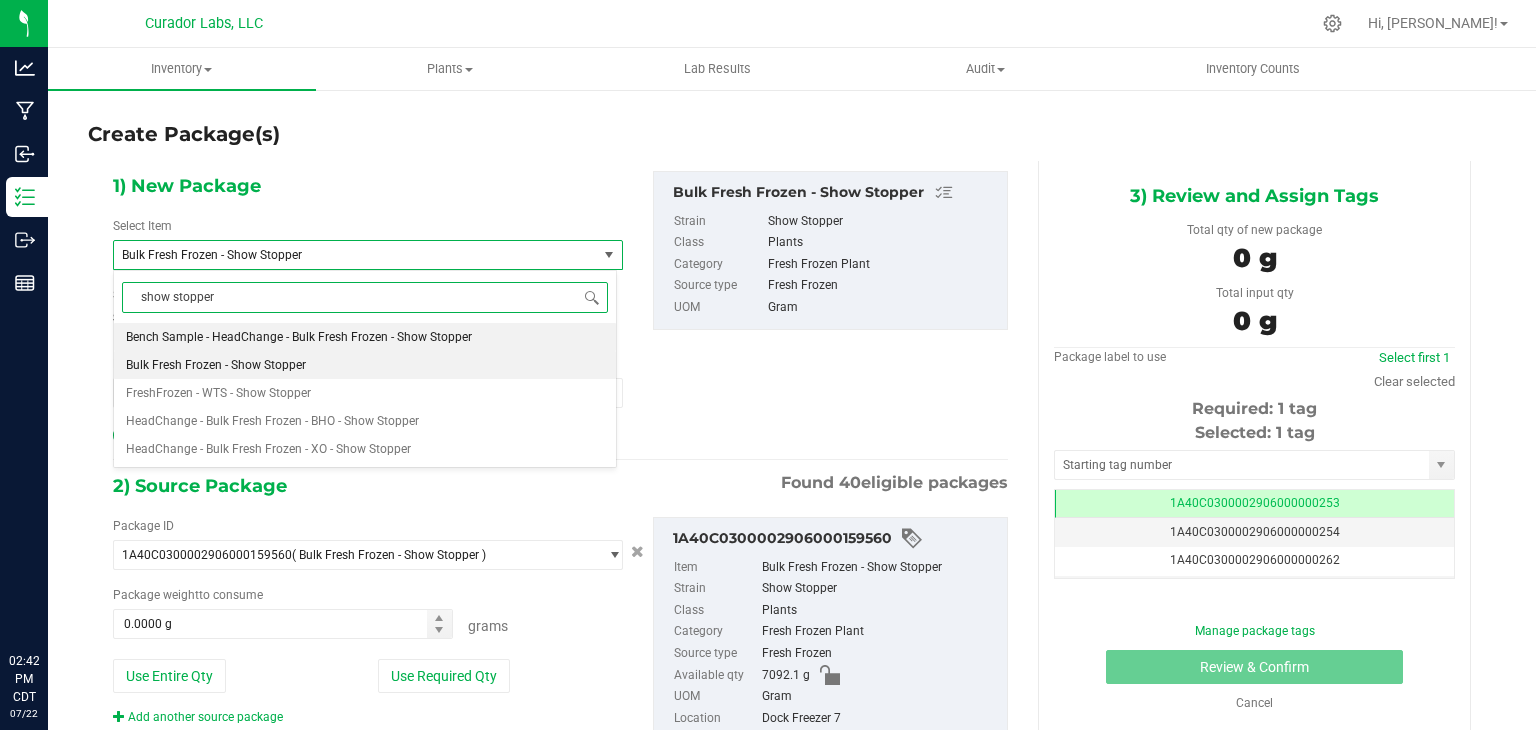 click on "Bench Sample - HeadChange - Bulk Fresh Frozen - Show Stopper" at bounding box center (299, 337) 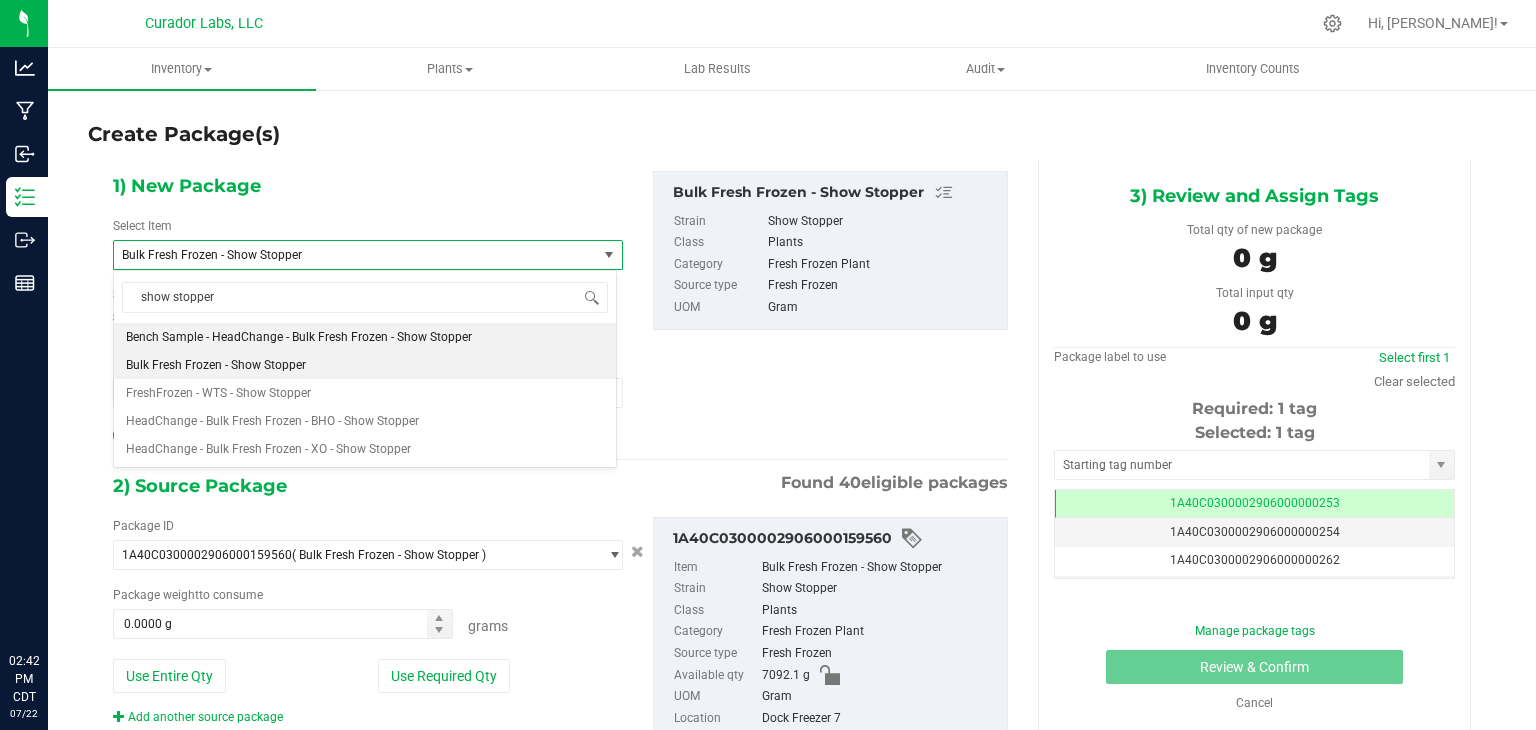 type 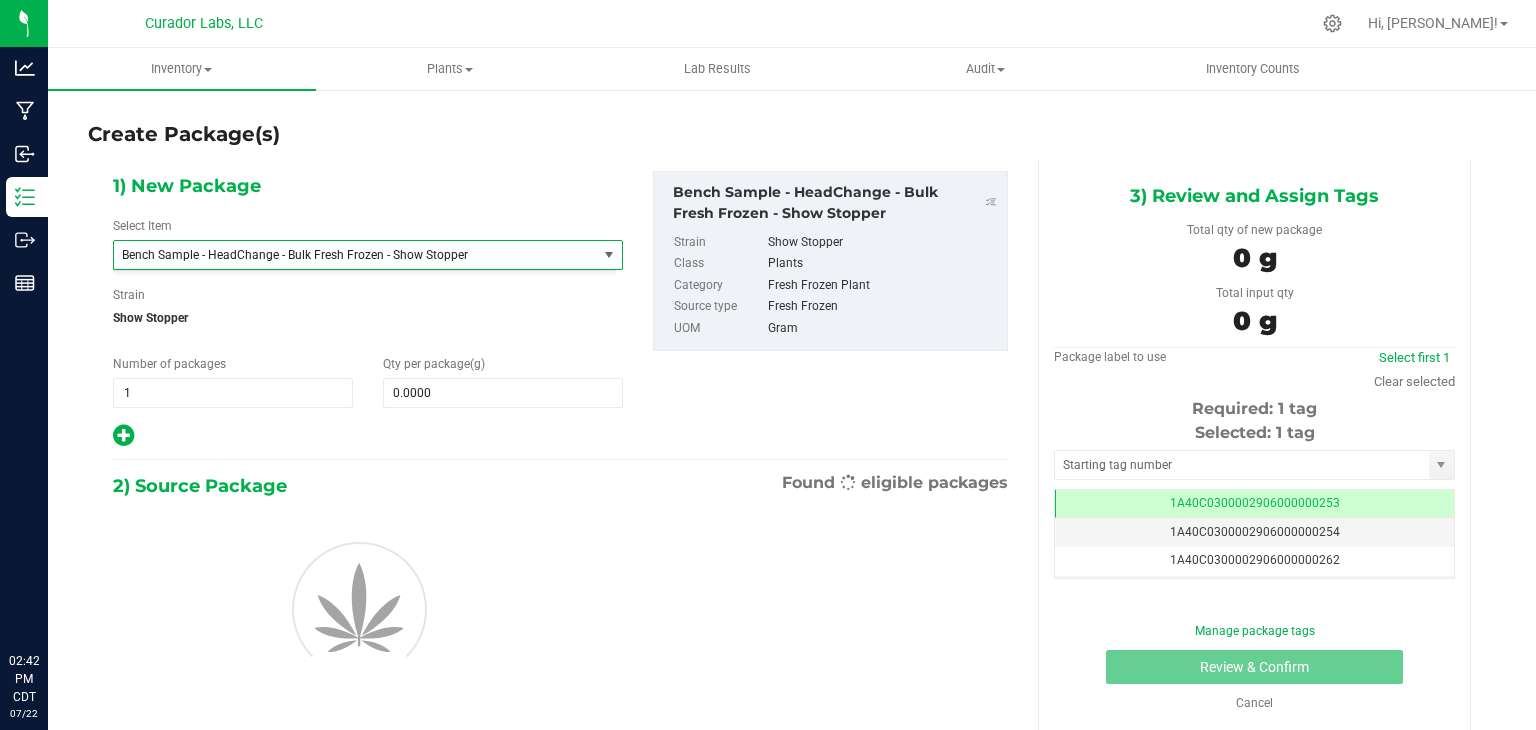 type on "0.0000" 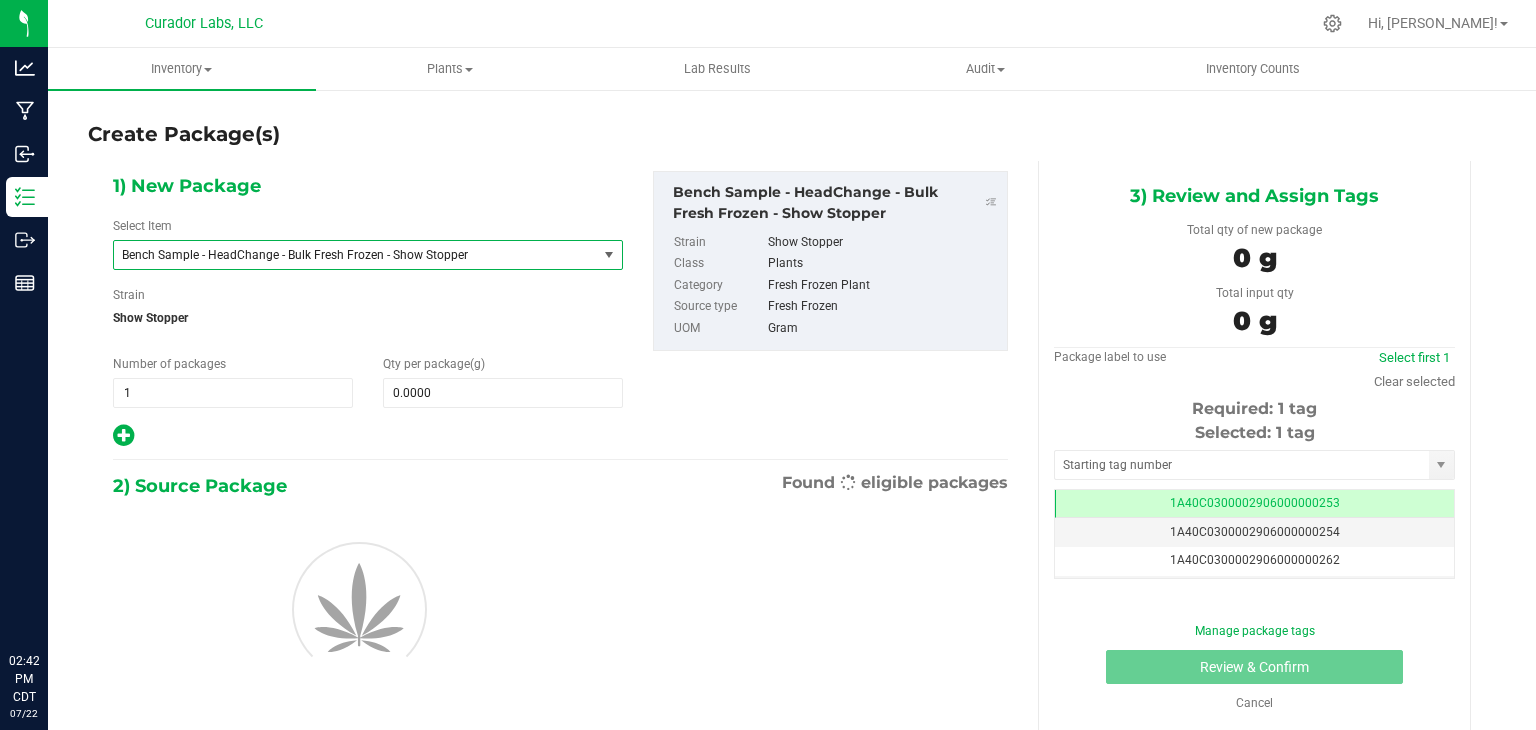click on "1) New Package
Select Item
Bench Sample - HeadChange - Bulk Fresh Frozen - Show Stopper
Bench Sample - HeadChange - Bulk Fresh Frozen - Planet Of The Grapes Bench Sample - HeadChange - Bulk Fresh Frozen - Point Break Bench Sample - HeadChange - Bulk Fresh Frozen - Pure Michigan Bench Sample - HeadChange - Bulk Fresh Frozen - Purple Ice Water Bench Sample - HeadChange - Bulk Fresh Frozen - purple tonic Bench Sample - HeadChange - Bulk Fresh Frozen - Rager Bench Sample - HeadChange - Bulk Fresh Frozen - Rainbow Belts Bench Sample - HeadChange - Bulk Fresh Frozen - Rainbow Beltz Bench Sample - HeadChange - Bulk Fresh Frozen - Red Pop
Strain 1 1 0" at bounding box center (560, 310) 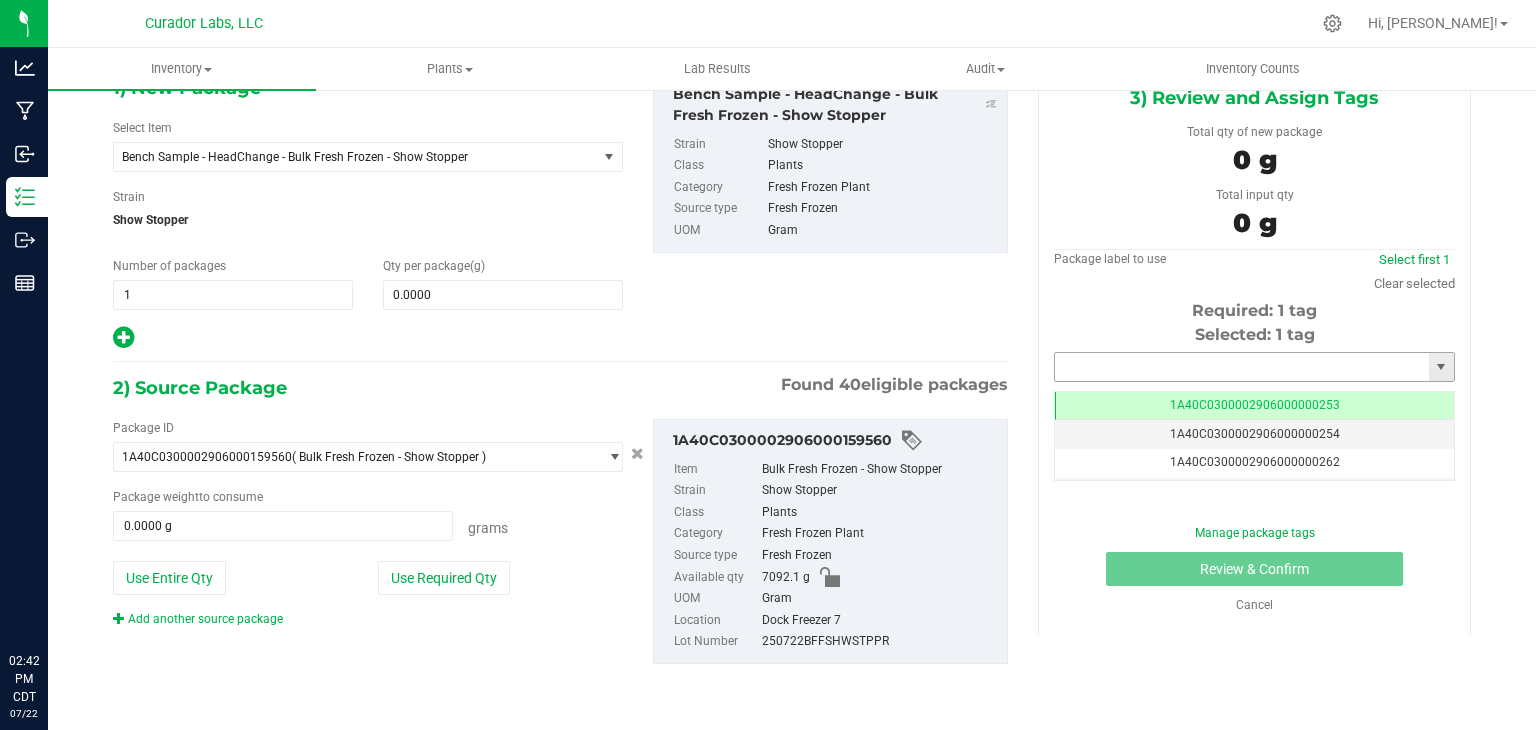 click at bounding box center [1242, 367] 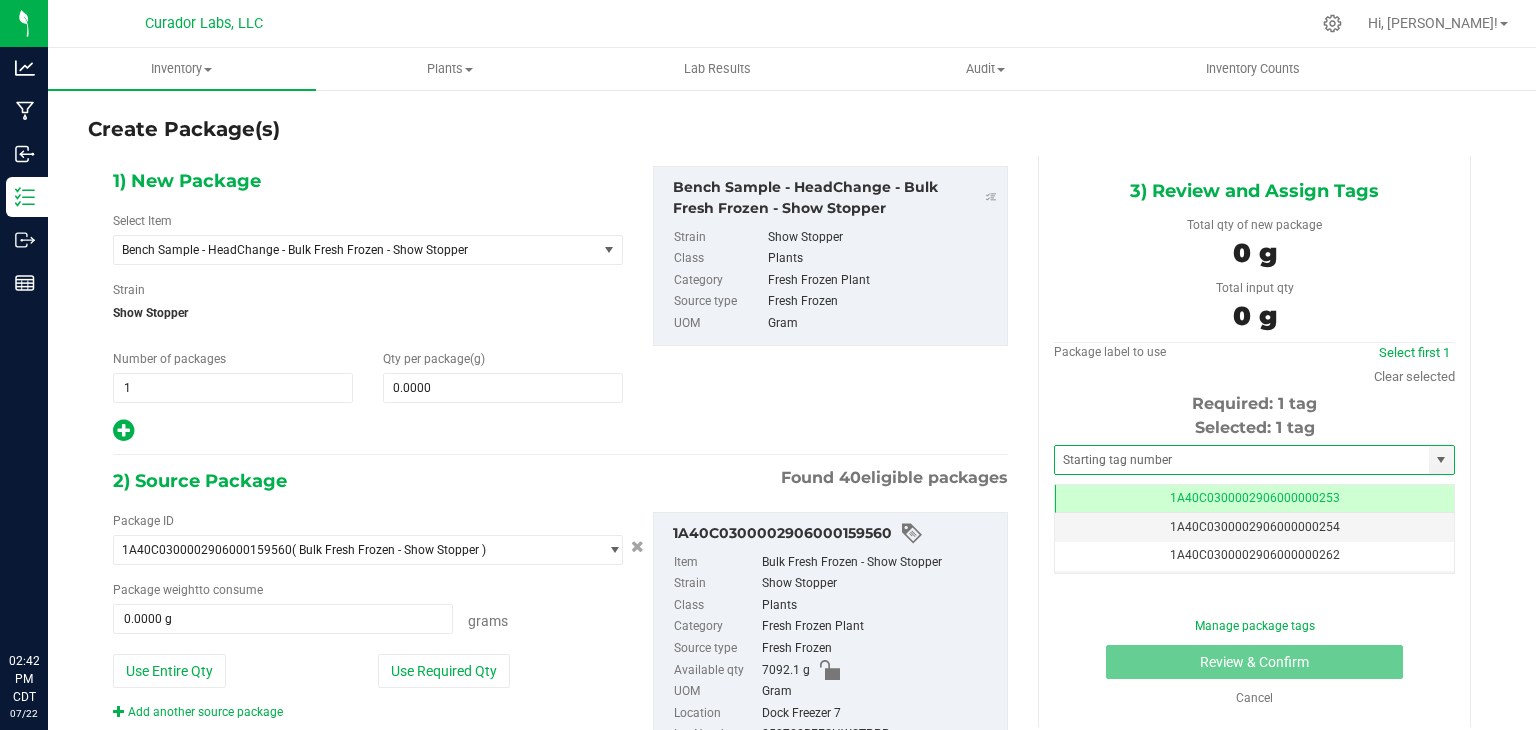 click on "1) New Package
Select Item
Bench Sample - HeadChange - Bulk Fresh Frozen - Show Stopper
Bench Sample - HeadChange - Bulk Fresh Frozen - Planet Of The Grapes Bench Sample - HeadChange - Bulk Fresh Frozen - Point Break Bench Sample - HeadChange - Bulk Fresh Frozen - Pure Michigan Bench Sample - HeadChange - Bulk Fresh Frozen - Purple Ice Water Bench Sample - HeadChange - Bulk Fresh Frozen - purple tonic Bench Sample - HeadChange - Bulk Fresh Frozen - Rager Bench Sample - HeadChange - Bulk Fresh Frozen - Rainbow Belts Bench Sample - HeadChange - Bulk Fresh Frozen - Rainbow Beltz Bench Sample - HeadChange - Bulk Fresh Frozen - Red Pop Bench Sample - HeadChange - Bulk HTE - Blaze Breath" at bounding box center [368, 305] 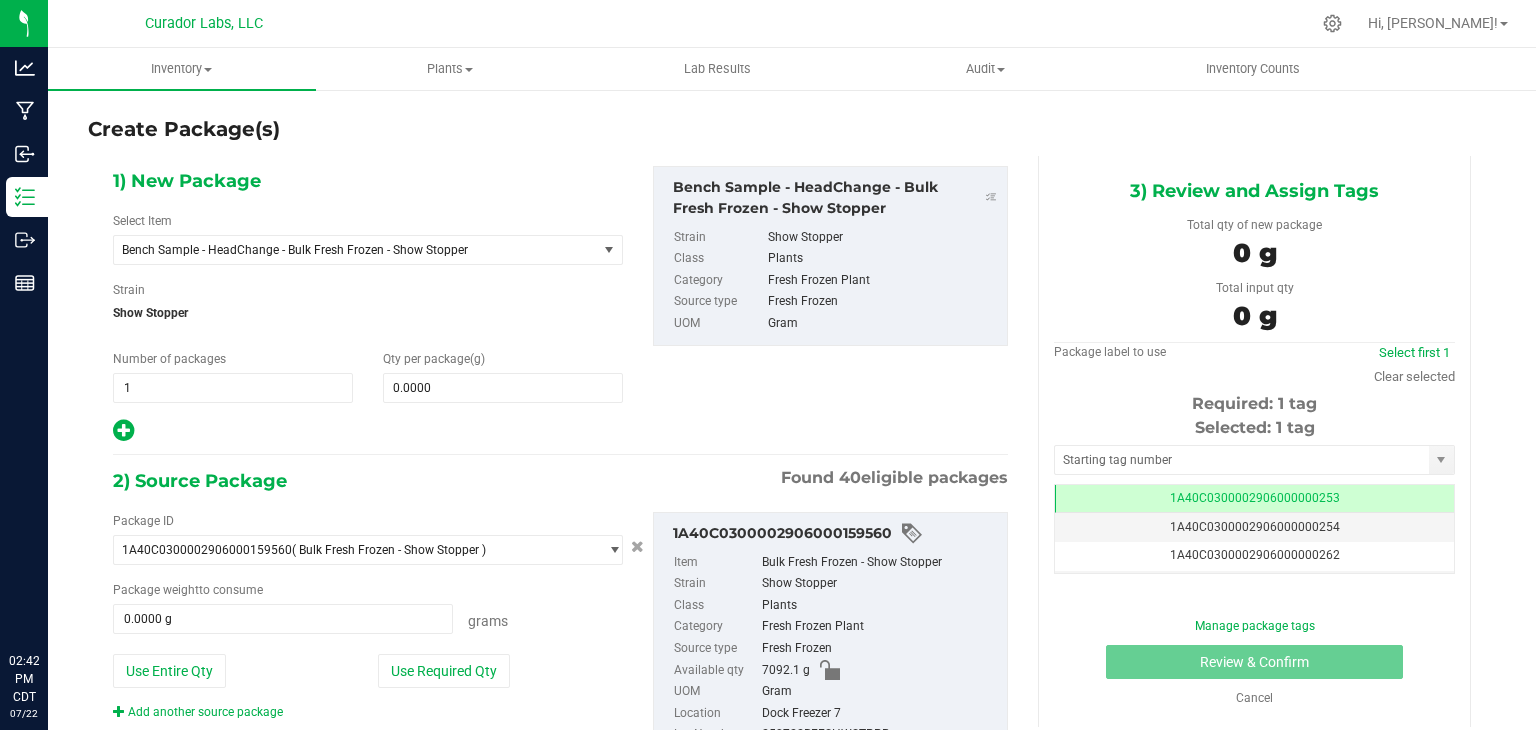 click on "1) New Package
Select Item
Bench Sample - HeadChange - Bulk Fresh Frozen - Show Stopper
Bench Sample - HeadChange - Bulk Fresh Frozen - Planet Of The Grapes Bench Sample - HeadChange - Bulk Fresh Frozen - Point Break Bench Sample - HeadChange - Bulk Fresh Frozen - Pure Michigan Bench Sample - HeadChange - Bulk Fresh Frozen - Purple Ice Water Bench Sample - HeadChange - Bulk Fresh Frozen - purple tonic Bench Sample - HeadChange - Bulk Fresh Frozen - Rager Bench Sample - HeadChange - Bulk Fresh Frozen - Rainbow Belts Bench Sample - HeadChange - Bulk Fresh Frozen - Rainbow Beltz Bench Sample - HeadChange - Bulk Fresh Frozen - Red Pop
Strain 1 1 0" at bounding box center [560, 305] 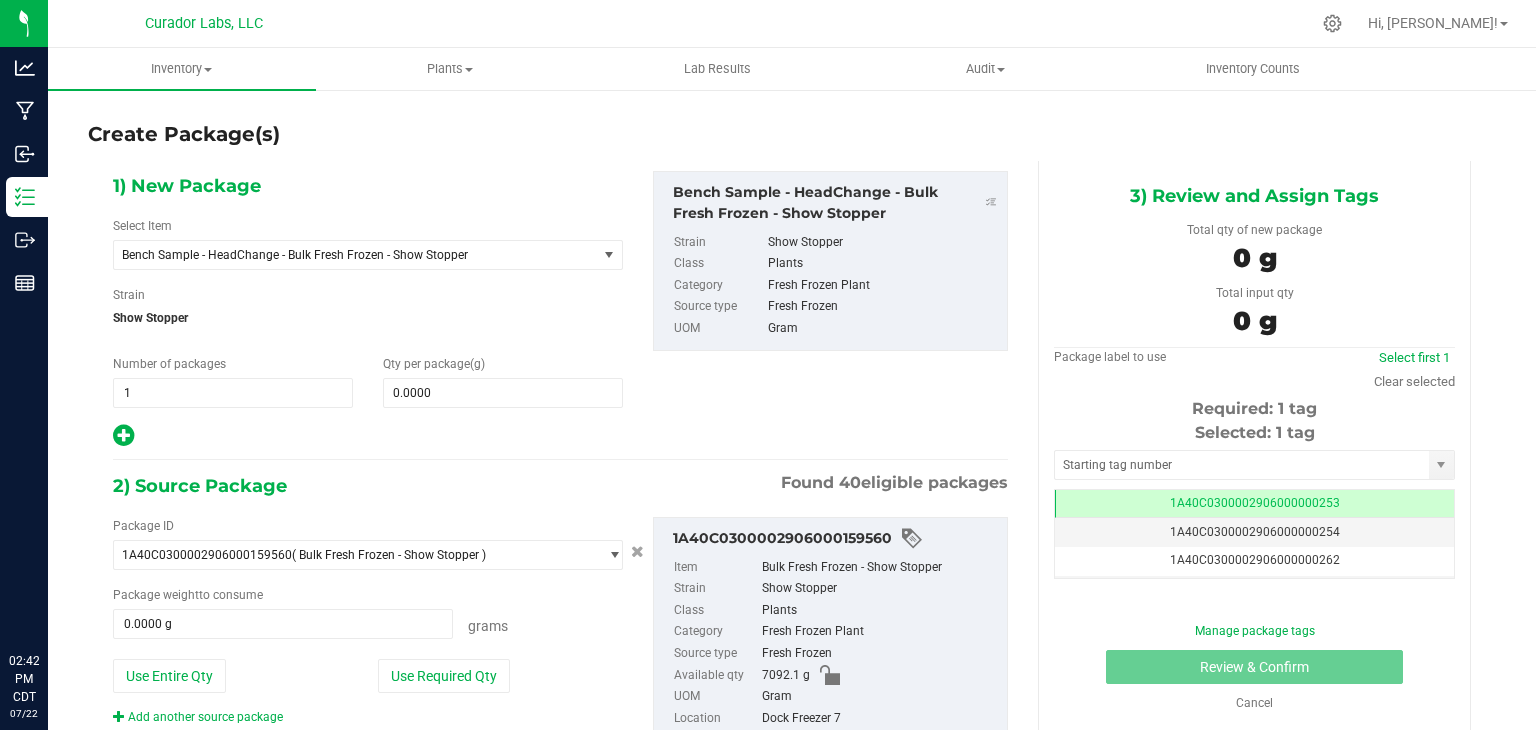 click on "1) New Package
Select Item
Bench Sample - HeadChange - Bulk Fresh Frozen - Show Stopper
Bench Sample - HeadChange - Bulk Fresh Frozen - Planet Of The Grapes Bench Sample - HeadChange - Bulk Fresh Frozen - Point Break Bench Sample - HeadChange - Bulk Fresh Frozen - Pure Michigan Bench Sample - HeadChange - Bulk Fresh Frozen - Purple Ice Water Bench Sample - HeadChange - Bulk Fresh Frozen - purple tonic Bench Sample - HeadChange - Bulk Fresh Frozen - Rager Bench Sample - HeadChange - Bulk Fresh Frozen - Rainbow Belts Bench Sample - HeadChange - Bulk Fresh Frozen - Rainbow Beltz Bench Sample - HeadChange - Bulk Fresh Frozen - Red Pop
Strain 1 1 0" at bounding box center (560, 310) 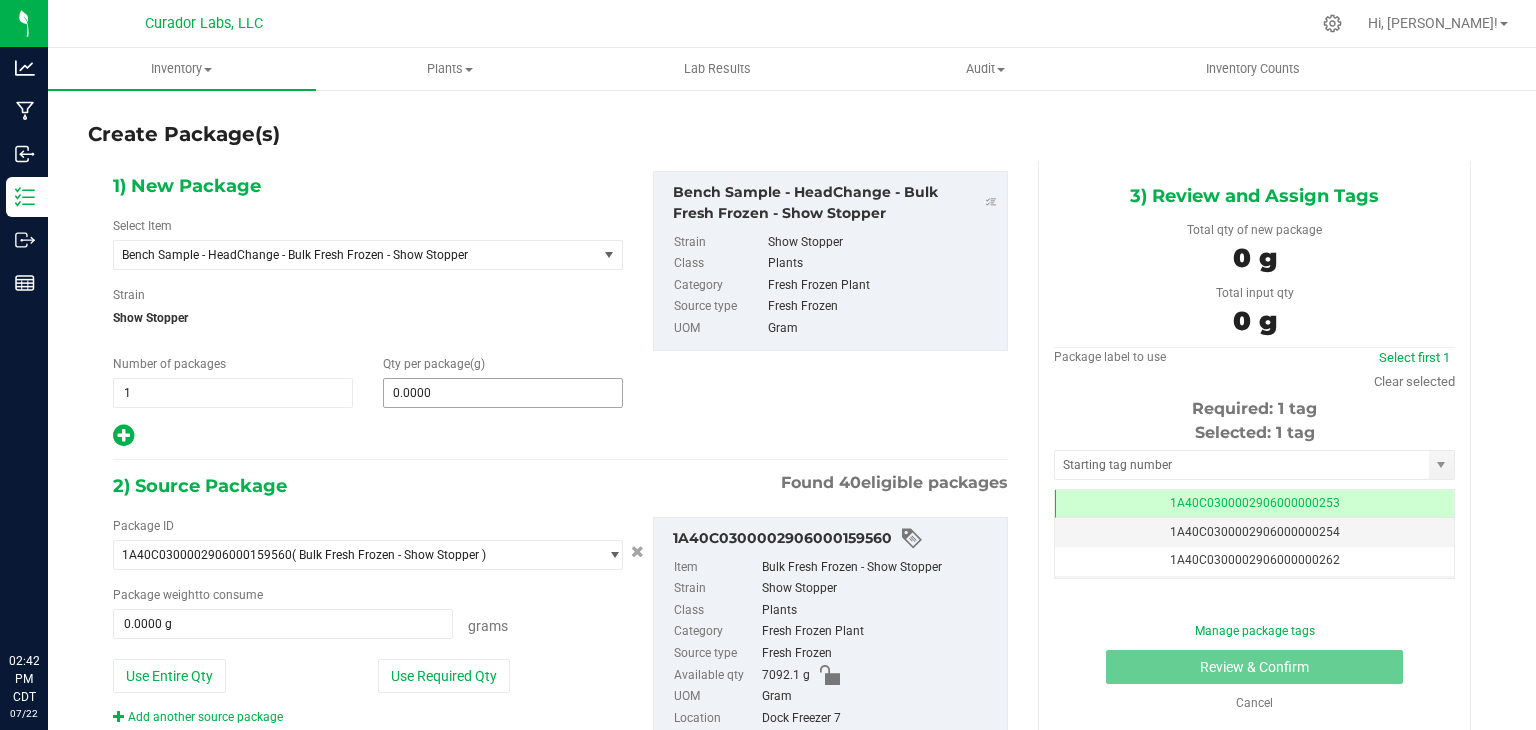 type 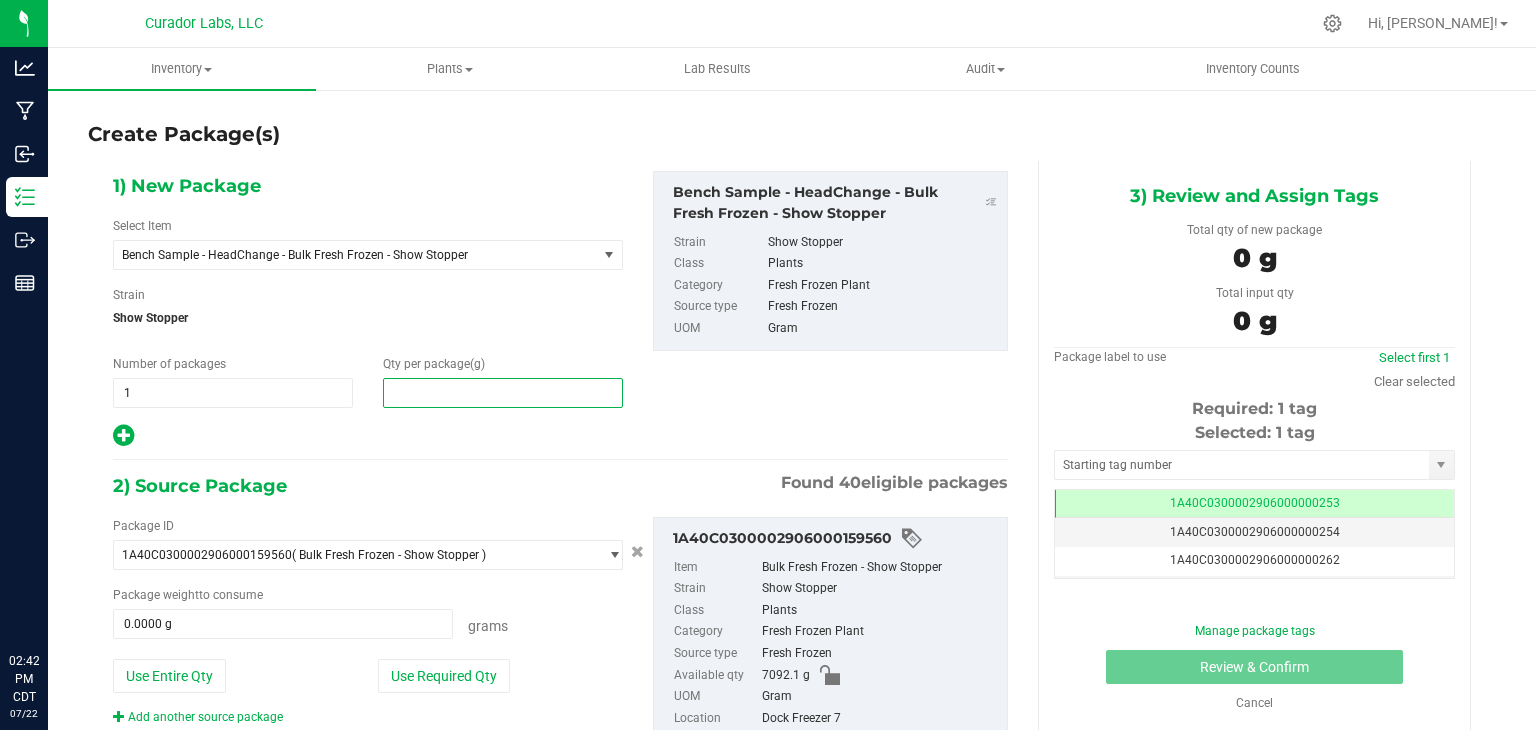 click at bounding box center [503, 393] 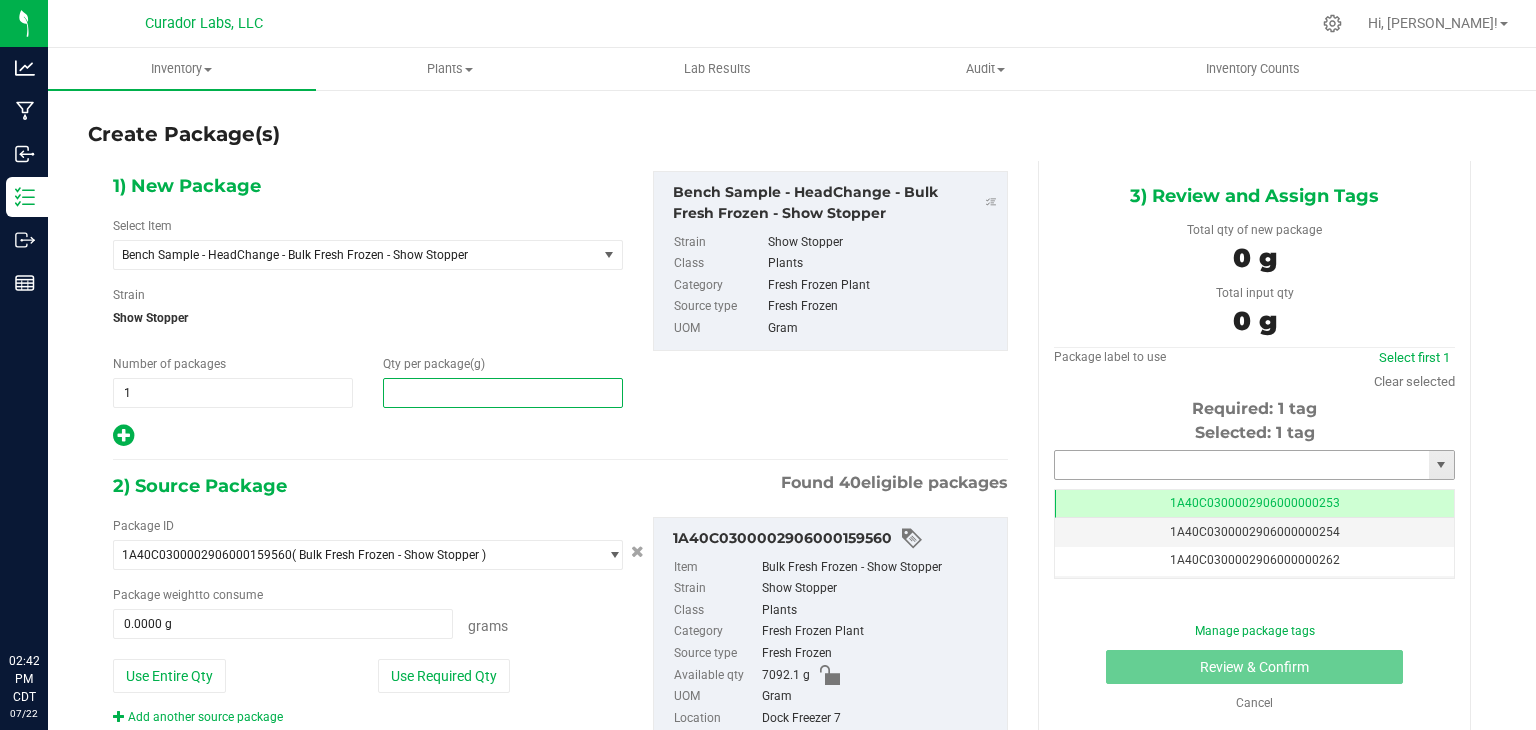 type on "0.0000" 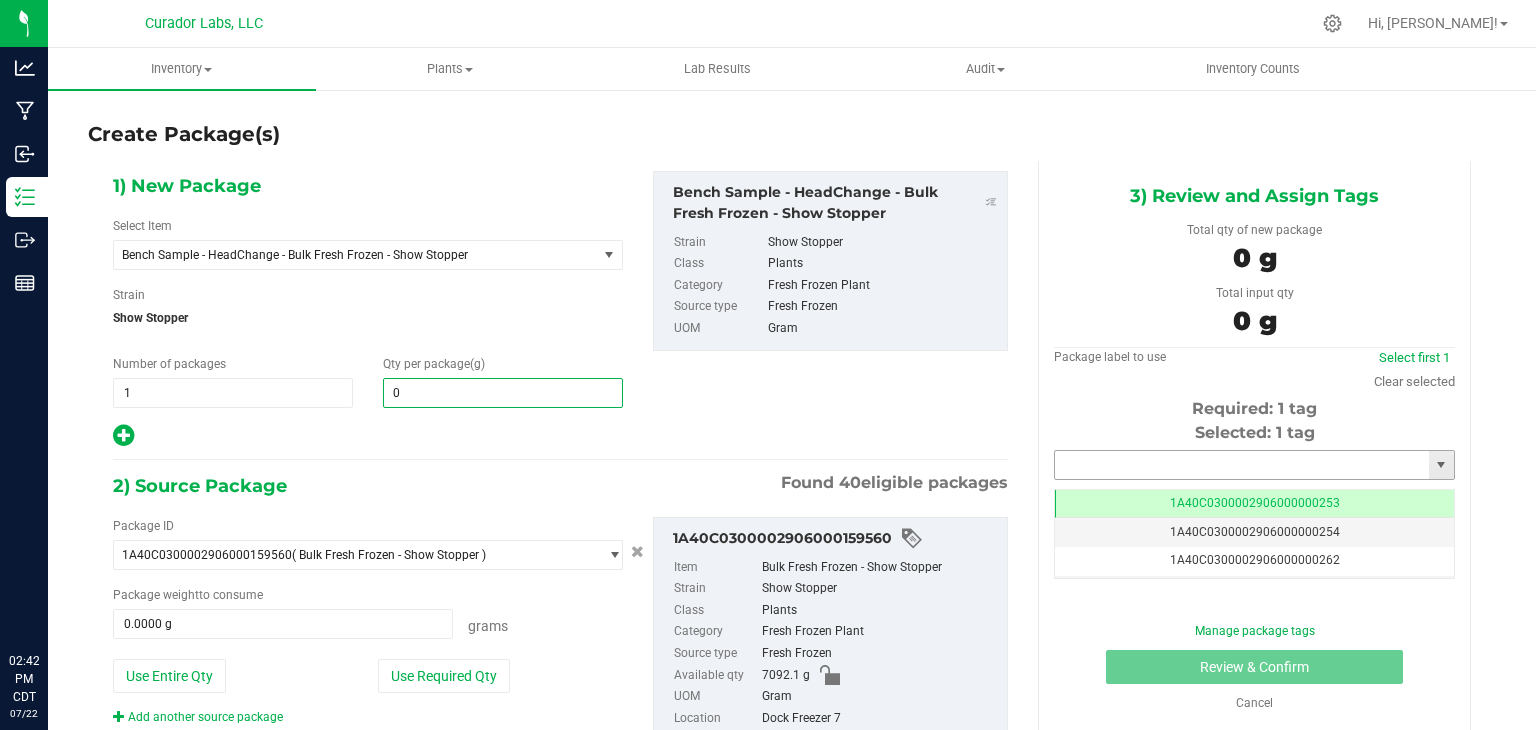 click at bounding box center (1242, 465) 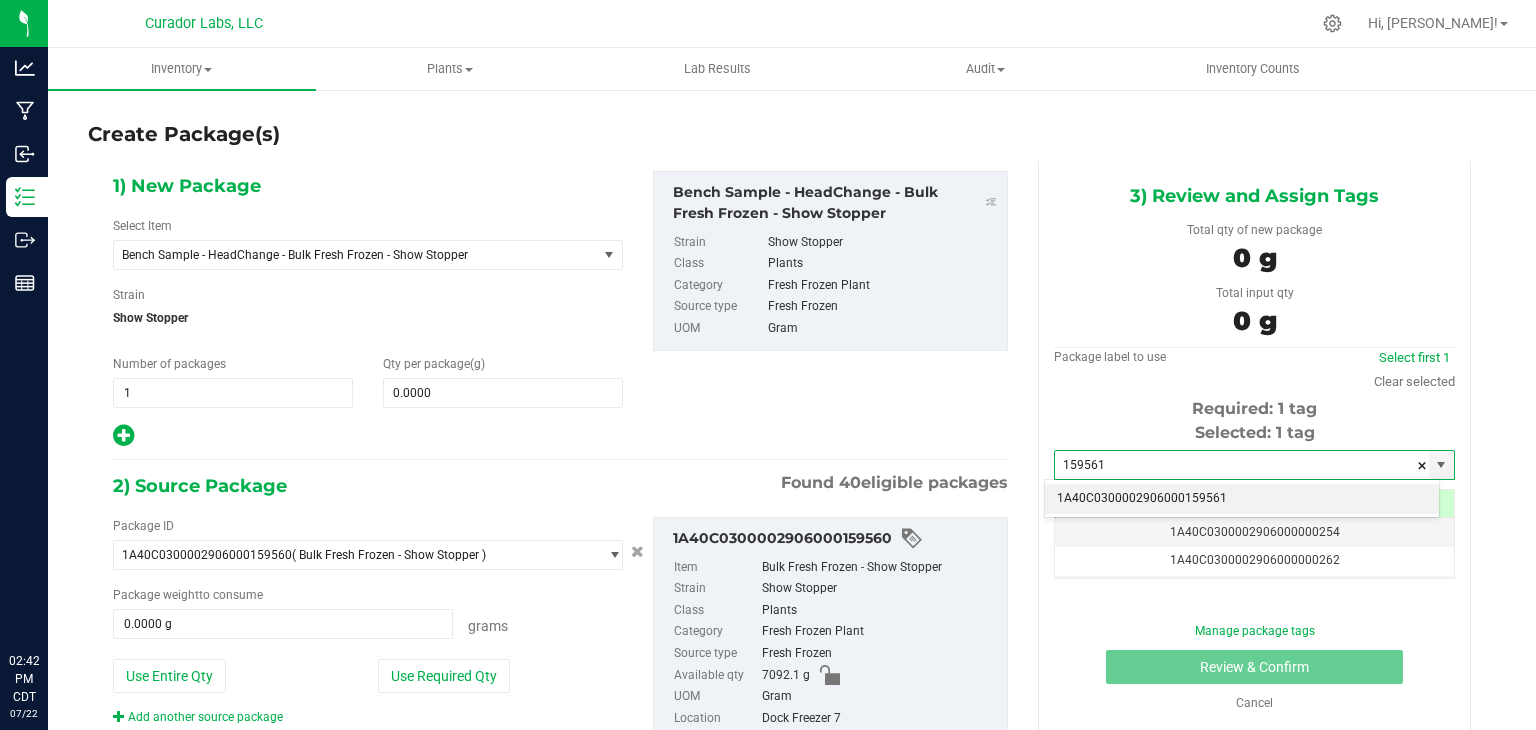 click on "1A40C0300002906000159561" at bounding box center [1242, 499] 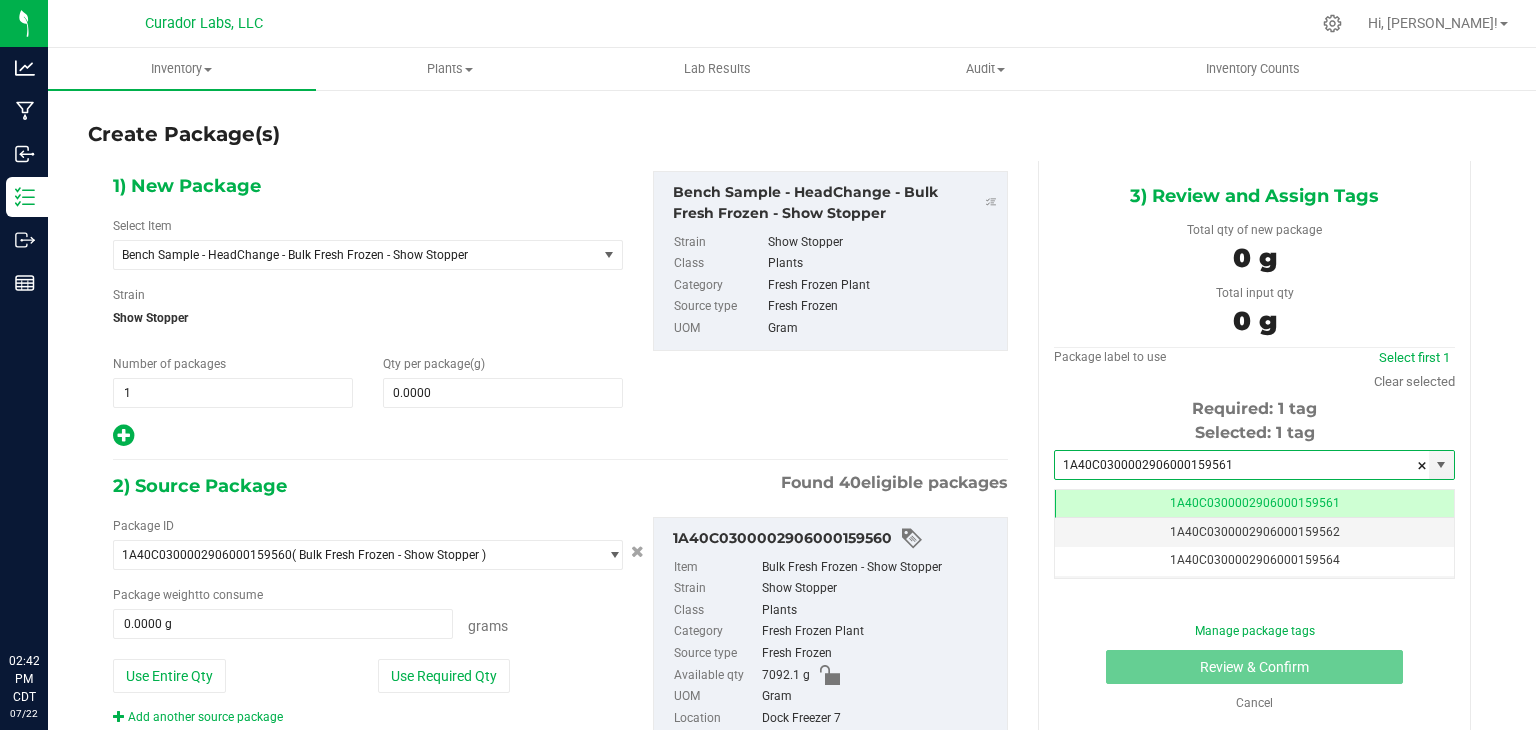 type on "1A40C0300002906000159561" 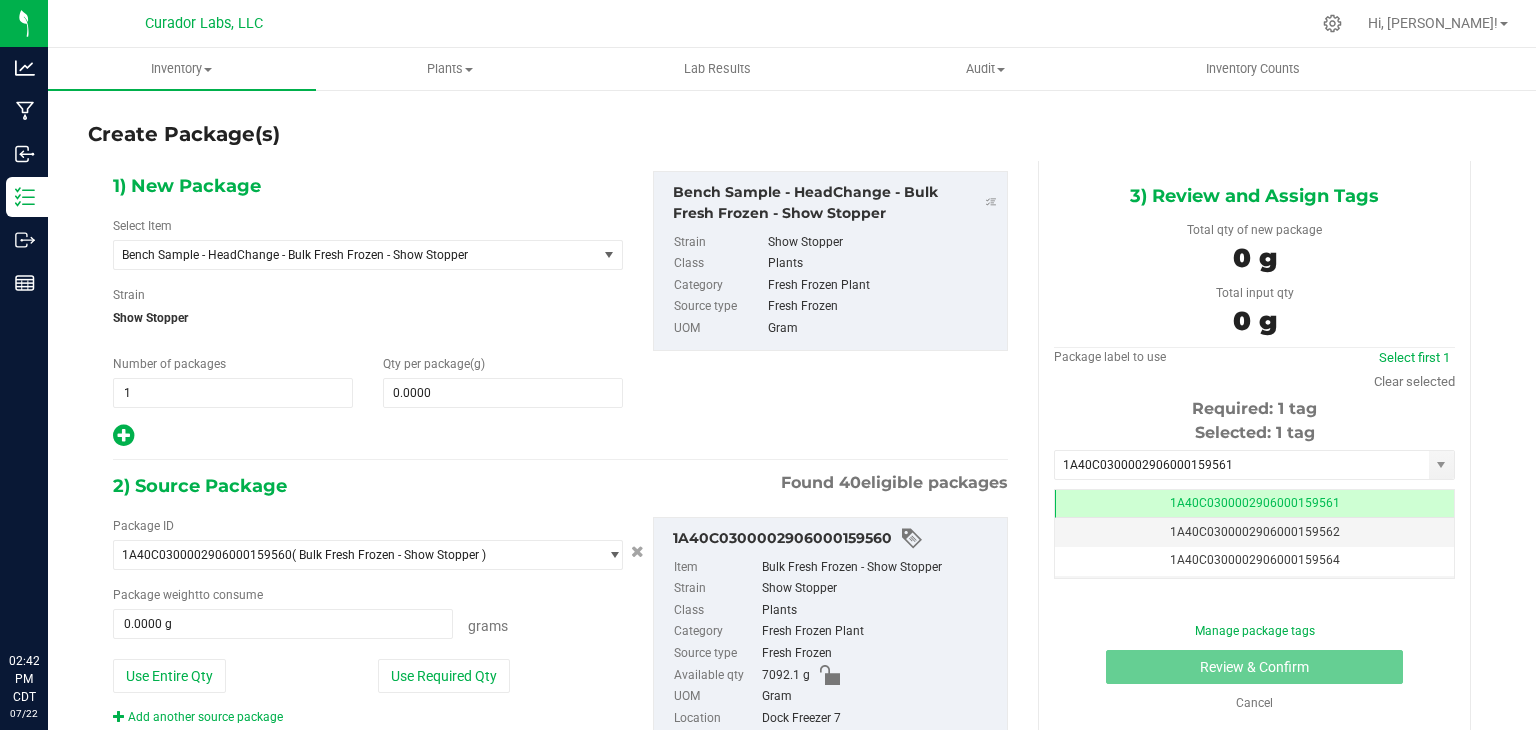 click on "1) New Package
Select Item
Bench Sample - HeadChange - Bulk Fresh Frozen - Show Stopper
Bench Sample - HeadChange - Bulk Fresh Frozen - Planet Of The Grapes Bench Sample - HeadChange - Bulk Fresh Frozen - Point Break Bench Sample - HeadChange - Bulk Fresh Frozen - Pure Michigan Bench Sample - HeadChange - Bulk Fresh Frozen - Purple Ice Water Bench Sample - HeadChange - Bulk Fresh Frozen - purple tonic Bench Sample - HeadChange - Bulk Fresh Frozen - Rager Bench Sample - HeadChange - Bulk Fresh Frozen - Rainbow Belts Bench Sample - HeadChange - Bulk Fresh Frozen - Rainbow Beltz Bench Sample - HeadChange - Bulk Fresh Frozen - Red Pop
Strain 1 1 0" at bounding box center (560, 310) 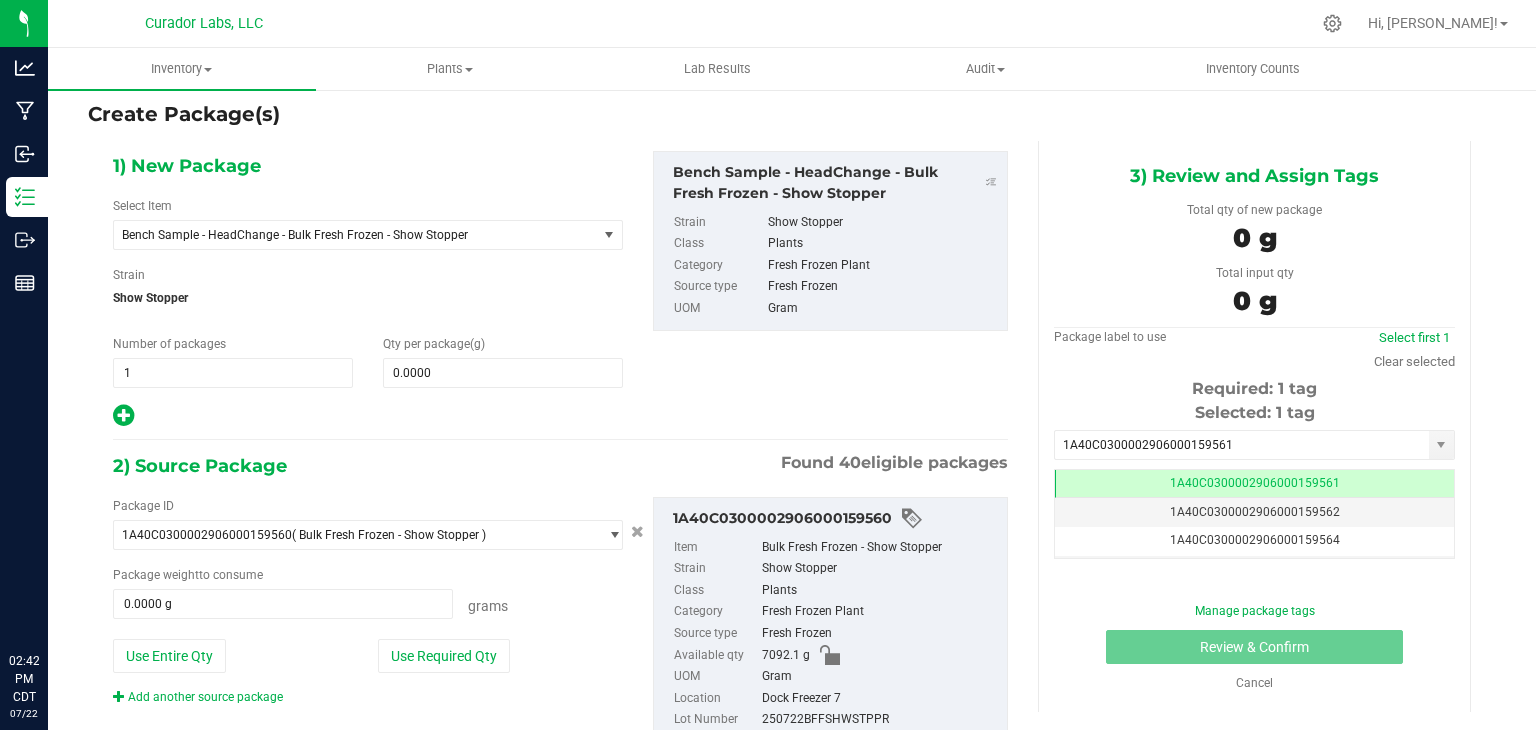 click on "0.0000 0" at bounding box center (503, 373) 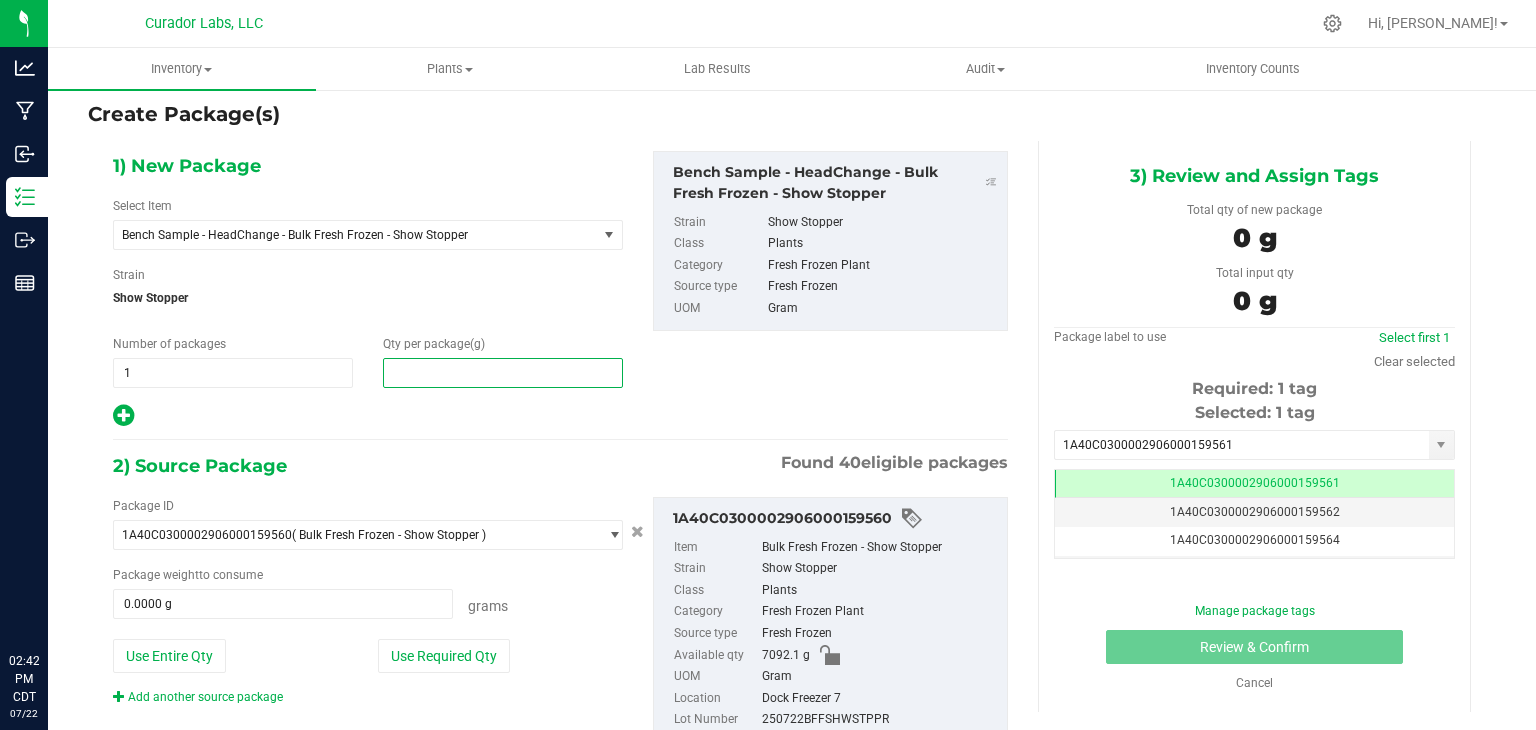 click at bounding box center (503, 373) 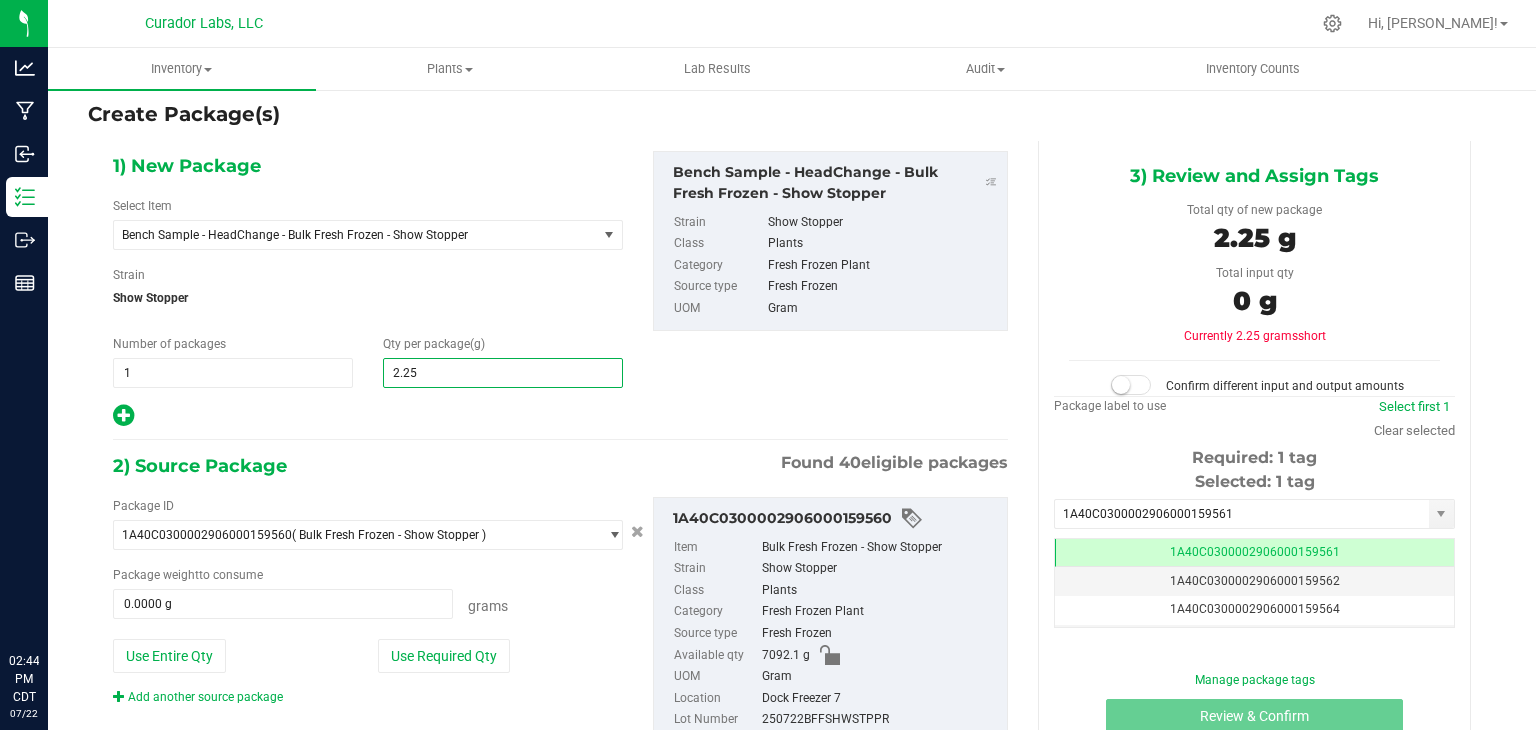 type on "2.25" 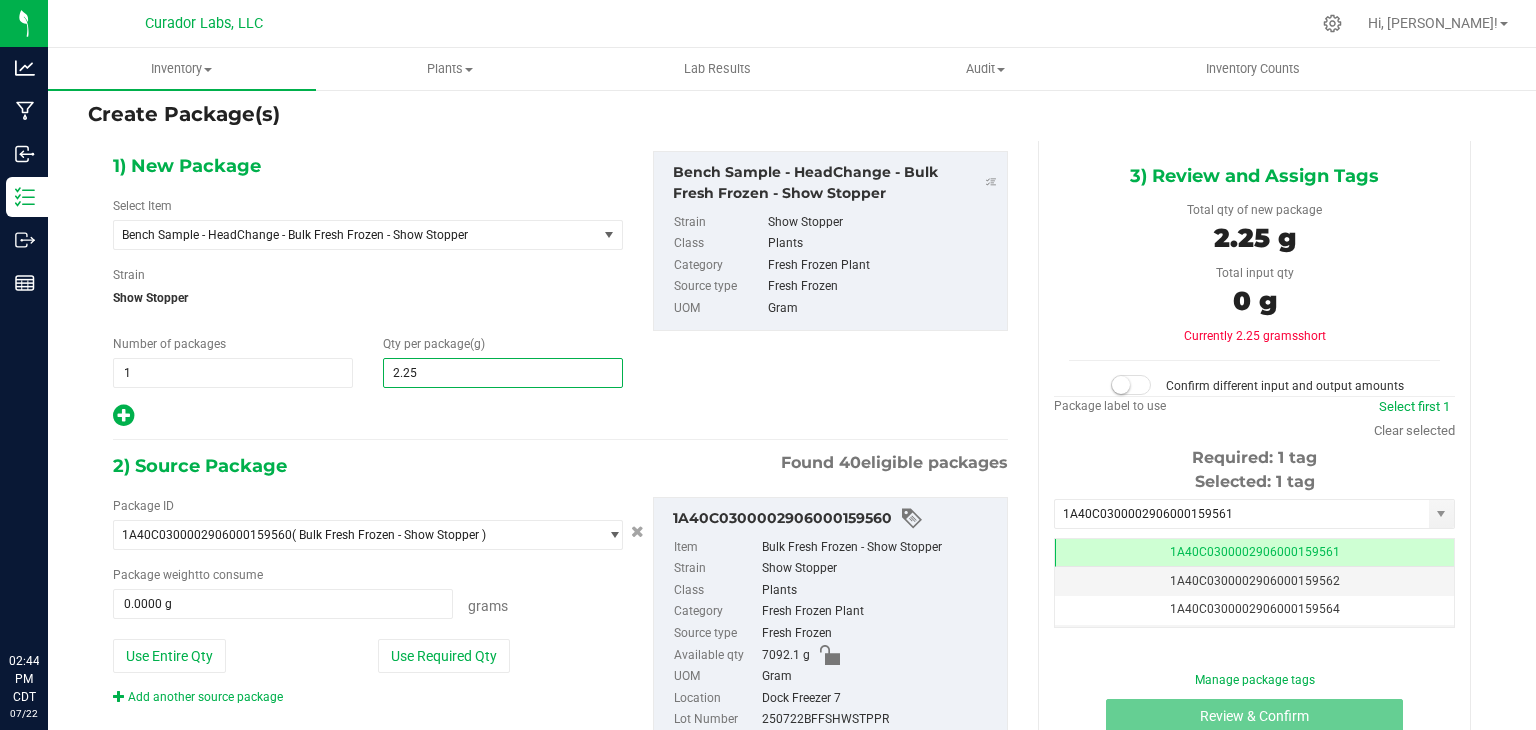 type on "2.2500" 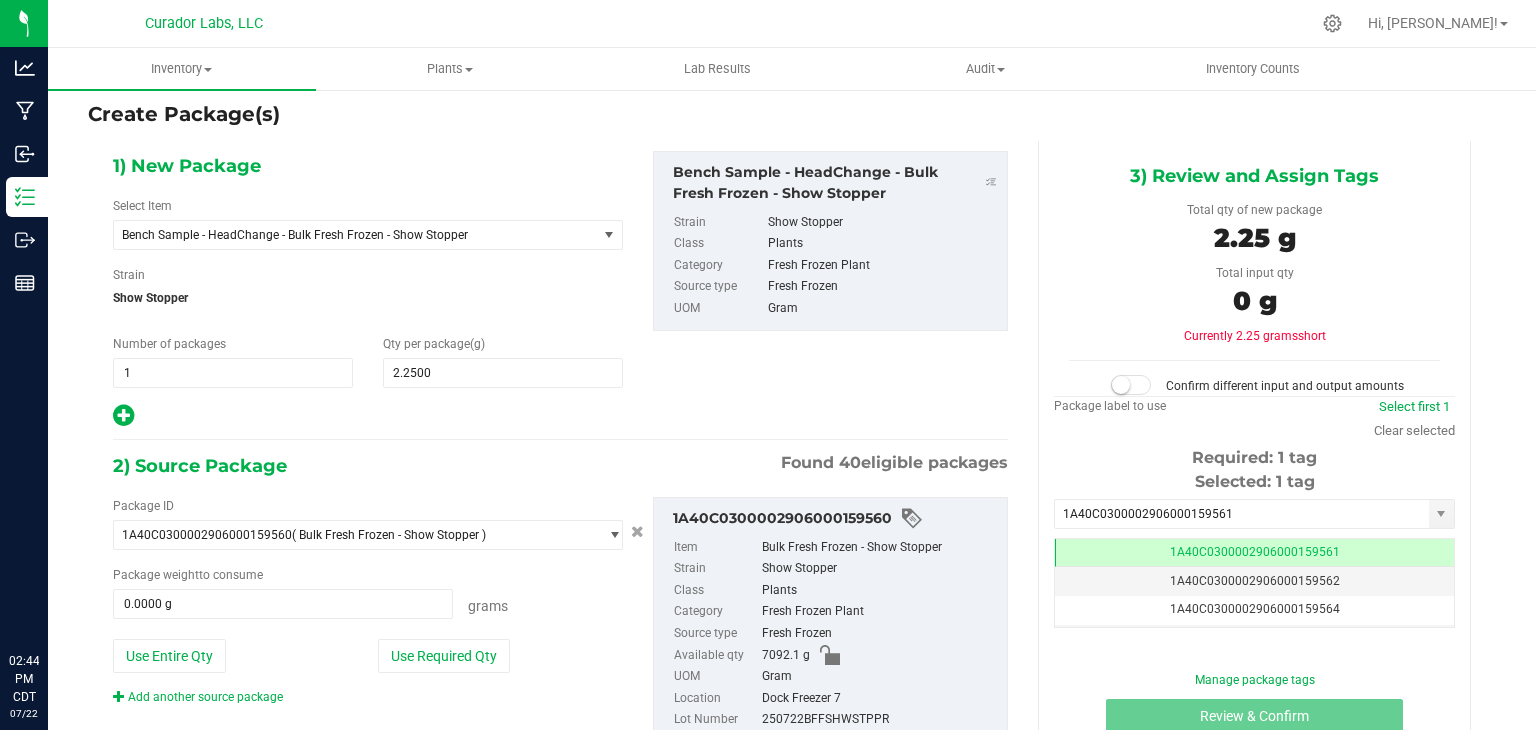 click on "2) Source Package
Found
40
eligible packages" at bounding box center [560, 466] 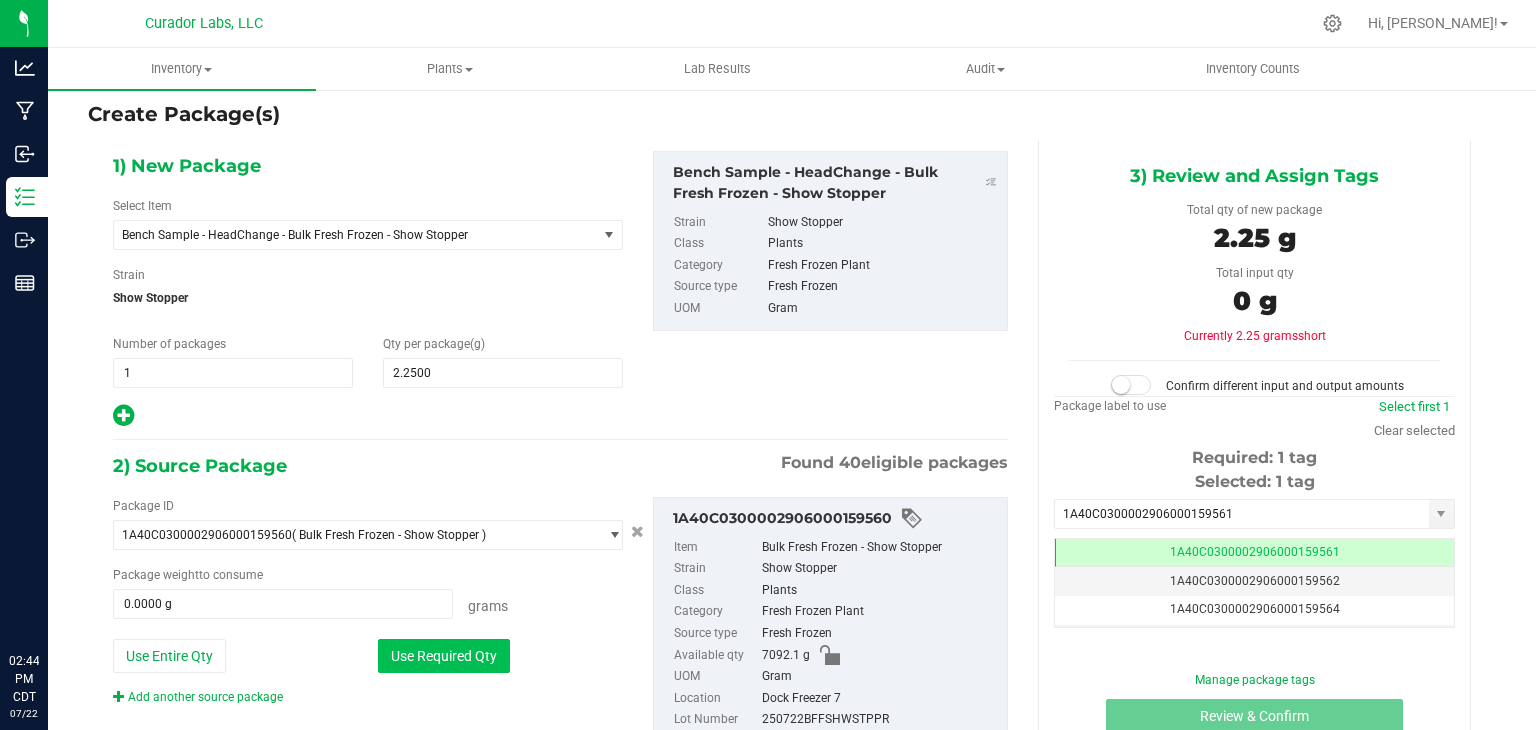 click on "Use Required Qty" at bounding box center [444, 656] 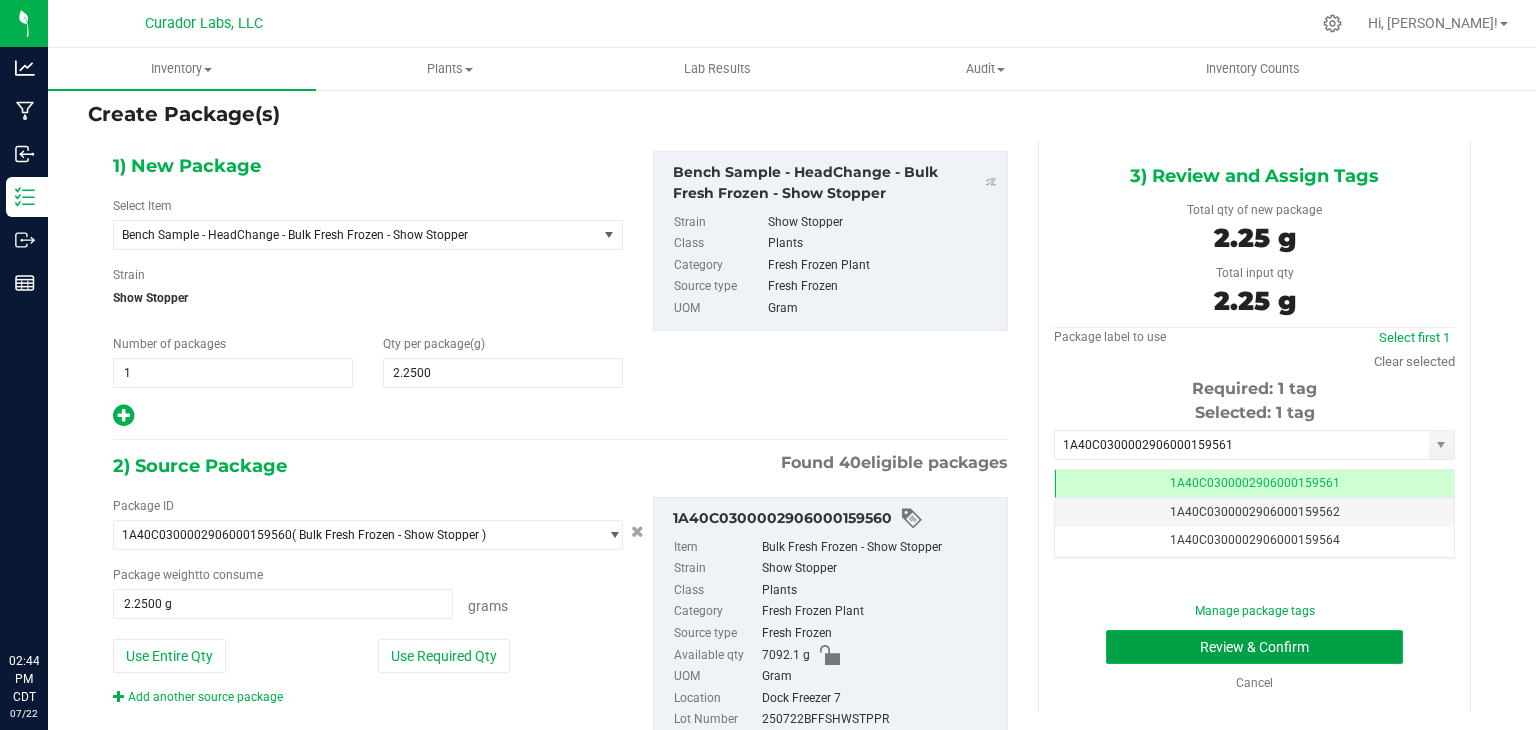 click on "Review & Confirm" at bounding box center [1254, 647] 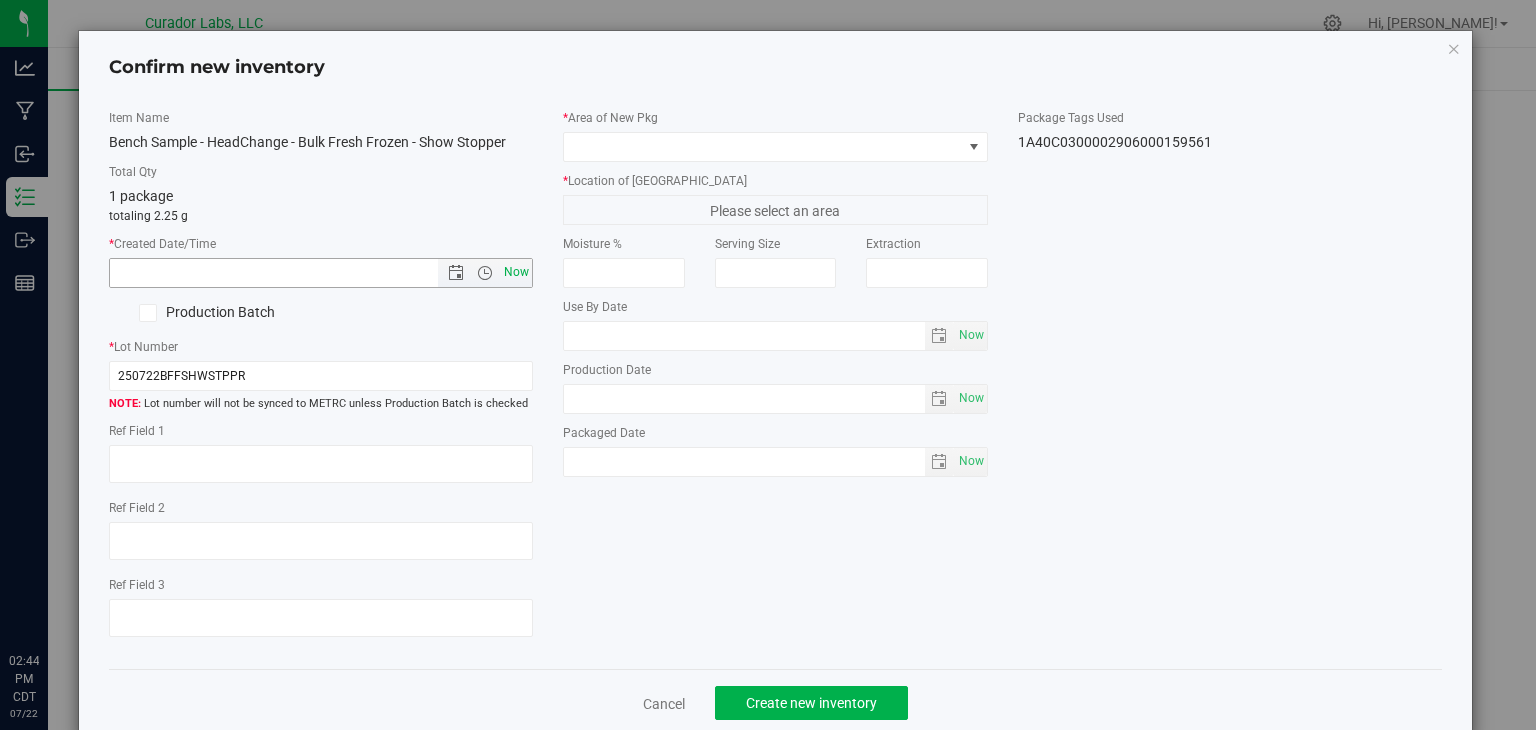 click on "Now" at bounding box center (517, 272) 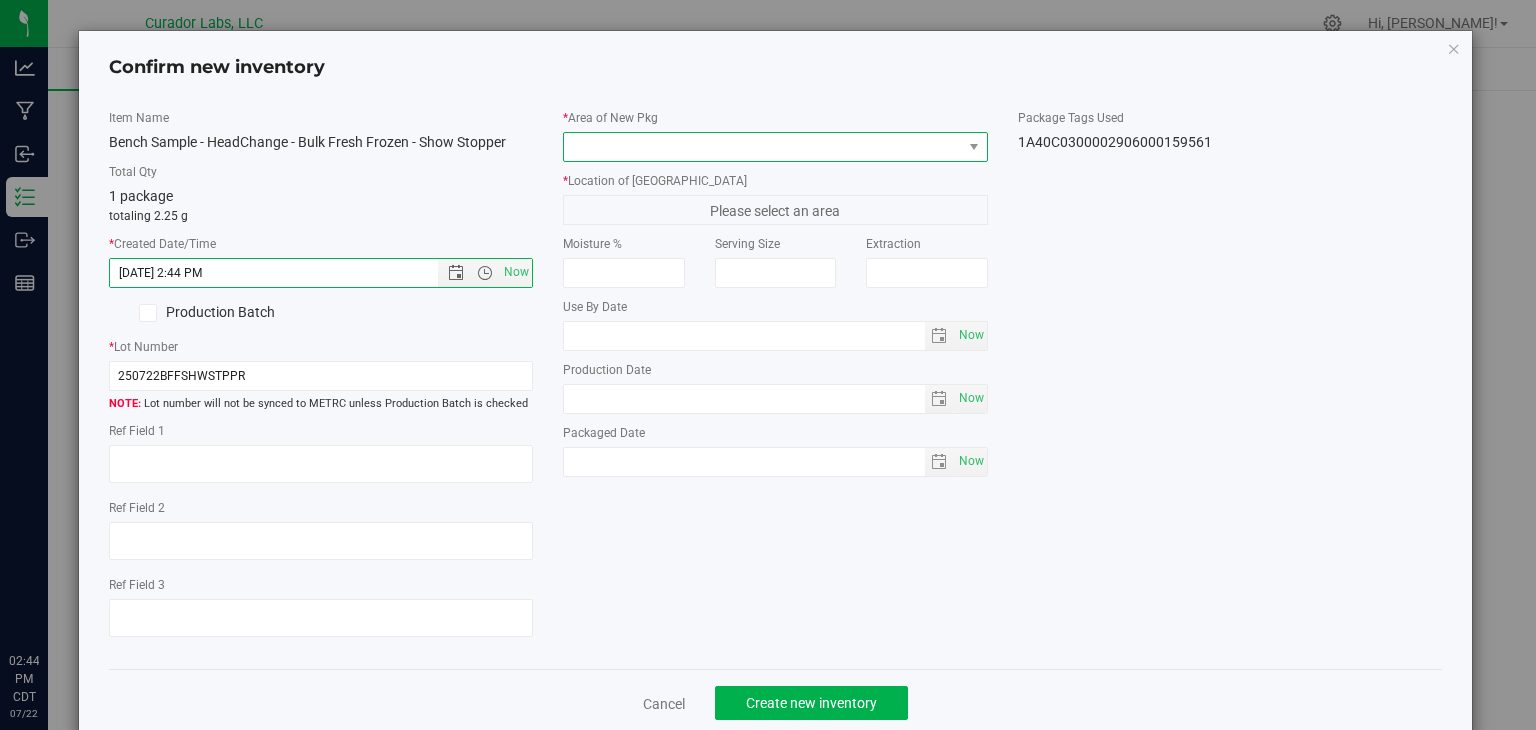 click at bounding box center (763, 147) 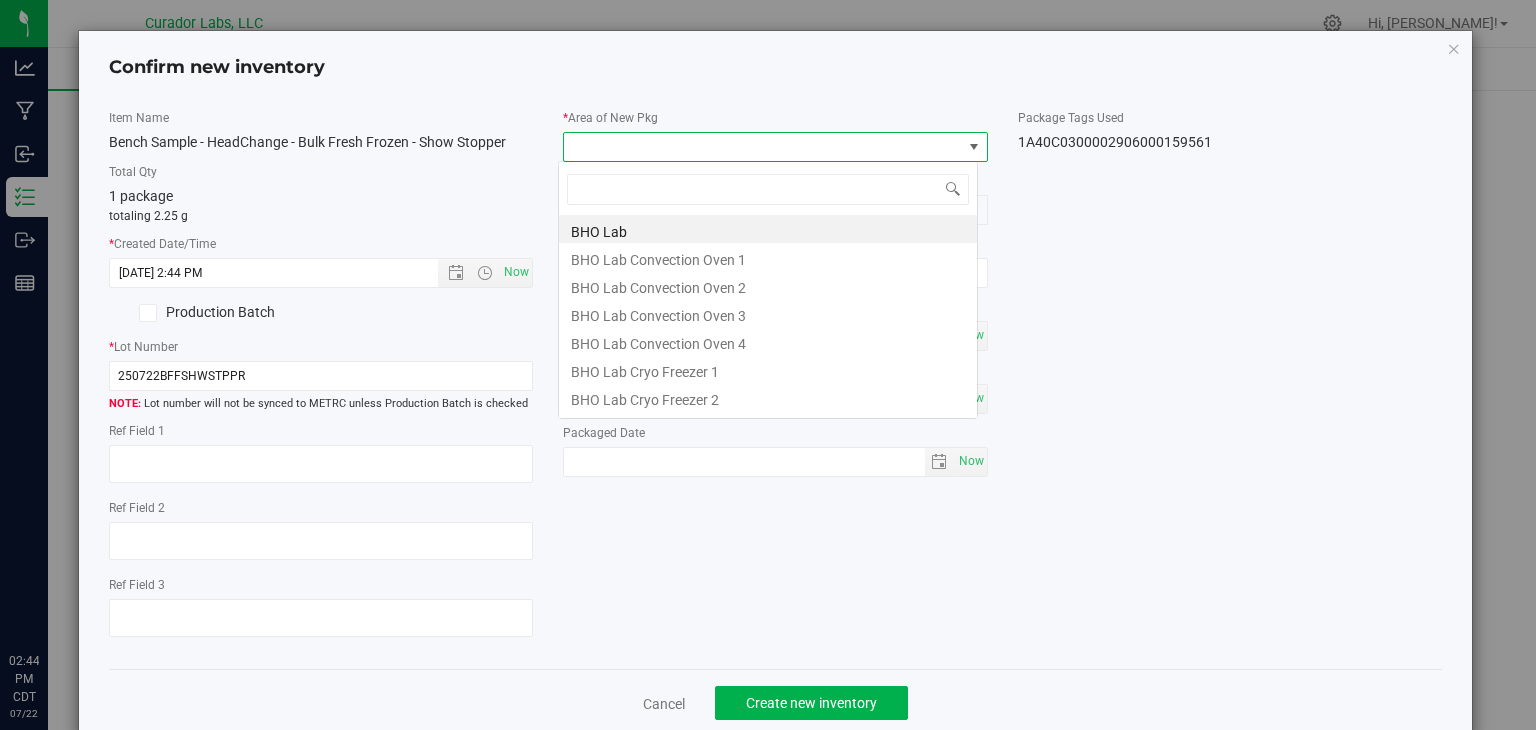scroll, scrollTop: 99970, scrollLeft: 99580, axis: both 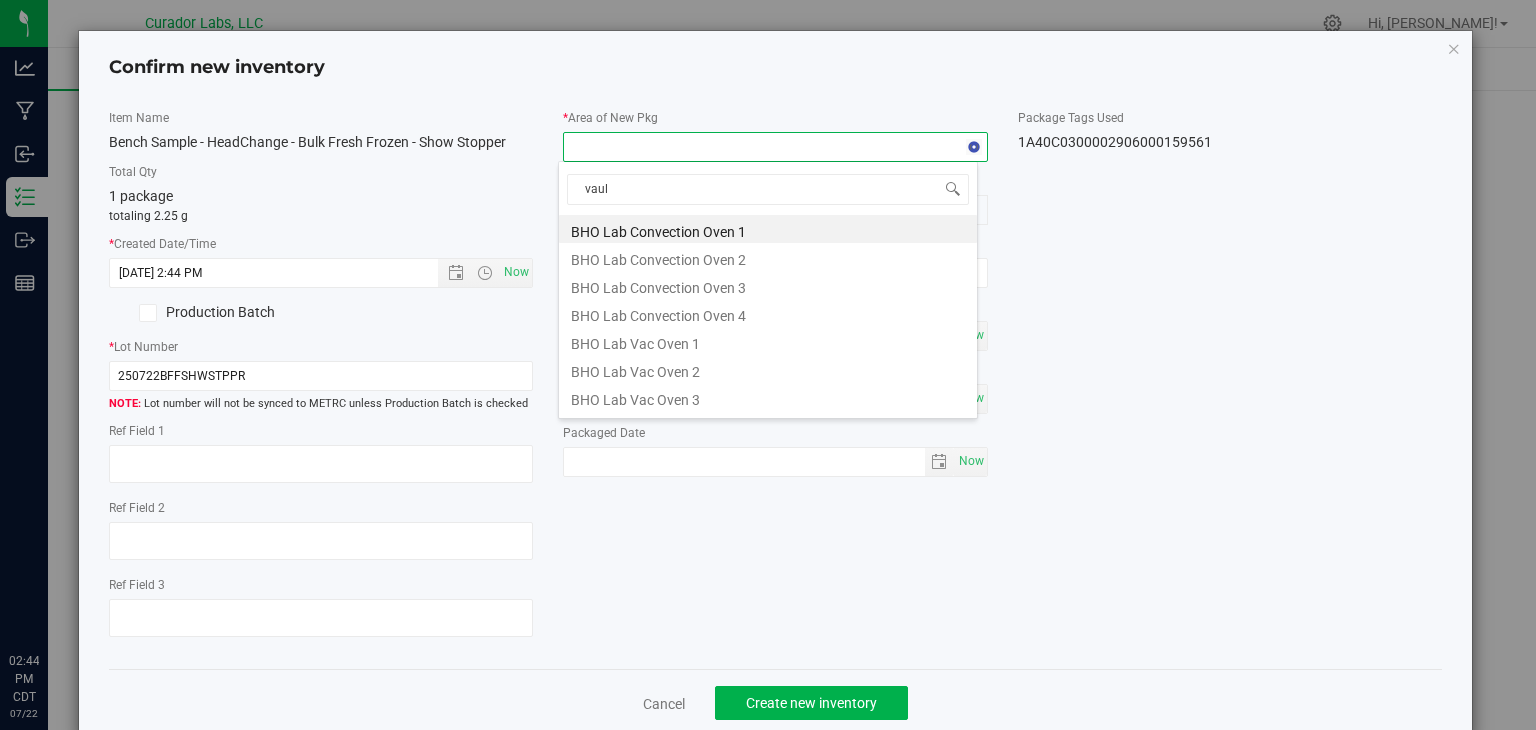 type on "vault" 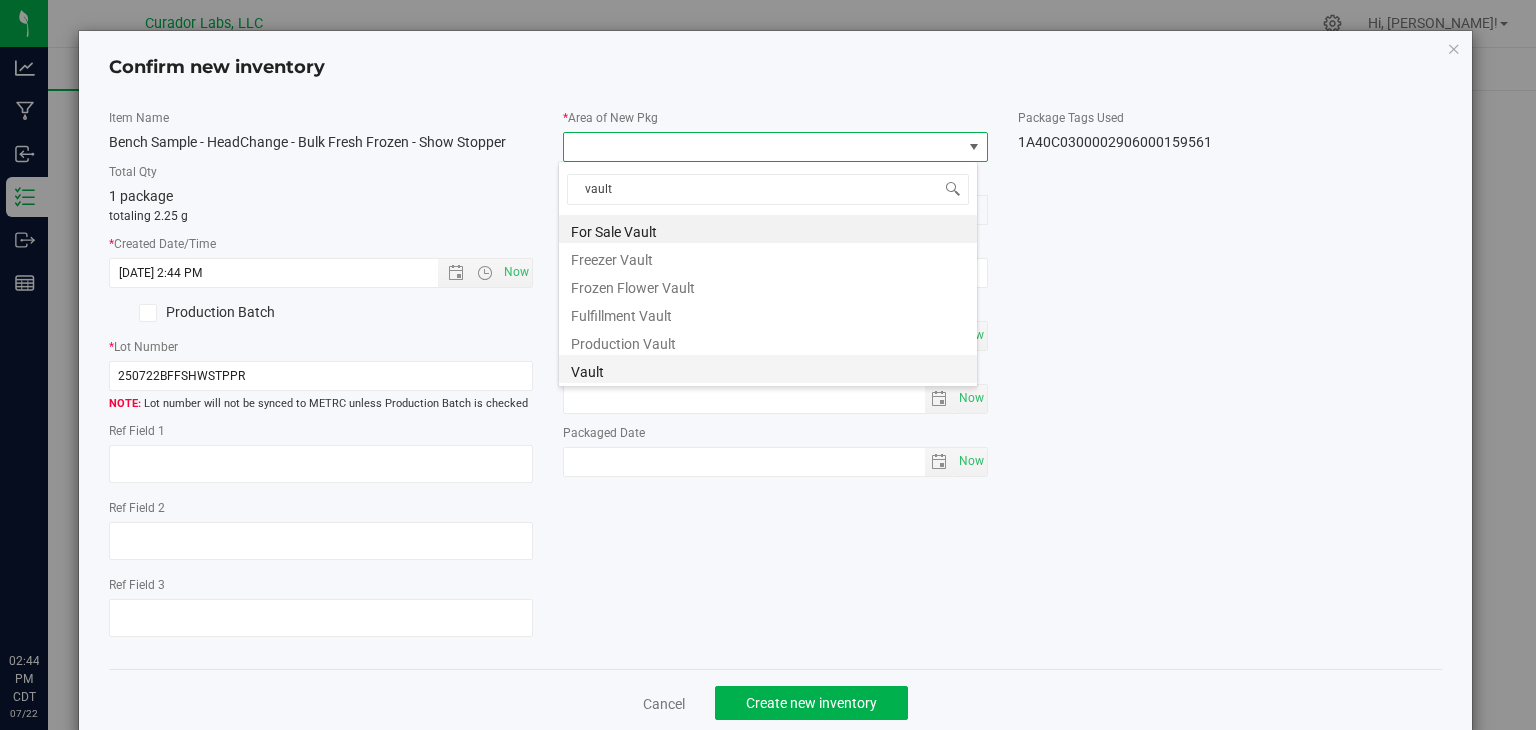 click on "Vault" at bounding box center (768, 369) 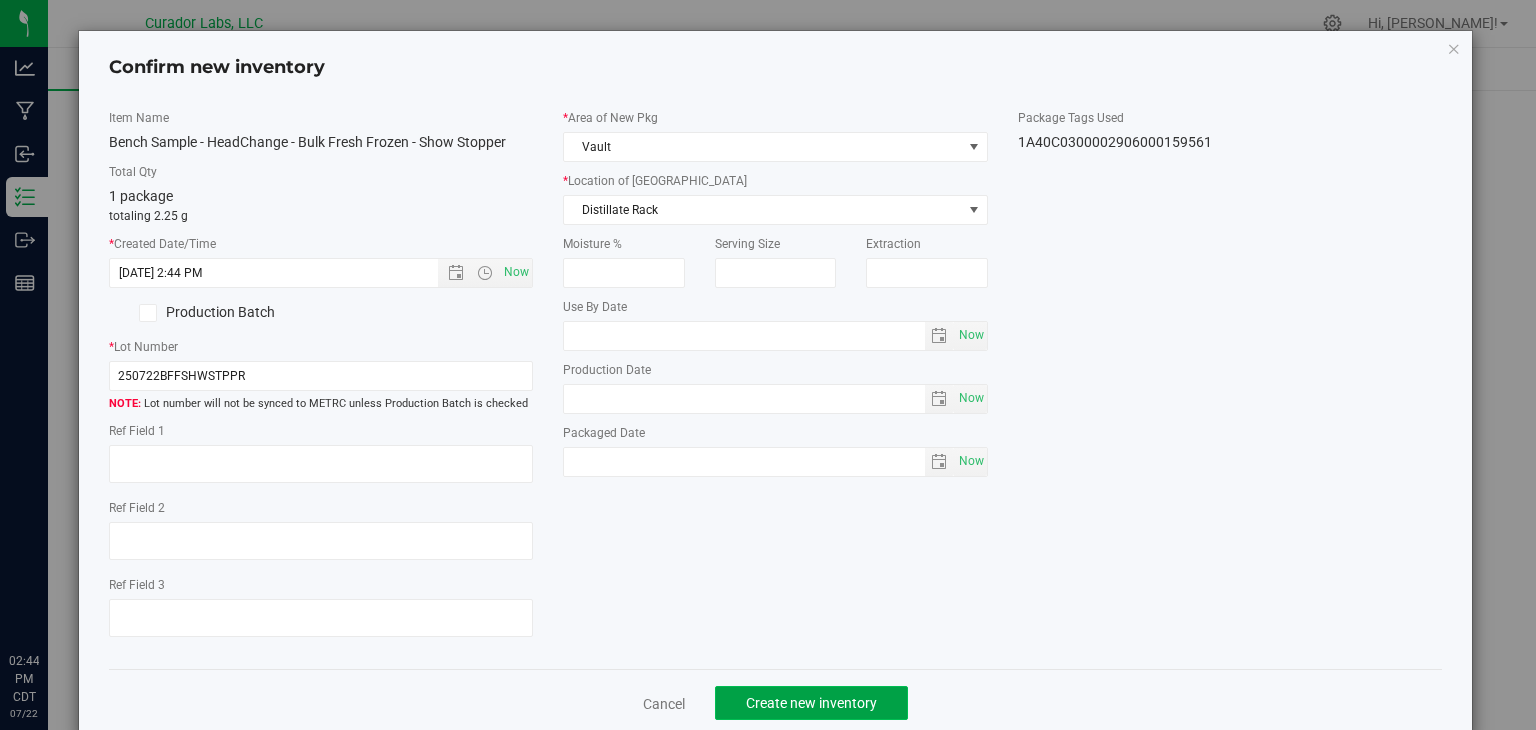 click on "Create new inventory" 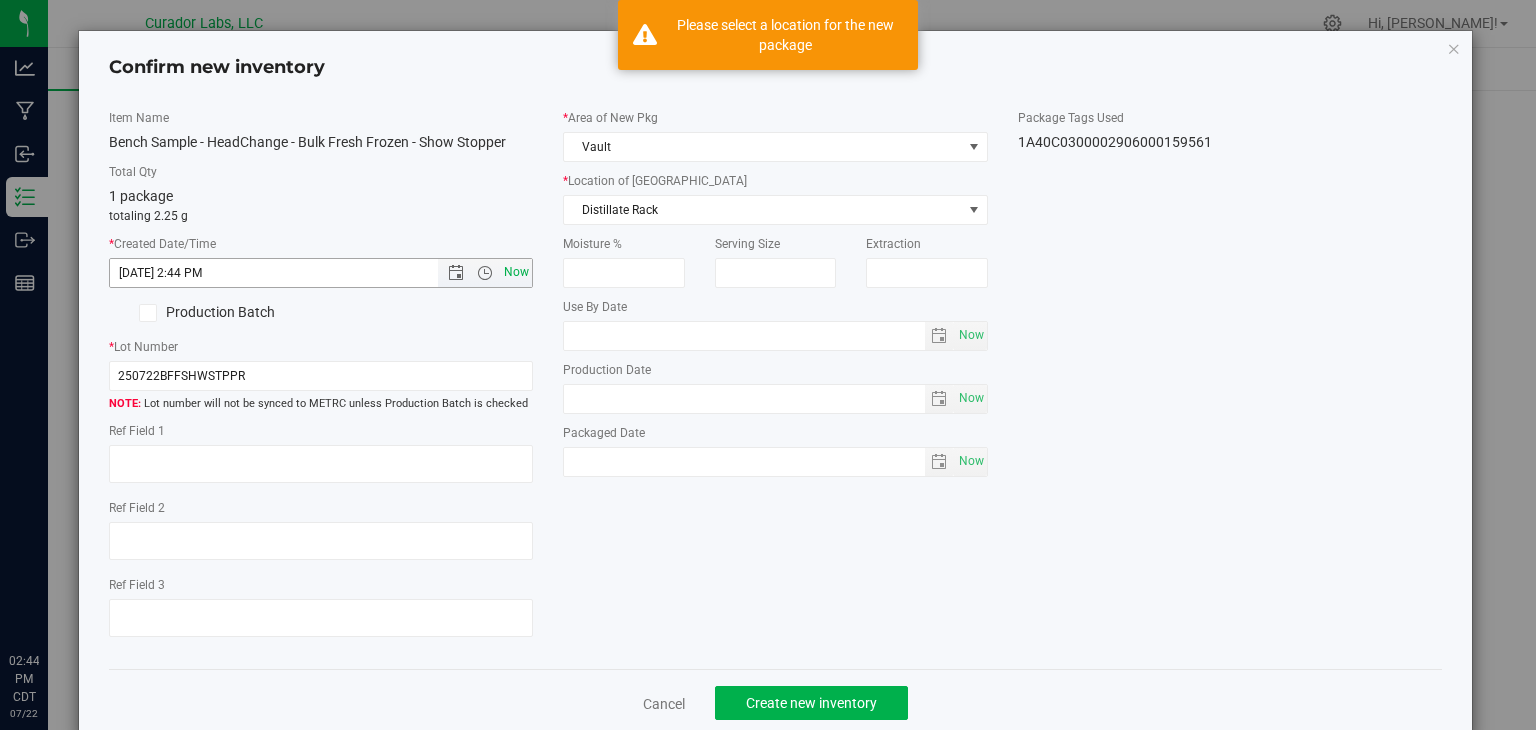 click on "Now" at bounding box center [517, 272] 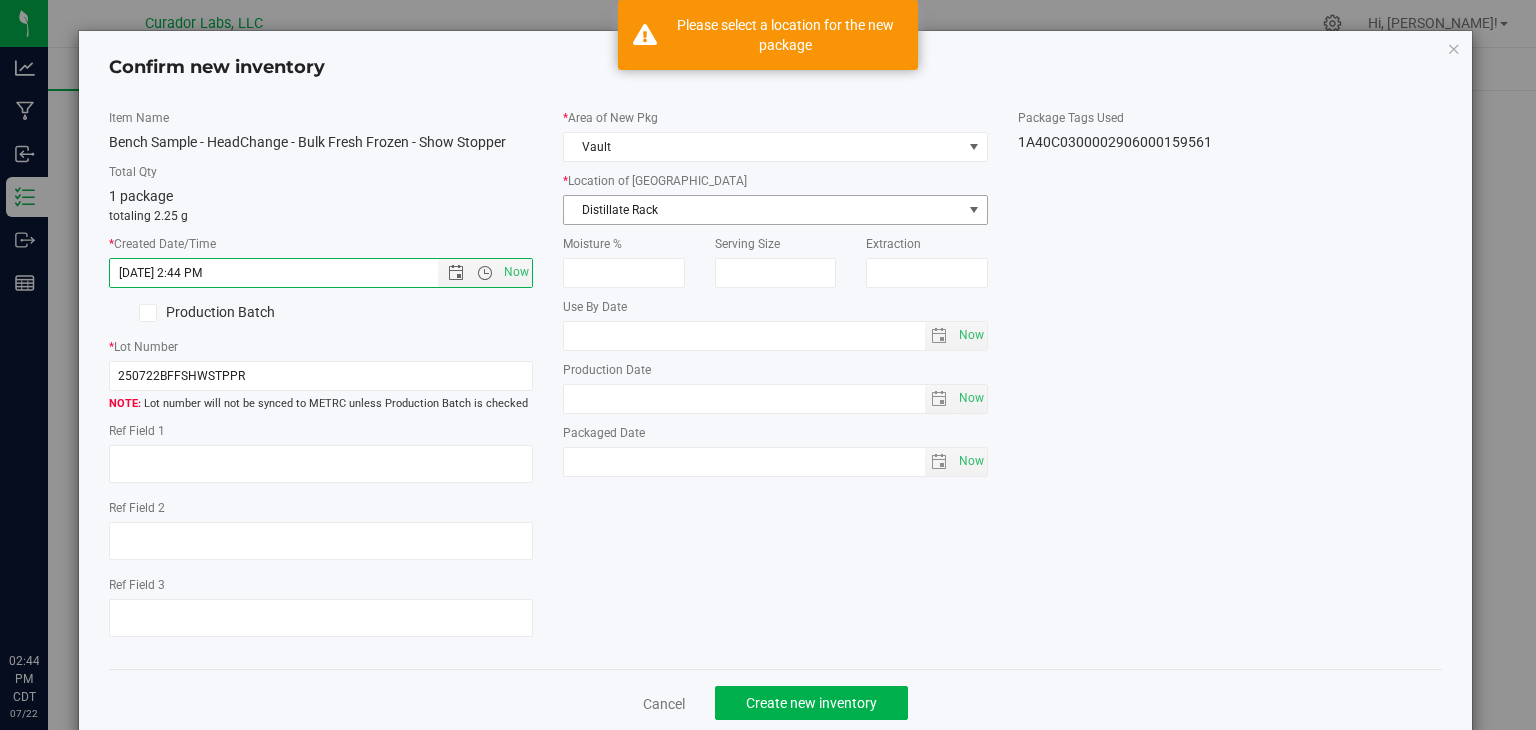 click on "Distillate Rack" at bounding box center (763, 210) 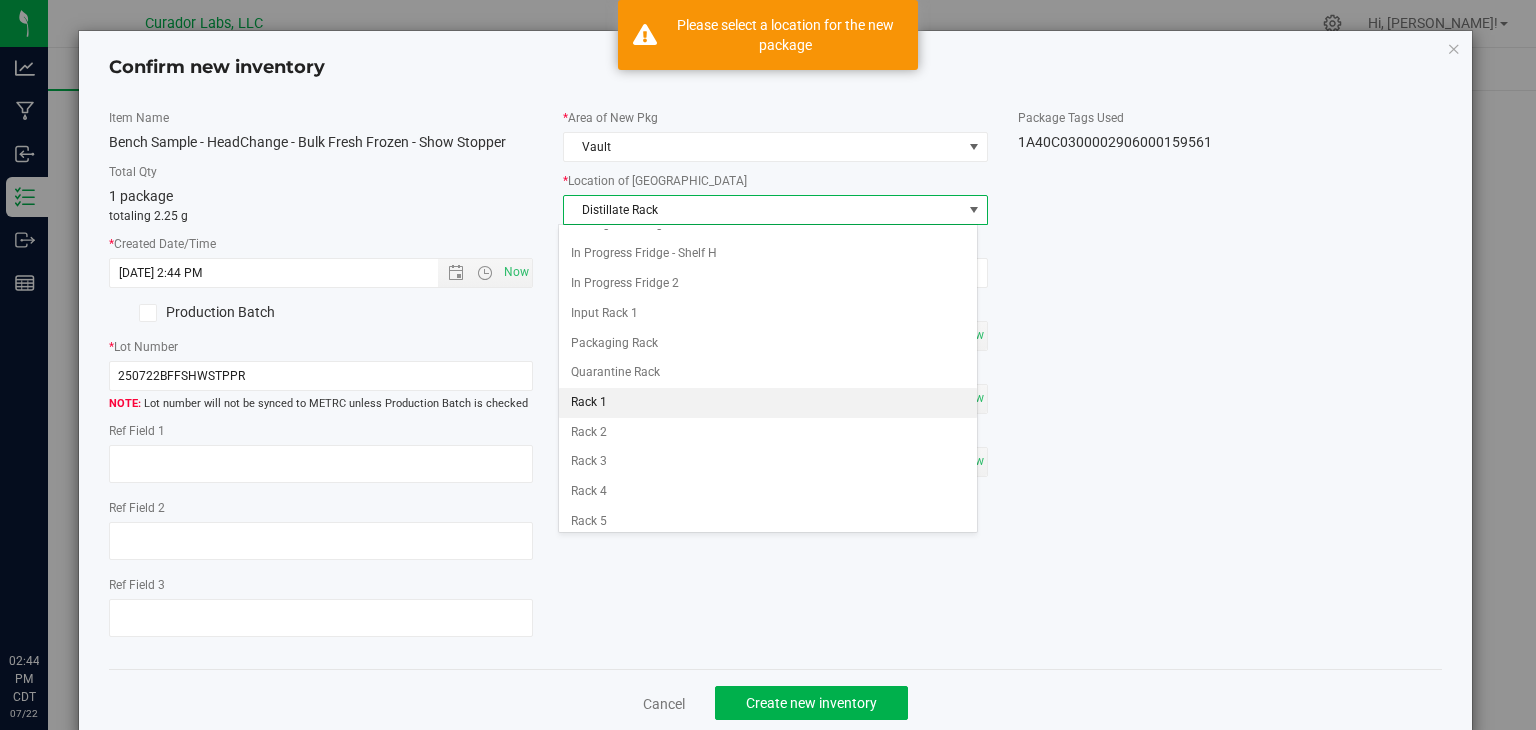 scroll, scrollTop: 667, scrollLeft: 0, axis: vertical 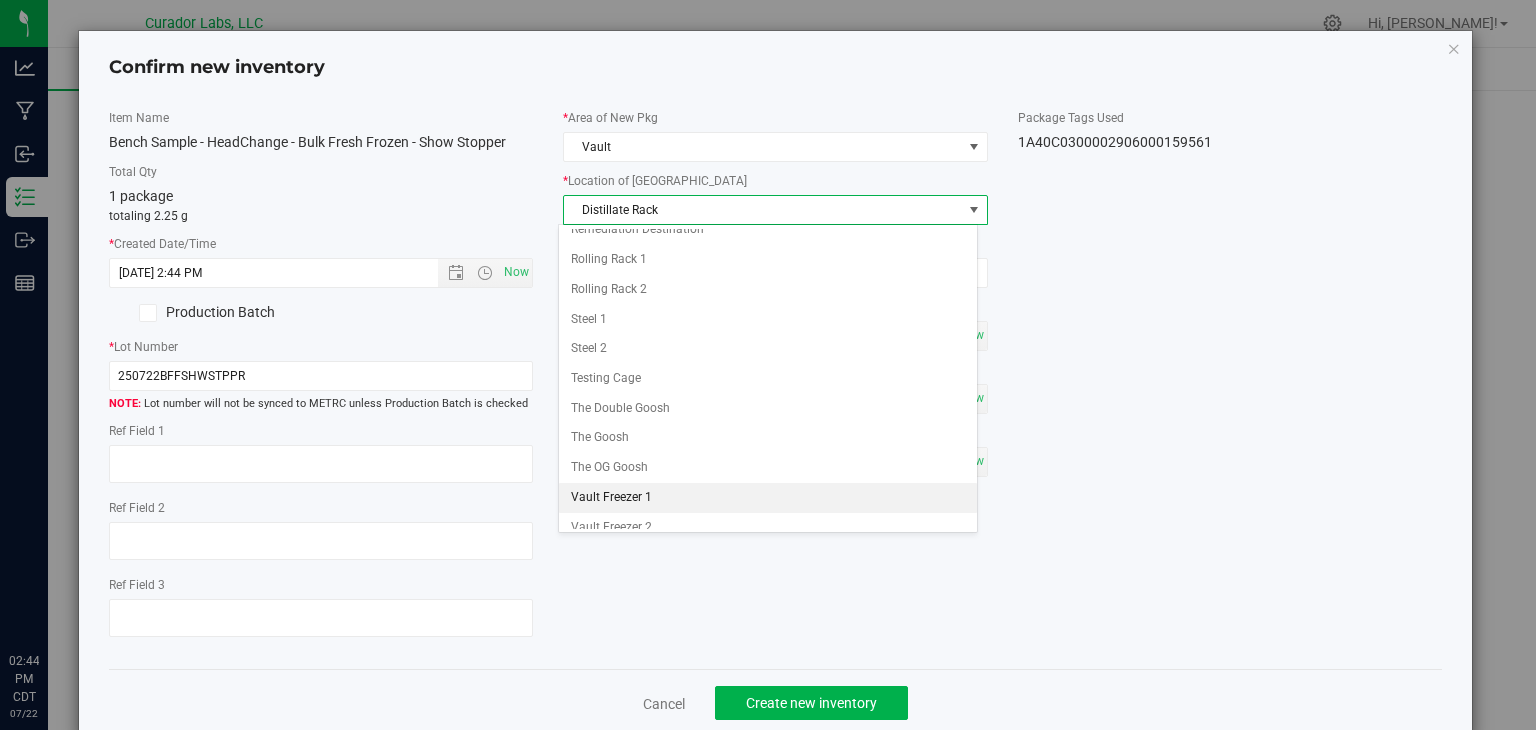 click on "Vault Freezer 1" at bounding box center [768, 498] 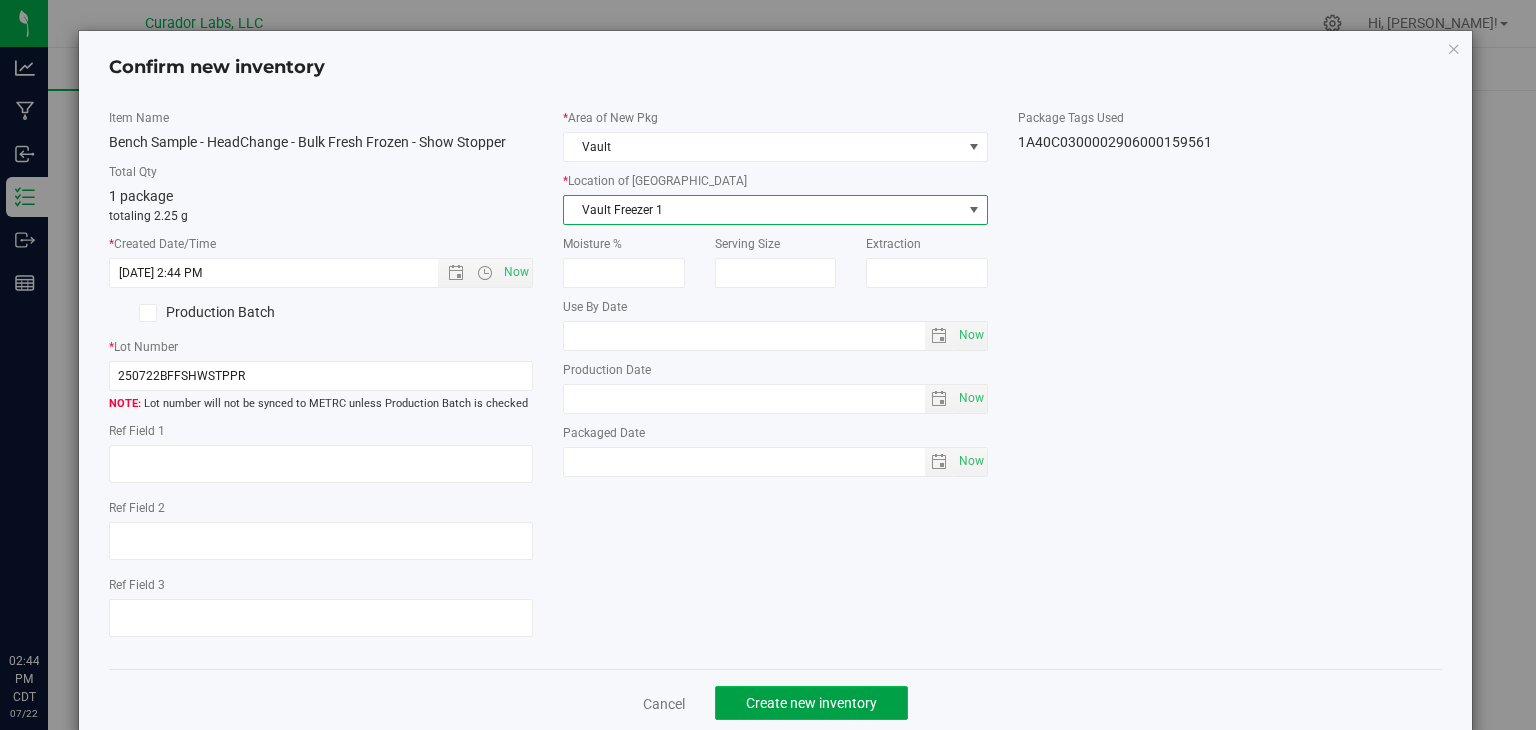 click on "Create new inventory" 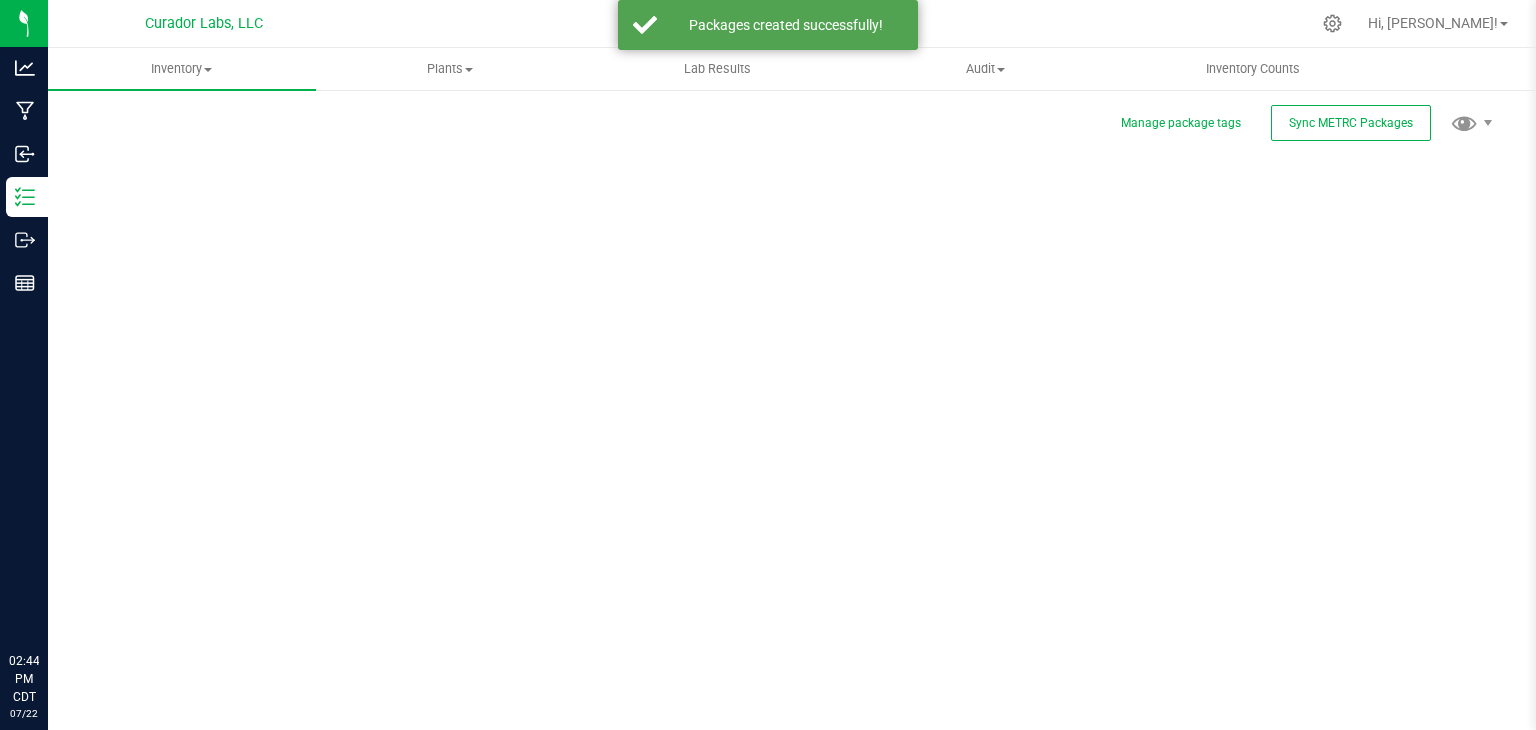 scroll, scrollTop: 0, scrollLeft: 0, axis: both 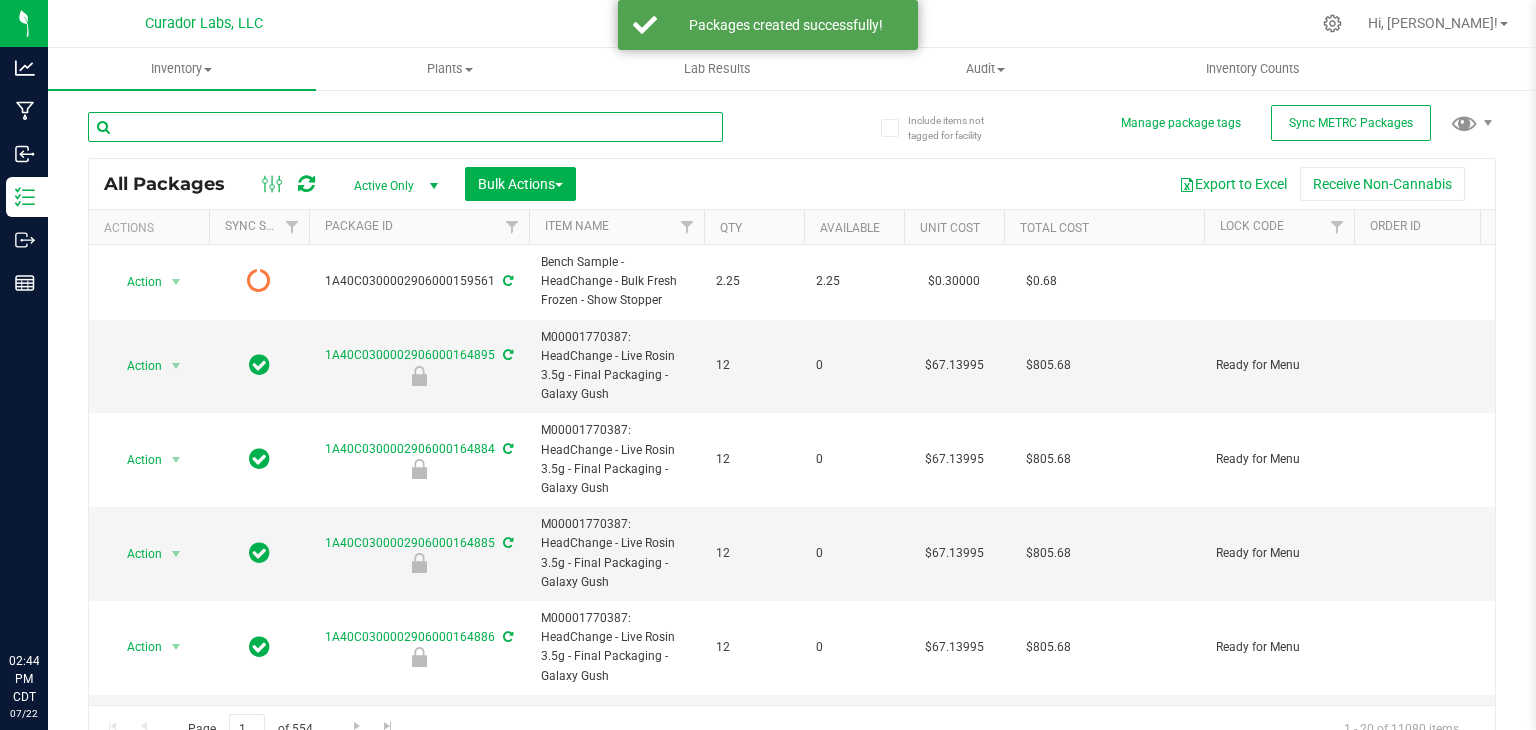 click at bounding box center (405, 127) 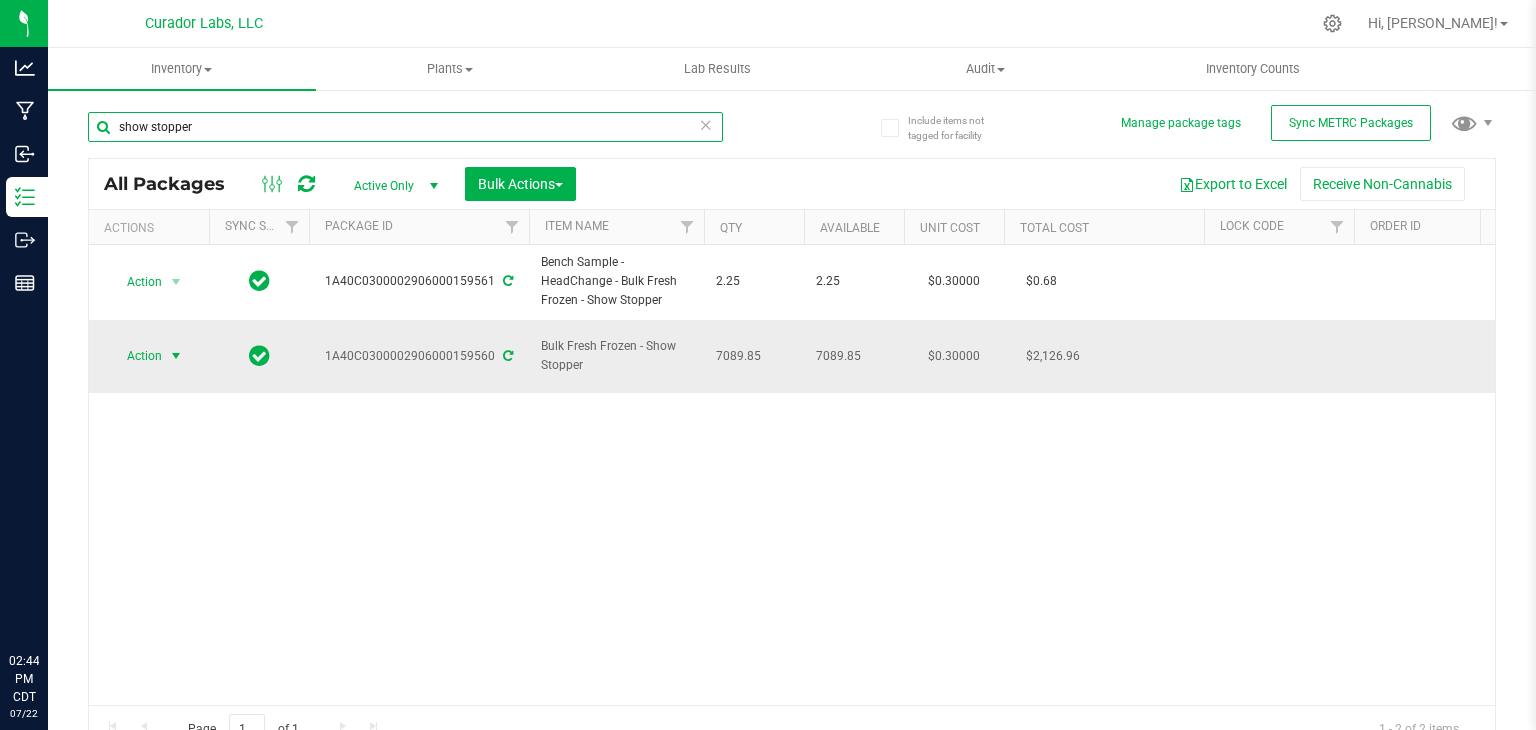type on "show stopper" 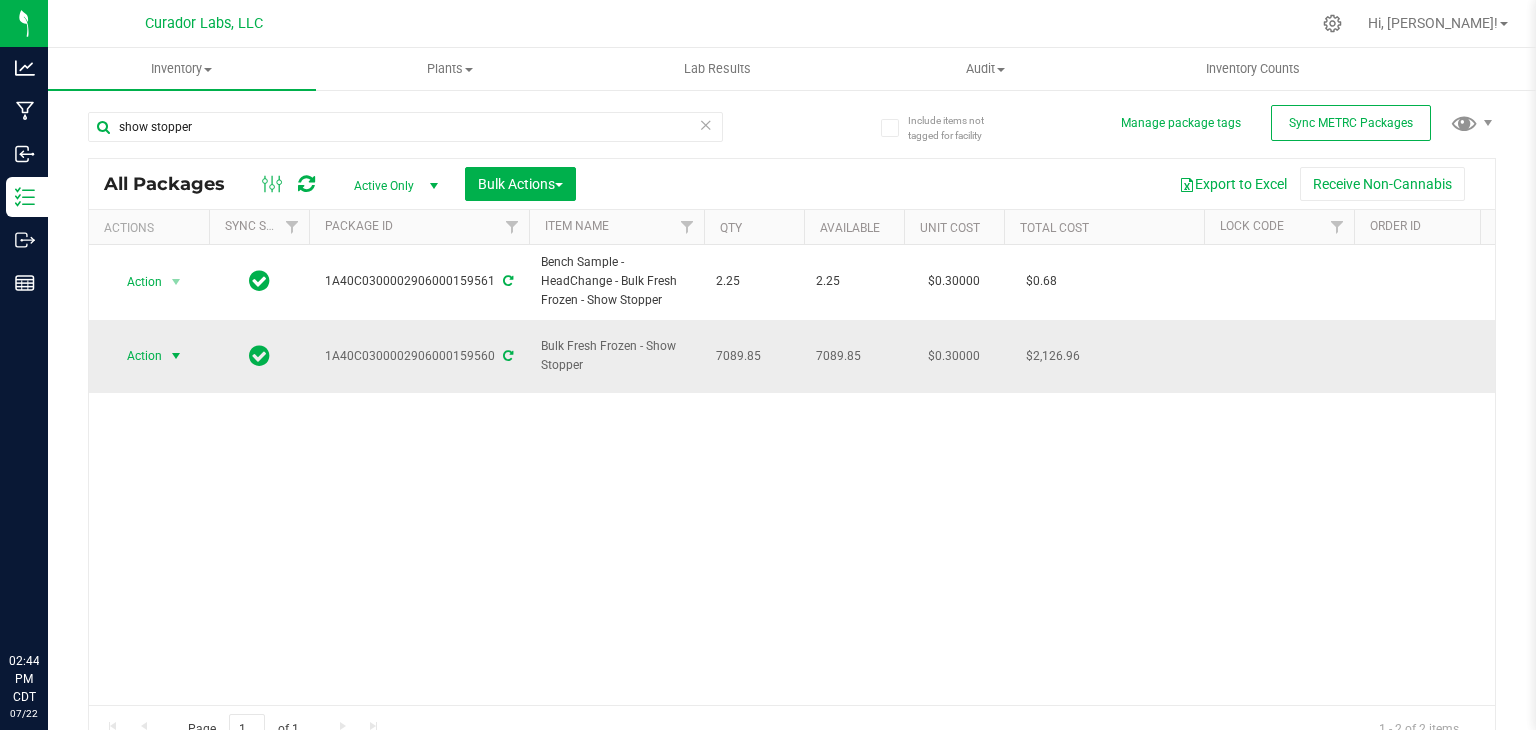 click at bounding box center (176, 356) 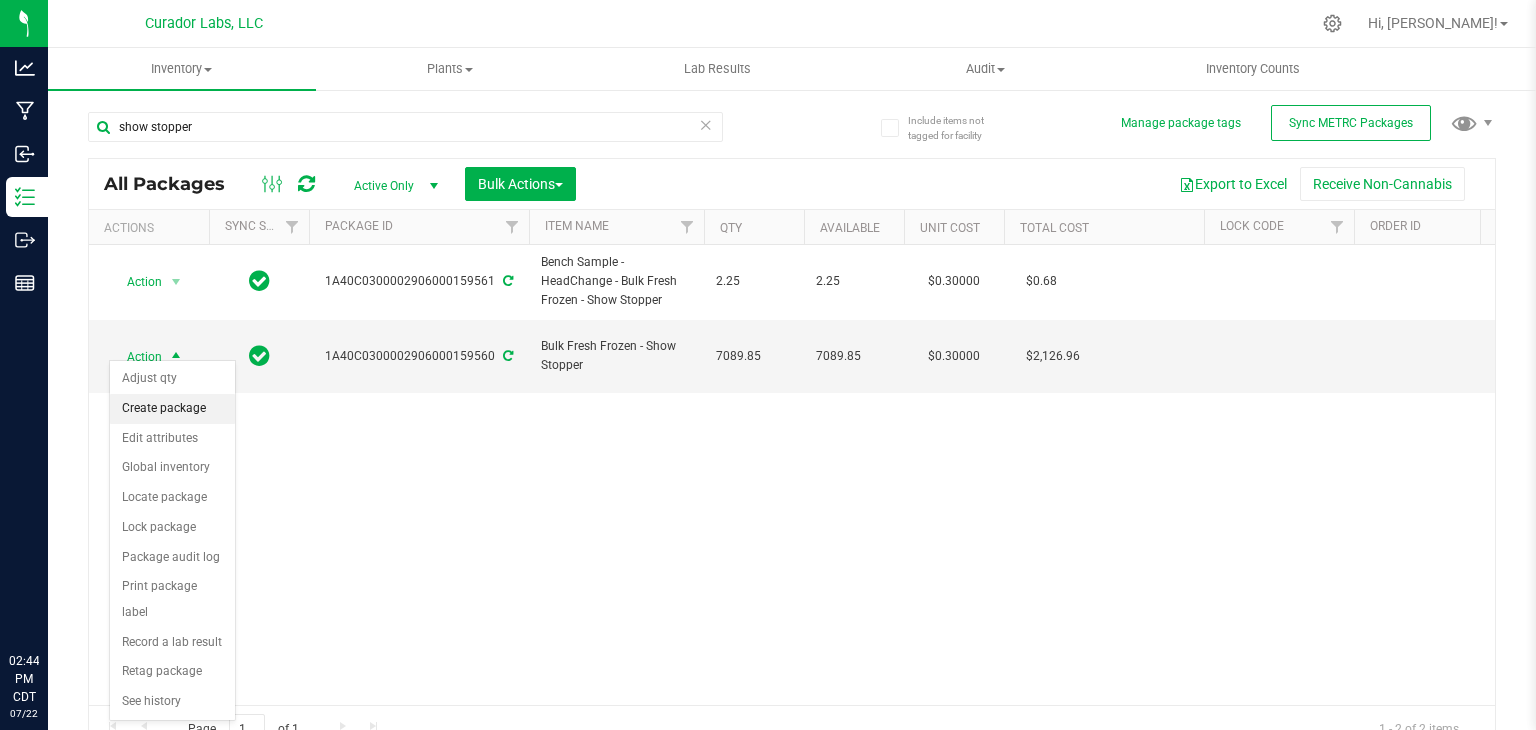 click on "Create package" at bounding box center [172, 409] 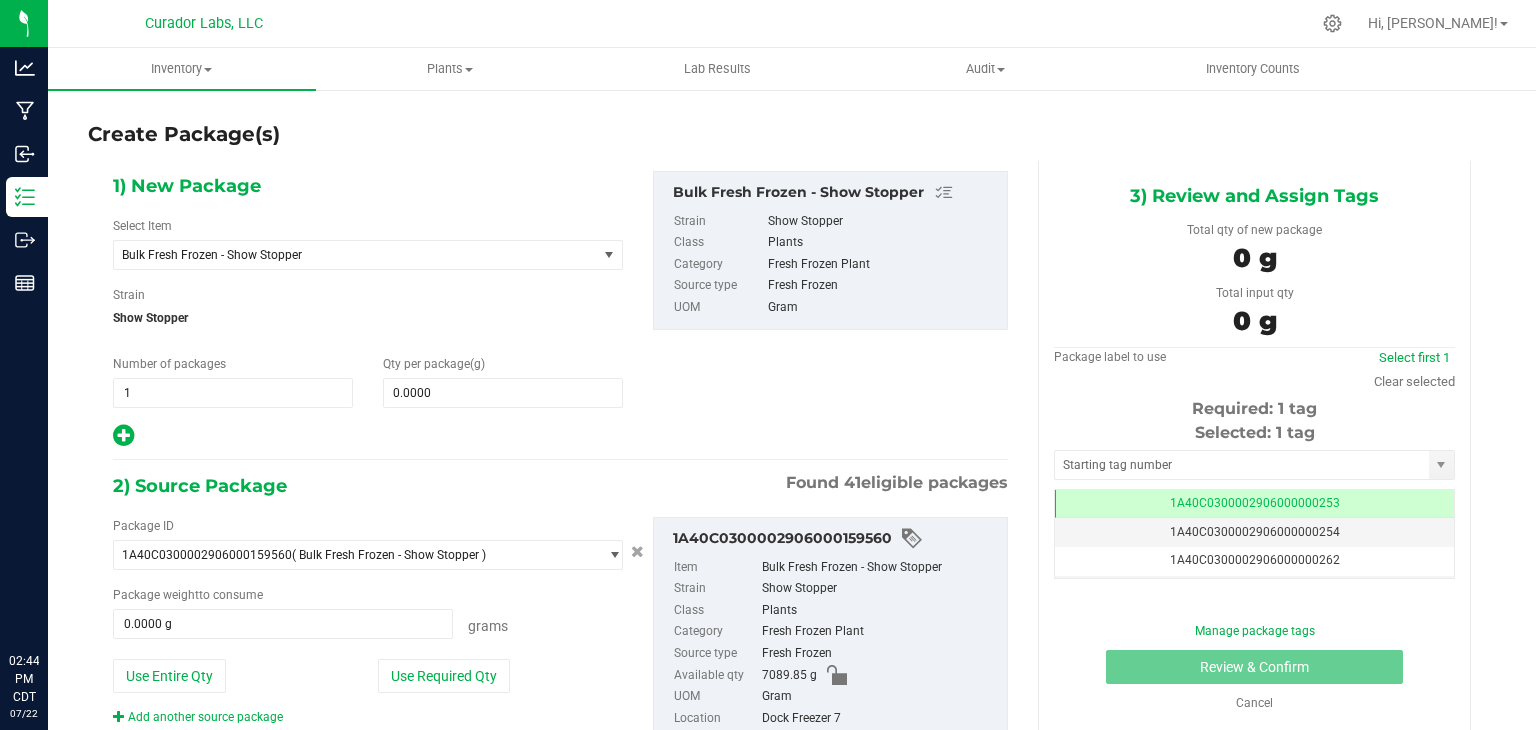 scroll, scrollTop: 0, scrollLeft: 0, axis: both 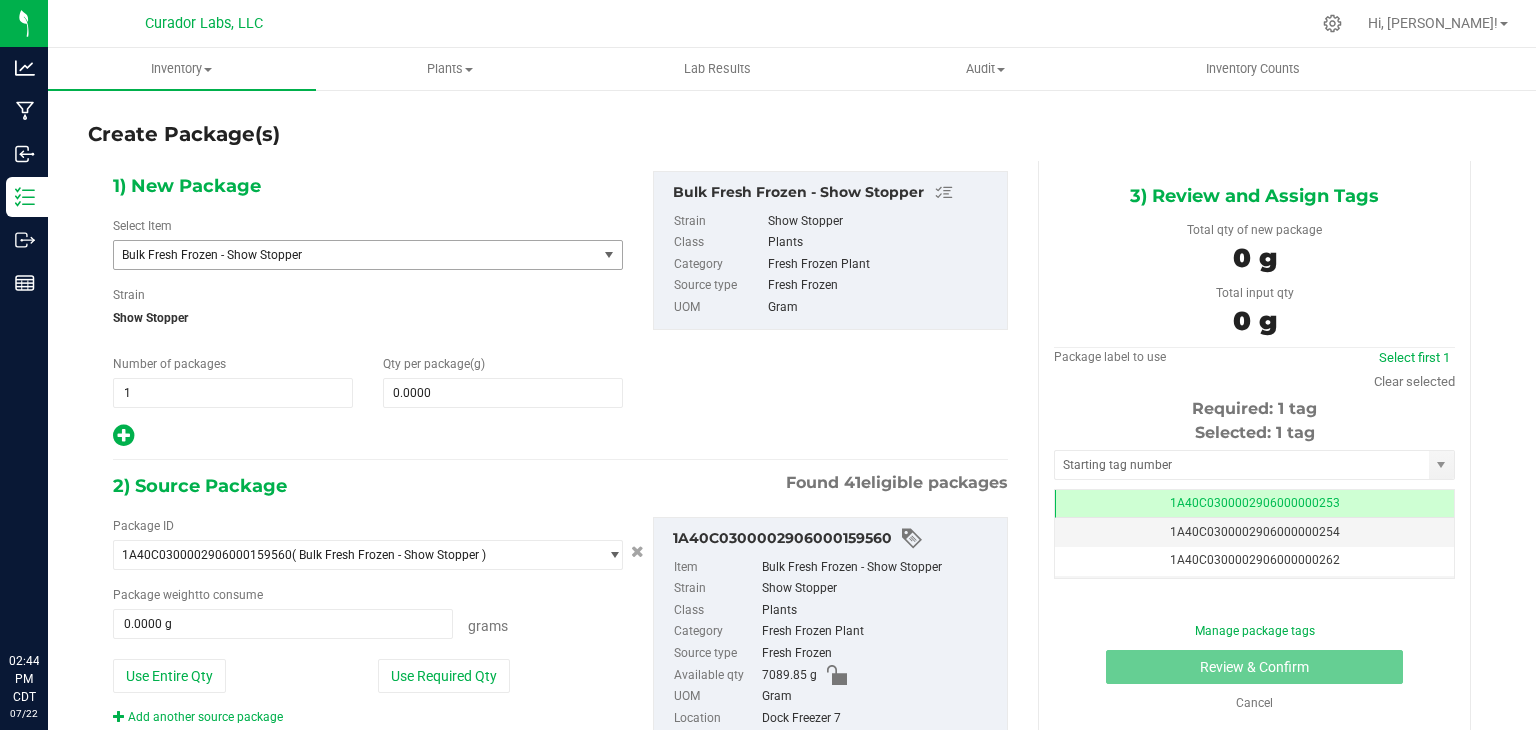 click on "Bulk Fresh Frozen - Show Stopper" at bounding box center [346, 255] 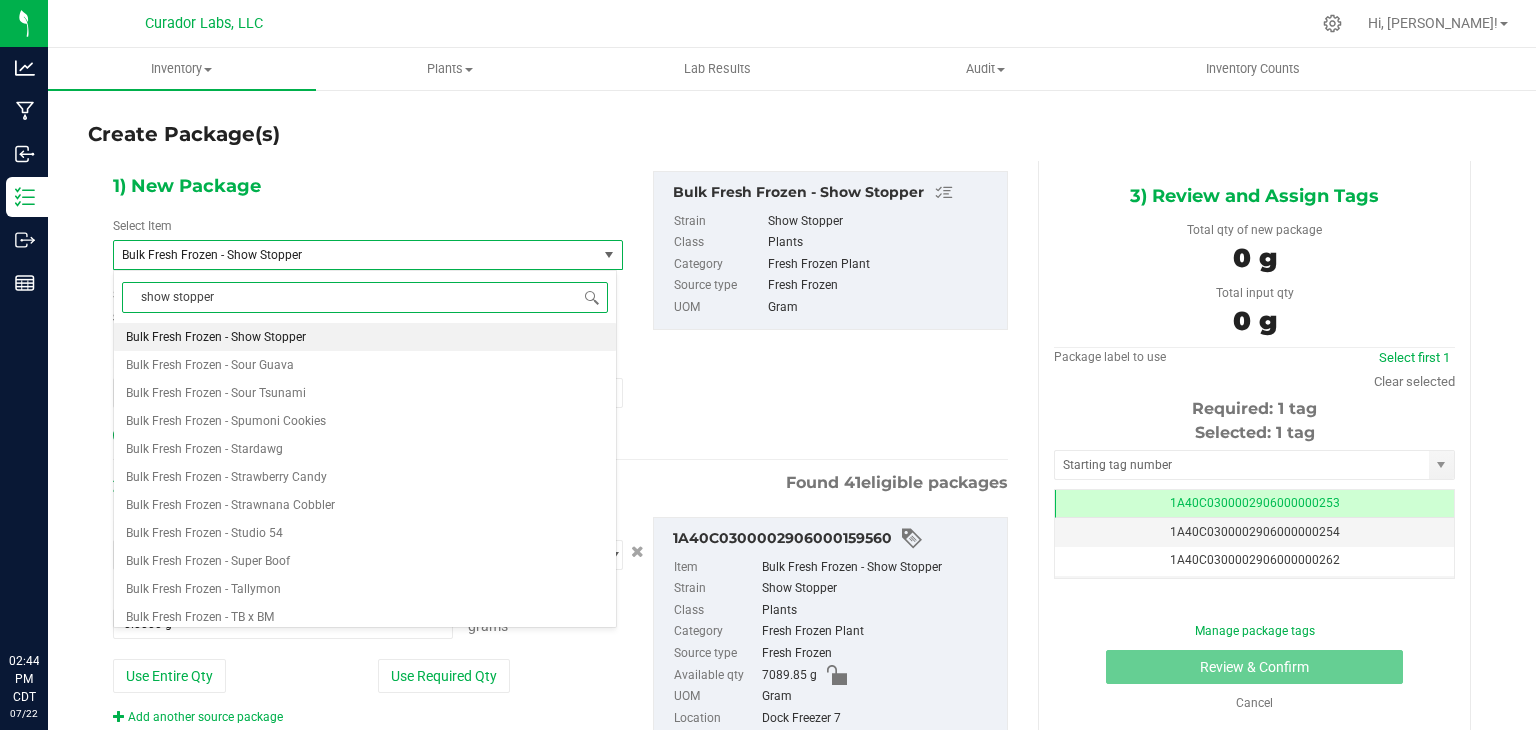 type on "show stopper" 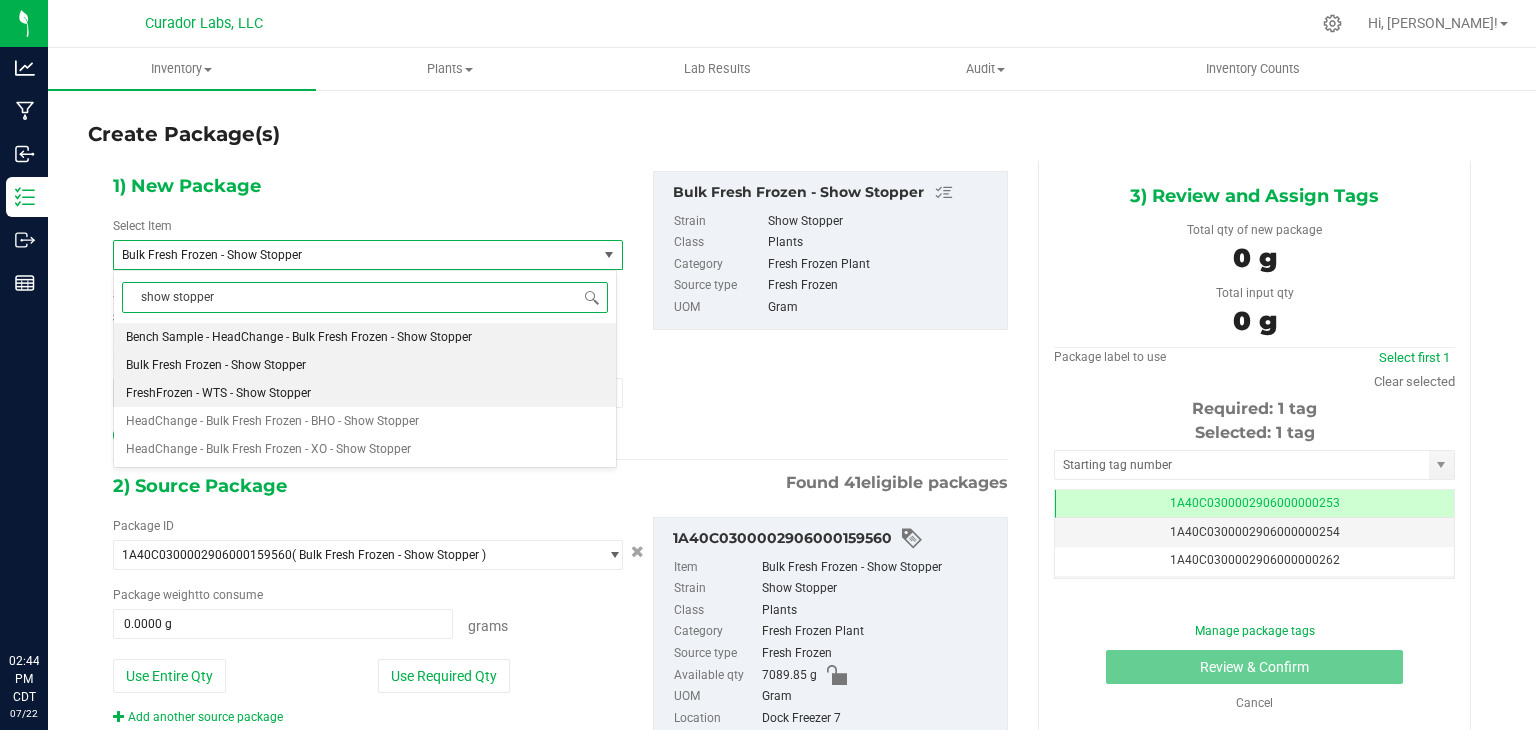click on "FreshFrozen - WTS - Show Stopper" at bounding box center [365, 393] 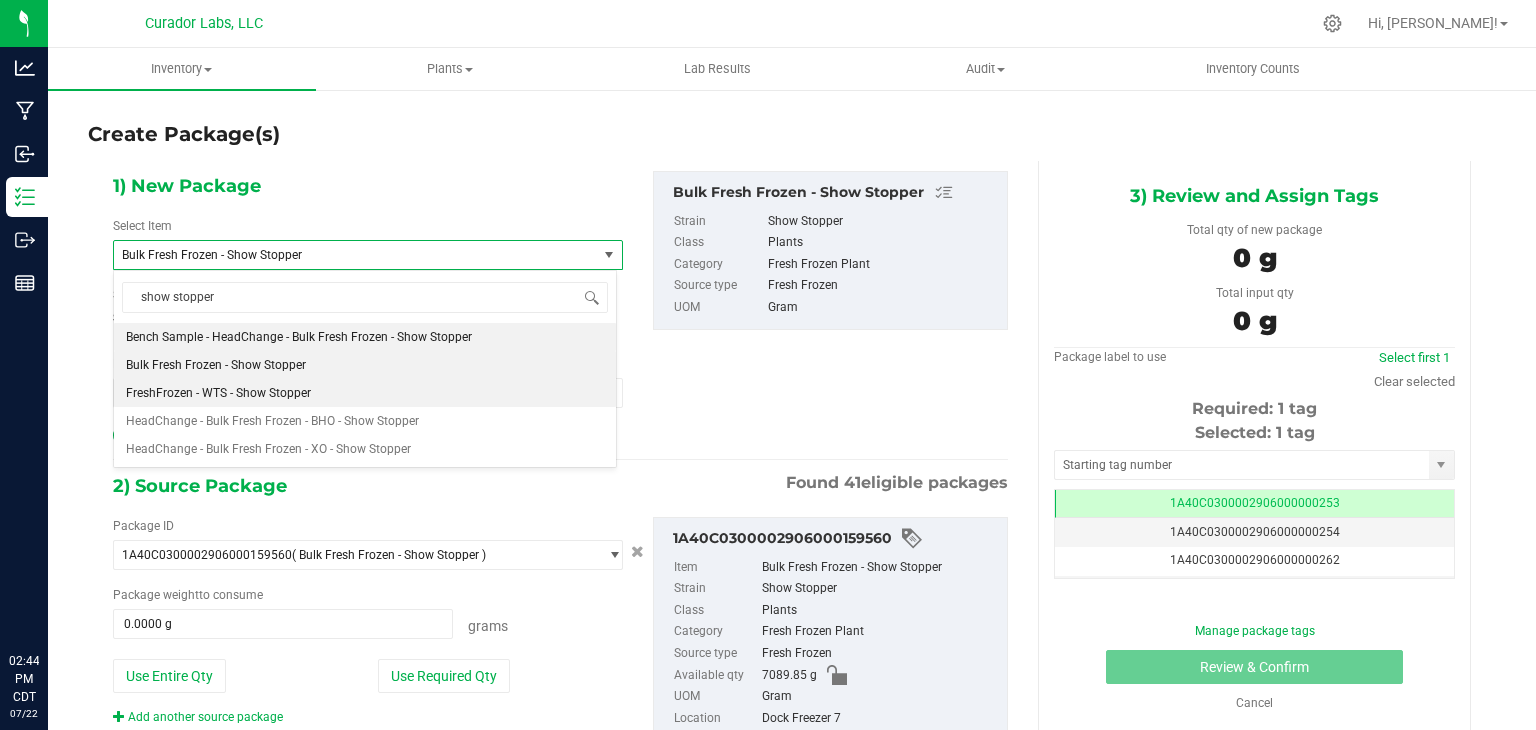 type 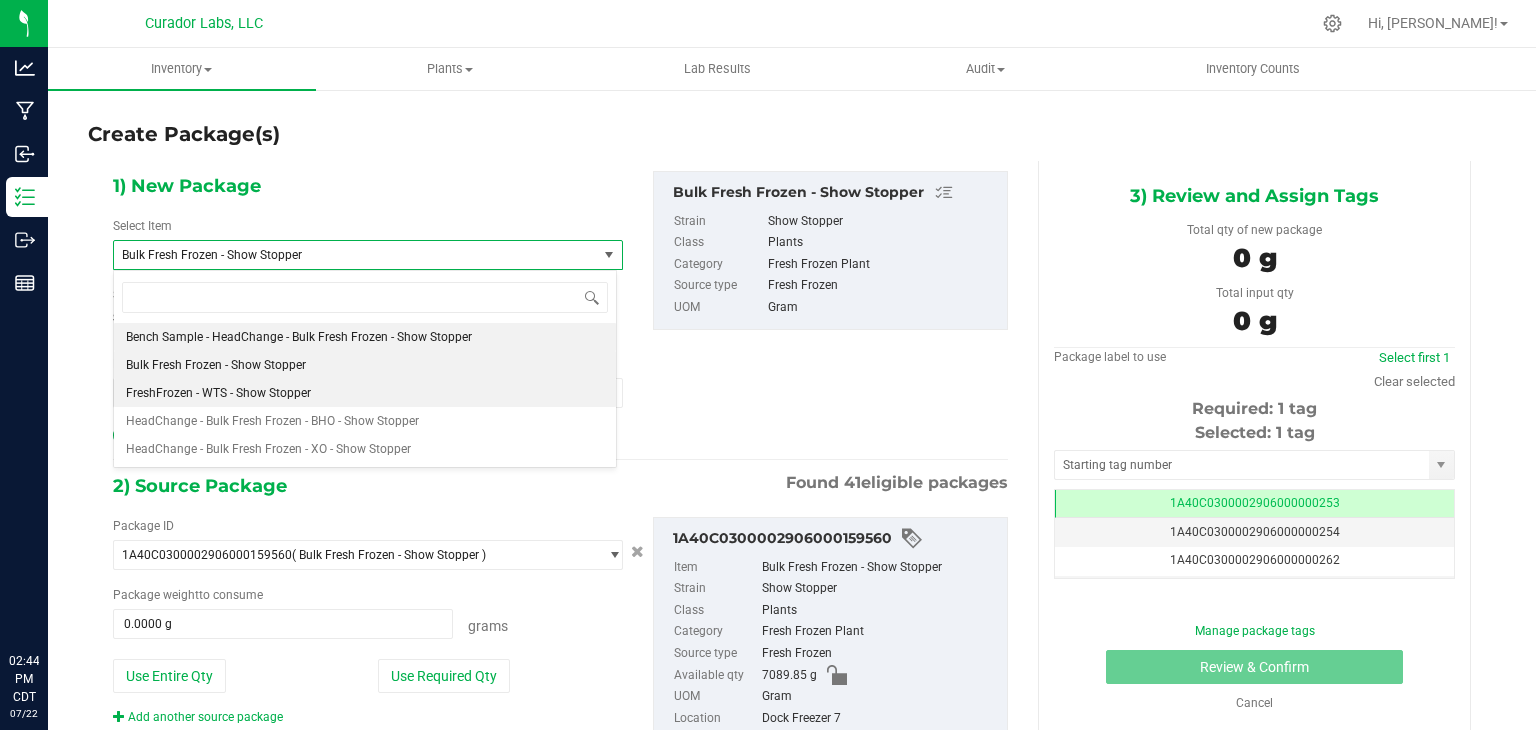 type on "0.0000" 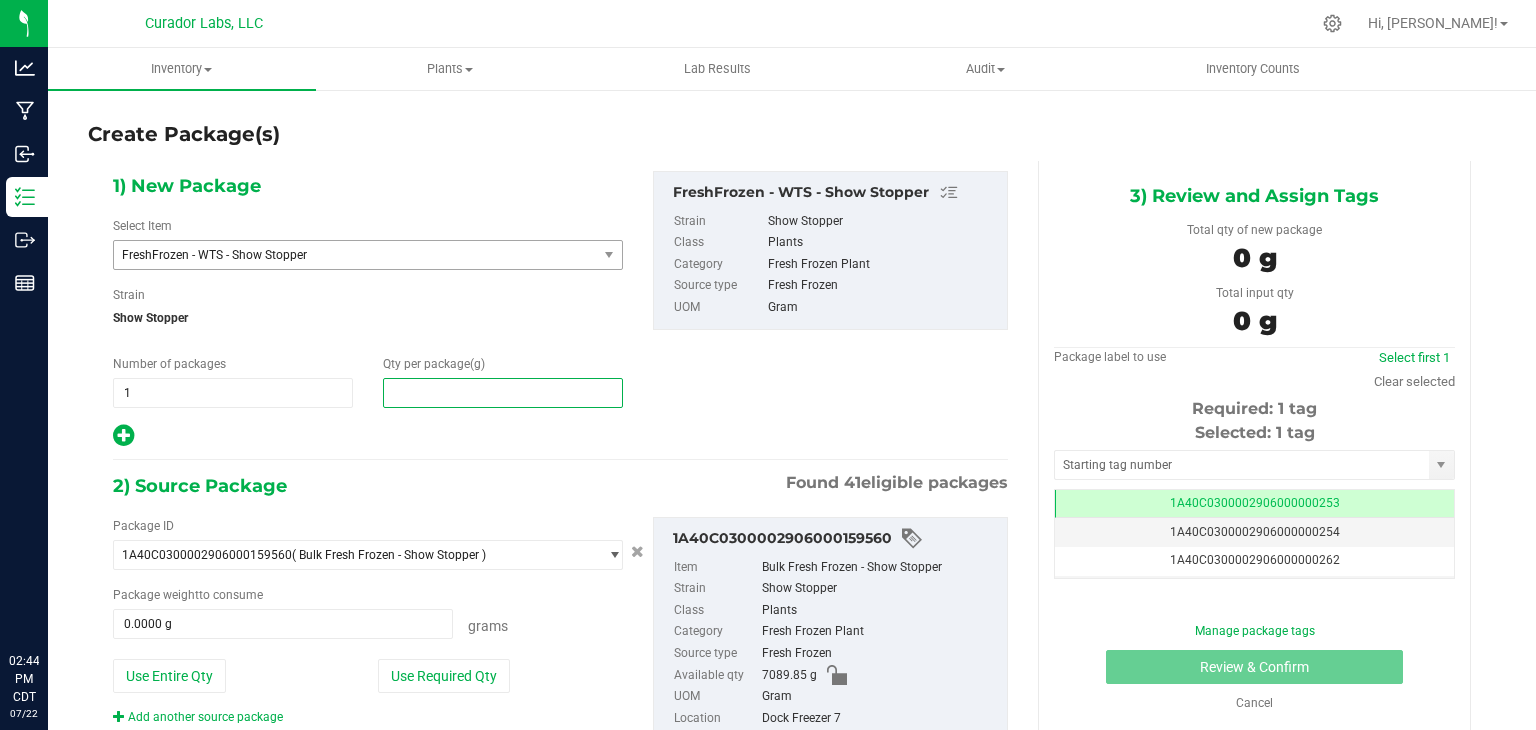 click at bounding box center (503, 393) 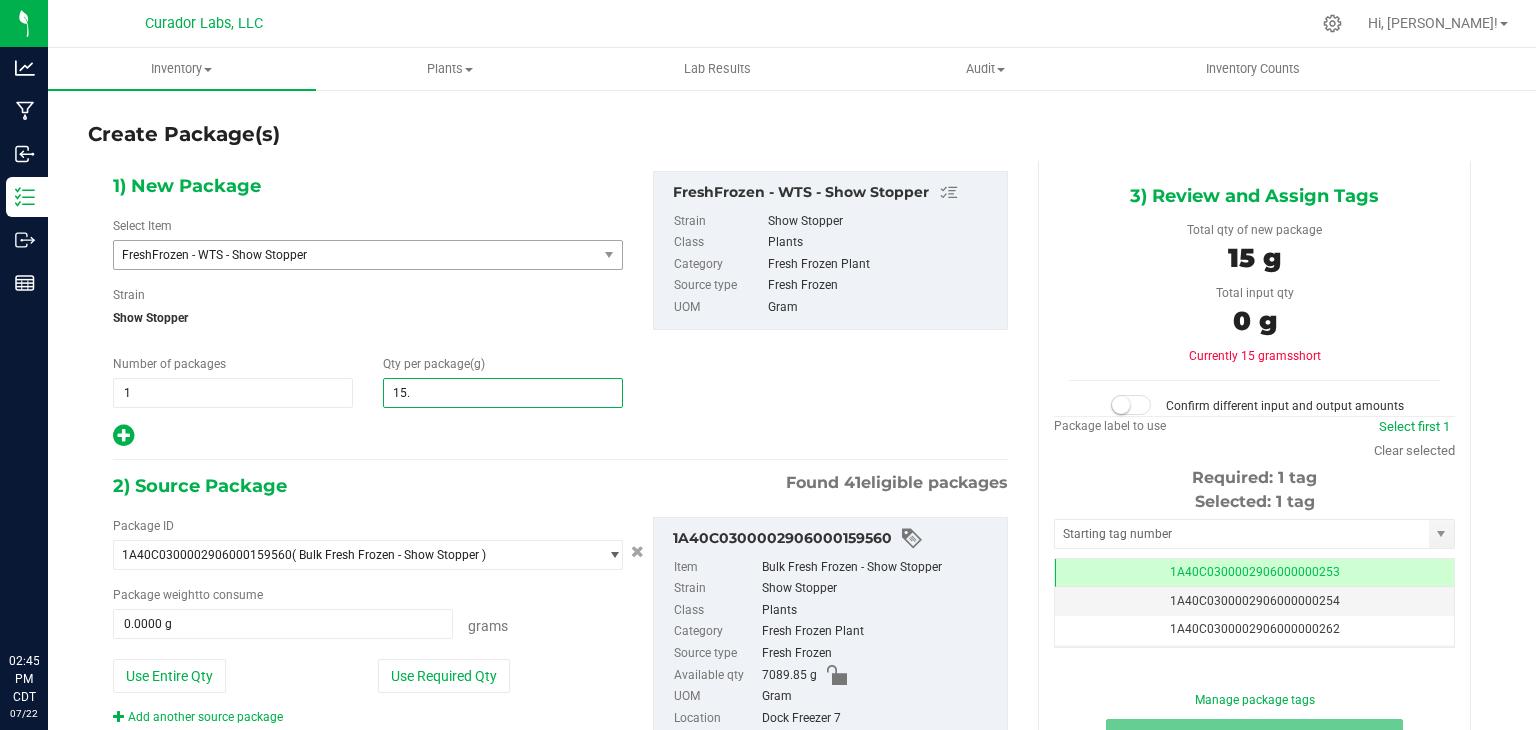 type on "15.9" 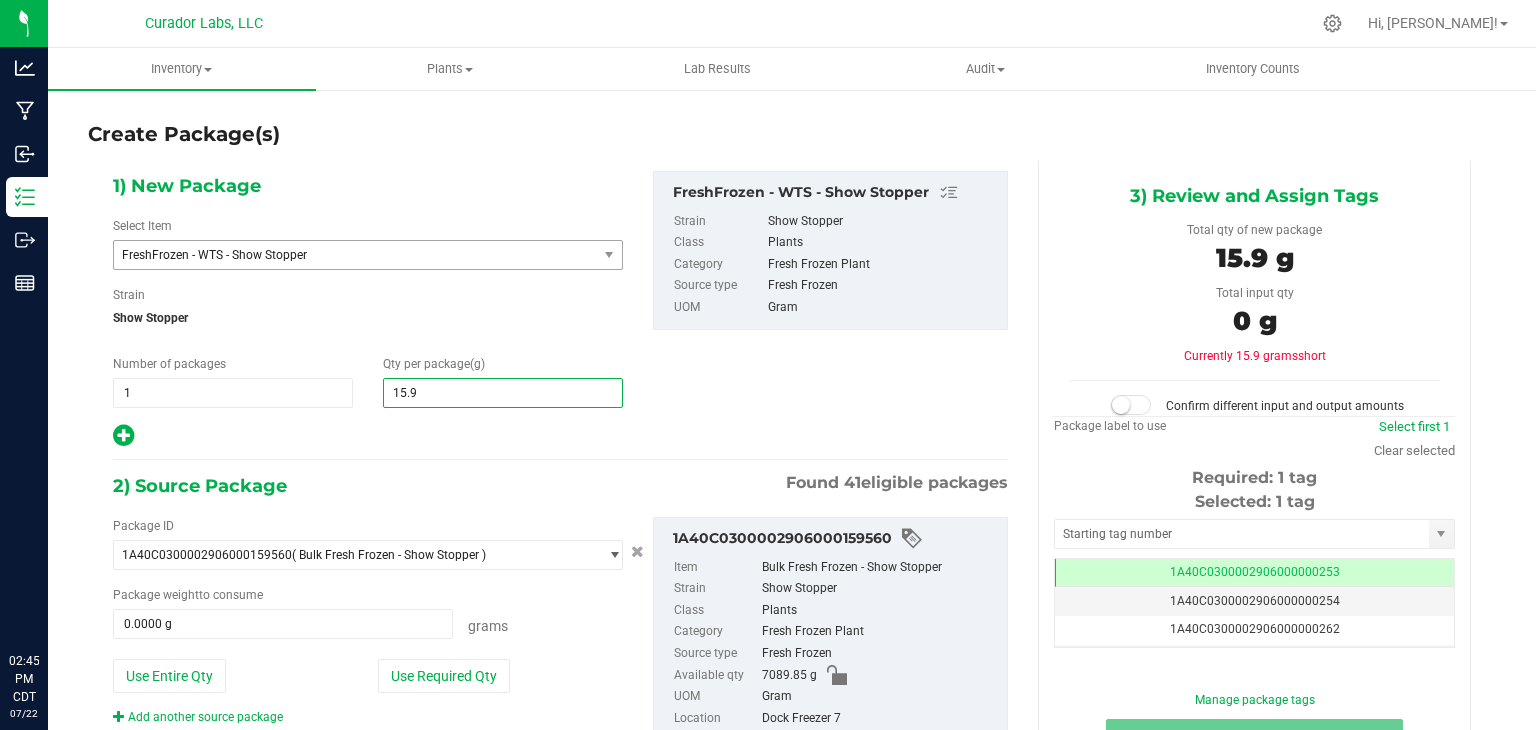 type on "15.9000" 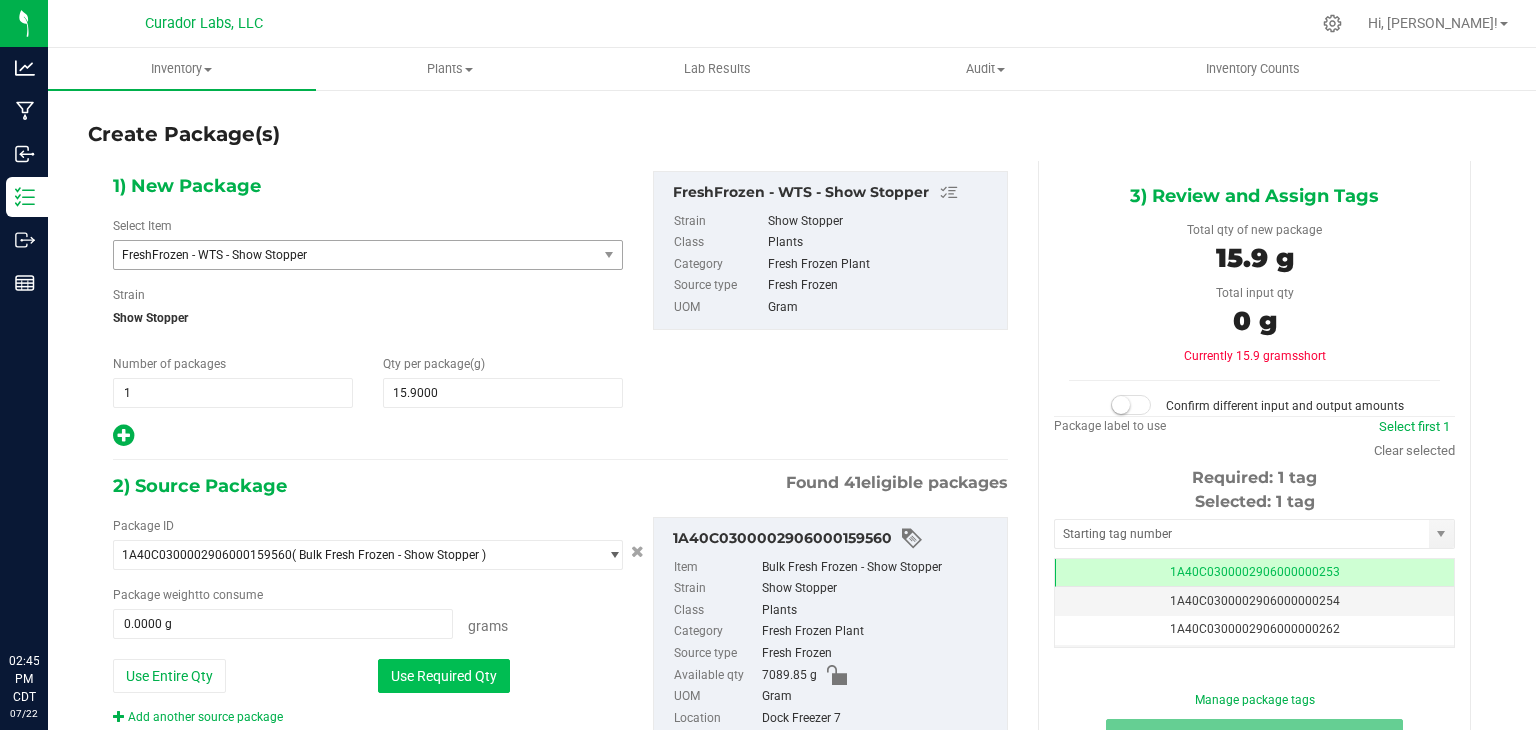 click on "Use Required Qty" at bounding box center (444, 676) 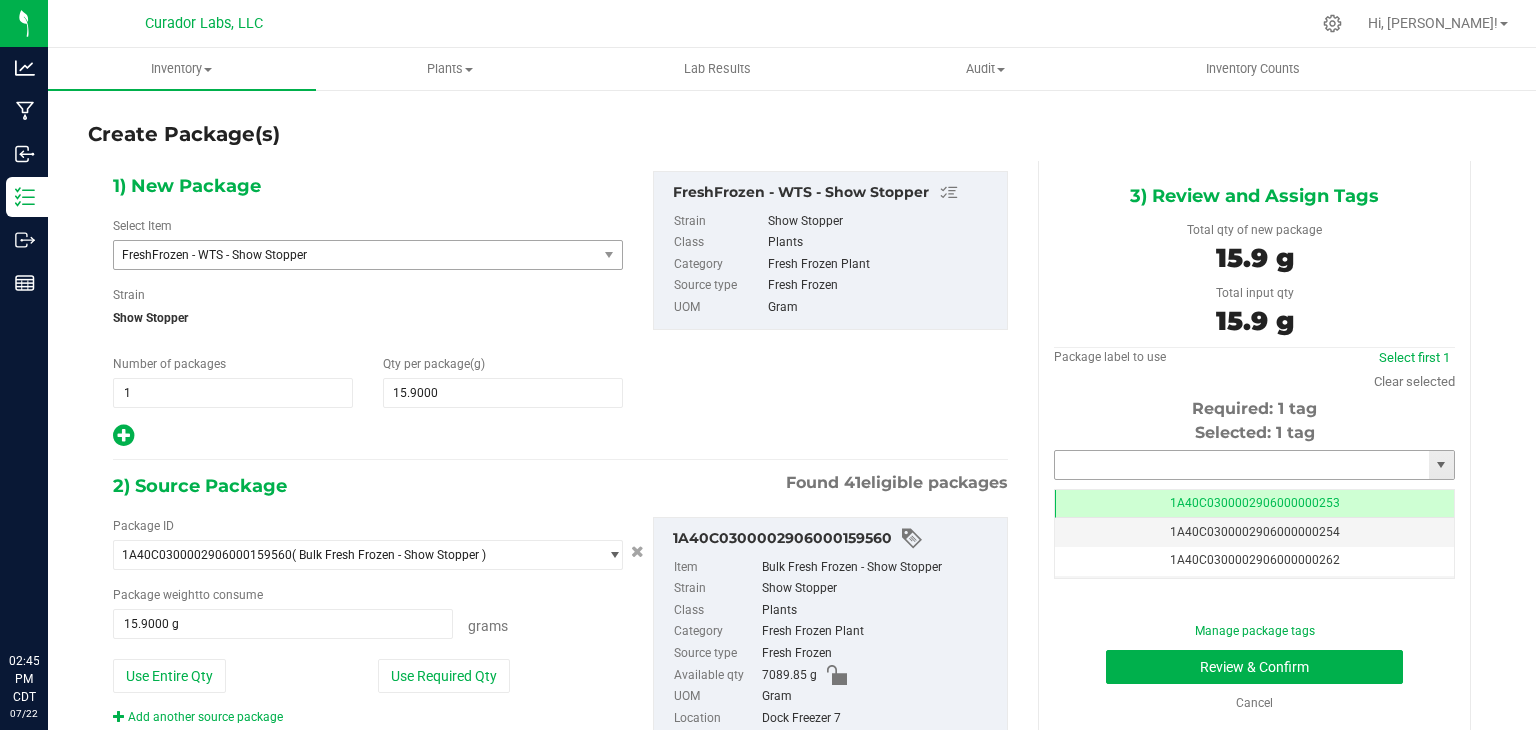 click at bounding box center (1242, 465) 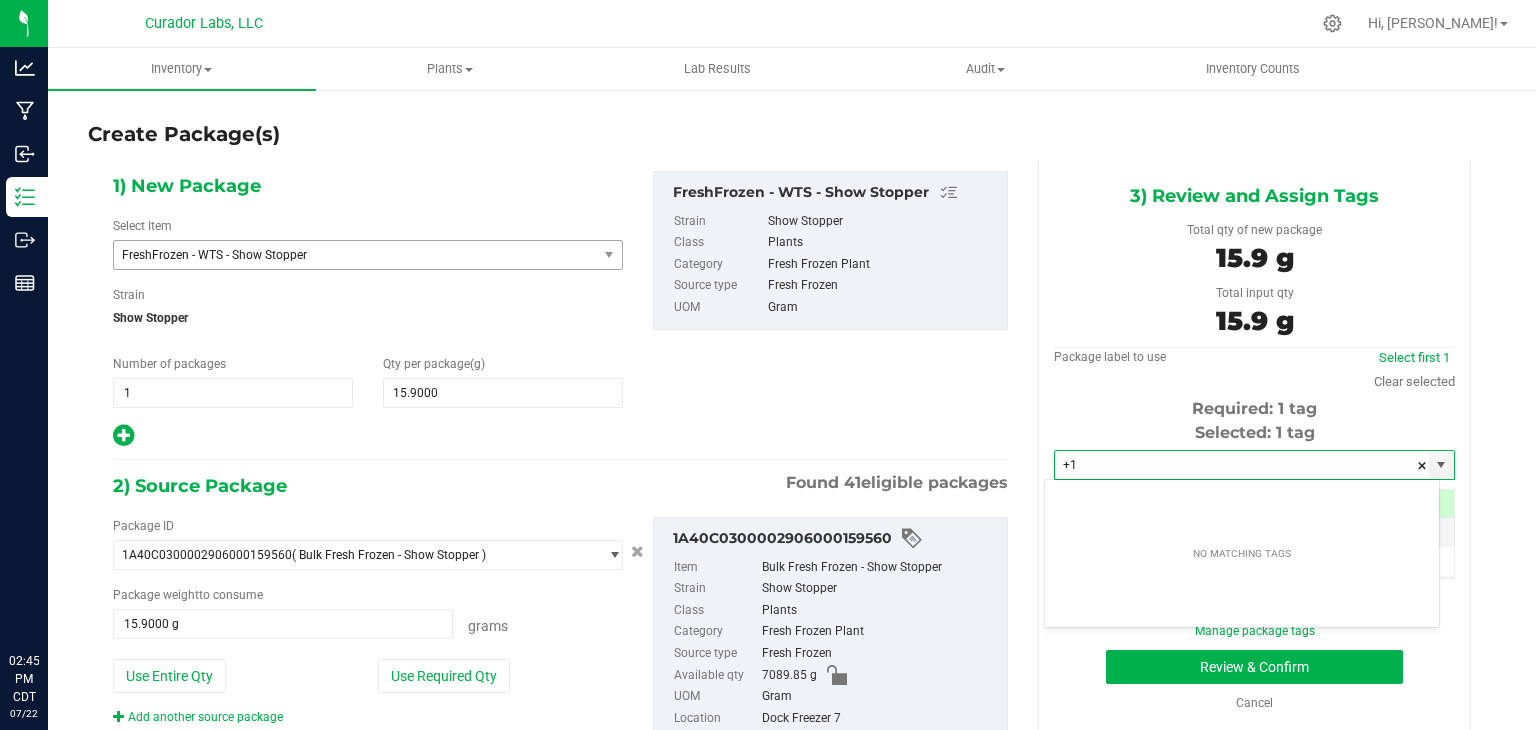 type on "+" 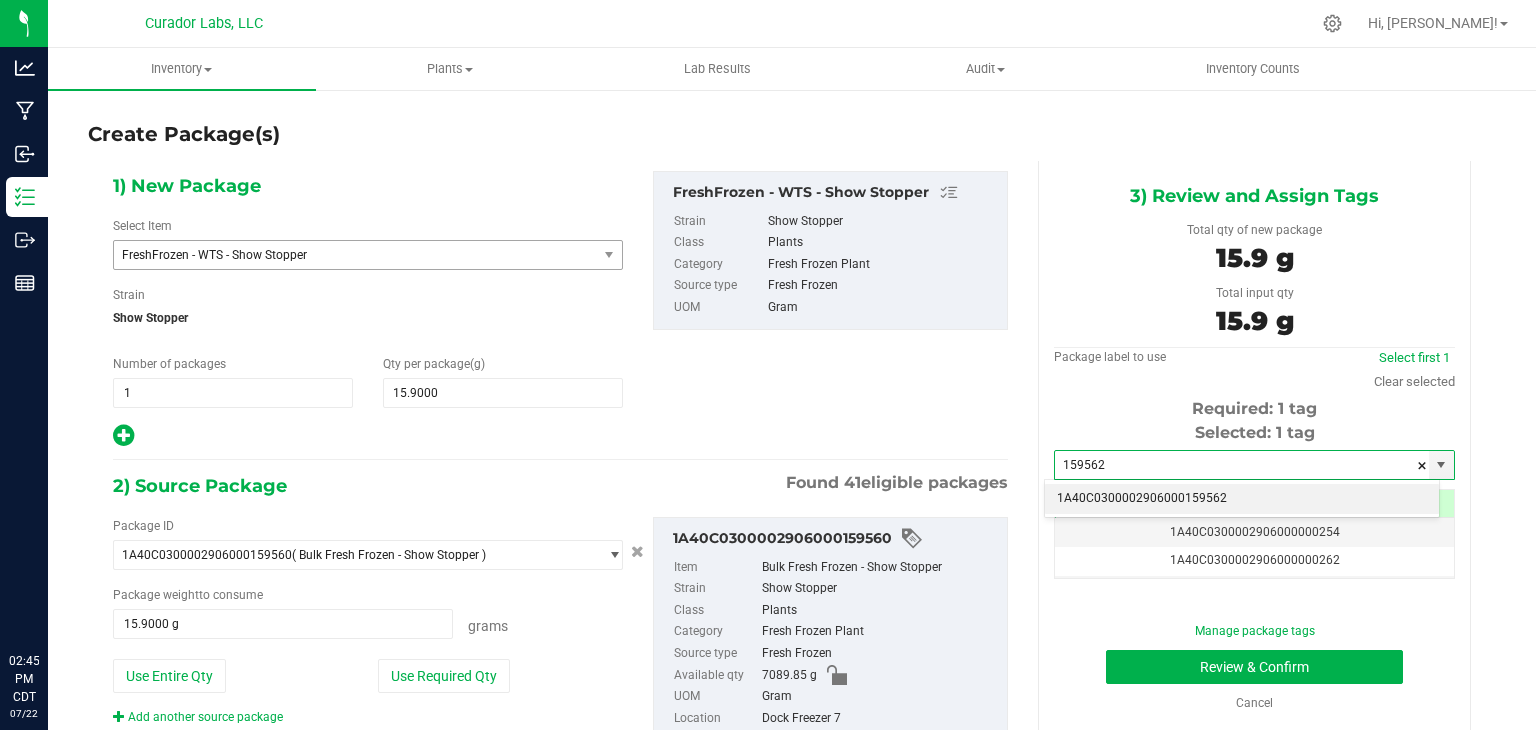 click on "1A40C0300002906000159562" at bounding box center (1242, 499) 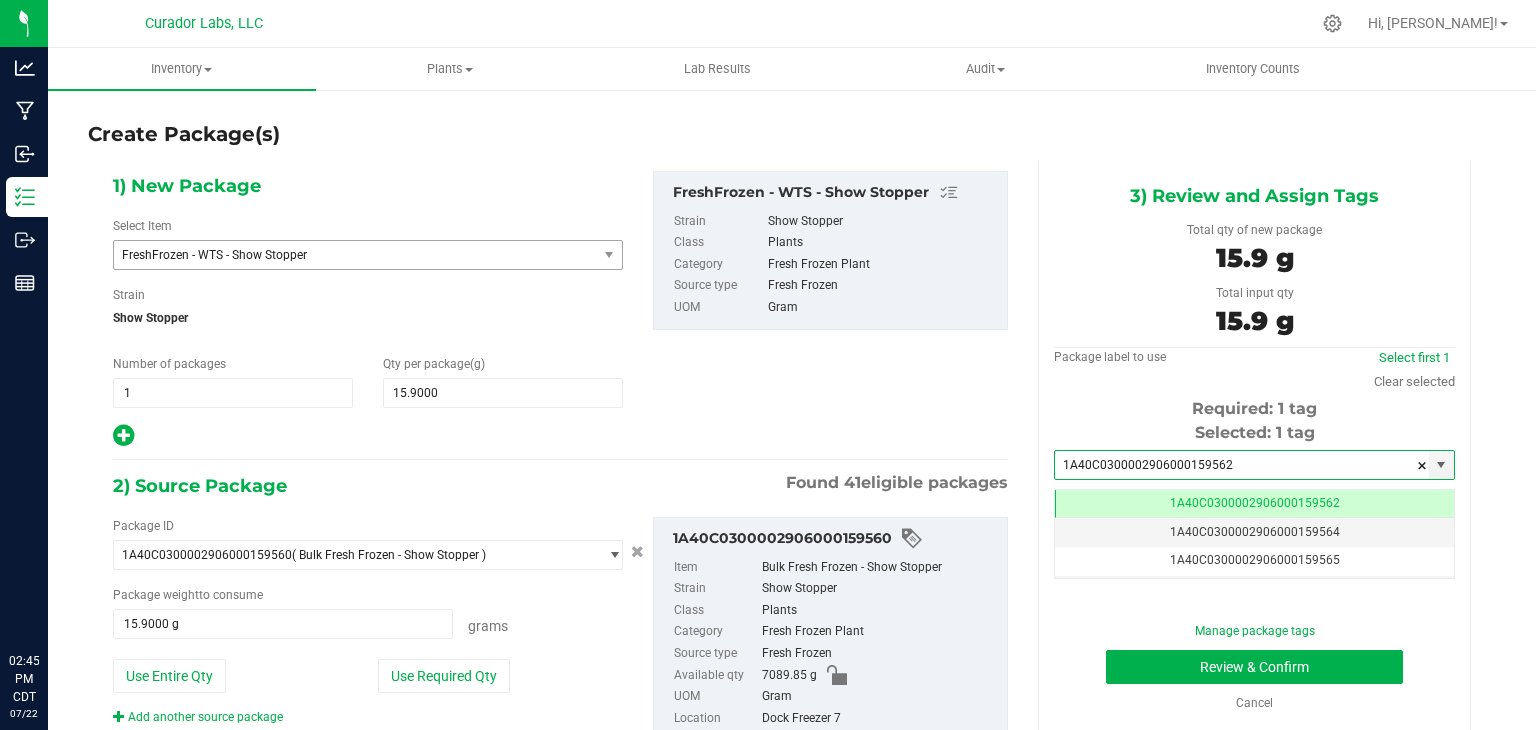 type on "1A40C0300002906000159562" 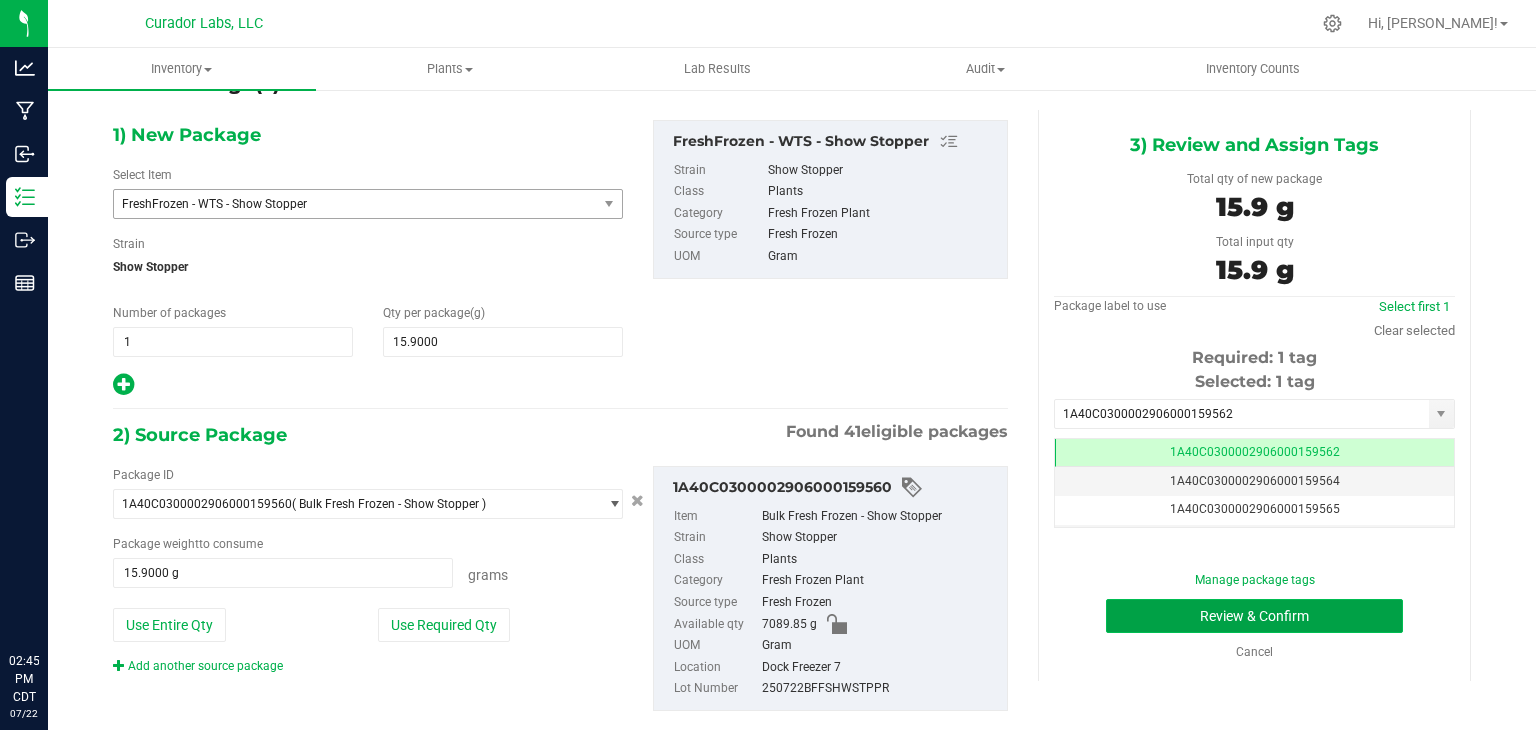 click on "Review & Confirm" at bounding box center [1254, 616] 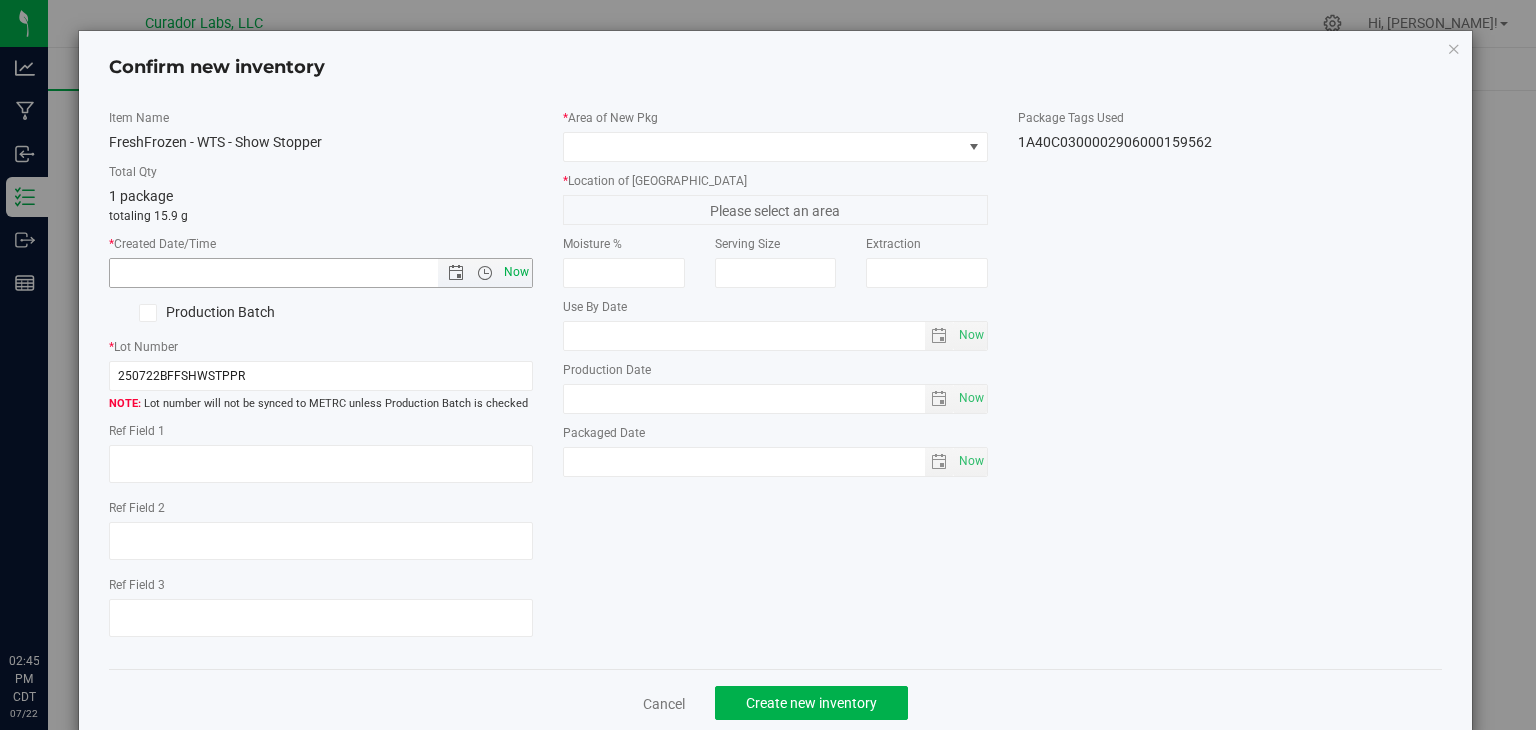 click on "Now" at bounding box center (517, 272) 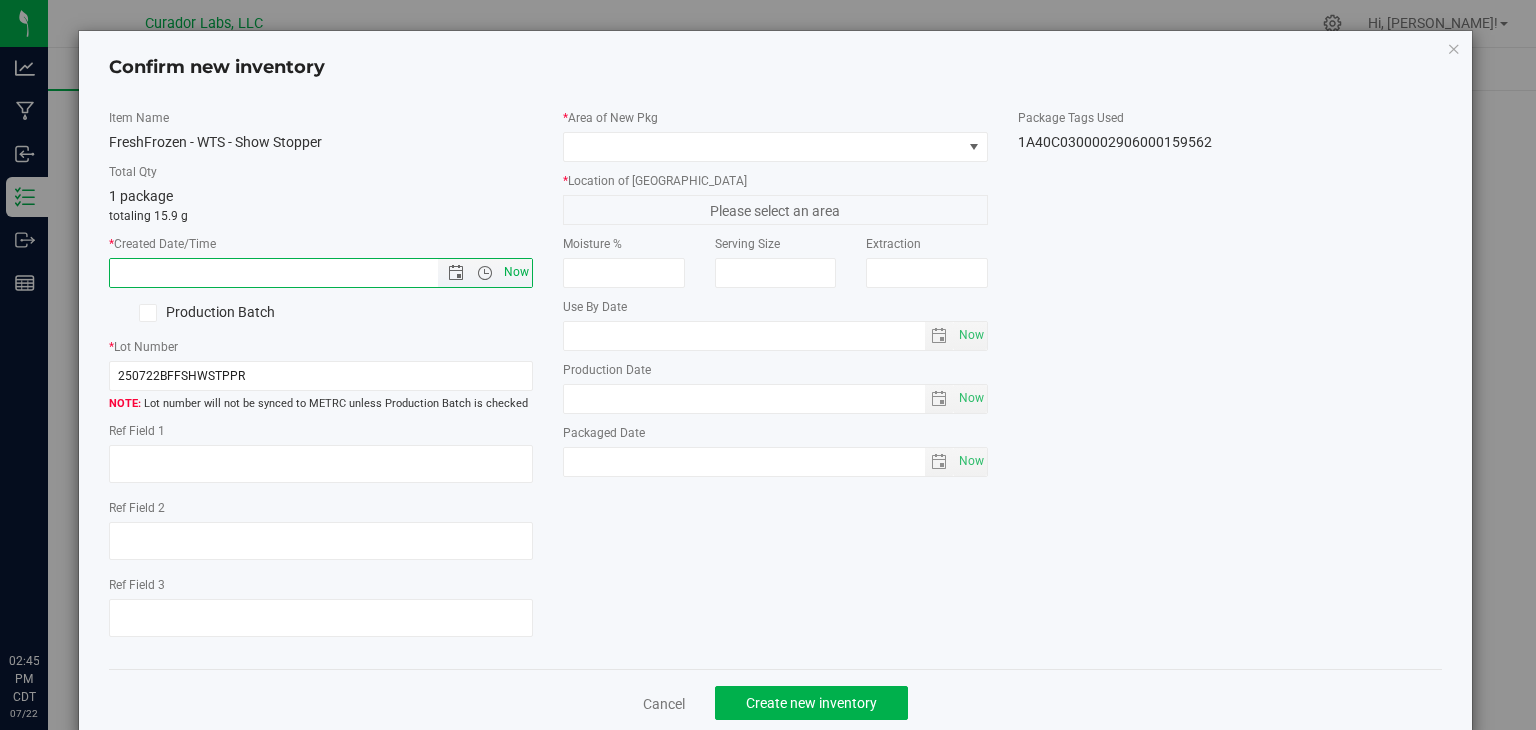 type on "7/22/2025 2:45 PM" 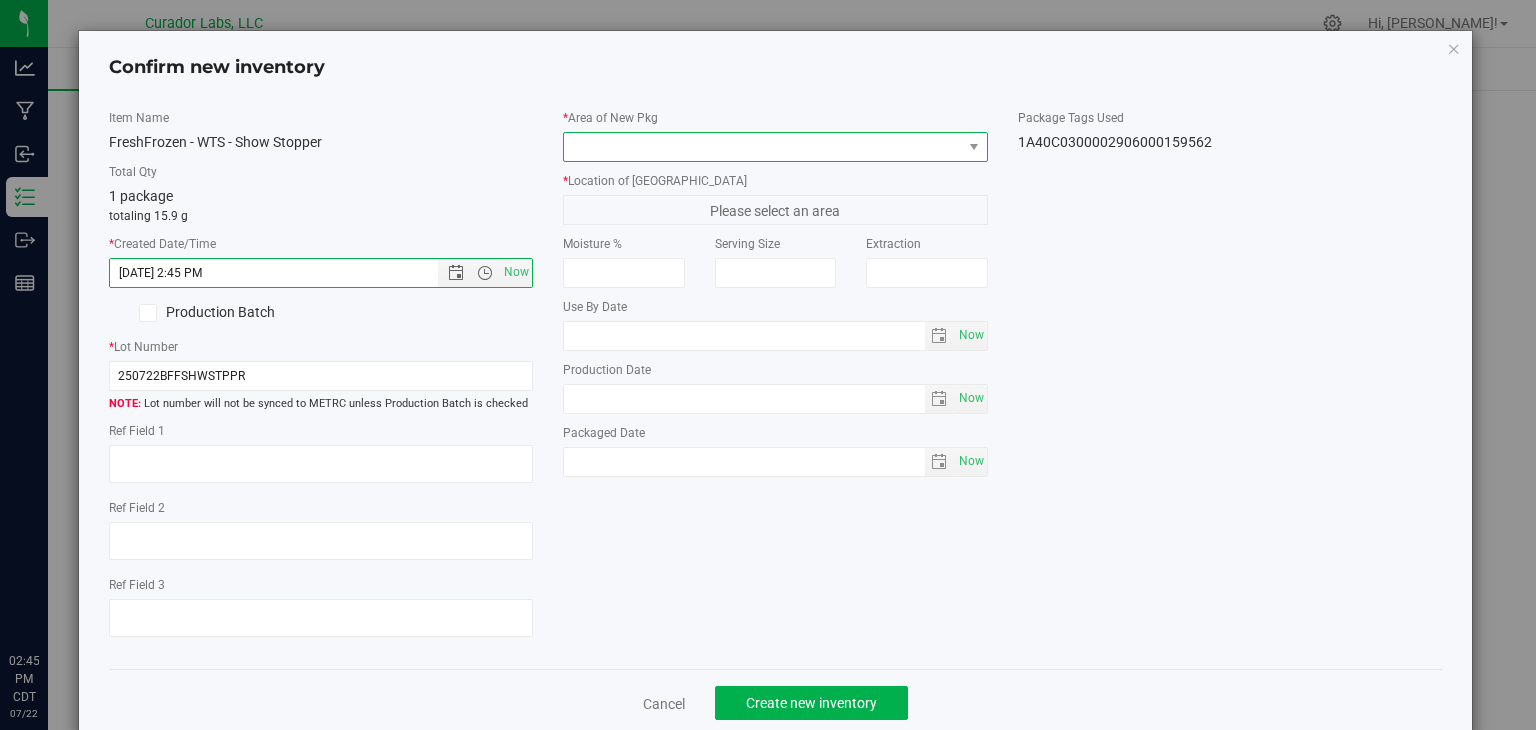 click at bounding box center (763, 147) 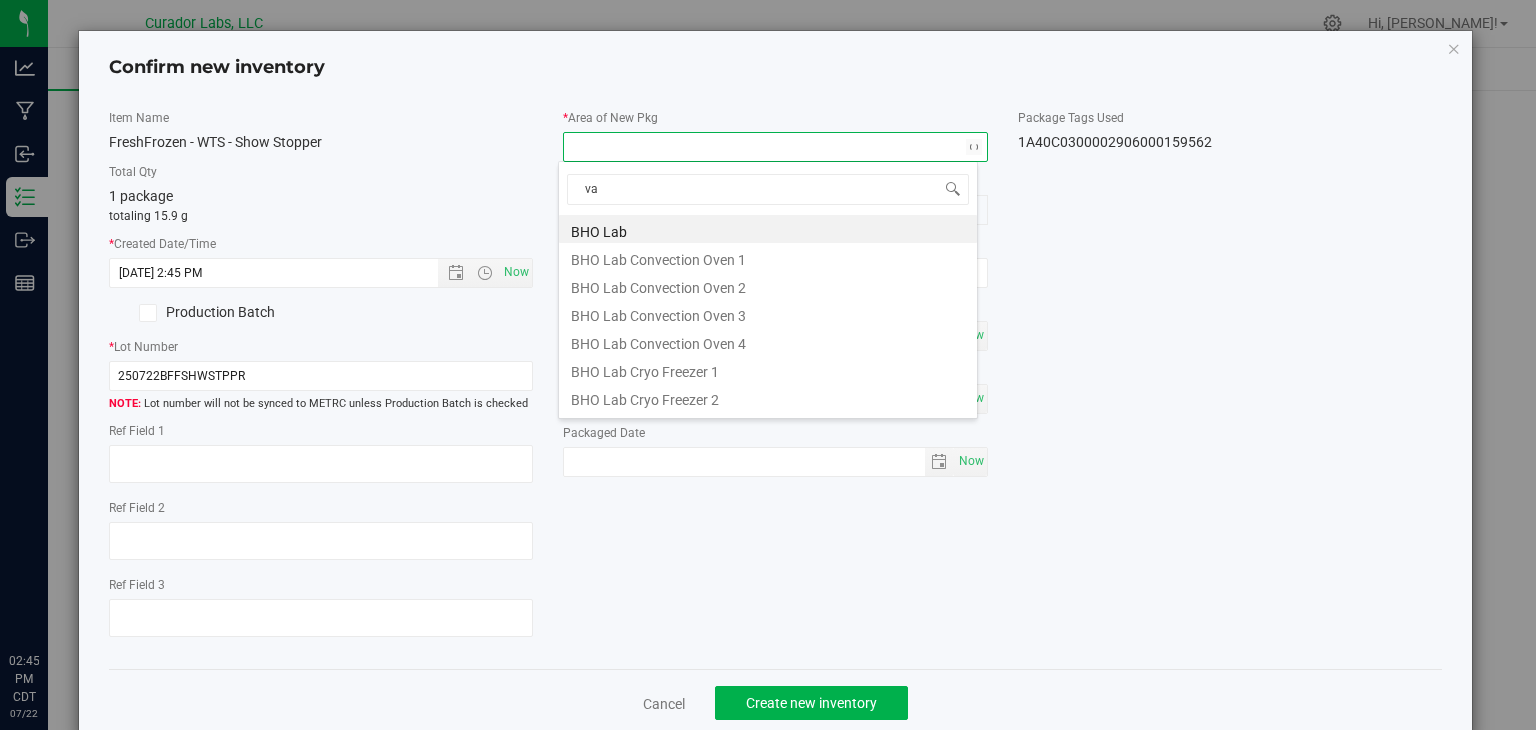 type on "v" 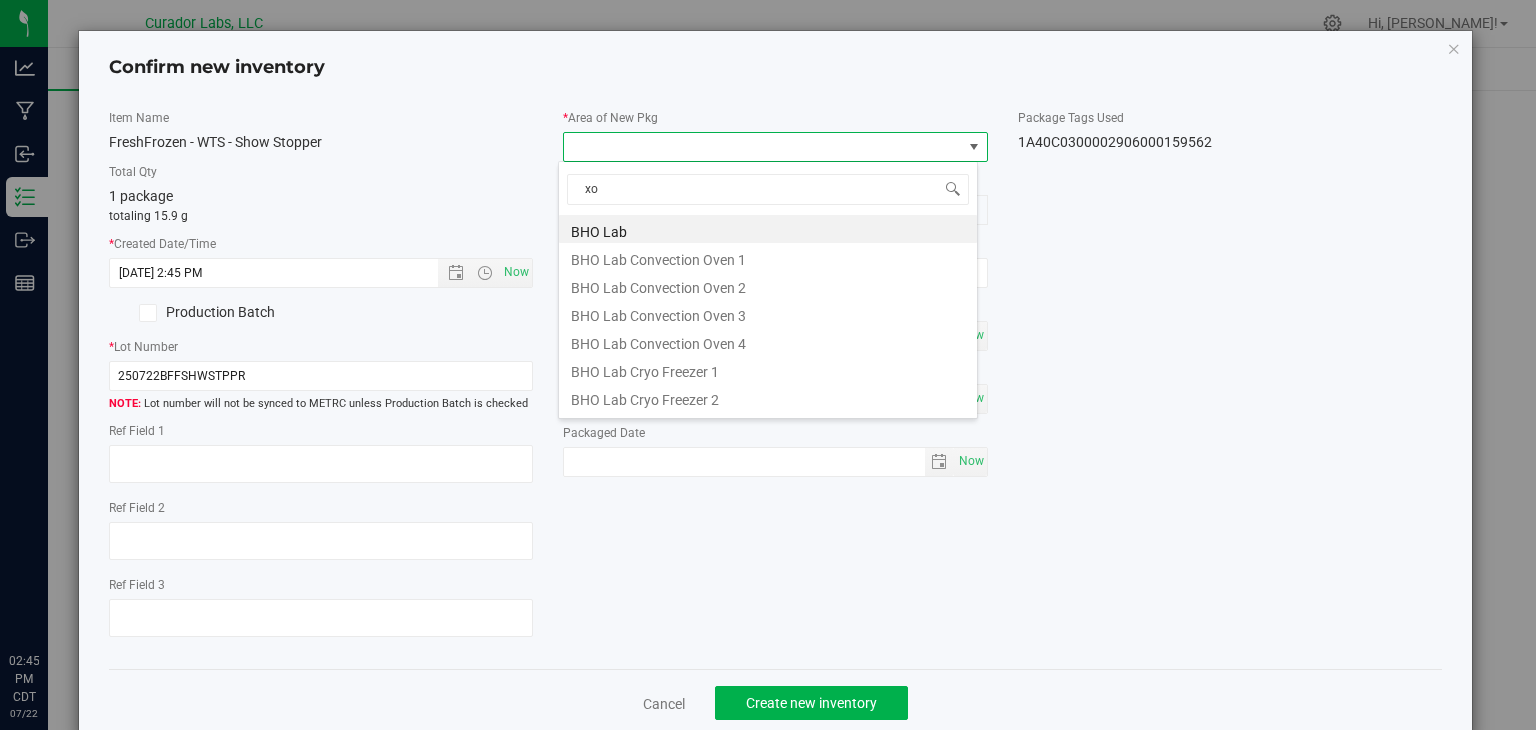type on "xo l" 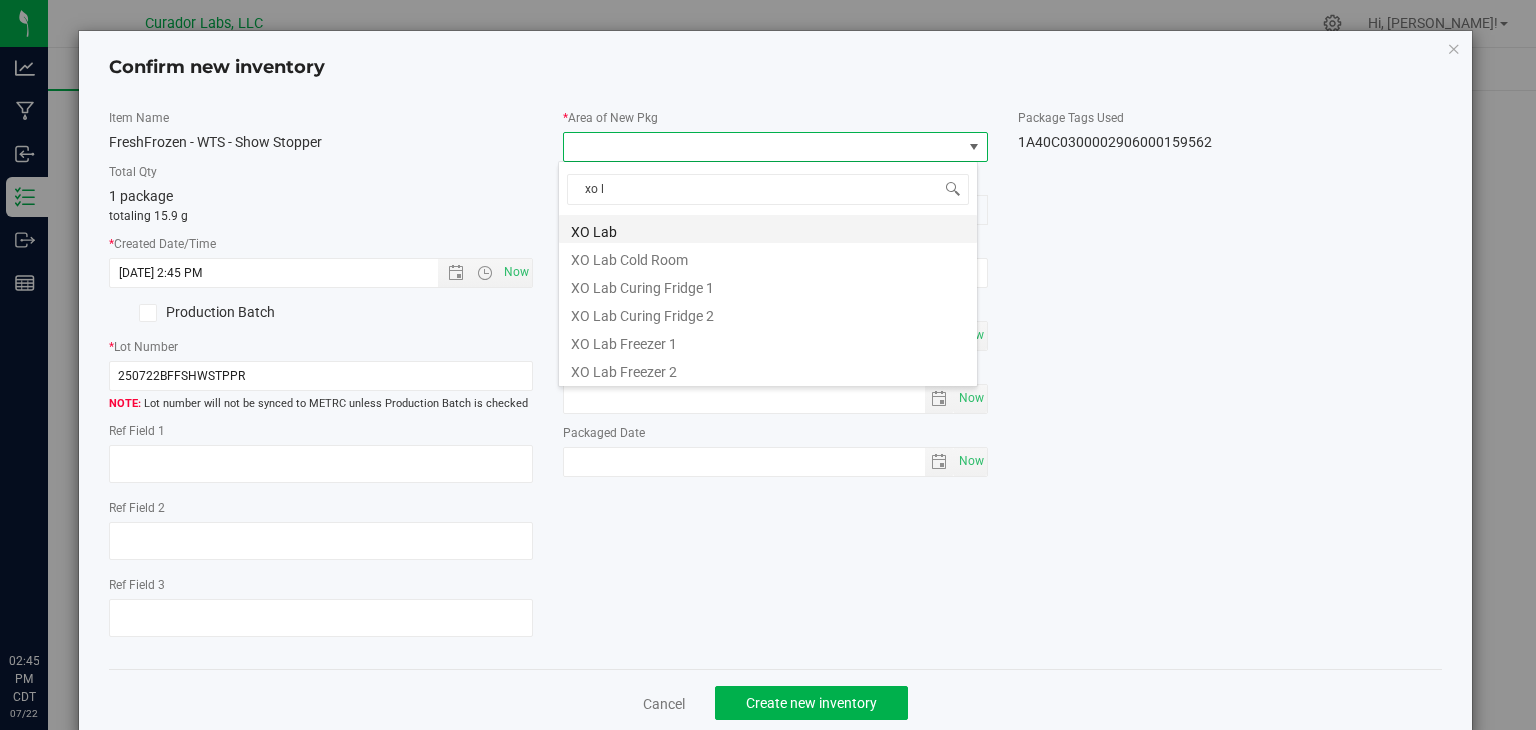click on "XO Lab" at bounding box center (768, 229) 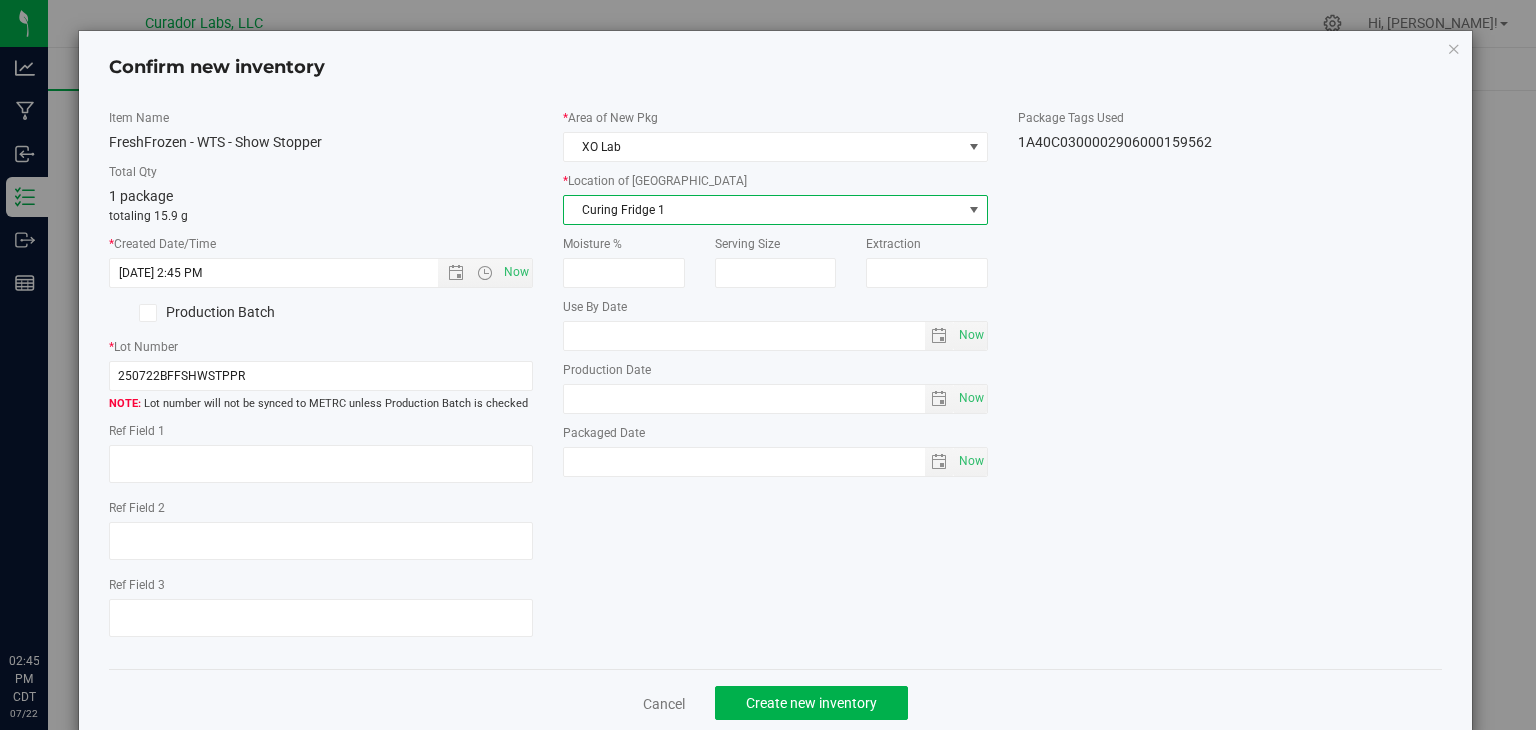 click on "Curing Fridge 1" at bounding box center [763, 210] 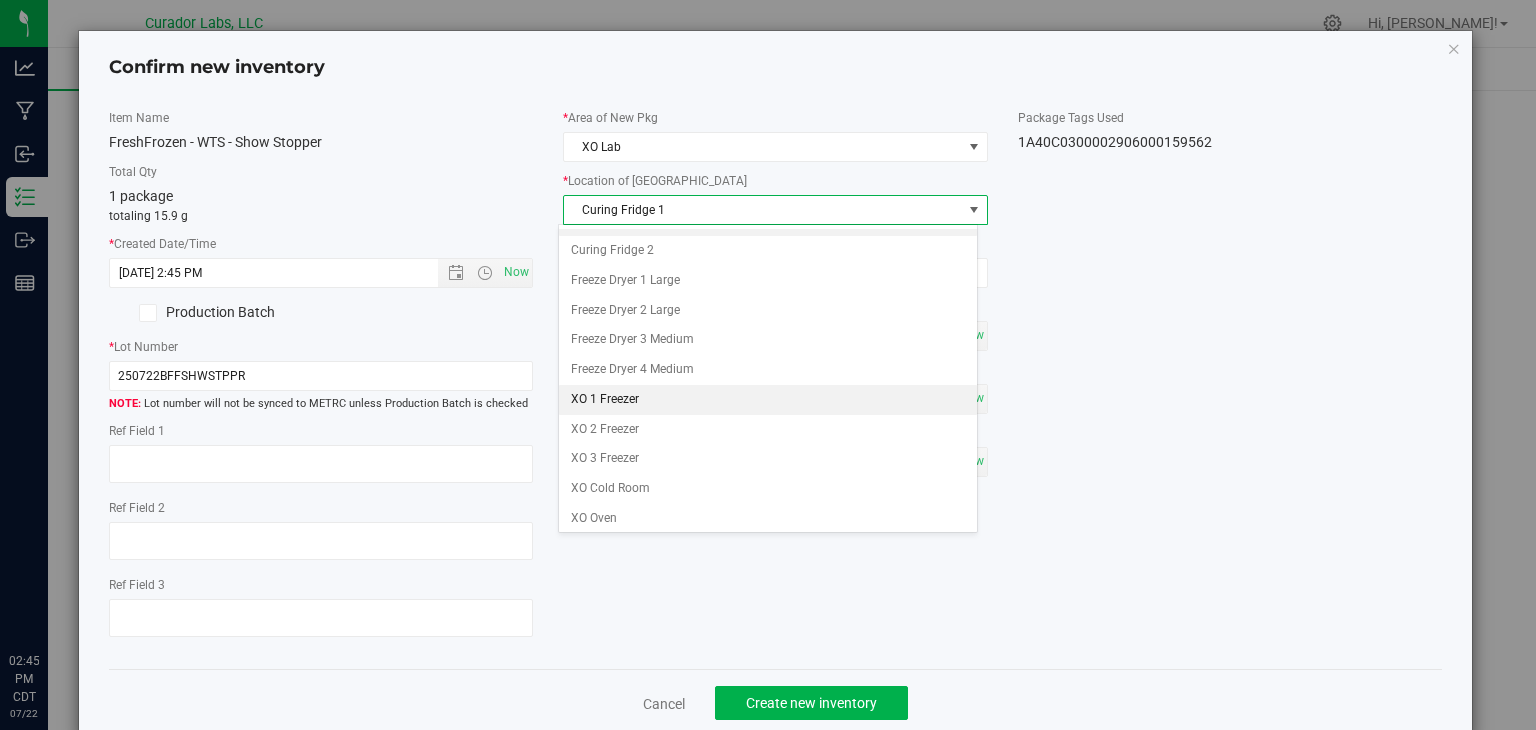 click on "XO 1 Freezer" at bounding box center [768, 400] 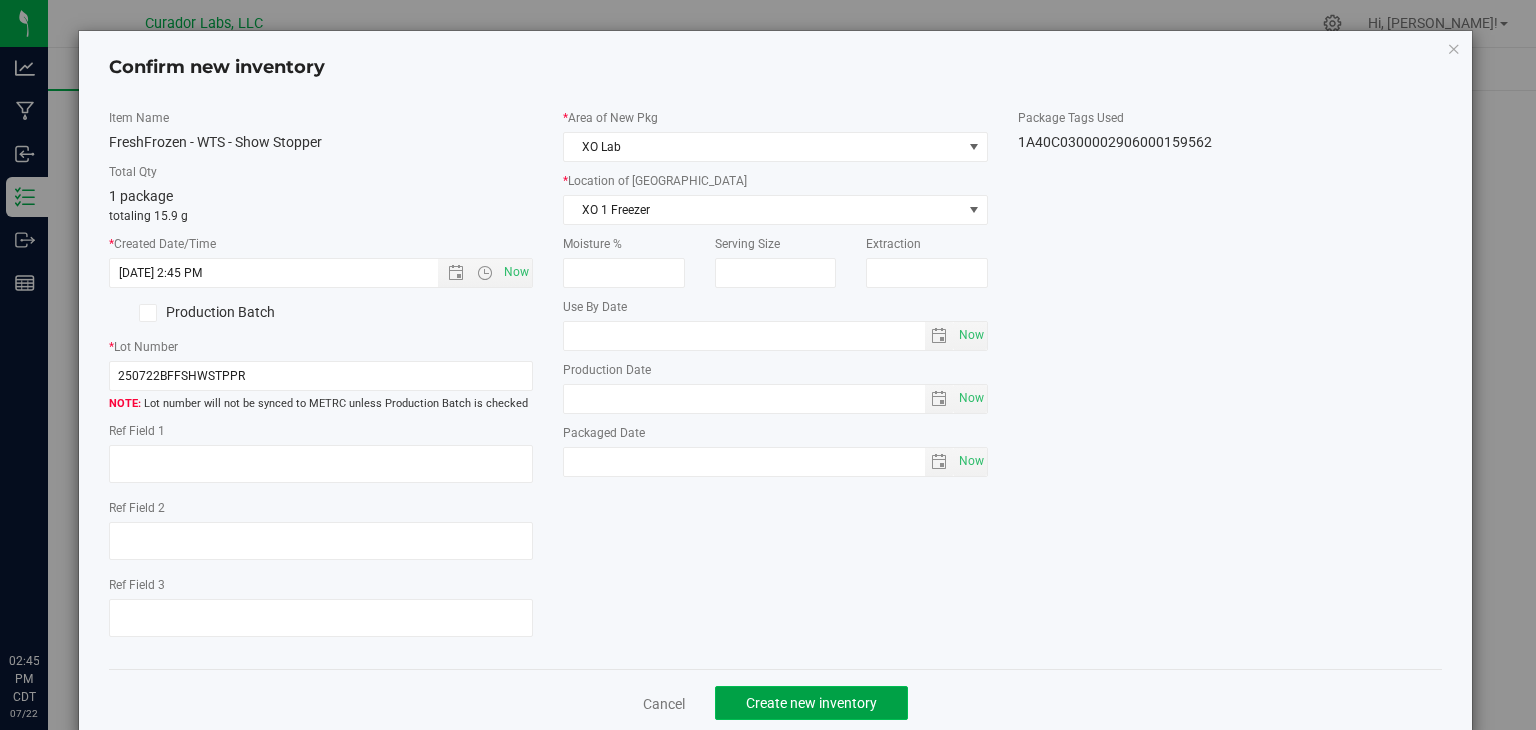 click on "Create new inventory" 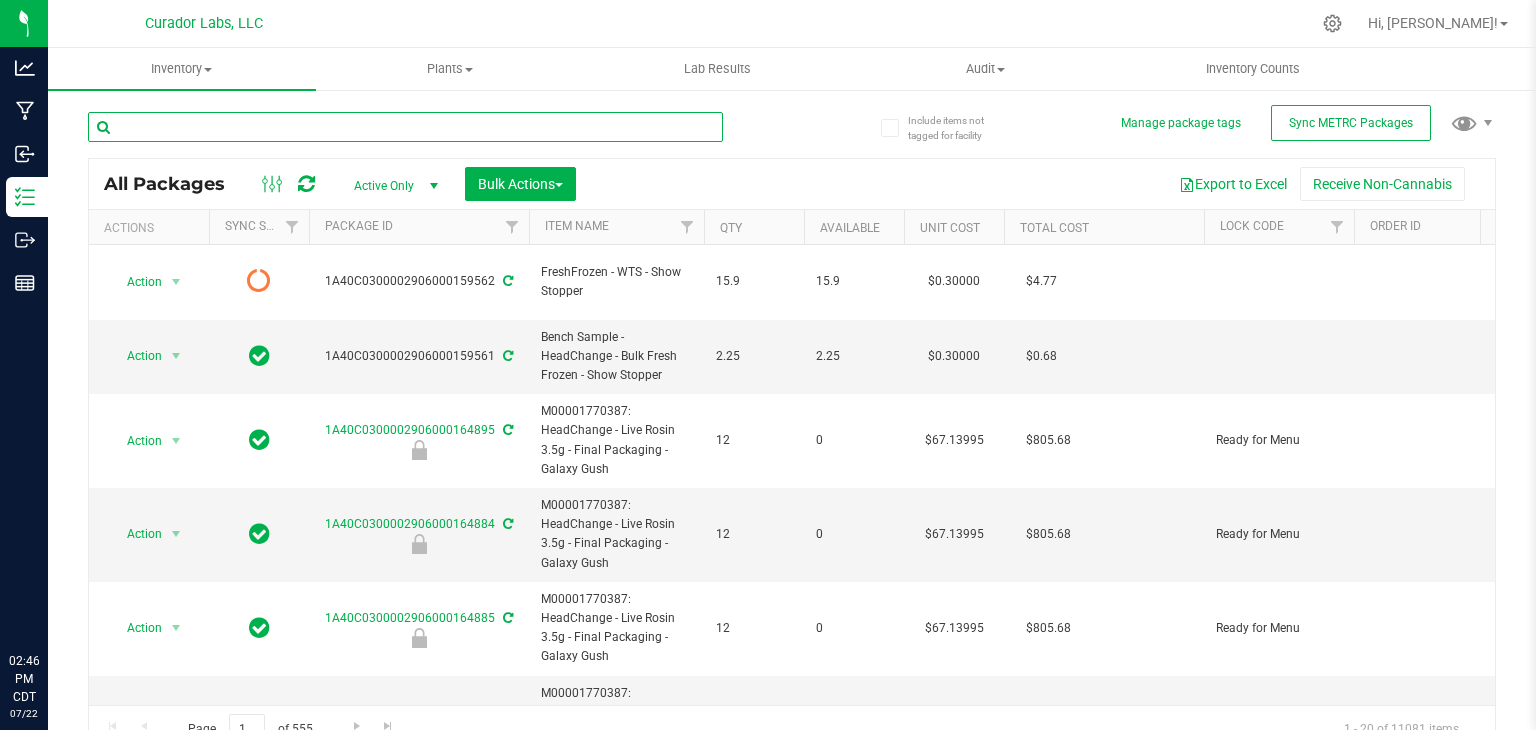 click at bounding box center (405, 127) 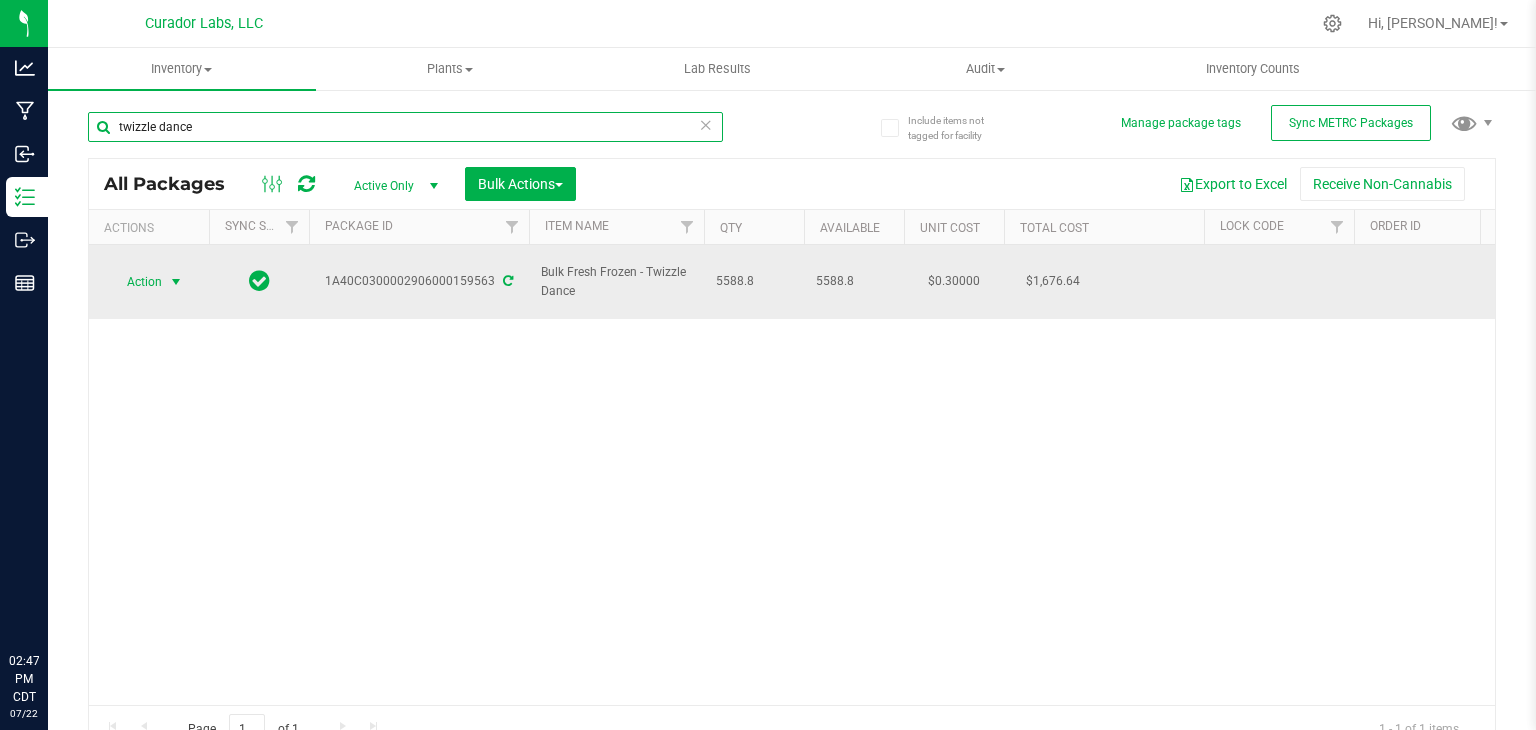 type on "twizzle dance" 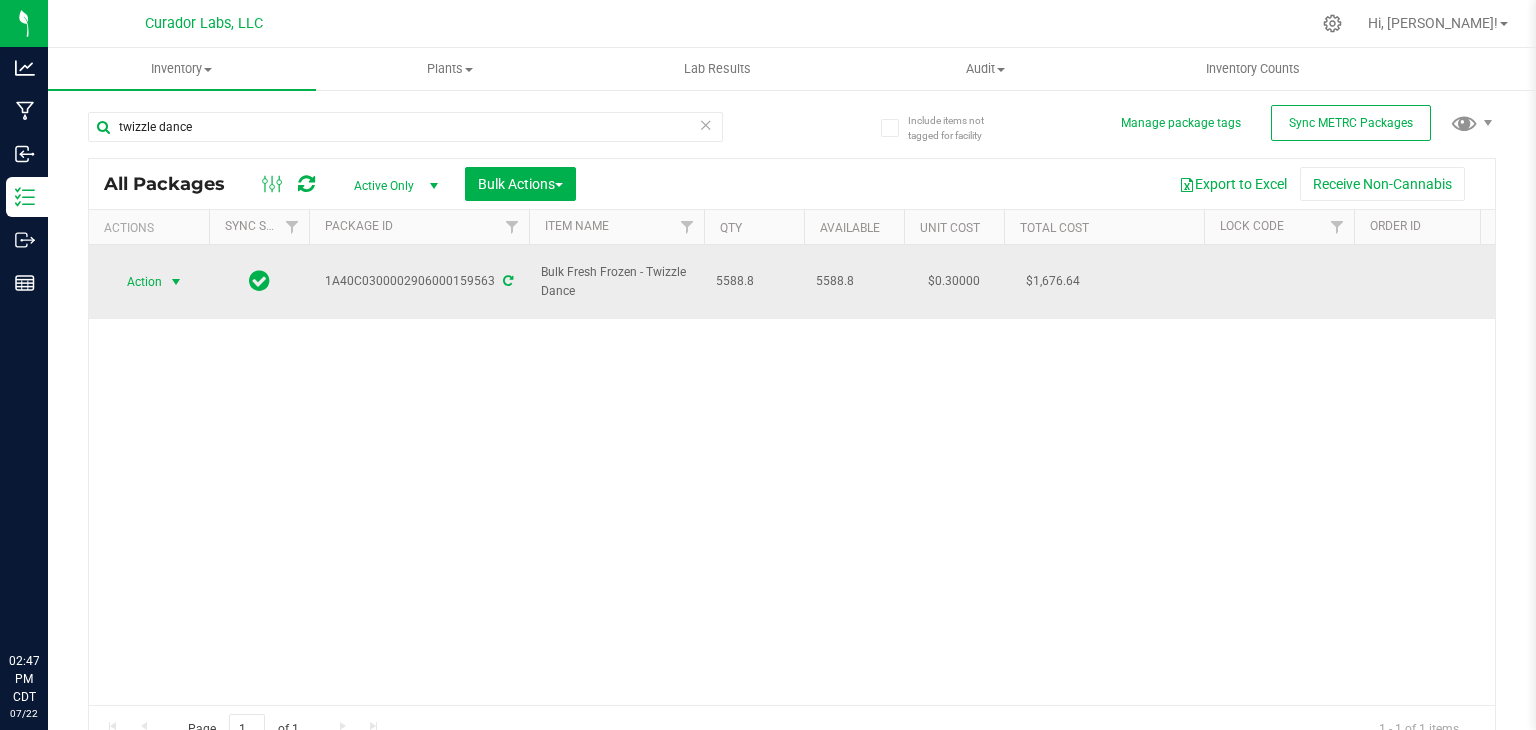 click on "Action" at bounding box center [136, 282] 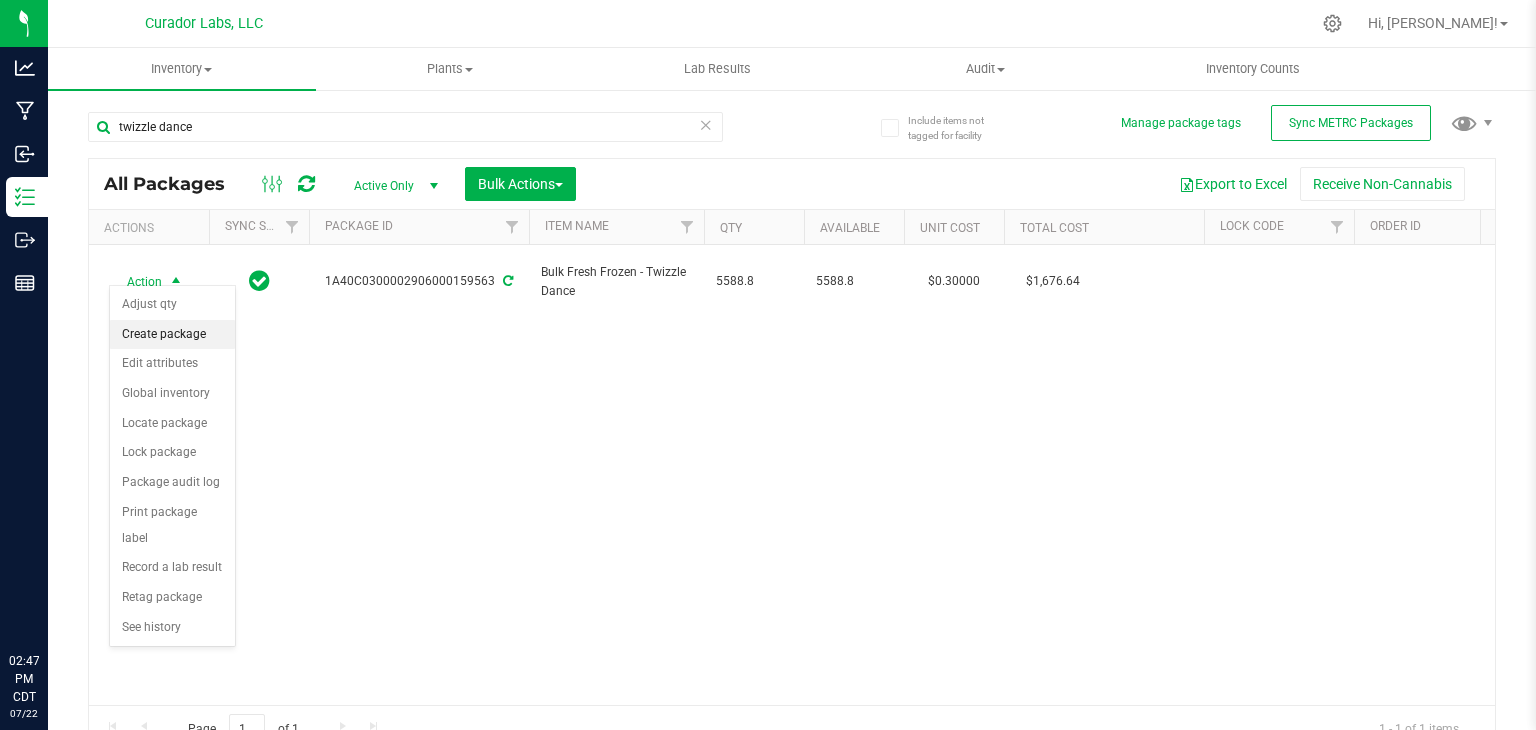 click on "Create package" at bounding box center (172, 335) 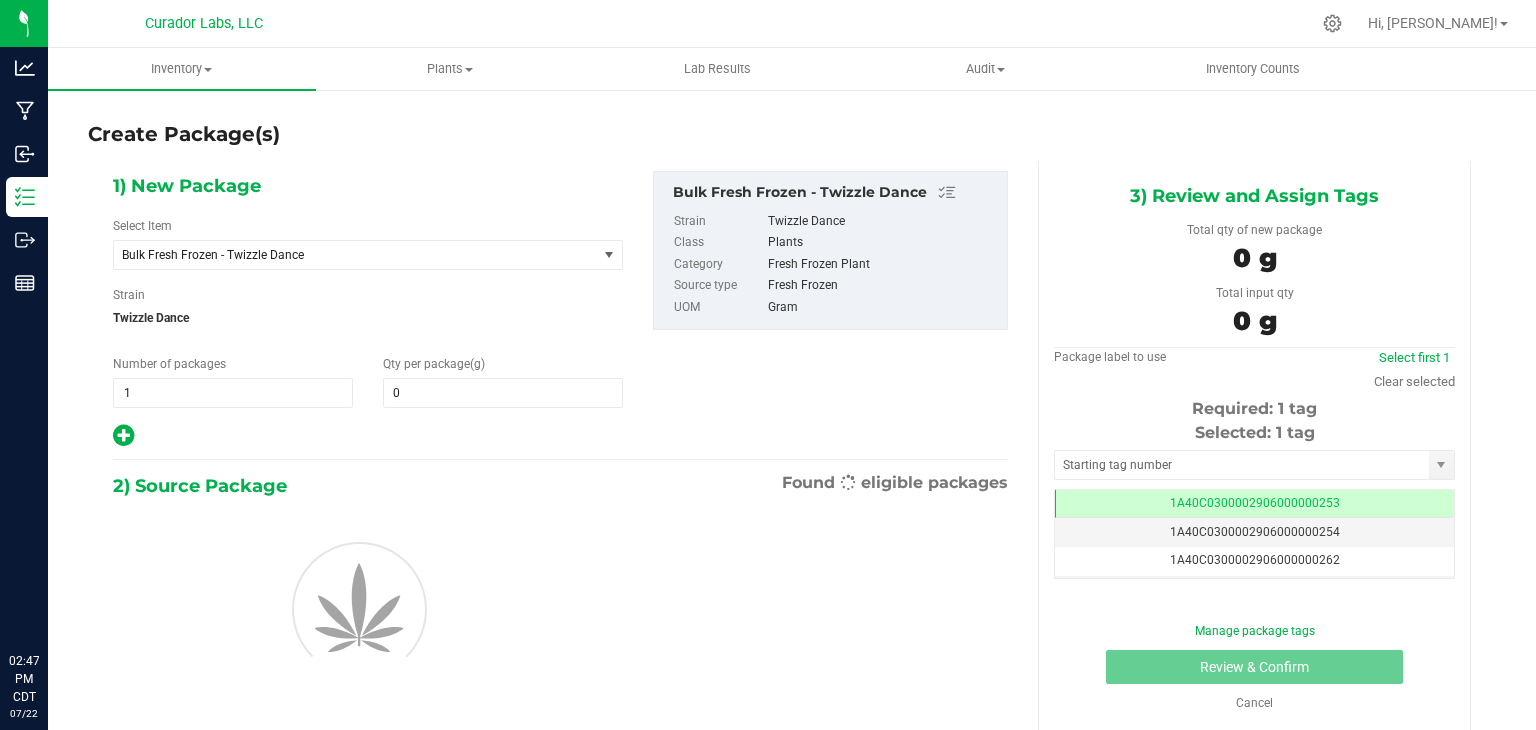 type on "0.0000" 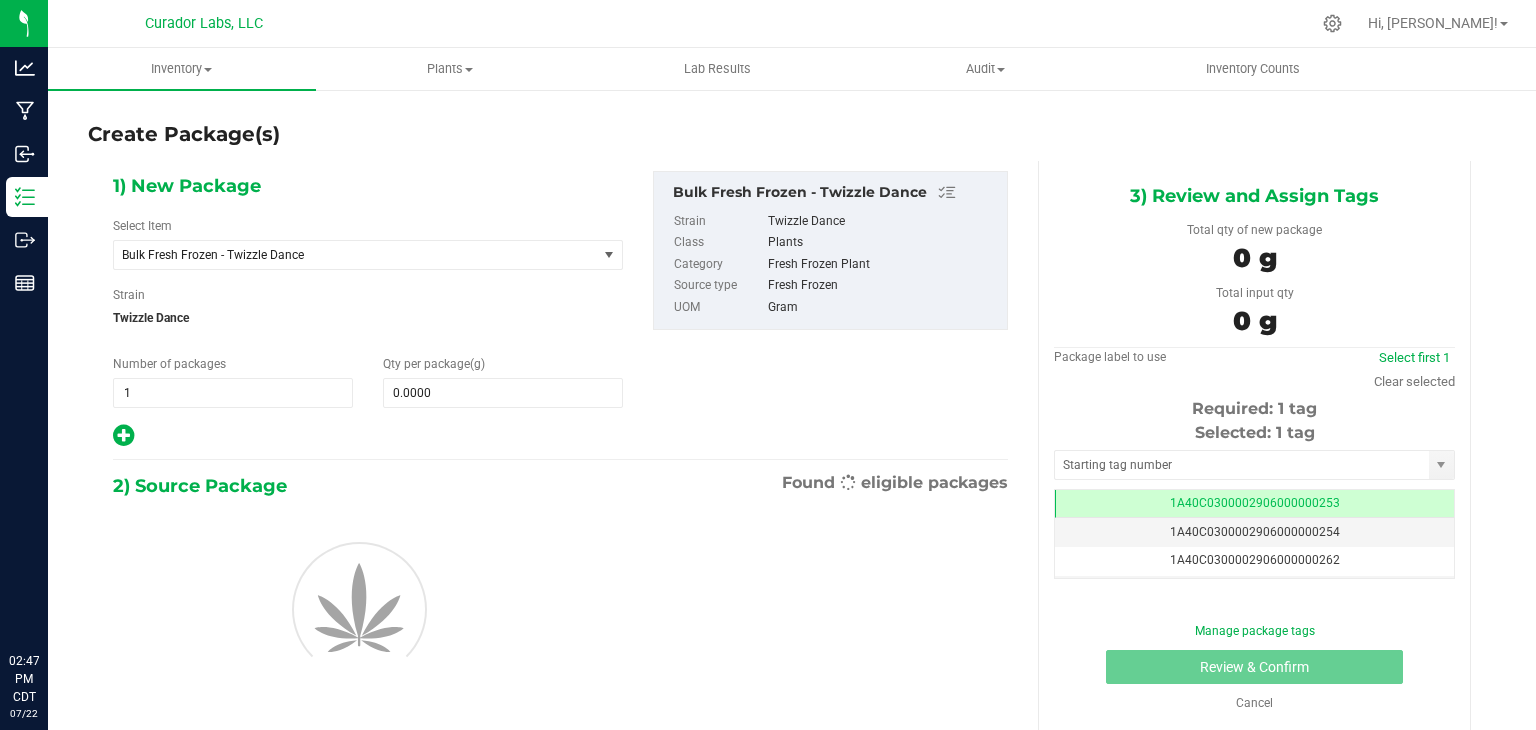 scroll, scrollTop: 0, scrollLeft: 0, axis: both 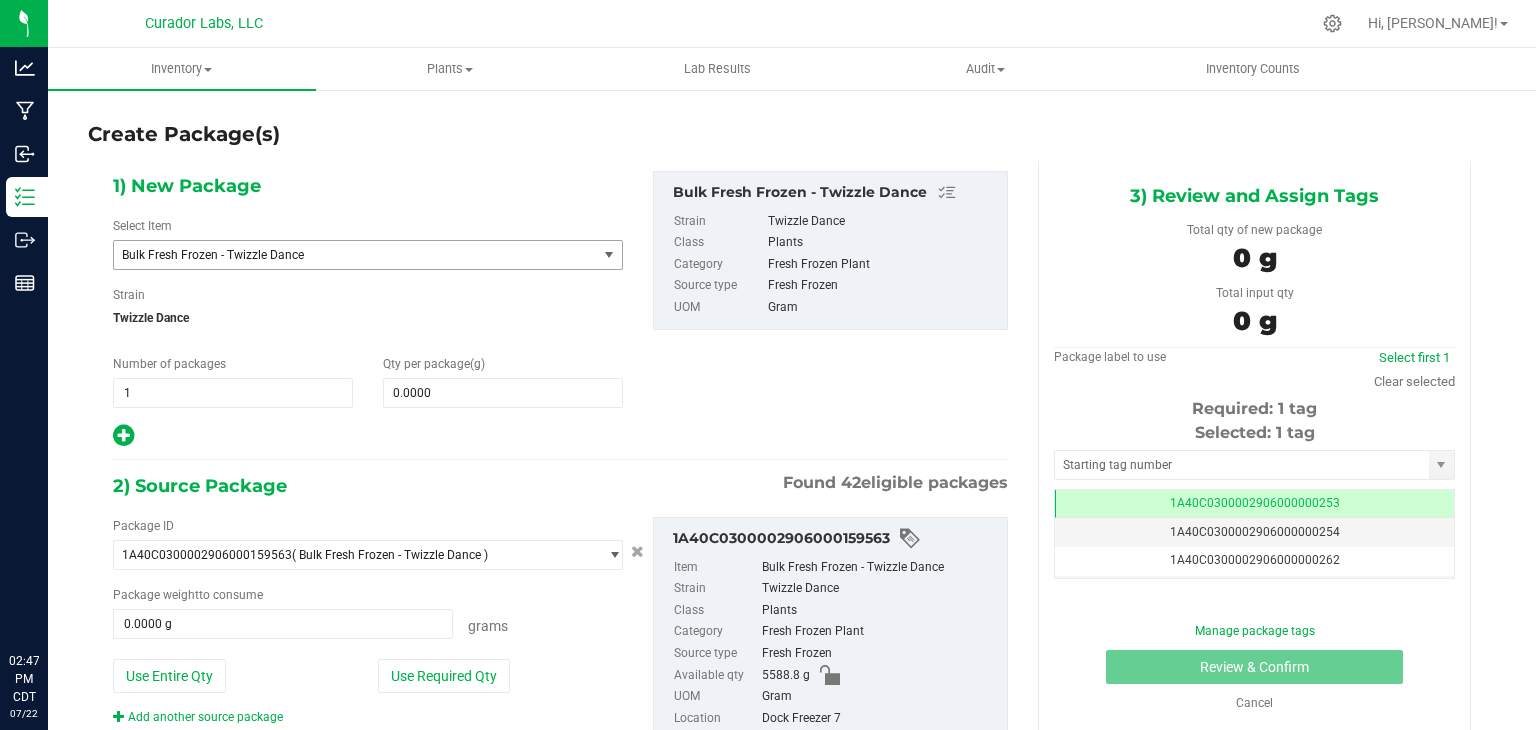 click on "Bulk Fresh Frozen - Twizzle Dance" at bounding box center [346, 255] 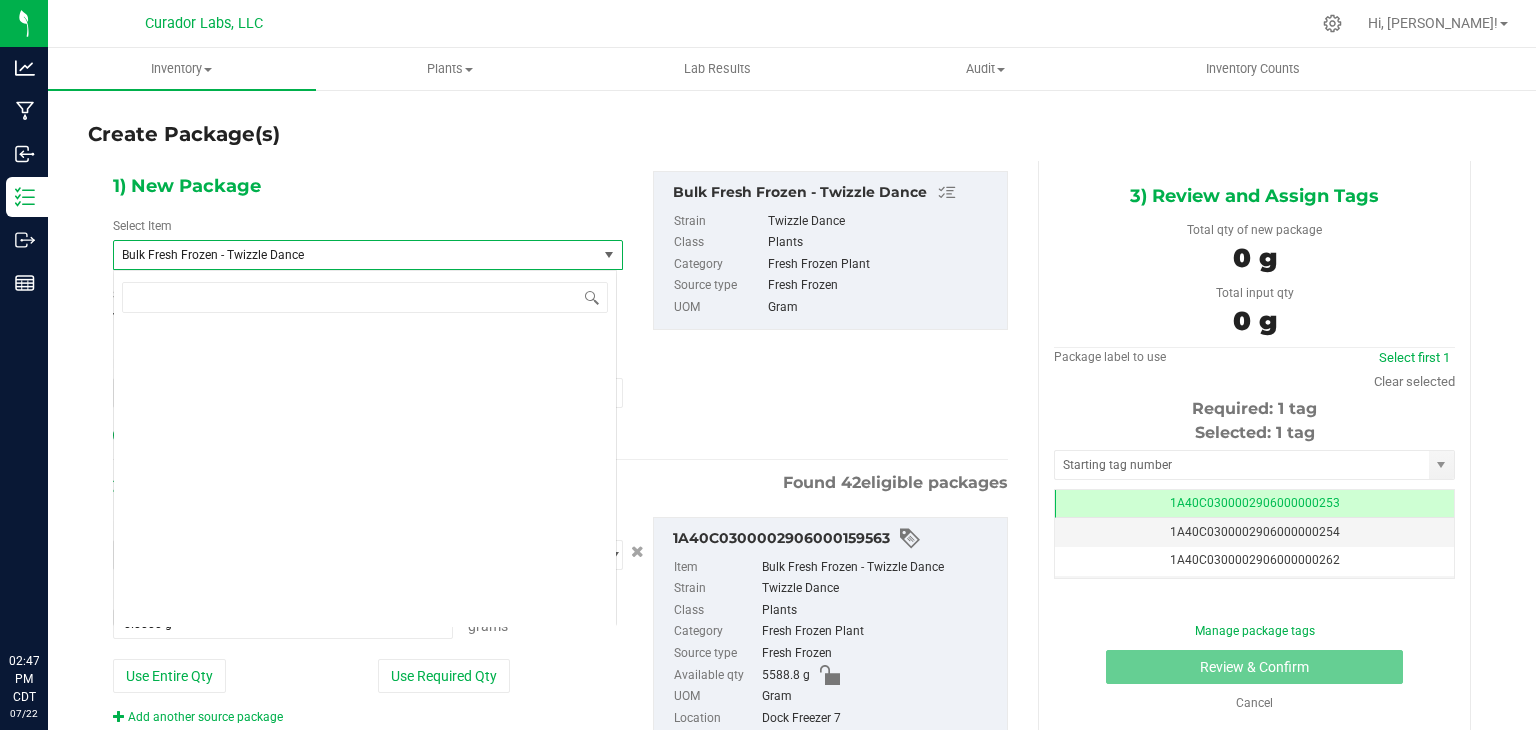 scroll, scrollTop: 42112, scrollLeft: 0, axis: vertical 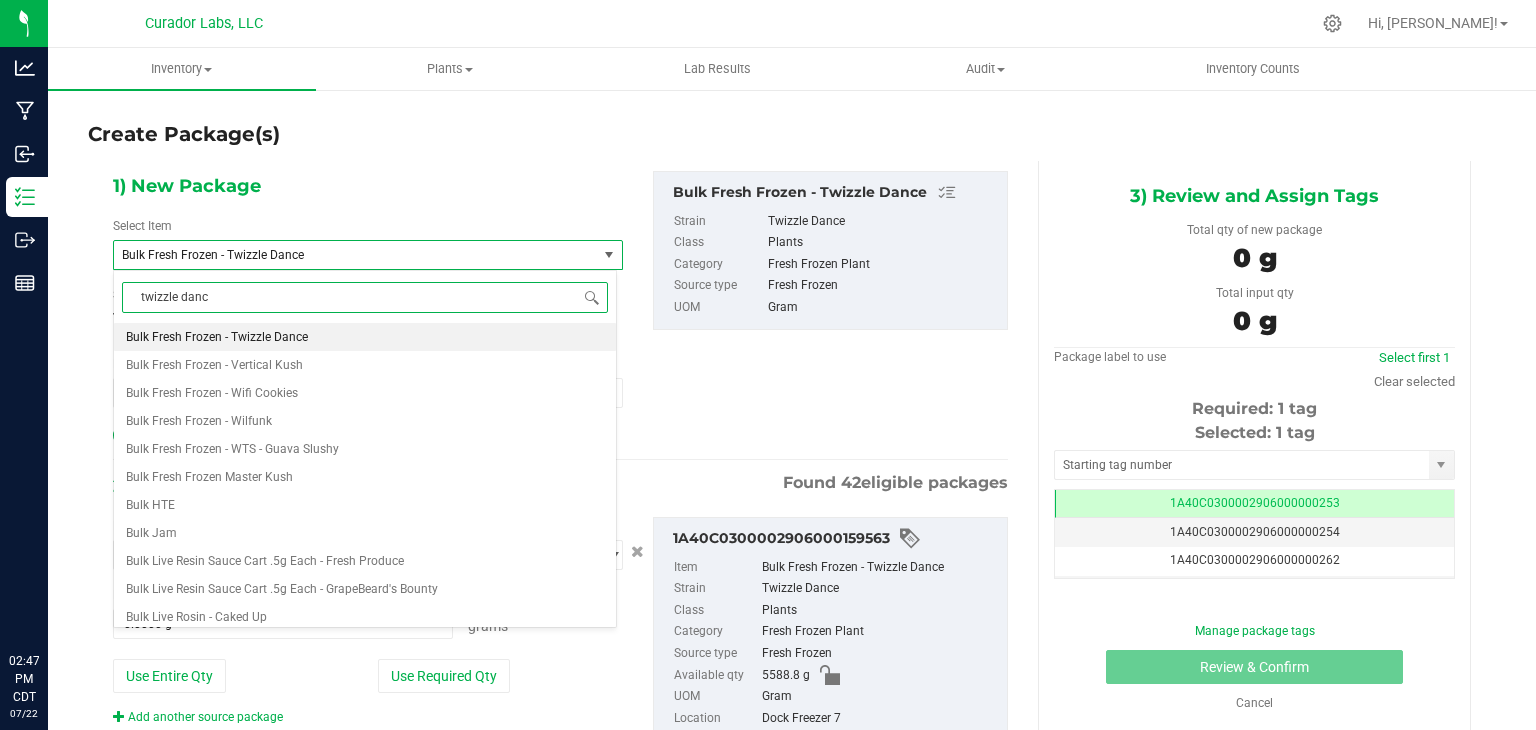 type on "twizzle dance" 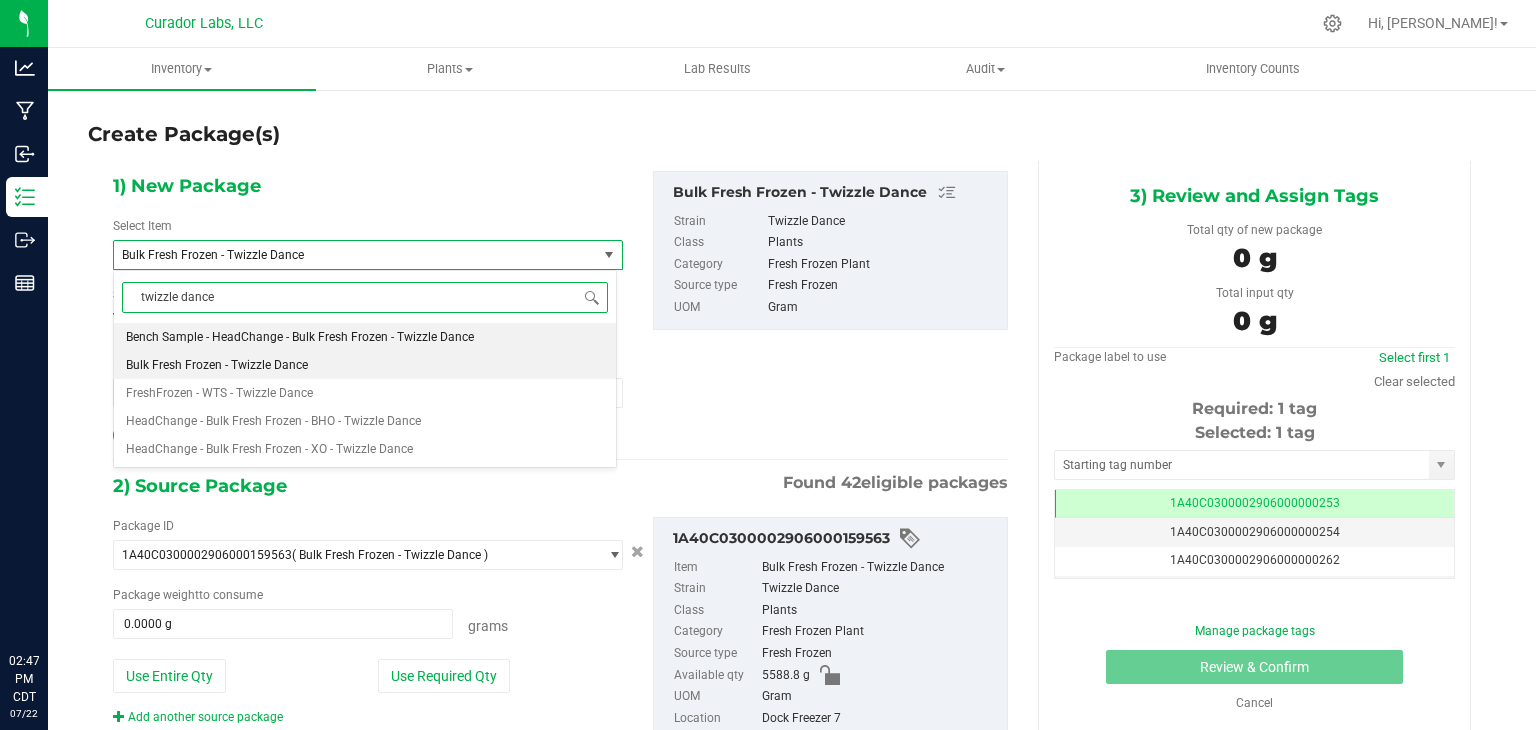 scroll, scrollTop: 0, scrollLeft: 0, axis: both 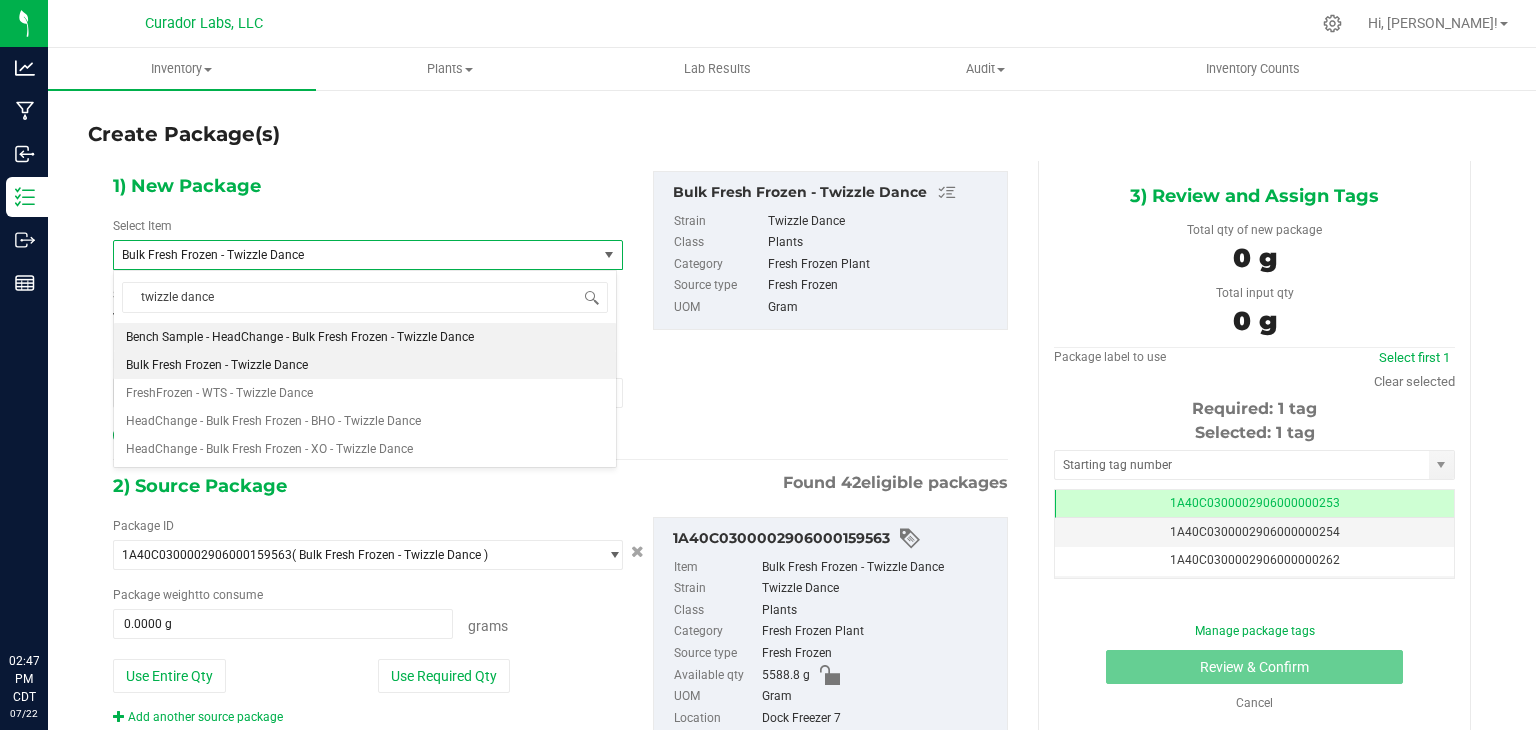 type 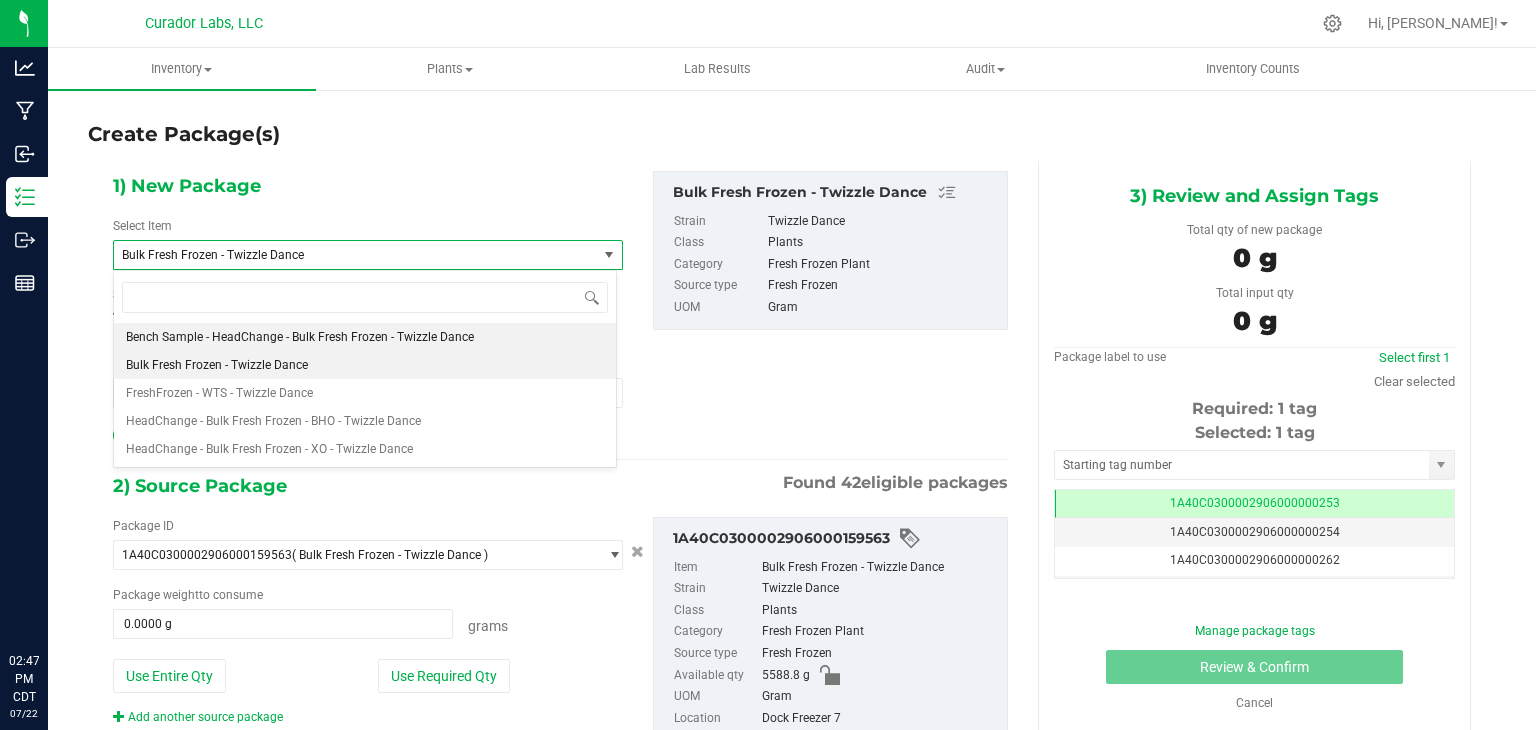 type on "0.0000" 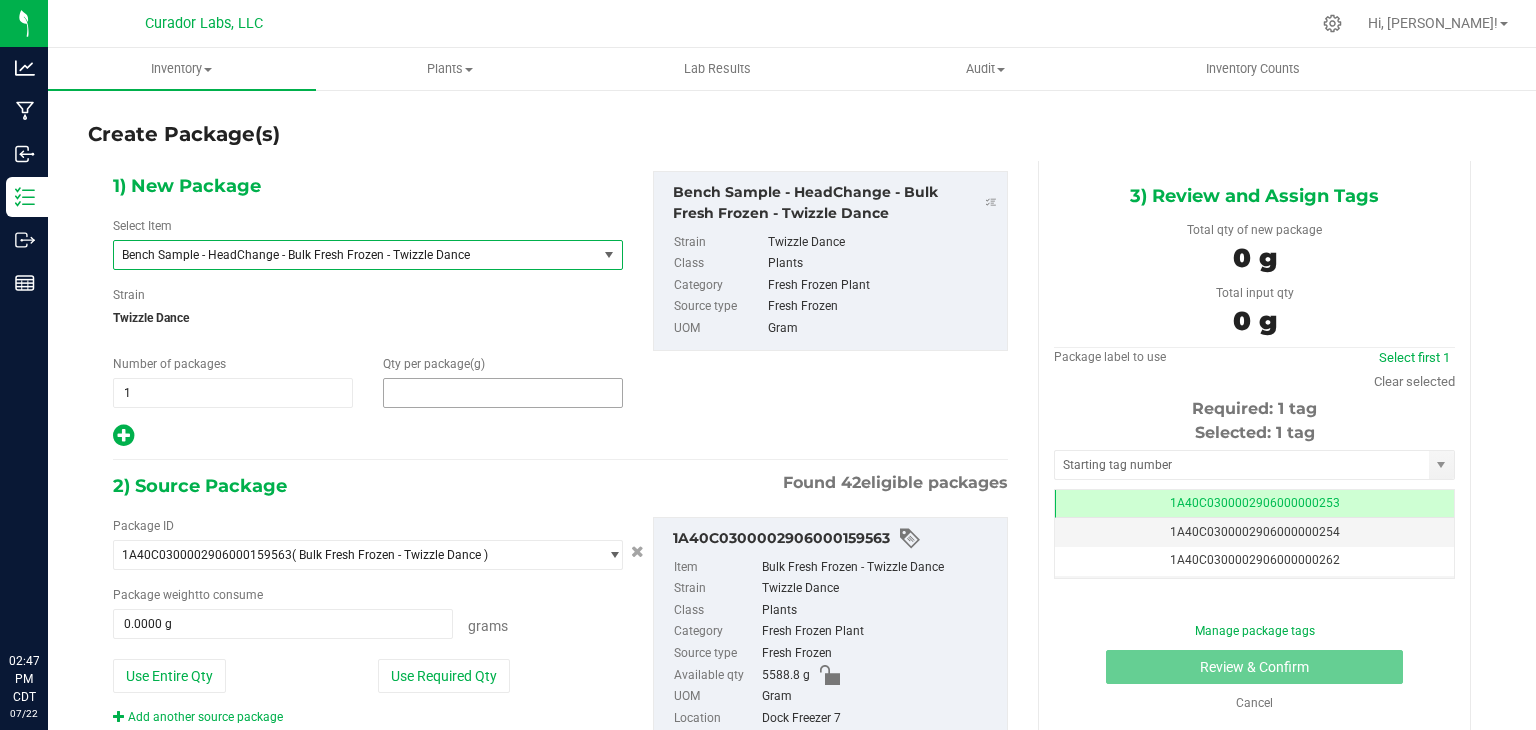 click at bounding box center (503, 393) 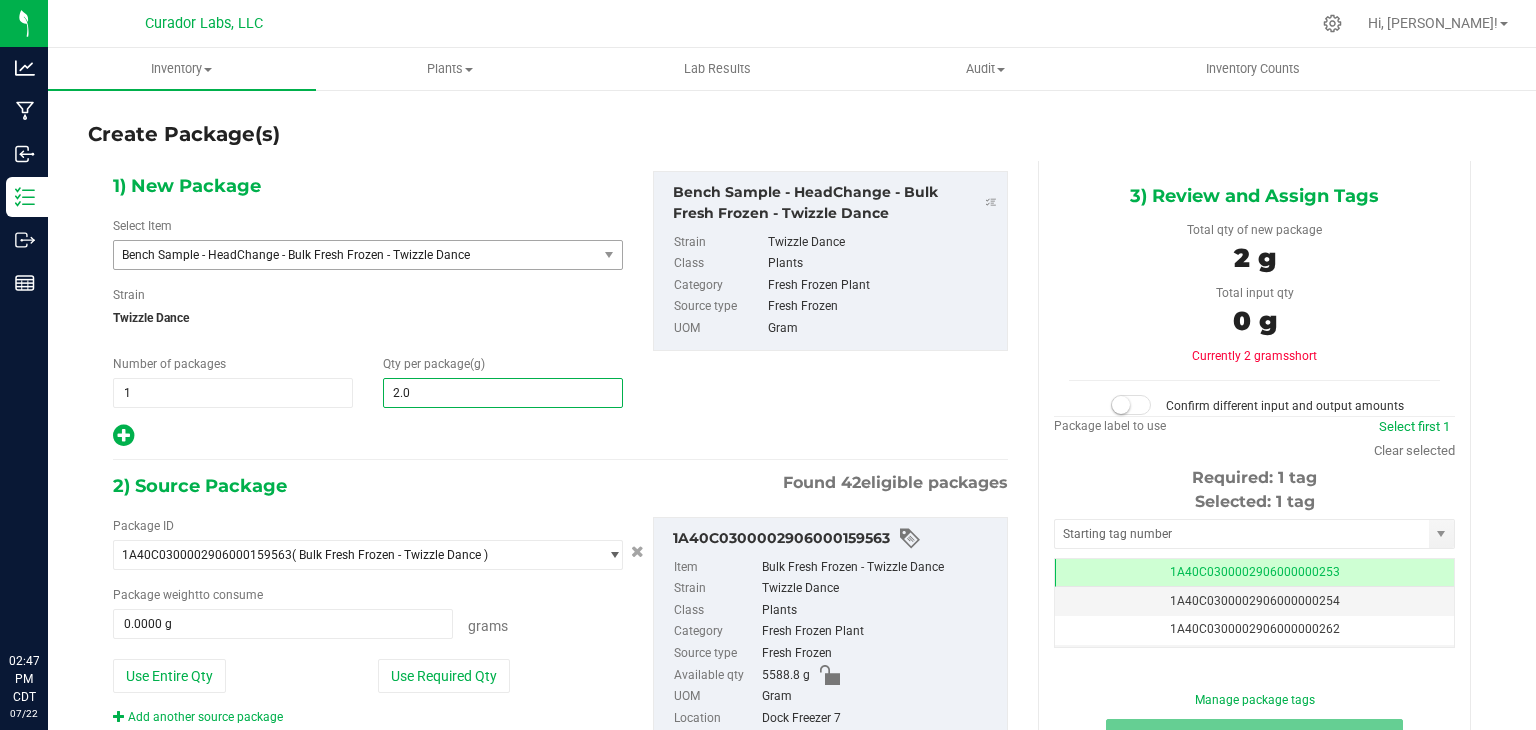 type on "2.08" 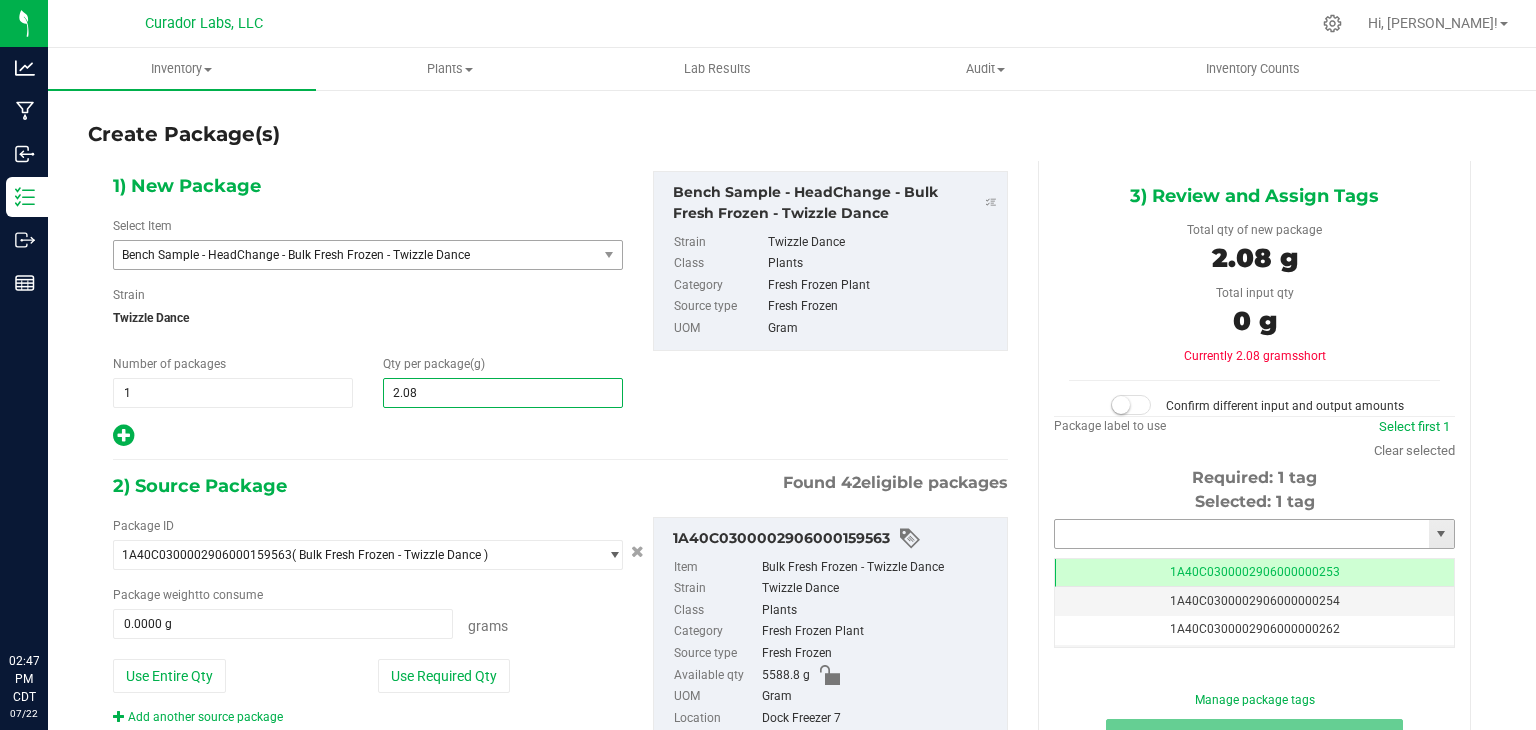 type on "2.0800" 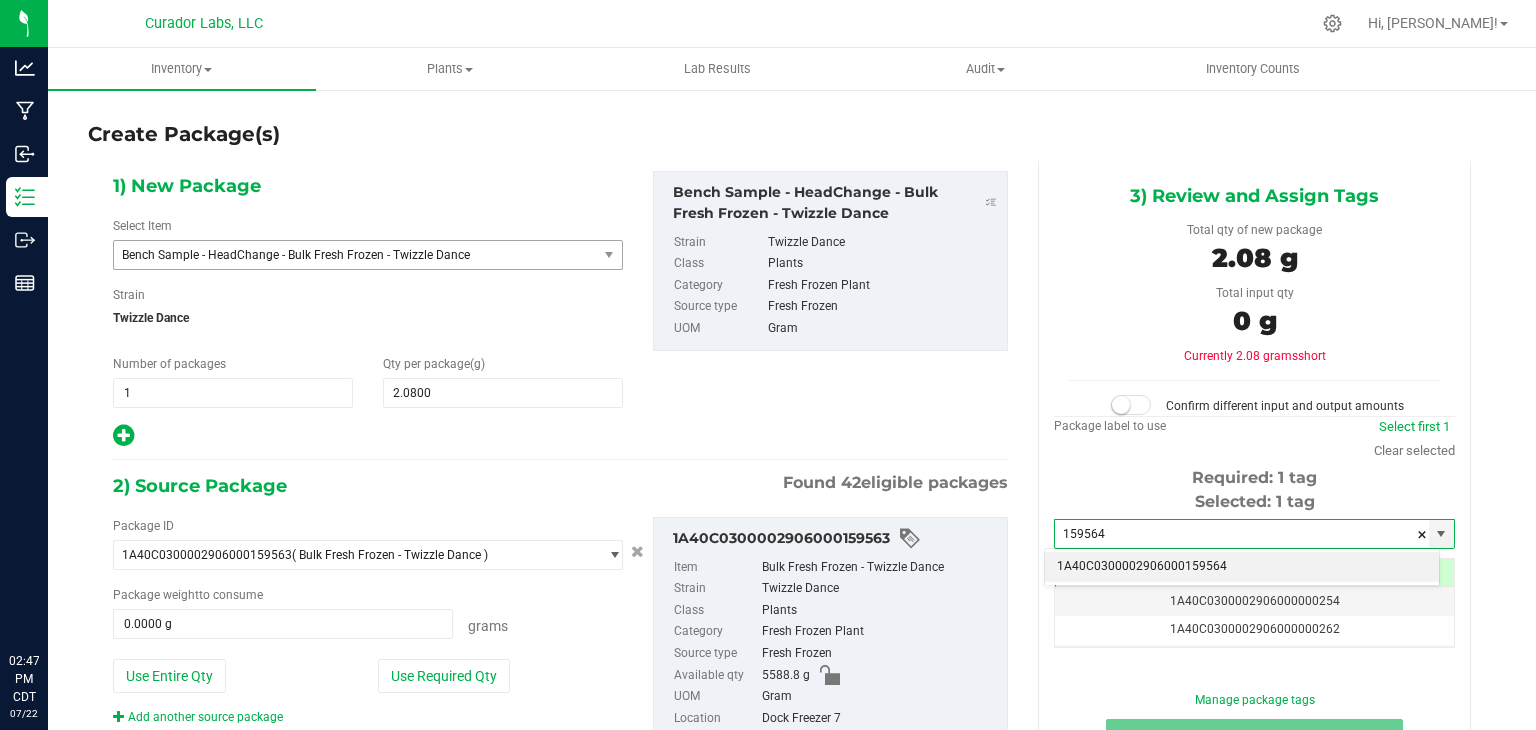 click on "1A40C0300002906000159564" at bounding box center [1242, 567] 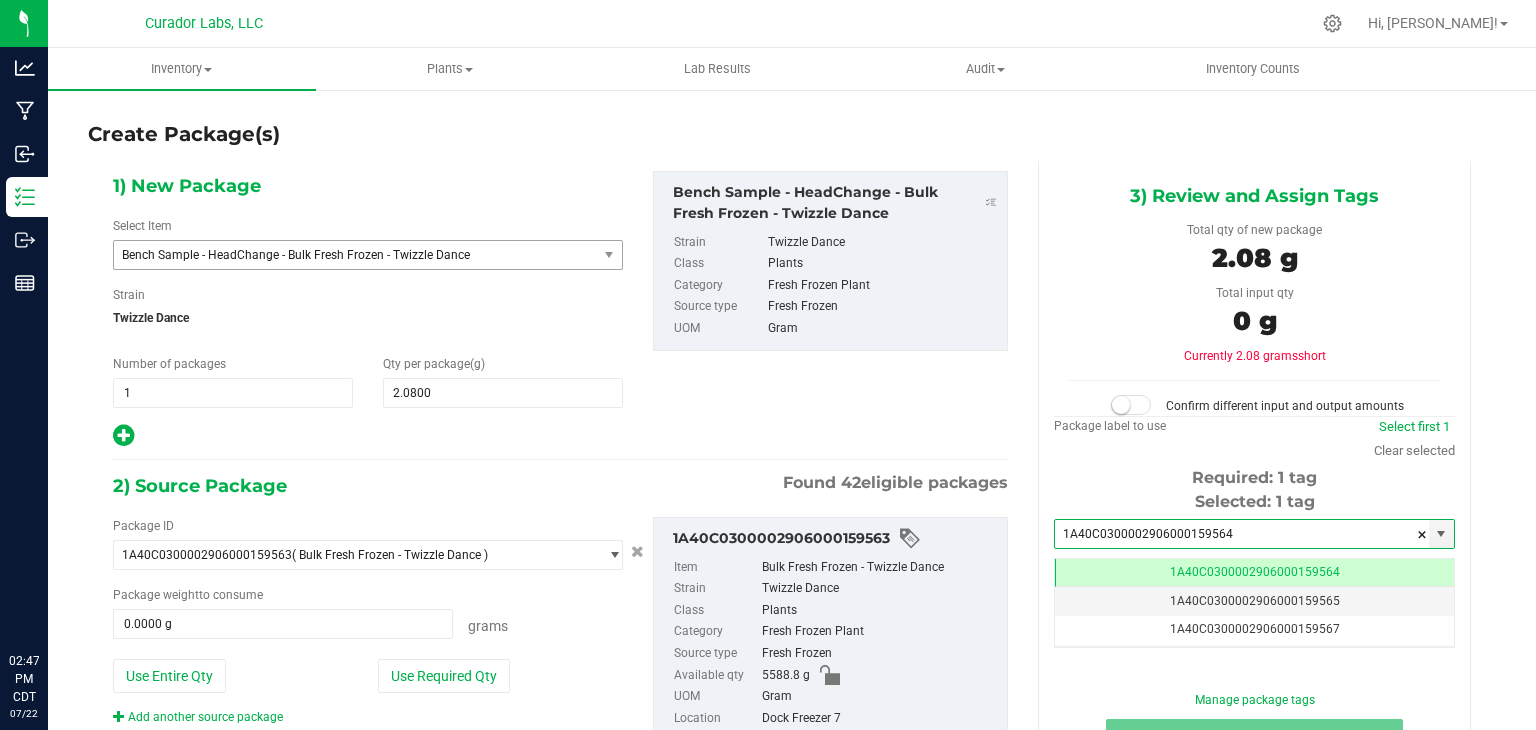 scroll, scrollTop: 0, scrollLeft: 0, axis: both 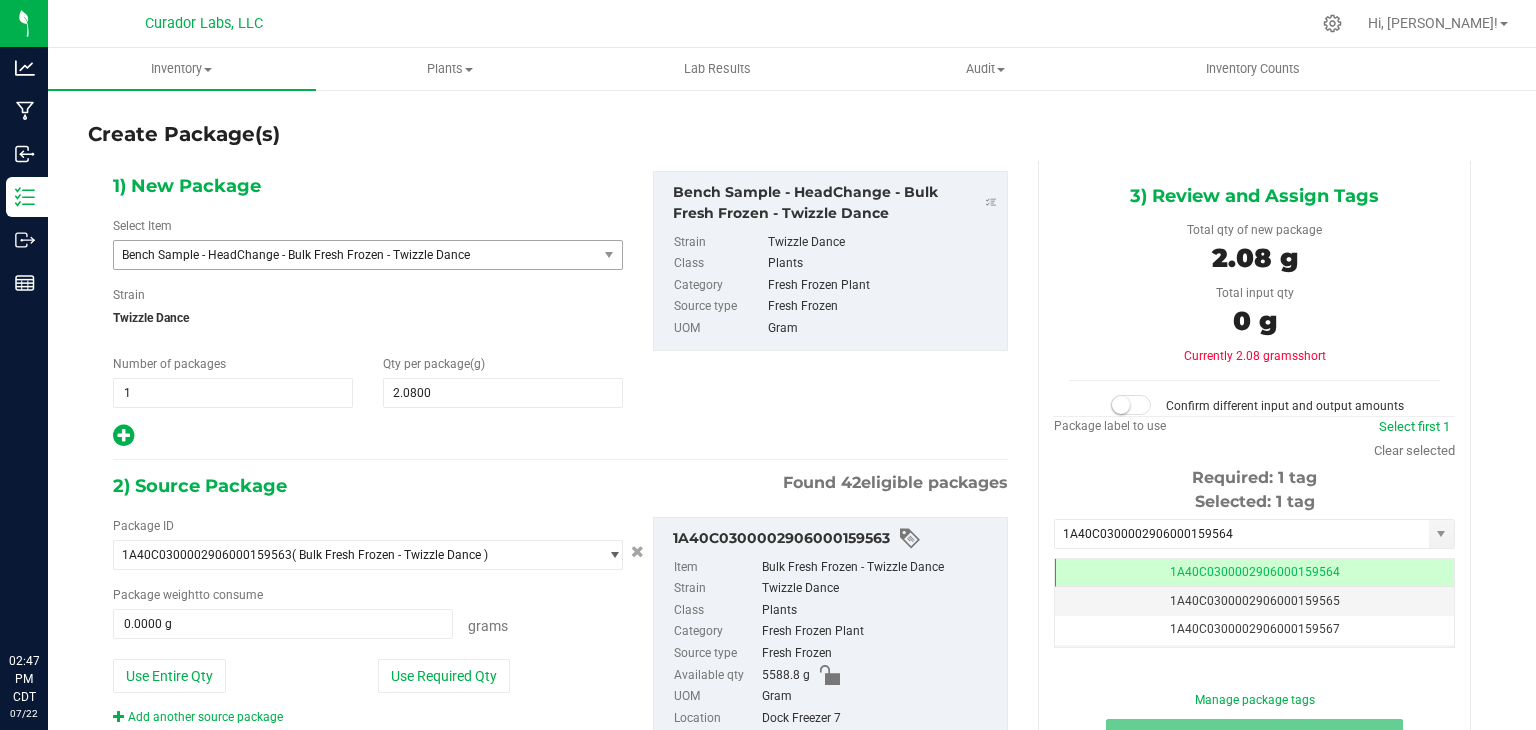click on "1) New Package
Select Item
Bench Sample - HeadChange - Bulk Fresh Frozen - Twizzle Dance
Bench Sample - HeadChange - Bulk Fresh Frozen - Sour Tsunami Bench Sample - HeadChange - Bulk Fresh Frozen - Stardawg Bench Sample - HeadChange - Bulk Fresh Frozen - Strawberry Candy Bench Sample - HeadChange - Bulk Fresh Frozen - Strawnana Cobbler Bench Sample - HeadChange - Bulk Fresh Frozen - Studio 54 Bench Sample - HeadChange - Bulk Fresh Frozen - Super Boof Bench Sample - HeadChange - Bulk Fresh Frozen - Super Lemon Haze Bench Sample - HeadChange - Bulk Fresh Frozen - SuperBoof Bench Sample - HeadChange - Bulk Fresh Frozen - Tallymon" at bounding box center (560, 310) 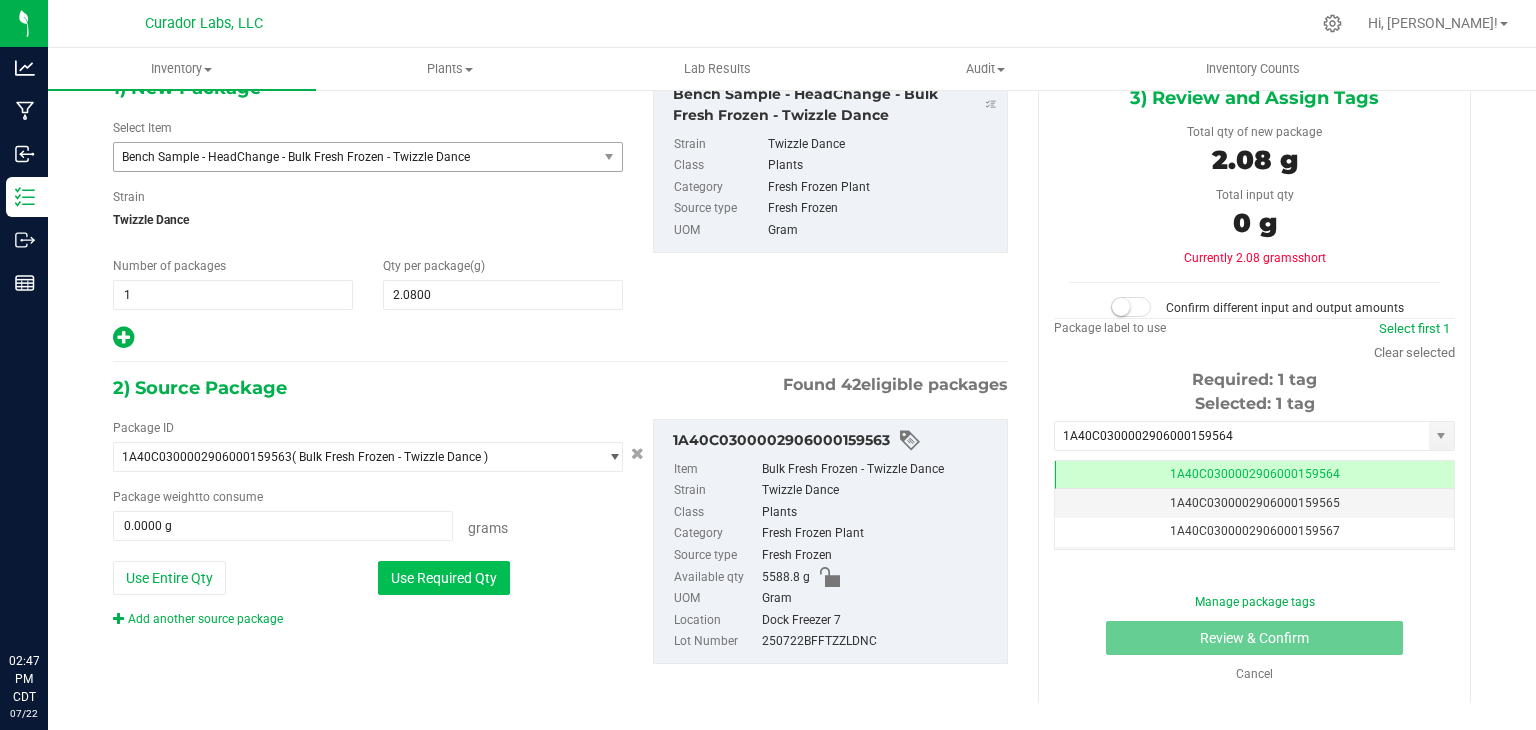 click on "Use Required Qty" at bounding box center (444, 578) 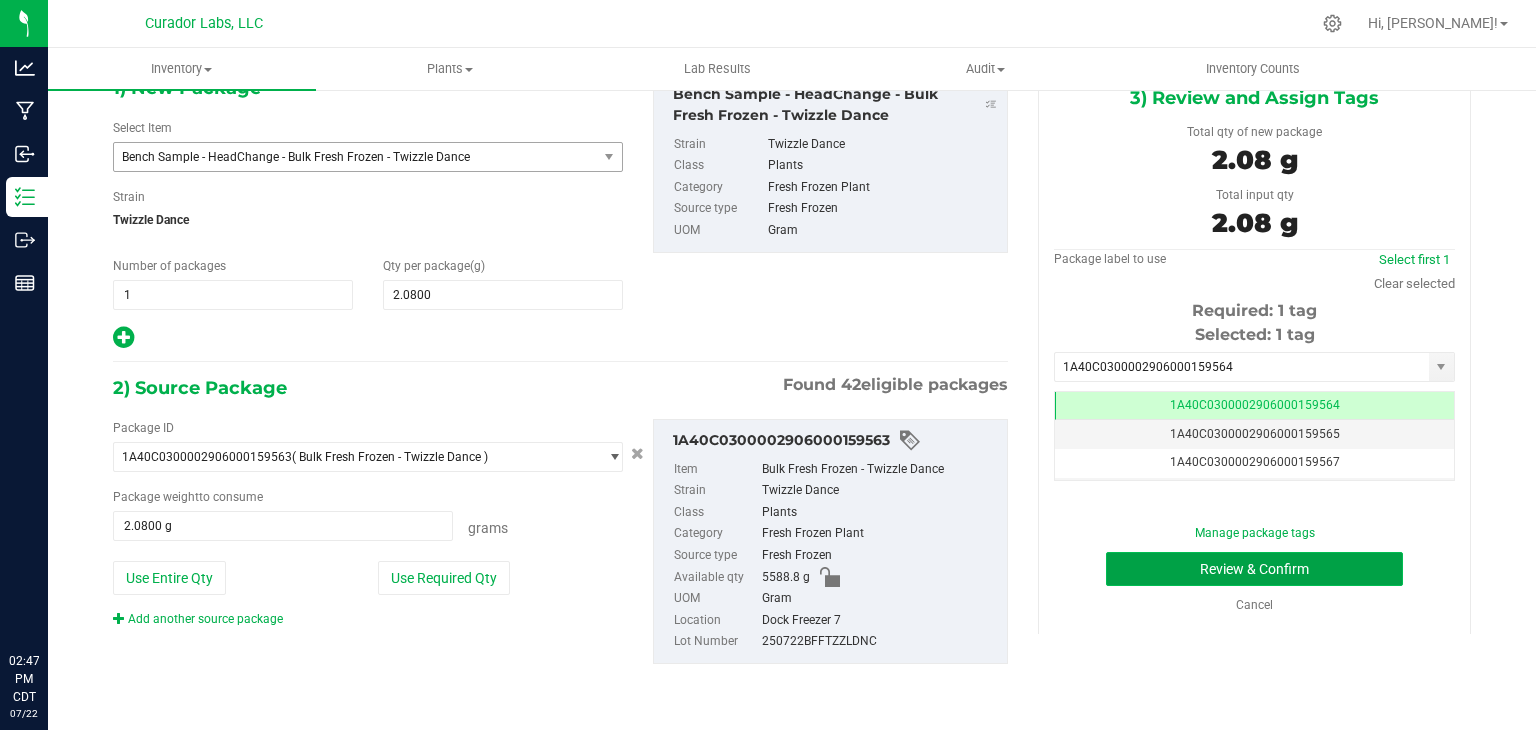 click on "Review & Confirm" at bounding box center (1254, 569) 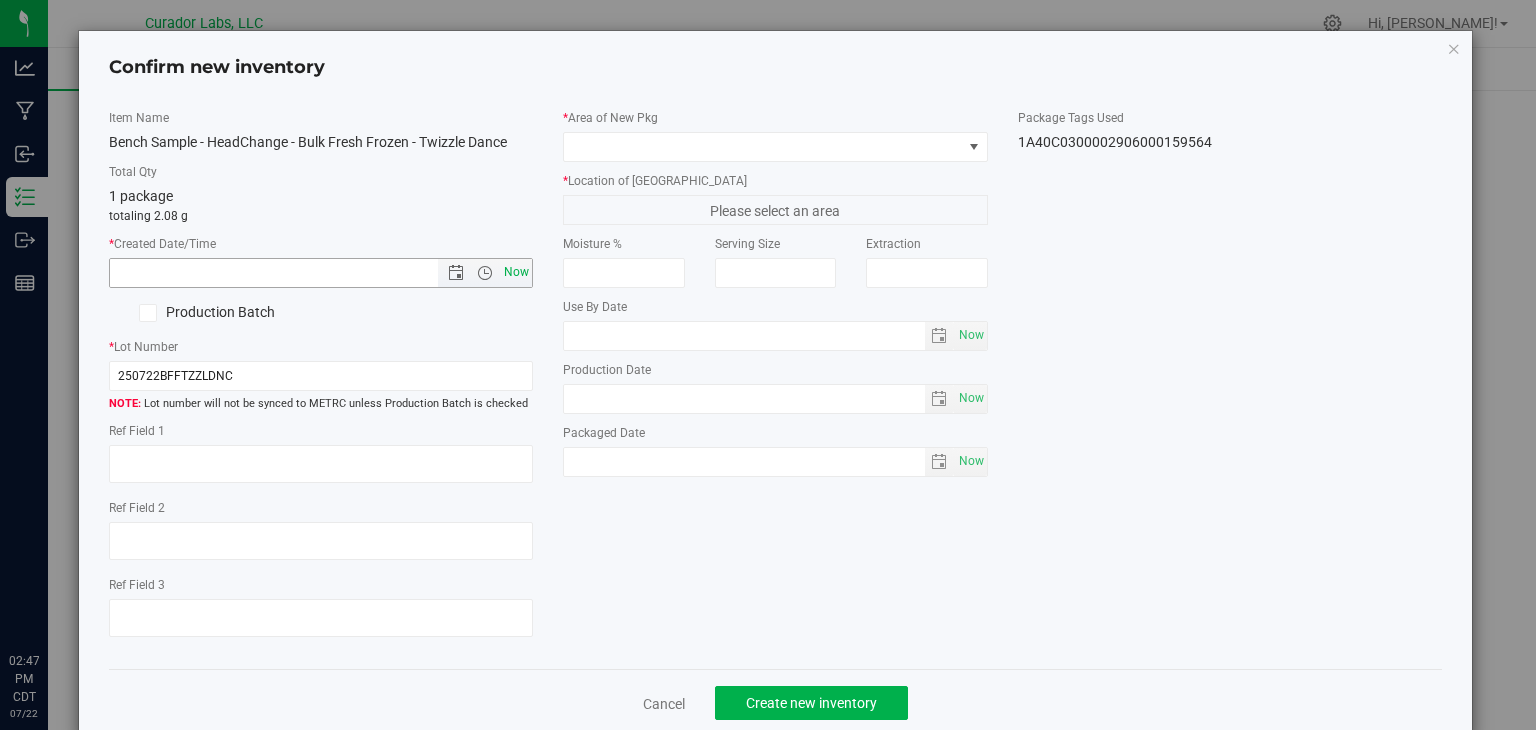 click on "Now" at bounding box center [517, 272] 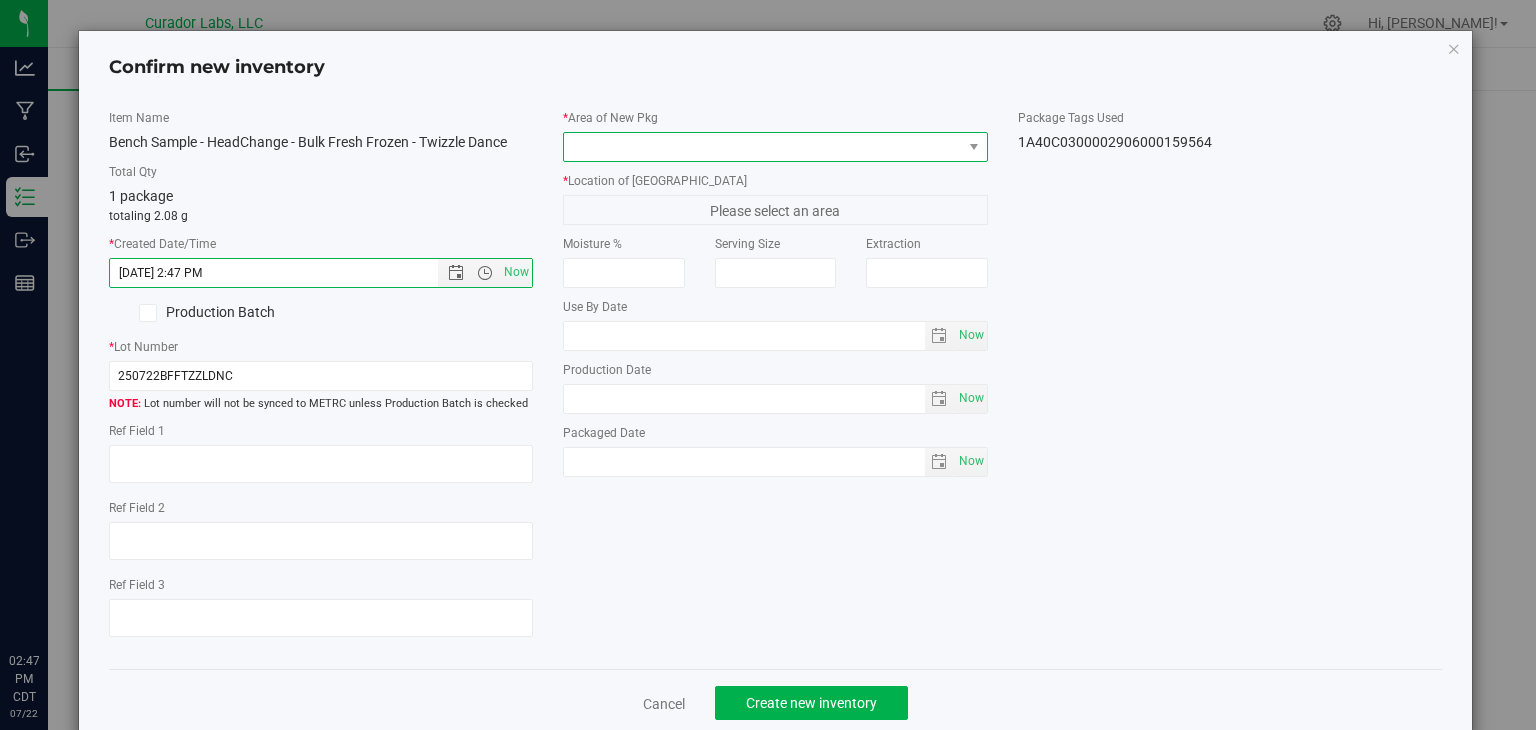 click at bounding box center [763, 147] 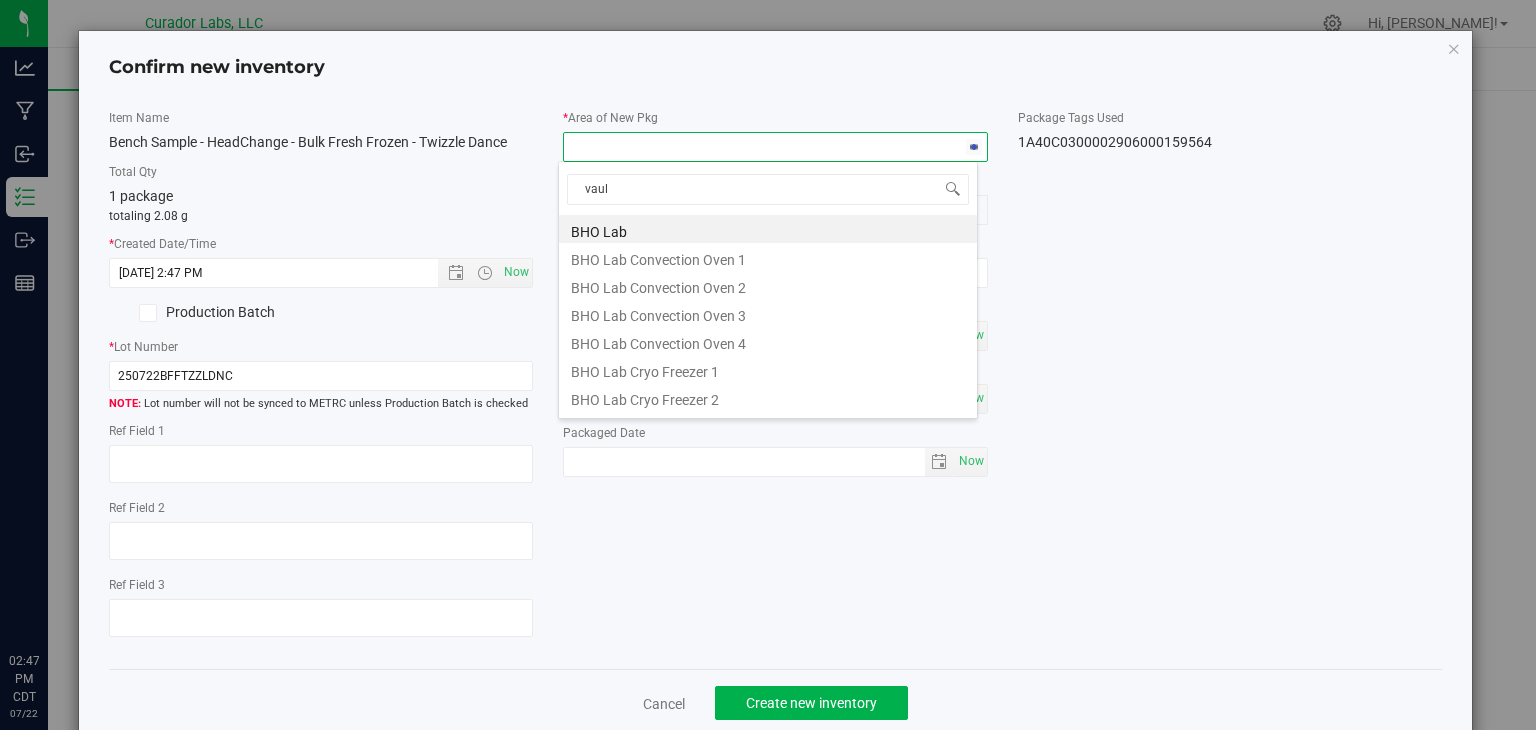 type on "vault" 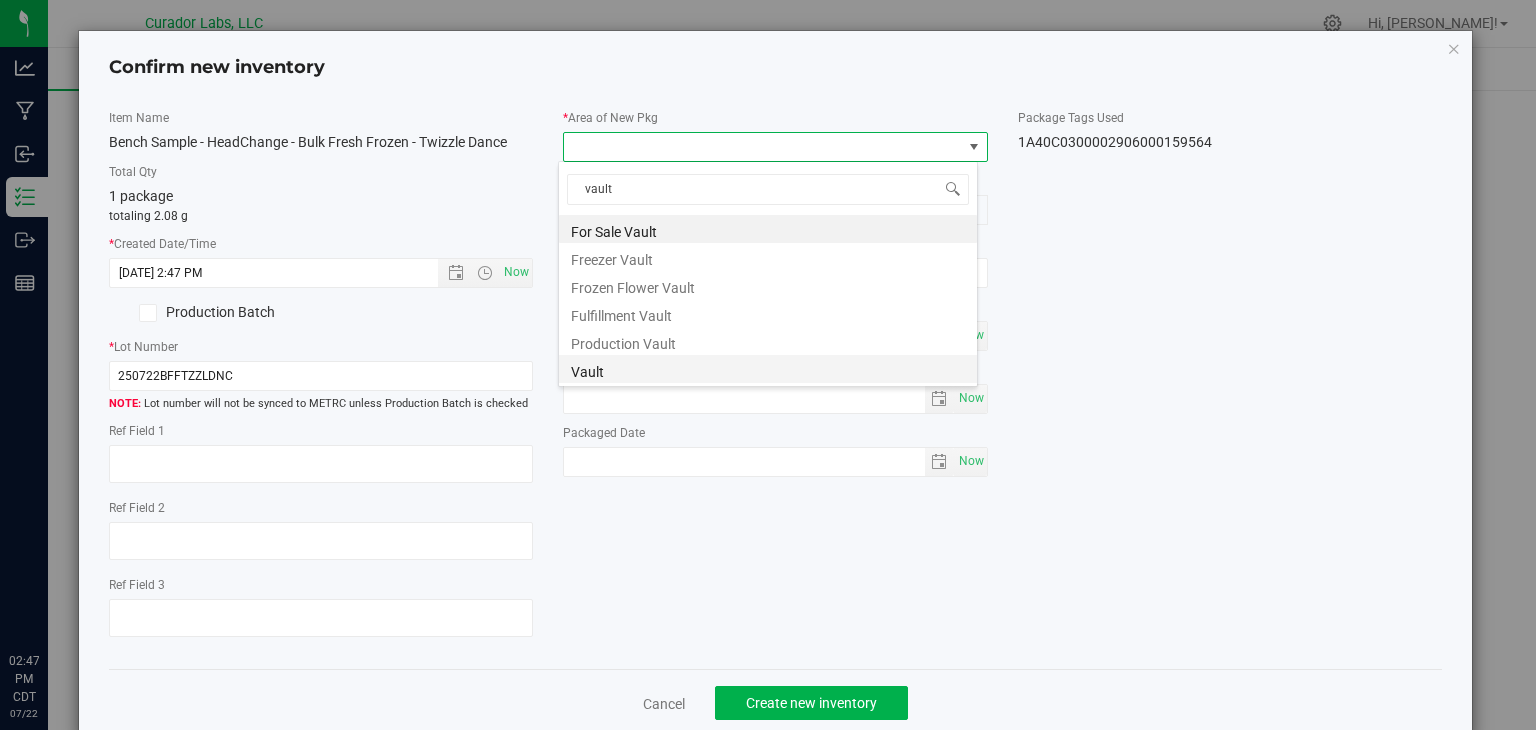 click on "Vault" at bounding box center (768, 369) 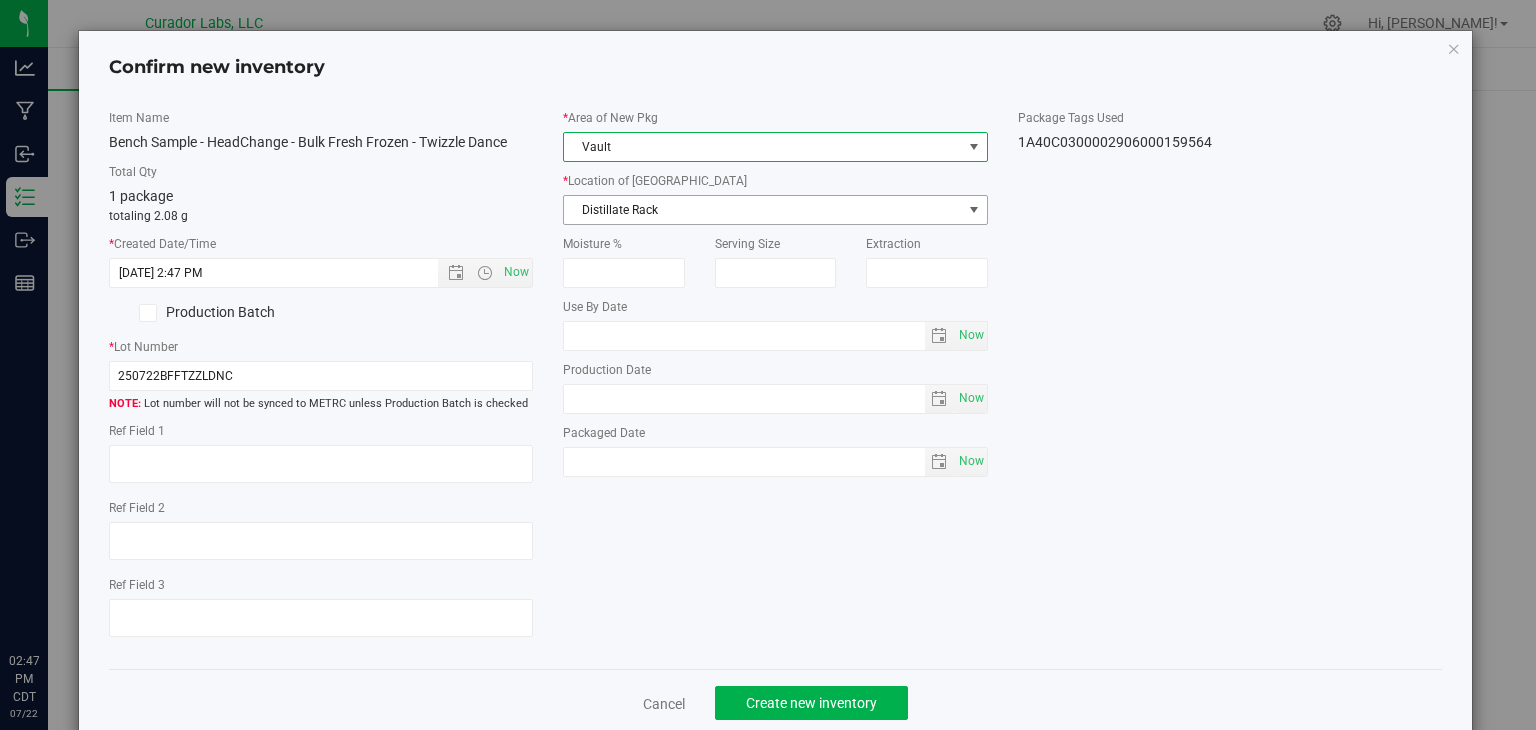 click on "Distillate Rack" at bounding box center [763, 210] 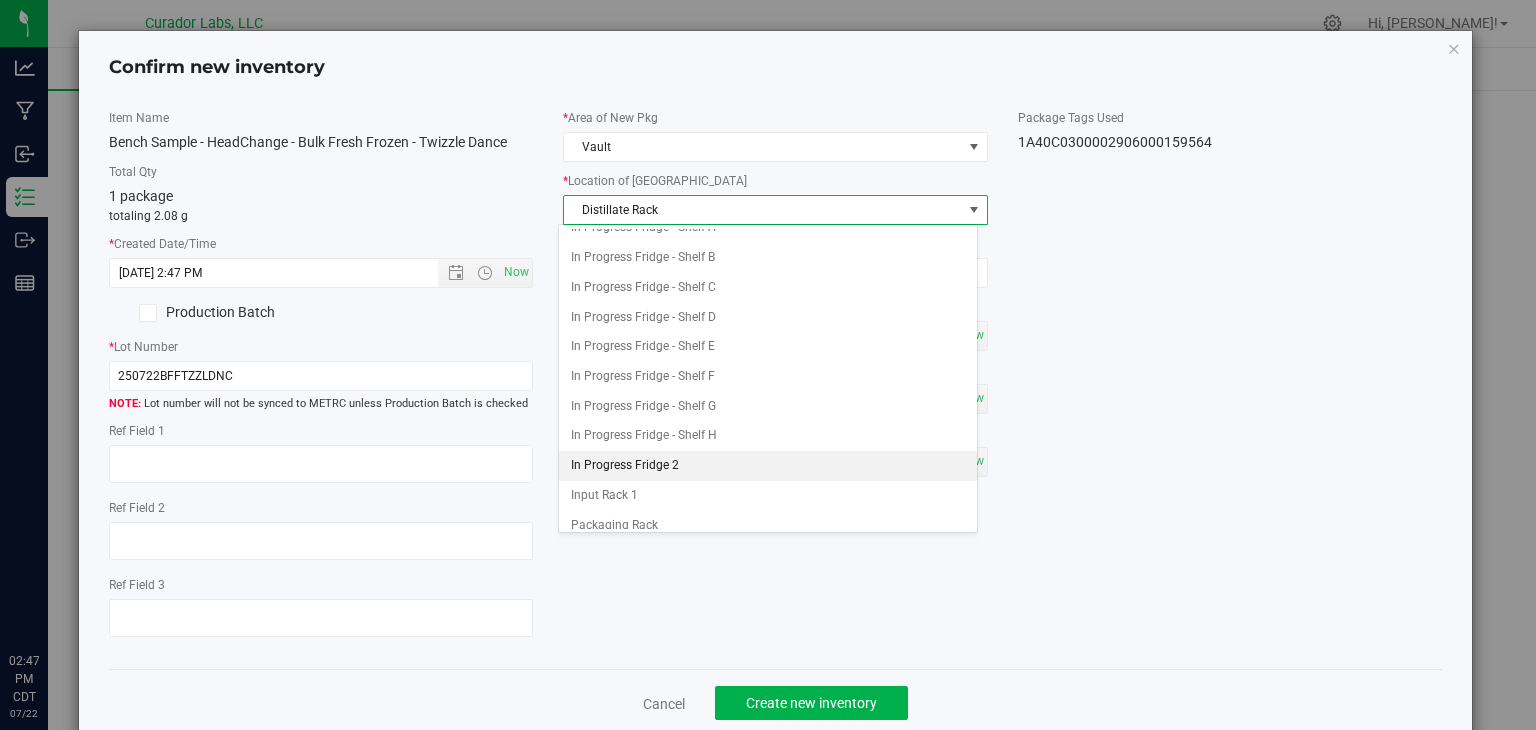 click on "In Progress Fridge 2" at bounding box center [768, 466] 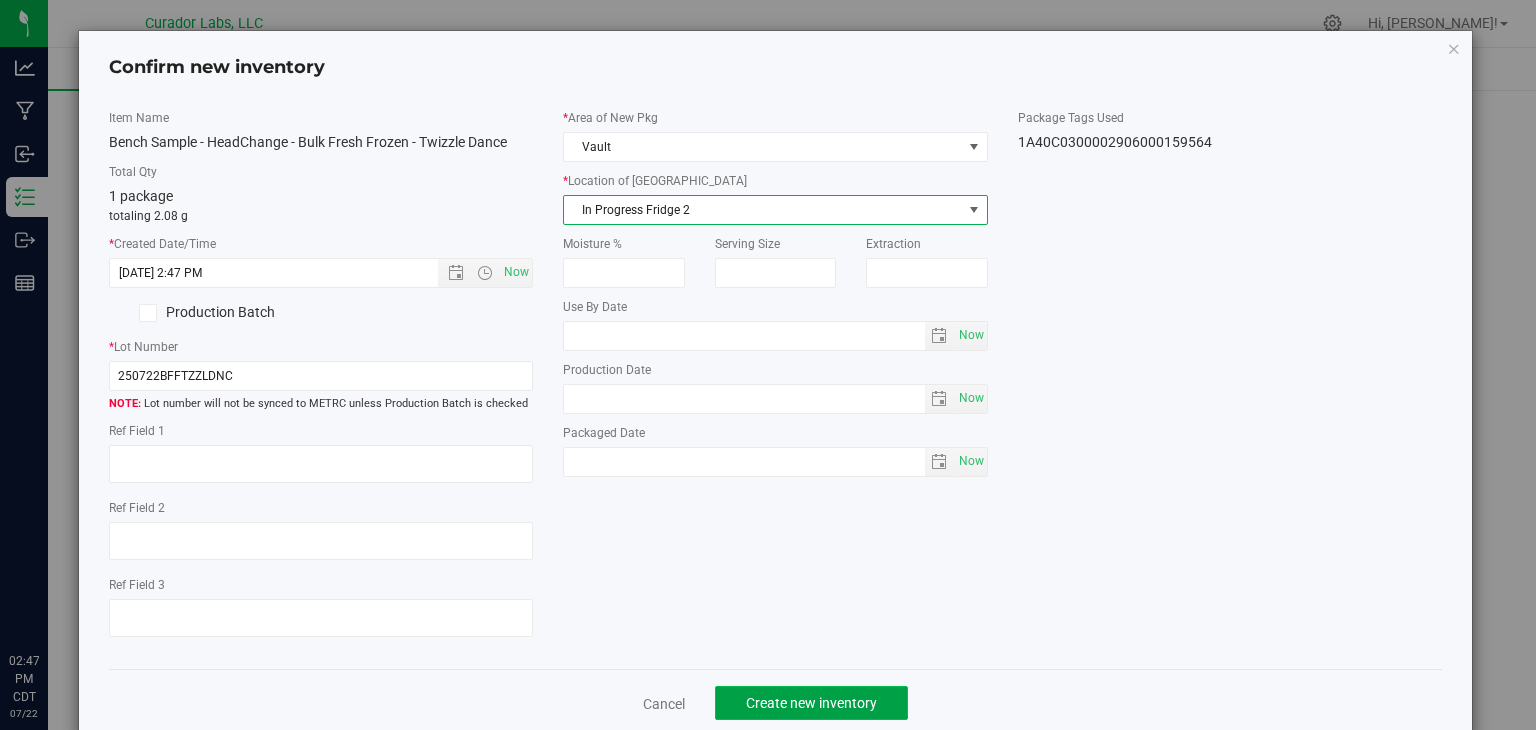 click on "Create new inventory" 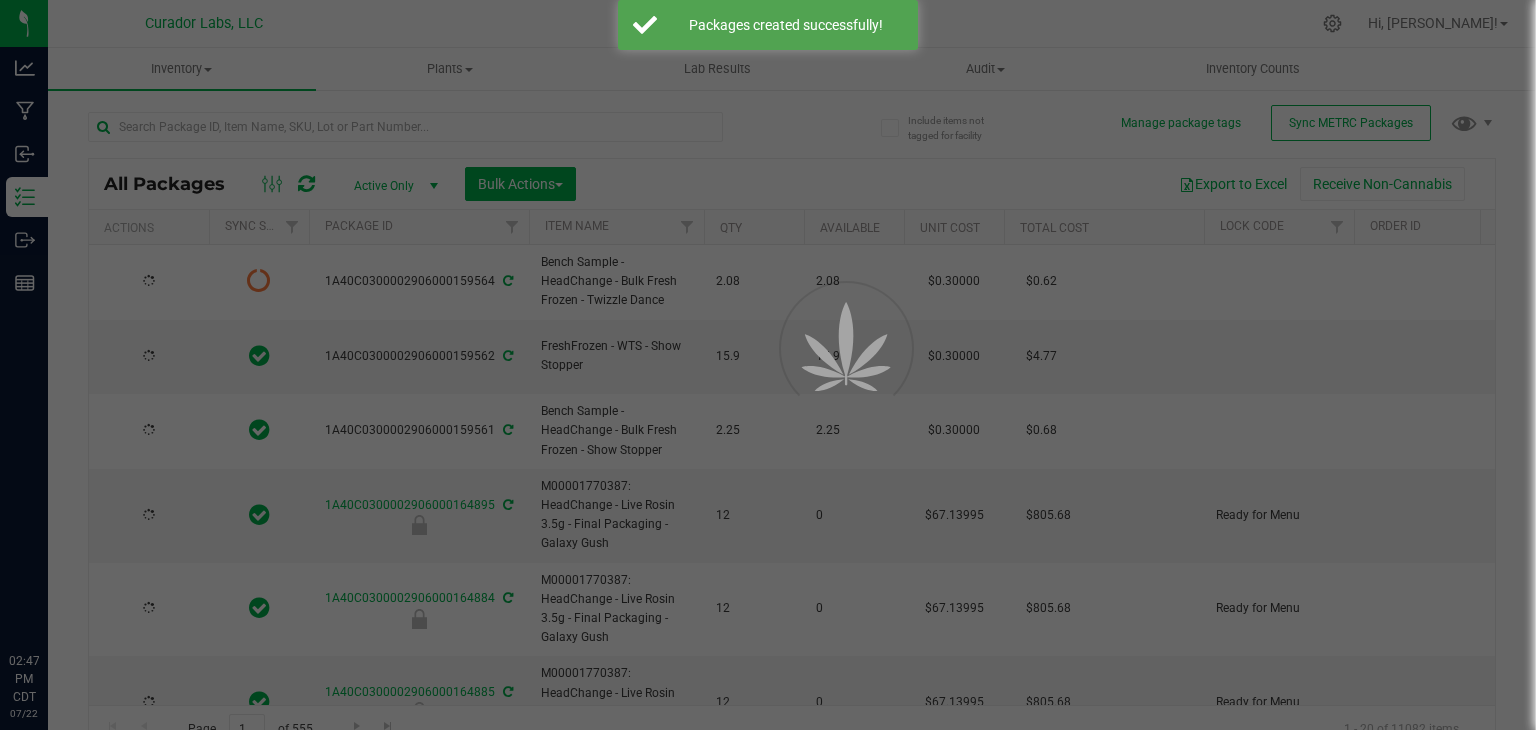 type on "[DATE]" 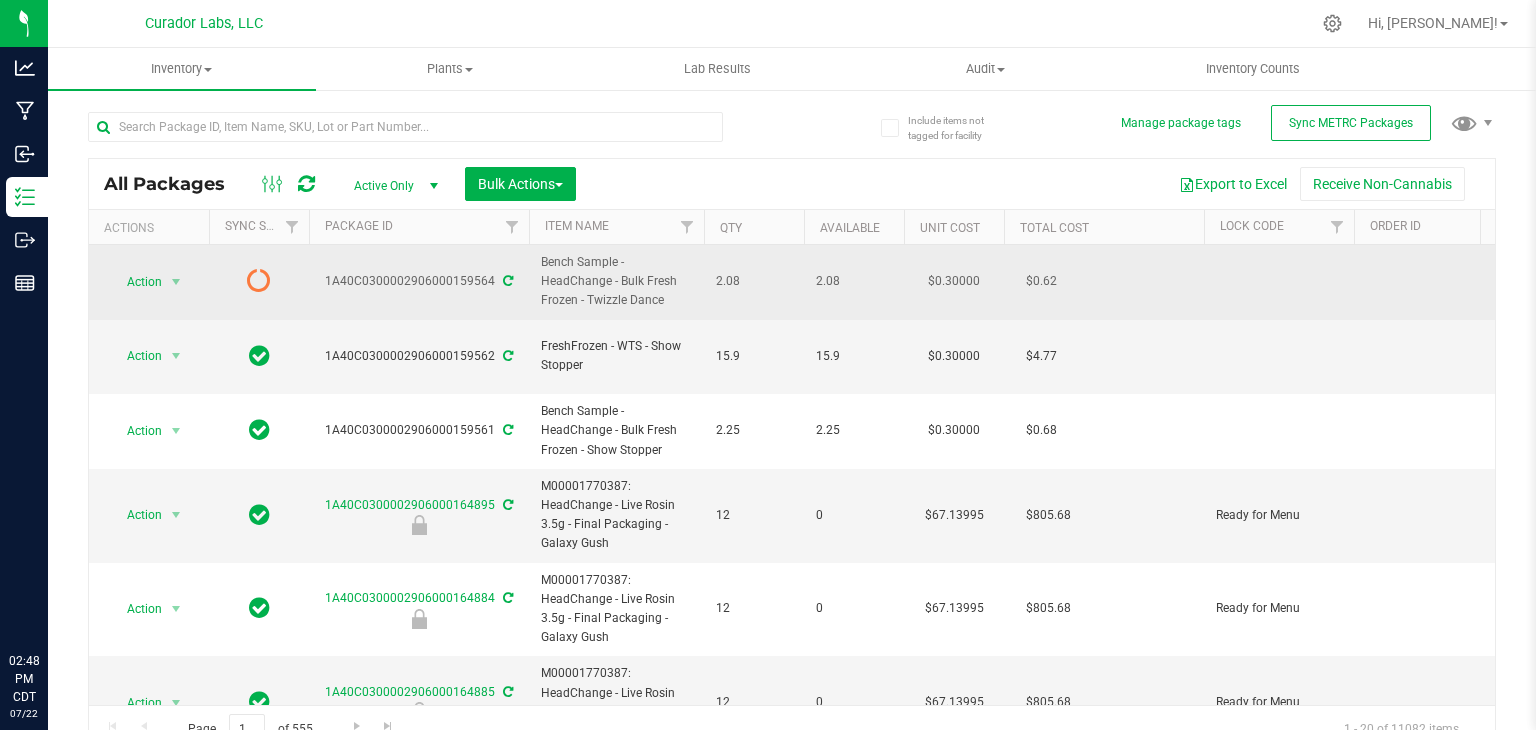 drag, startPoint x: 668, startPoint y: 303, endPoint x: 587, endPoint y: 304, distance: 81.00617 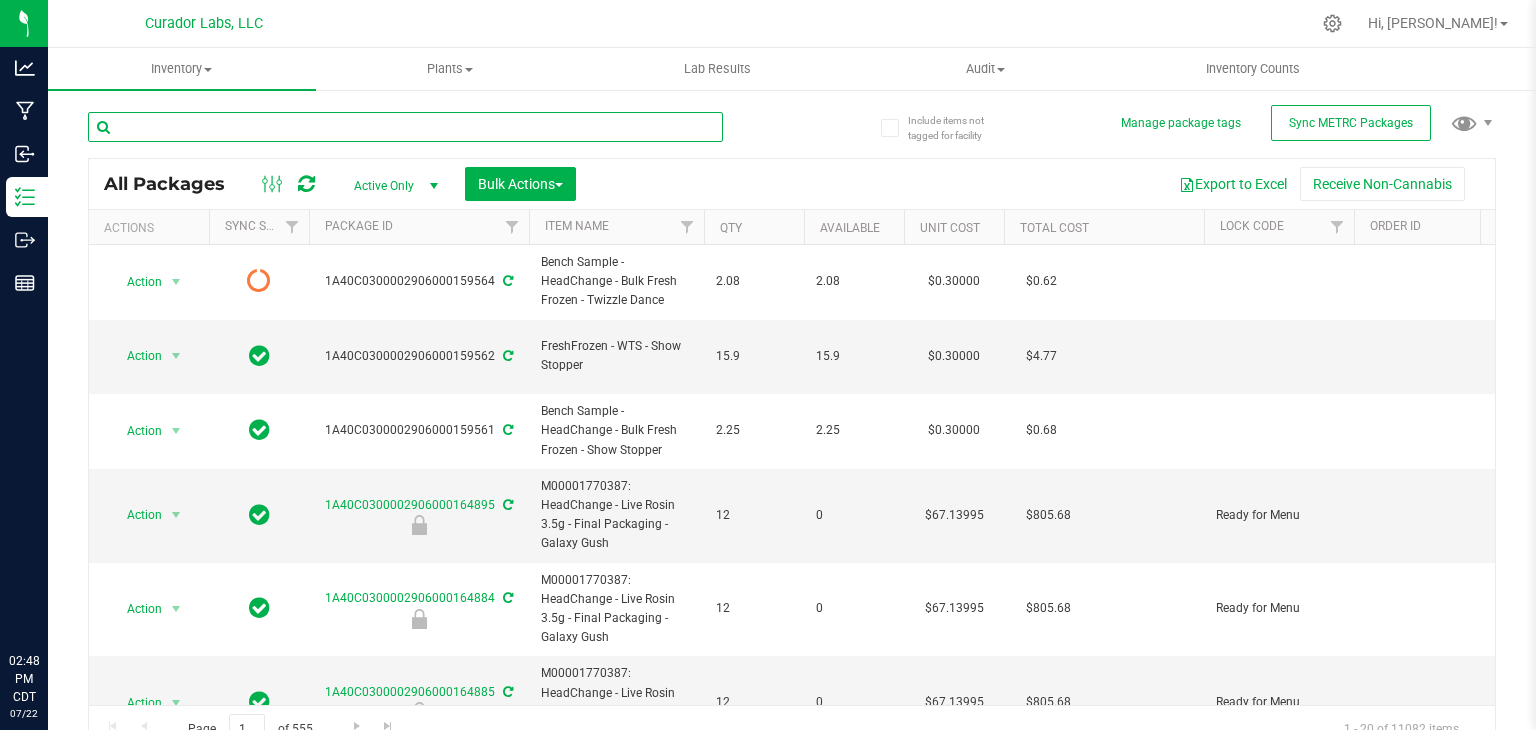 click at bounding box center (405, 127) 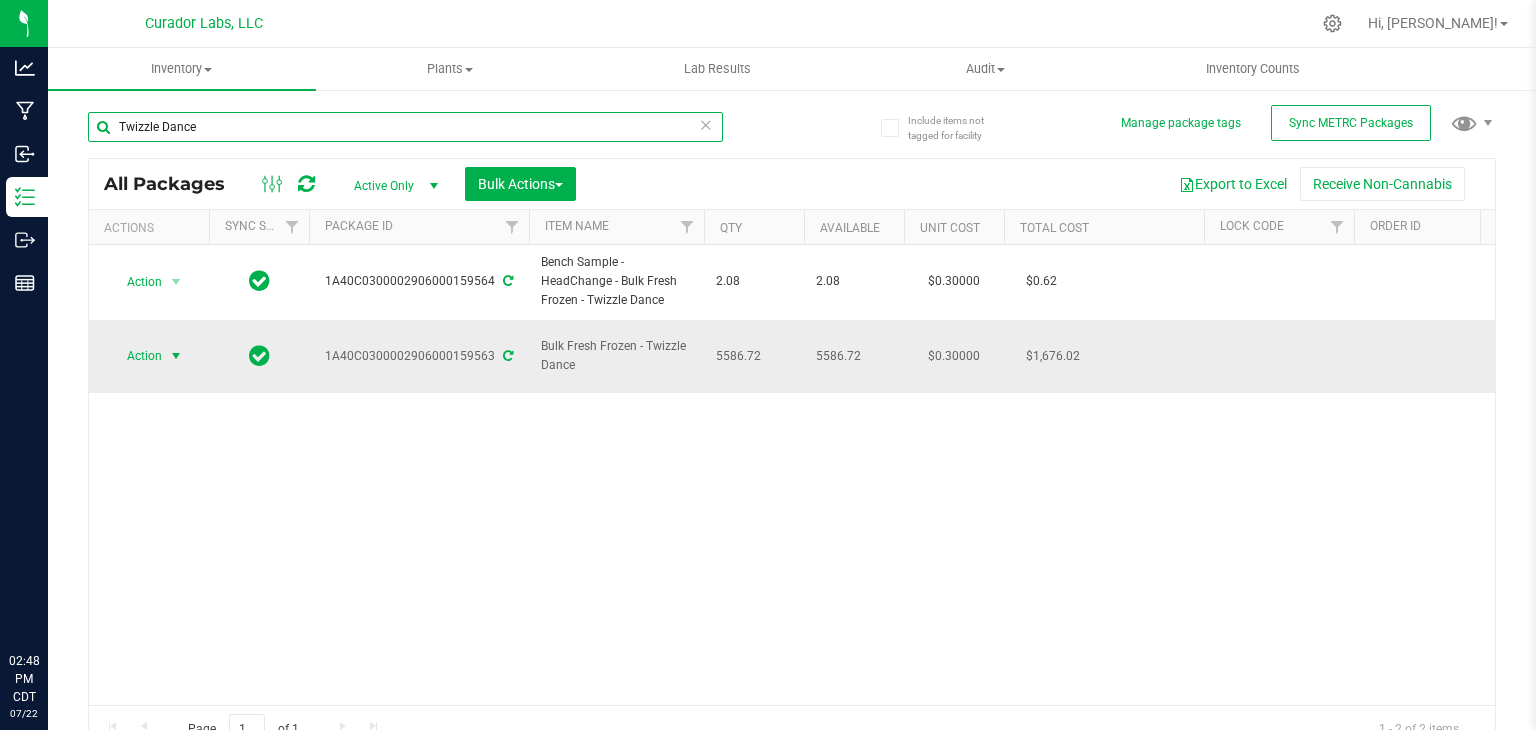 type on "Twizzle Dance" 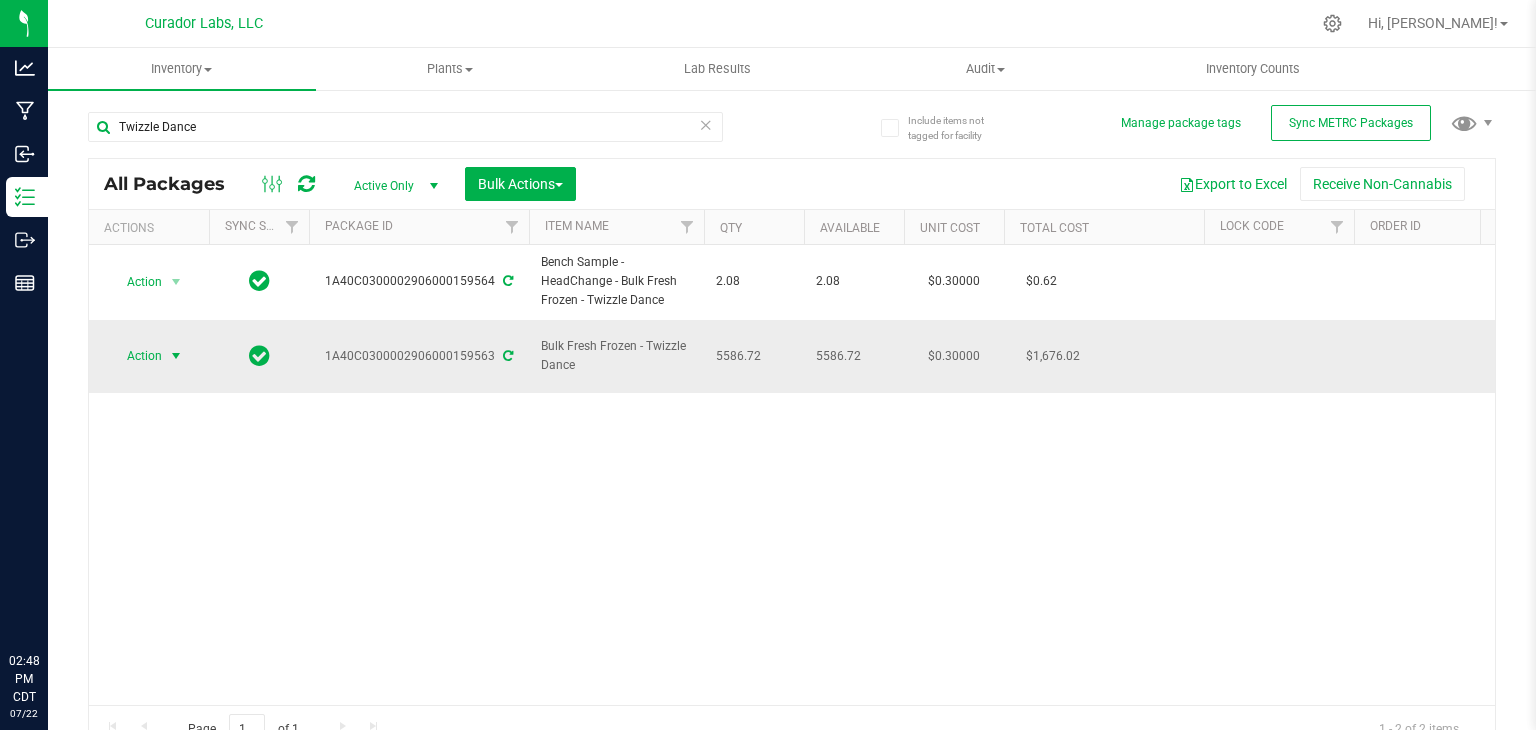 click at bounding box center [176, 356] 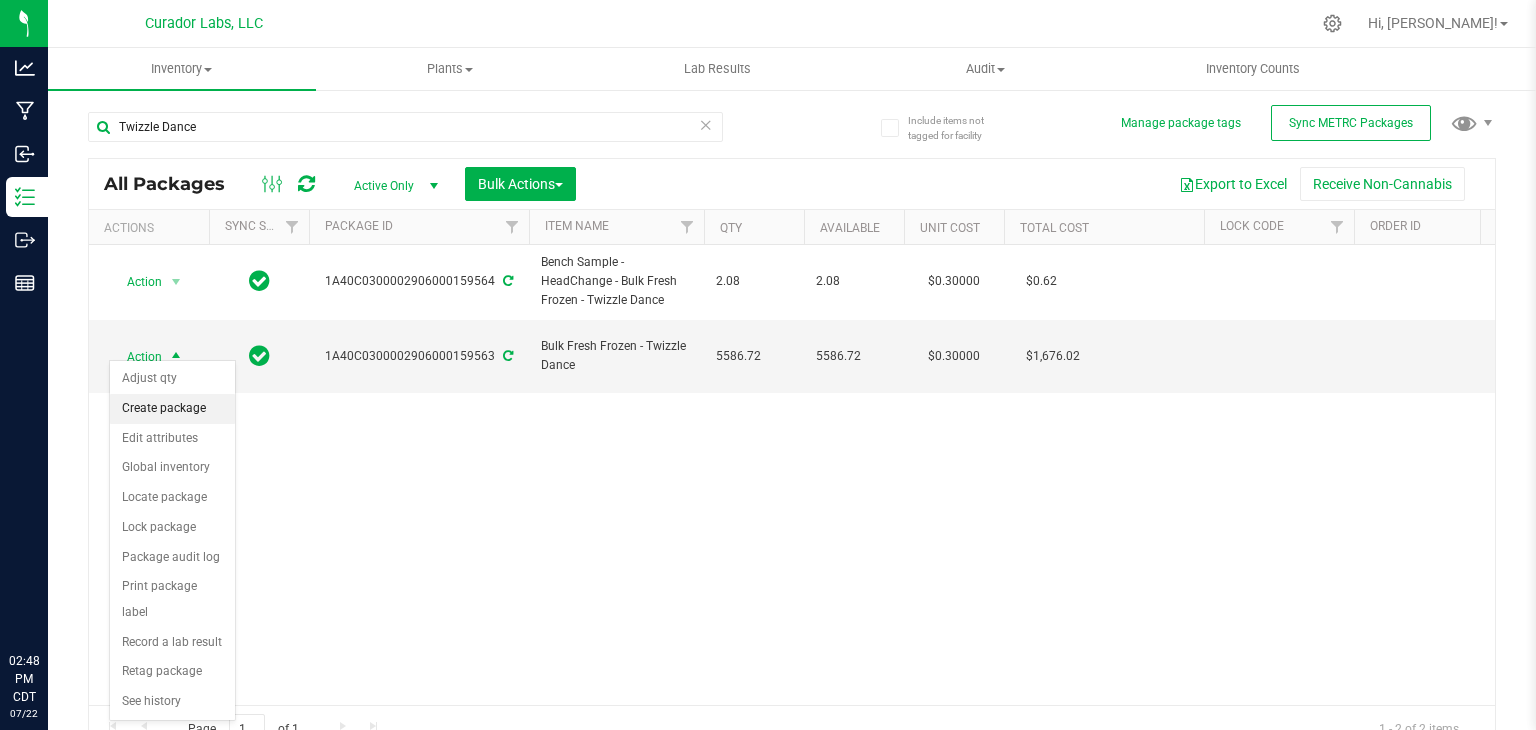 click on "Create package" at bounding box center (172, 409) 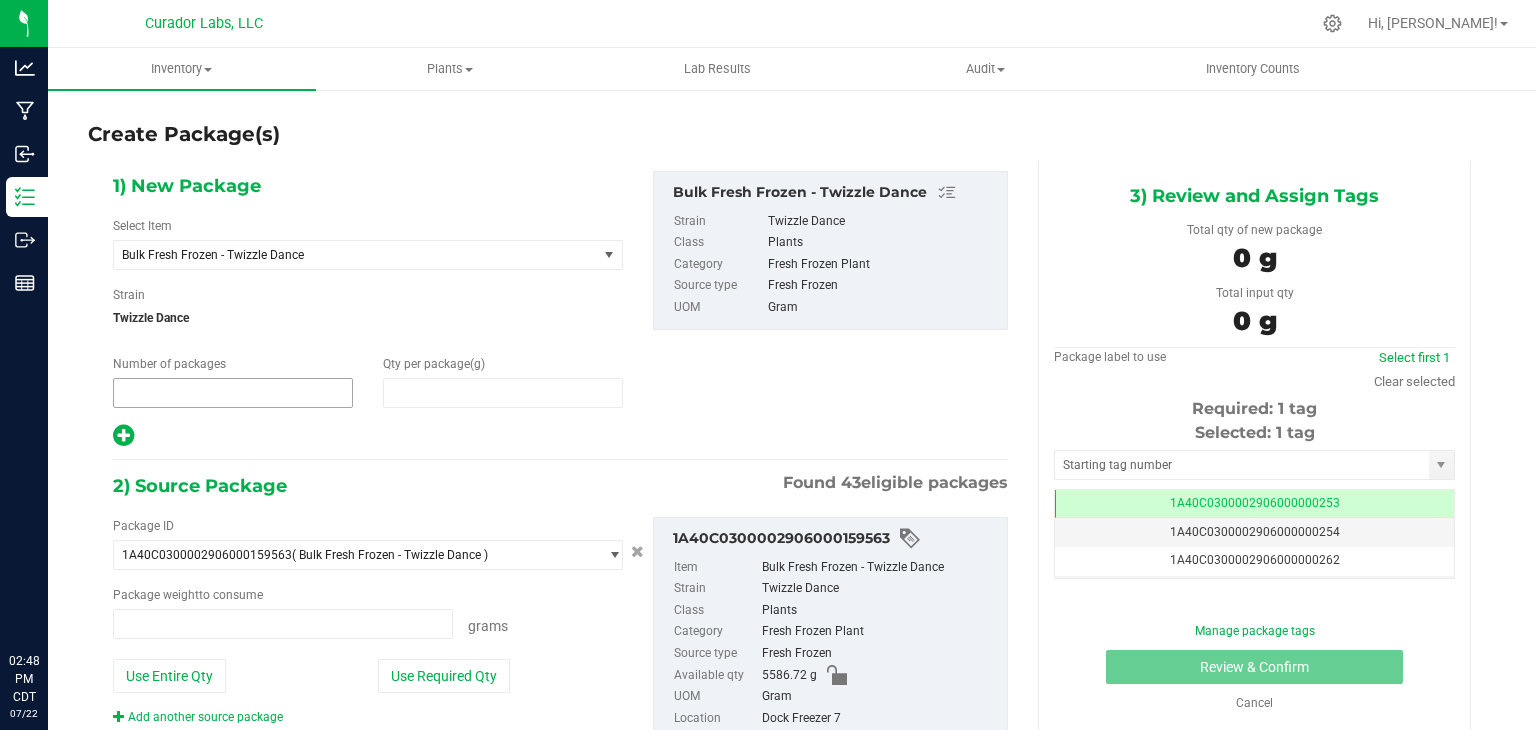 type on "1" 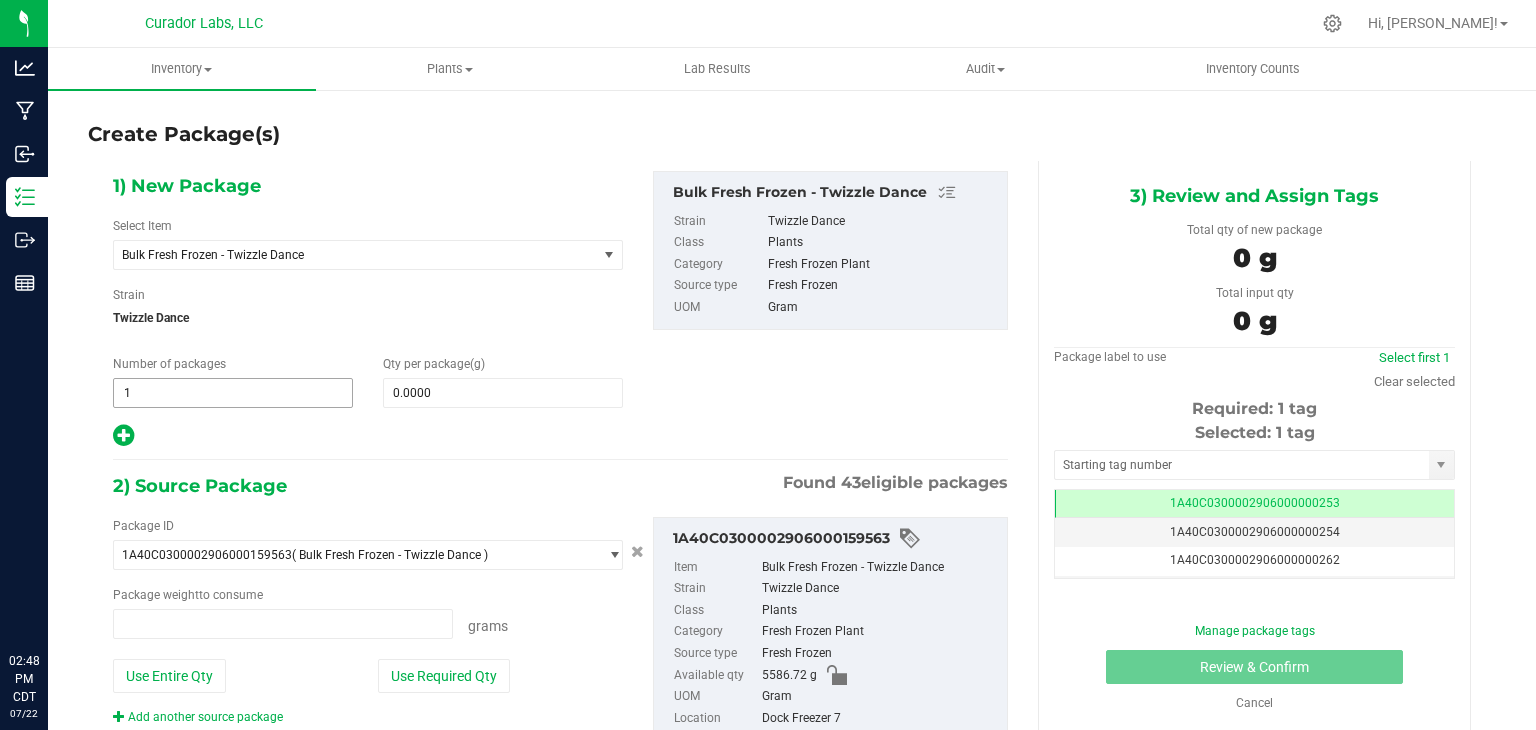 type on "0.0000 g" 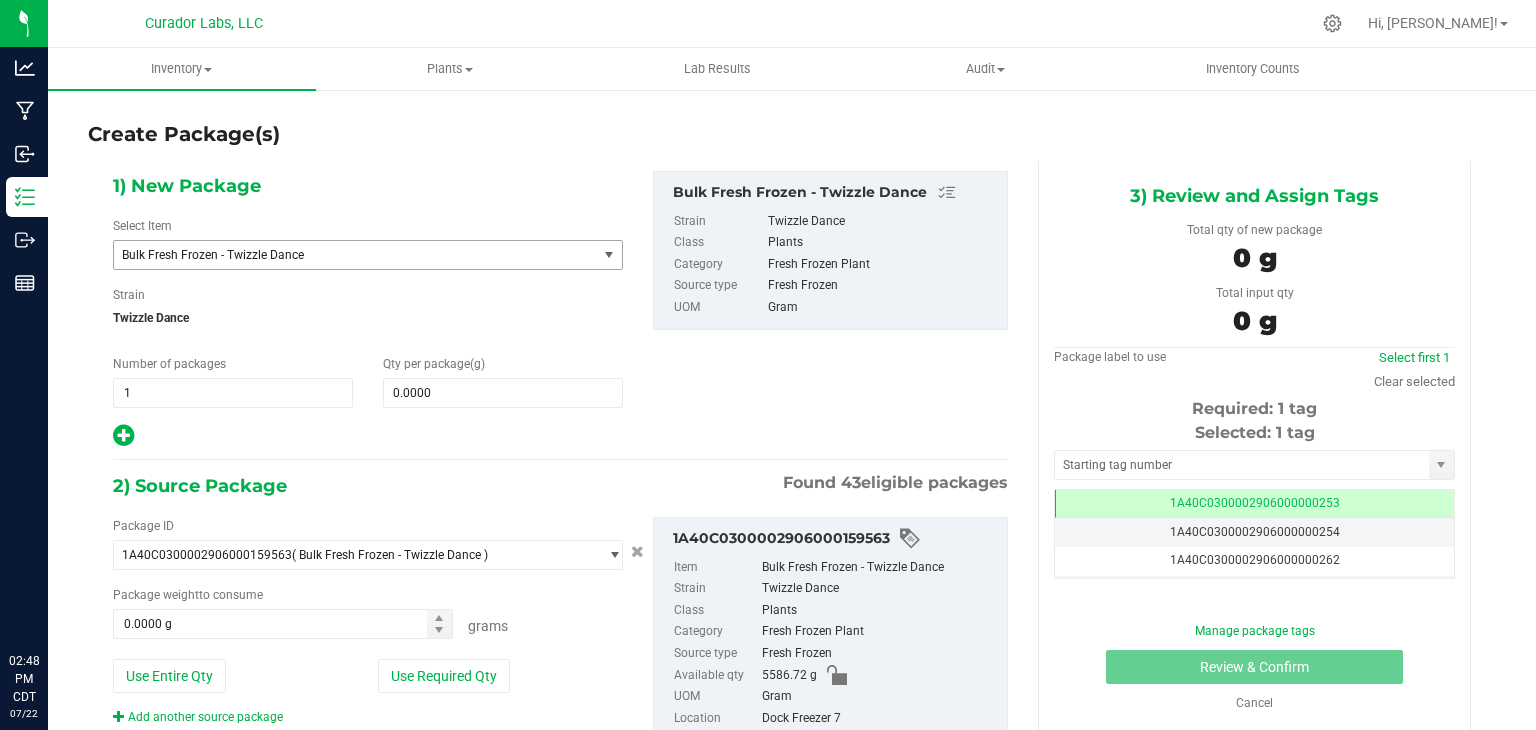 click on "Bulk Fresh Frozen - Twizzle Dance" at bounding box center (346, 255) 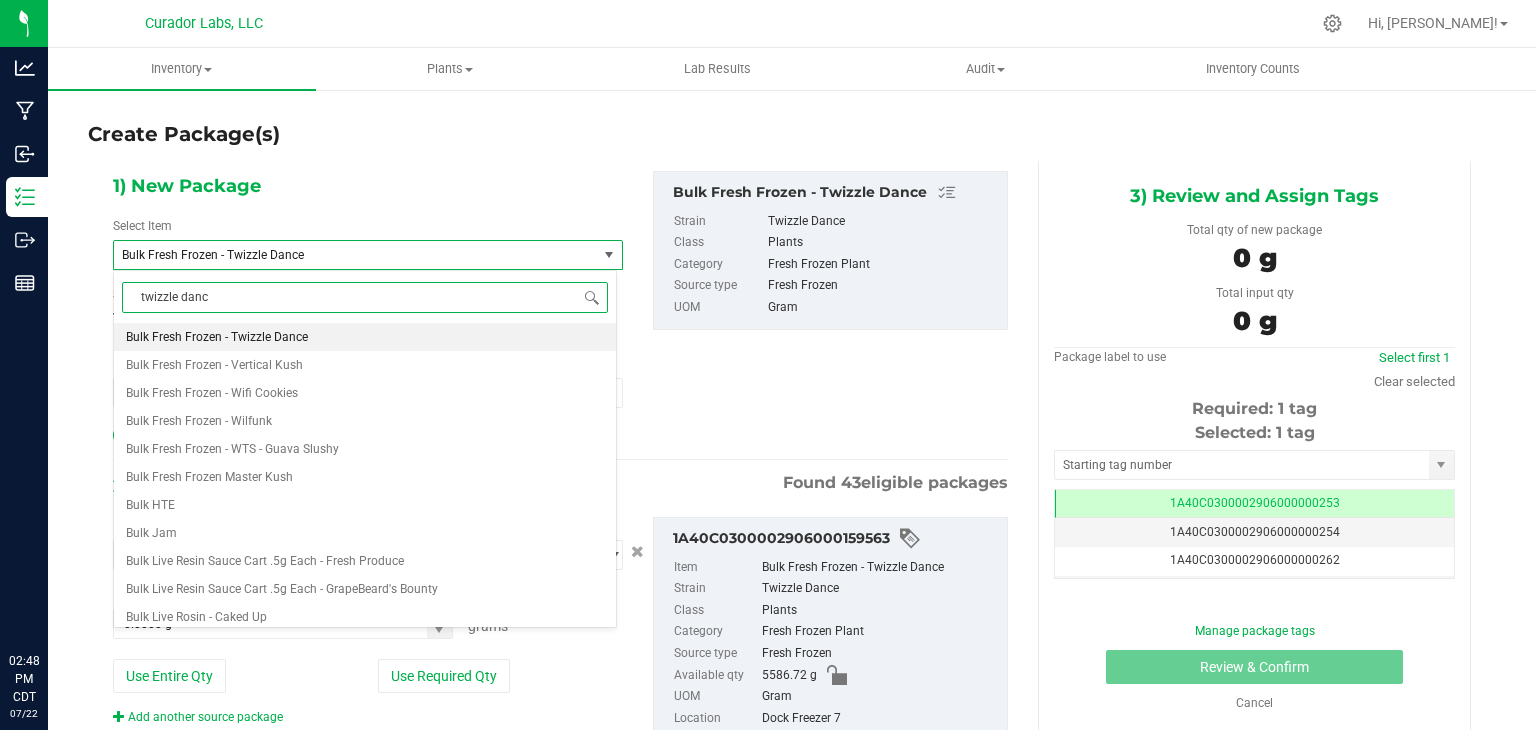 type on "twizzle dance" 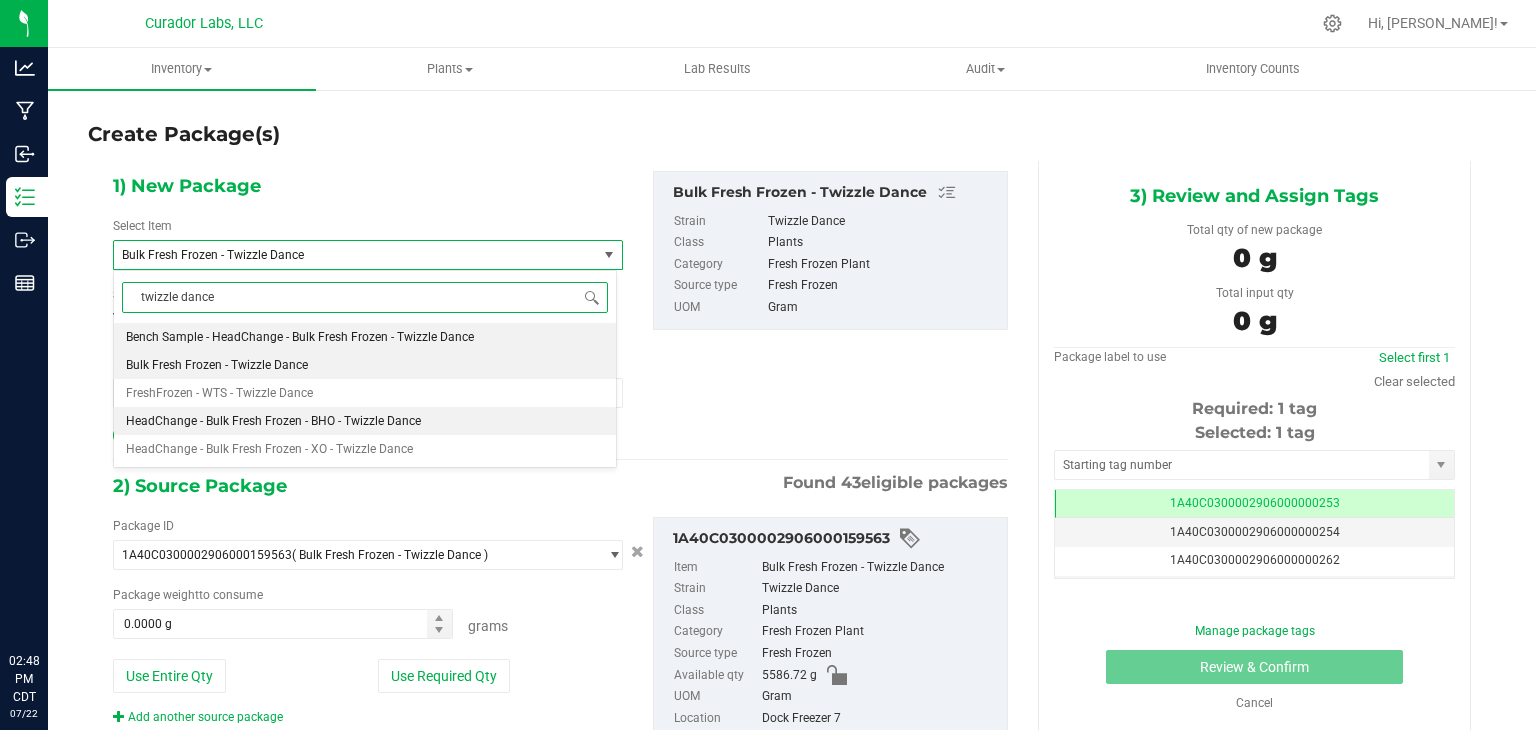 click on "HeadChange - Bulk Fresh Frozen - BHO - Twizzle Dance" at bounding box center (365, 421) 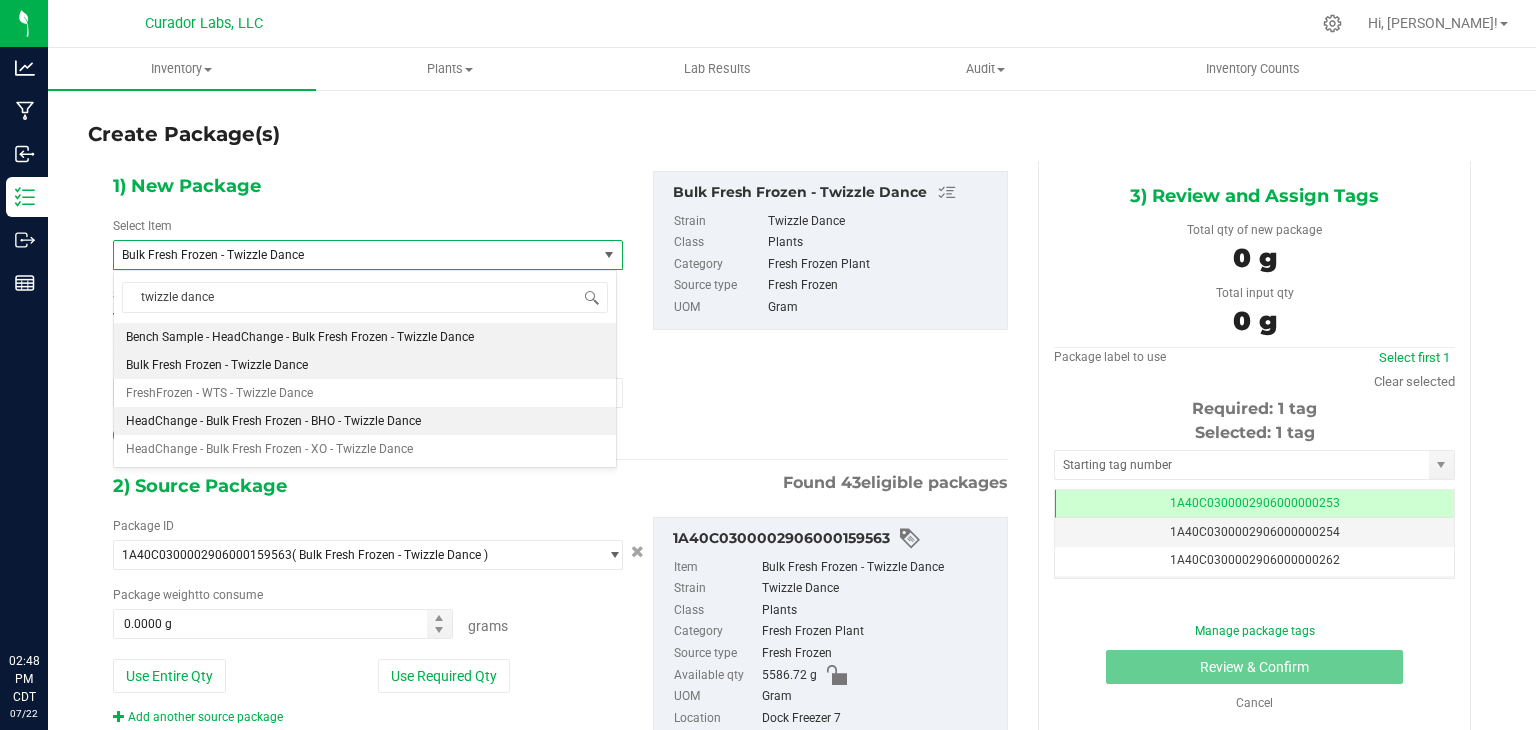 type 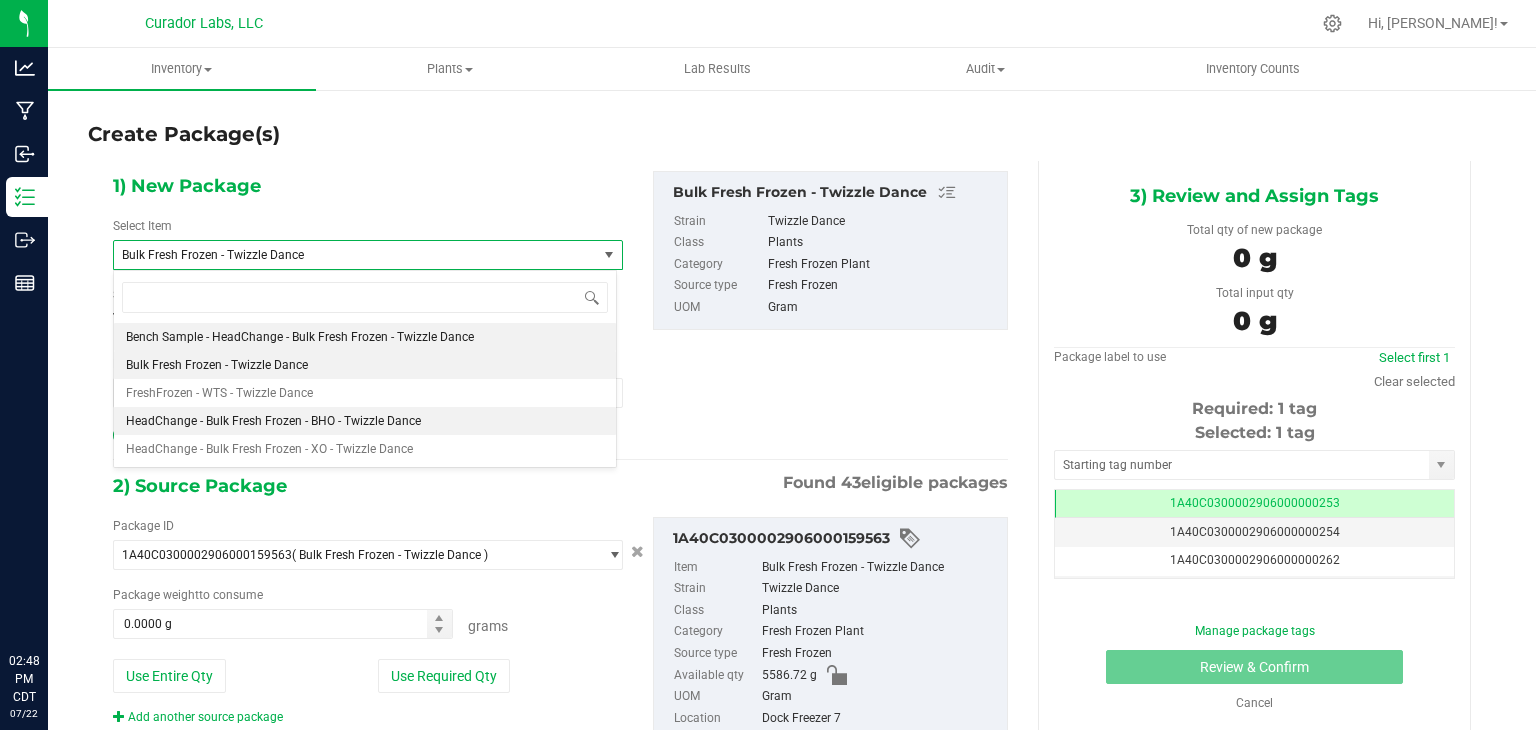 type on "0.0000" 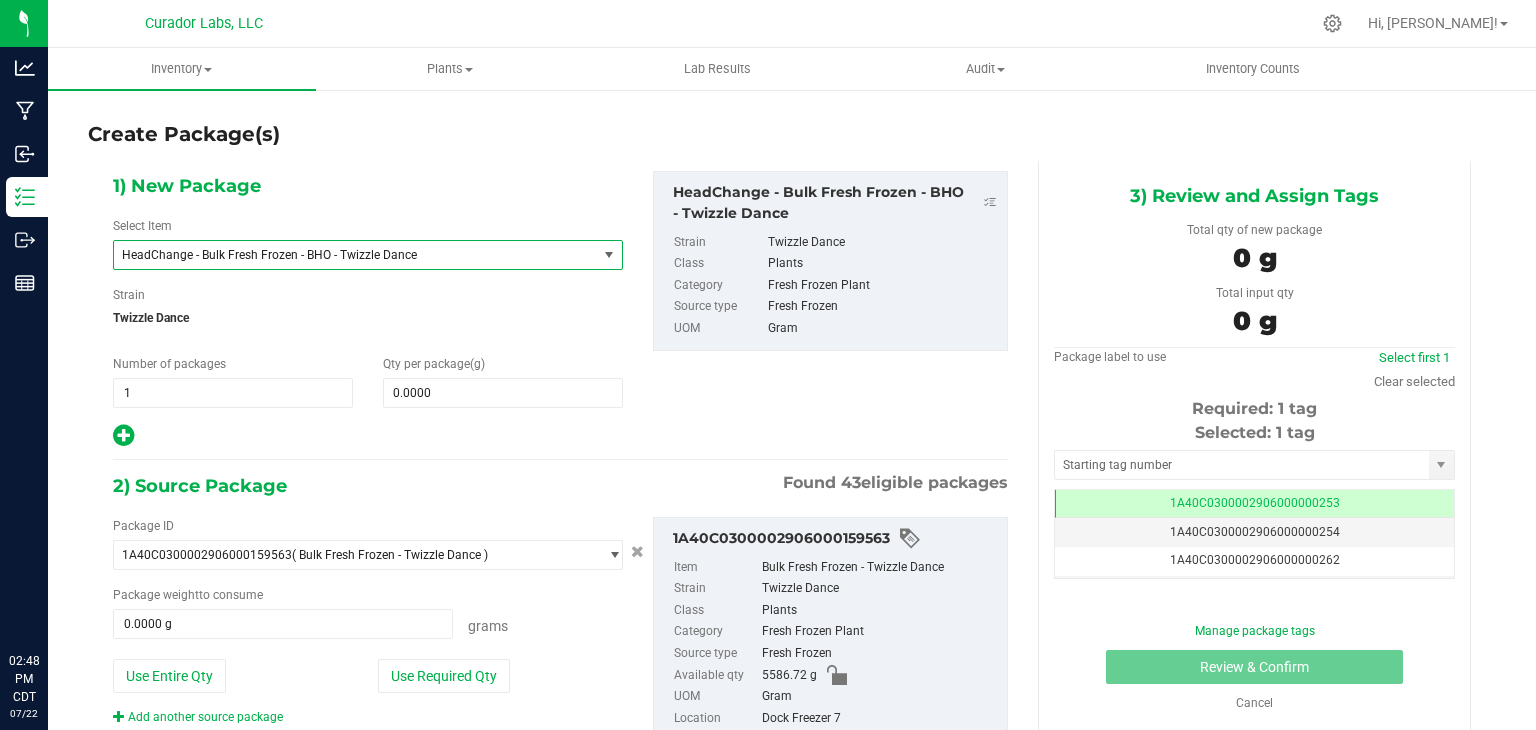 click on "HeadChange - Bulk Fresh Frozen - BHO - Twizzle Dance" at bounding box center (355, 255) 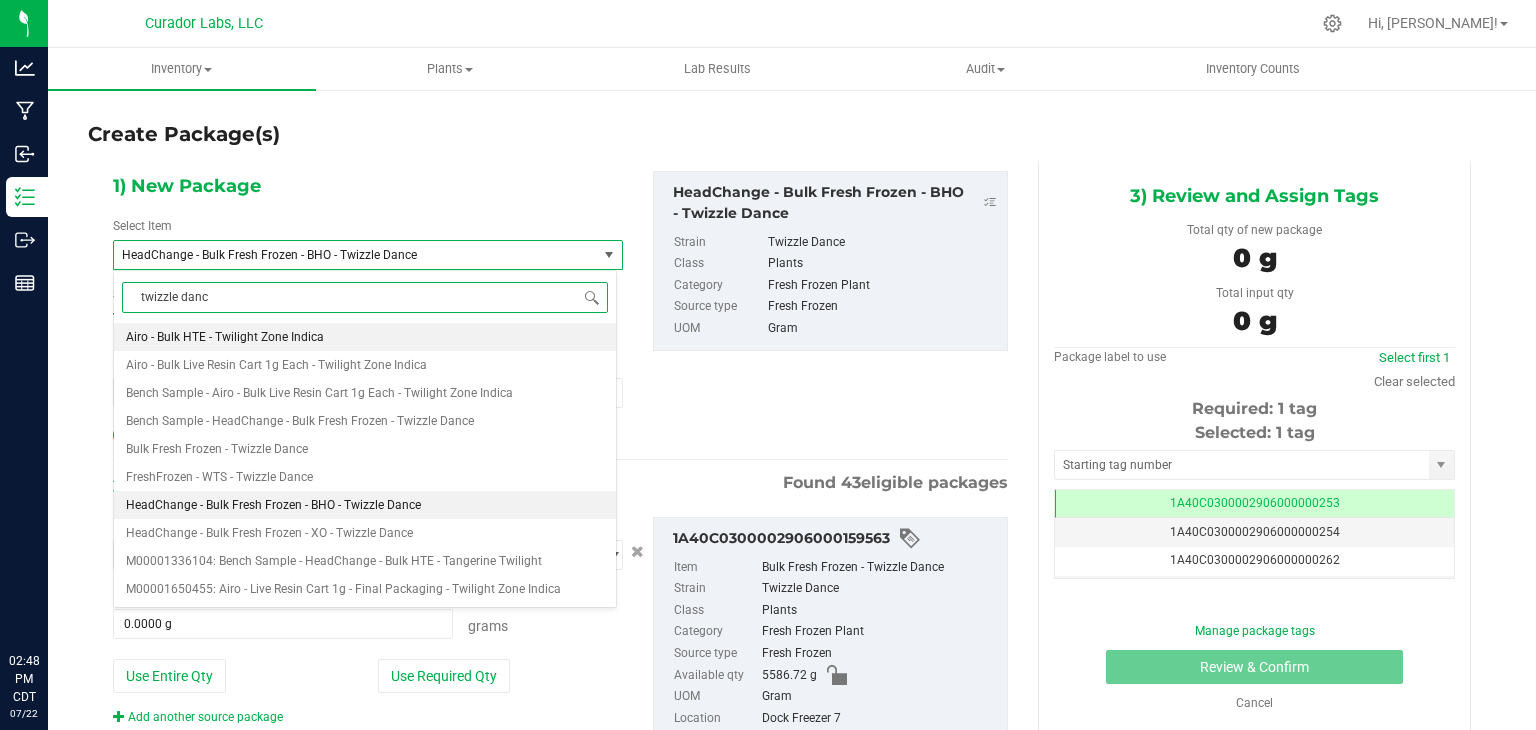 type on "twizzle dance" 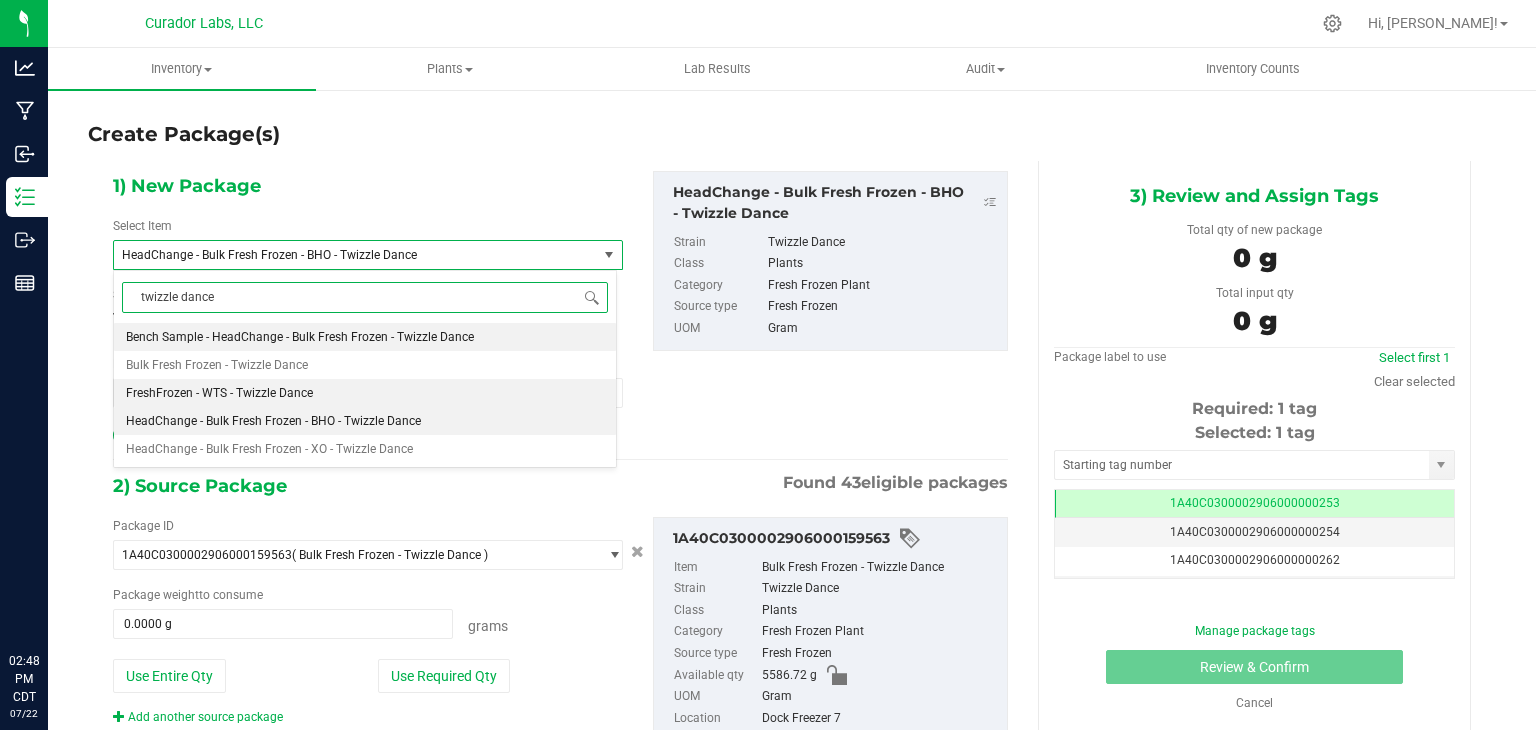 click on "FreshFrozen - WTS - Twizzle Dance" at bounding box center [365, 393] 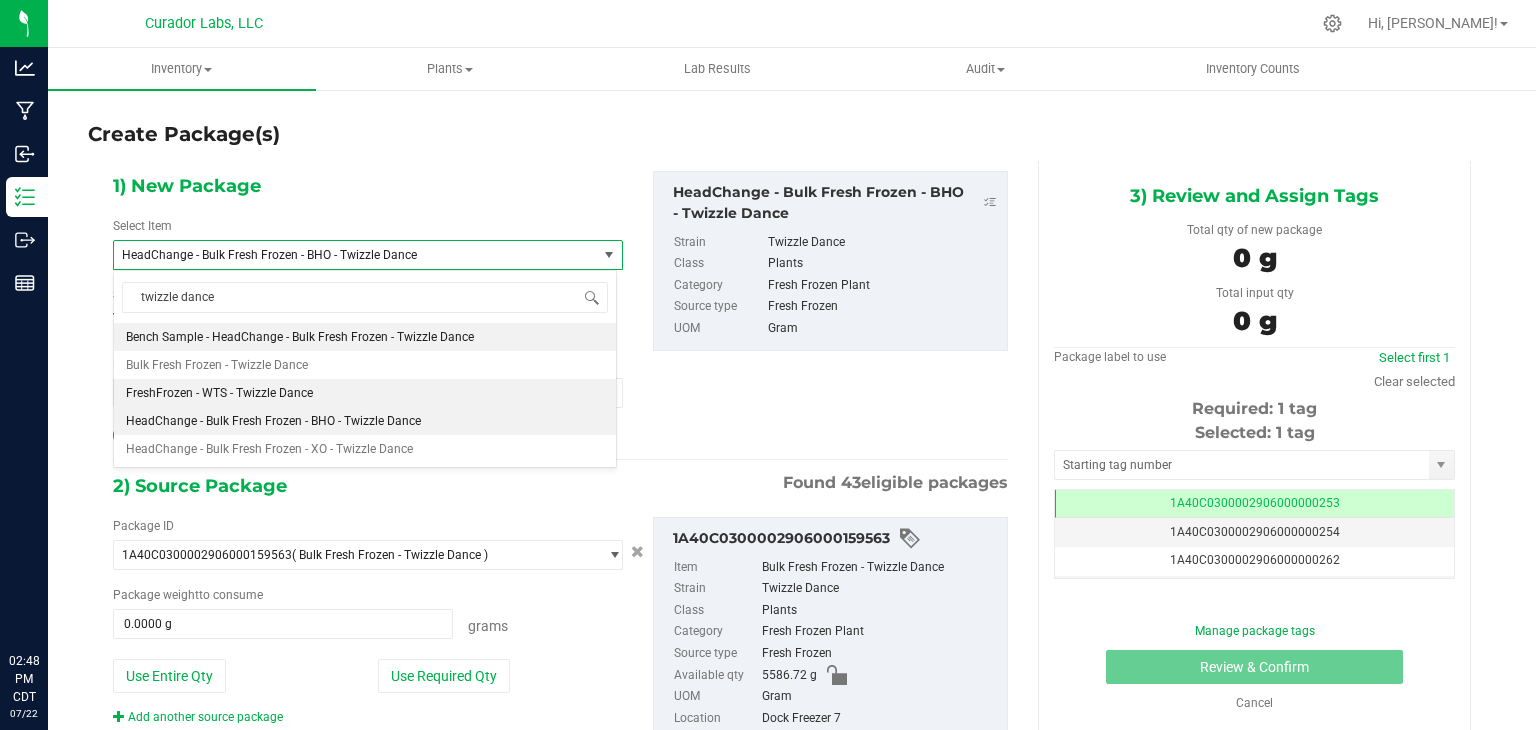 type 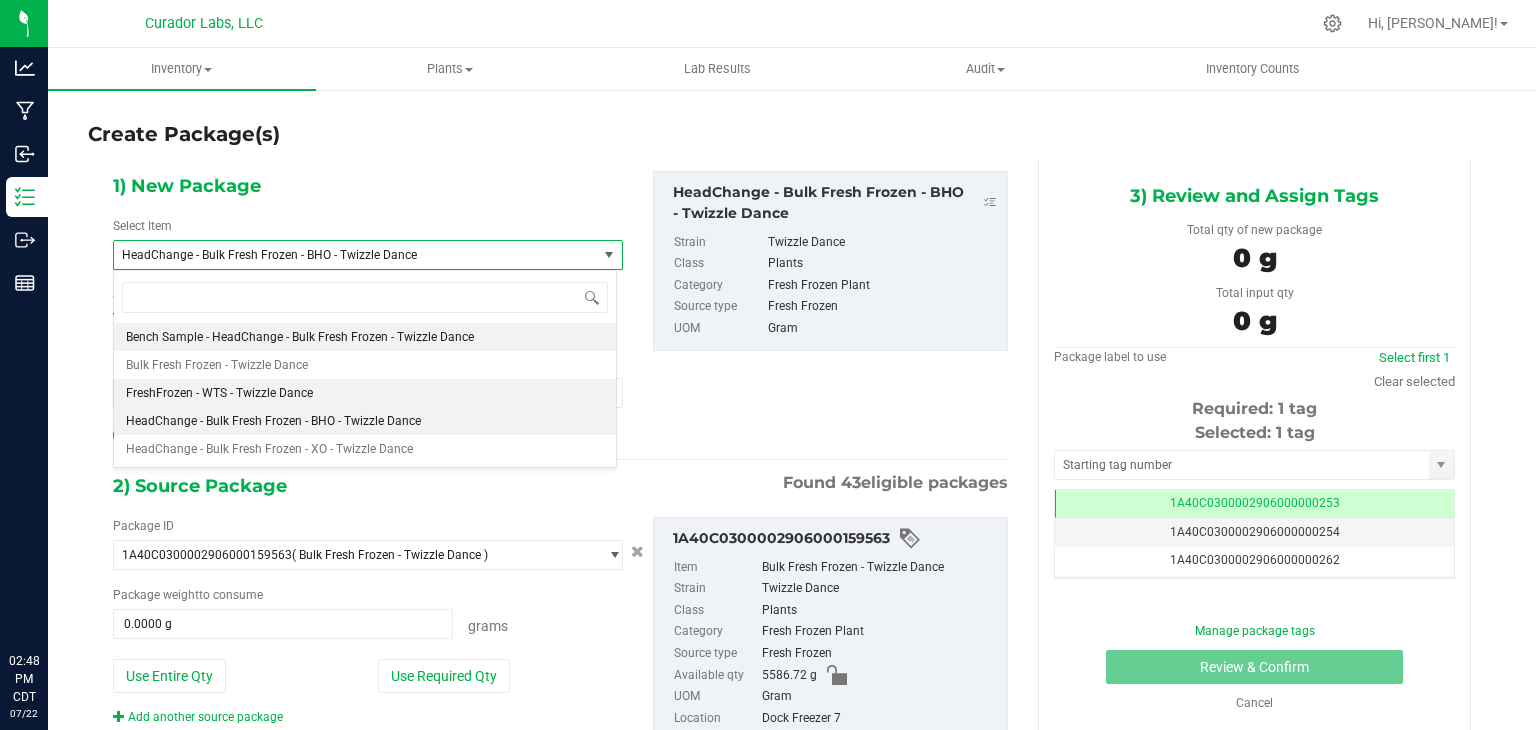 type on "0.0000" 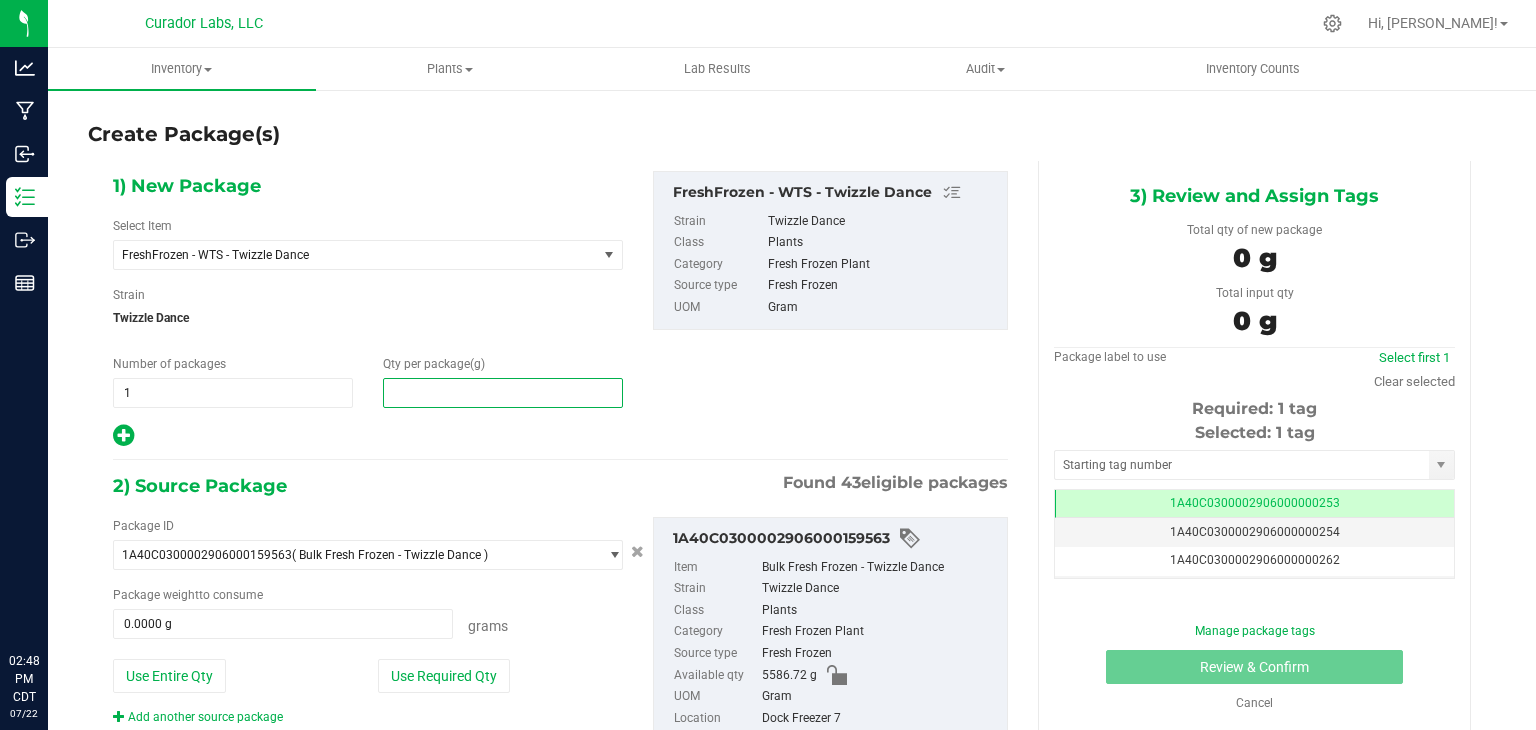 click at bounding box center [503, 393] 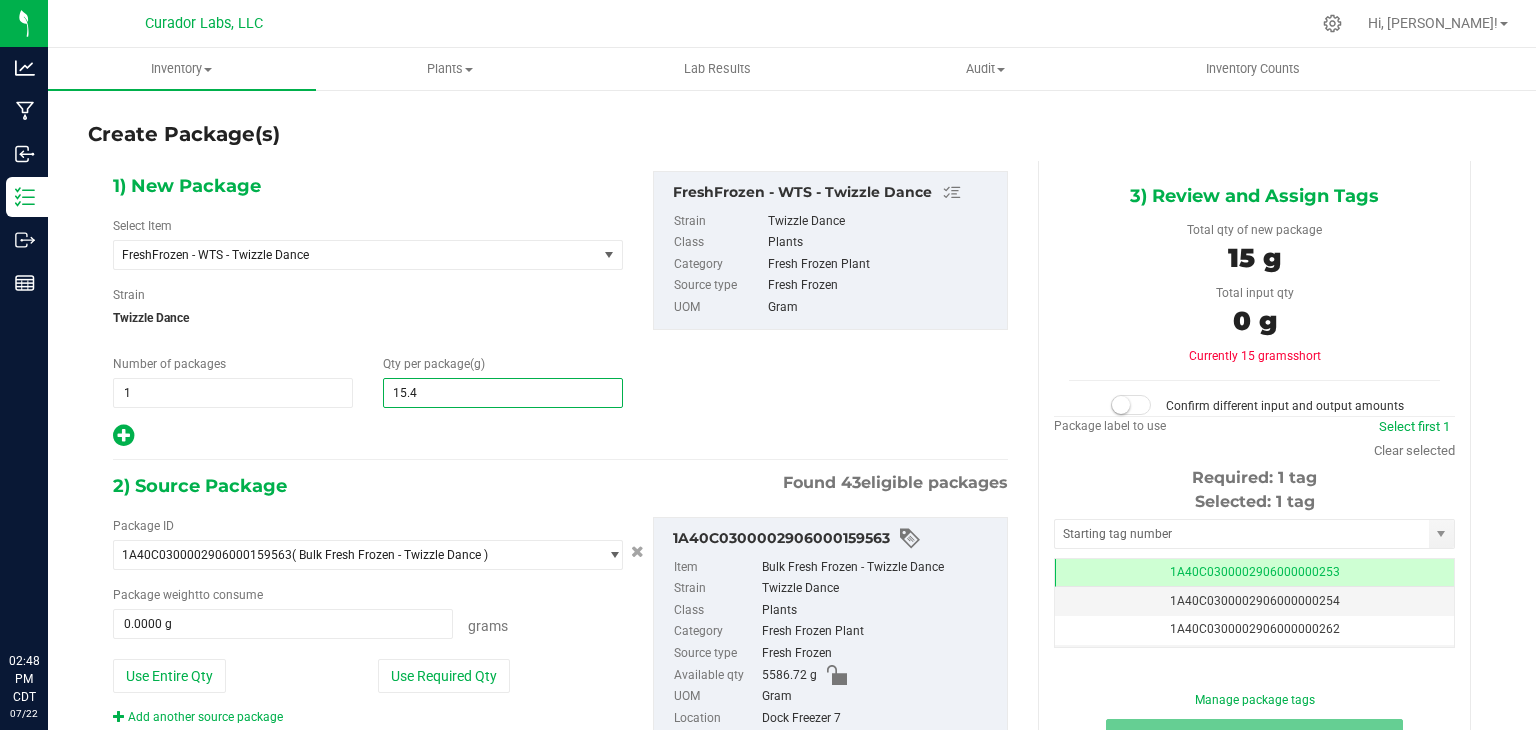 type on "15.45" 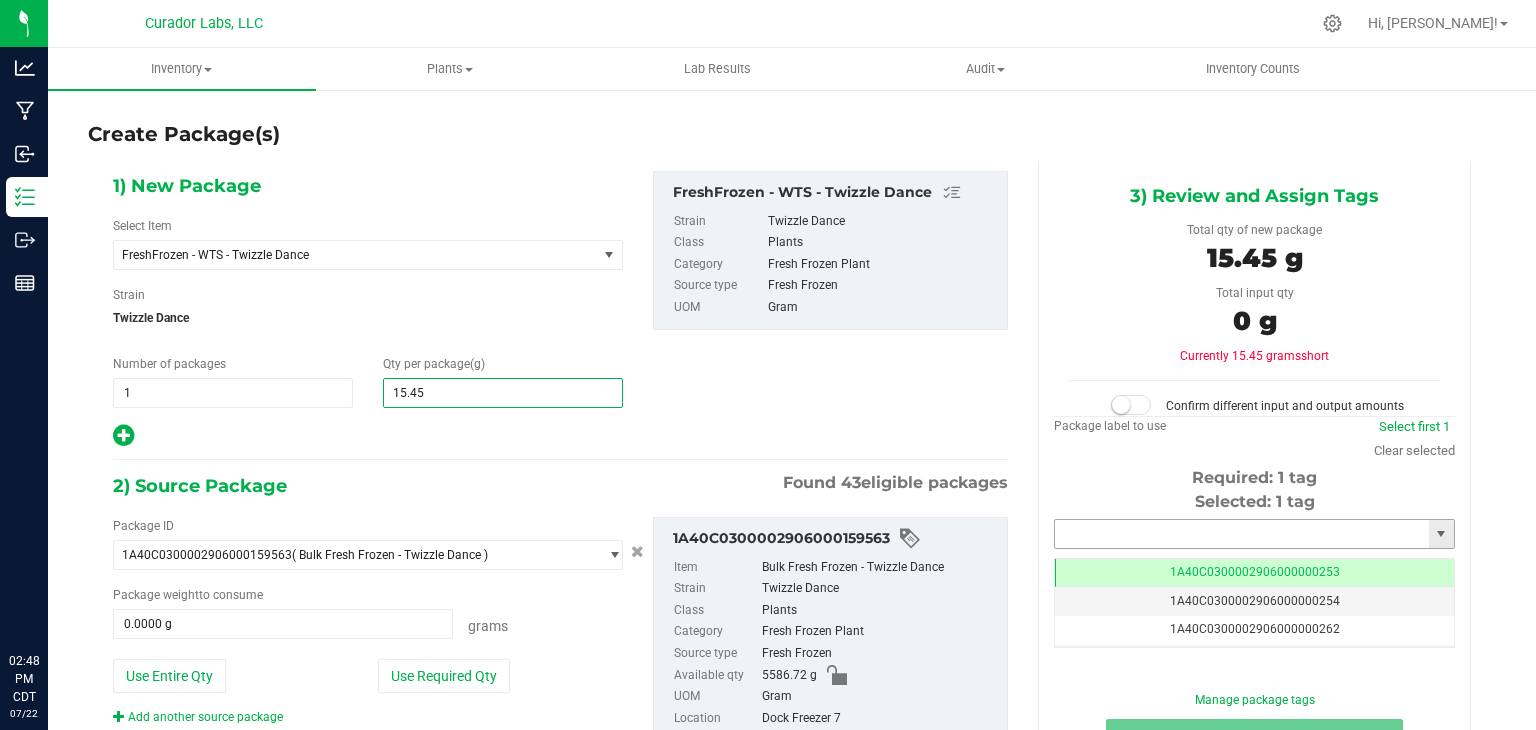 type on "15.4500" 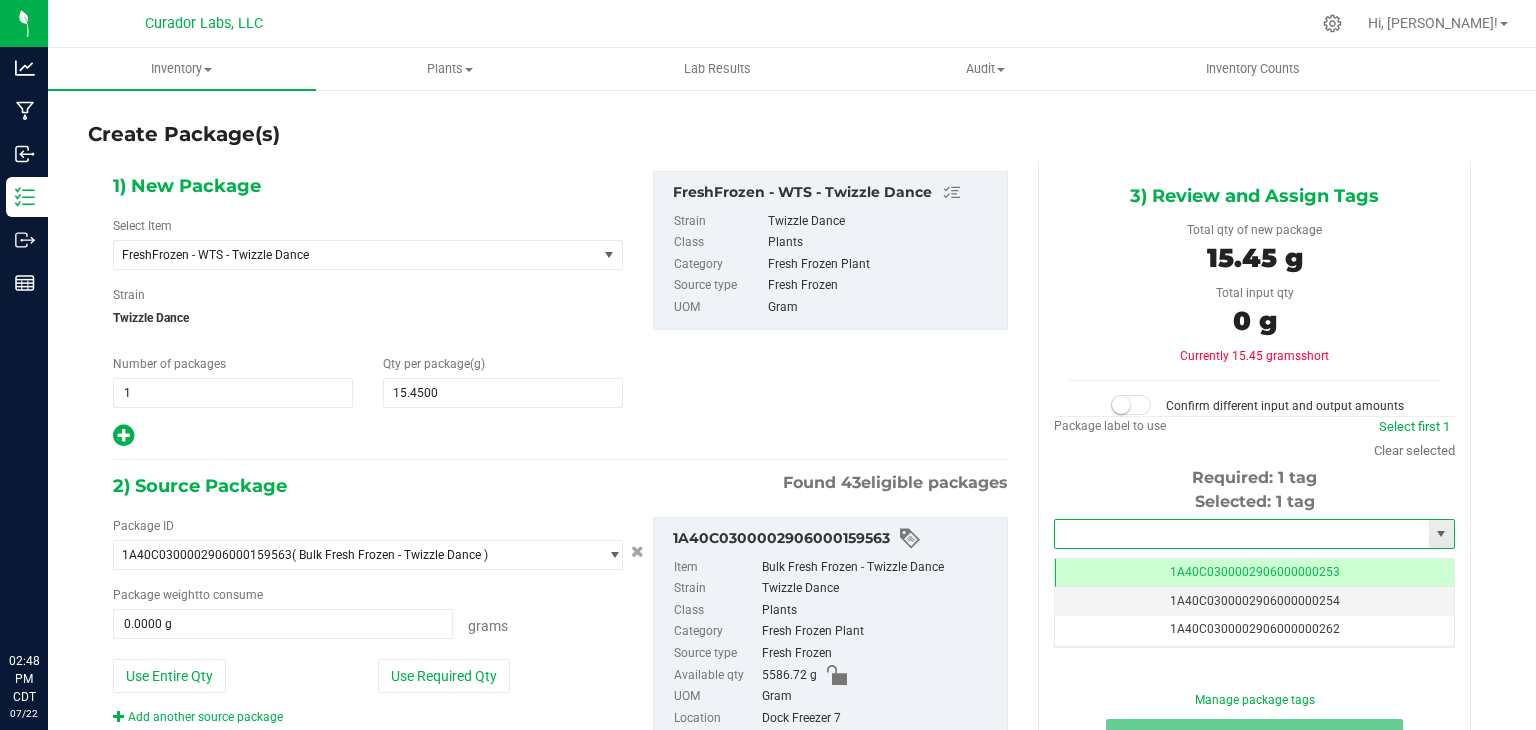 click at bounding box center [1242, 534] 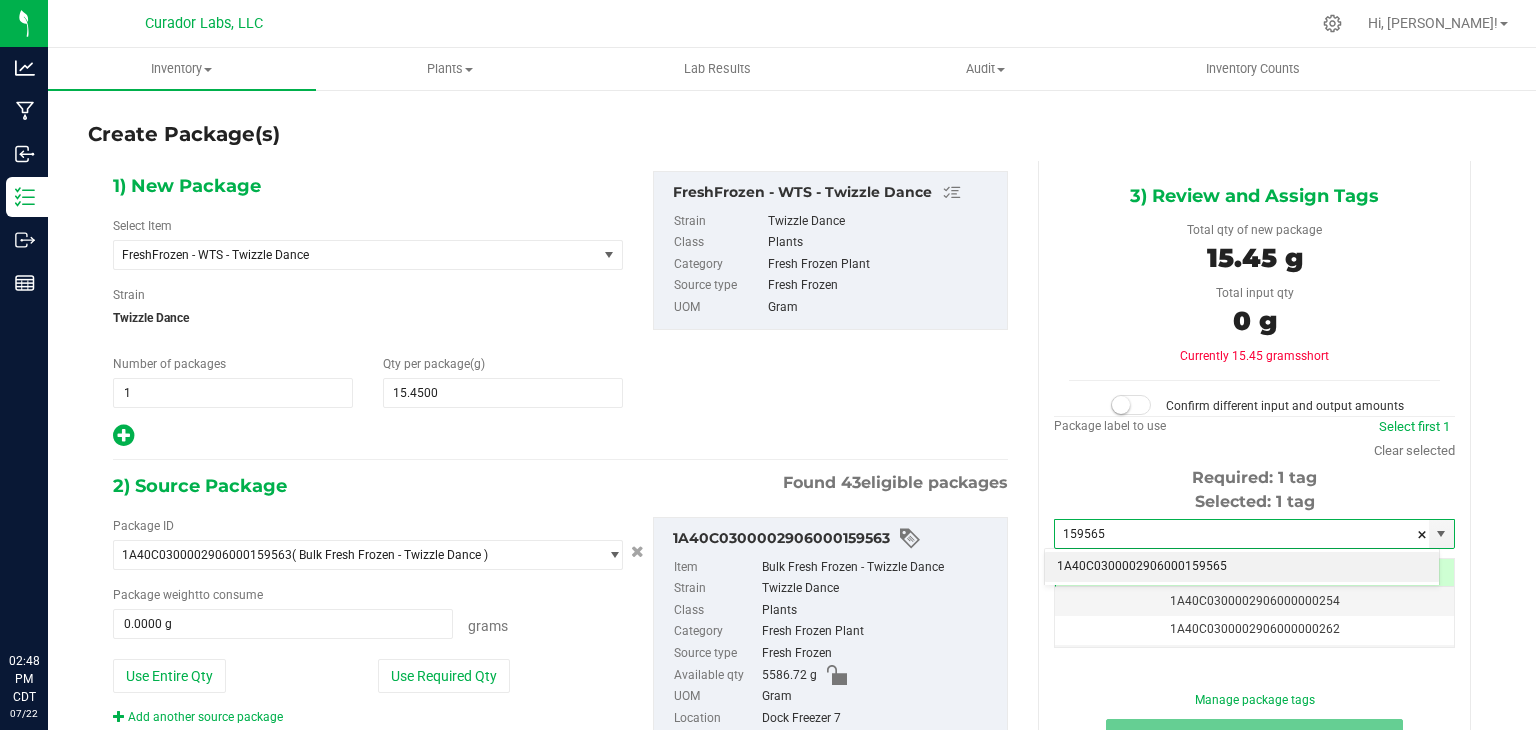 click on "1A40C0300002906000159565" at bounding box center (1242, 567) 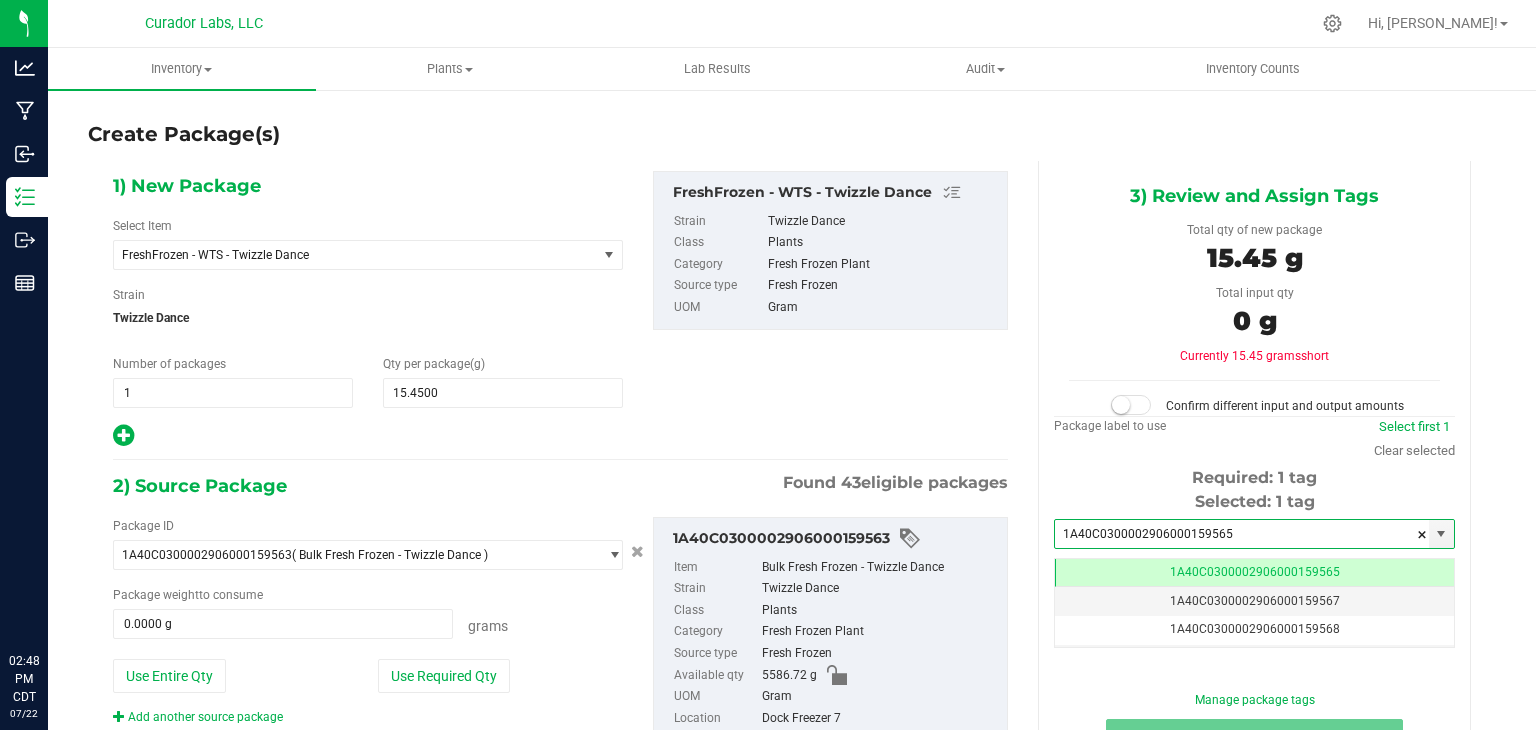 type on "1A40C0300002906000159565" 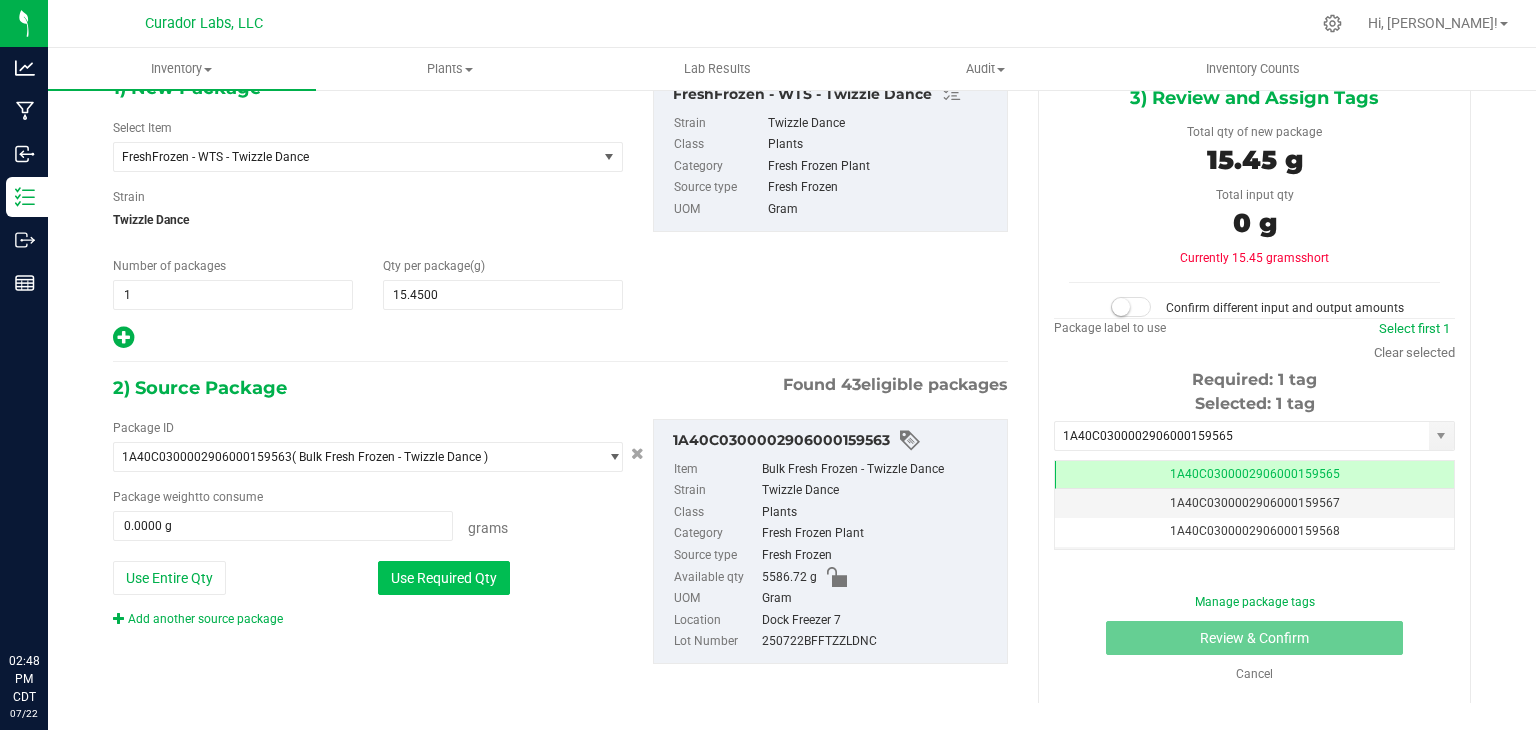 click on "Use Required Qty" at bounding box center [444, 578] 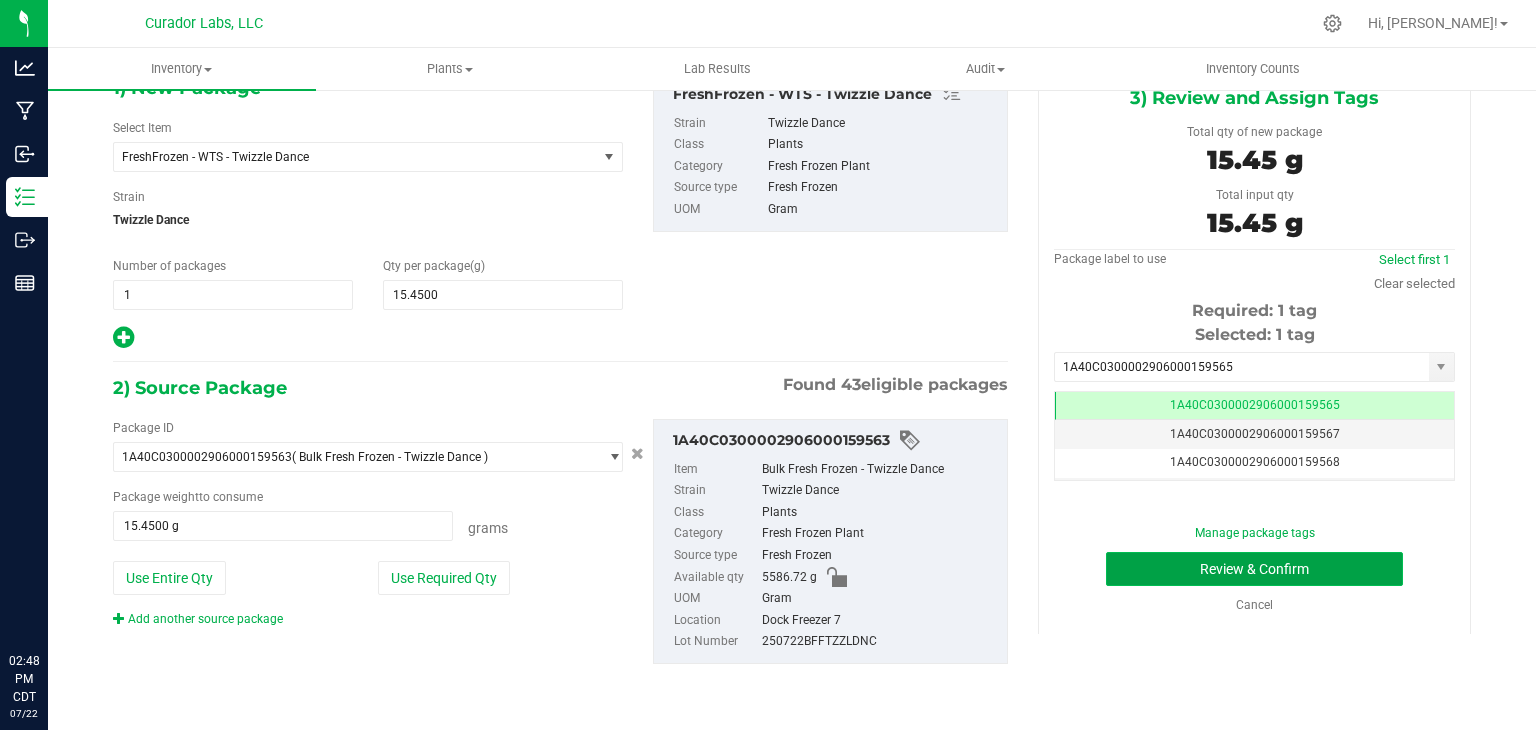 click on "Review & Confirm" at bounding box center (1254, 569) 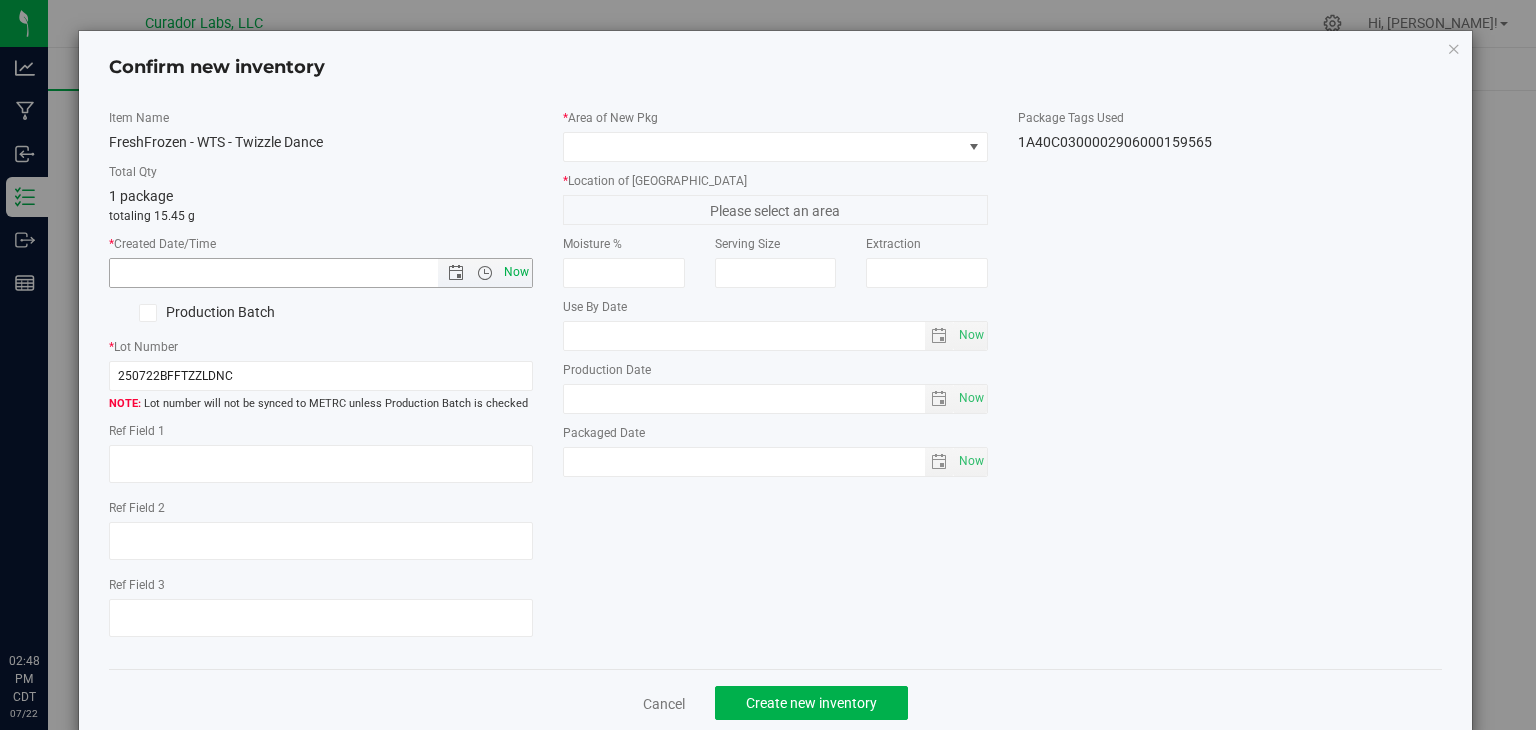 click on "Now" at bounding box center (517, 272) 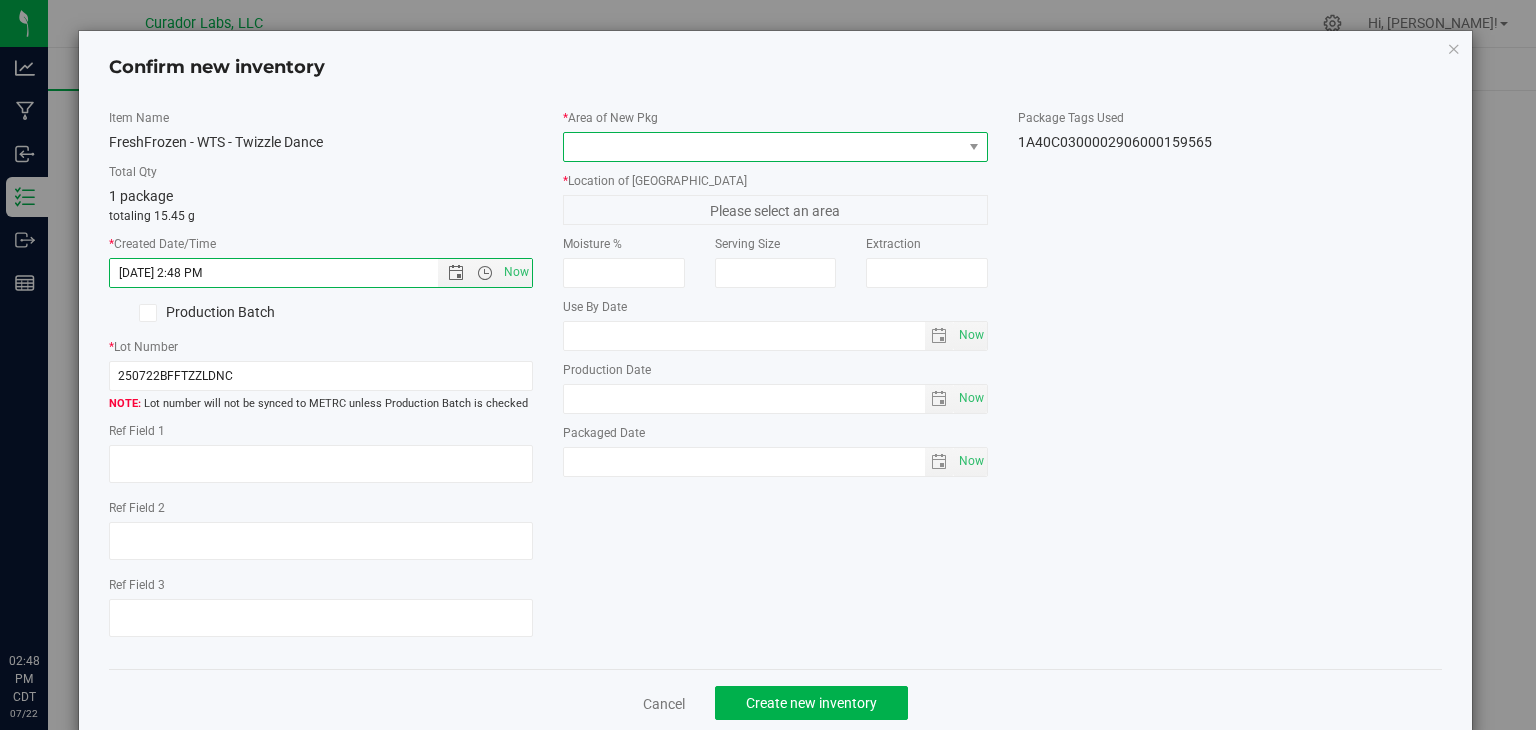 click at bounding box center (763, 147) 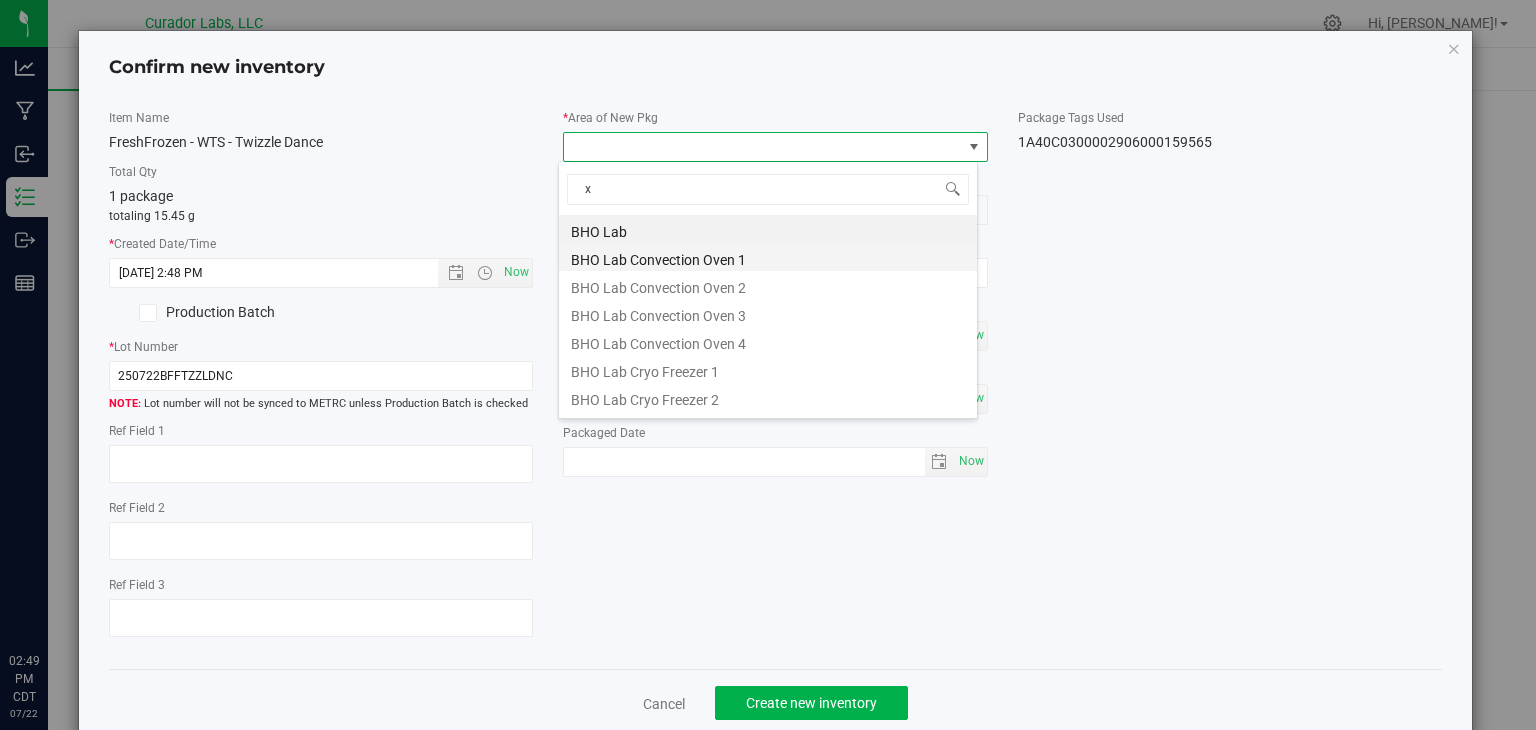 type on "xo" 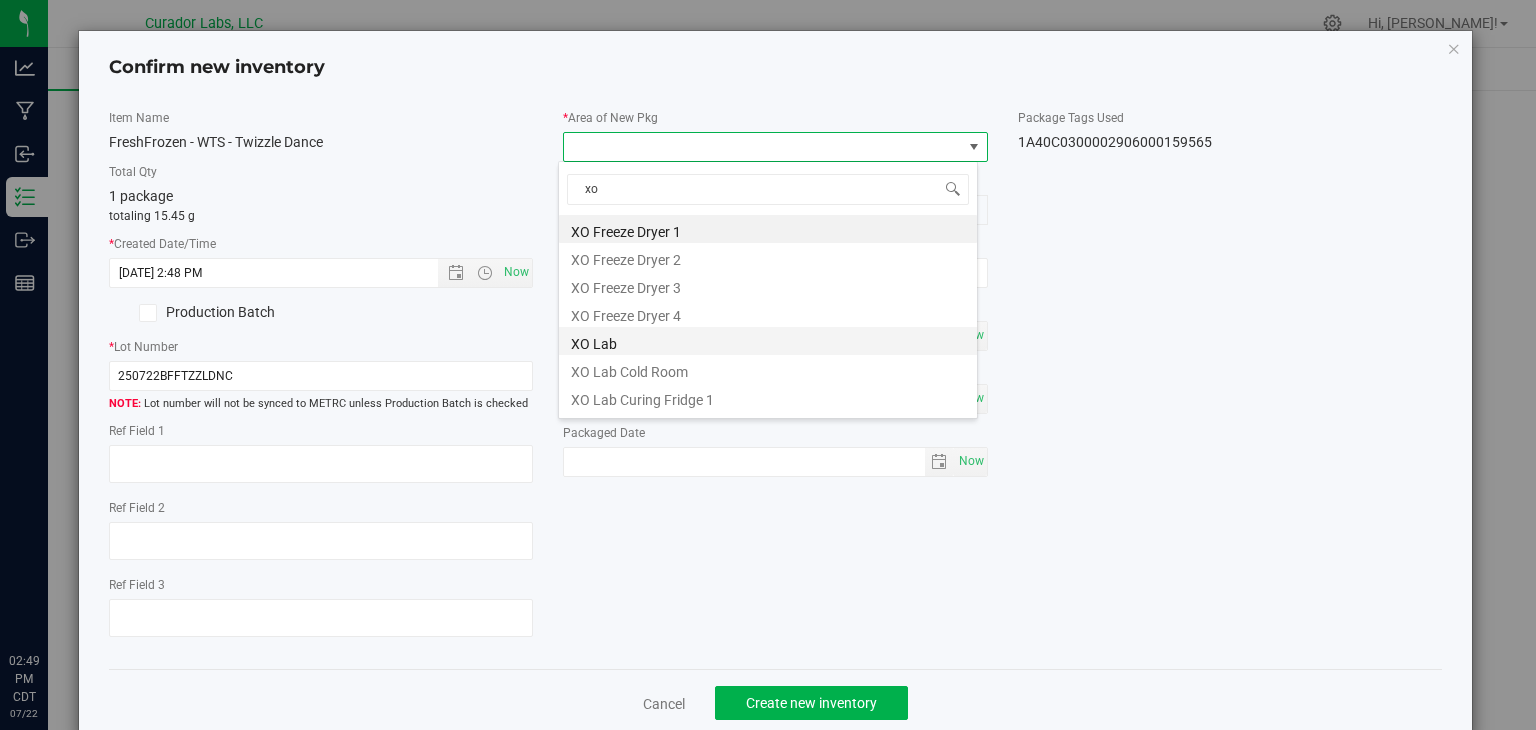 click on "XO Lab" at bounding box center (768, 341) 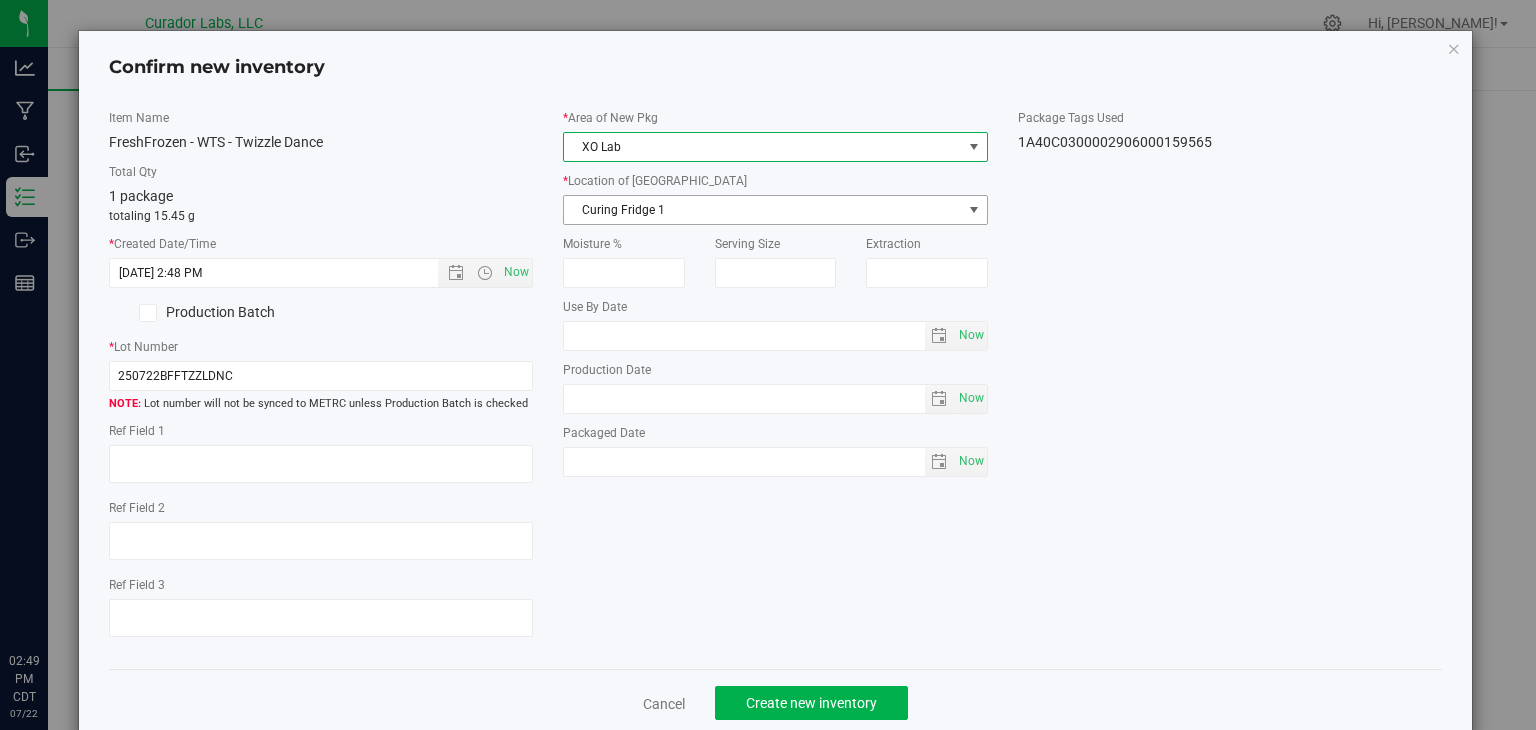click on "Curing Fridge 1" at bounding box center (763, 210) 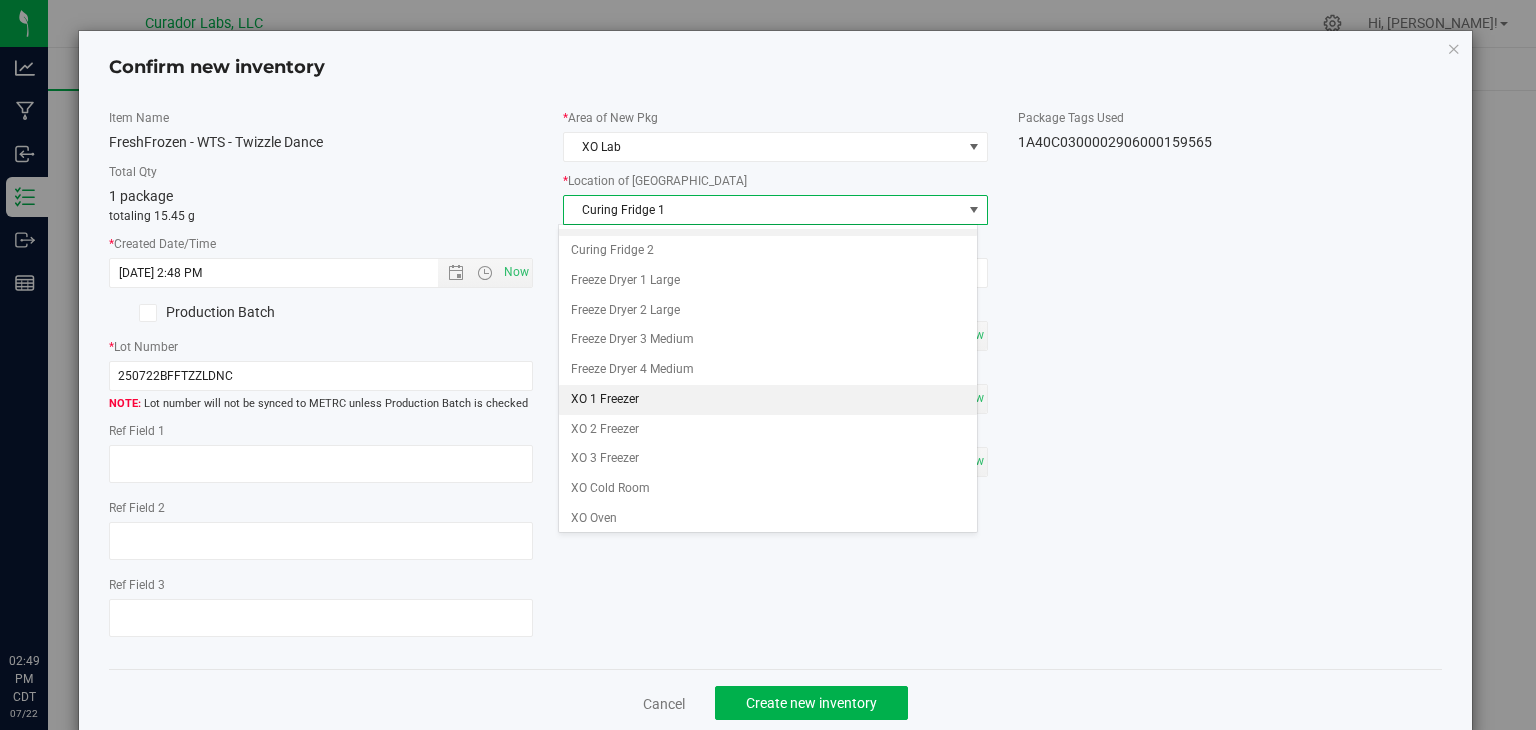 click on "XO 1 Freezer" at bounding box center (768, 400) 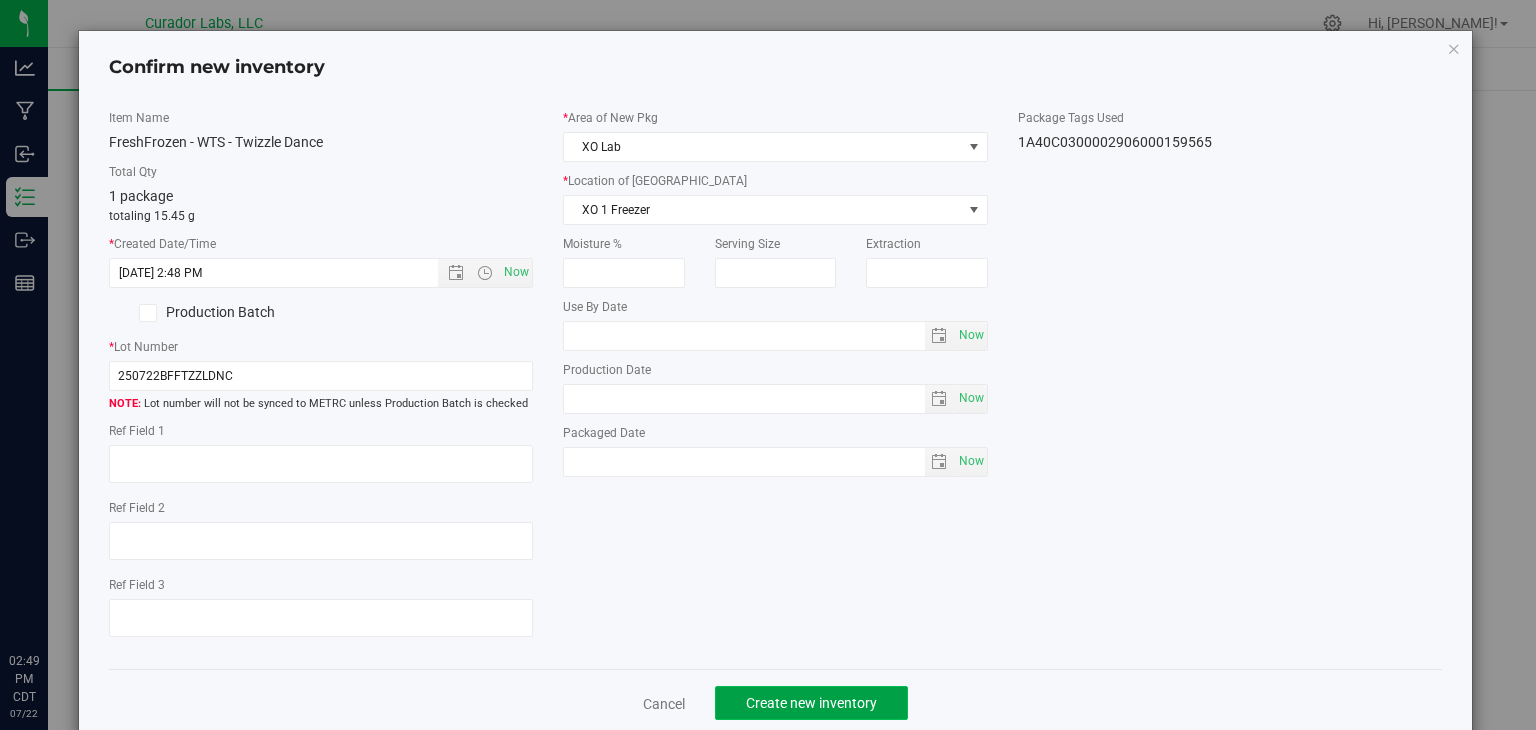 click on "Create new inventory" 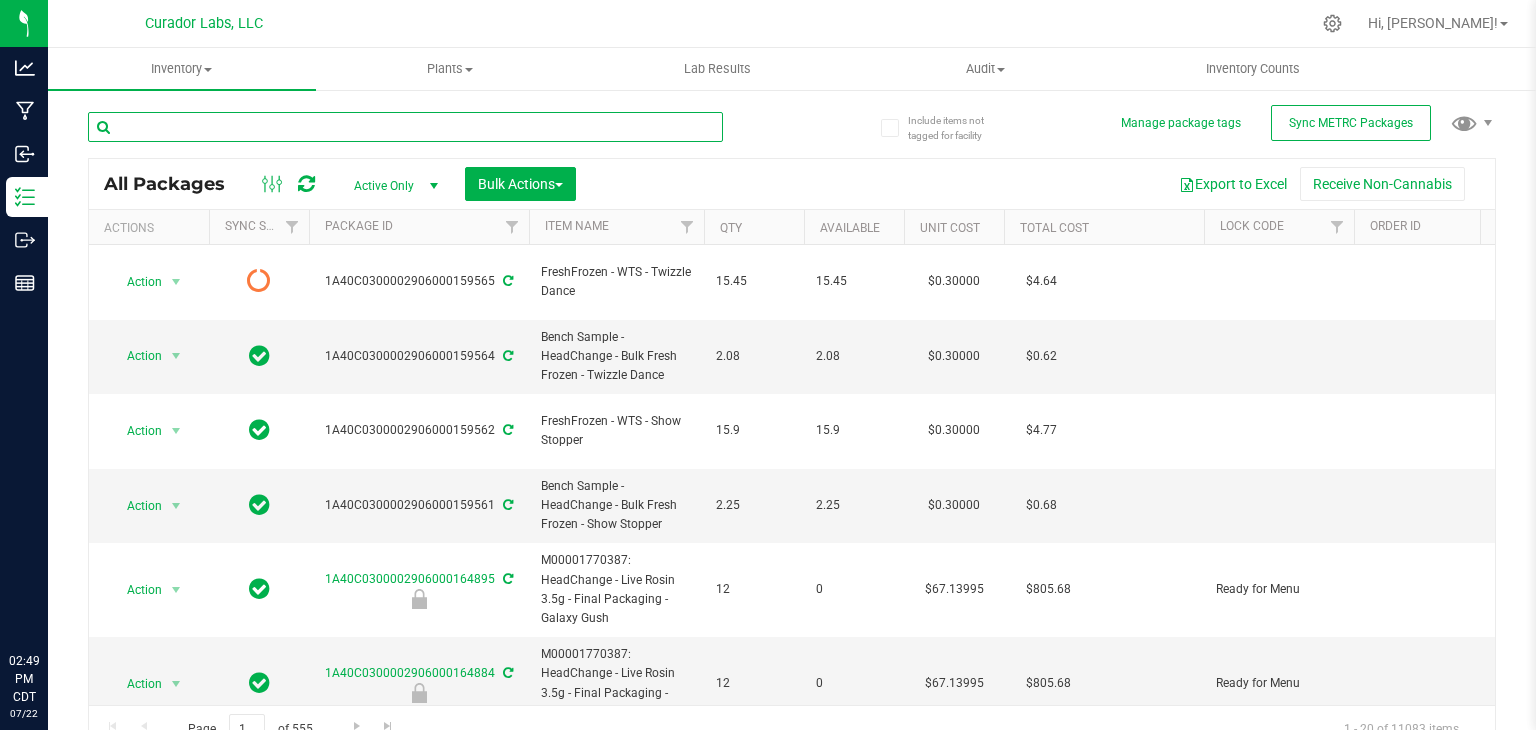 click at bounding box center [405, 127] 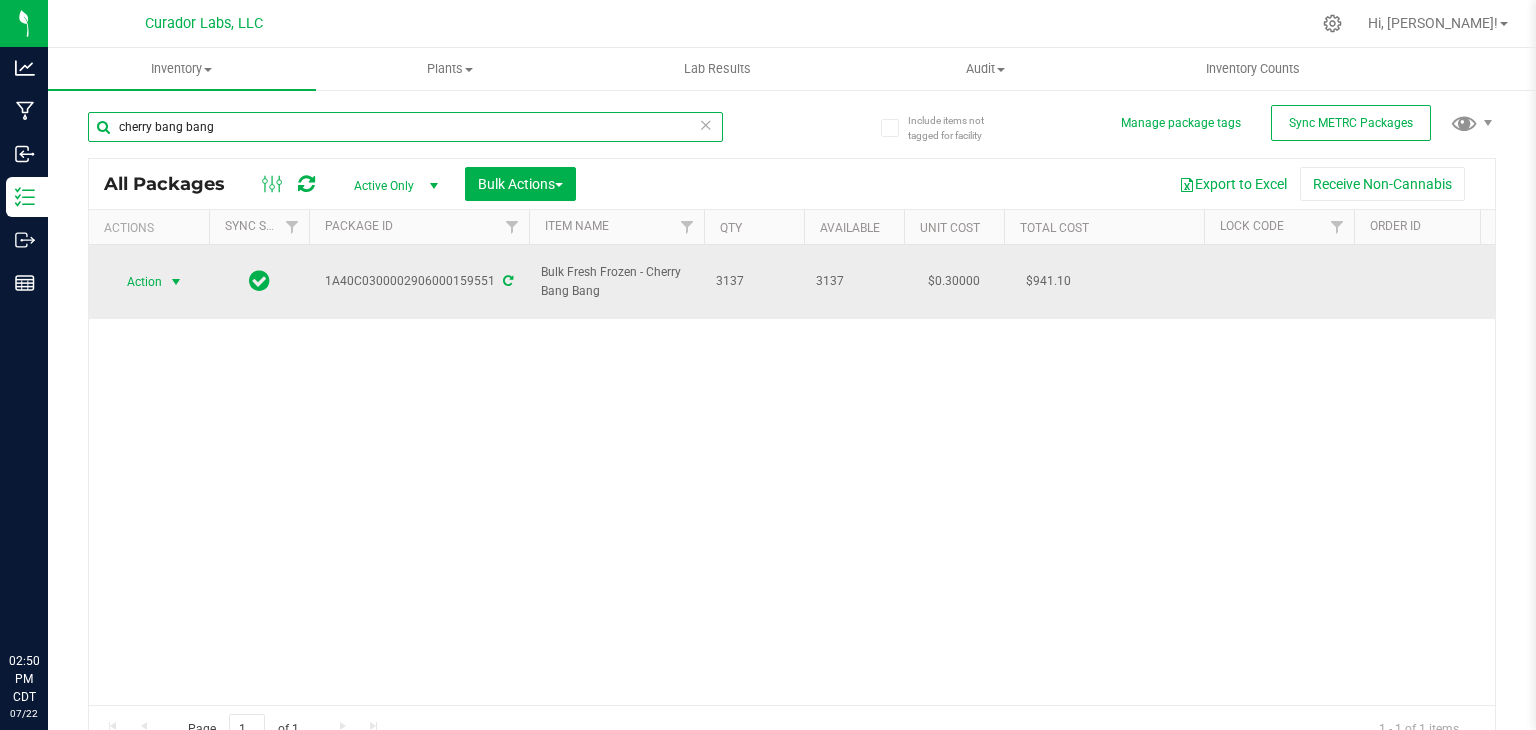 type on "cherry bang bang" 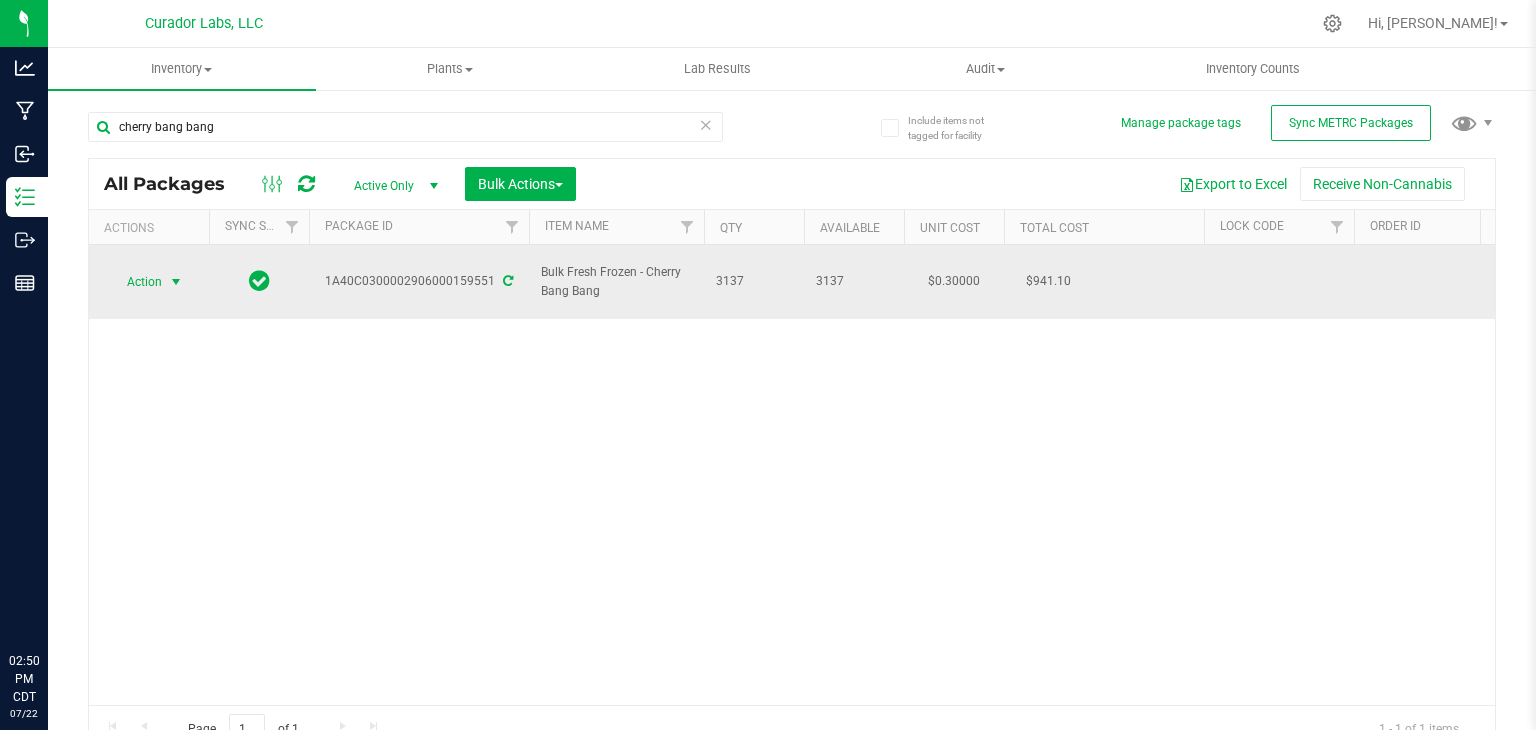 click at bounding box center (176, 282) 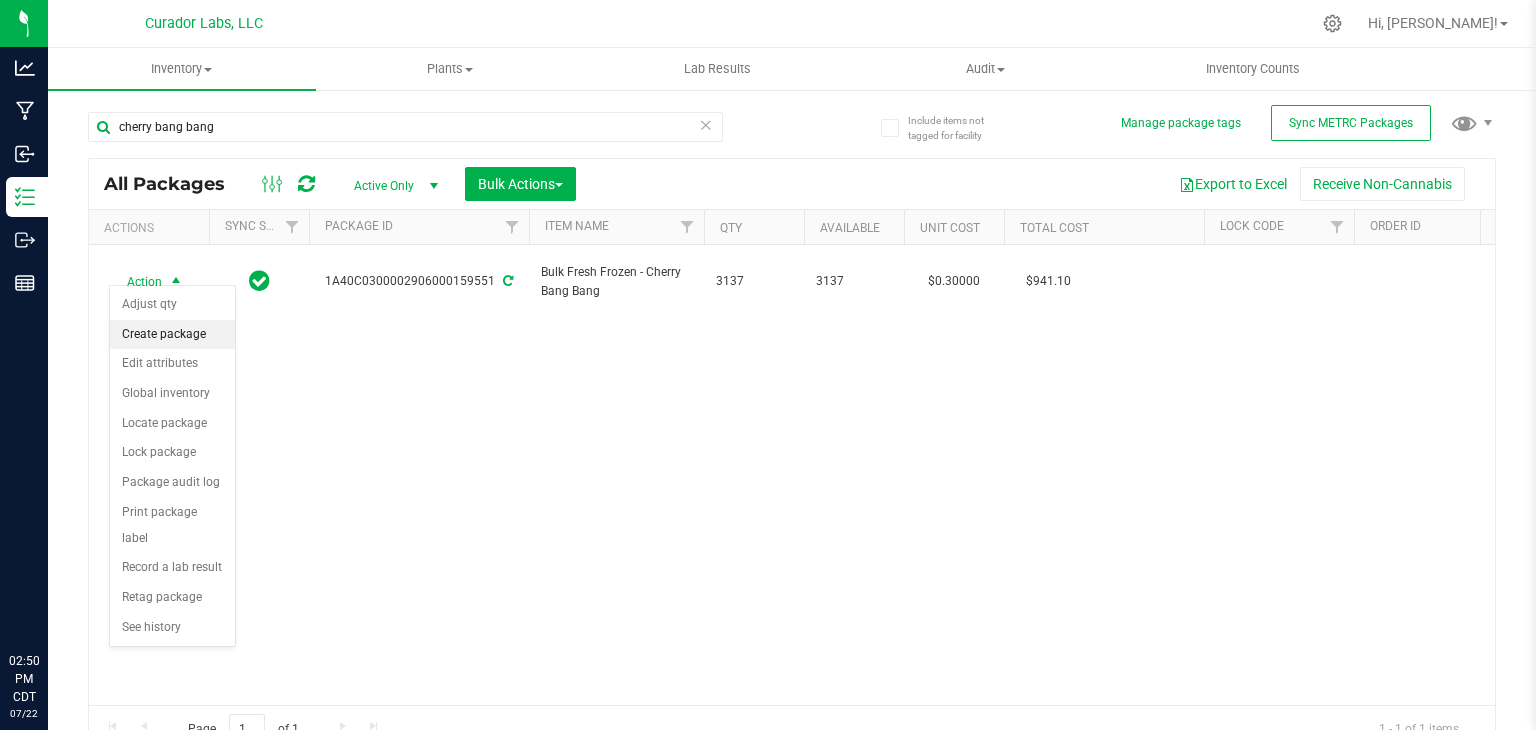 click on "Create package" at bounding box center [172, 335] 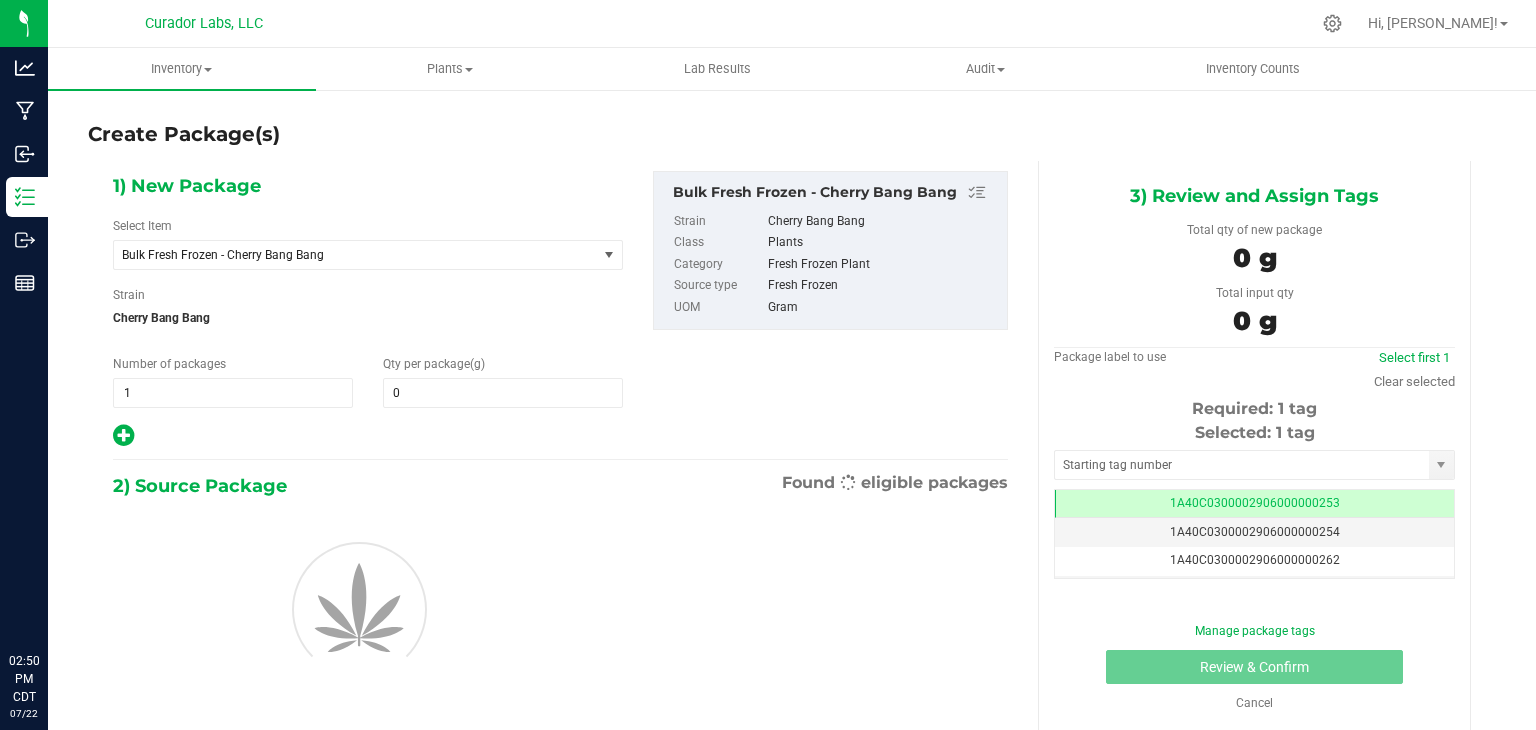 type on "0.0000" 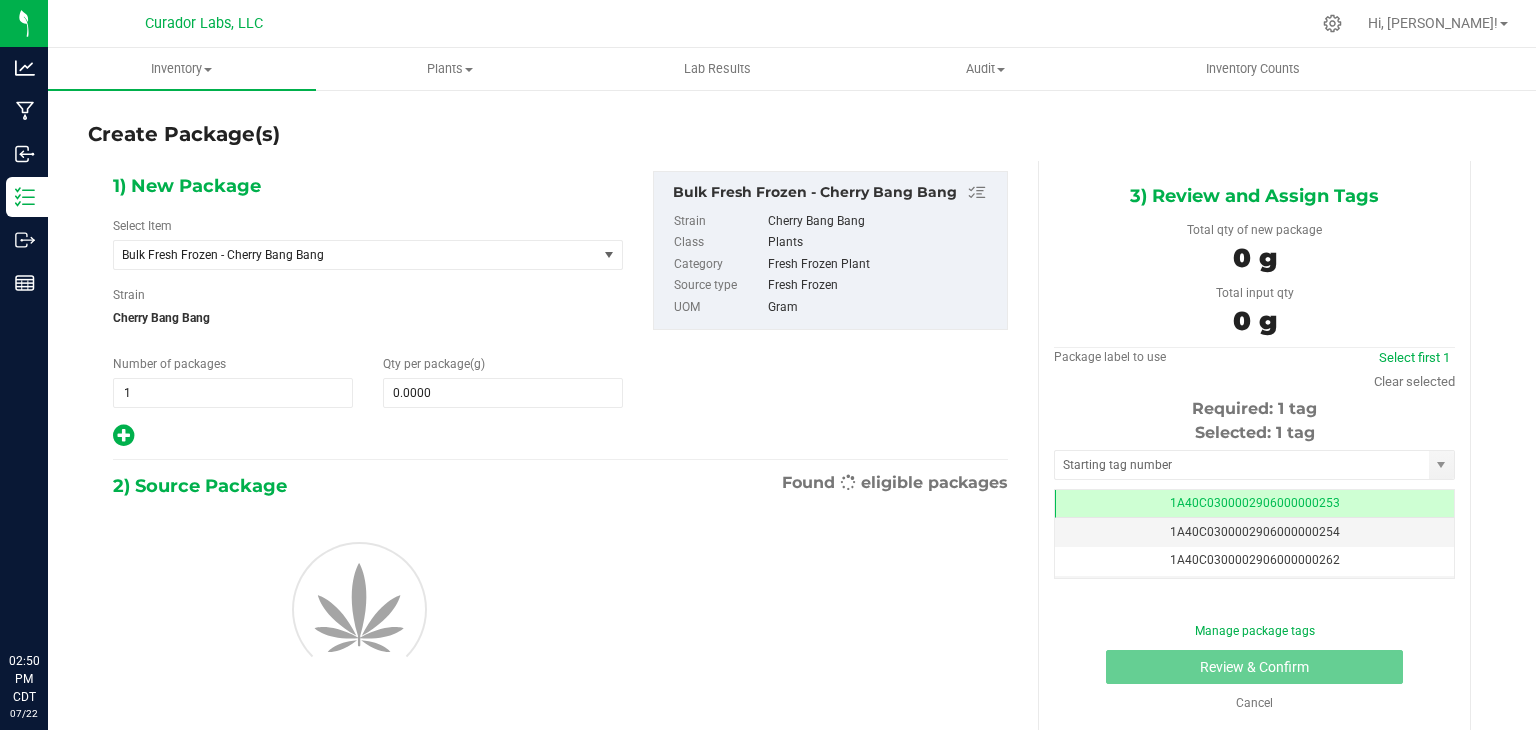 scroll, scrollTop: 0, scrollLeft: 0, axis: both 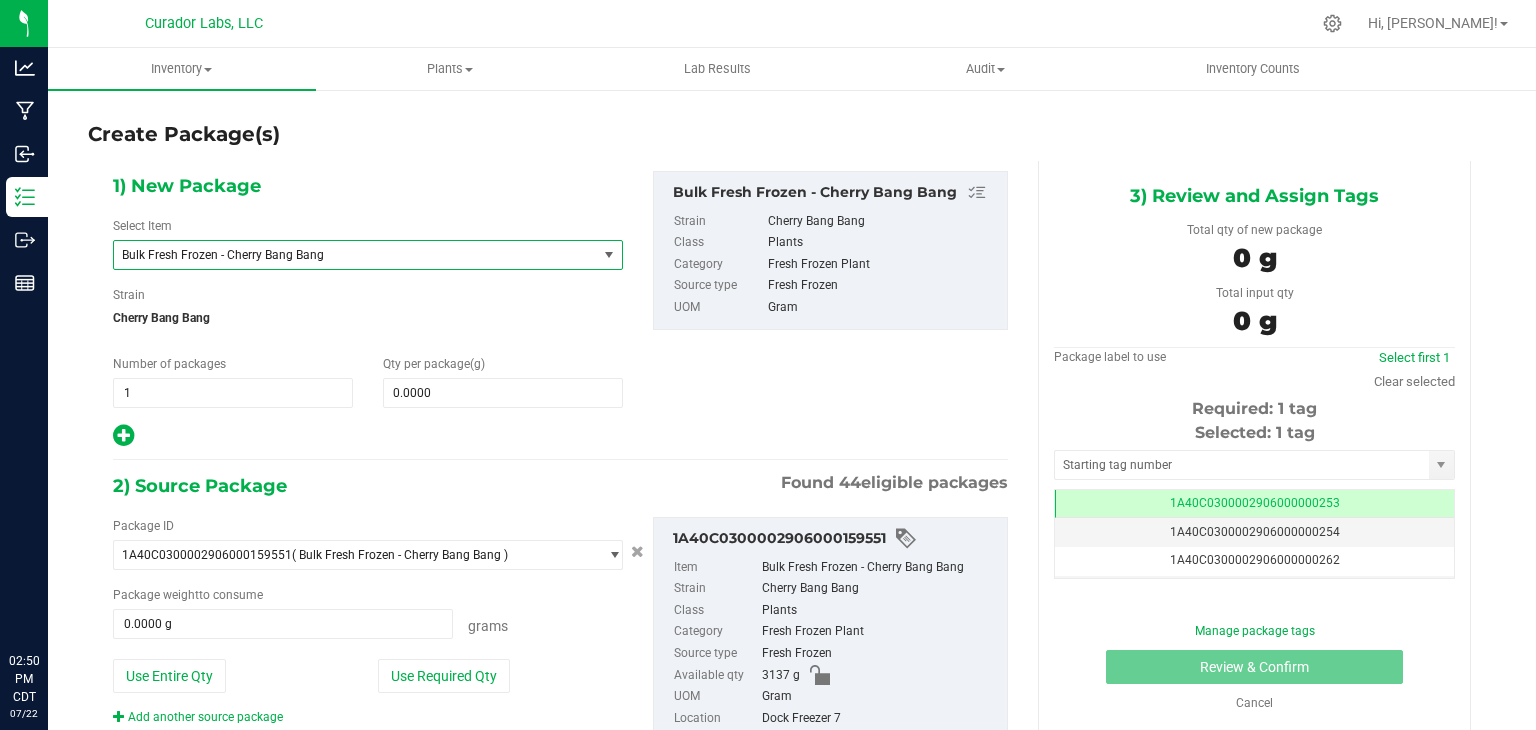 click on "Bulk Fresh Frozen - Cherry Bang Bang" at bounding box center [346, 255] 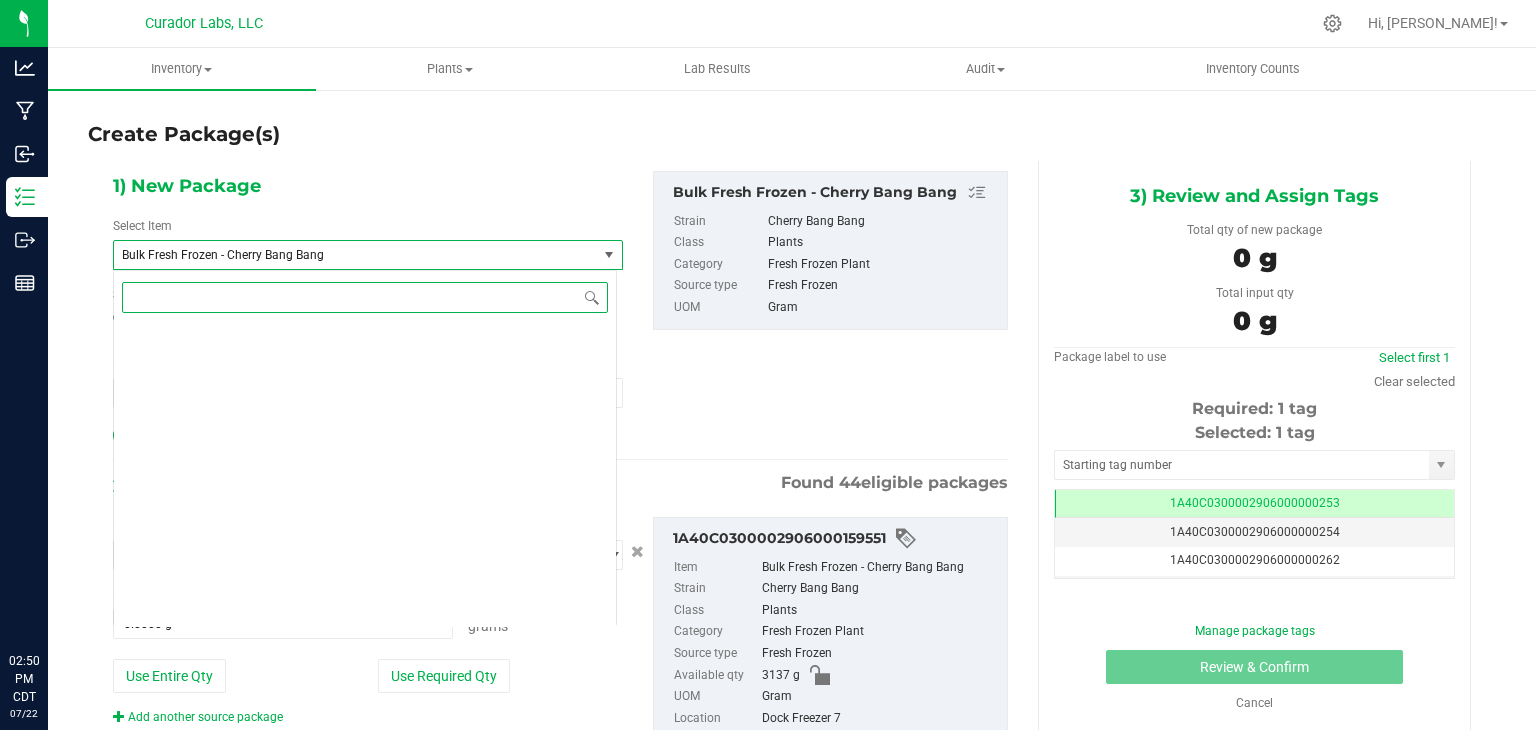 scroll, scrollTop: 38780, scrollLeft: 0, axis: vertical 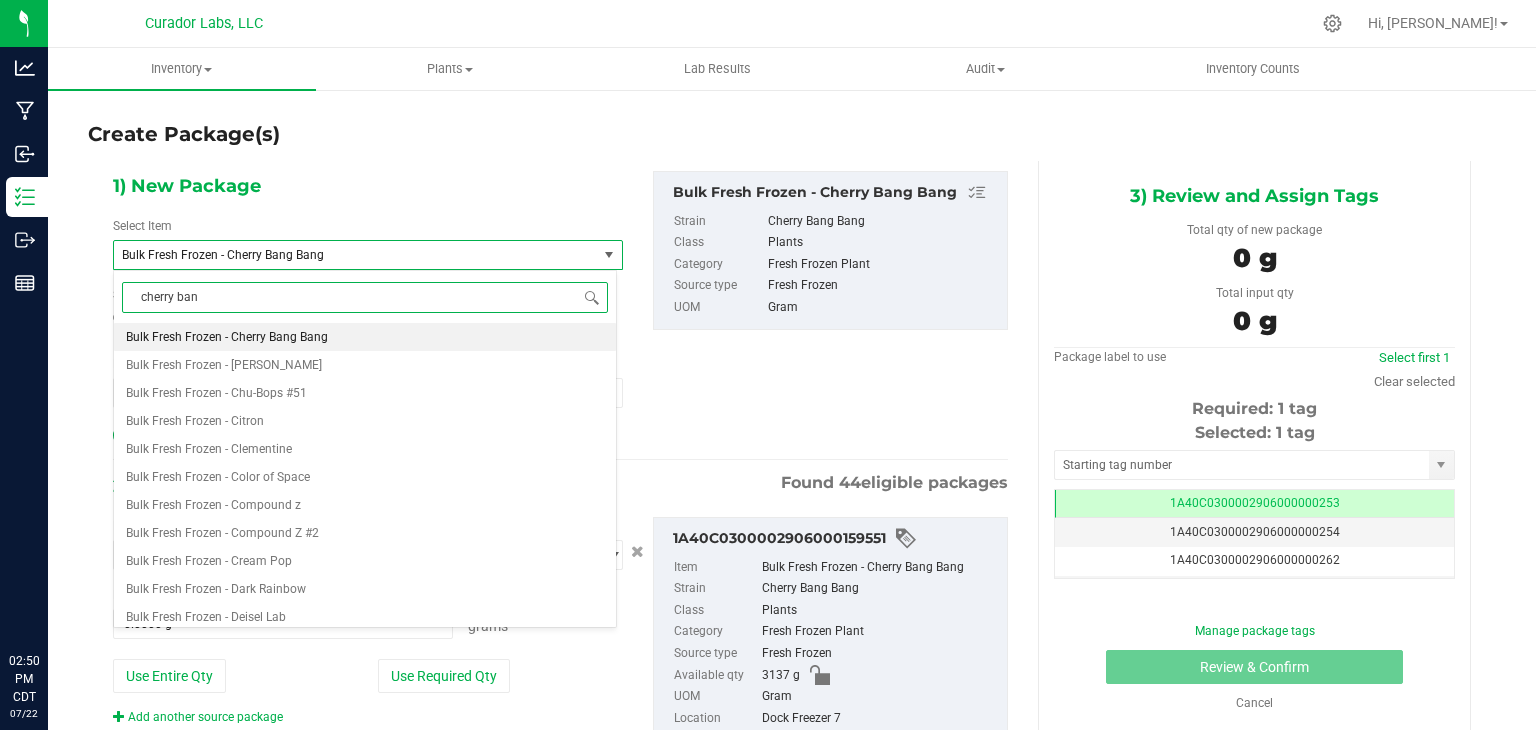 type on "cherry bang" 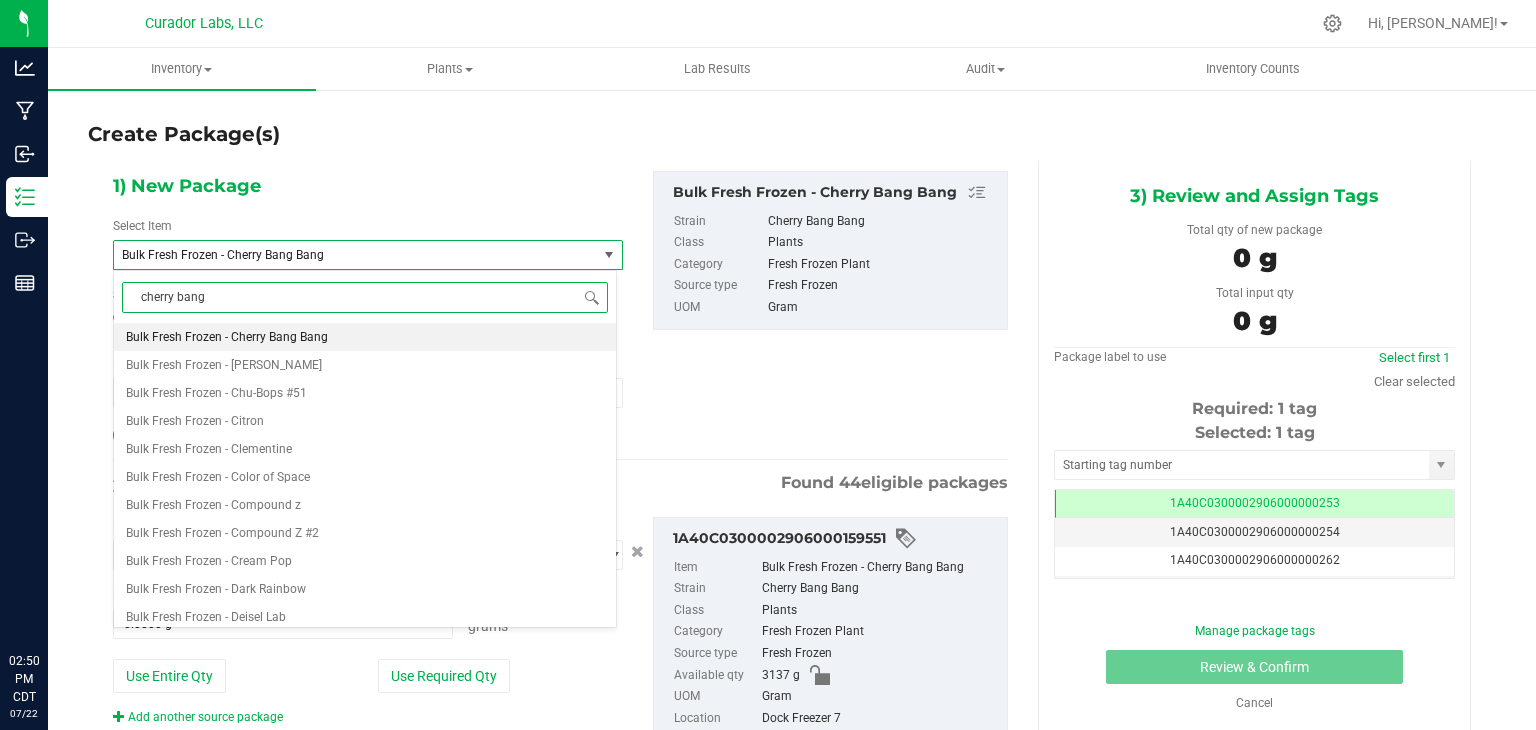 scroll, scrollTop: 0, scrollLeft: 0, axis: both 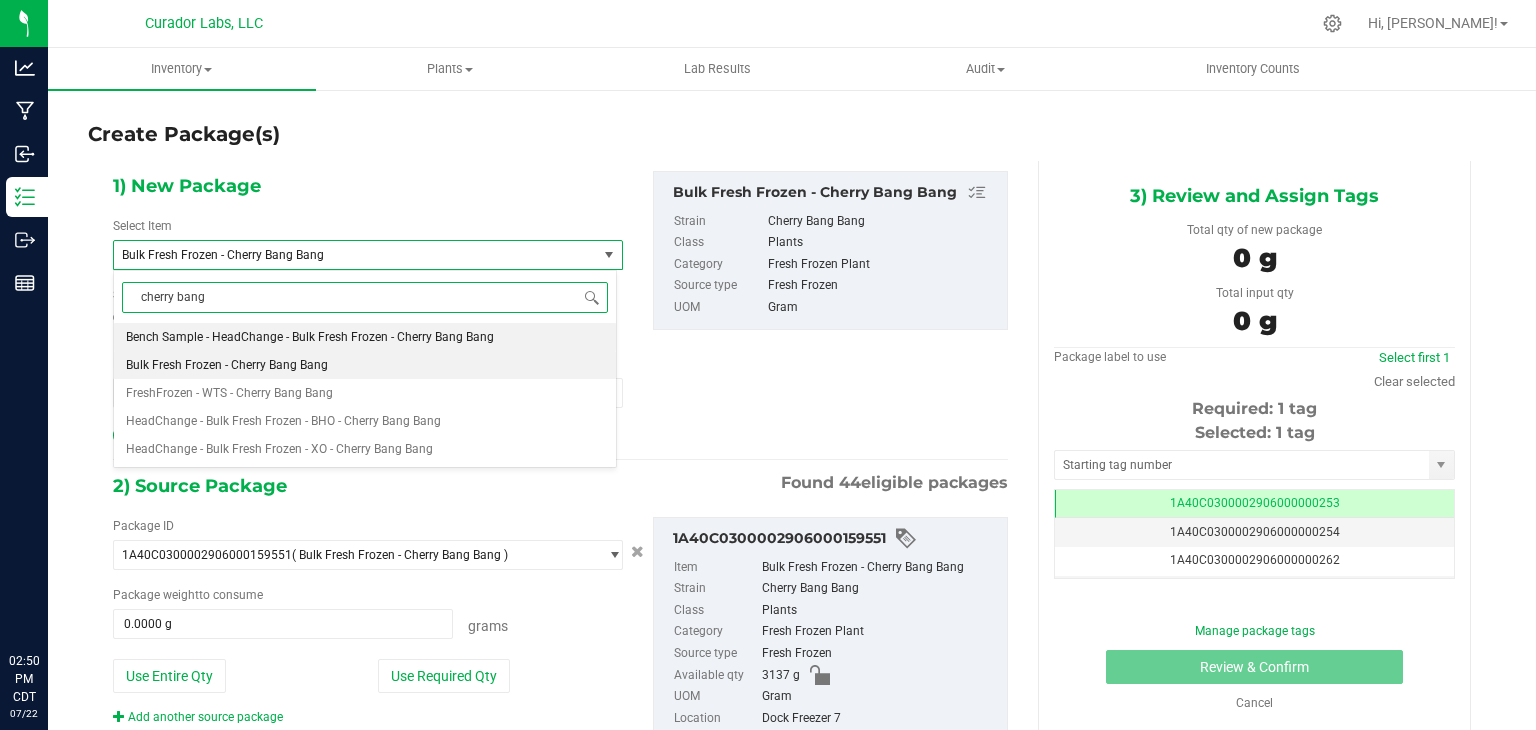 click on "Bench Sample - HeadChange - Bulk Fresh Frozen - Cherry Bang Bang" at bounding box center (310, 337) 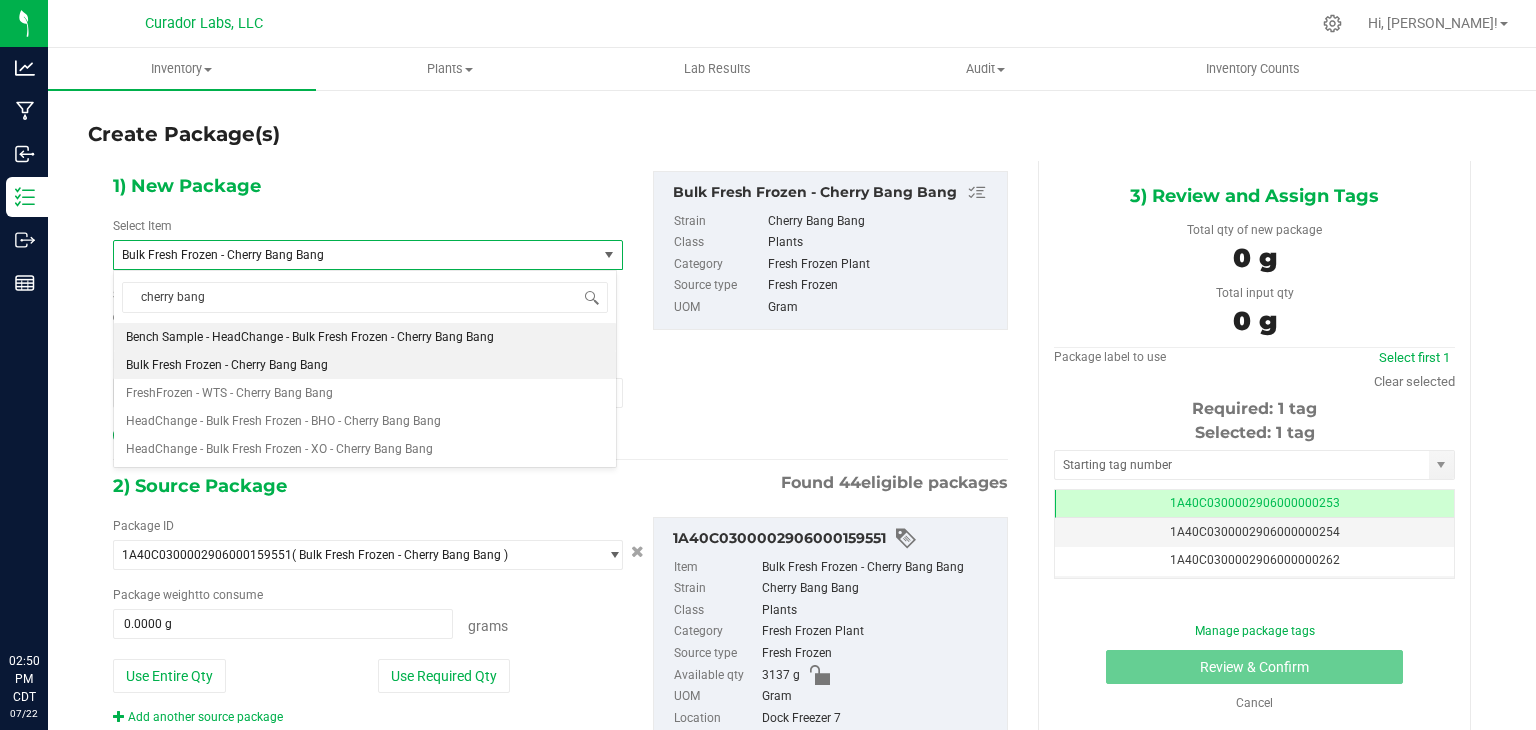 type 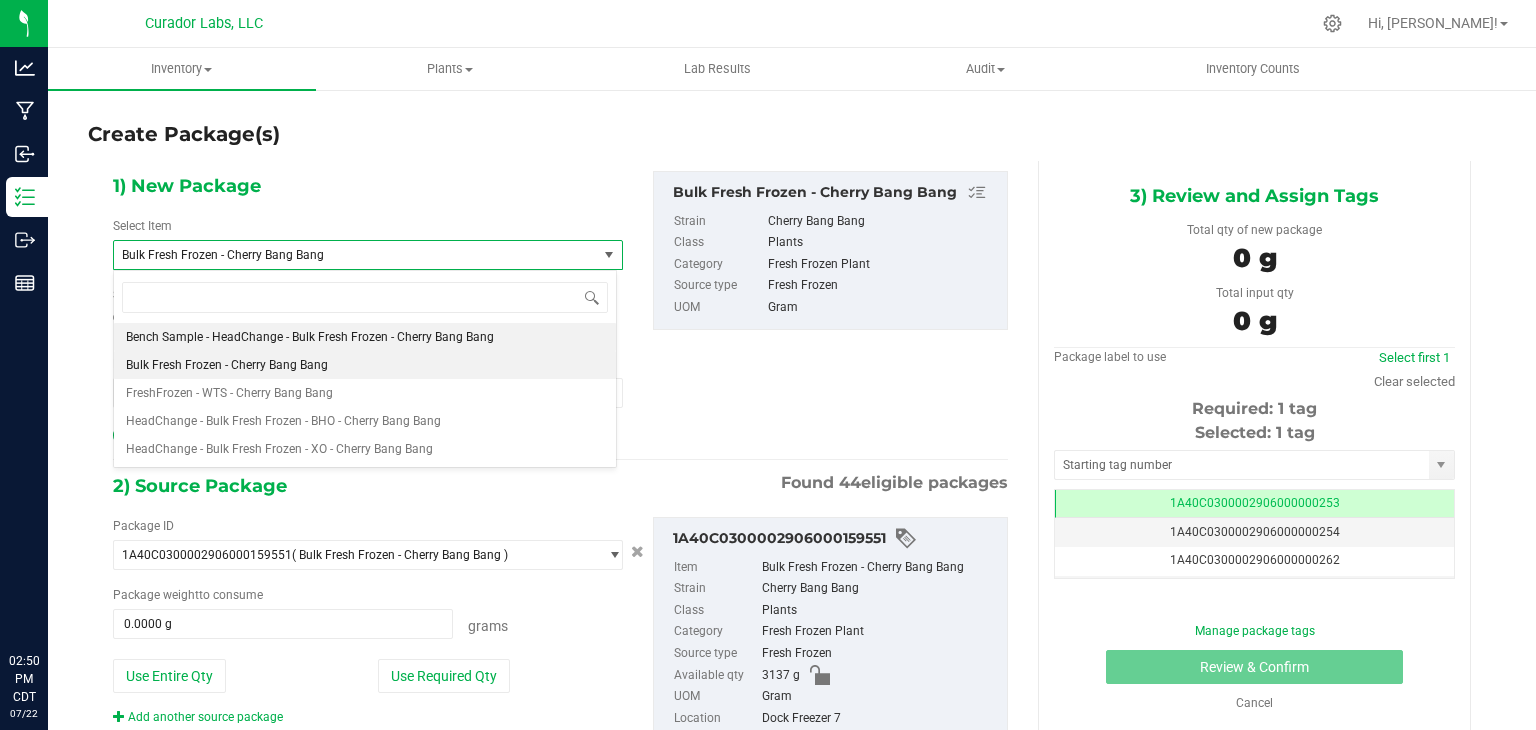 type on "0.0000" 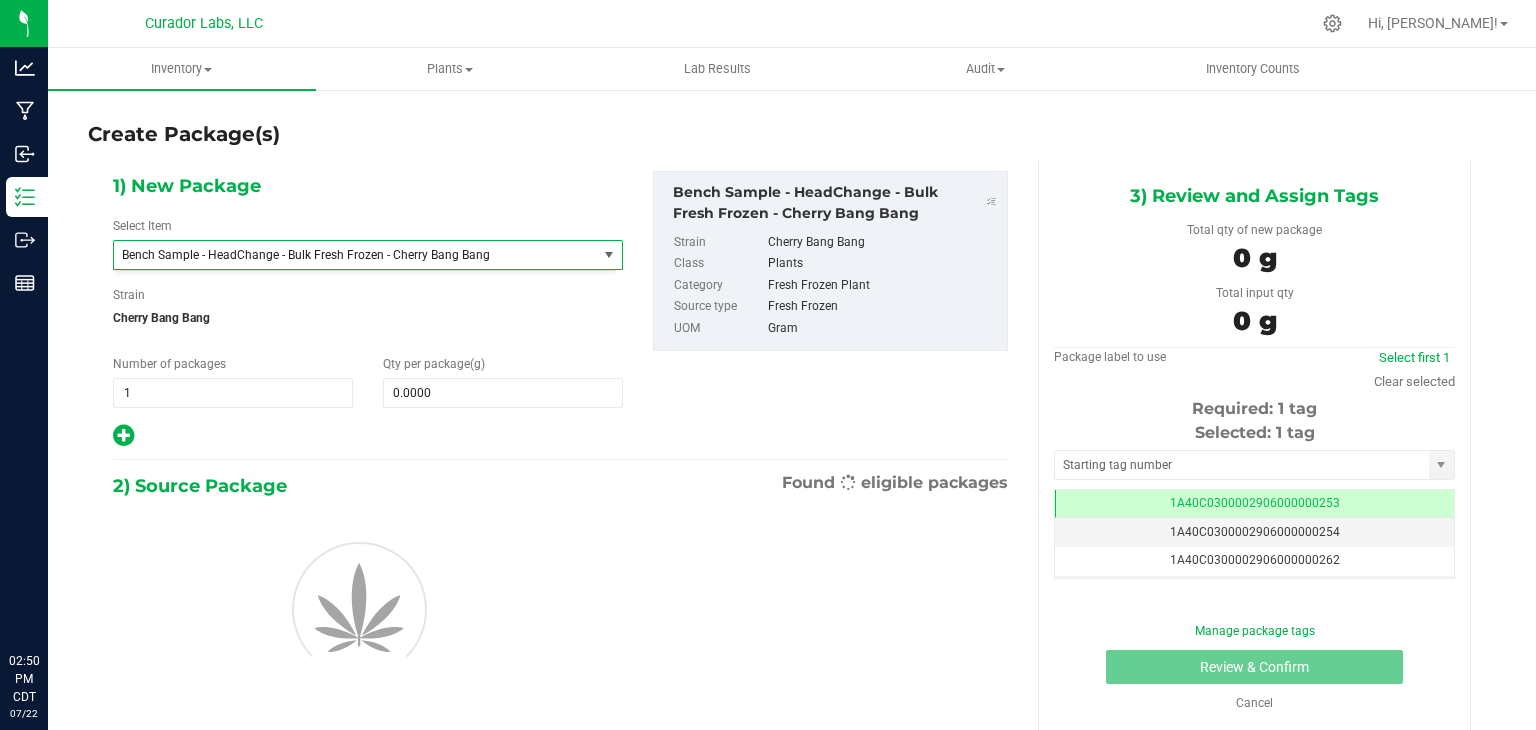 scroll, scrollTop: 15568, scrollLeft: 0, axis: vertical 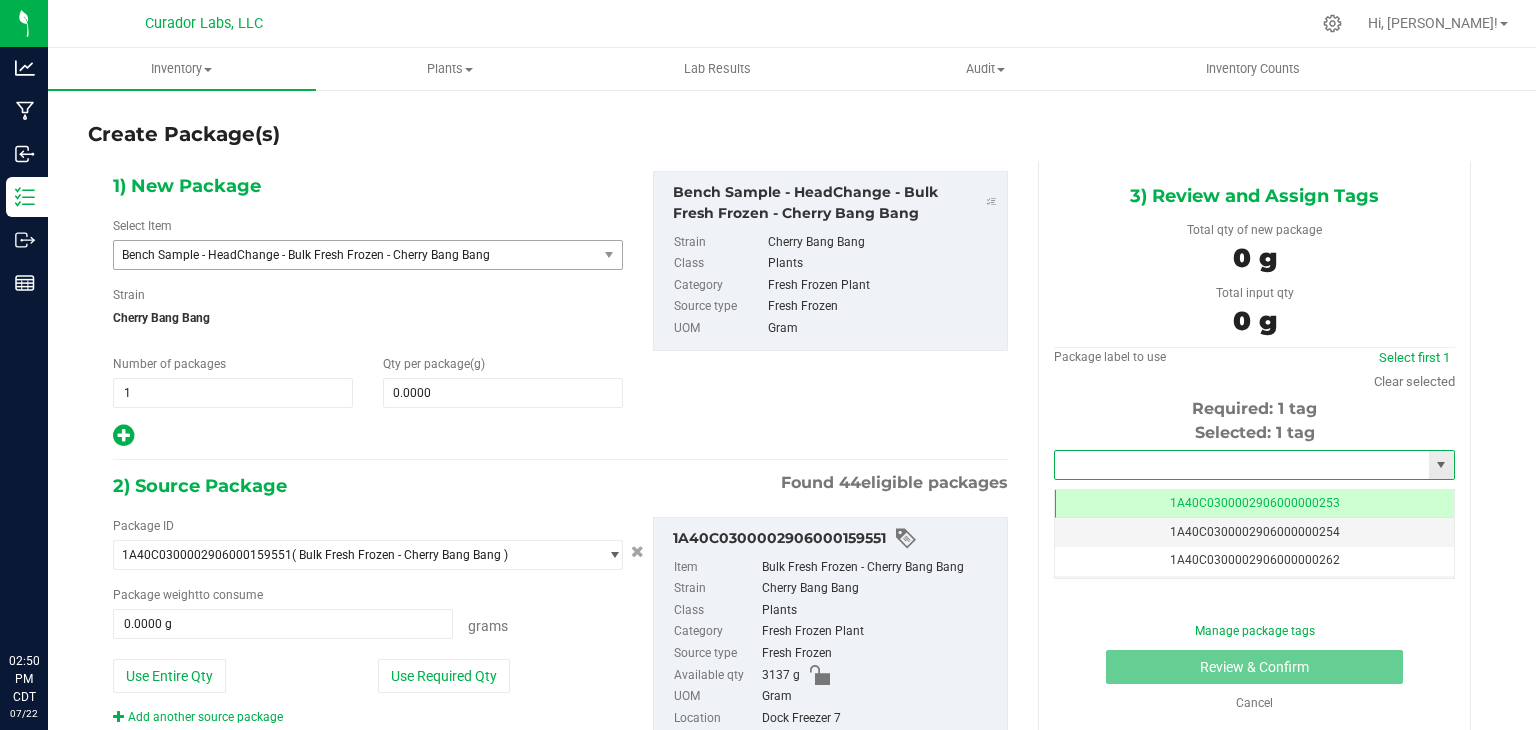click at bounding box center [1242, 465] 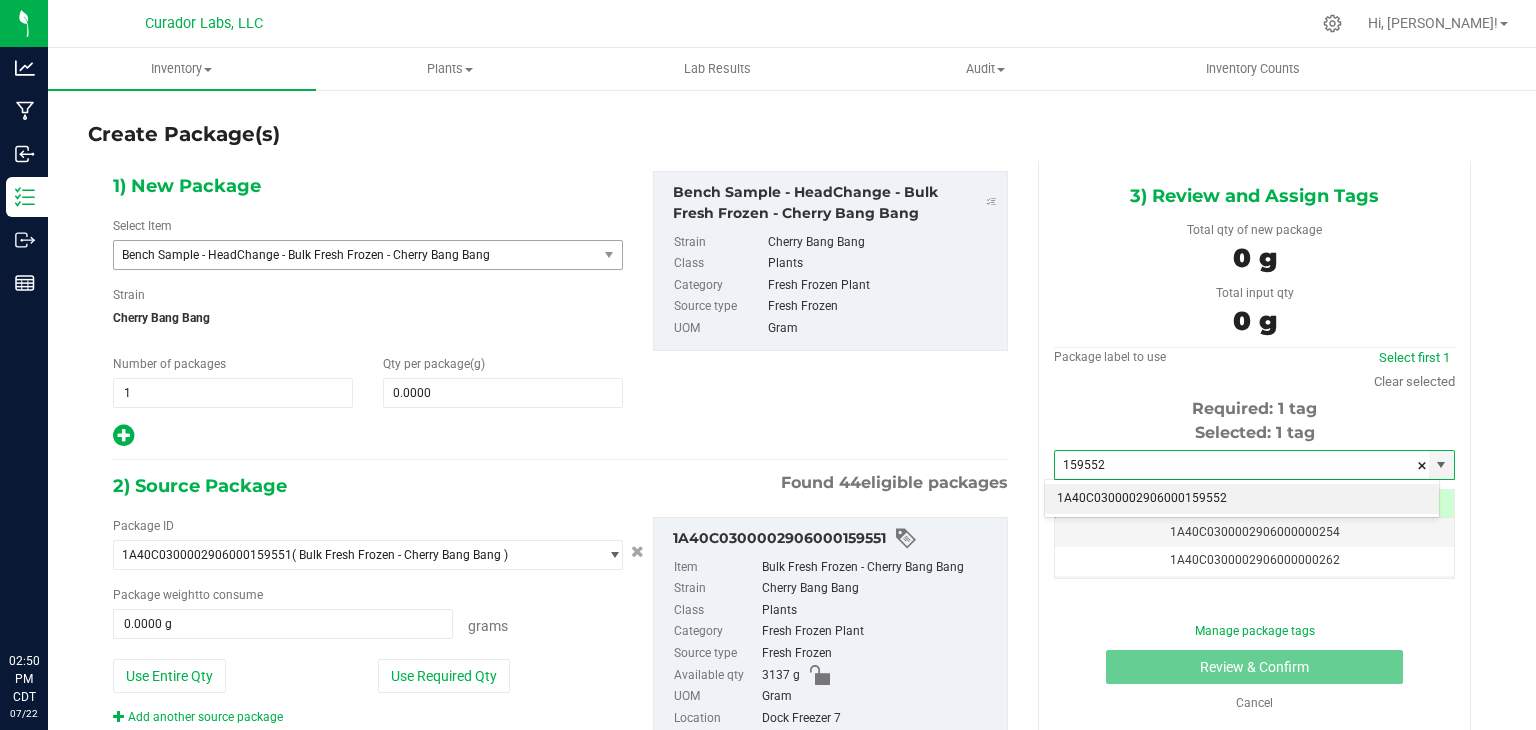 click on "1A40C0300002906000159552" at bounding box center [1242, 499] 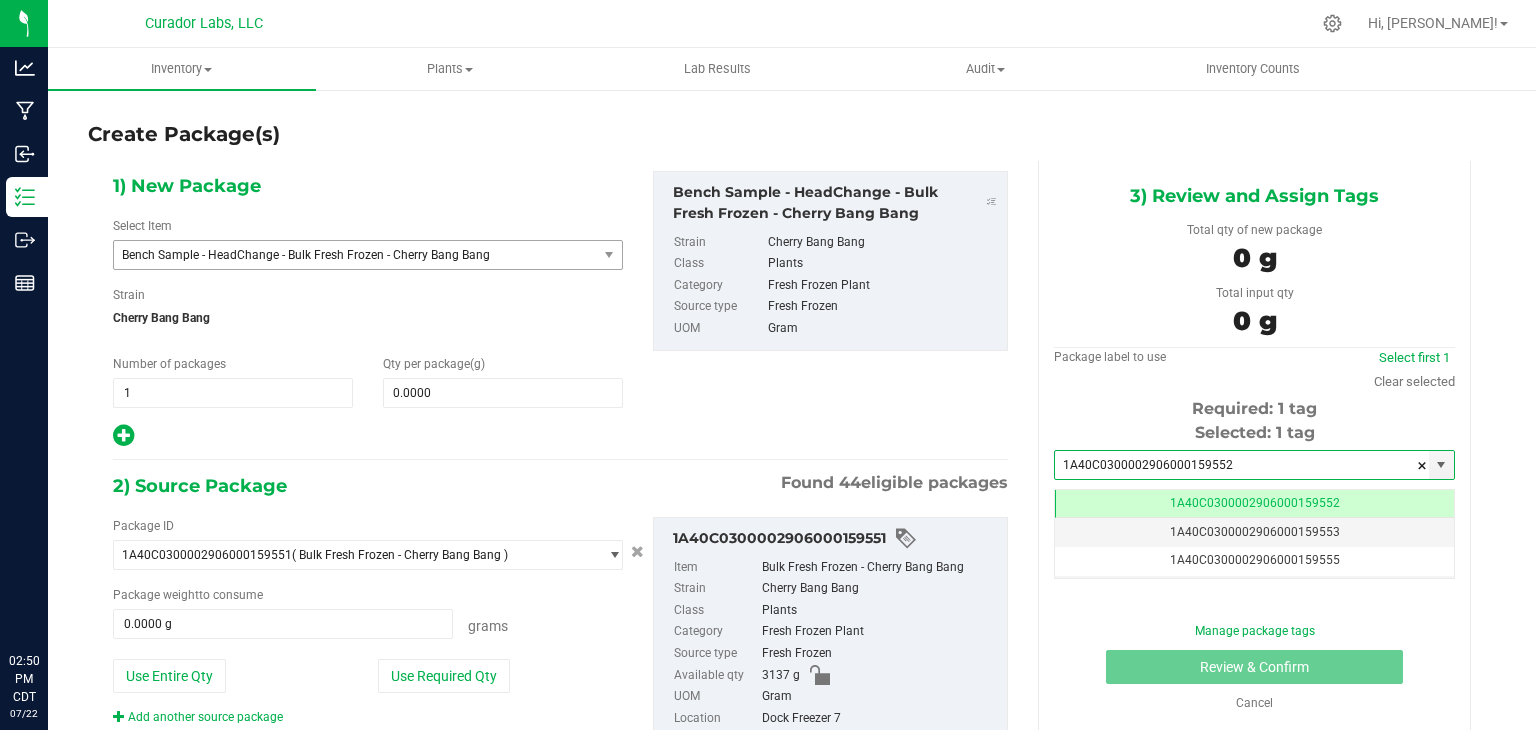 type on "1A40C0300002906000159552" 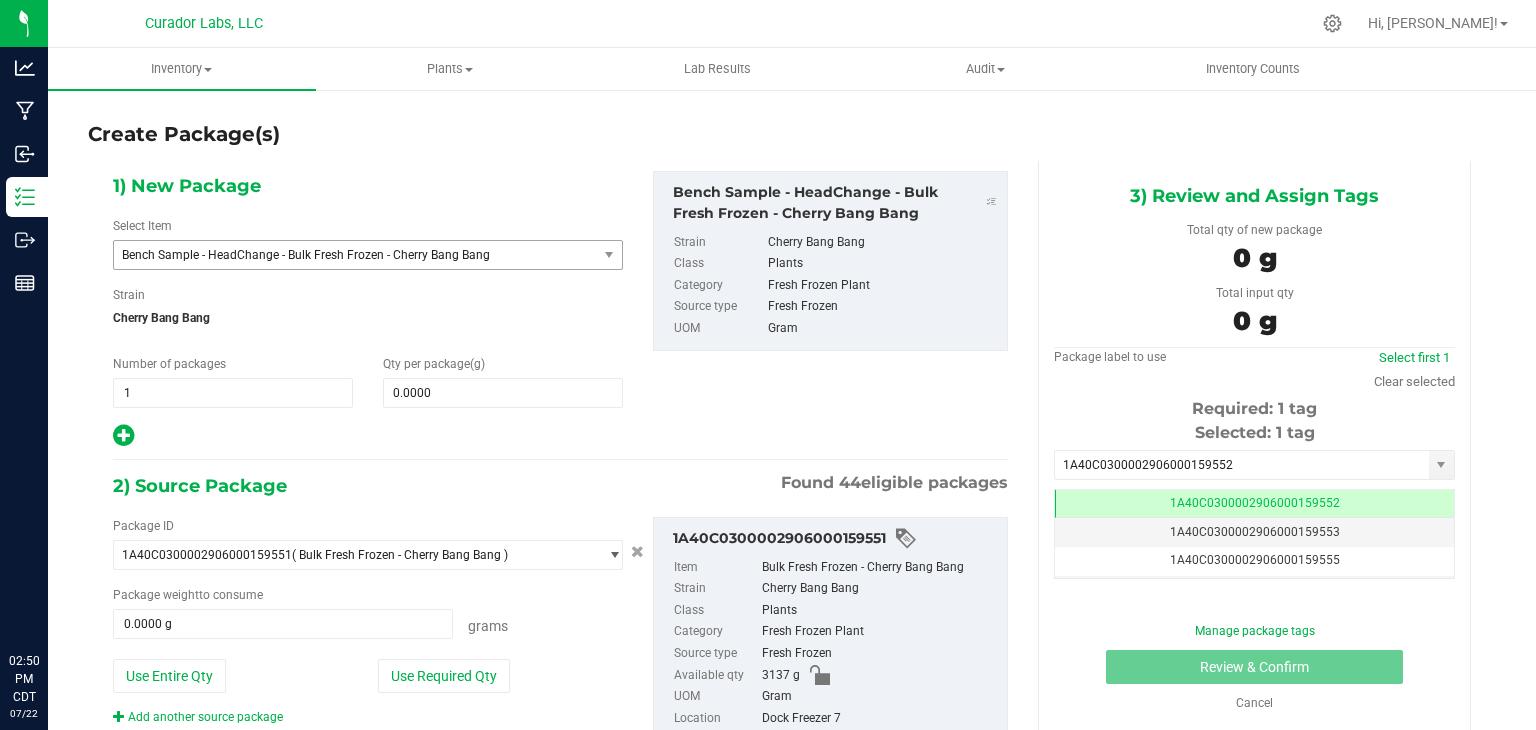 click on "1) New Package
Select Item
Bench Sample - HeadChange - Bulk Fresh Frozen - Cherry Bang Bang
Bench Sample - HeadChange - Bulk Fresh Frozen - Black Maple Bench Sample - HeadChange - Bulk Fresh Frozen - Blue Dream Bench Sample - HeadChange - Bulk Fresh Frozen - Blueberry Yum Yum Bench Sample - HeadChange - Bulk Fresh Frozen - Bruce Banner Bench Sample - HeadChange - Bulk Fresh Frozen - Bubba Fett Bench Sample - HeadChange - Bulk Fresh Frozen - Buff Cherry Bench Sample - HeadChange - Bulk Fresh Frozen - Candy Fumez Bench Sample - HeadChange - Bulk Fresh Frozen - Cap Junky Bench Sample - HeadChange - Bulk Fresh Frozen - Cereal Milk" at bounding box center (560, 310) 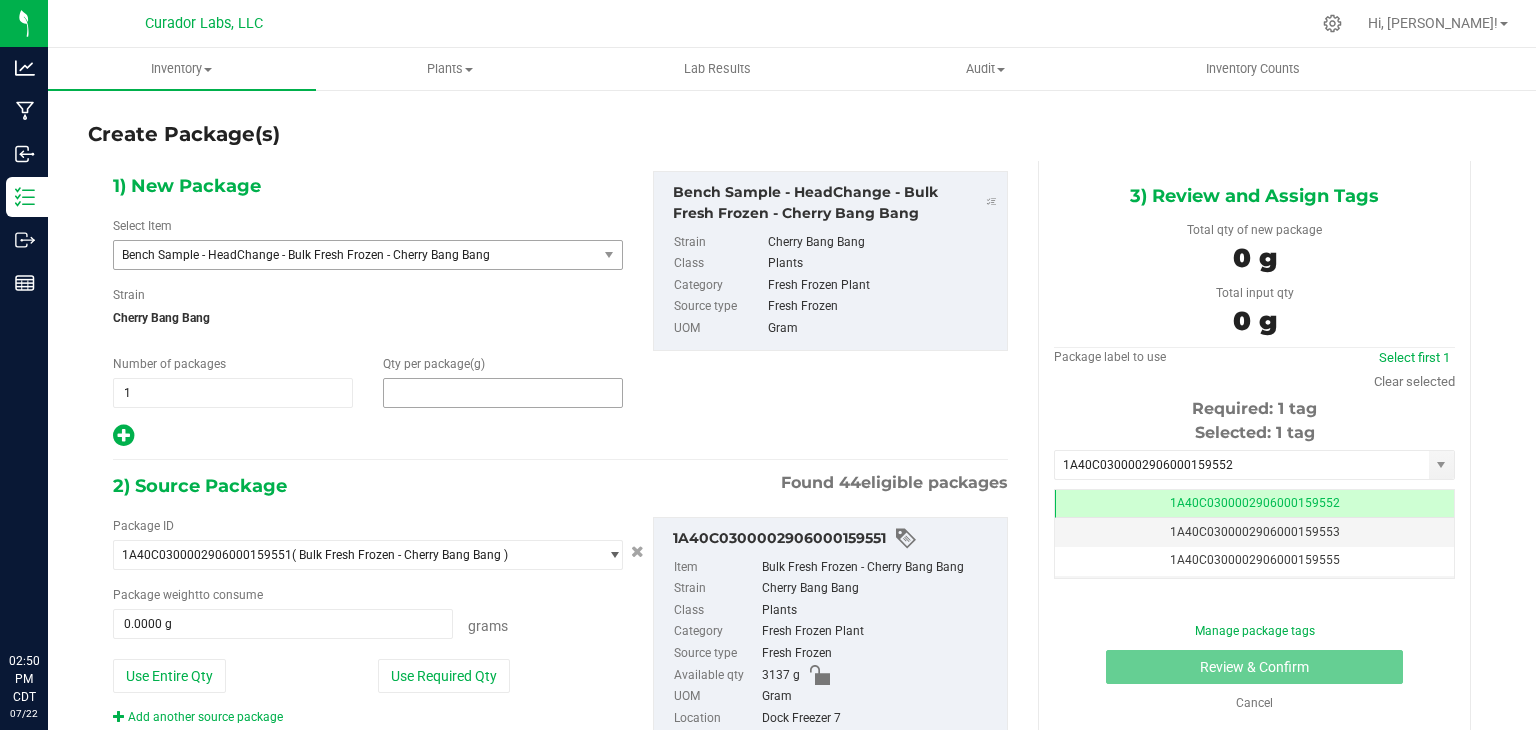 click at bounding box center (503, 393) 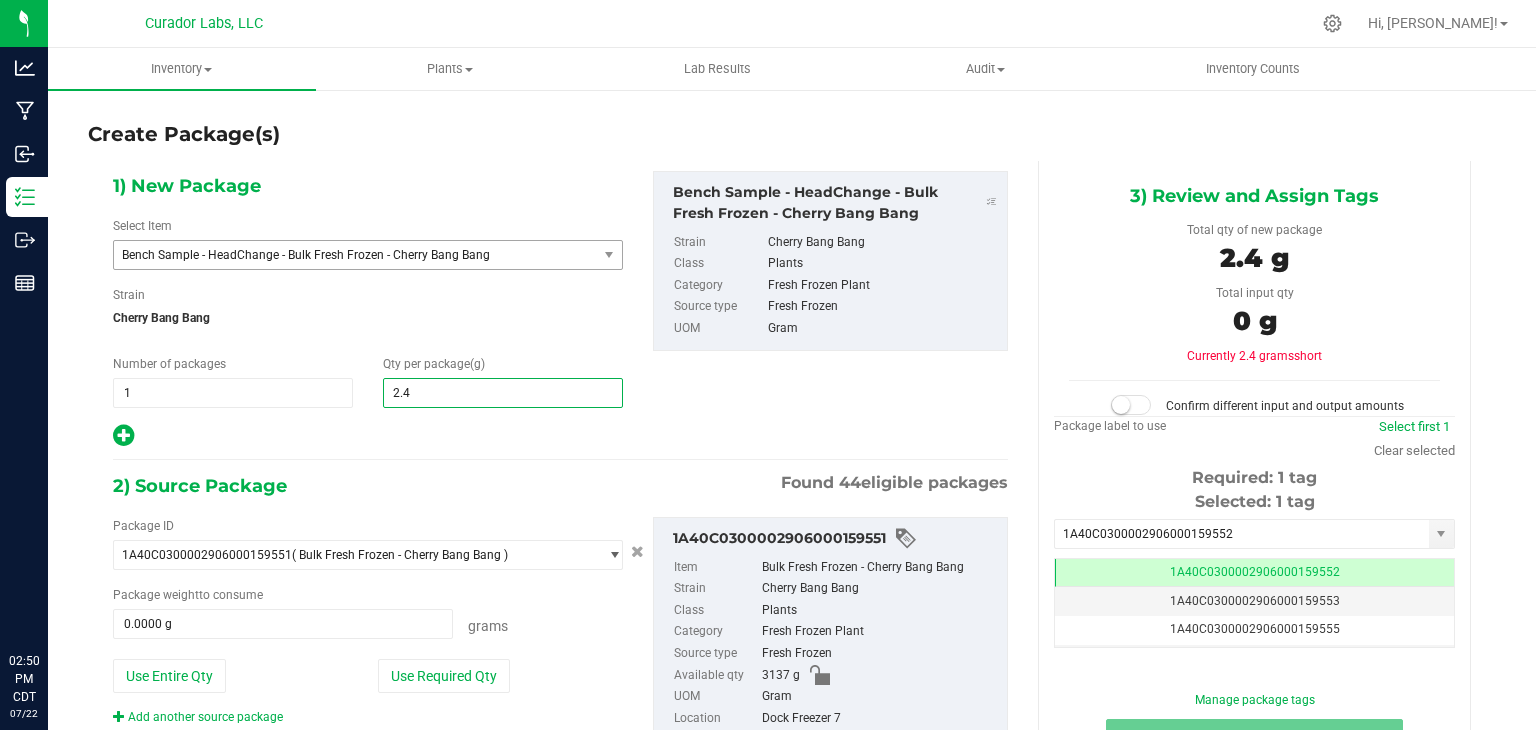 type on "2.48" 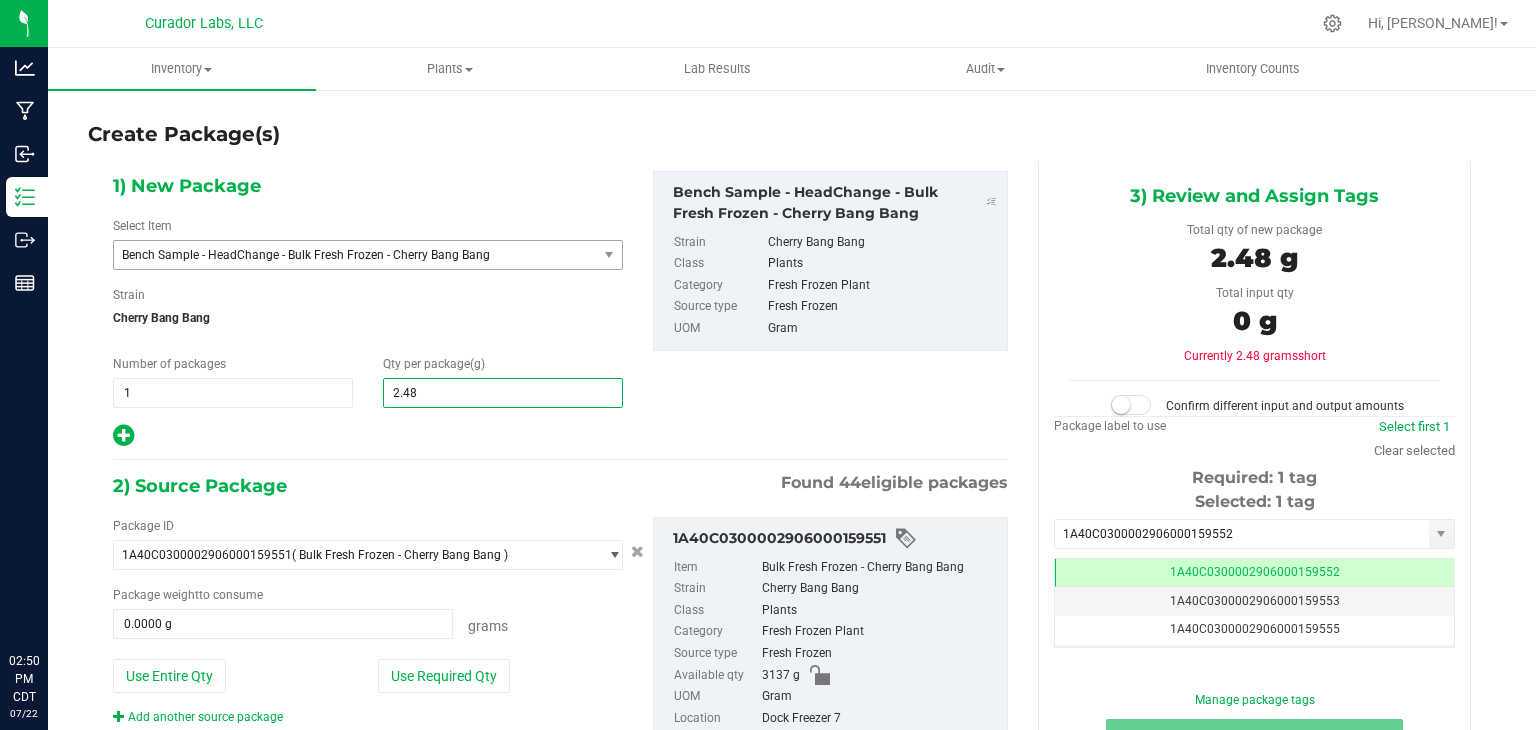 type on "2.4800" 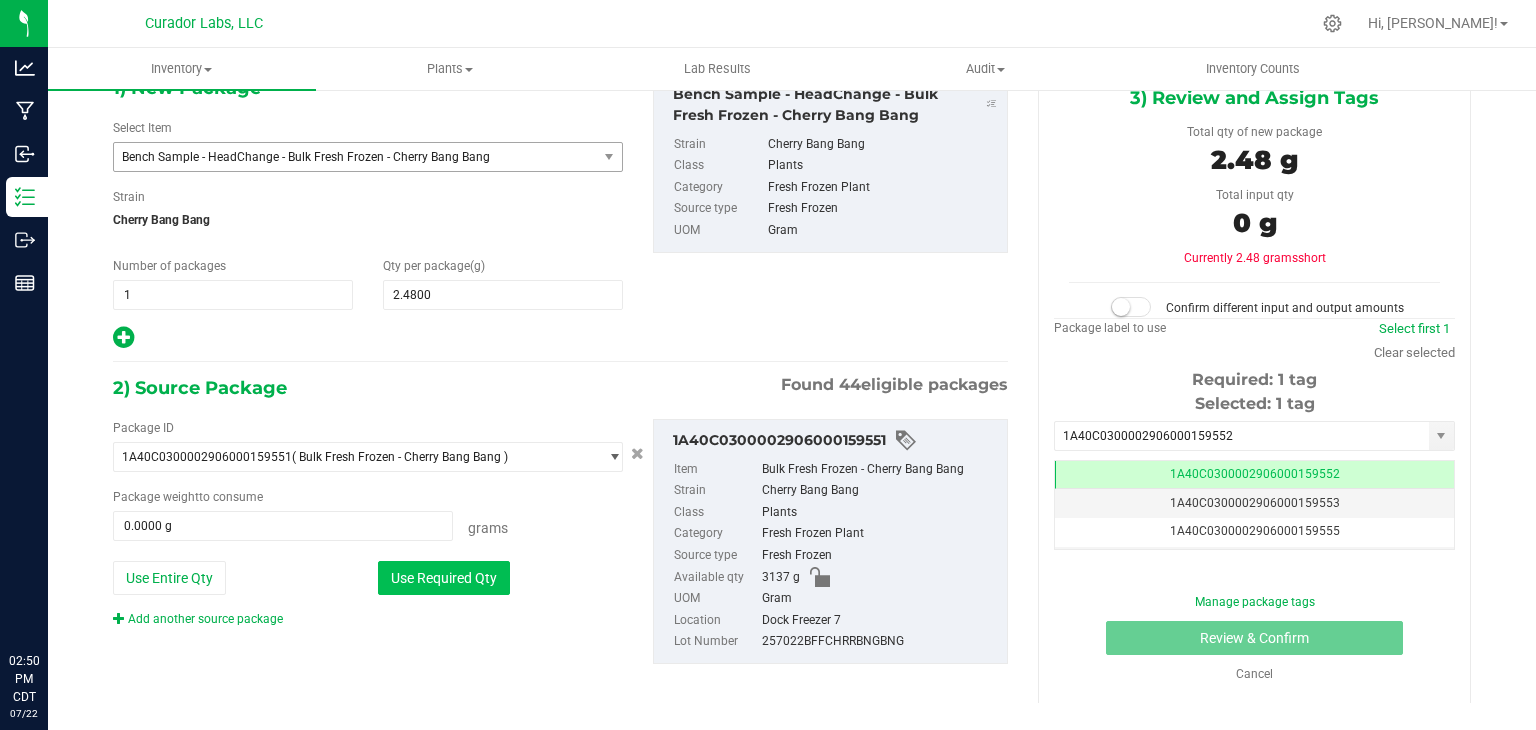 click on "Use Required Qty" at bounding box center (444, 578) 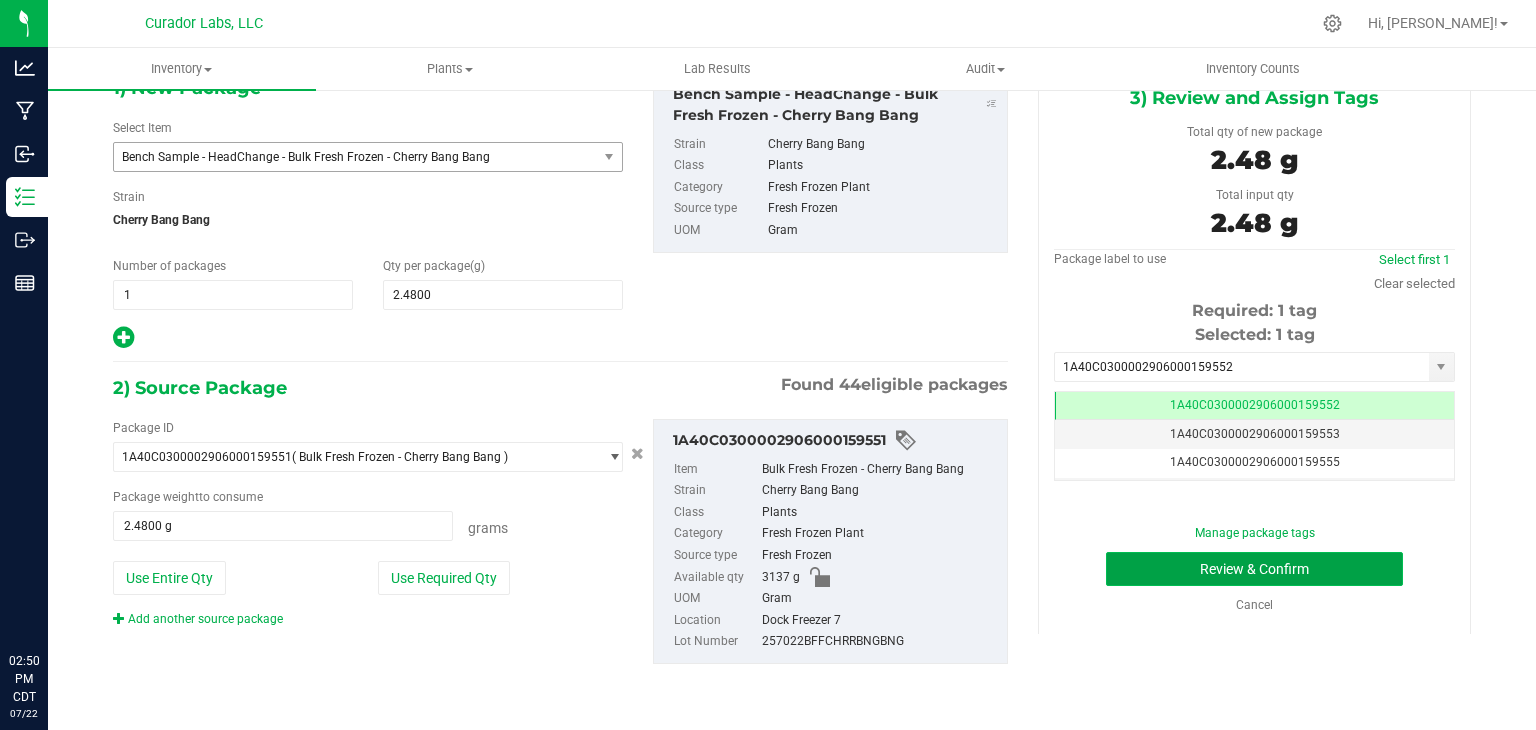 click on "Review & Confirm" at bounding box center (1254, 569) 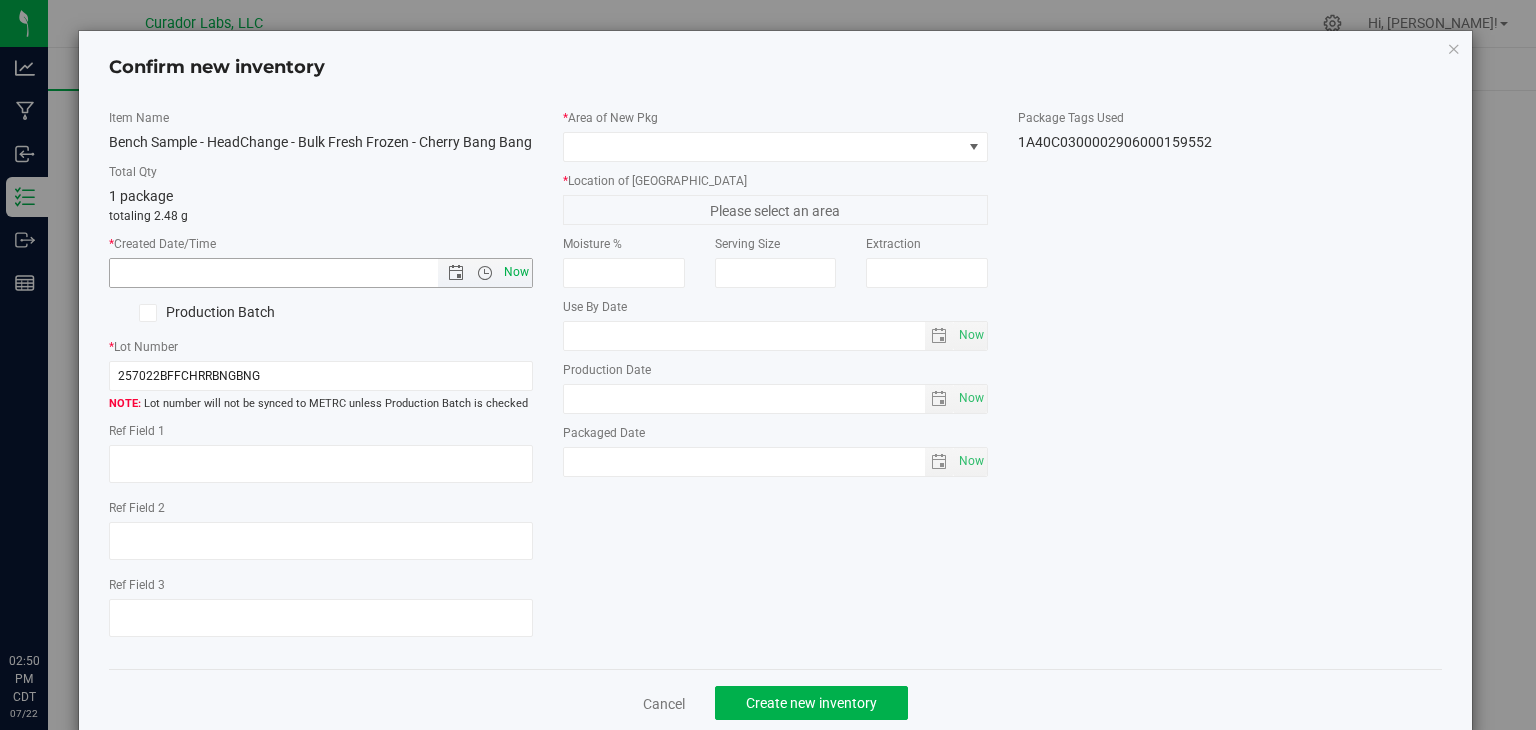 click on "Now" at bounding box center [517, 272] 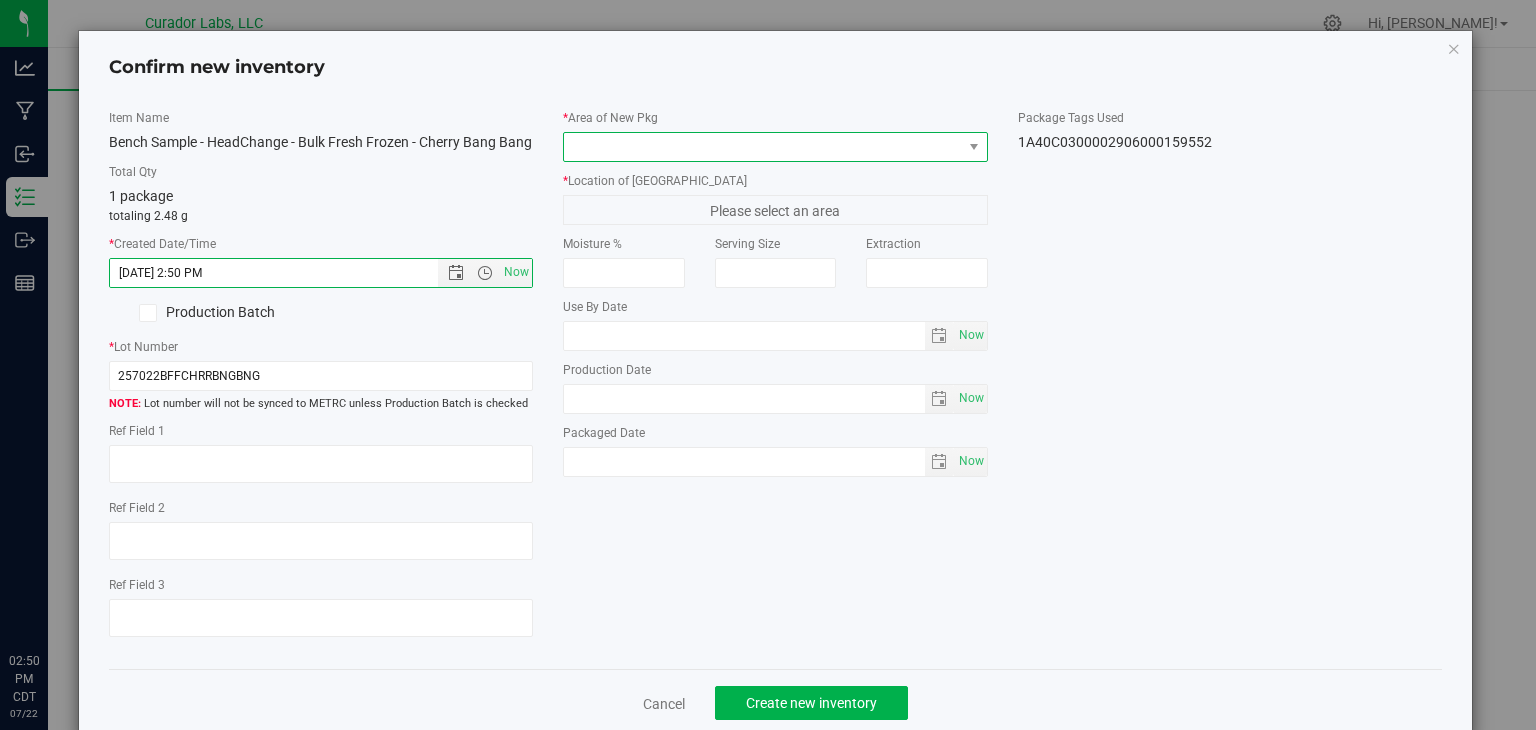 click at bounding box center (763, 147) 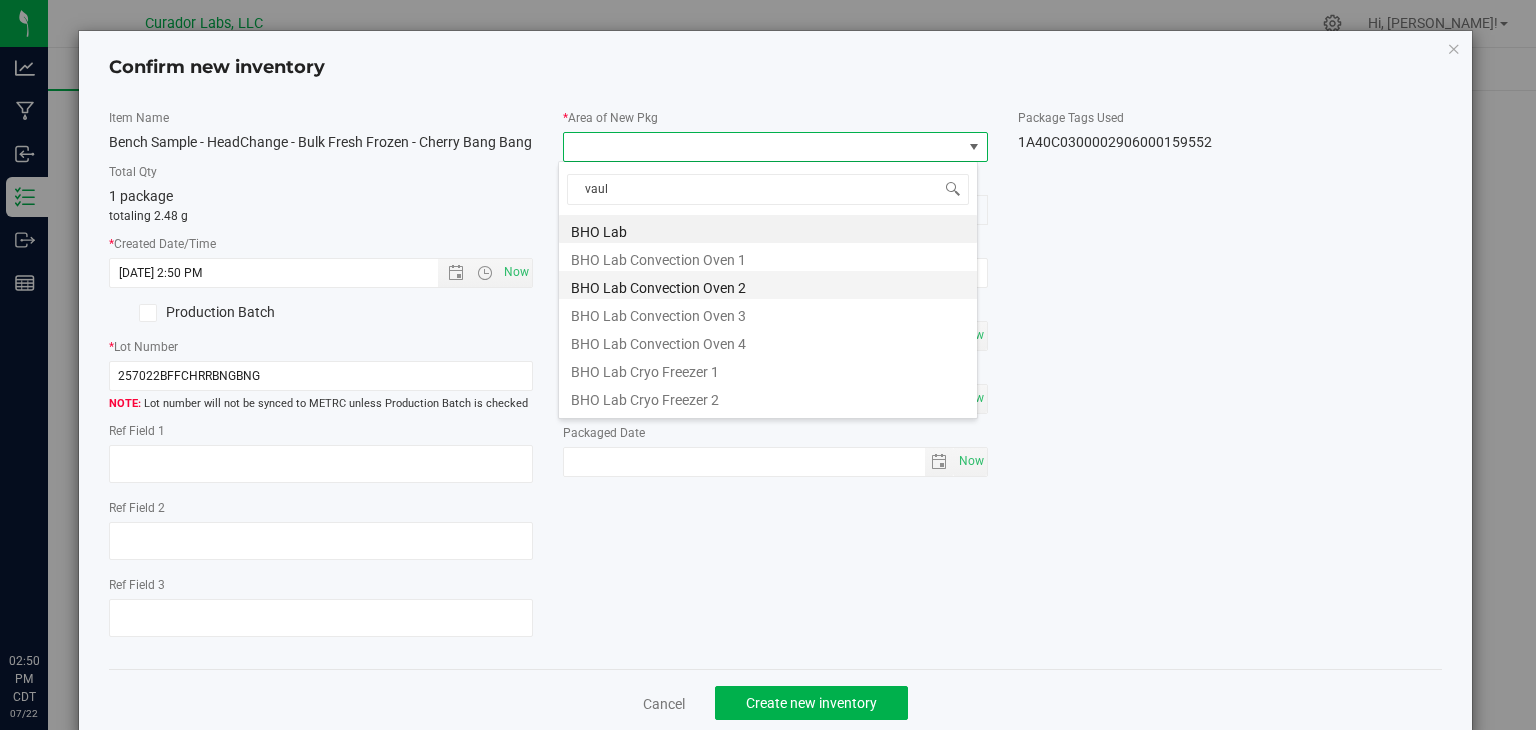 type on "vault" 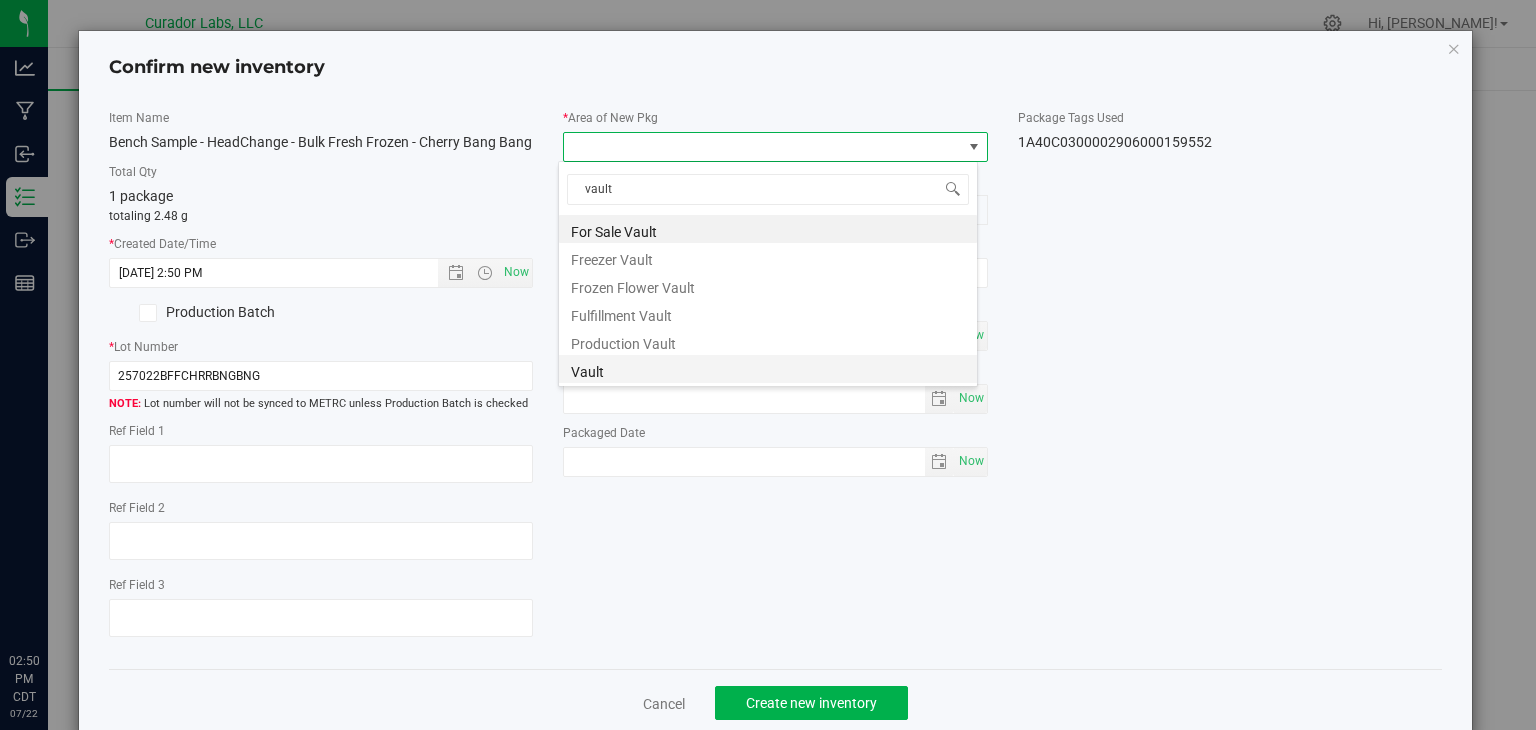 click on "Vault" at bounding box center (768, 369) 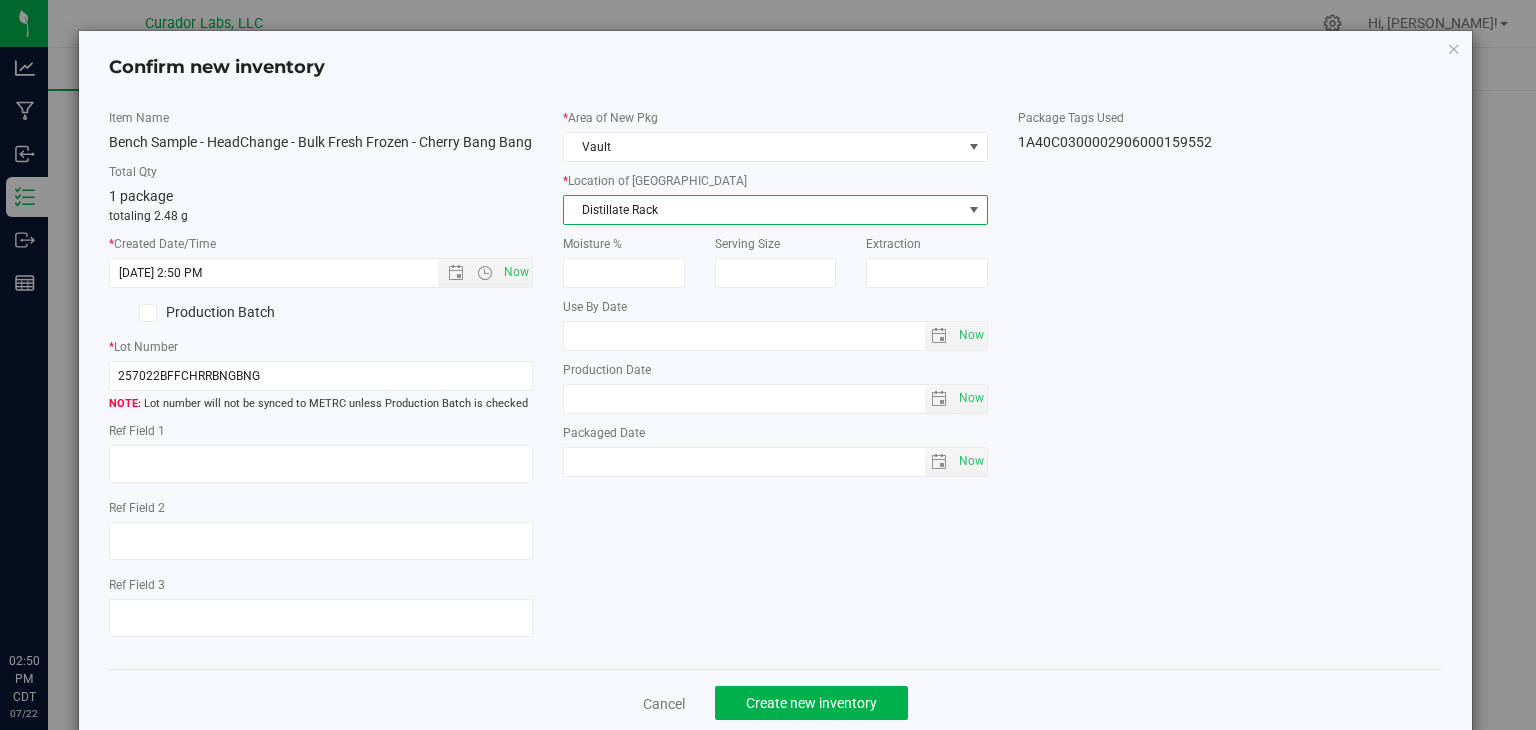 click on "Distillate Rack" at bounding box center [763, 210] 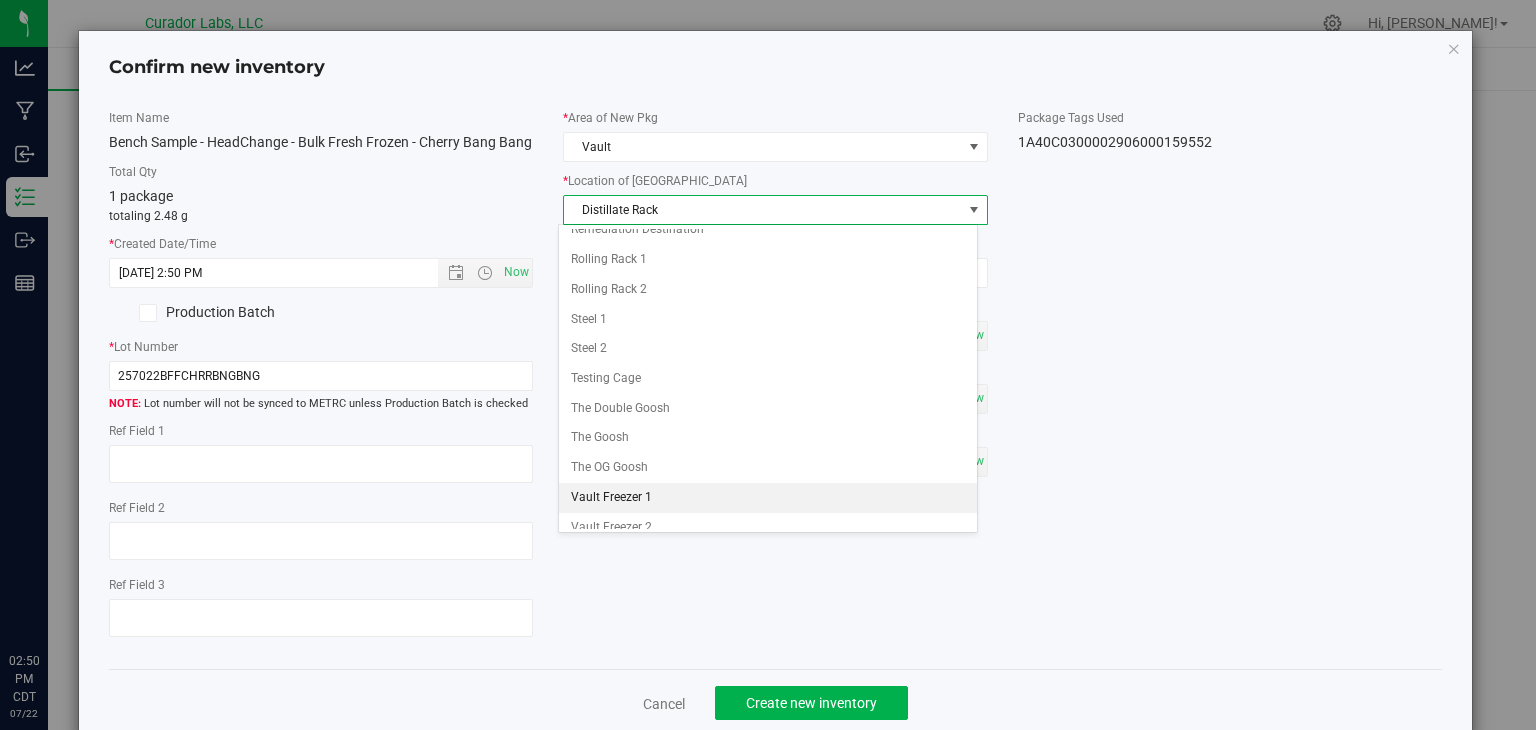 click on "Vault Freezer 1" at bounding box center (768, 498) 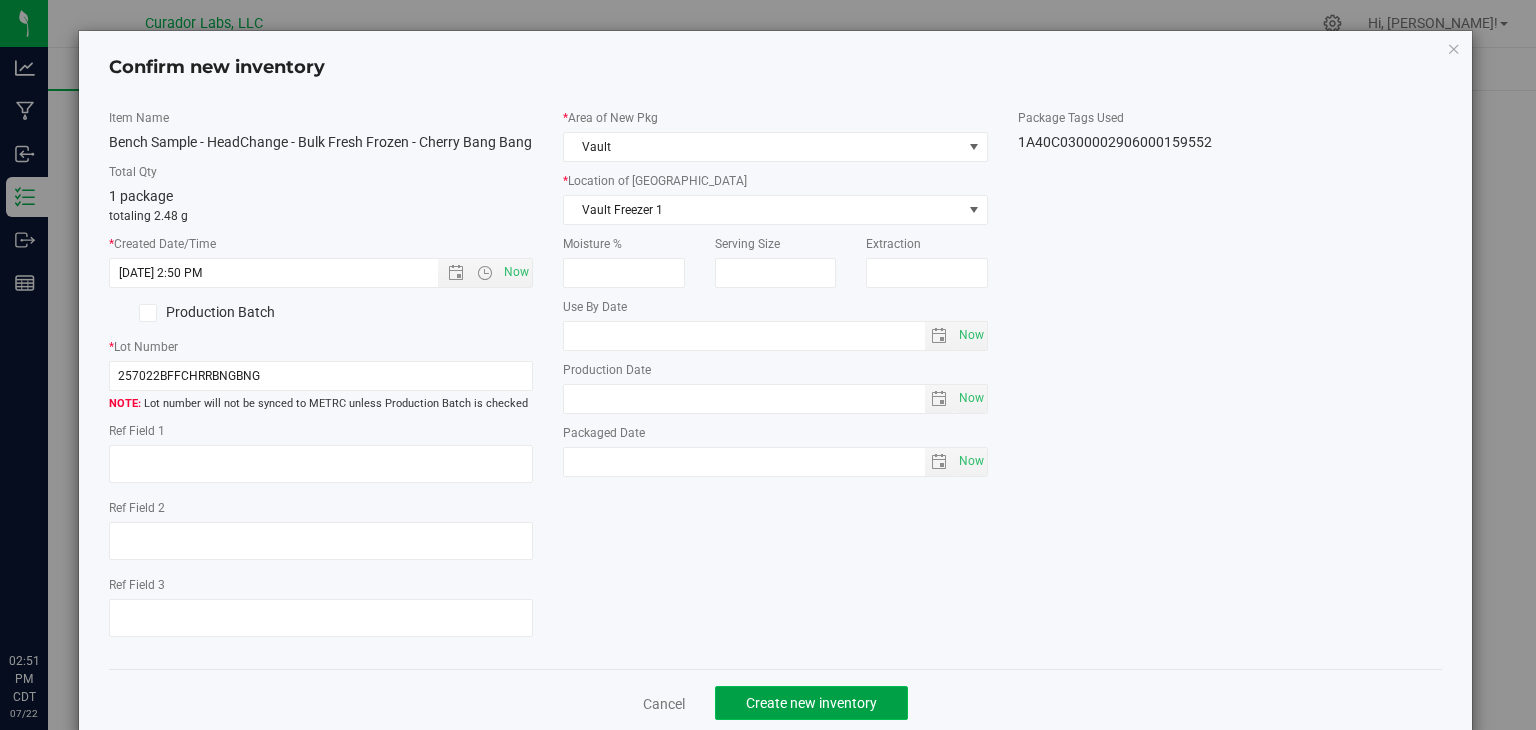 click on "Create new inventory" 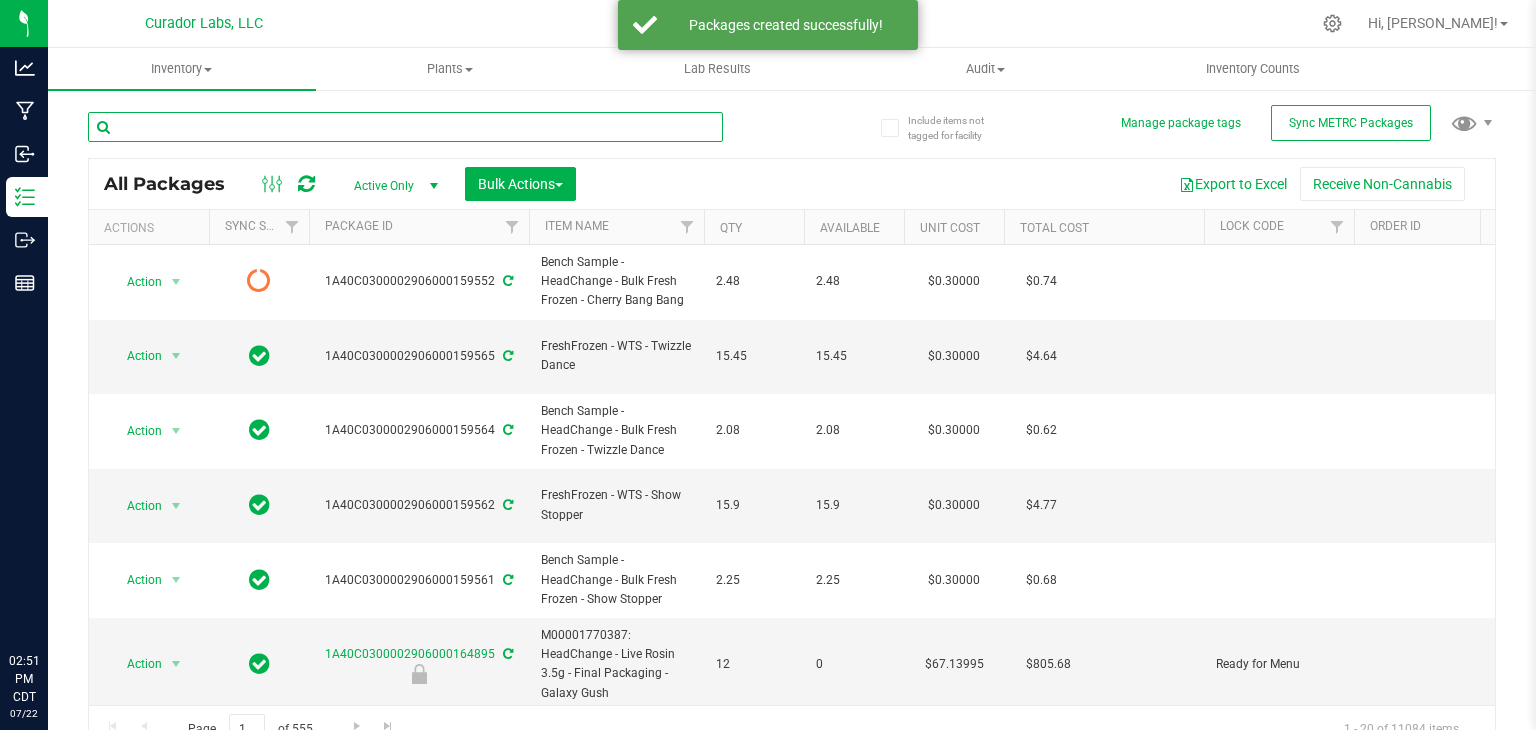 click at bounding box center [405, 127] 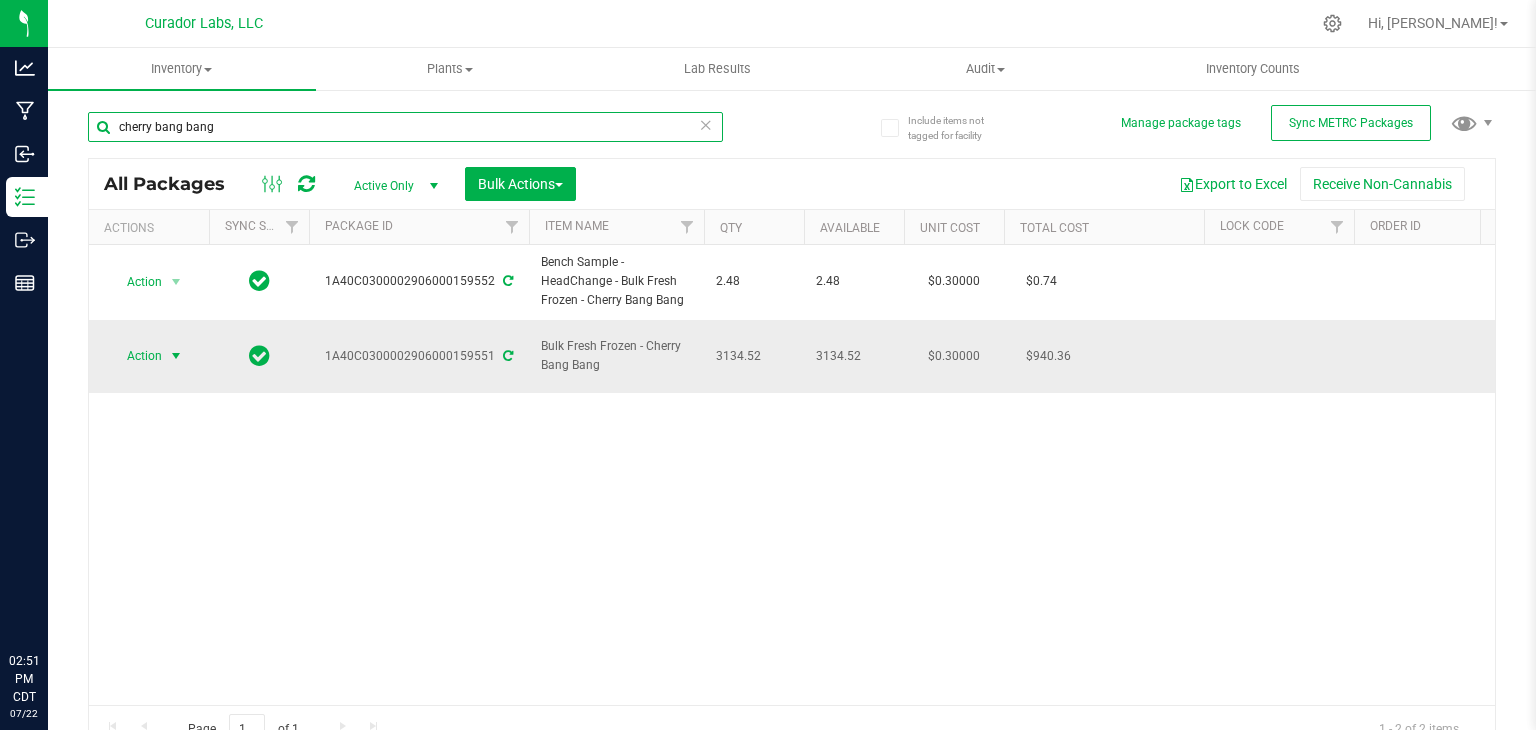 type on "cherry bang bang" 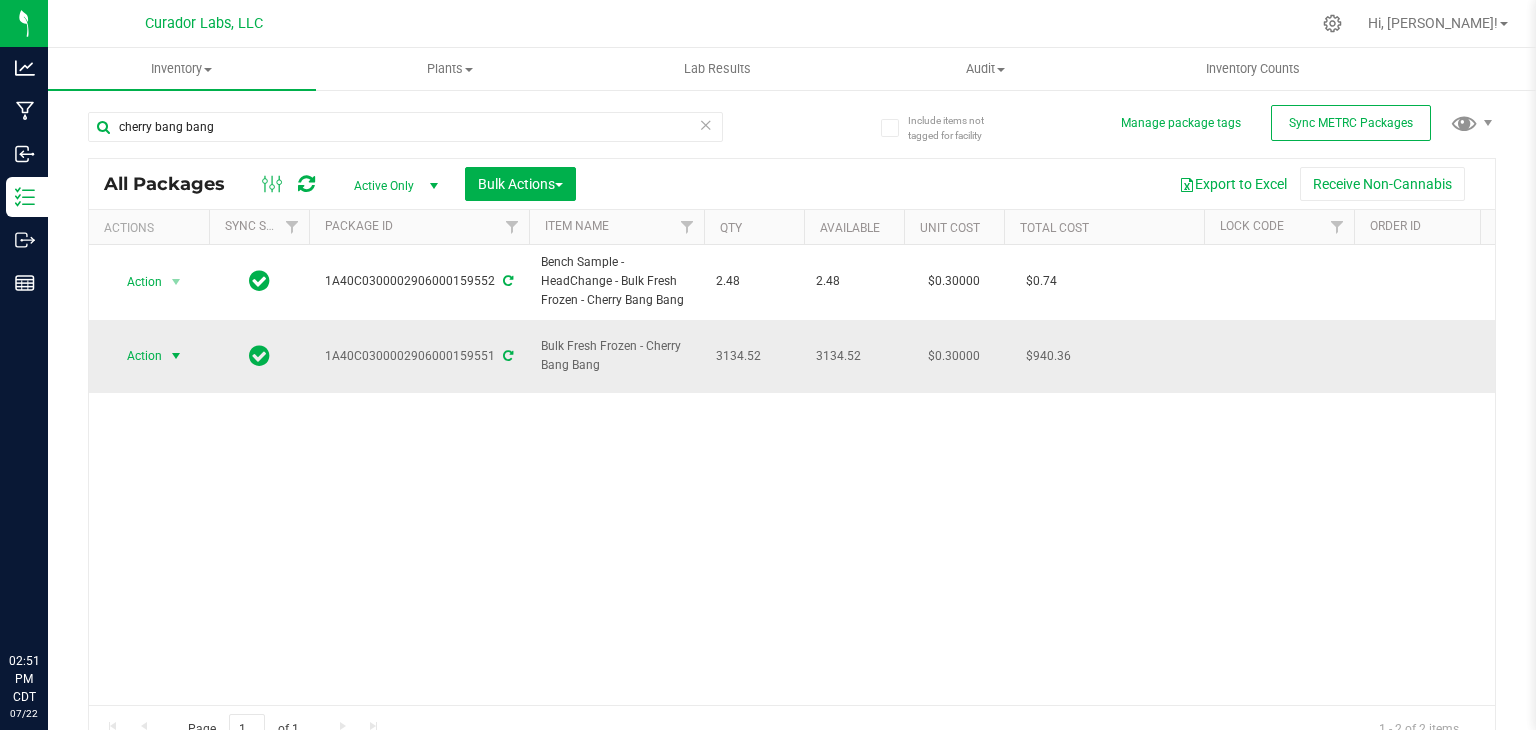click on "Action" at bounding box center (136, 356) 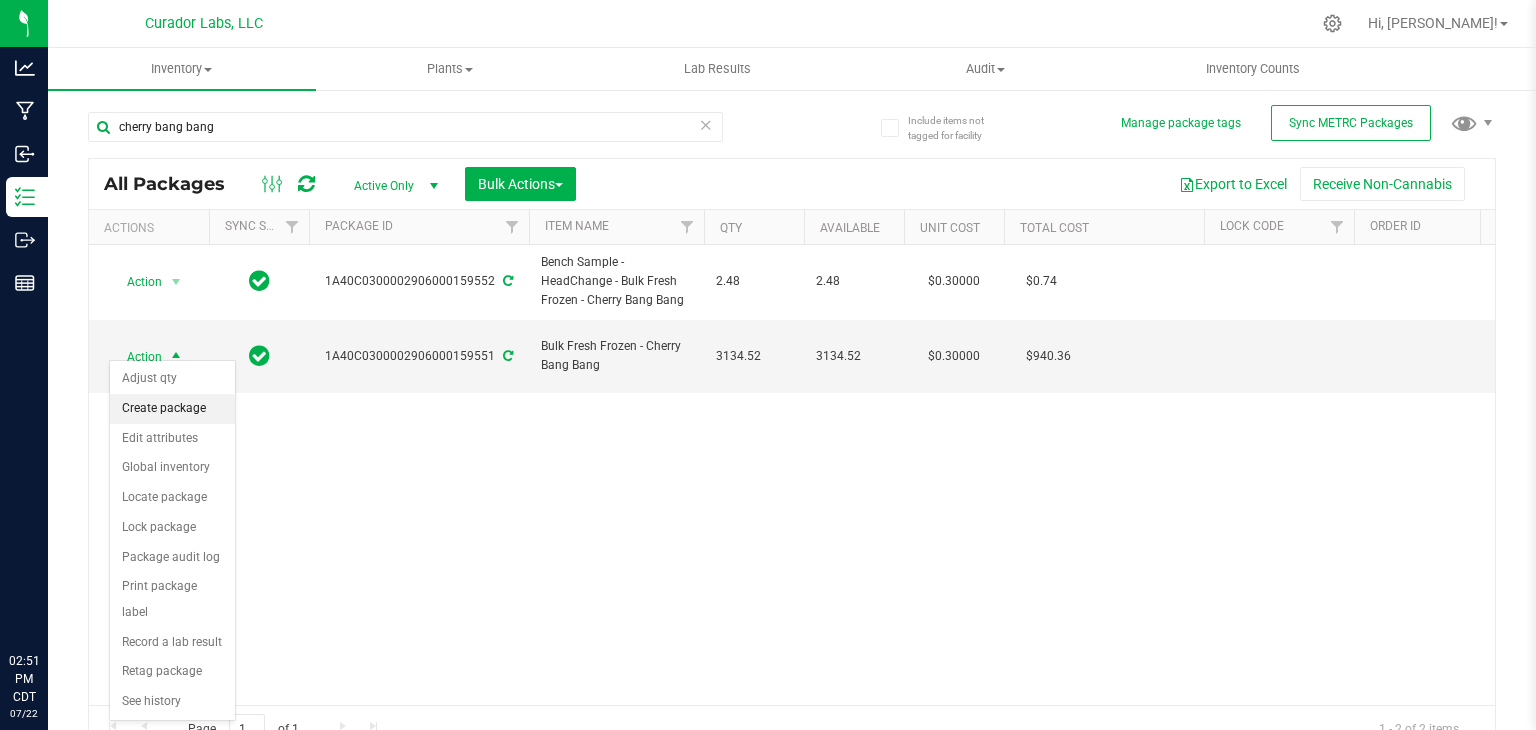click on "Create package" at bounding box center (172, 409) 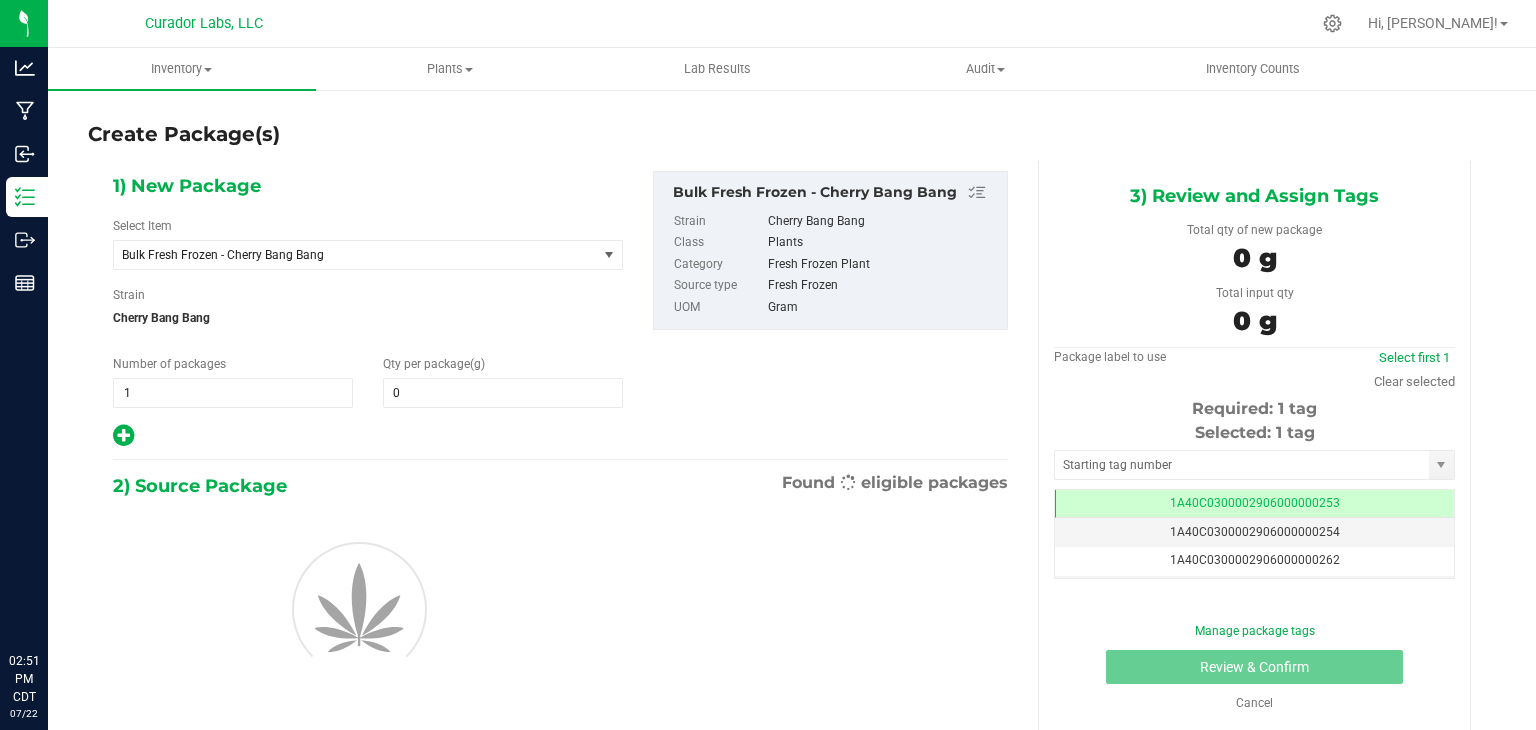 type on "0.0000" 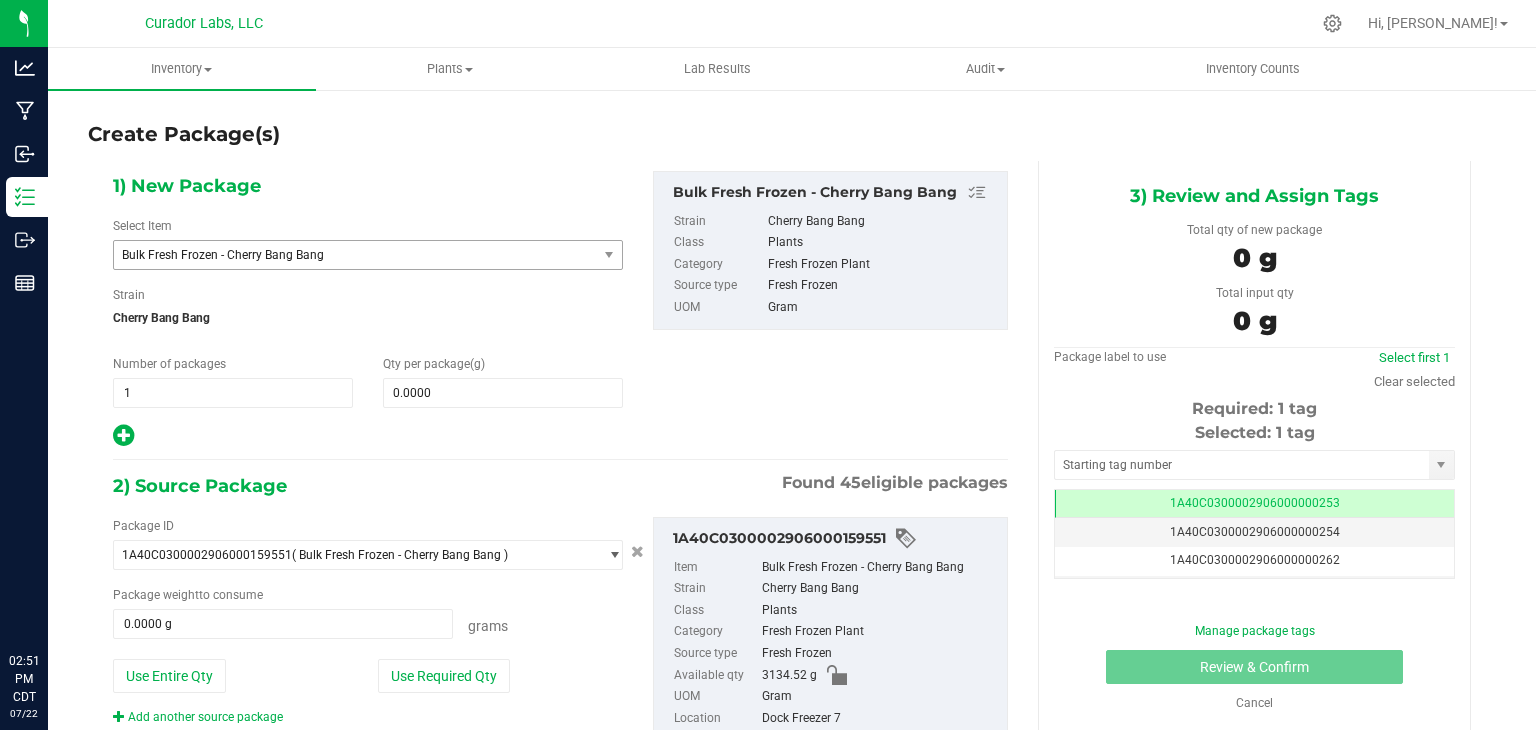 click on "Bulk Fresh Frozen - Cherry Bang Bang" at bounding box center [346, 255] 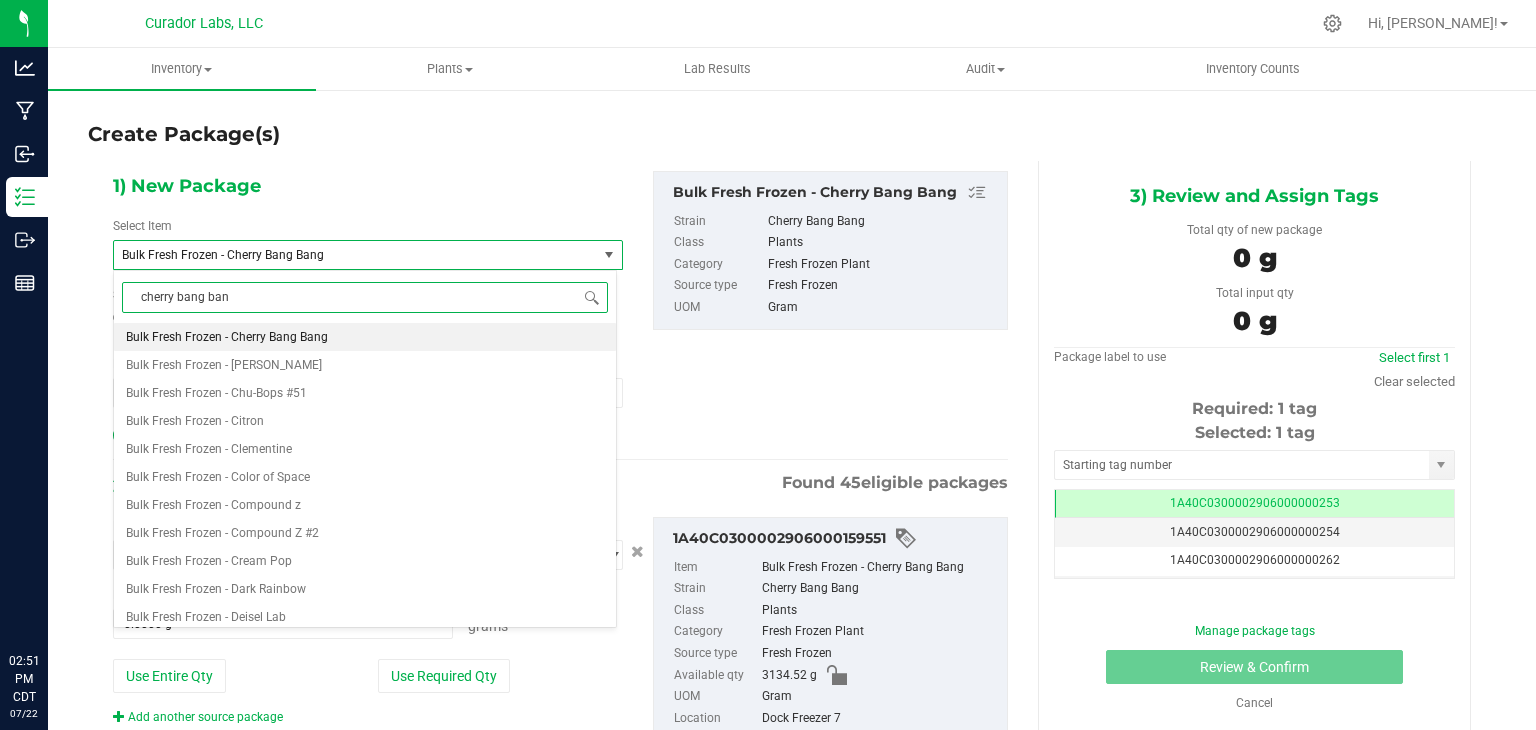 type on "cherry bang bang" 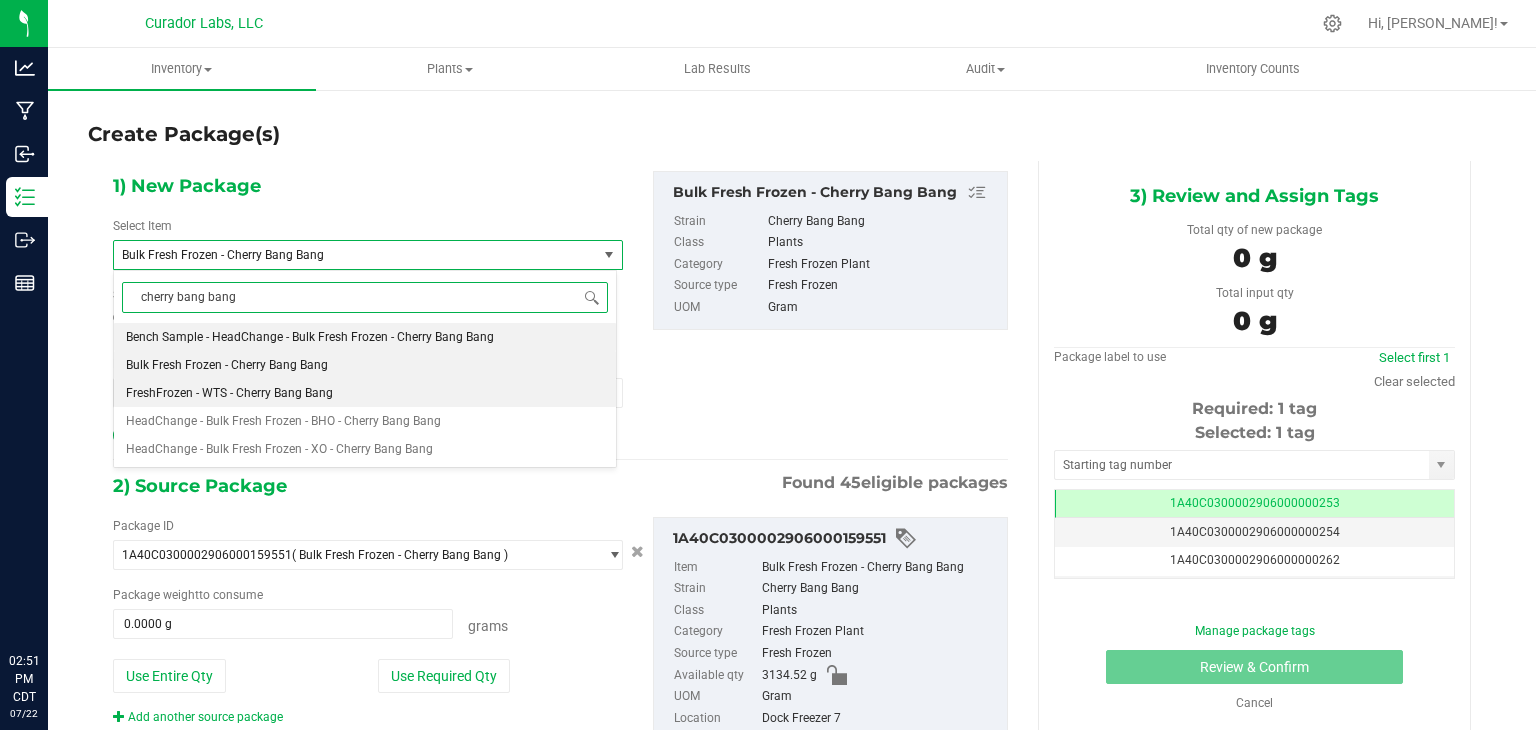 click on "FreshFrozen - WTS - Cherry Bang Bang" at bounding box center [365, 393] 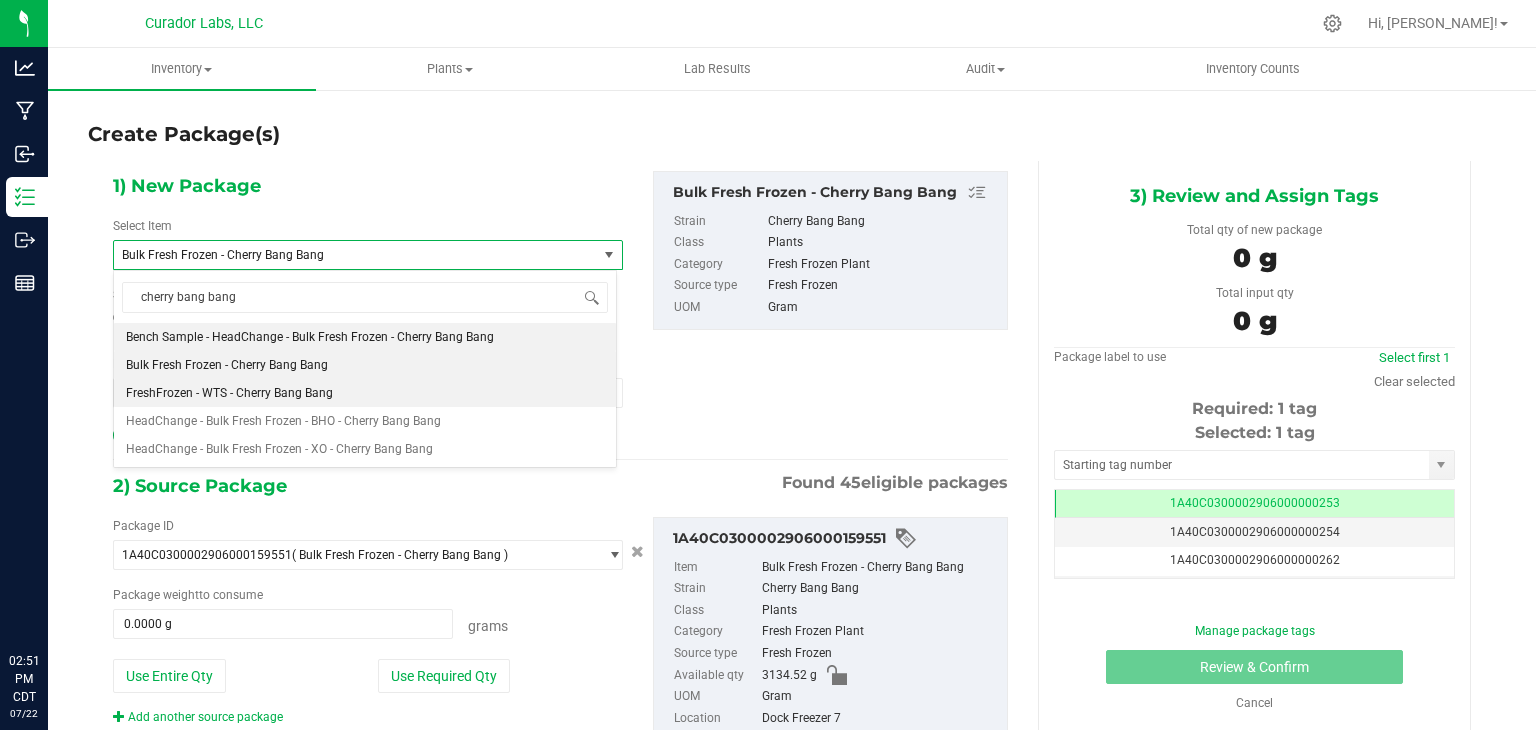 type 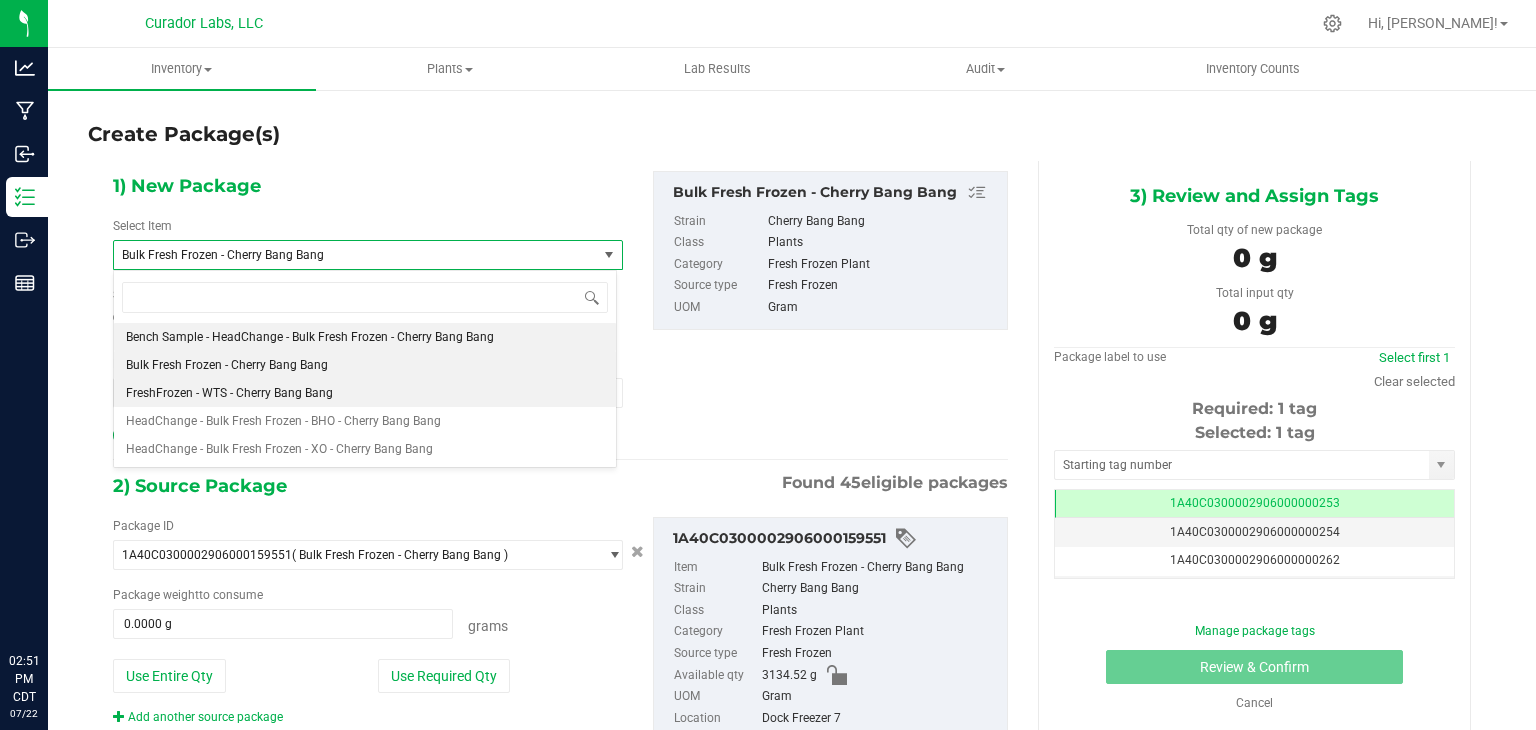 type on "0.0000" 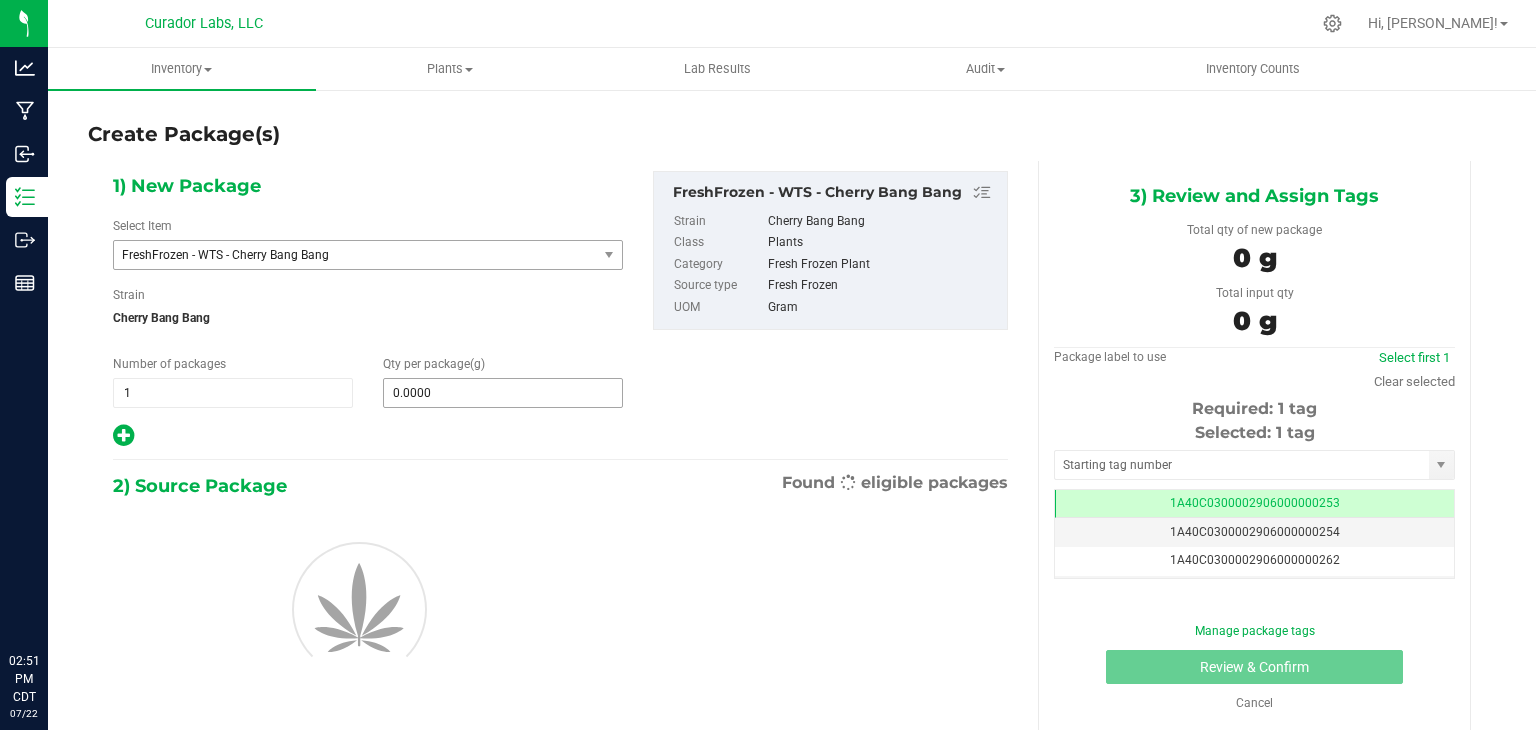 click on "0.0000 0" at bounding box center [503, 393] 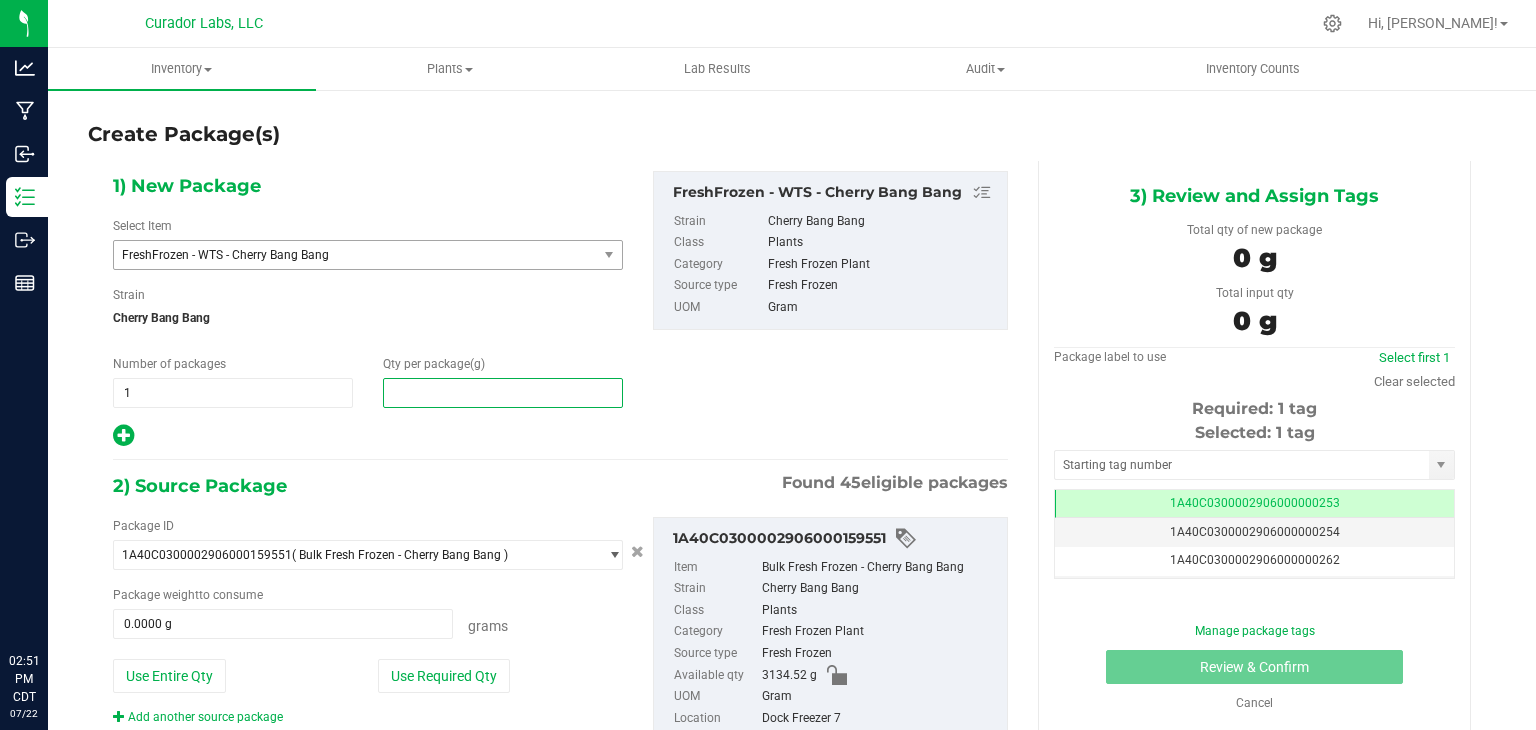 click at bounding box center [503, 393] 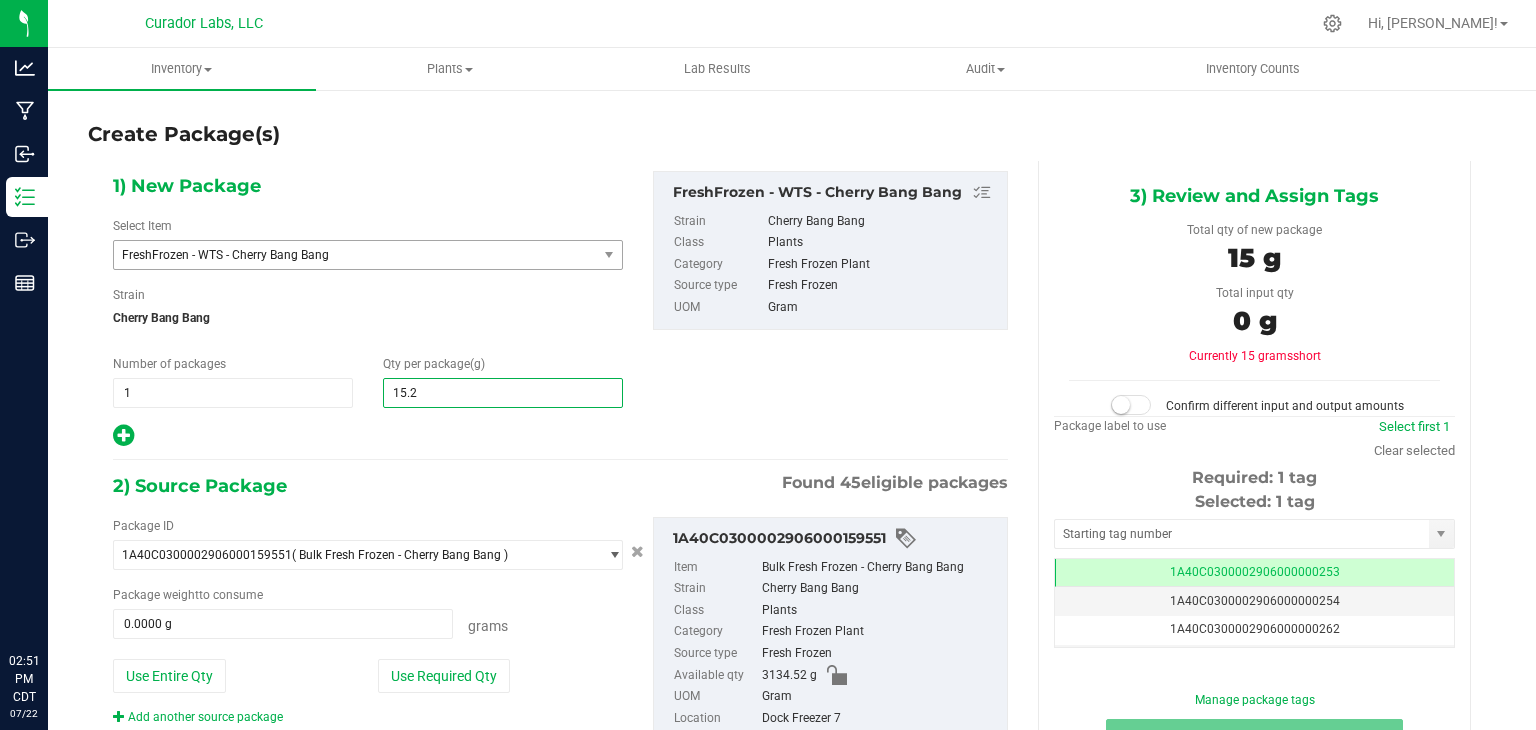 type on "15.27" 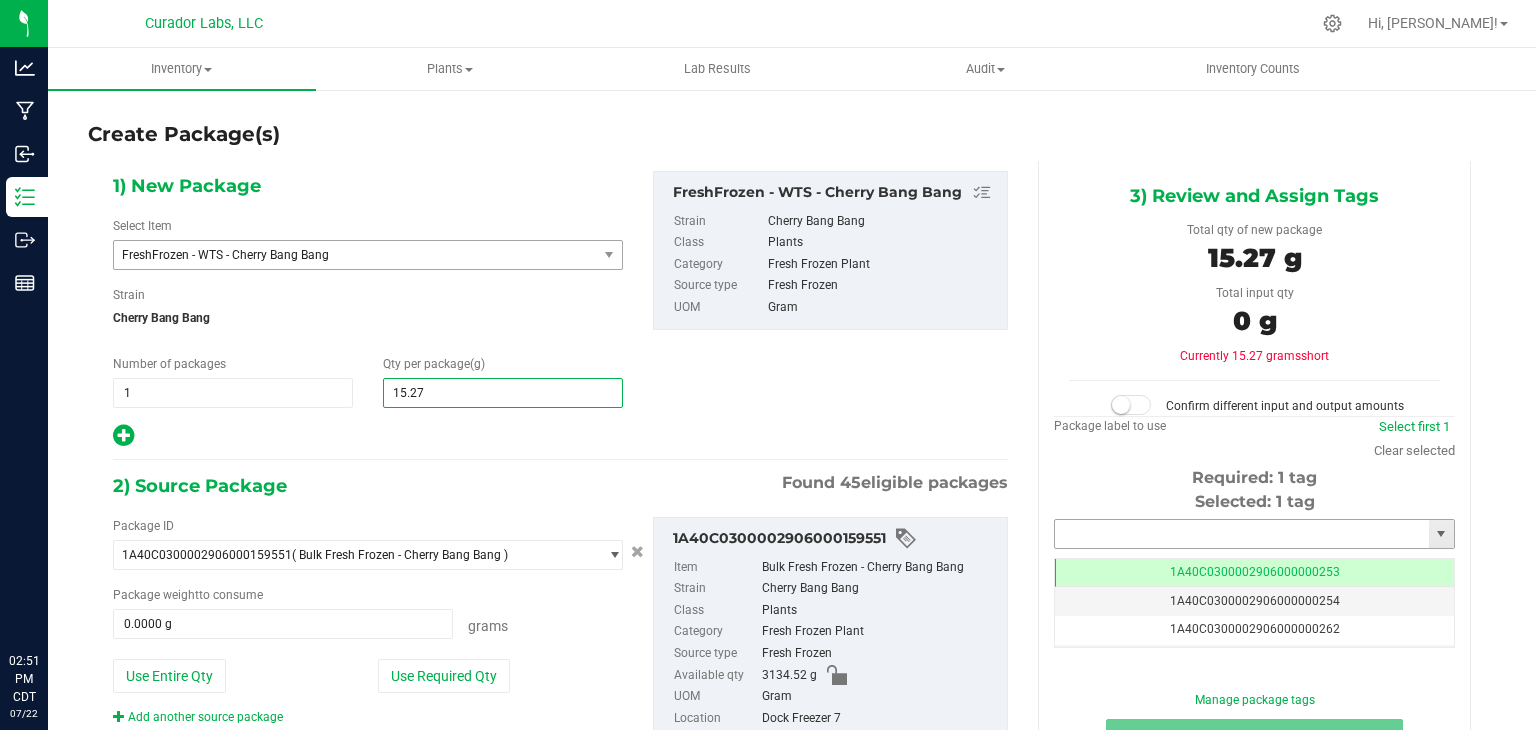 type on "15.2700" 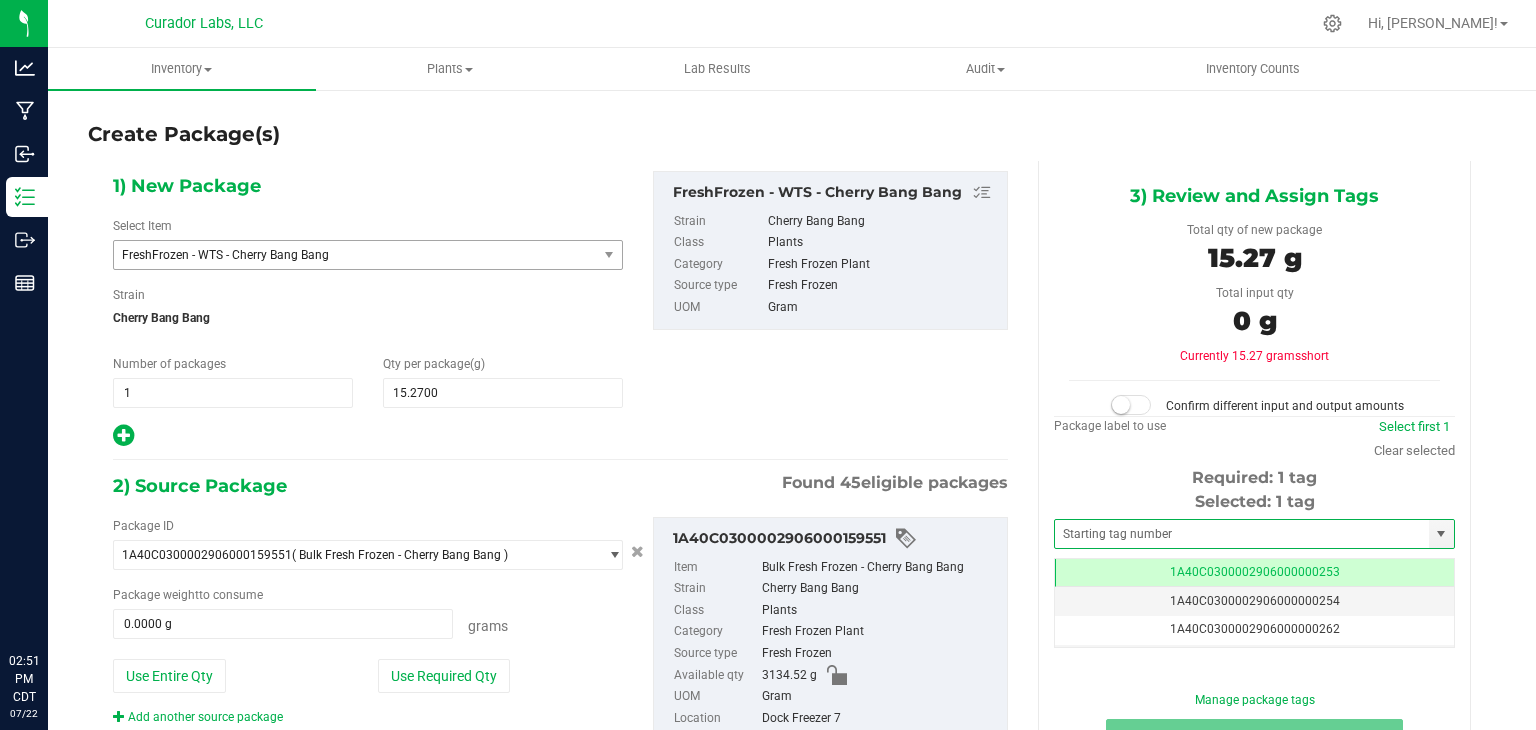 click on "3) Review and Assign Tags
Total qty of new package
15.27 g
Total input qty
0 g
Currently 15.27 grams
short" at bounding box center [1254, 481] 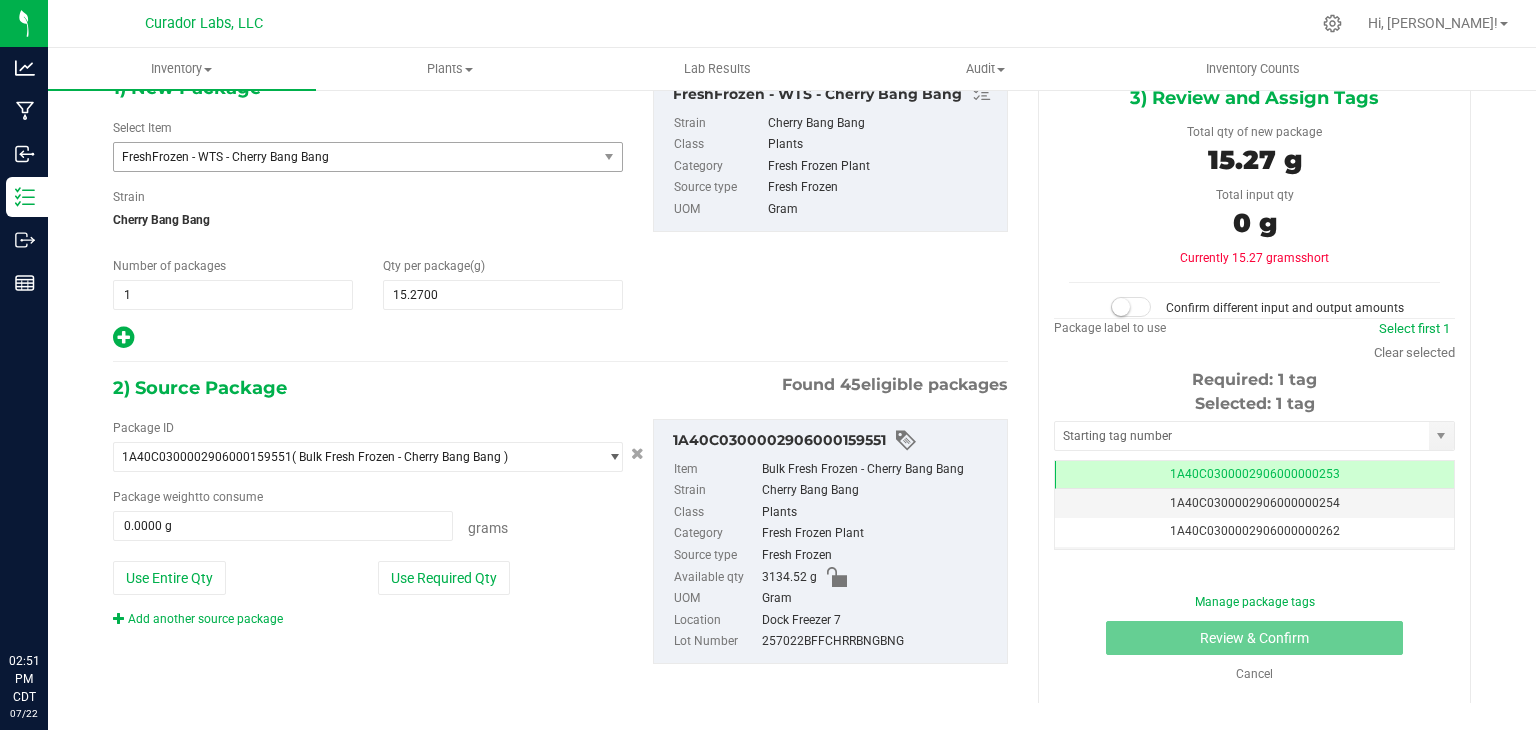 click on "Package ID
1A40C0300002906000159551
(
Bulk Fresh Frozen - Cherry Bang Bang
)
1A40C0300002906000000249 1A40C0300002906000127025 1A40C0300002906000127063 1A40C0300002906000127182 1A40C0300002906000127620 1A40C0300002906000127624 1A40C0300002906000127799 1A40C0300002906000127809 1A40C0300002906000142219 1A40C0300002906000142601 1A40C0300002906000148406 1A40C0300002906000148407 1A40C0300002906000152352 1A40C0300002906000152362 1A40C0300002906000152385 1A40C0300002906000152386 1A40C0300002906000152389 1A40C0300002906000152390 1A40C0300002906000152391 1A40C0300002906000152392 1A40C0300002906000152394 1A40C0300002906000152395 1A40C0300002906000152396 1A40C0300002906000152398 1A40C0300002906000152399 1A40C0300002906000159138 1A40C0300002906000159243 1A40C0300002906000159338 1A40C0300002906000159460 1A40C0300002906000159462" at bounding box center [368, 523] 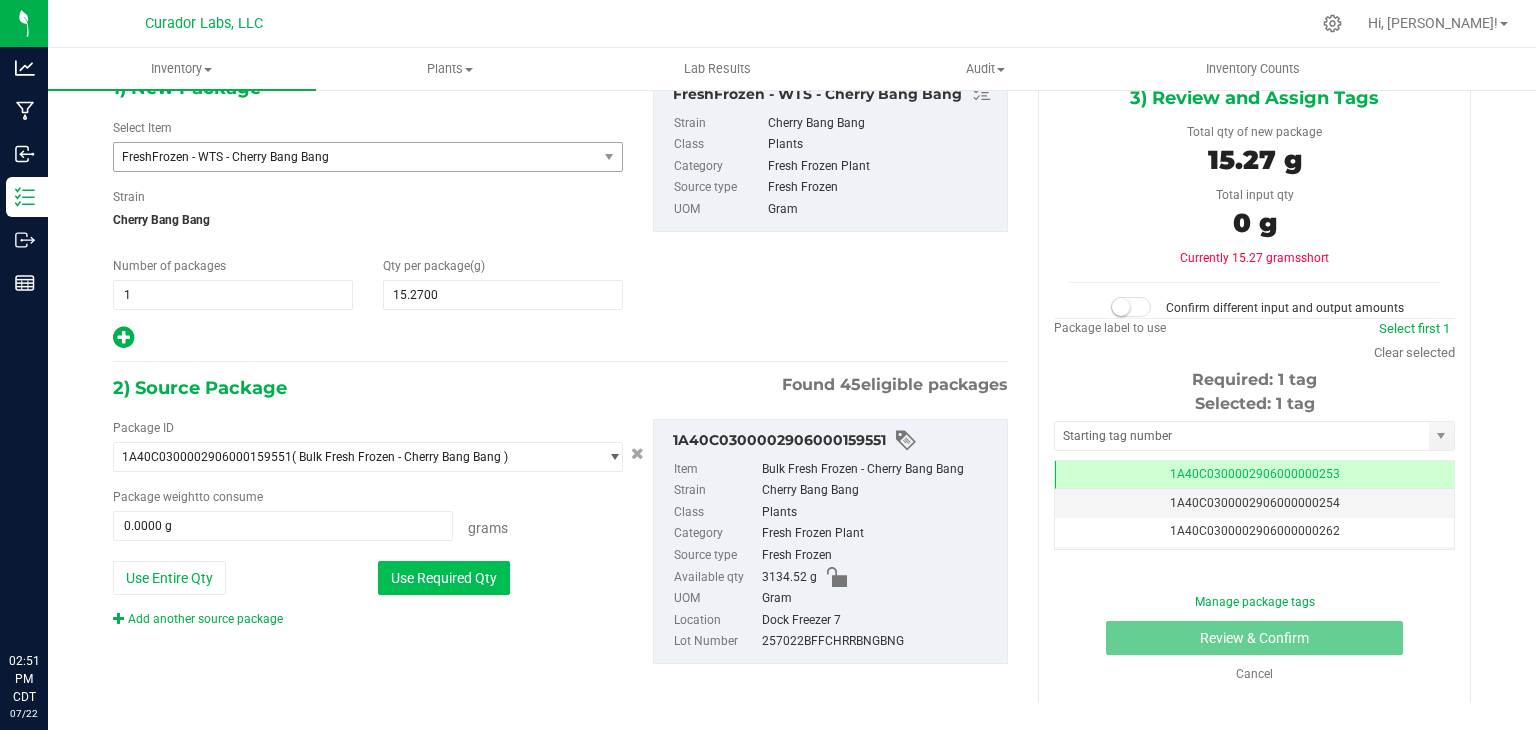 click on "Use Required Qty" at bounding box center [444, 578] 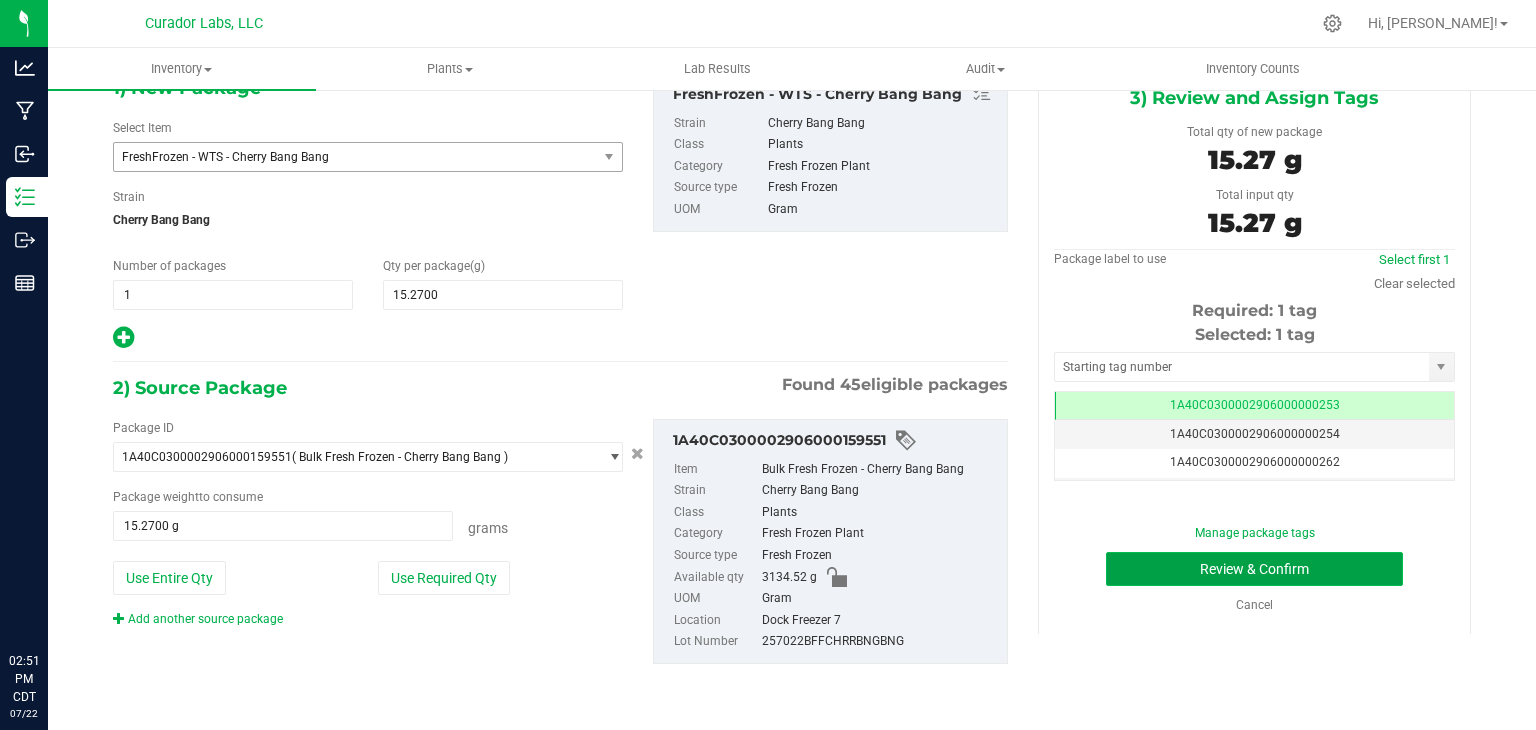 click on "Review & Confirm" at bounding box center (1254, 569) 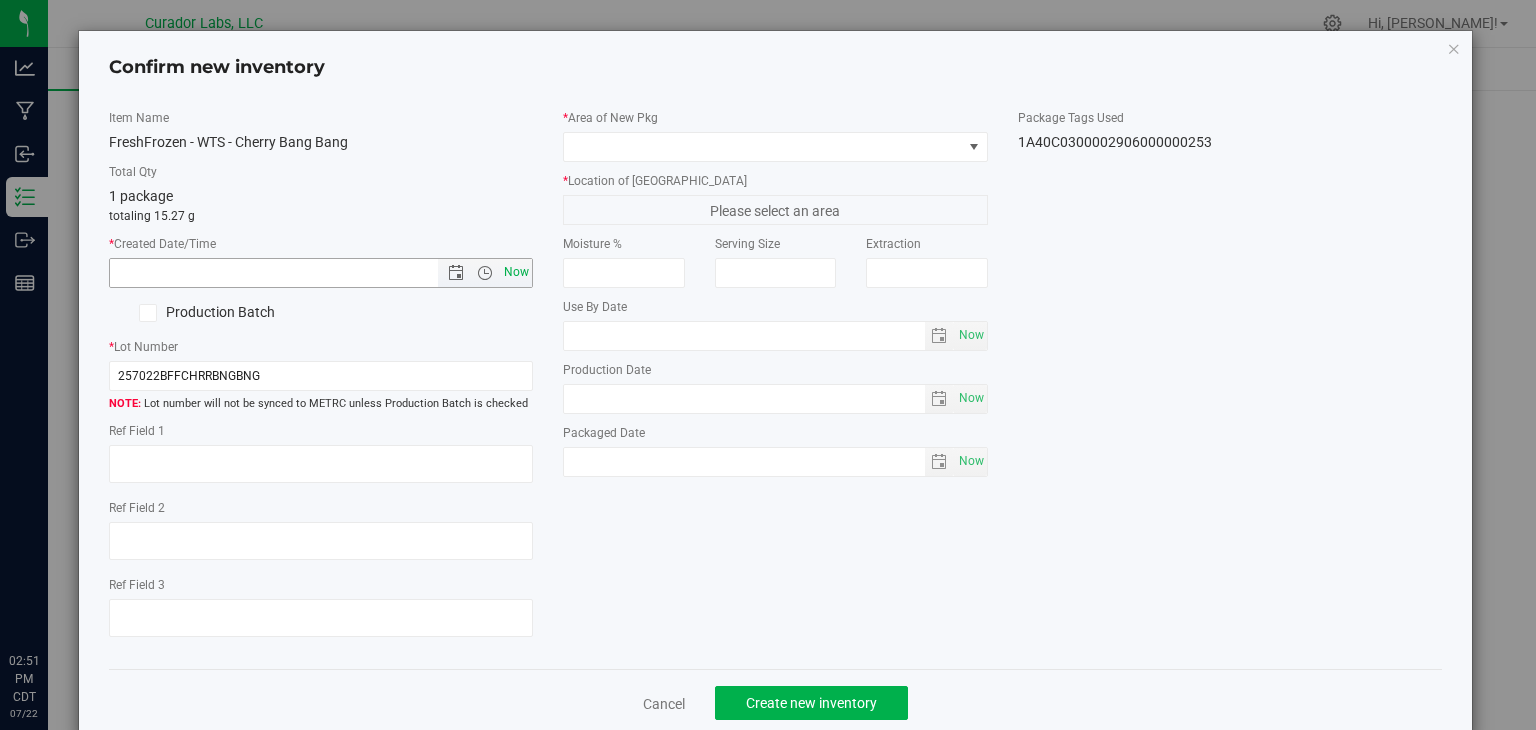 click on "Now" at bounding box center [517, 272] 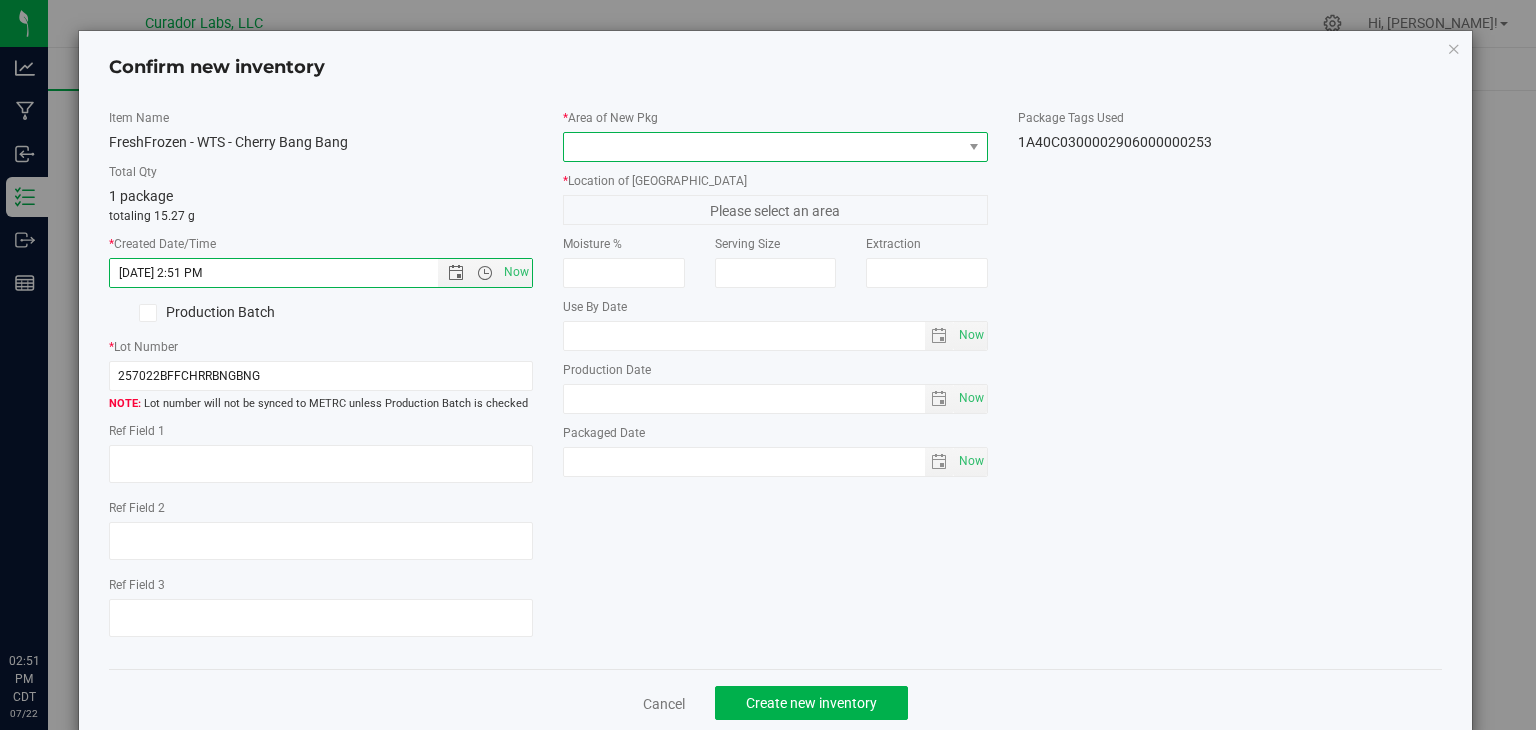 click at bounding box center [763, 147] 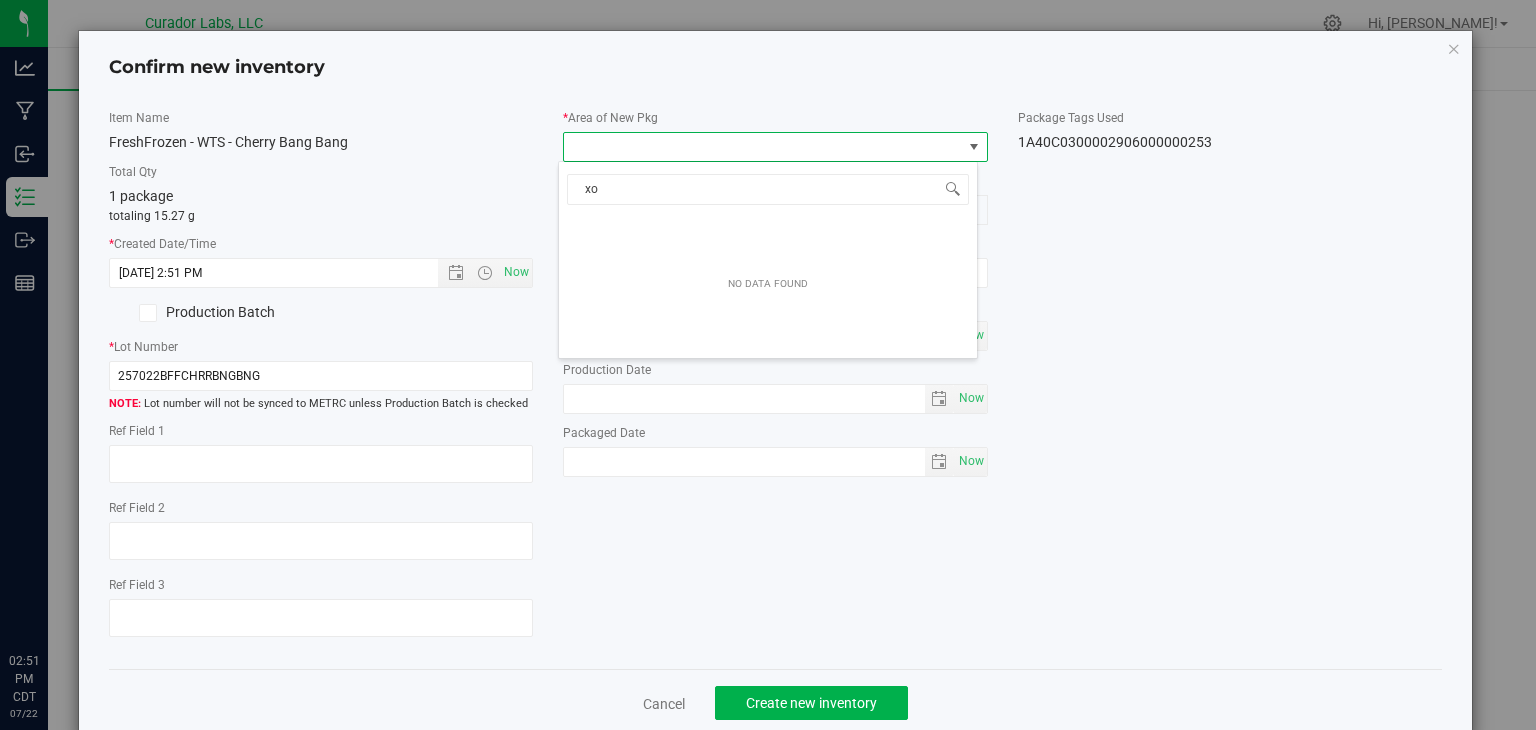 type on "xo l" 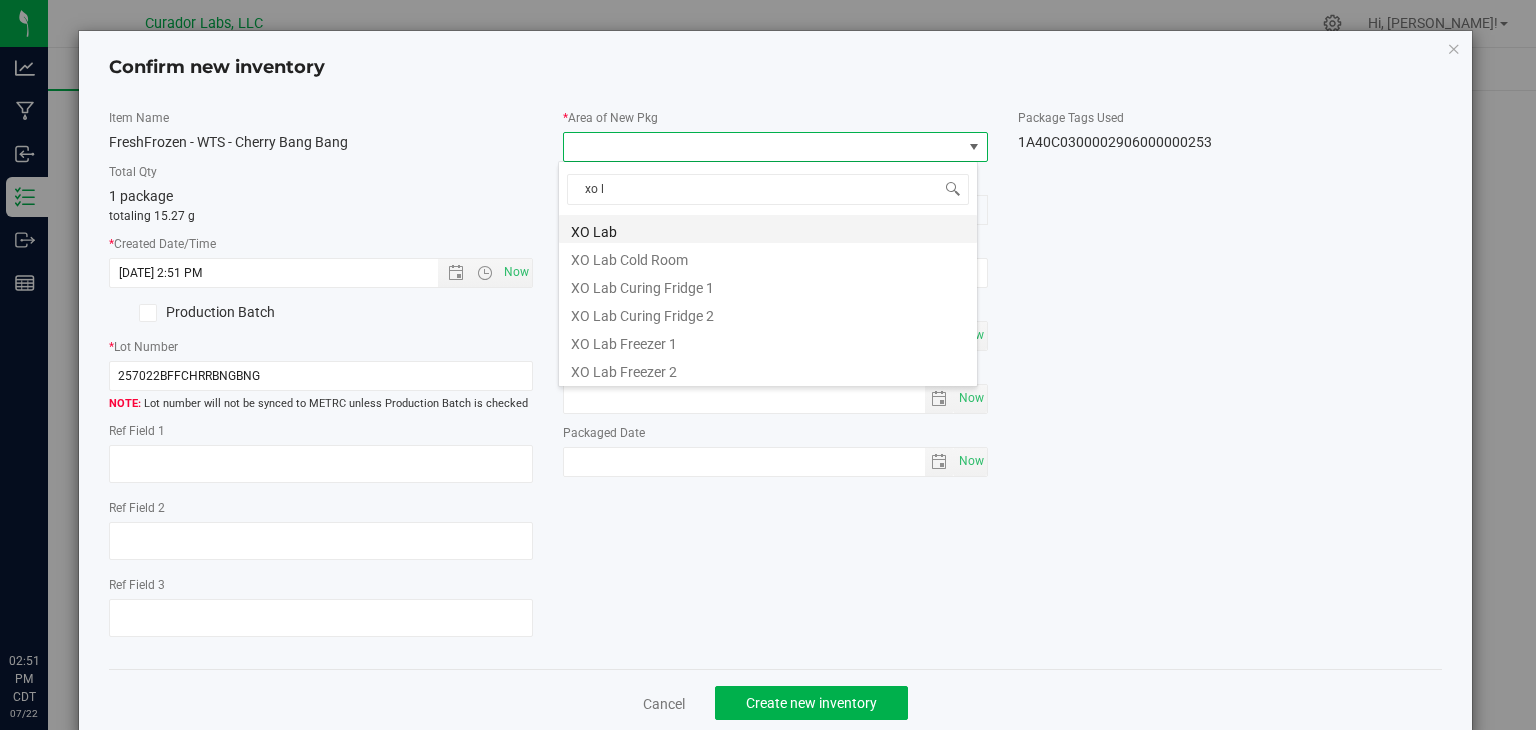 click on "XO Lab" at bounding box center [768, 229] 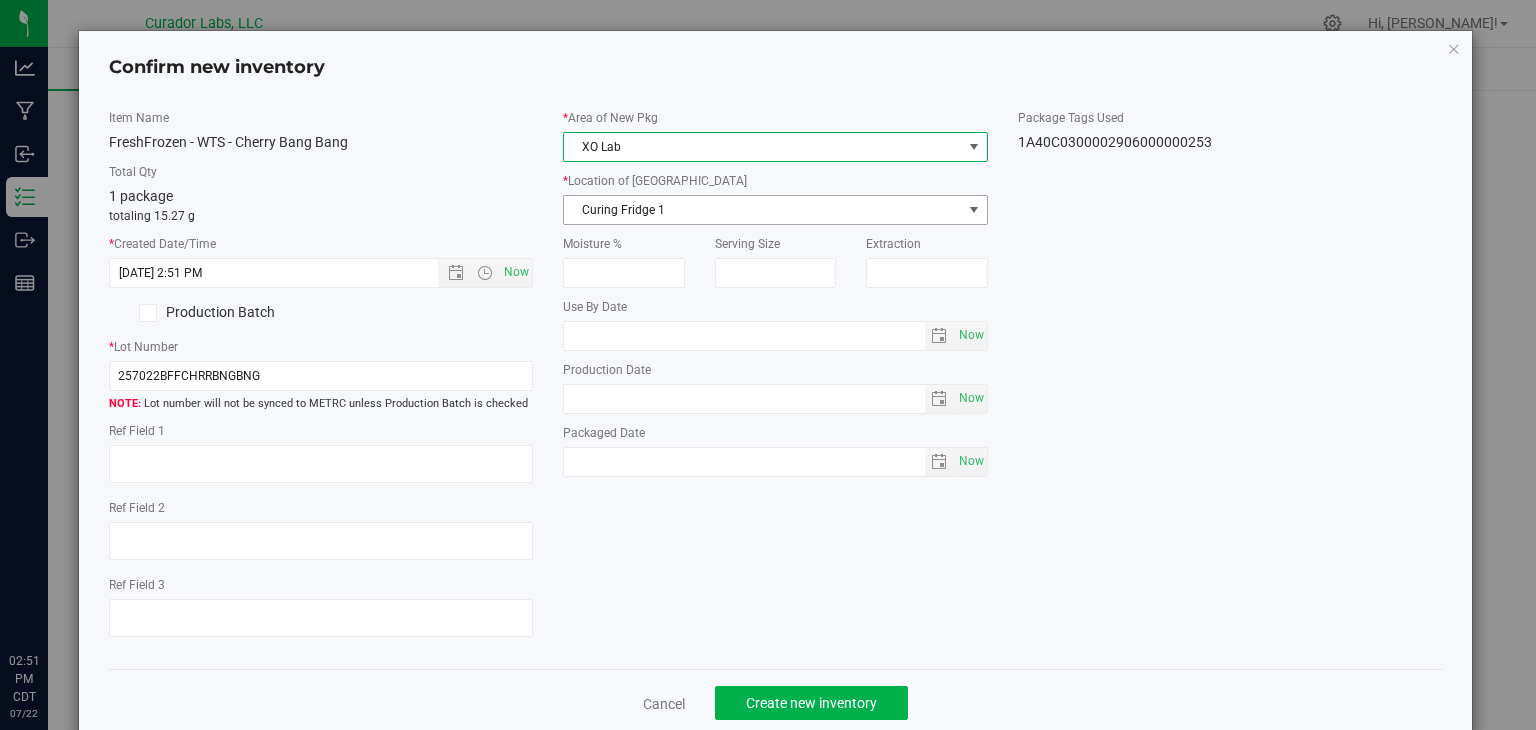click on "Curing Fridge 1" at bounding box center (763, 210) 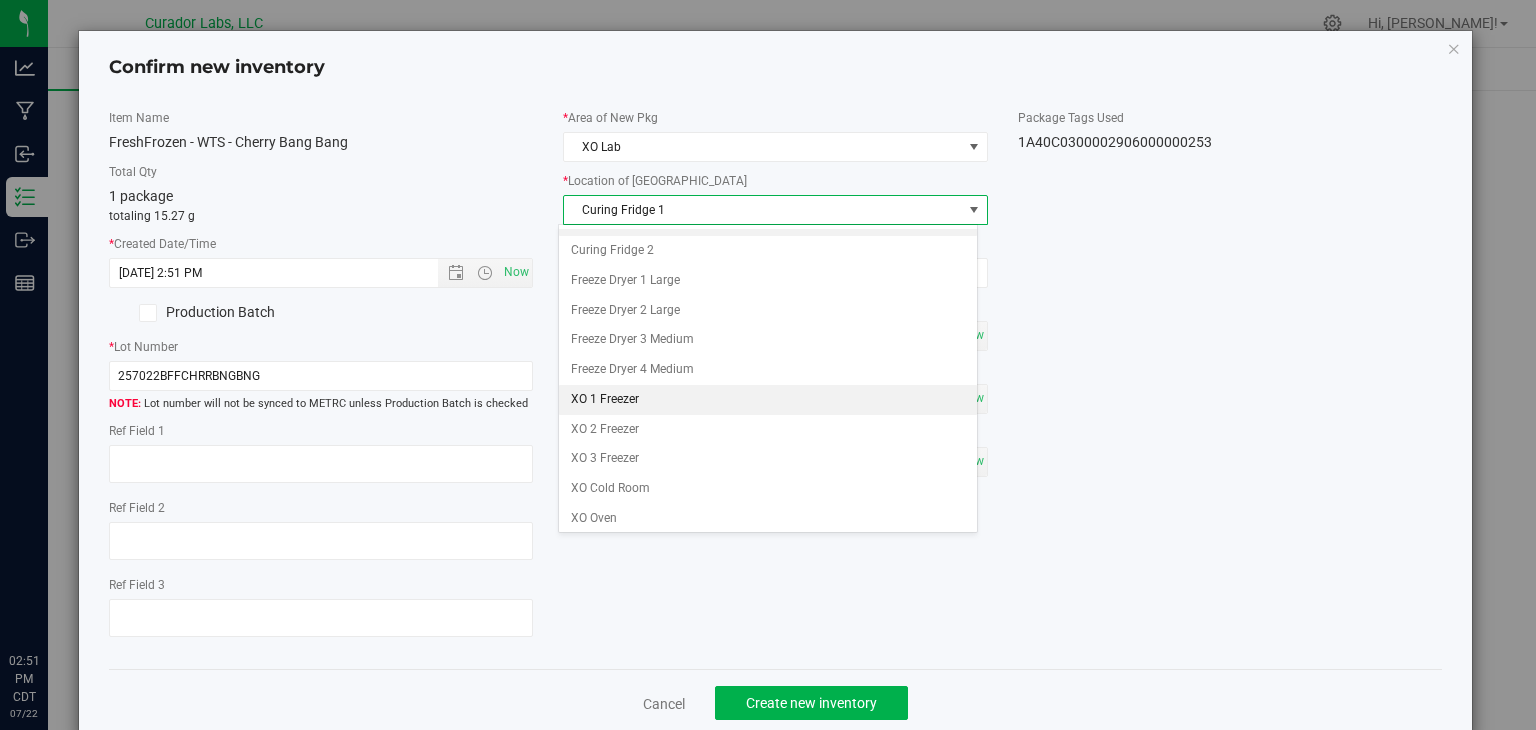 click on "XO 1 Freezer" at bounding box center [768, 400] 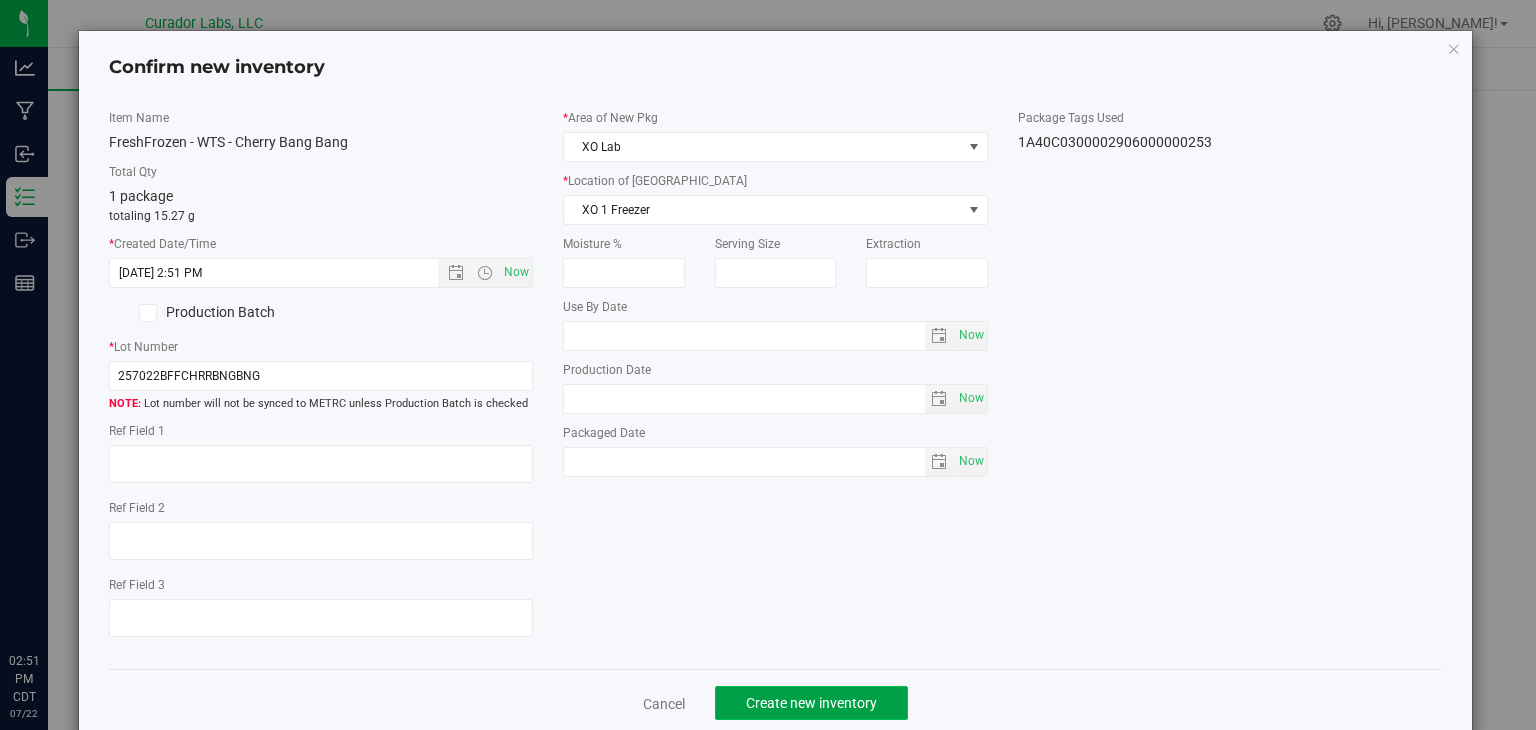 click on "Create new inventory" 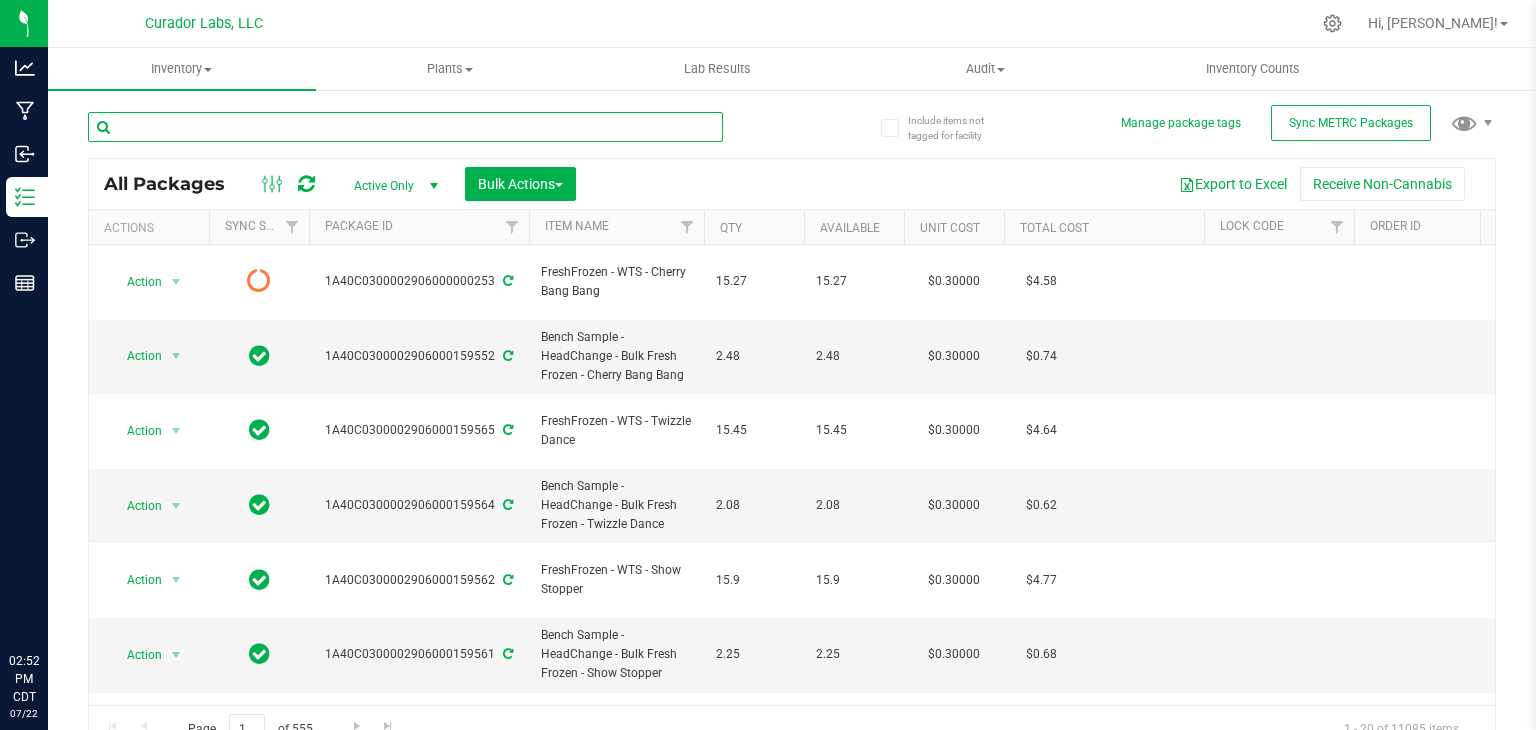 click at bounding box center (405, 127) 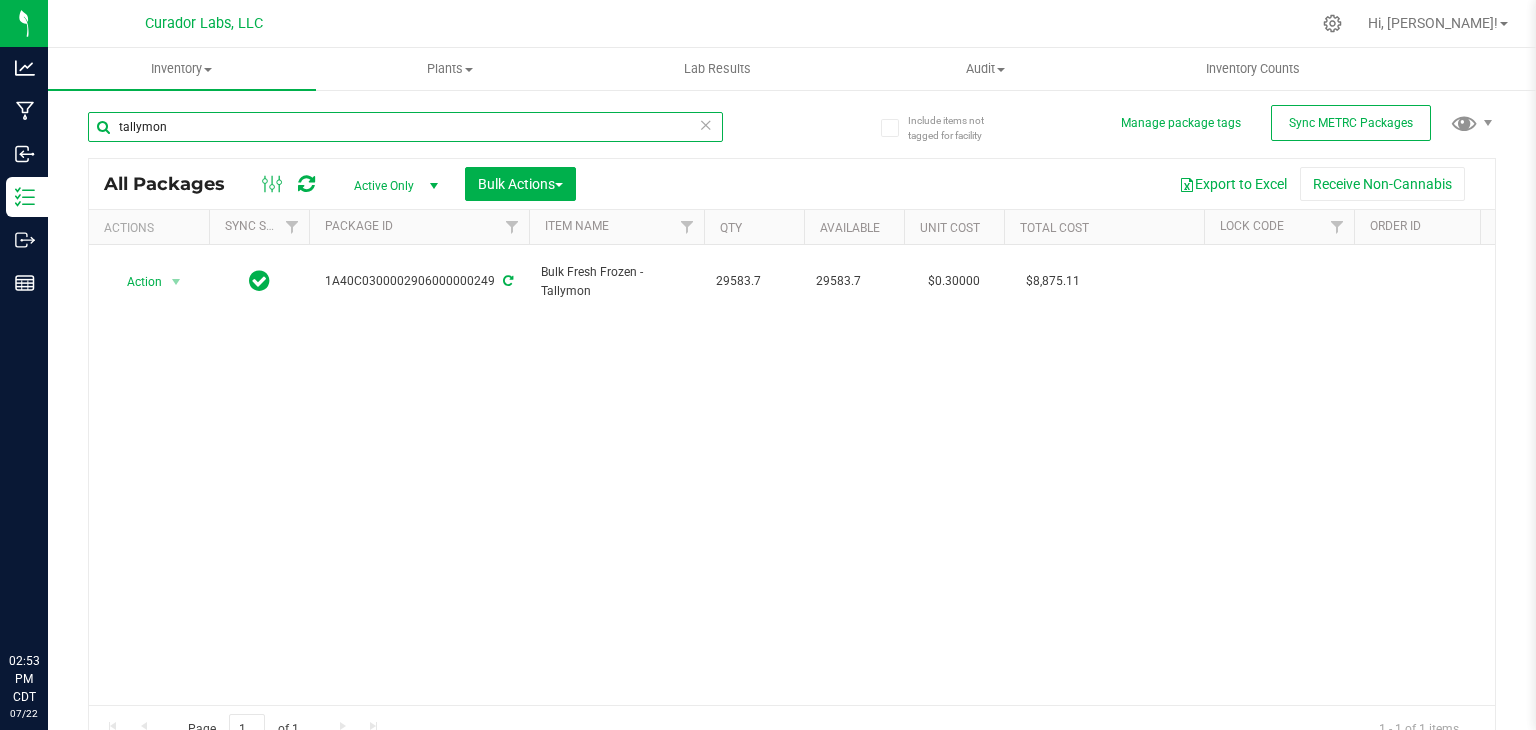 click on "tallymon" at bounding box center [405, 127] 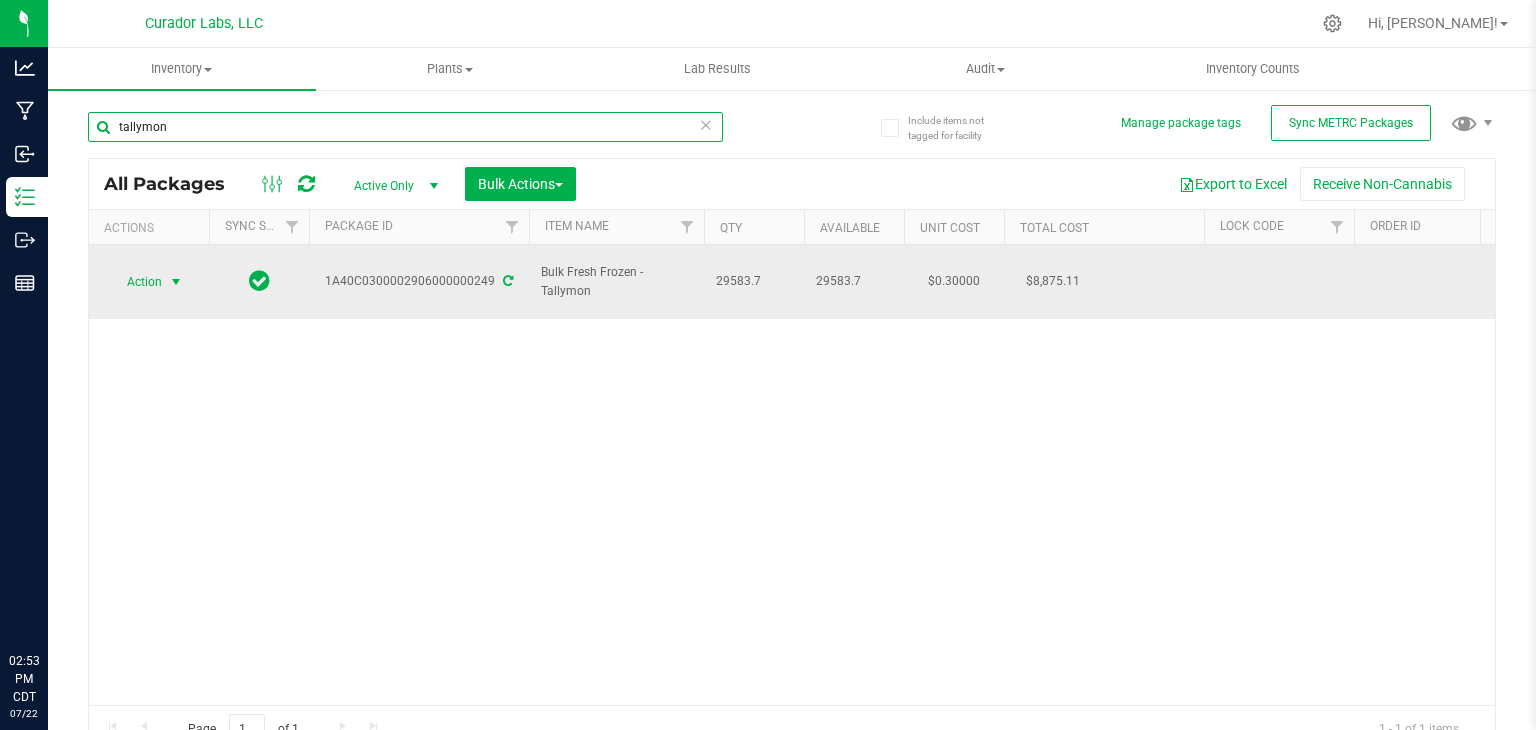 type on "tallymon" 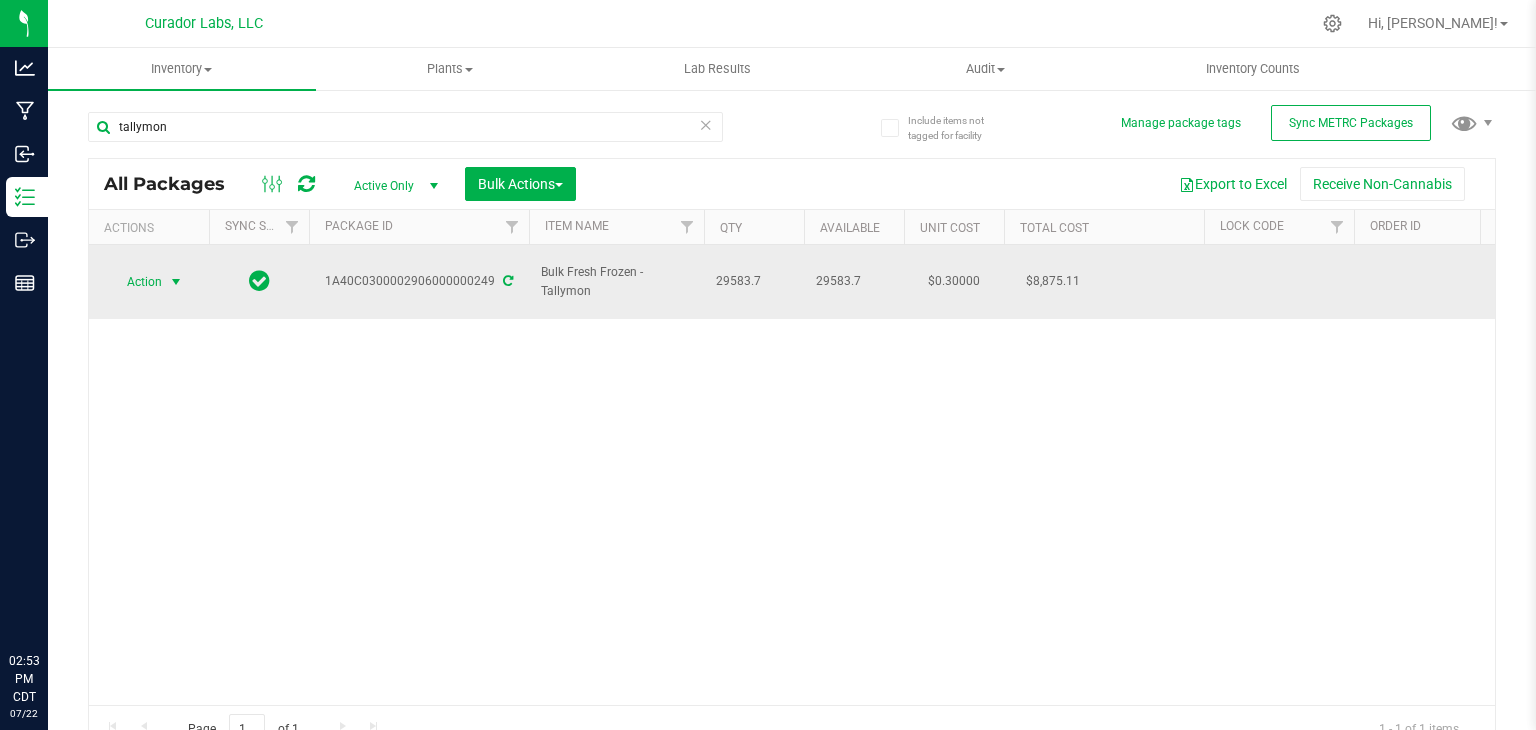 click on "Action" at bounding box center [136, 282] 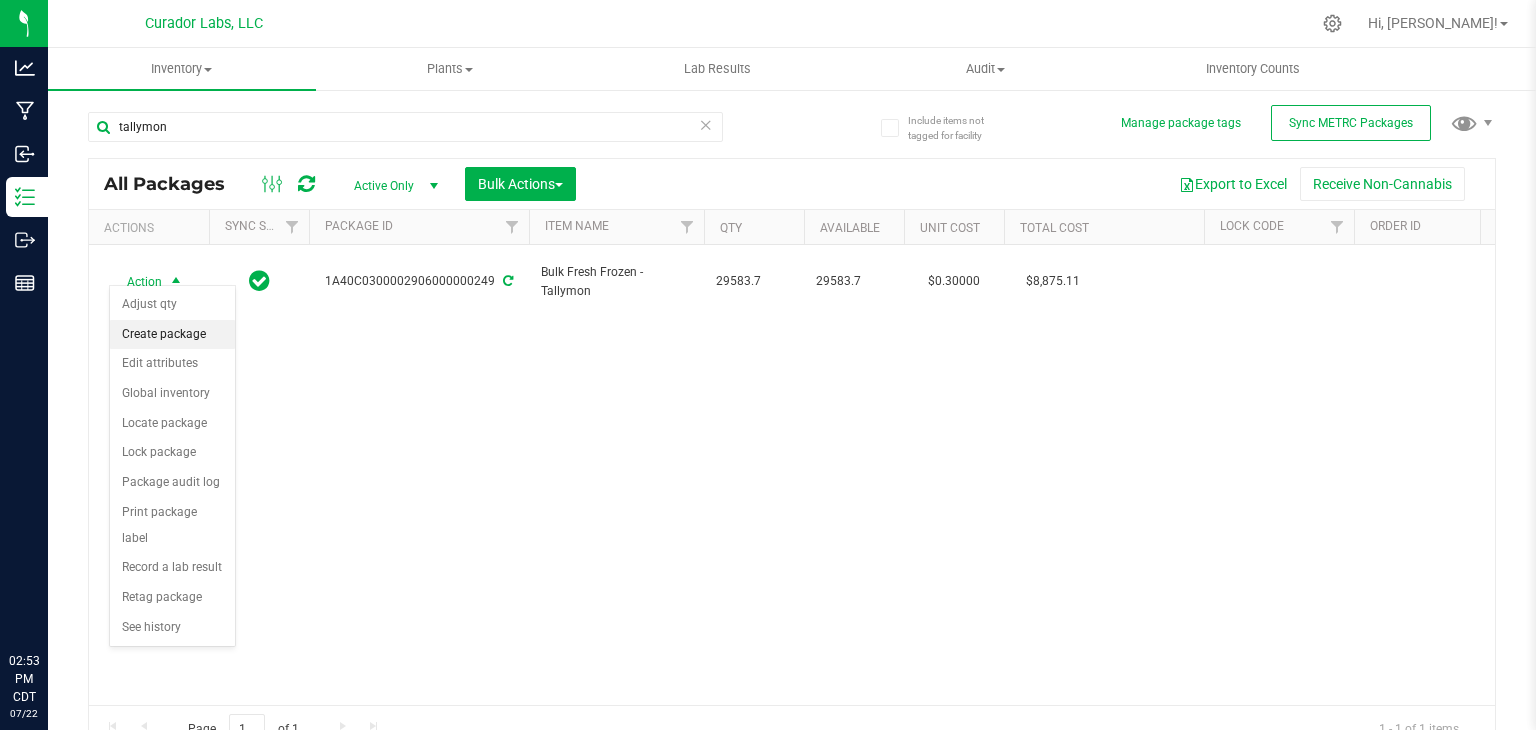 click on "Create package" at bounding box center (172, 335) 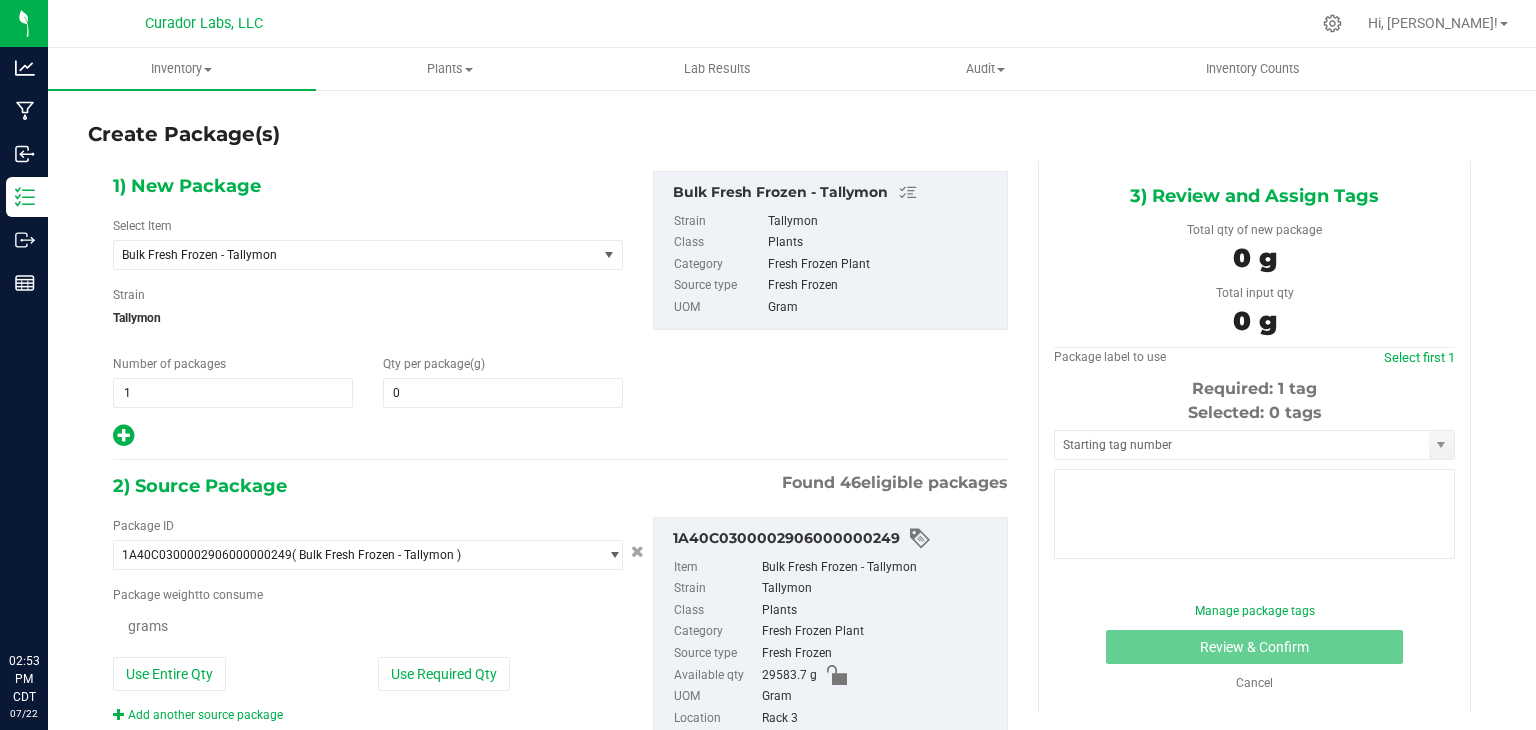 type on "0.0000" 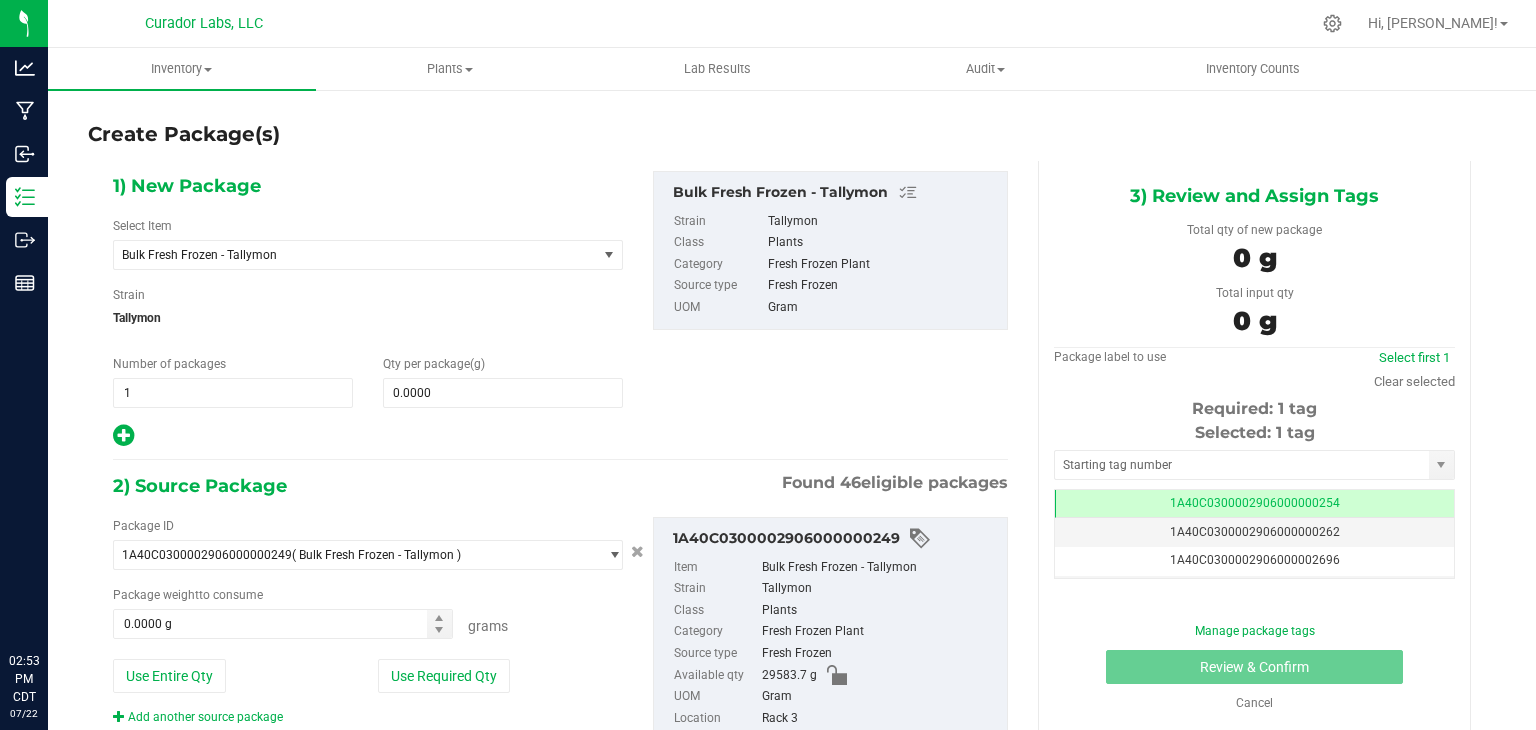 scroll, scrollTop: 0, scrollLeft: 0, axis: both 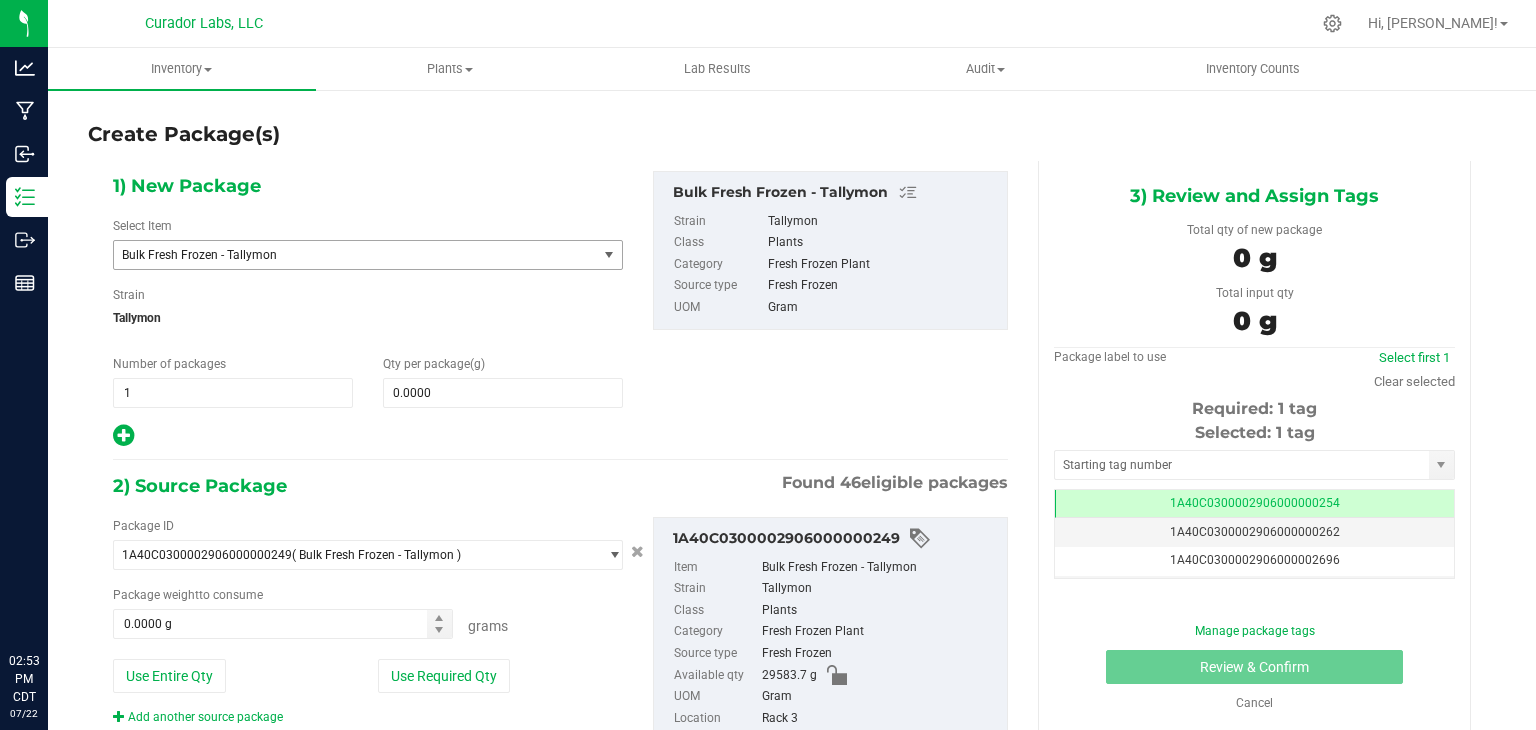 click on "Bulk Fresh Frozen - Tallymon" at bounding box center (346, 255) 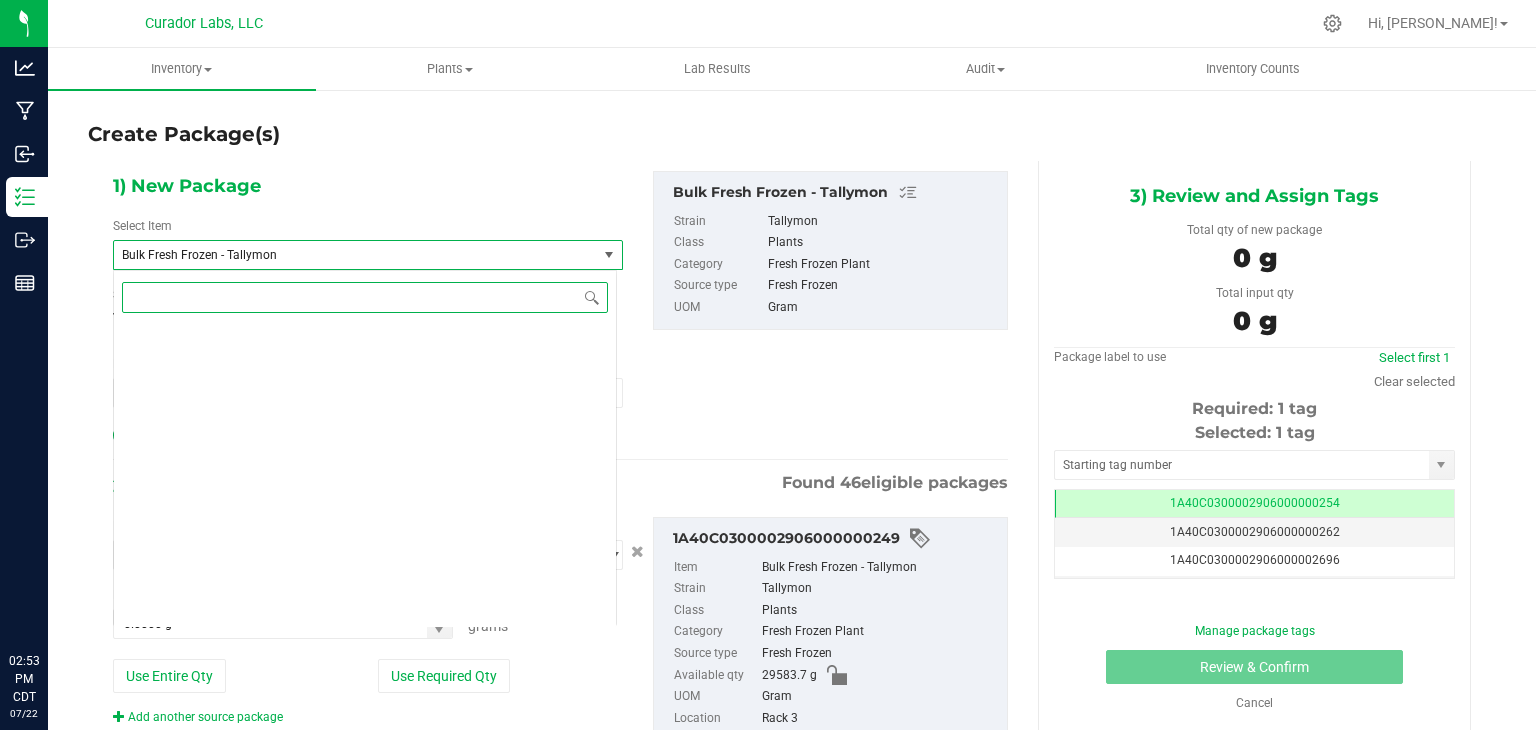 scroll, scrollTop: 42028, scrollLeft: 0, axis: vertical 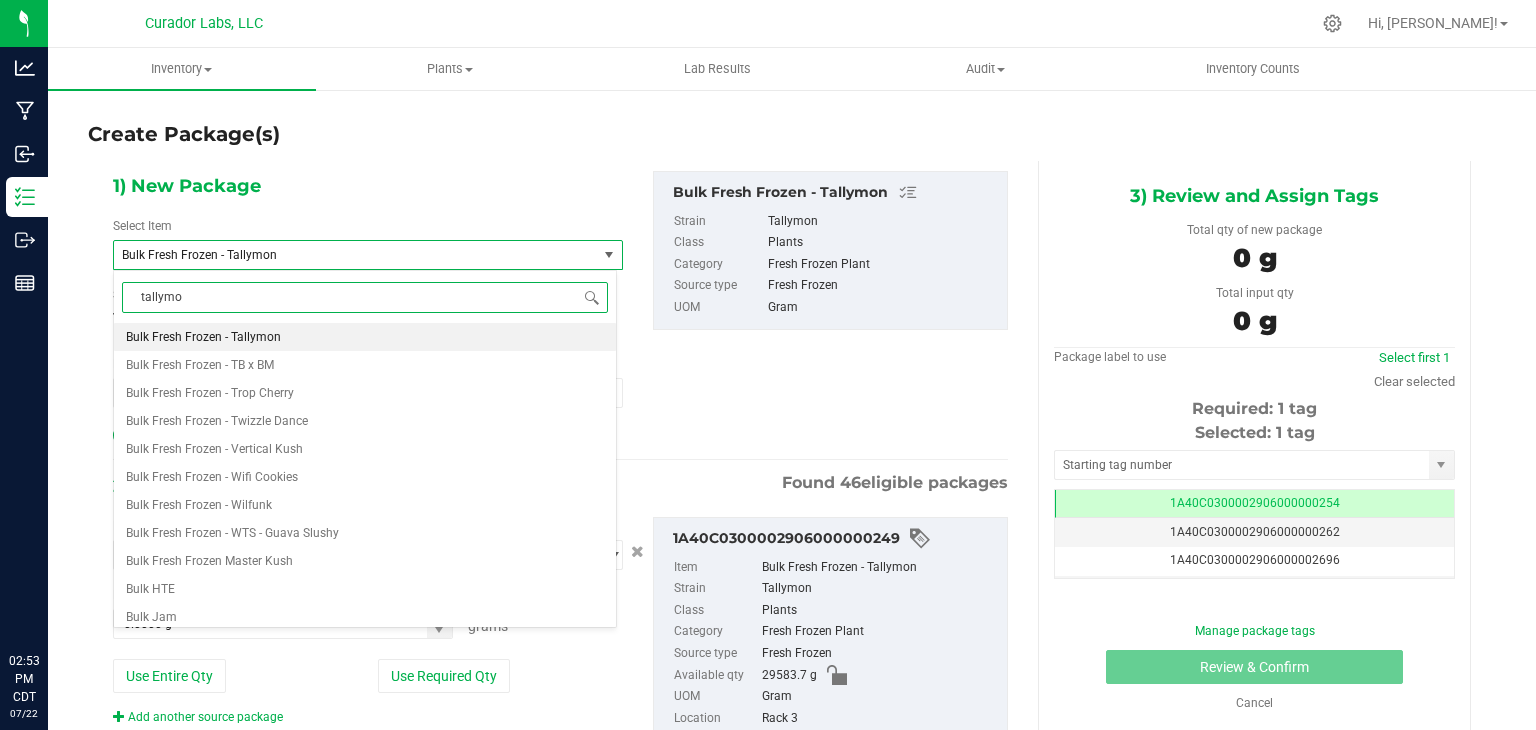 type on "tallymon" 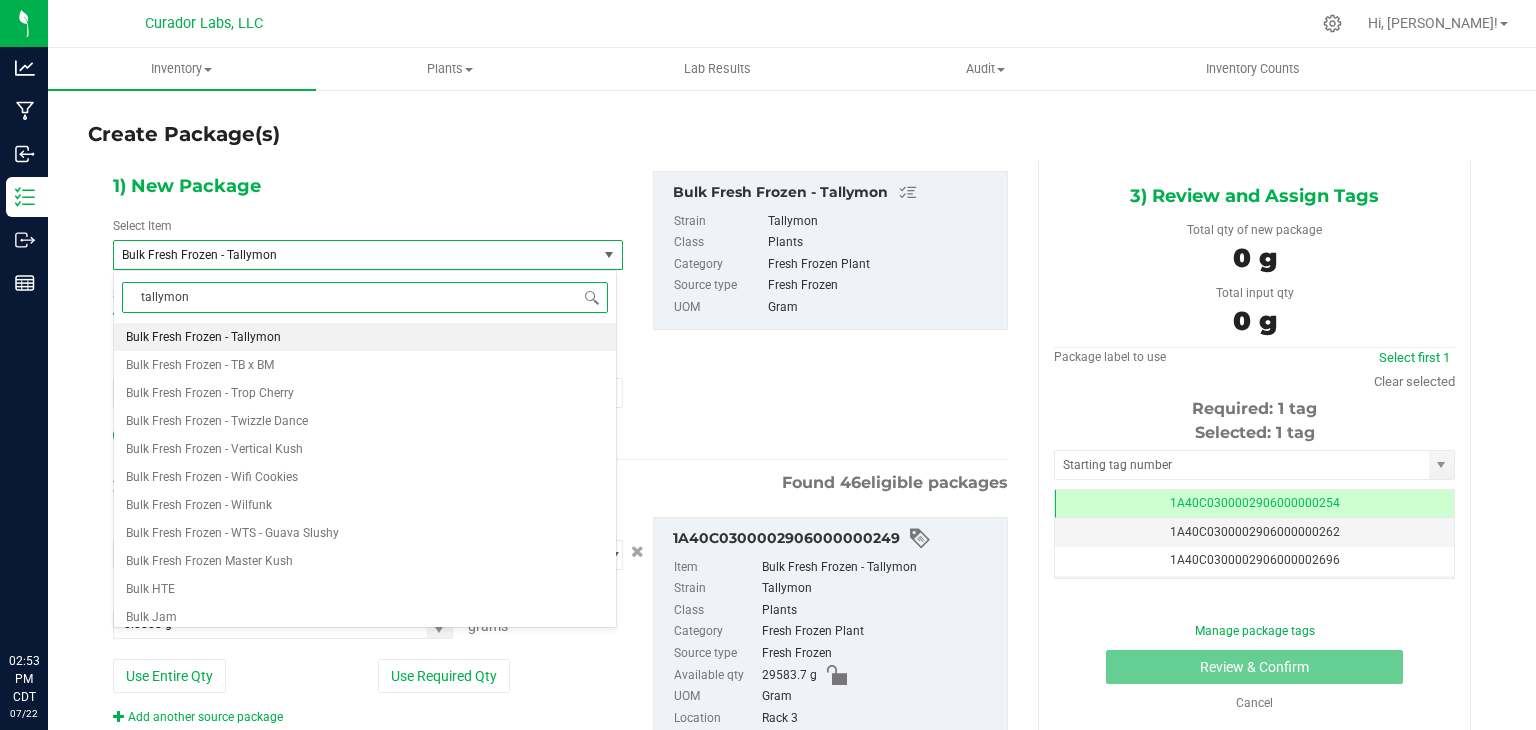 scroll, scrollTop: 0, scrollLeft: 0, axis: both 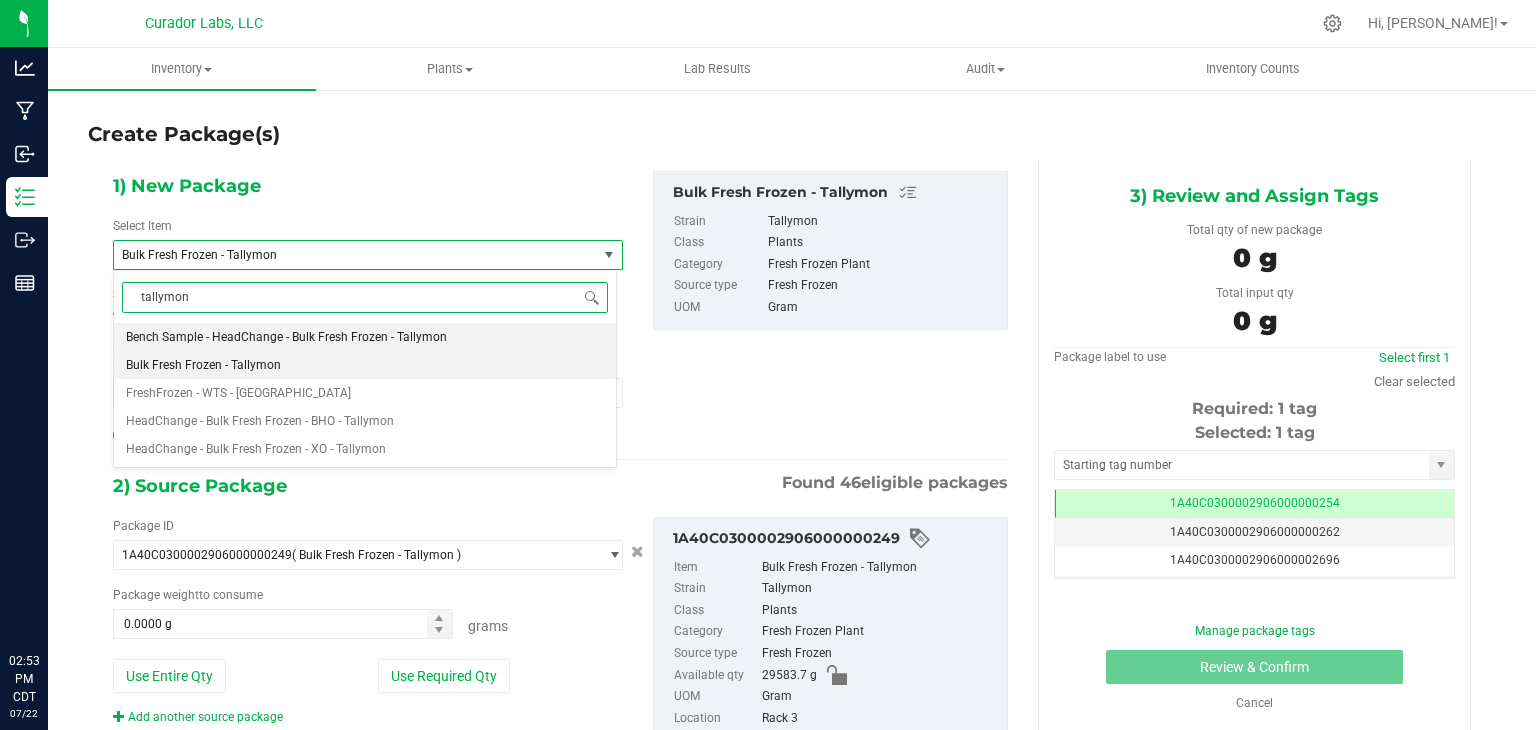 click on "Bench Sample - HeadChange - Bulk Fresh Frozen - Tallymon" at bounding box center (286, 337) 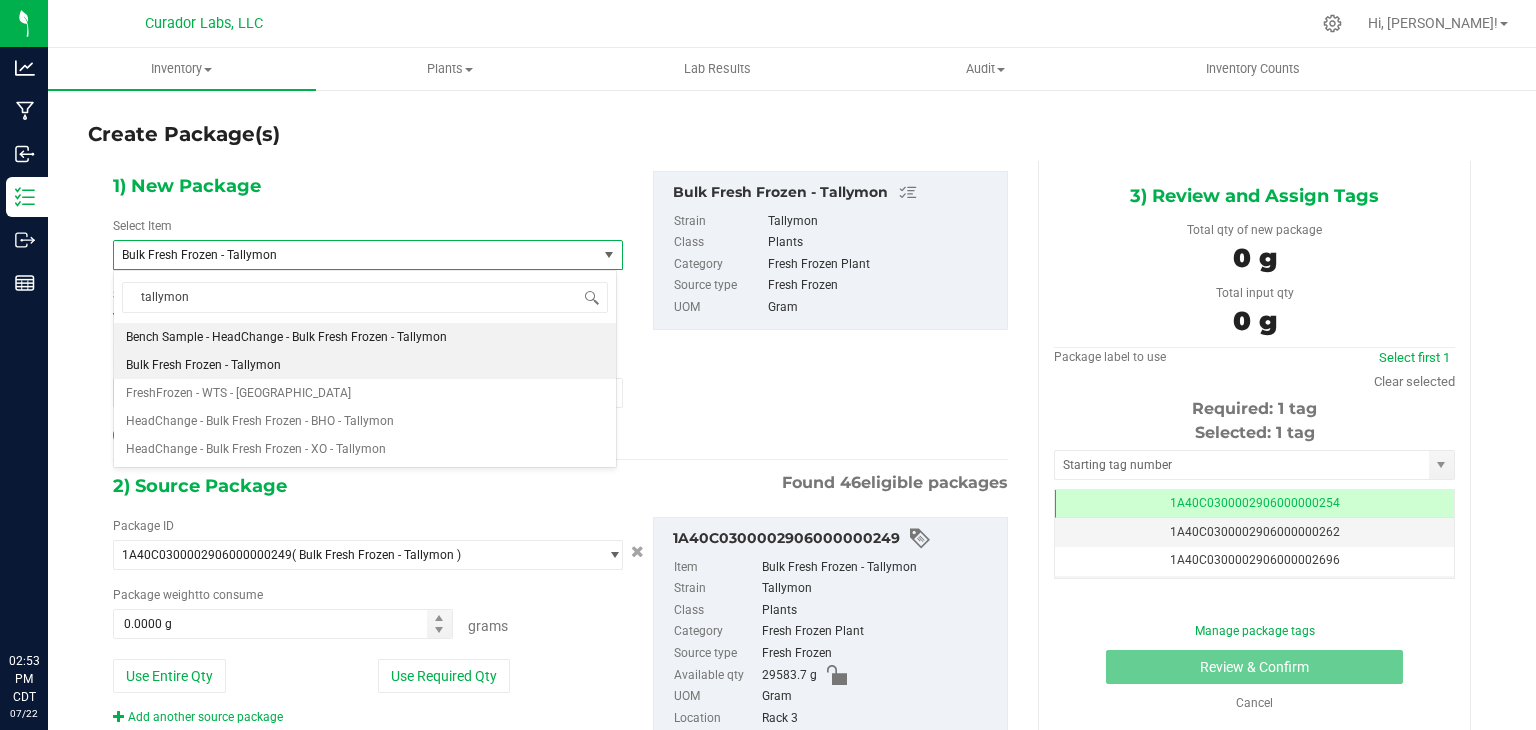 type 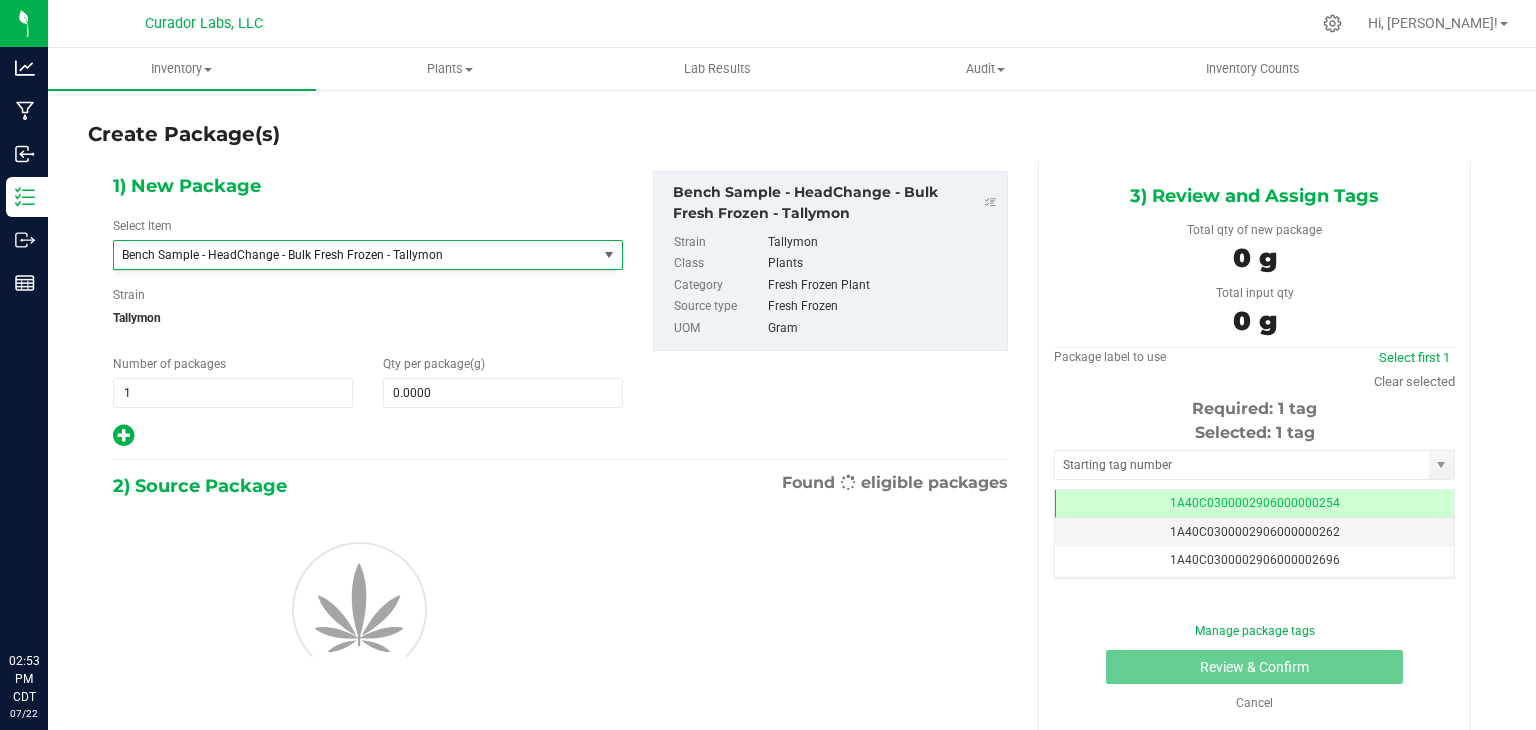 type on "0.0000" 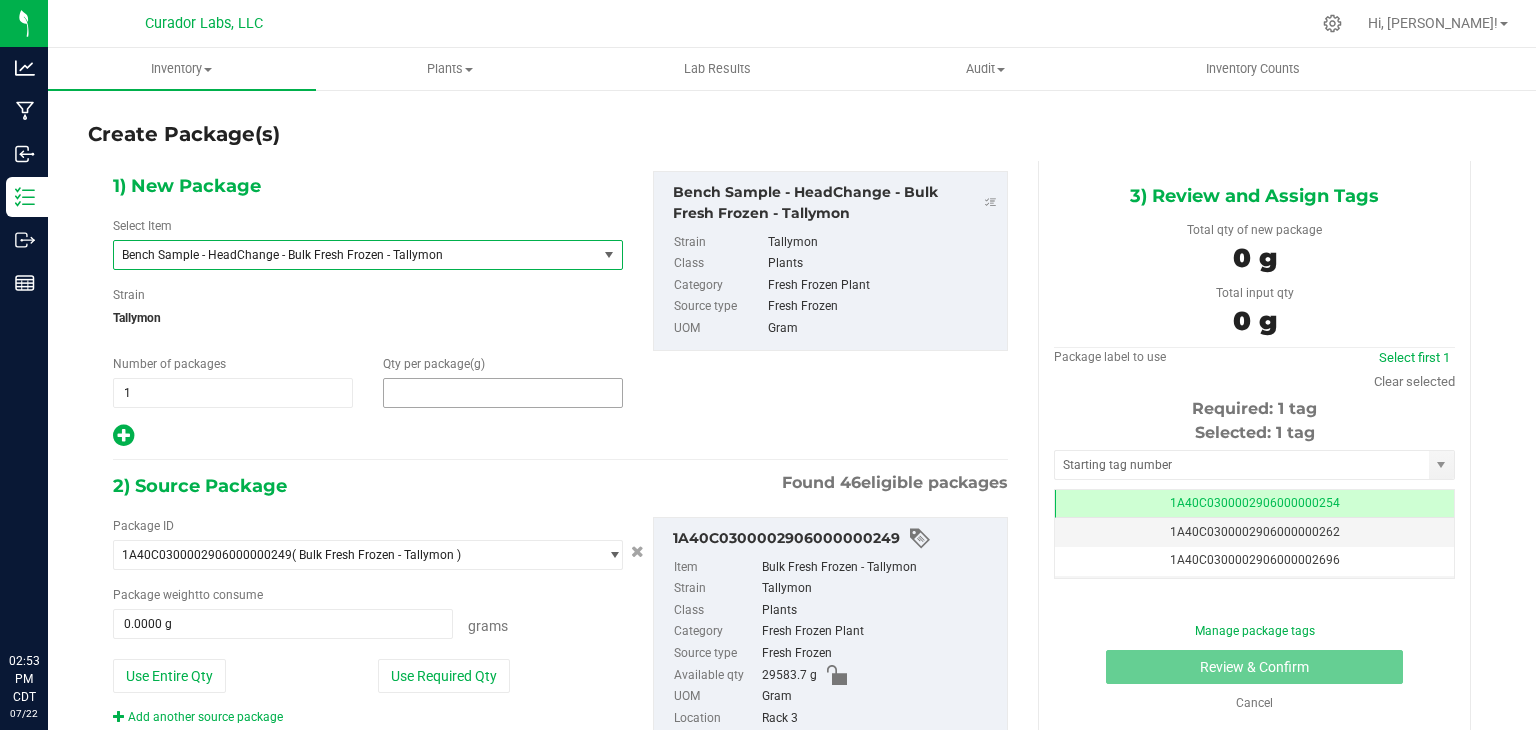 click at bounding box center (503, 393) 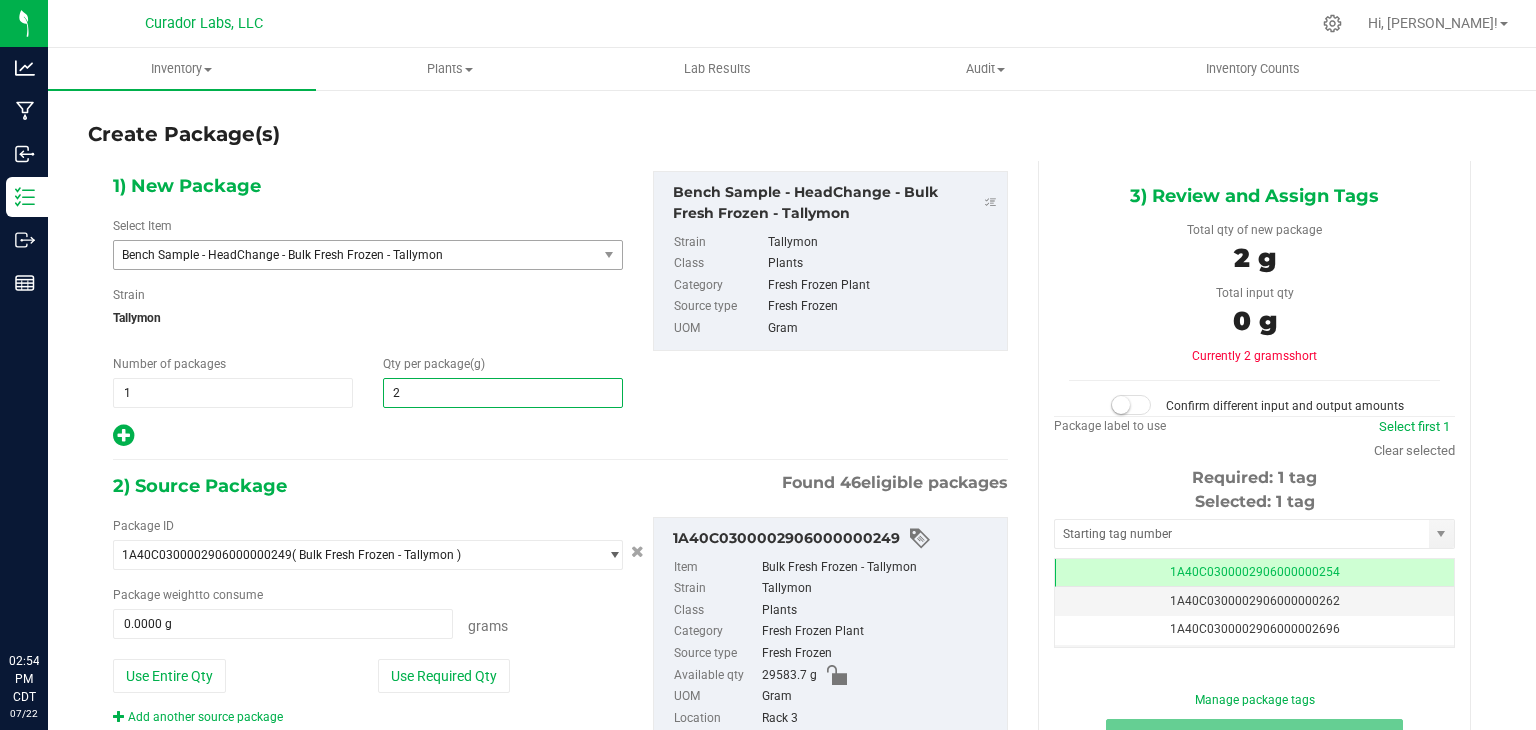 type on "2." 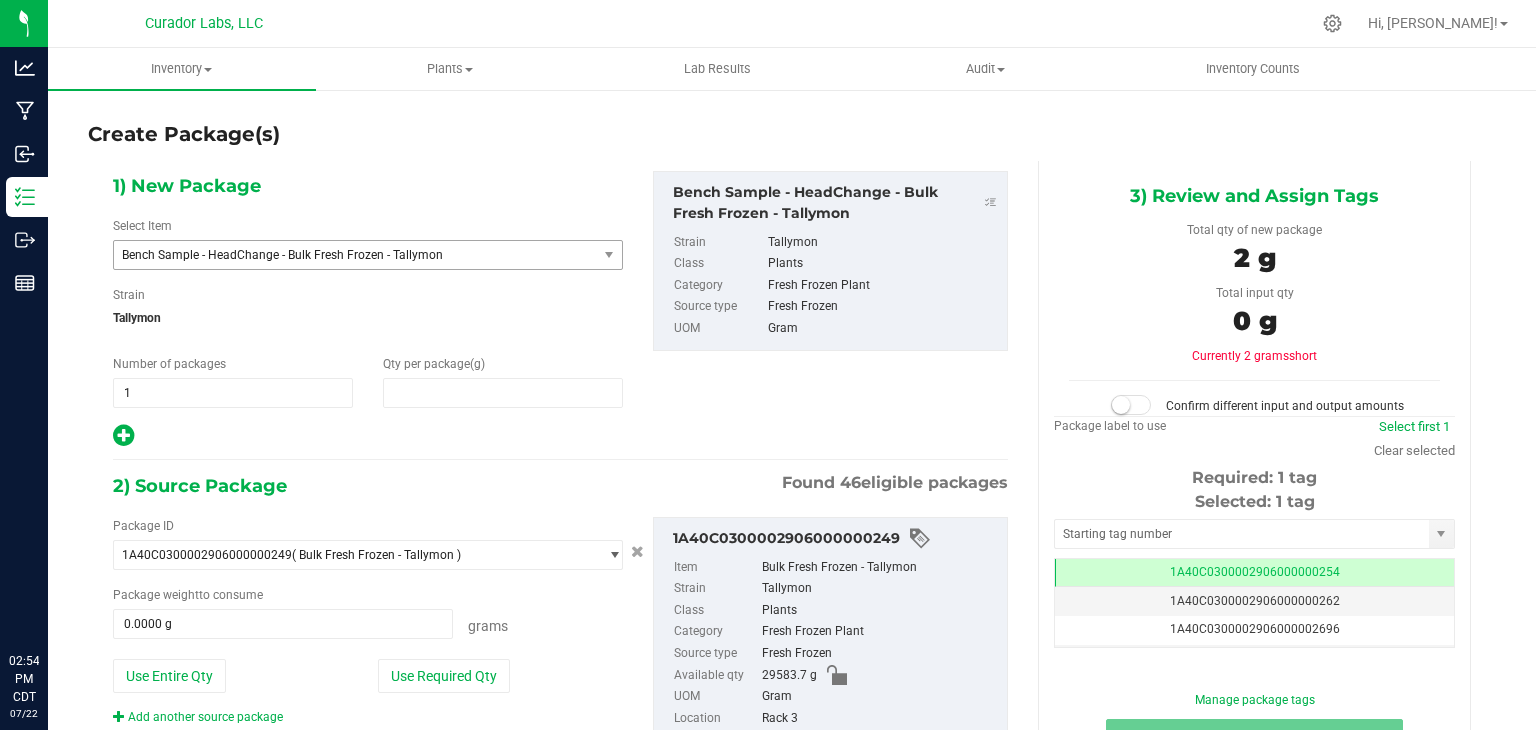 type on "2.0000" 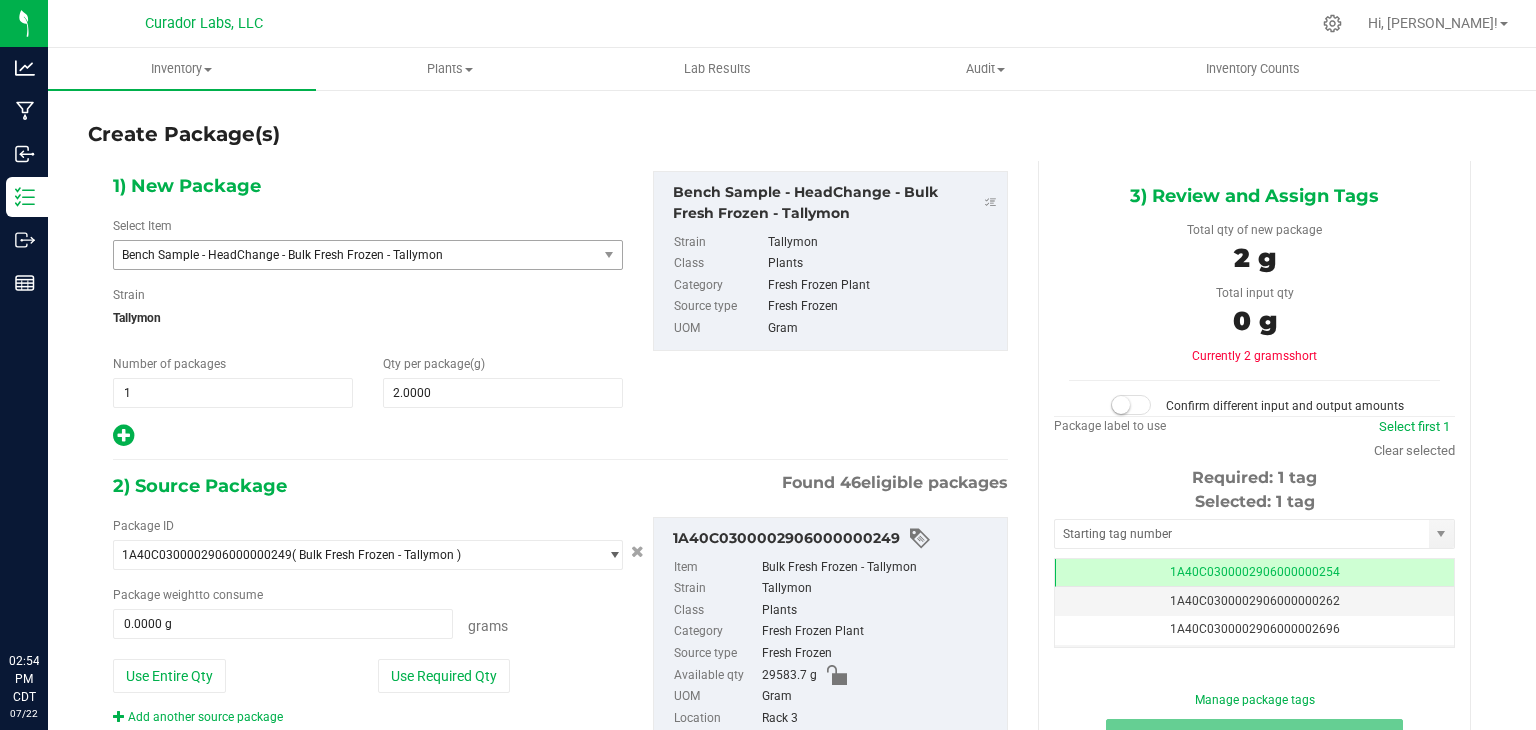 click on "Qty per package
(g)
2.0000 2" at bounding box center (503, 381) 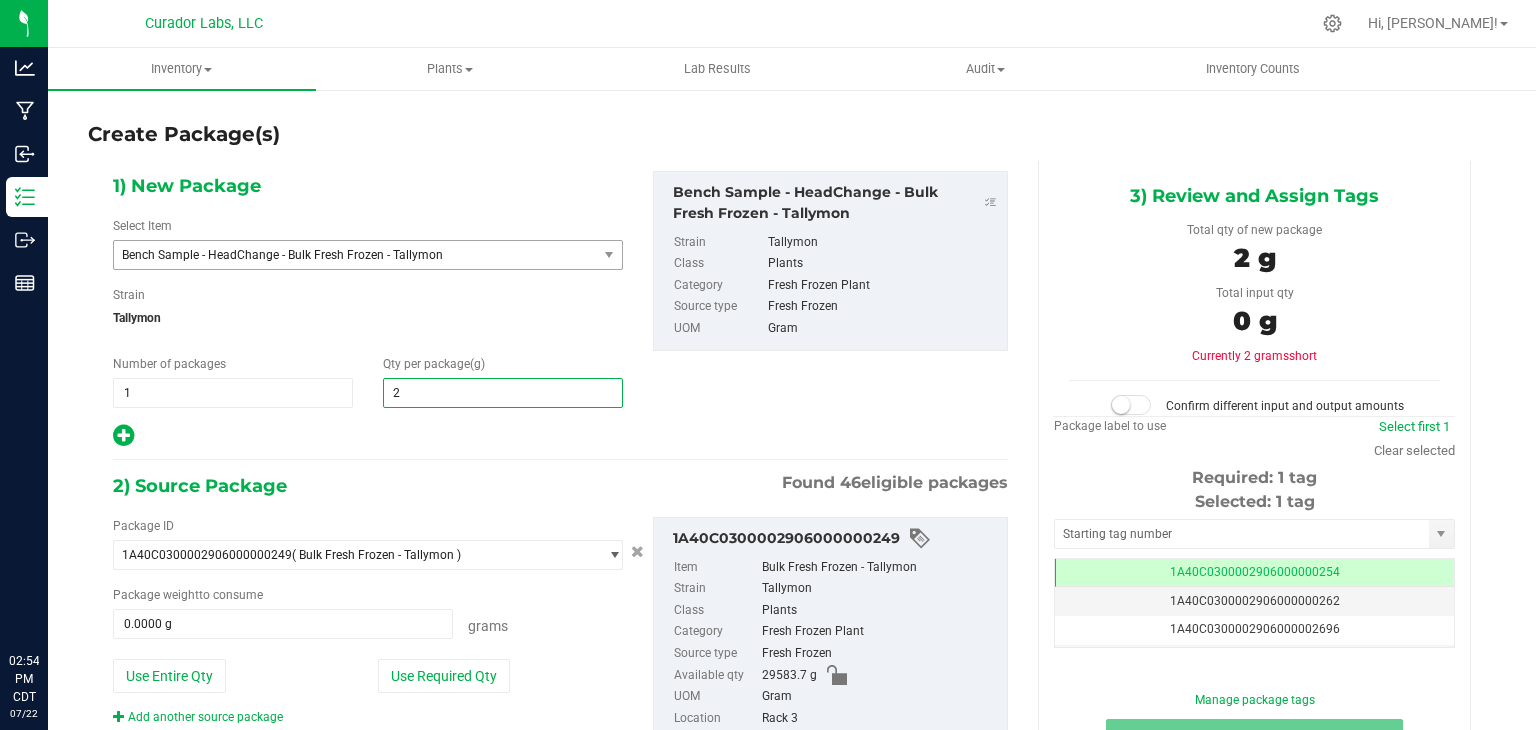 click on "2.0000 2" at bounding box center [503, 393] 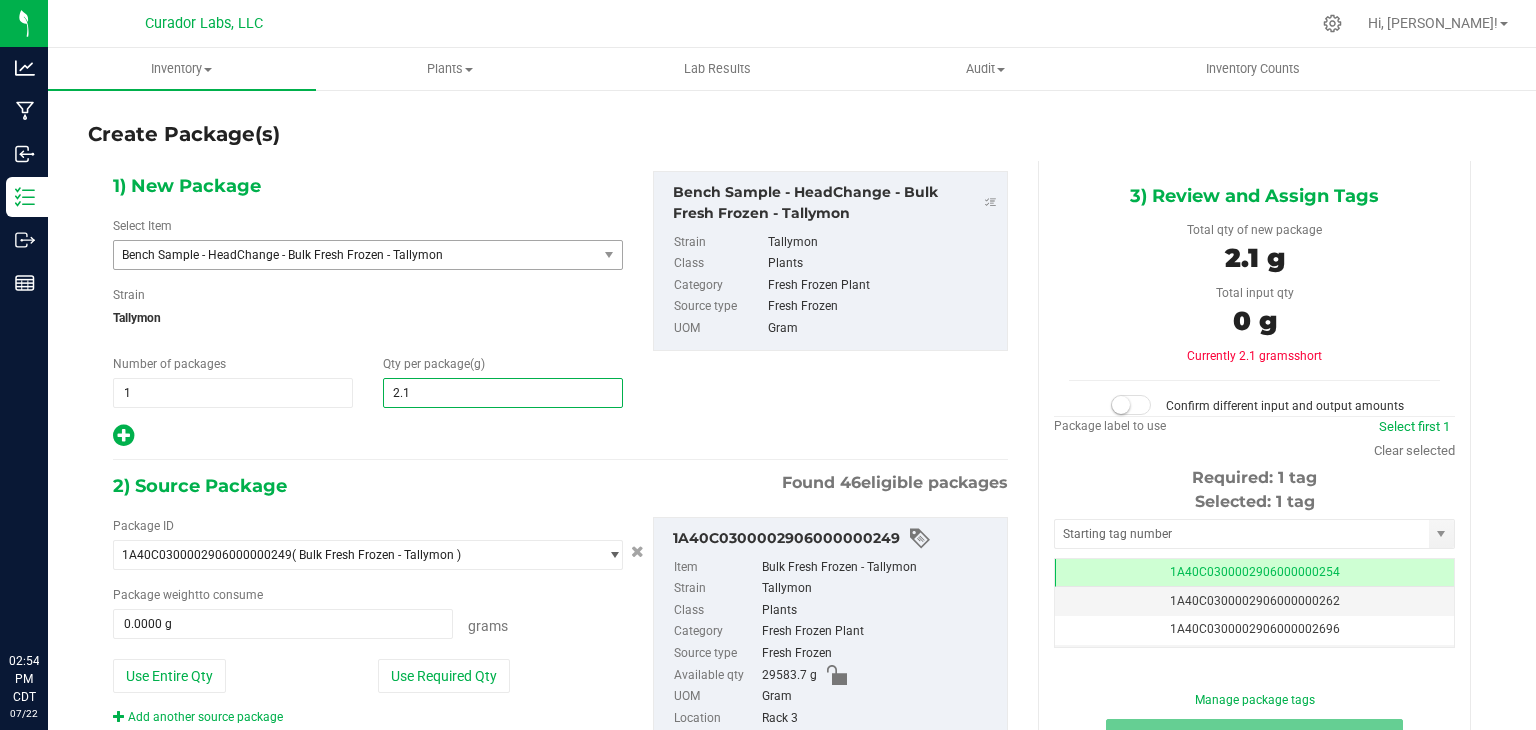 type on "2.13" 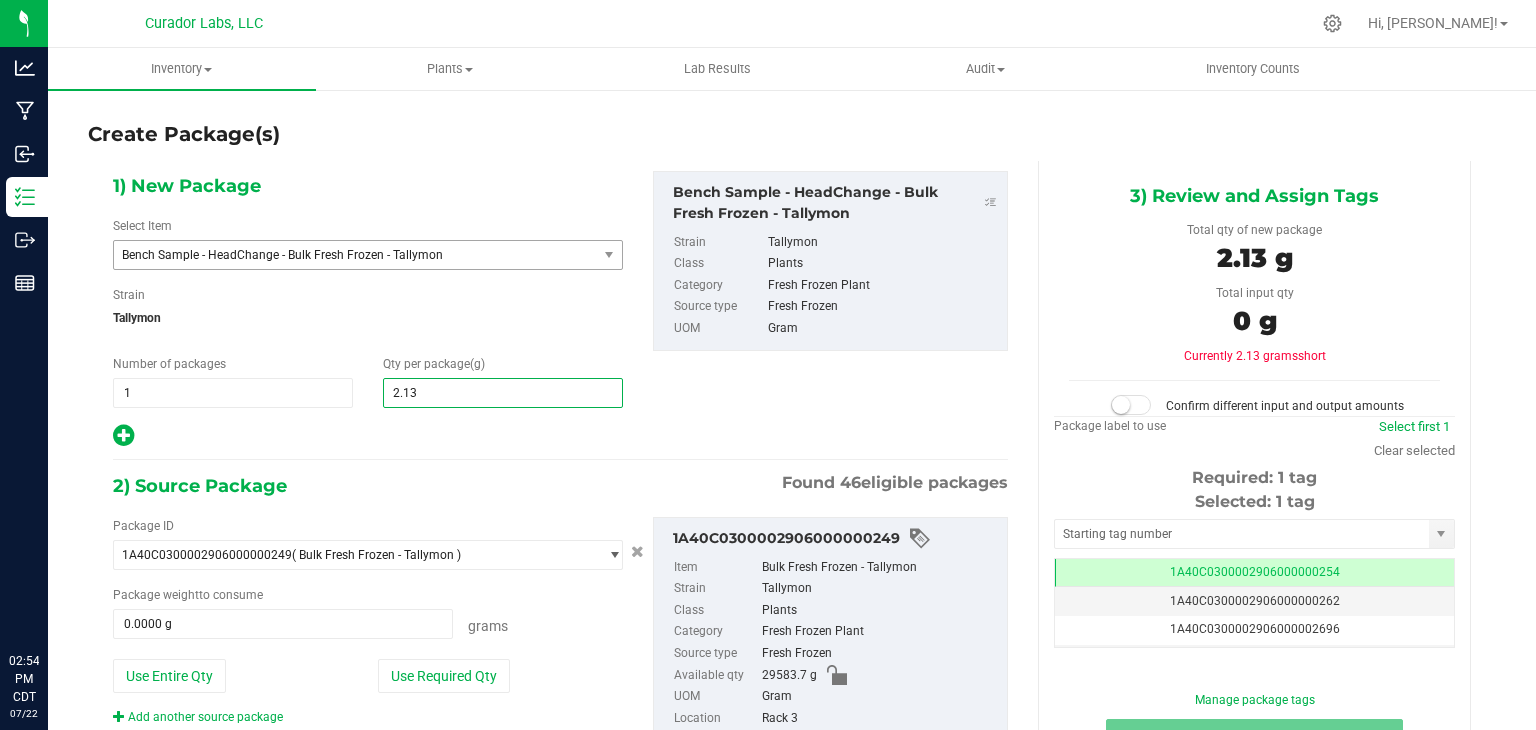 type on "2.1300" 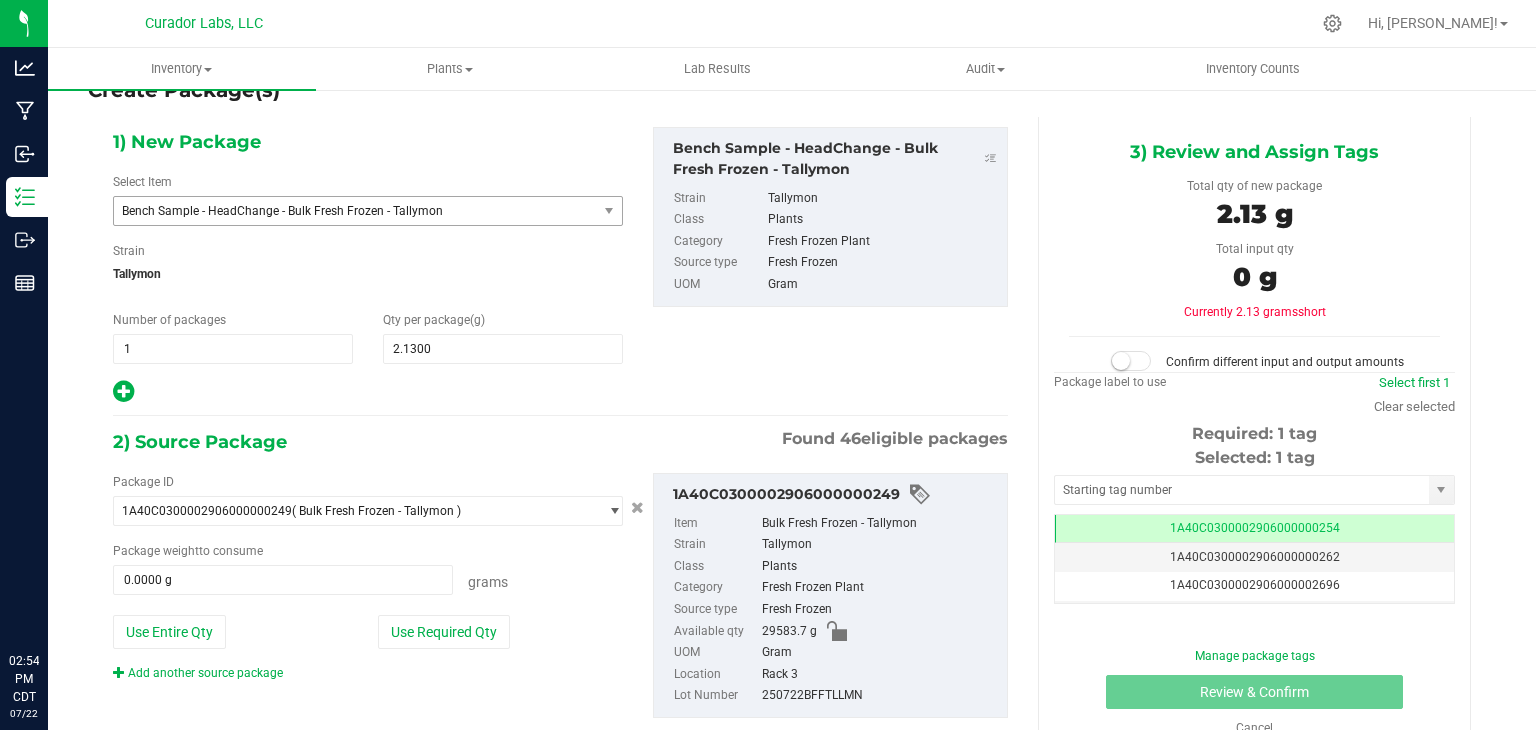 scroll, scrollTop: 79, scrollLeft: 0, axis: vertical 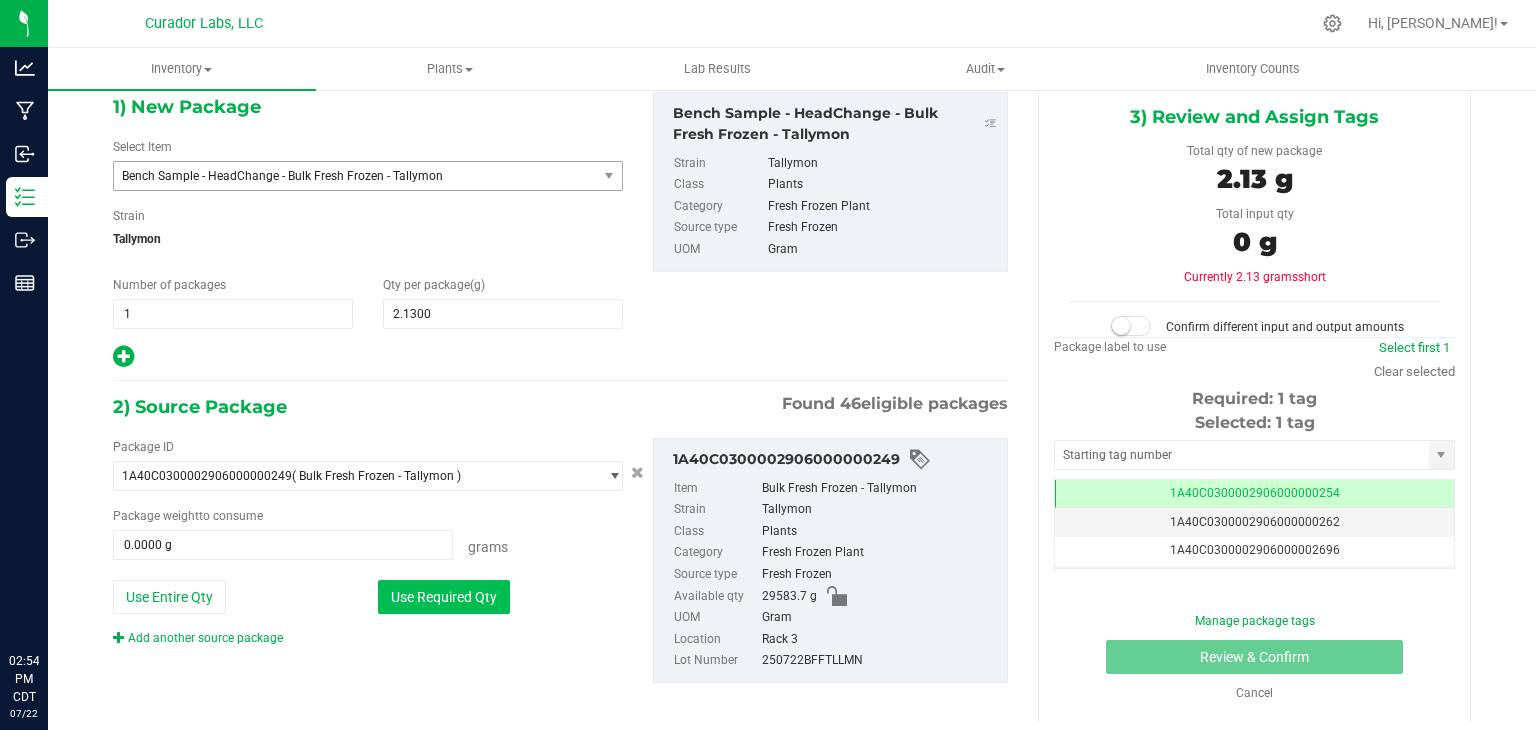 click on "Use Required Qty" at bounding box center (444, 597) 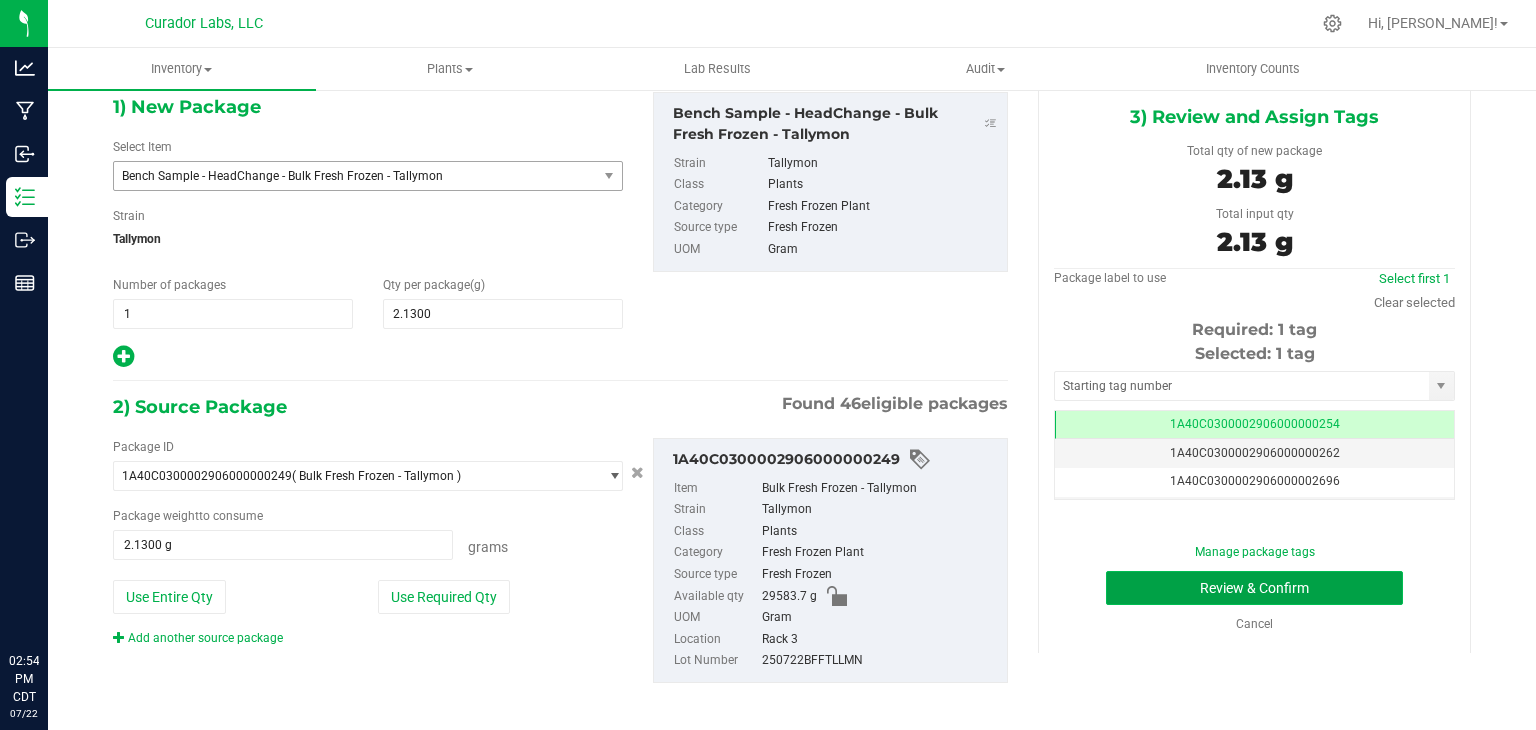 click on "Review & Confirm" at bounding box center [1254, 588] 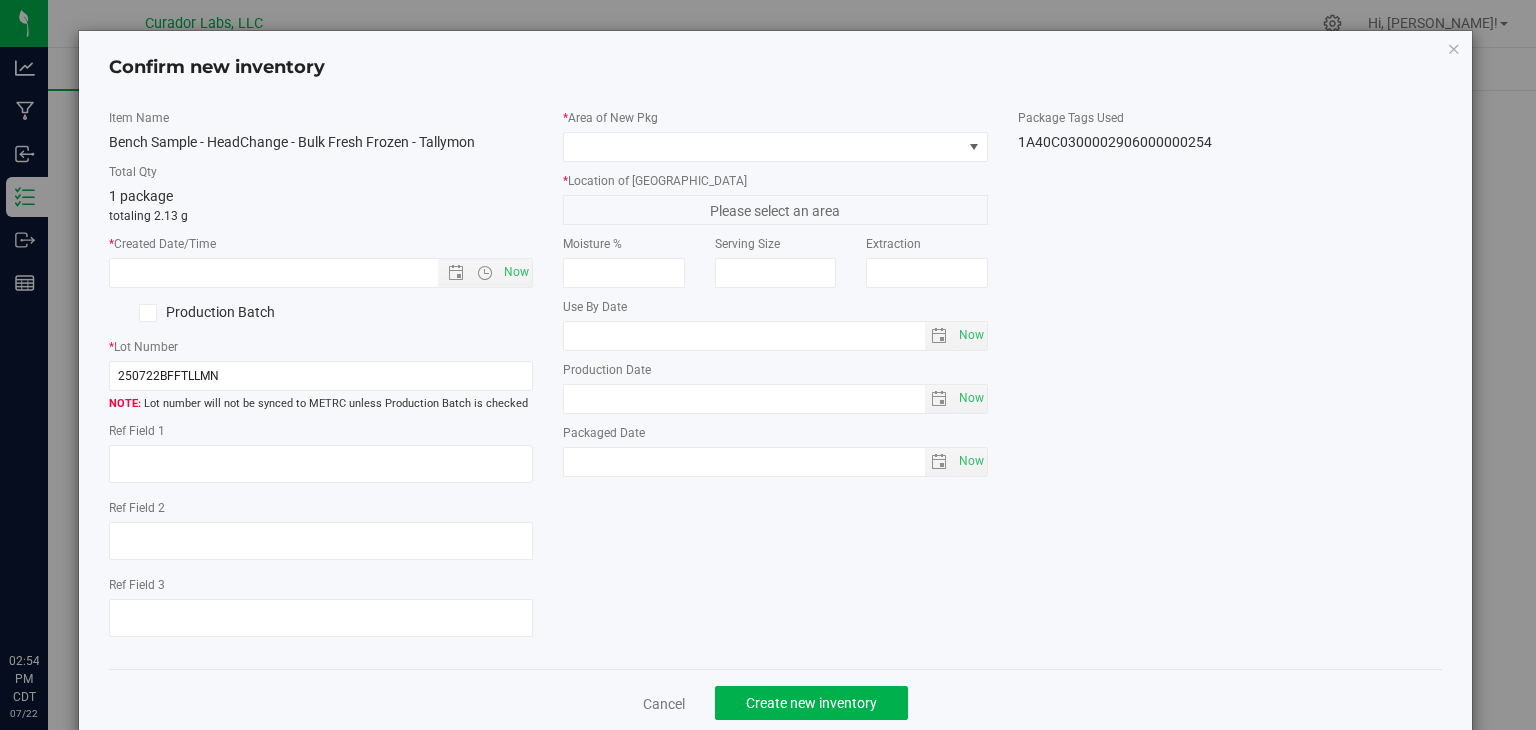 click on "Item Name
Bench Sample - HeadChange - Bulk Fresh Frozen - Tallymon
Total Qty
1 package  totaling 2.13 g
*
Created Date/Time
Now
Production Batch
*
Lot Number
250722BFFTLLMN" at bounding box center [321, 381] 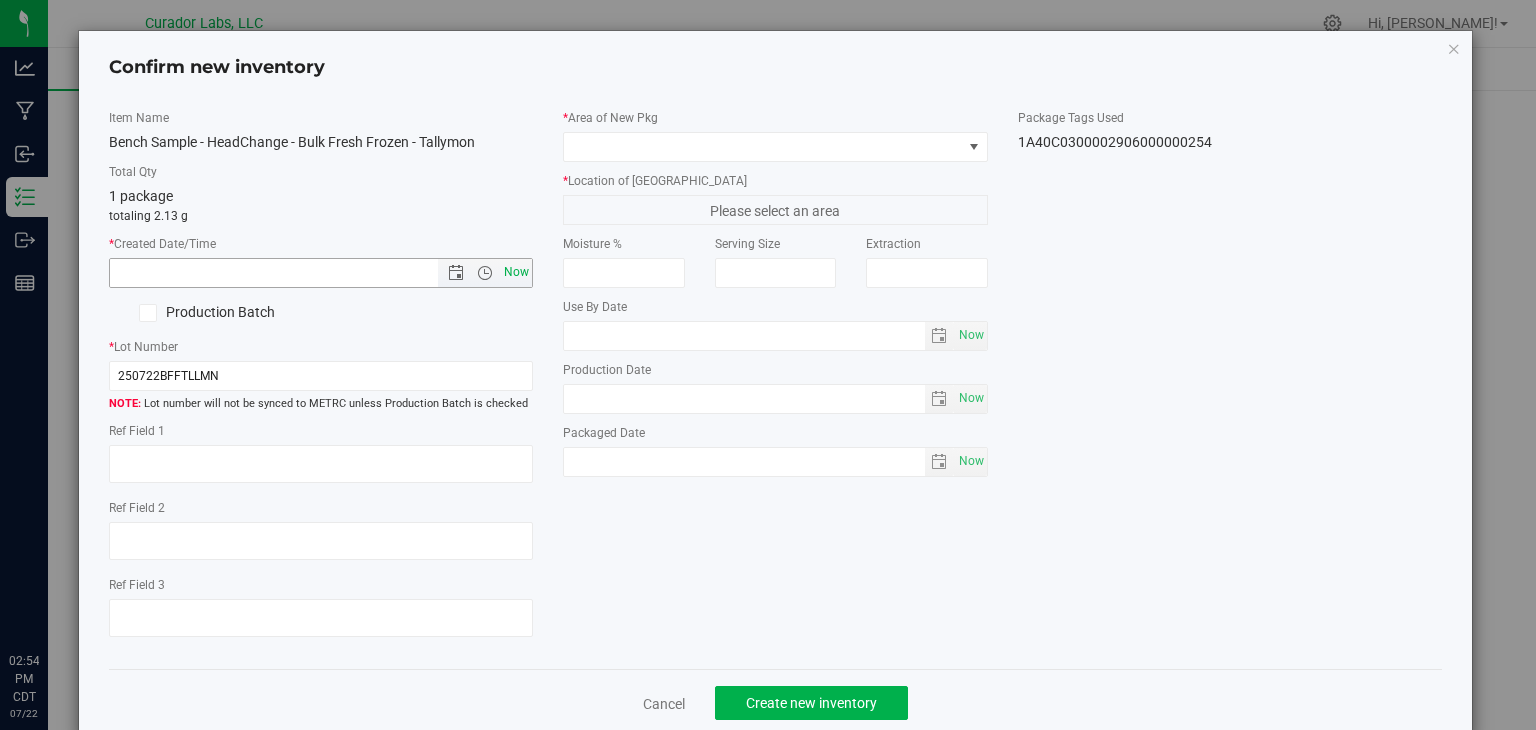 click on "Now" at bounding box center [517, 272] 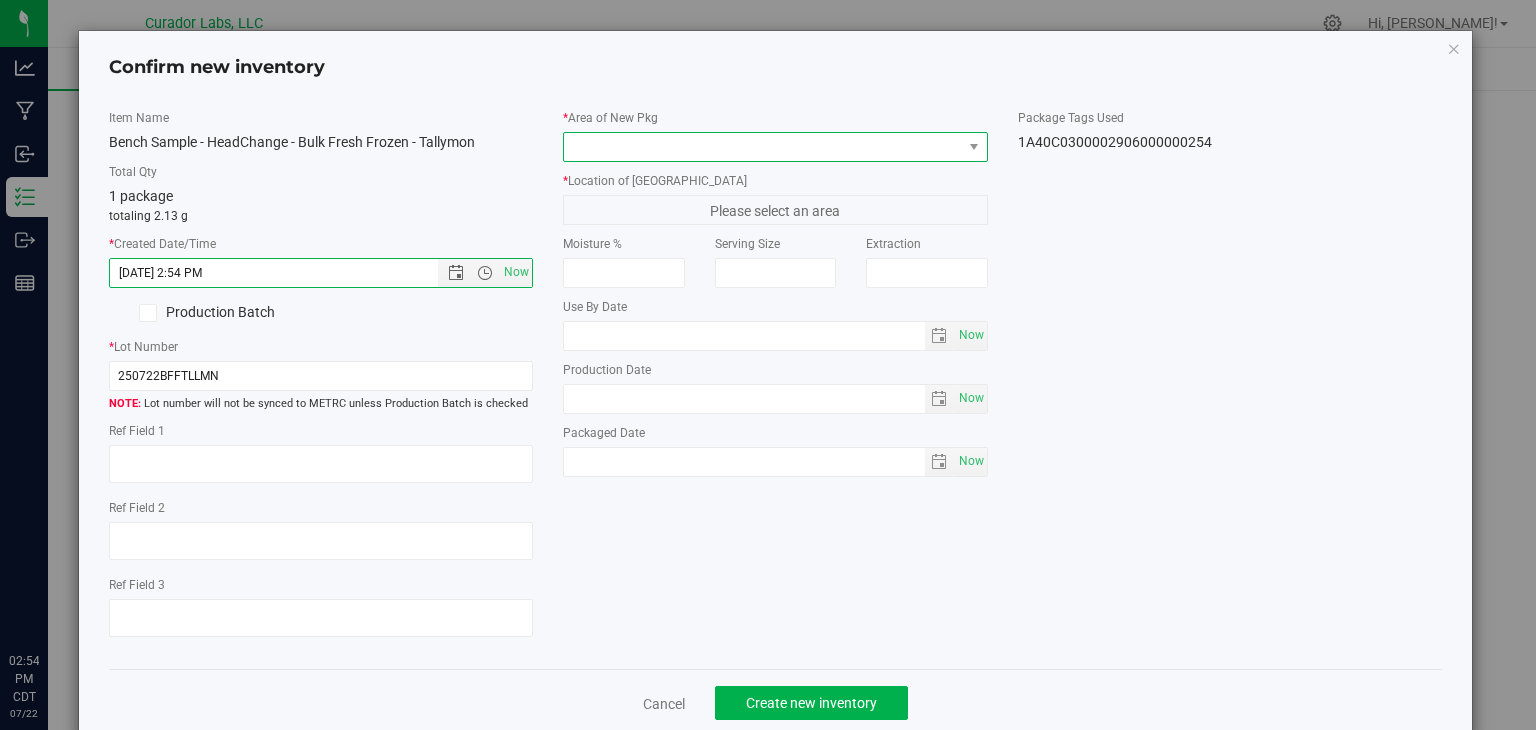 click at bounding box center (763, 147) 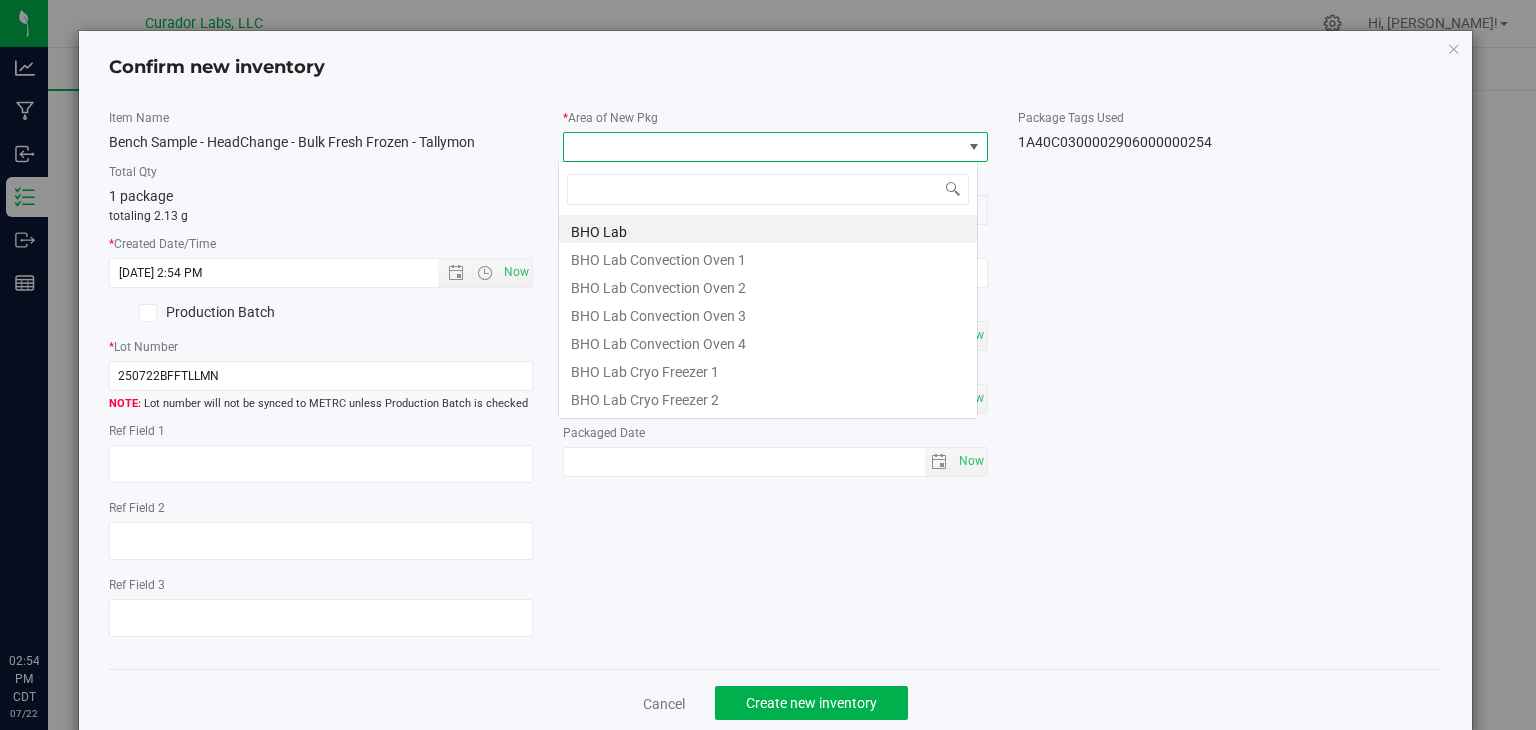 scroll, scrollTop: 99970, scrollLeft: 99580, axis: both 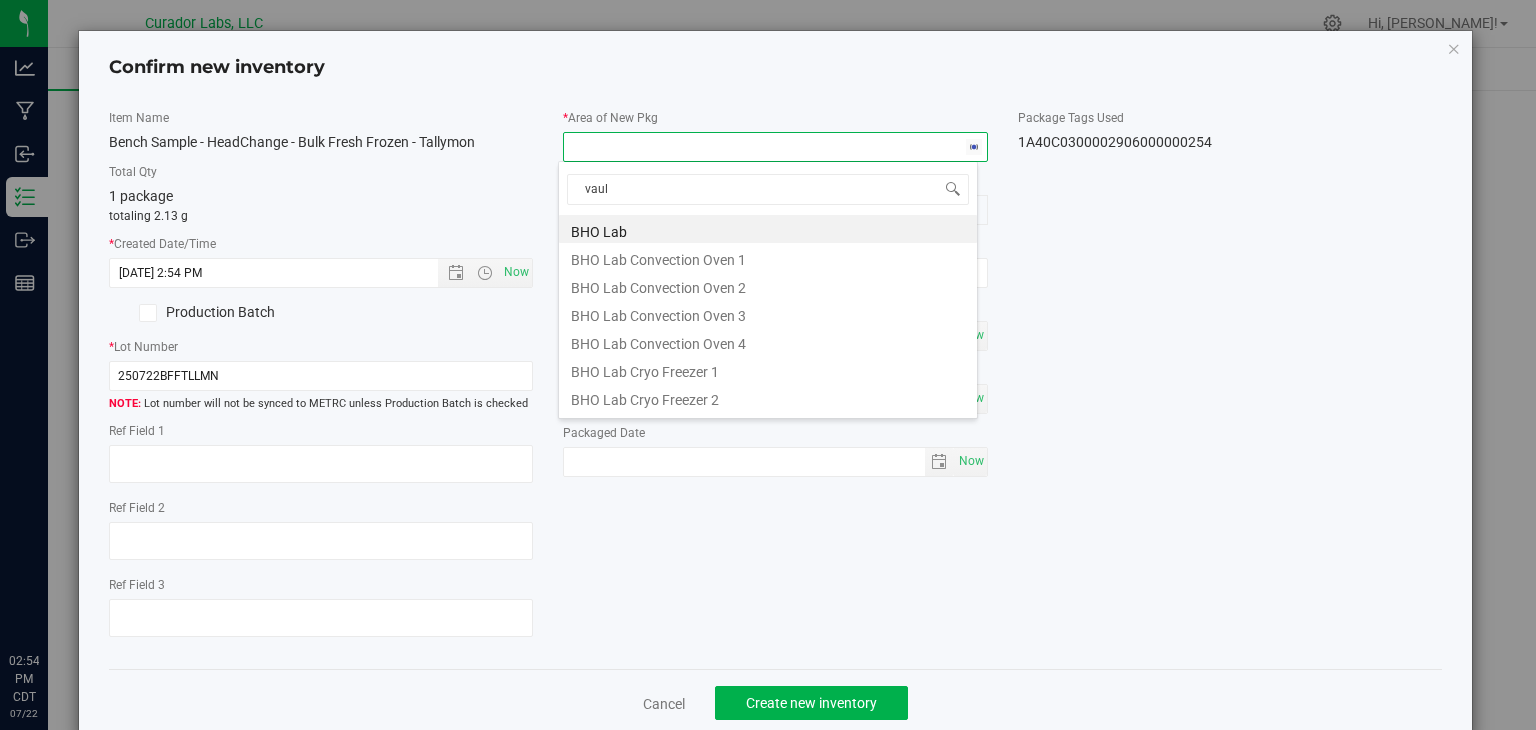 type on "vault" 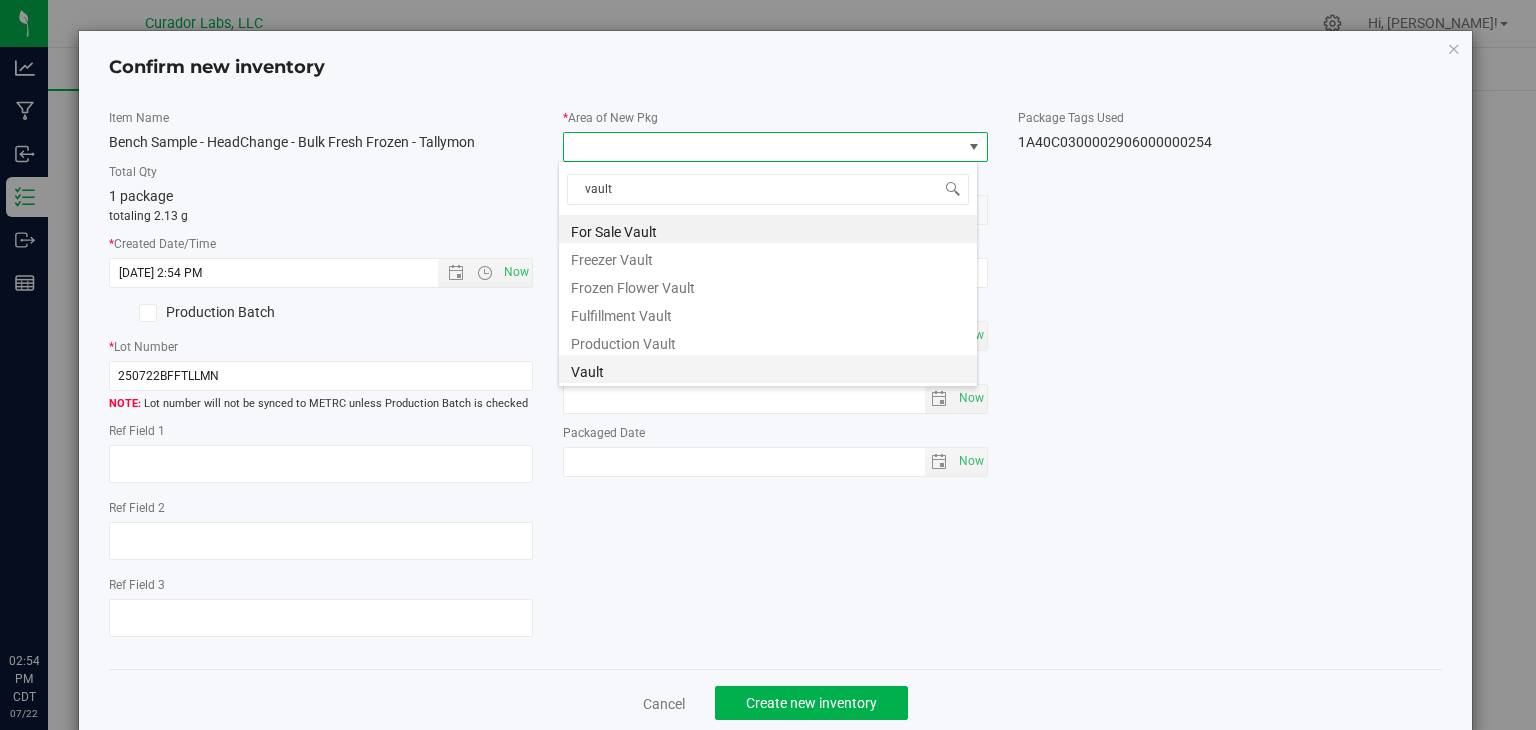 click on "Vault" at bounding box center [768, 369] 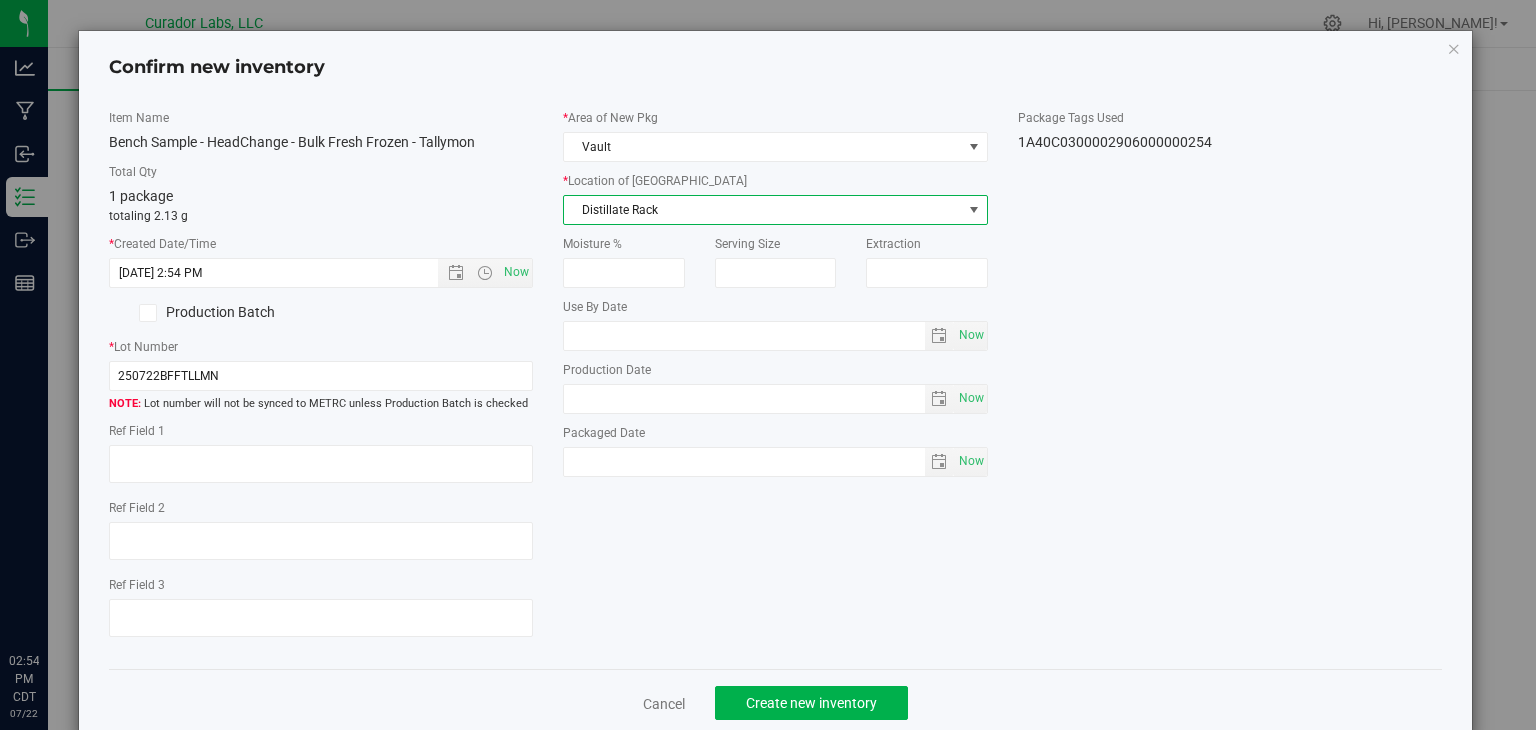 click on "Distillate Rack" at bounding box center (763, 210) 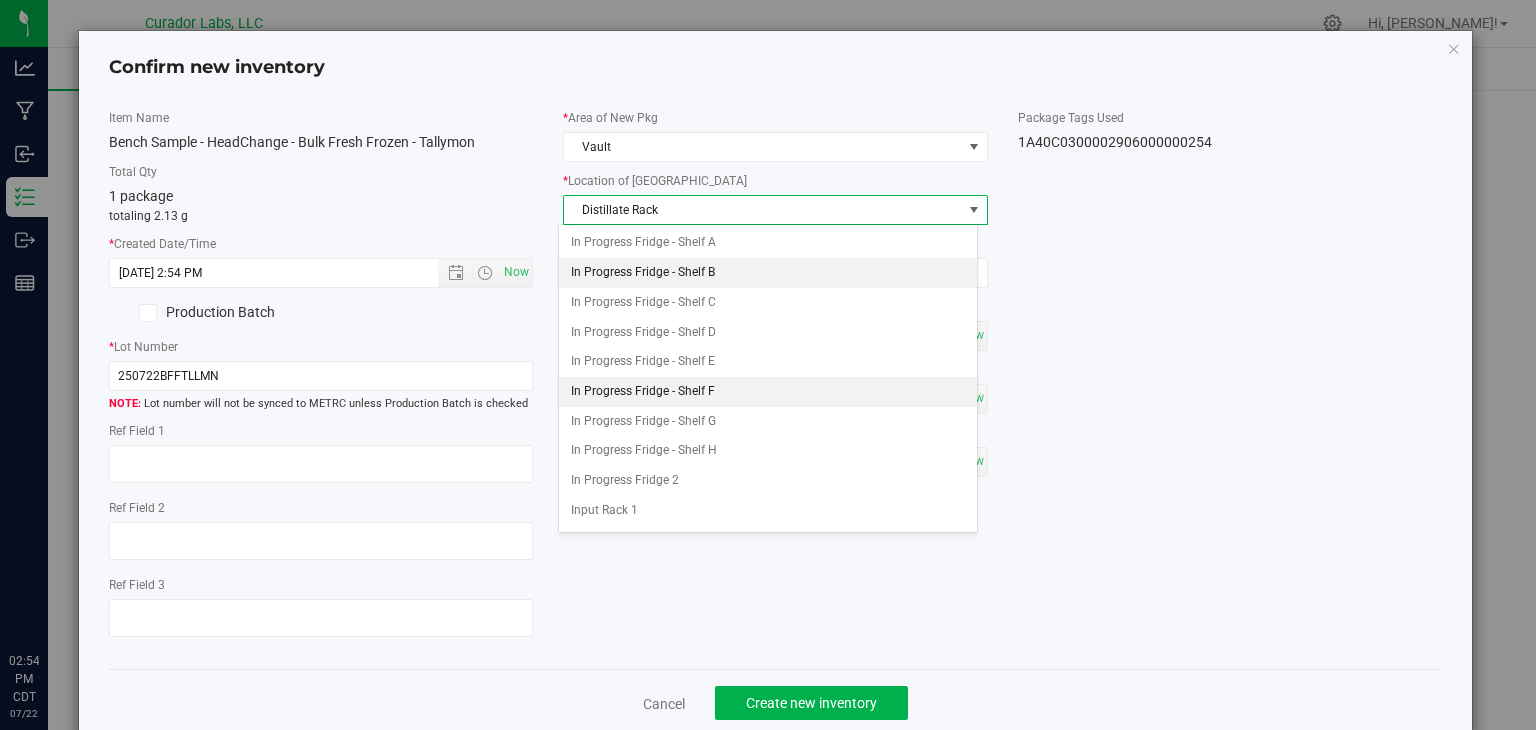 scroll, scrollTop: 120, scrollLeft: 0, axis: vertical 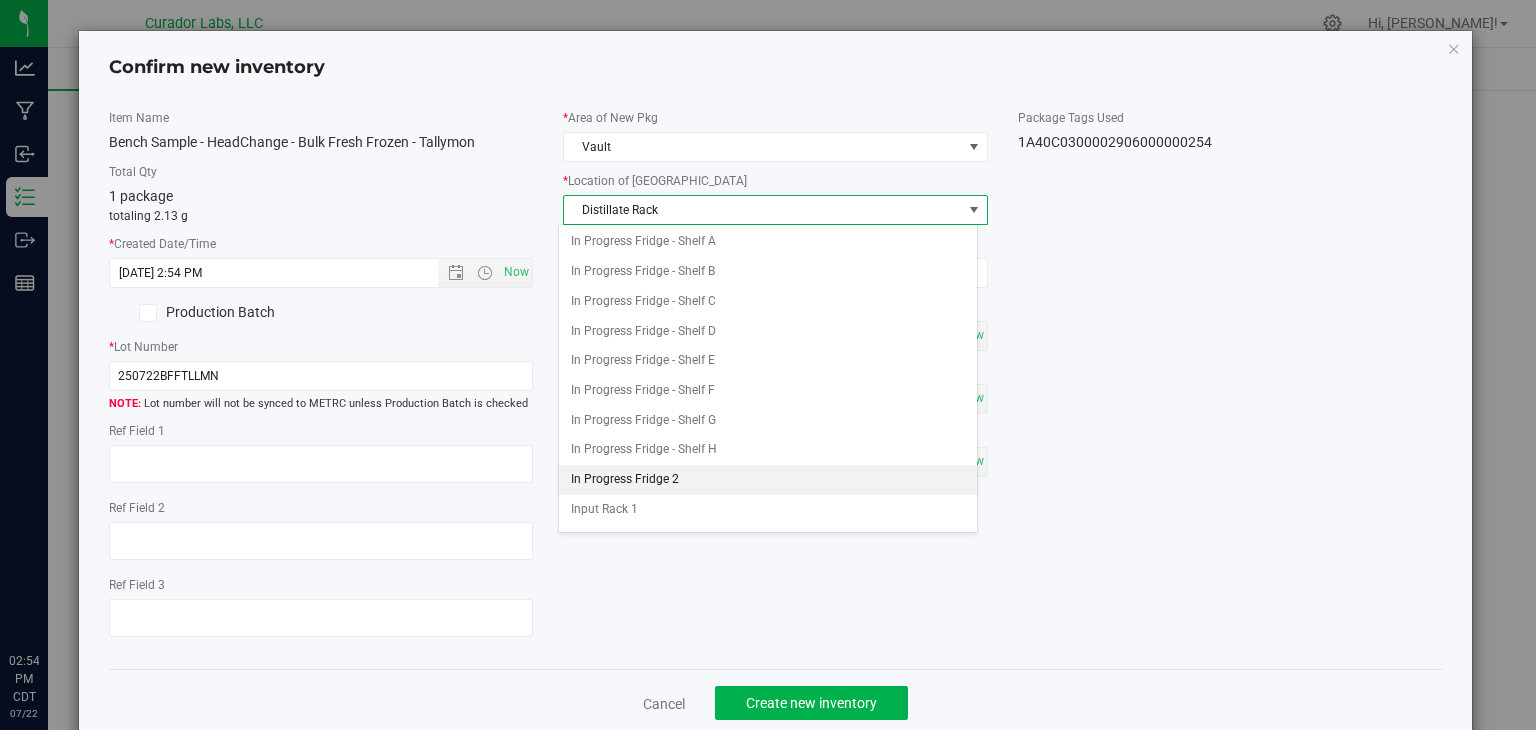 click on "In Progress Fridge 2" at bounding box center [768, 480] 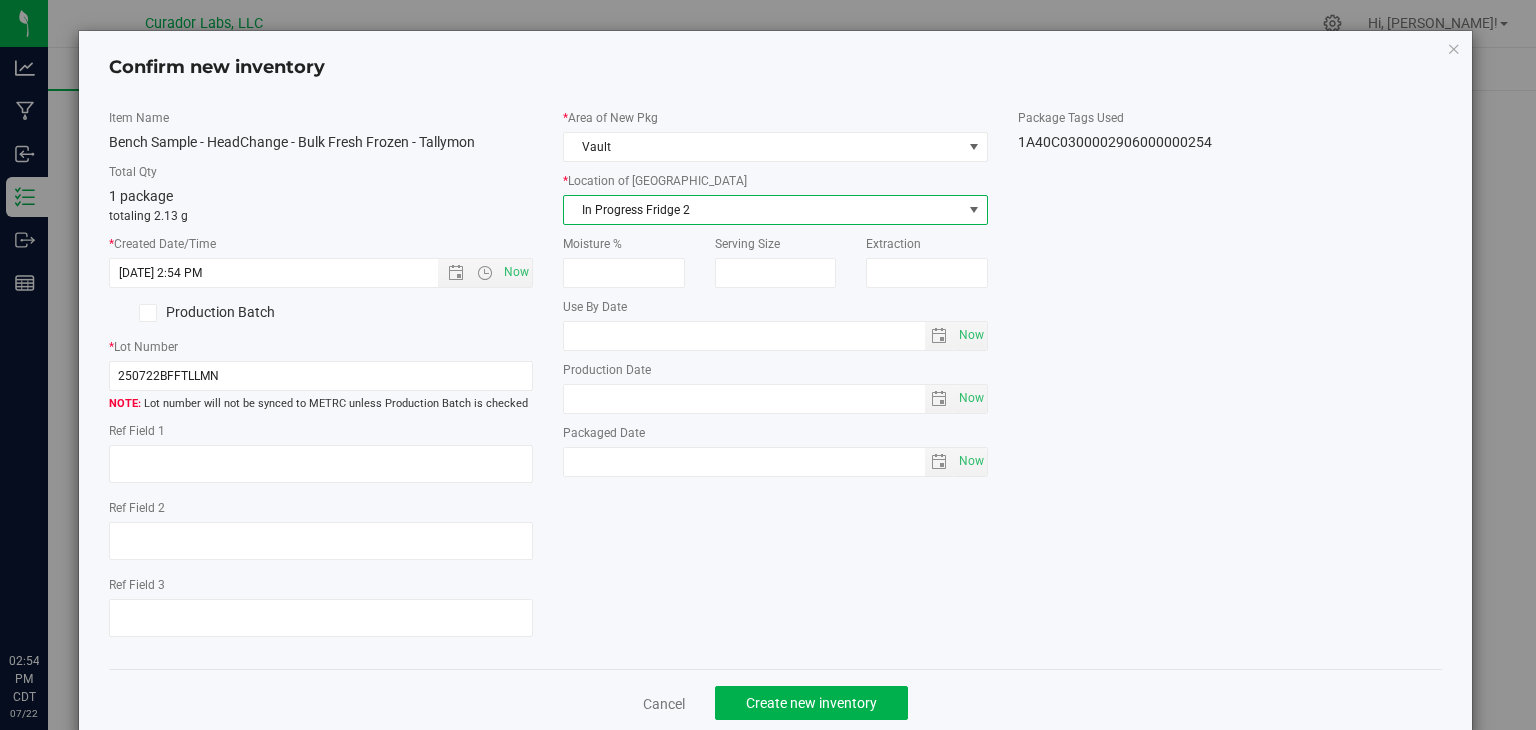 click on "Item Name
Bench Sample - HeadChange - Bulk Fresh Frozen - Tallymon
Total Qty
1 package  totaling 2.13 g
*
Created Date/Time
7/22/2025 2:54 PM
Now
Production Batch
*
Lot Number
250722BFFTLLMN
Vault" at bounding box center (776, 381) 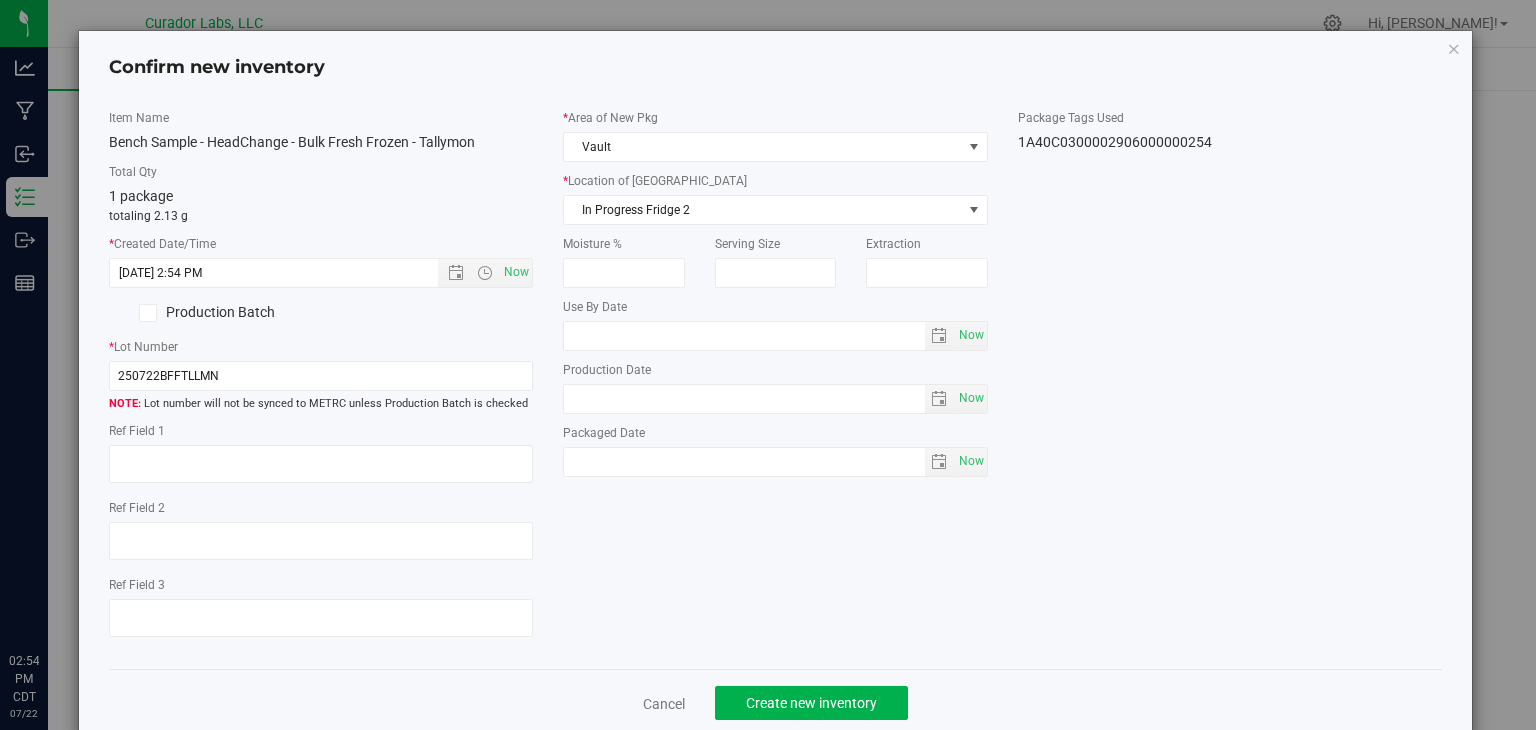 scroll, scrollTop: 36, scrollLeft: 0, axis: vertical 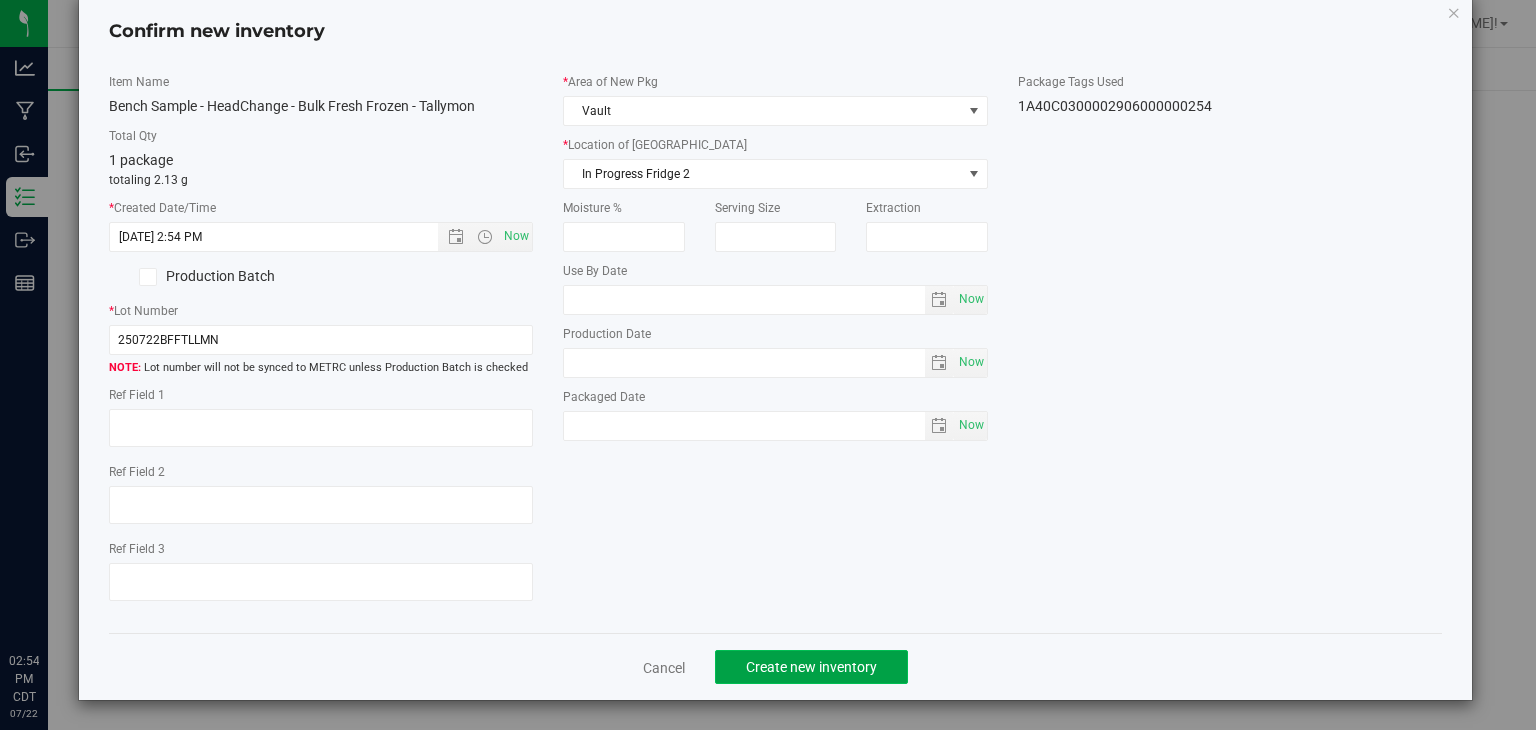 click on "Create new inventory" 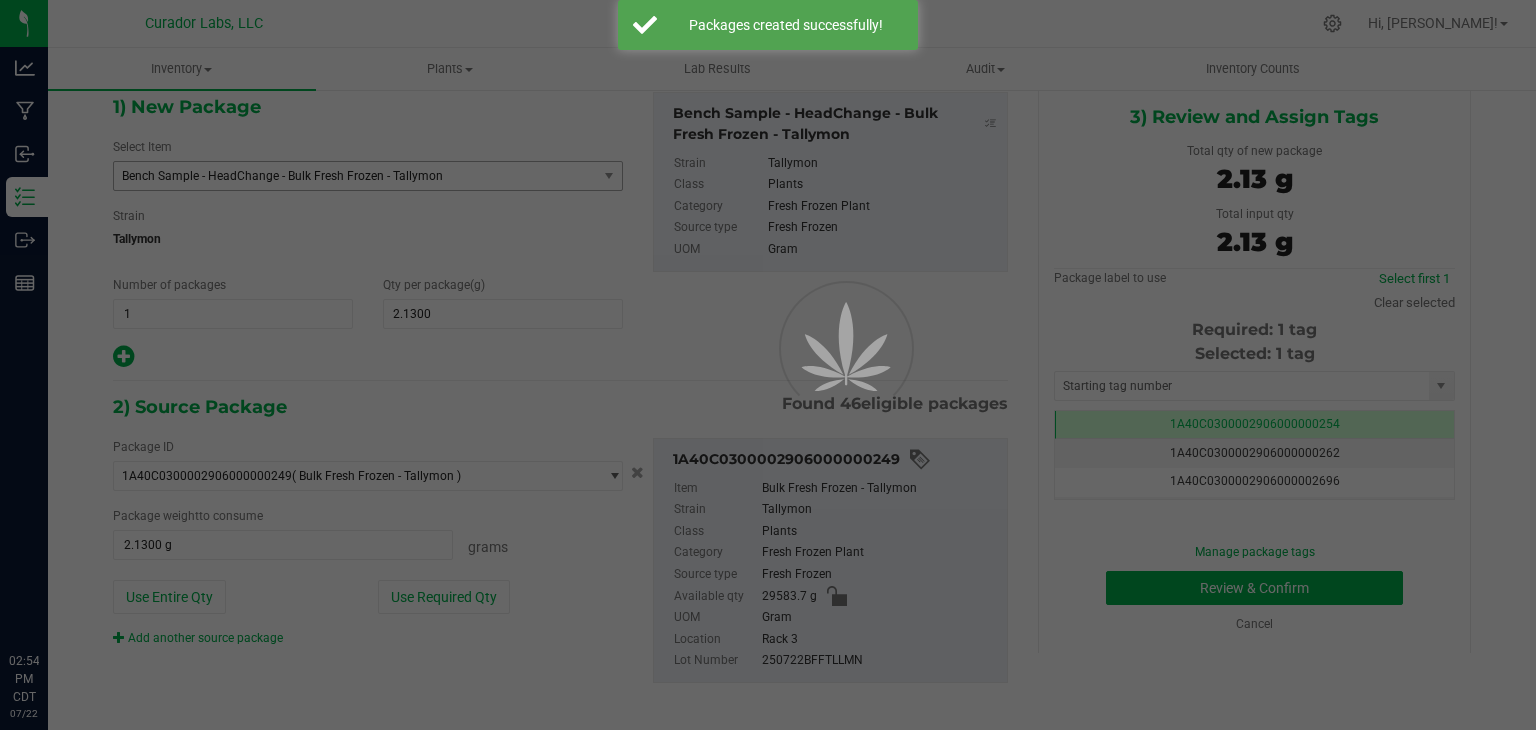 scroll, scrollTop: 0, scrollLeft: 0, axis: both 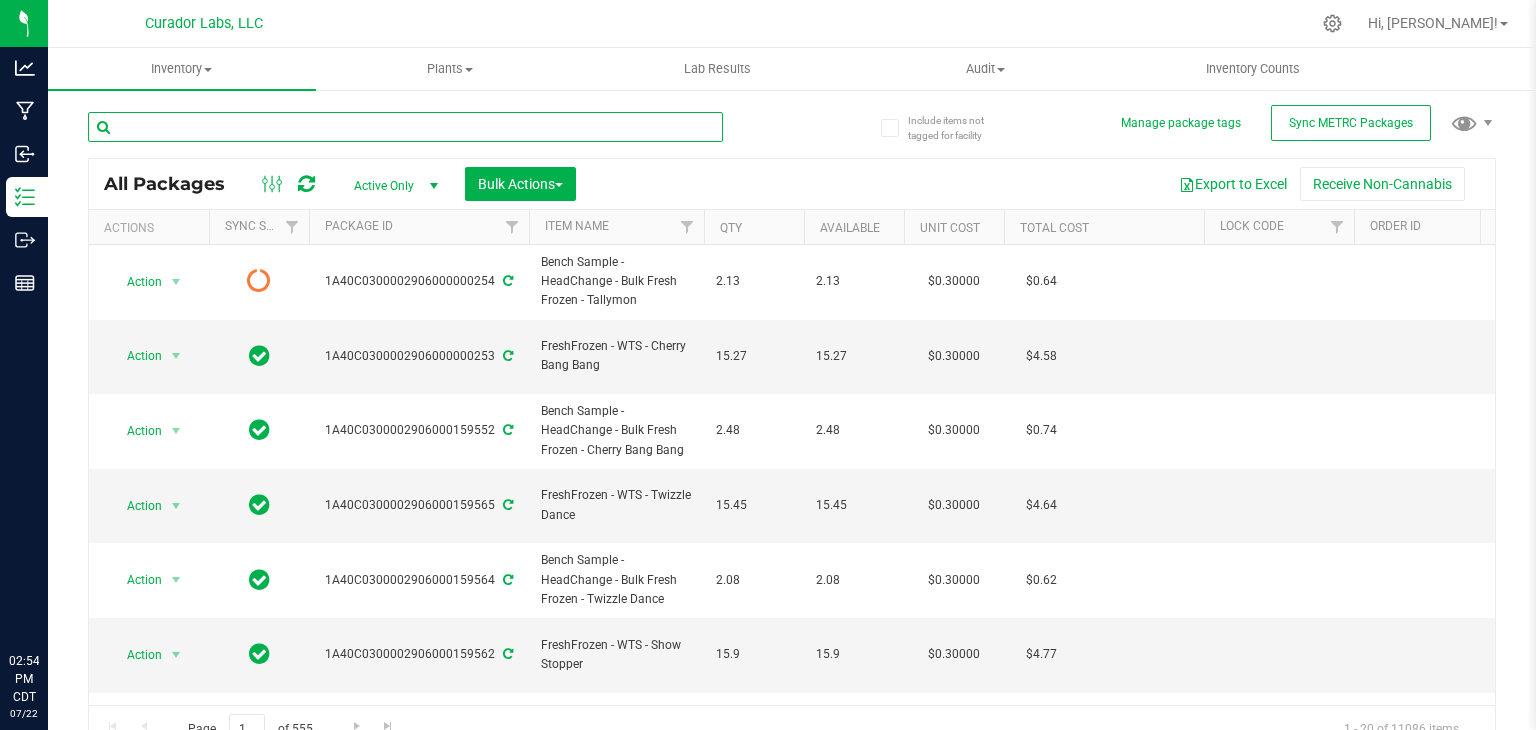 click at bounding box center [405, 127] 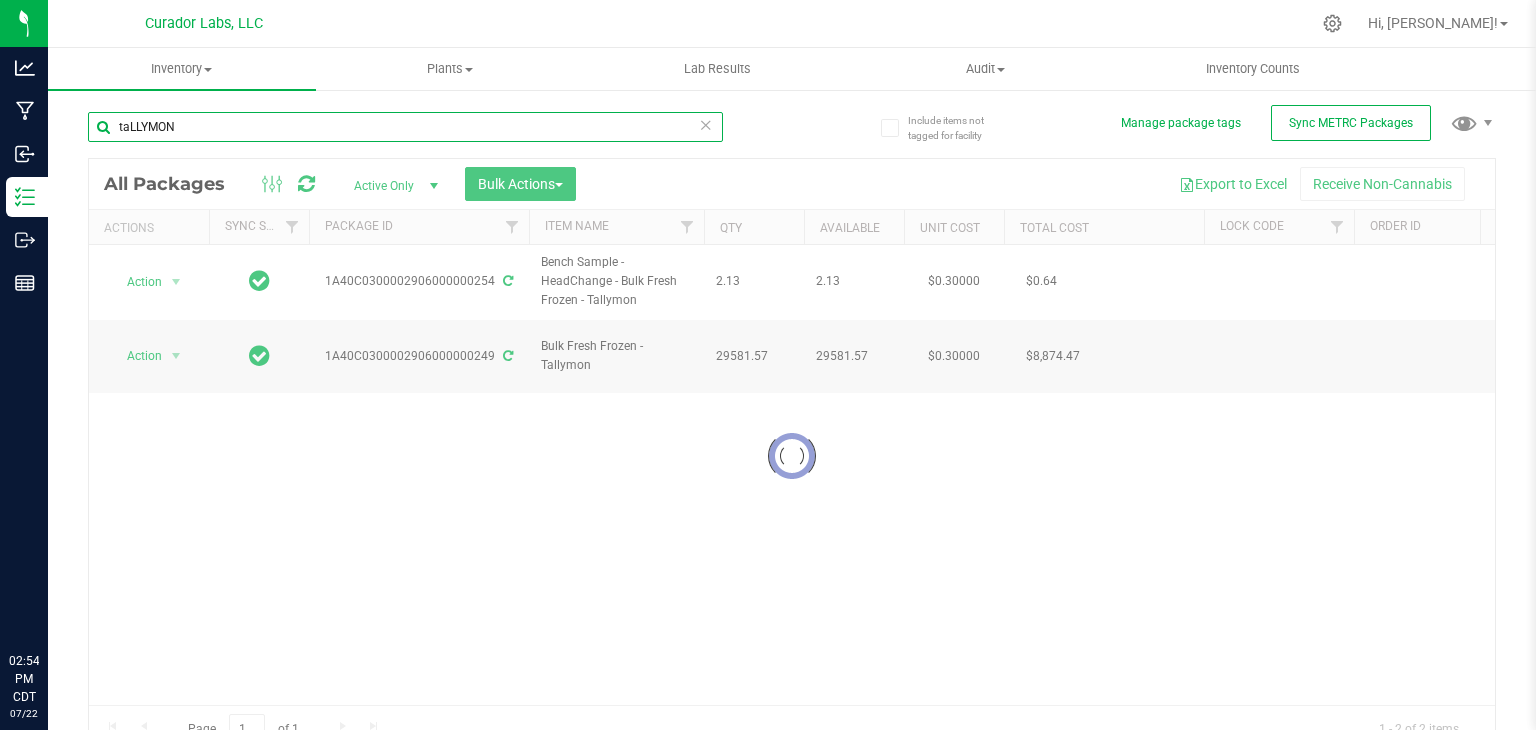 type on "taLLYMON" 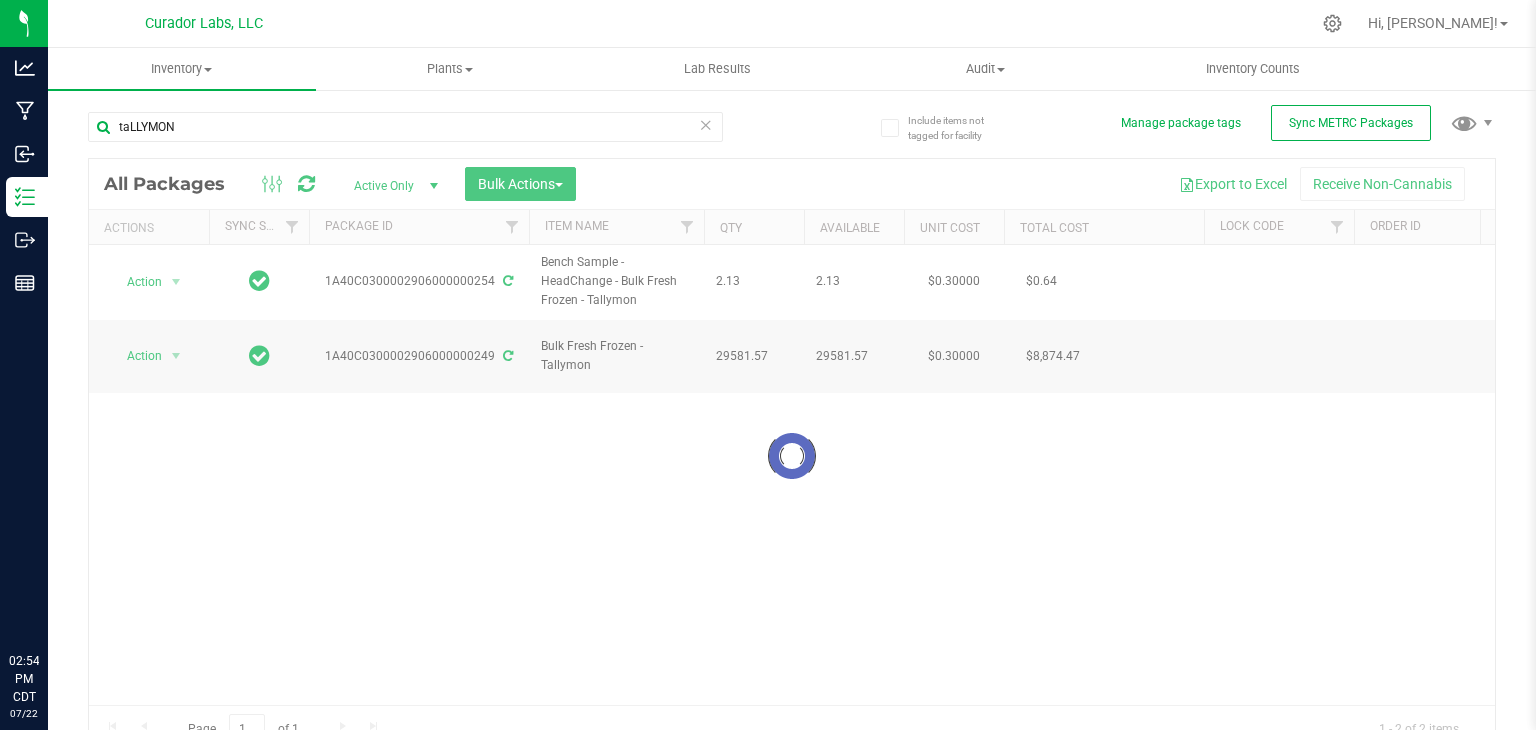 click at bounding box center [792, 456] 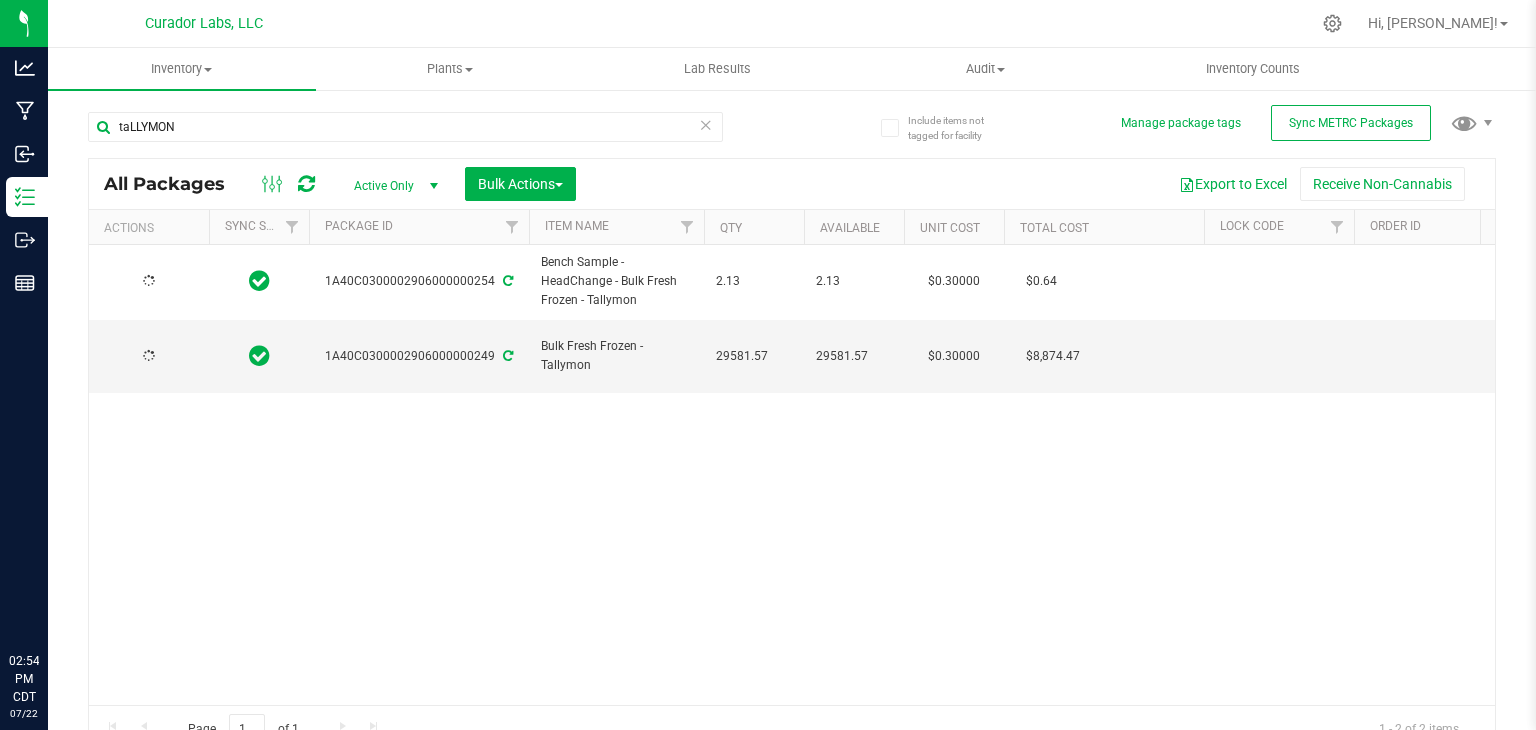 click at bounding box center (149, 356) 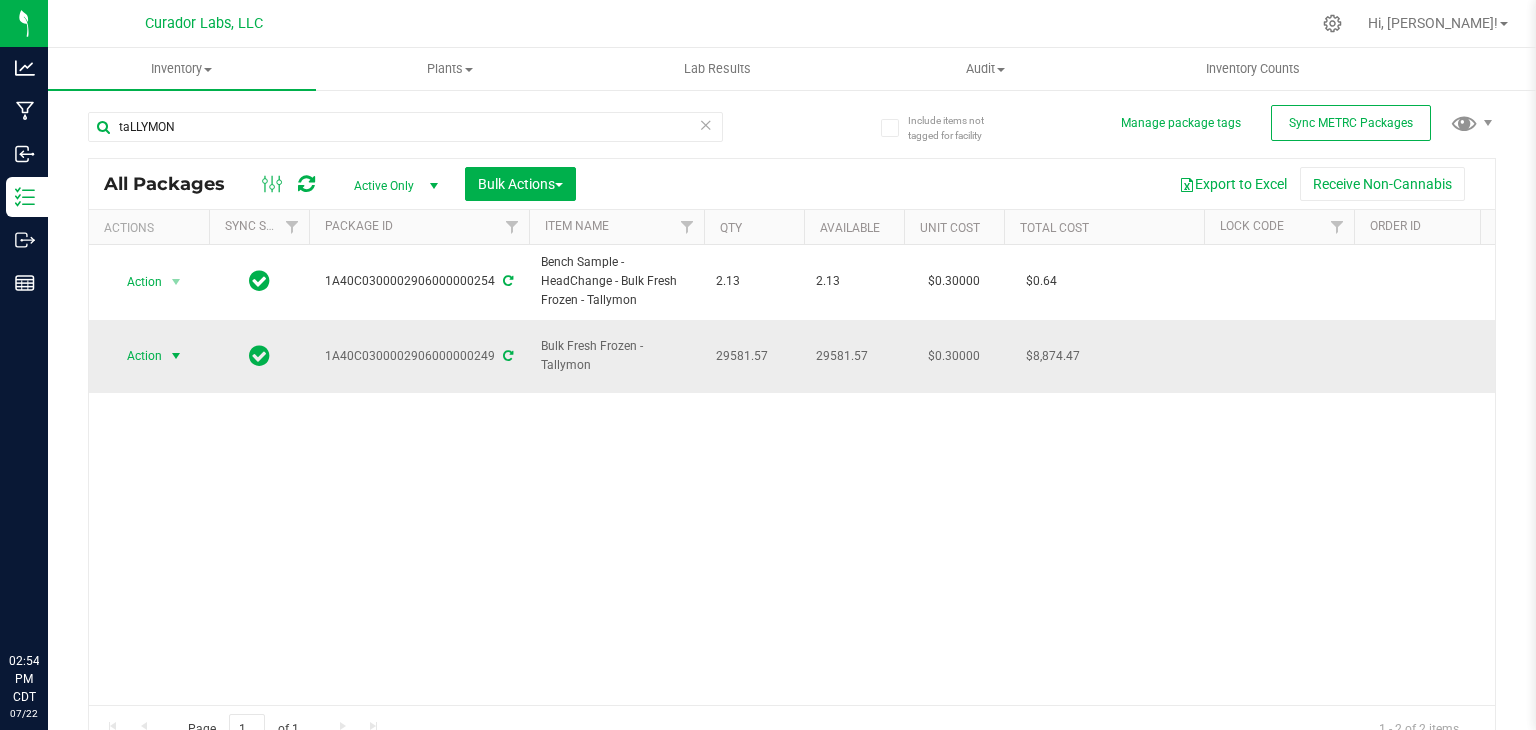 click at bounding box center (176, 356) 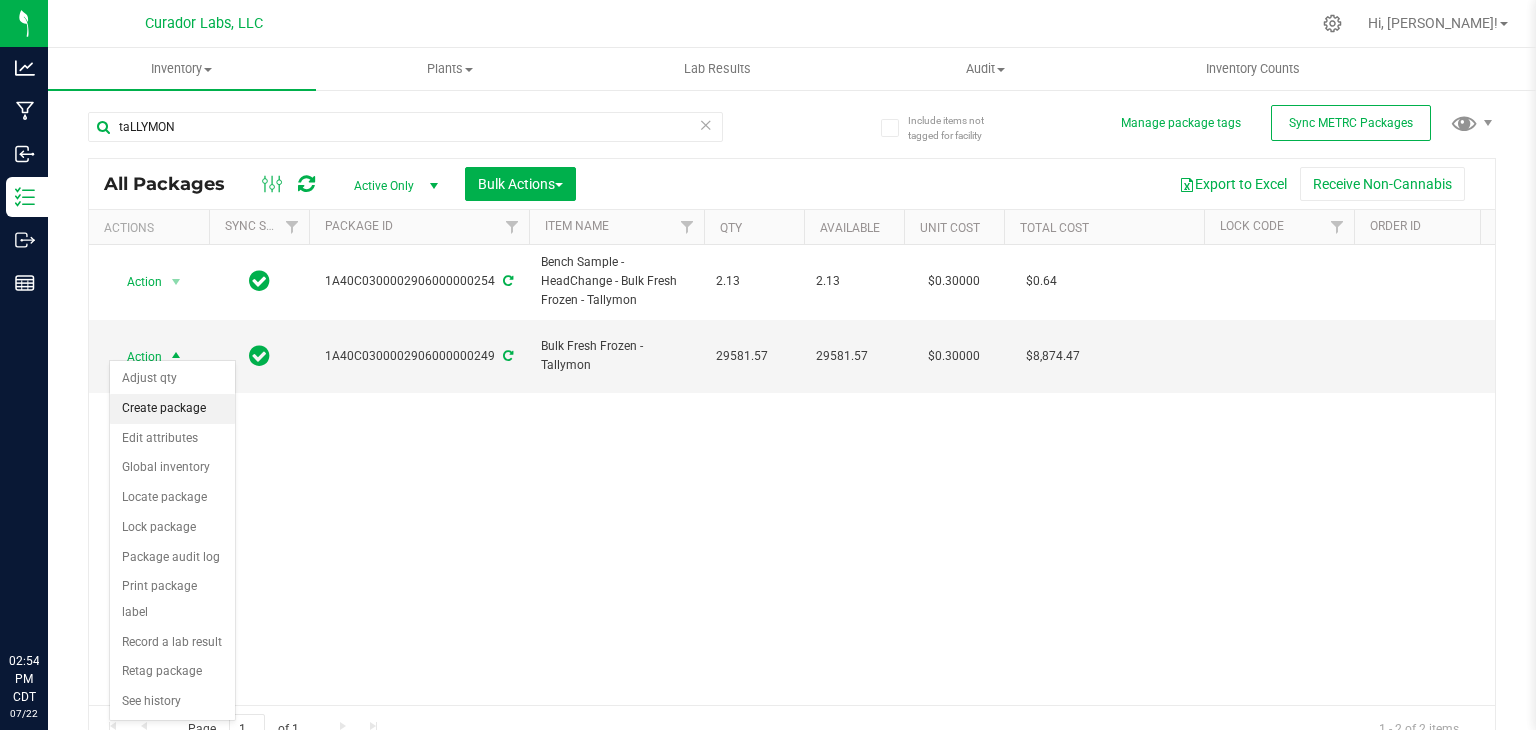 click on "Create package" at bounding box center (172, 409) 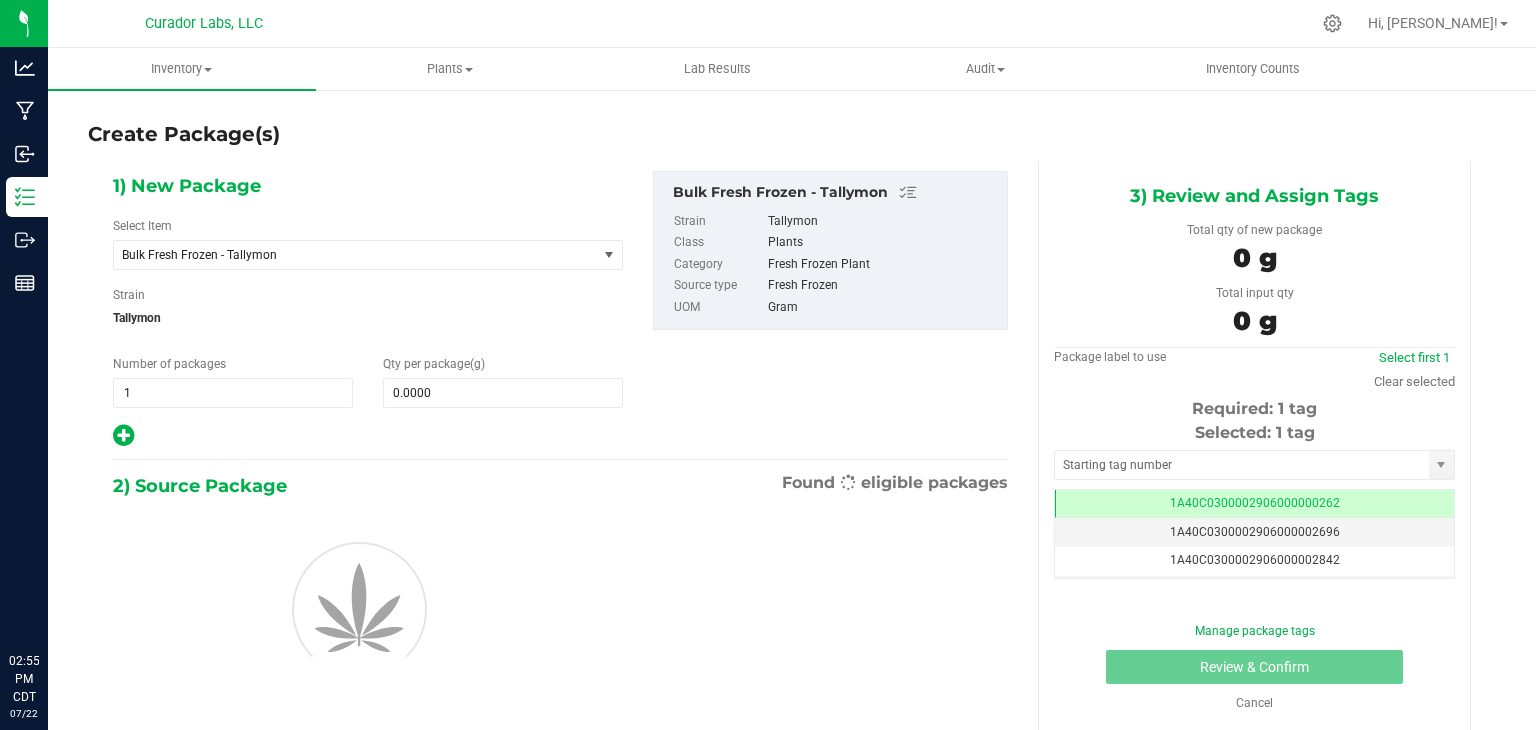 scroll, scrollTop: 0, scrollLeft: 0, axis: both 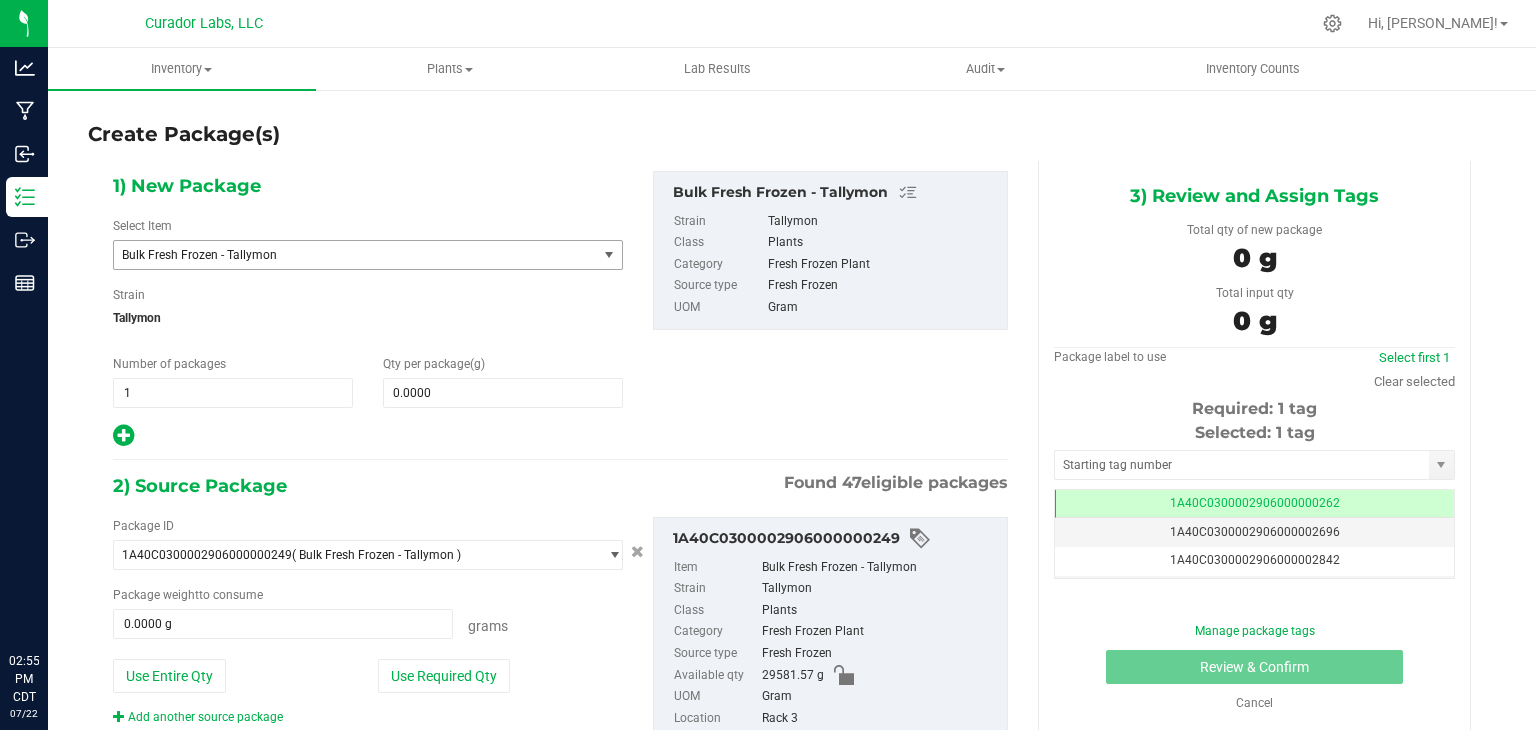 click on "Bulk Fresh Frozen - Tallymon" at bounding box center (346, 255) 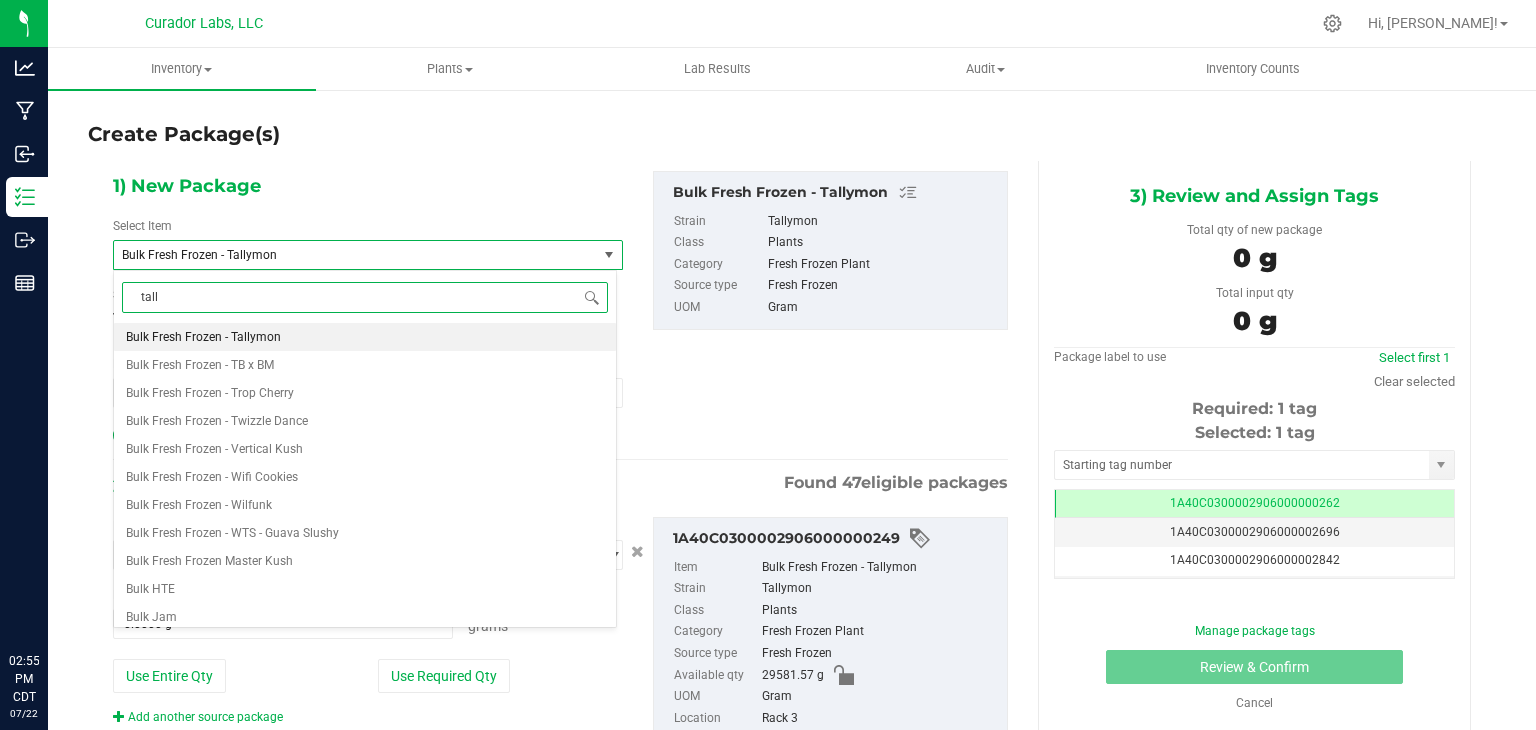 type on "tally" 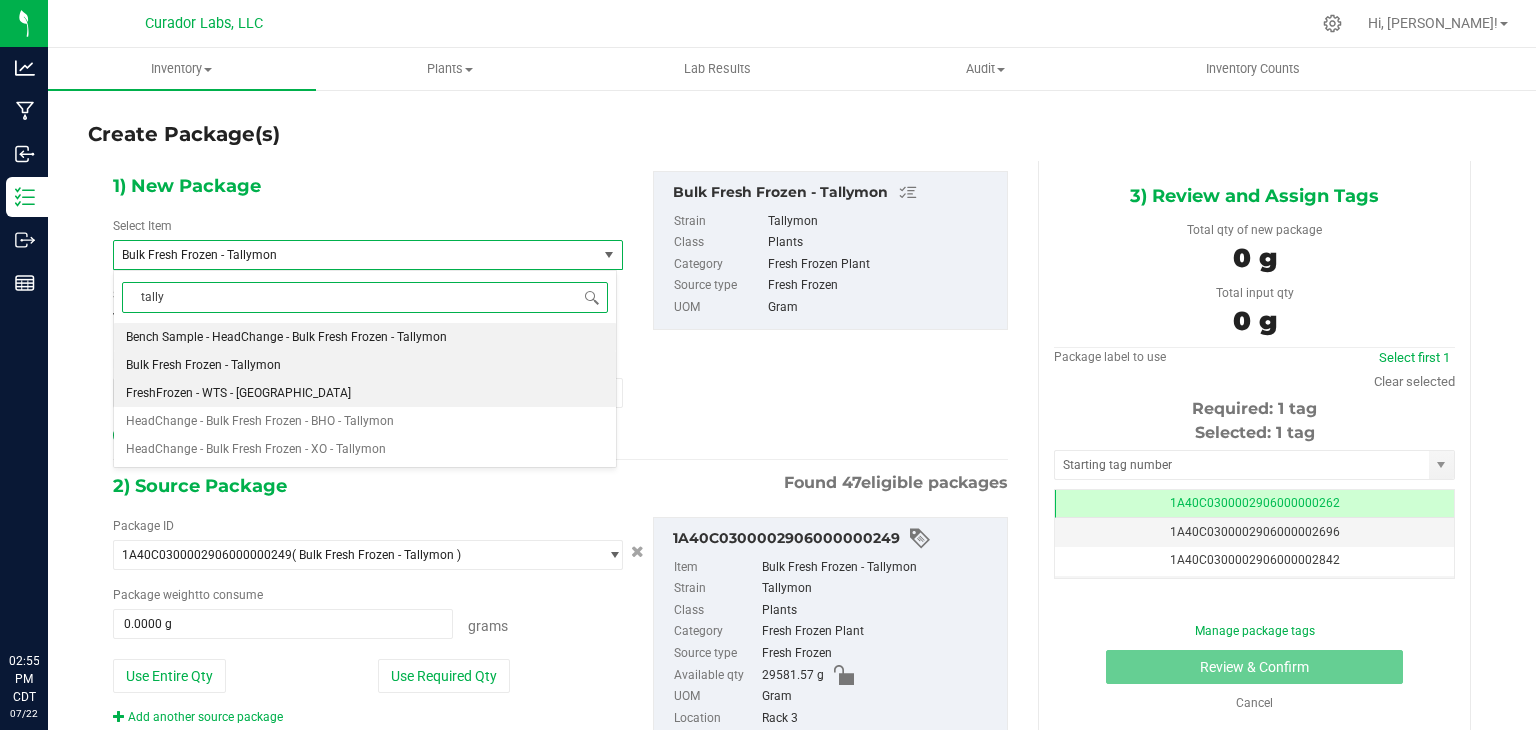 click on "FreshFrozen - WTS - Tallymon" at bounding box center [365, 393] 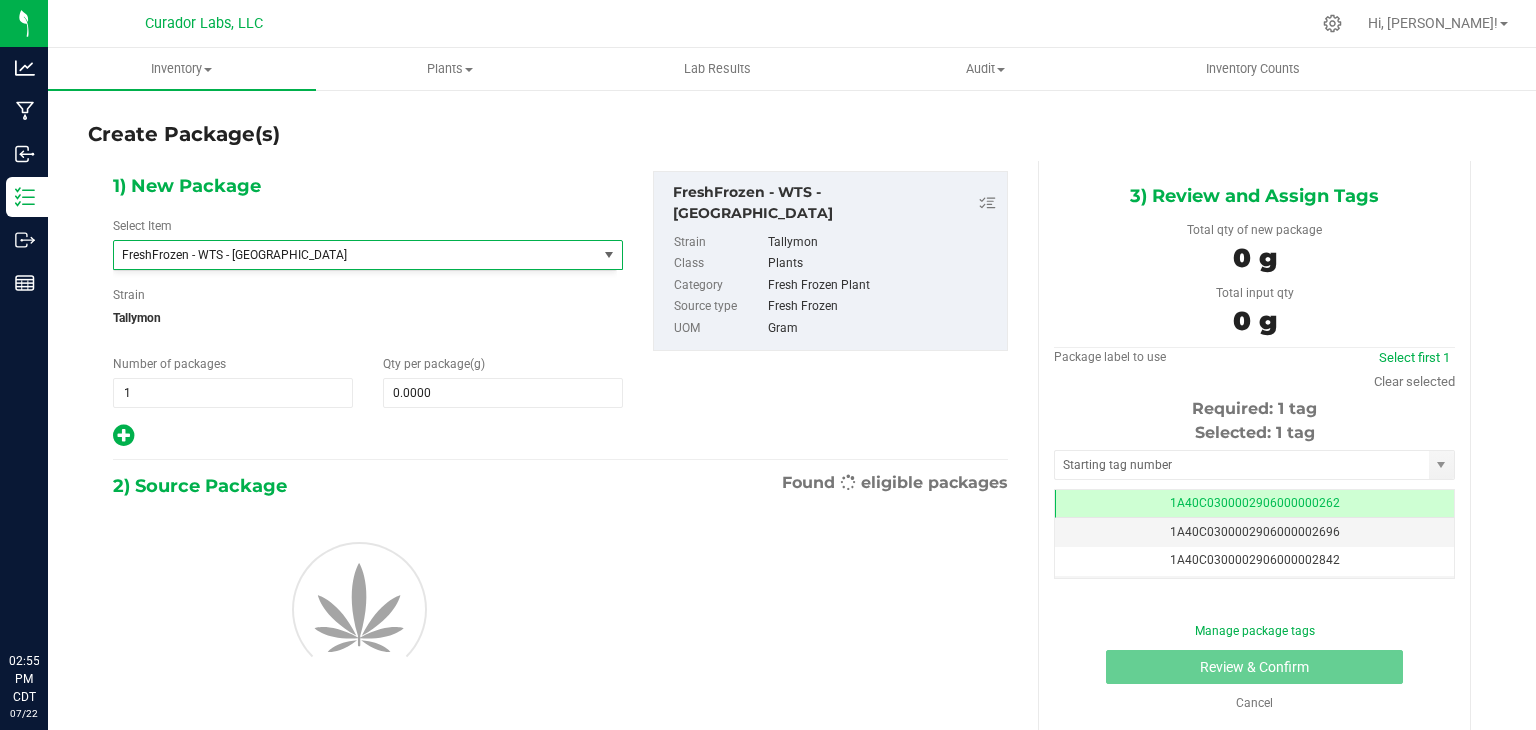 type 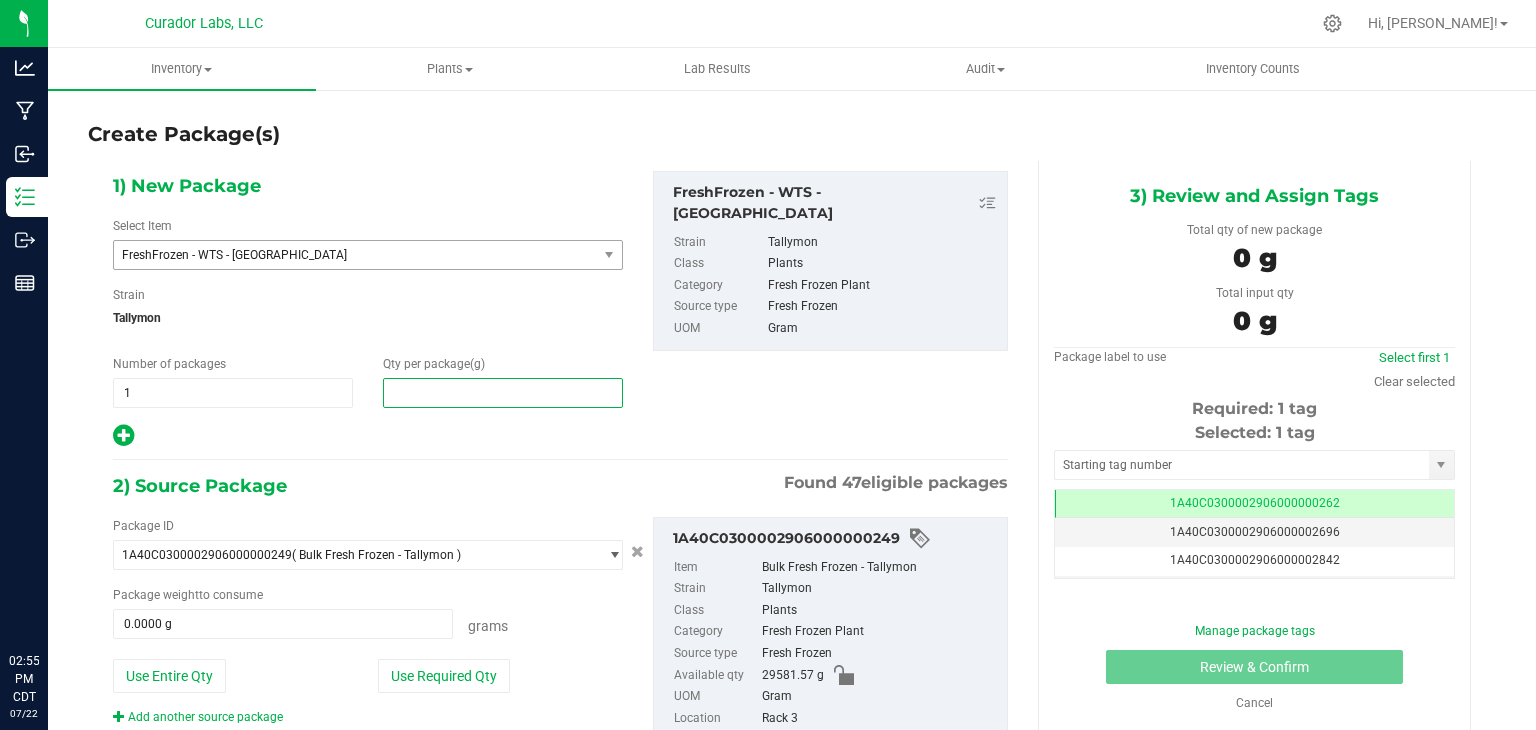 click at bounding box center (503, 393) 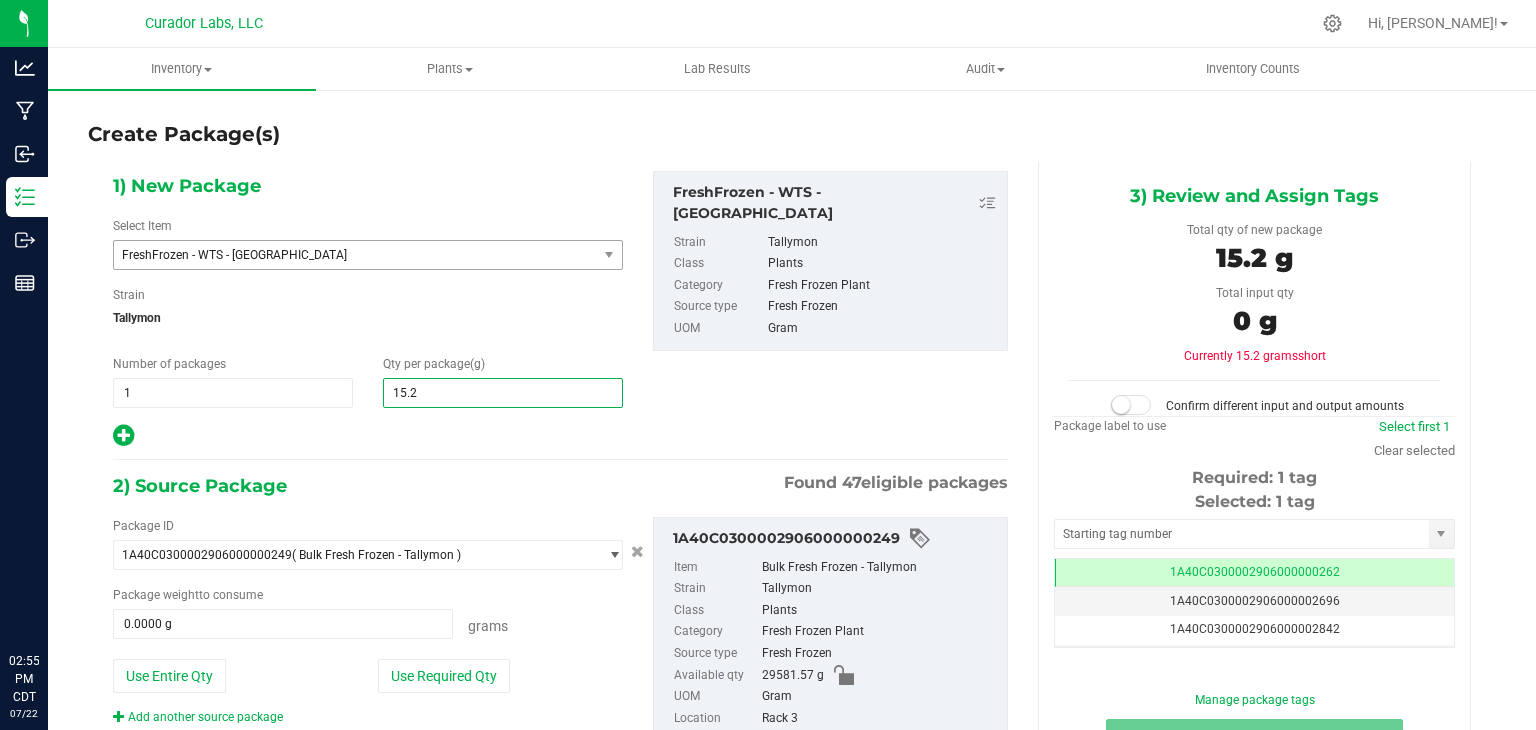 type on "15.24" 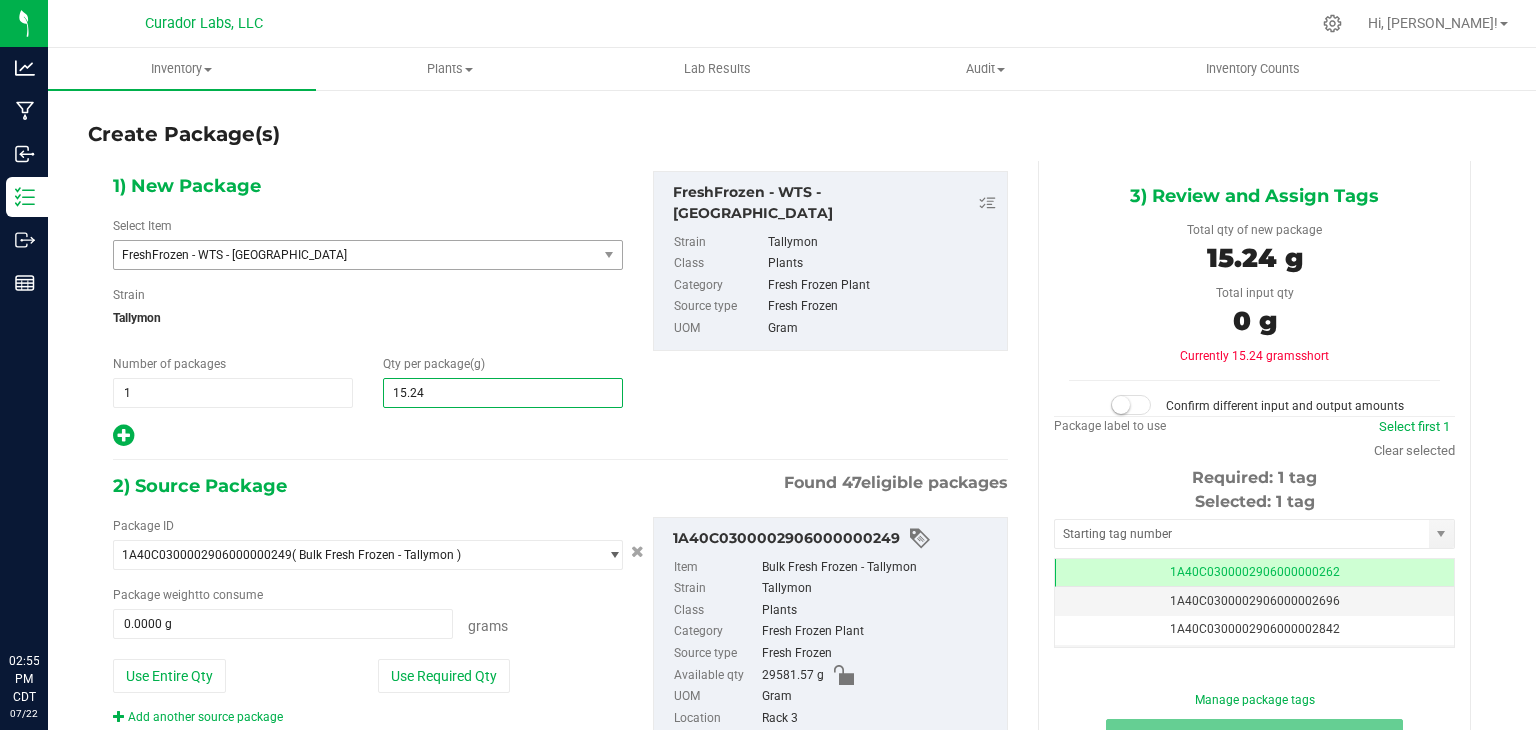 type on "15.2400" 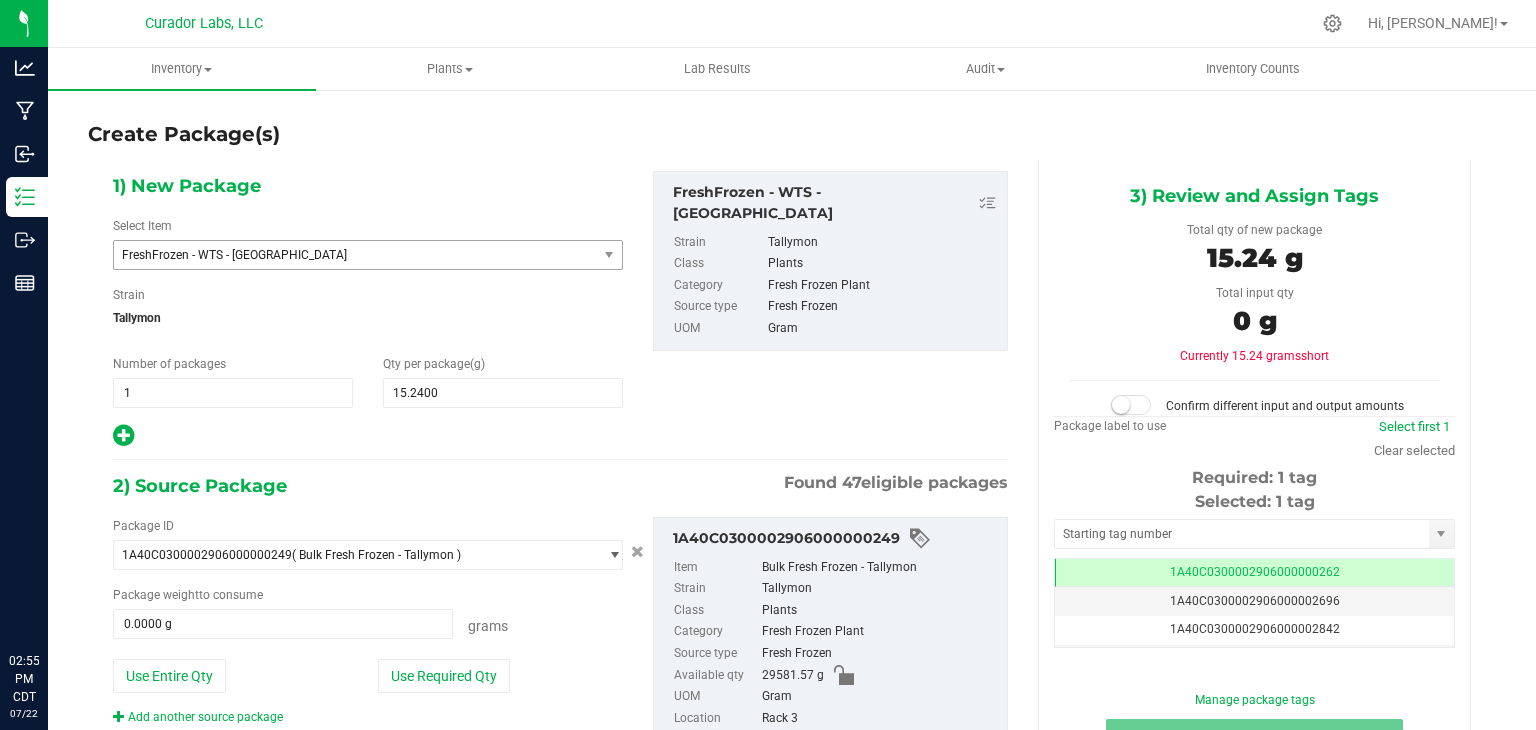 click on "2) Source Package
Found
47
eligible packages" at bounding box center [560, 486] 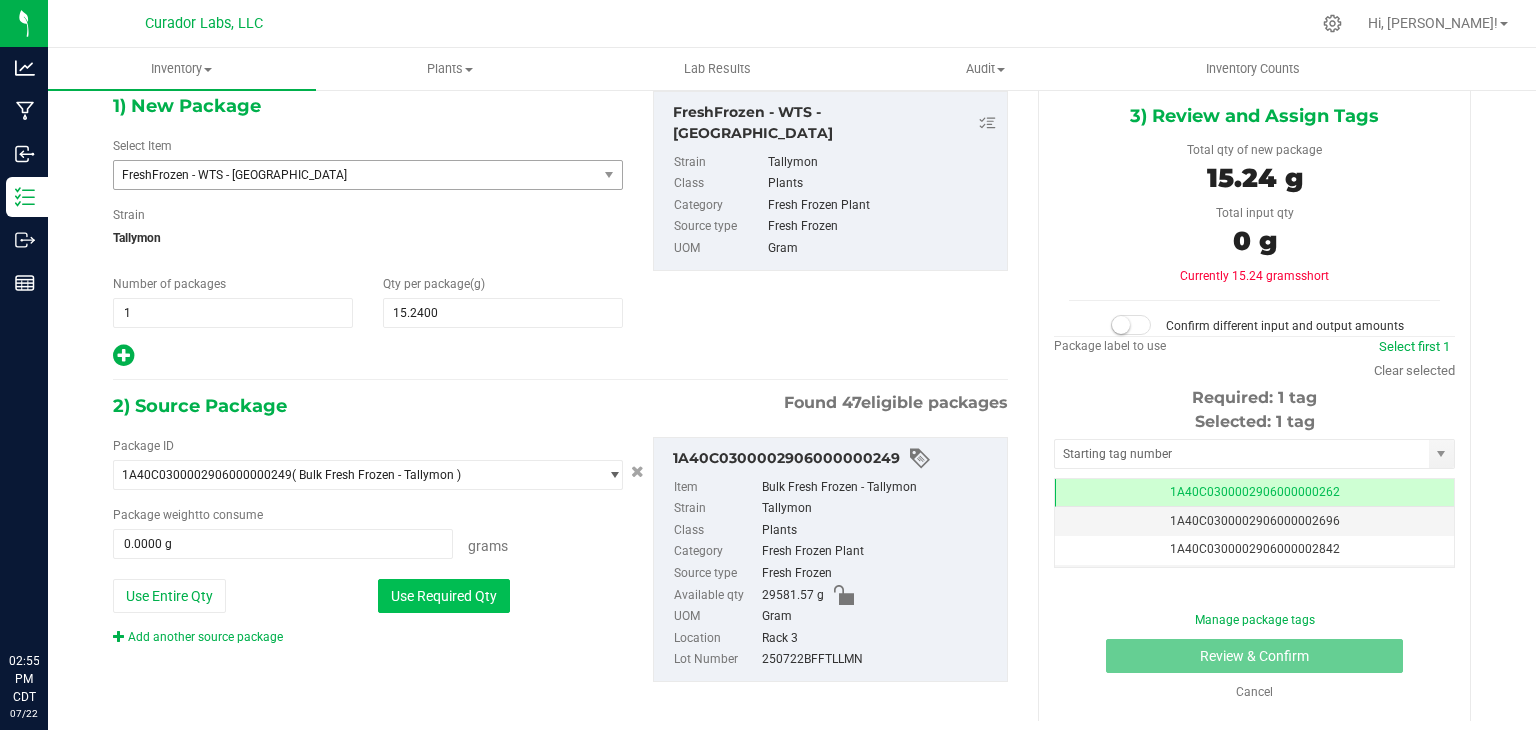 click on "Use Required Qty" at bounding box center [444, 596] 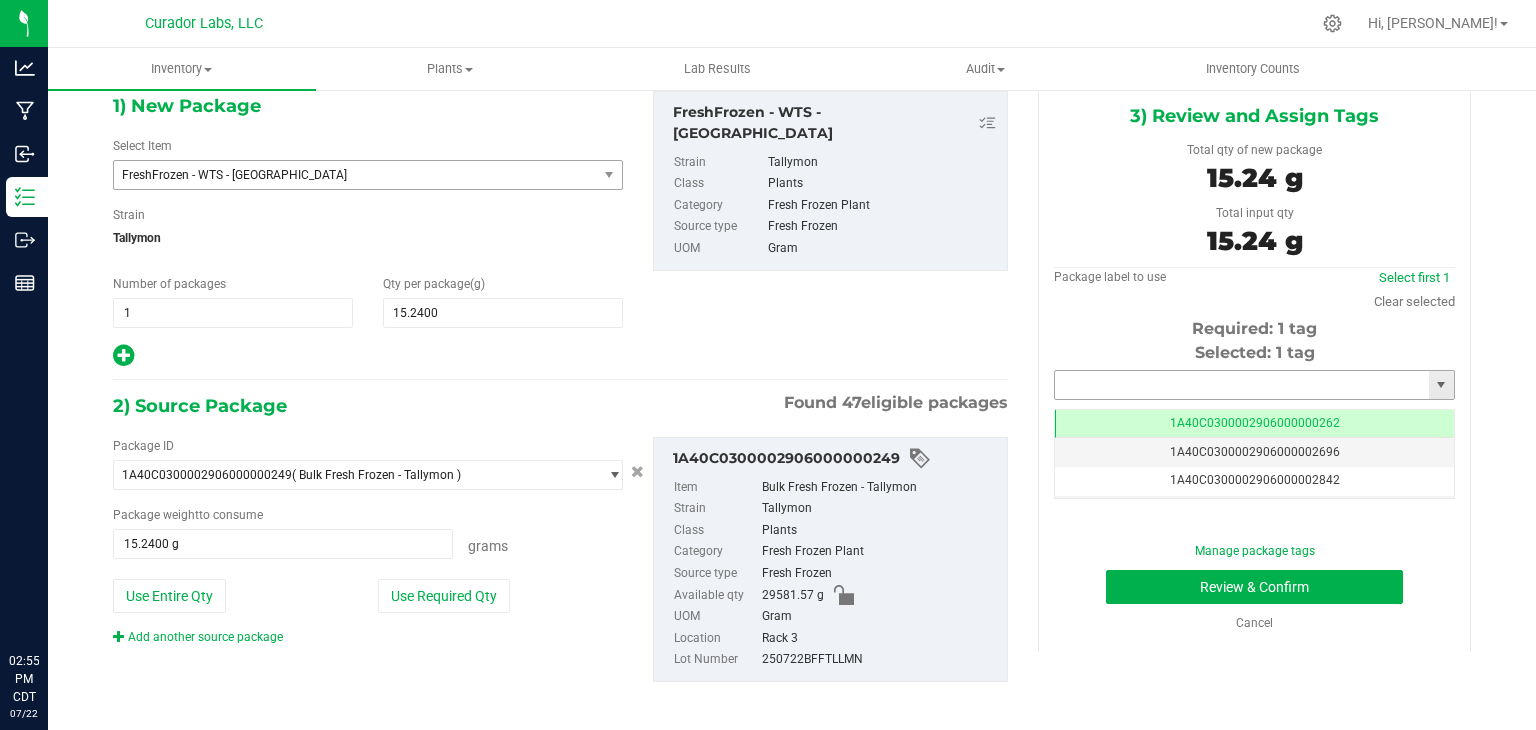 click at bounding box center (1242, 385) 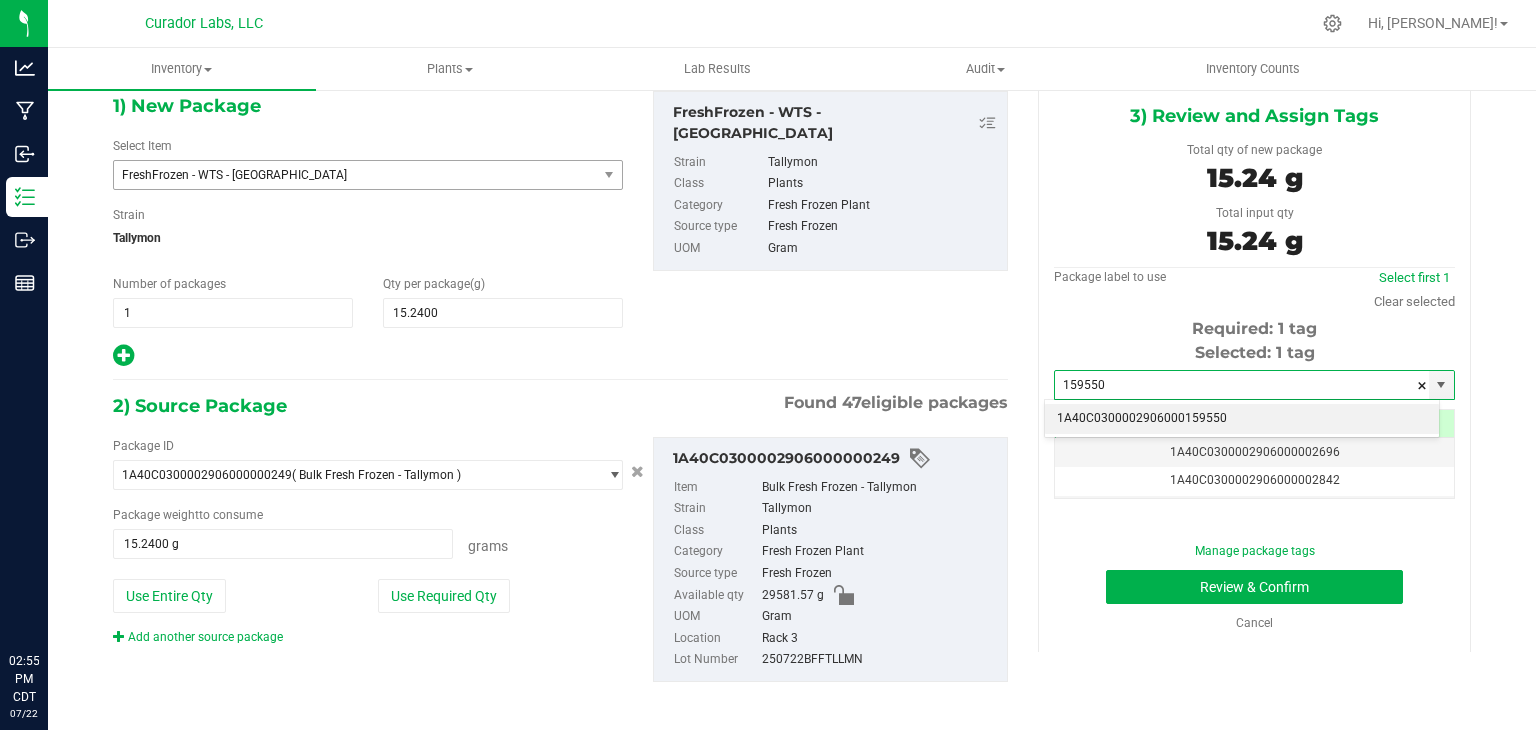 click on "1A40C0300002906000159550" at bounding box center (1242, 419) 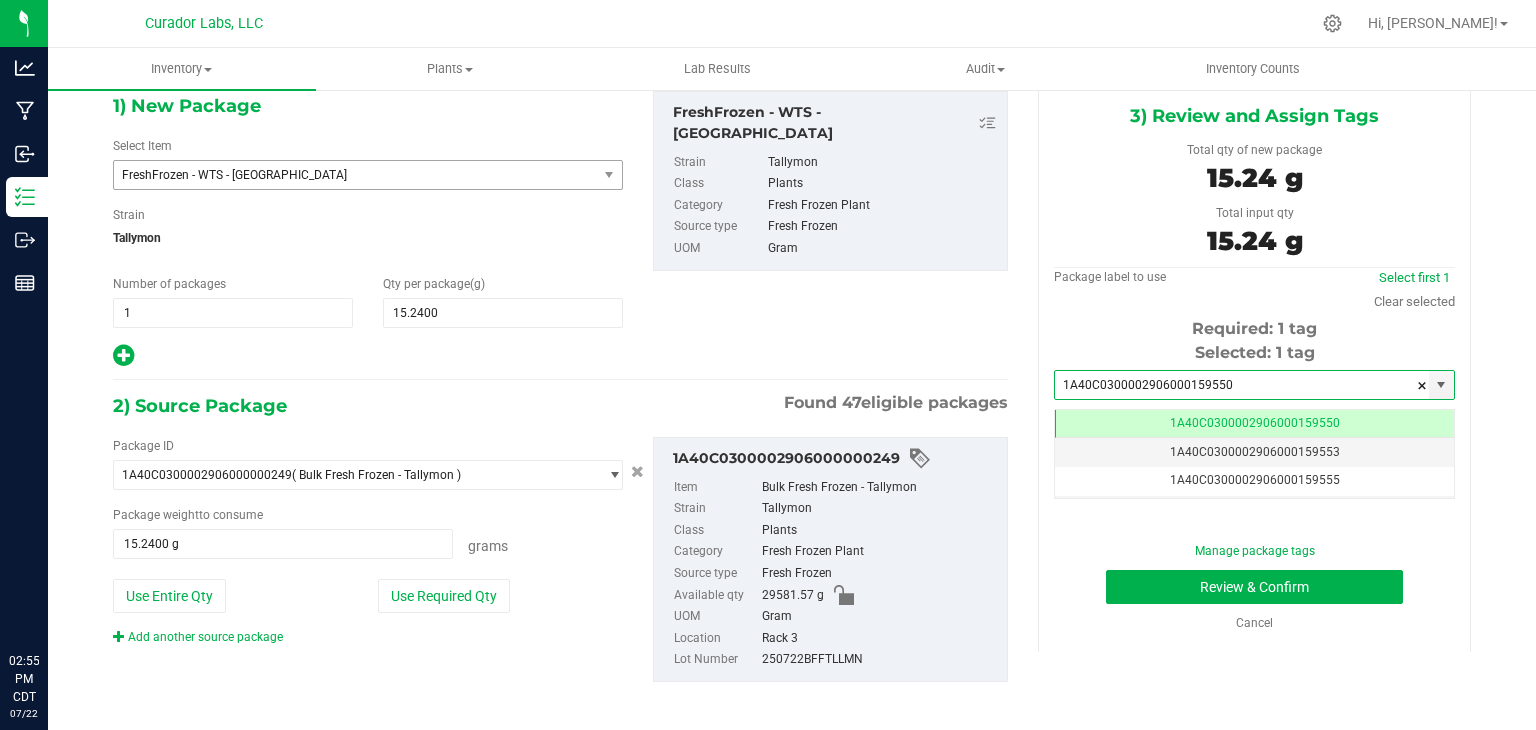 type on "1A40C0300002906000159550" 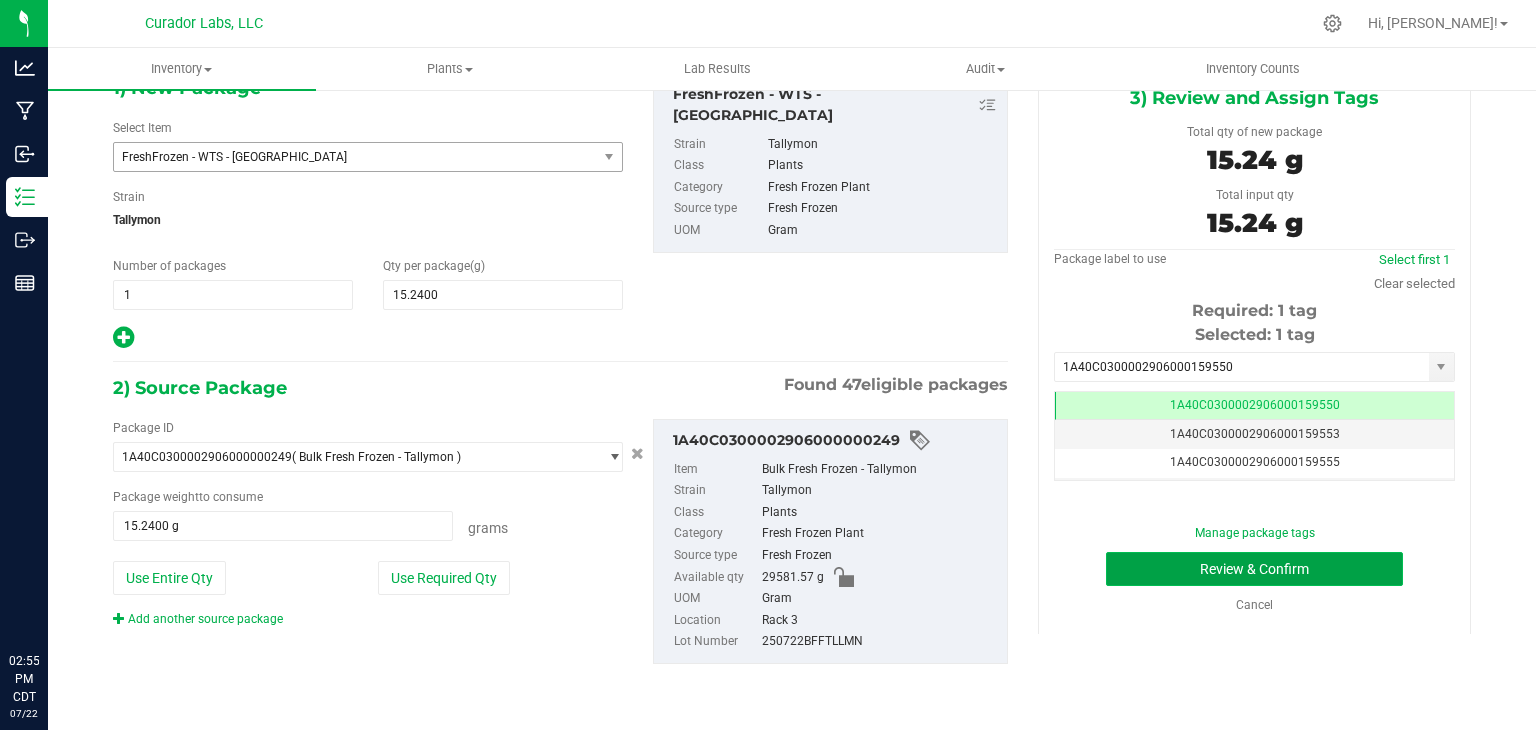click on "Review & Confirm" at bounding box center [1254, 569] 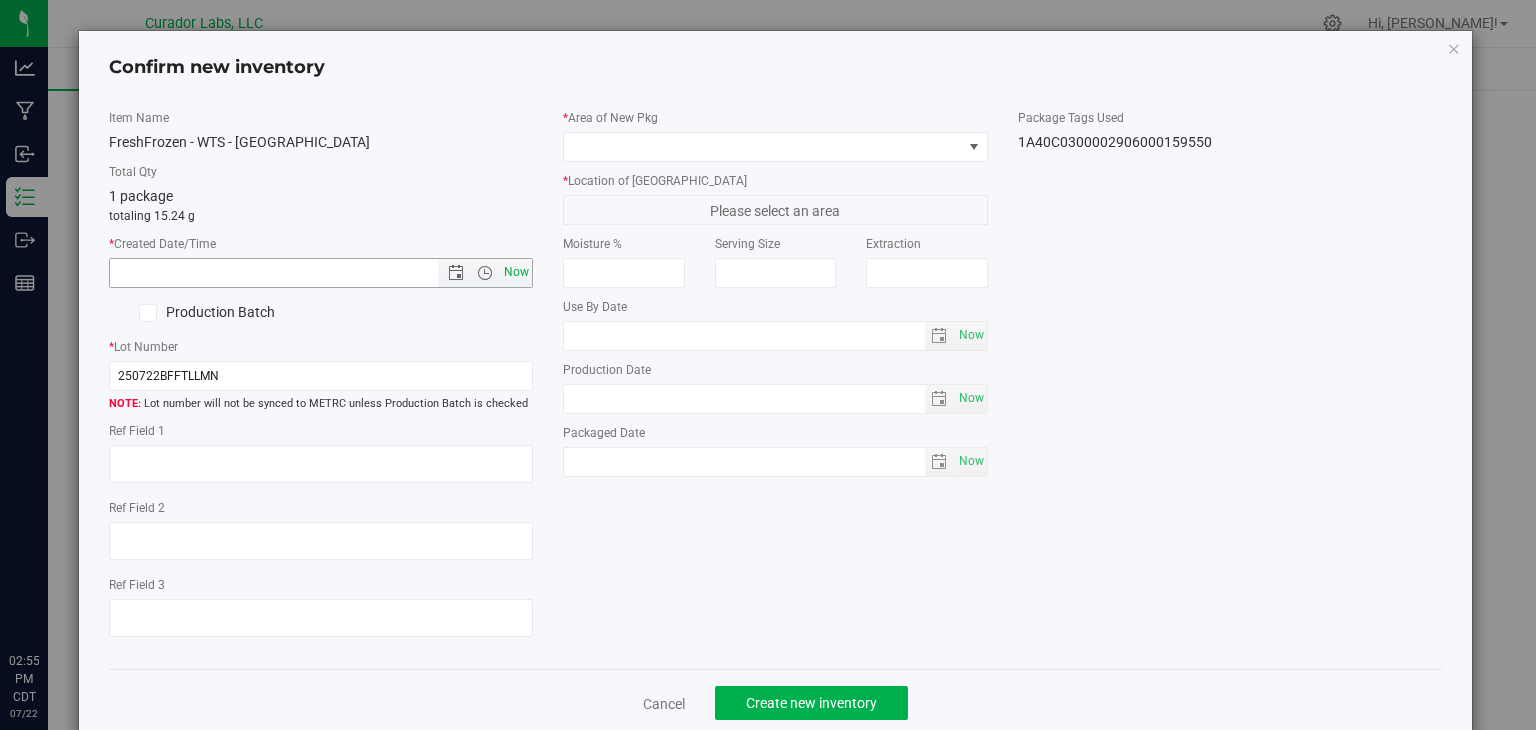 click on "Now" at bounding box center [517, 272] 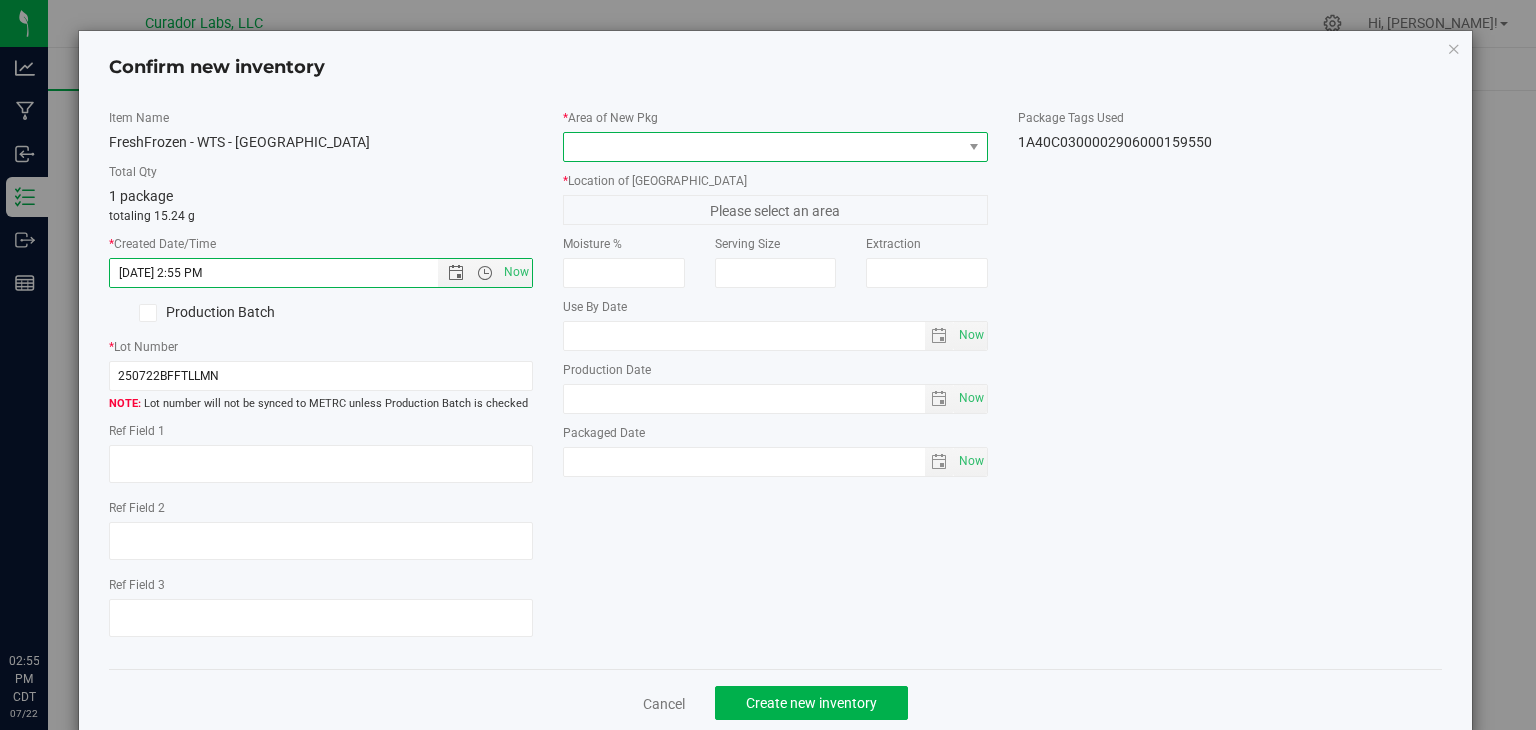 click at bounding box center [763, 147] 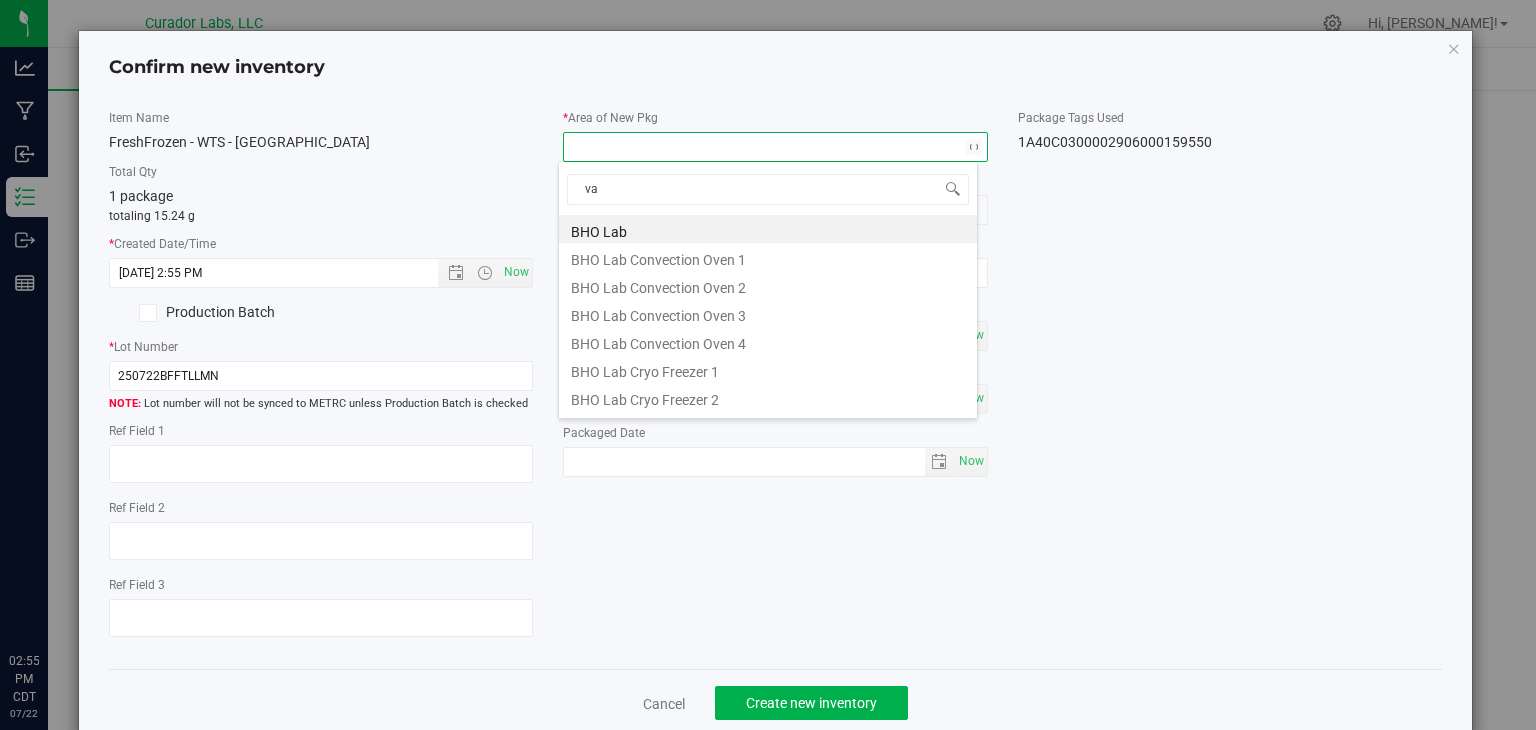 type on "v" 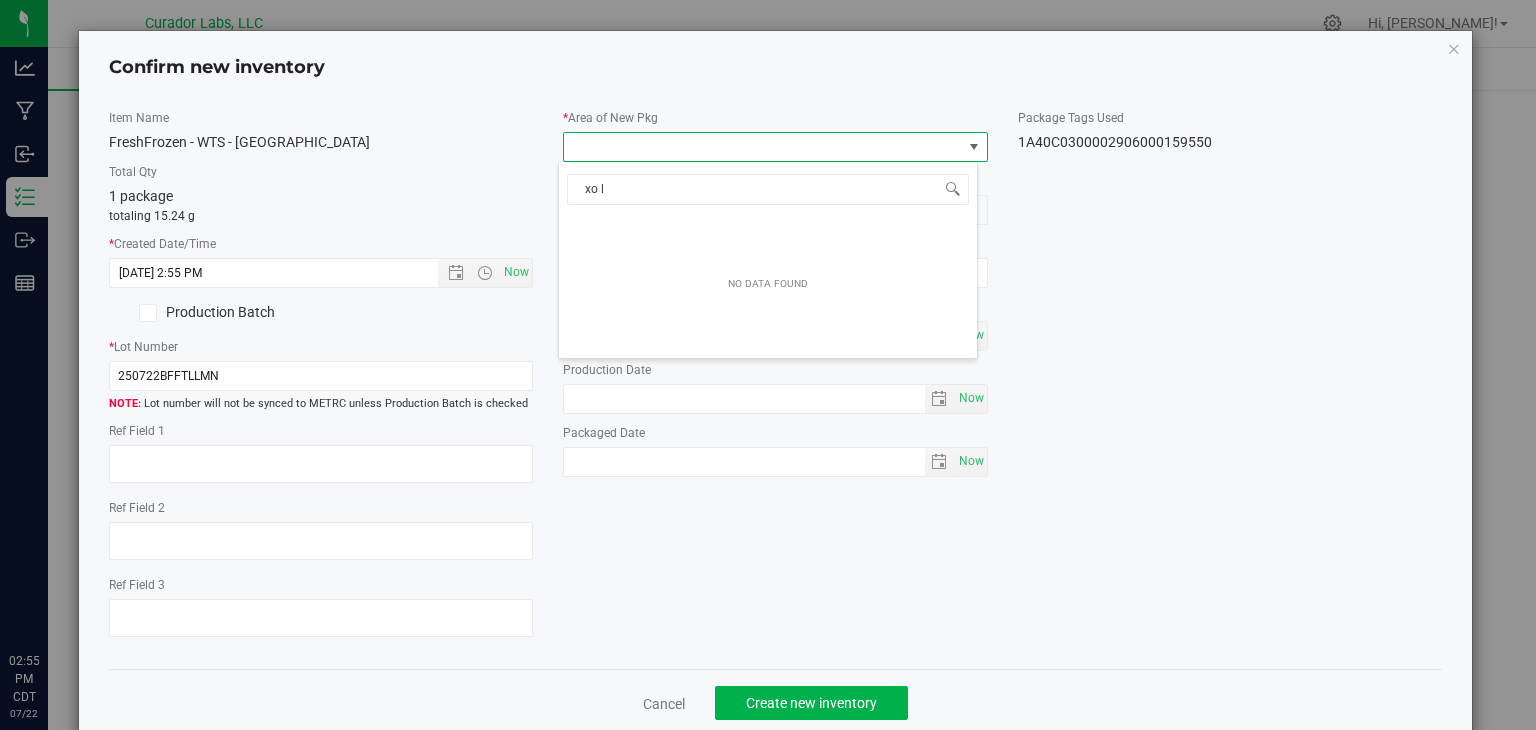type on "xo la" 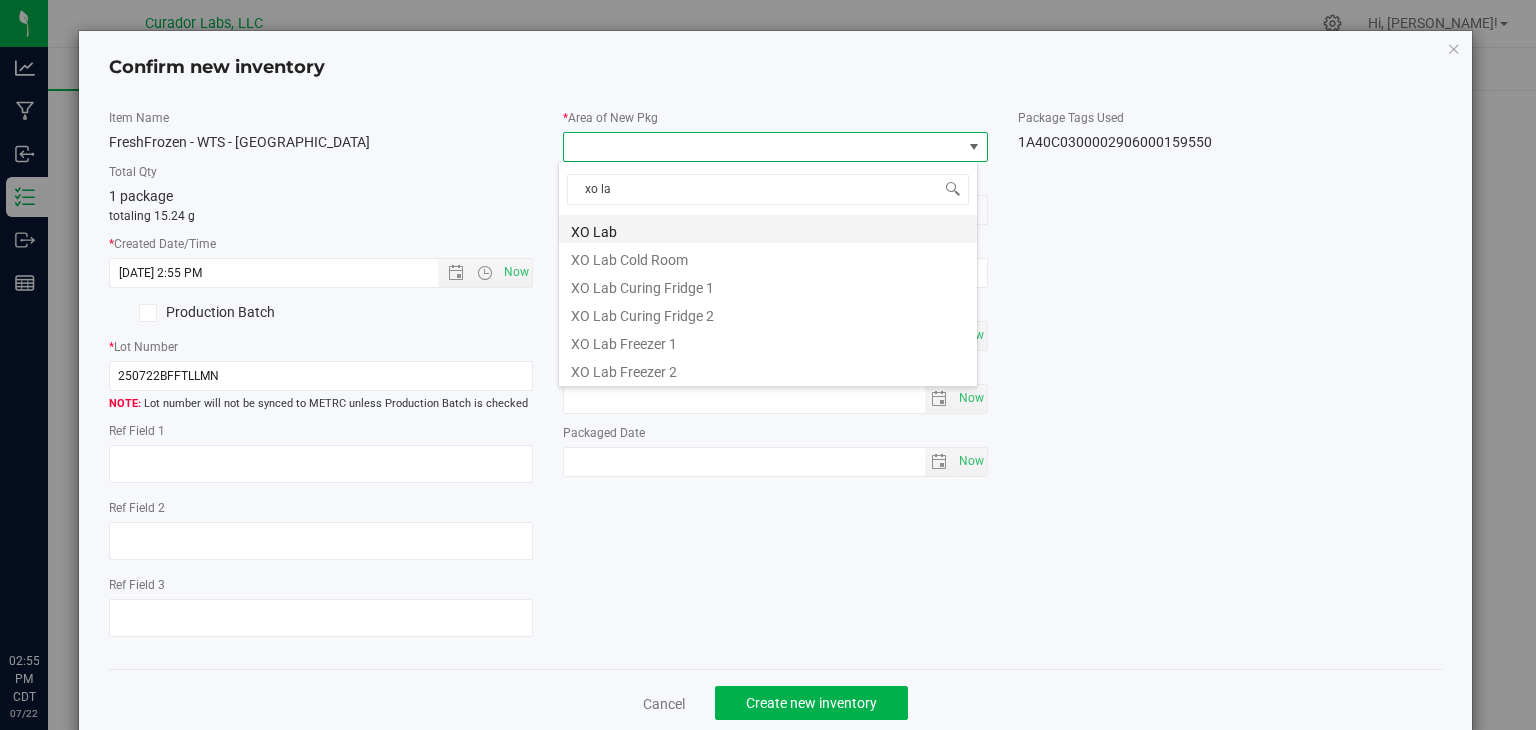 click on "XO Lab" at bounding box center (768, 229) 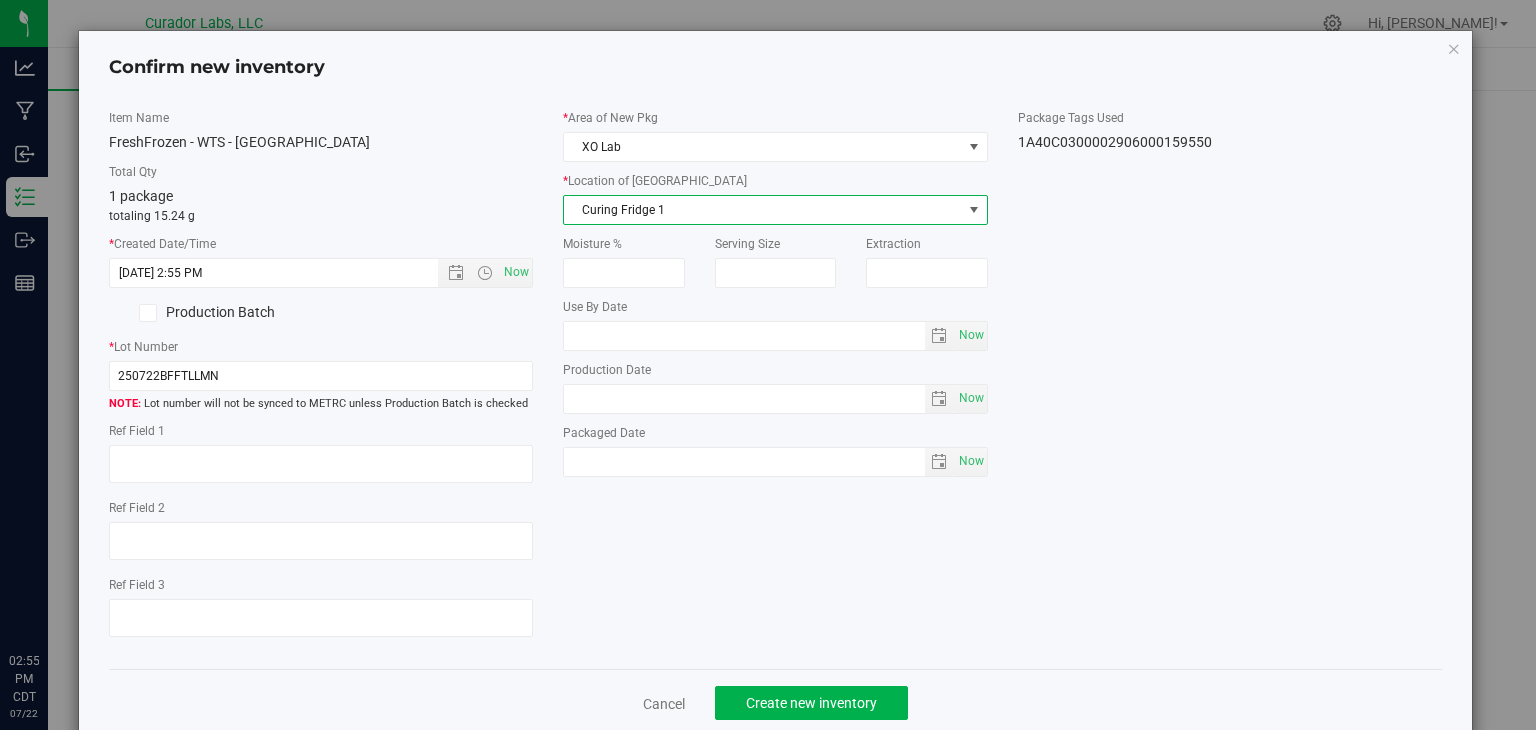 click on "Curing Fridge 1" at bounding box center (763, 210) 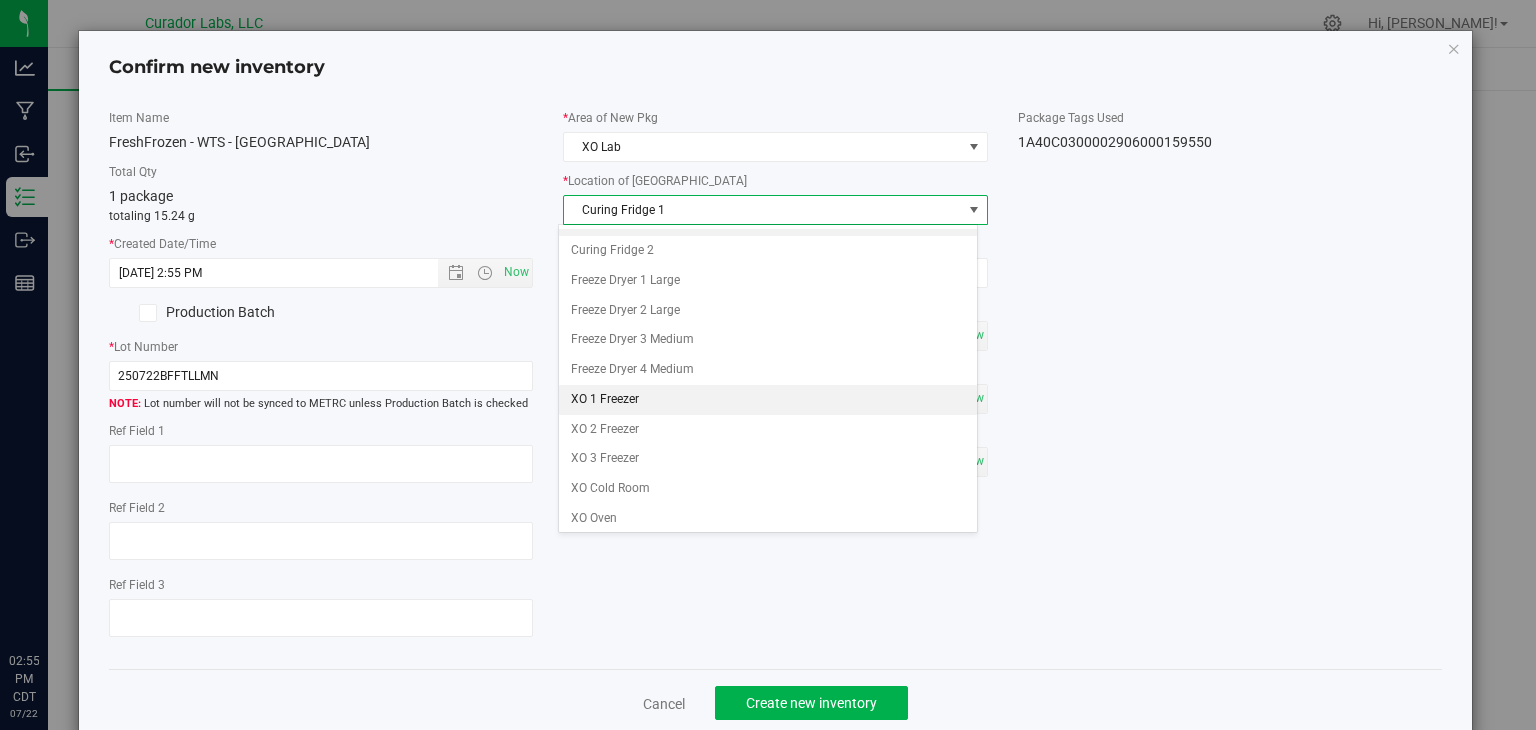 click on "XO 1 Freezer" at bounding box center [768, 400] 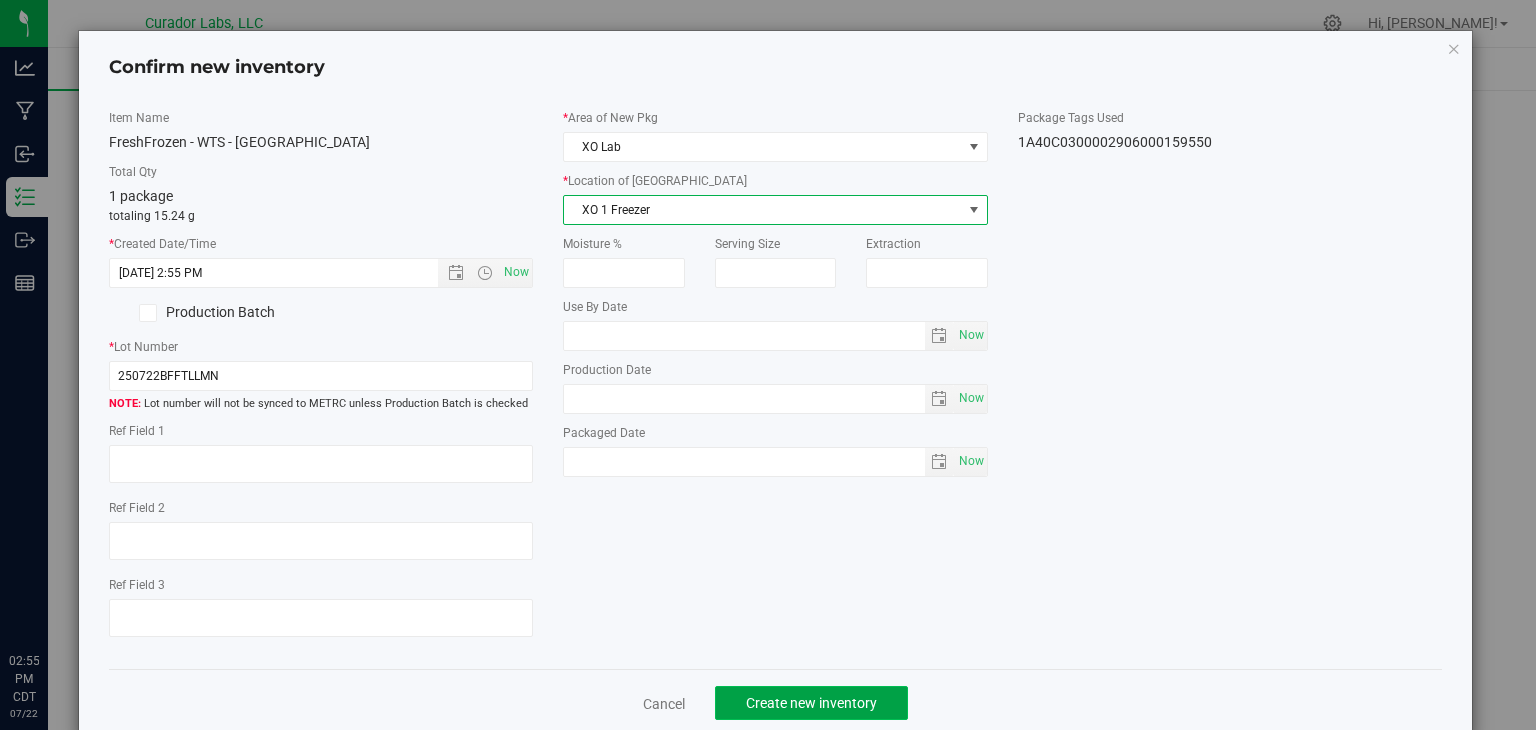 click on "Create new inventory" 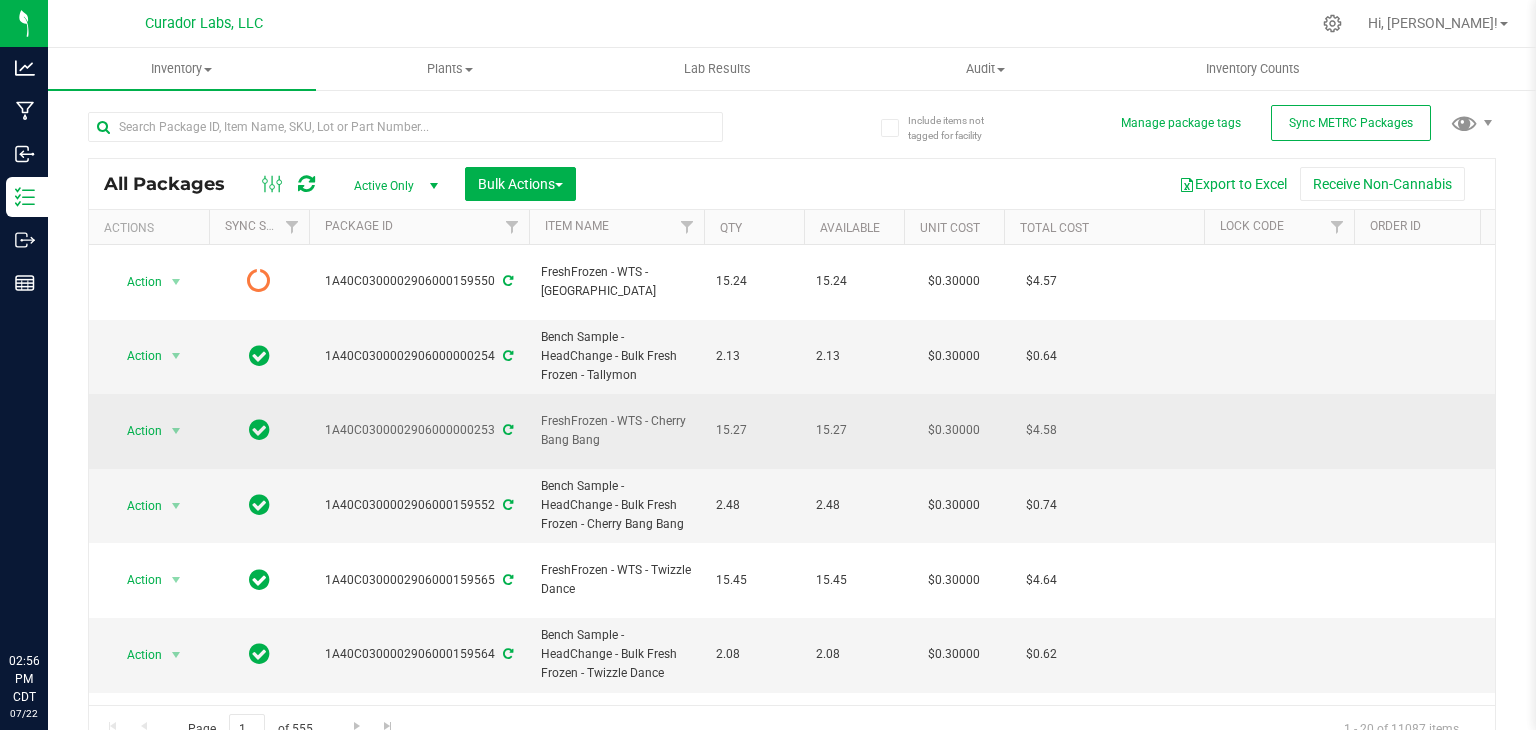 click on "15.27" at bounding box center (754, 431) 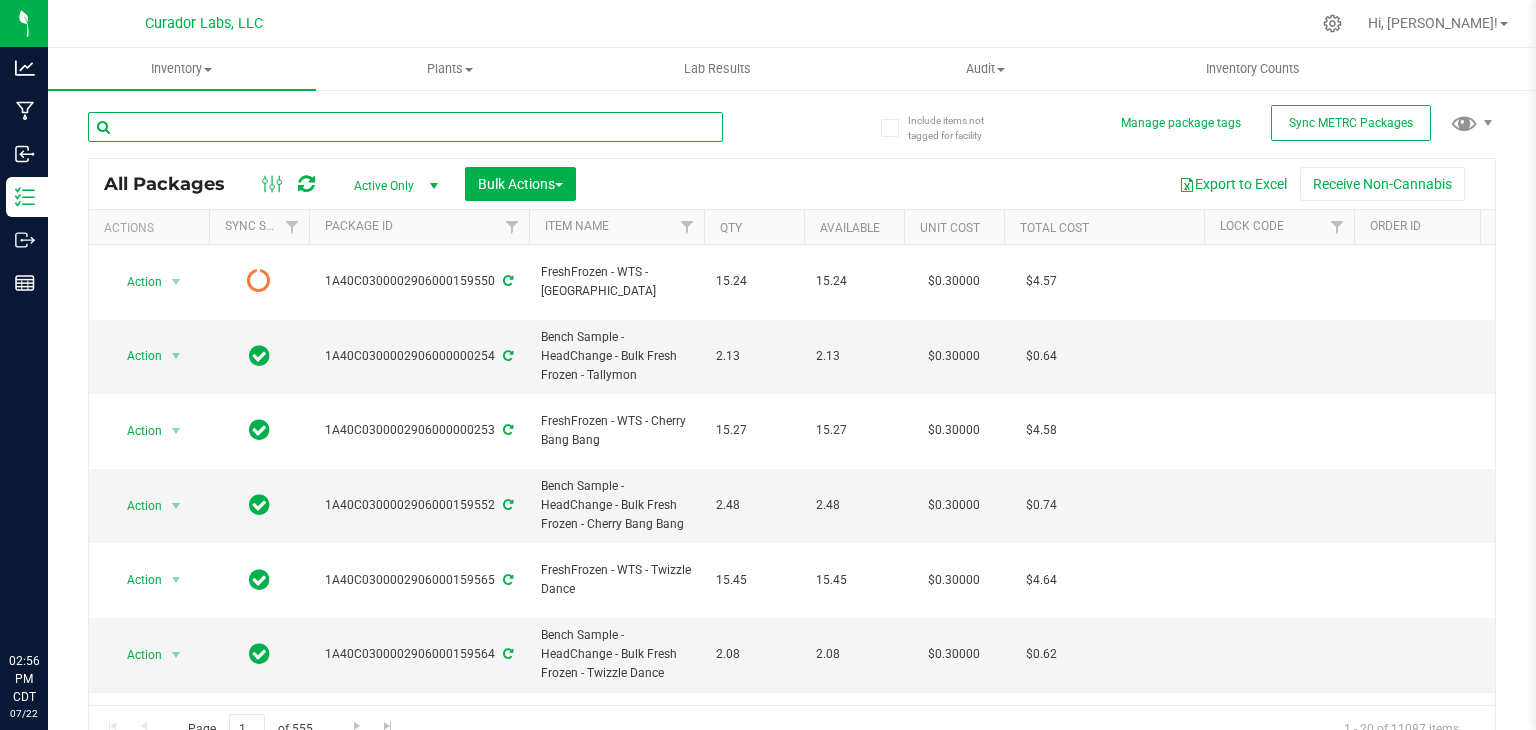 click at bounding box center [405, 127] 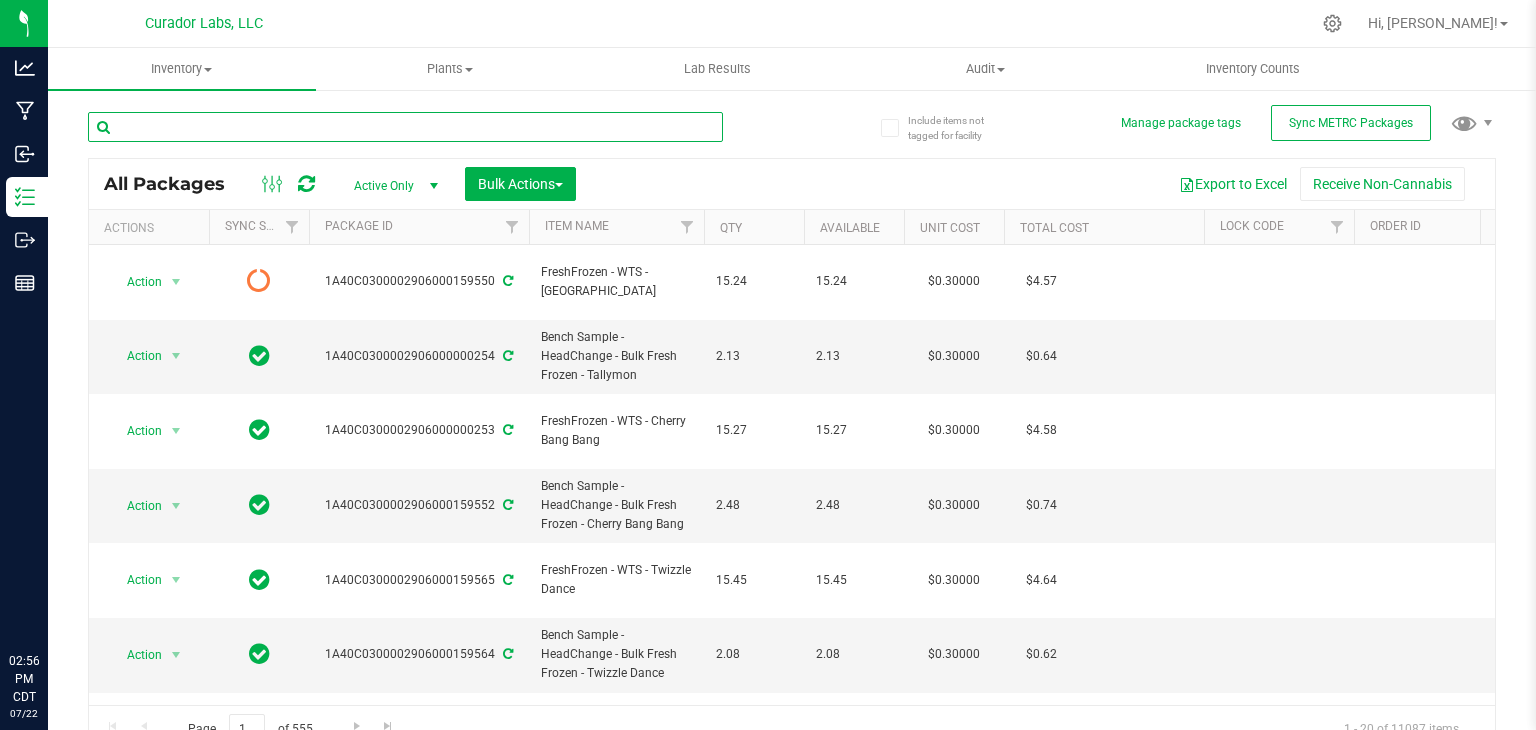 click at bounding box center [405, 127] 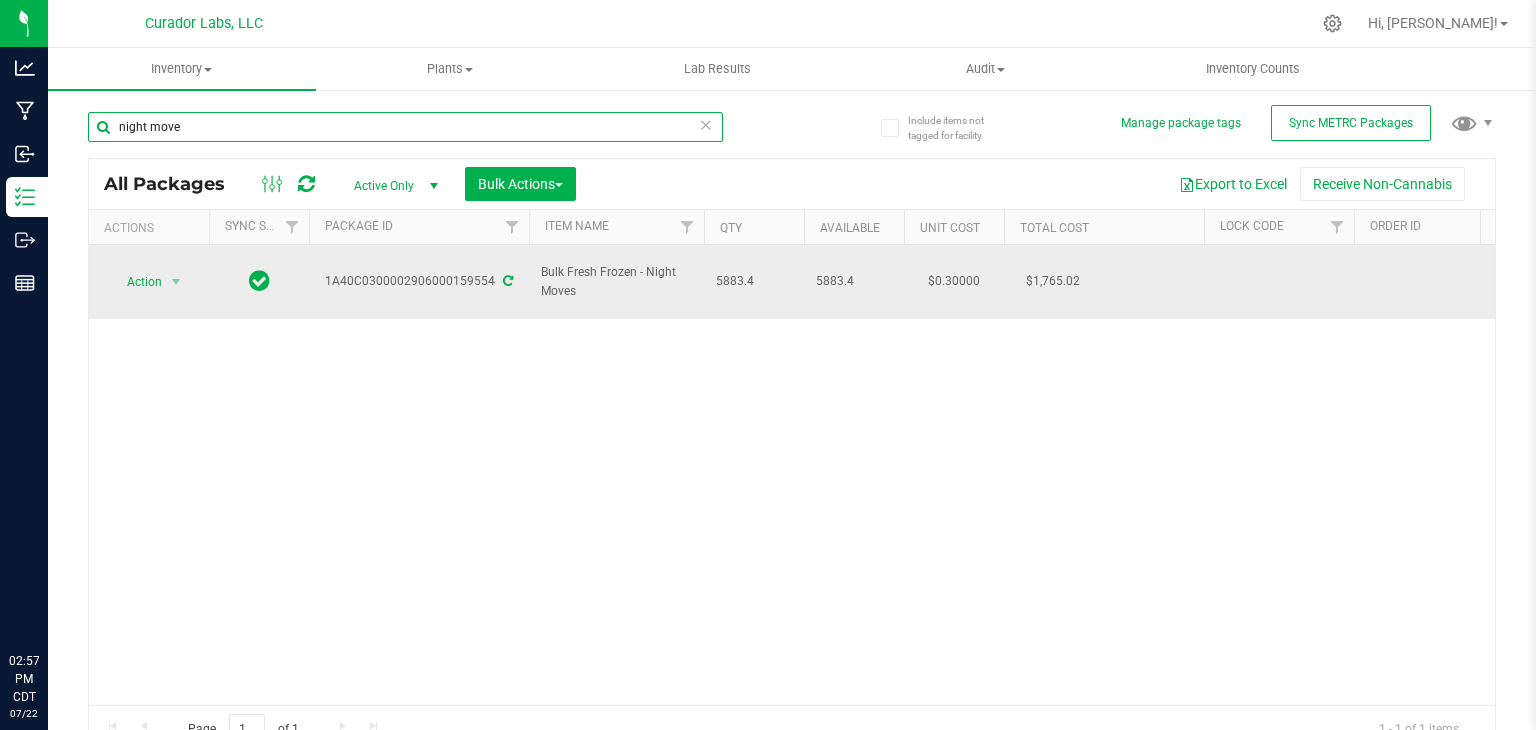 type on "night move" 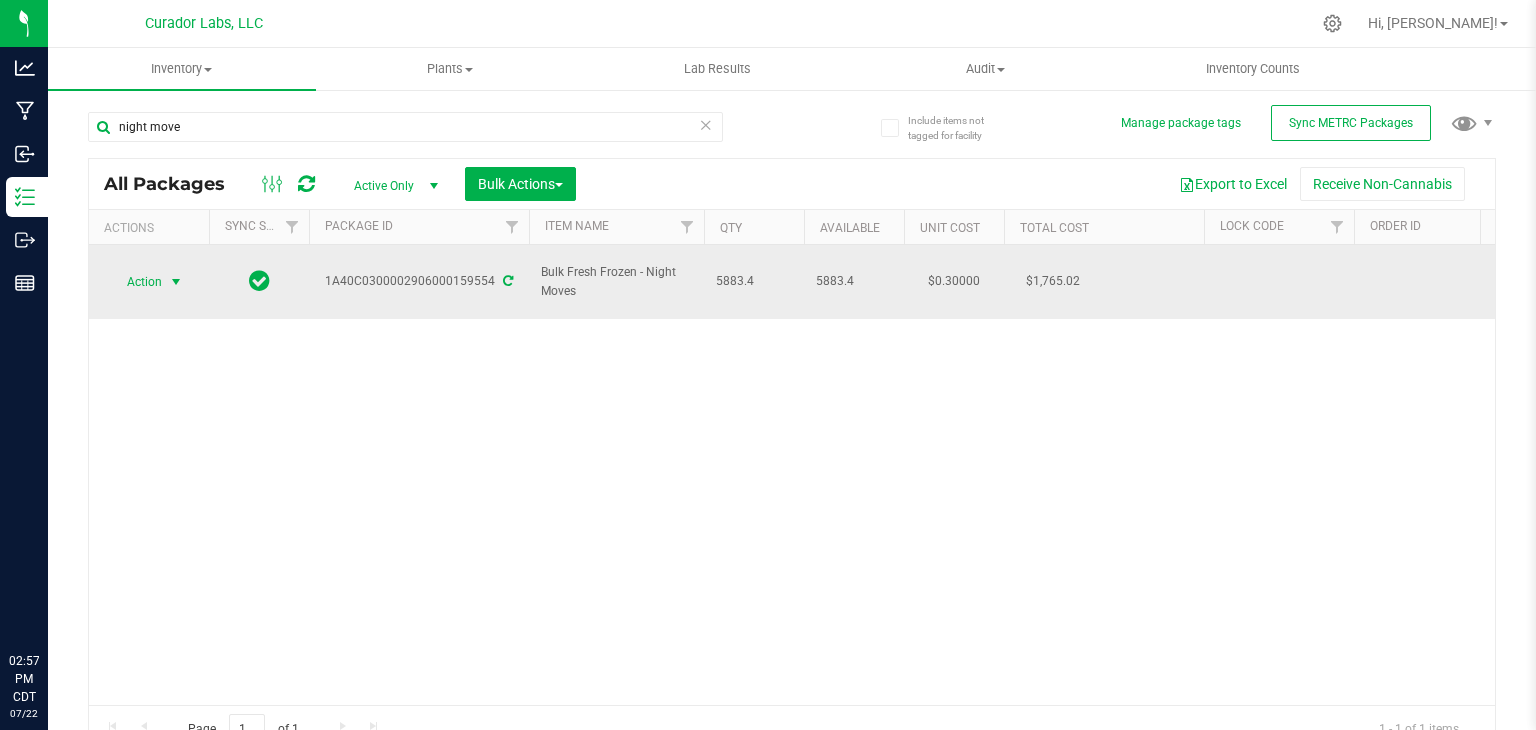 click on "Action" at bounding box center (136, 282) 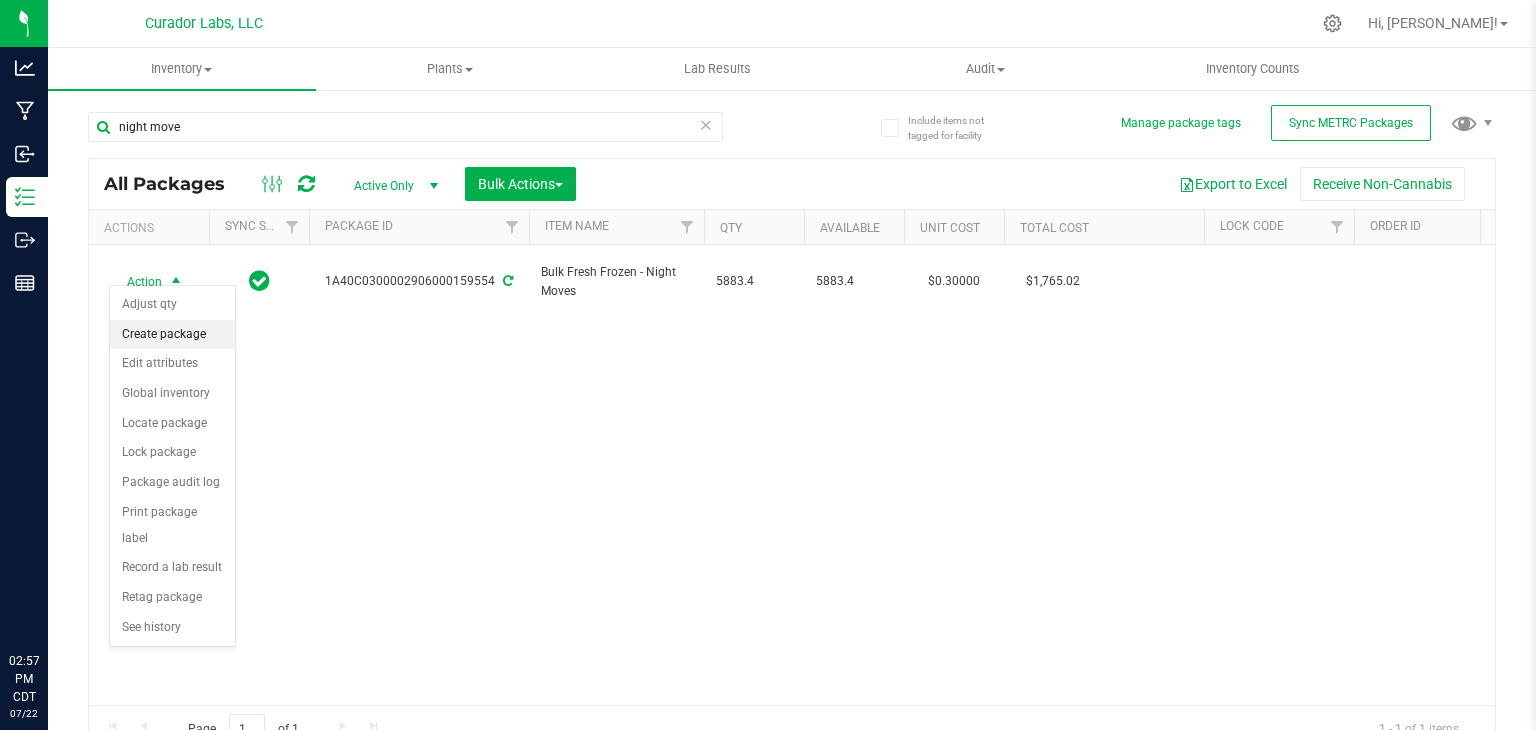 click on "Create package" at bounding box center (172, 335) 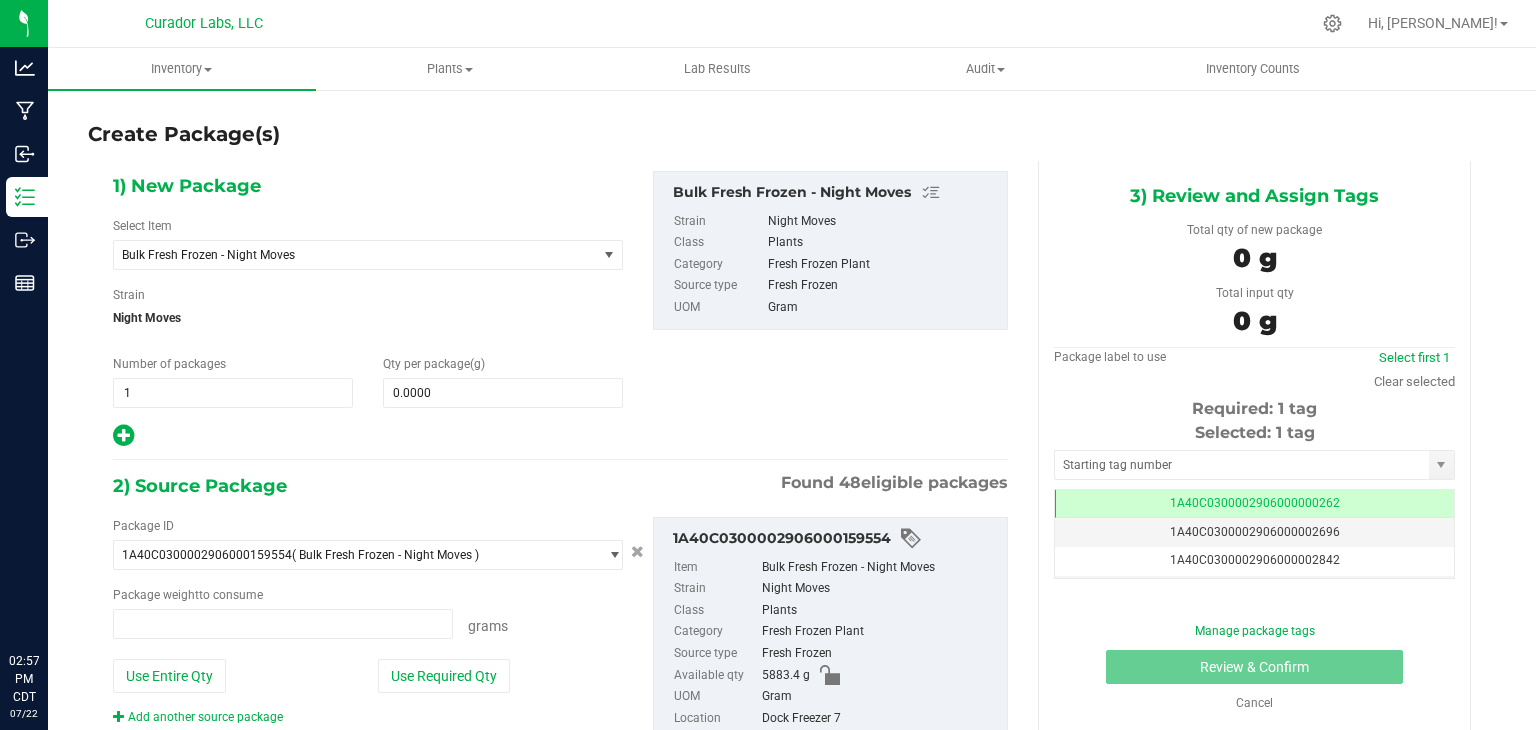 type on "0.0000 g" 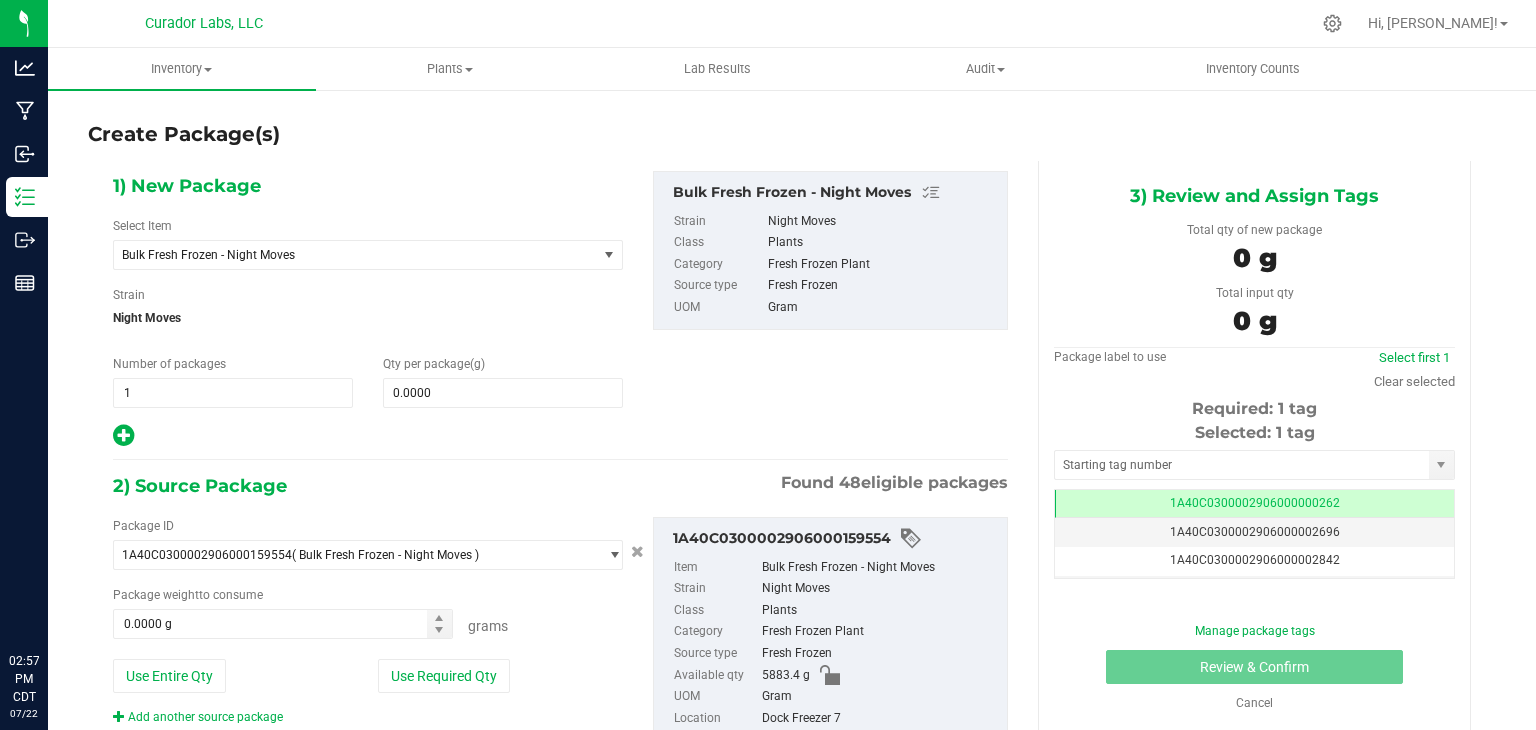 scroll, scrollTop: 0, scrollLeft: 0, axis: both 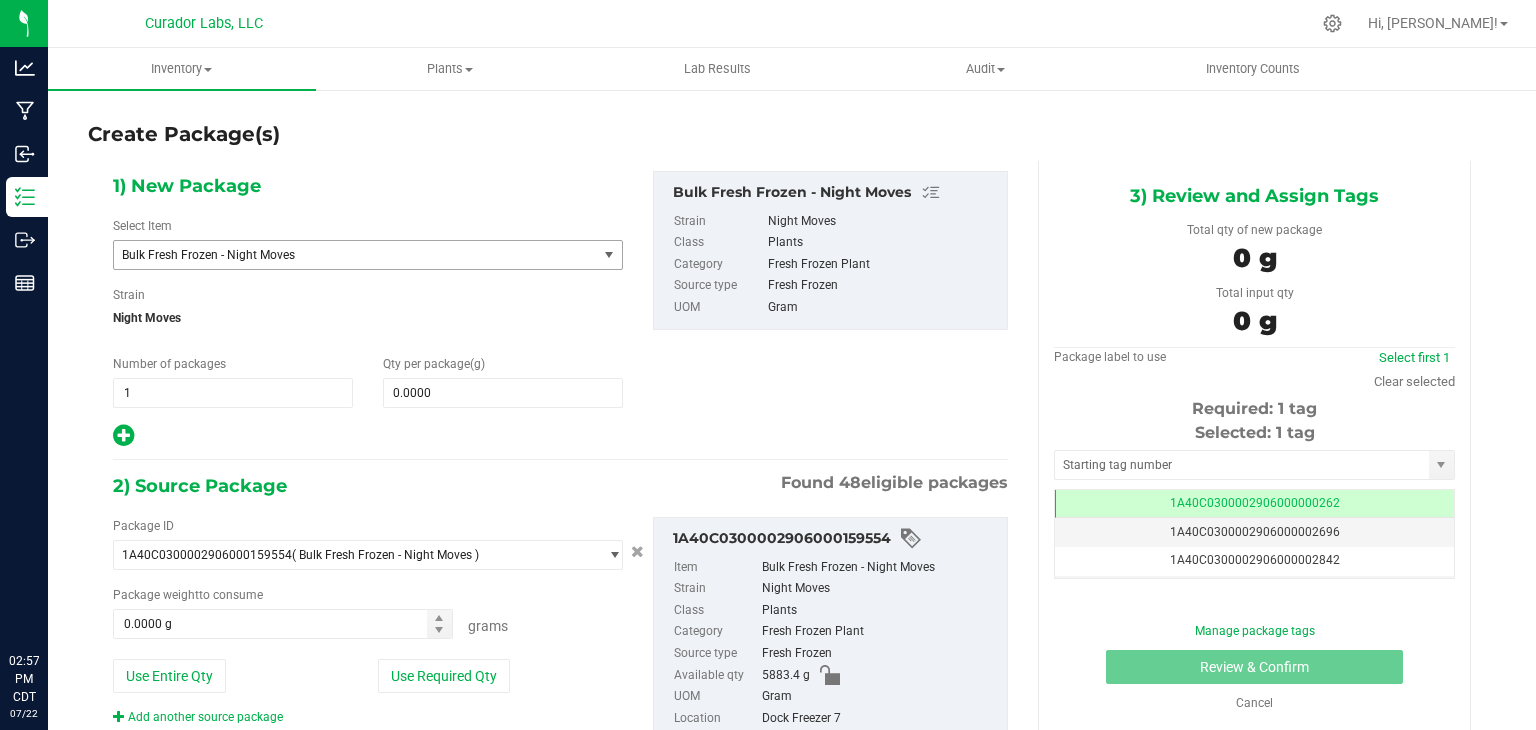 click on "Bulk Fresh Frozen - Night Moves" at bounding box center [355, 255] 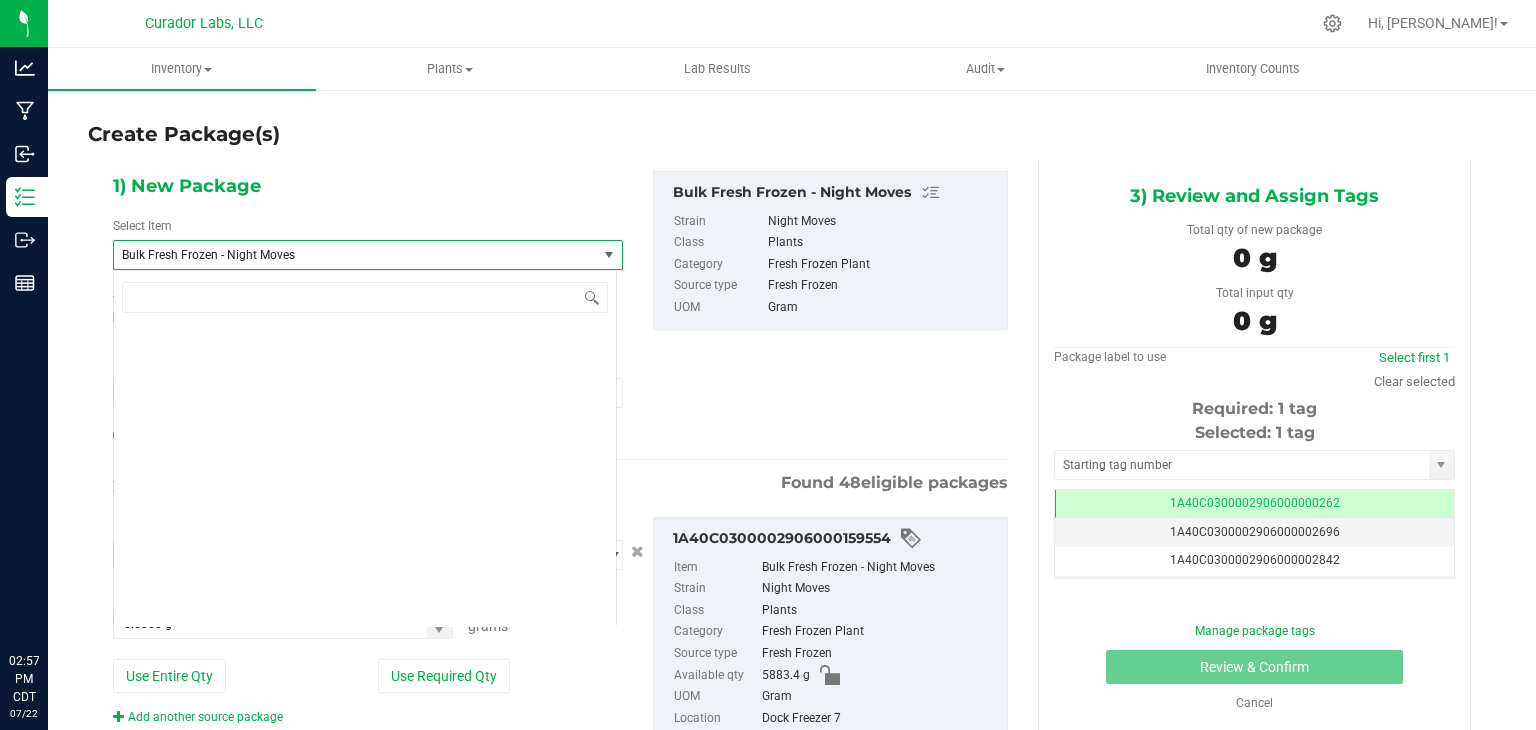 scroll, scrollTop: 40768, scrollLeft: 0, axis: vertical 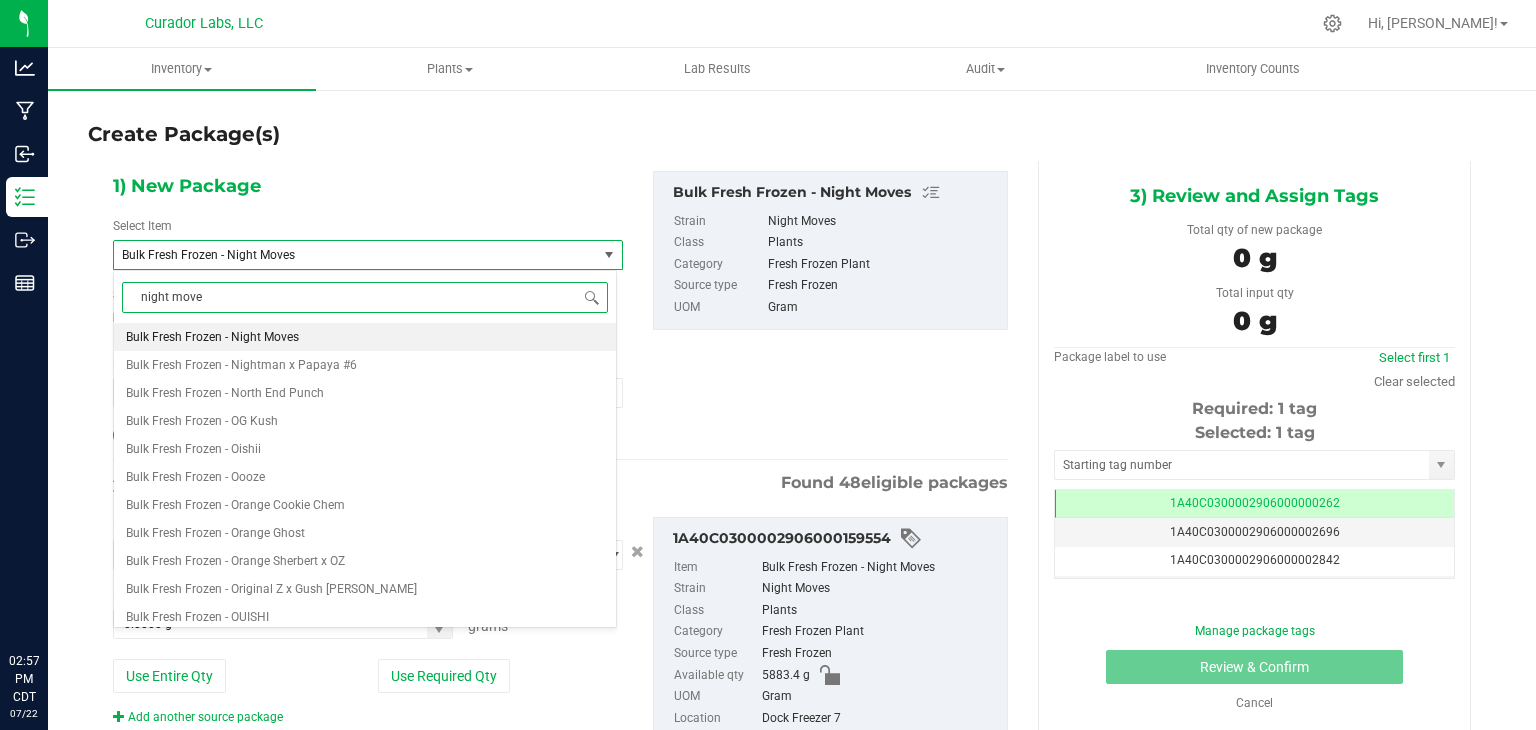 type on "night moves" 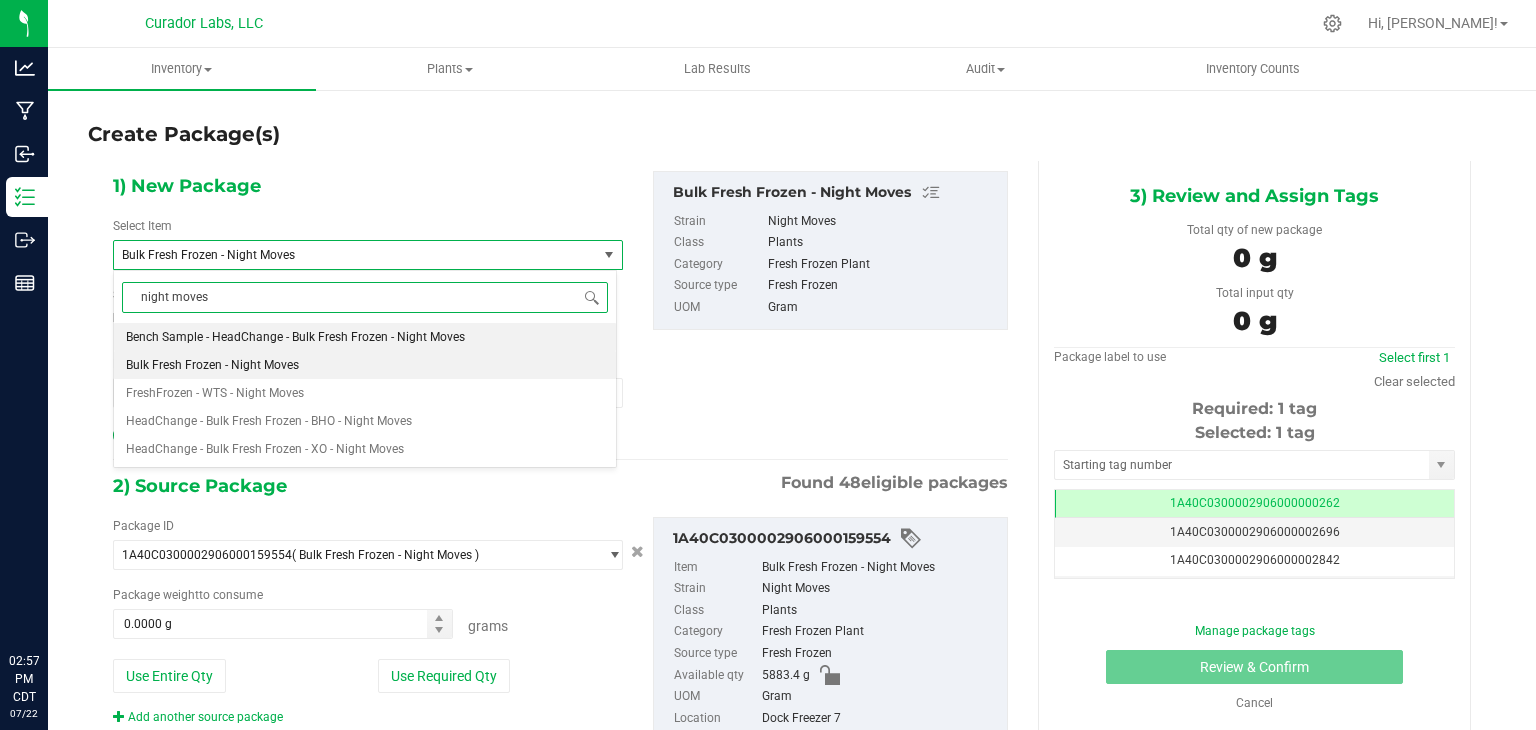 scroll, scrollTop: 0, scrollLeft: 0, axis: both 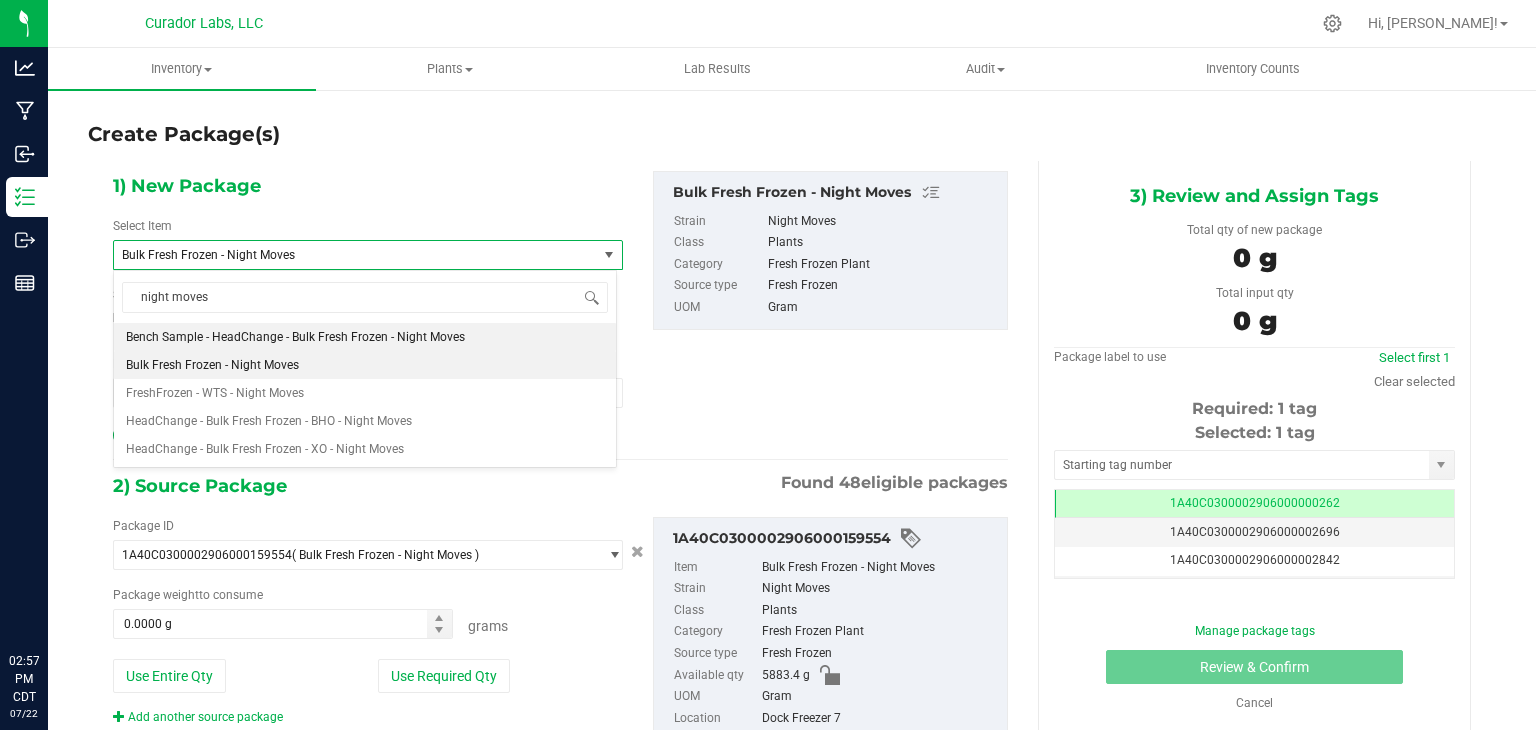 type 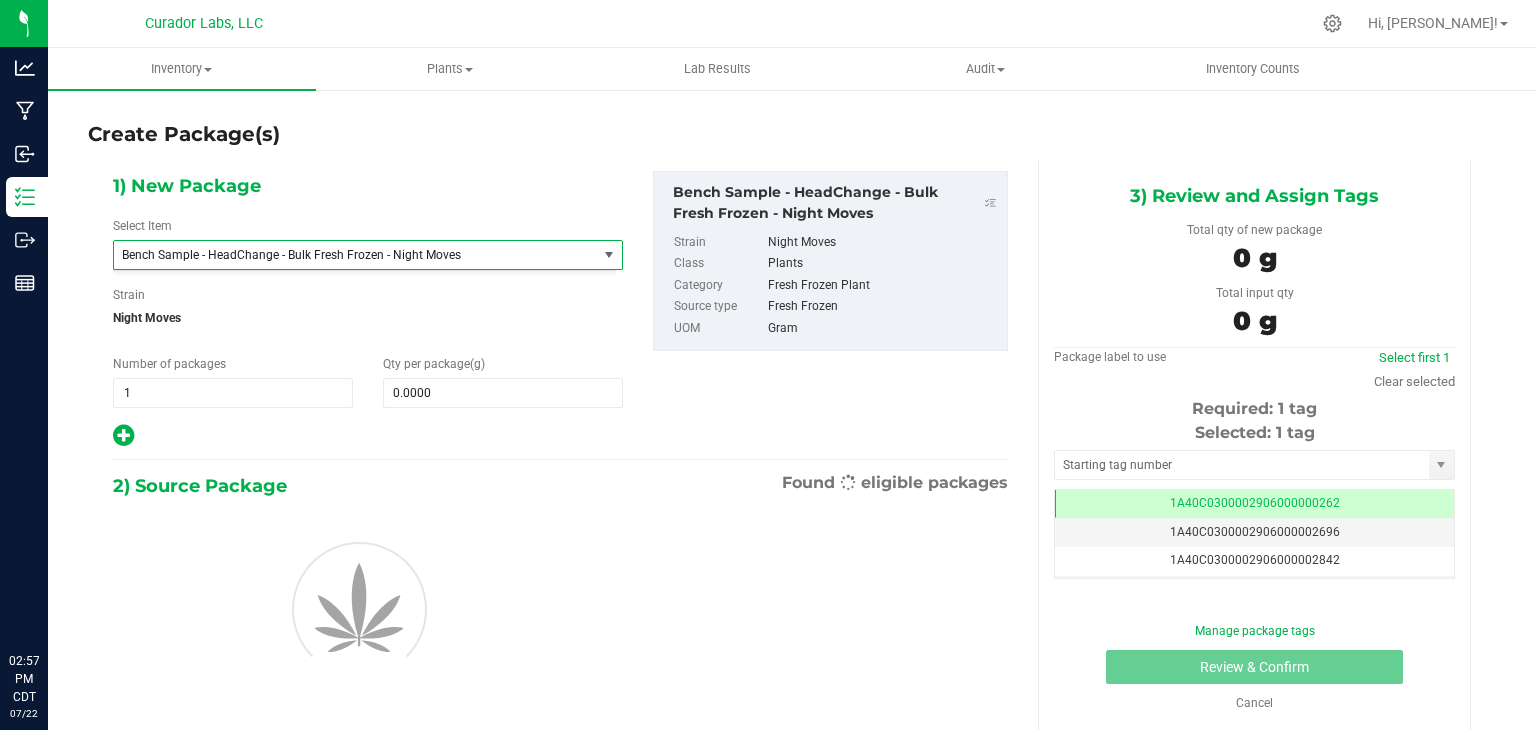 type on "0.0000" 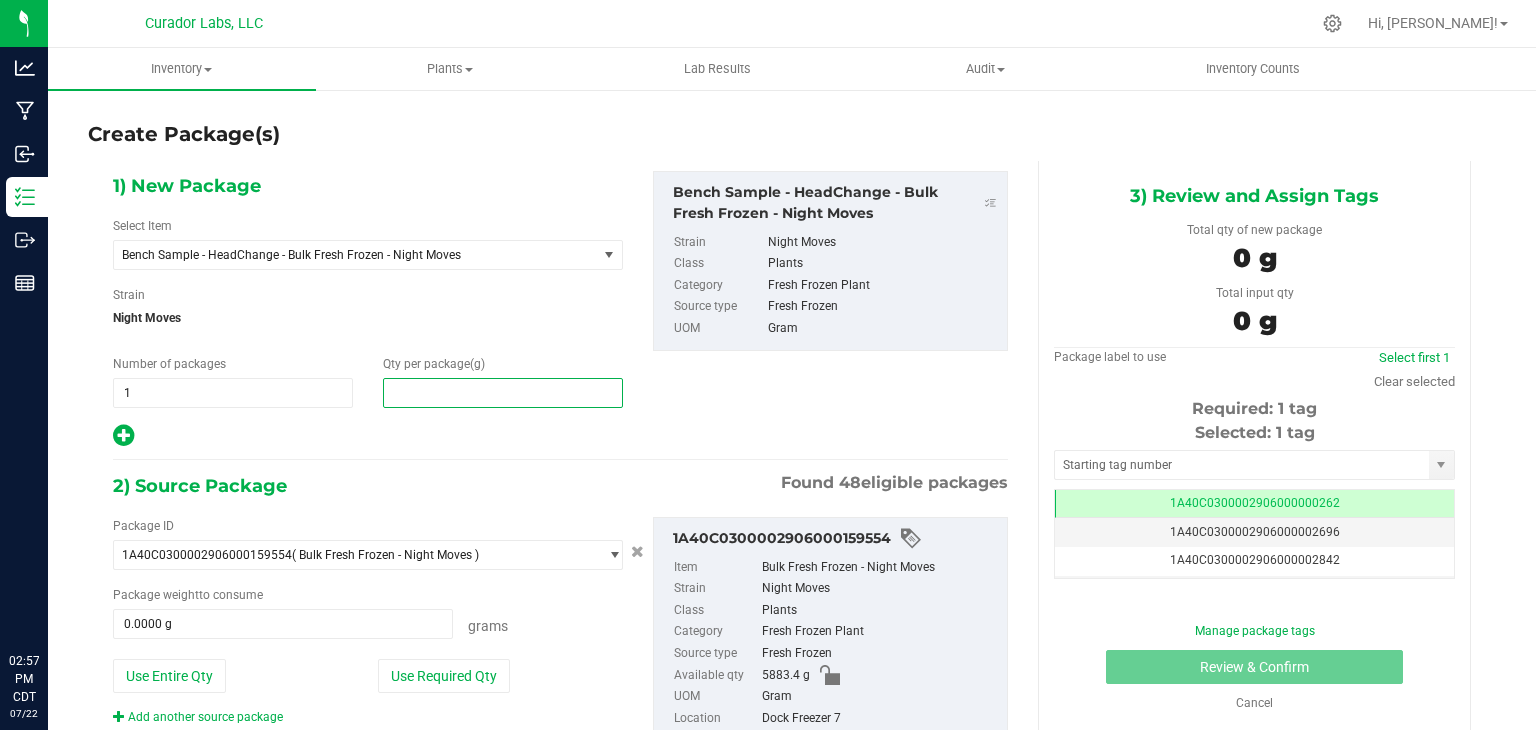 click at bounding box center (503, 393) 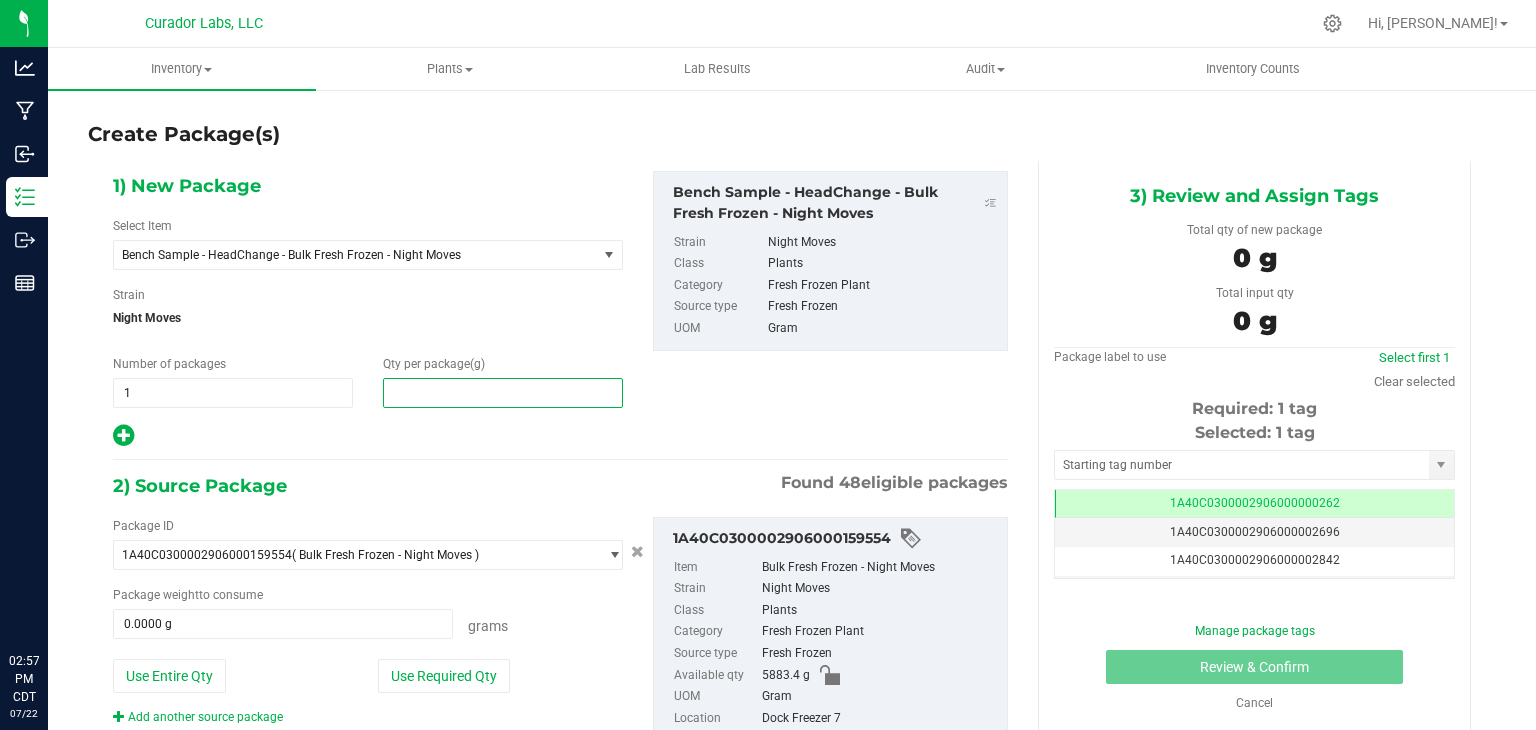 type on "2" 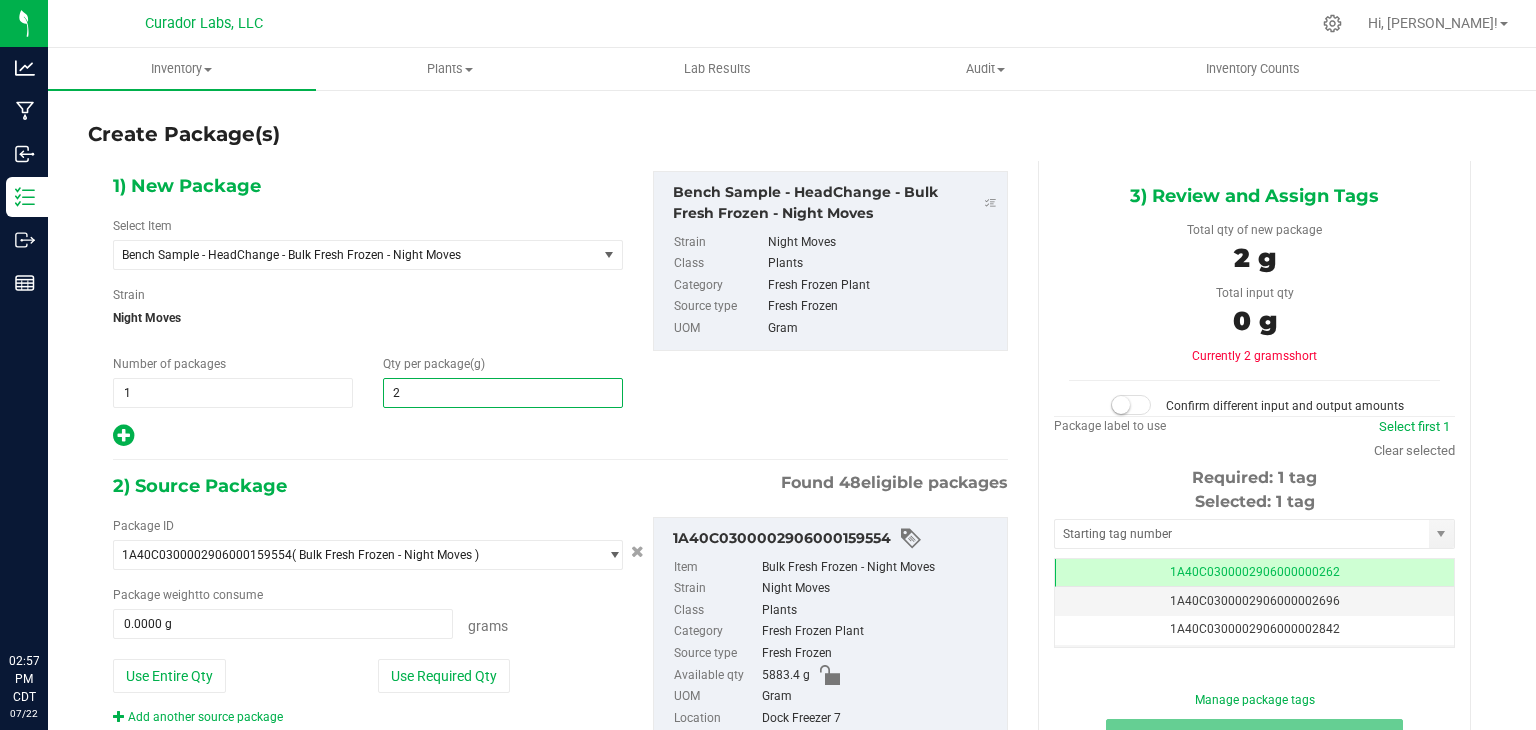 type on "2.0000" 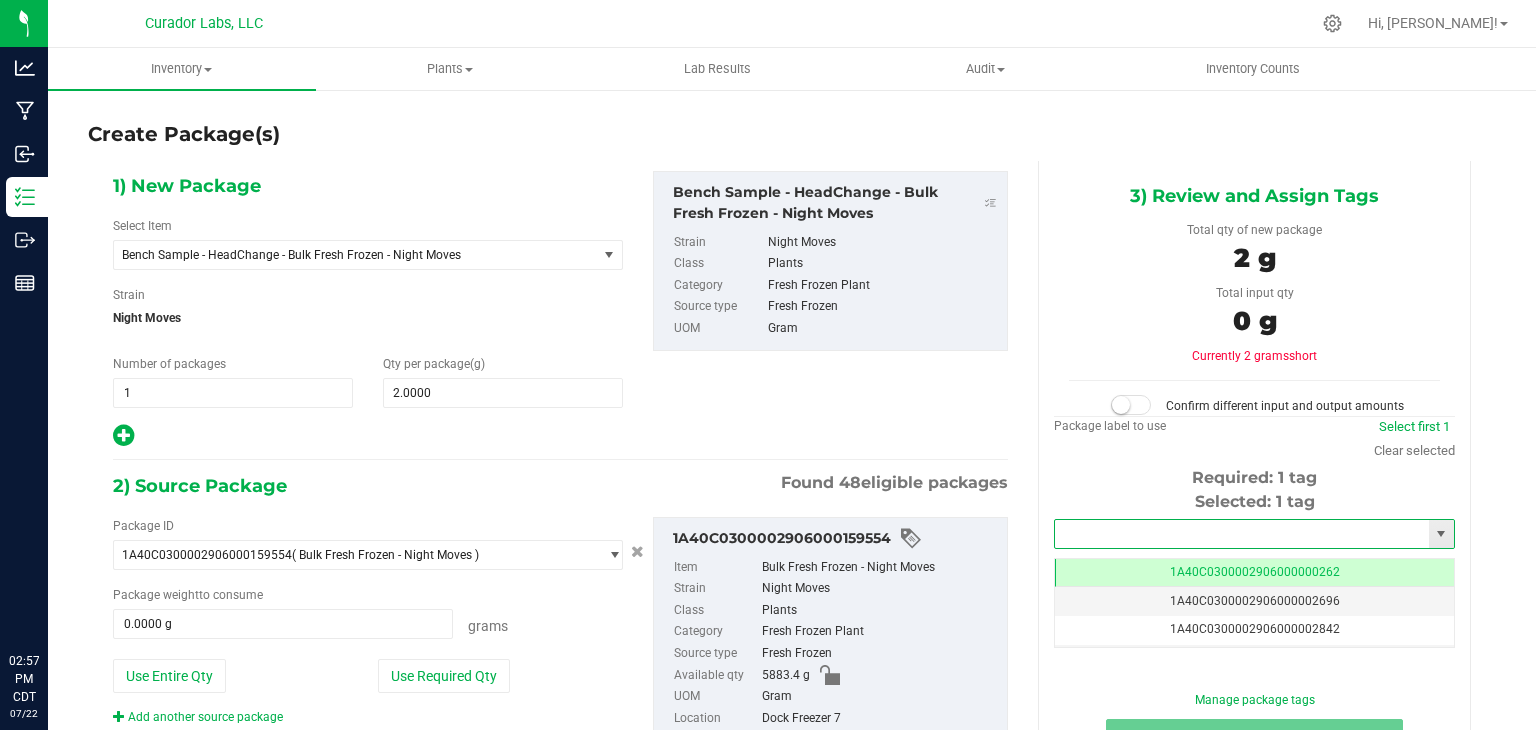 click at bounding box center [1242, 534] 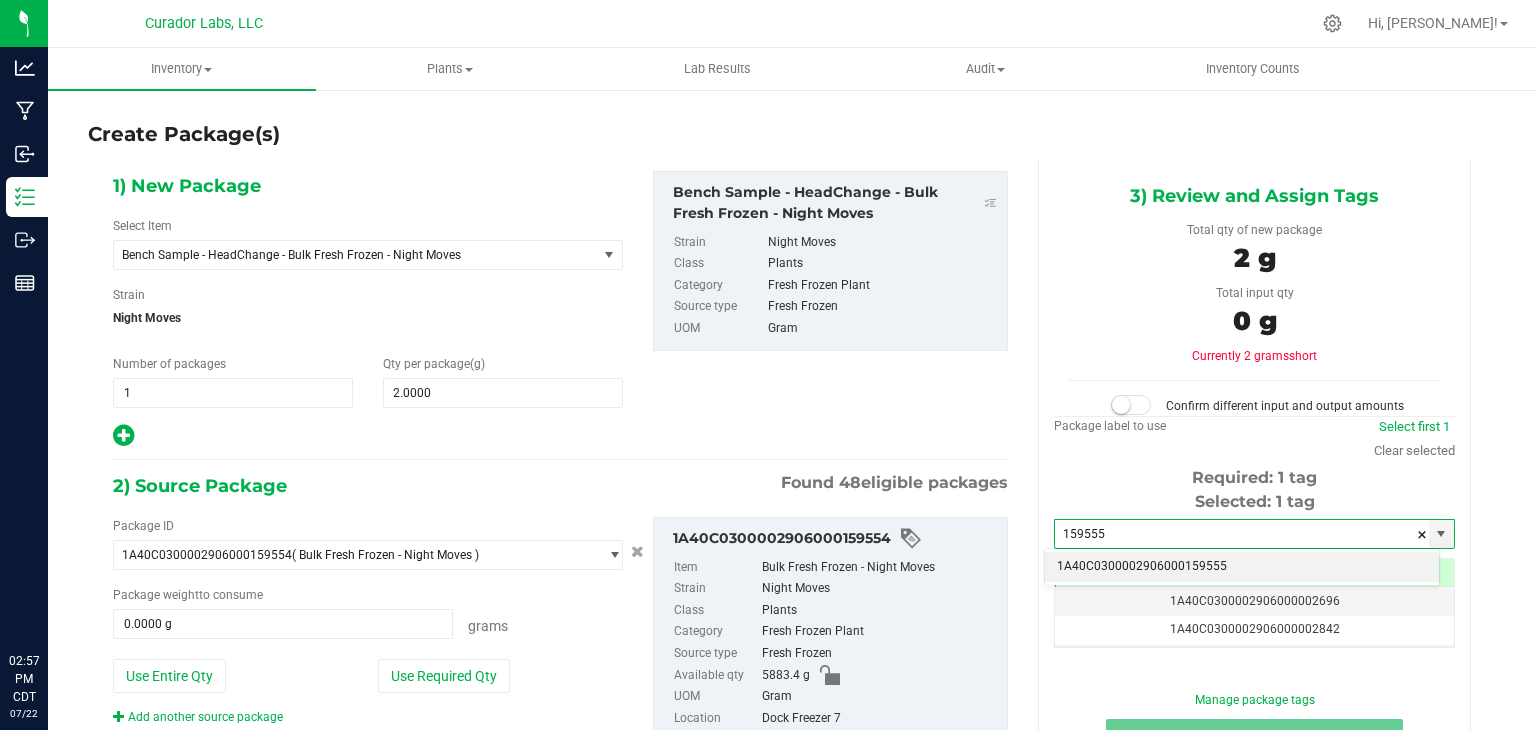 click on "1A40C0300002906000159555" at bounding box center (1242, 567) 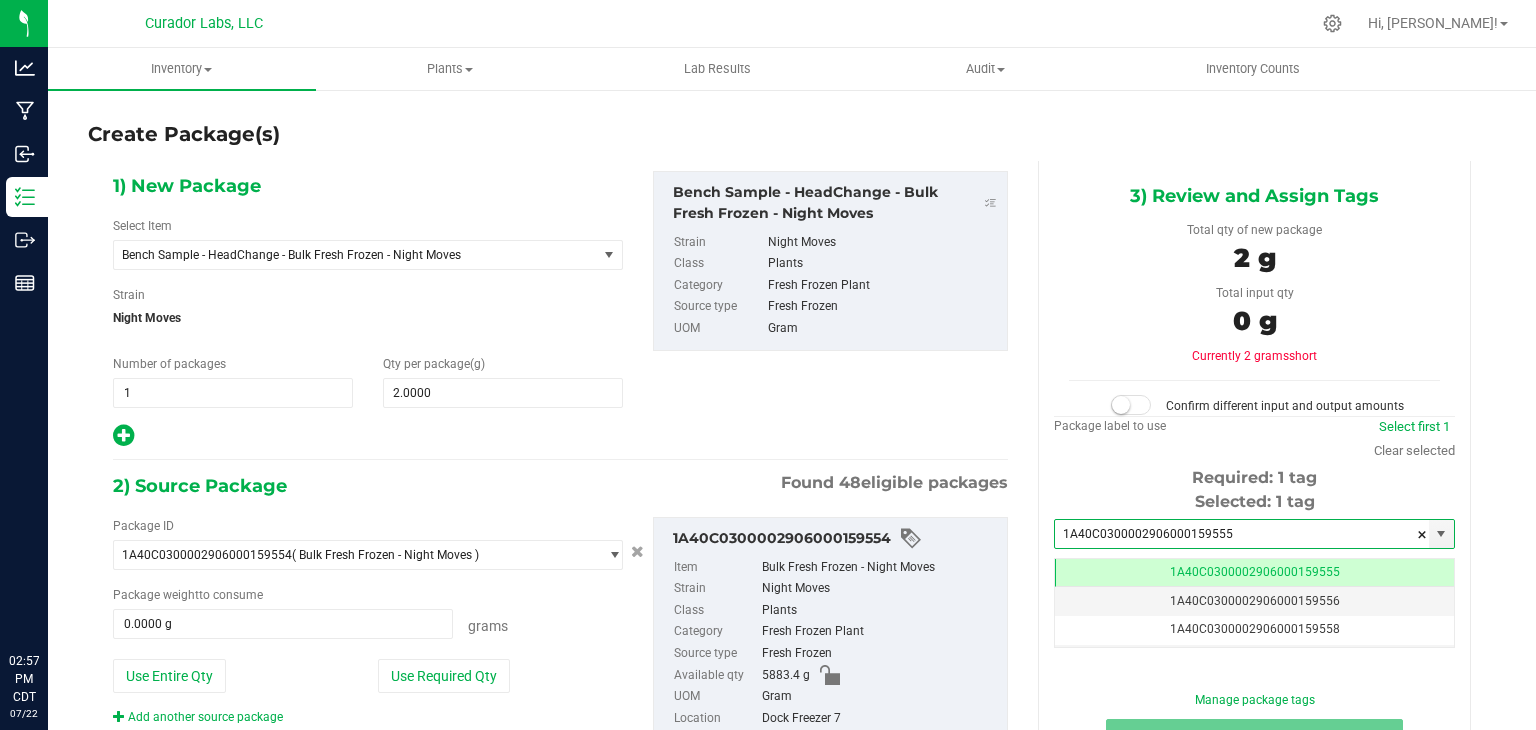 scroll, scrollTop: 0, scrollLeft: 0, axis: both 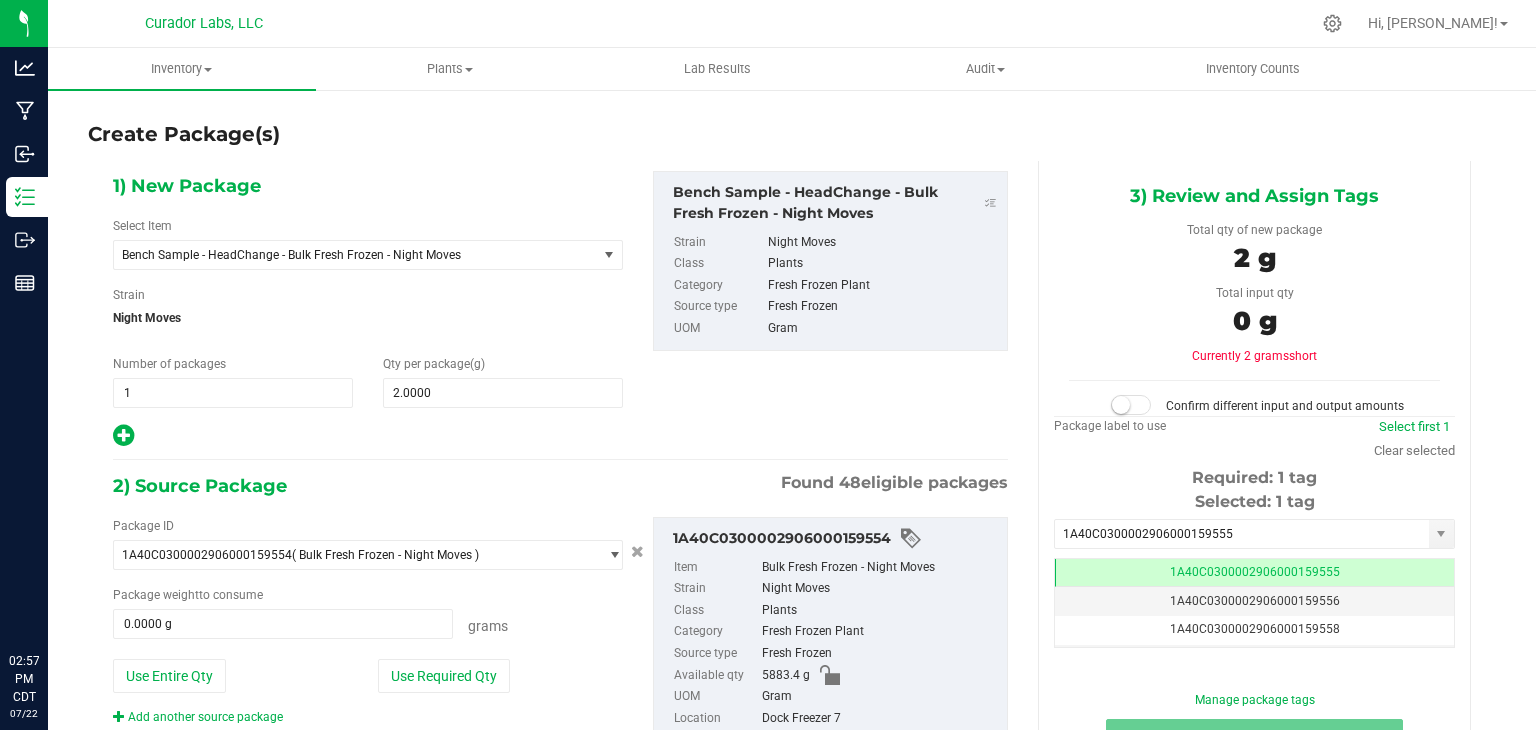 click on "Found
48
eligible packages" at bounding box center [894, 483] 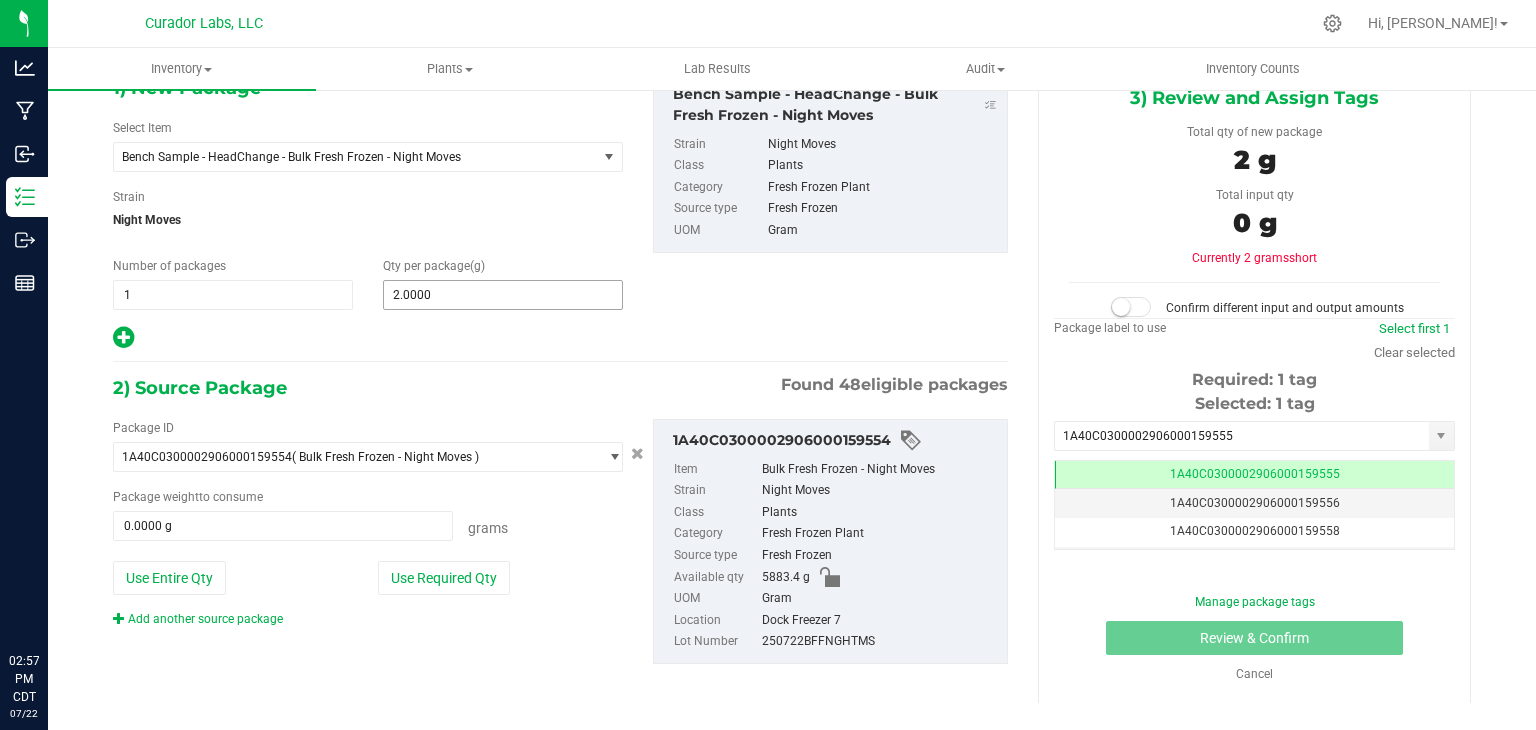 click on "2.0000 2" at bounding box center [503, 295] 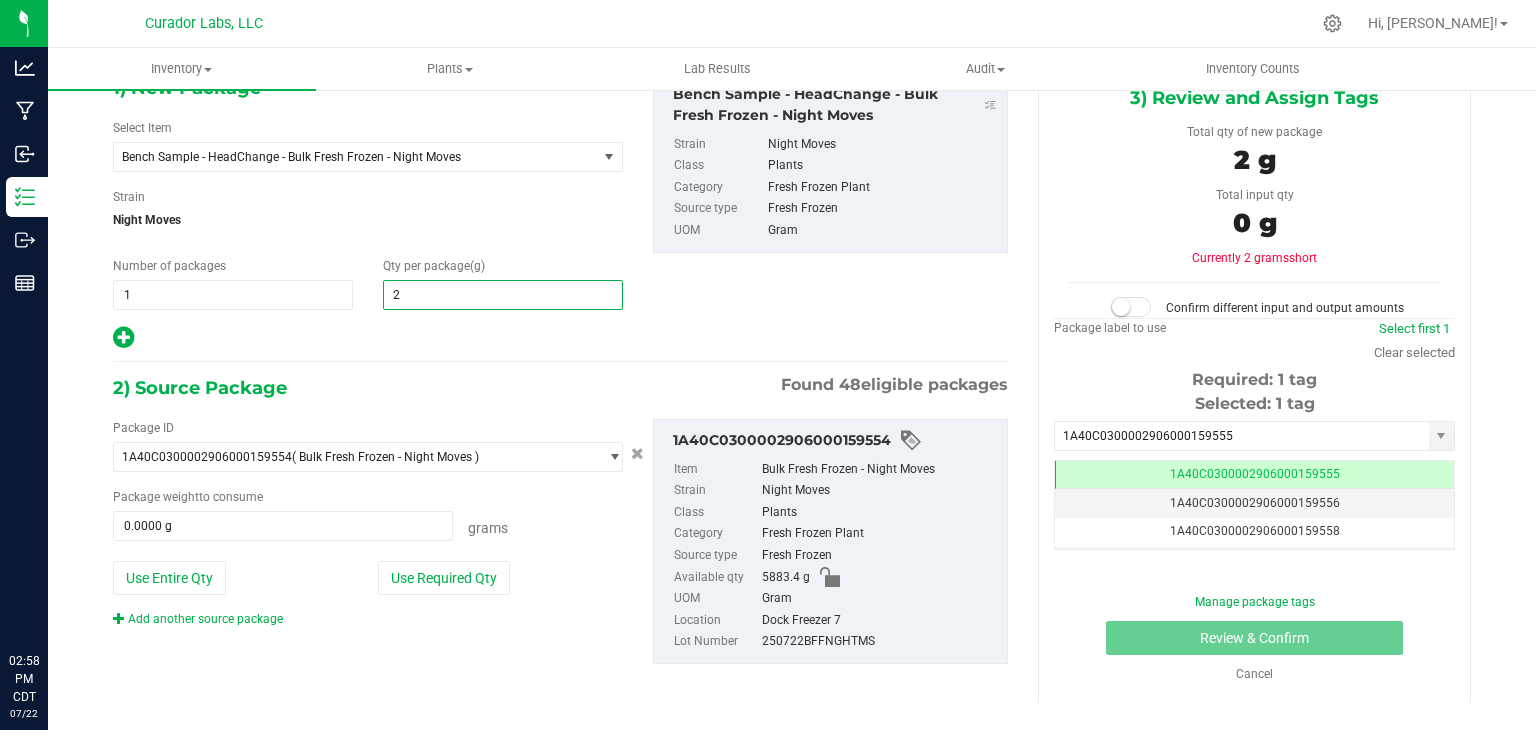 click on "2" at bounding box center (503, 295) 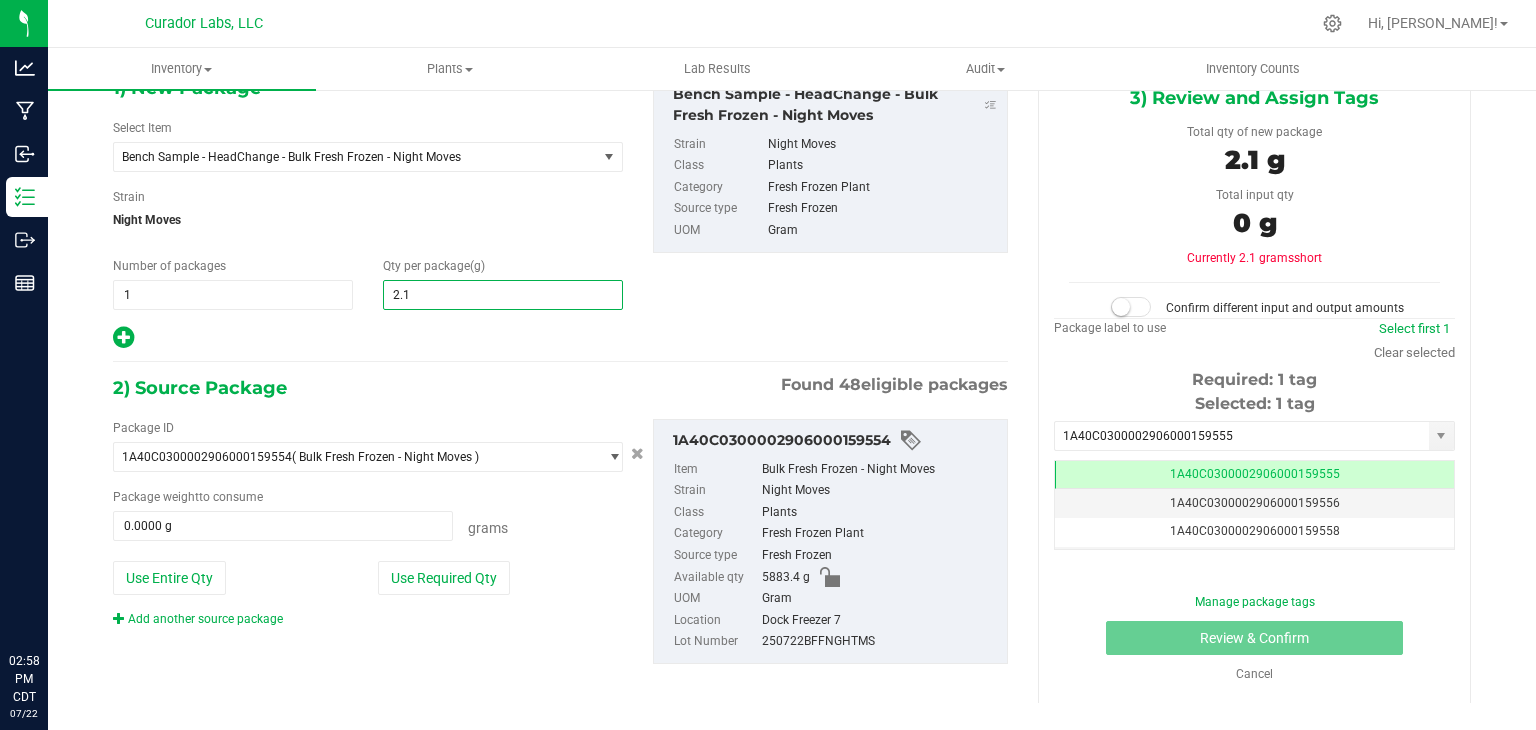 type on "2.12" 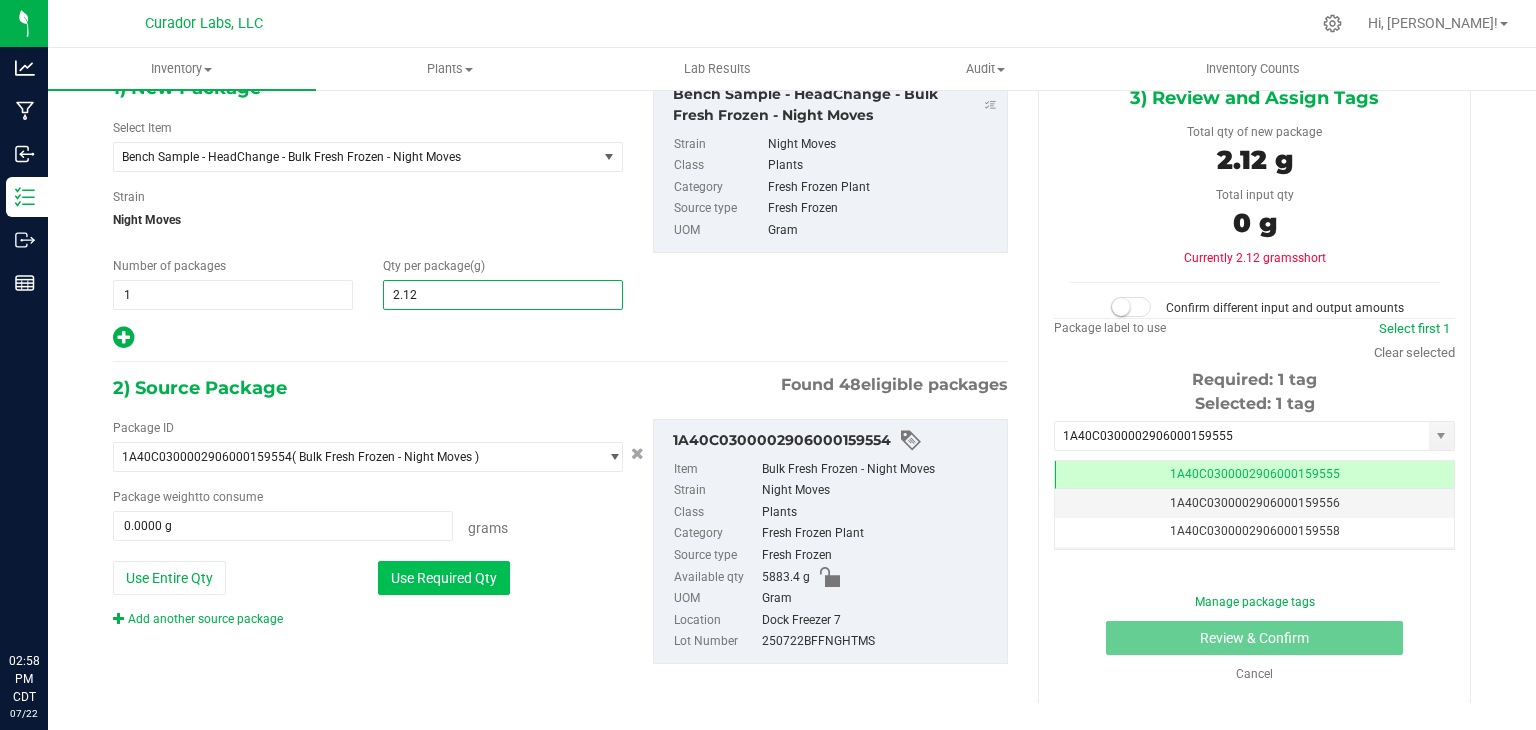 type on "2.1200" 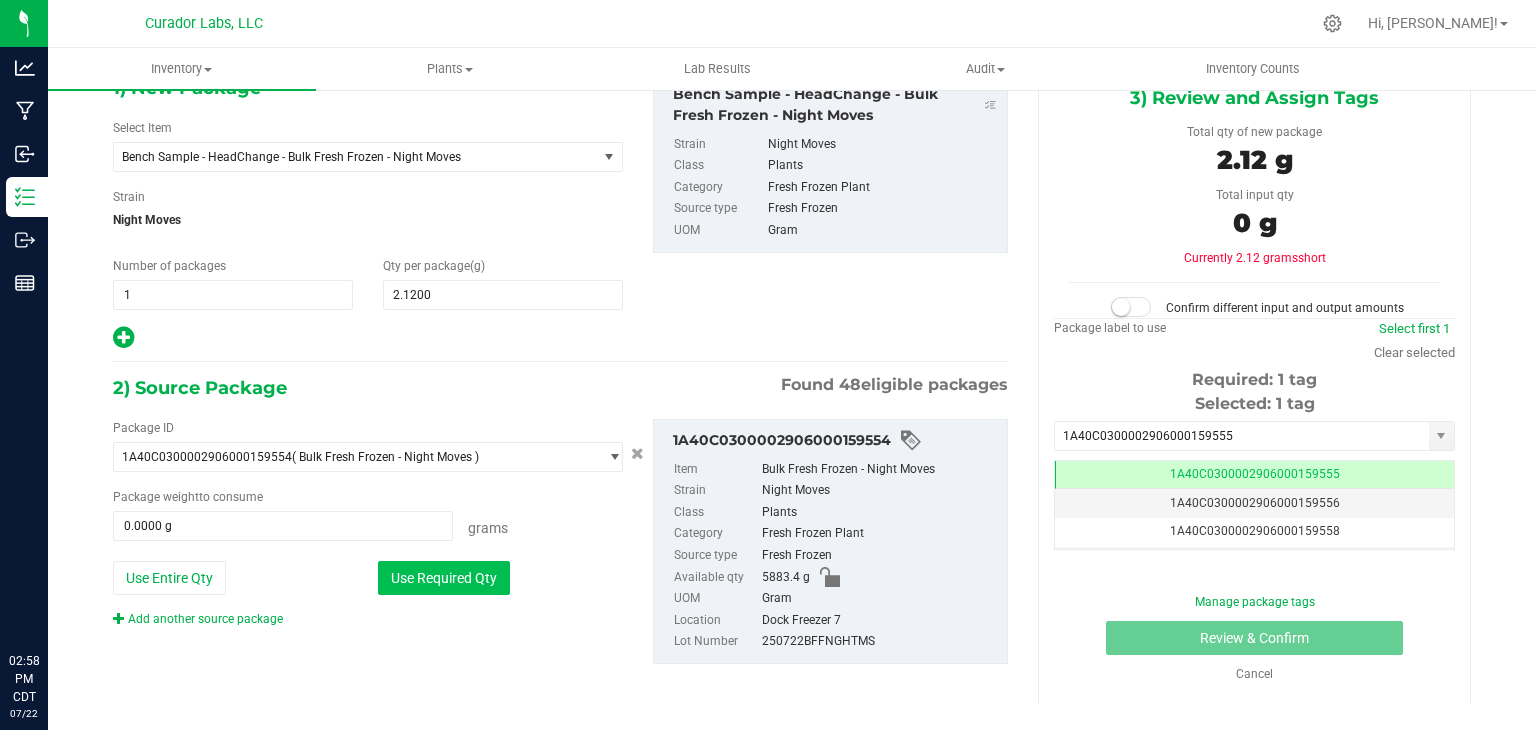 click on "Use Required Qty" at bounding box center (444, 578) 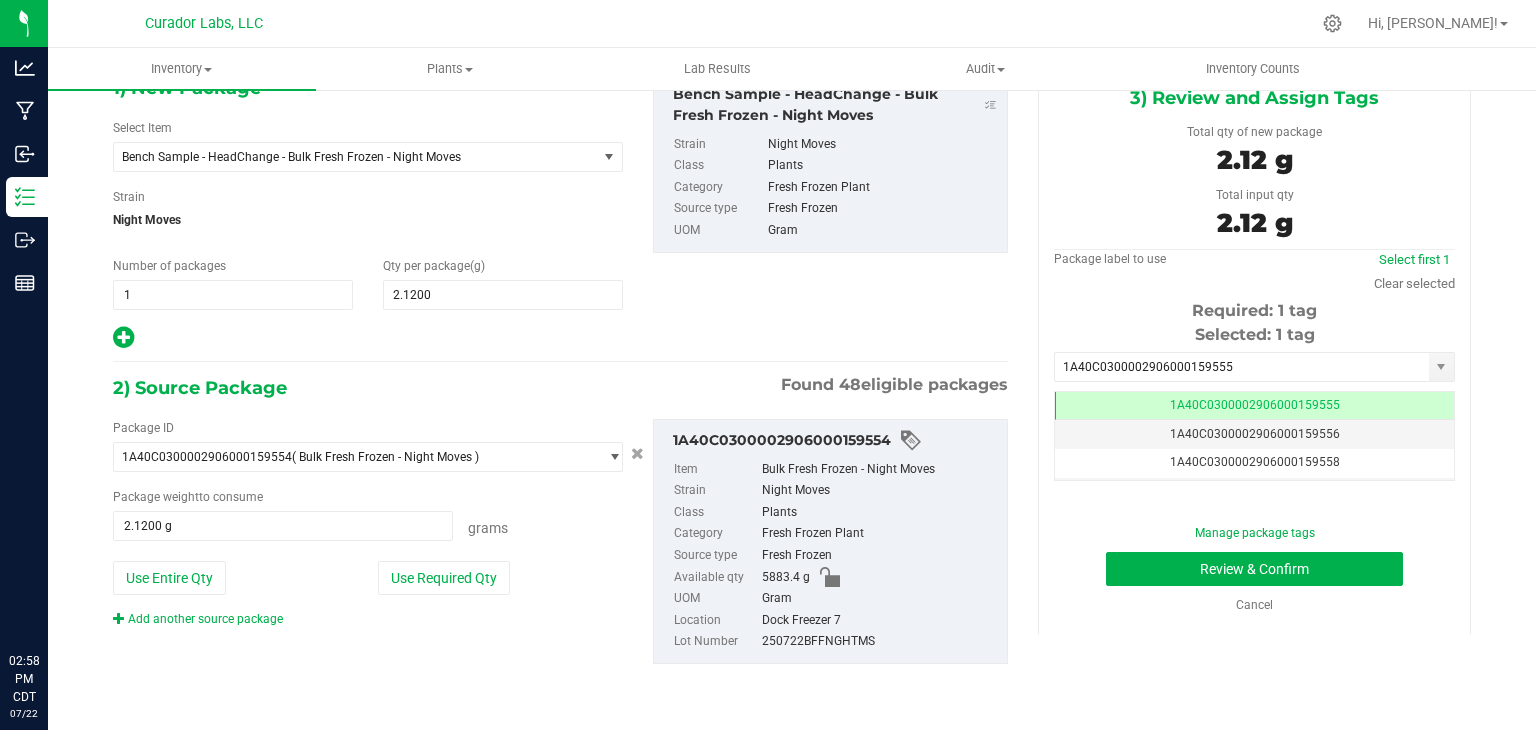 type 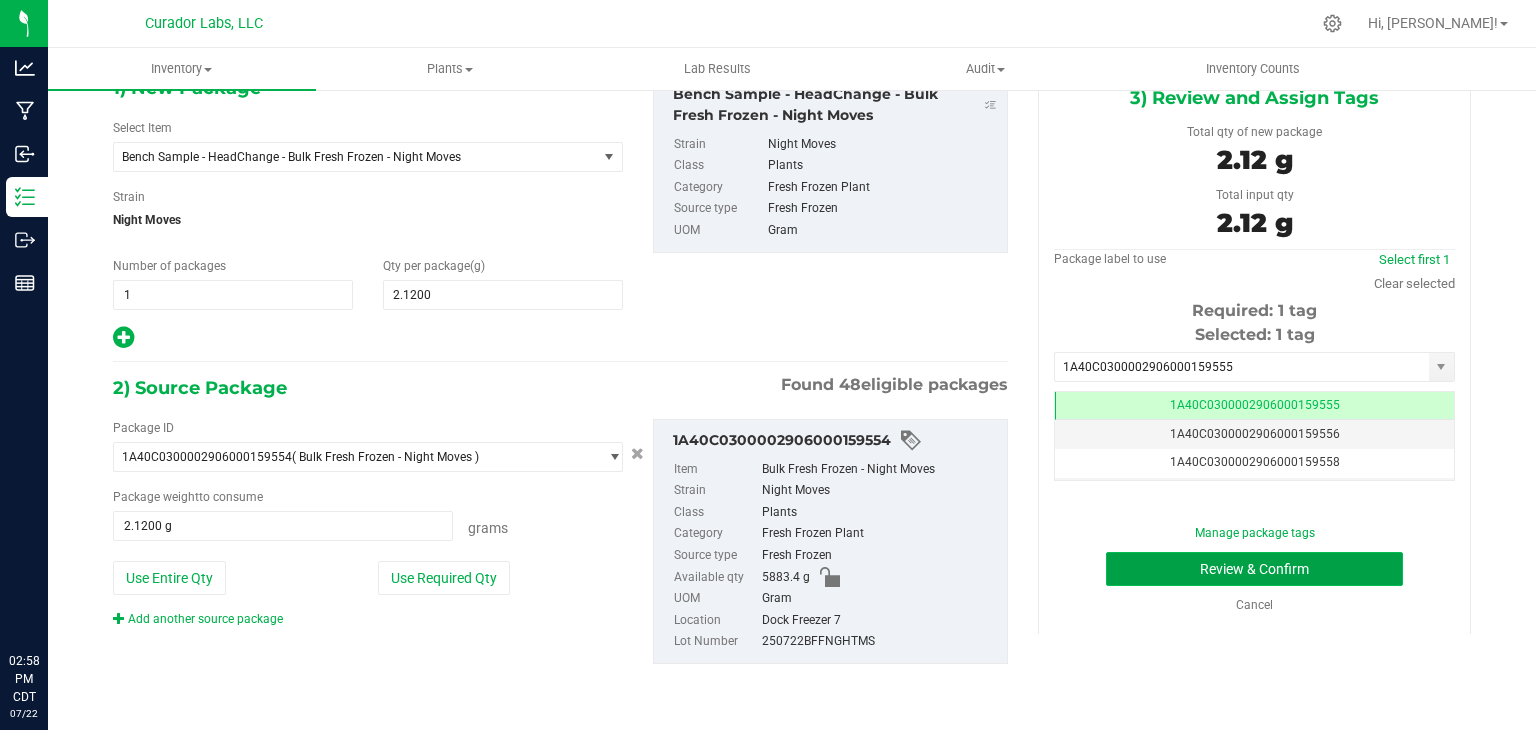 click on "Review & Confirm" at bounding box center (1254, 569) 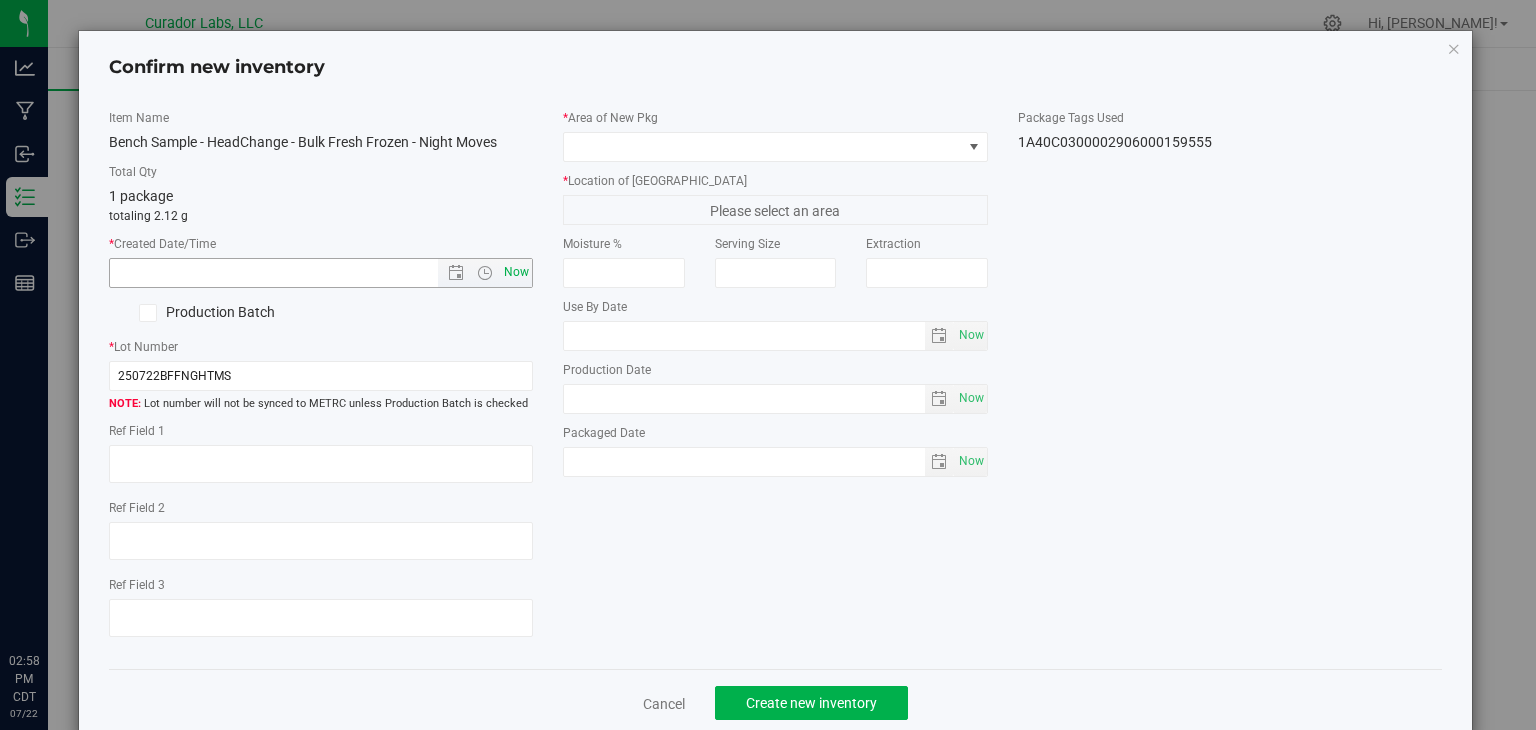 click on "Now" at bounding box center (517, 272) 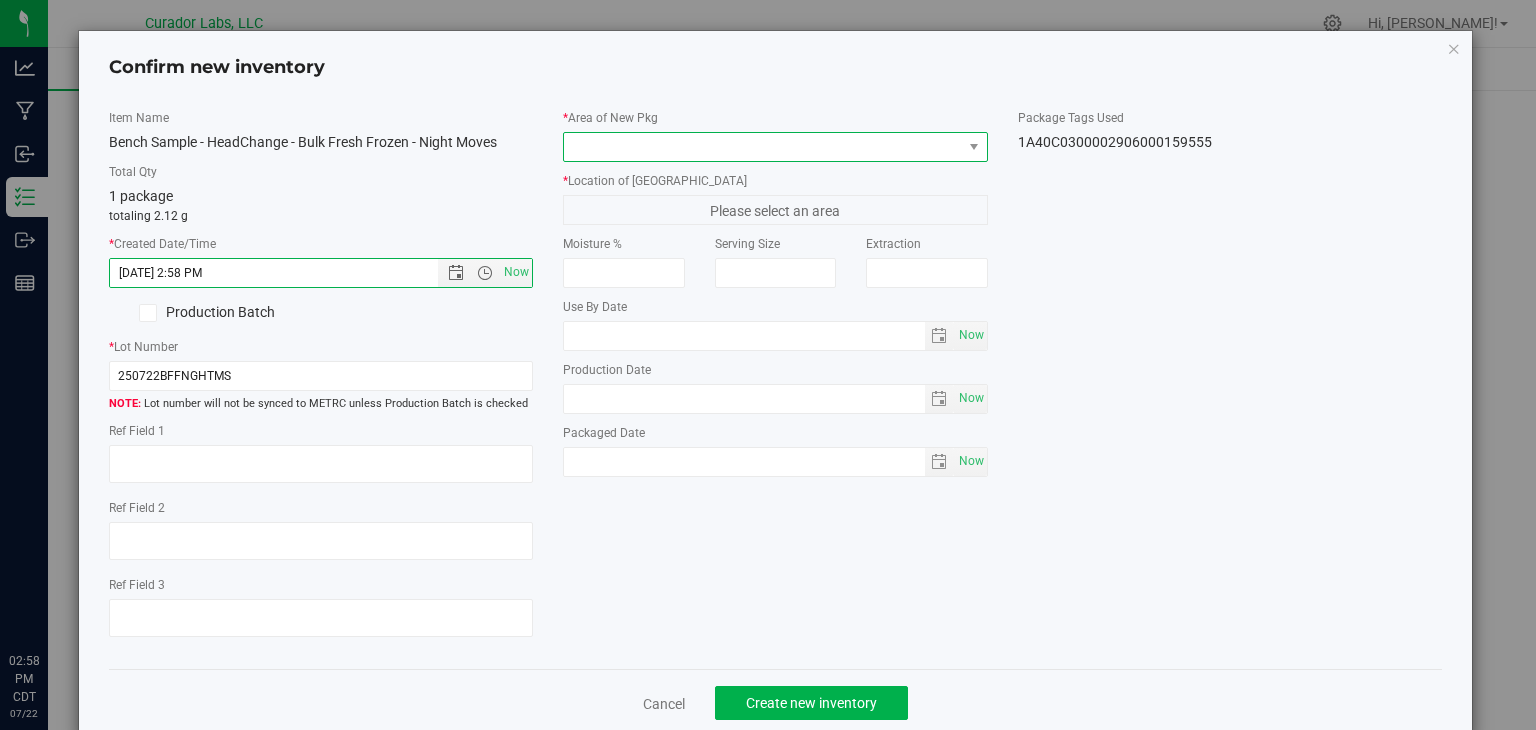 click at bounding box center (763, 147) 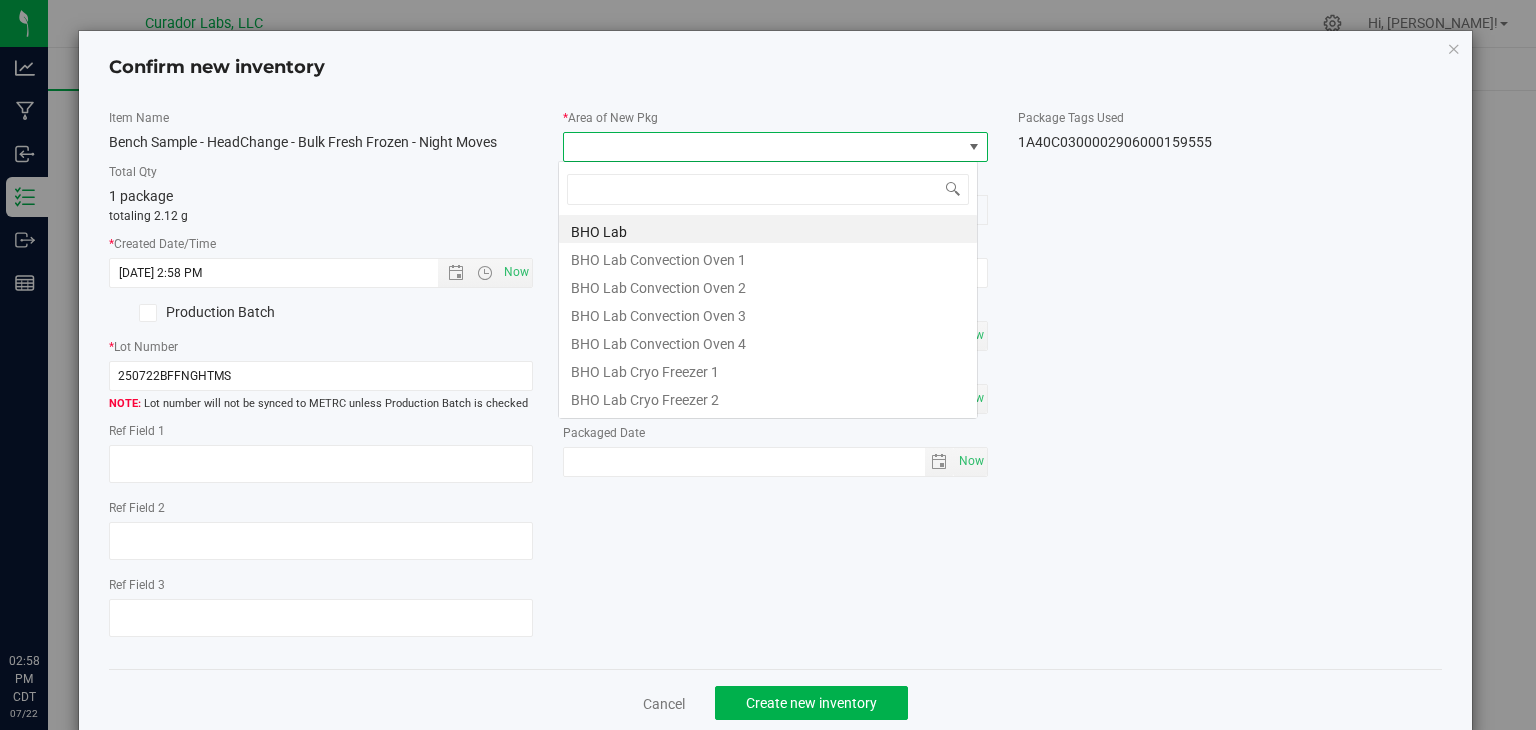 scroll, scrollTop: 99970, scrollLeft: 99580, axis: both 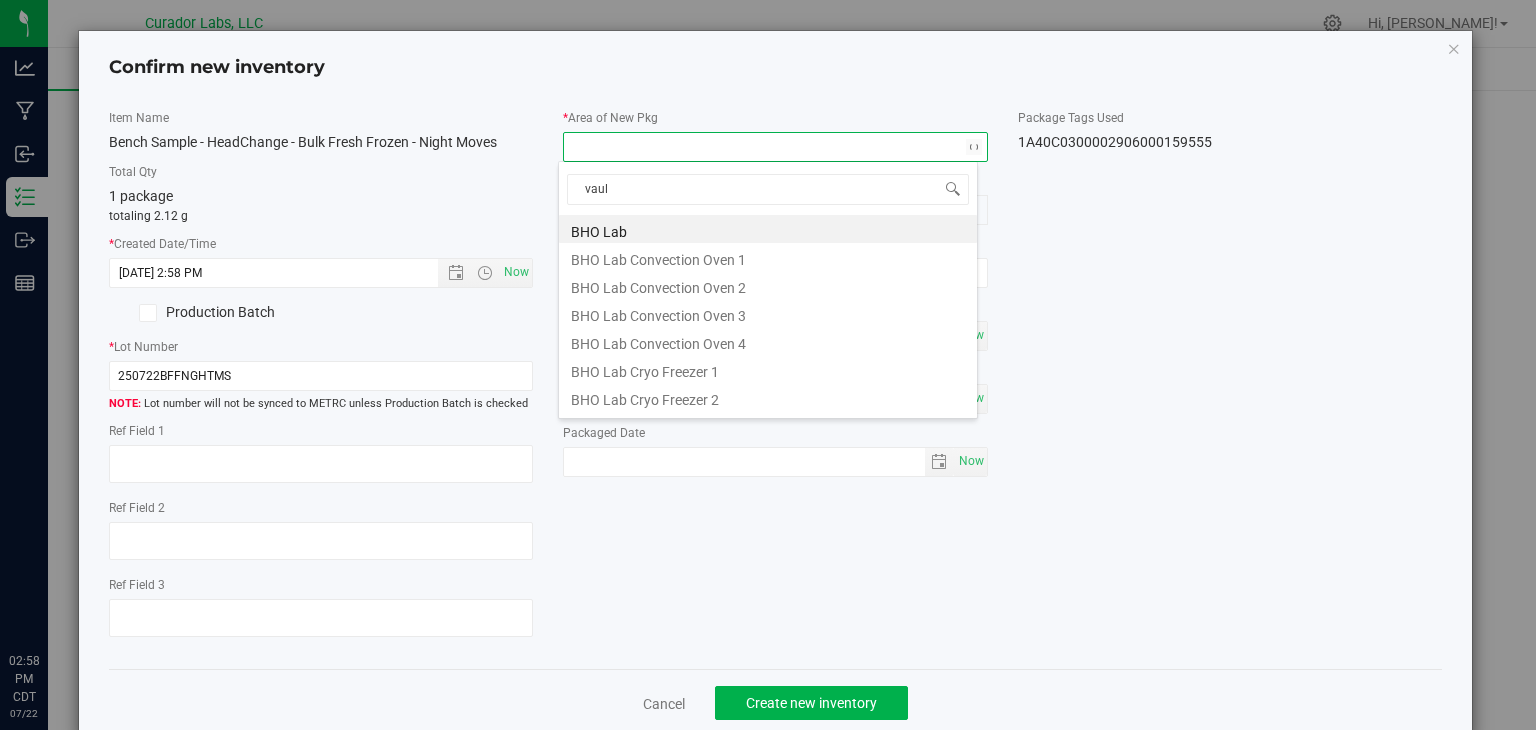 type on "vault" 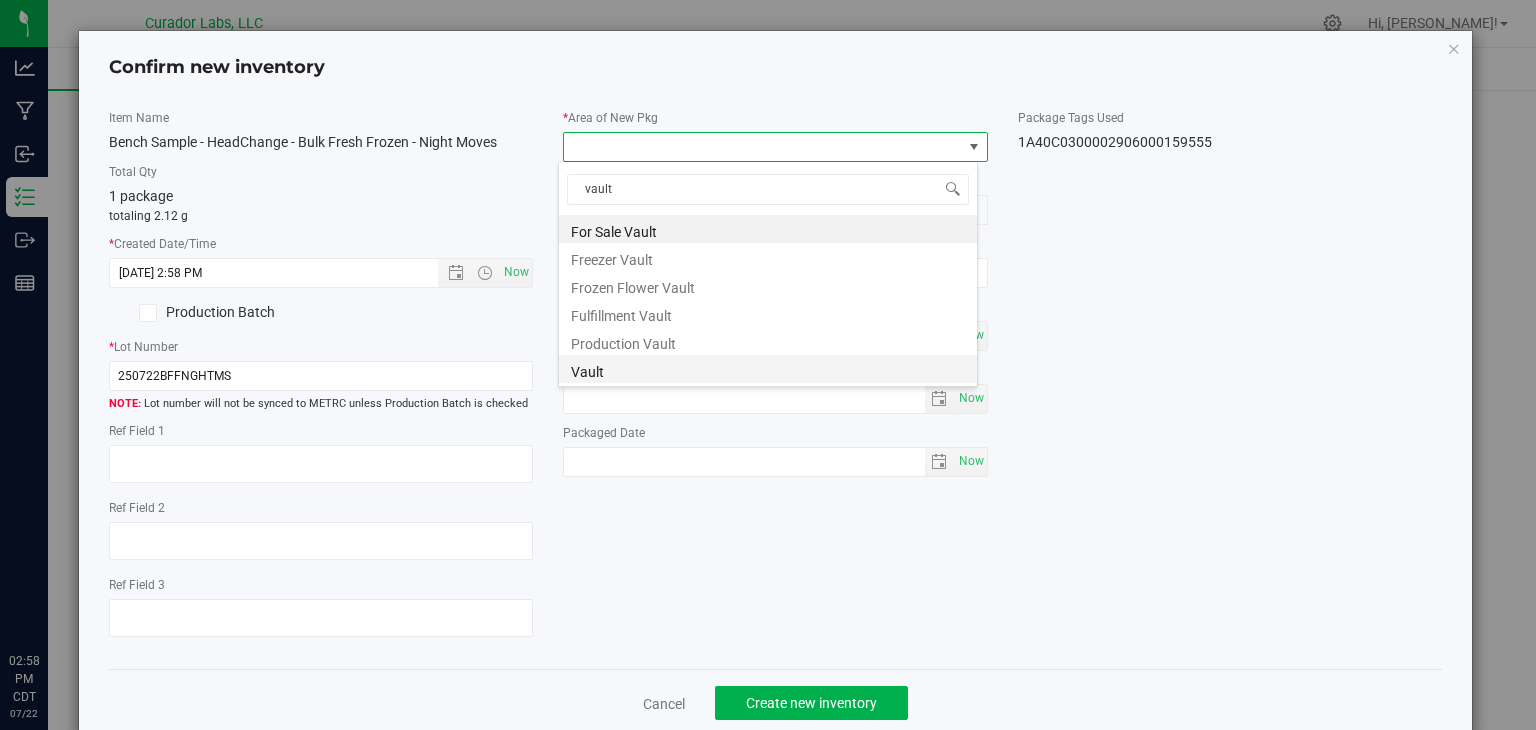 click on "Vault" at bounding box center [768, 369] 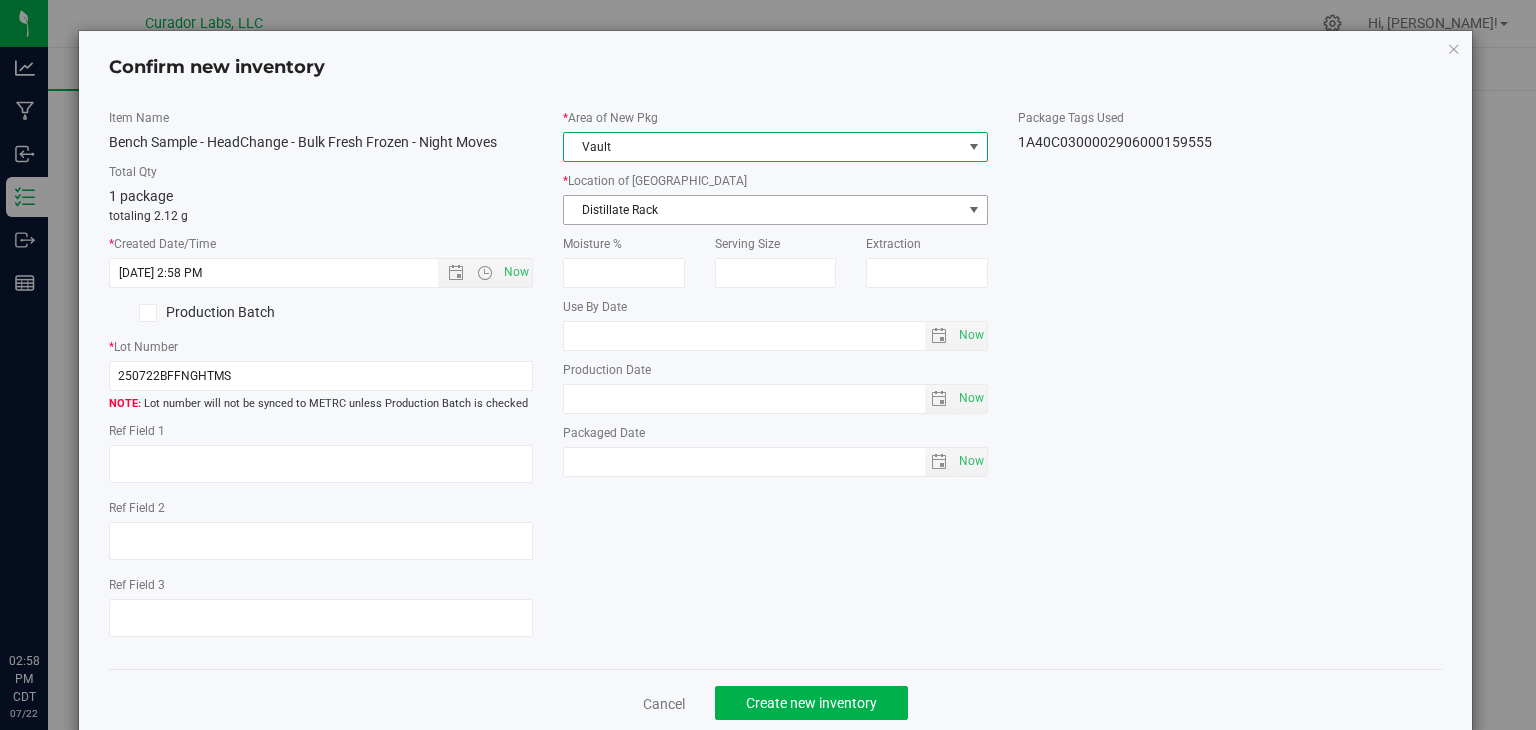 click on "Distillate Rack" at bounding box center (763, 210) 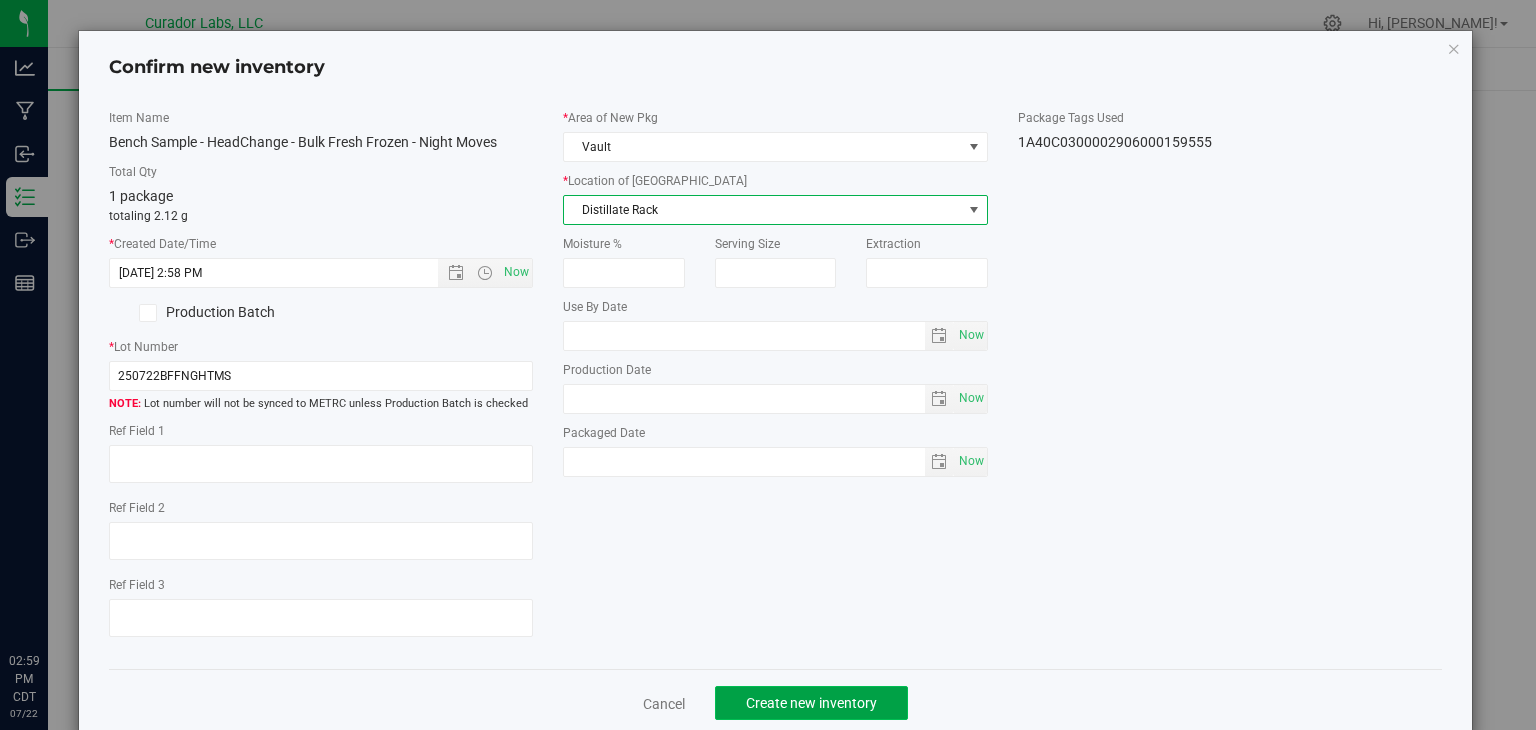 click on "Create new inventory" 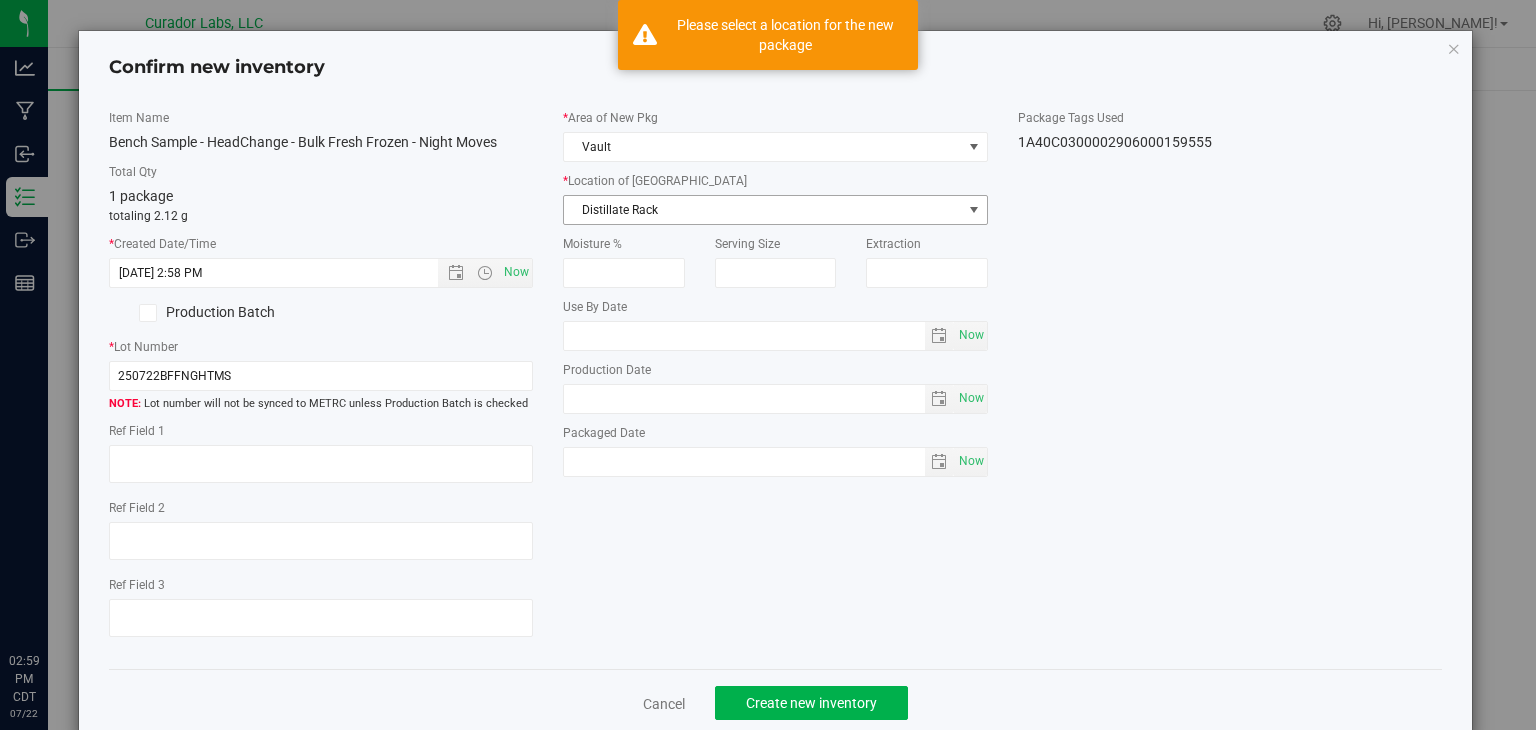 click on "Distillate Rack" at bounding box center (763, 210) 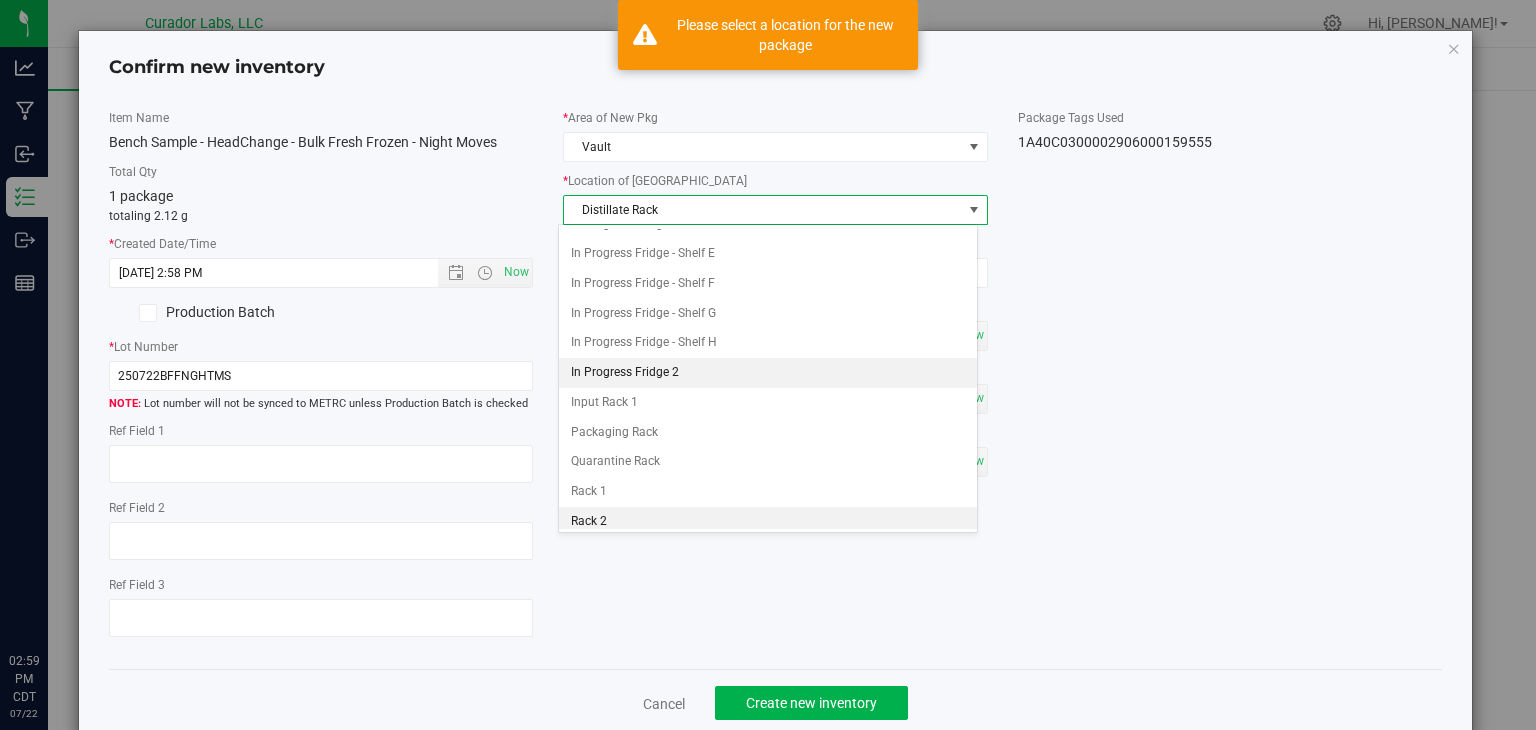 scroll, scrollTop: 224, scrollLeft: 0, axis: vertical 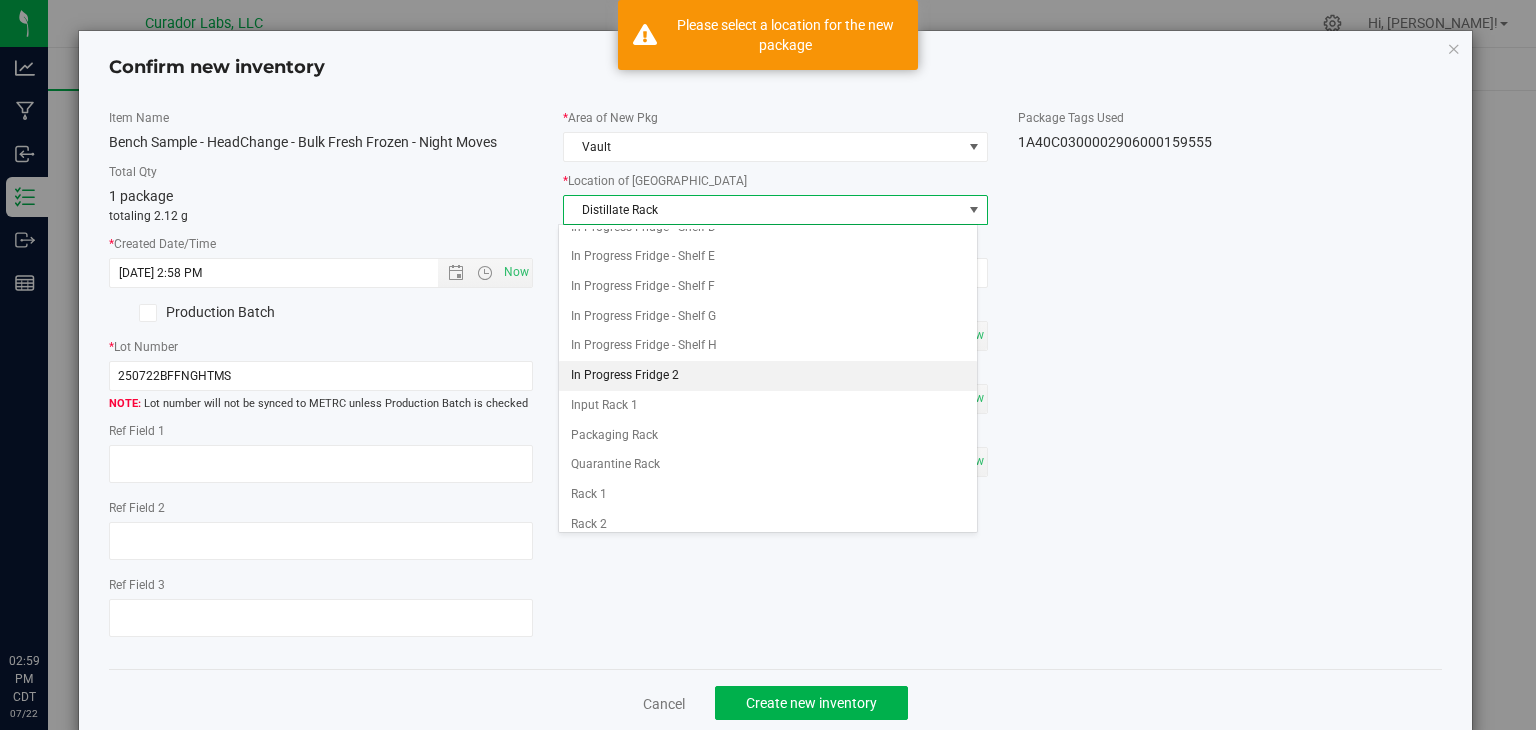 click on "In Progress Fridge 2" at bounding box center (768, 376) 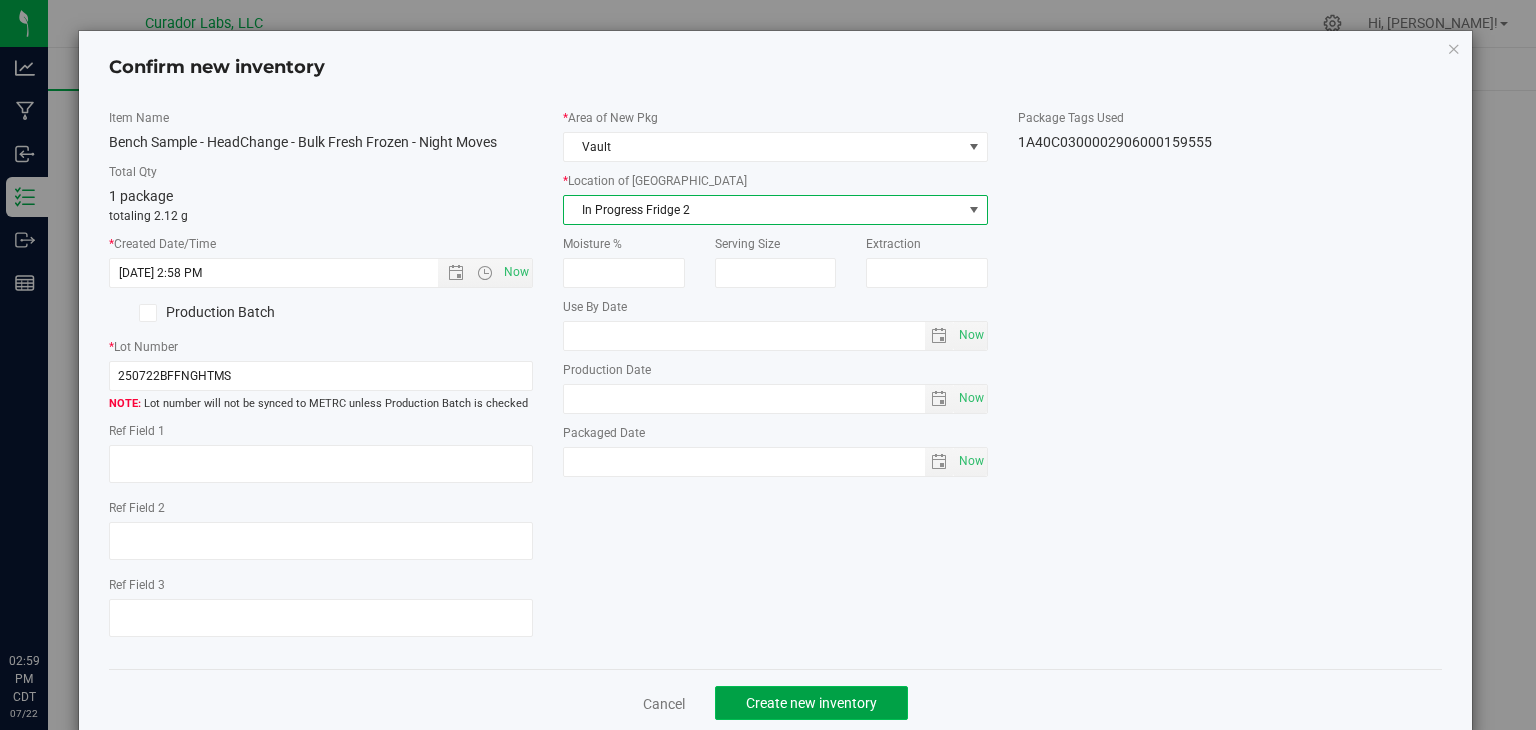 click on "Create new inventory" 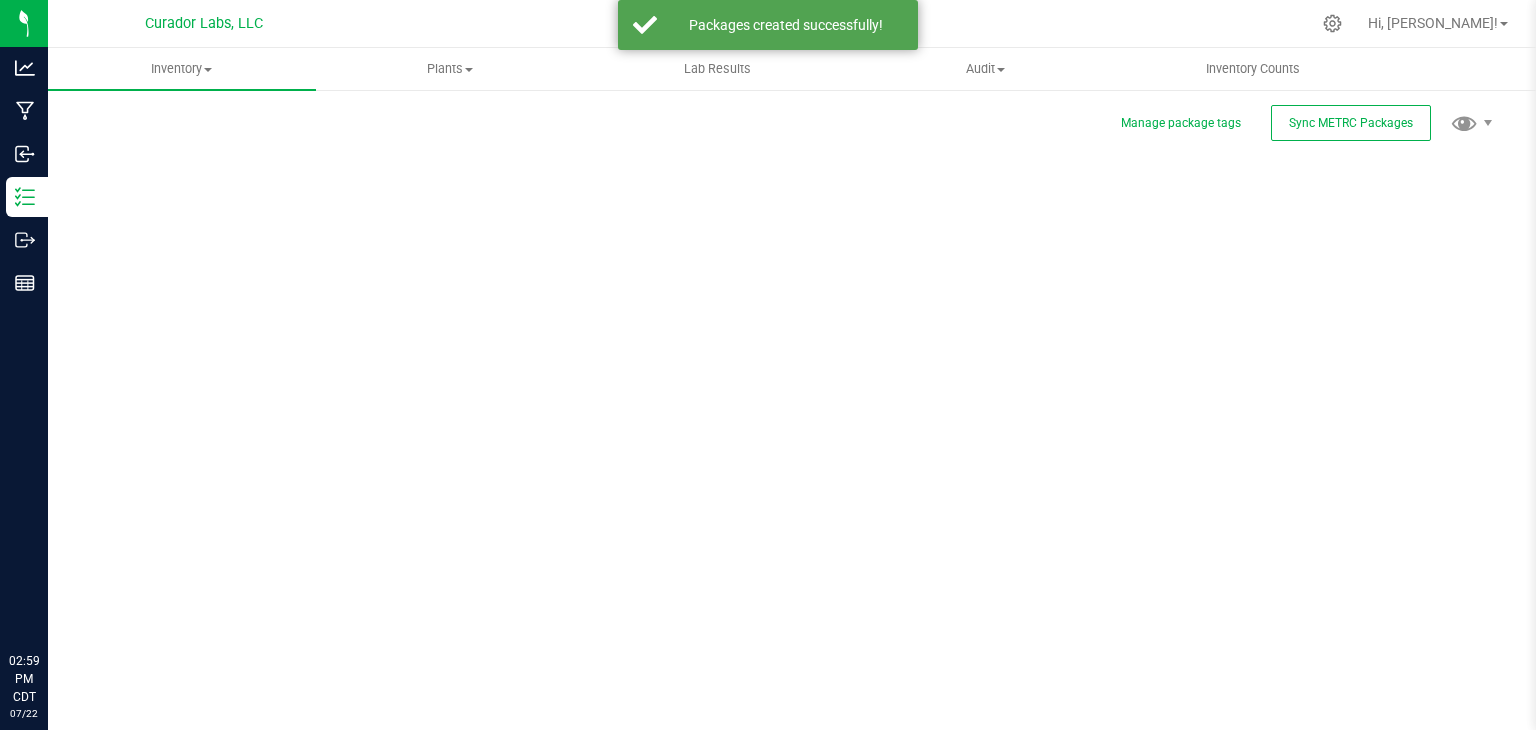 scroll, scrollTop: 0, scrollLeft: 0, axis: both 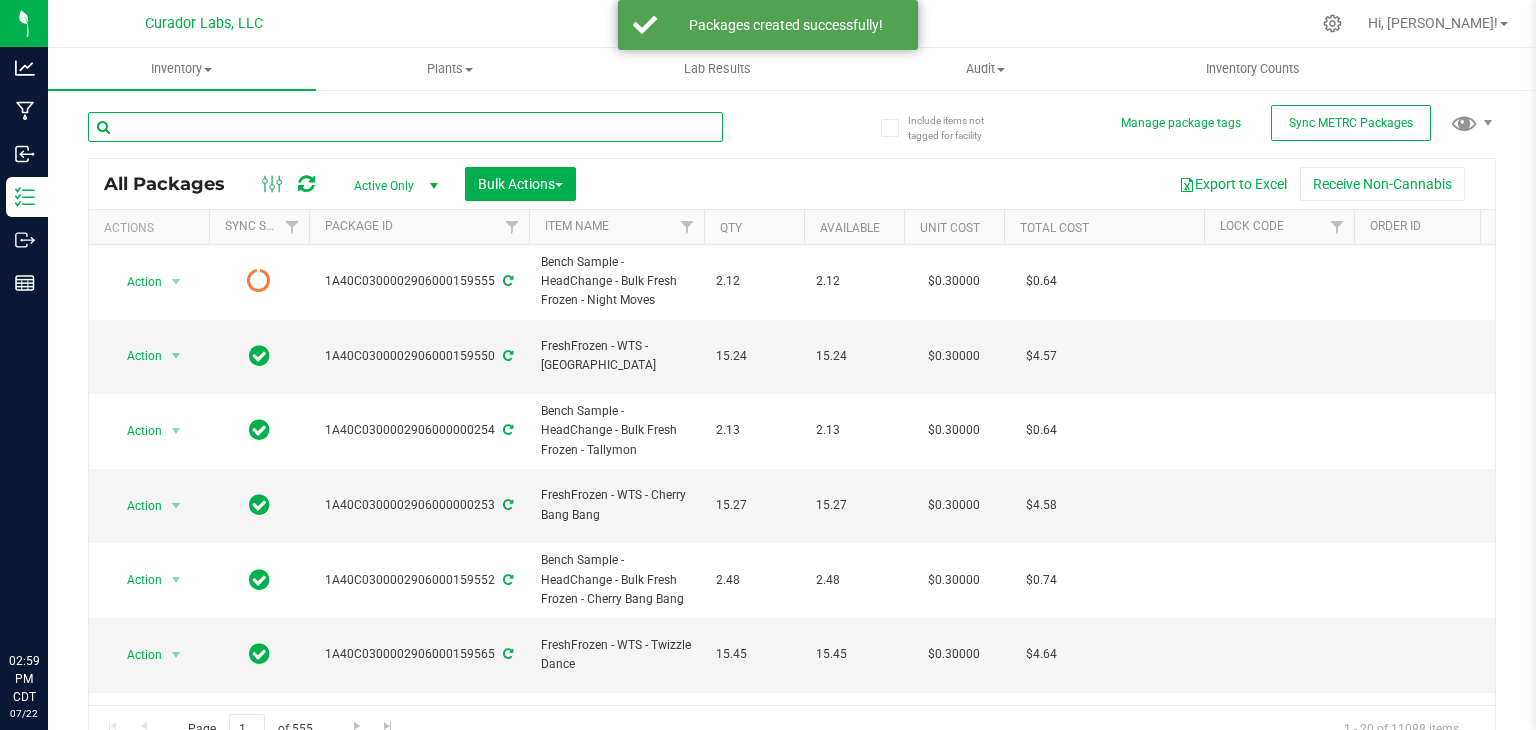 click at bounding box center (405, 127) 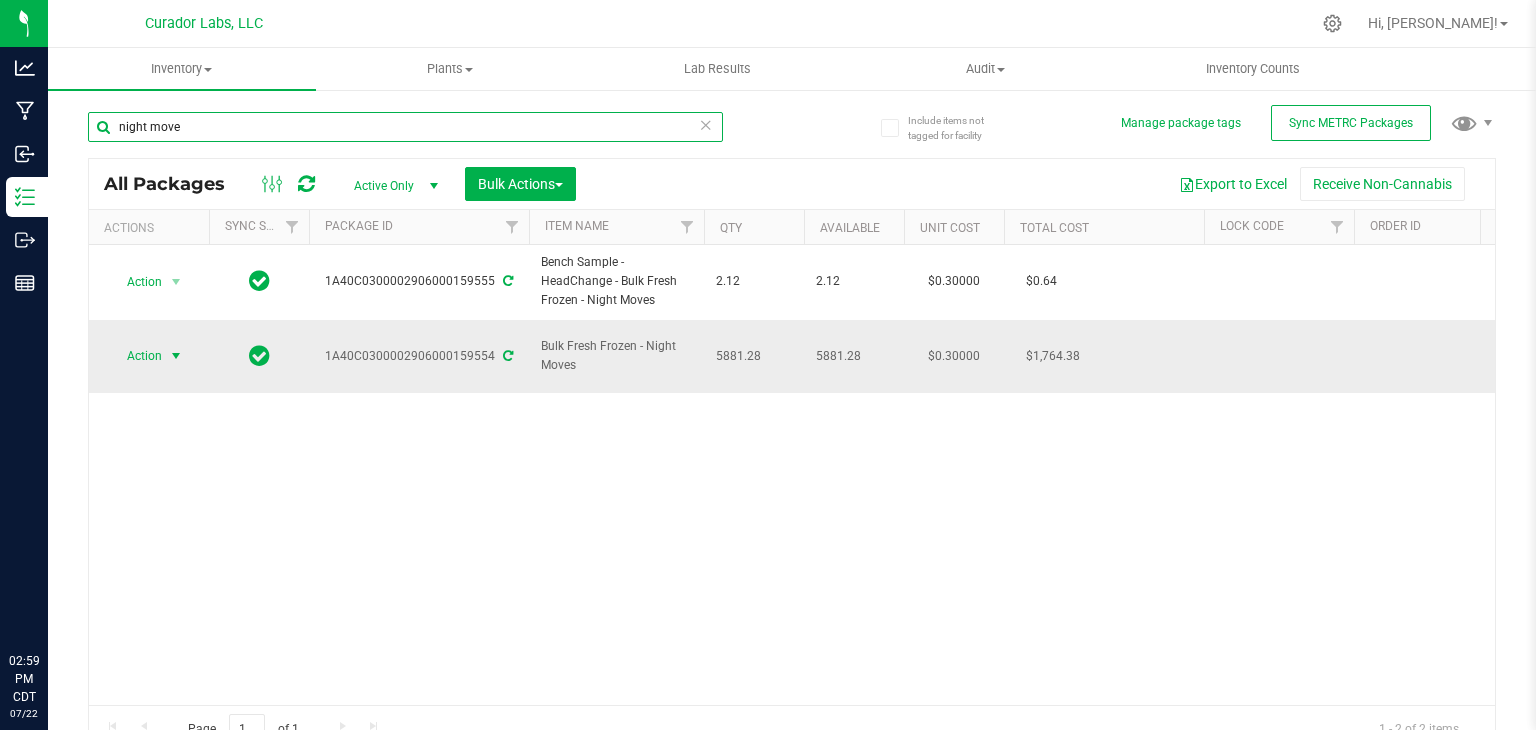 type on "night move" 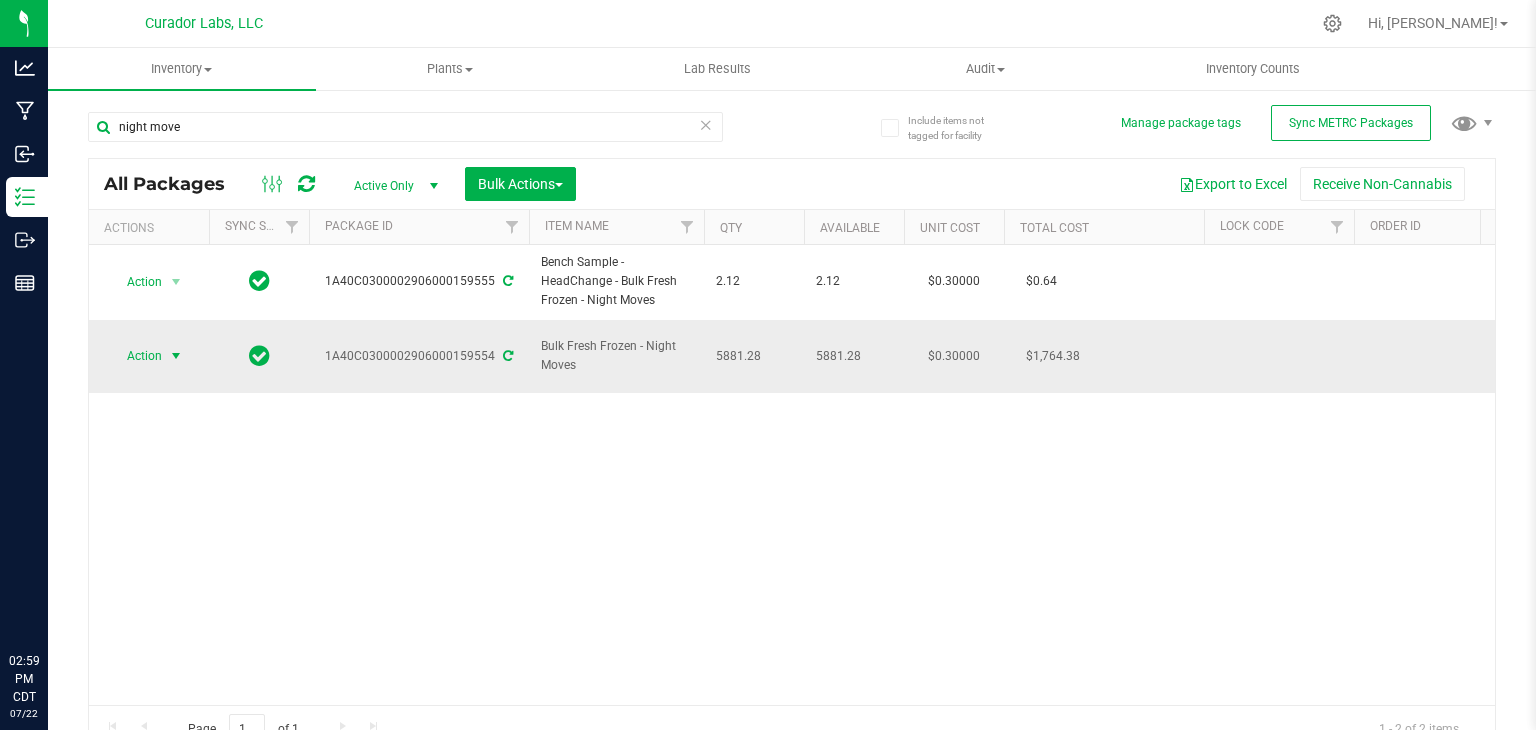 click at bounding box center (176, 356) 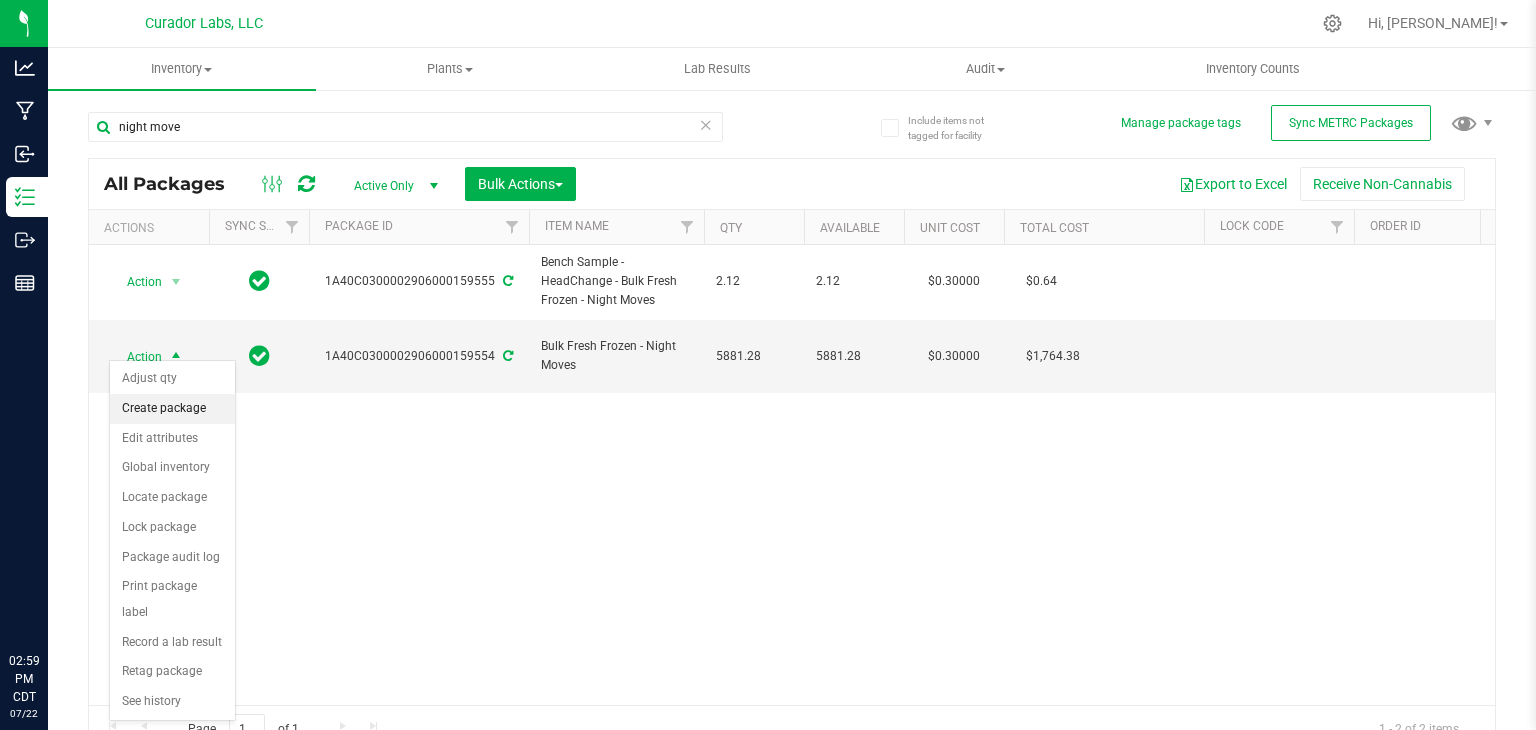 click on "Create package" at bounding box center (172, 409) 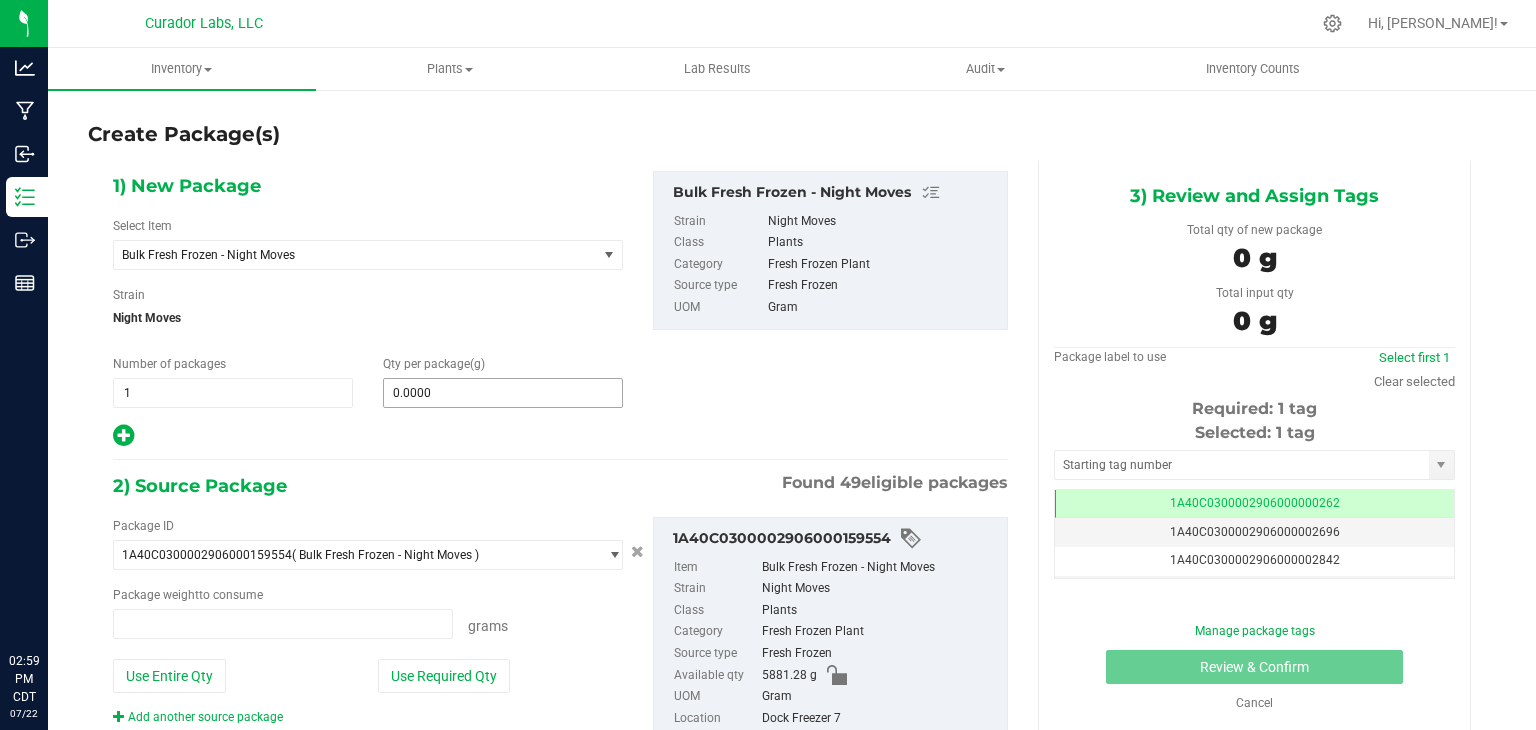 type on "0.0000 g" 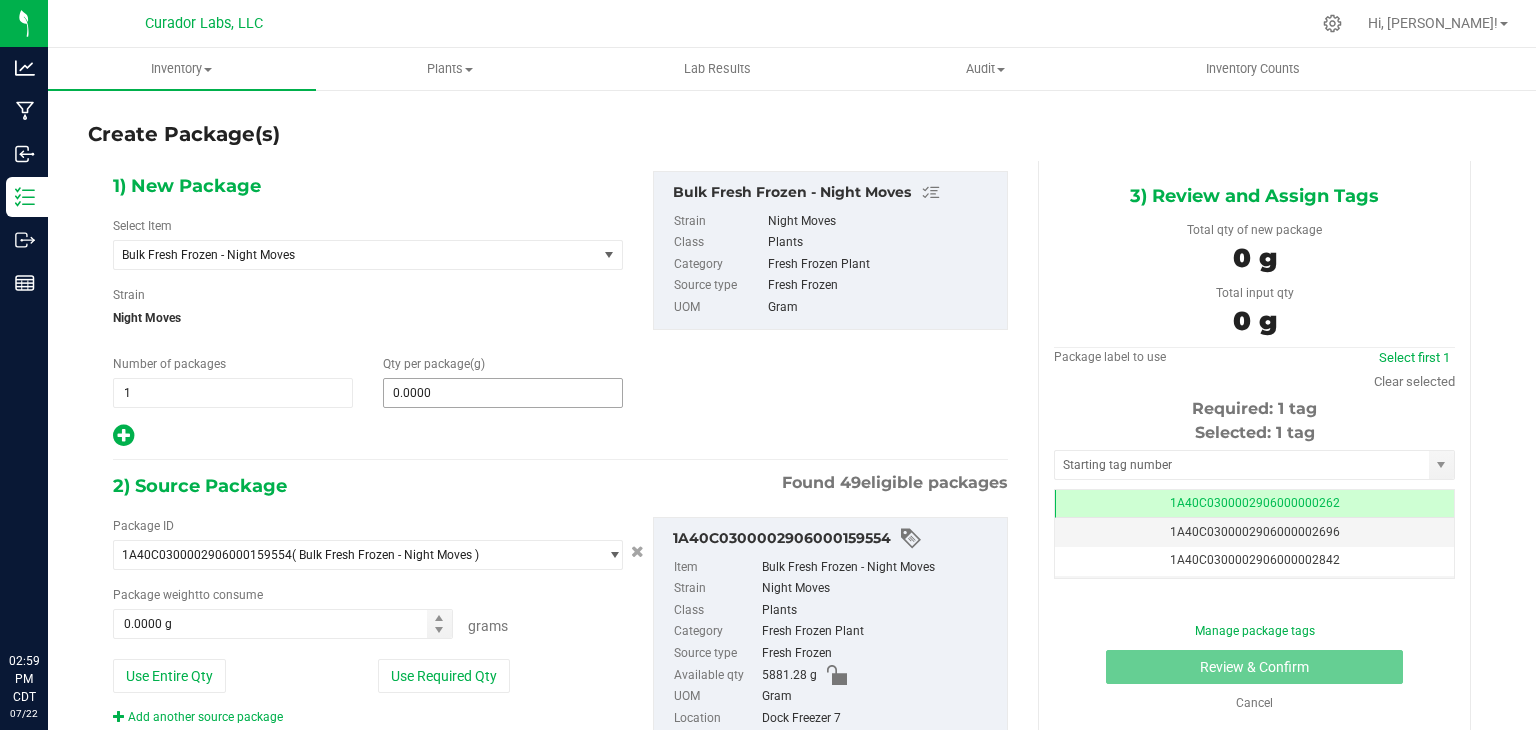 scroll, scrollTop: 0, scrollLeft: 0, axis: both 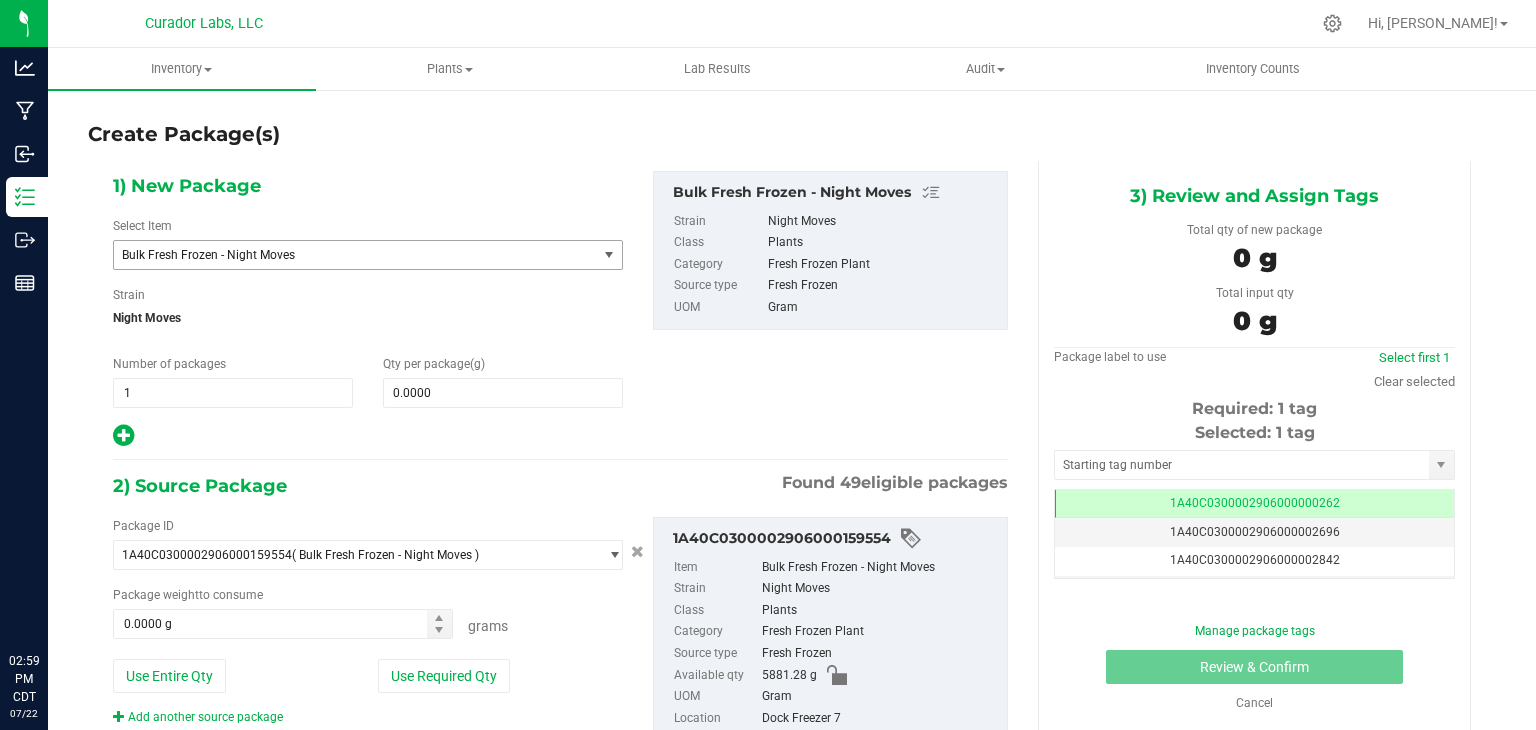 click on "Bulk Fresh Frozen - Night Moves" at bounding box center (346, 255) 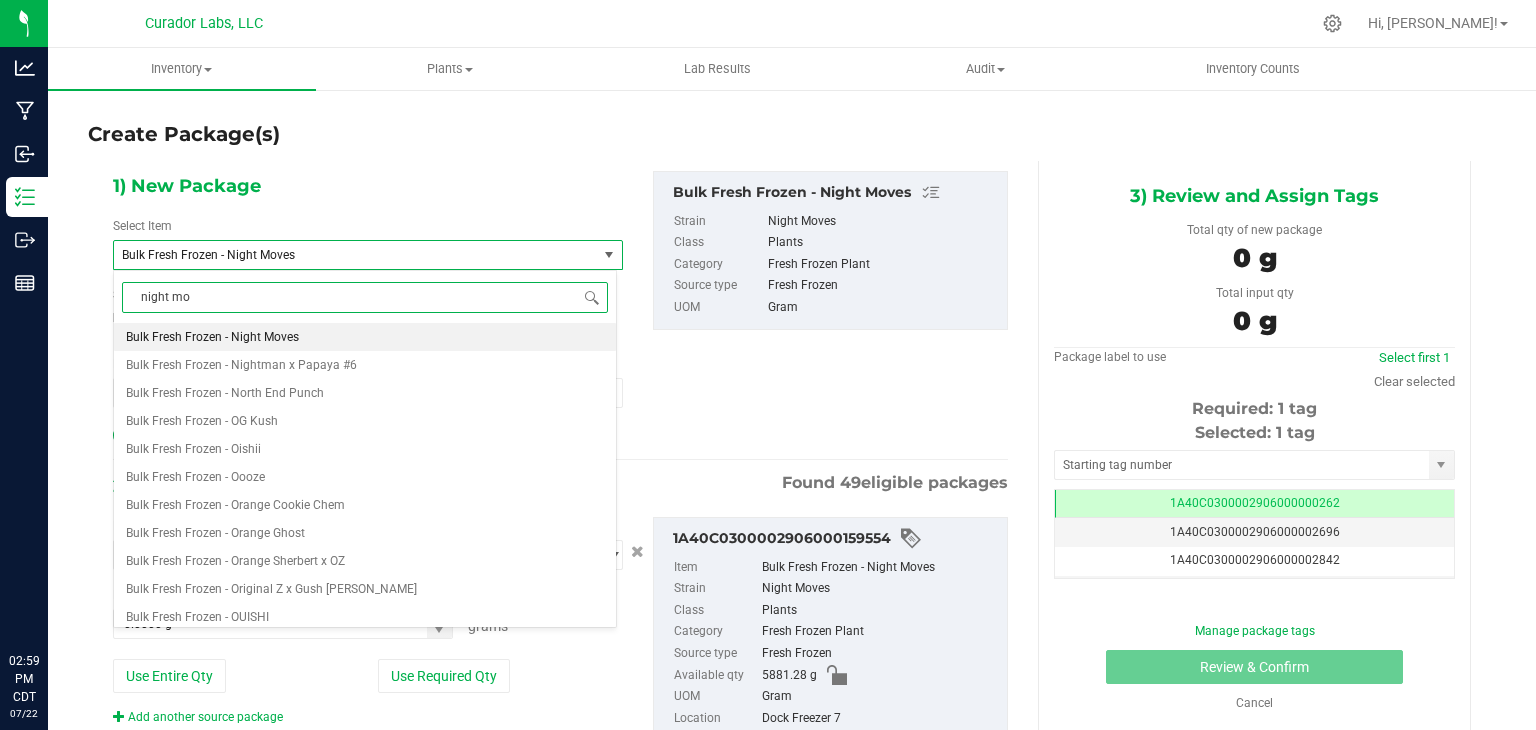 type on "night mov" 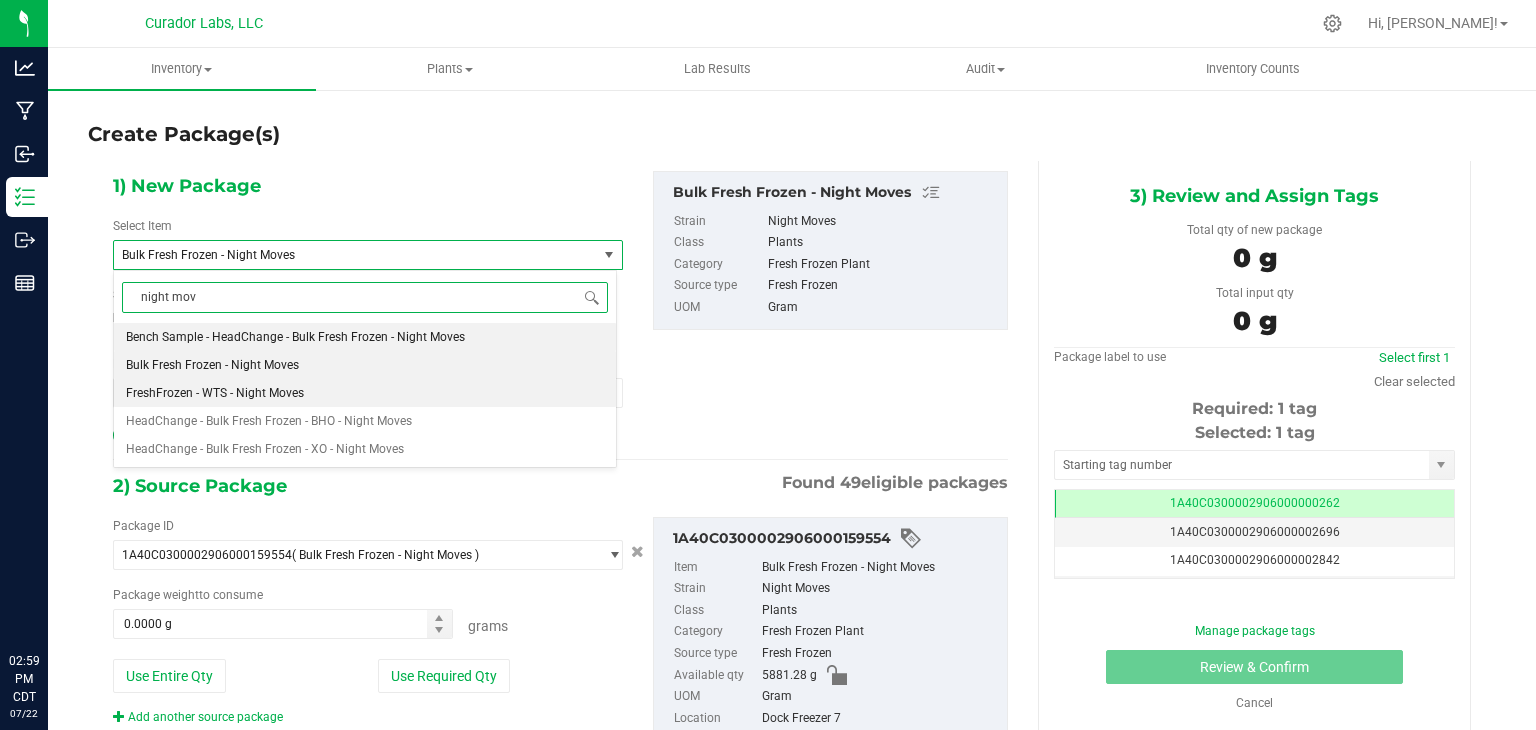 click on "FreshFrozen - WTS - Night Moves" at bounding box center [365, 393] 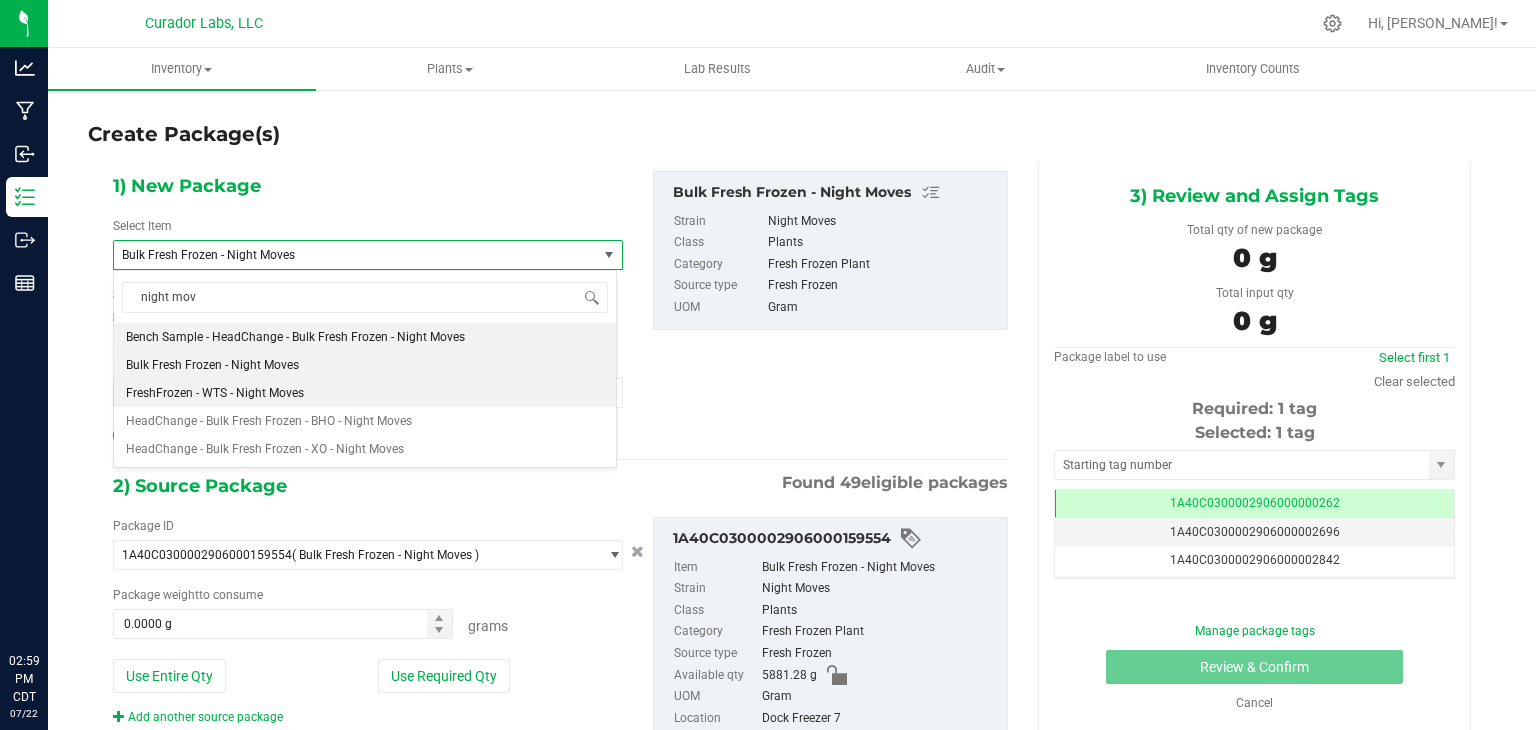 type 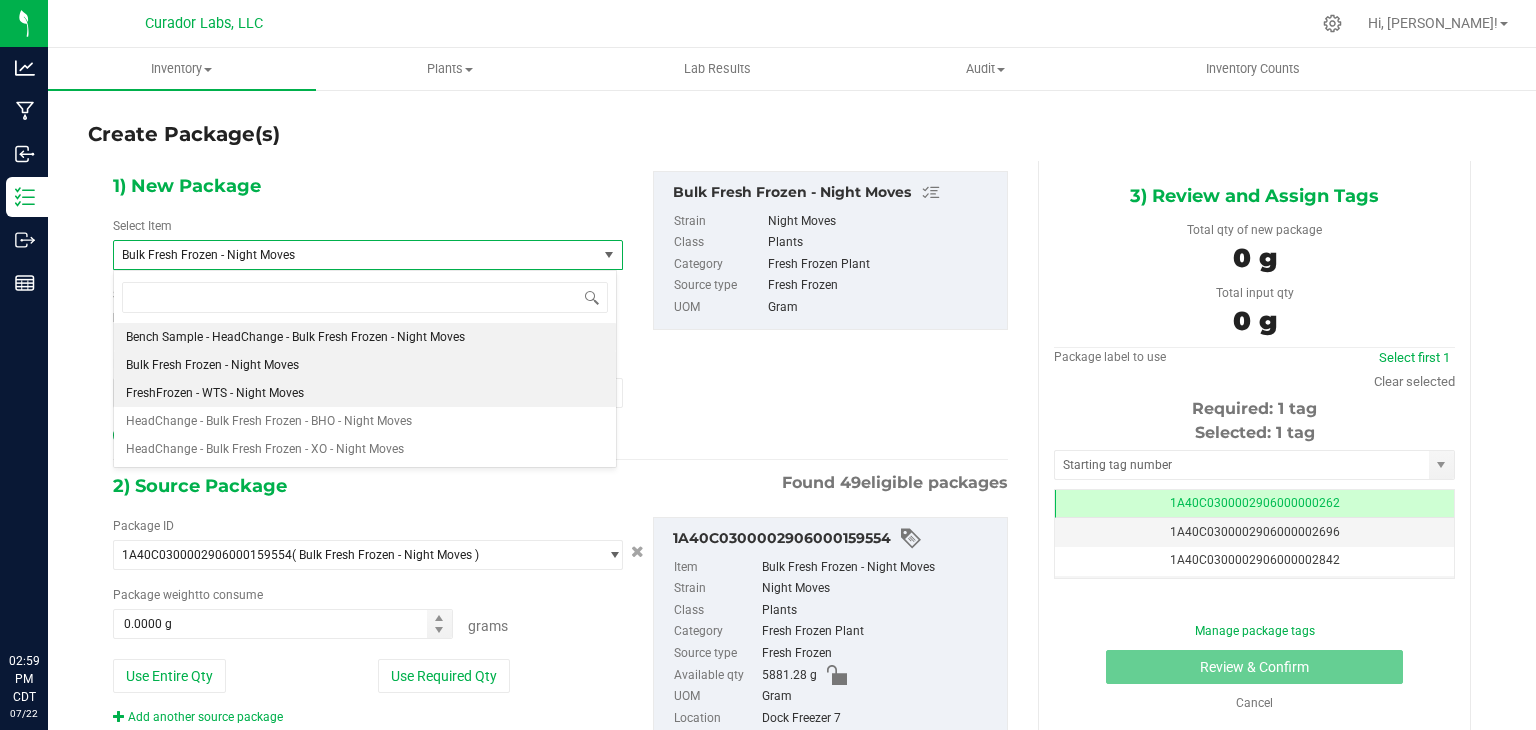type on "0.0000" 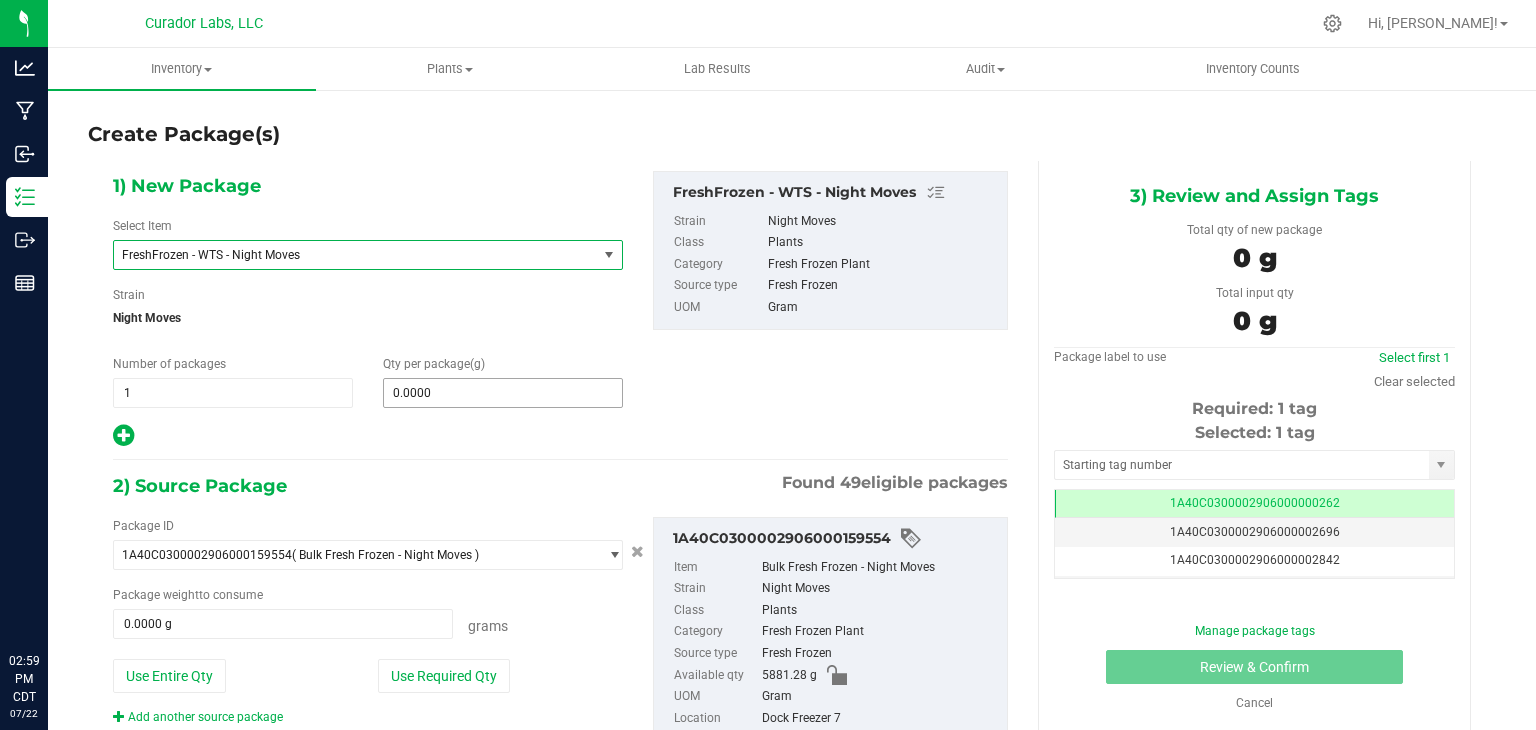 type 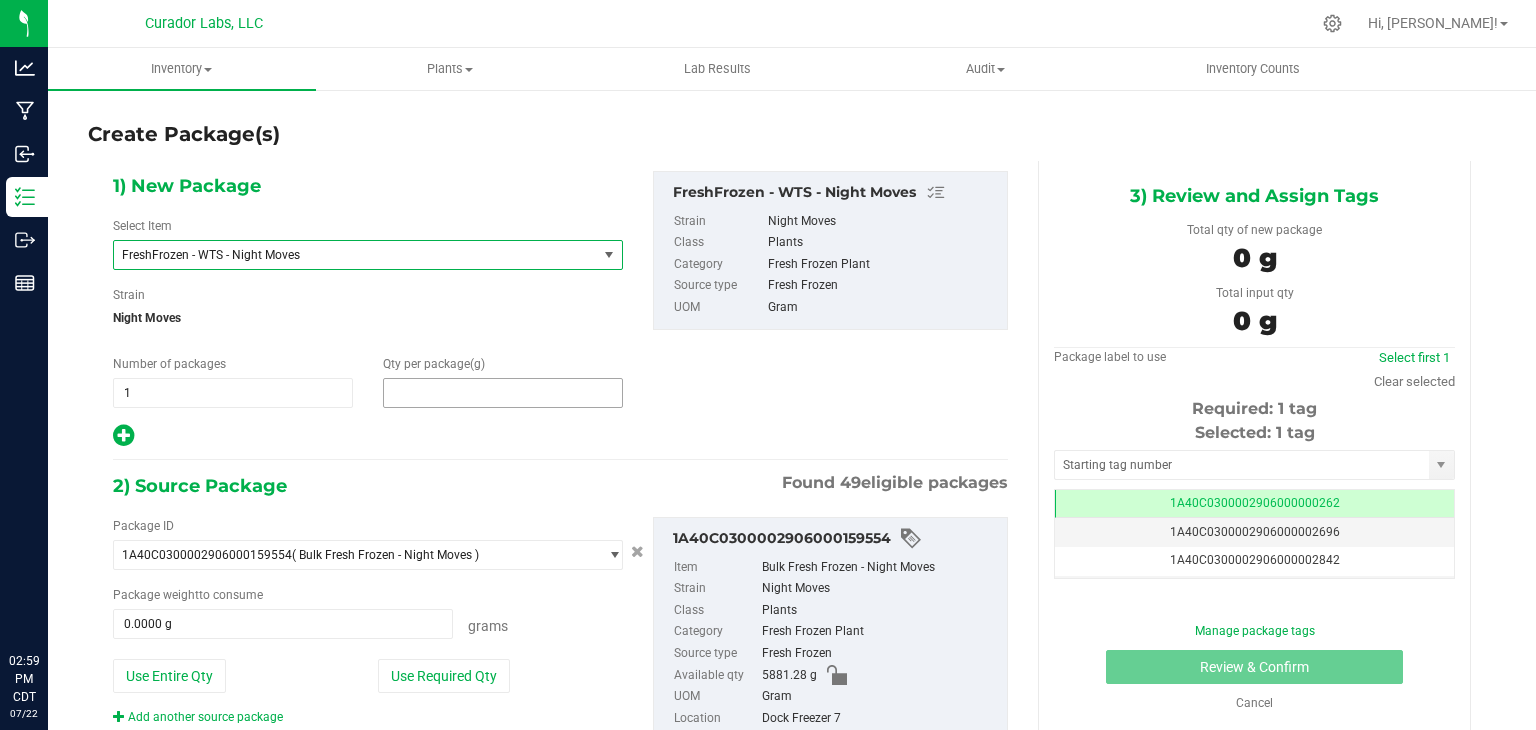 click at bounding box center (503, 393) 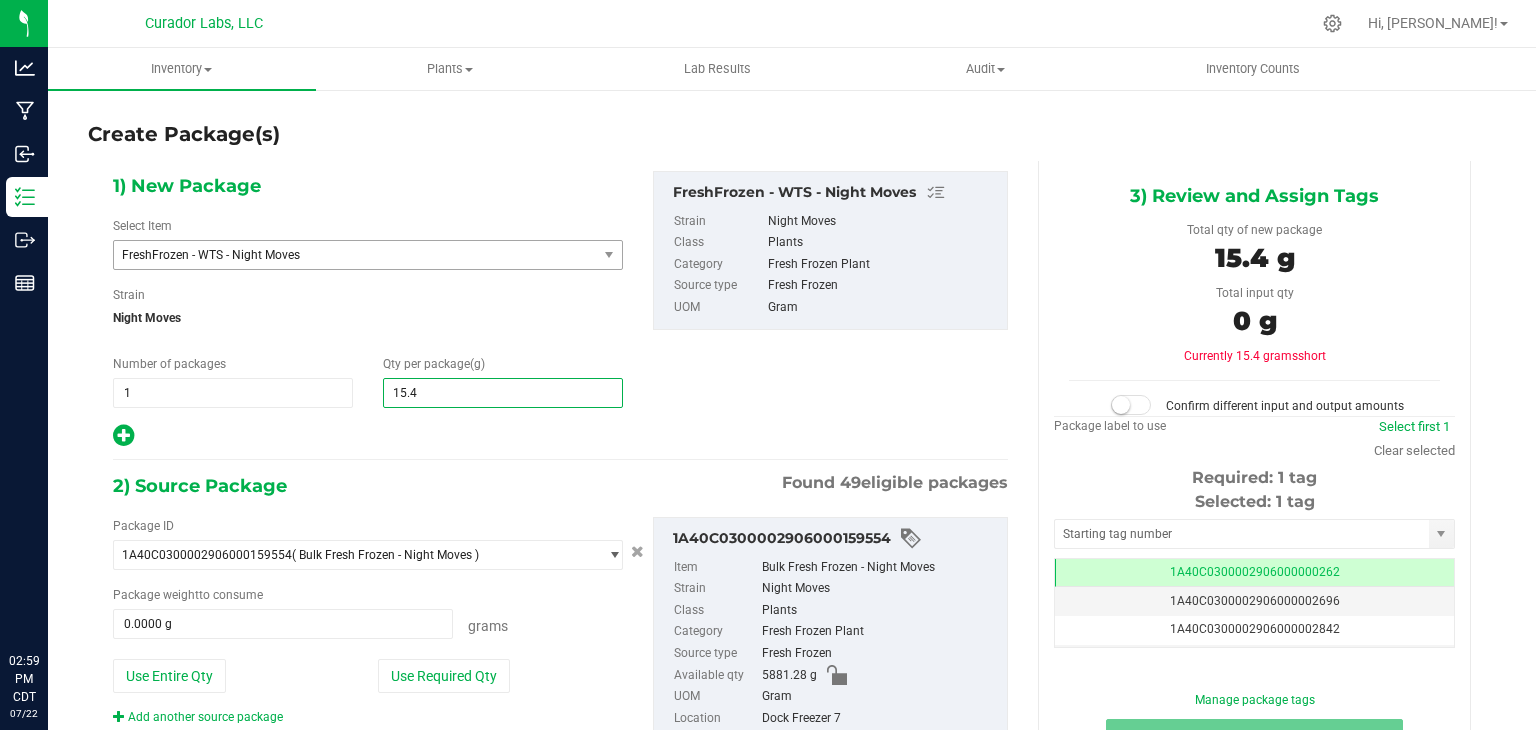 type on "15.49" 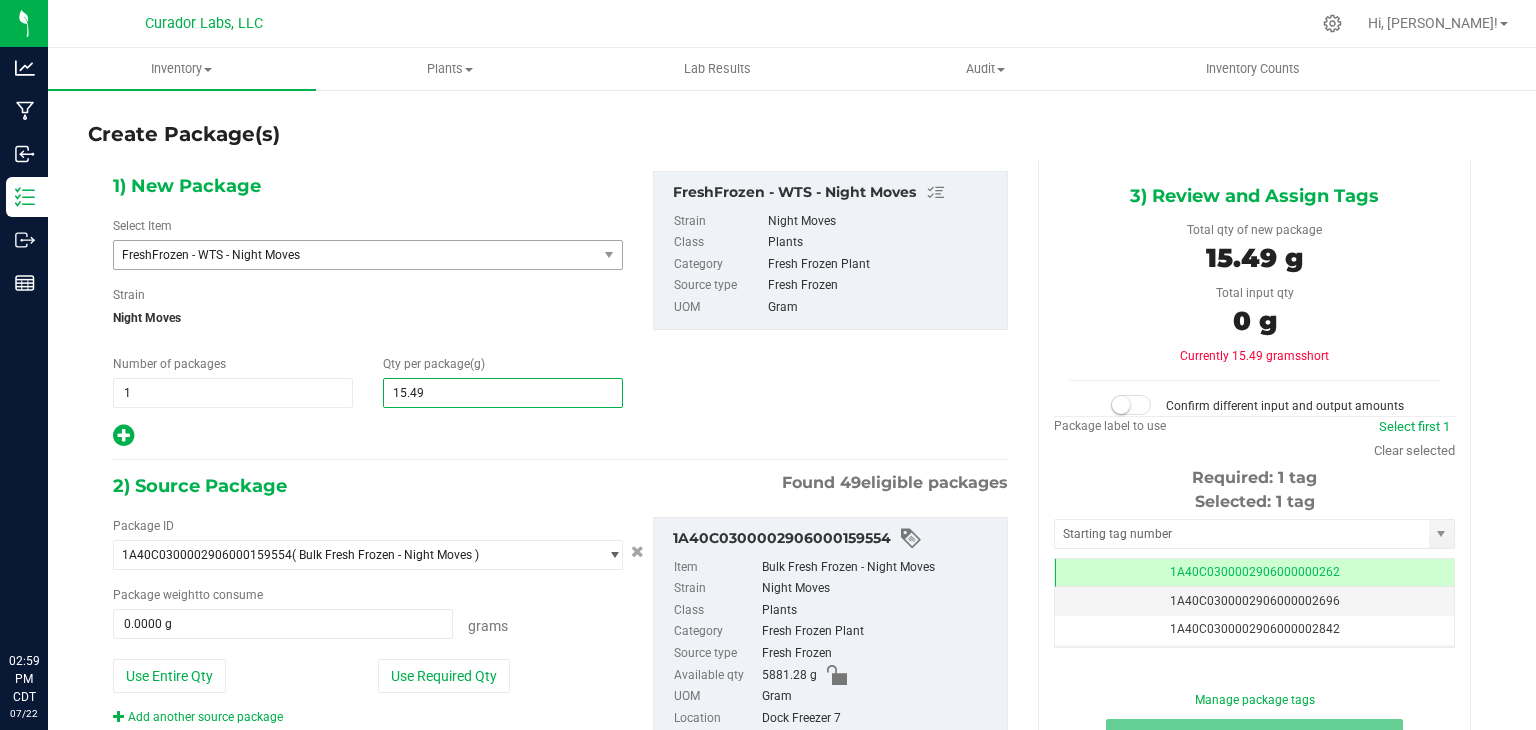 type on "15.4900" 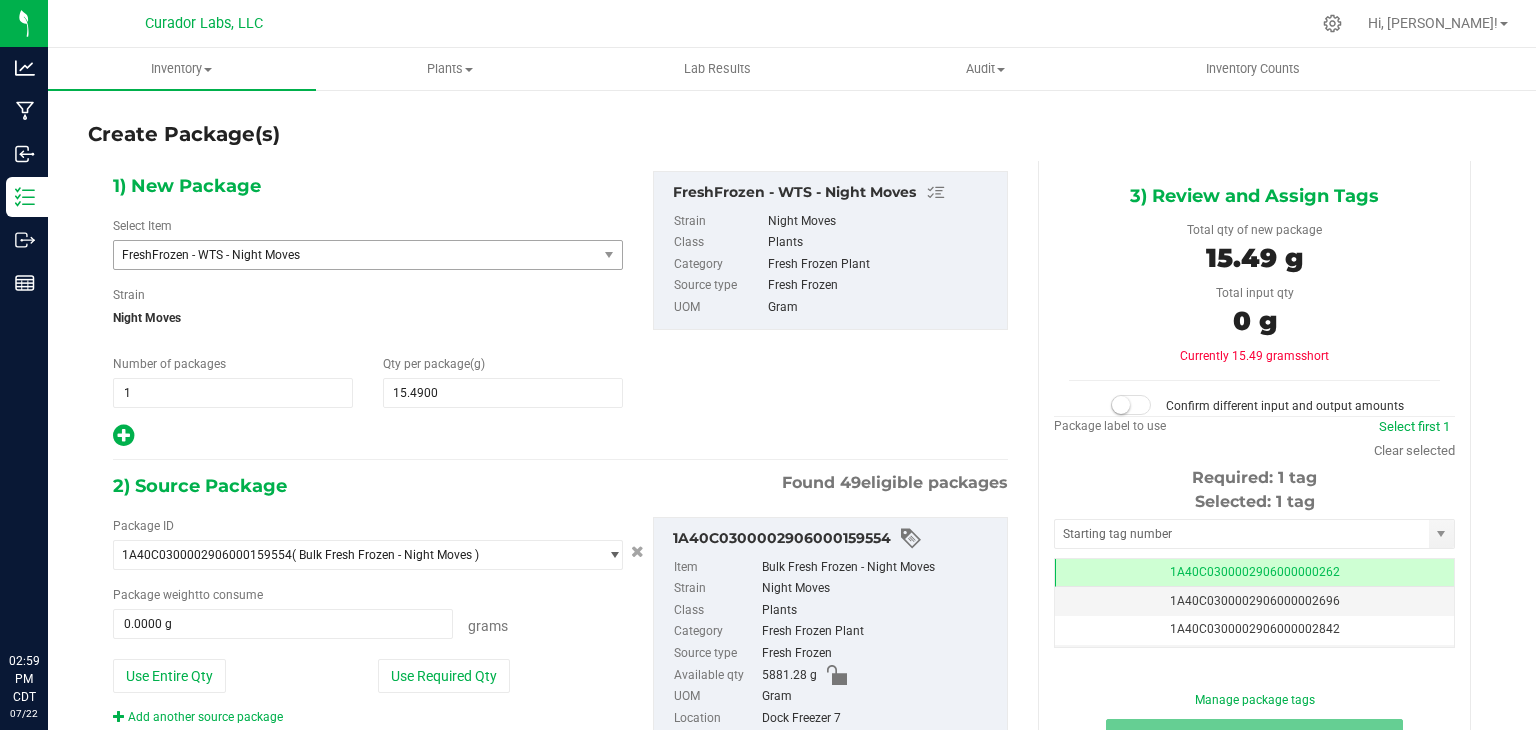 click on "1) New Package
Select Item
FreshFrozen - WTS - Night Moves
FreshFrozen - WTS - Lemon Royale FreshFrozen - WTS - Mac & Cheese FreshFrozen - WTS - MAC V2 FreshFrozen - WTS - Malibu Marker FreshFrozen - WTS - Maple Nectar 22 FreshFrozen - WTS - Master Kush FreshFrozen - WTS - Mean Mug FreshFrozen - WTS - Melted Strawberries FreshFrozen - WTS - Miracle Alien Cookies FreshFrozen - WTS - Mochi FreshFrozen - WTS - Monkey Breath FreshFrozen - WTS - Night Moves FreshFrozen - WTS - Nightman x Papaya #6 FreshFrozen - WTS - North End Punch FreshFrozen - WTS - OG Kush FreshFrozen - WTS - Oishii FreshFrozen - WTS - Oooze FreshFrozen - WTS - Orange Cookie Chem" at bounding box center (560, 482) 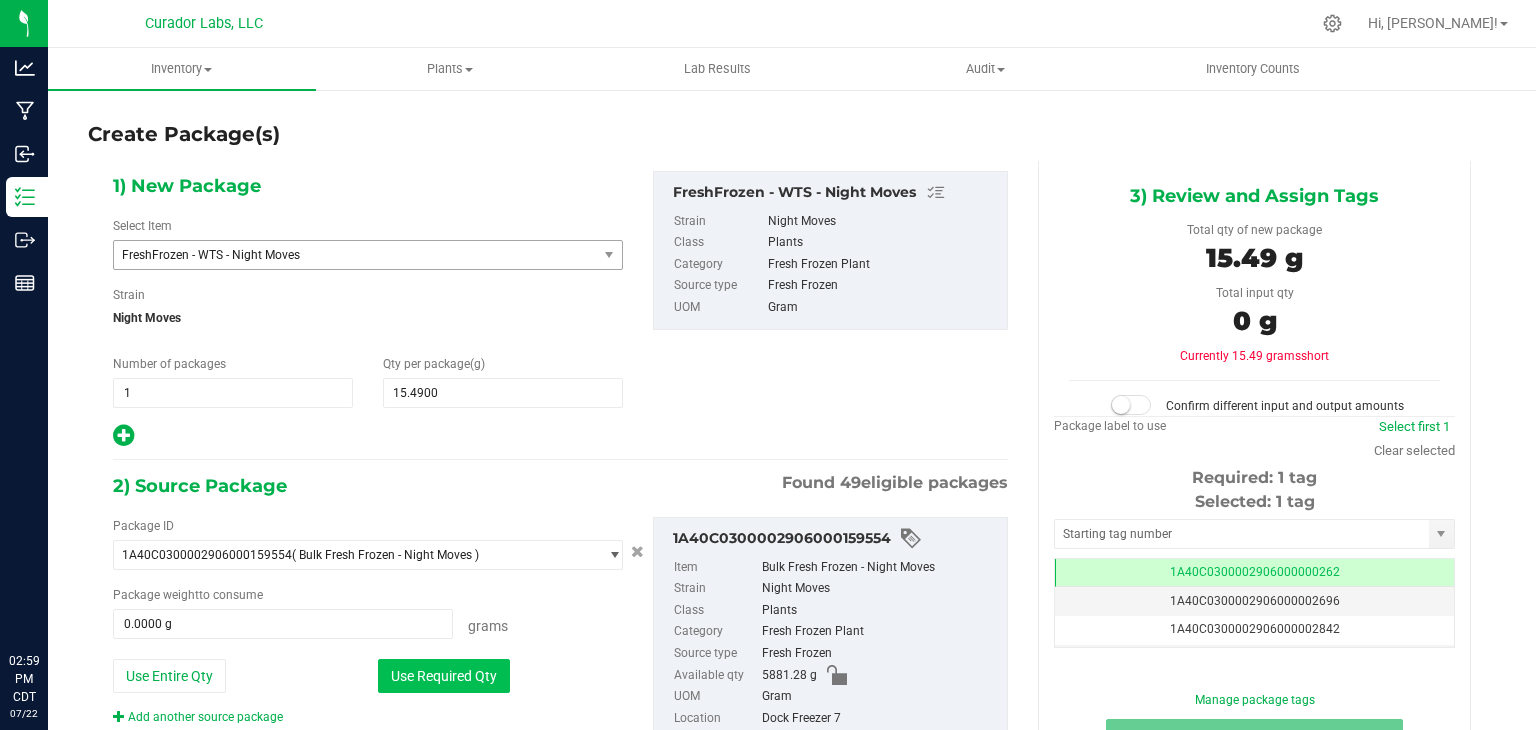 click on "Use Required Qty" at bounding box center [444, 676] 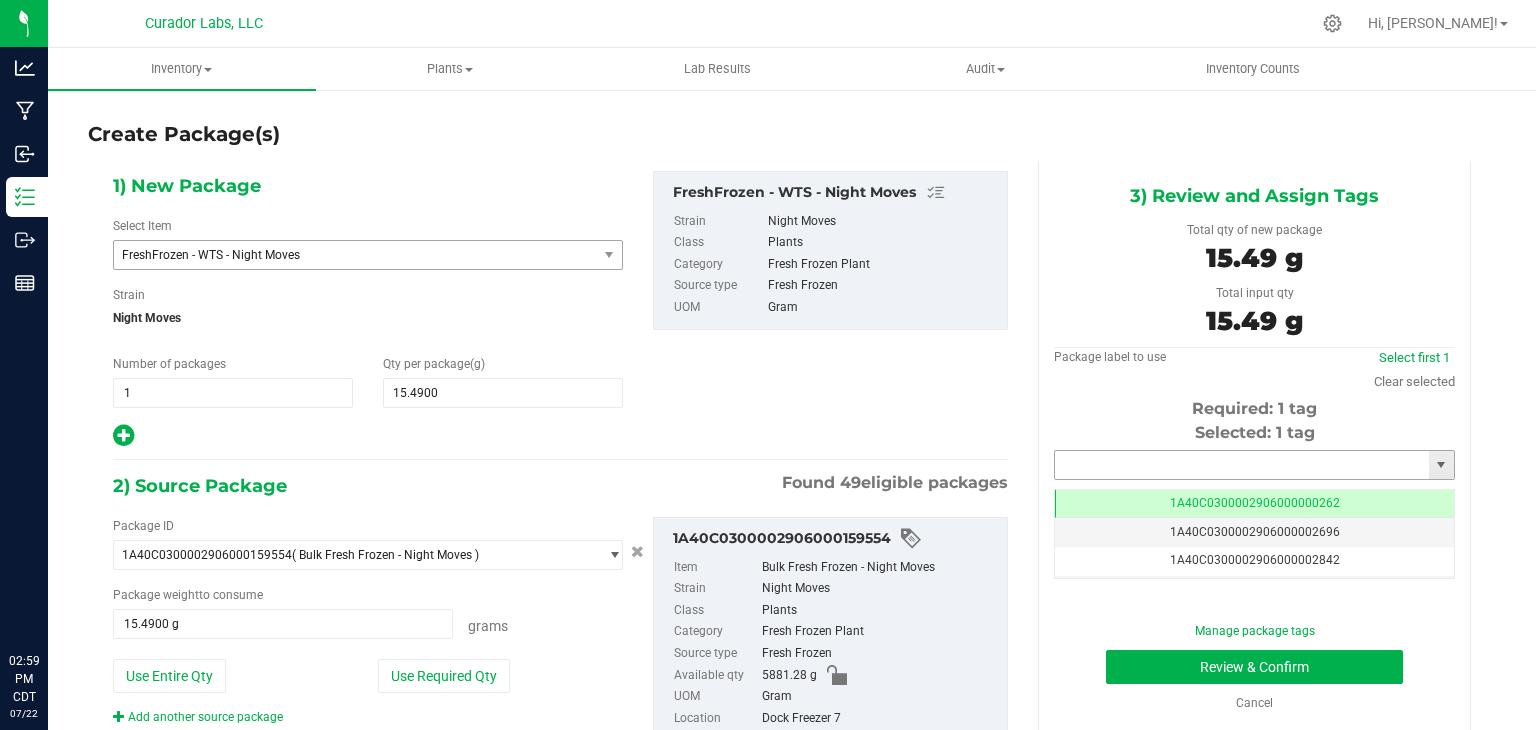 click at bounding box center [1242, 465] 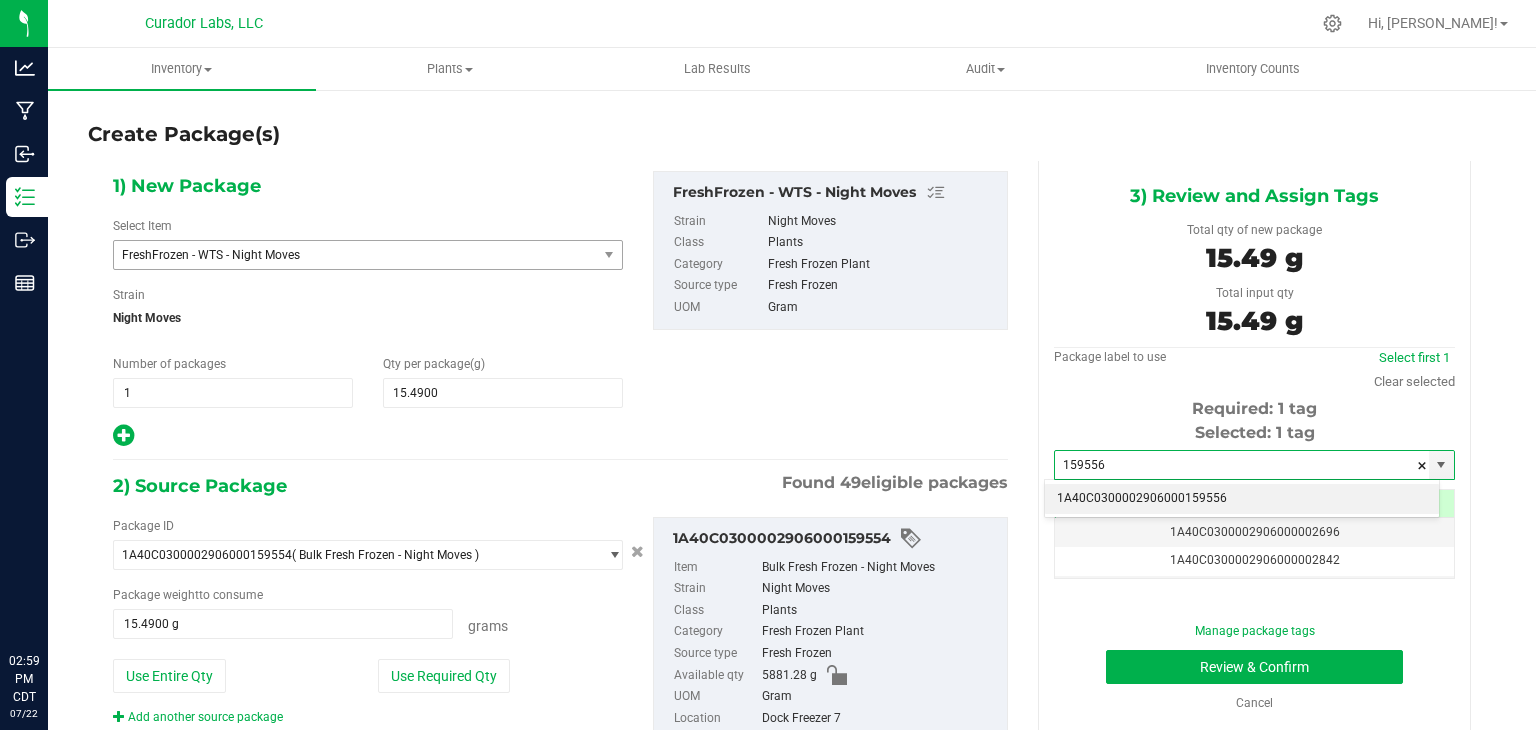 click on "1A40C0300002906000159556 No matching tags" at bounding box center [1242, 498] 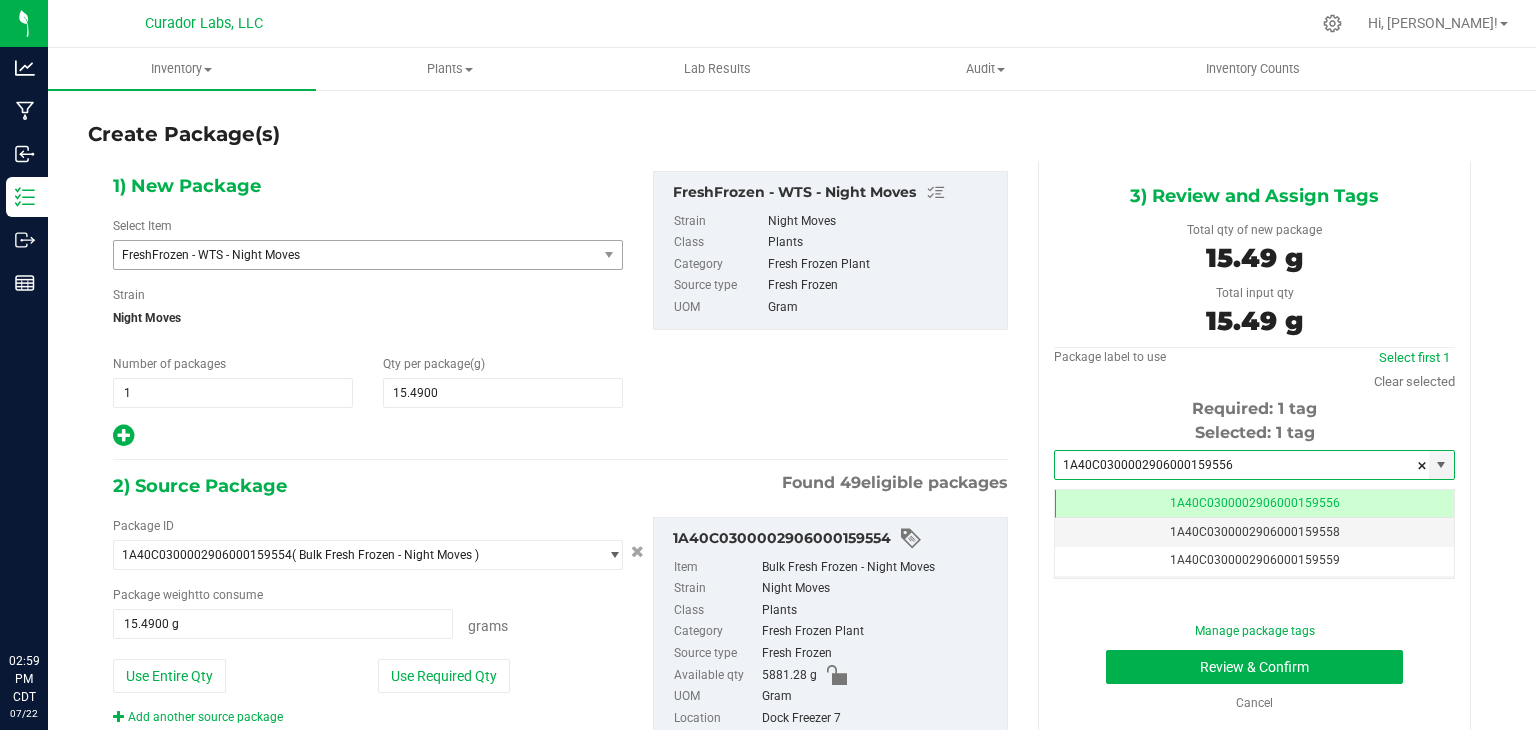 type on "1A40C0300002906000159556" 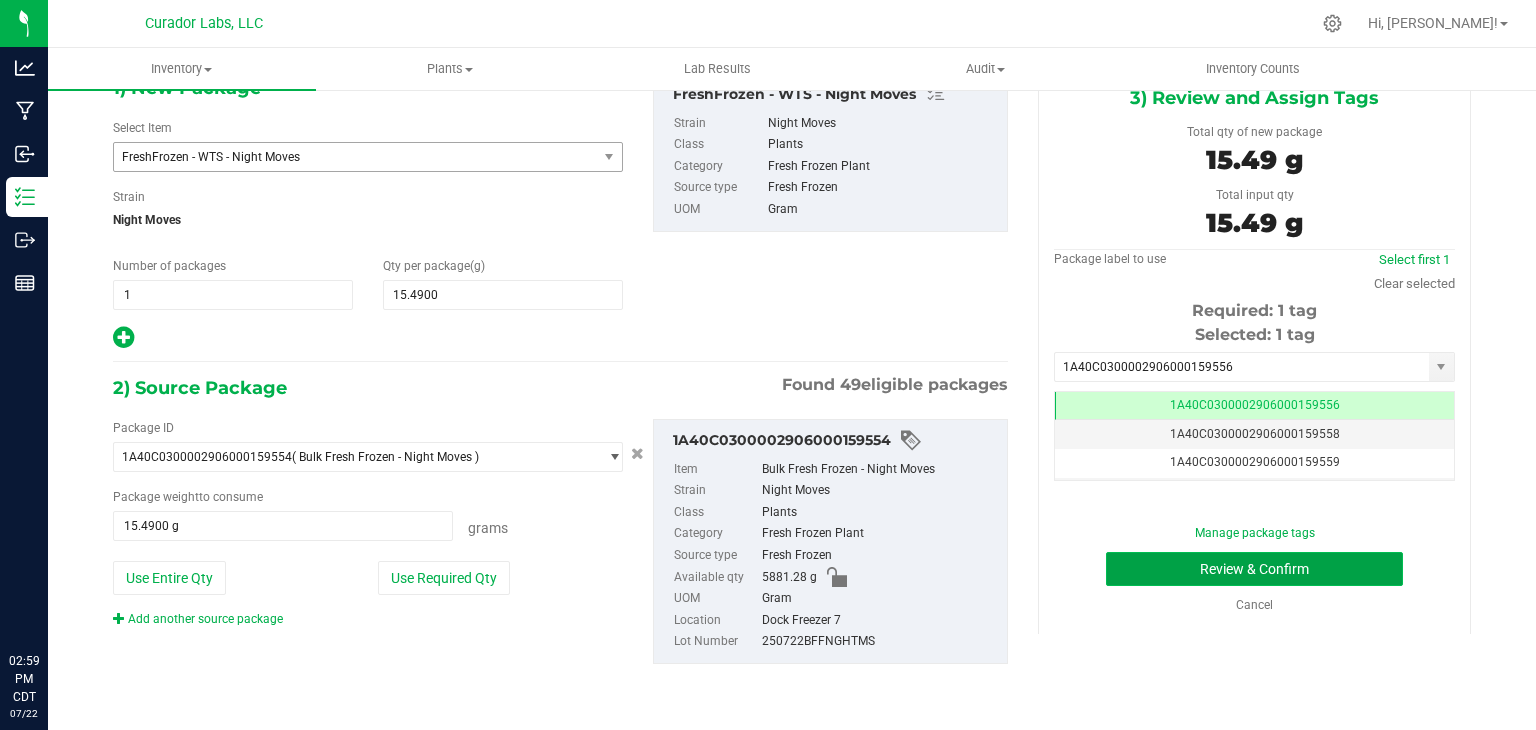 click on "Review & Confirm" at bounding box center (1254, 569) 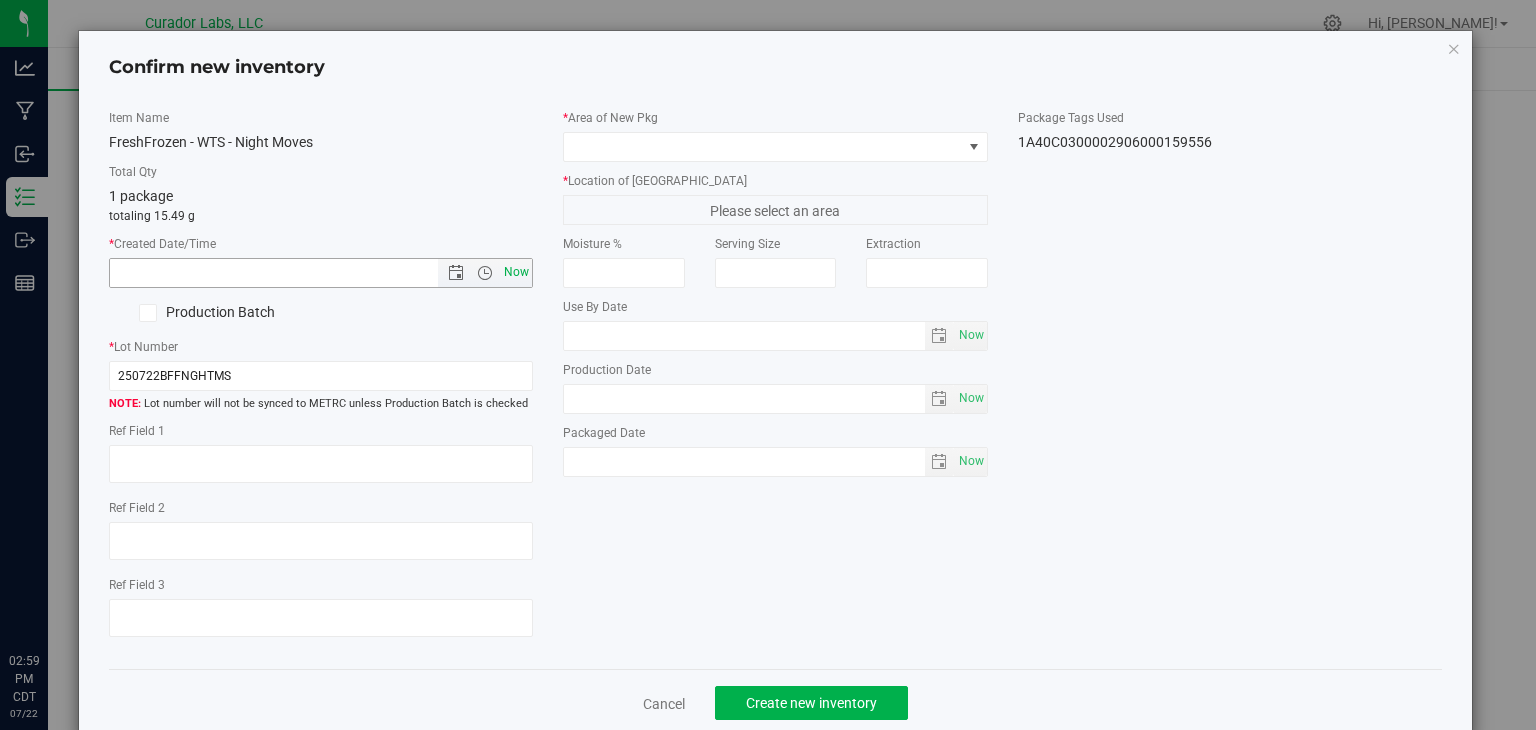 click on "Now" at bounding box center (517, 272) 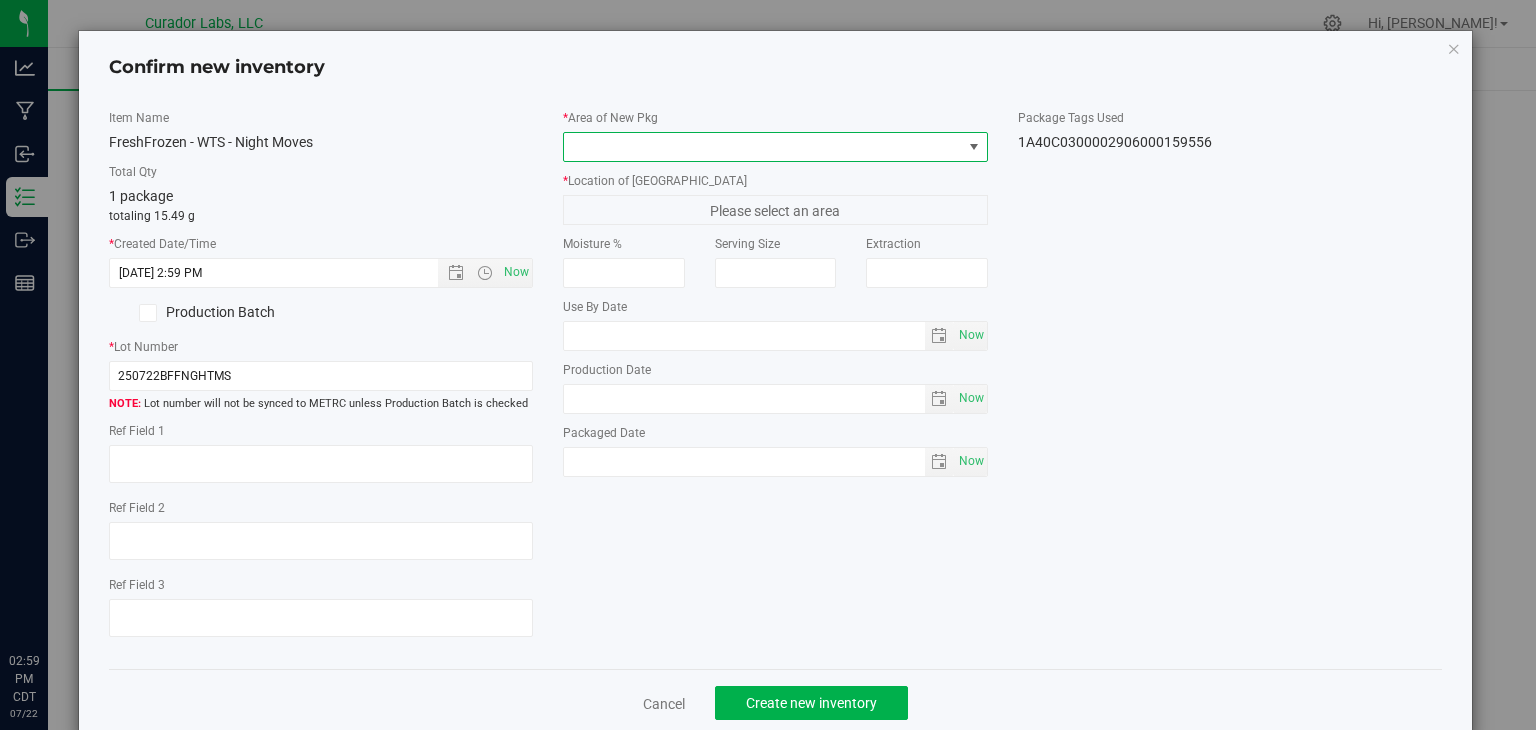 click at bounding box center [763, 147] 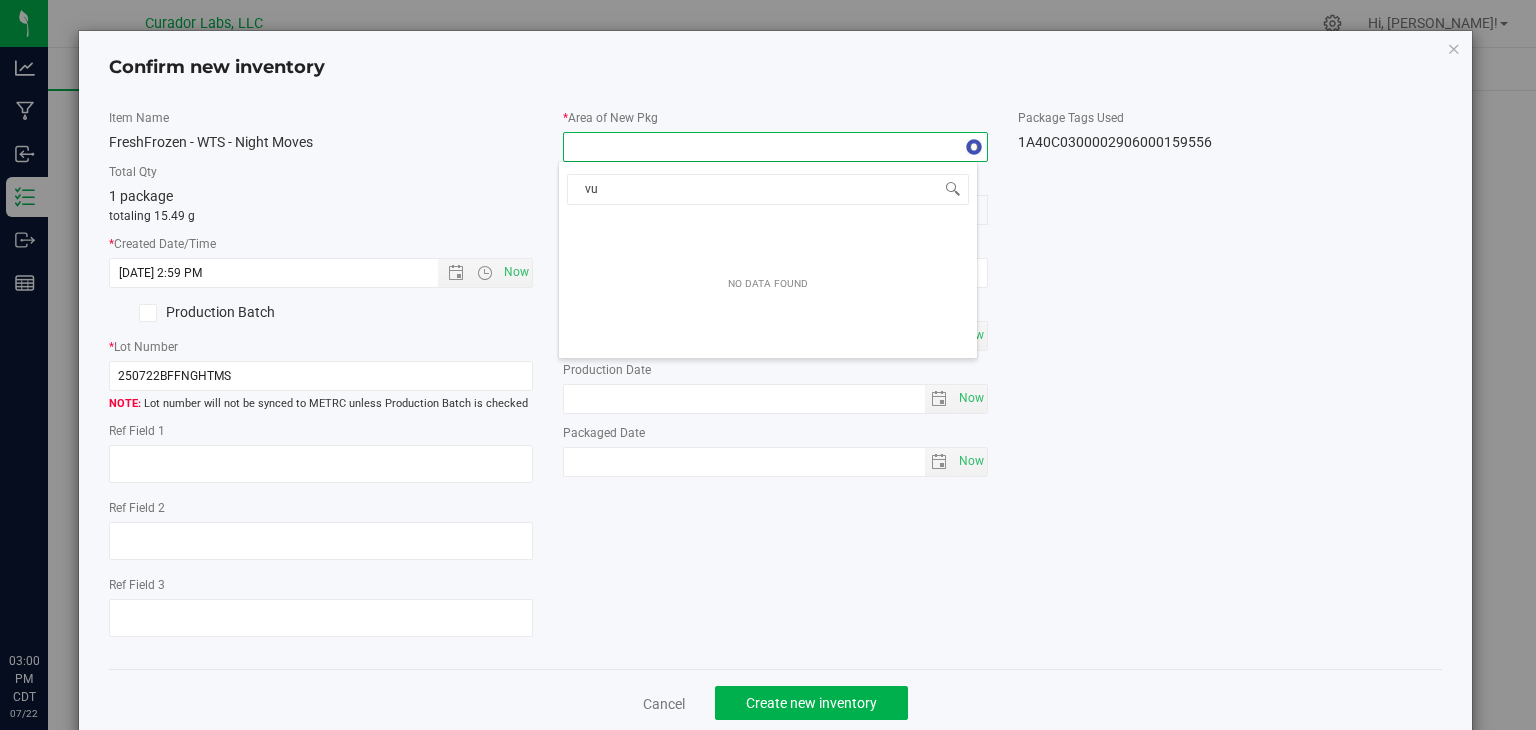 type on "v" 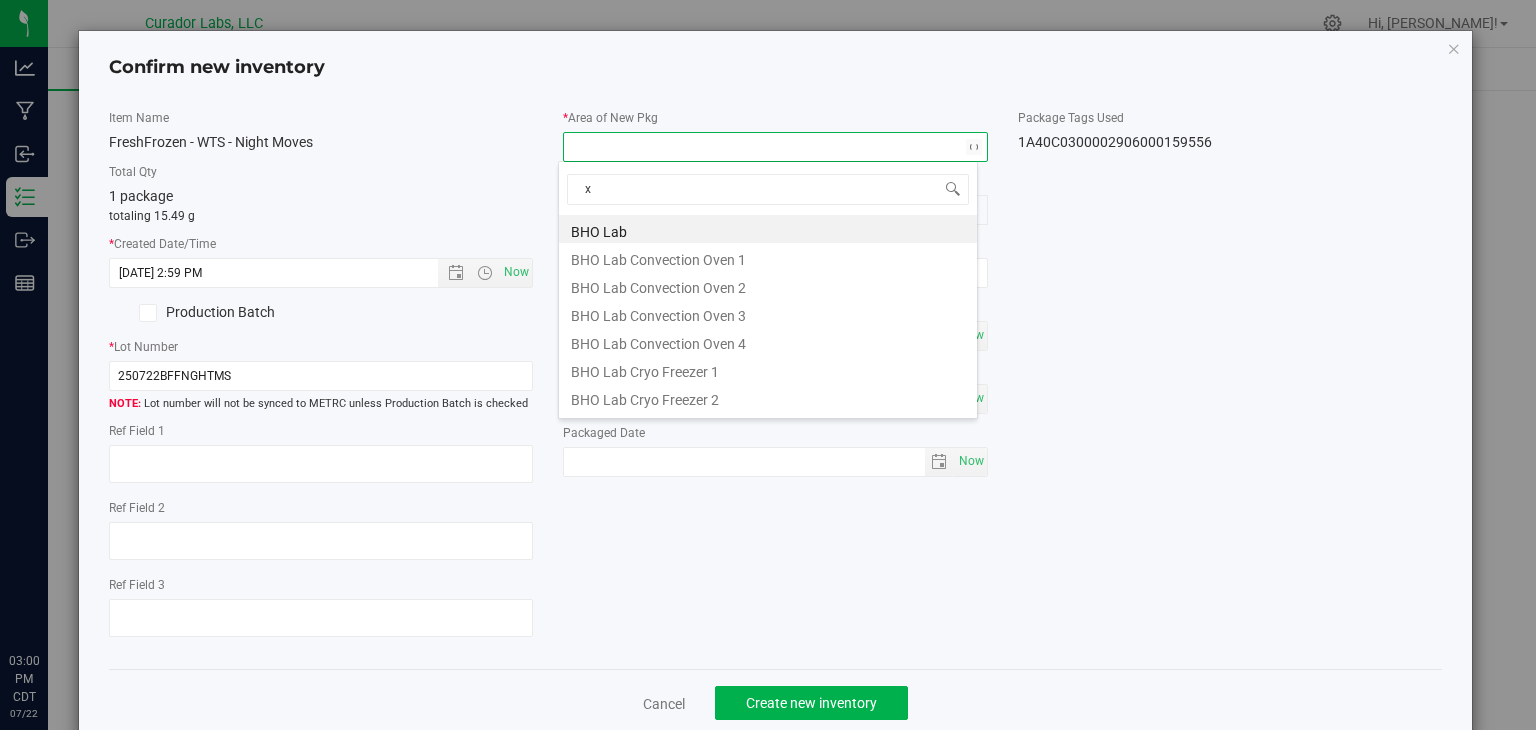 type on "xo" 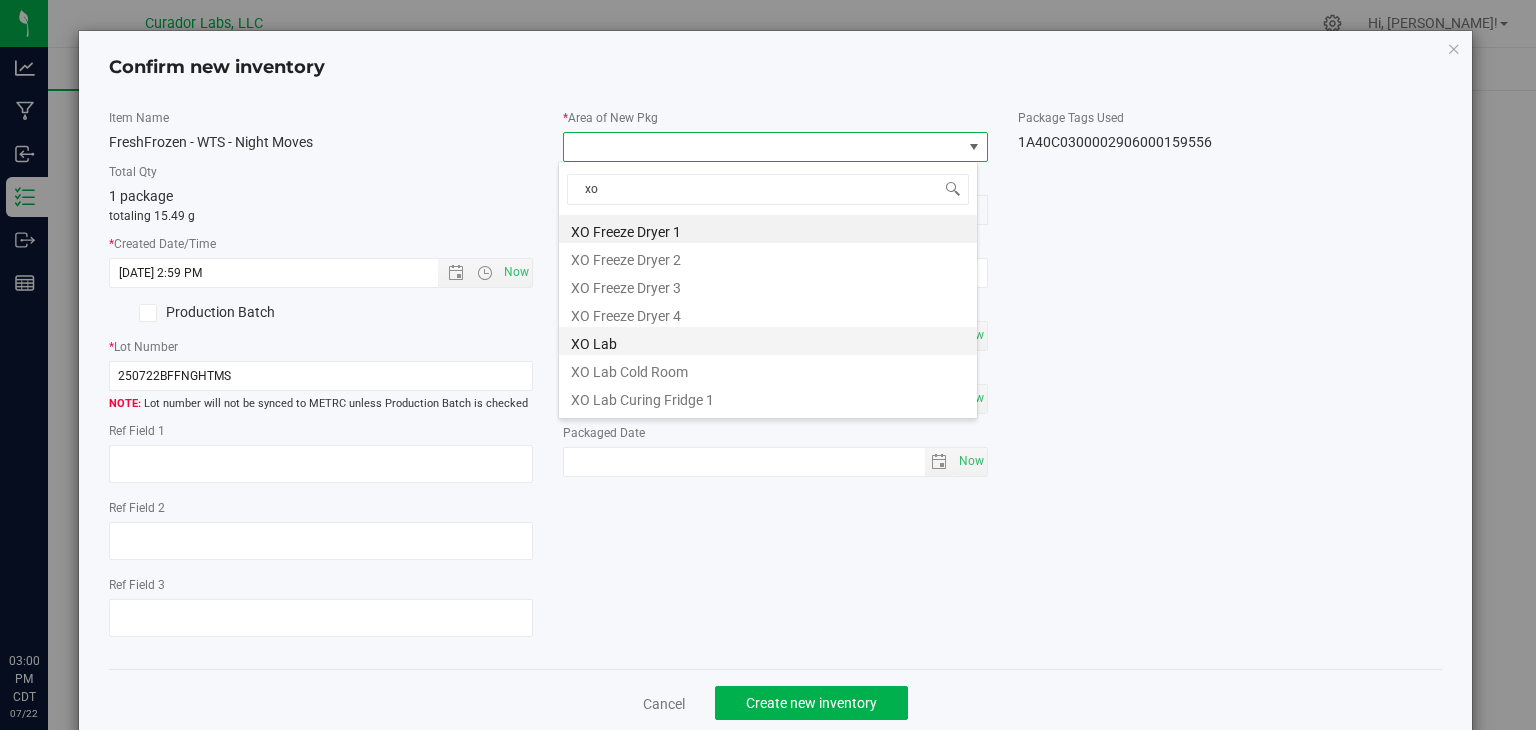 click on "XO Lab" at bounding box center (768, 341) 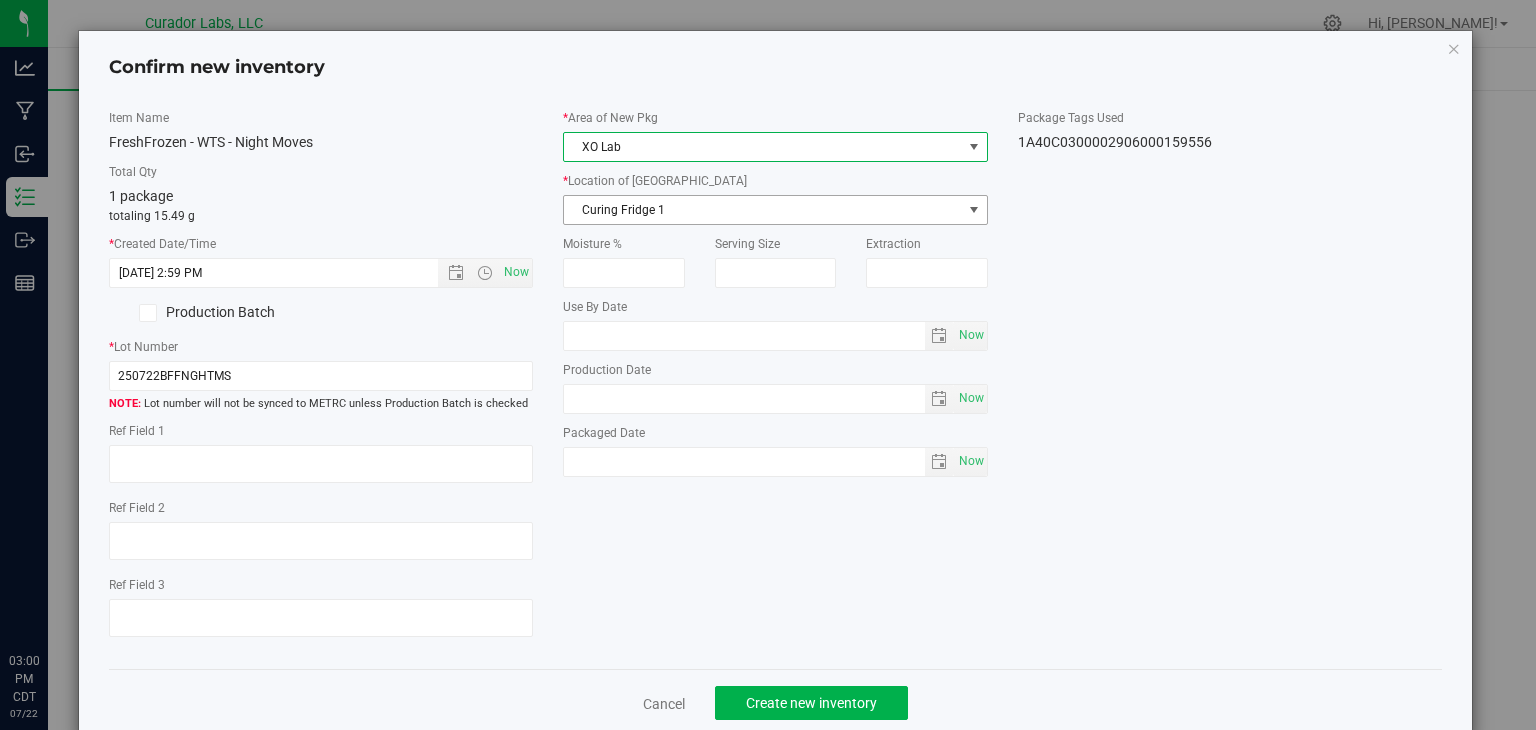 click on "Curing Fridge 1" at bounding box center [763, 210] 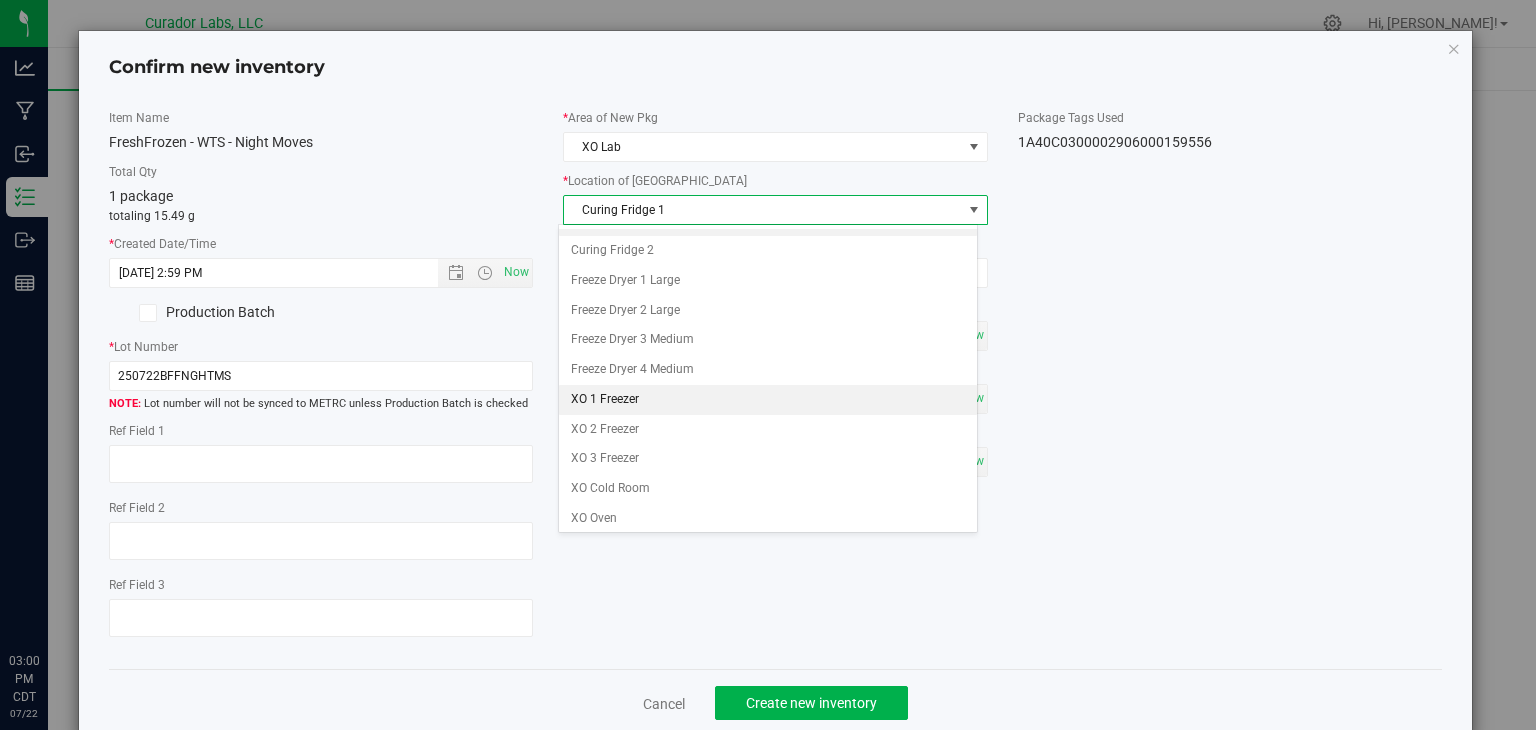 click on "XO 1 Freezer" at bounding box center [768, 400] 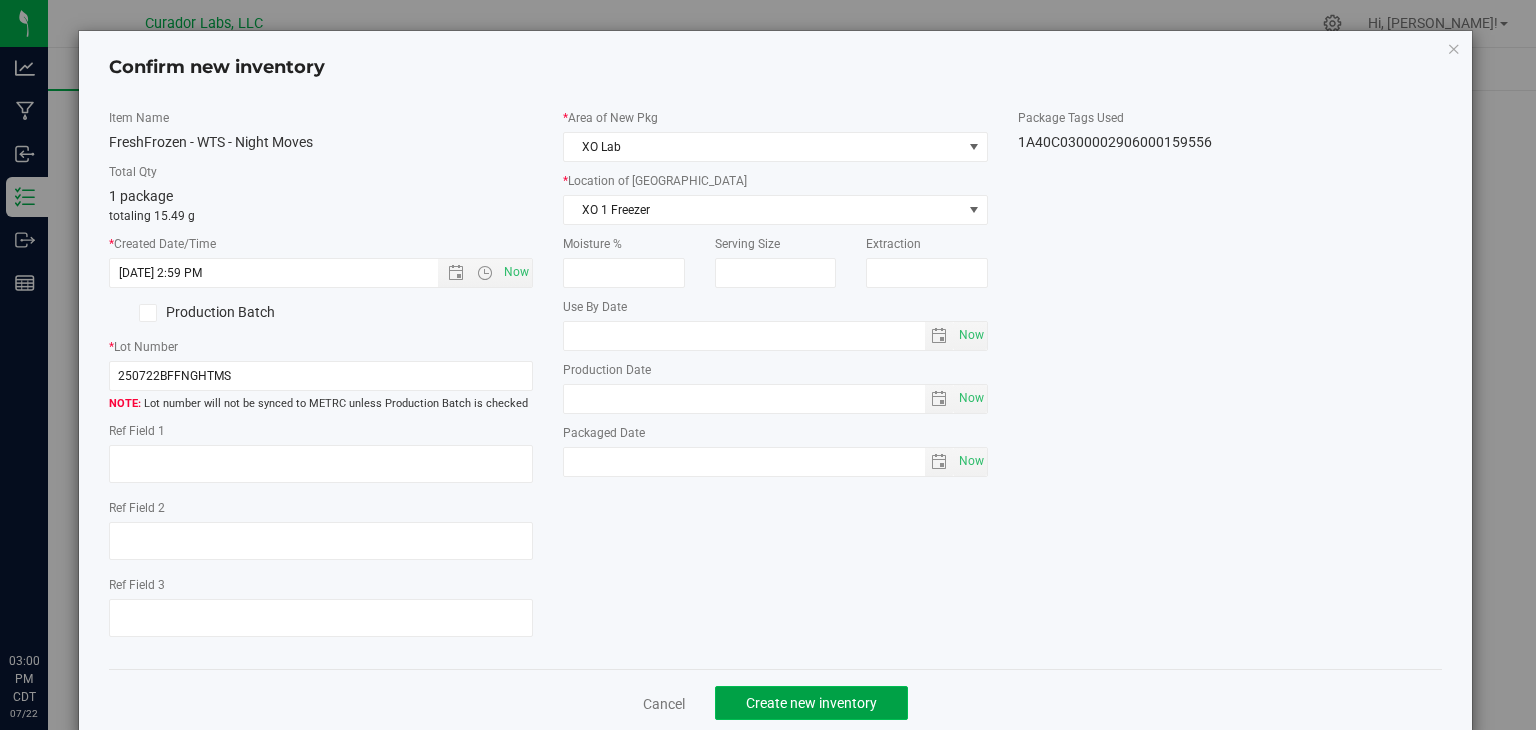 click on "Create new inventory" 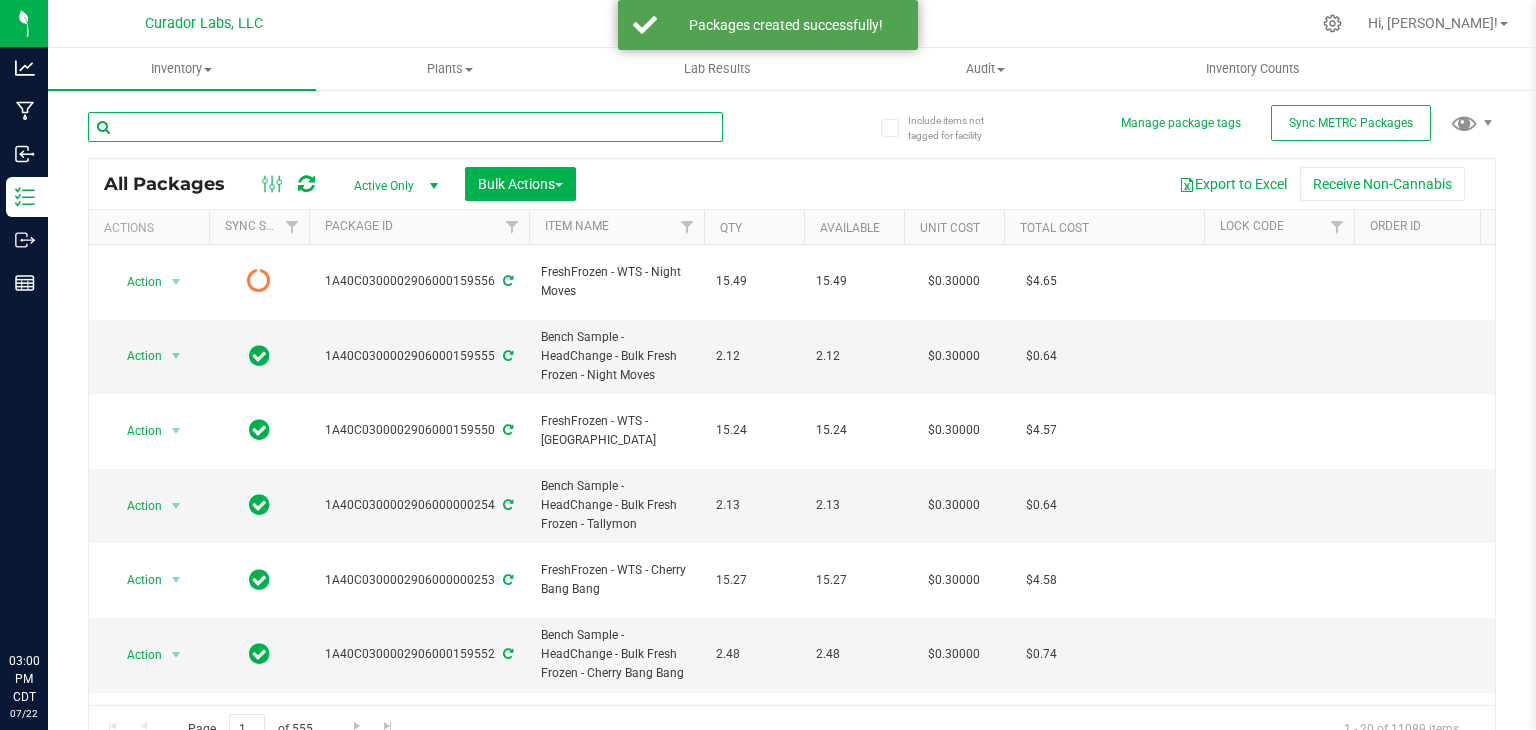 click at bounding box center [405, 127] 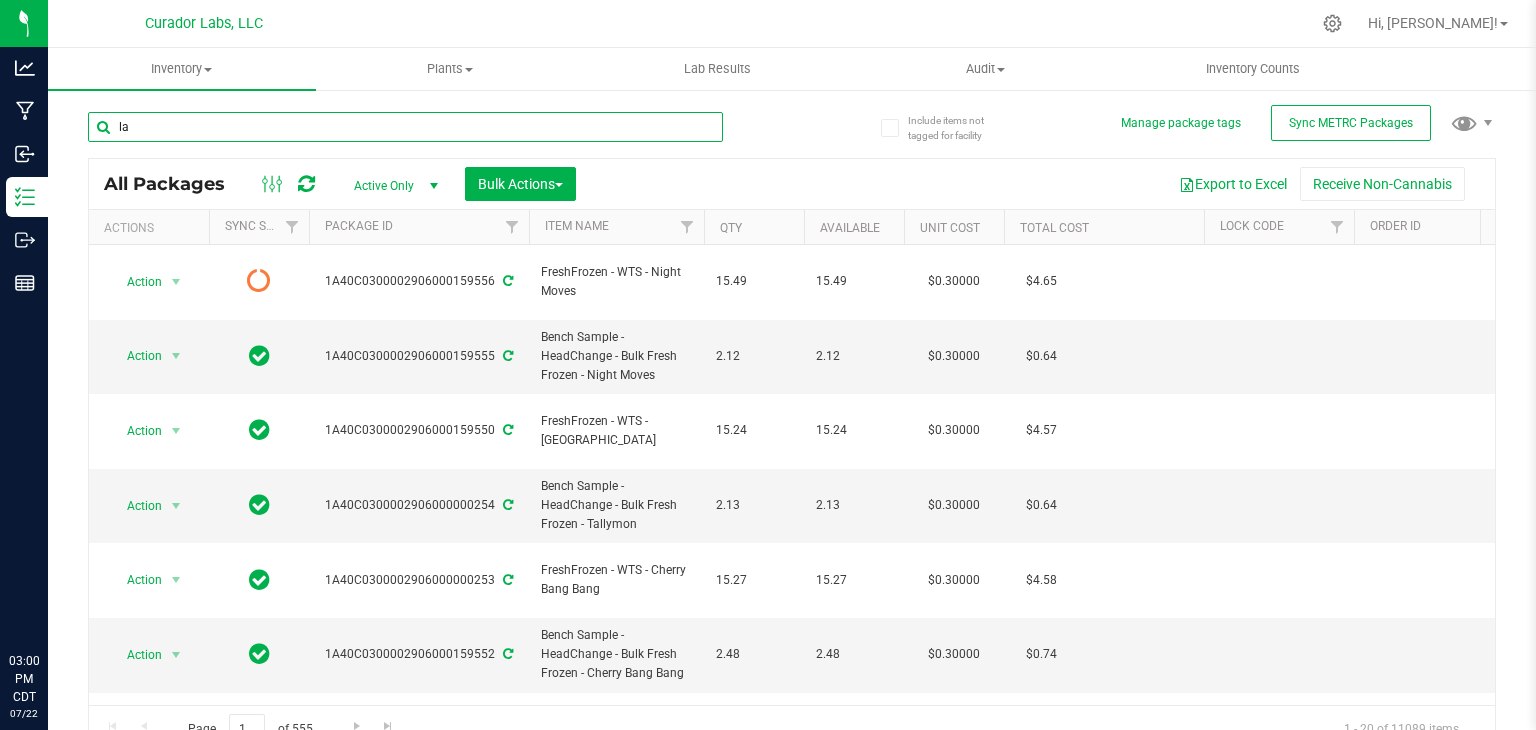type on "l" 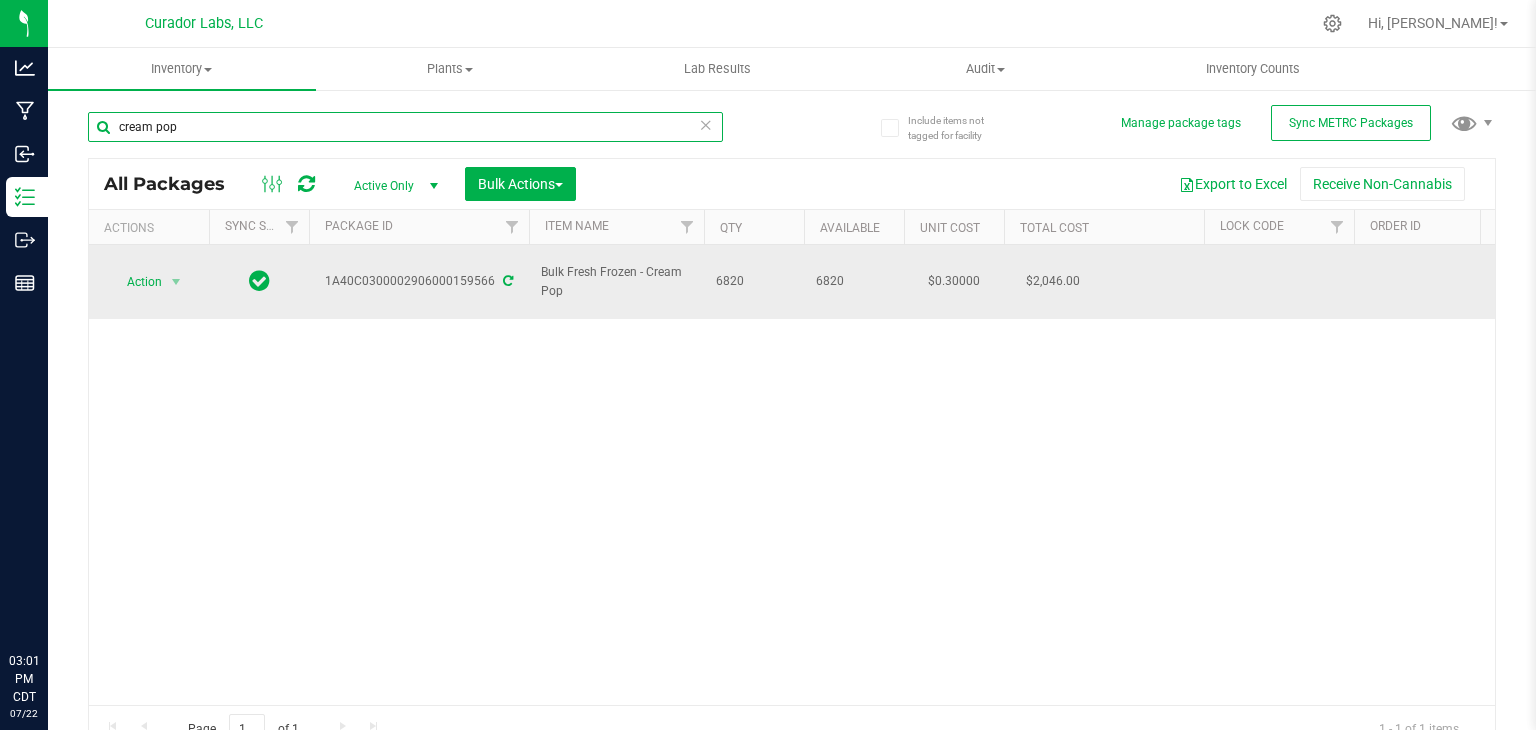 type on "cream pop" 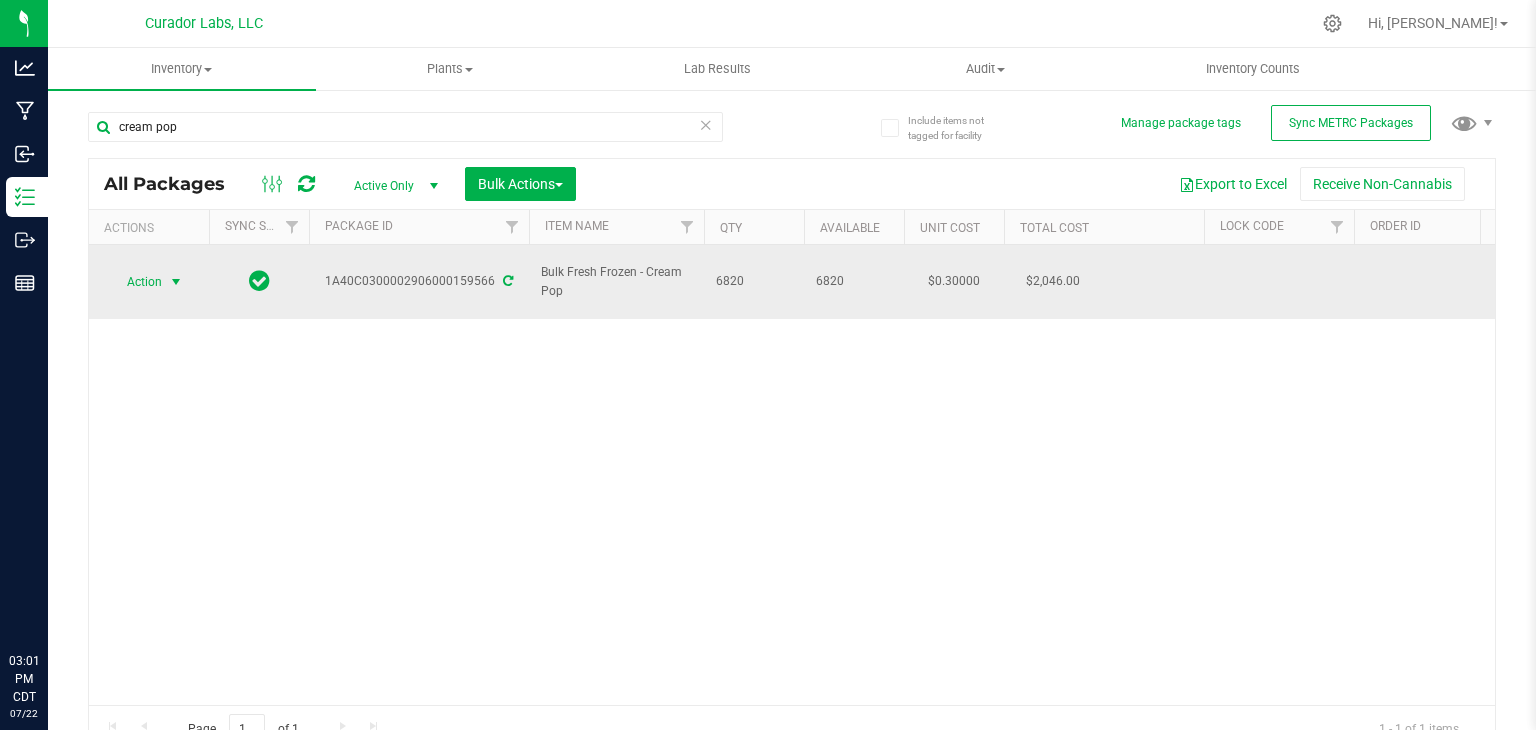 click at bounding box center [176, 282] 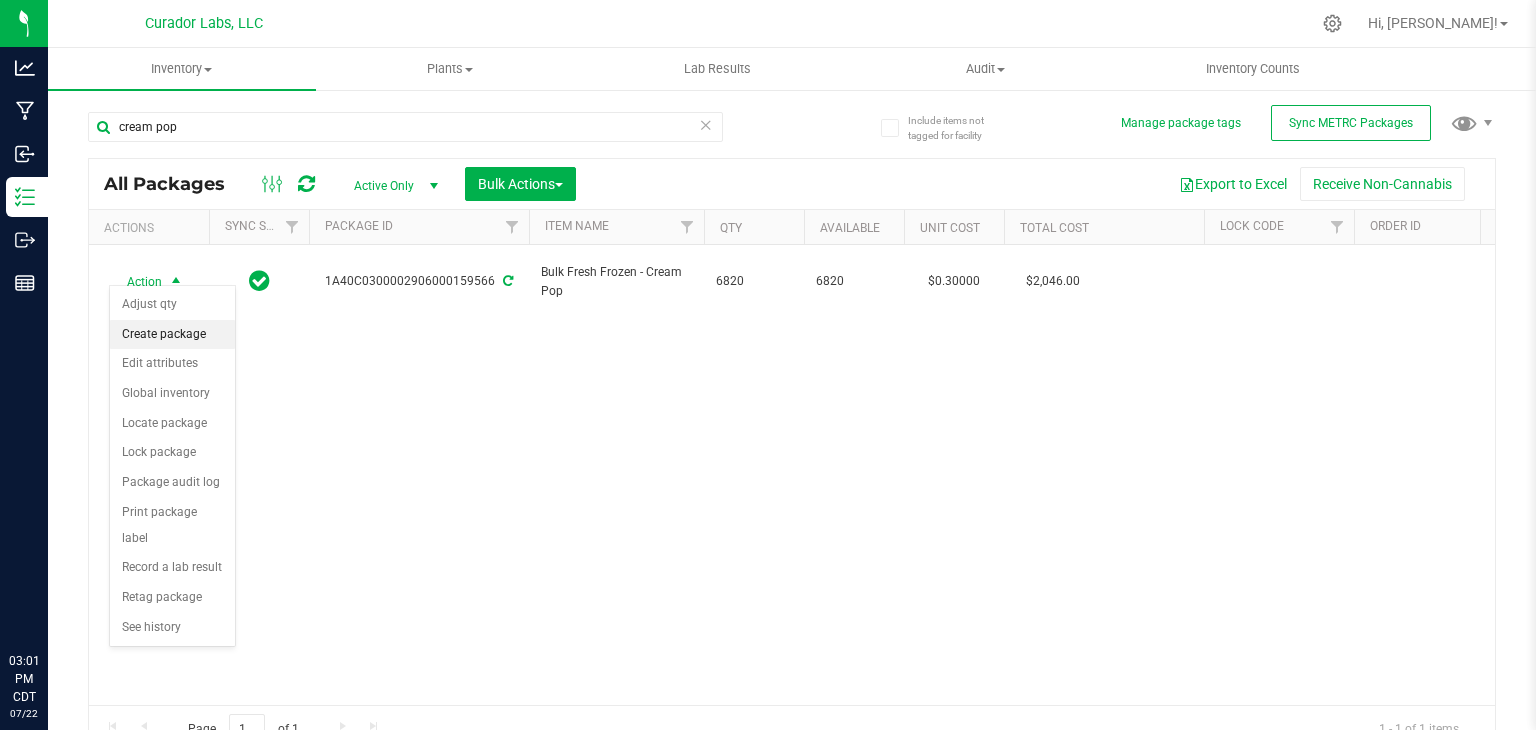 click on "Create package" at bounding box center [172, 335] 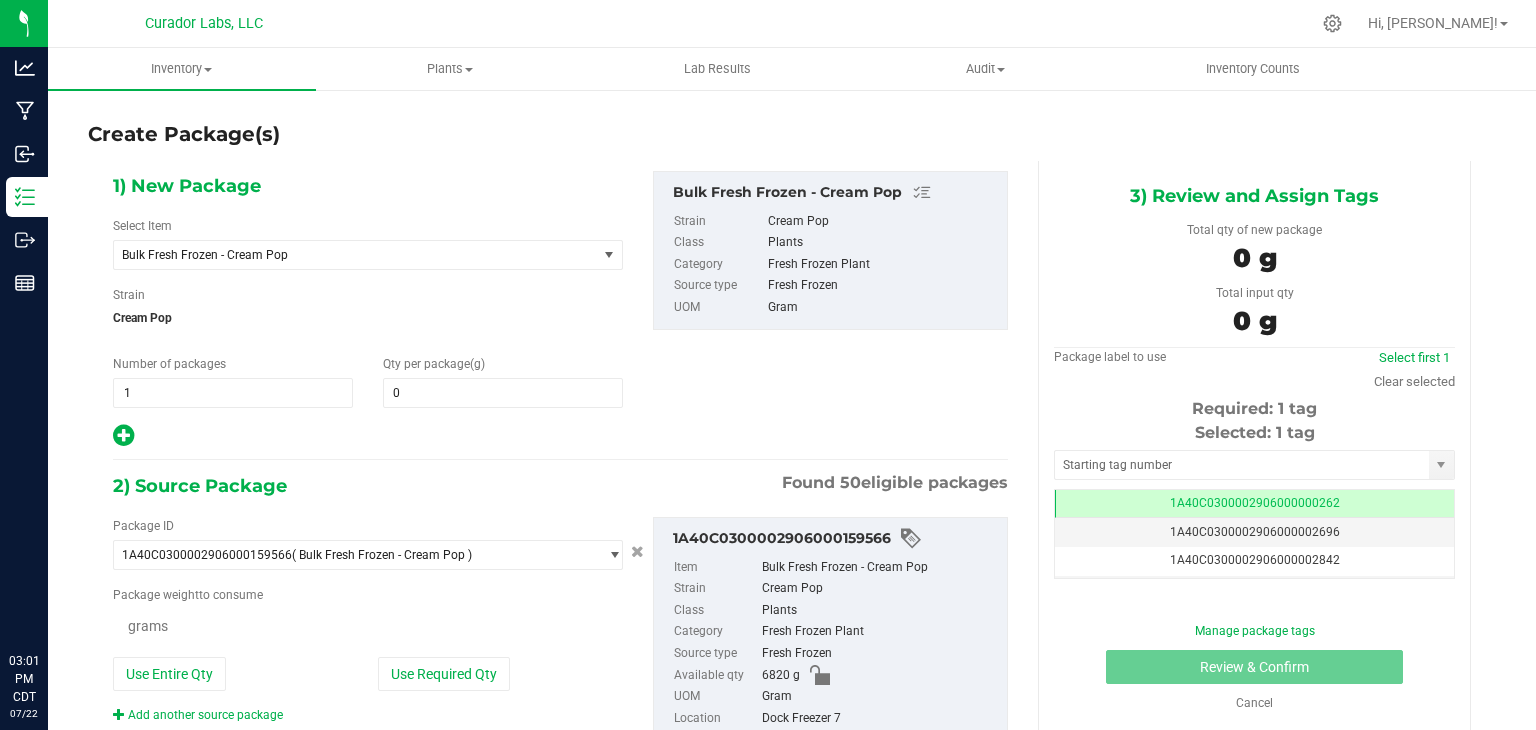 type on "0.0000" 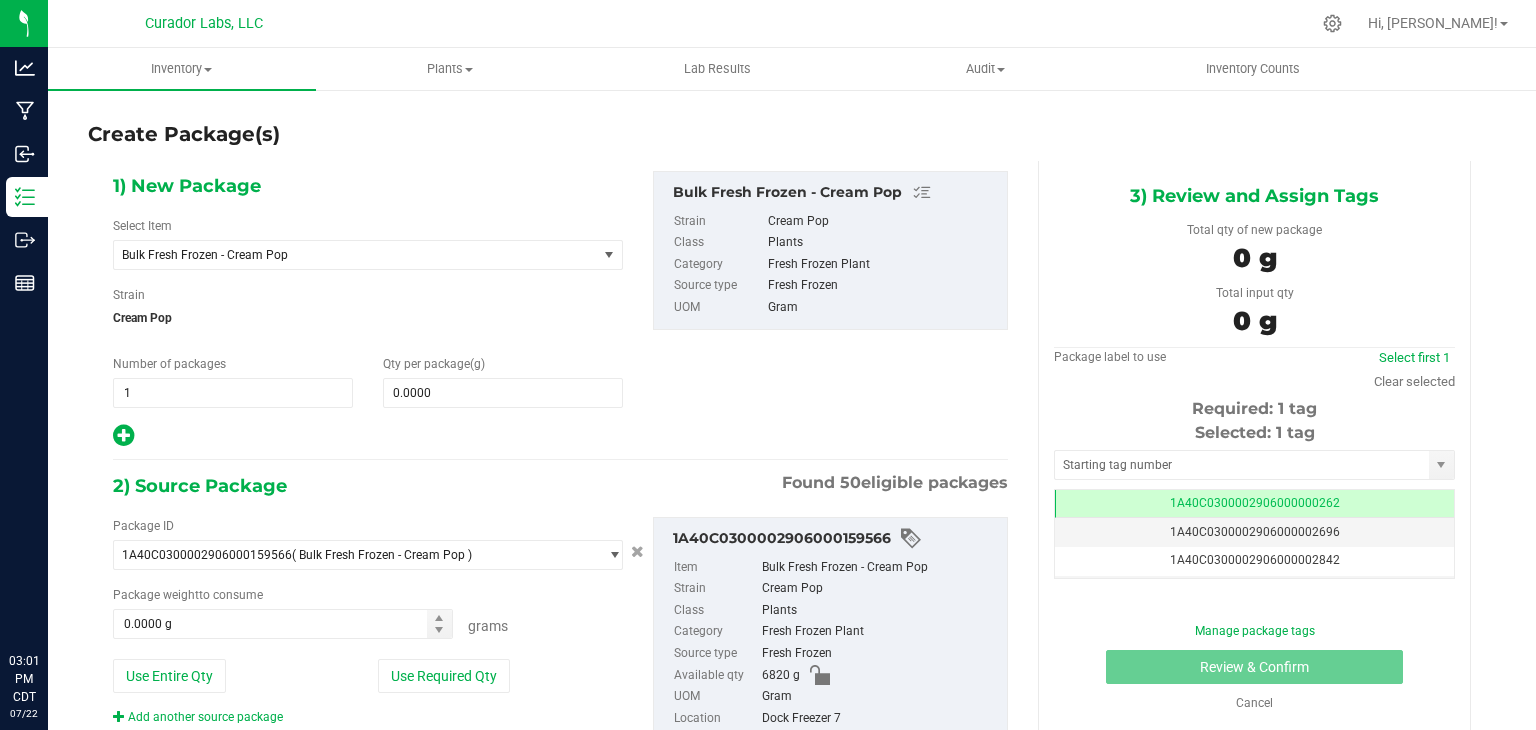 scroll, scrollTop: 0, scrollLeft: 0, axis: both 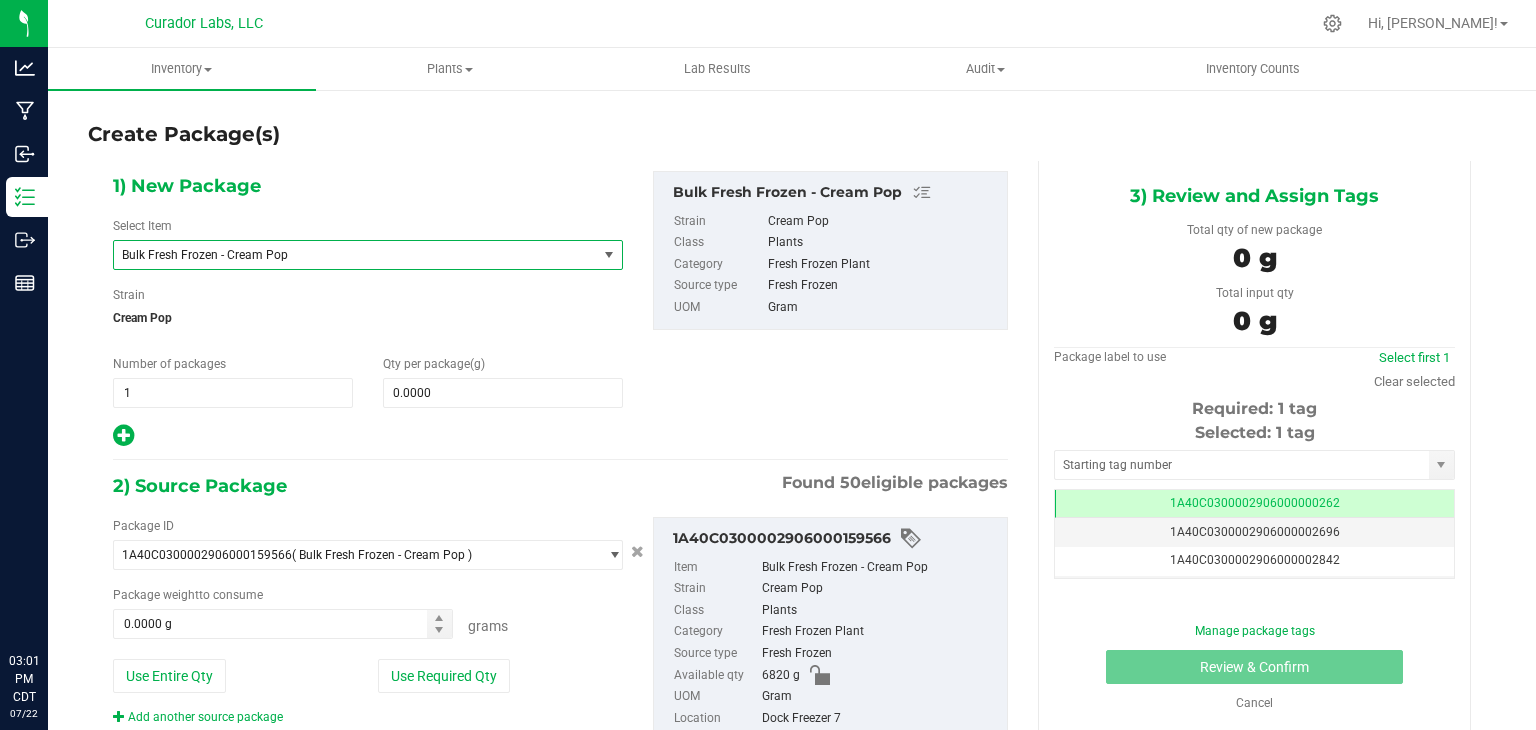 click on "Bulk Fresh Frozen - Cream Pop" at bounding box center [355, 255] 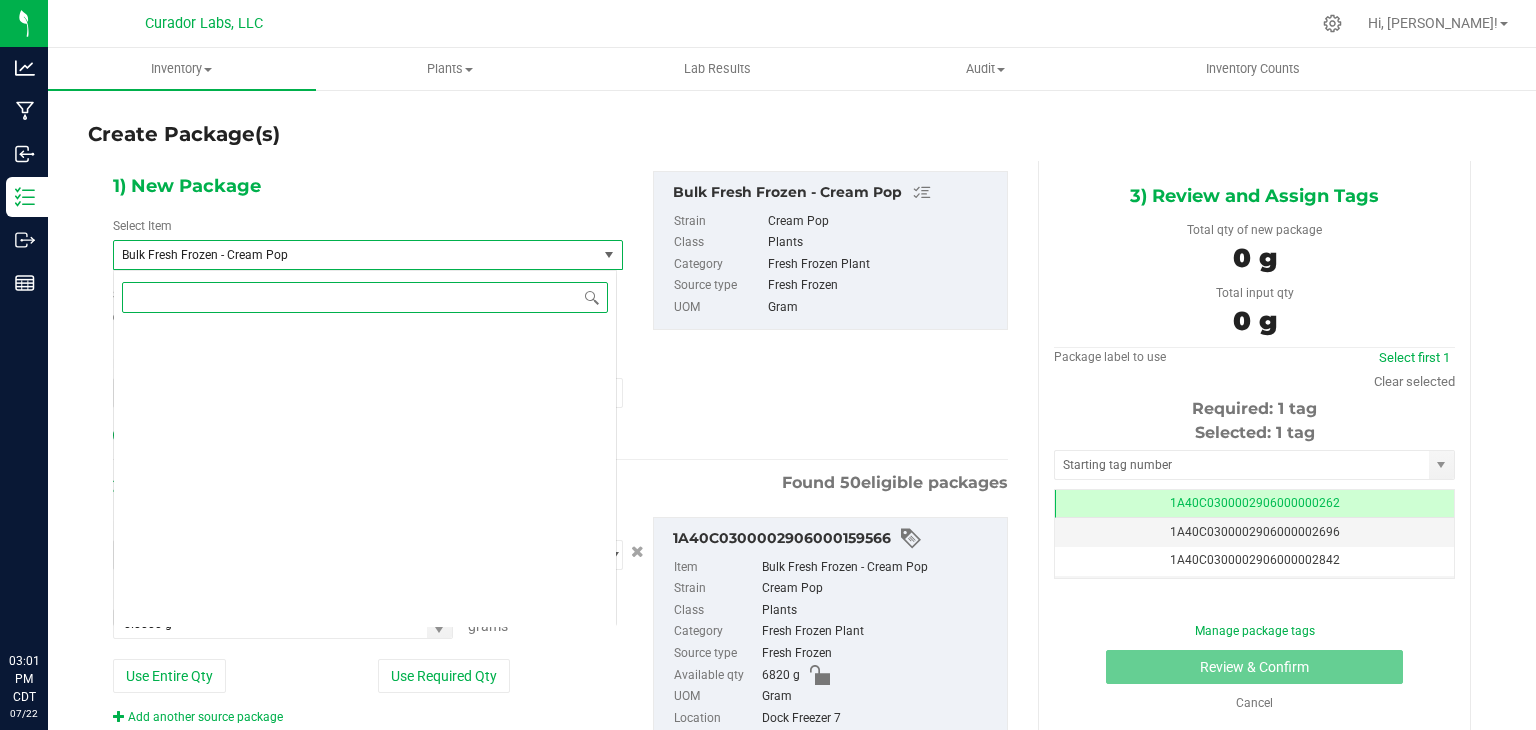 scroll, scrollTop: 39004, scrollLeft: 0, axis: vertical 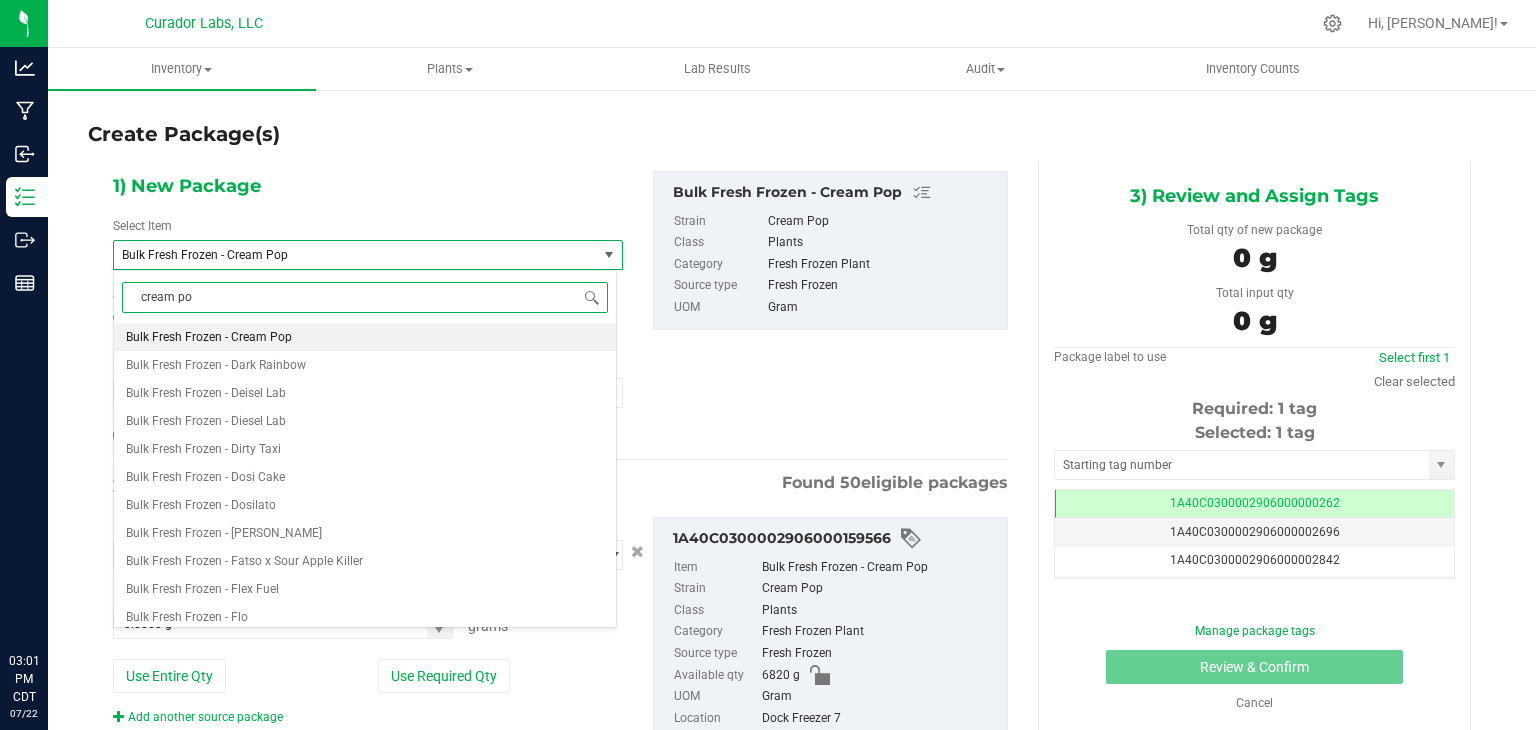 type on "cream pop" 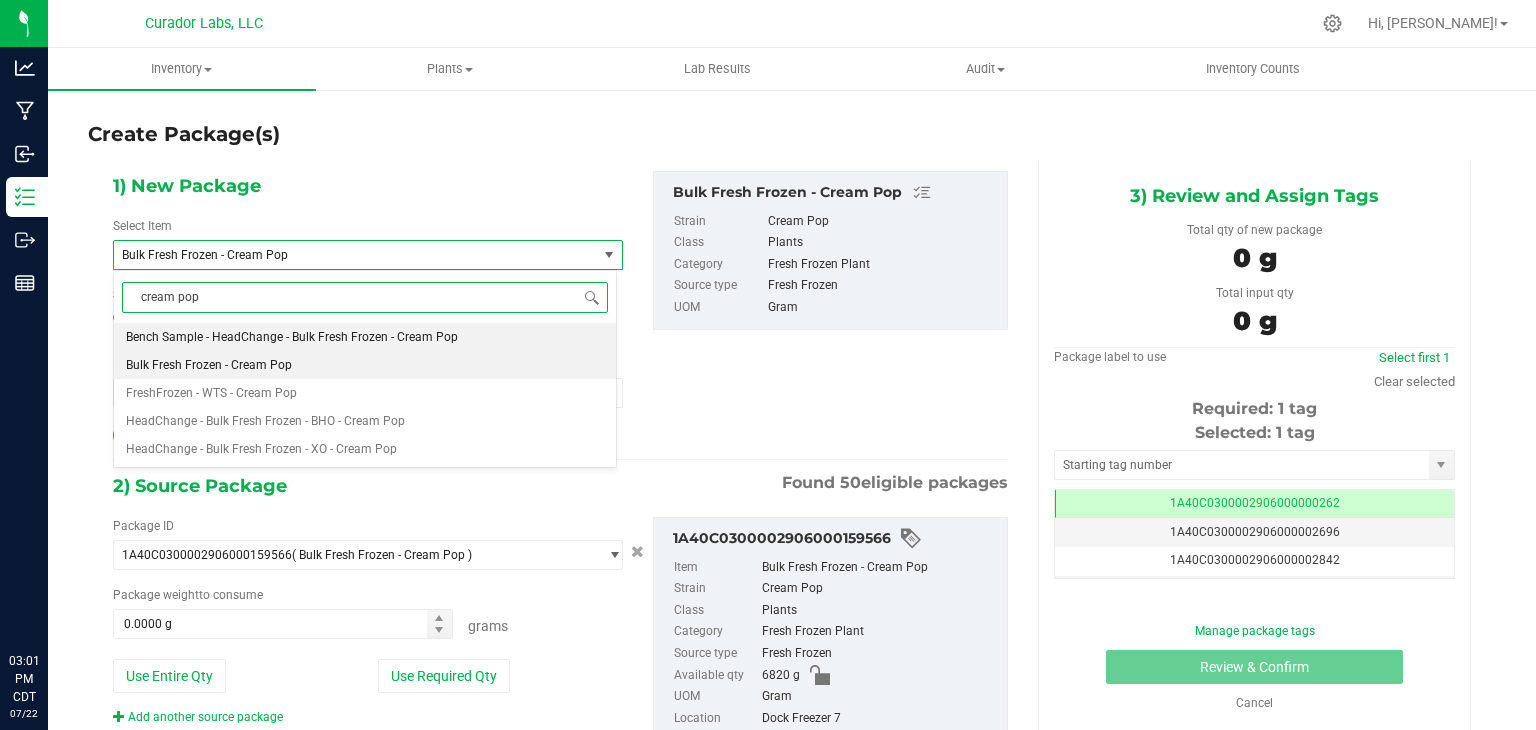 click on "Bench Sample - HeadChange - Bulk Fresh Frozen - Cream Pop" at bounding box center [292, 337] 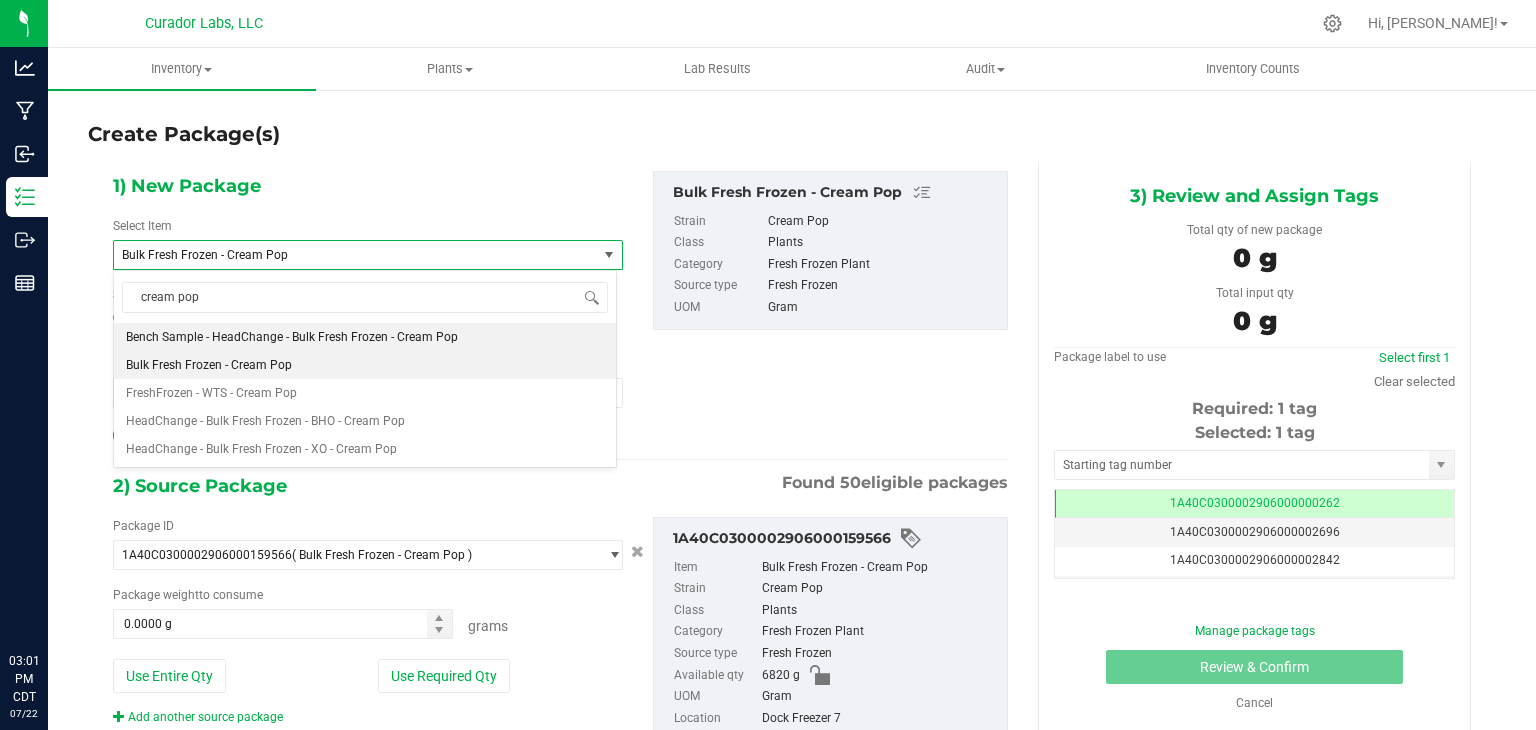 type 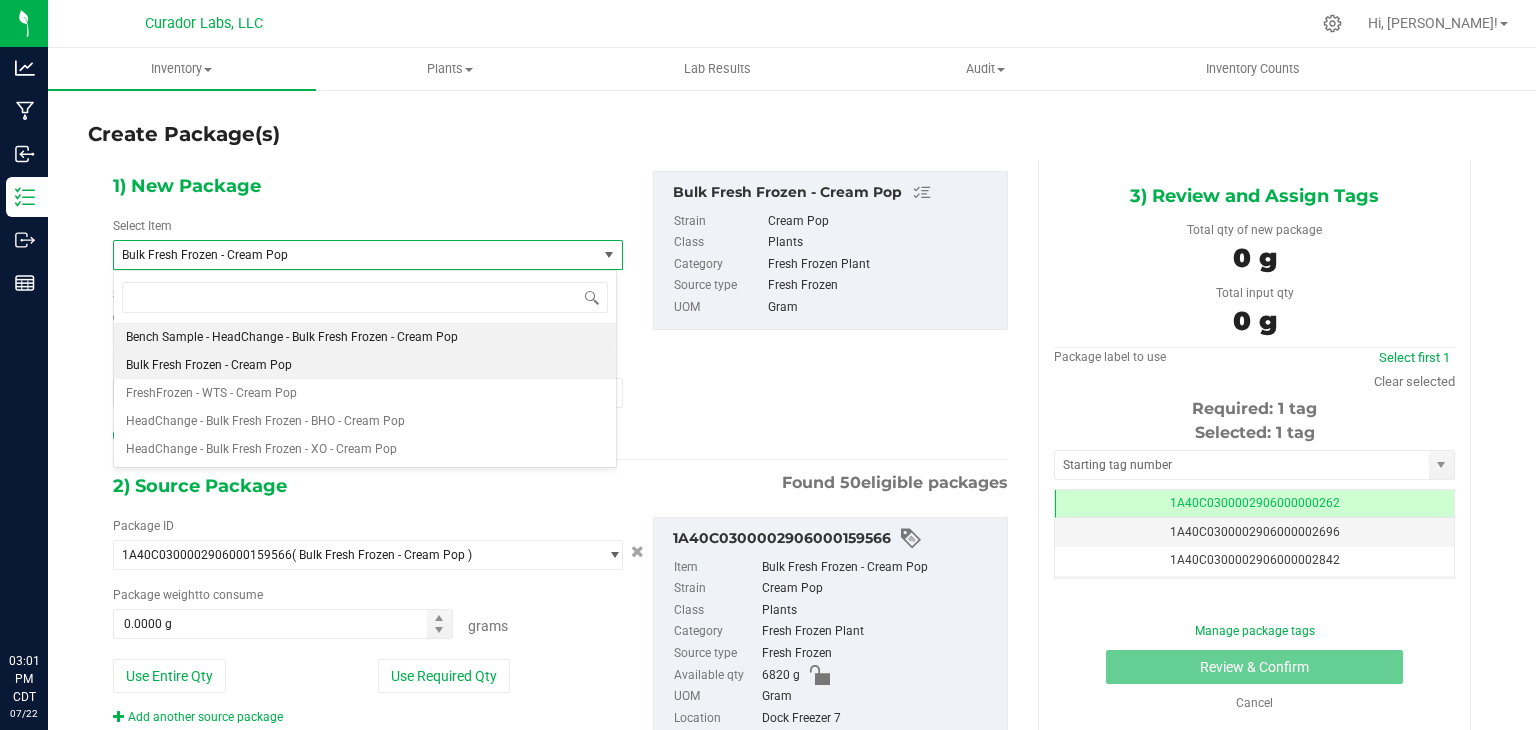 type on "0.0000" 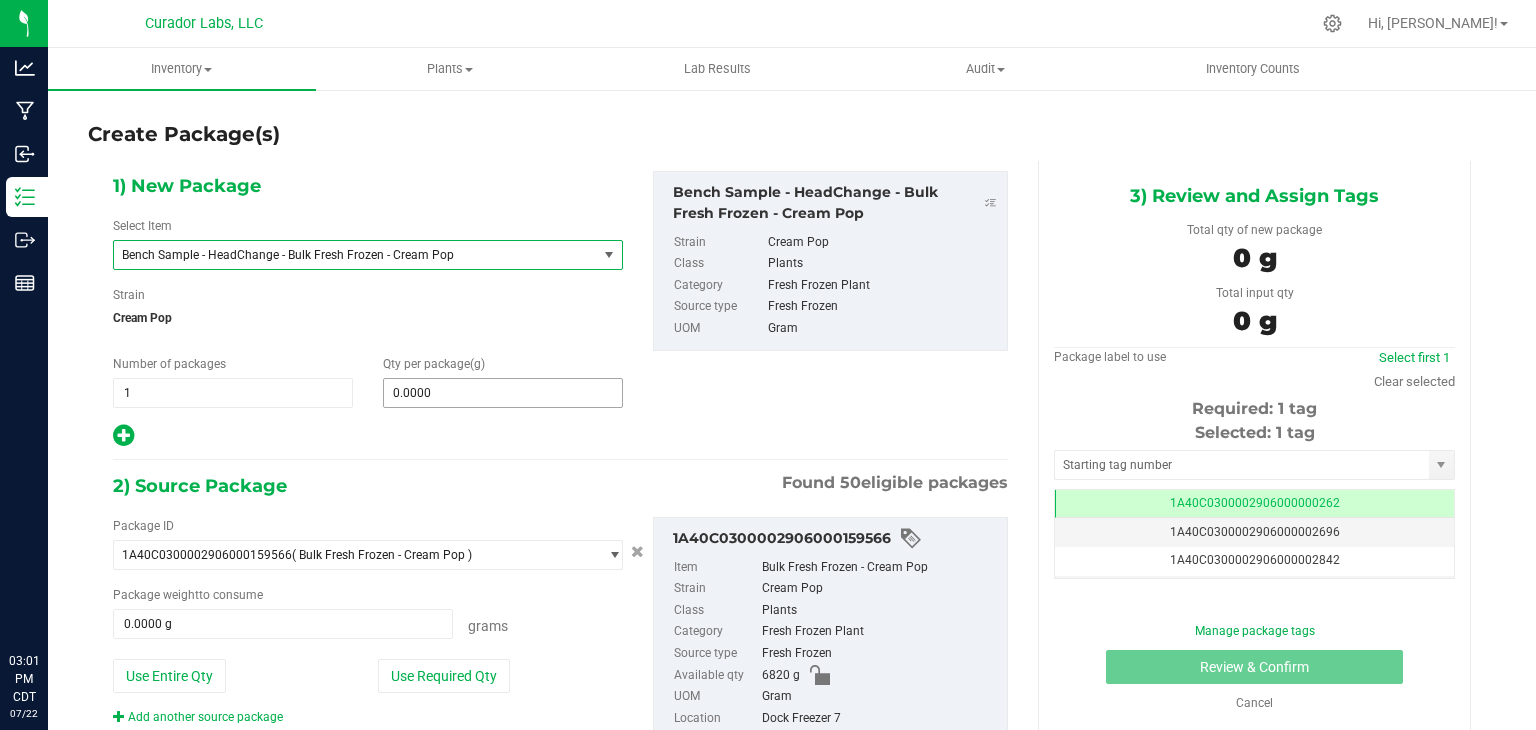 type 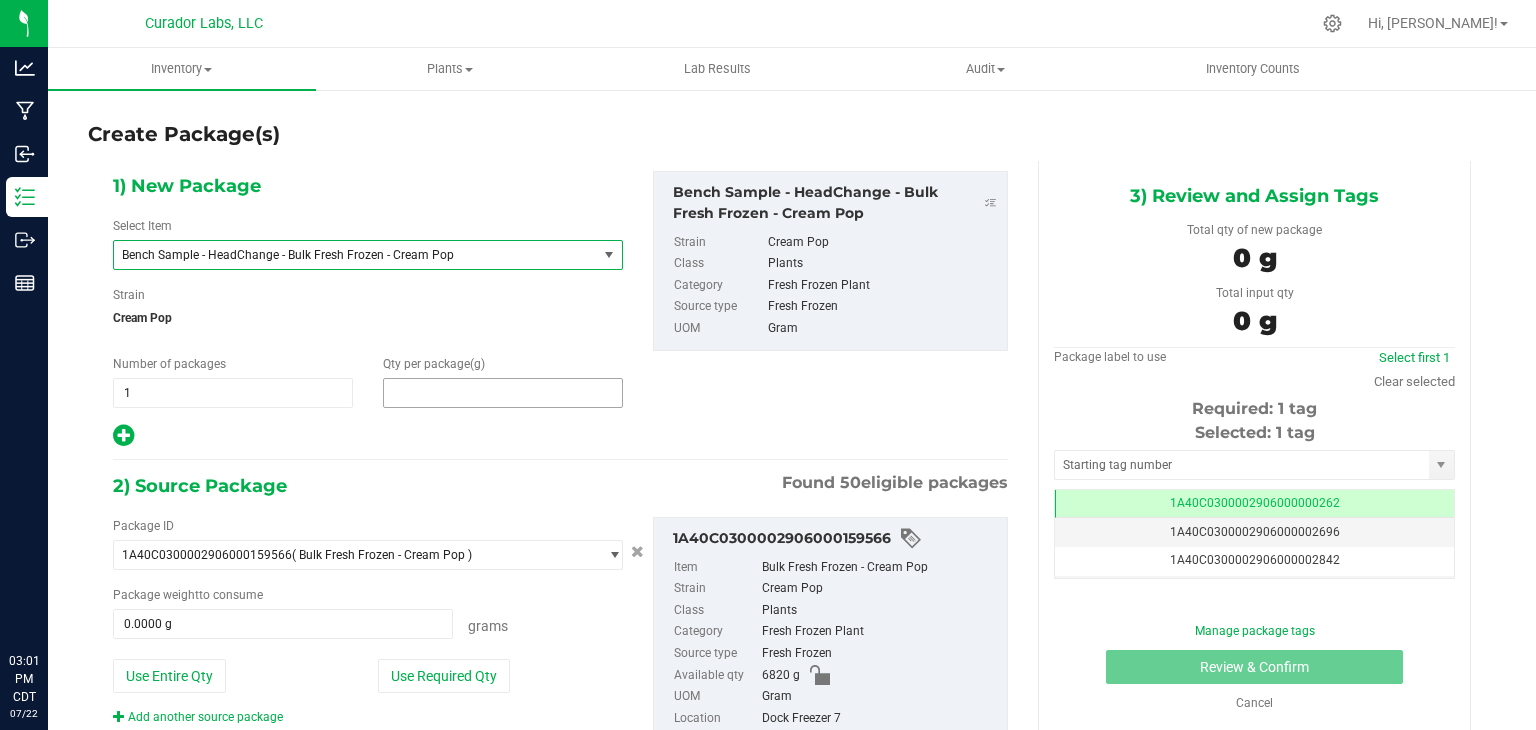 click at bounding box center (503, 393) 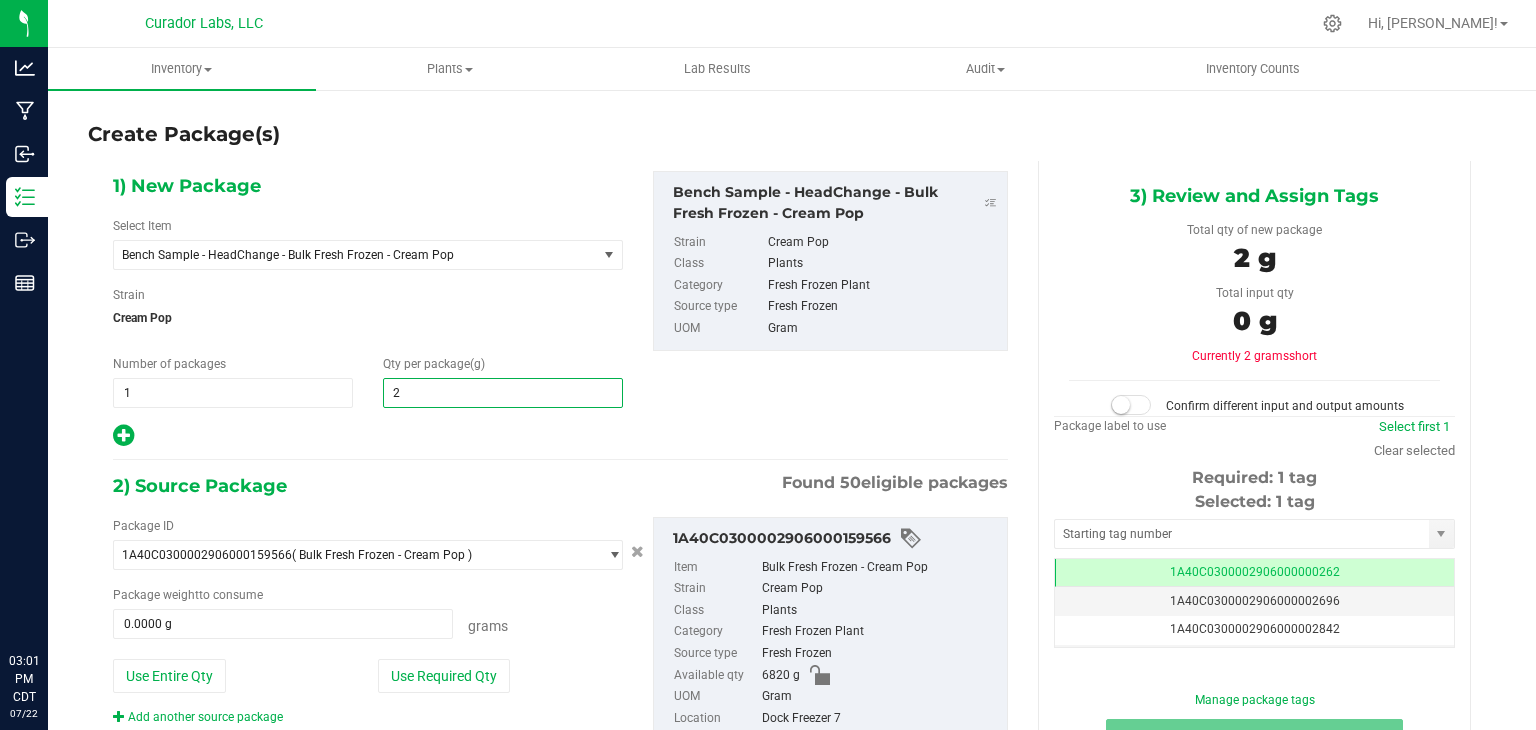 type on "2." 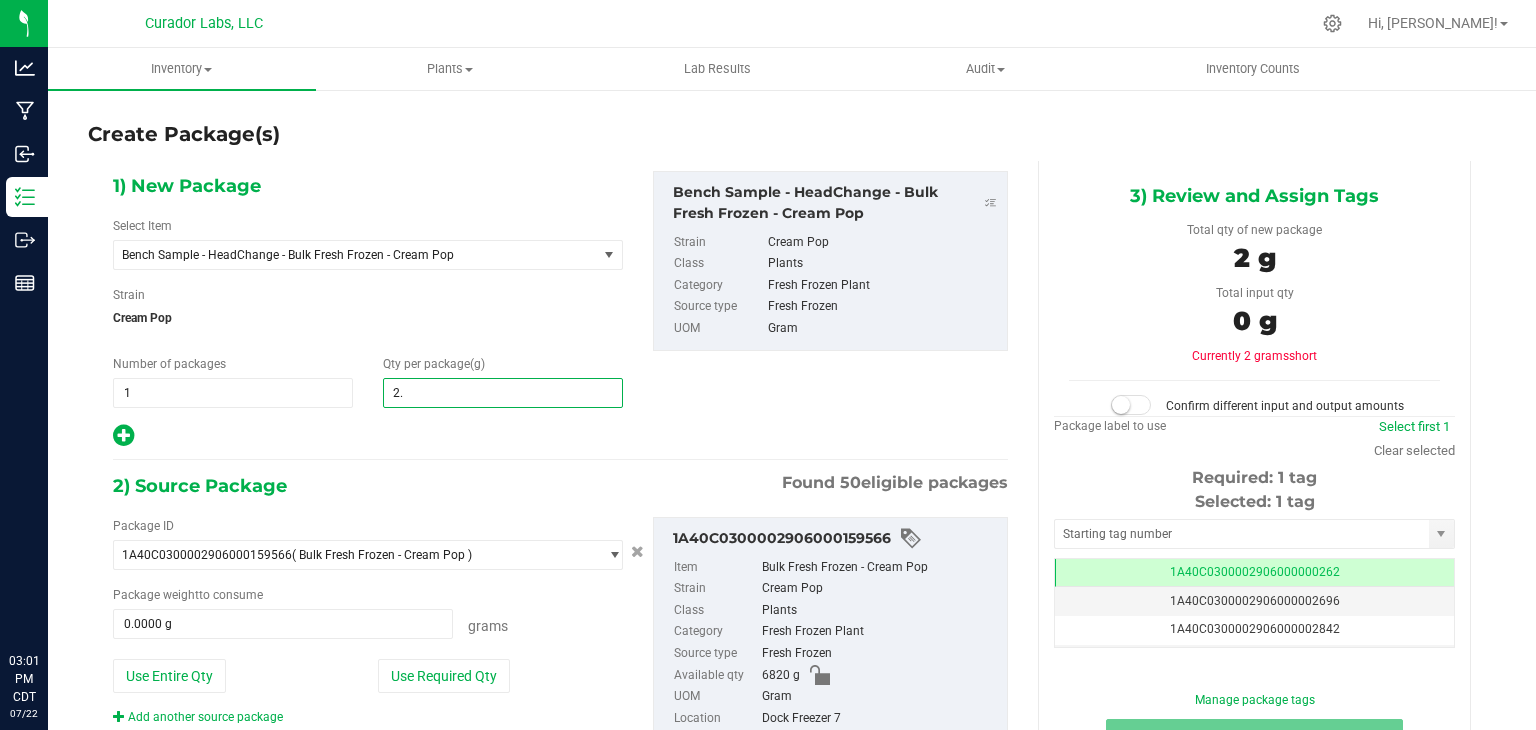 type on "2.0000" 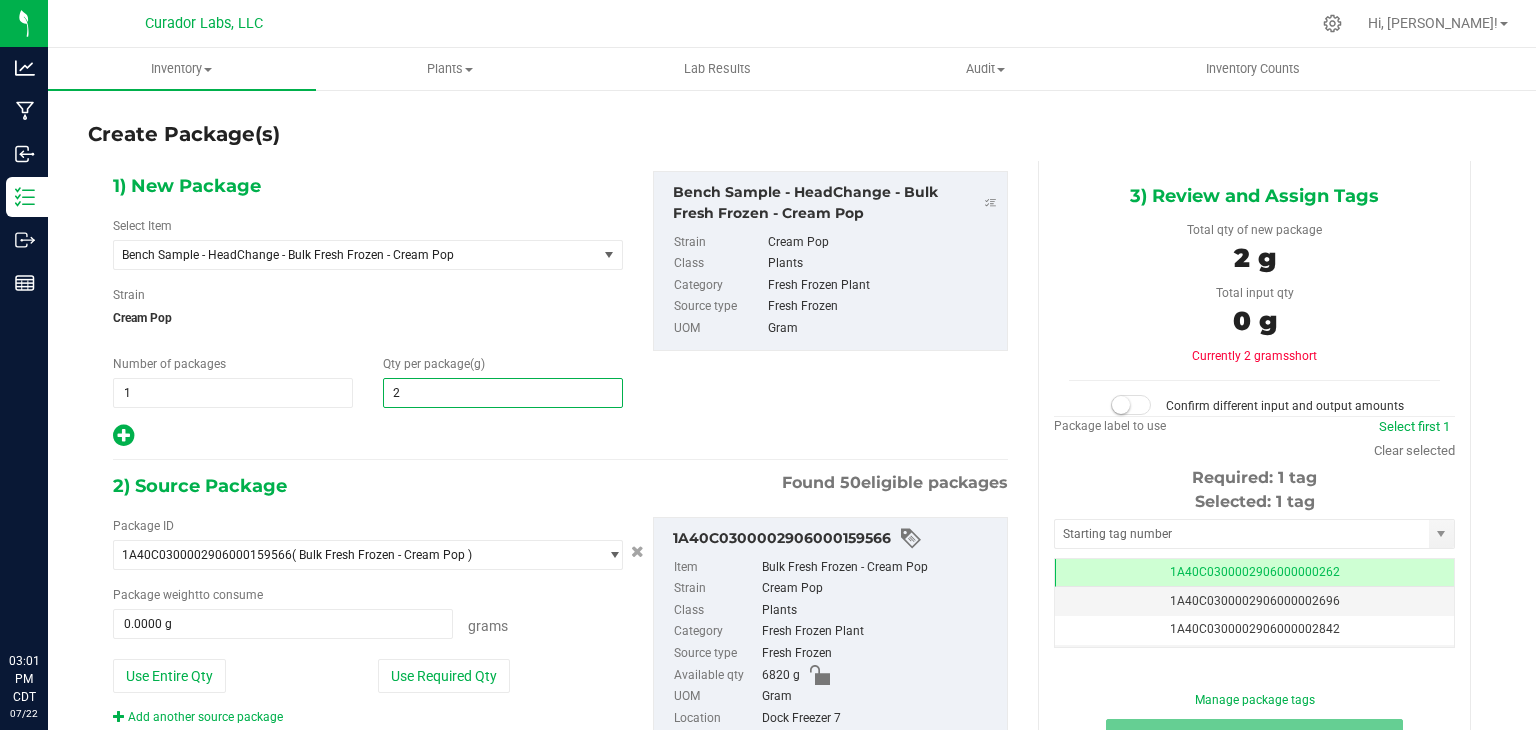 click on "Selected: 1 tag
Tag 1A40C0300002906000000262 1A40C0300002906000002696 1A40C0300002906000002842 1A40C0300002906000002911 1A40C0300002906000003308 1A40C0300002906000003553 1A40C0300002906000003667 1A40C0300002906000004697 1A40C0300002906000004746 1A40C0300002906000005597 1A40C0300002906000005881 1A40C0300002906000005884 1A40C0300002906000005958 1A40C0300002906000005995 1A40C0300002906000007537 1A40C0300002906000007635 1A40C0300002906000007662 1A40C0300002906000007663 1A40C0300002906000007685 1A40C0300002906000007686 1A40C0300002906000007687 1A40C0300002906000007688 1A40C0300002906000007689 1A40C0300002906000007711 1A40C0300002906000007713 1A40C0300002906000007722 Page of 1 NaN - NaN of 26 items" at bounding box center (1254, 569) 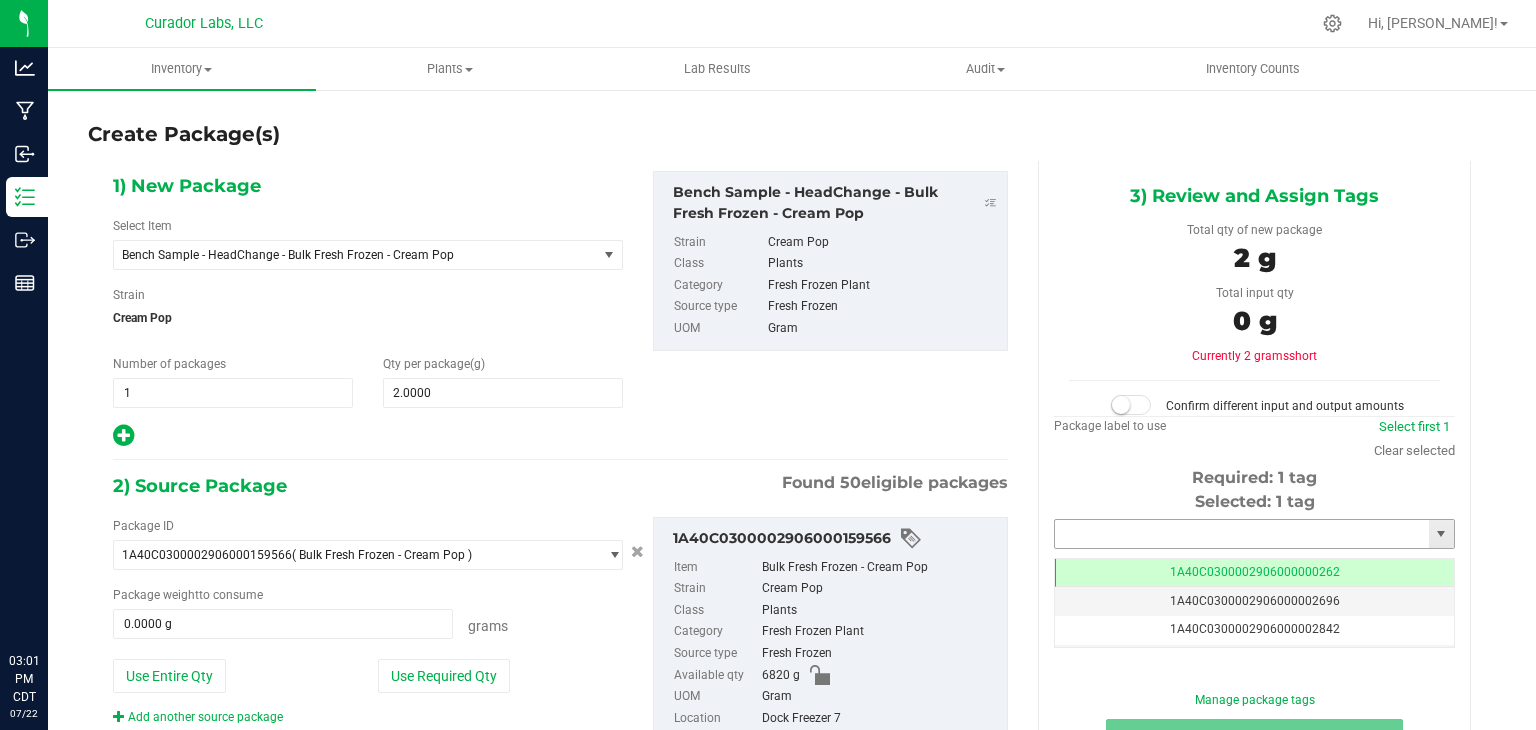 click at bounding box center (1242, 534) 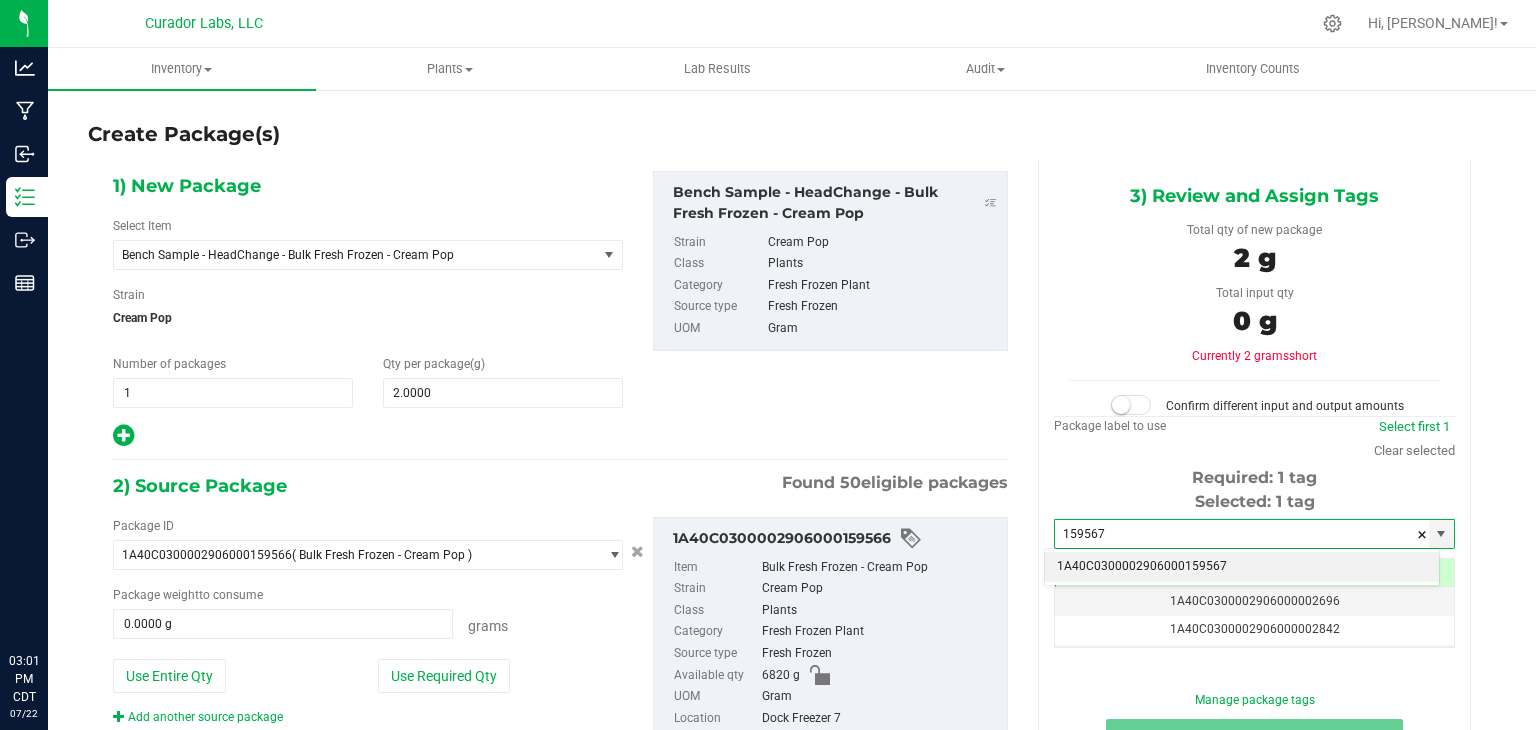 click on "1A40C0300002906000159567" at bounding box center [1242, 567] 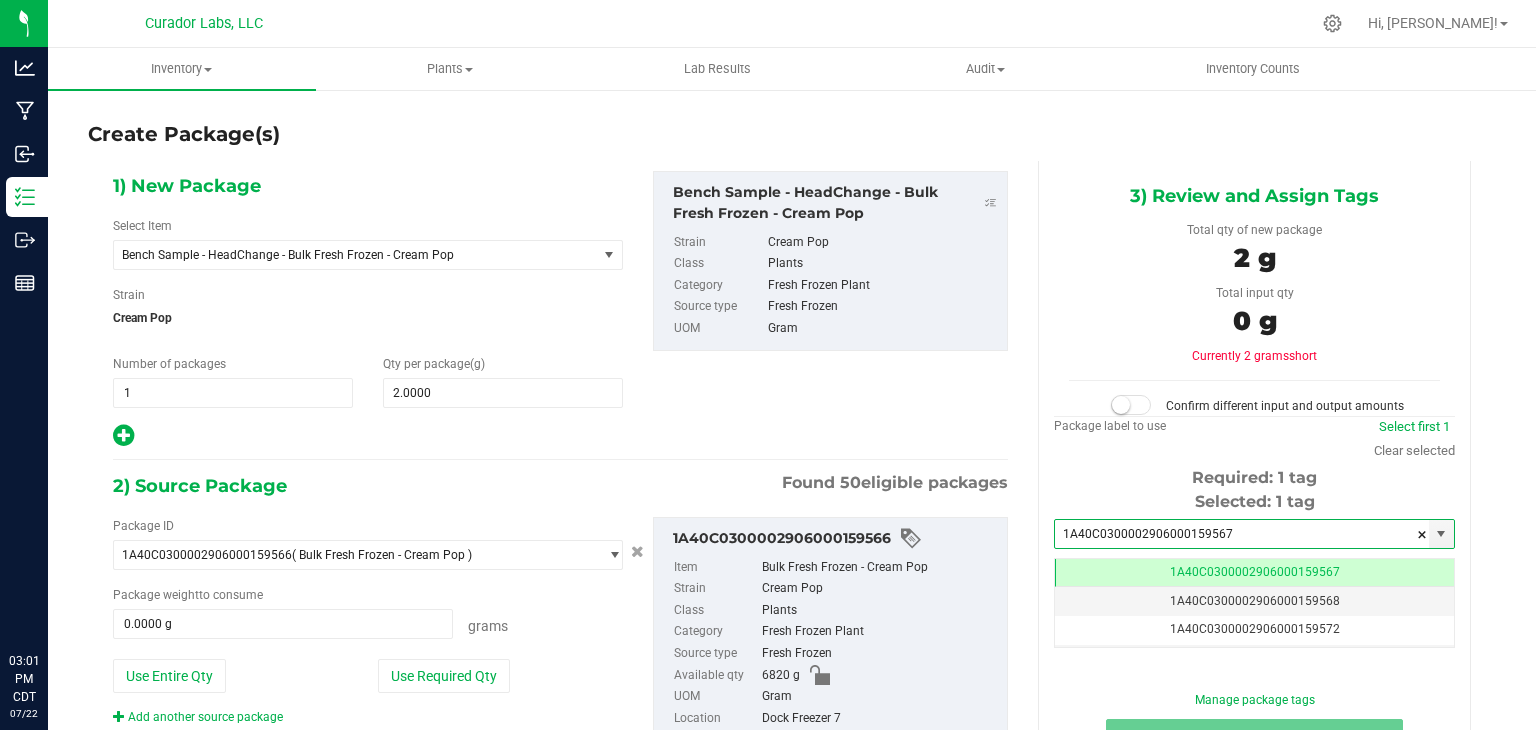 type on "1A40C0300002906000159567" 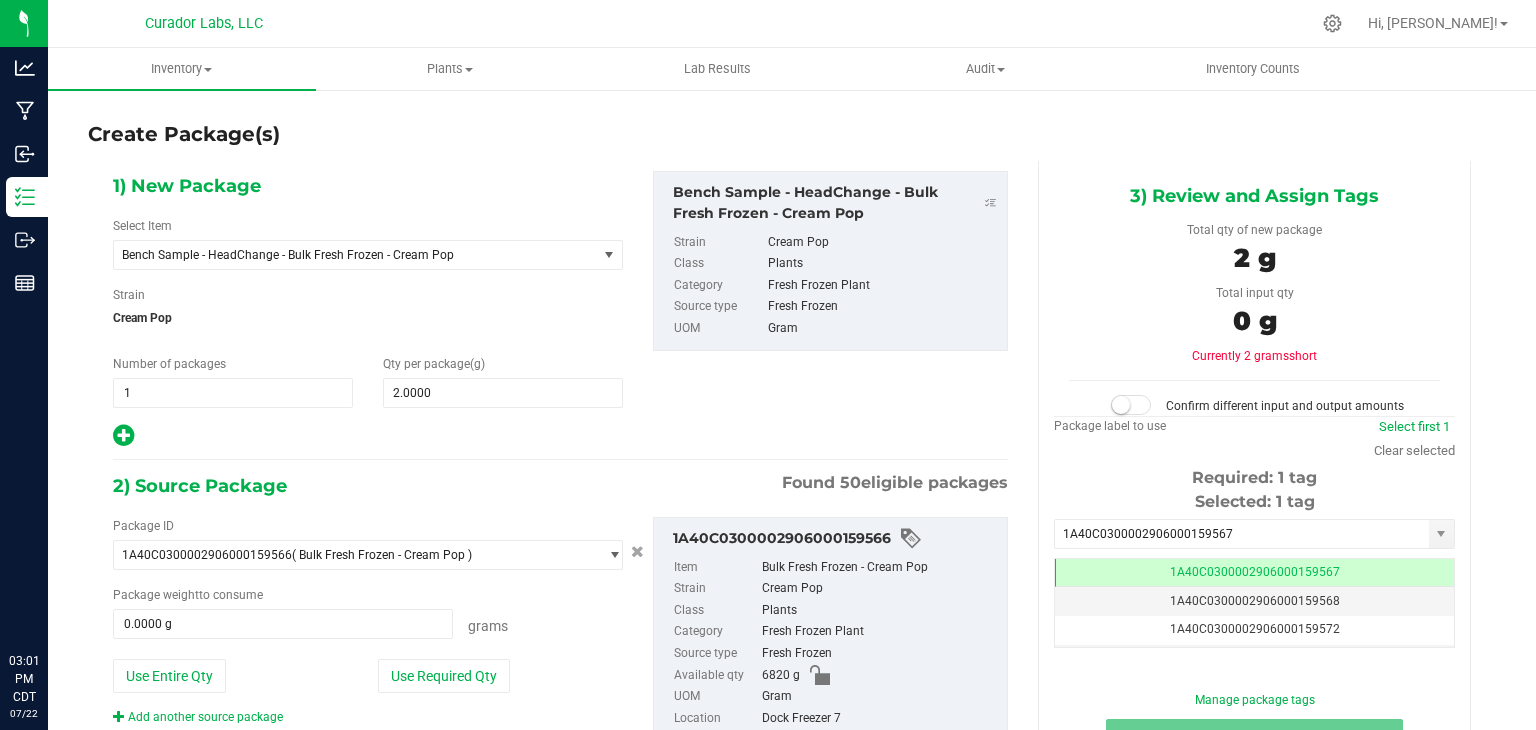 click on "1) New Package
Select Item
Bench Sample - HeadChange - Bulk Fresh Frozen - Cream Pop
Bench Sample - HeadChange - Bulk Fresh Frozen - Cherry Bang Bang Bench Sample - HeadChange - Bulk Fresh Frozen - Cherry Burst Bench Sample - HeadChange - Bulk Fresh Frozen - Cherry Choka Bench Sample - HeadChange - Bulk Fresh Frozen - Cherry Pie Bench Sample - HeadChange - Bulk Fresh Frozen - Chu-Bops #51 Bench Sample - HeadChange - Bulk Fresh Frozen - Cinnamon Rolls Bench Sample - HeadChange - Bulk Fresh Frozen - Citron Bench Sample - HeadChange - Bulk Fresh Frozen - Clementine Bench Sample - HeadChange - Bulk Fresh Frozen - Color of Space" at bounding box center (560, 310) 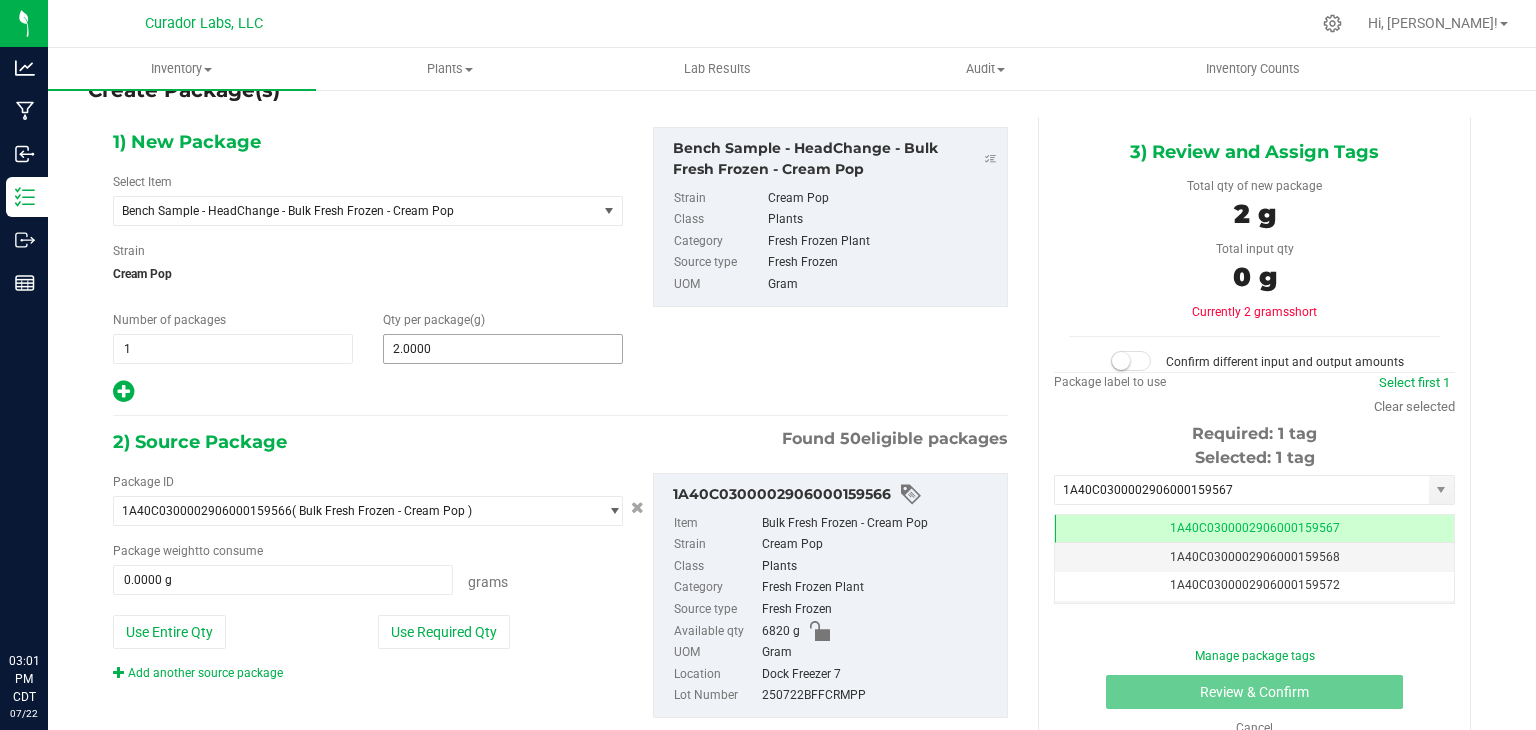 click on "2.0000 2" at bounding box center (503, 349) 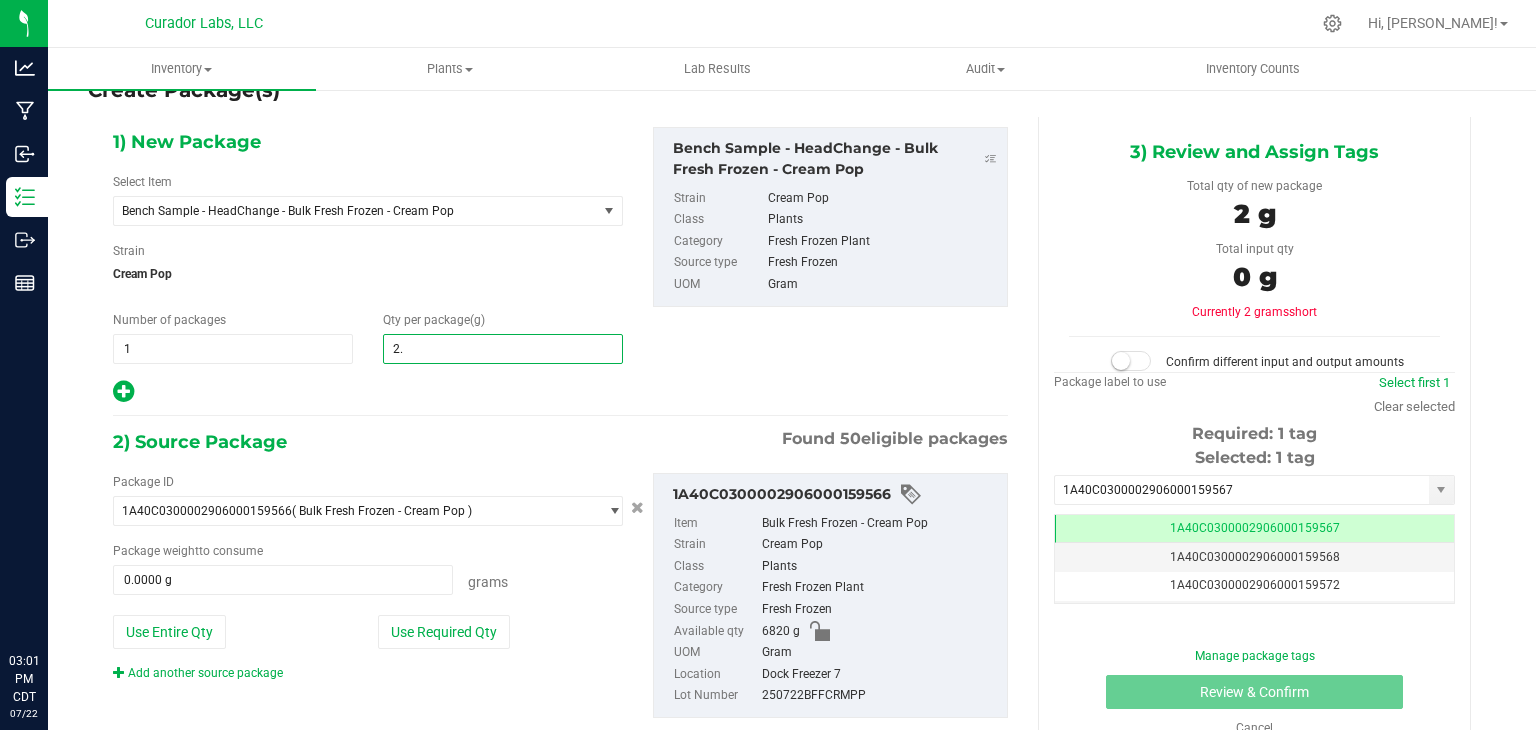 click on "2." at bounding box center (503, 349) 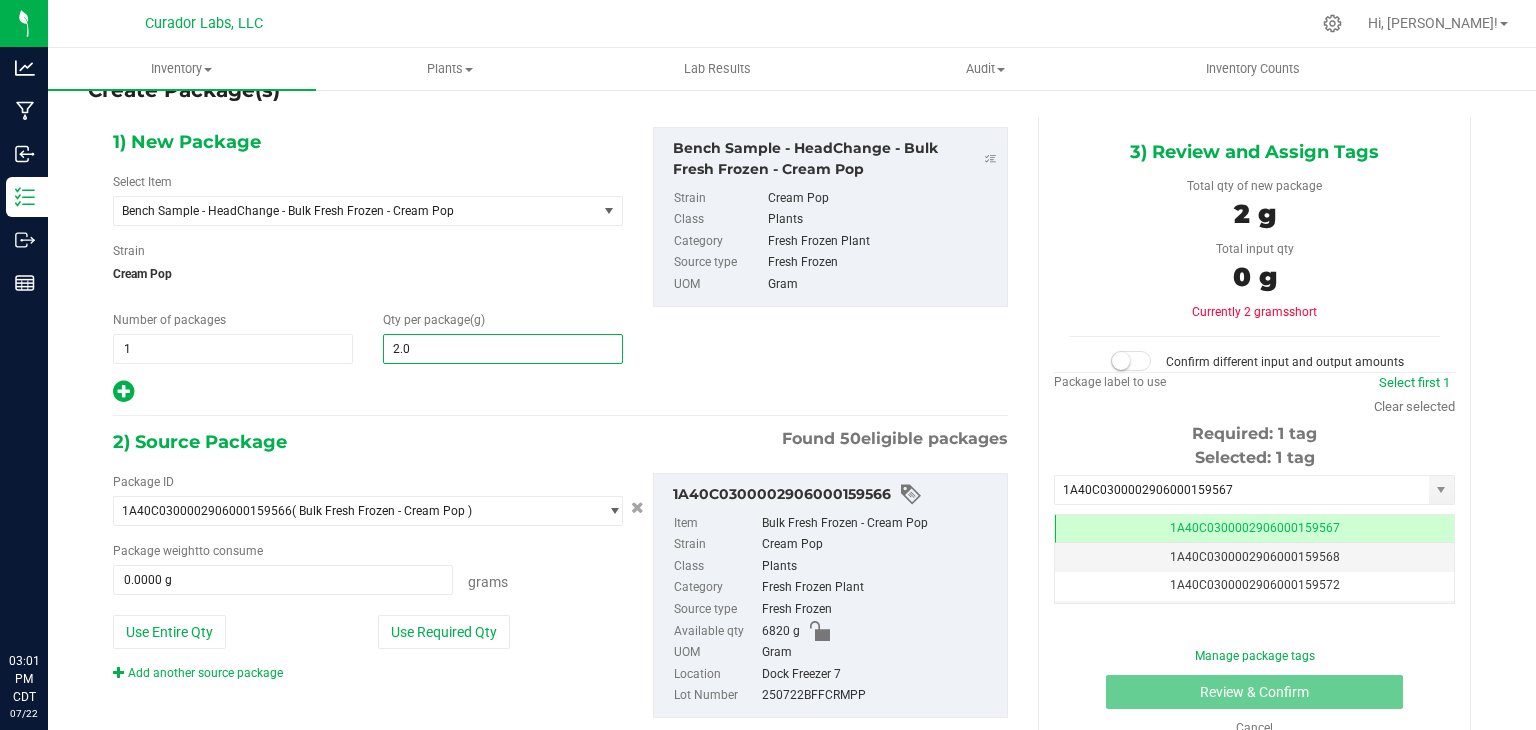 type on "2.08" 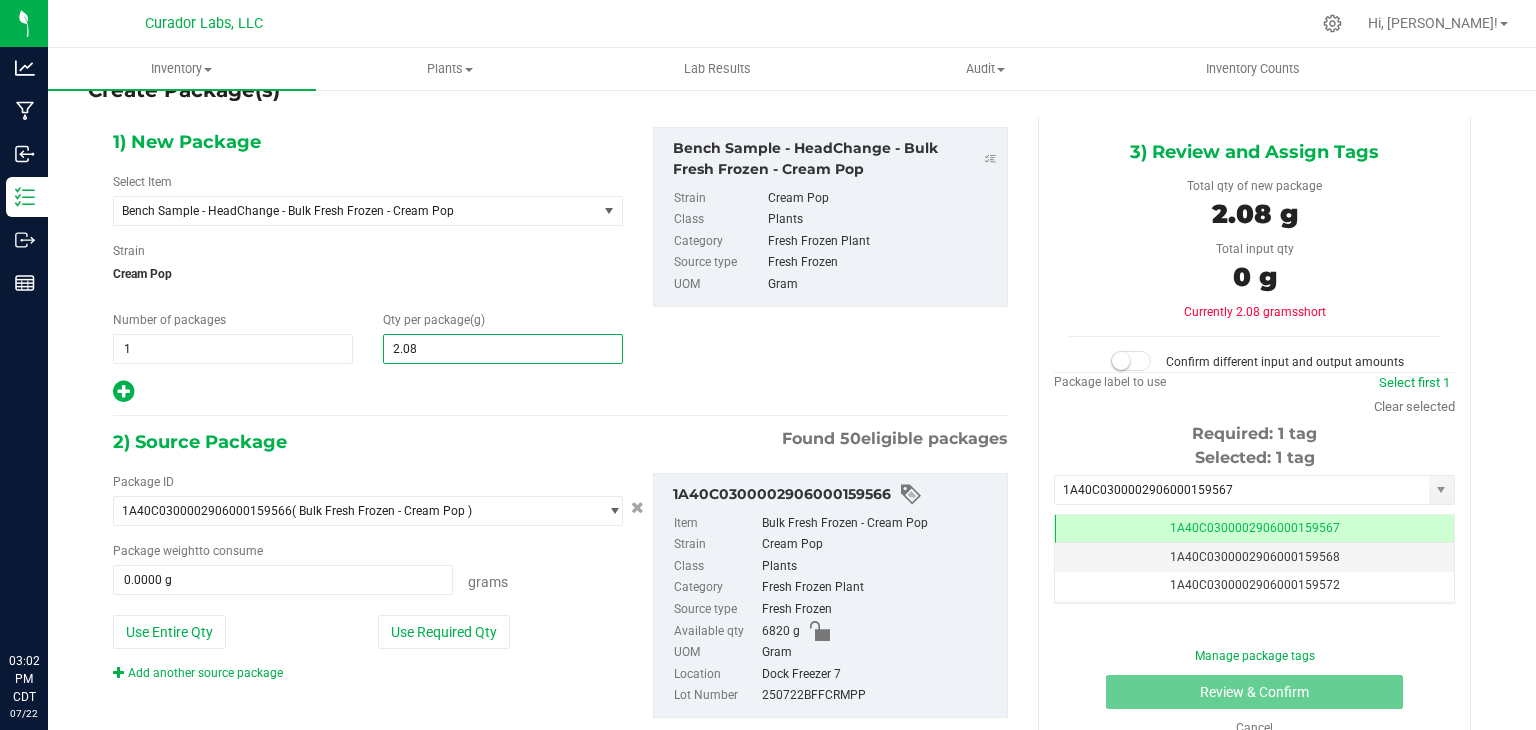 type on "2.0800" 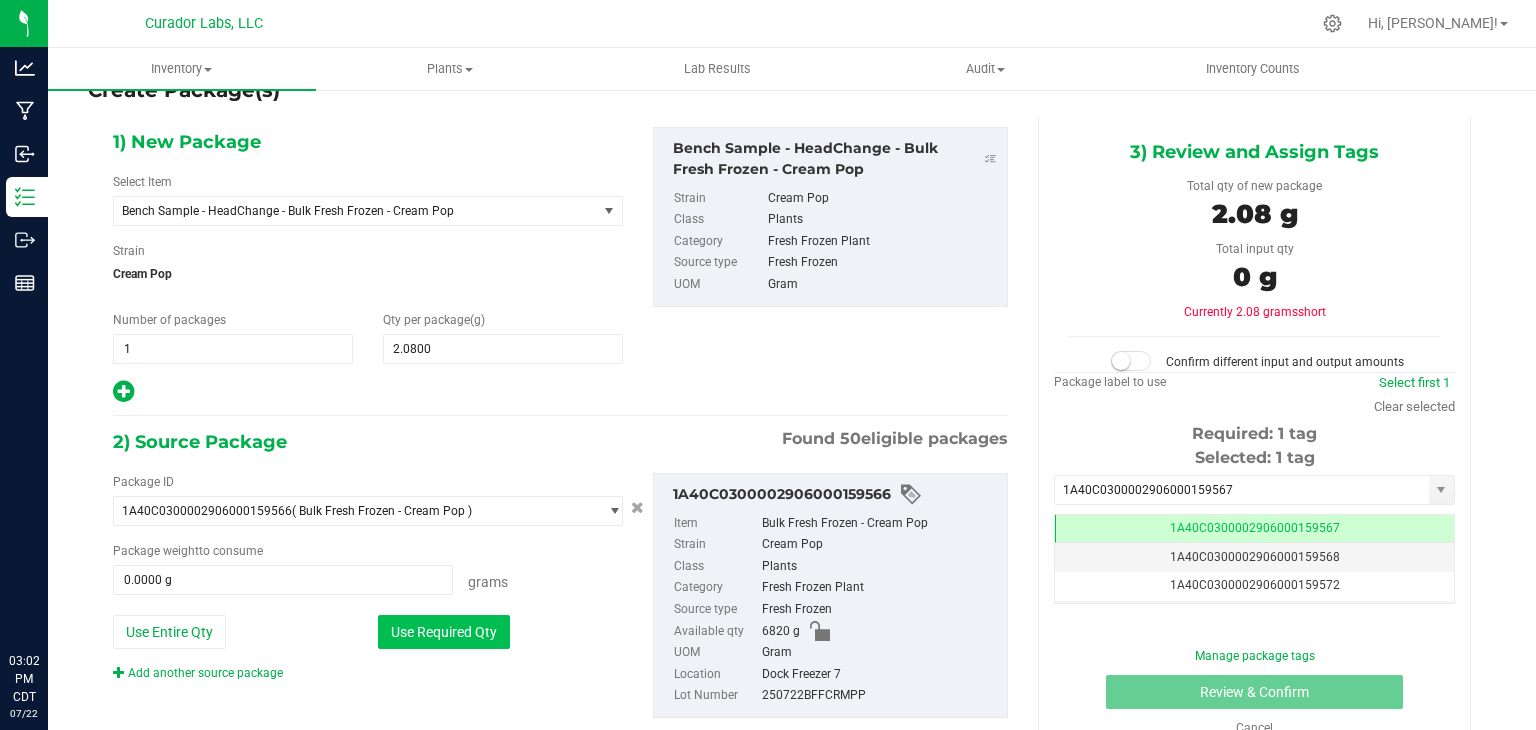 click on "Use Required Qty" at bounding box center (444, 632) 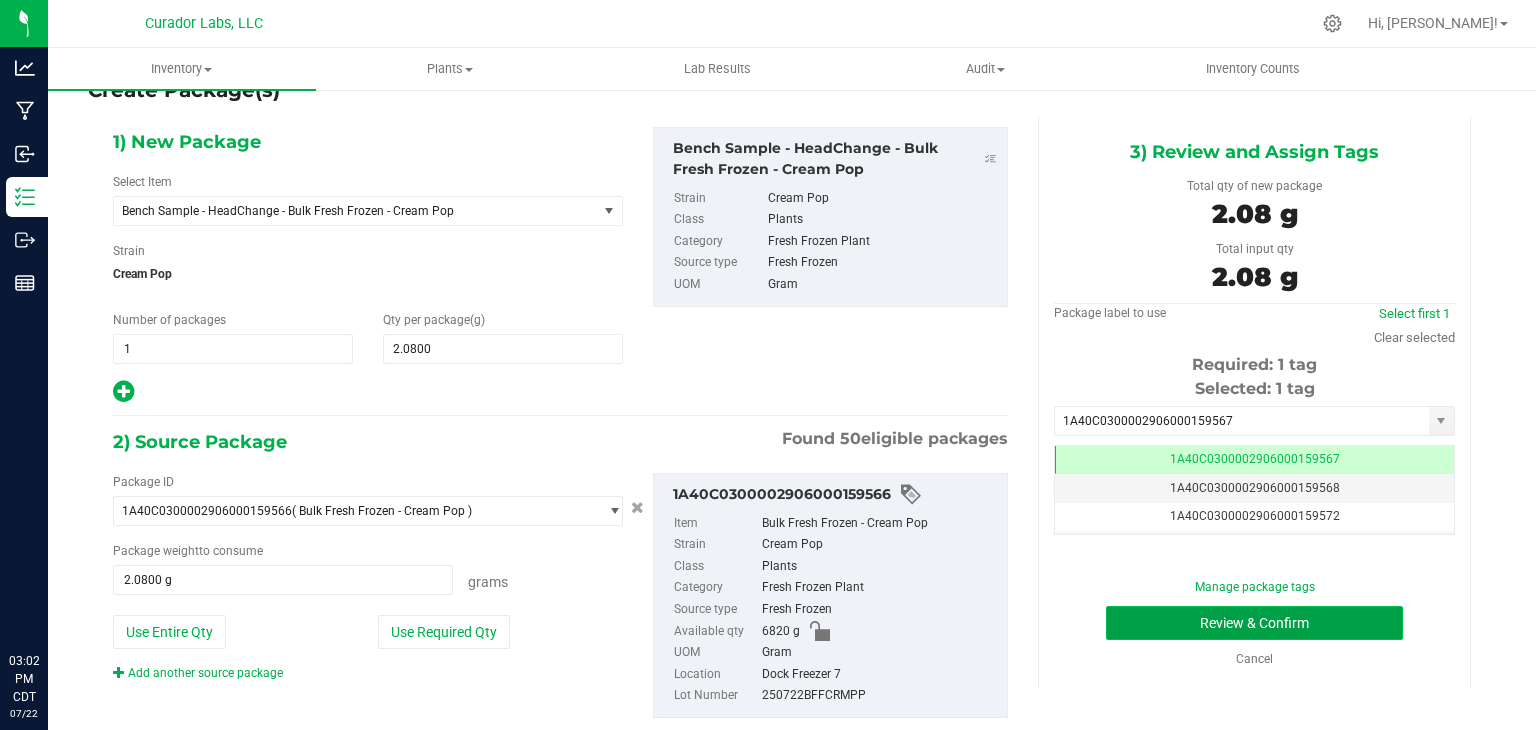 click on "Review & Confirm" at bounding box center [1254, 623] 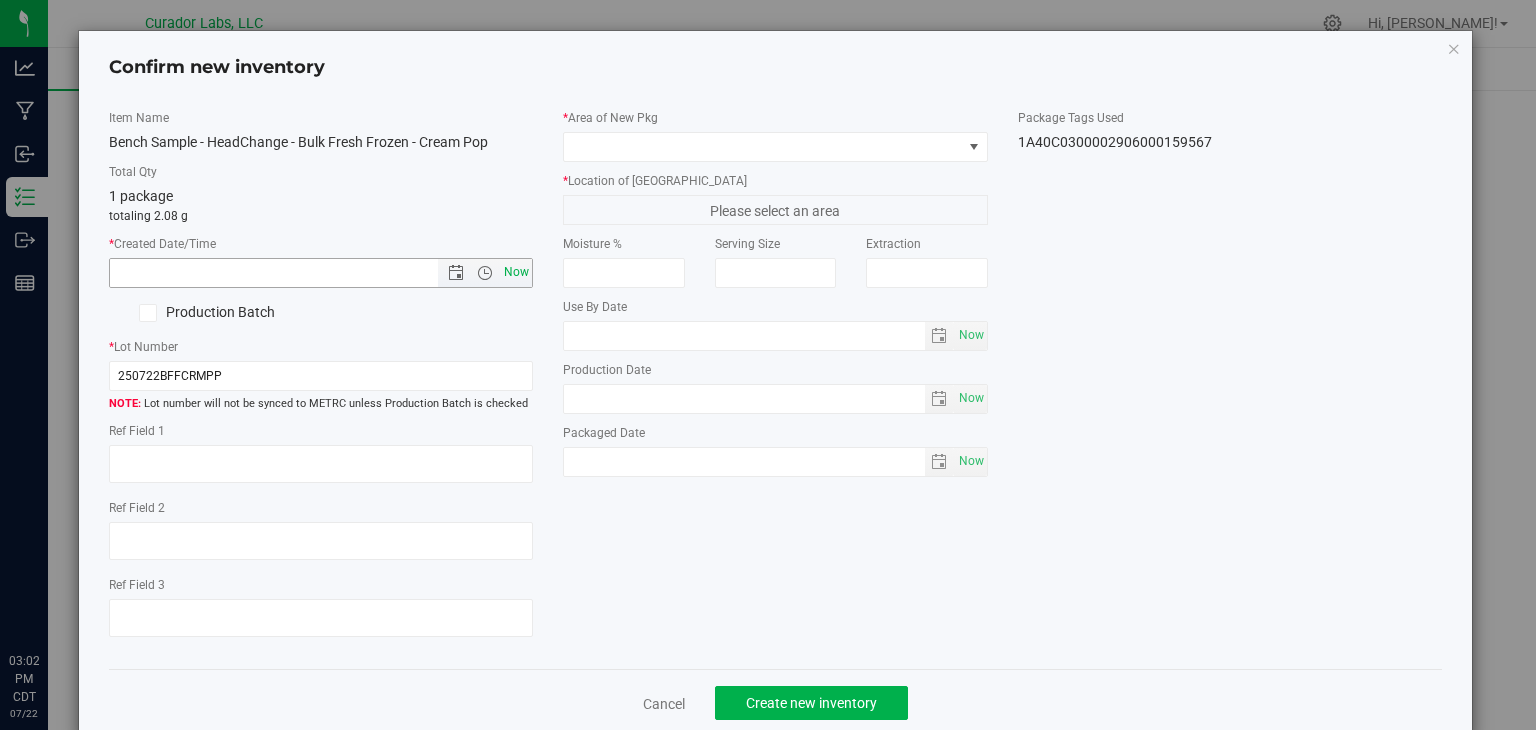 click on "Now" at bounding box center (517, 272) 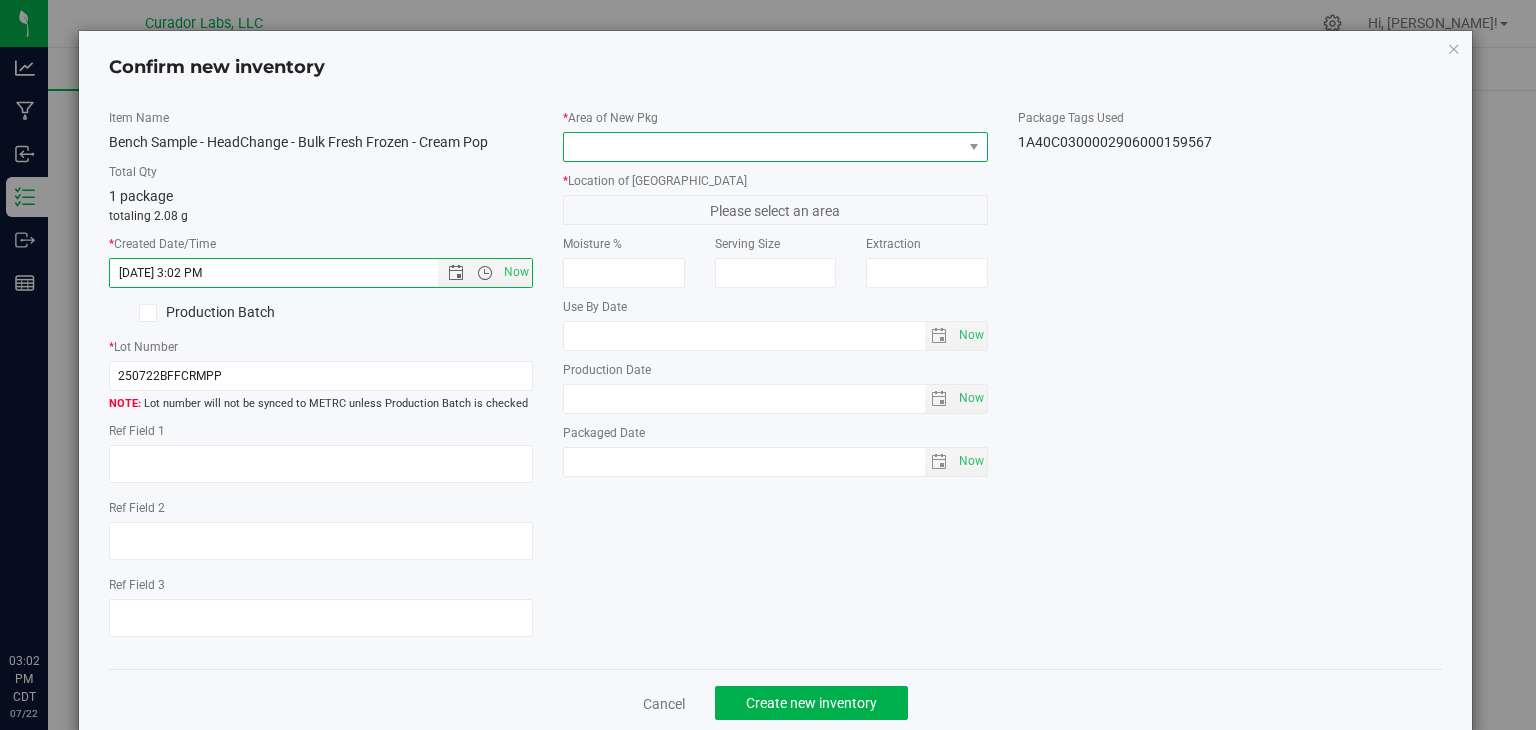 click at bounding box center (763, 147) 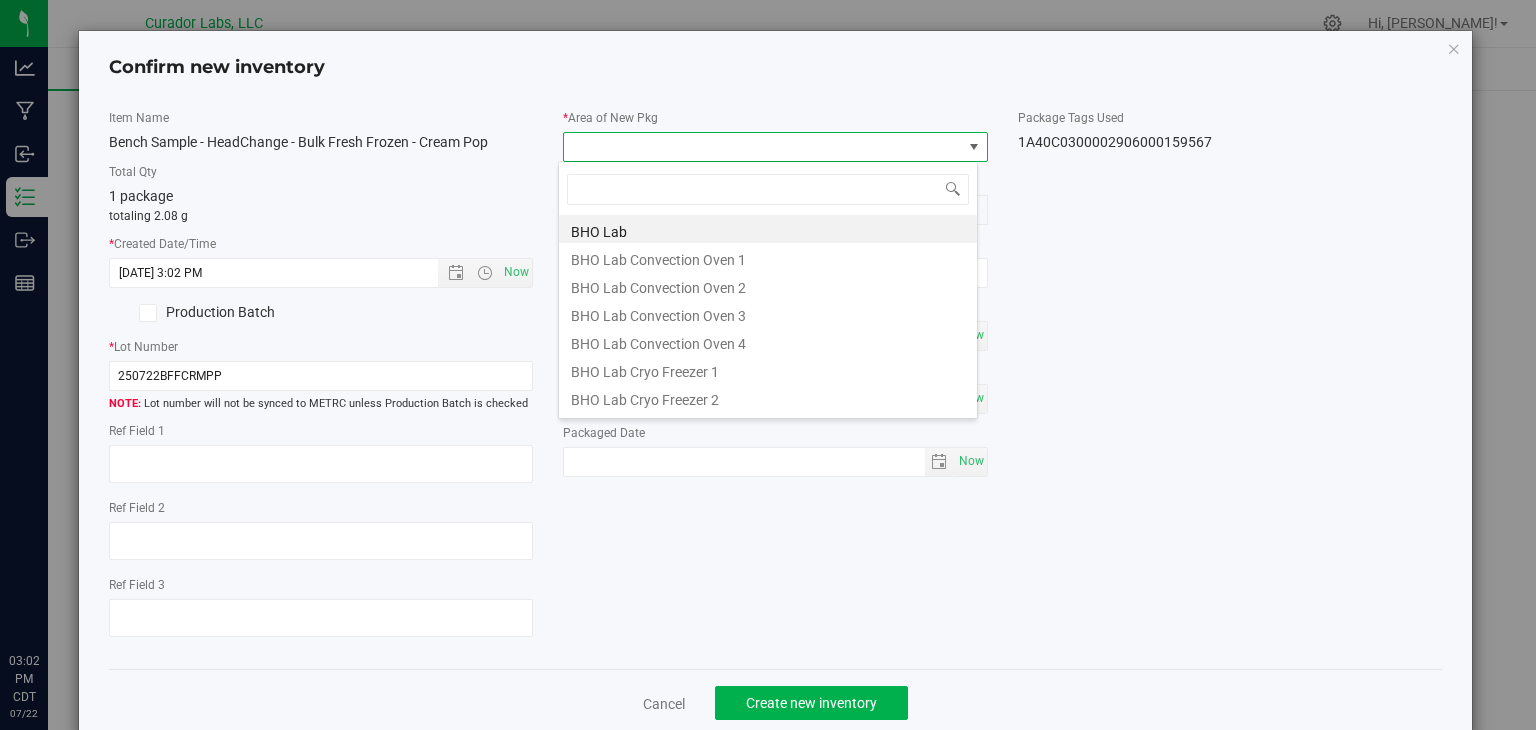 scroll, scrollTop: 99970, scrollLeft: 99580, axis: both 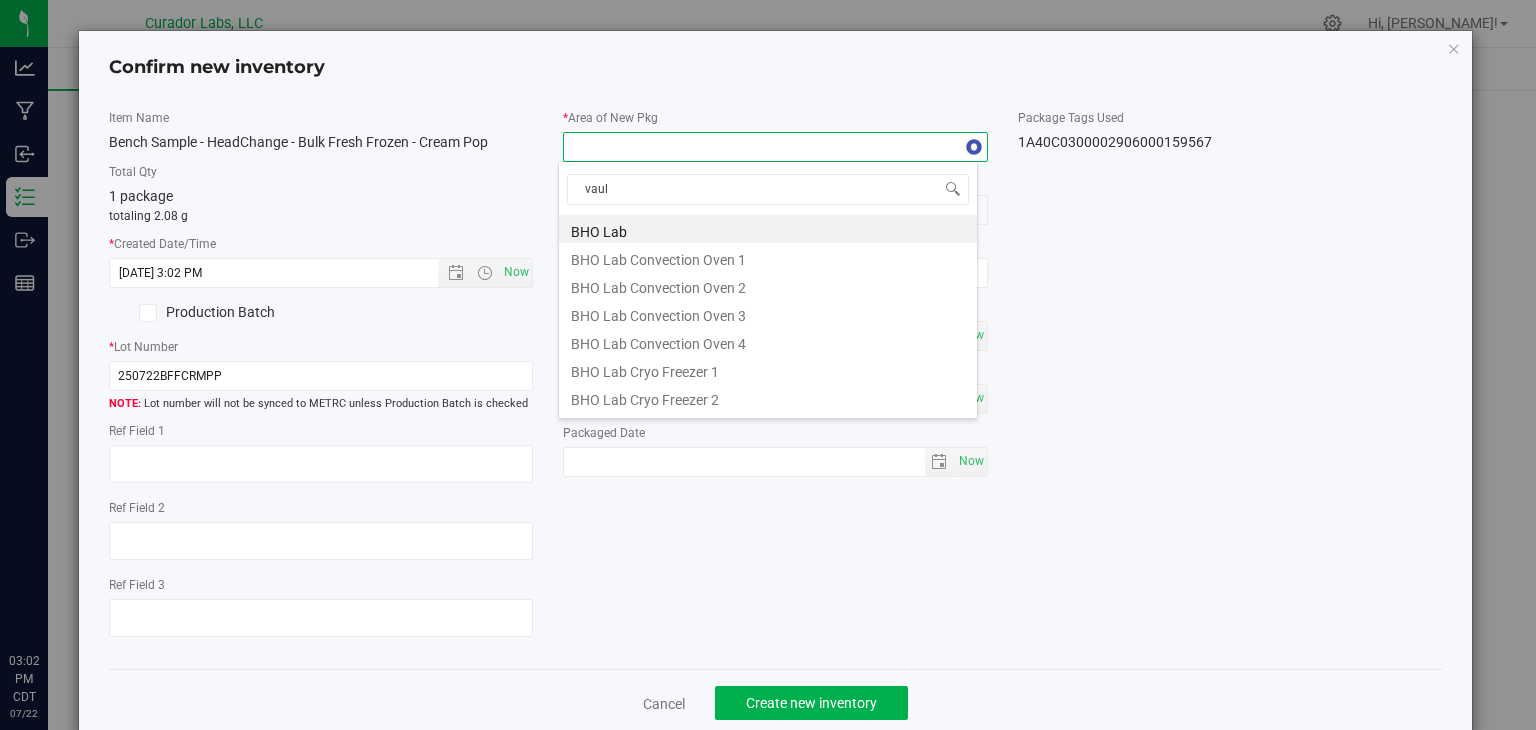 type on "vault" 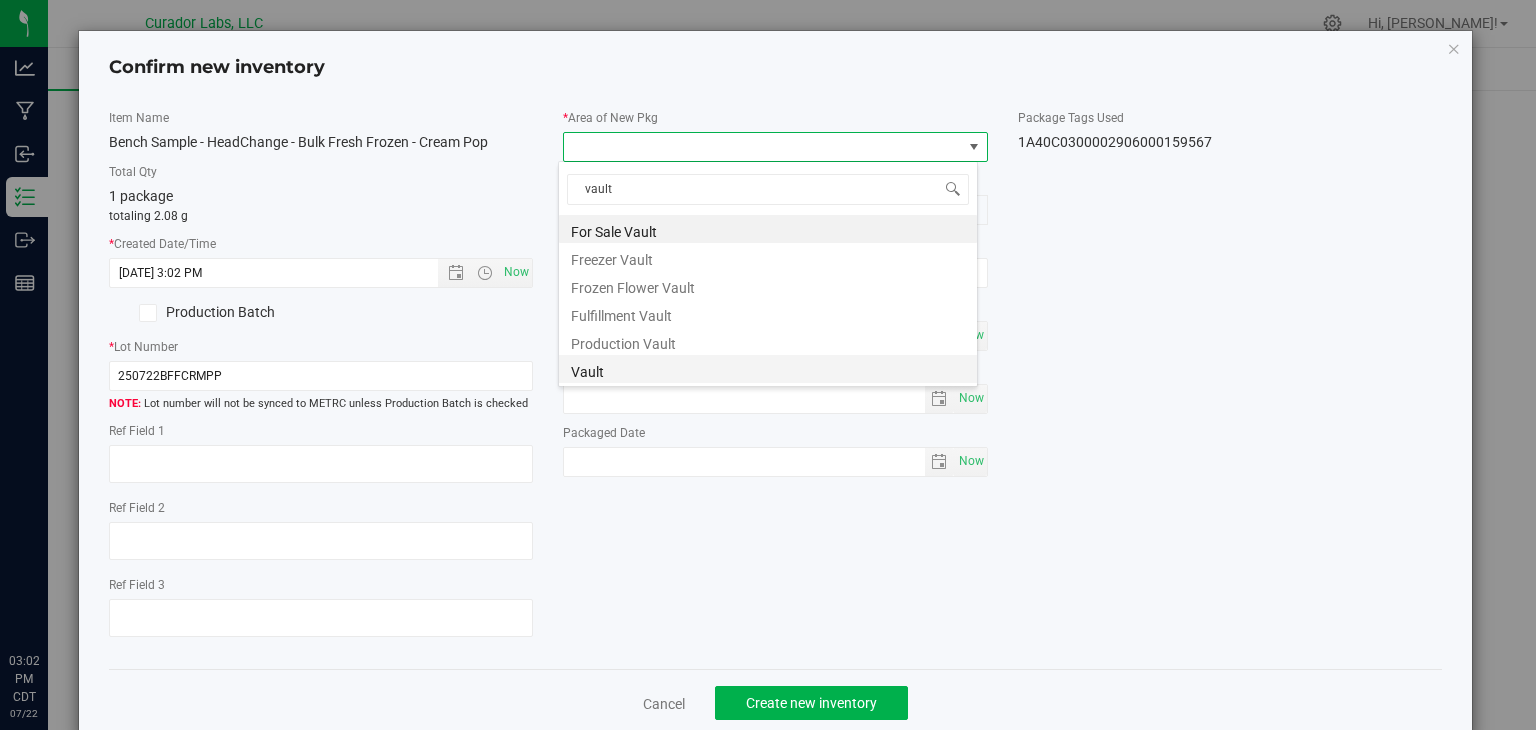 click on "Vault" at bounding box center [768, 369] 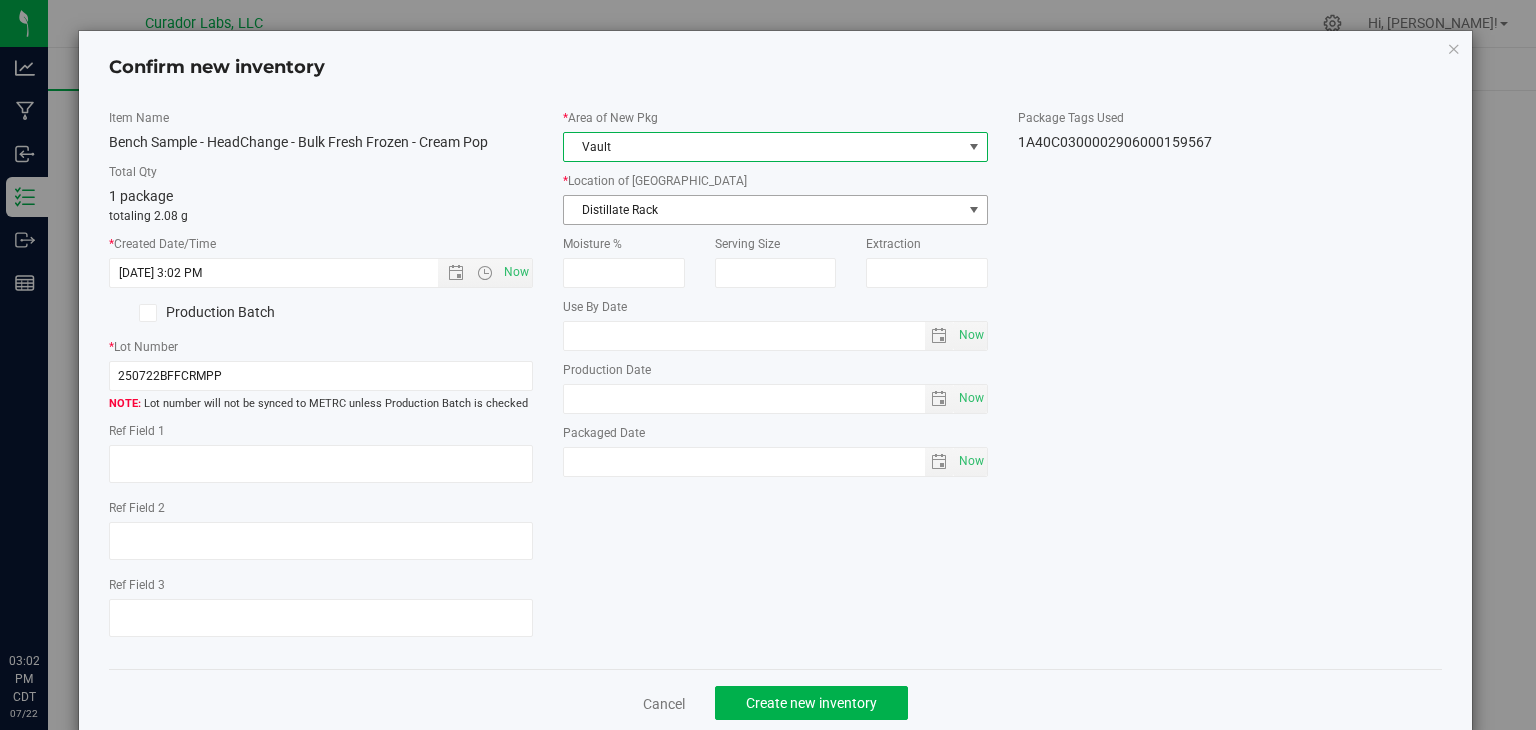 click on "Distillate Rack" at bounding box center (763, 210) 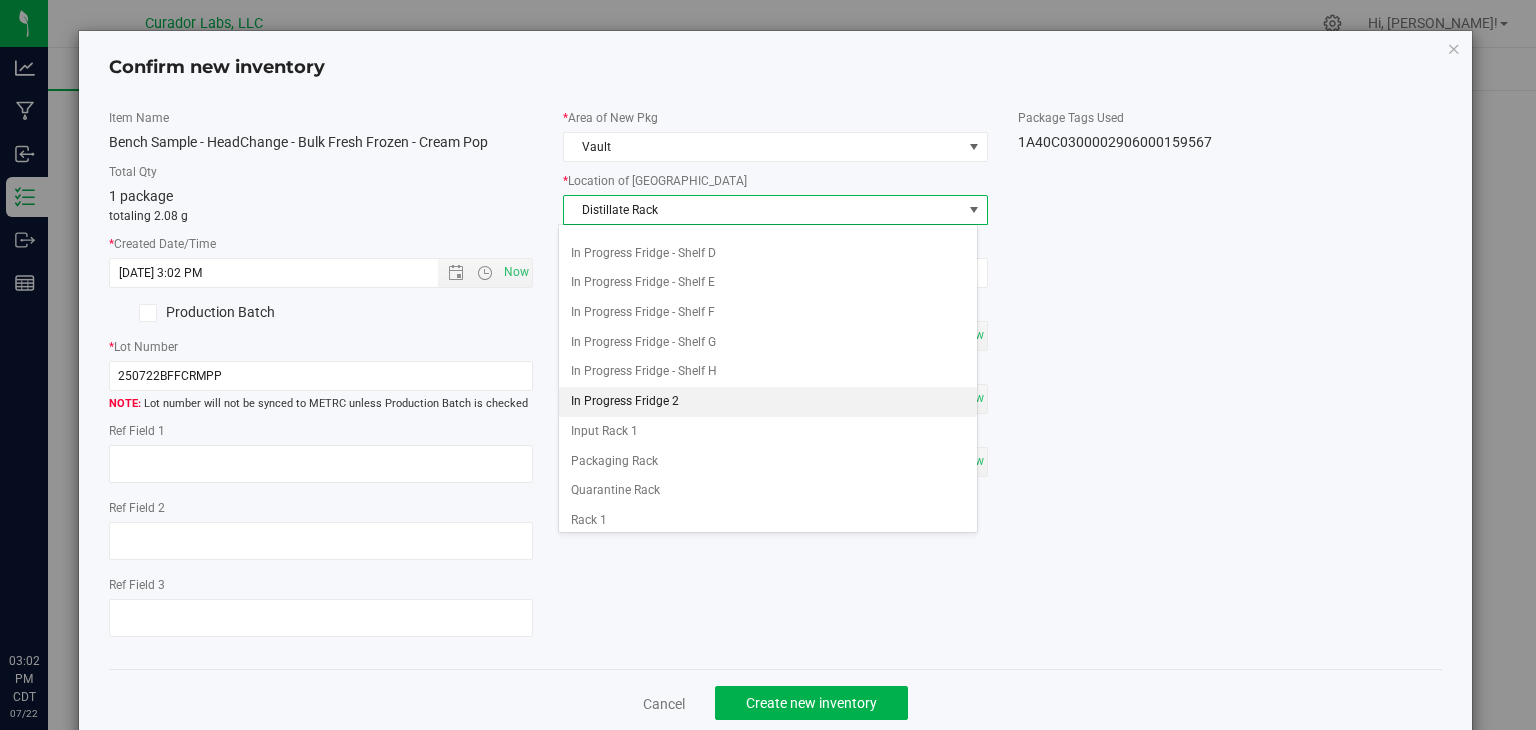 scroll, scrollTop: 212, scrollLeft: 0, axis: vertical 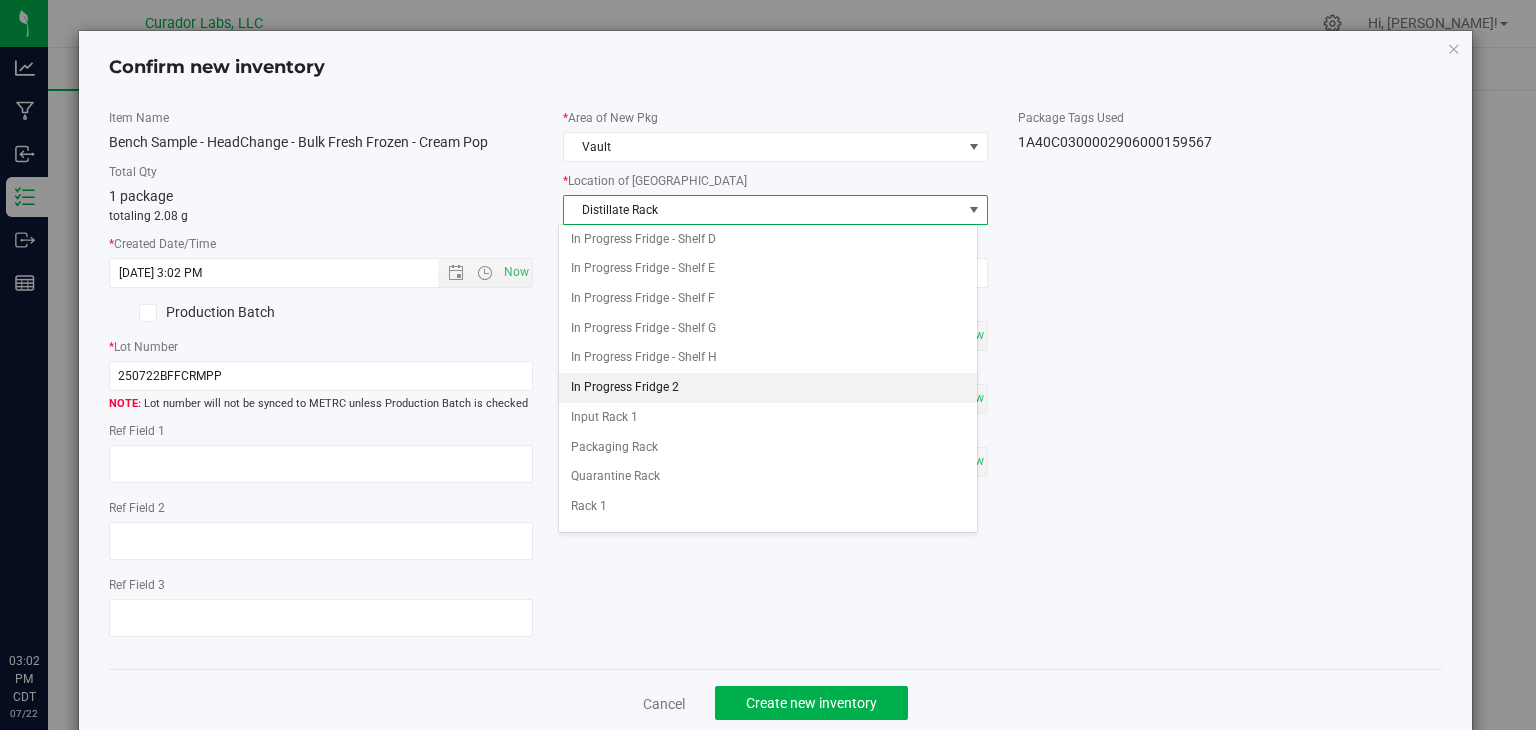 click on "In Progress Fridge 2" at bounding box center (768, 388) 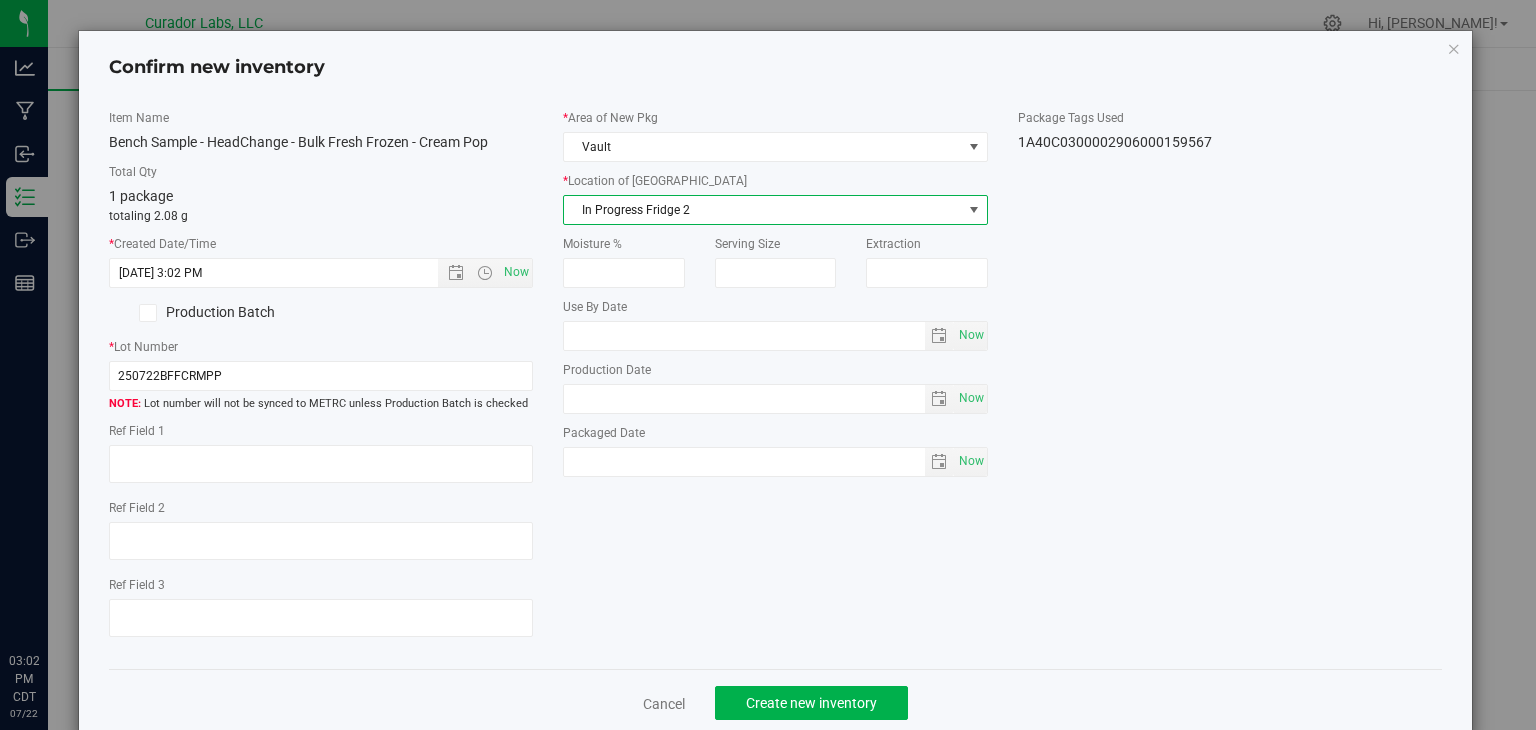 click on "Item Name
Bench Sample - HeadChange - Bulk Fresh Frozen - Cream Pop
Total Qty
1 package  totaling 2.08 g
*
Created Date/Time
7/22/2025 3:02 PM
Now
Production Batch
*
Lot Number
250722BFFCRMPP
Vault" at bounding box center (776, 381) 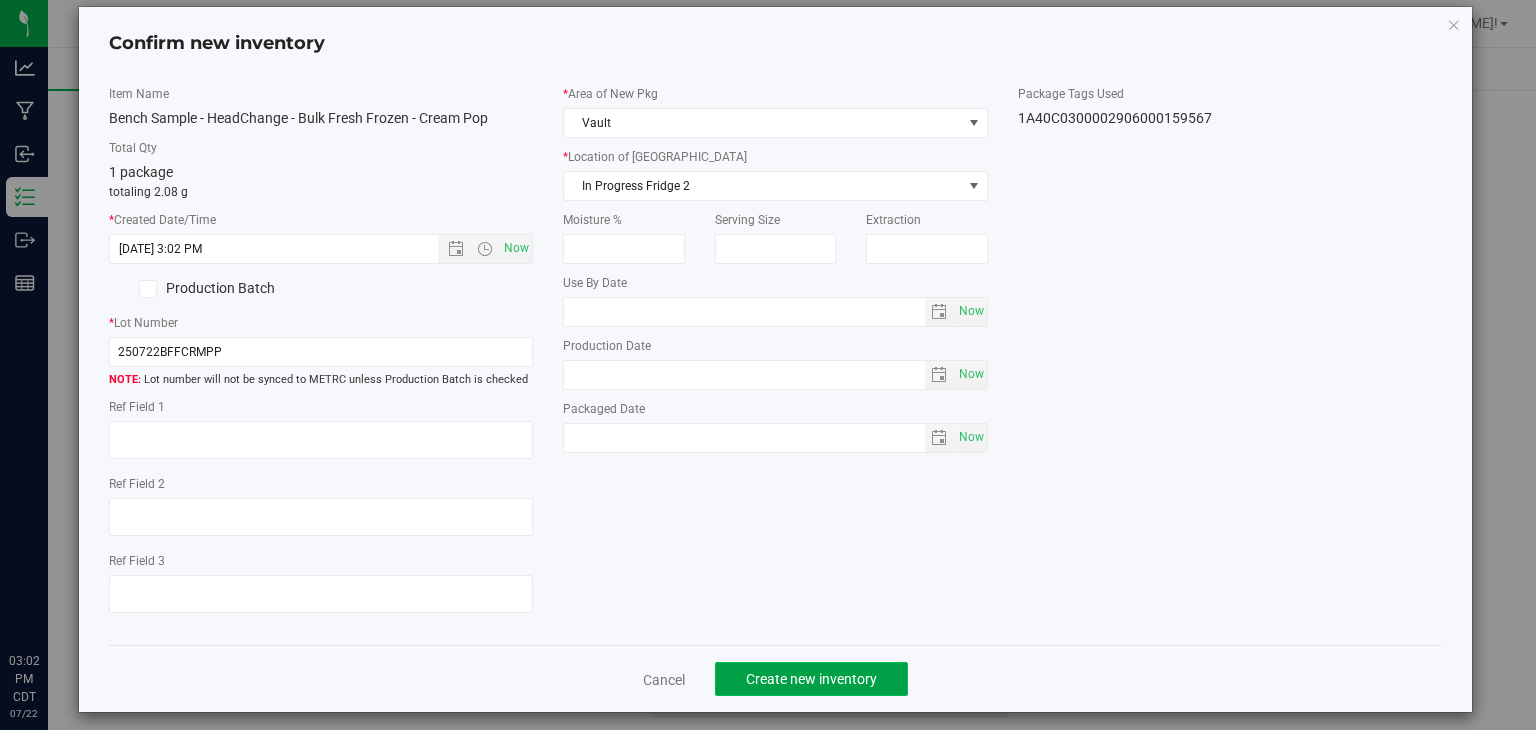 click on "Create new inventory" 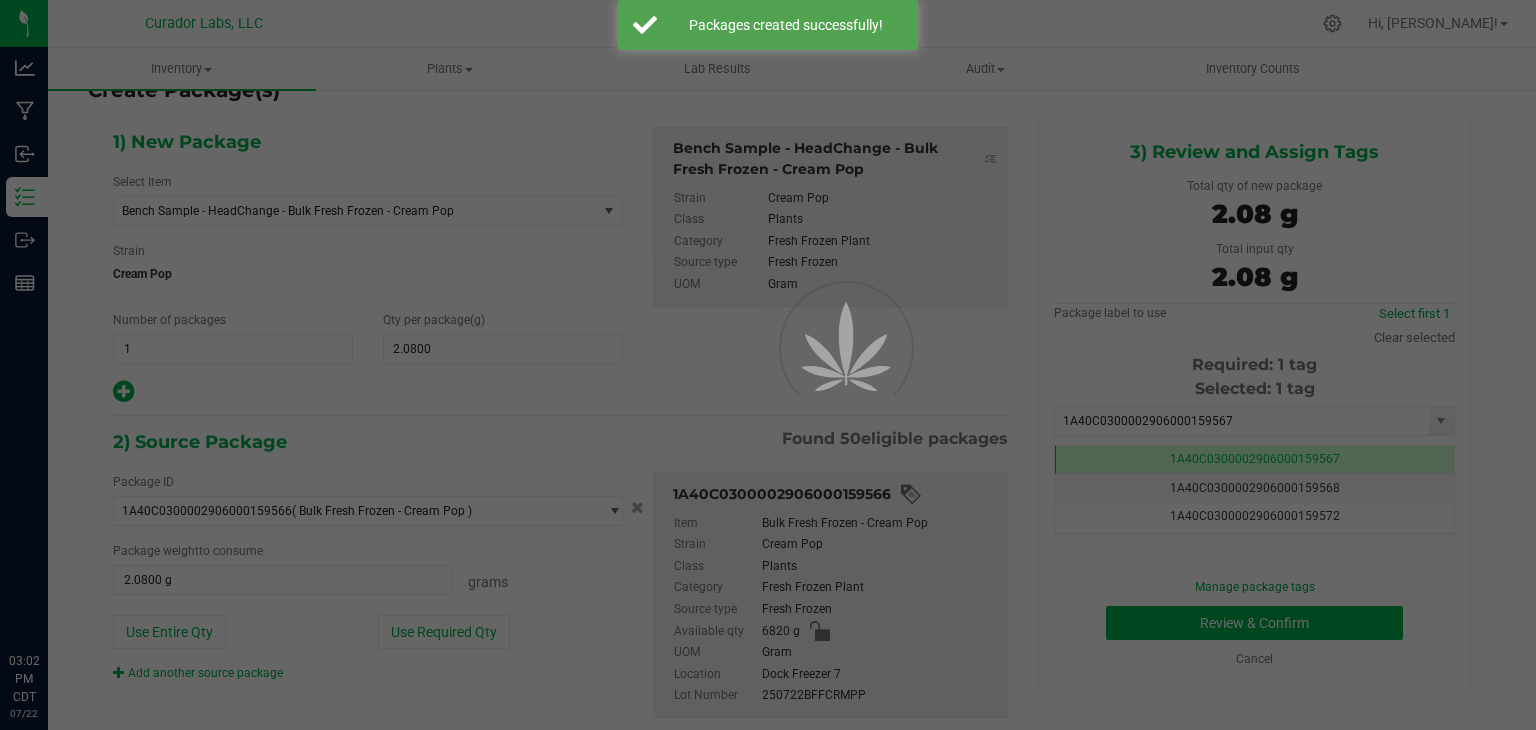 scroll, scrollTop: 0, scrollLeft: 0, axis: both 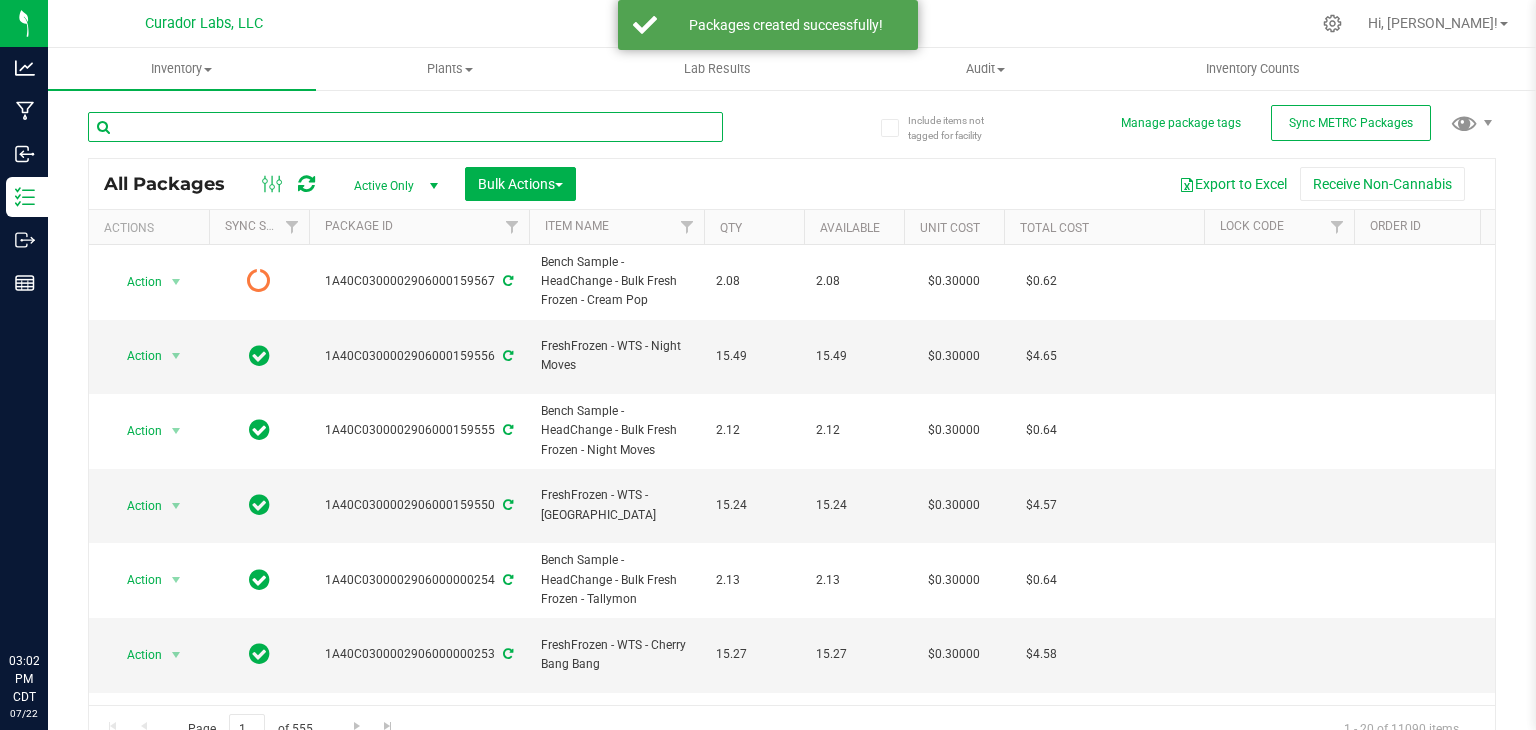 click at bounding box center (405, 127) 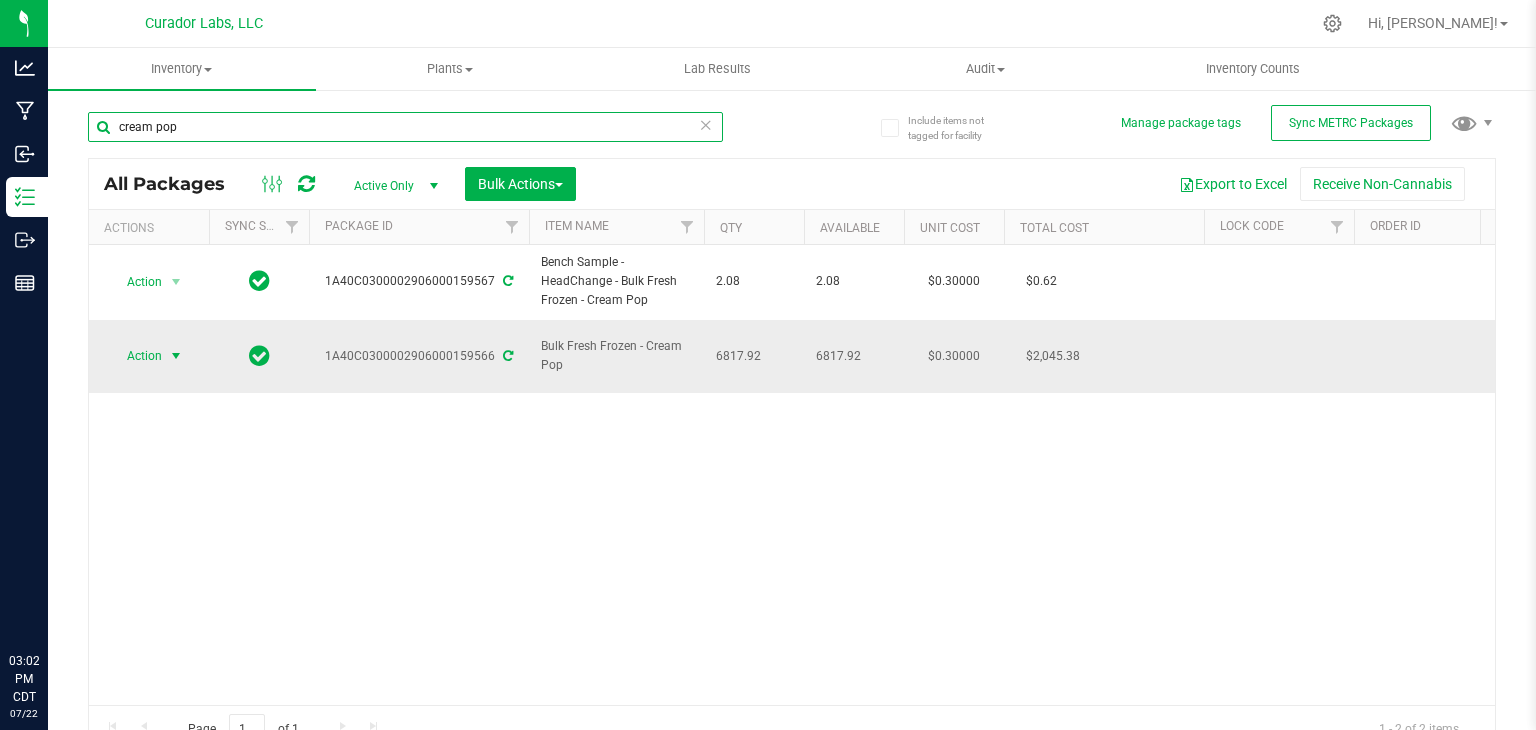 type on "cream pop" 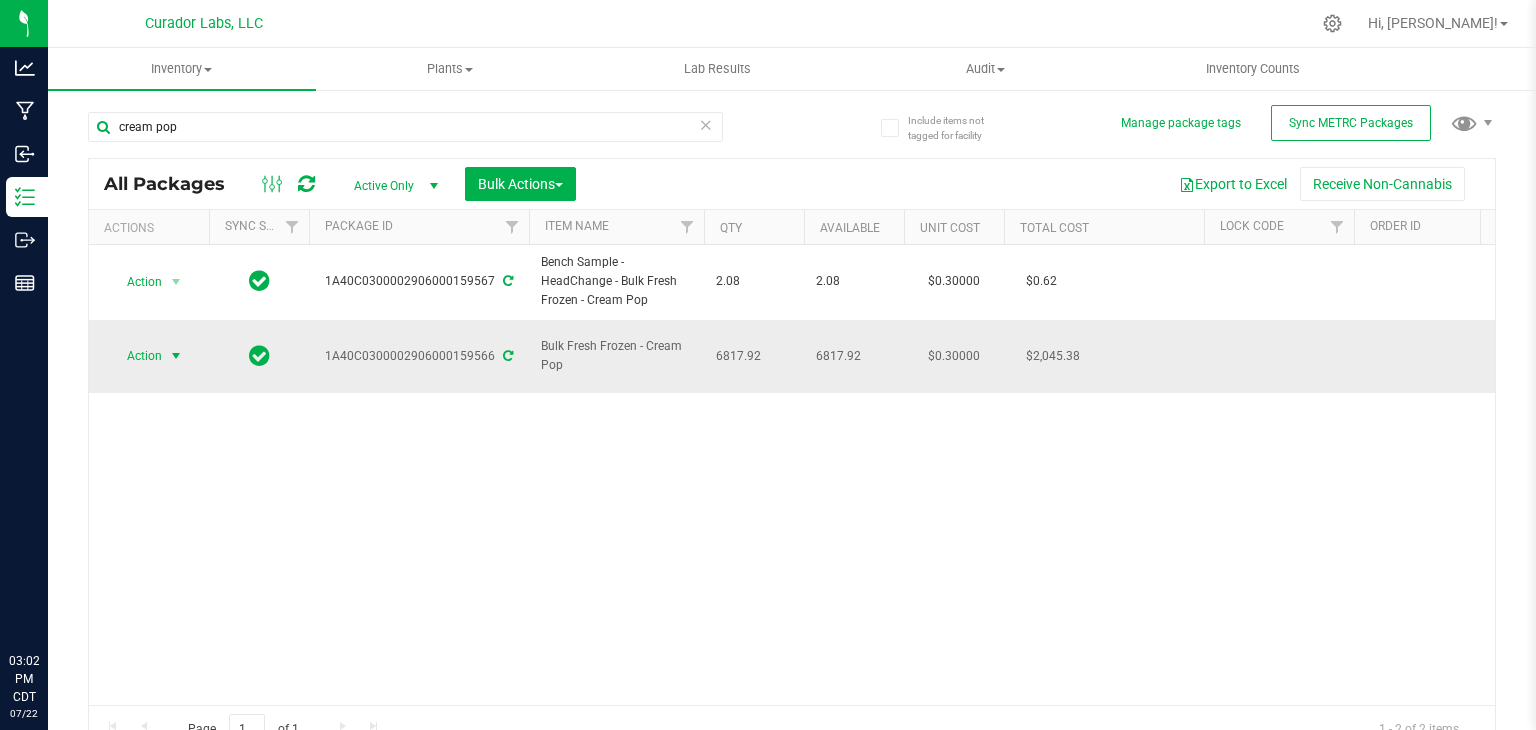 click at bounding box center [176, 356] 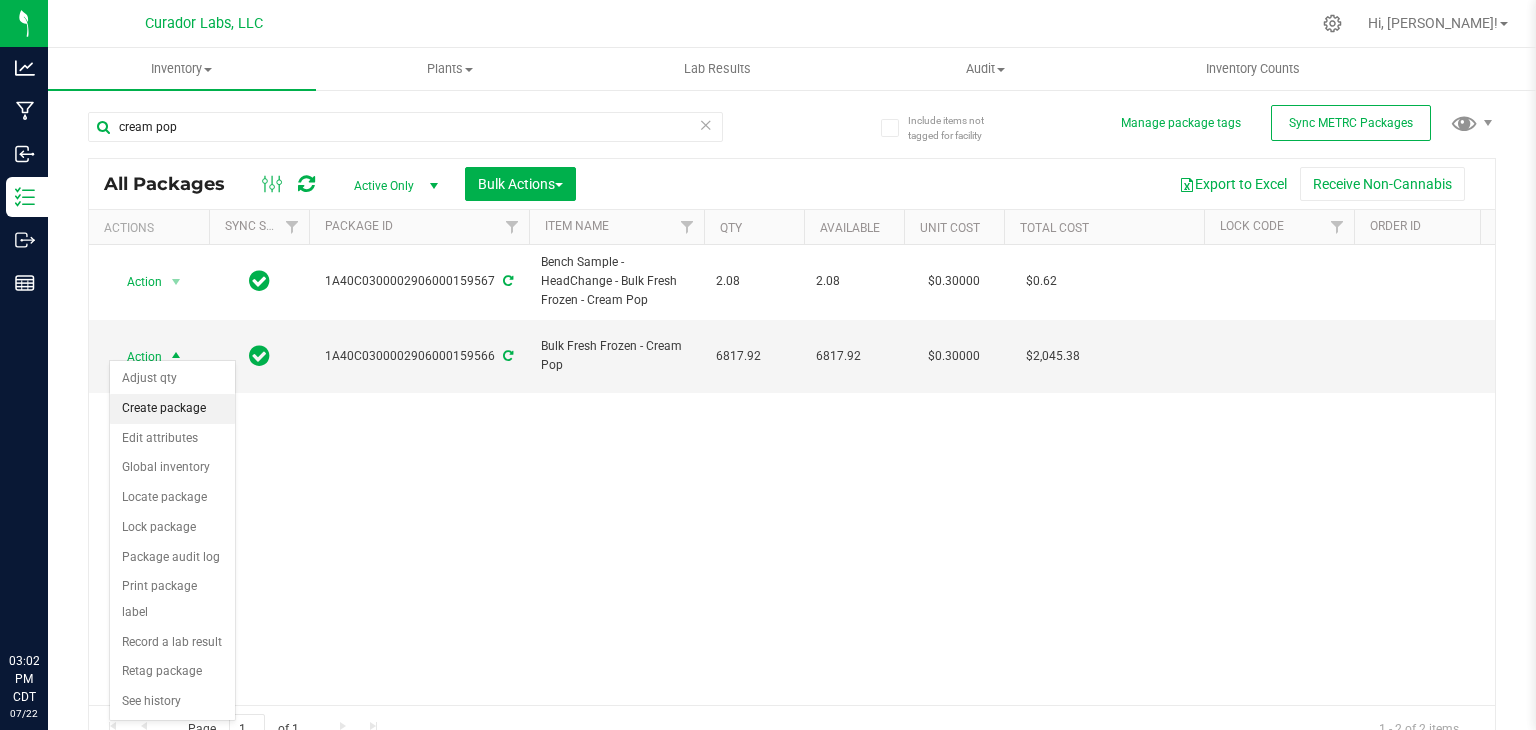 click on "Create package" at bounding box center [172, 409] 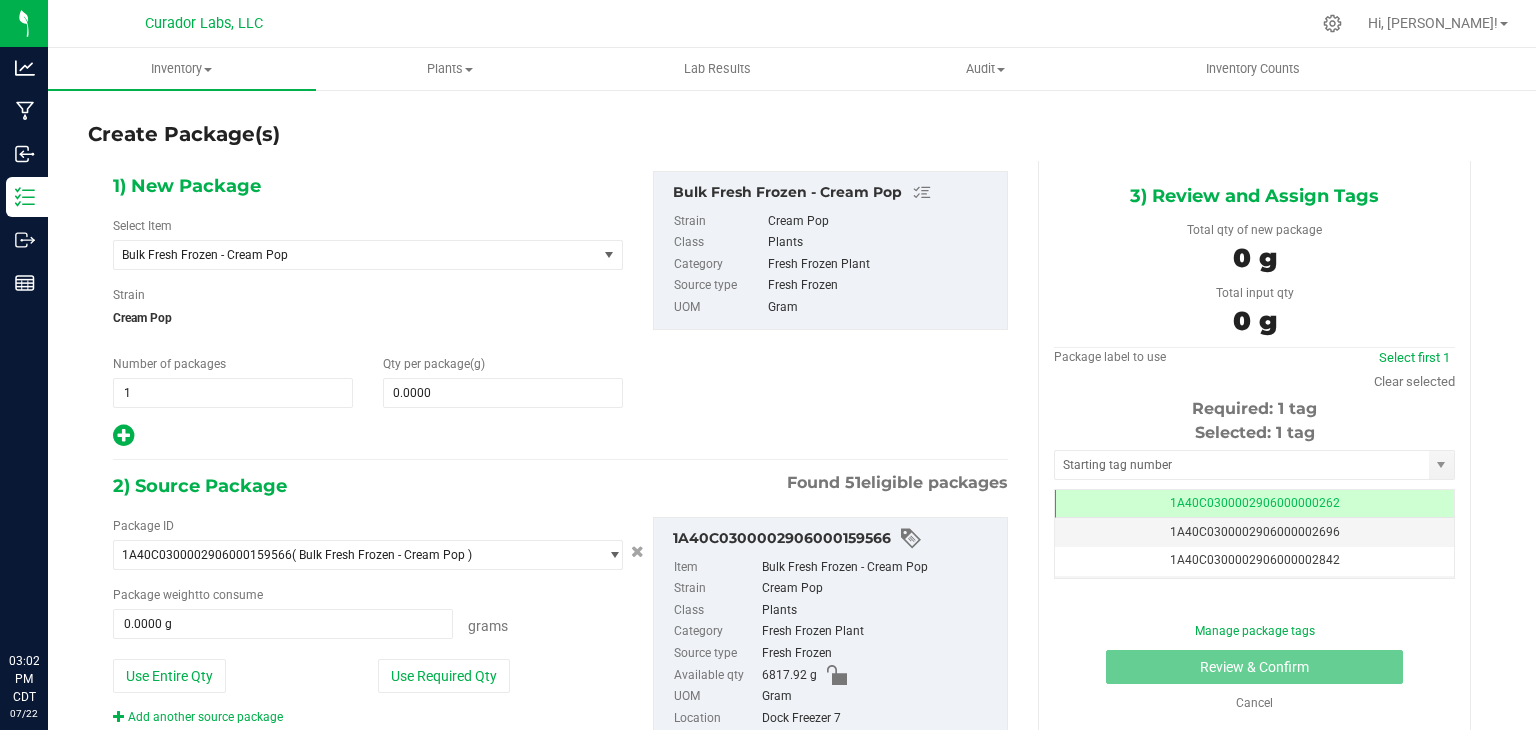 scroll, scrollTop: 0, scrollLeft: 0, axis: both 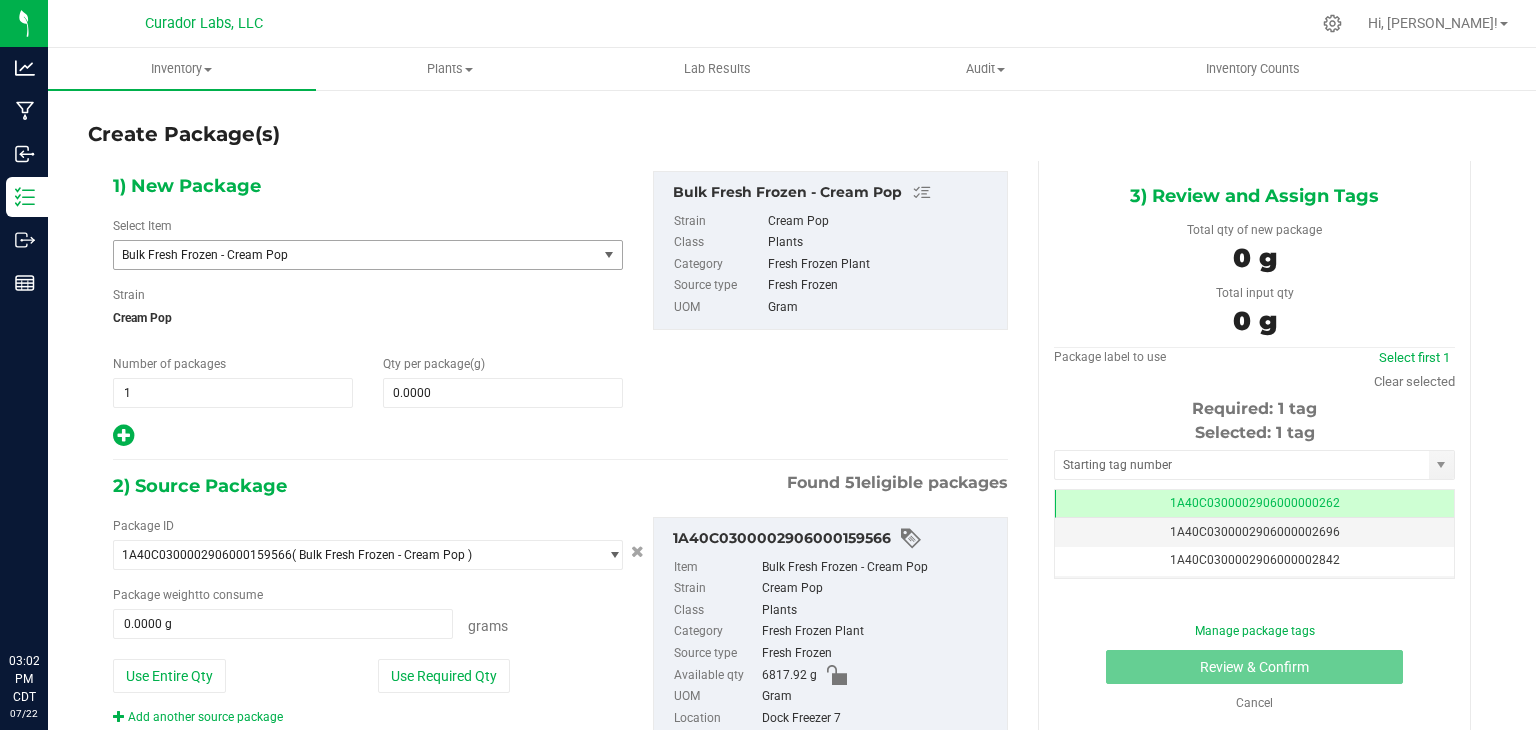click on "Bulk Fresh Frozen - Cream Pop" at bounding box center (346, 255) 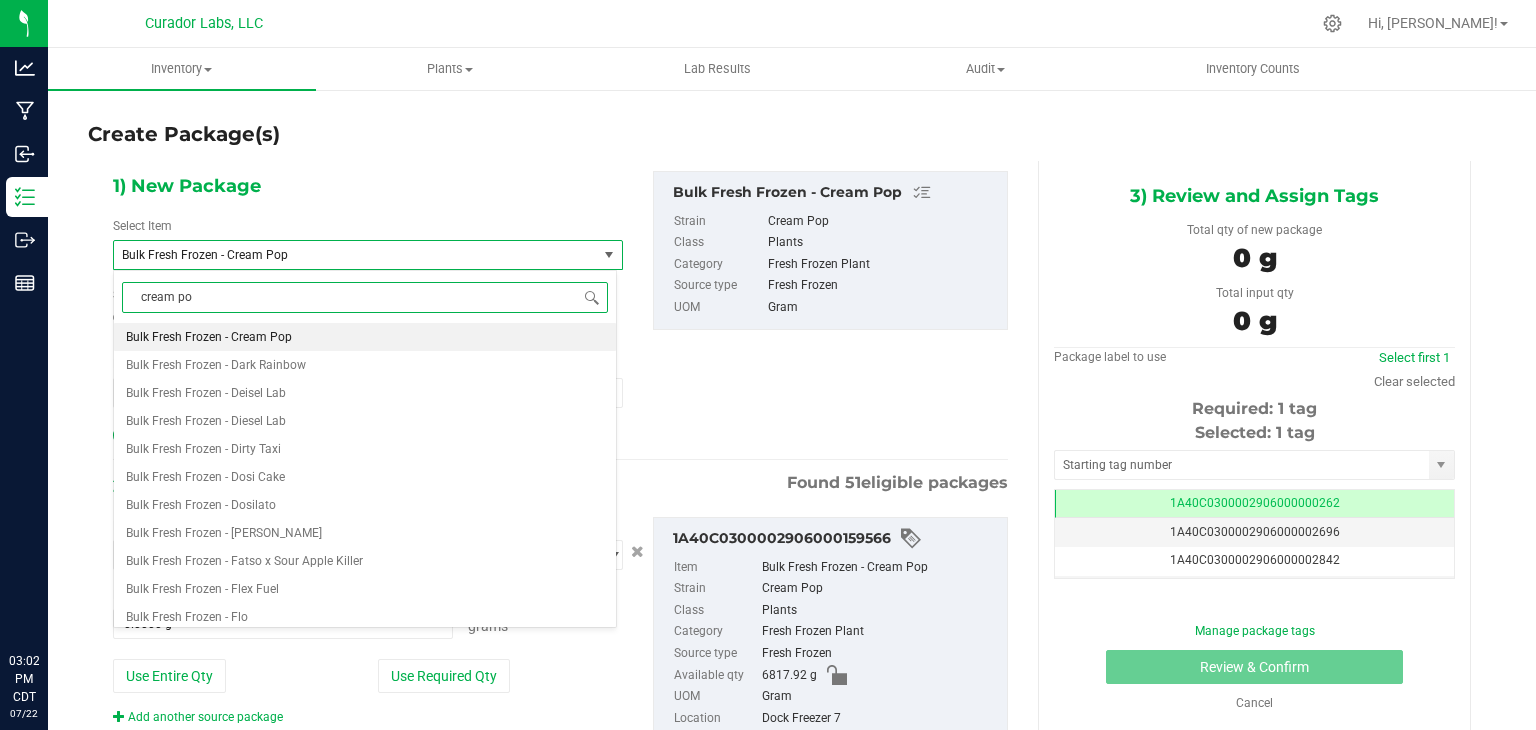 type on "cream pop" 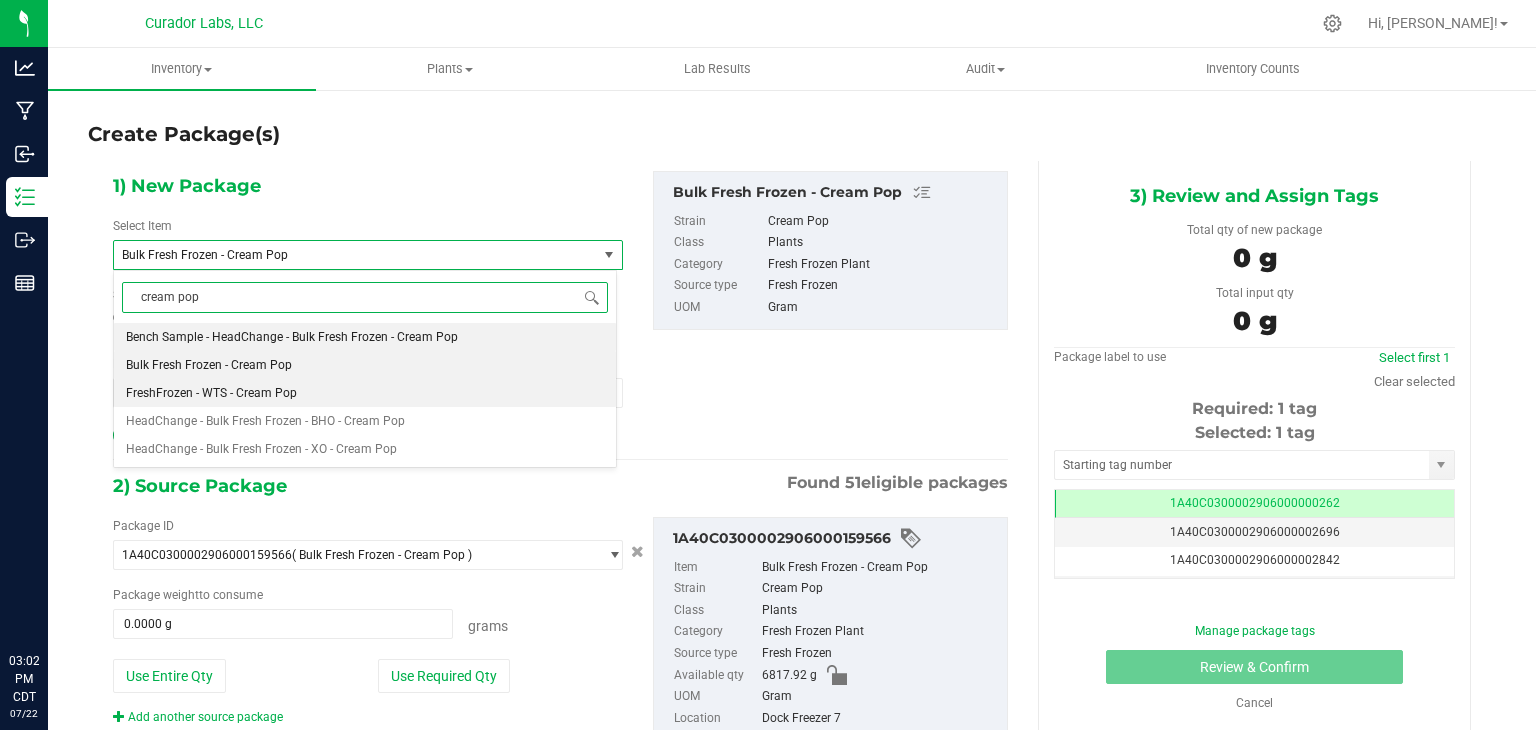 click on "FreshFrozen - WTS - Cream Pop" at bounding box center [365, 393] 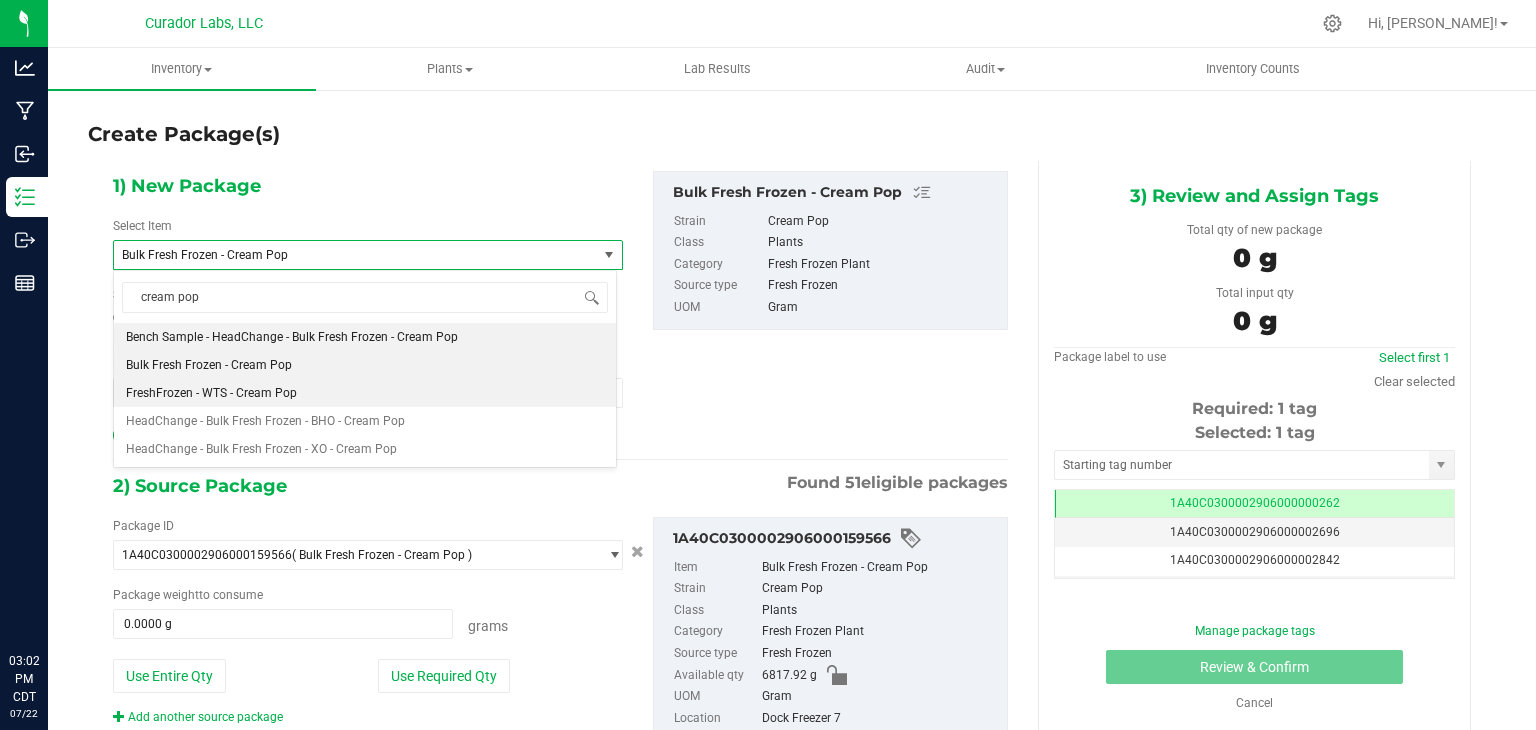 type 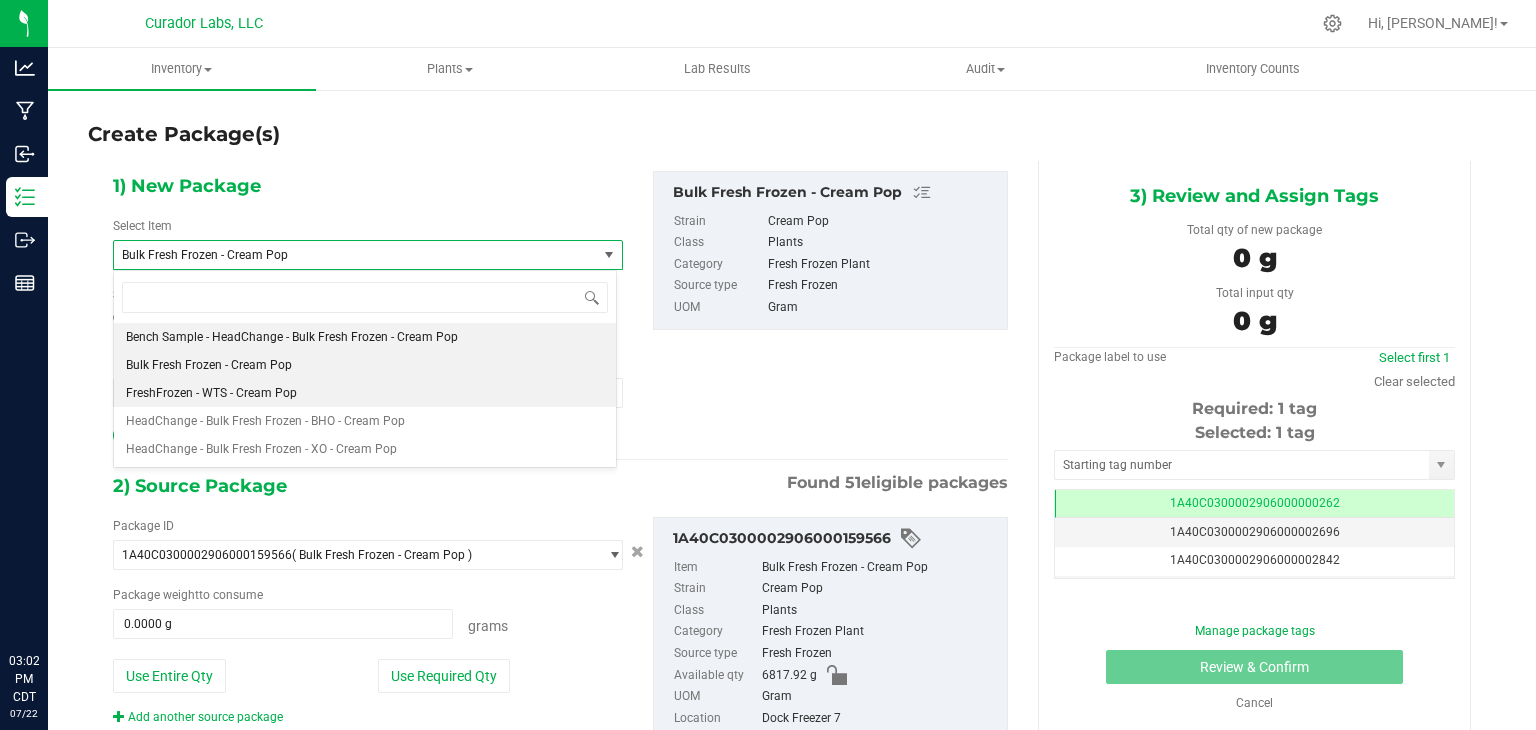 type on "0.0000" 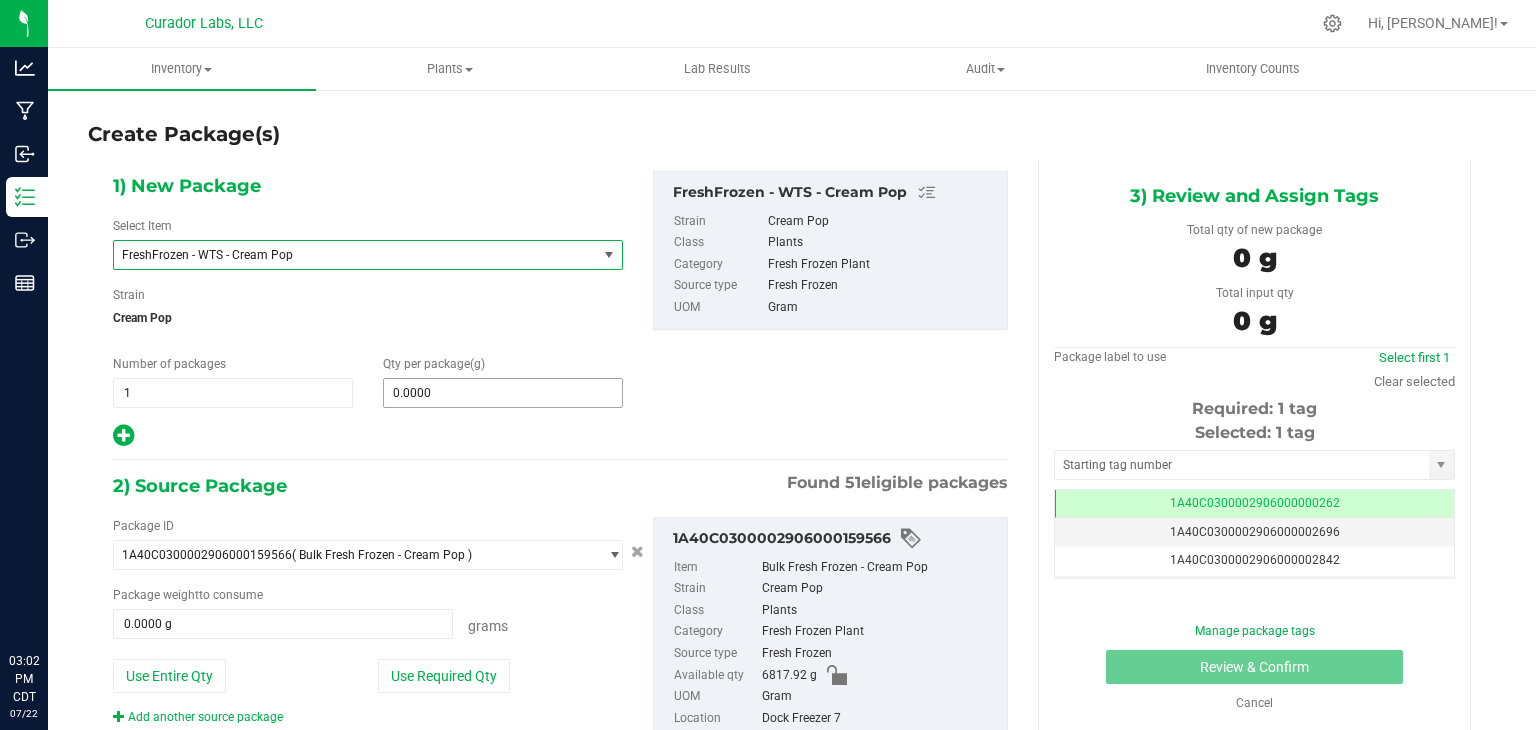 type 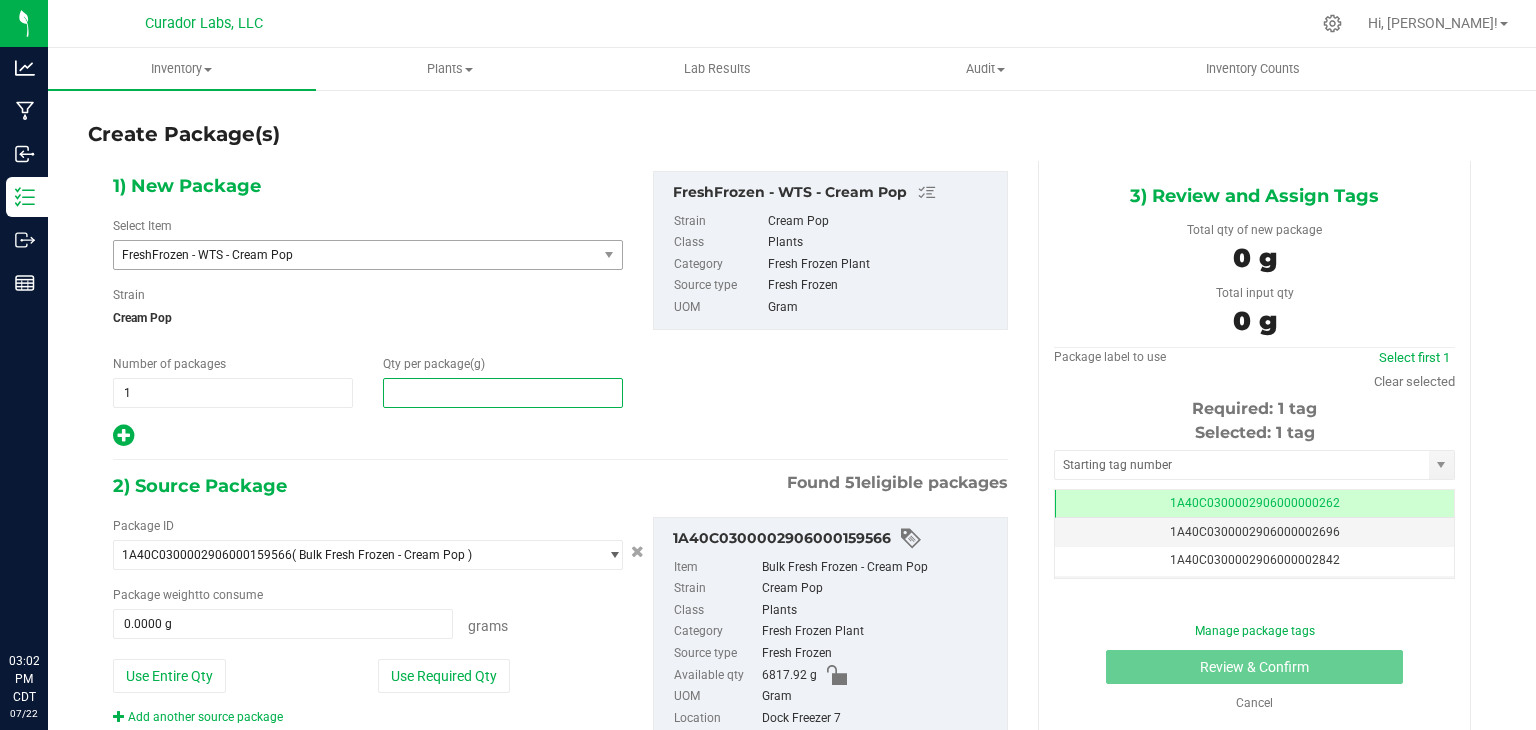 click at bounding box center [503, 393] 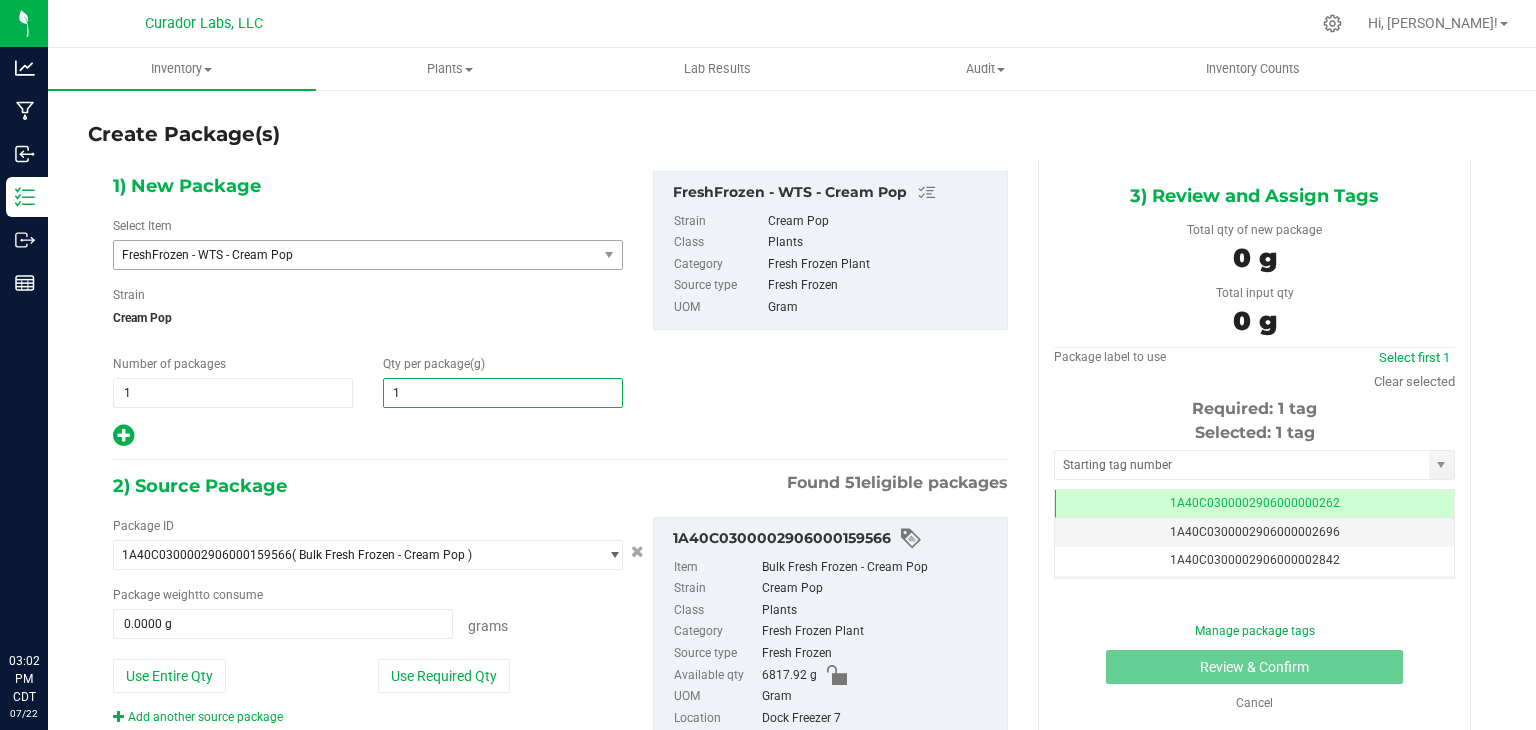 type on "15" 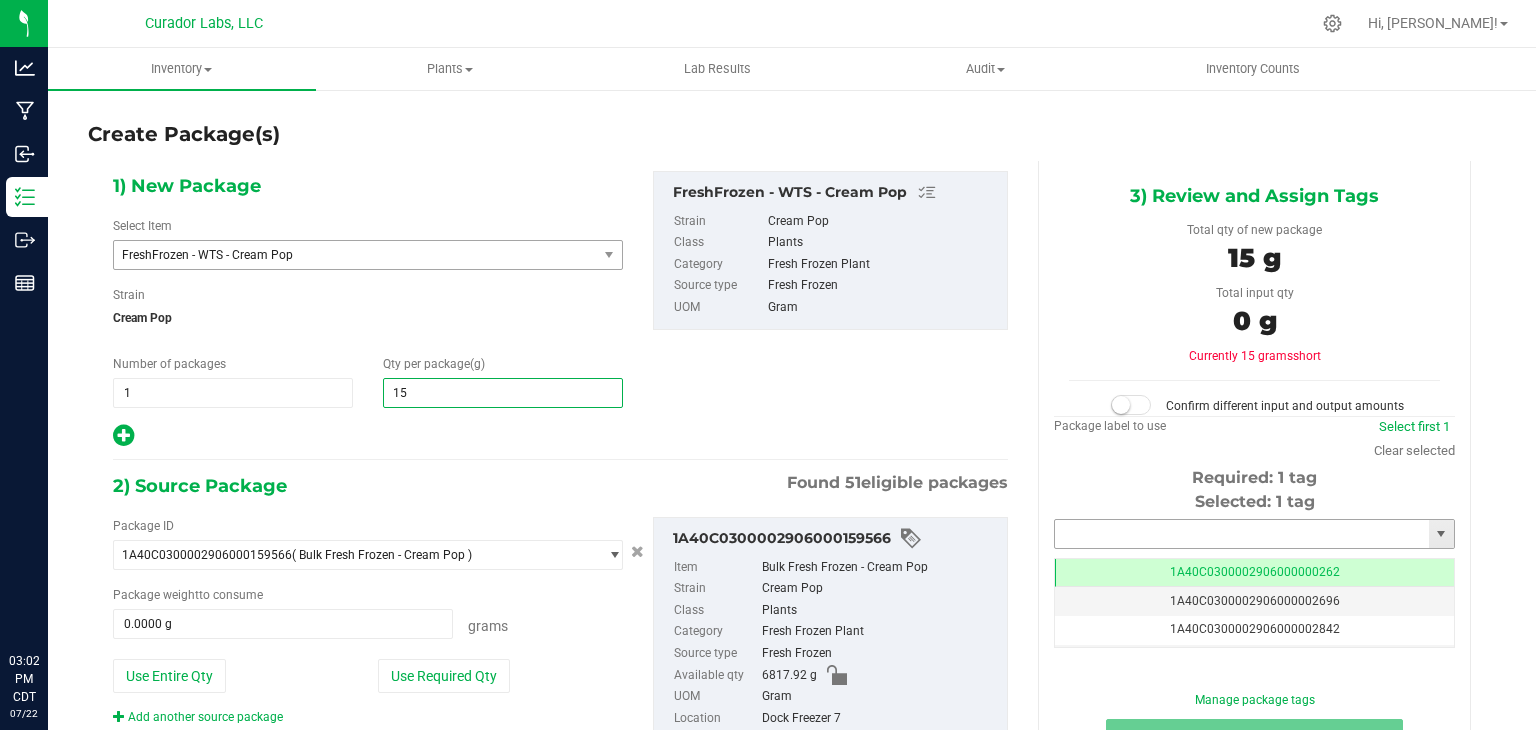 type on "15.0000" 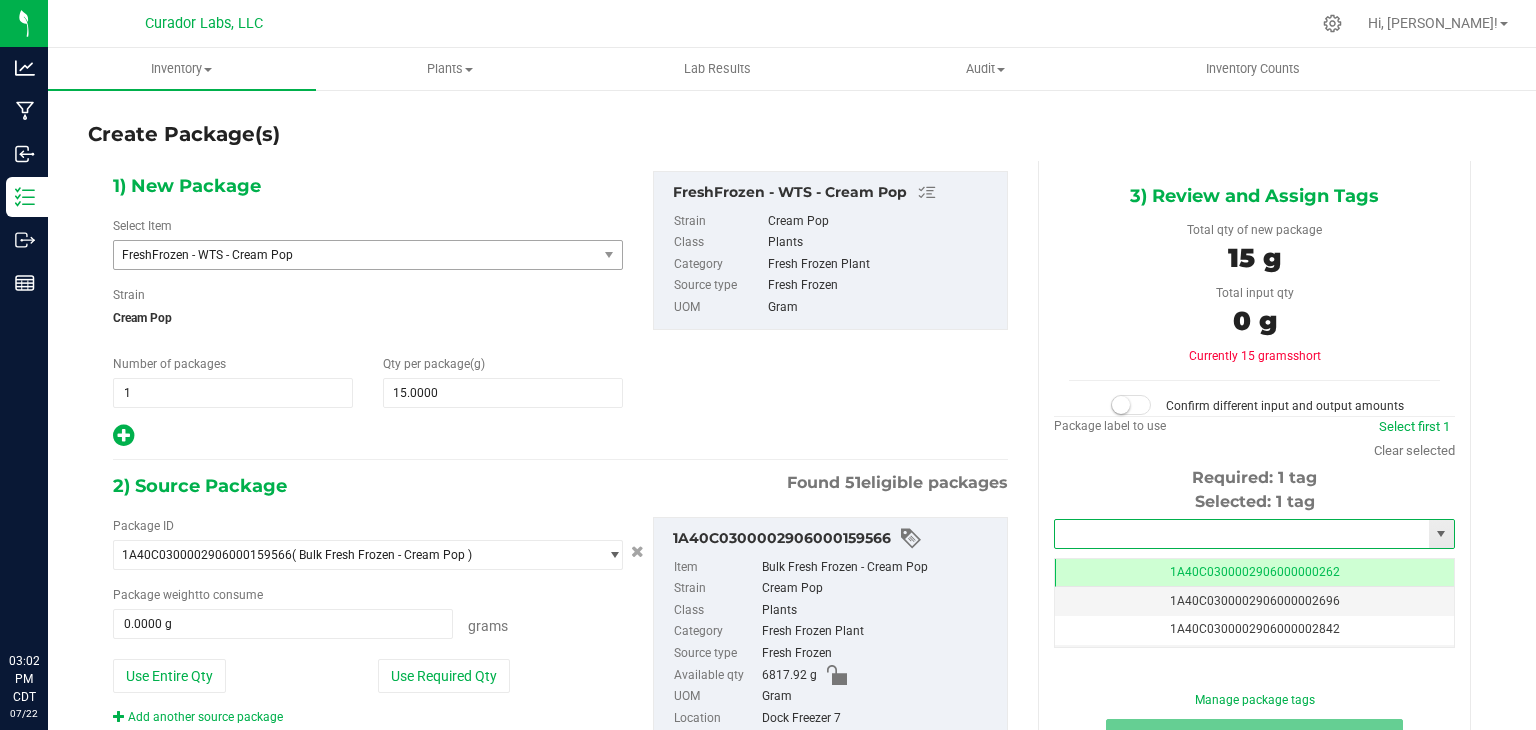 click at bounding box center (1242, 534) 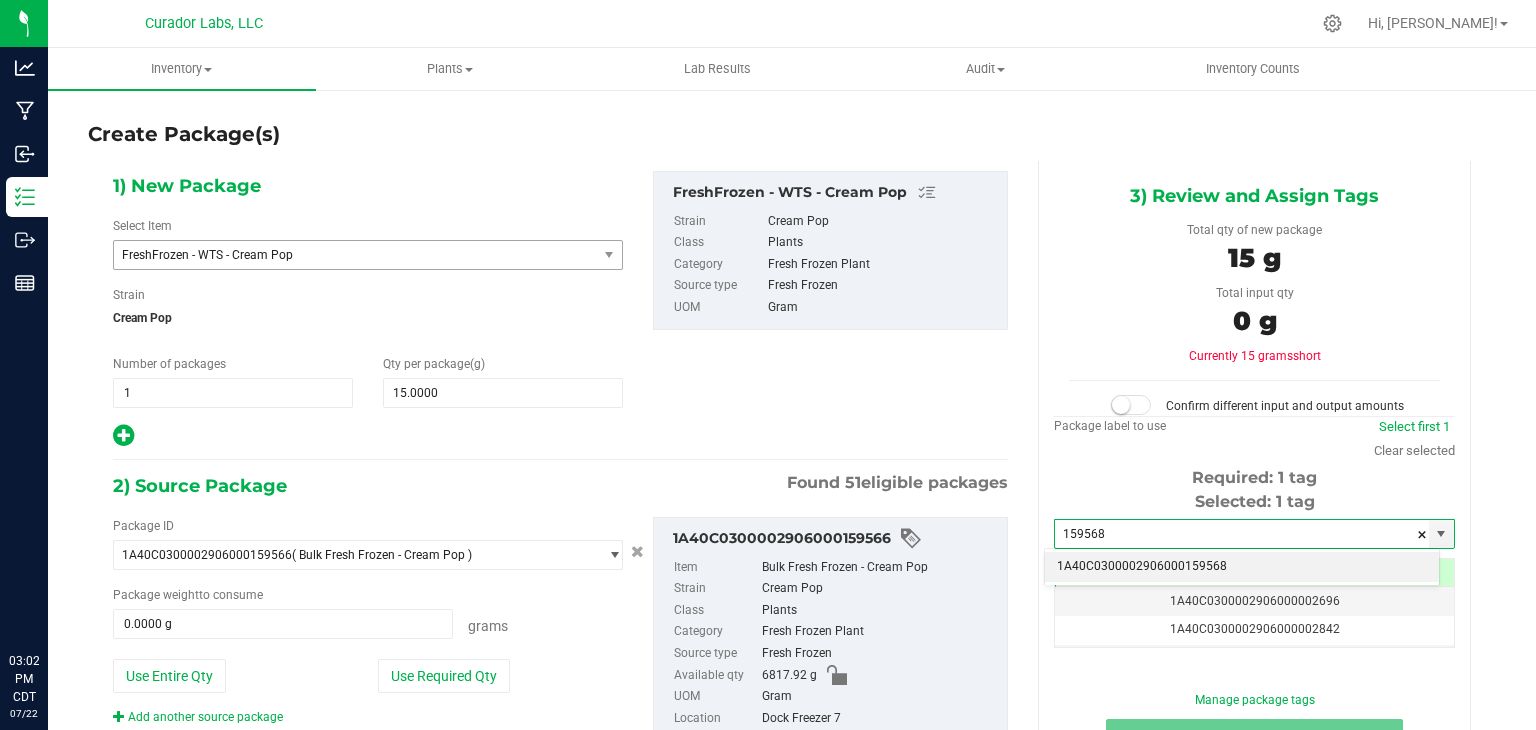 click on "1A40C0300002906000159568" at bounding box center [1242, 567] 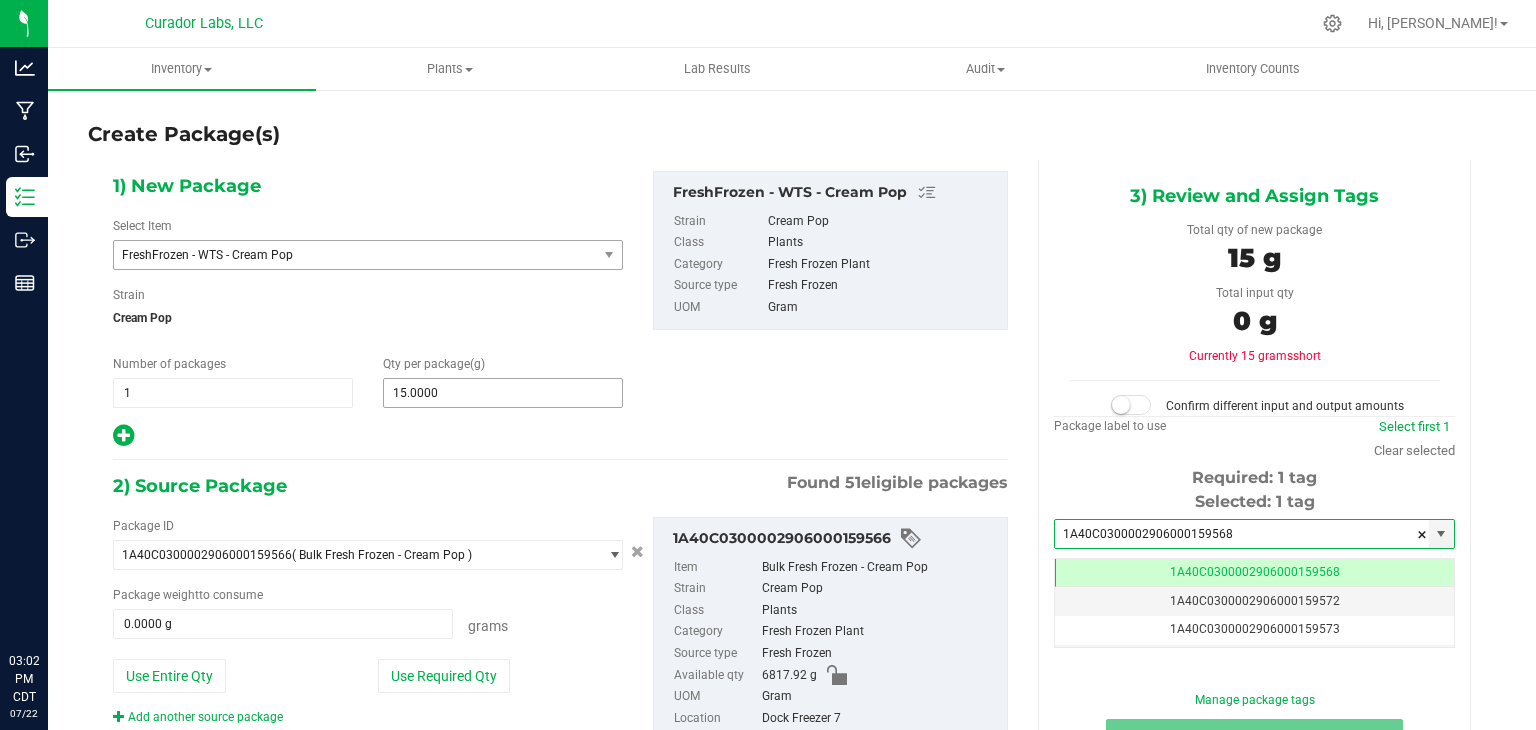 type on "1A40C0300002906000159568" 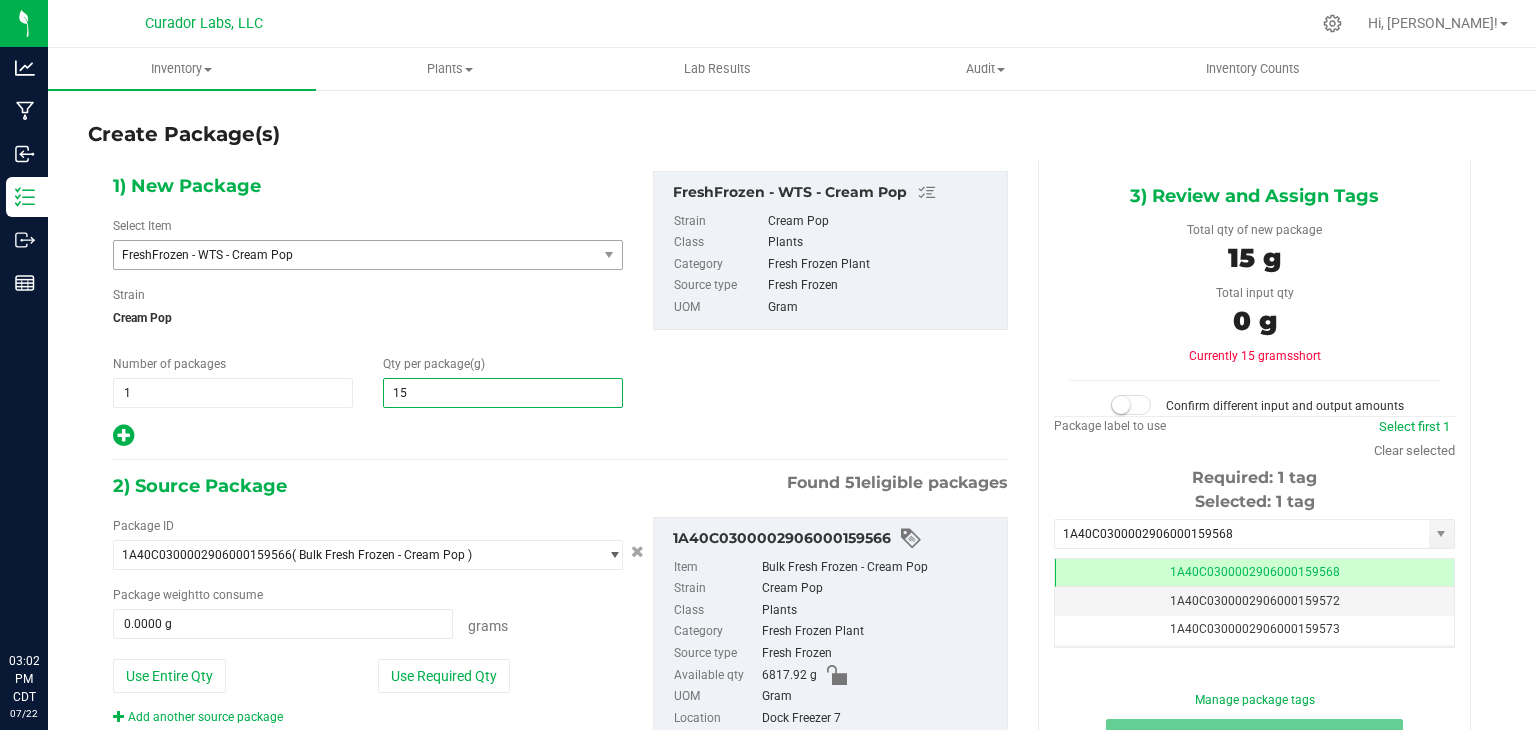 click on "15.0000 15" at bounding box center [503, 393] 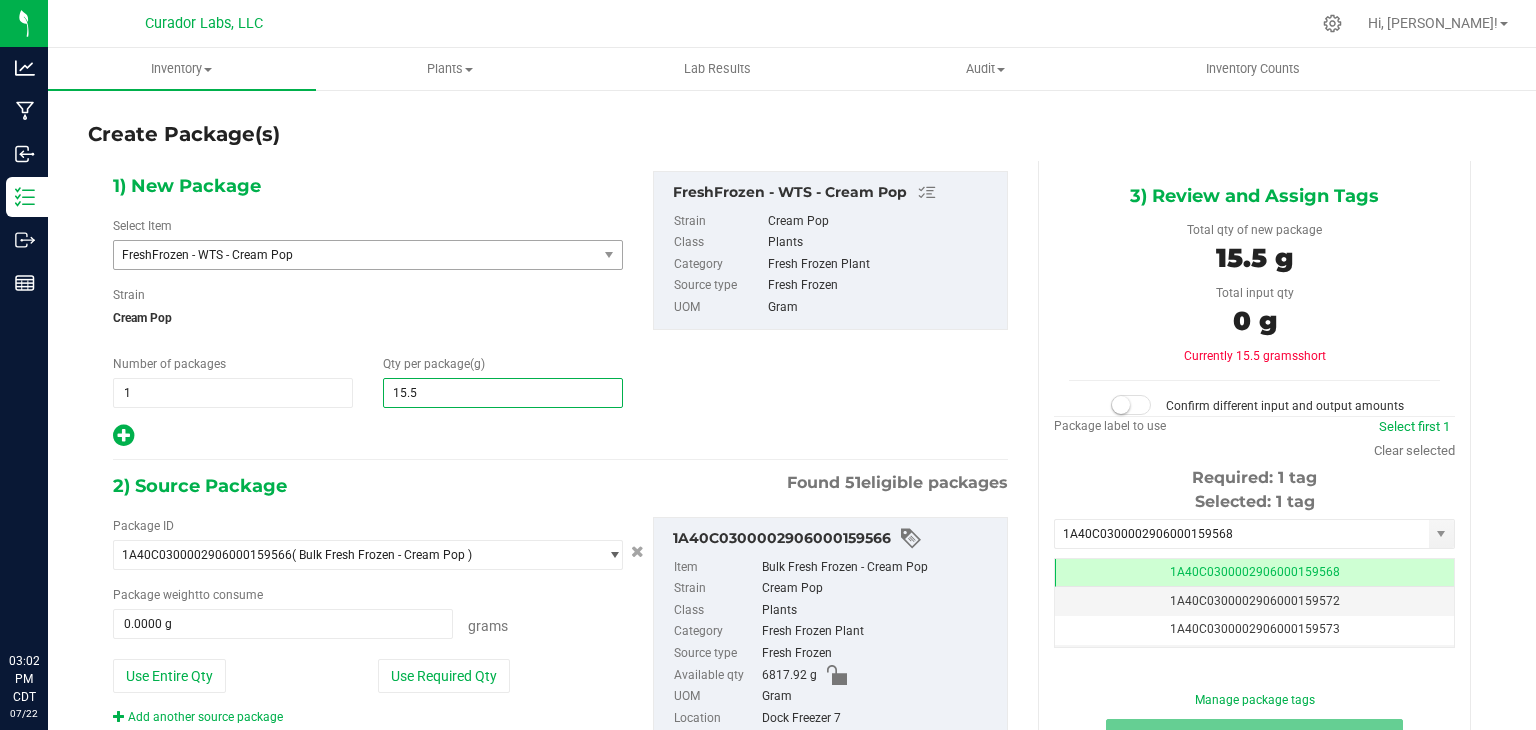 type on "15.55" 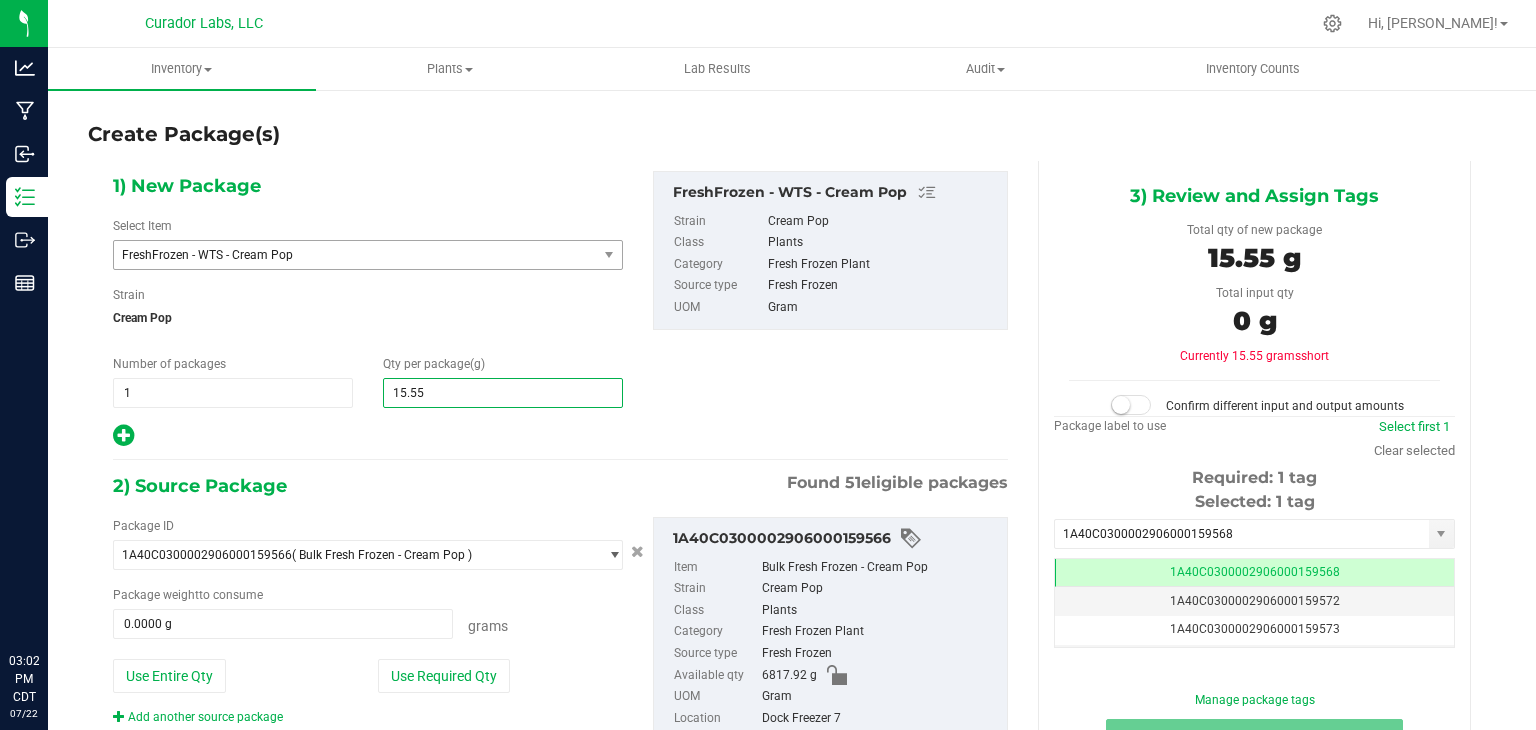 type on "15.5500" 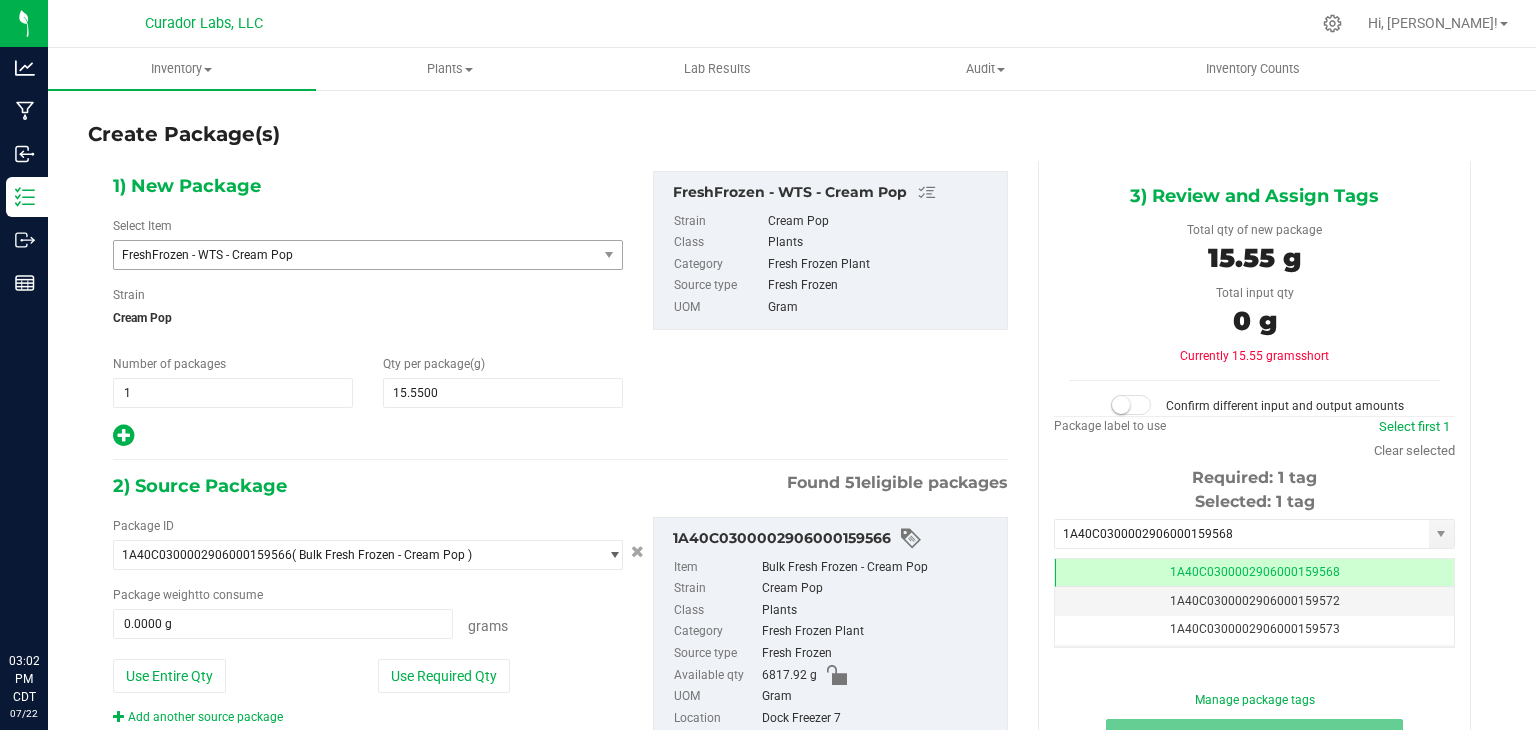 click on "Package ID
1A40C0300002906000159566
(
Bulk Fresh Frozen - Cream Pop
)
1A40C0300002906000000249 1A40C0300002906000000253 1A40C0300002906000000254 1A40C0300002906000127025 1A40C0300002906000127063 1A40C0300002906000127182 1A40C0300002906000127620 1A40C0300002906000127624 1A40C0300002906000127799 1A40C0300002906000127809 1A40C0300002906000142219 1A40C0300002906000142601 1A40C0300002906000148406 1A40C0300002906000148407 1A40C0300002906000152352 1A40C0300002906000152362 1A40C0300002906000152385 1A40C0300002906000152386 1A40C0300002906000152389 1A40C0300002906000152390 1A40C0300002906000152391 1A40C0300002906000152392 1A40C0300002906000152394 1A40C0300002906000152395 1A40C0300002906000152396 1A40C0300002906000152398 1A40C0300002906000152399 1A40C0300002906000159138 1A40C0300002906000159243 1A40C0300002906000159338" at bounding box center [560, 639] 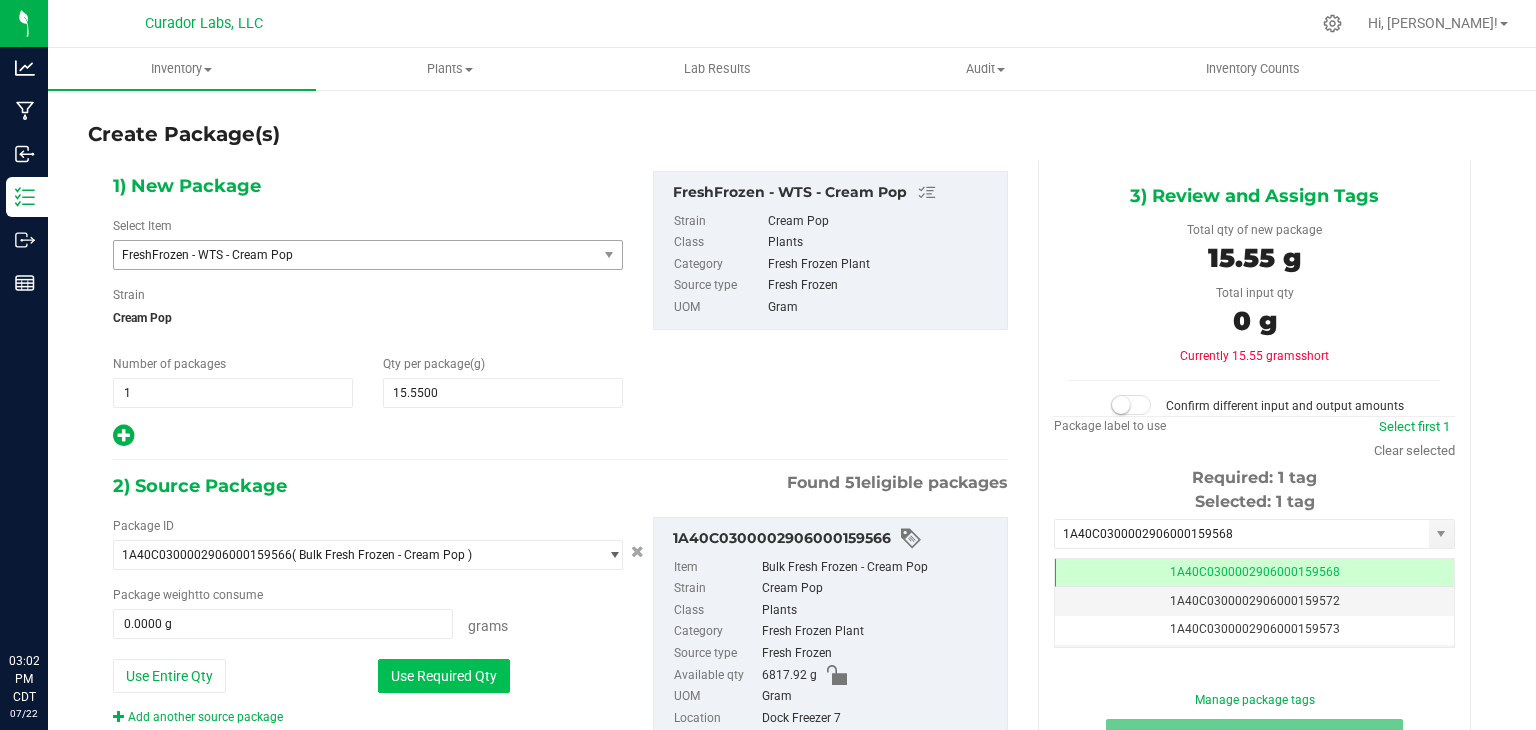 click on "Use Required Qty" at bounding box center [444, 676] 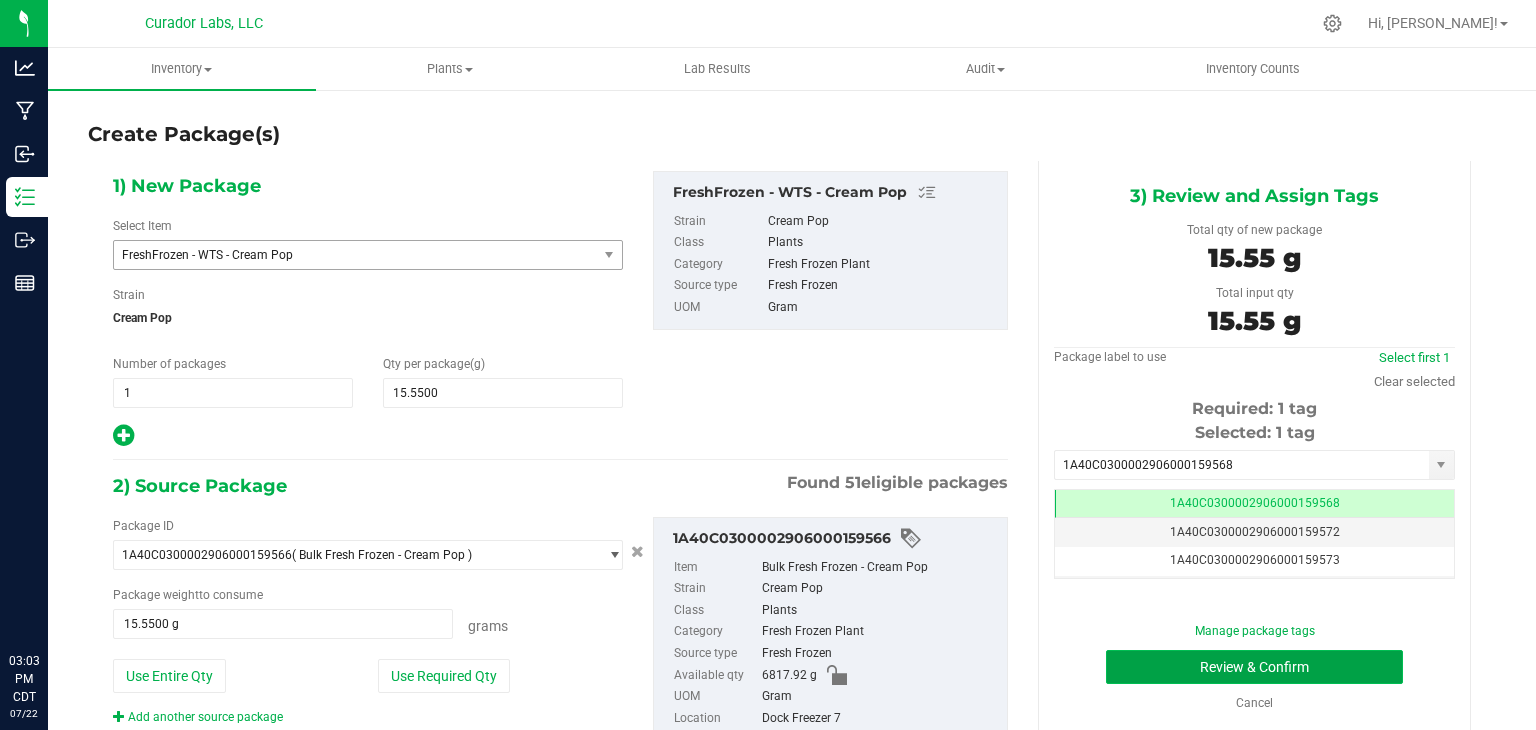 click on "Review & Confirm" at bounding box center [1254, 667] 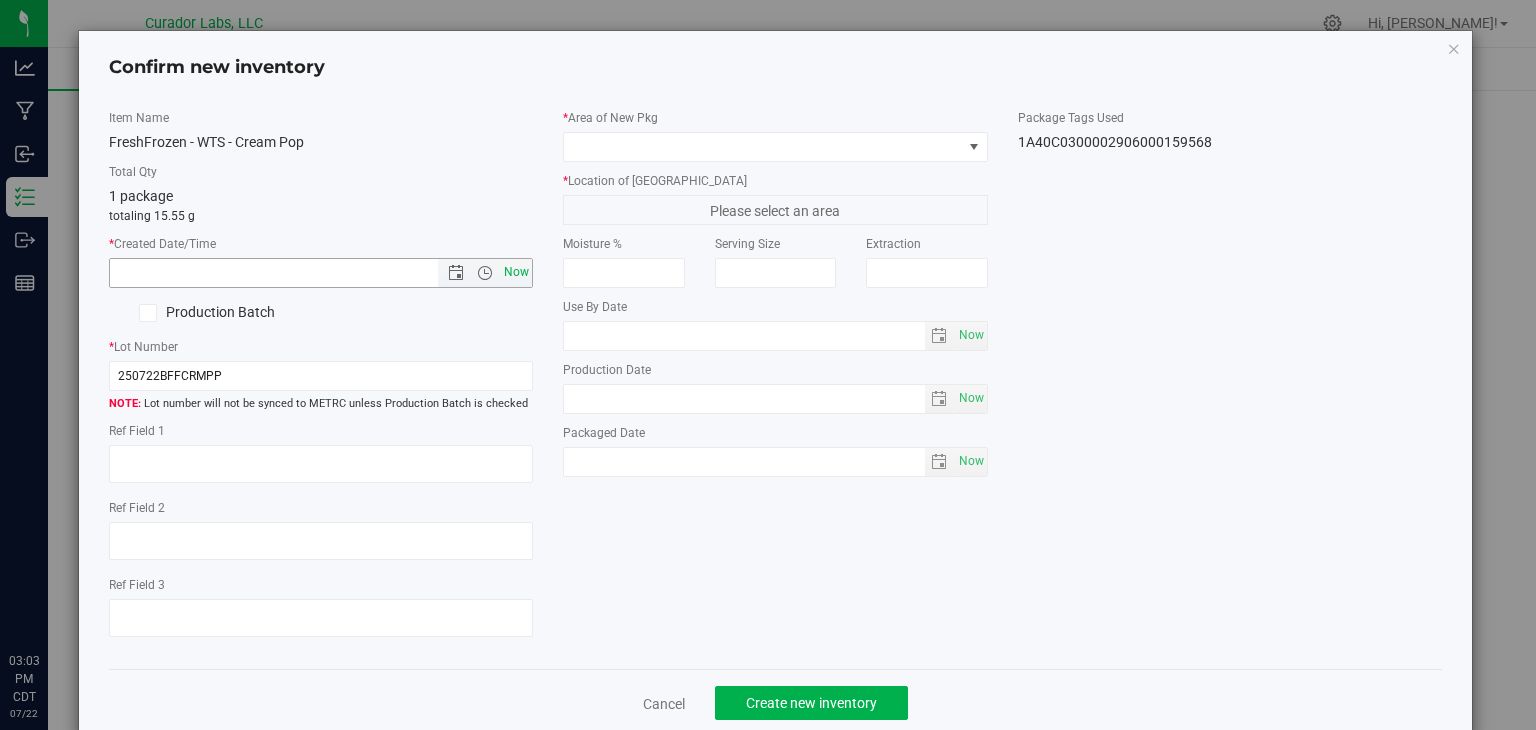 click on "Now" at bounding box center [517, 272] 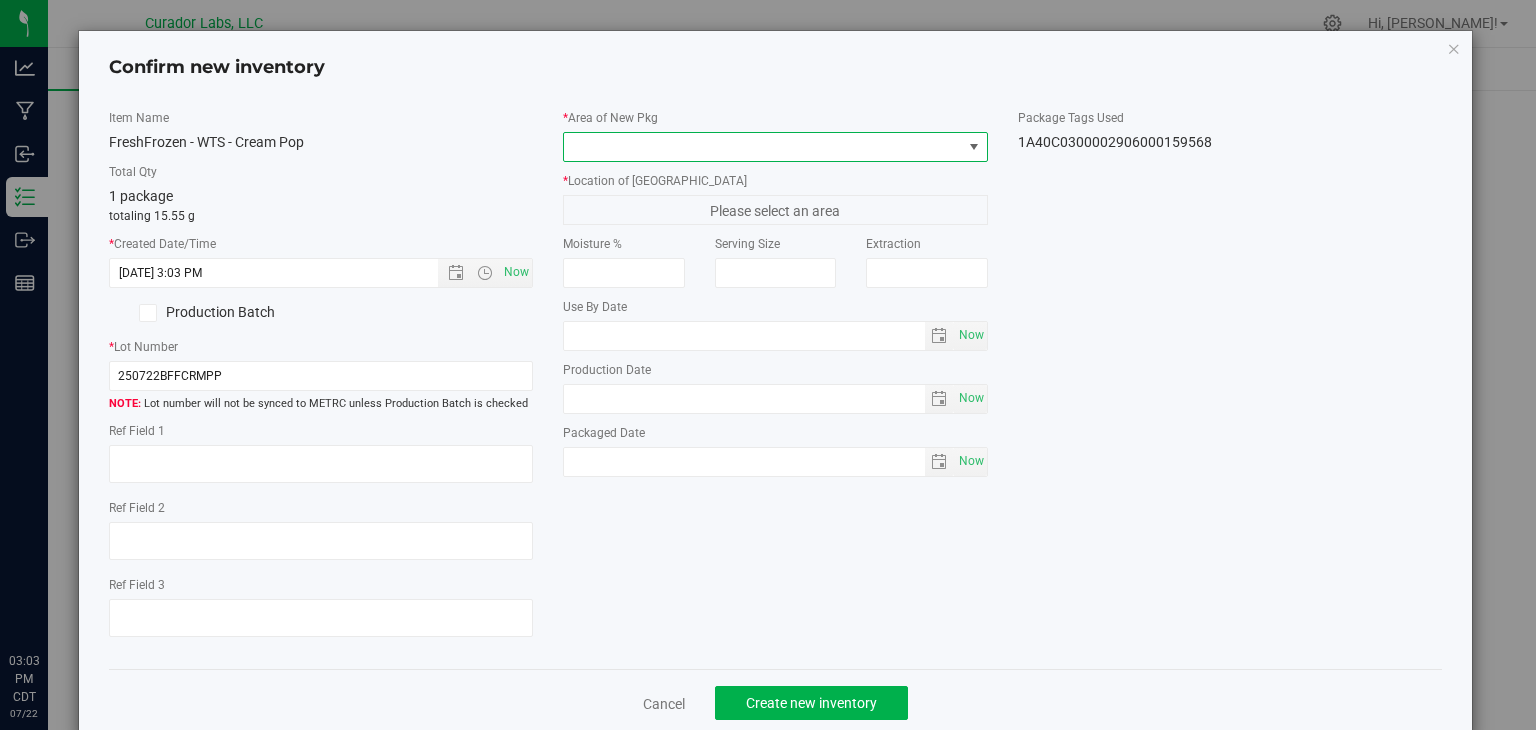 click at bounding box center [763, 147] 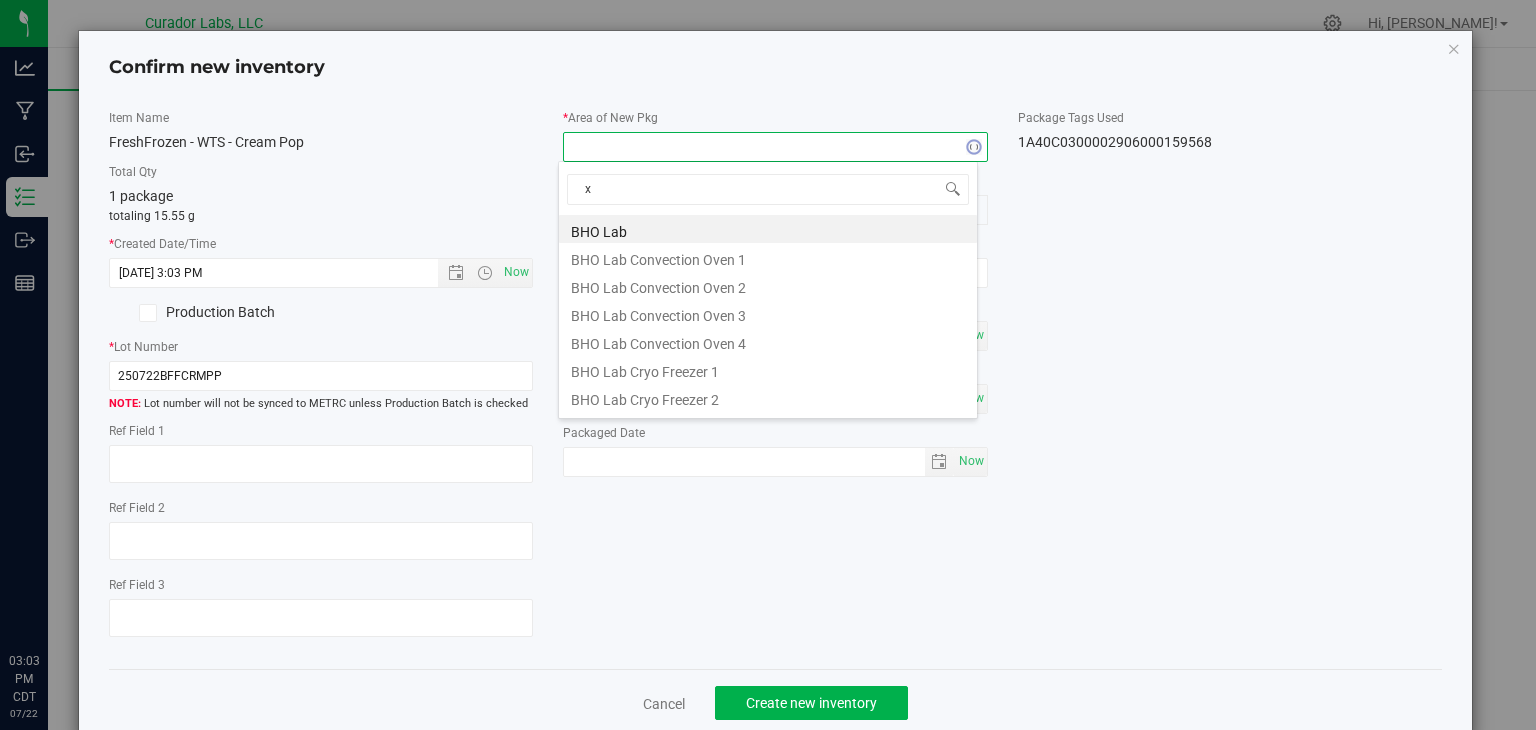 type on "xo" 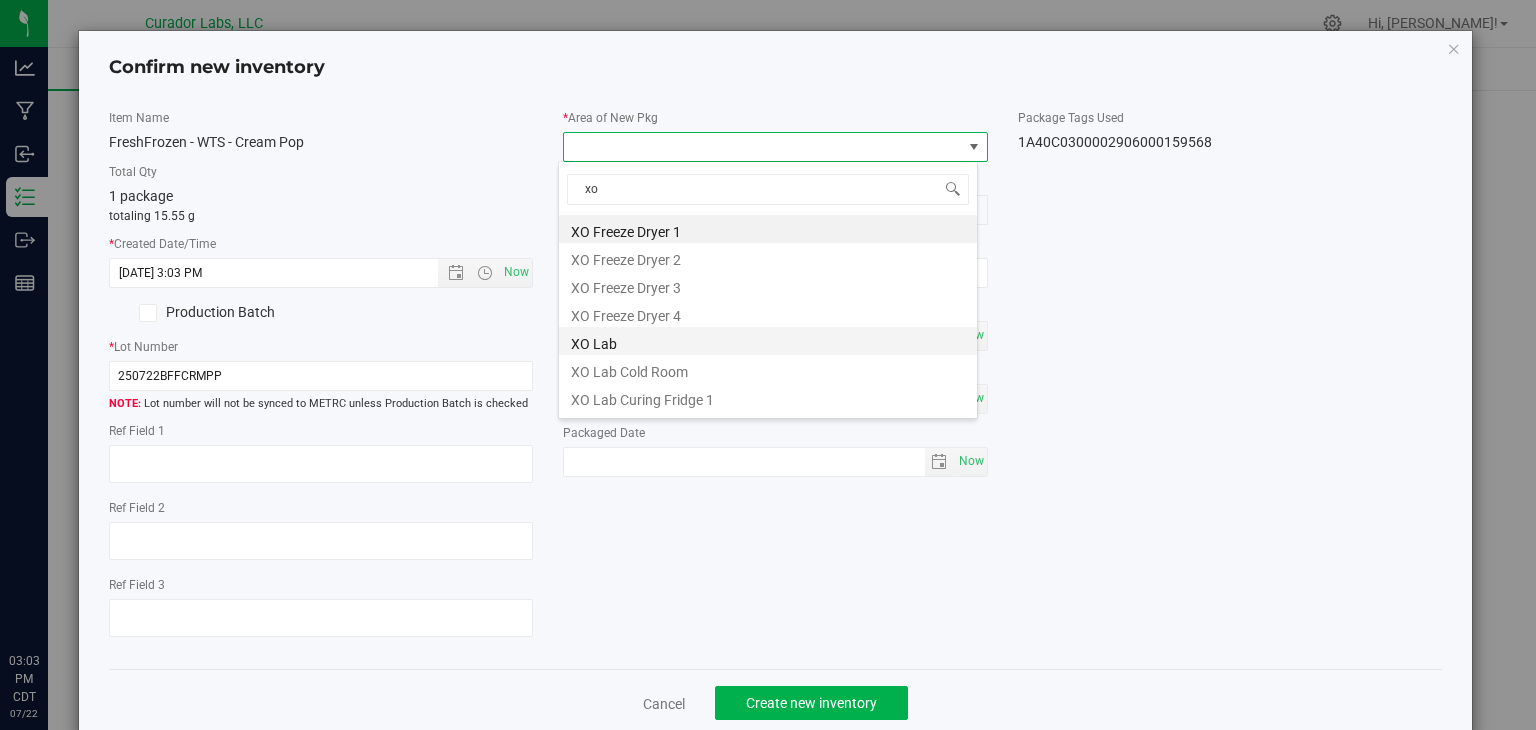 click on "XO Lab" at bounding box center (768, 341) 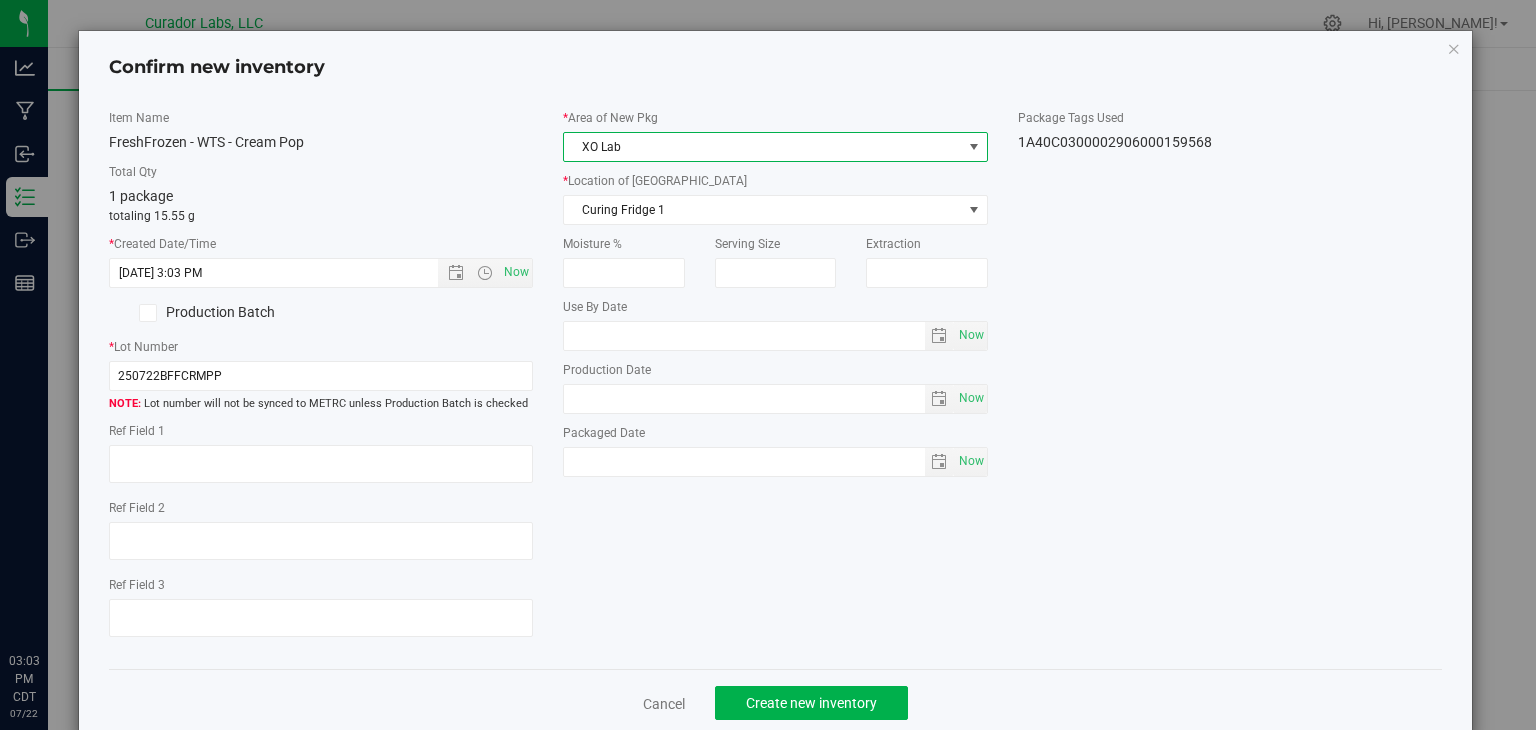 click on "Item Name
FreshFrozen - WTS - Cream Pop
Total Qty
1 package  totaling 15.55 g
*
Created Date/Time
7/22/2025 3:03 PM
Now
Production Batch
*
Lot Number
250722BFFCRMPP" at bounding box center (776, 381) 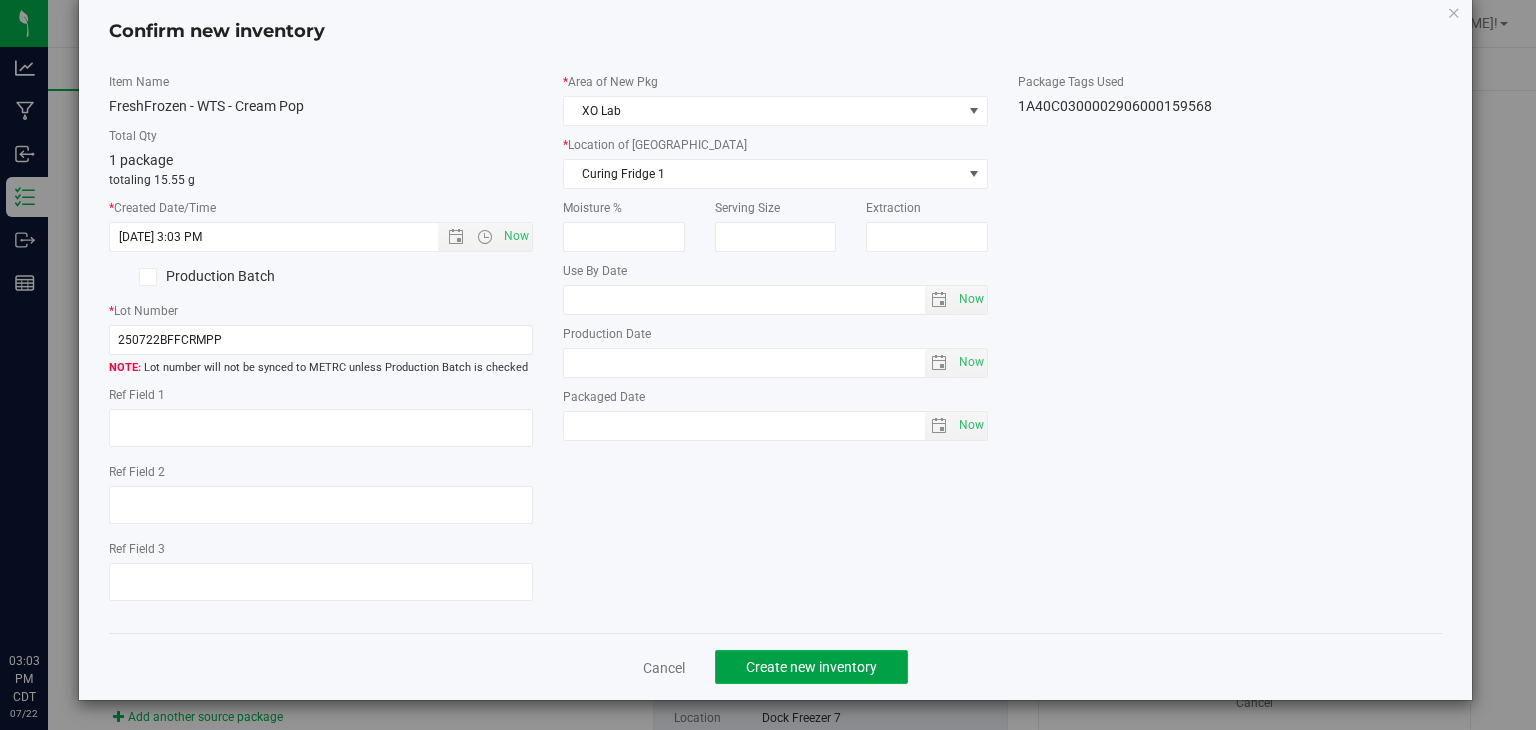 click on "Create new inventory" 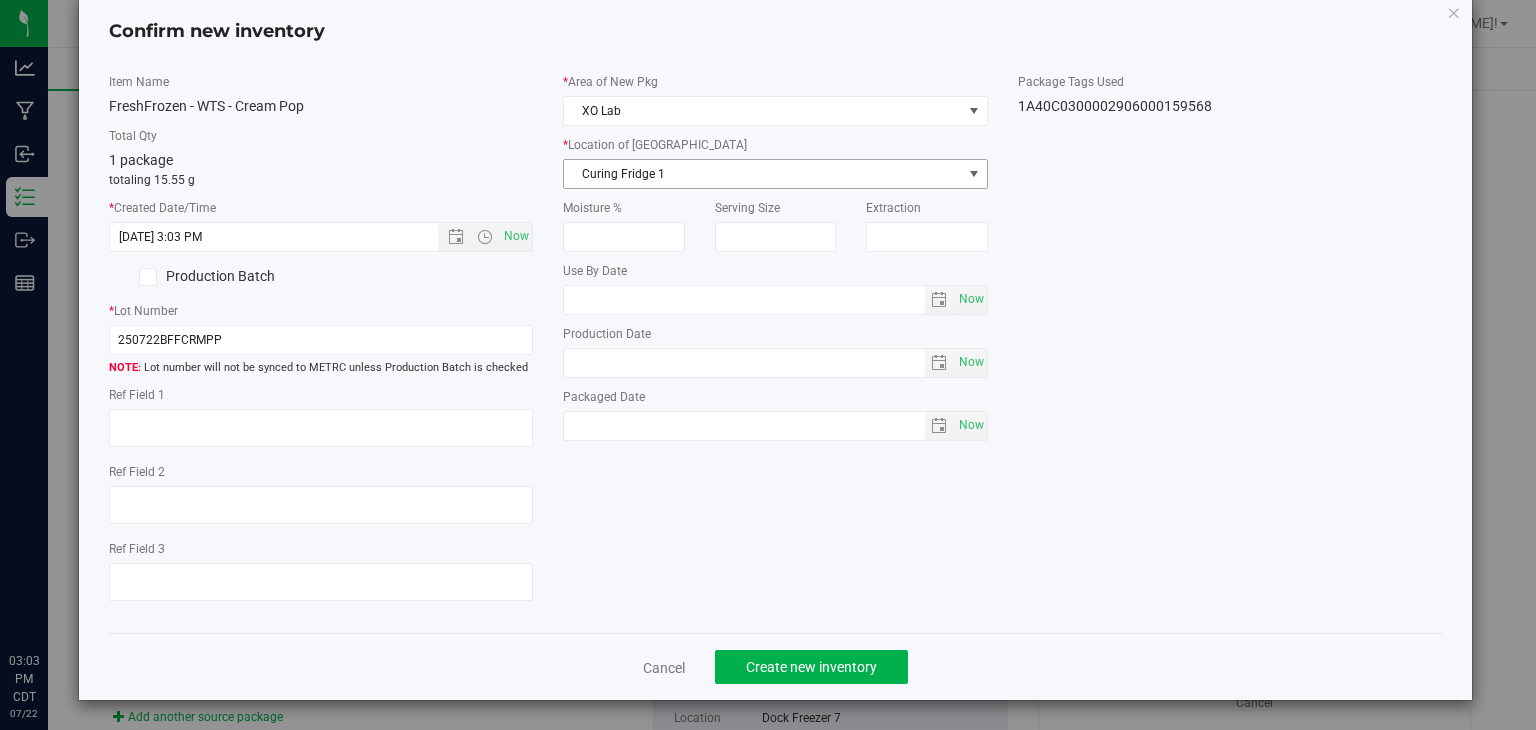 click on "Curing Fridge 1" at bounding box center (763, 174) 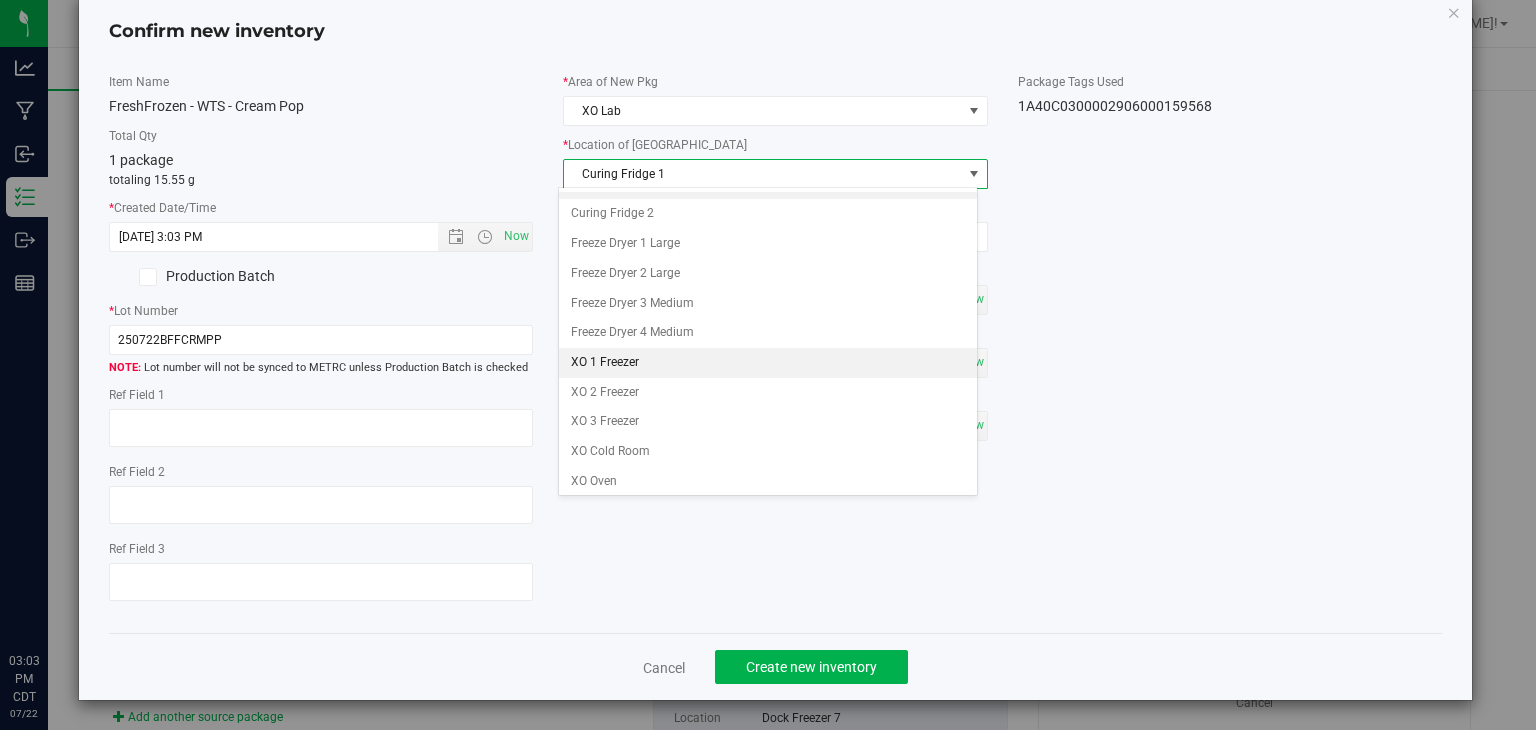 click on "XO 1 Freezer" at bounding box center [768, 363] 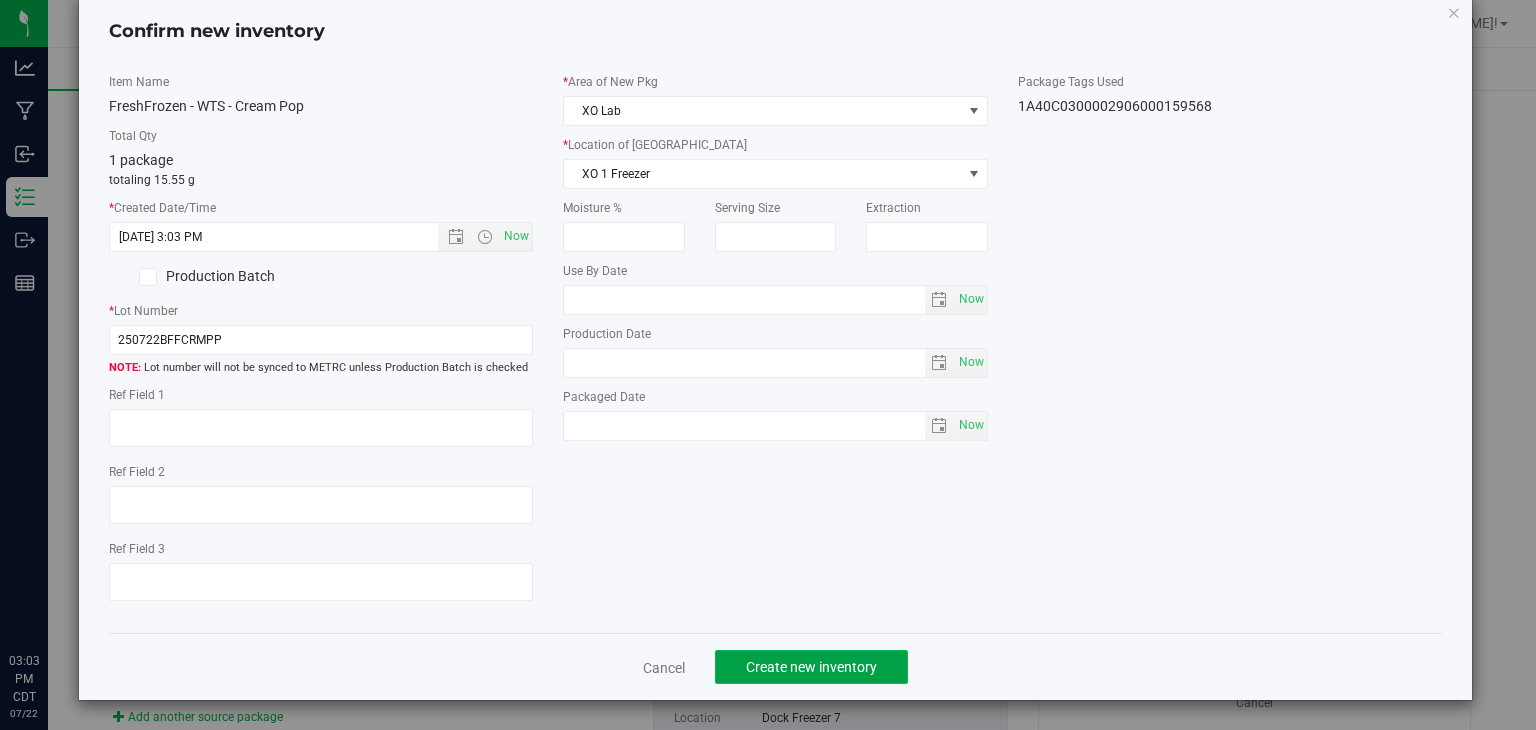 click on "Create new inventory" 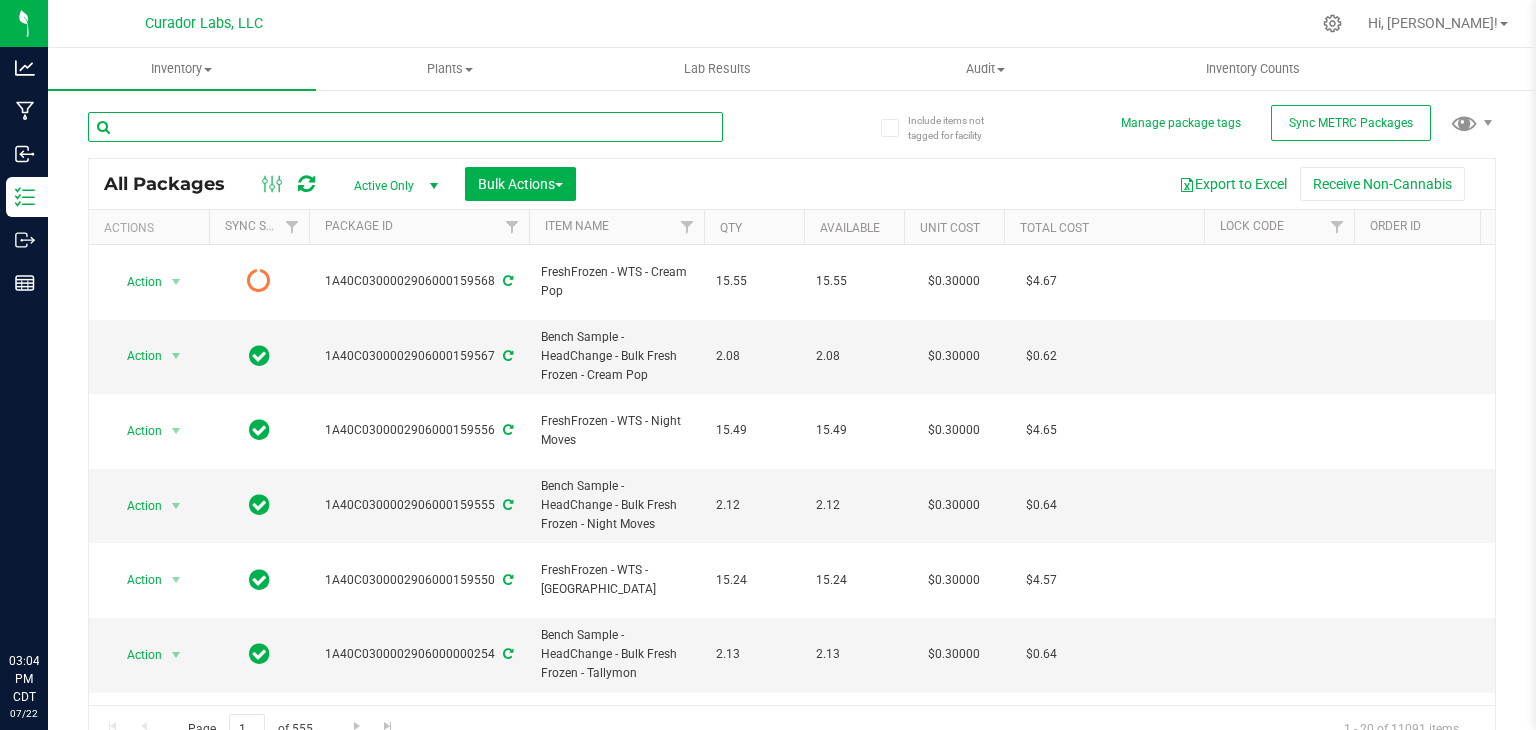 click at bounding box center [405, 127] 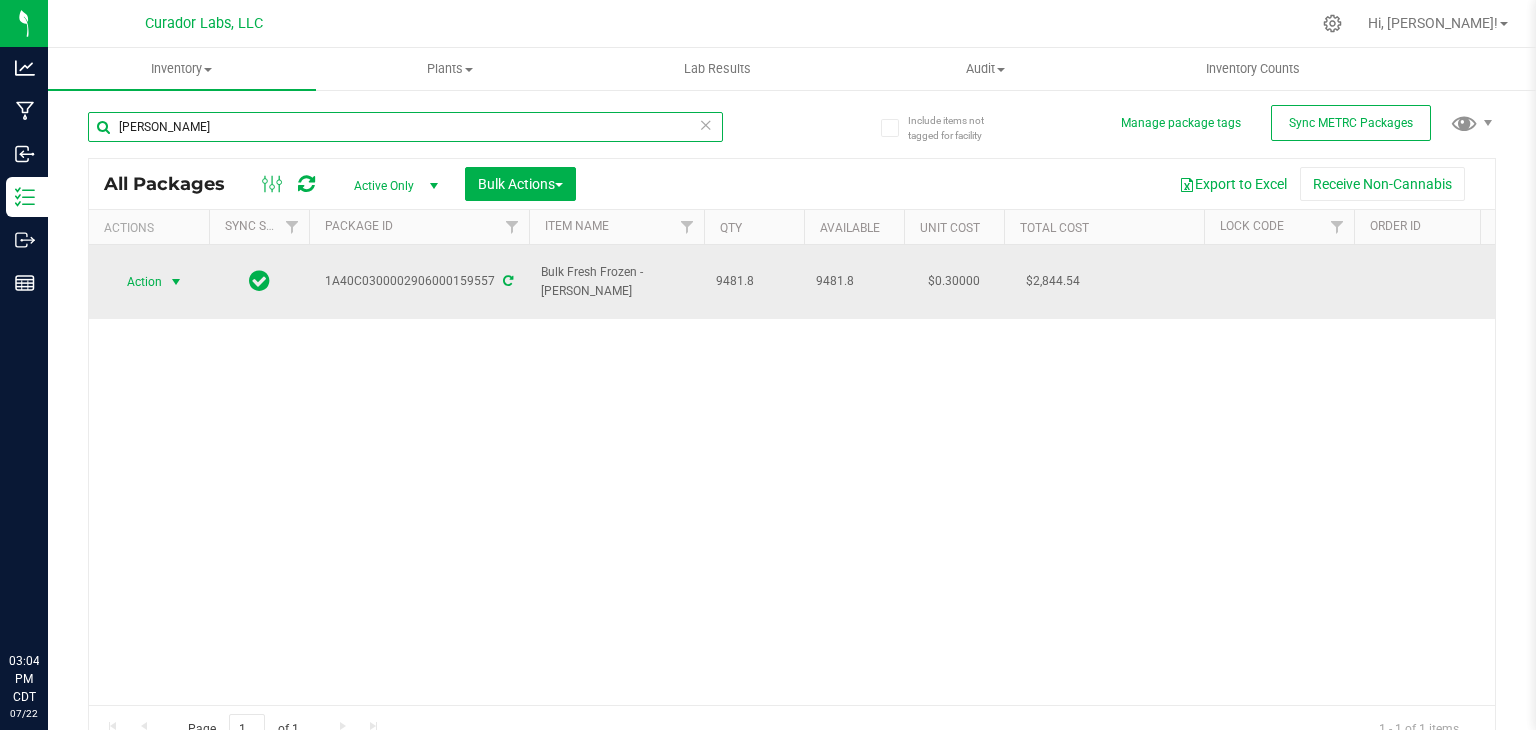 type on "larry og" 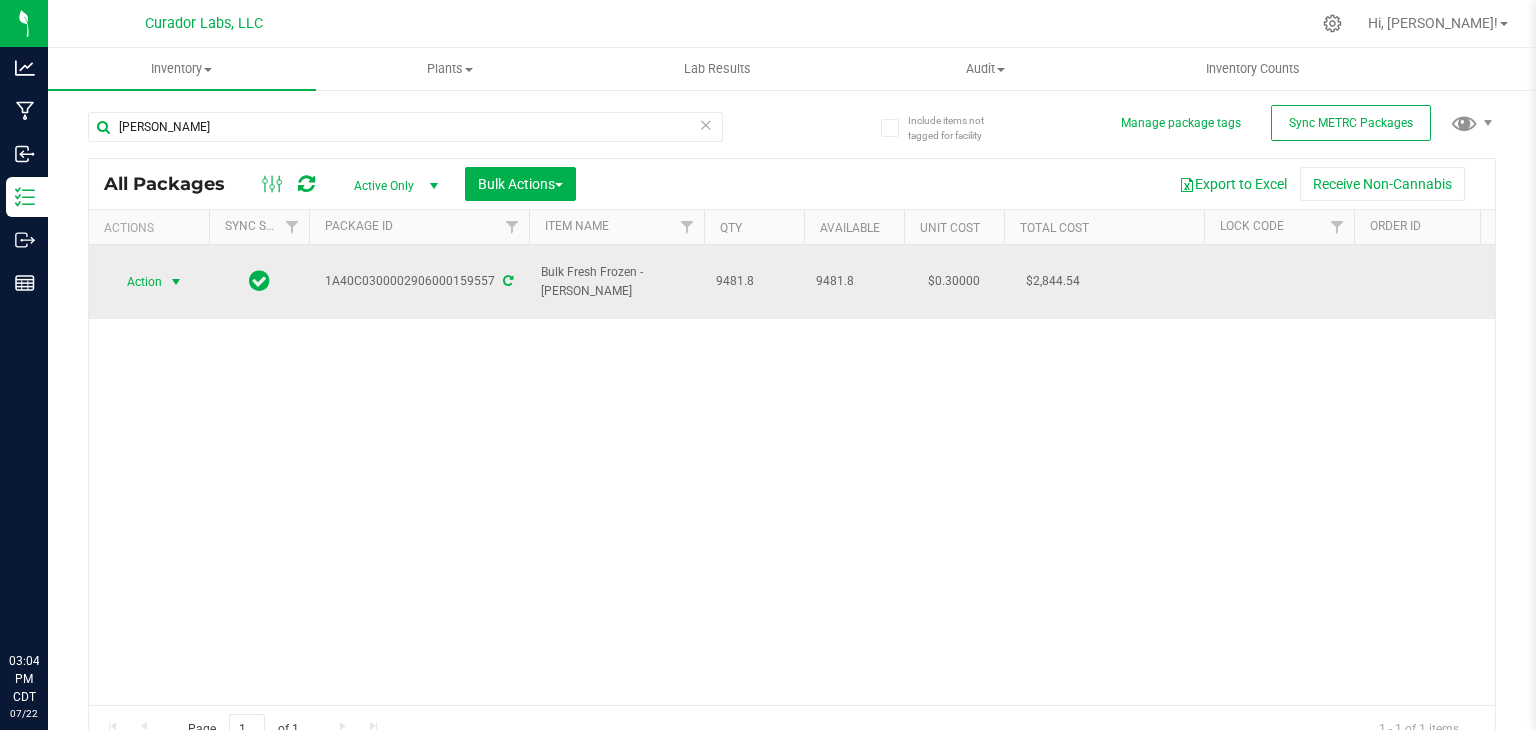 click at bounding box center [176, 282] 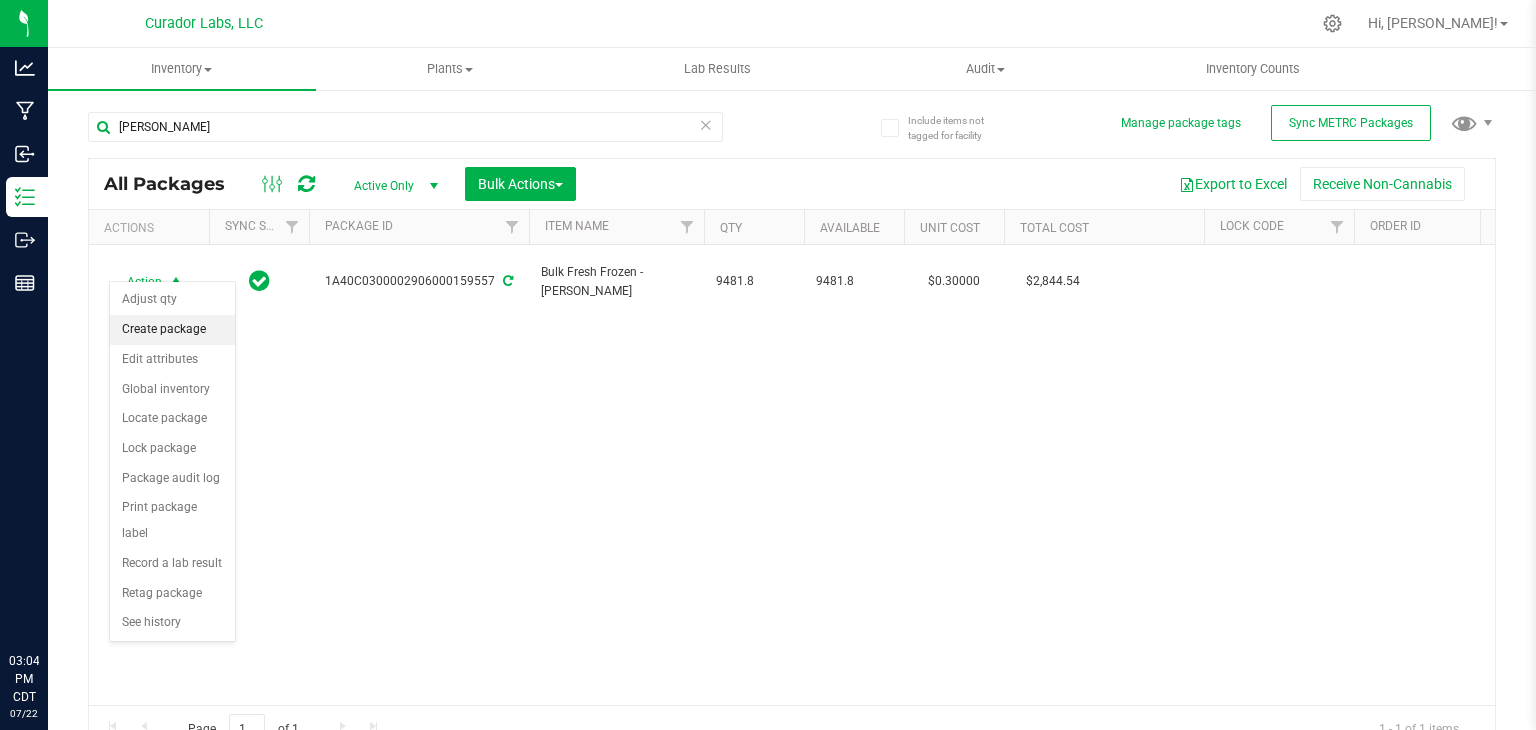 click on "Create package" at bounding box center (172, 330) 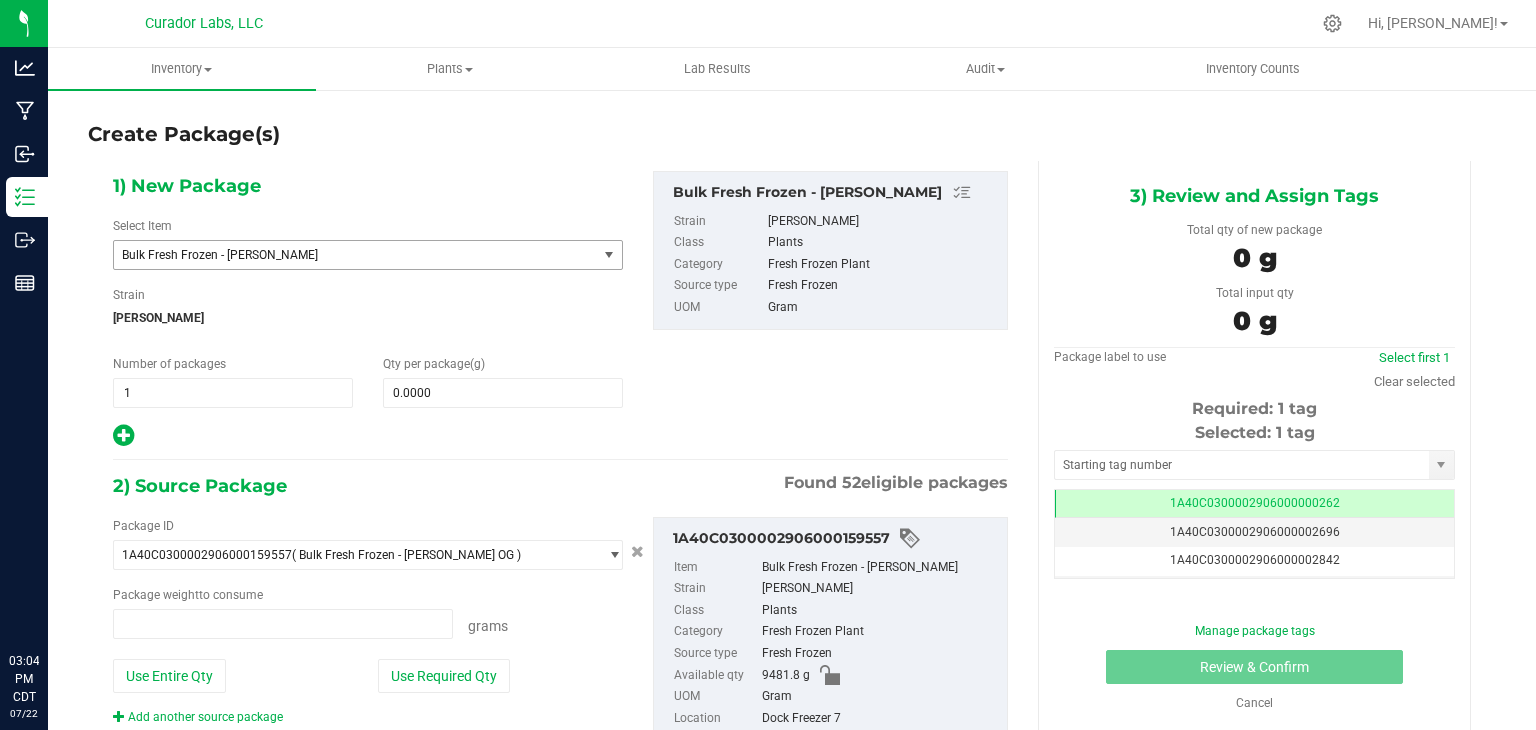 type on "0.0000 g" 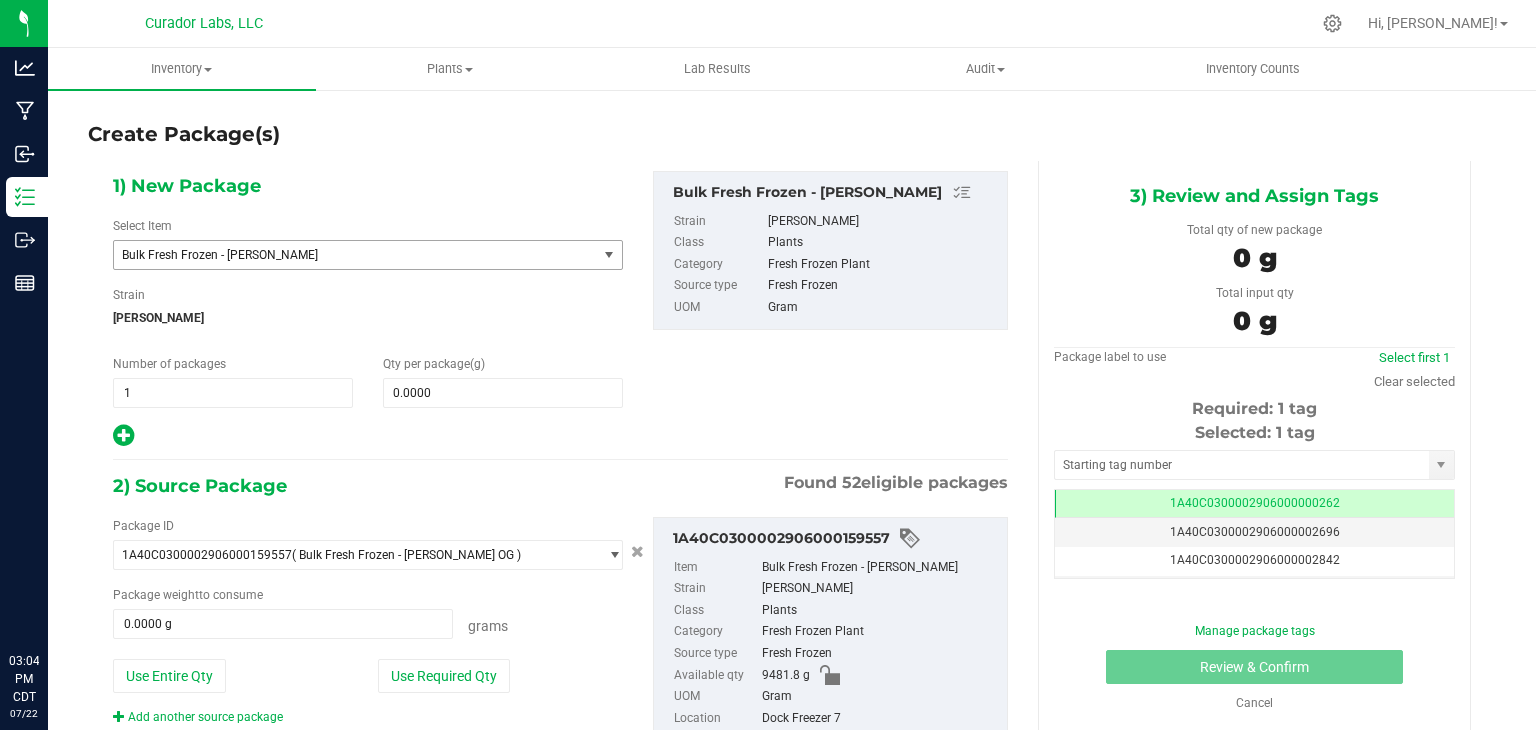 scroll, scrollTop: 0, scrollLeft: 0, axis: both 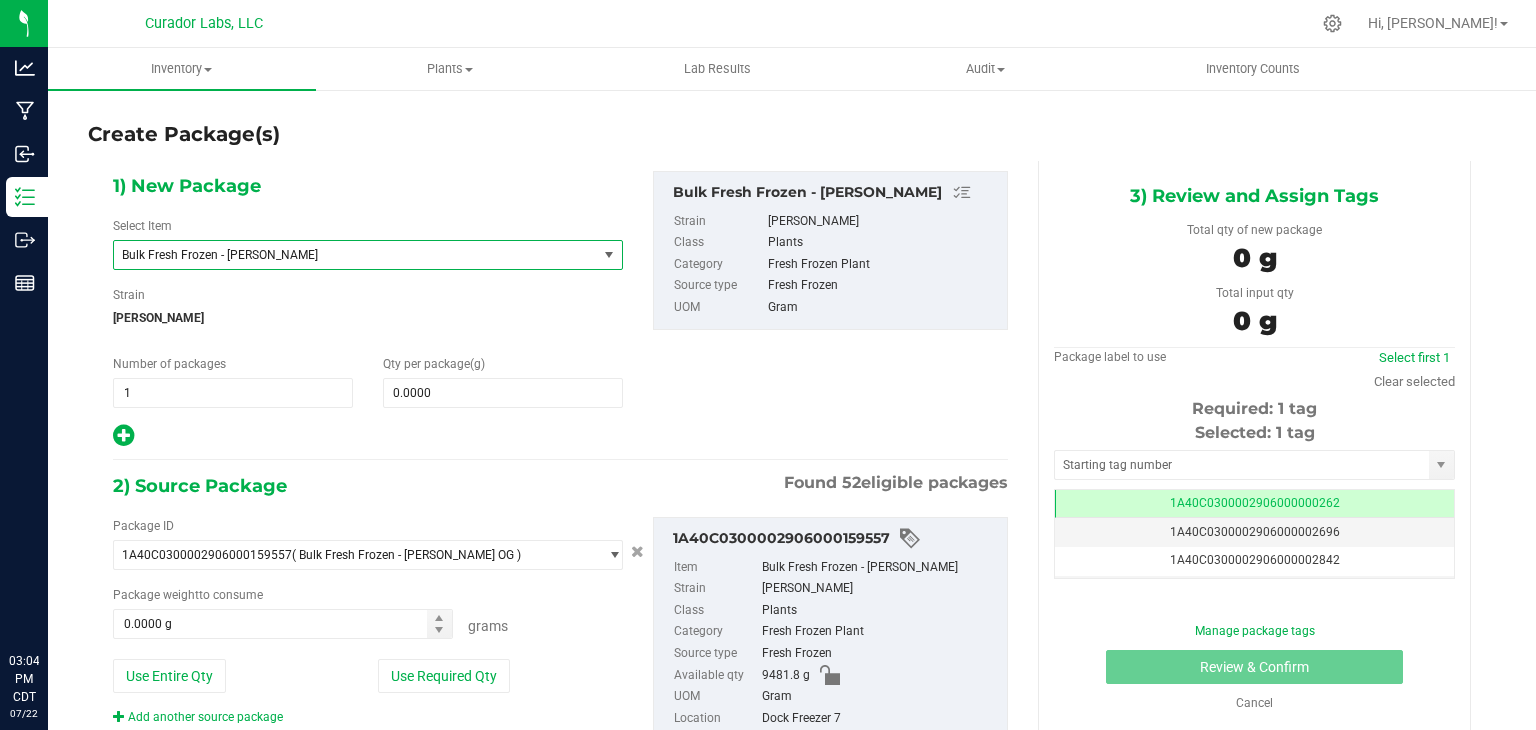 click on "Bulk Fresh Frozen - Larry OG" at bounding box center [355, 255] 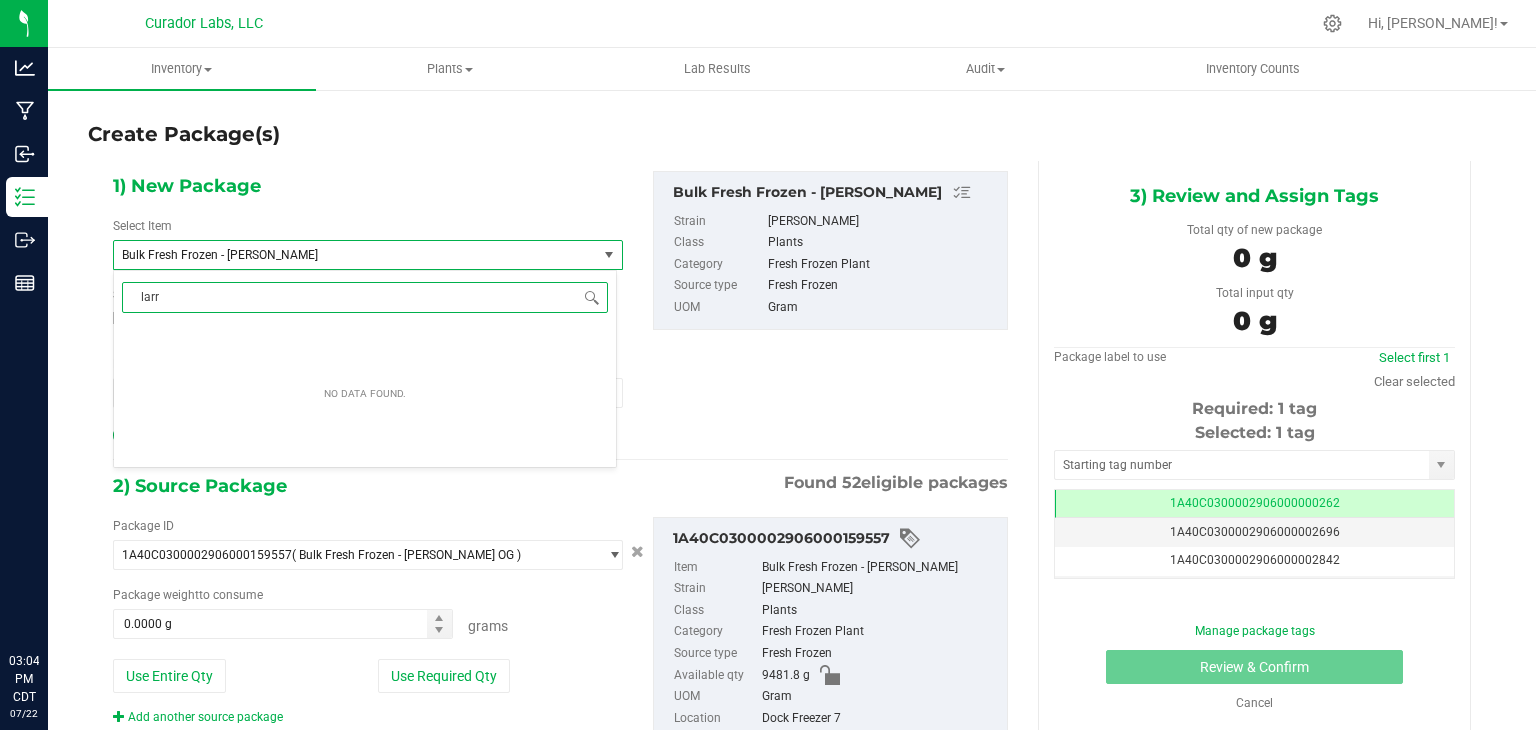 scroll, scrollTop: 0, scrollLeft: 0, axis: both 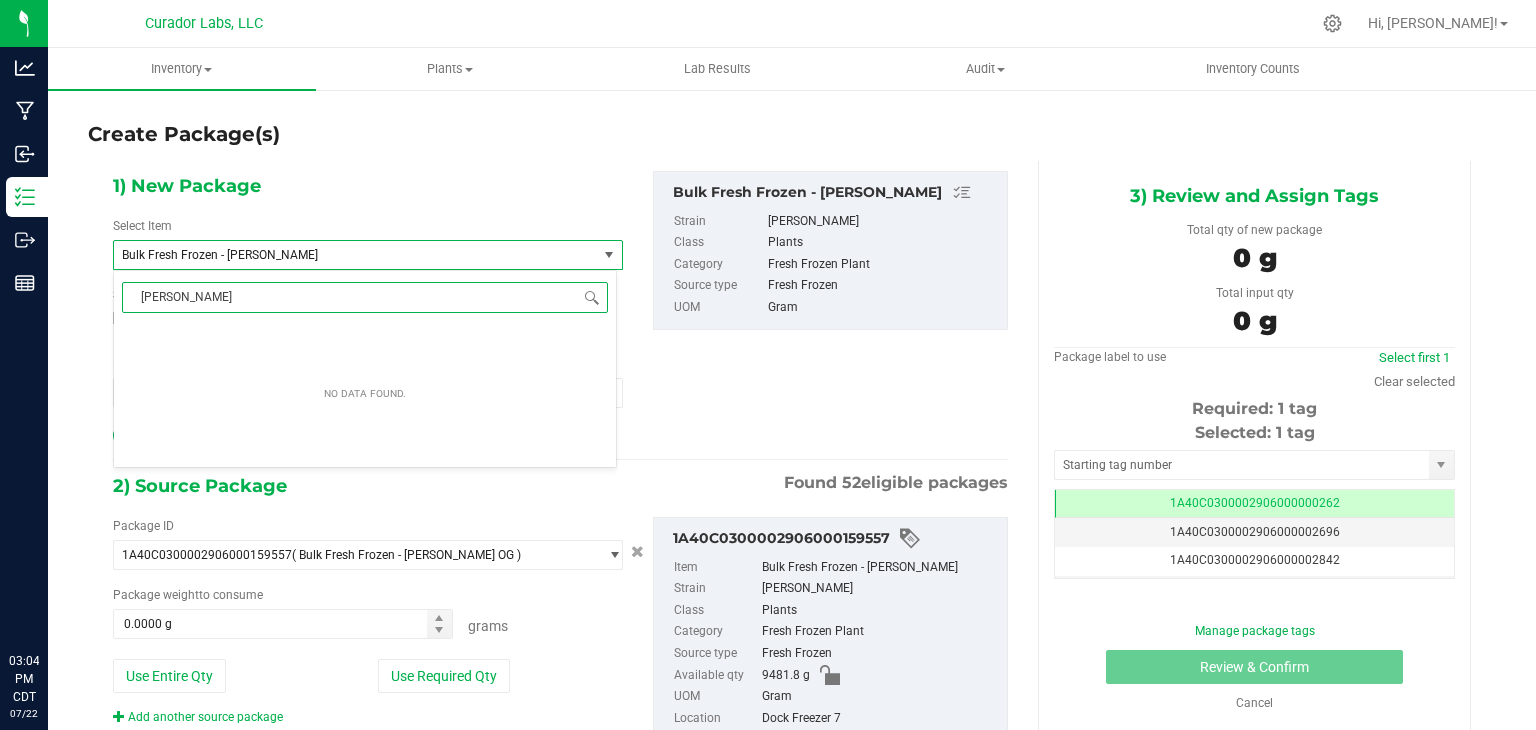 type on "larry og" 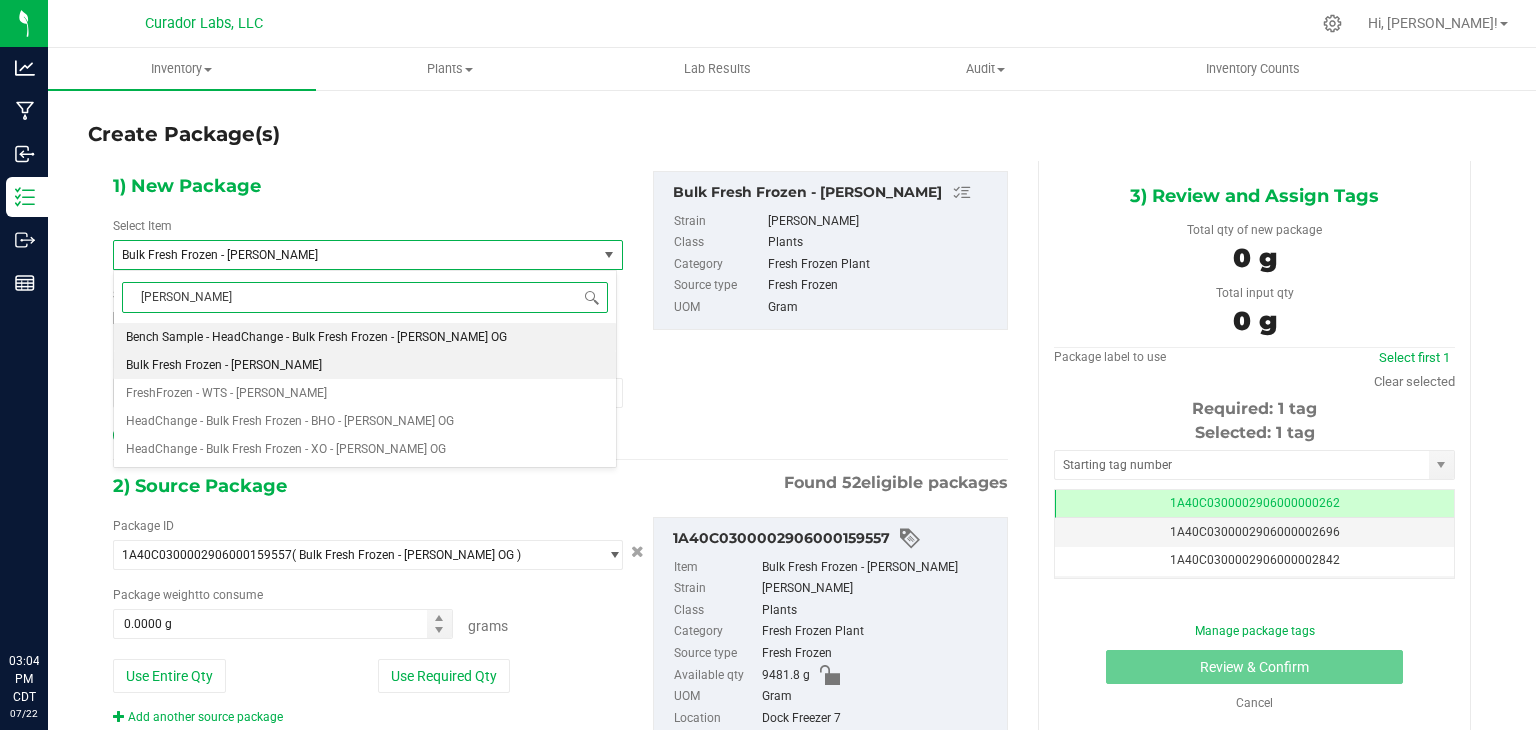 click on "Bench Sample - HeadChange - Bulk Fresh Frozen - Larry OG" at bounding box center [316, 337] 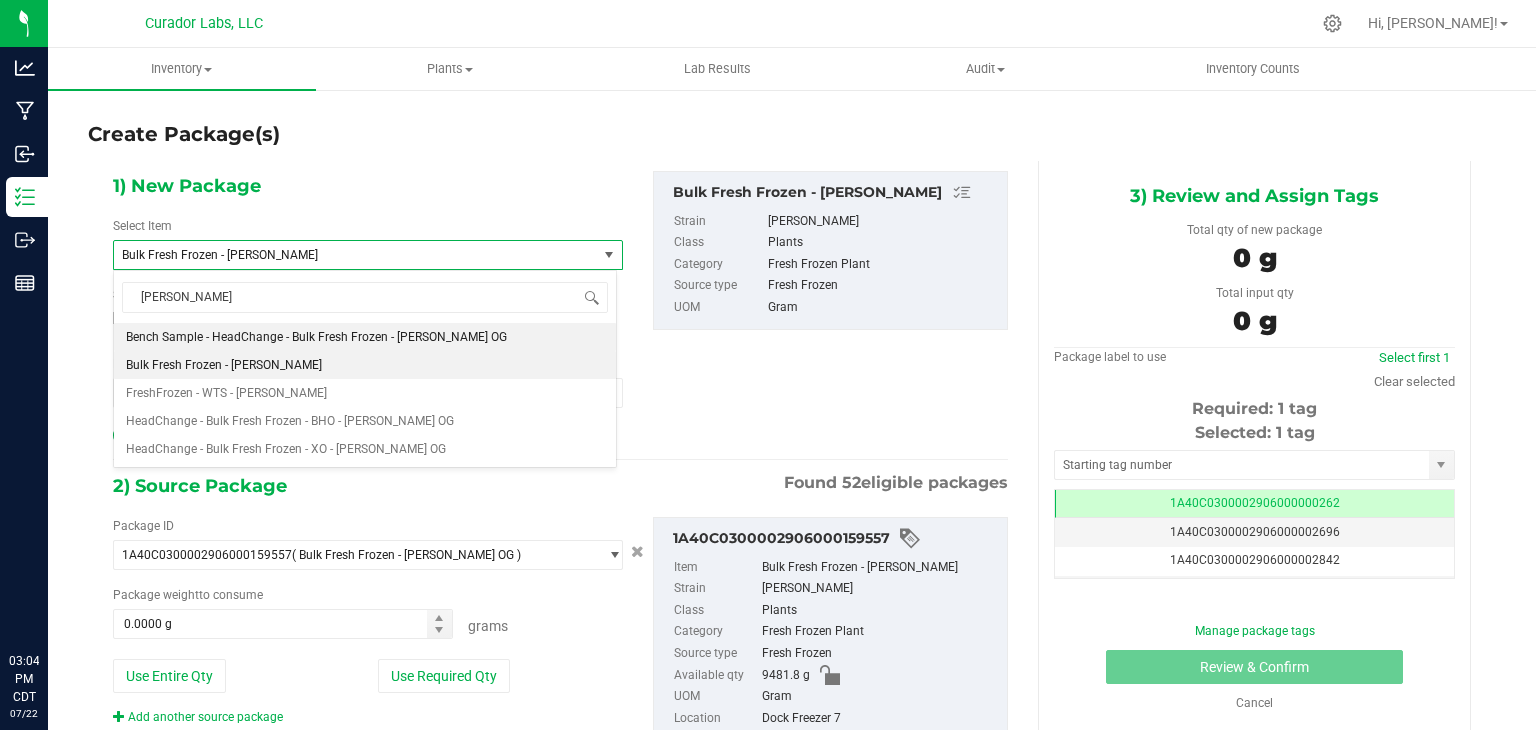 type 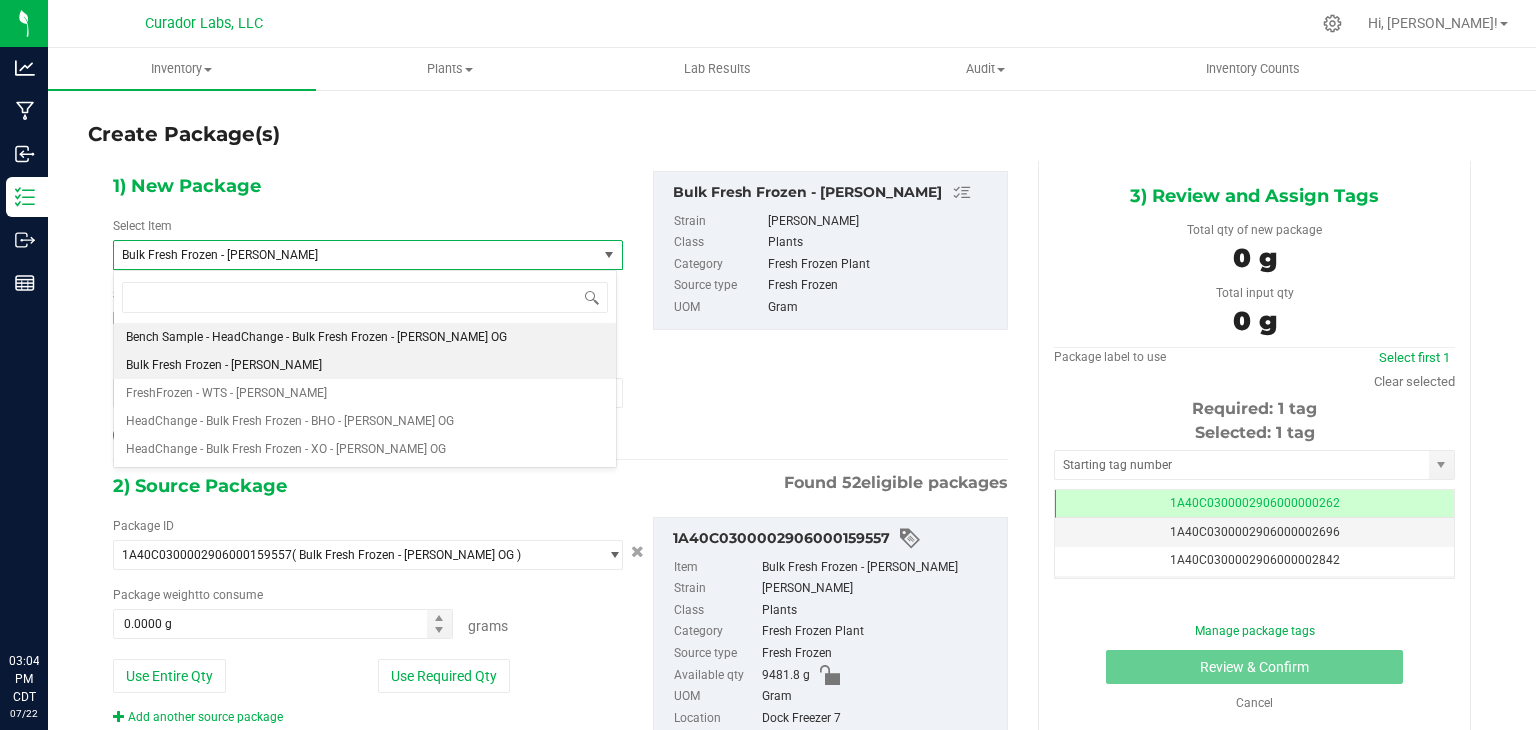 type on "0.0000" 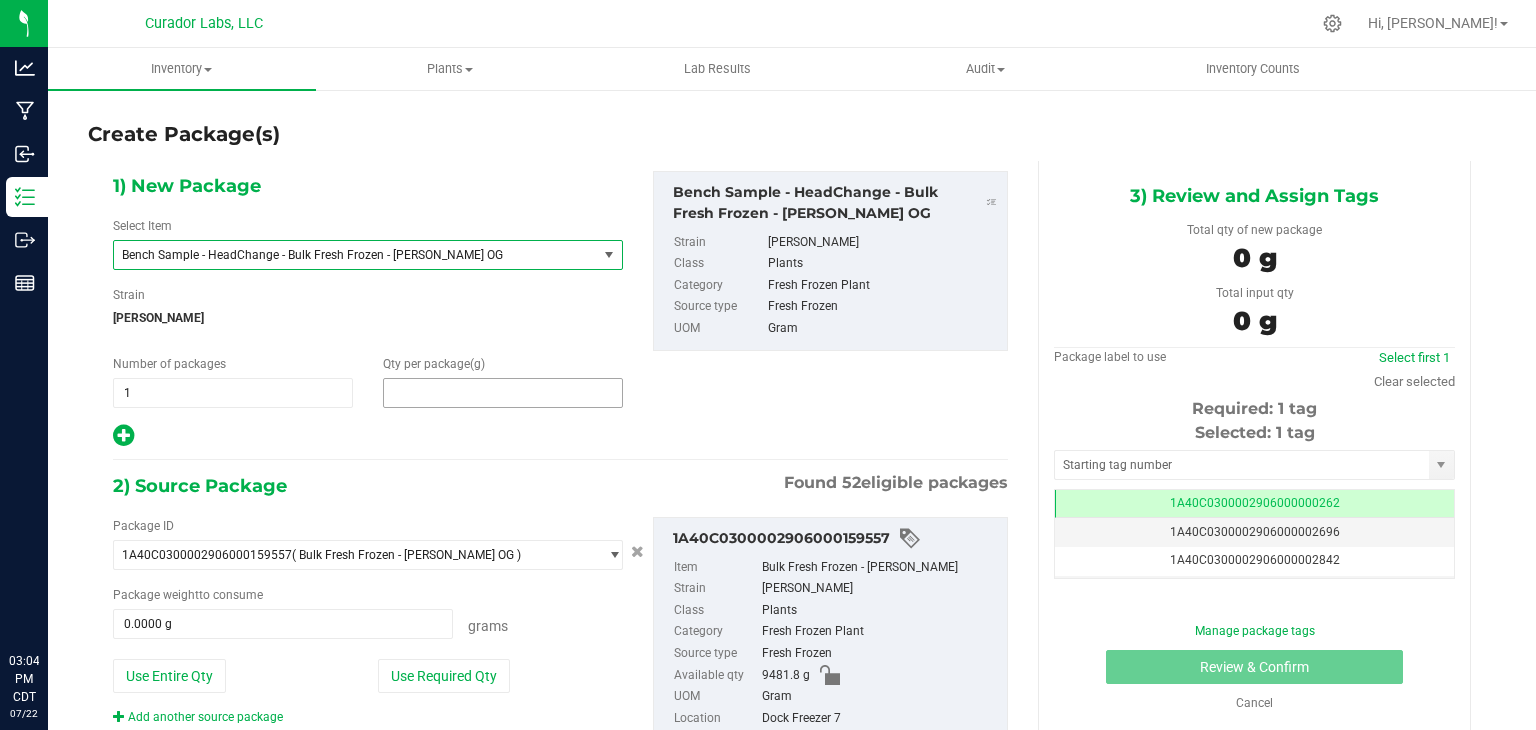 click at bounding box center (503, 393) 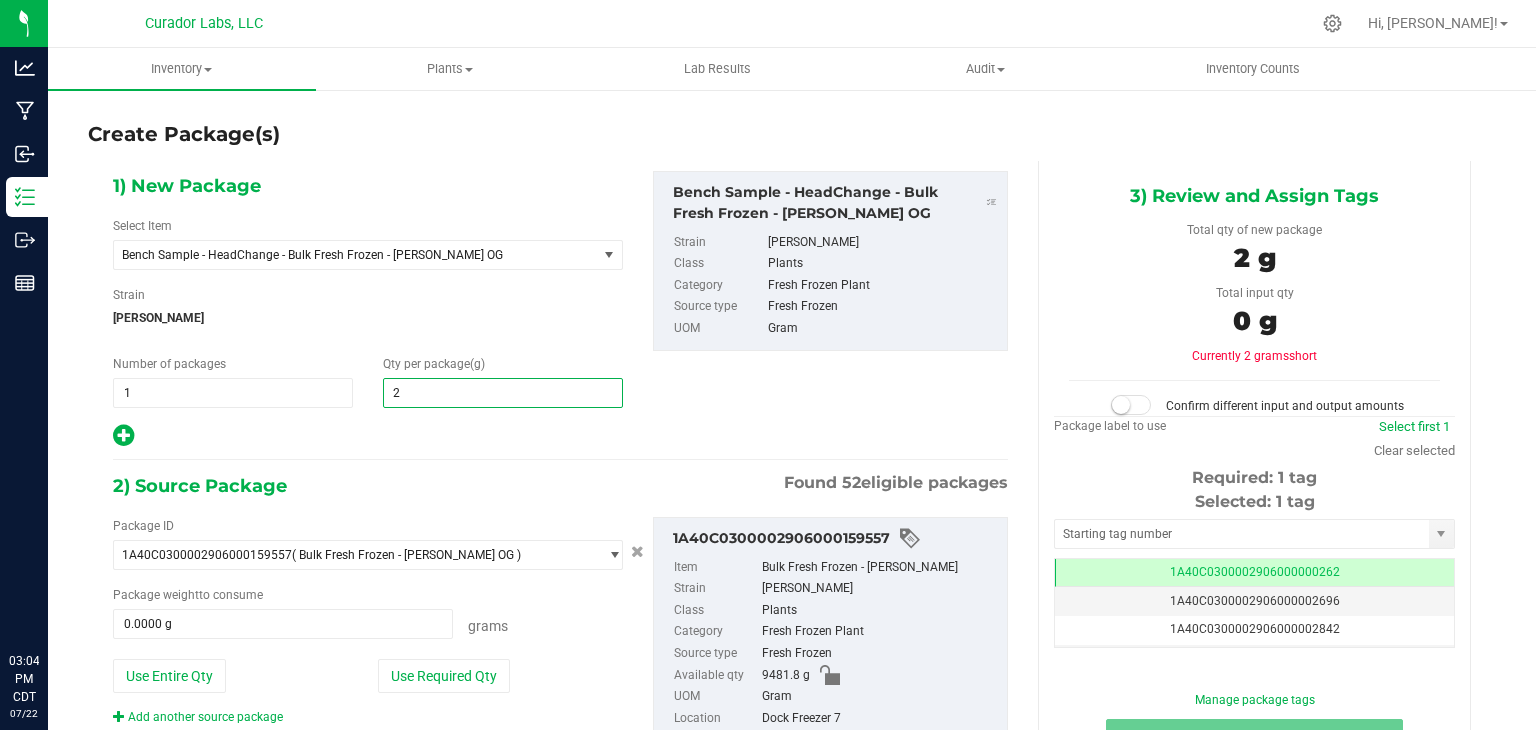 type on "2." 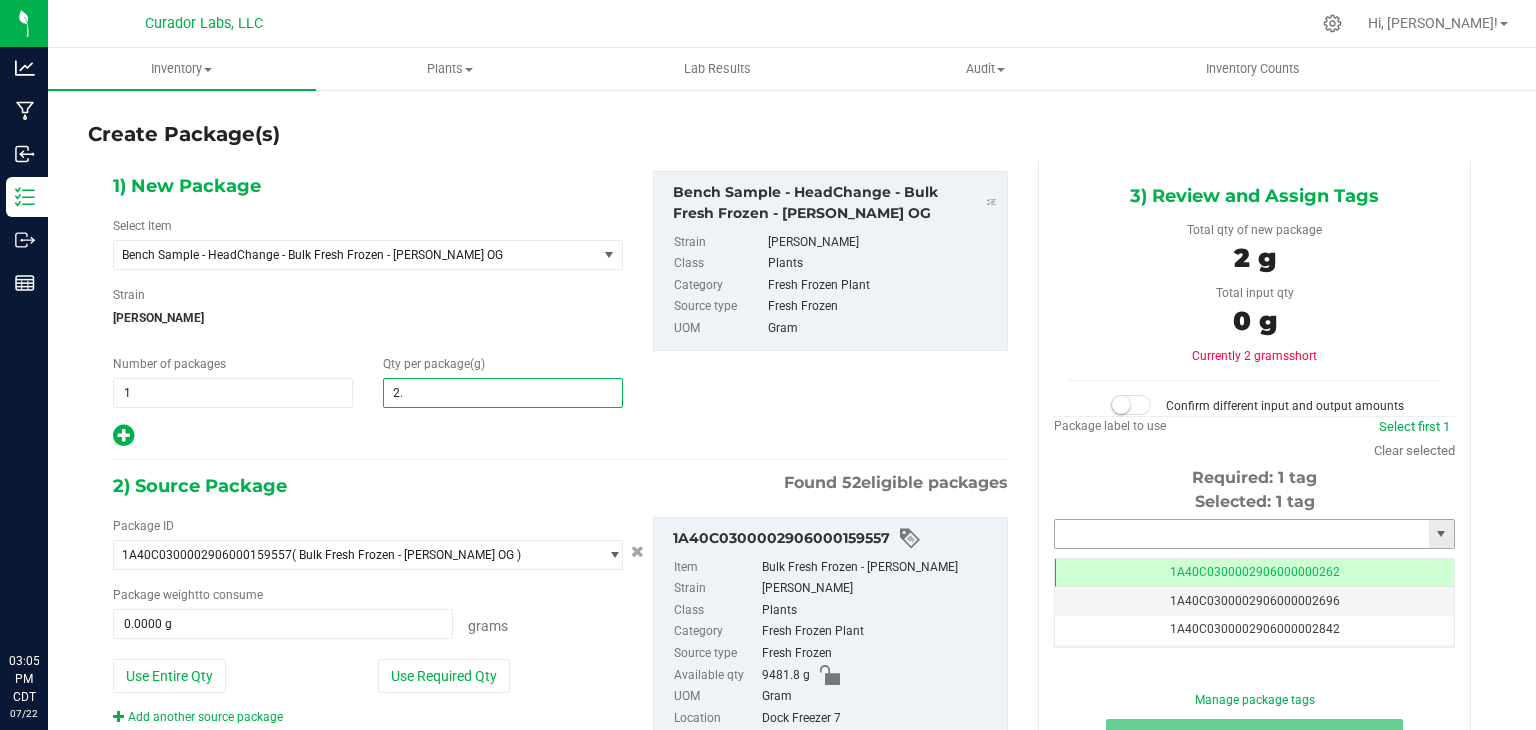 type on "2.0000" 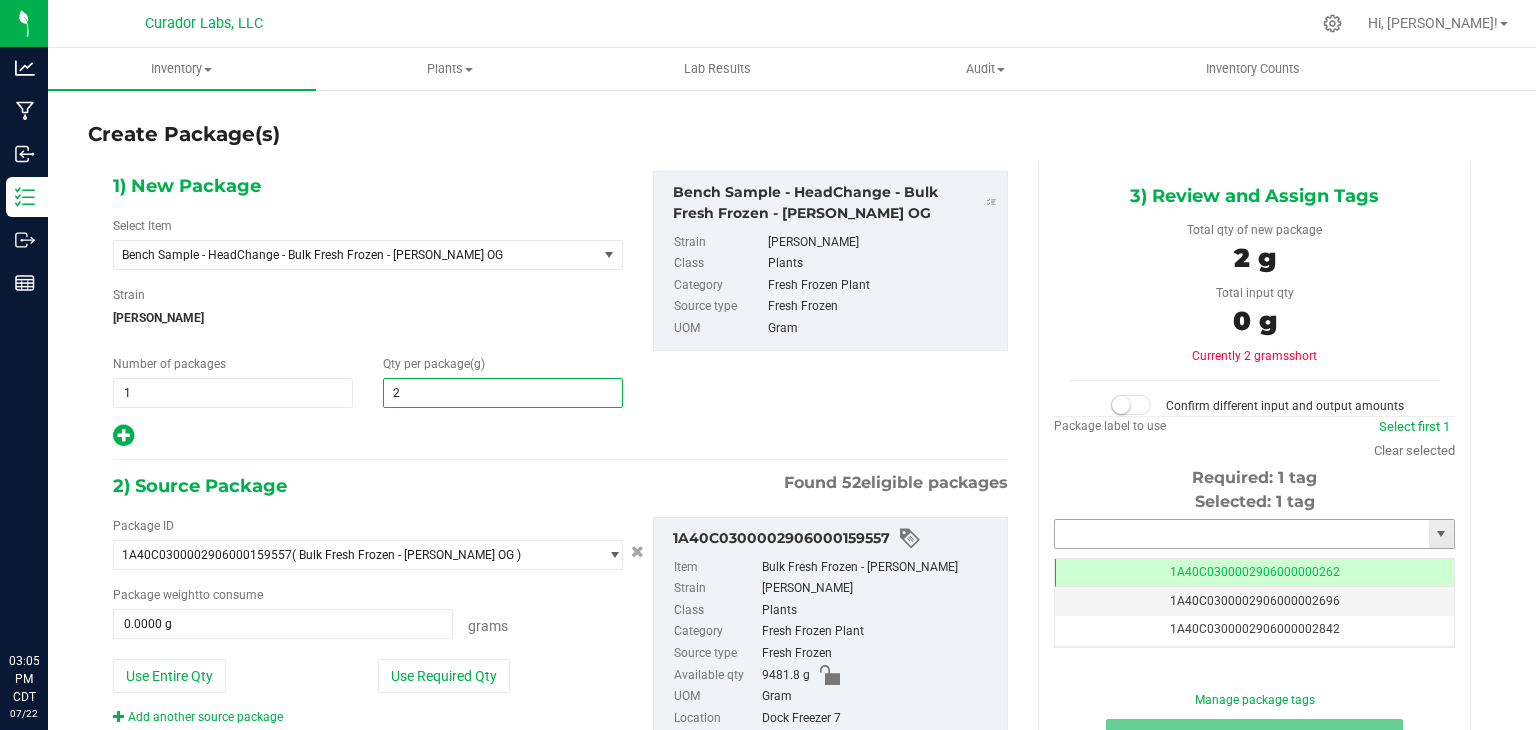 click at bounding box center (1242, 534) 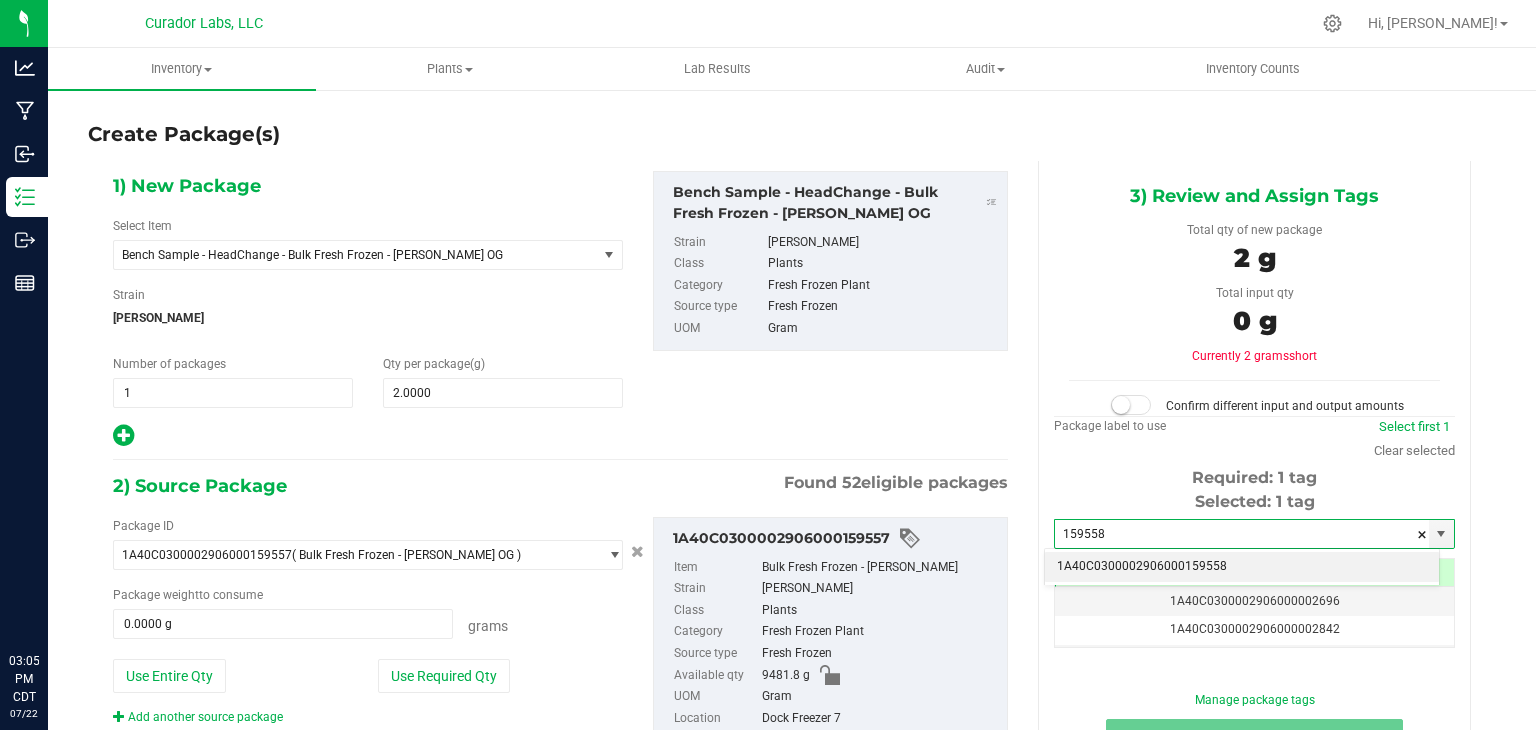 click on "1A40C0300002906000159558" at bounding box center [1242, 567] 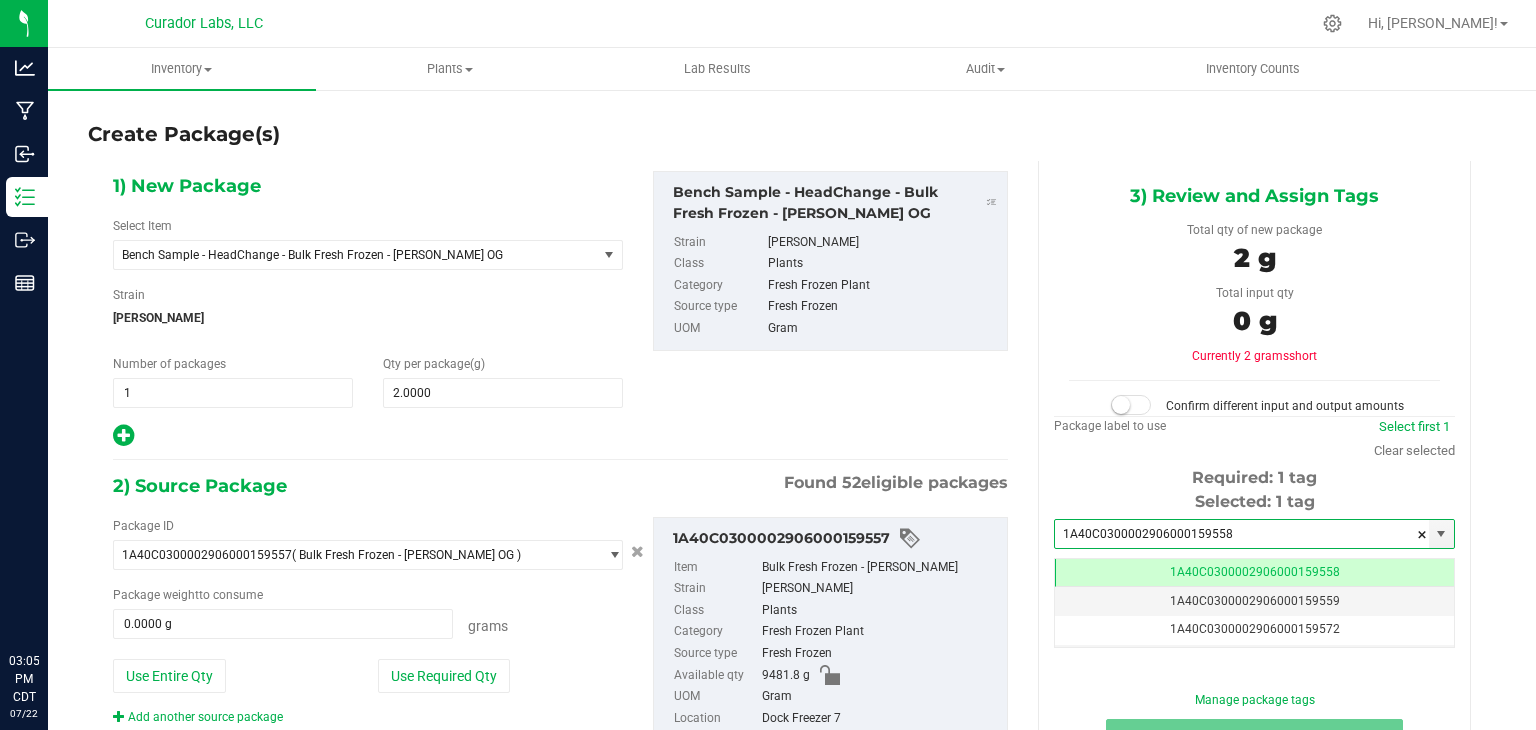 type on "1A40C0300002906000159558" 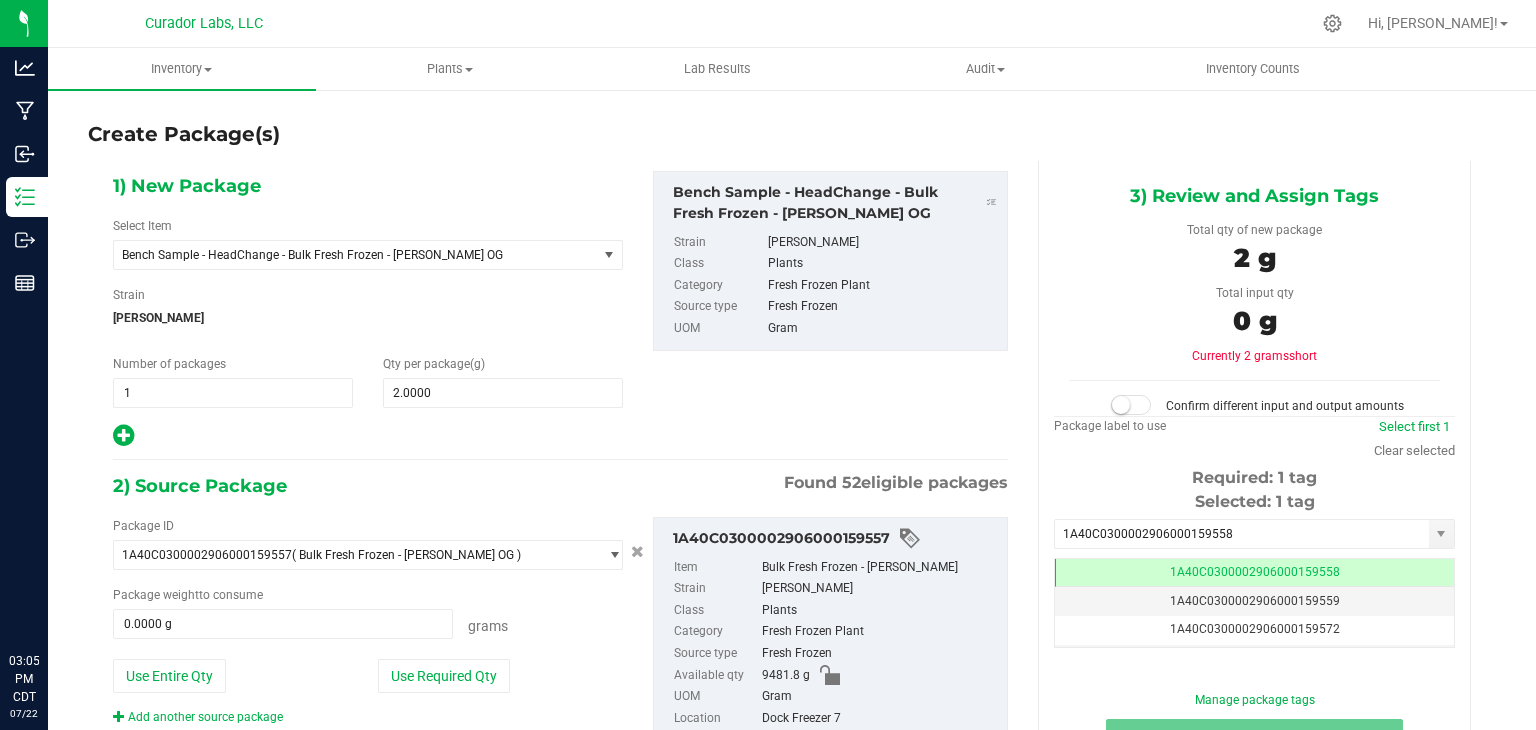 click on "1) New Package
Select Item
Bench Sample - HeadChange - Bulk Fresh Frozen - Larry OG
Bench Sample - HeadChange - Bulk Fresh Frozen - Heir Heads Bench Sample - HeadChange - Bulk Fresh Frozen - Hibernate Bench Sample - HeadChange - Bulk Fresh Frozen - Indiana Bubblegum Bench Sample - HeadChange - Bulk Fresh Frozen - Jungle Pie Bench Sample - HeadChange - Bulk Fresh Frozen - Katsu Bubba Kush Bench Sample - HeadChange - Bulk Fresh Frozen - Khoka Kola Bench Sample - HeadChange - Bulk Fresh Frozen - King Tubby Bench Sample - HeadChange - Bulk Fresh Frozen - Kingdom Kush Bench Sample - HeadChange - Bulk Fresh Frozen - Kush Mints
1" at bounding box center (560, 310) 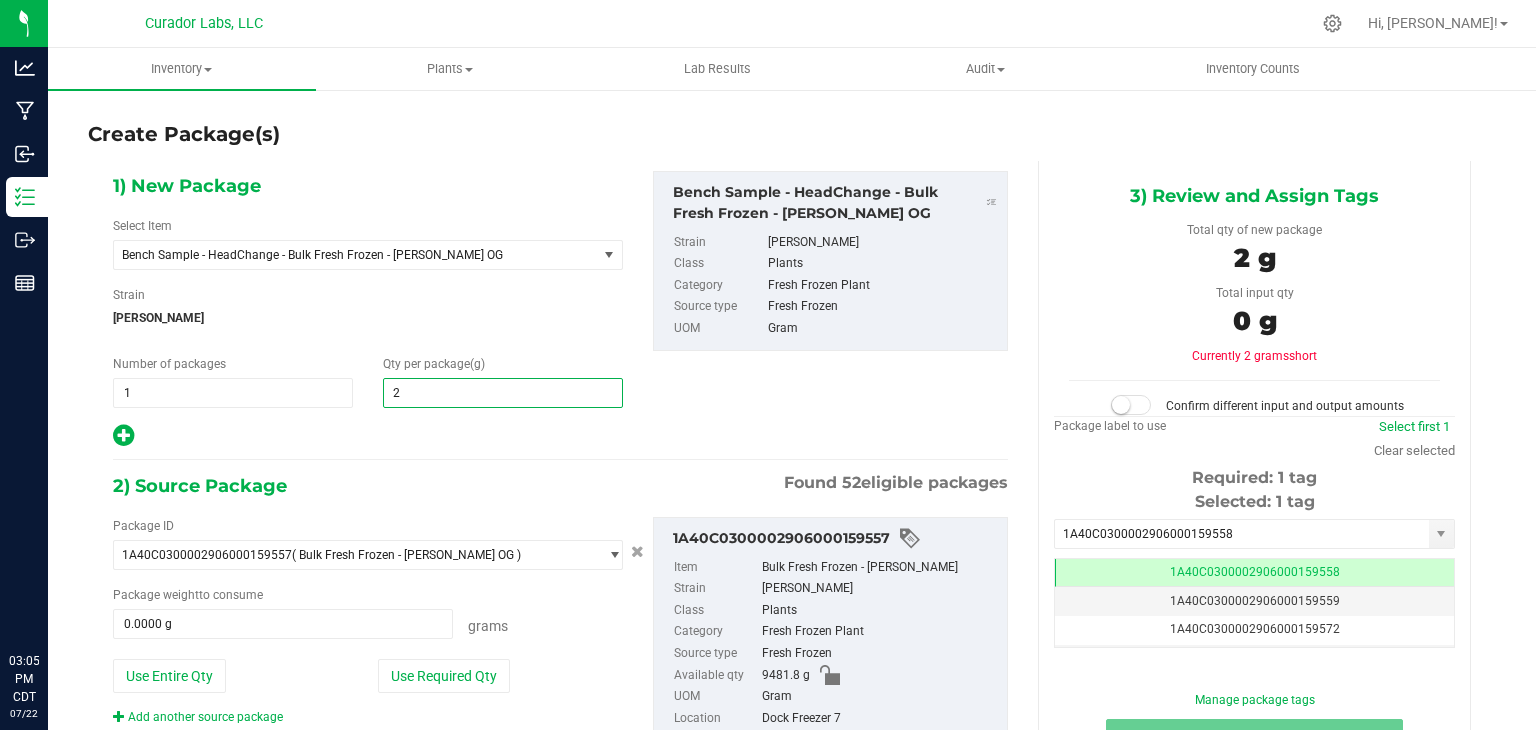 click on "2.0000 2" at bounding box center (503, 393) 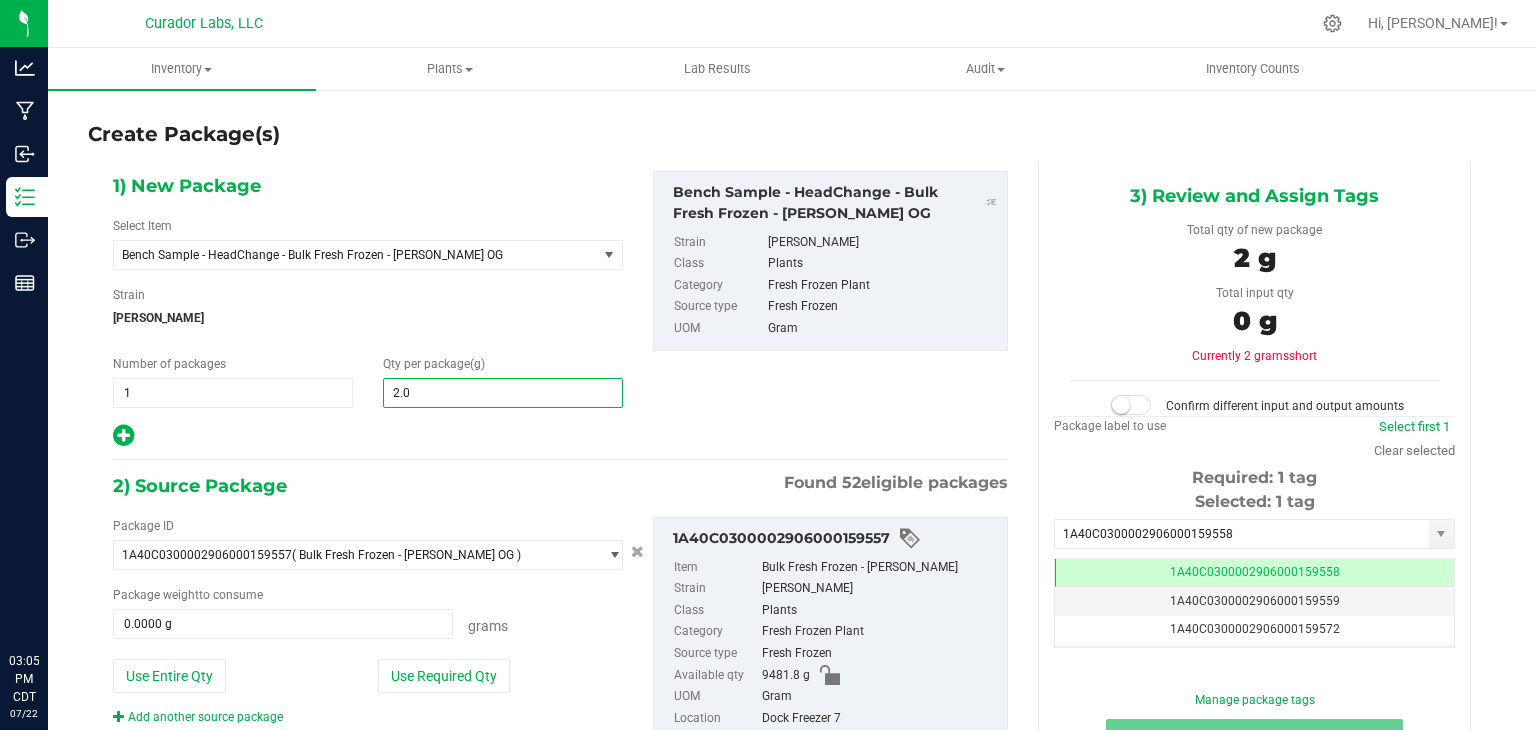 type on "2.00" 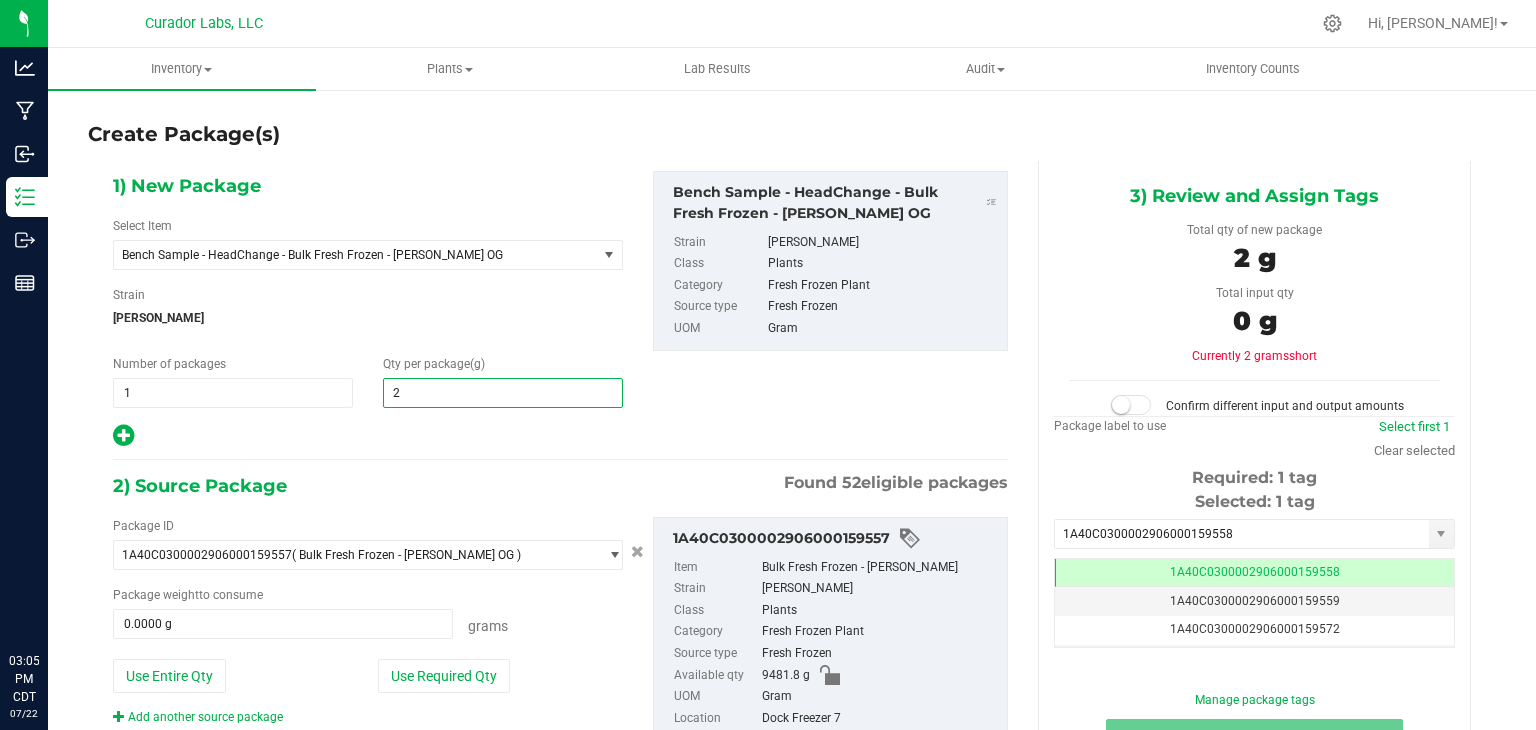 click on "1) New Package
Select Item
Bench Sample - HeadChange - Bulk Fresh Frozen - Larry OG
Bench Sample - HeadChange - Bulk Fresh Frozen - Heir Heads Bench Sample - HeadChange - Bulk Fresh Frozen - Hibernate Bench Sample - HeadChange - Bulk Fresh Frozen - Indiana Bubblegum Bench Sample - HeadChange - Bulk Fresh Frozen - Jungle Pie Bench Sample - HeadChange - Bulk Fresh Frozen - Katsu Bubba Kush Bench Sample - HeadChange - Bulk Fresh Frozen - Khoka Kola Bench Sample - HeadChange - Bulk Fresh Frozen - King Tubby Bench Sample - HeadChange - Bulk Fresh Frozen - Kingdom Kush Bench Sample - HeadChange - Bulk Fresh Frozen - Kush Mints
1" at bounding box center (560, 310) 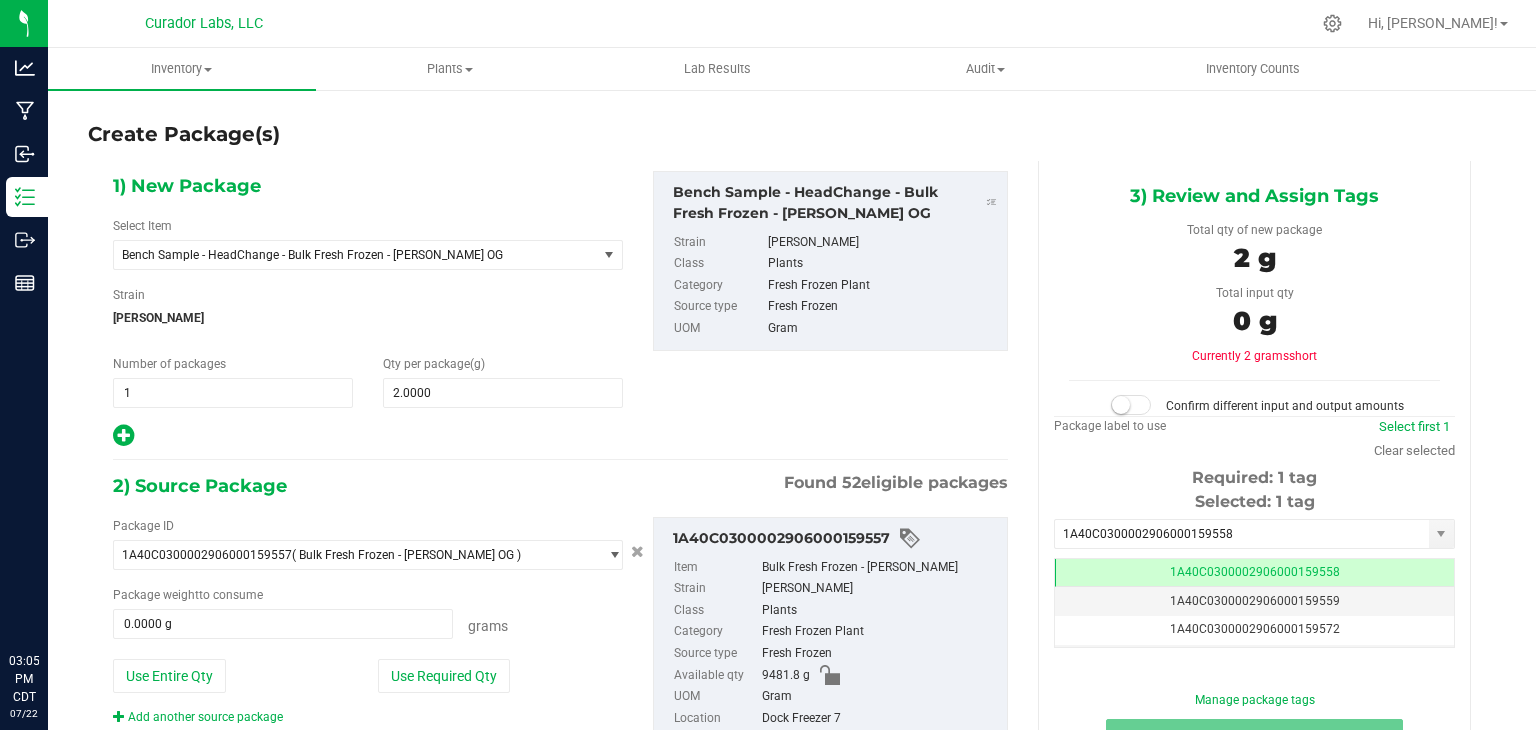 scroll, scrollTop: 31, scrollLeft: 0, axis: vertical 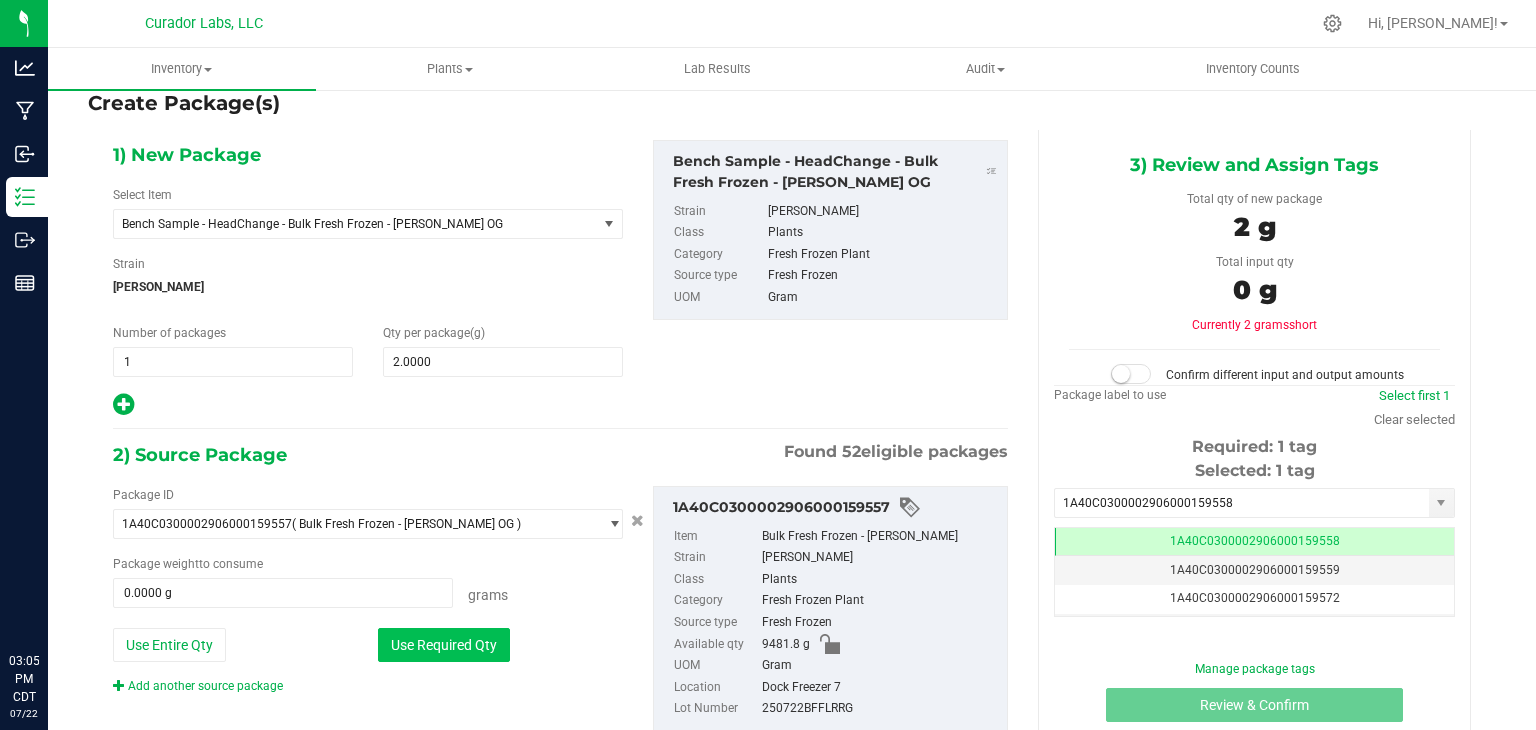 click on "Use Required Qty" at bounding box center (444, 645) 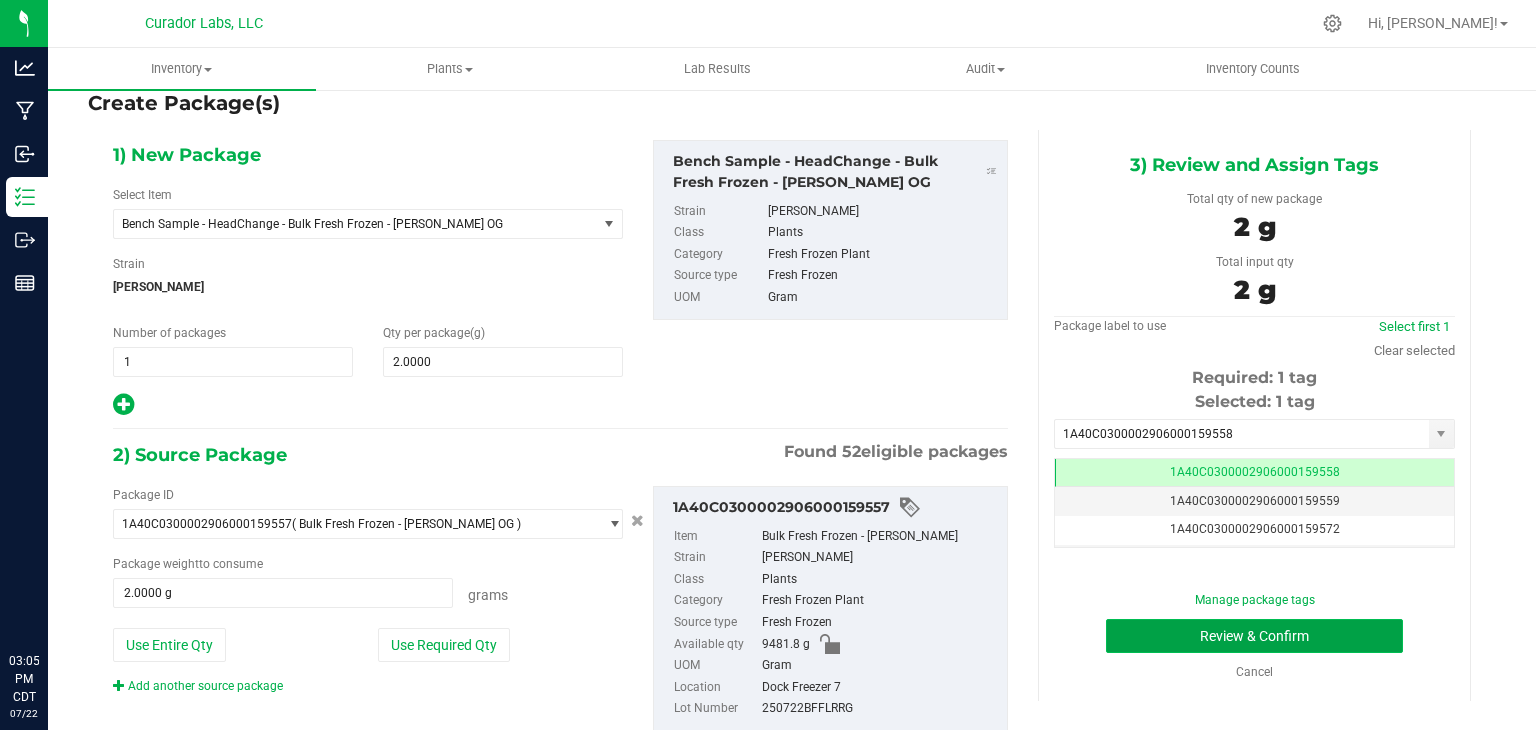 click on "Review & Confirm" at bounding box center (1254, 636) 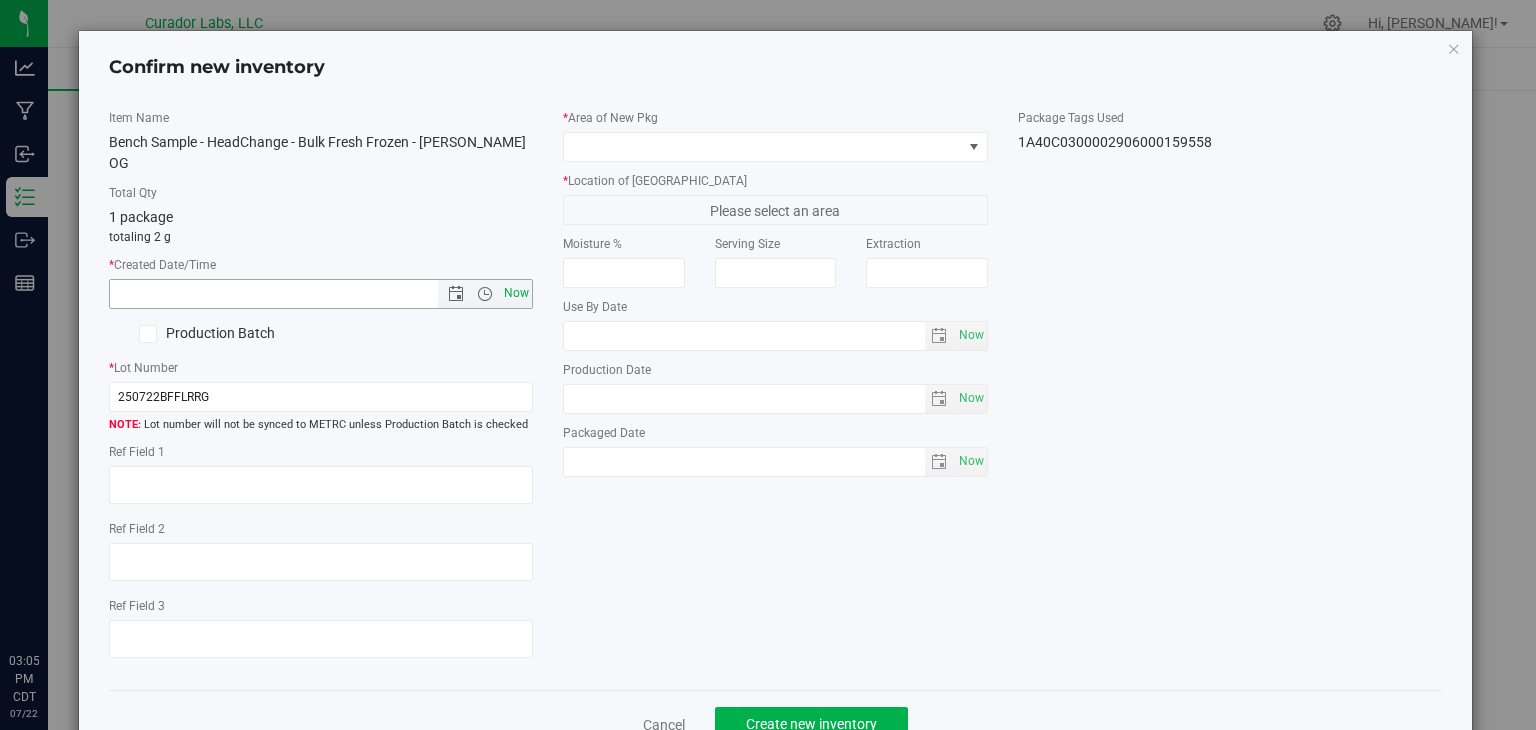 click on "Now" at bounding box center [517, 293] 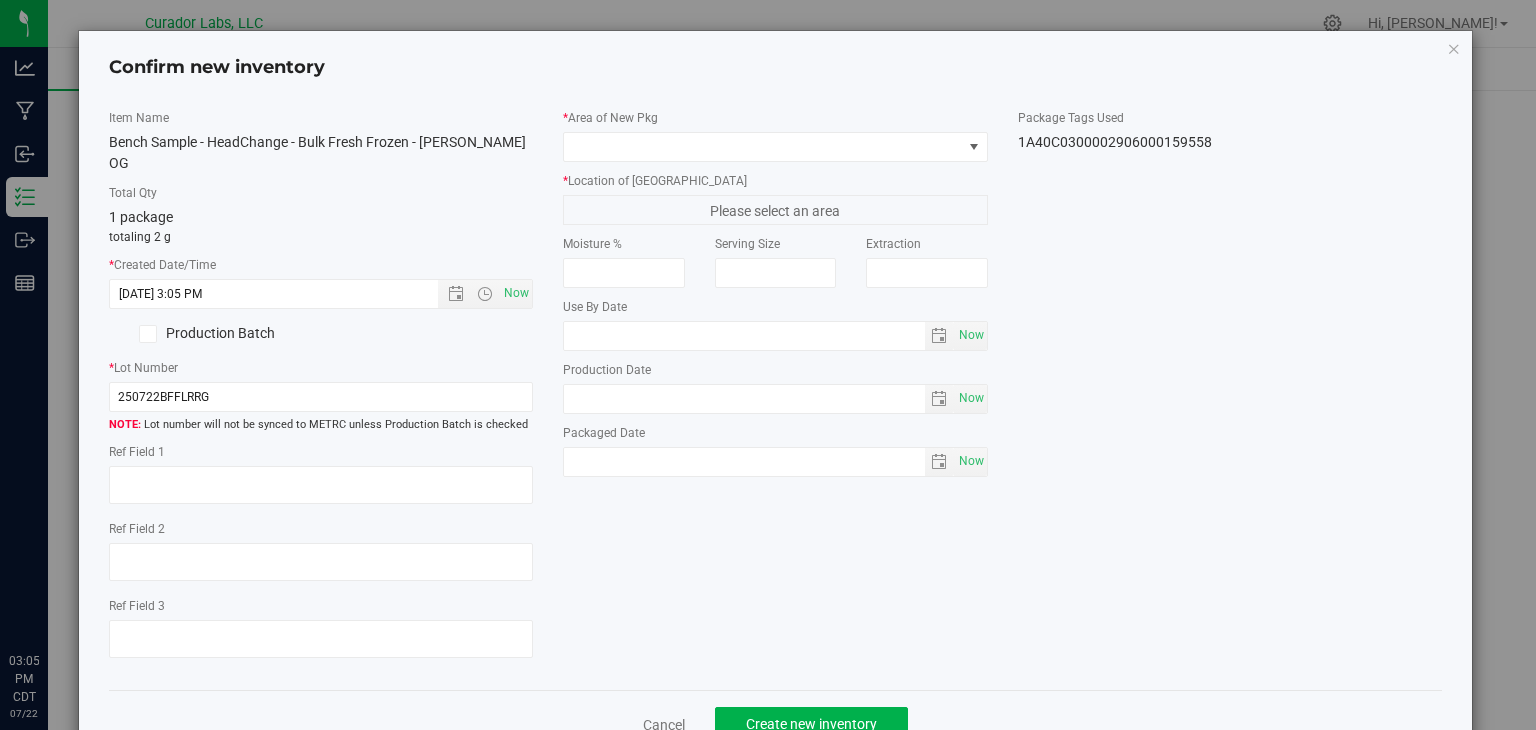 click on "*
Area of New Pkg
*
Location of New Pkg
Please select an area
Moisture %
Serving Size
Extraction" at bounding box center (775, 298) 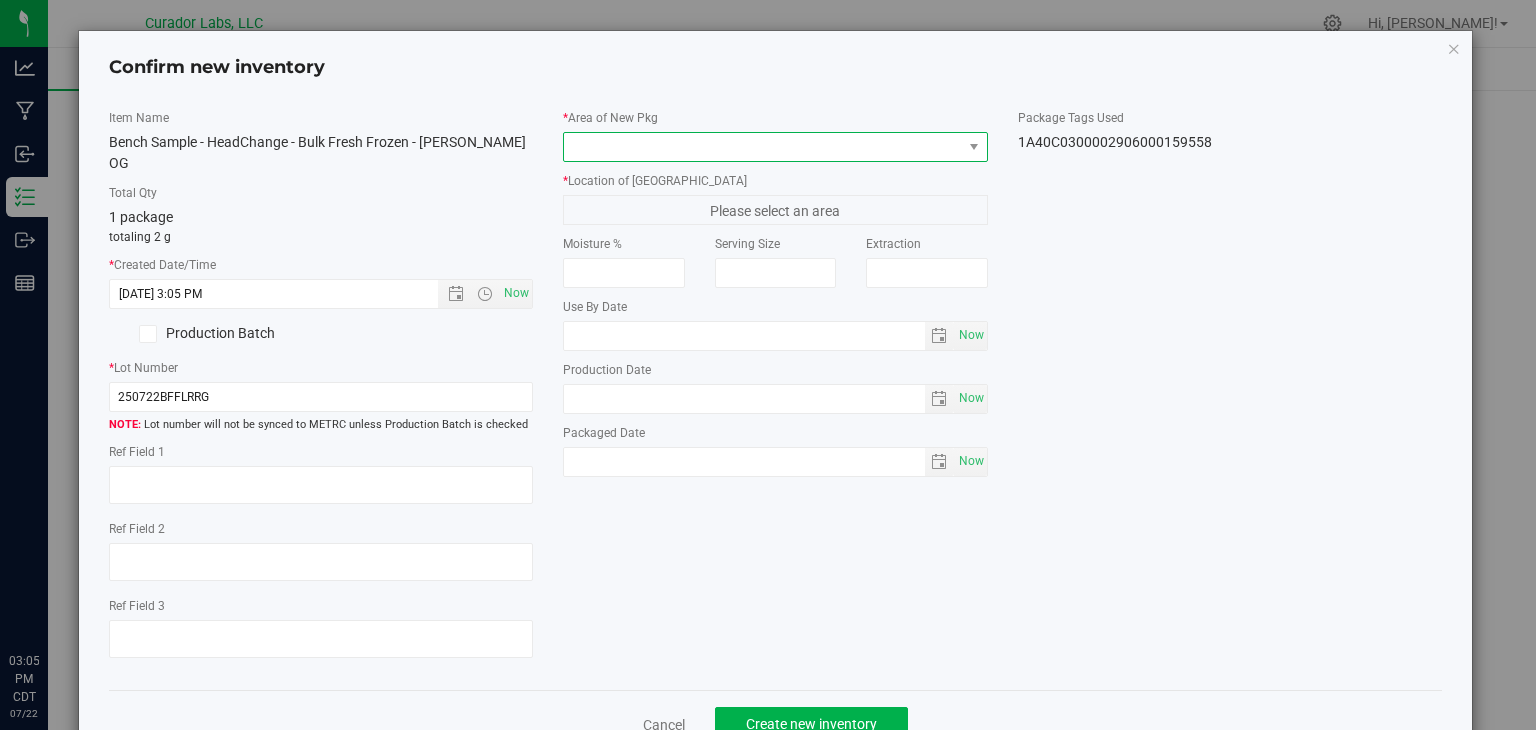 click at bounding box center [763, 147] 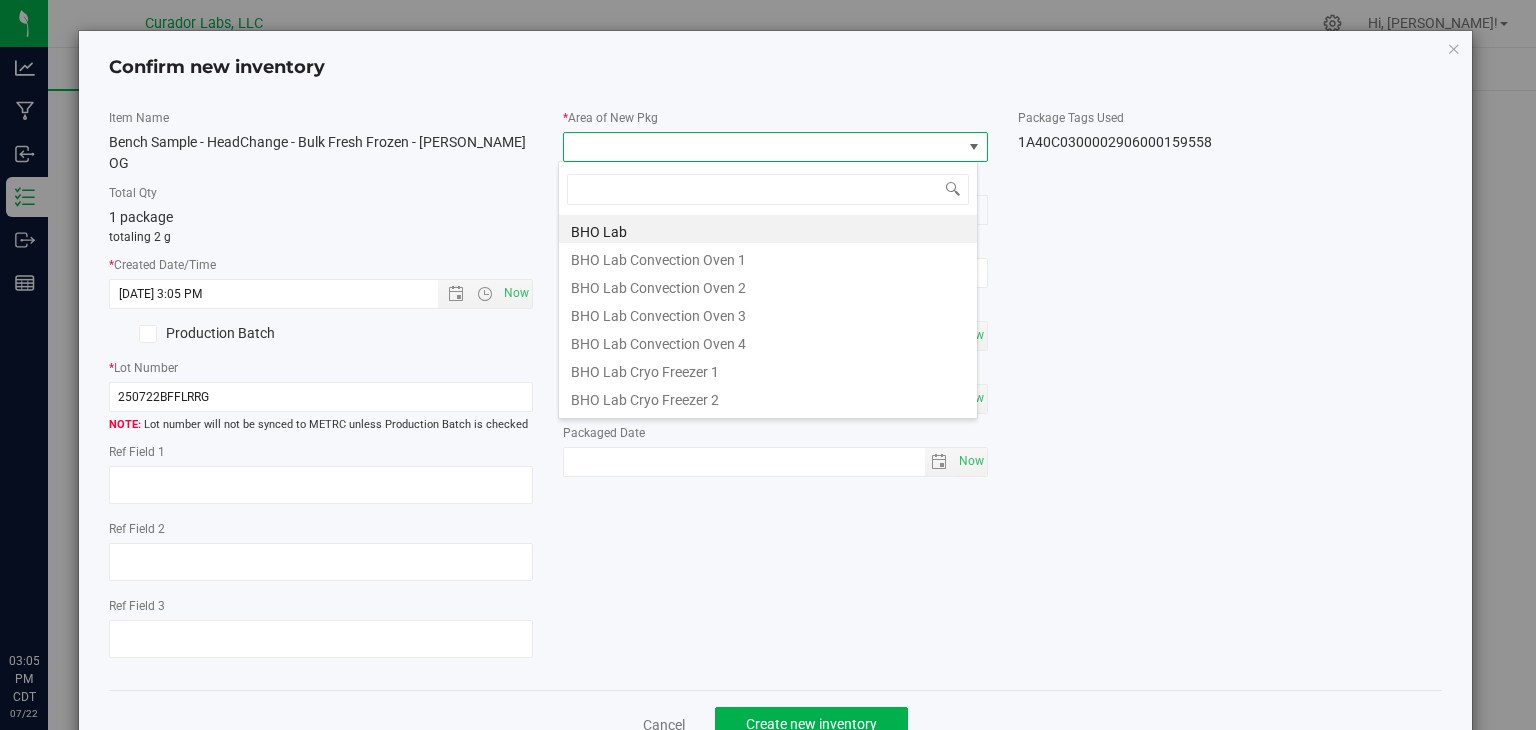 scroll, scrollTop: 99970, scrollLeft: 99580, axis: both 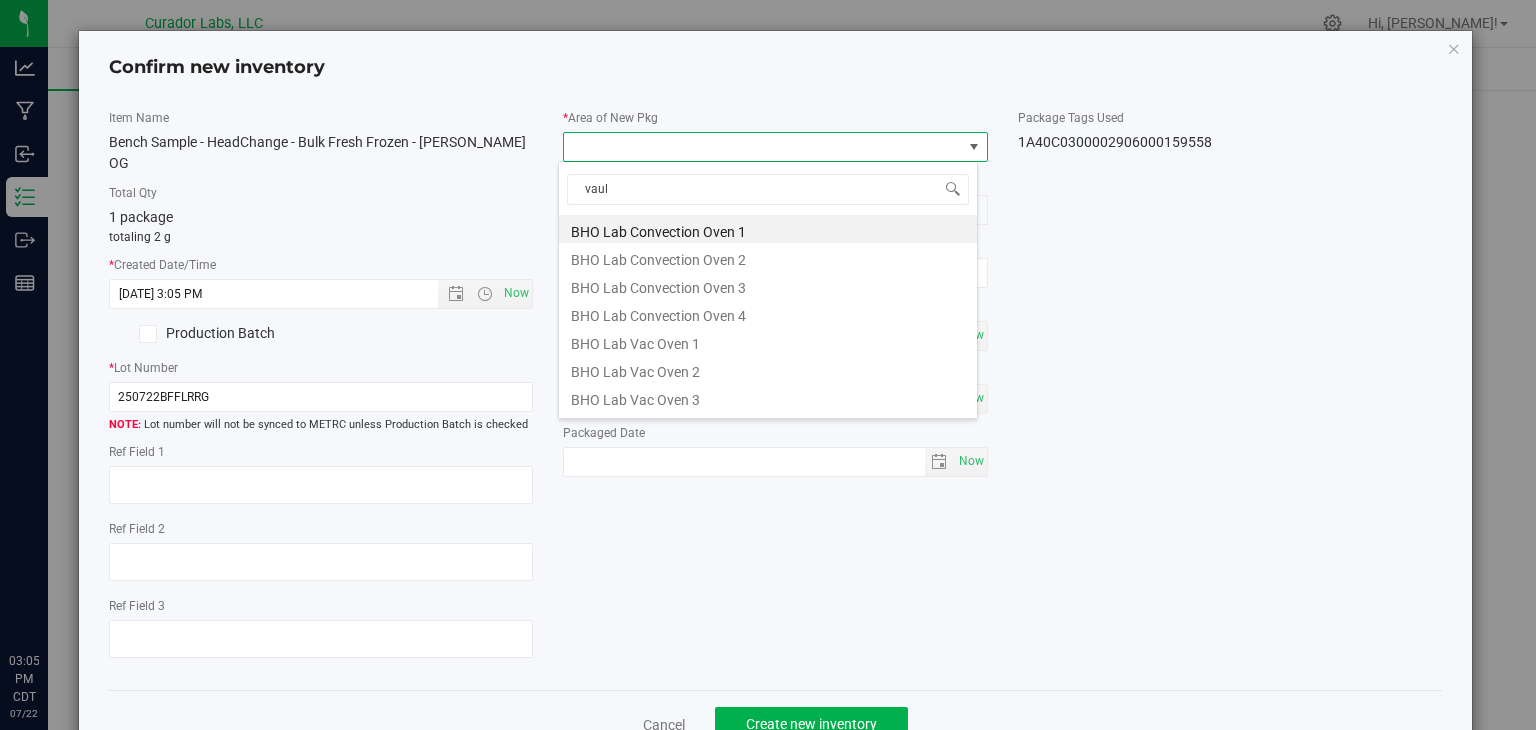 type on "vault" 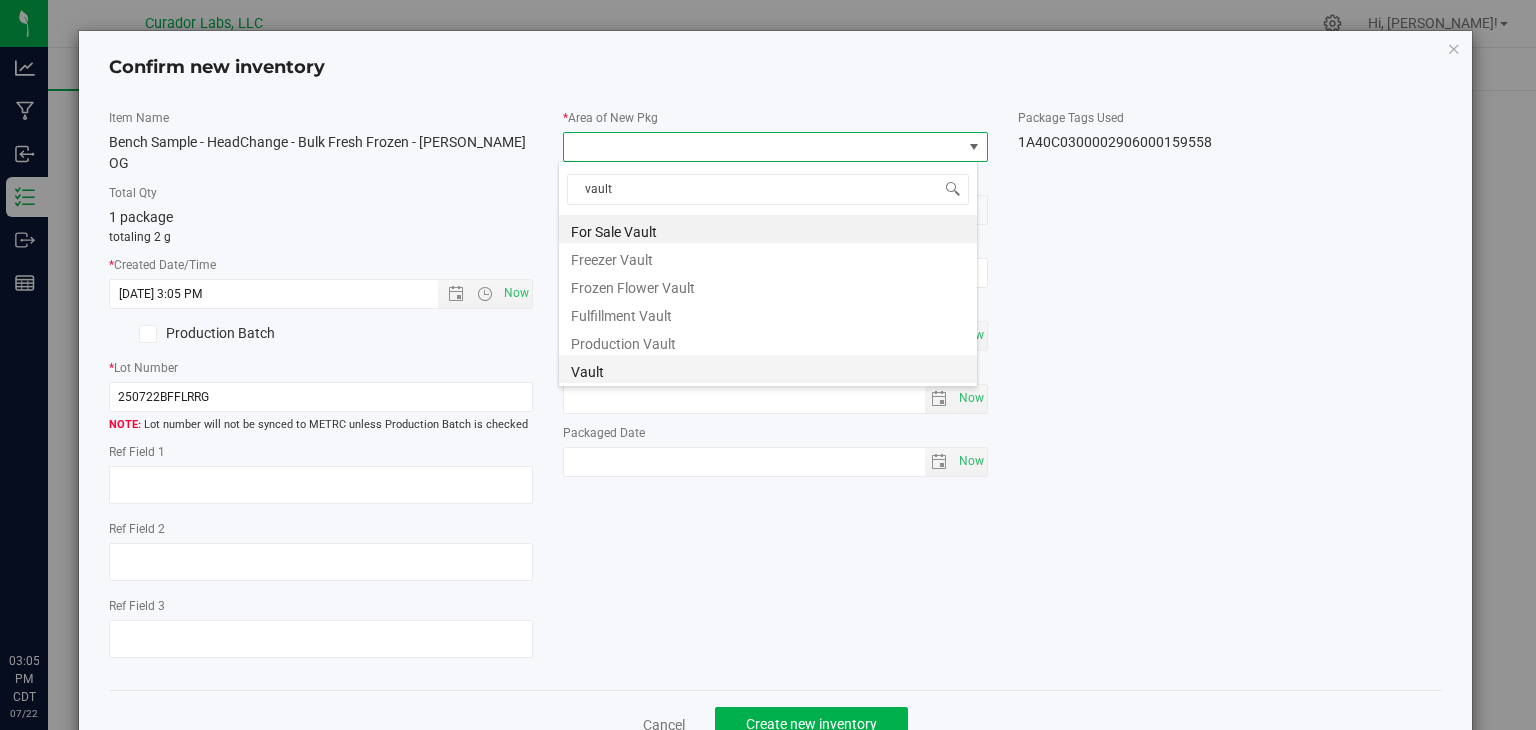 click on "Vault" at bounding box center (768, 369) 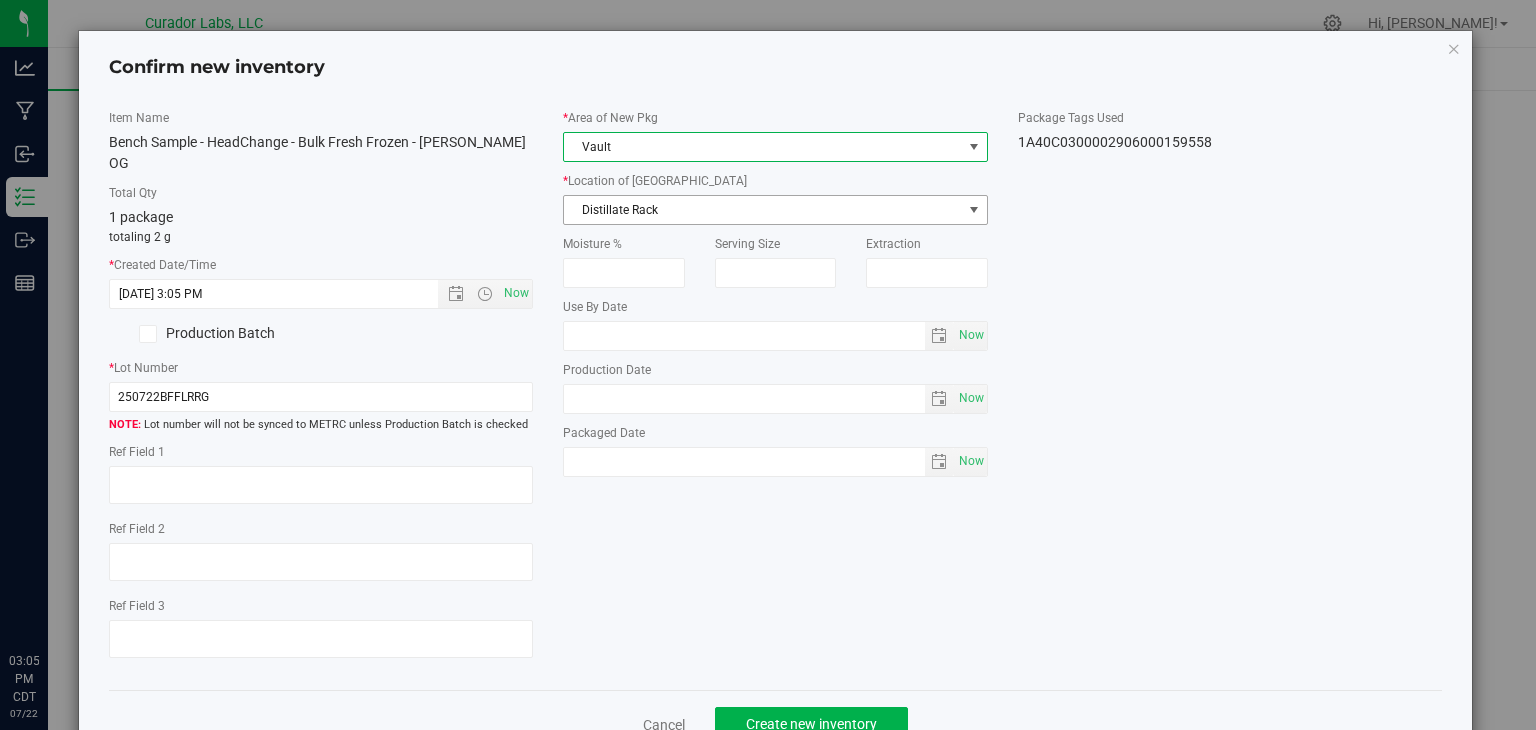 click on "Distillate Rack" at bounding box center [763, 210] 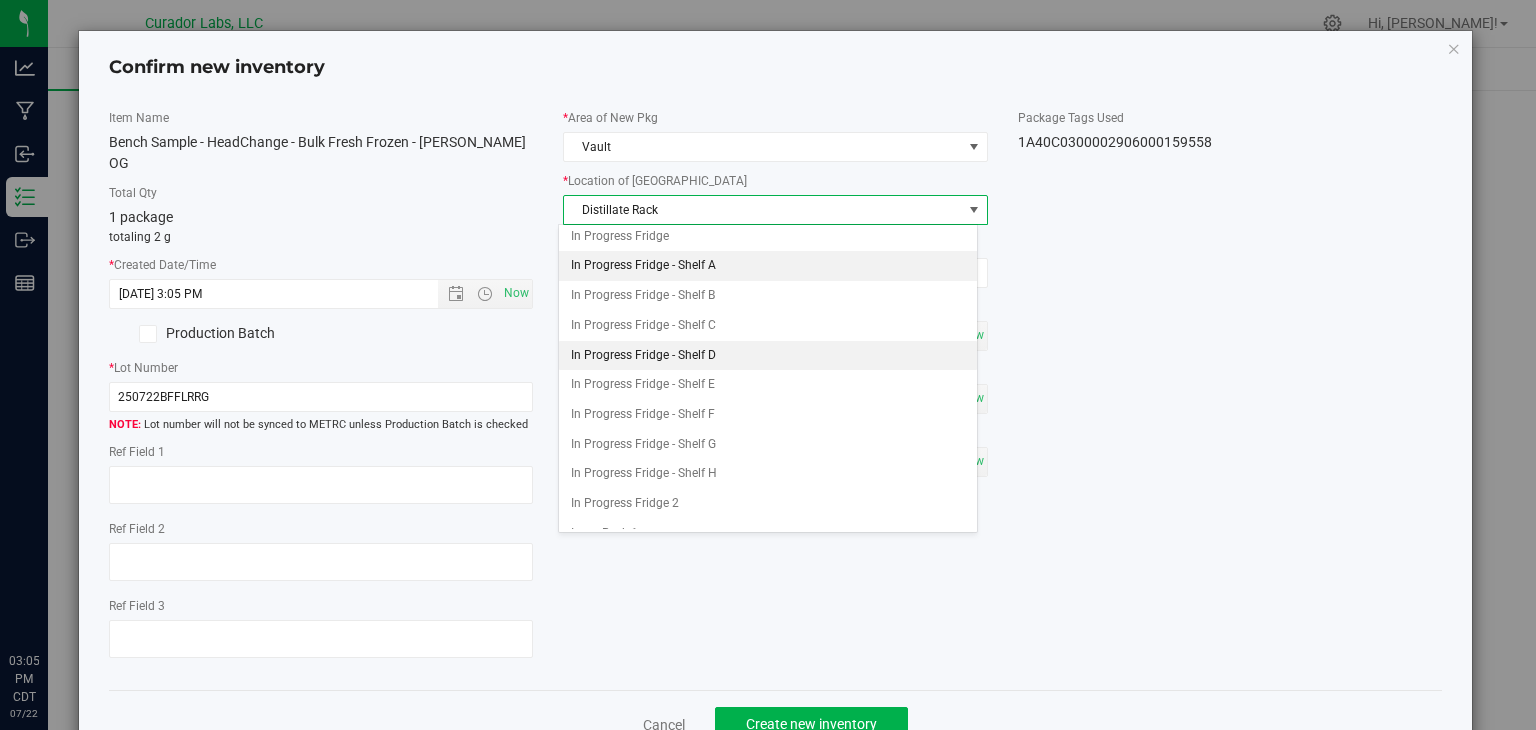 scroll, scrollTop: 176, scrollLeft: 0, axis: vertical 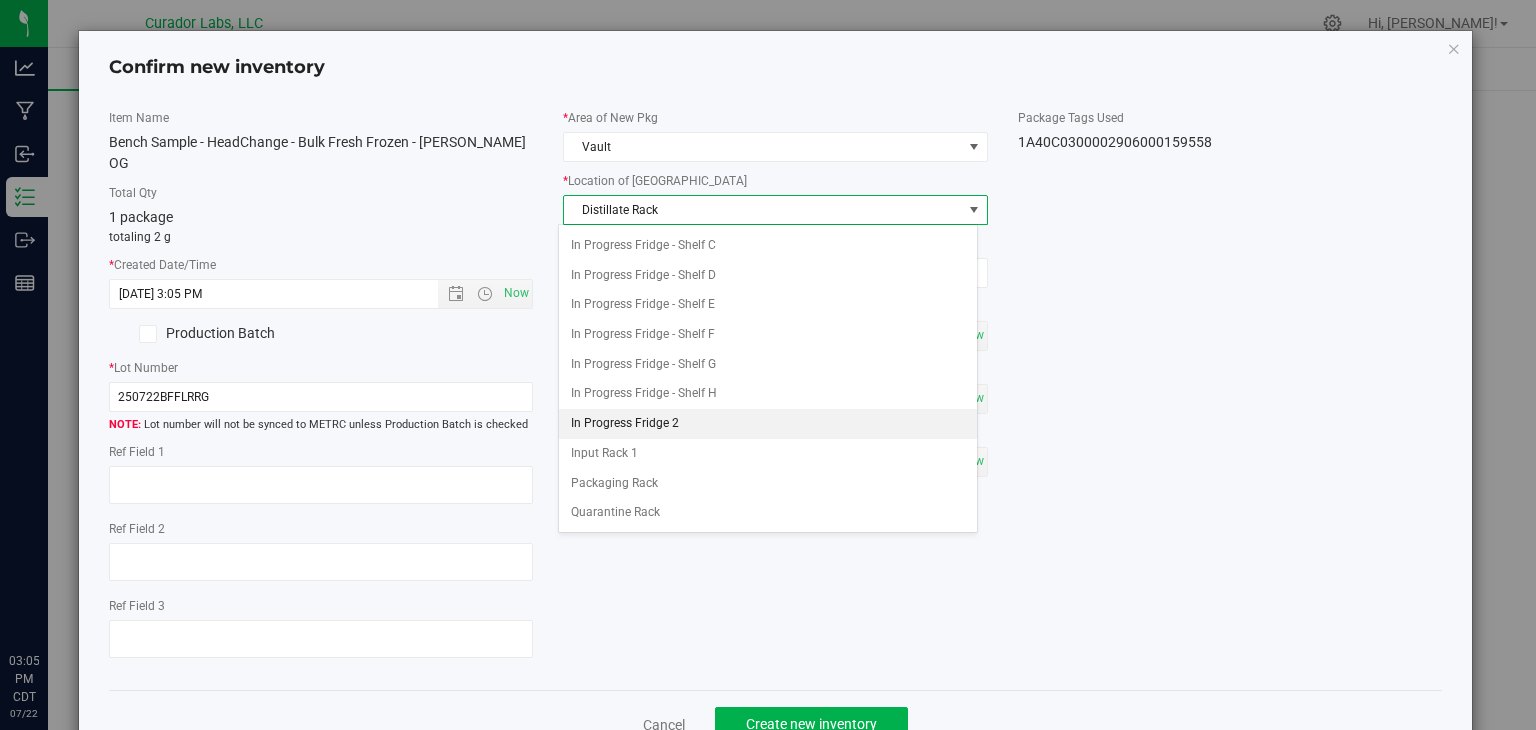 click on "In Progress Fridge 2" at bounding box center (768, 424) 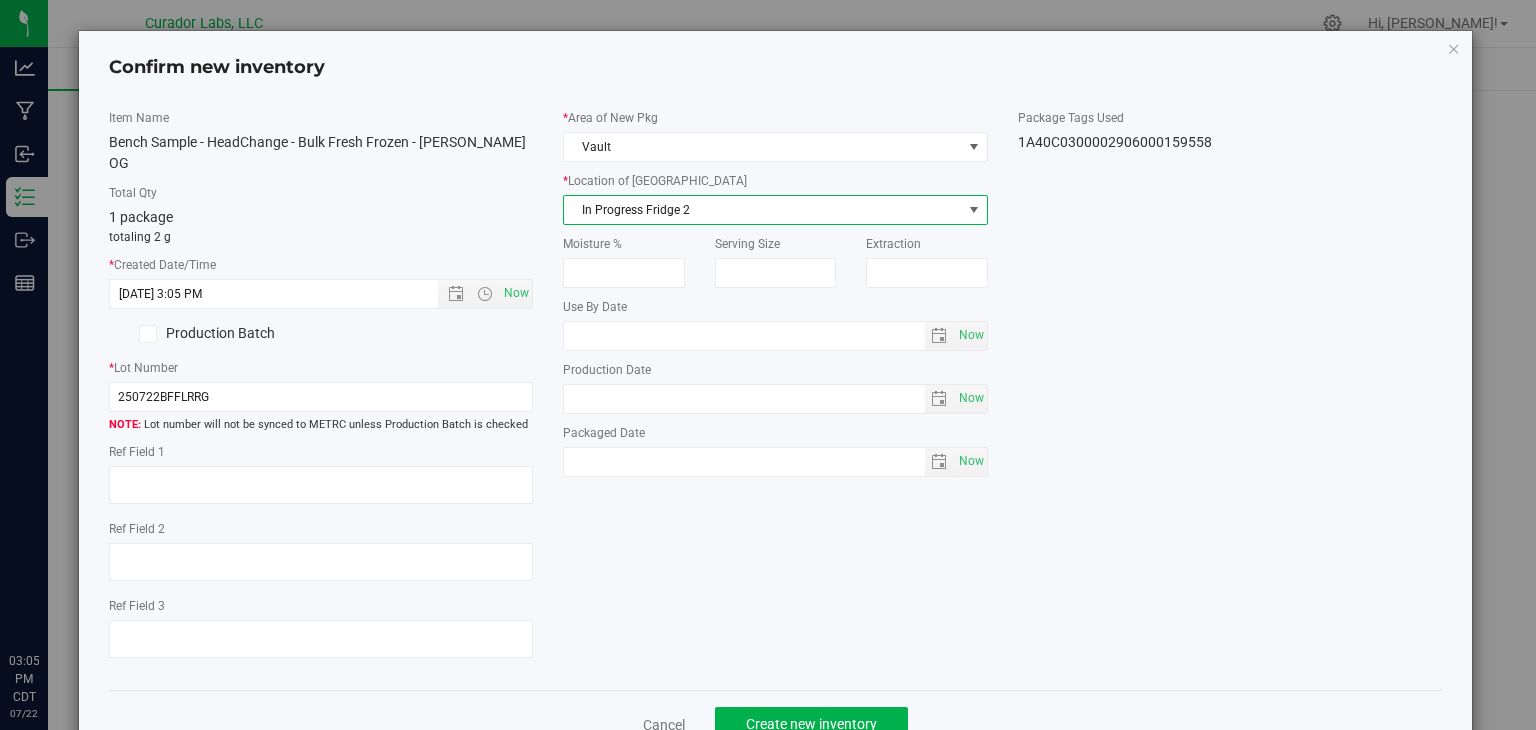 click on "Item Name
Bench Sample - HeadChange - Bulk Fresh Frozen - Larry OG
Total Qty
1 package  totaling 2 g
*
Created Date/Time
7/22/2025 3:05 PM
Now
Production Batch
*
Lot Number
250722BFFLRRG" at bounding box center [776, 392] 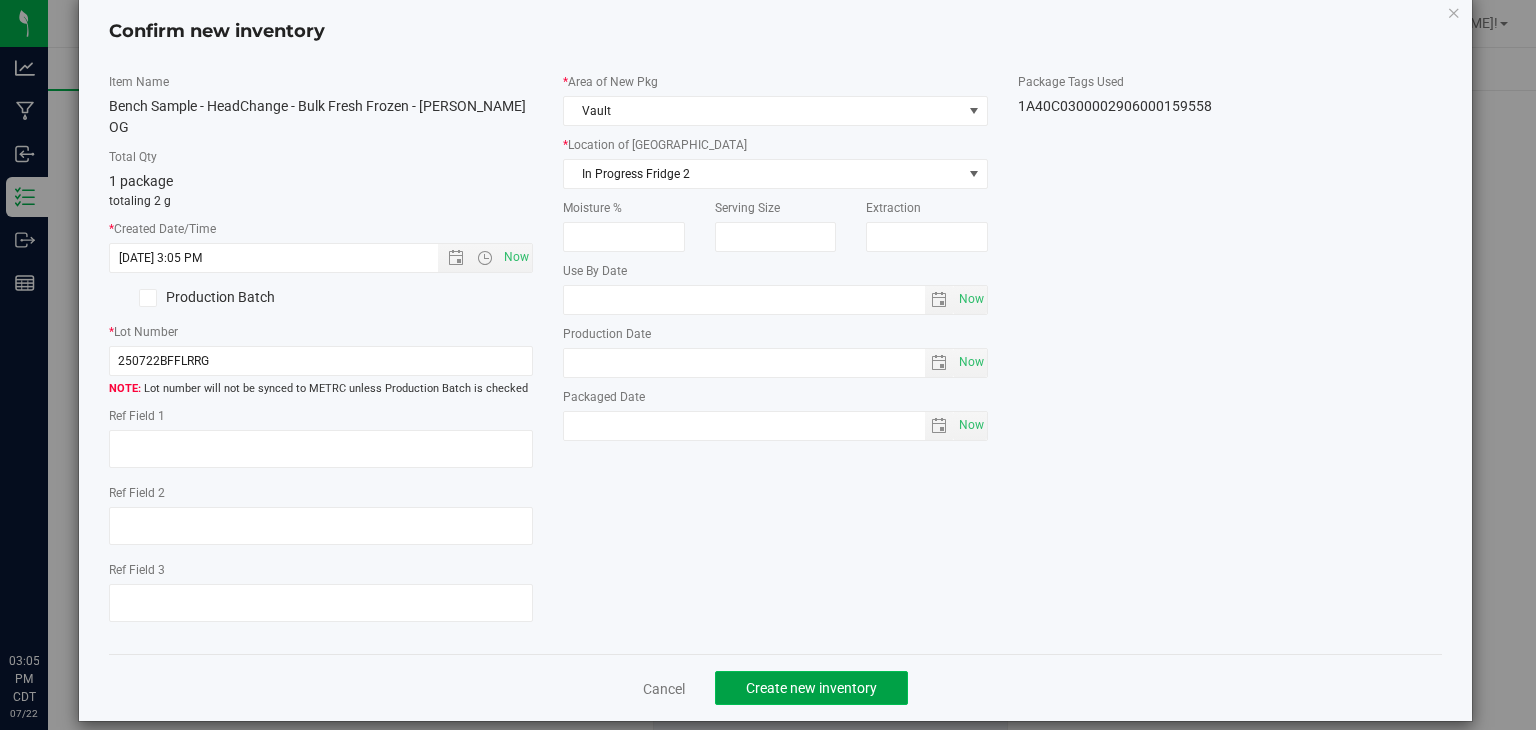 click on "Create new inventory" 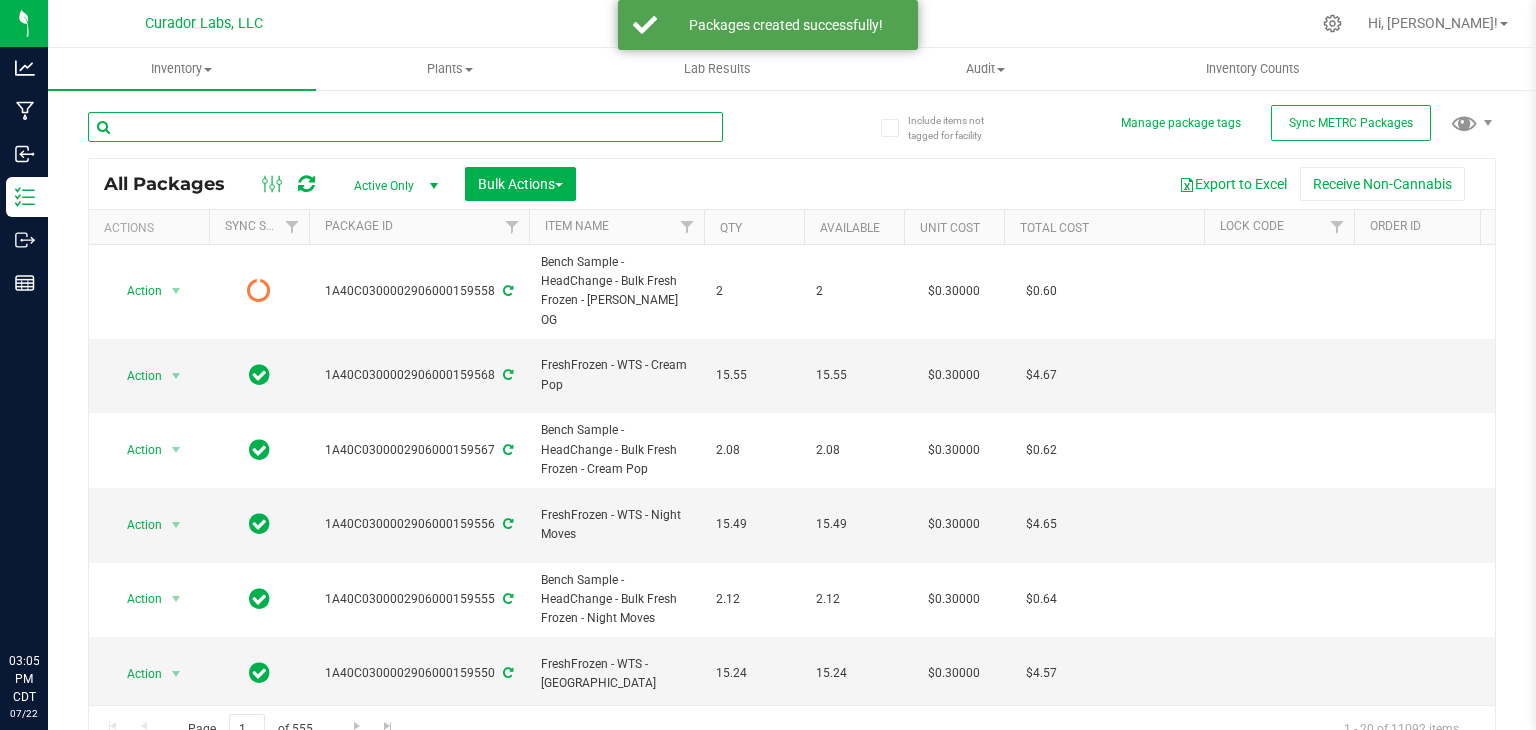 click at bounding box center [405, 127] 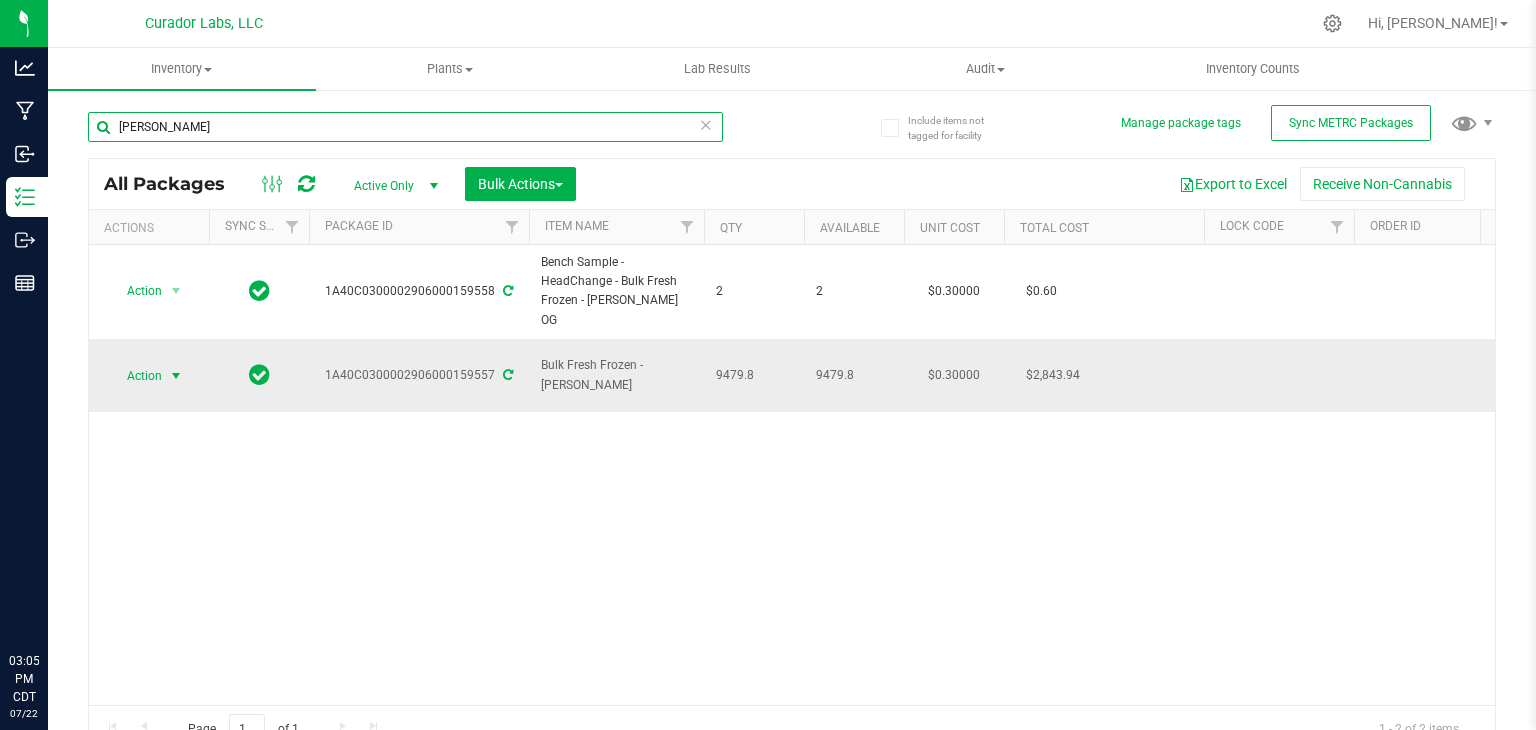 type on "larry og" 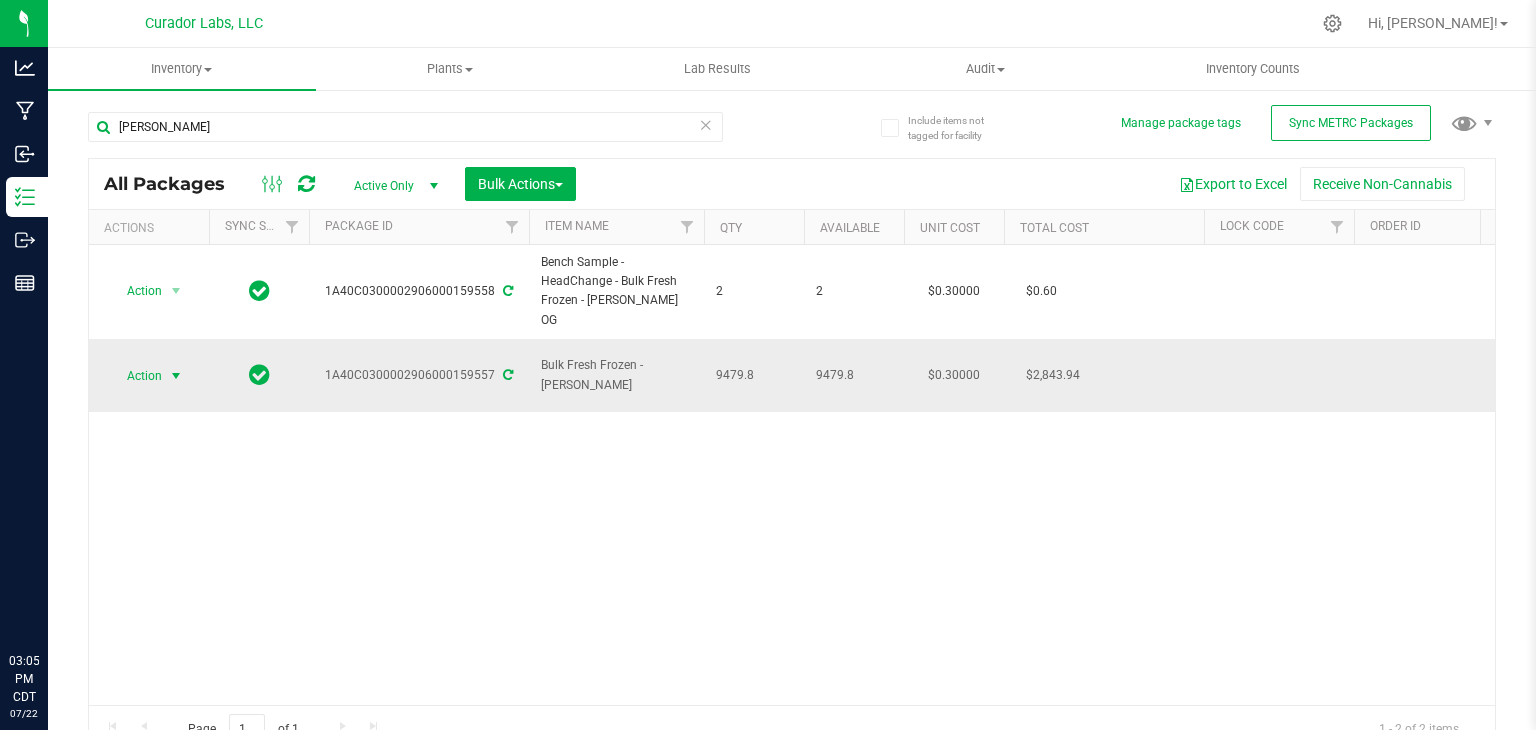 click at bounding box center [176, 376] 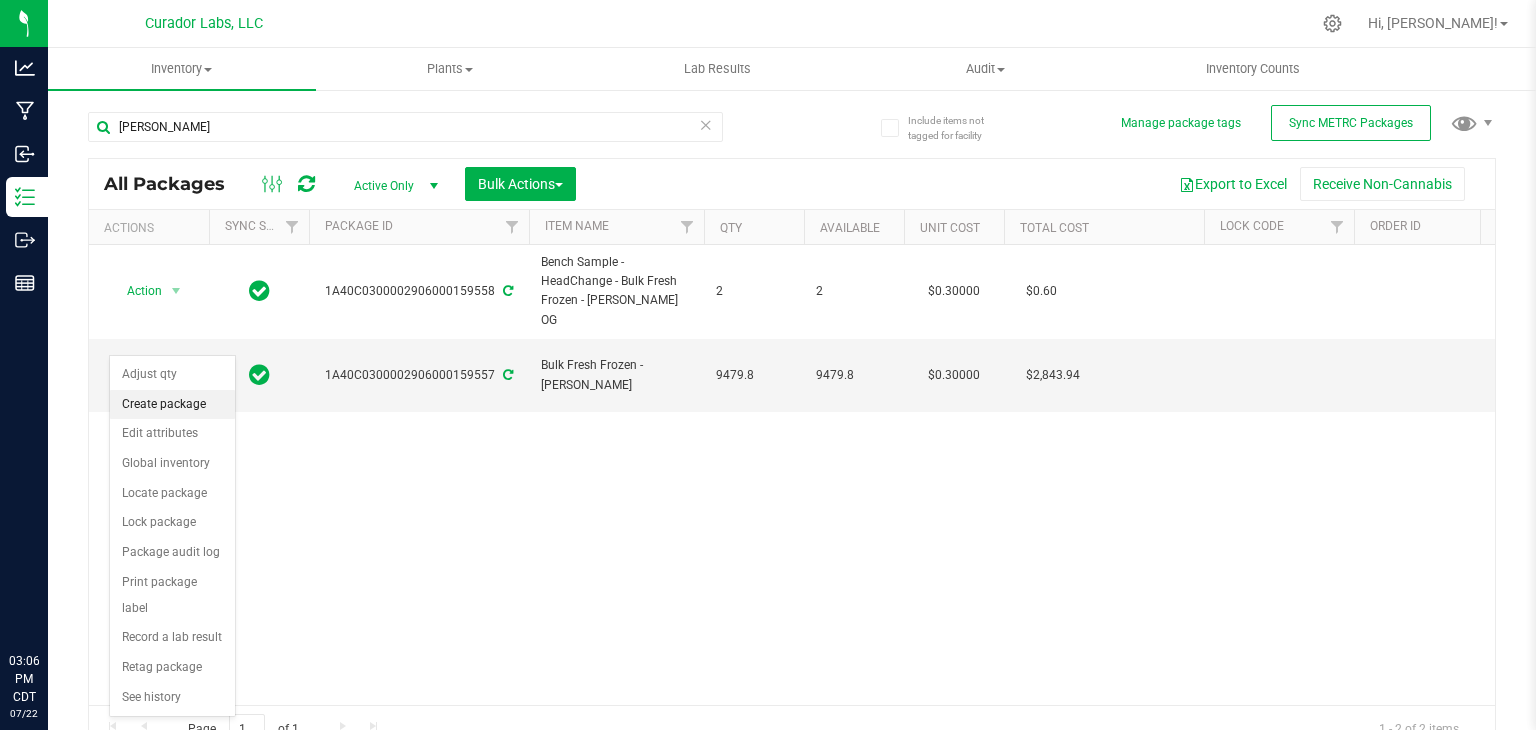 click on "Create package" at bounding box center (172, 405) 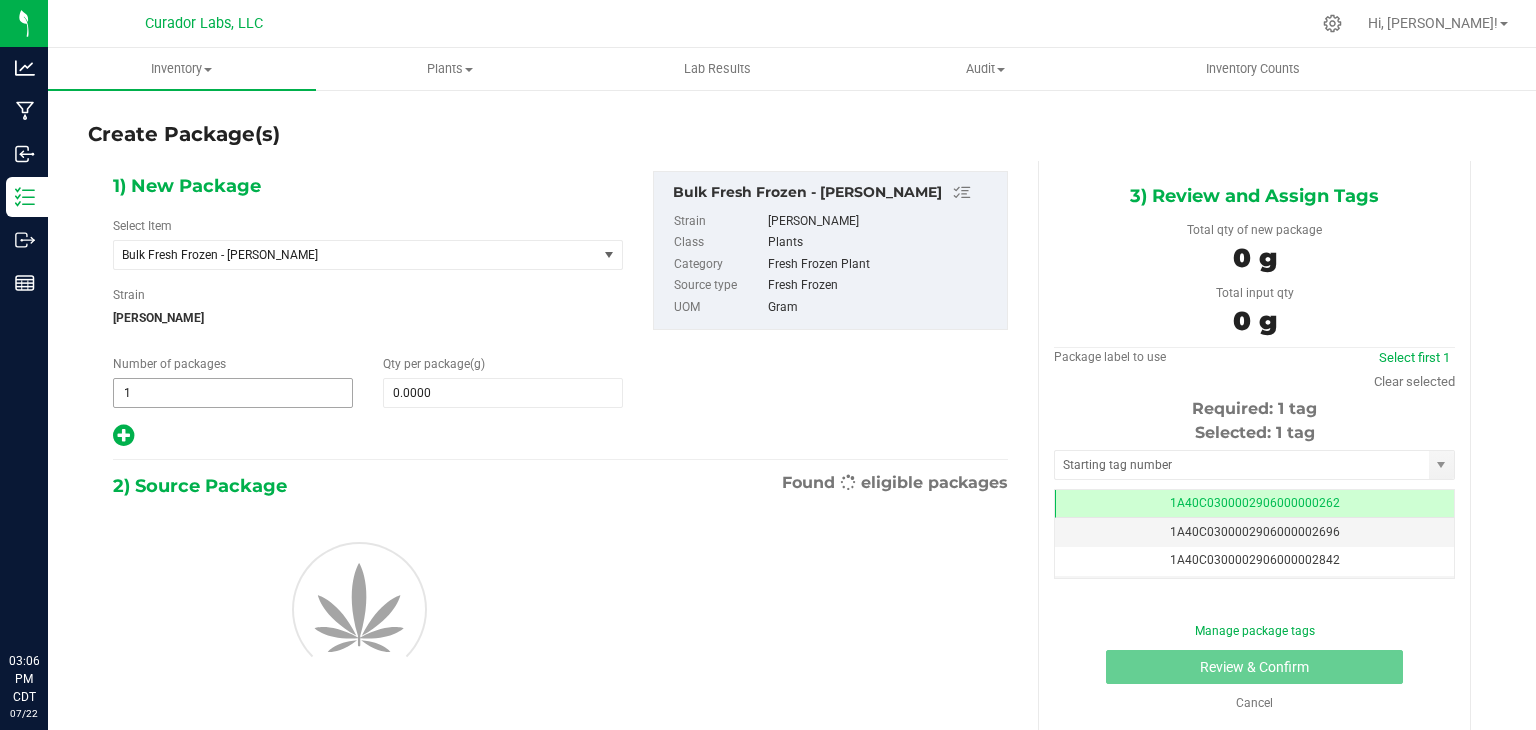 scroll, scrollTop: 0, scrollLeft: 0, axis: both 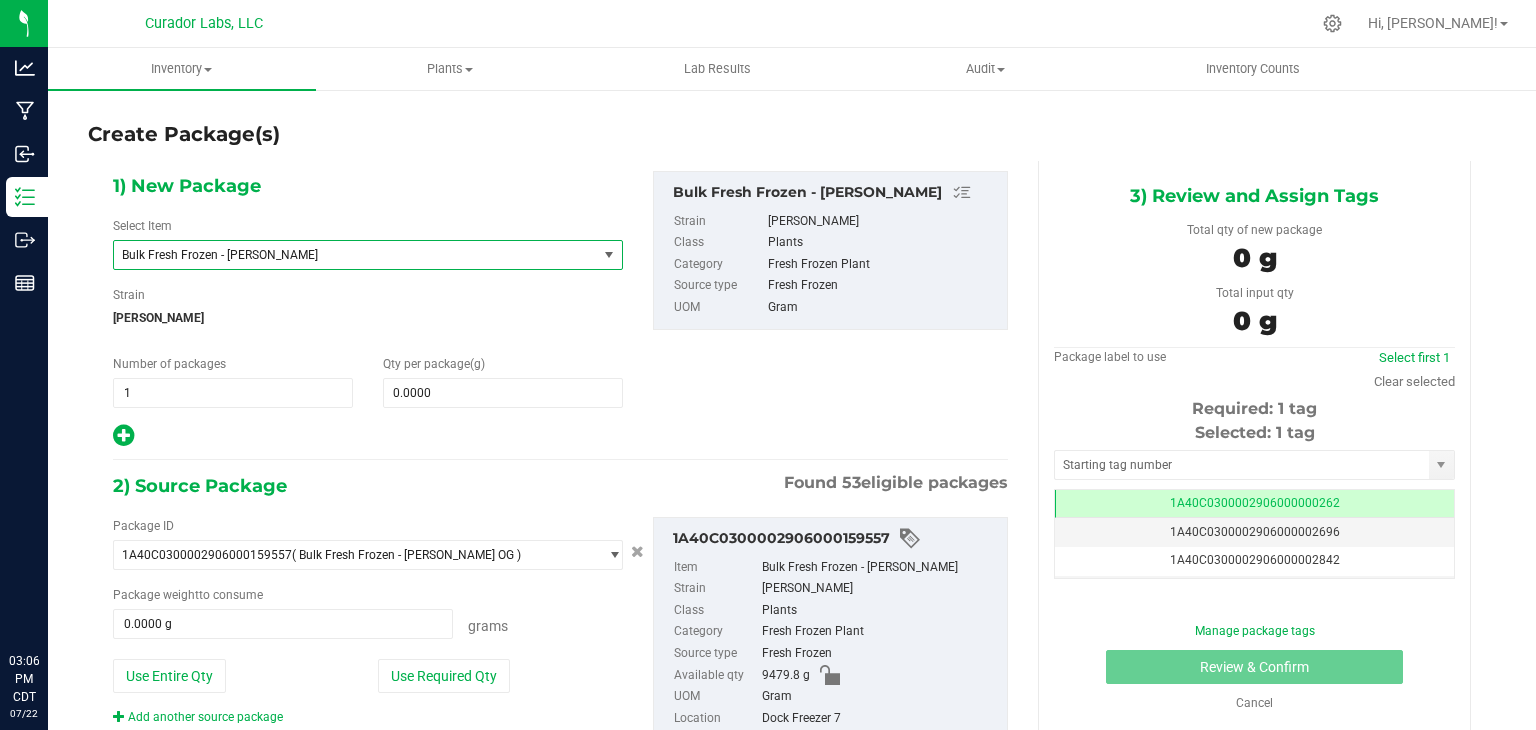 click on "Bulk Fresh Frozen - Larry OG" at bounding box center (346, 255) 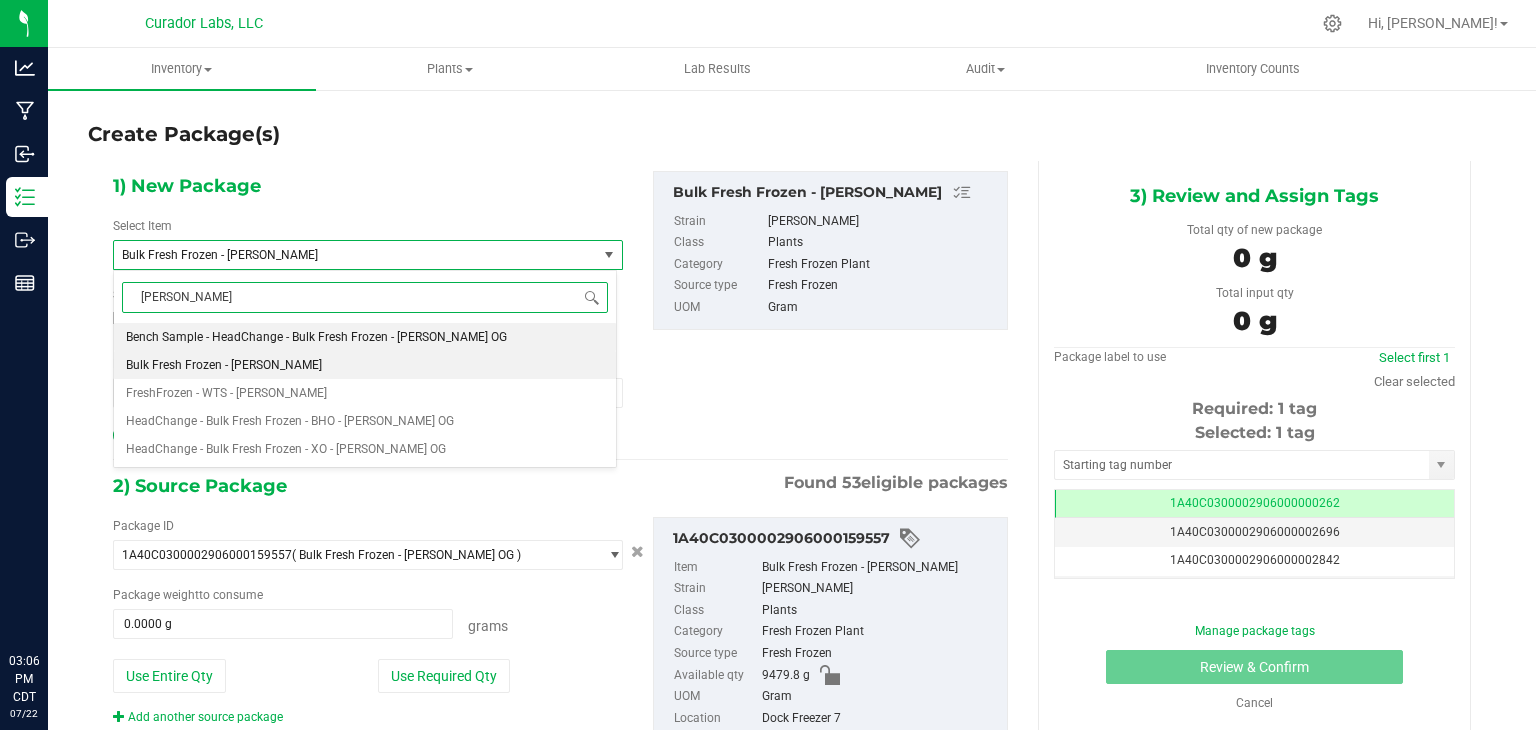 type on "larry og" 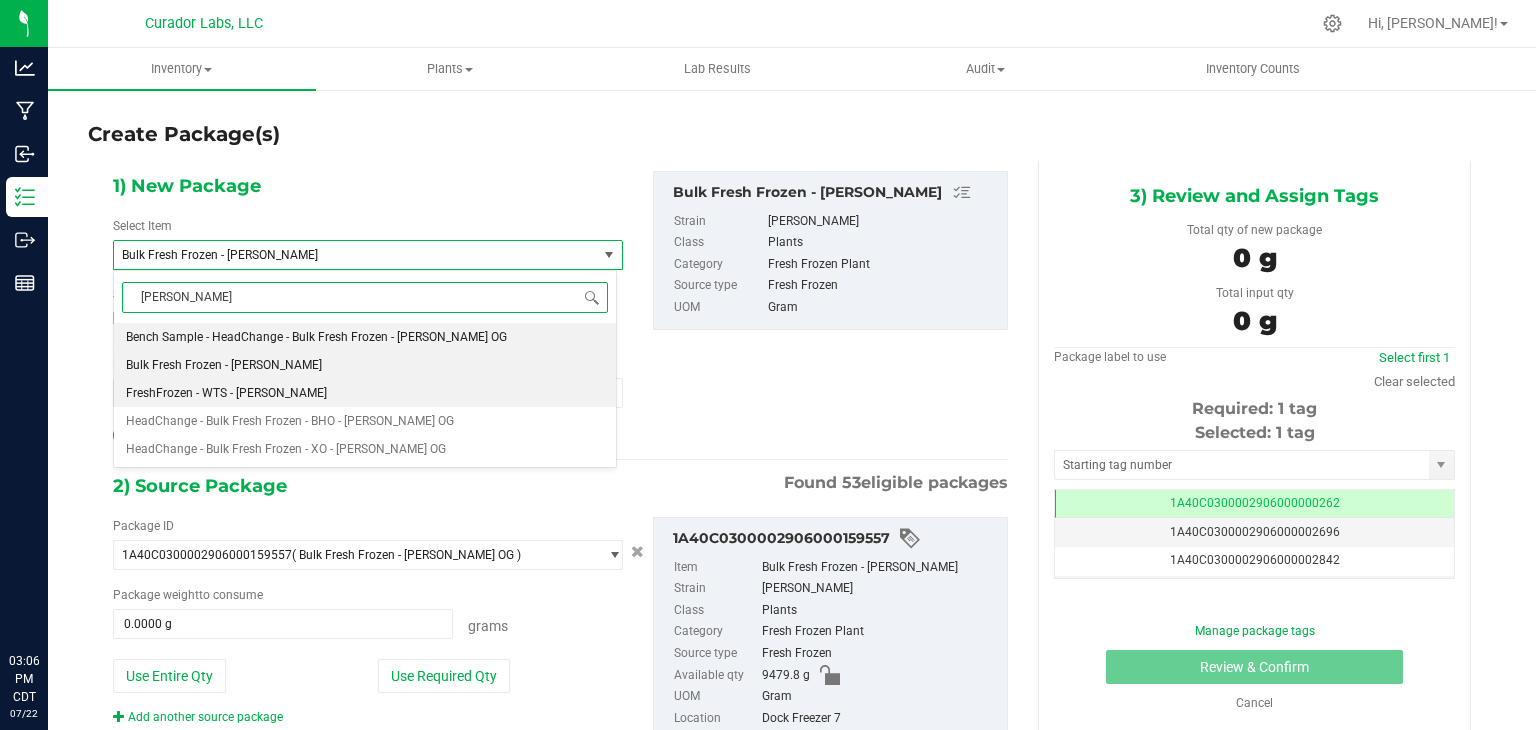 click on "FreshFrozen - WTS - Larry OG" at bounding box center [365, 393] 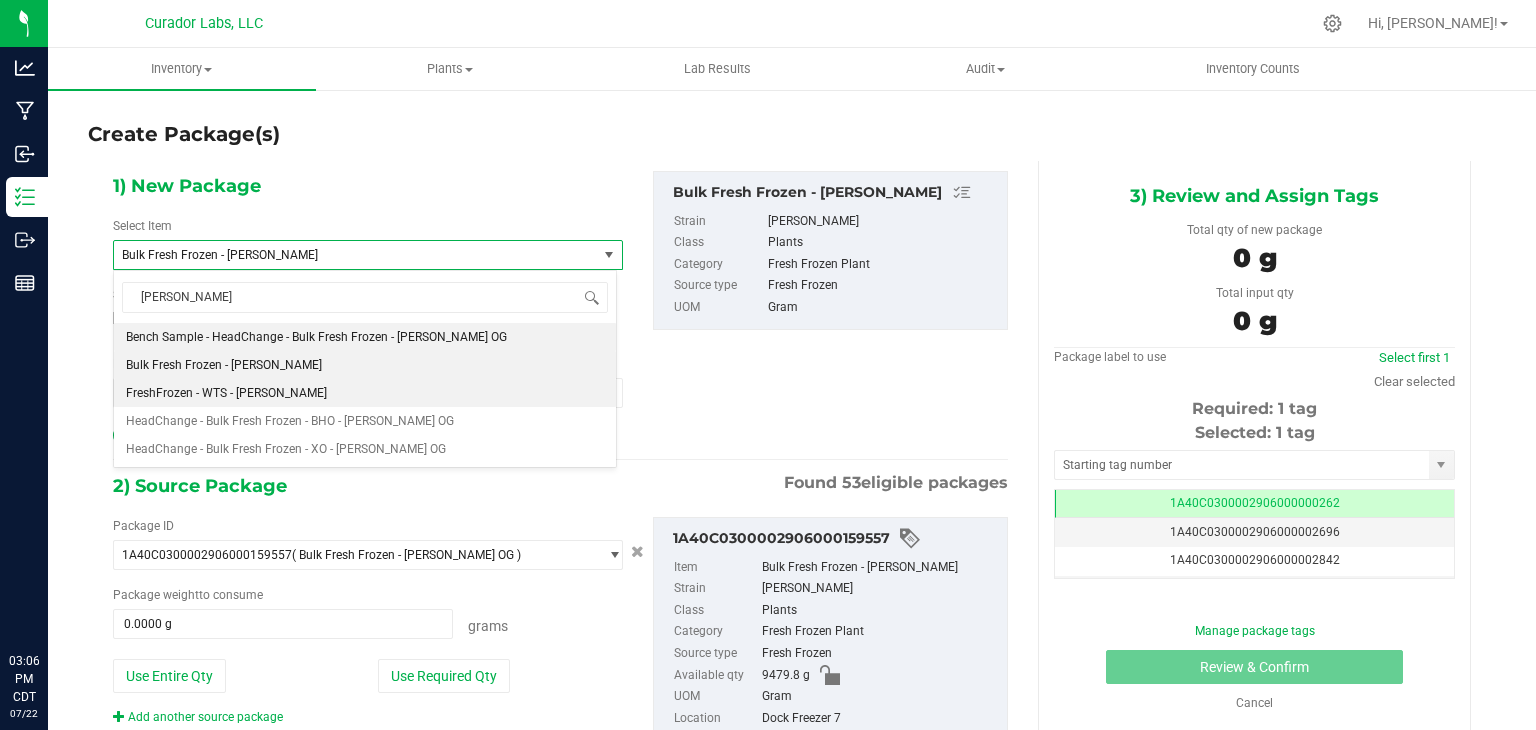 type 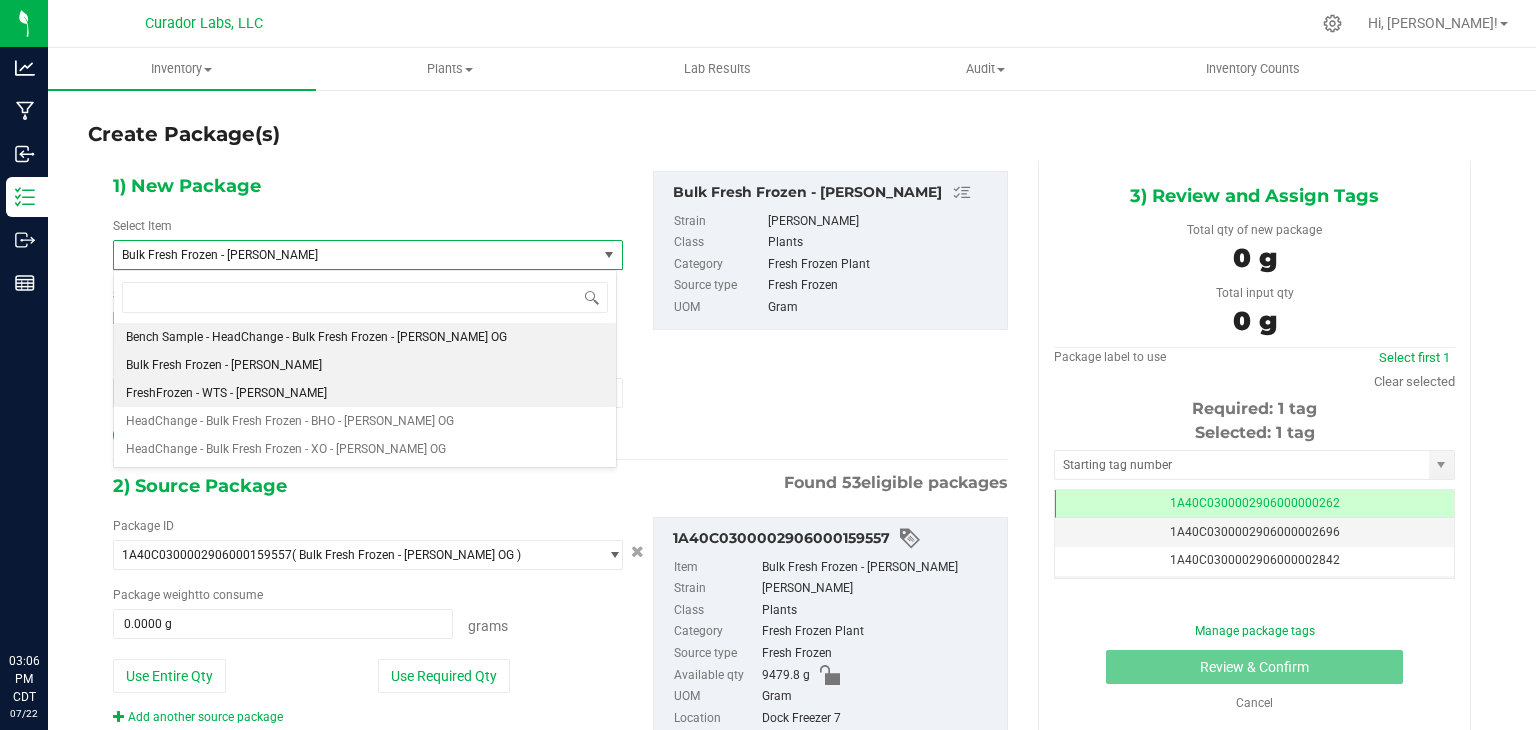 type on "0.0000" 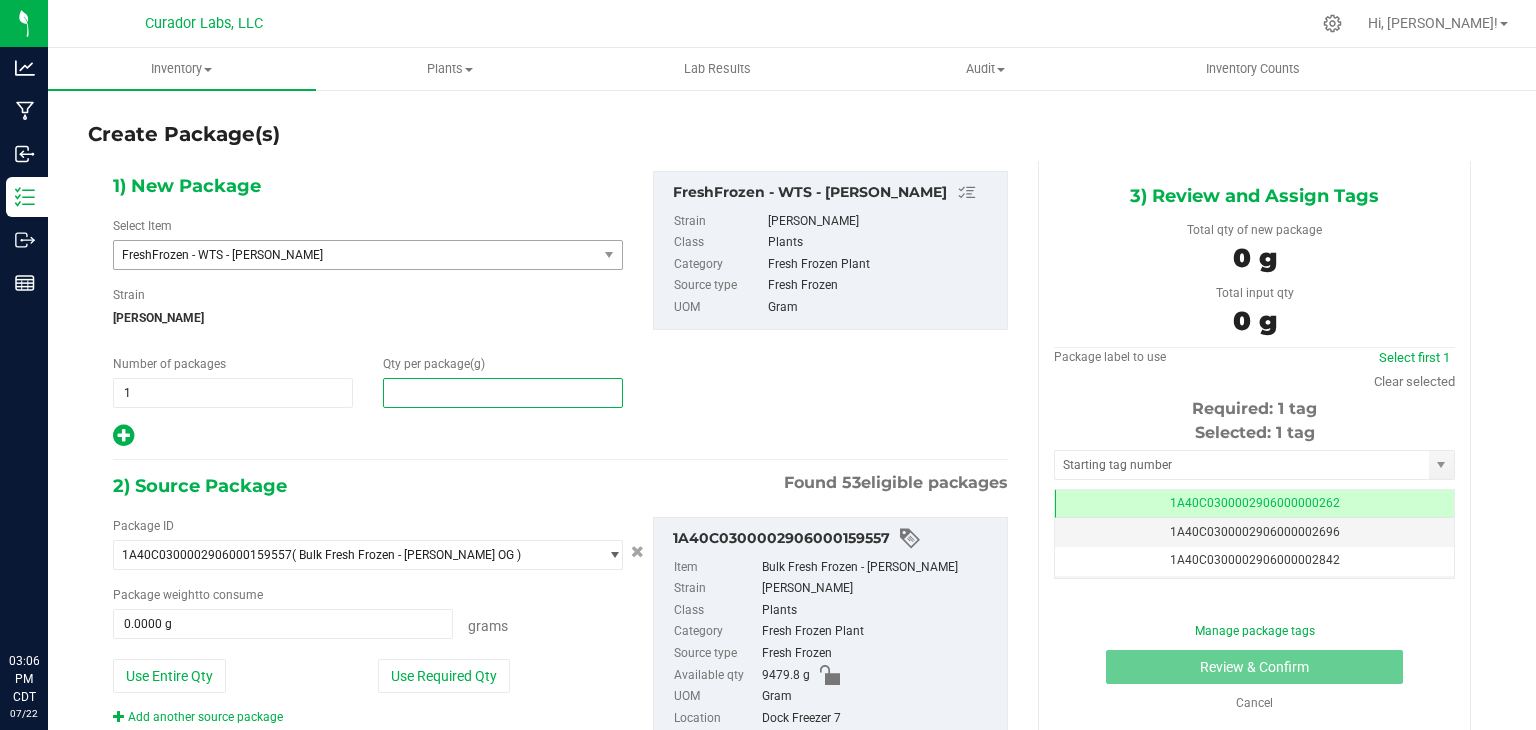 click at bounding box center (503, 393) 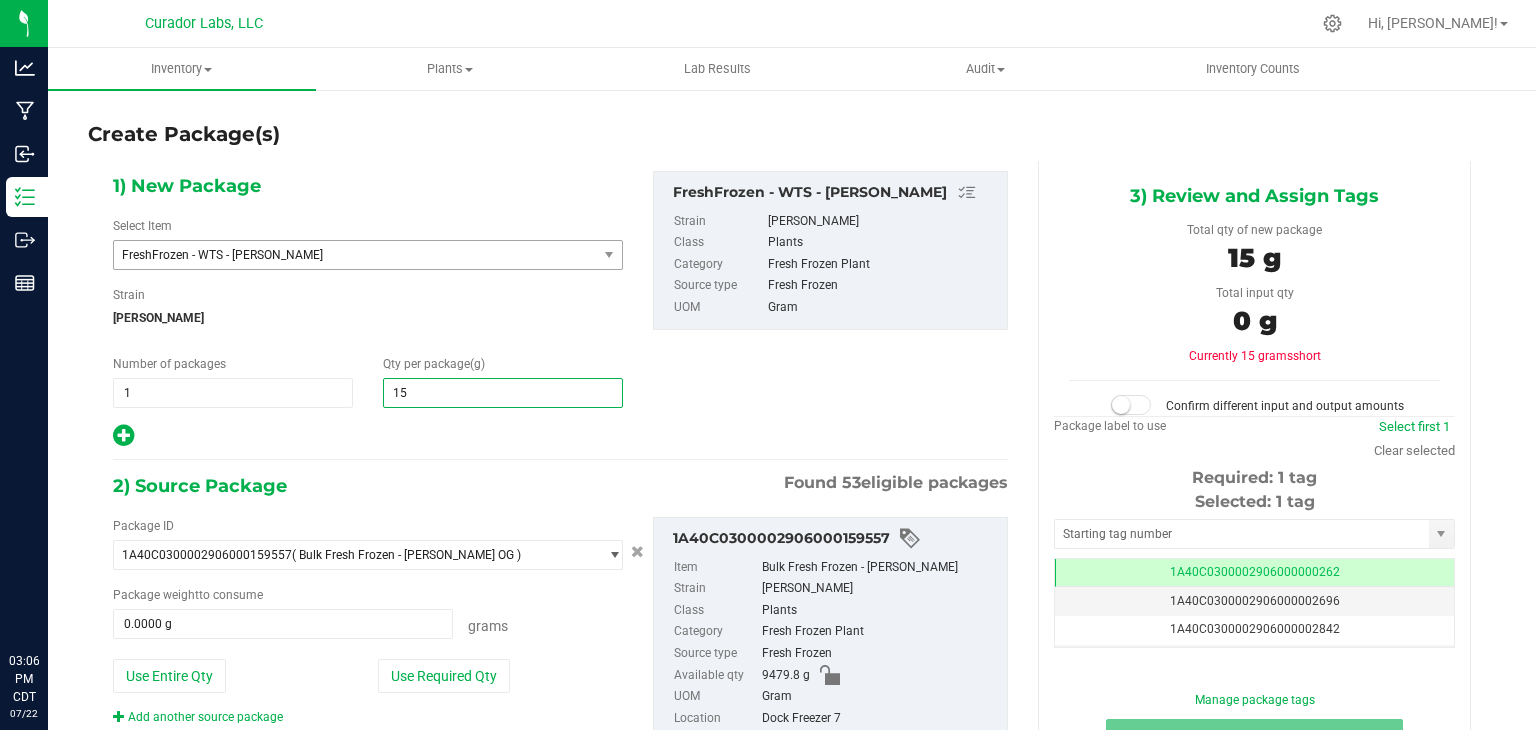 type on "15." 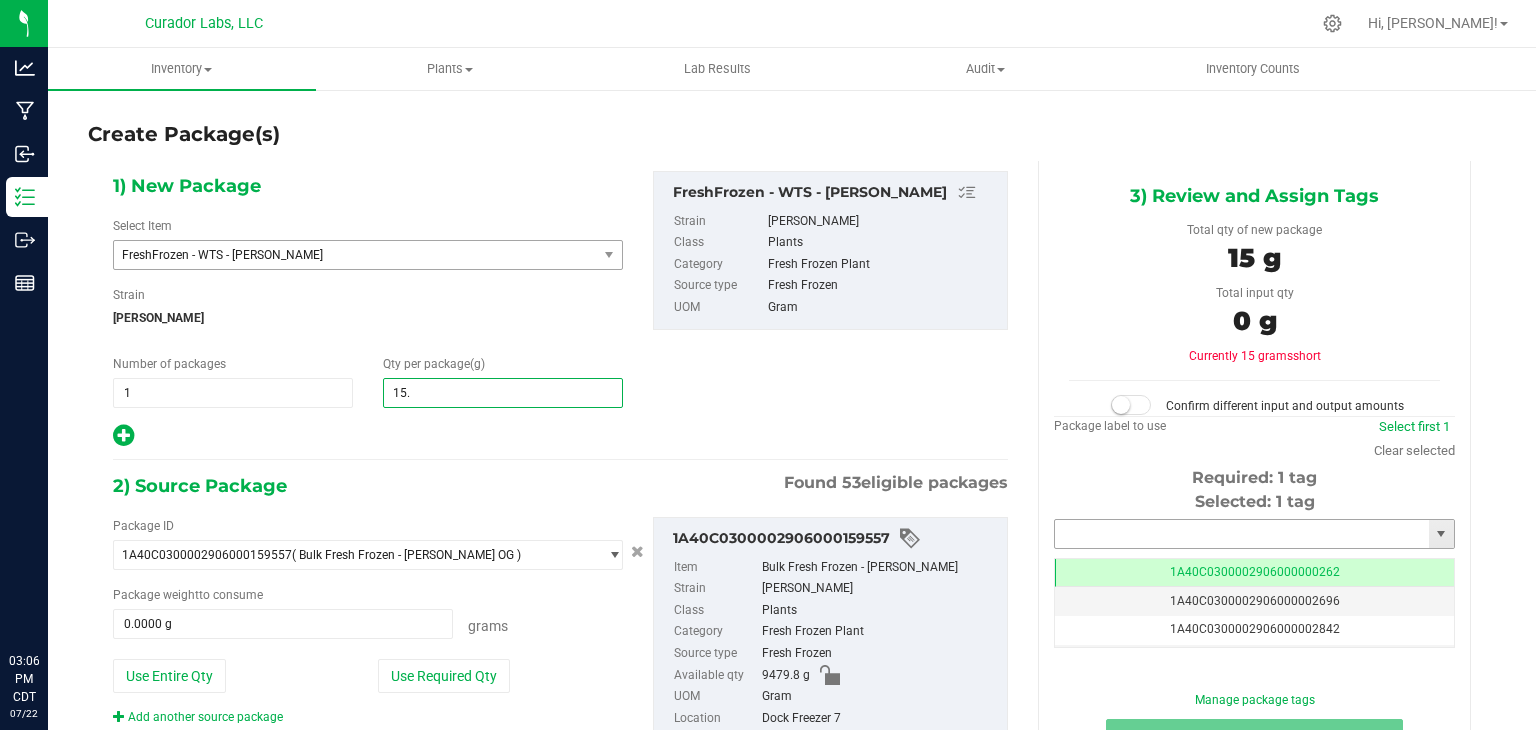 type on "15.0000" 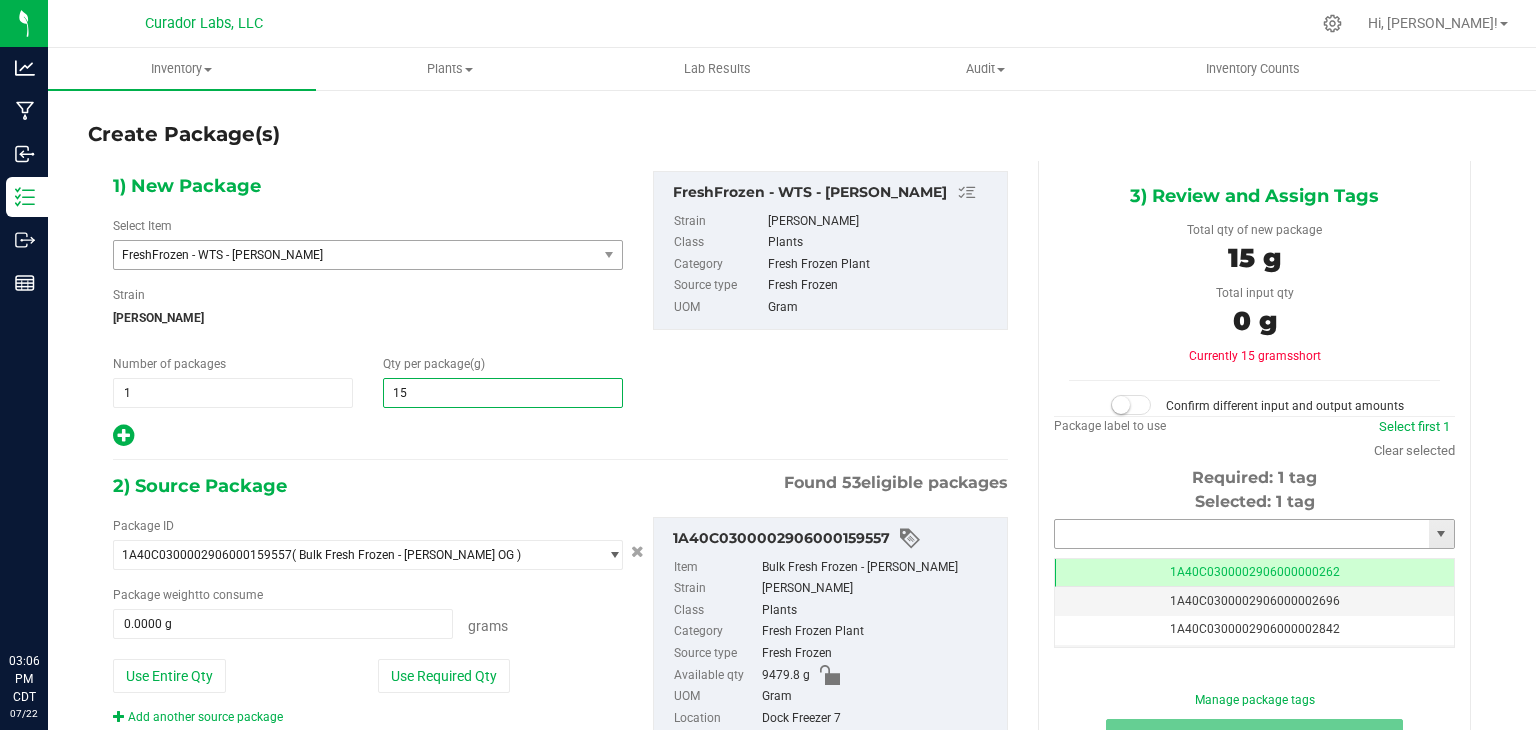 click at bounding box center [1242, 534] 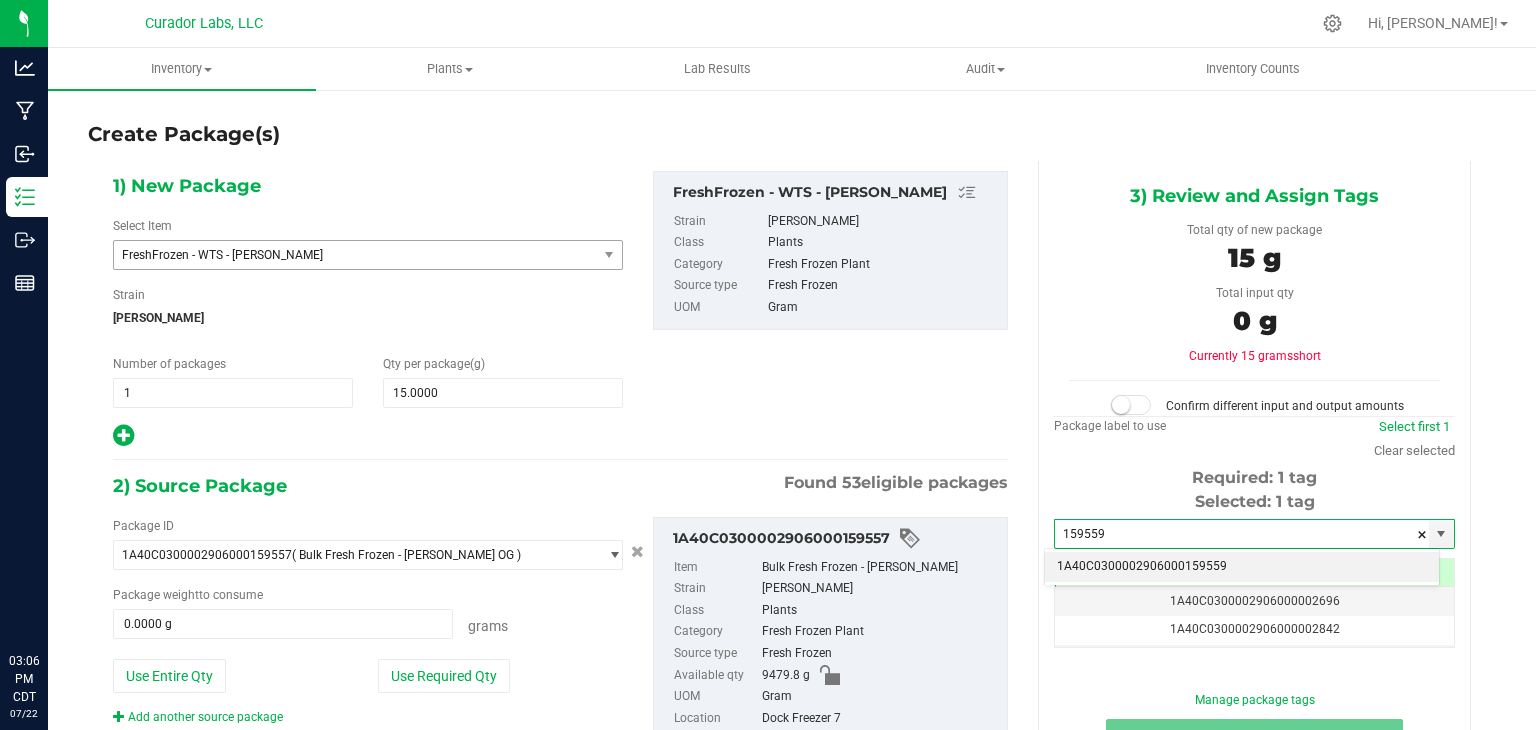 click on "1A40C0300002906000159559" at bounding box center (1242, 567) 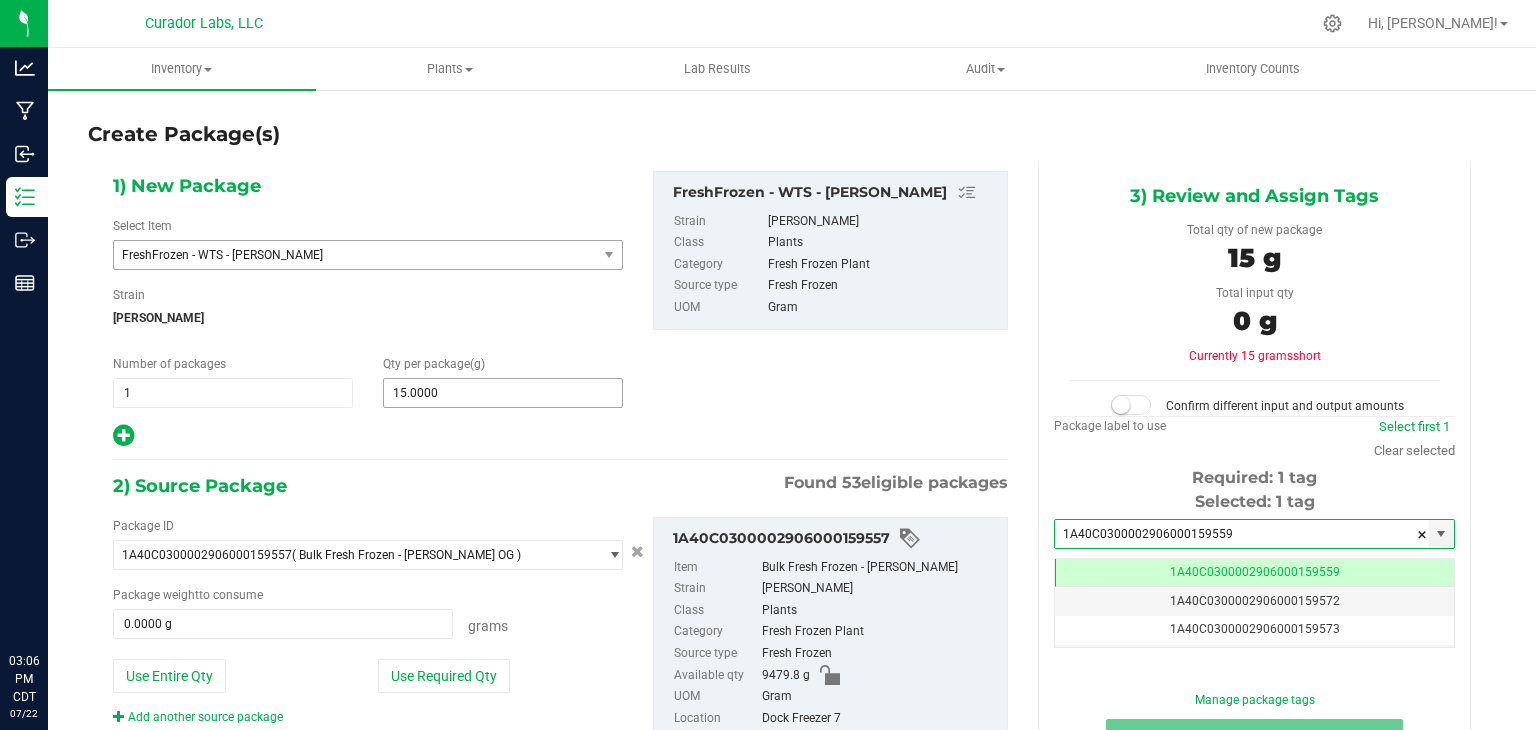 type on "1A40C0300002906000159559" 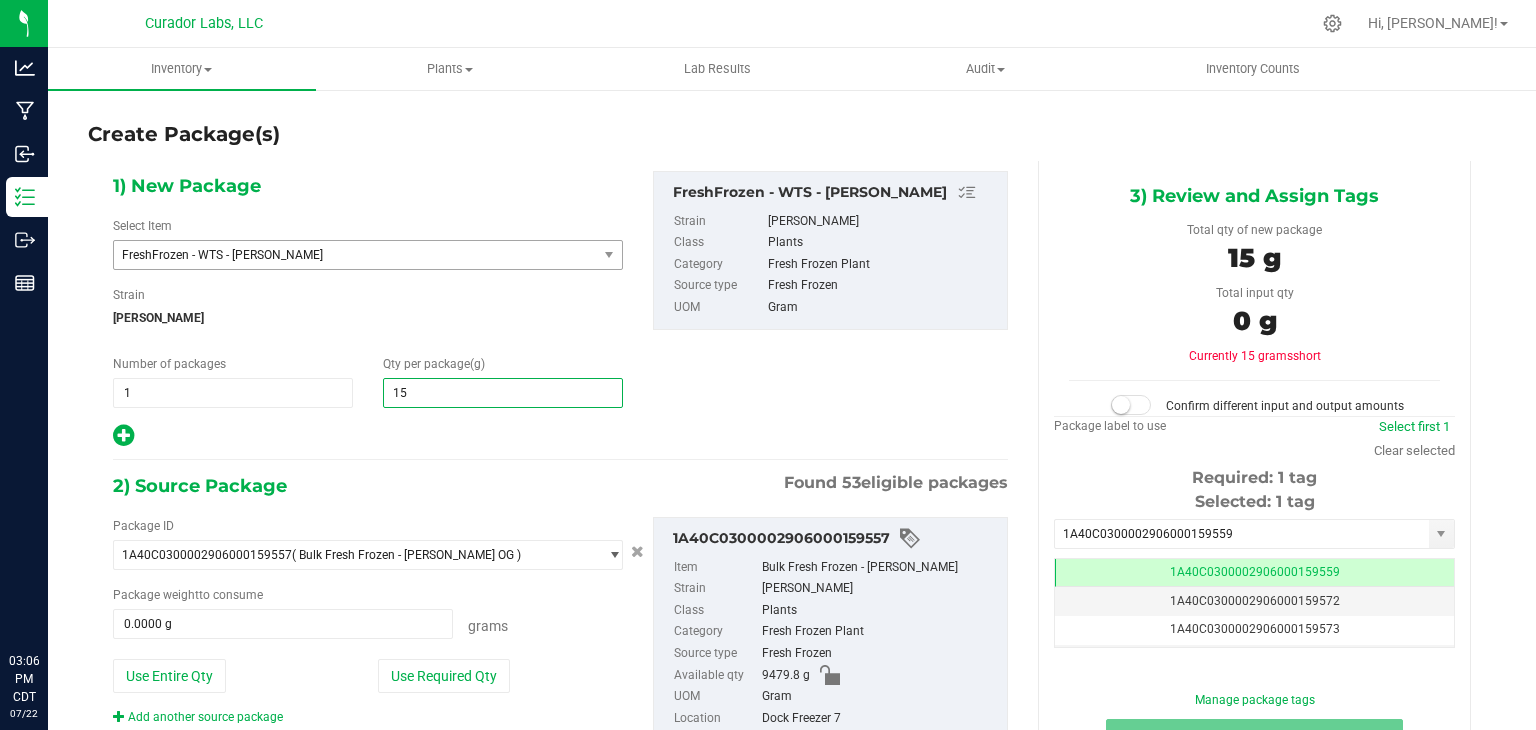 click on "15.0000 15" at bounding box center (503, 393) 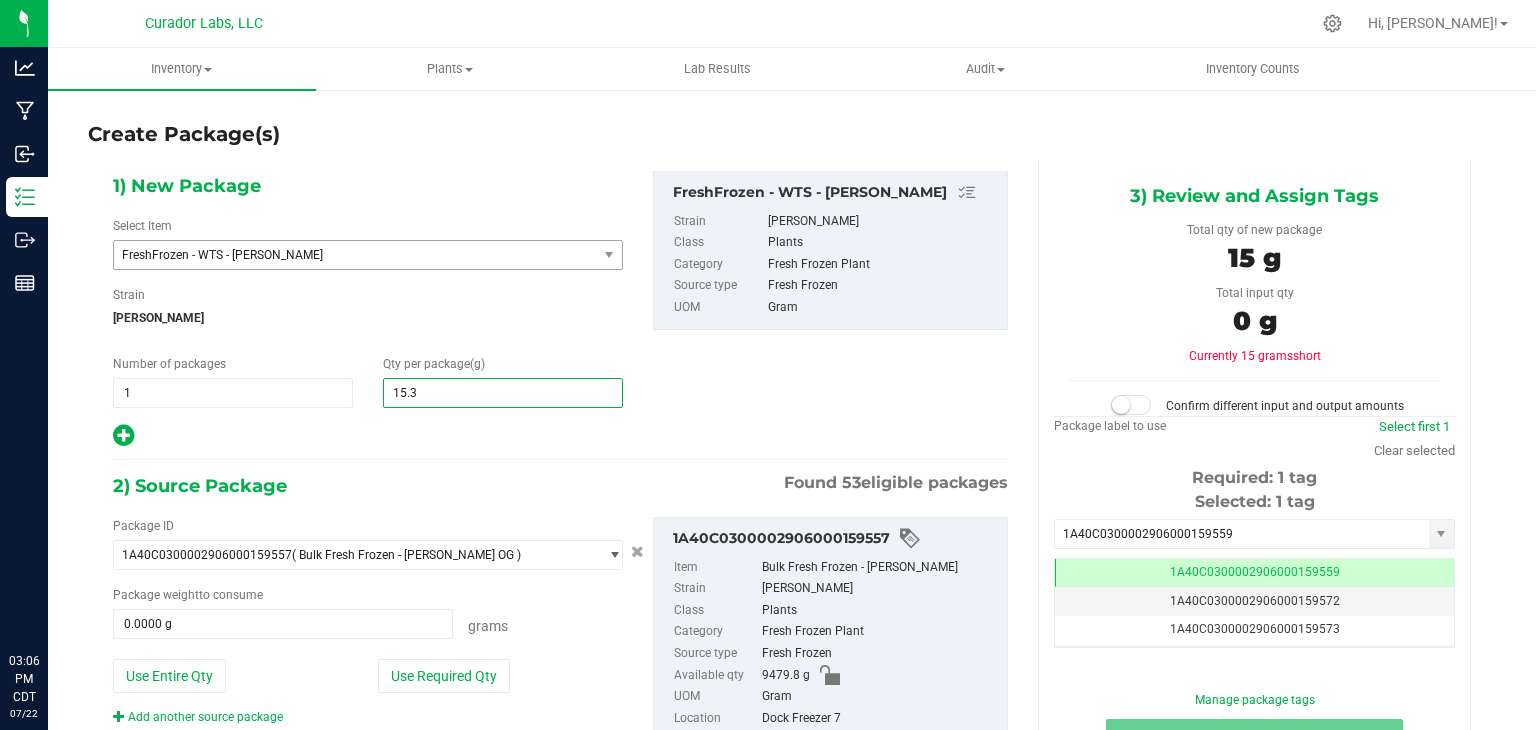 type on "15.33" 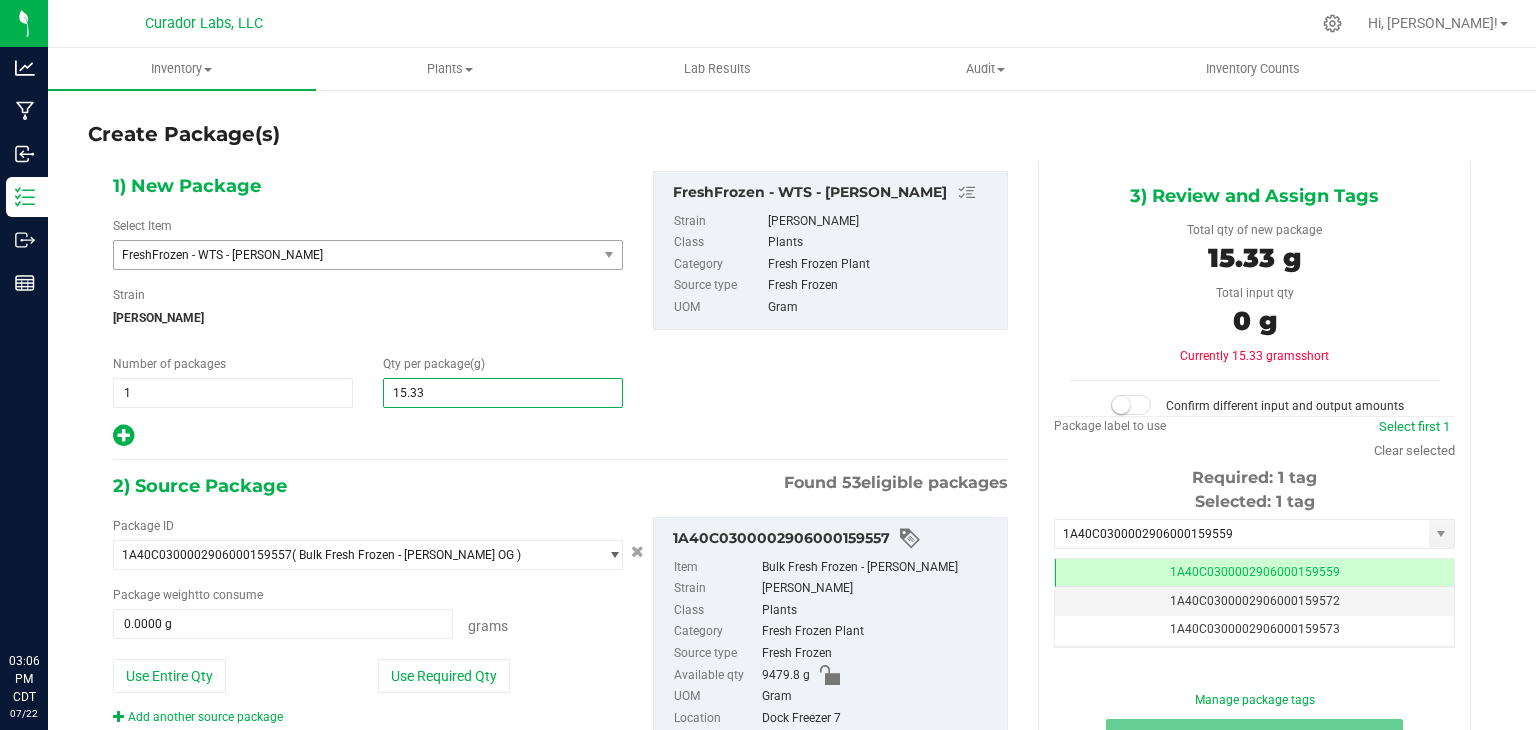 type on "15.3300" 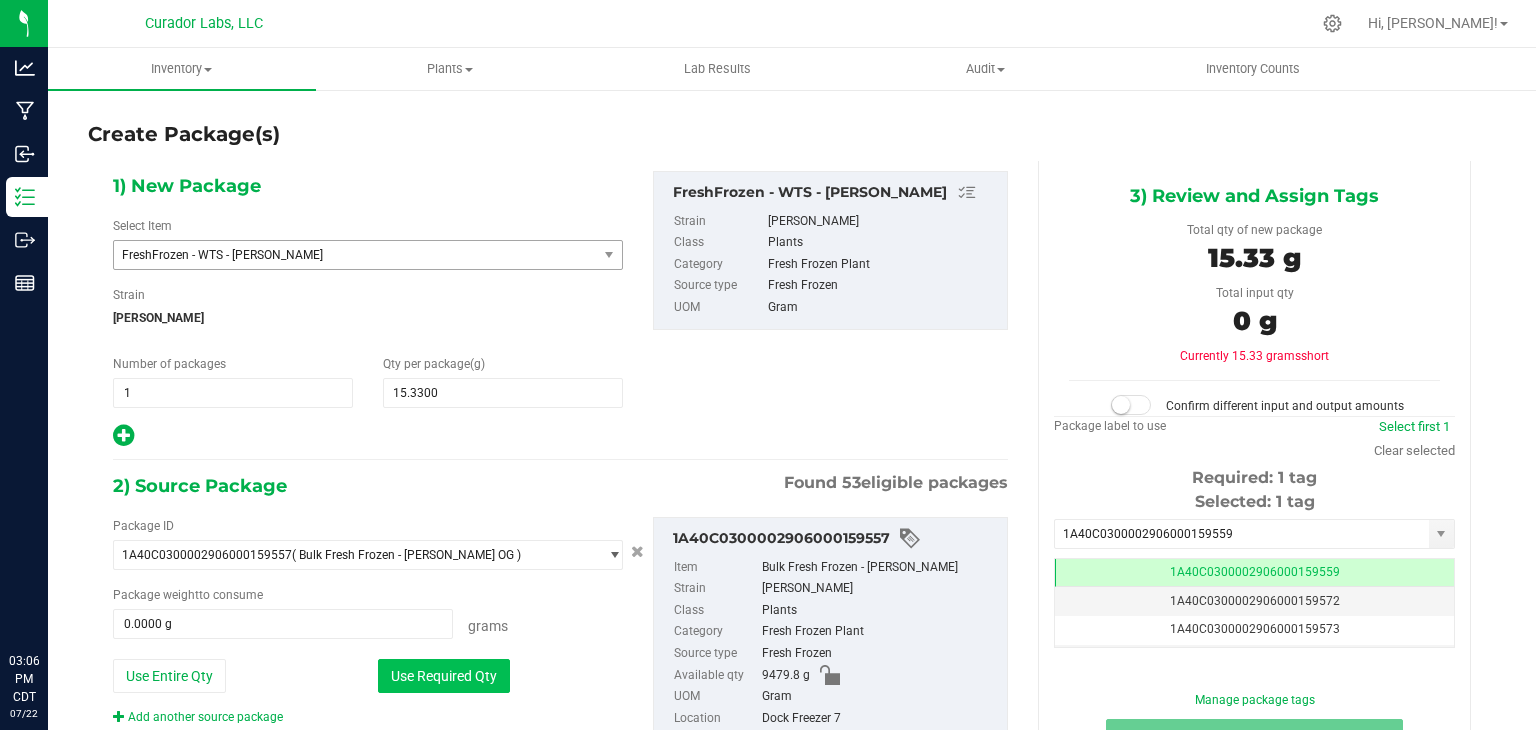 click on "Use Required Qty" at bounding box center [444, 676] 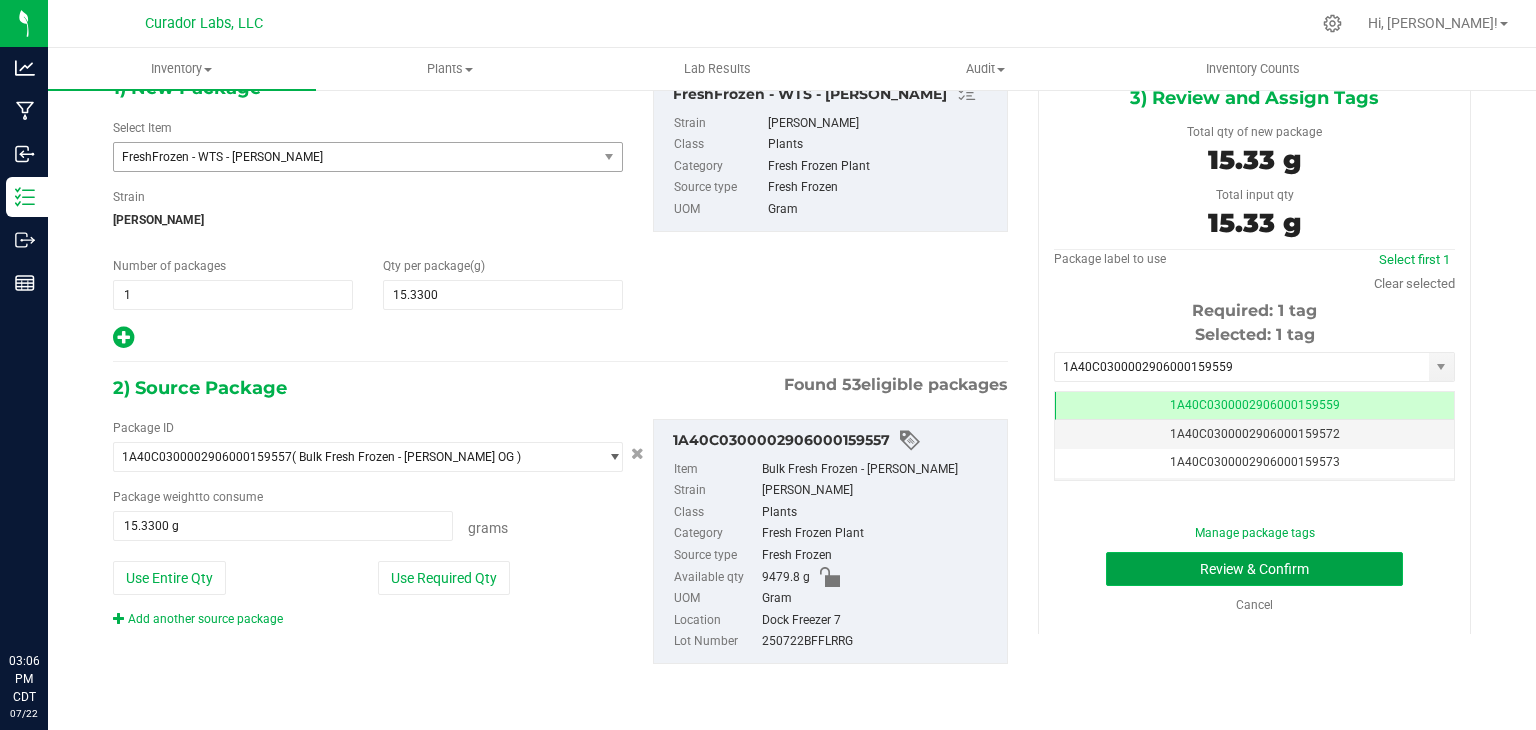 click on "Review & Confirm" at bounding box center (1254, 569) 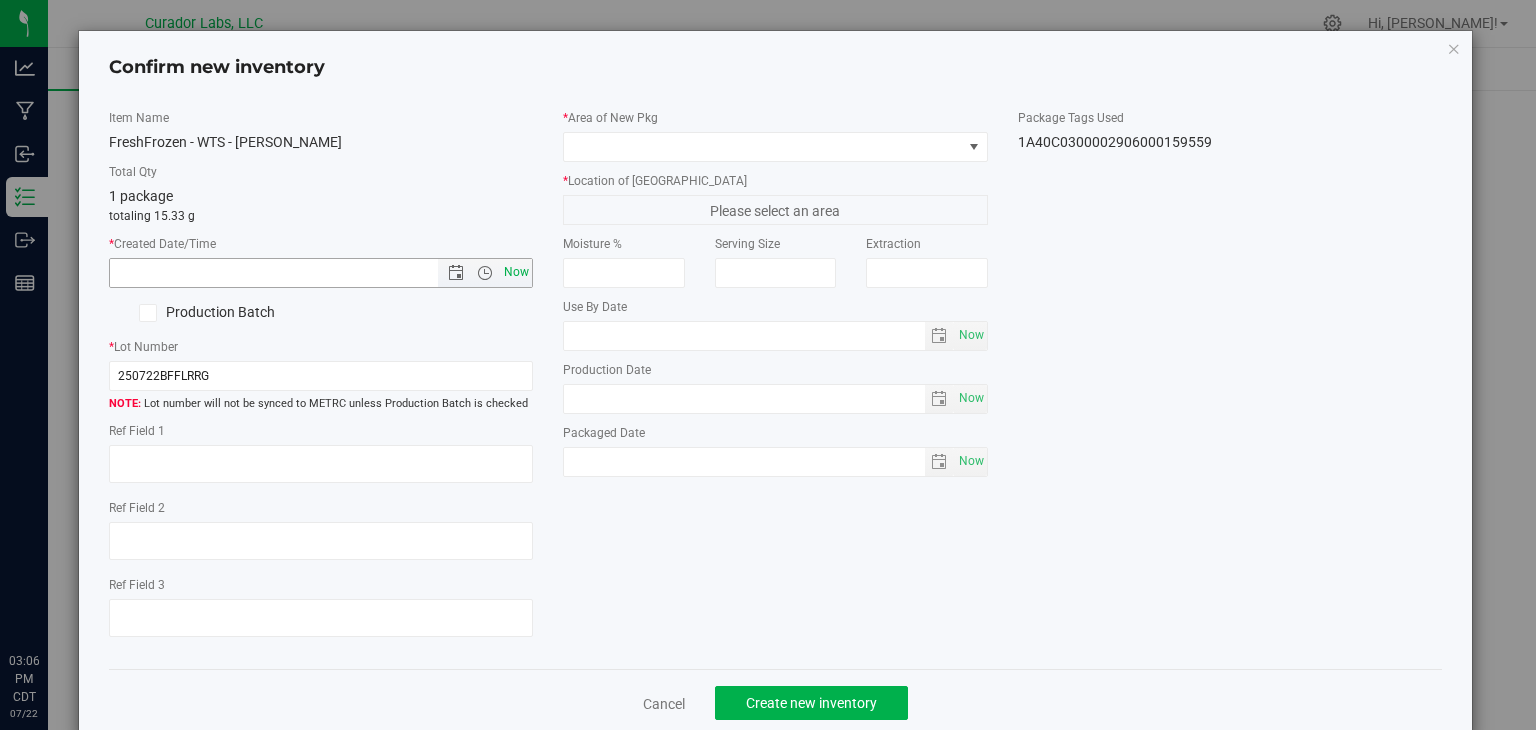 click on "Now" at bounding box center (517, 272) 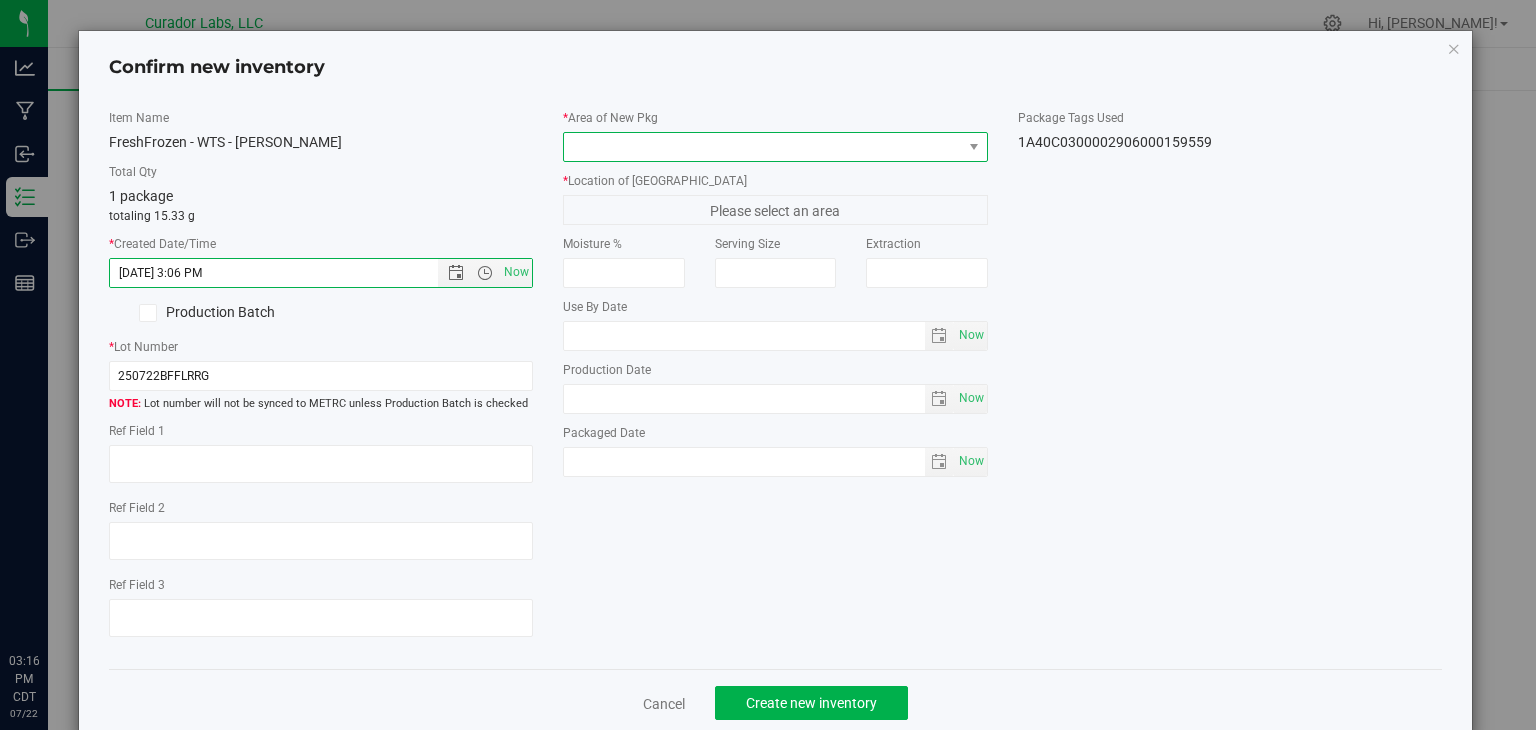 click at bounding box center (763, 147) 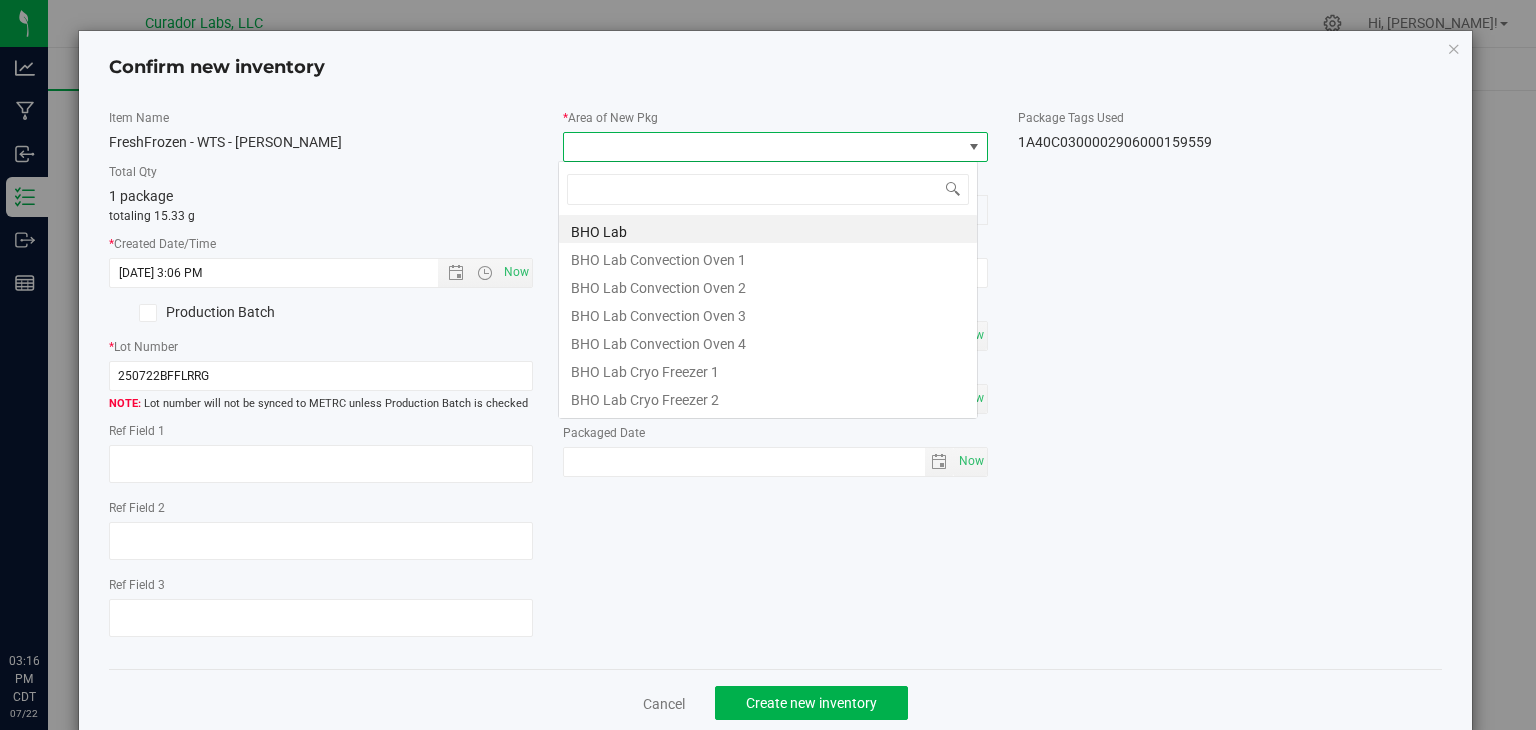 scroll, scrollTop: 99970, scrollLeft: 99580, axis: both 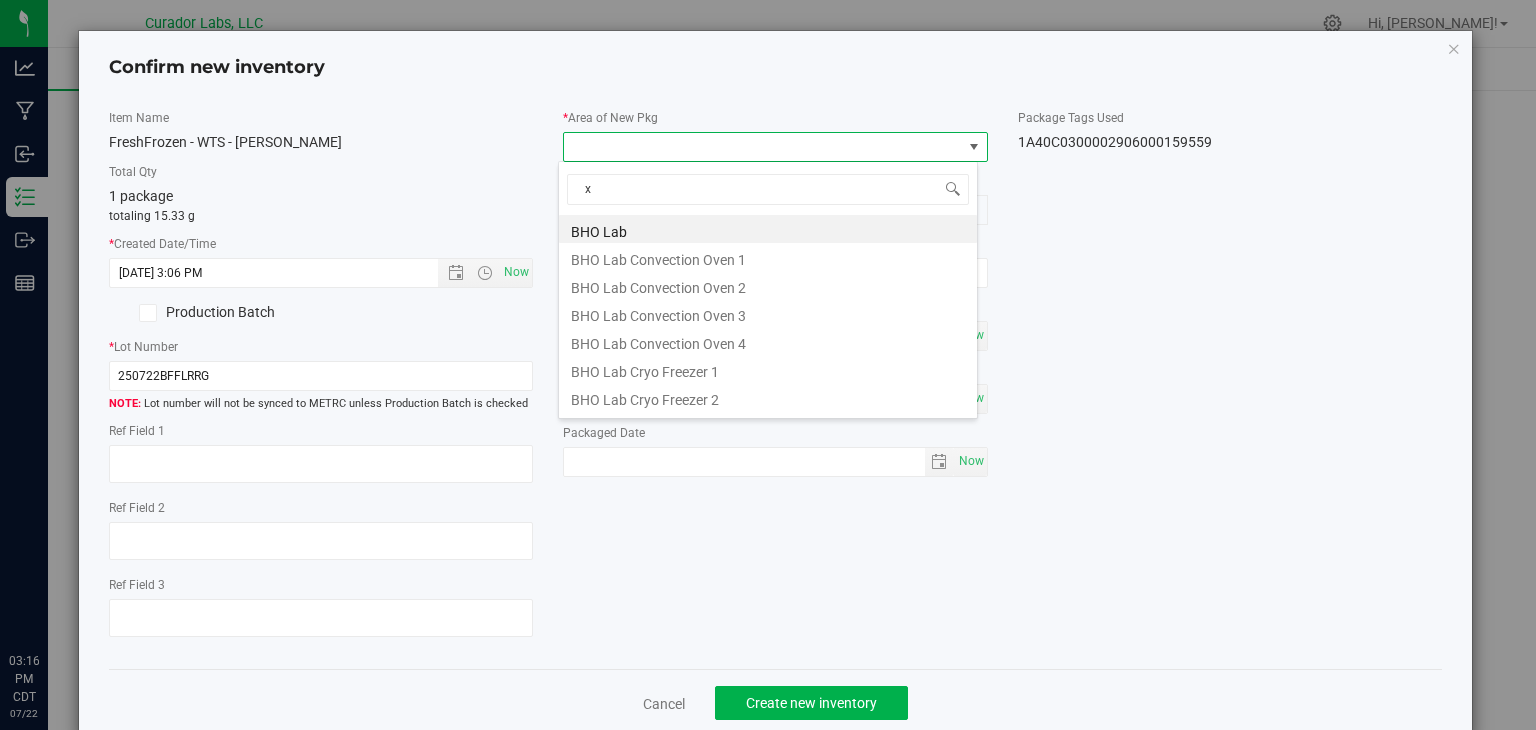 type on "xo" 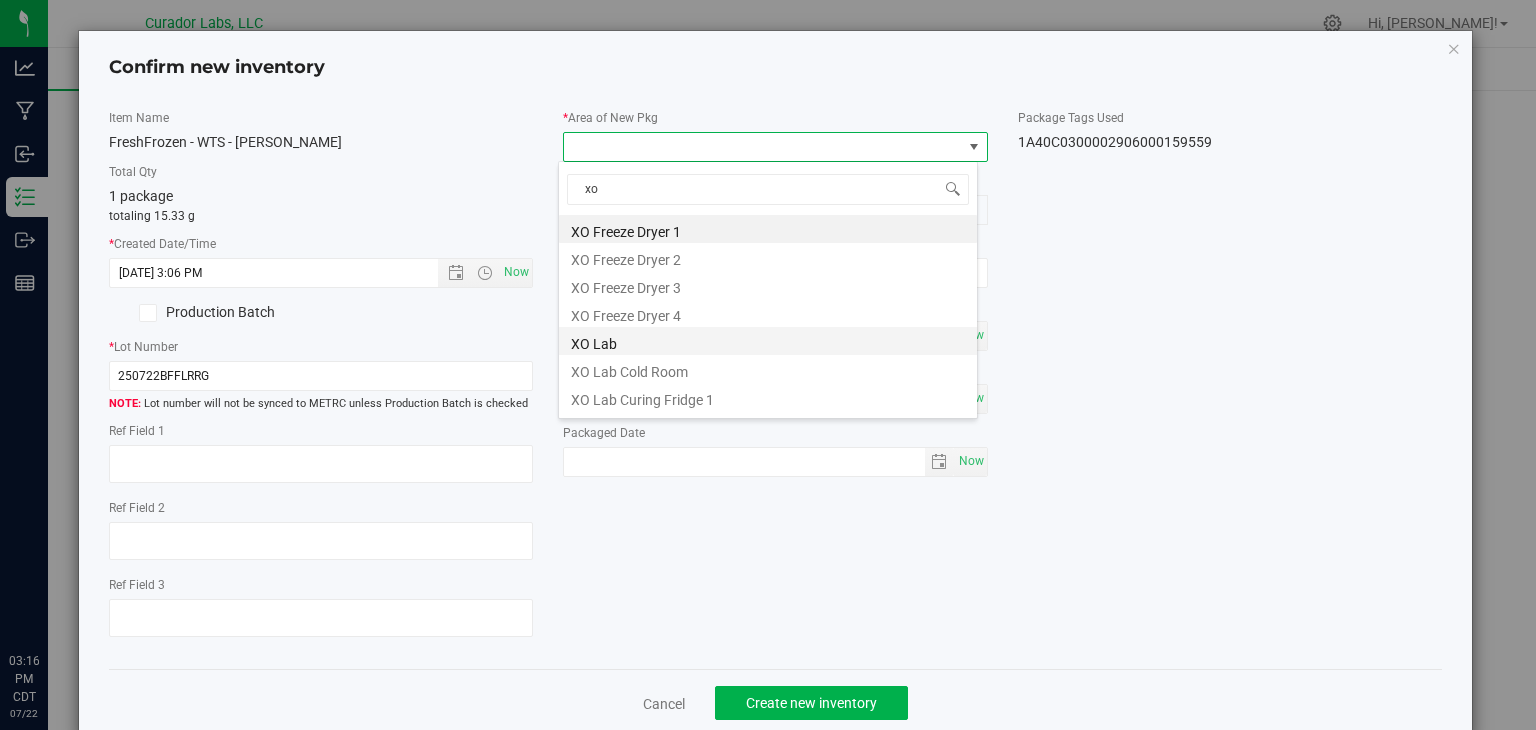 click on "XO Lab" at bounding box center (768, 341) 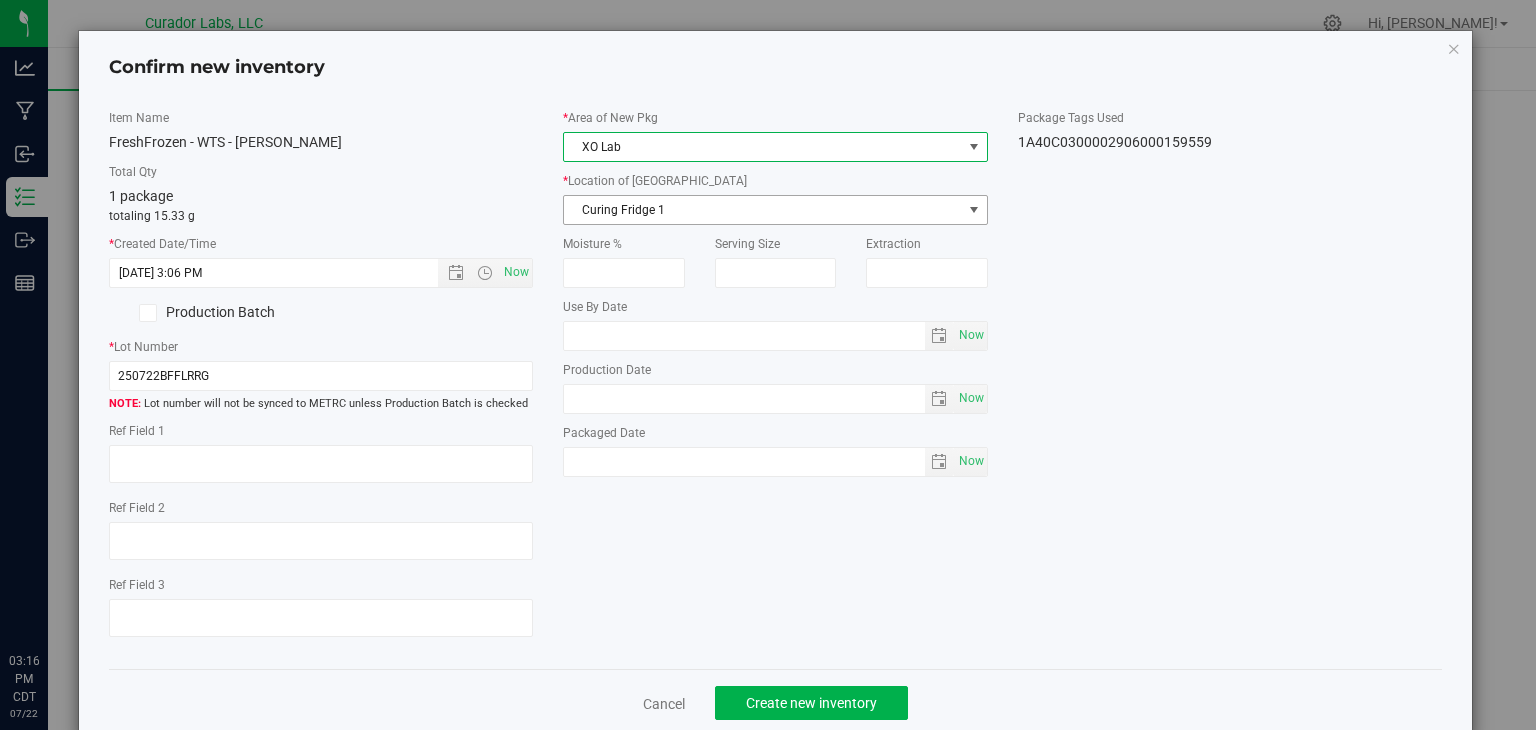 click on "Curing Fridge 1" at bounding box center [763, 210] 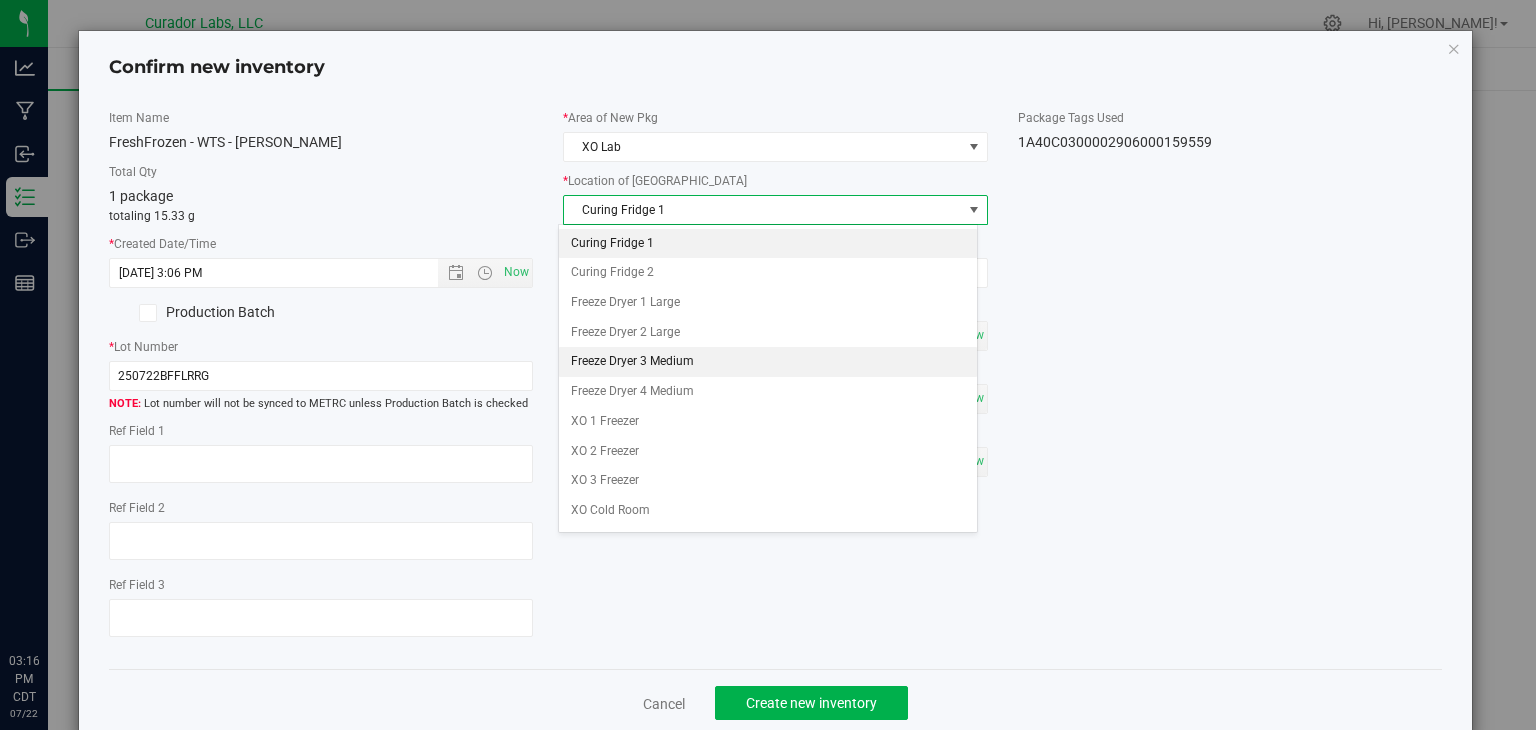 scroll, scrollTop: 22, scrollLeft: 0, axis: vertical 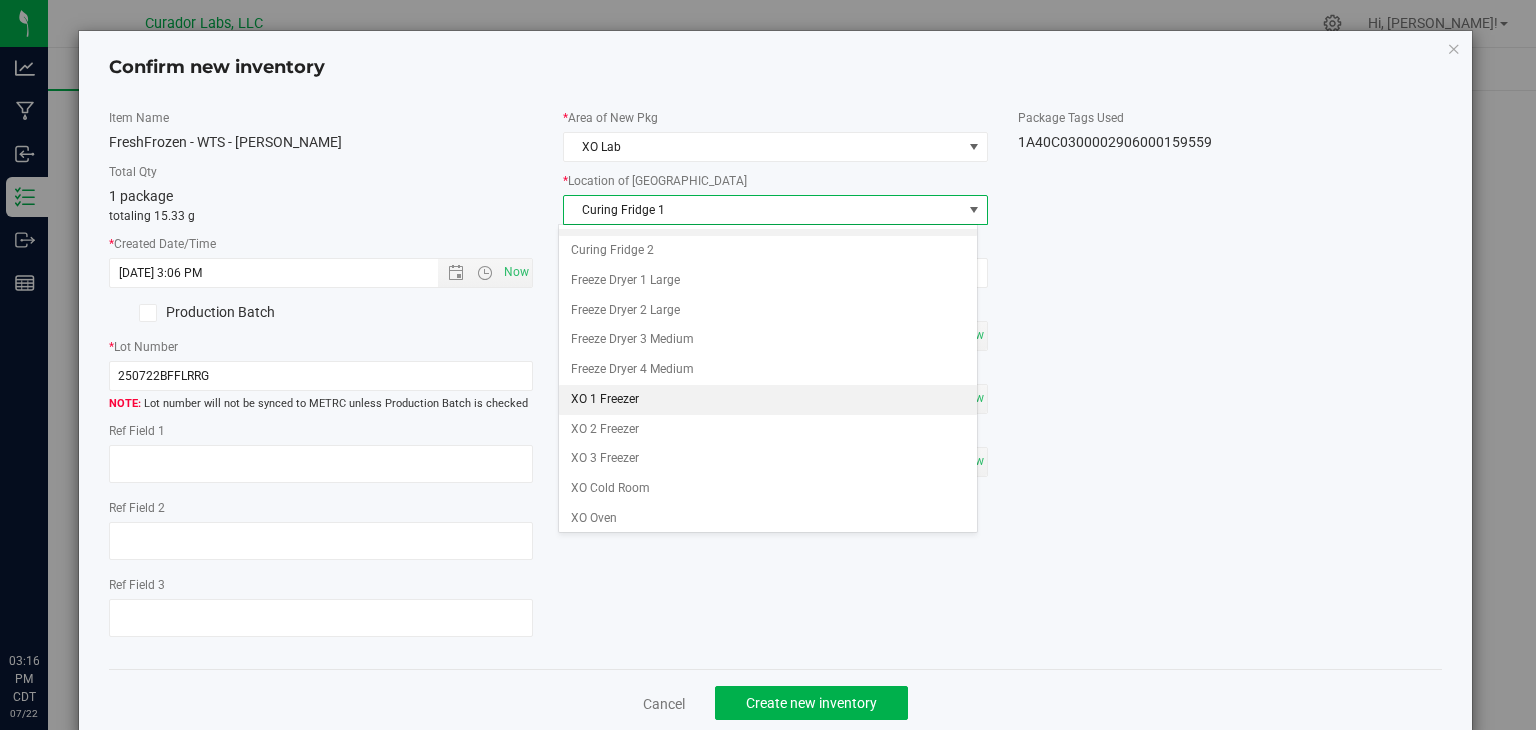 click on "XO 1 Freezer" at bounding box center (768, 400) 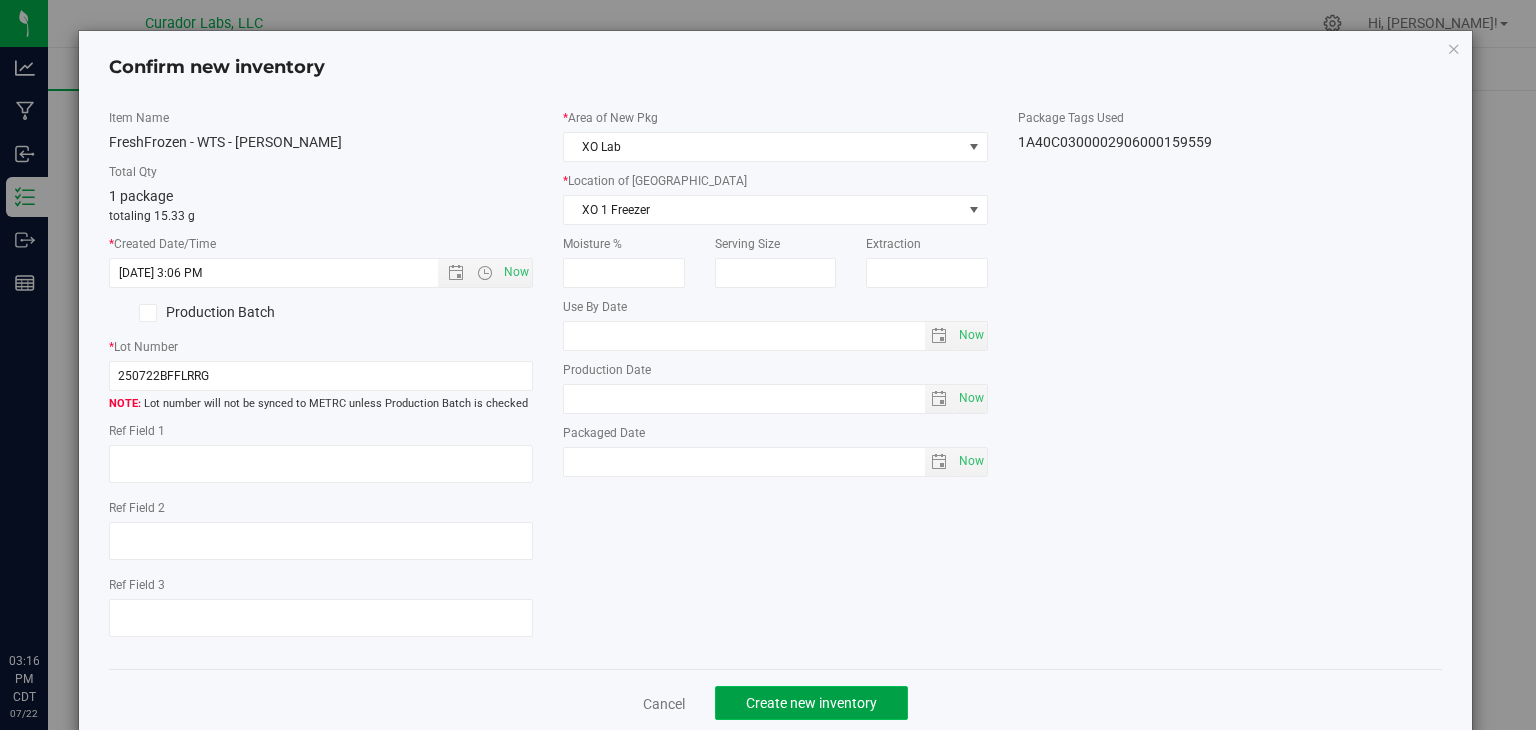 click on "Create new inventory" 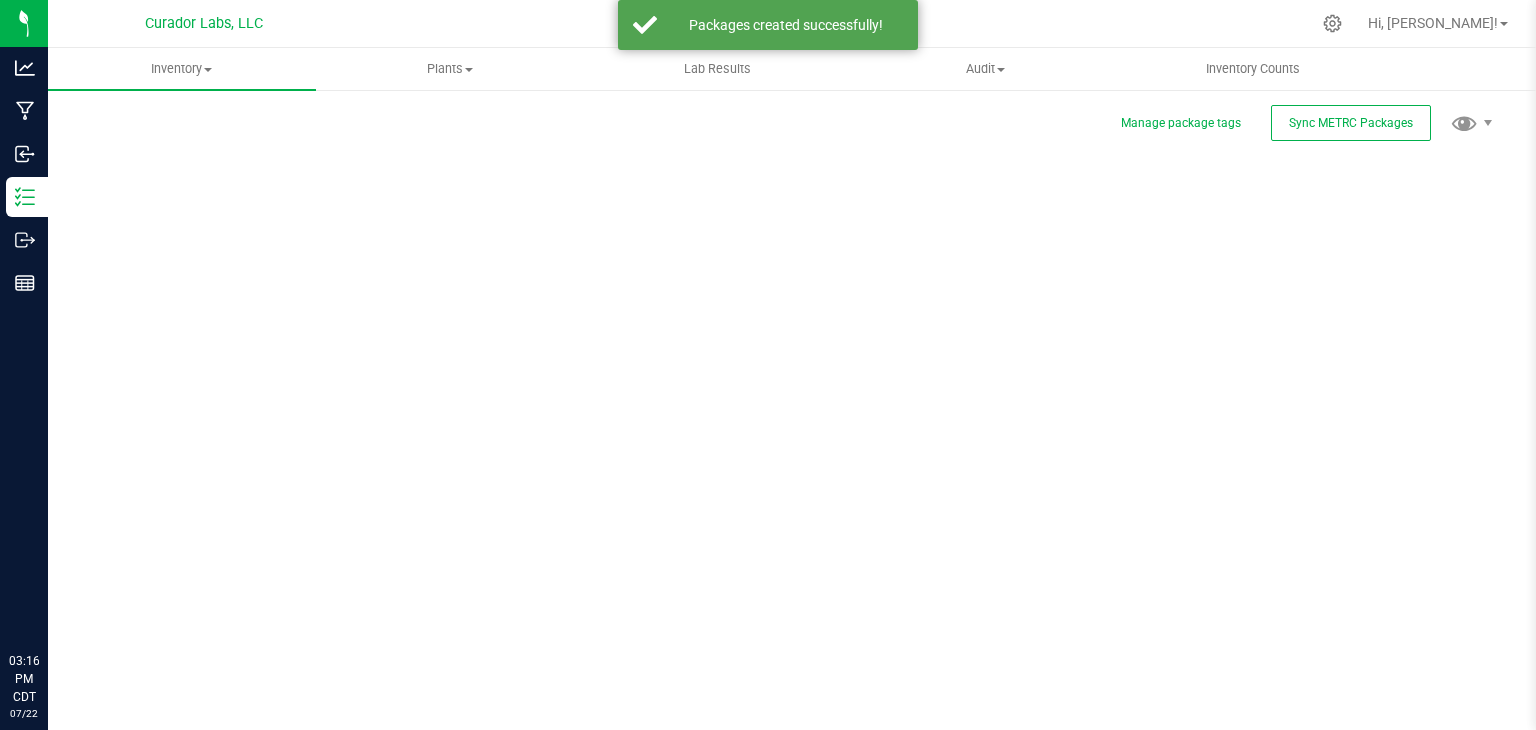 scroll, scrollTop: 0, scrollLeft: 0, axis: both 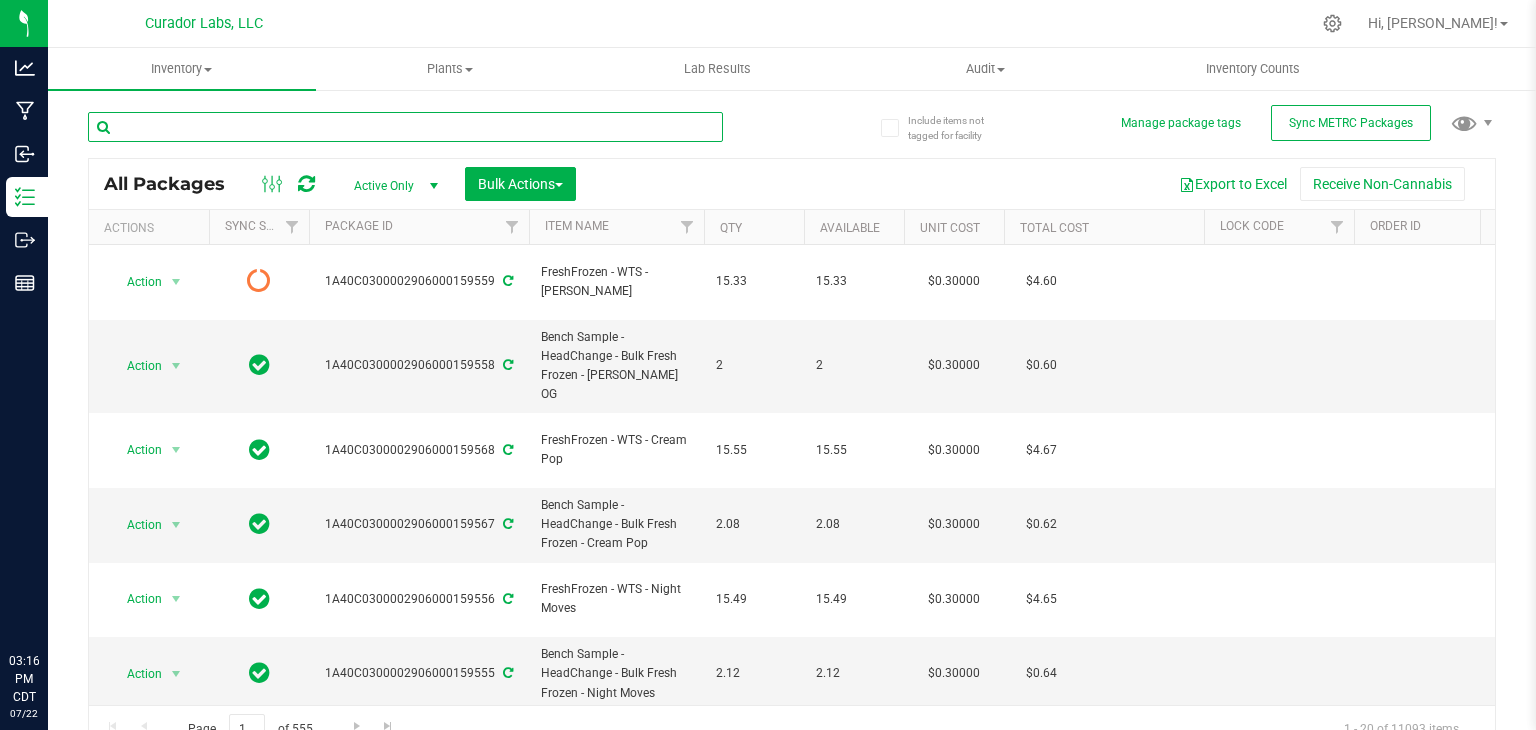 click at bounding box center [405, 127] 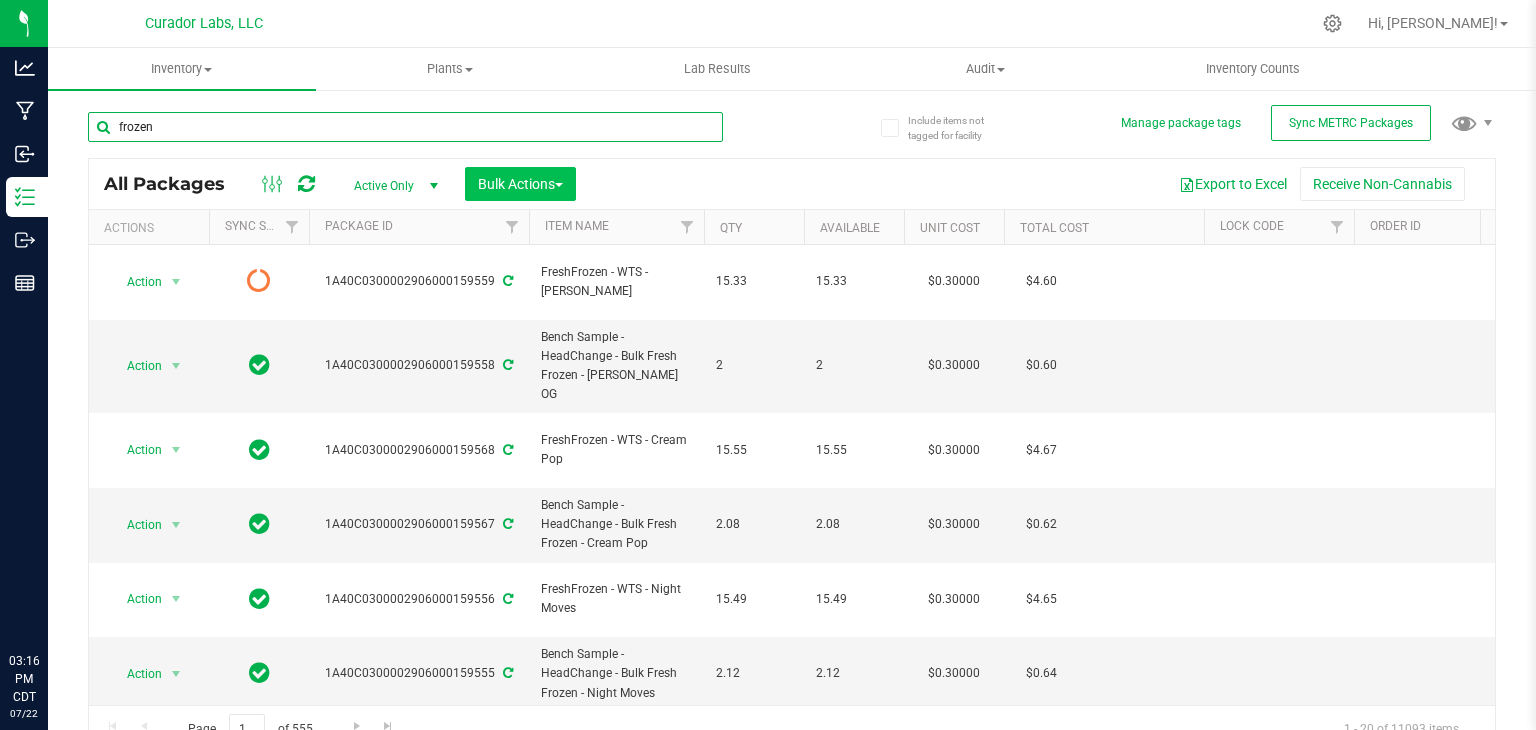 type on "frozen" 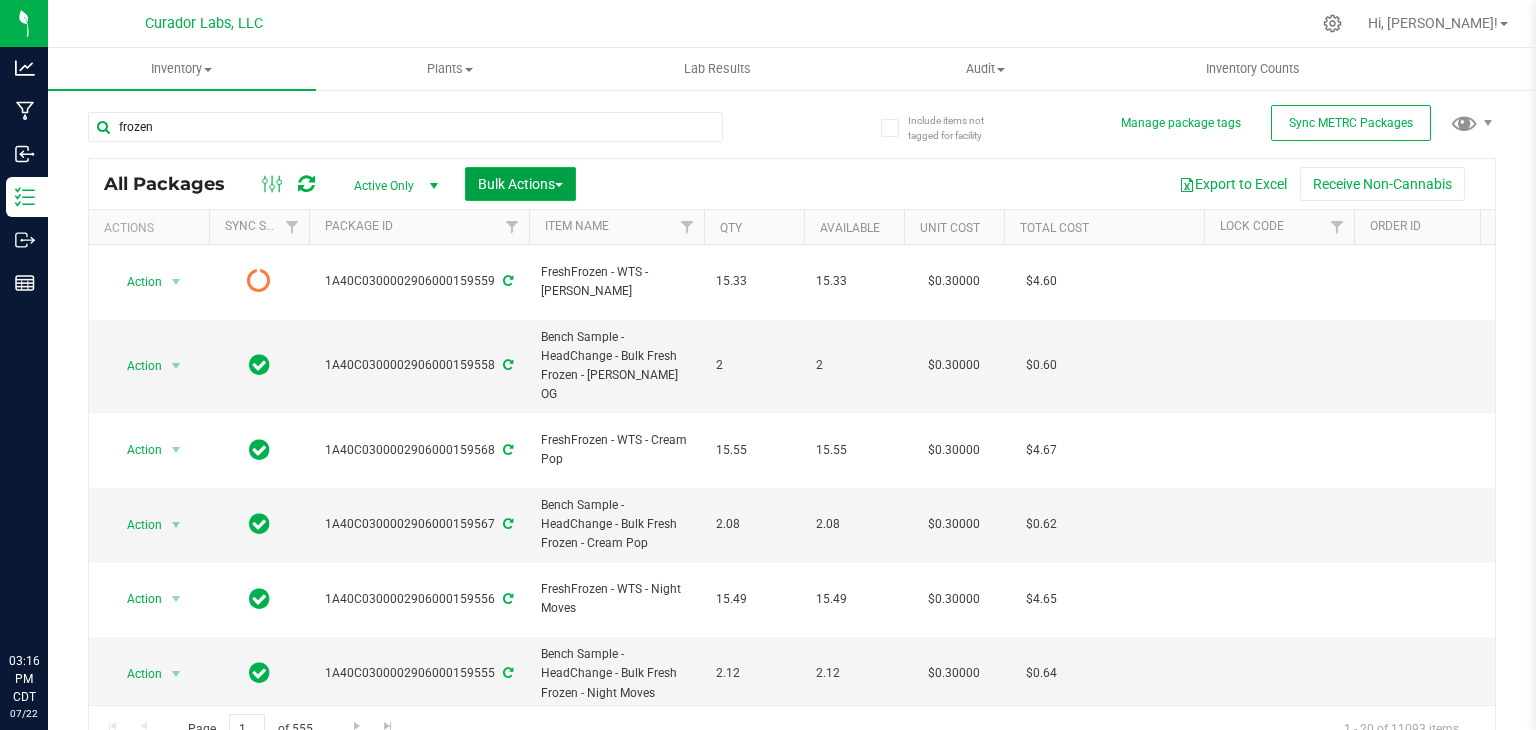 click on "Bulk Actions" at bounding box center [520, 184] 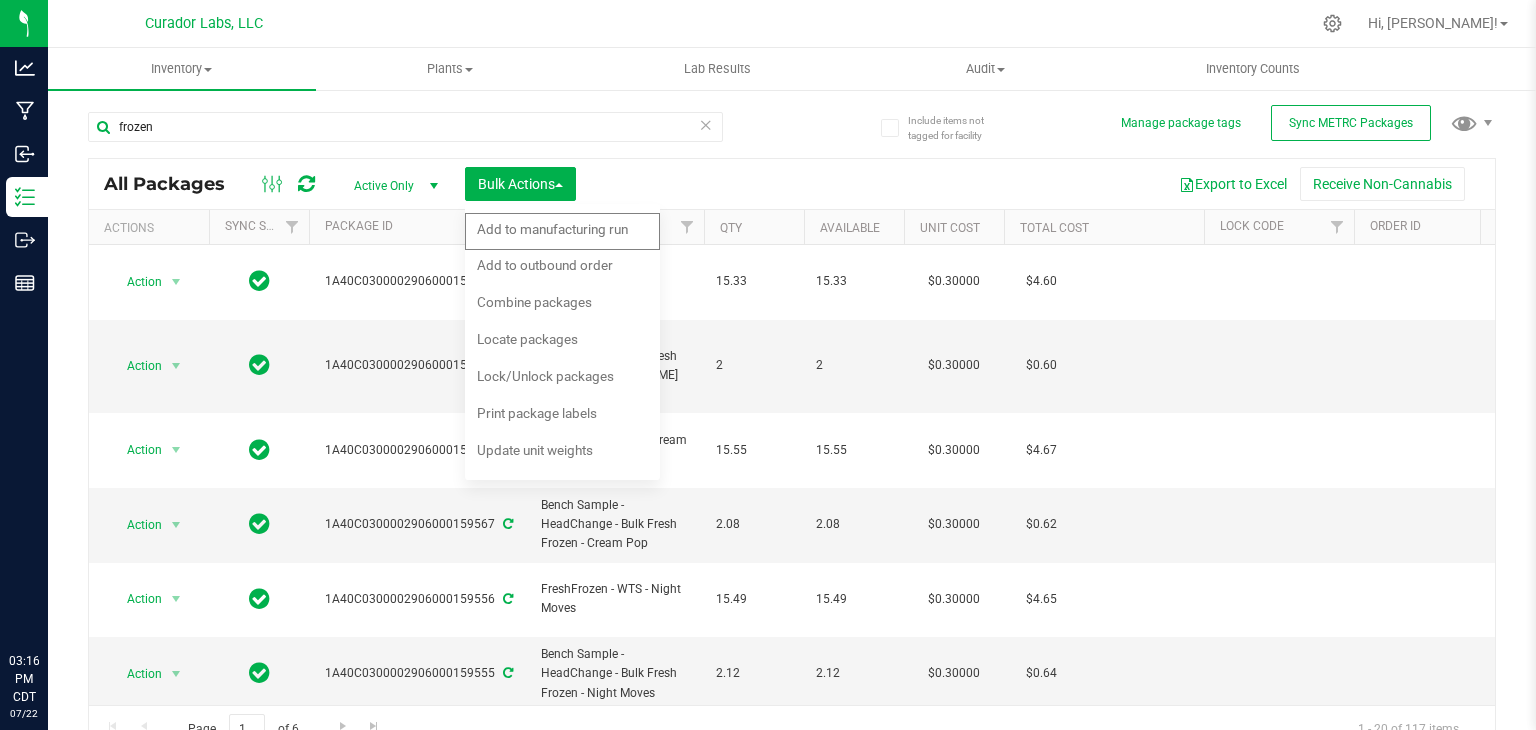 click on "Lock/Unlock packages" at bounding box center (545, 376) 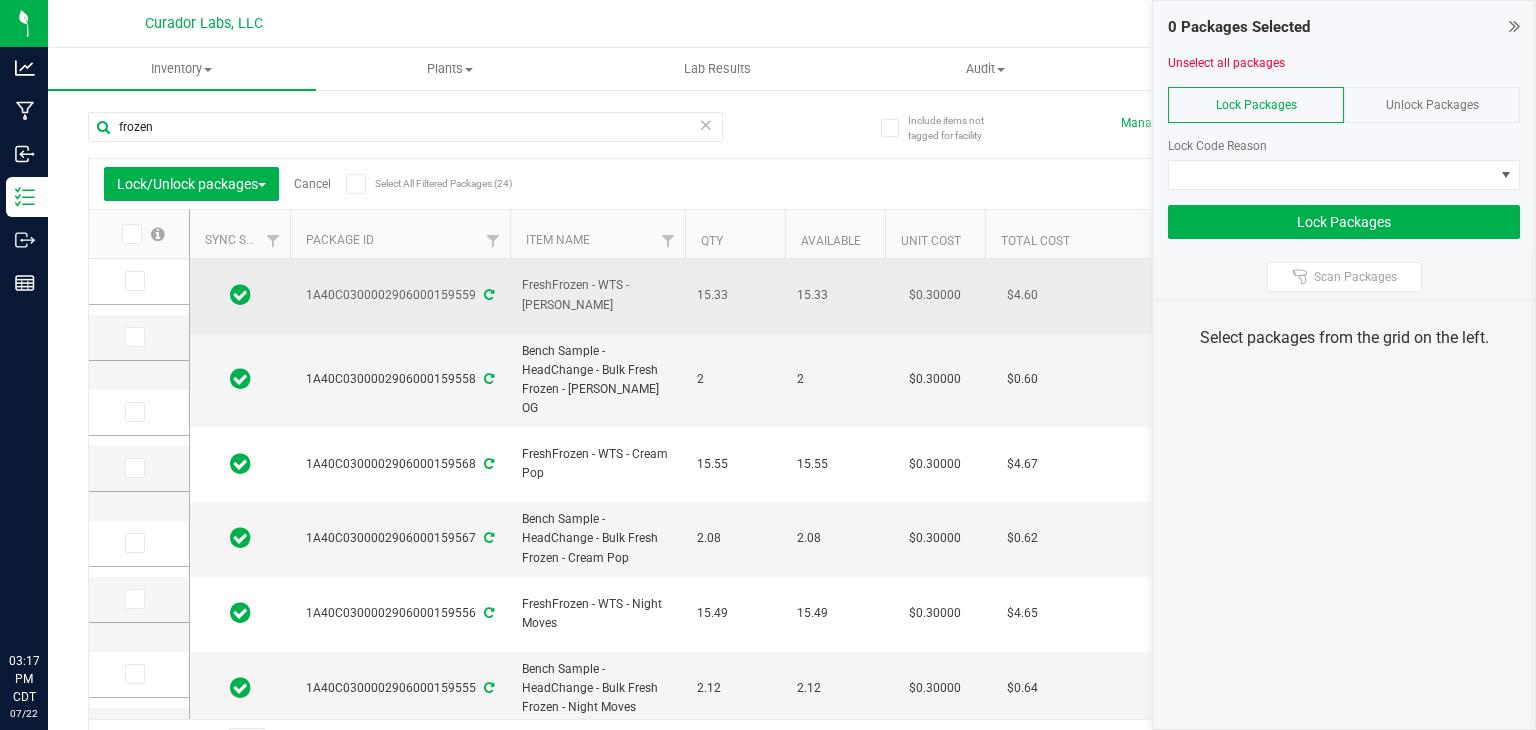 drag, startPoint x: 546, startPoint y: 302, endPoint x: 519, endPoint y: 277, distance: 36.796738 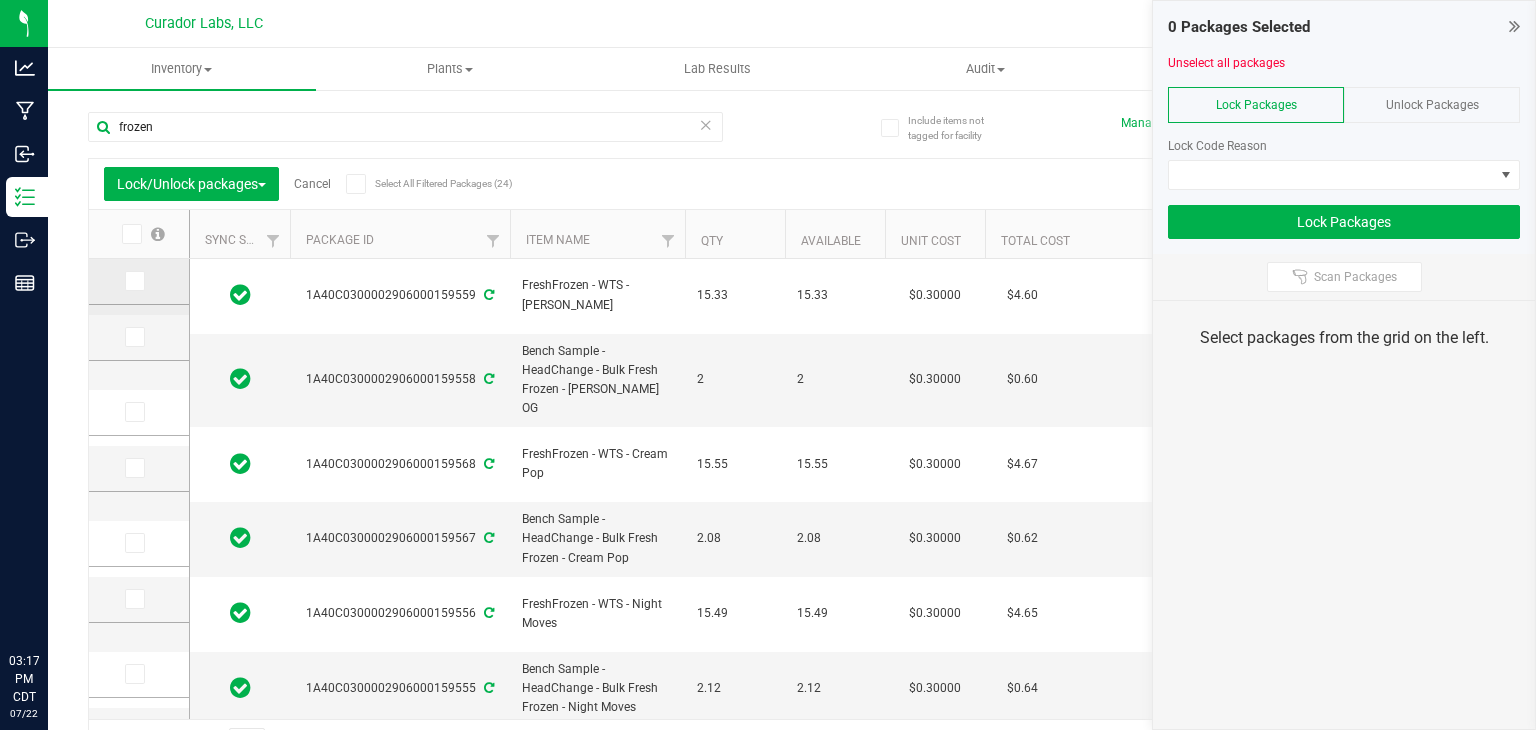 click at bounding box center (135, 281) 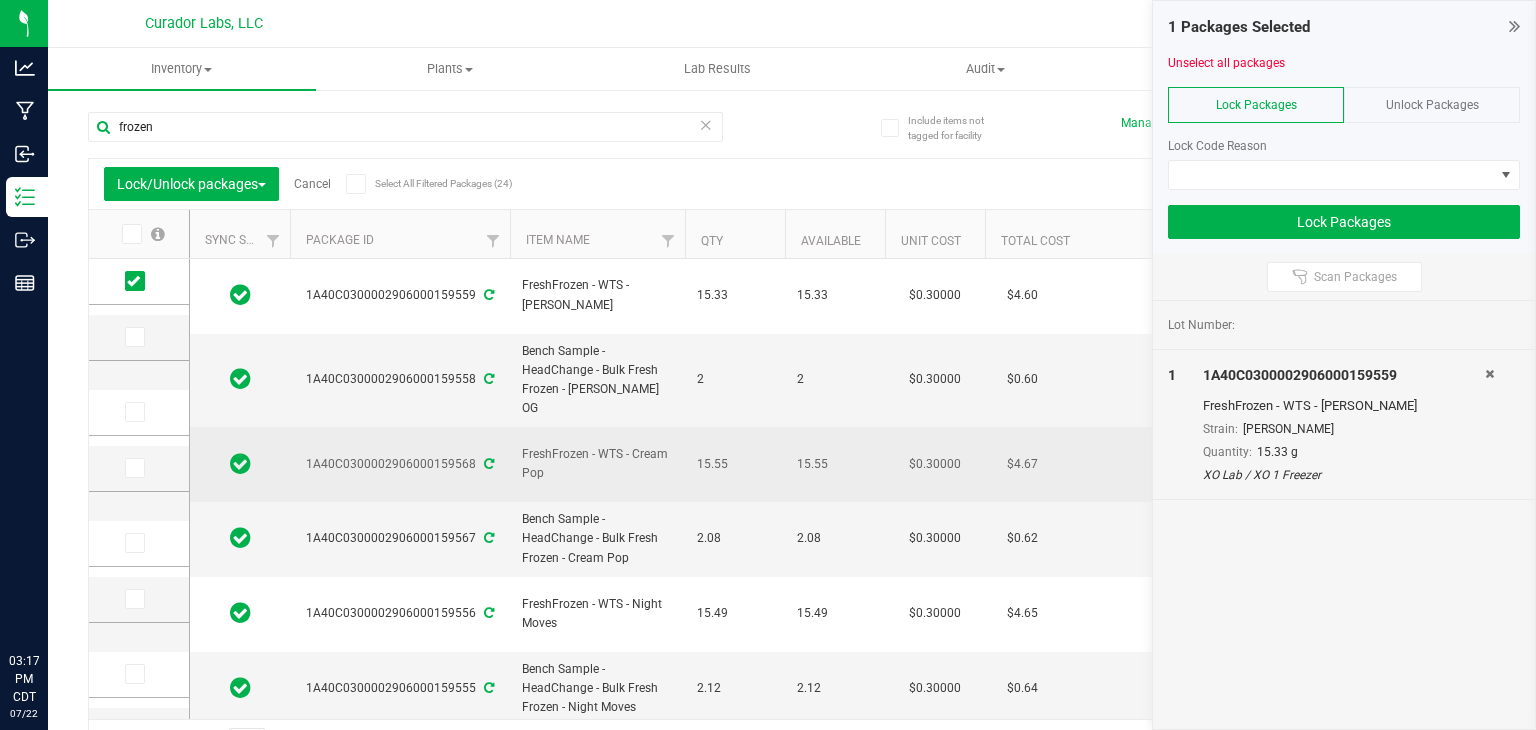 drag, startPoint x: 546, startPoint y: 429, endPoint x: 520, endPoint y: 409, distance: 32.80244 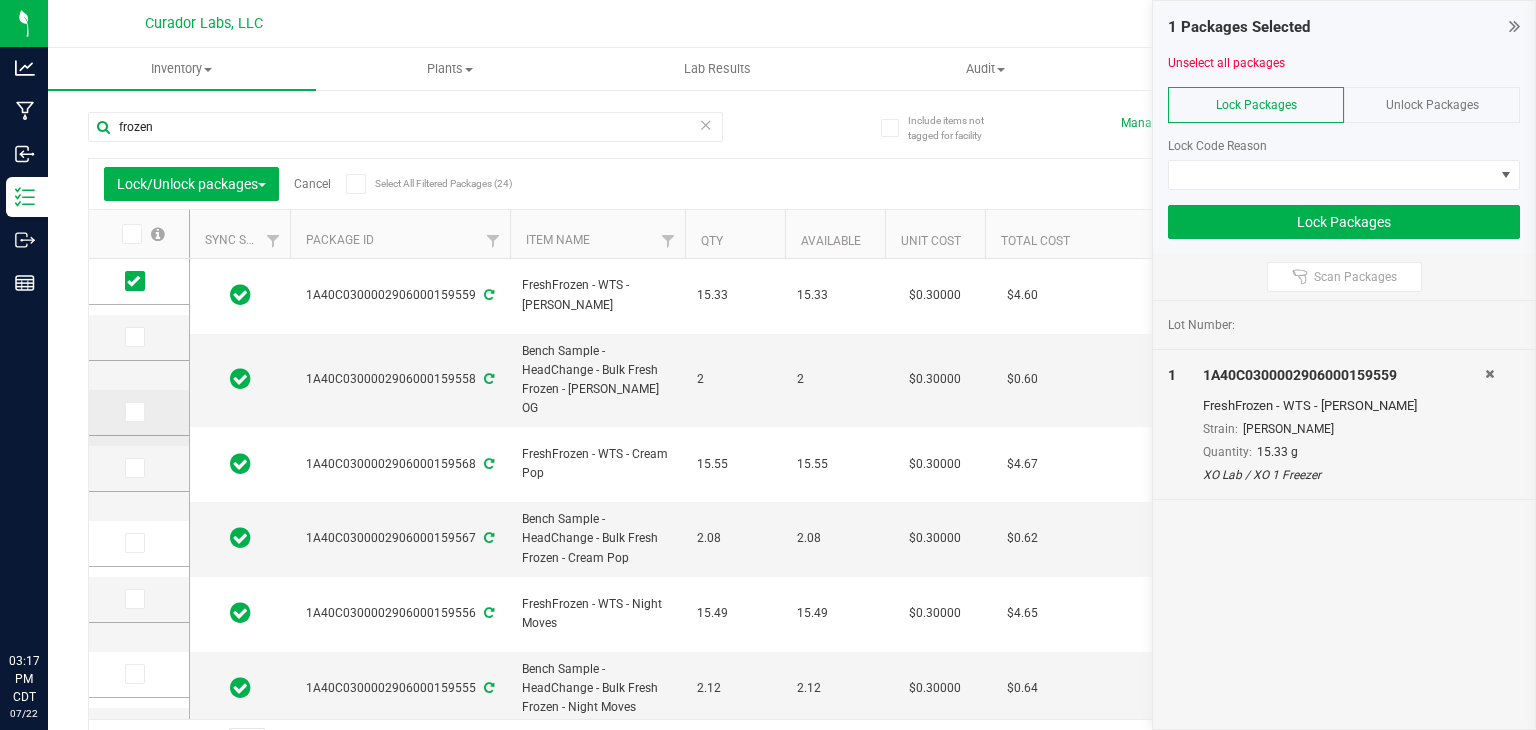 click at bounding box center [133, 412] 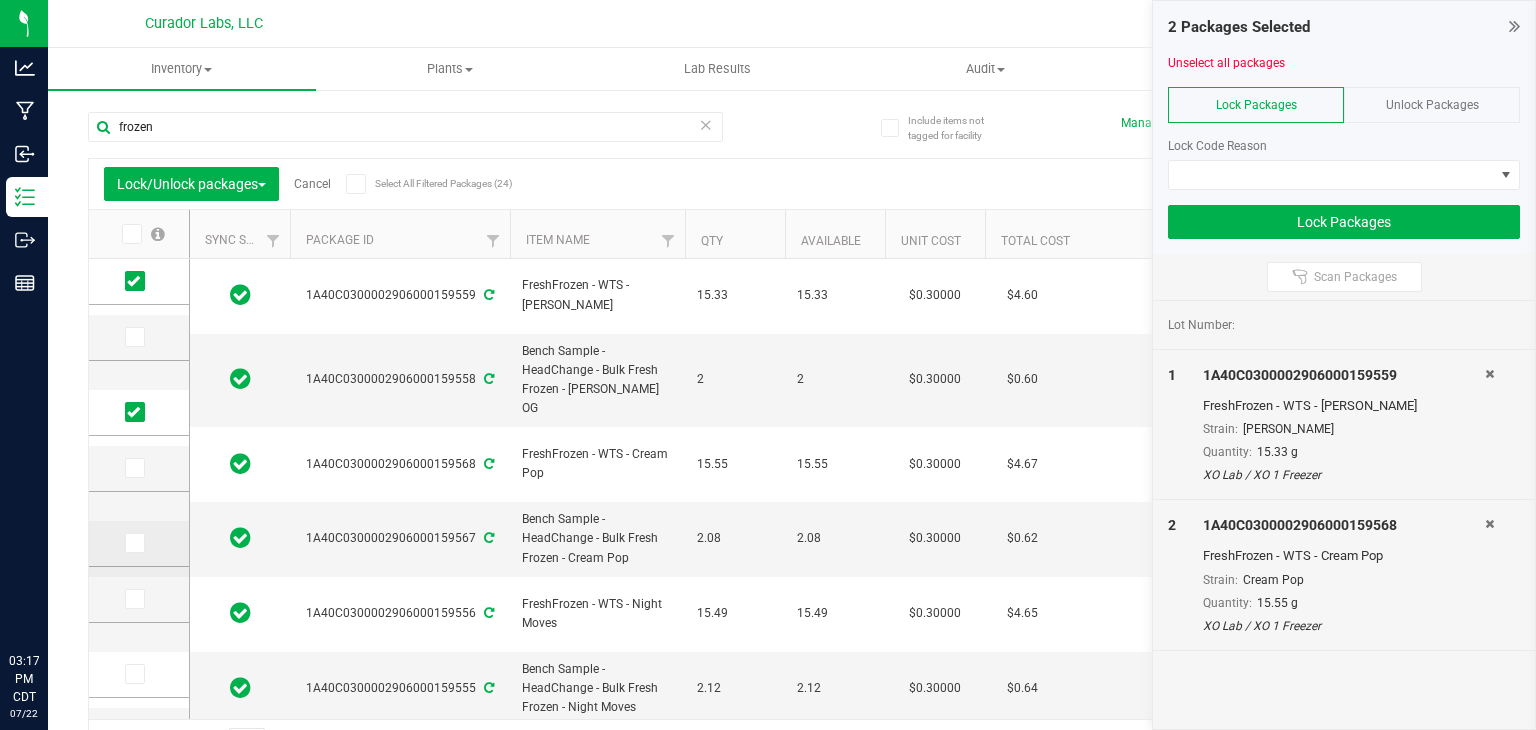 click at bounding box center [133, 543] 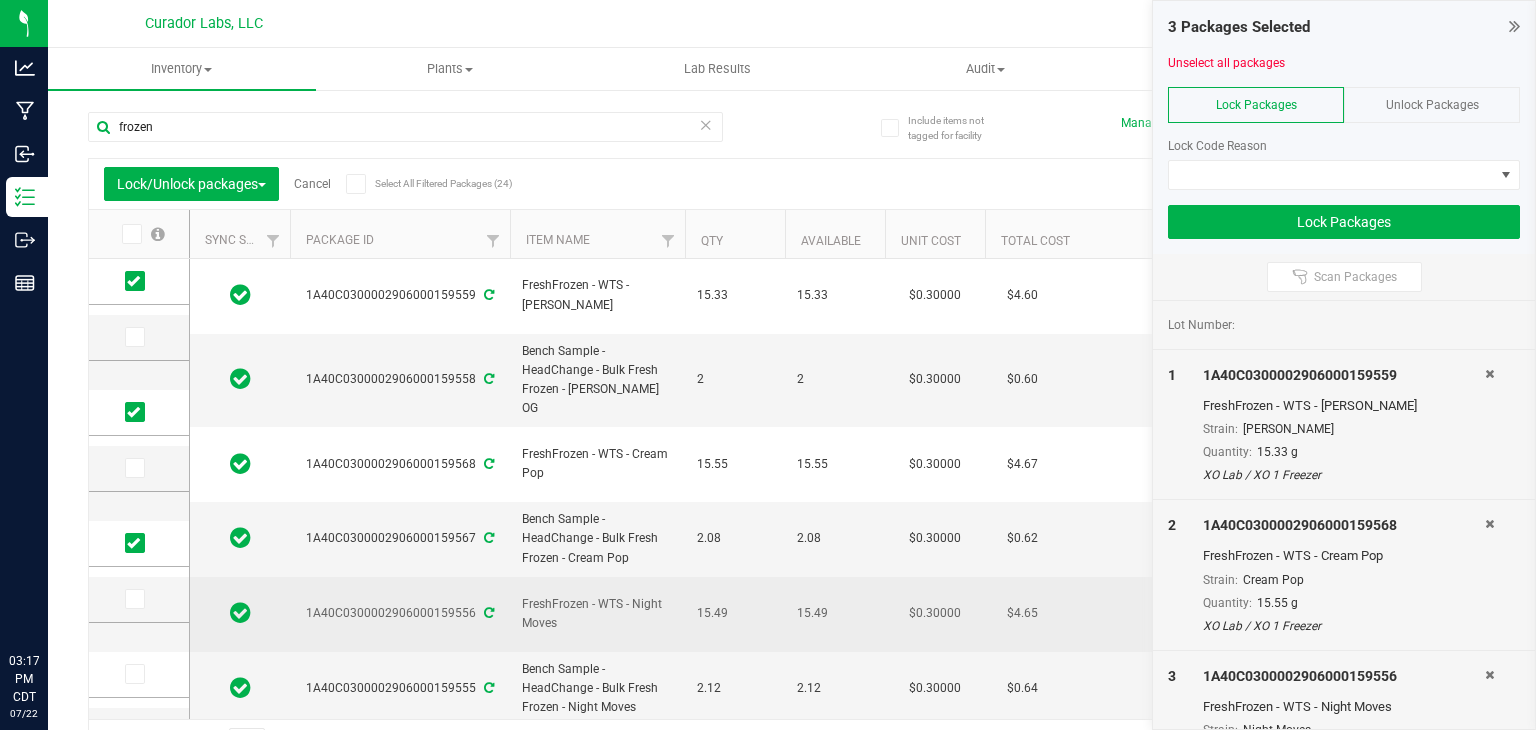drag, startPoint x: 560, startPoint y: 563, endPoint x: 488, endPoint y: 529, distance: 79.624115 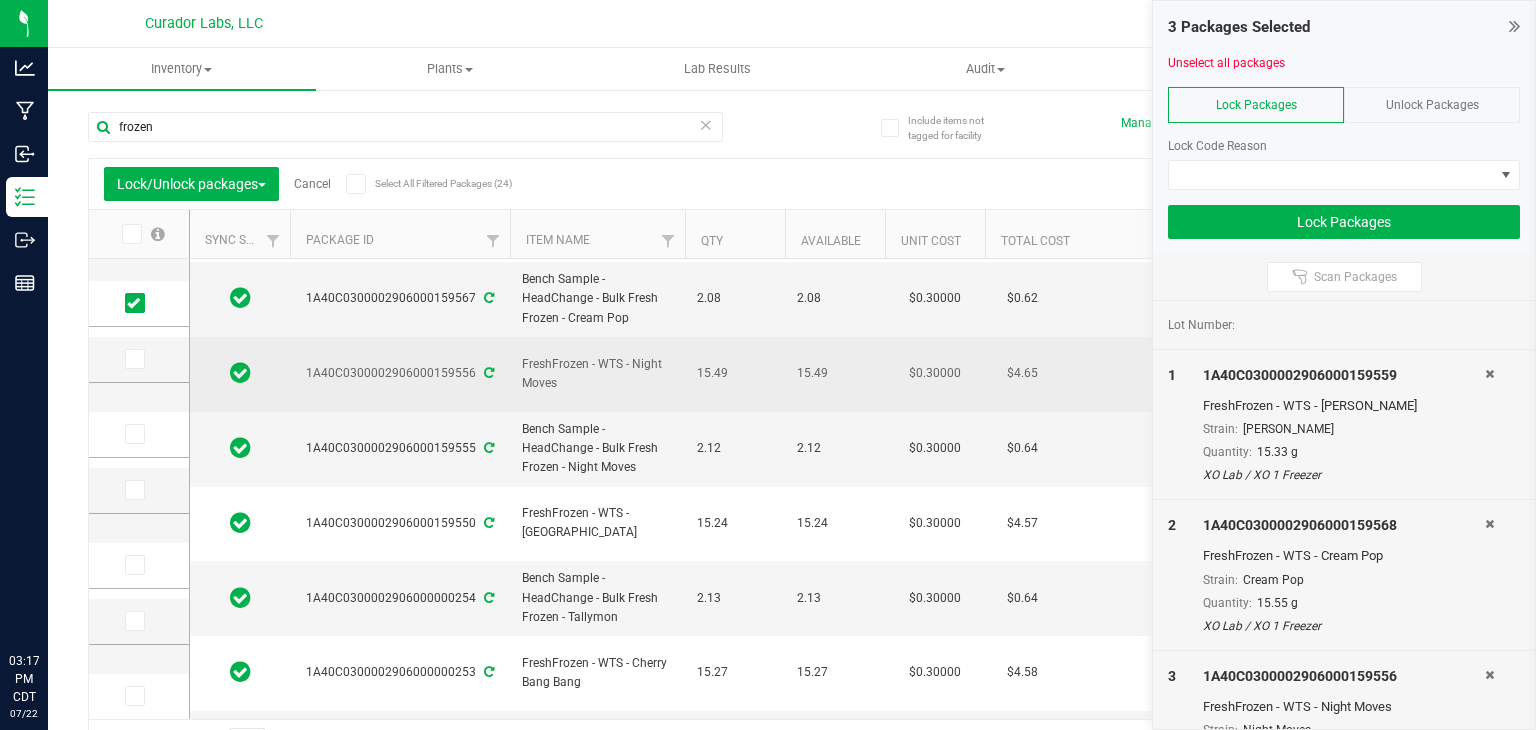 scroll, scrollTop: 240, scrollLeft: 0, axis: vertical 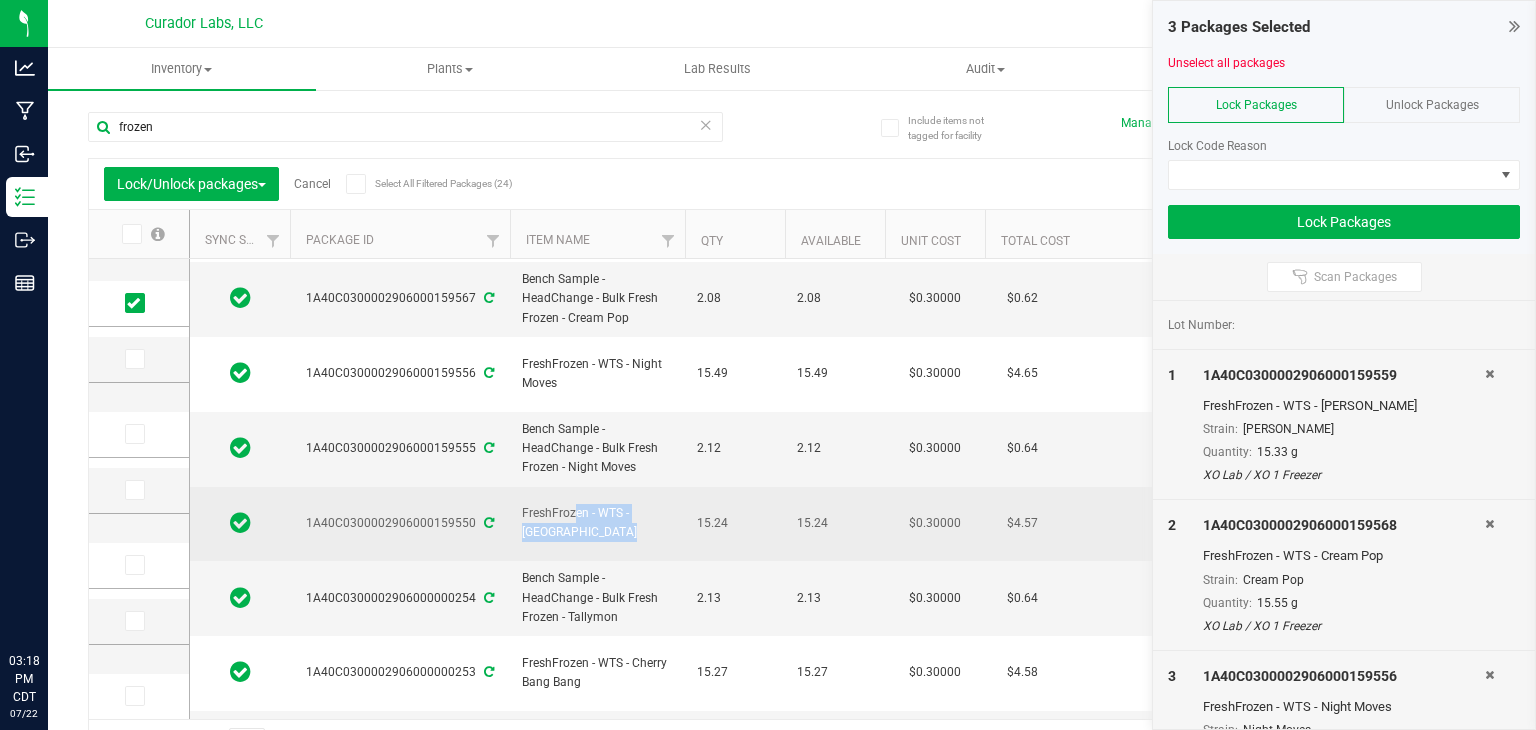 drag, startPoint x: 581, startPoint y: 459, endPoint x: 577, endPoint y: 448, distance: 11.7046995 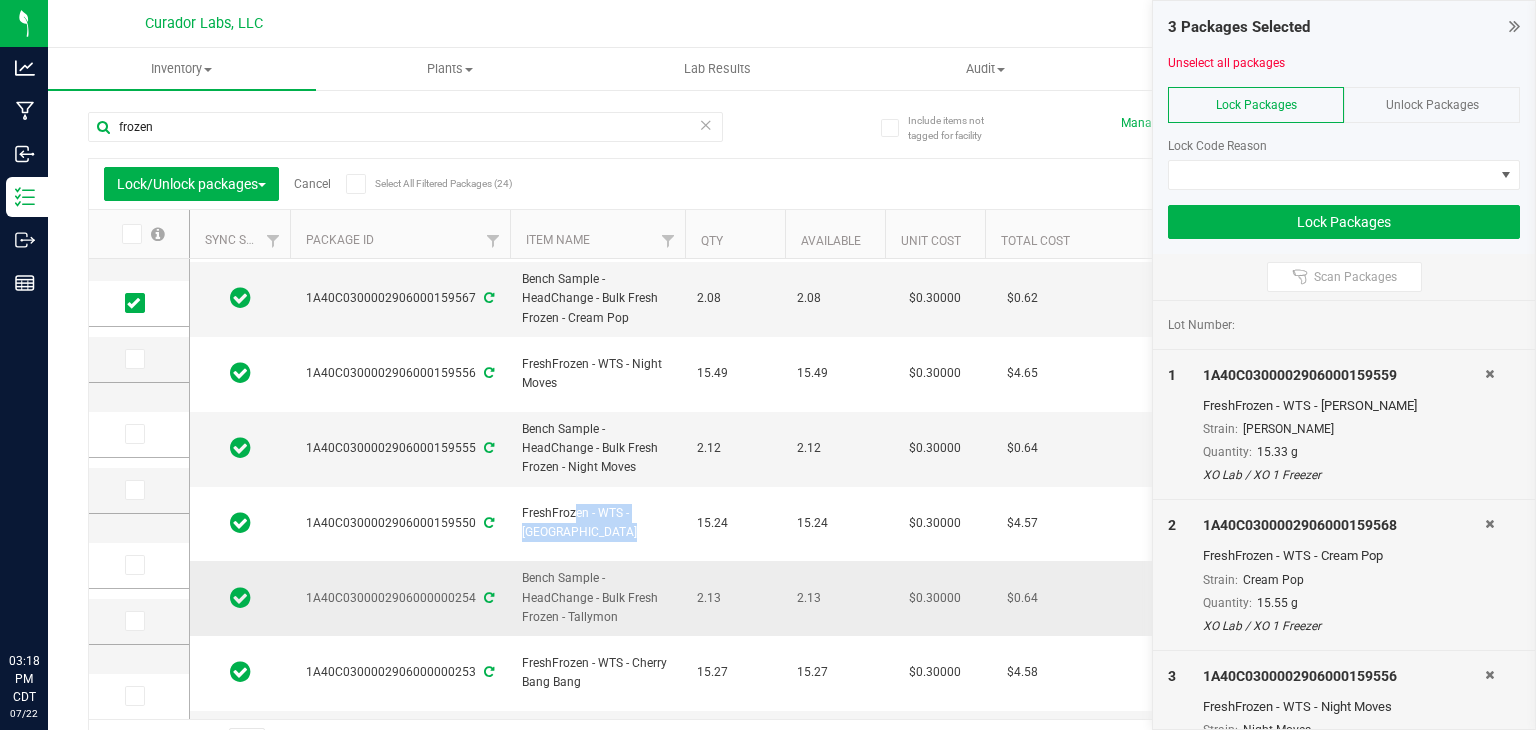 scroll, scrollTop: 343, scrollLeft: 0, axis: vertical 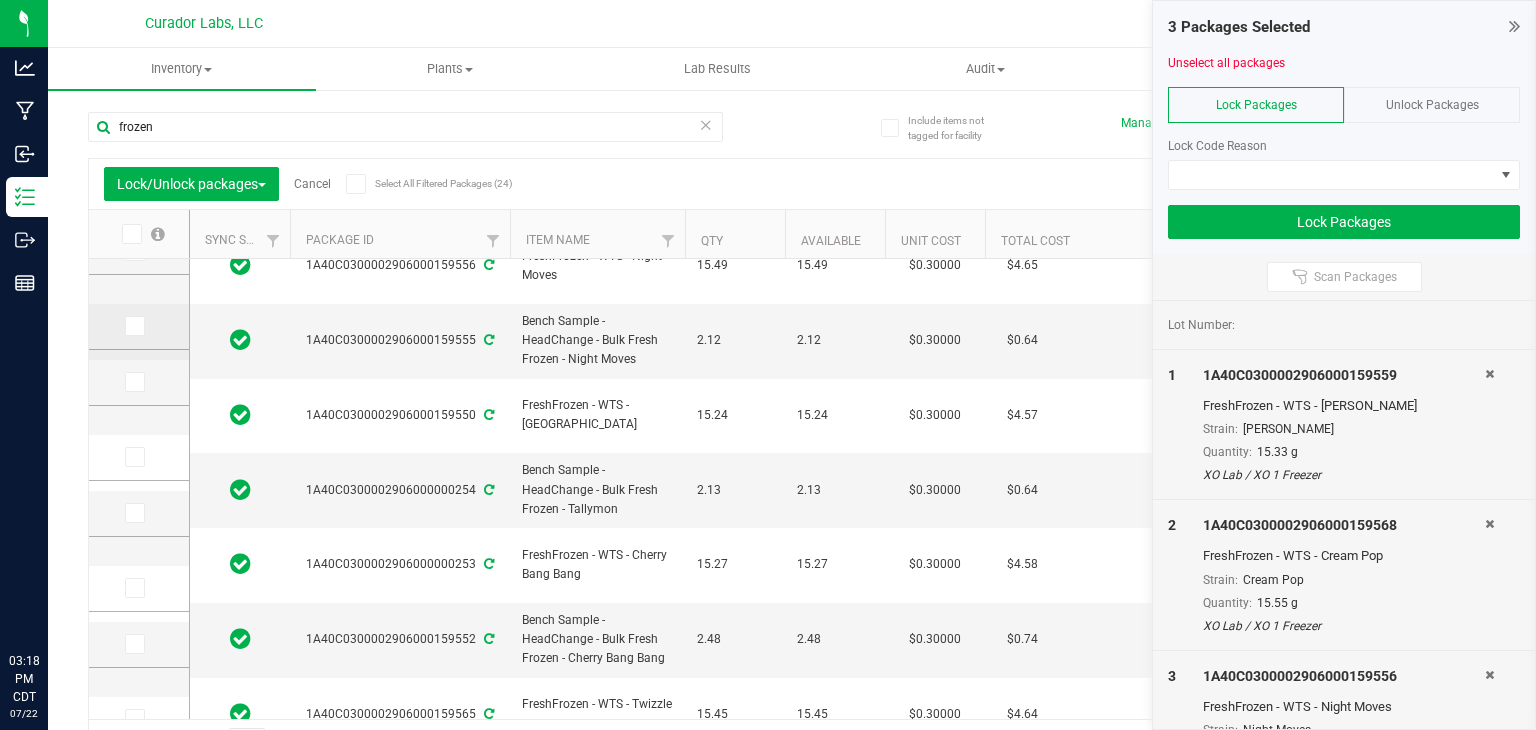 click at bounding box center (133, 326) 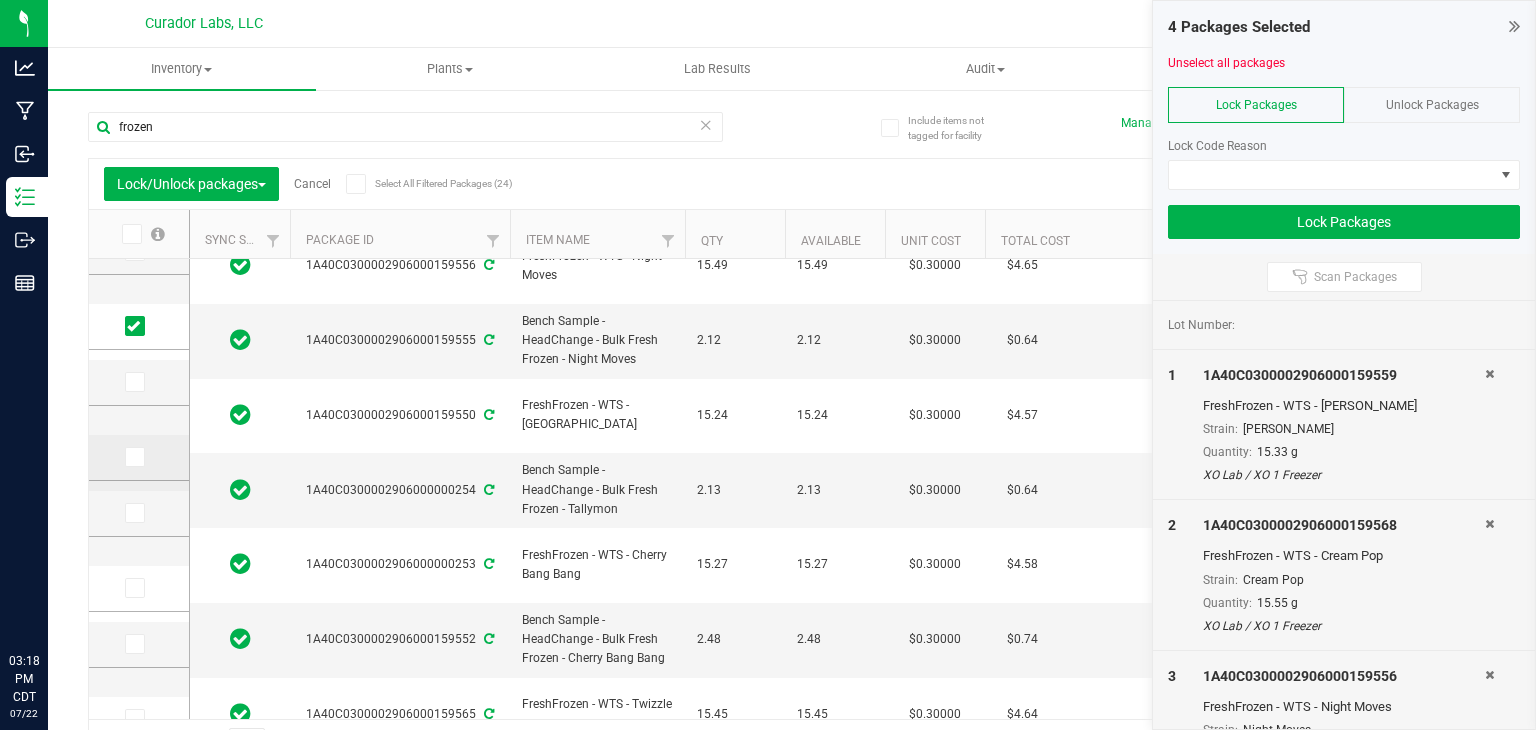 click at bounding box center [133, 457] 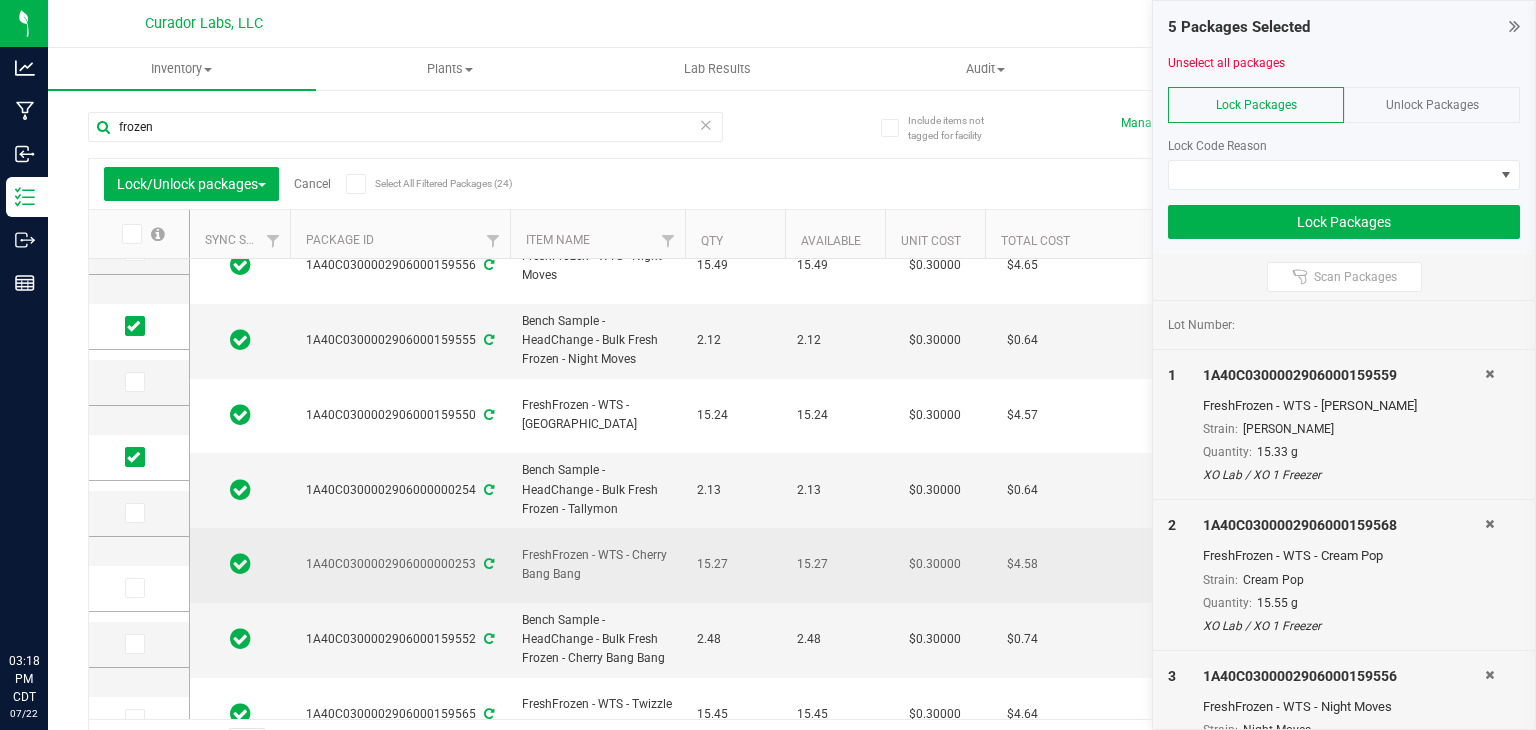 drag, startPoint x: 578, startPoint y: 475, endPoint x: 521, endPoint y: 452, distance: 61.46544 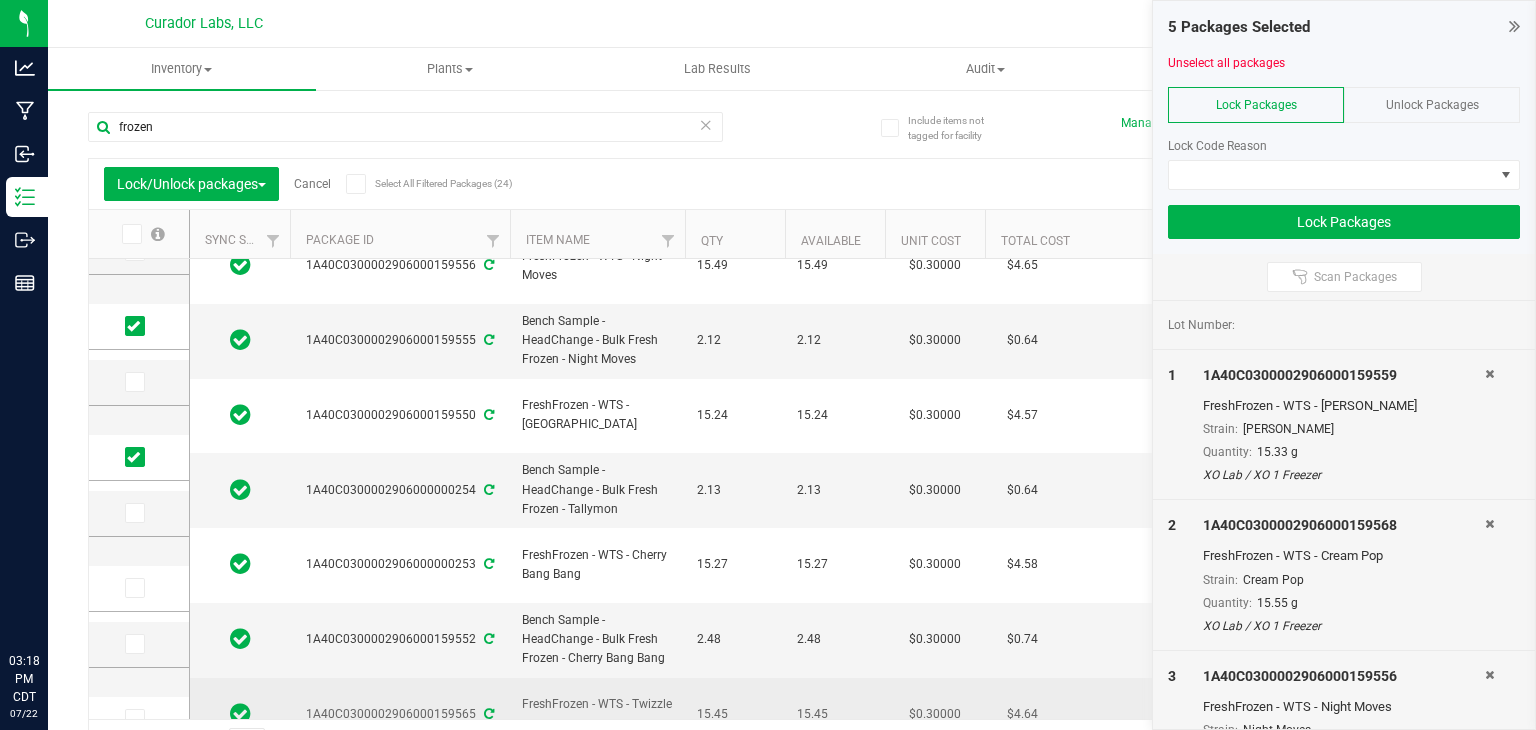scroll, scrollTop: 456, scrollLeft: 0, axis: vertical 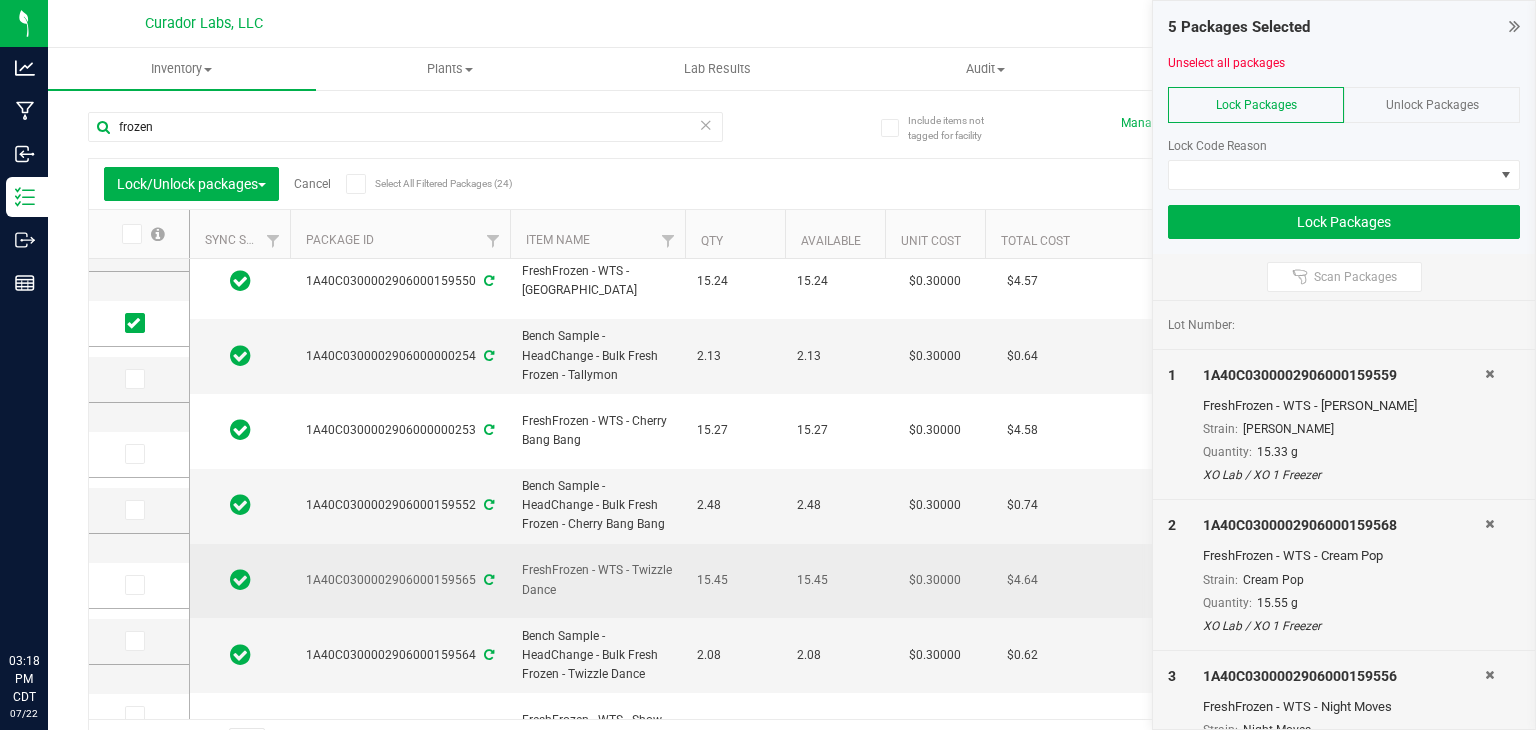 drag, startPoint x: 562, startPoint y: 465, endPoint x: 518, endPoint y: 443, distance: 49.193497 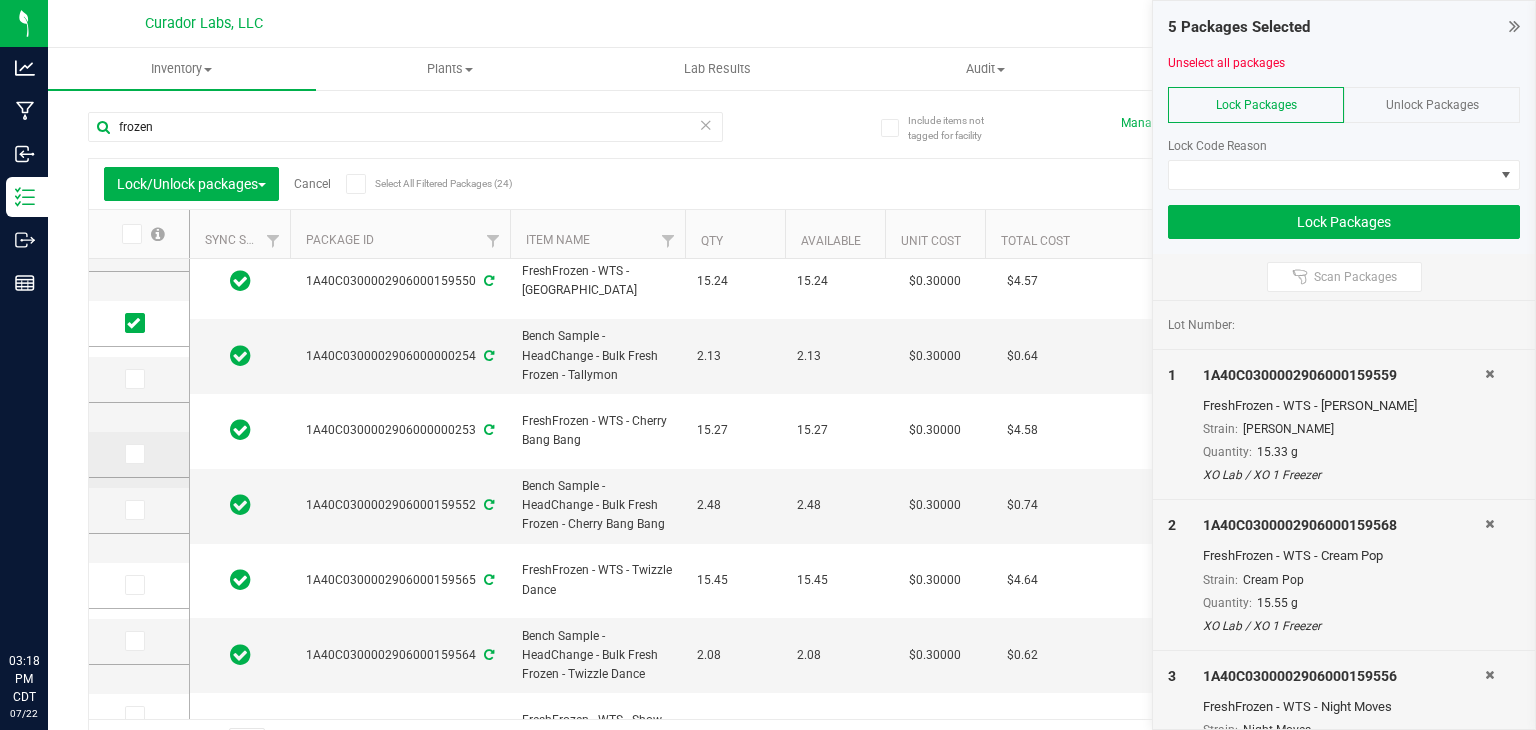 click at bounding box center (133, 454) 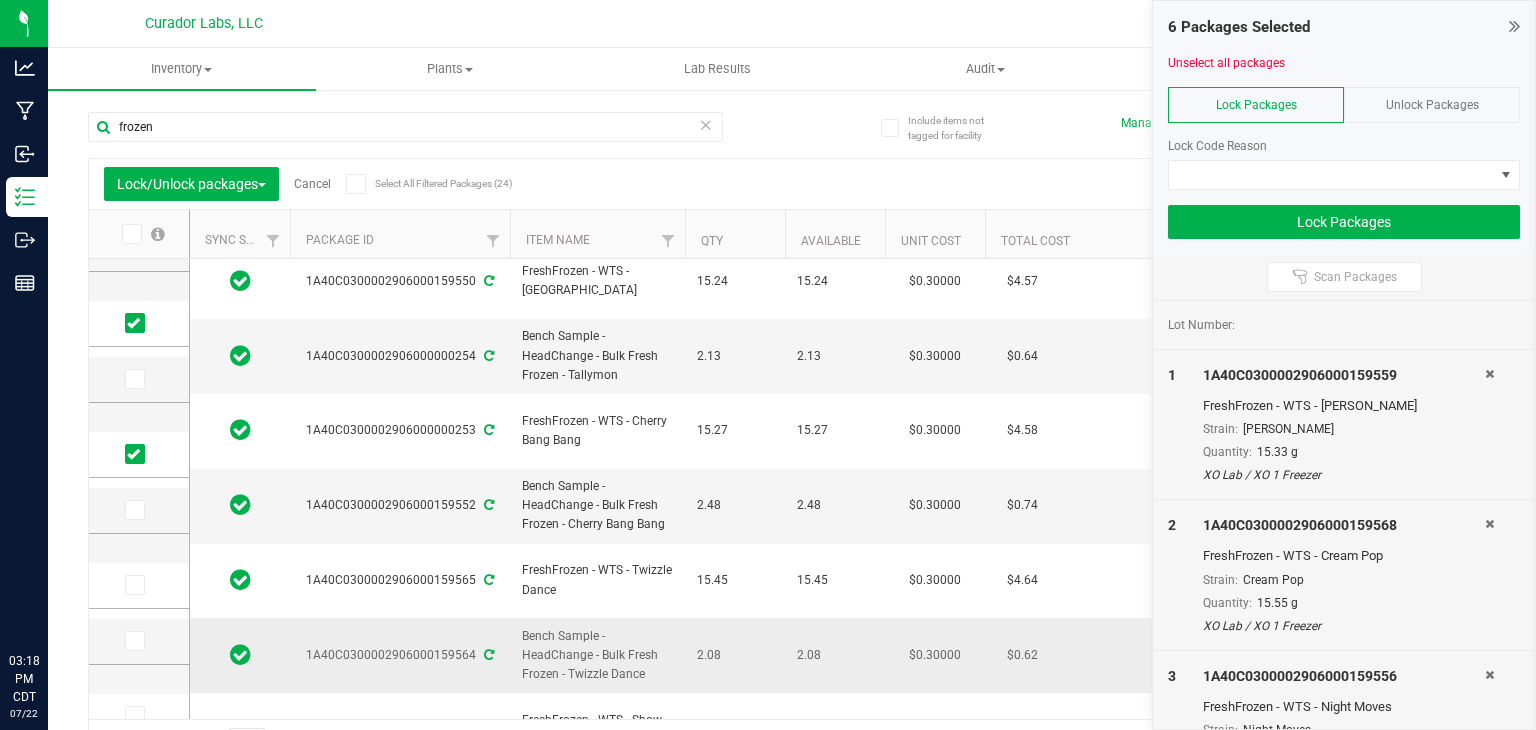 scroll, scrollTop: 680, scrollLeft: 0, axis: vertical 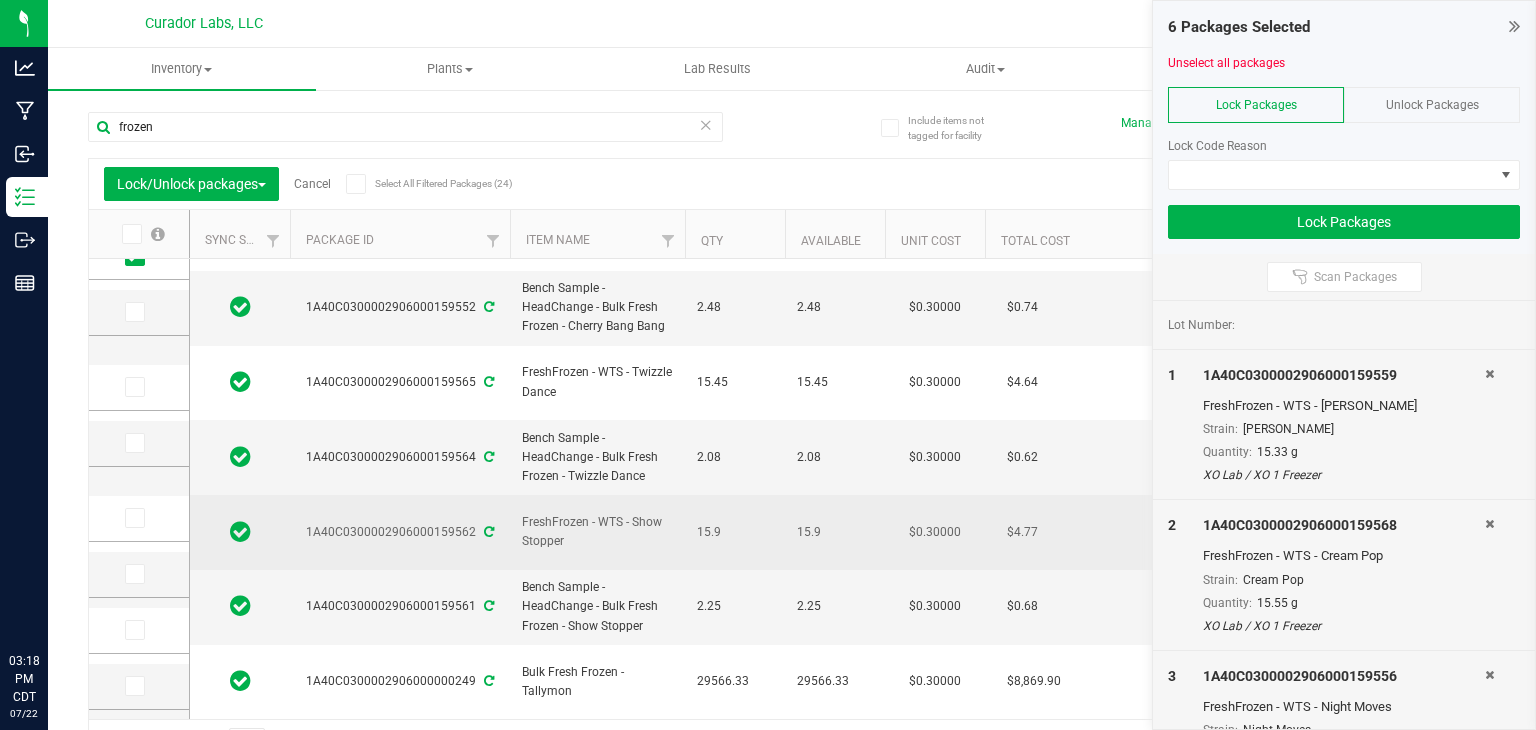 drag, startPoint x: 579, startPoint y: 409, endPoint x: 519, endPoint y: 377, distance: 68 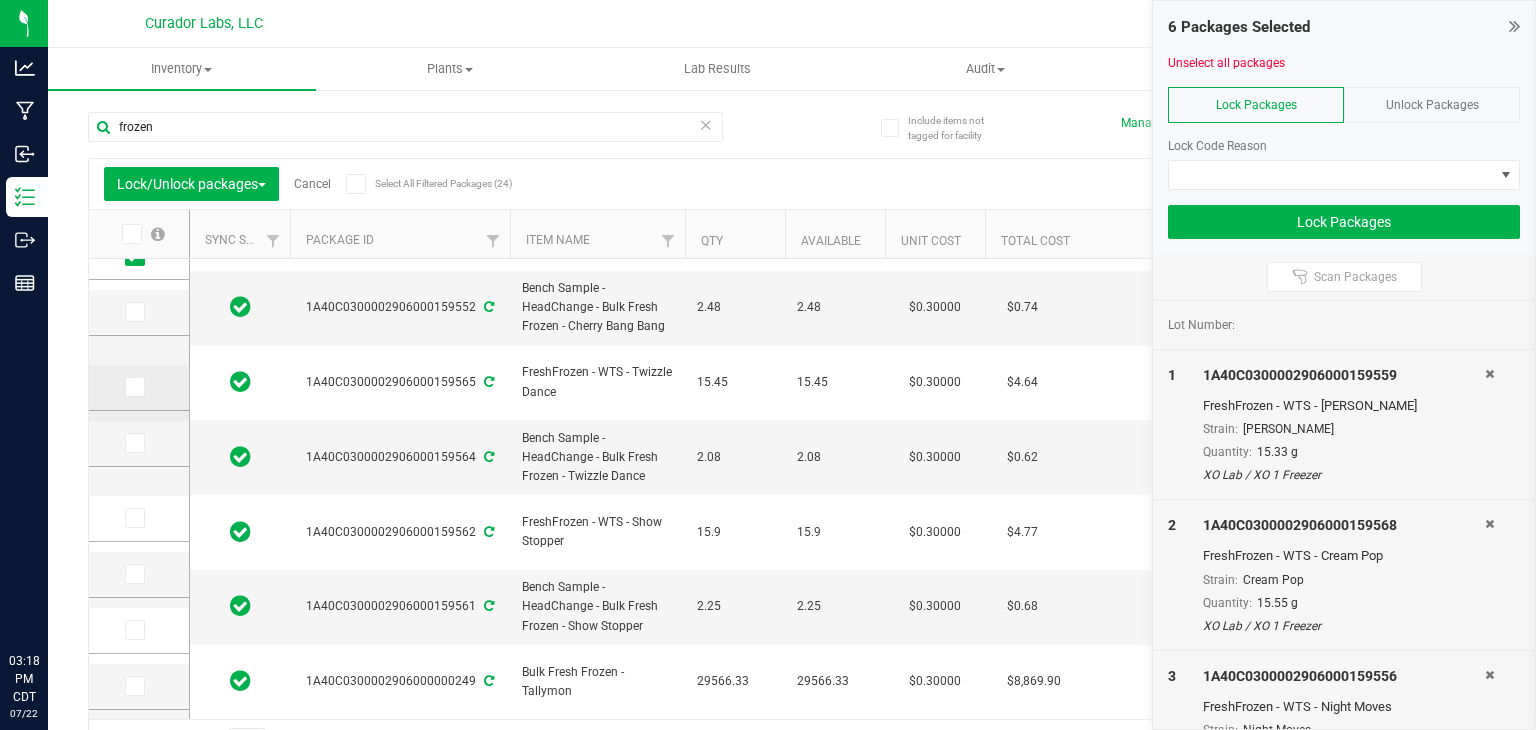 click at bounding box center [133, 387] 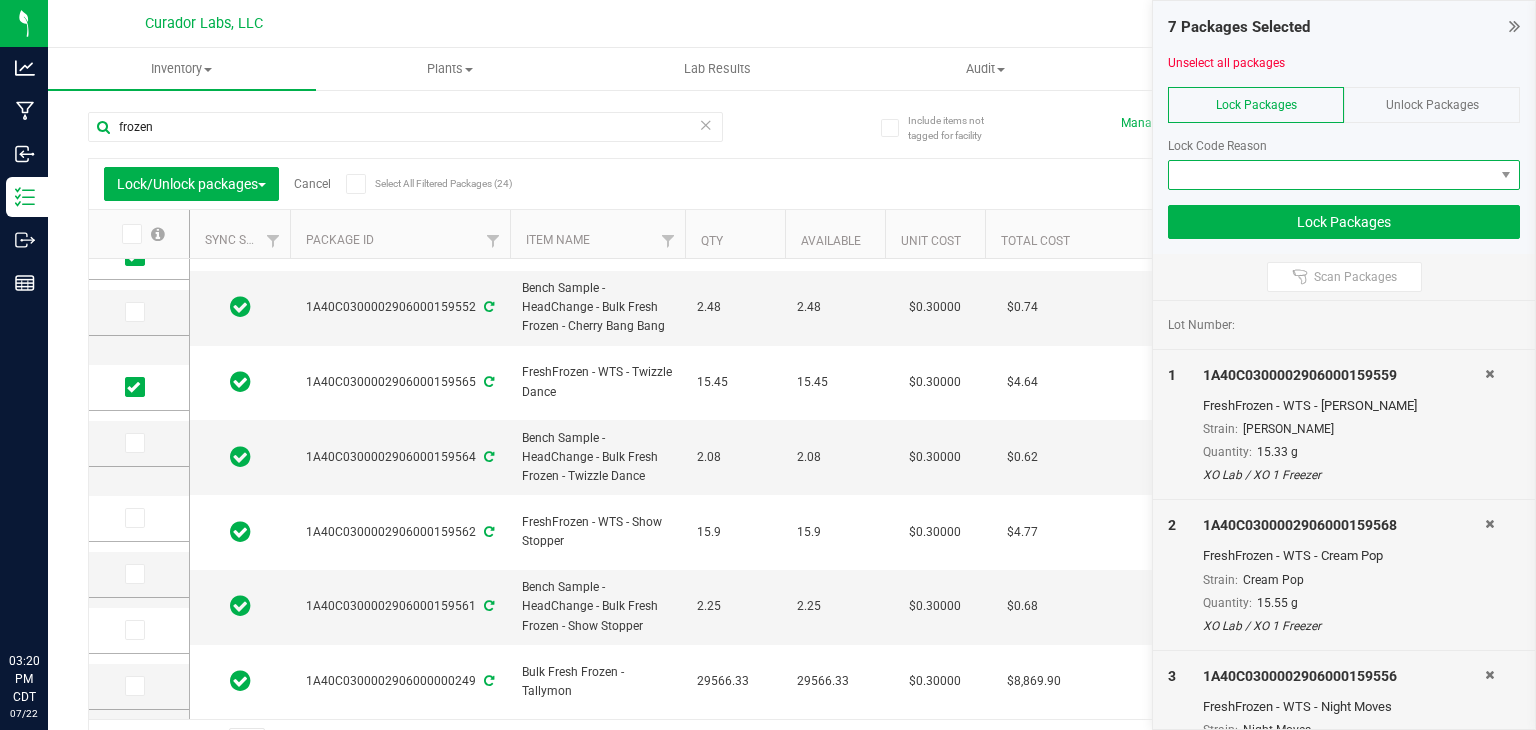 click at bounding box center (1331, 175) 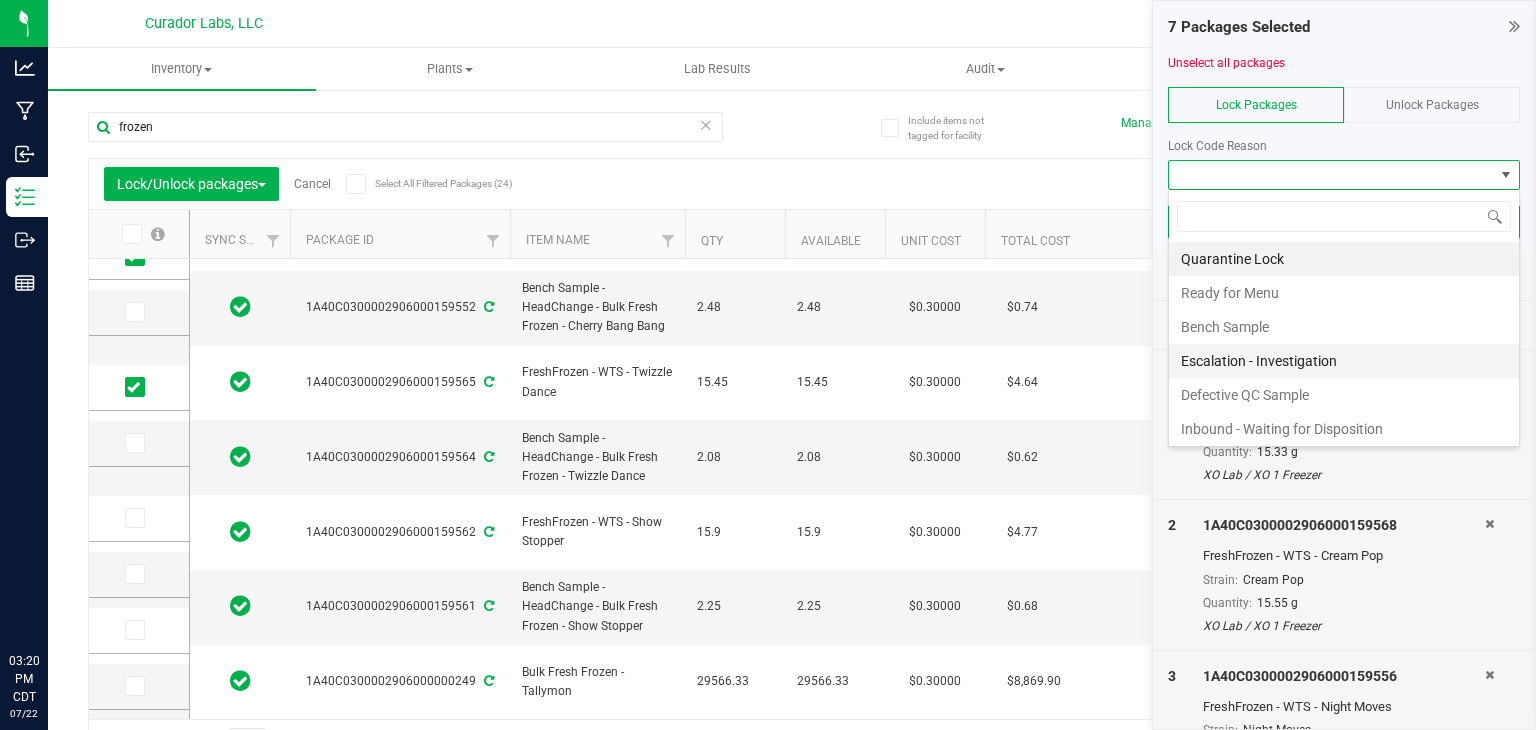 scroll, scrollTop: 99970, scrollLeft: 99647, axis: both 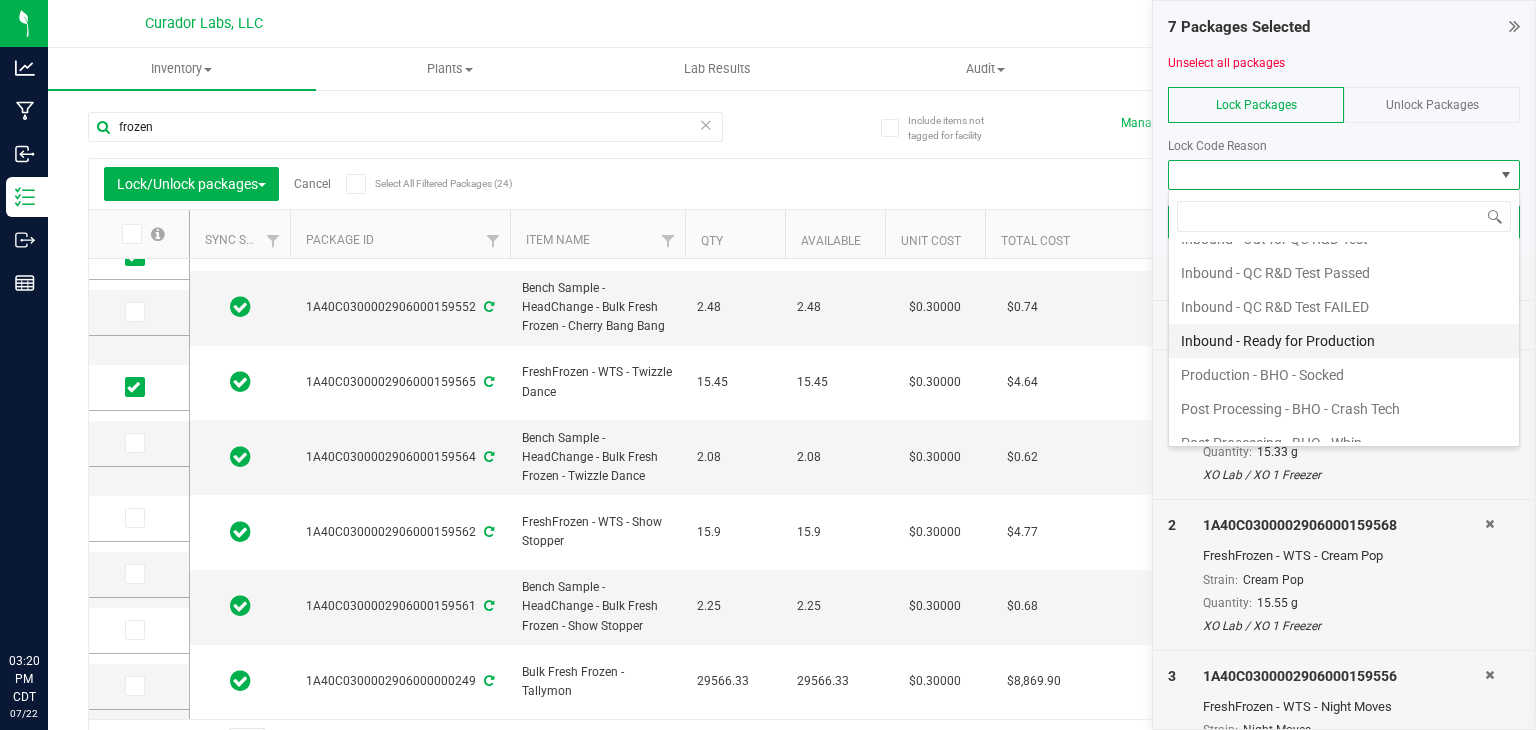 click on "Inbound - Ready for Production" at bounding box center [1344, 341] 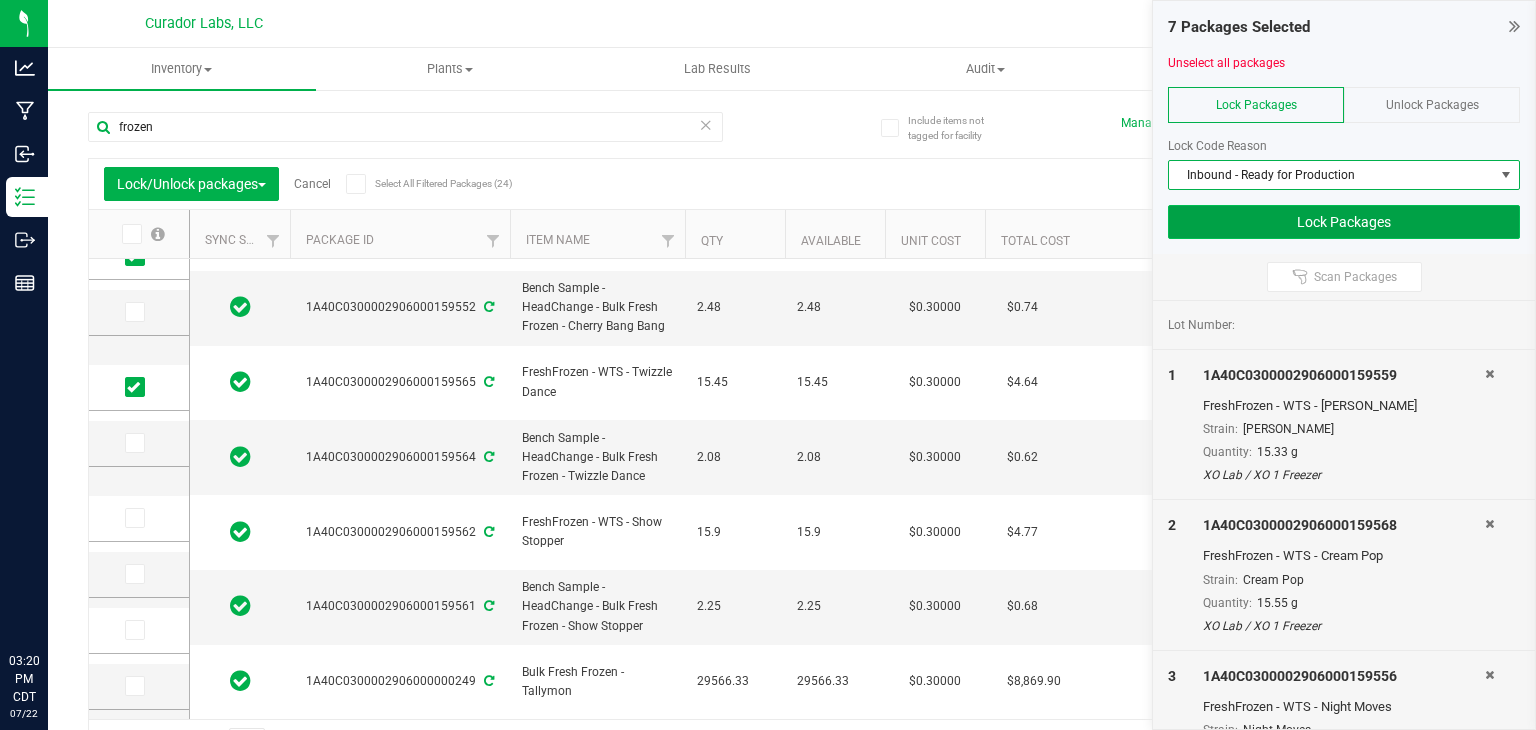 click on "Lock Packages" at bounding box center (1344, 222) 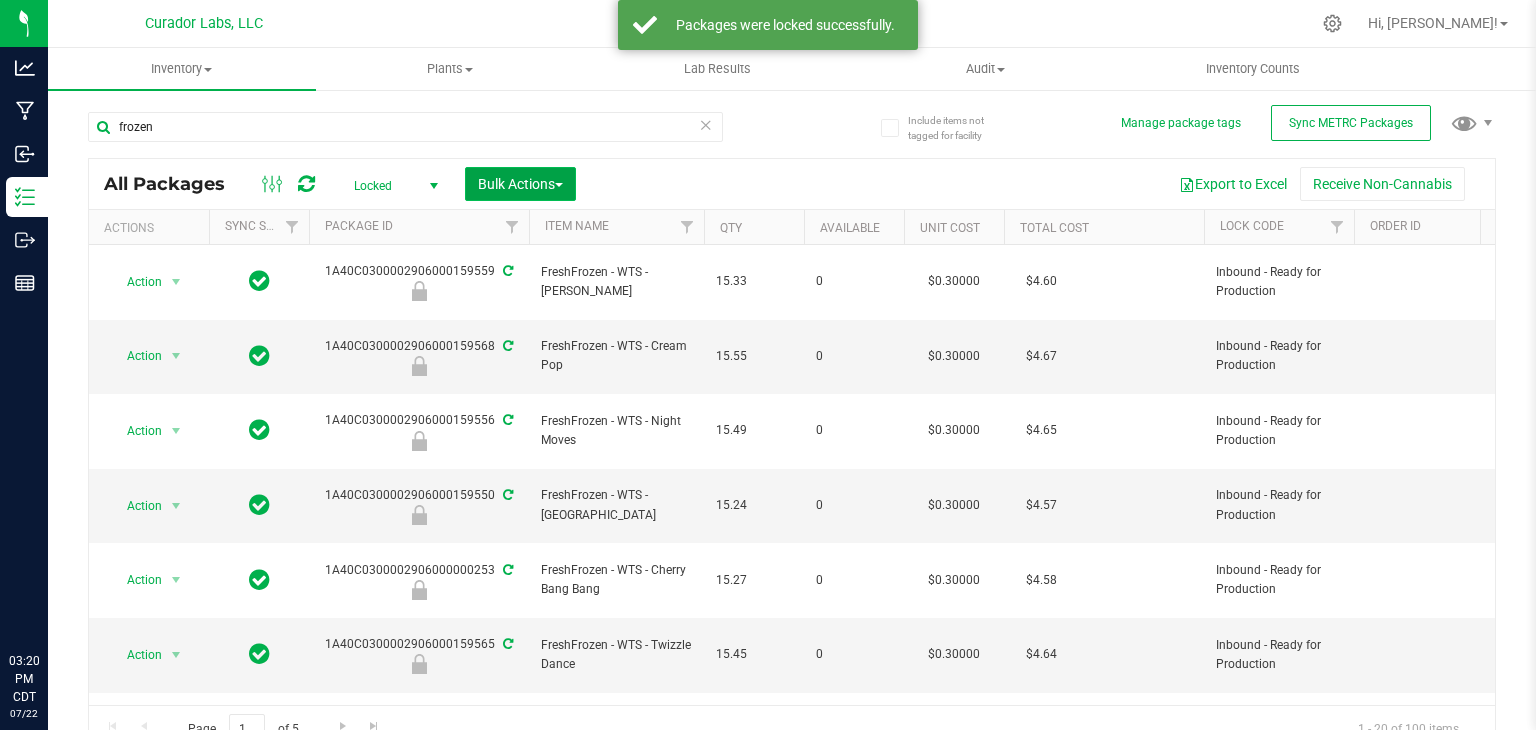 click on "Bulk Actions" at bounding box center [520, 184] 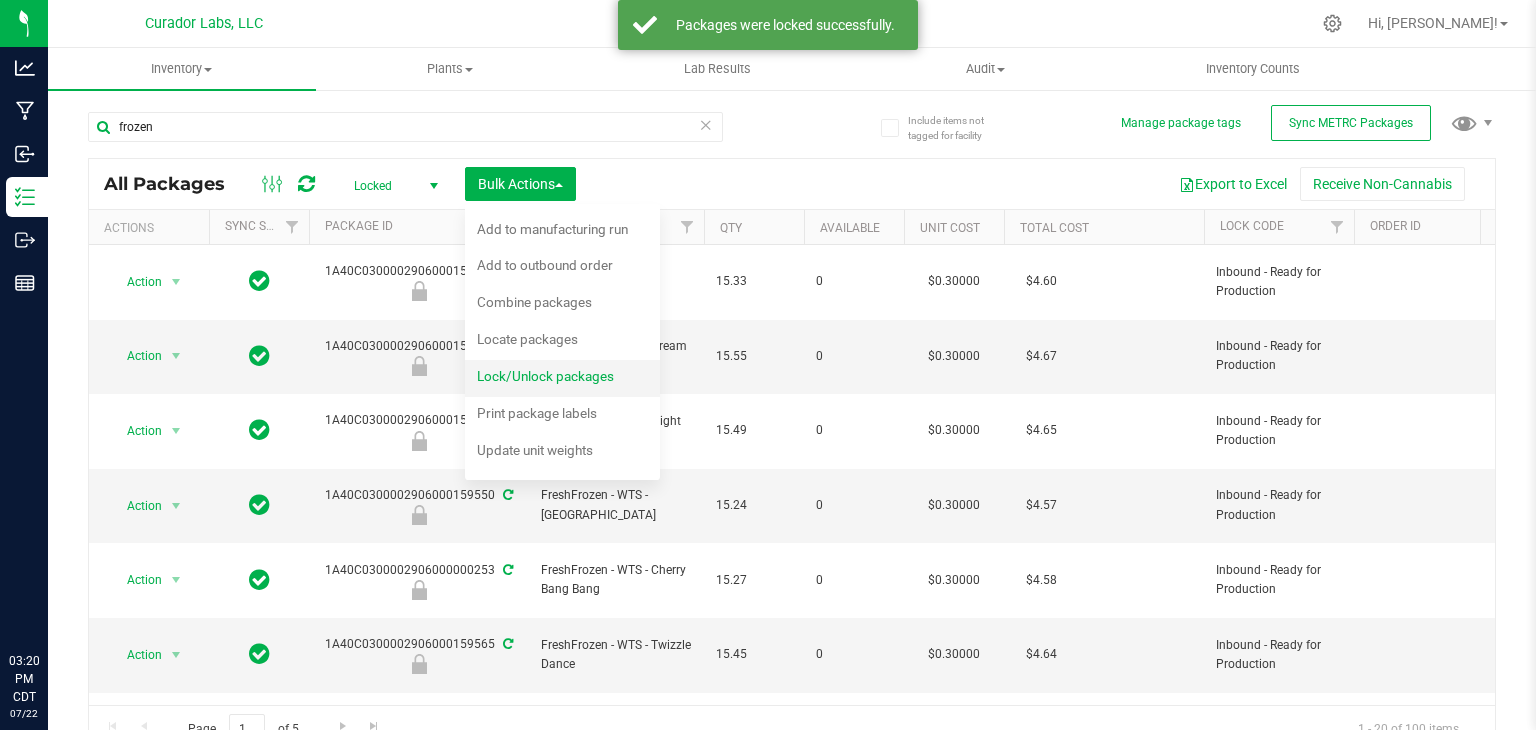 click on "Lock/Unlock packages" at bounding box center [545, 376] 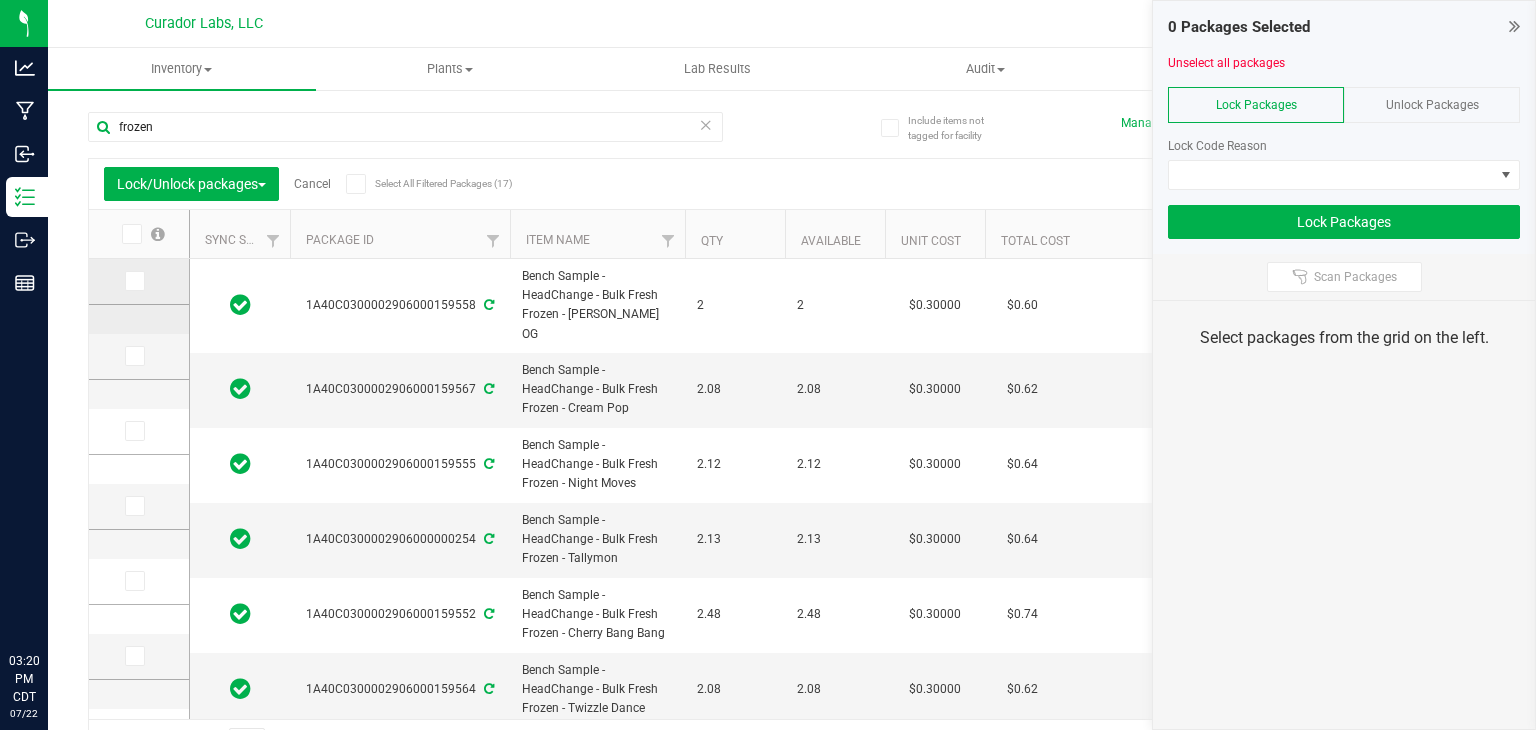 click at bounding box center (133, 281) 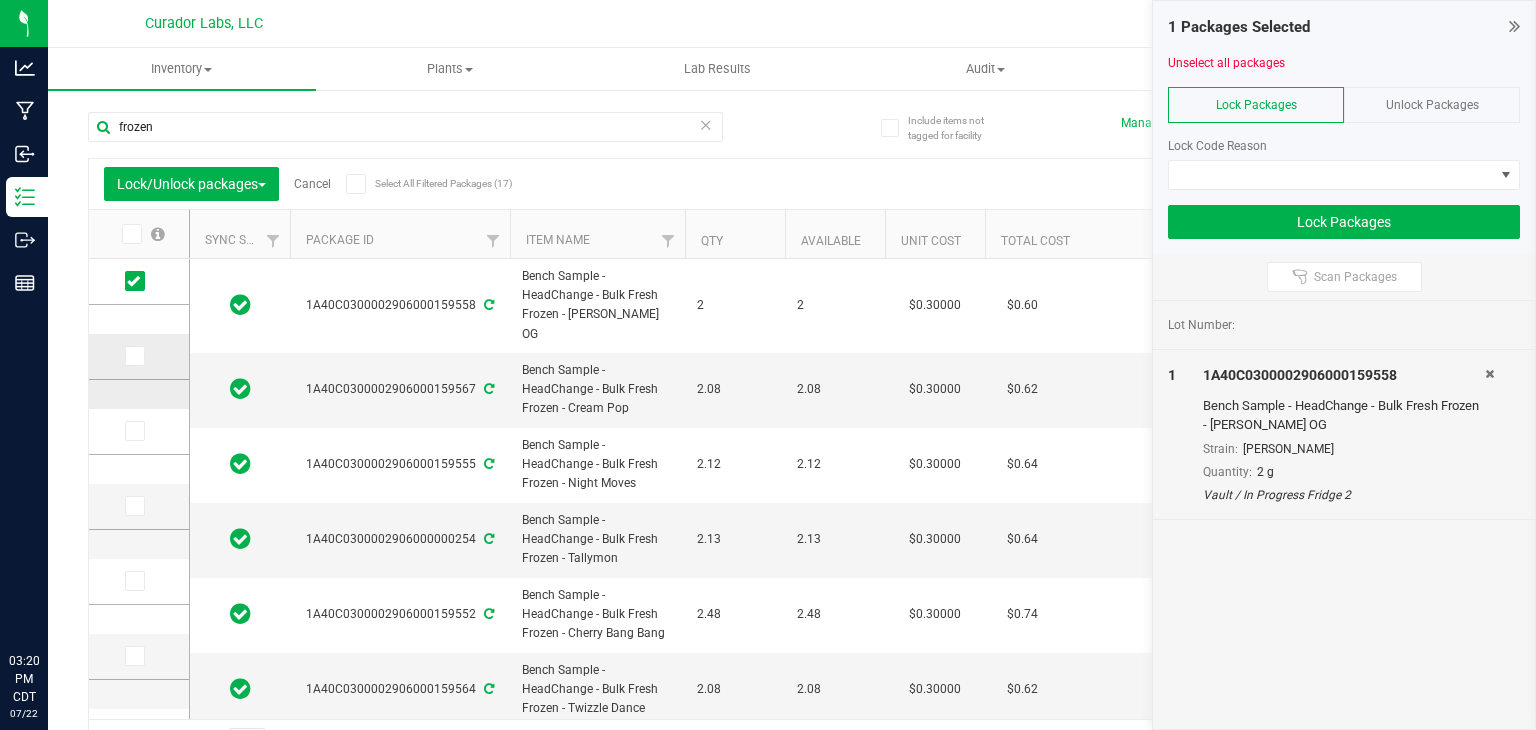 click at bounding box center (133, 356) 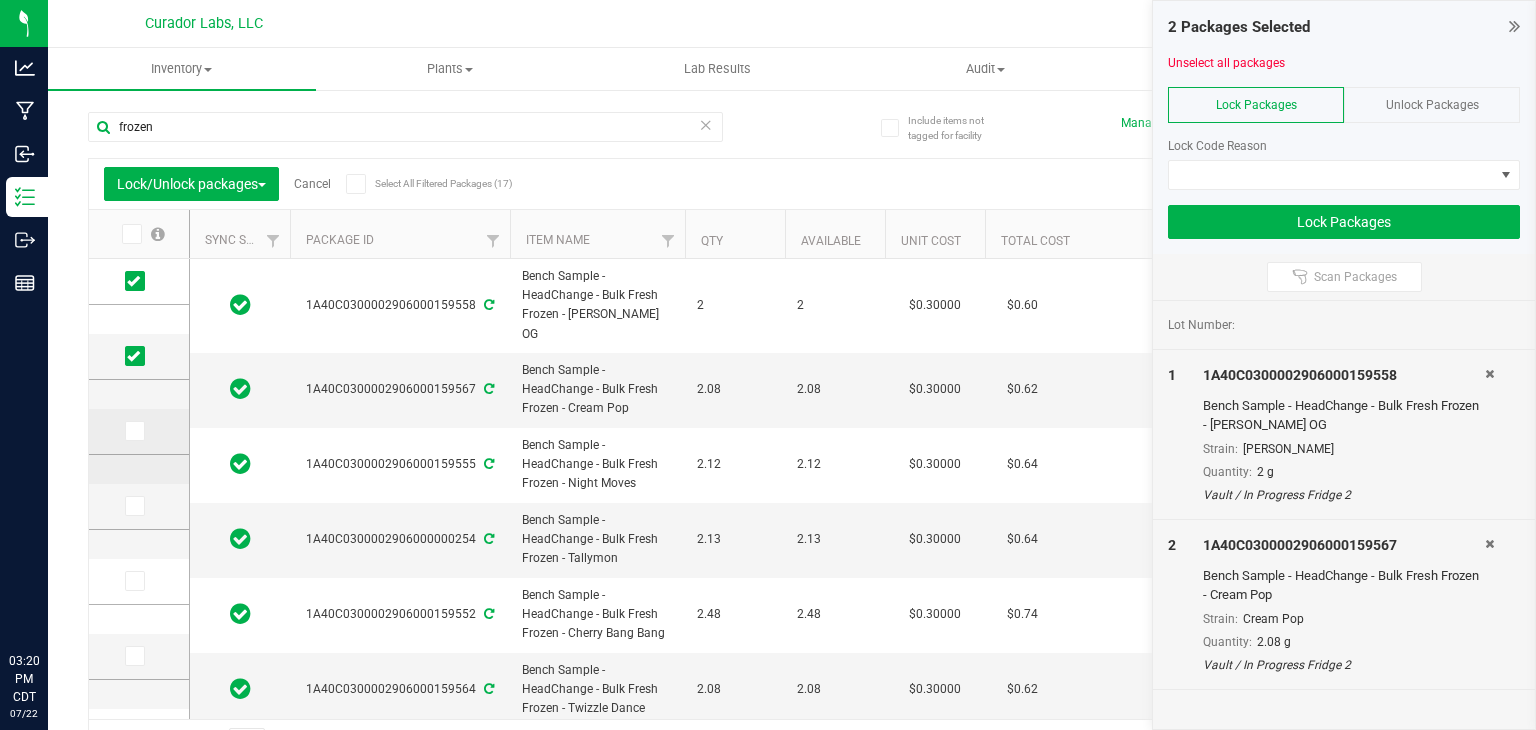 click at bounding box center [133, 431] 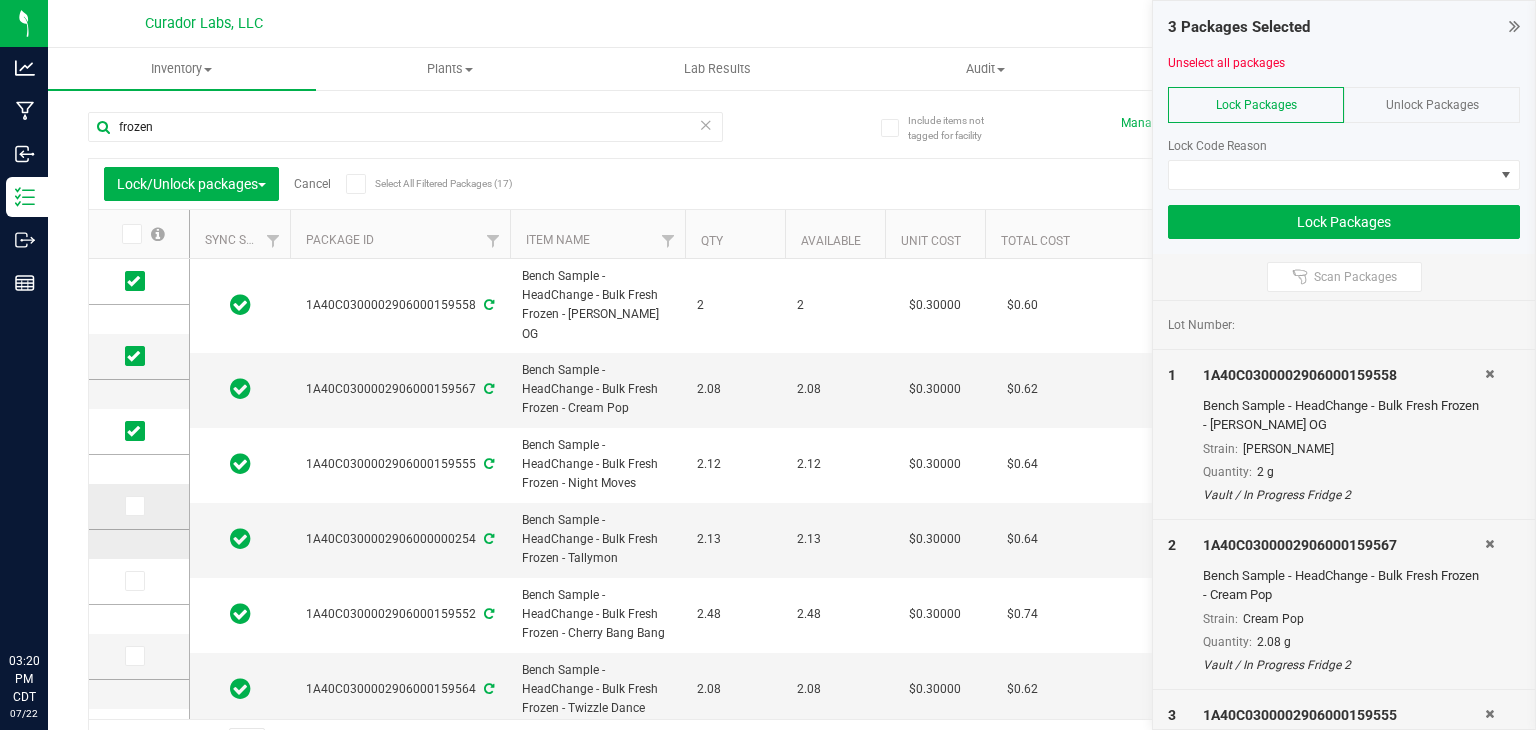 click at bounding box center (133, 506) 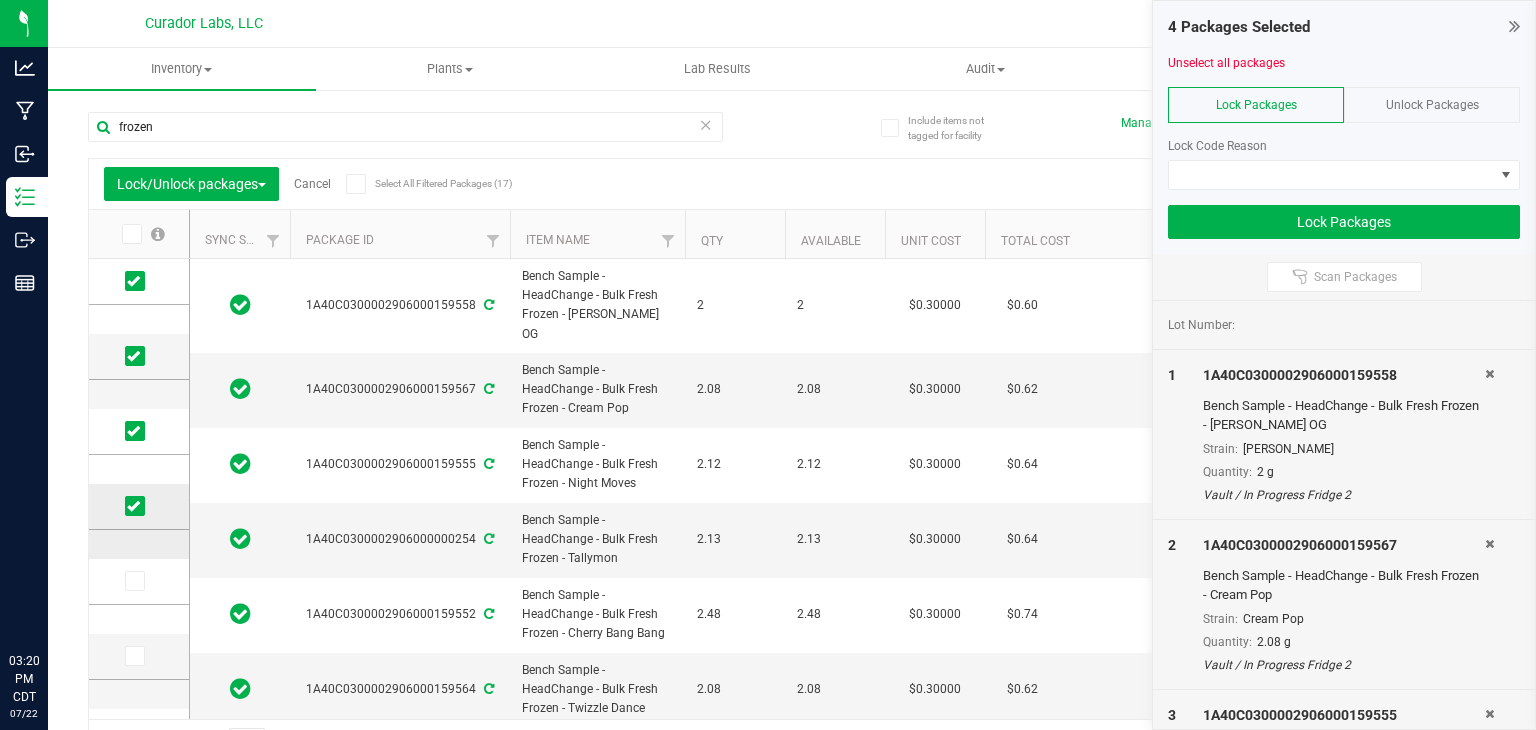 scroll, scrollTop: 102, scrollLeft: 0, axis: vertical 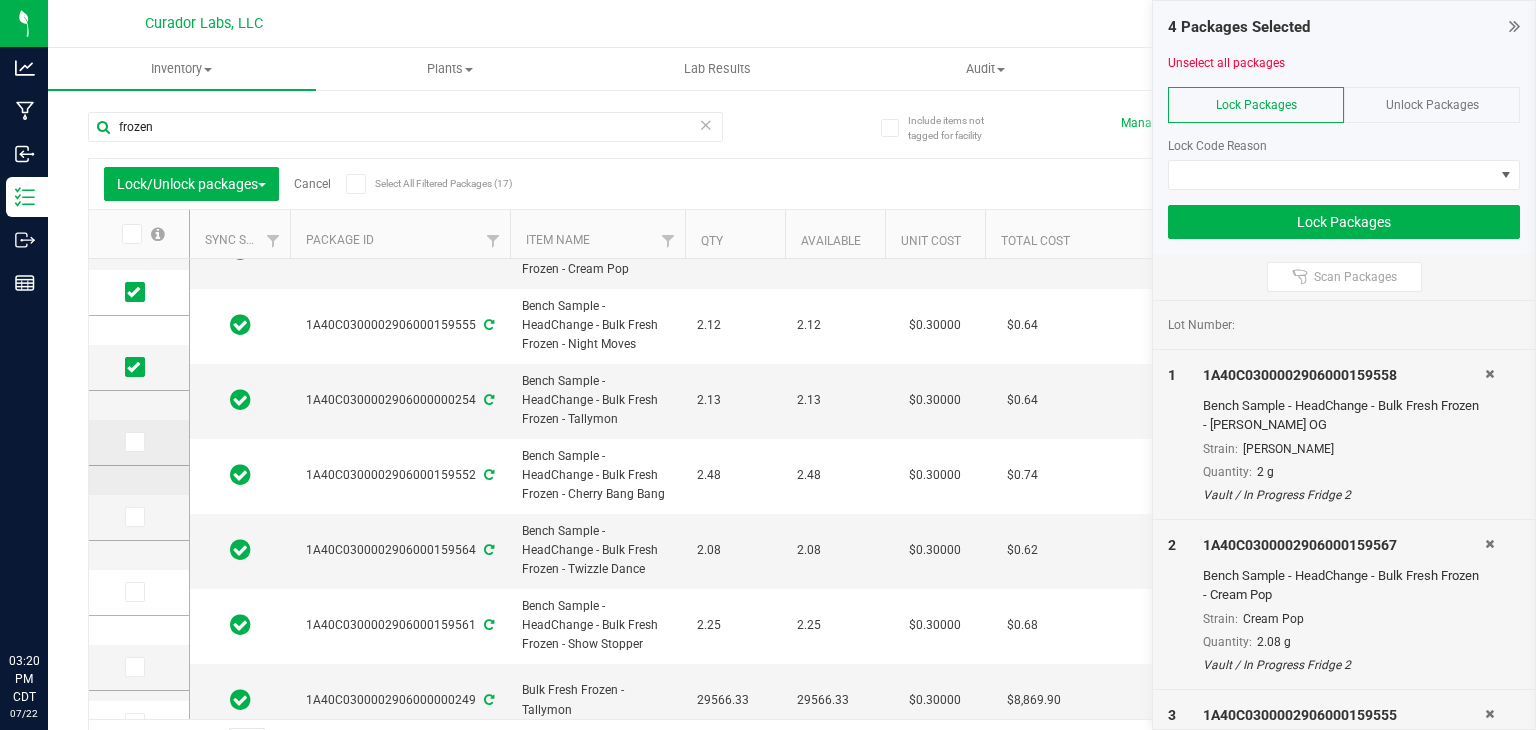 click at bounding box center (133, 442) 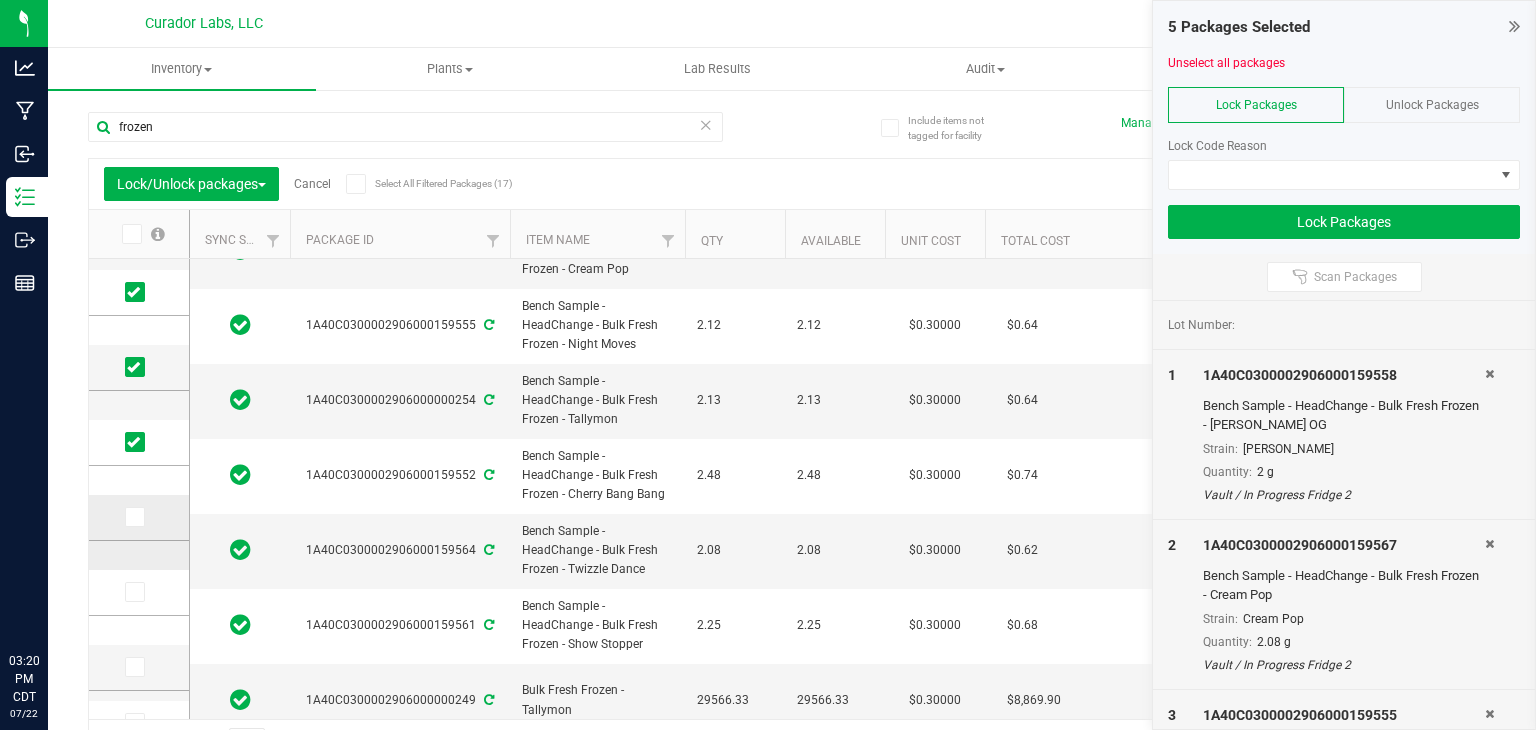 click at bounding box center (133, 517) 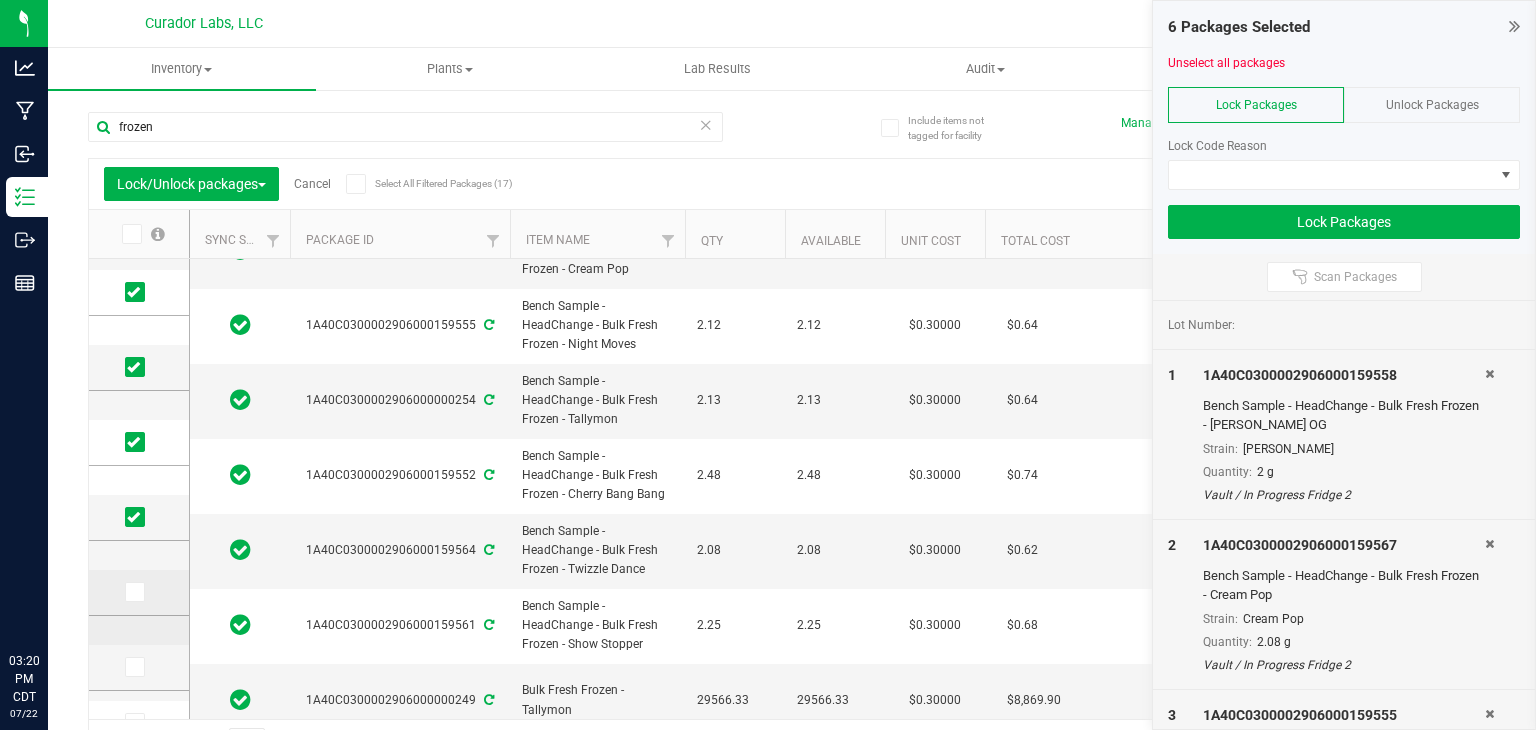 click at bounding box center (133, 592) 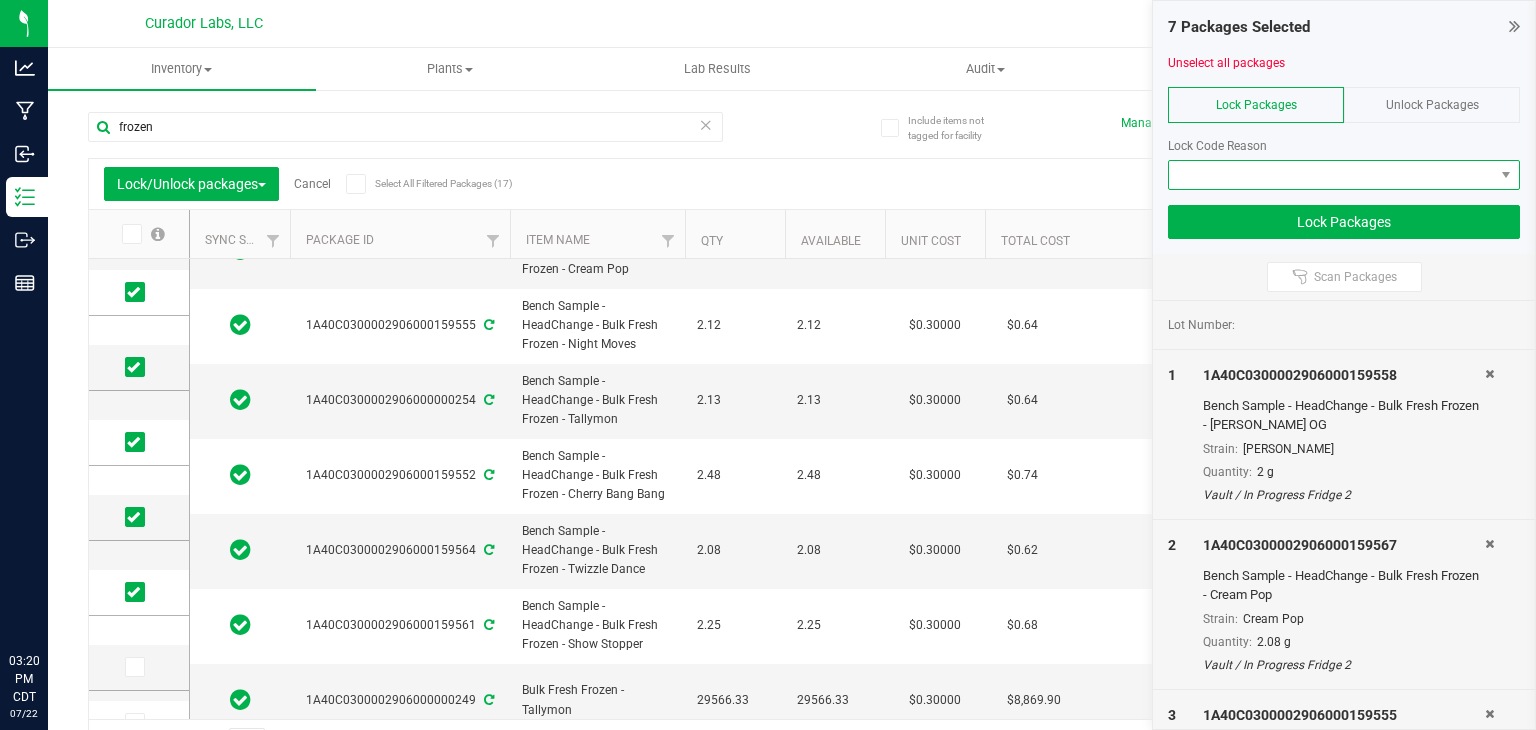 click at bounding box center [1331, 175] 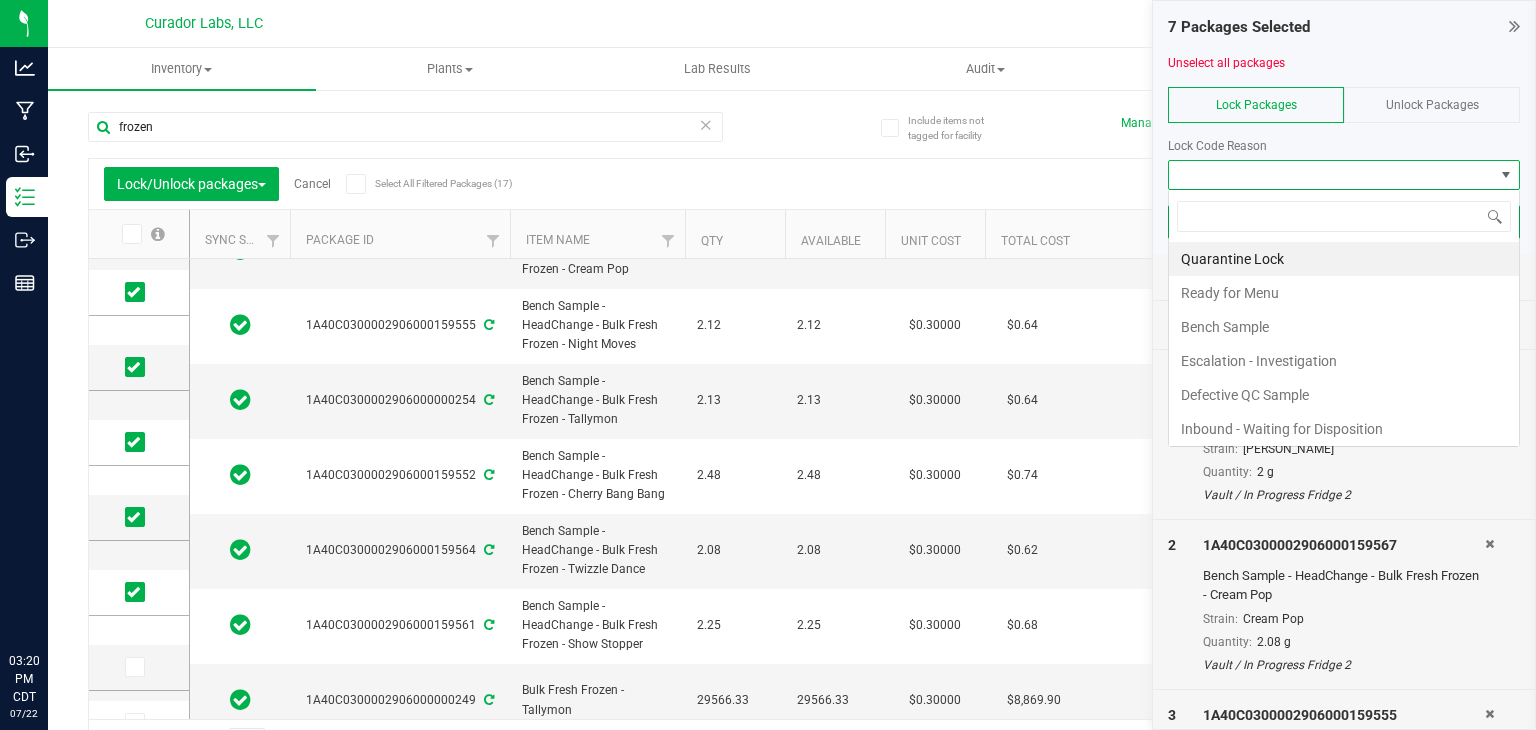 scroll, scrollTop: 99970, scrollLeft: 99647, axis: both 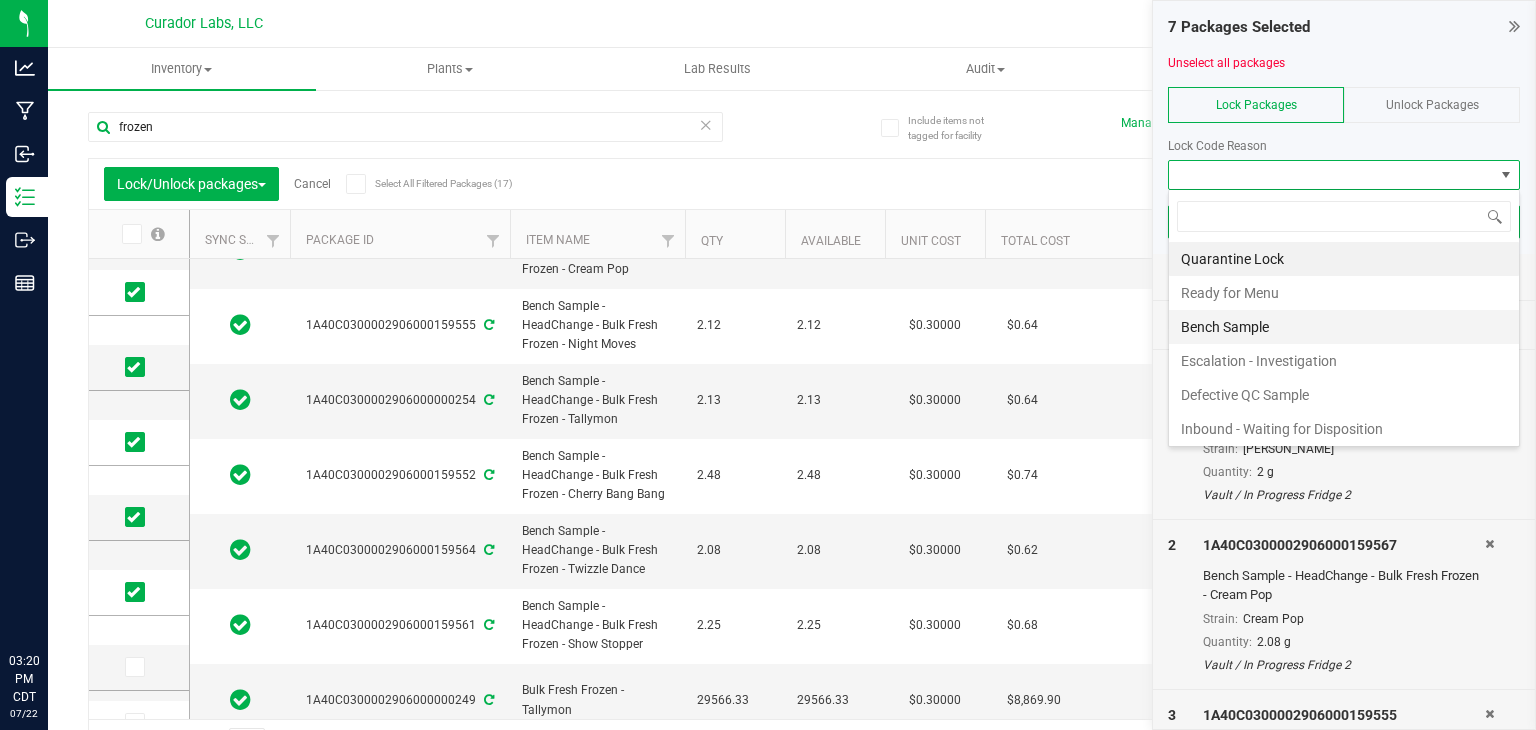 click on "Bench Sample" at bounding box center [1344, 327] 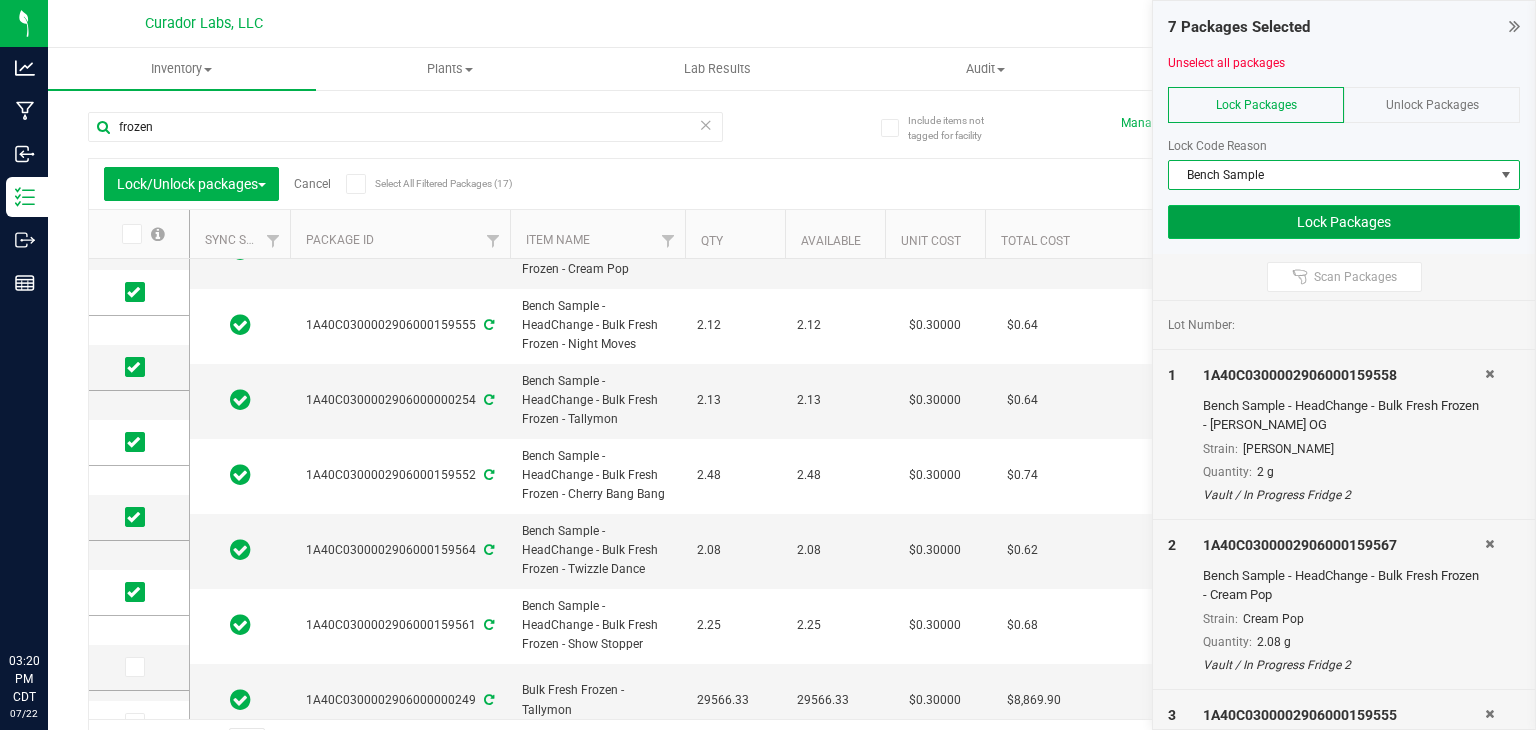 click on "Lock Packages" at bounding box center (1344, 222) 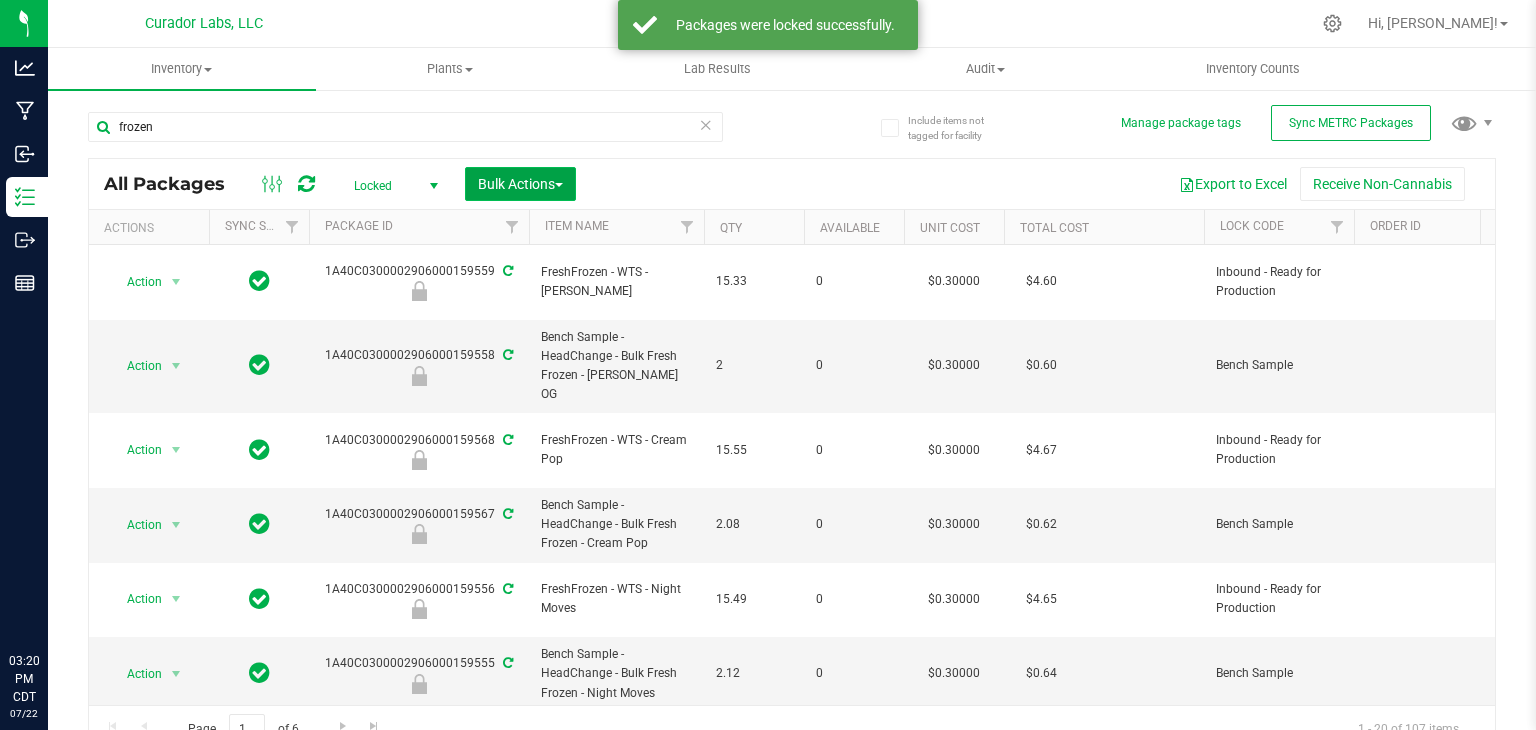 click on "Bulk Actions" at bounding box center [520, 184] 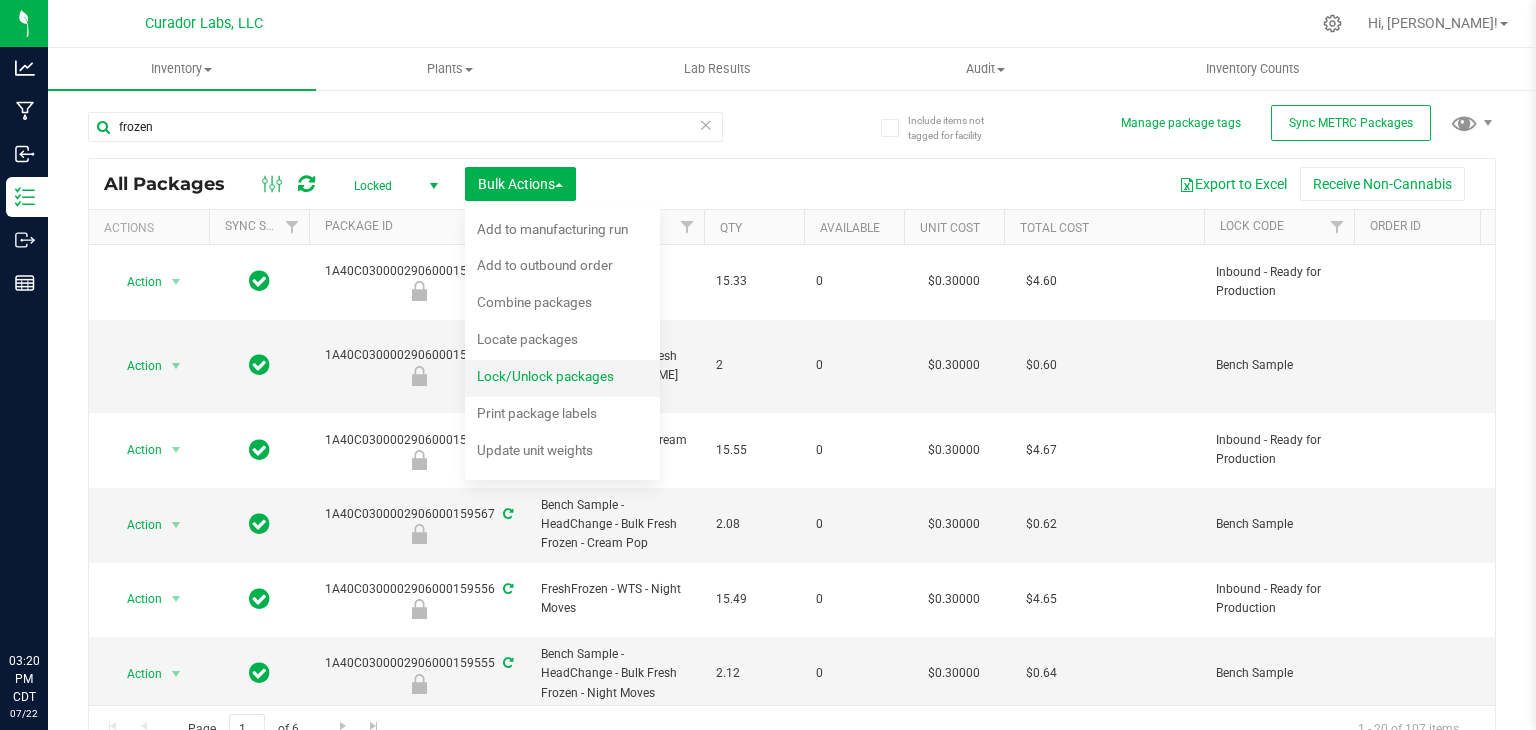 click on "Lock/Unlock packages" at bounding box center (545, 376) 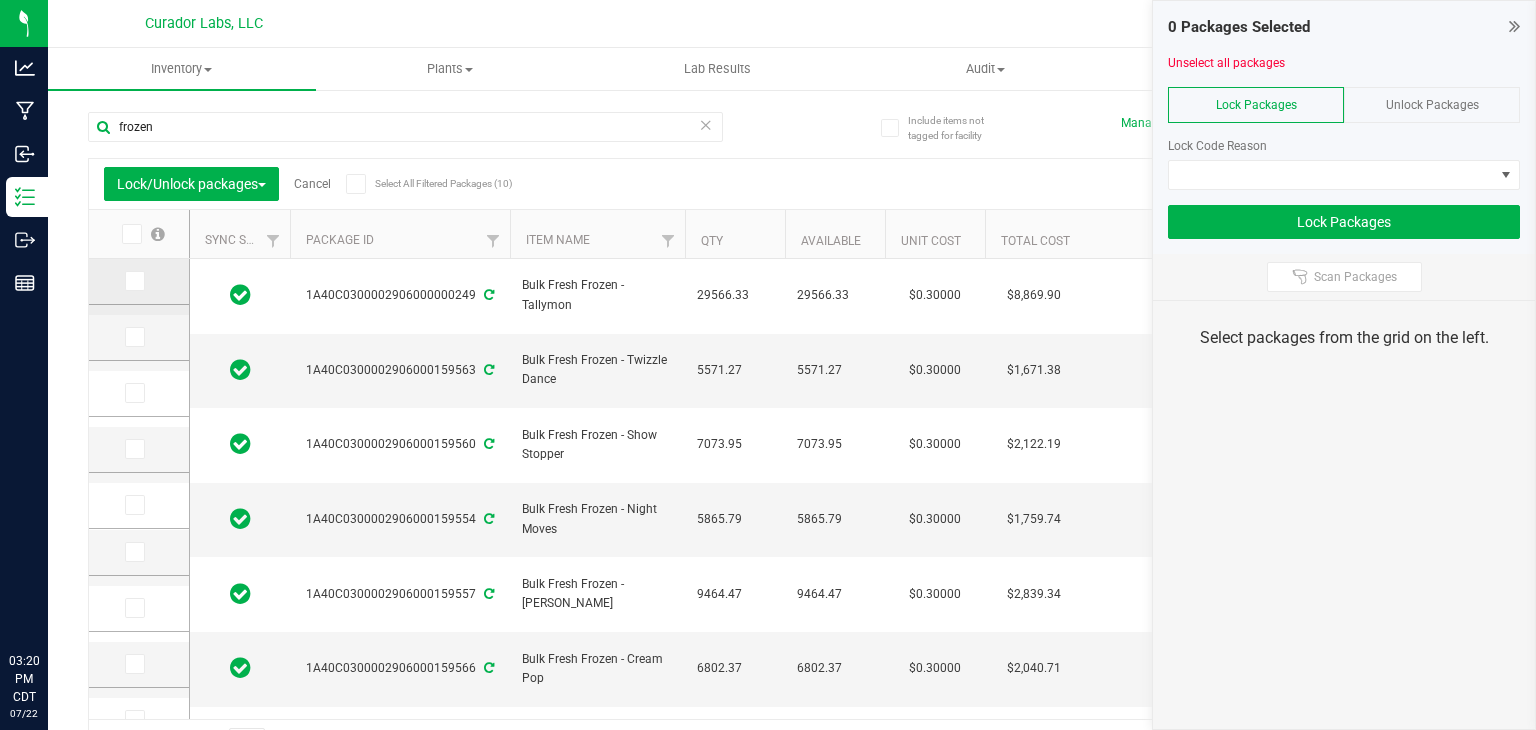 click at bounding box center (133, 281) 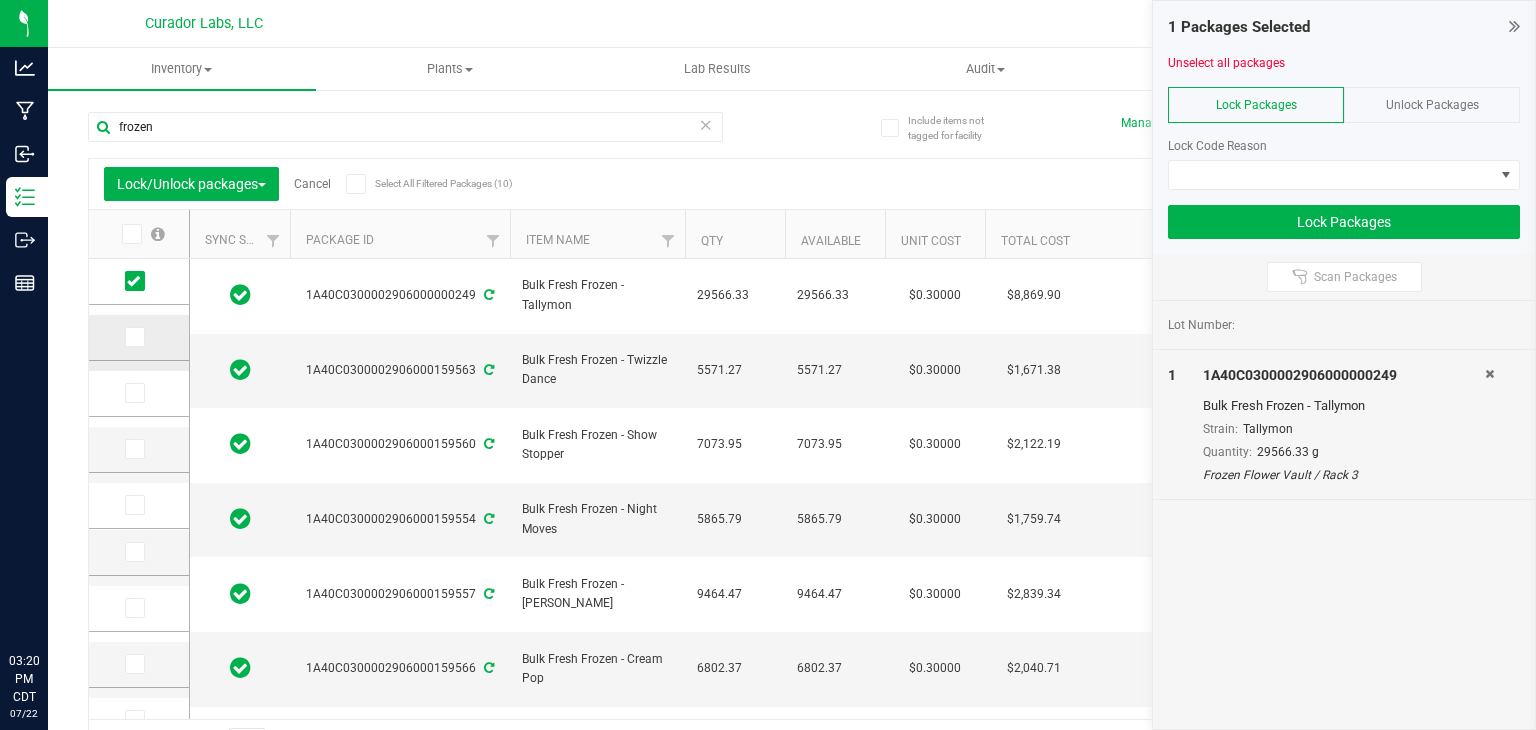 click at bounding box center (133, 337) 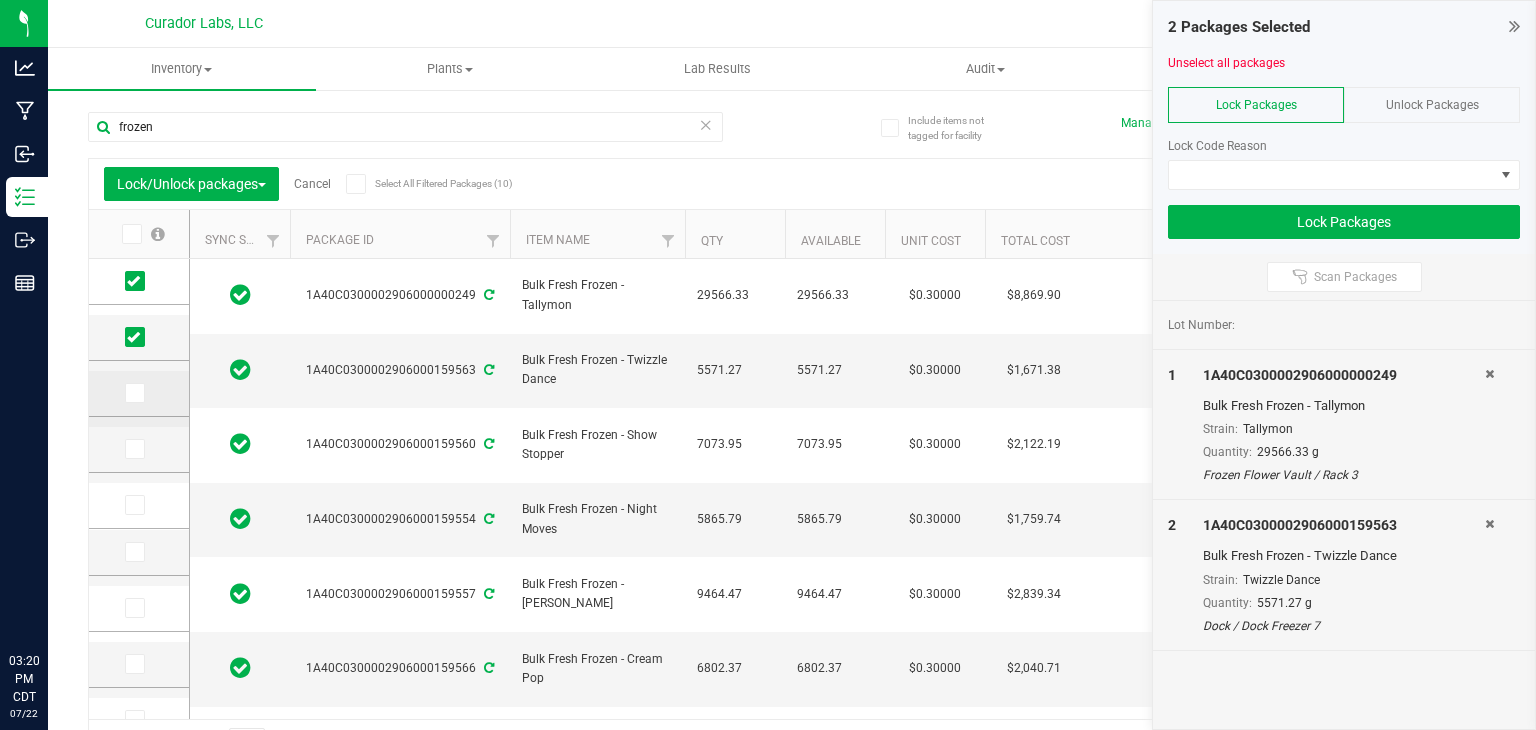 click at bounding box center [133, 393] 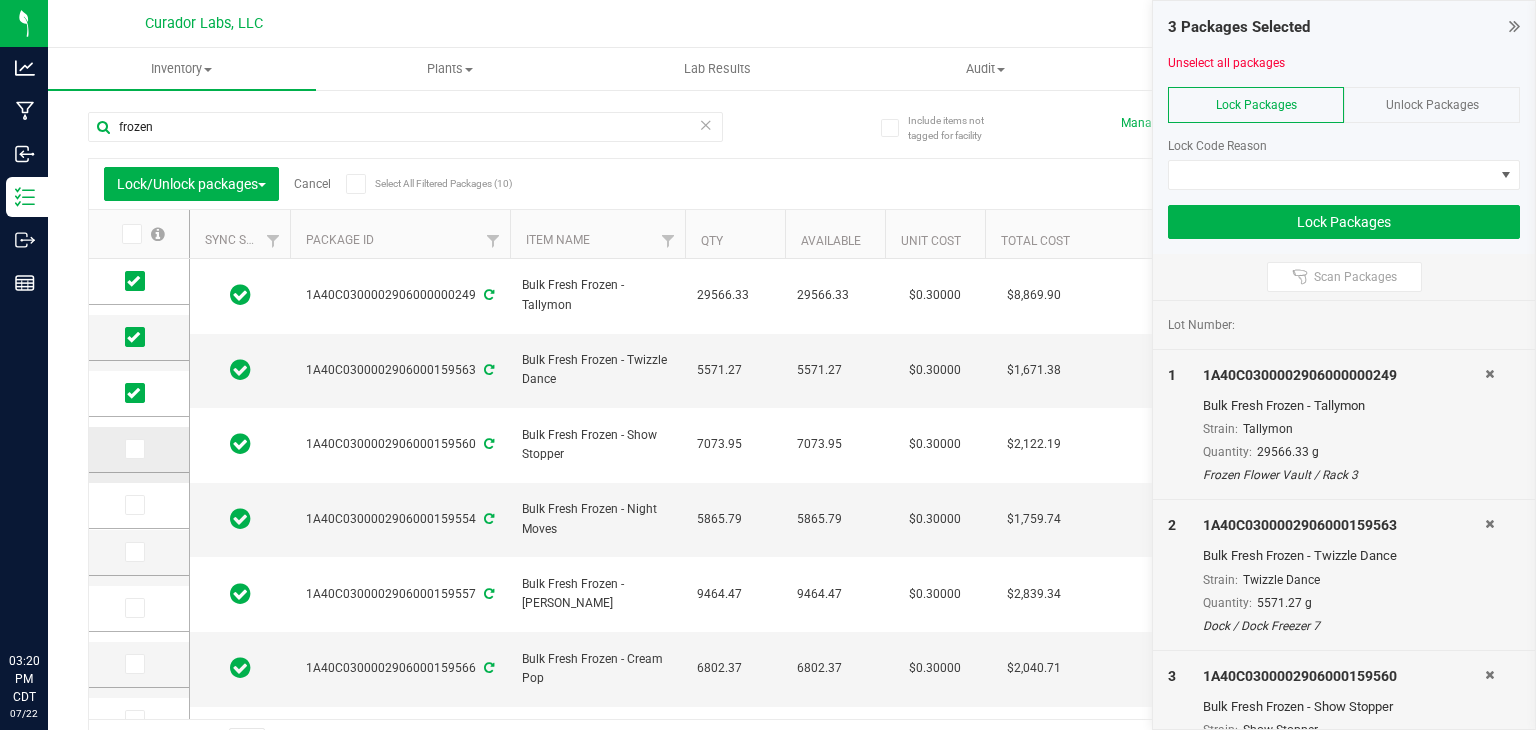 click at bounding box center [133, 449] 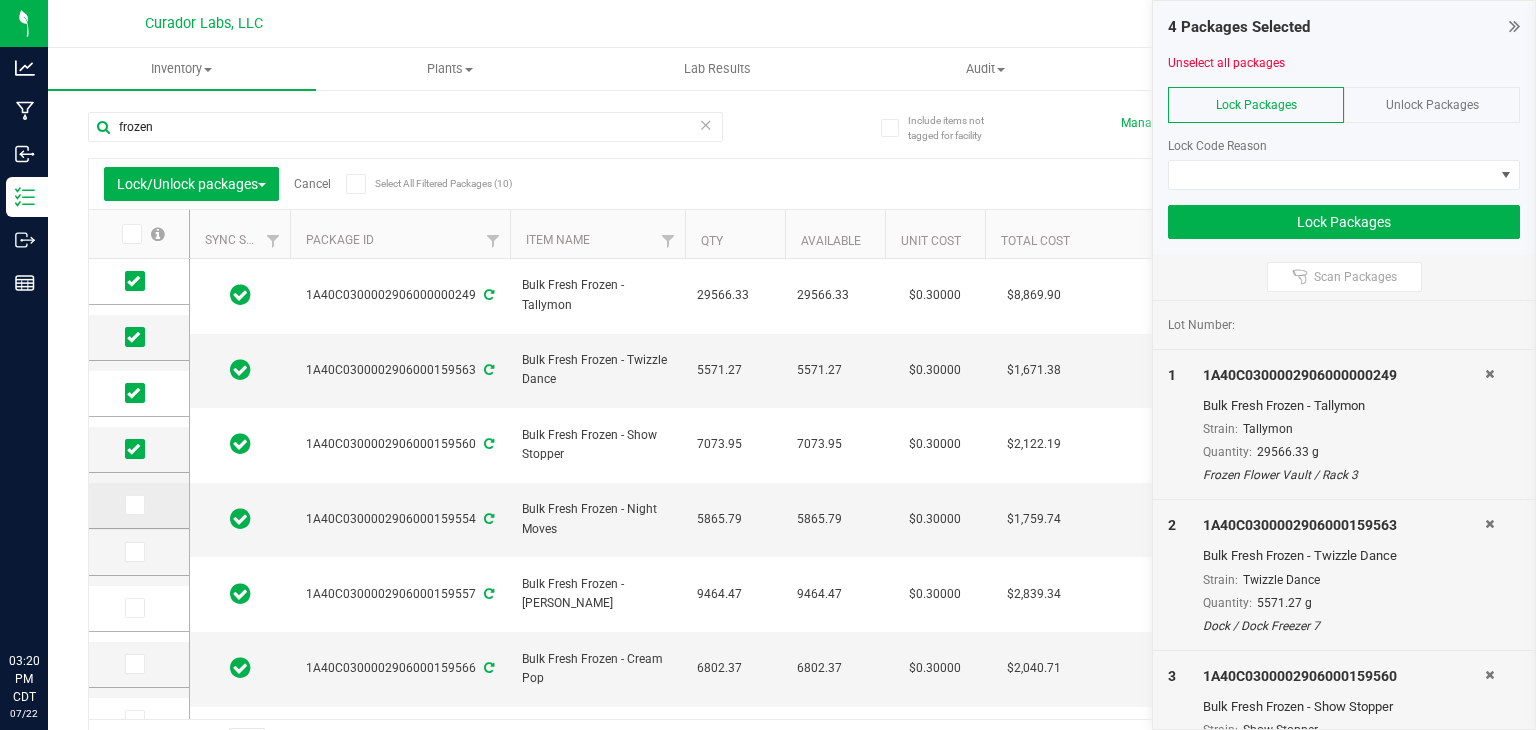 click at bounding box center [133, 505] 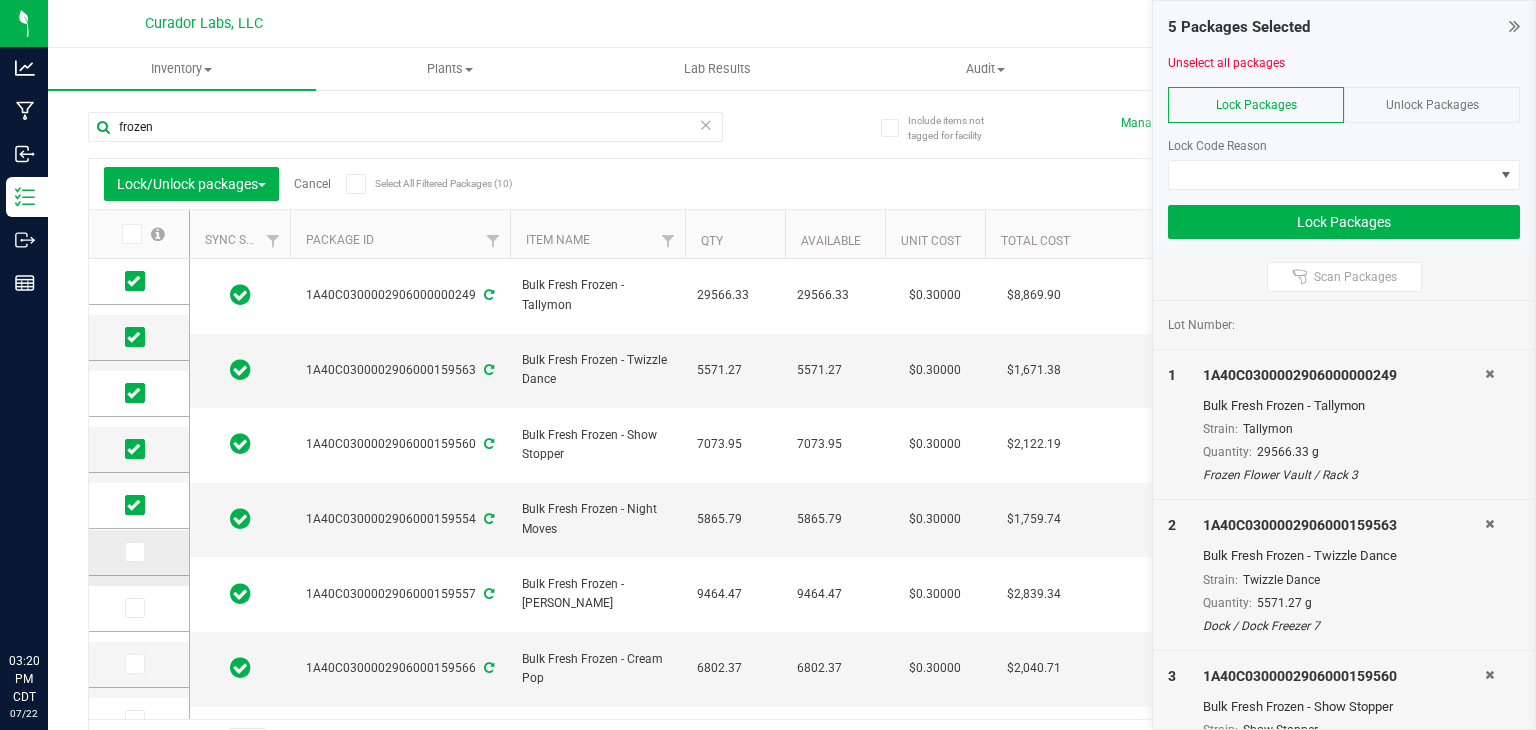 click at bounding box center (133, 552) 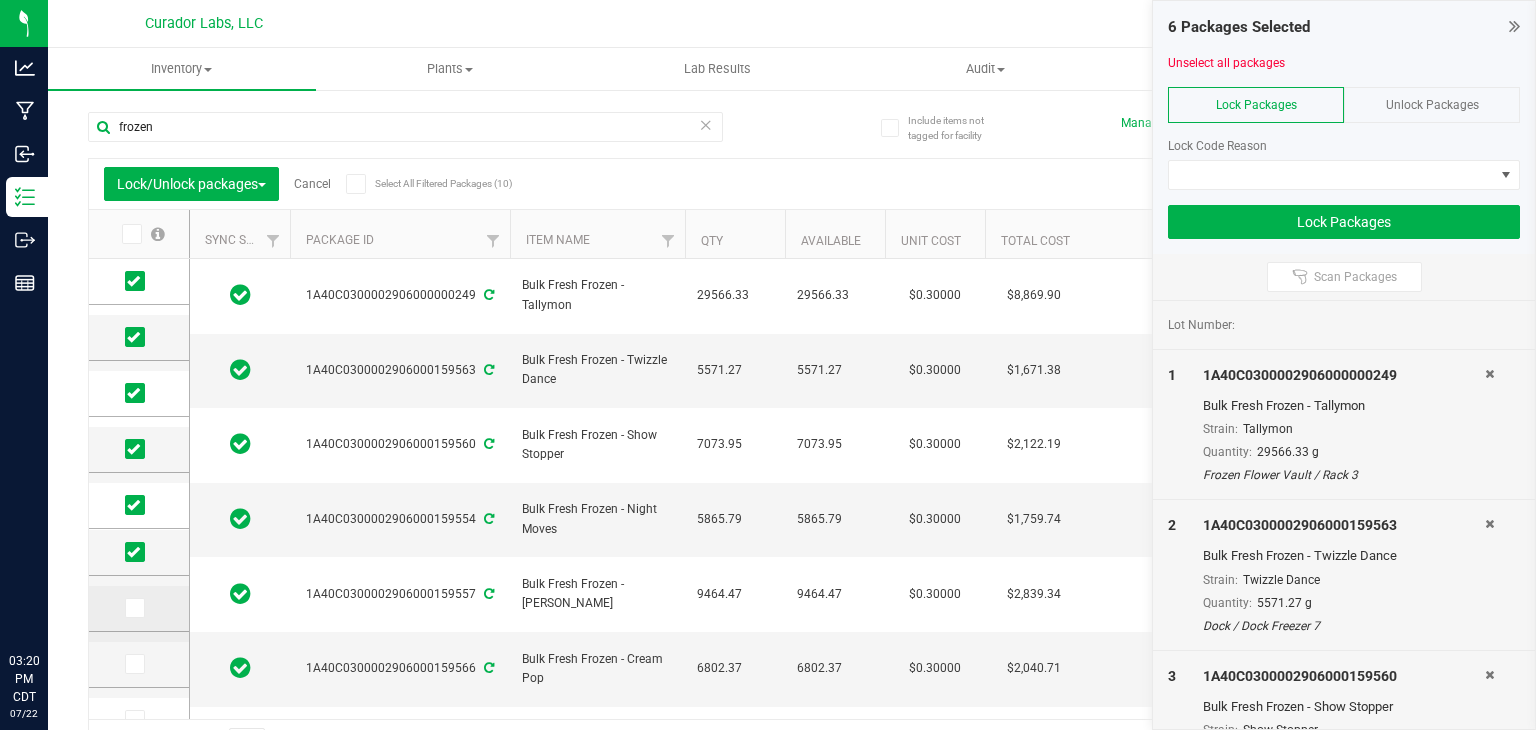 click at bounding box center (133, 608) 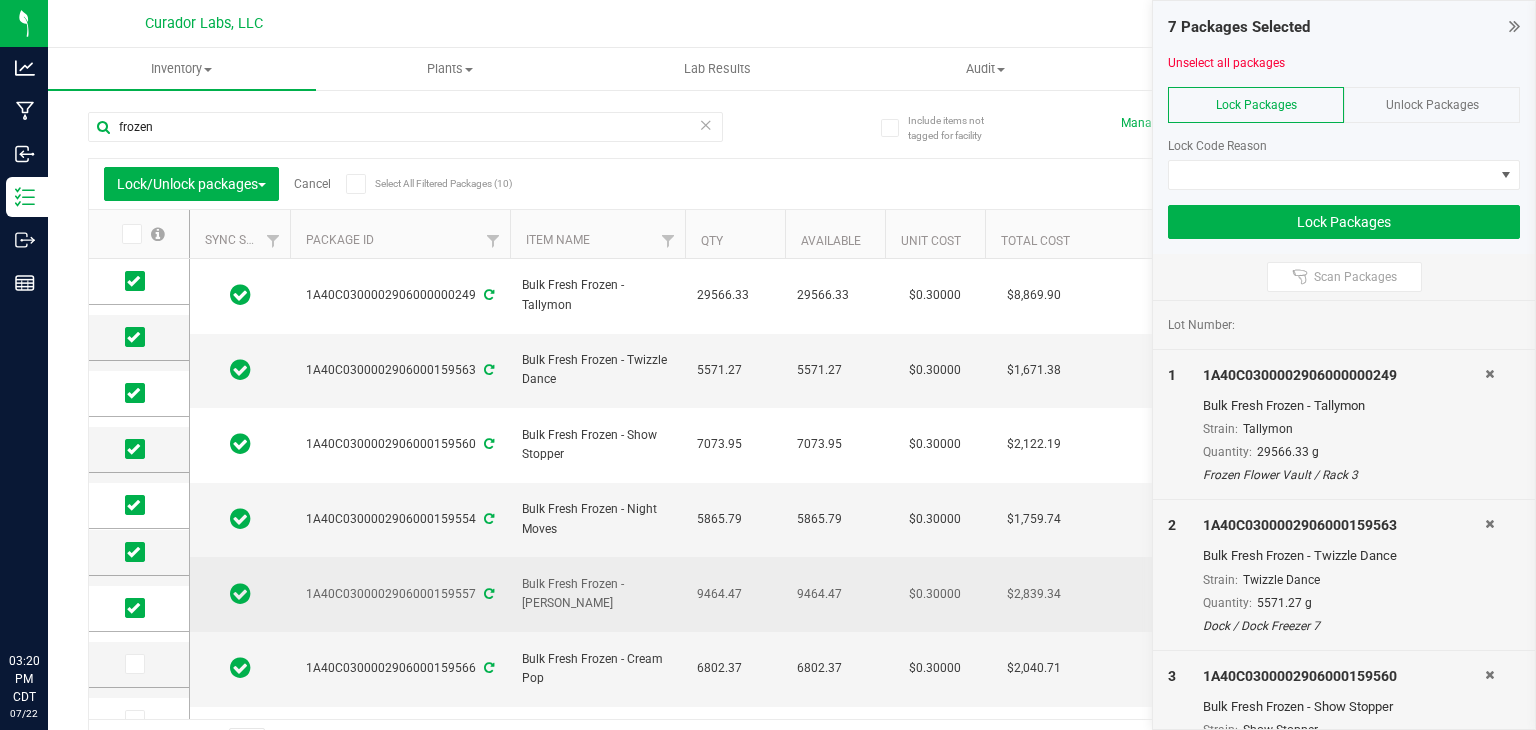 scroll, scrollTop: 144, scrollLeft: 0, axis: vertical 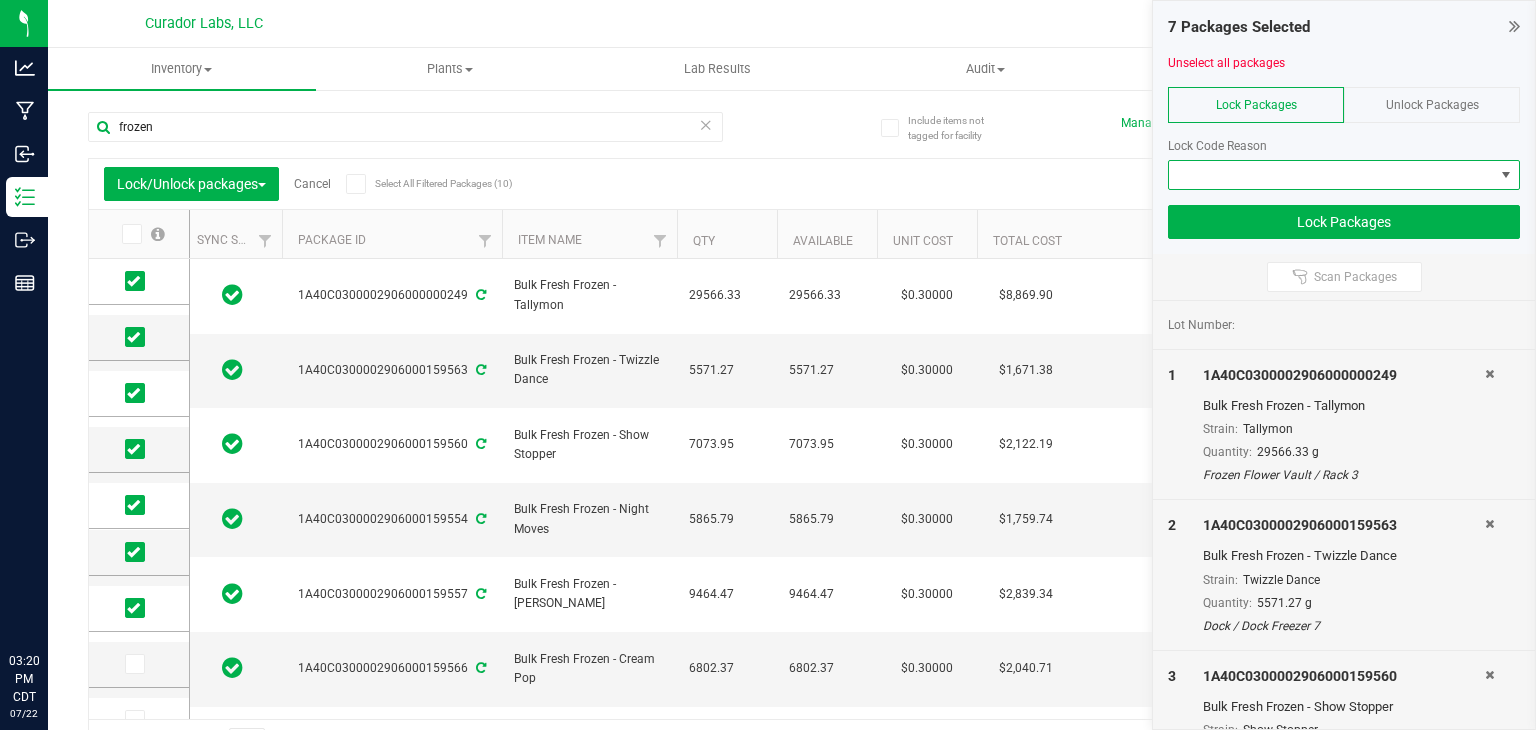 click at bounding box center [1331, 175] 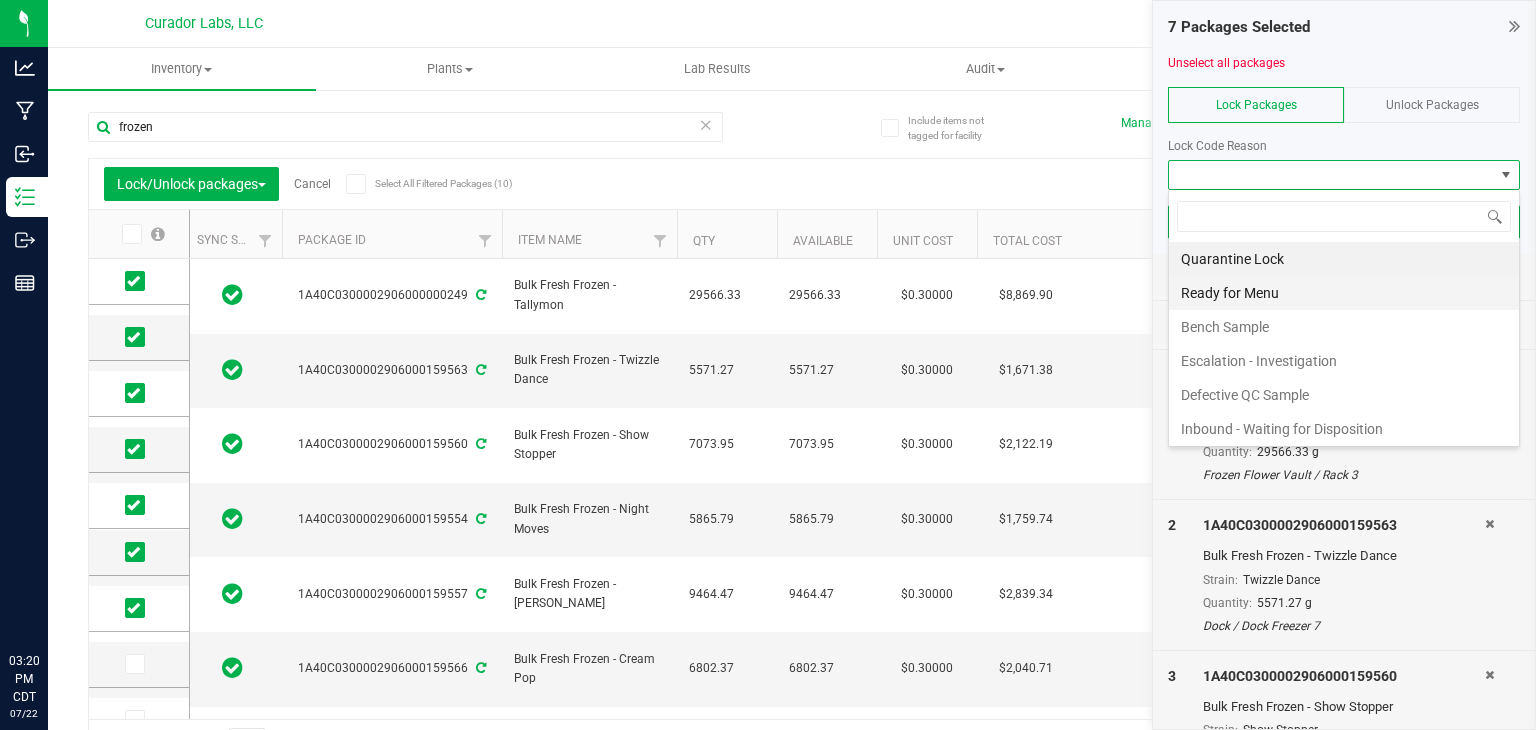 scroll, scrollTop: 99970, scrollLeft: 99647, axis: both 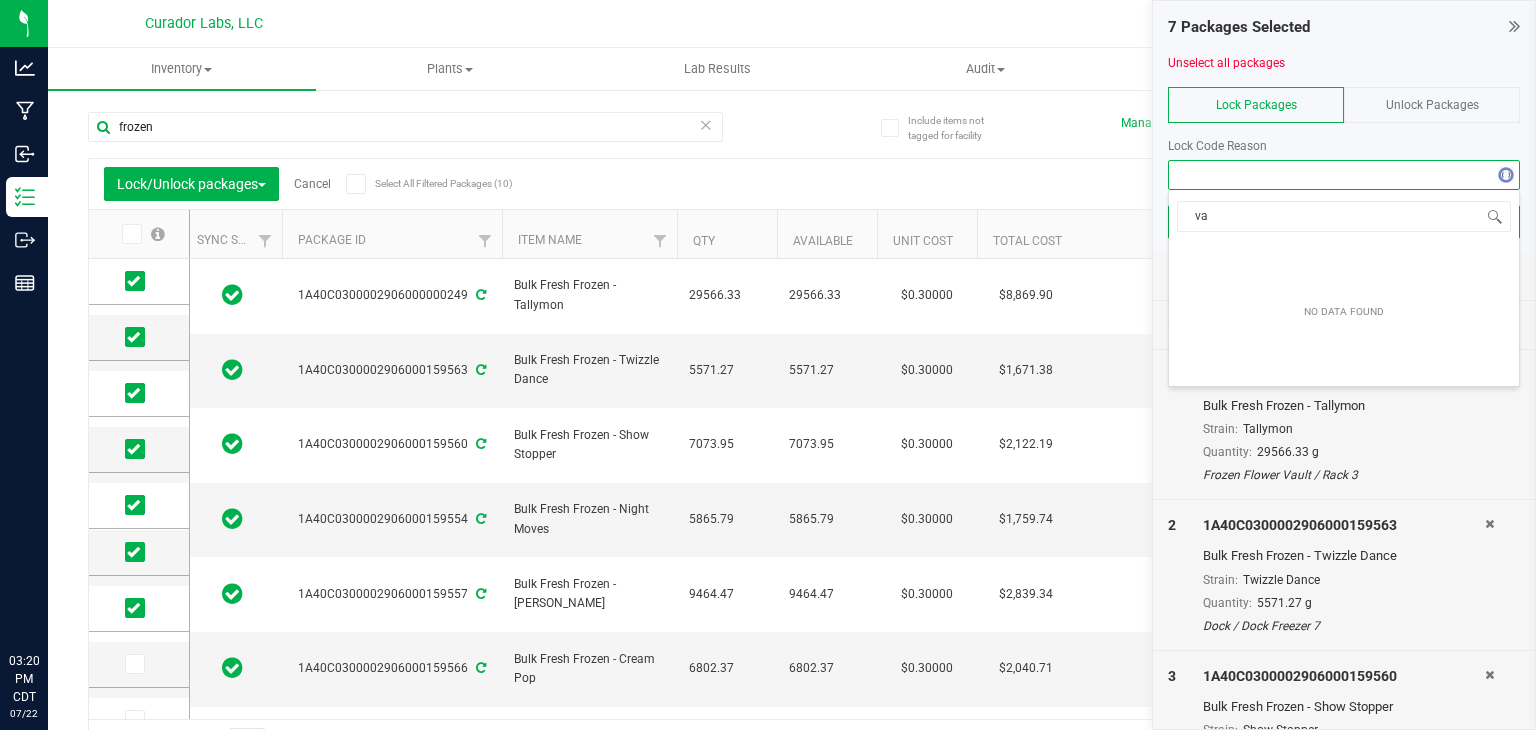 type on "v" 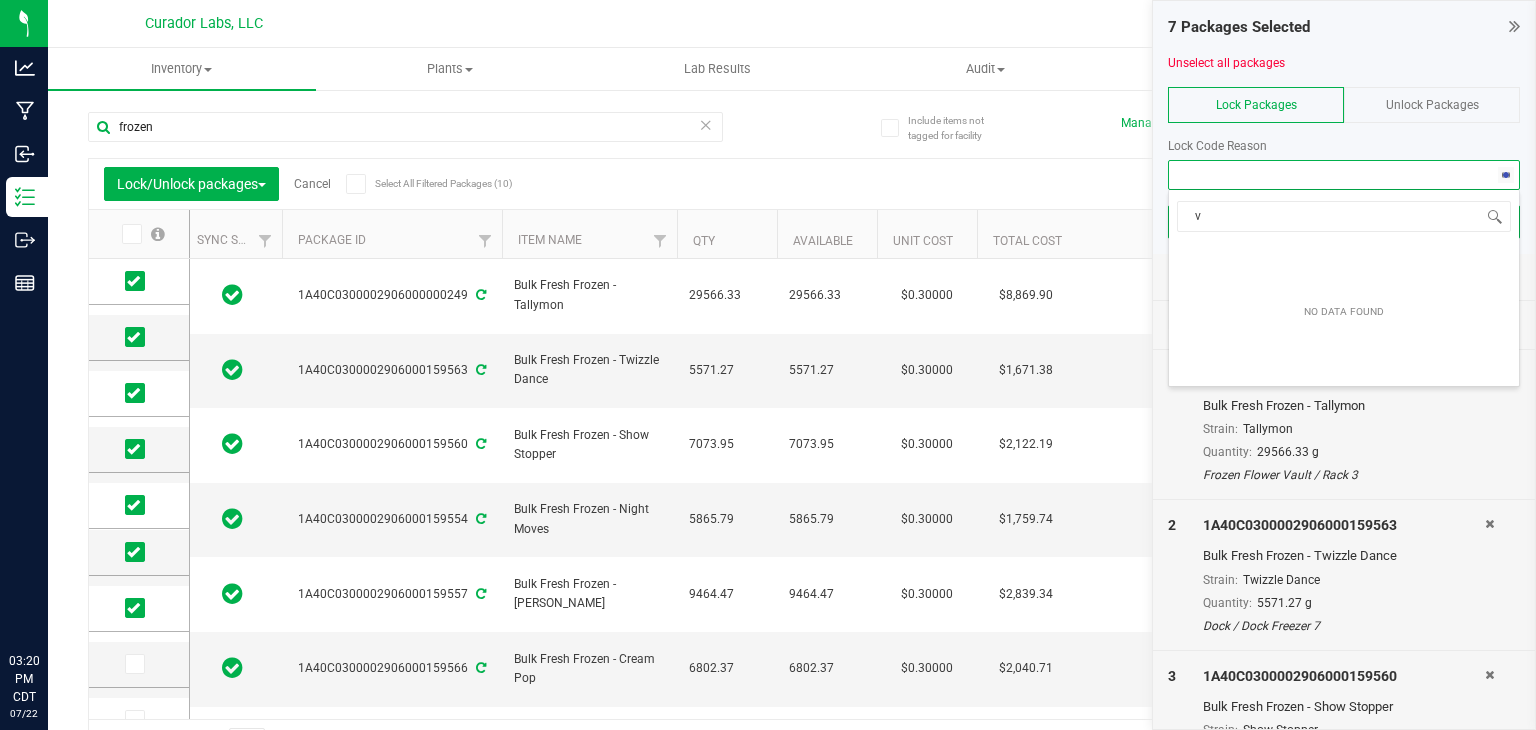 type 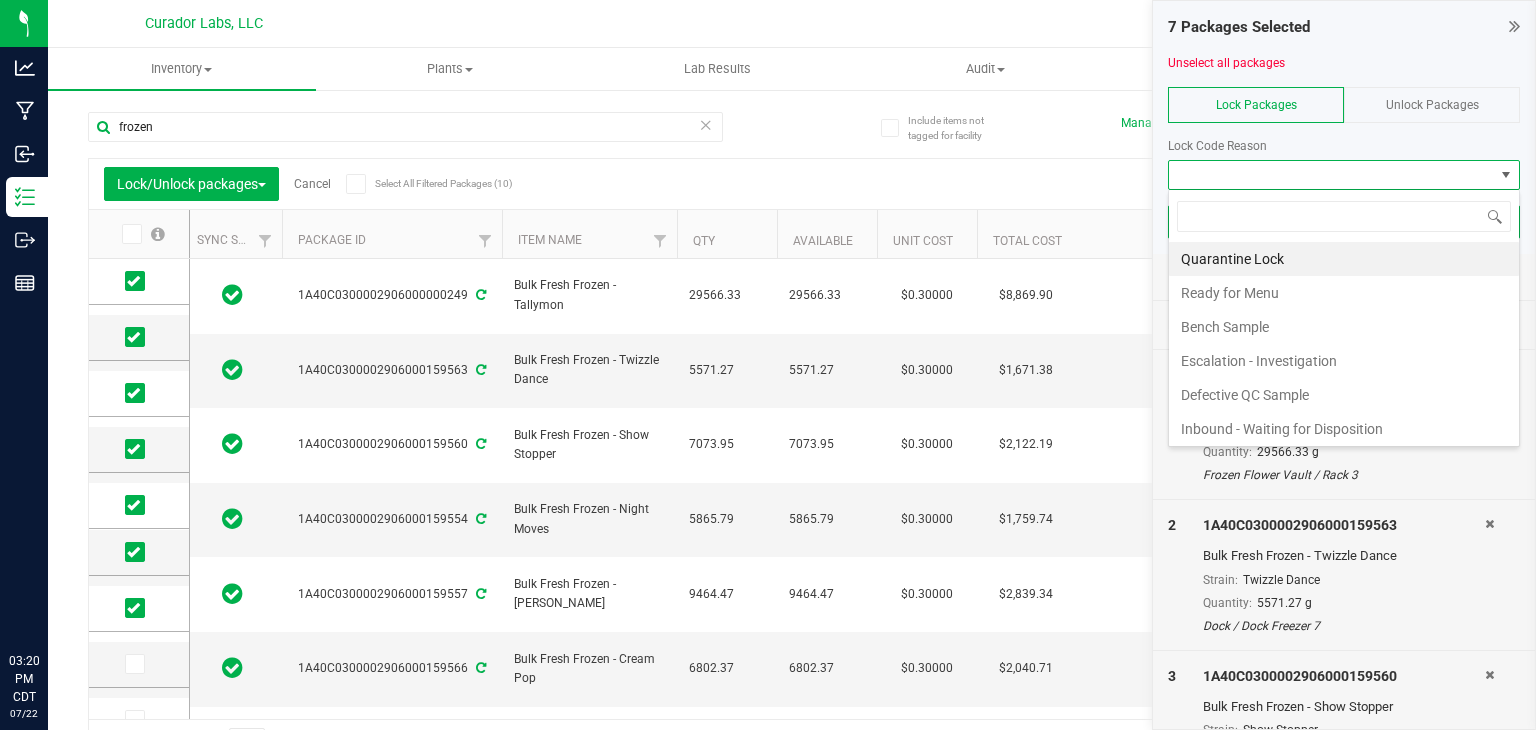 scroll, scrollTop: 102, scrollLeft: 0, axis: vertical 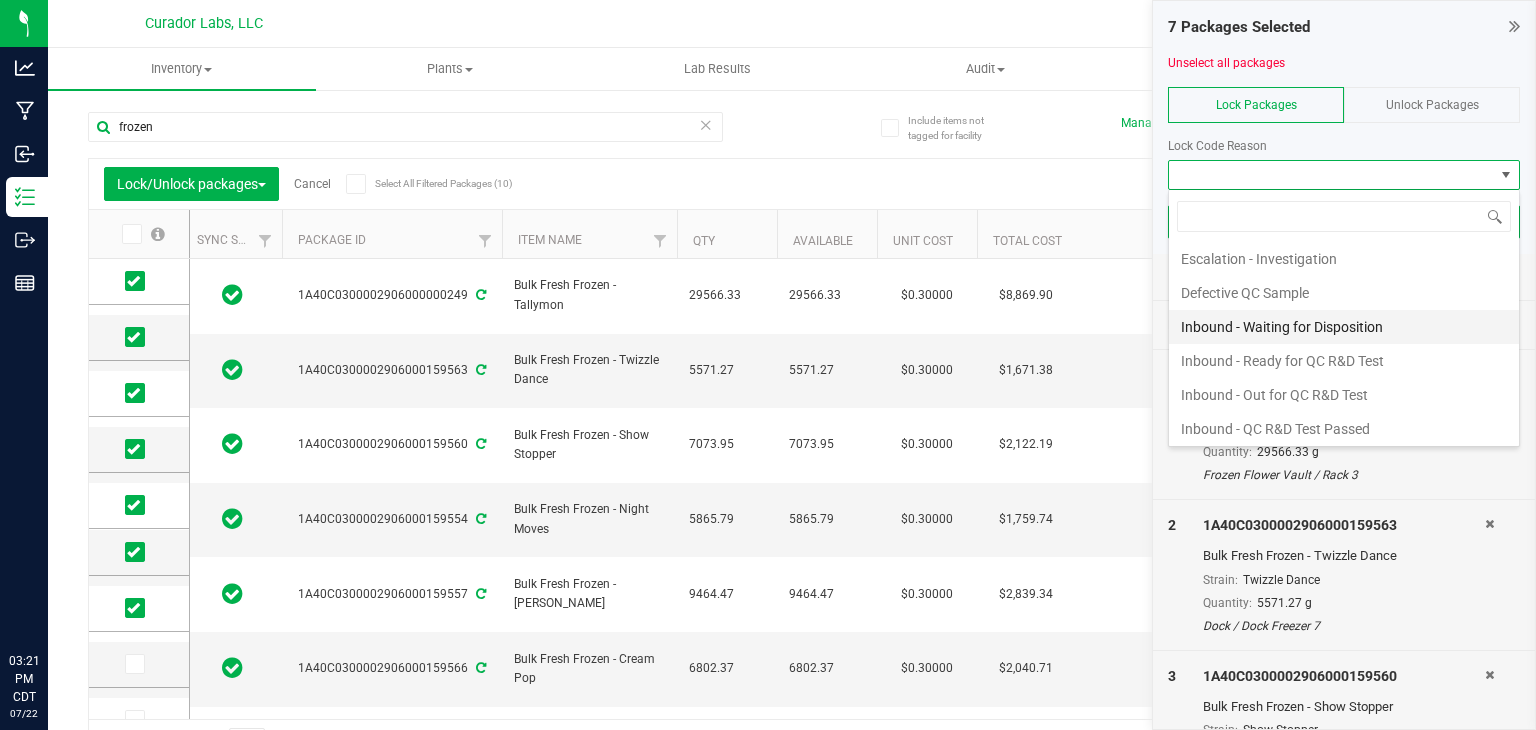 click on "Inbound - Waiting for Disposition" at bounding box center [1344, 327] 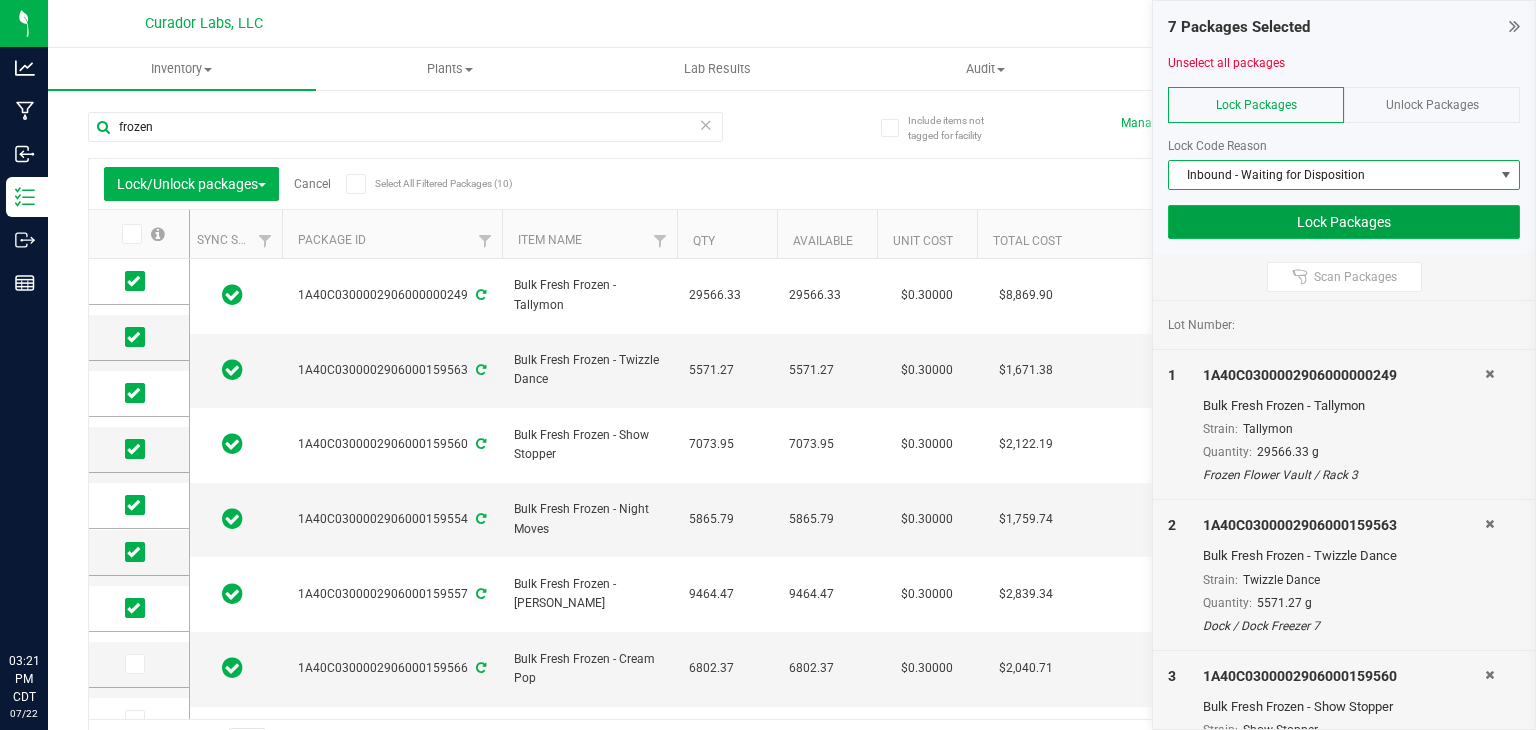 click on "Lock Packages" at bounding box center [1344, 222] 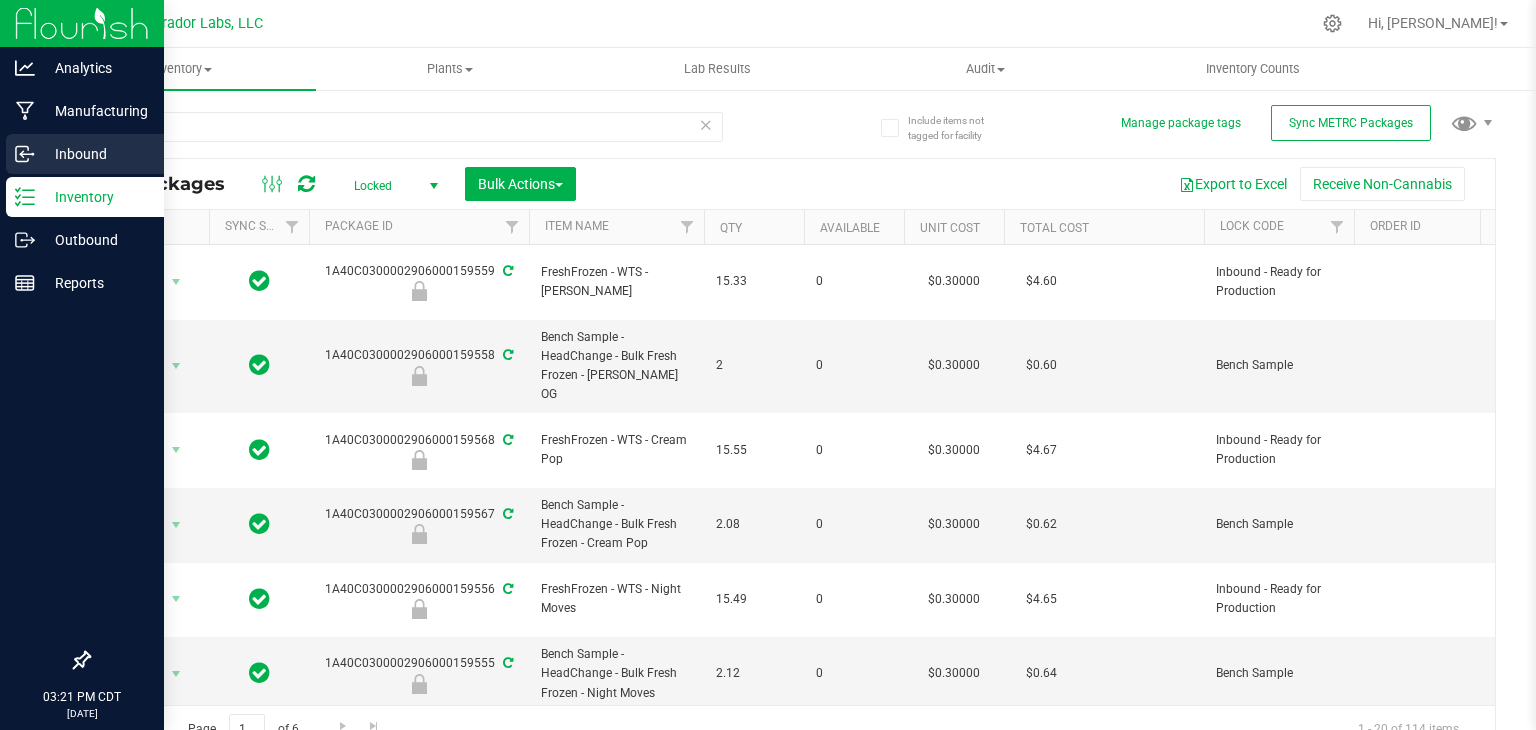 click on "Inbound" at bounding box center [95, 154] 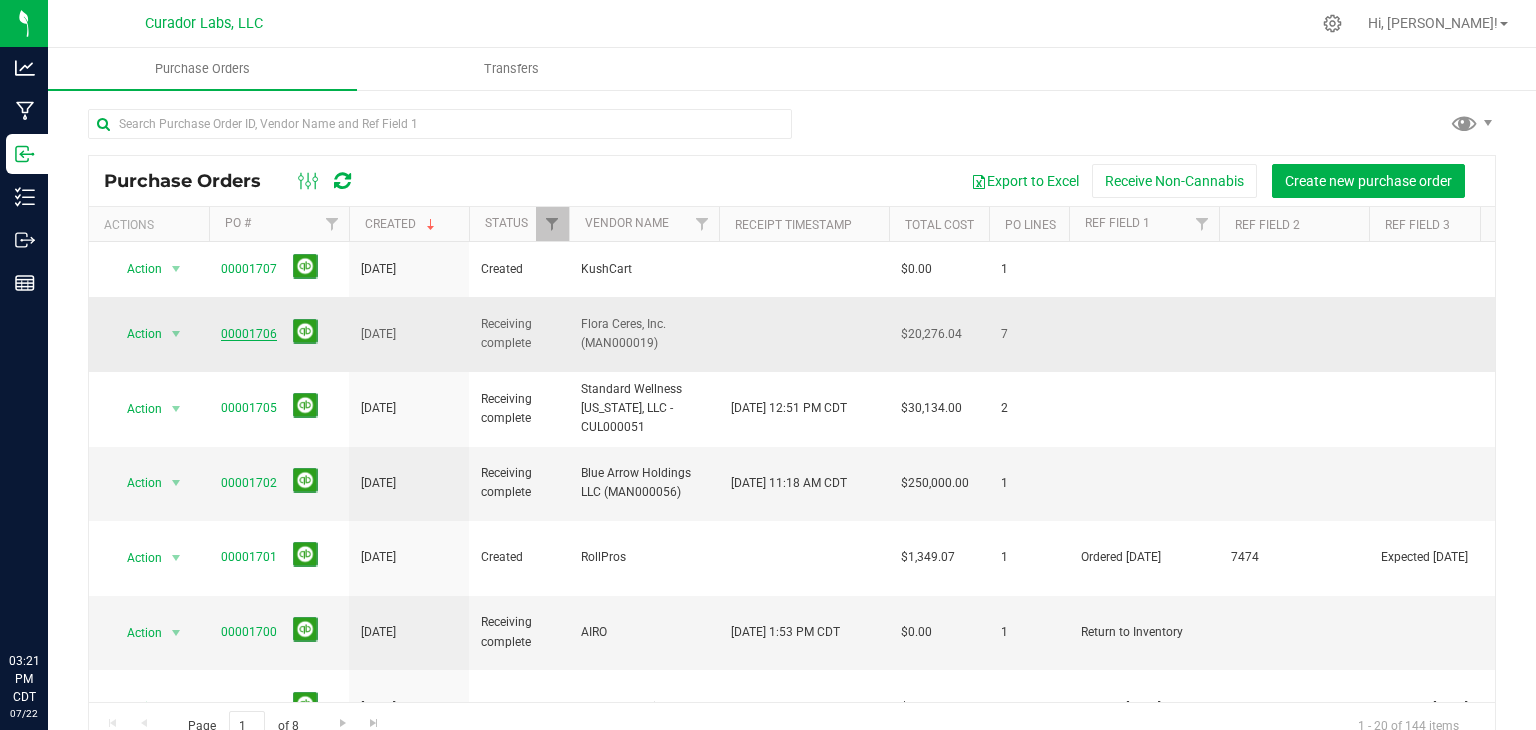click on "00001706" at bounding box center [249, 334] 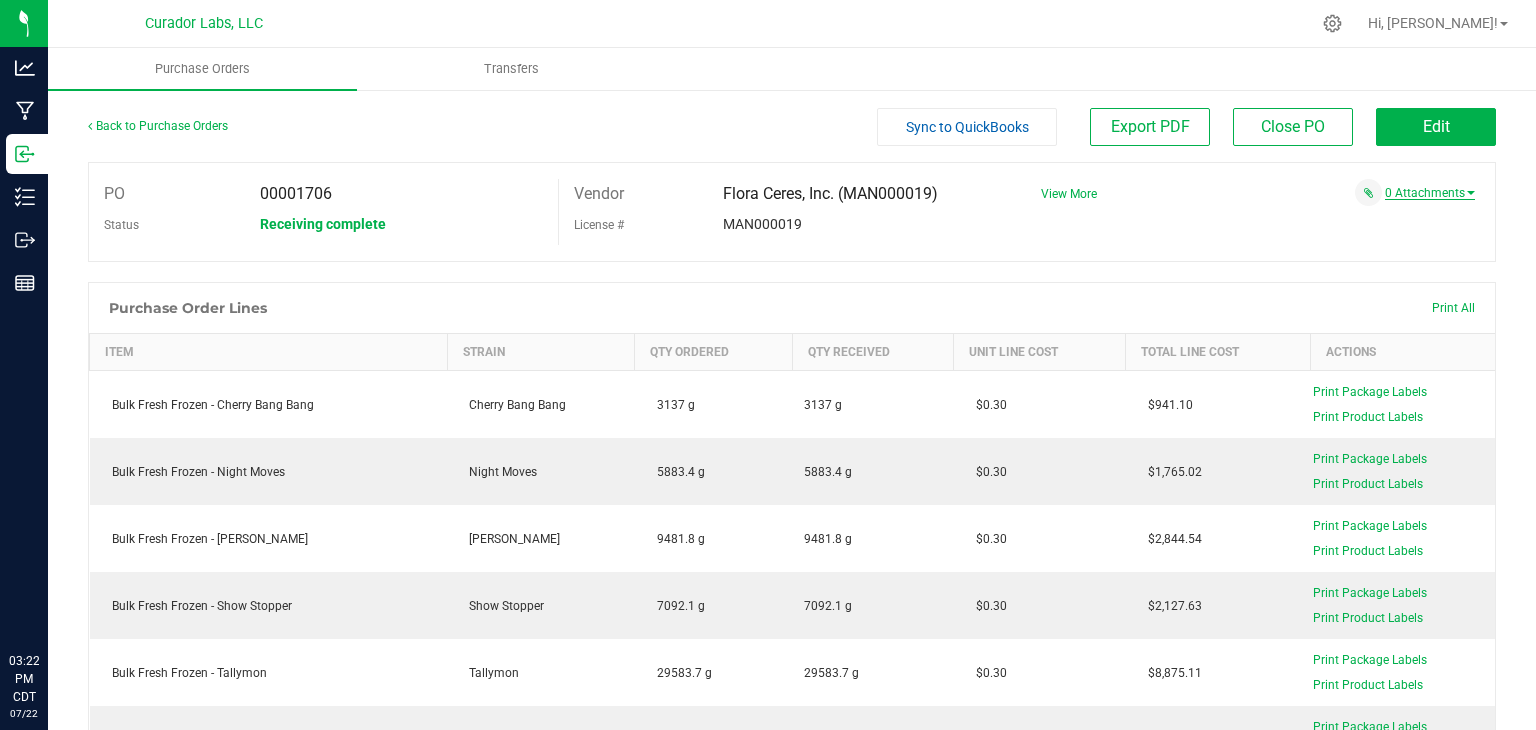 click on "0
Attachments" at bounding box center (1430, 193) 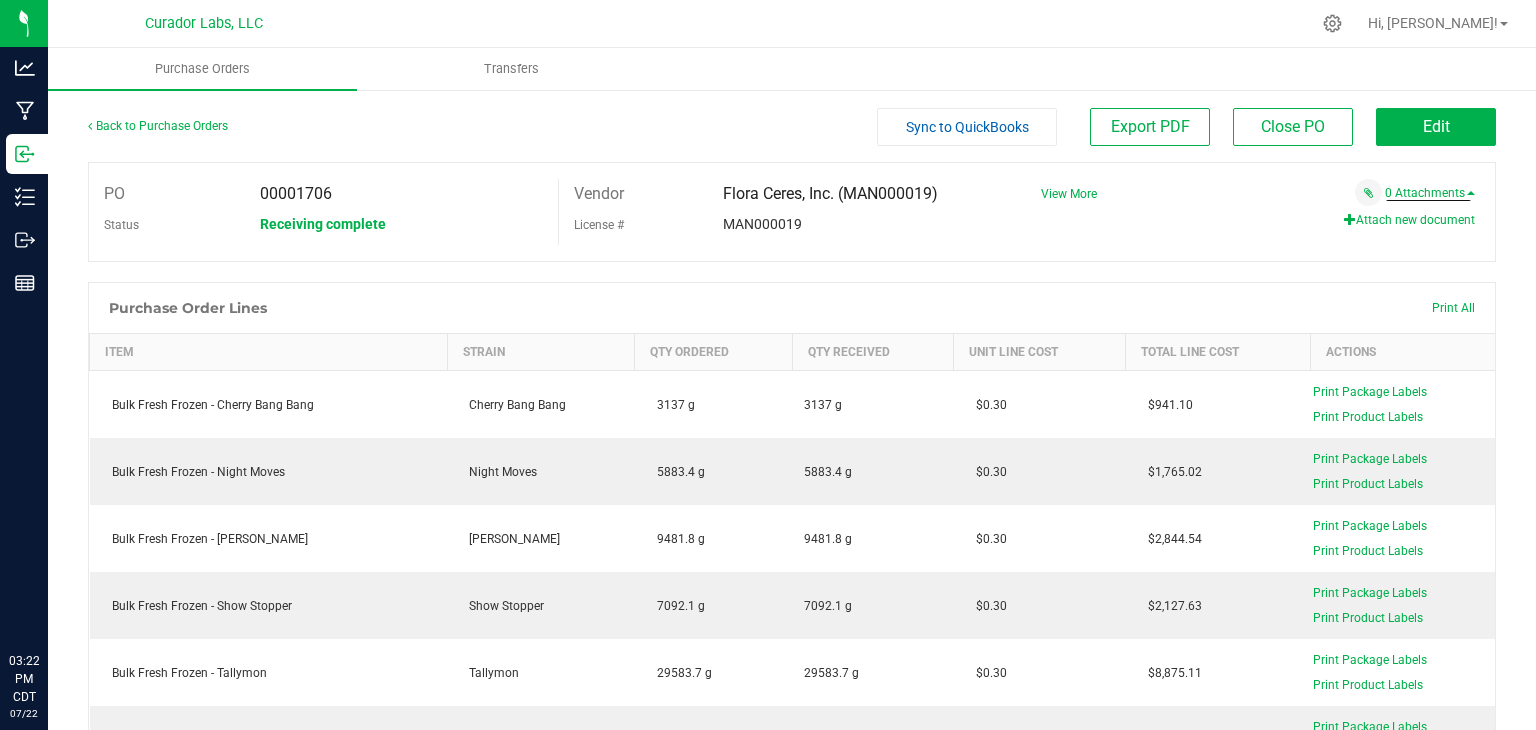 click on "Attach new document" at bounding box center (1409, 220) 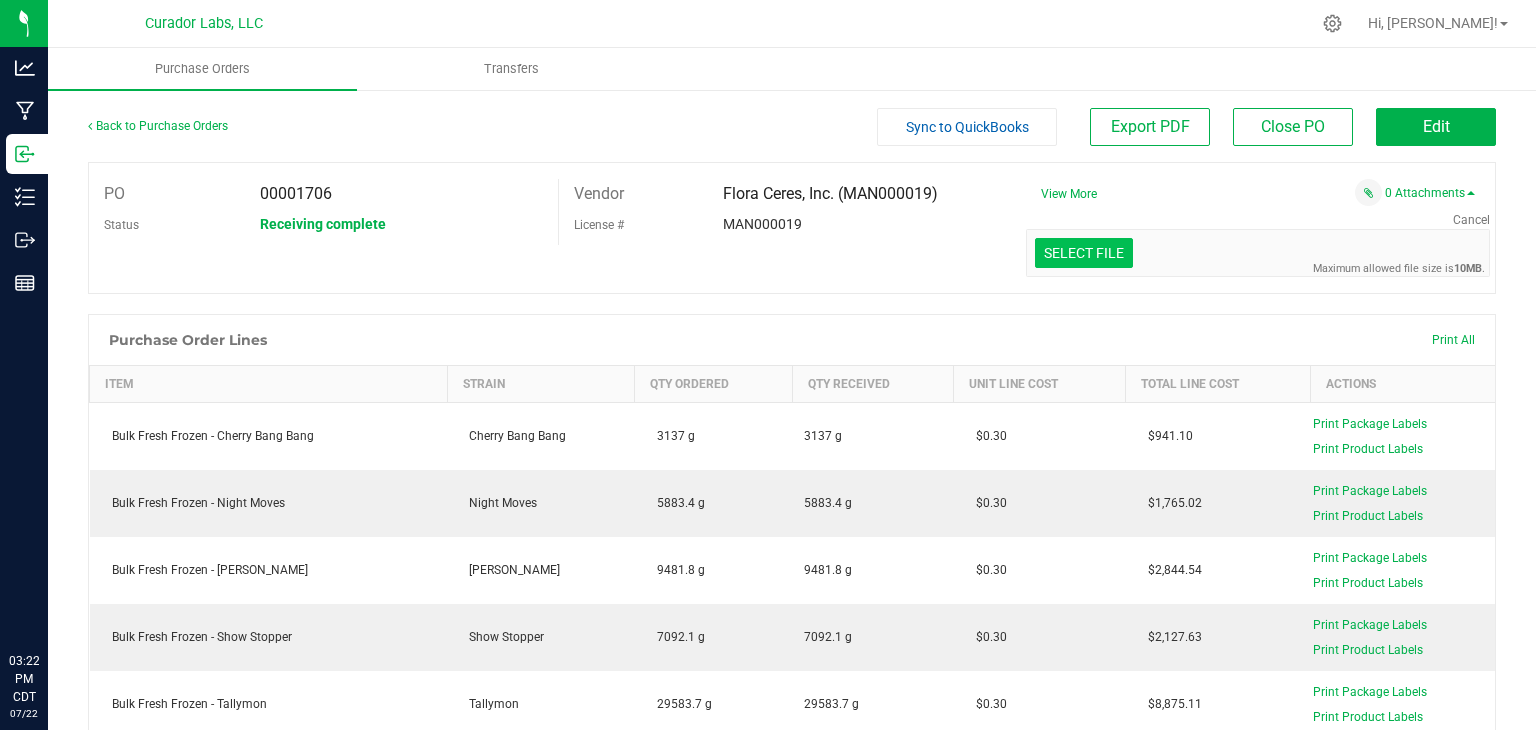 click at bounding box center [-313, 149] 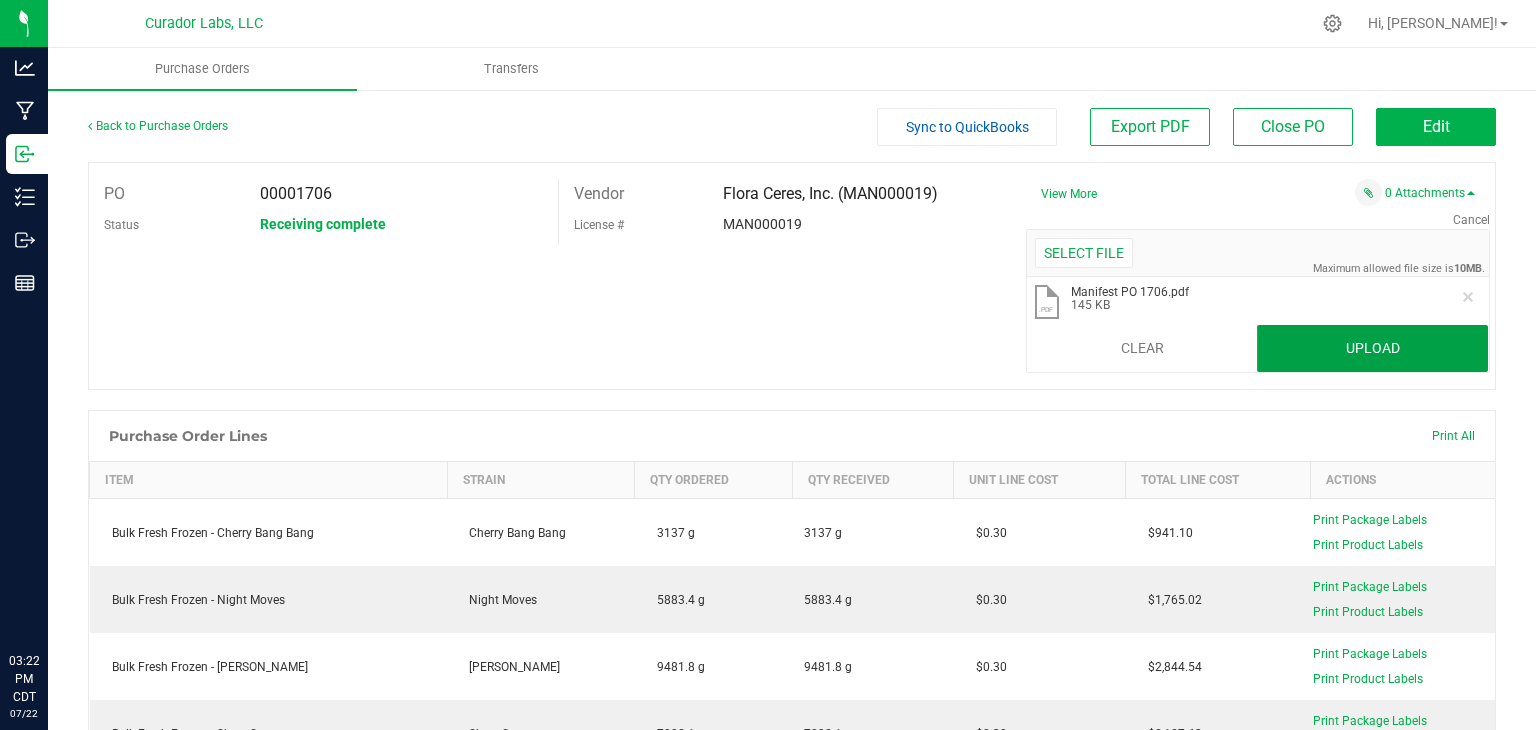 click on "Upload" at bounding box center (1372, 349) 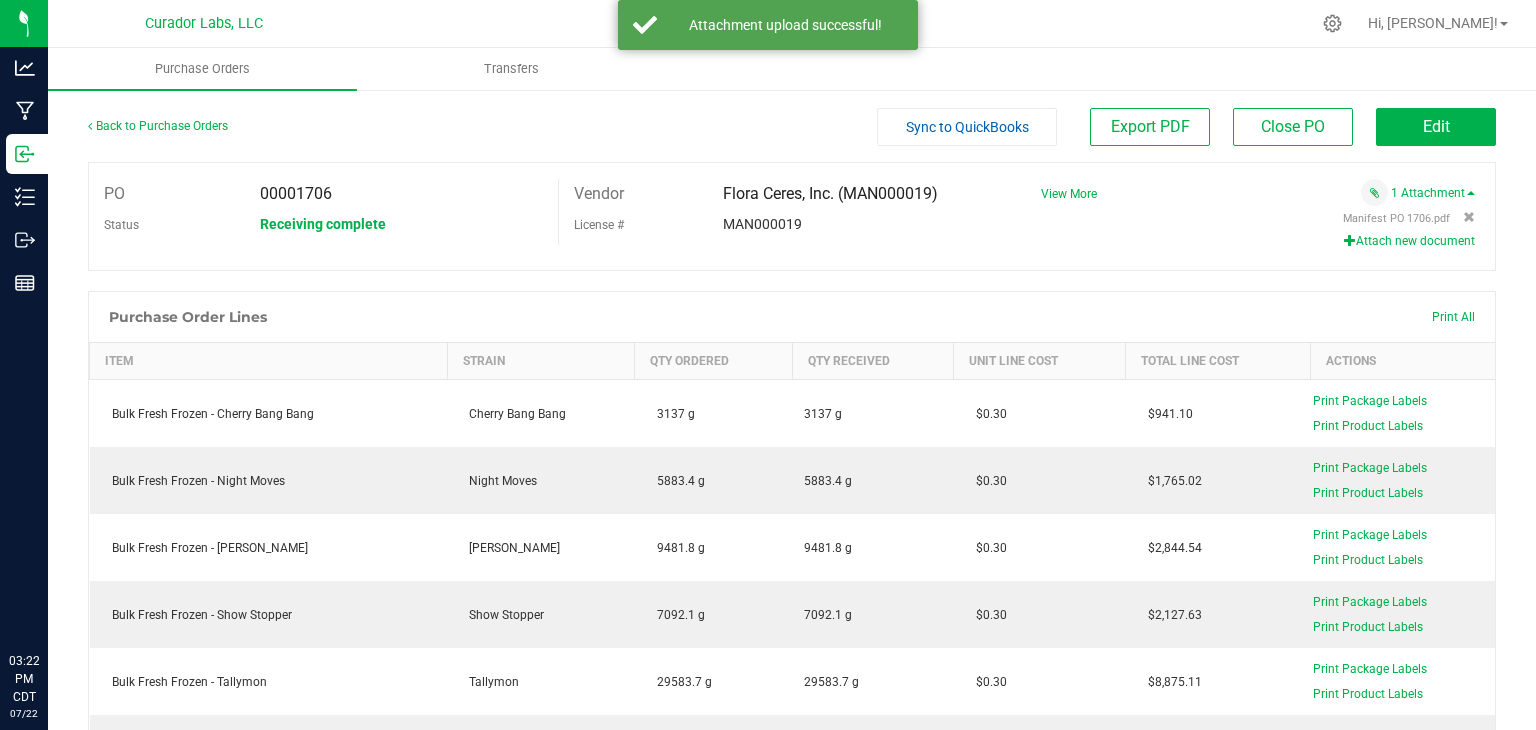 click on "Attach new document" at bounding box center [1409, 241] 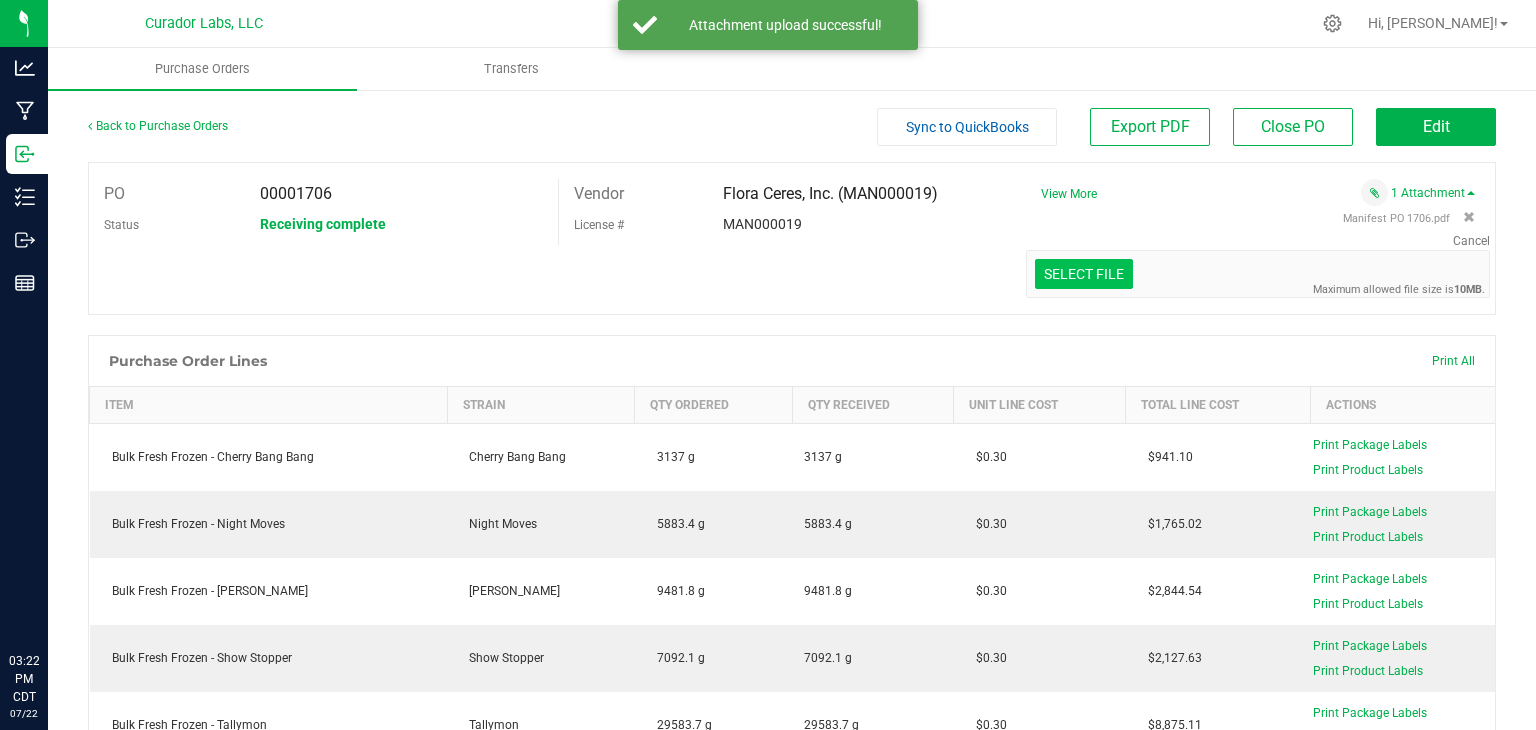 click at bounding box center (-313, 170) 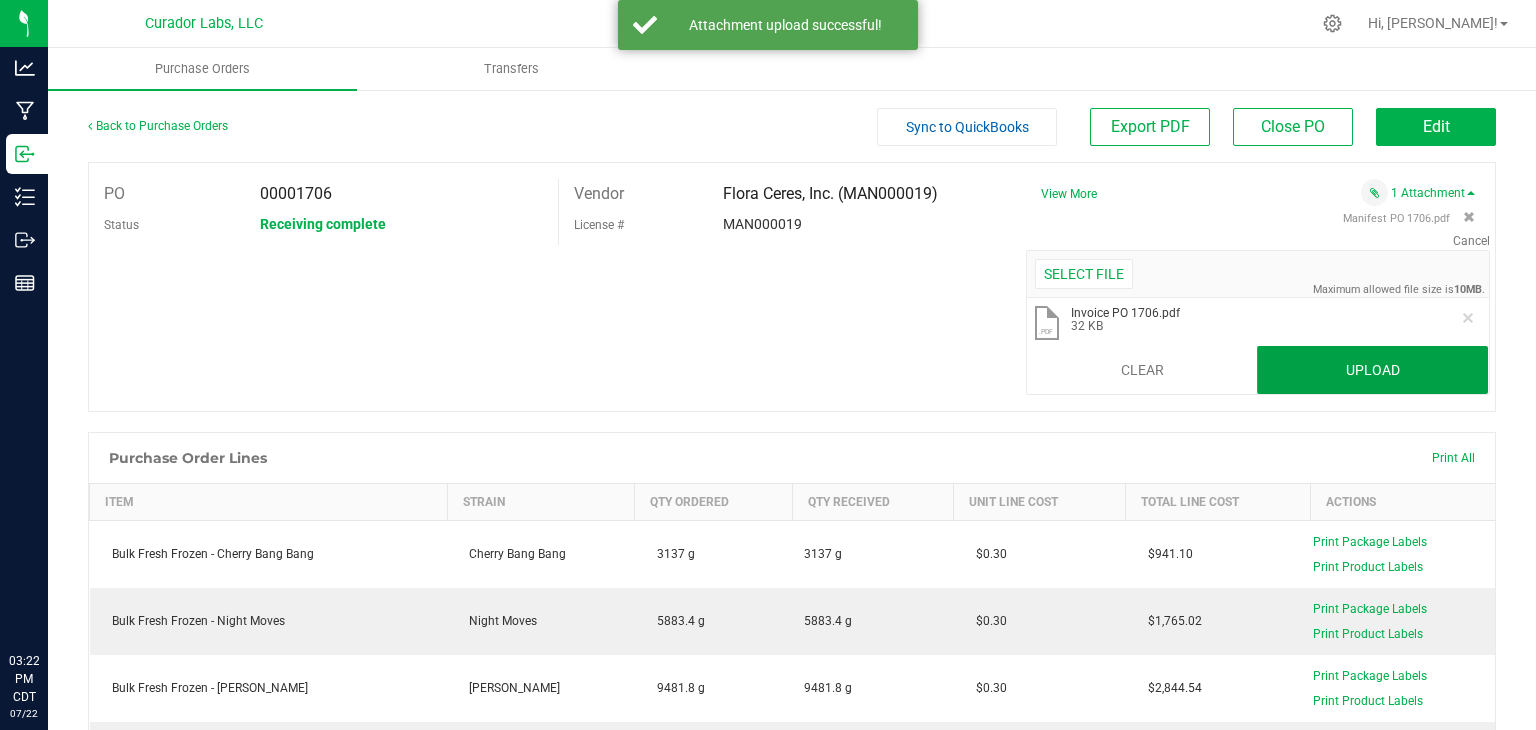click on "Upload" at bounding box center [1372, 370] 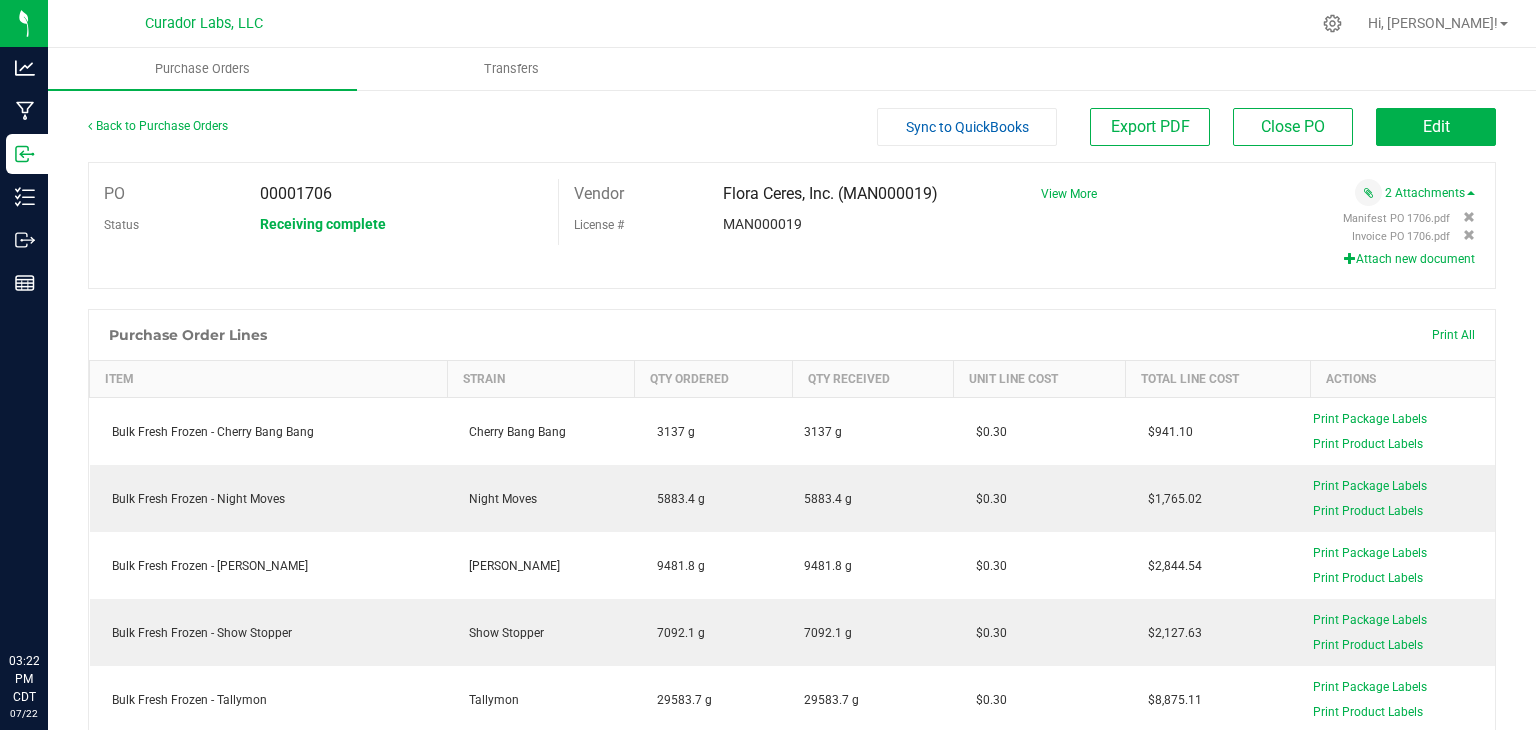 click on "PO
00001706
Status
Receiving complete
Vendor
Flora Ceres, Inc. (MAN000019)
License #
MAN000019
View More" at bounding box center [792, 225] 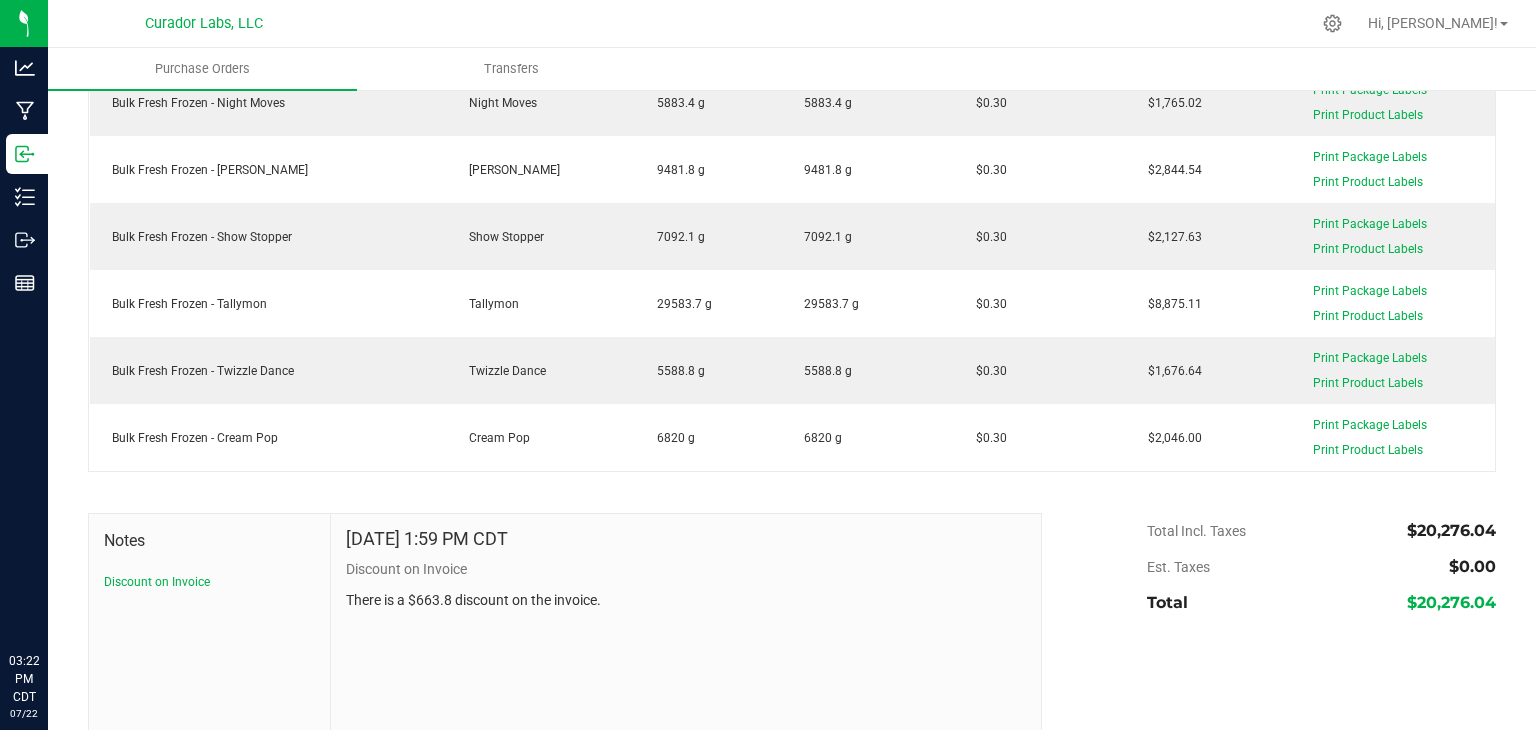 scroll, scrollTop: 0, scrollLeft: 0, axis: both 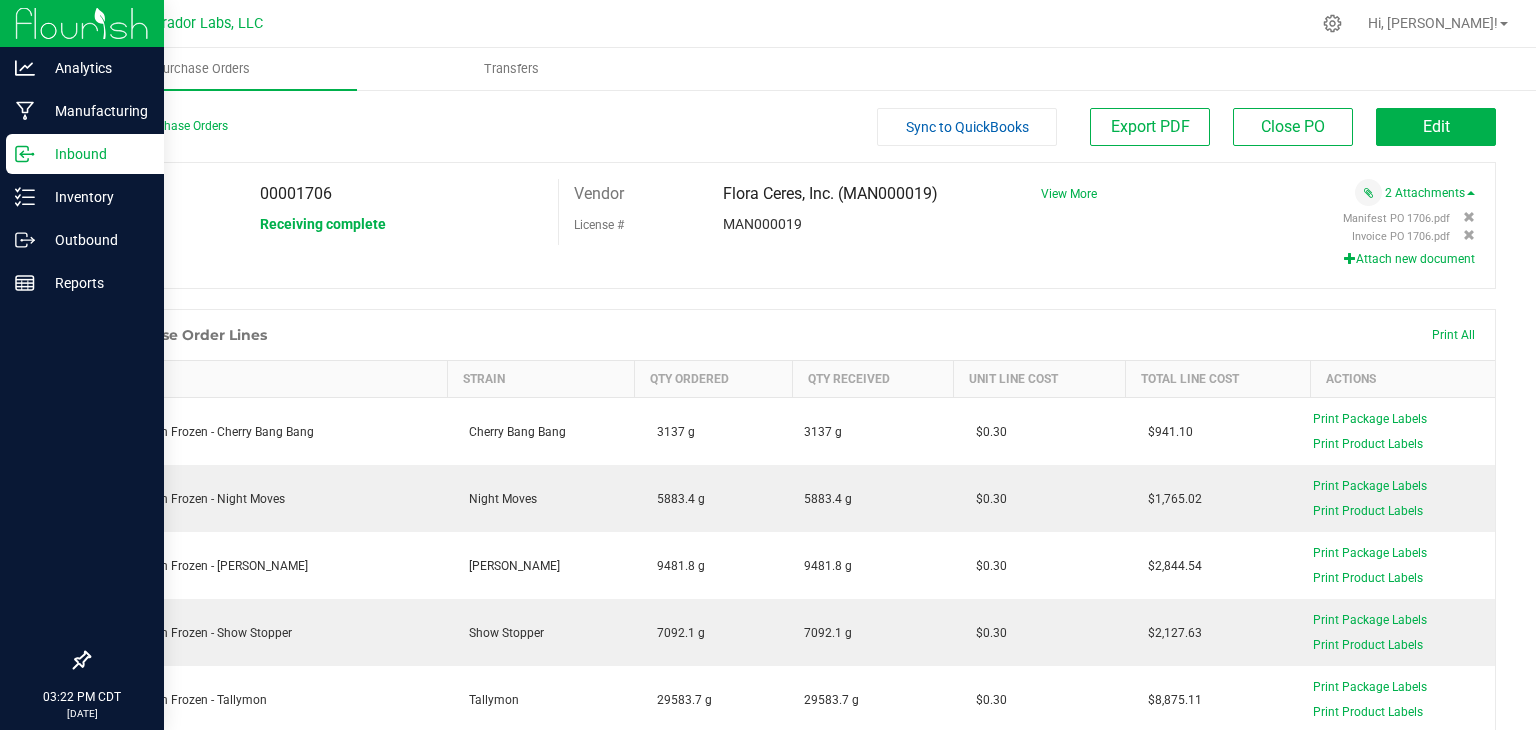 click on "Inbound" at bounding box center [95, 154] 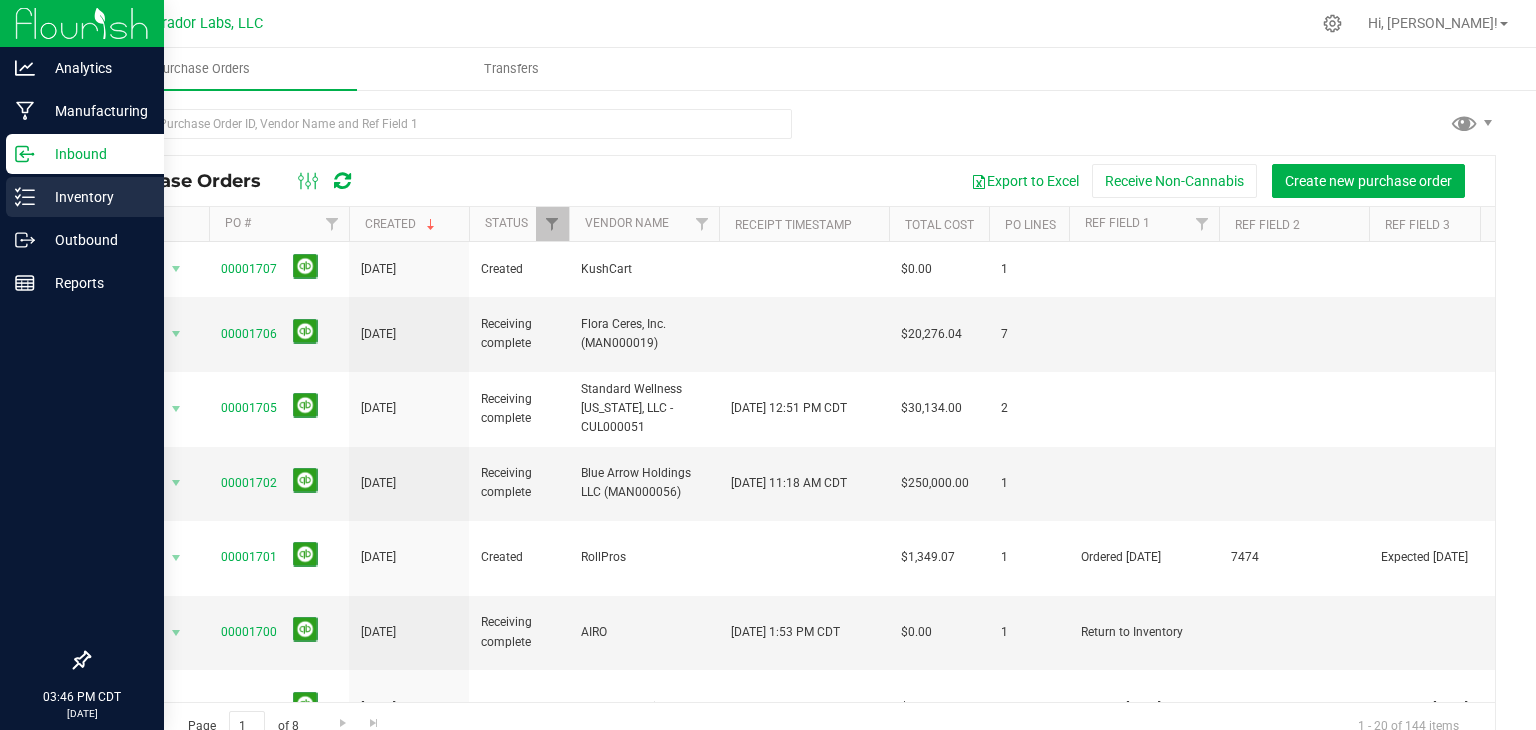 click on "Inventory" at bounding box center [95, 197] 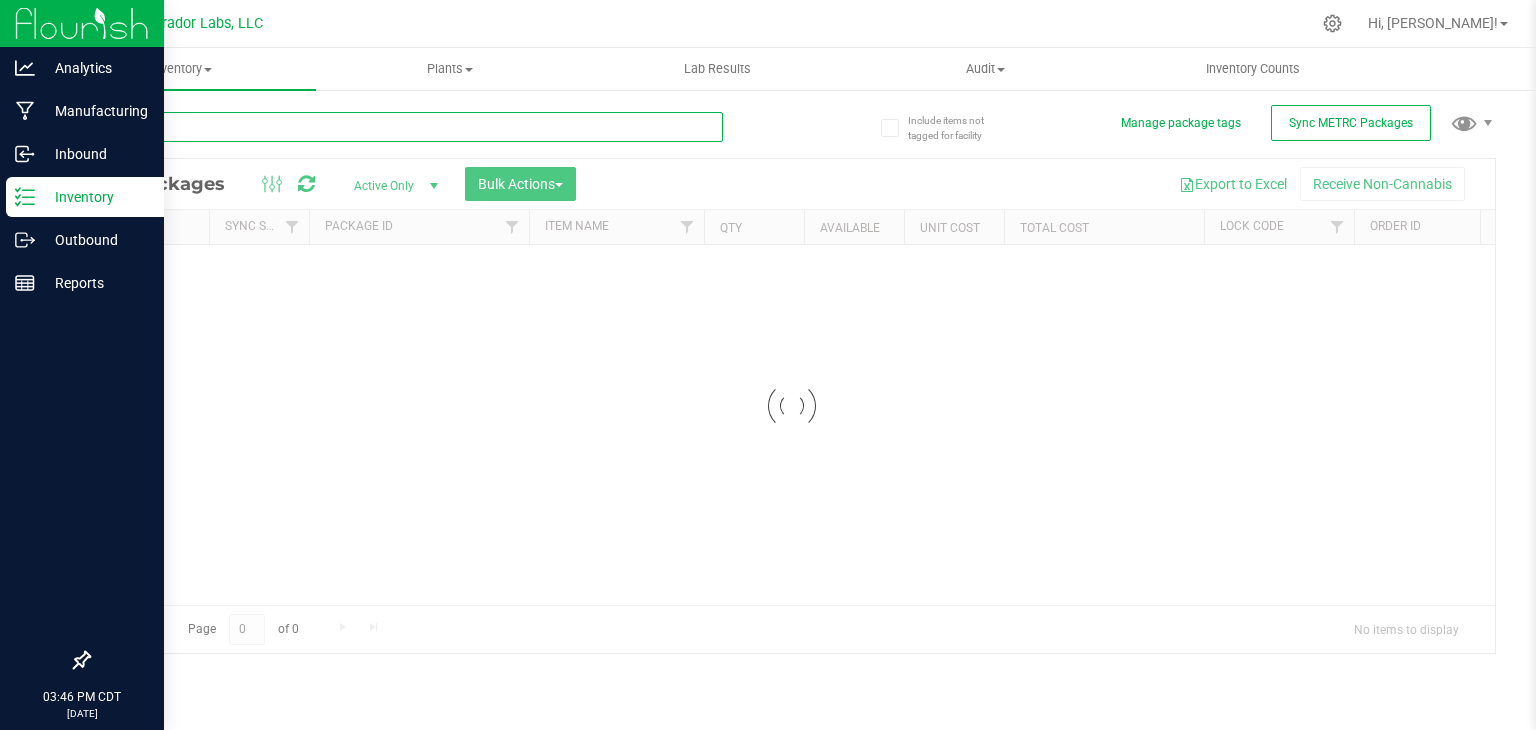 click at bounding box center (405, 127) 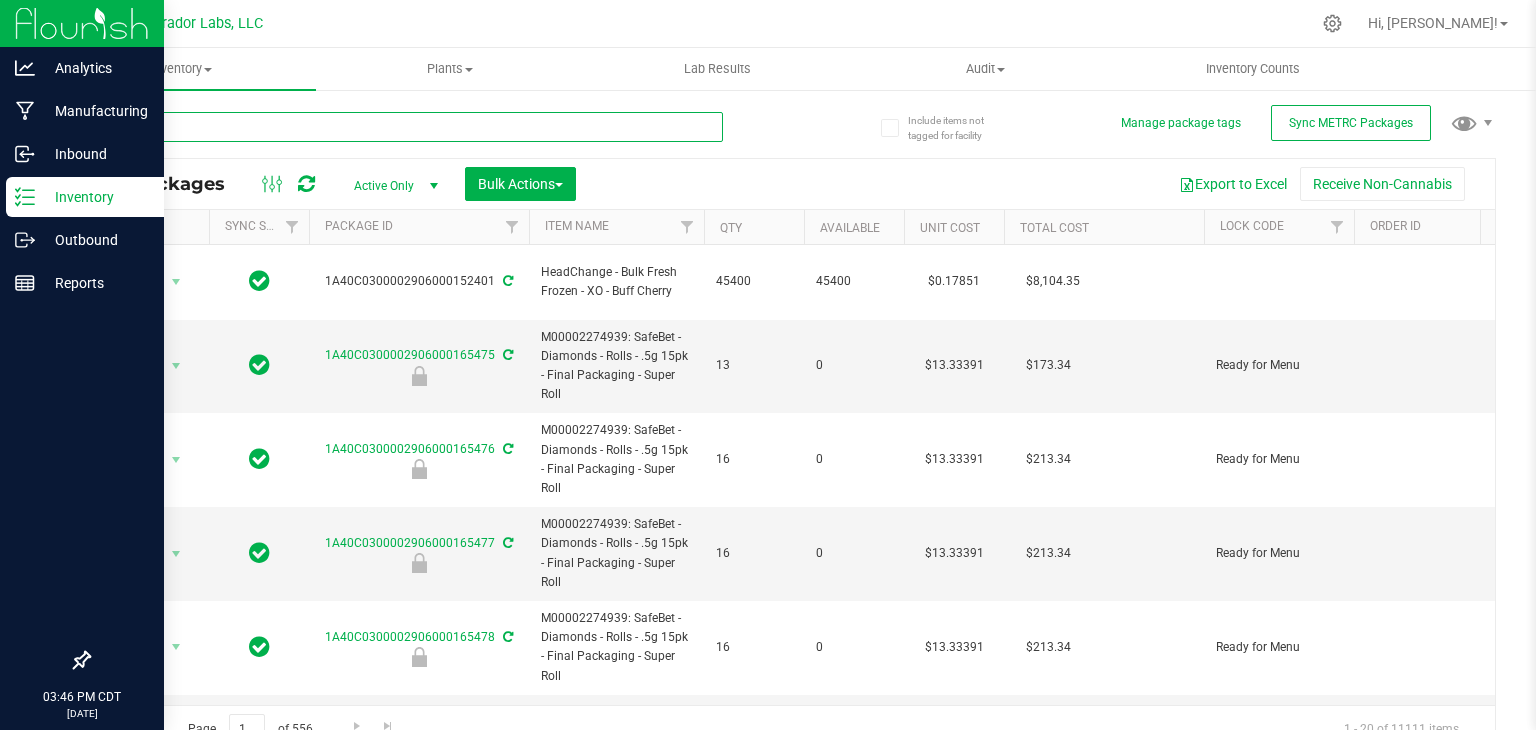 type on "p" 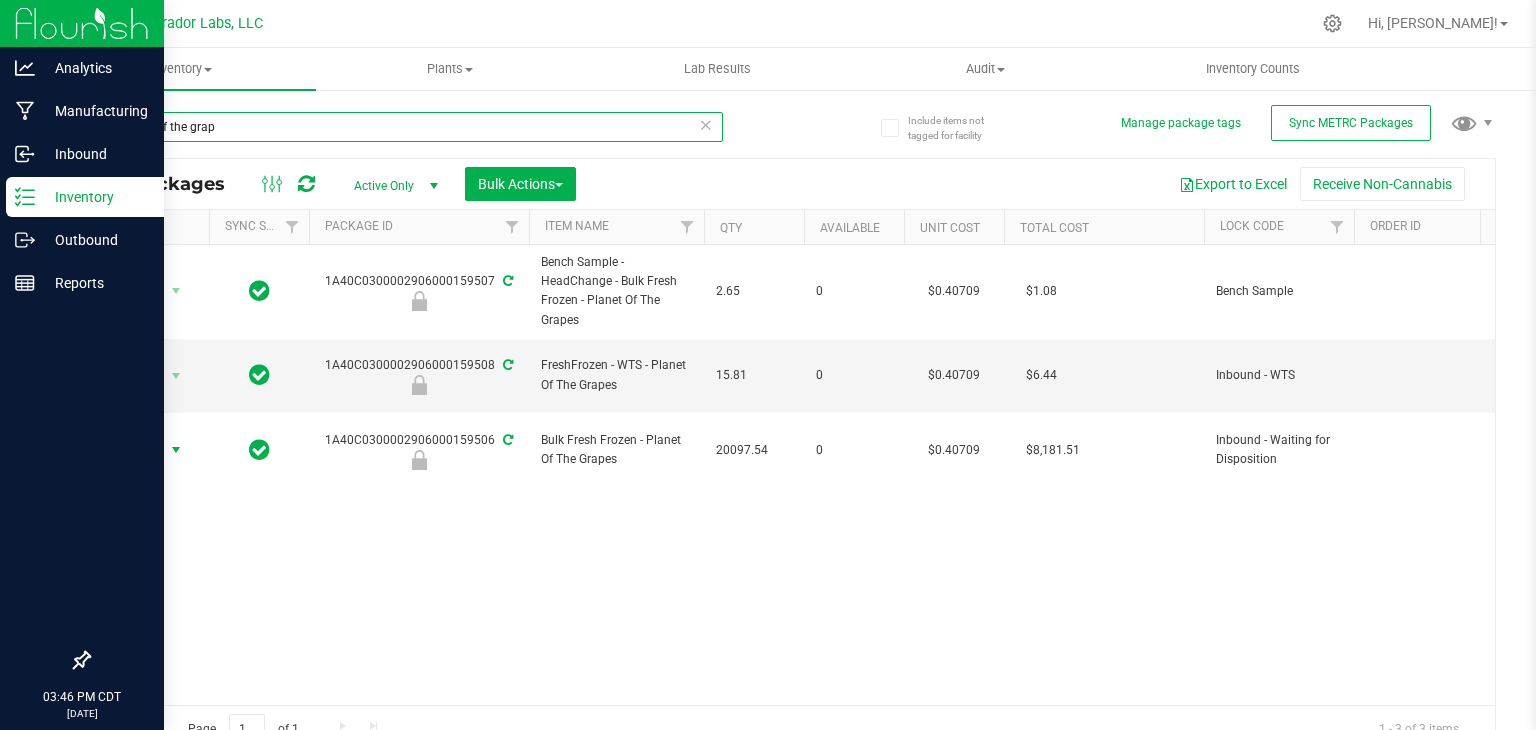 type on "planet of the grap" 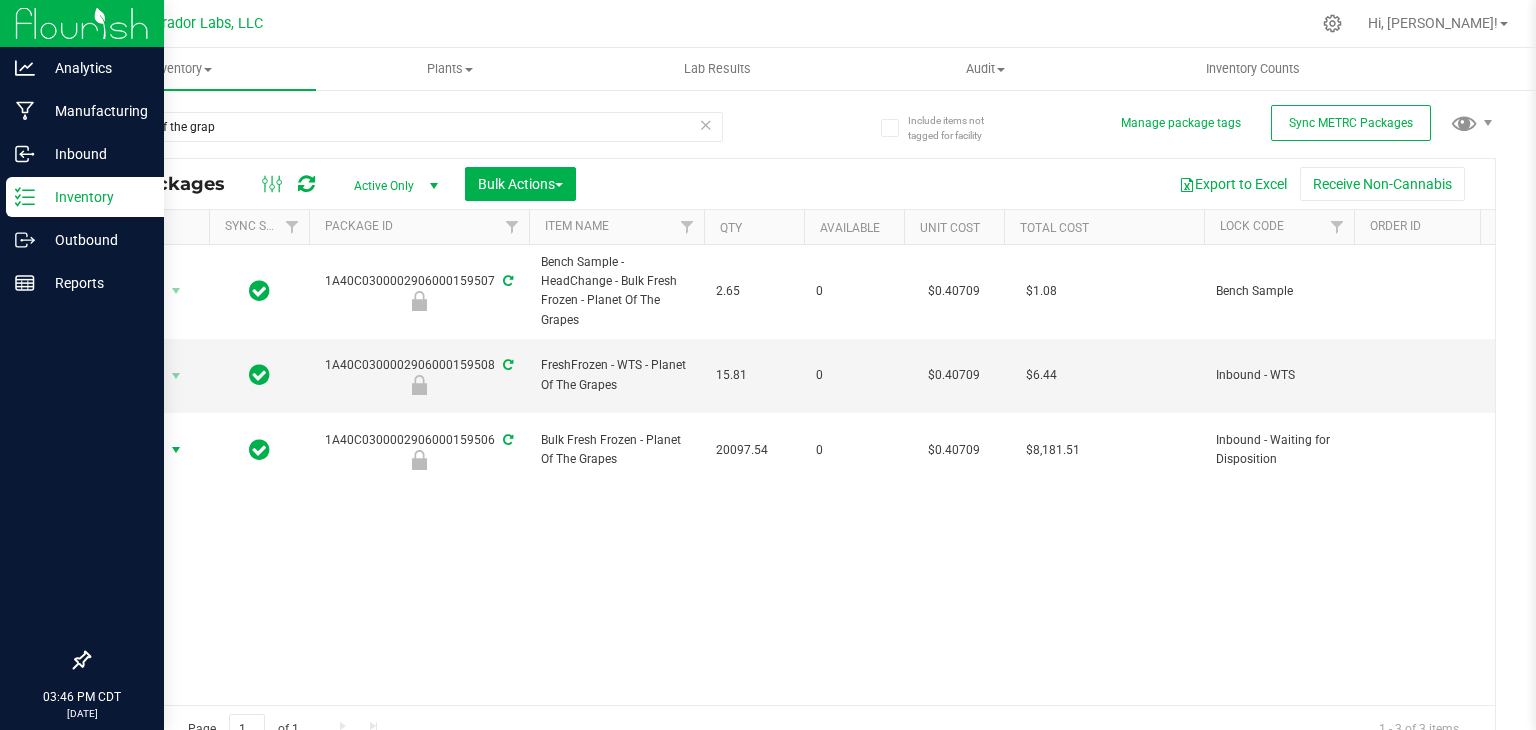 click at bounding box center [176, 450] 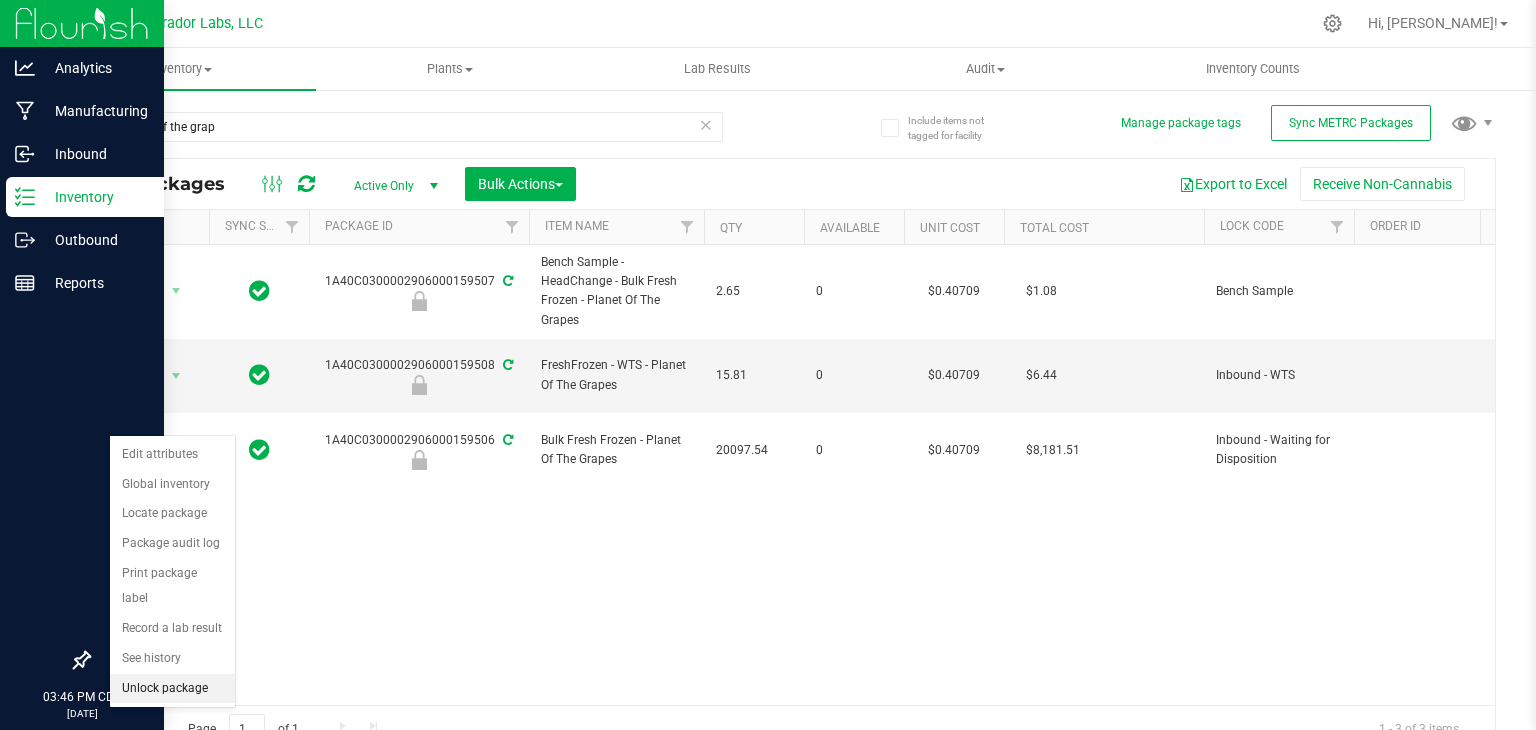 click on "Unlock package" at bounding box center [172, 689] 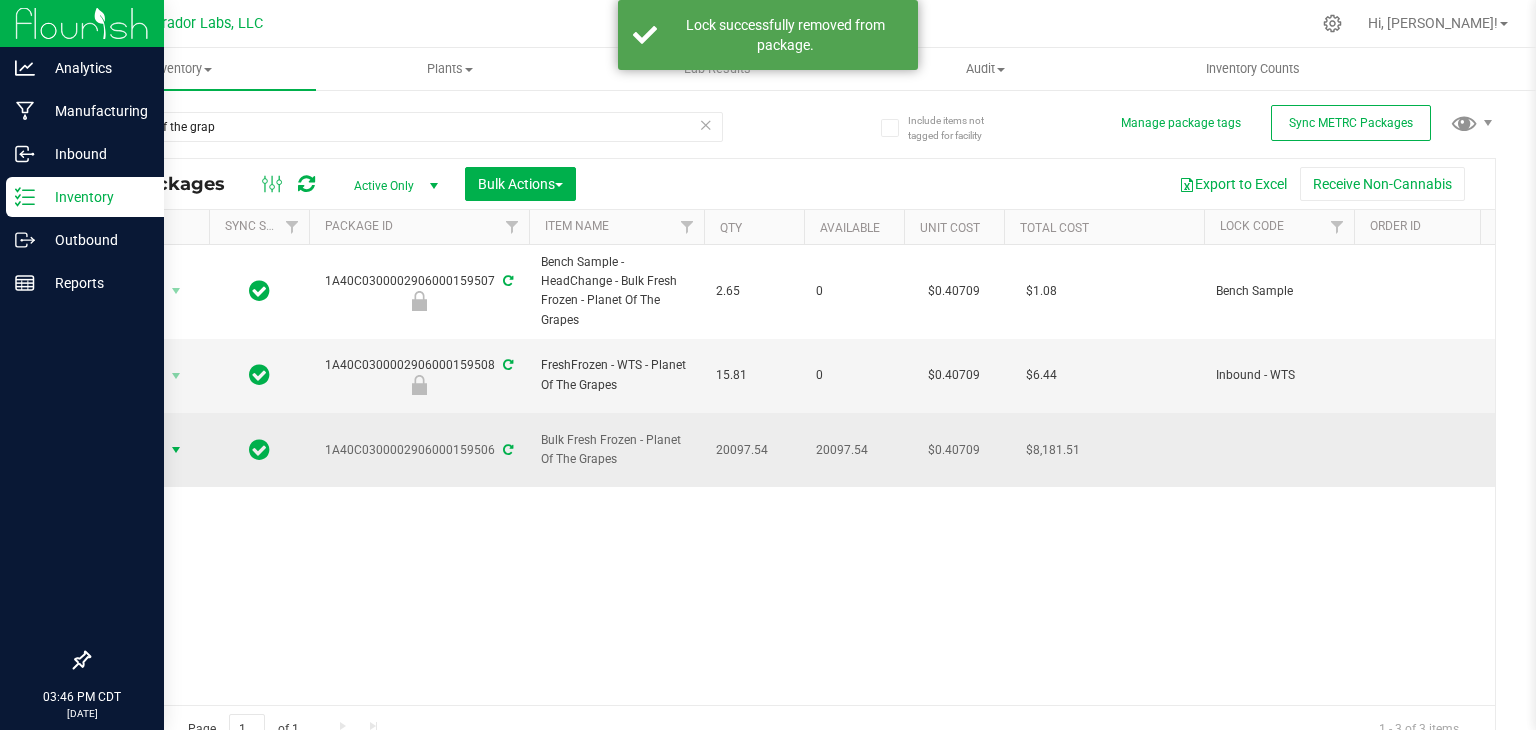 click at bounding box center (176, 450) 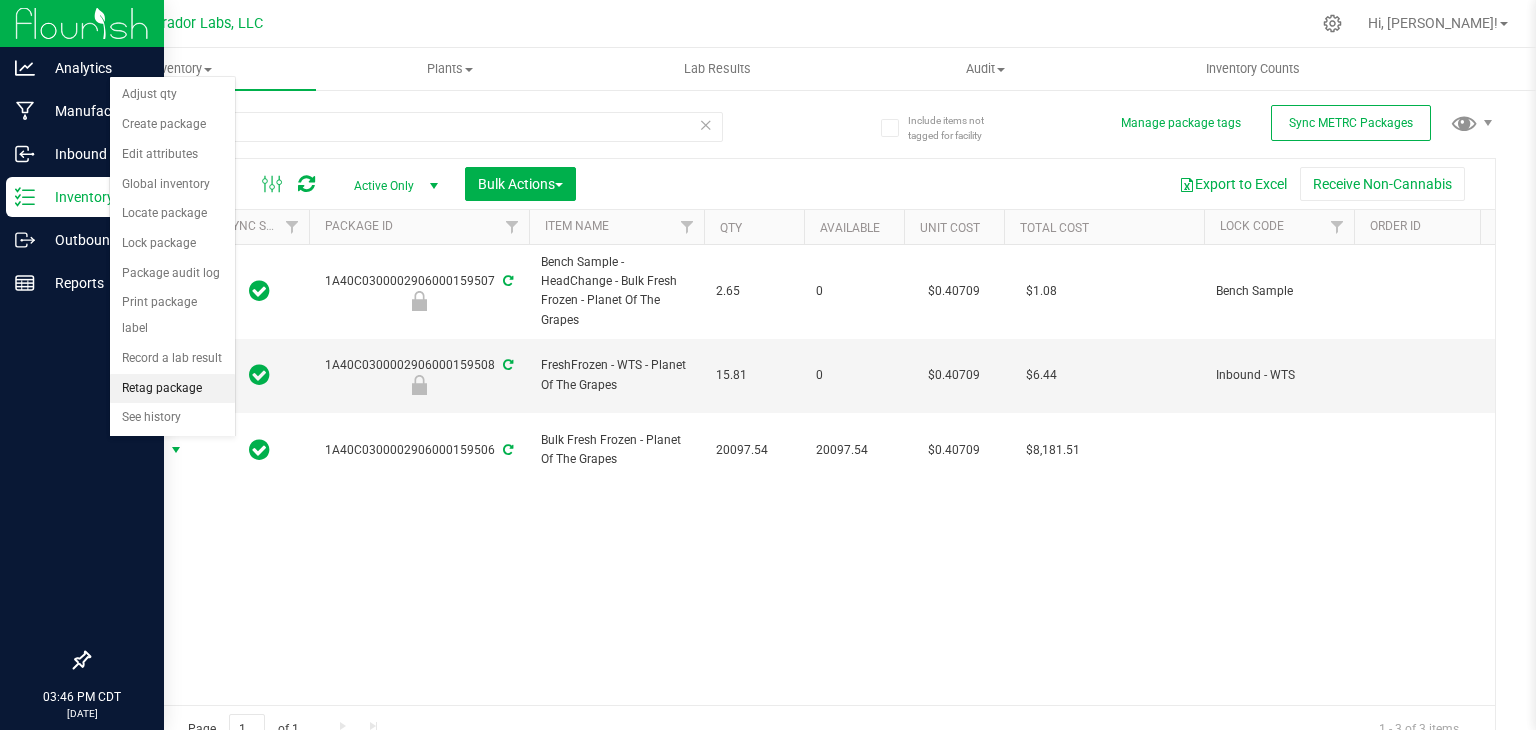 click on "Retag package" at bounding box center (172, 389) 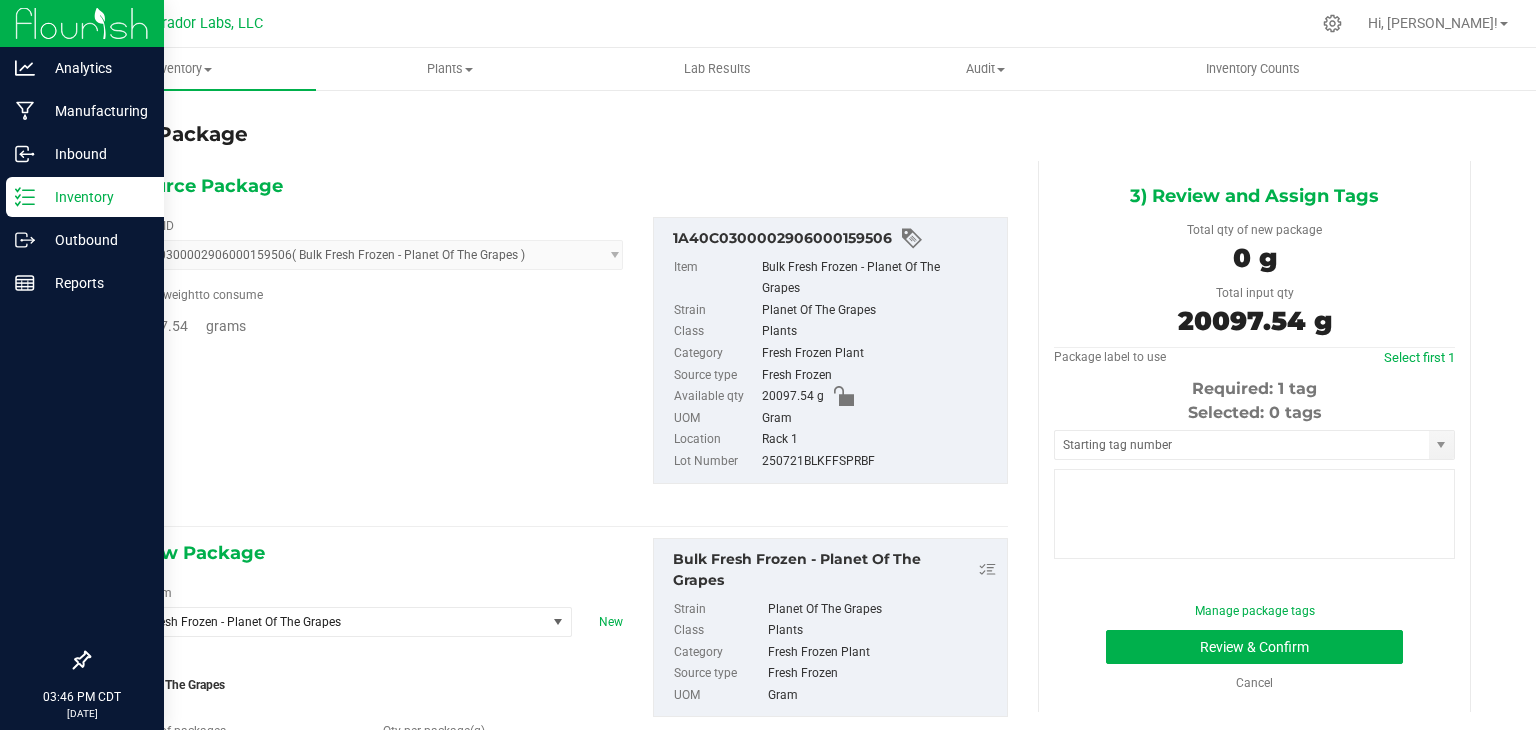 type on "0.0000" 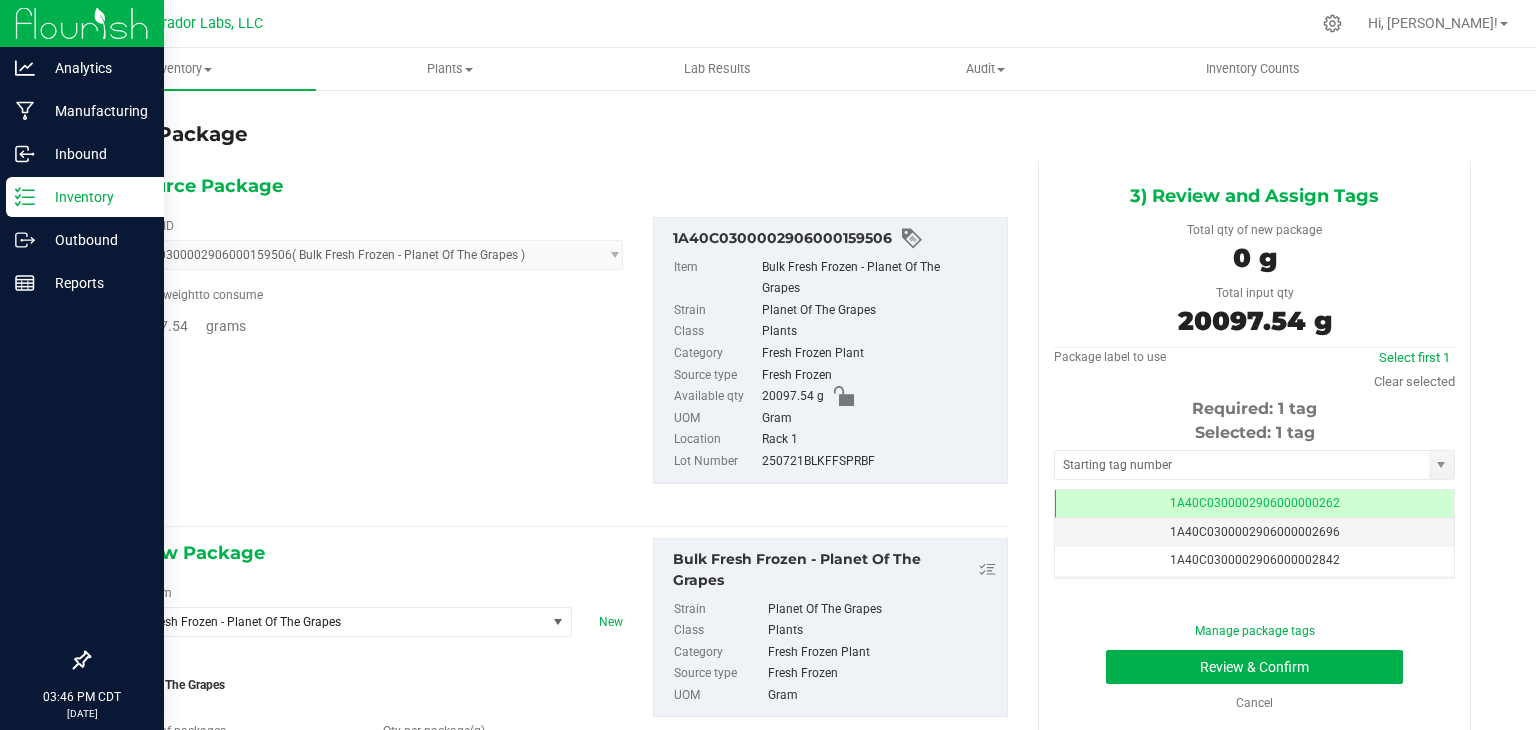 scroll, scrollTop: 0, scrollLeft: 0, axis: both 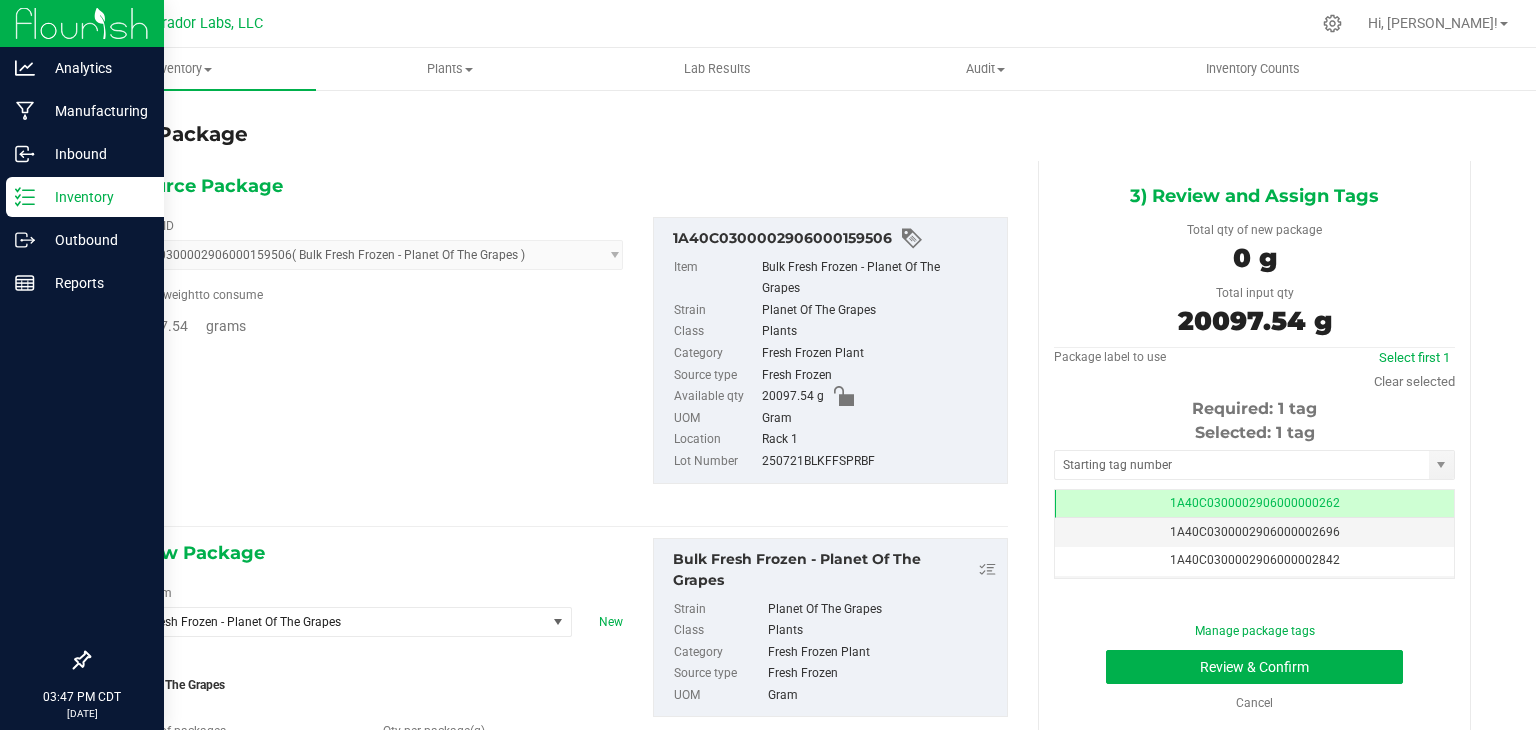 click on "2) New Package
Select Item
Bulk Fresh Frozen - Planet Of The Grapes
AIRO - Bench Sample - 1g Vape Cart - Mystical Melody AIRO - Bench Sample - 1g Vape Cart - Orange Sherbert AIRO - Bench Sample - Bulk 1g Vape Cart - Lemon Jet Fuel Gelato Airo - Bench Sample - Bulk Cart Grade Live Rosin - Cookie Haze Airo - Bench Sample - Bulk Cart Grade Live Rosin - Gasberry Airo - Bench Sample - Bulk Cart Grade Live Rosin - Purple Kush Airo - Bench Sample - Bulk HTE - GMO Airo - Bench Sample - Vape Cart 1g - Lemon Zest AIRO - Bulk 1g Vape Cart - Orange Sherbert Airo - Bulk Cart Grade Live Rosin - Amber Delight Indica Airo - Bulk Cart Grade Live Rosin - Cherry Thunder Sativa" at bounding box center (368, 677) 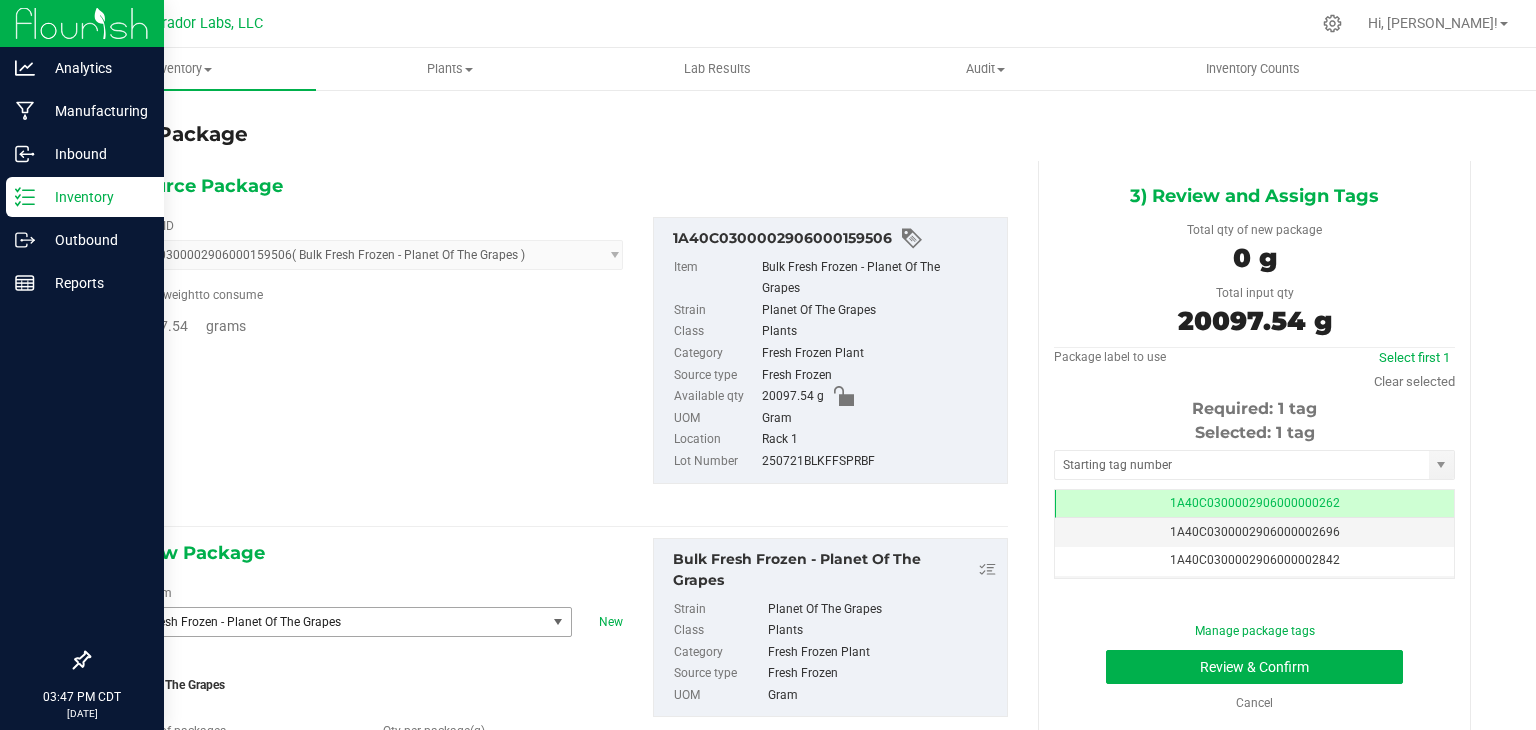 click on "Bulk Fresh Frozen - Planet Of The Grapes" at bounding box center [321, 622] 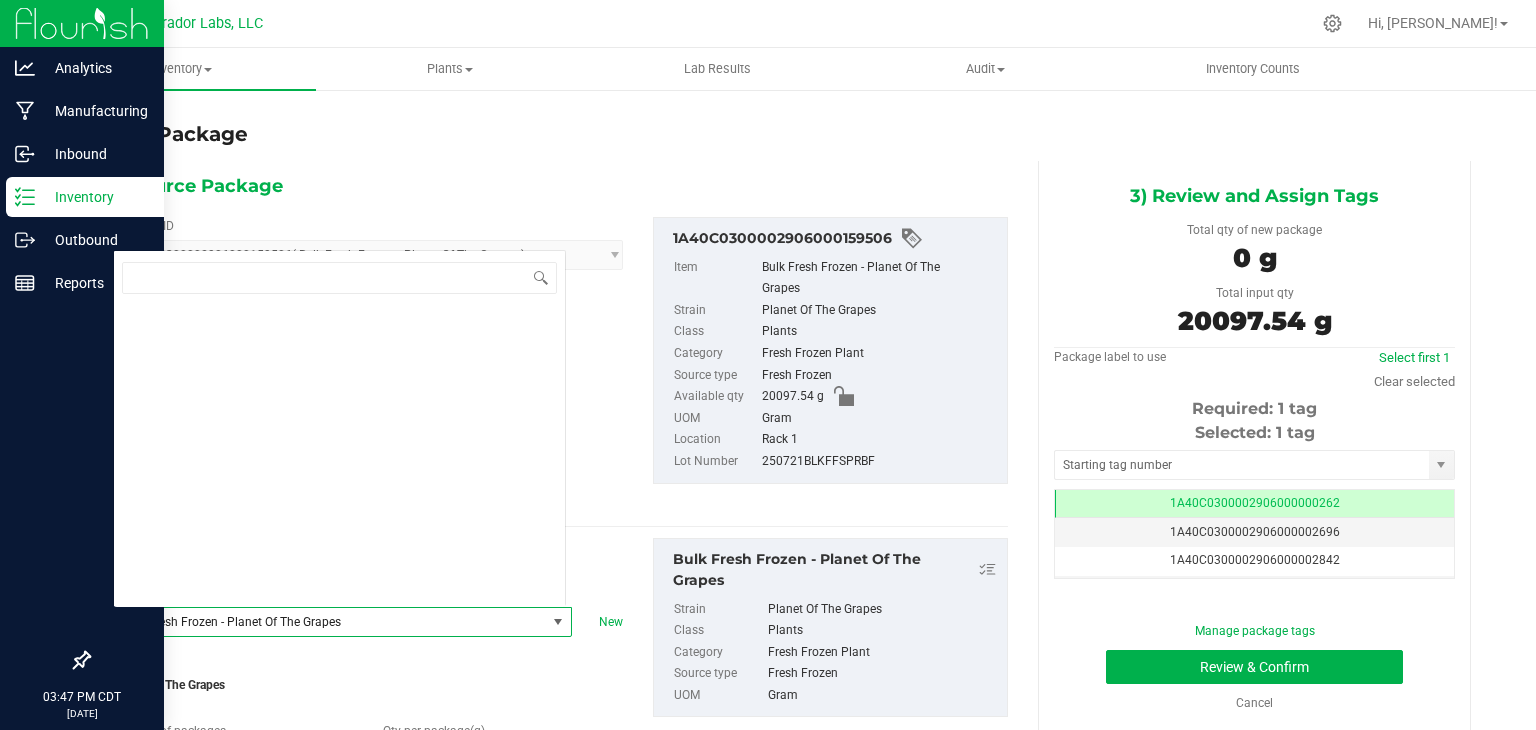 scroll, scrollTop: 41412, scrollLeft: 0, axis: vertical 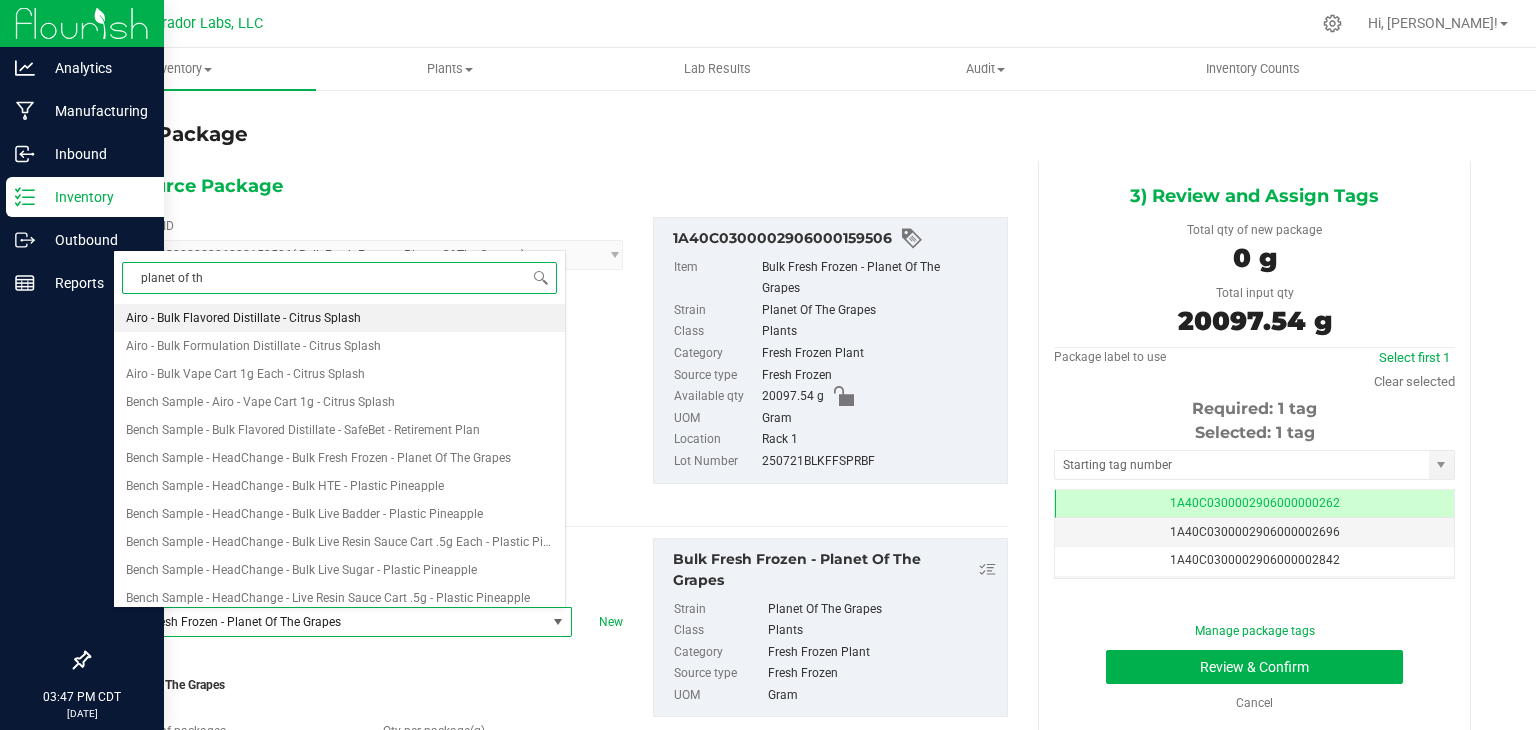 type on "planet of the" 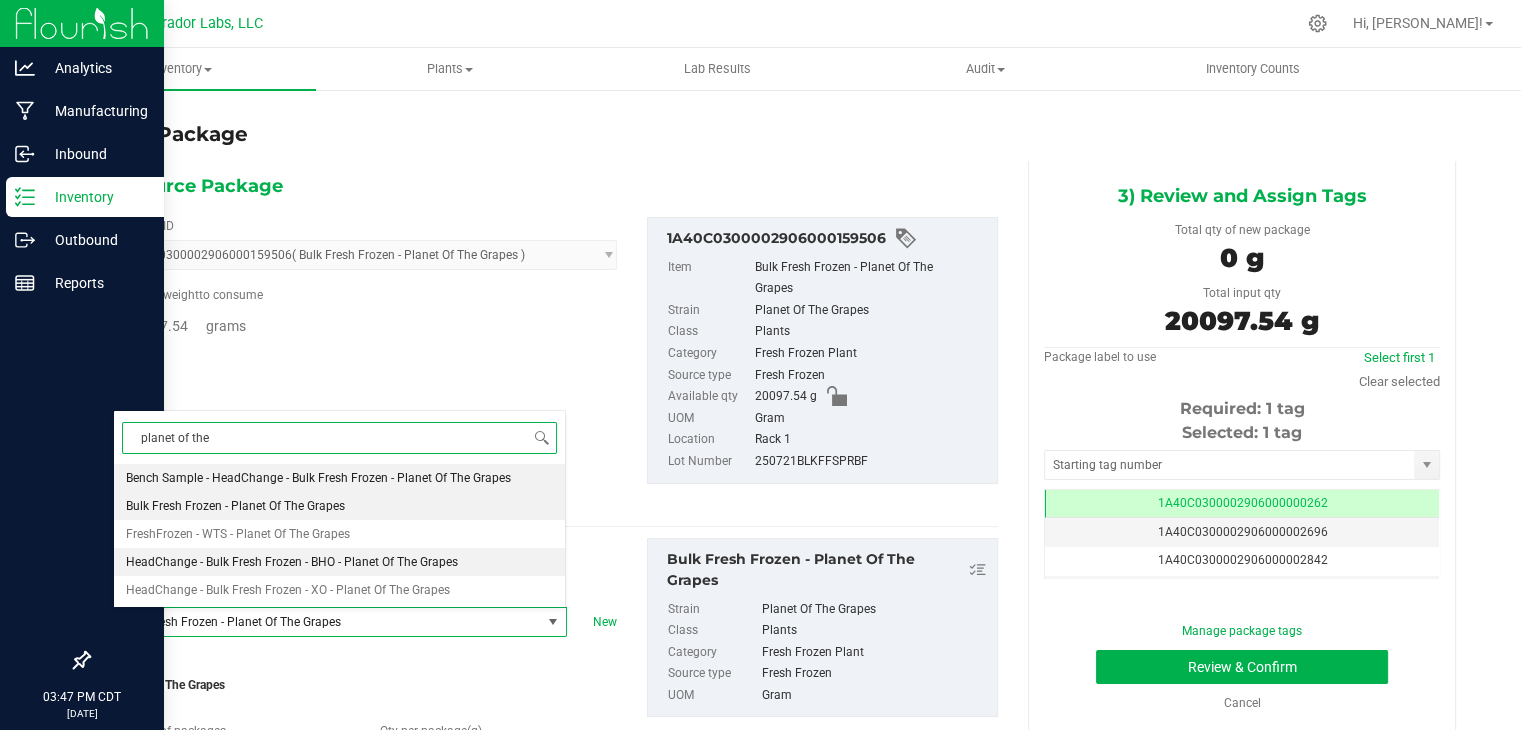 click on "HeadChange - Bulk Fresh Frozen - BHO - Planet Of The Grapes" at bounding box center (292, 562) 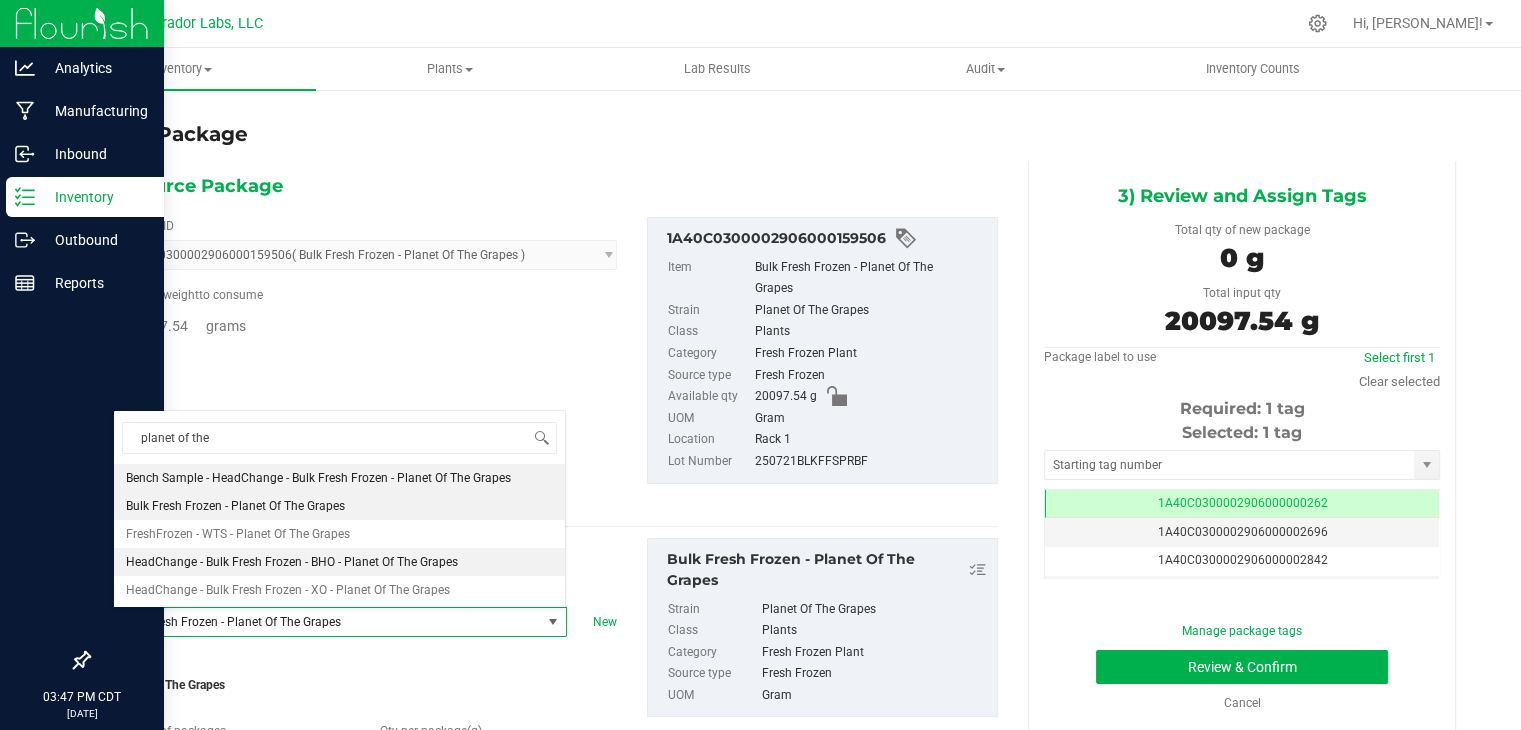 type 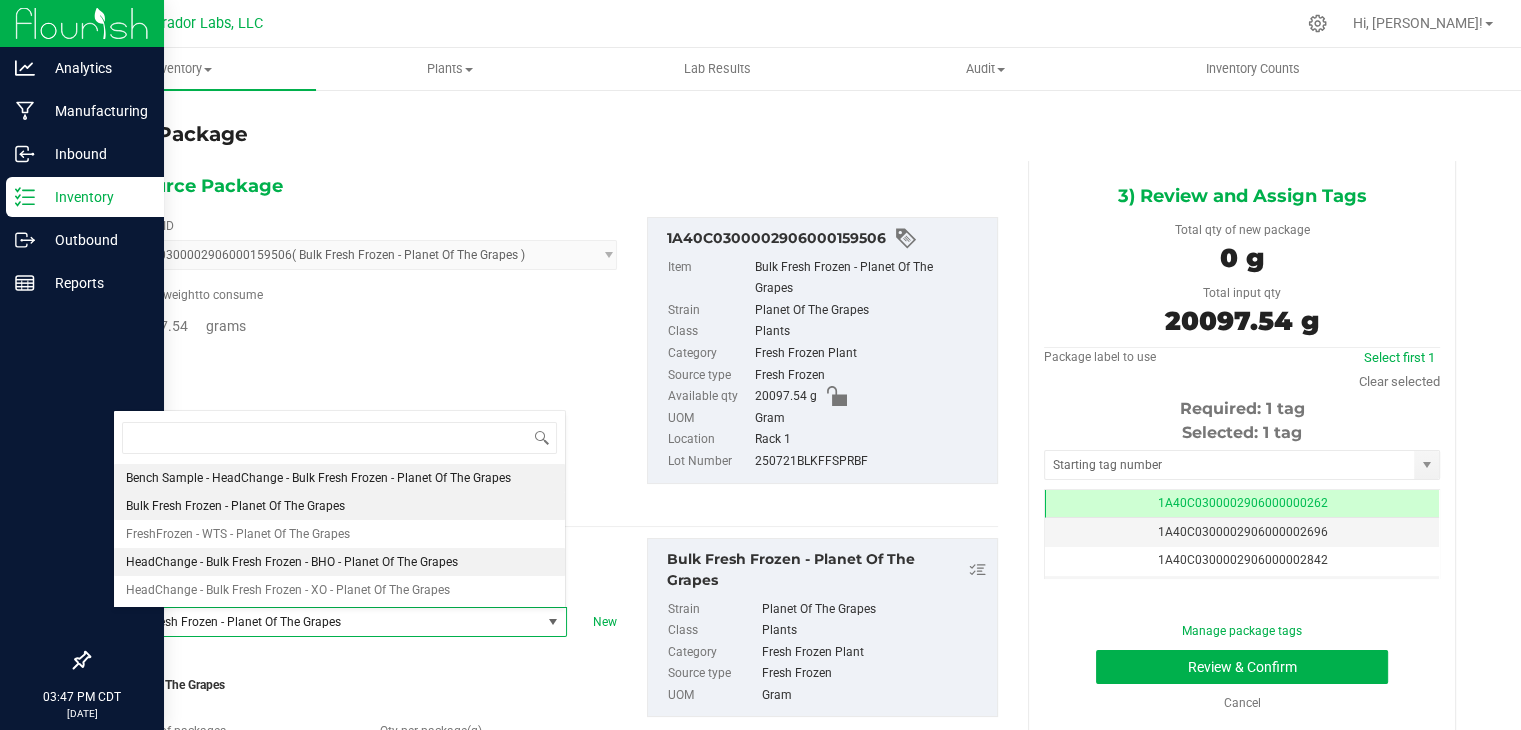 type on "0.0000" 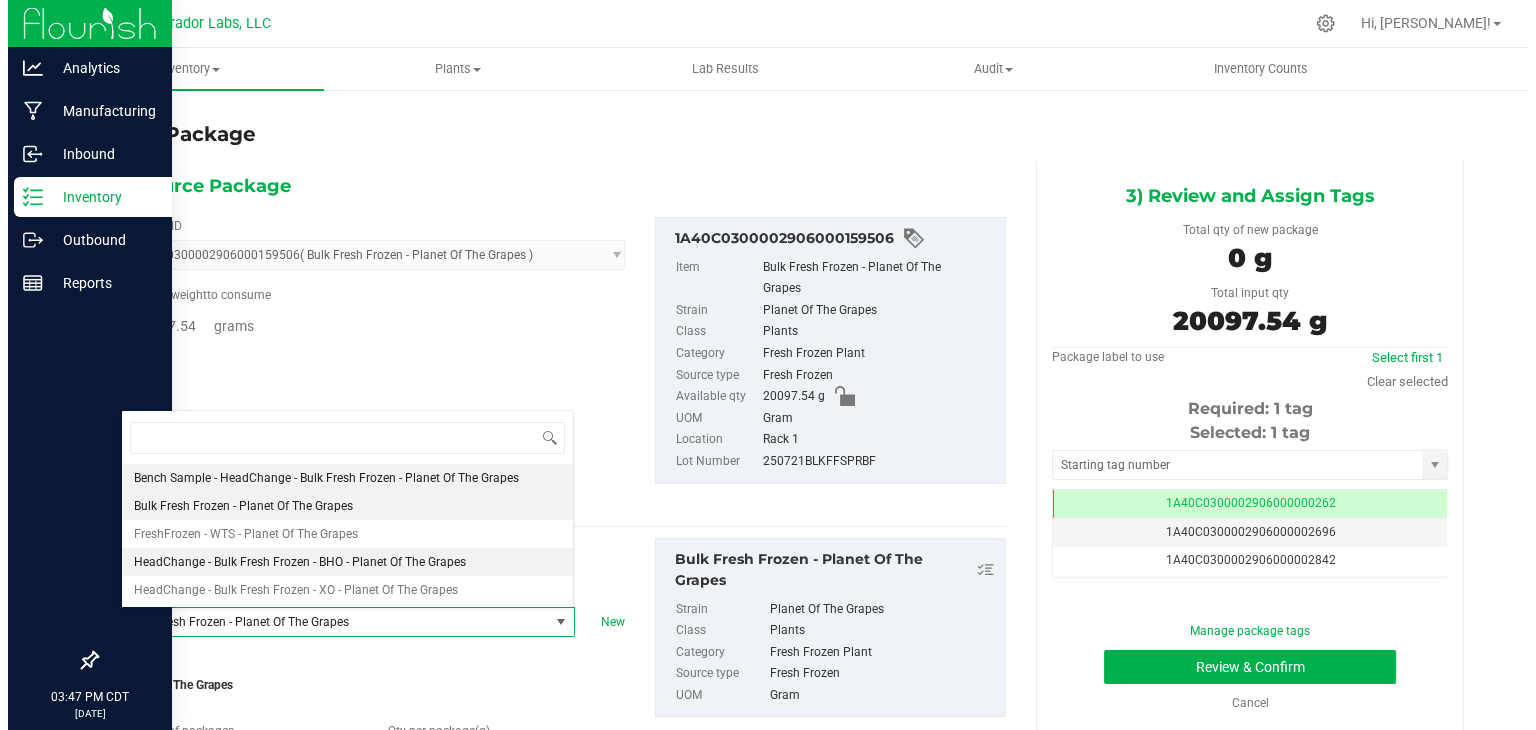 scroll, scrollTop: 66248, scrollLeft: 0, axis: vertical 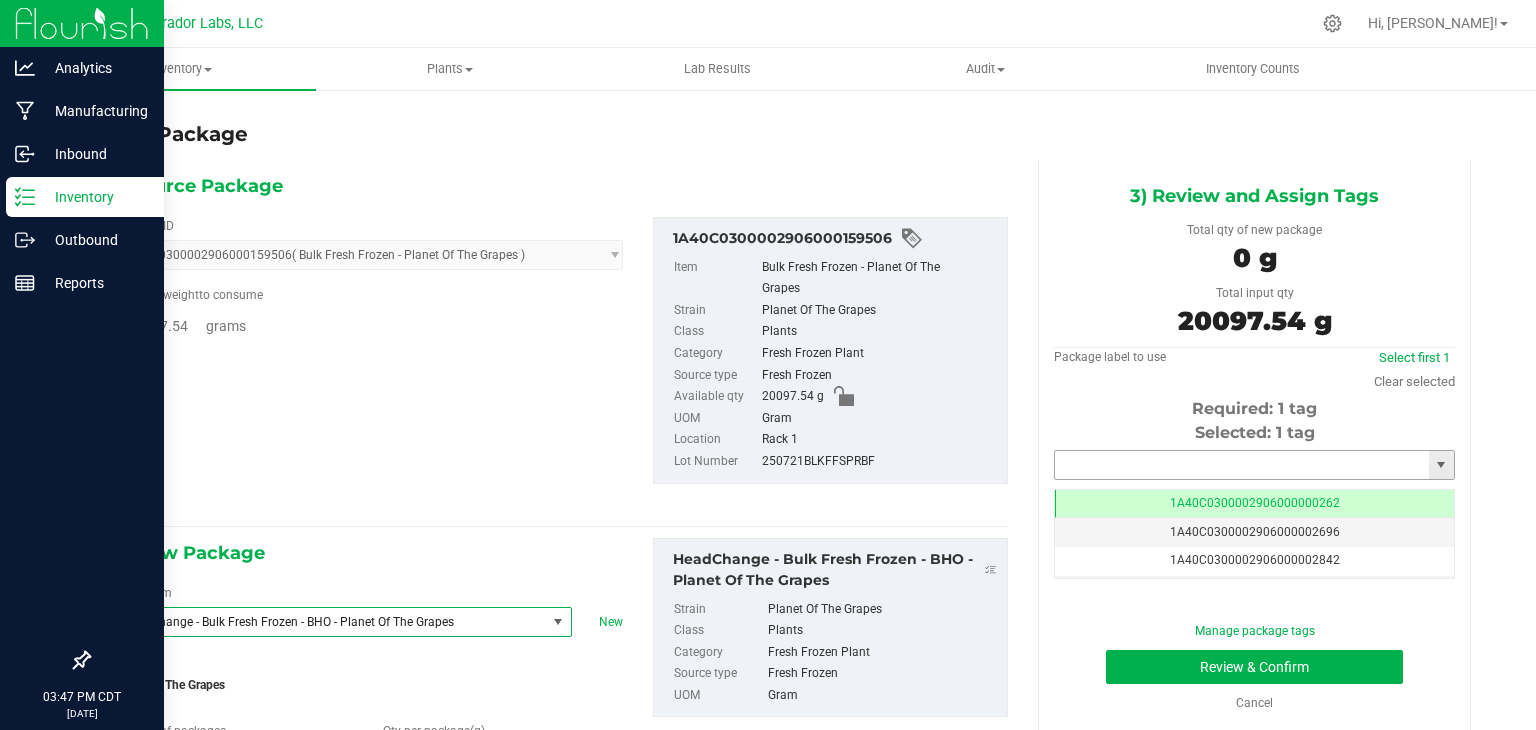 click at bounding box center (1242, 465) 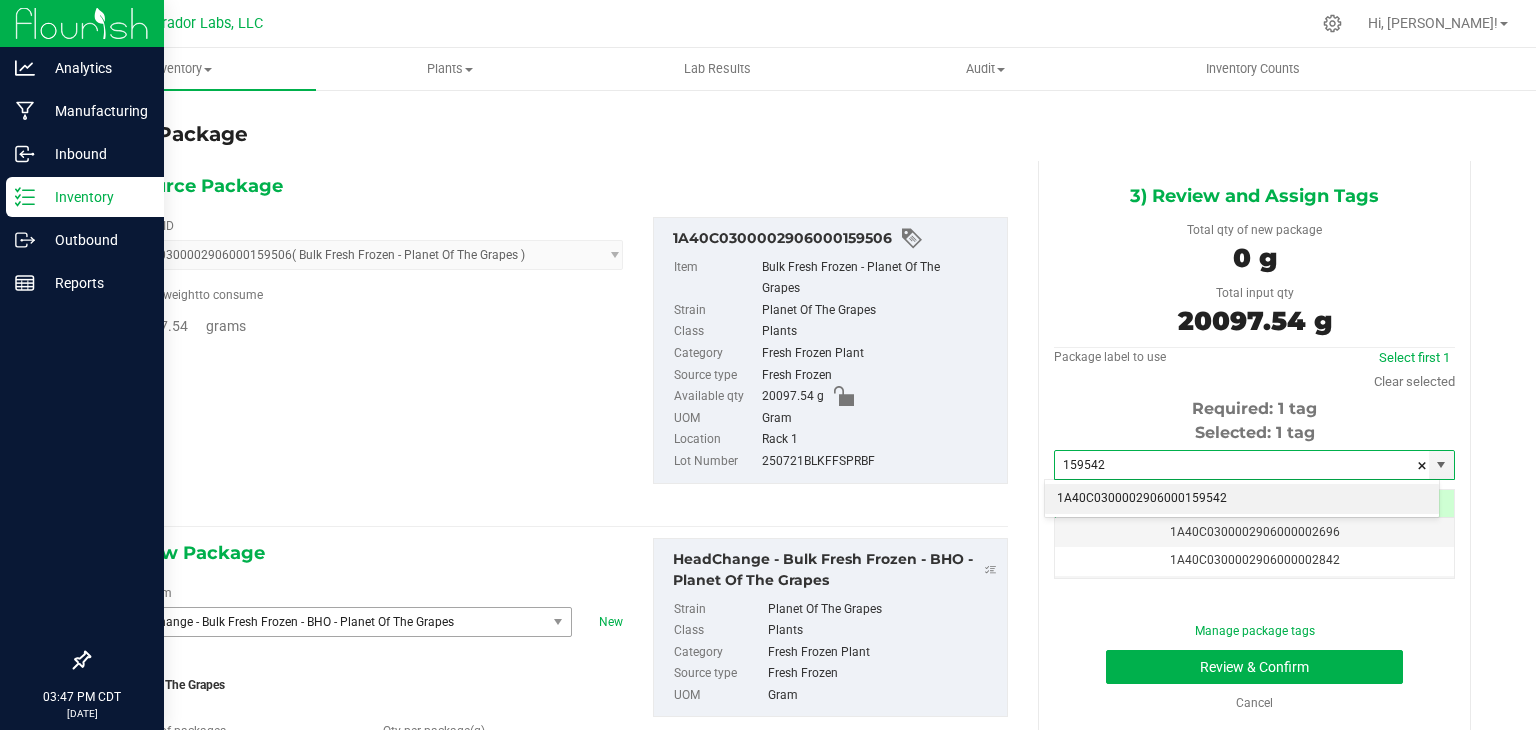 click on "1A40C0300002906000159542" at bounding box center (1242, 499) 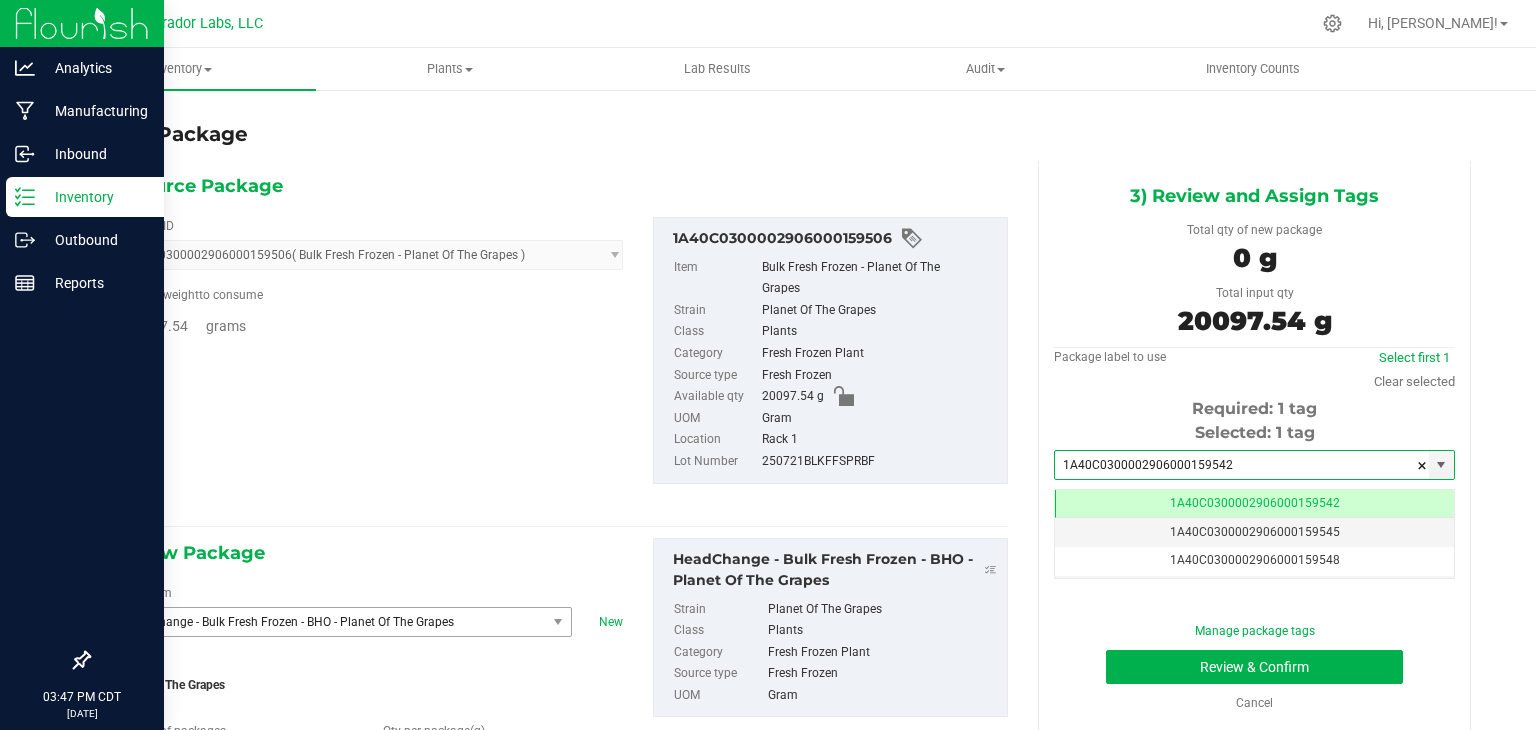 scroll, scrollTop: 0, scrollLeft: 0, axis: both 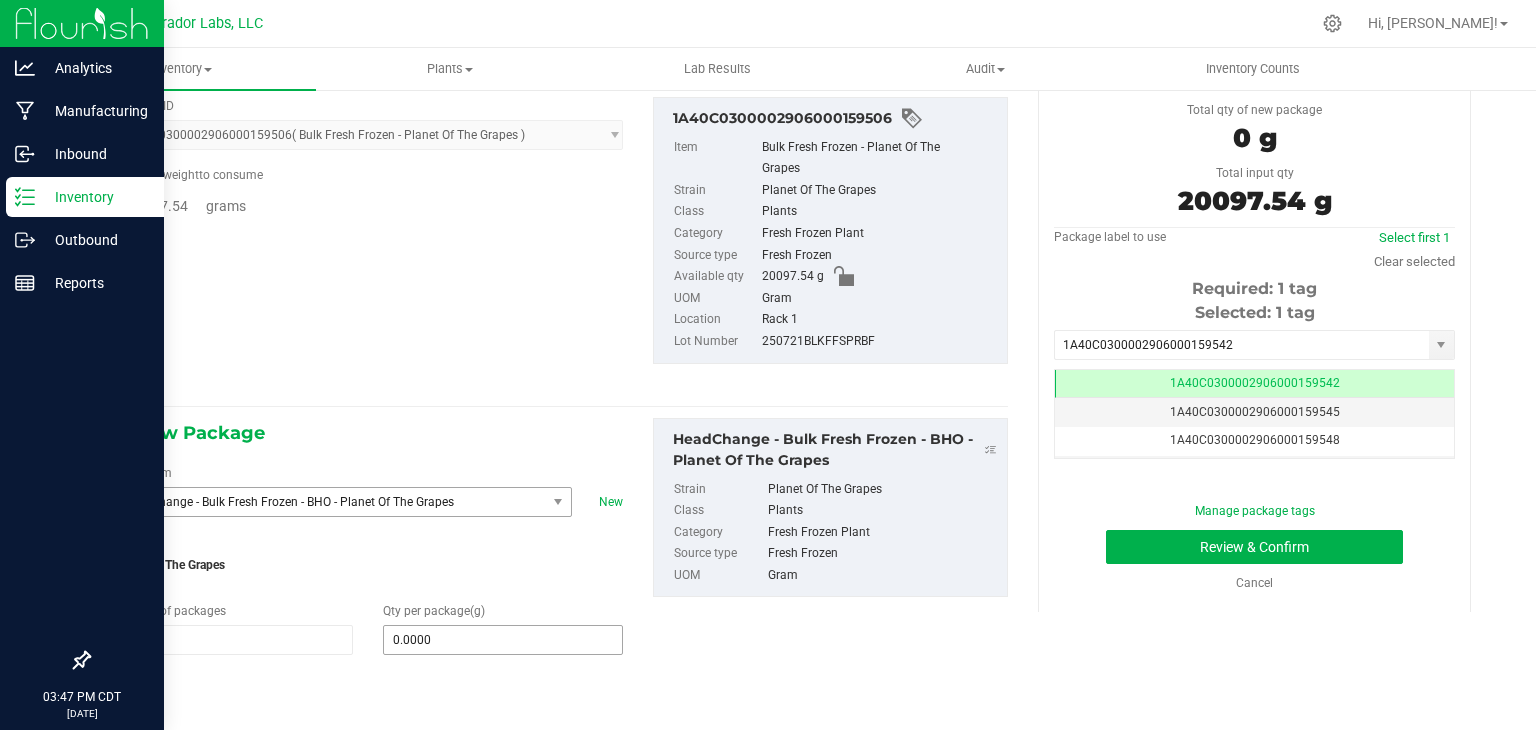 type 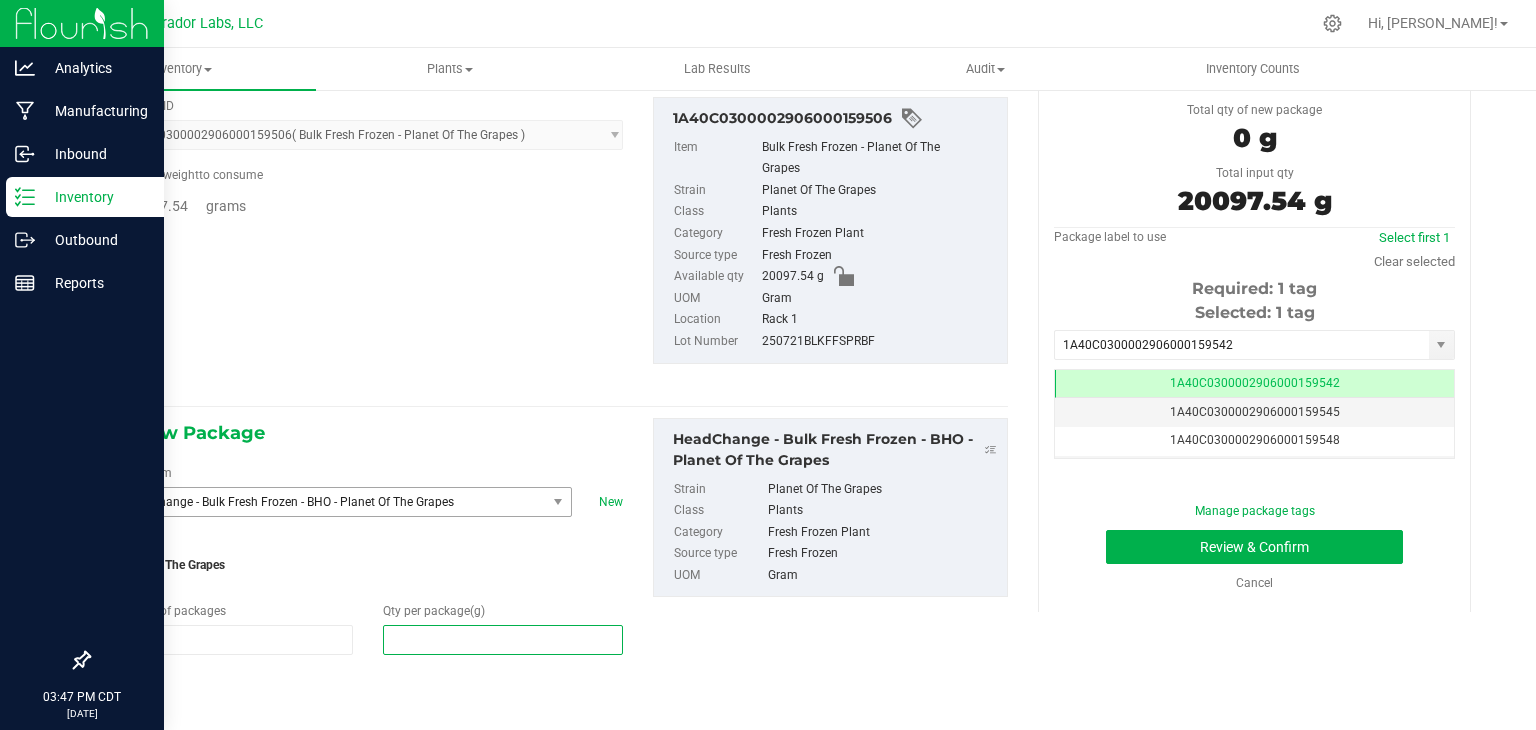 click at bounding box center [503, 640] 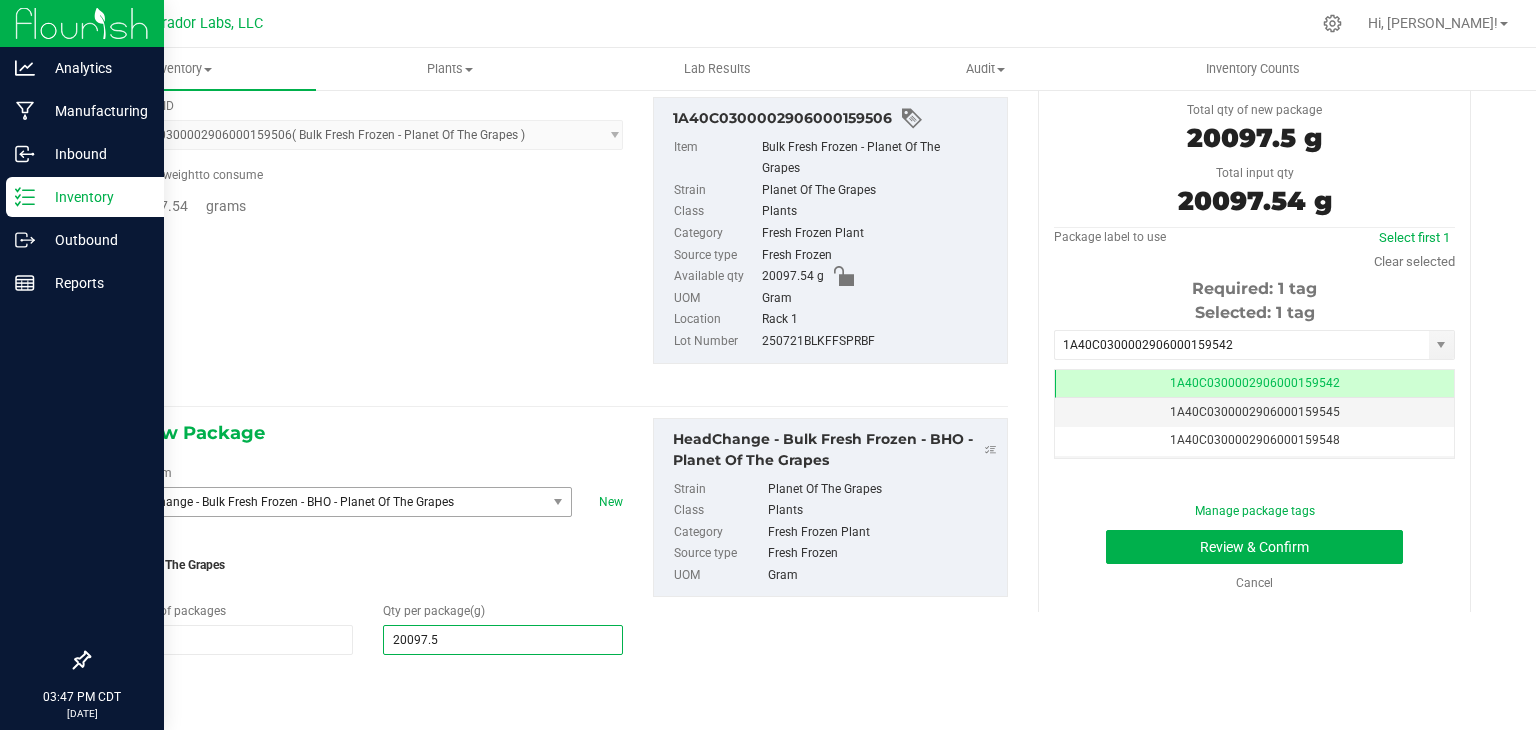 type on "20097.54" 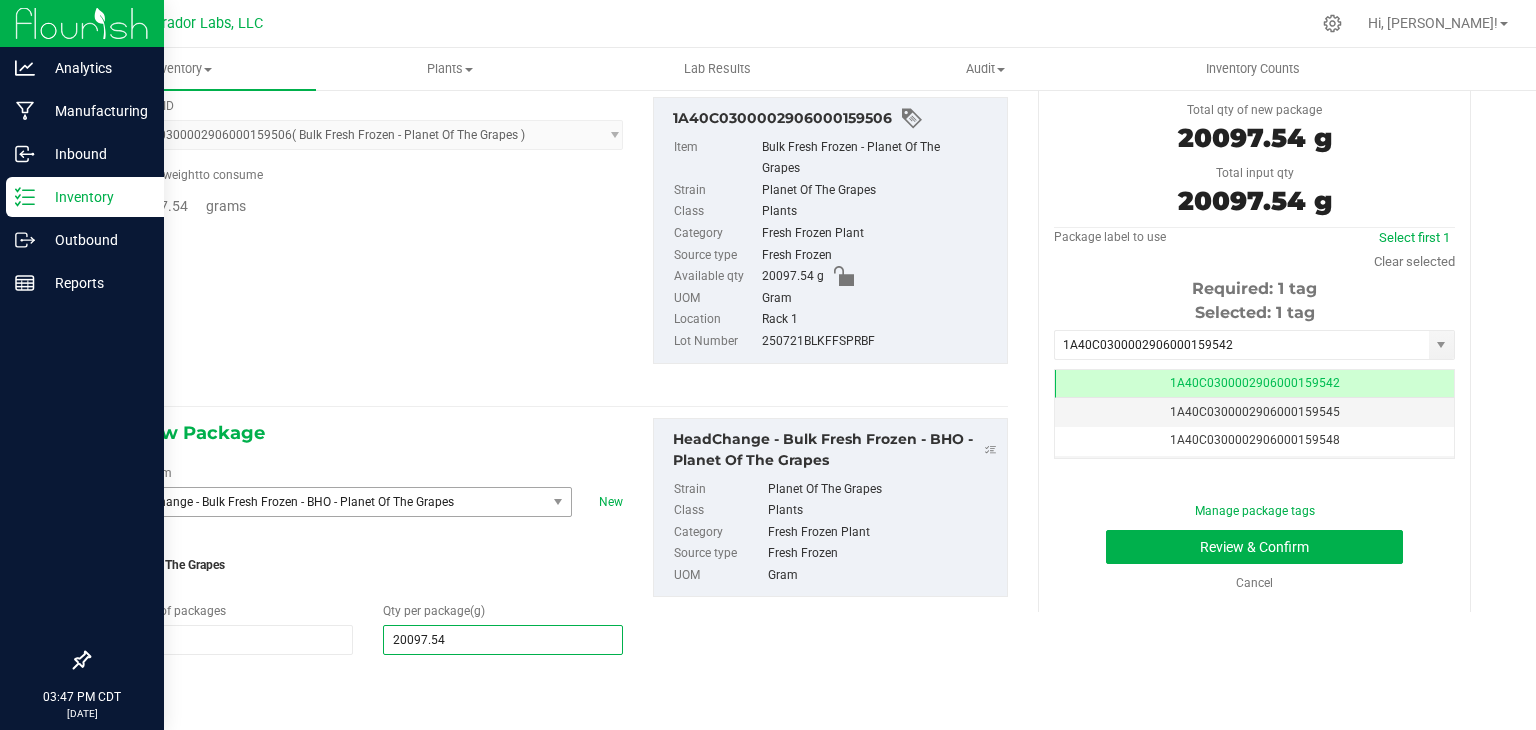 type on "20,097.5400" 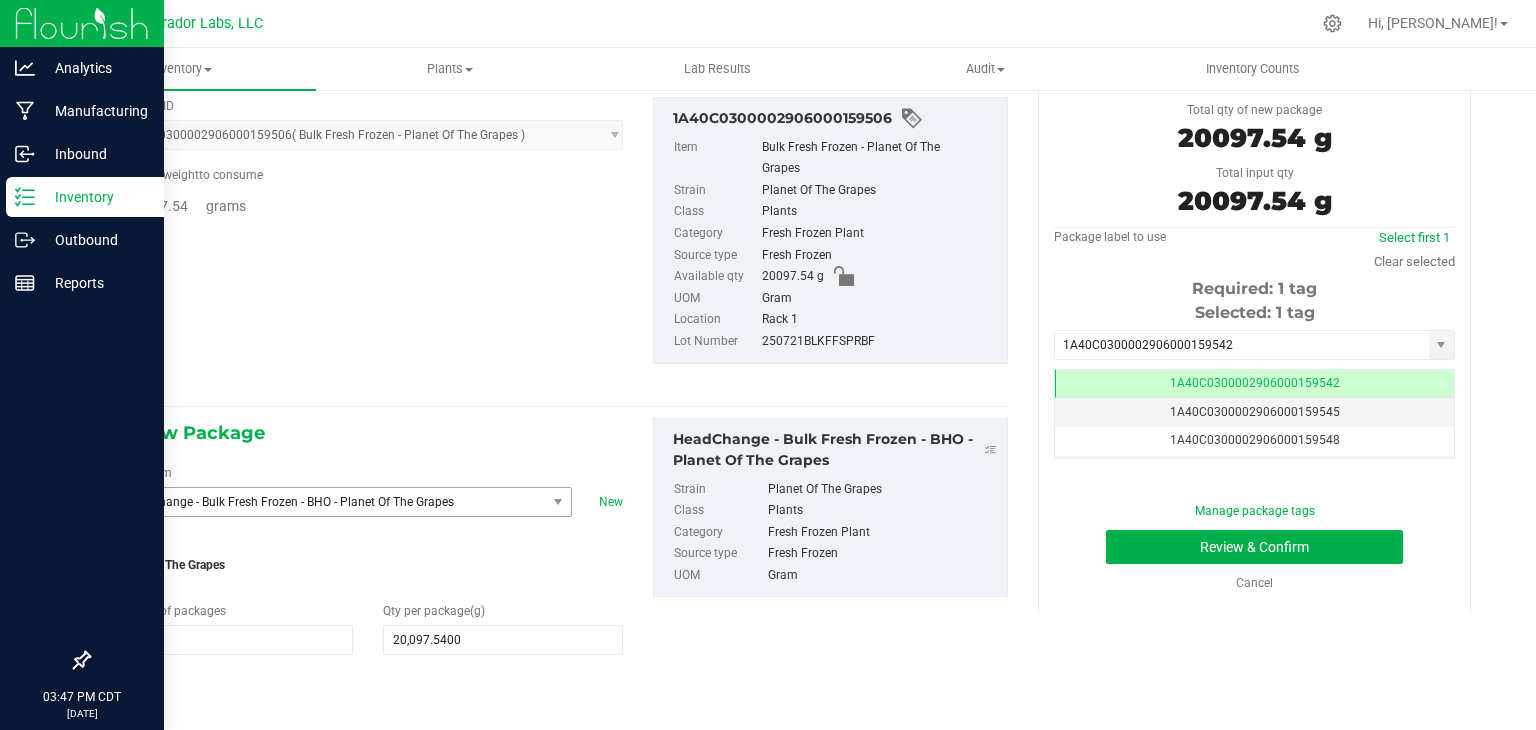 click on "2) New Package
Select Item
HeadChange - Bulk Fresh Frozen - BHO - Planet Of The Grapes
HeadChange - Bulk Fresh Frozen - BHO - Permanent Chimera HeadChange - Bulk Fresh Frozen - BHO - PEZ HeadChange - Bulk Fresh Frozen - BHO - Pez Sours HeadChange - Bulk Fresh Frozen - BHO - Pienana HeadChange - Bulk Fresh Frozen - BHO - Pina Colada HeadChange - Bulk Fresh Frozen - BHO - Pina Colada Cut HeadChange - Bulk Fresh Frozen - BHO - Pineapple Breeze HeadChange - Bulk Fresh Frozen - BHO - Pineapple Butter Cookie HeadChange - Bulk Fresh Frozen - BHO - Pineapple Dolewhip HeadChange - Bulk Fresh Frozen - BHO - Pink Certz HeadChange - Bulk Fresh Frozen - BHO - Pink Z Burst" at bounding box center [560, 557] 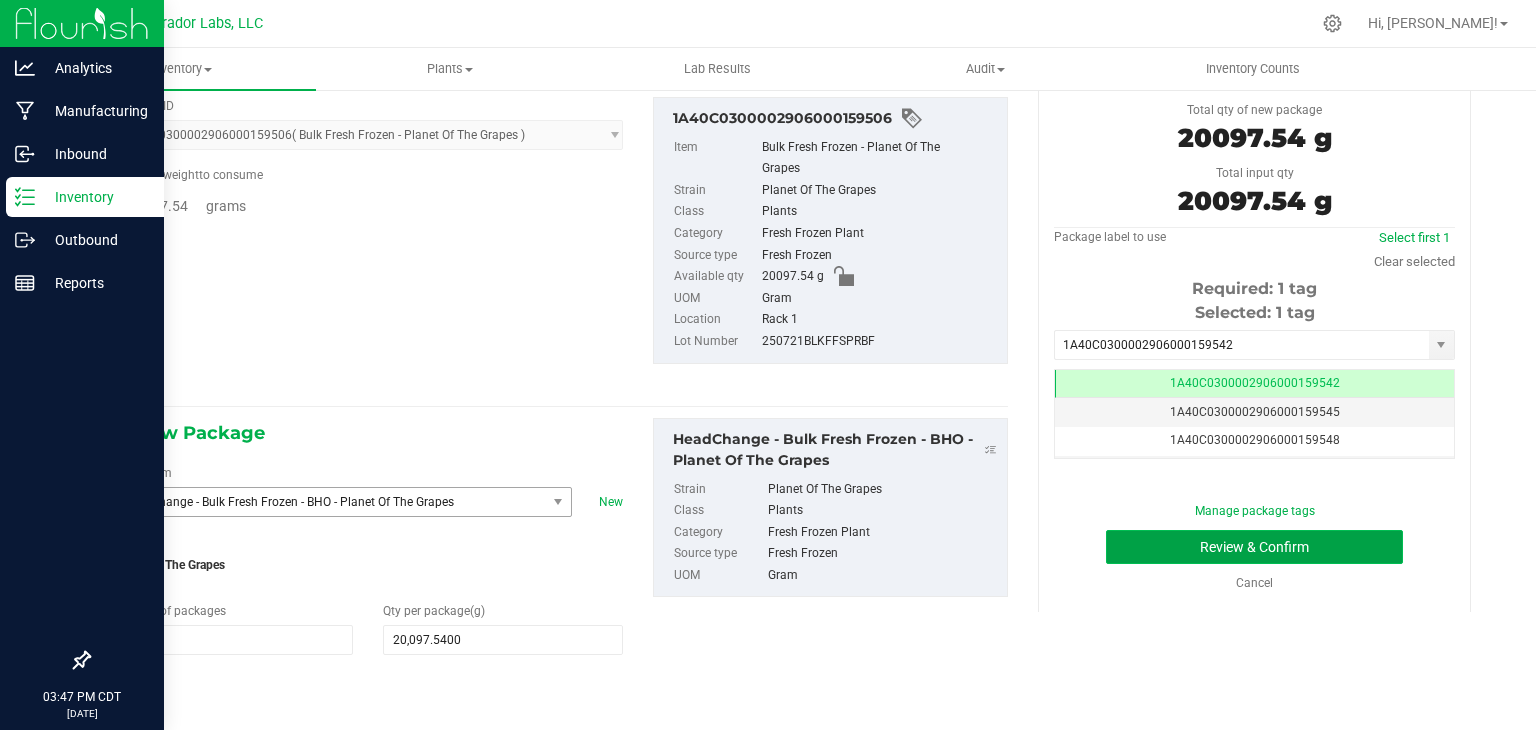 click on "Review & Confirm" at bounding box center (1254, 547) 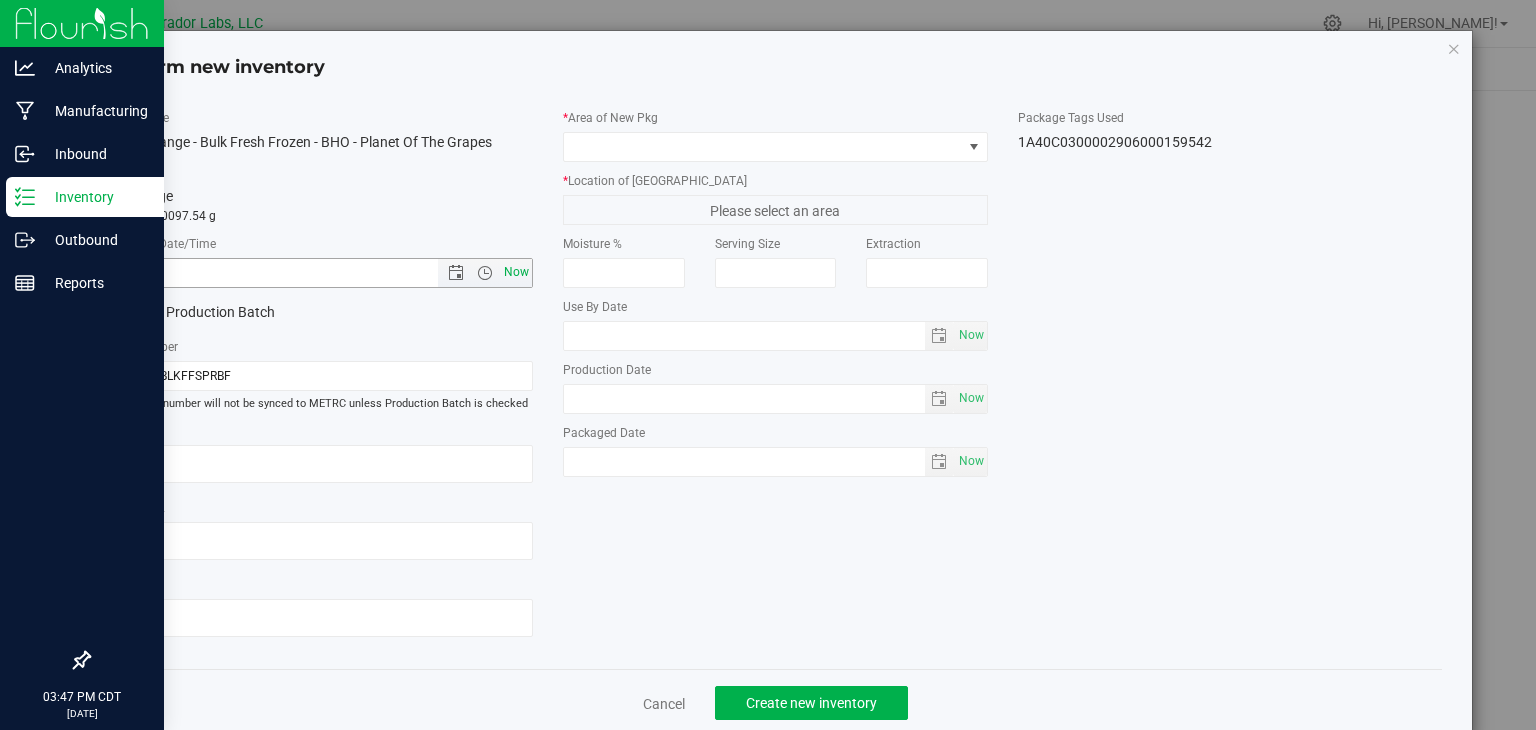 click on "Now" at bounding box center (517, 272) 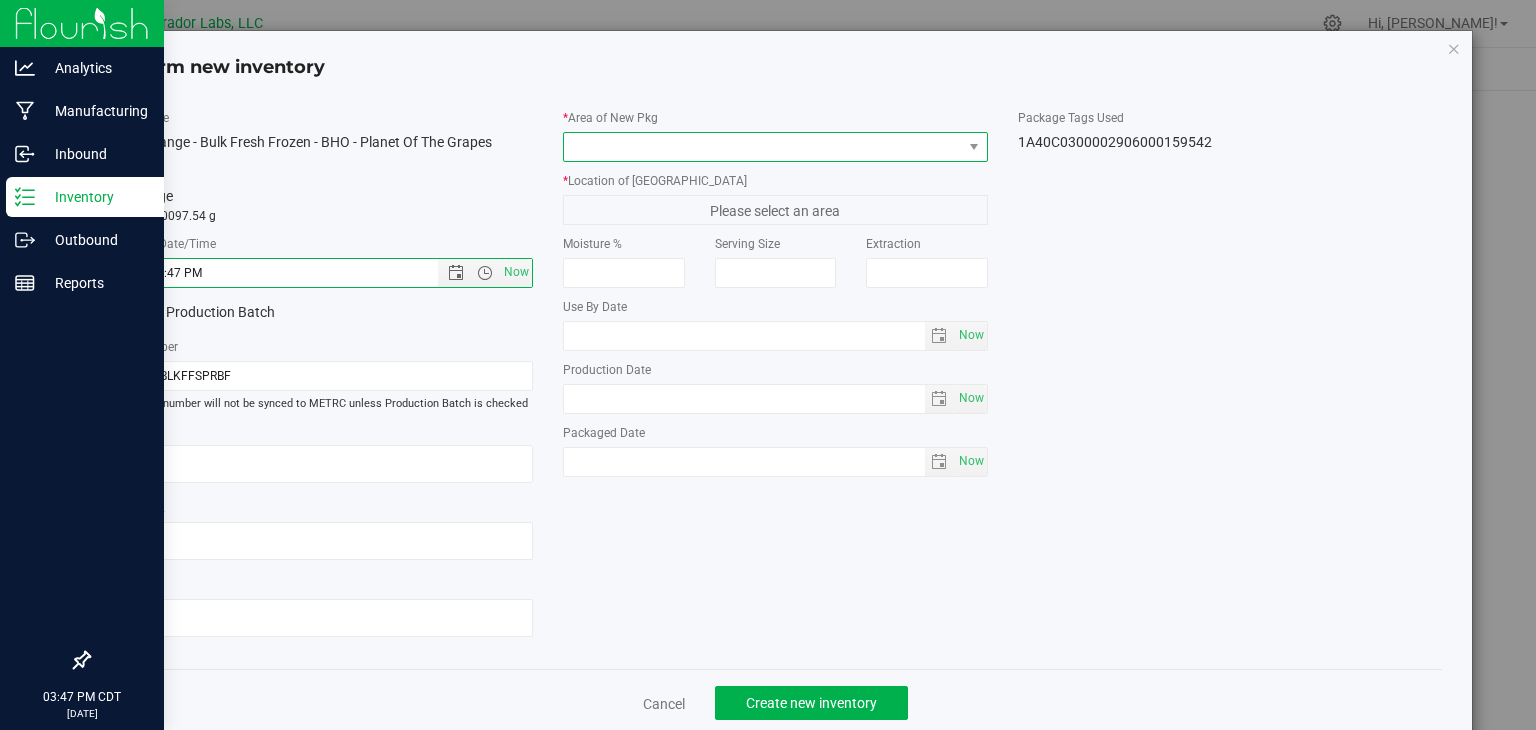 click at bounding box center [763, 147] 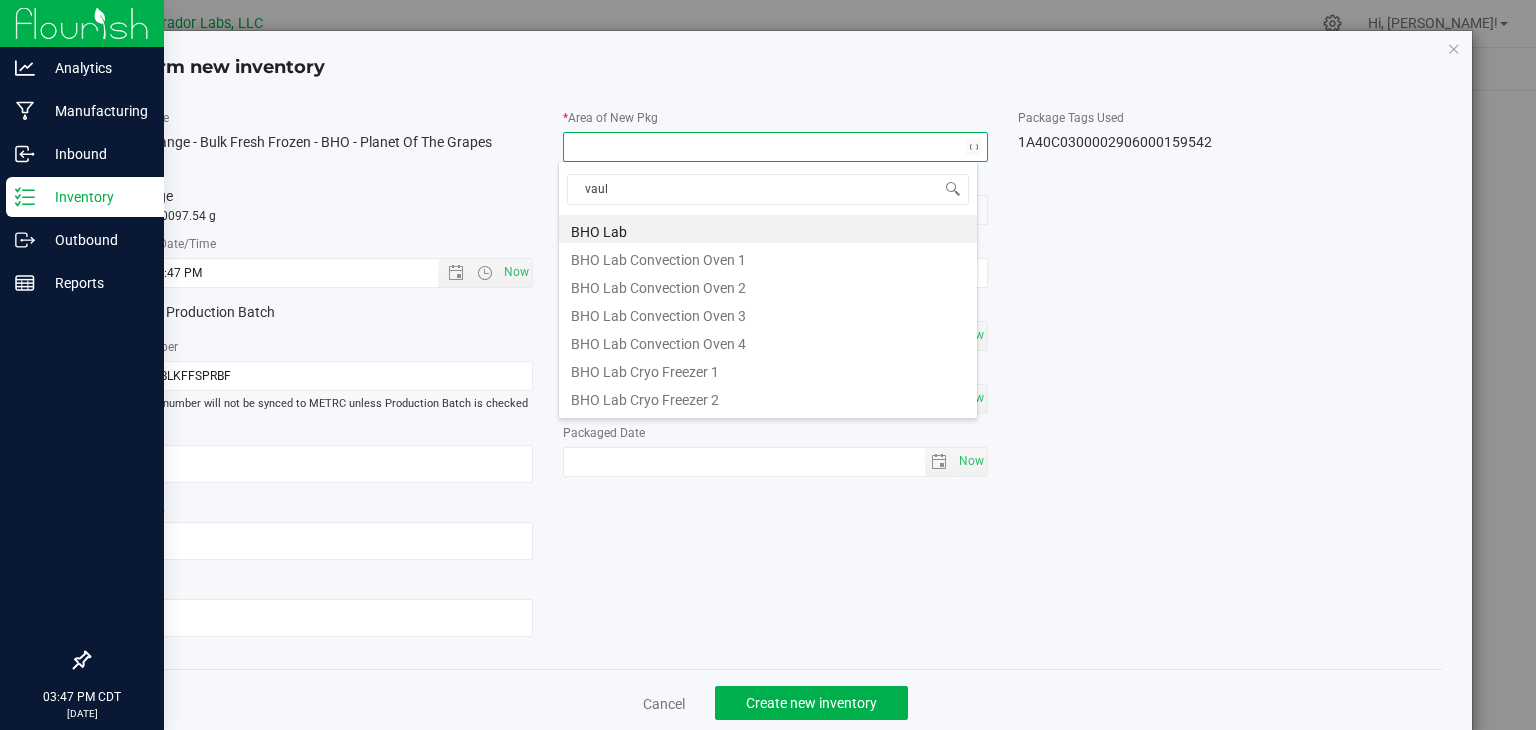 type on "vault" 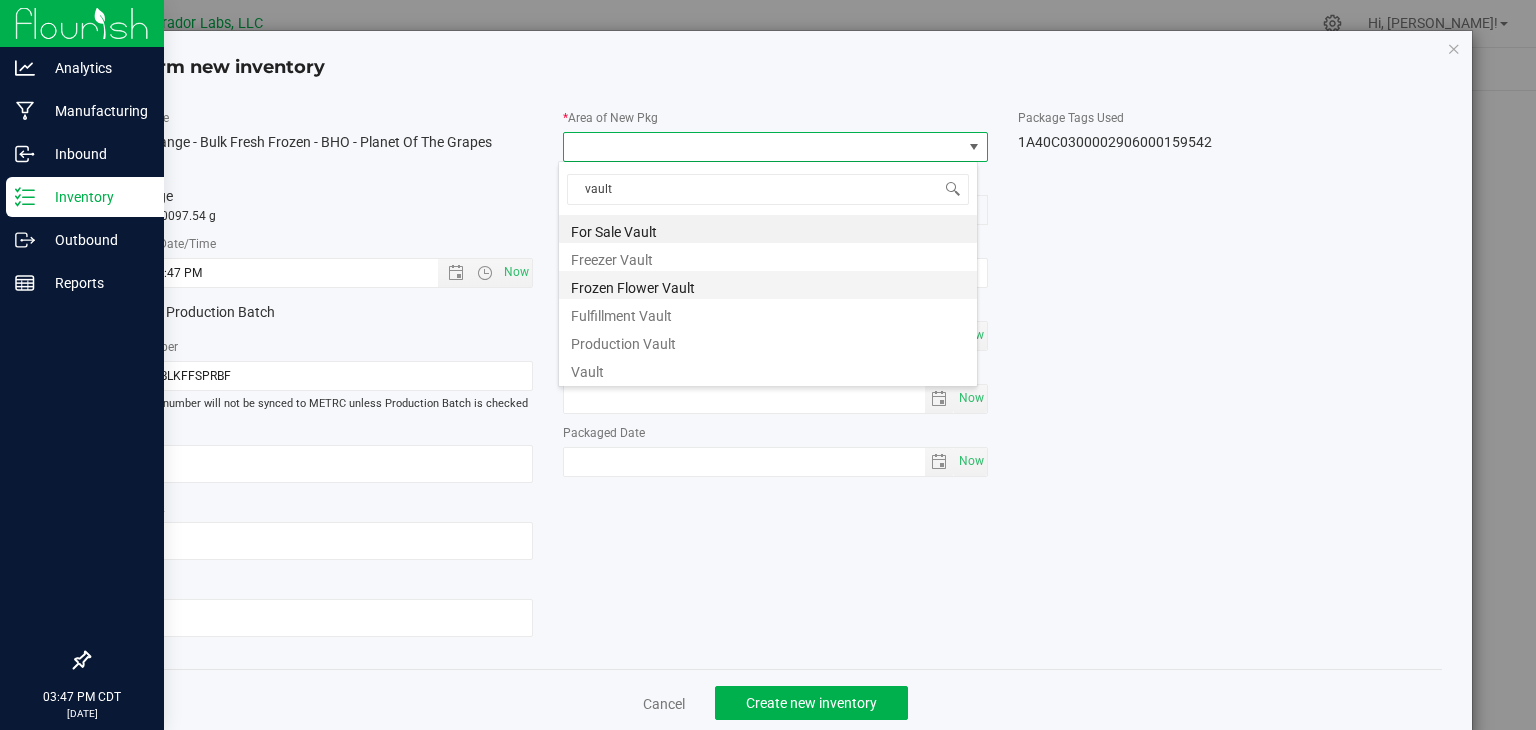 click on "Frozen Flower Vault" at bounding box center (768, 285) 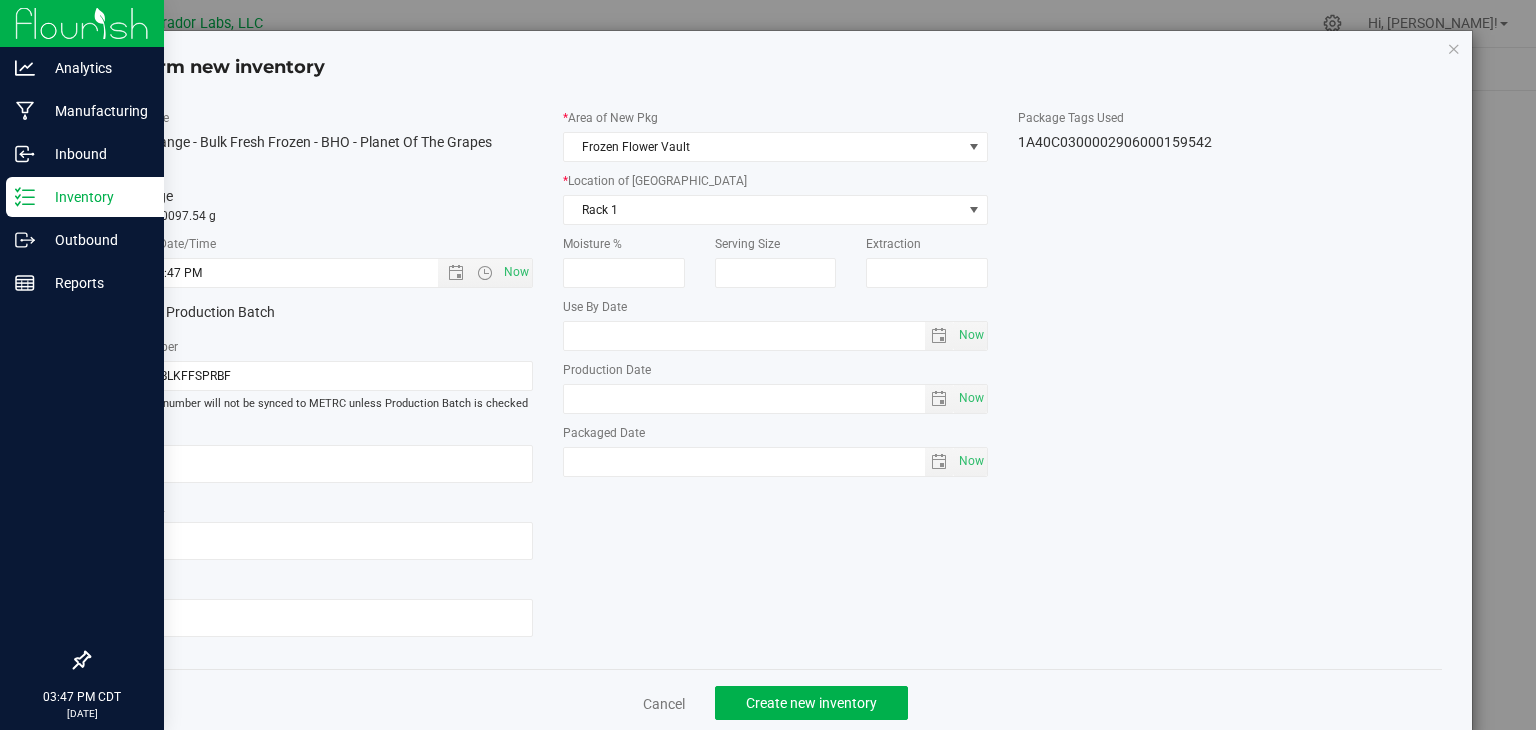 click on "Serving Size" at bounding box center [776, 244] 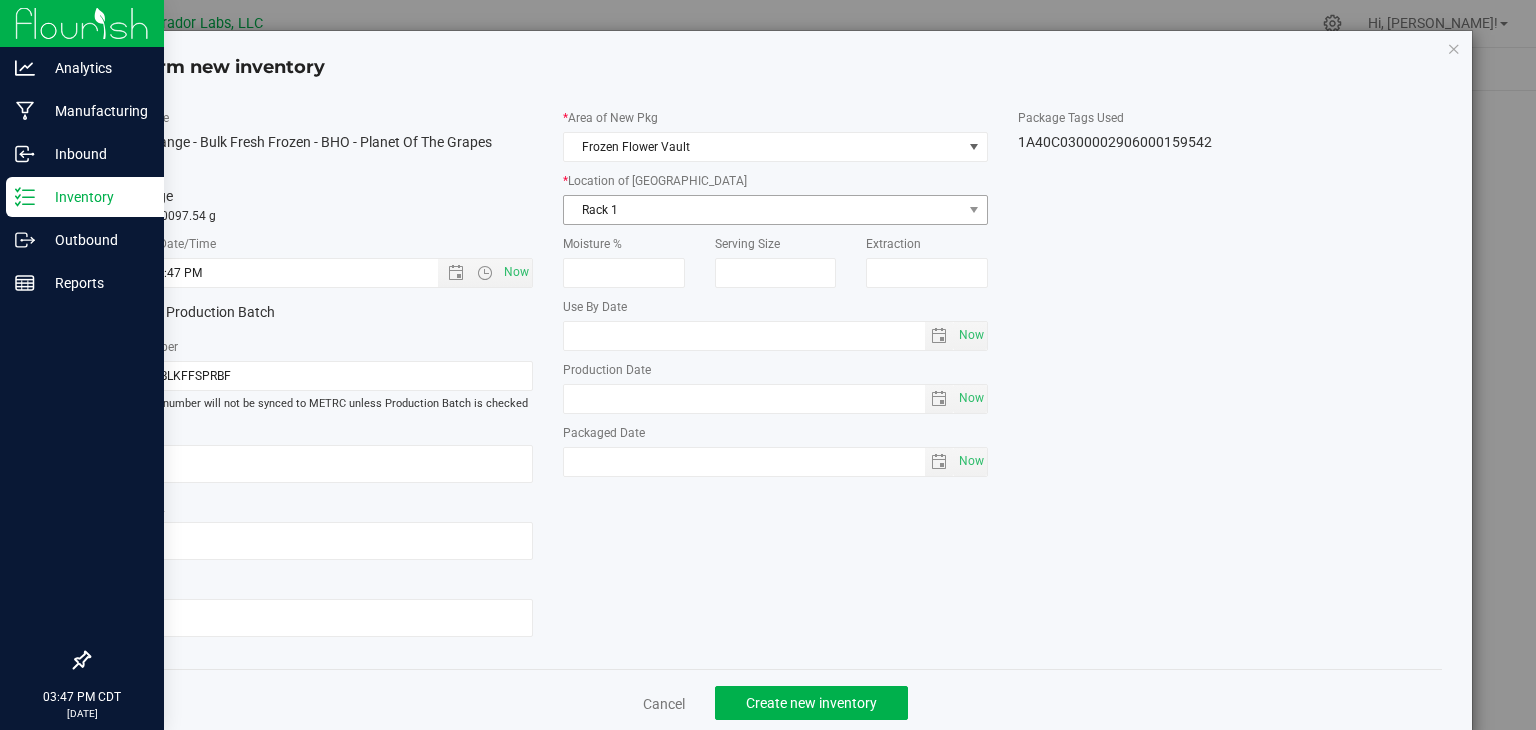 click on "Rack 1" at bounding box center [763, 210] 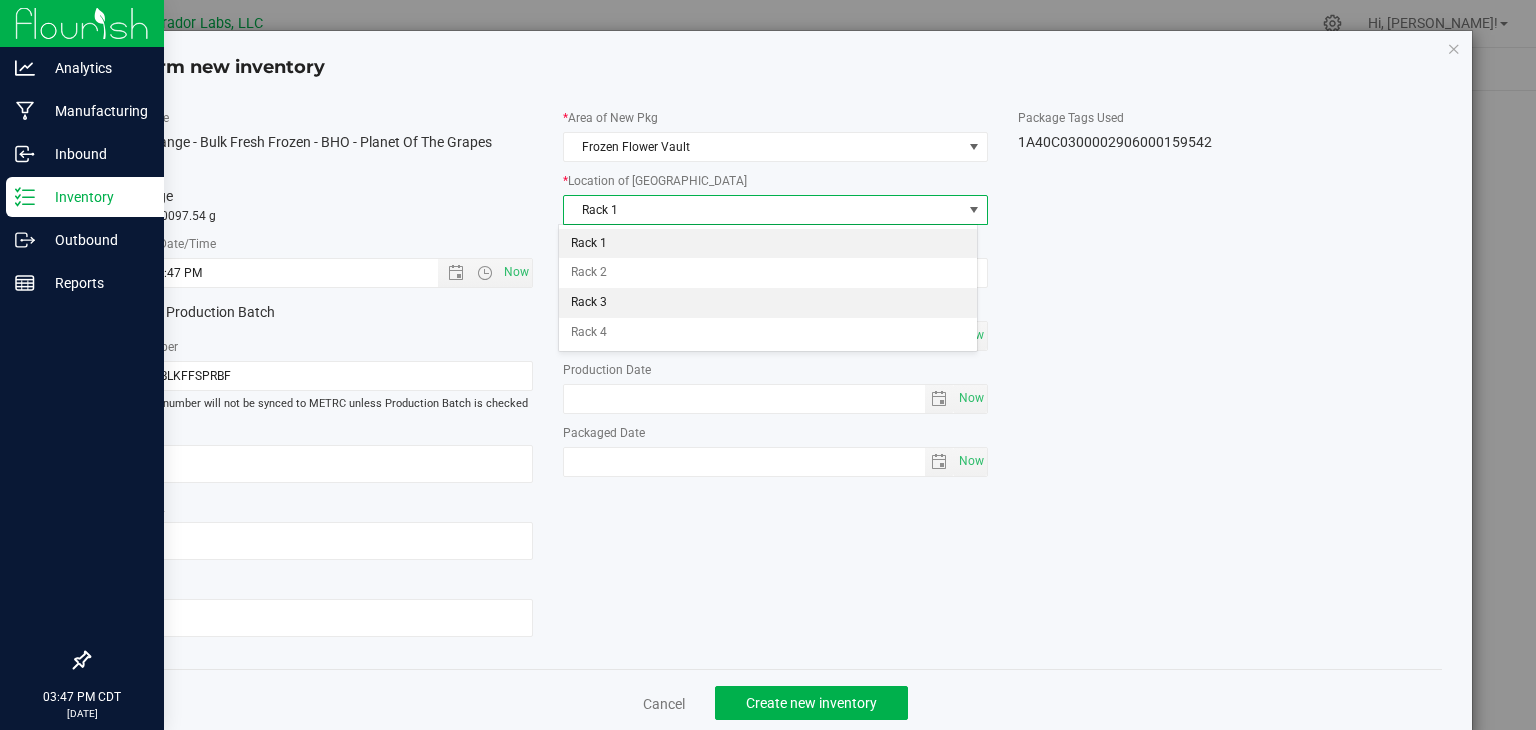 click on "Rack 3" at bounding box center (768, 303) 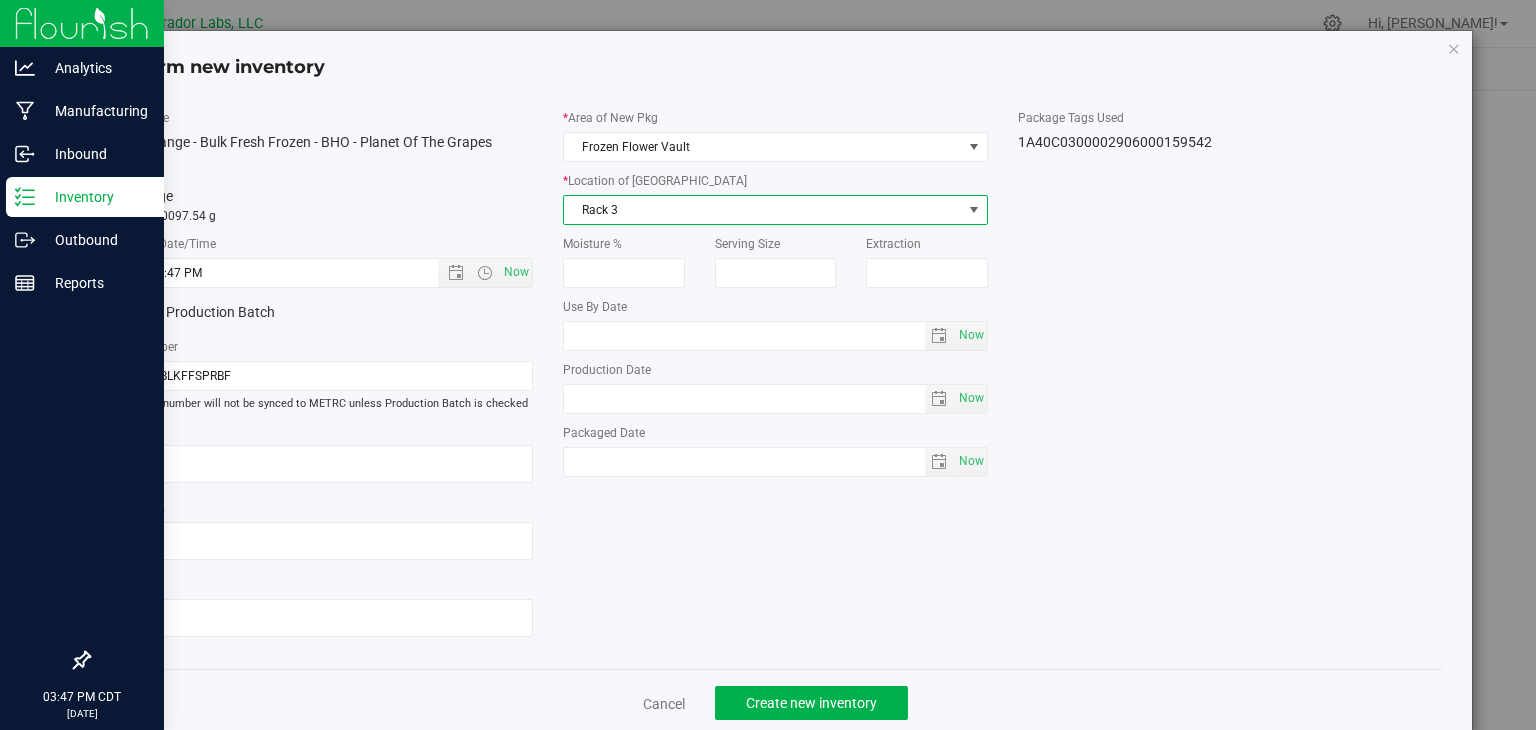click on "Item Name
HeadChange - Bulk Fresh Frozen - BHO - Planet Of The Grapes
Total Qty
1 package  totaling 20097.54 g
*
Created Date/Time
7/22/2025 3:47 PM
Now
Production Batch
*
Lot Number
250721BLKFFSPRBF" at bounding box center (776, 381) 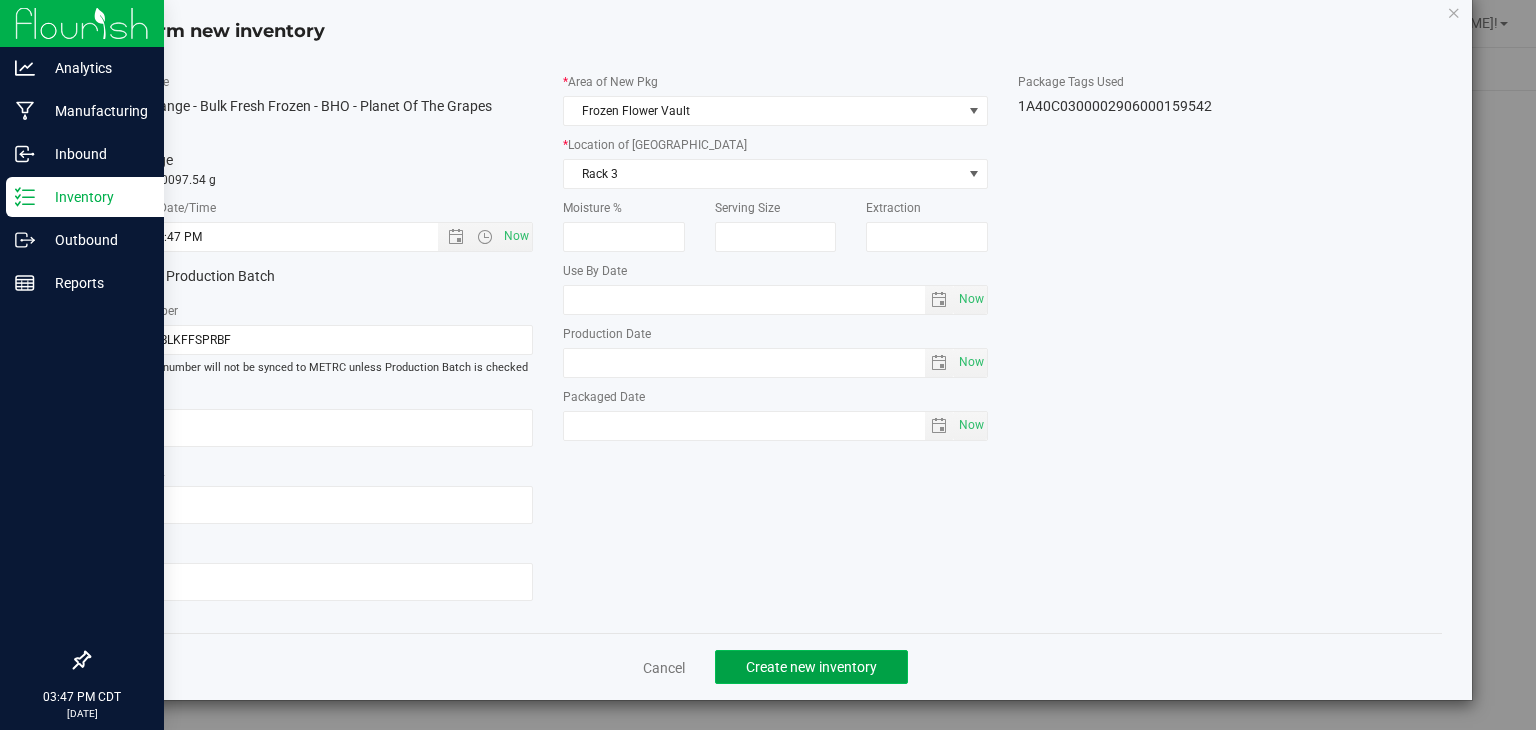 click on "Create new inventory" 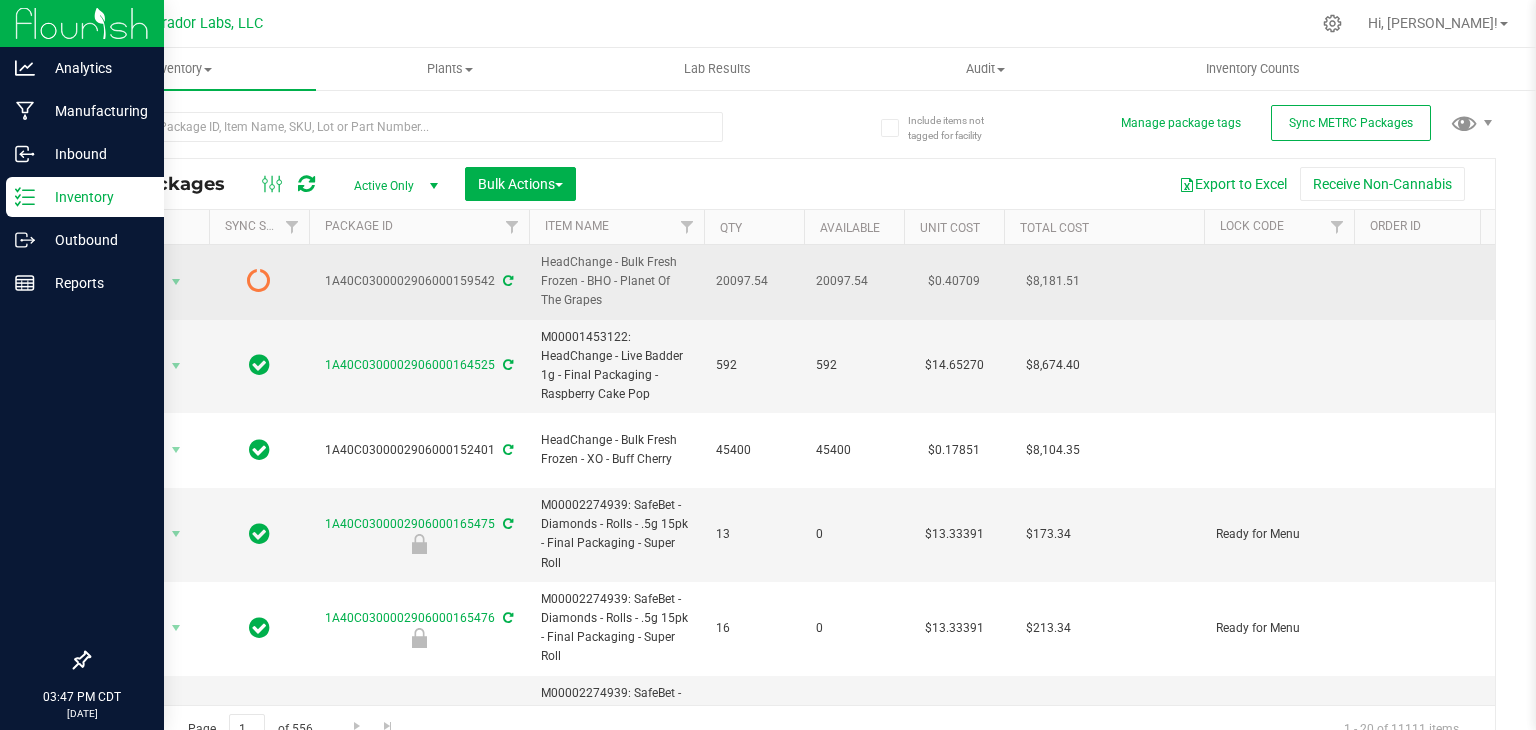 drag, startPoint x: 619, startPoint y: 305, endPoint x: 539, endPoint y: 259, distance: 92.28217 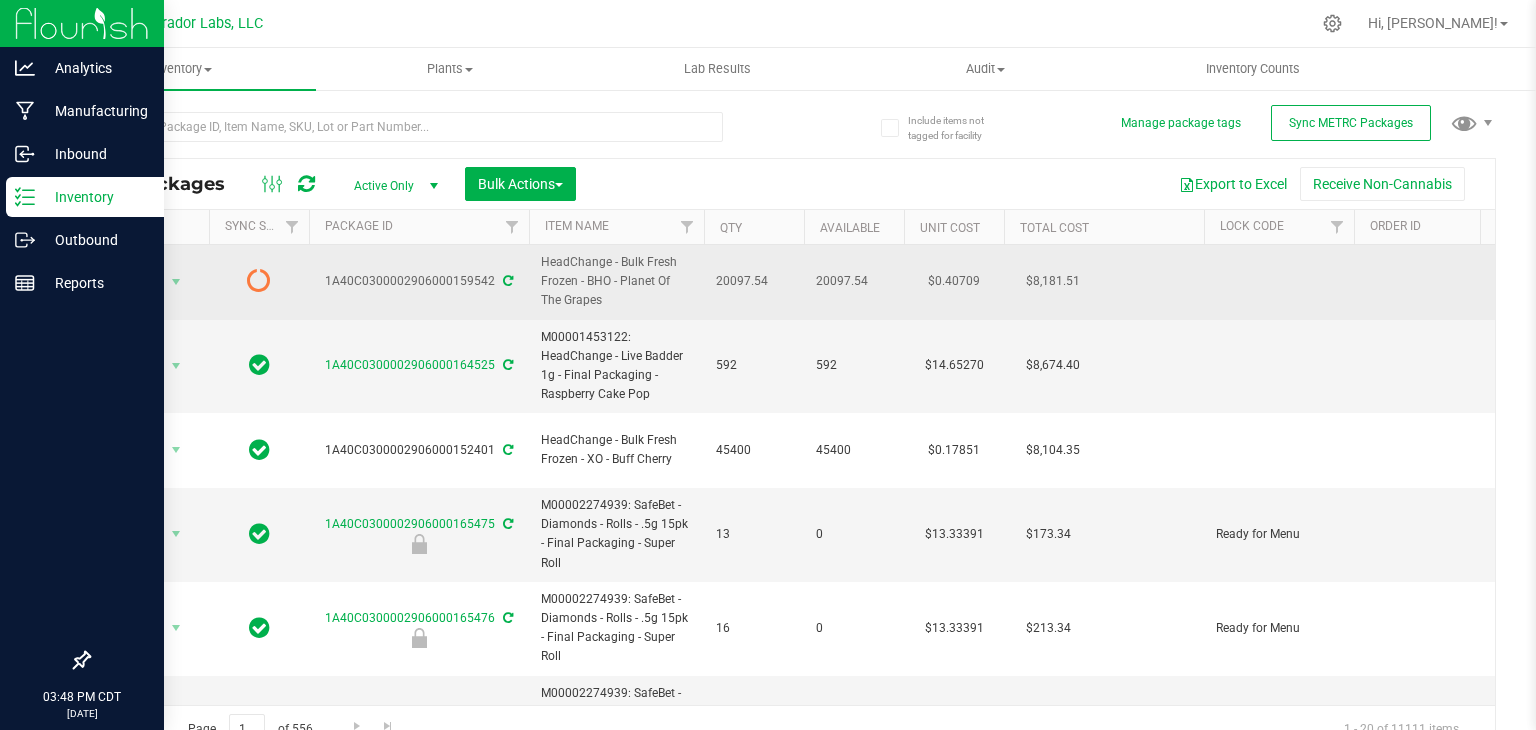 drag, startPoint x: 492, startPoint y: 281, endPoint x: 316, endPoint y: 273, distance: 176.18172 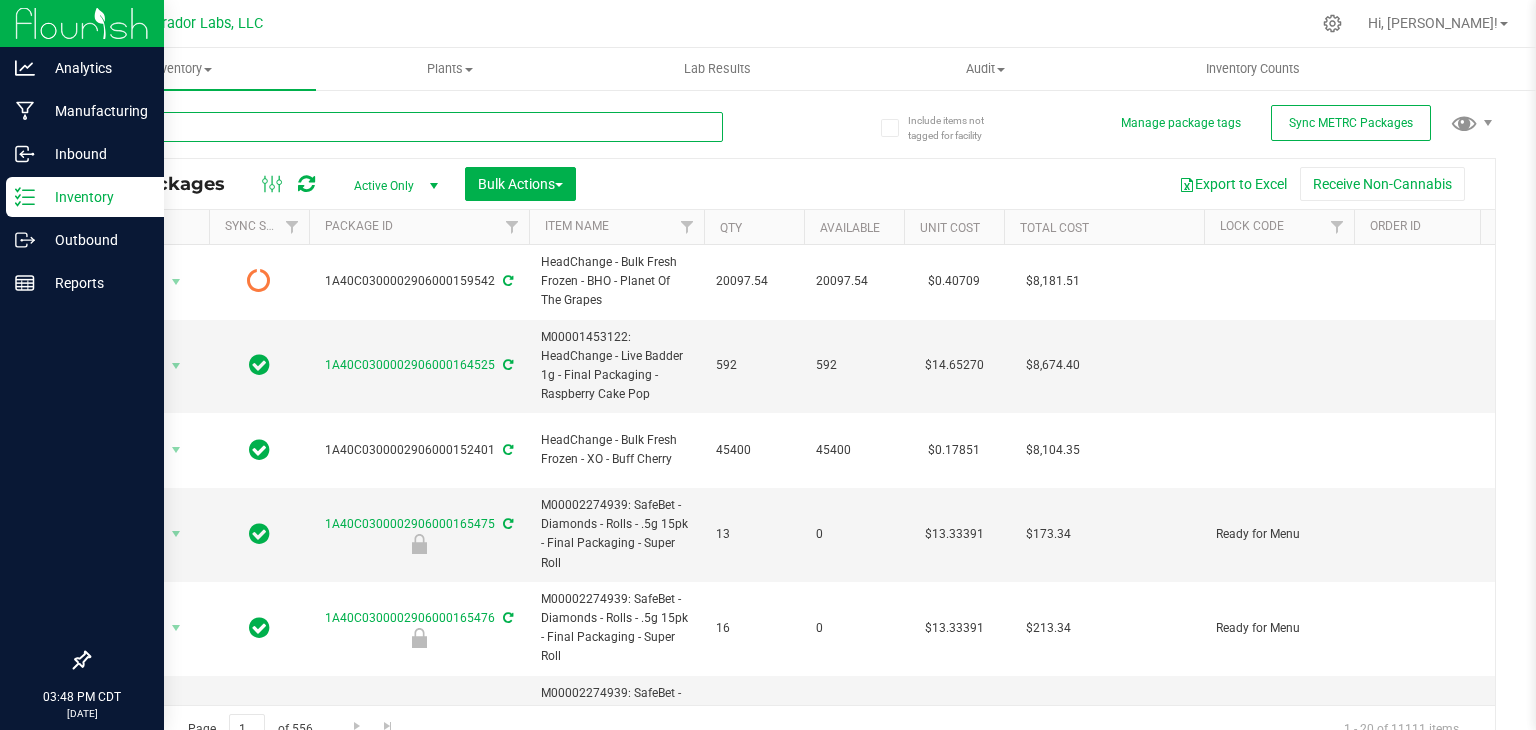 click at bounding box center [405, 127] 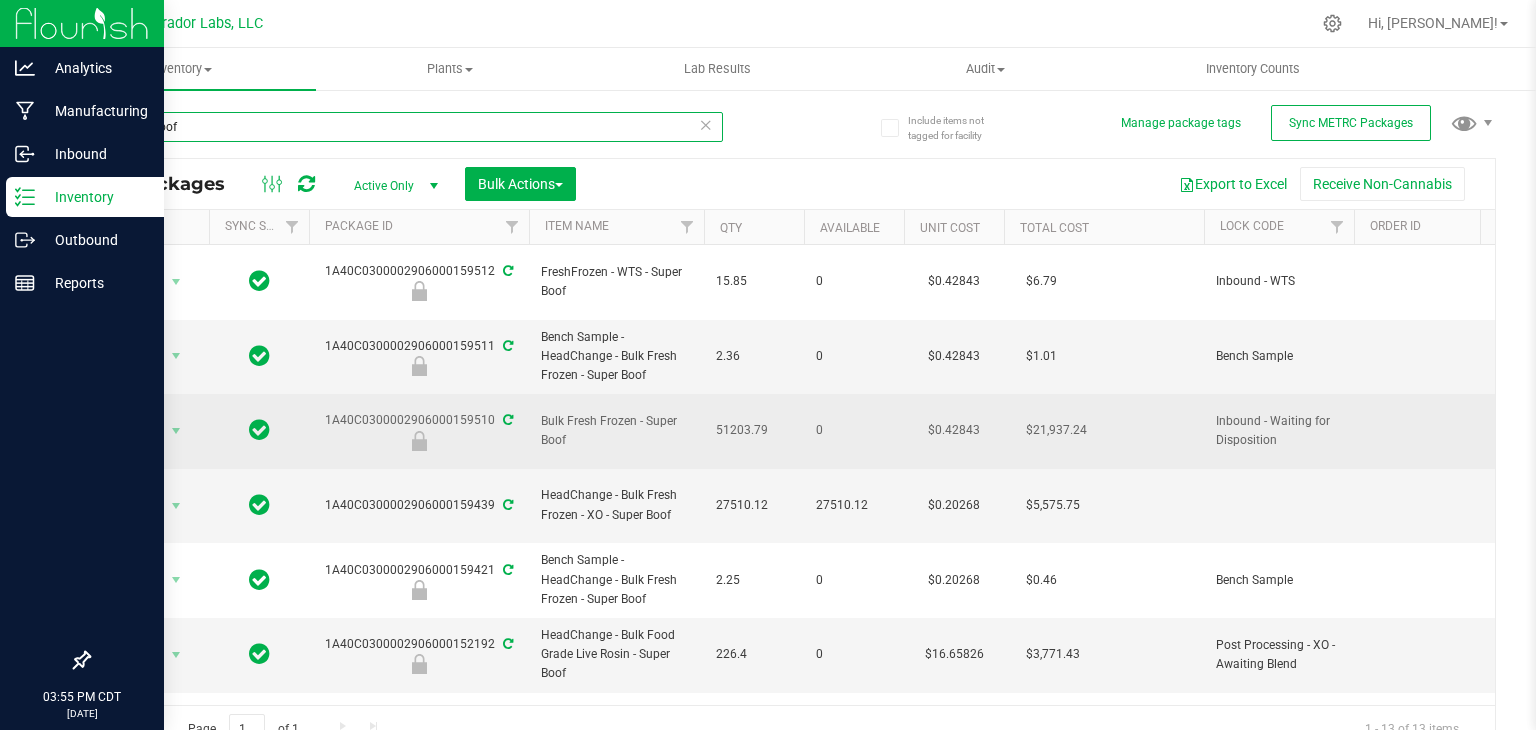type on "super boof" 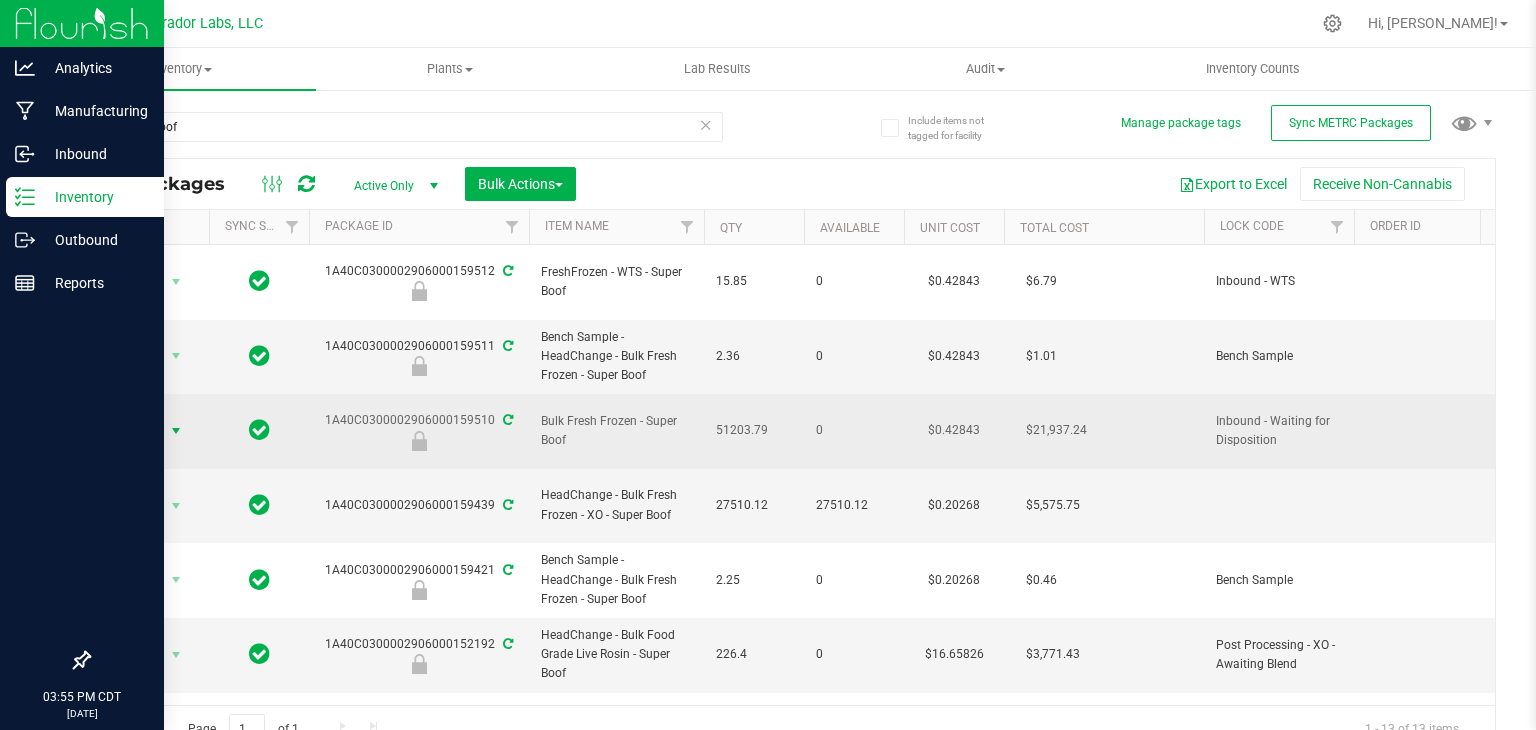 click on "Action" at bounding box center (136, 431) 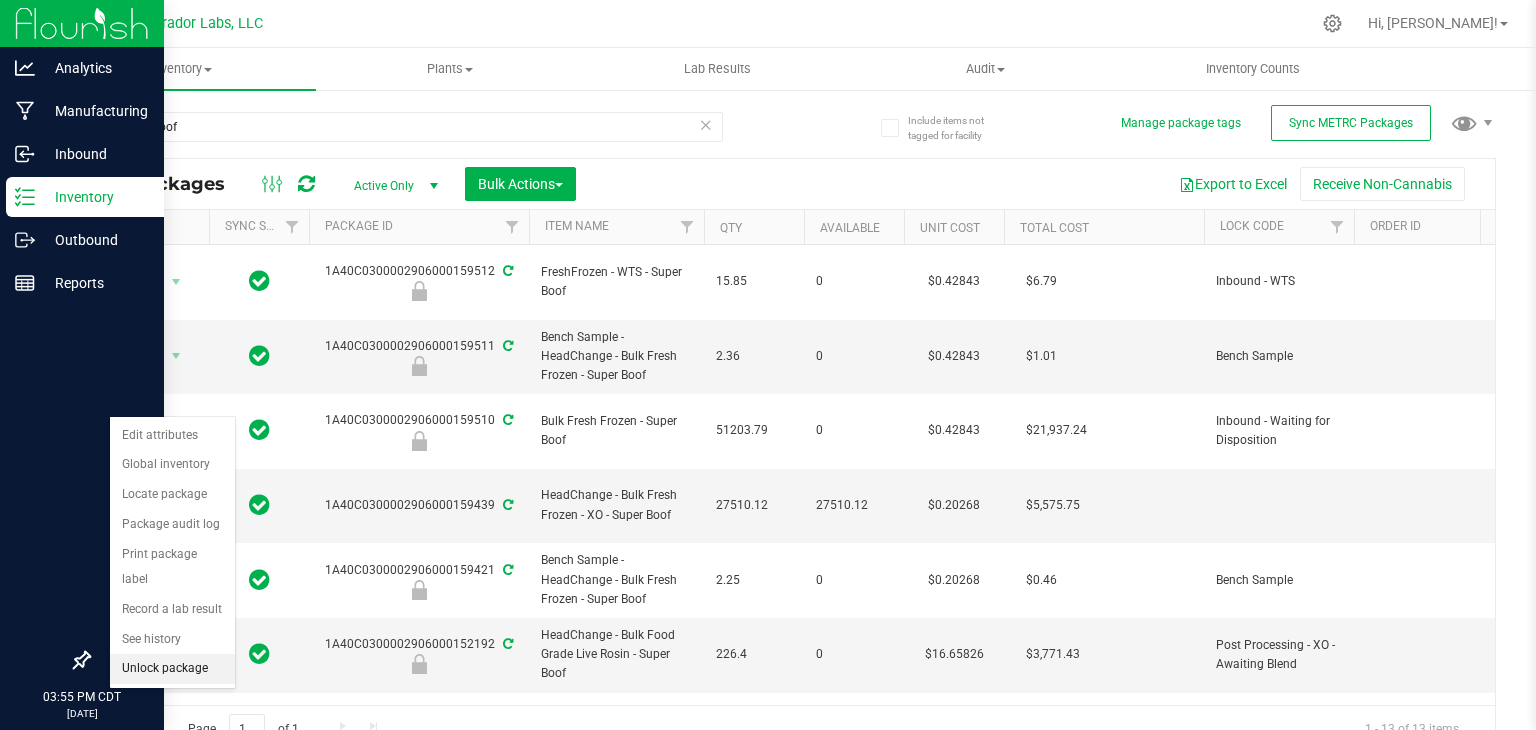 click on "Unlock package" at bounding box center [172, 669] 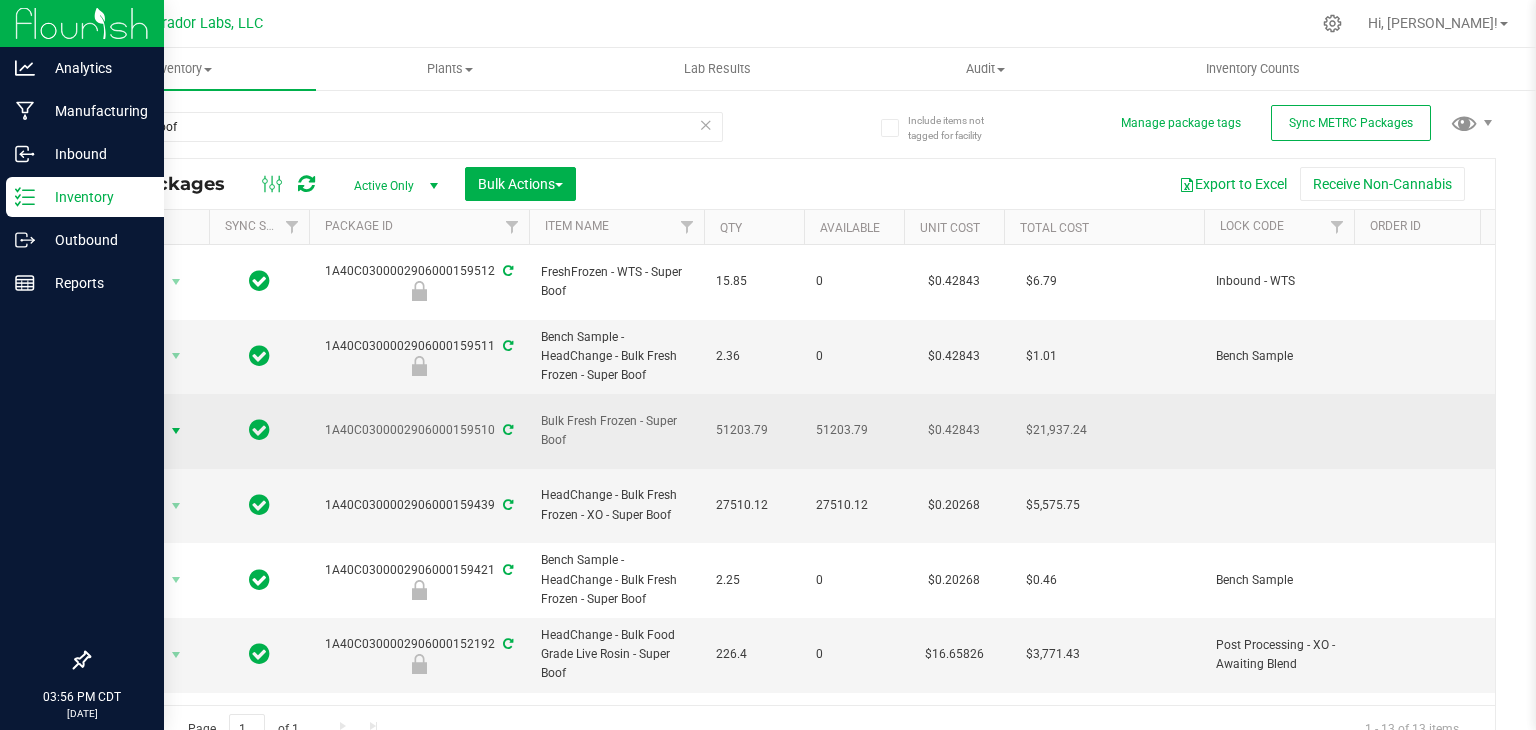 click at bounding box center [176, 431] 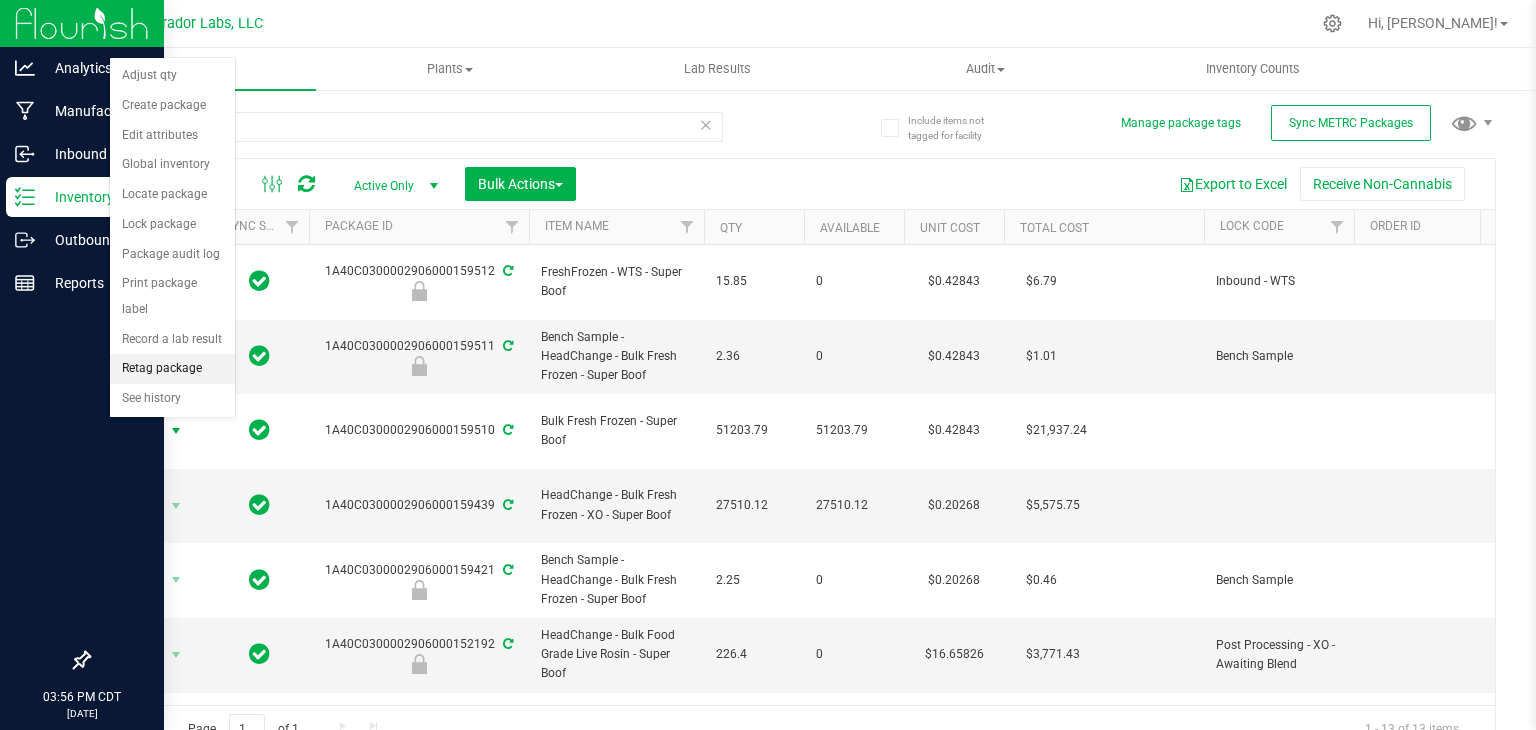 click on "Retag package" at bounding box center (172, 369) 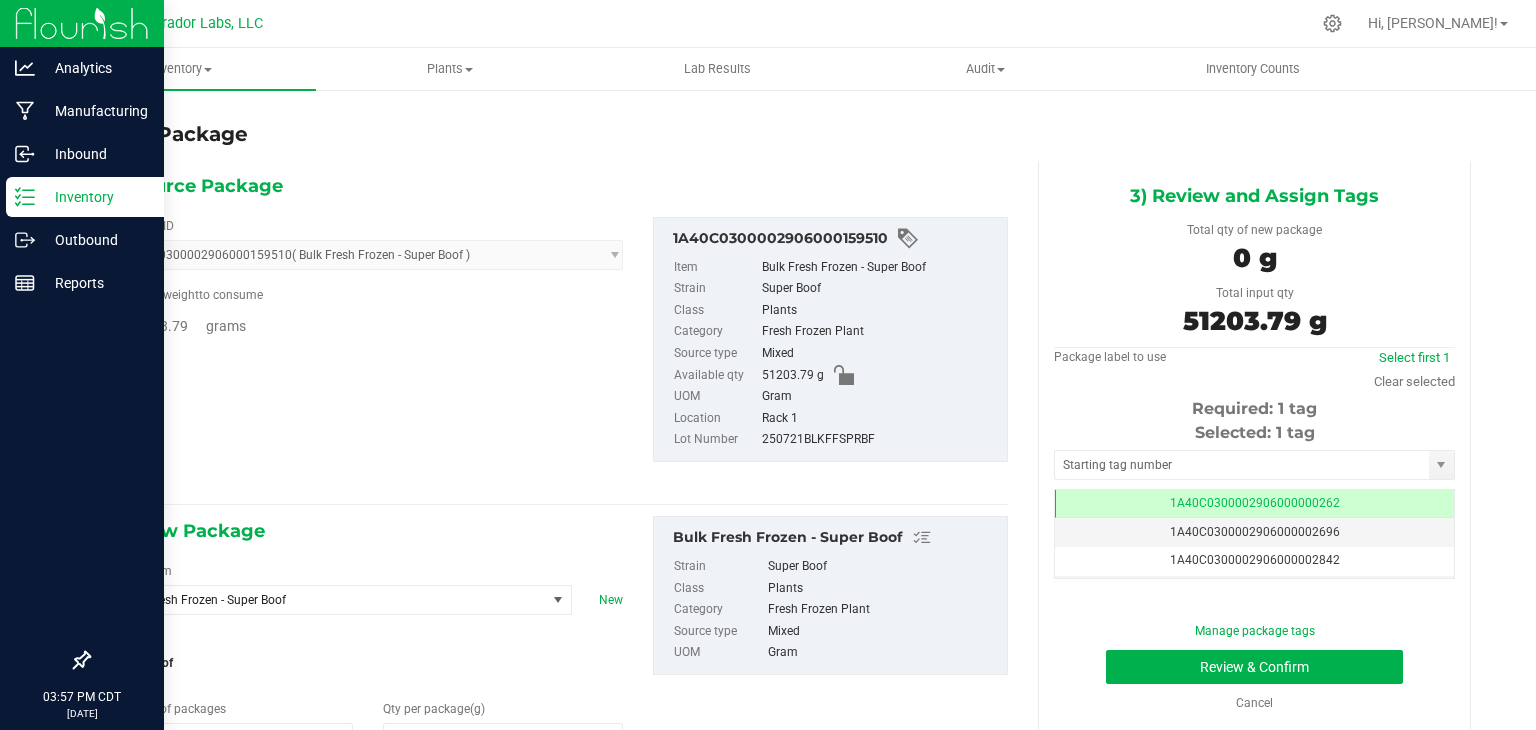 type on "0.0000" 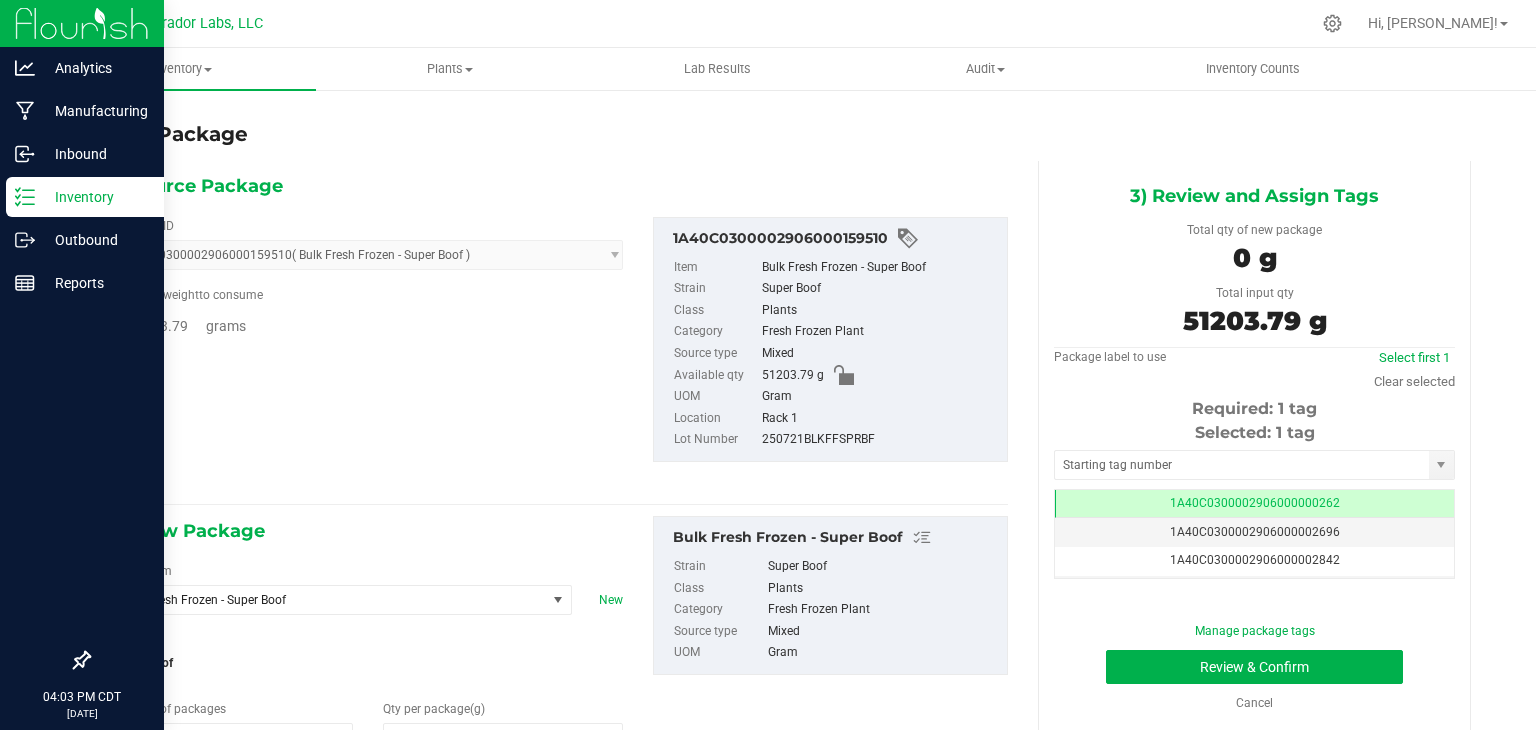 scroll, scrollTop: 0, scrollLeft: 0, axis: both 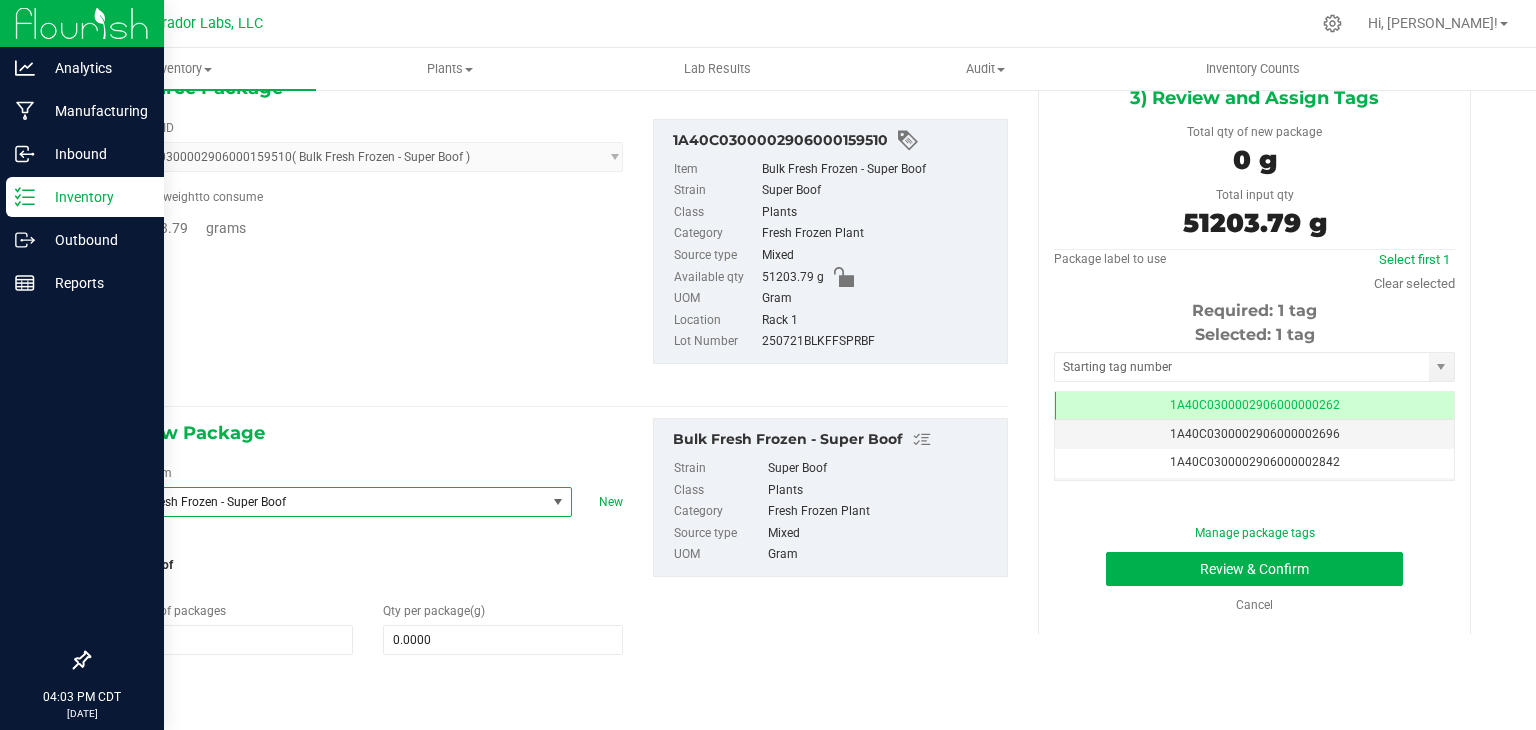 click on "Bulk Fresh Frozen - Super Boof" at bounding box center (321, 502) 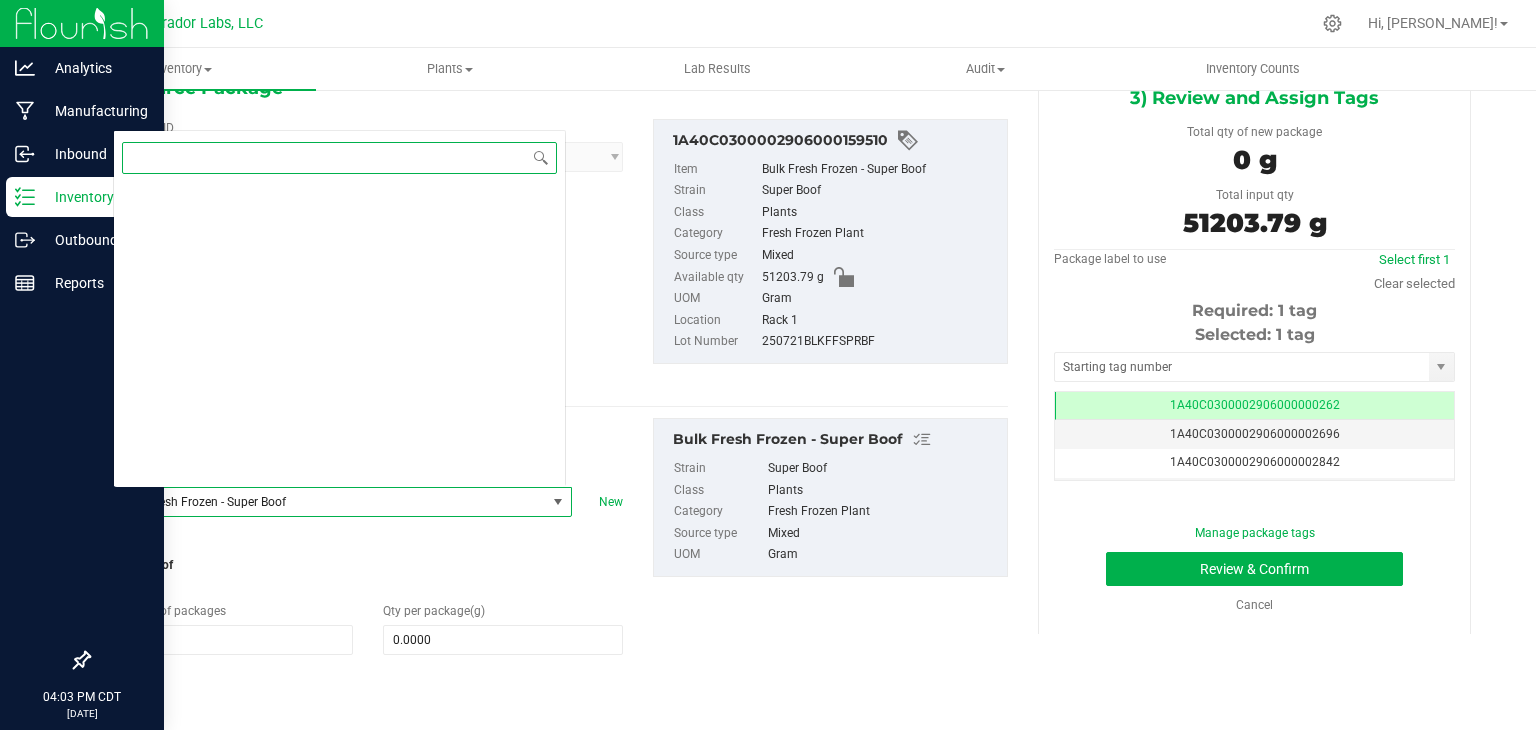 scroll, scrollTop: 42000, scrollLeft: 0, axis: vertical 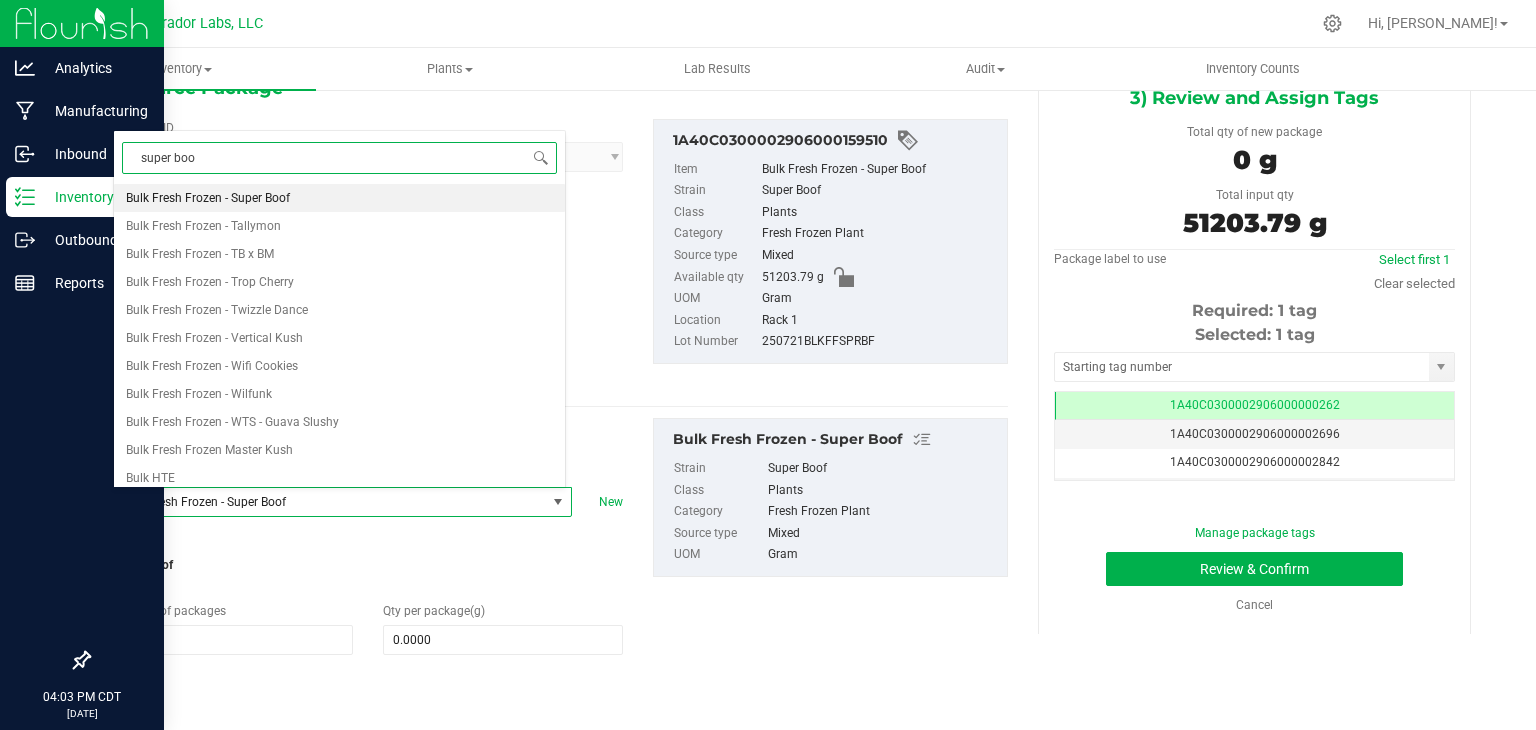 type on "super boof" 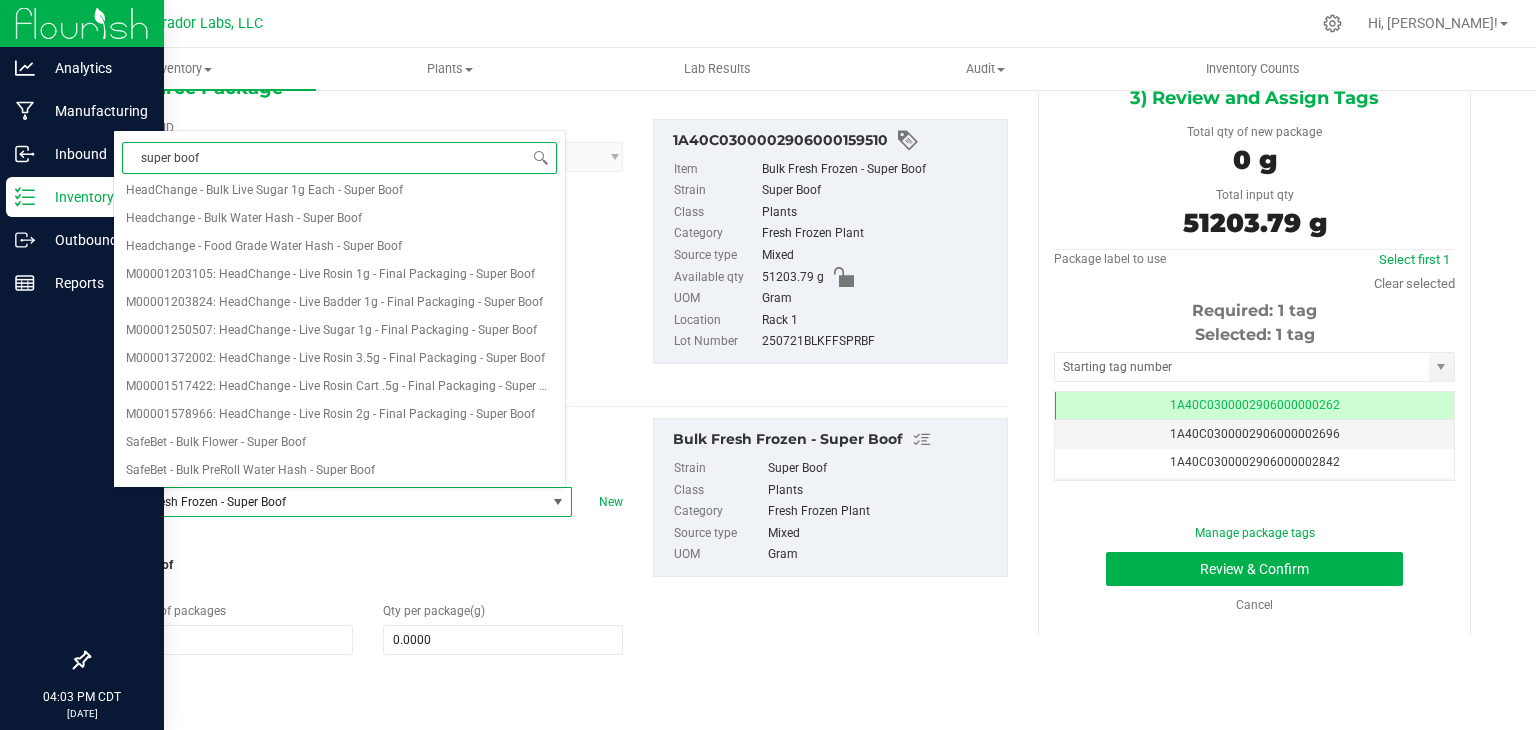 scroll, scrollTop: 0, scrollLeft: 0, axis: both 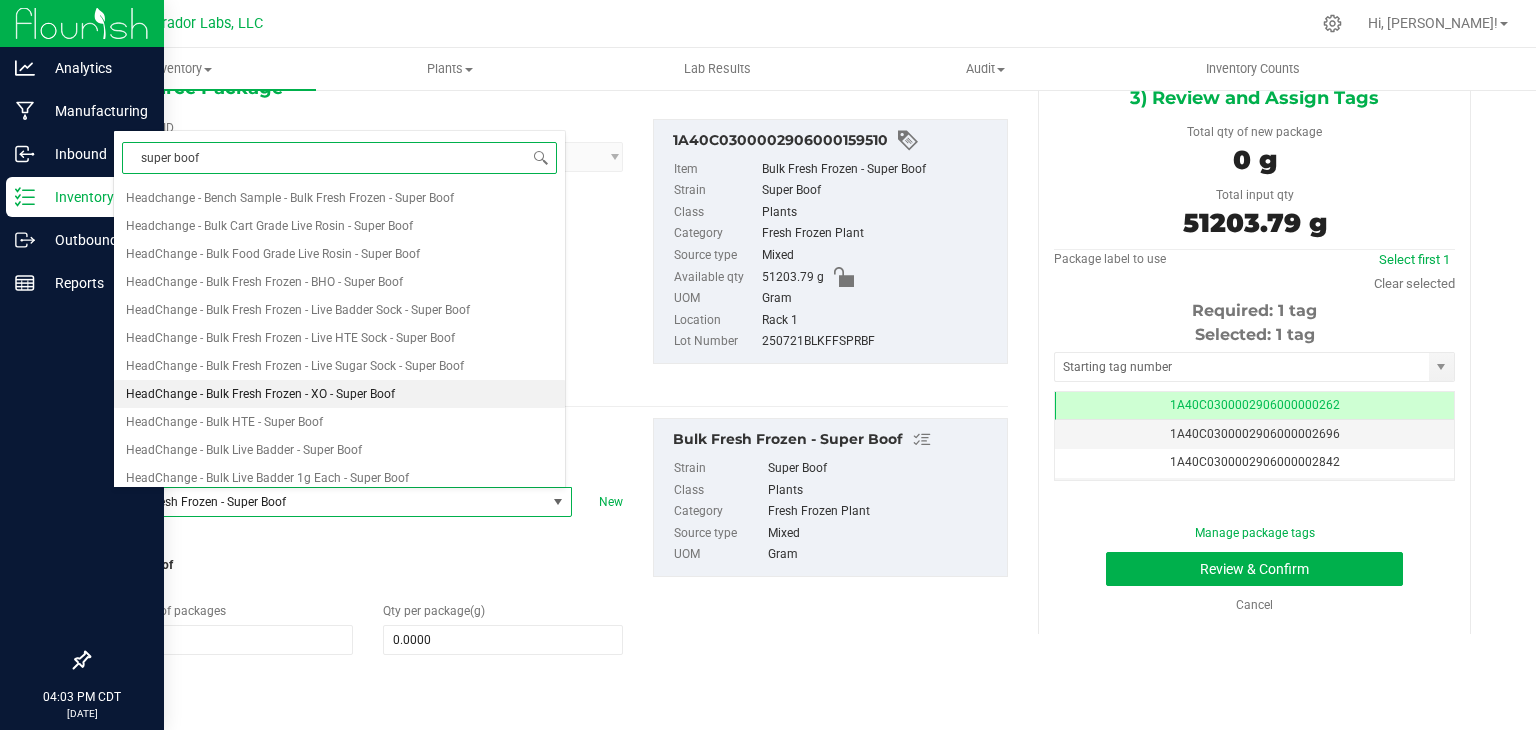 click on "HeadChange - Bulk Fresh Frozen - XO - Super Boof" at bounding box center (339, 394) 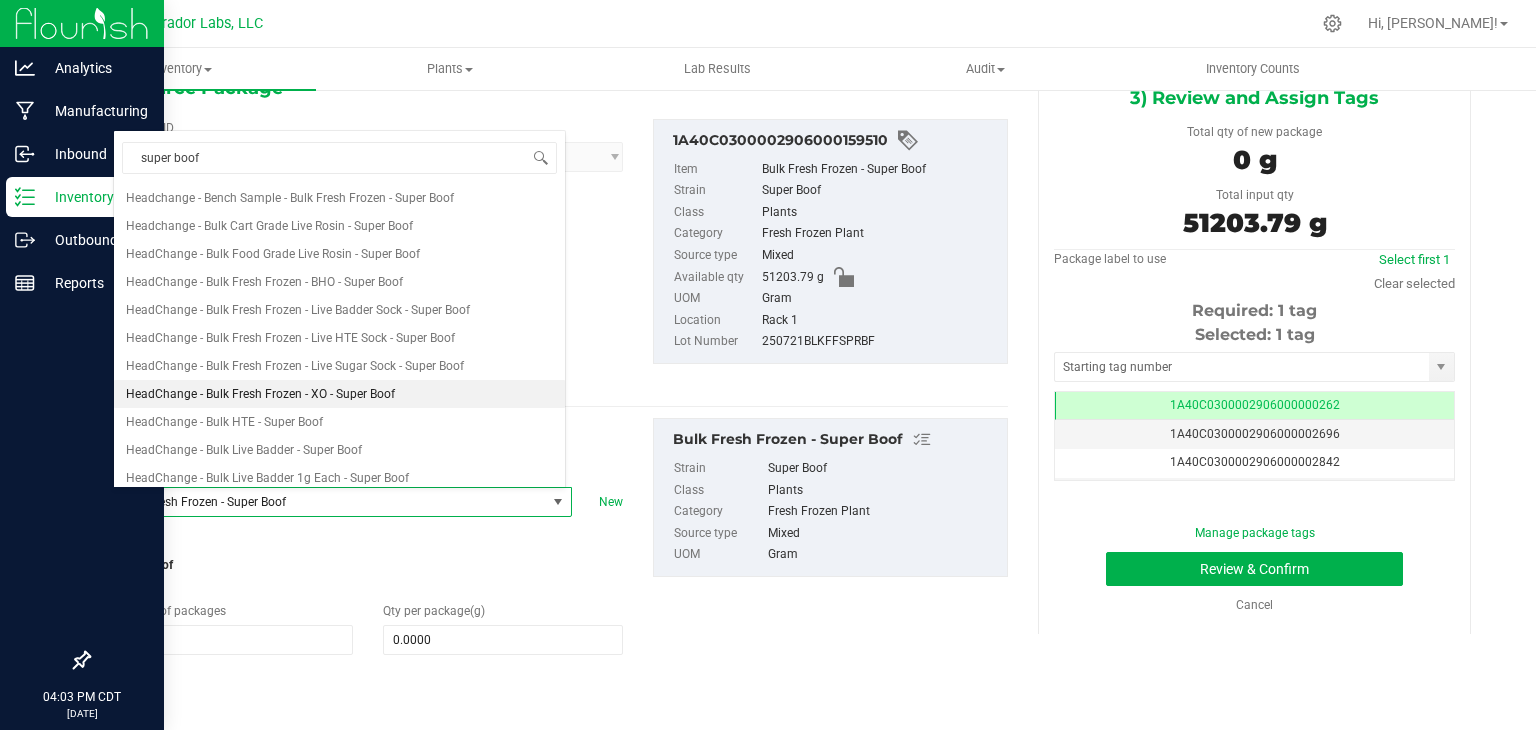 type 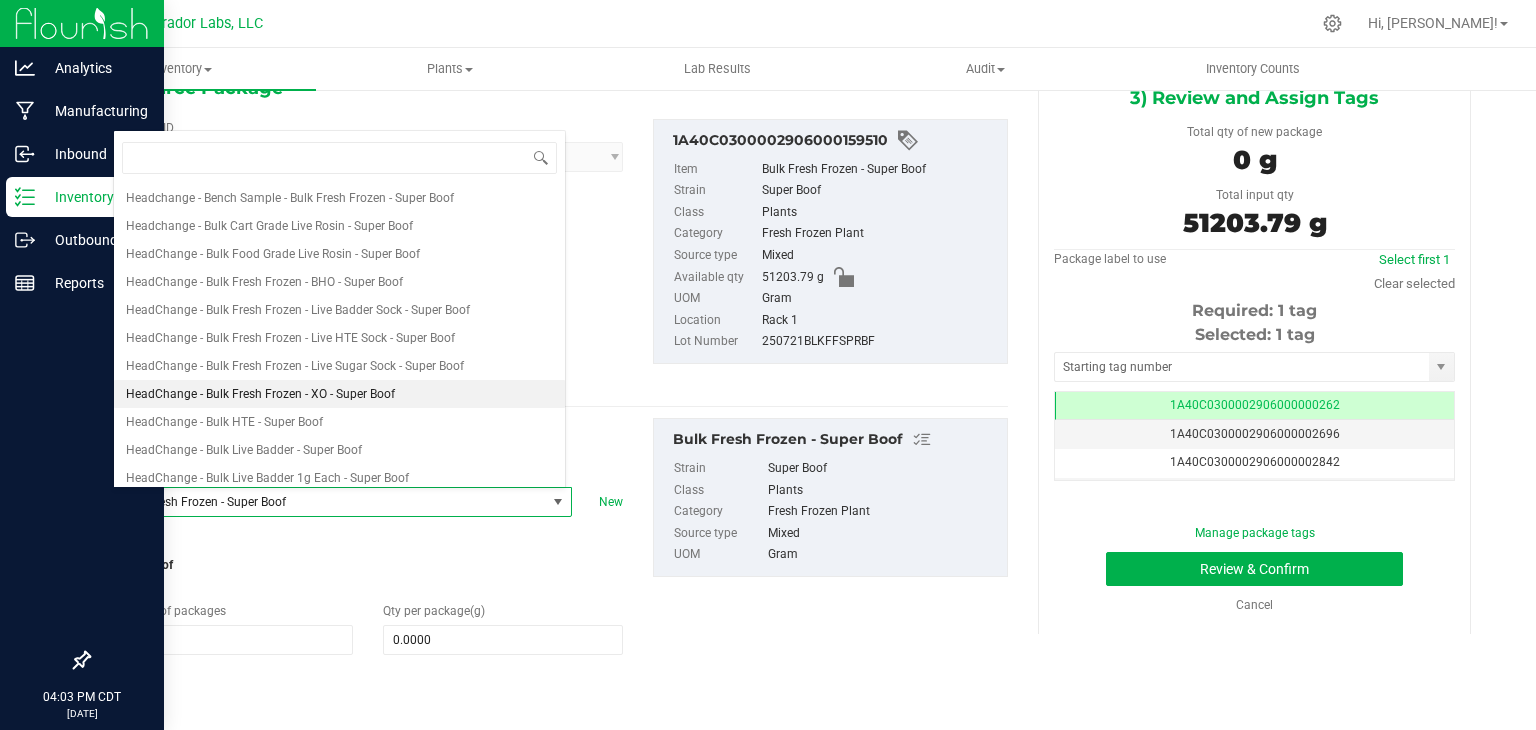 type on "0.0000" 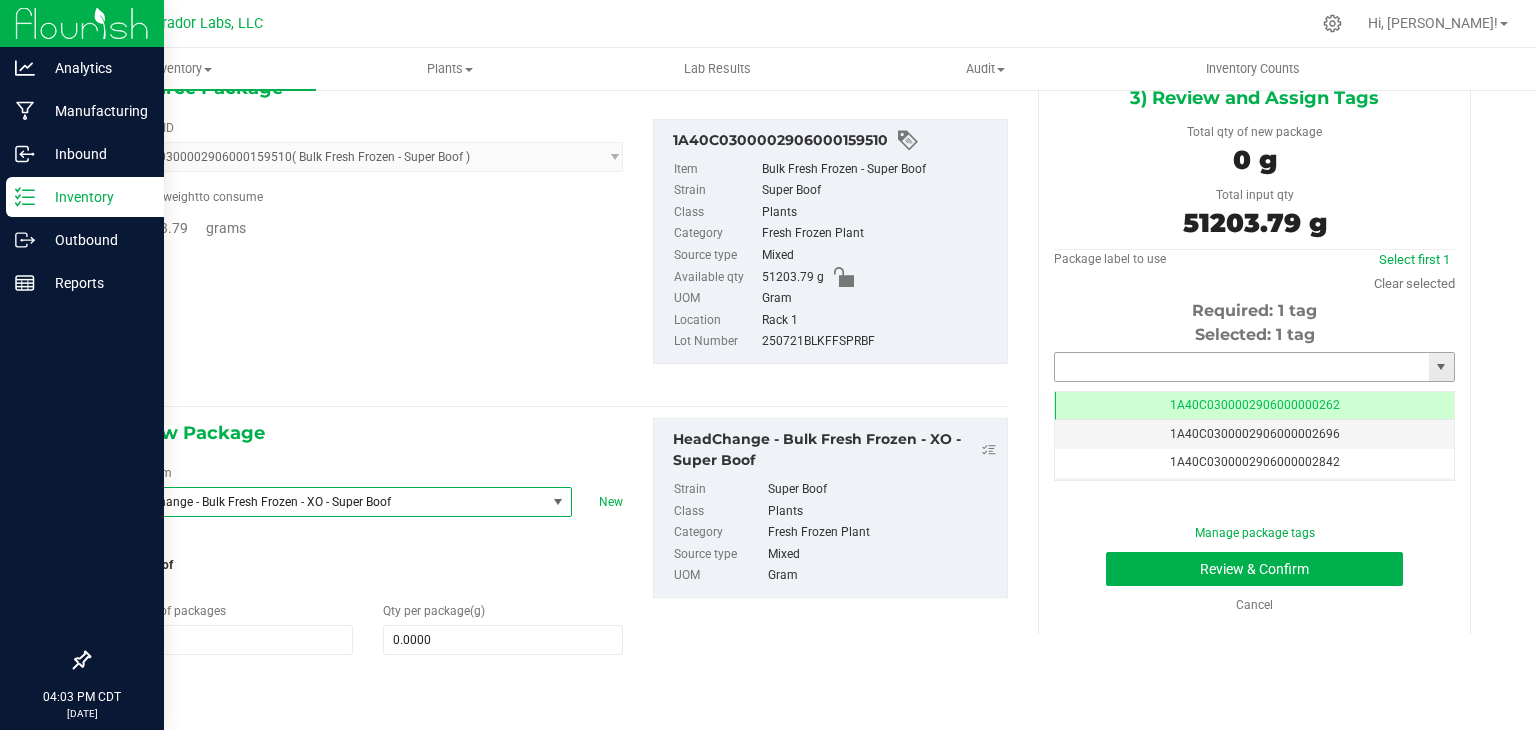 click at bounding box center [1242, 367] 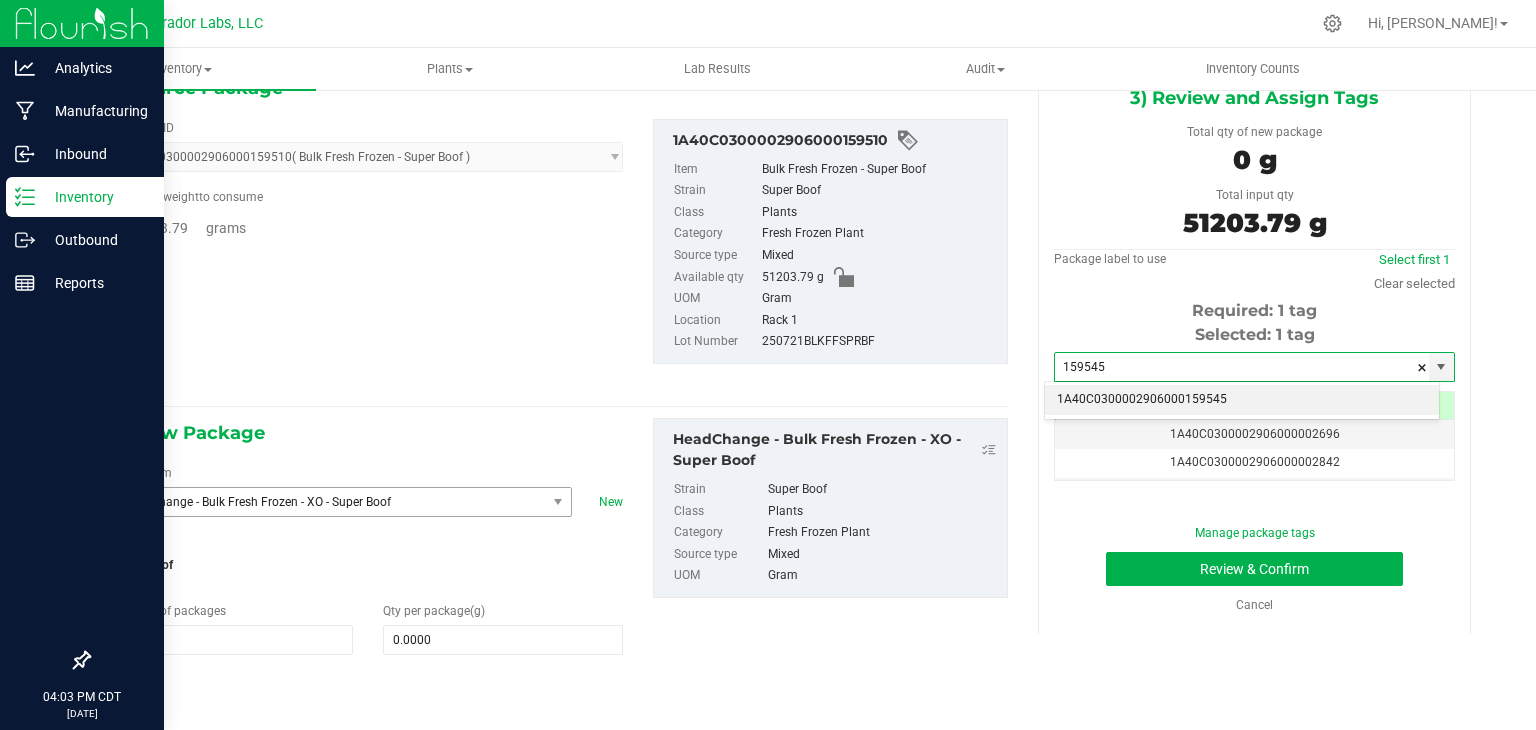 click on "1A40C0300002906000159545" at bounding box center (1242, 400) 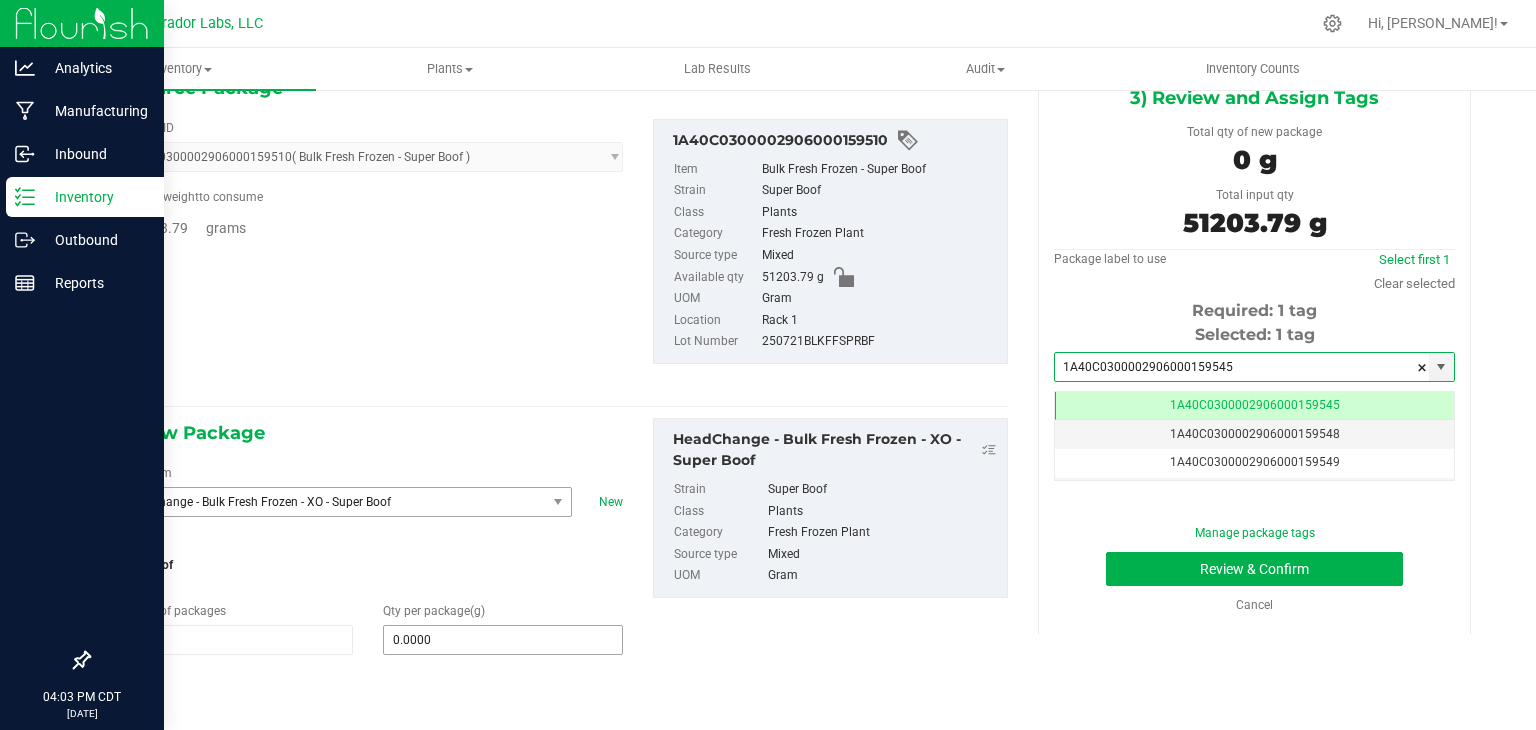 type on "1A40C0300002906000159545" 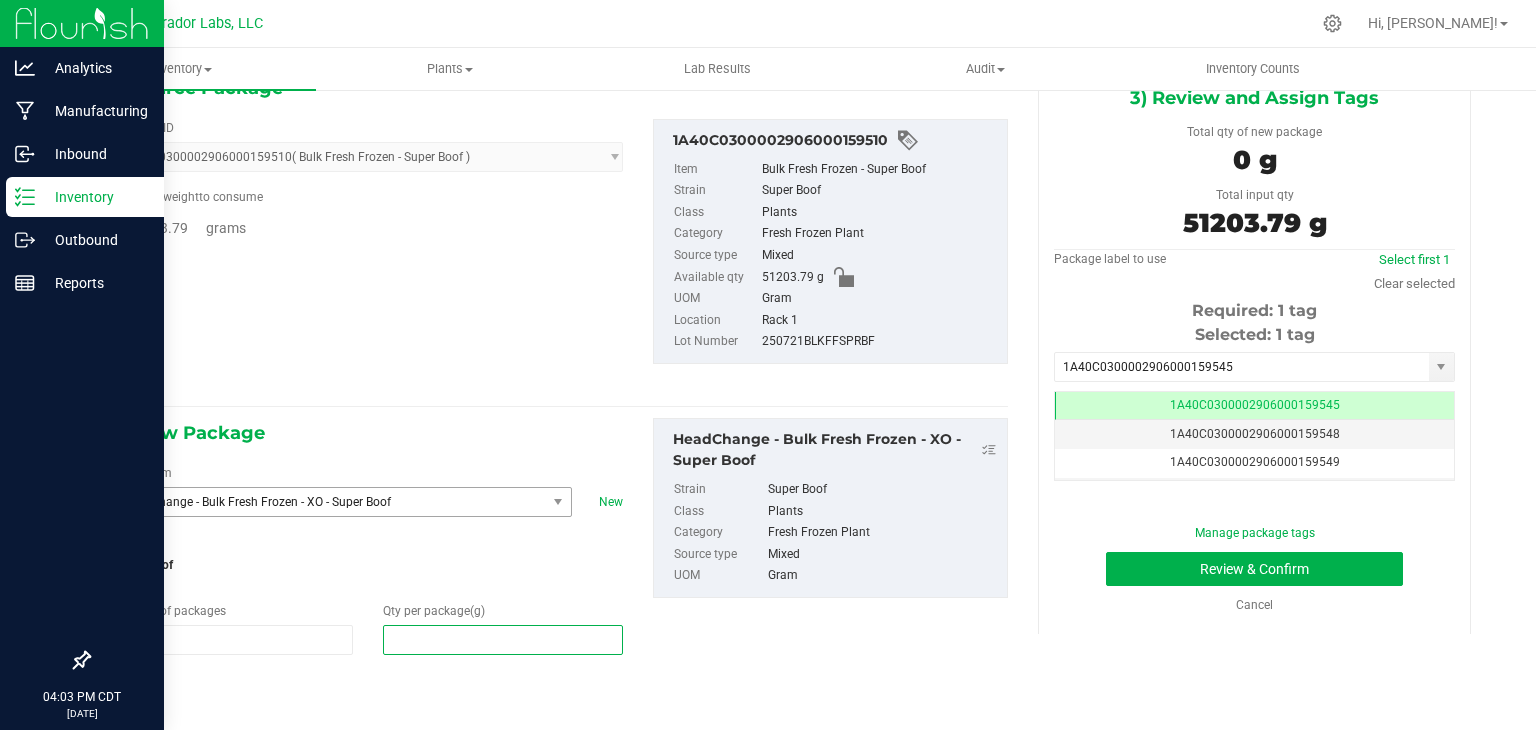 click at bounding box center [503, 640] 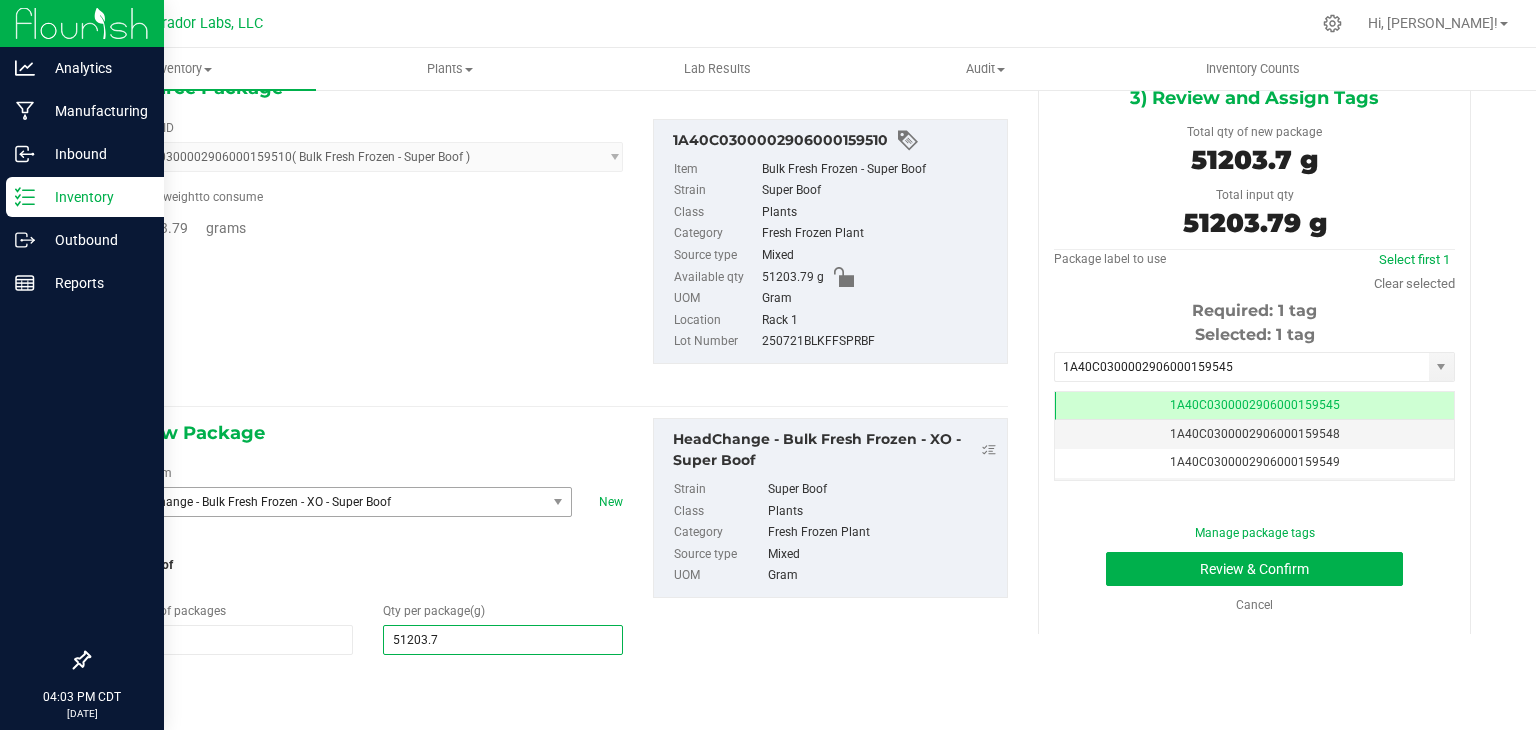 type on "51203.79" 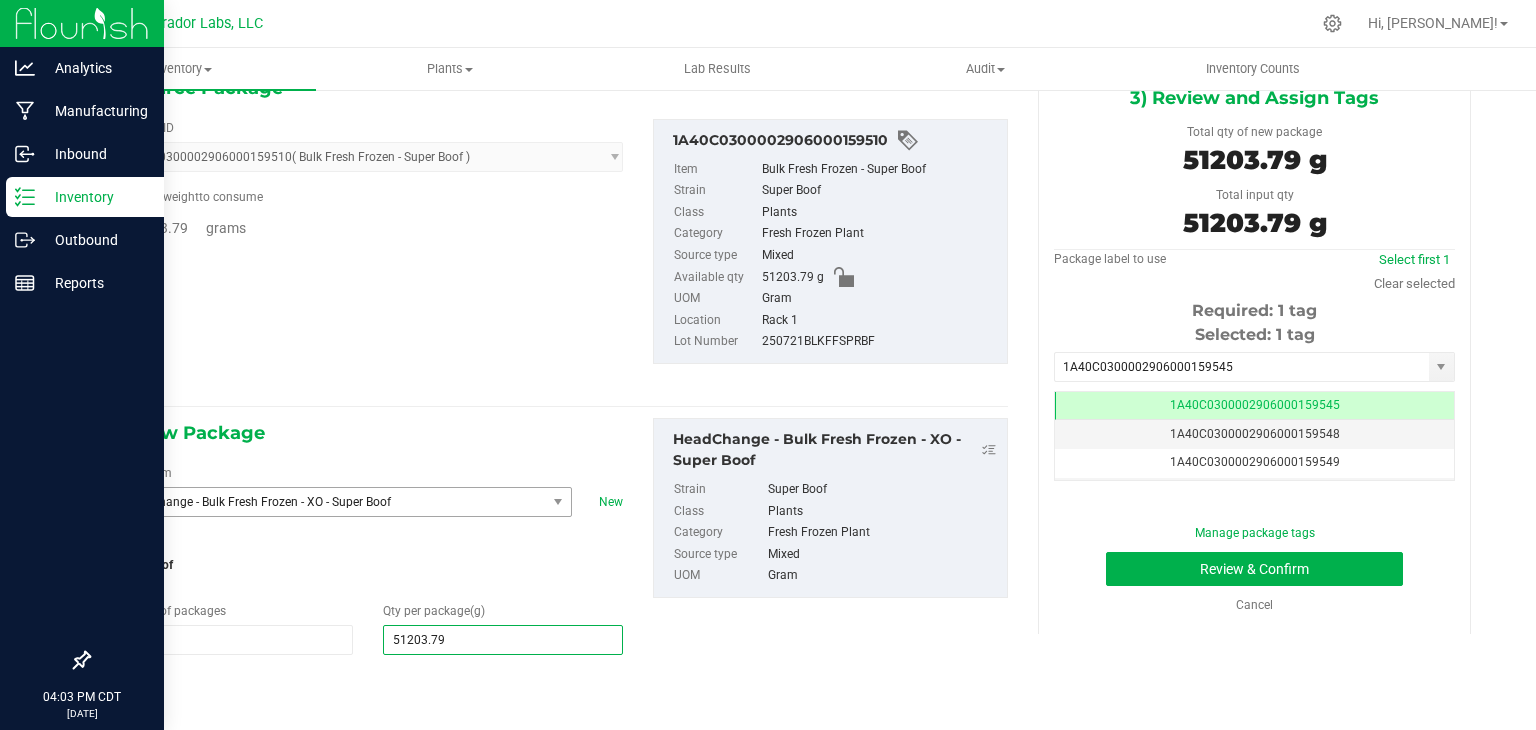 type on "51,203.7900" 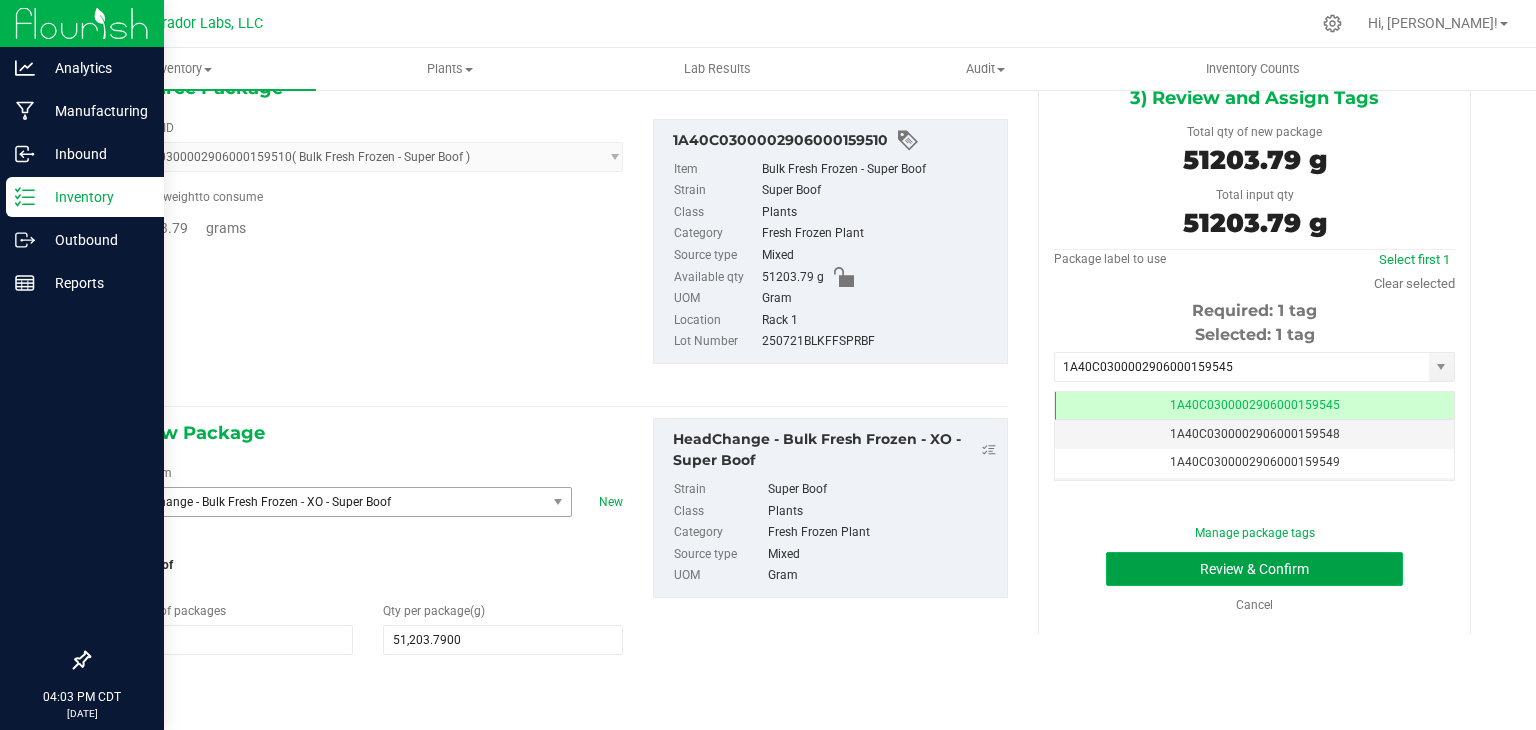 click on "Review & Confirm" at bounding box center (1254, 569) 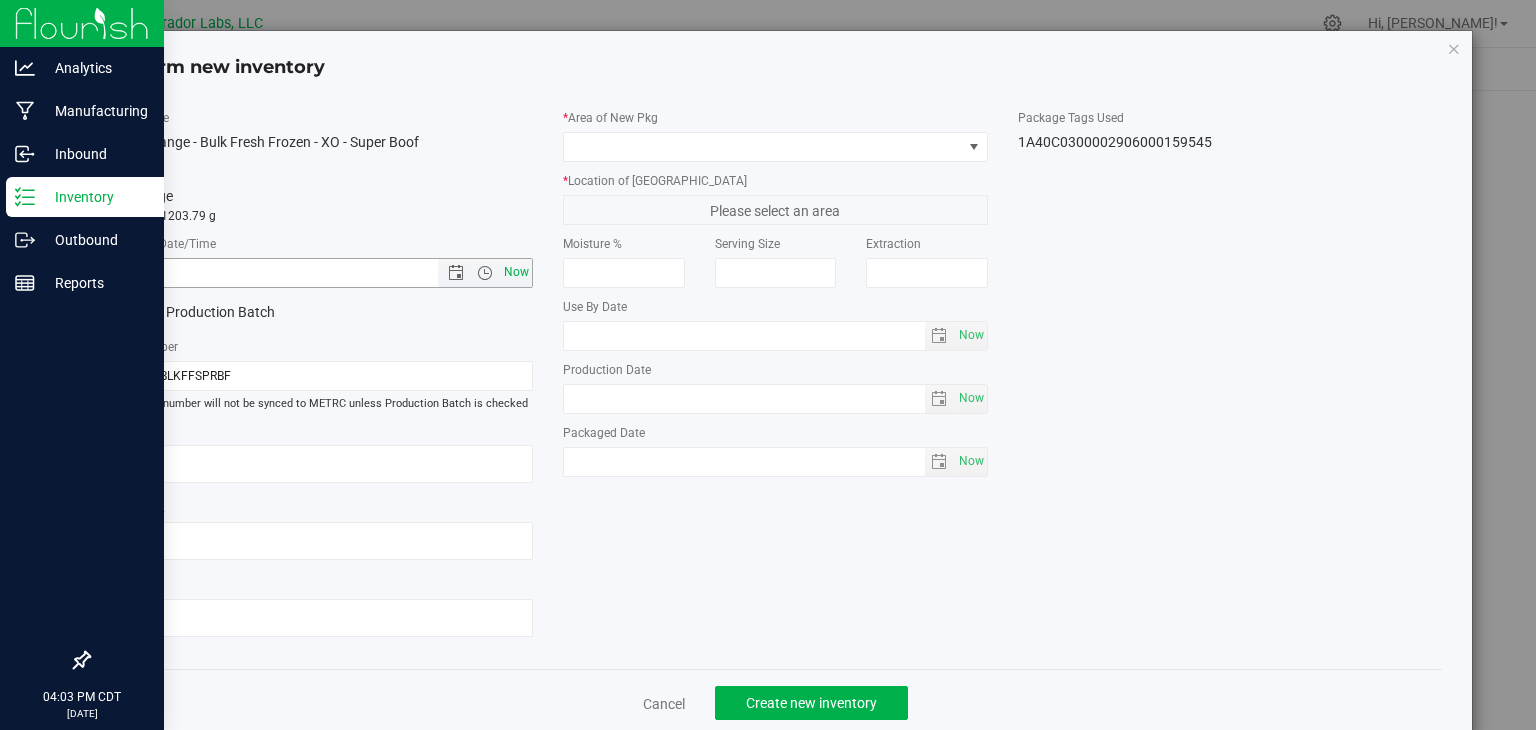 click on "Now" at bounding box center (517, 272) 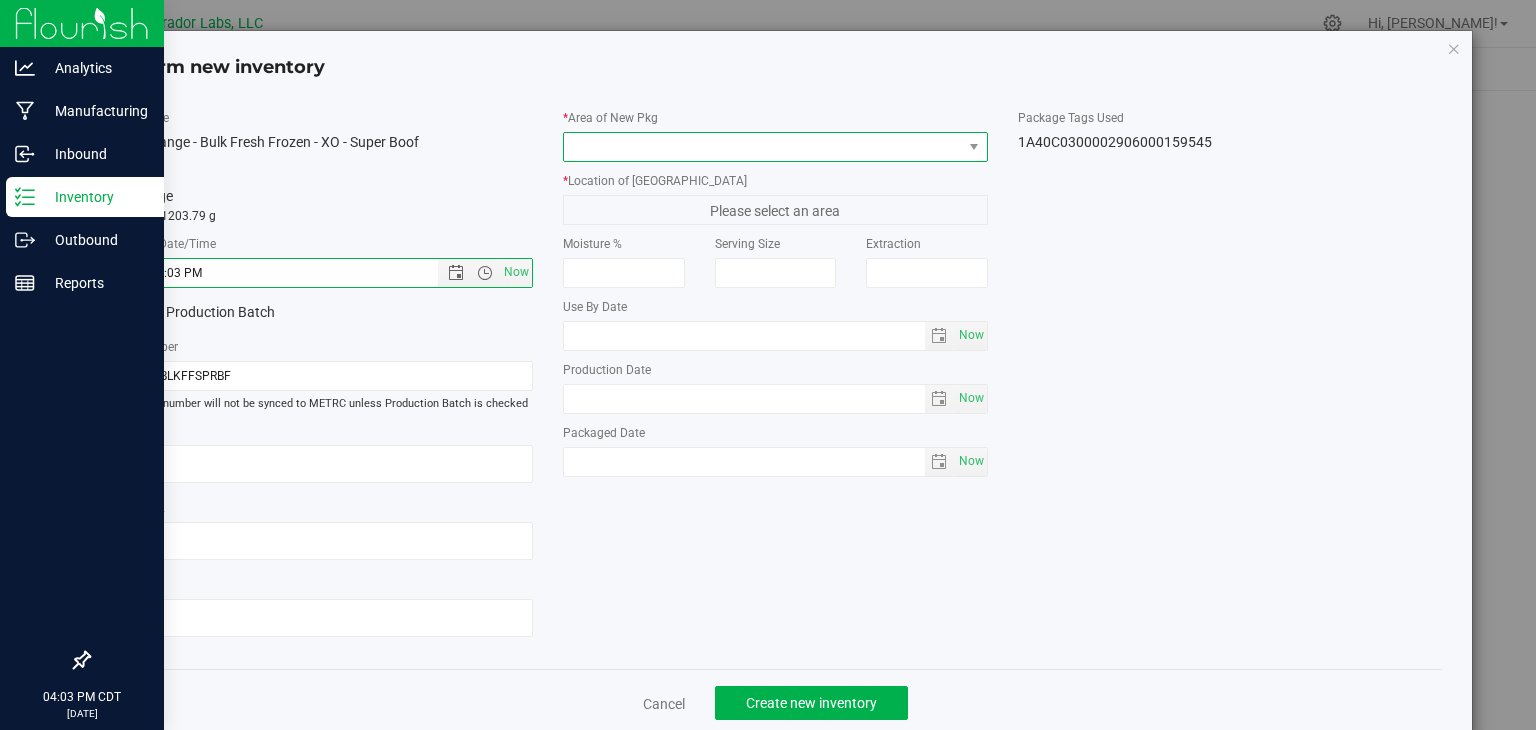 click at bounding box center (763, 147) 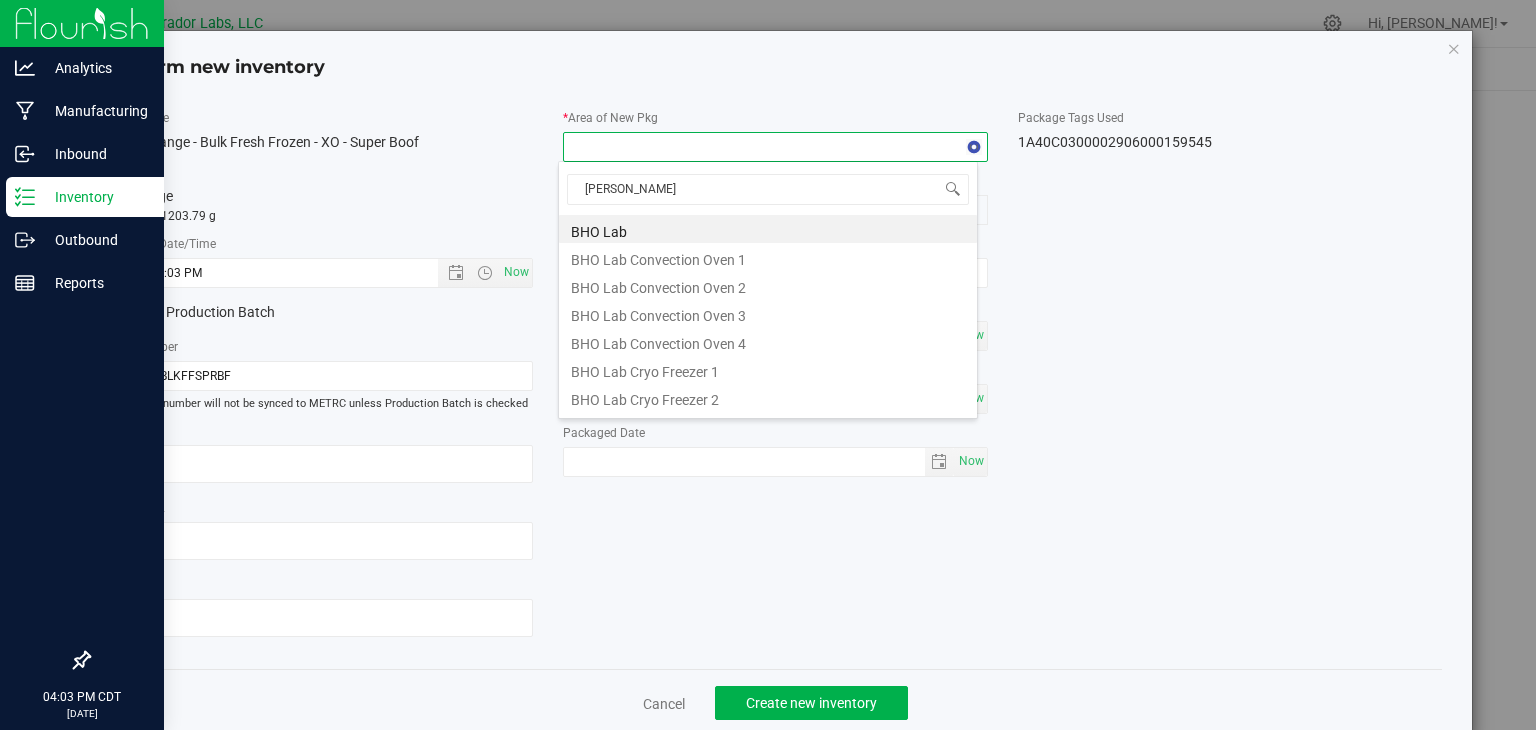 type on "flower" 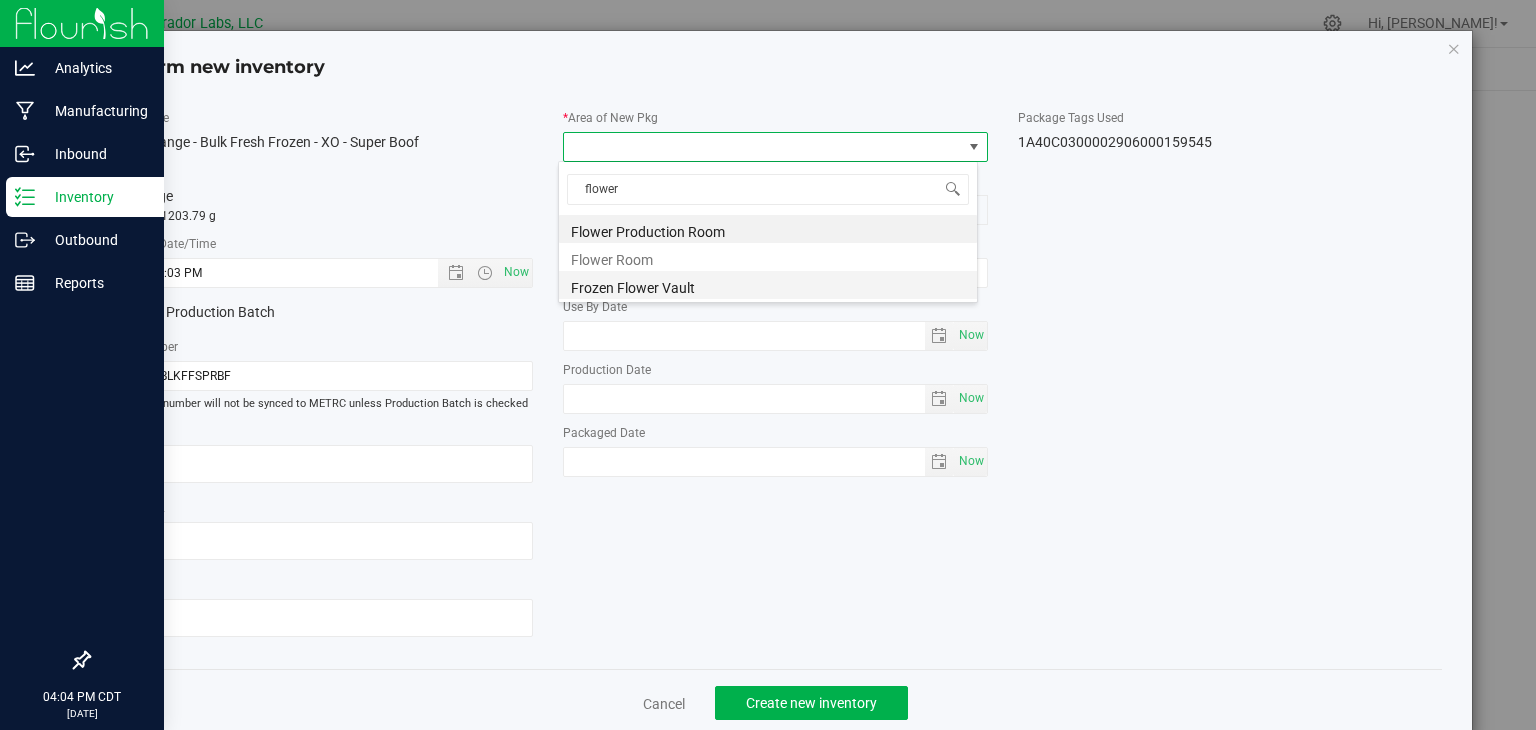click on "Frozen Flower Vault" at bounding box center [768, 285] 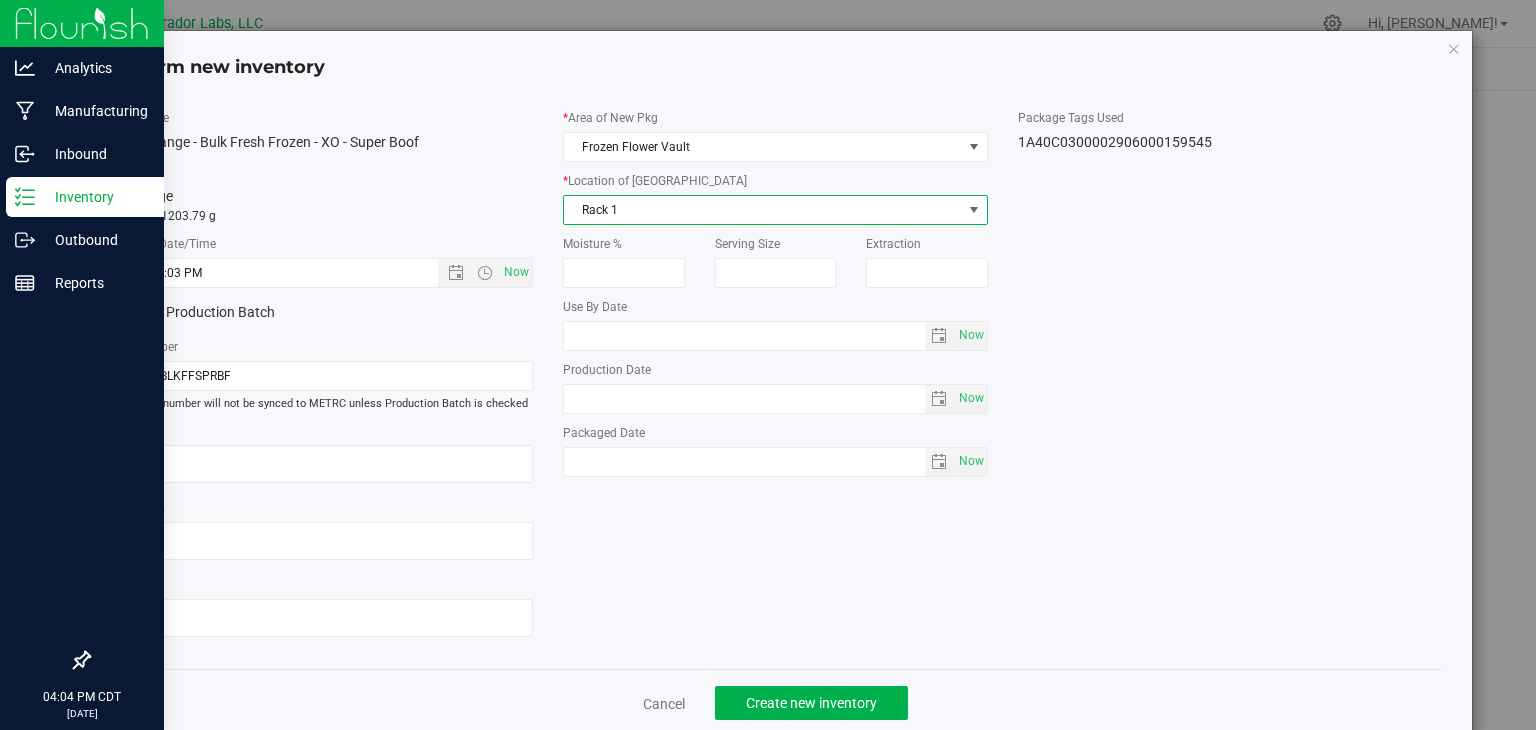 click on "Rack 1" at bounding box center [763, 210] 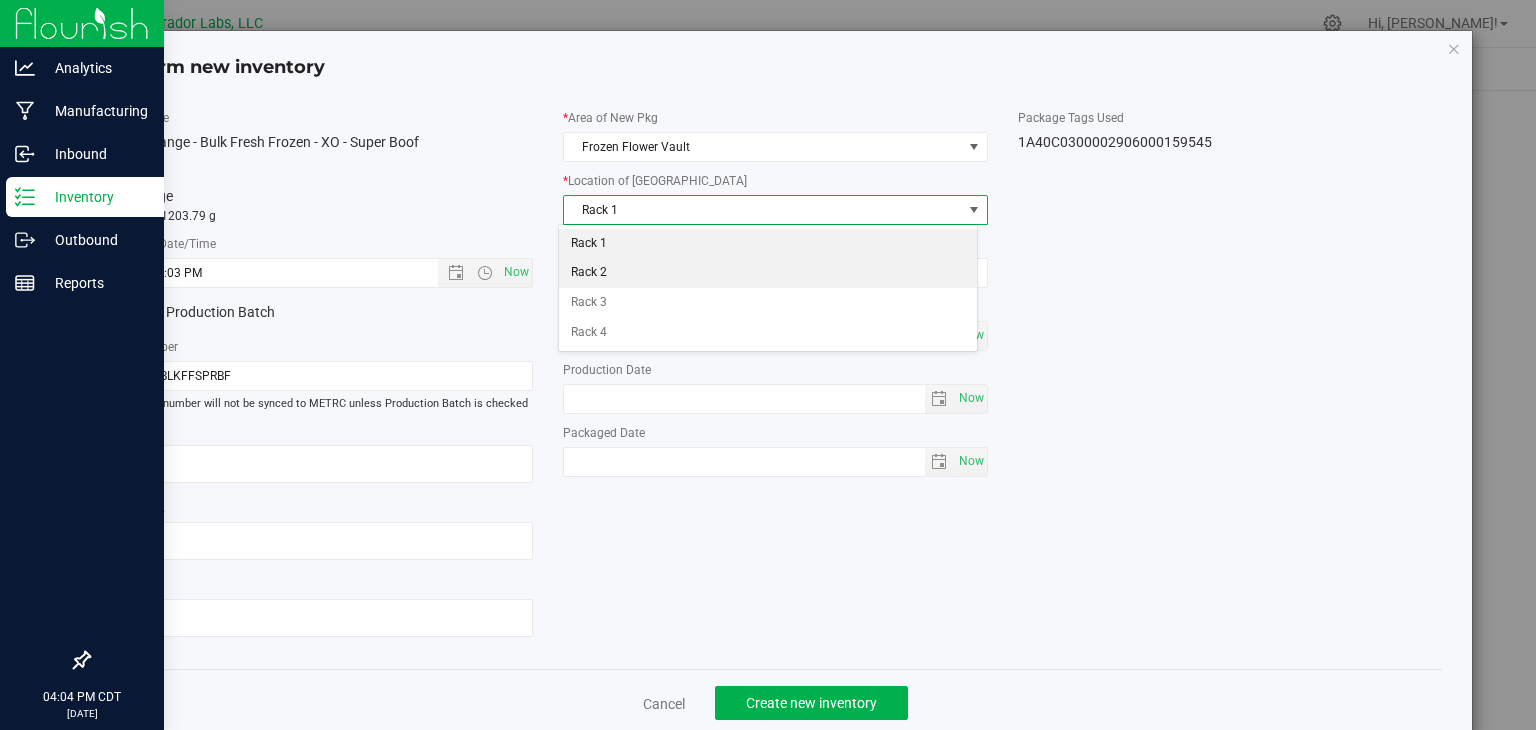 click on "Rack 2" at bounding box center [768, 273] 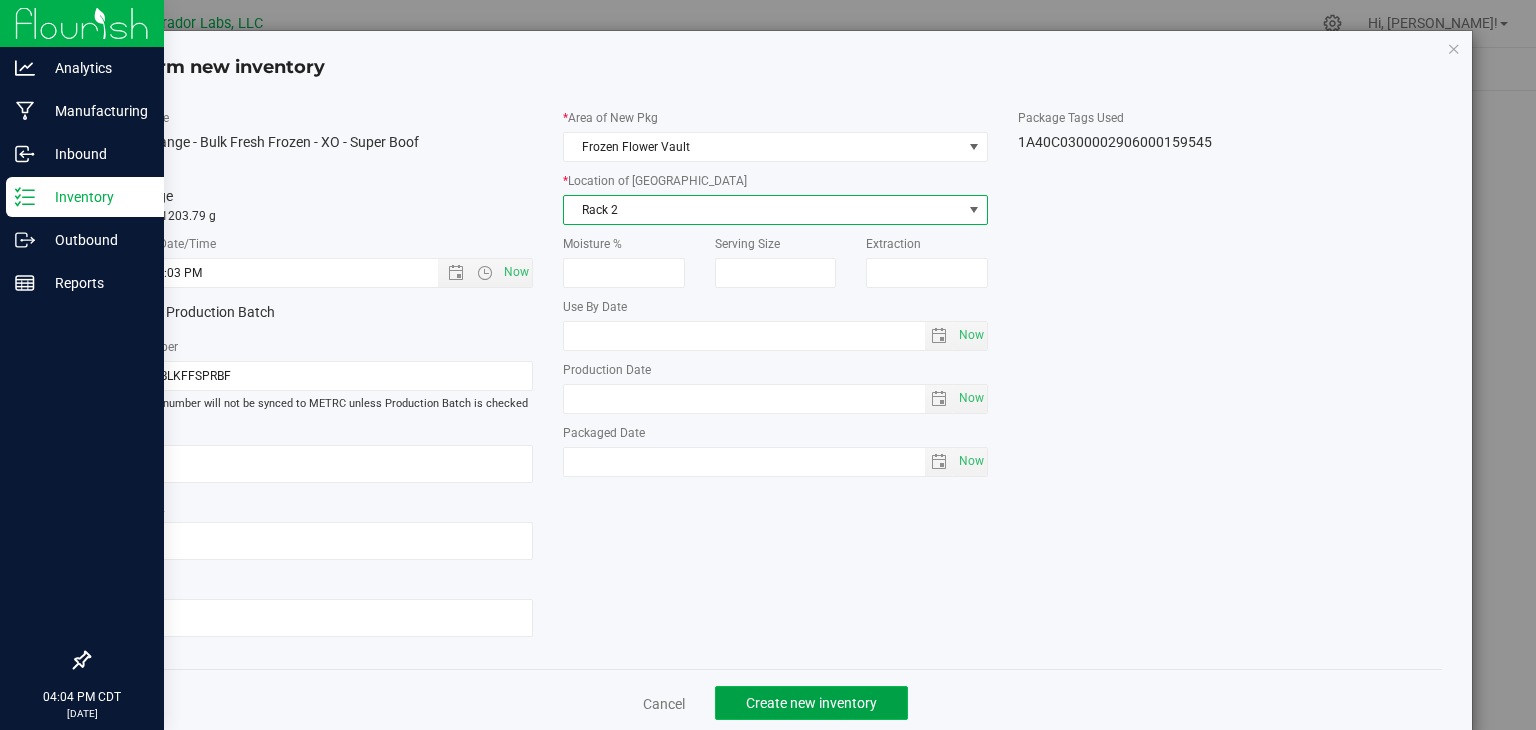 click on "Create new inventory" 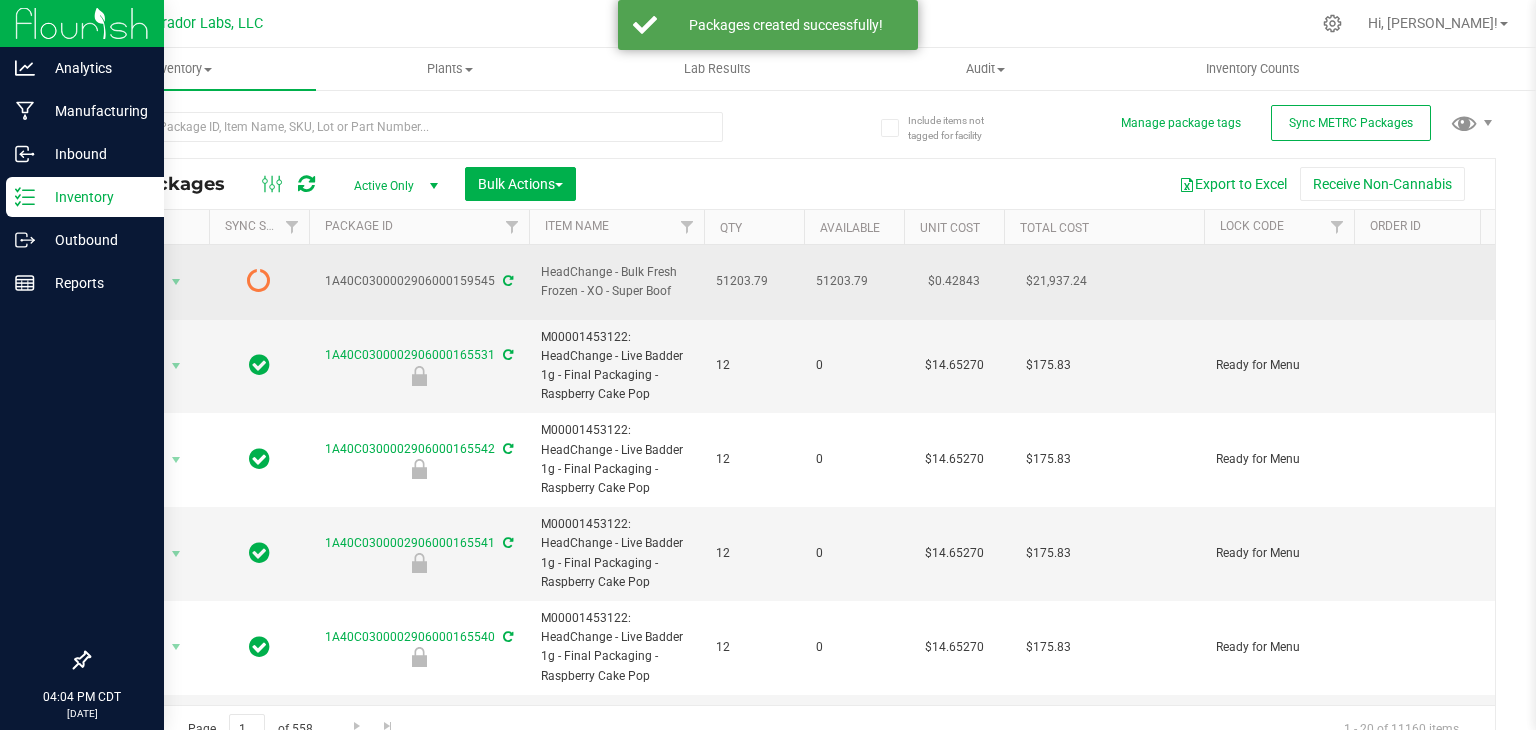 drag, startPoint x: 672, startPoint y: 285, endPoint x: 526, endPoint y: 276, distance: 146.27713 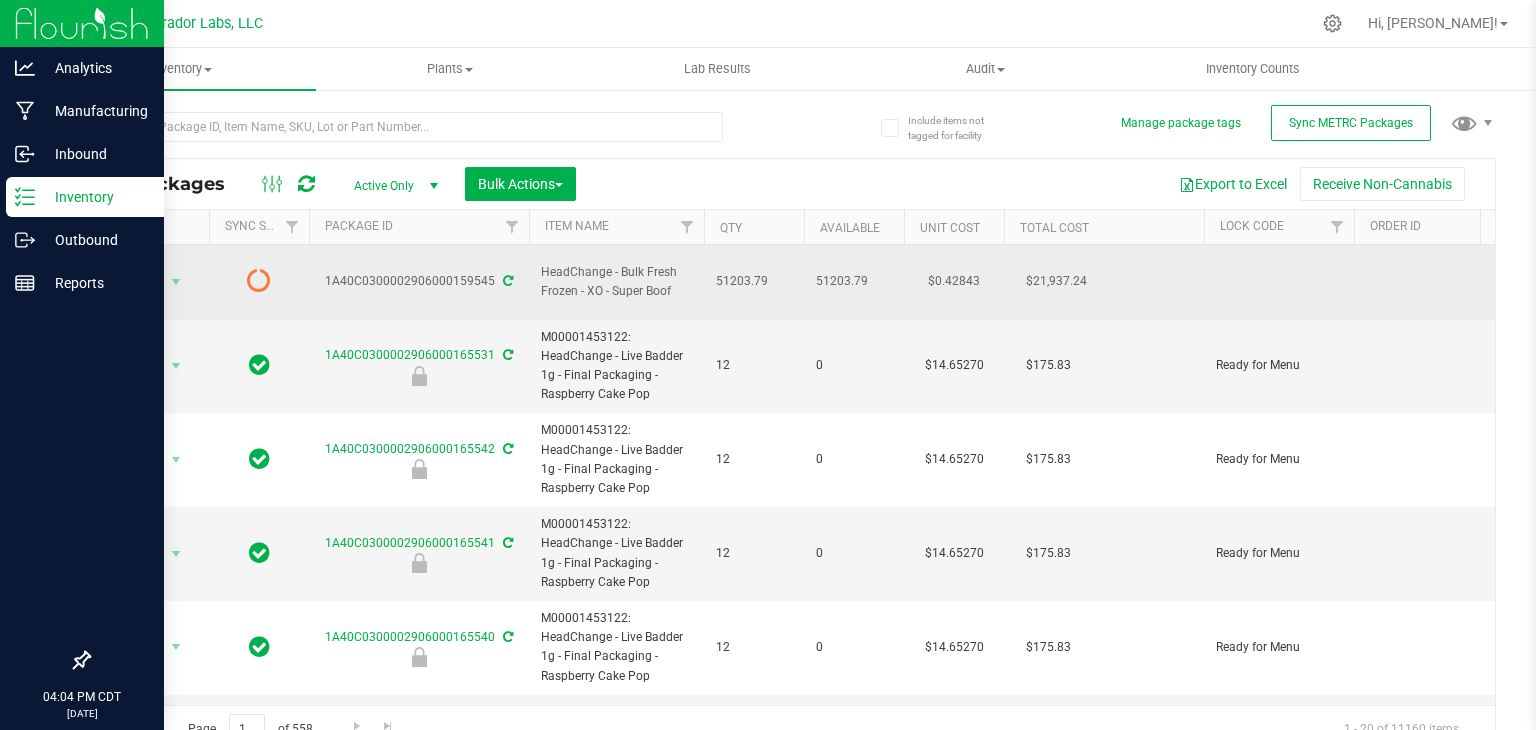 copy on "HeadChange - Bulk Fresh Frozen - XO - Super Boof" 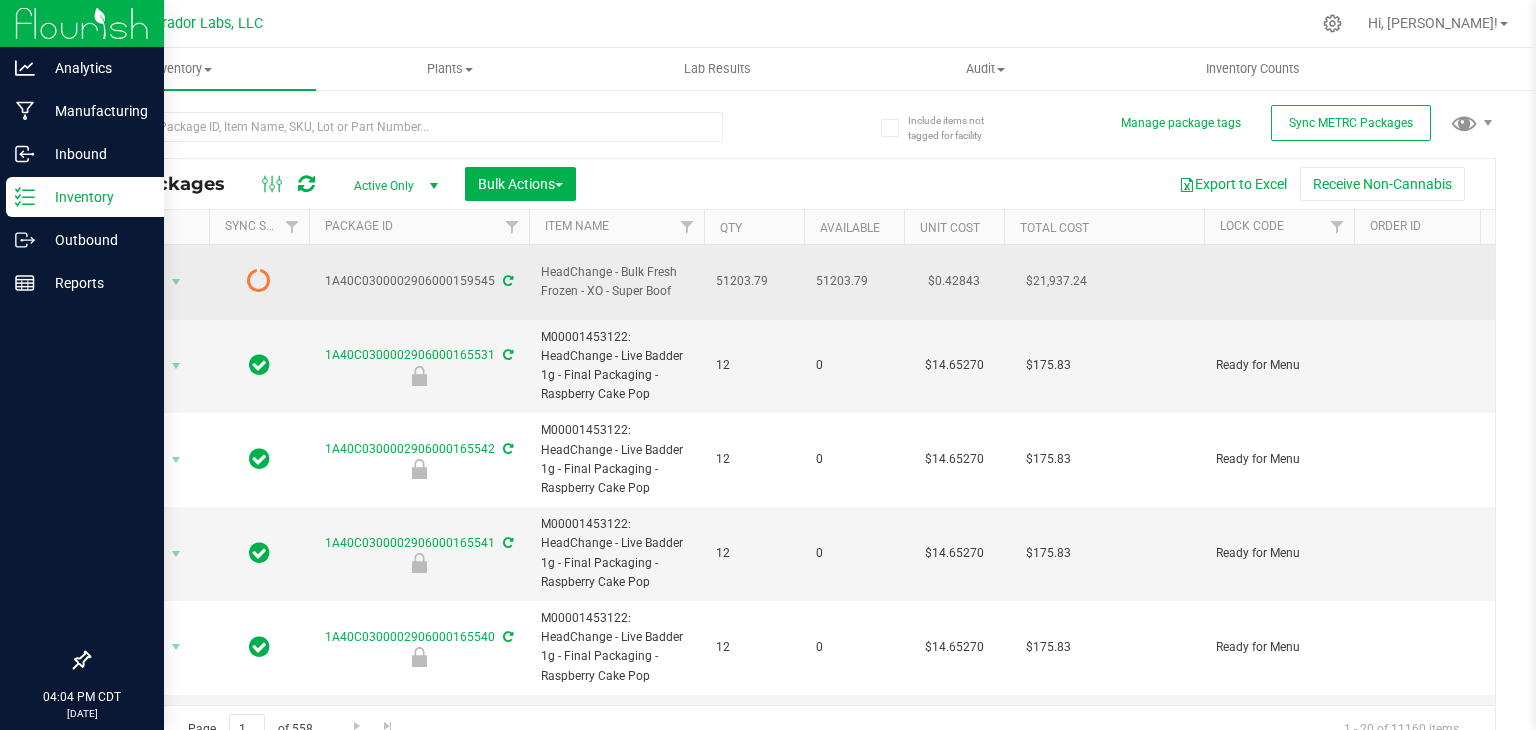 drag, startPoint x: 320, startPoint y: 267, endPoint x: 490, endPoint y: 285, distance: 170.95029 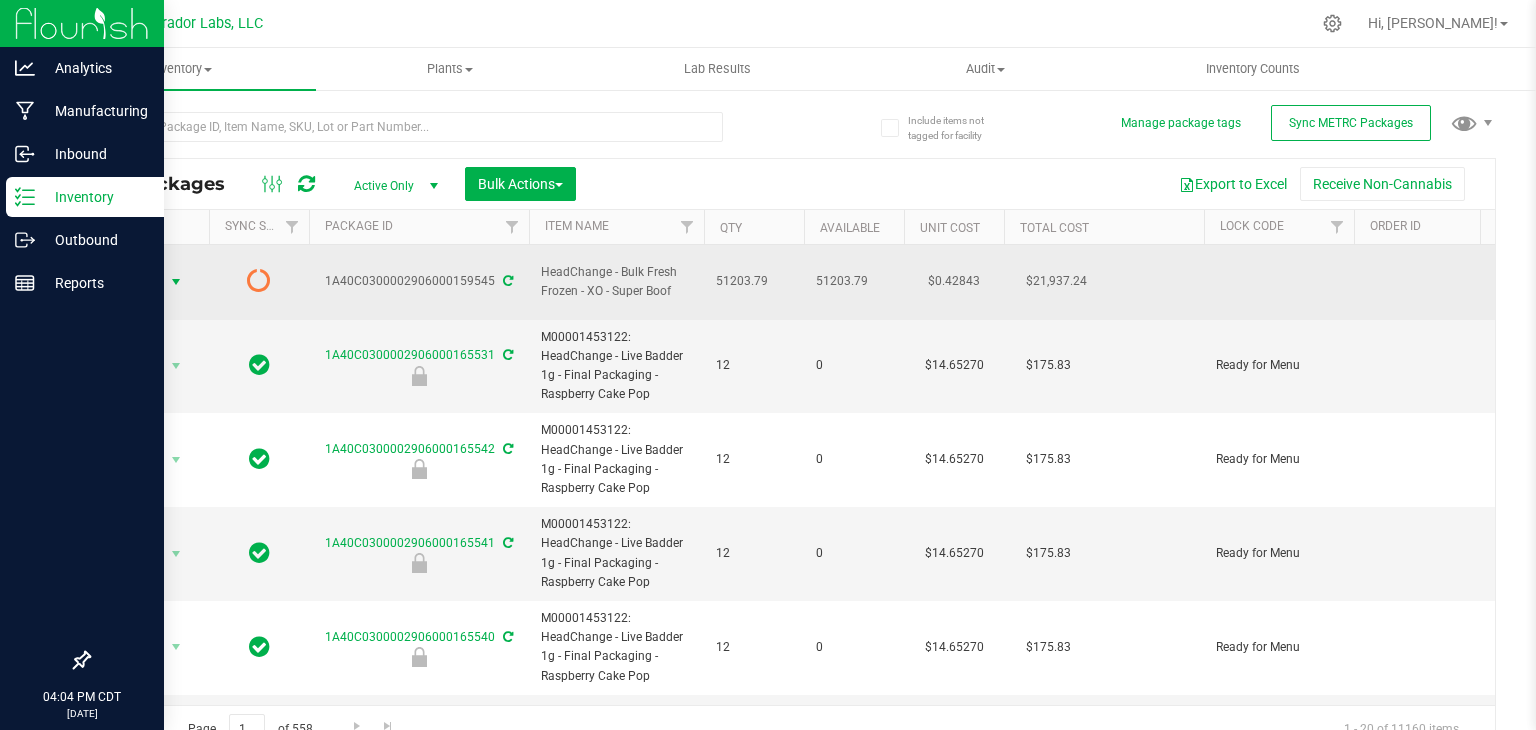 click at bounding box center [176, 282] 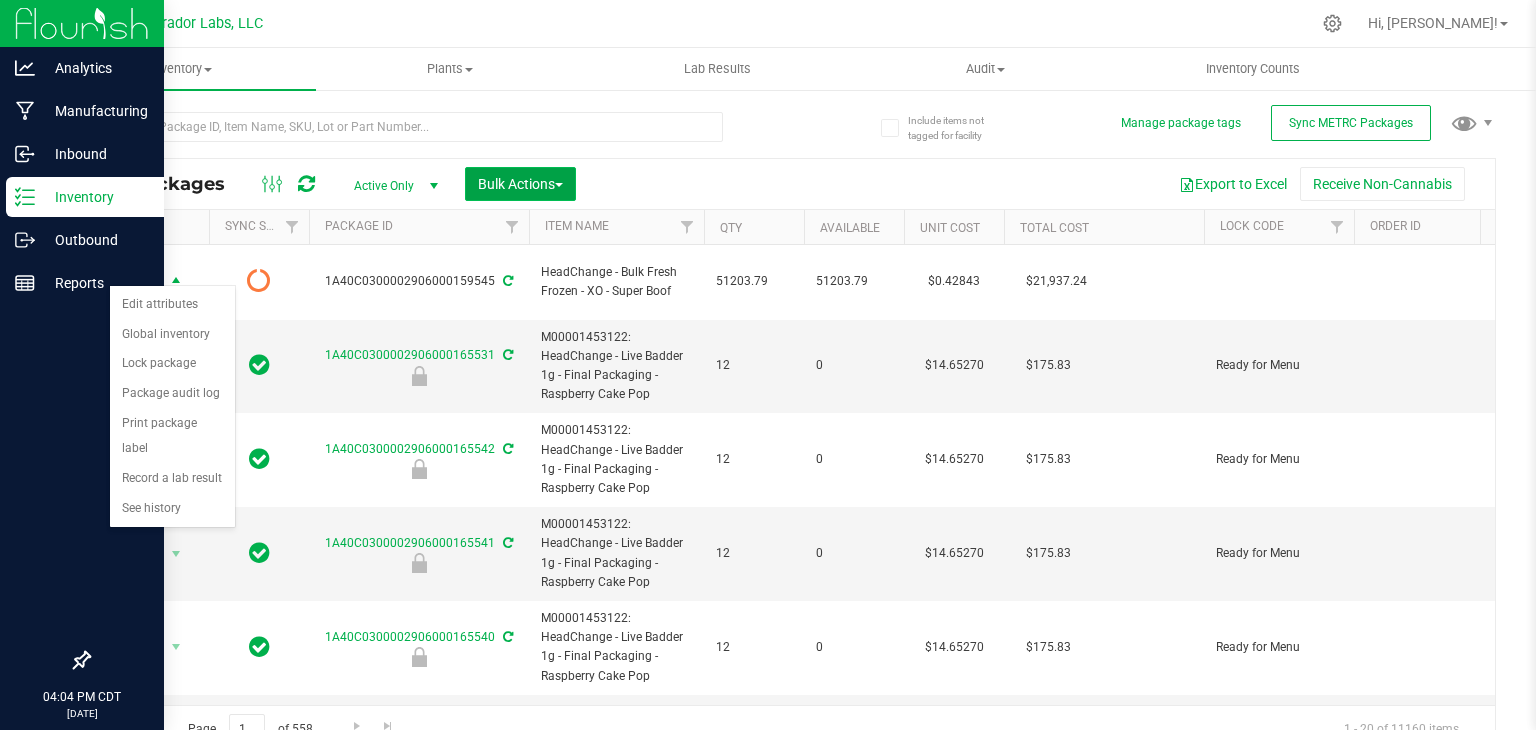 click on "Bulk Actions" at bounding box center (520, 184) 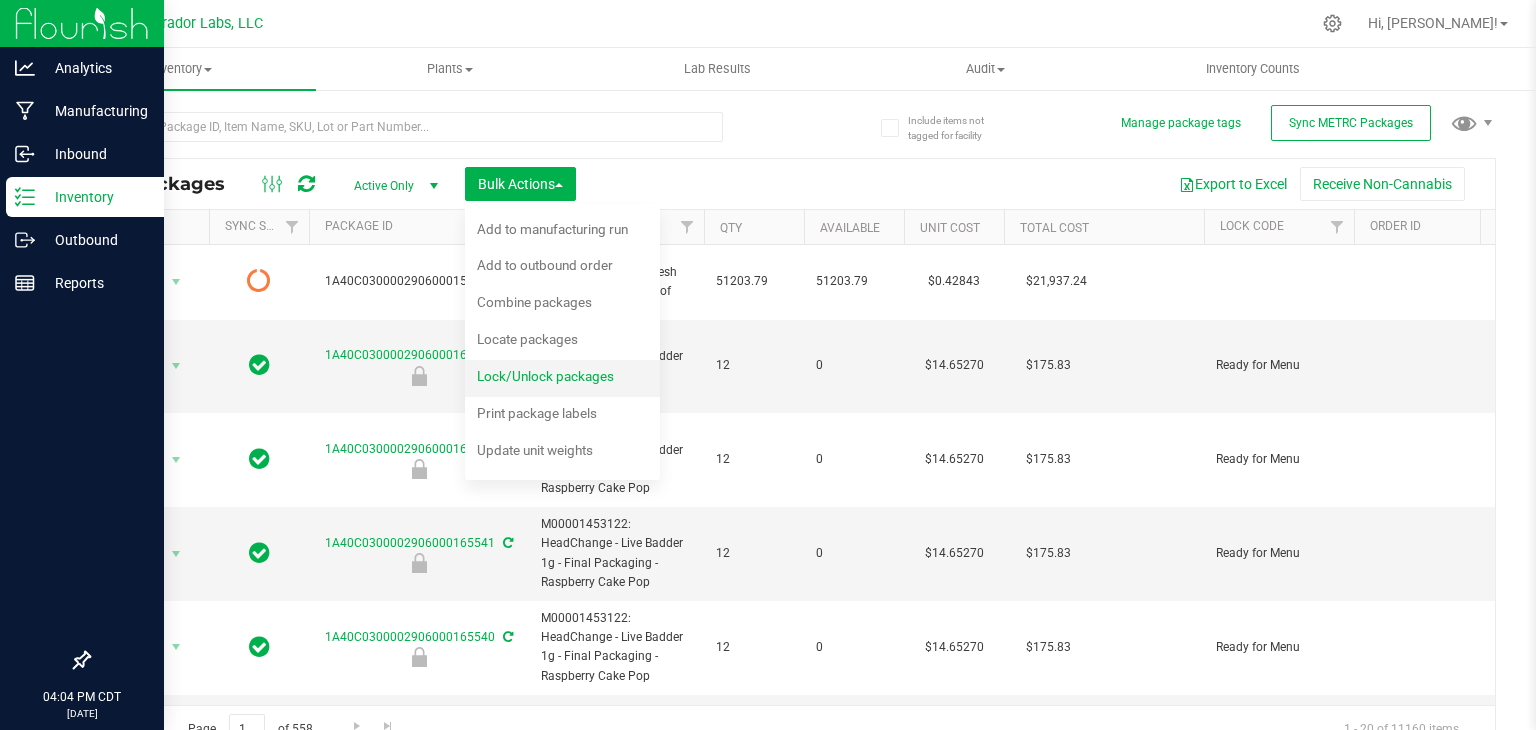 click on "Lock/Unlock packages" at bounding box center (545, 376) 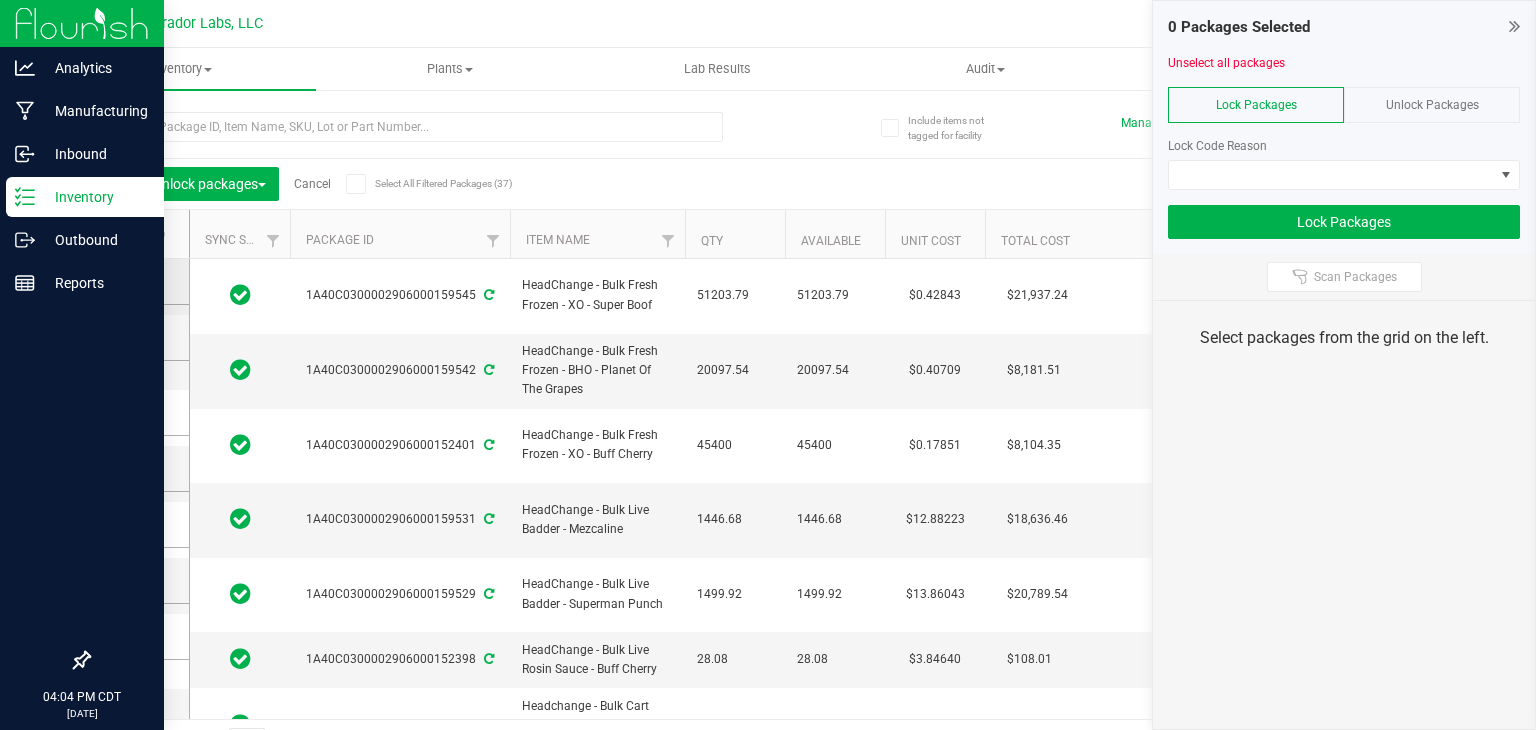 click at bounding box center (133, 281) 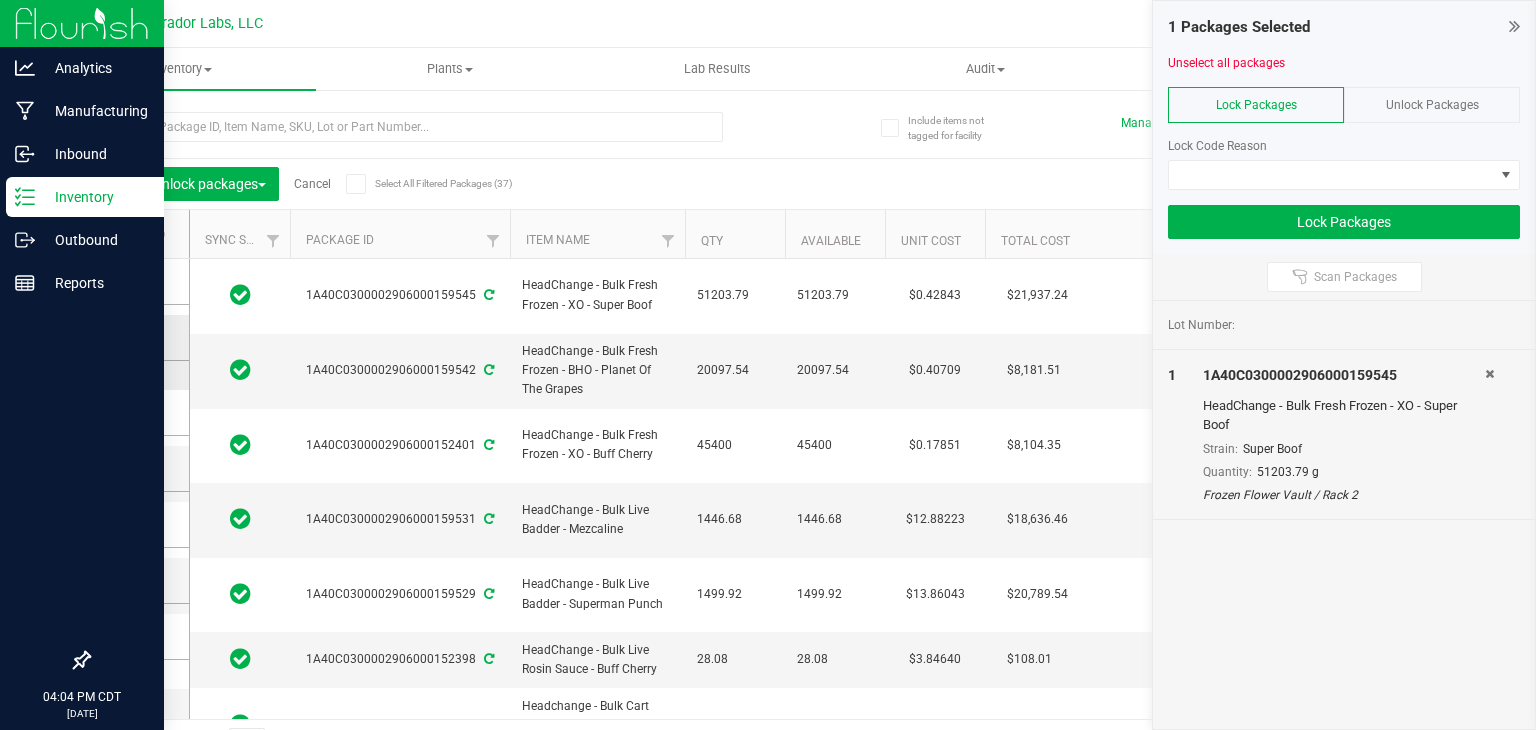 click at bounding box center [139, 337] 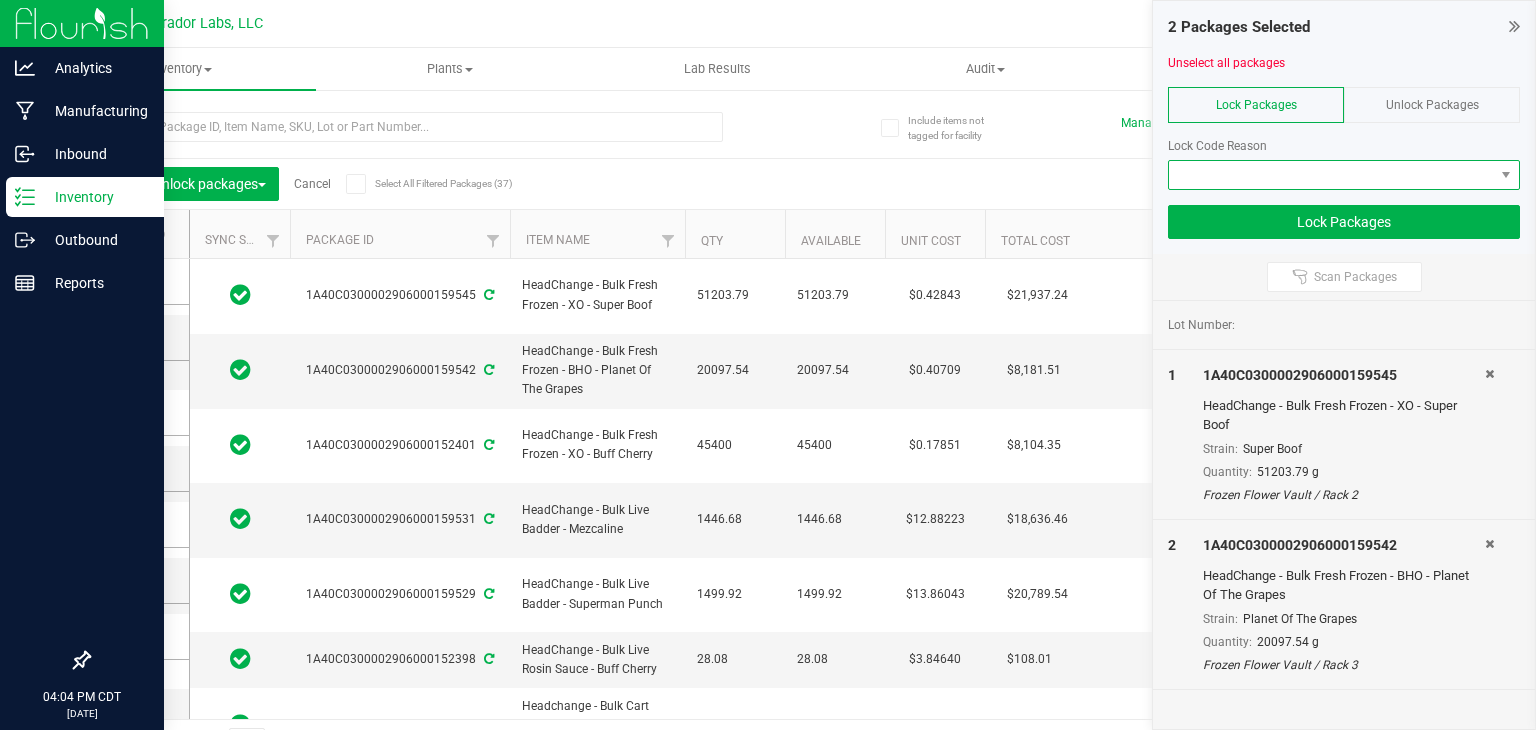 click at bounding box center [1331, 175] 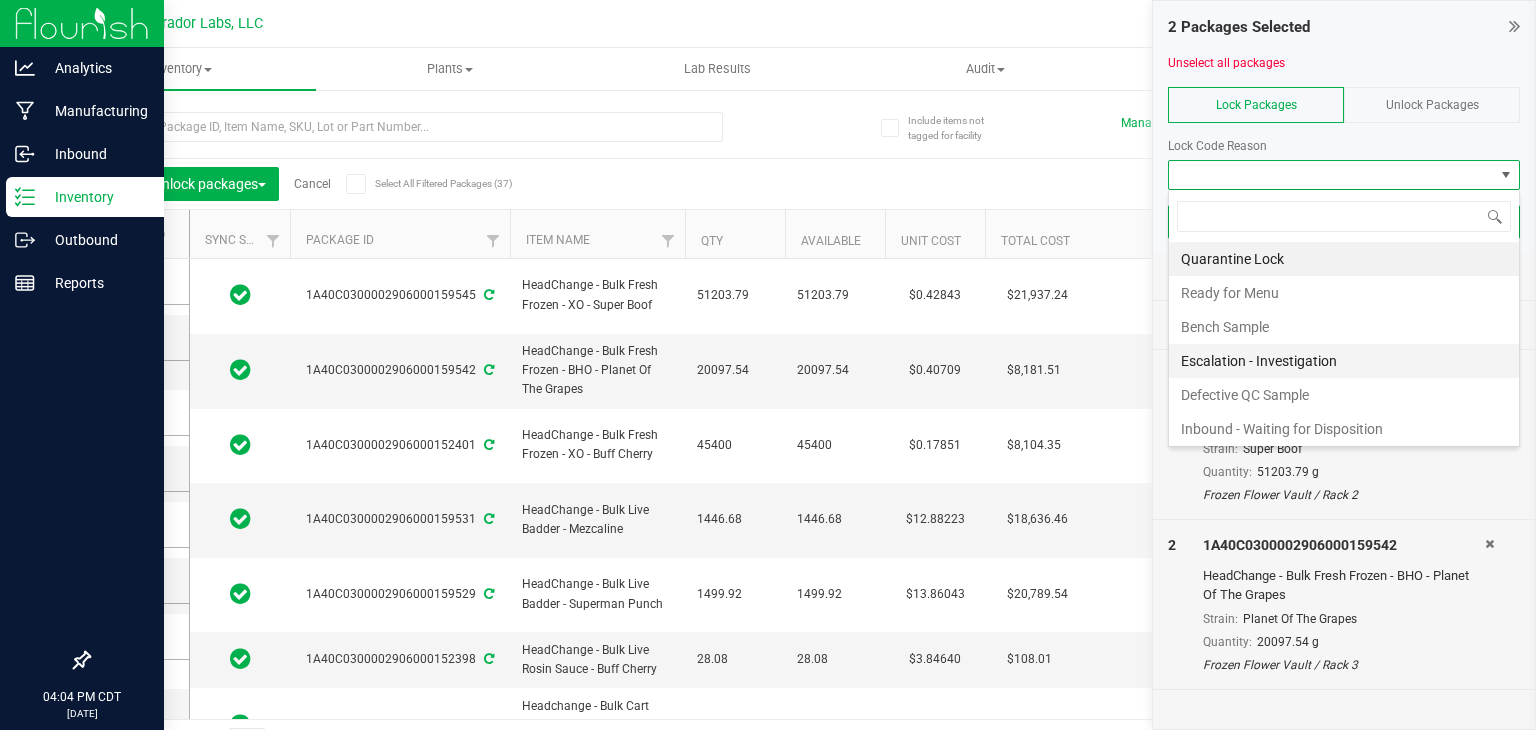 scroll, scrollTop: 99970, scrollLeft: 99647, axis: both 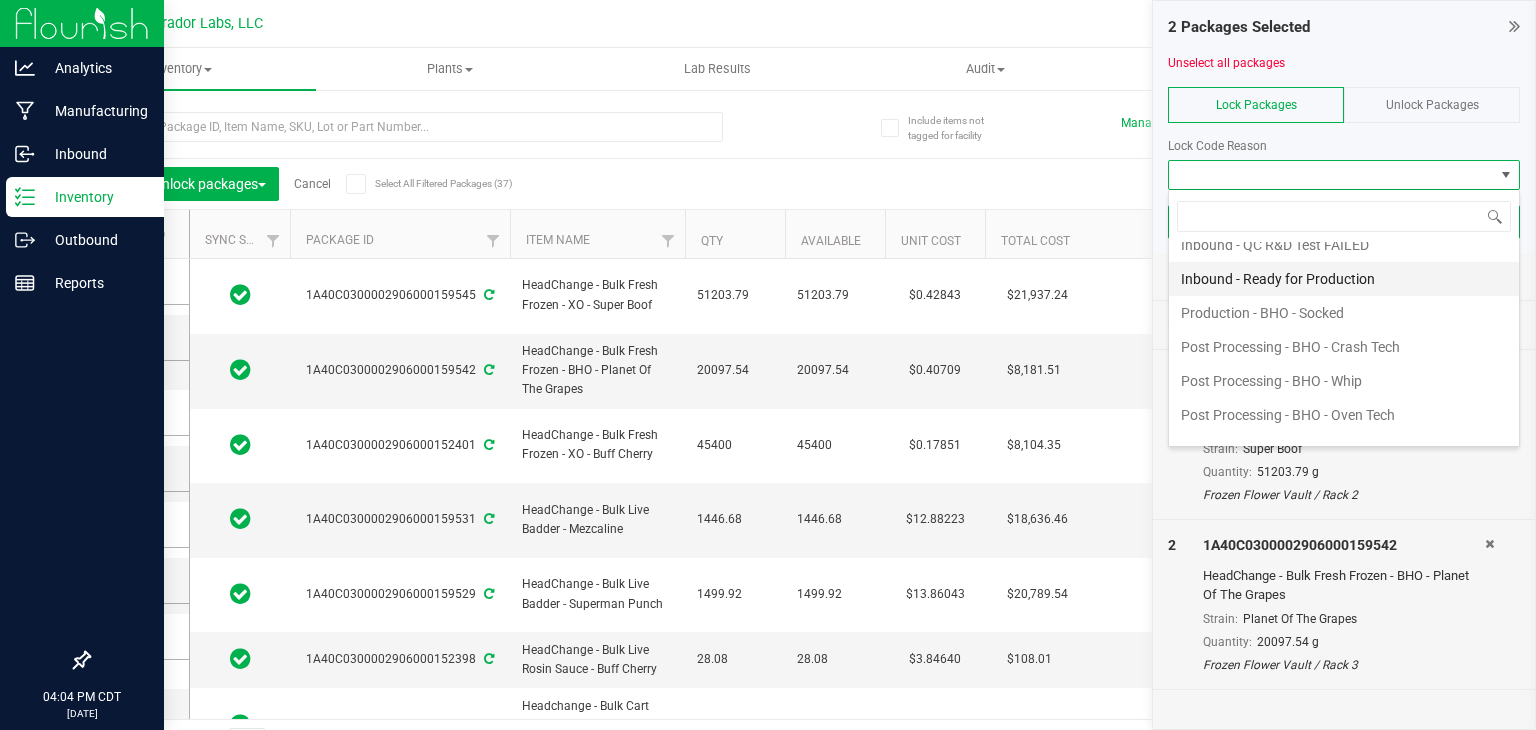 click on "Inbound - Ready for Production" at bounding box center [1344, 279] 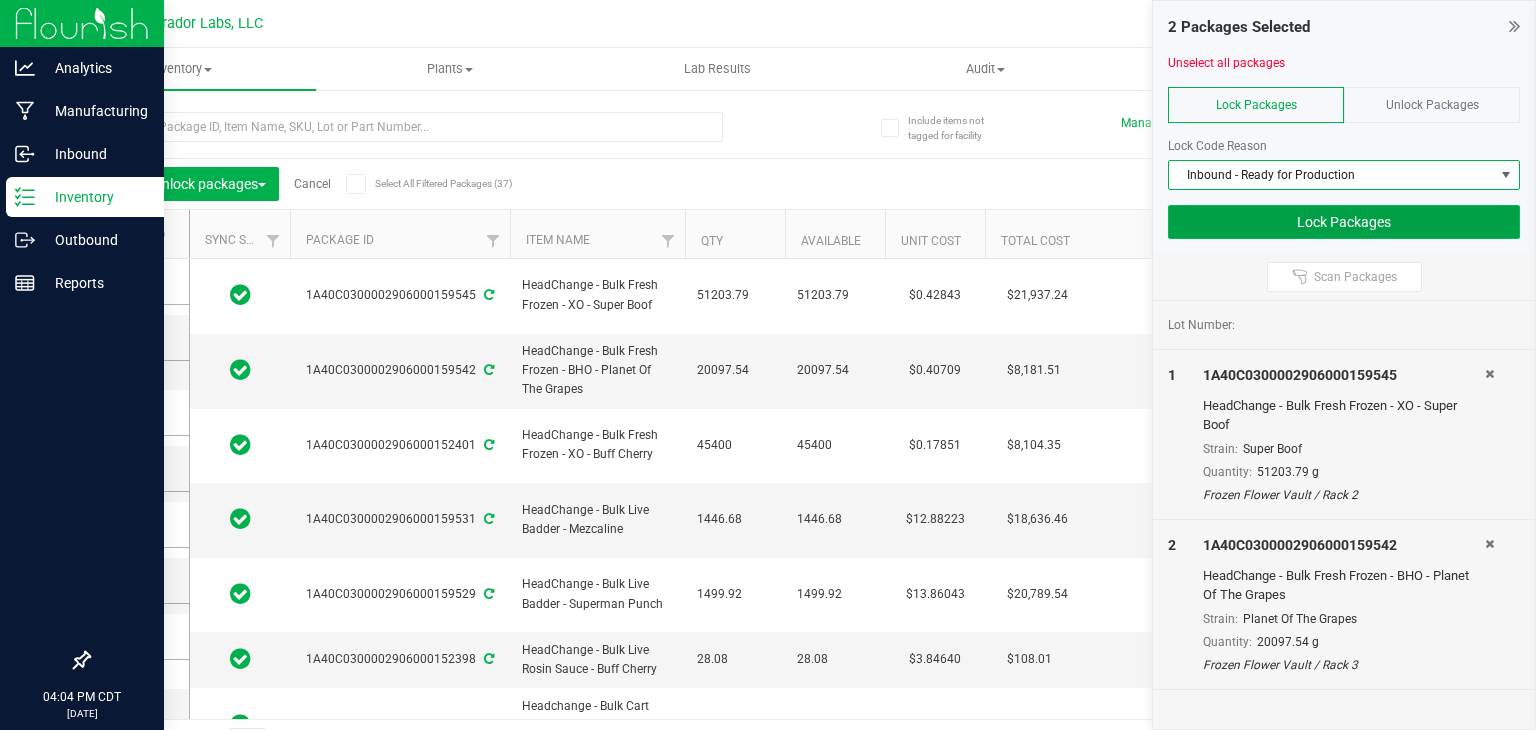 click on "Lock Packages" at bounding box center [1344, 222] 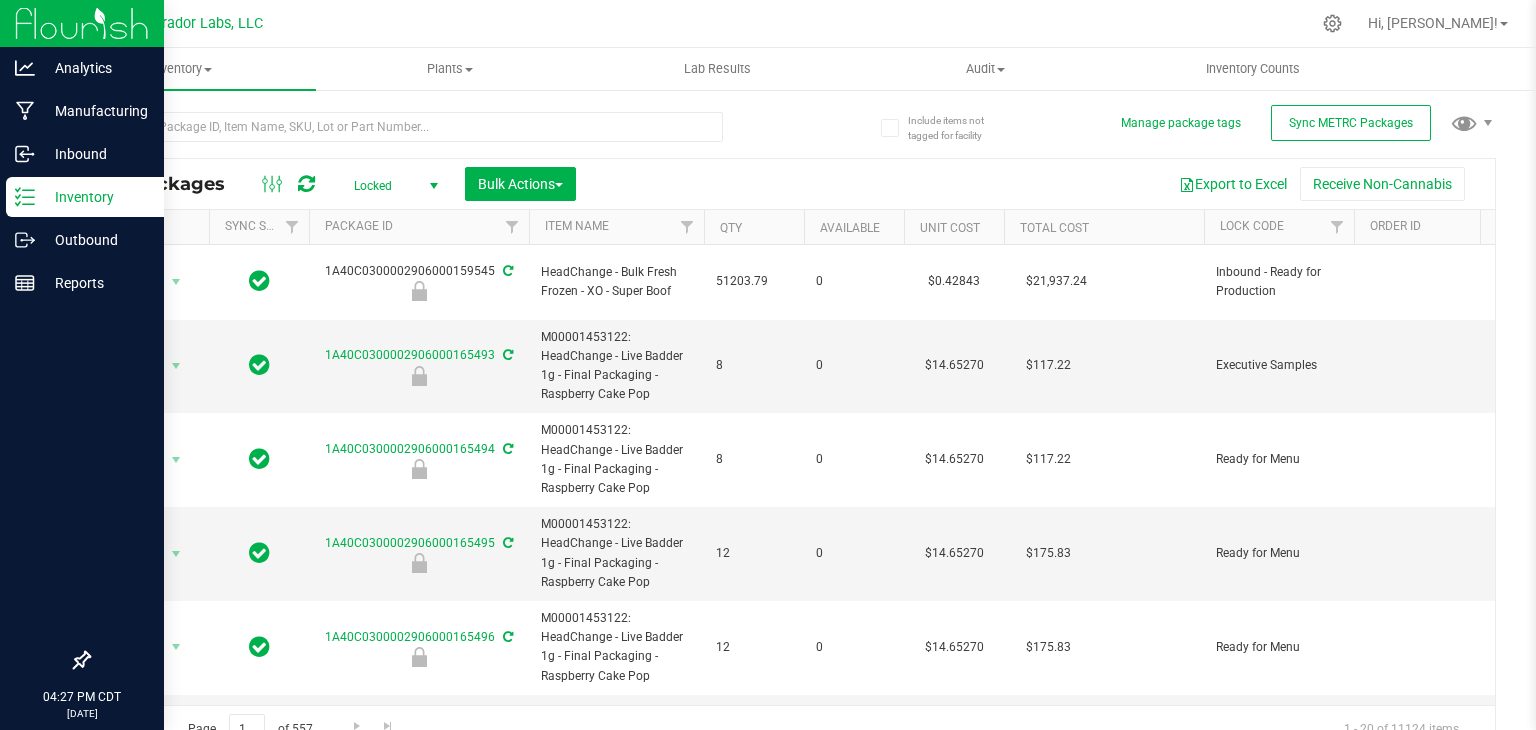 click on "Locked" at bounding box center (392, 186) 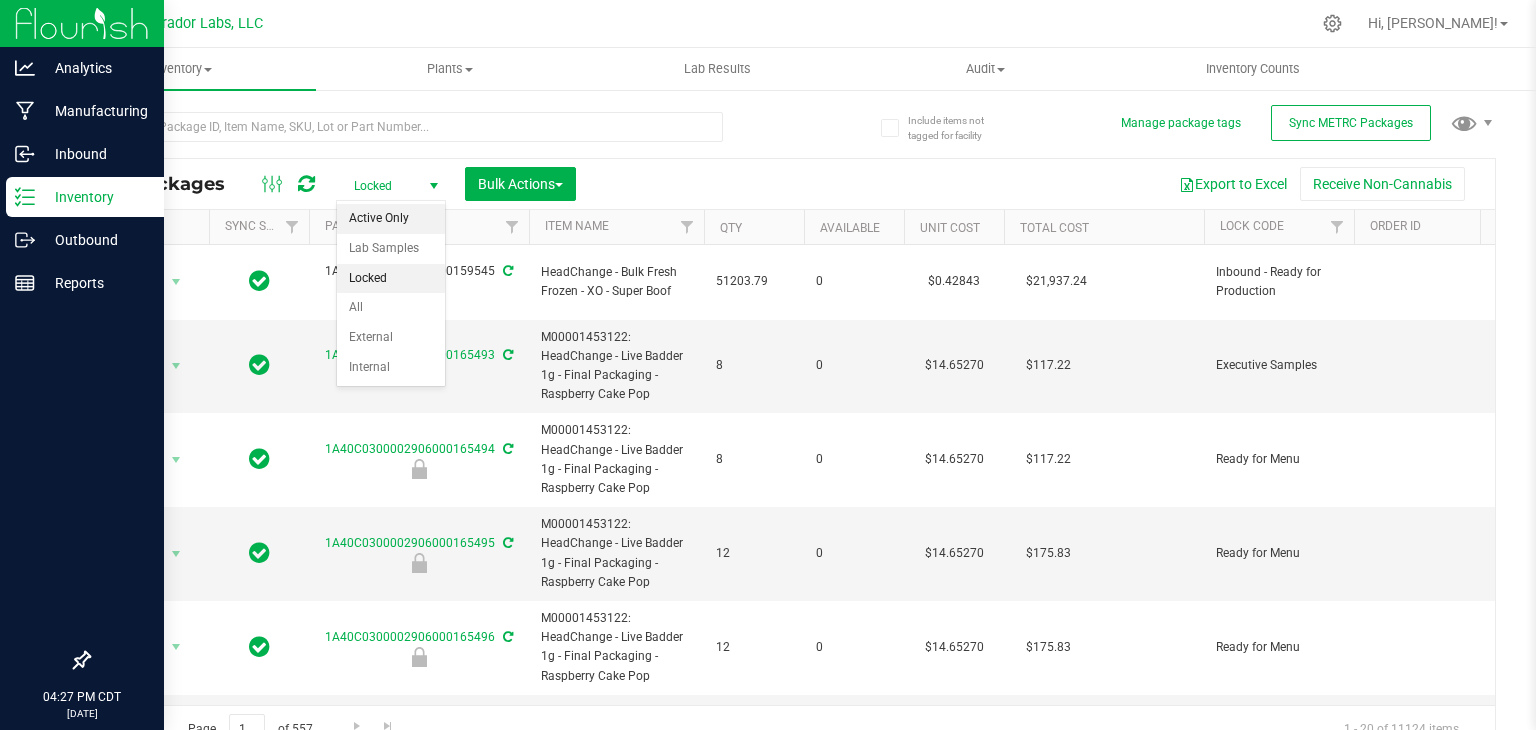 click on "Active Only" at bounding box center [391, 219] 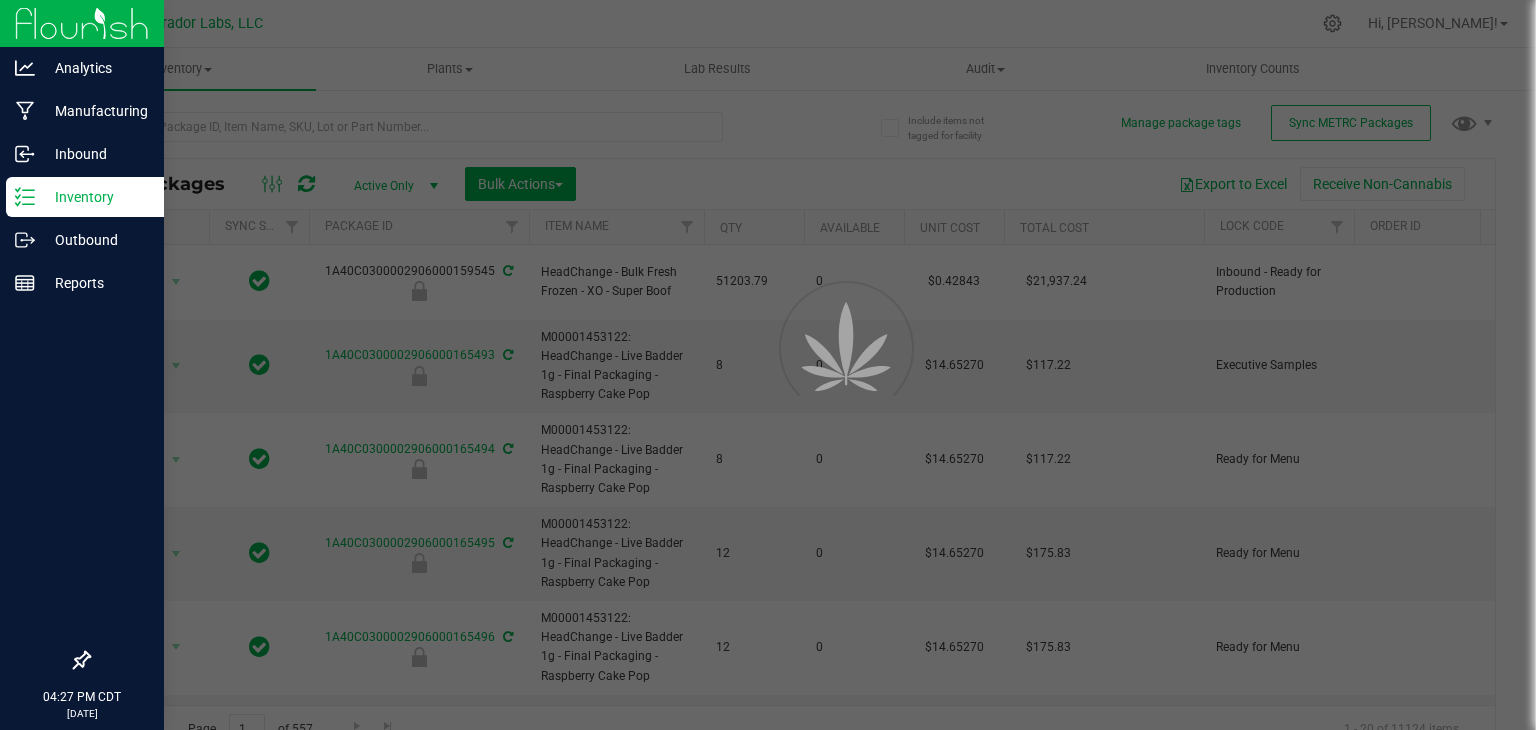 click at bounding box center [768, 365] 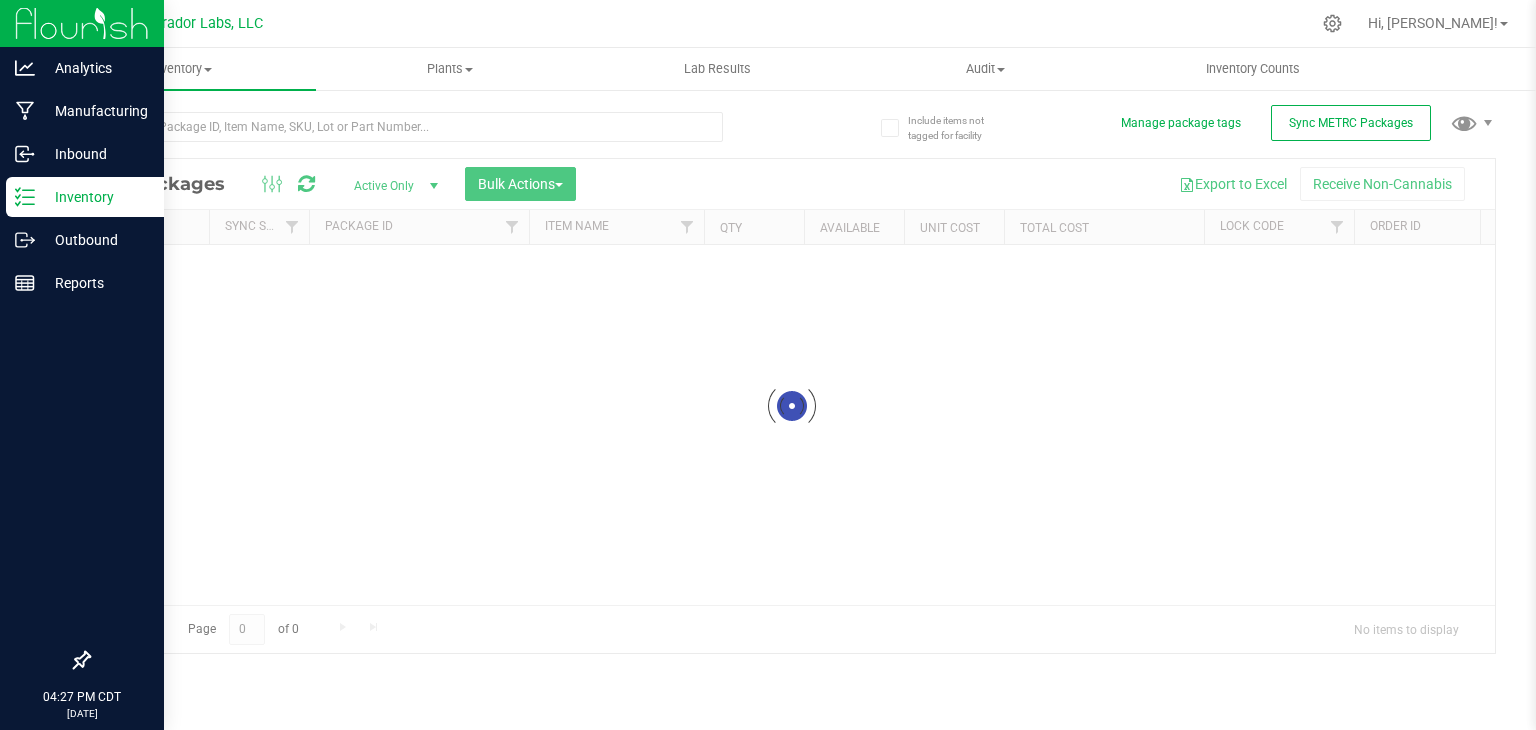 click at bounding box center (405, 127) 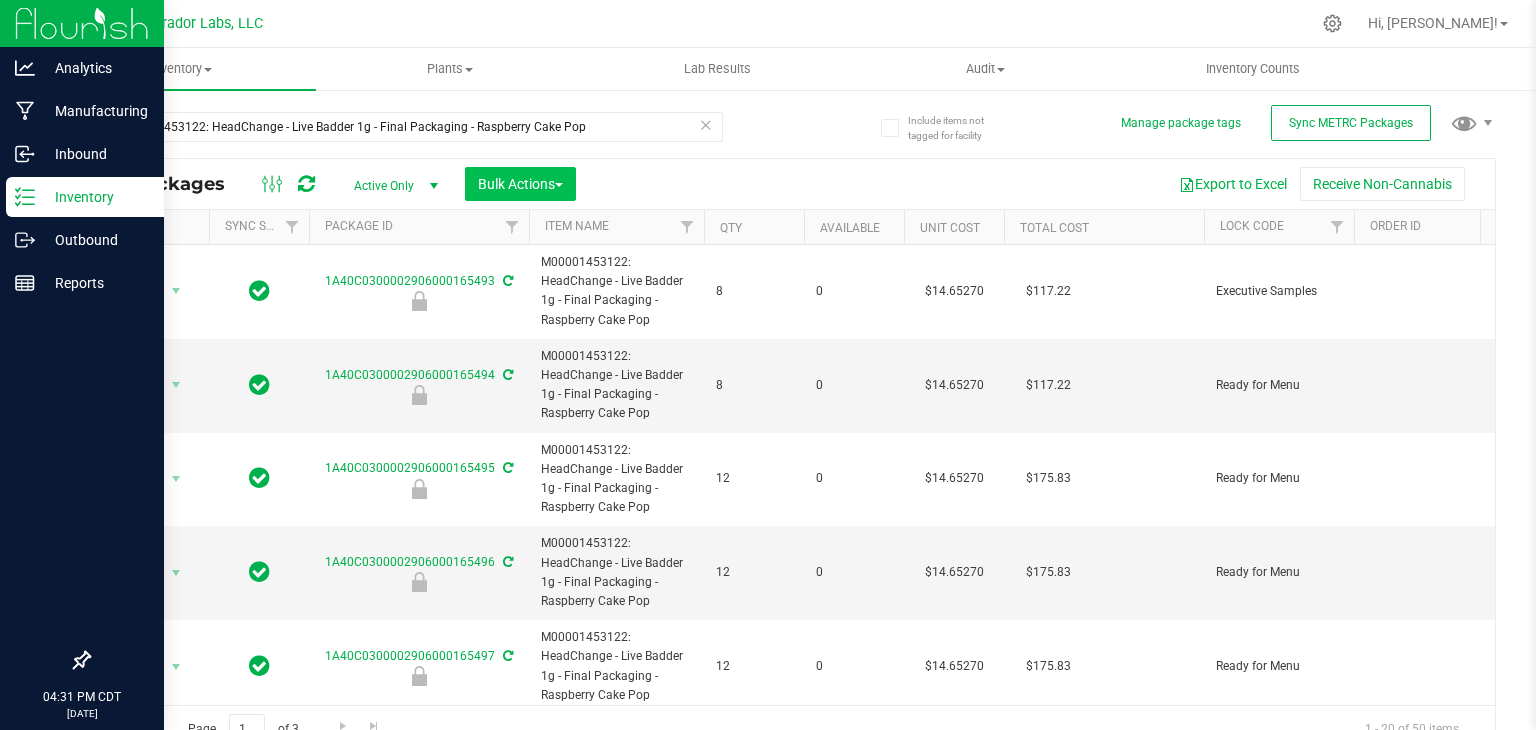 type on "M00001453122: HeadChange - Live Badder 1g - Final Packaging - Raspberry Cake Pop" 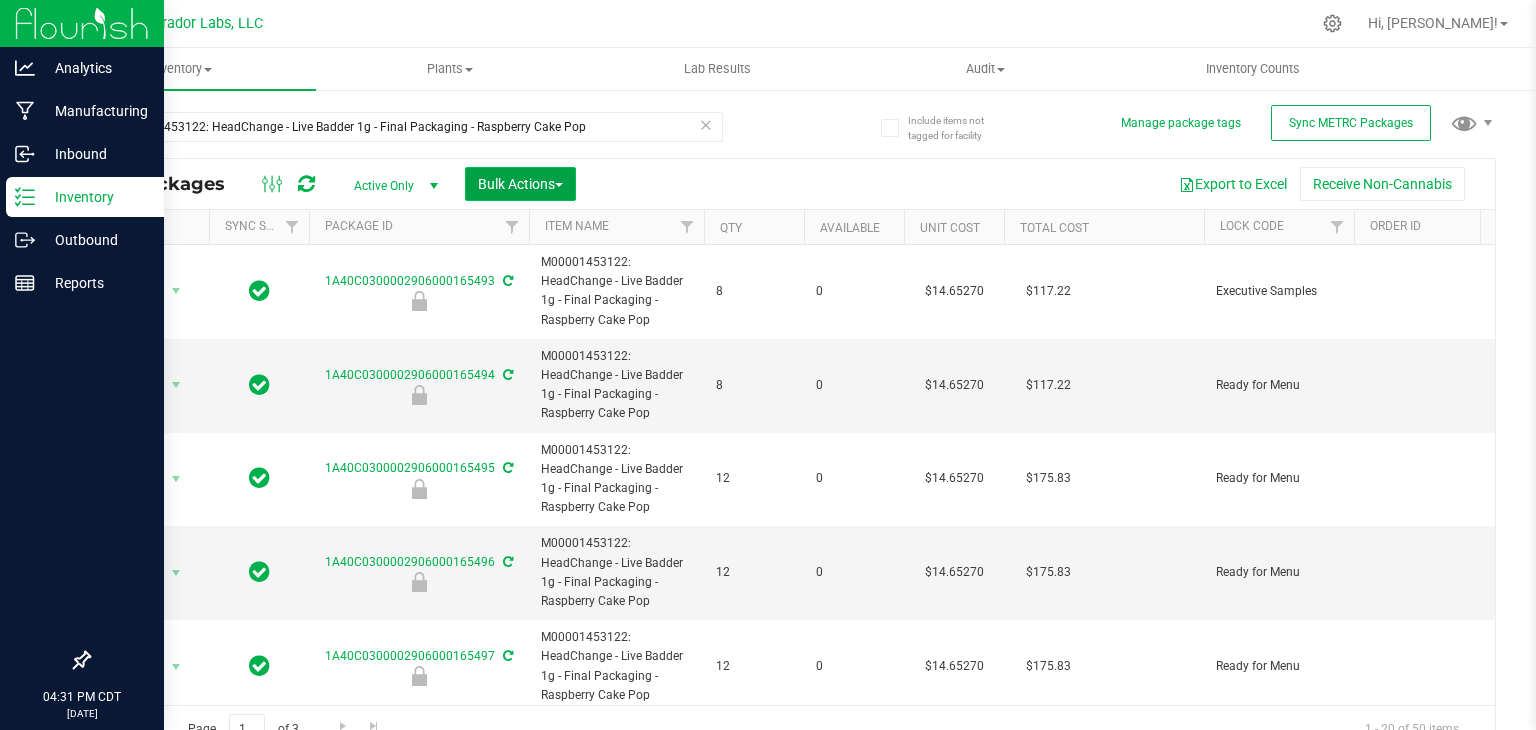 click on "Bulk Actions" at bounding box center [520, 184] 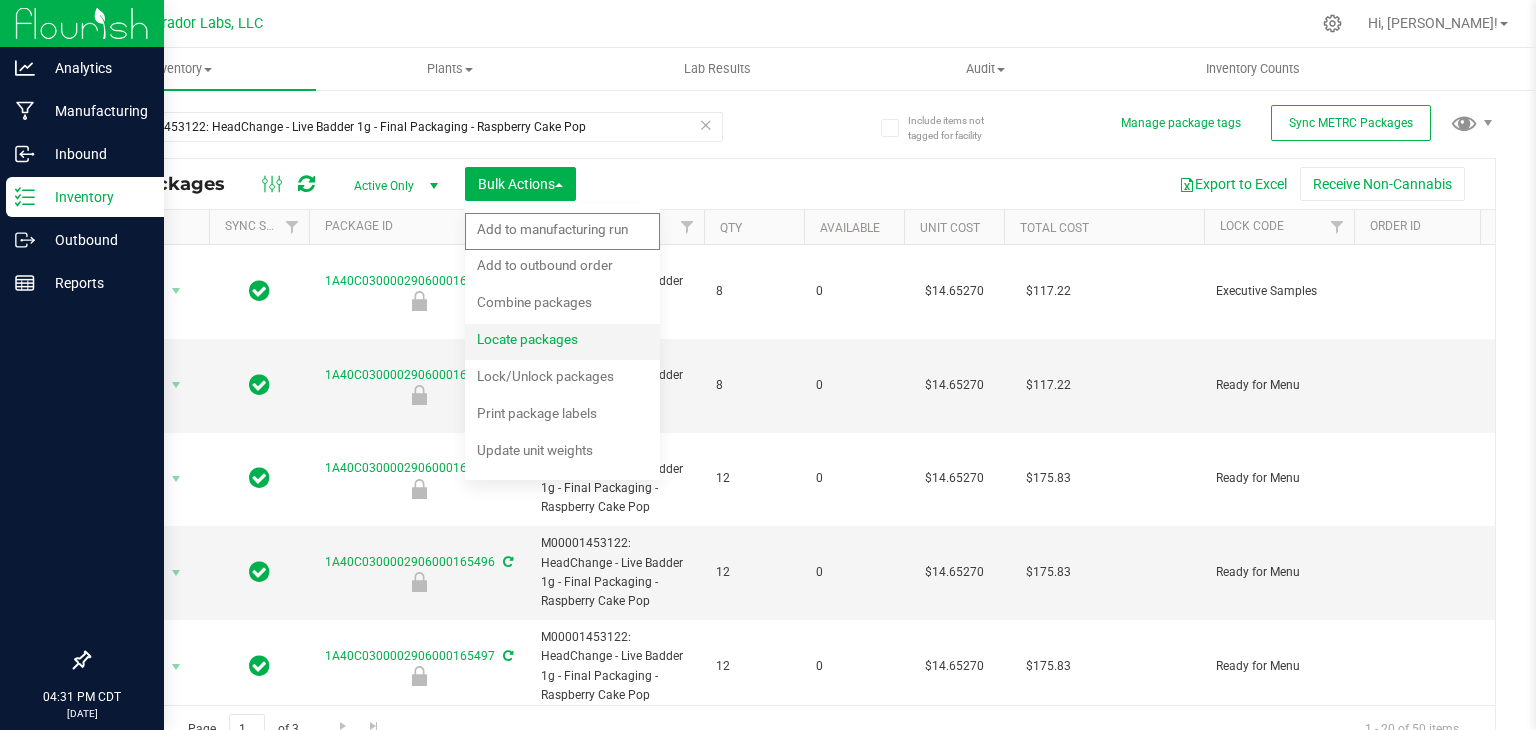 click on "Locate packages" at bounding box center (562, 342) 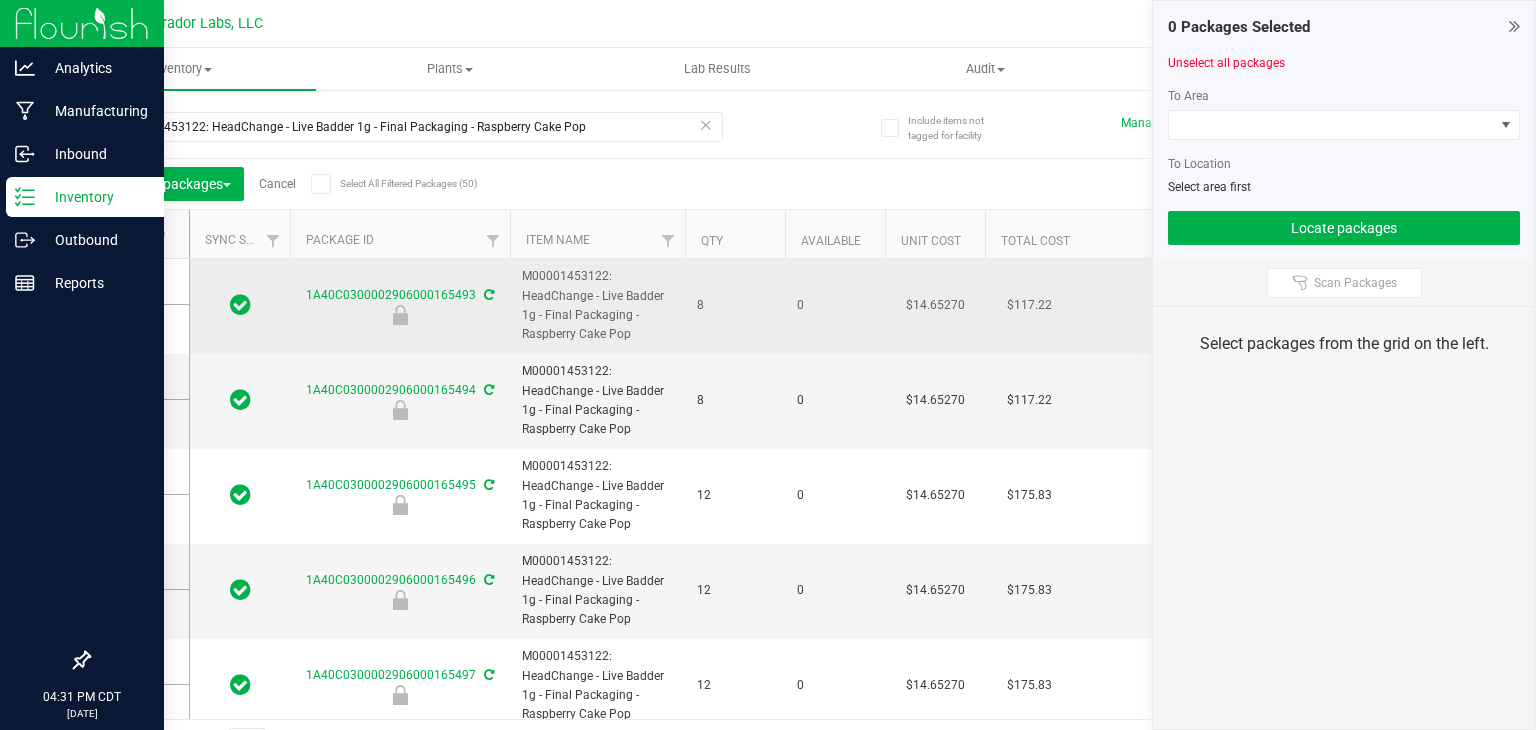 scroll, scrollTop: 0, scrollLeft: 576, axis: horizontal 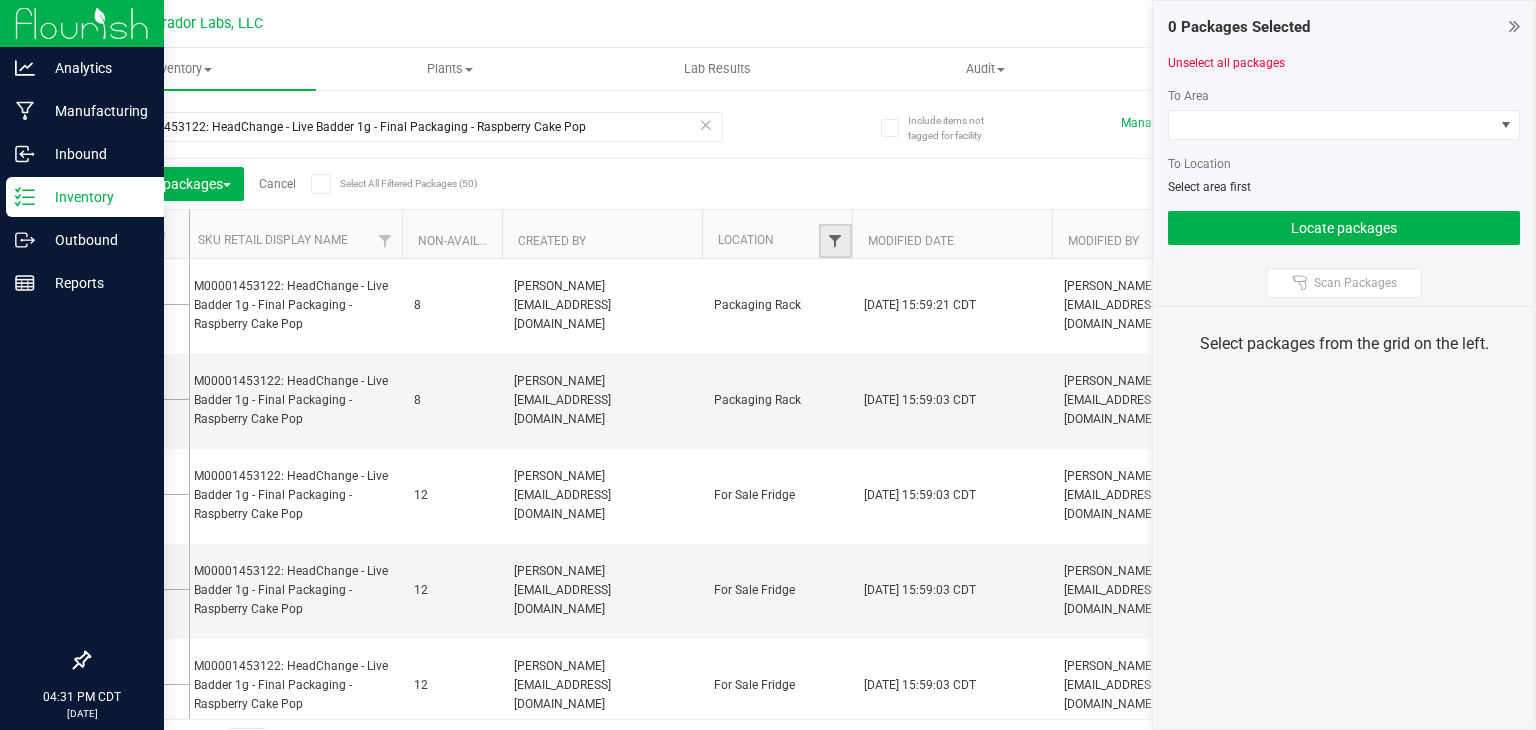 click at bounding box center [835, 241] 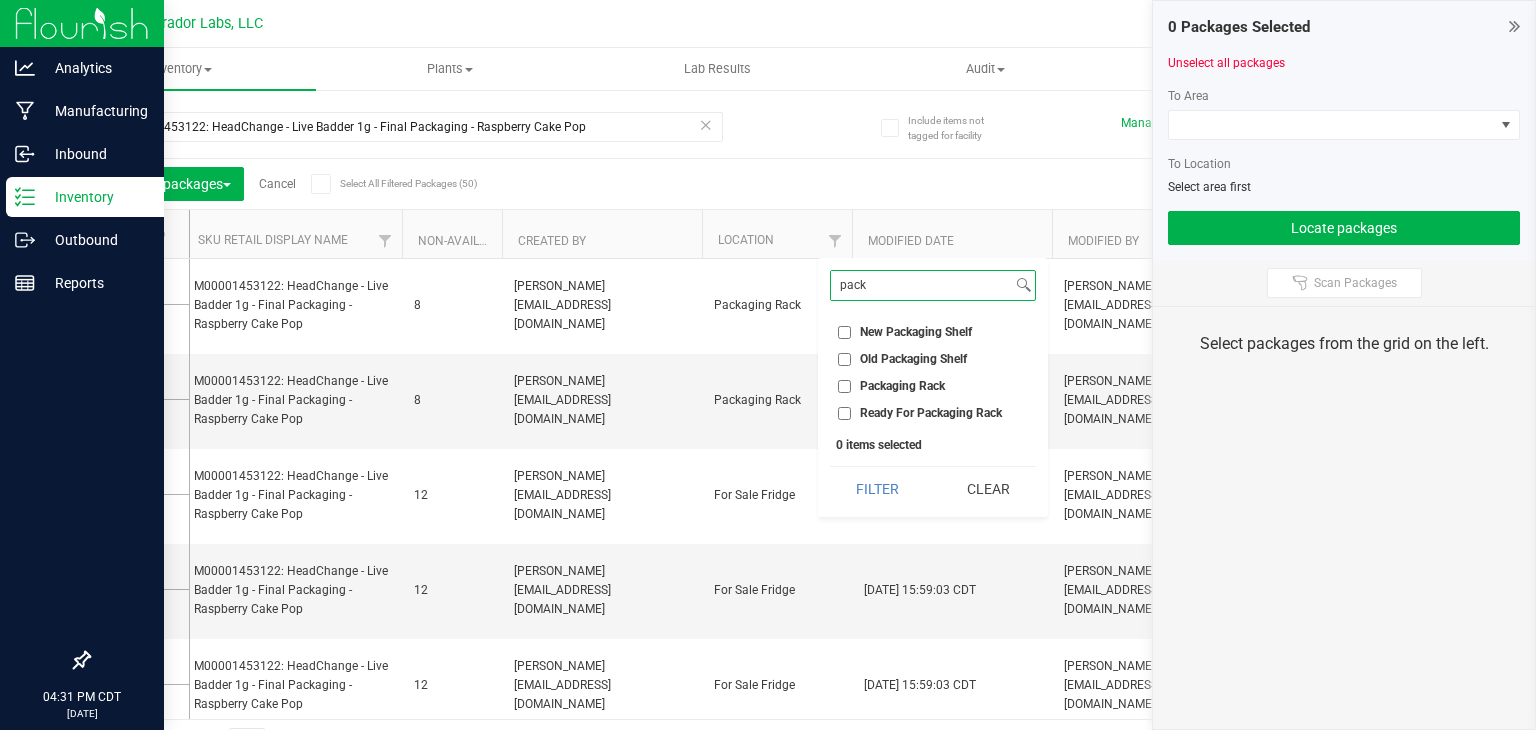 type on "pack" 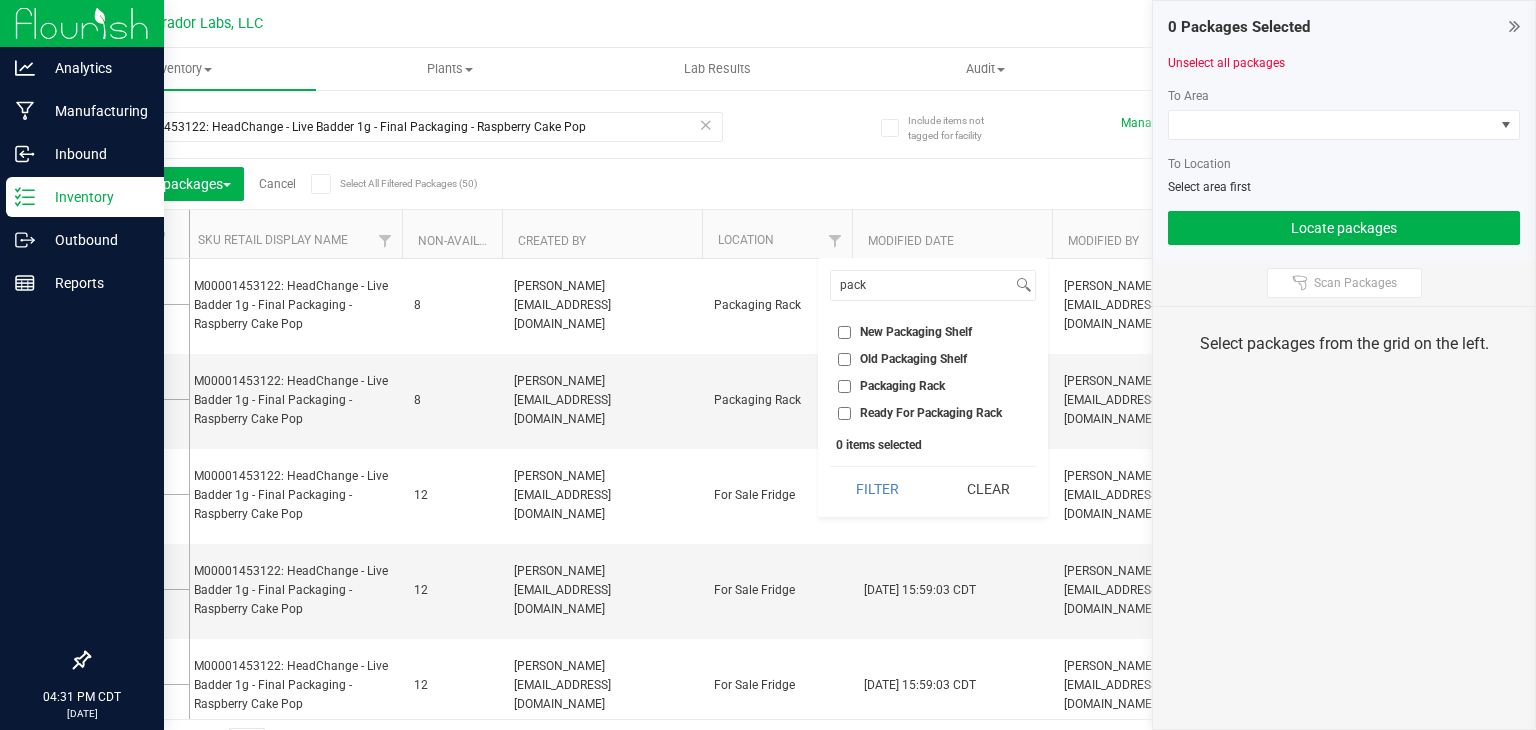click on "Packaging Rack" at bounding box center (844, 386) 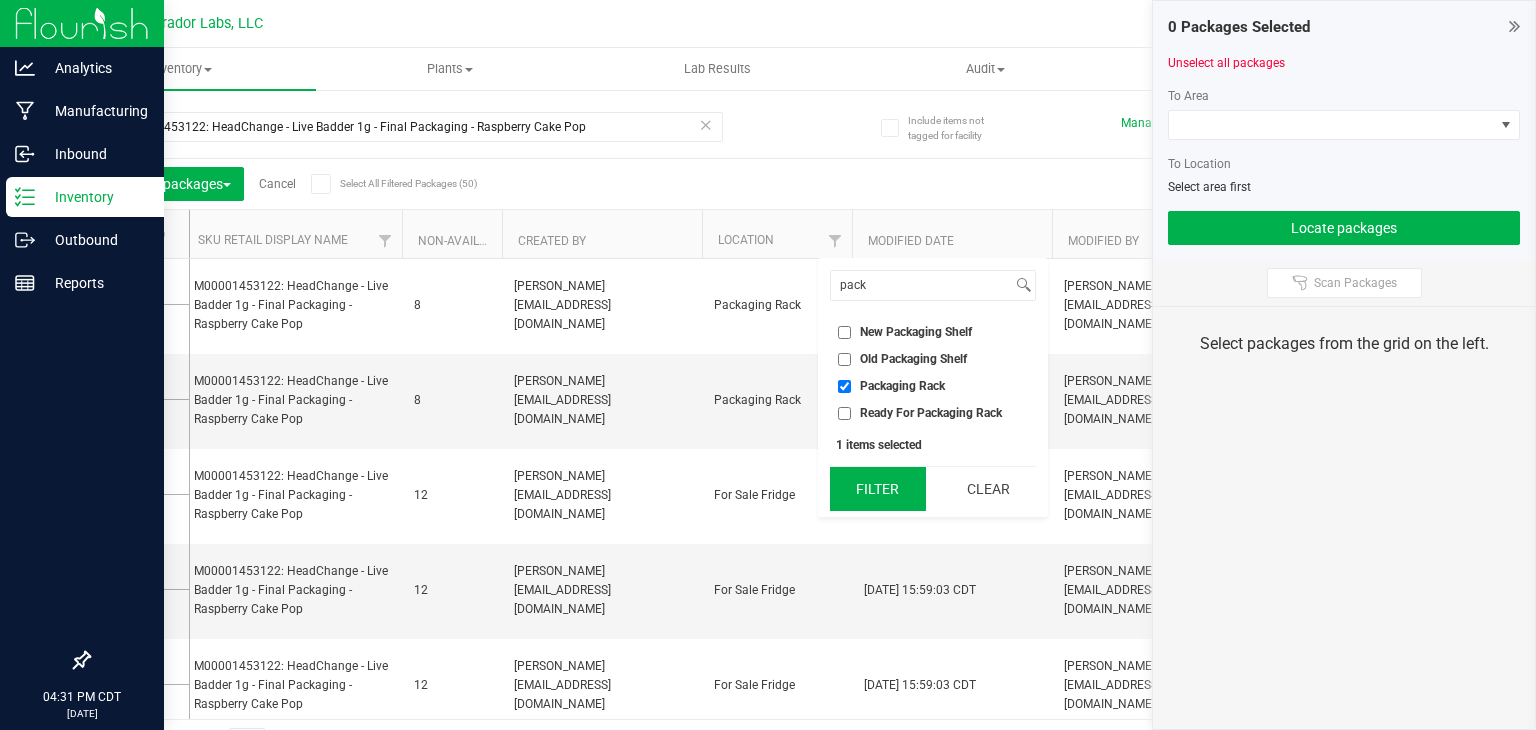 click on "Filter" at bounding box center [878, 489] 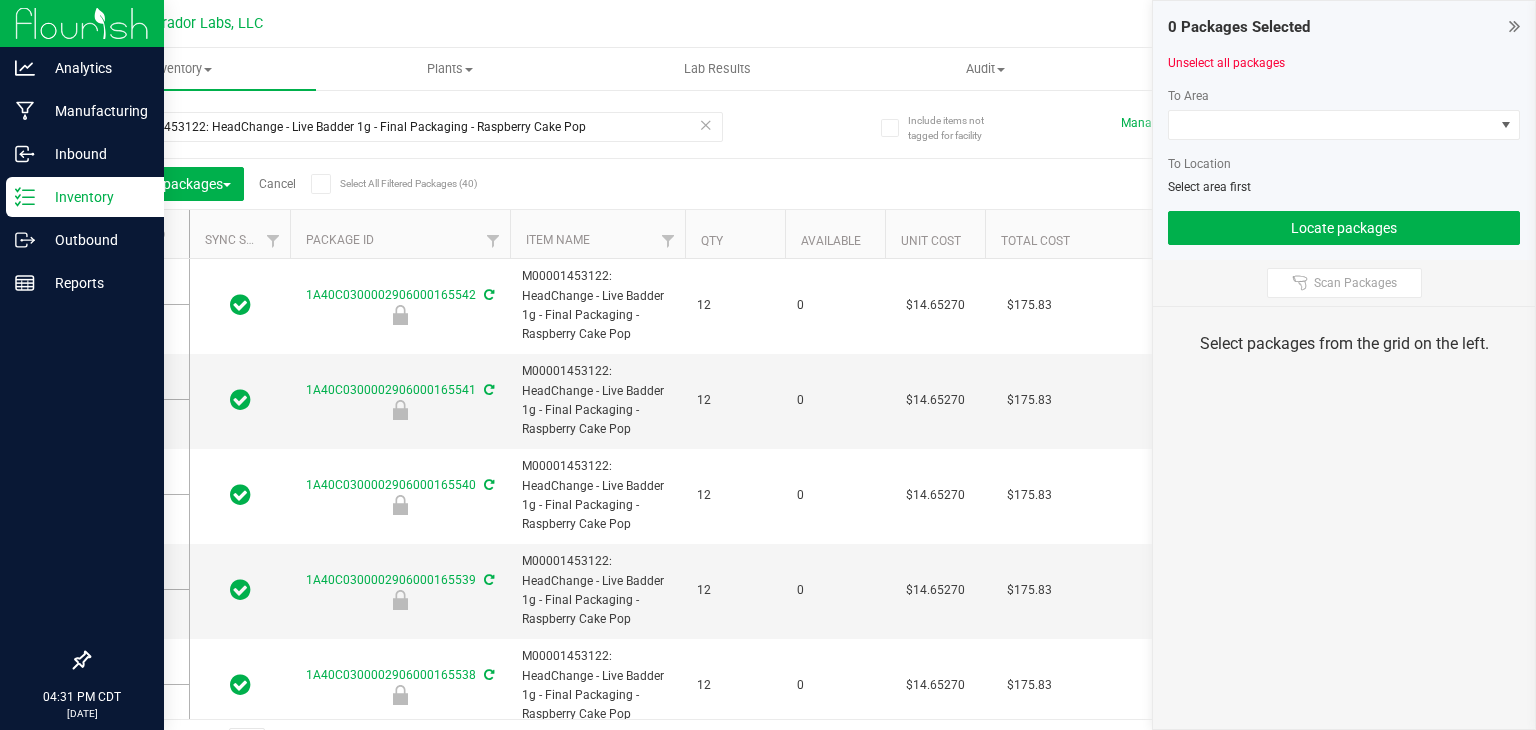click on "Qty" at bounding box center [735, 234] 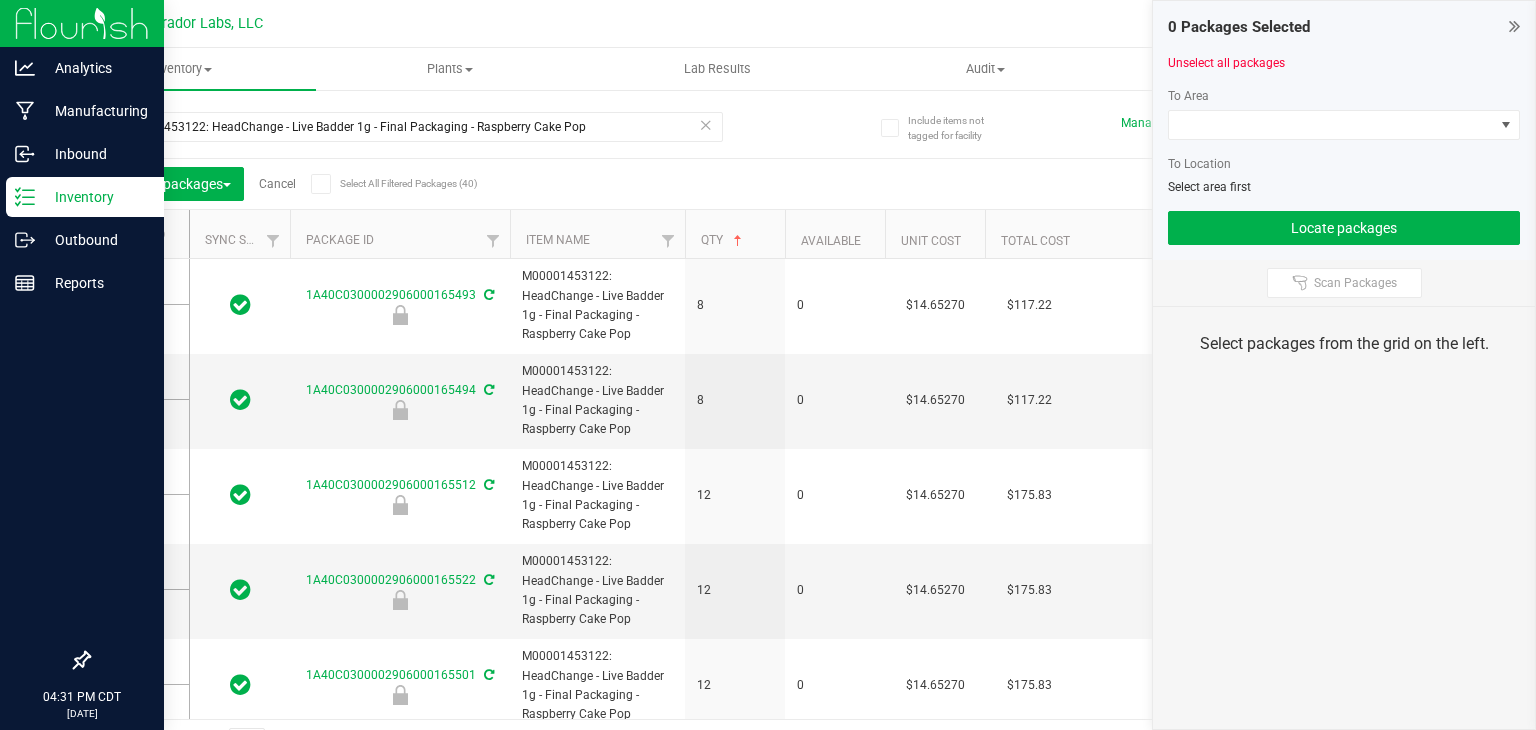 click at bounding box center (321, 184) 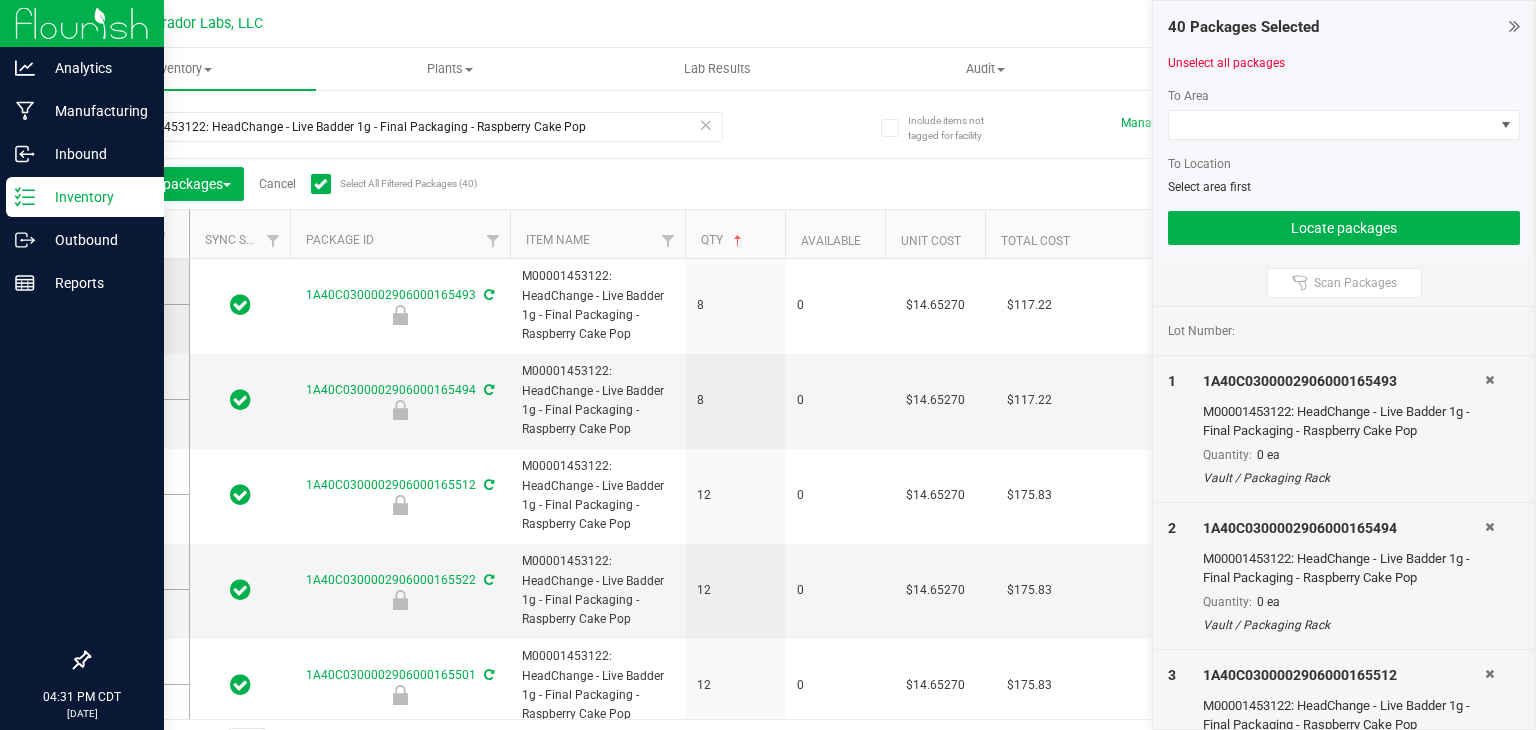 click at bounding box center [133, 281] 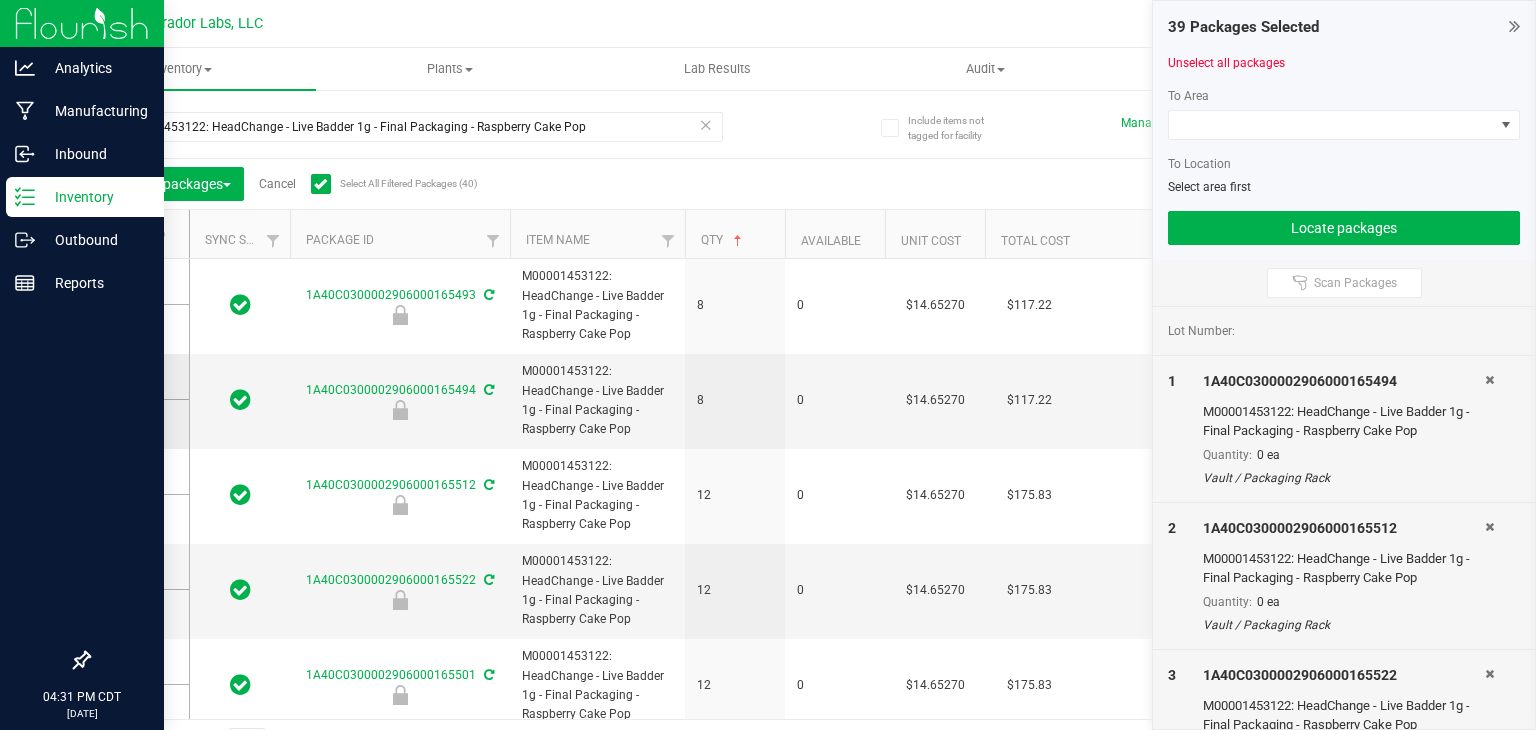 click at bounding box center [133, 376] 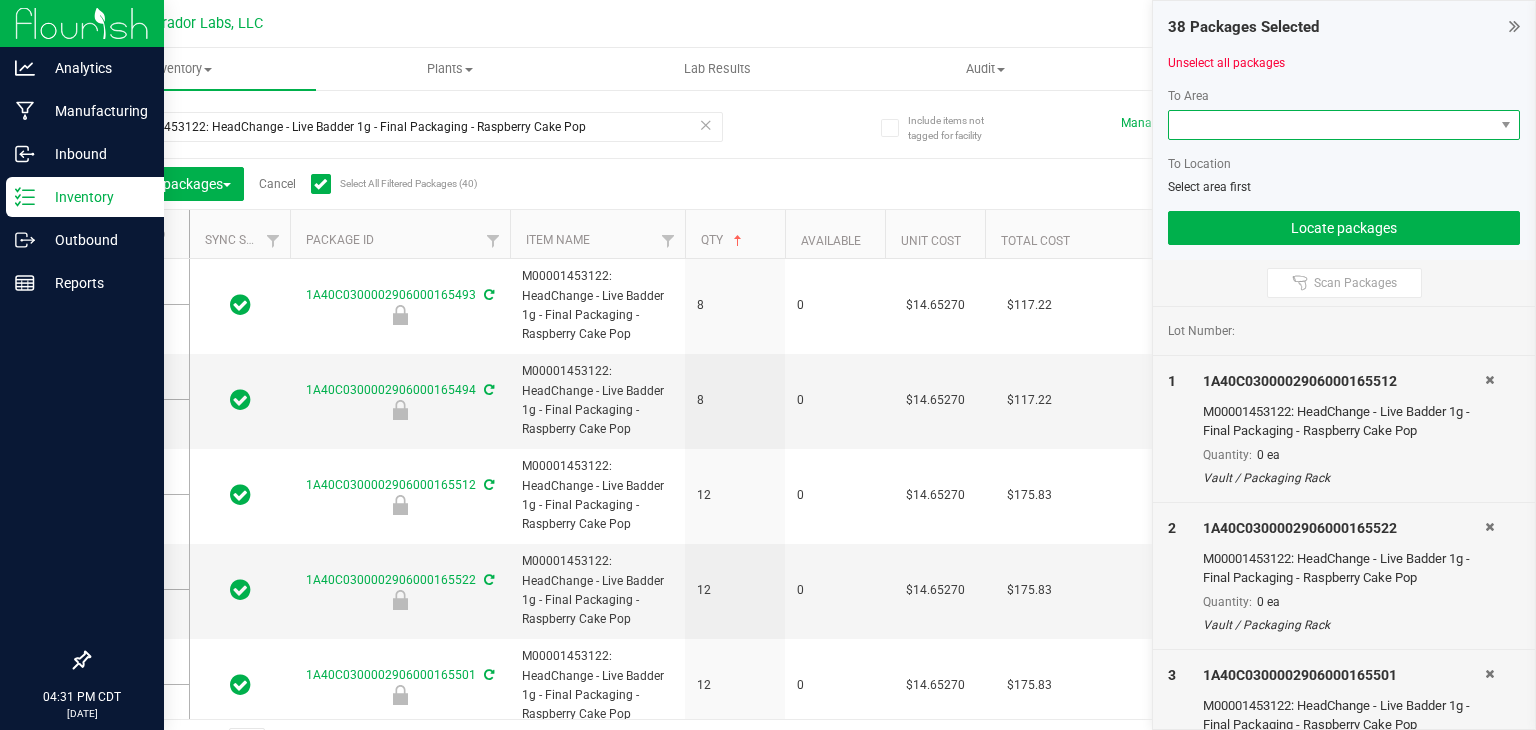 click at bounding box center (1331, 125) 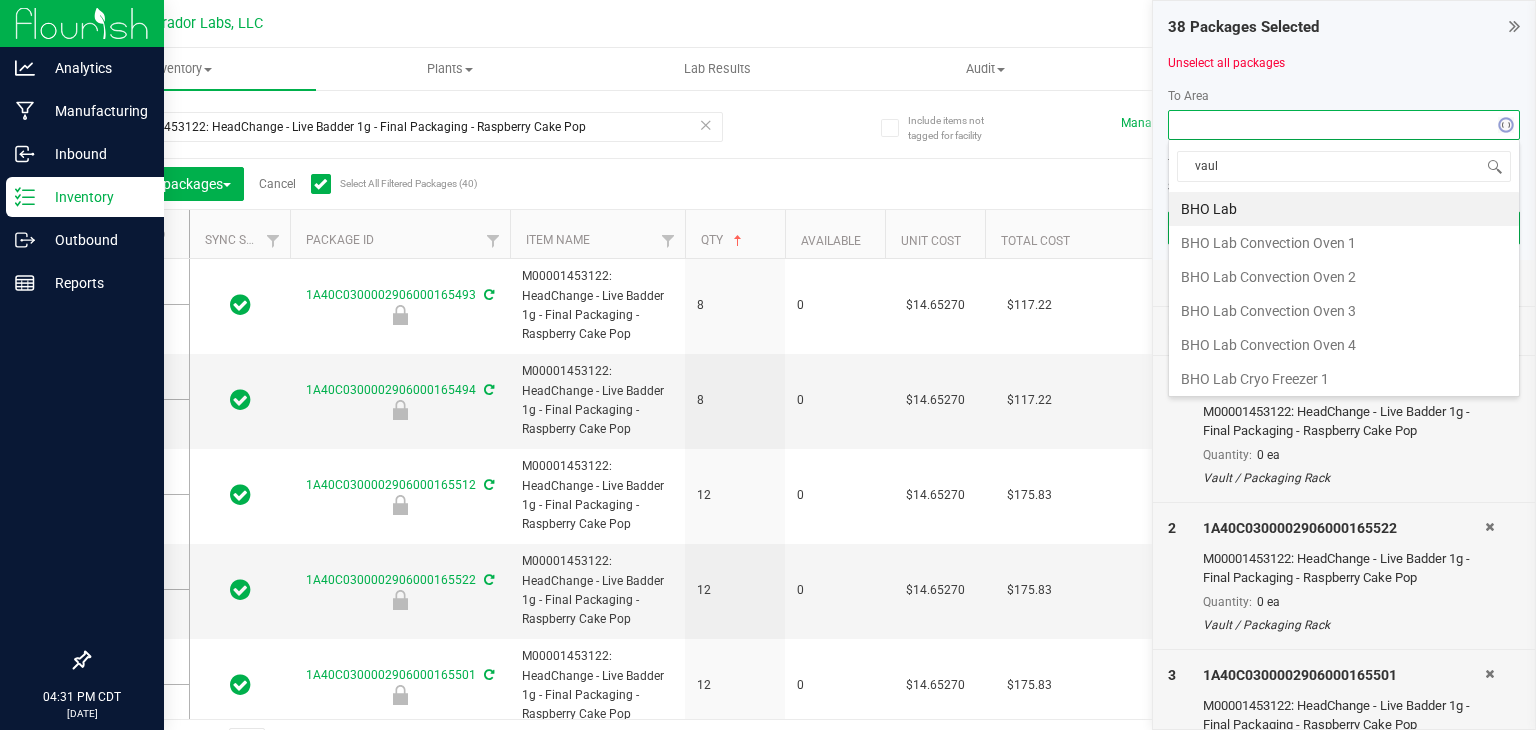 type on "vault" 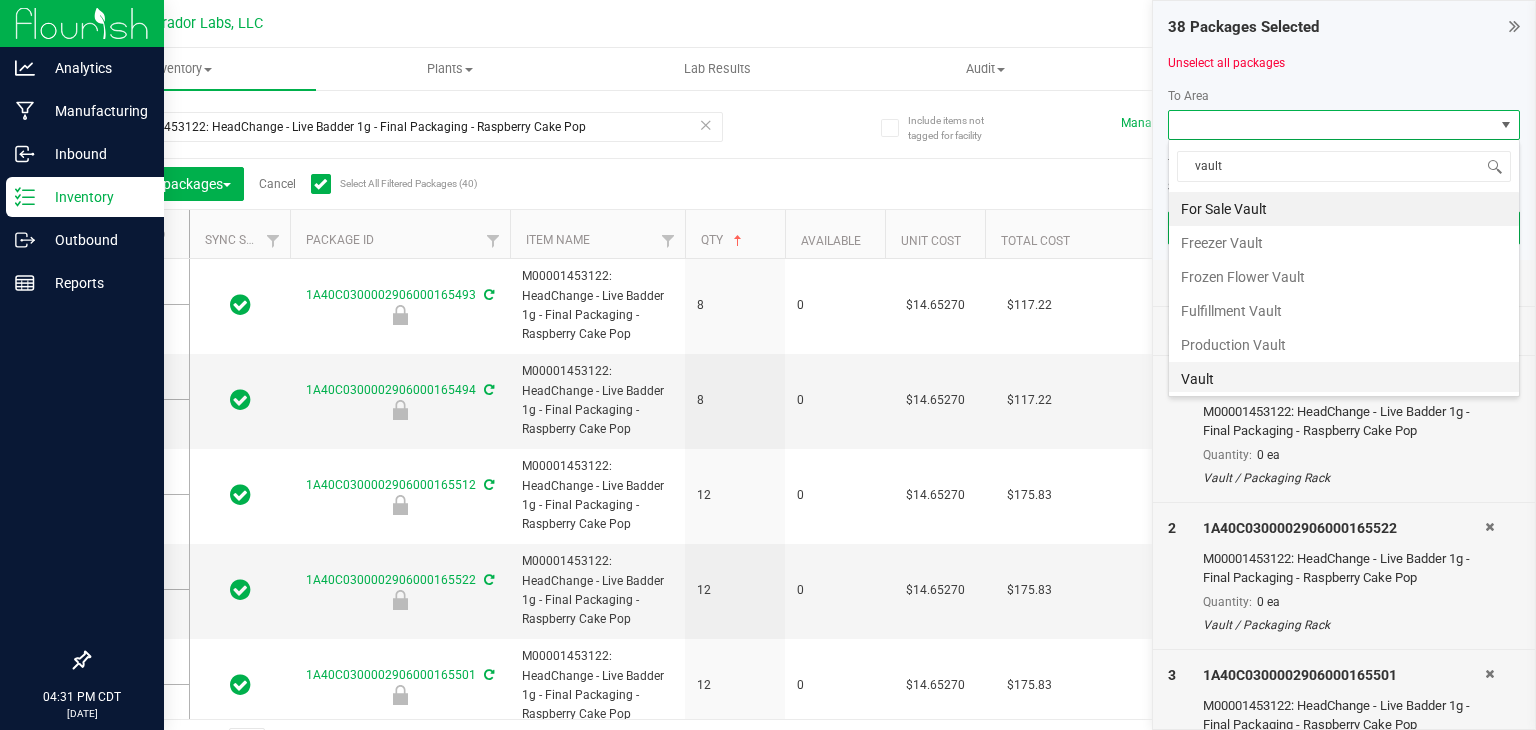 click on "Vault" at bounding box center [1344, 379] 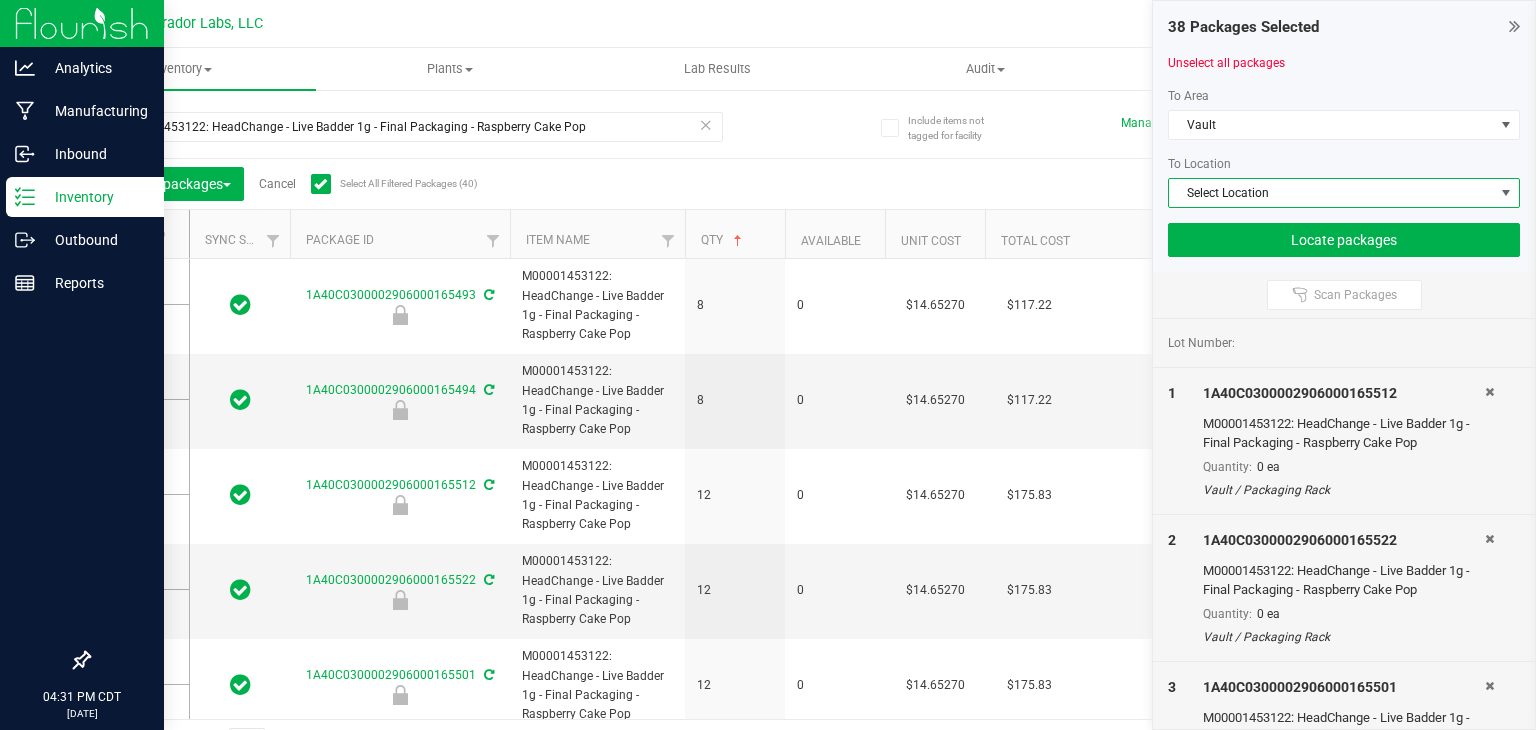 click on "Select Location" at bounding box center (1331, 193) 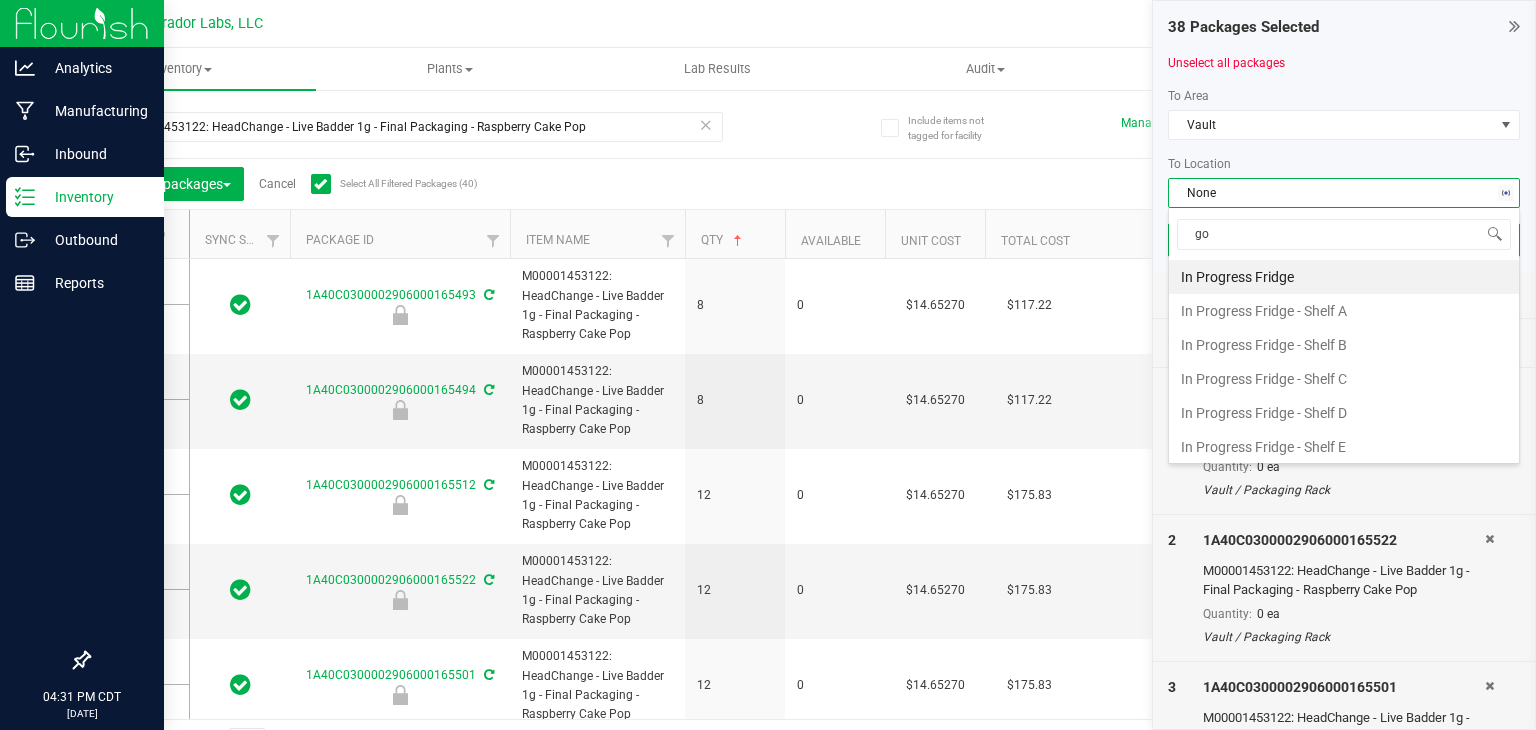 type on "goo" 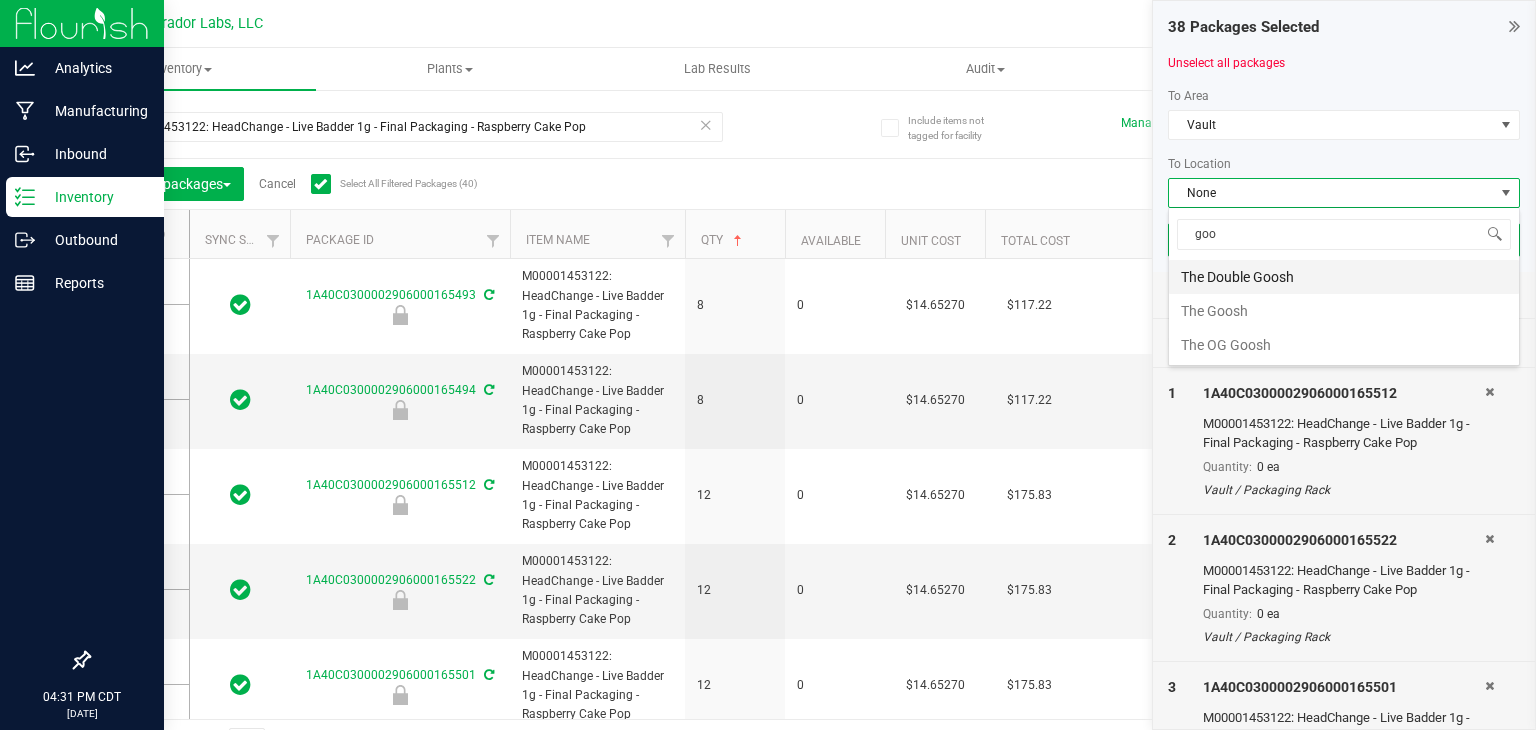 click on "The Double Goosh" at bounding box center (1344, 277) 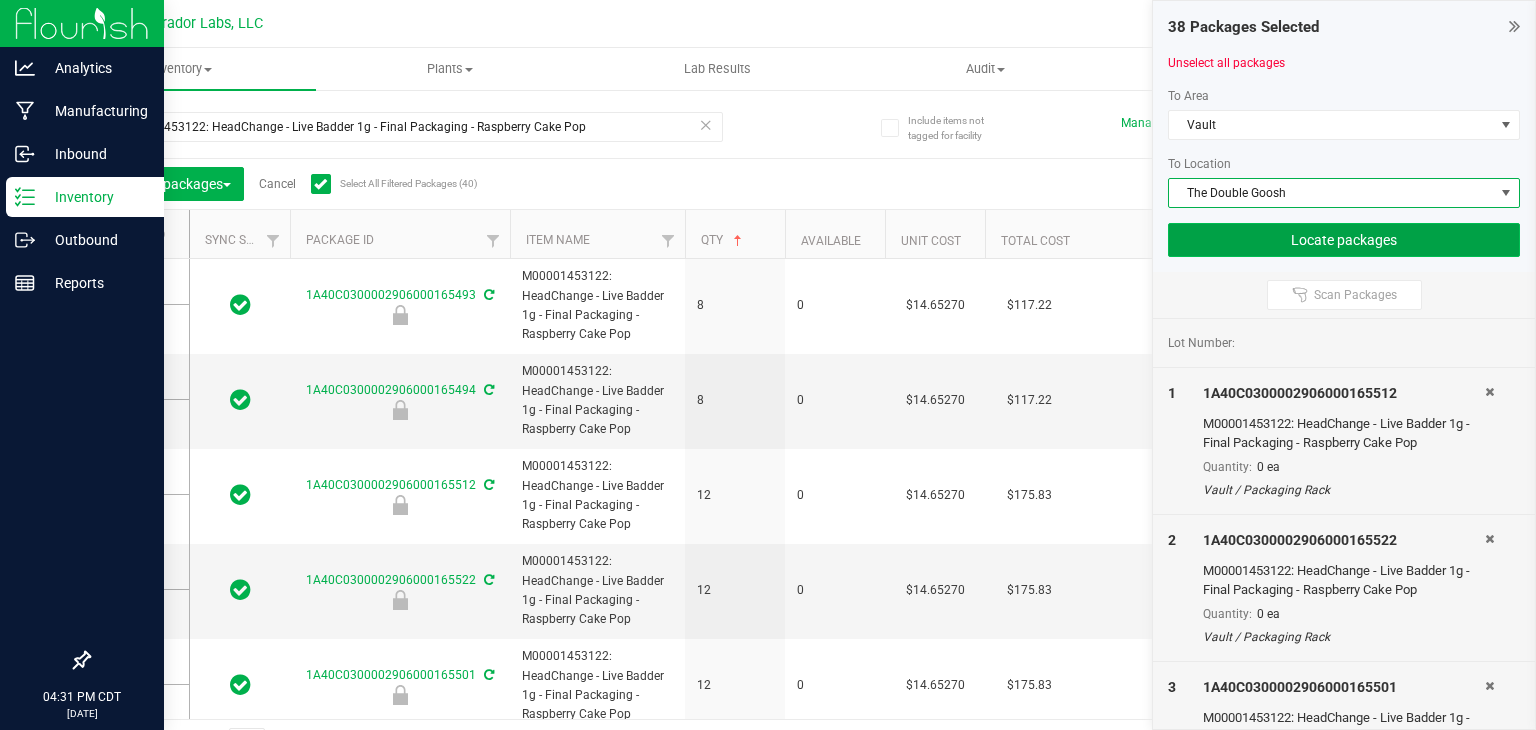 click on "Locate packages" at bounding box center (1344, 240) 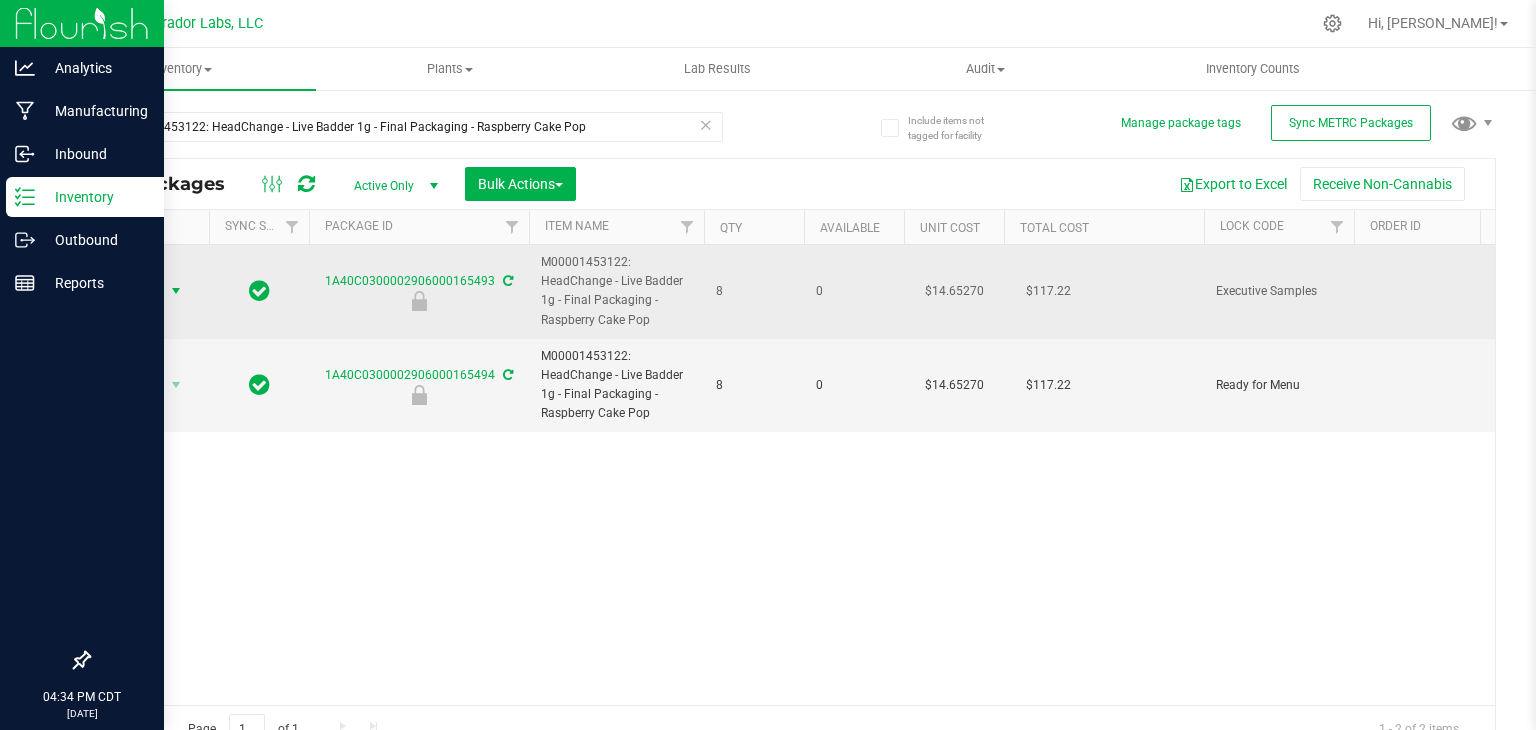 click at bounding box center (176, 291) 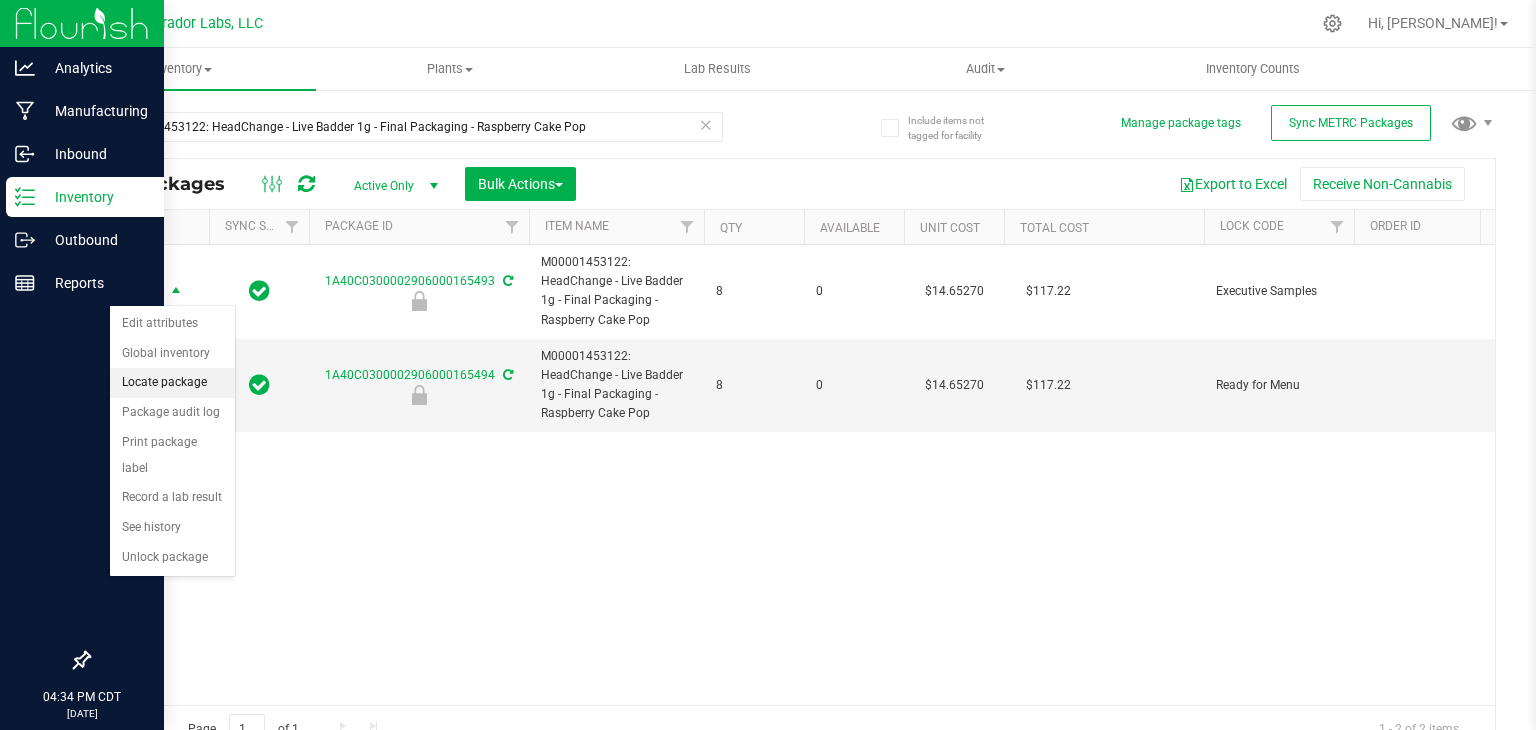 click on "Locate package" at bounding box center [172, 383] 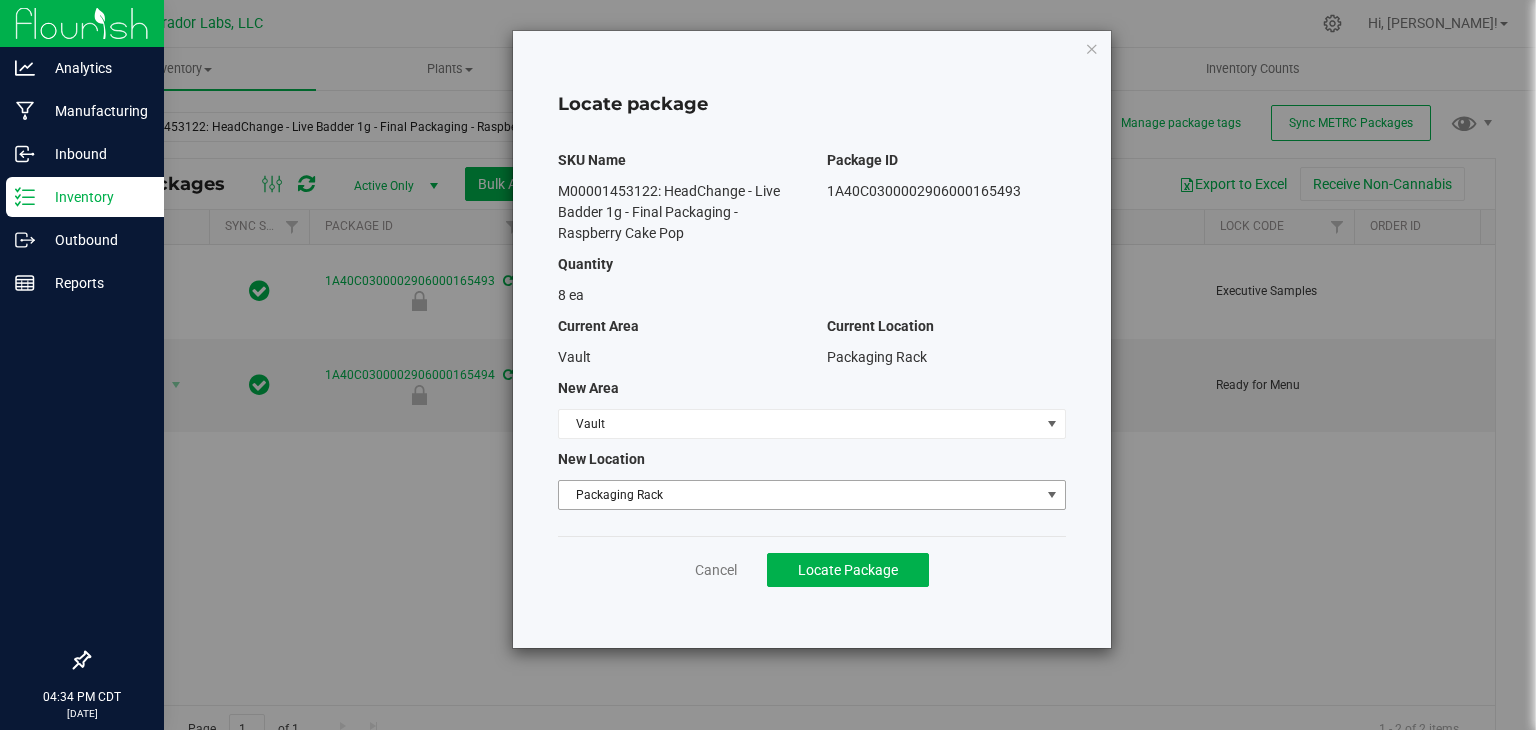 click on "Packaging Rack" at bounding box center [799, 495] 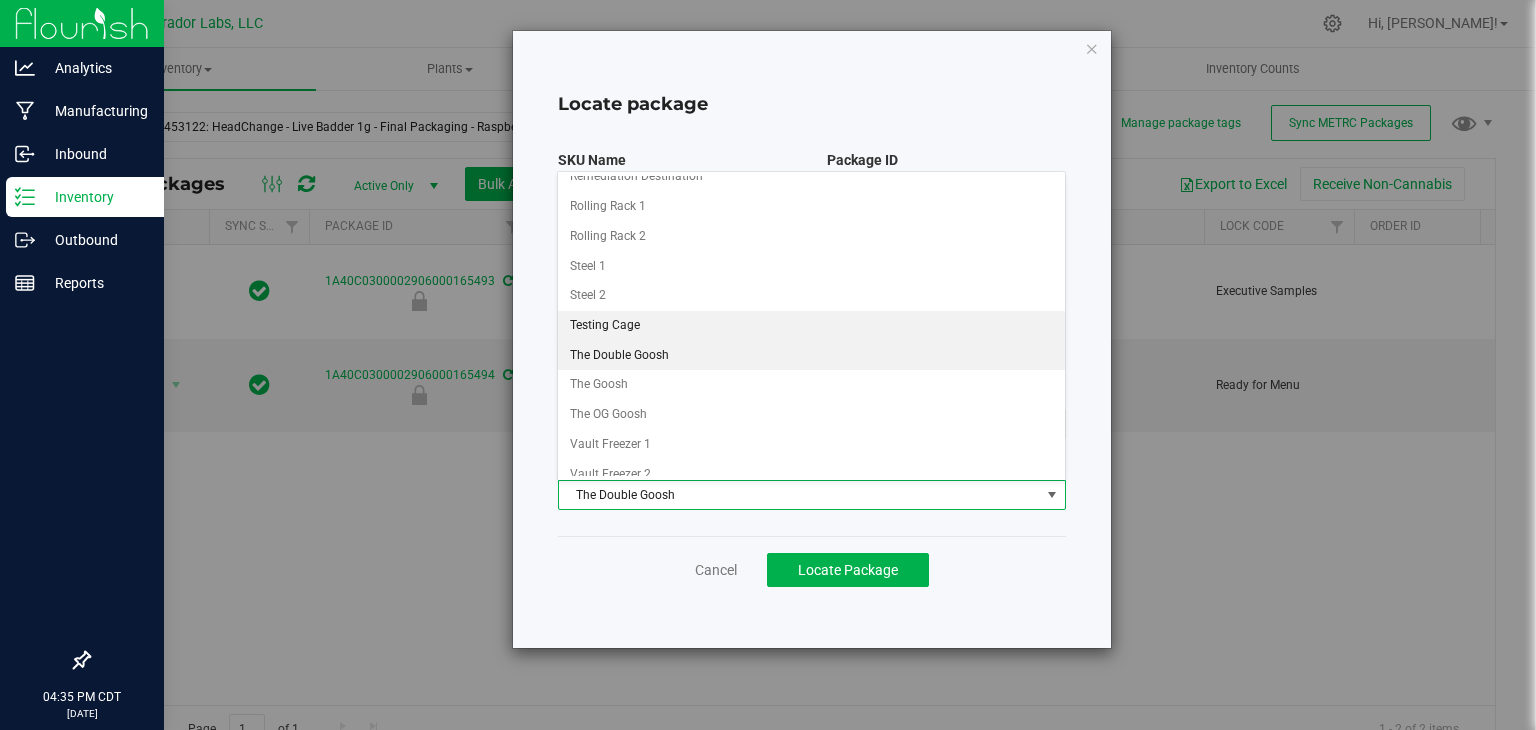 scroll, scrollTop: 666, scrollLeft: 0, axis: vertical 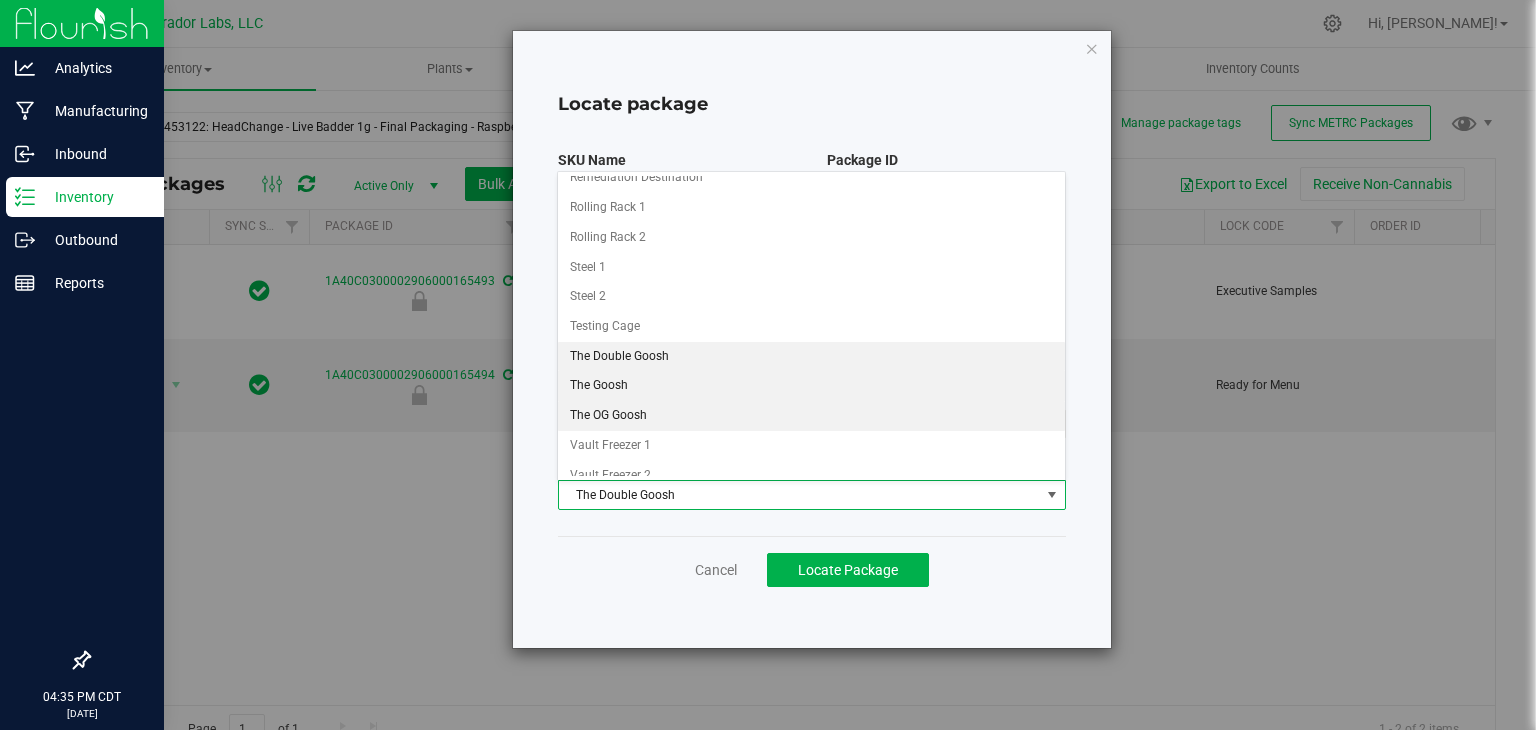 click on "The Goosh" at bounding box center (811, 386) 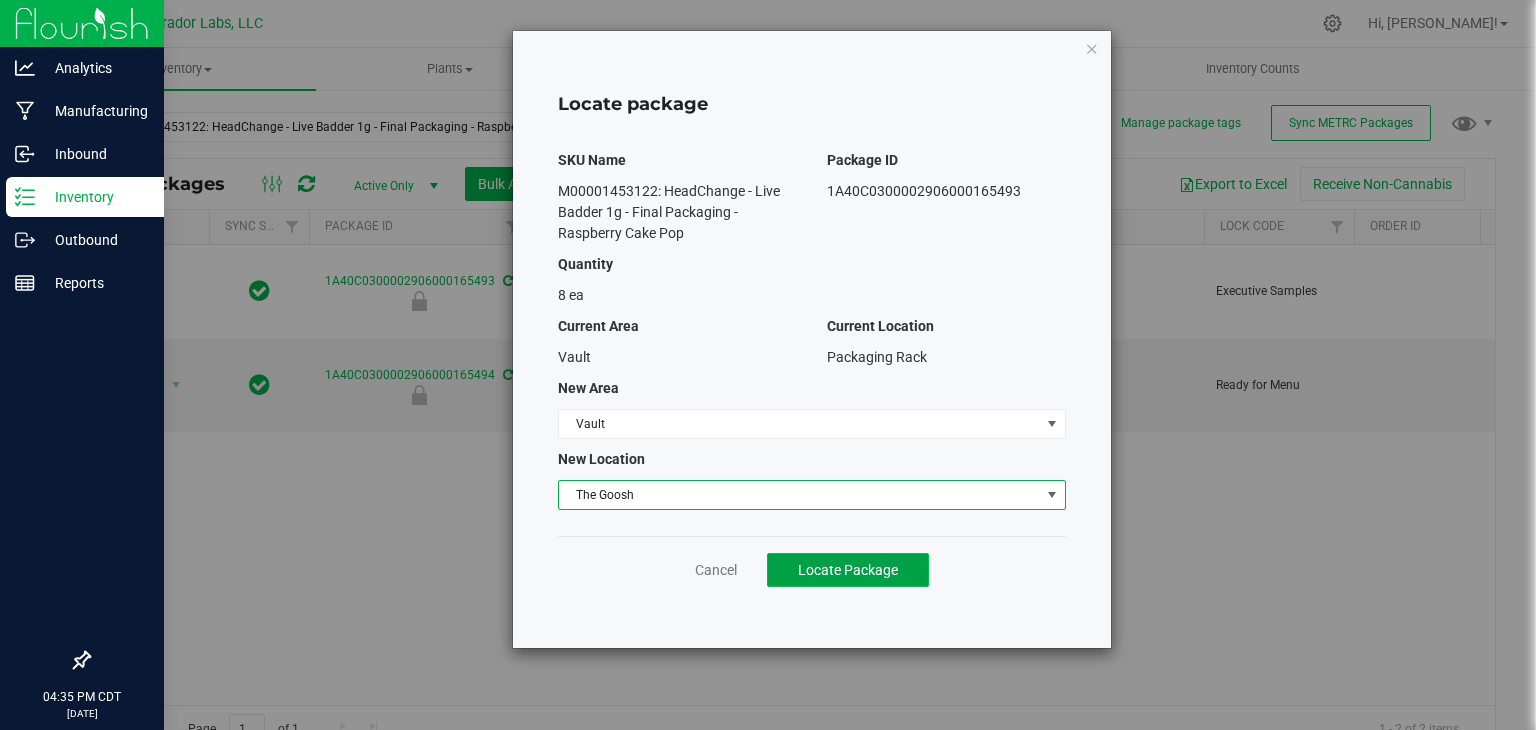 click on "Locate Package" 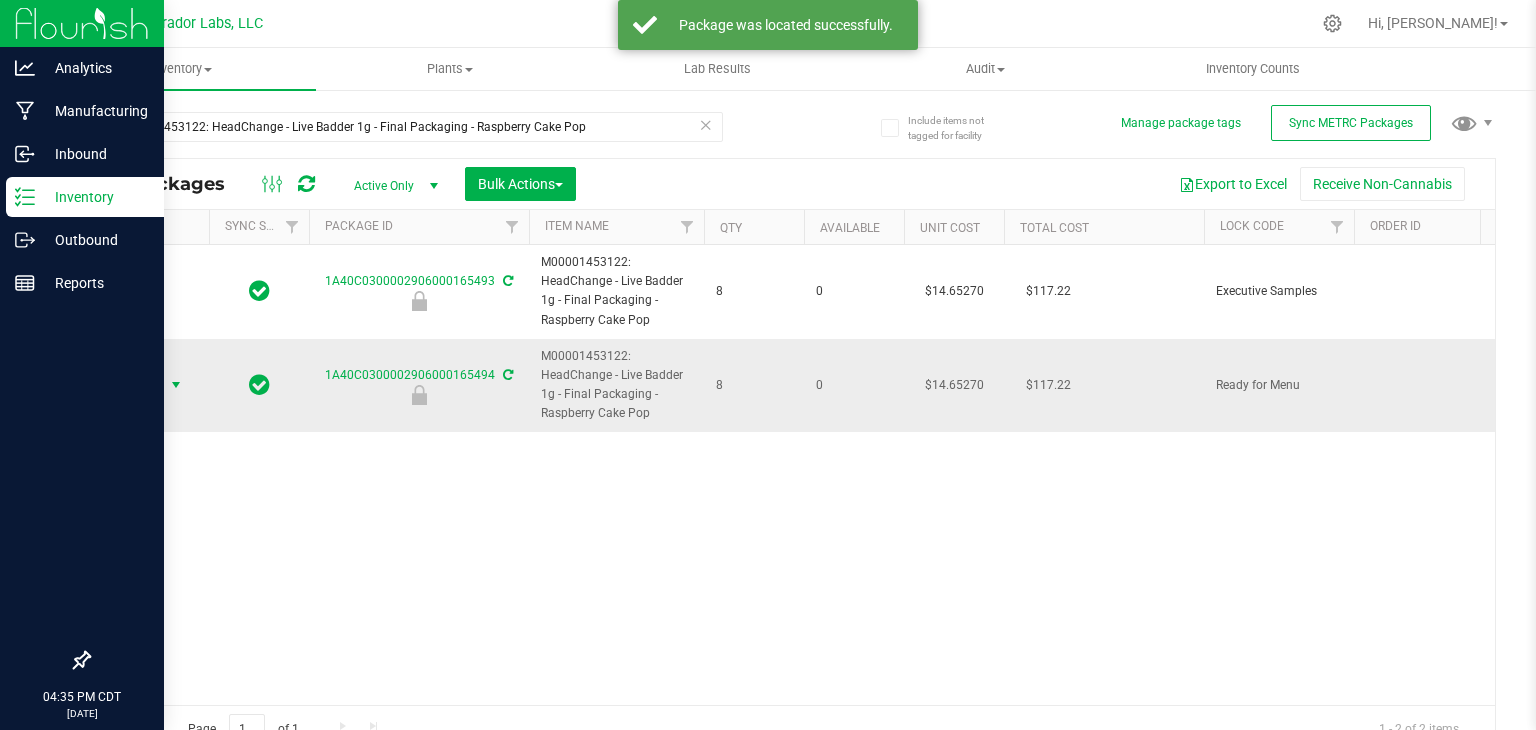 click at bounding box center [176, 385] 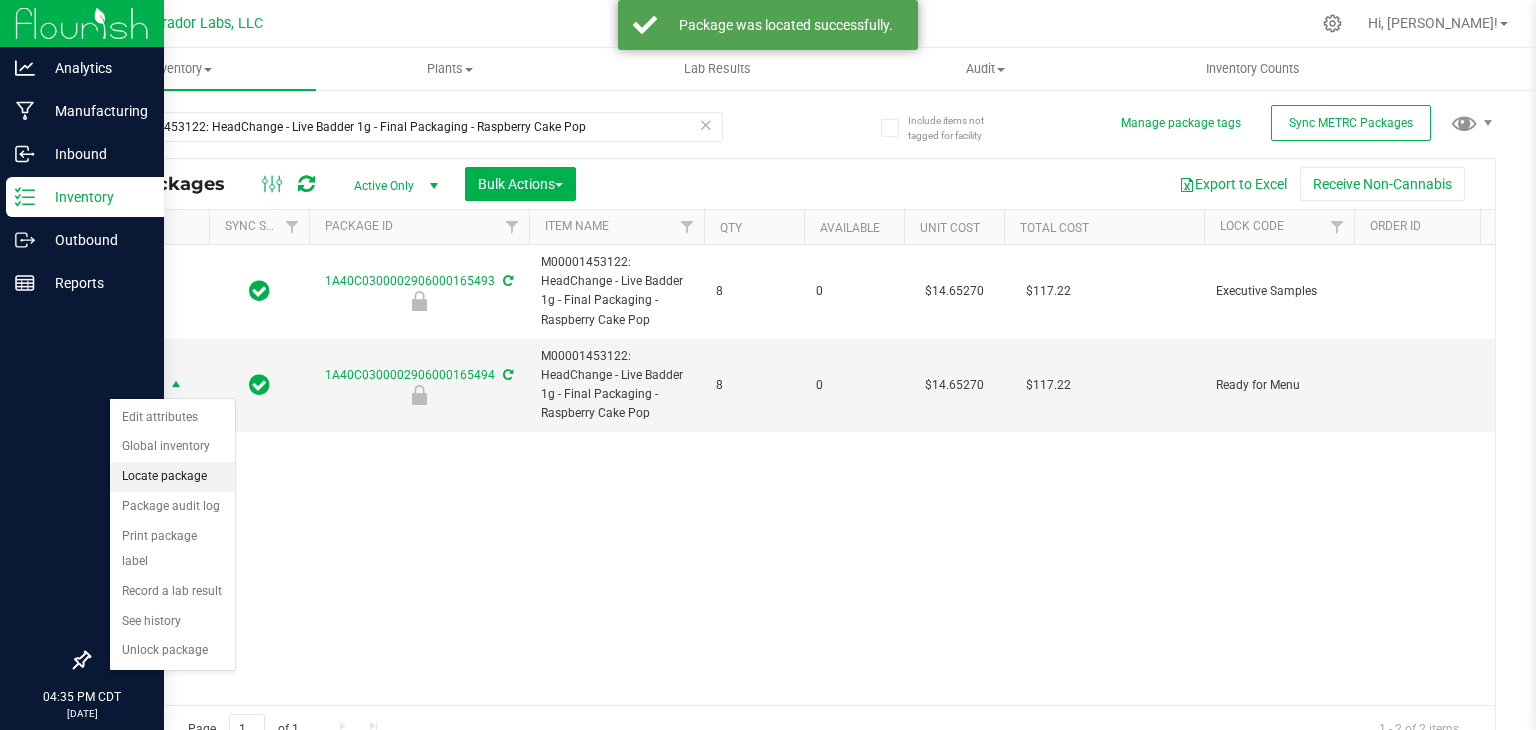 click on "Locate package" at bounding box center [172, 477] 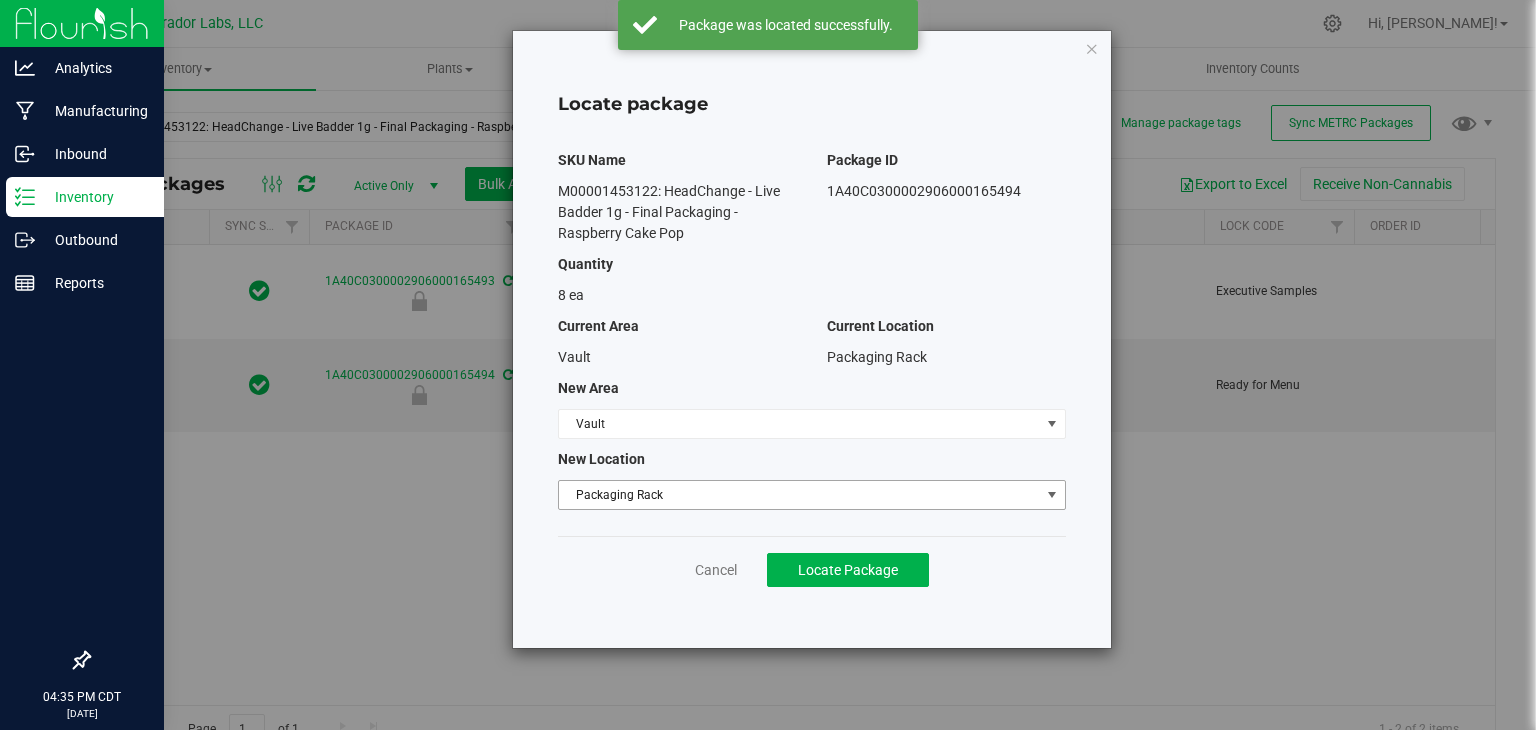 click on "Packaging Rack" at bounding box center (799, 495) 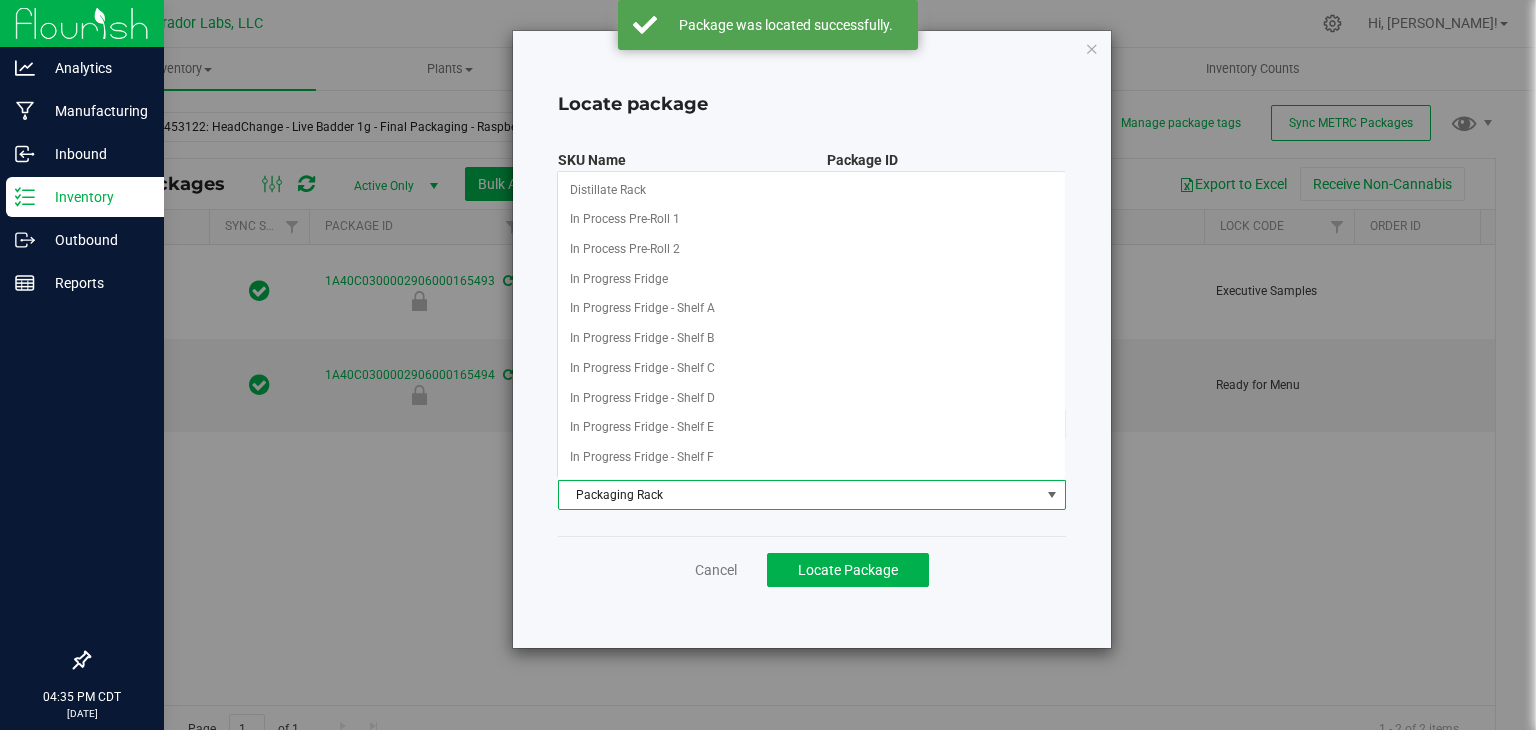 scroll, scrollTop: 139, scrollLeft: 0, axis: vertical 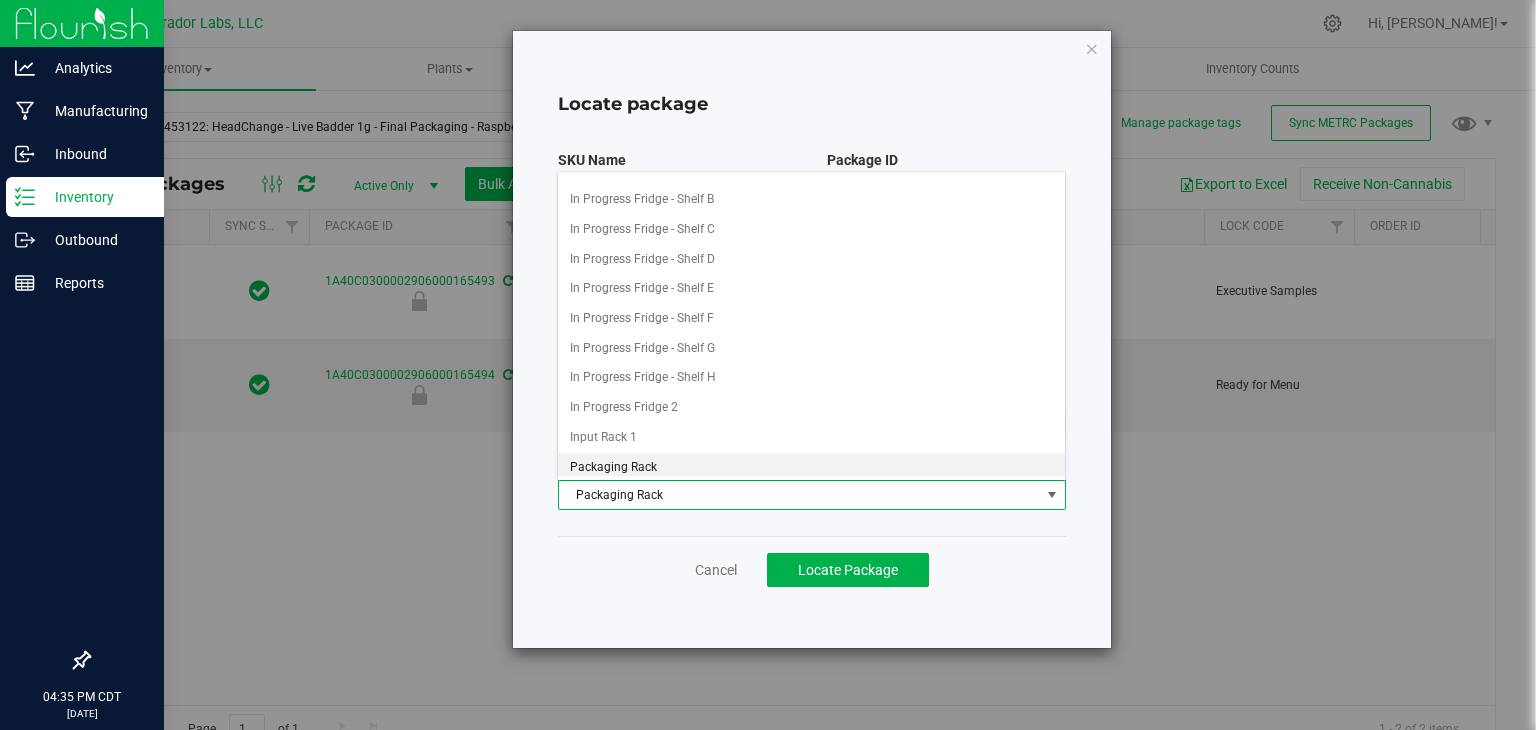 click on "Packaging Rack" at bounding box center (799, 495) 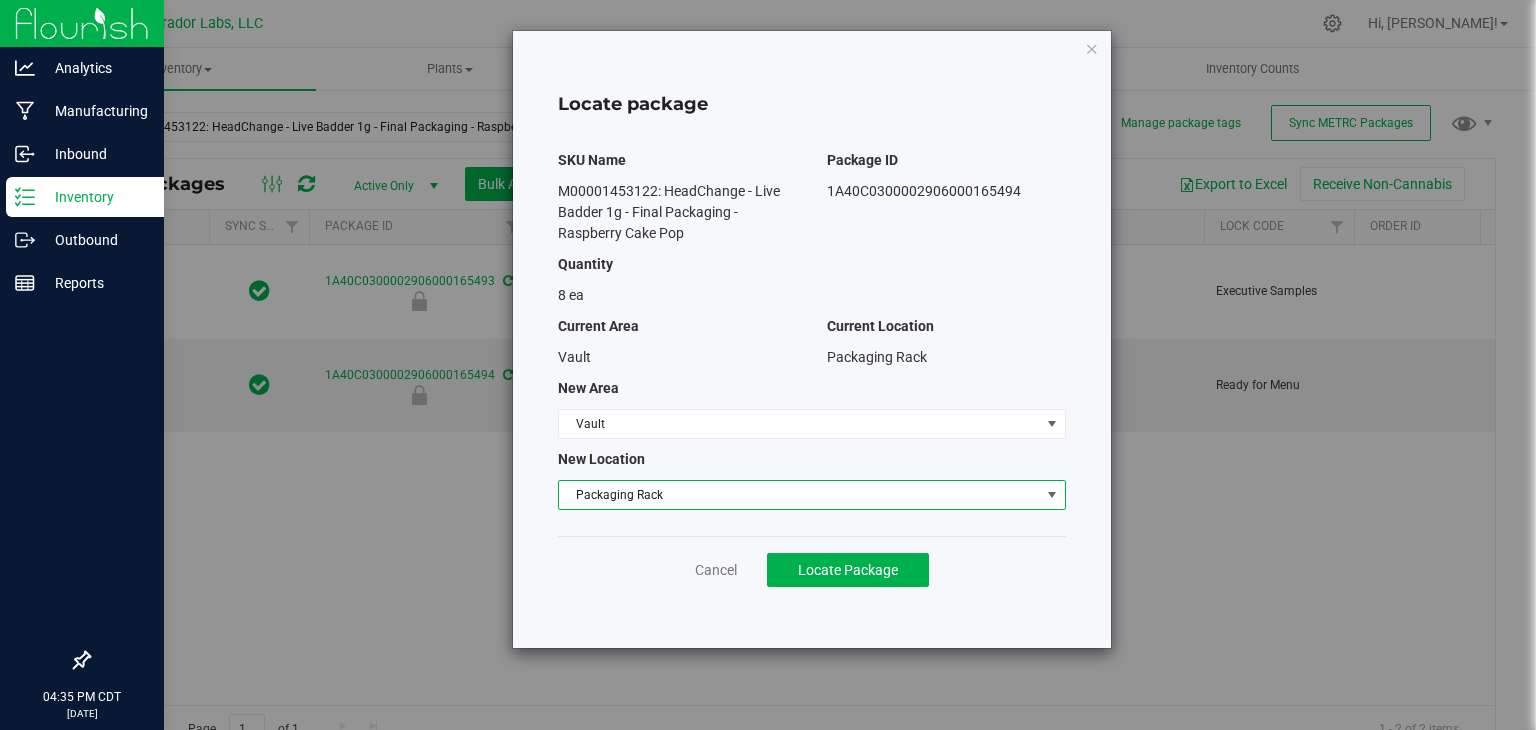 click on "Packaging Rack" at bounding box center (799, 495) 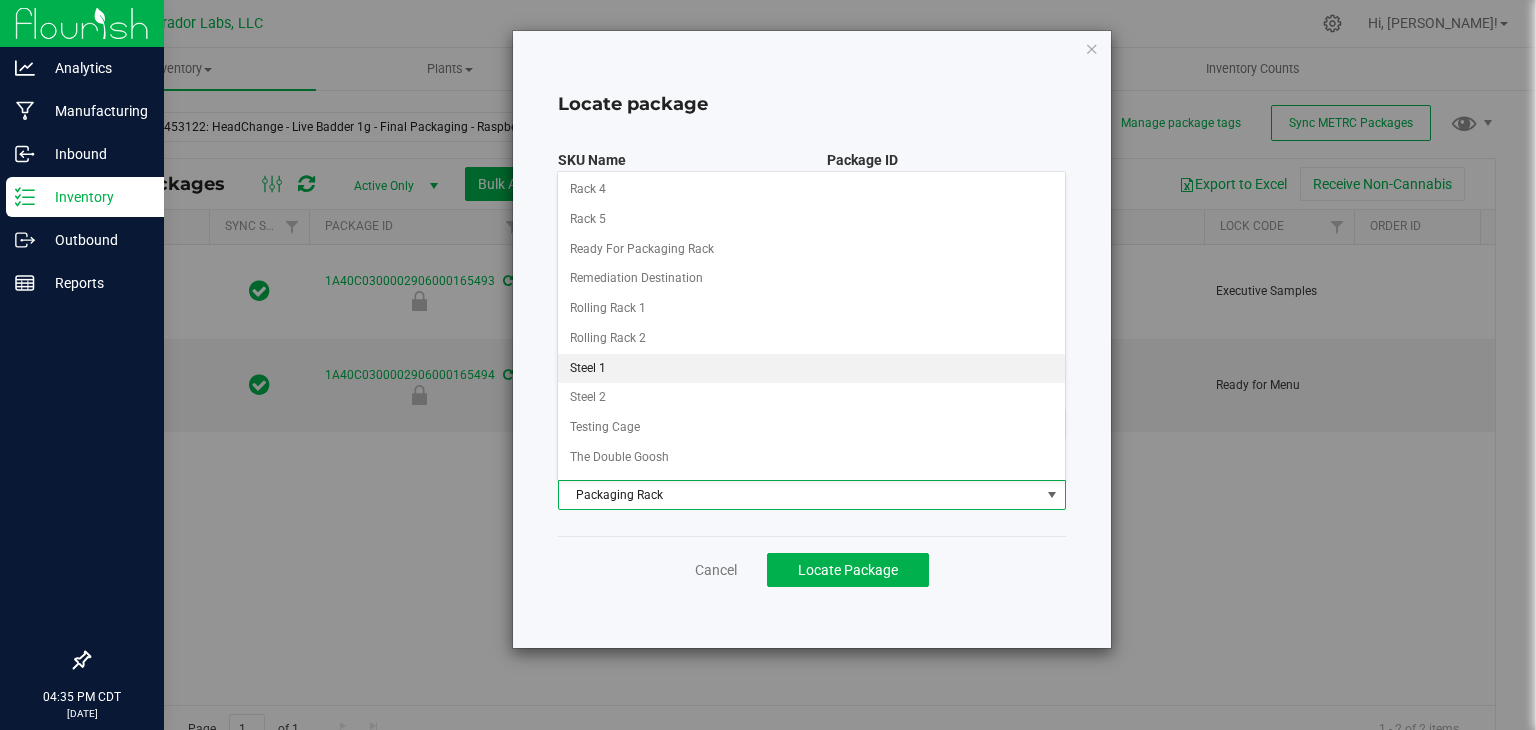 scroll, scrollTop: 667, scrollLeft: 0, axis: vertical 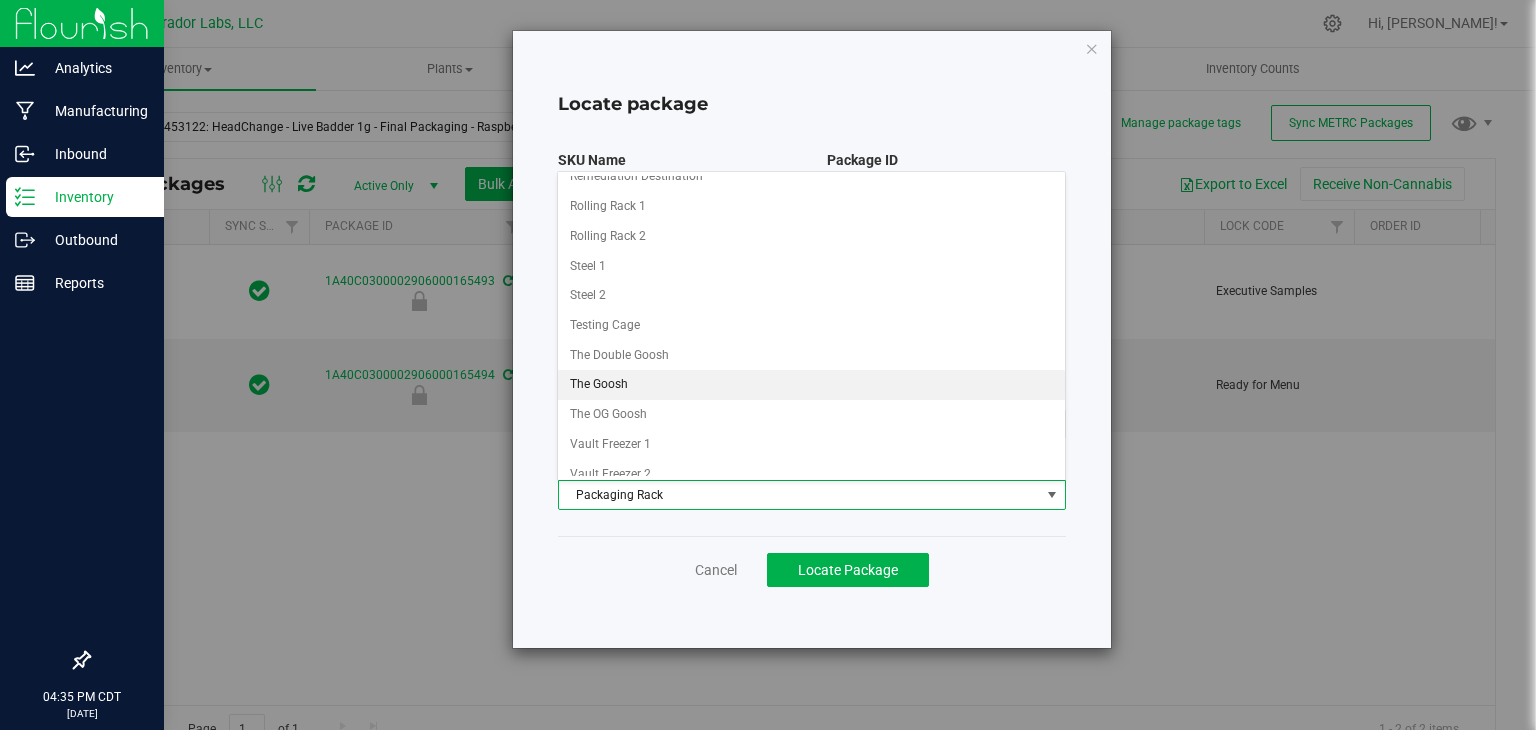 click on "The Goosh" at bounding box center [811, 385] 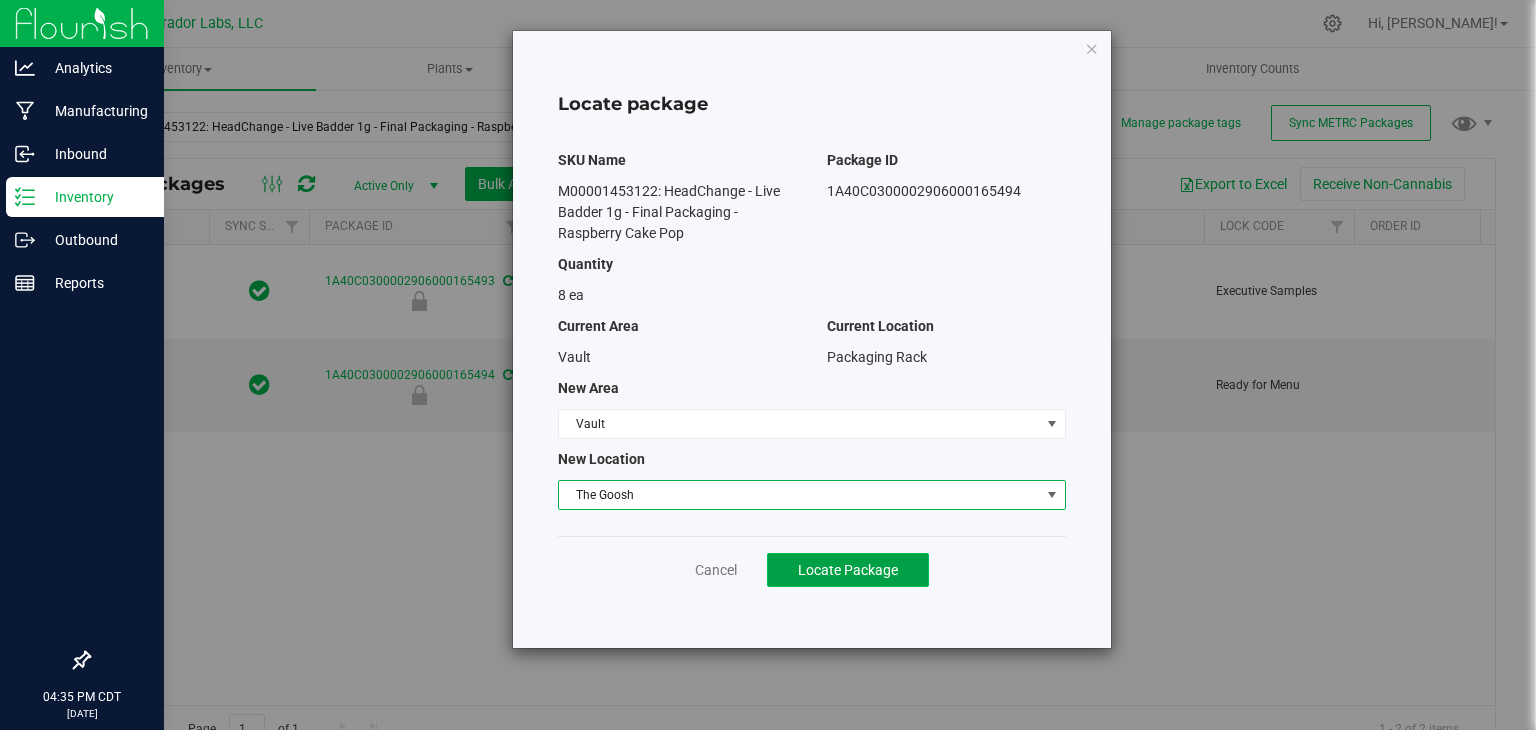 click on "Locate Package" 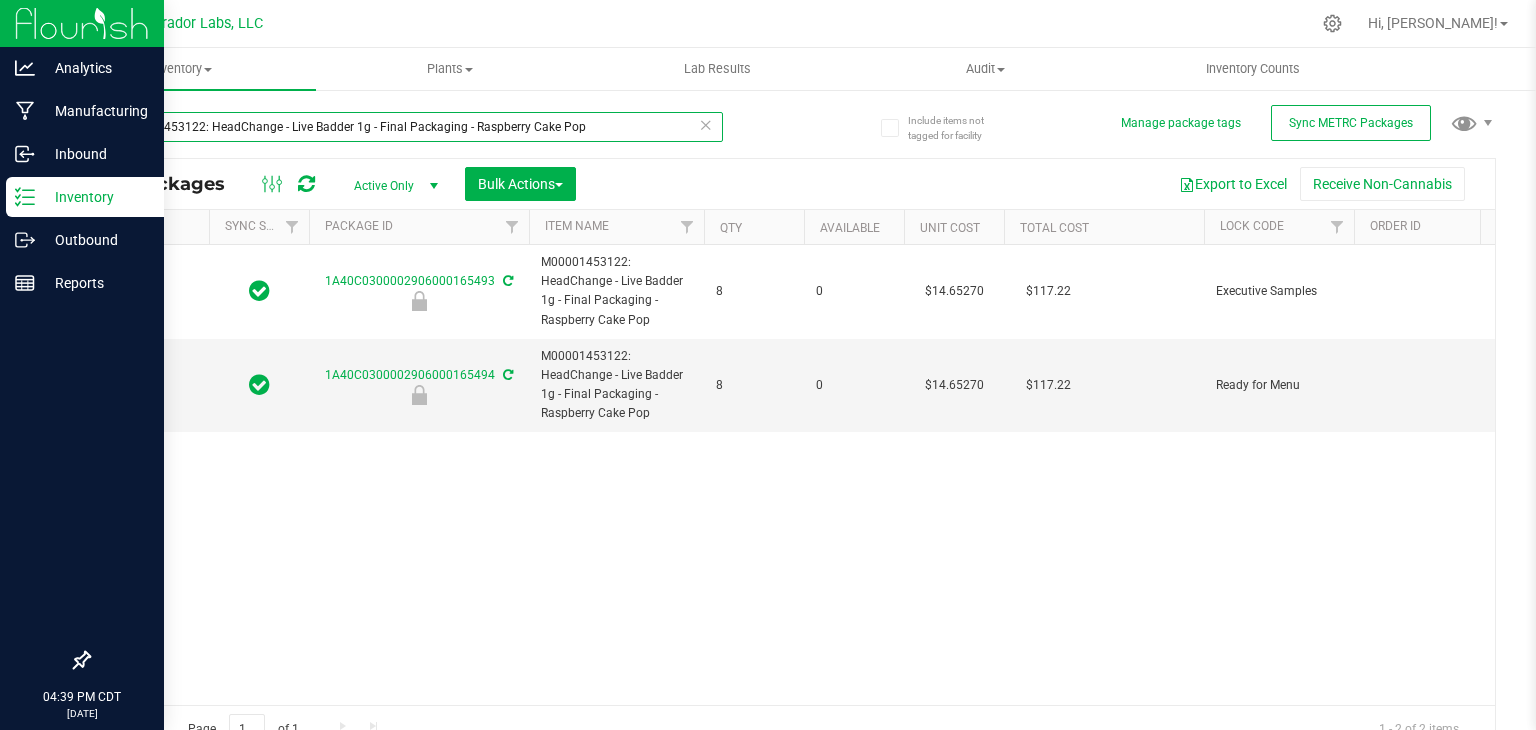 click on "M00001453122: HeadChange - Live Badder 1g - Final Packaging - Raspberry Cake Pop" at bounding box center [405, 127] 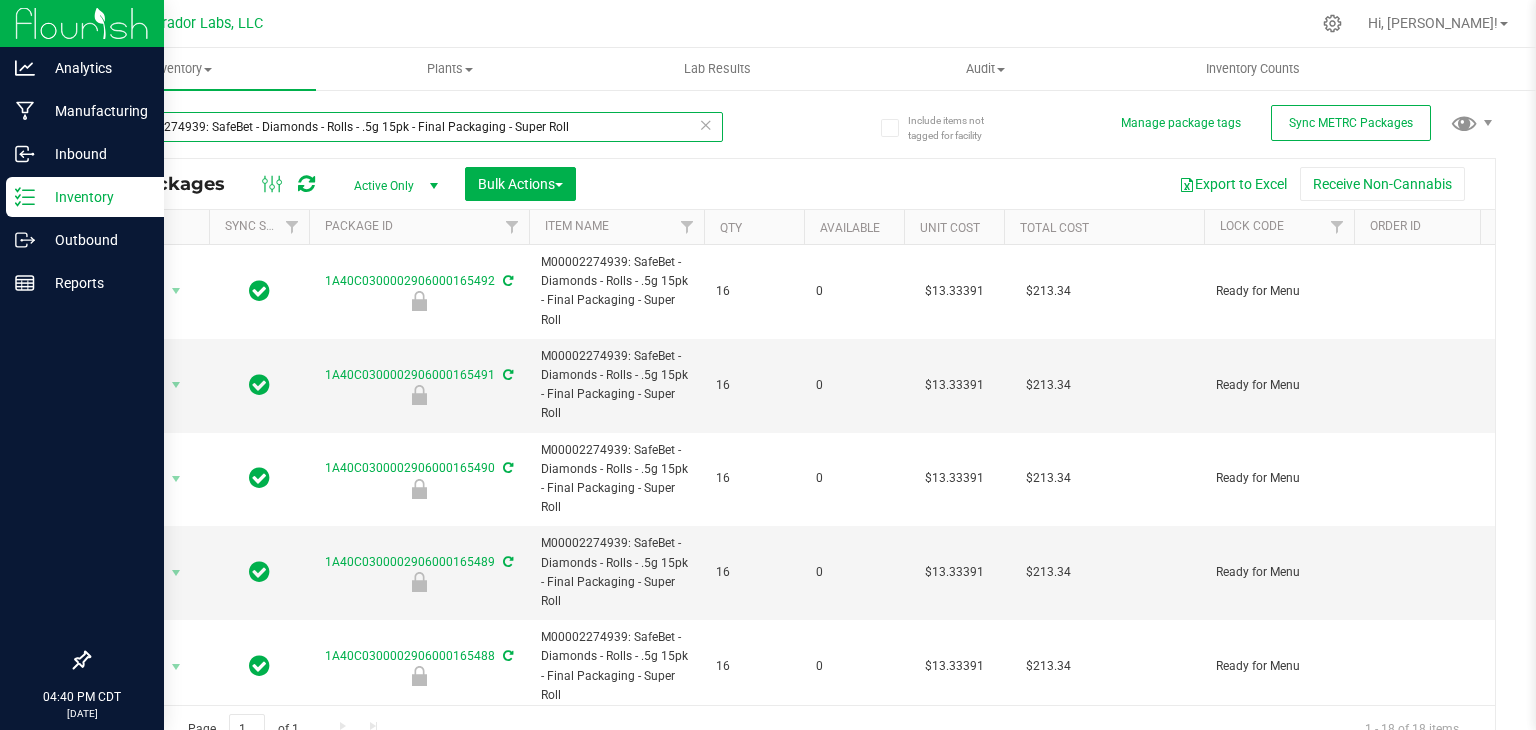 type on "M00002274939: SafeBet - Diamonds - Rolls - .5g 15pk - Final Packaging - Super Roll" 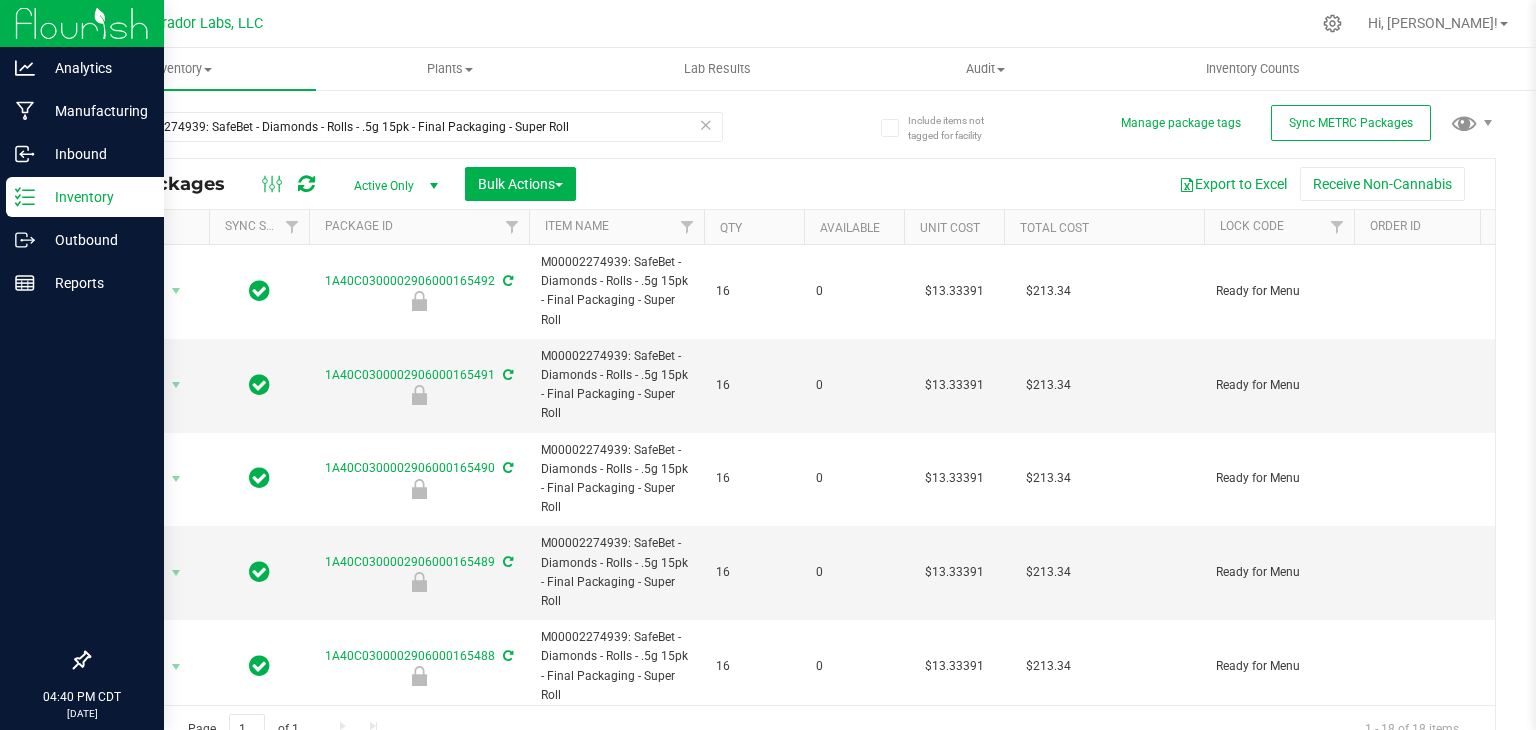 click on "All Packages
Active Only Active Only Lab Samples Locked All External Internal
Bulk Actions
Add to manufacturing run
Add to outbound order
Combine packages
Combine packages (lot)" at bounding box center [792, 184] 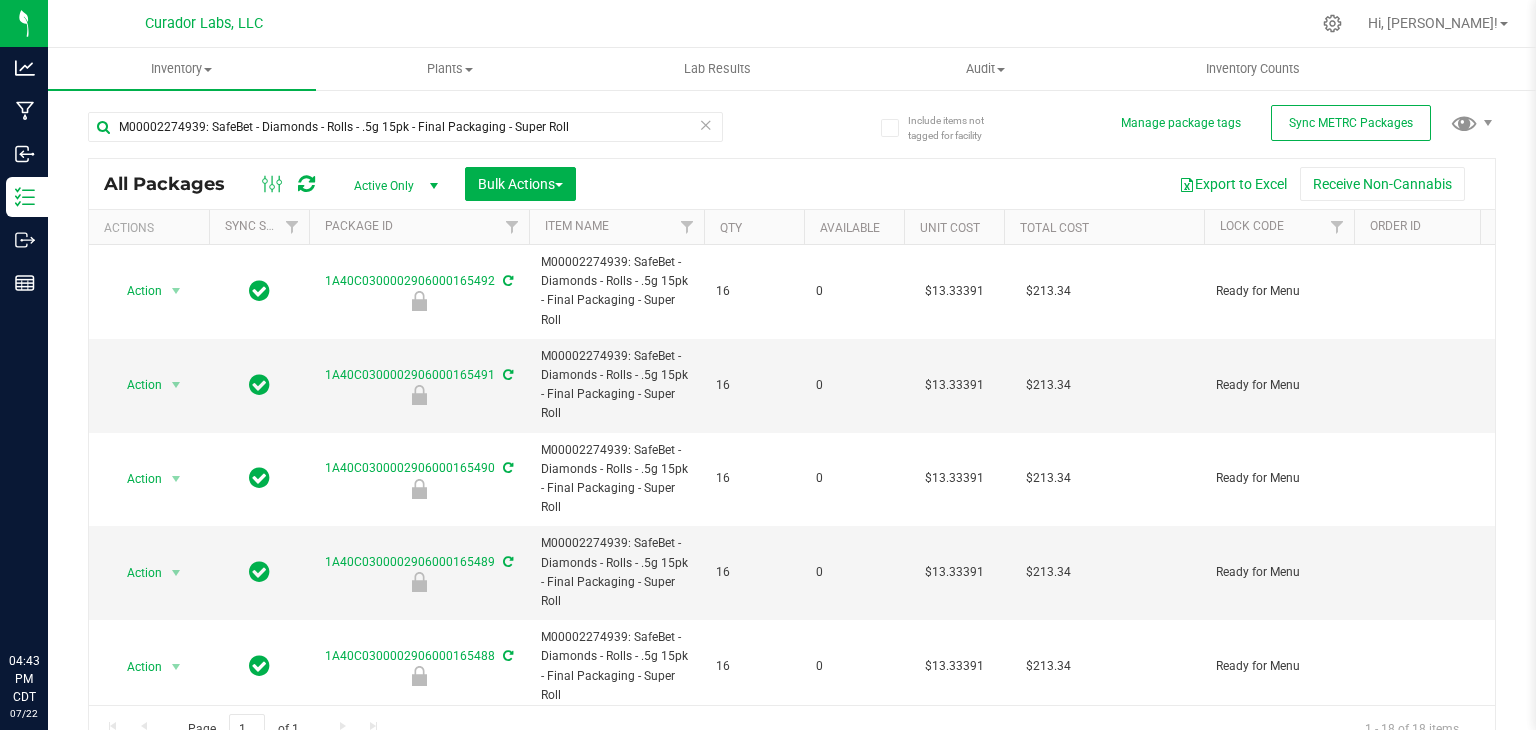 scroll, scrollTop: 0, scrollLeft: 0, axis: both 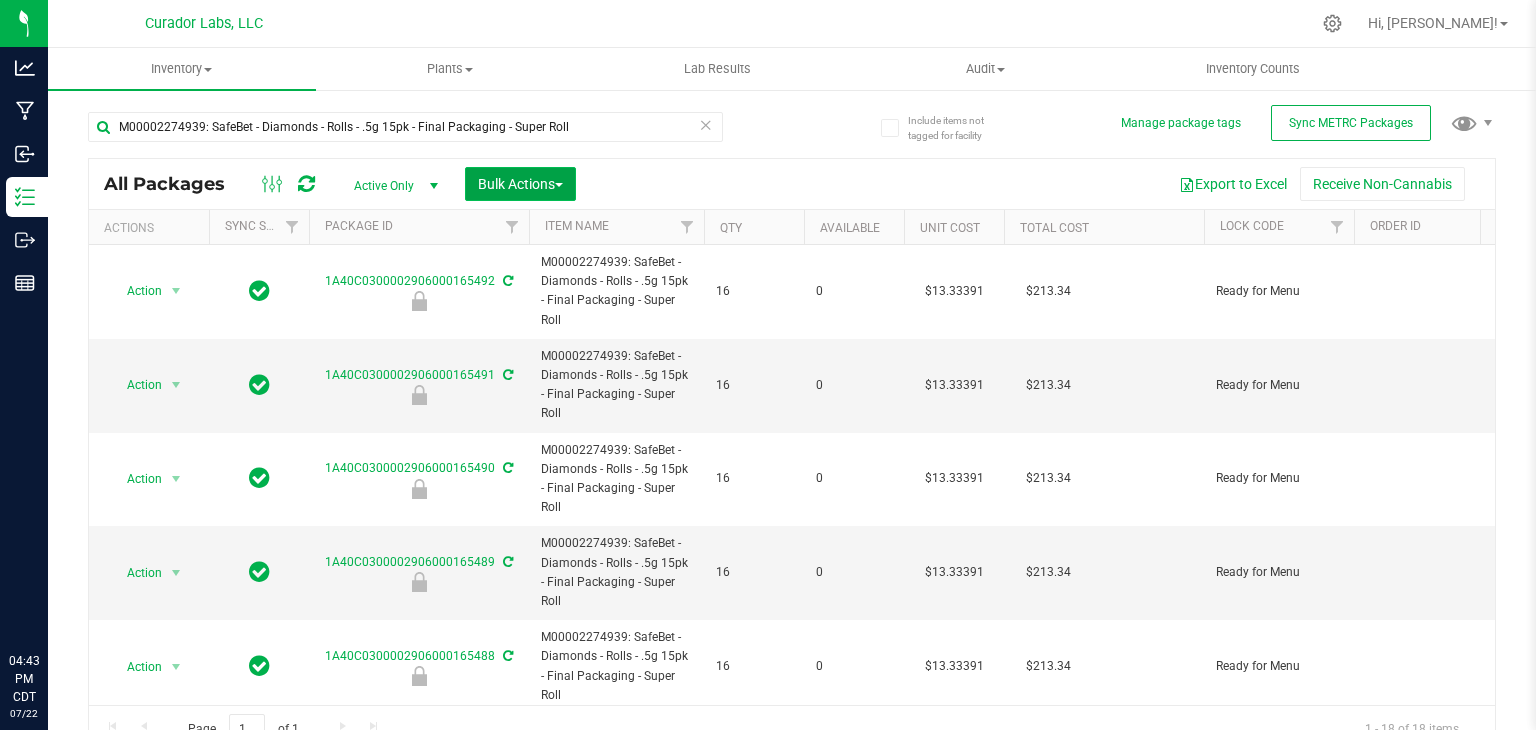 click on "Bulk Actions" at bounding box center (520, 184) 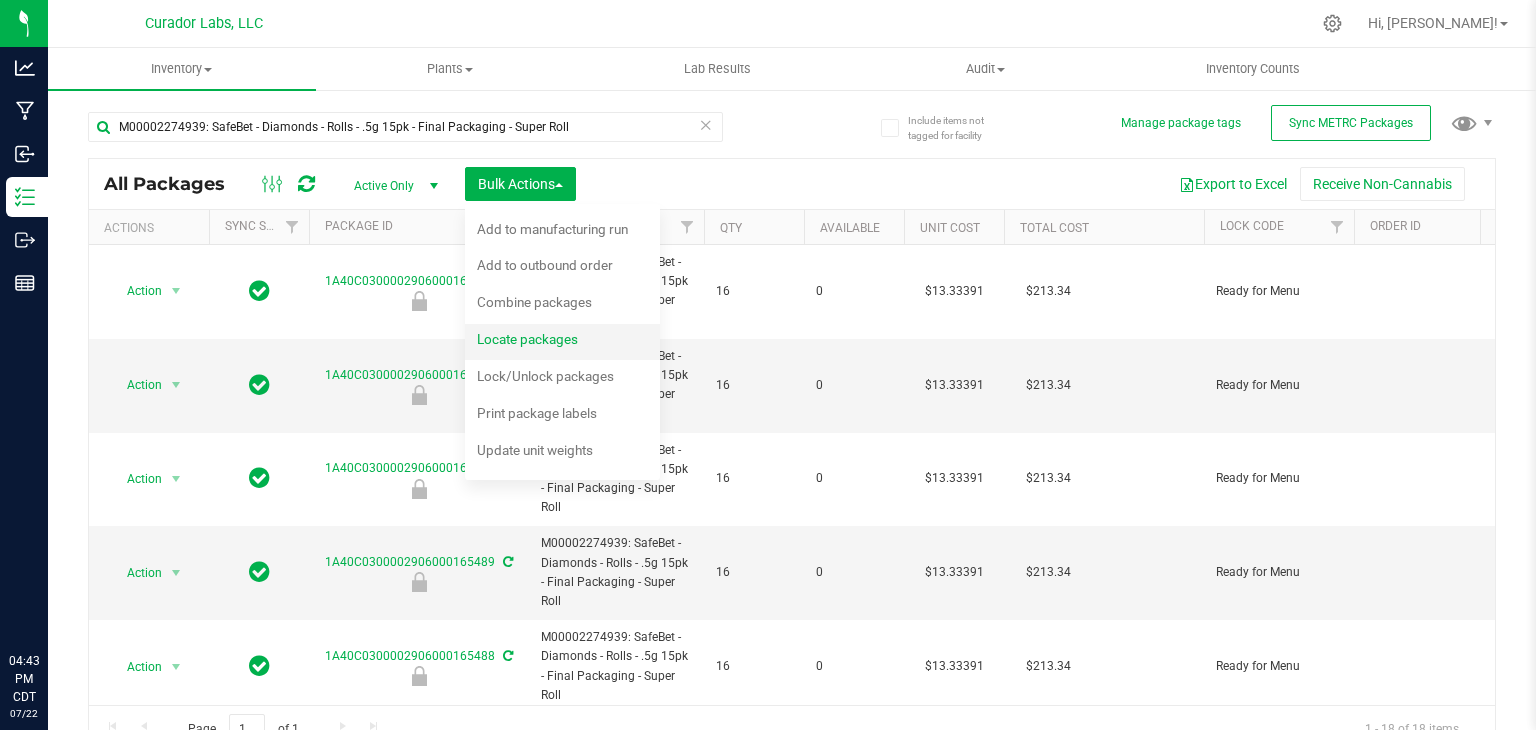 click on "Locate packages" at bounding box center (527, 339) 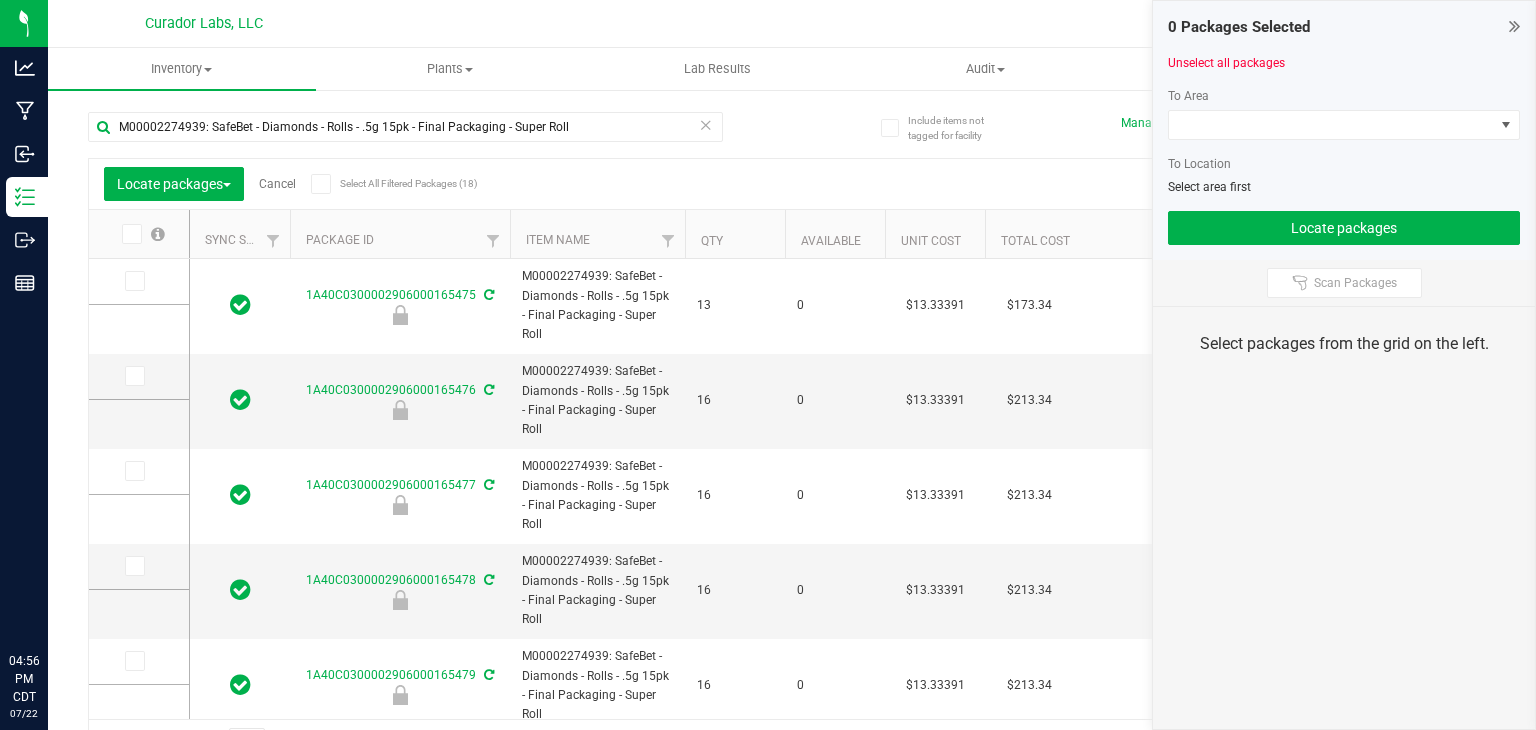 click on "Cancel" at bounding box center [277, 184] 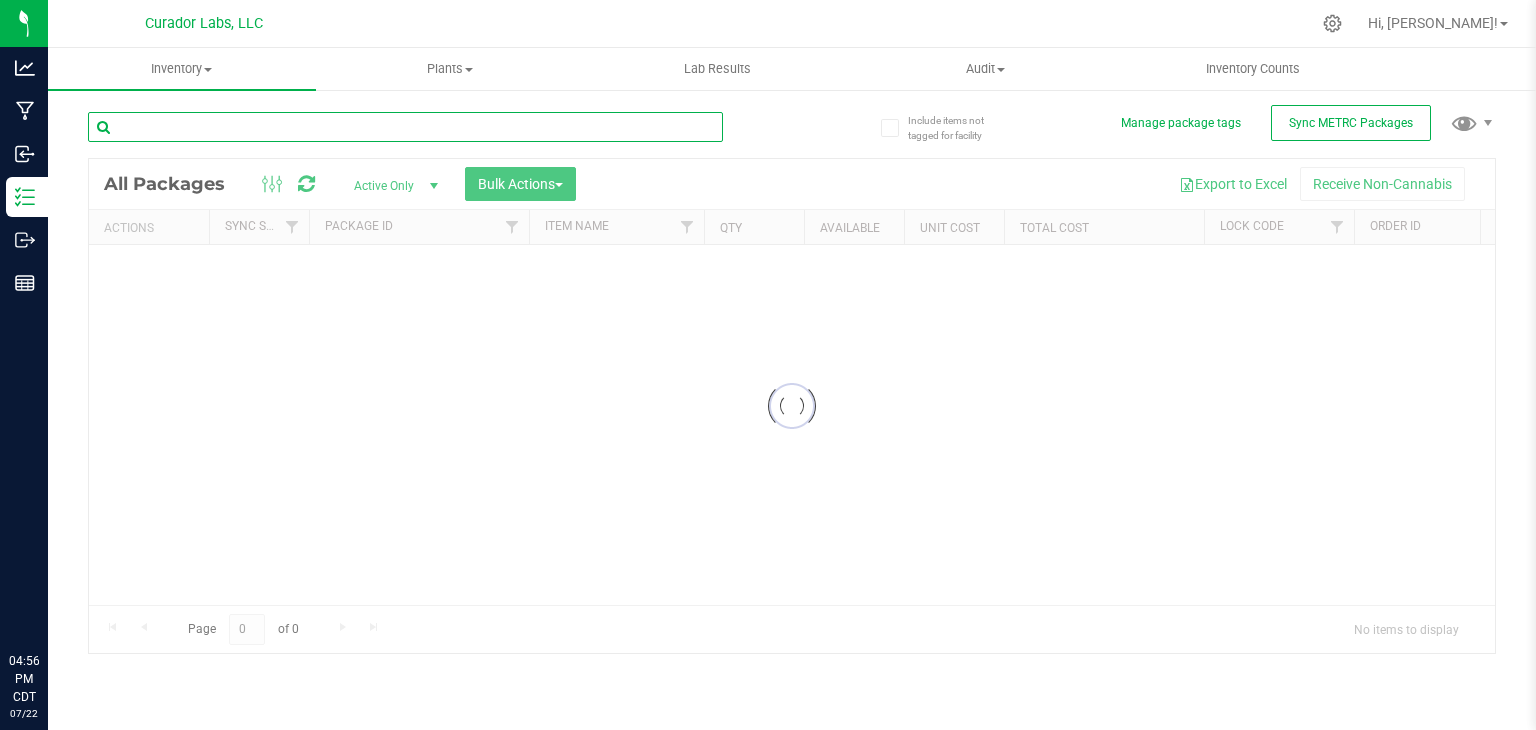 click at bounding box center (405, 127) 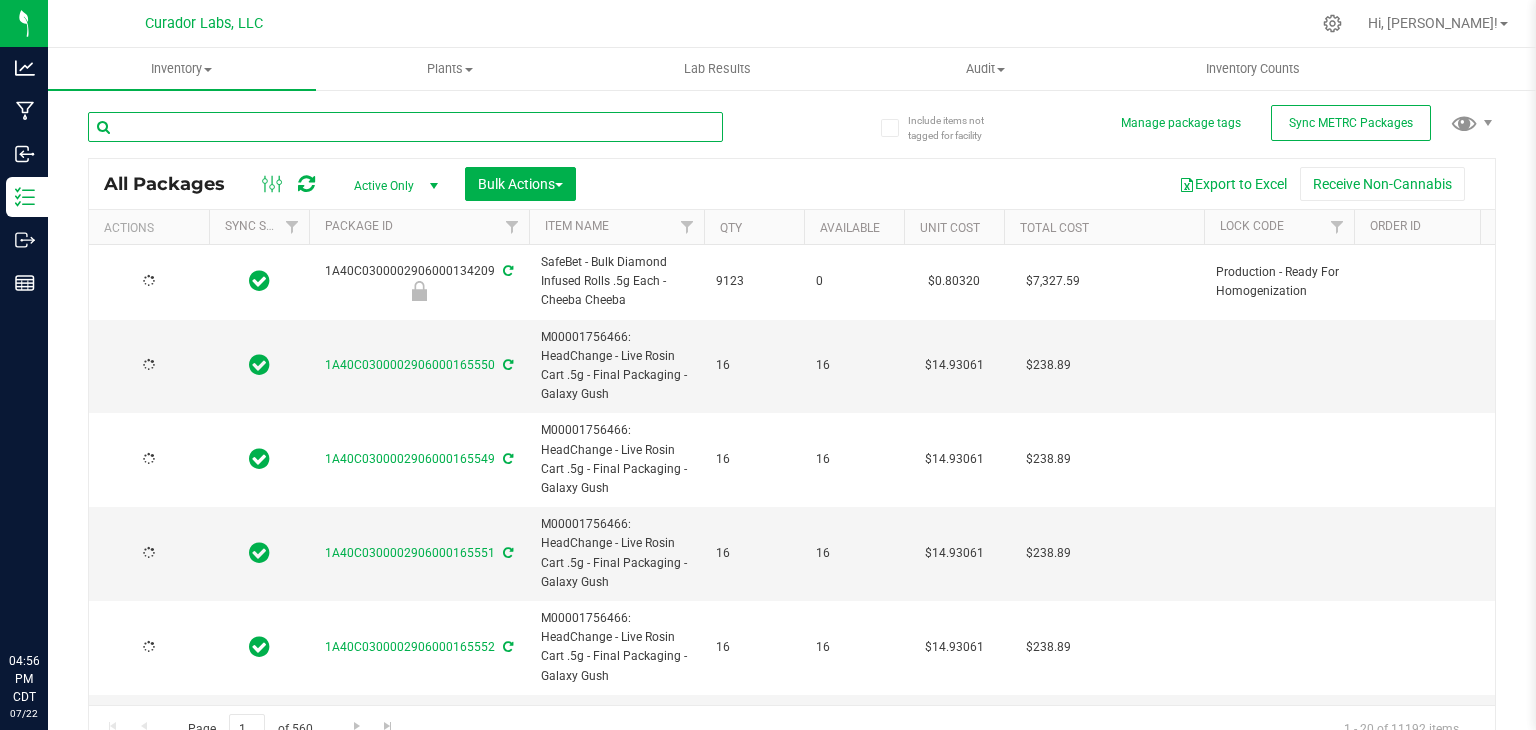 paste on "M00002274939: SafeBet - Diamonds - Rolls - .5g 15pk - Final Packaging - Super Roll" 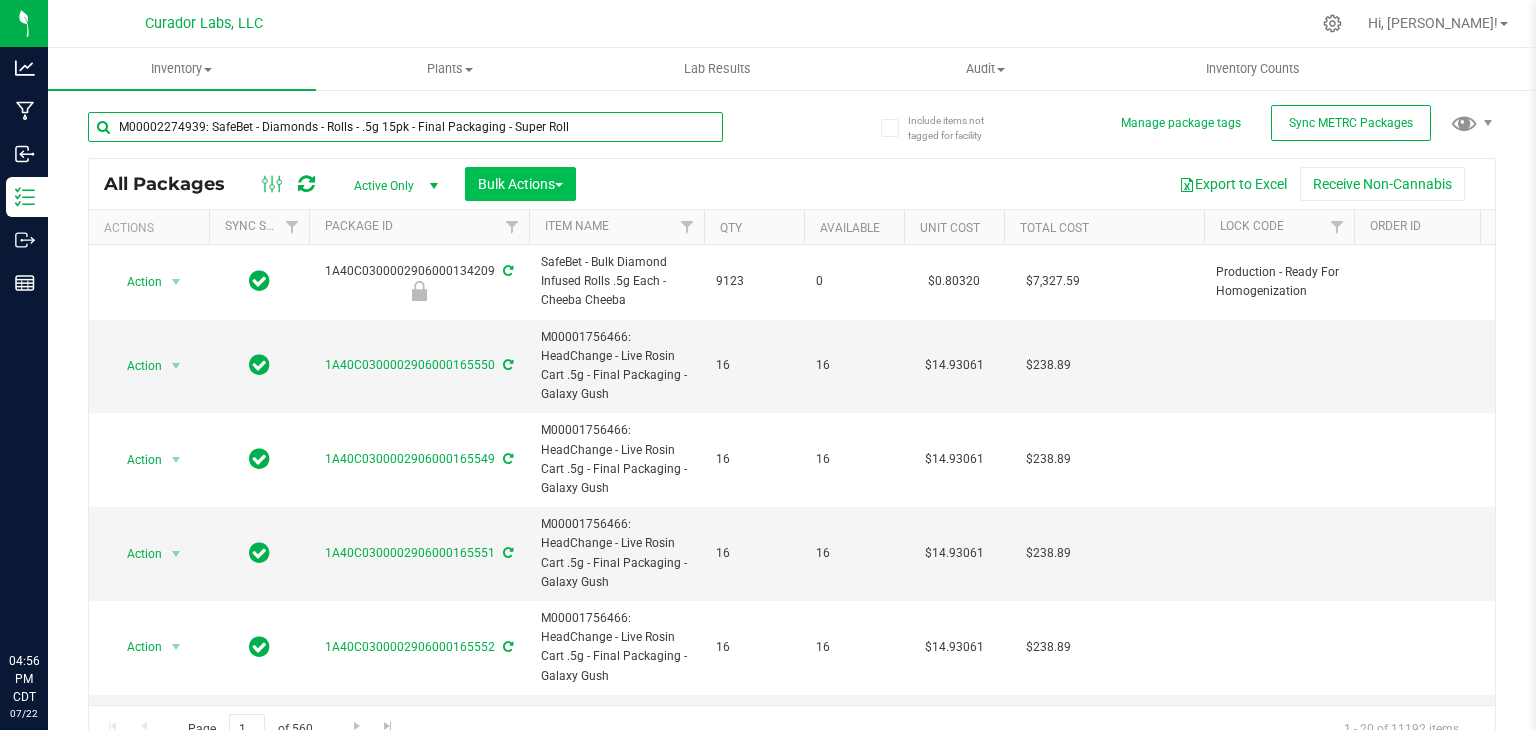 type on "M00002274939: SafeBet - Diamonds - Rolls - .5g 15pk - Final Packaging - Super Roll" 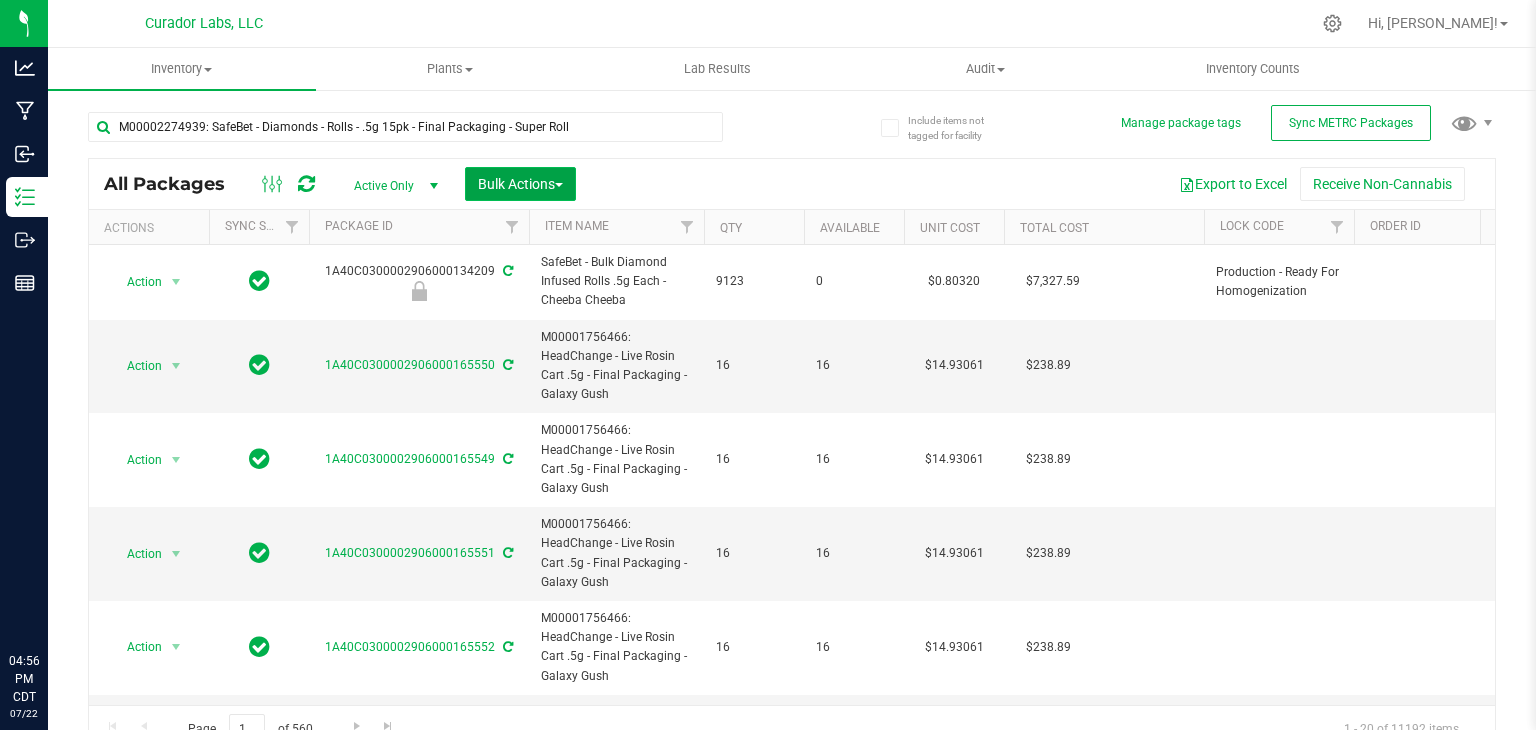 click on "Bulk Actions" at bounding box center [520, 184] 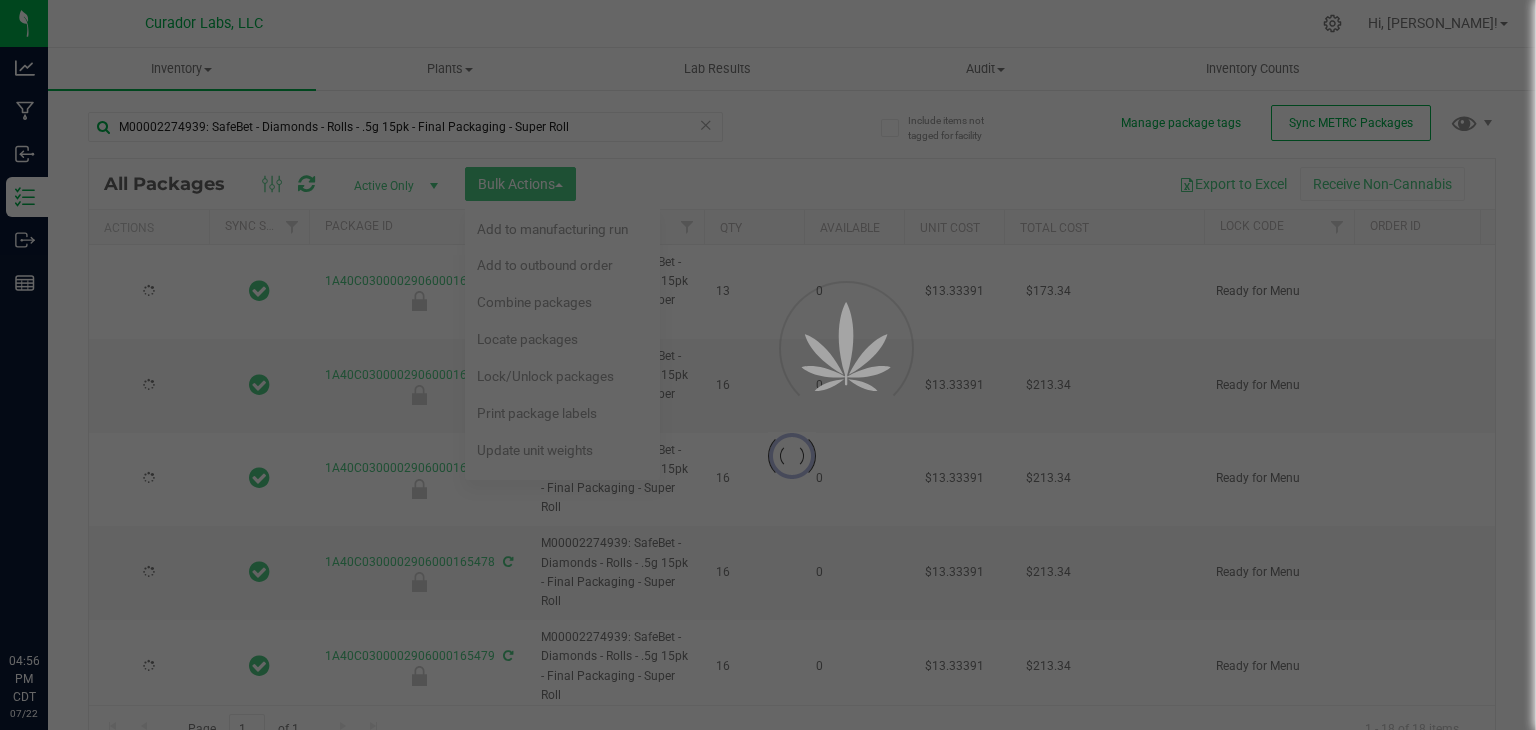 click at bounding box center [768, 365] 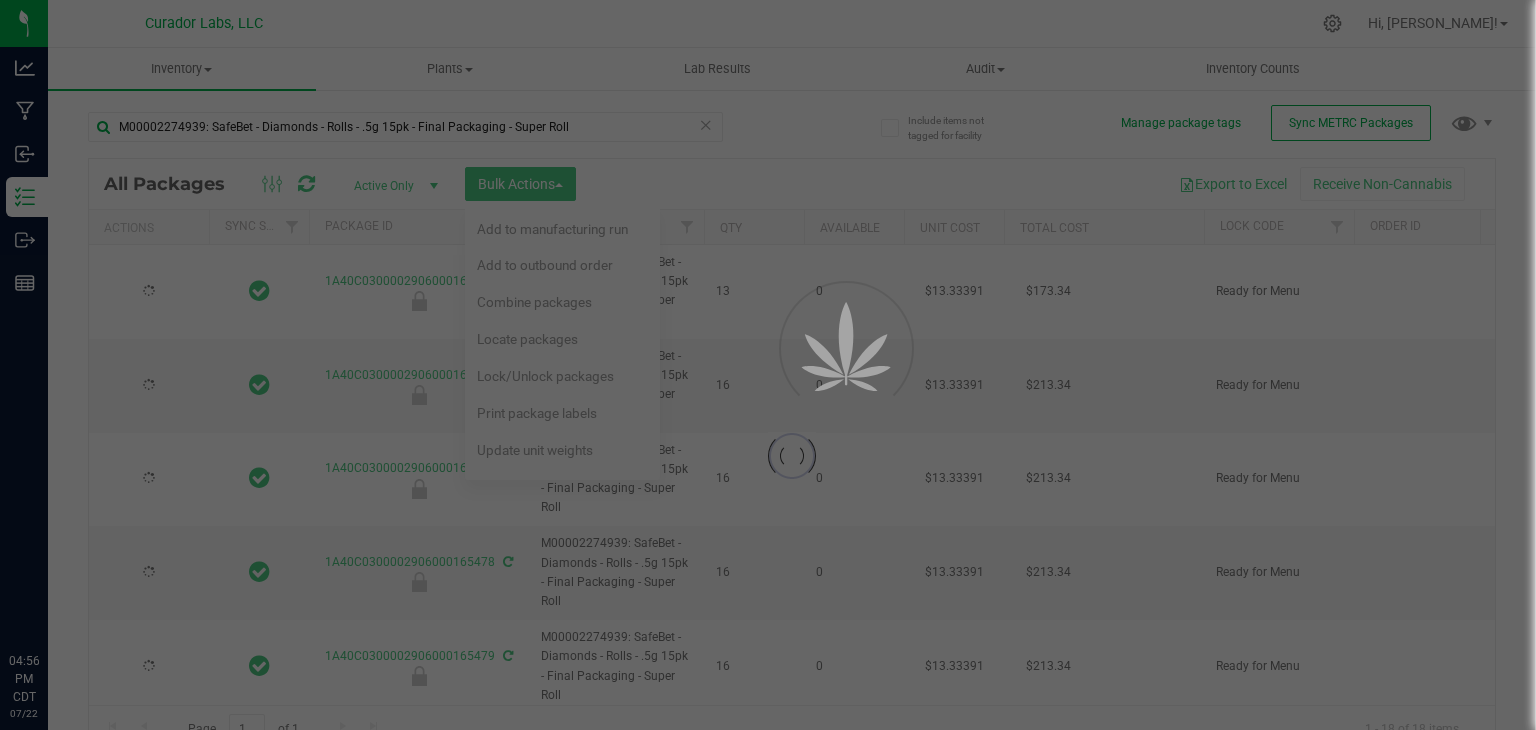 type on "[DATE]" 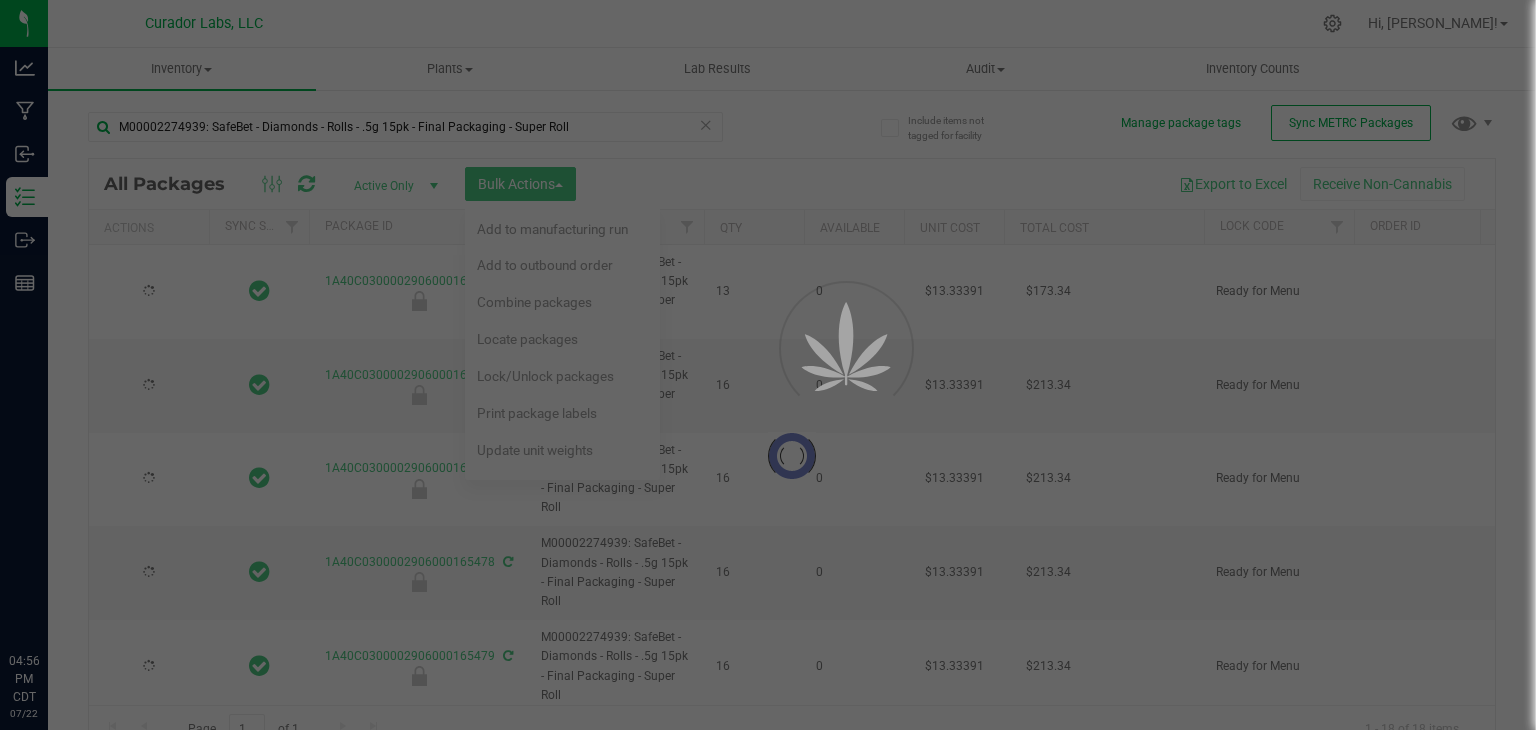 type on "[DATE]" 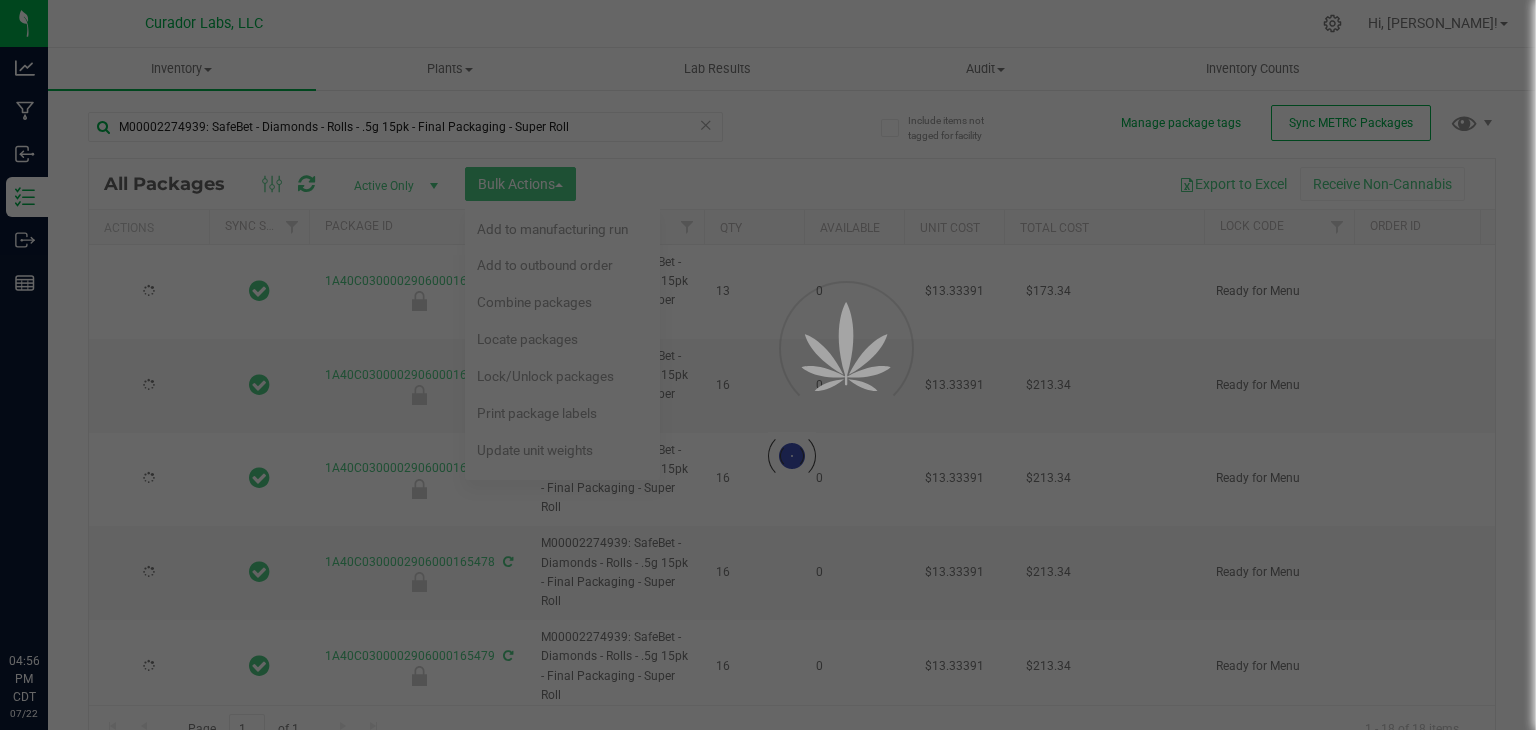 type on "[DATE]" 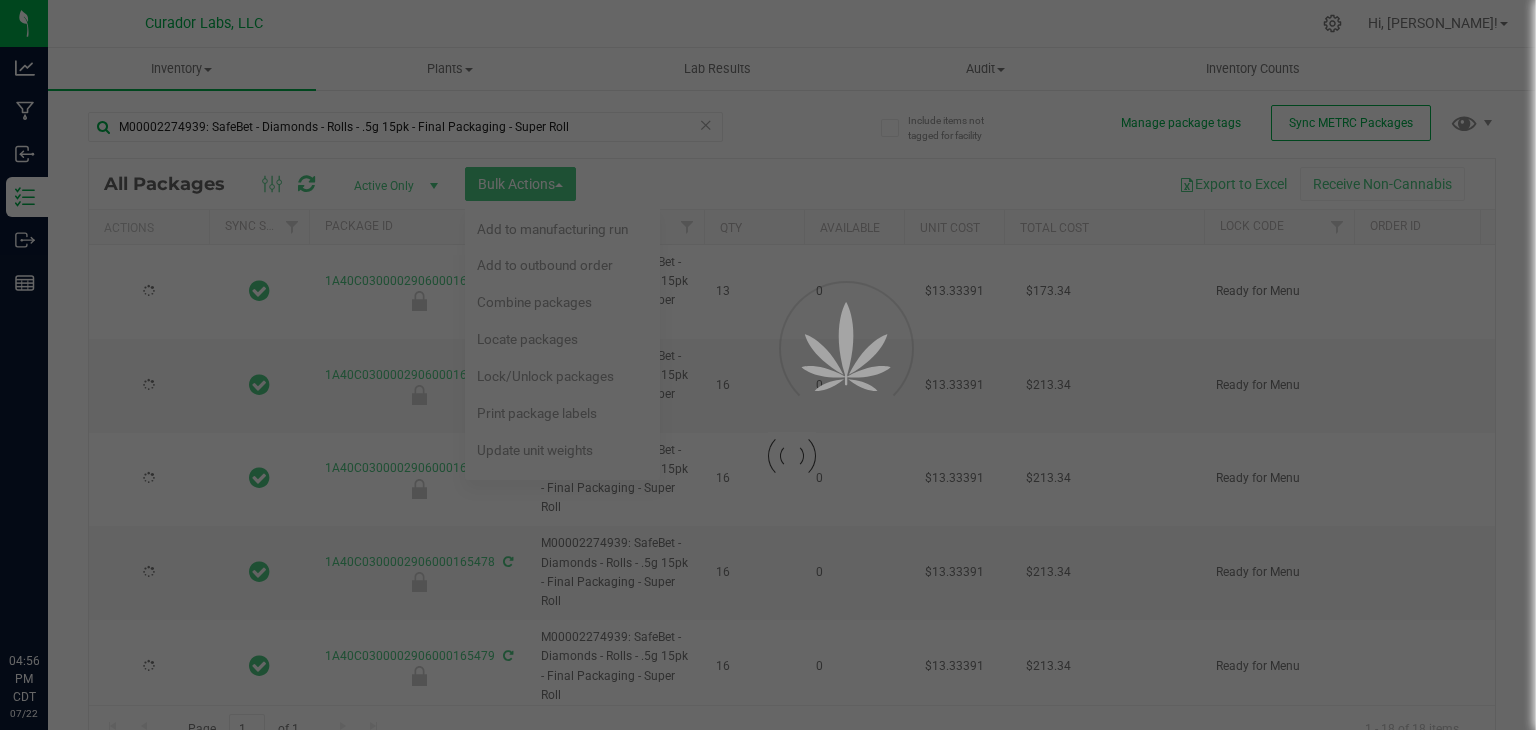 type on "[DATE]" 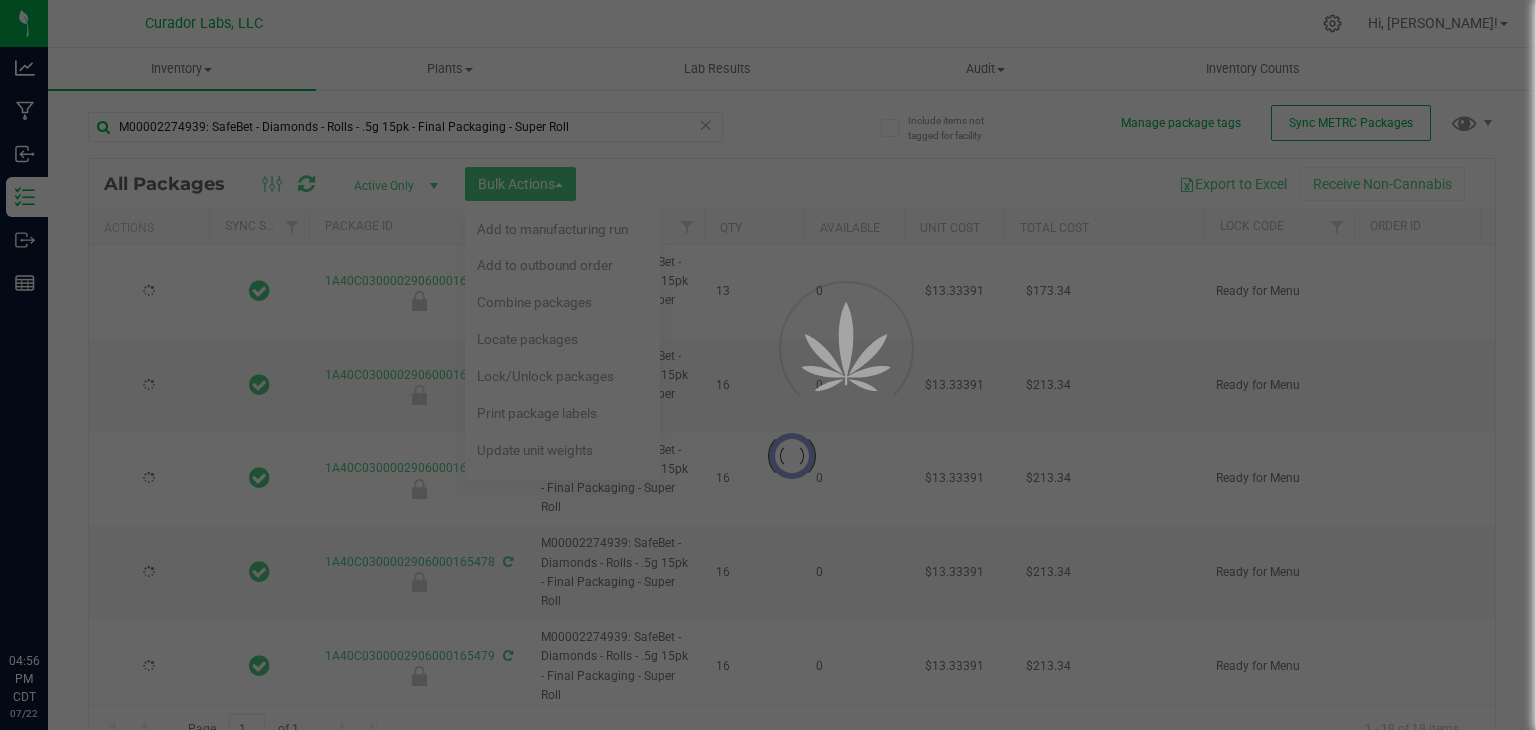 type on "[DATE]" 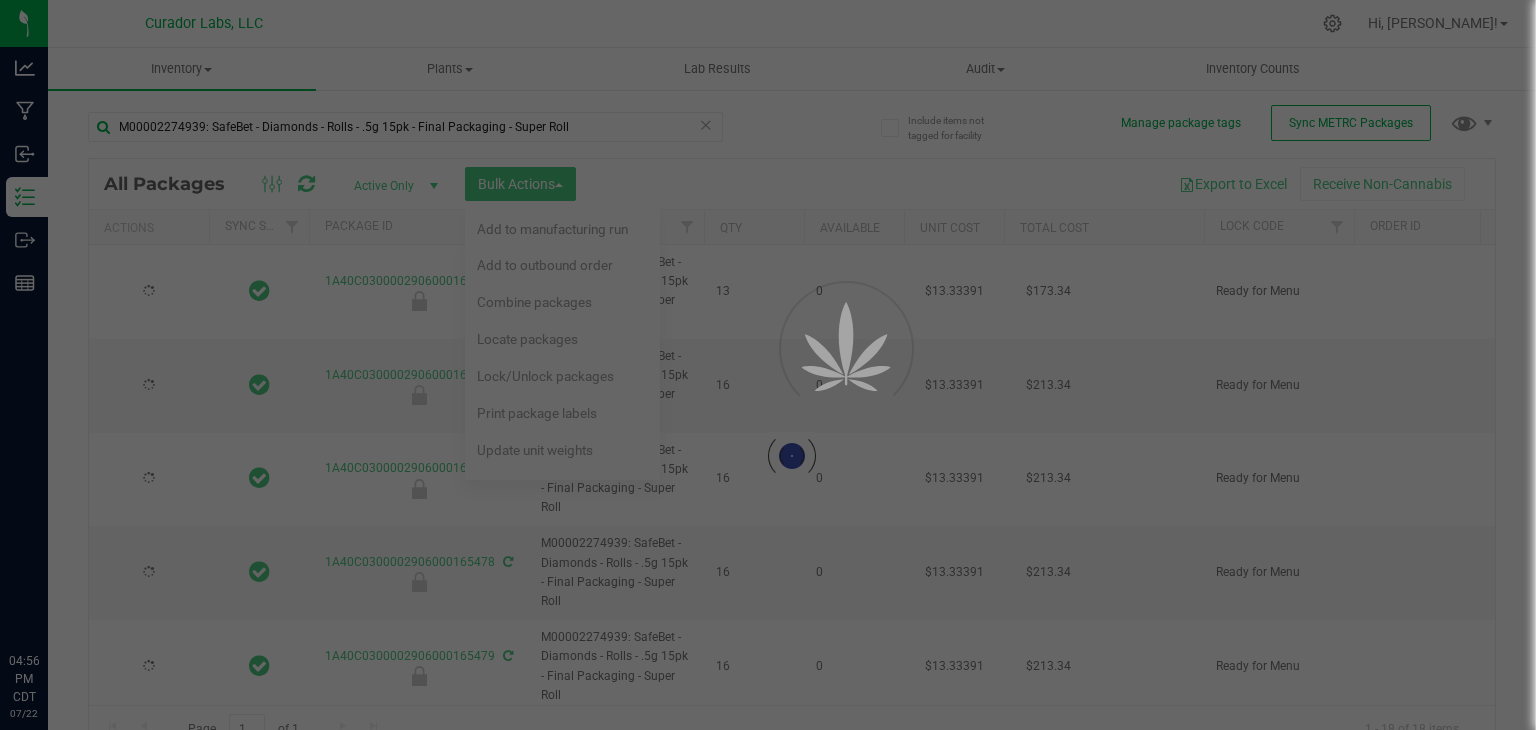 type on "[DATE]" 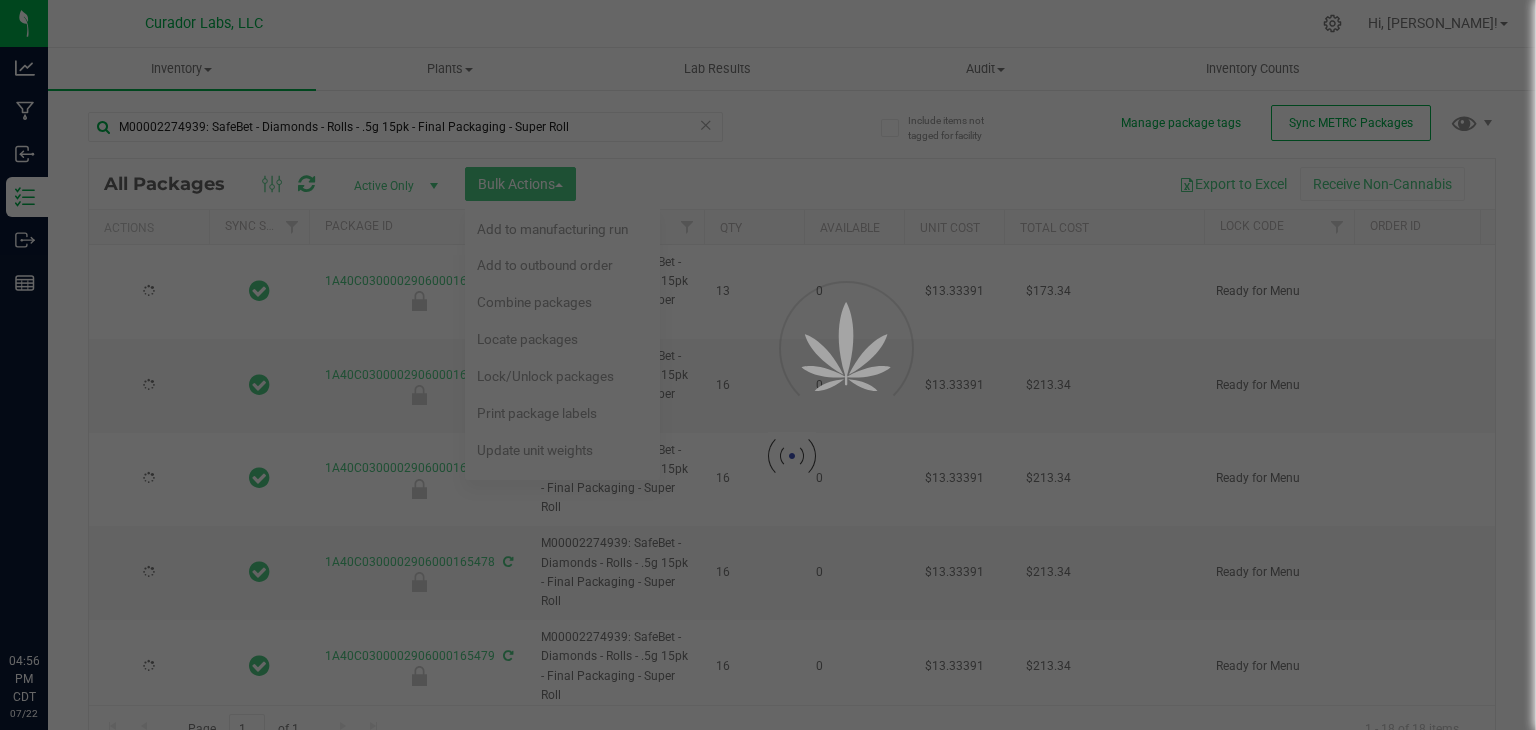 type on "[DATE]" 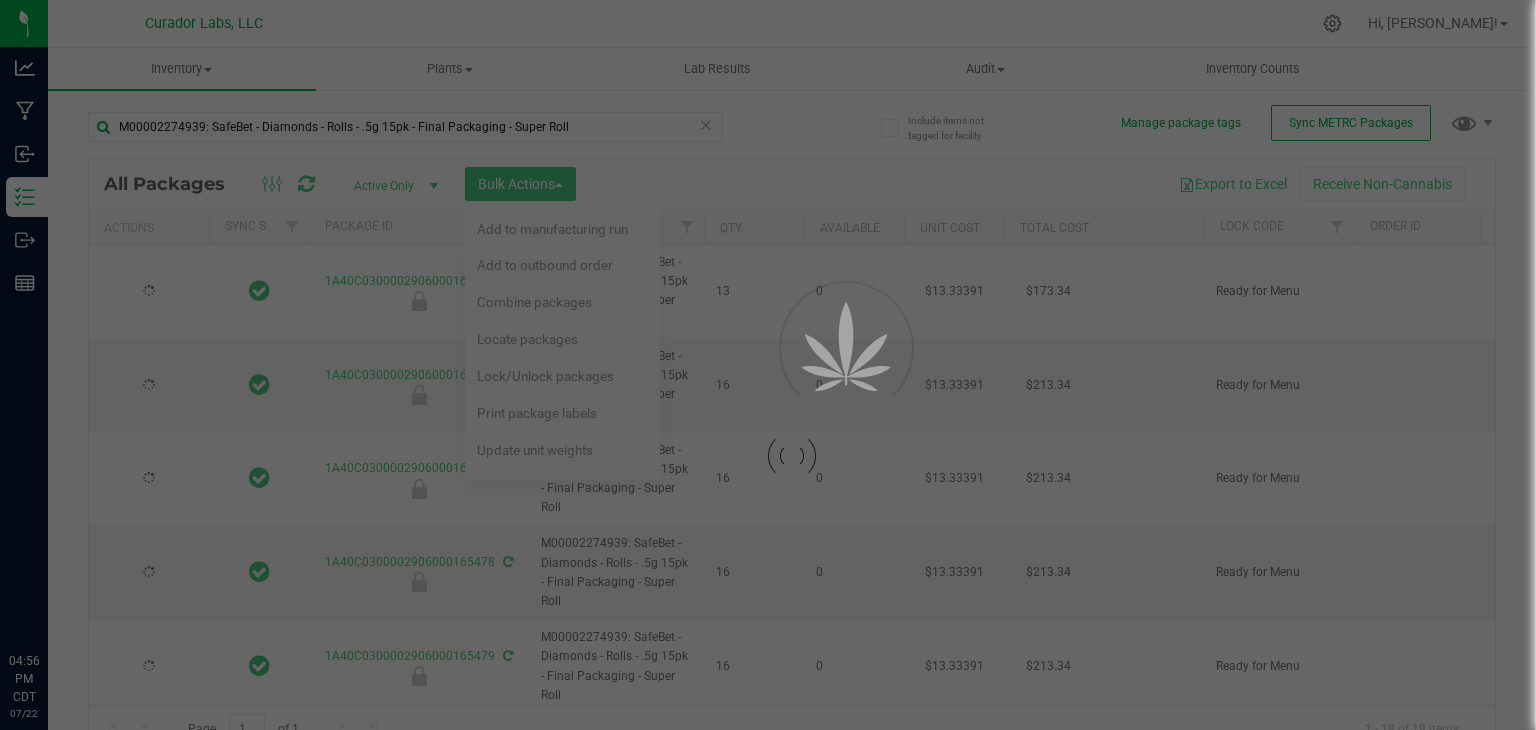 type on "[DATE]" 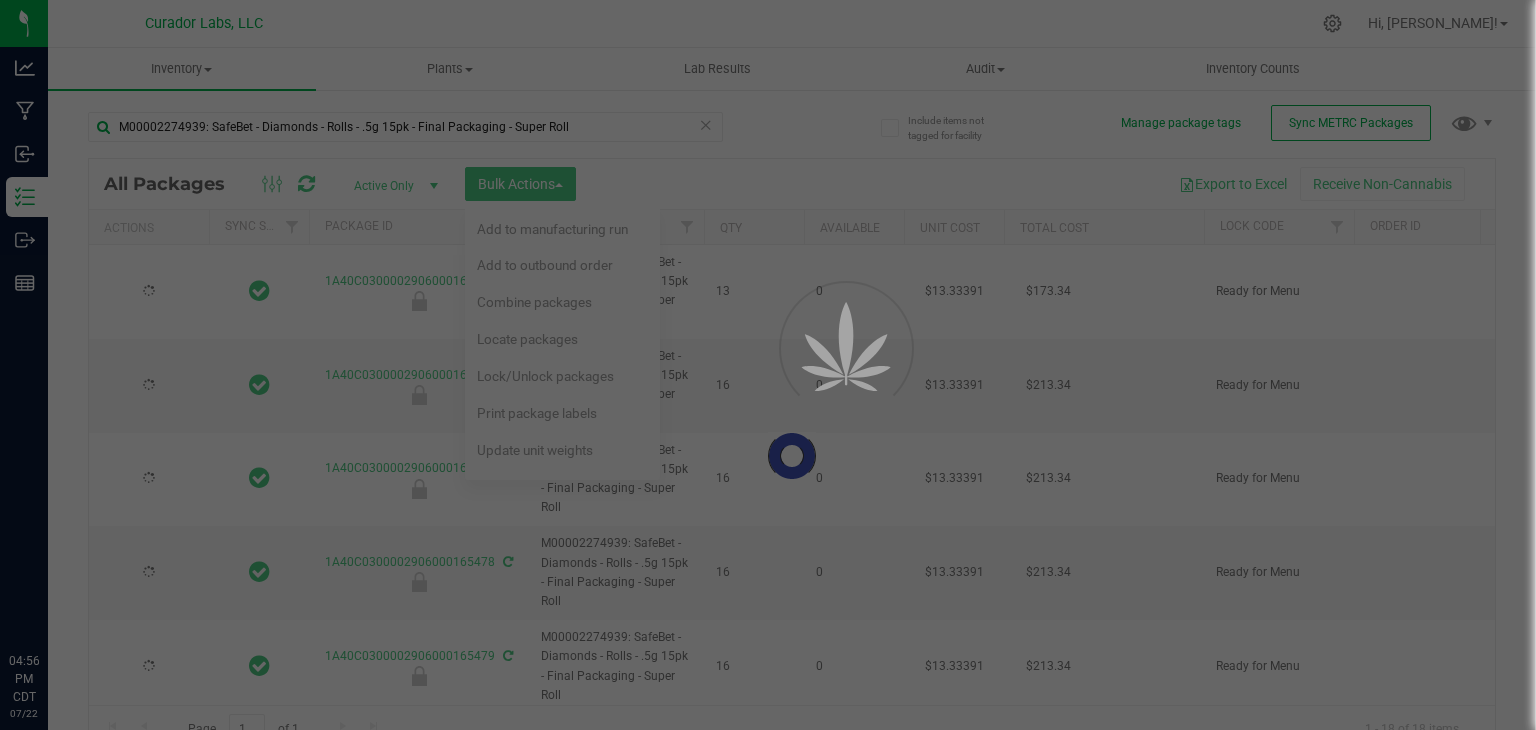 type on "[DATE]" 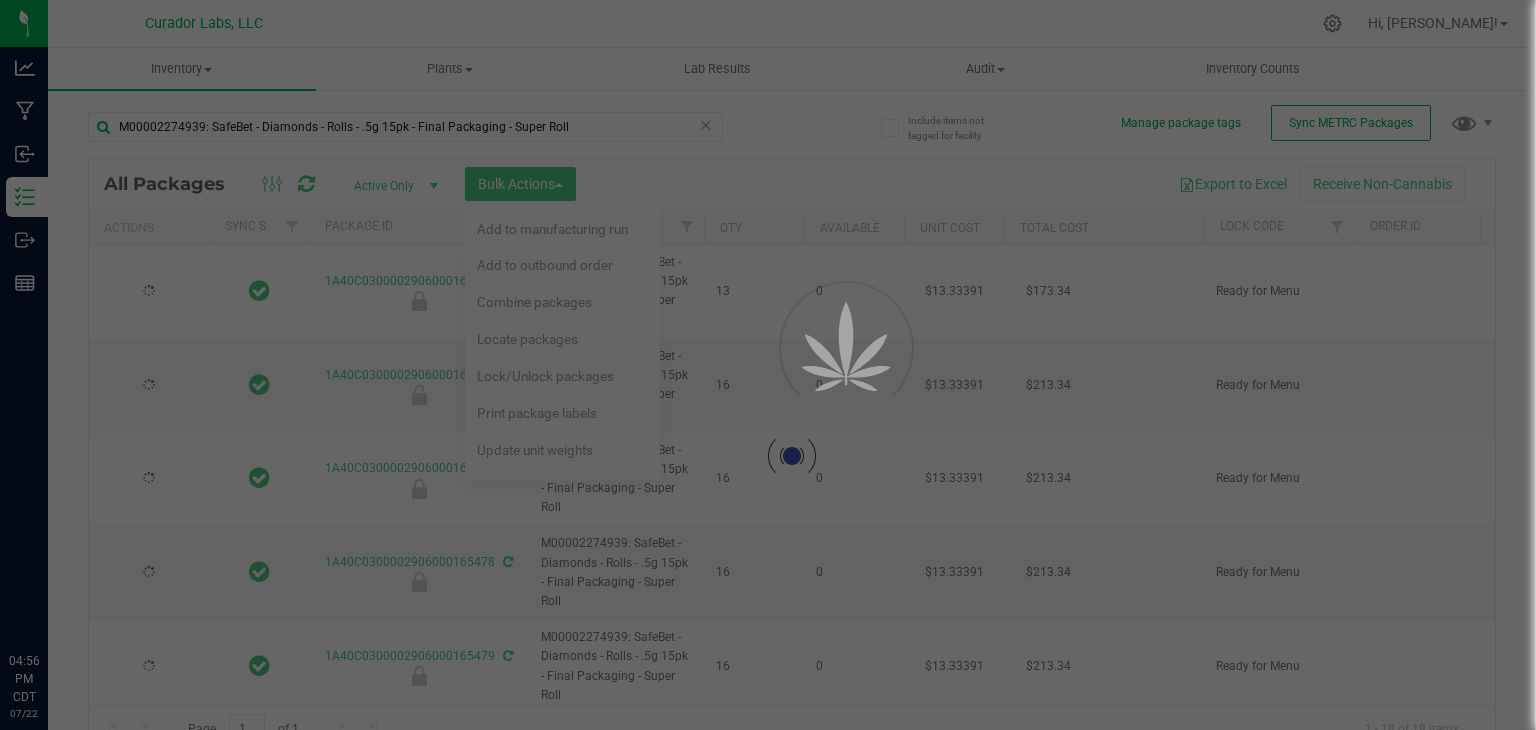 type on "[DATE]" 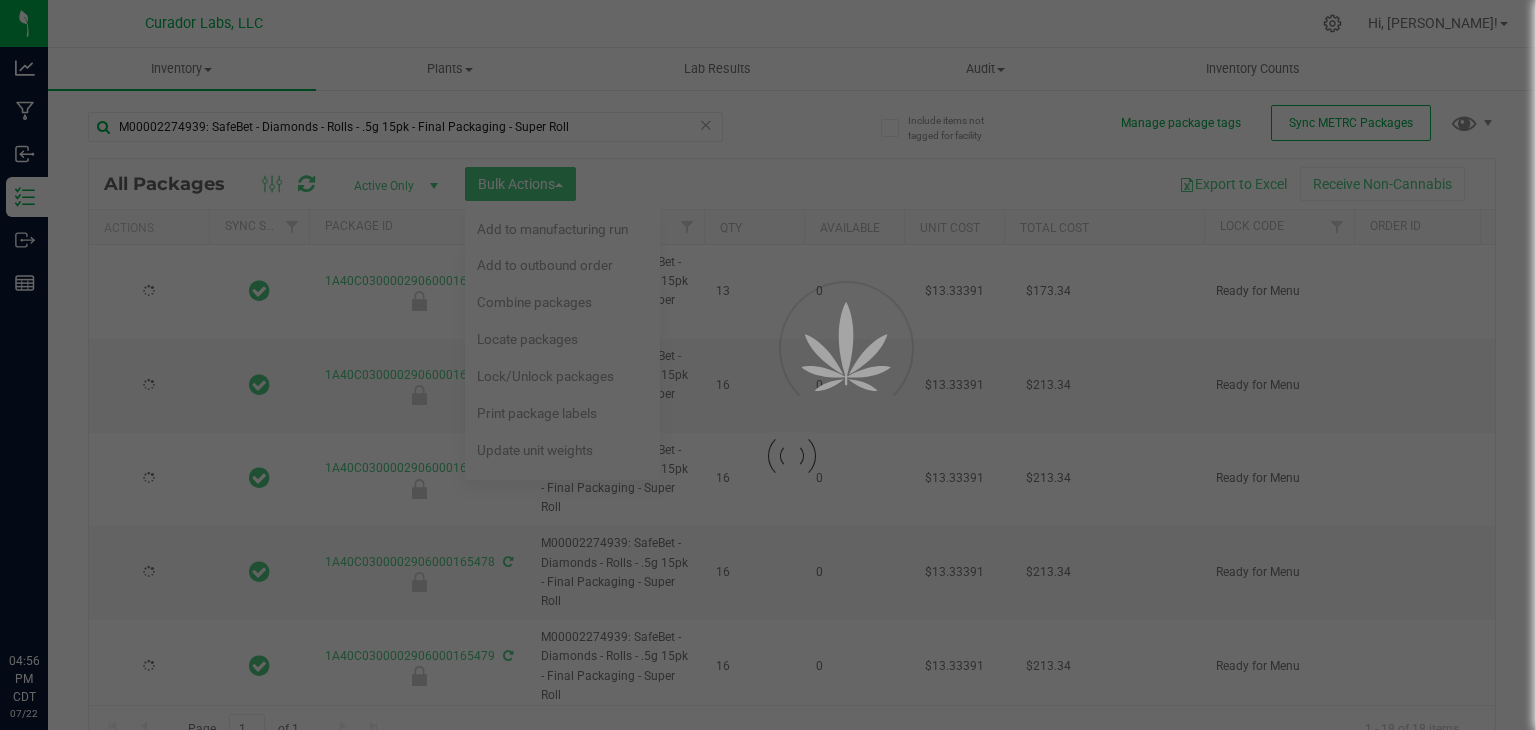 type on "[DATE]" 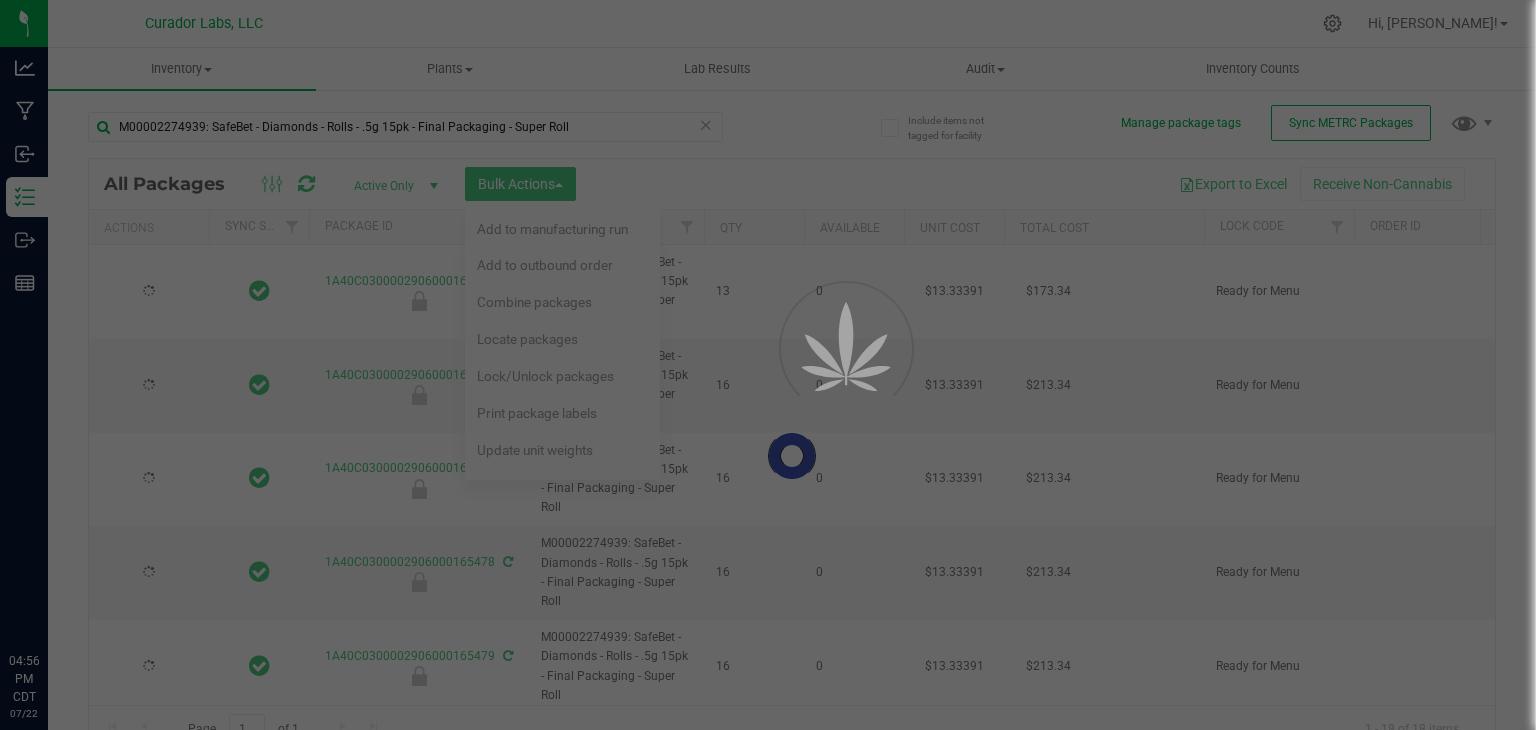 type on "[DATE]" 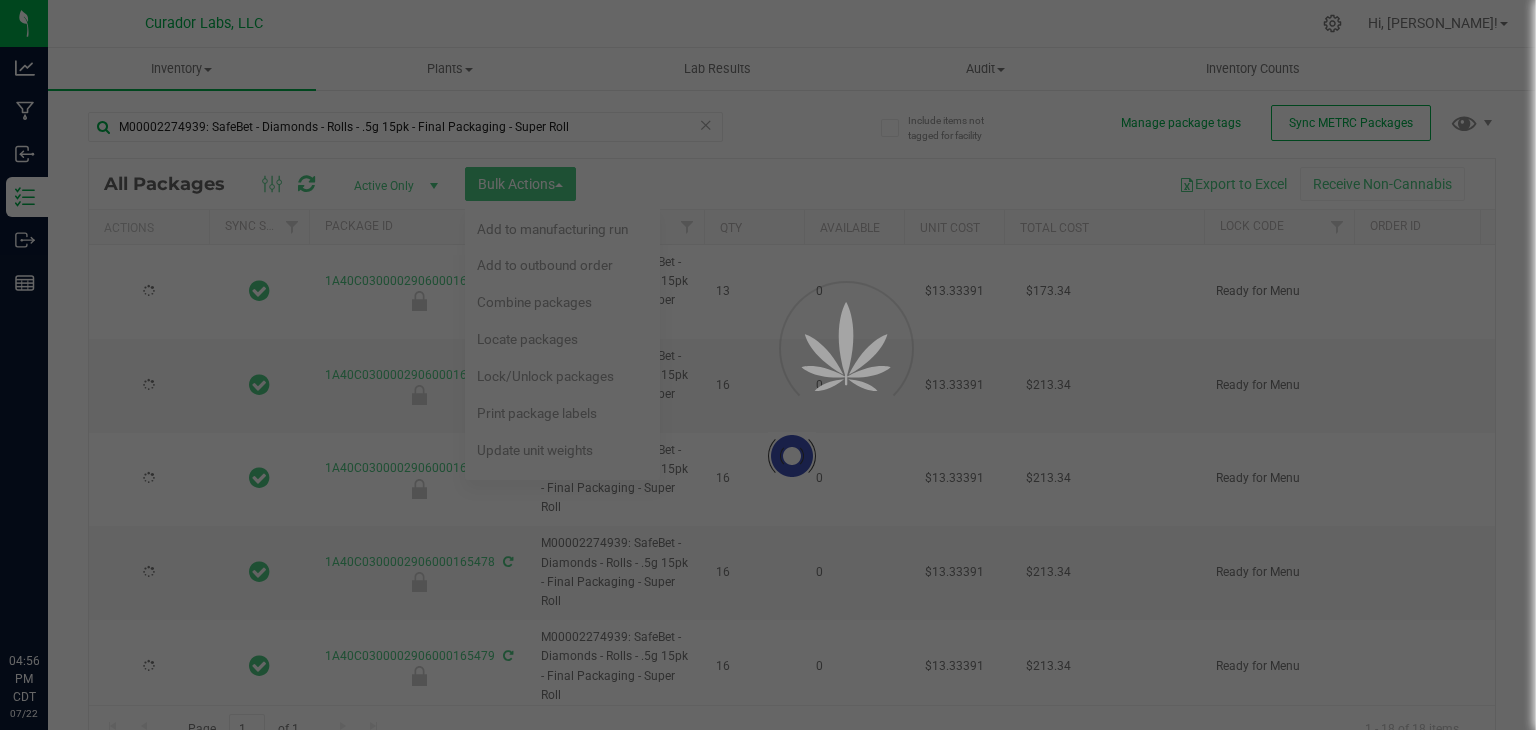 type on "[DATE]" 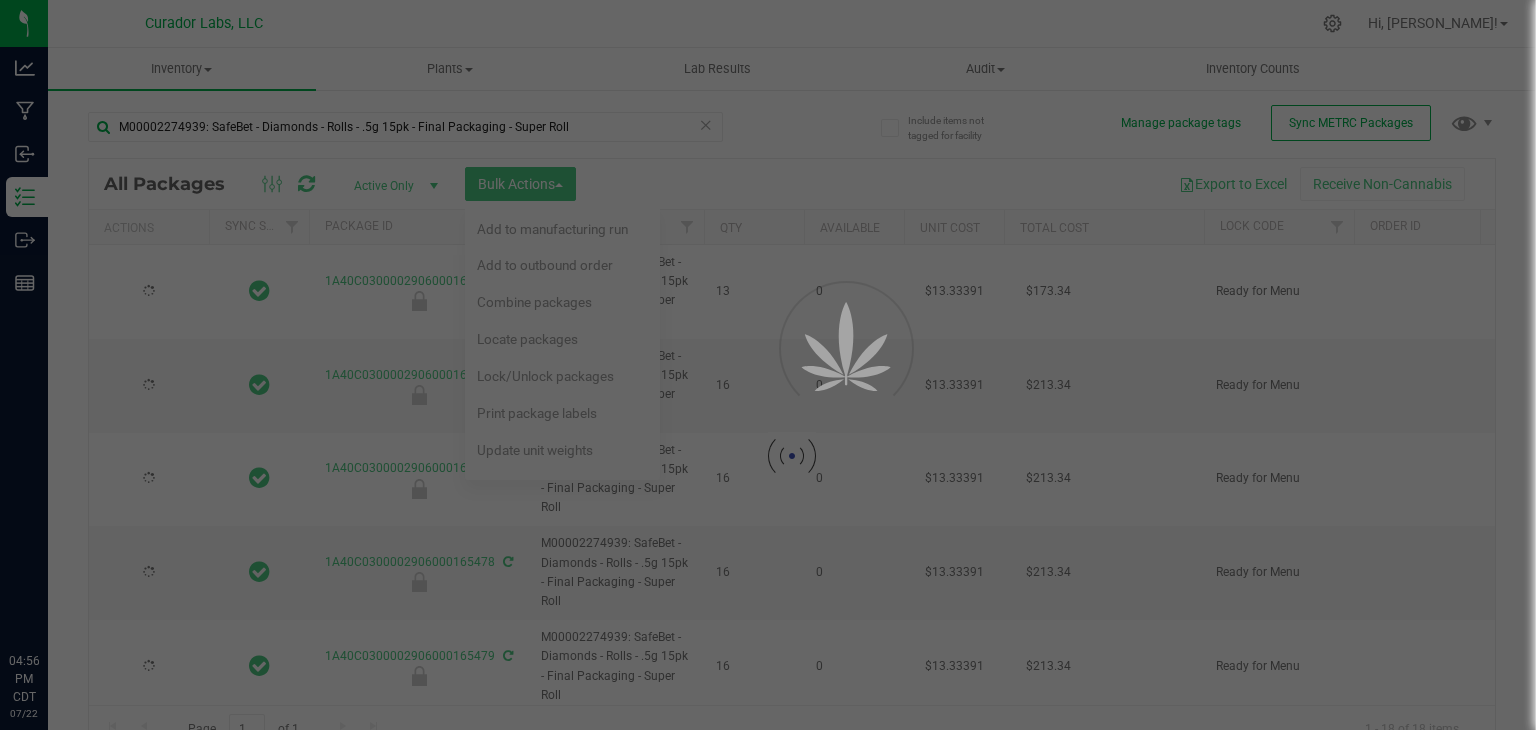 type on "[DATE]" 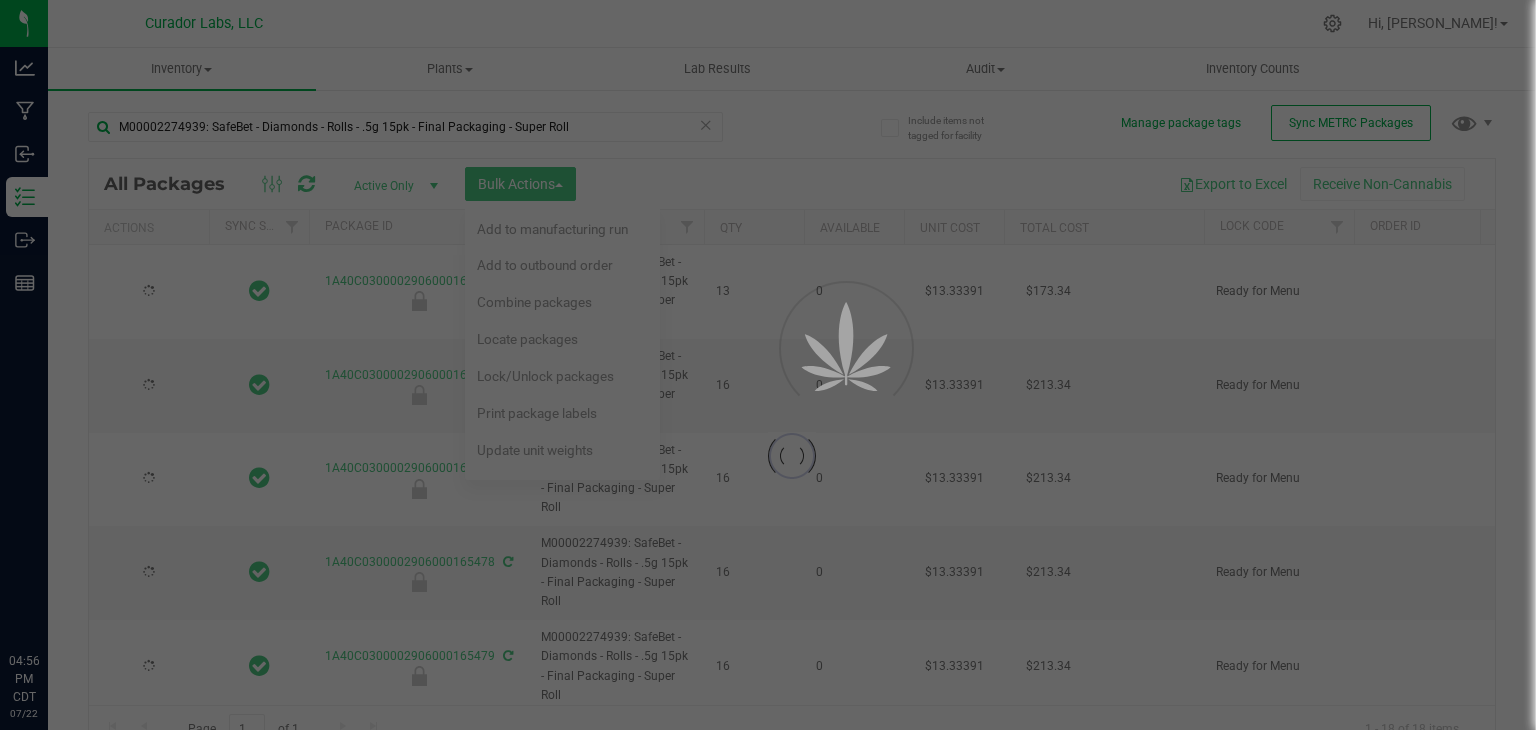 type on "[DATE]" 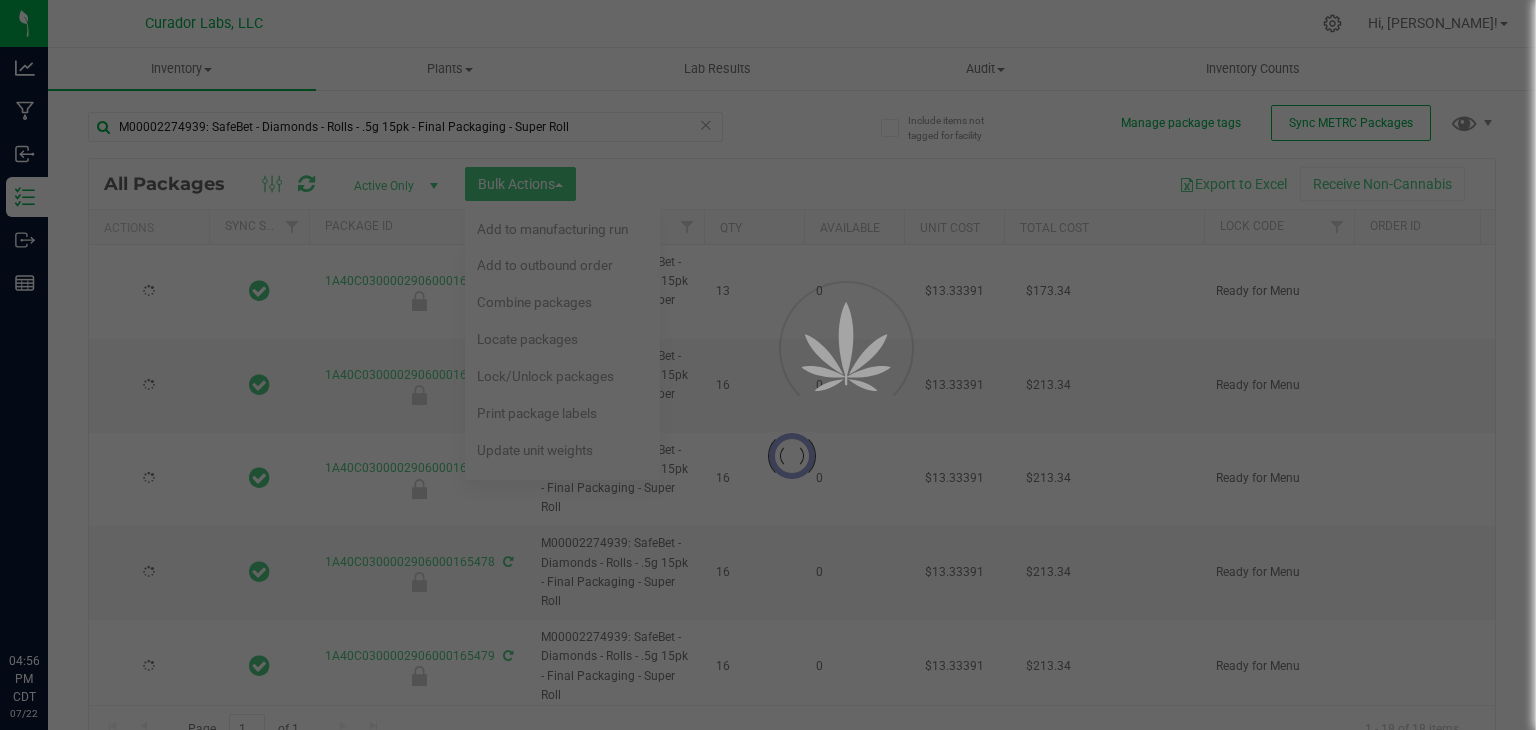 type on "[DATE]" 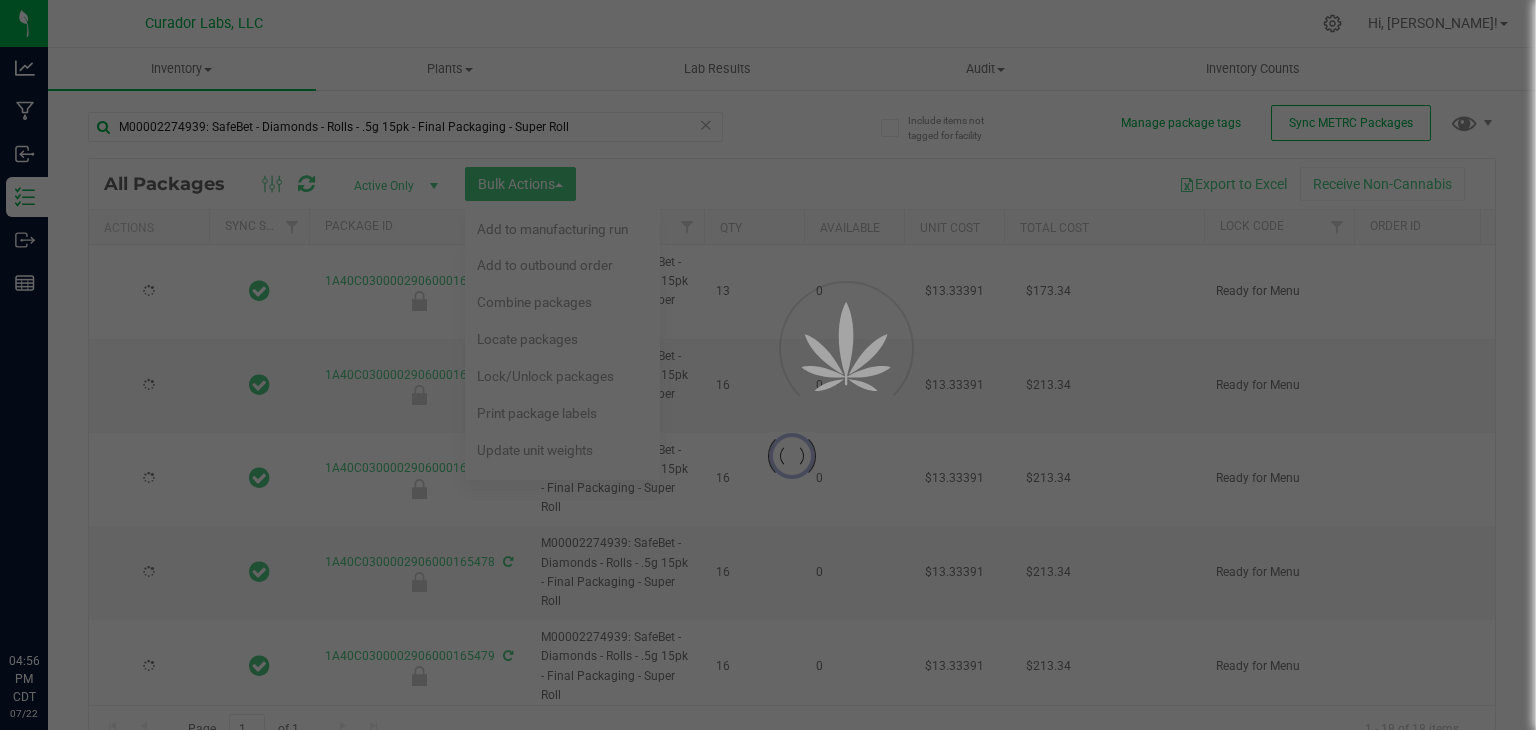 type on "[DATE]" 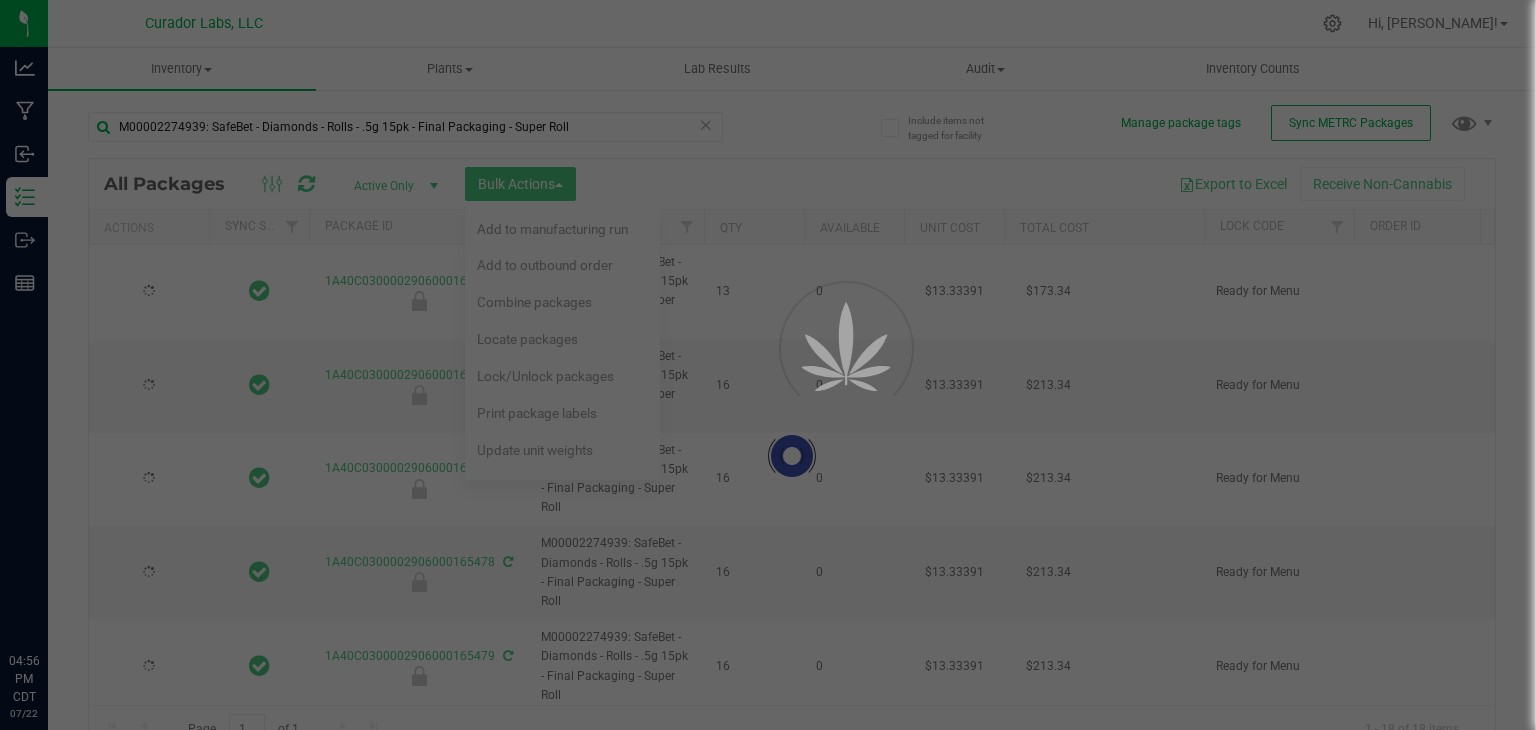 click at bounding box center (792, 456) 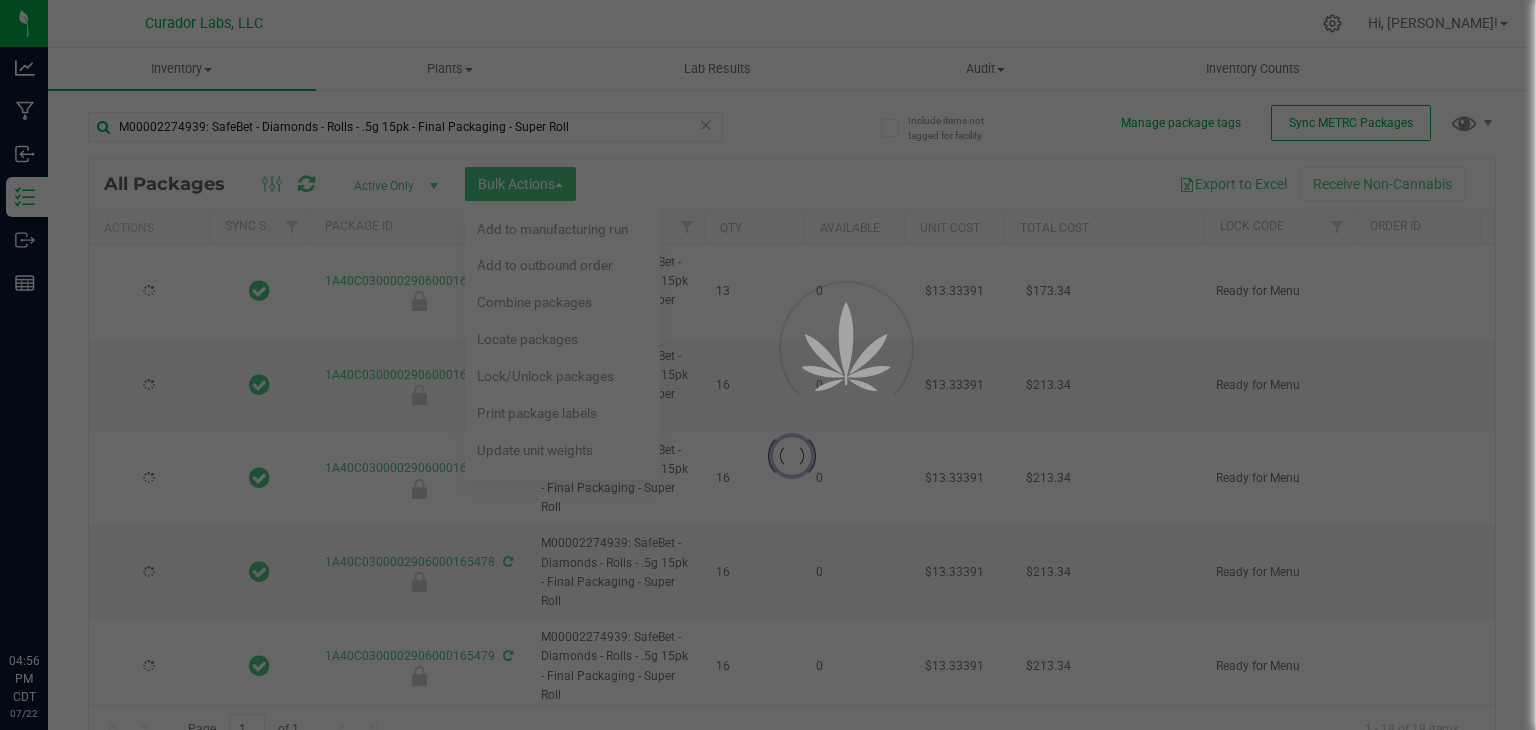 click at bounding box center [792, 456] 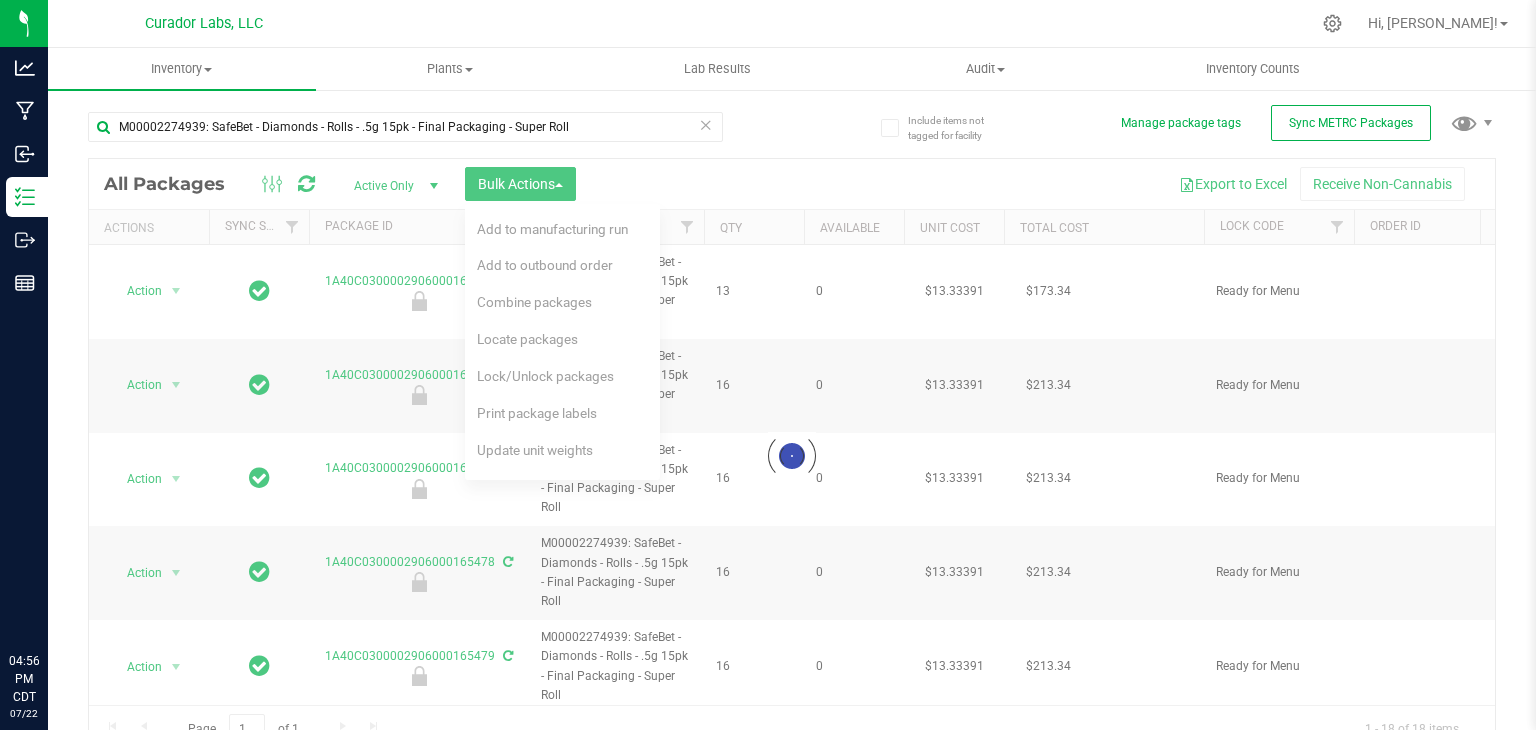 click at bounding box center [792, 456] 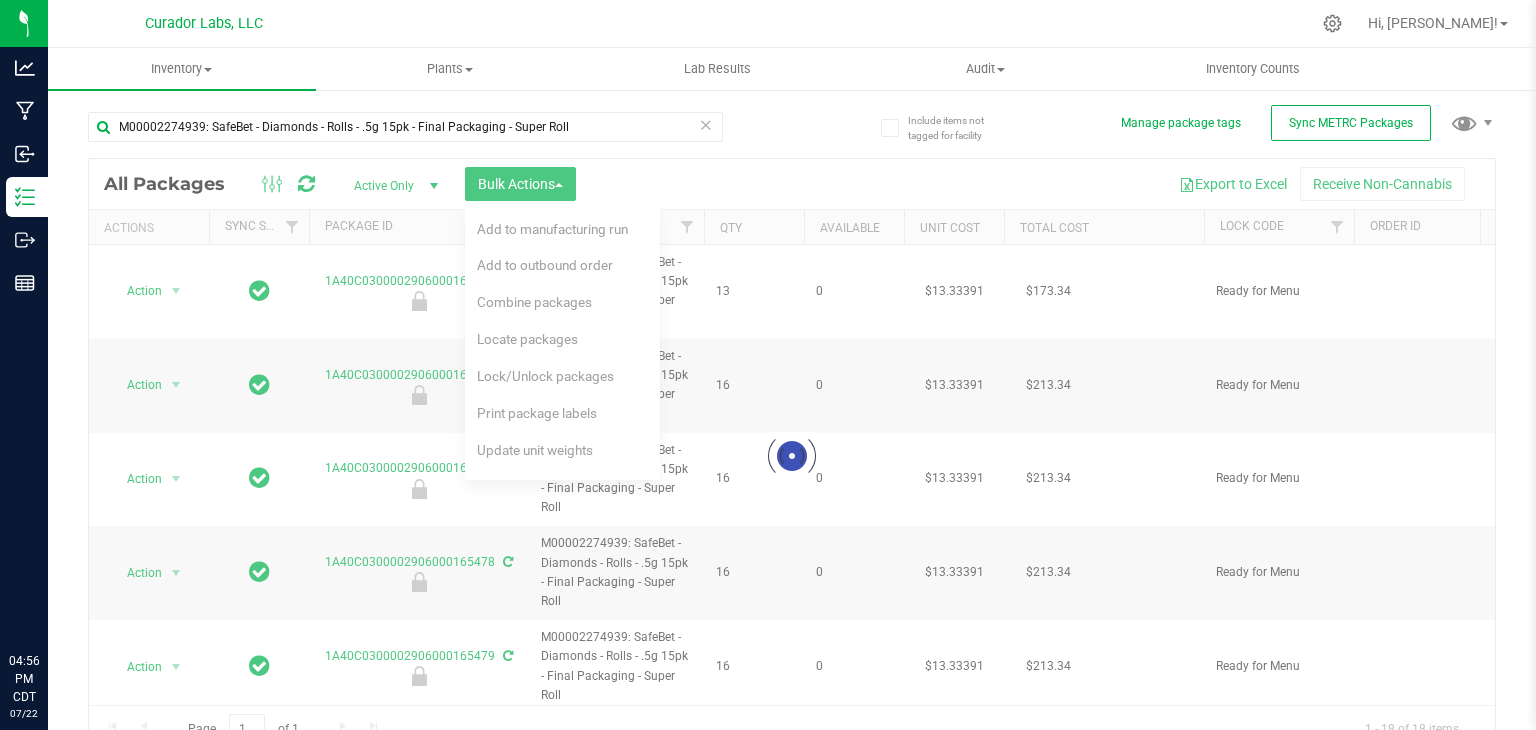 click at bounding box center [792, 456] 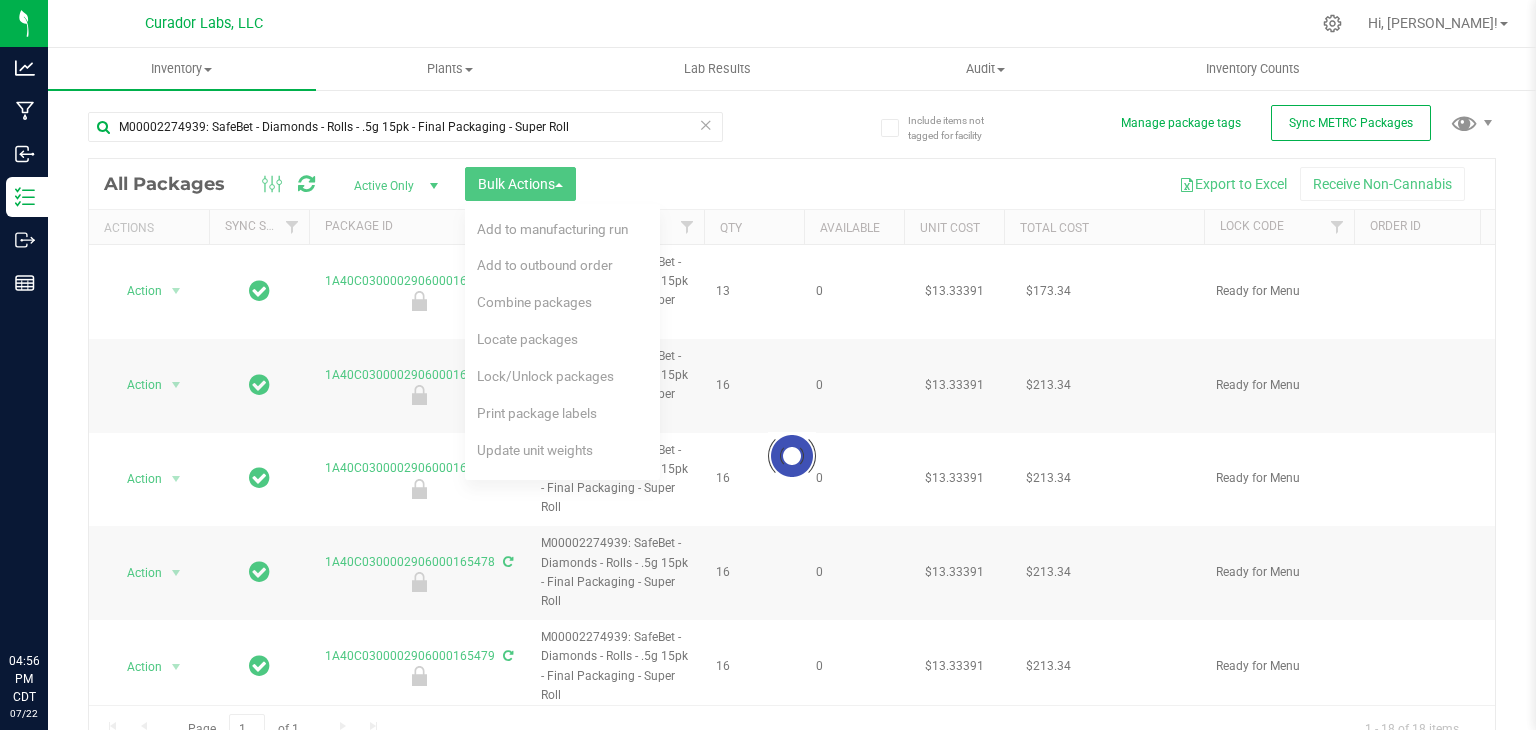 click on "Locate packages" at bounding box center [527, 339] 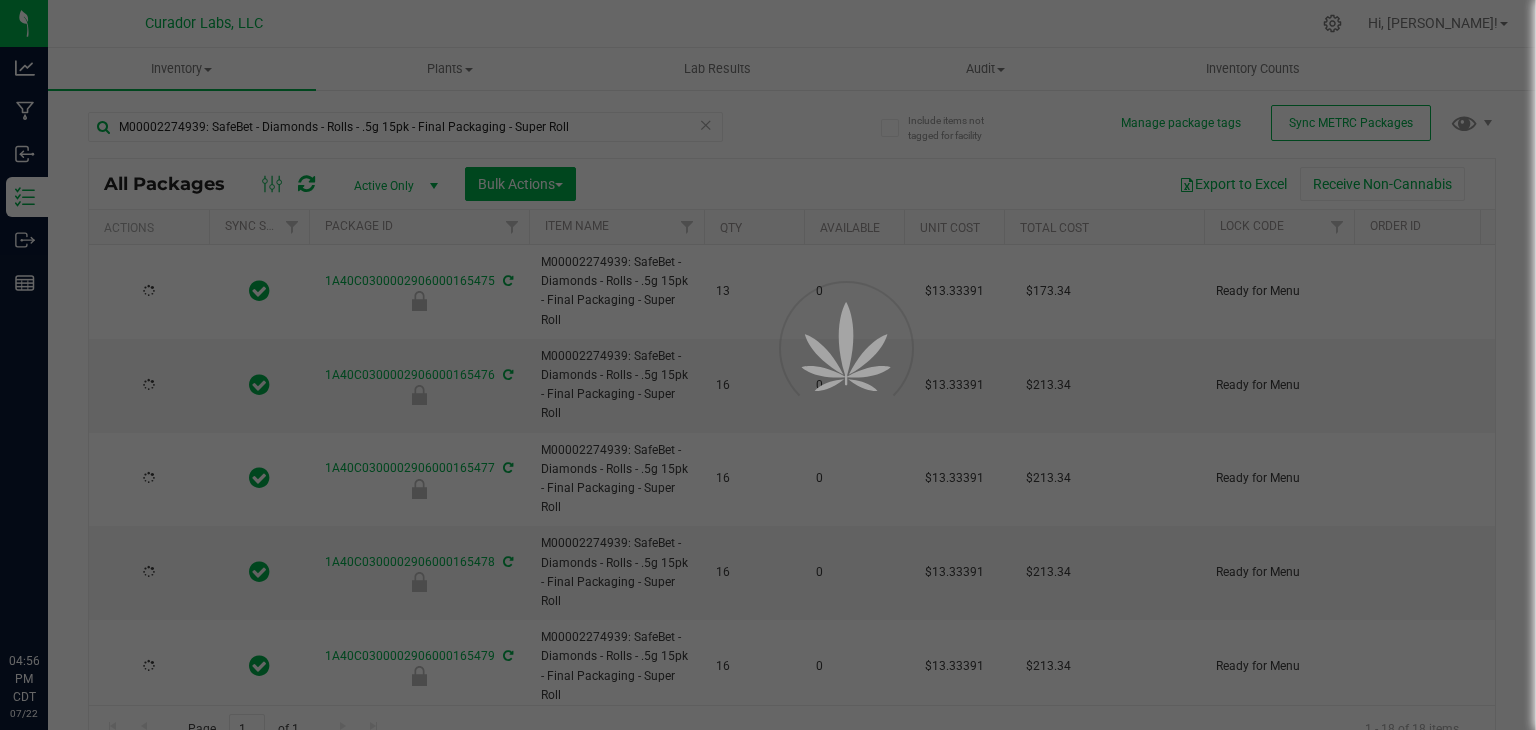 click at bounding box center [768, 365] 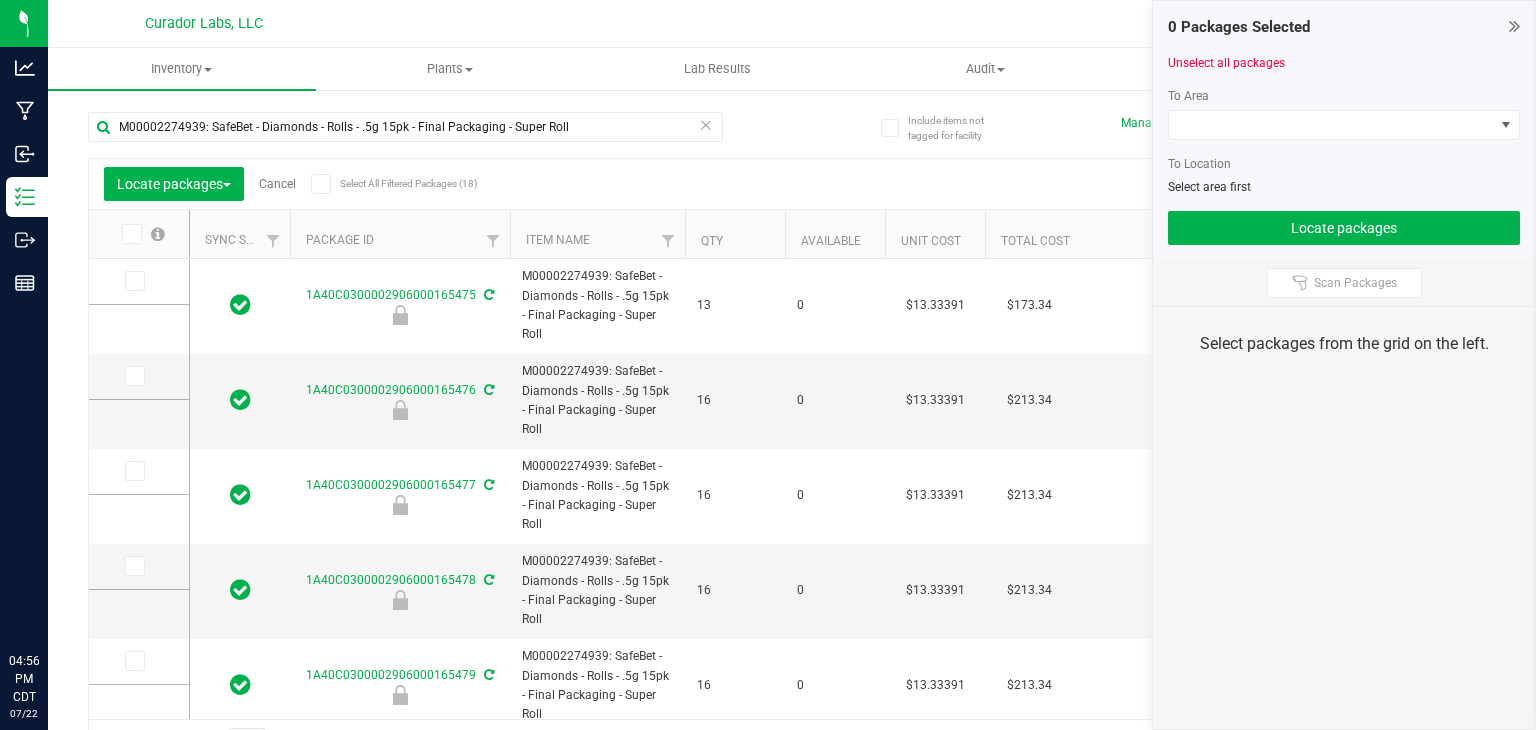 scroll, scrollTop: 0, scrollLeft: 0, axis: both 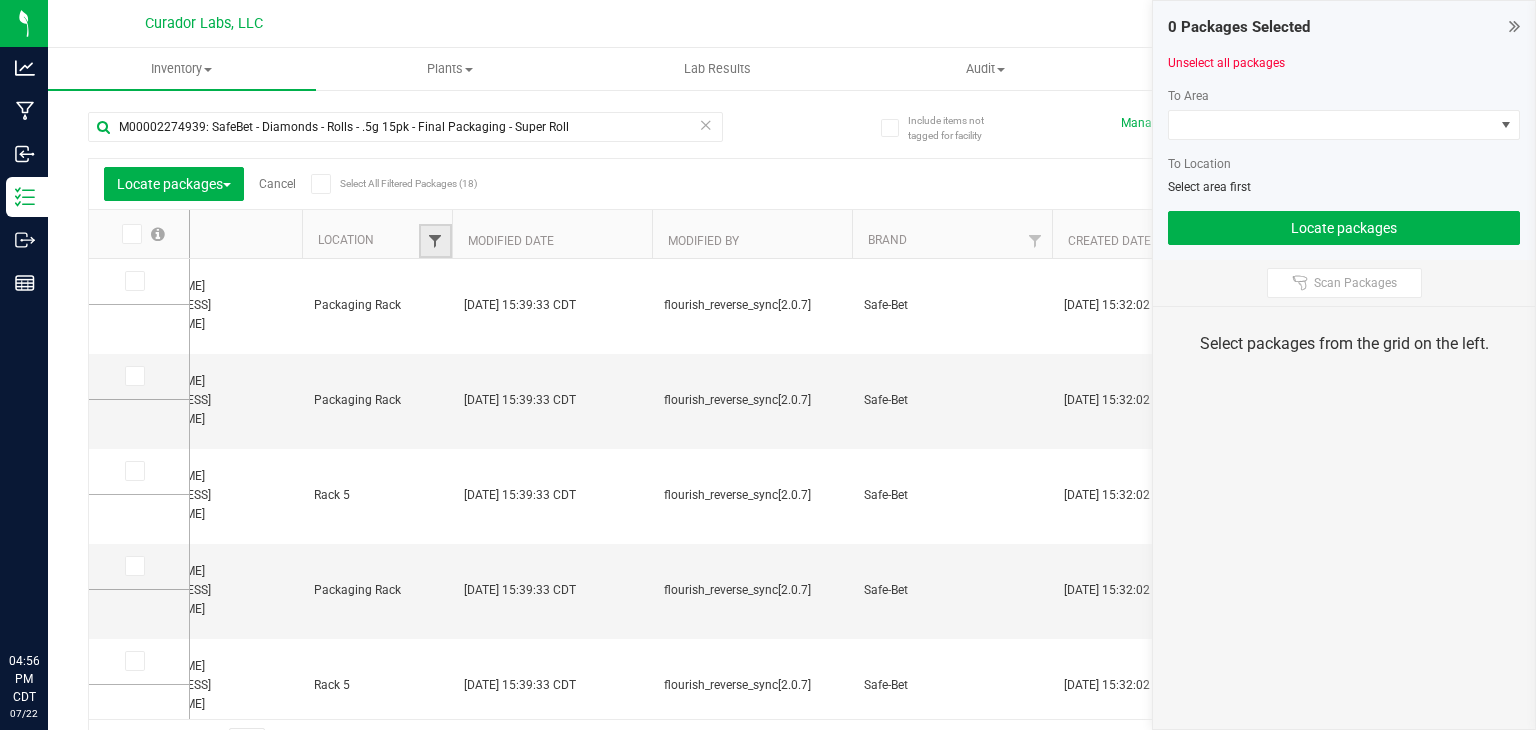 click at bounding box center [435, 241] 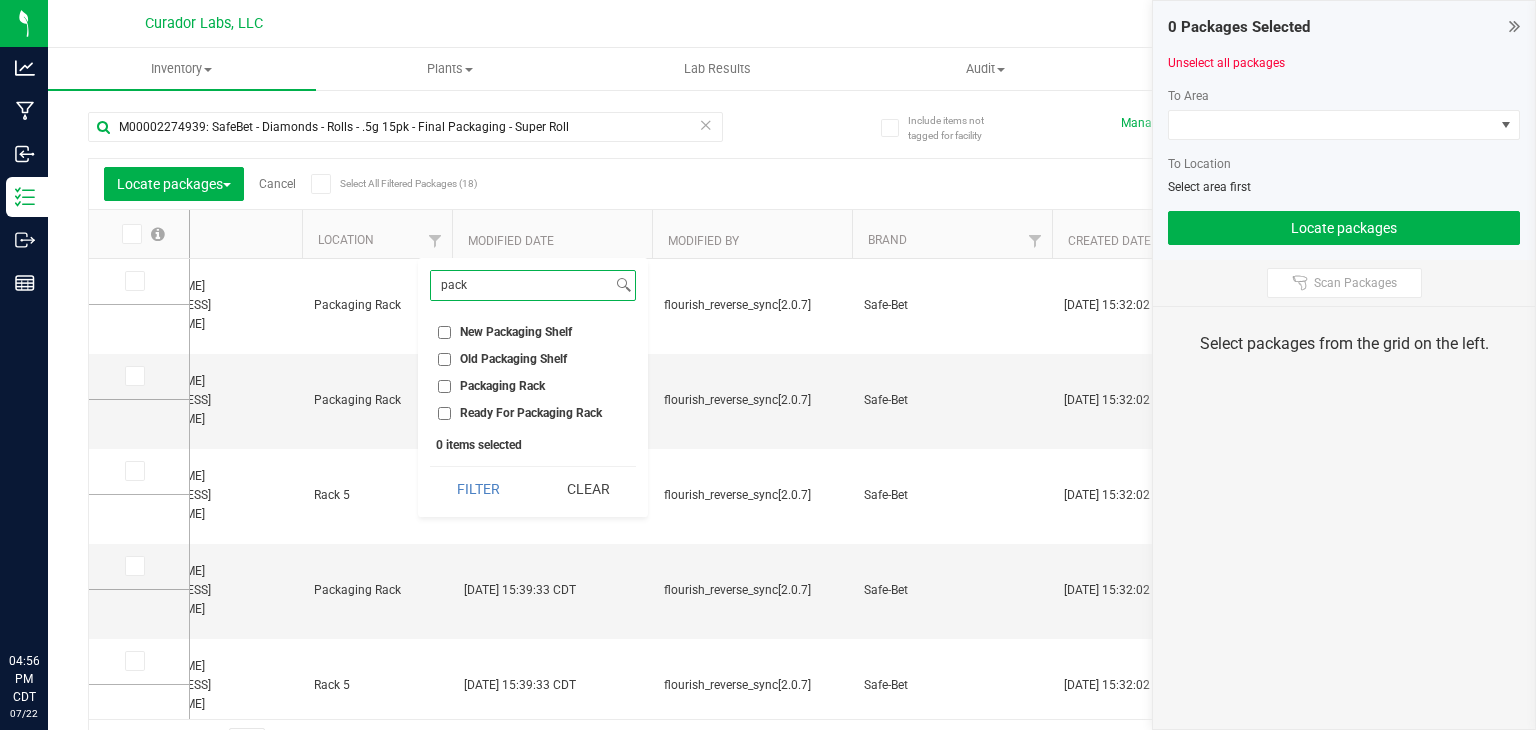 type on "pack" 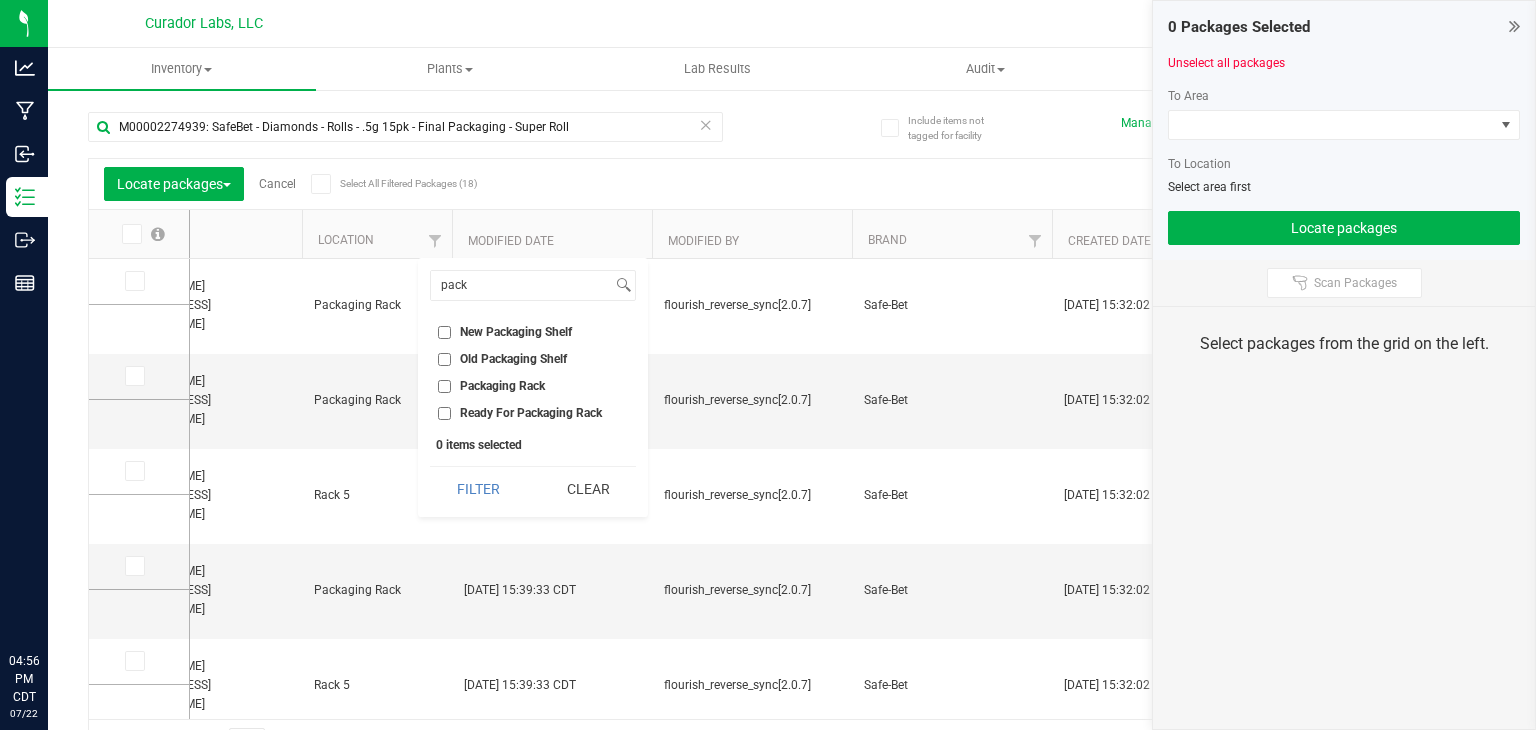 click on "Packaging Rack" at bounding box center [444, 386] 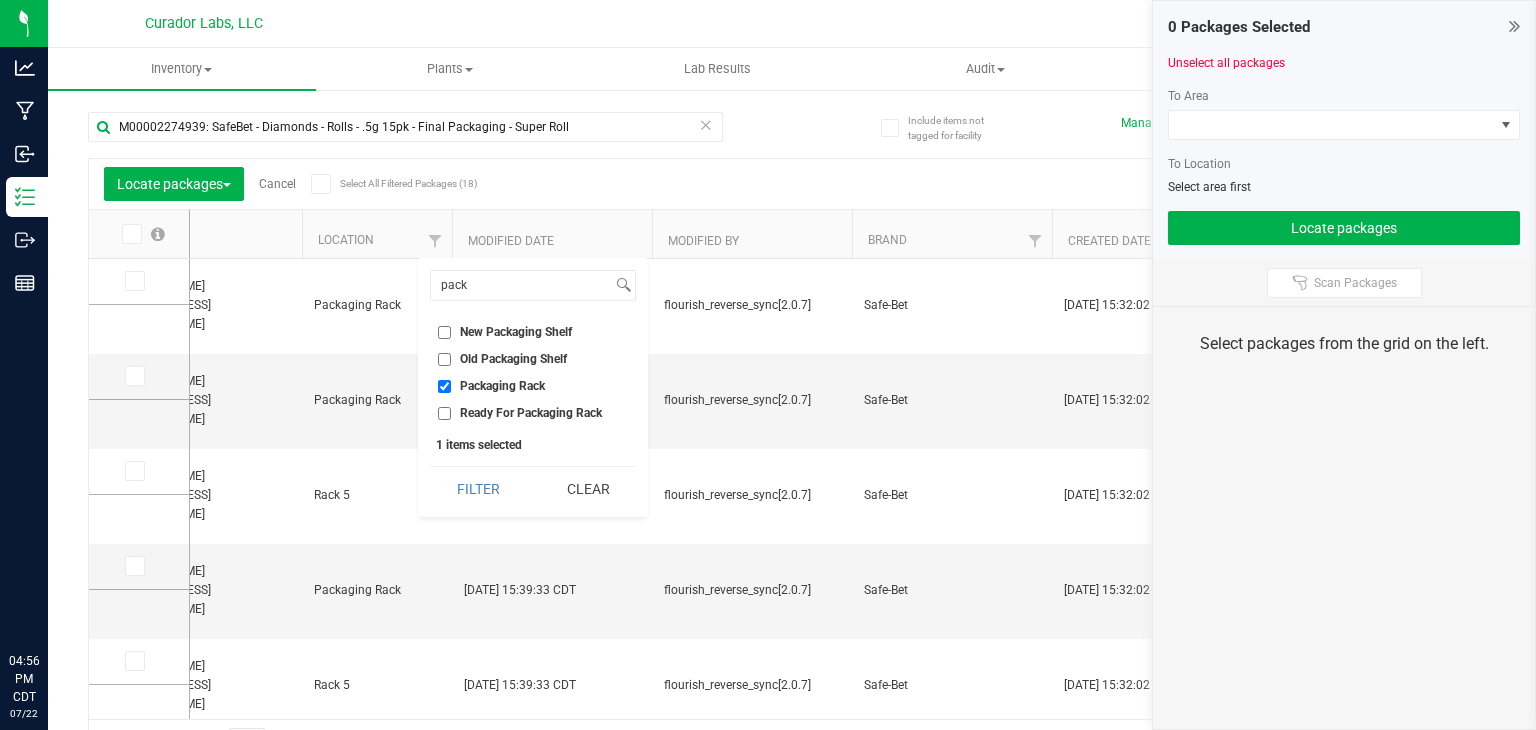 click on "pack Select All A01-101 A01-102 A01-103 A01-201 A01-202 A01-203 A01-301 A01-302 A01-303 A02-101 A02-102 A02-103 A02-201 A02-202 A02-203 A02-301 A02-302 A02-303 A03-101 A03-102 A03-103 A03-201 A03-202 A03-203 A03-301 A03-302 A03-303 Abyss AIRO Cartridge Shelf AIRO Label Station Airo Rack AIRO SKU Kit Shelf B01-101 B01-102 B01-103 B01-201 B01-202 B01-203 B01-301 B01-302 B01-303 B02-101 B02-102 B02-201 B02-202 B02-301 B02-302 Battery Rack Bison - Out for Production C01-101 C01-102 C01-103 C01-201 C01-202 C01-203 C01-301 C01-302 C01-303 C02-101 C02-102 C02-201 C02-202 C1D1 Booth Cannatrol Carting Room - Convection Oven Convection Oven 1 Convection Oven 2 Convection Oven 3 Convection Oven 4 Corner Rack Curing Fridge 1 Curing Fridge 2 Current Stock Shelf D01-101 D01-102 D01-103 D01-201 D01-202 D01-203 D01-301 D01-302 D01-303 D02-101 D02-102 D02-201 D02-202 D02-301 D02-302 Distillate Rack Dock Freezer 10 Dock Freezer 11 Dock Freezer 12 Dock Freezer 13 Dock Freezer 24 Dock Freezer 4 Dock Freezer 5 Dock Freezer 6" at bounding box center (533, 387) 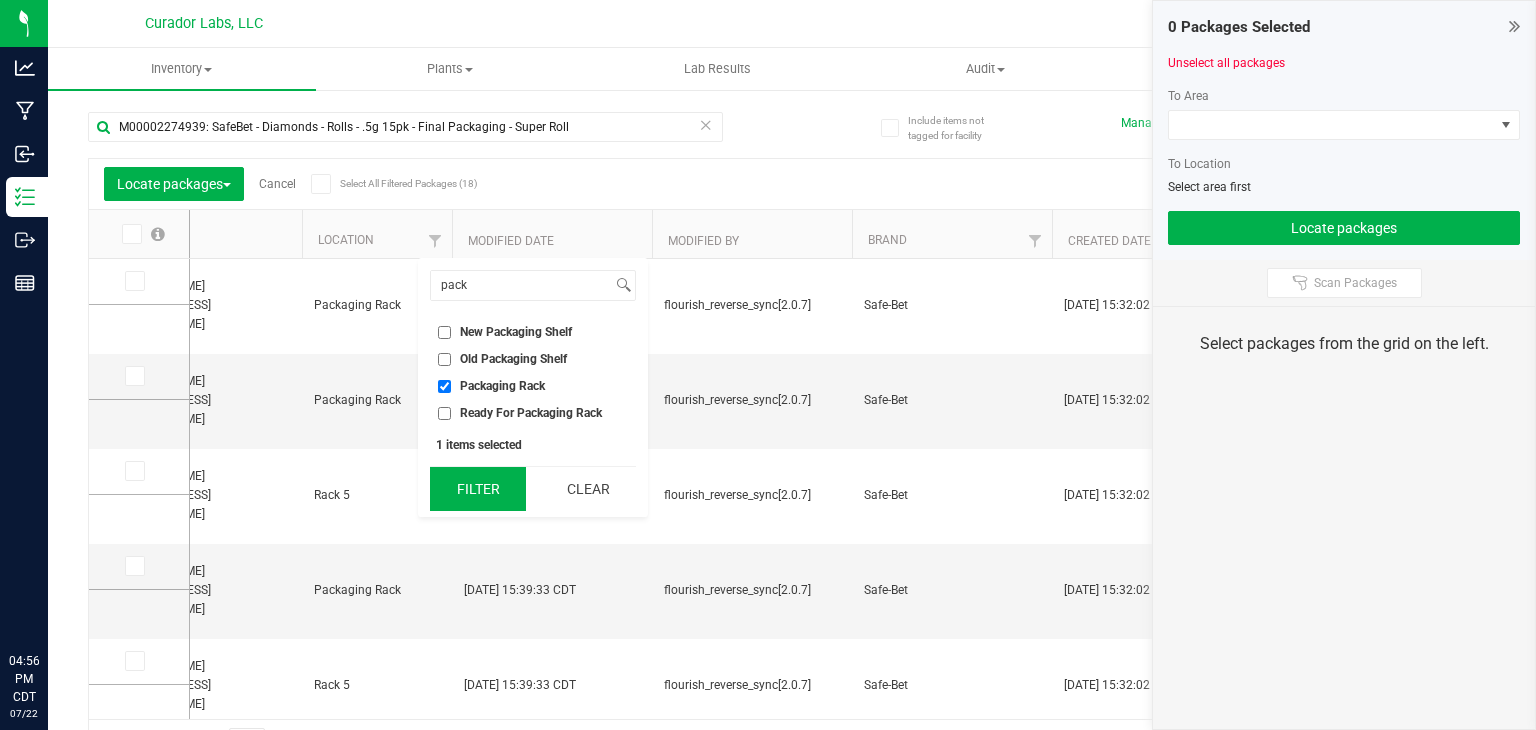 click on "Filter" at bounding box center (478, 489) 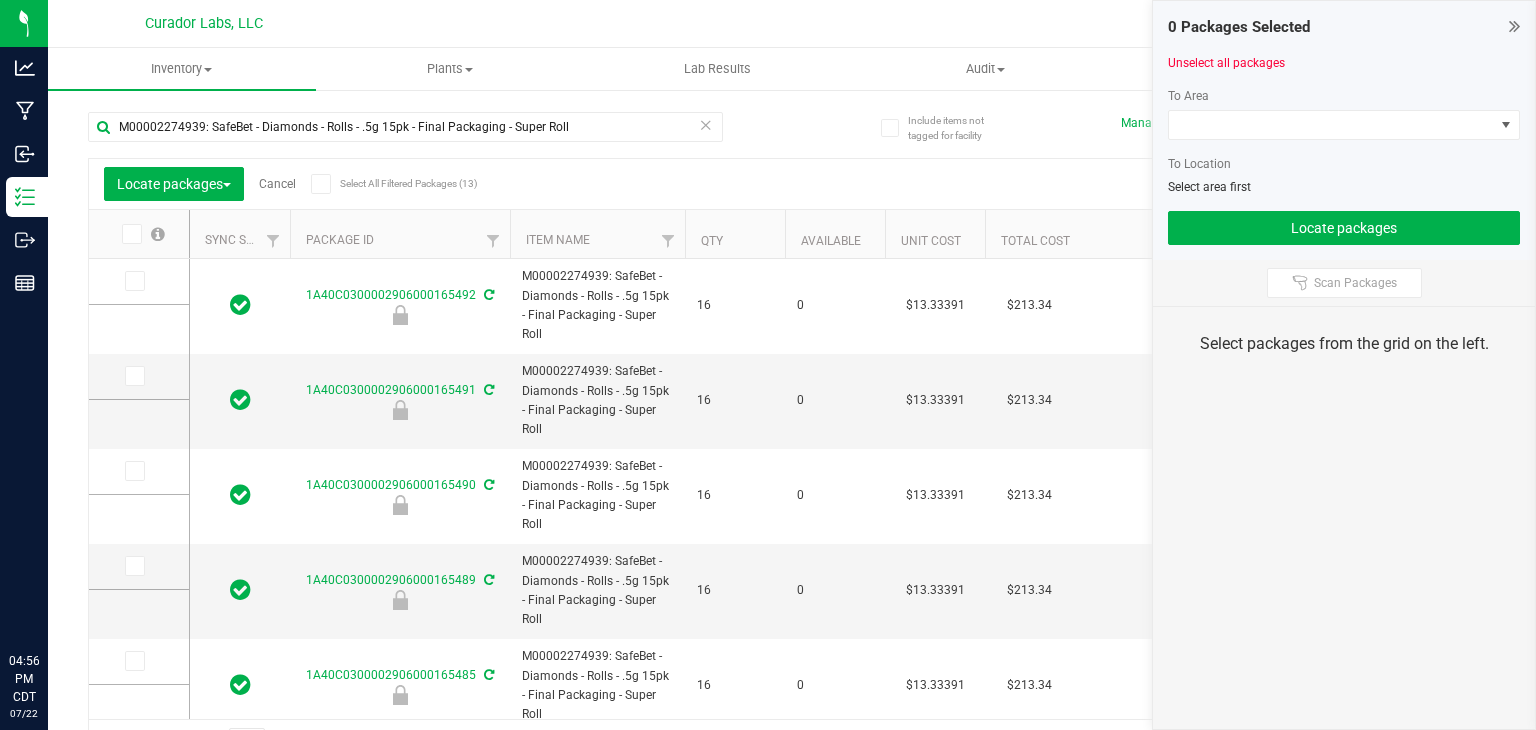 click on "Qty" at bounding box center (735, 234) 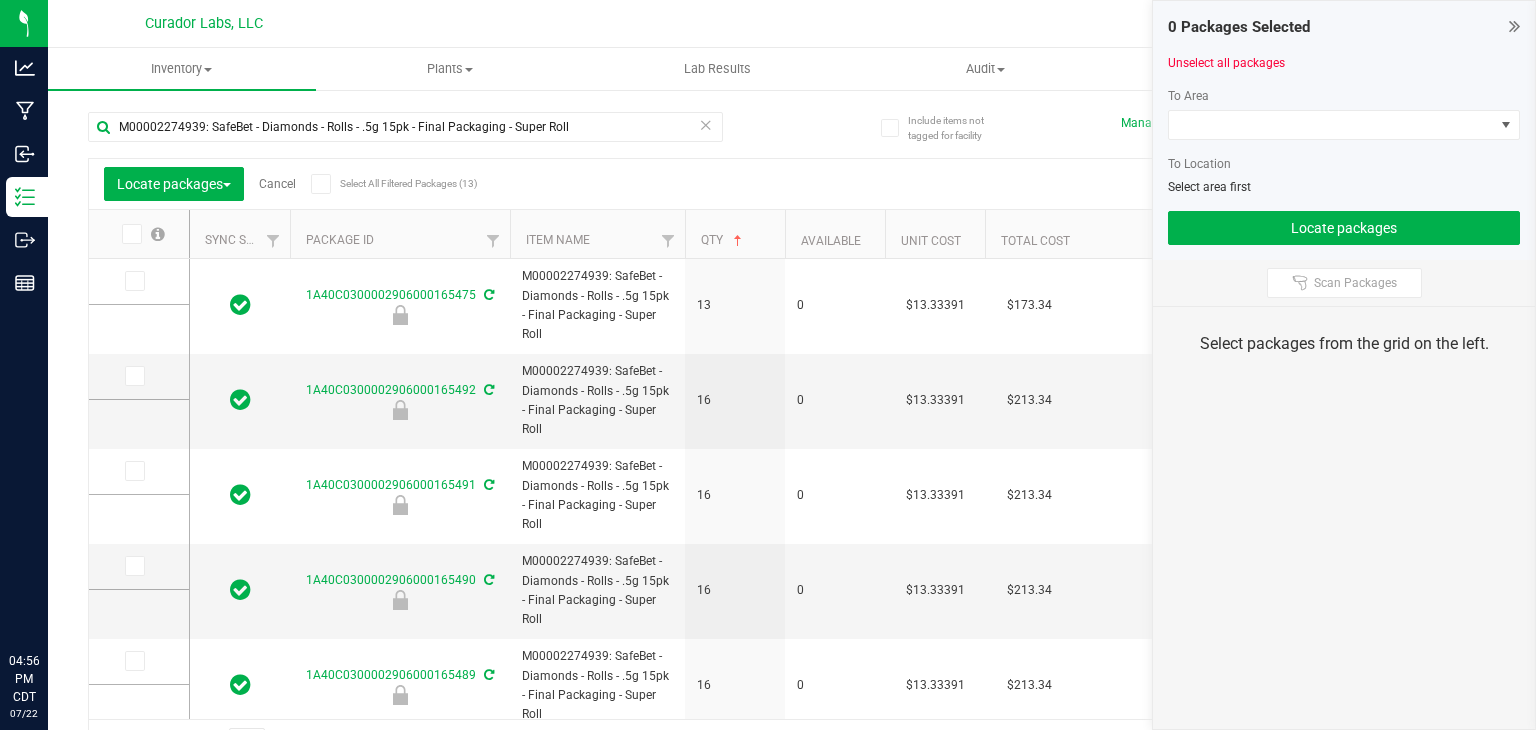 click at bounding box center (320, 184) 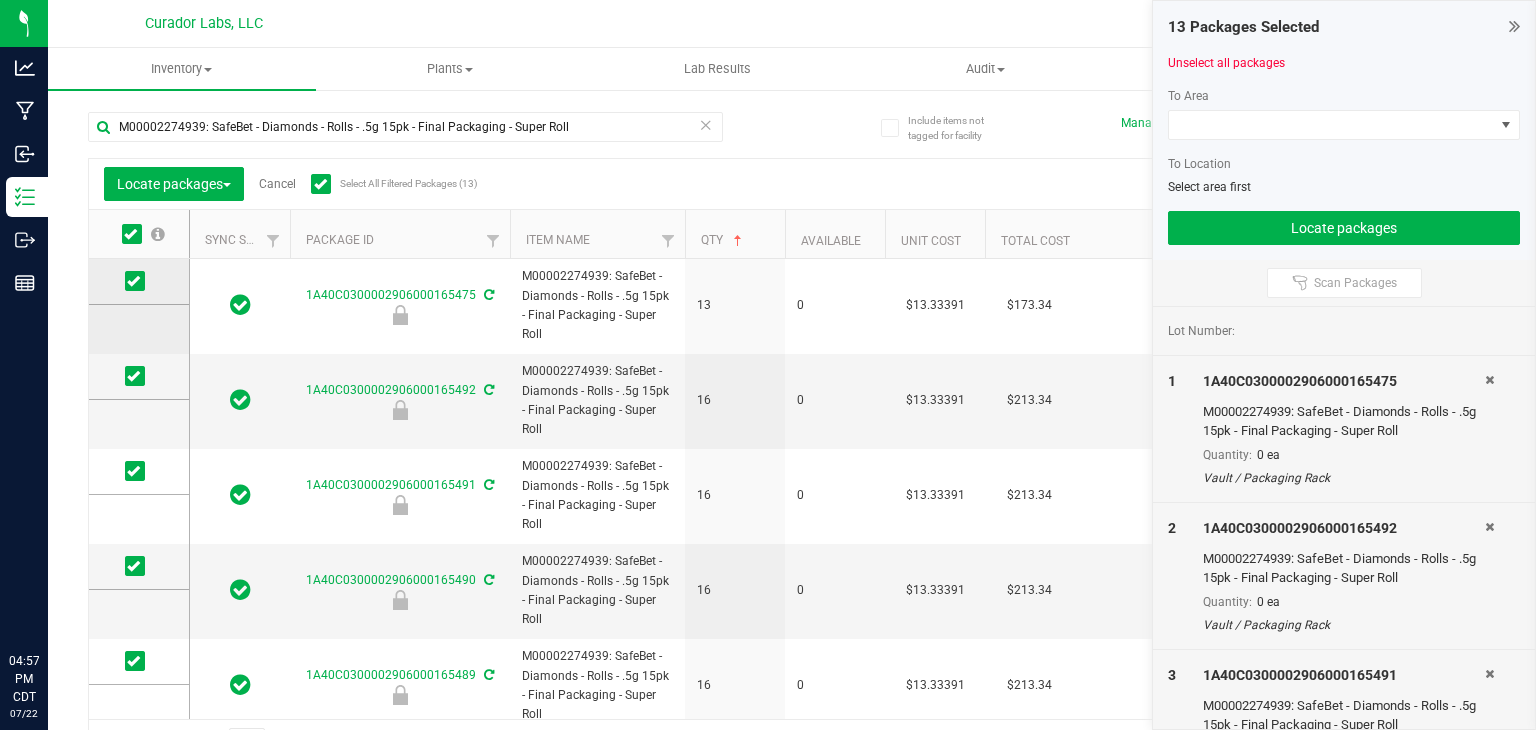 click at bounding box center (135, 281) 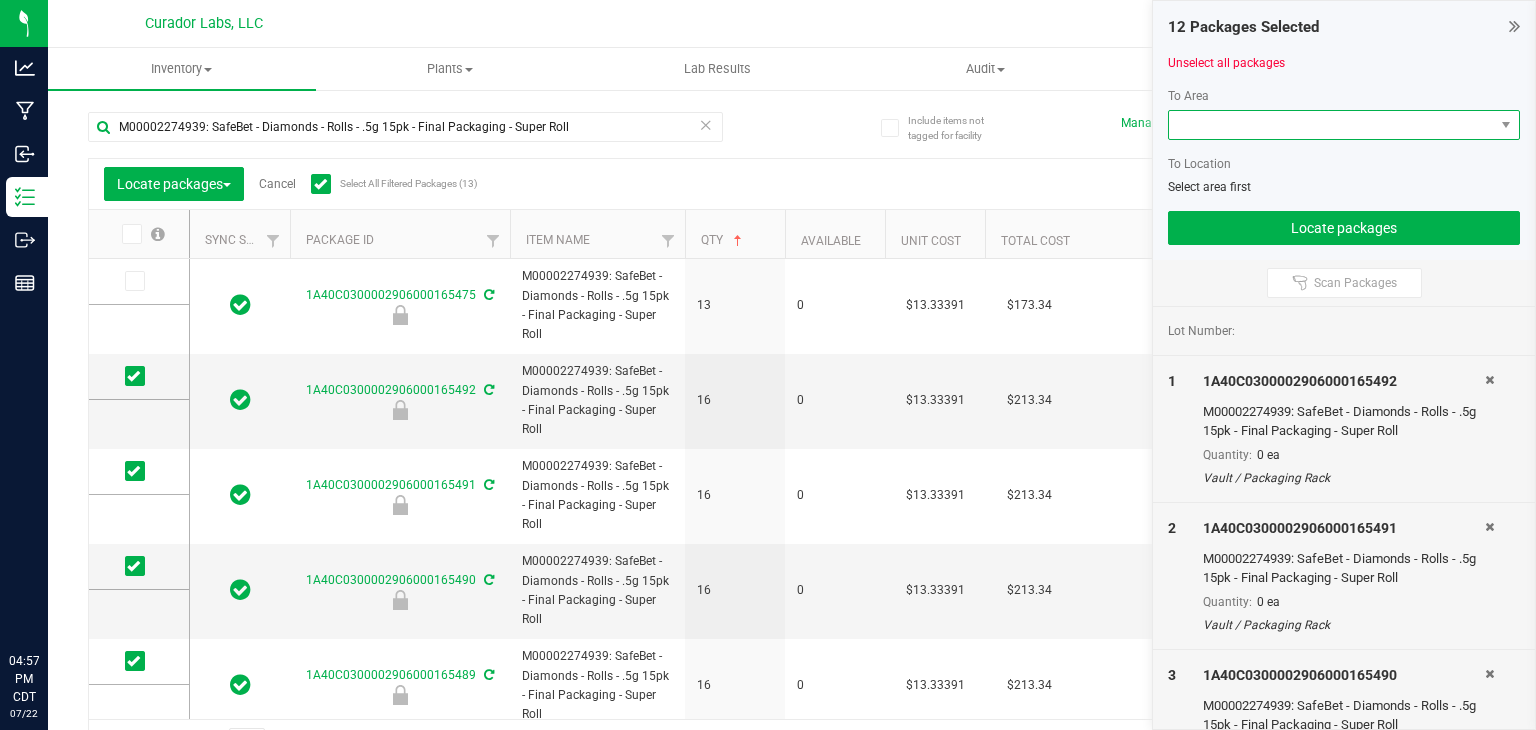 click at bounding box center [1331, 125] 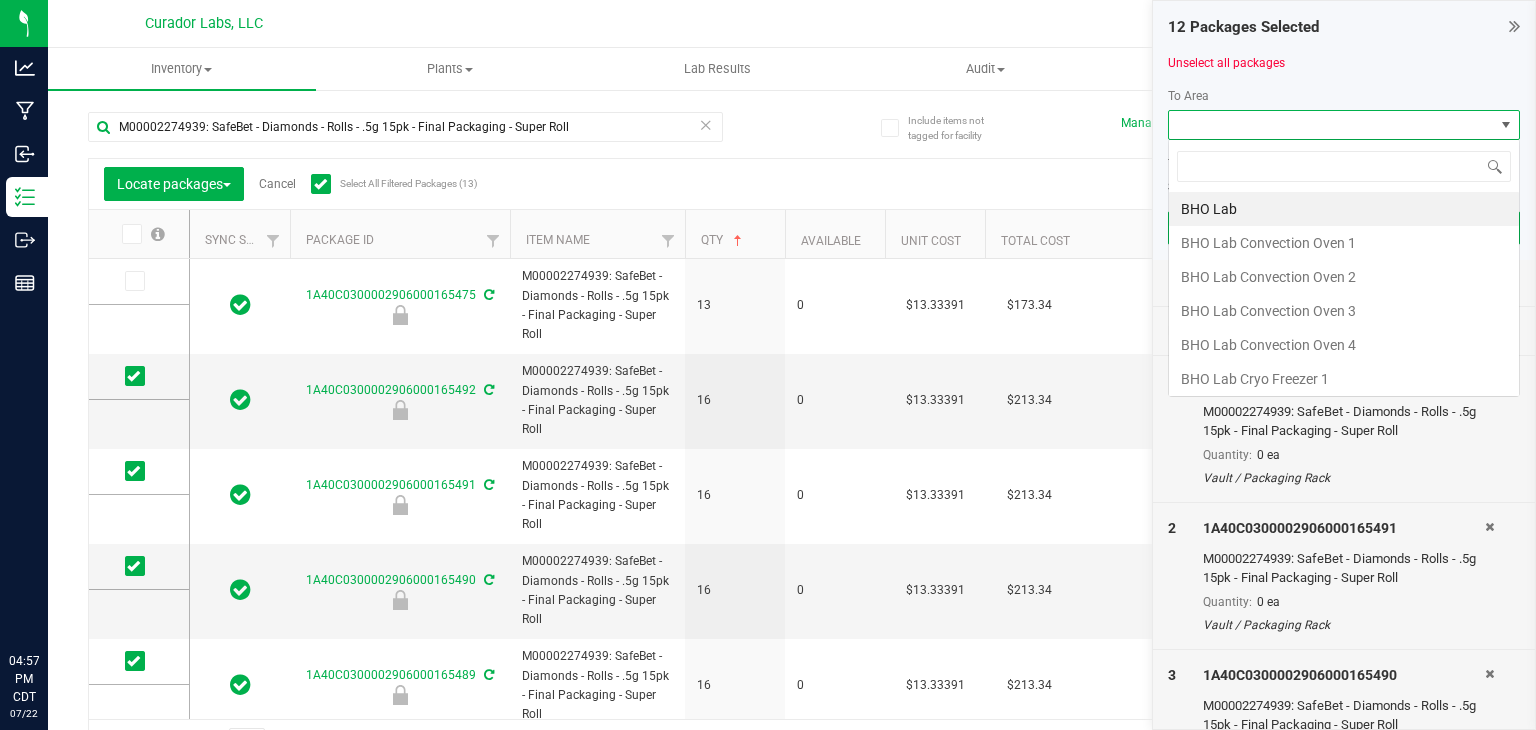 scroll, scrollTop: 99970, scrollLeft: 99647, axis: both 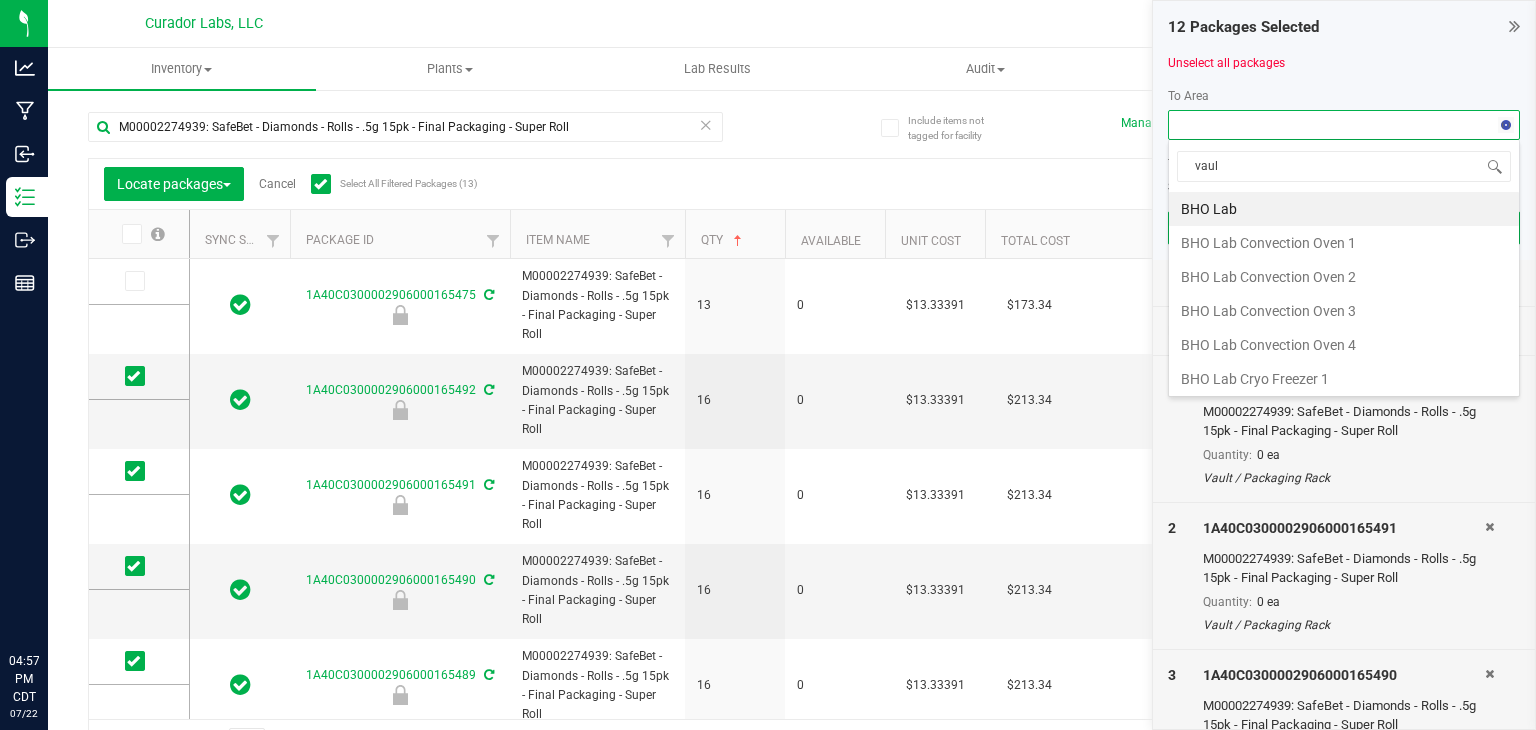 type on "vault" 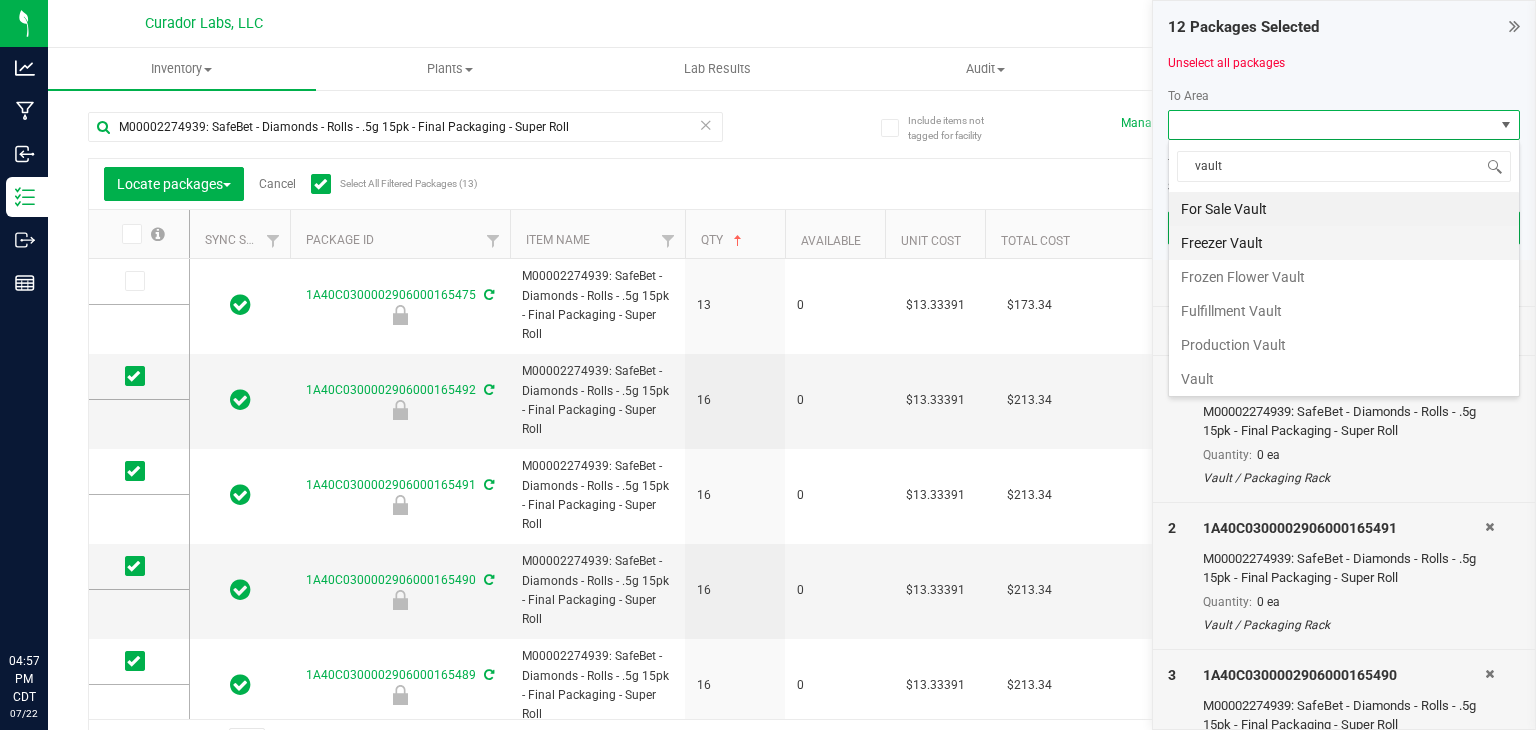 scroll, scrollTop: 1, scrollLeft: 0, axis: vertical 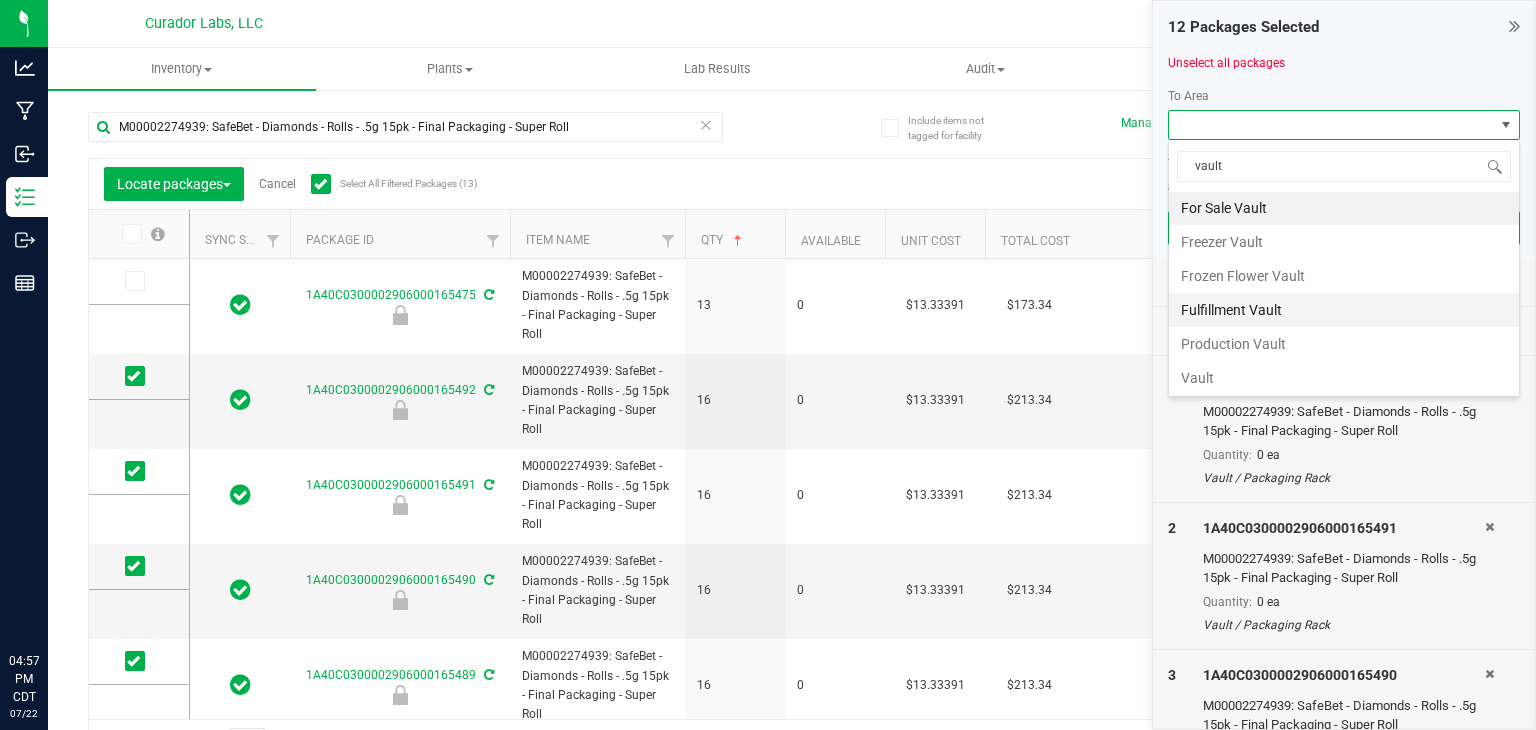click on "Fulfillment Vault" at bounding box center (1344, 310) 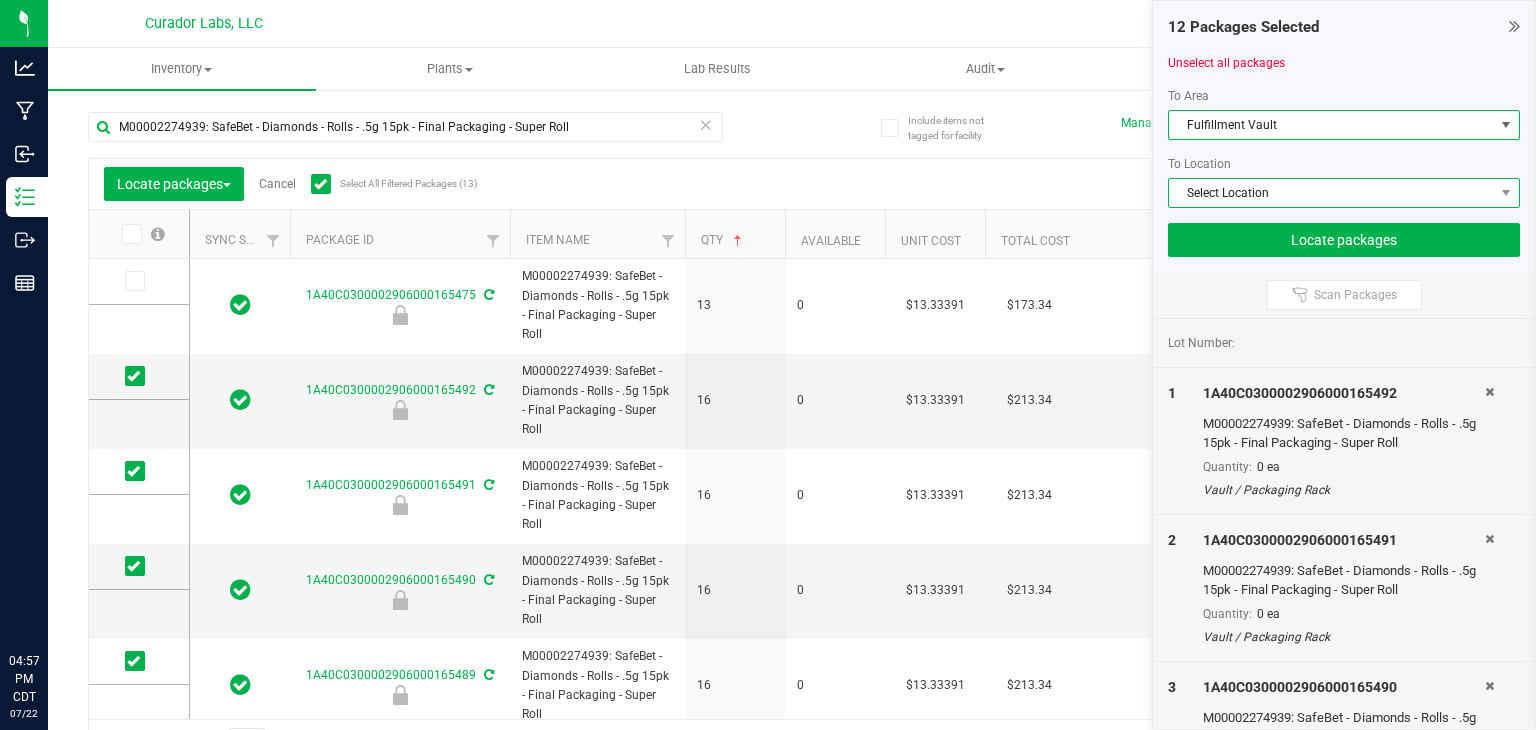 click on "Select Location" at bounding box center [1331, 193] 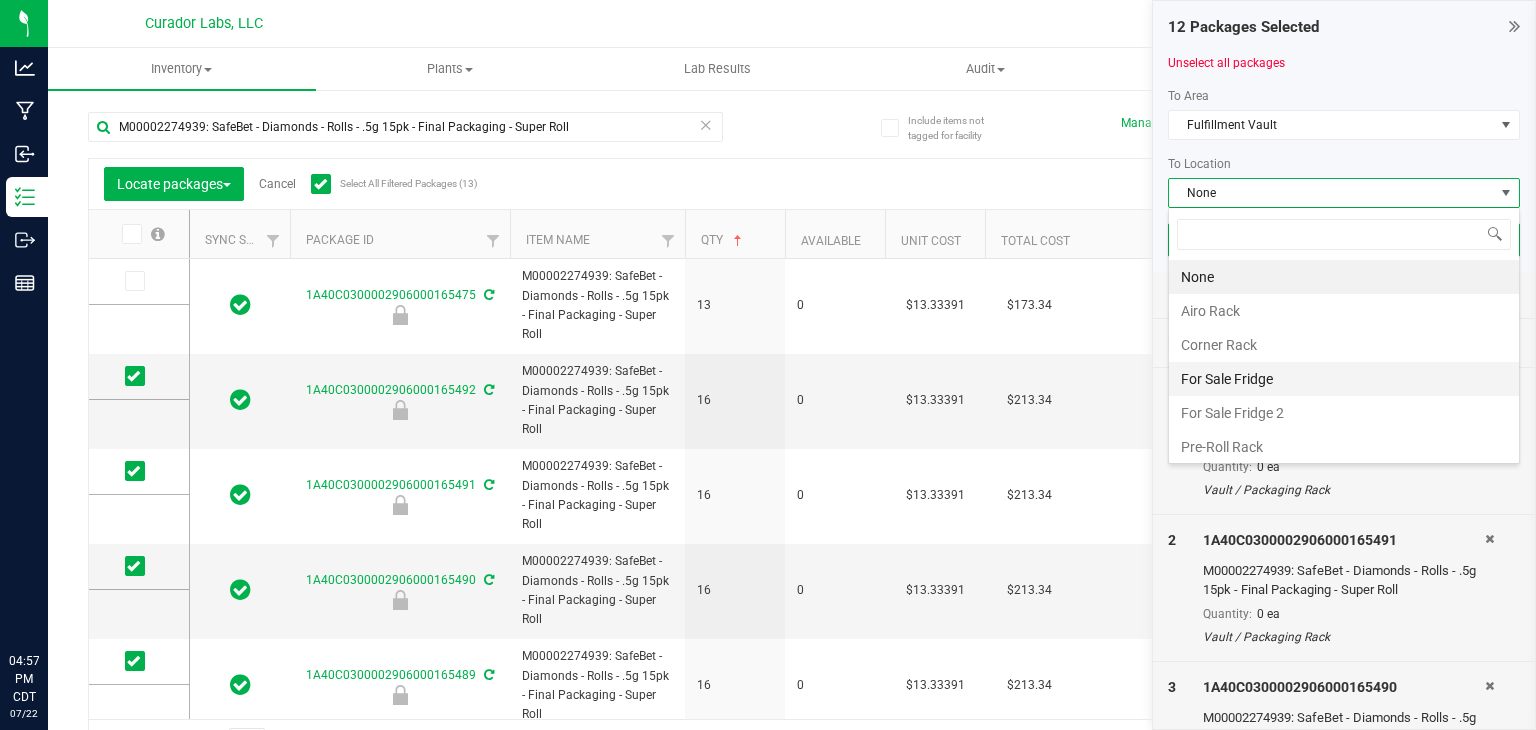 scroll, scrollTop: 99970, scrollLeft: 99647, axis: both 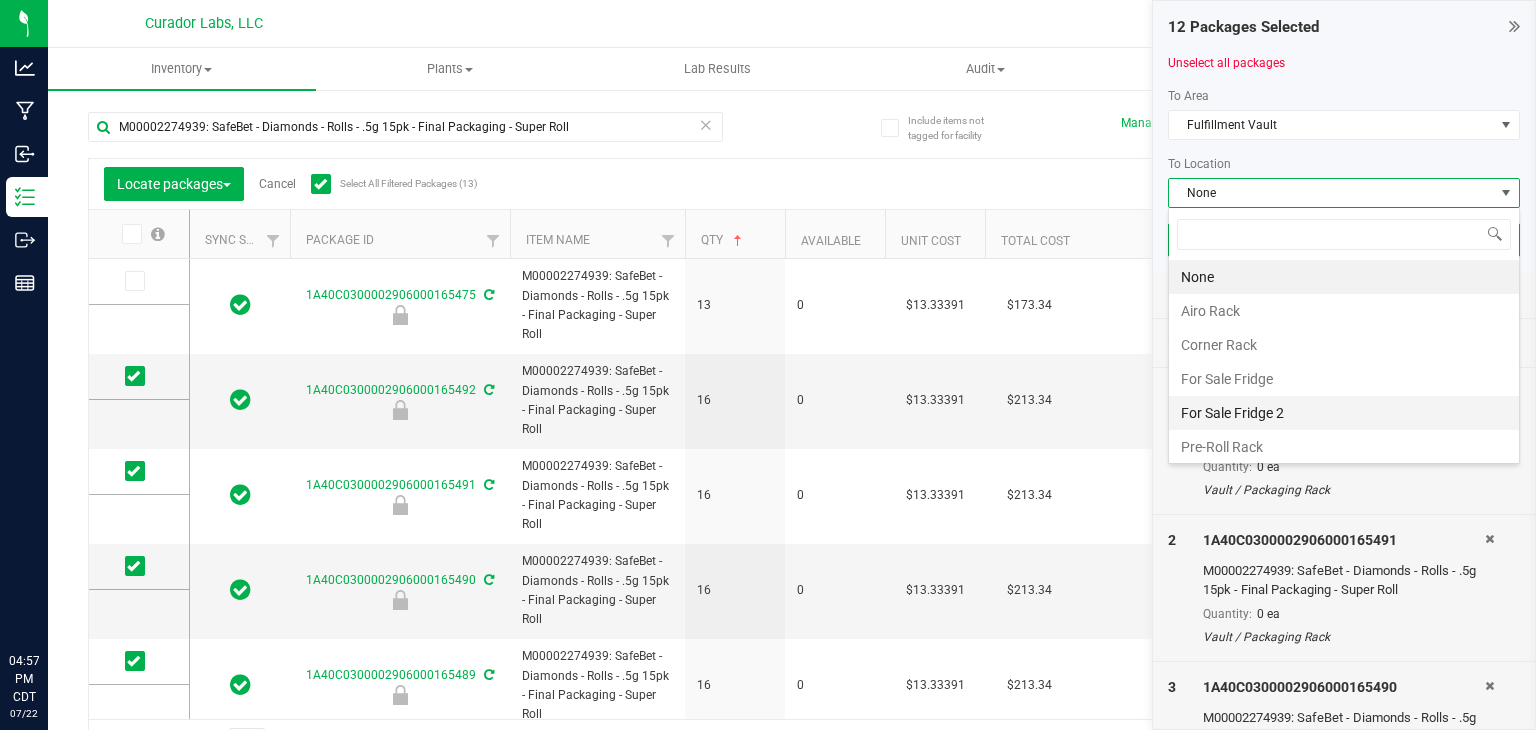 drag, startPoint x: 1260, startPoint y: 453, endPoint x: 1276, endPoint y: 400, distance: 55.362442 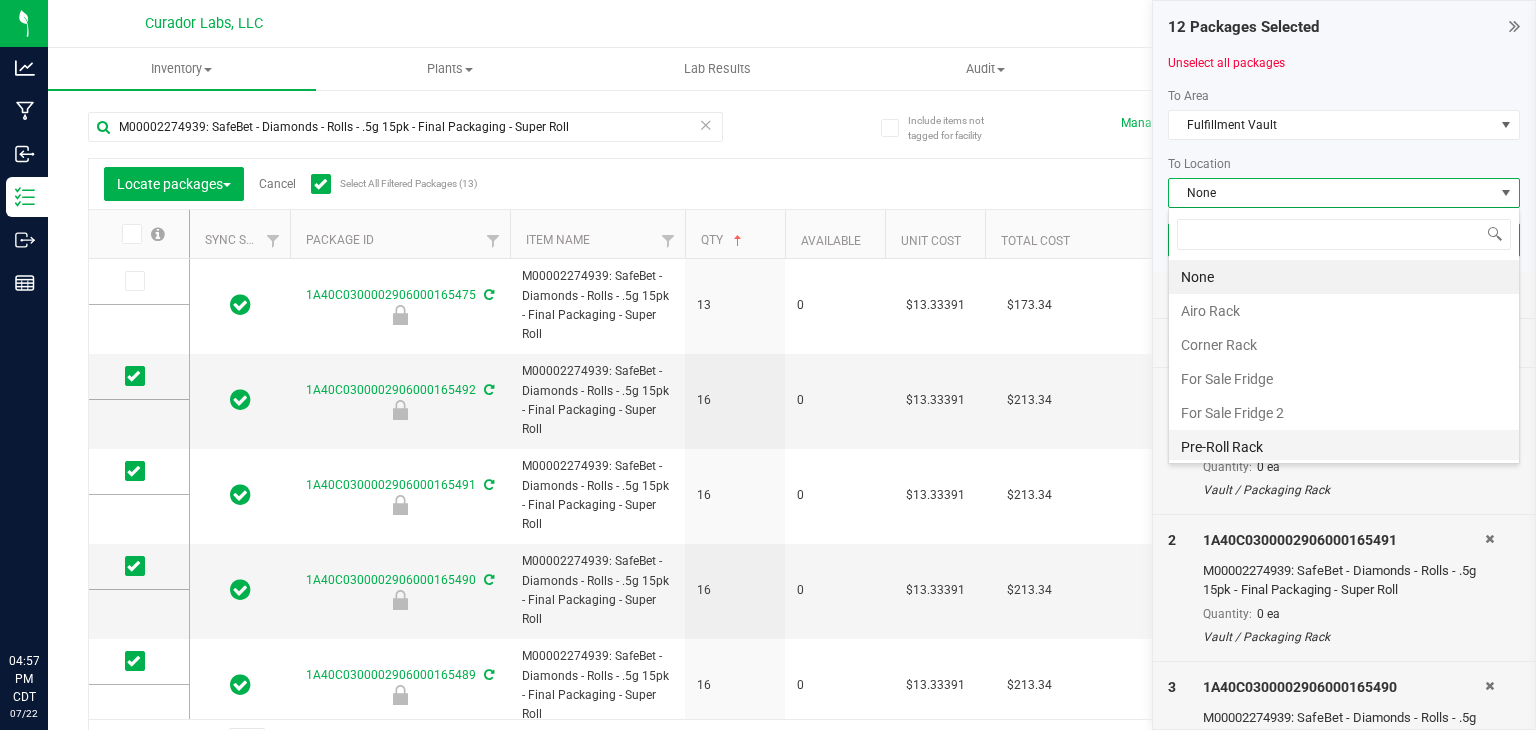 click on "Pre-Roll Rack" at bounding box center [1344, 447] 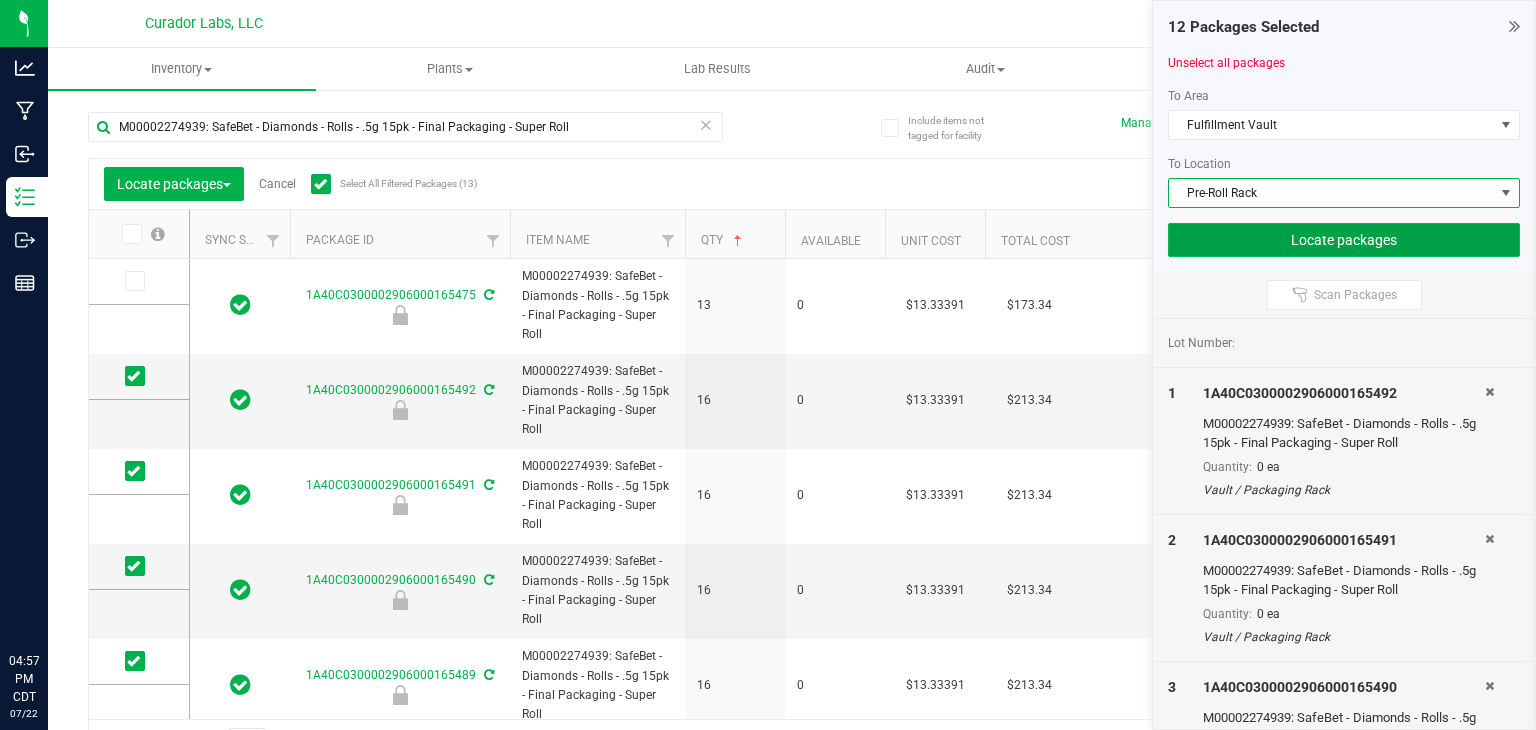 click on "Locate packages" at bounding box center [1344, 240] 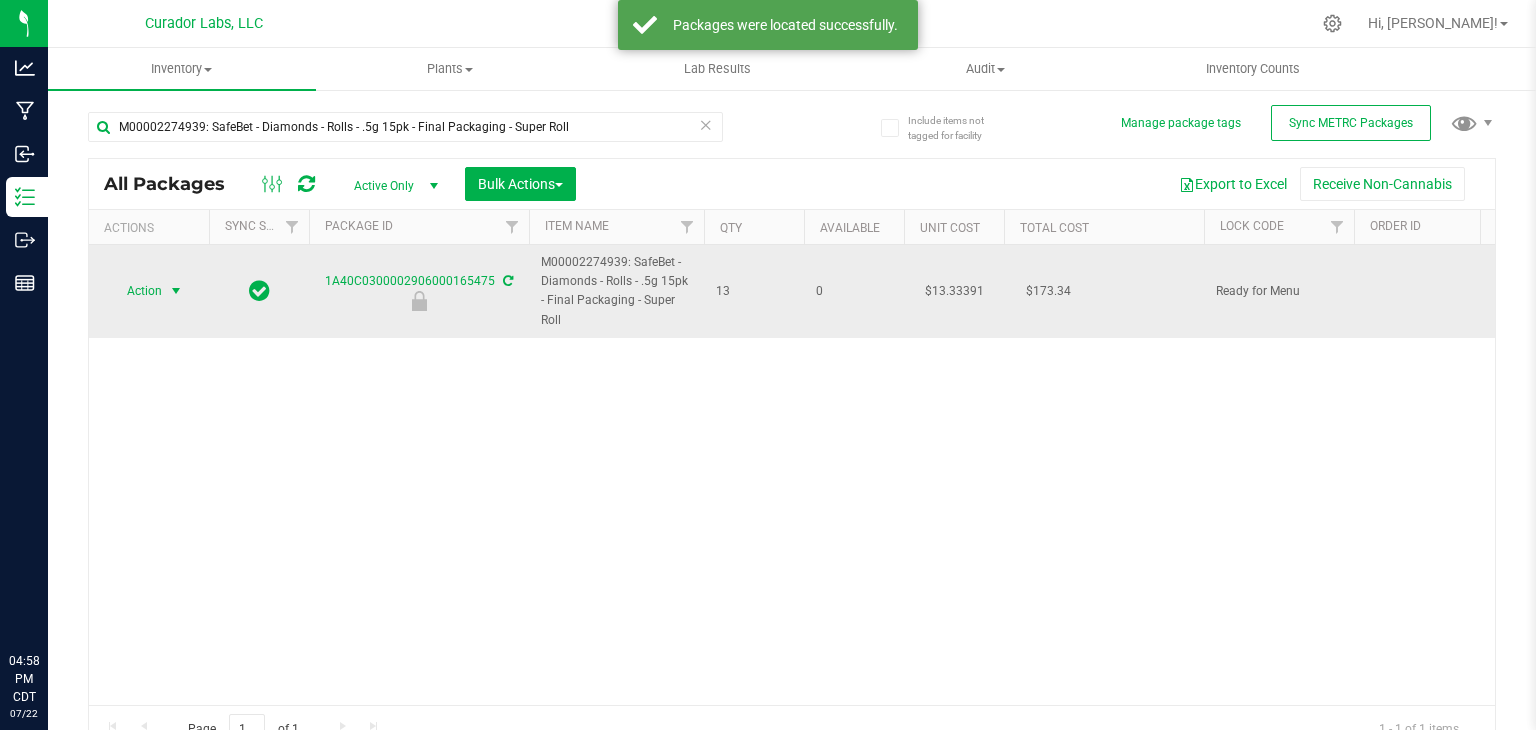 click at bounding box center [176, 291] 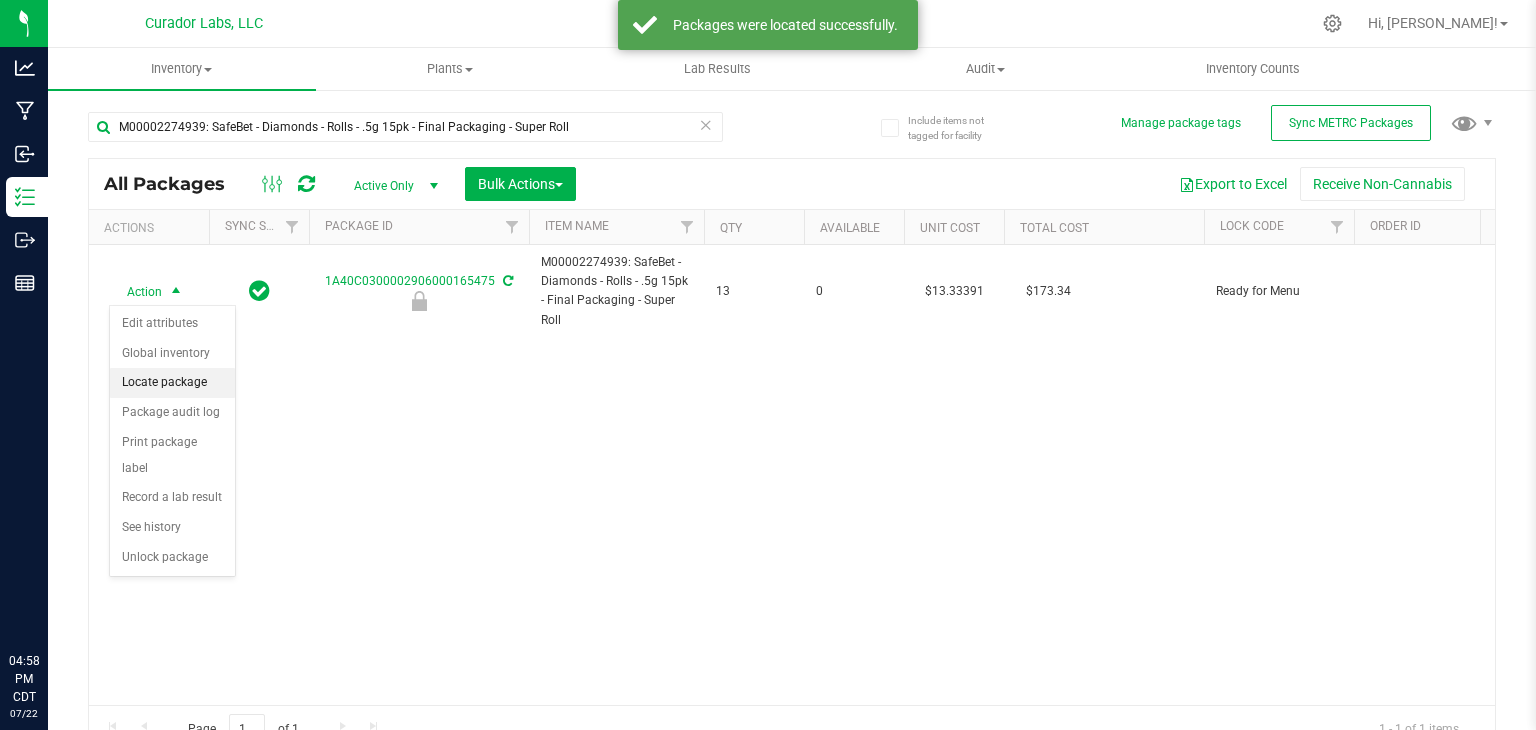 click on "Locate package" at bounding box center [172, 383] 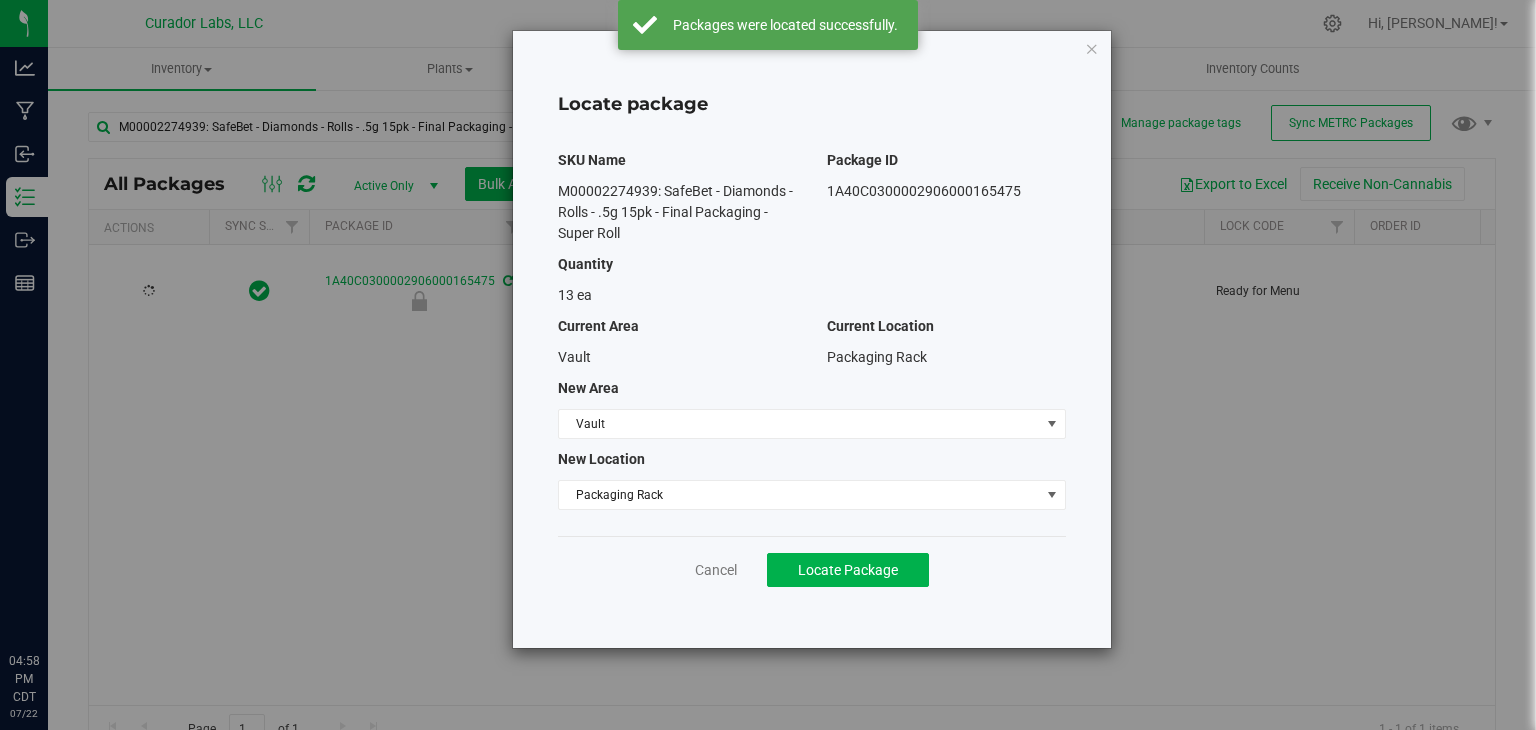 click on "New Location" at bounding box center [812, 459] 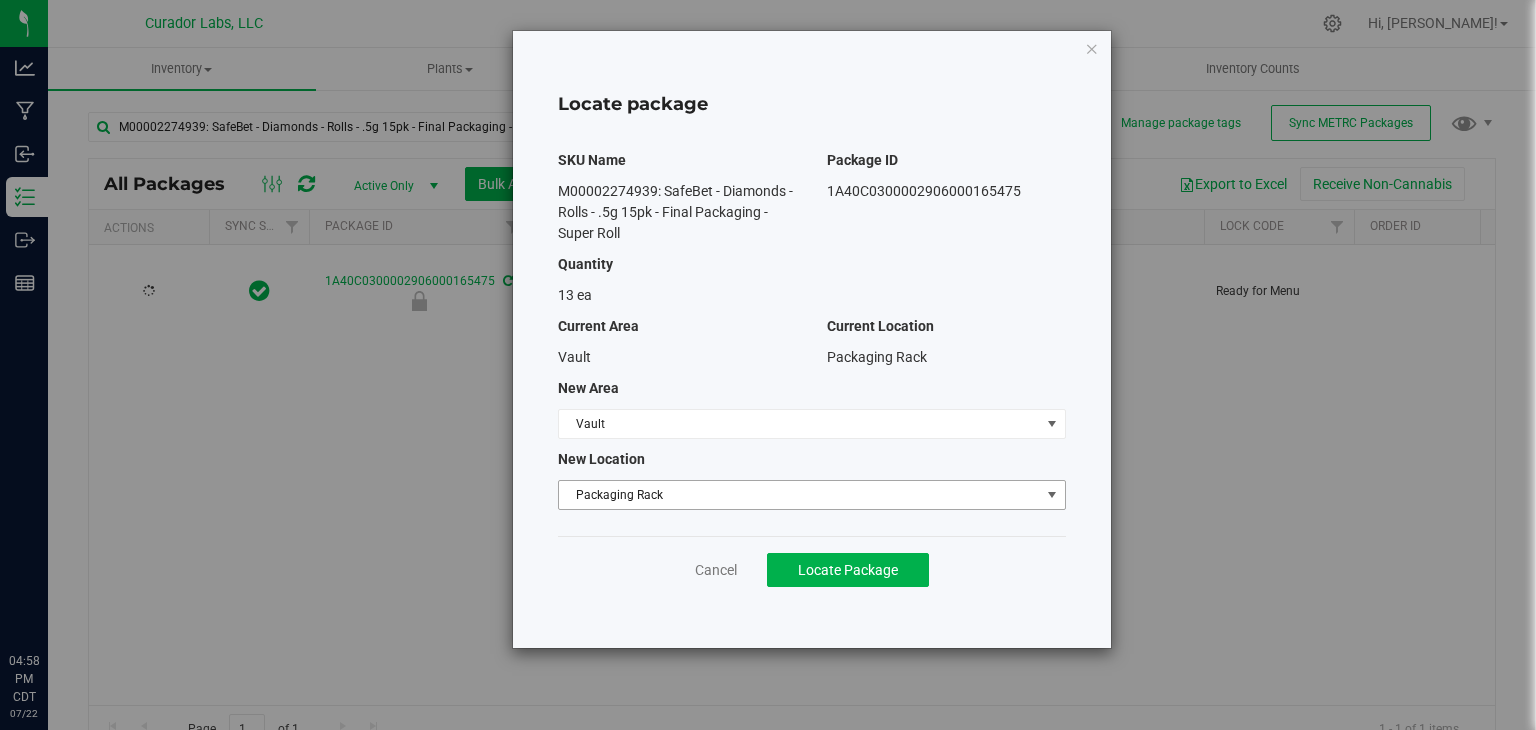click on "Packaging Rack" at bounding box center [799, 495] 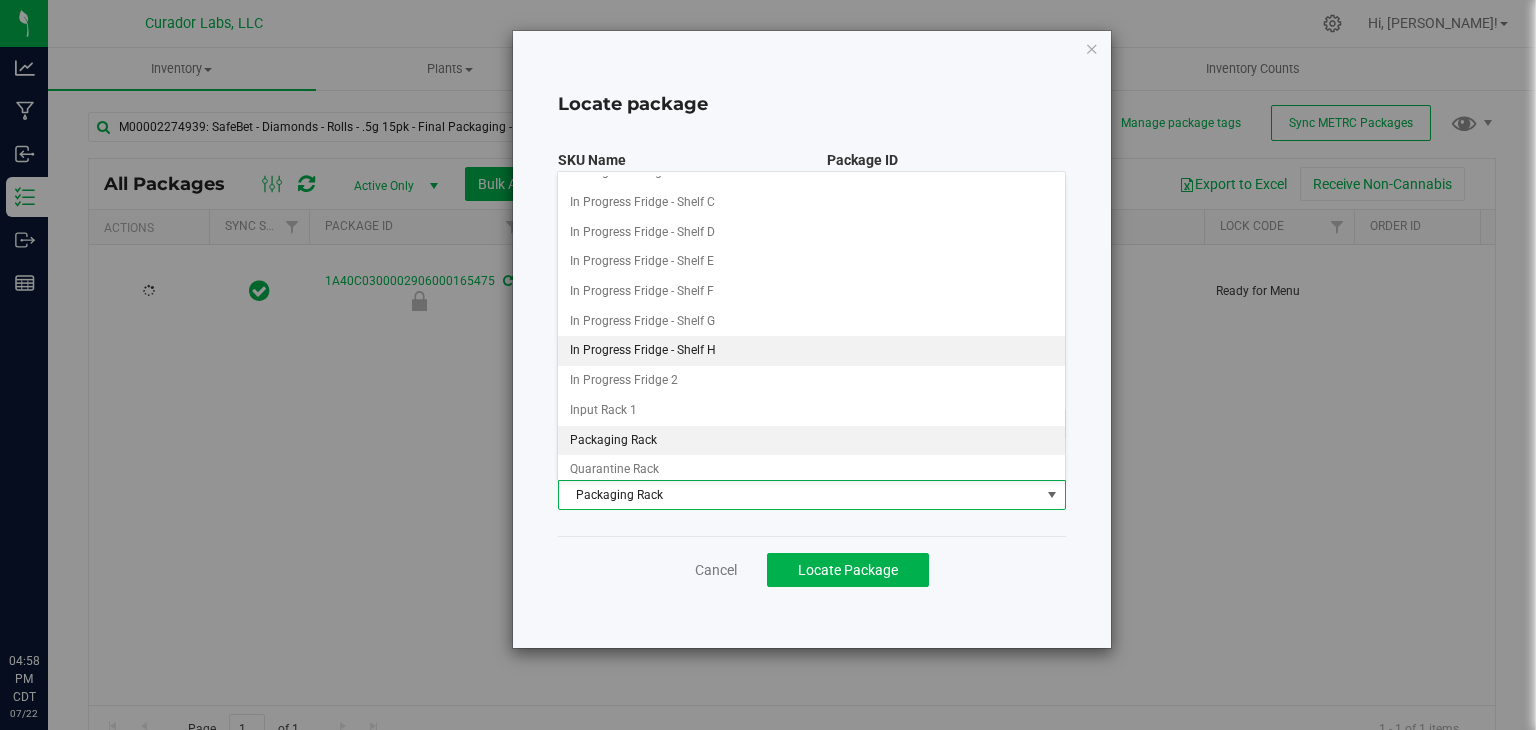 scroll, scrollTop: 167, scrollLeft: 0, axis: vertical 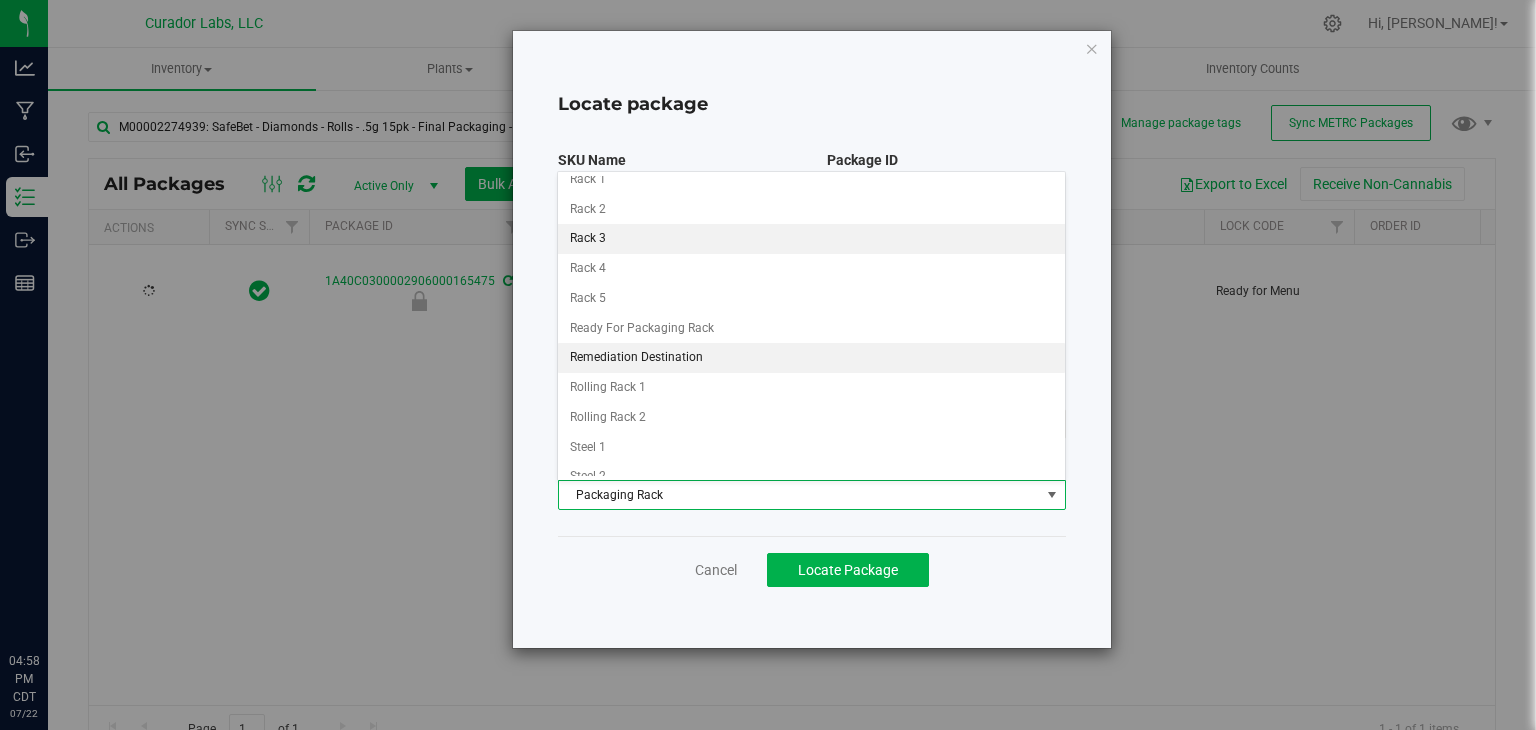 drag, startPoint x: 892, startPoint y: 360, endPoint x: 695, endPoint y: 228, distance: 237.13498 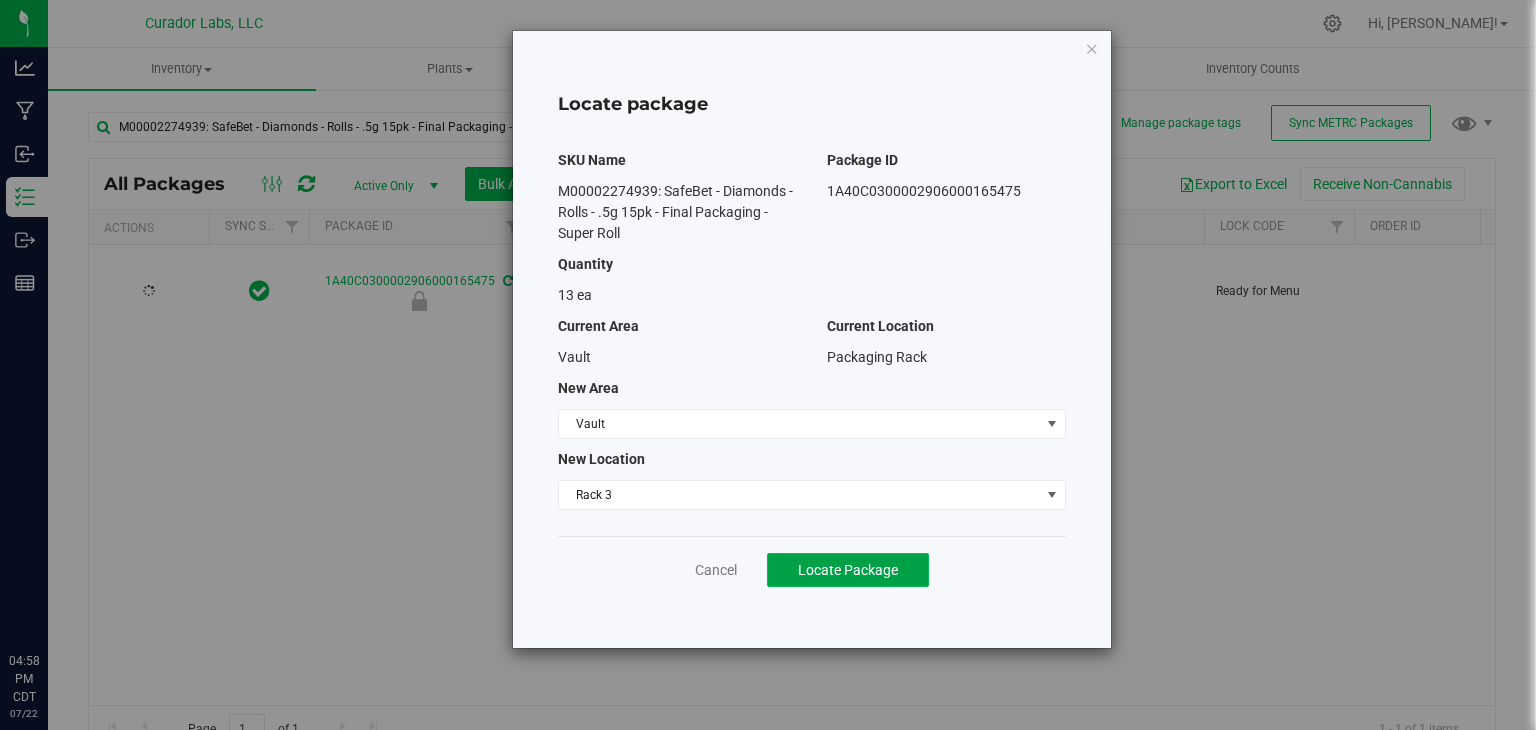 click on "Locate Package" 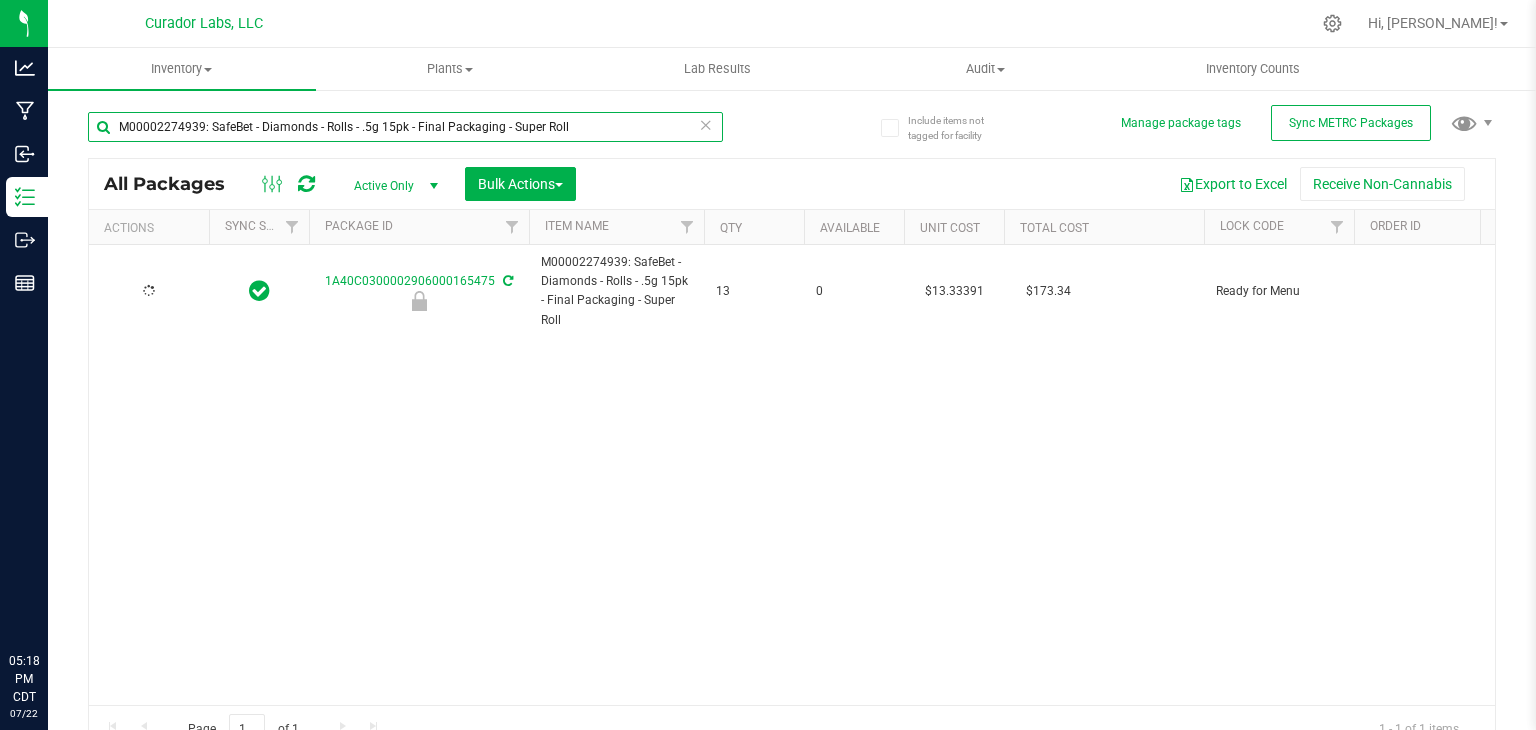click on "M00002274939: SafeBet - Diamonds - Rolls - .5g 15pk - Final Packaging - Super Roll" at bounding box center (405, 127) 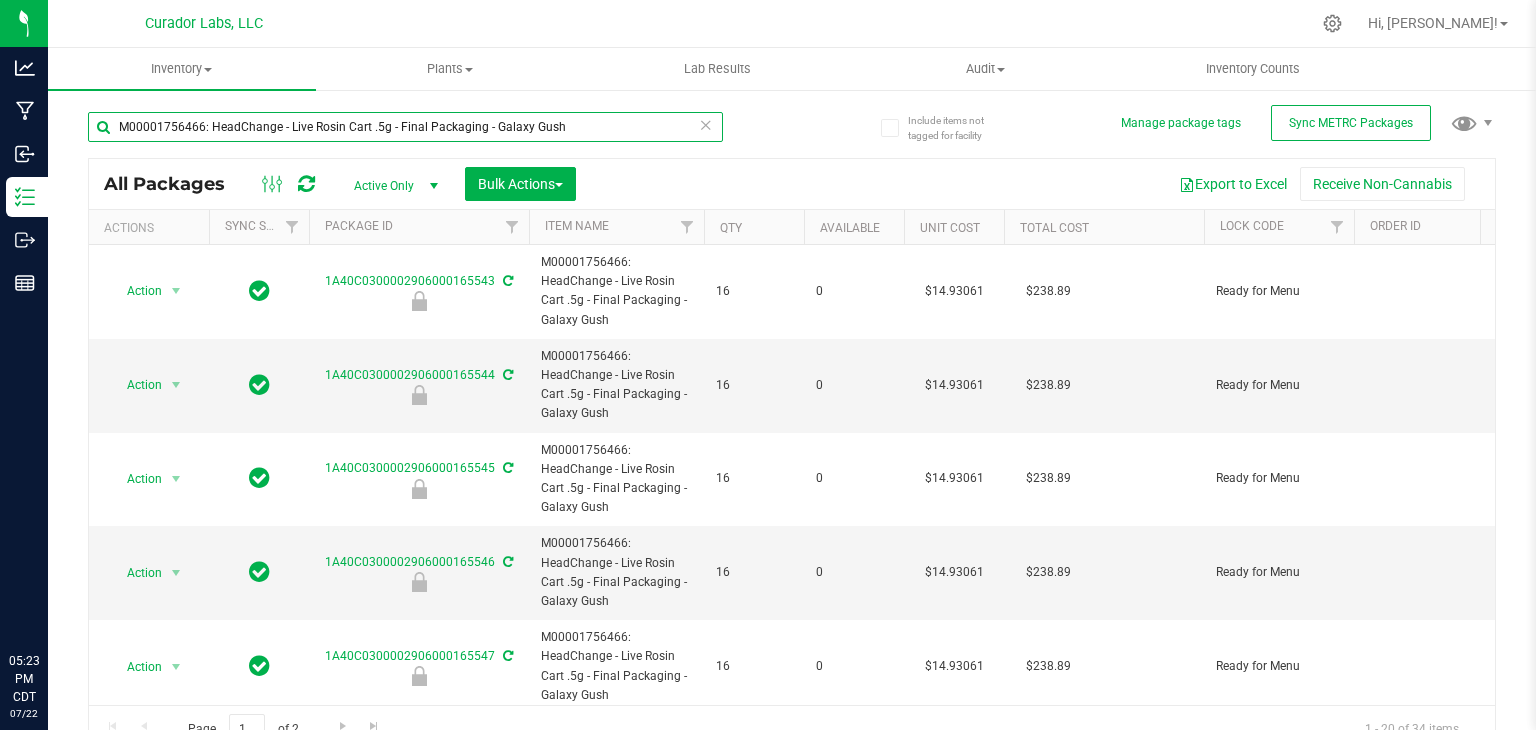 type on "M00001756466: HeadChange - Live Rosin Cart .5g - Final Packaging - Galaxy Gush" 